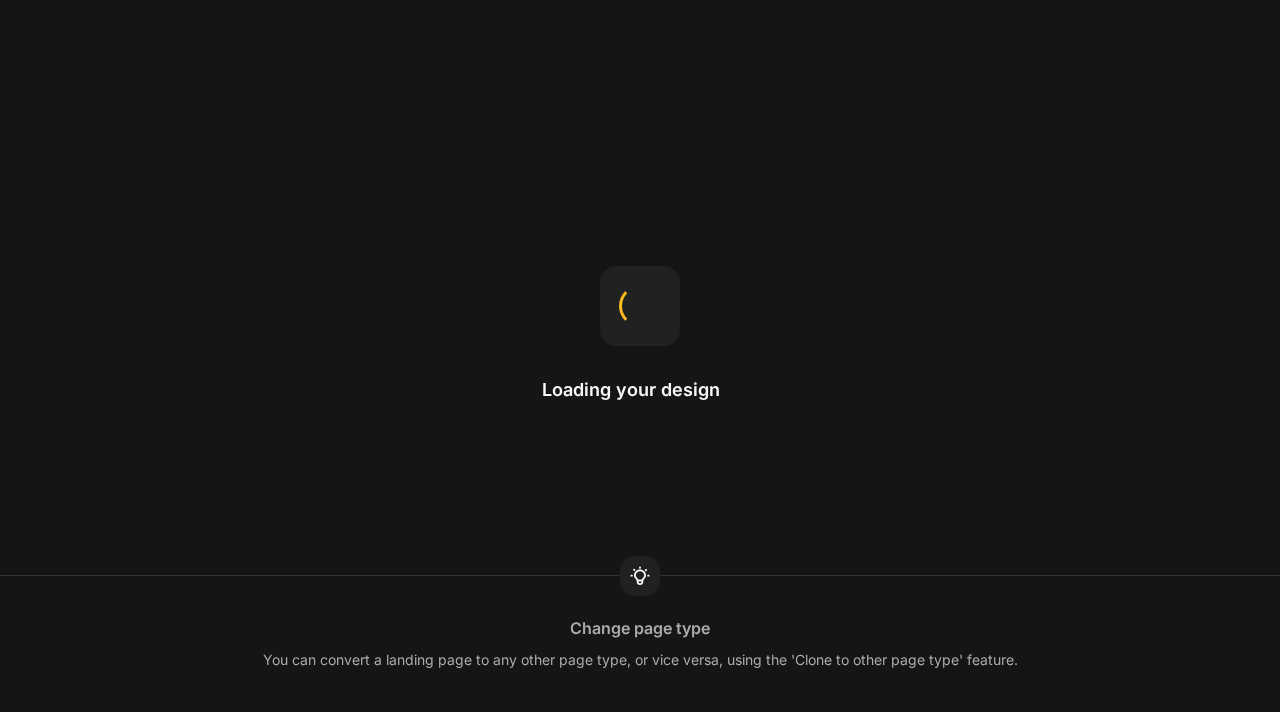 scroll, scrollTop: 0, scrollLeft: 0, axis: both 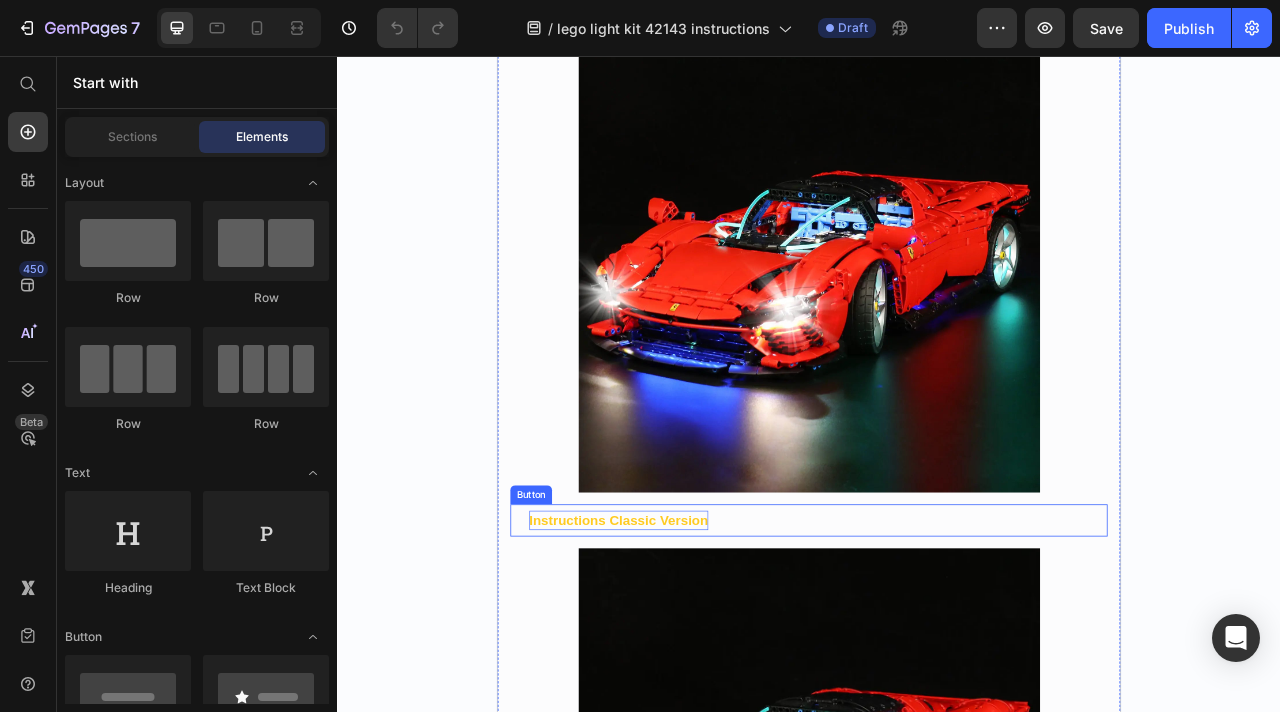 click on "Instructions Classic Version" at bounding box center [695, 646] 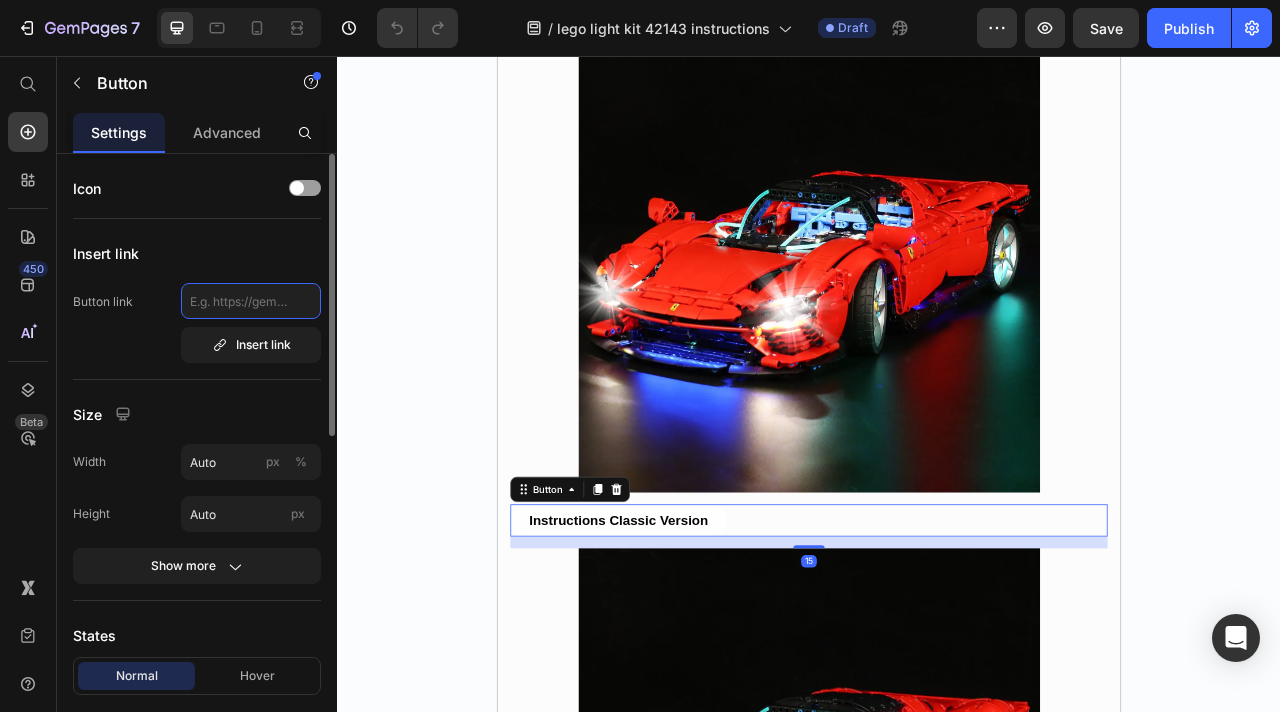 click 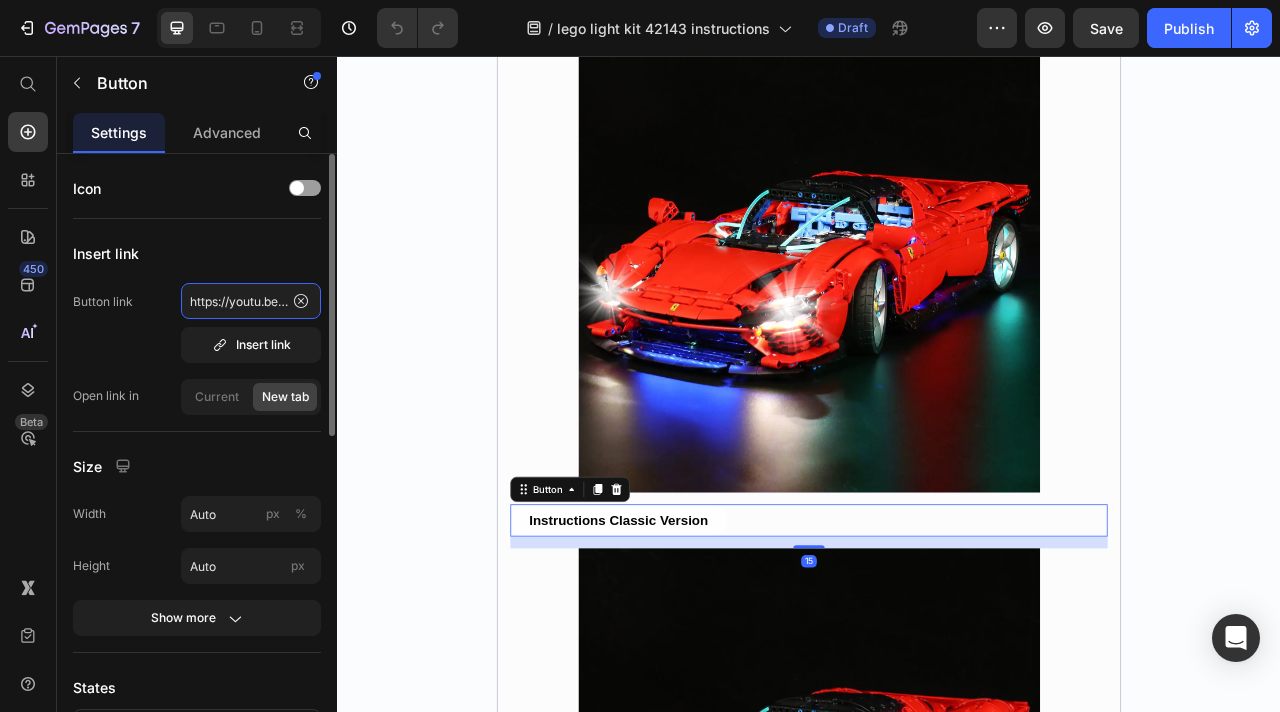 scroll, scrollTop: 0, scrollLeft: 83, axis: horizontal 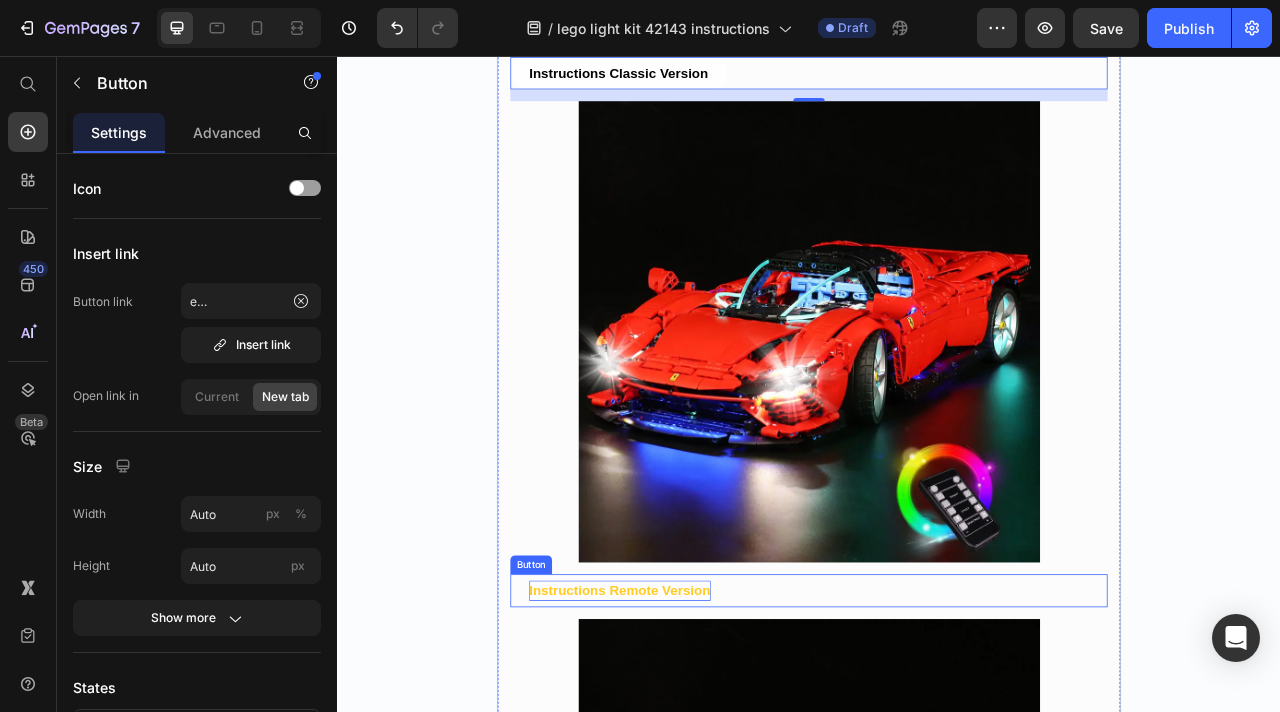 click on "Instructions Remote Version" at bounding box center (696, 735) 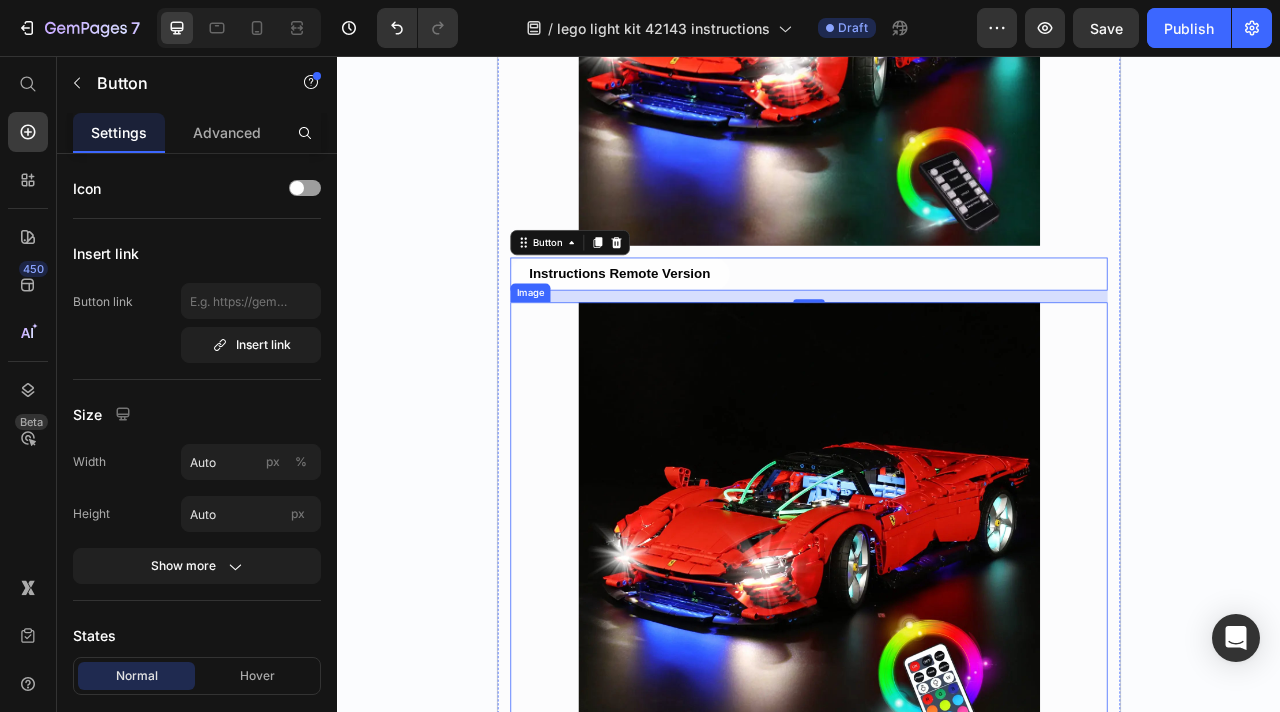 scroll, scrollTop: 1812, scrollLeft: 0, axis: vertical 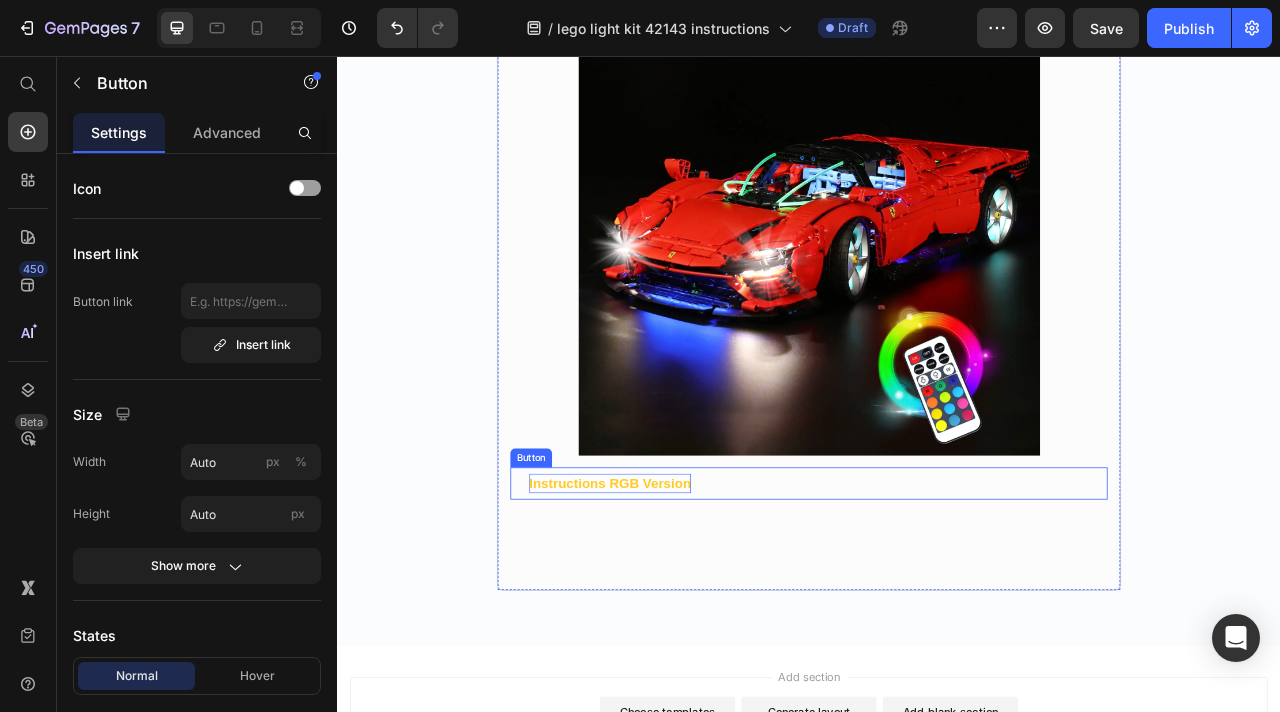 click on "Instructions RGB Version" at bounding box center (684, 599) 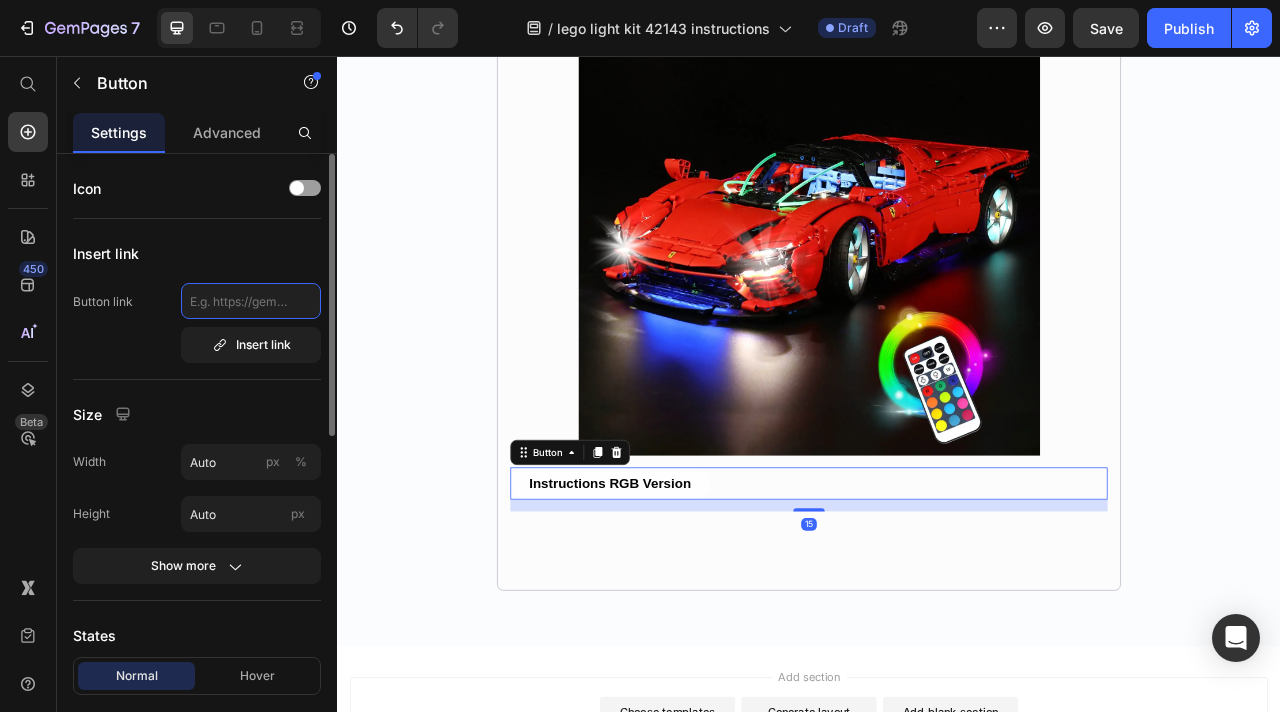 click 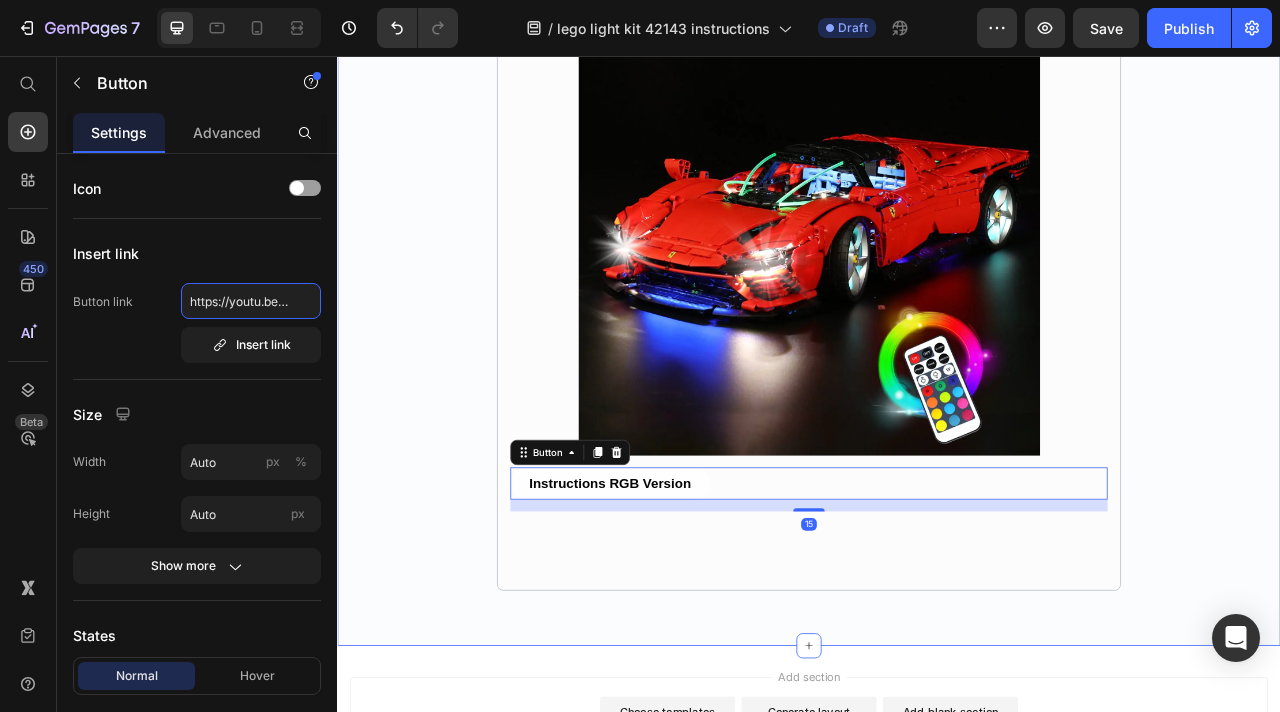 scroll, scrollTop: 0, scrollLeft: 70, axis: horizontal 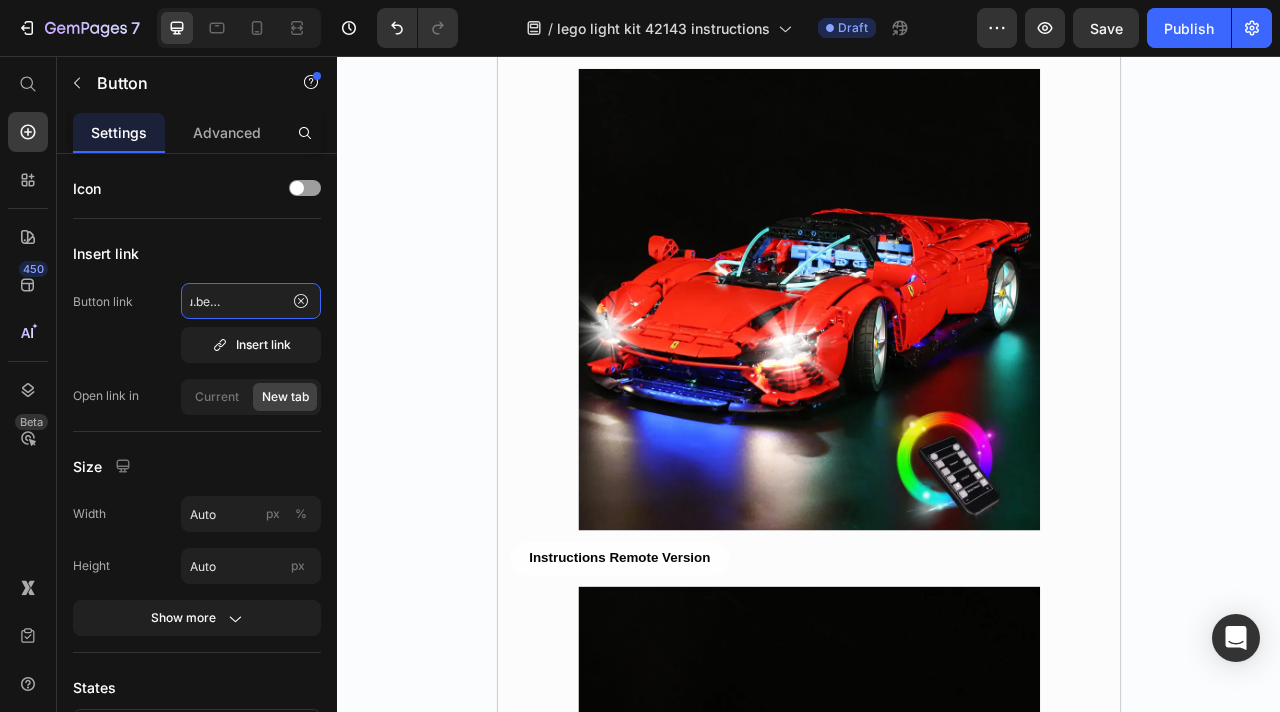 type on "https://youtu.be/Jr3e0R2FIxU" 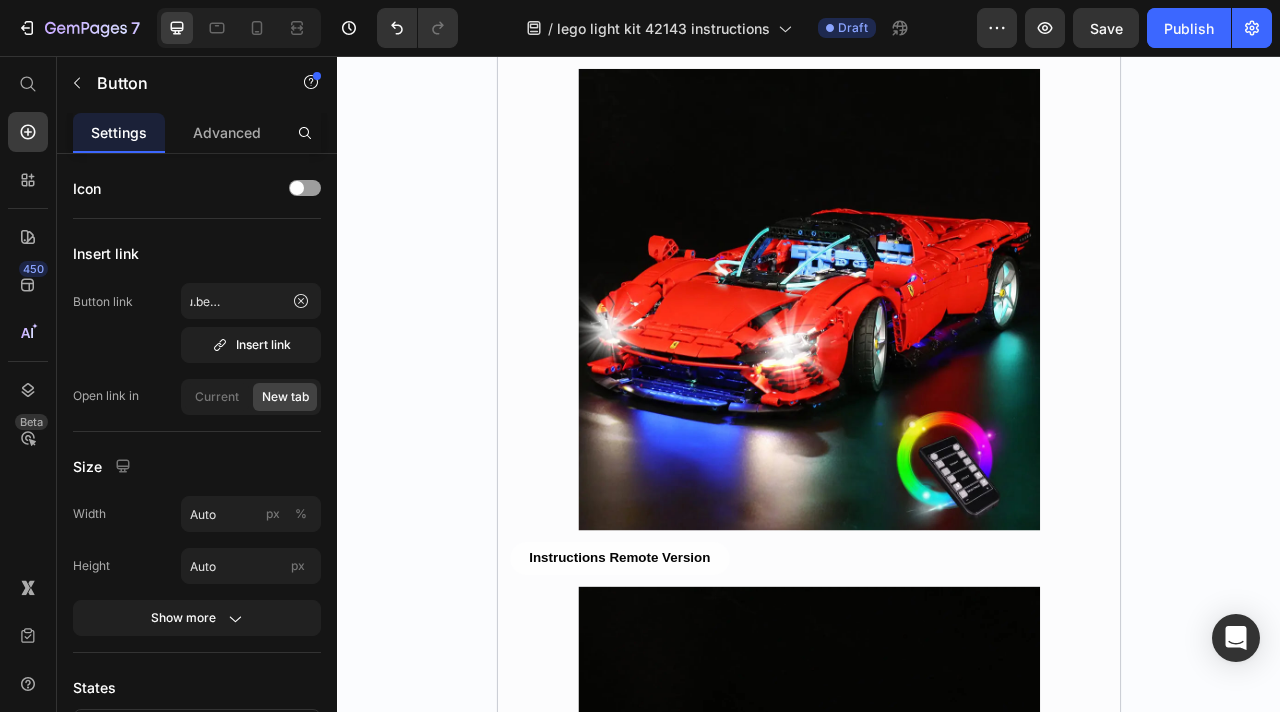 scroll, scrollTop: 0, scrollLeft: 0, axis: both 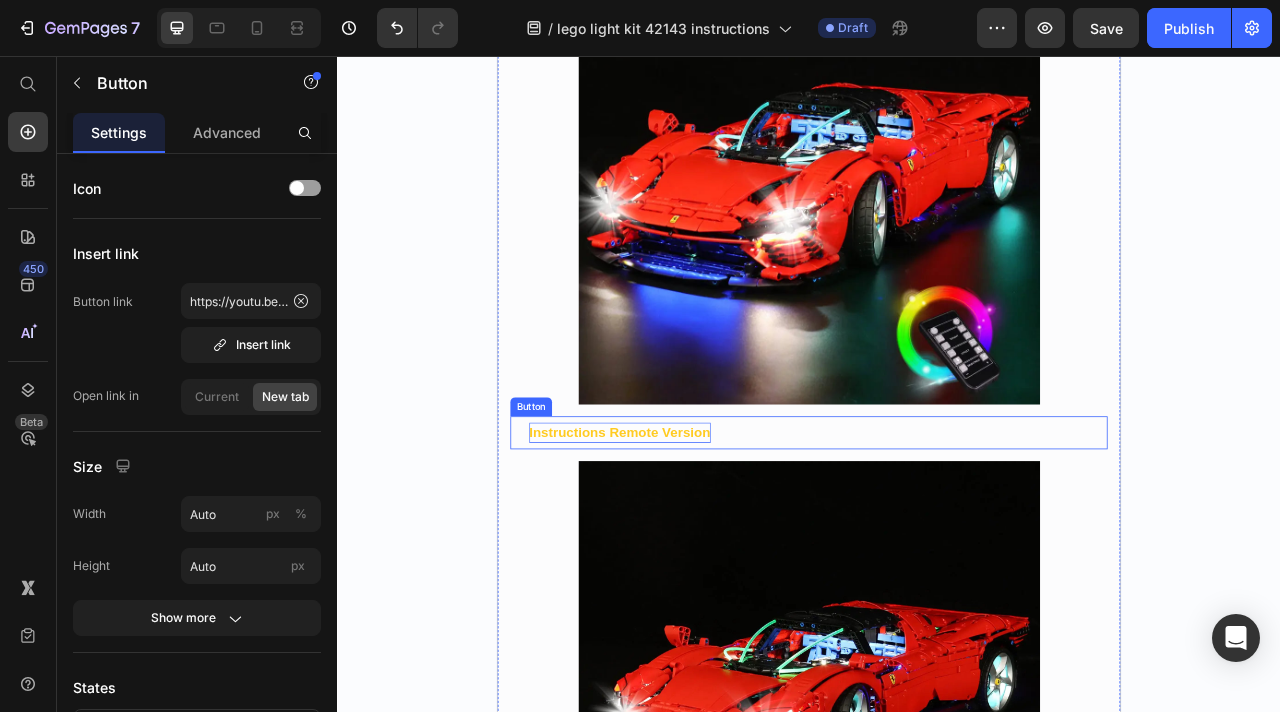 click on "Instructions Remote Version" at bounding box center (696, 534) 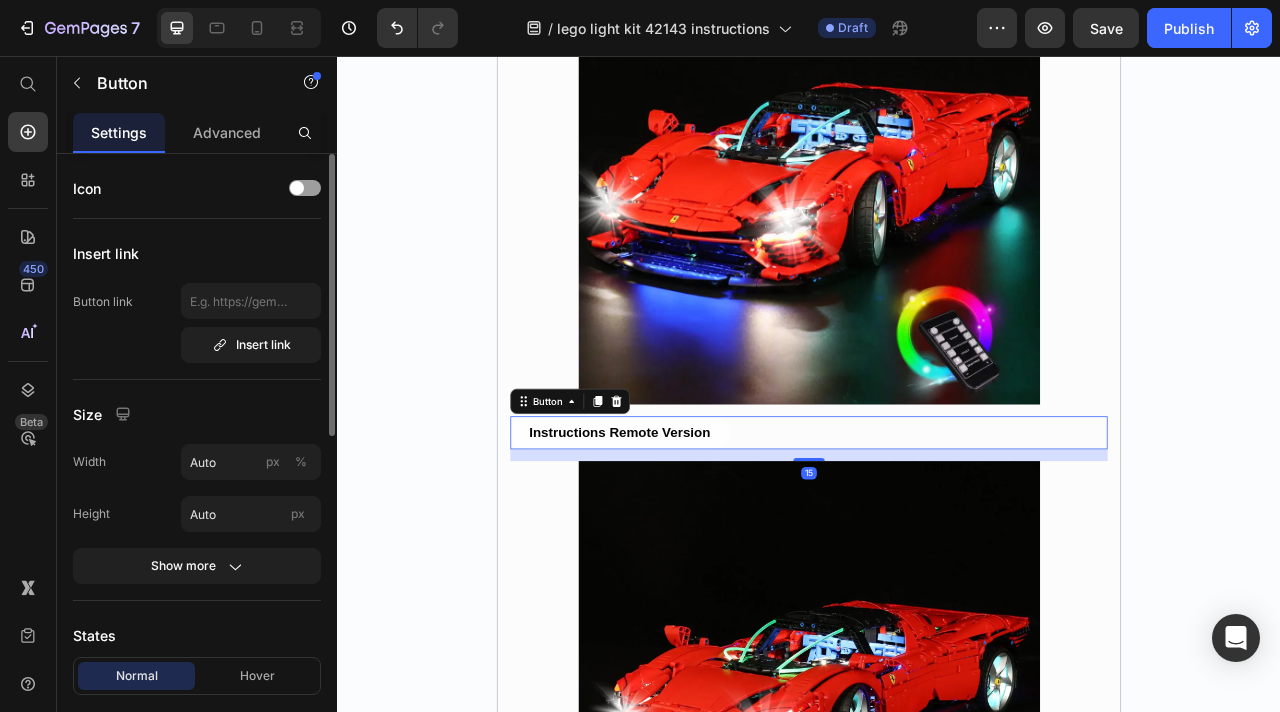click on "Insert link" at bounding box center (251, 323) 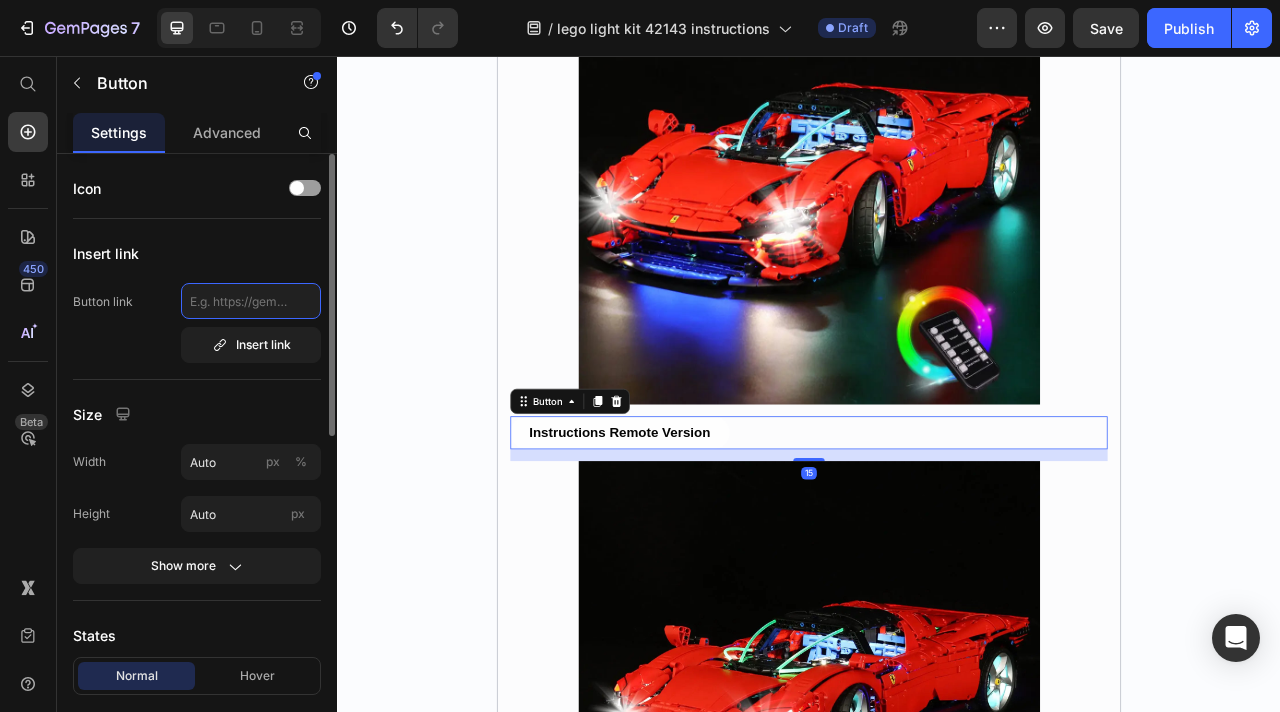 click 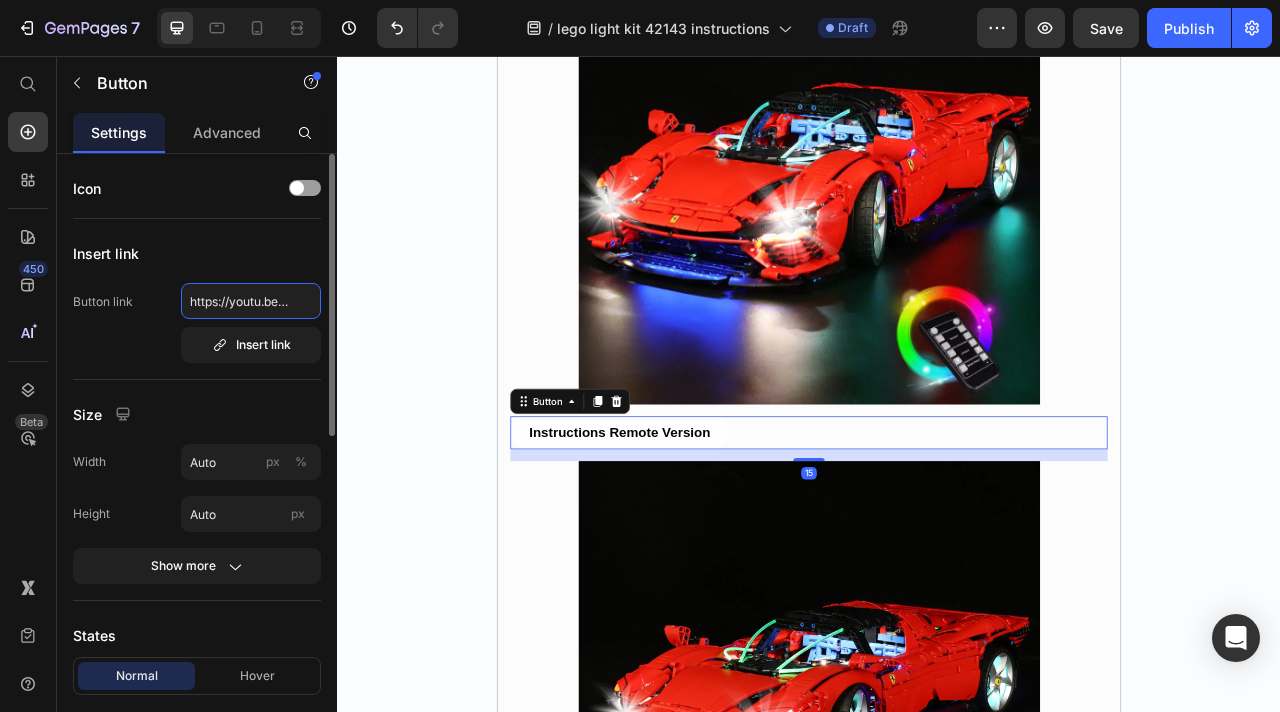 scroll, scrollTop: 0, scrollLeft: 72, axis: horizontal 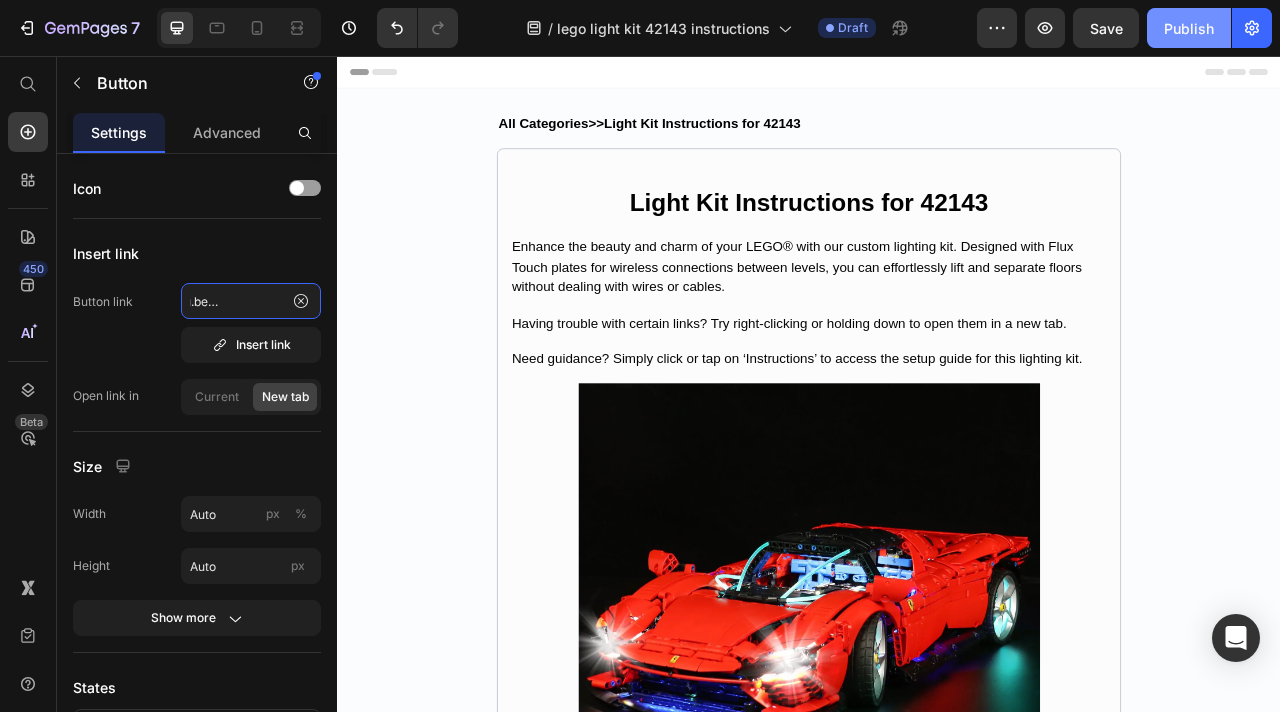 type on "https://youtu.be/ftMtbAxHeX8" 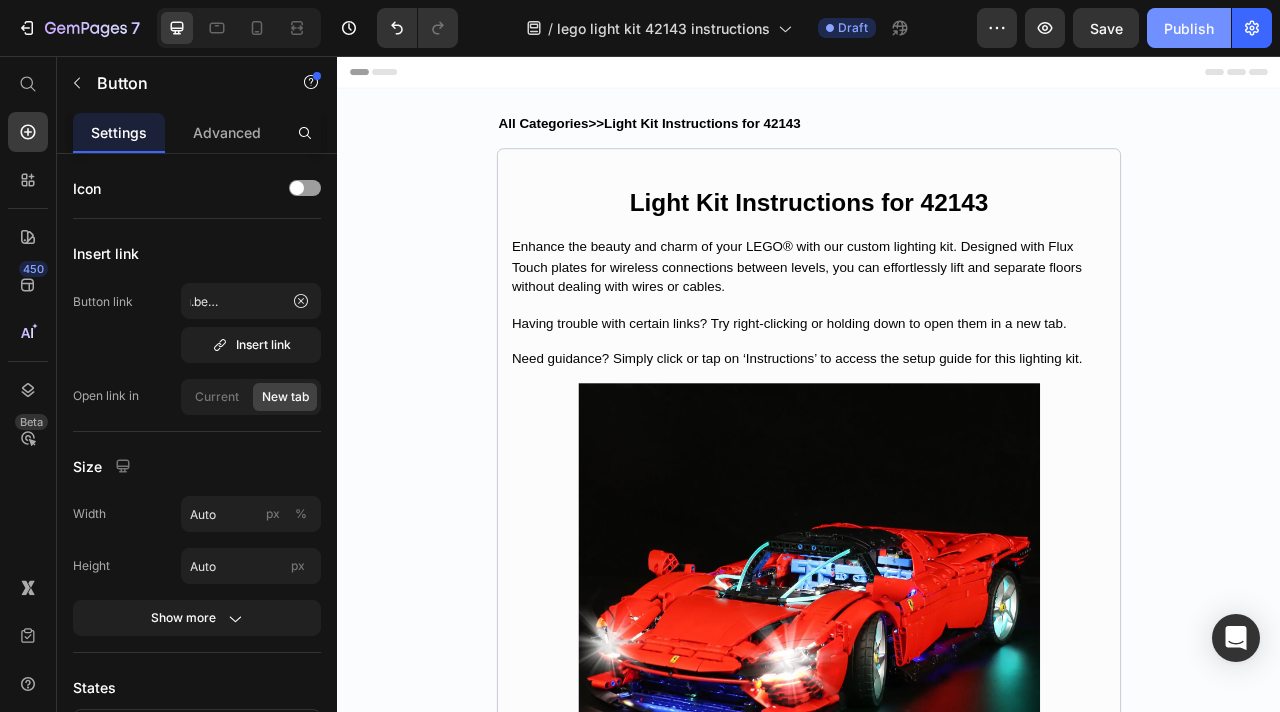 click on "Publish" at bounding box center [1189, 28] 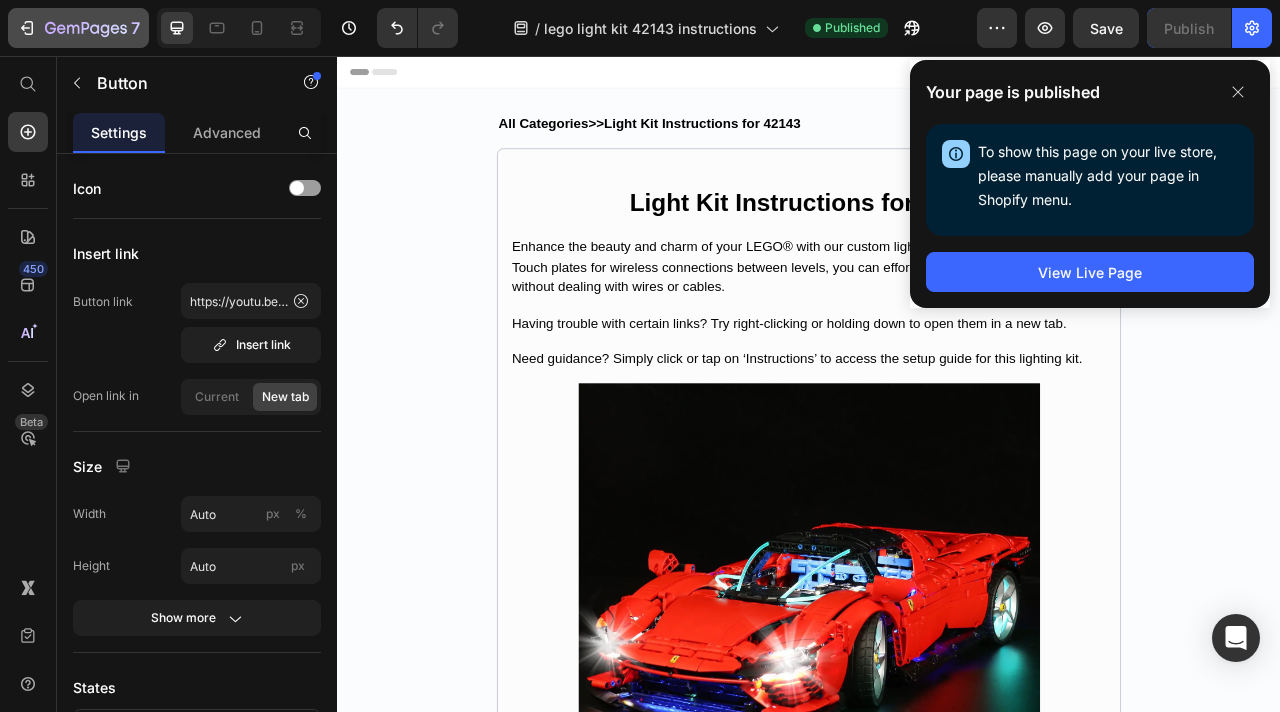 click 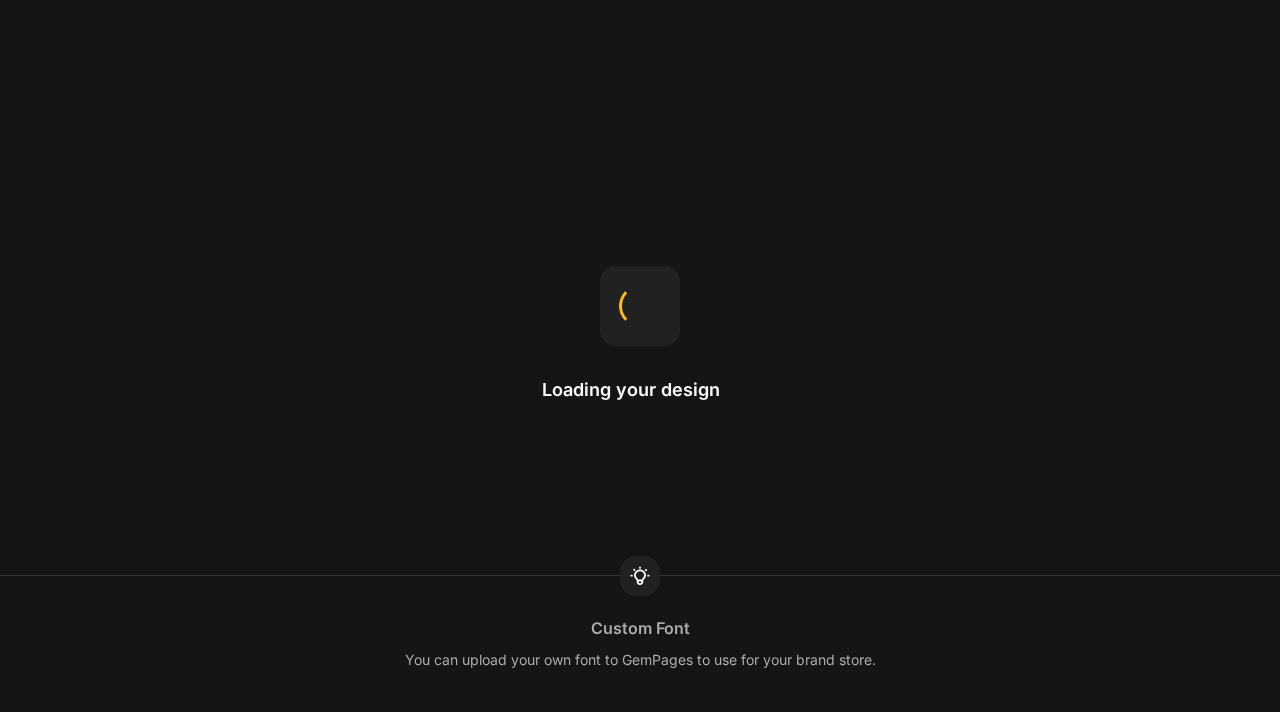 scroll, scrollTop: 0, scrollLeft: 0, axis: both 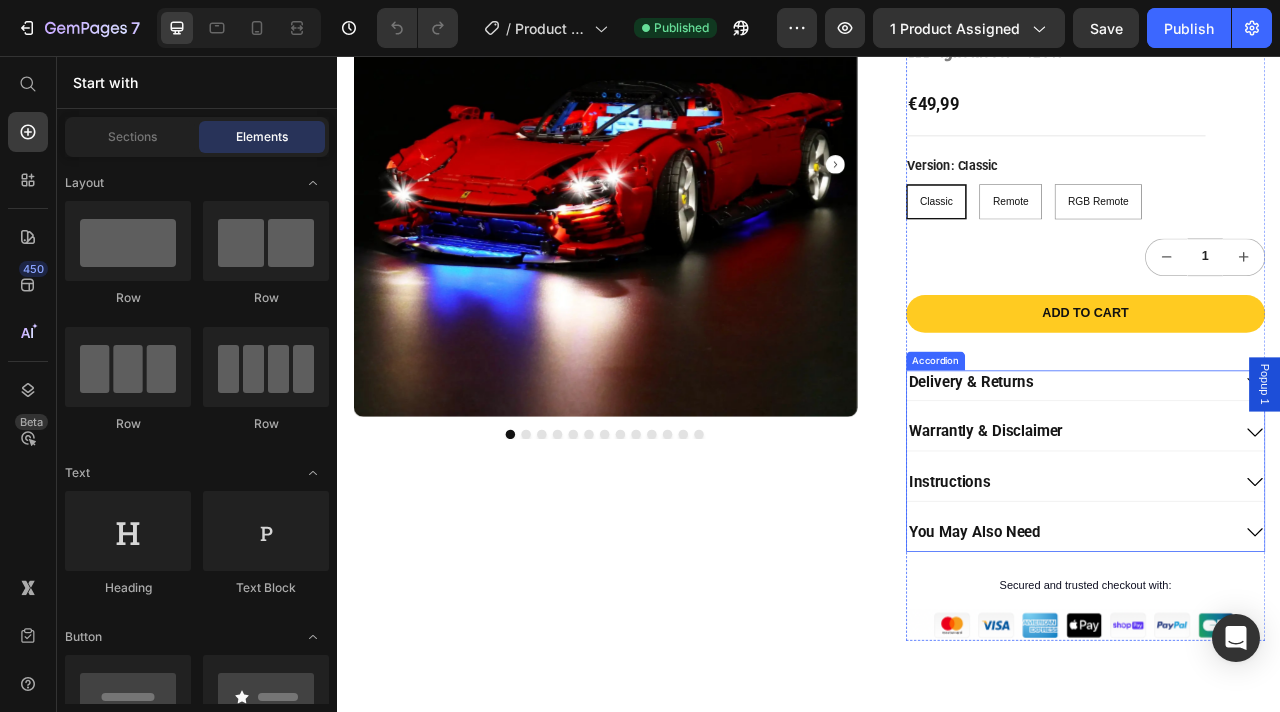 click on "Instructions" at bounding box center (1269, 598) 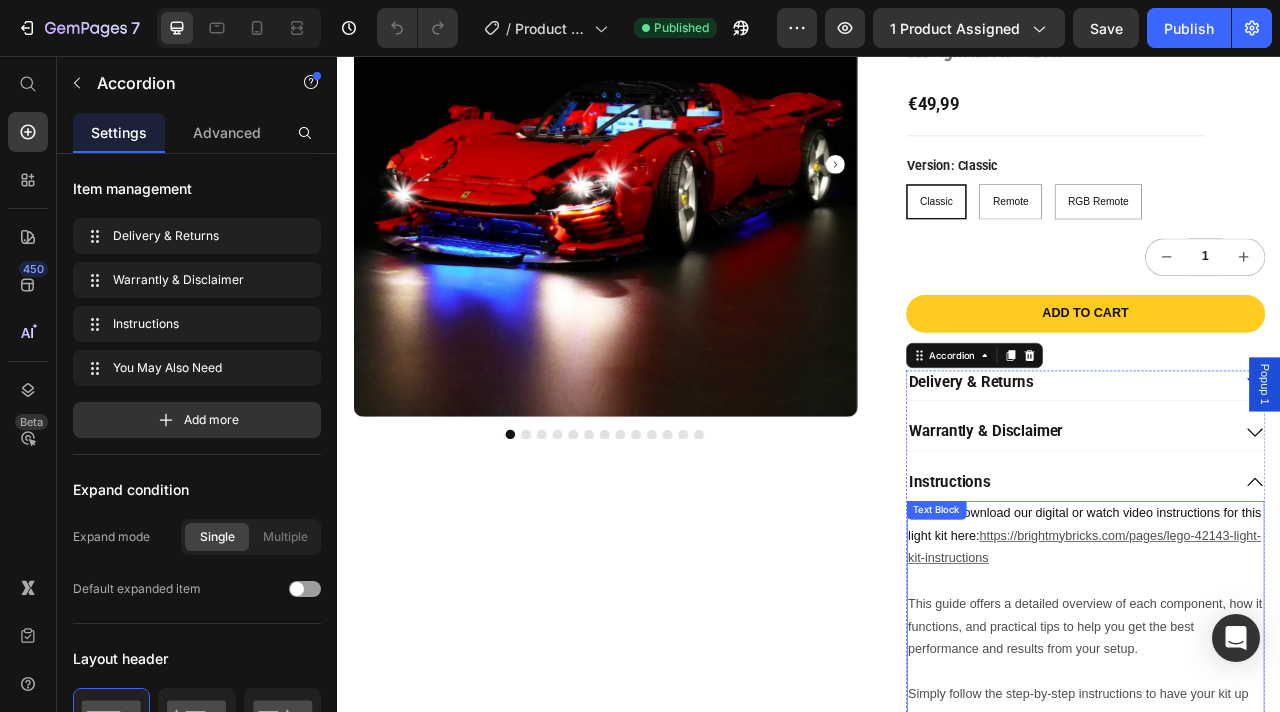 click on "You can download our digital or watch video instructions for this light kit here:  https://brightmybricks.com/pages/lego-42143-light-kit-instructions" at bounding box center (1289, 667) 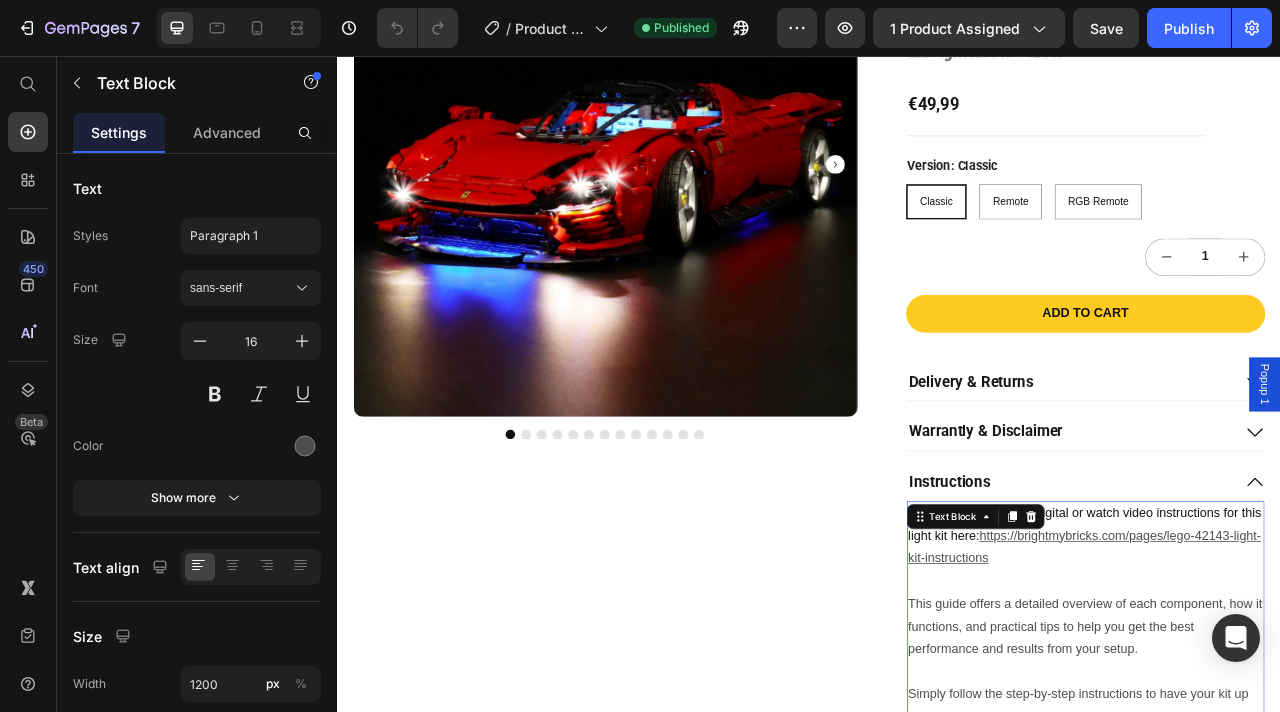 click on "You can download our digital or watch video instructions for this light kit here:  https://brightmybricks.com/pages/lego-42143-light-kit-instructions" at bounding box center (1289, 667) 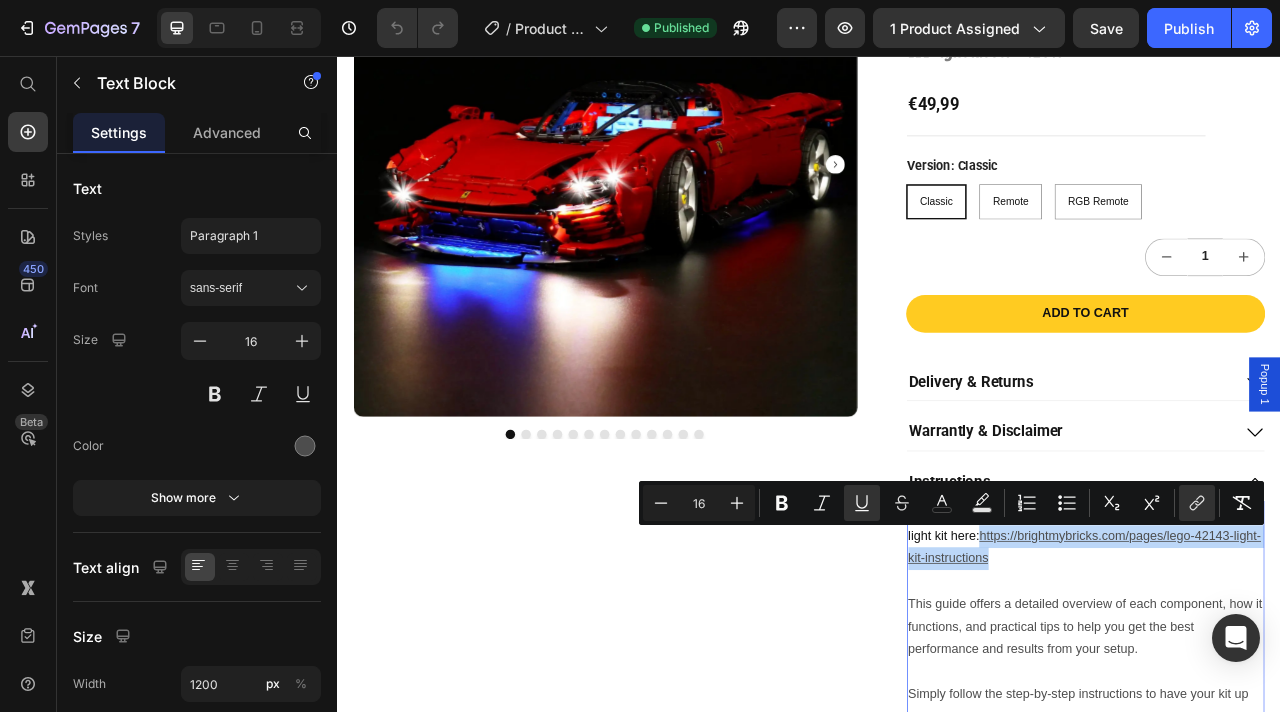 drag, startPoint x: 1240, startPoint y: 692, endPoint x: 1160, endPoint y: 676, distance: 81.58431 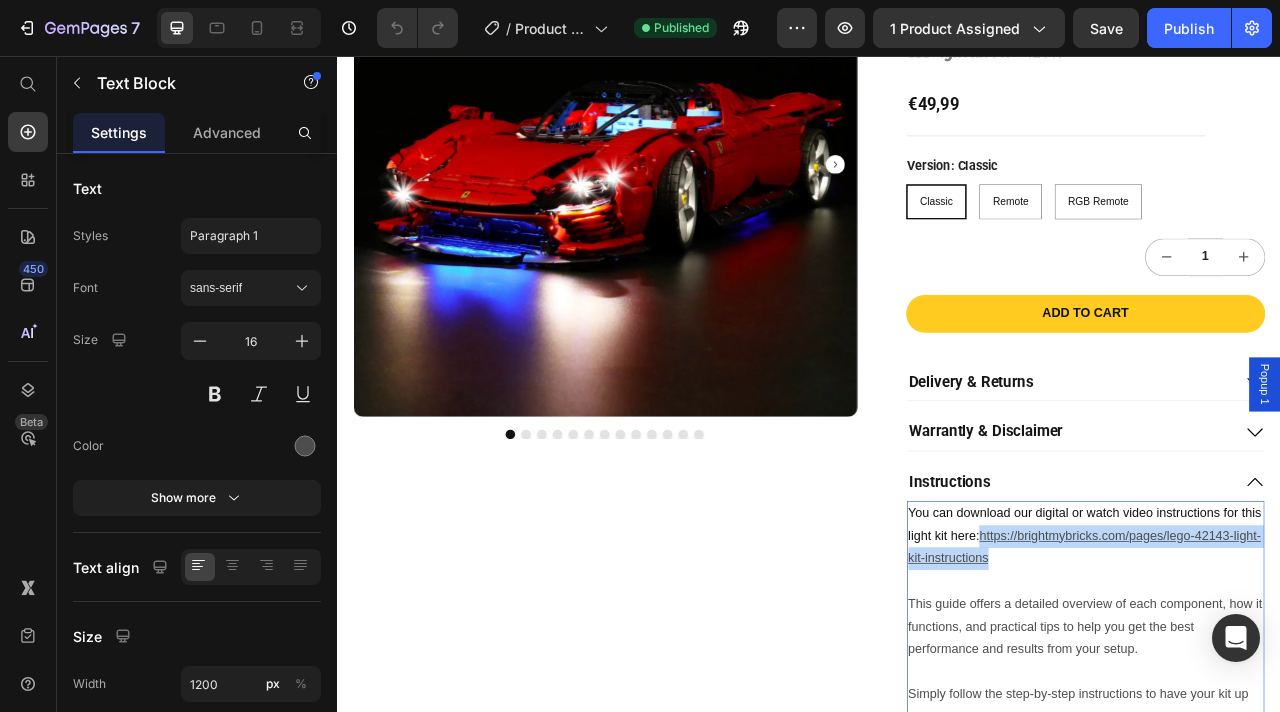 scroll, scrollTop: 13, scrollLeft: 0, axis: vertical 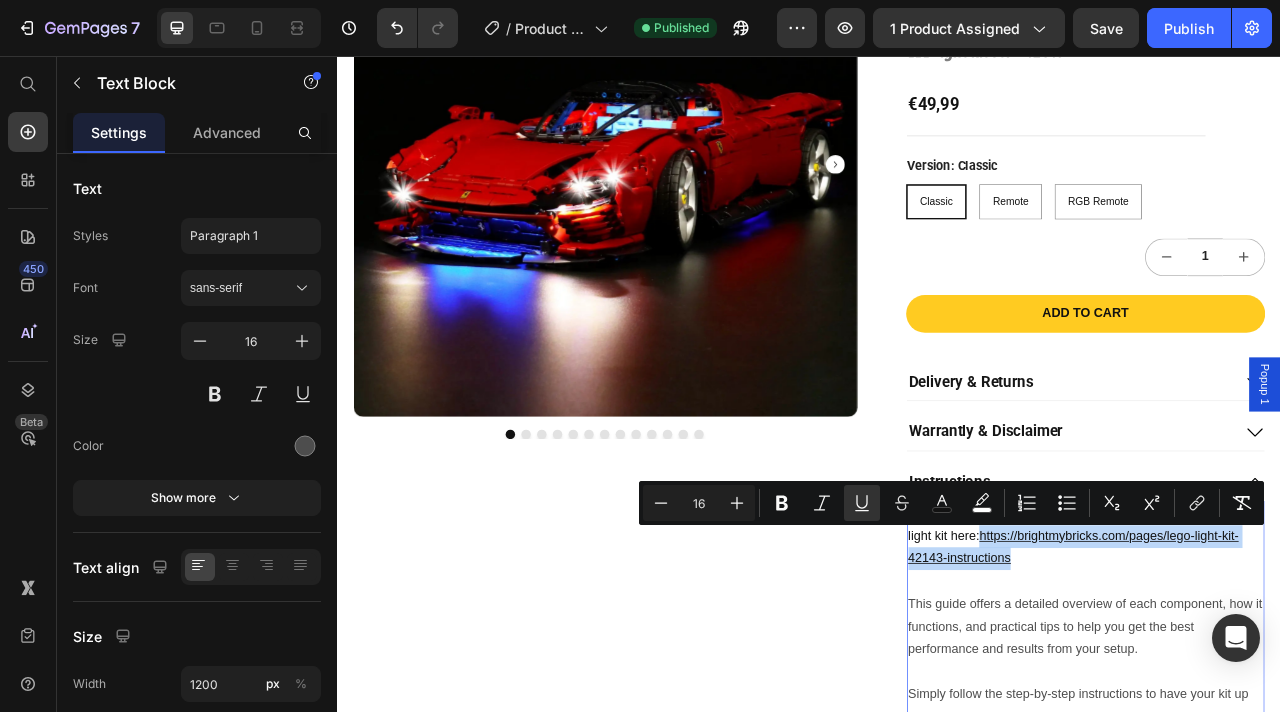 drag, startPoint x: 1214, startPoint y: 697, endPoint x: 1157, endPoint y: 673, distance: 61.846584 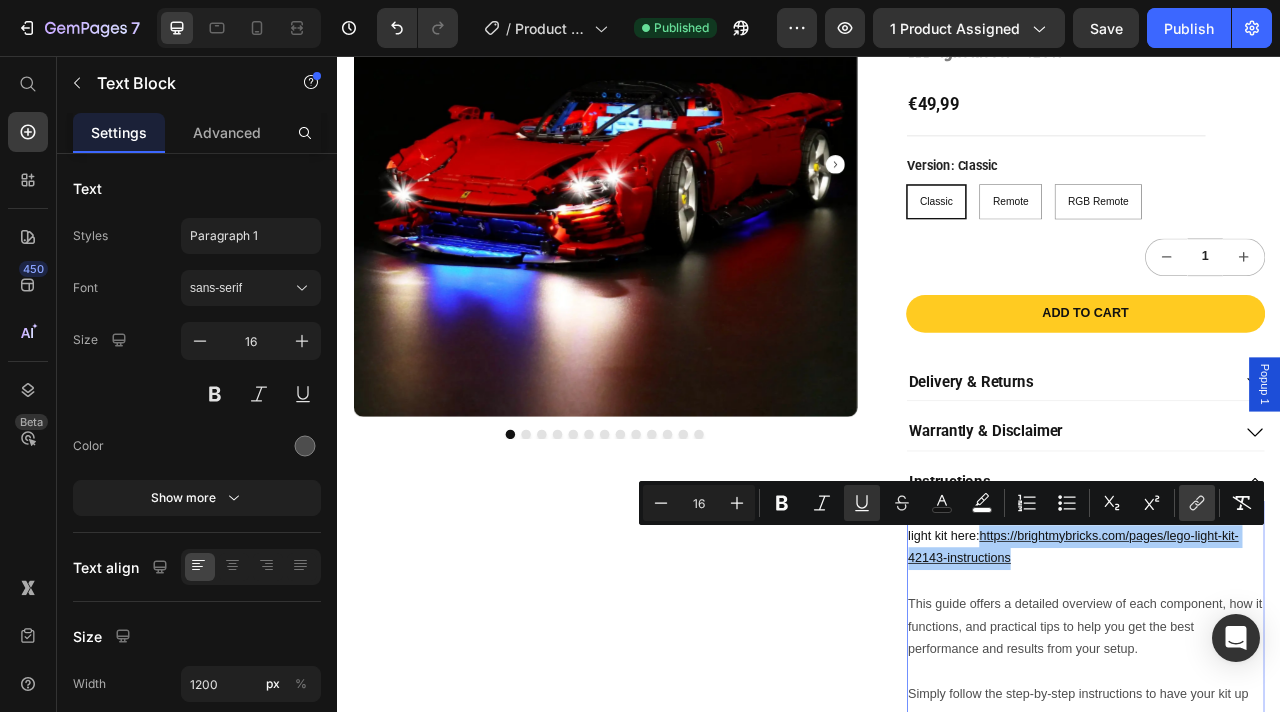 click 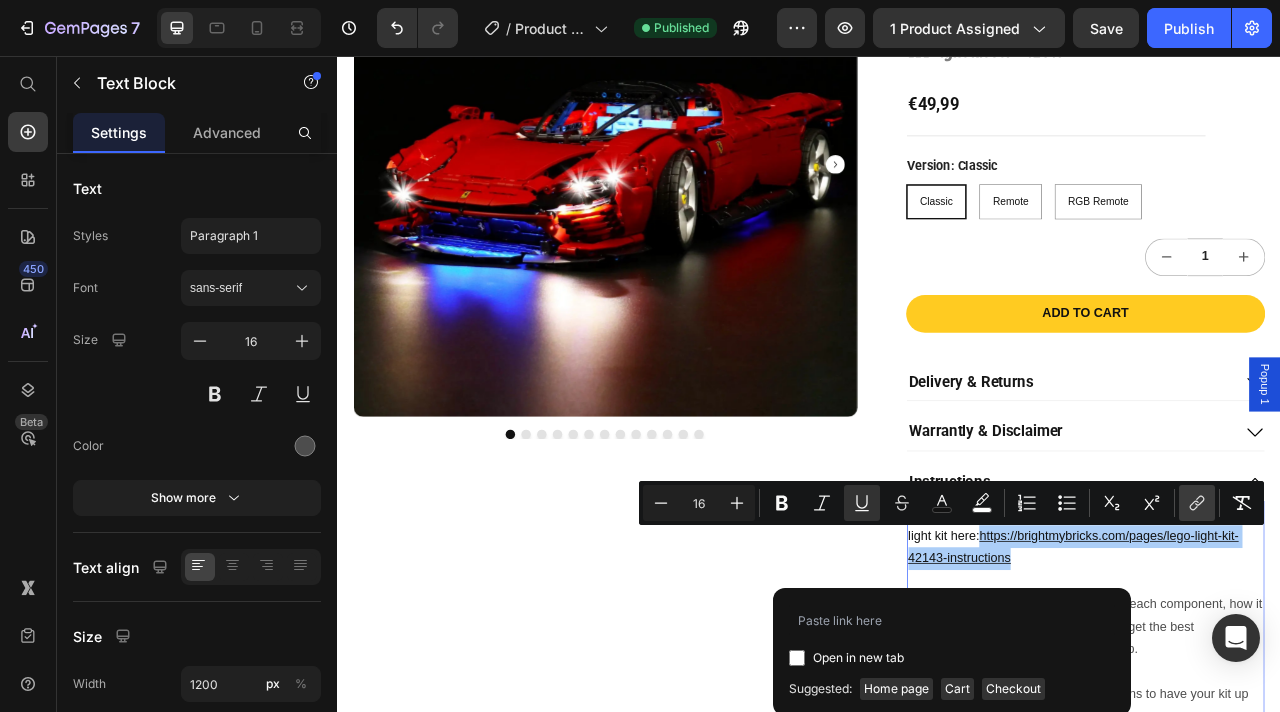 type on "https://brightmybricks.com/pages/lego-light-kit-42143-instructions" 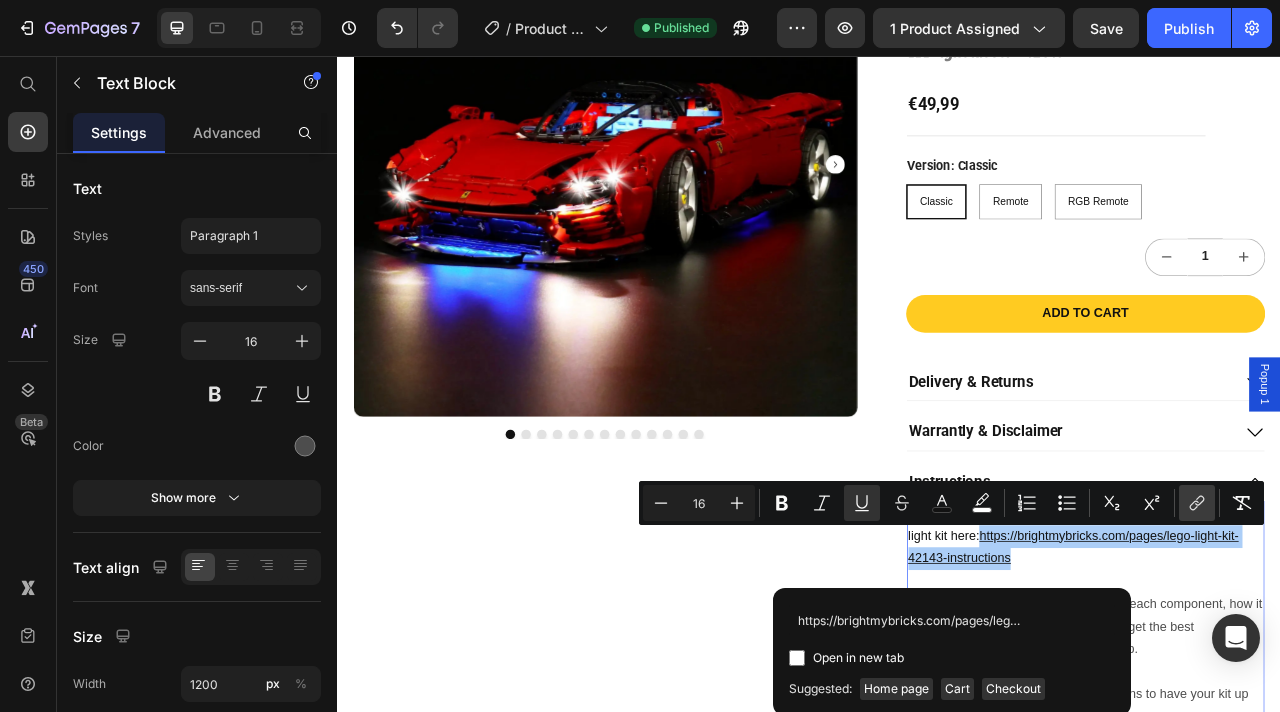 scroll, scrollTop: 0, scrollLeft: 158, axis: horizontal 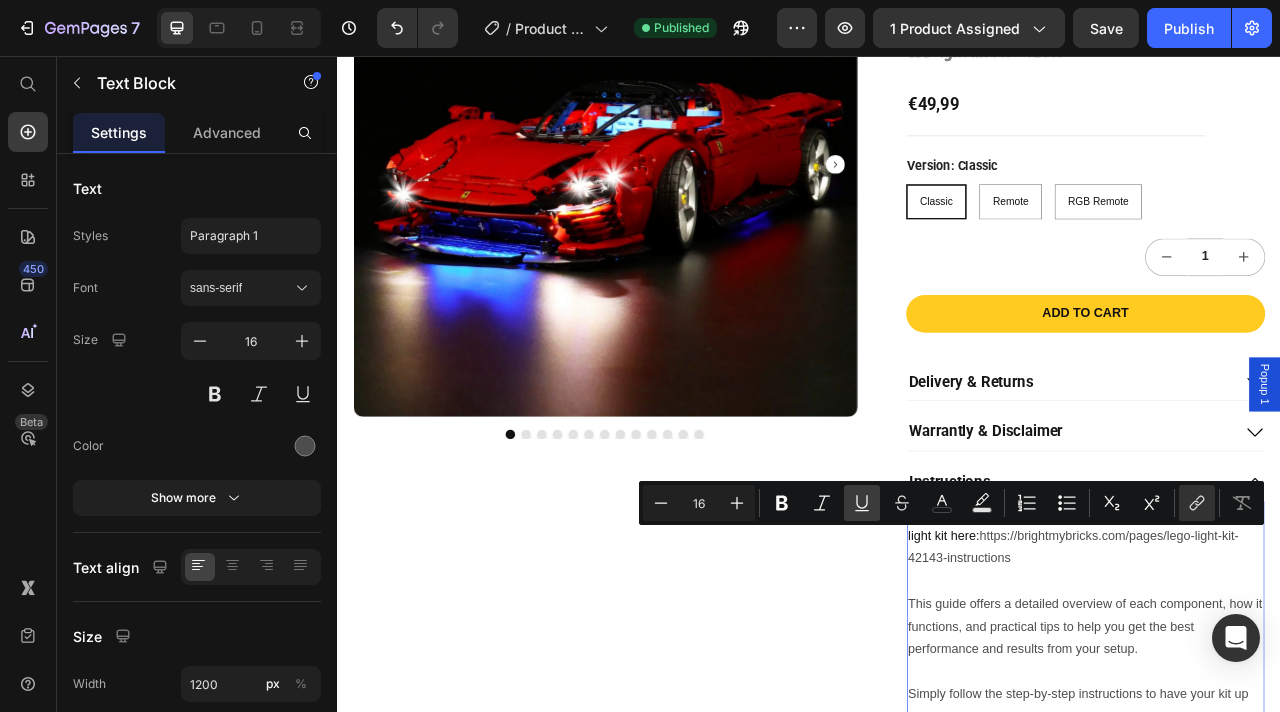 click 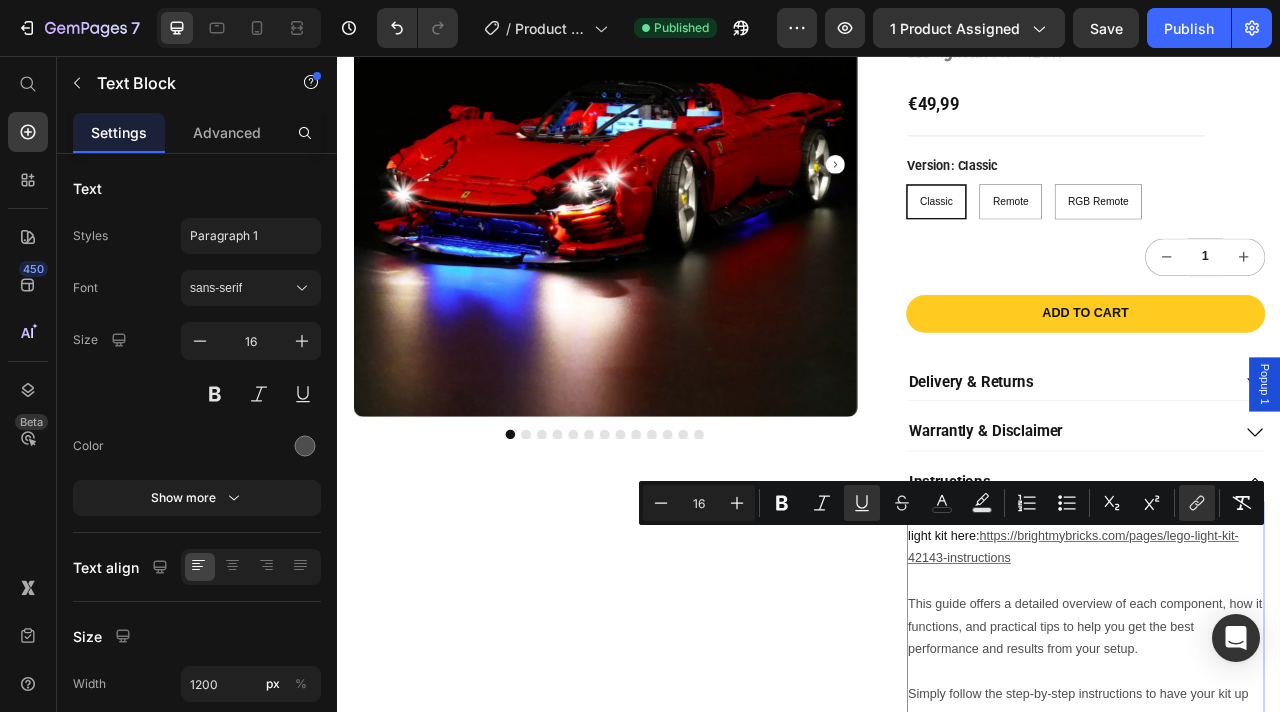 click at bounding box center [1289, 724] 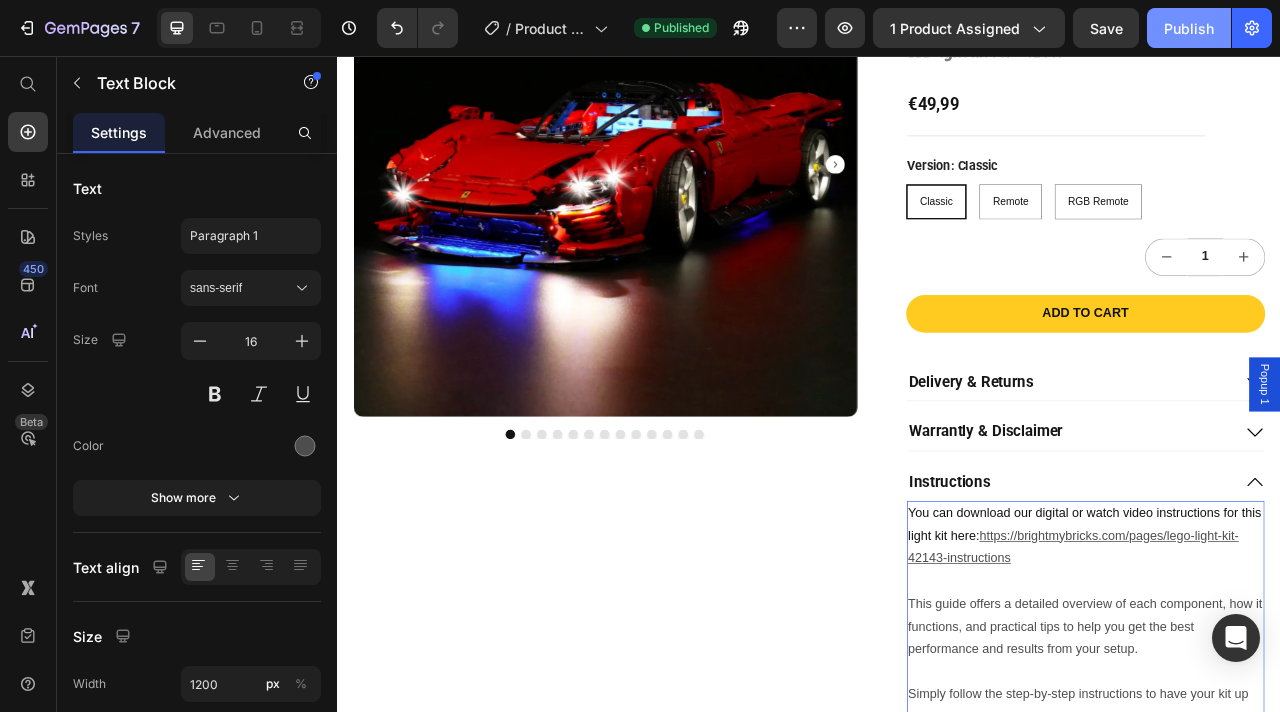 click on "Publish" at bounding box center (1189, 28) 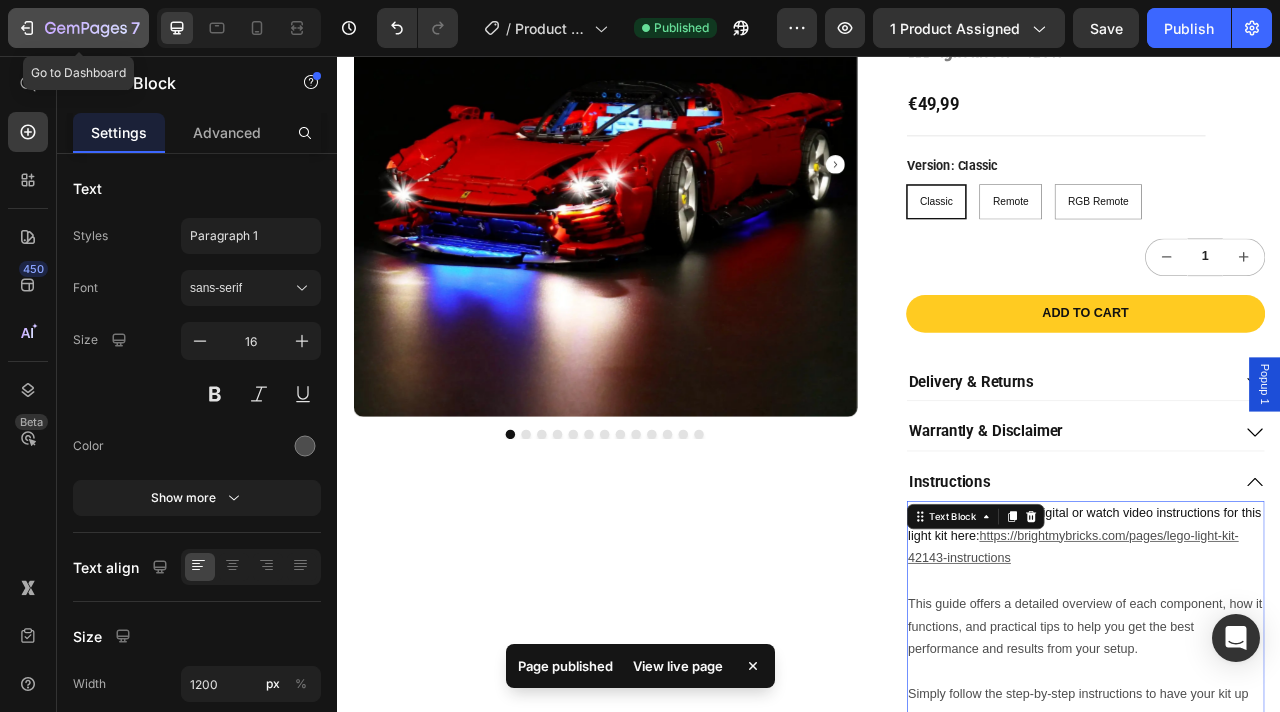 click 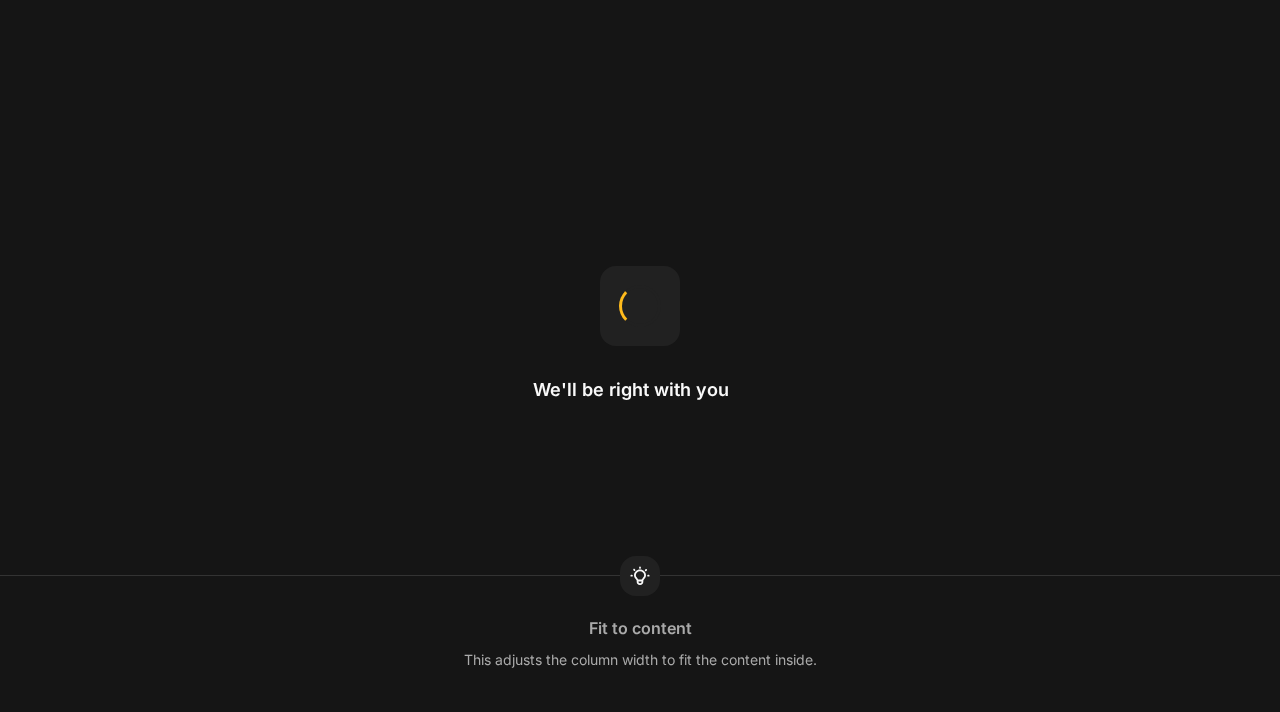 scroll, scrollTop: 0, scrollLeft: 0, axis: both 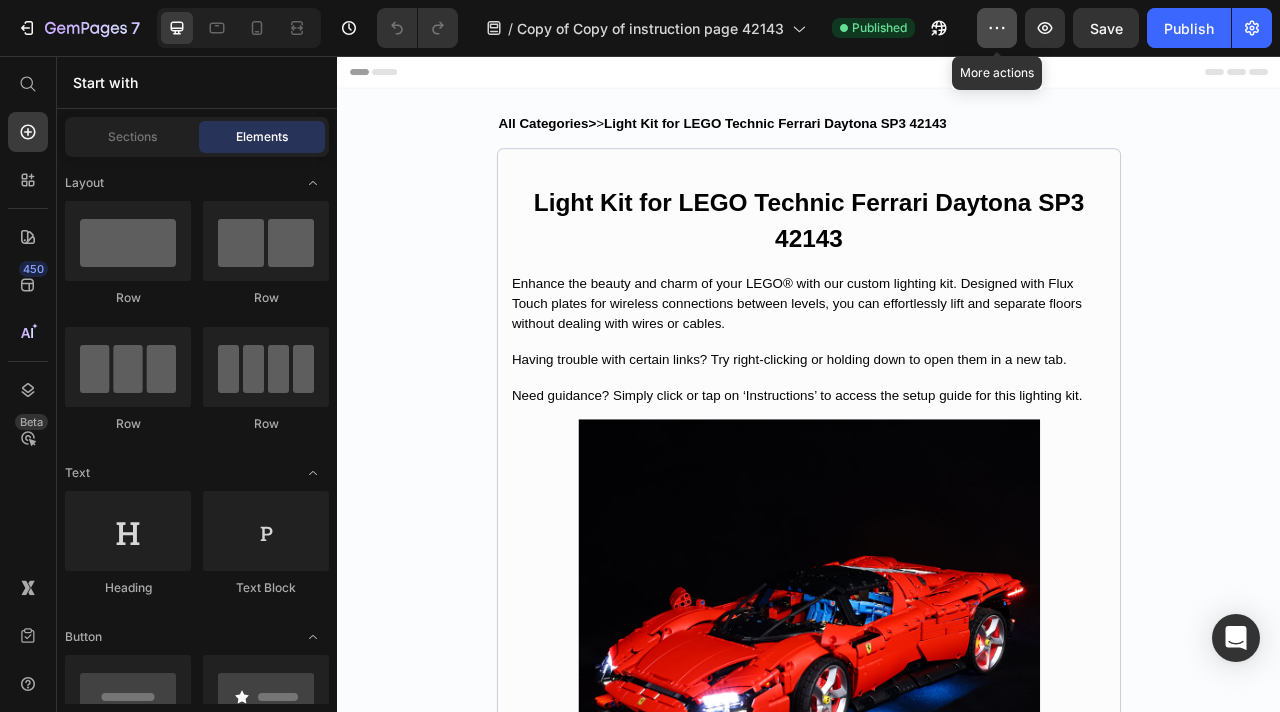 click 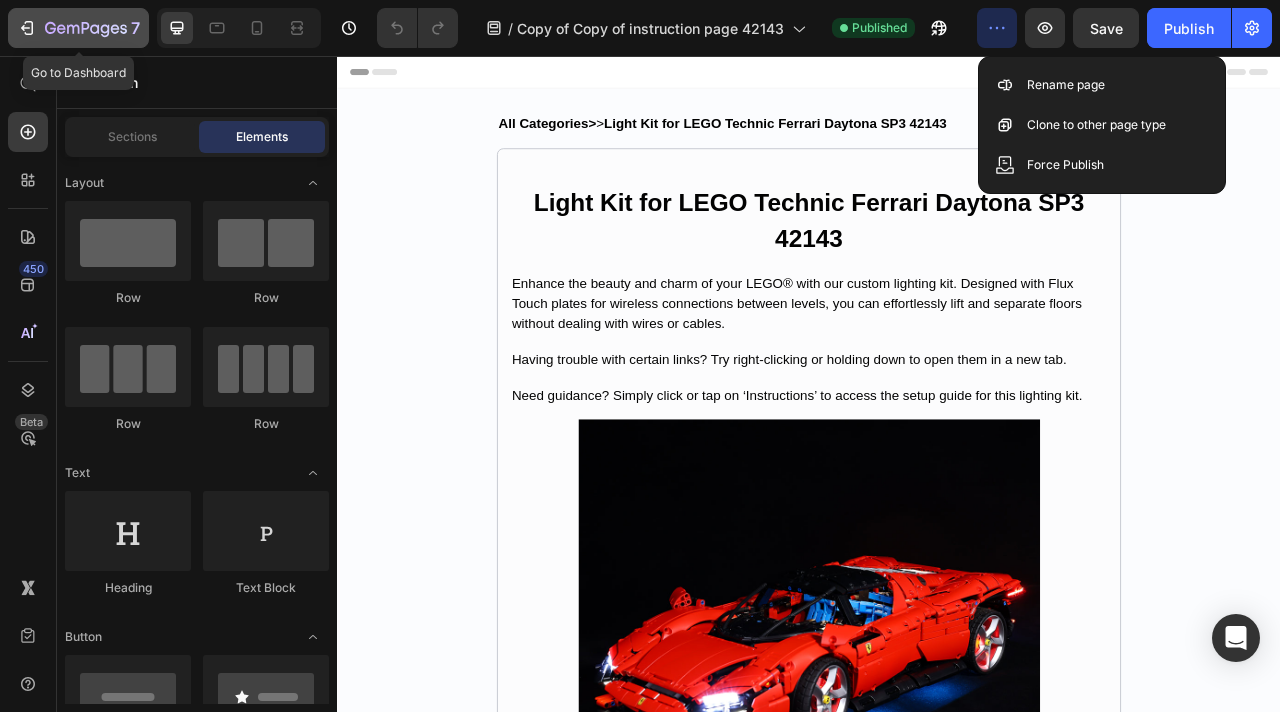 click 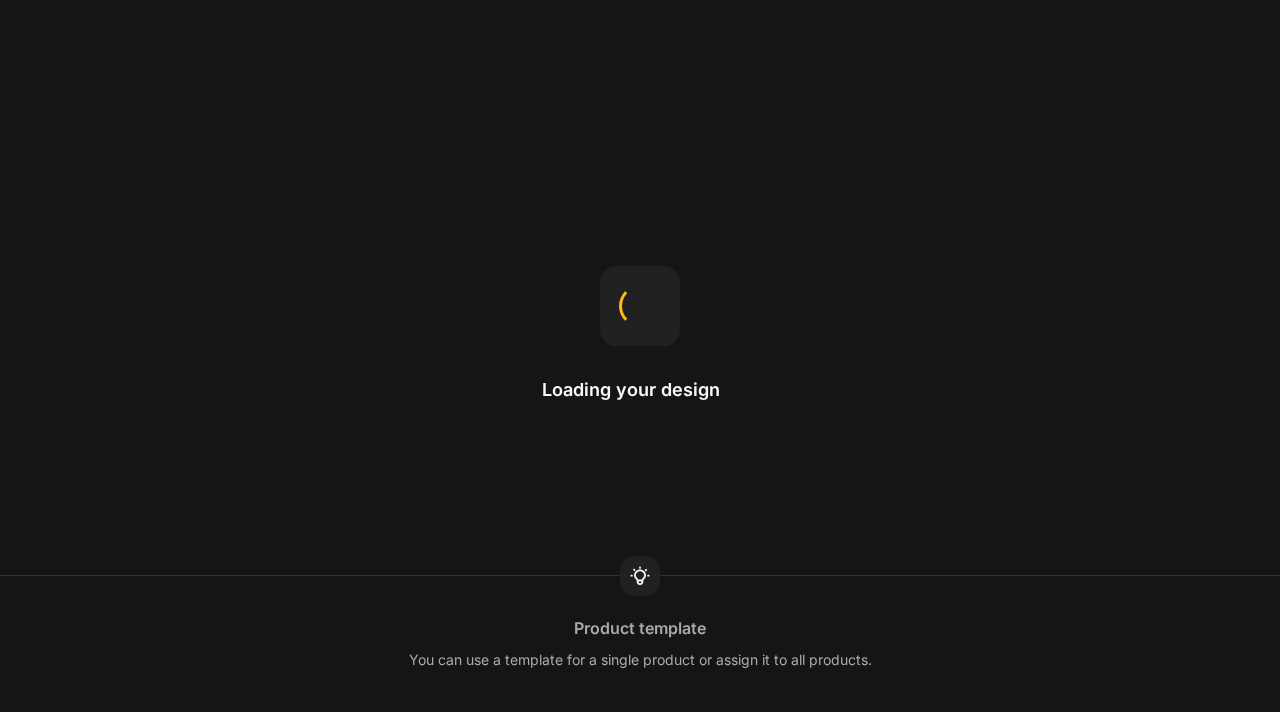 scroll, scrollTop: 0, scrollLeft: 0, axis: both 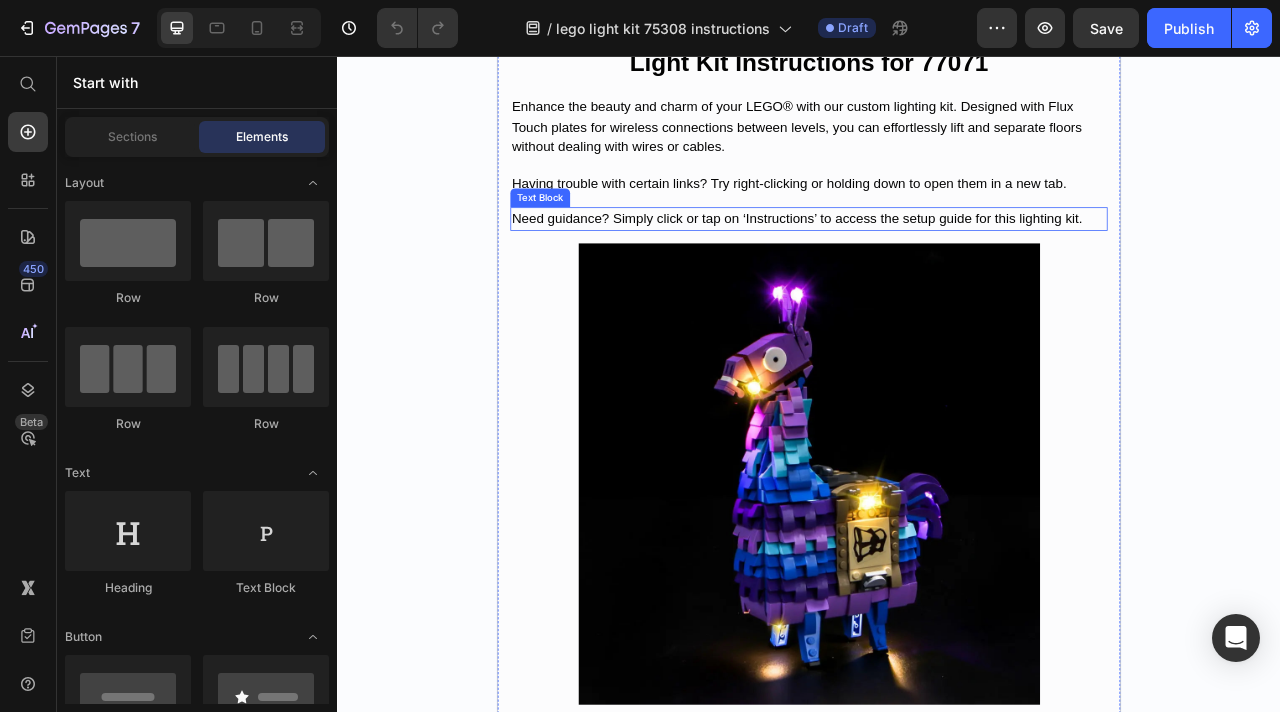 click at bounding box center [937, 587] 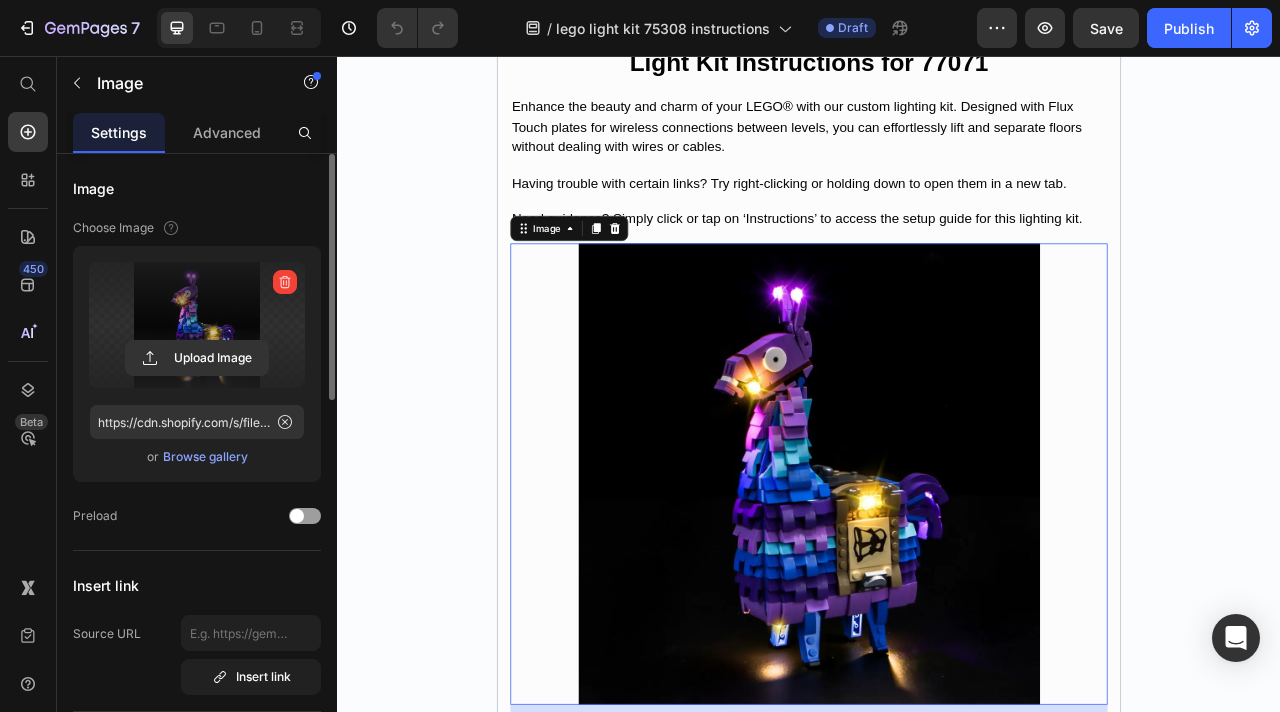 click at bounding box center [197, 325] 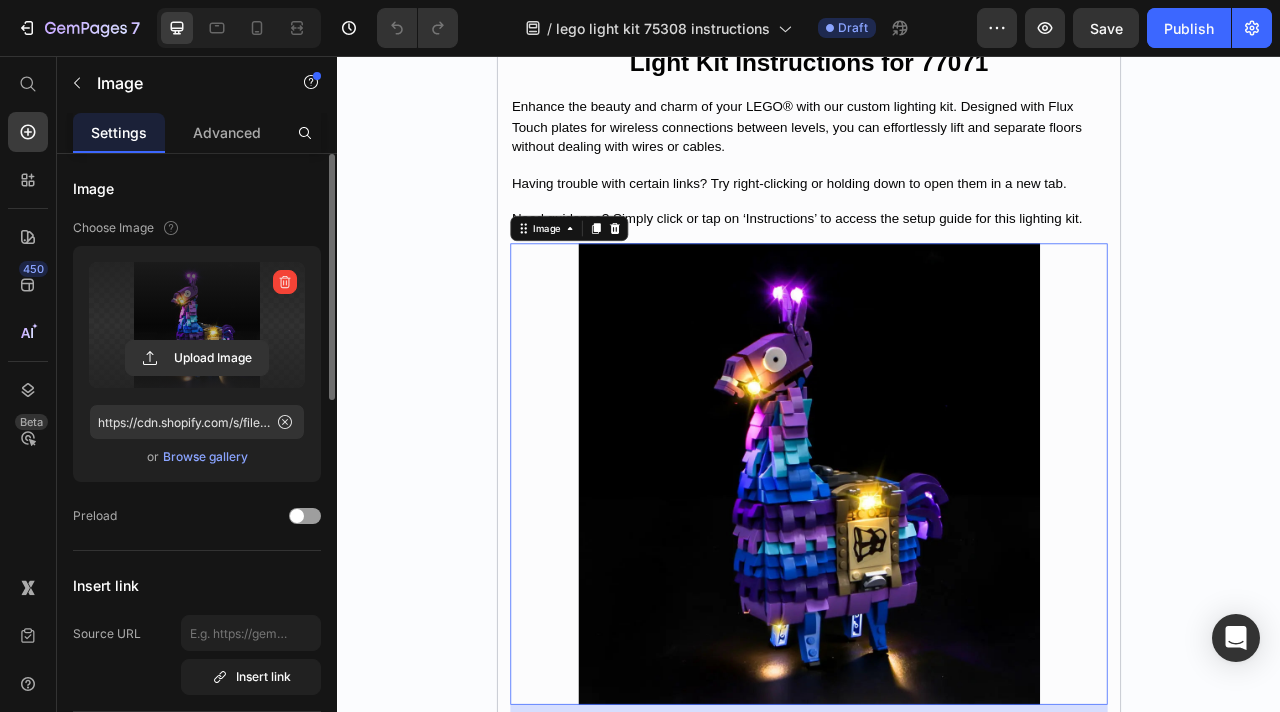 click 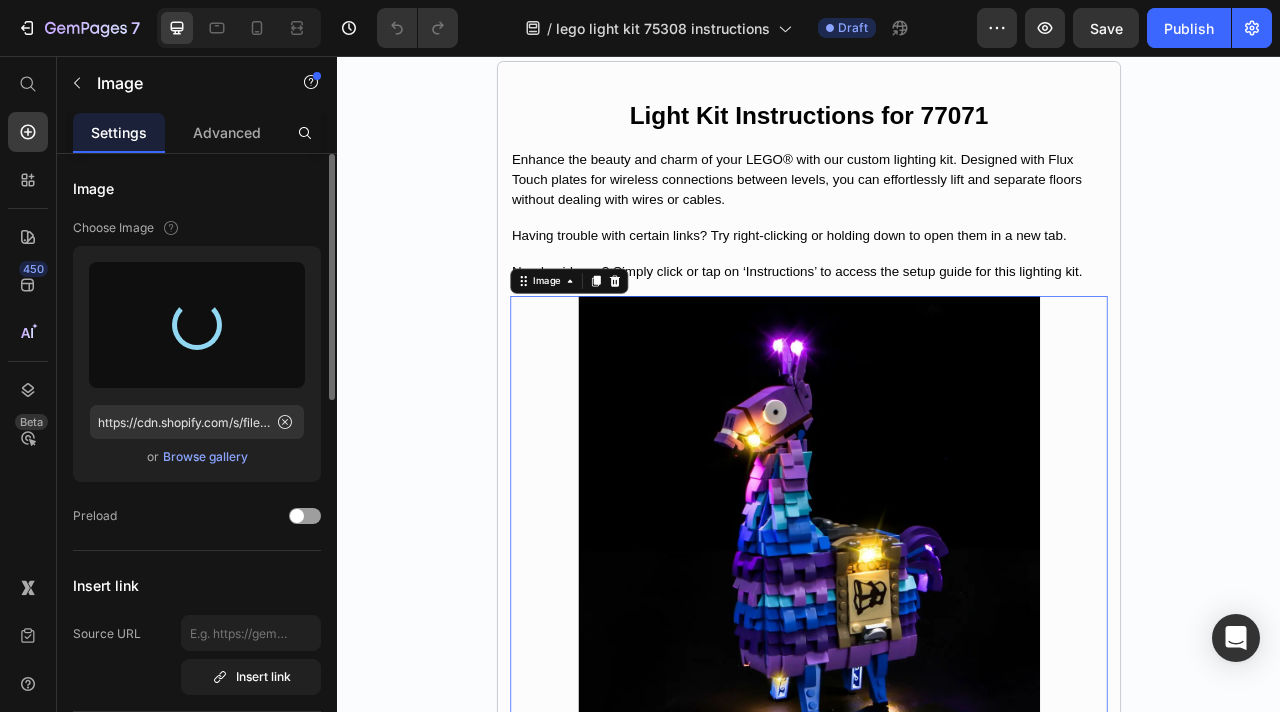 scroll, scrollTop: 0, scrollLeft: 0, axis: both 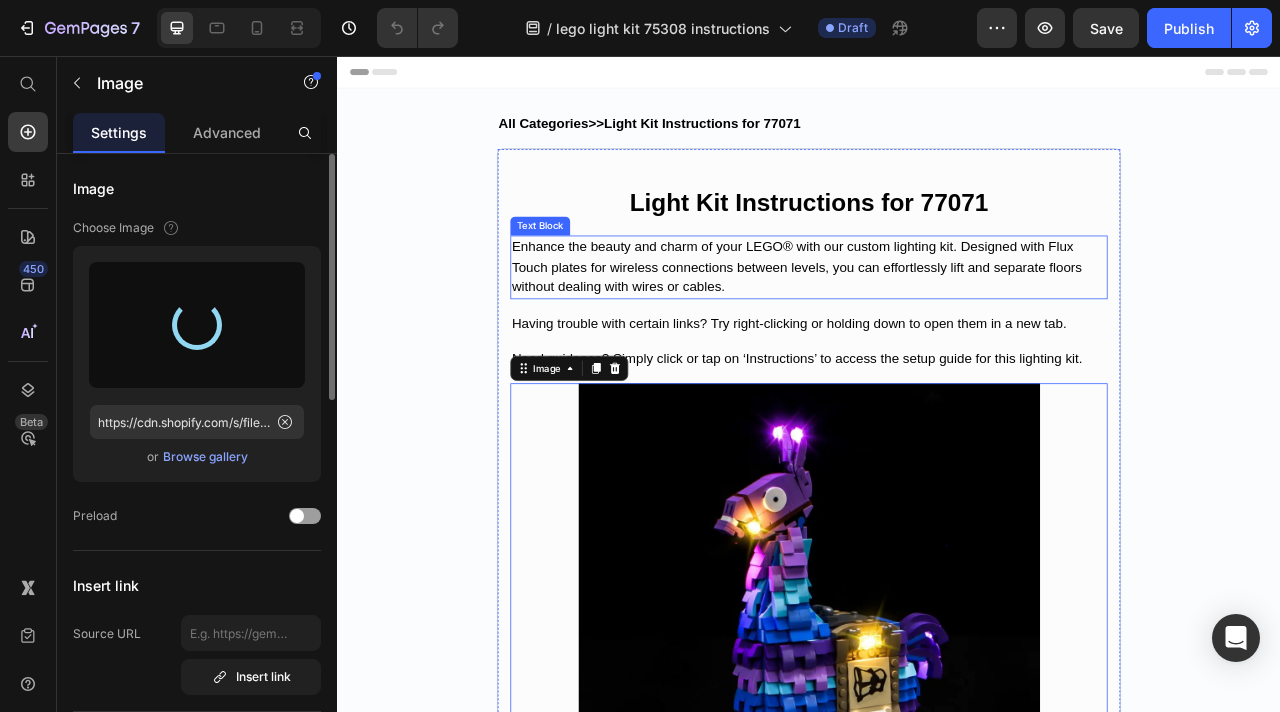 type on "https://cdn.shopify.com/s/files/1/0862/3666/0039/files/gempages_541772998508544900-ca88fb57-7062-4722-b3e6-9630f3f6316d.webp" 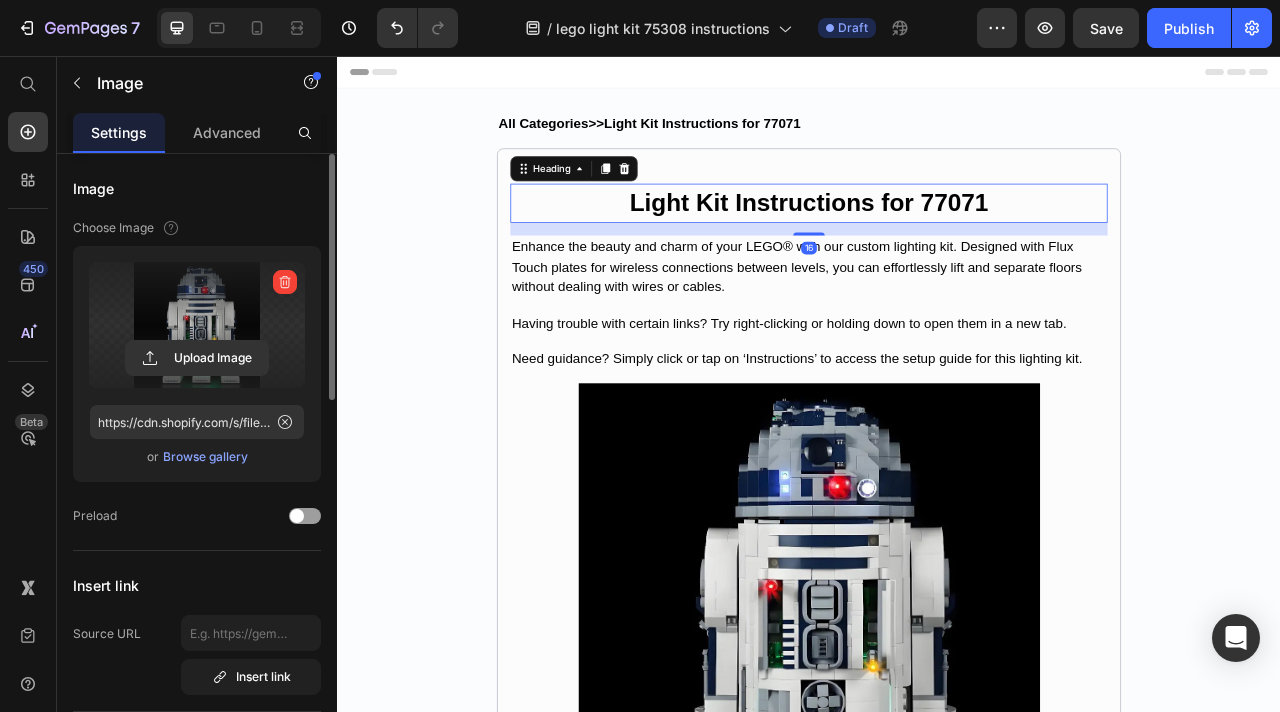 click on "Light Kit Instructions for 77071" at bounding box center (937, 242) 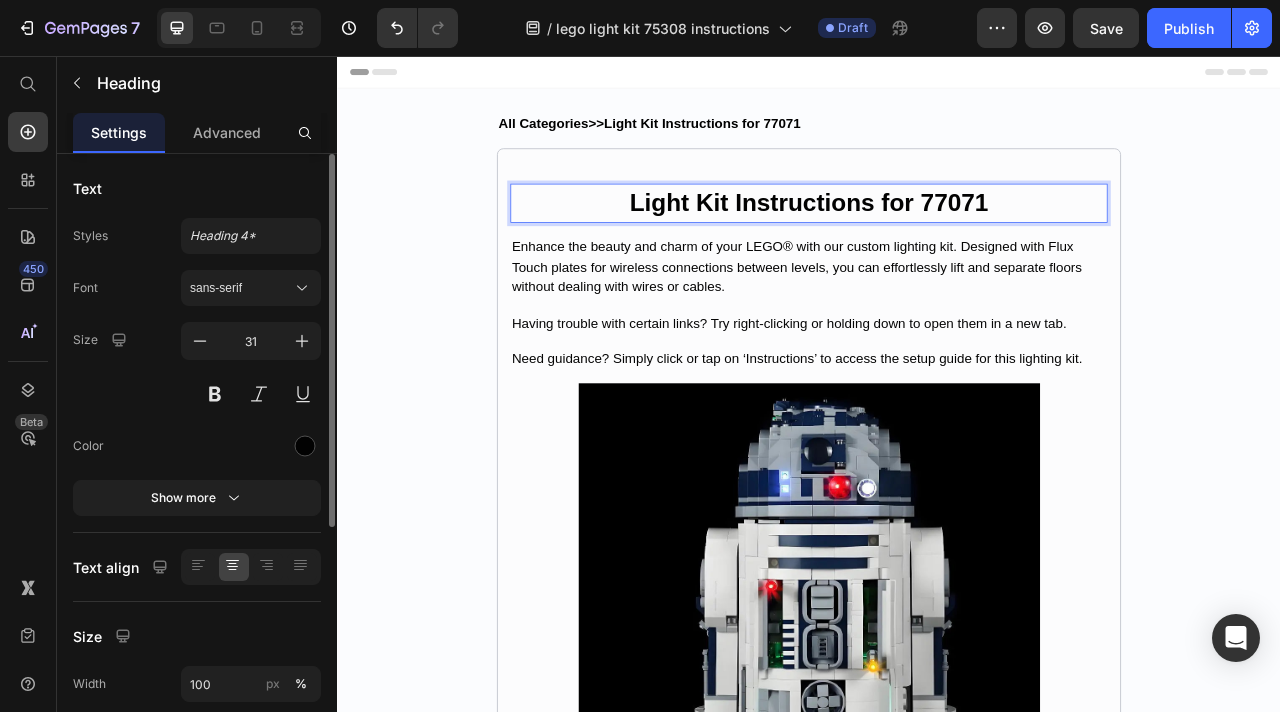 click on "Light Kit Instructions for 77071" at bounding box center (937, 243) 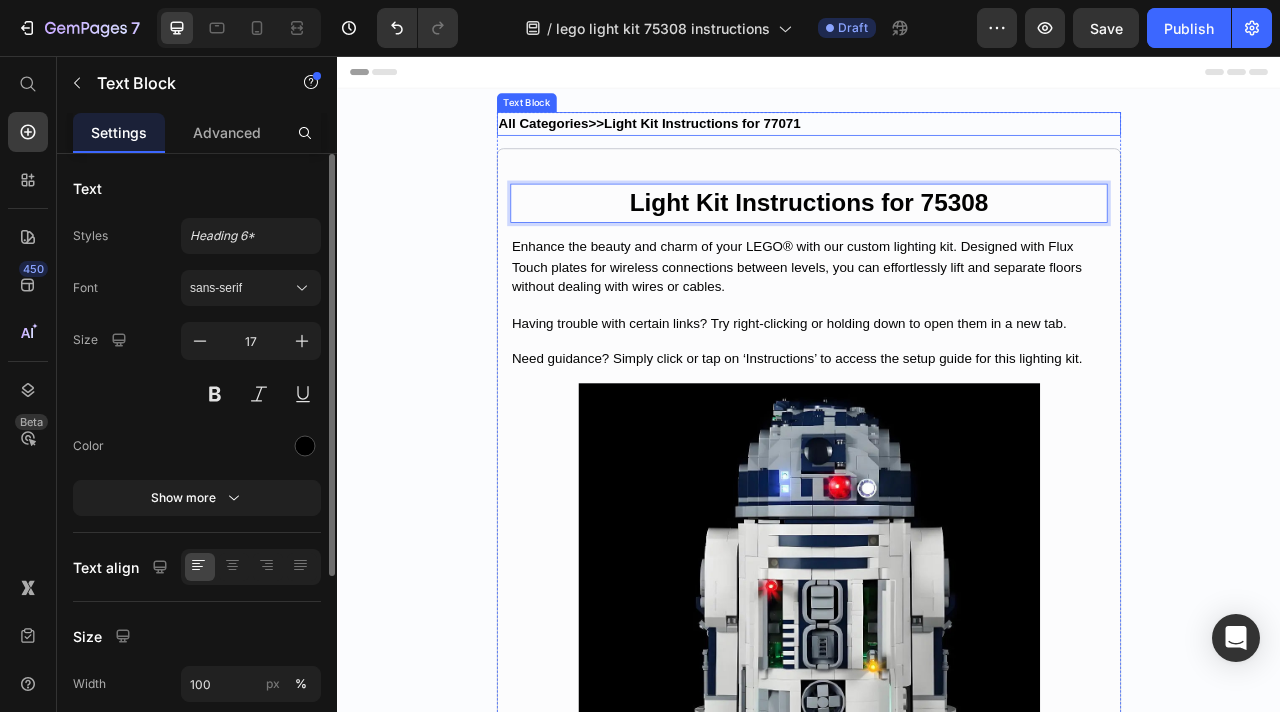 click on "All Categories>>Light Kit Instructions for 77071" at bounding box center [734, 141] 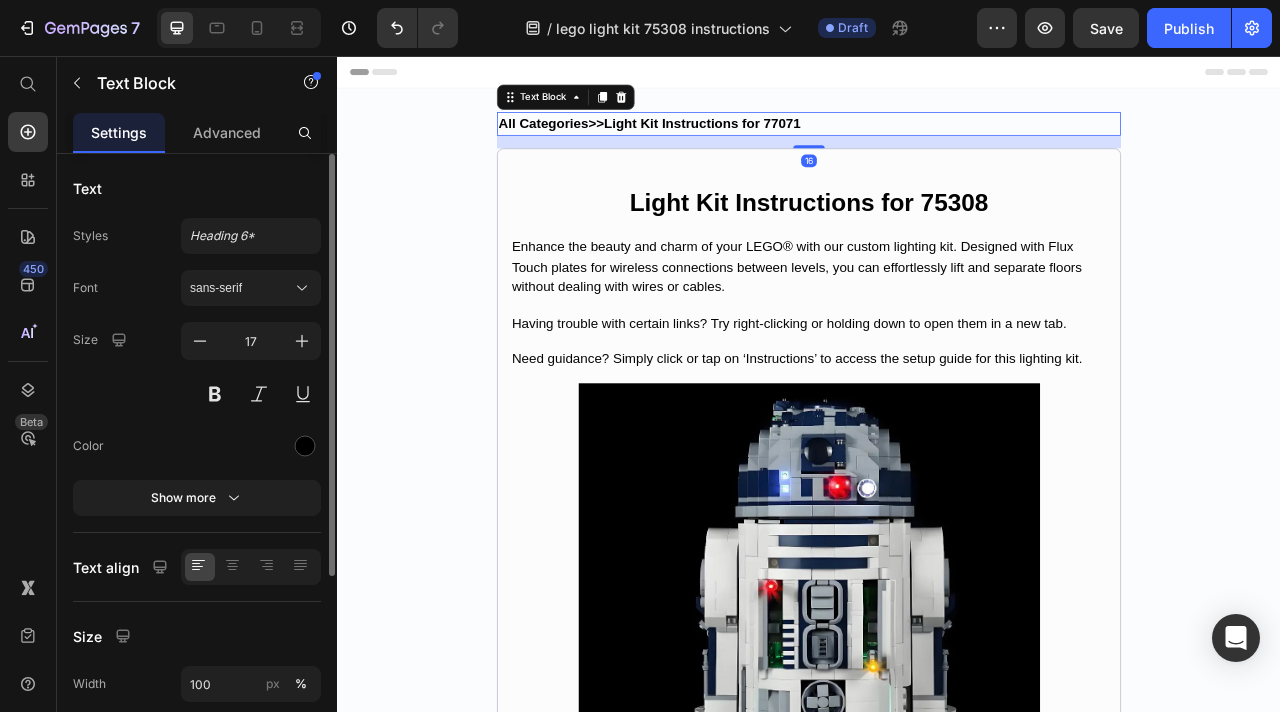 click on "All Categories>>Light Kit Instructions for 77071" at bounding box center (937, 142) 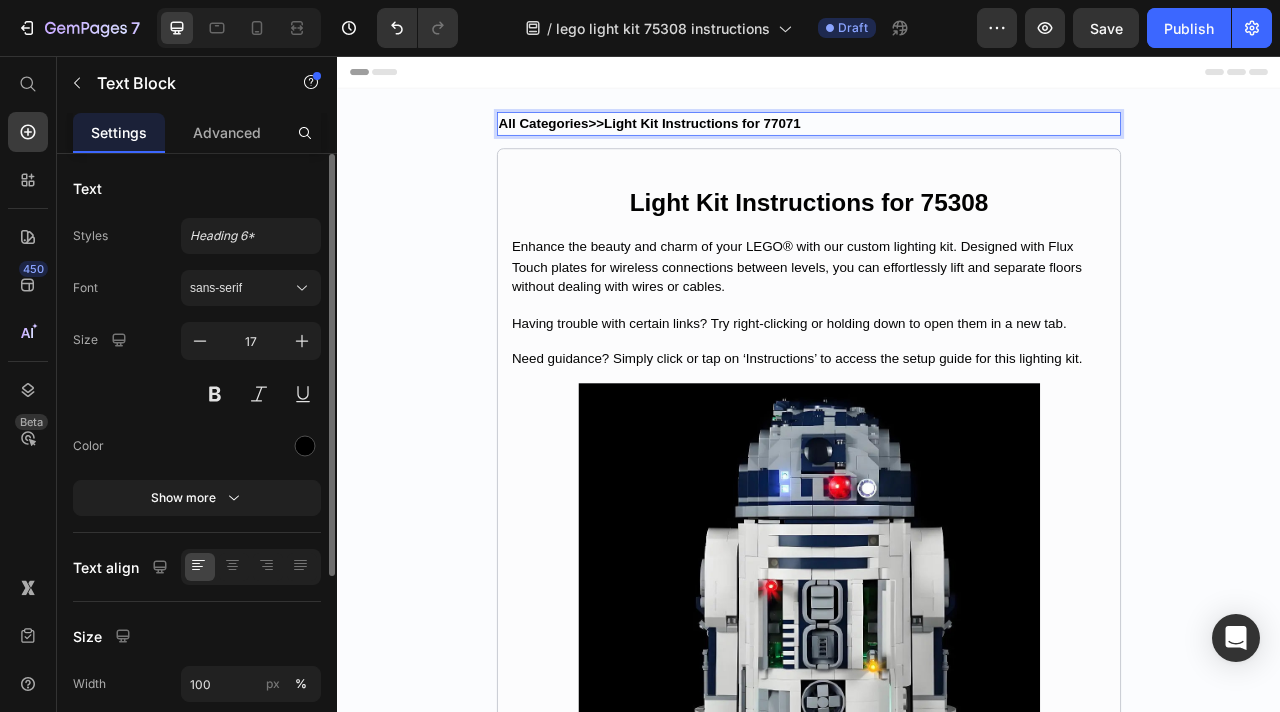 click on "All Categories>>Light Kit Instructions for 77071" at bounding box center [734, 141] 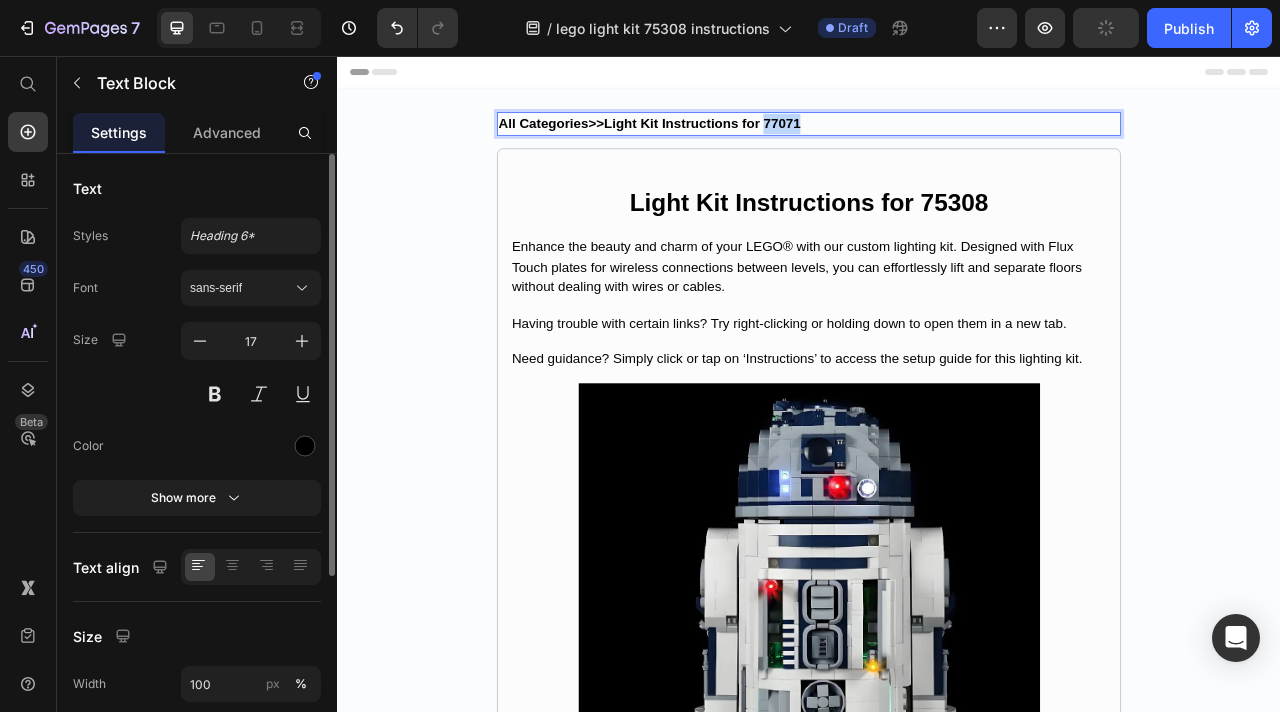 click on "All Categories>>Light Kit Instructions for 77071" at bounding box center [734, 141] 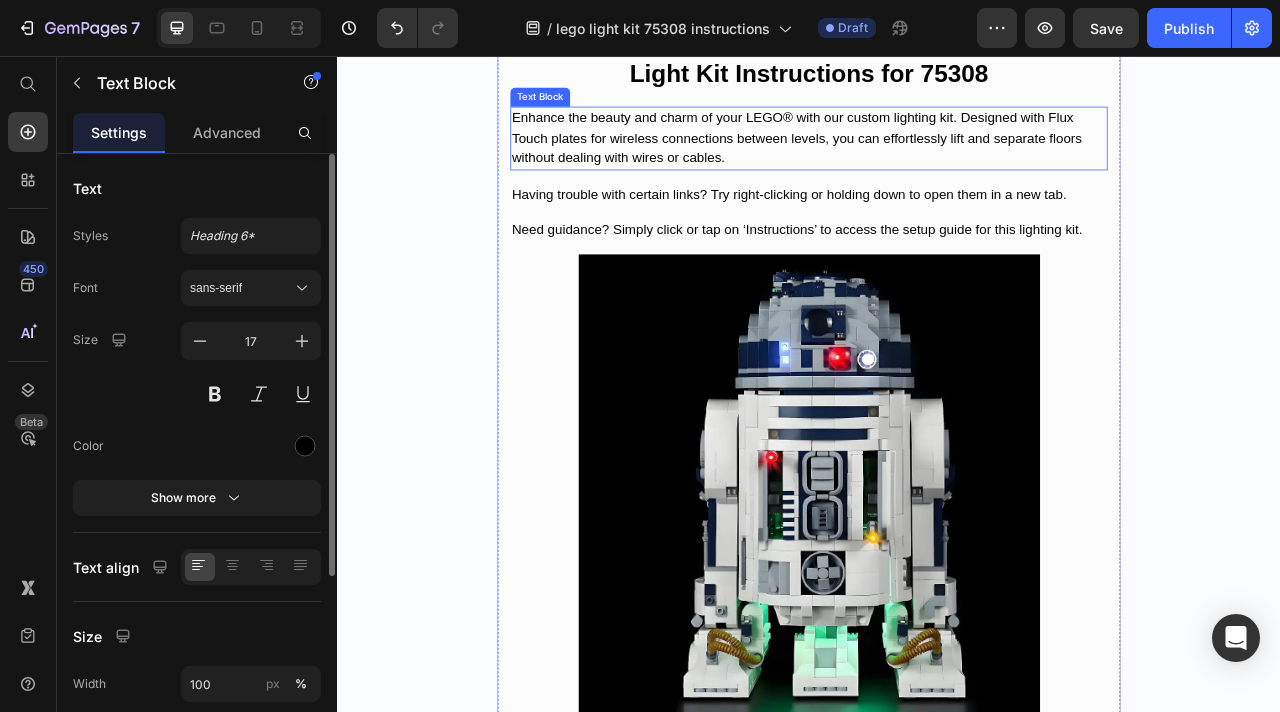 scroll, scrollTop: 526, scrollLeft: 0, axis: vertical 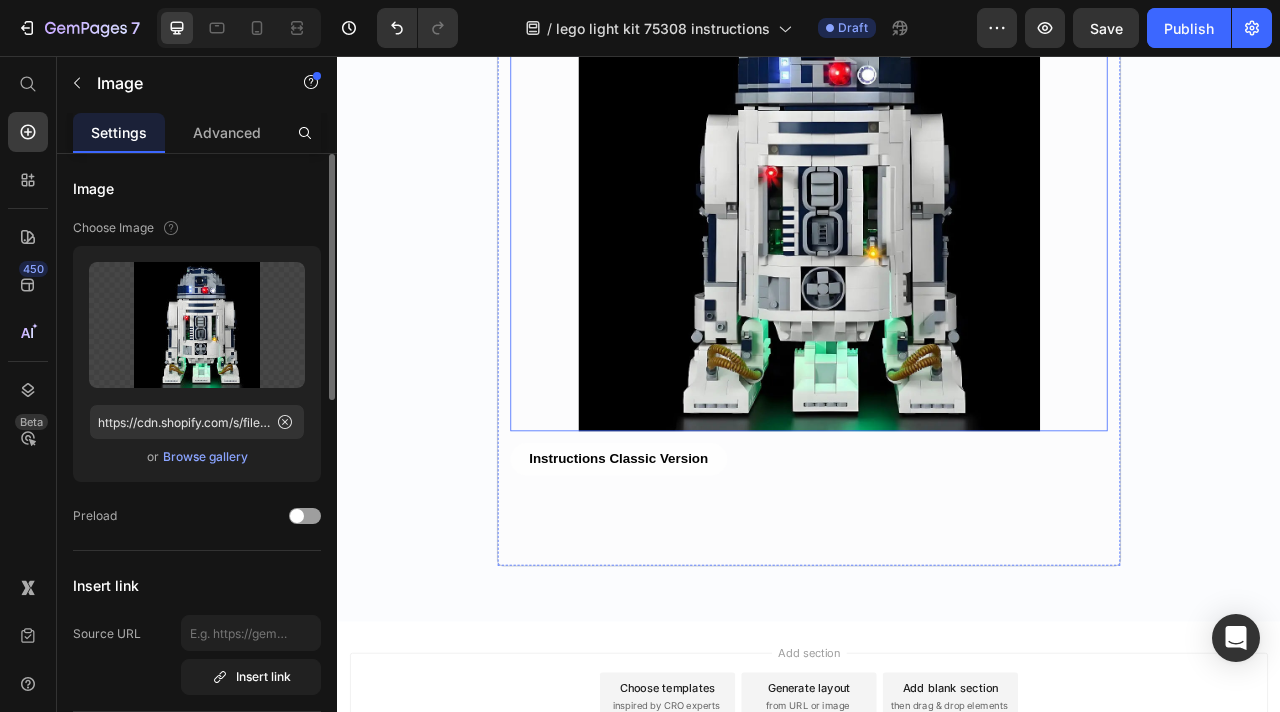 click at bounding box center (937, 239) 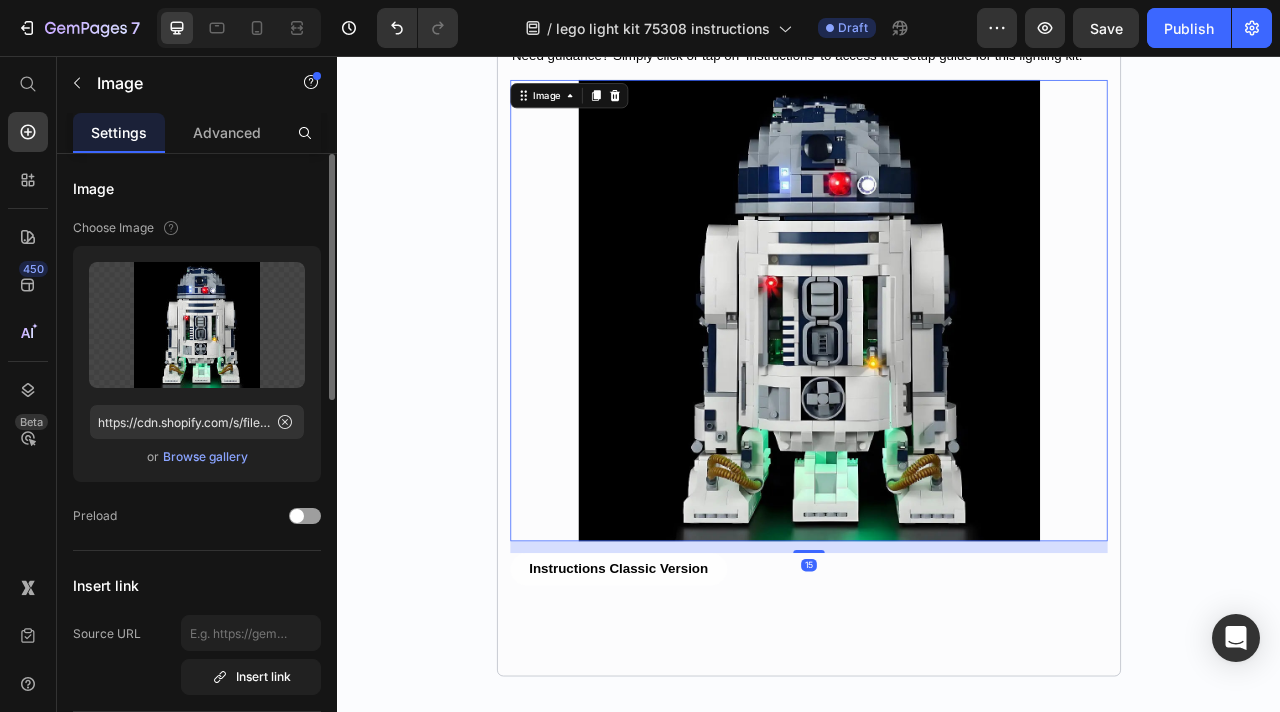 scroll, scrollTop: 170, scrollLeft: 0, axis: vertical 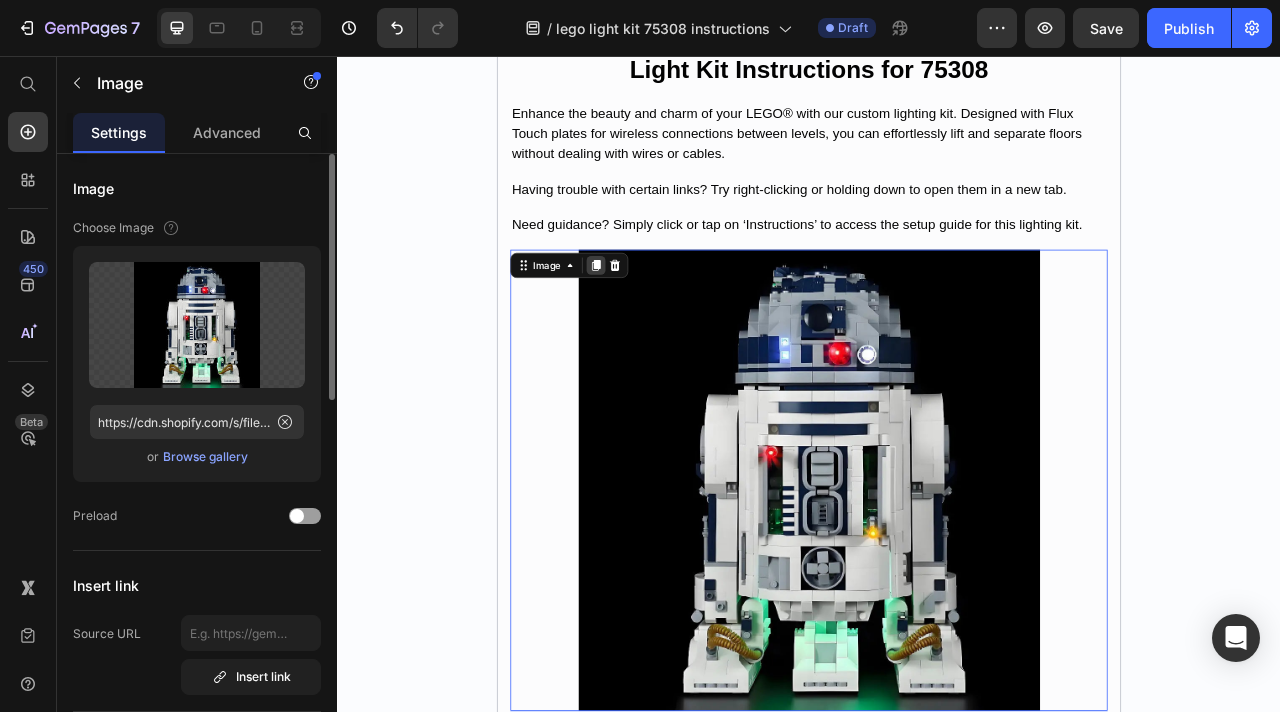 click 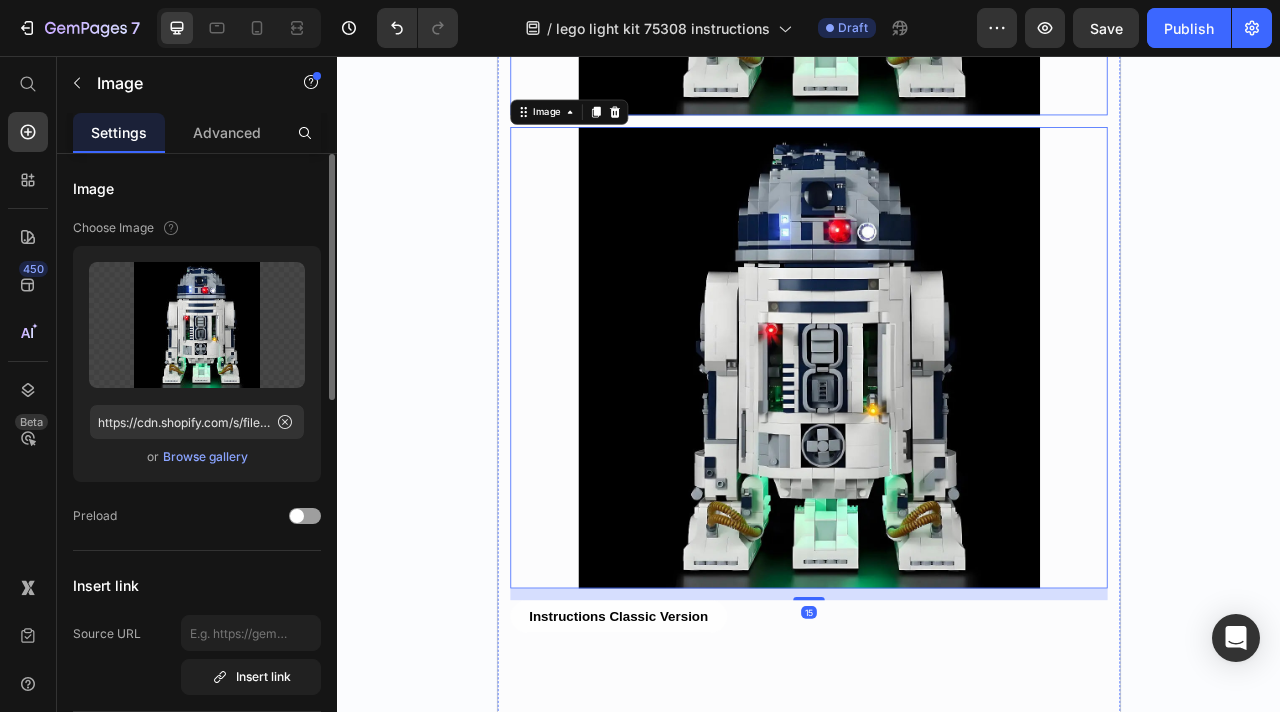 scroll, scrollTop: 947, scrollLeft: 0, axis: vertical 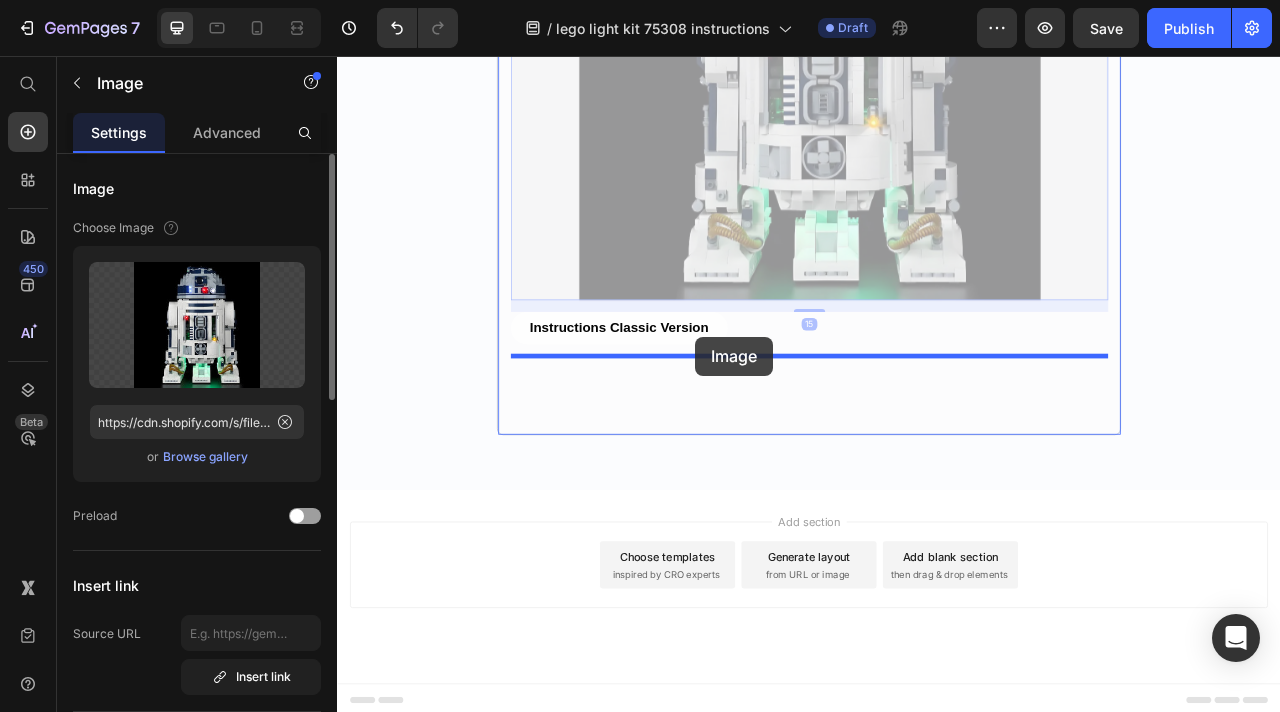 drag, startPoint x: 617, startPoint y: 104, endPoint x: 792, endPoint y: 412, distance: 354.24426 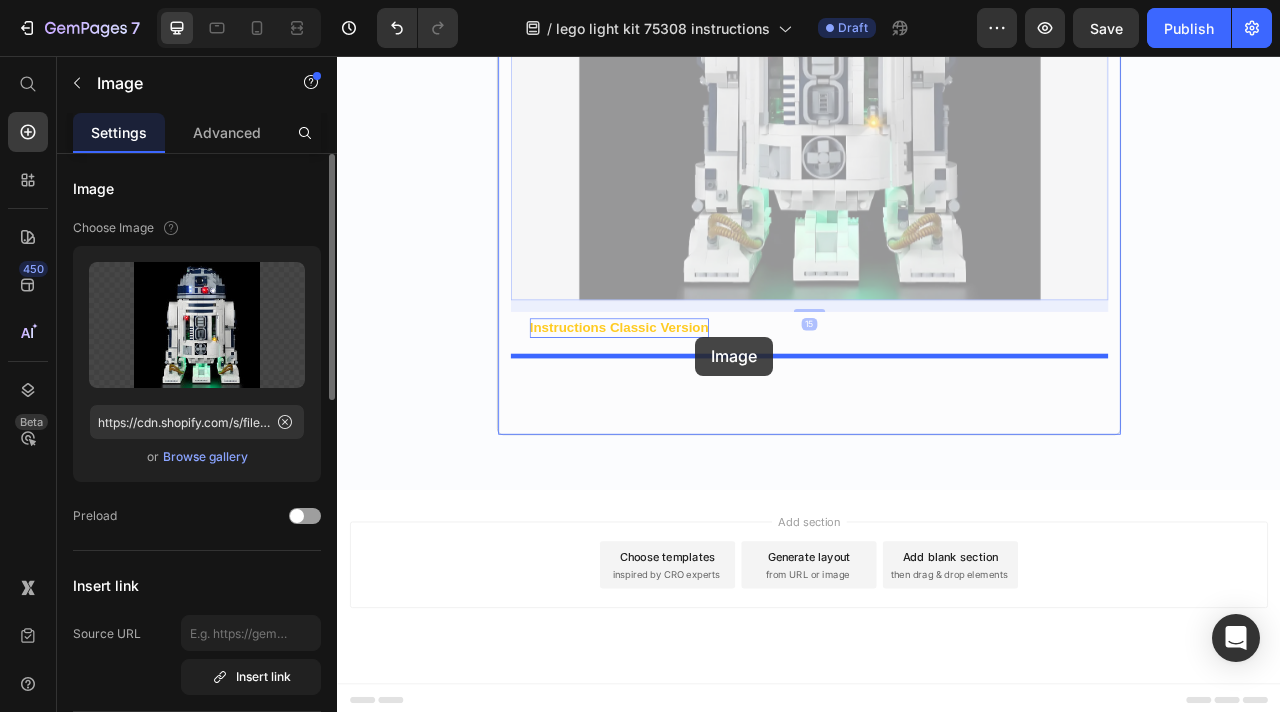 scroll, scrollTop: 693, scrollLeft: 0, axis: vertical 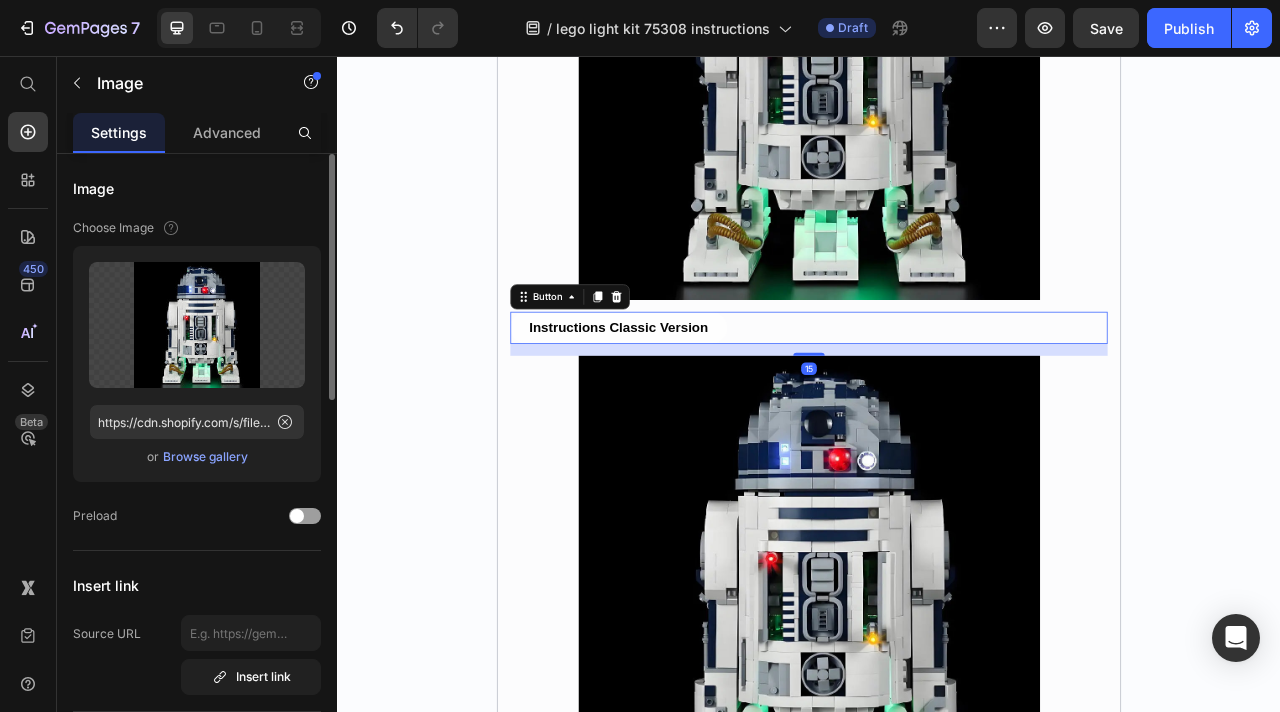 click on "Instructions Classic Version Button   15" at bounding box center (937, 402) 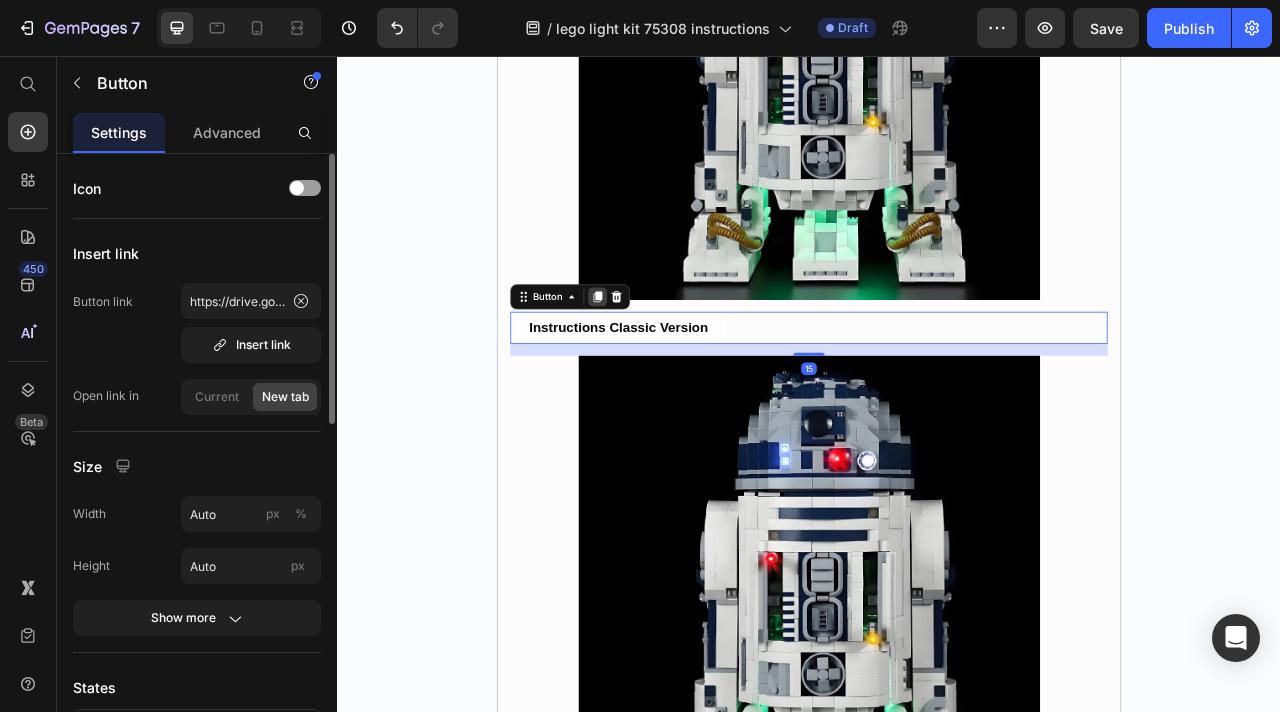click 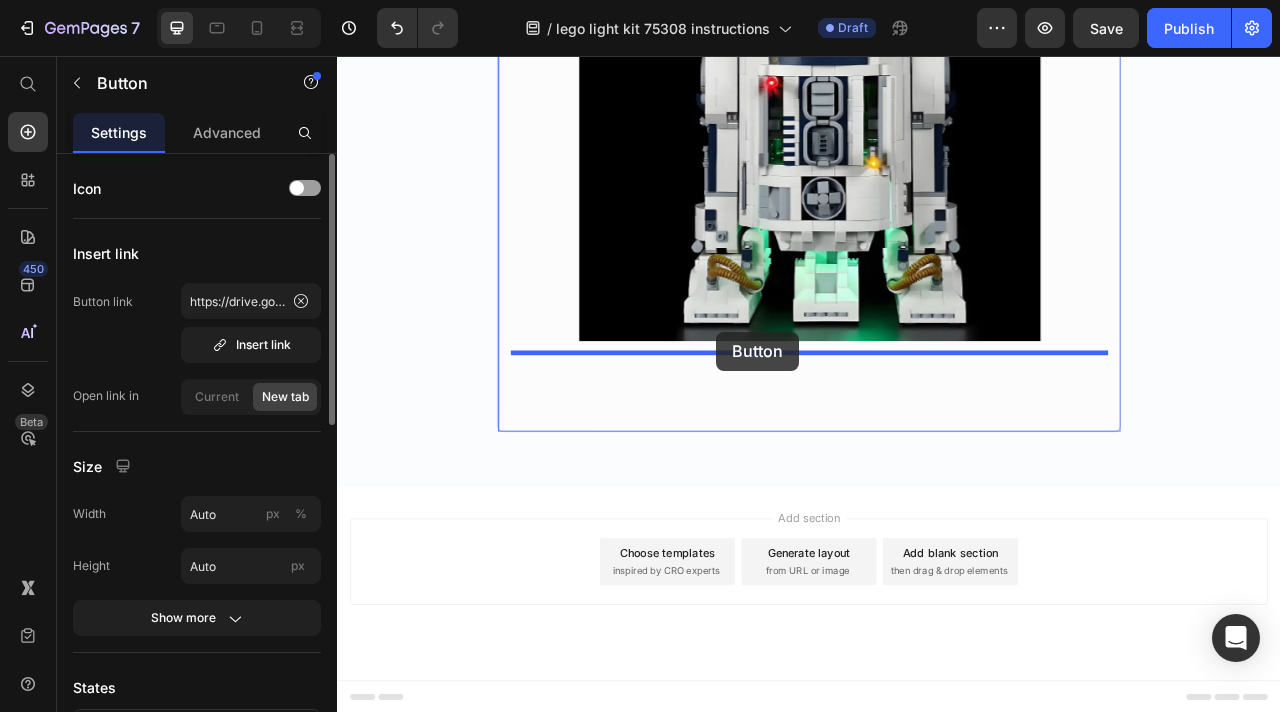 drag, startPoint x: 612, startPoint y: 414, endPoint x: 817, endPoint y: 408, distance: 205.08778 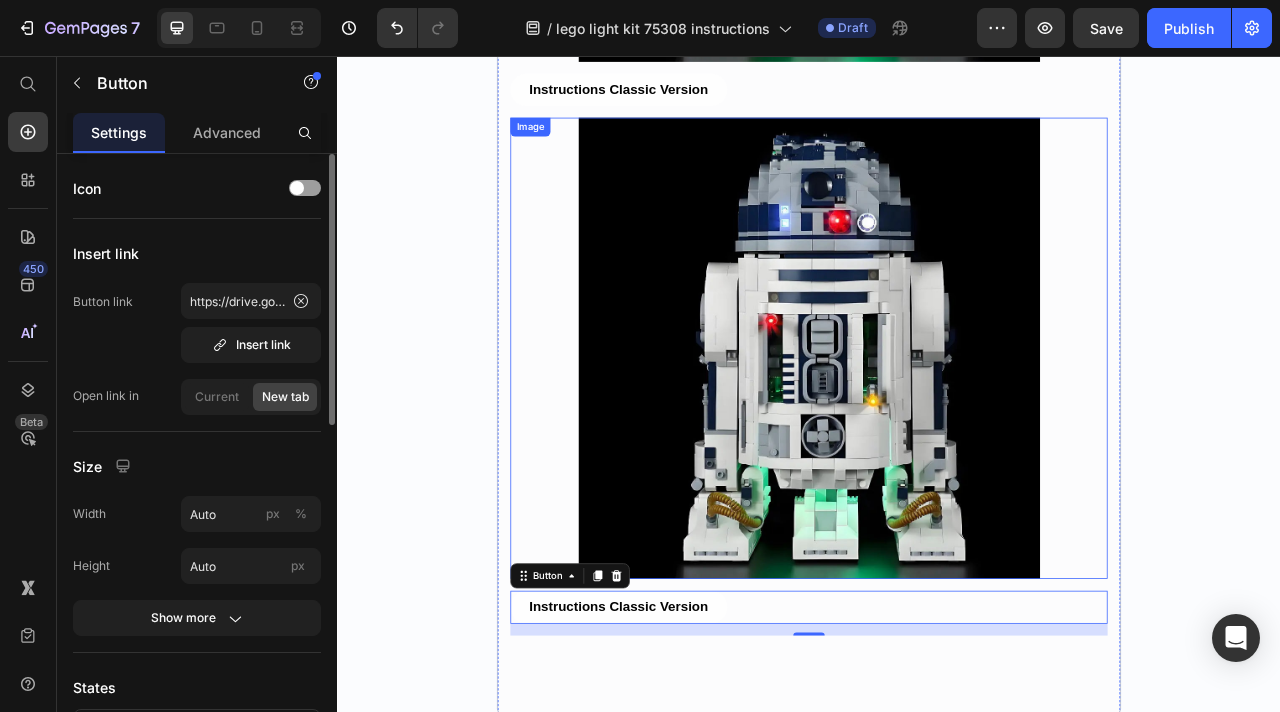 scroll, scrollTop: 508, scrollLeft: 0, axis: vertical 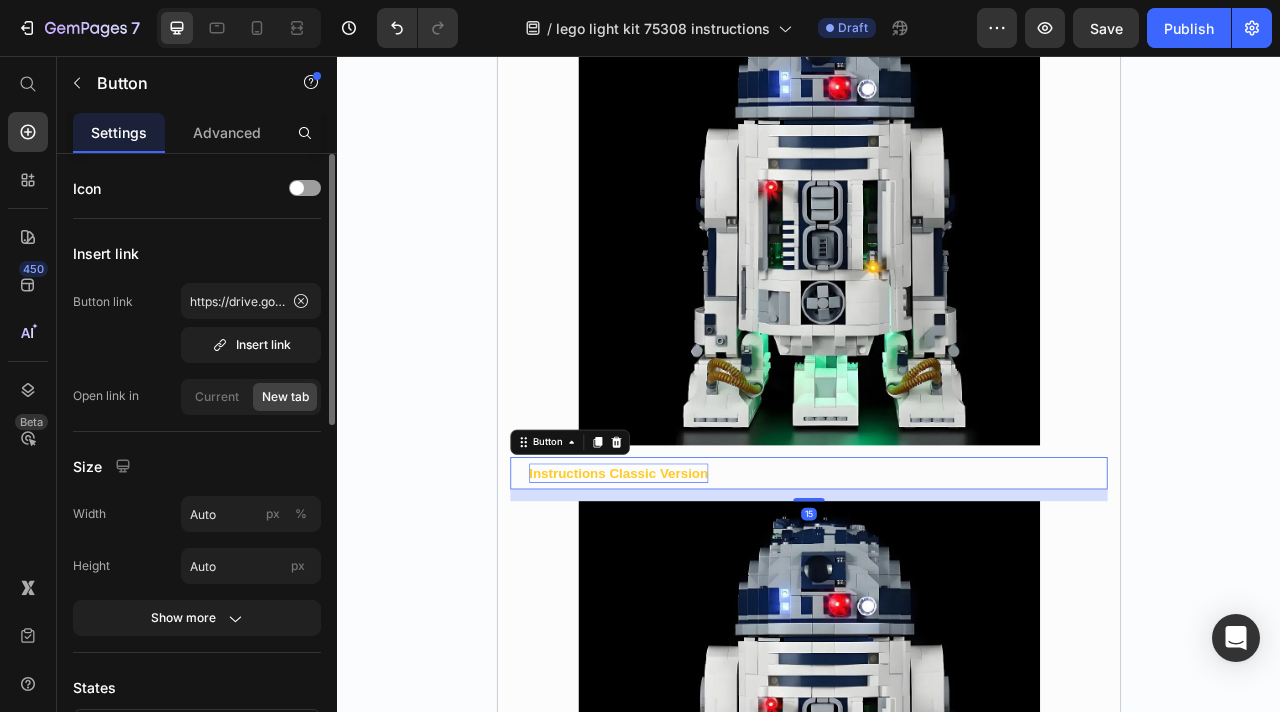 click on "Instructions Classic Version" at bounding box center [695, 586] 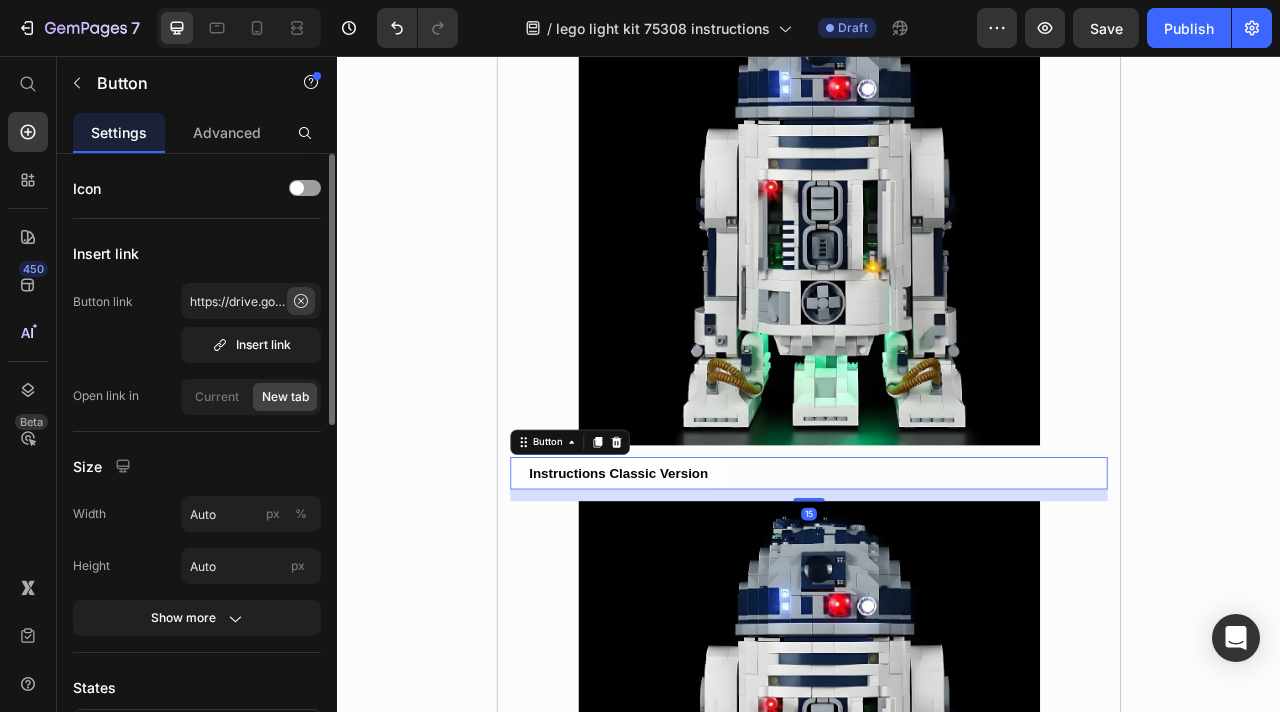 click 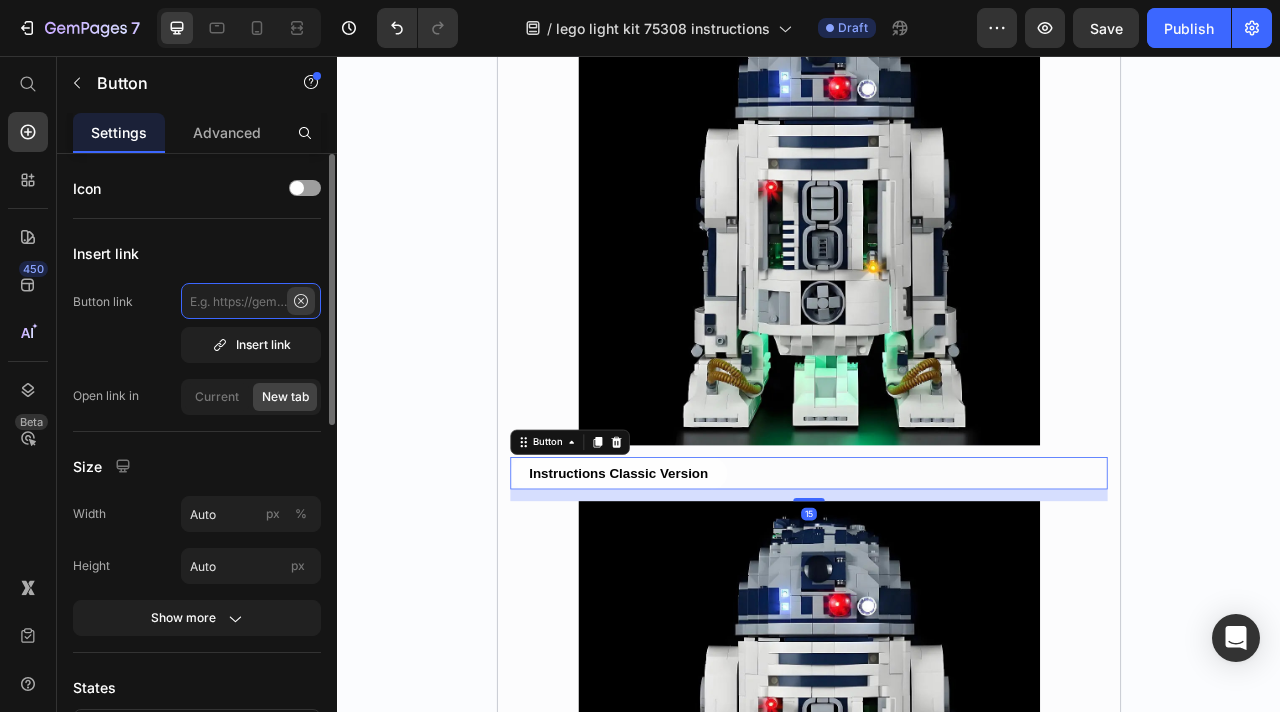scroll, scrollTop: 0, scrollLeft: 0, axis: both 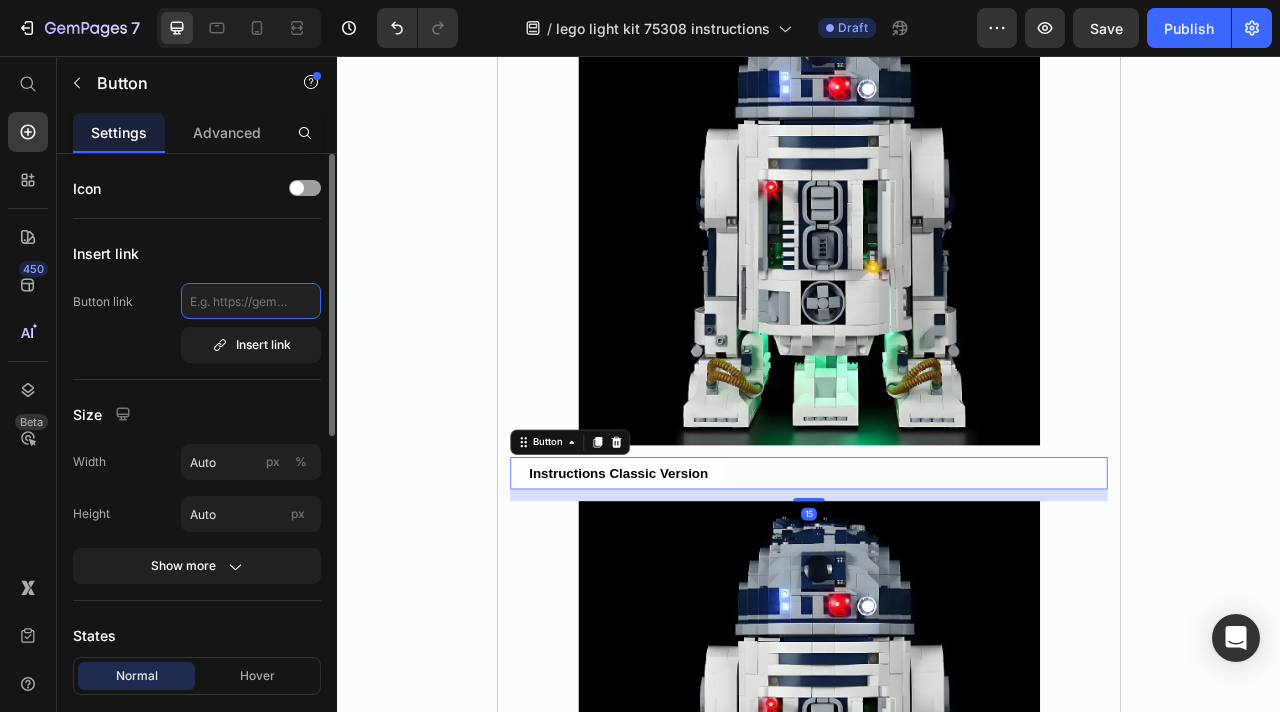 paste on "https://drive.google.com/file/d/12EnNQGZ8PfAK1OiFBBEa9ylF2BS6hH6J/view?usp=sharing" 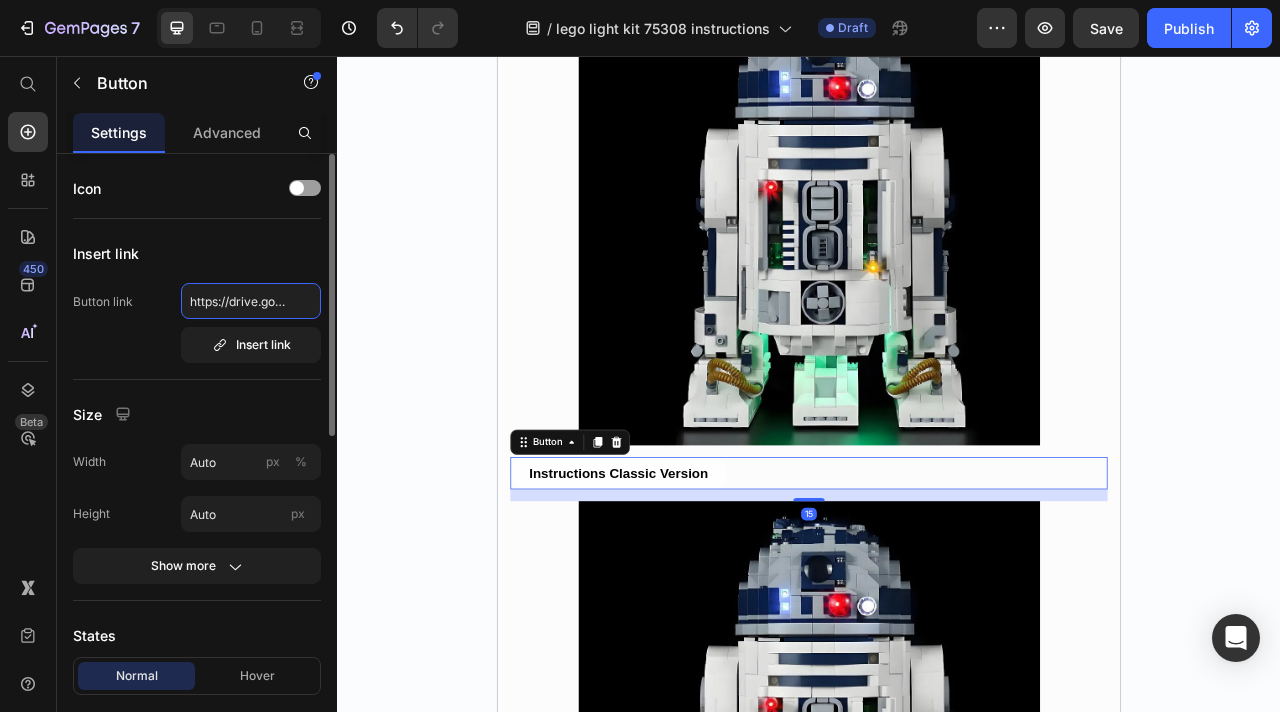 scroll, scrollTop: 0, scrollLeft: 421, axis: horizontal 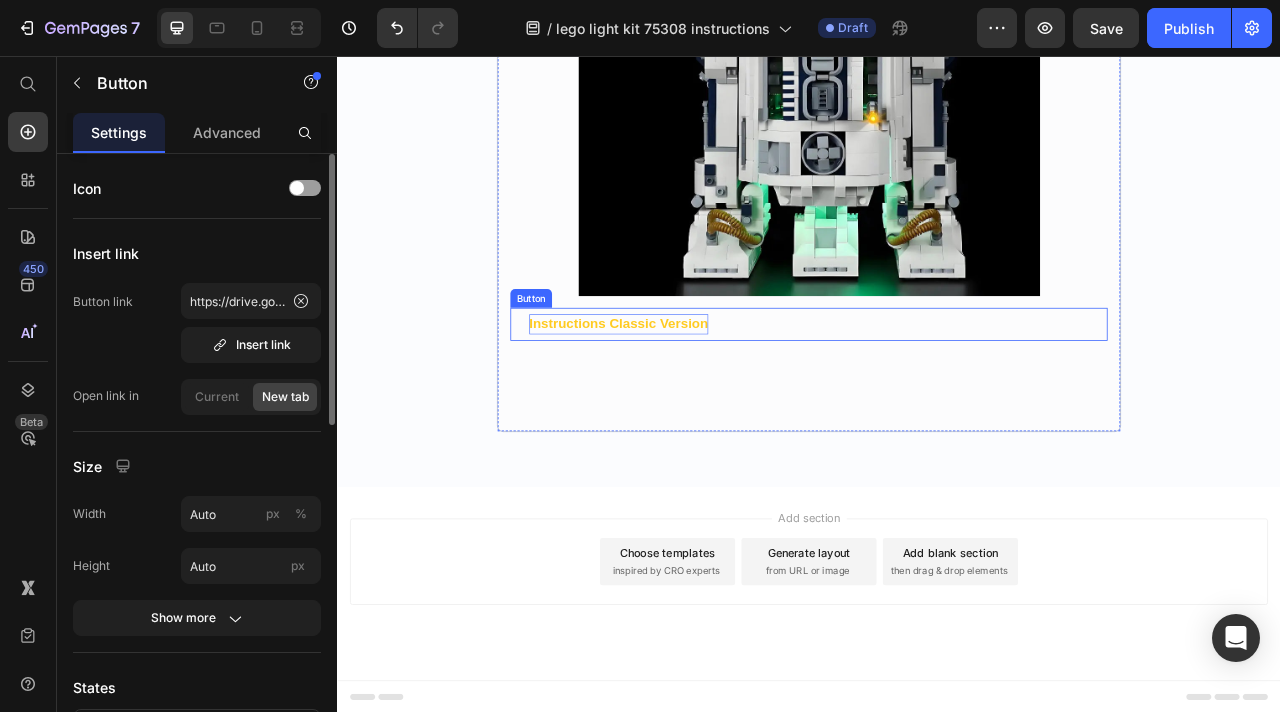 click on "Instructions Classic Version" at bounding box center (695, 396) 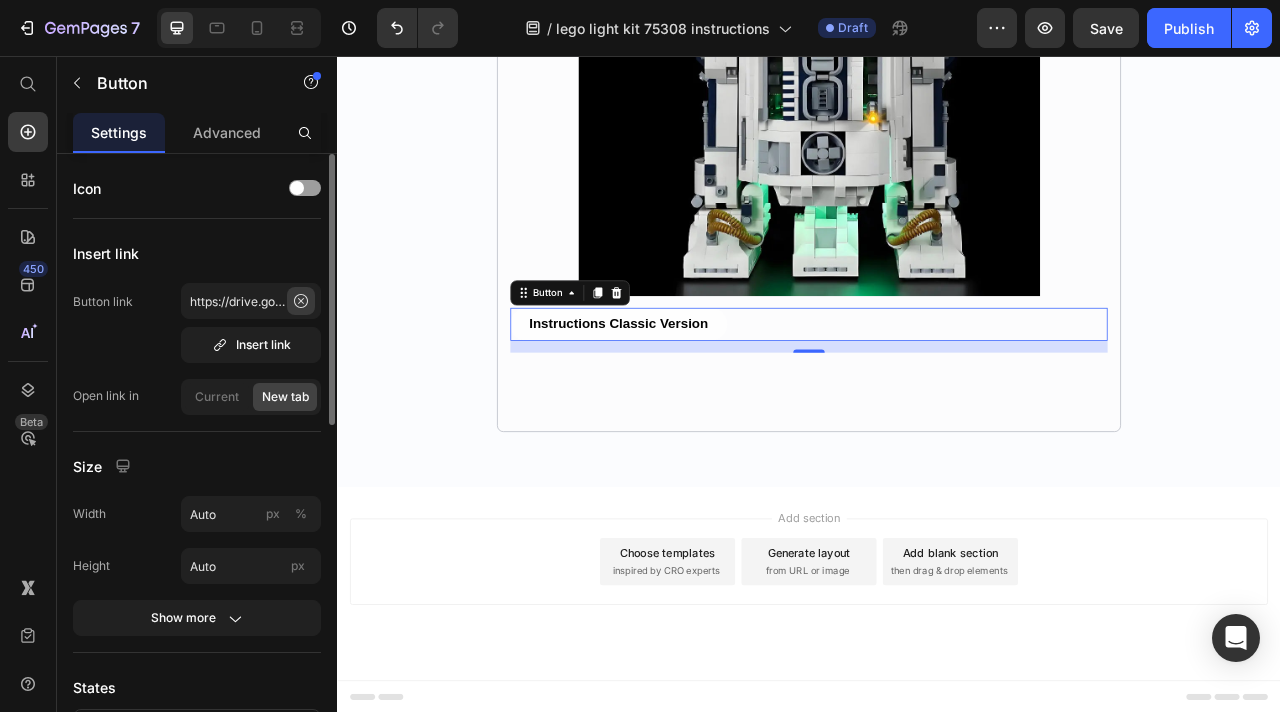 click 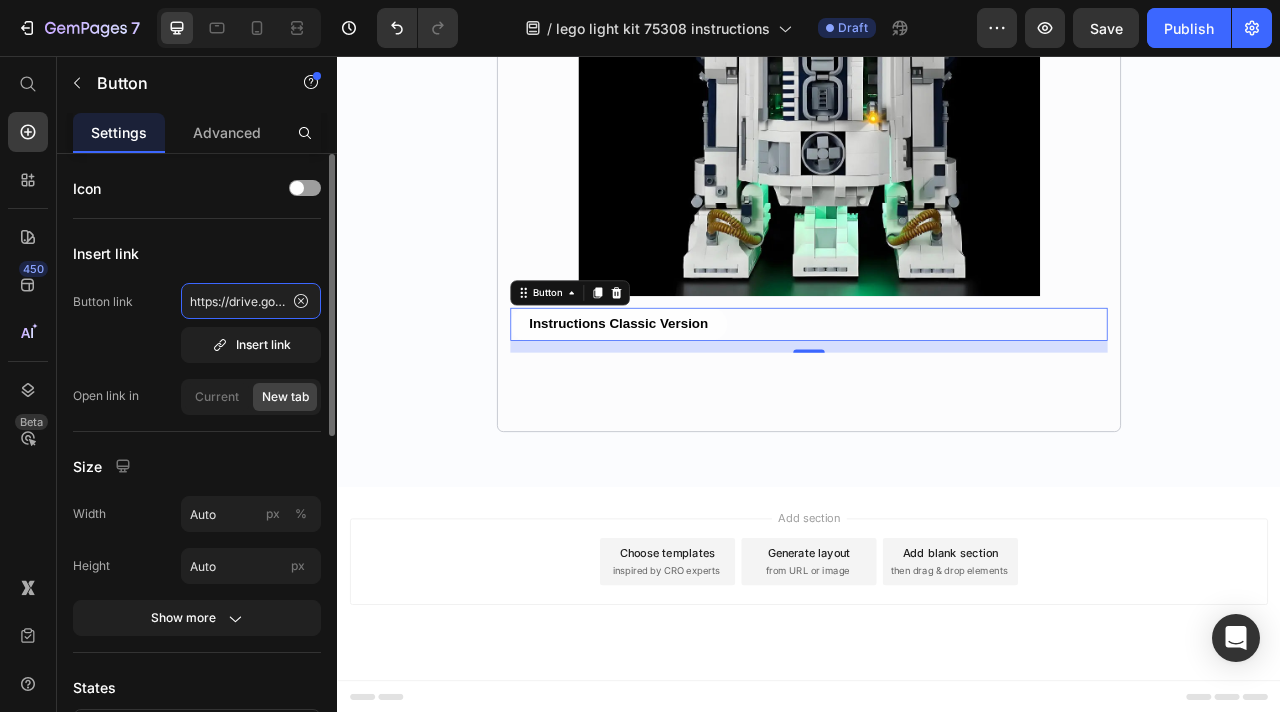 scroll, scrollTop: 0, scrollLeft: 441, axis: horizontal 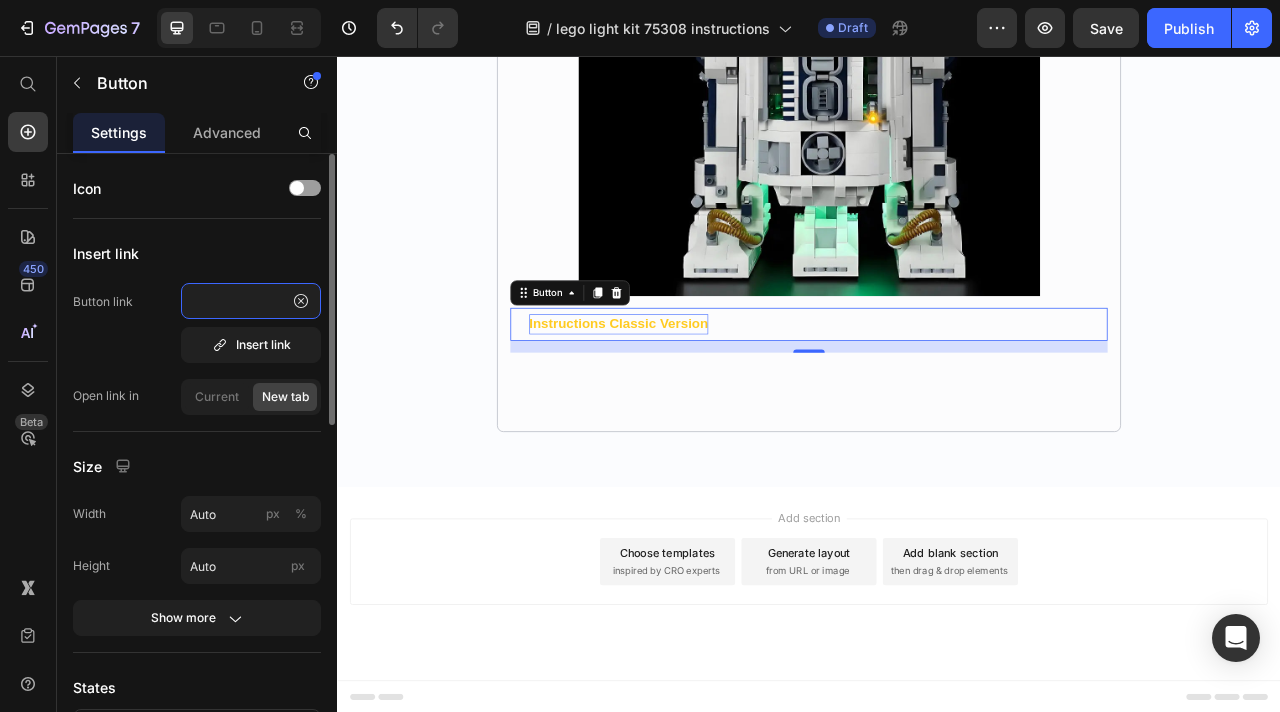type on "https://drive.google.com/file/d/12S4Yn-hQg1moU8URN8O7qN81GOoaXgUM/view?usp=sharing" 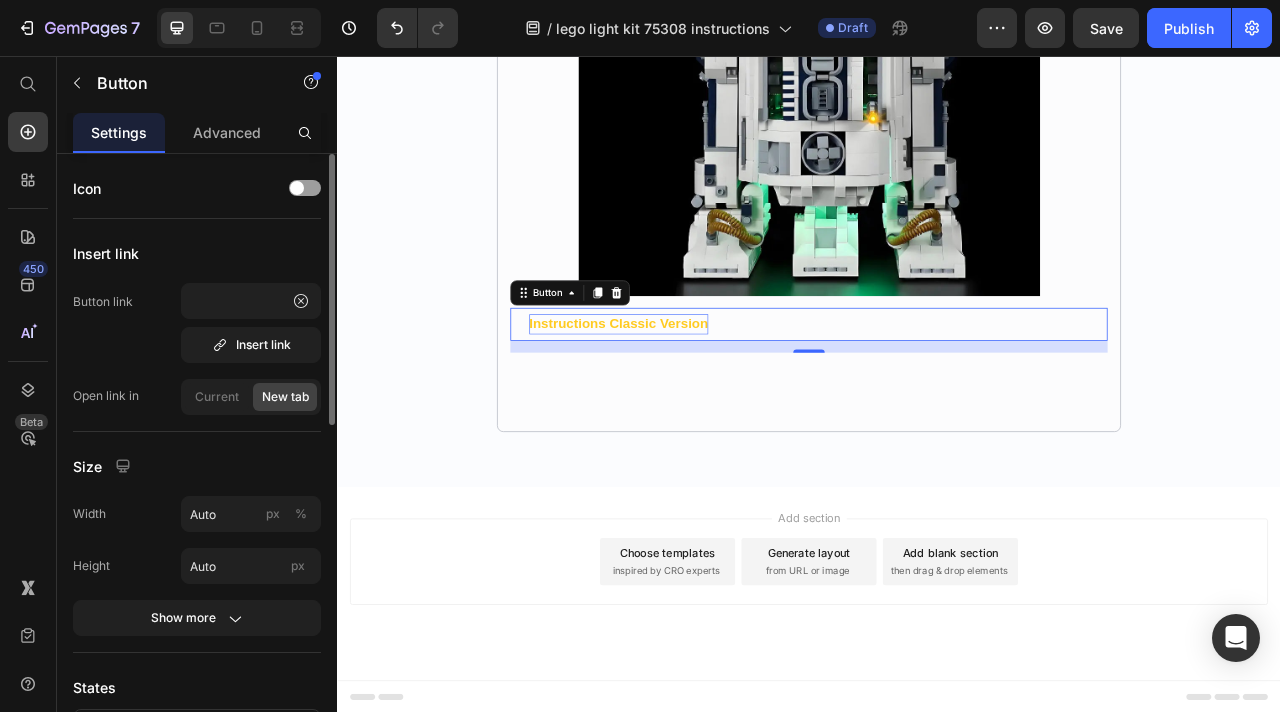 click on "Instructions Classic Version" at bounding box center [695, 396] 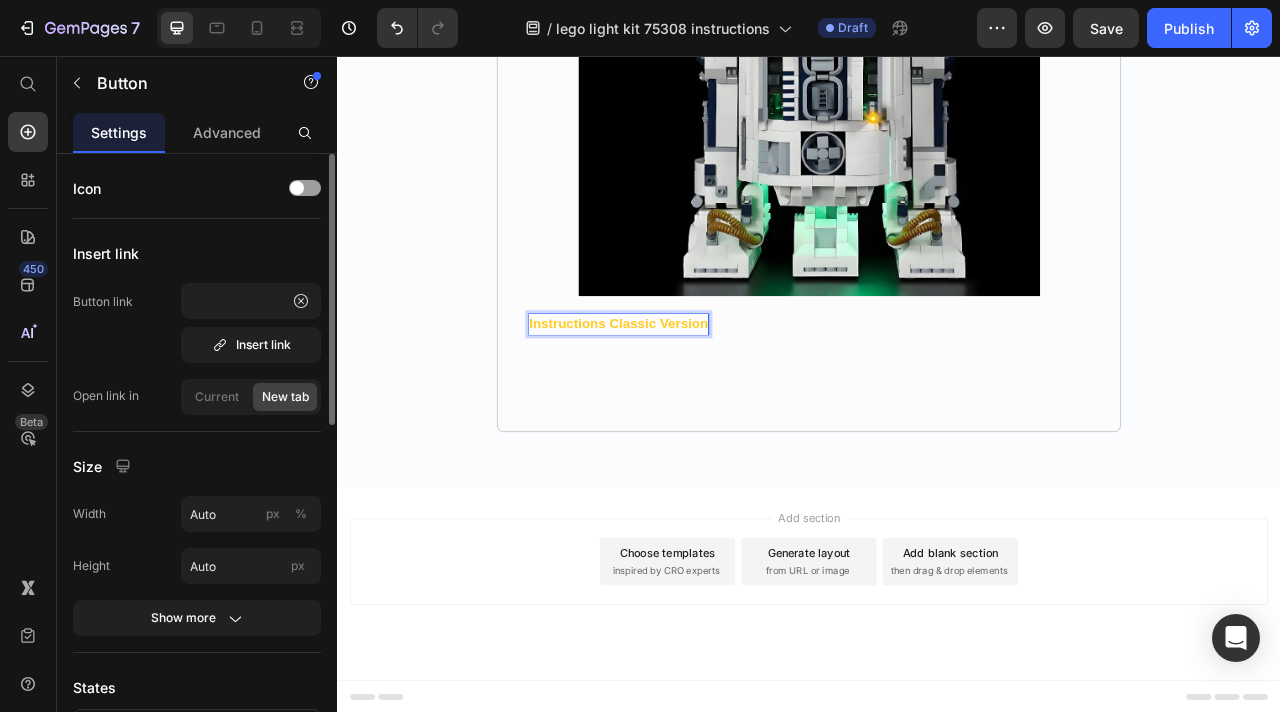 scroll, scrollTop: 0, scrollLeft: 0, axis: both 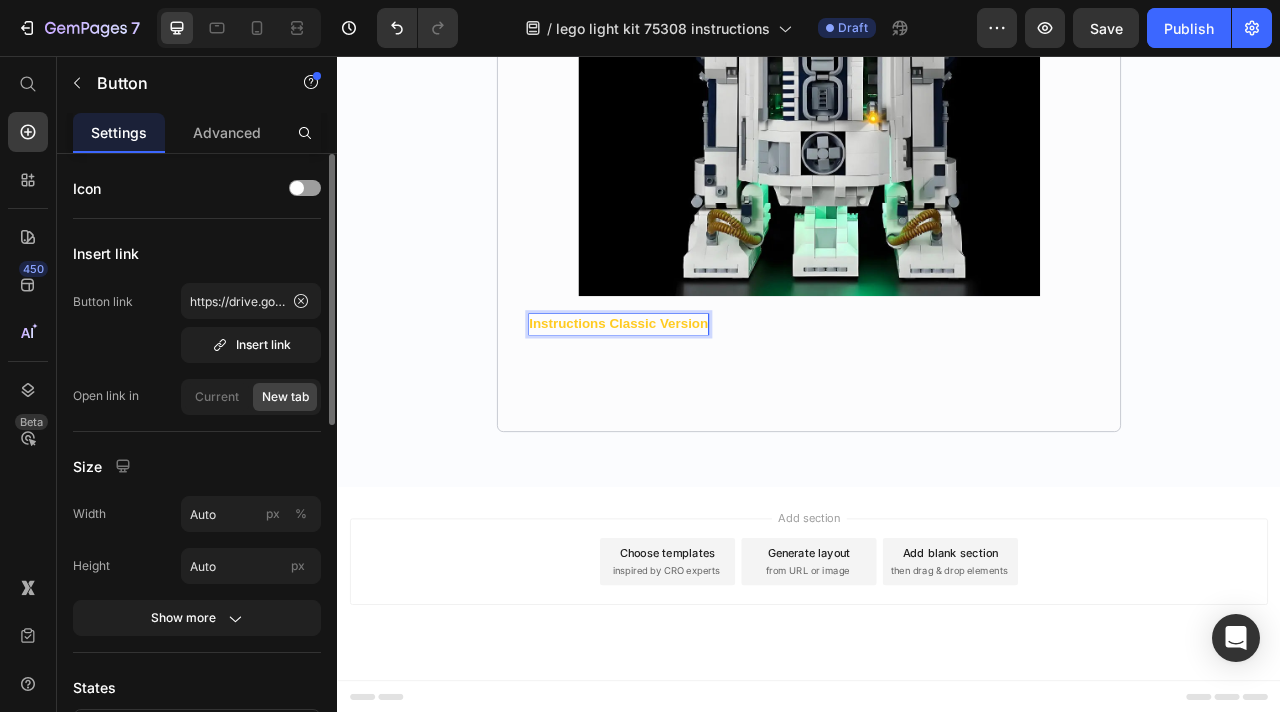 click on "Instructions Classic Version" at bounding box center [695, 396] 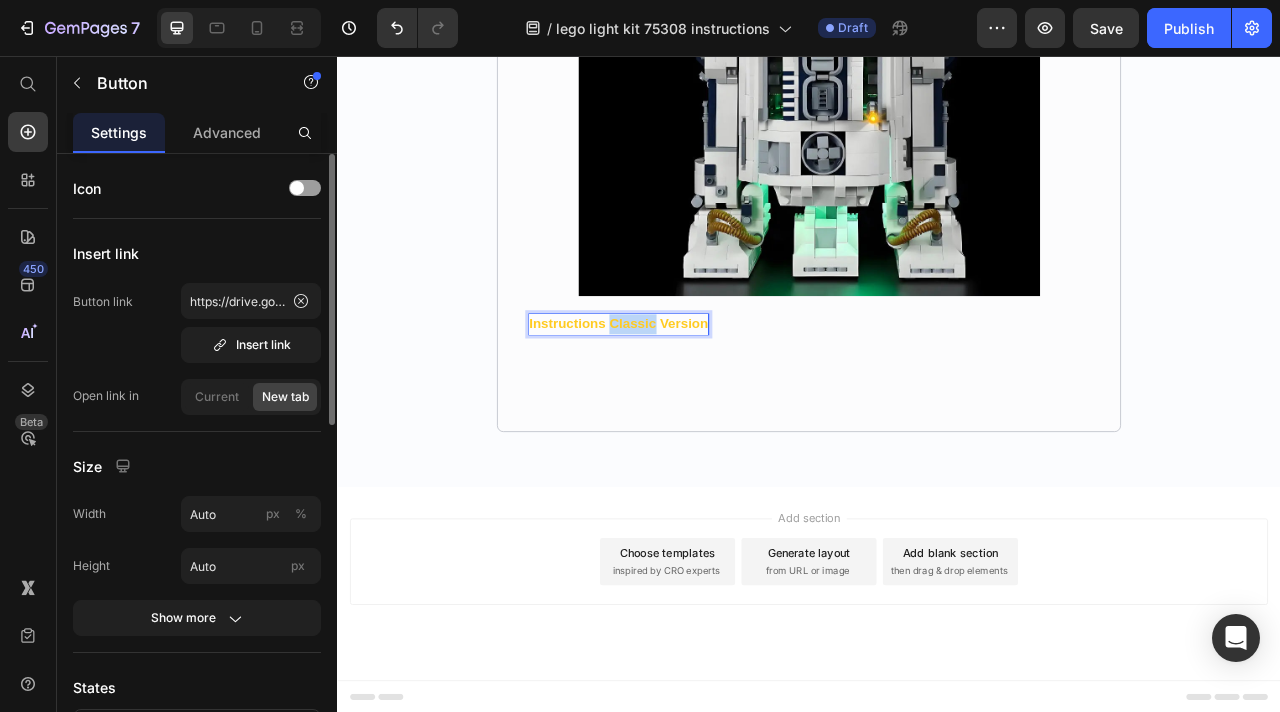 click on "Instructions Classic Version" at bounding box center [695, 396] 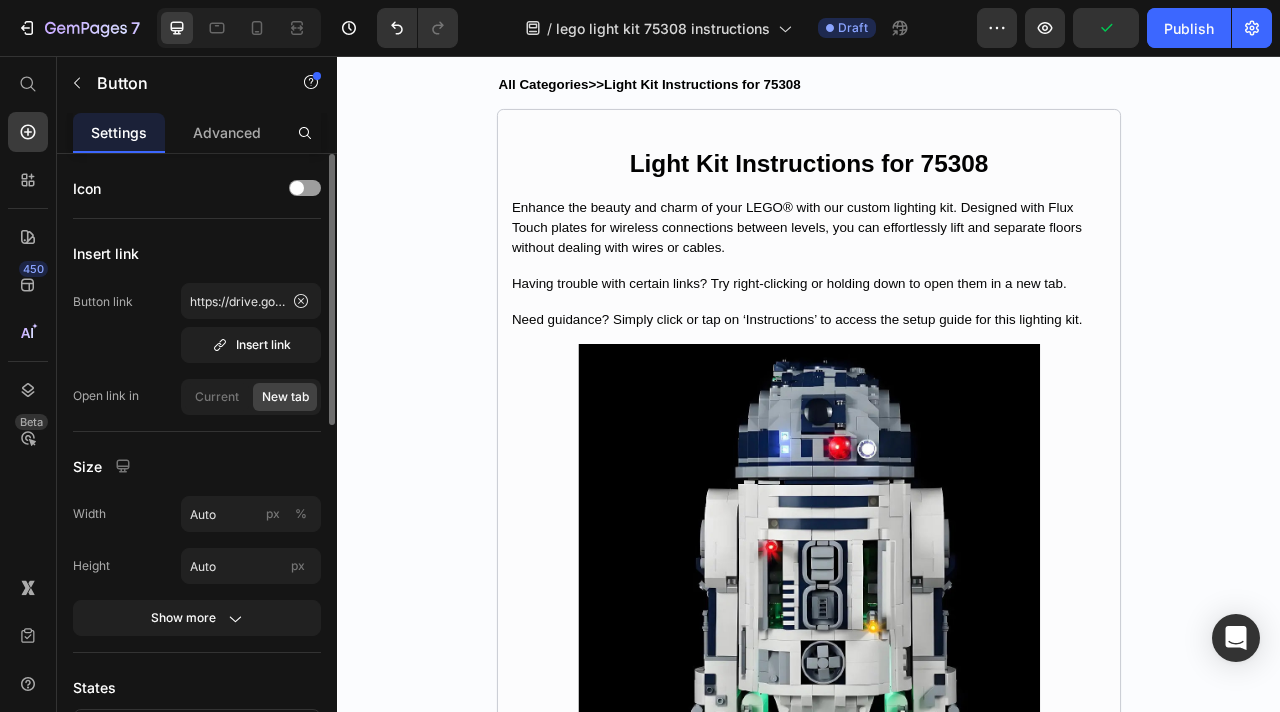 scroll, scrollTop: 0, scrollLeft: 0, axis: both 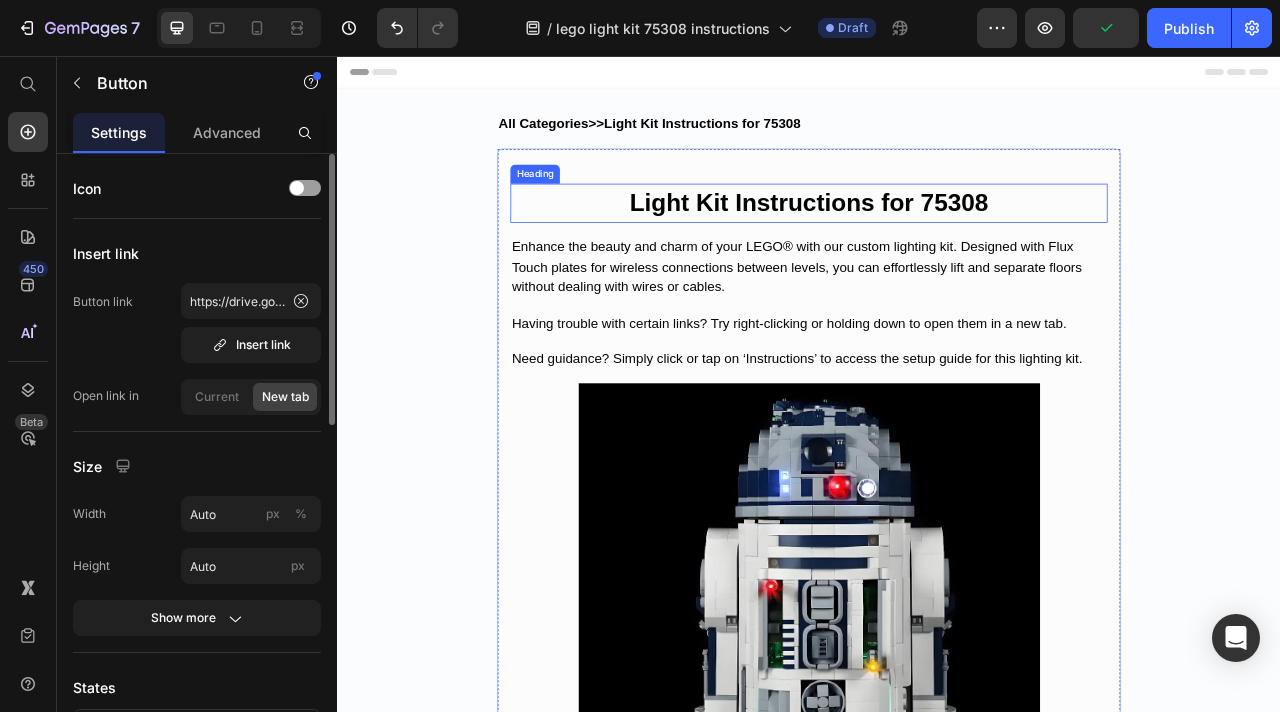click on "Light Kit Instructions for 75308" at bounding box center [937, 242] 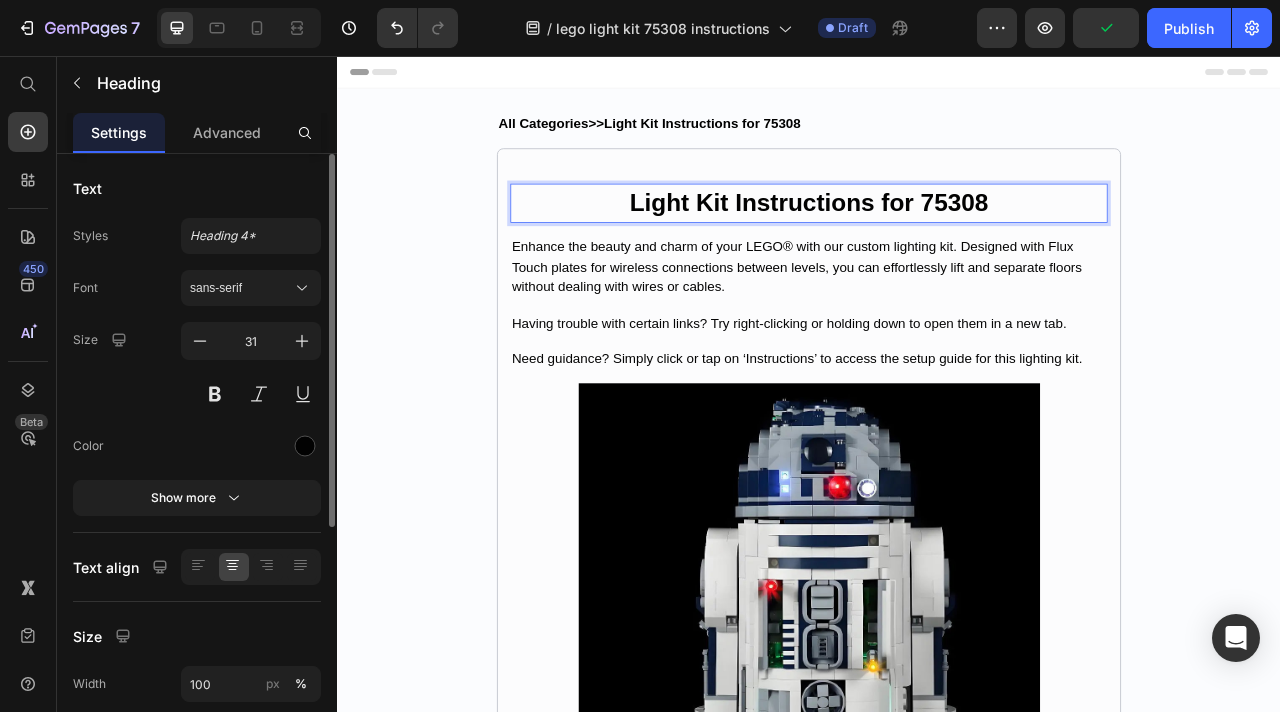 click on "Light Kit Instructions for 75308" at bounding box center (937, 242) 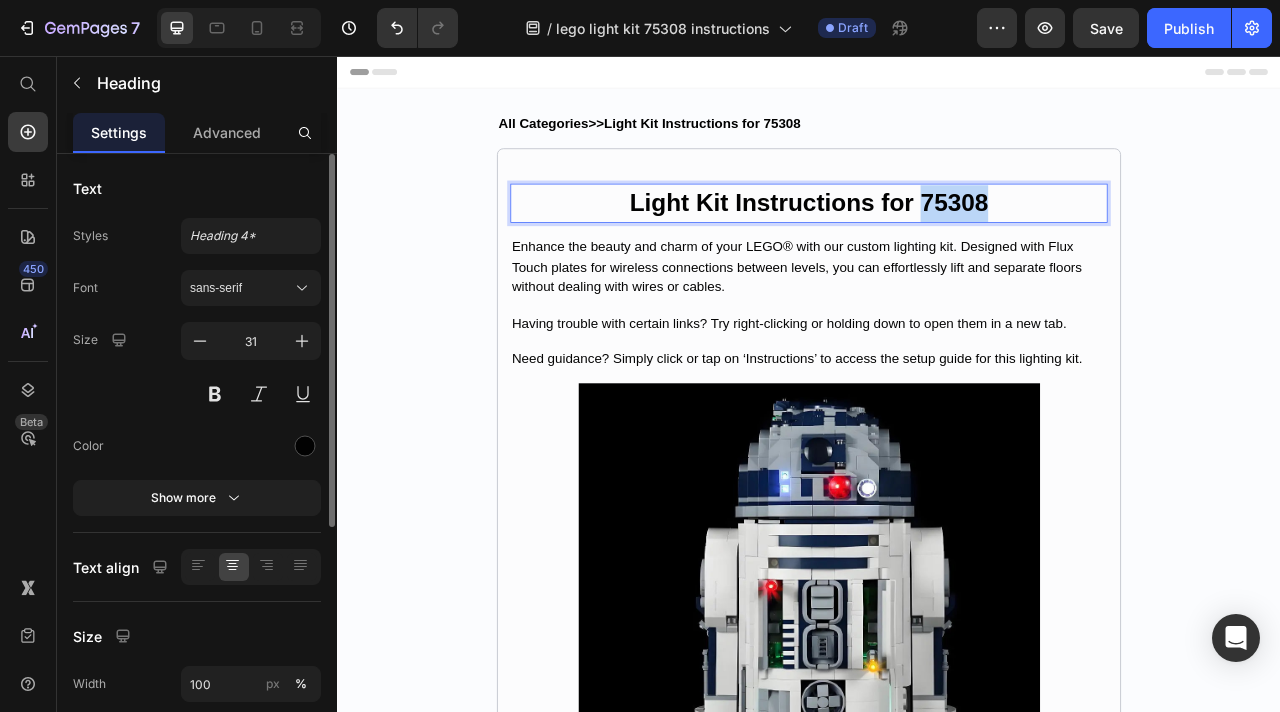click on "Light Kit Instructions for 75308" at bounding box center (937, 242) 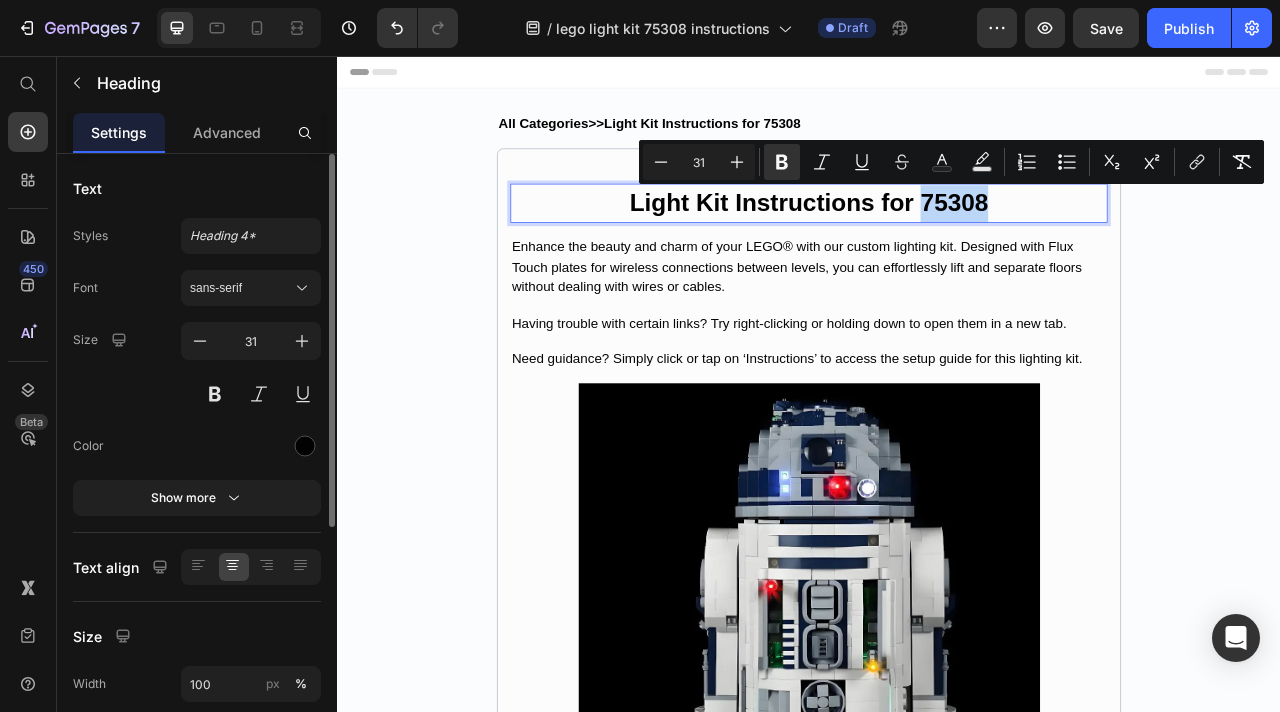 copy on "75308" 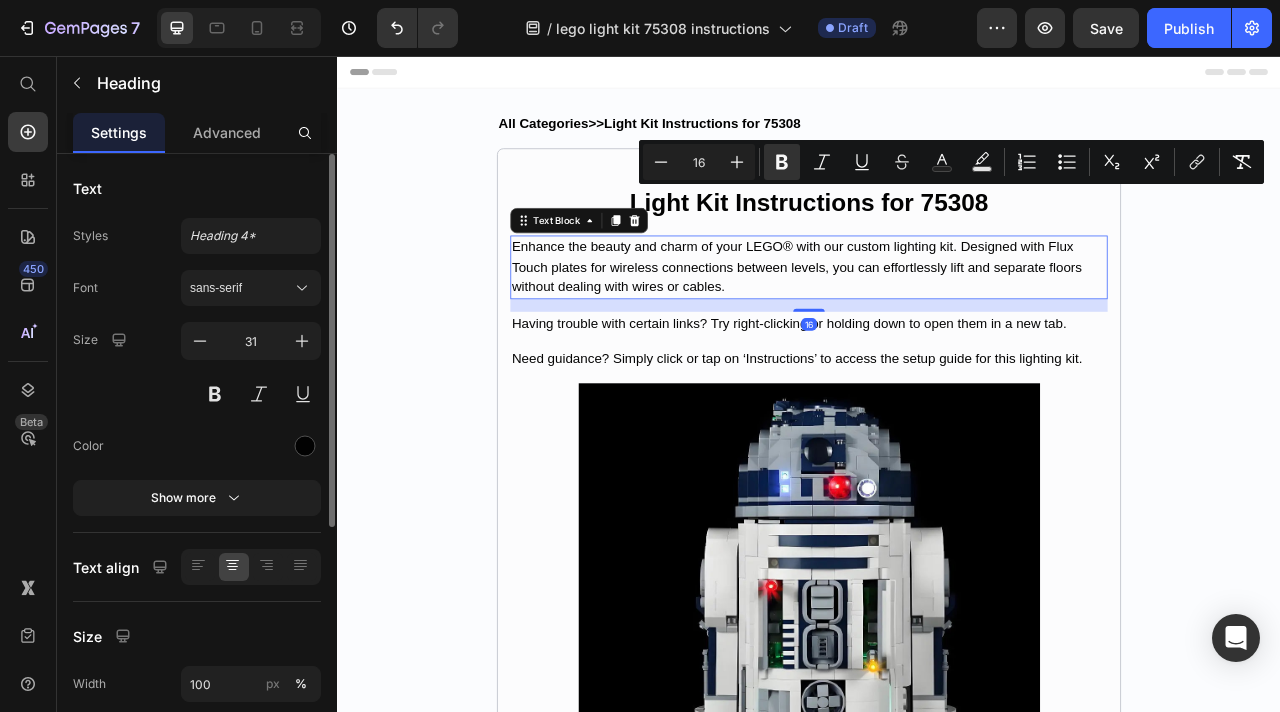 click on "Enhance the beauty and charm of your LEGO® with our custom lighting kit. Designed with Flux Touch plates for wireless connections between levels, you can effortlessly lift and separate floors without dealing with wires or cables." at bounding box center [937, 324] 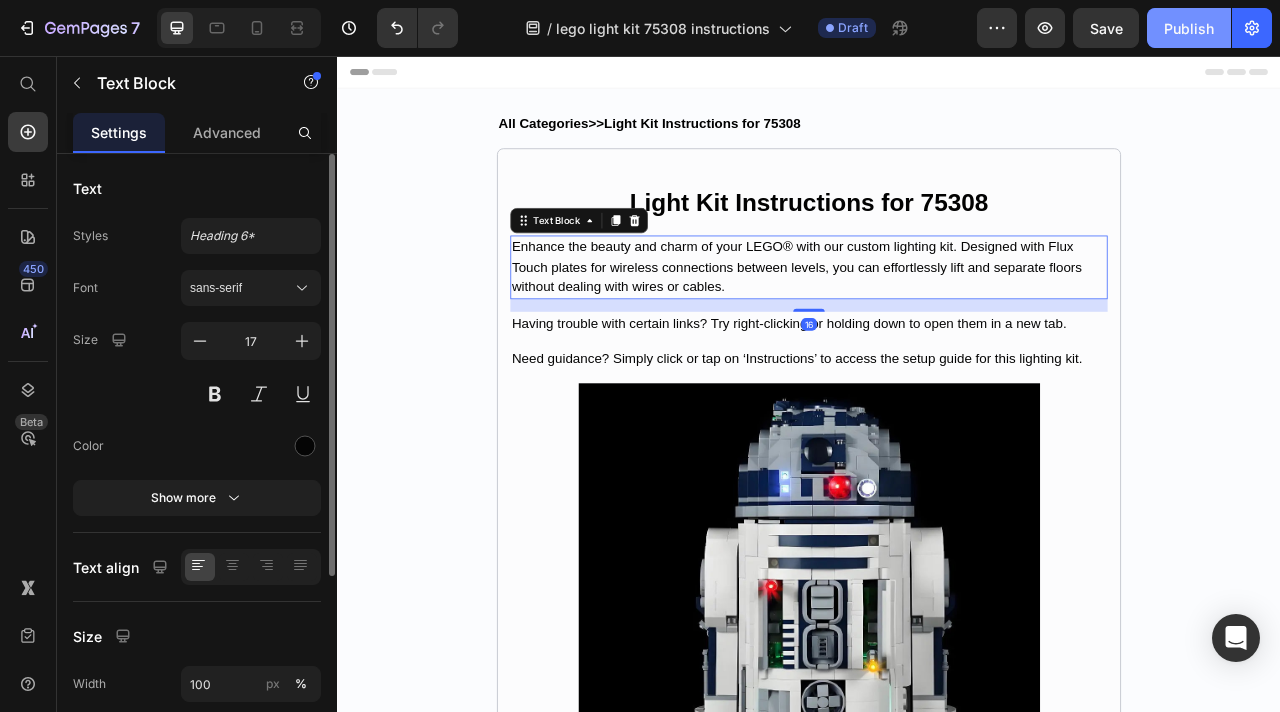 click on "Publish" at bounding box center (1189, 28) 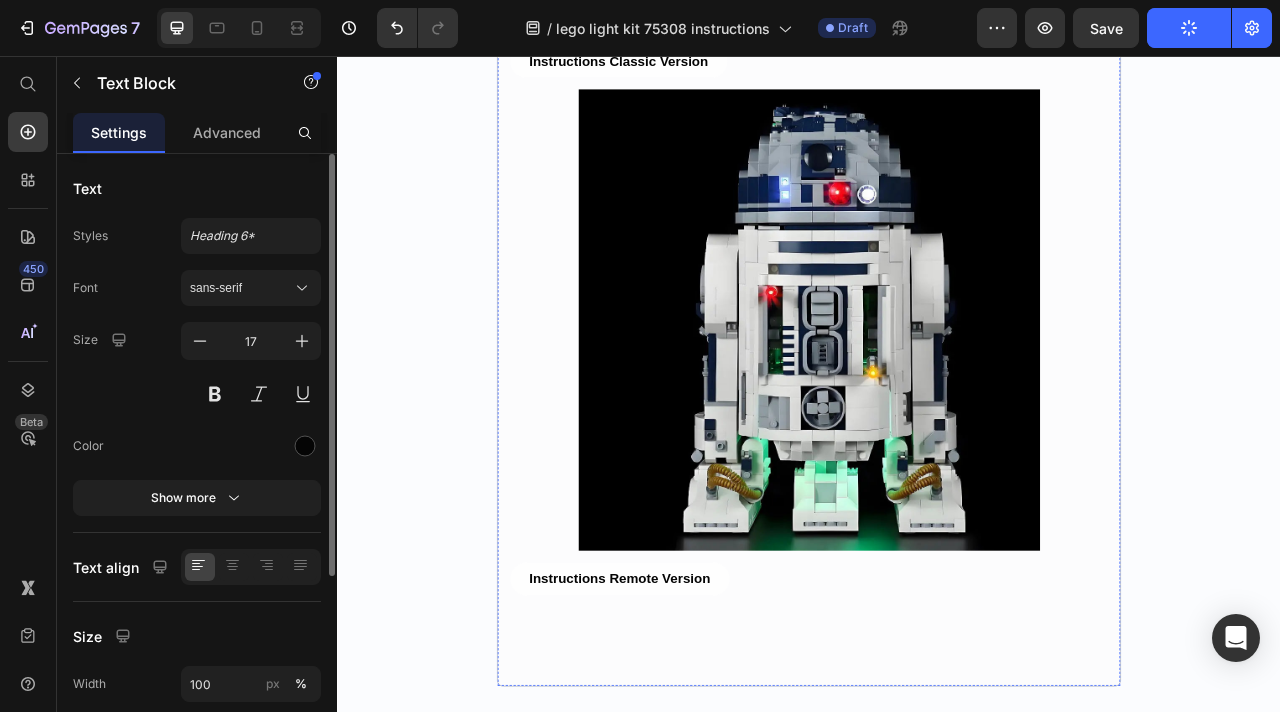 scroll, scrollTop: 1008, scrollLeft: 0, axis: vertical 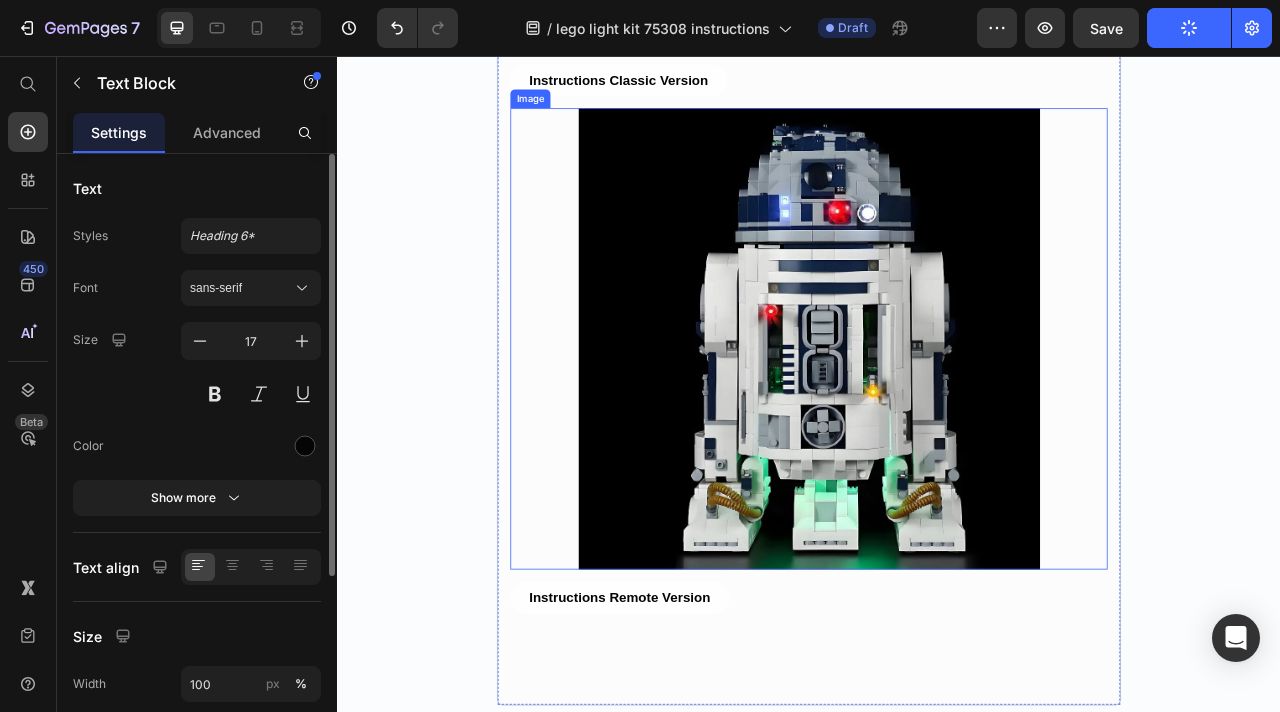 click at bounding box center [937, 415] 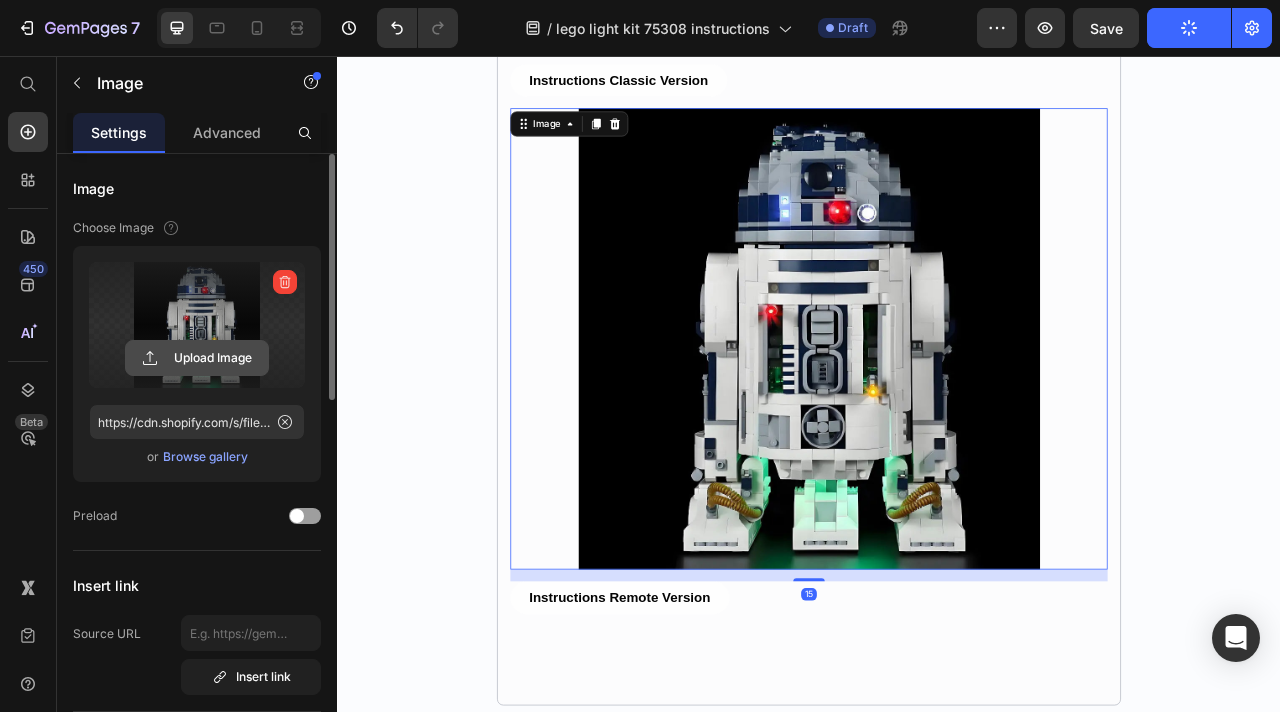 click 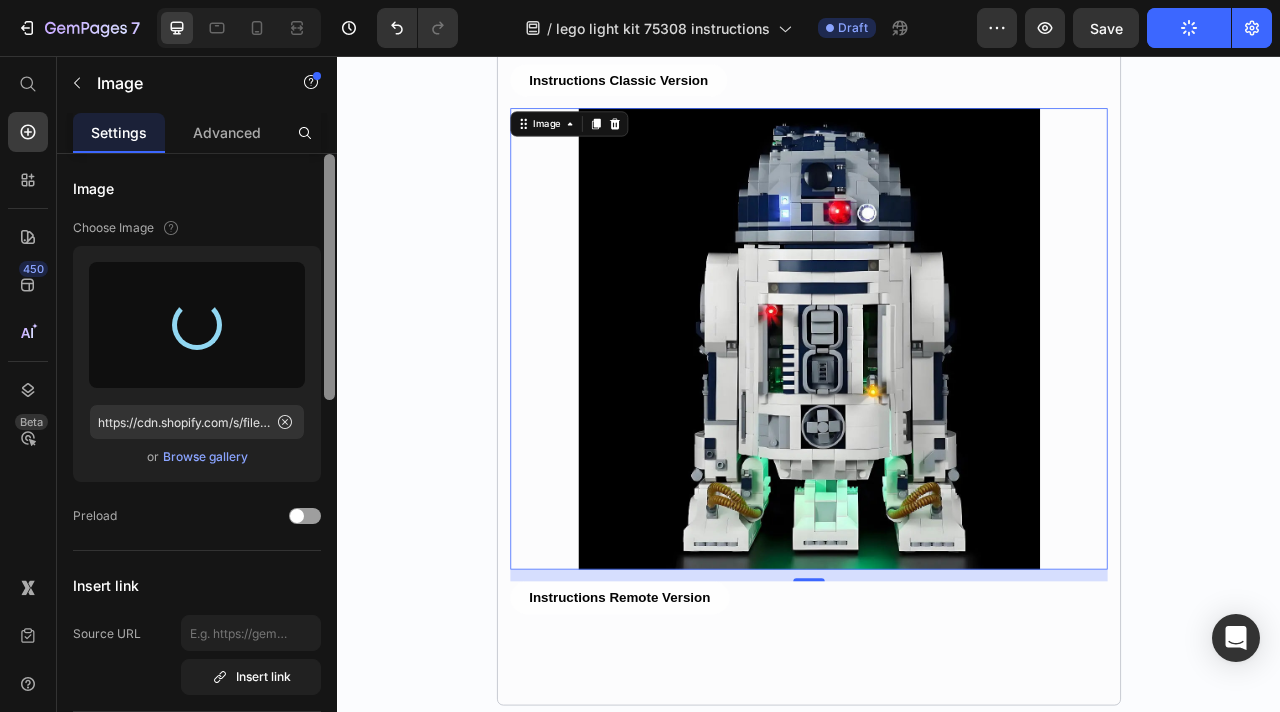 type on "https://cdn.shopify.com/s/files/1/0862/3666/0039/files/gempages_541772998508544900-ecc99235-bb94-41ff-8bbf-fca7c2cf8d66.webp" 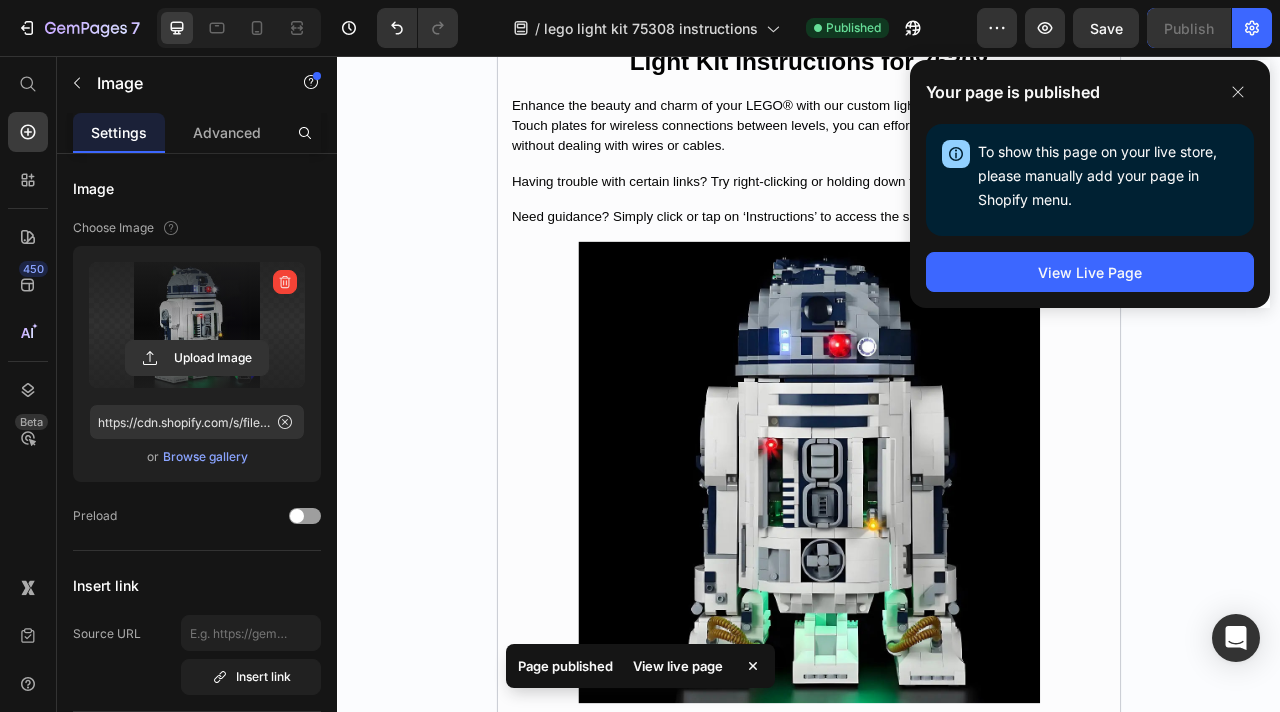 scroll, scrollTop: 47, scrollLeft: 0, axis: vertical 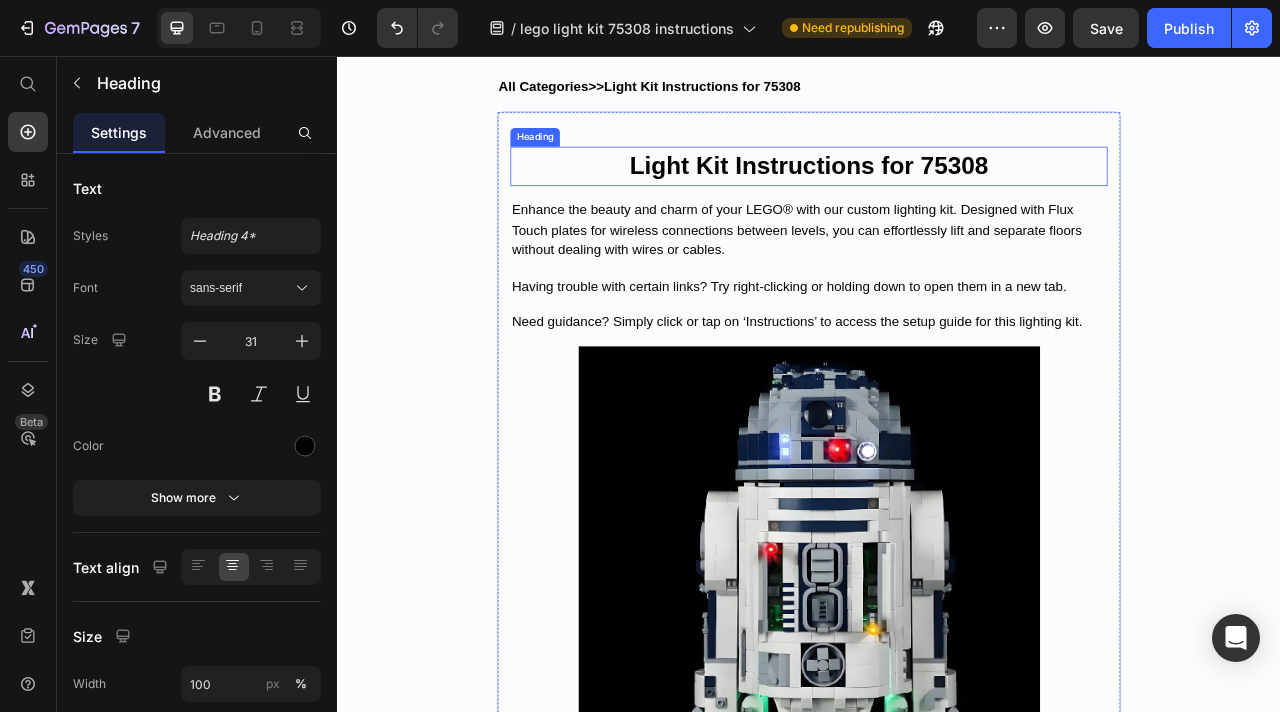 click on "Light Kit Instructions for 75308" at bounding box center [937, 195] 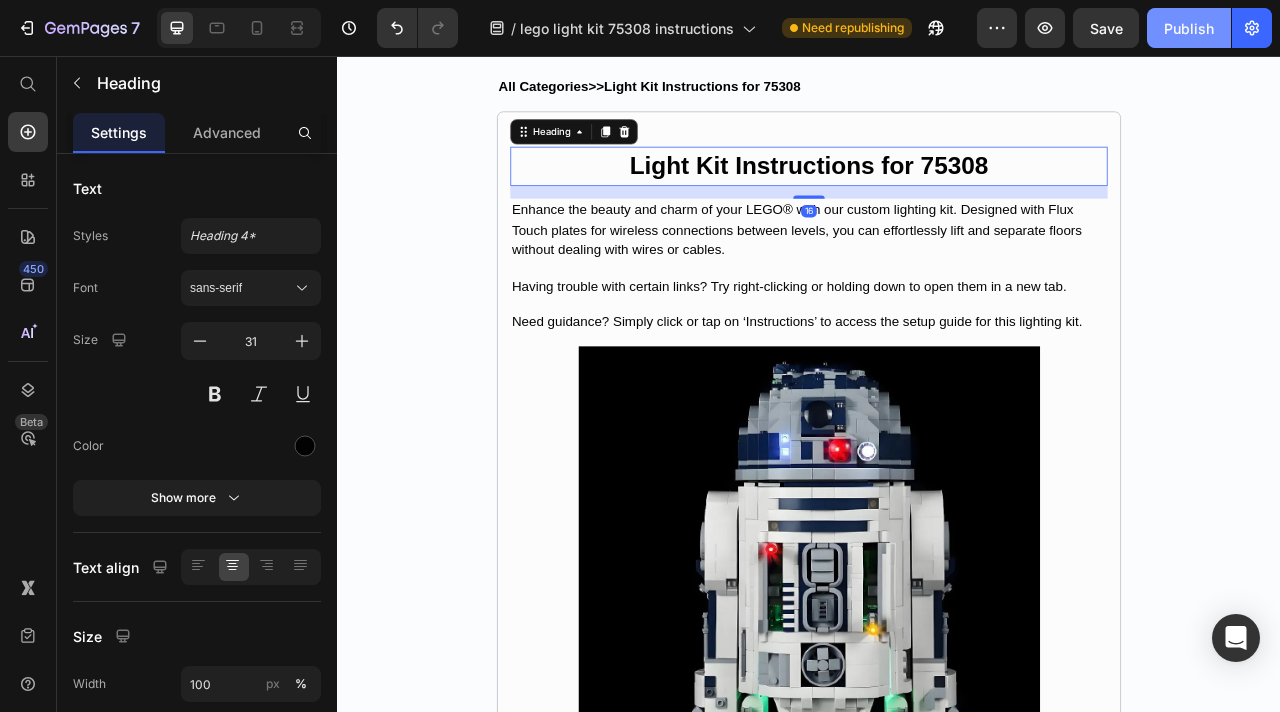 click on "Publish" 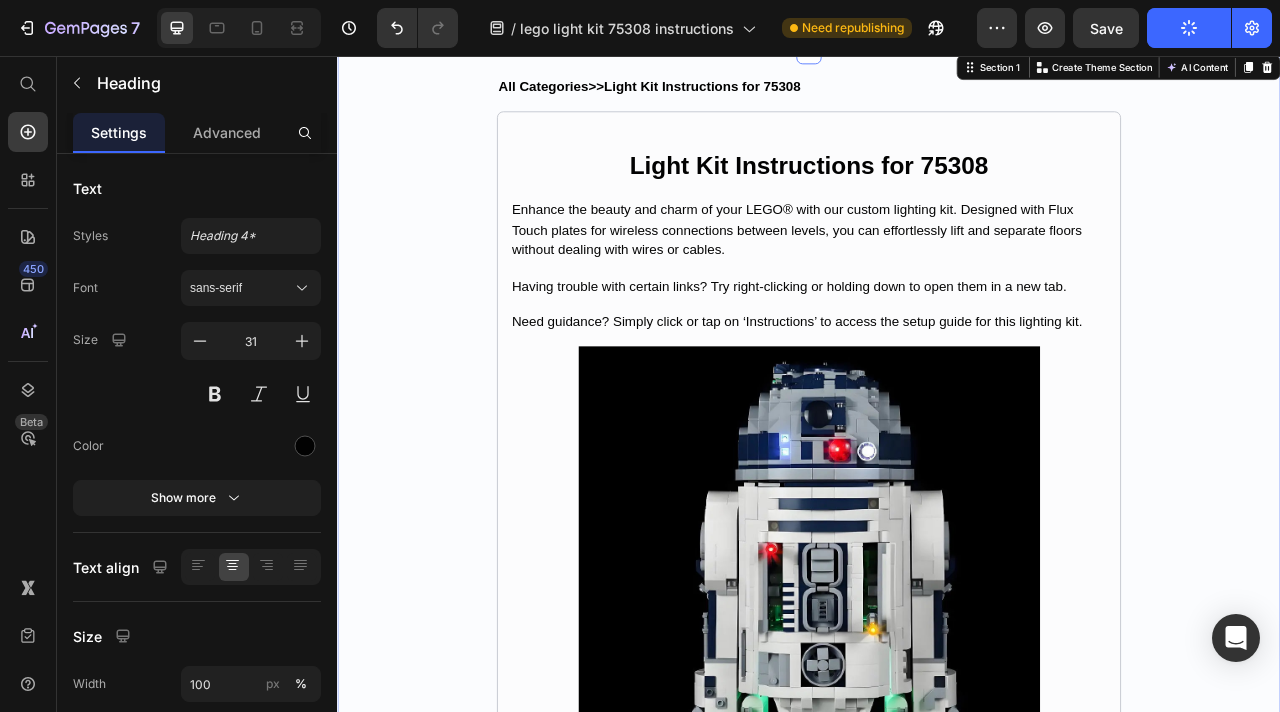 click on "All Categories>>Light Kit Instructions for 75308 Text Block ⁠⁠⁠⁠⁠⁠⁠ Light Kit Instructions for 75308 Heading Enhance the beauty and charm of your LEGO® with our custom lighting kit. Designed with Flux Touch plates for wireless connections between levels, you can effortlessly lift and separate floors without dealing with wires or cables. Text Block Having trouble with certain links? Try right-clicking or holding down to open them in a new tab. Text Block Need guidance? Simply click or tap on ‘Instructions’ to access the setup guide for this lighting kit. Text Block Image Instructions Classic Version Button Image Instructions Remote Version Button Row Row" at bounding box center [937, 981] 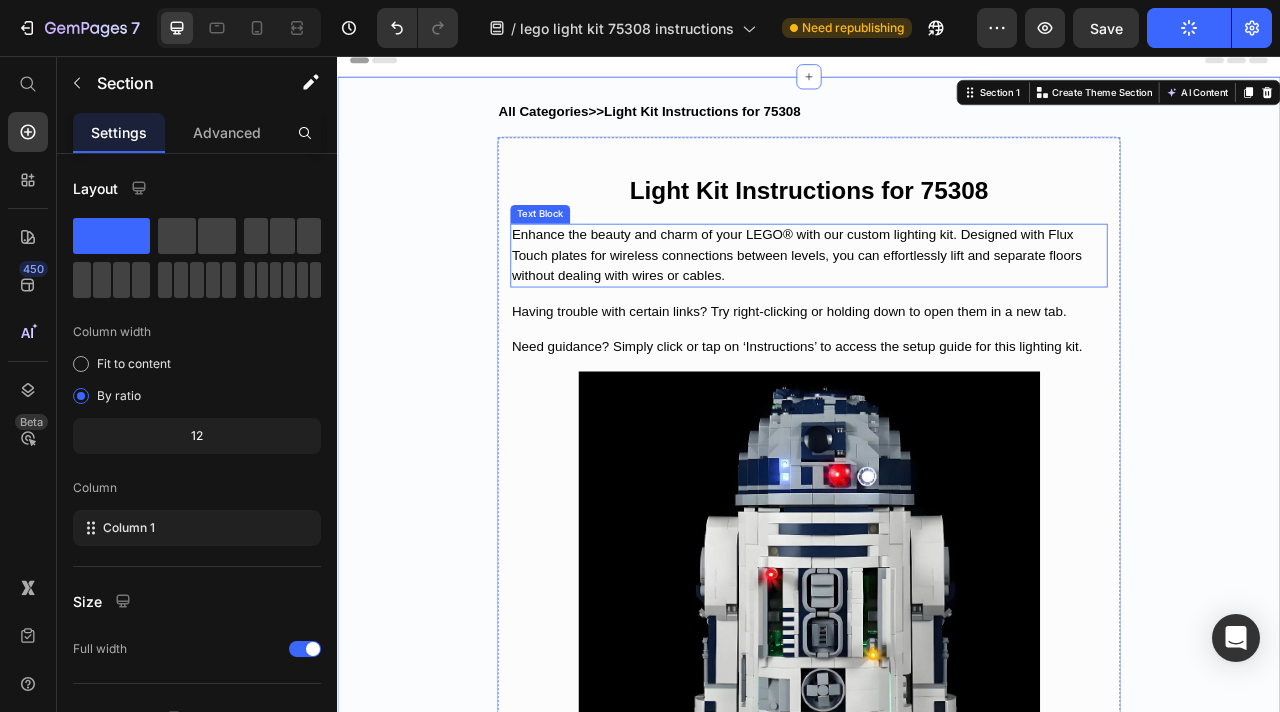 scroll, scrollTop: 0, scrollLeft: 0, axis: both 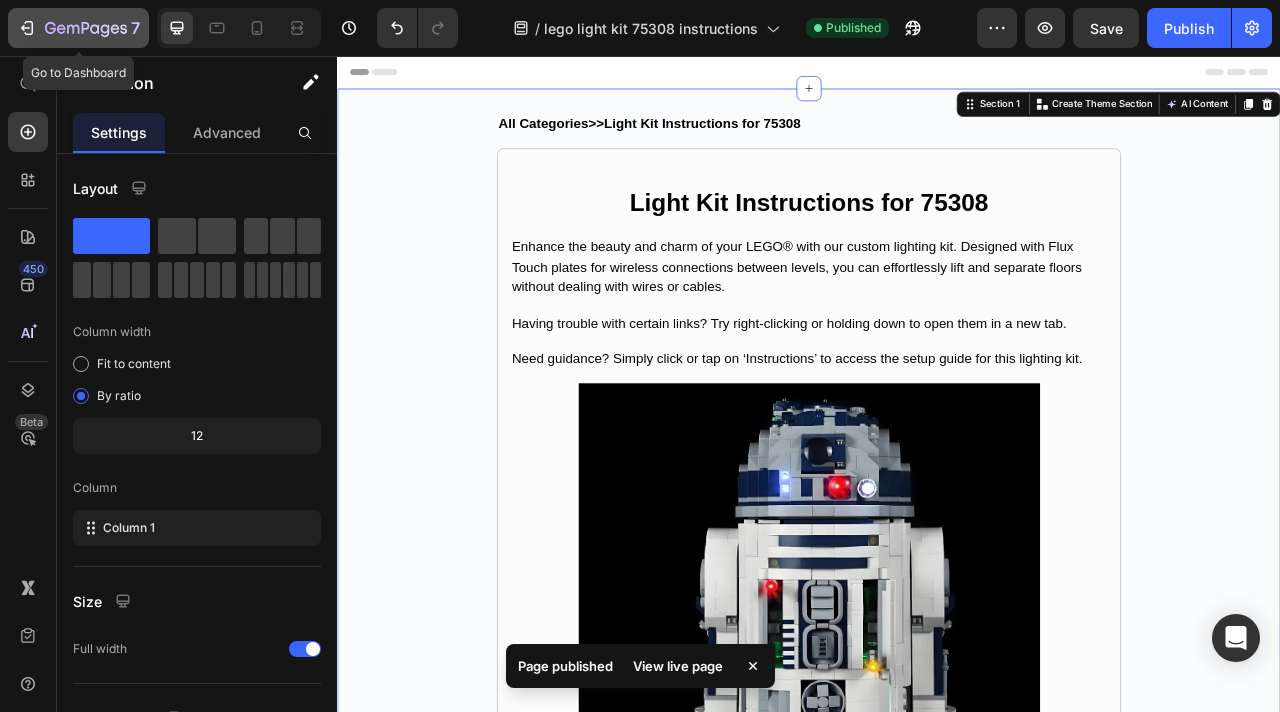 click 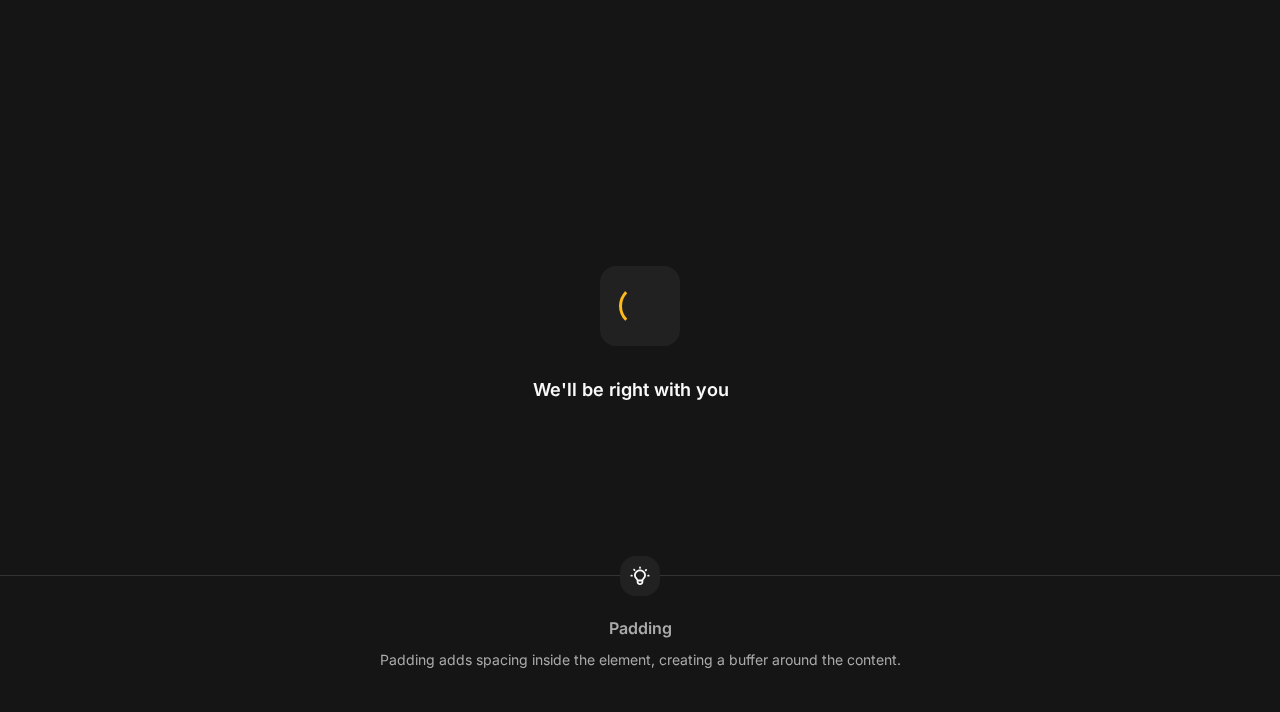 scroll, scrollTop: 0, scrollLeft: 0, axis: both 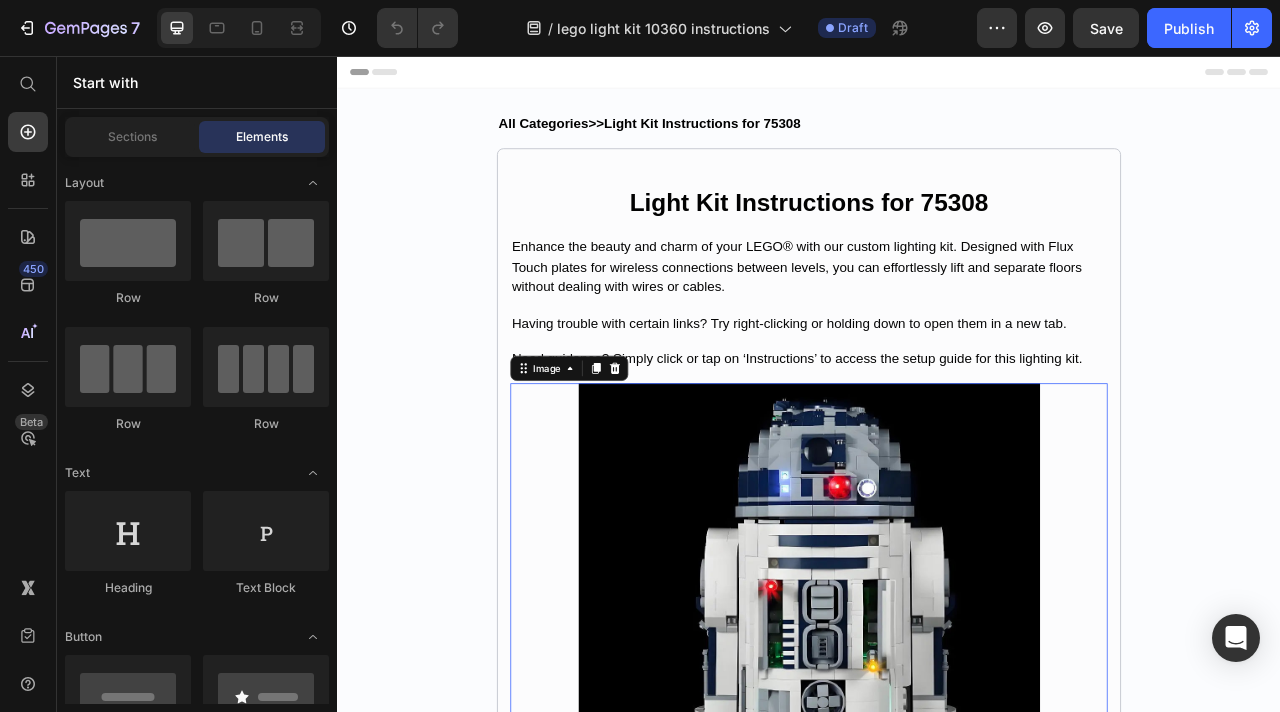 click at bounding box center [937, 765] 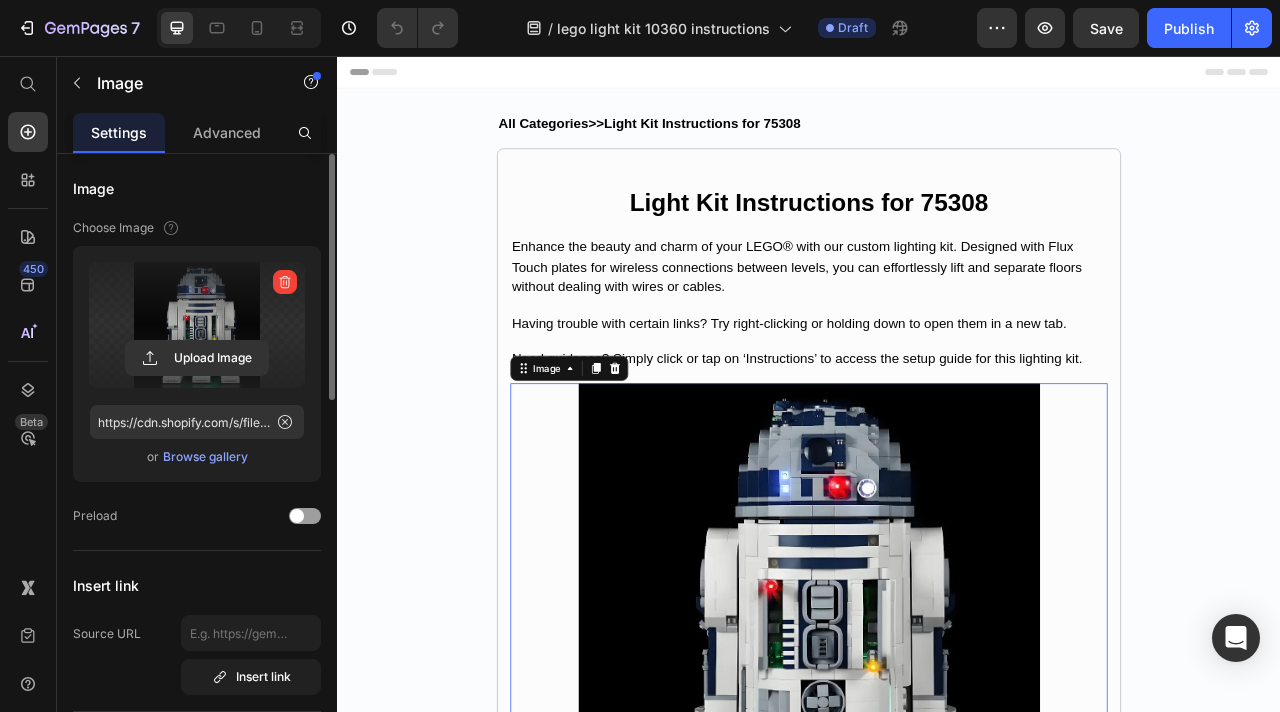 scroll, scrollTop: 0, scrollLeft: 0, axis: both 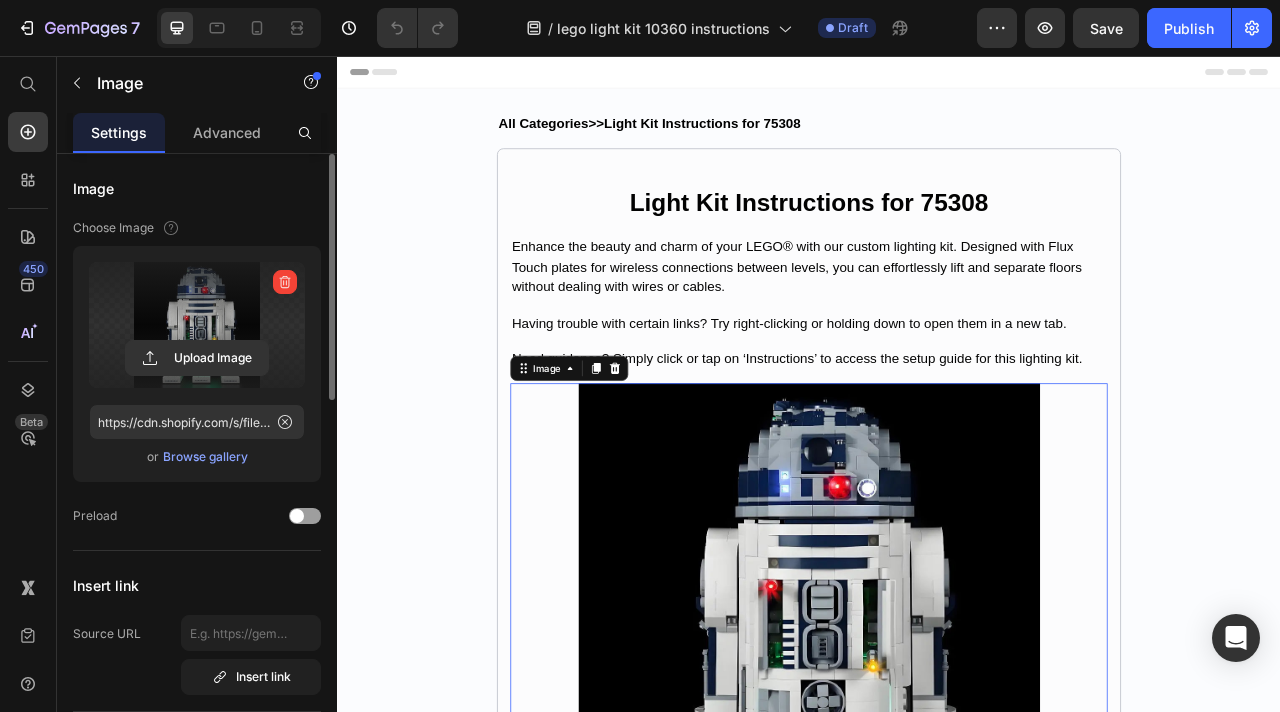 click at bounding box center [197, 325] 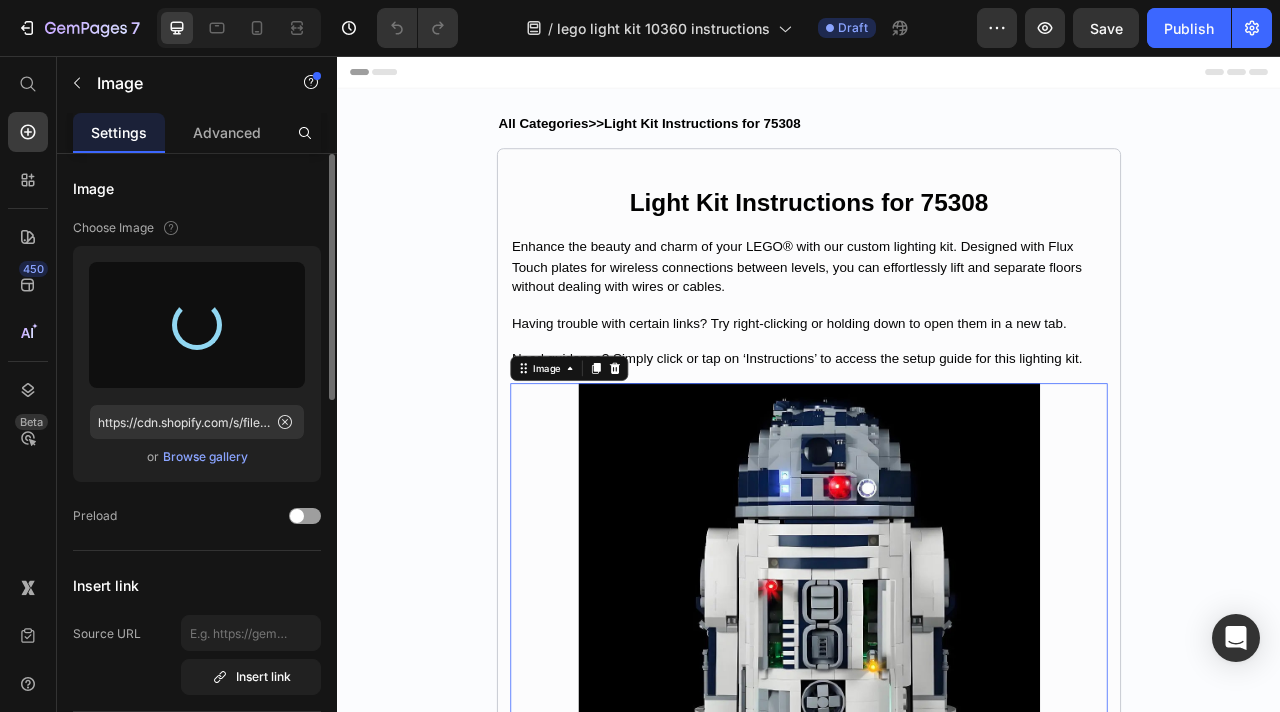 type on "https://cdn.shopify.com/s/files/1/0862/3666/0039/files/gempages_541772998508544900-3fe3ba9d-5417-42e0-9f80-2c486e12916d.webp" 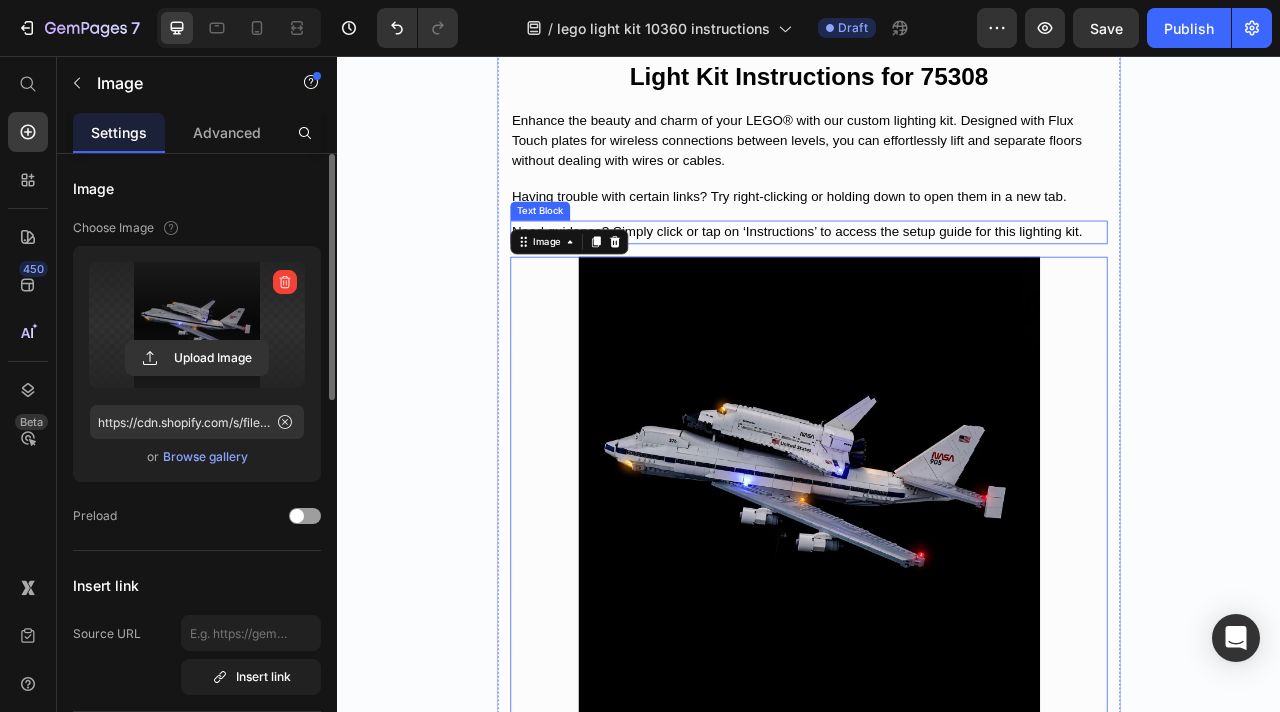 scroll, scrollTop: 400, scrollLeft: 0, axis: vertical 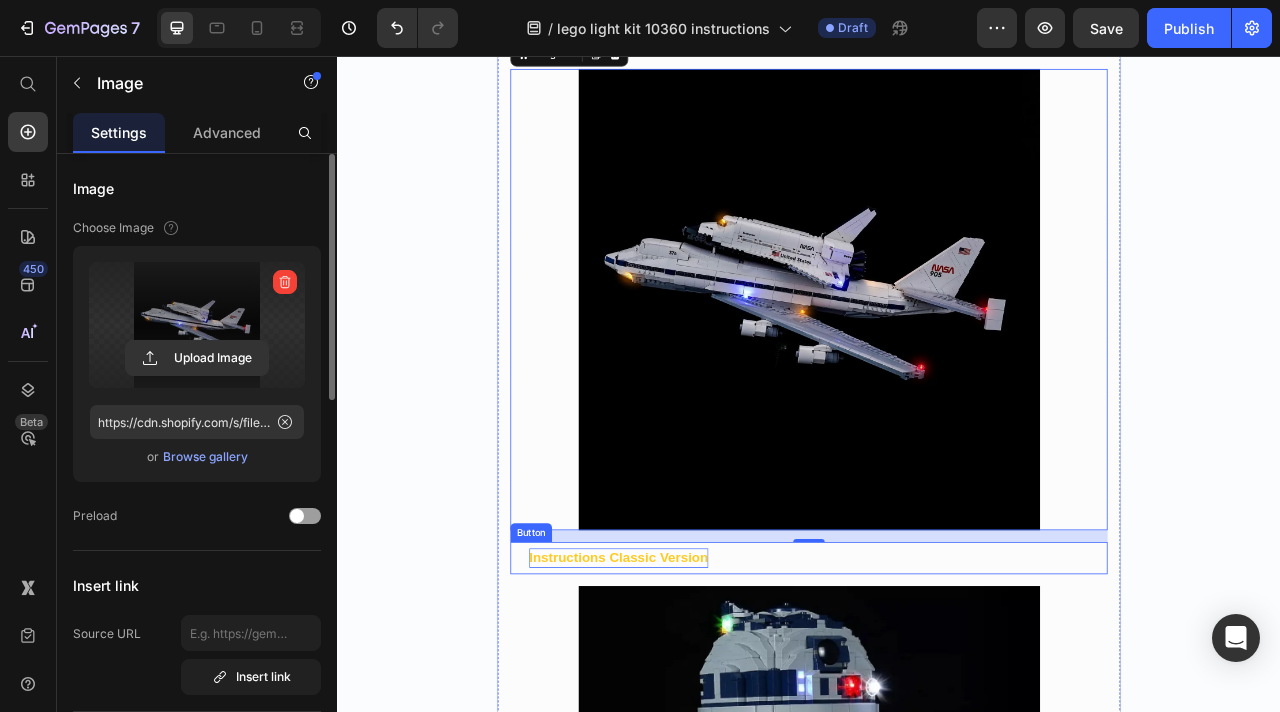 click on "Instructions Classic Version" at bounding box center (695, 694) 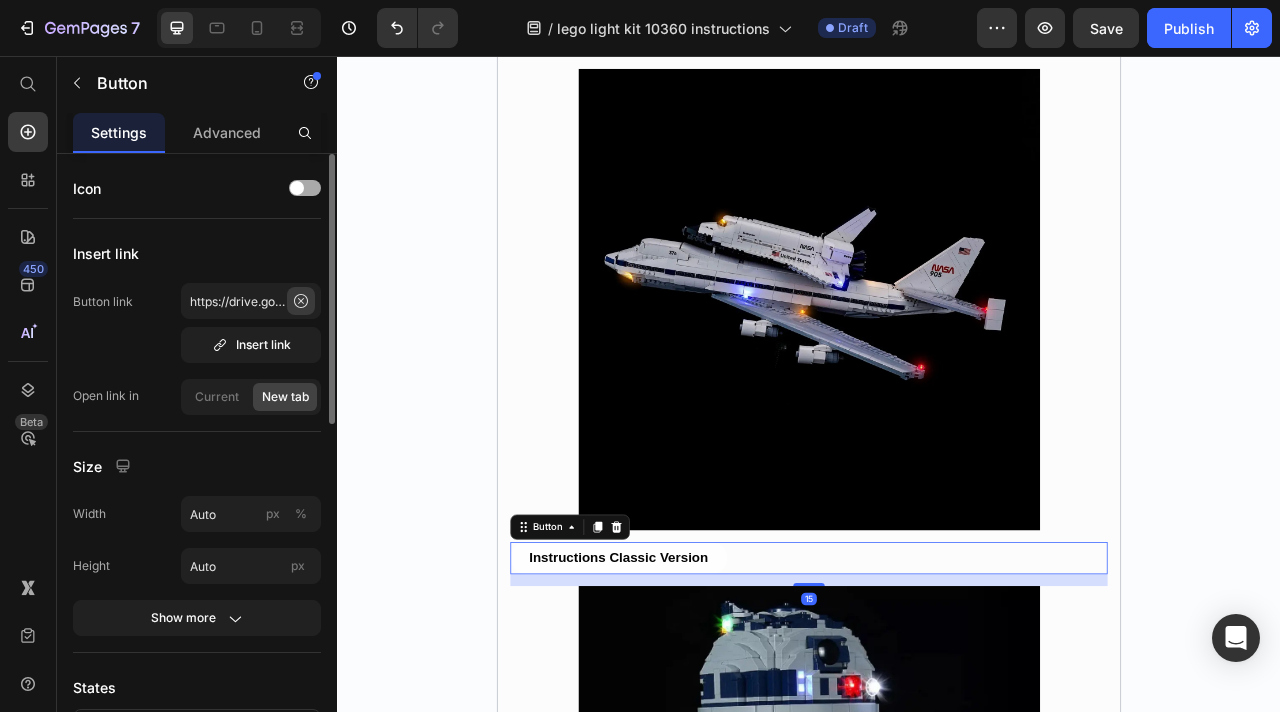 click 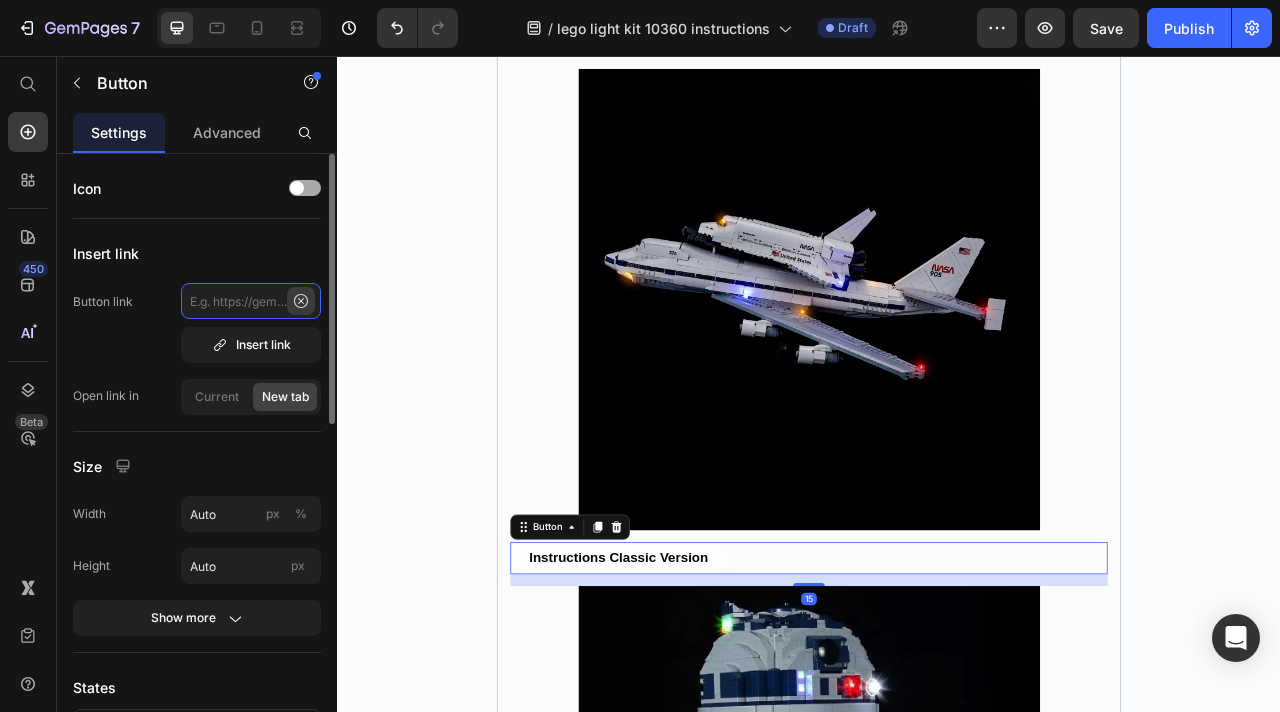 scroll, scrollTop: 0, scrollLeft: 0, axis: both 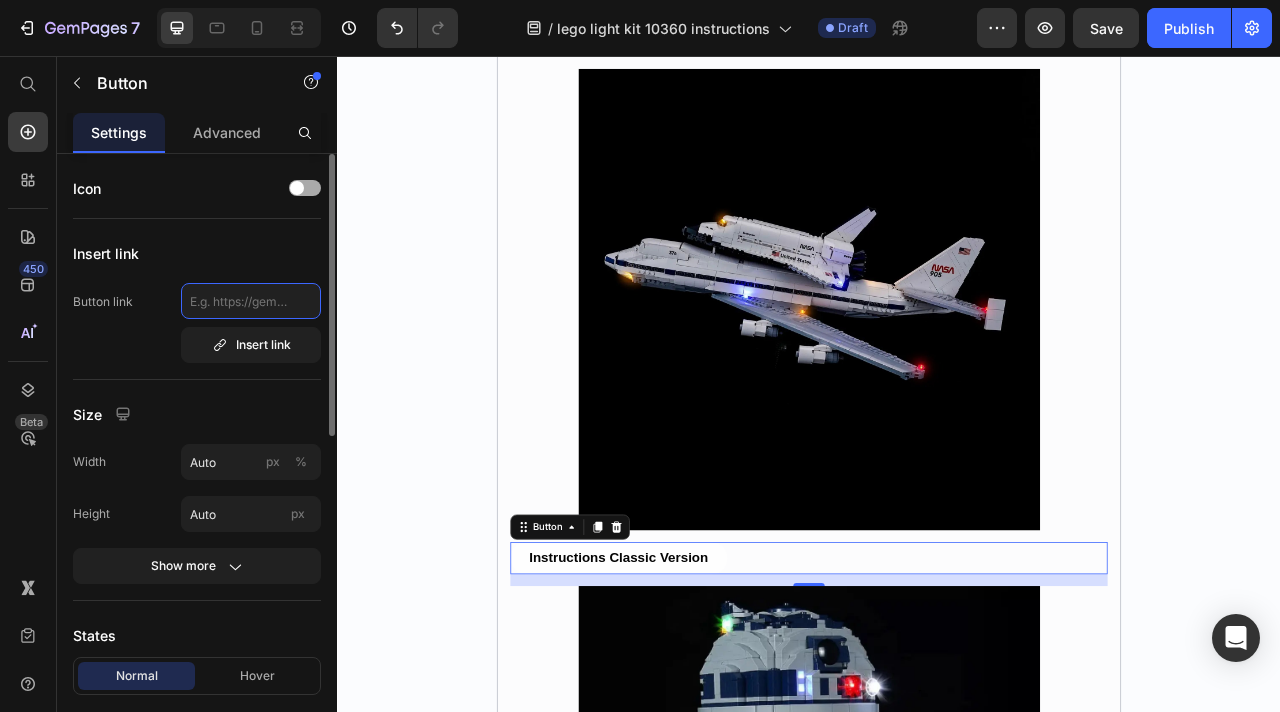 paste on "https://drive.google.com/file/d/1B9W881Vyli1qqWkBHmYhGartS1MdqVWF/view?usp=sharing" 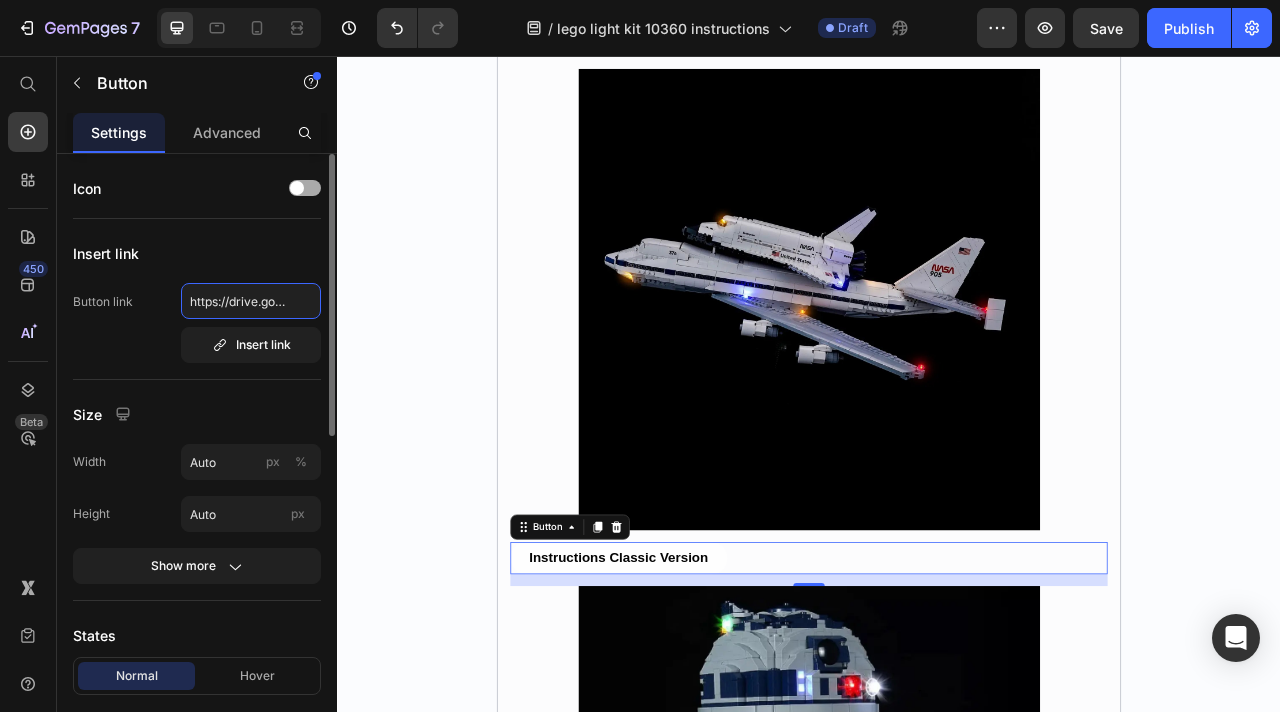 scroll, scrollTop: 0, scrollLeft: 428, axis: horizontal 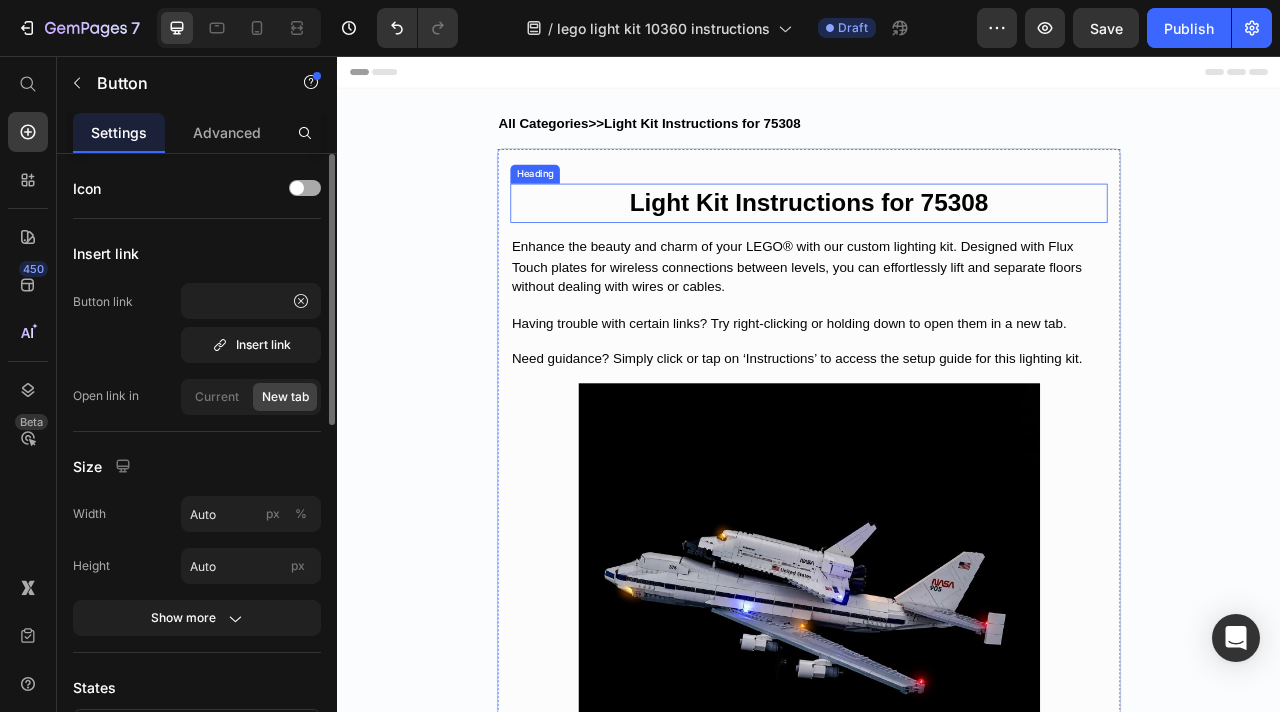 click on "Light Kit Instructions for 75308" at bounding box center [937, 242] 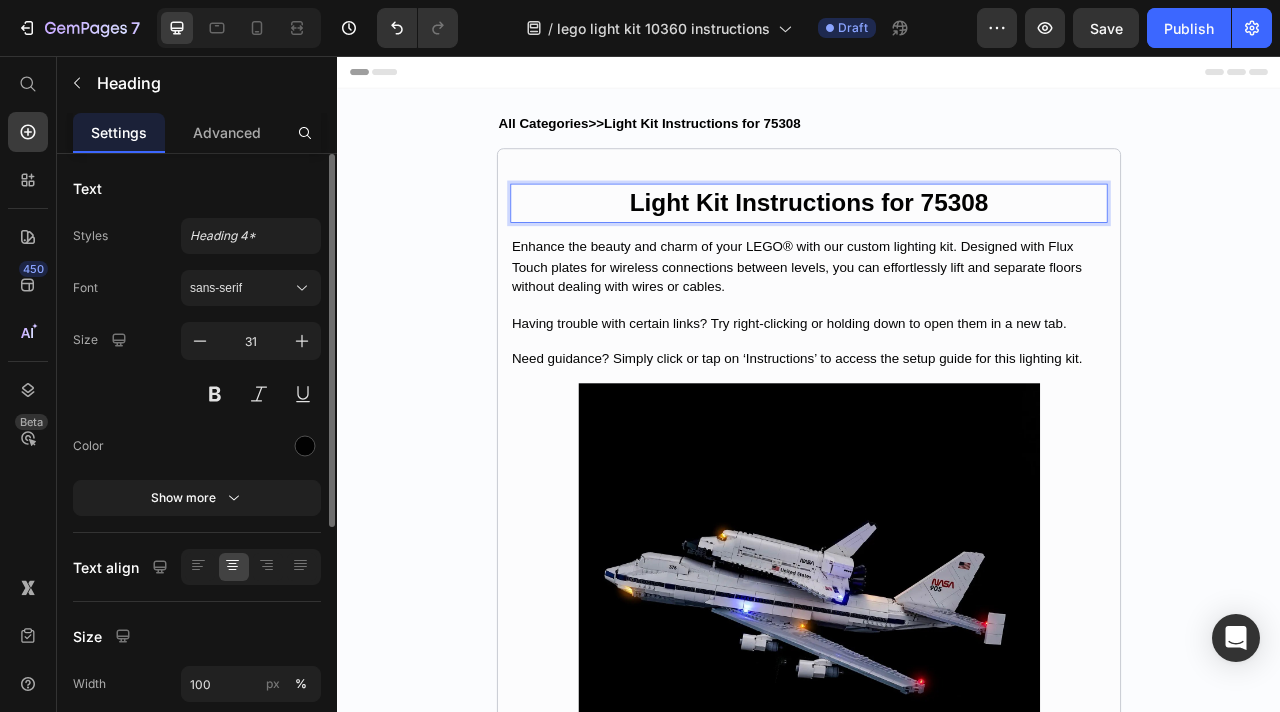 click on "Light Kit Instructions for 75308" at bounding box center (937, 242) 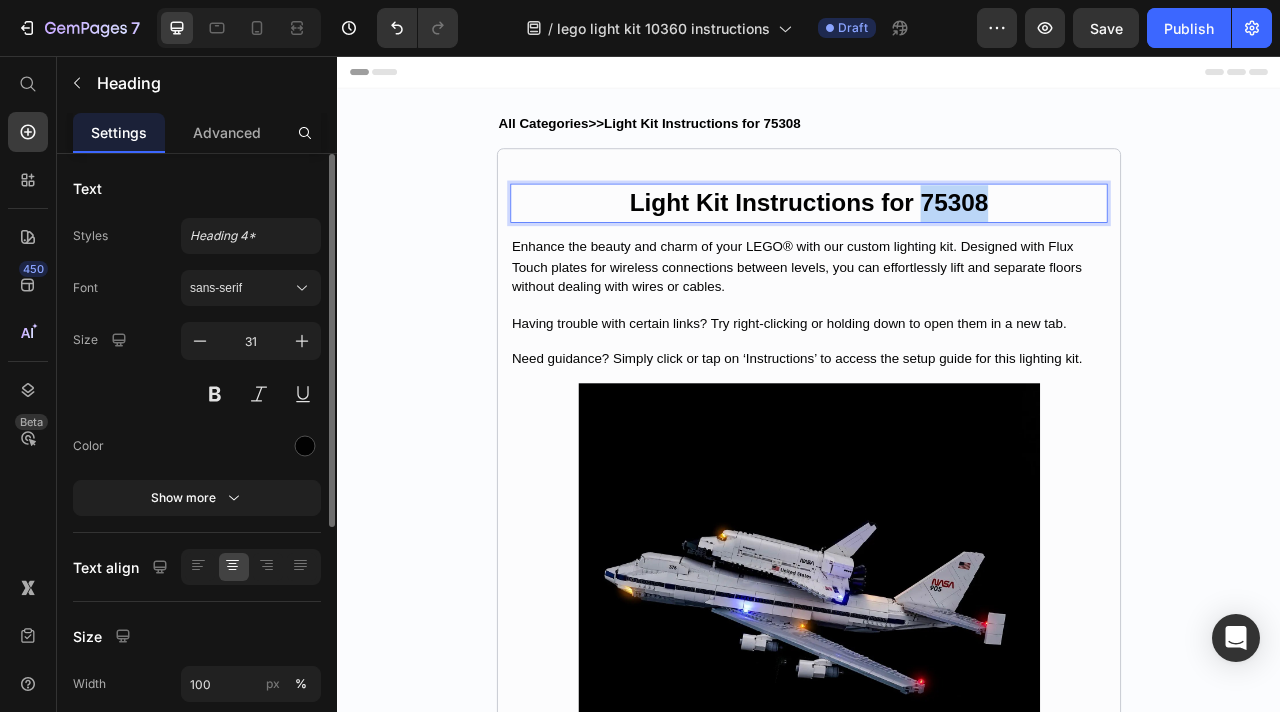 click on "Light Kit Instructions for 75308" at bounding box center (937, 242) 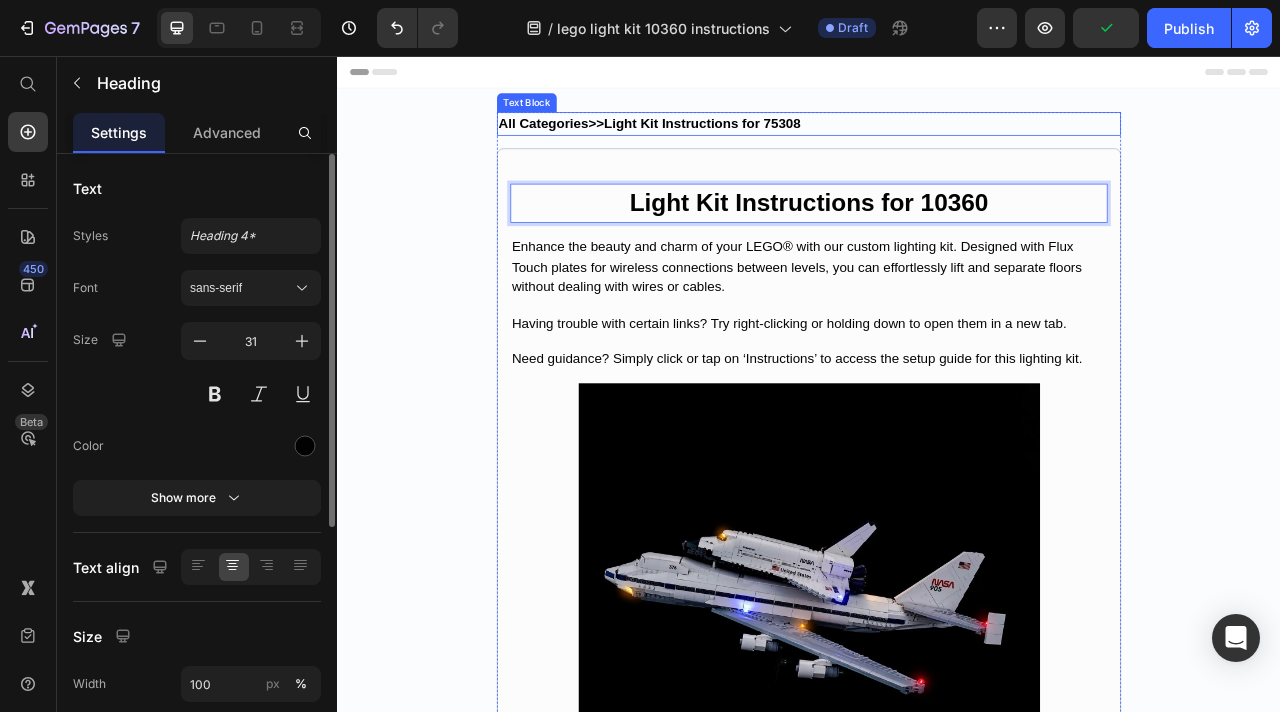 click on "All Categories>>Light Kit Instructions for 75308" at bounding box center (937, 142) 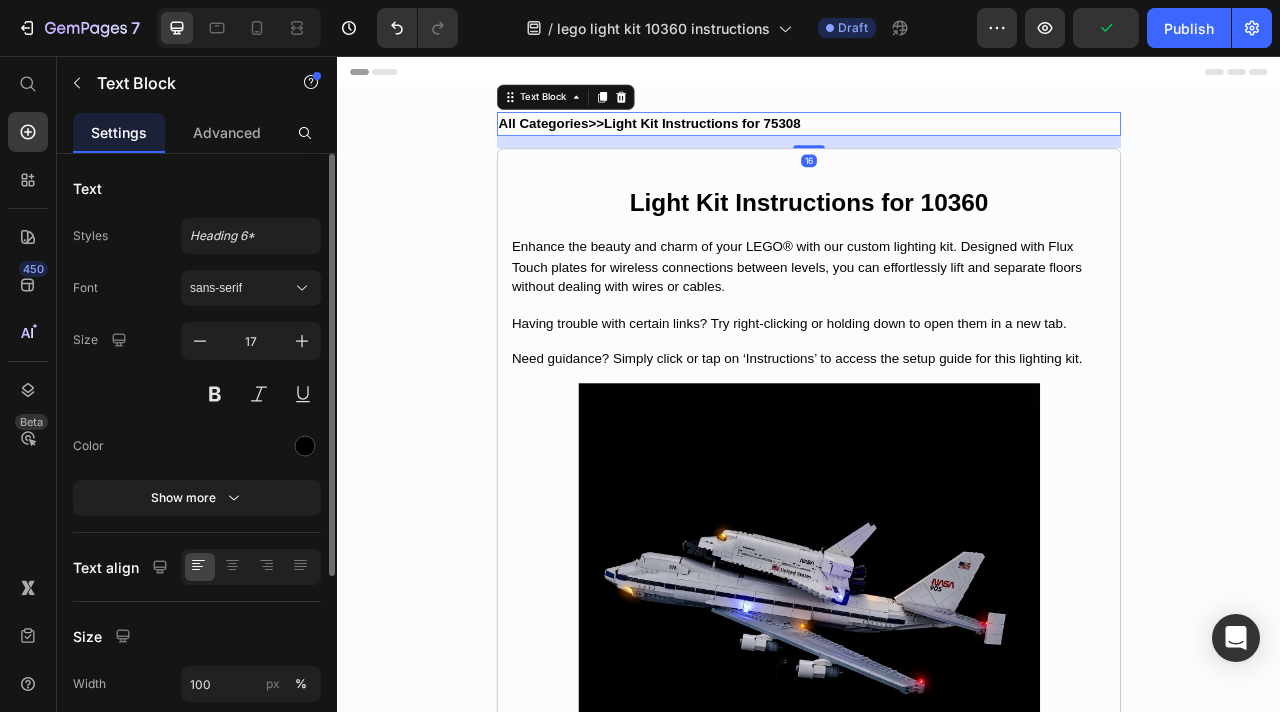 click on "All Categories>>Light Kit Instructions for 75308" at bounding box center (734, 141) 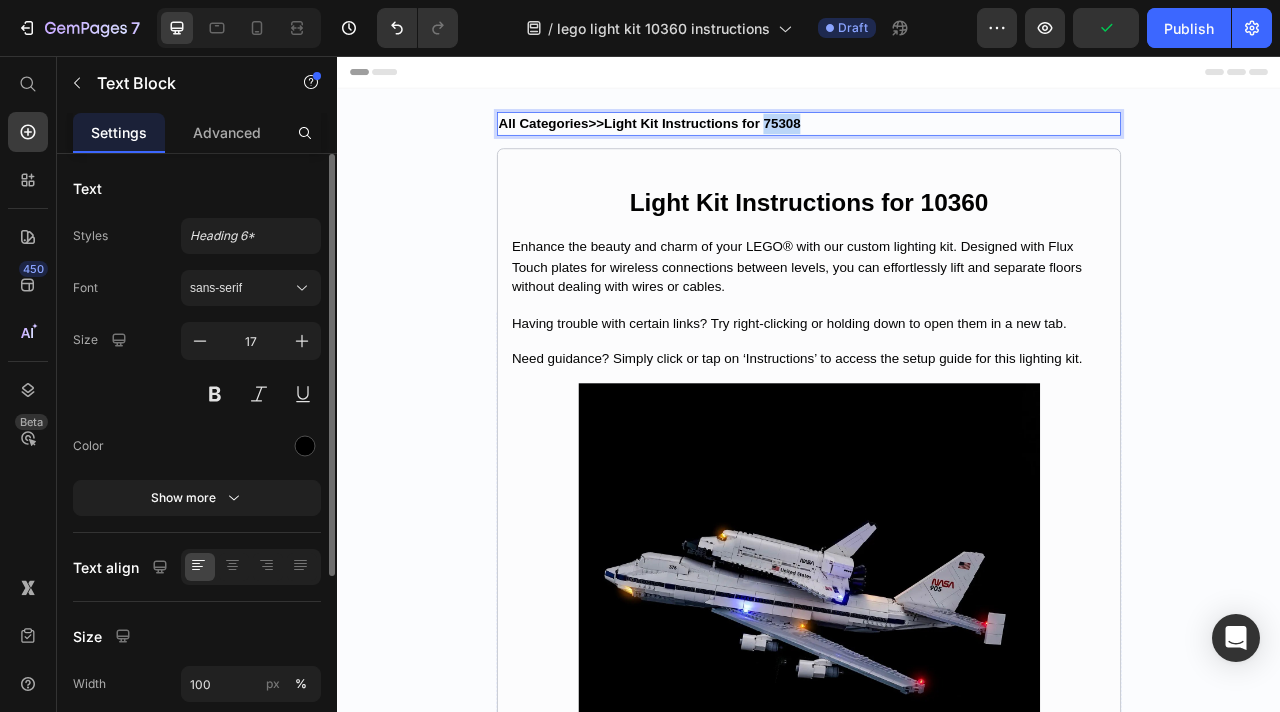 click on "All Categories>>Light Kit Instructions for 75308" at bounding box center [734, 141] 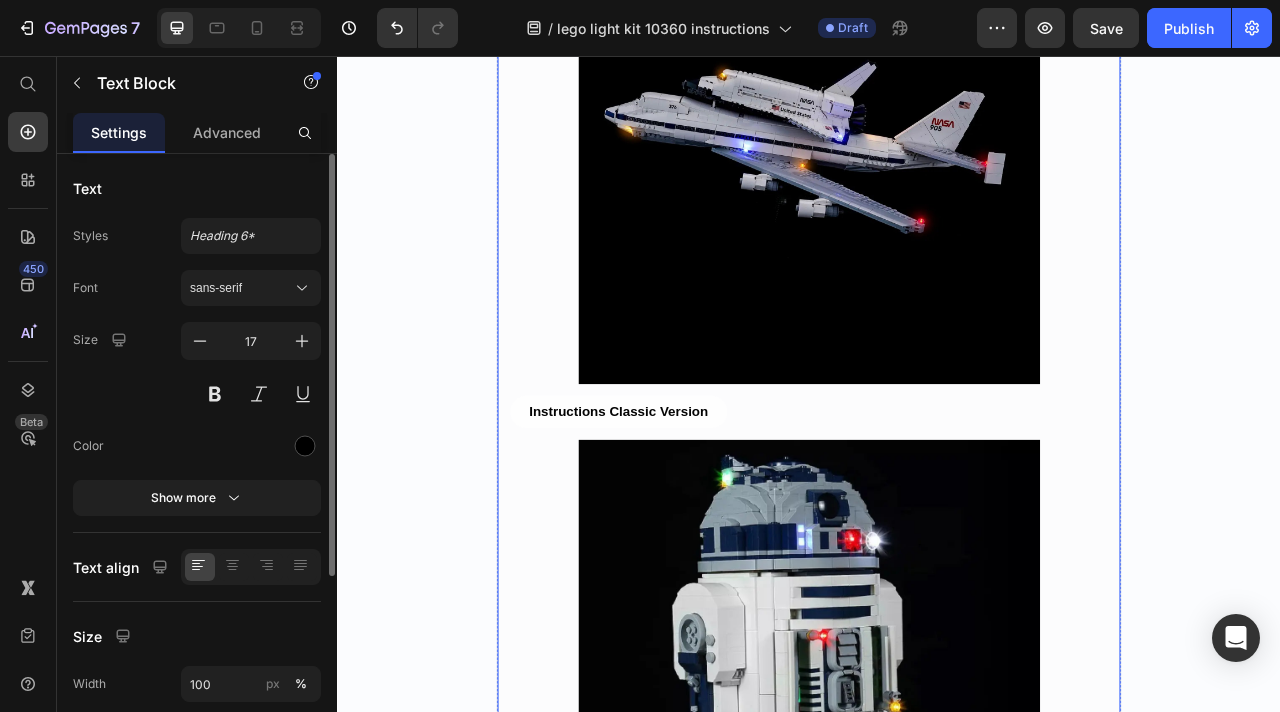 scroll, scrollTop: 806, scrollLeft: 0, axis: vertical 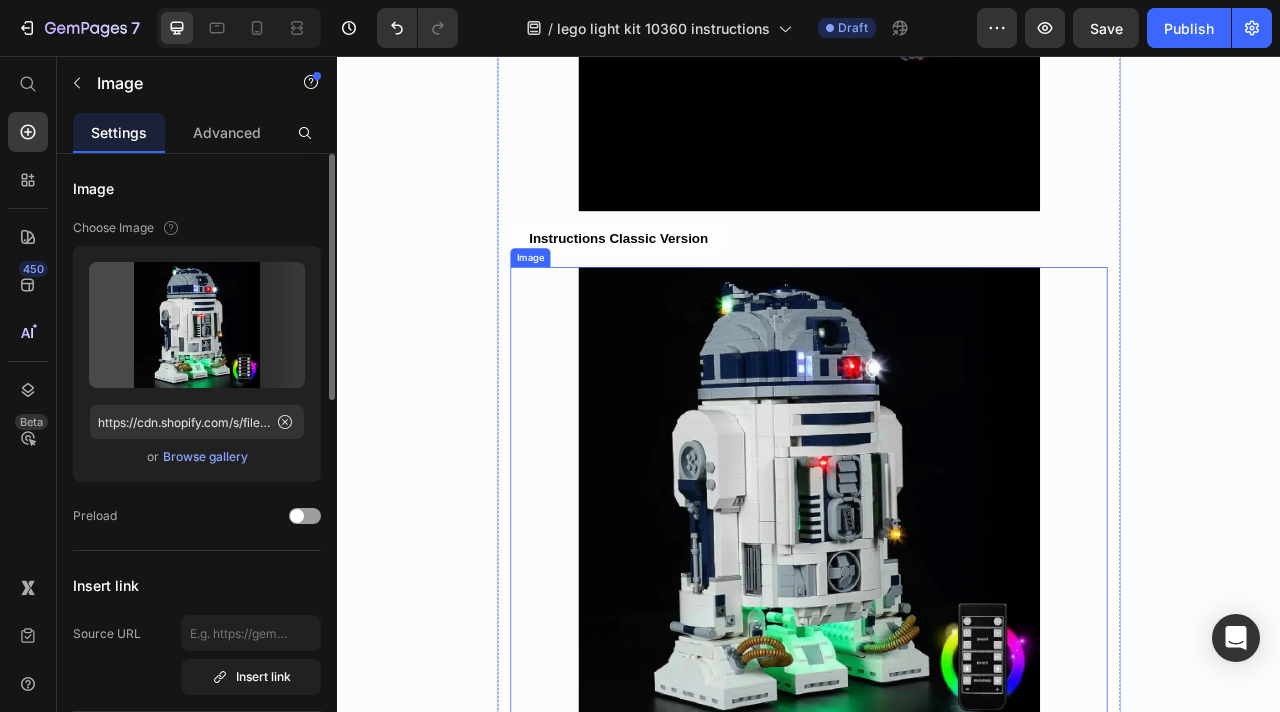 click at bounding box center [937, 617] 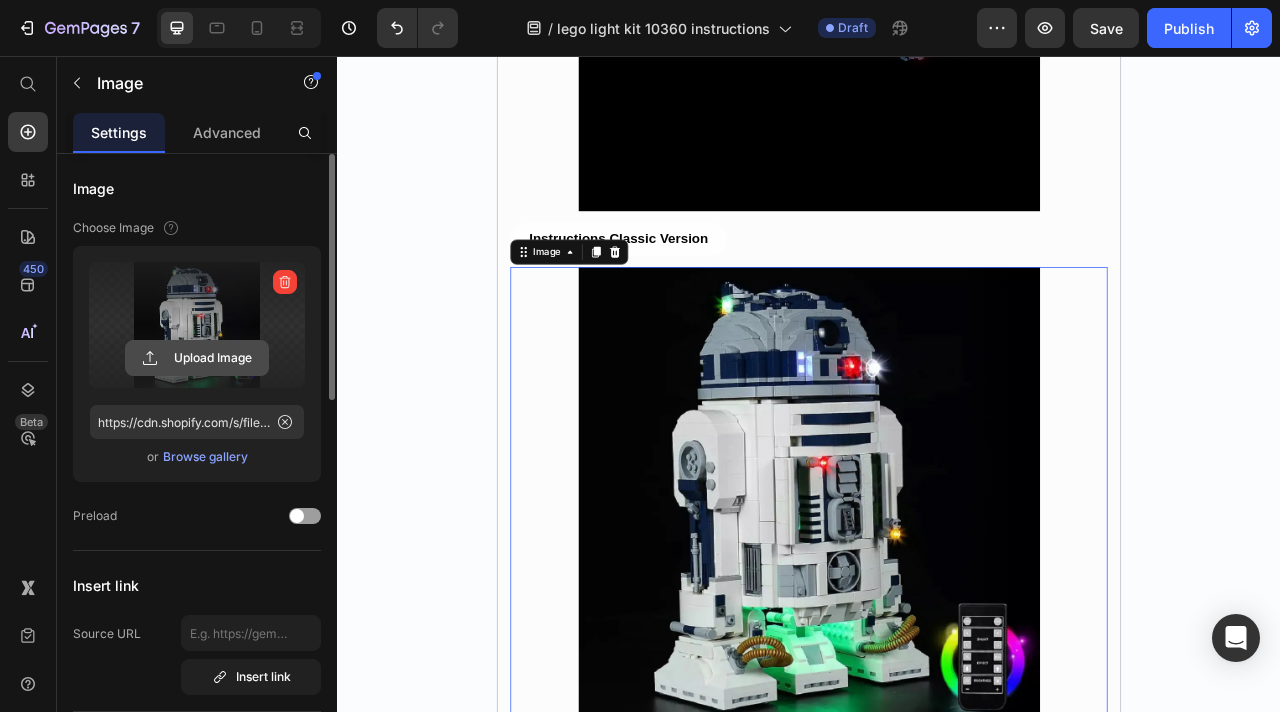 click 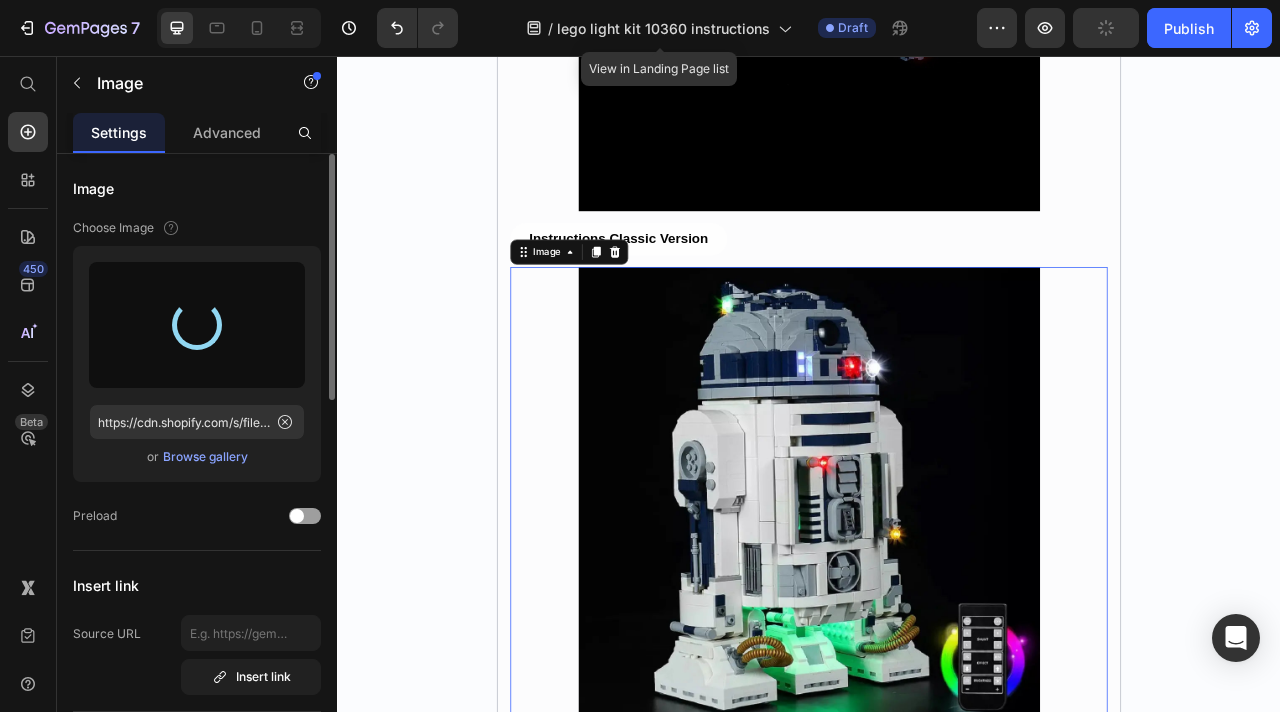 type on "https://cdn.shopify.com/s/files/1/0862/3666/0039/files/gempages_541772998508544900-5cd24029-f11b-445a-955e-b6d97494570c.webp" 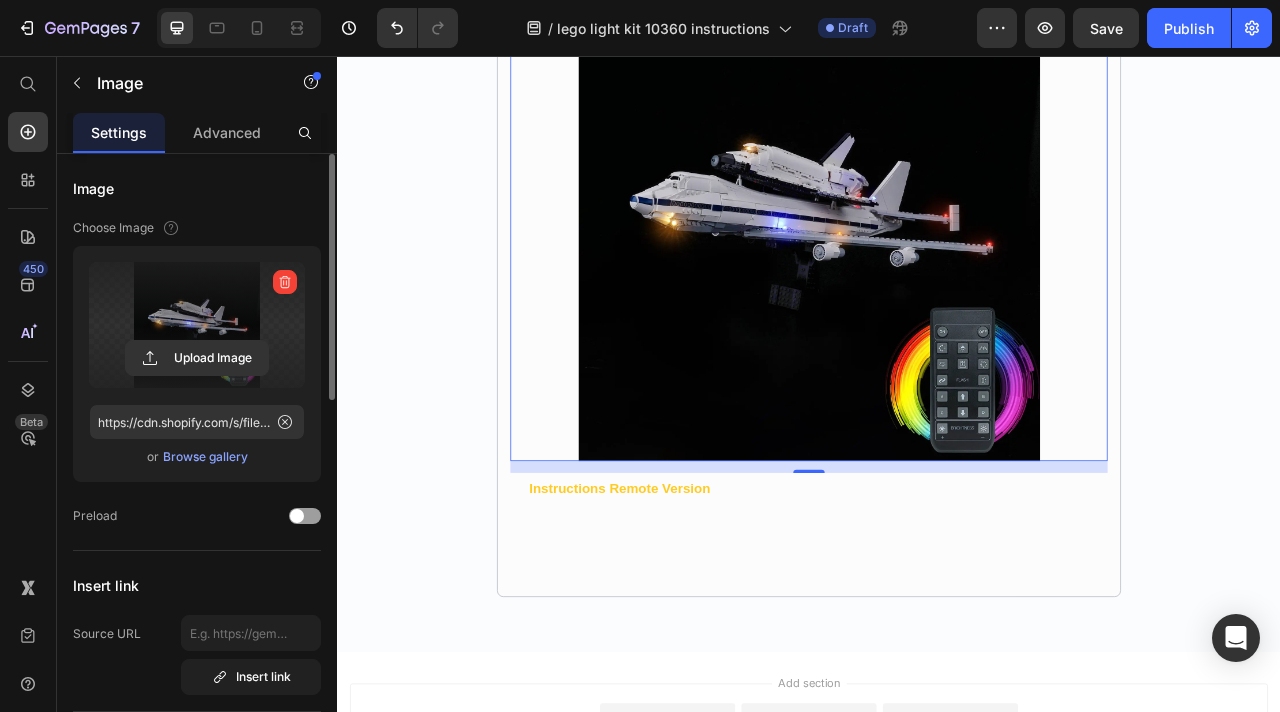 scroll, scrollTop: 1191, scrollLeft: 0, axis: vertical 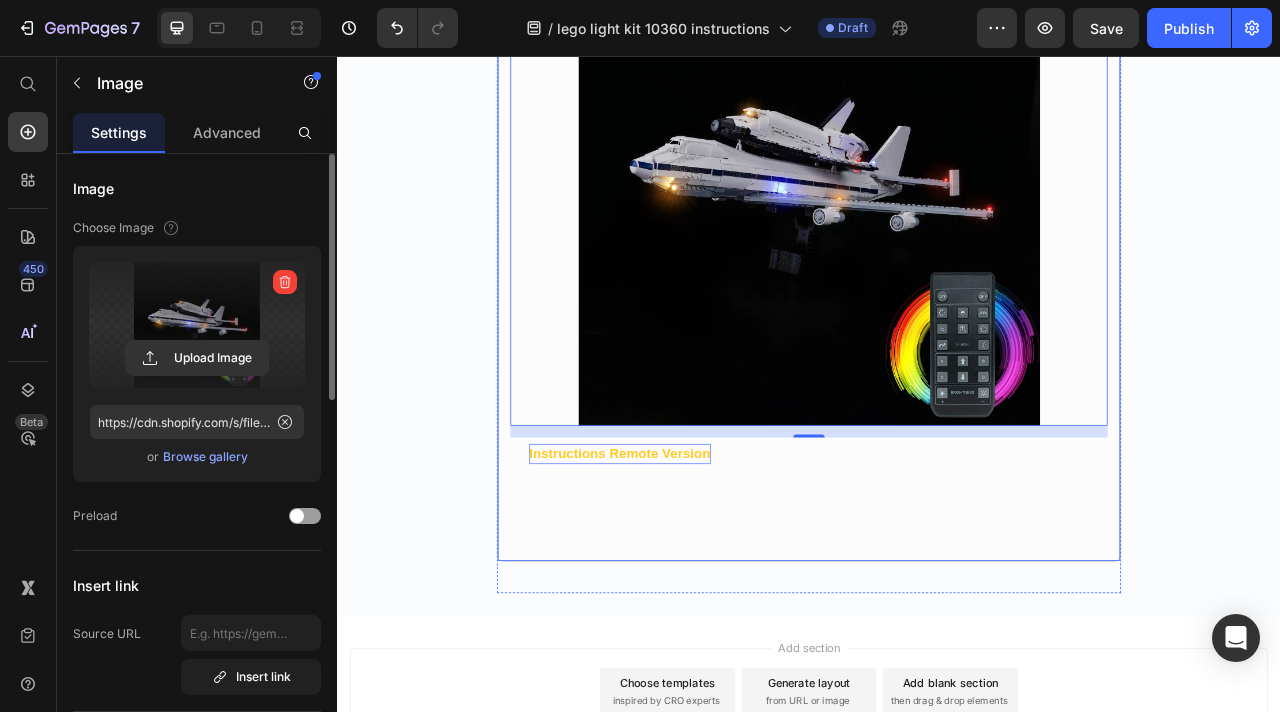 click on "Instructions Remote Version" at bounding box center (696, 561) 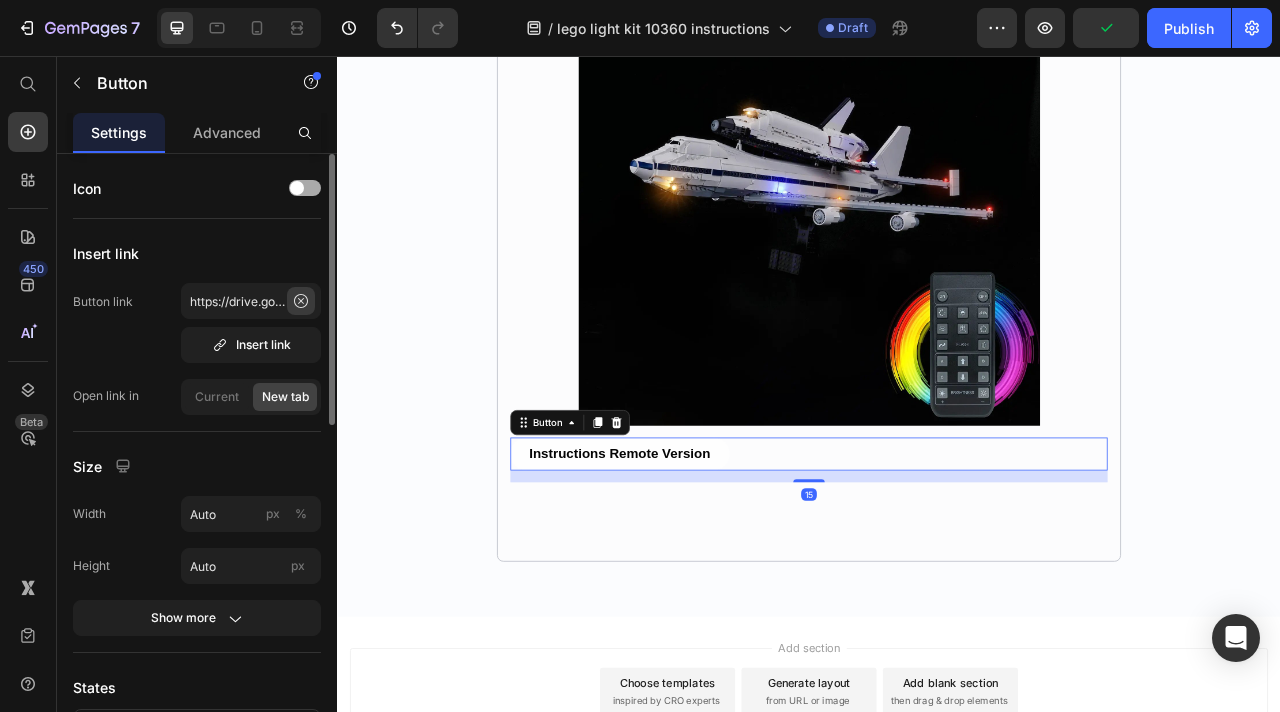 click 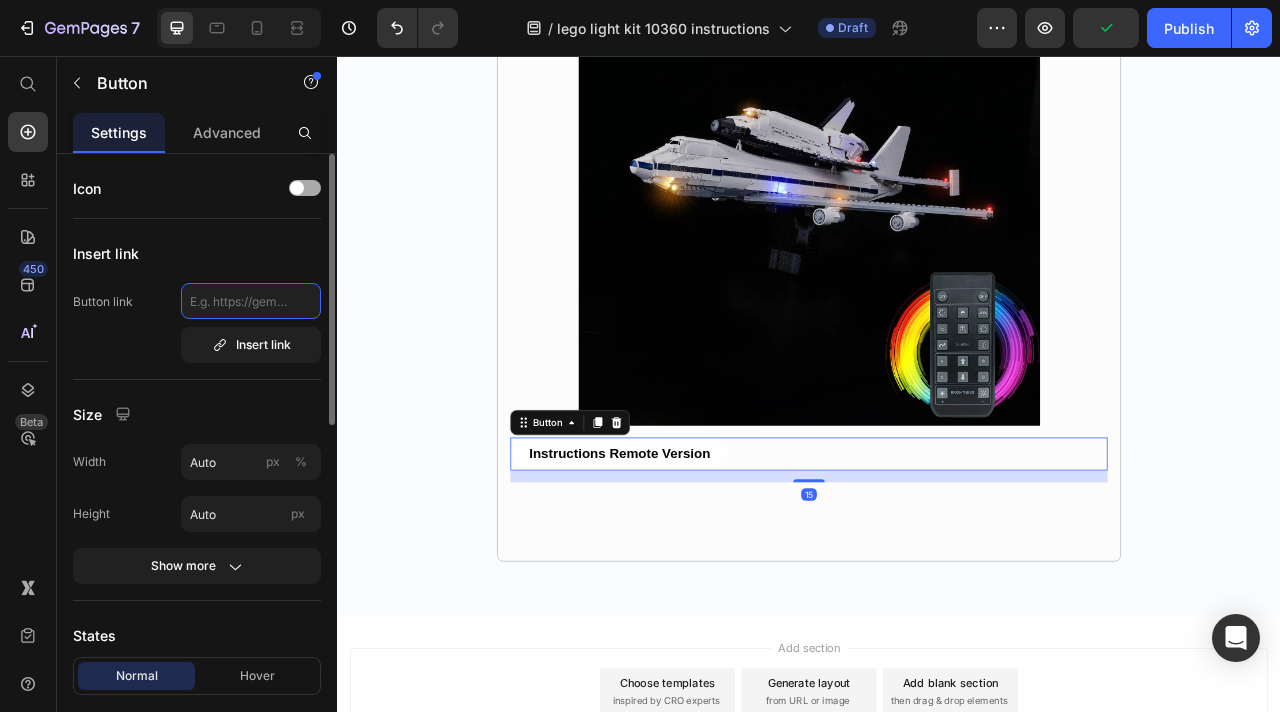 scroll, scrollTop: 0, scrollLeft: 0, axis: both 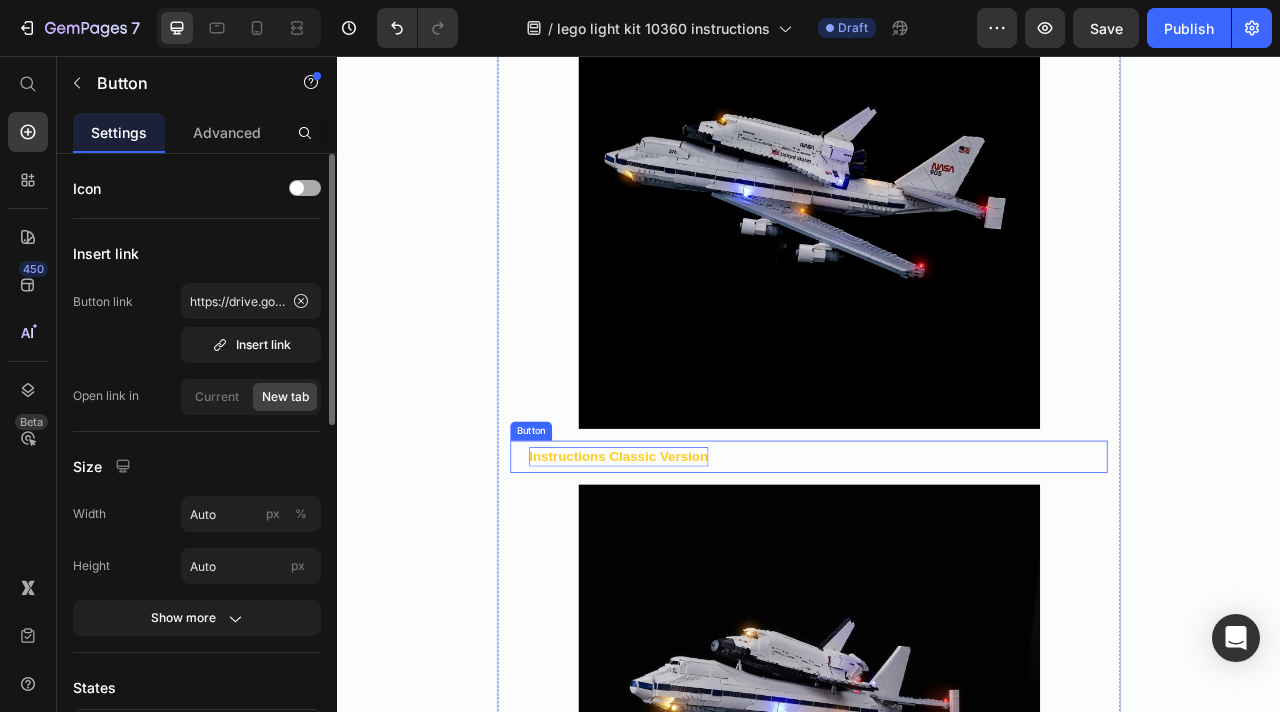 click on "Instructions Classic Version" at bounding box center [695, 565] 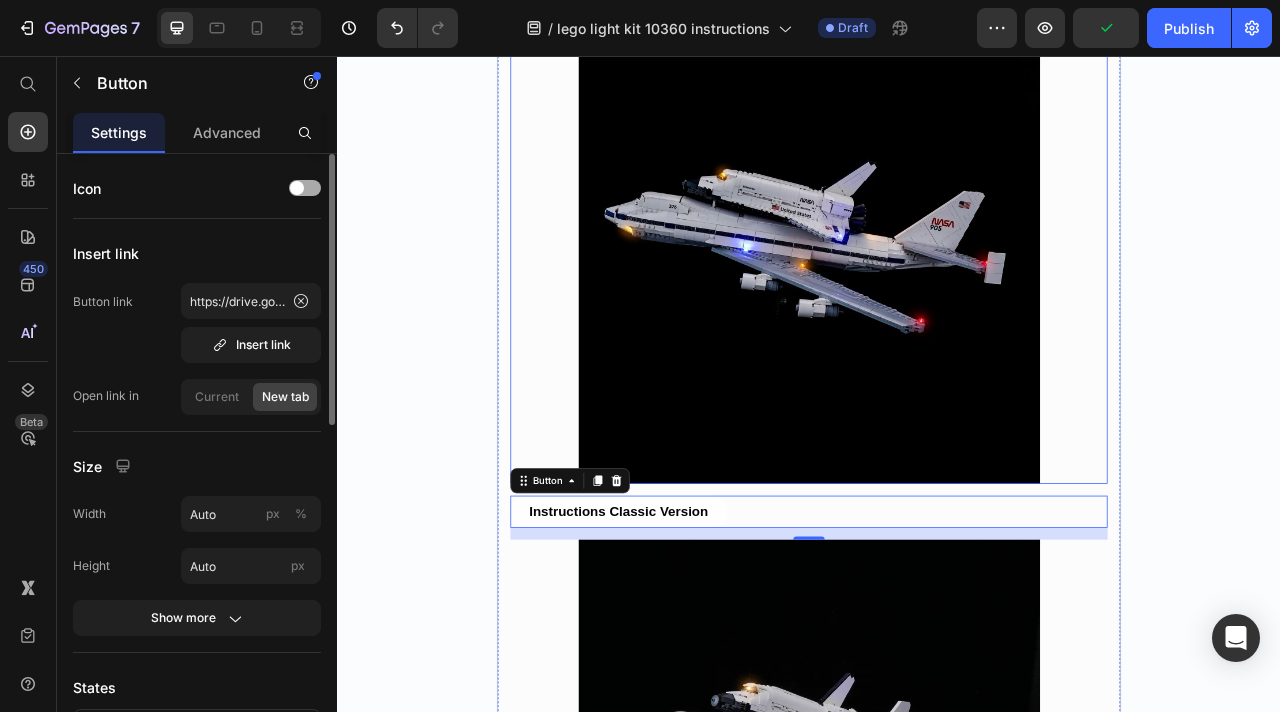 scroll, scrollTop: 518, scrollLeft: 0, axis: vertical 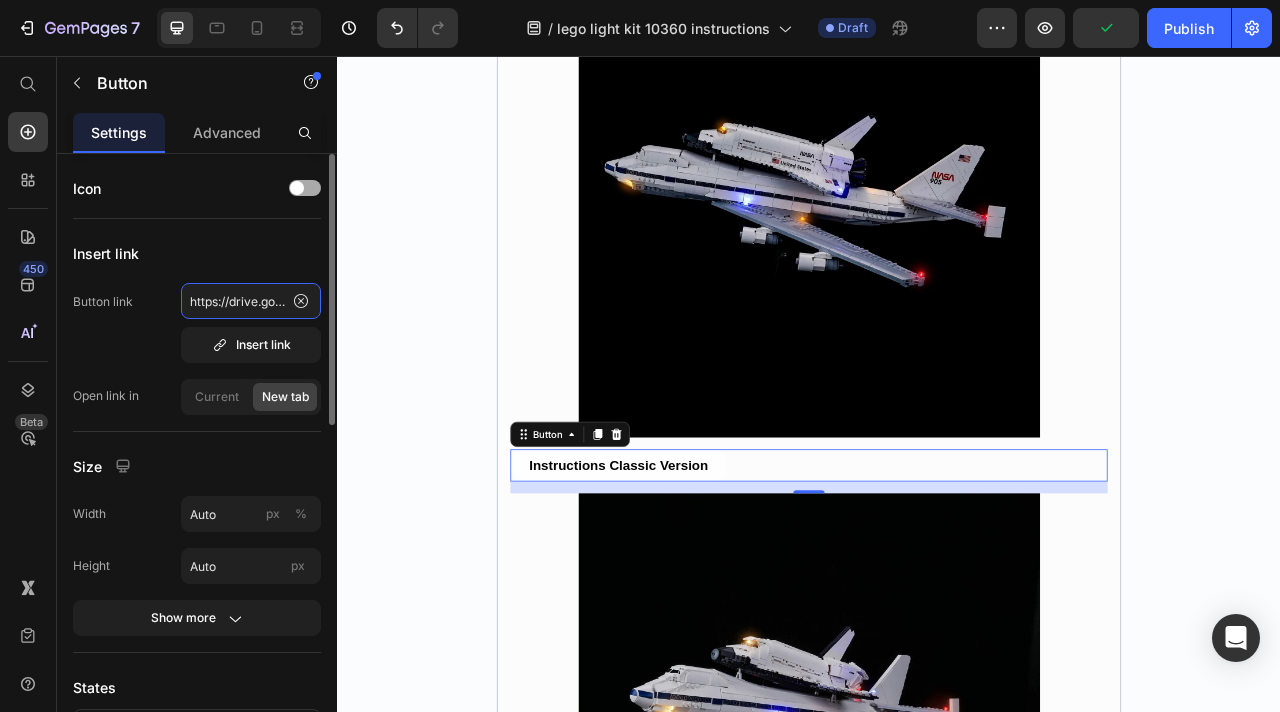 click on "https://drive.google.com/file/d/1B9W881Vyli1qqWkBHmYhGartS1MdqVWF/view?usp=sharing" 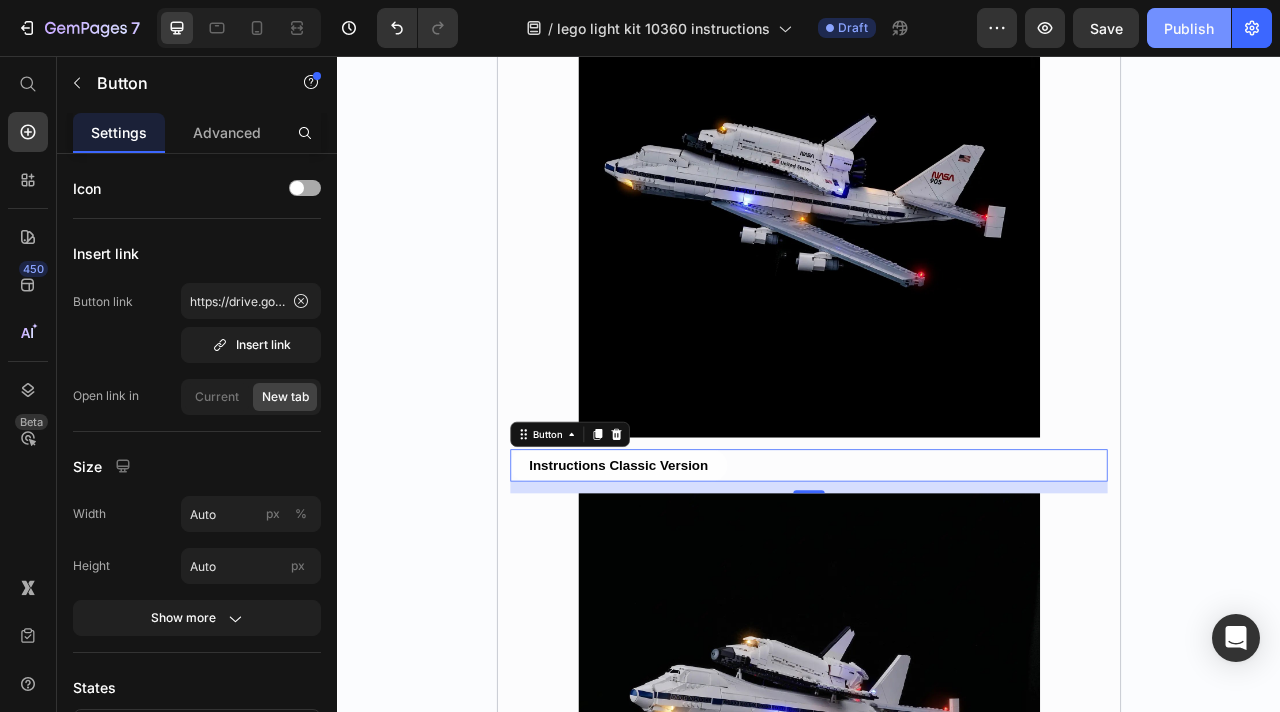 click on "Publish" at bounding box center [1189, 28] 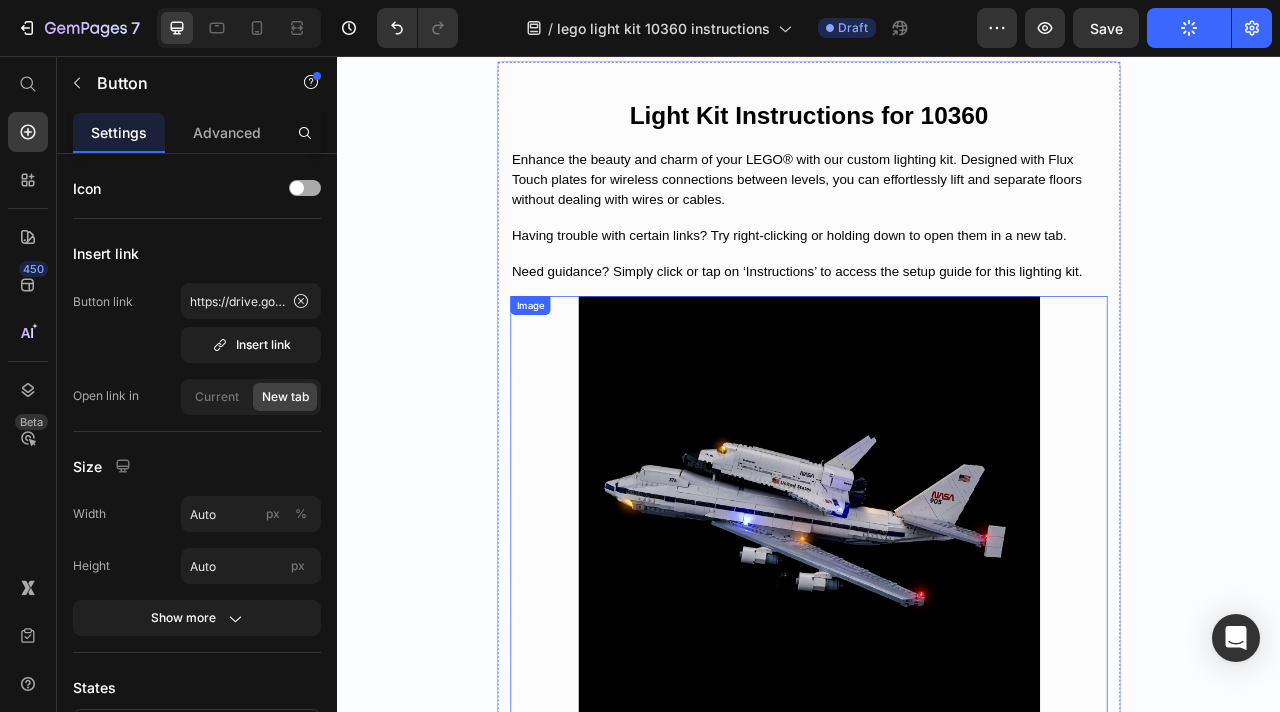 scroll, scrollTop: 0, scrollLeft: 0, axis: both 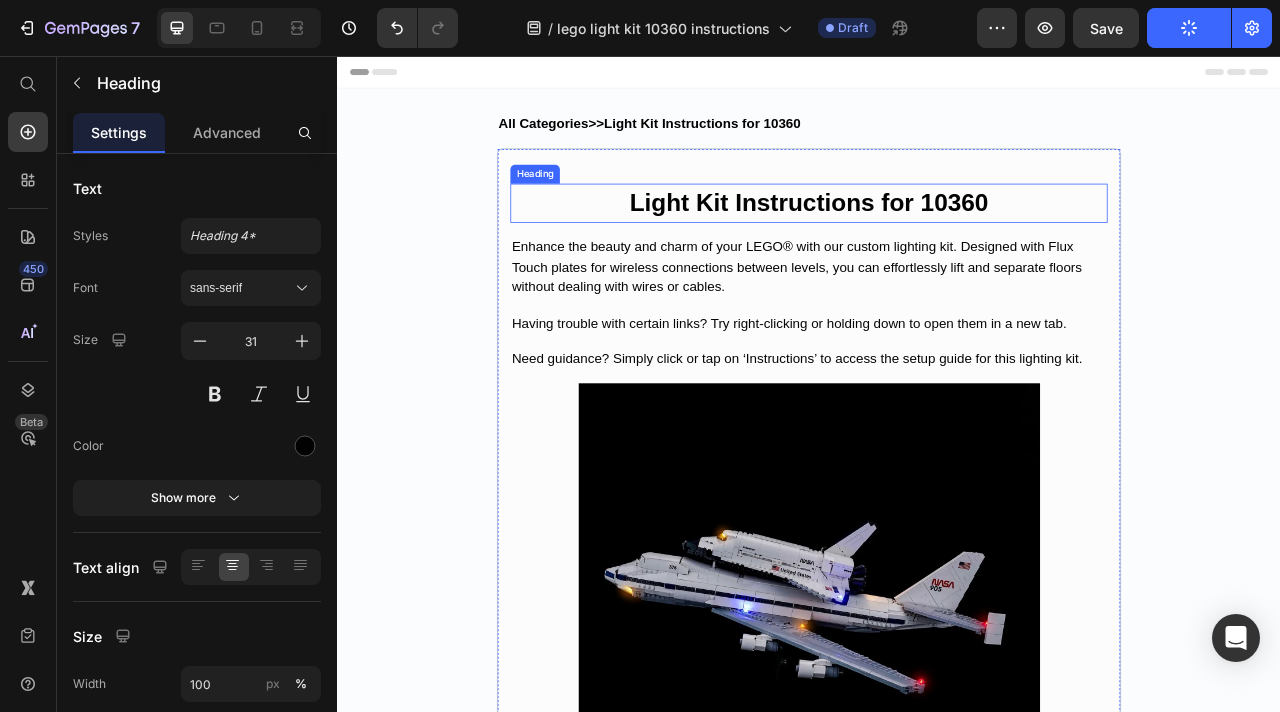 click on "Light Kit Instructions for 10360" at bounding box center [937, 242] 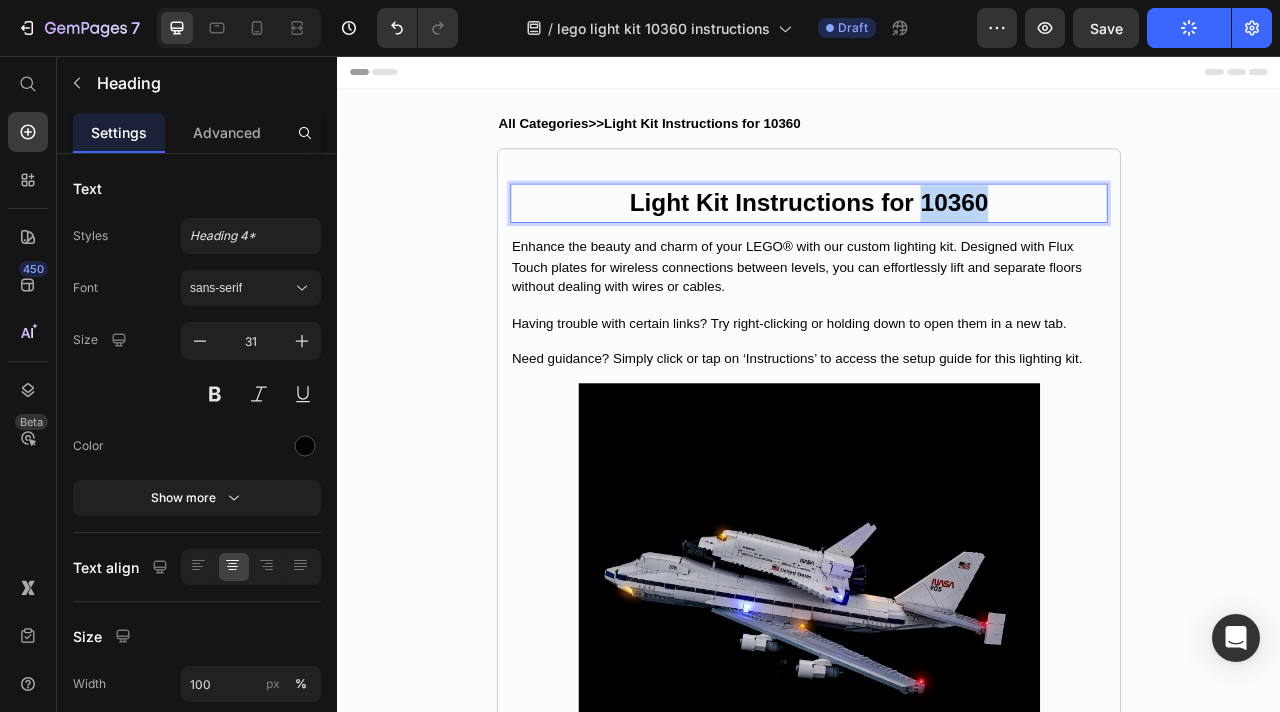 click on "Light Kit Instructions for 10360" at bounding box center [937, 242] 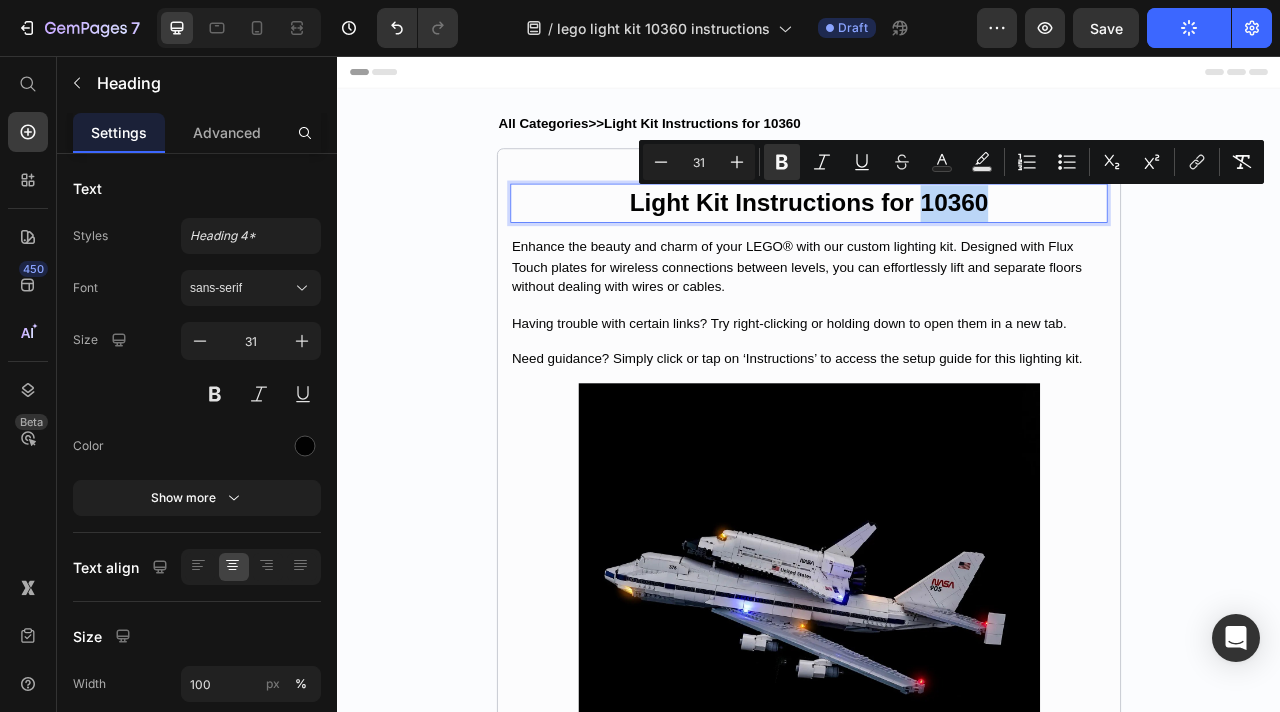 copy on "10360" 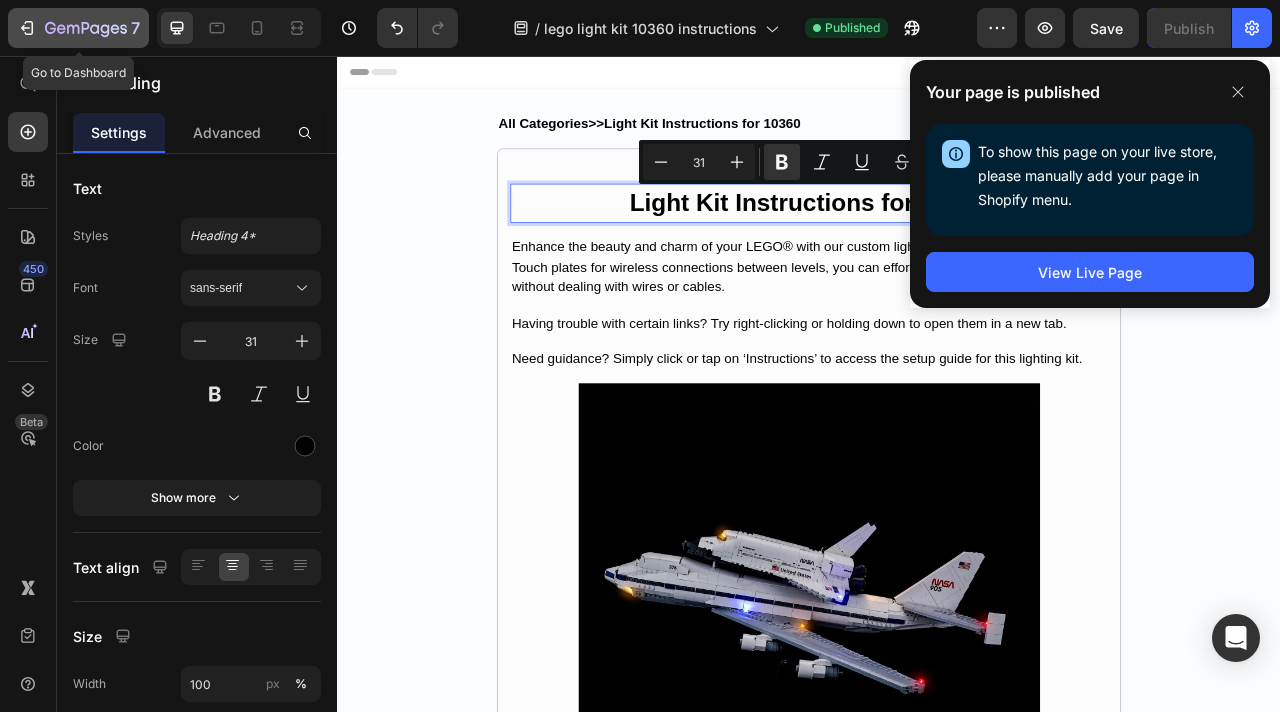 click 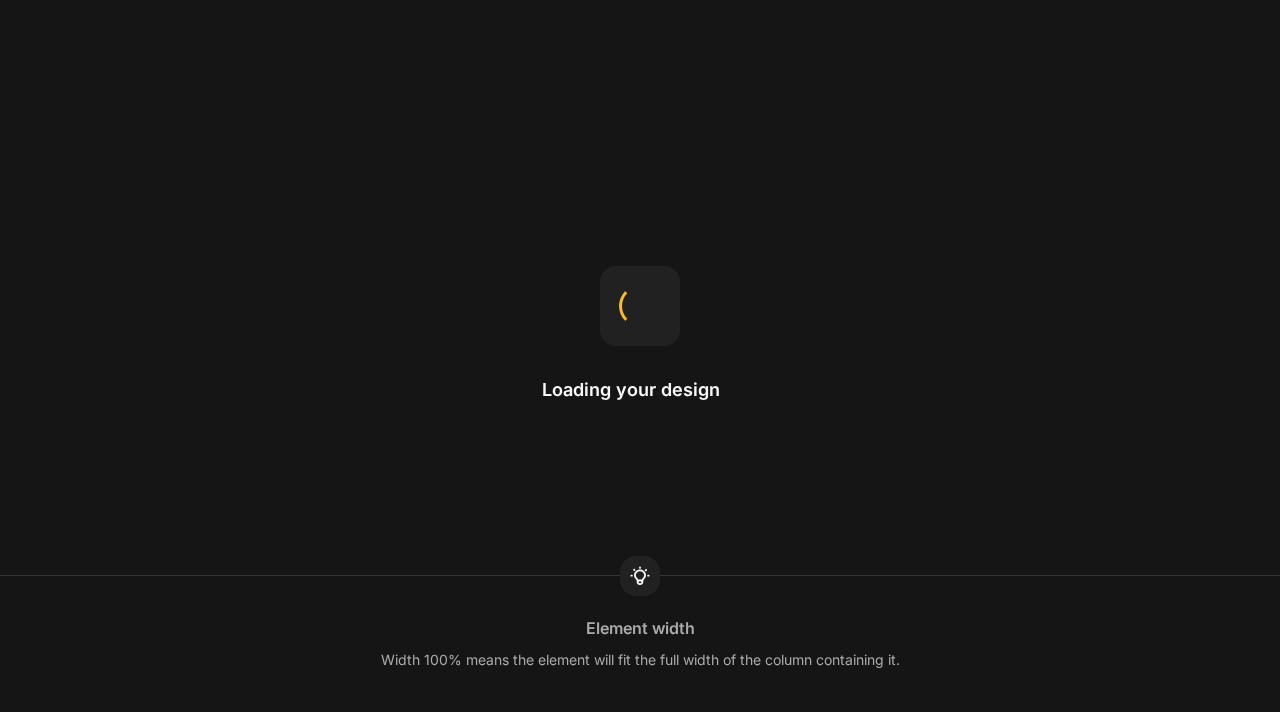 scroll, scrollTop: 0, scrollLeft: 0, axis: both 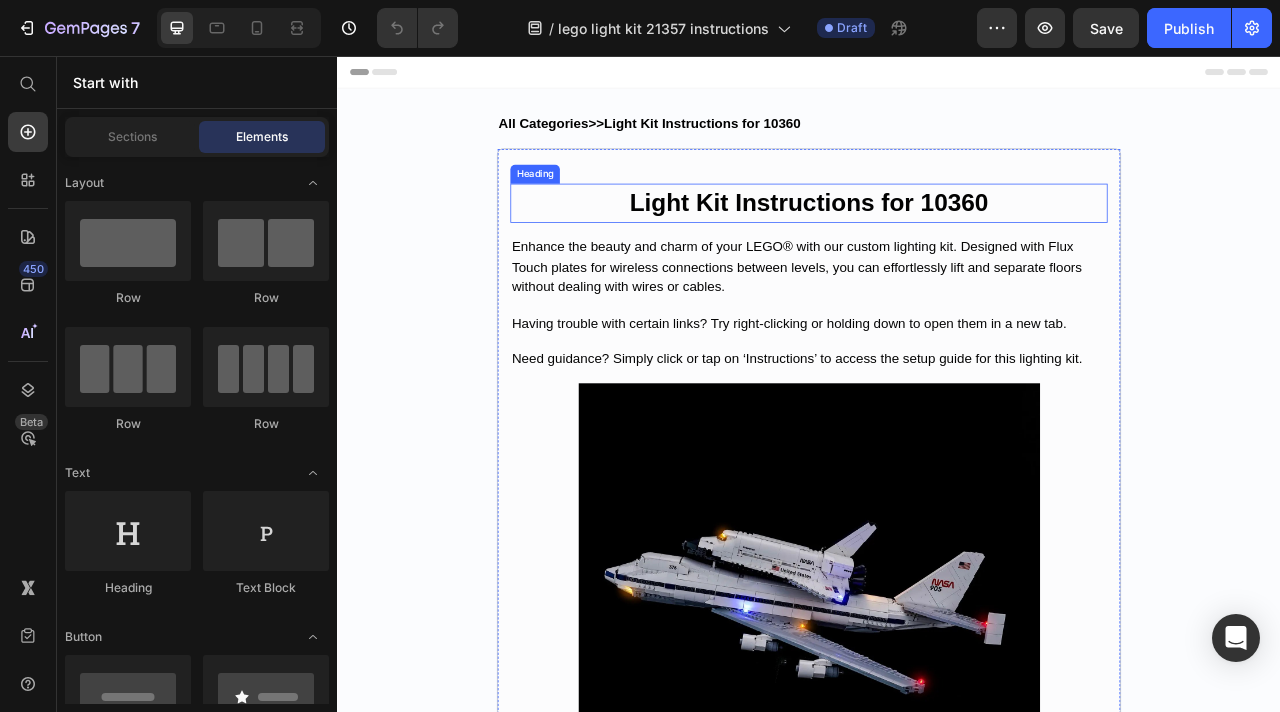 click on "Light Kit Instructions for 10360" at bounding box center [937, 242] 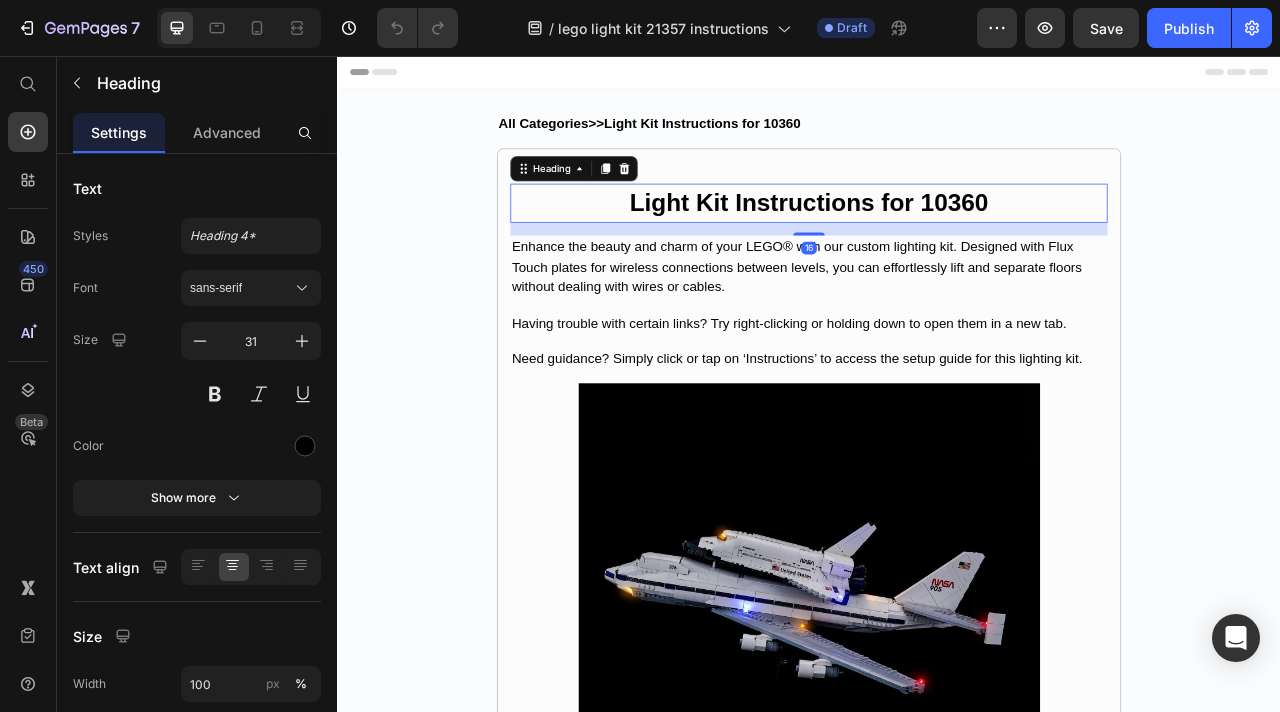 scroll, scrollTop: 0, scrollLeft: 0, axis: both 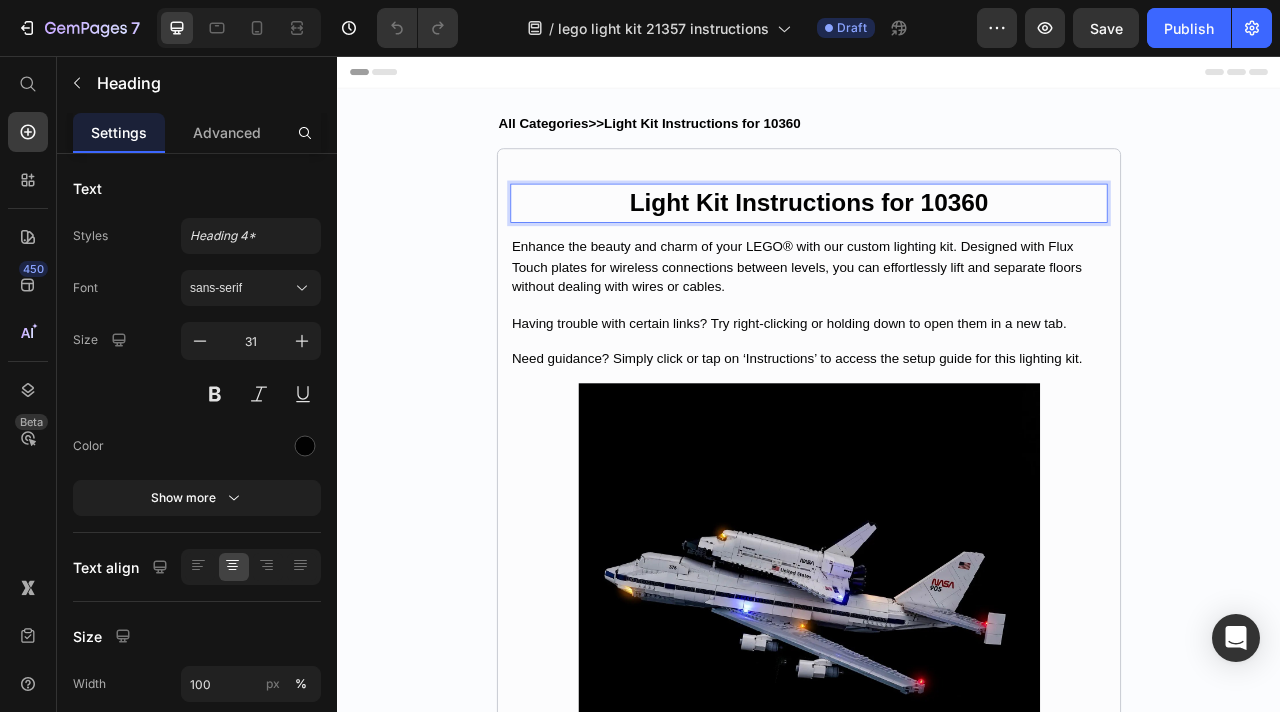 click on "Light Kit Instructions for 10360" at bounding box center (937, 242) 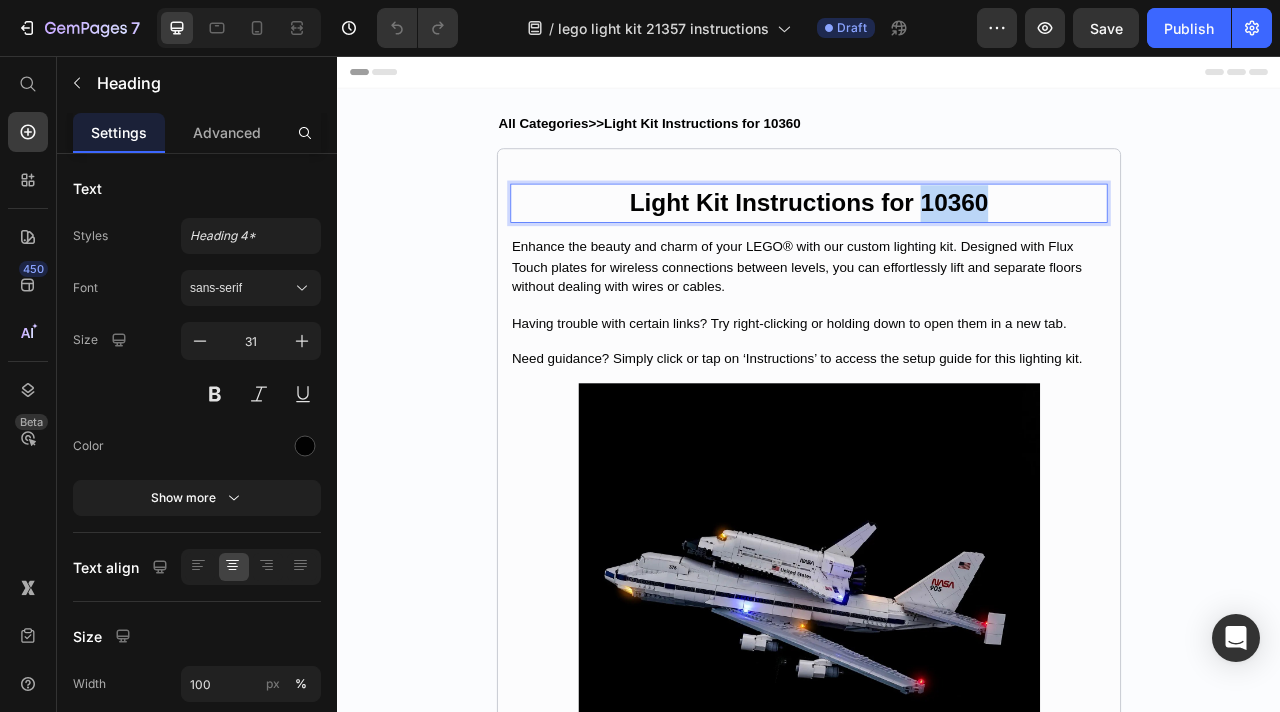 click on "Light Kit Instructions for 10360" at bounding box center [937, 242] 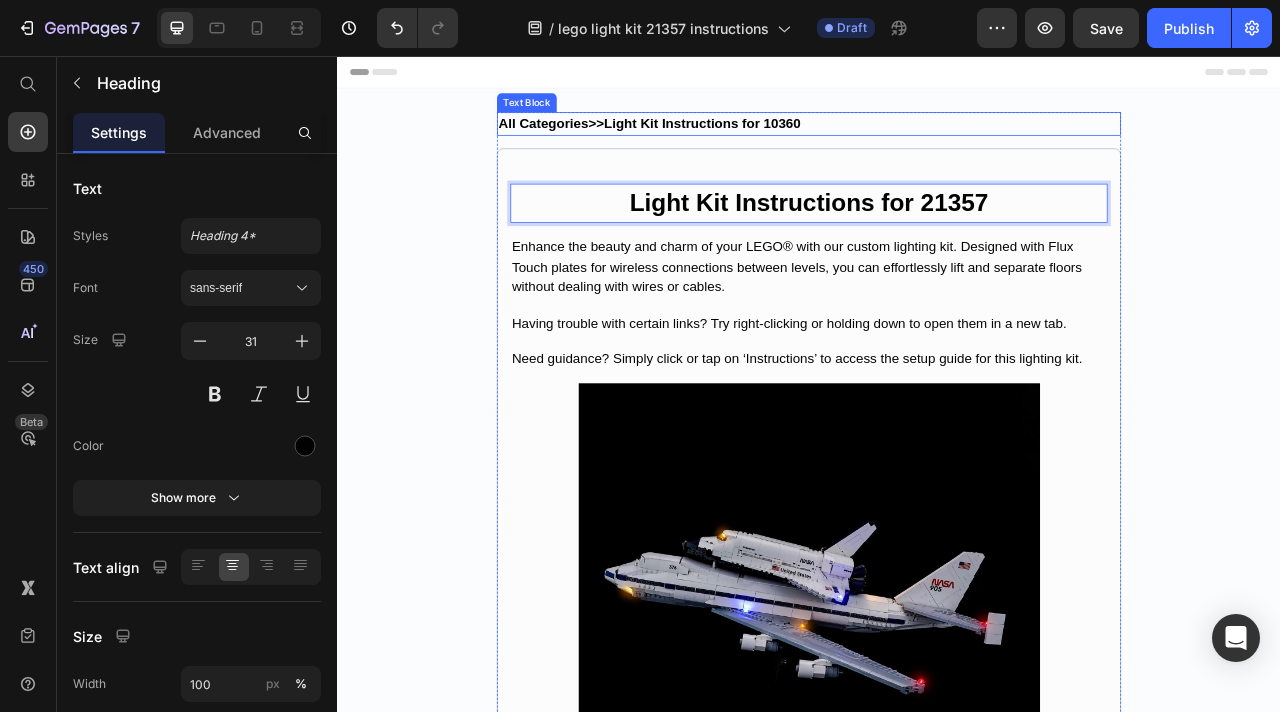 click on "All Categories>>Light Kit Instructions for 10360" at bounding box center [734, 141] 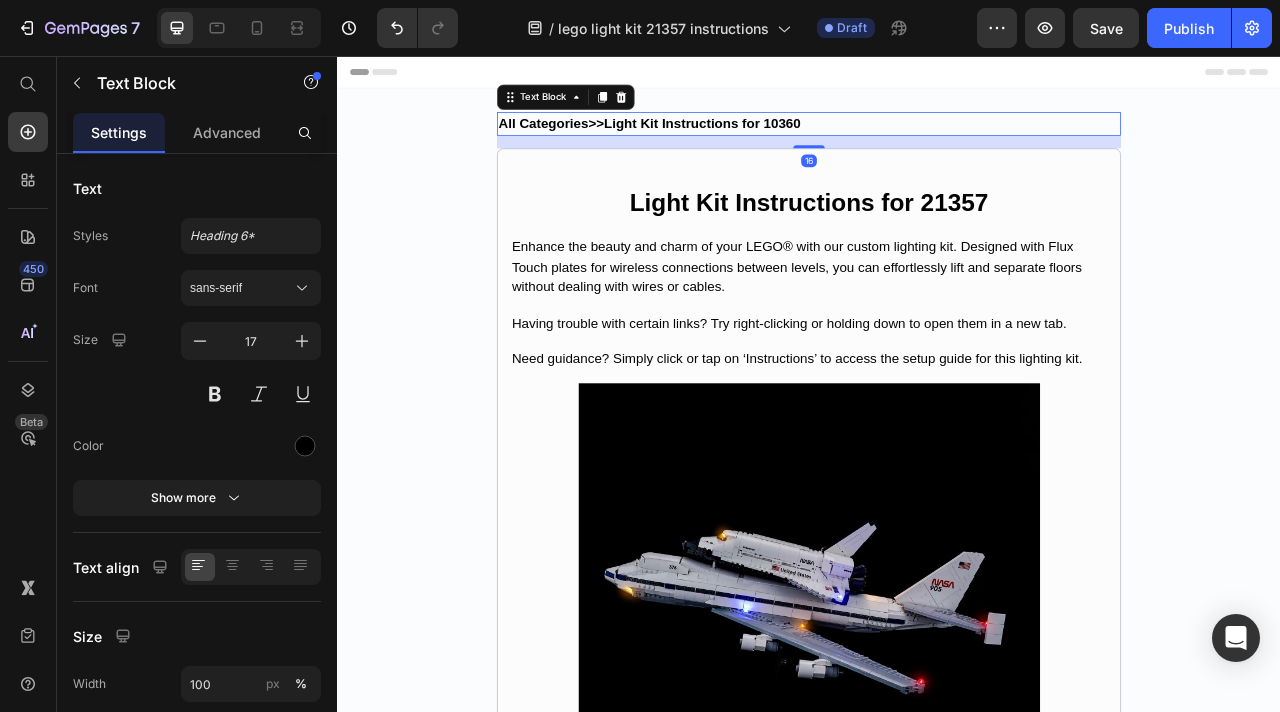 click on "All Categories>>Light Kit Instructions for 10360" at bounding box center (734, 141) 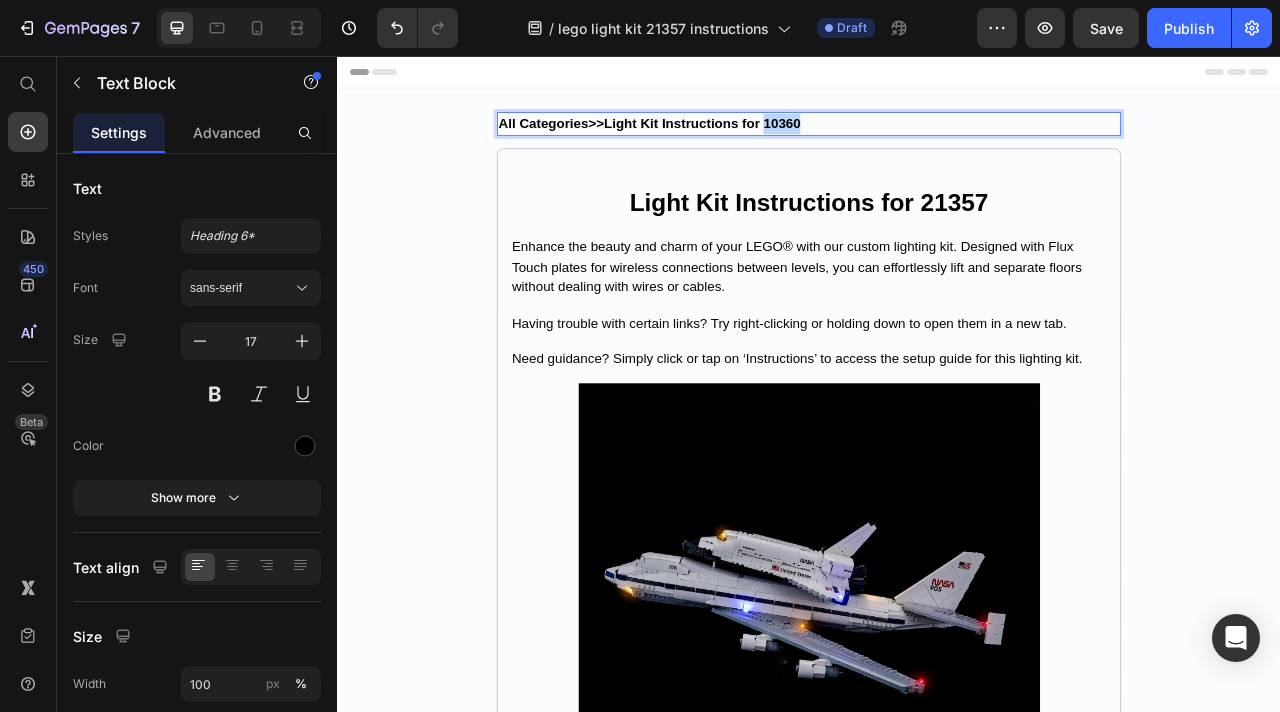 click on "All Categories>>Light Kit Instructions for 10360" at bounding box center (734, 141) 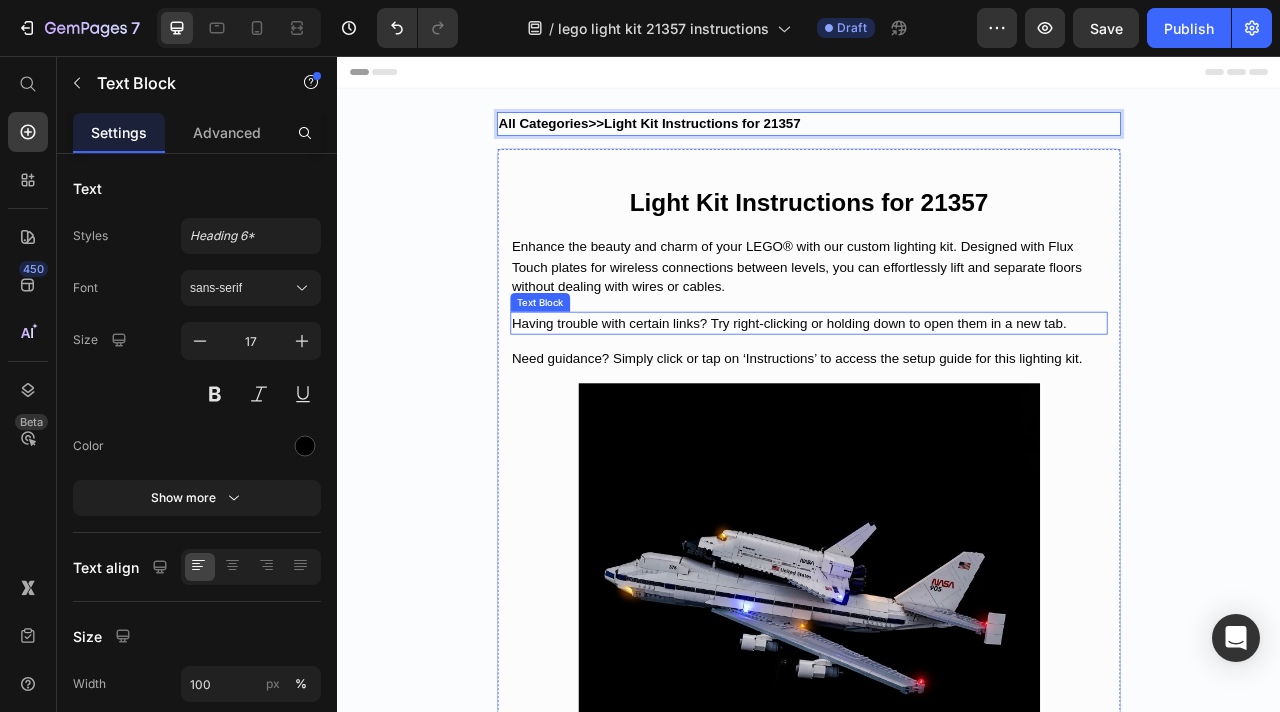 click at bounding box center [937, 765] 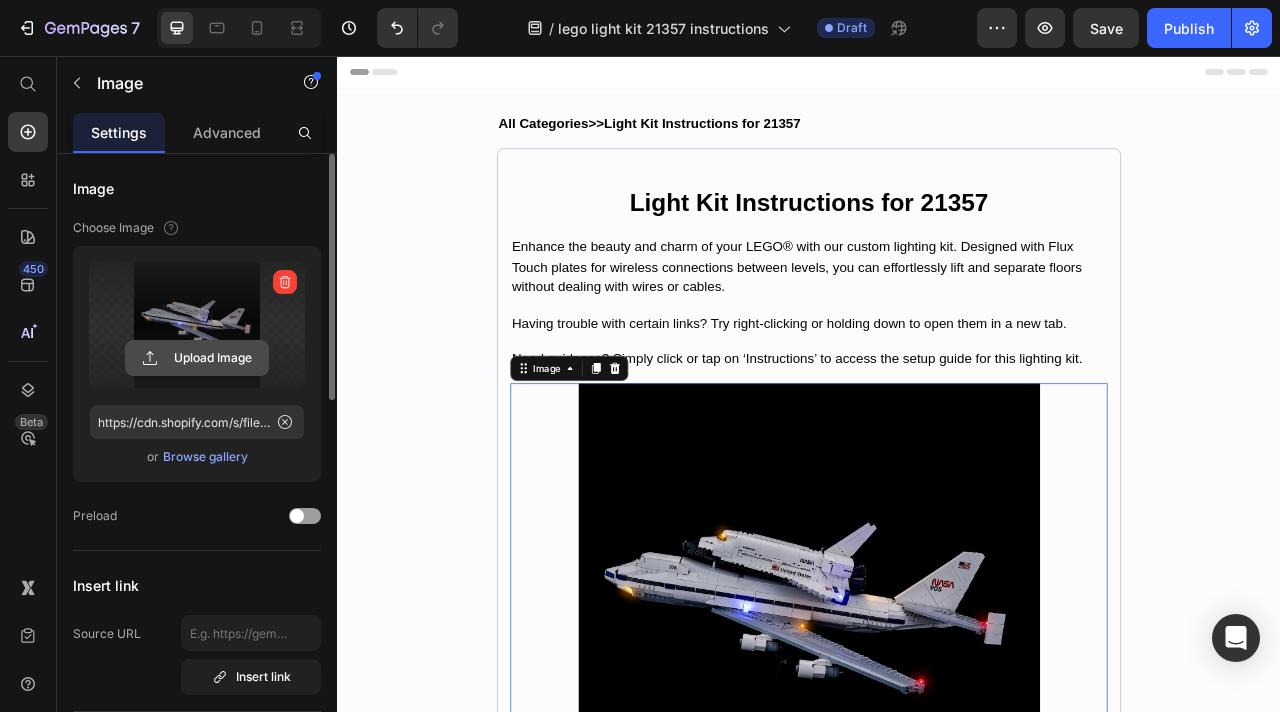 click 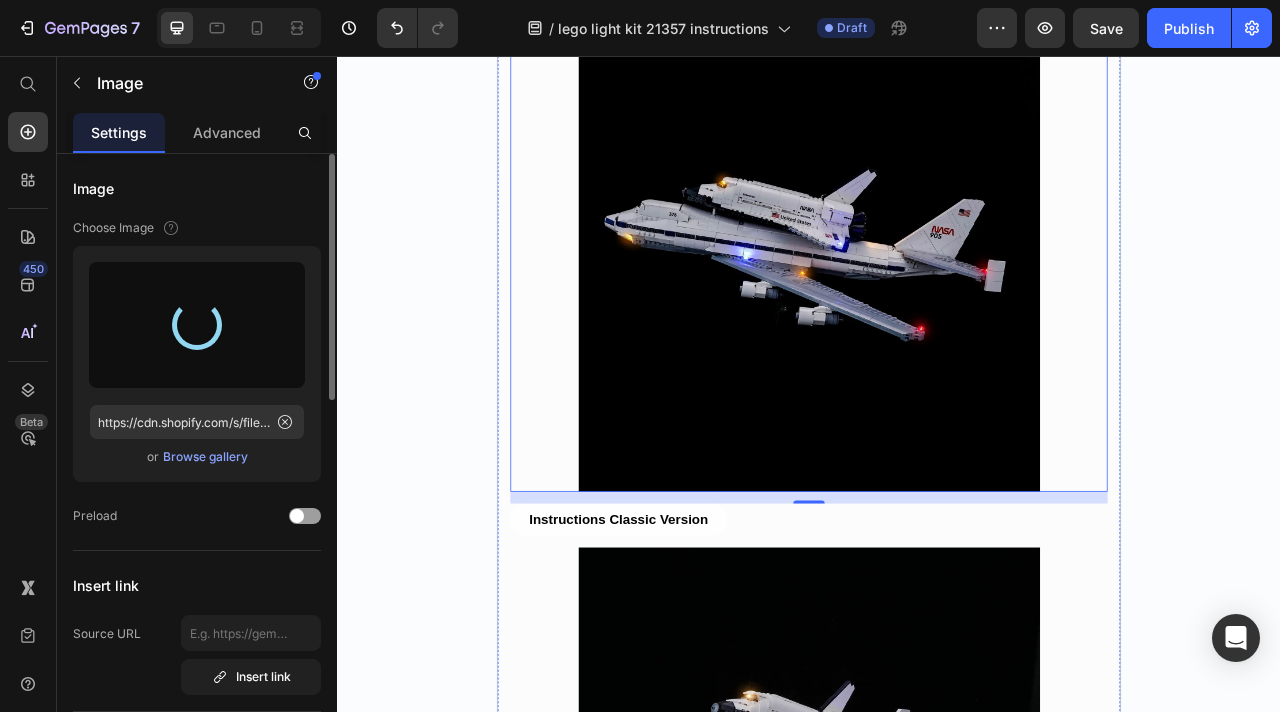 scroll, scrollTop: 452, scrollLeft: 0, axis: vertical 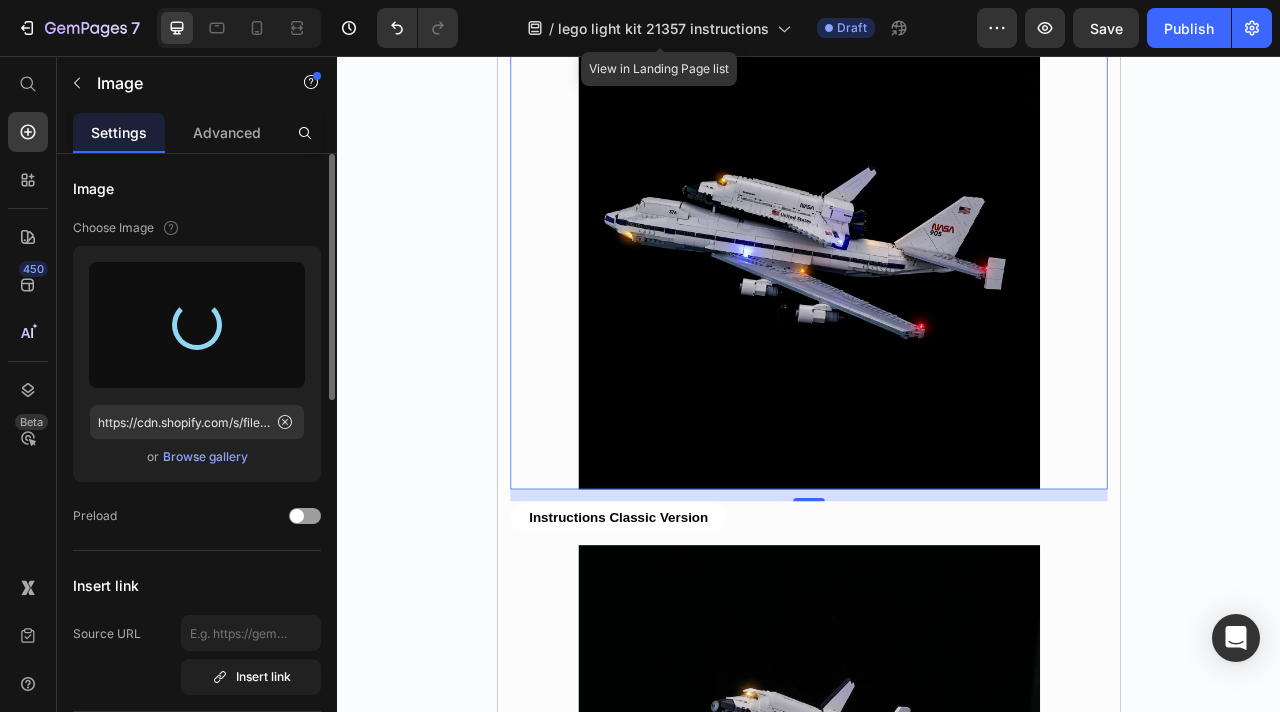 type on "https://cdn.shopify.com/s/files/1/0862/3666/0039/files/gempages_541772998508544900-7d944095-d2f3-4410-8515-f70e444cecac.webp" 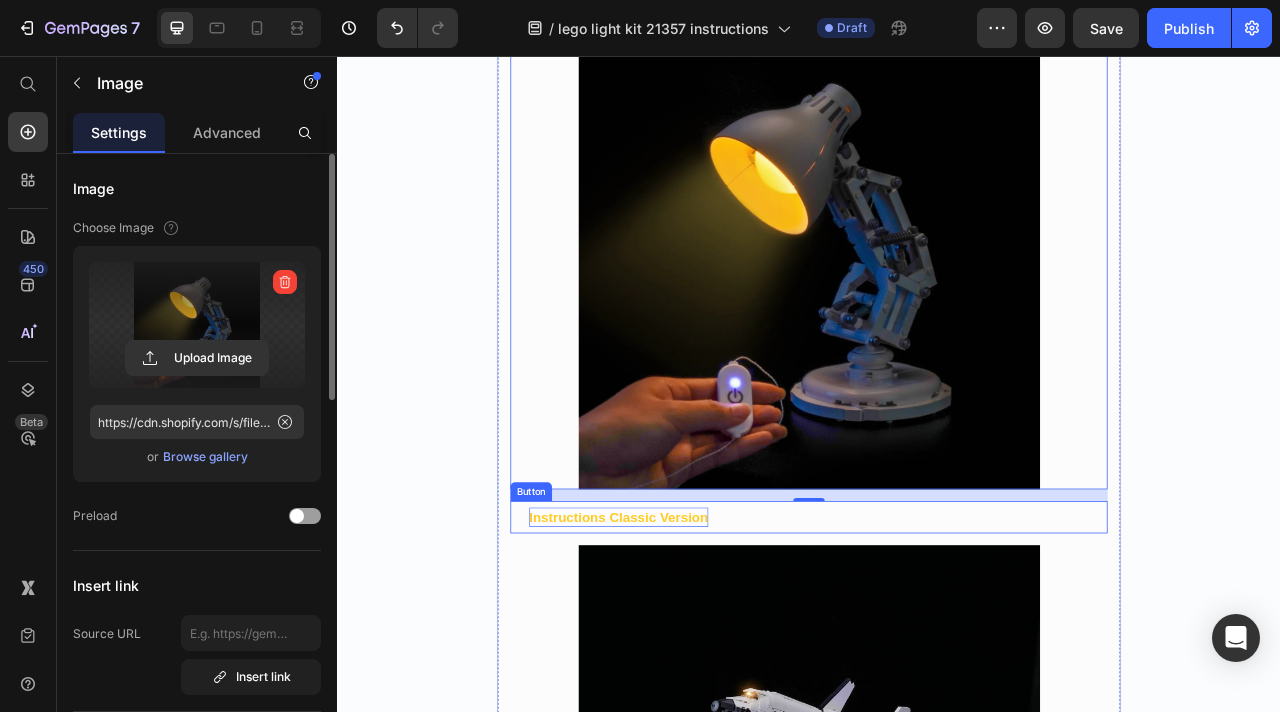 click on "Instructions Classic Version" at bounding box center (695, 642) 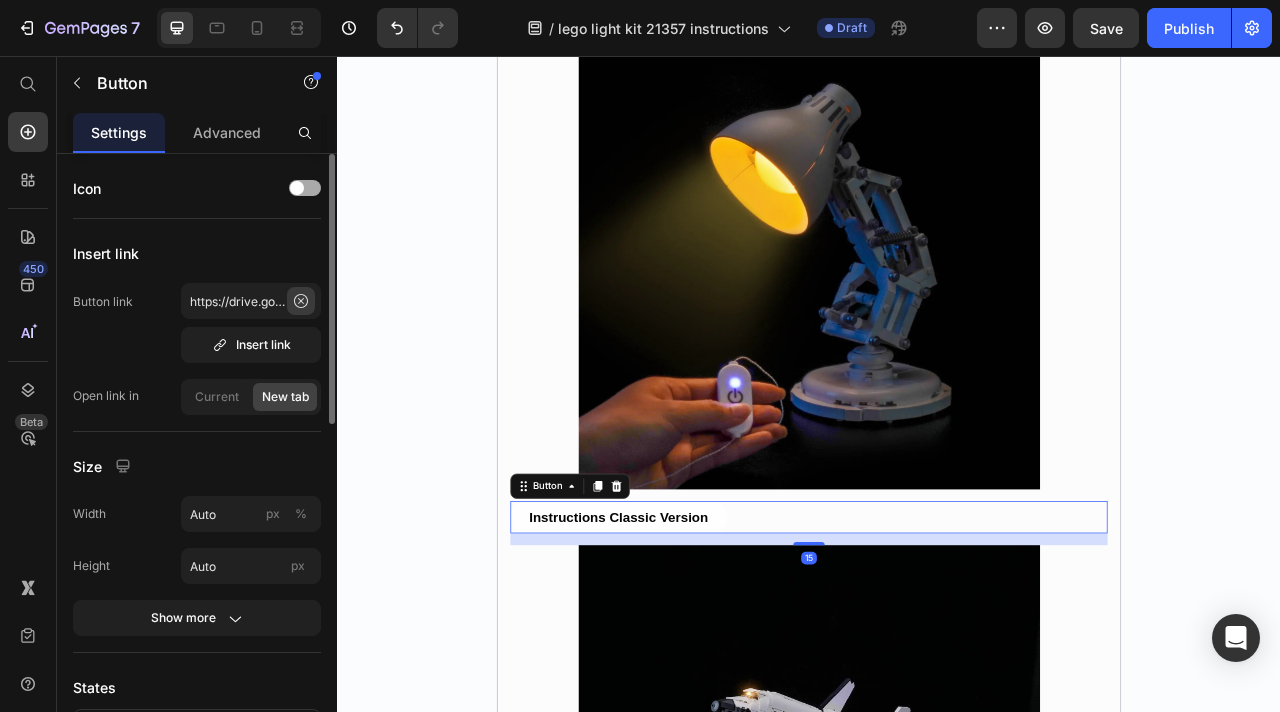 click 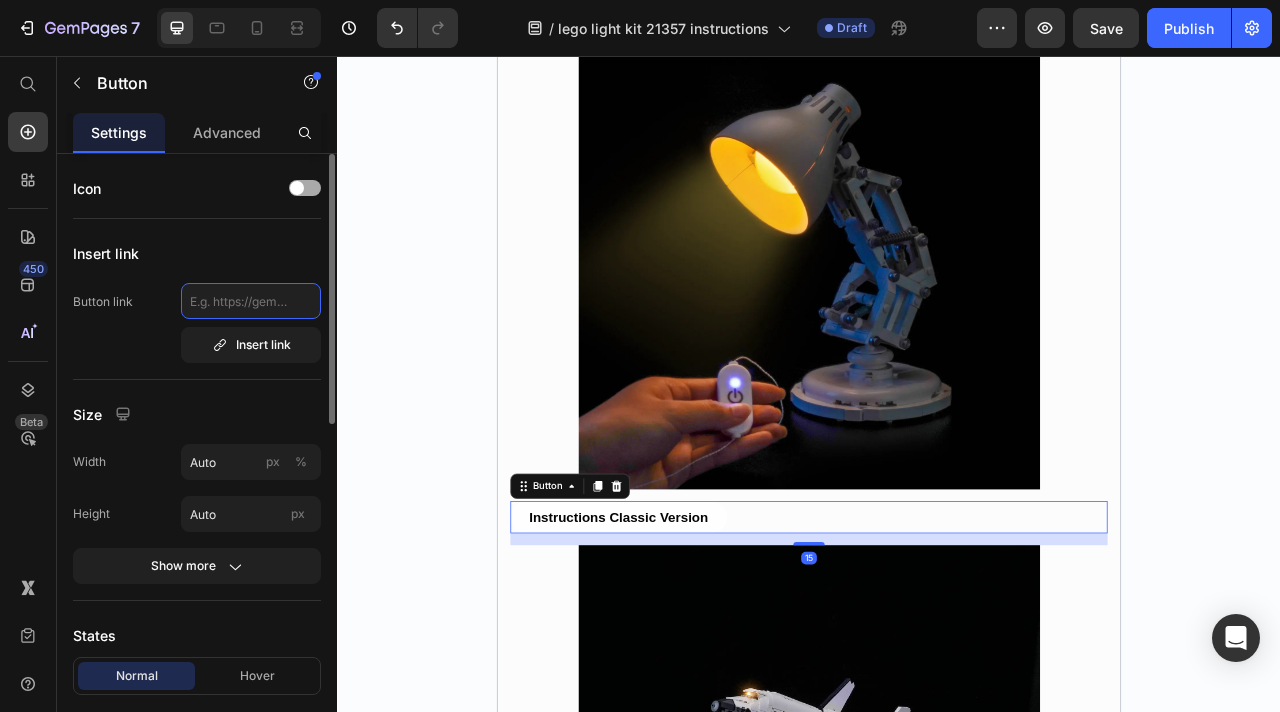 scroll, scrollTop: 0, scrollLeft: 0, axis: both 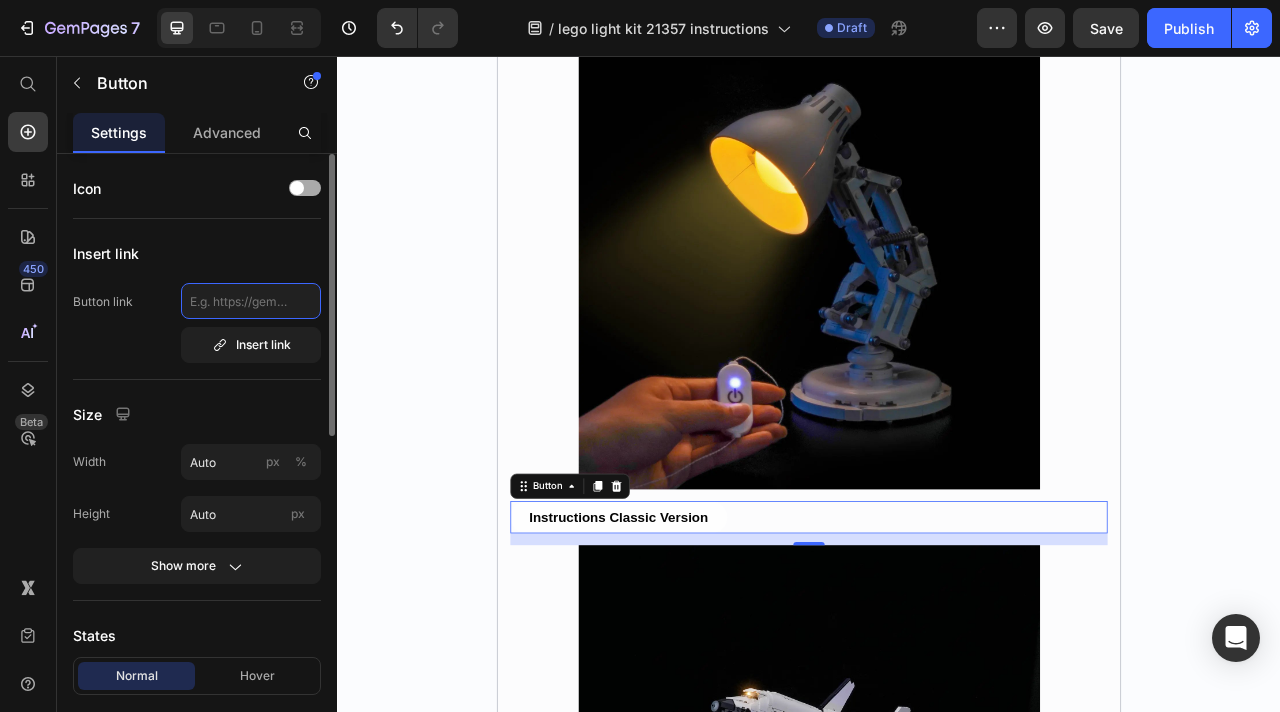 type on "https://drive.google.com/file/d/1ql-Piy9ObWo6q4NMKxKT7KlGx_7hnKfM/view?usp=sharing" 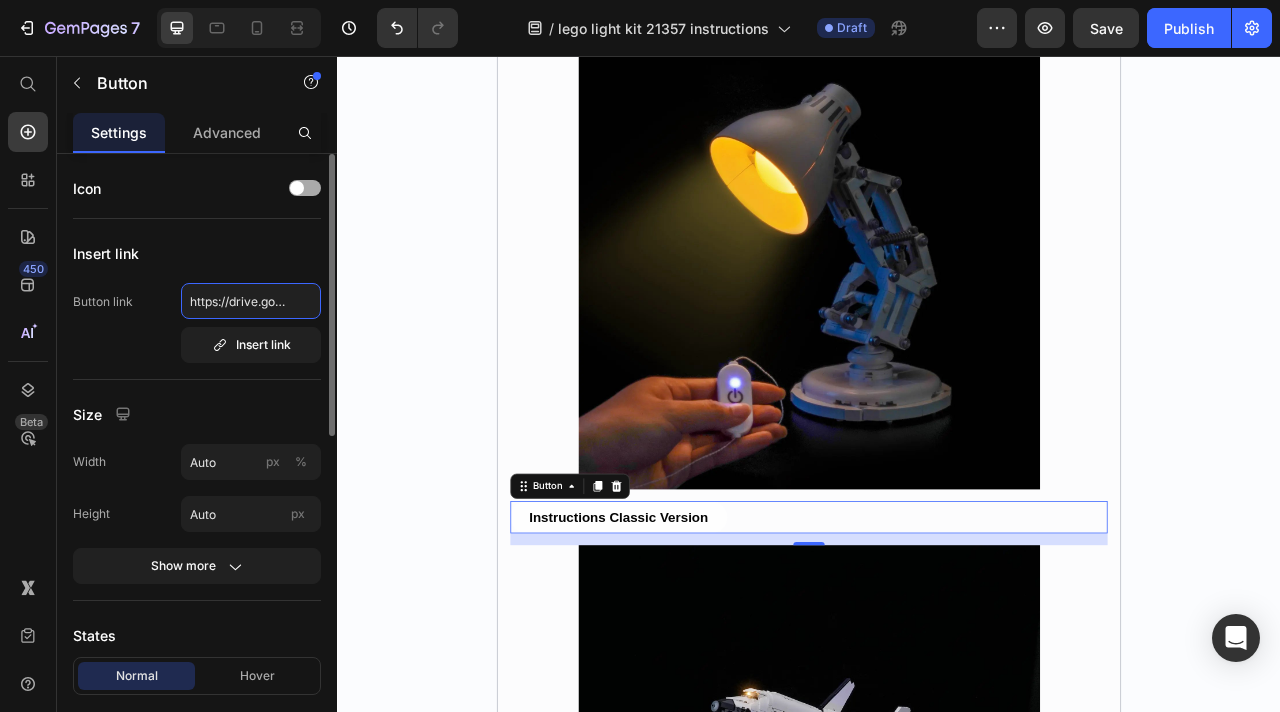 scroll, scrollTop: 0, scrollLeft: 421, axis: horizontal 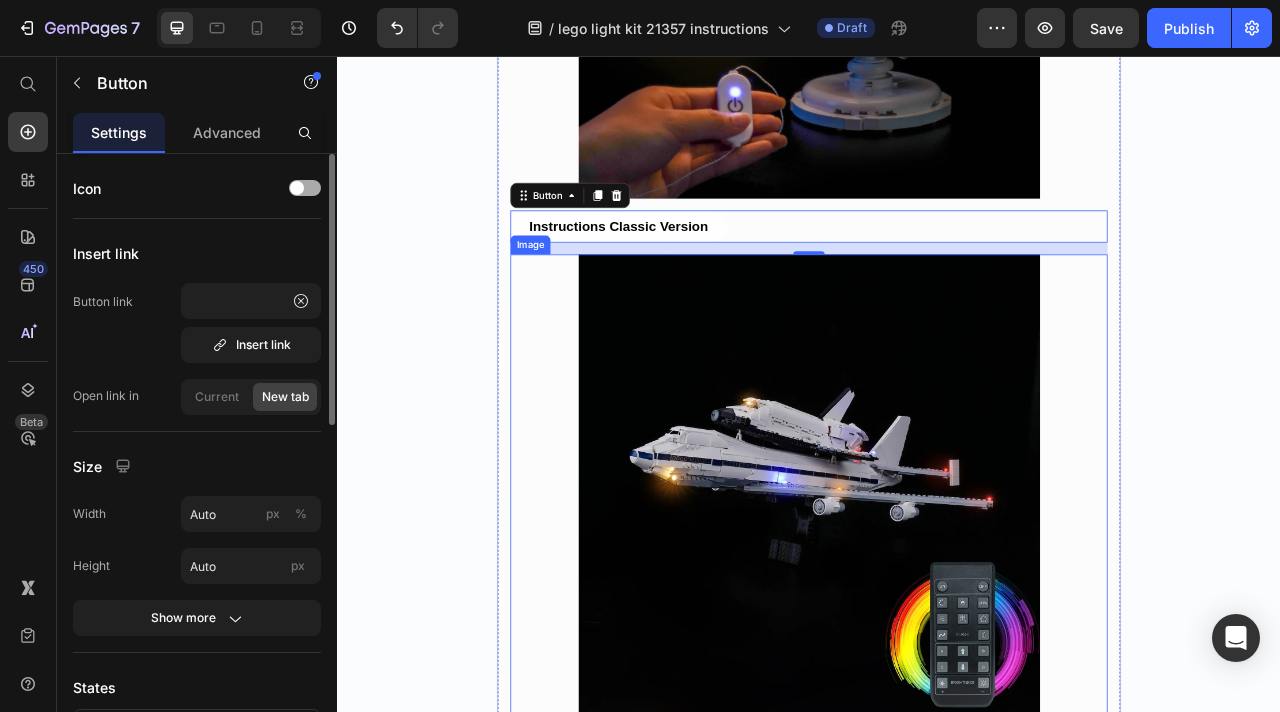 click at bounding box center (937, 601) 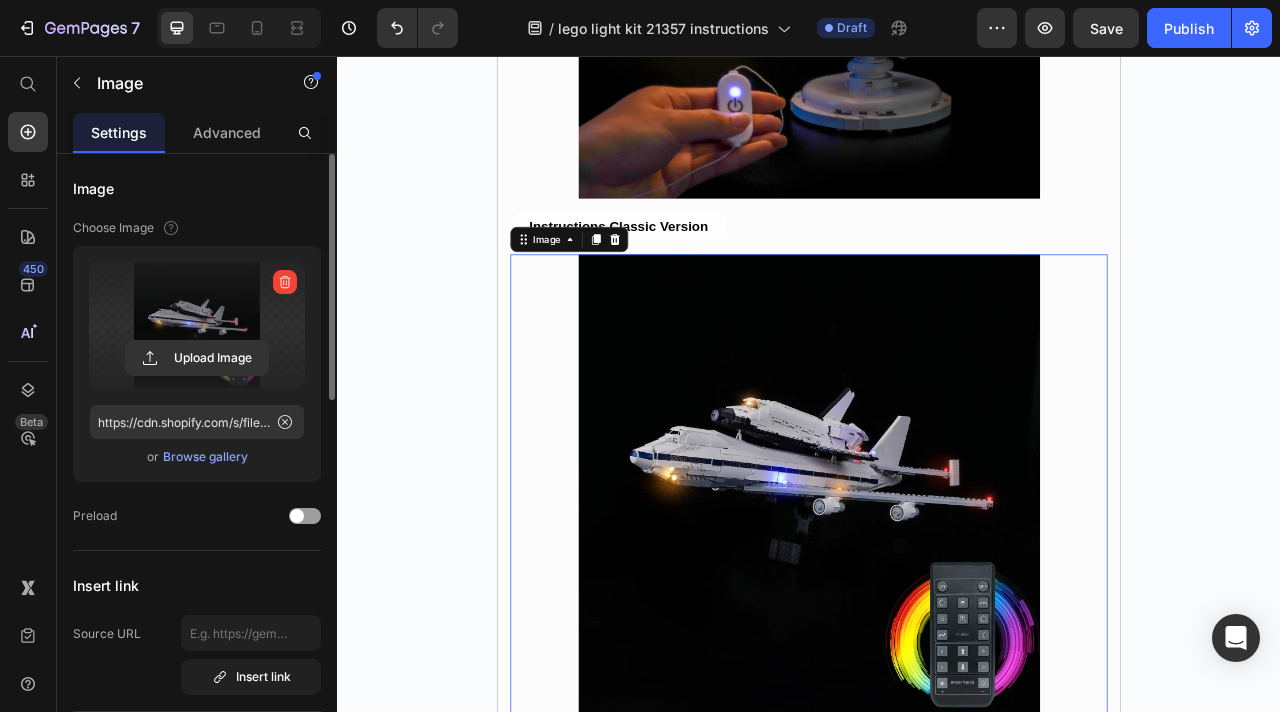 click at bounding box center (197, 325) 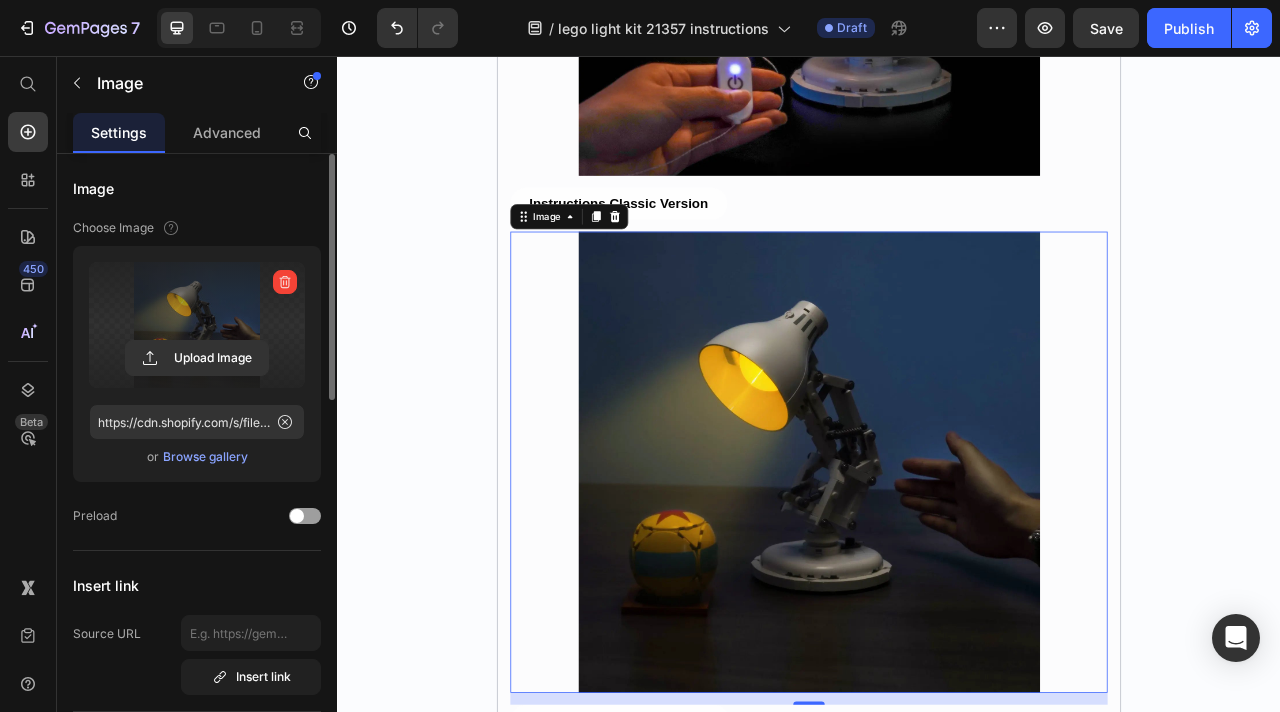 scroll, scrollTop: 901, scrollLeft: 0, axis: vertical 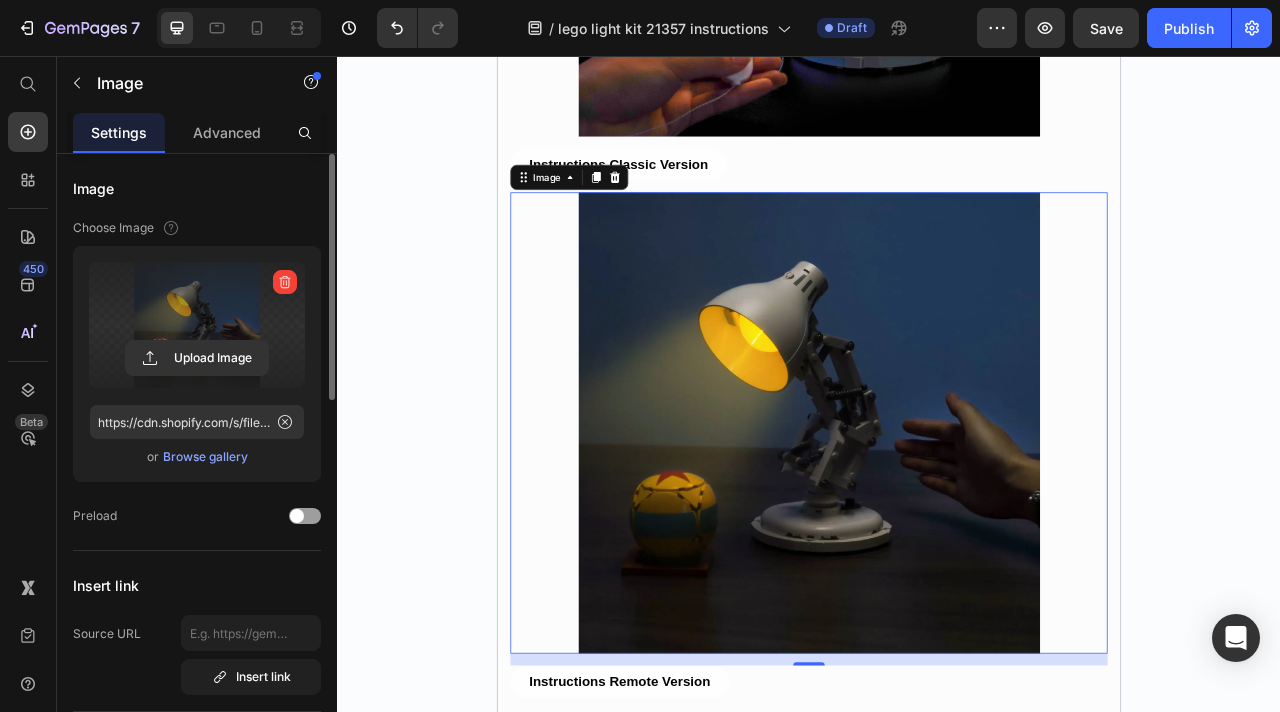 click at bounding box center (197, 325) 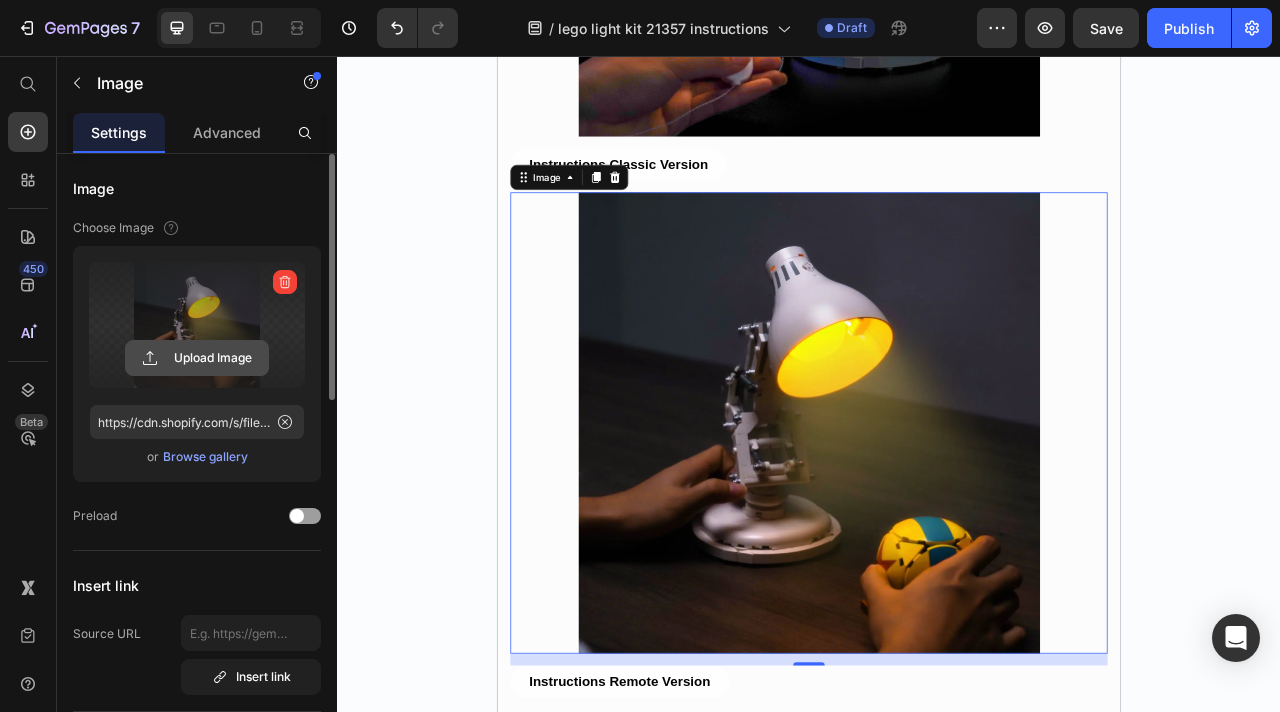 click 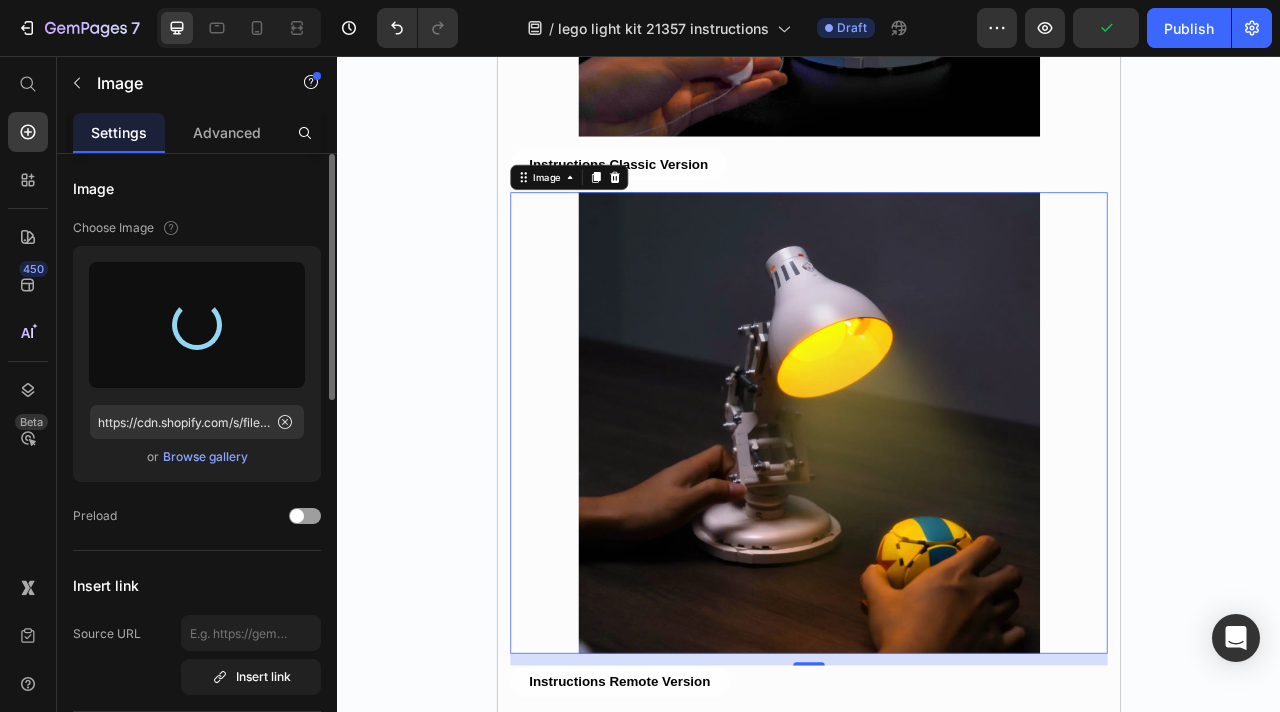 type on "https://cdn.shopify.com/s/files/1/0862/3666/0039/files/gempages_541772998508544900-22fdb28e-8df0-4af4-8000-4bb21a8b37f6.webp" 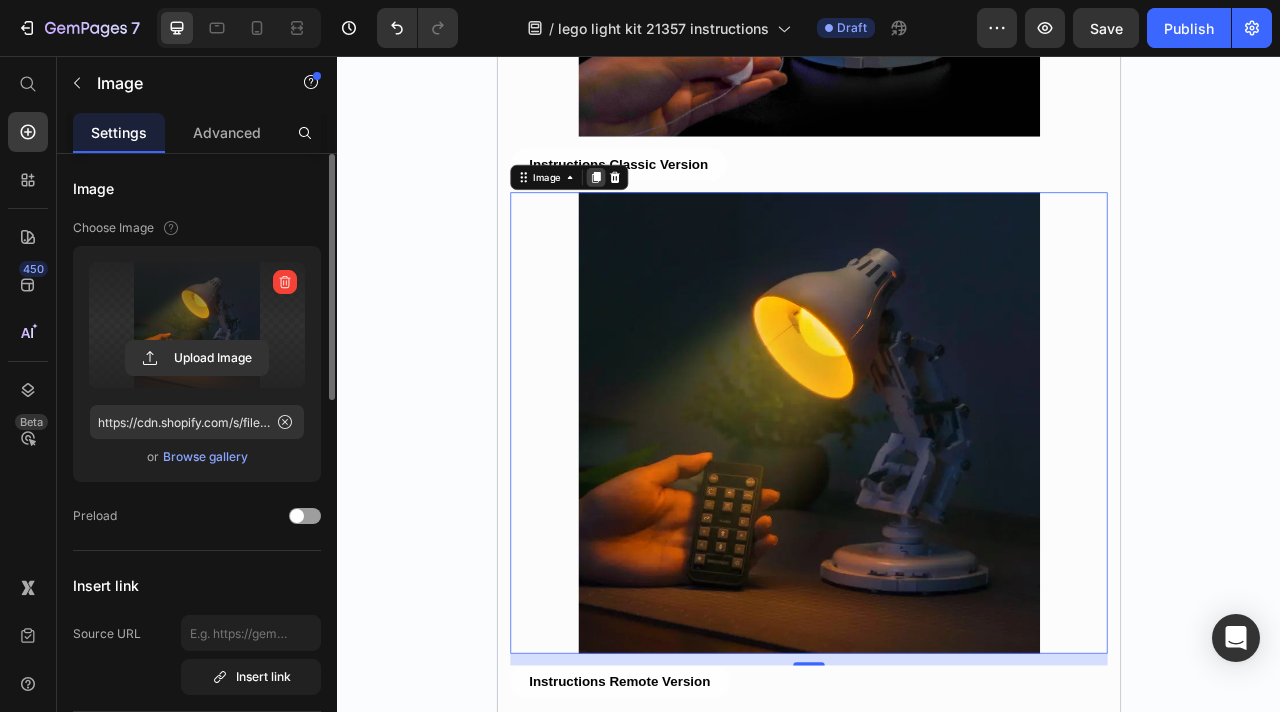 click 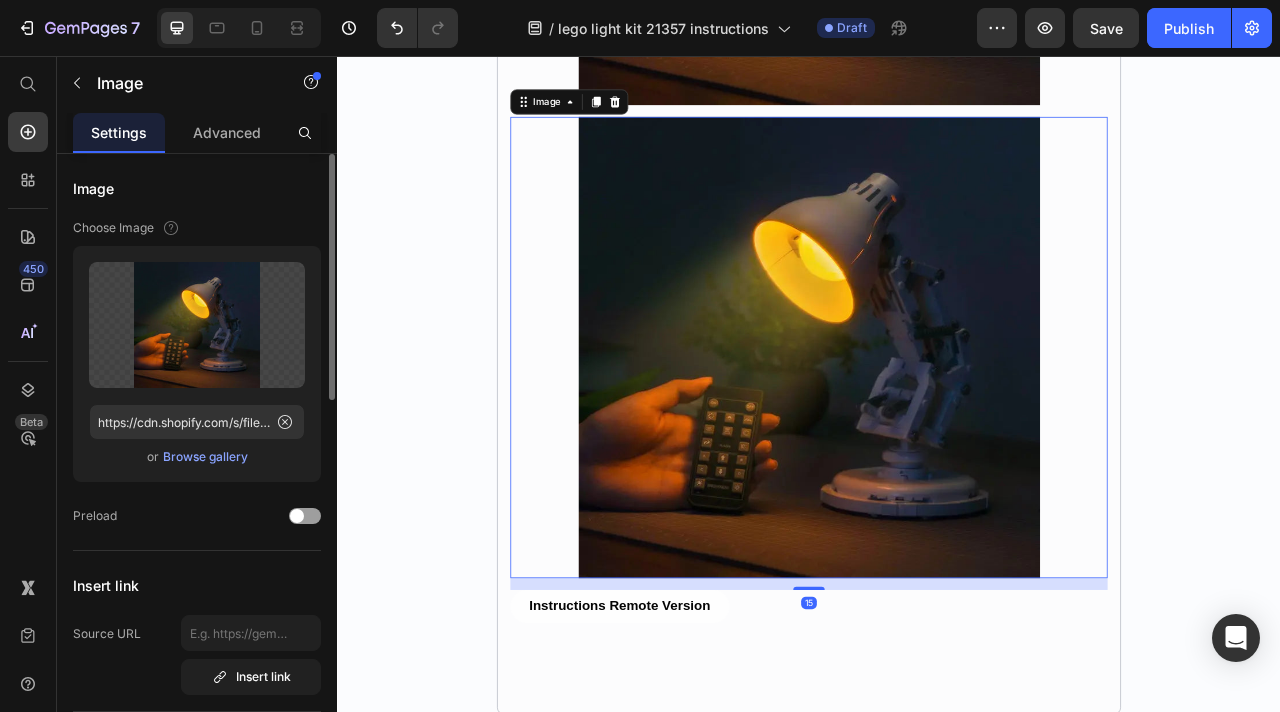 scroll, scrollTop: 1606, scrollLeft: 0, axis: vertical 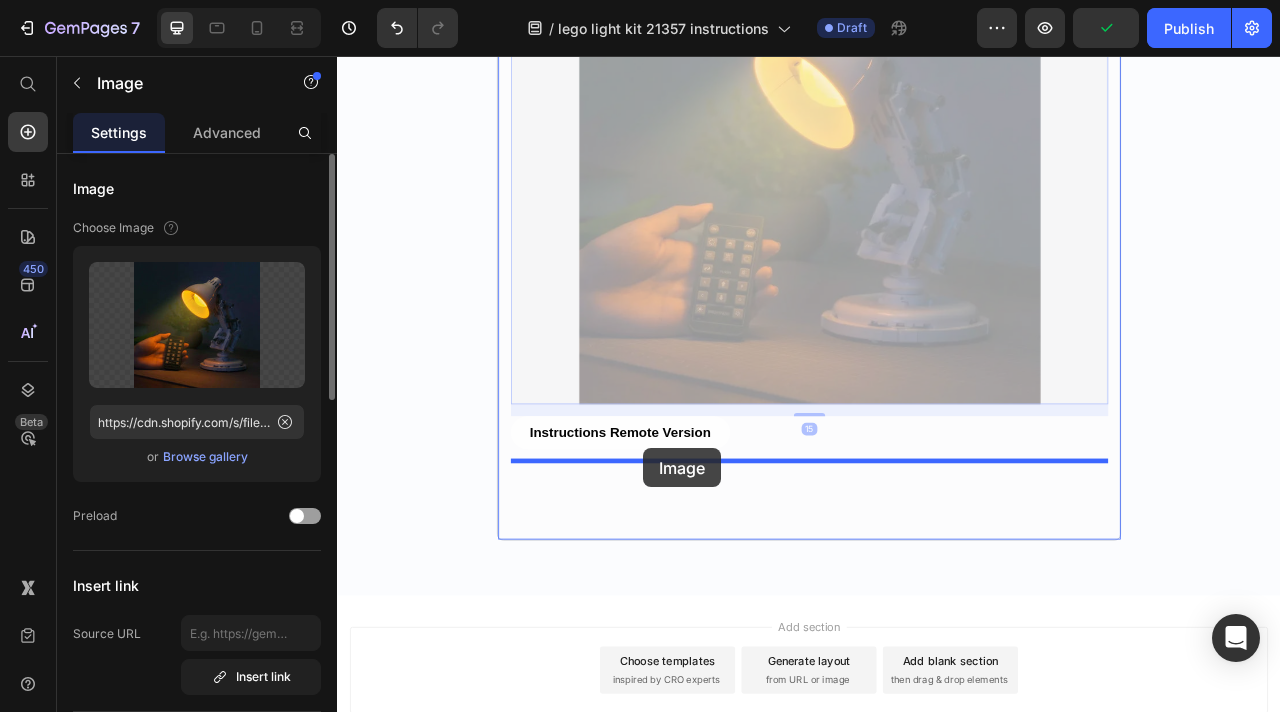drag, startPoint x: 595, startPoint y: 107, endPoint x: 726, endPoint y: 555, distance: 466.7601 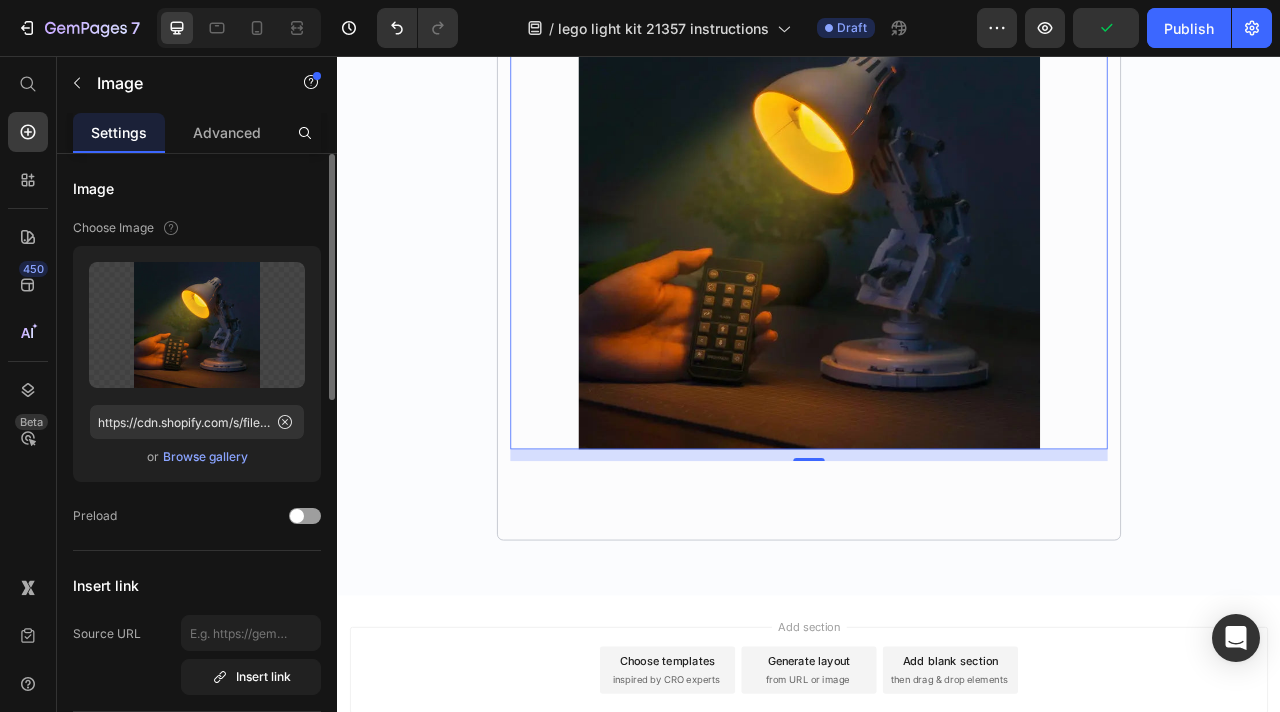 scroll, scrollTop: 1218, scrollLeft: 0, axis: vertical 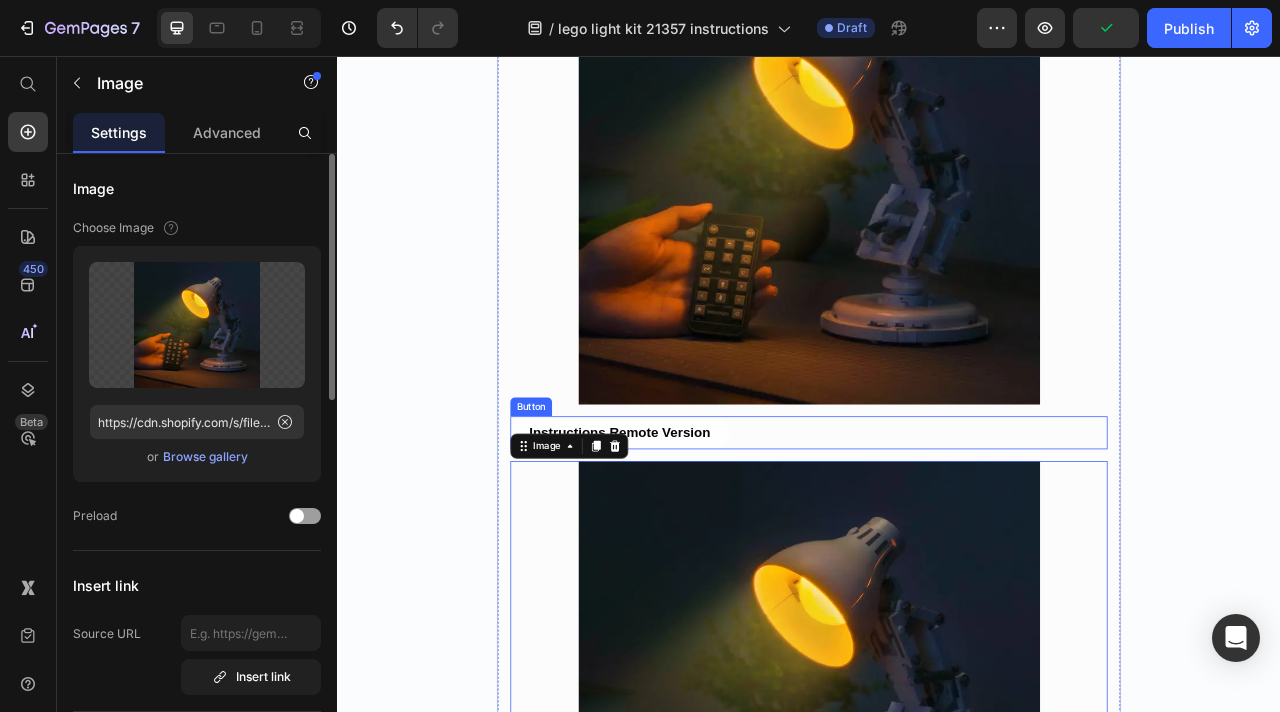 click on "Instructions Remote Version Button" at bounding box center [937, 535] 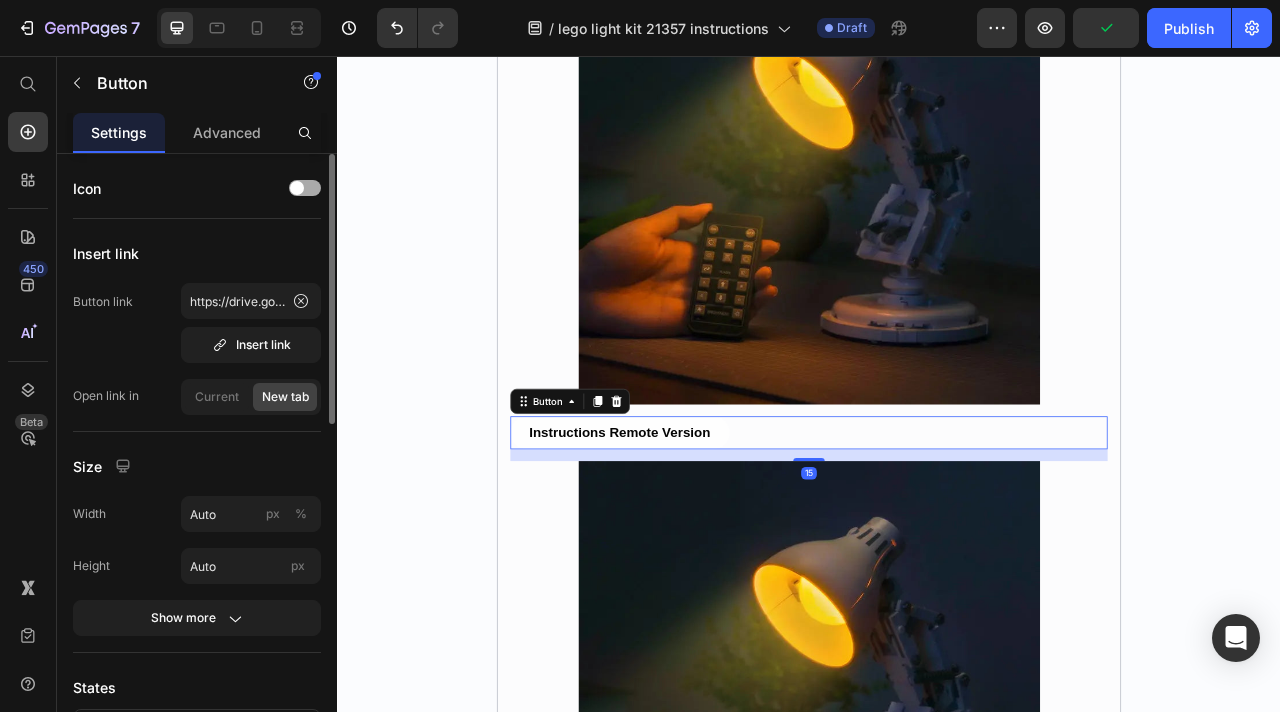 click on "Button" at bounding box center (633, 495) 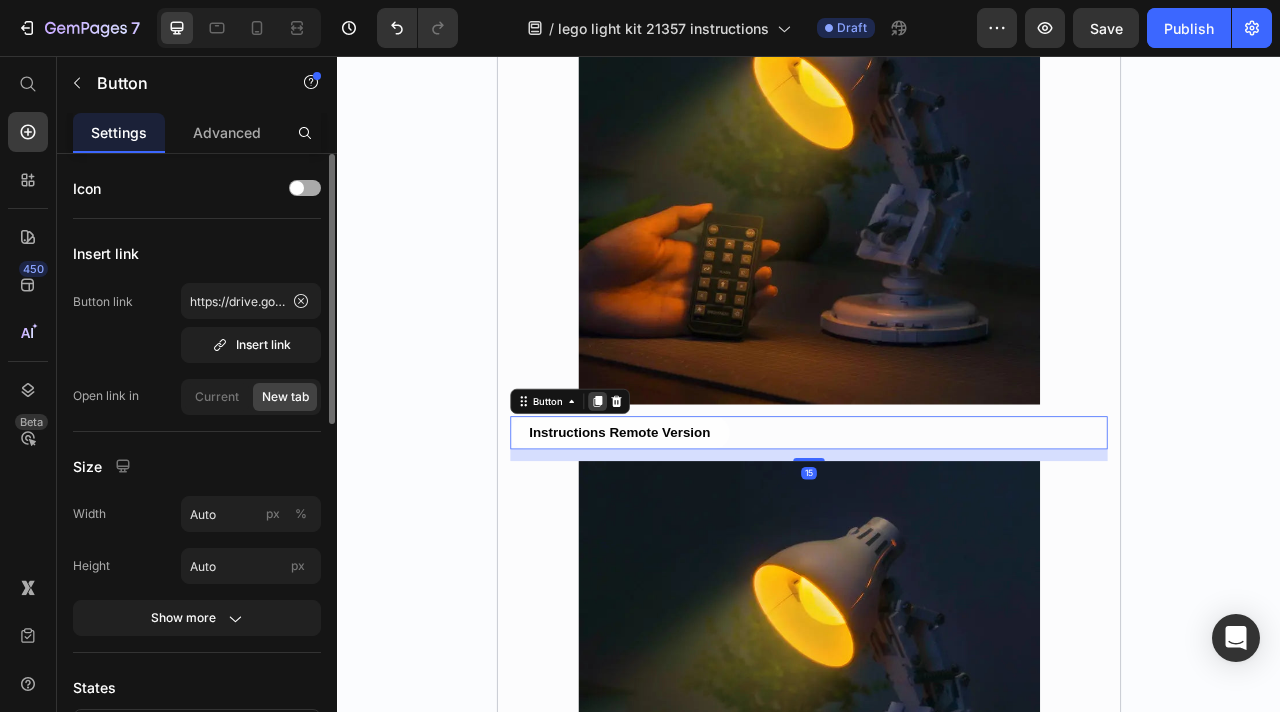 click 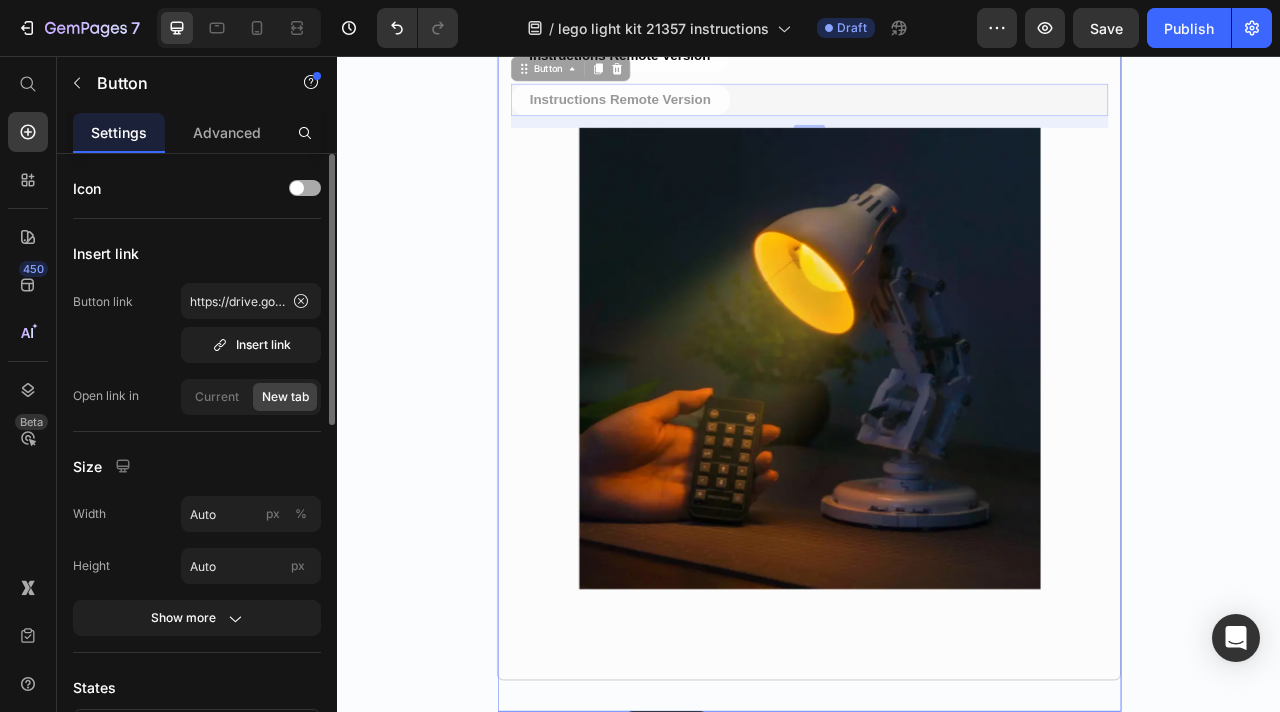 scroll, scrollTop: 2015, scrollLeft: 0, axis: vertical 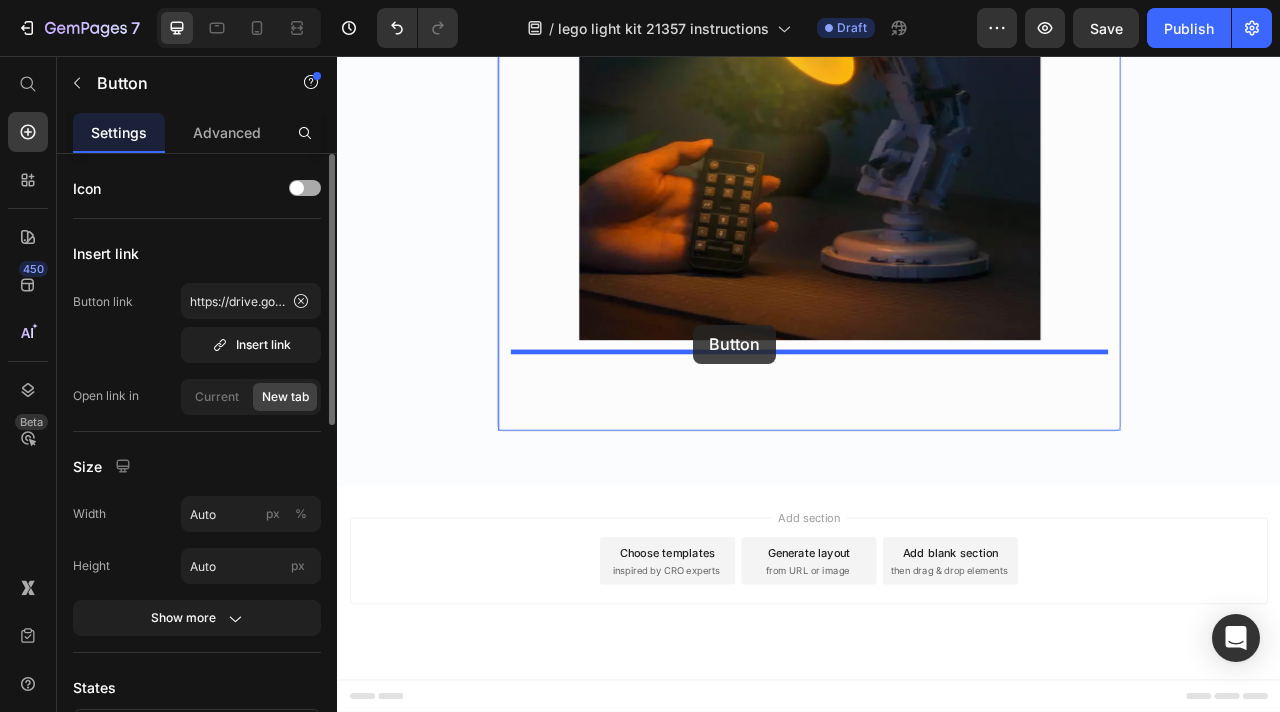 drag, startPoint x: 601, startPoint y: 548, endPoint x: 790, endPoint y: 399, distance: 240.66989 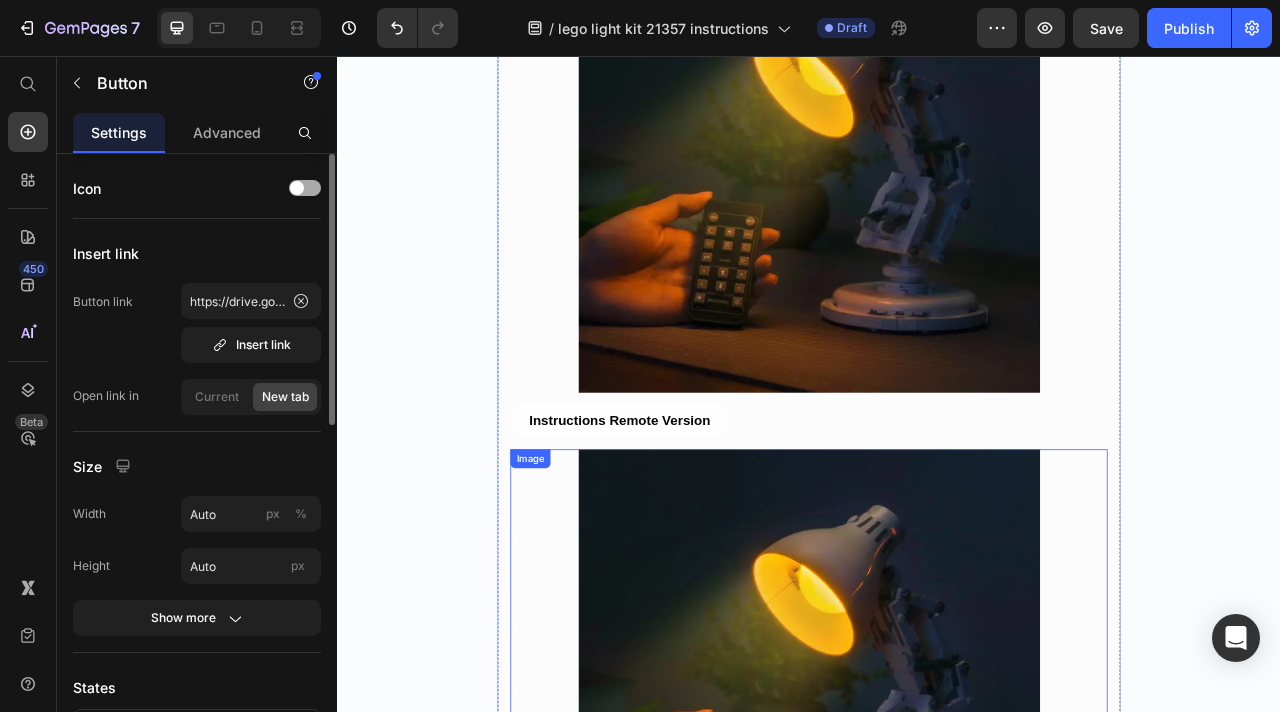 scroll, scrollTop: 1173, scrollLeft: 0, axis: vertical 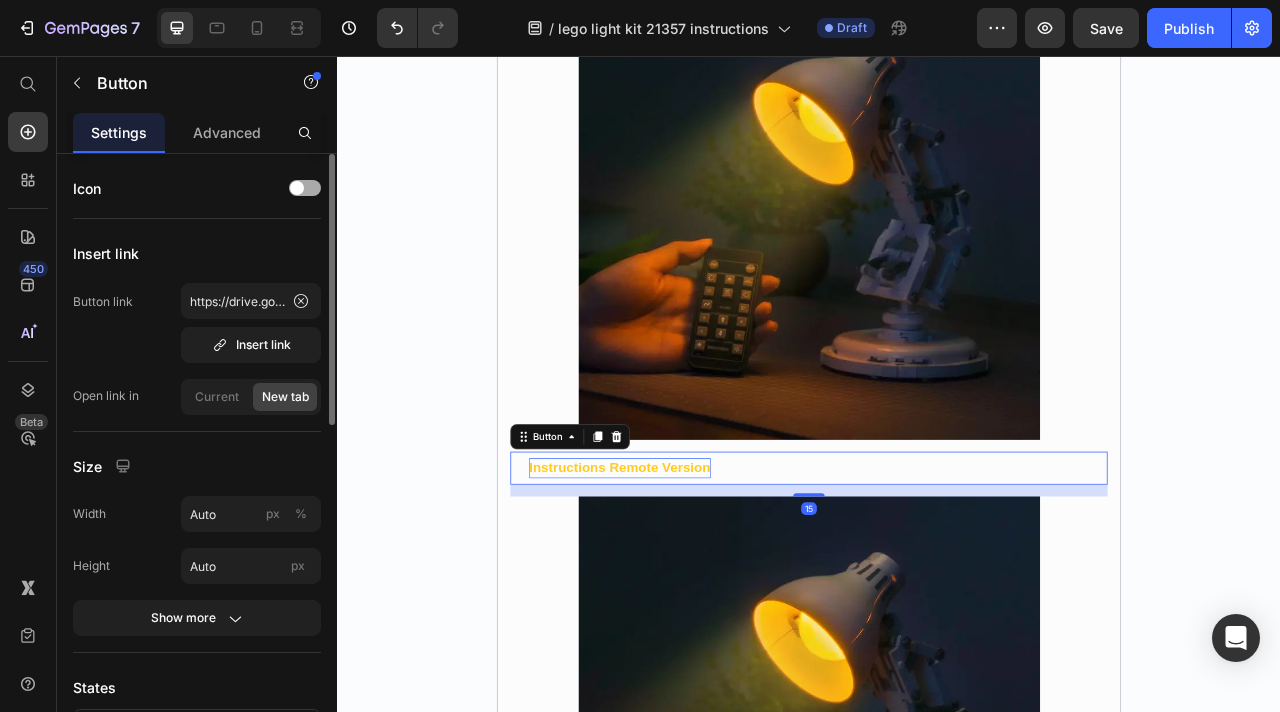 click on "Instructions Remote Version" at bounding box center (696, 579) 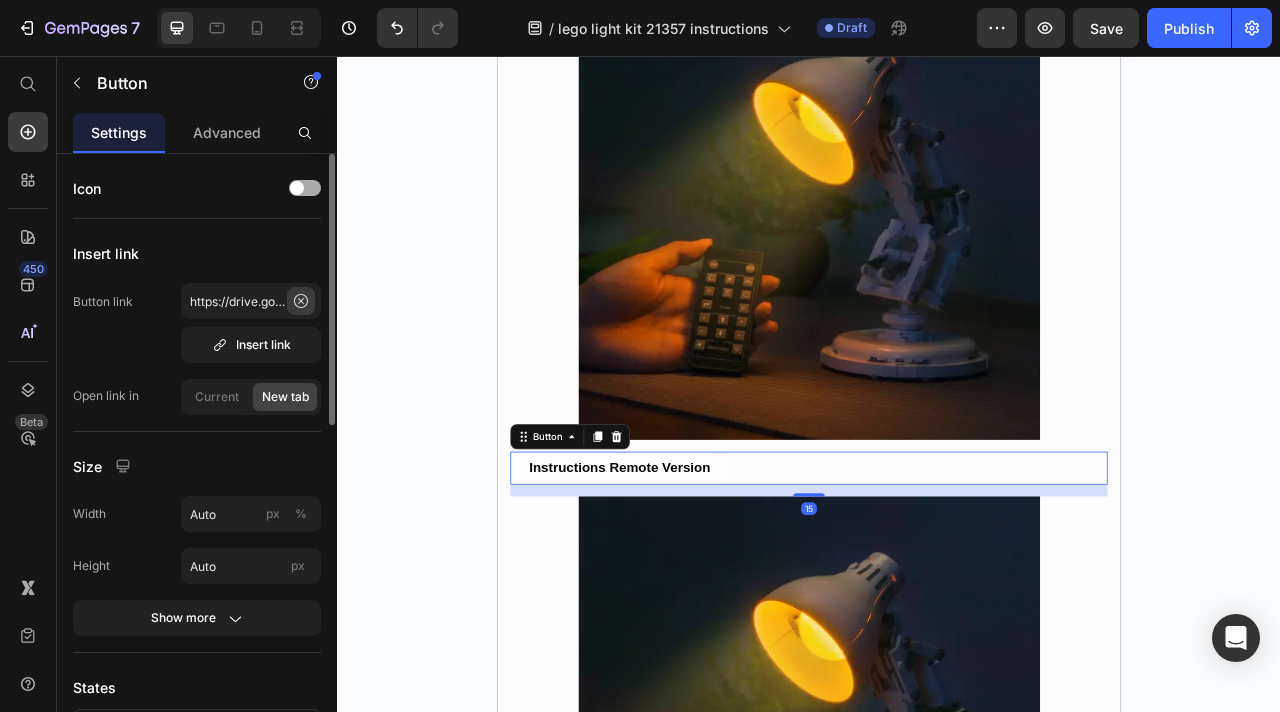 click 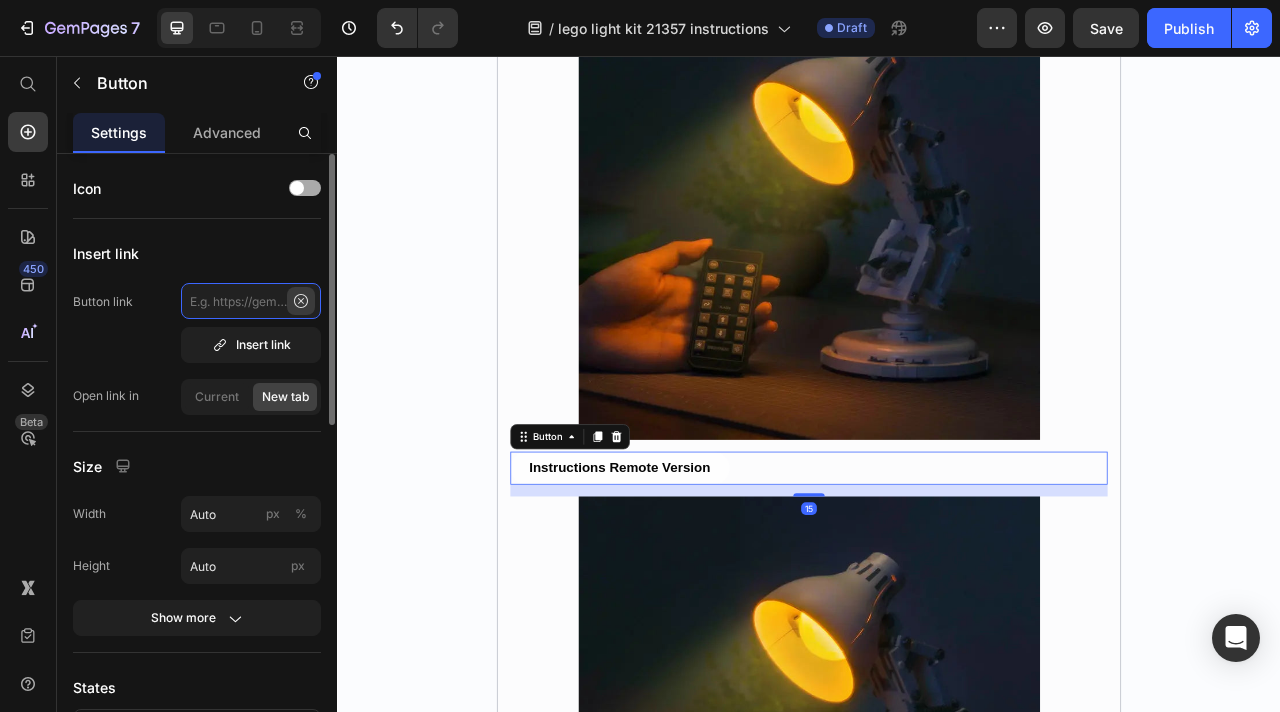 scroll, scrollTop: 0, scrollLeft: 0, axis: both 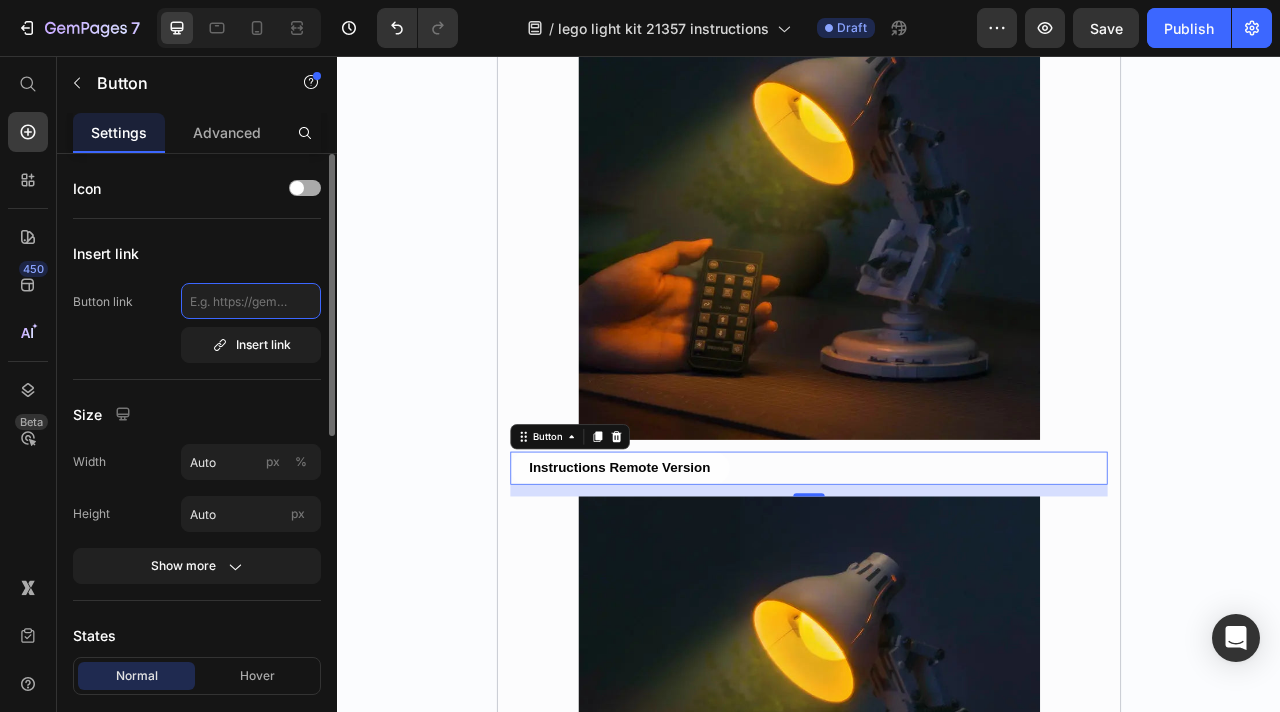 paste on "https://drive.google.com/file/d/1VGuEVZ44WmnzaIypliBnDwegwFmoqUZX/view?usp=sharing" 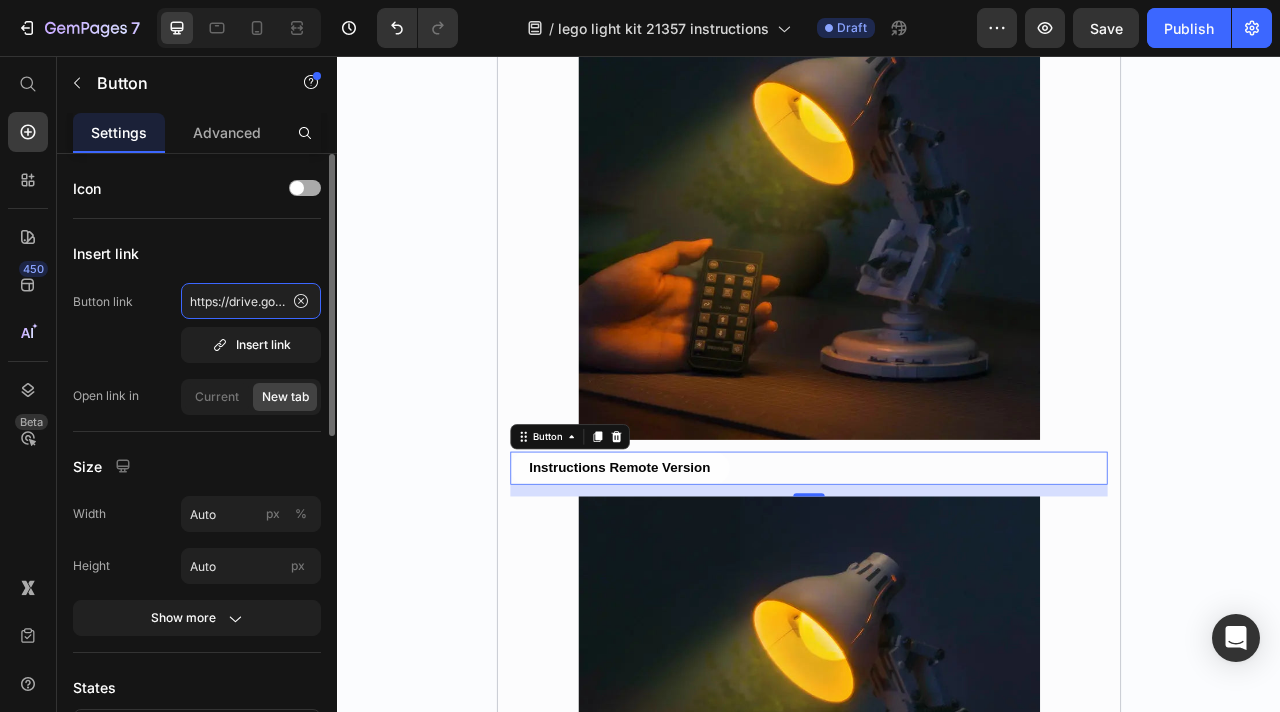 scroll, scrollTop: 0, scrollLeft: 433, axis: horizontal 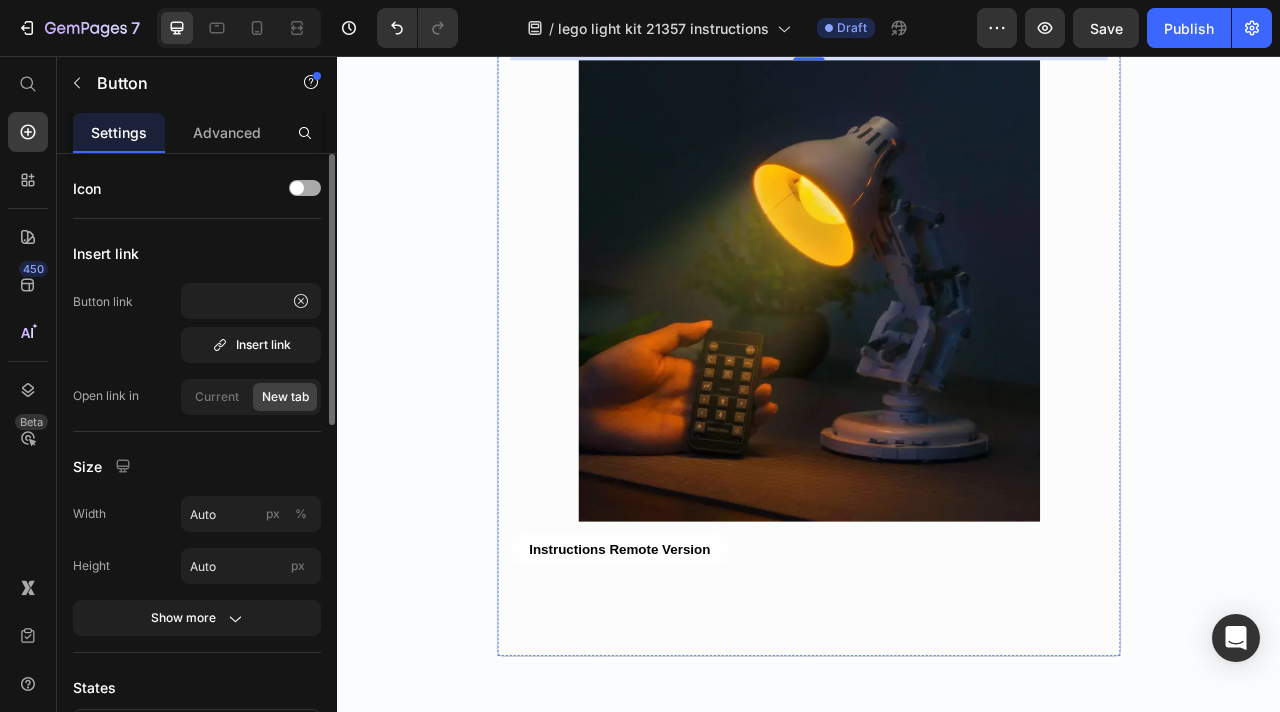 click at bounding box center [937, 354] 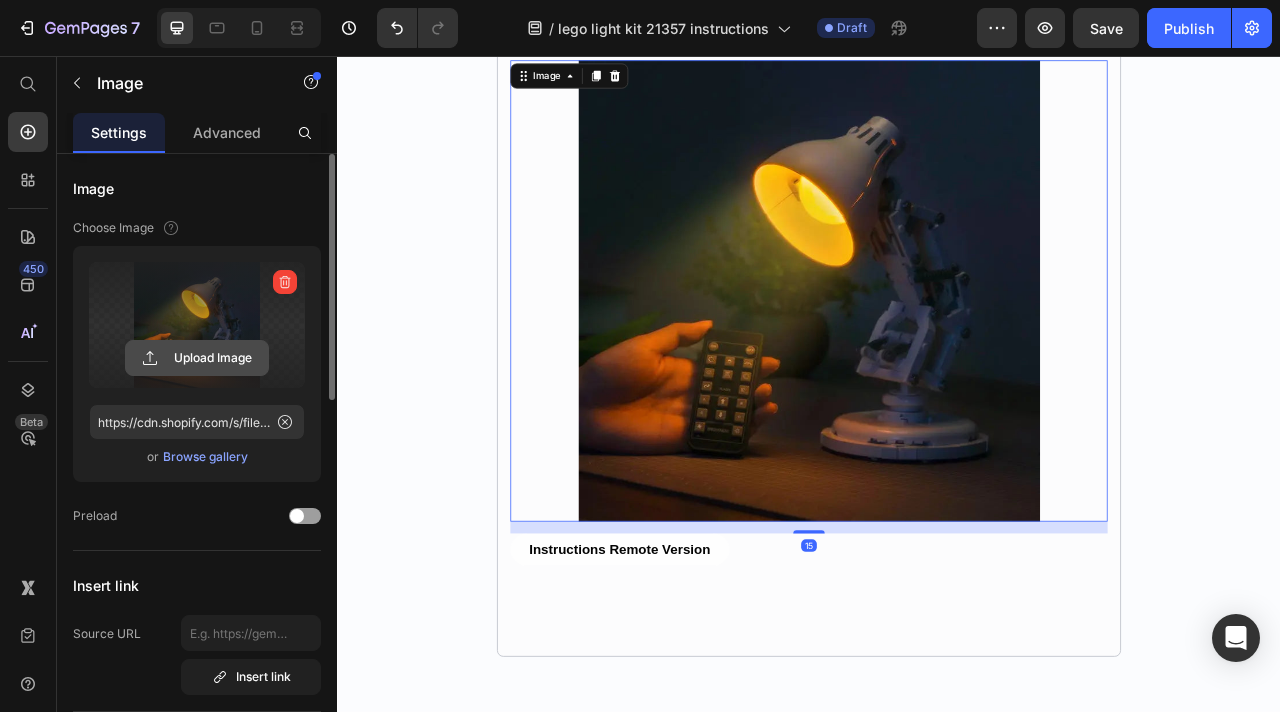 click 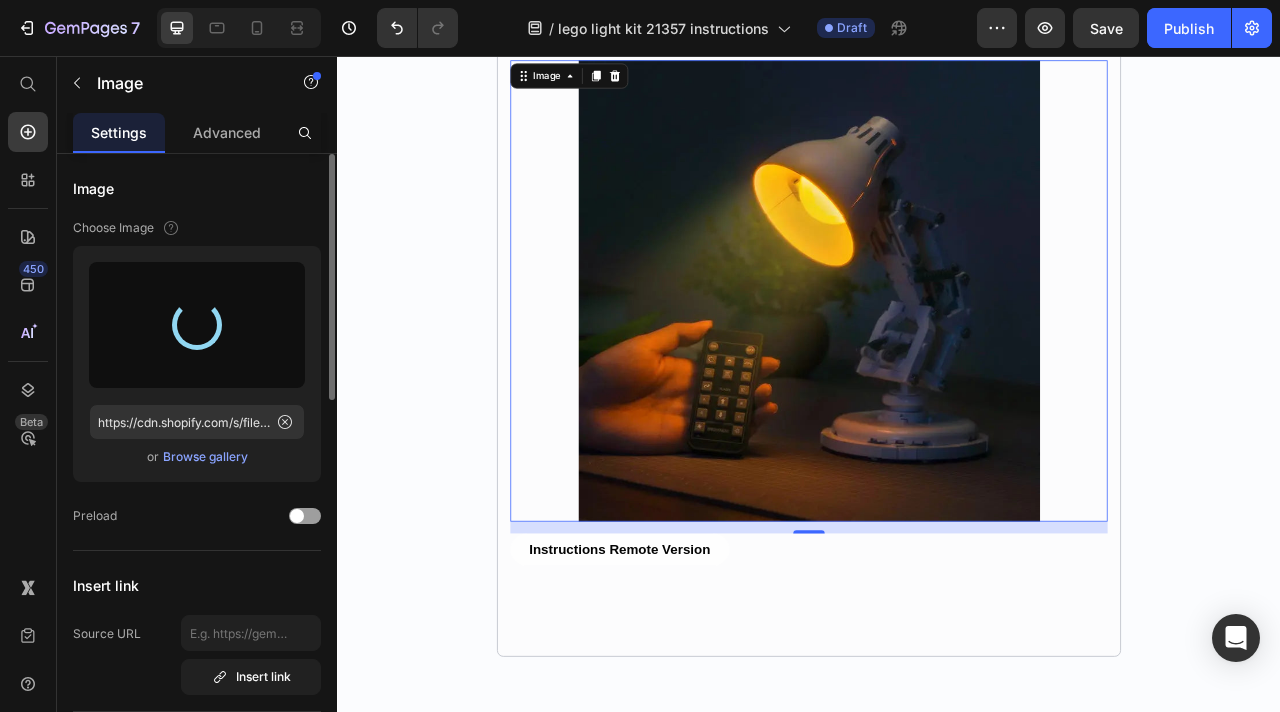 type on "https://cdn.shopify.com/s/files/1/0862/3666/0039/files/gempages_541772998508544900-1ded774a-4bf5-4d10-b9d2-130b785a8774.webp" 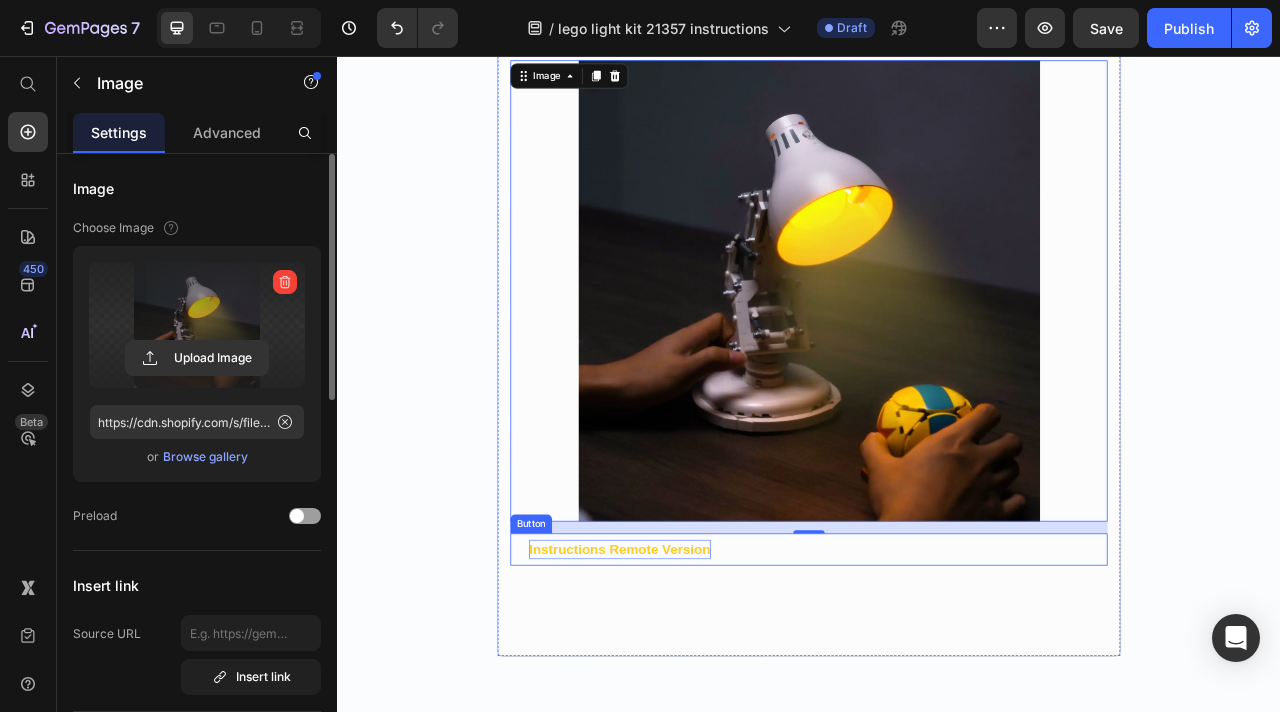 click on "Instructions Remote Version" at bounding box center [696, 683] 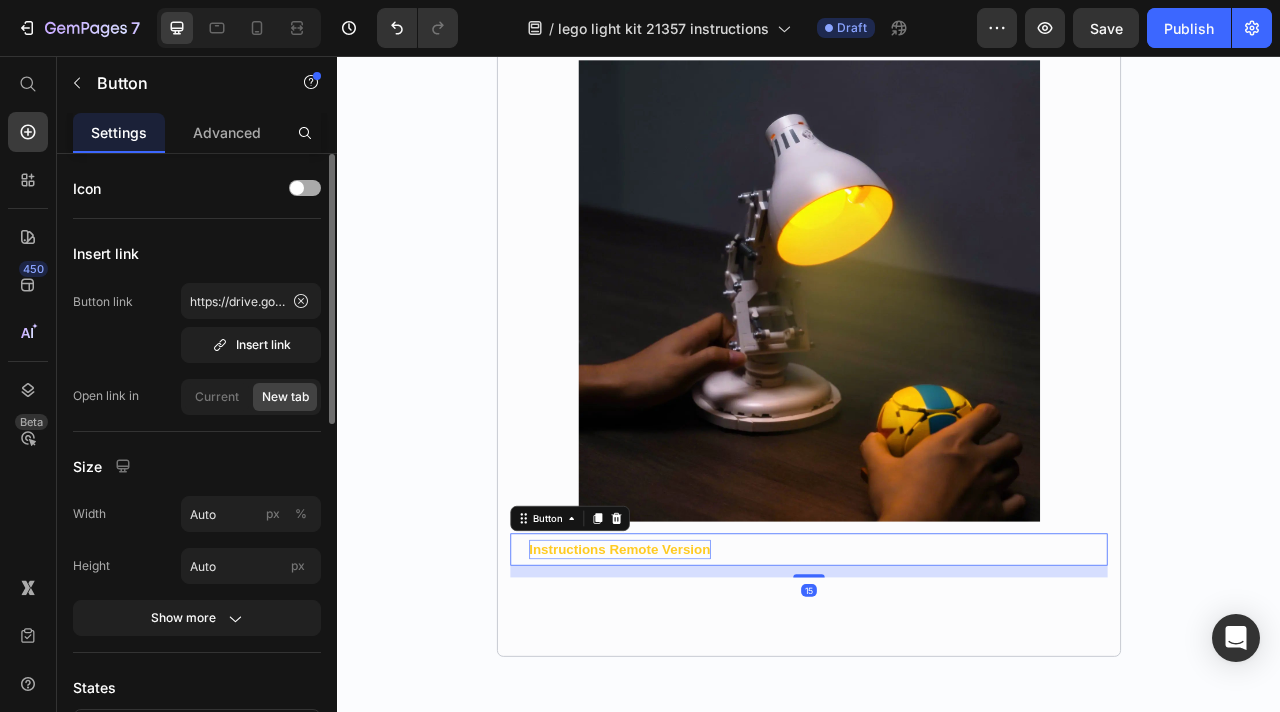 click on "Instructions Remote Version" at bounding box center [696, 683] 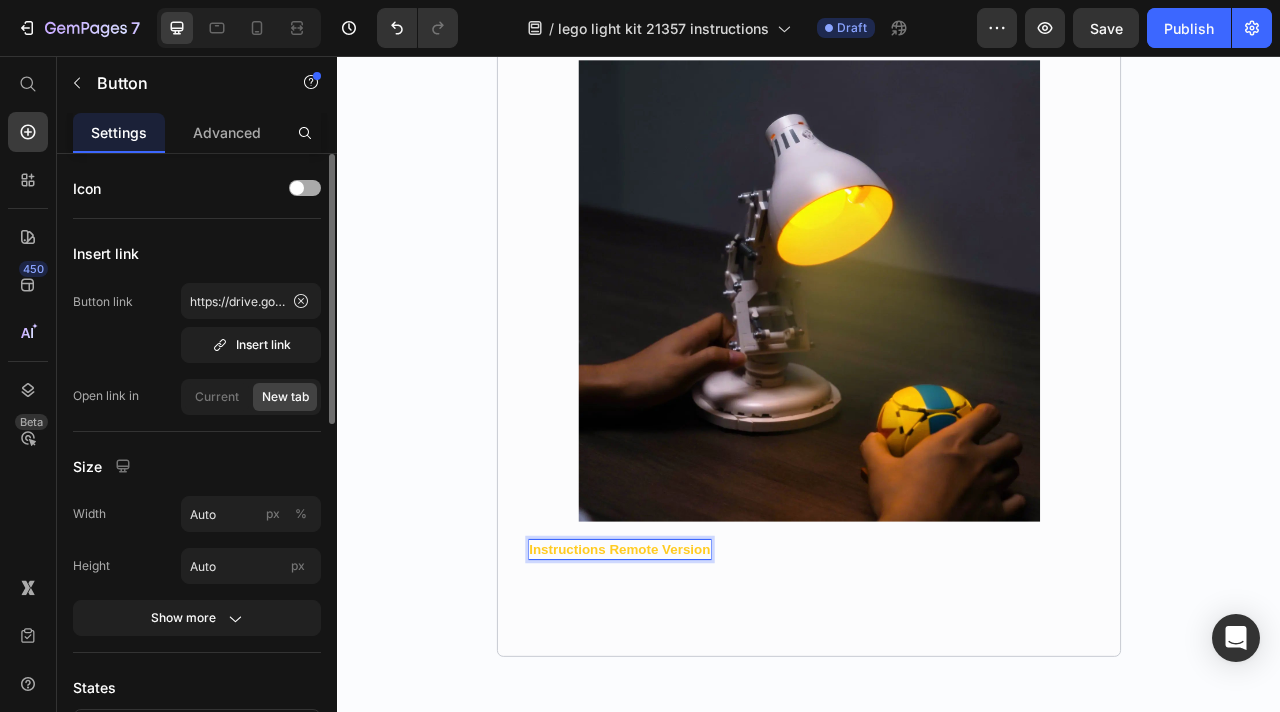click on "Instructions Remote Version" at bounding box center [696, 683] 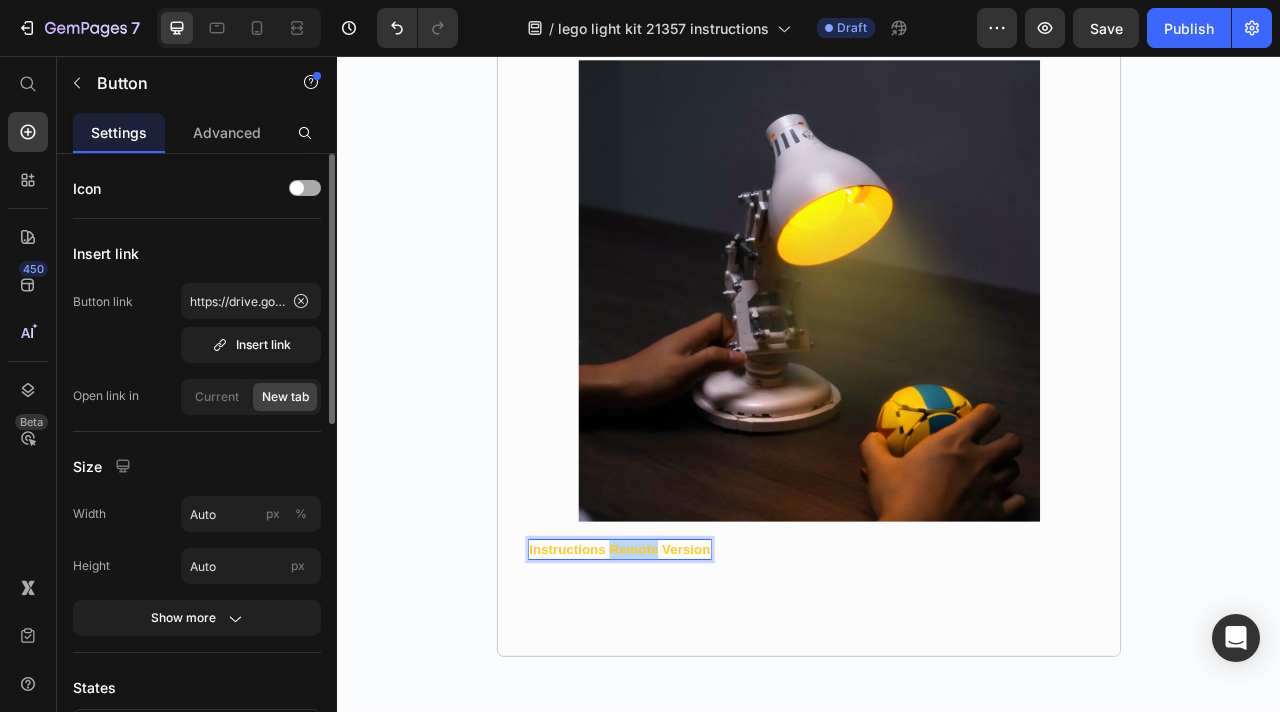 click on "Instructions Remote Version" at bounding box center (696, 683) 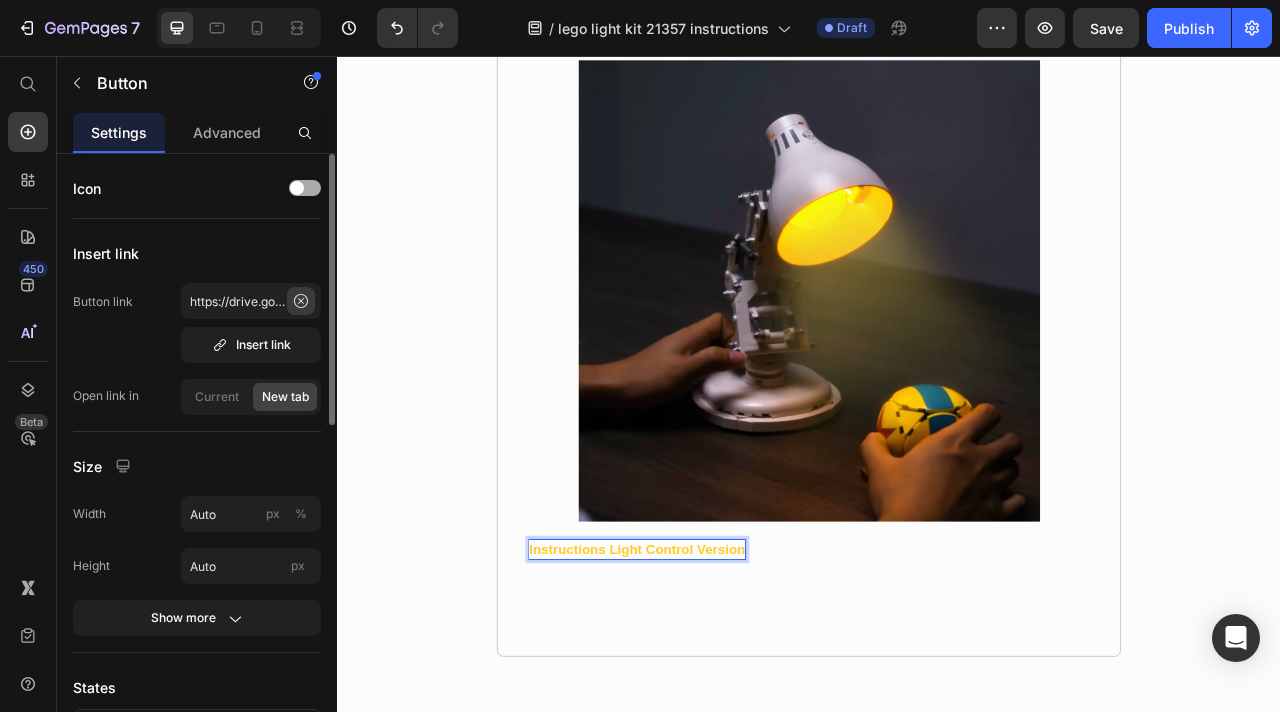 click 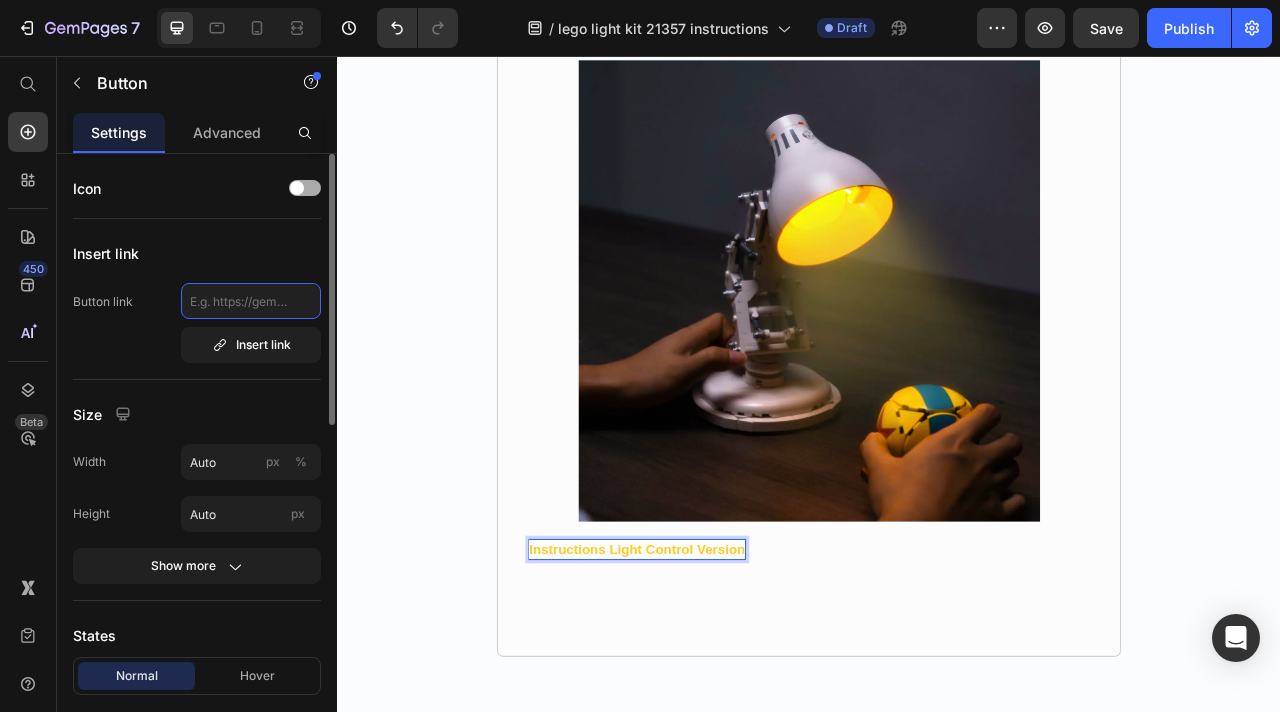 scroll, scrollTop: 0, scrollLeft: 0, axis: both 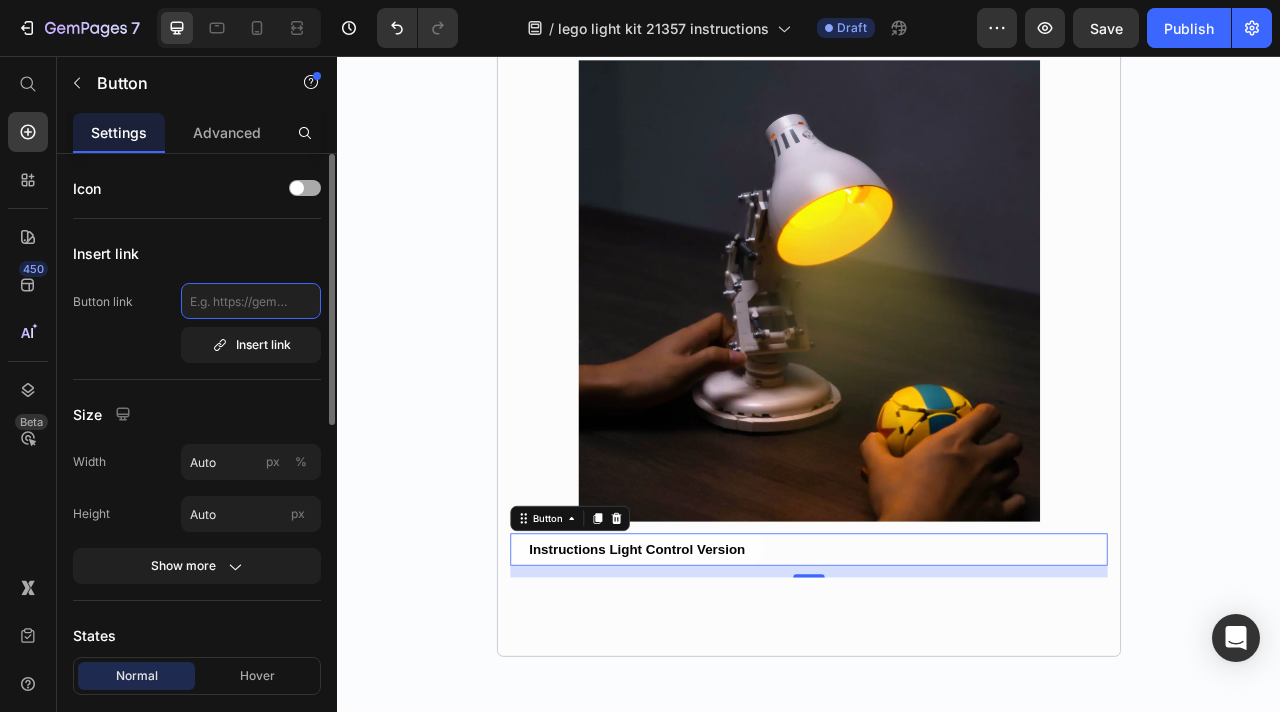 type on "https://drive.google.com/file/d/16Iw98KLjfclBfVssd9zqdTcs-mZhaTC5/view?usp=sharing" 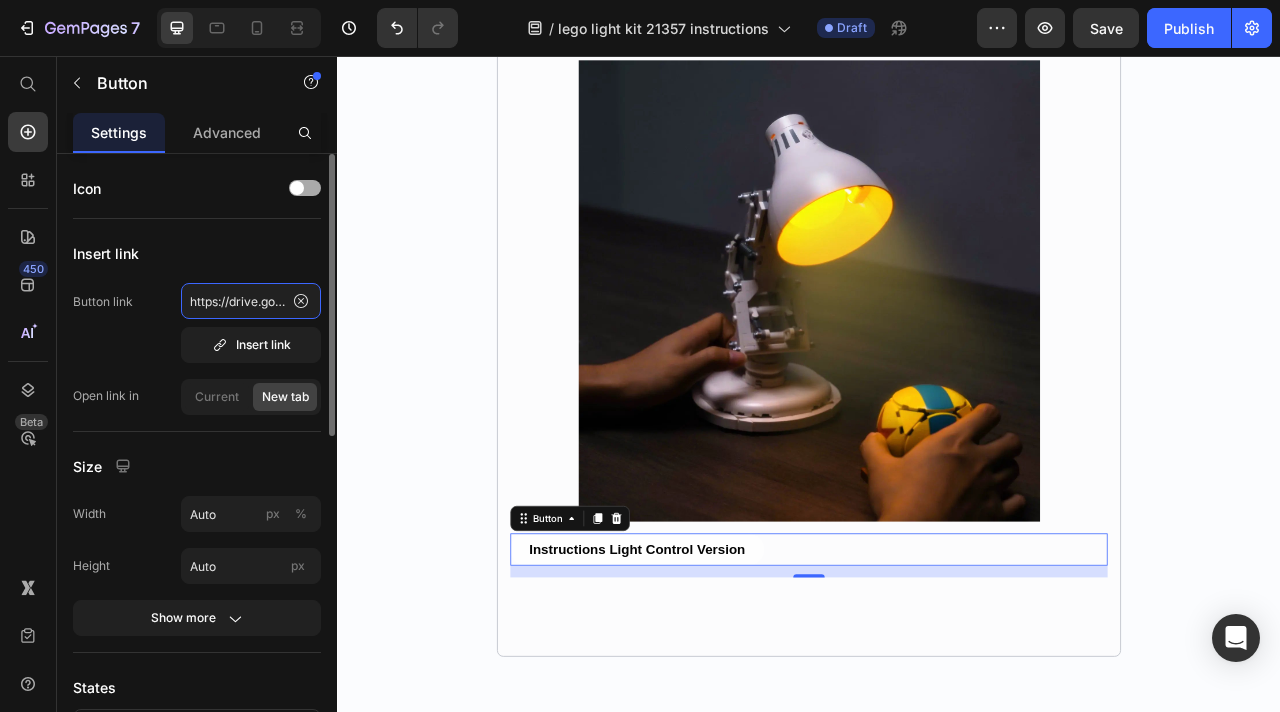 scroll, scrollTop: 0, scrollLeft: 407, axis: horizontal 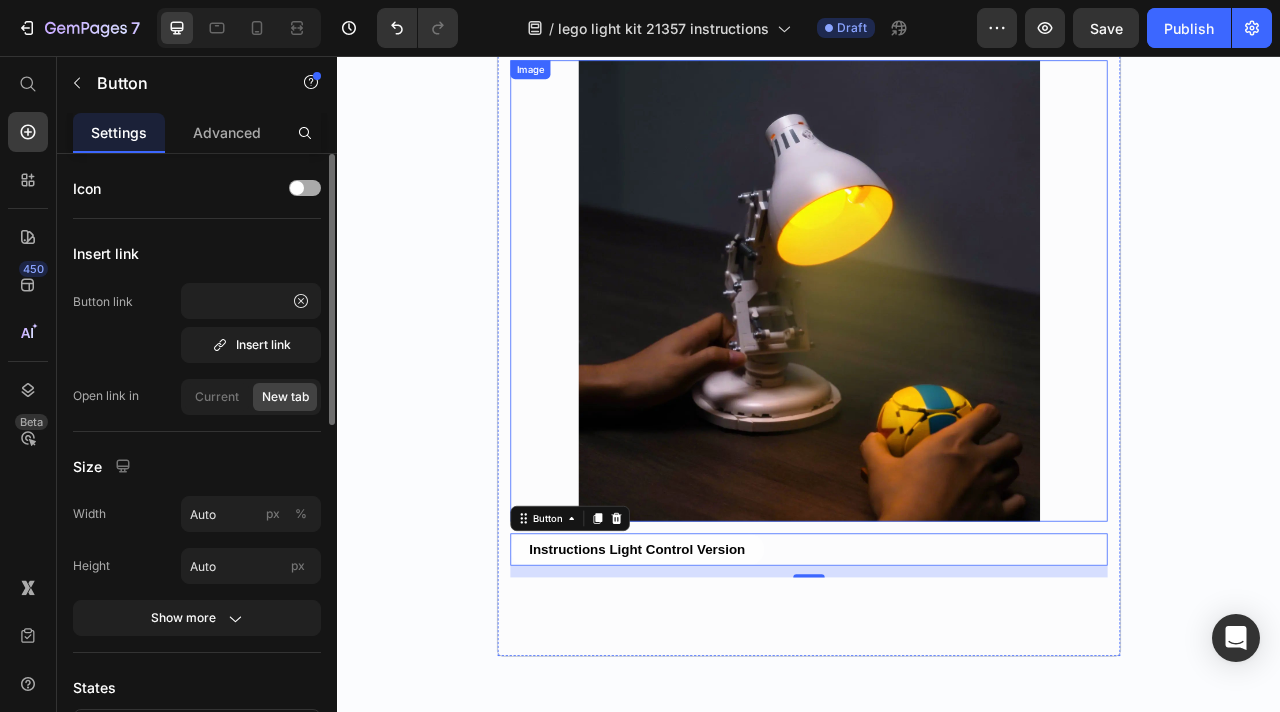 click at bounding box center [937, 354] 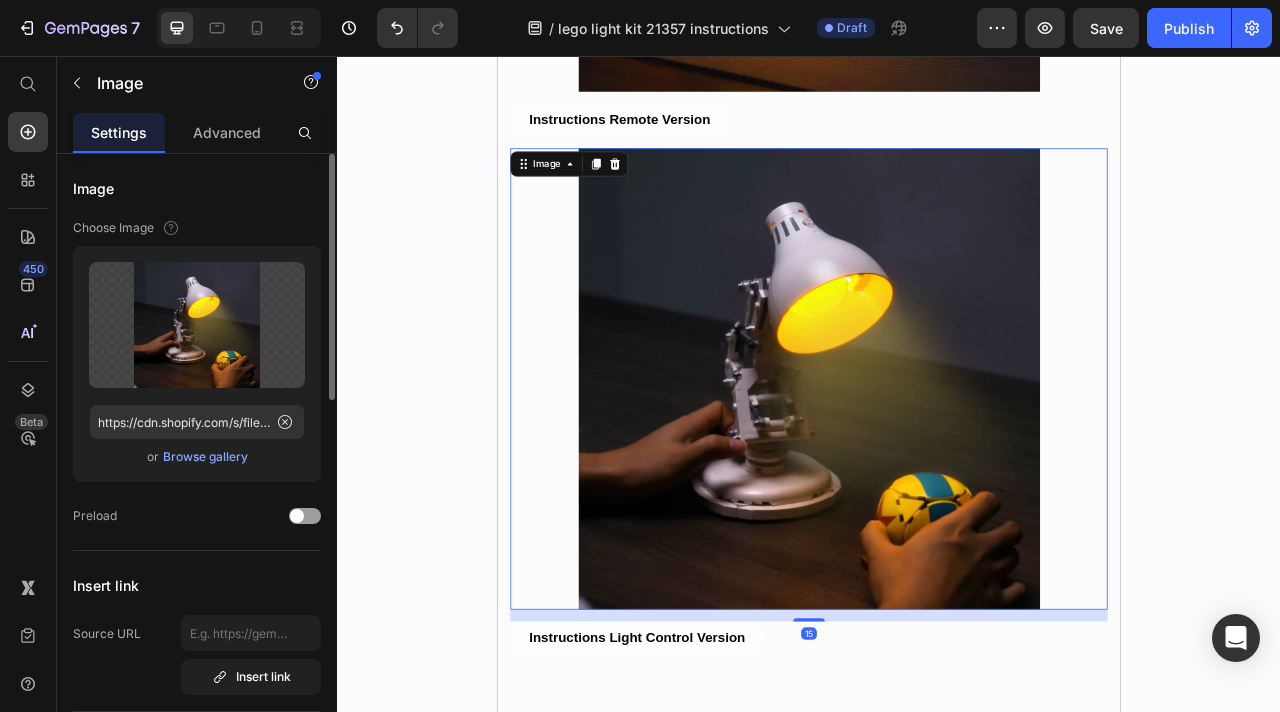 scroll, scrollTop: 1693, scrollLeft: 0, axis: vertical 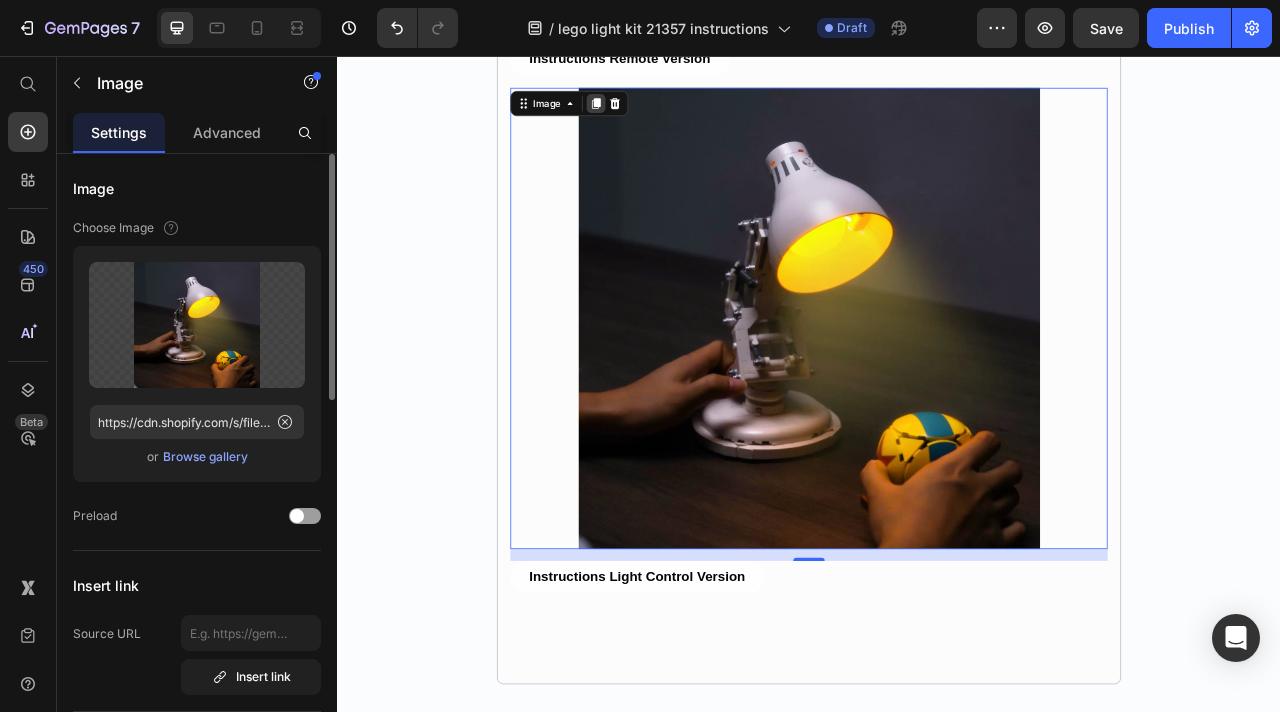 click 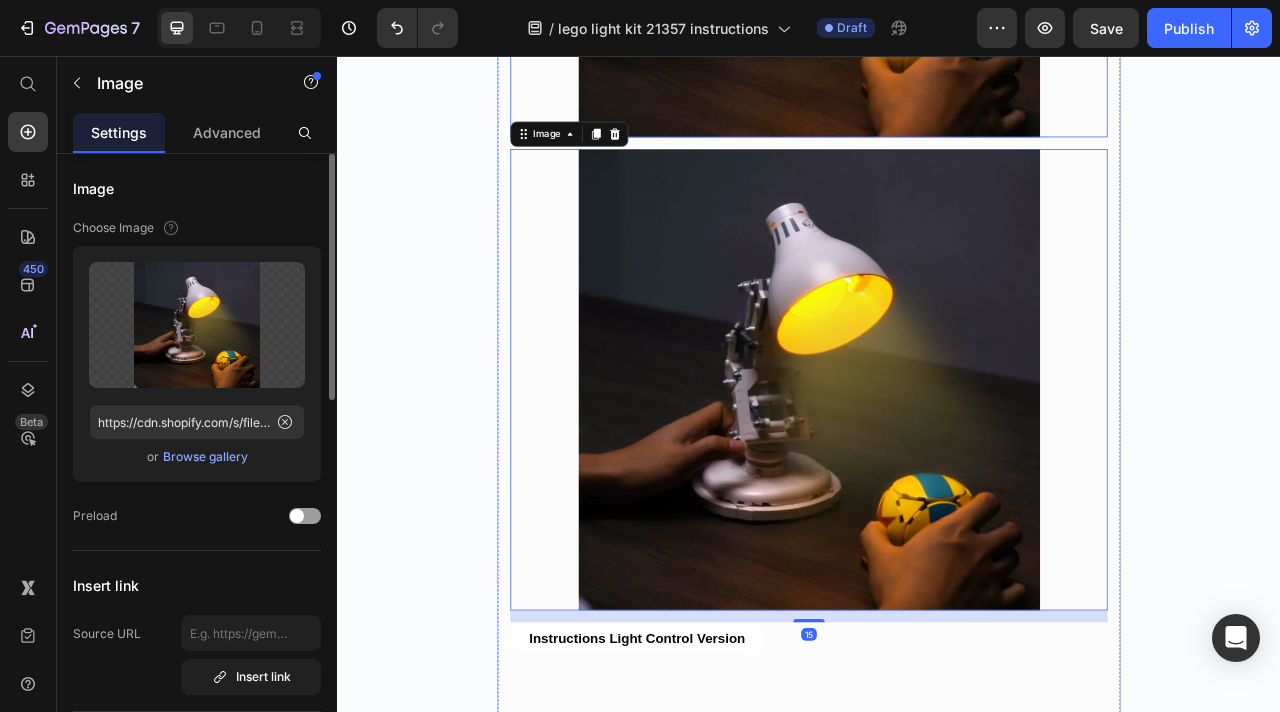 scroll, scrollTop: 2264, scrollLeft: 0, axis: vertical 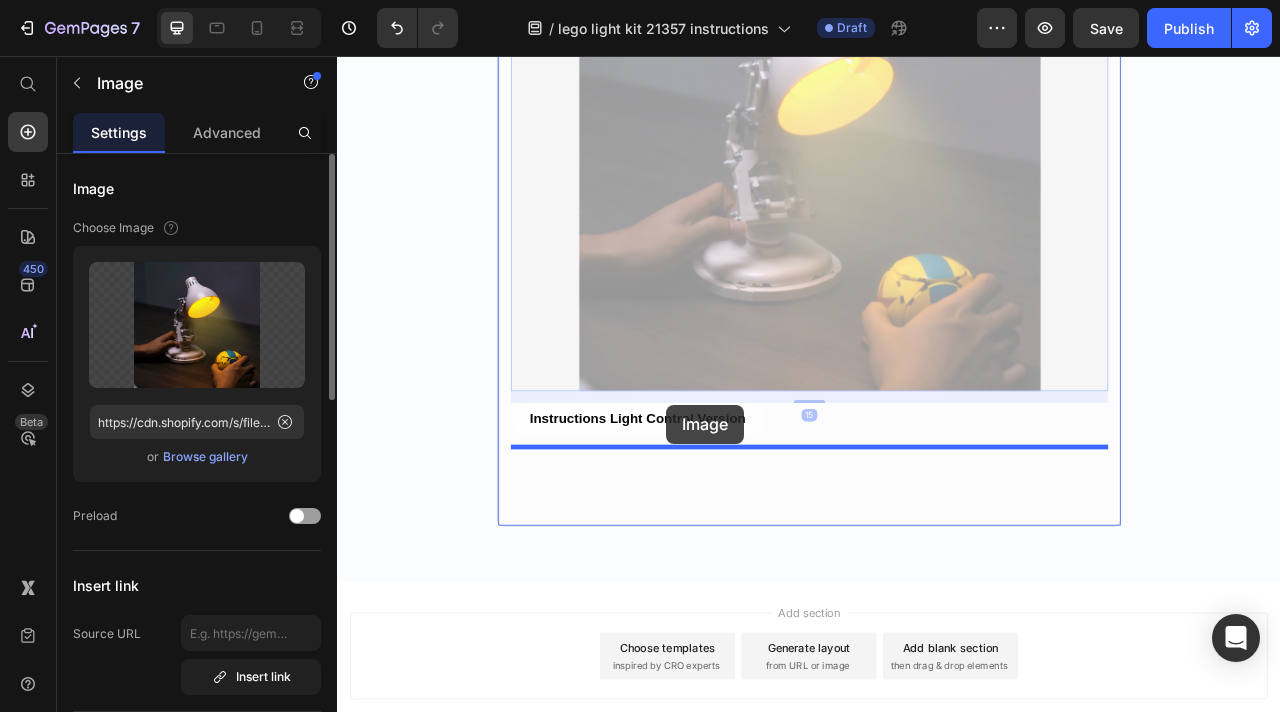 drag, startPoint x: 617, startPoint y: 100, endPoint x: 756, endPoint y: 500, distance: 423.4631 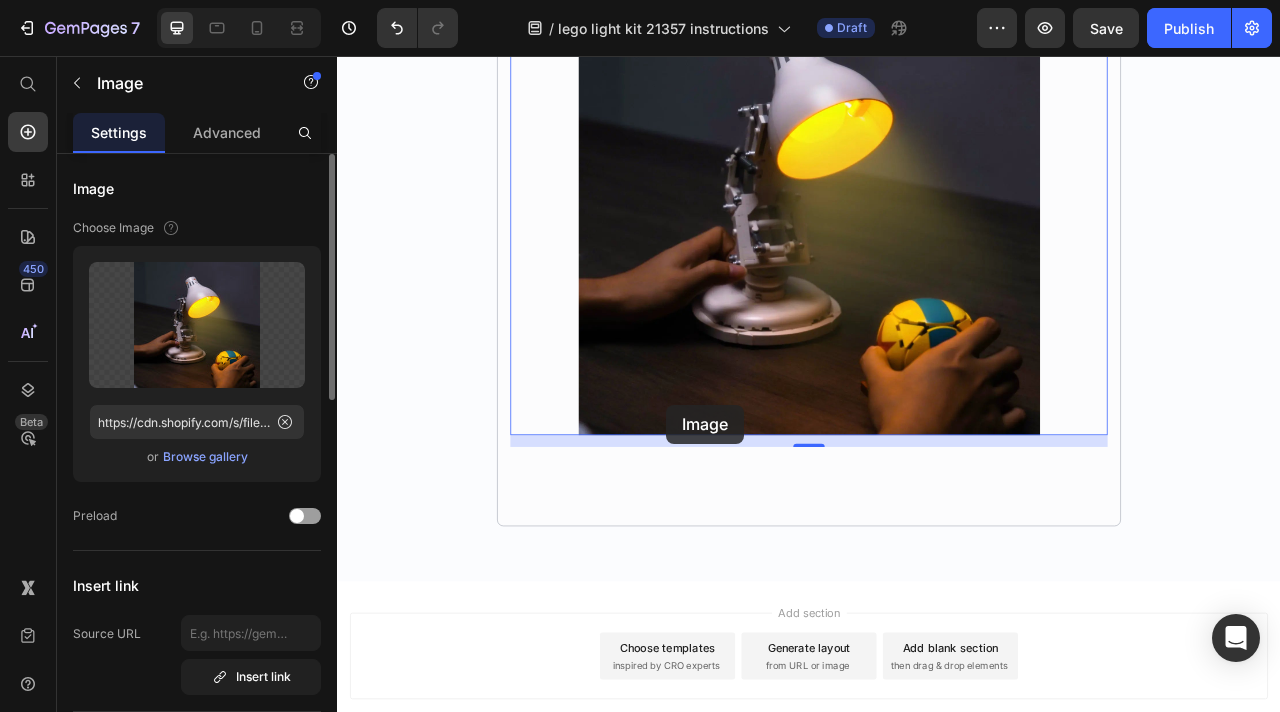 scroll, scrollTop: 1894, scrollLeft: 0, axis: vertical 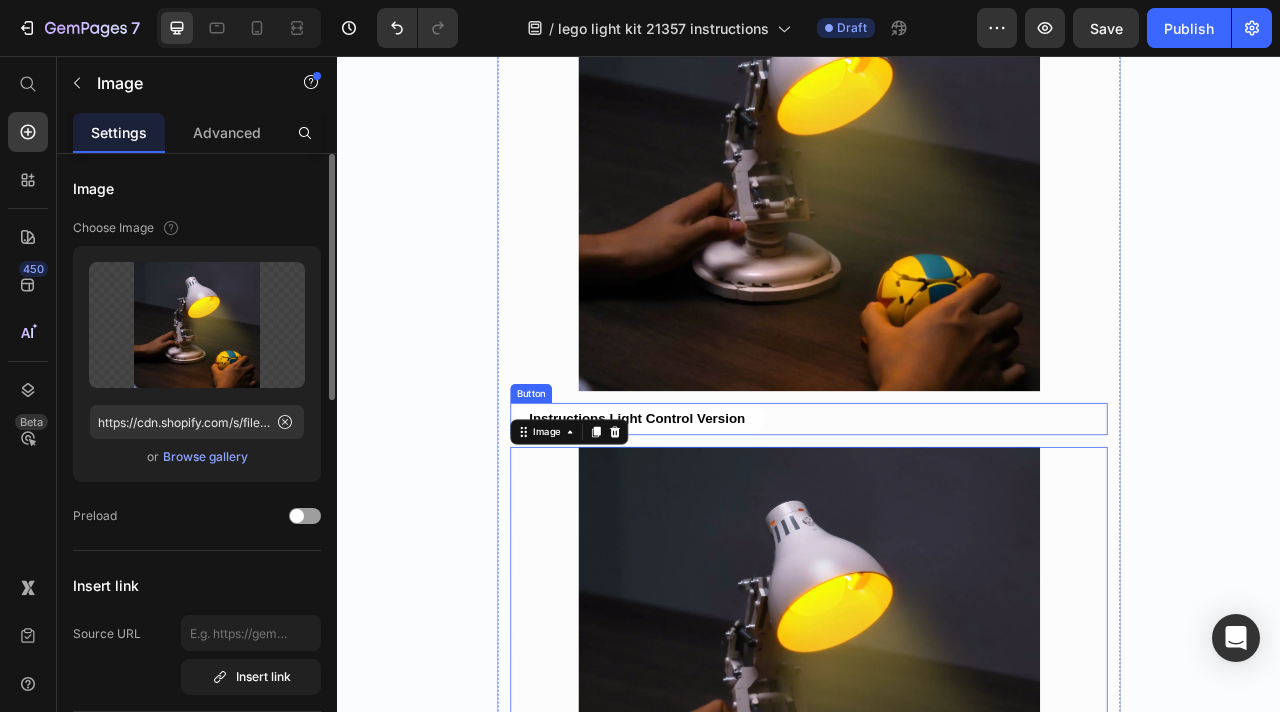 click on "Instructions Light Control Version Button" at bounding box center (937, 518) 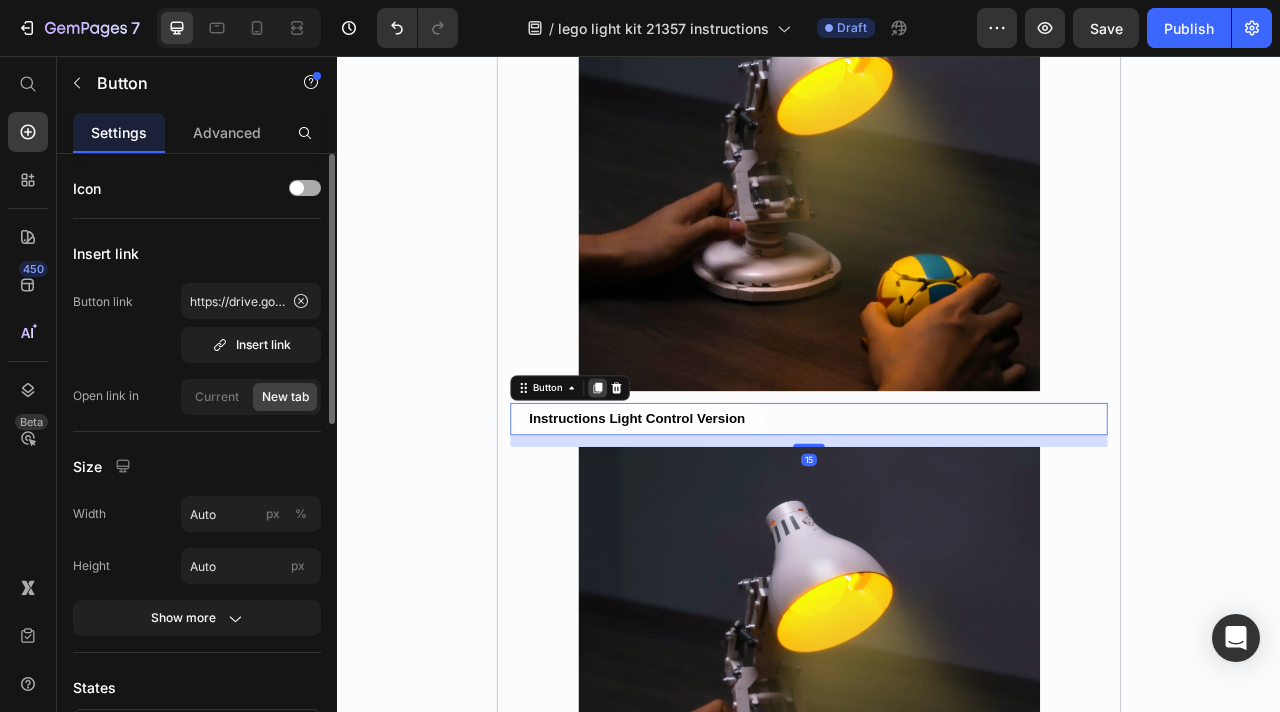 click 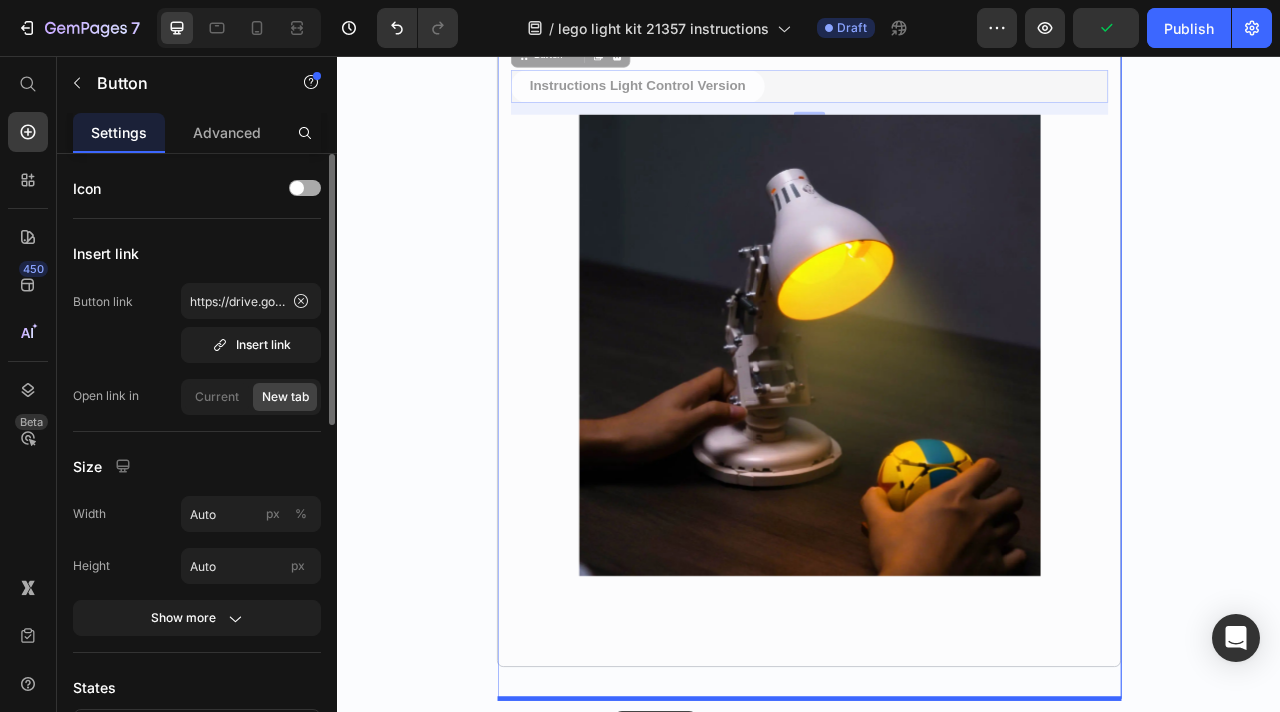 scroll, scrollTop: 2673, scrollLeft: 0, axis: vertical 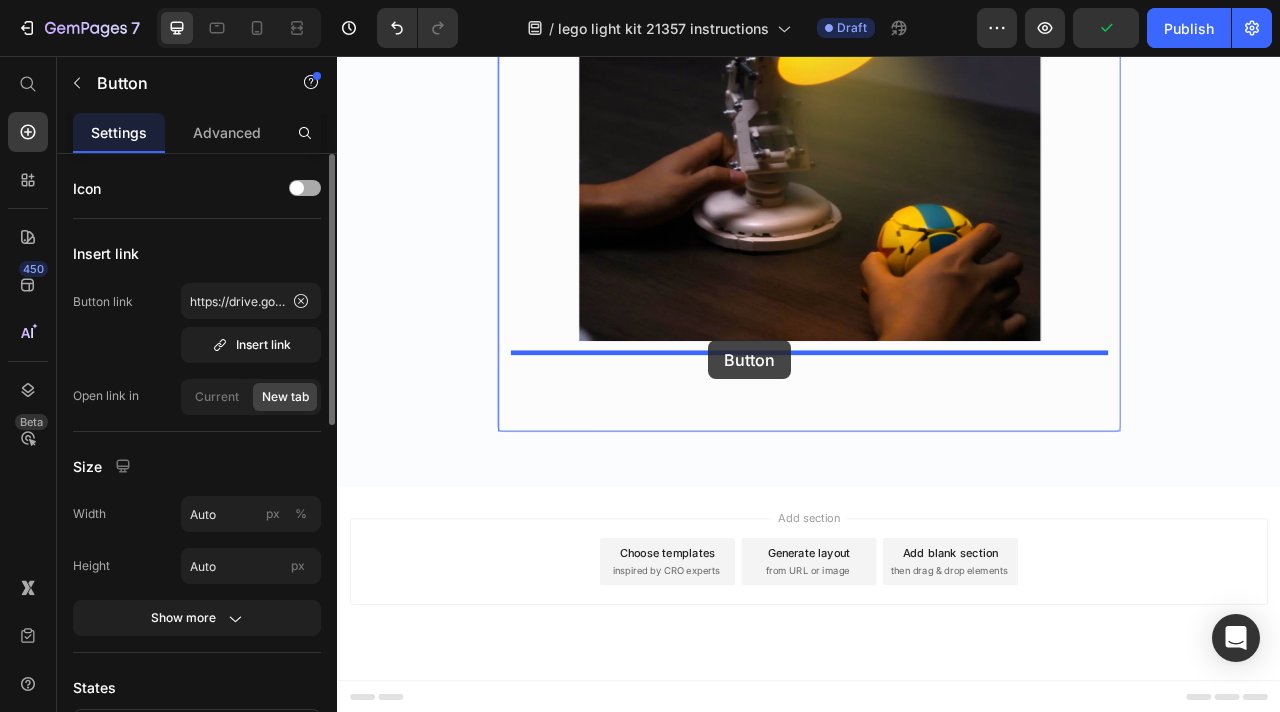 drag, startPoint x: 611, startPoint y: 529, endPoint x: 809, endPoint y: 415, distance: 228.47319 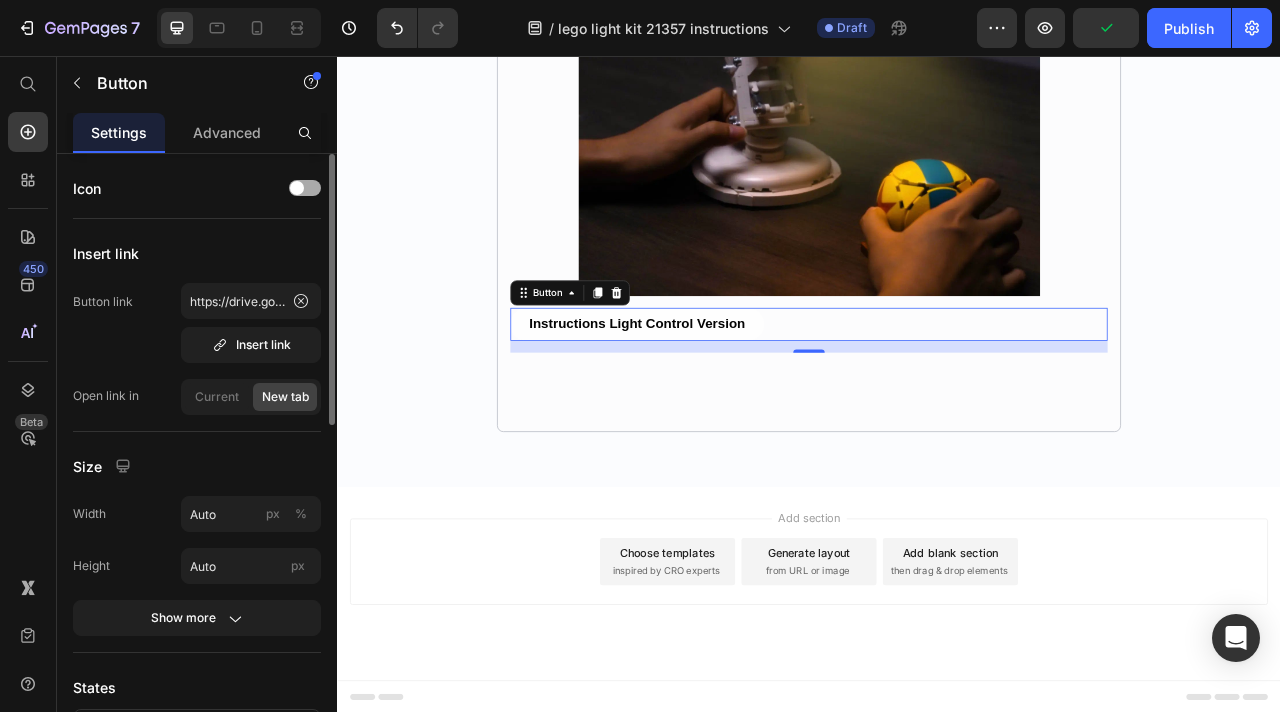 scroll, scrollTop: 2617, scrollLeft: 0, axis: vertical 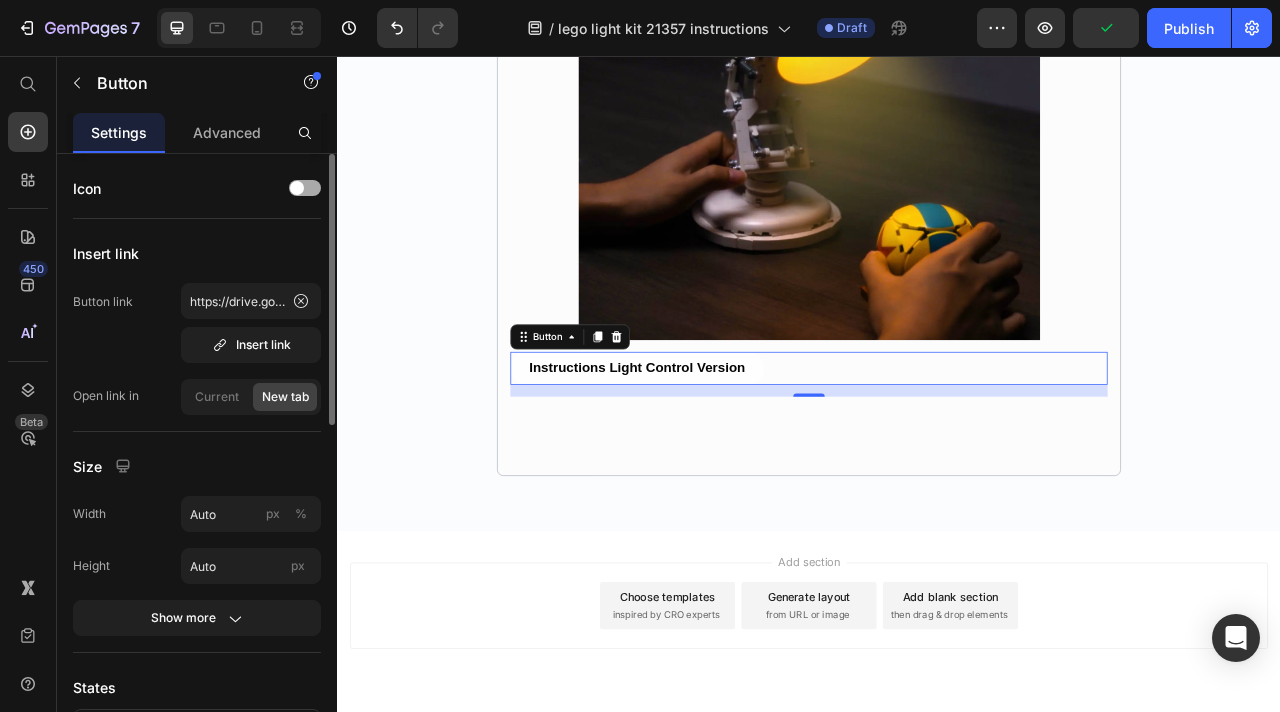 click at bounding box center [937, 123] 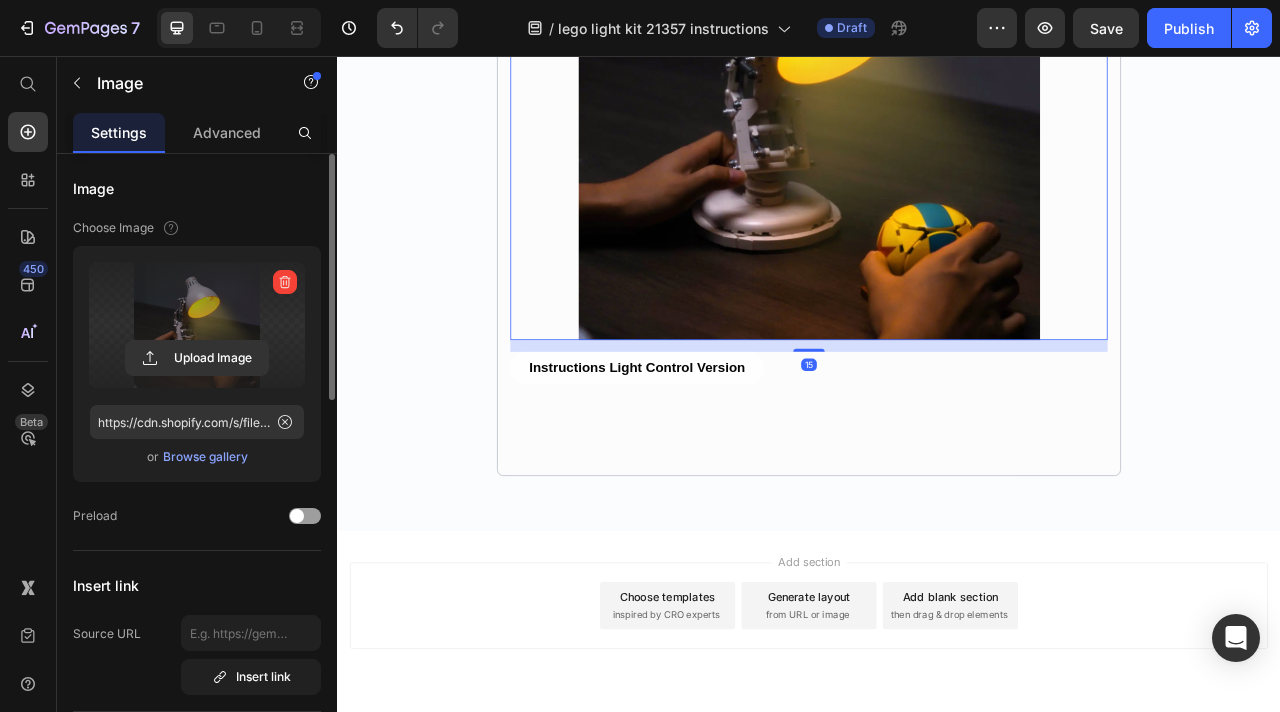click on "Upload Image" at bounding box center (197, 358) 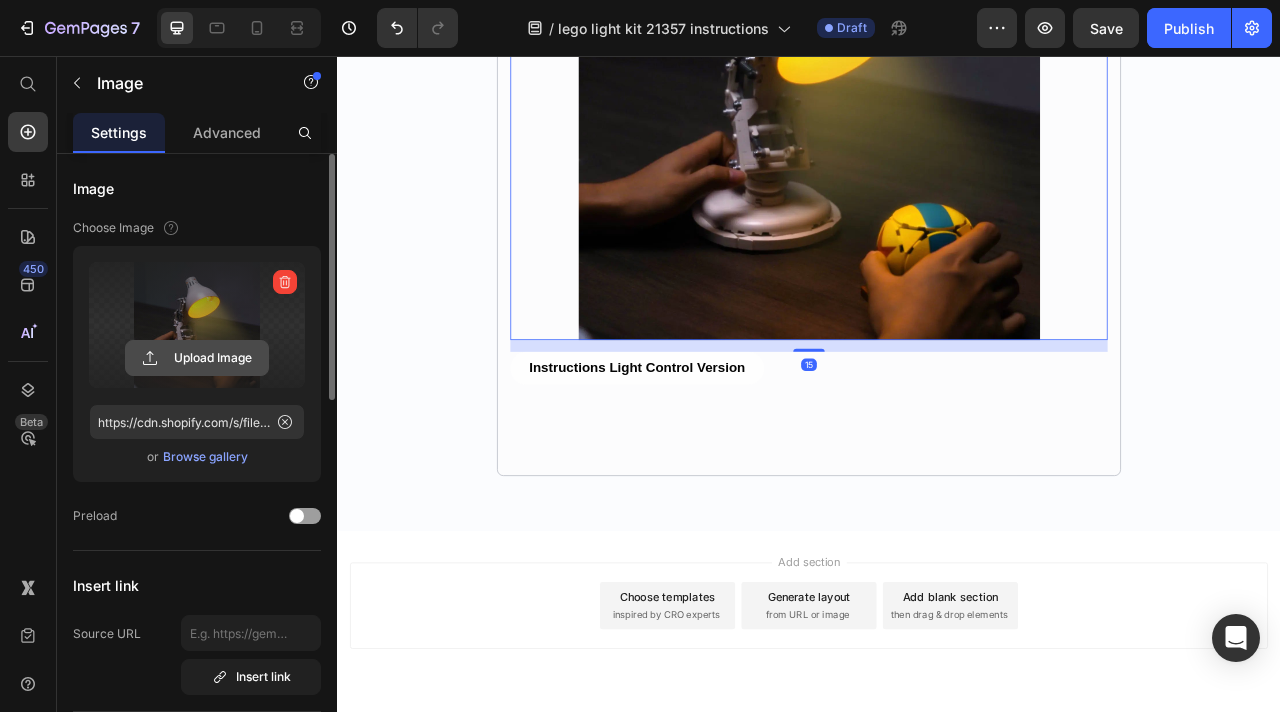 click 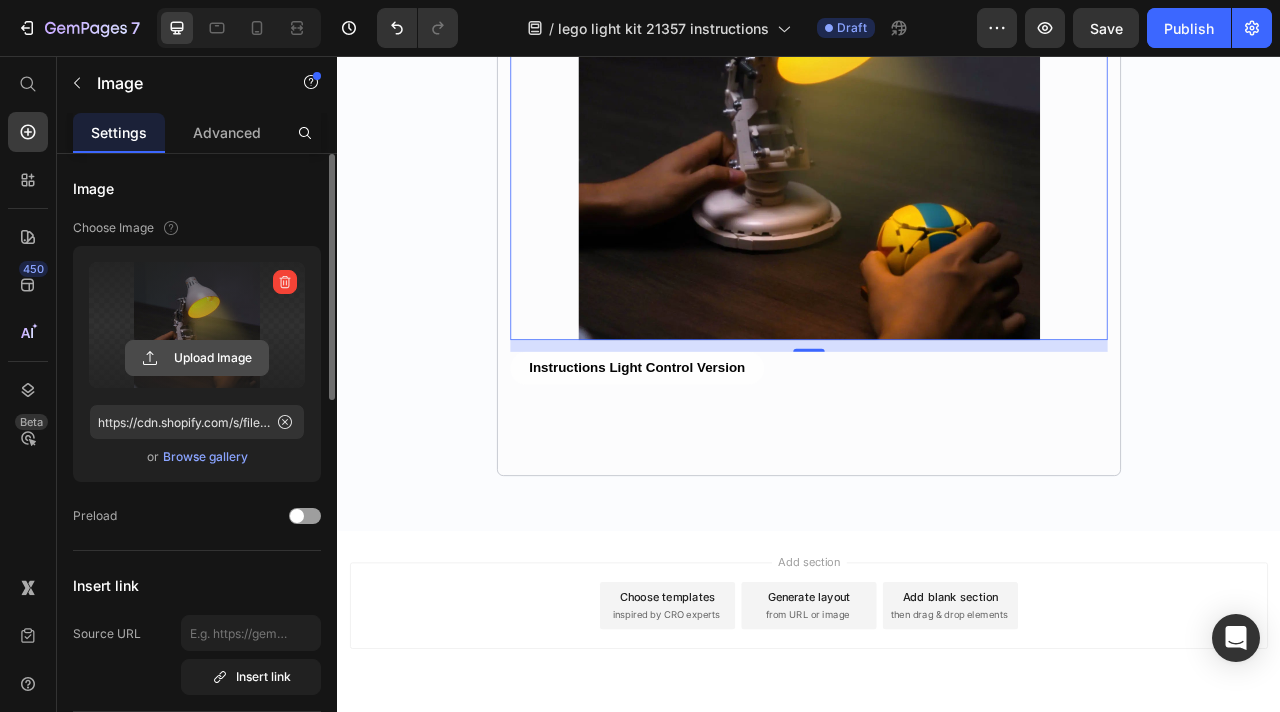 click 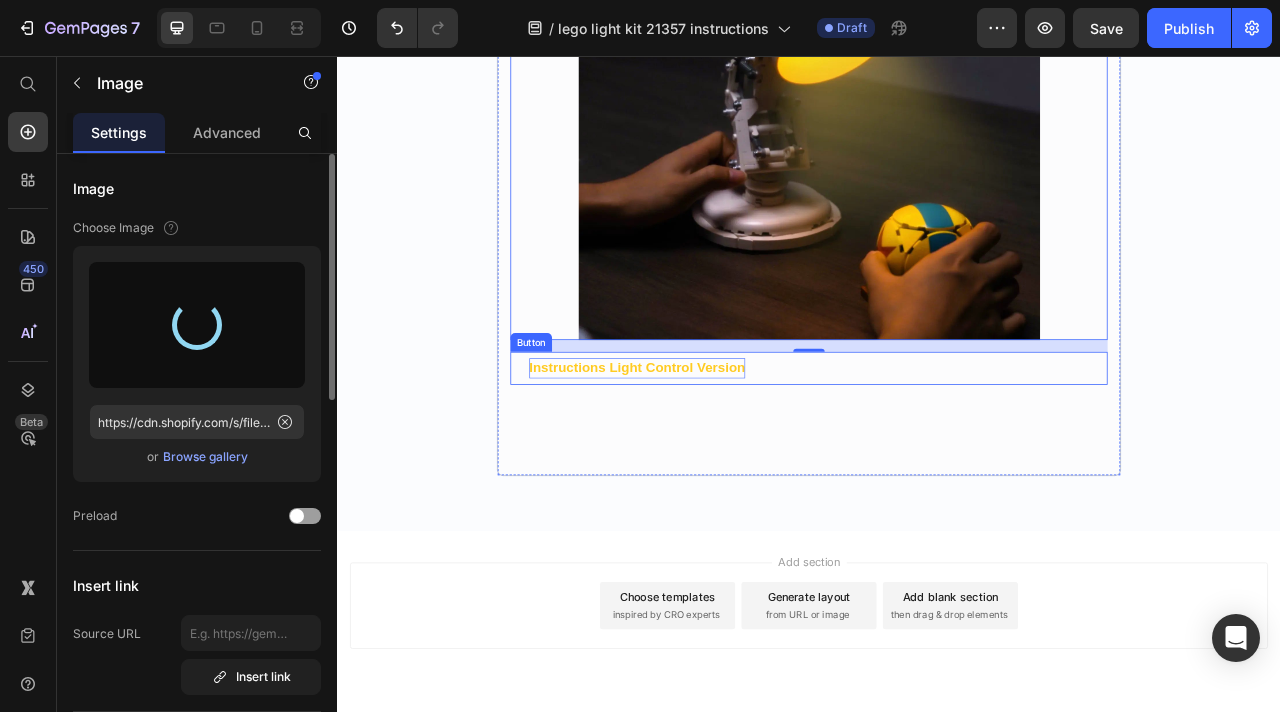type on "https://cdn.shopify.com/s/files/1/0862/3666/0039/files/gempages_541772998508544900-9574d418-a544-484f-8d06-9f151a632571.webp" 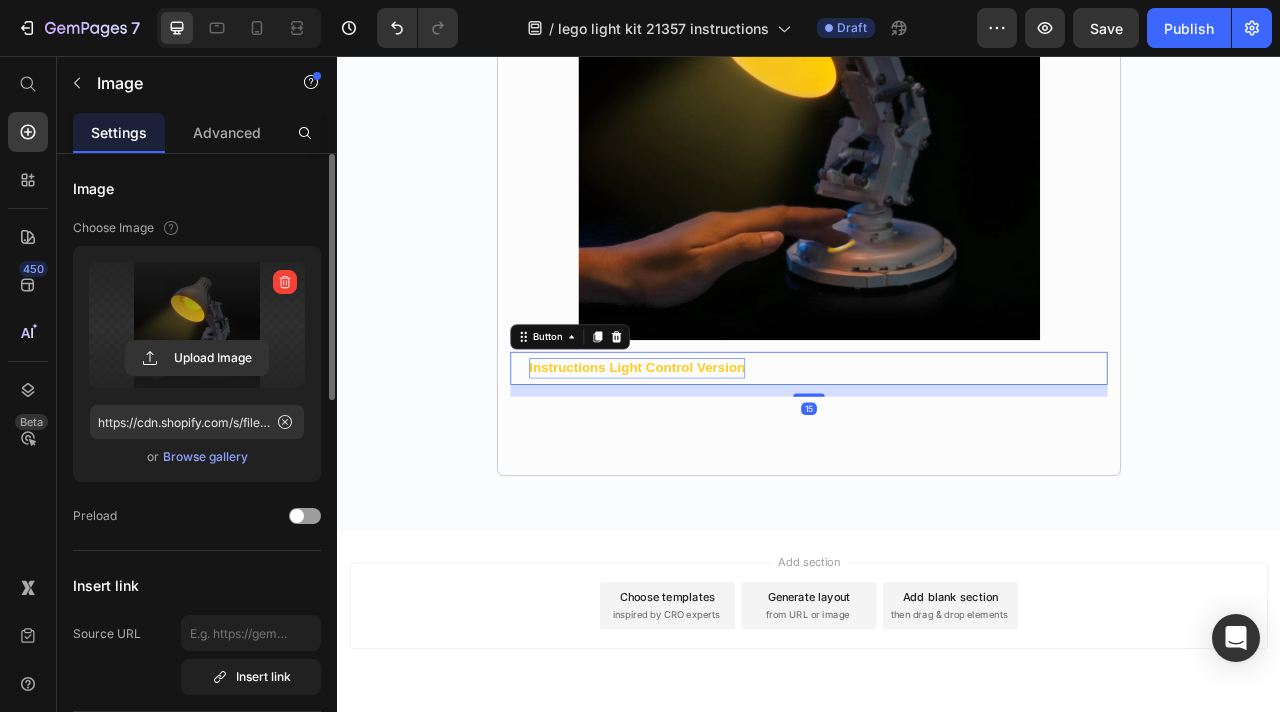 click on "Instructions Light Control Version" at bounding box center [718, 452] 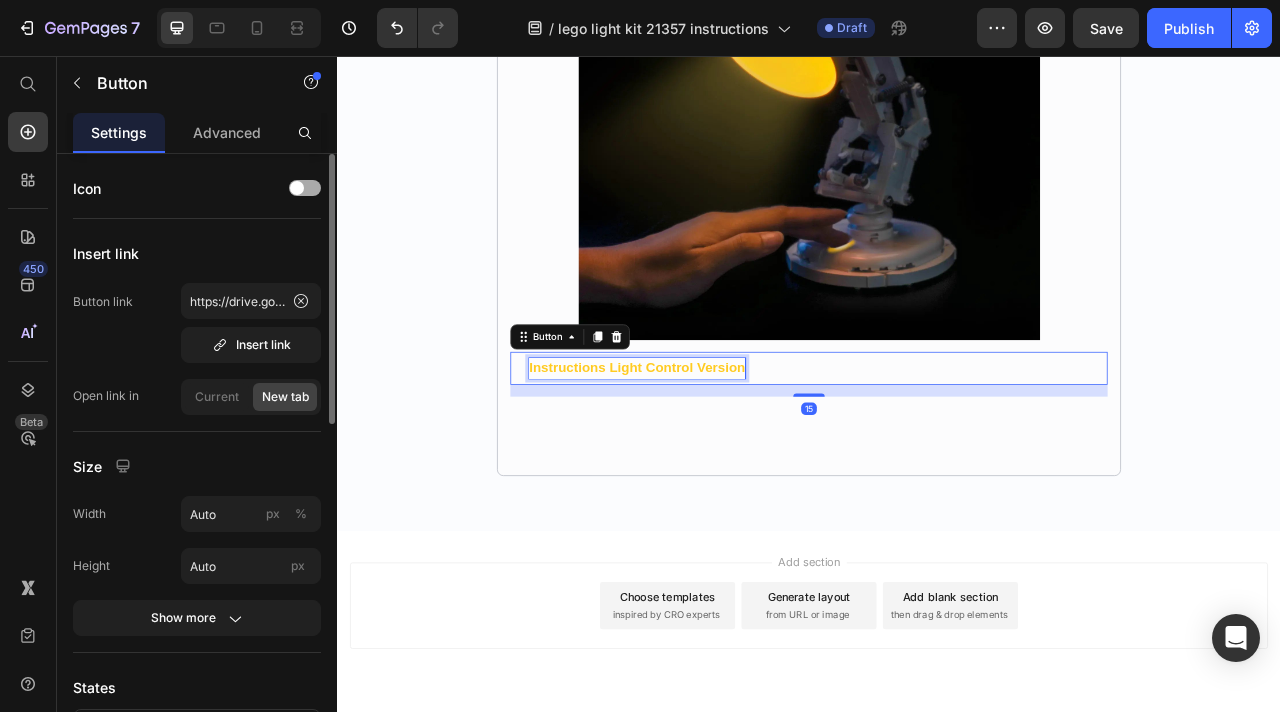 click on "Instructions Light Control Version" at bounding box center [718, 452] 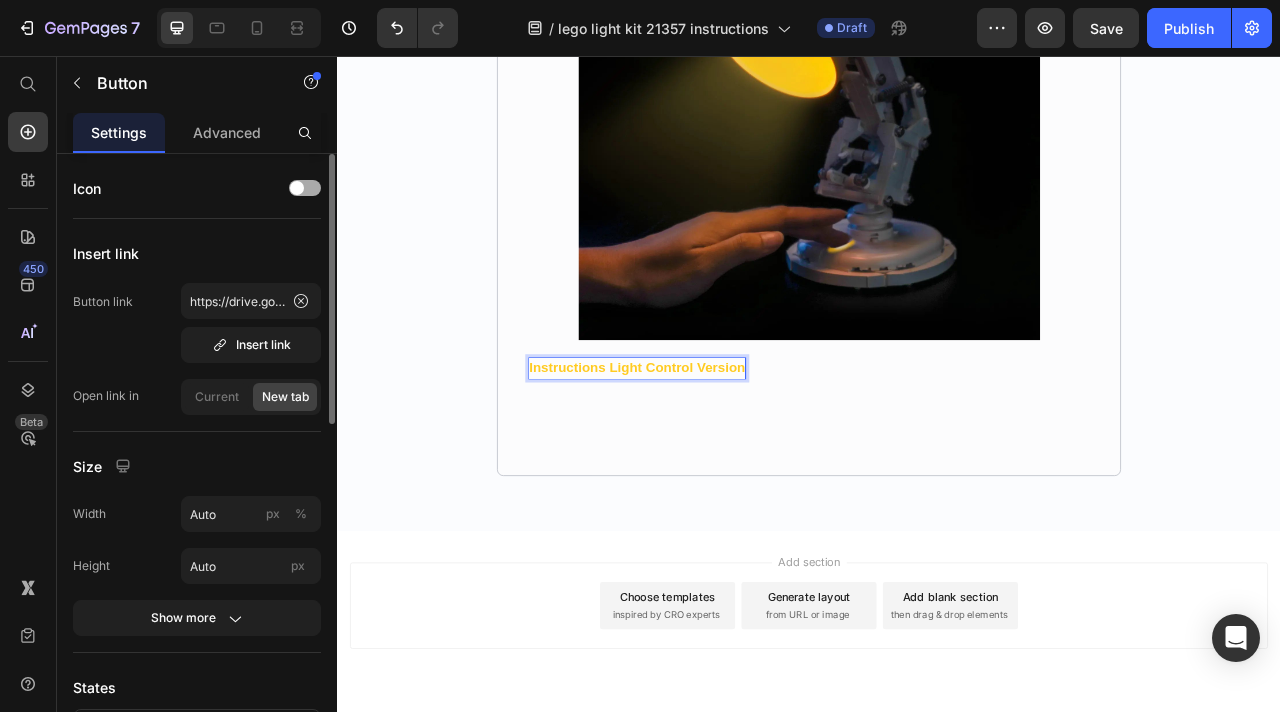 click on "Instructions Light Control Version" at bounding box center [718, 452] 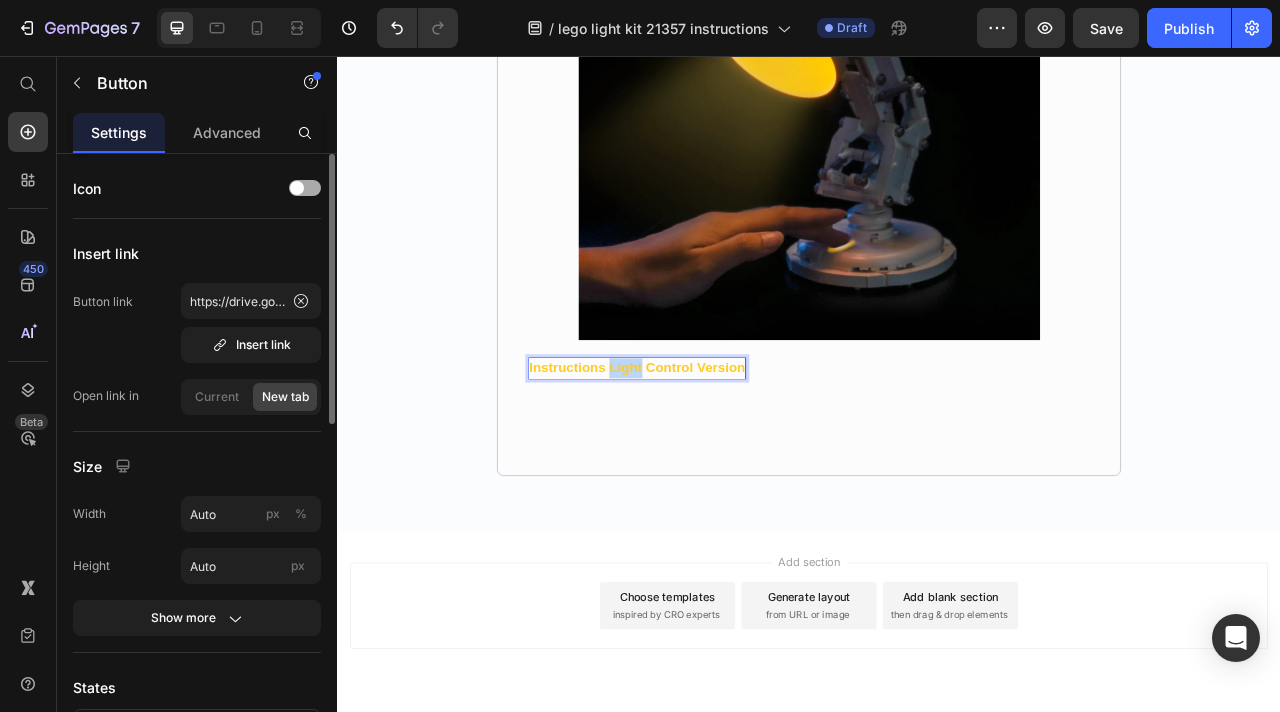 click on "Instructions Light Control Version" at bounding box center (718, 452) 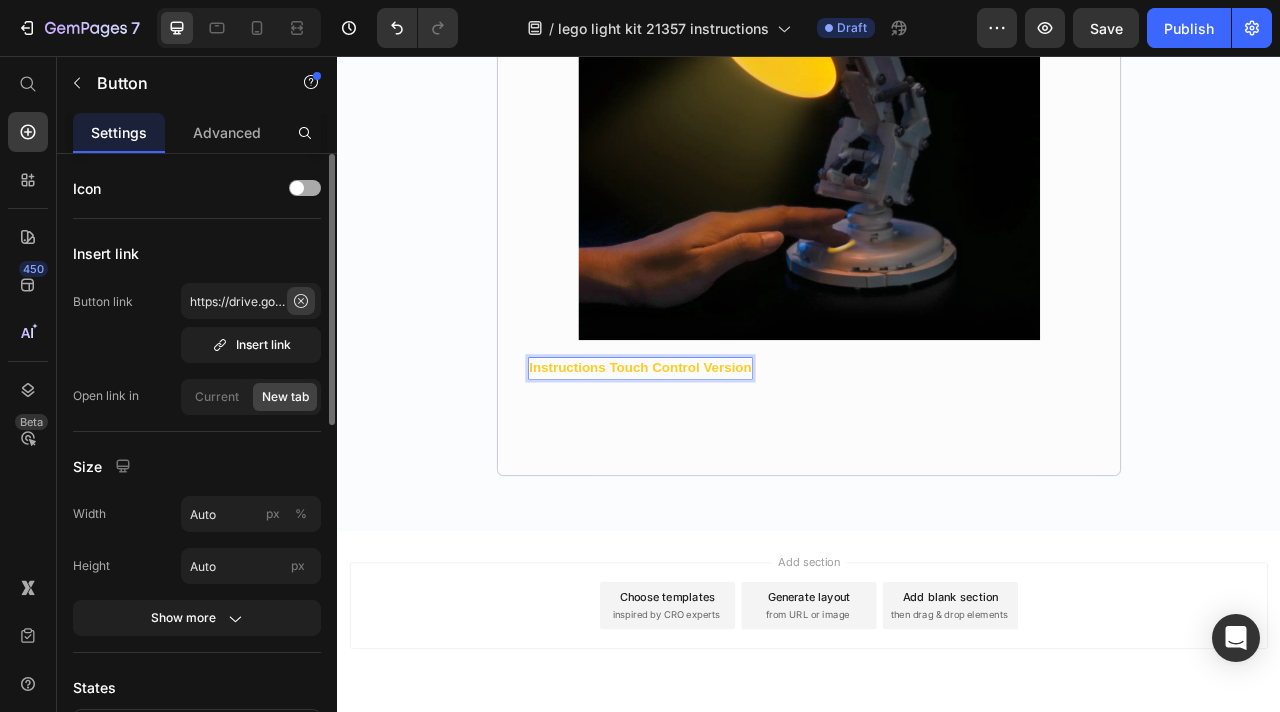 click 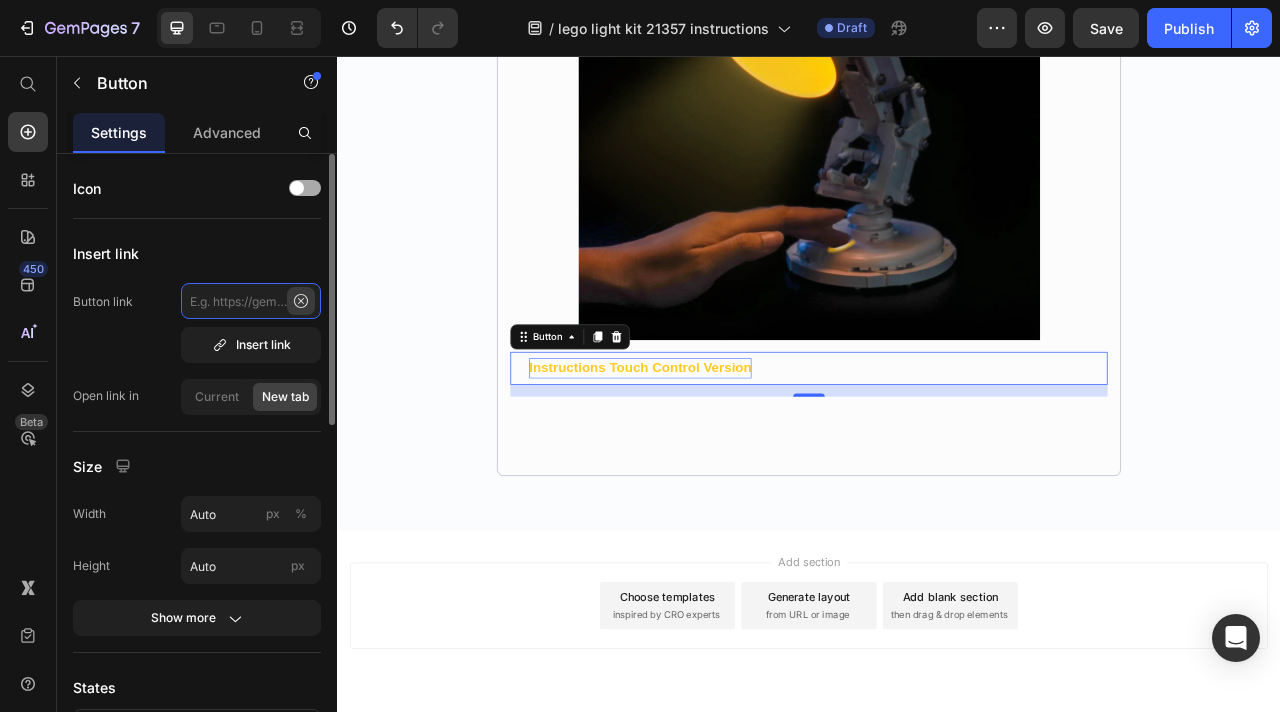 scroll, scrollTop: 0, scrollLeft: 0, axis: both 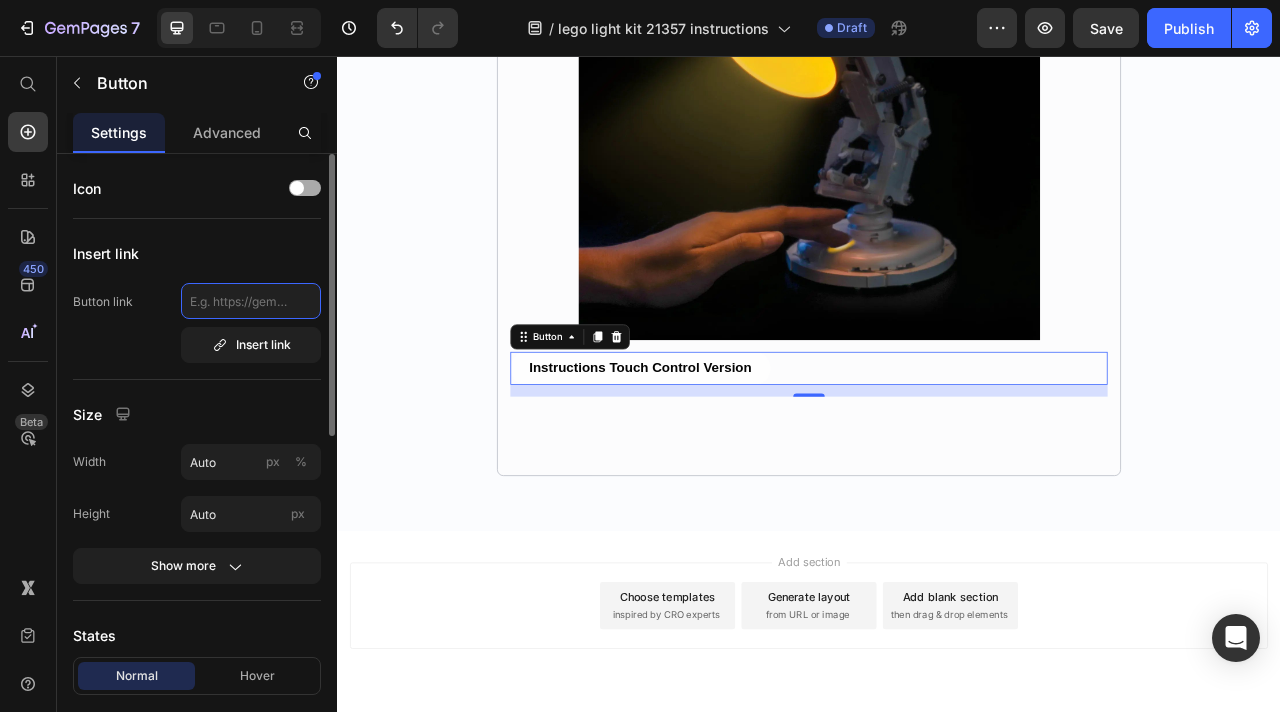 paste on "https://drive.google.com/file/d/1OPx-zUoexcihNoG_D_GNwxCmkk1UWg-a/view?usp=sharing" 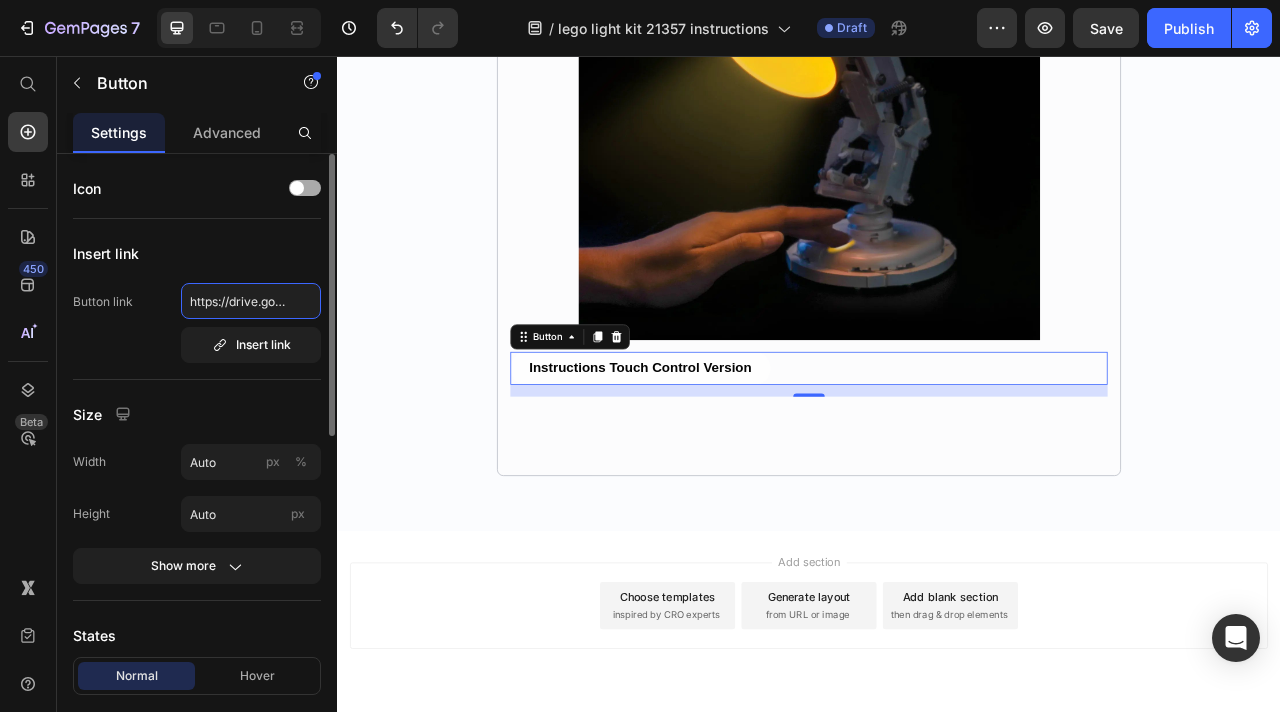 scroll, scrollTop: 0, scrollLeft: 428, axis: horizontal 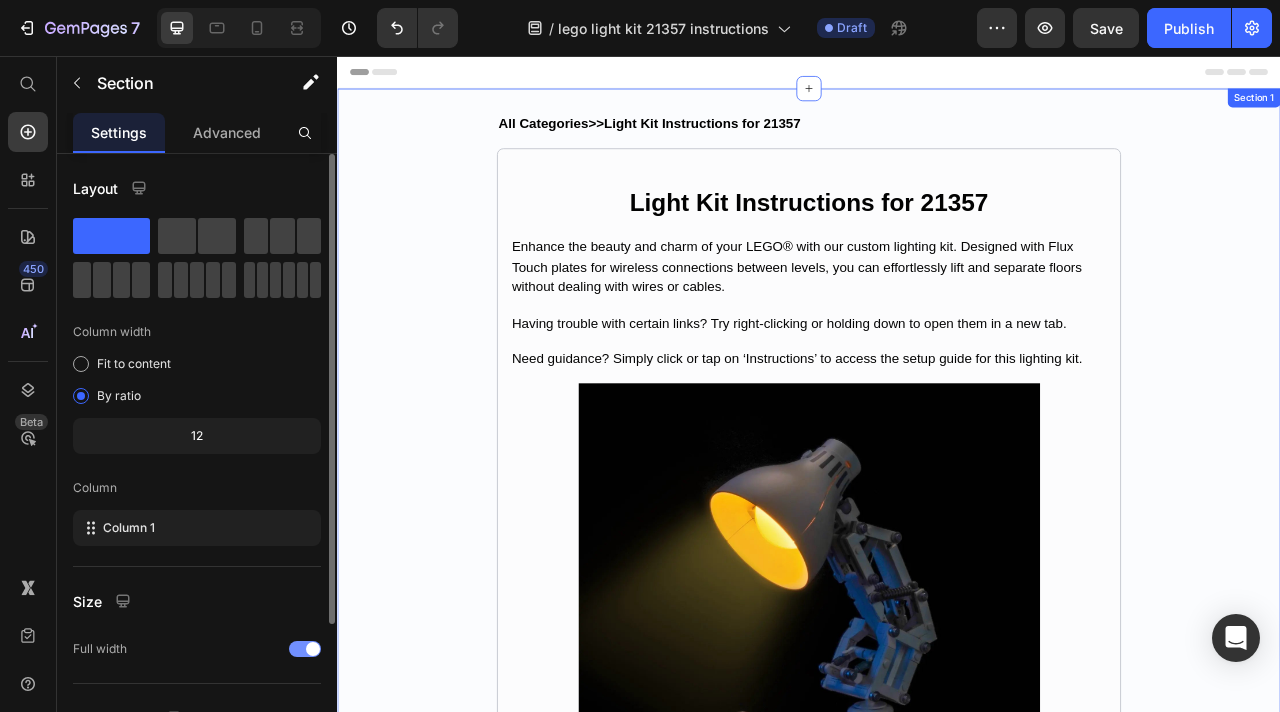 click on "All Categories>>Light Kit Instructions for 21357 Text Block ⁠⁠⁠⁠⁠⁠⁠ Light Kit Instructions for 21357 Heading Enhance the beauty and charm of your LEGO® with our custom lighting kit. Designed with Flux Touch plates for wireless connections between levels, you can effortlessly lift and separate floors without dealing with wires or cables. Text Block Having trouble with certain links? Try right-clicking or holding down to open them in a new tab. Text Block Need guidance? Simply click or tap on ‘Instructions’ to access the setup guide for this lighting kit. Text Block Image Instructions Classic Version Button Image Instructions Remote Version Button Image Instructions Light Control Version Button Image Instructions Touch Control Version Button   15 Row Row" at bounding box center (937, 1687) 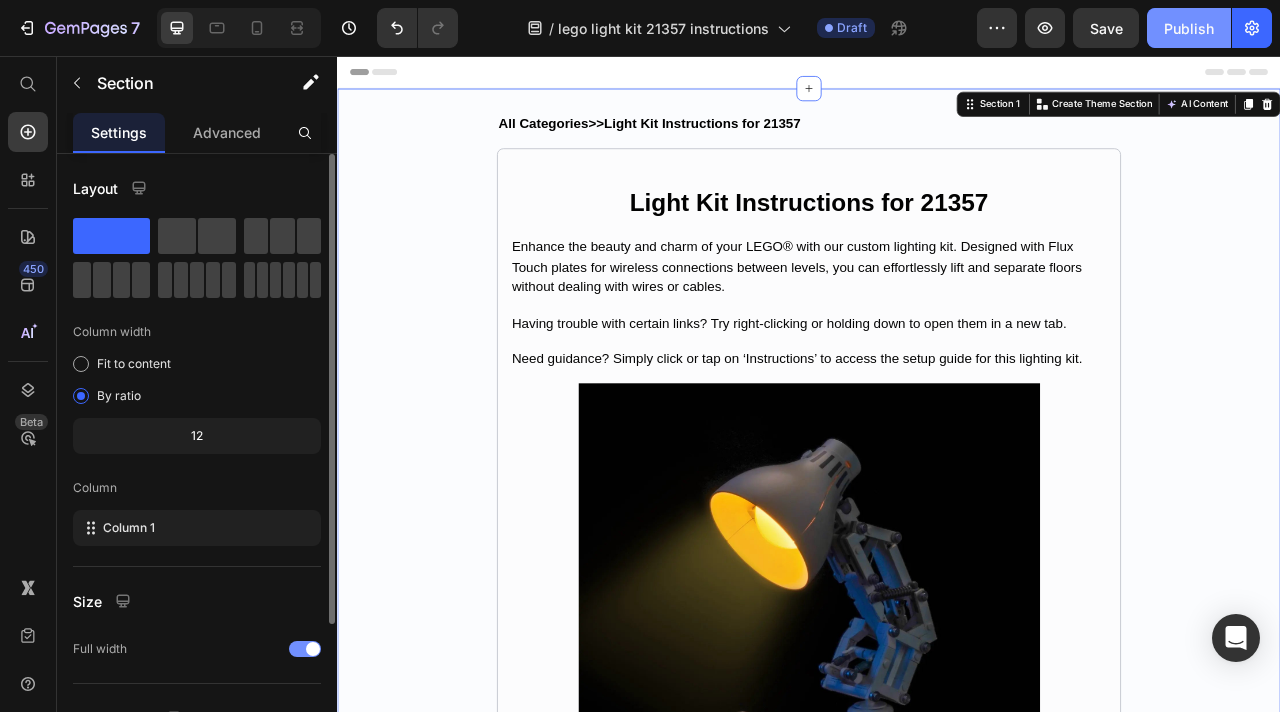 click on "Publish" at bounding box center (1189, 28) 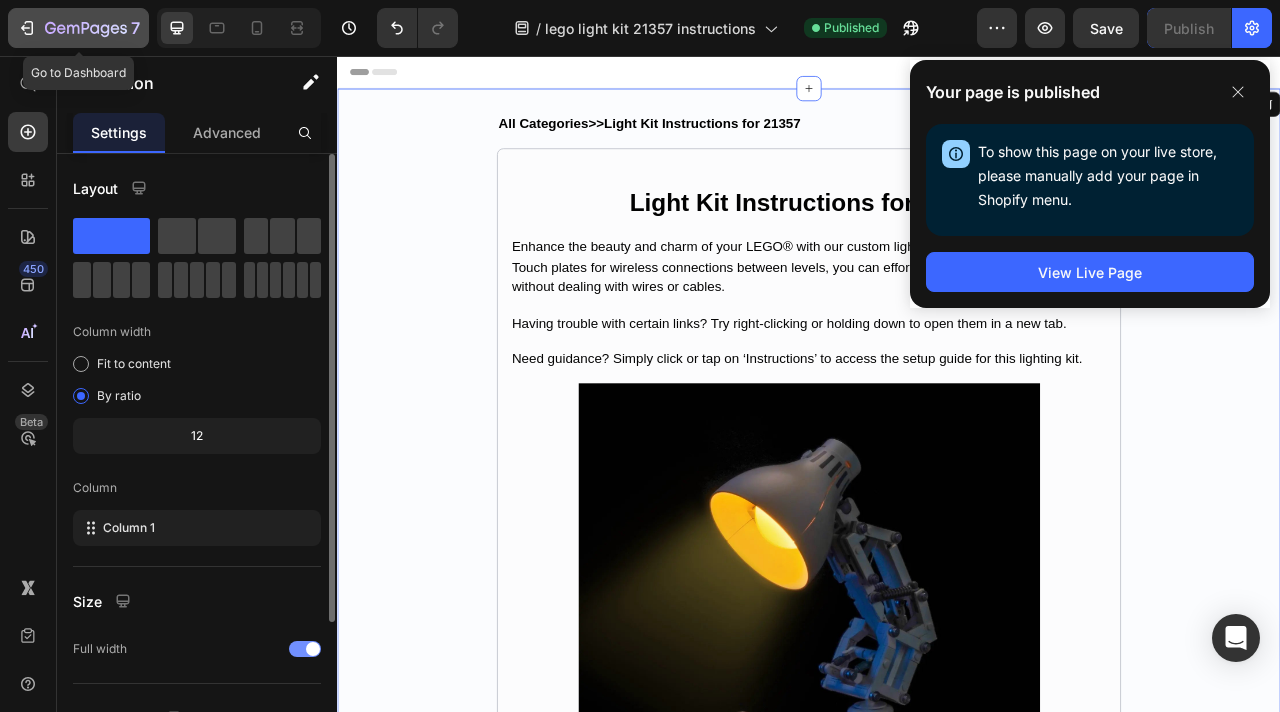 click on "7" at bounding box center [135, 28] 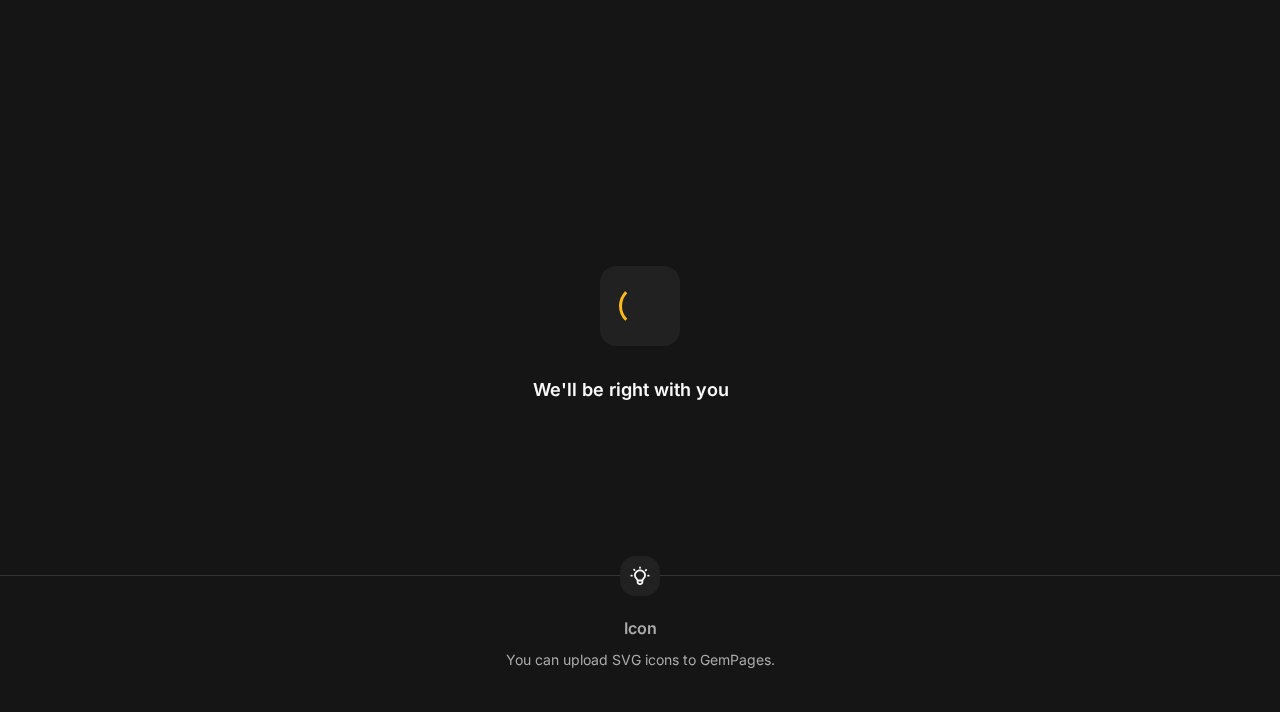 scroll, scrollTop: 0, scrollLeft: 0, axis: both 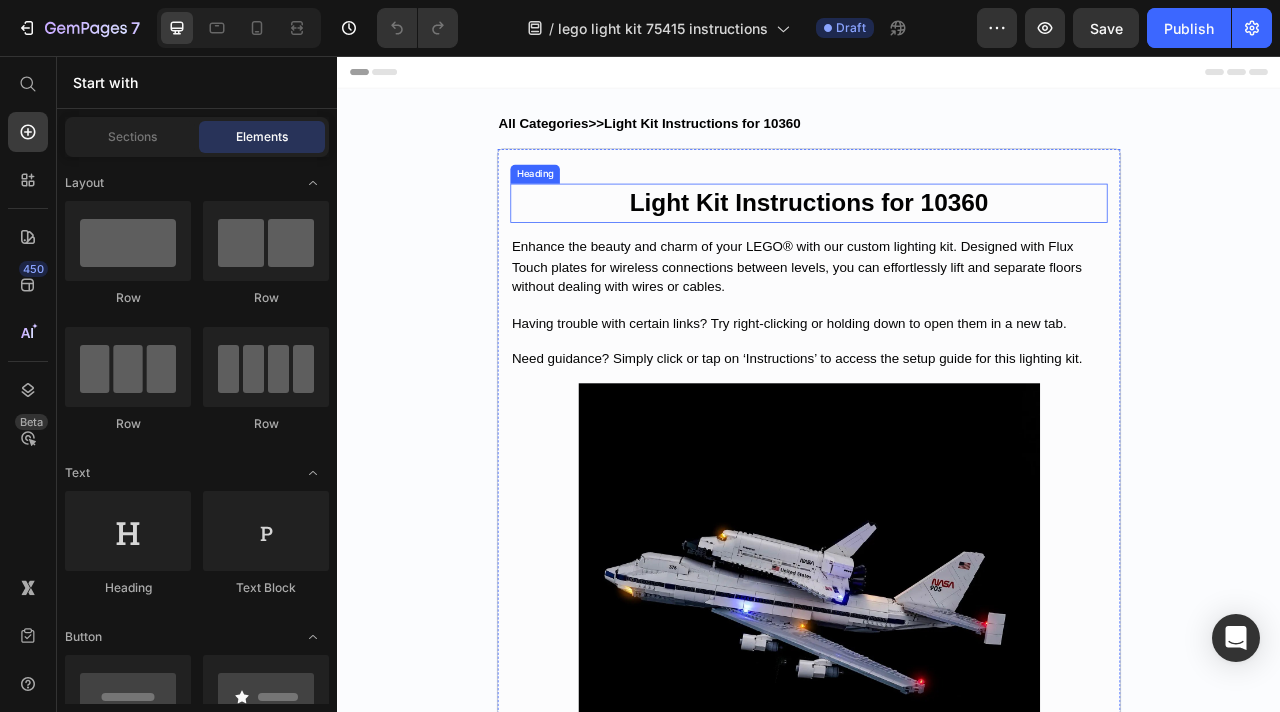 click on "Light Kit Instructions for 10360" at bounding box center [937, 242] 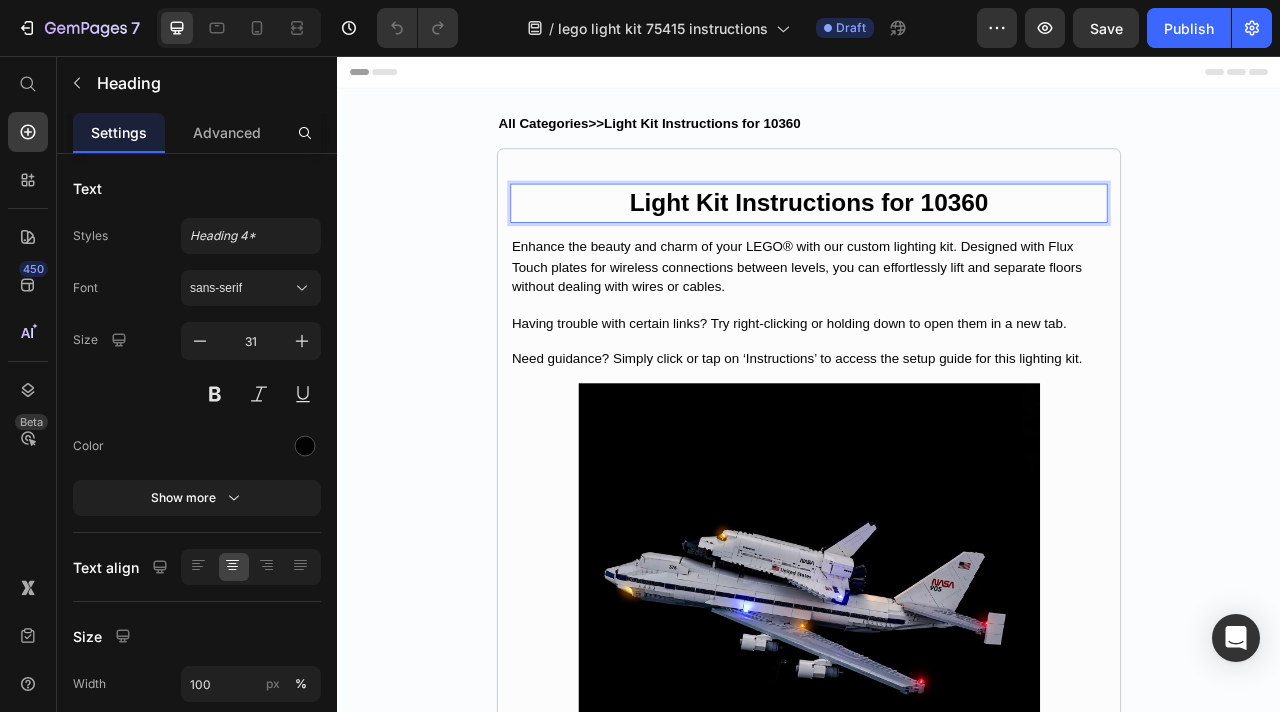 click on "Light Kit Instructions for 10360" at bounding box center (937, 242) 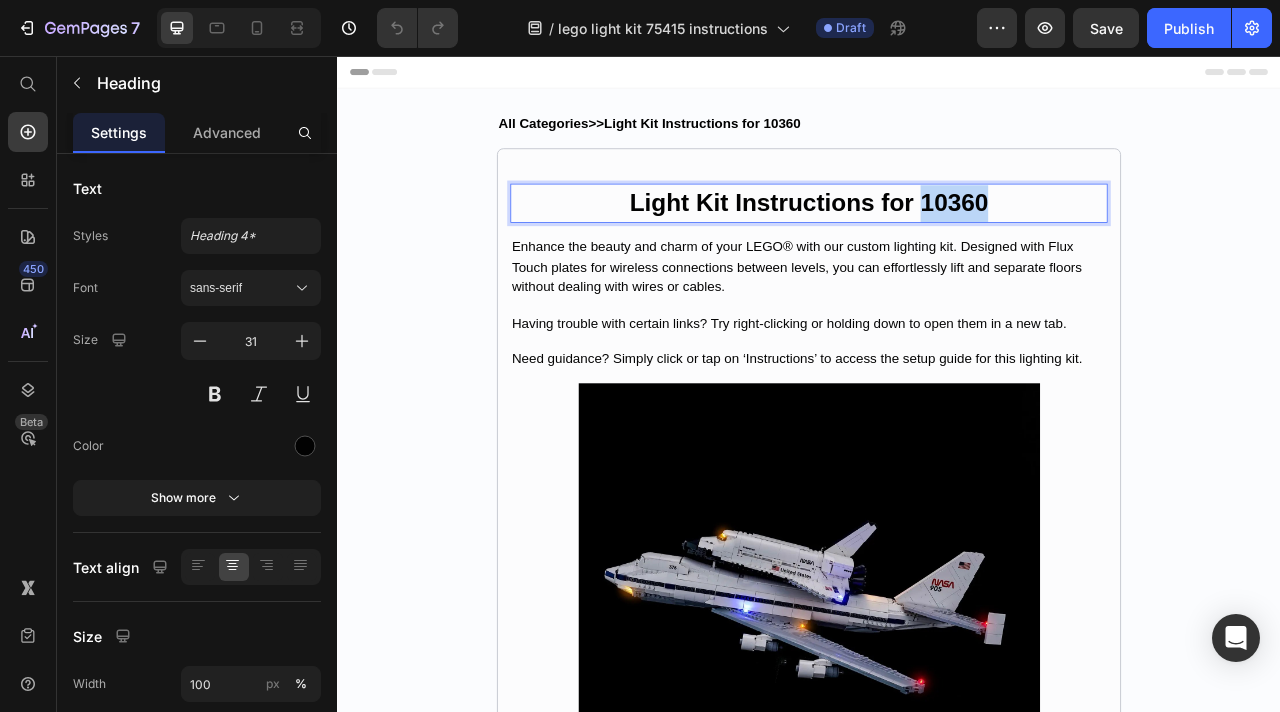 click on "Light Kit Instructions for 10360" at bounding box center [937, 242] 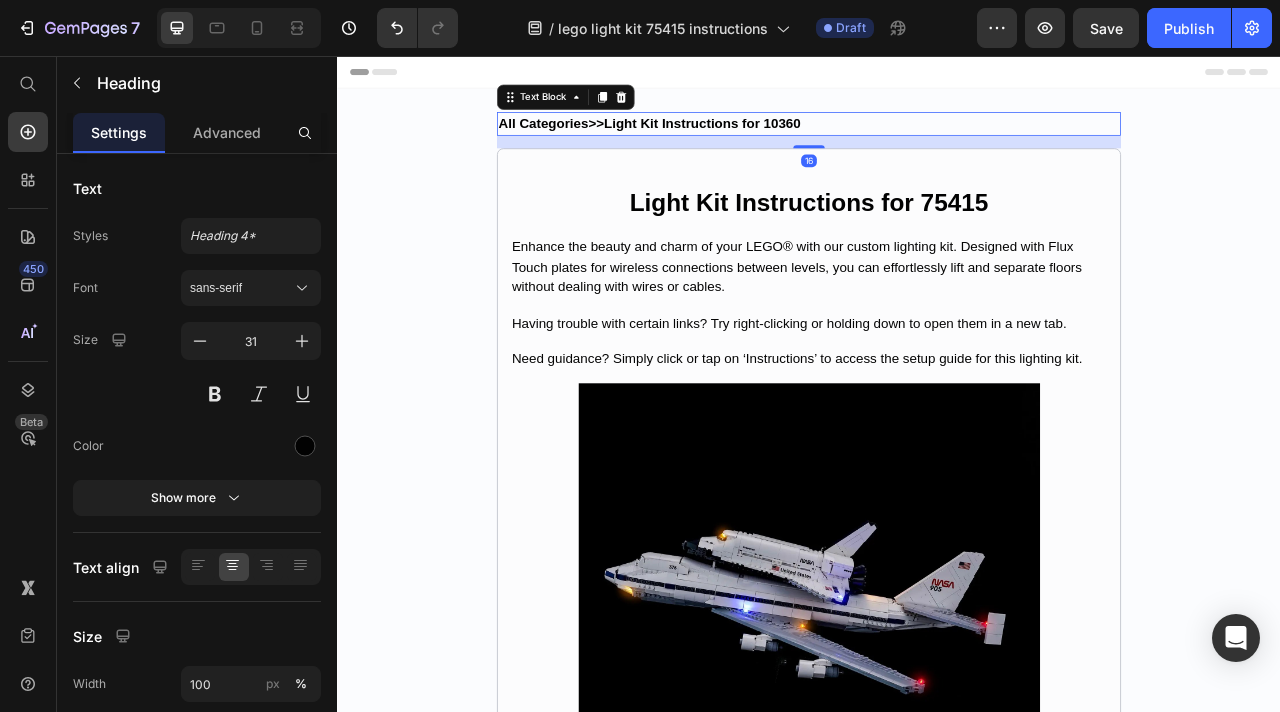 click on "All Categories>>Light Kit Instructions for 10360" at bounding box center [734, 141] 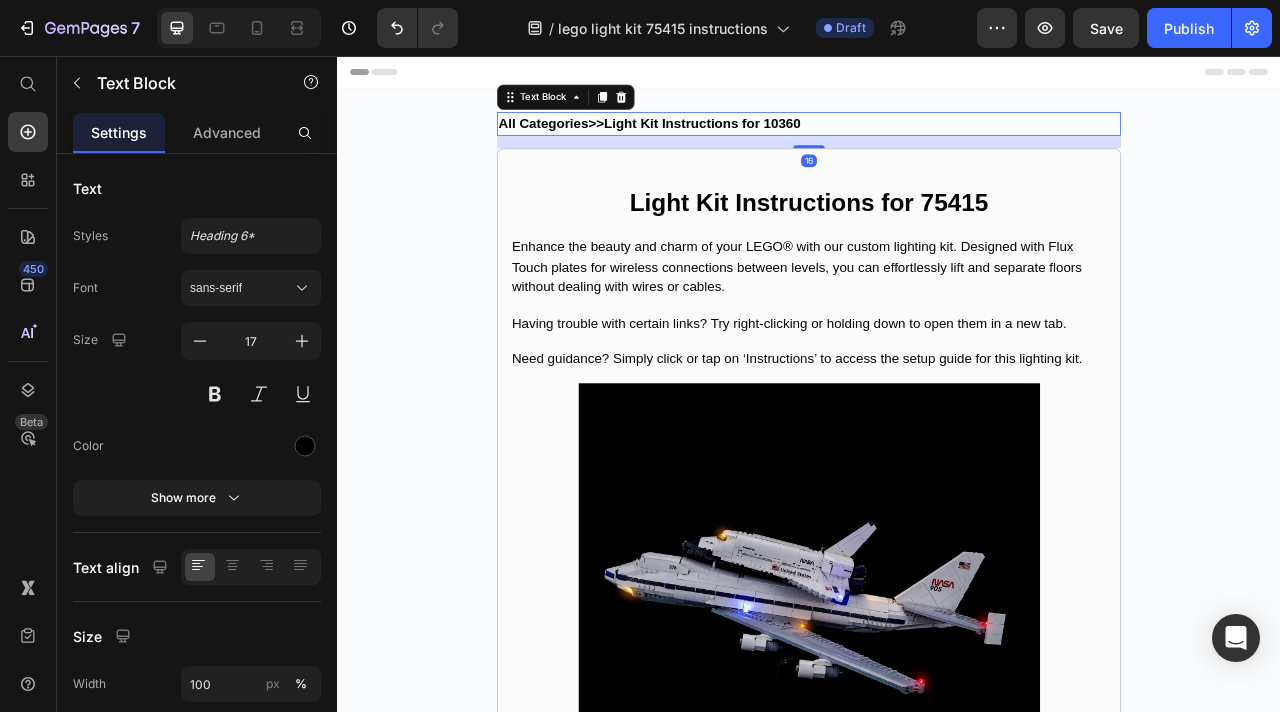 click on "All Categories>>Light Kit Instructions for 10360" at bounding box center (734, 141) 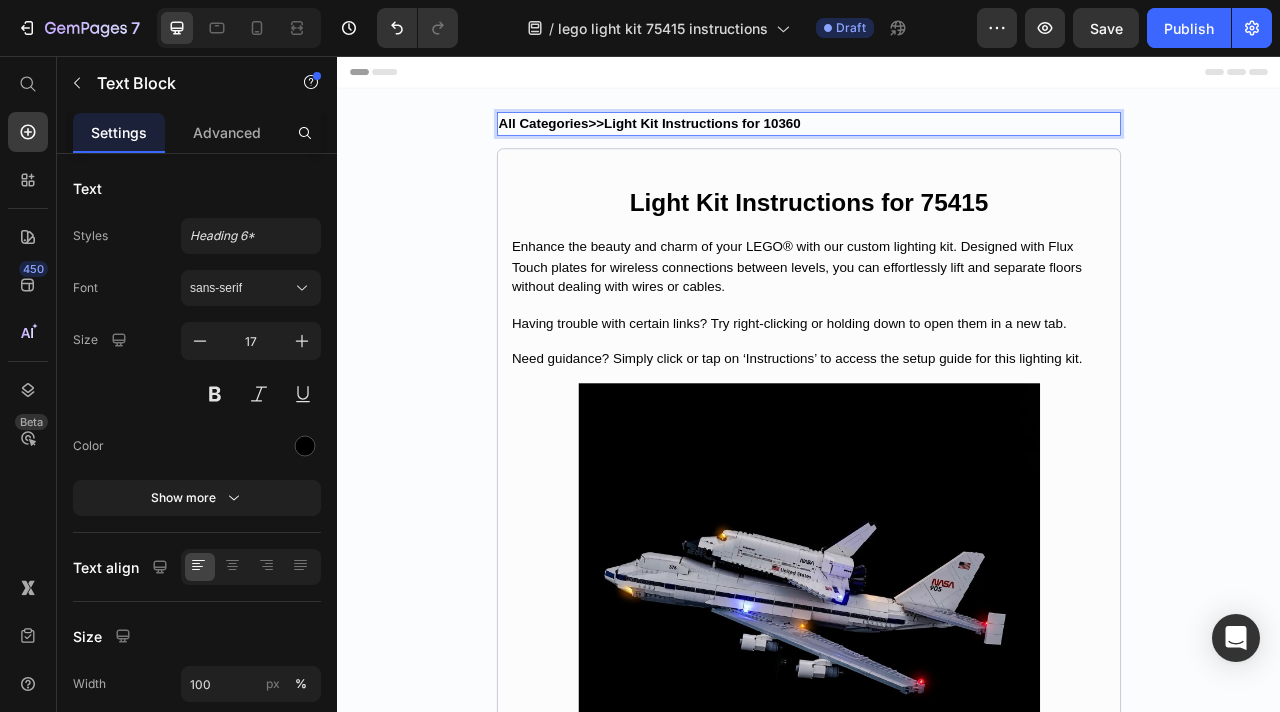 click on "All Categories>>Light Kit Instructions for 10360" at bounding box center (734, 141) 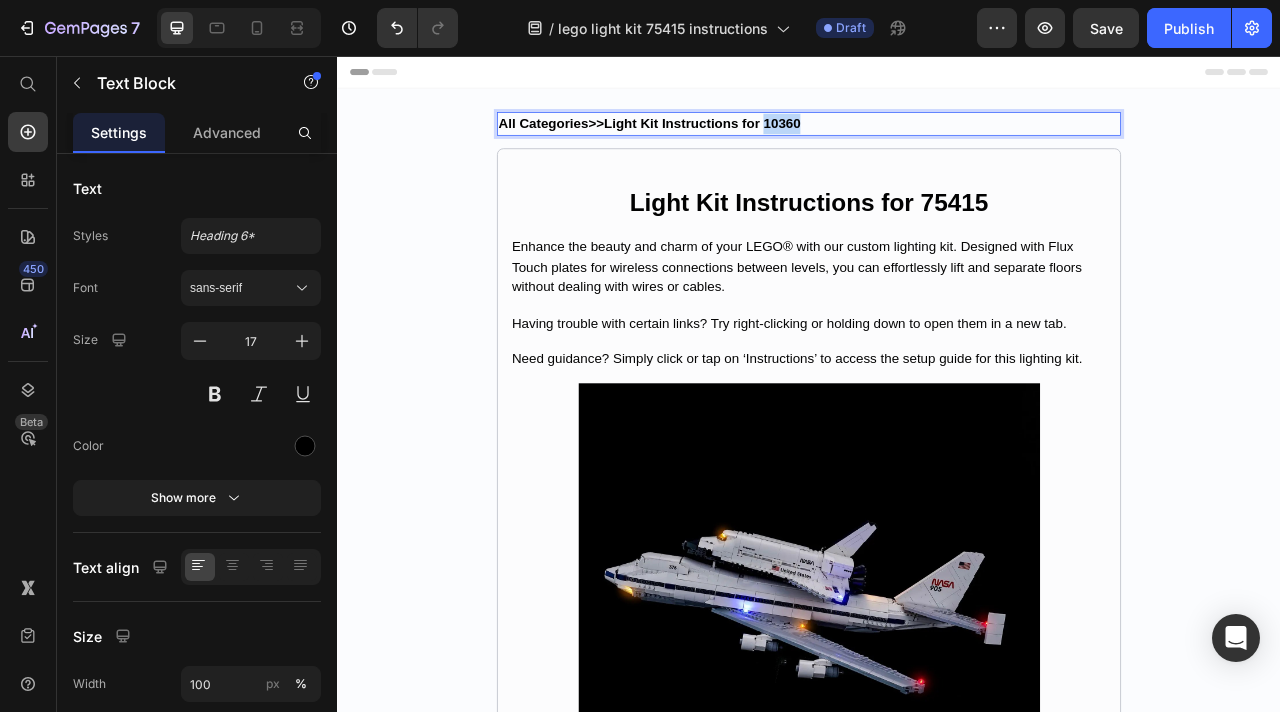 click on "All Categories>>Light Kit Instructions for 10360" at bounding box center [734, 141] 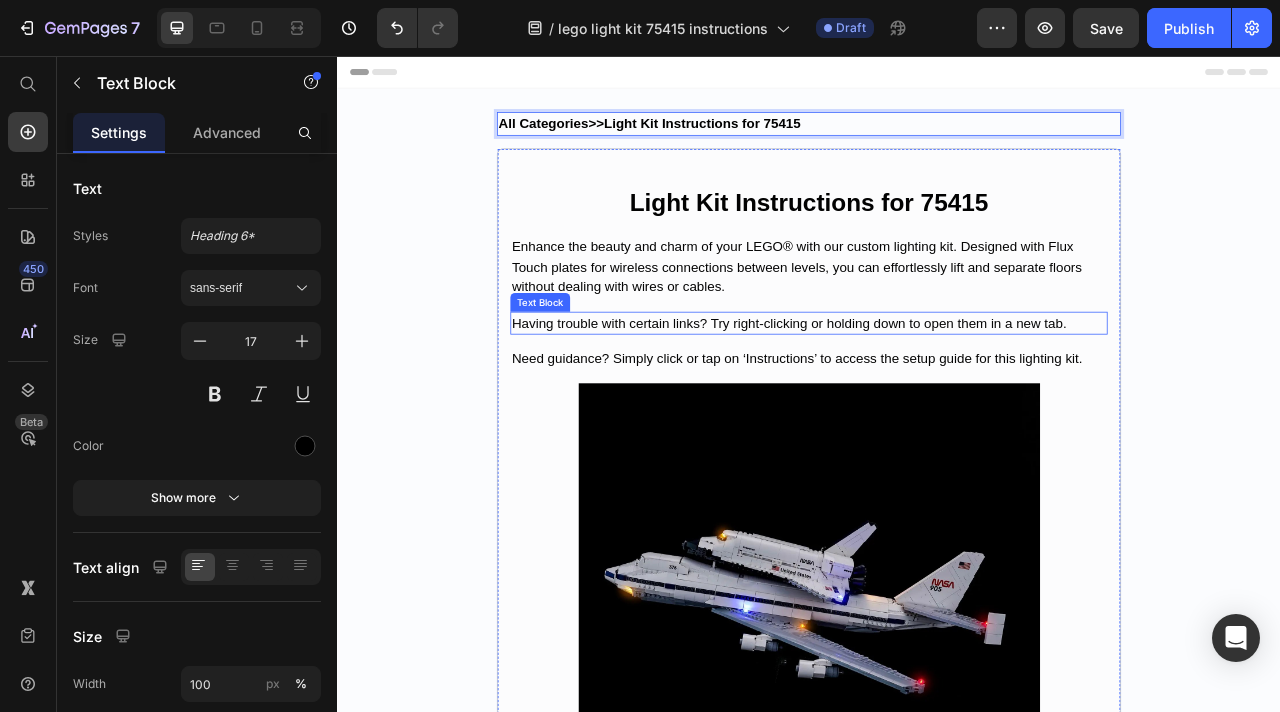 scroll, scrollTop: 258, scrollLeft: 0, axis: vertical 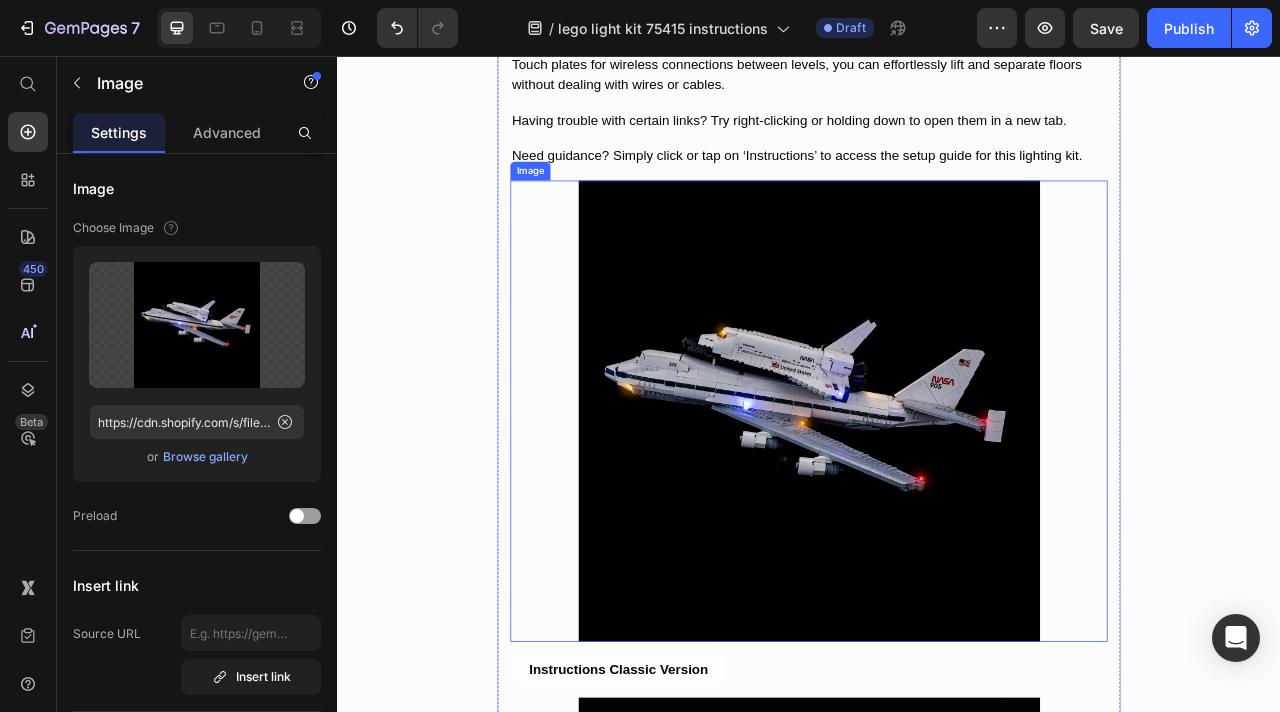 click at bounding box center (937, 507) 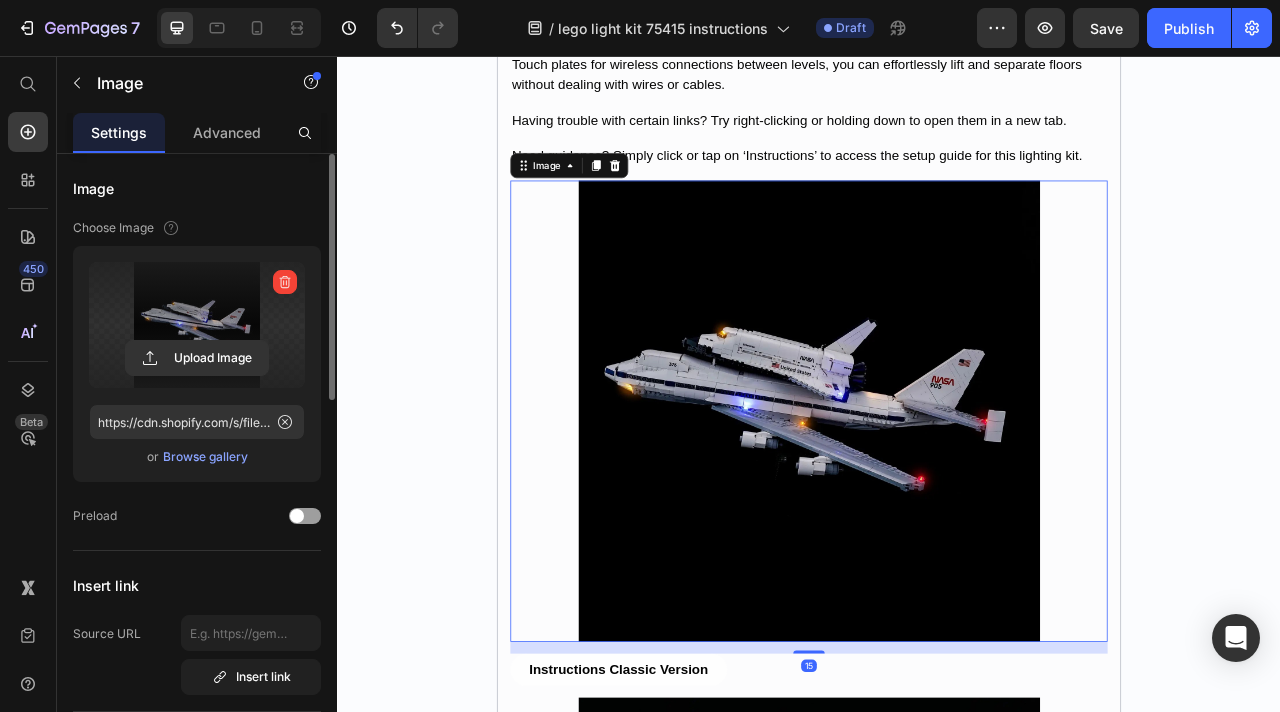 click at bounding box center (197, 325) 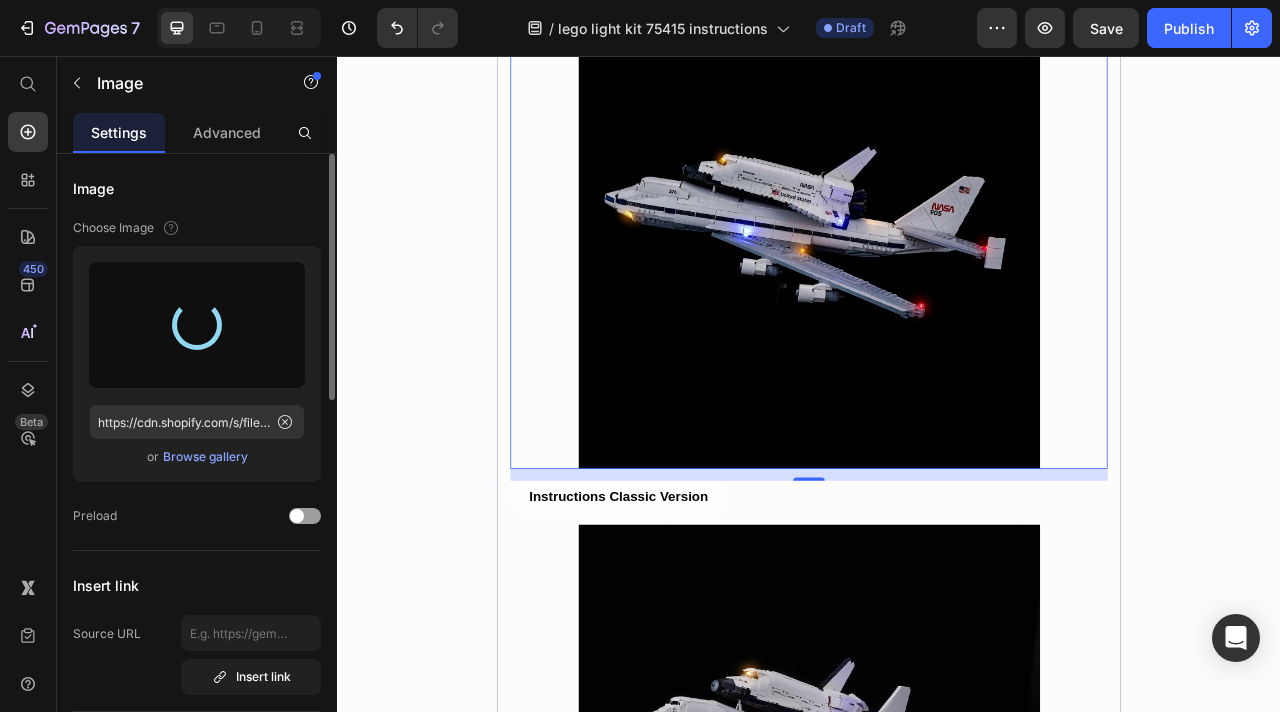 scroll, scrollTop: 506, scrollLeft: 0, axis: vertical 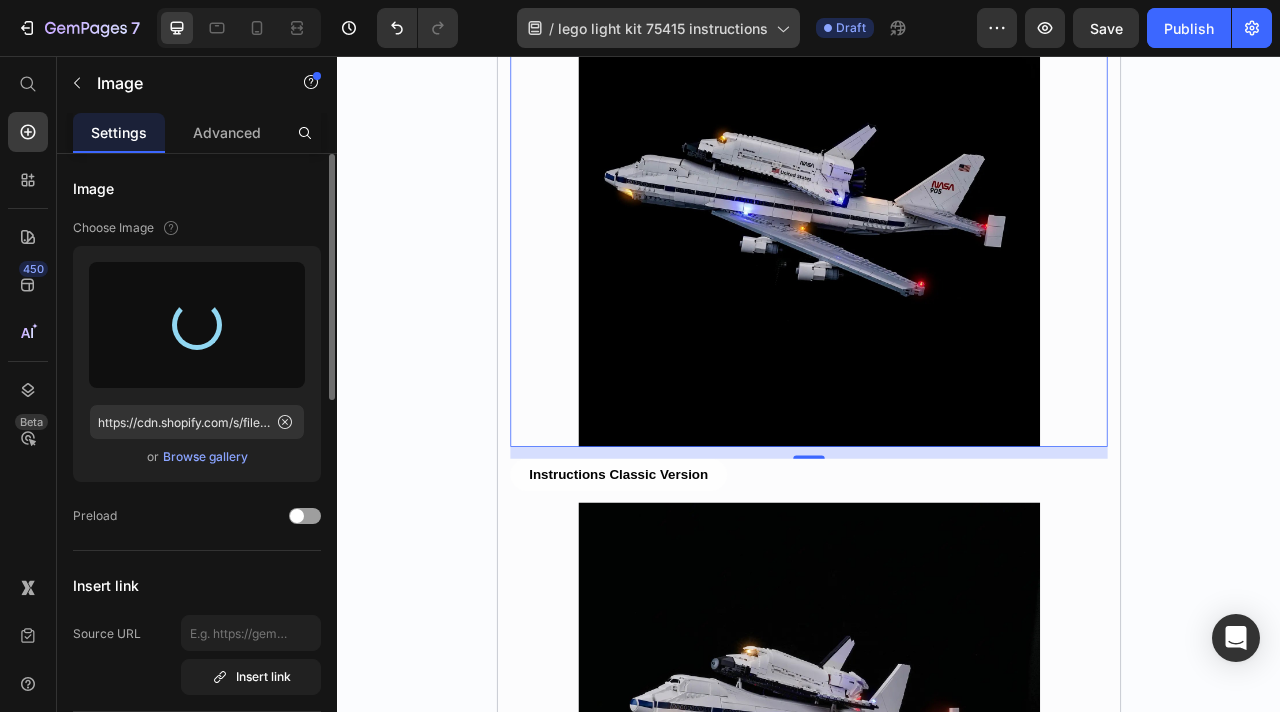 type on "https://cdn.shopify.com/s/files/1/0862/3666/0039/files/gempages_541772998508544900-d23daf64-8e55-46d1-889a-d35b8510e19e.webp" 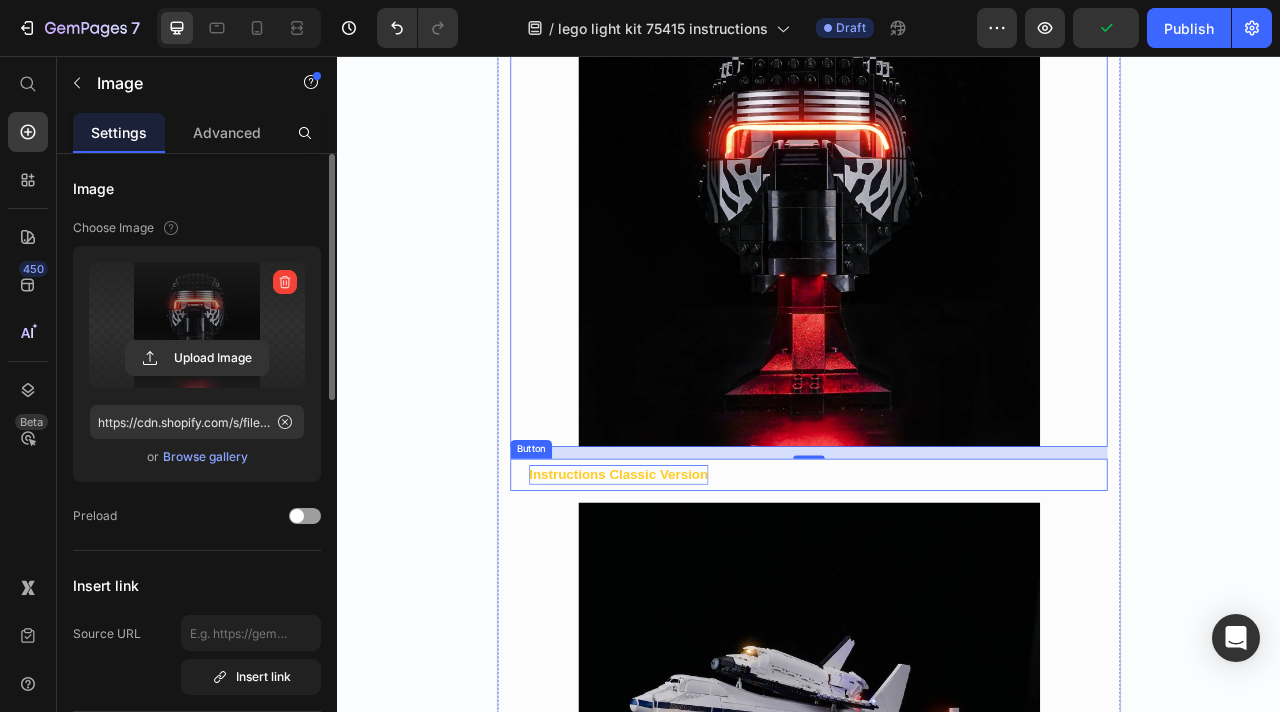click on "Instructions Classic Version" at bounding box center (695, 588) 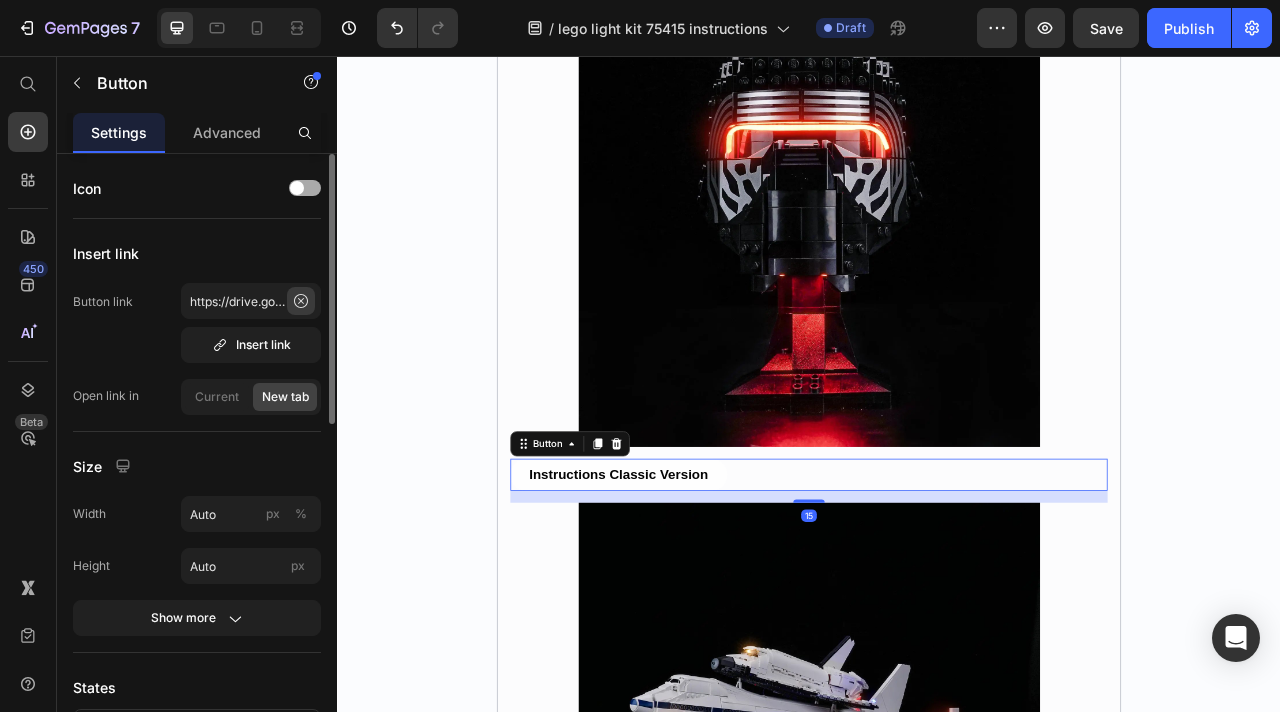 click 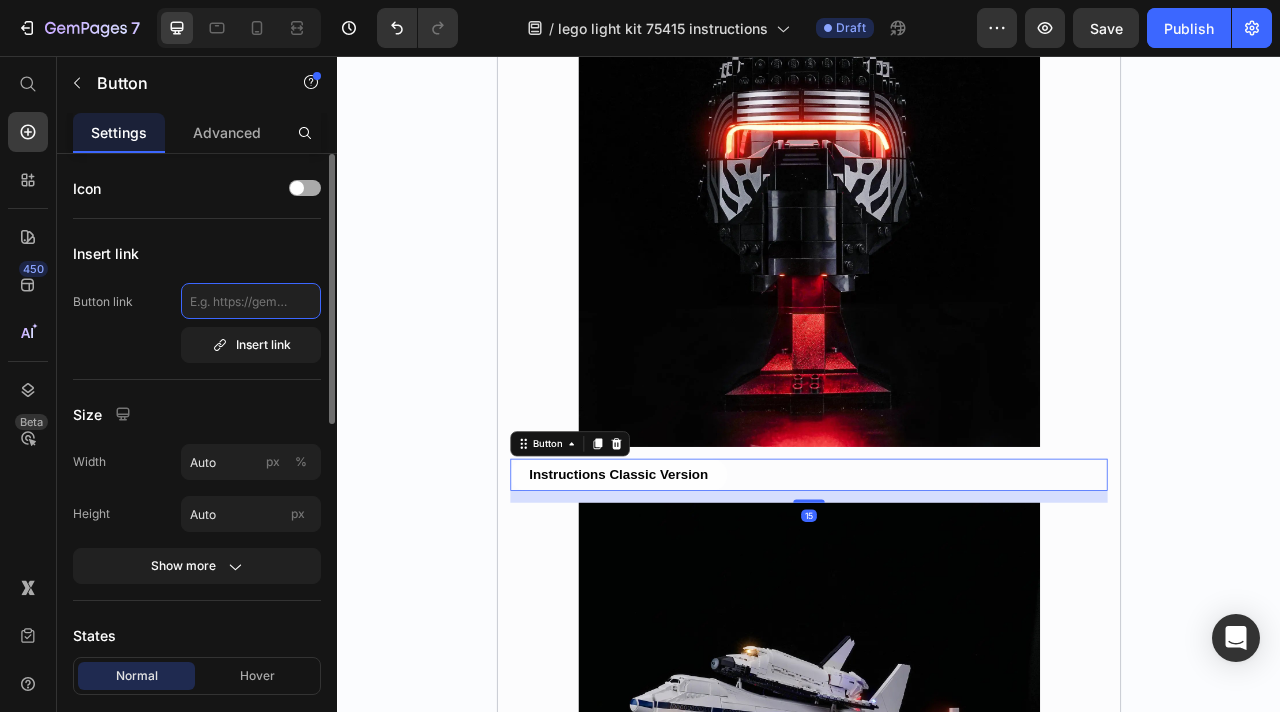 scroll, scrollTop: 0, scrollLeft: 0, axis: both 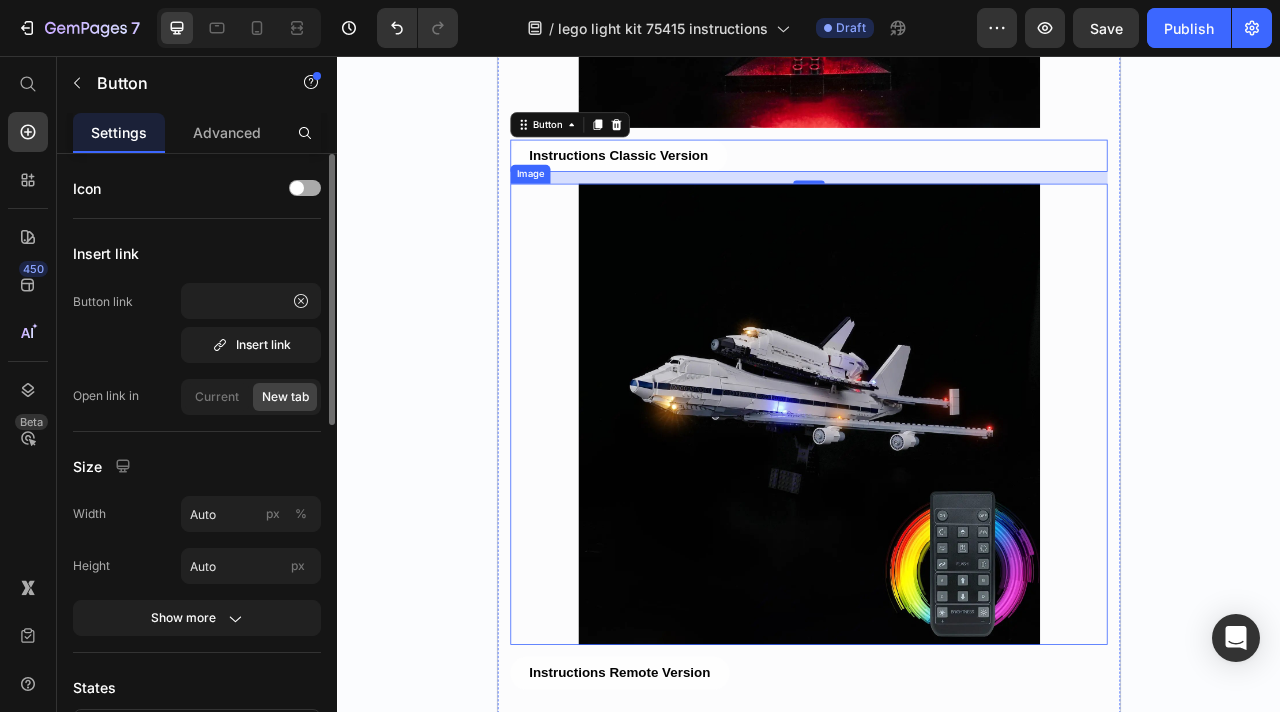 click at bounding box center [937, 511] 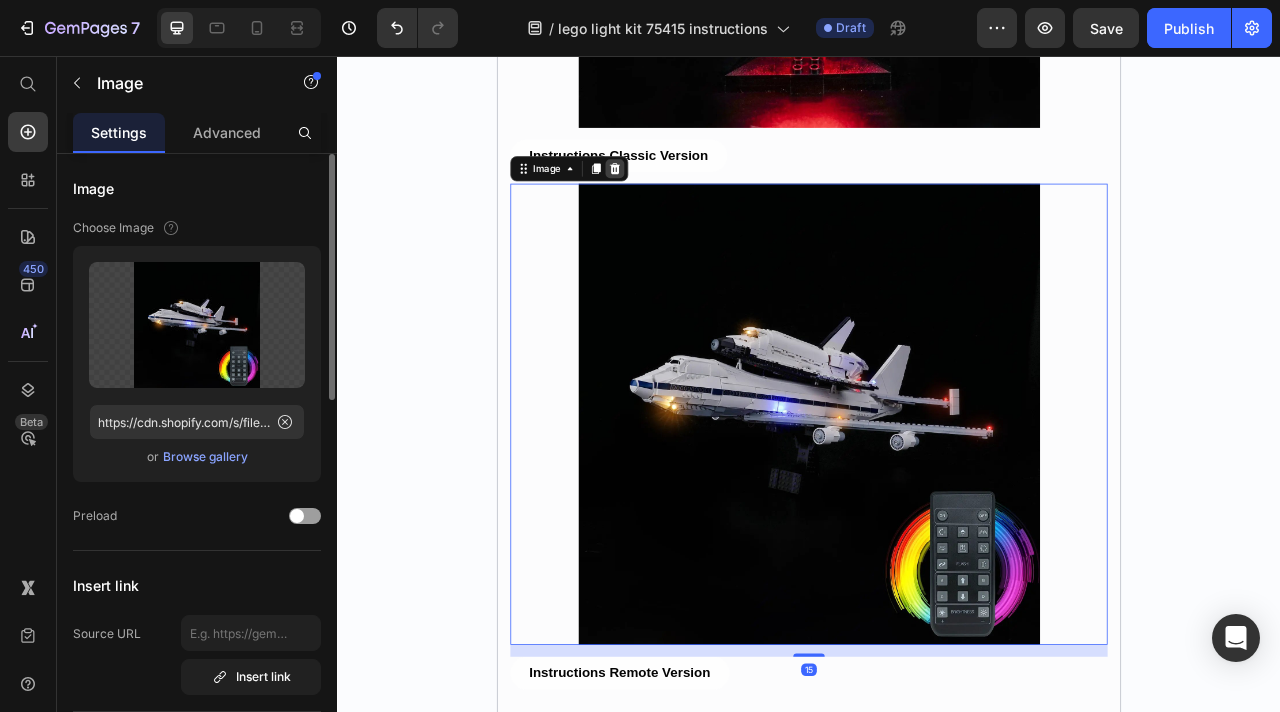 click 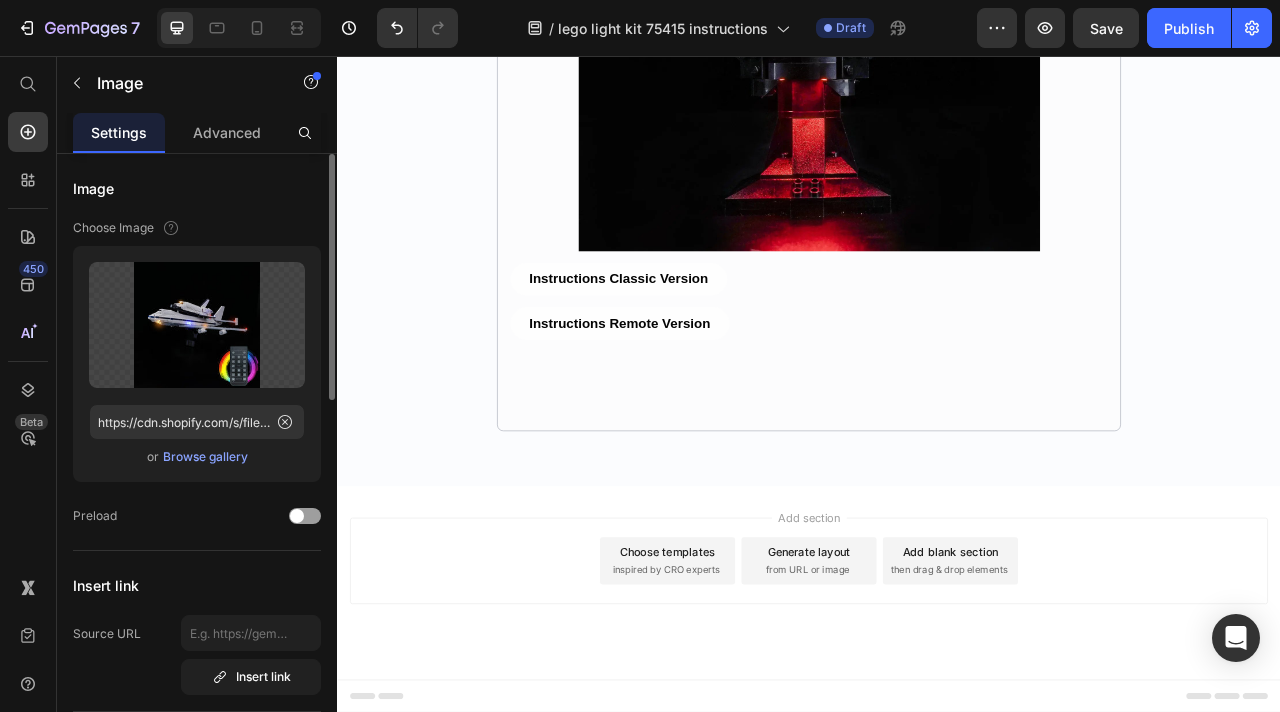 scroll, scrollTop: 754, scrollLeft: 0, axis: vertical 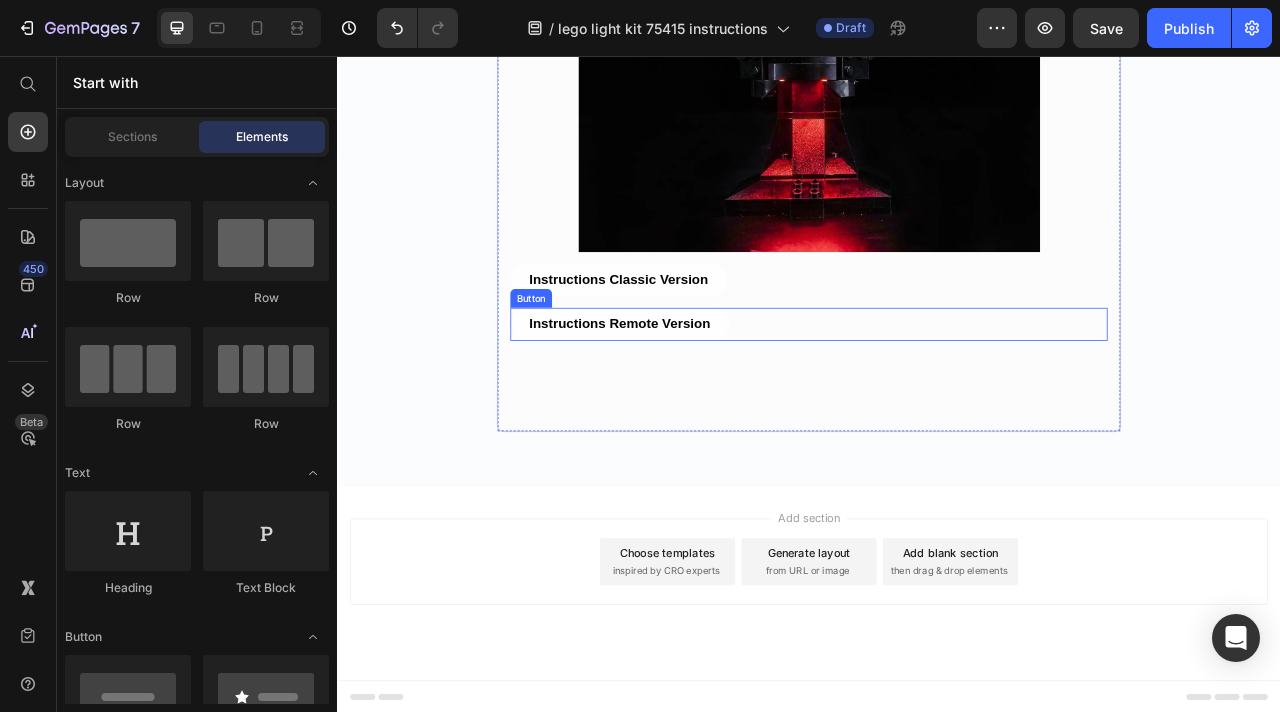 click on "Instructions Remote Version Button" at bounding box center [937, 397] 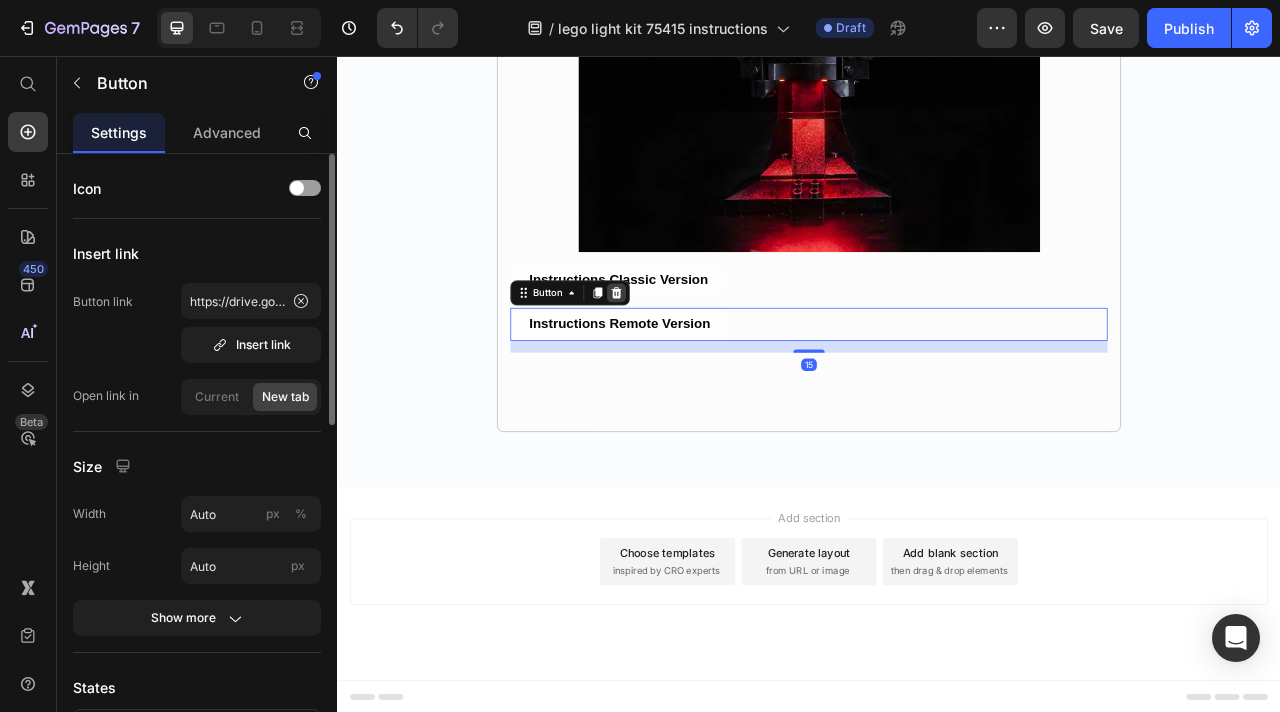 click 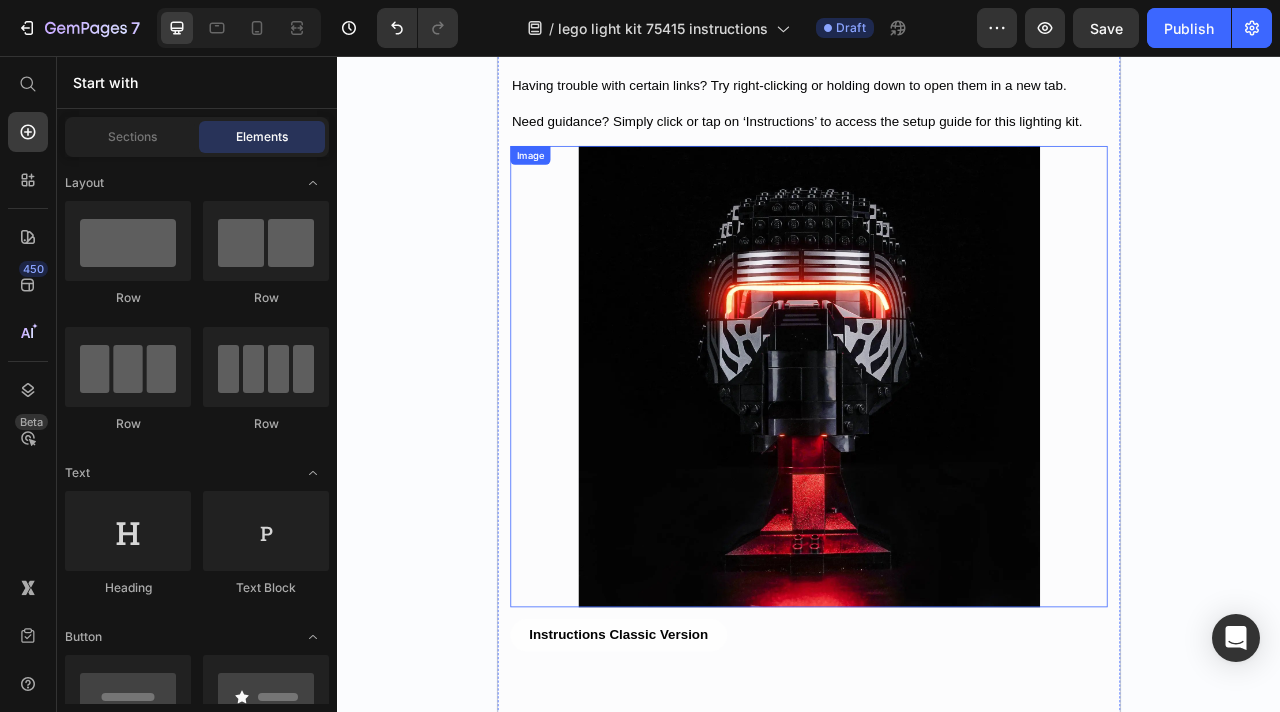 scroll, scrollTop: 0, scrollLeft: 0, axis: both 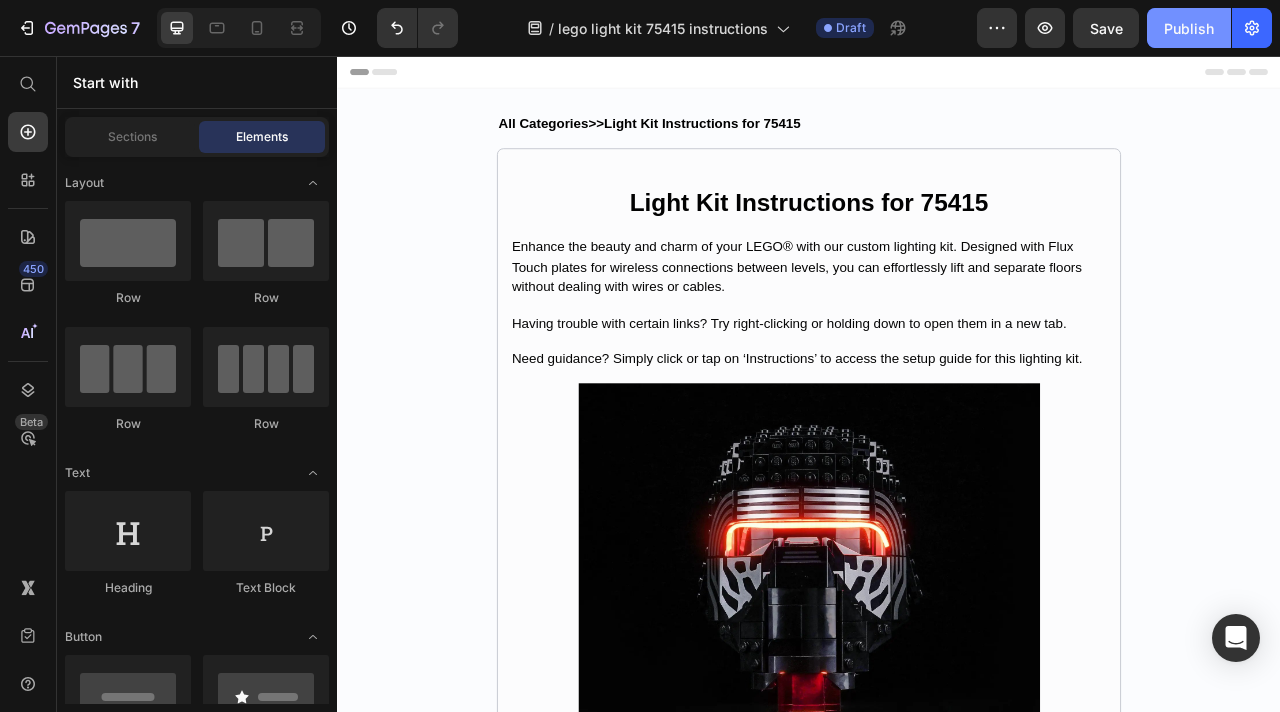 click on "Publish" at bounding box center [1189, 28] 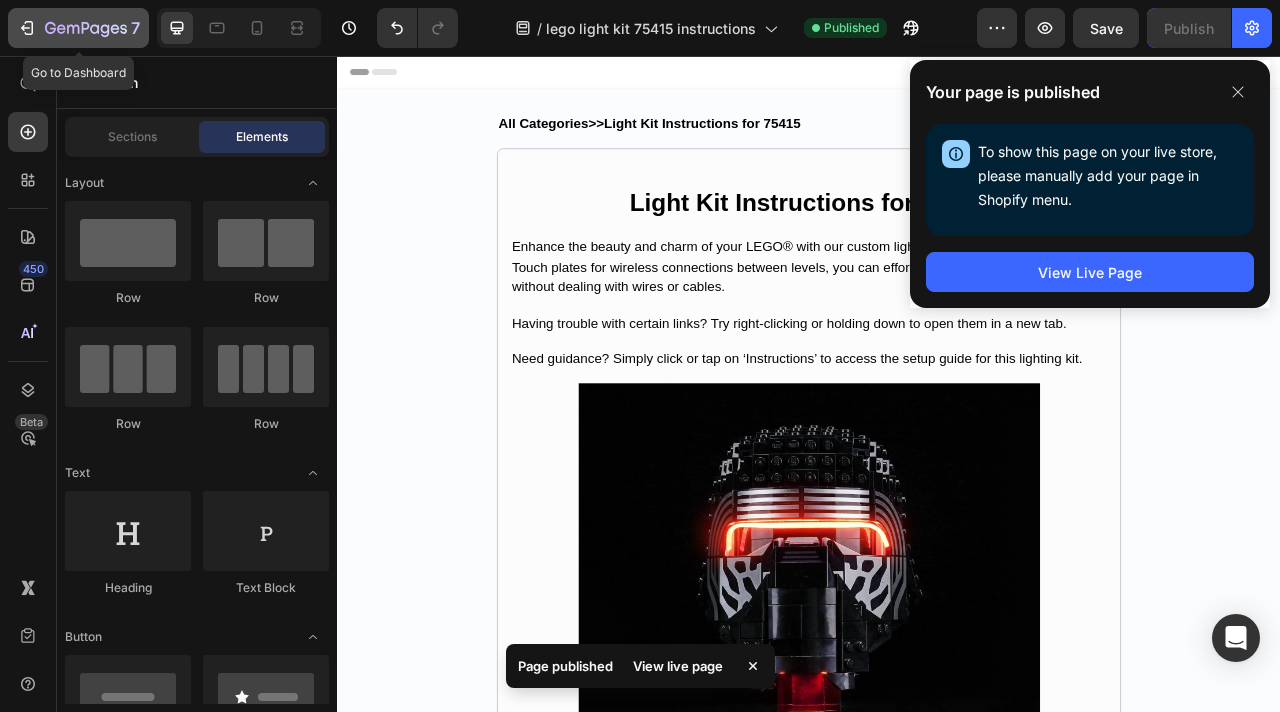 click 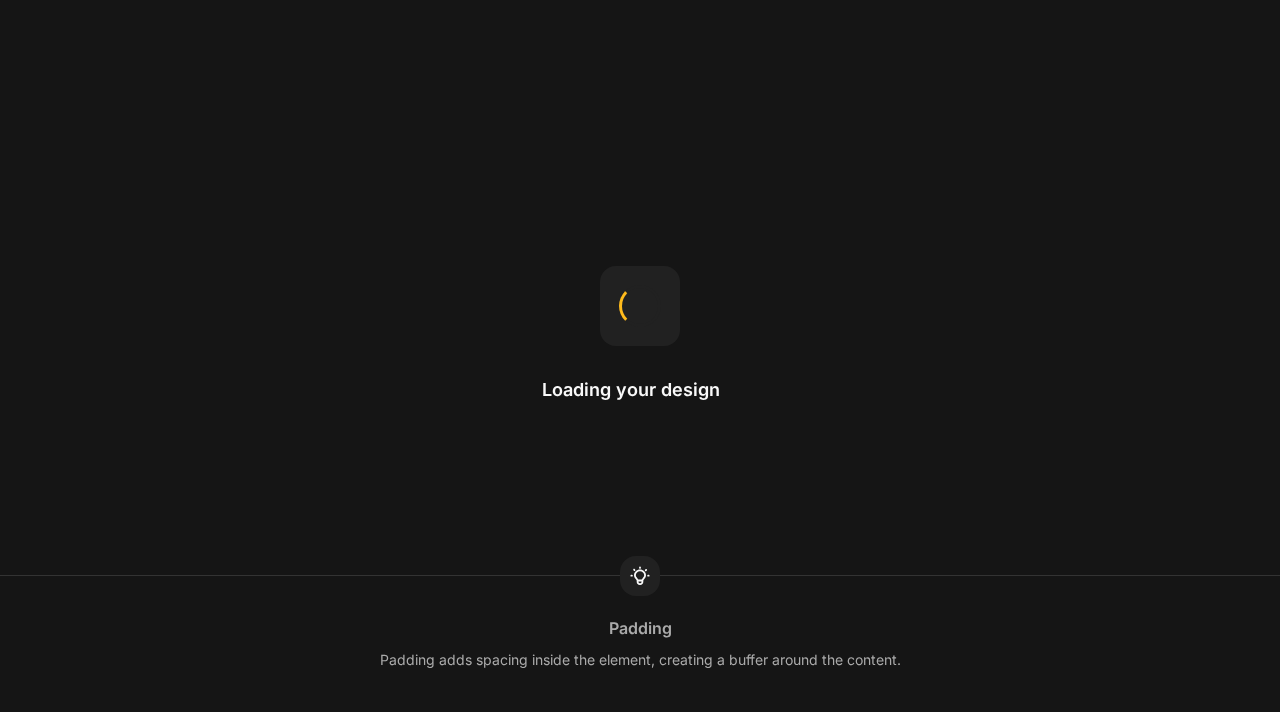 scroll, scrollTop: 0, scrollLeft: 0, axis: both 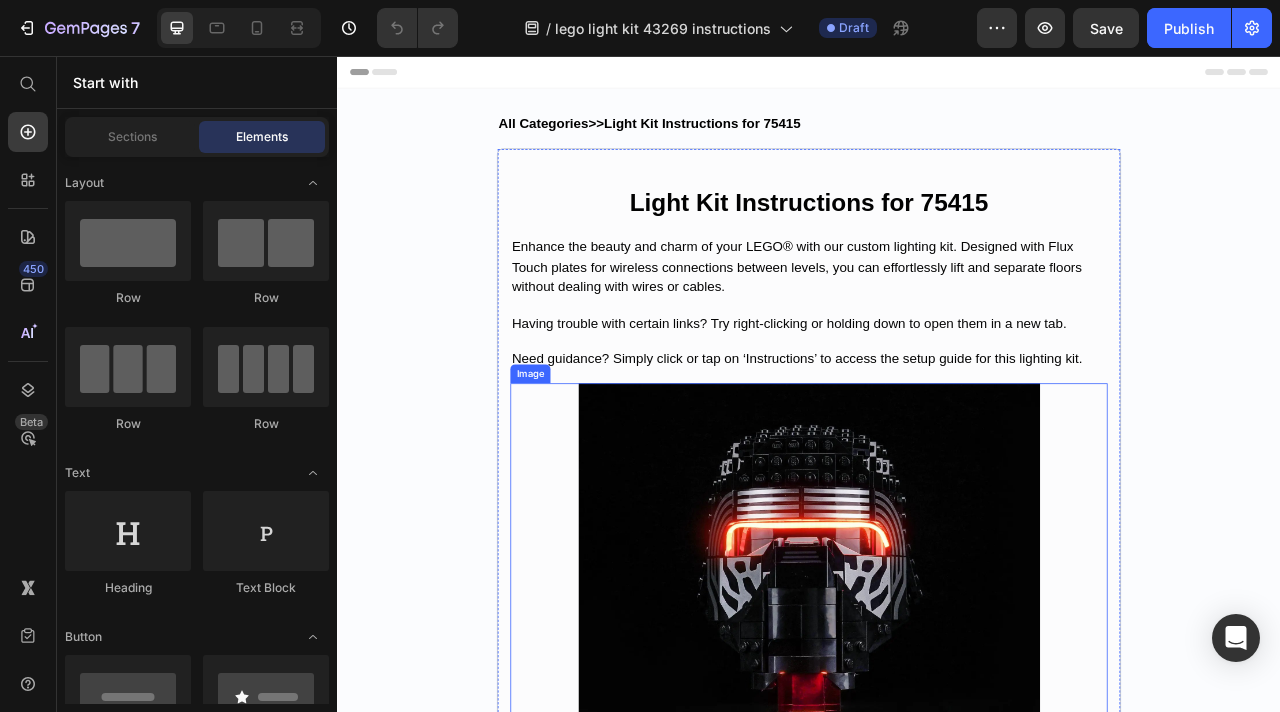 click at bounding box center [937, 765] 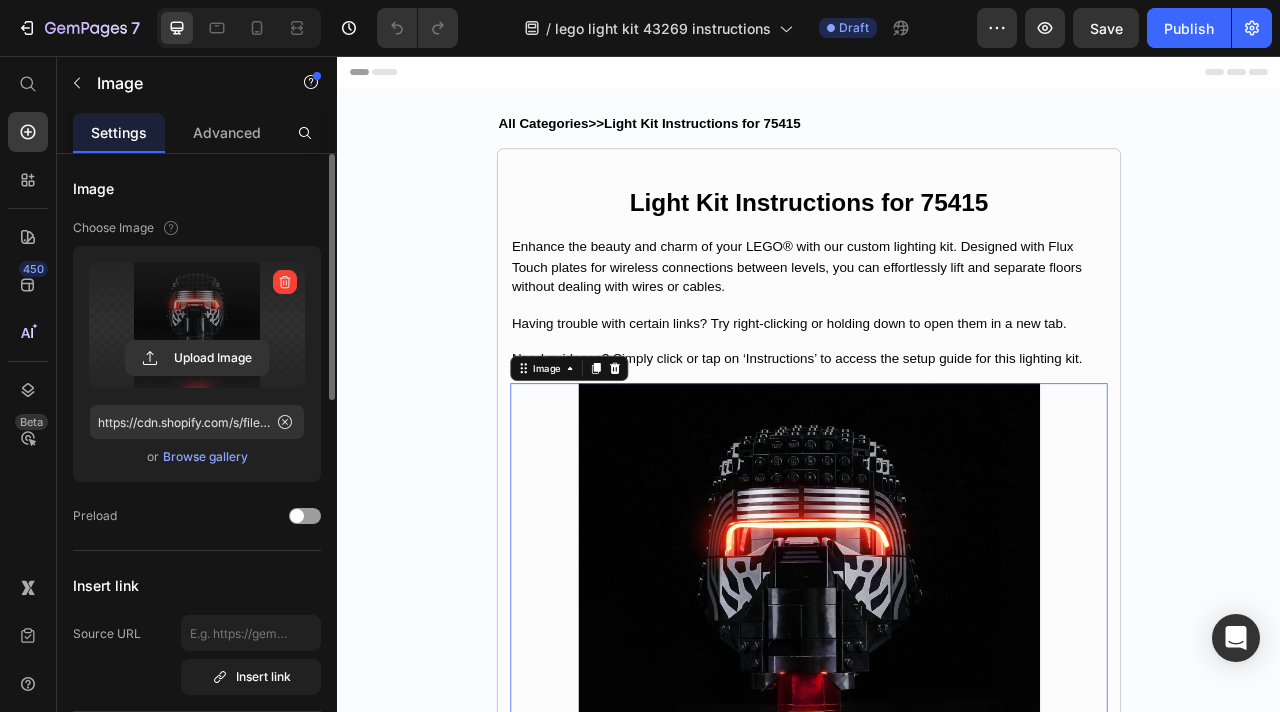 click at bounding box center (197, 325) 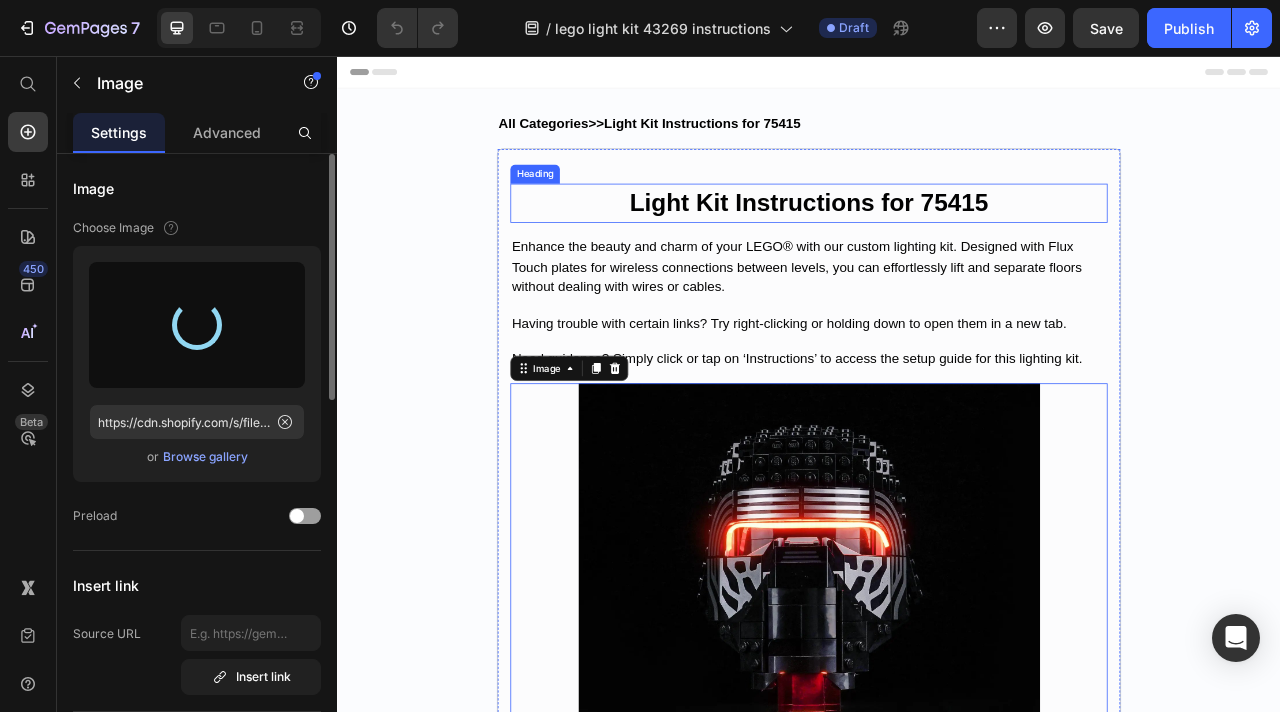 type on "https://cdn.shopify.com/s/files/1/0862/3666/0039/files/gempages_541772998508544900-8de31e63-0be1-4892-a5c1-cdc909cf64f5.webp" 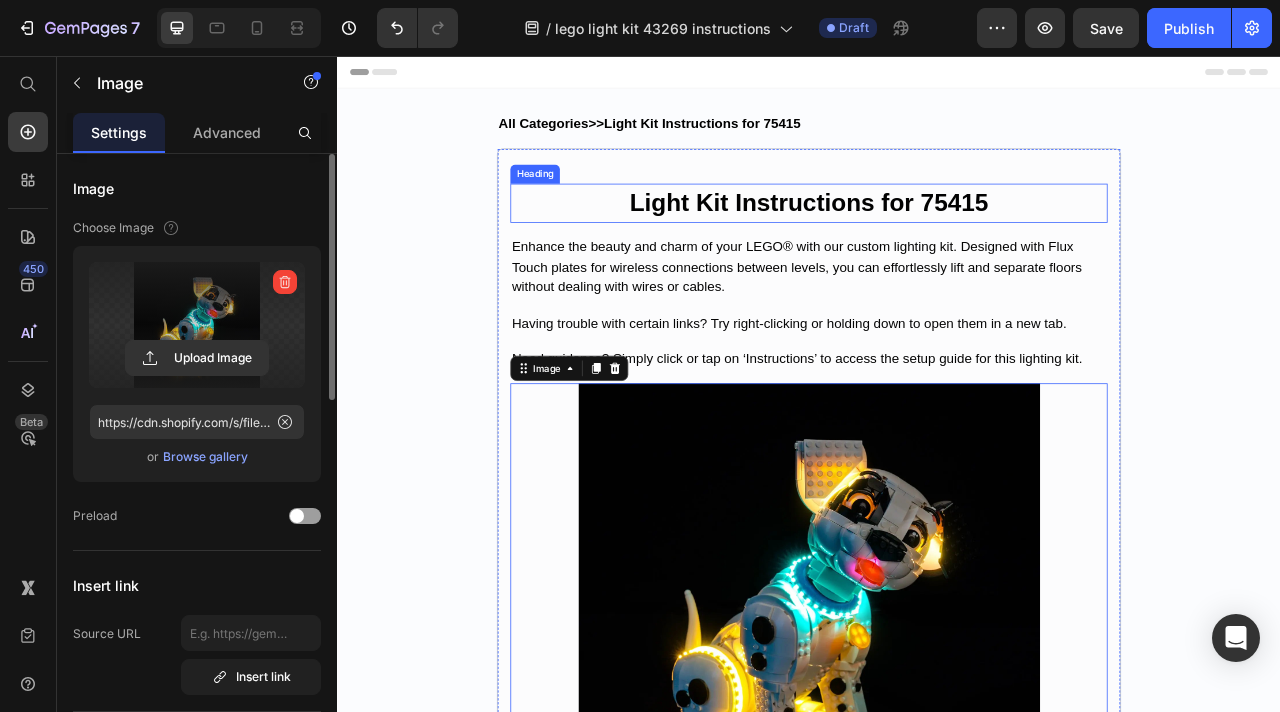 click on "Light Kit Instructions for 75415" at bounding box center [937, 242] 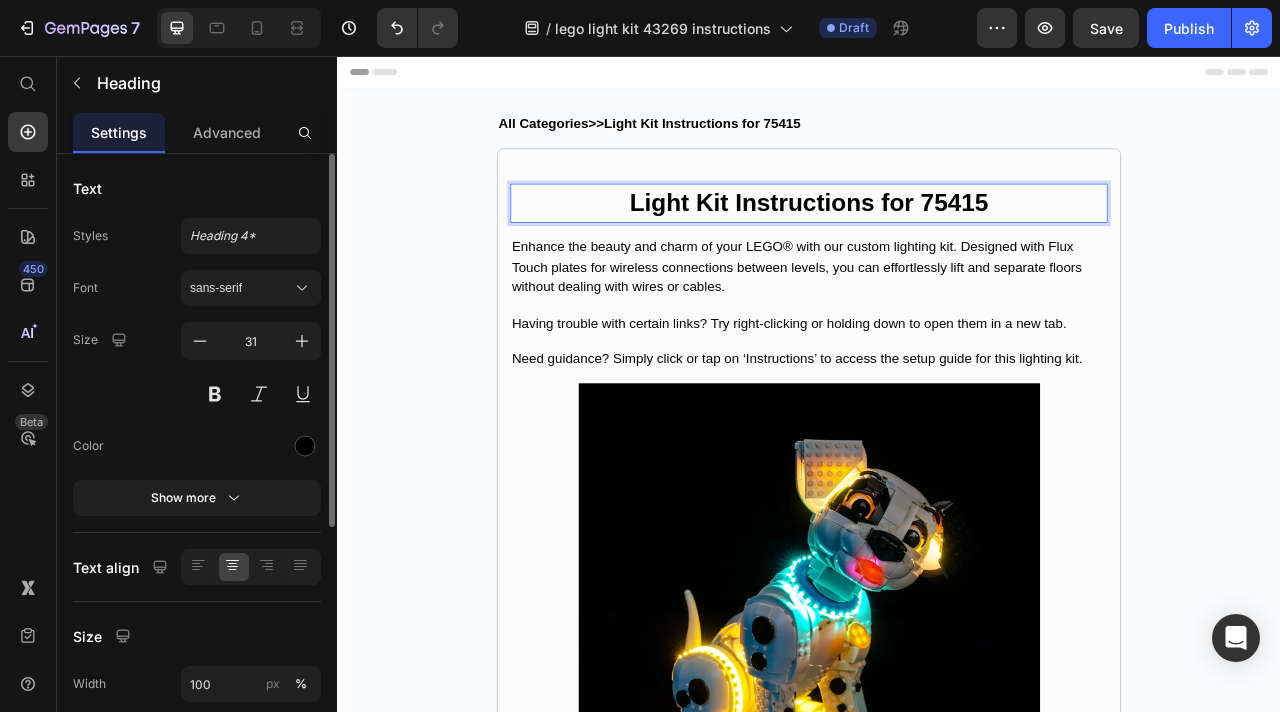 click on "Light Kit Instructions for 75415" at bounding box center (937, 242) 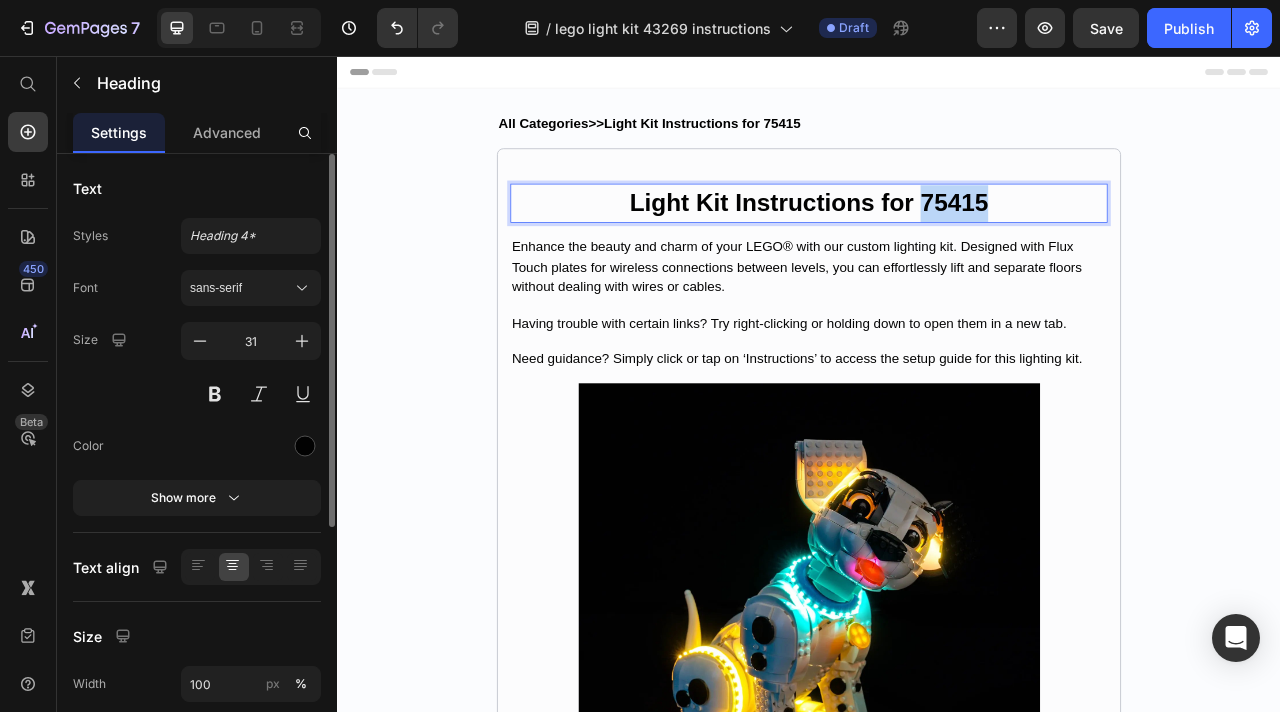 click on "Light Kit Instructions for 75415" at bounding box center (937, 242) 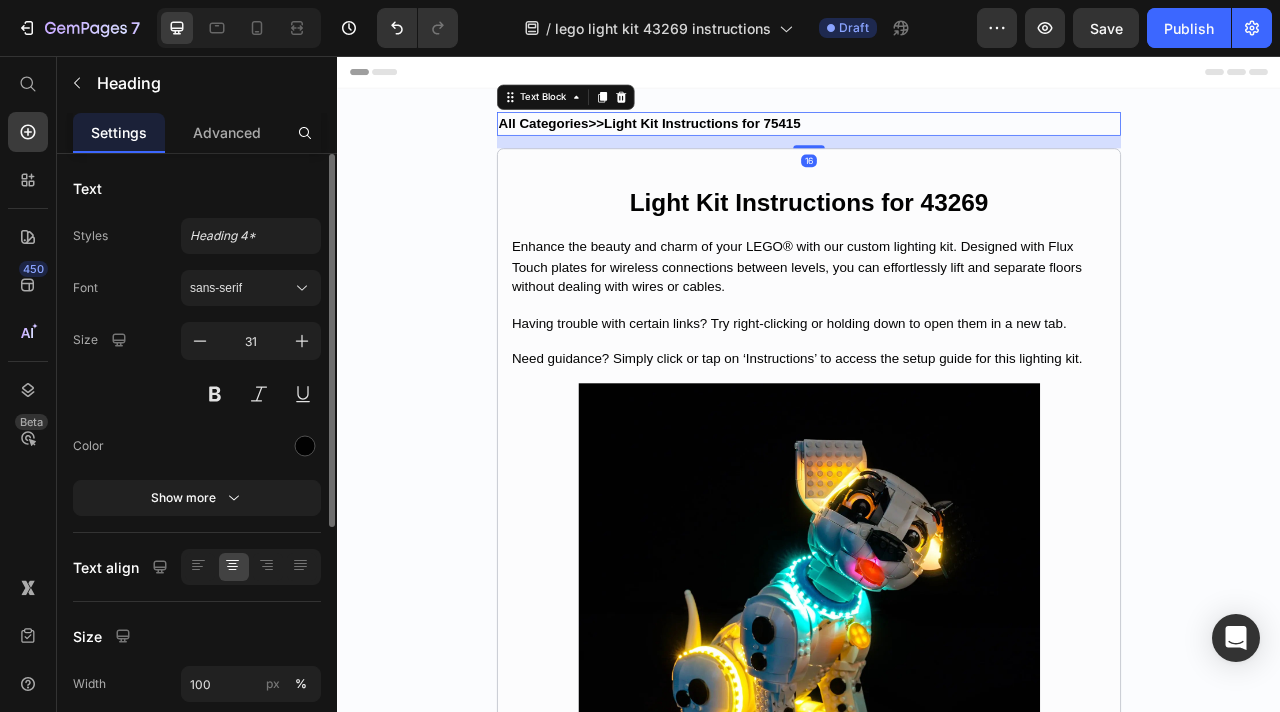 click on "All Categories>>Light Kit Instructions for 75415" at bounding box center [734, 141] 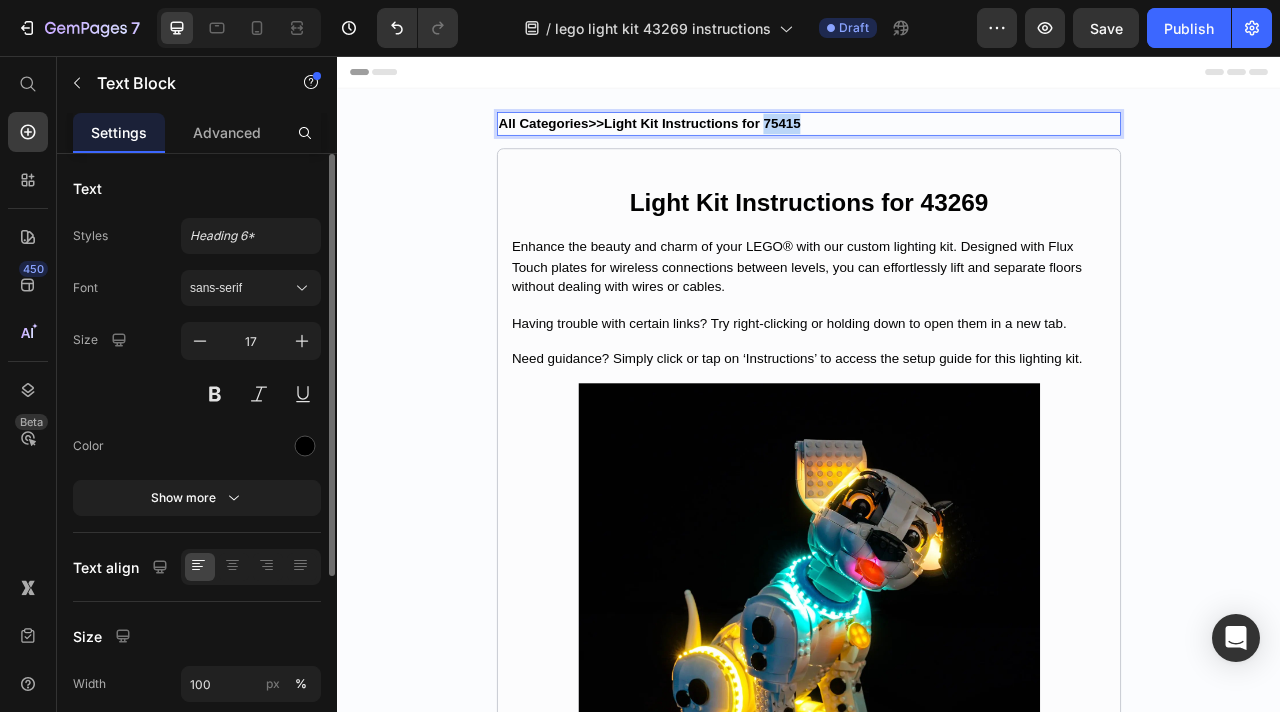 click on "All Categories>>Light Kit Instructions for 75415" at bounding box center [734, 141] 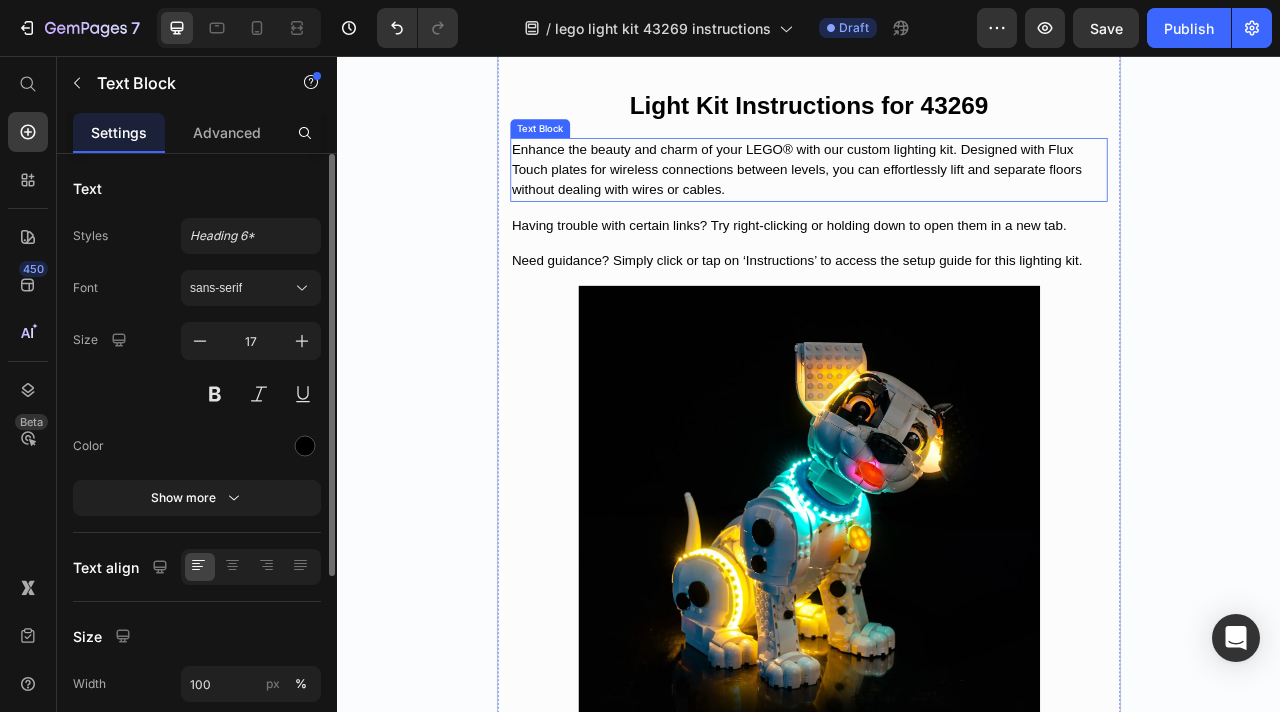 scroll, scrollTop: 345, scrollLeft: 0, axis: vertical 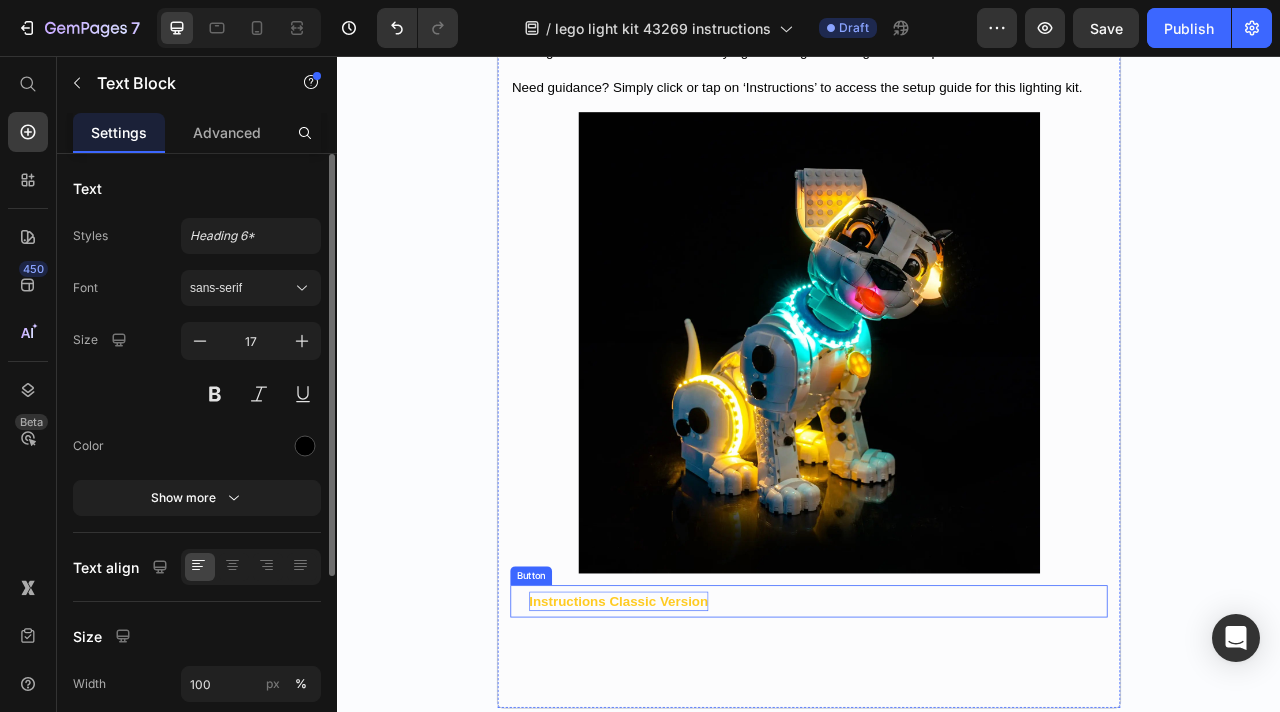 click on "Instructions Classic Version" at bounding box center (695, 749) 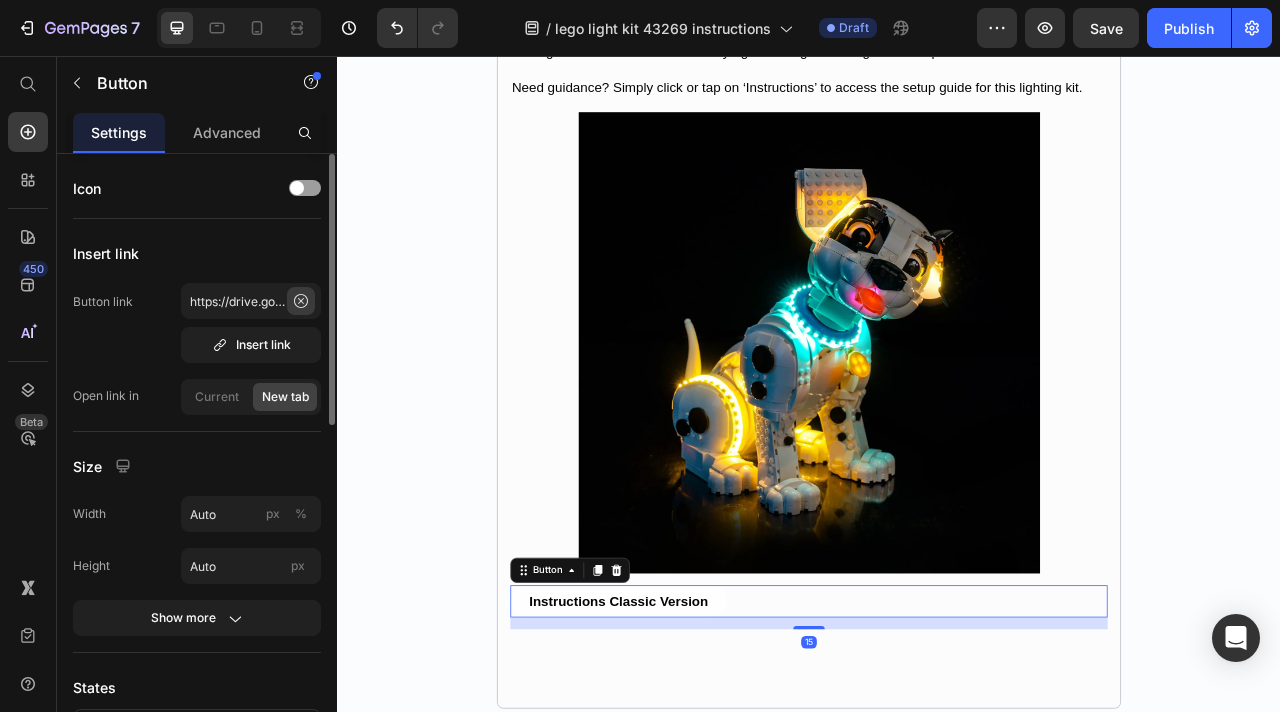 click 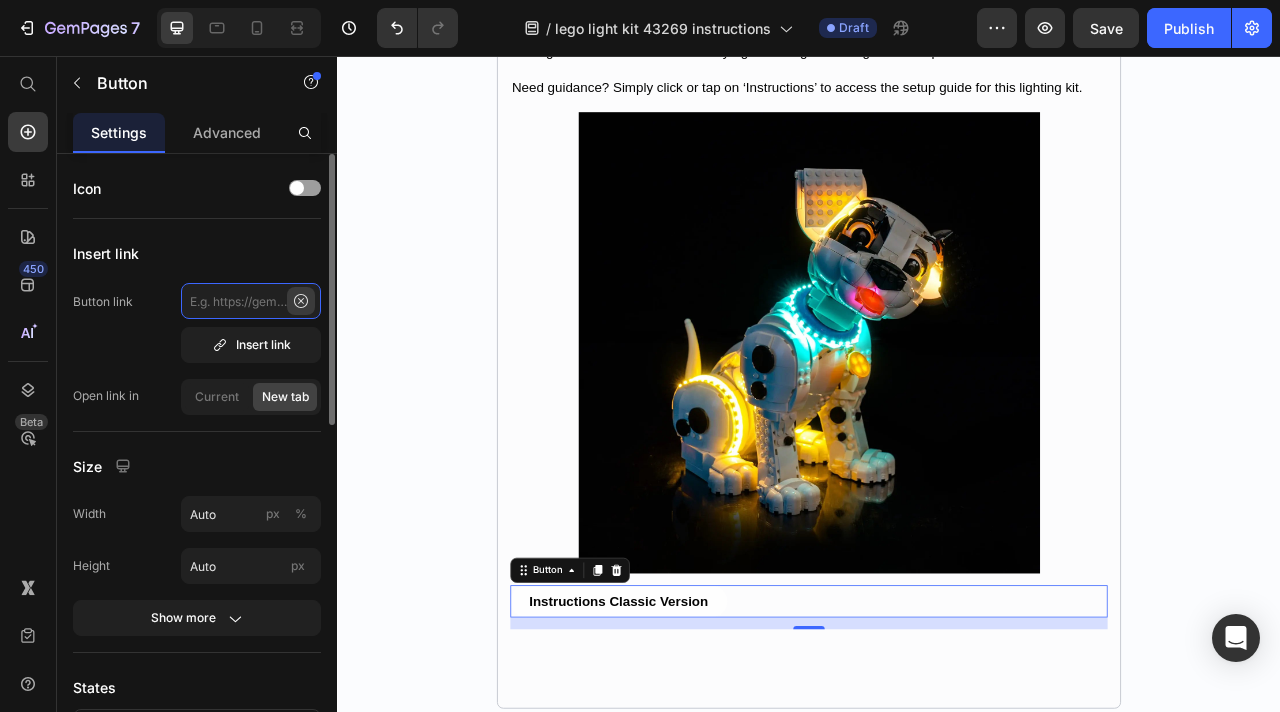 scroll, scrollTop: 0, scrollLeft: 0, axis: both 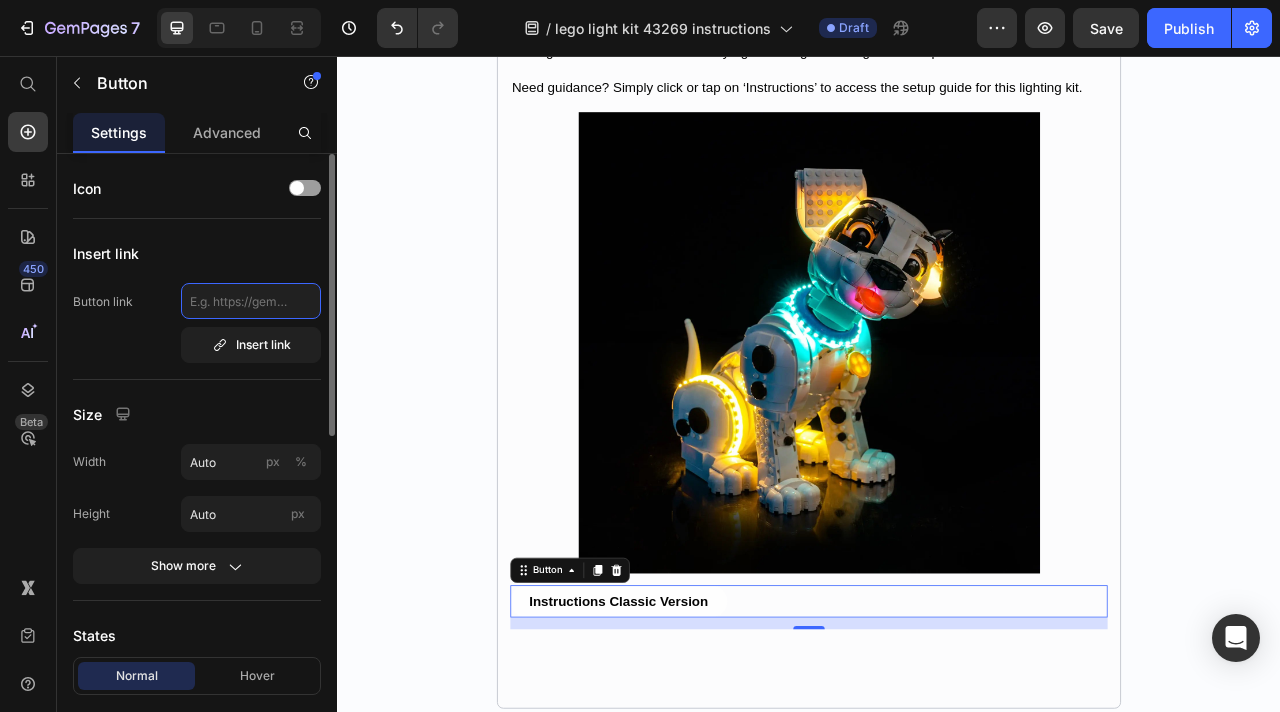 paste on "https://drive.google.com/file/d/1ajPxqFGNIlHDWQ3i6UdRhYbGo8TMTP4e/view?usp=sharing" 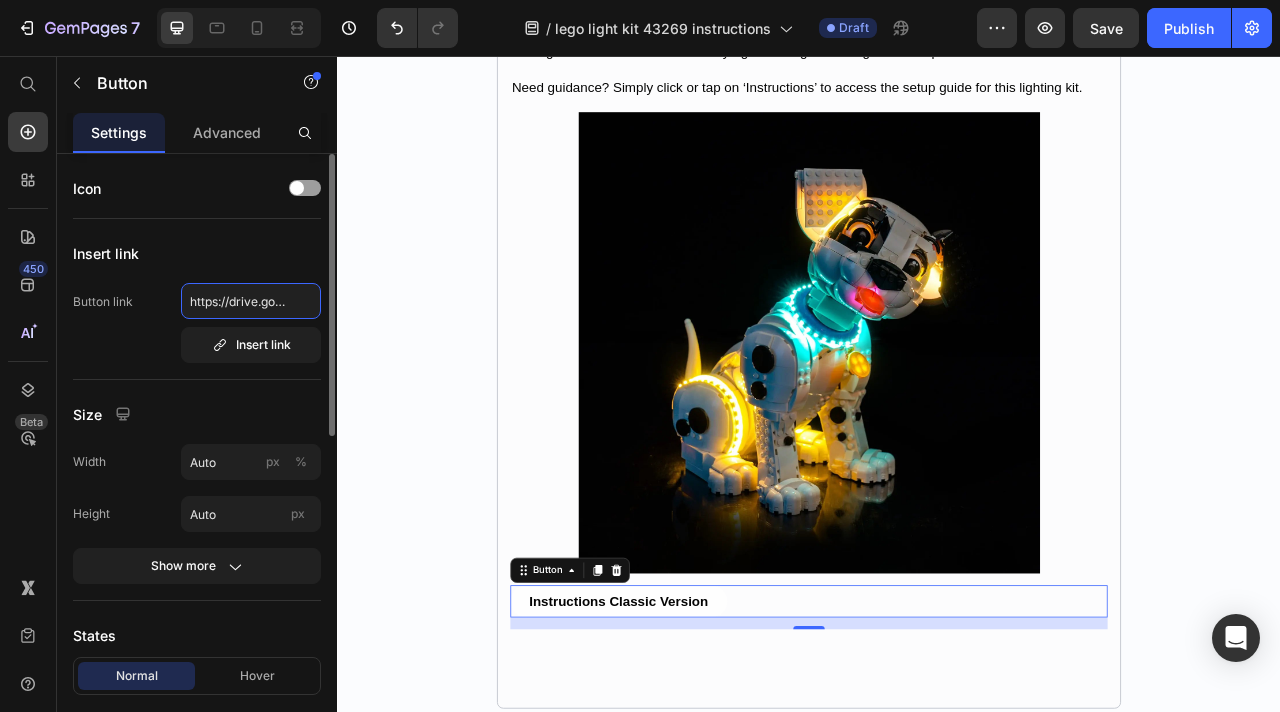 scroll, scrollTop: 0, scrollLeft: 428, axis: horizontal 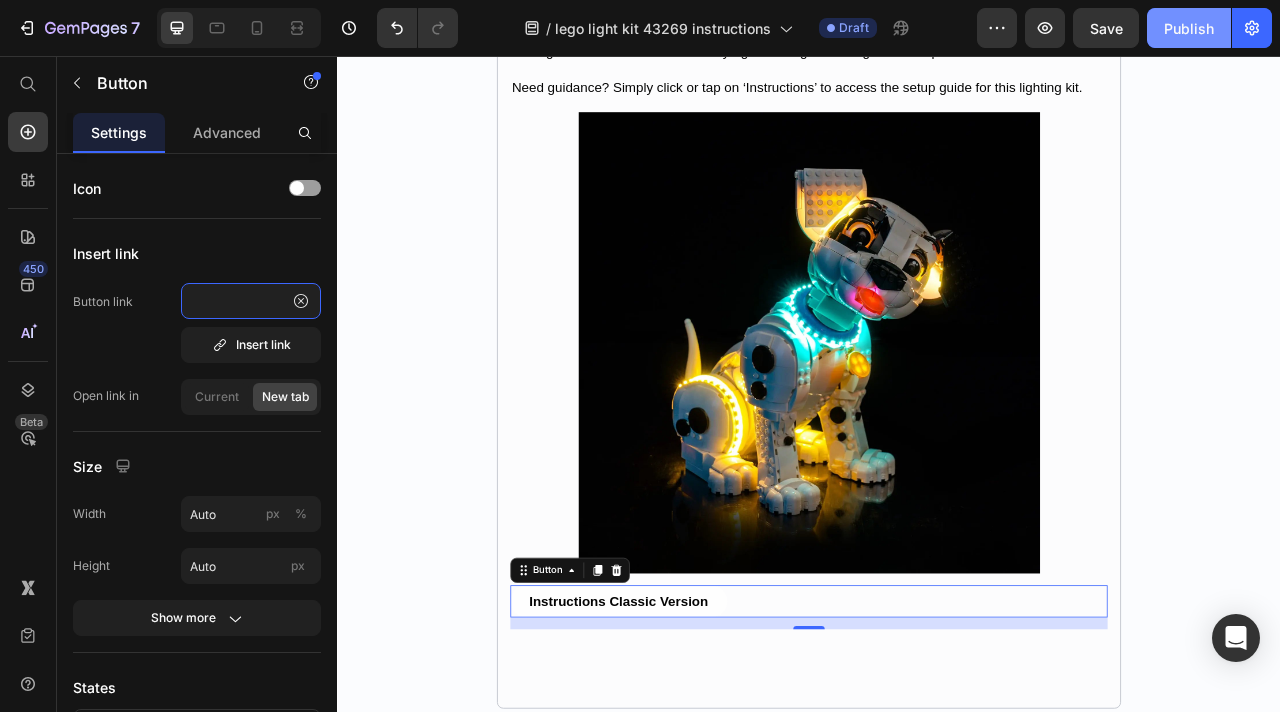 type on "https://drive.google.com/file/d/1ajPxqFGNIlHDWQ3i6UdRhYbGo8TMTP4e/view?usp=sharing" 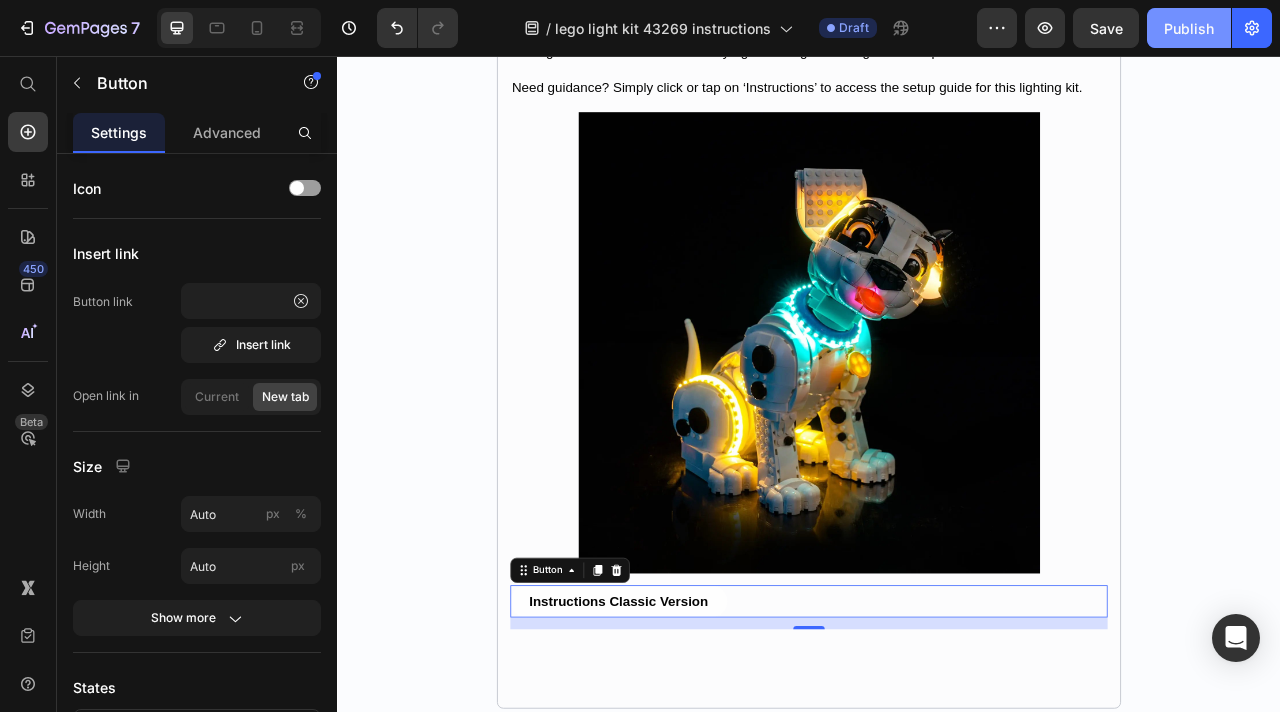 click on "Publish" 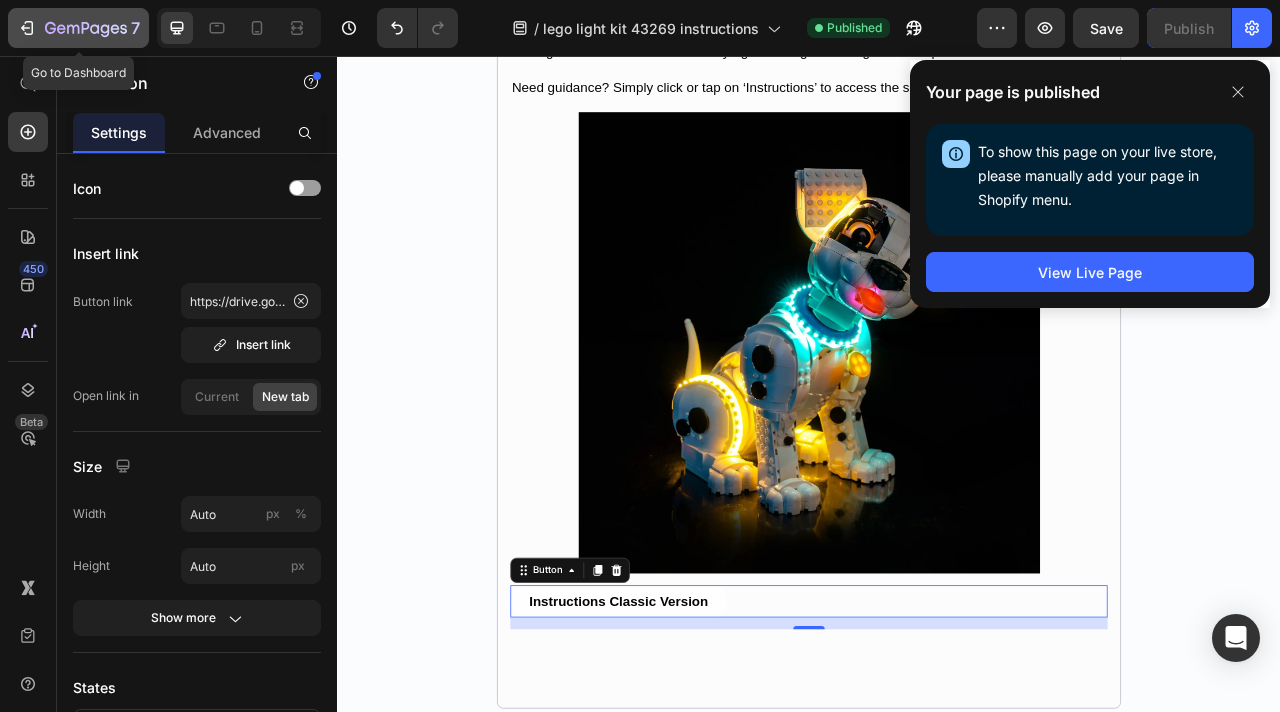 click 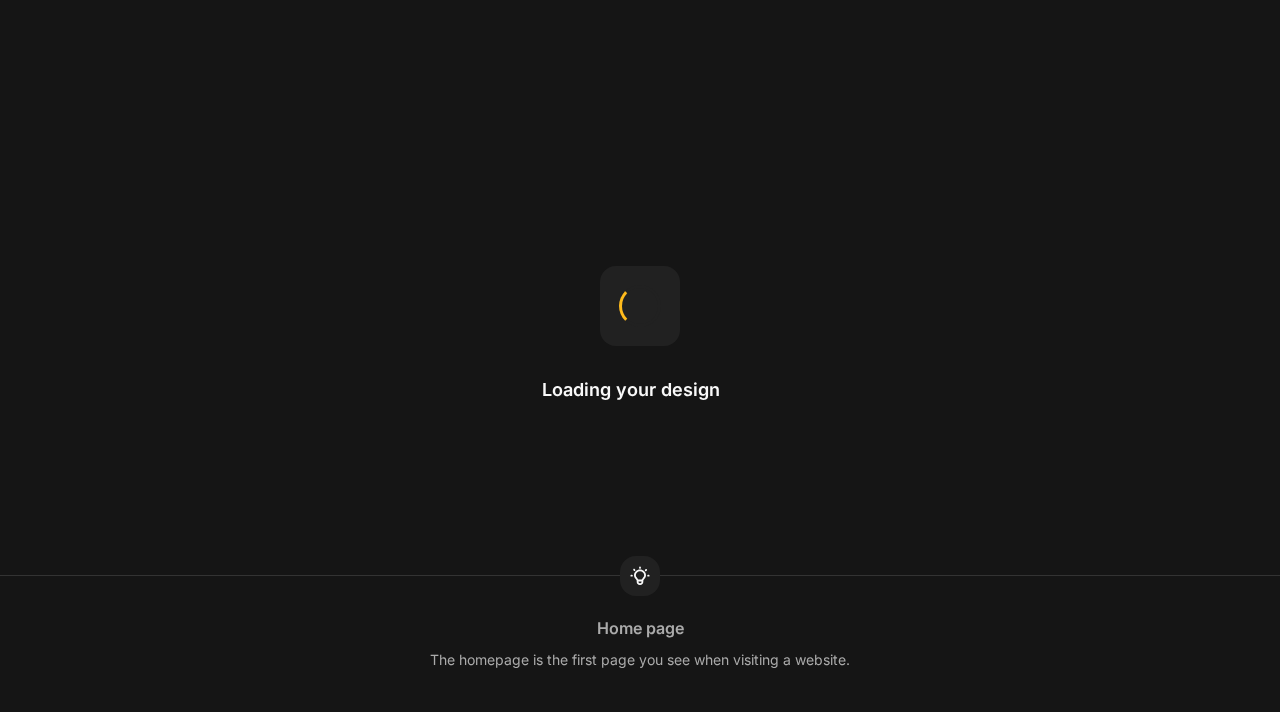 scroll, scrollTop: 0, scrollLeft: 0, axis: both 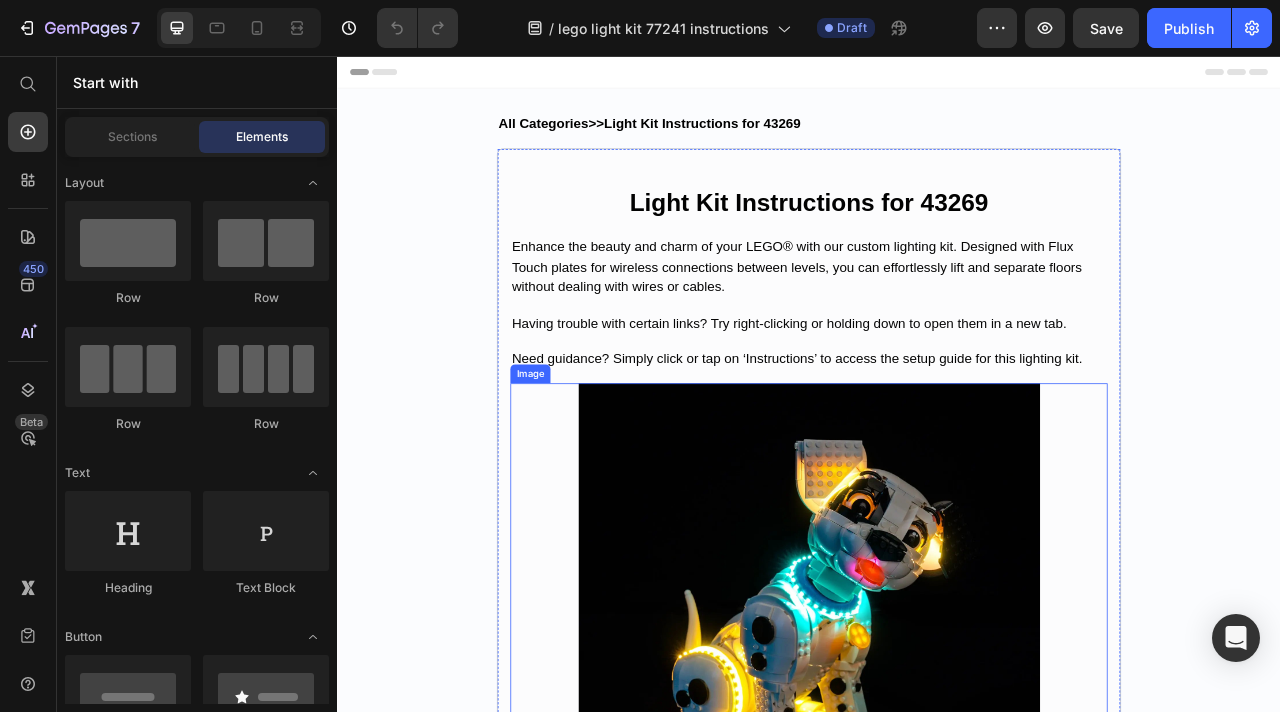 click at bounding box center (937, 765) 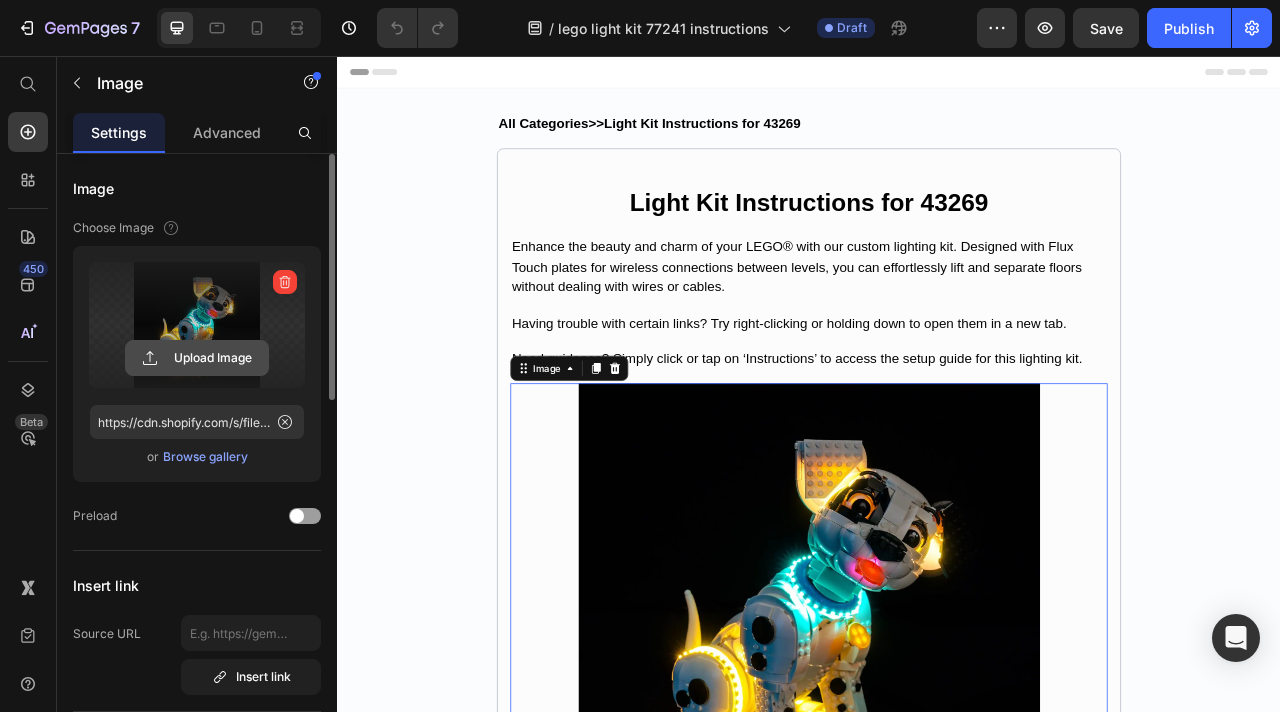click 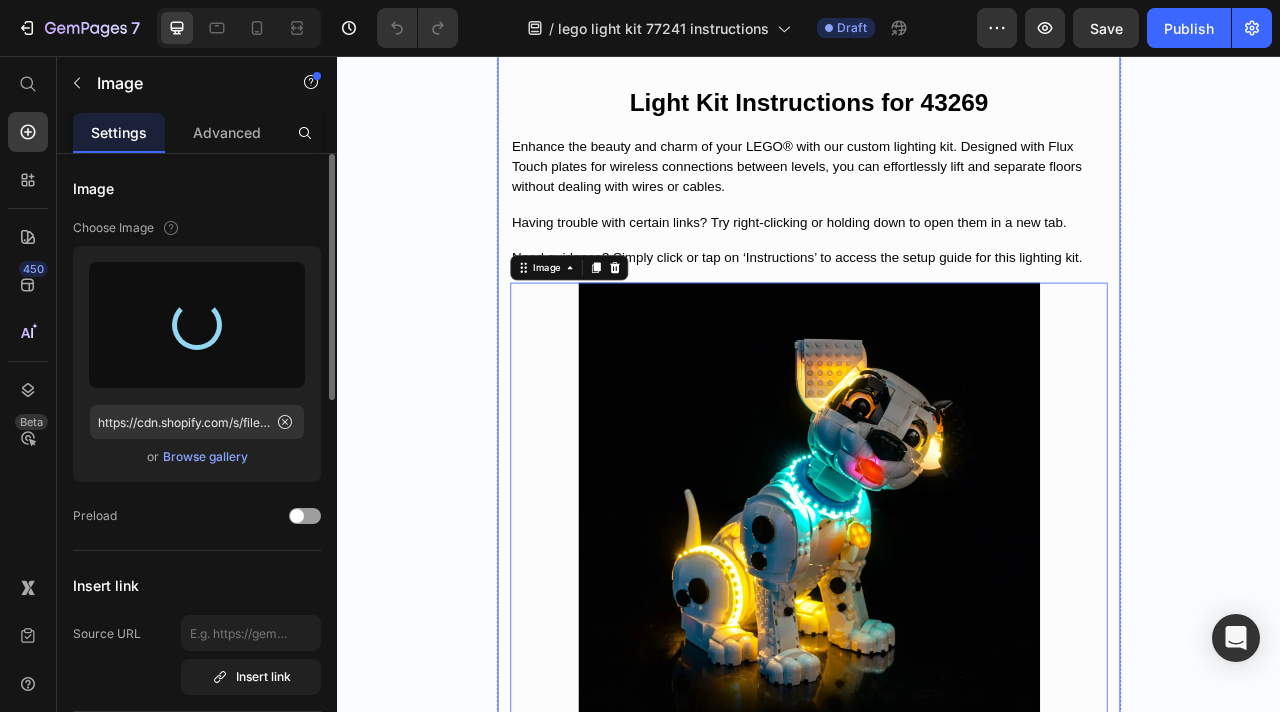 scroll, scrollTop: 399, scrollLeft: 0, axis: vertical 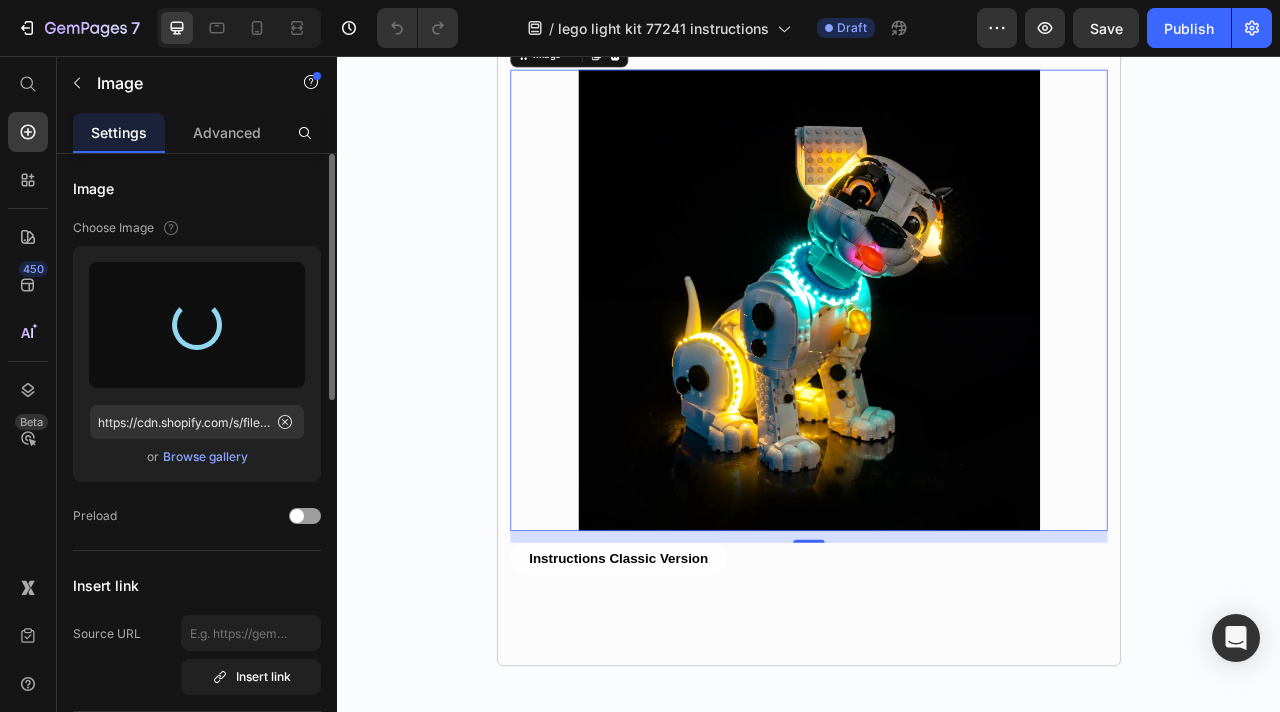 type on "https://cdn.shopify.com/s/files/1/0862/3666/0039/files/gempages_541772998508544900-8c8bd1b7-0e3e-4d09-866a-391f35e24d26.webp" 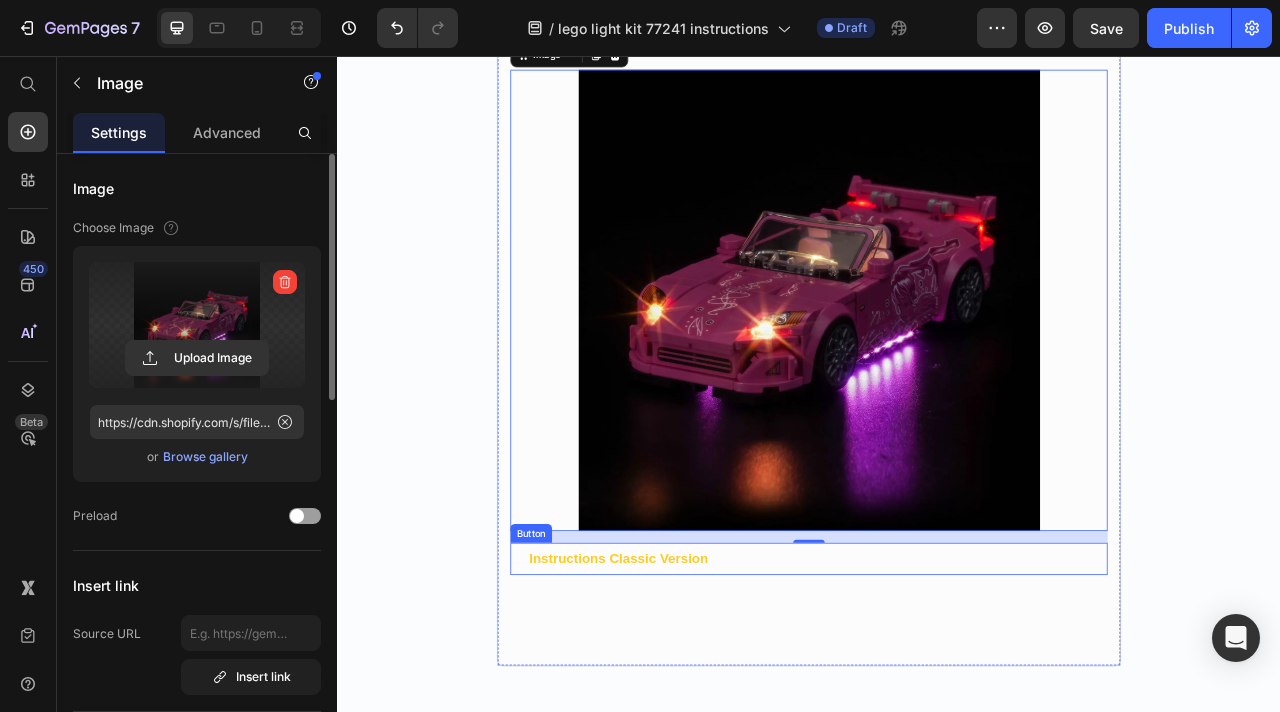 click on "Instructions Classic Version" at bounding box center [695, 696] 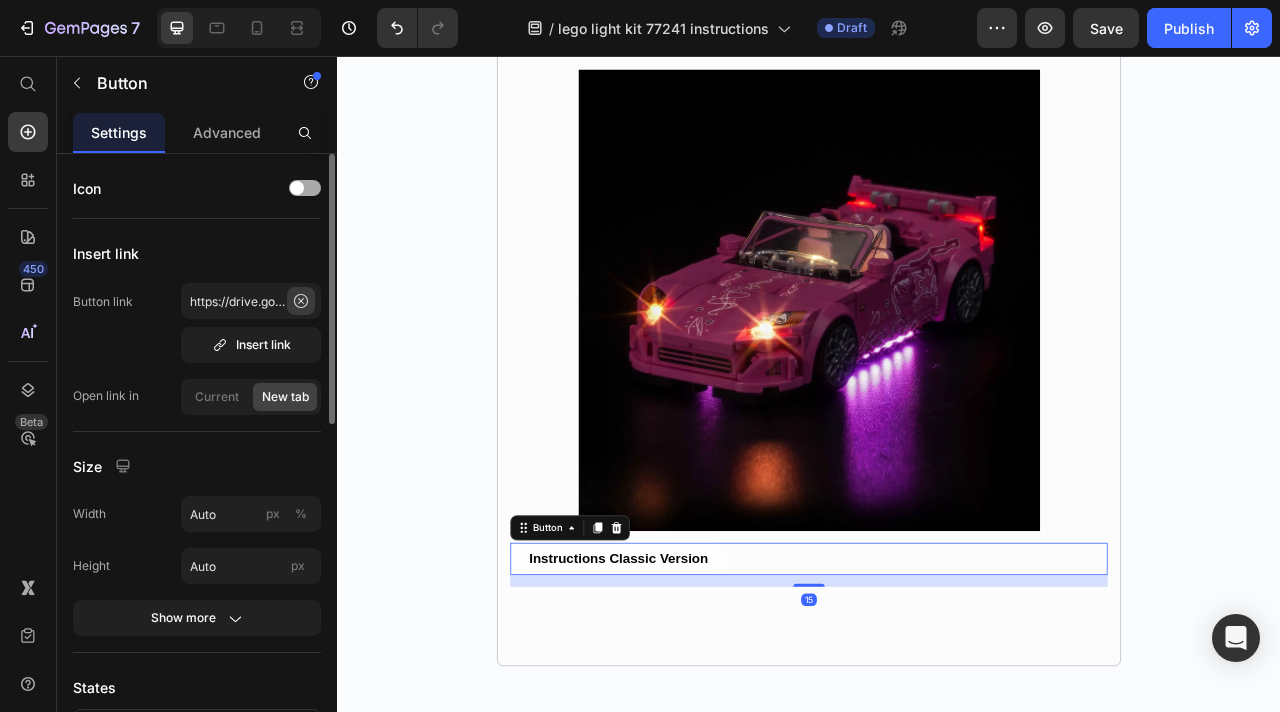 click 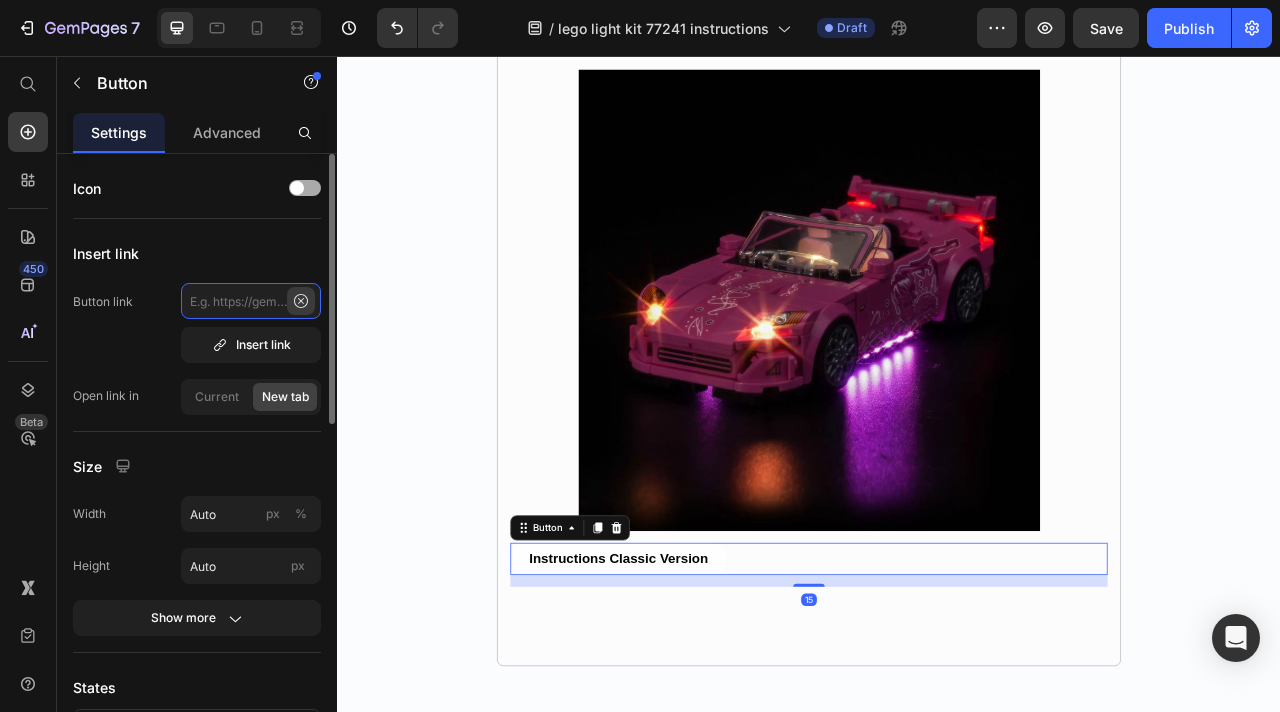 scroll, scrollTop: 0, scrollLeft: 0, axis: both 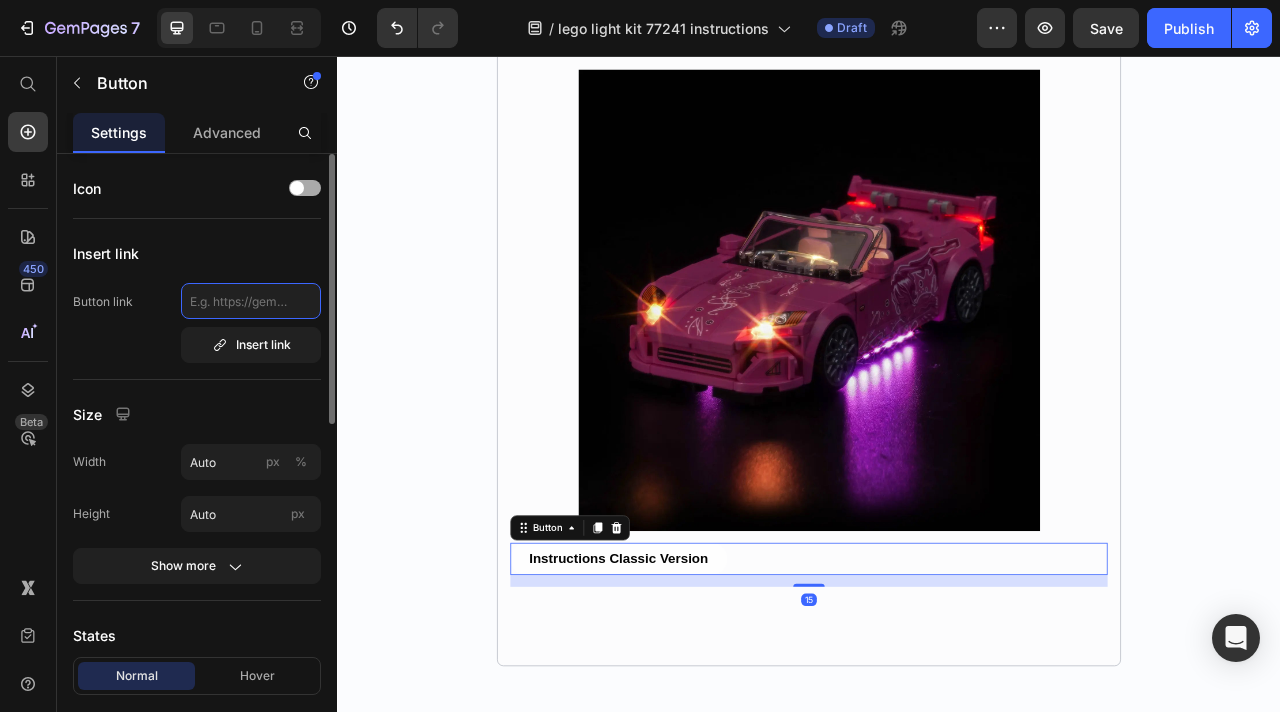 paste on "https://drive.google.com/file/d/1zjD6JNSOjS8QHZ5ph8ZK4TycLlpro2al/view?usp=sharing" 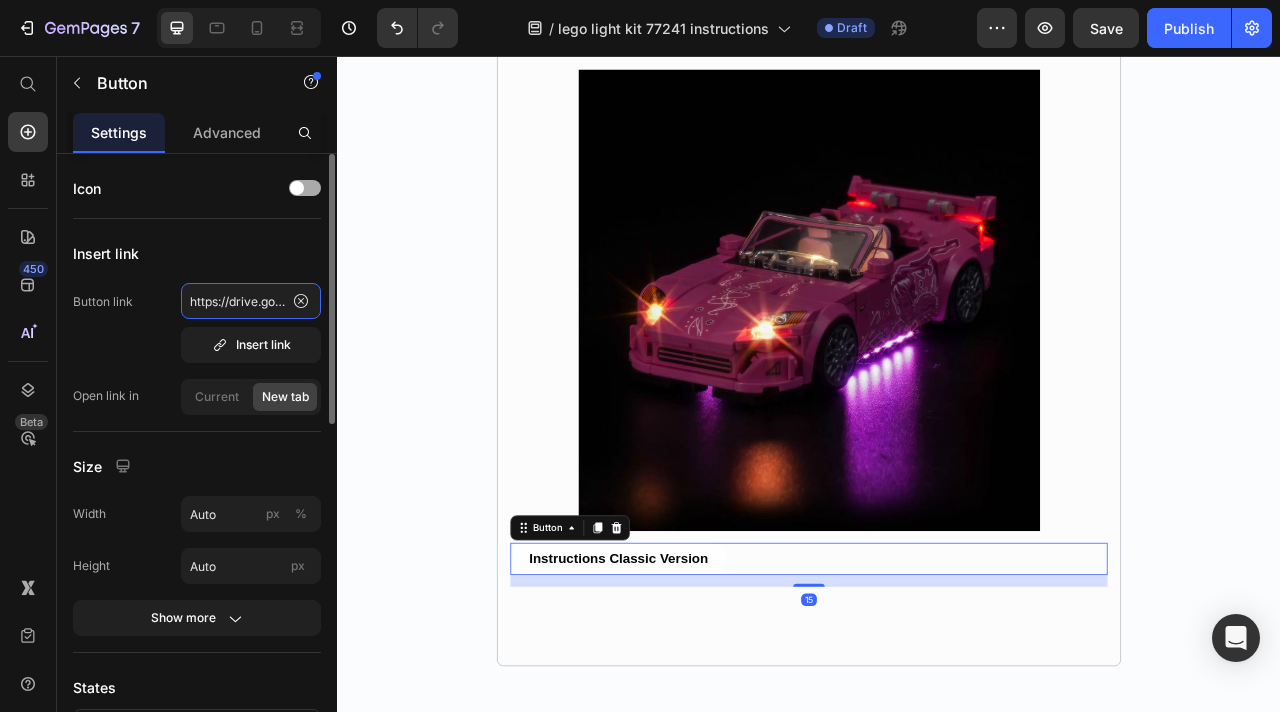 scroll, scrollTop: 0, scrollLeft: 411, axis: horizontal 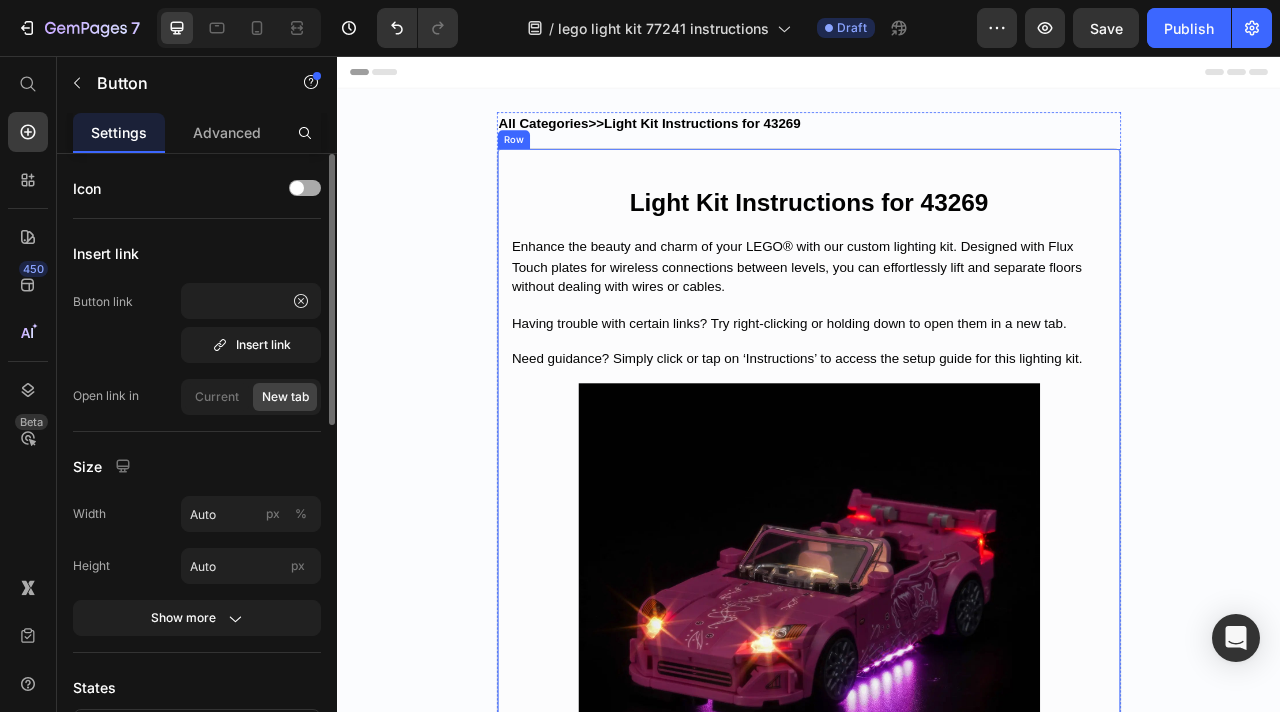 click on "Light Kit Instructions for 43269 Heading Enhance the beauty and charm of your LEGO® with our custom lighting kit. Designed with Flux Touch plates for wireless connections between levels, you can effortlessly lift and separate floors without dealing with wires or cables. Text Block Having trouble with certain links? Try right-clicking or holding down to open them in a new tab. Text Block Need guidance? Simply click or tap on ‘Instructions’ to access the setup guide for this lighting kit. Text Block Image Instructions Classic Version Button   15" at bounding box center (937, 674) 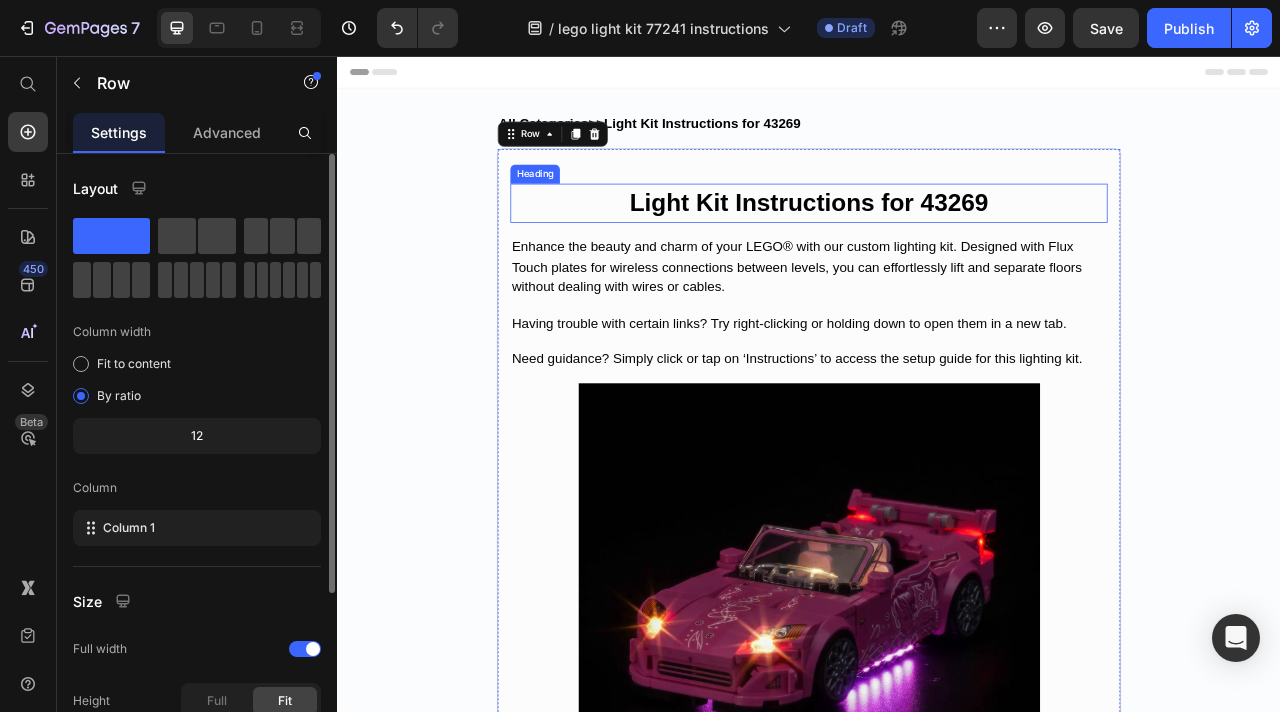 click on "Light Kit Instructions for 43269" at bounding box center [937, 242] 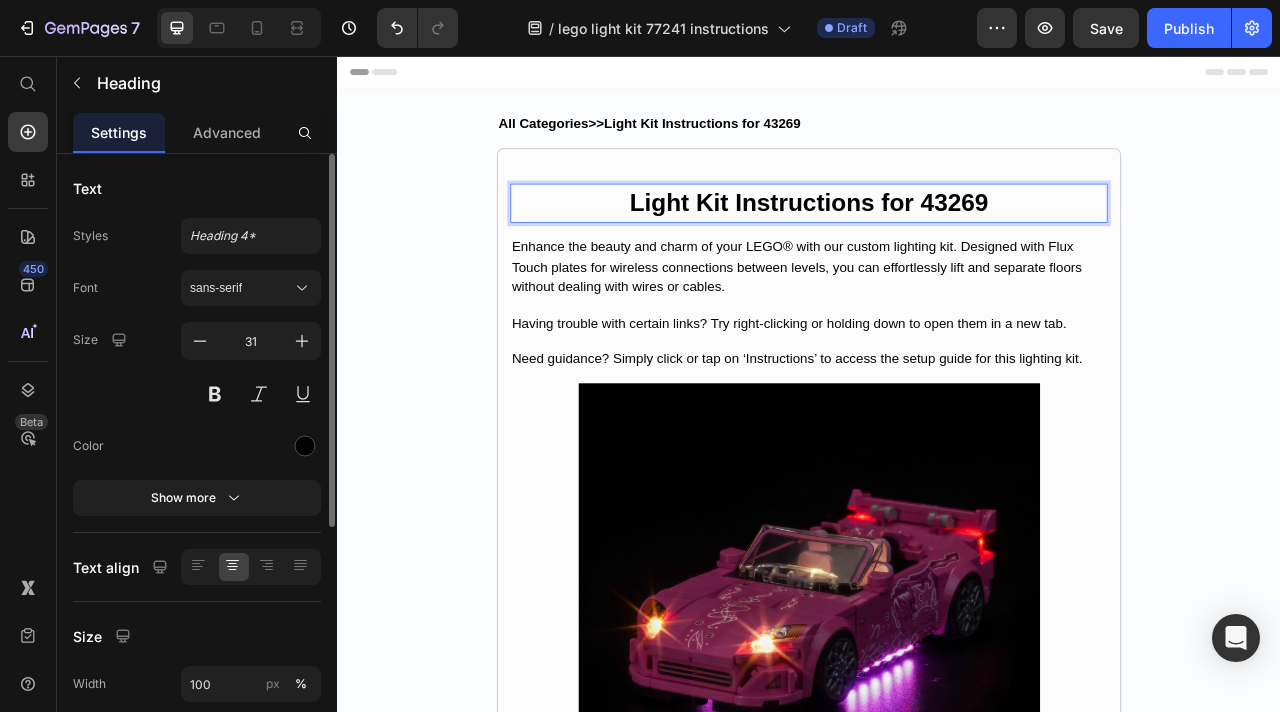 click on "Light Kit Instructions for 43269" at bounding box center (937, 242) 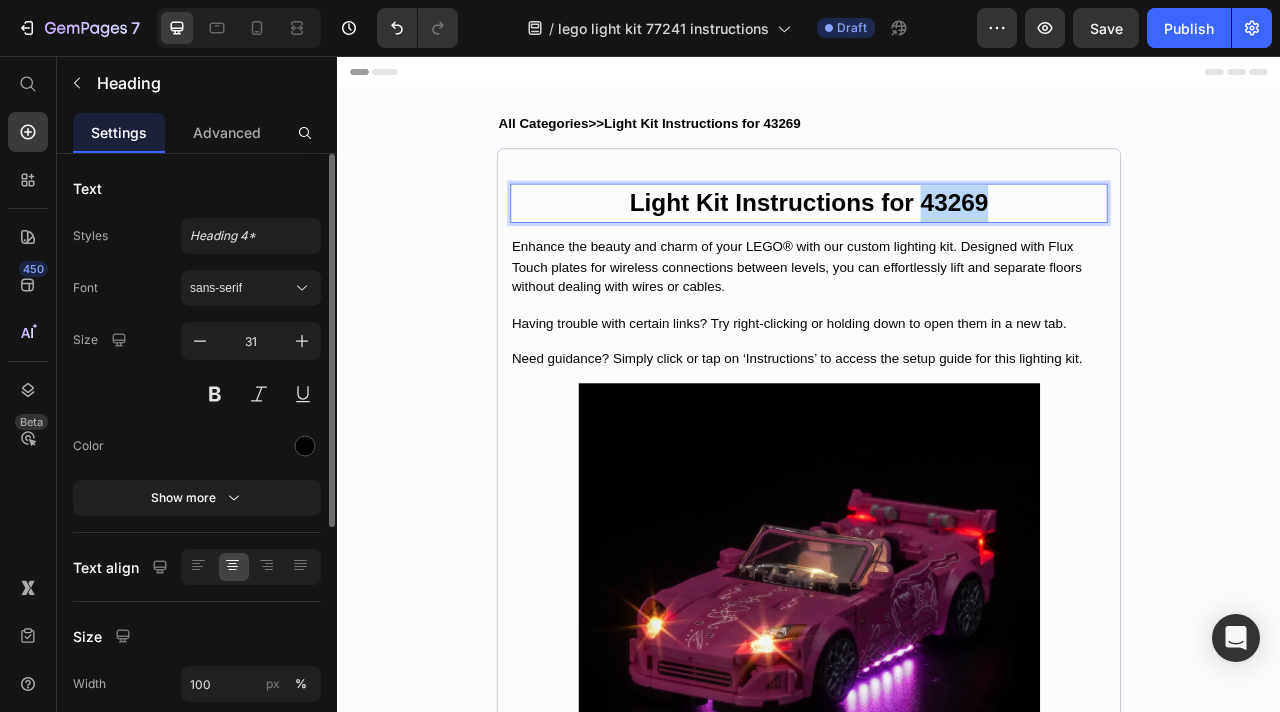 click on "Light Kit Instructions for 43269" at bounding box center [937, 242] 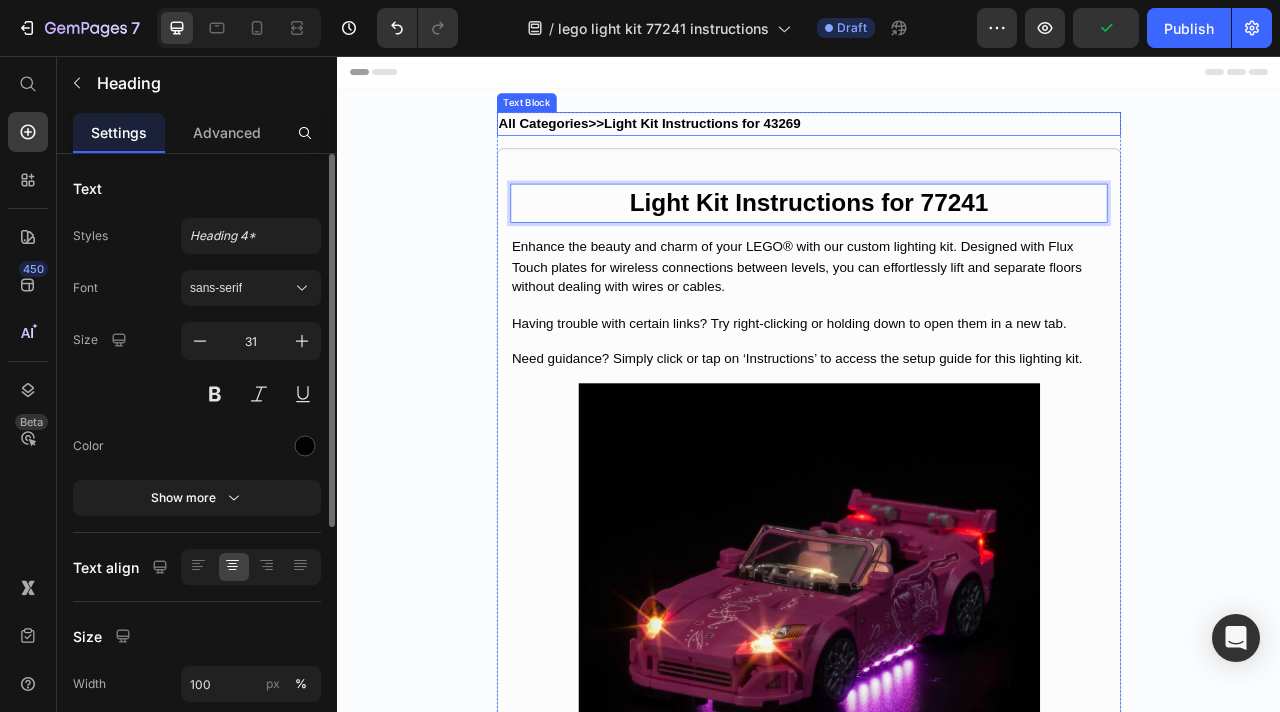 click on "All Categories>>Light Kit Instructions for 43269" at bounding box center (734, 141) 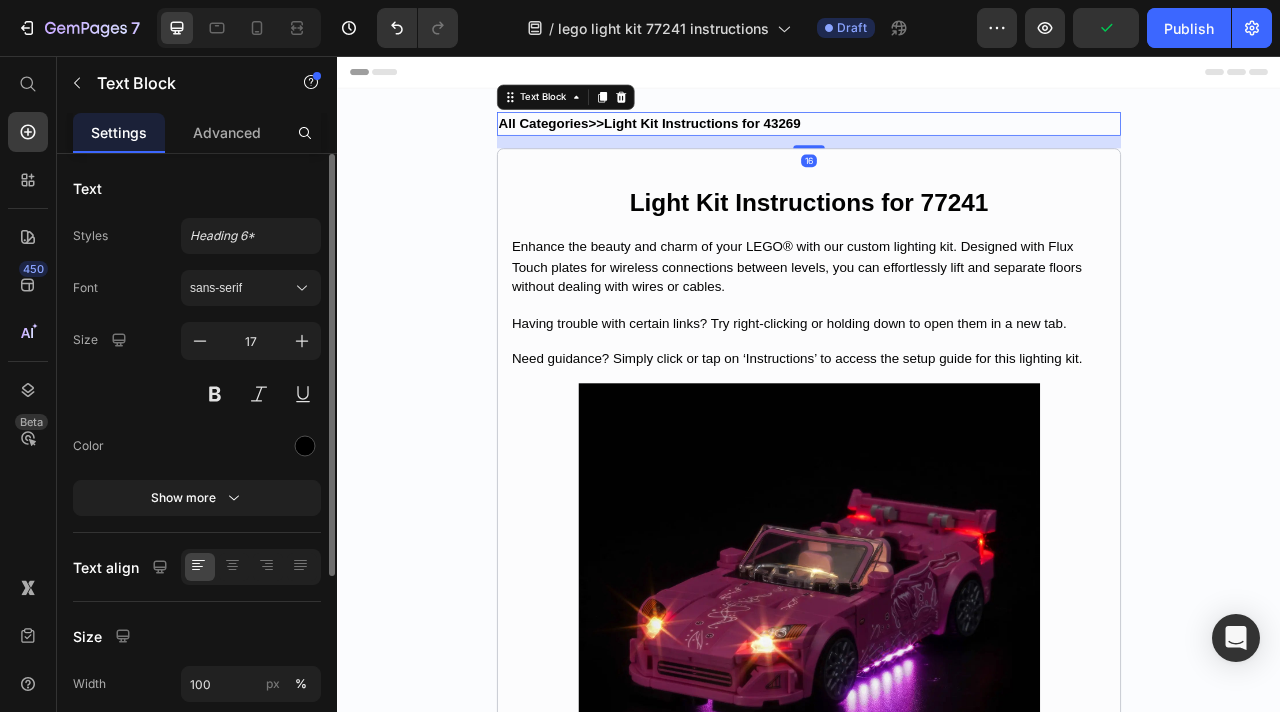 click on "All Categories>>Light Kit Instructions for 43269" at bounding box center (734, 141) 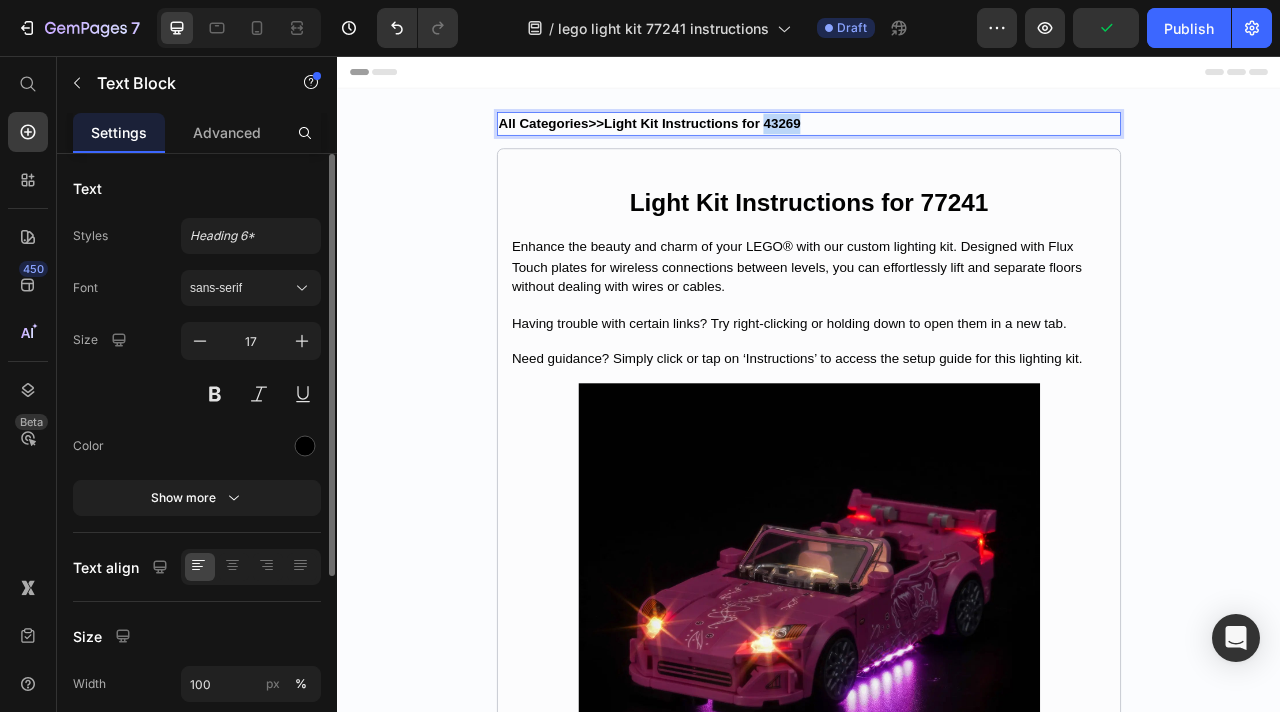 click on "All Categories>>Light Kit Instructions for 43269" at bounding box center [734, 141] 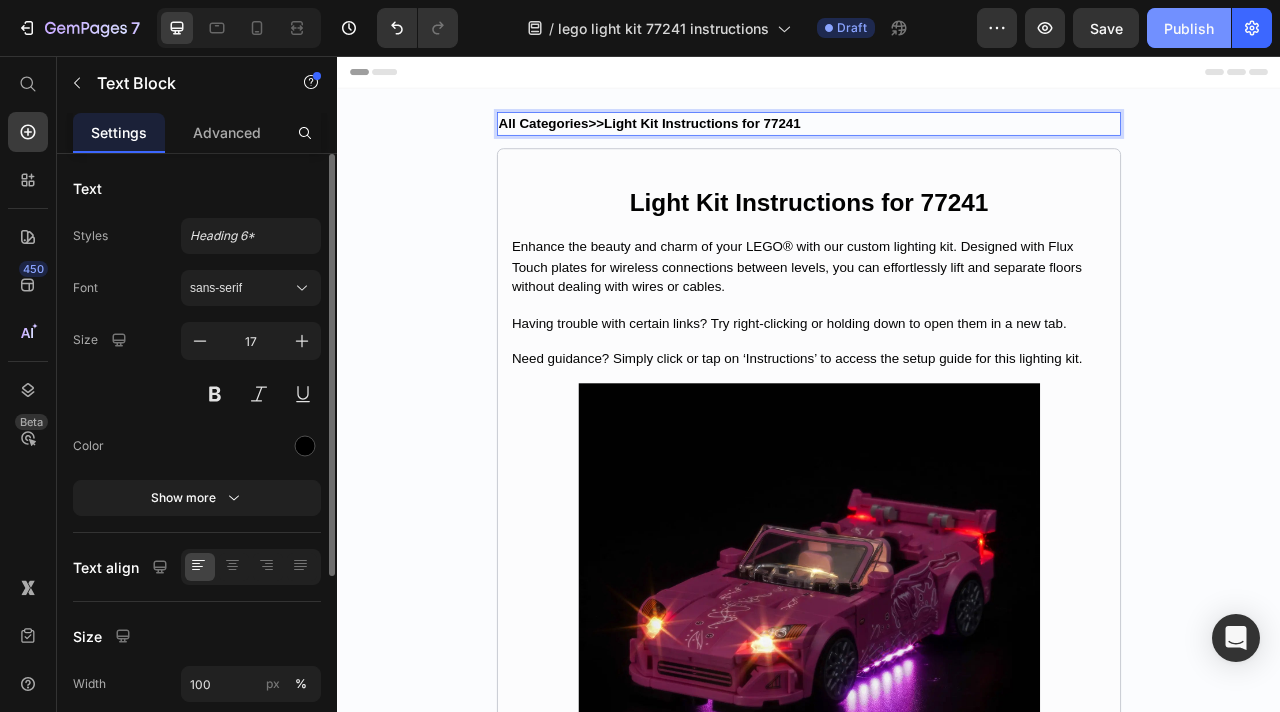 click on "Publish" at bounding box center (1189, 28) 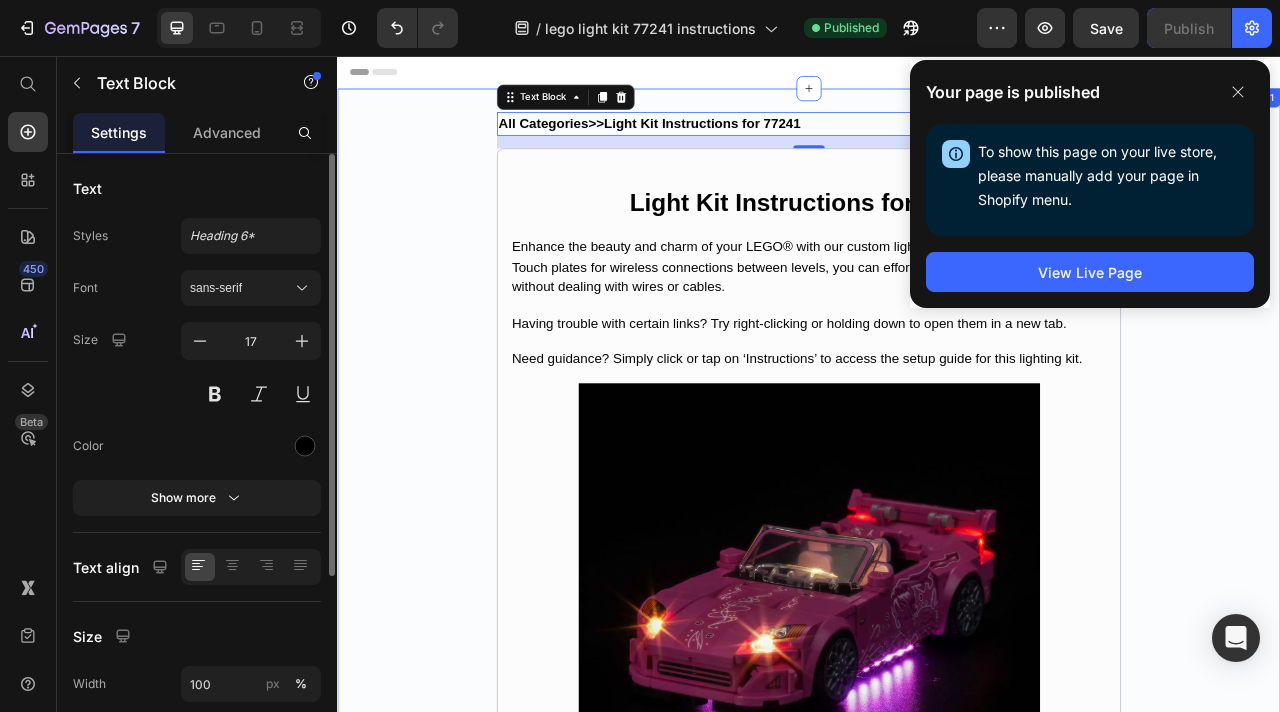 click on "All Categories>>Light Kit Instructions for 77241 Text Block   16 ⁠⁠⁠⁠⁠⁠⁠ Light Kit Instructions for 77241 Heading Enhance the beauty and charm of your LEGO® with our custom lighting kit. Designed with Flux Touch plates for wireless connections between levels, you can effortlessly lift and separate floors without dealing with wires or cables. Text Block Having trouble with certain links? Try right-clicking or holding down to open them in a new tab. Text Block Need guidance? Simply click or tap on ‘Instructions’ to access the setup guide for this lighting kit. Text Block Image Instructions Classic Version Button Row Row" at bounding box center (937, 699) 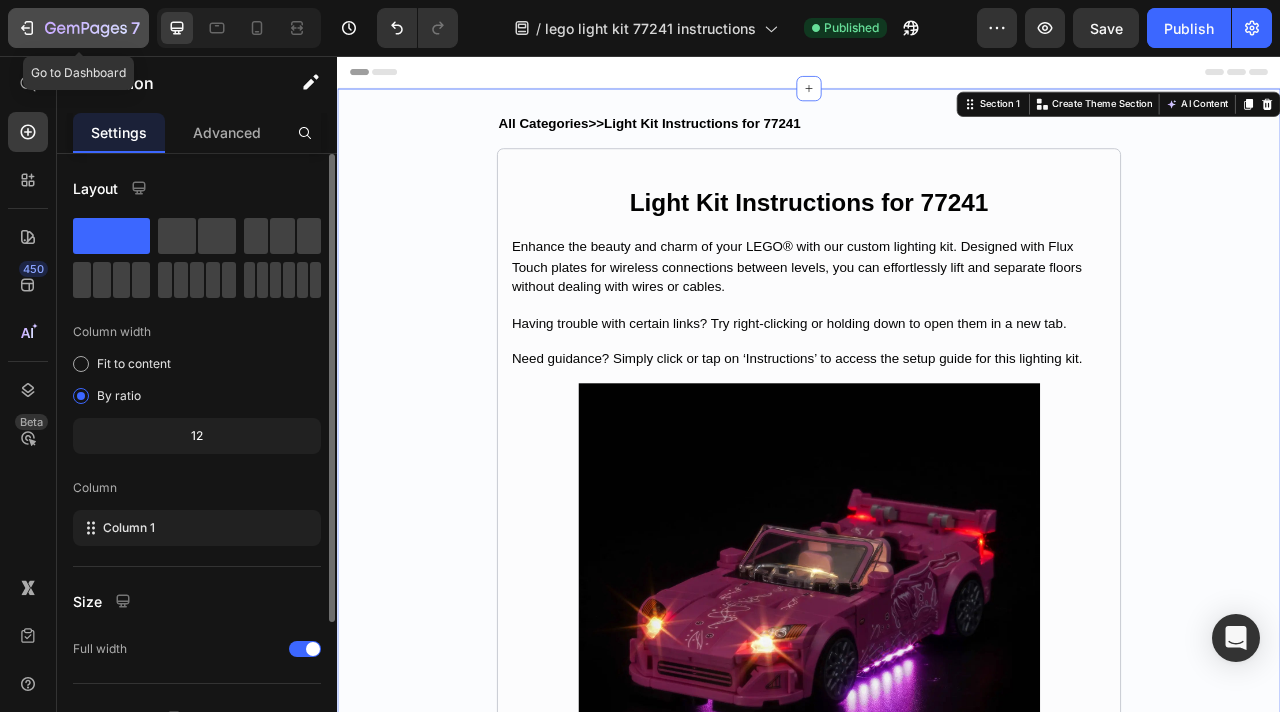 click 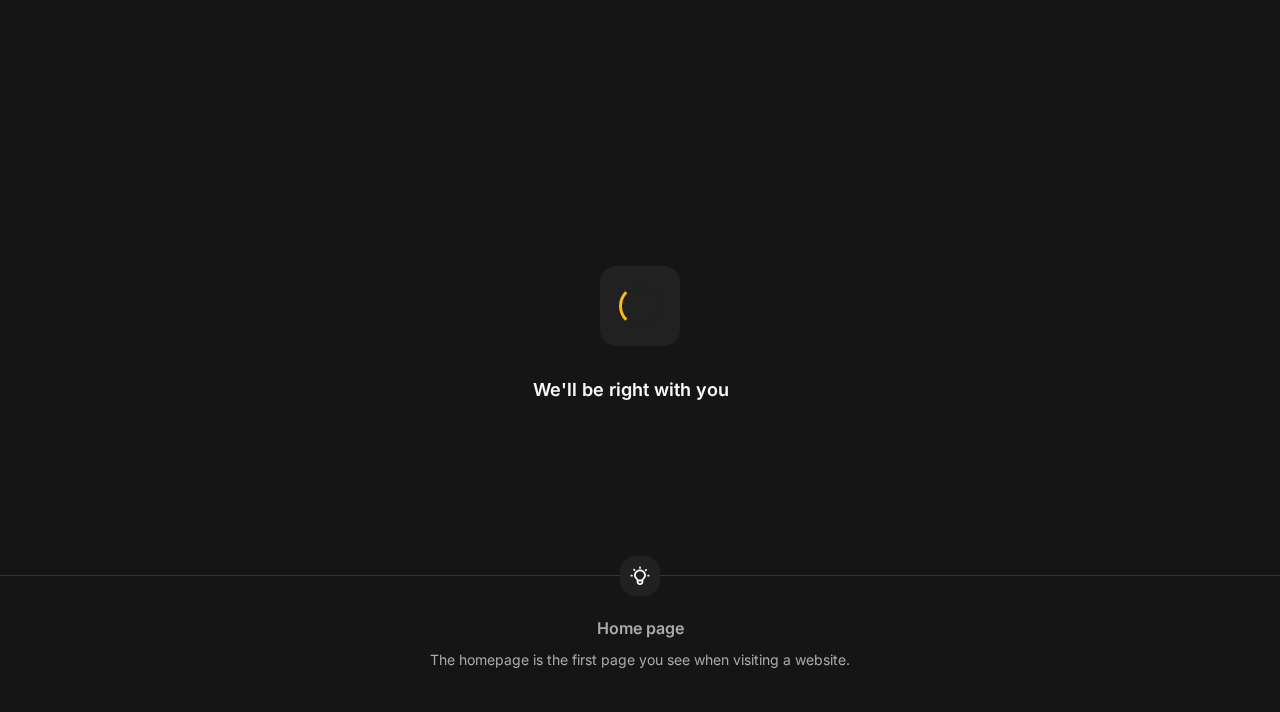 scroll, scrollTop: 0, scrollLeft: 0, axis: both 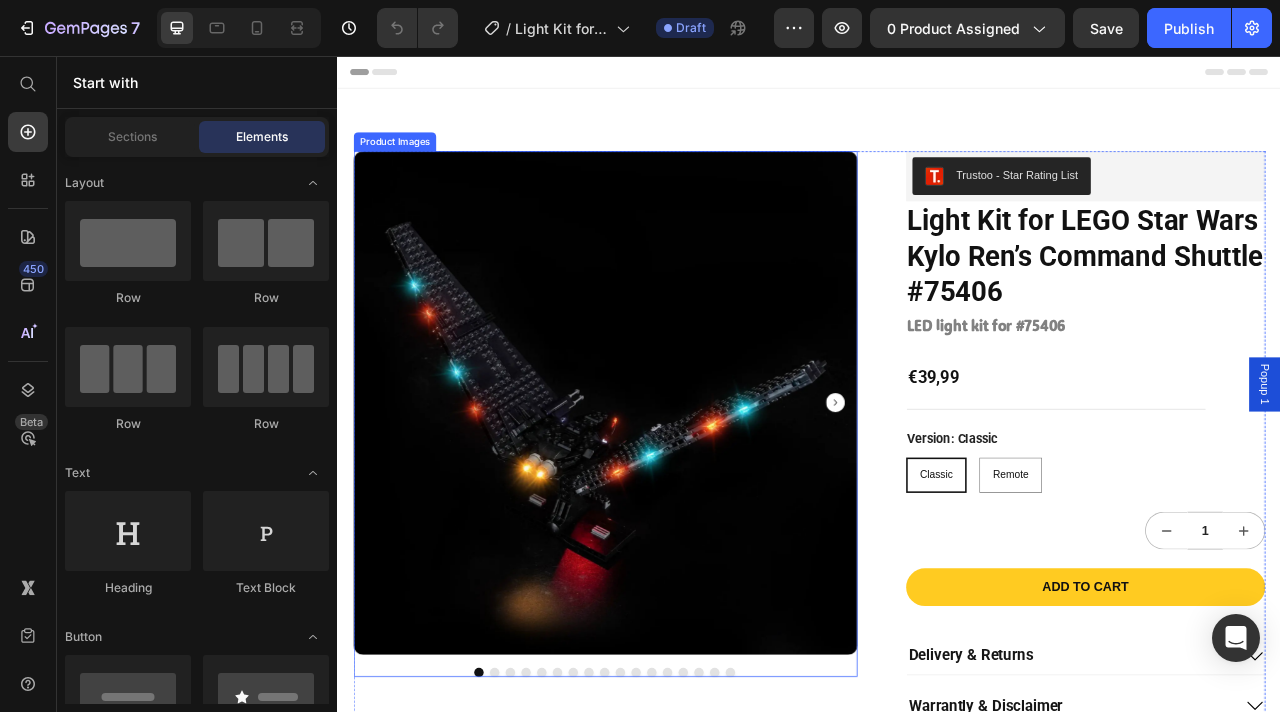click at bounding box center (677, 497) 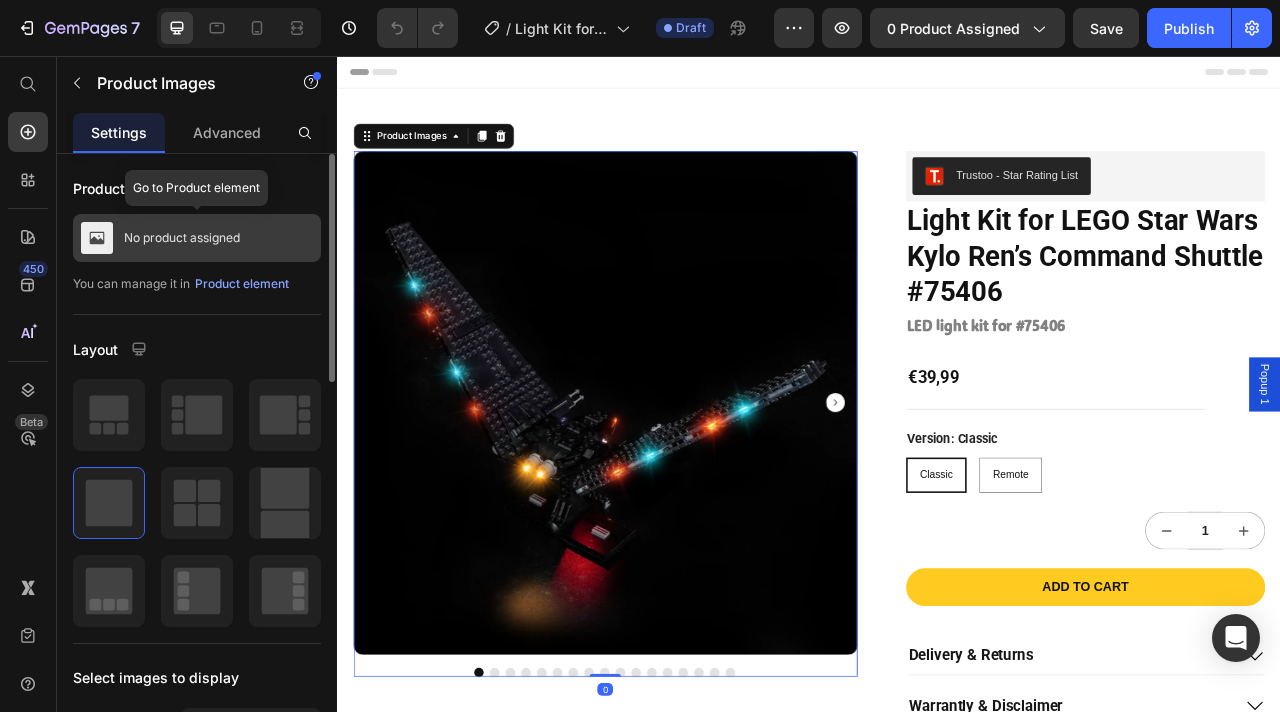 click on "No product assigned" at bounding box center (182, 238) 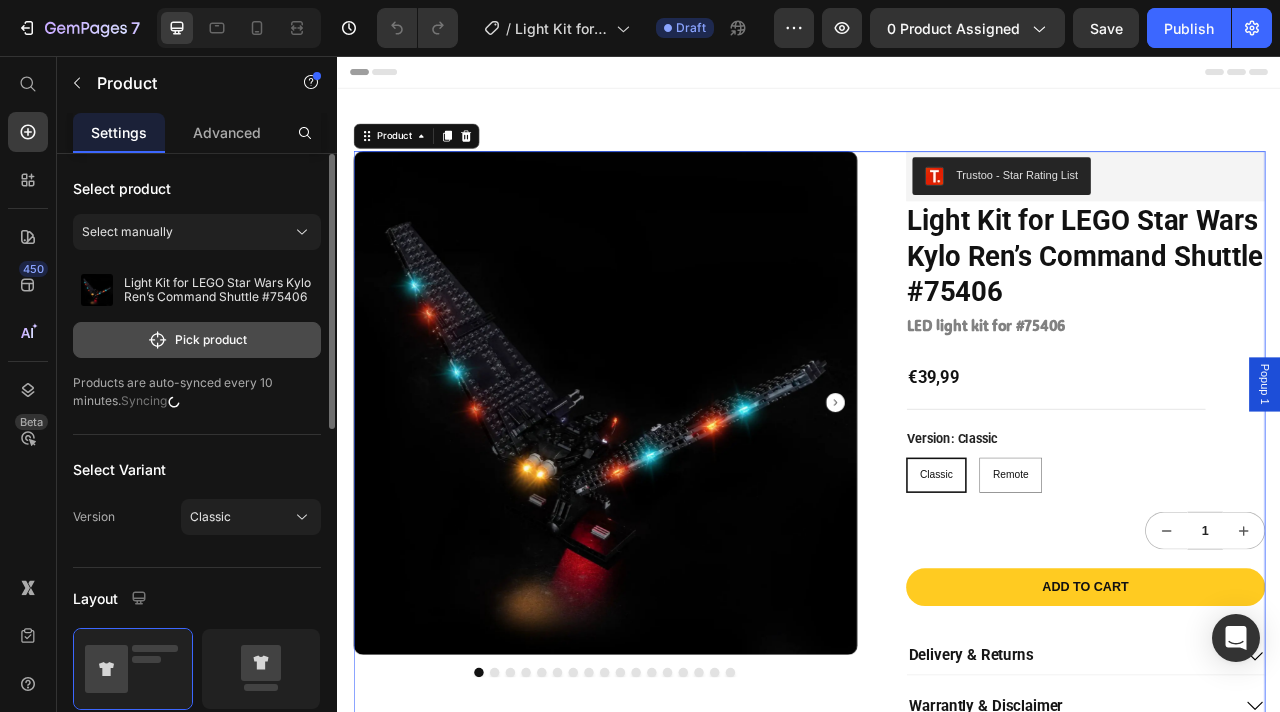 click on "Pick product" at bounding box center (197, 340) 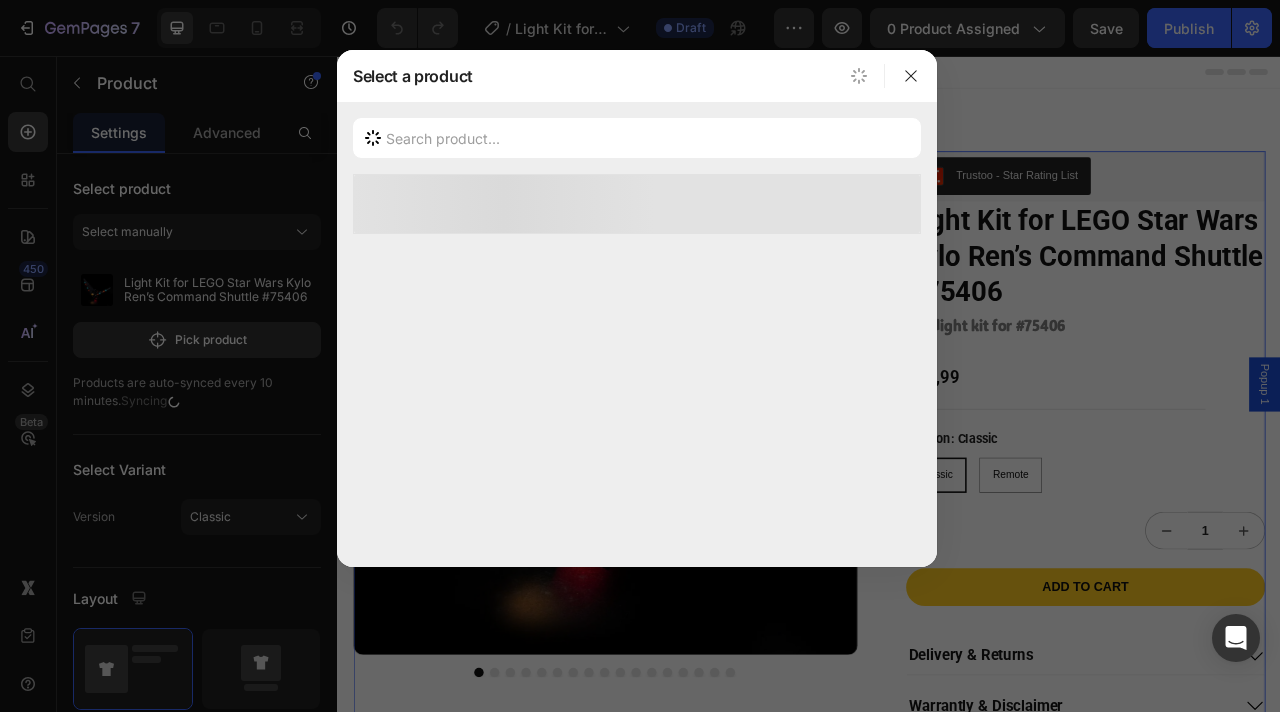 type 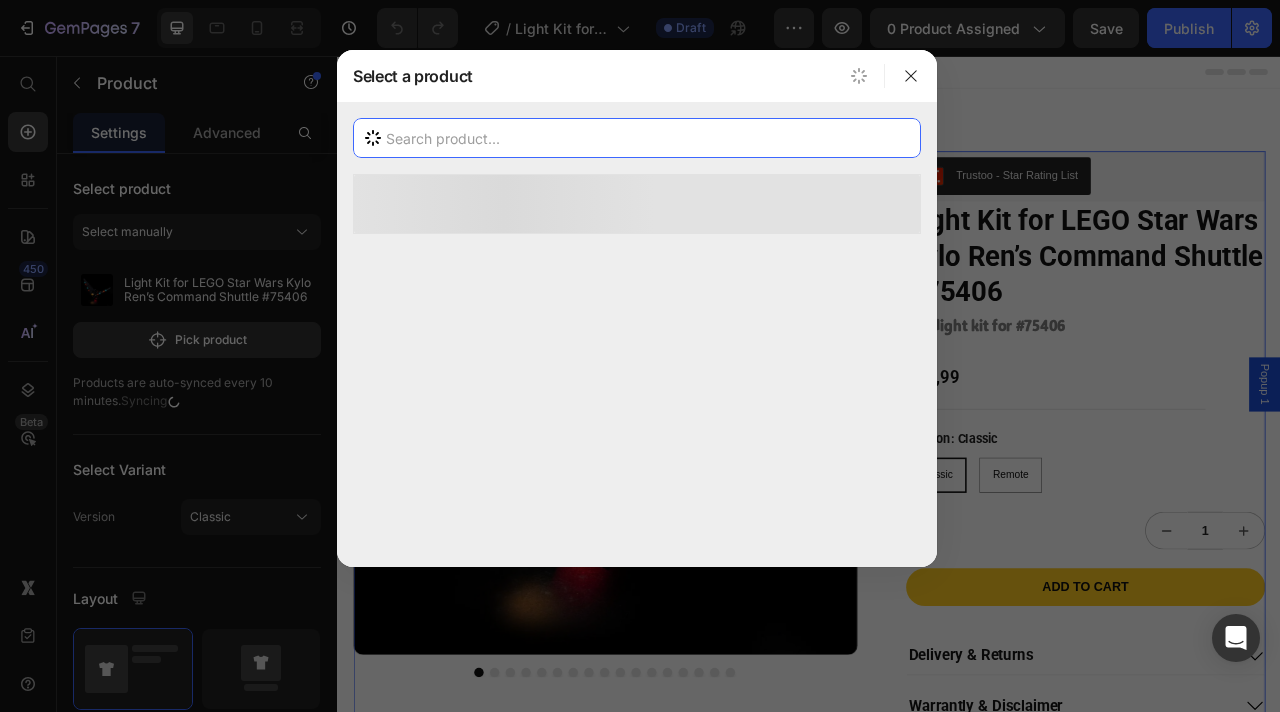 click at bounding box center (637, 138) 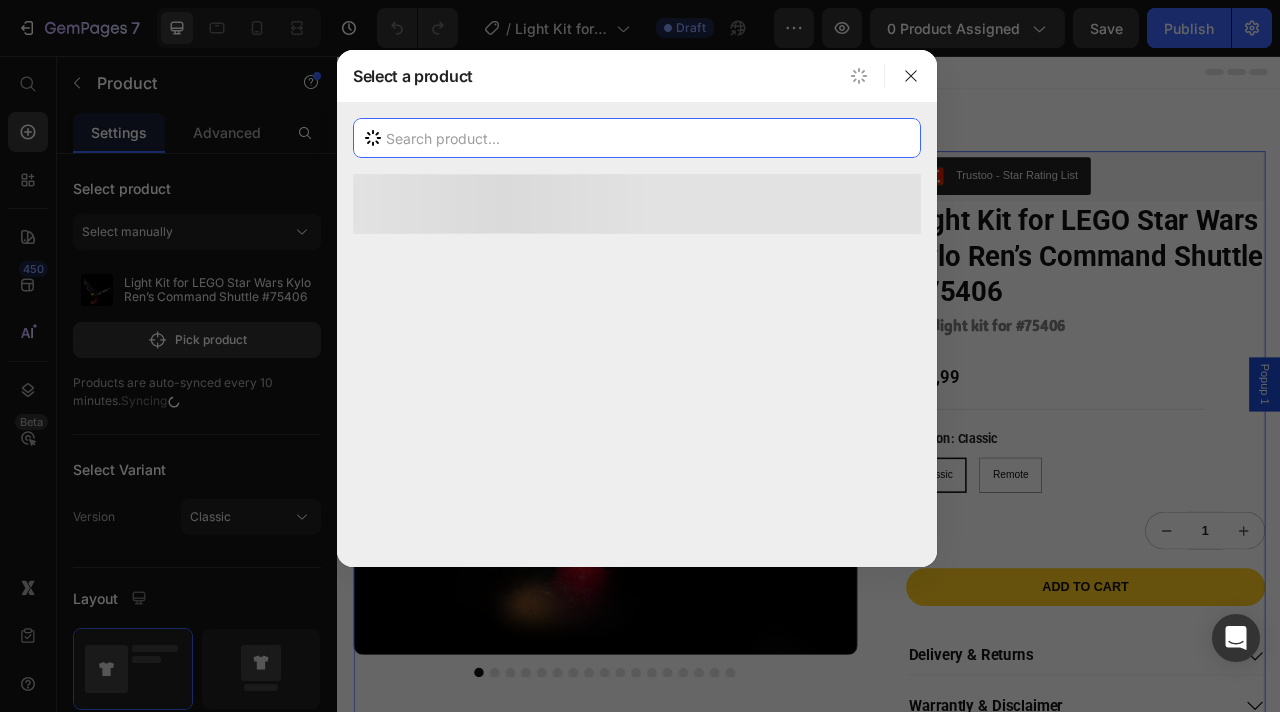 type on "v" 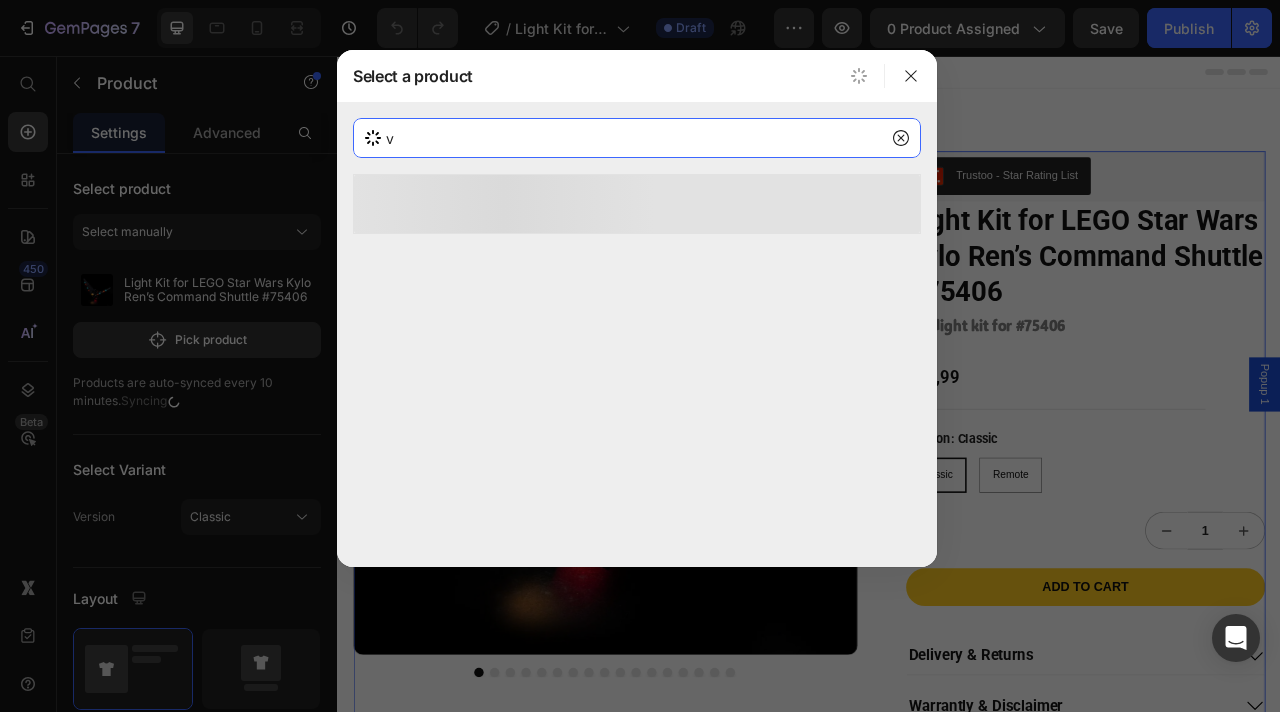 type 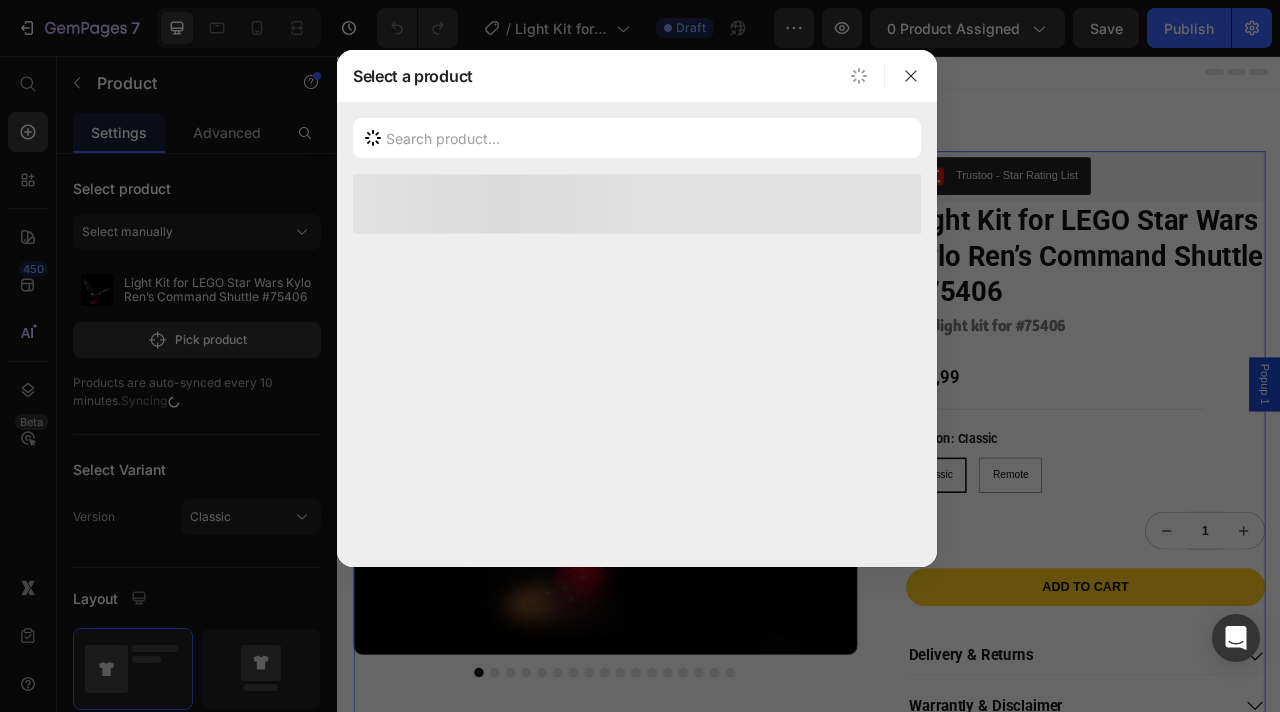click at bounding box center [640, 356] 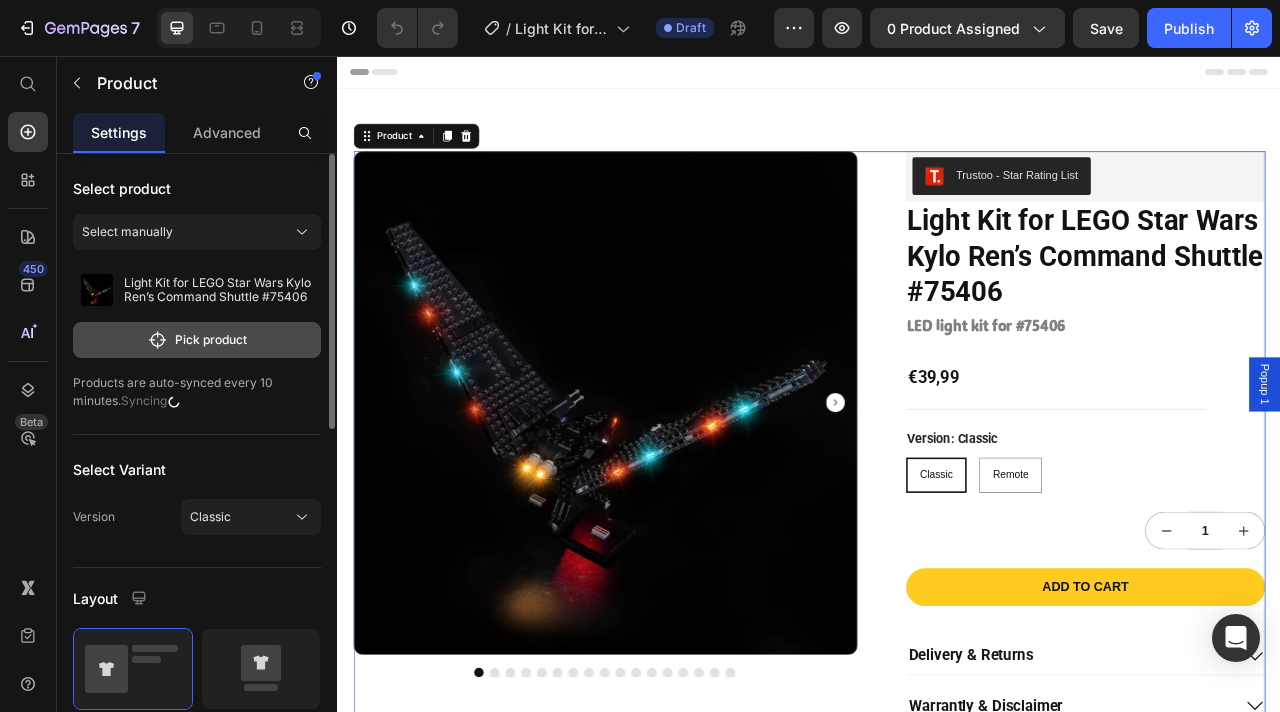 click on "Pick product" at bounding box center (197, 340) 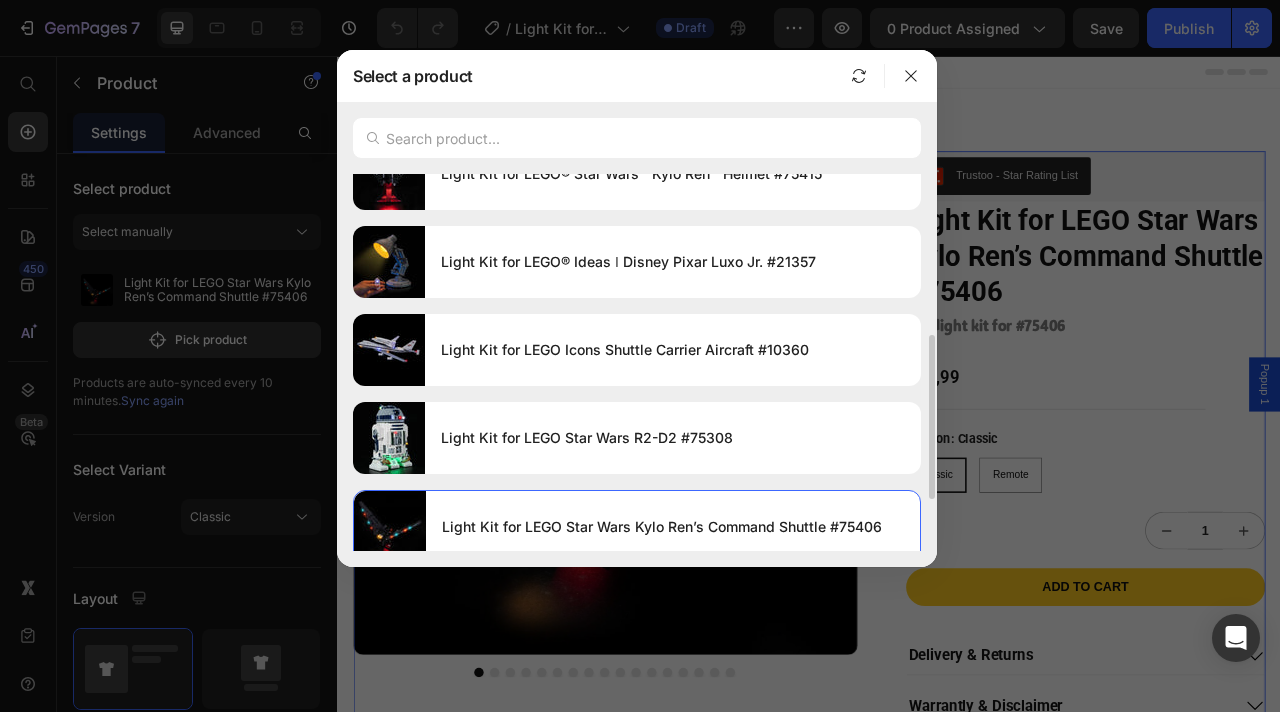 scroll, scrollTop: 389, scrollLeft: 0, axis: vertical 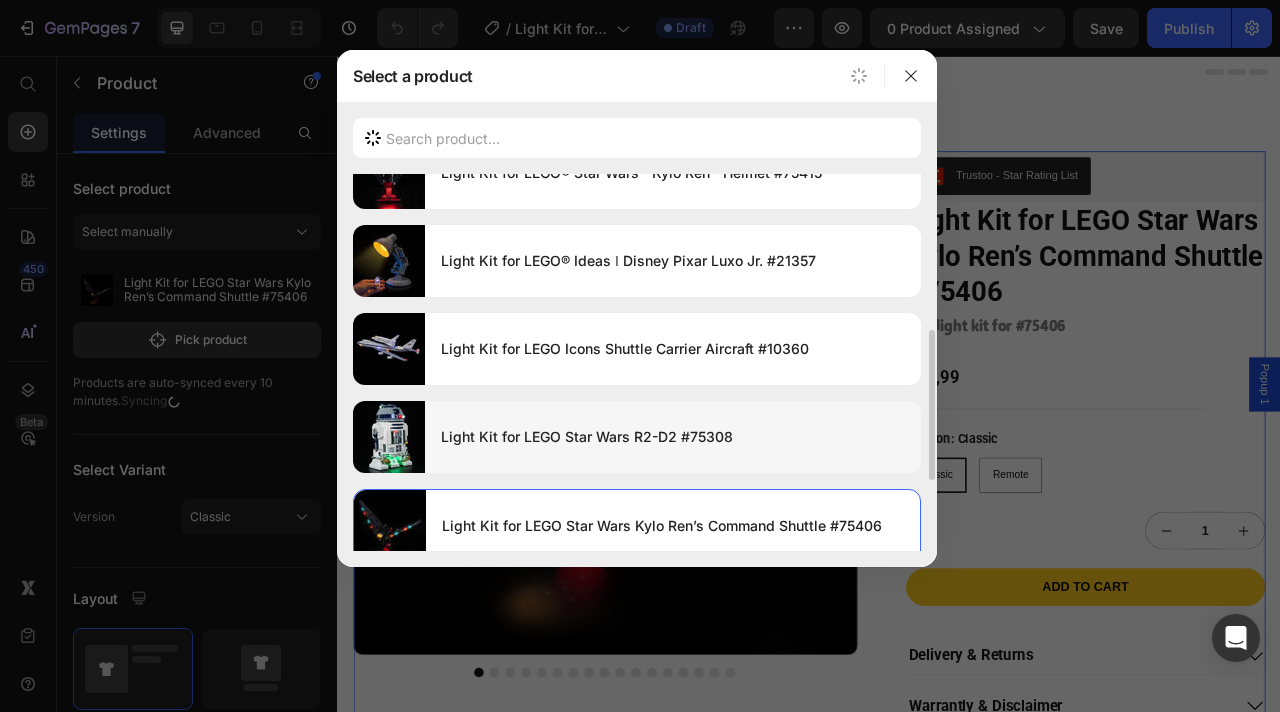 click on "Light Kit for LEGO Star Wars R2-D2 #75308" at bounding box center (673, 437) 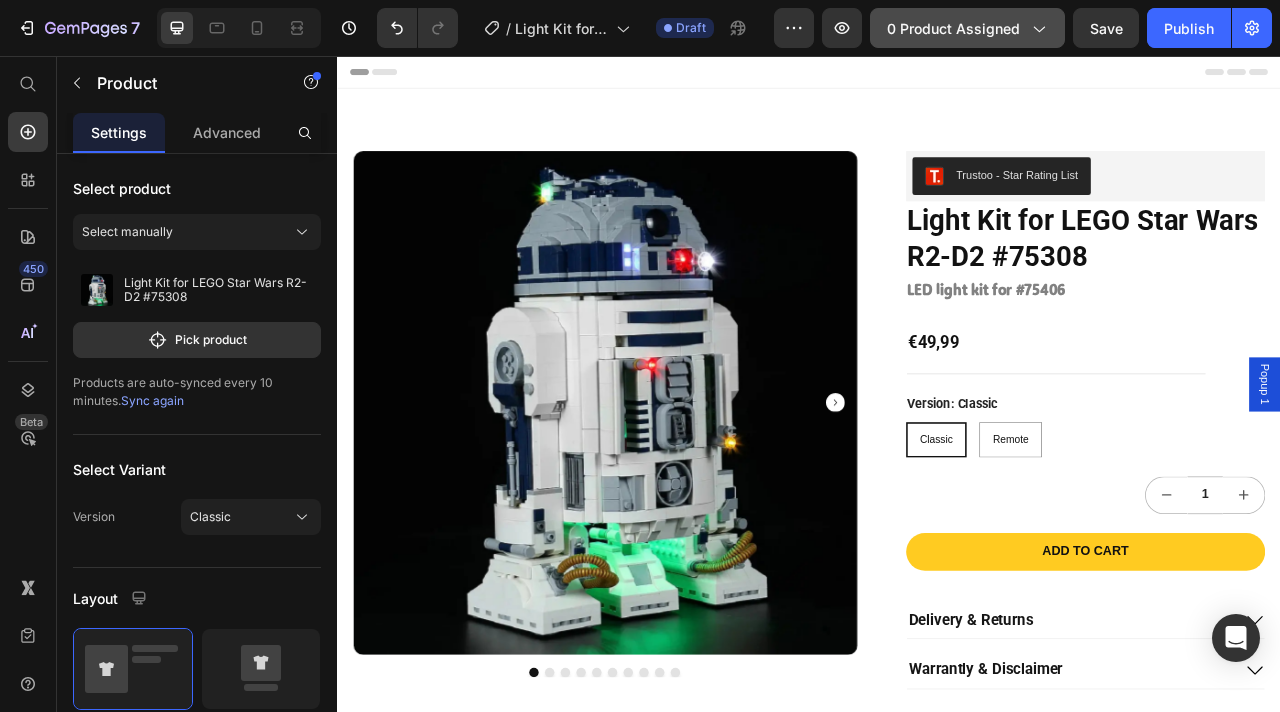 click on "0 product assigned" at bounding box center [967, 28] 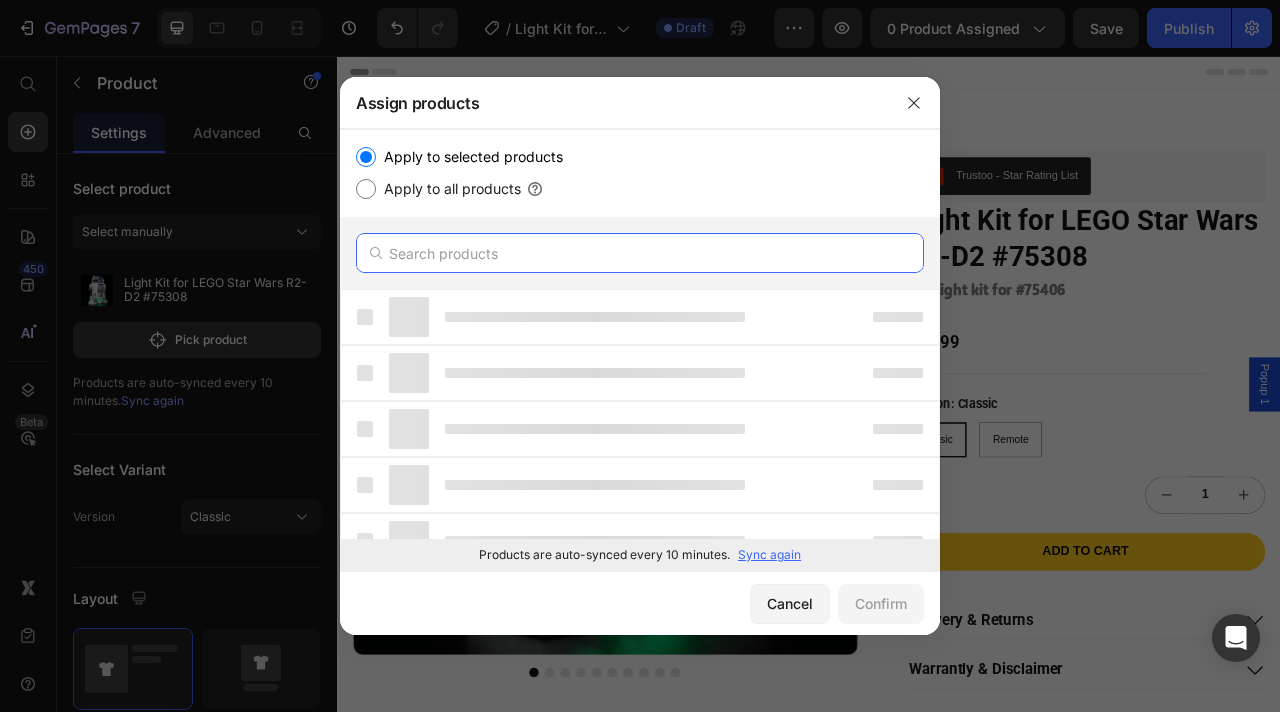 click at bounding box center (640, 253) 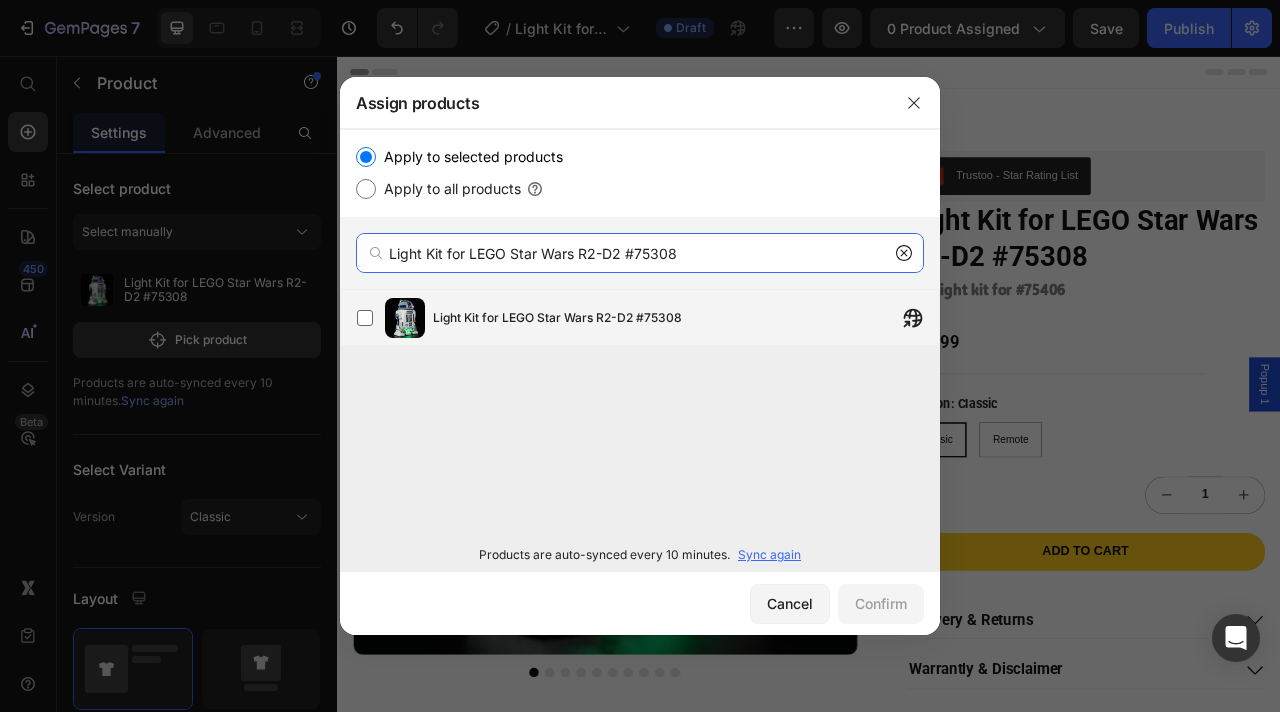 type on "Light Kit for LEGO Star Wars R2-D2 #75308" 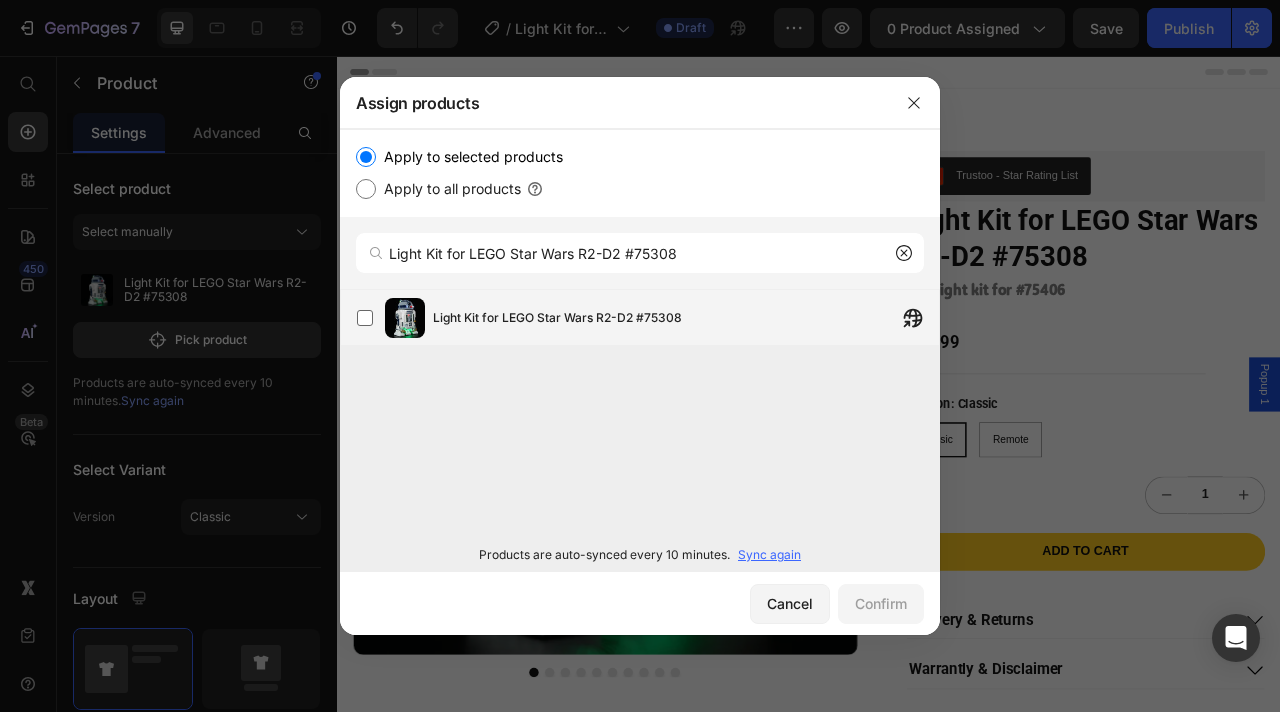click on "Light Kit for LEGO Star Wars R2-D2 #75308" at bounding box center [686, 318] 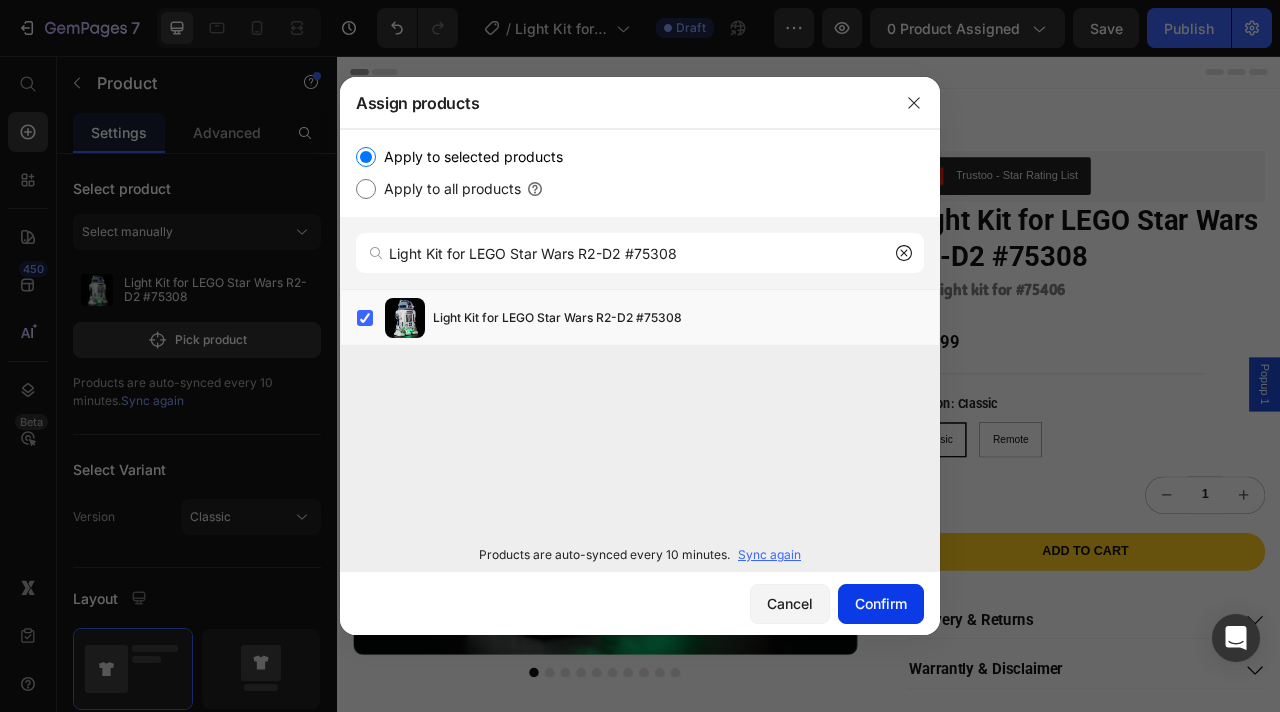 click on "Confirm" at bounding box center [881, 603] 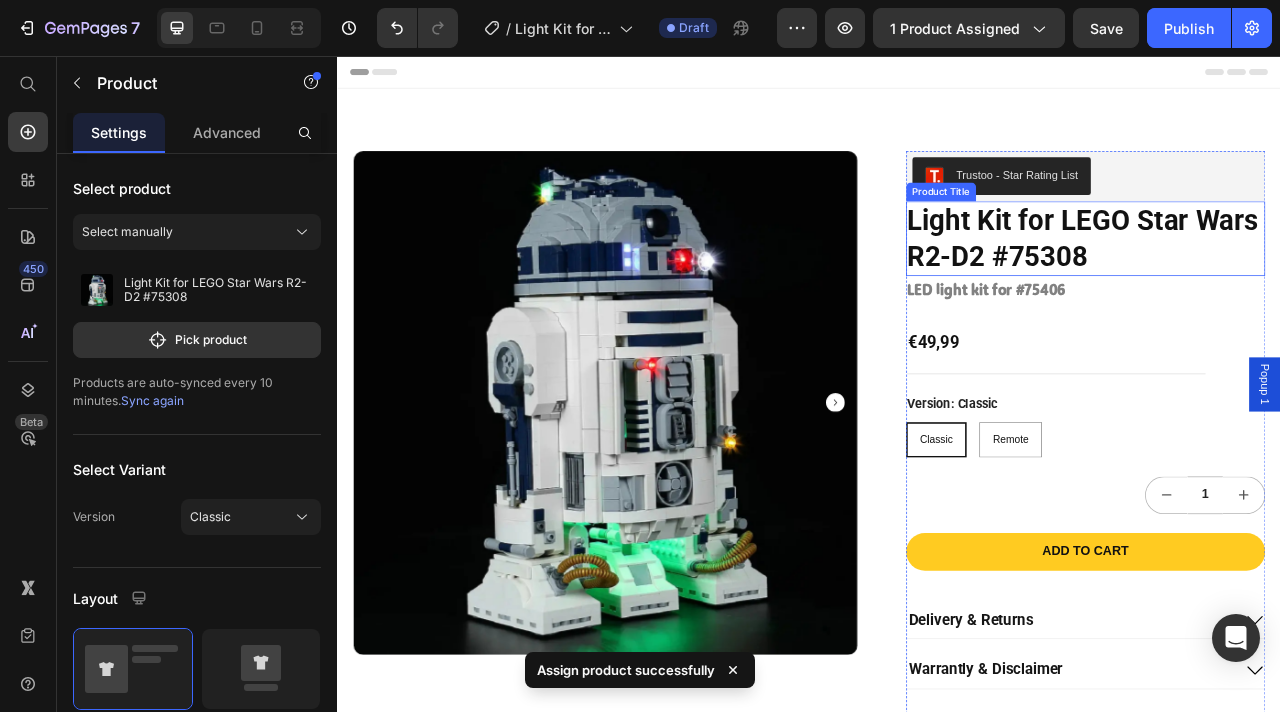 click on "LED light kit for #75406" at bounding box center (1289, 353) 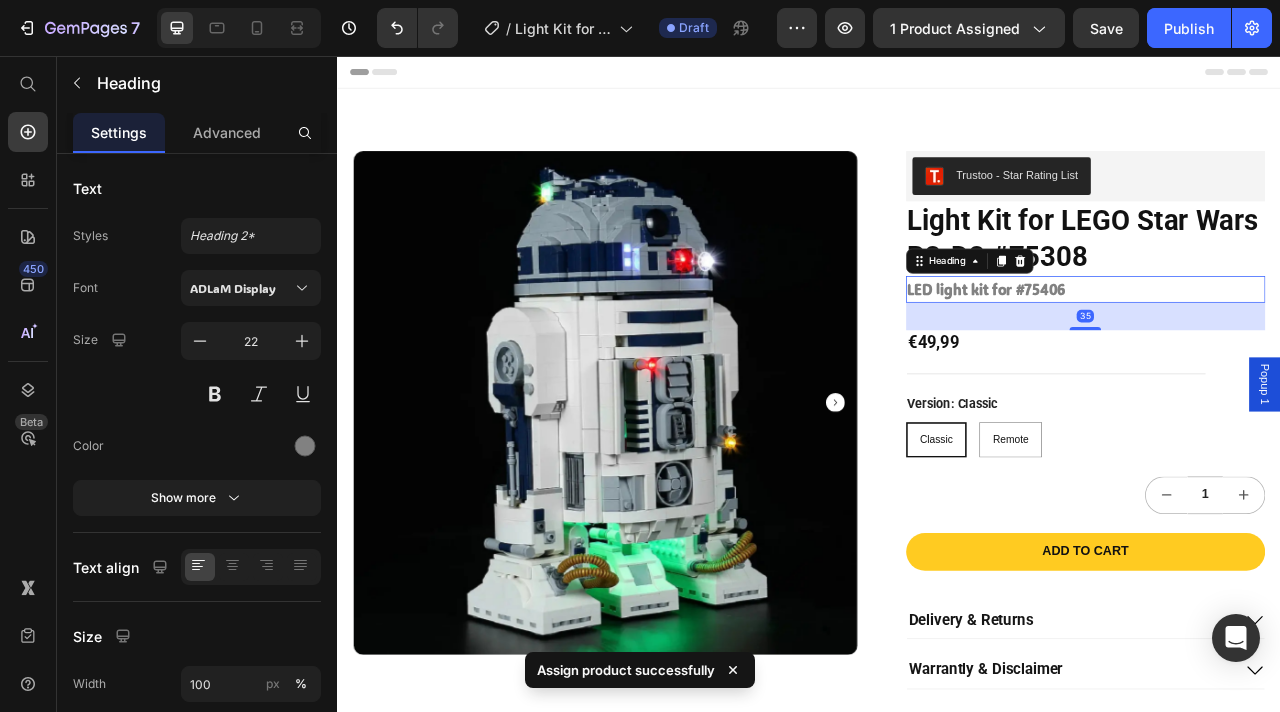 click on "LED light kit for #75406" at bounding box center (1289, 353) 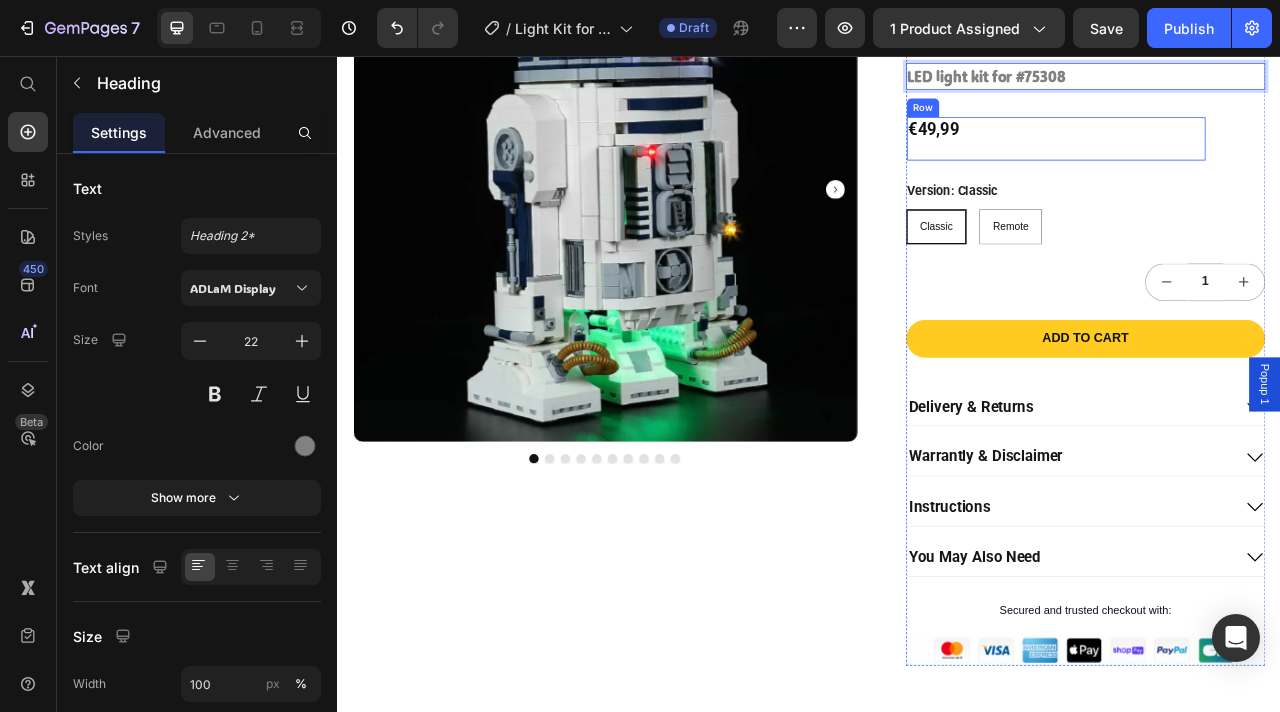 scroll, scrollTop: 341, scrollLeft: 0, axis: vertical 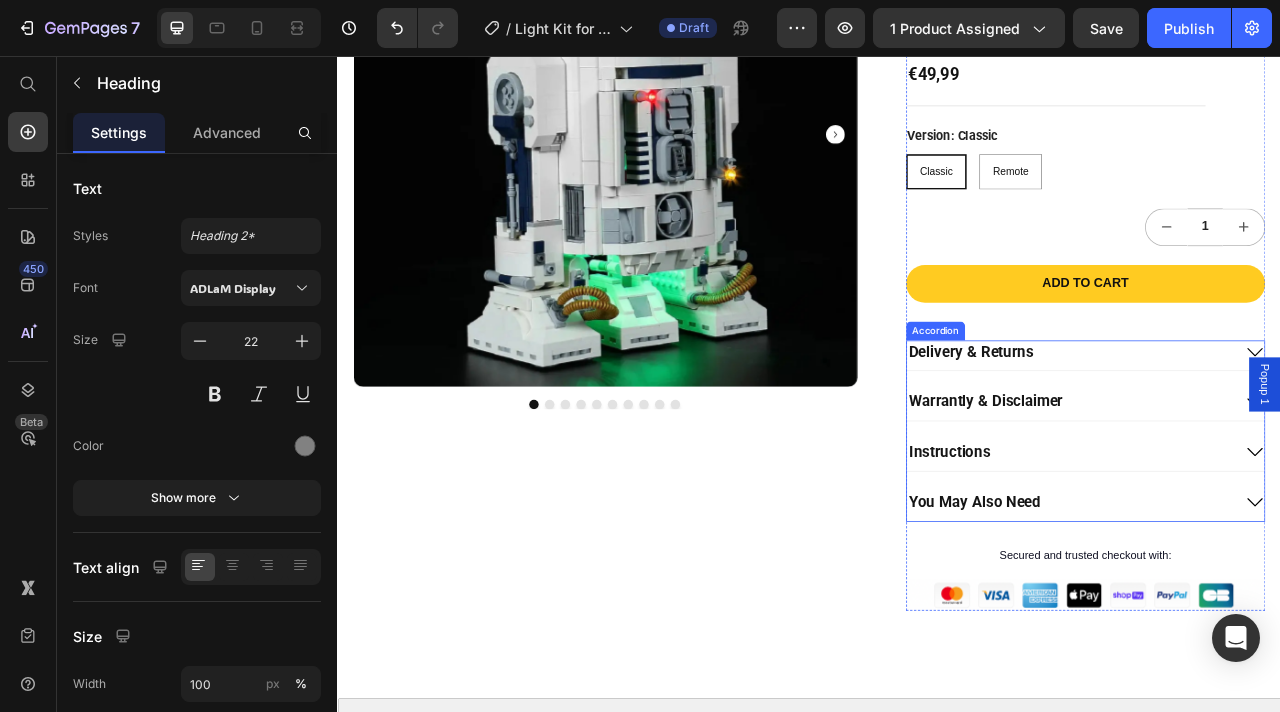 click on "Instructions" at bounding box center [1269, 560] 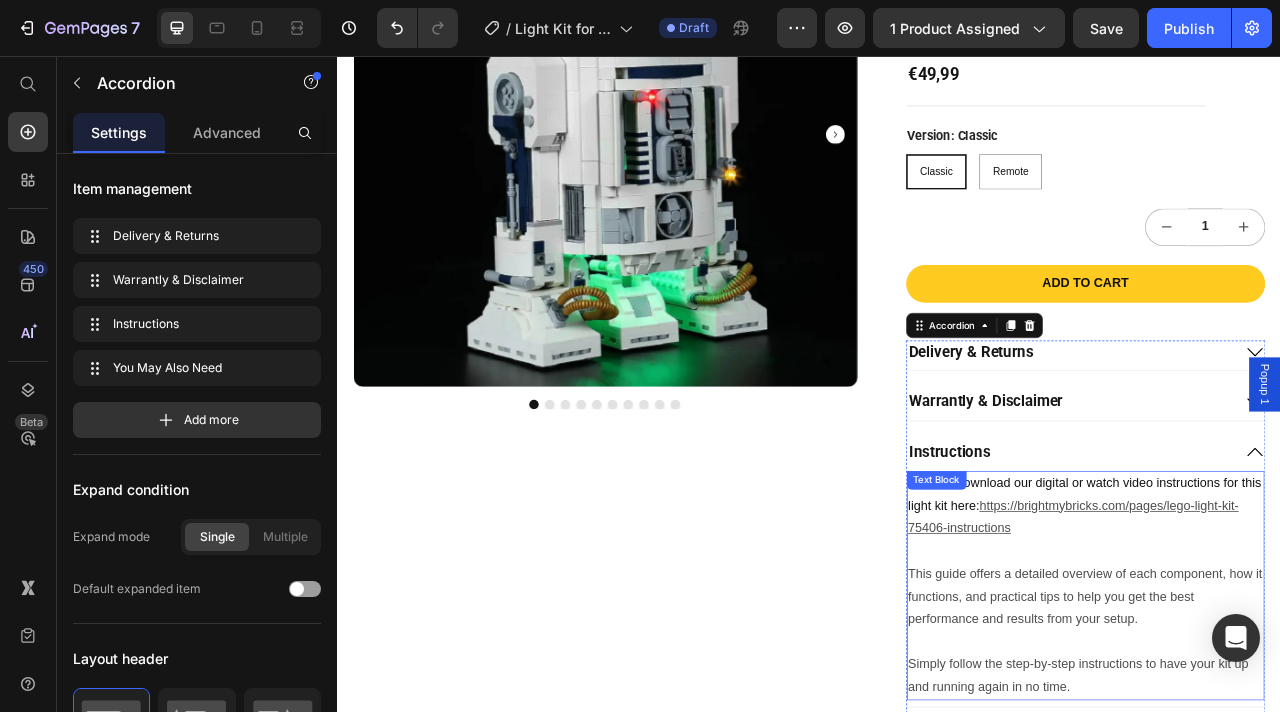 click on "You can download our digital or watch video instructions for this light kit here:  https://brightmybricks.com/pages/lego-light-kit-75406-instructions" at bounding box center (1289, 629) 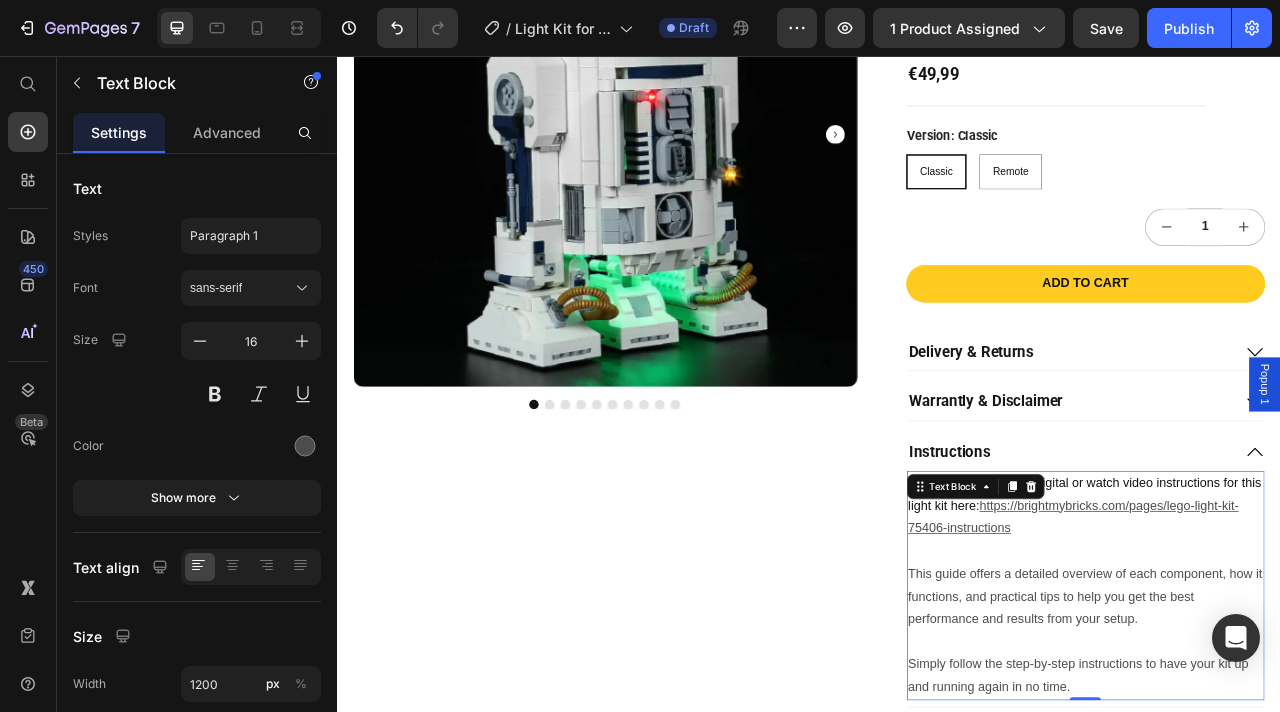 click on "You can download our digital or watch video instructions for this light kit here:  https://brightmybricks.com/pages/lego-light-kit-75406-instructions" at bounding box center (1289, 629) 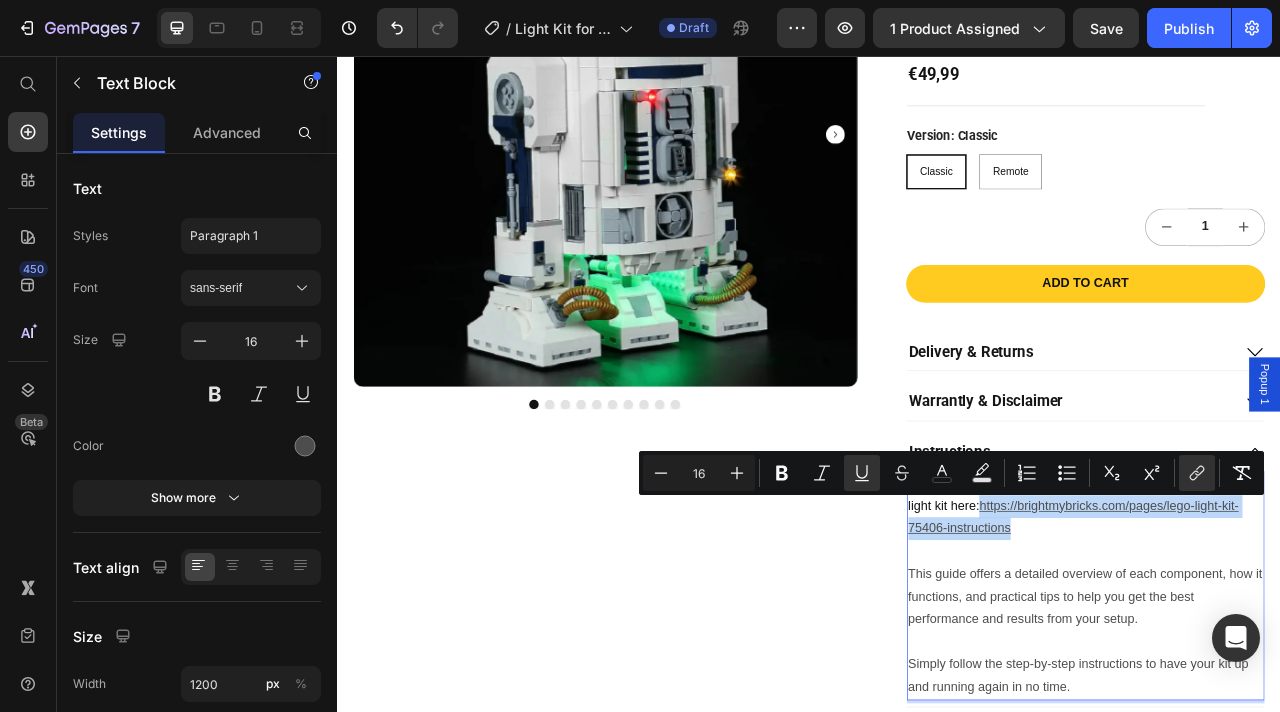 drag, startPoint x: 1225, startPoint y: 657, endPoint x: 1159, endPoint y: 640, distance: 68.154236 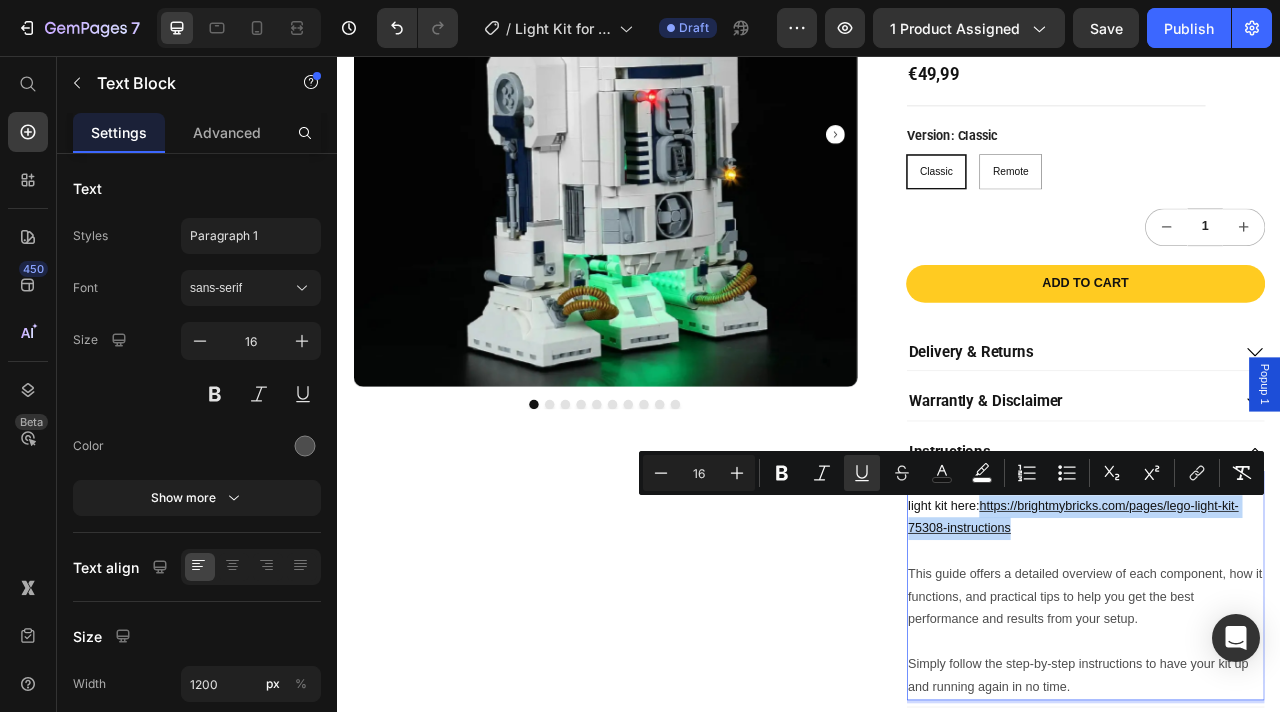 drag, startPoint x: 1254, startPoint y: 661, endPoint x: 1156, endPoint y: 639, distance: 100.43903 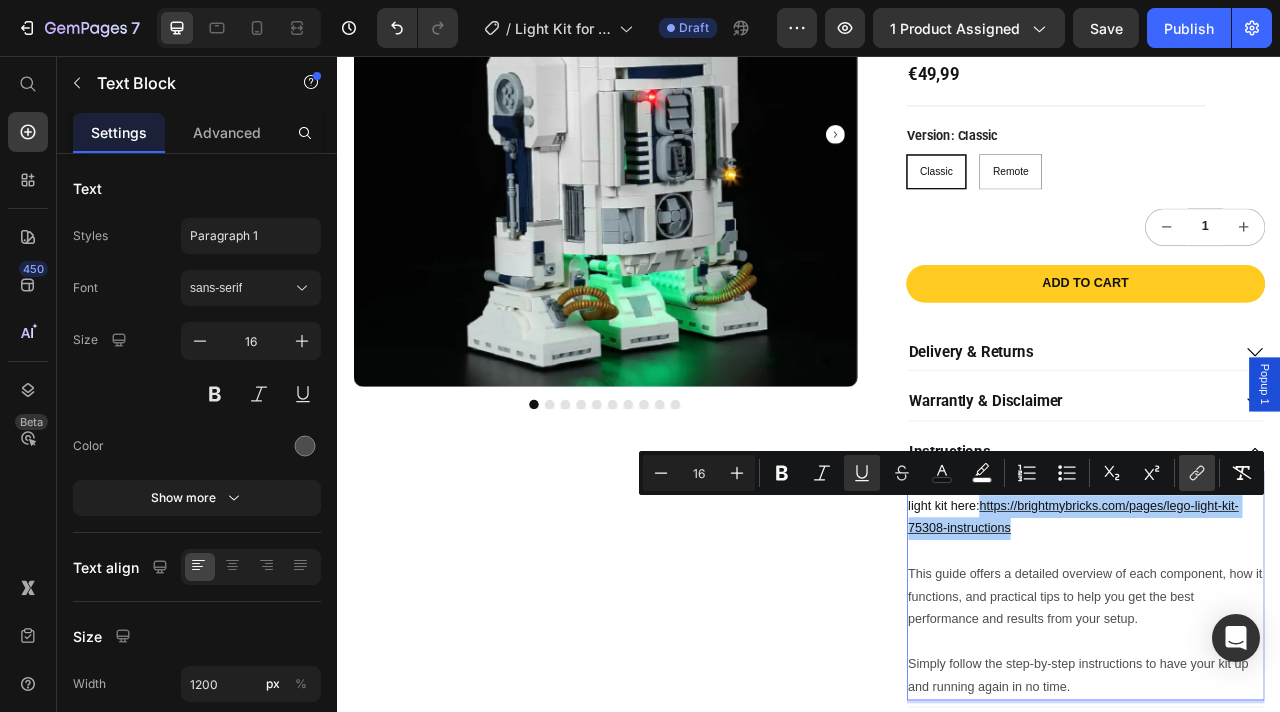 click 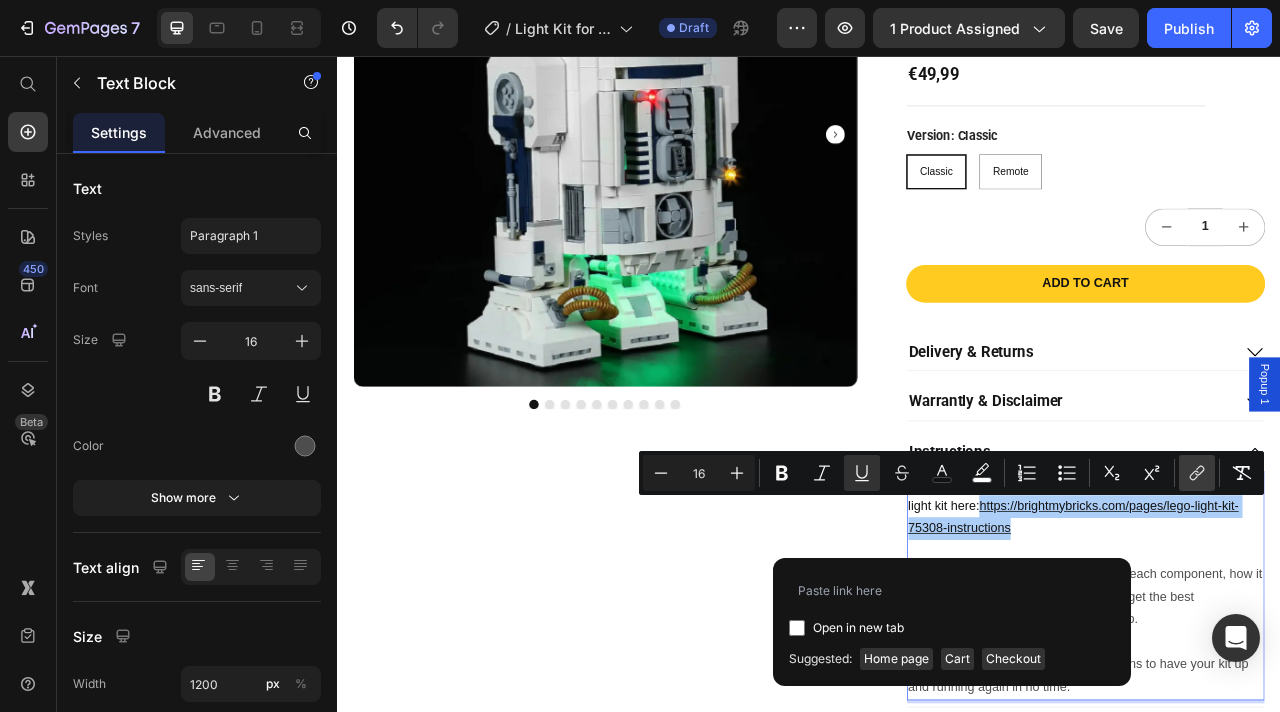 type on "https://brightmybricks.com/pages/lego-light-kit-75308-instructions" 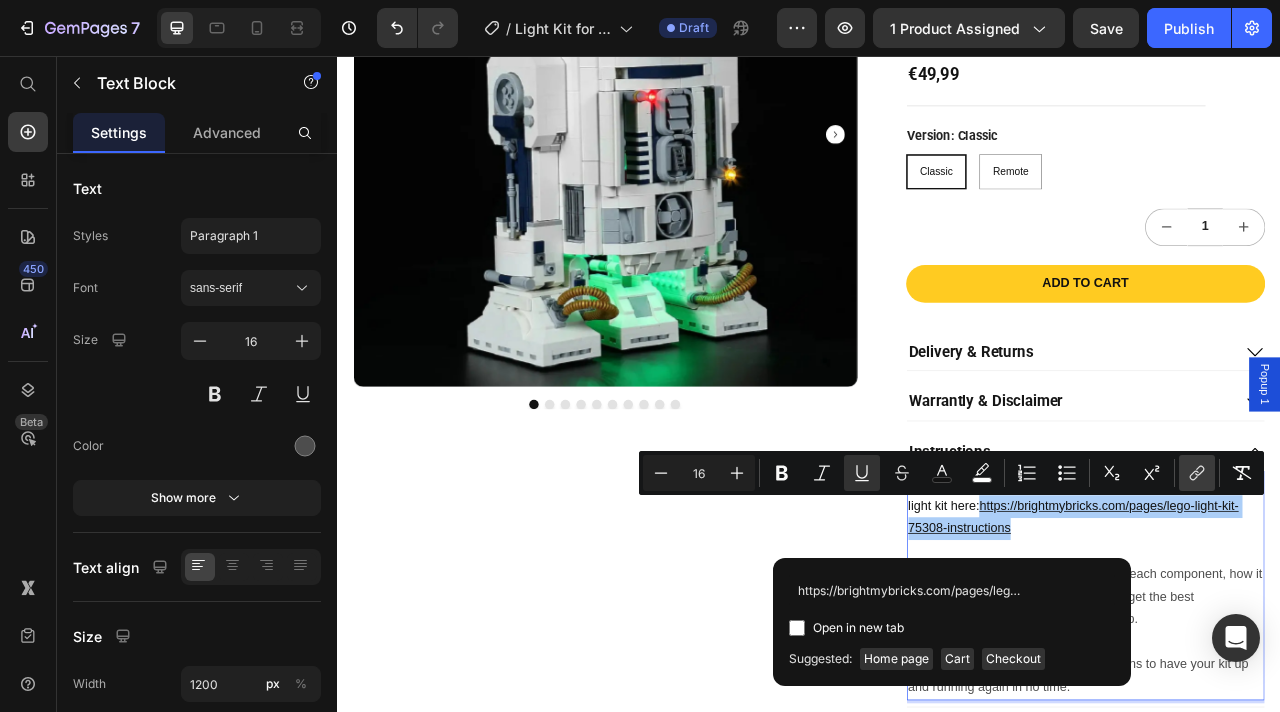 scroll, scrollTop: 0, scrollLeft: 159, axis: horizontal 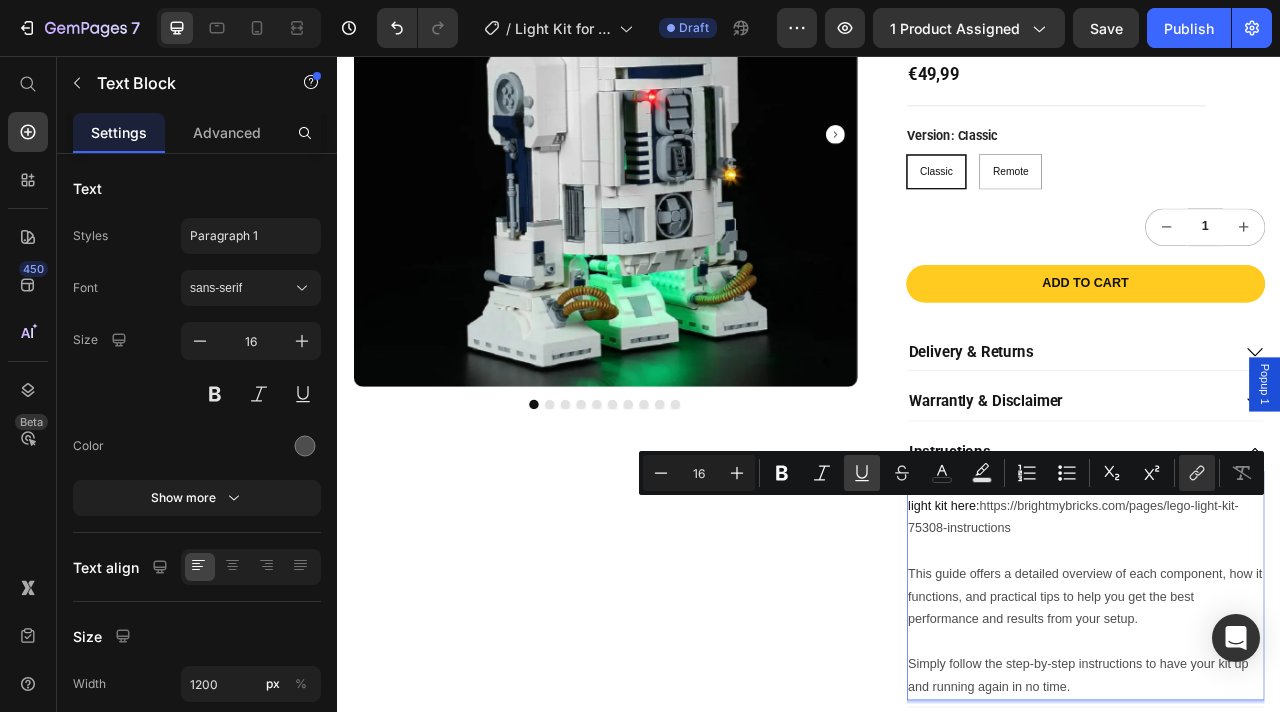click on "Underline" at bounding box center [862, 473] 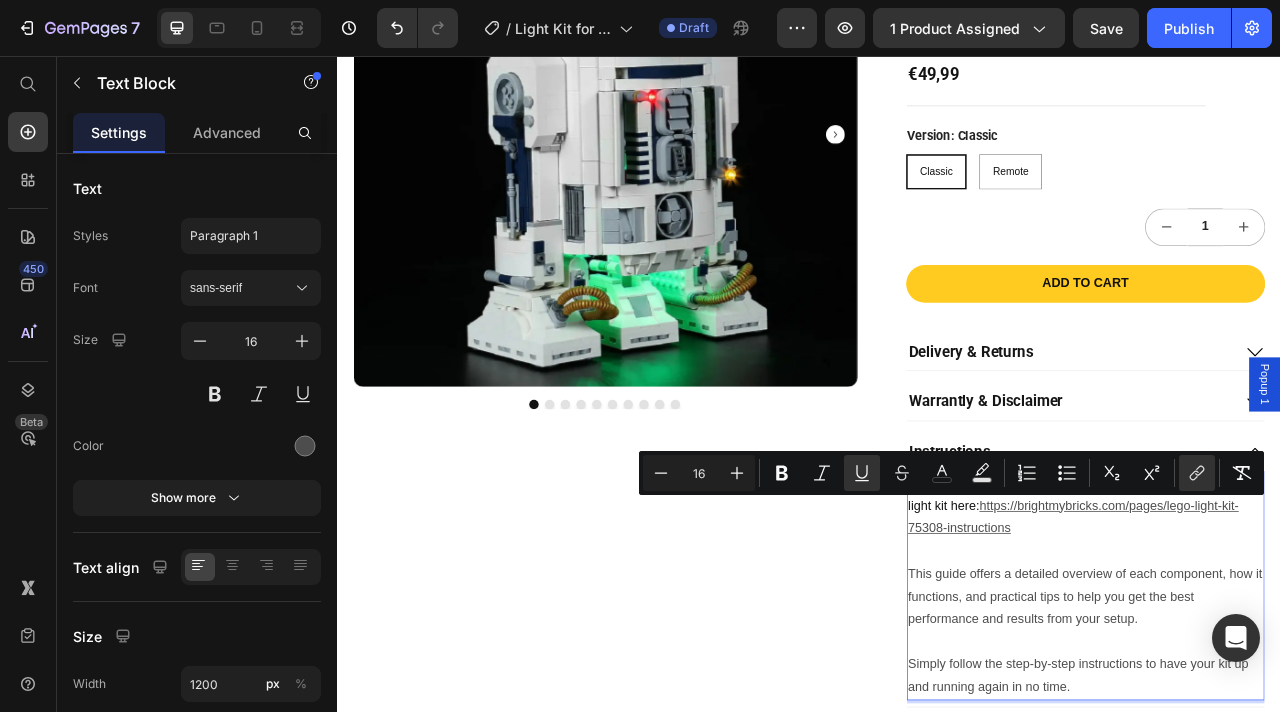 click at bounding box center [1289, 686] 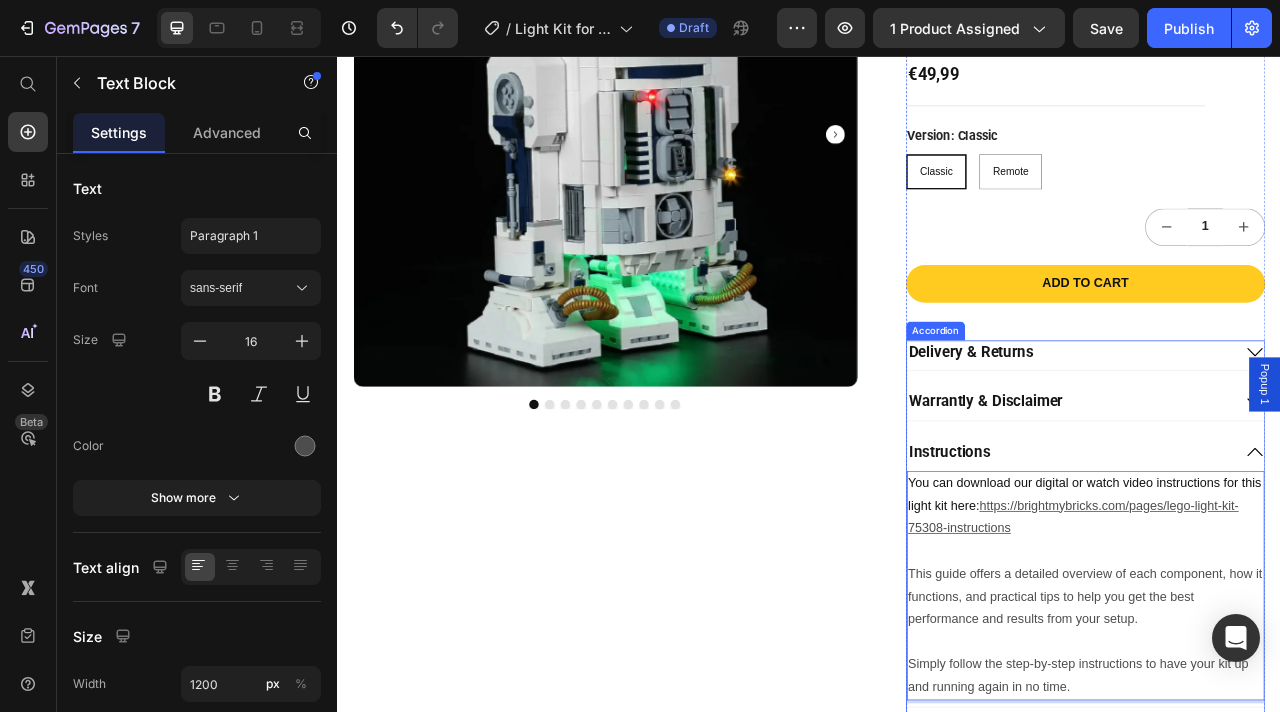 click on "Instructions" at bounding box center [1269, 560] 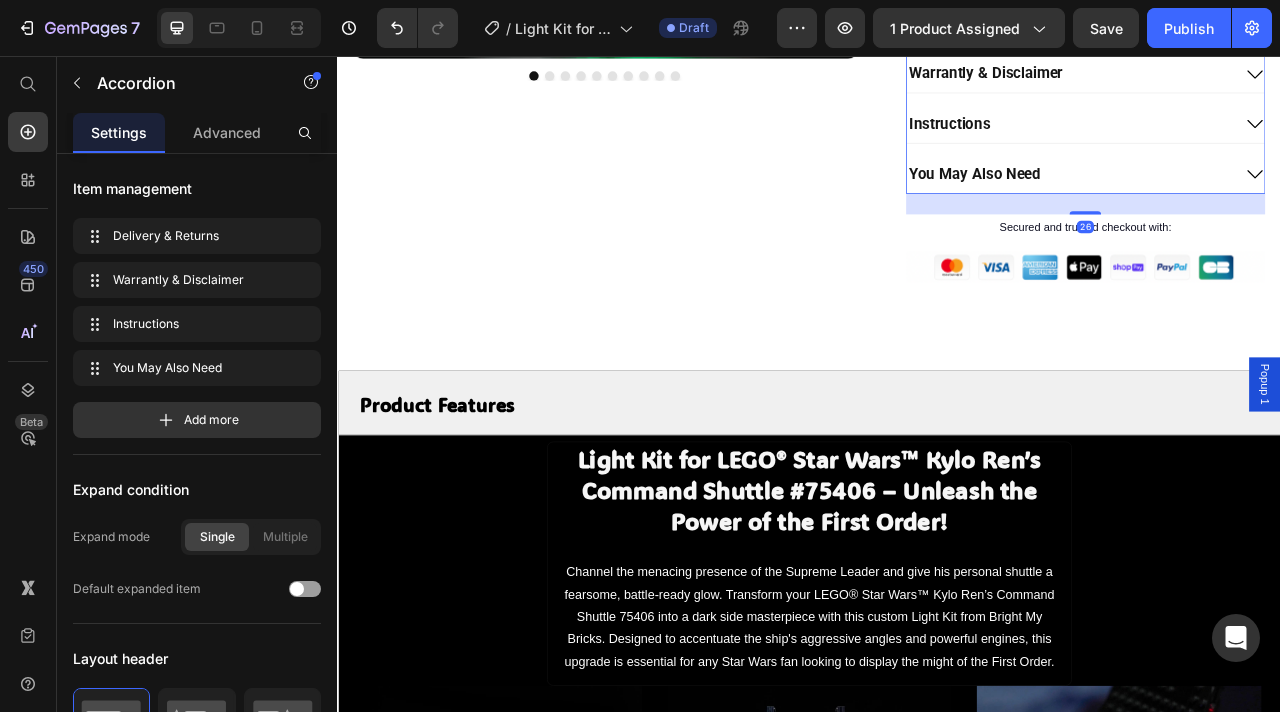 scroll, scrollTop: 931, scrollLeft: 0, axis: vertical 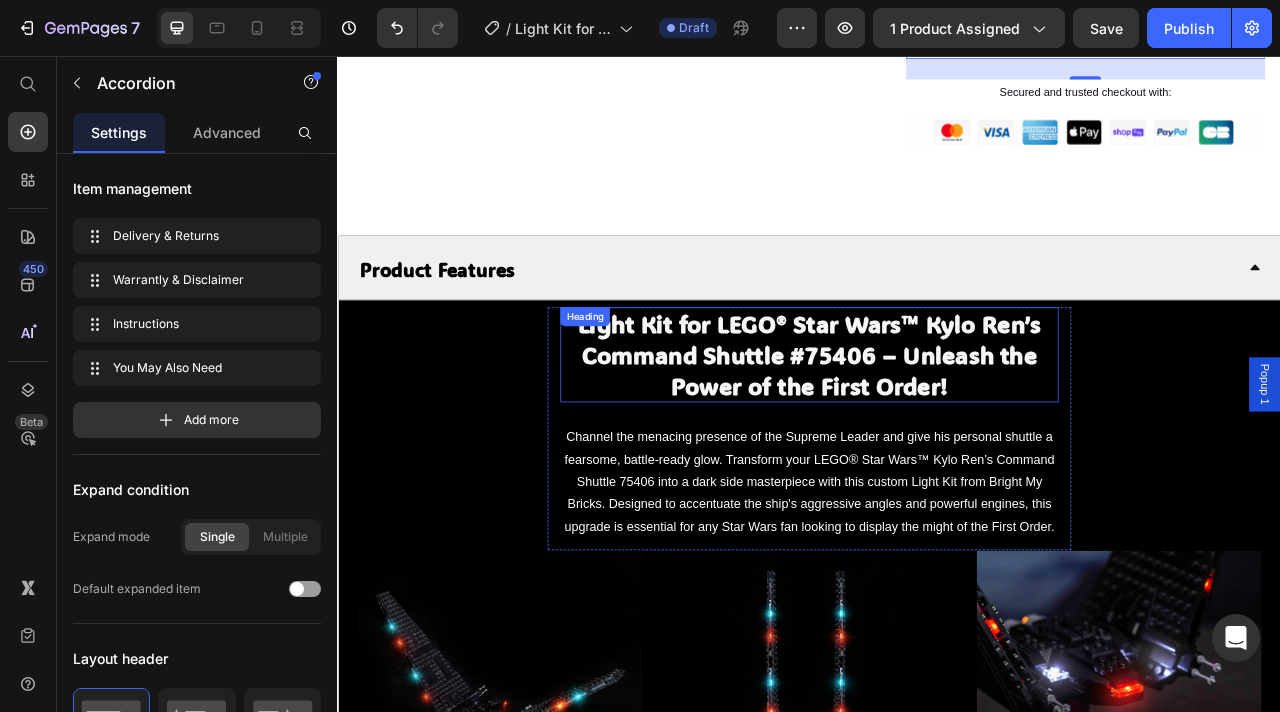 click on "Light Kit for LEGO® Star Wars™ Kylo Ren’s Command Shuttle #75406 – Unleash the Power of the First Order!" at bounding box center [937, 435] 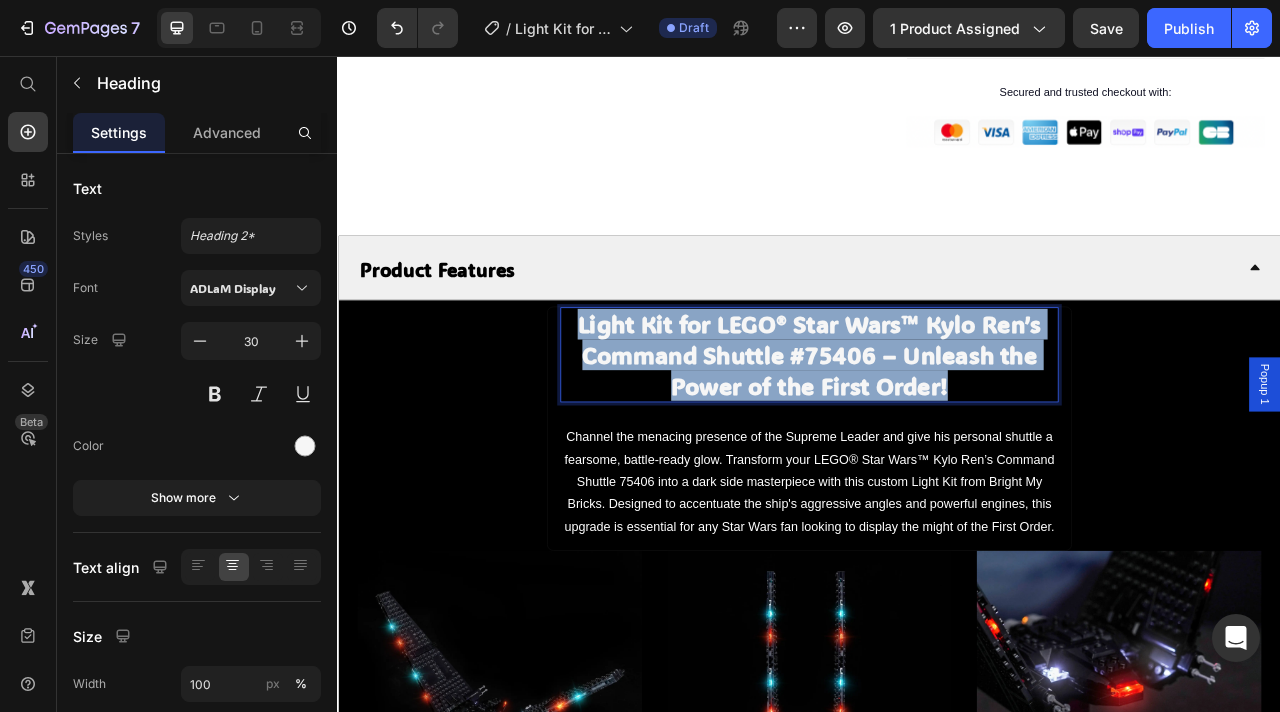 click on "Light Kit for LEGO® Star Wars™ Kylo Ren’s Command Shuttle #75406 – Unleash the Power of the First Order!" at bounding box center [937, 435] 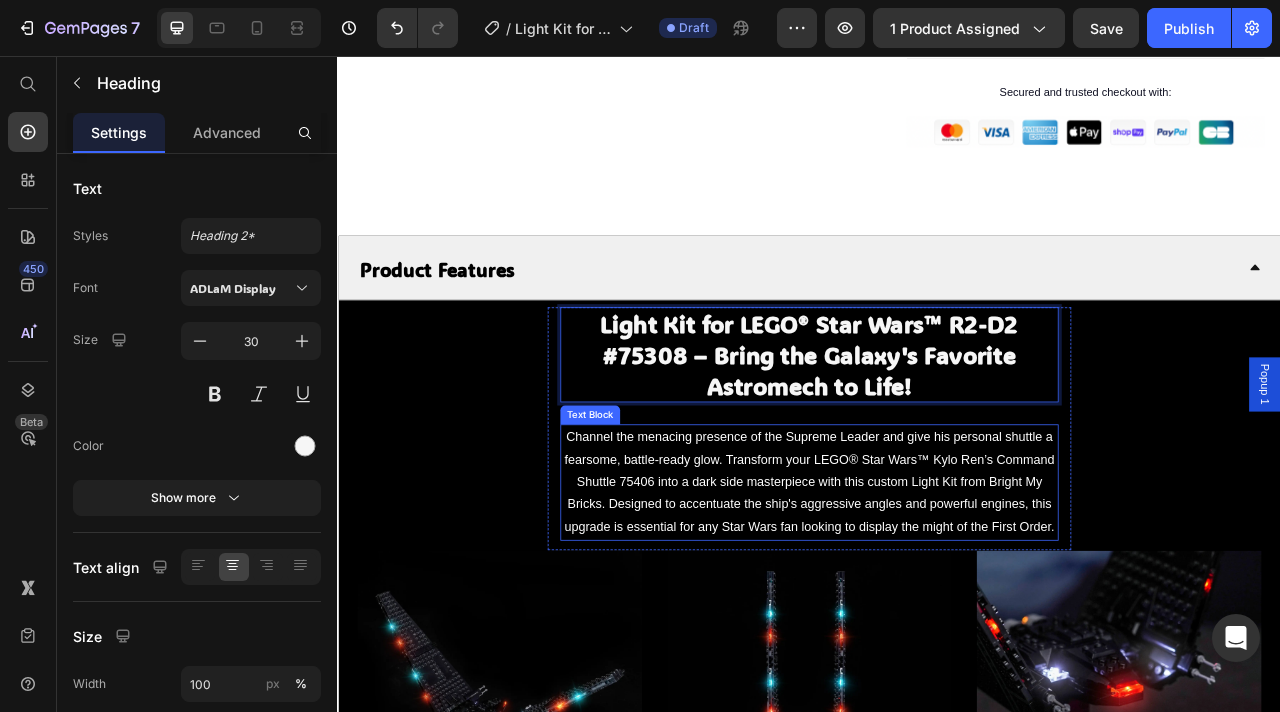 click on "Channel the menacing presence of the Supreme Leader and give his personal shuttle a fearsome, battle-ready glow. Transform your LEGO® Star Wars™ Kylo Ren’s Command Shuttle 75406 into a dark side masterpiece with this custom Light Kit from Bright My Bricks. Designed to accentuate the ship's aggressive angles and powerful engines, this upgrade is essential for any Star Wars fan looking to display the might of the First Order." at bounding box center (937, 598) 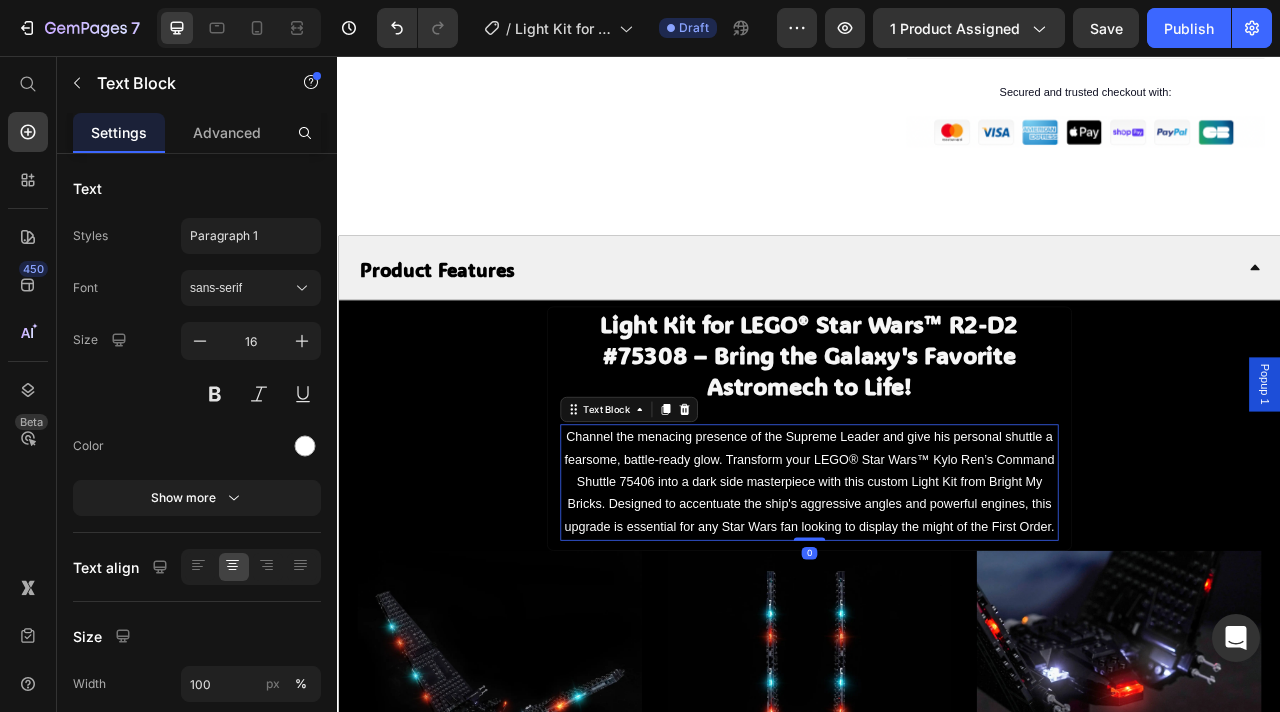 click on "Channel the menacing presence of the Supreme Leader and give his personal shuttle a fearsome, battle-ready glow. Transform your LEGO® Star Wars™ Kylo Ren’s Command Shuttle 75406 into a dark side masterpiece with this custom Light Kit from Bright My Bricks. Designed to accentuate the ship's aggressive angles and powerful engines, this upgrade is essential for any Star Wars fan looking to display the might of the First Order." at bounding box center [937, 598] 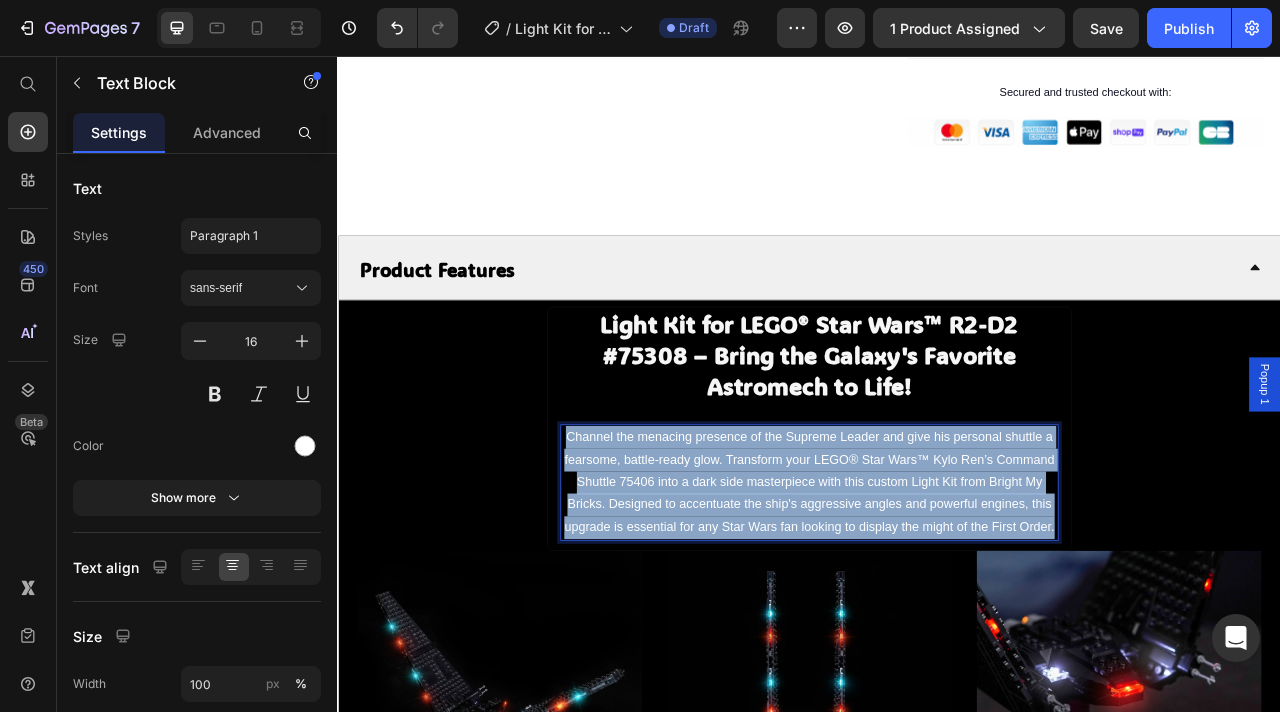 click on "Channel the menacing presence of the Supreme Leader and give his personal shuttle a fearsome, battle-ready glow. Transform your LEGO® Star Wars™ Kylo Ren’s Command Shuttle 75406 into a dark side masterpiece with this custom Light Kit from Bright My Bricks. Designed to accentuate the ship's aggressive angles and powerful engines, this upgrade is essential for any Star Wars fan looking to display the might of the First Order." at bounding box center (937, 598) 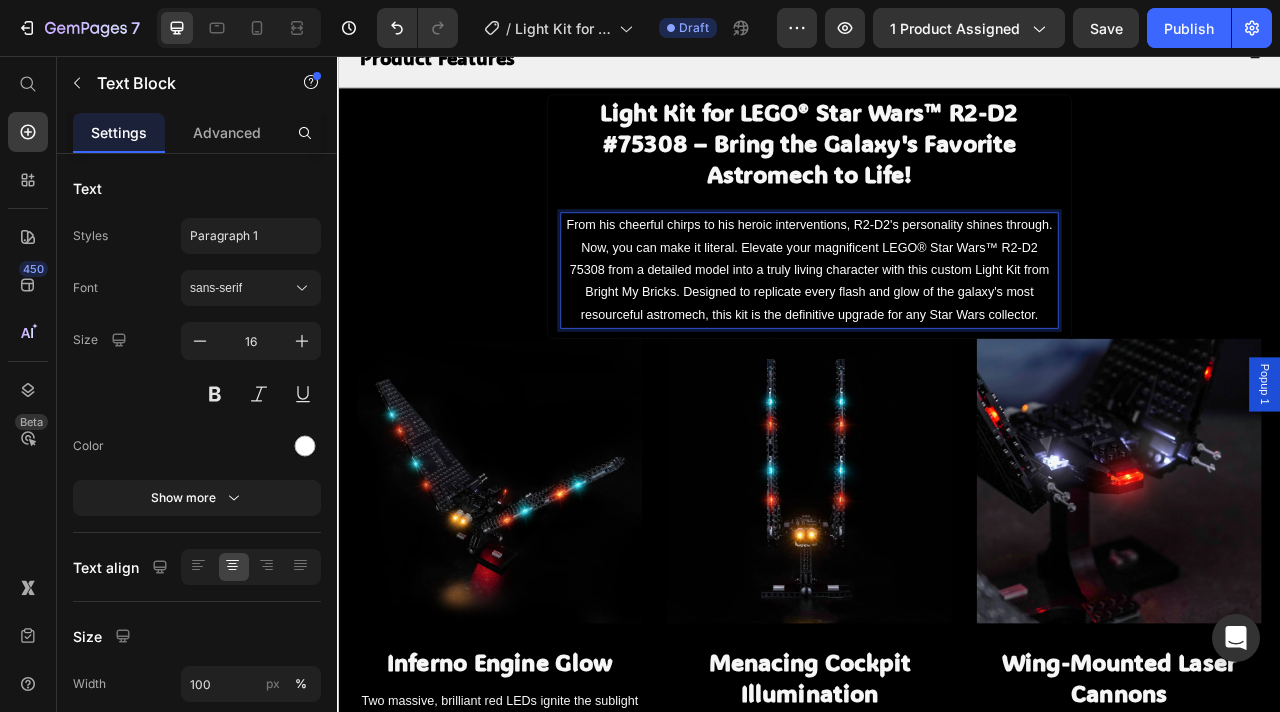 scroll, scrollTop: 1465, scrollLeft: 0, axis: vertical 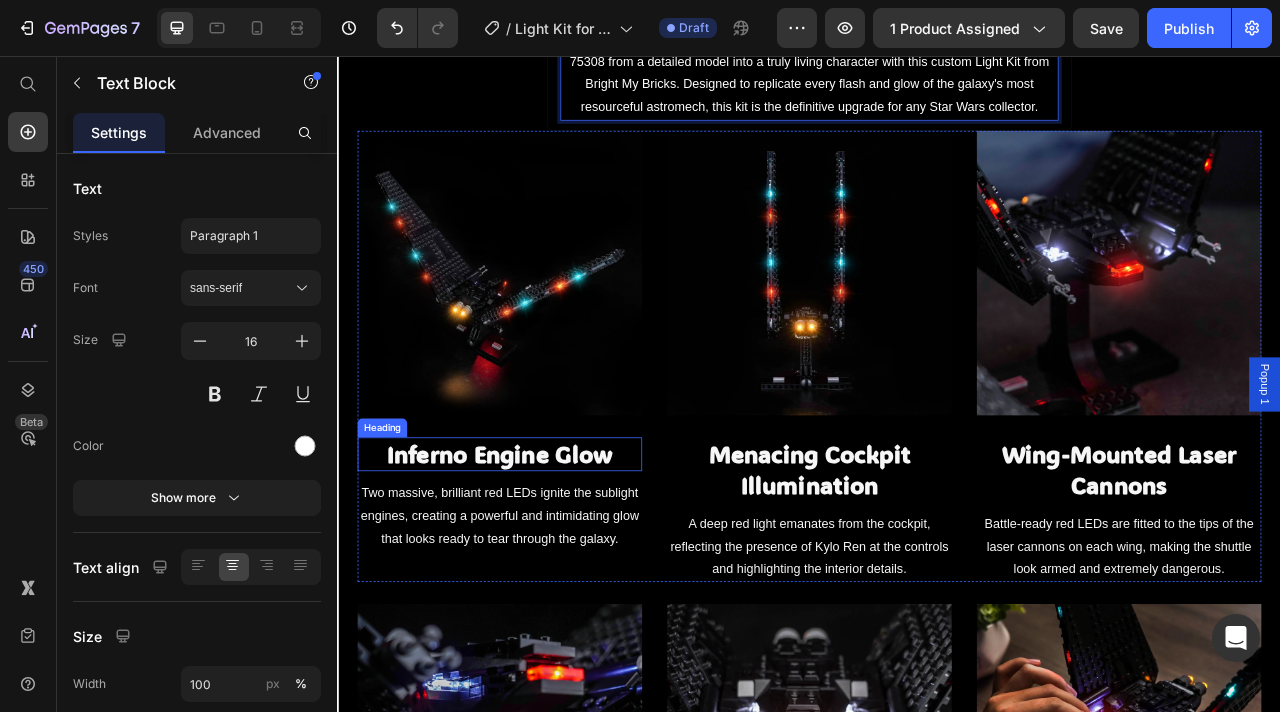 click on "Inferno Engine Glow" at bounding box center [543, 562] 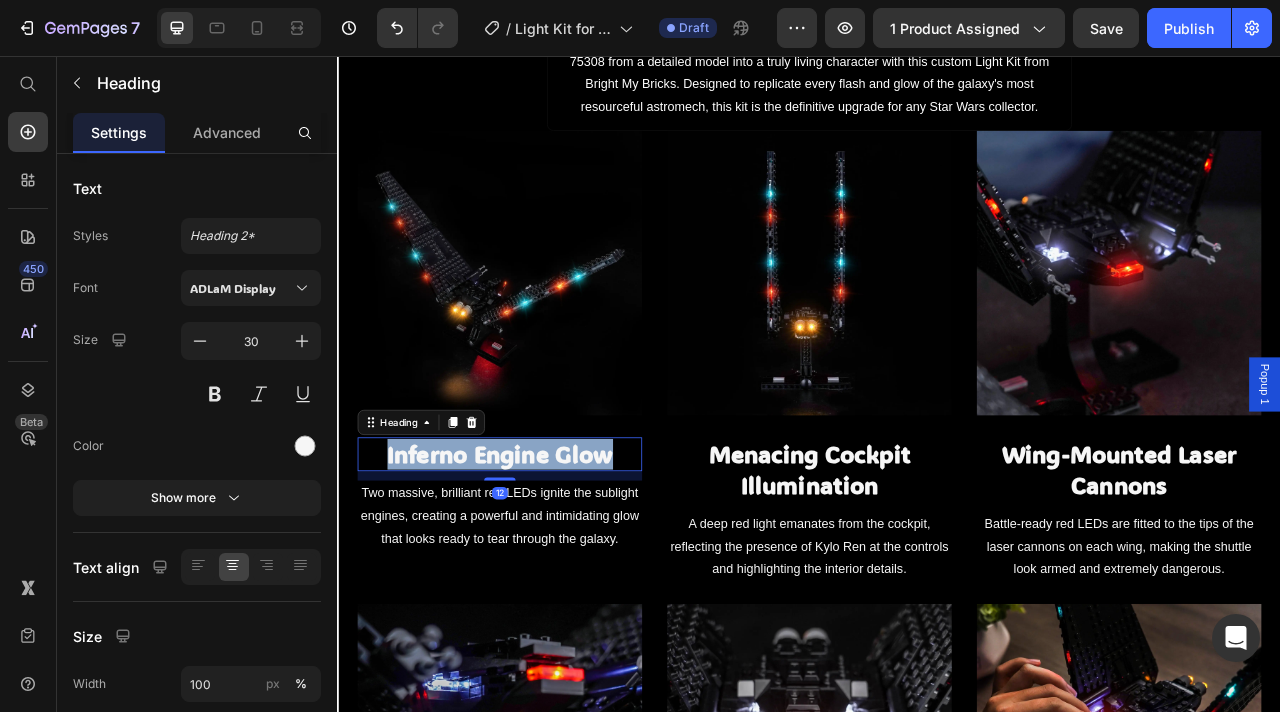 click on "Inferno Engine Glow" at bounding box center [543, 562] 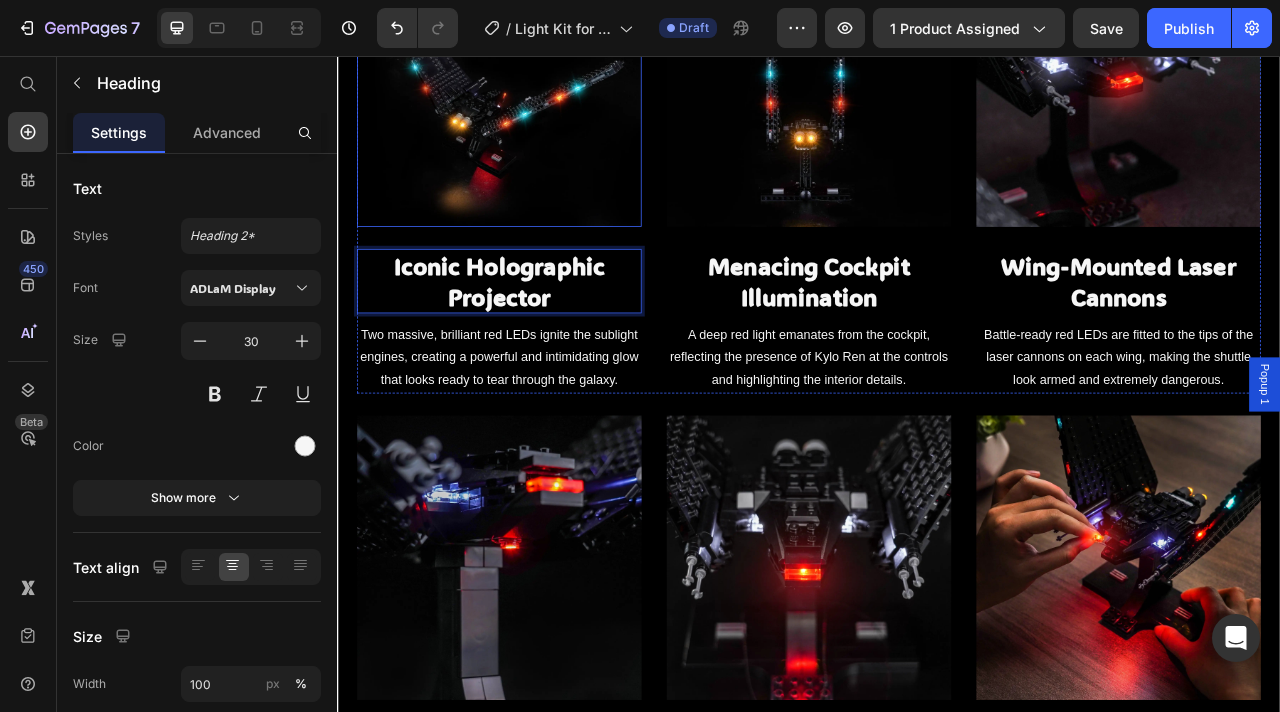 scroll, scrollTop: 1724, scrollLeft: 0, axis: vertical 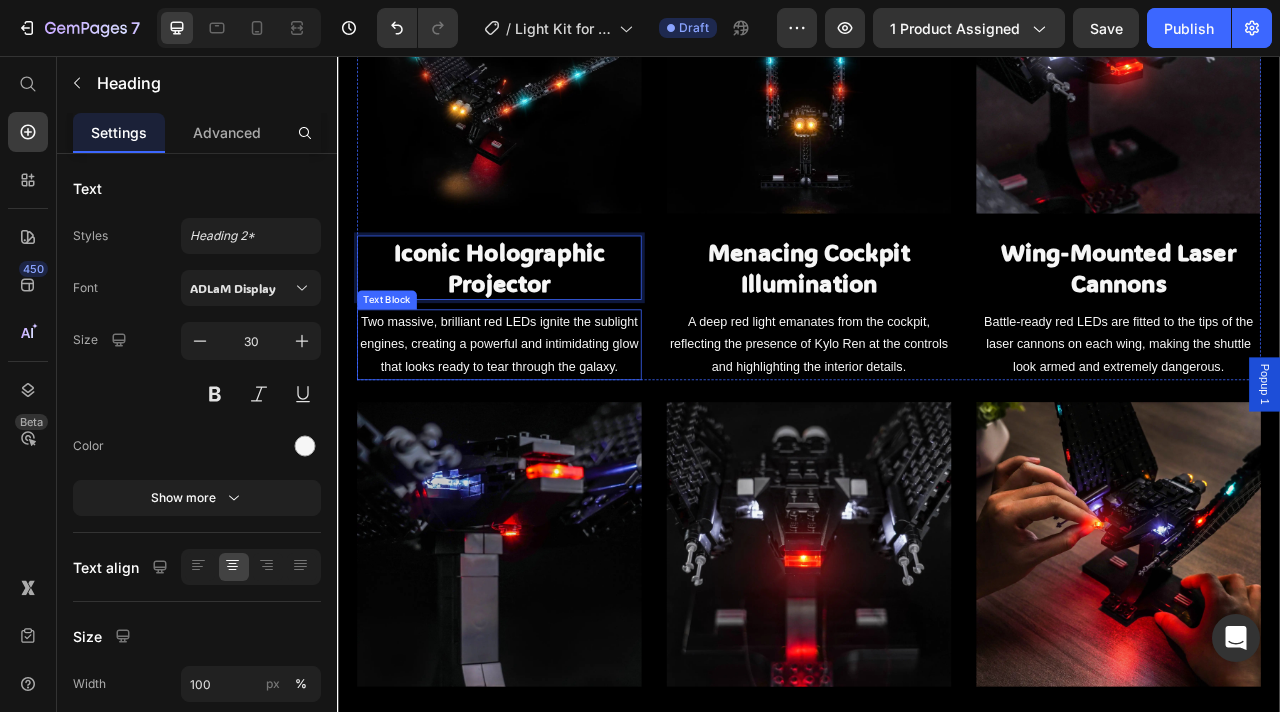 click on "Two massive, brilliant red LEDs ignite the sublight engines, creating a powerful and intimidating glow that looks ready to tear through the galaxy." at bounding box center (543, 423) 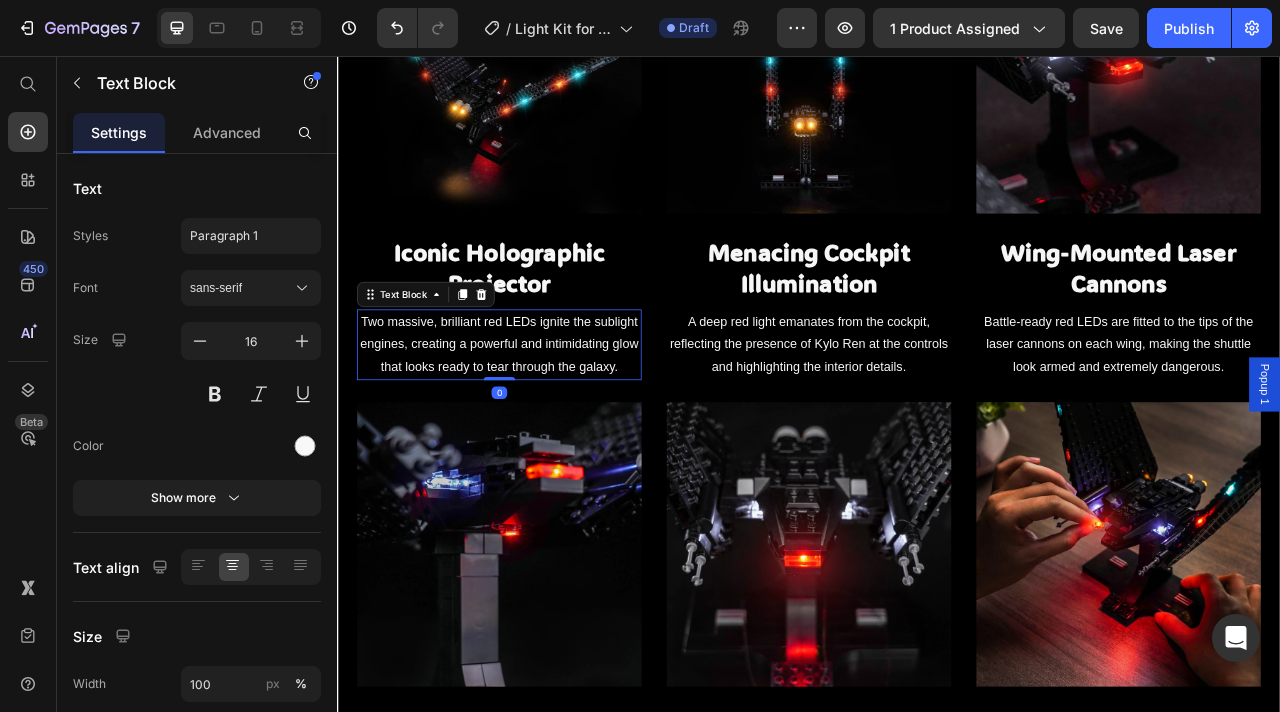 click on "Two massive, brilliant red LEDs ignite the sublight engines, creating a powerful and intimidating glow that looks ready to tear through the galaxy." at bounding box center (543, 423) 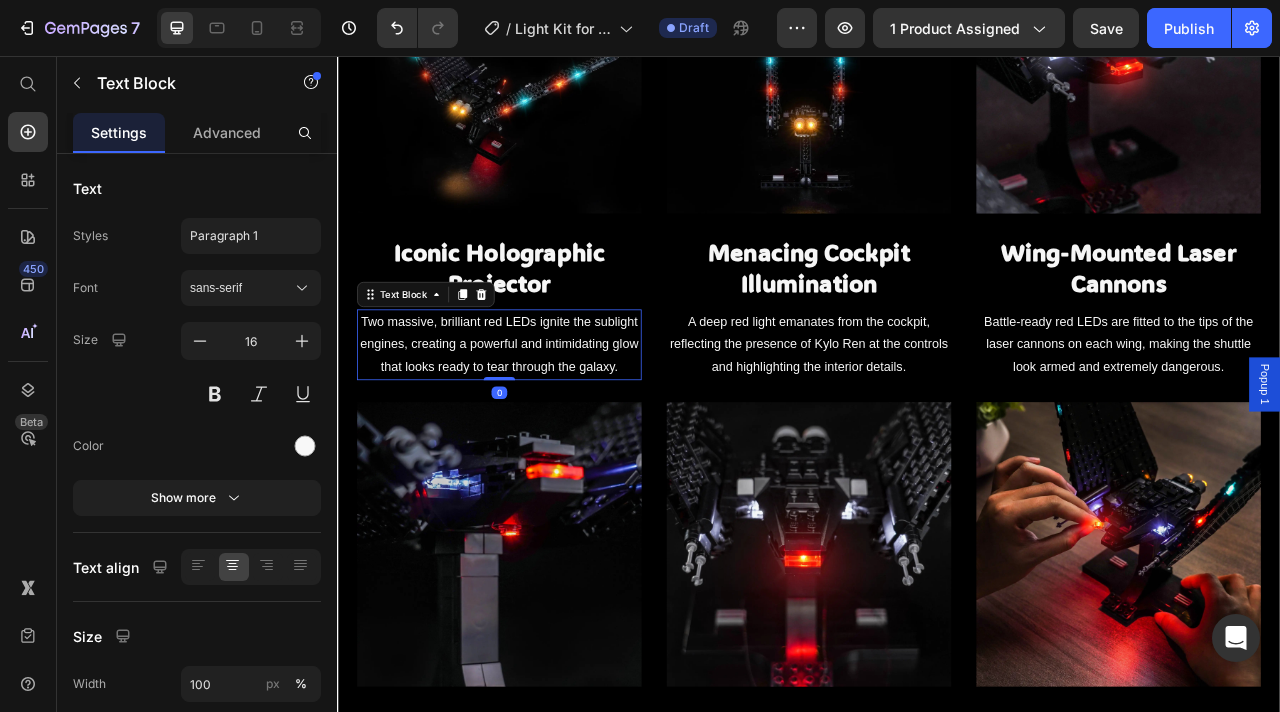 click on "Two massive, brilliant red LEDs ignite the sublight engines, creating a powerful and intimidating glow that looks ready to tear through the galaxy." at bounding box center [543, 423] 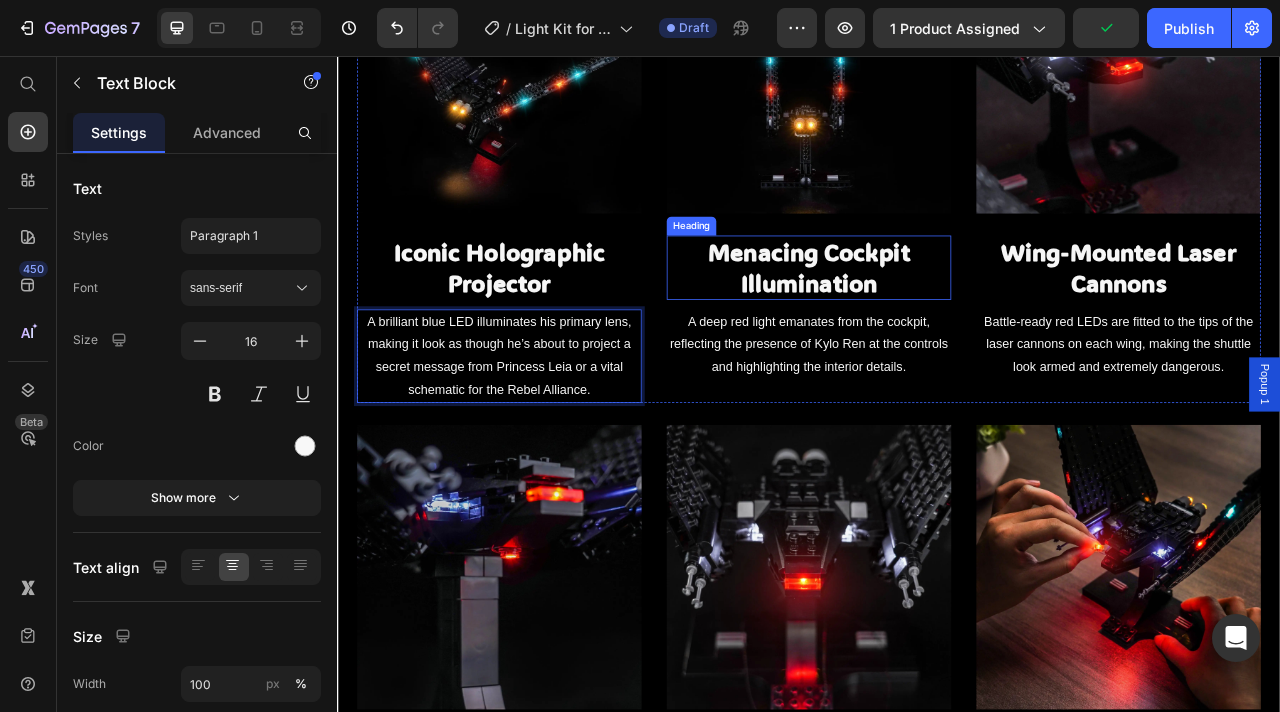 click on "Menacing Cockpit Illumination" at bounding box center [937, 325] 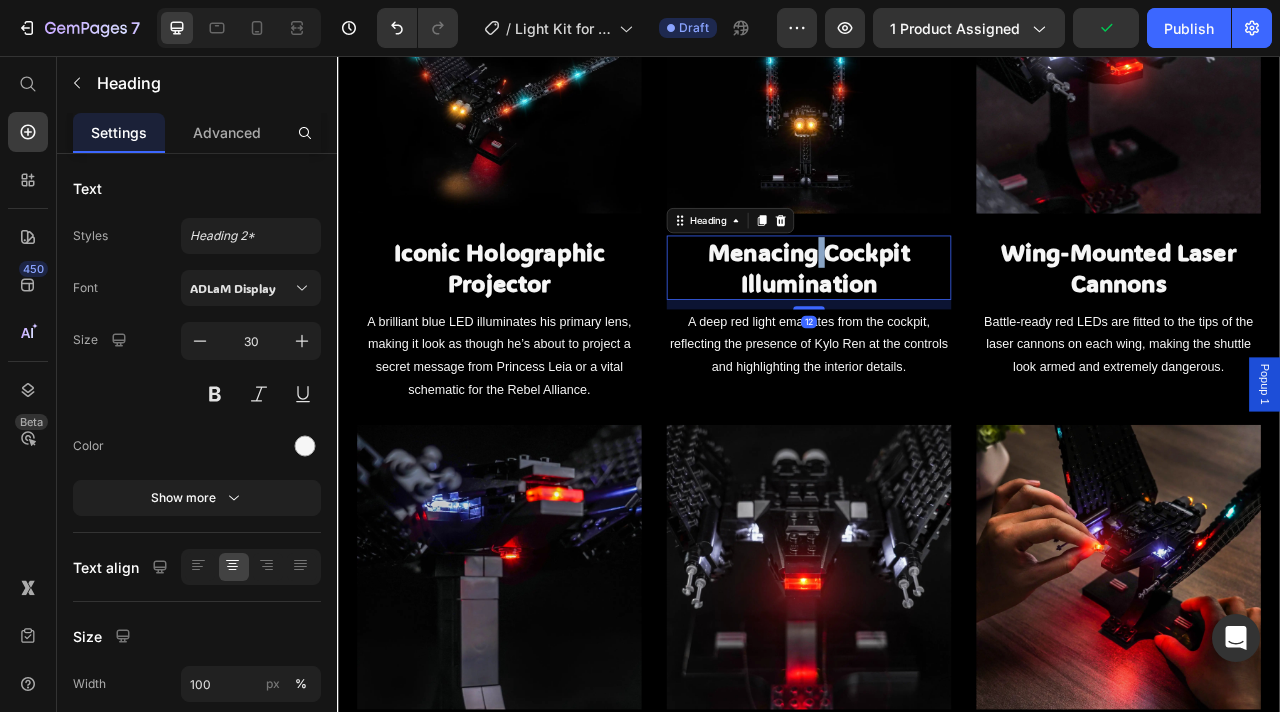 click on "Menacing Cockpit Illumination" at bounding box center (937, 325) 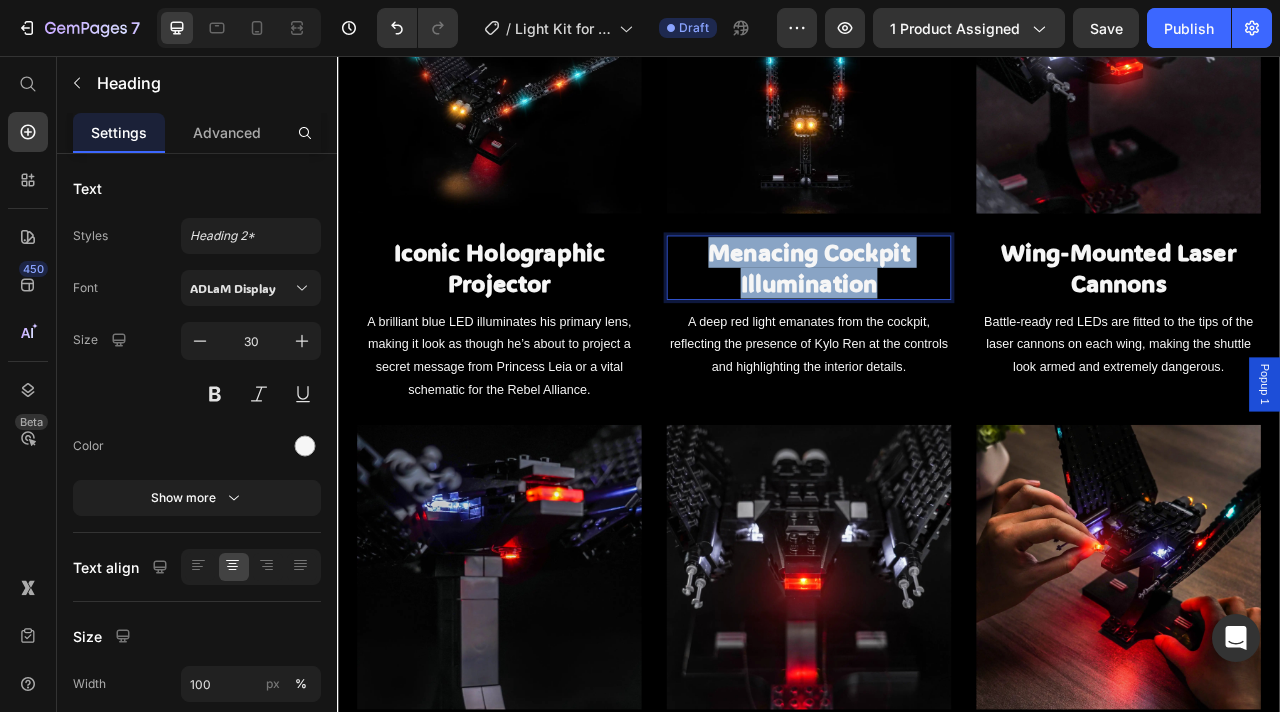 click on "Menacing Cockpit Illumination" at bounding box center (937, 325) 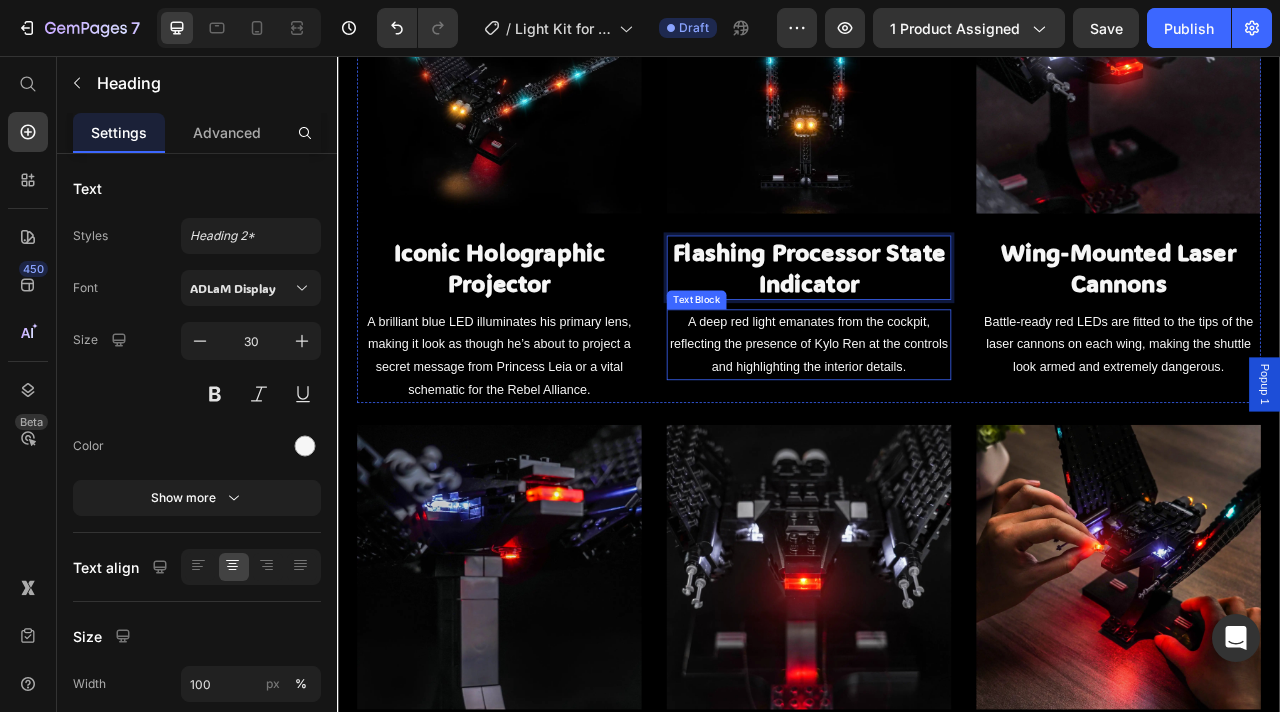 click on "A deep red light emanates from the cockpit, reflecting the presence of Kylo Ren at the controls and highlighting the interior details." at bounding box center [937, 423] 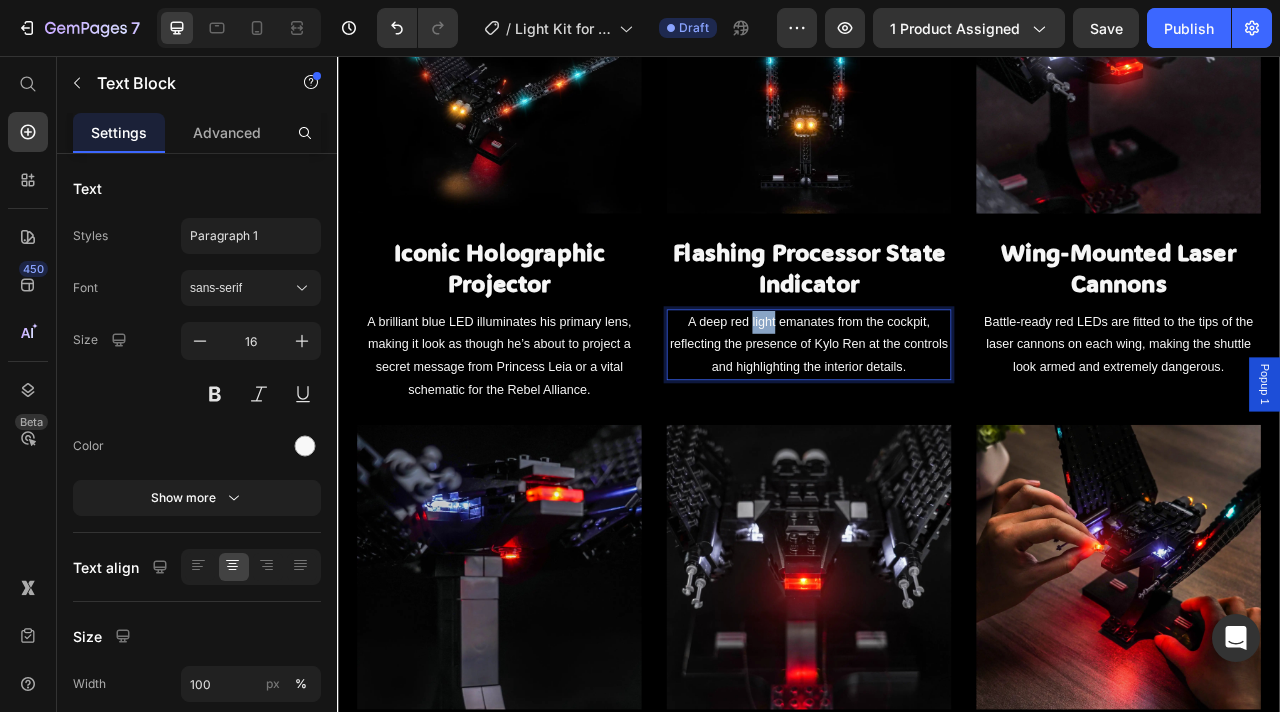 click on "A deep red light emanates from the cockpit, reflecting the presence of Kylo Ren at the controls and highlighting the interior details." at bounding box center [937, 423] 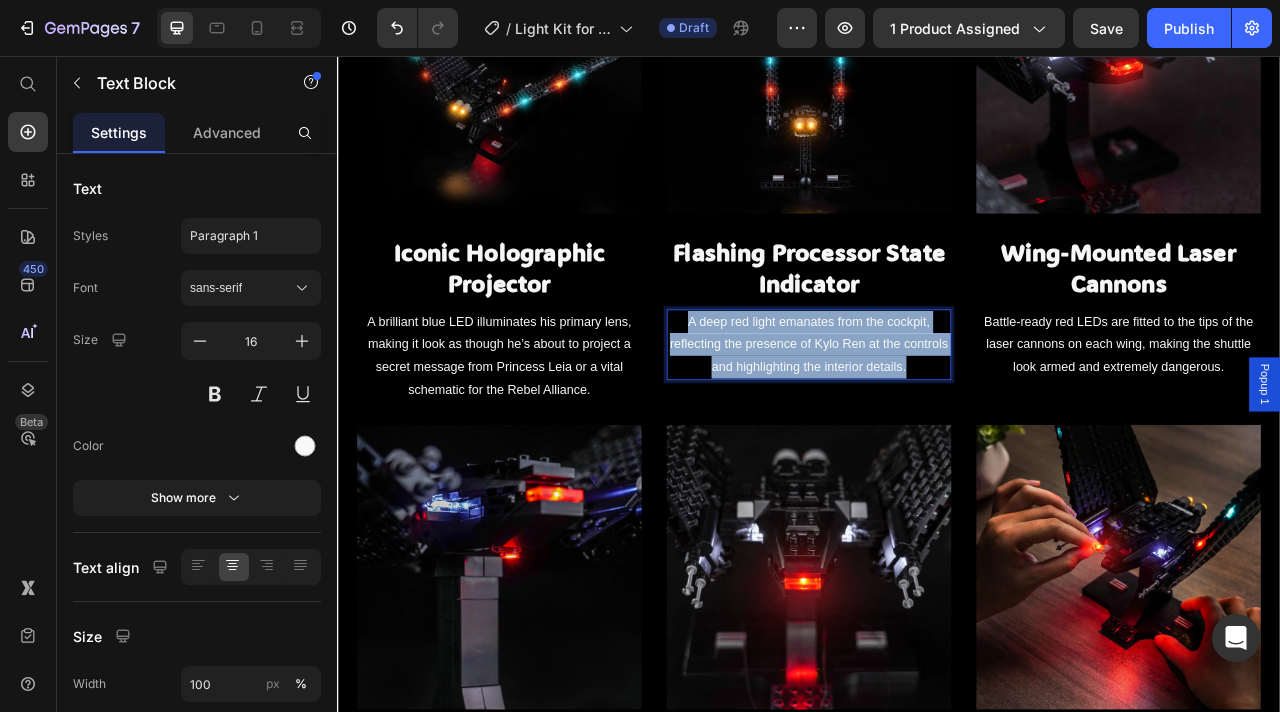 click on "A deep red light emanates from the cockpit, reflecting the presence of Kylo Ren at the controls and highlighting the interior details." at bounding box center [937, 423] 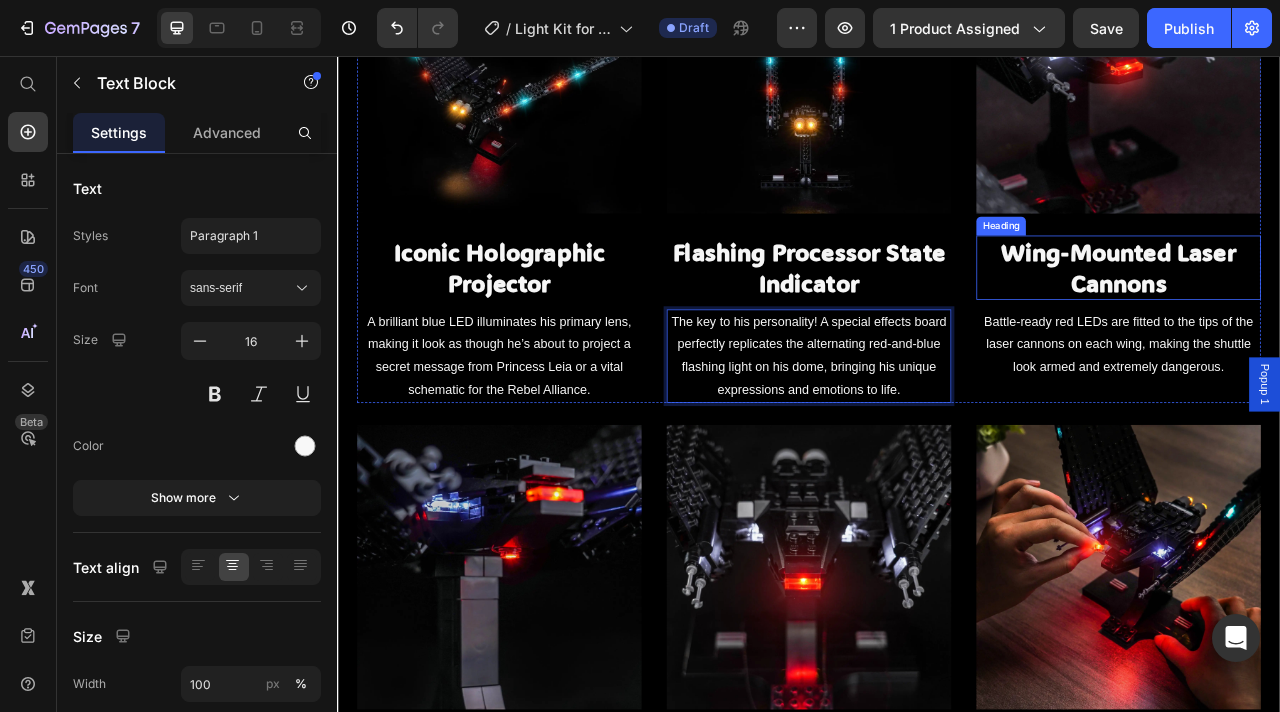 click on "Wing-Mounted Laser Cannons" at bounding box center (1331, 325) 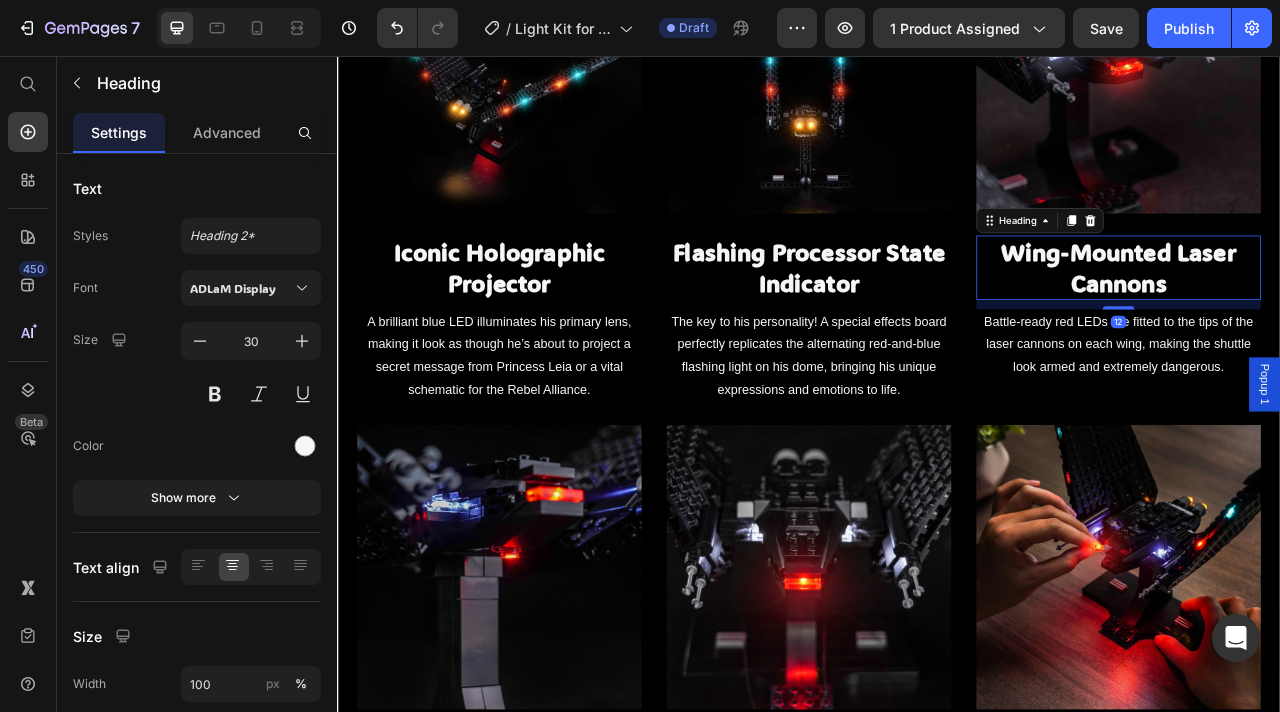 click on "Wing-Mounted Laser Cannons" at bounding box center (1331, 325) 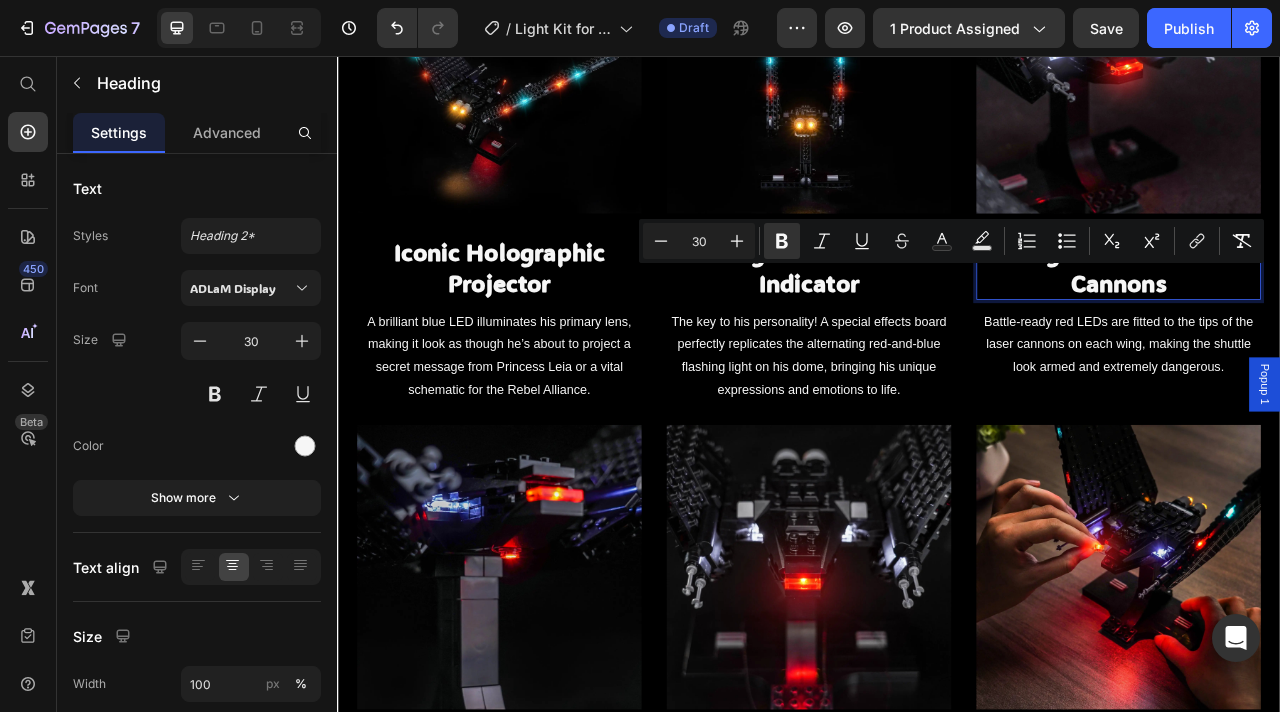 click on "Wing-Mounted Laser Cannons" at bounding box center (1331, 325) 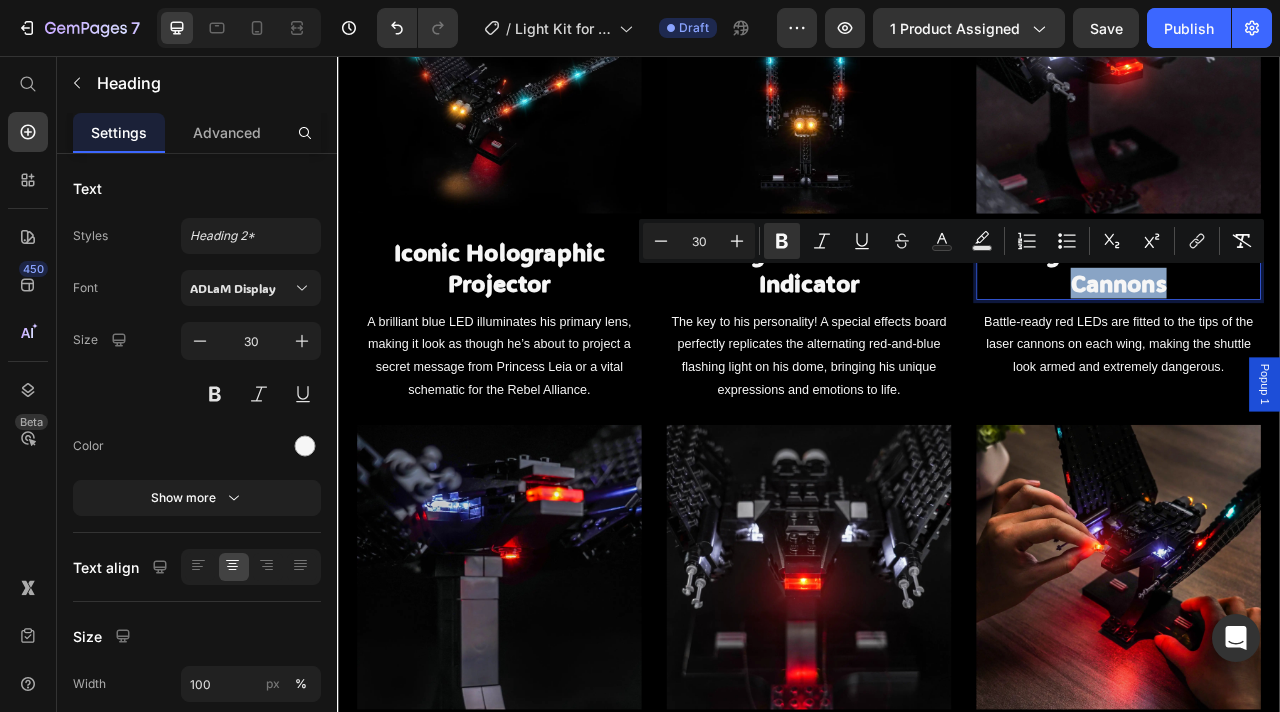 click on "Wing-Mounted Laser Cannons" at bounding box center (1331, 325) 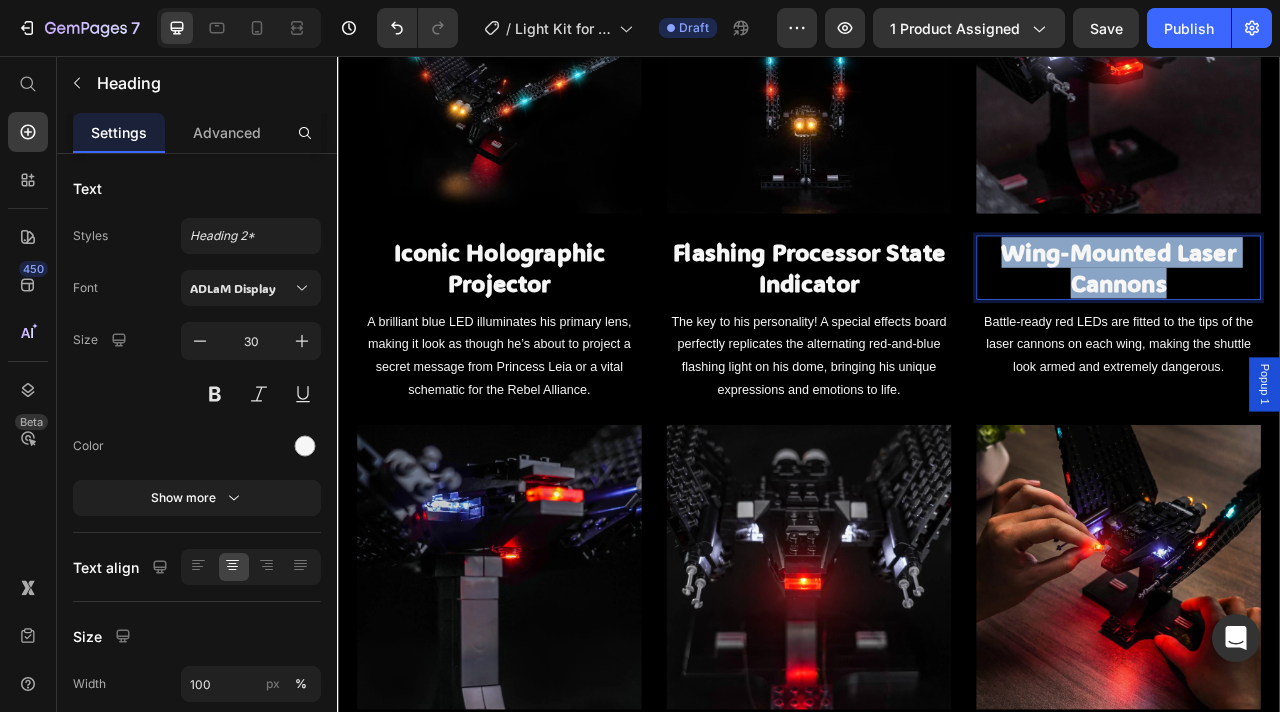 click on "Wing-Mounted Laser Cannons" at bounding box center [1331, 325] 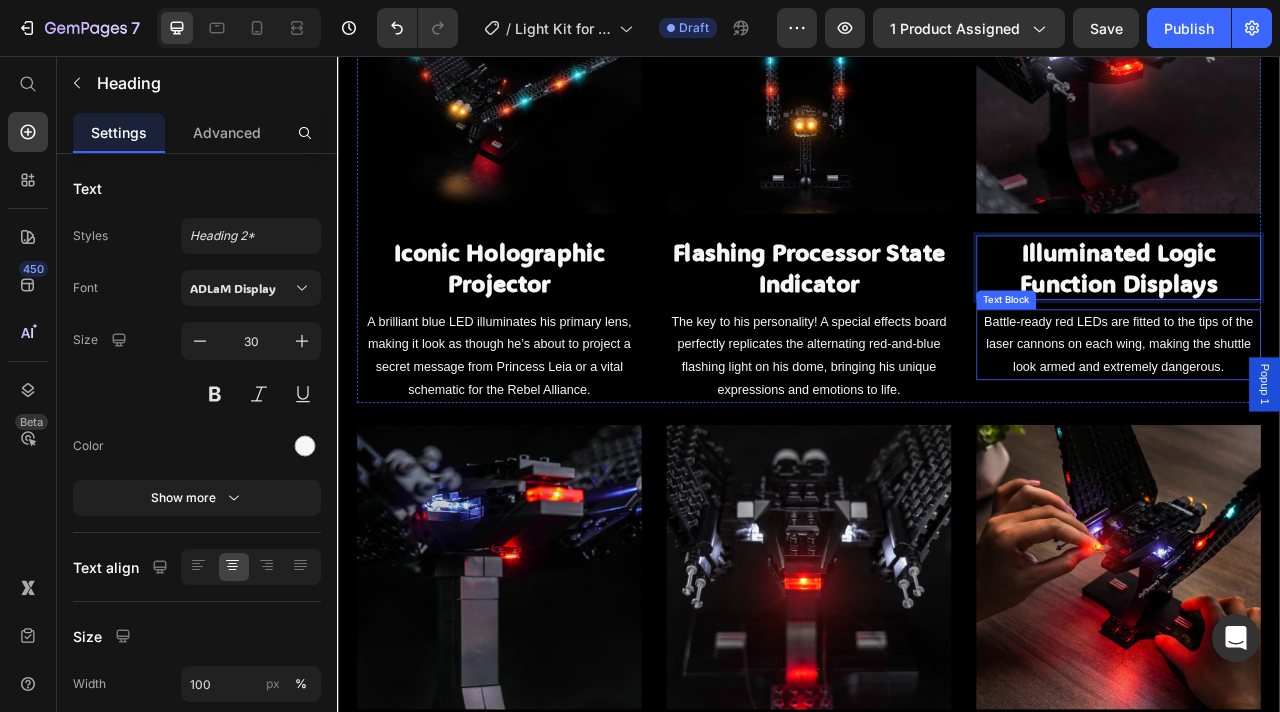 click on "Battle-ready red LEDs are fitted to the tips of the laser cannons on each wing, making the shuttle look armed and extremely dangerous." at bounding box center [1331, 423] 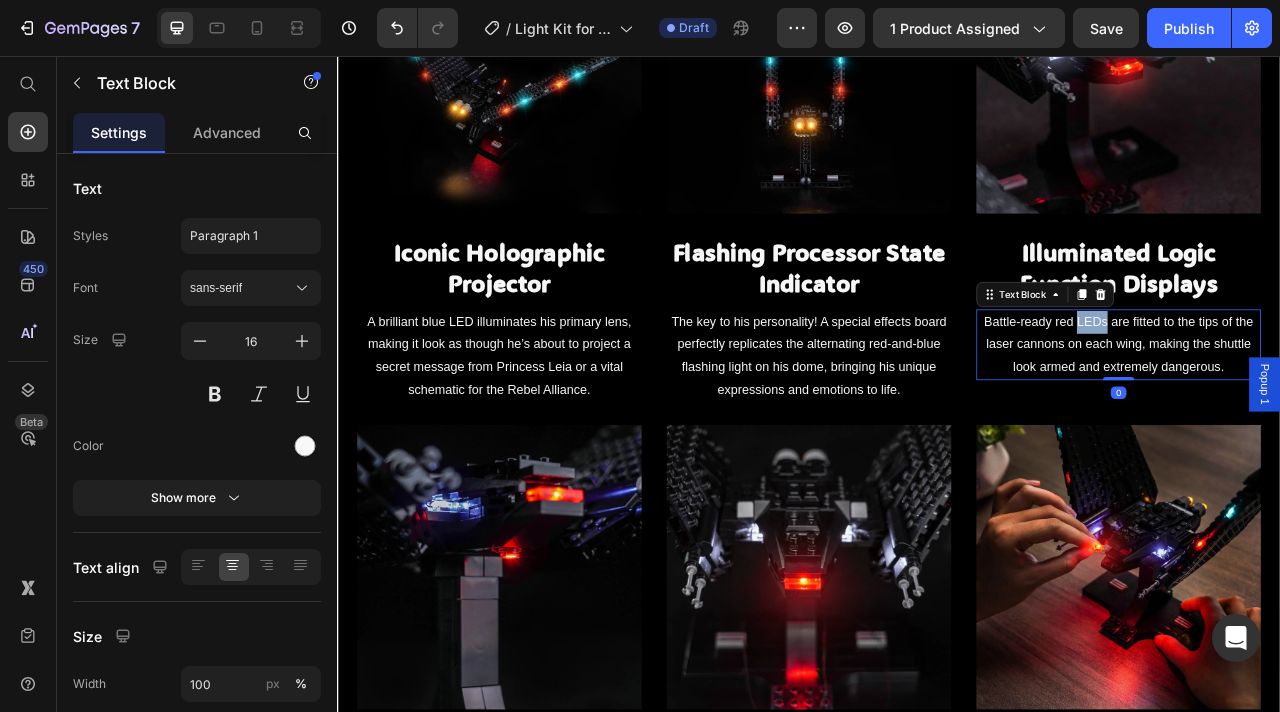 click on "Battle-ready red LEDs are fitted to the tips of the laser cannons on each wing, making the shuttle look armed and extremely dangerous." at bounding box center [1331, 423] 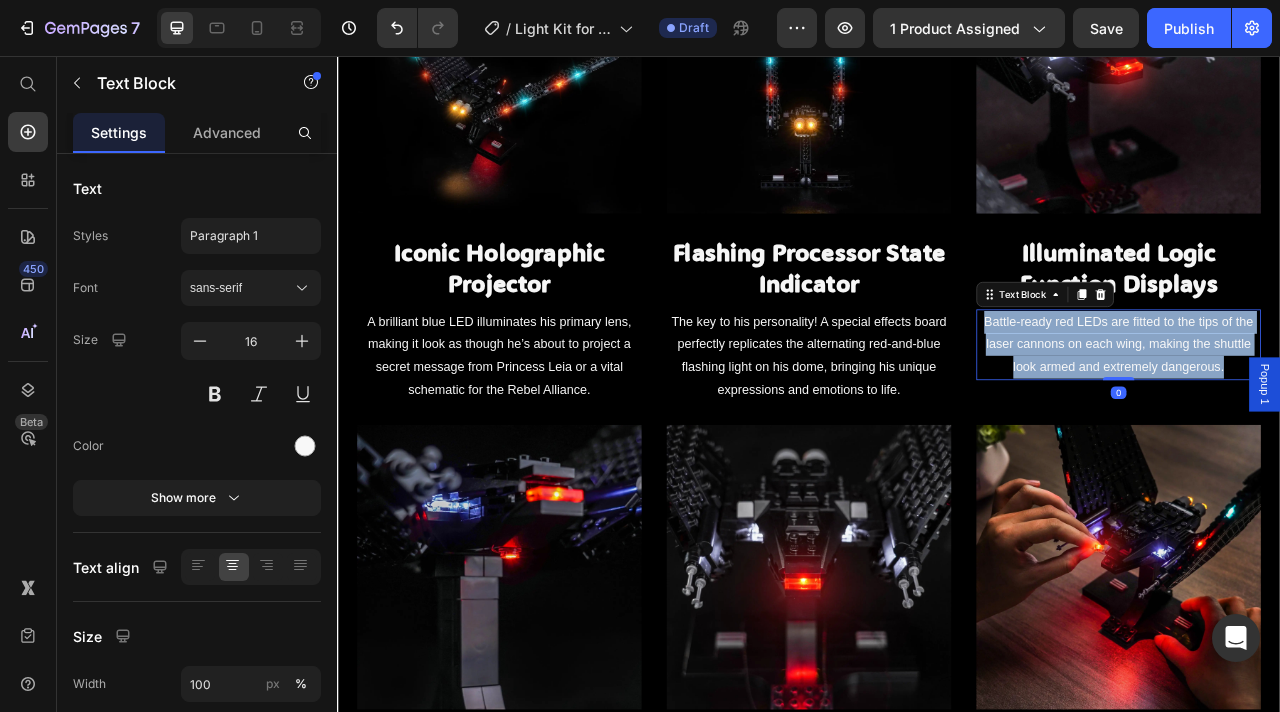 click on "Battle-ready red LEDs are fitted to the tips of the laser cannons on each wing, making the shuttle look armed and extremely dangerous." at bounding box center (1331, 423) 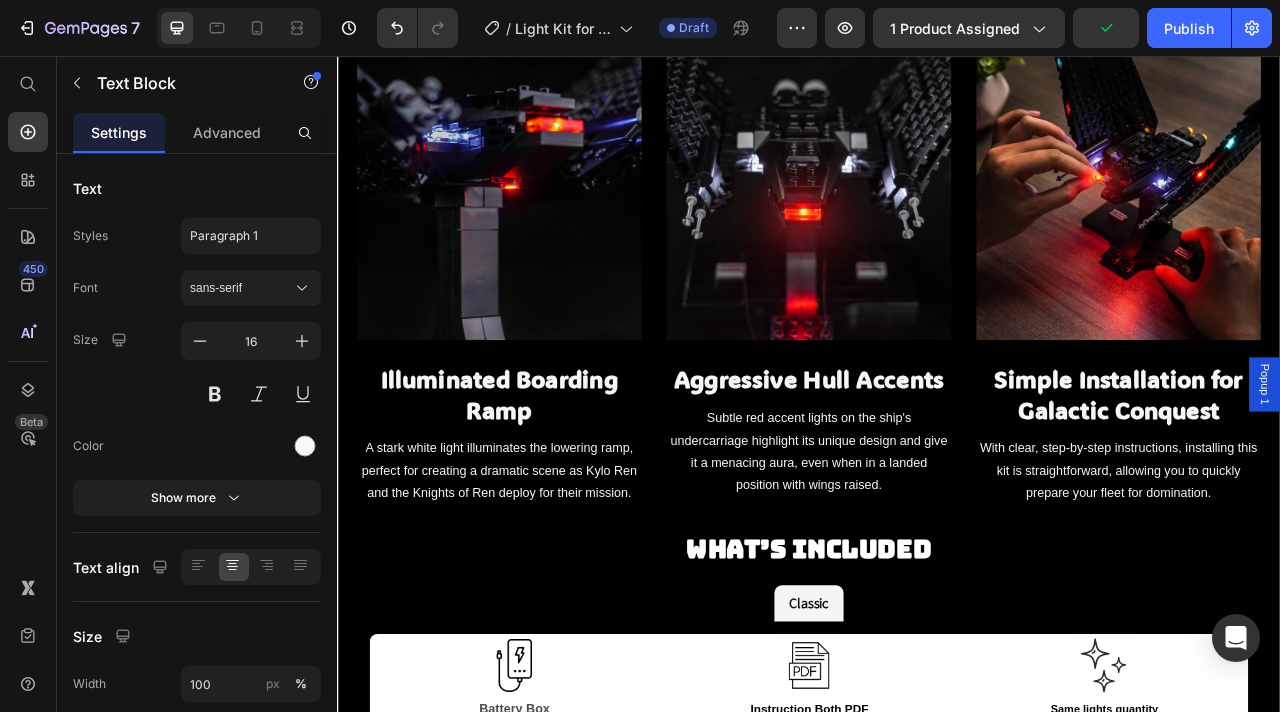 scroll, scrollTop: 2253, scrollLeft: 0, axis: vertical 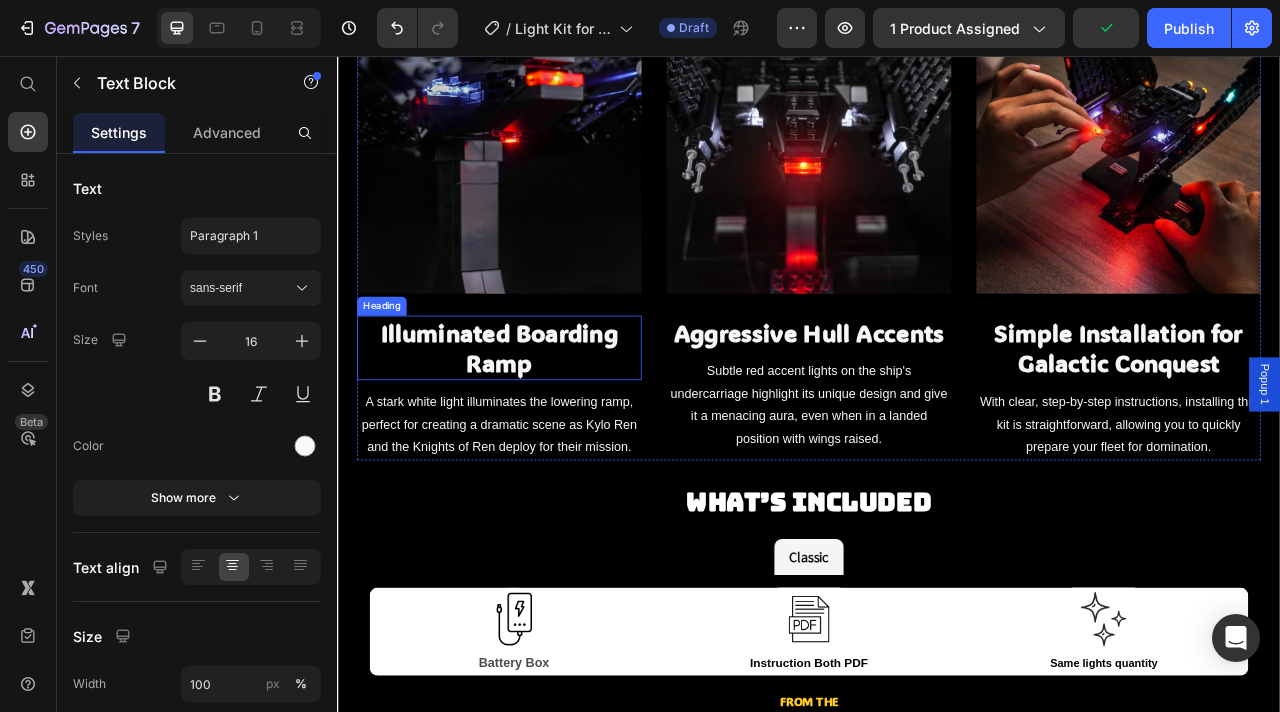 click on "Illuminated Boarding Ramp" at bounding box center [543, 427] 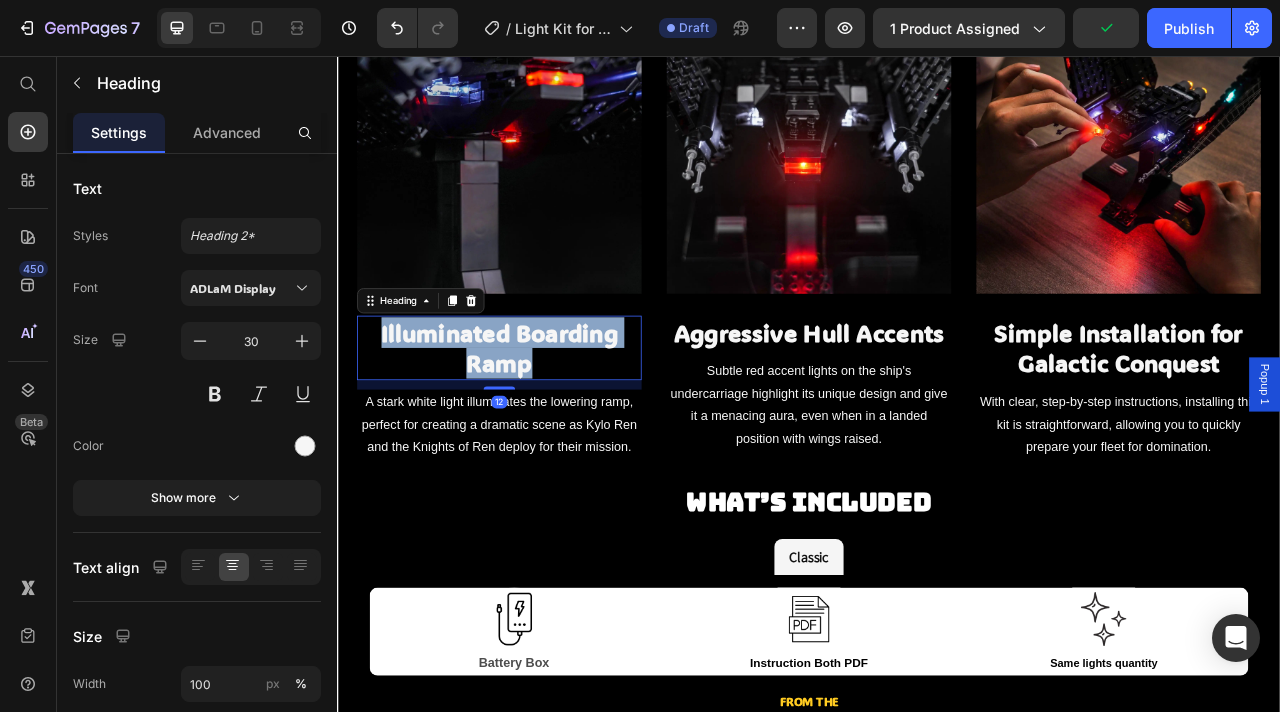 click on "Illuminated Boarding Ramp" at bounding box center (543, 427) 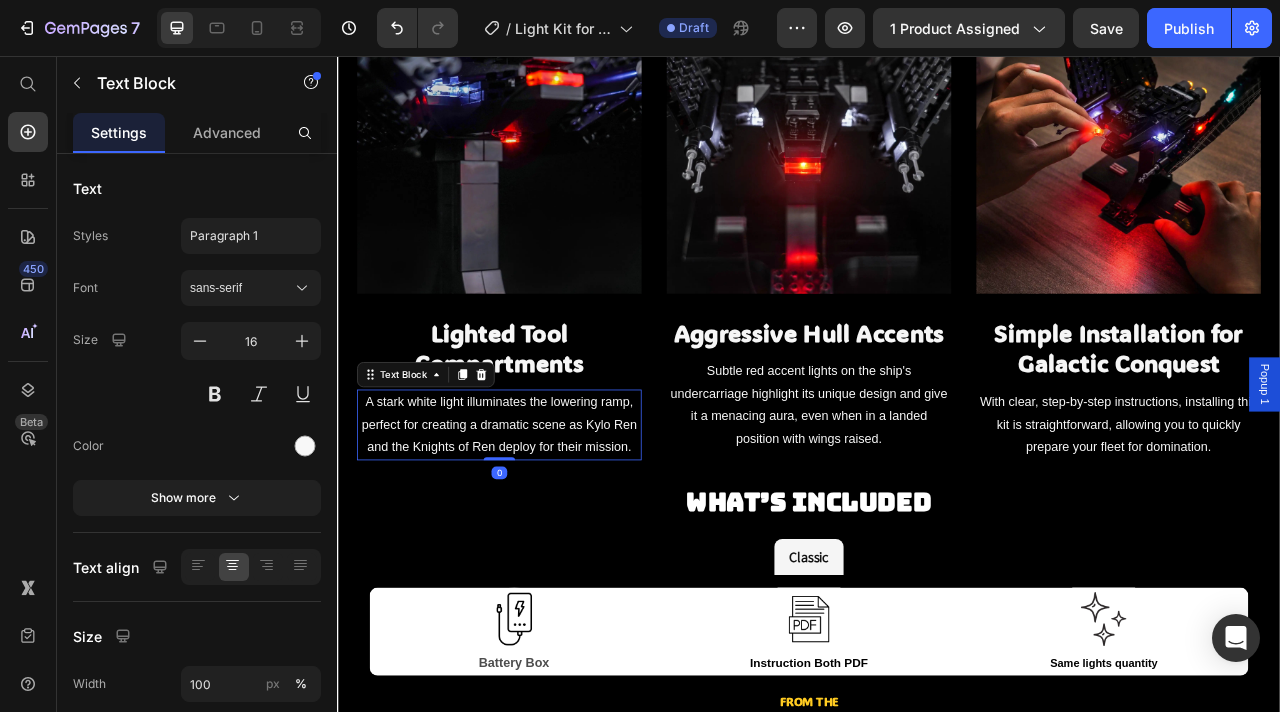 click on "A stark white light illuminates the lowering ramp, perfect for creating a dramatic scene as Kylo Ren and the Knights of Ren deploy for their mission." at bounding box center [543, 525] 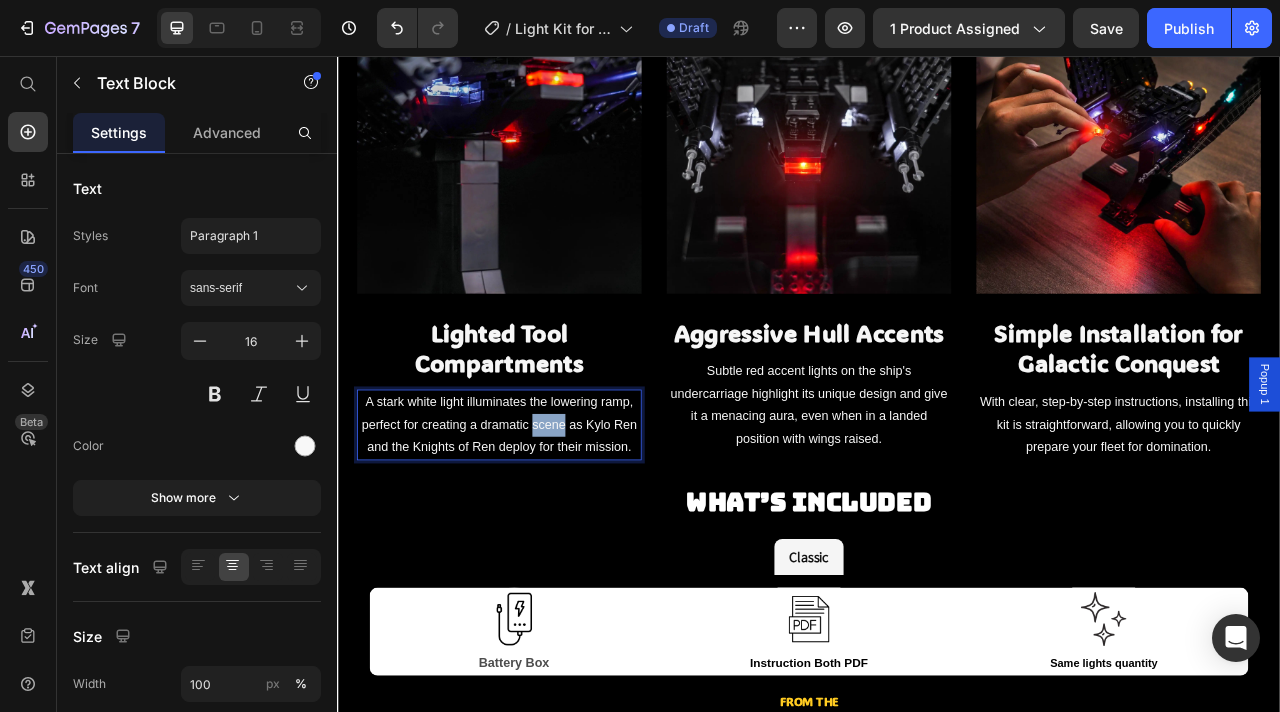 click on "A stark white light illuminates the lowering ramp, perfect for creating a dramatic scene as Kylo Ren and the Knights of Ren deploy for their mission." at bounding box center [543, 525] 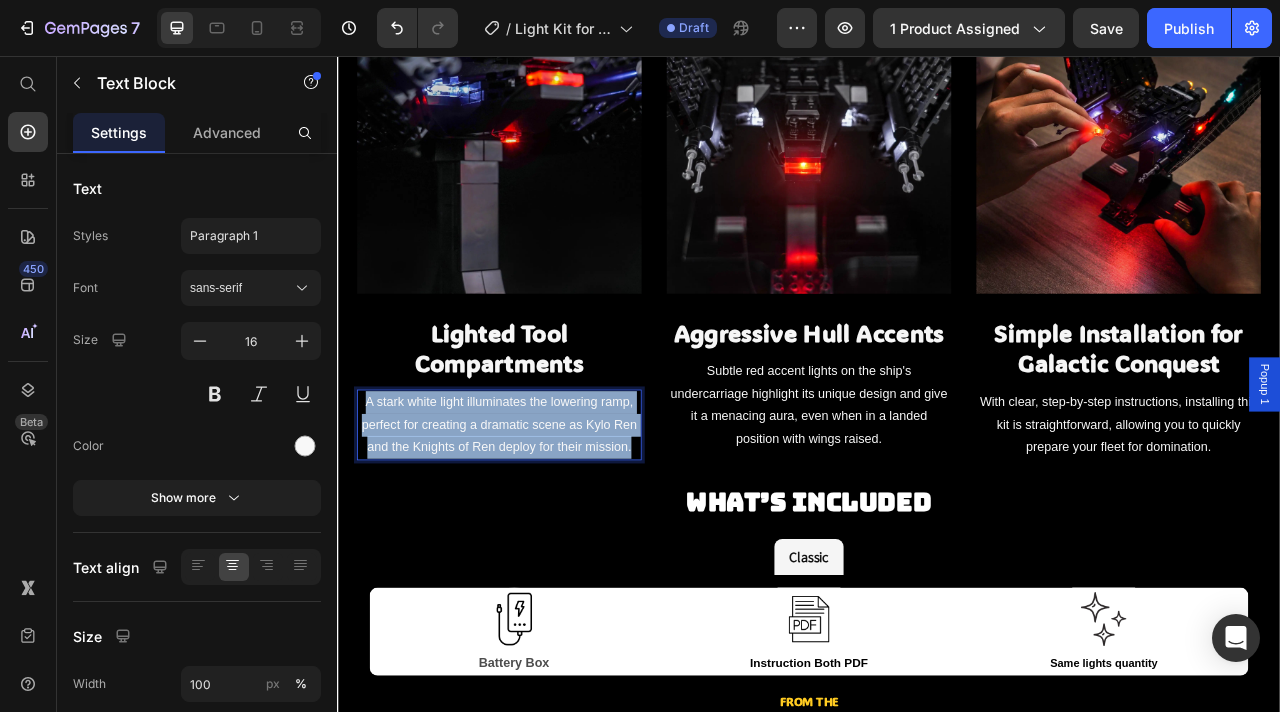 click on "A stark white light illuminates the lowering ramp, perfect for creating a dramatic scene as Kylo Ren and the Knights of Ren deploy for their mission." at bounding box center [543, 525] 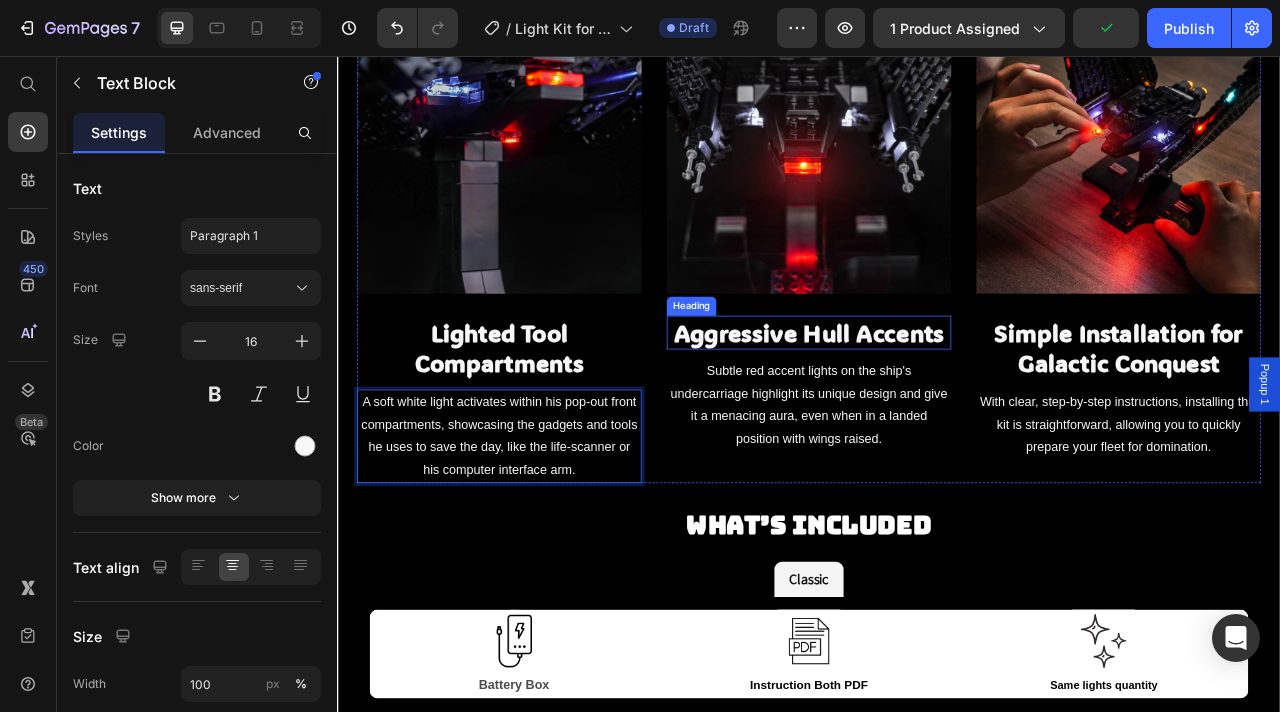 click on "Aggressive Hull Accents" at bounding box center [937, 407] 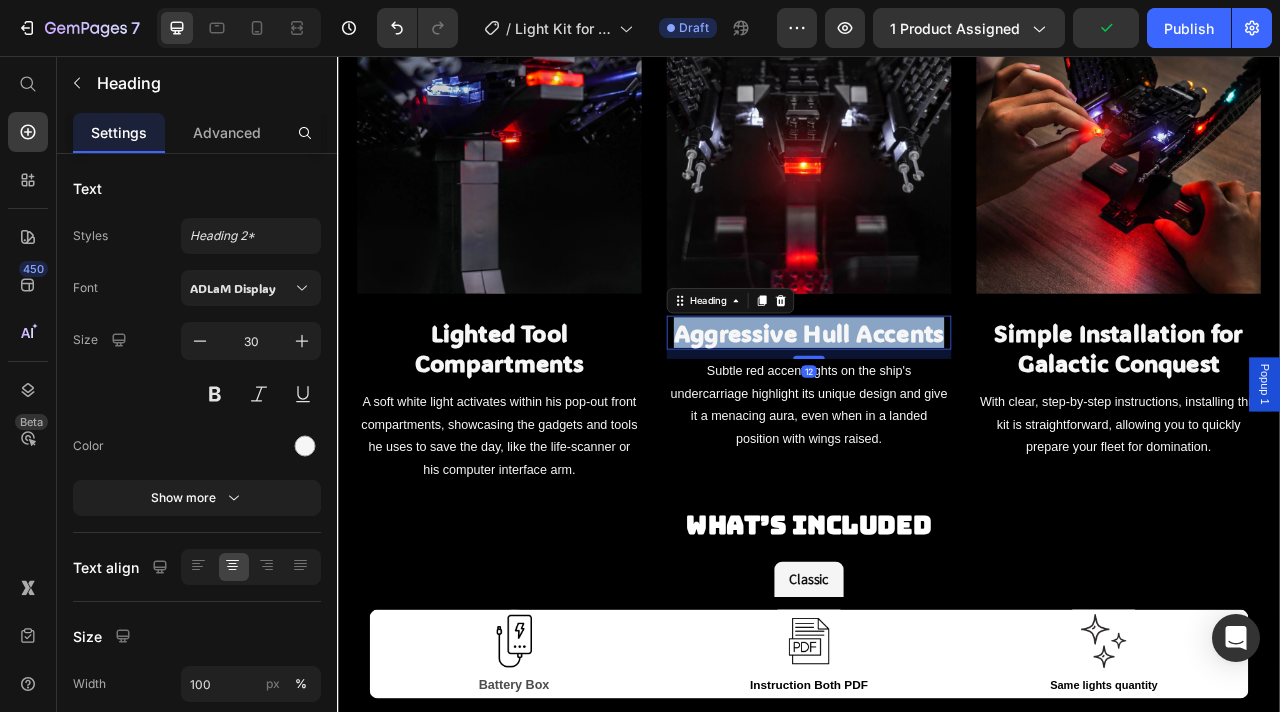 click on "Aggressive Hull Accents" at bounding box center [937, 407] 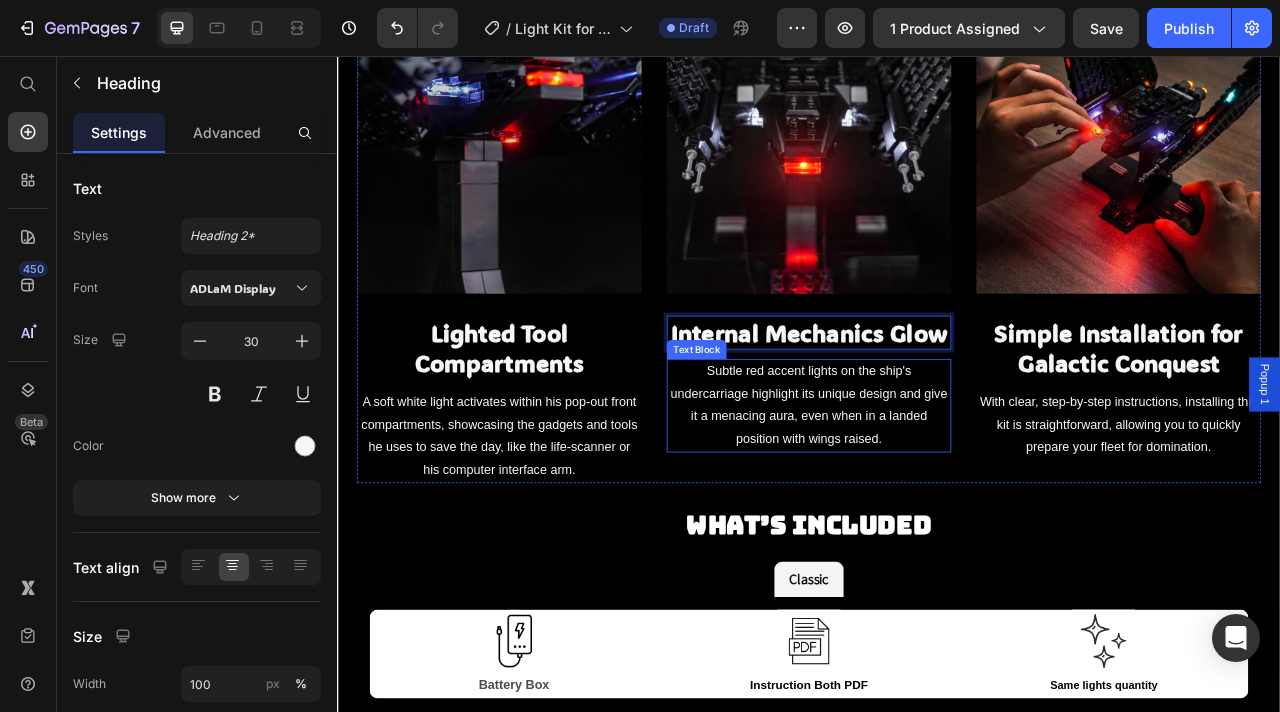 click on "Subtle red accent lights on the ship's undercarriage highlight its unique design and give it a menacing aura, even when in a landed position with wings raised." at bounding box center (937, 500) 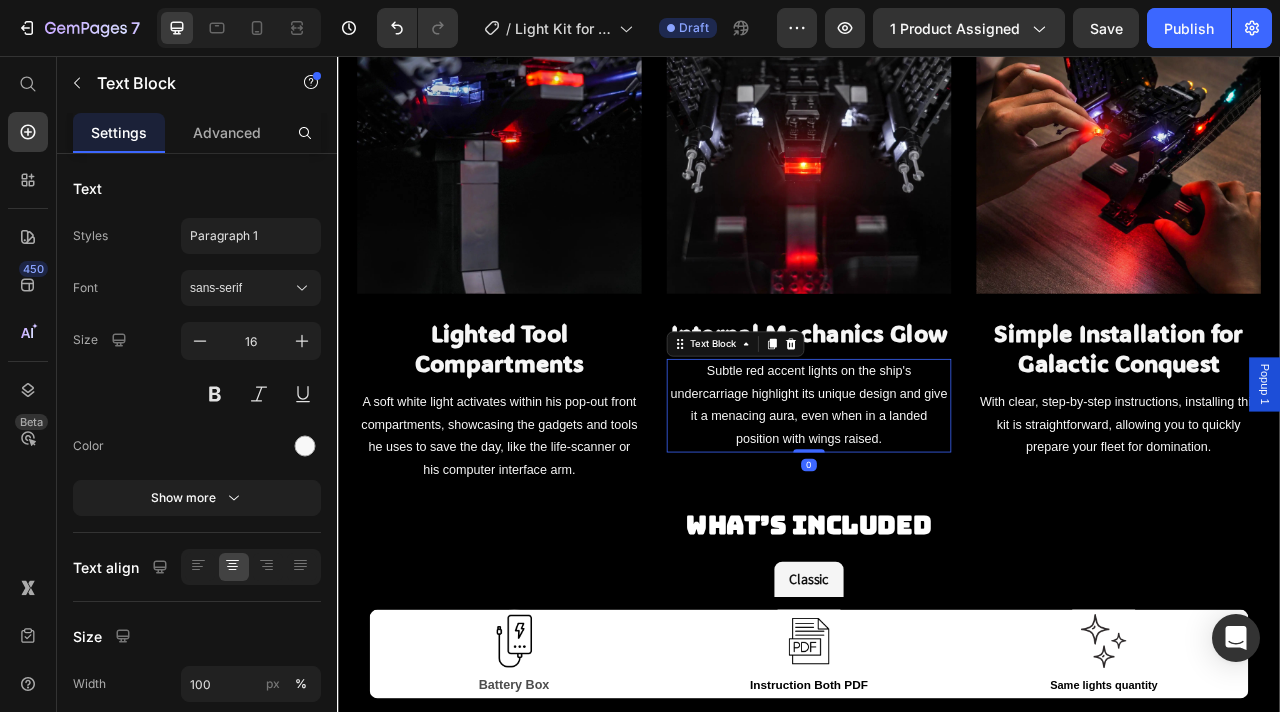 click on "Subtle red accent lights on the ship's undercarriage highlight its unique design and give it a menacing aura, even when in a landed position with wings raised." at bounding box center [937, 500] 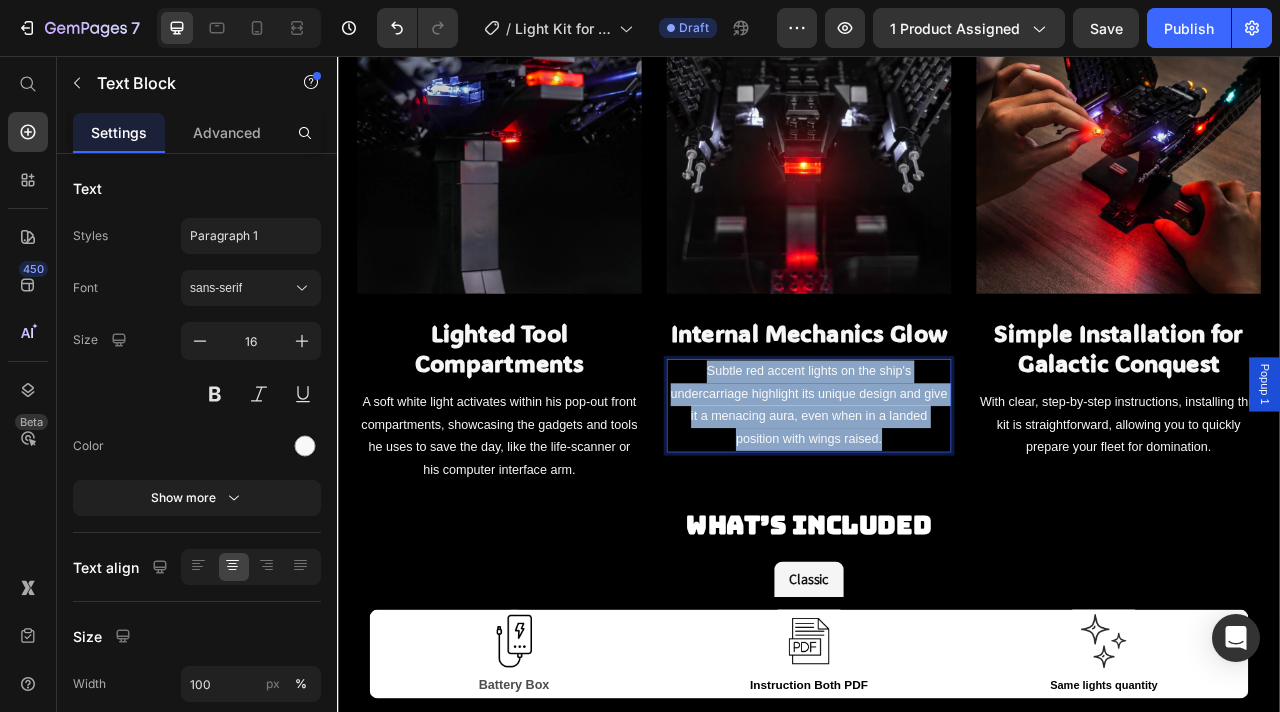 click on "Subtle red accent lights on the ship's undercarriage highlight its unique design and give it a menacing aura, even when in a landed position with wings raised." at bounding box center [937, 500] 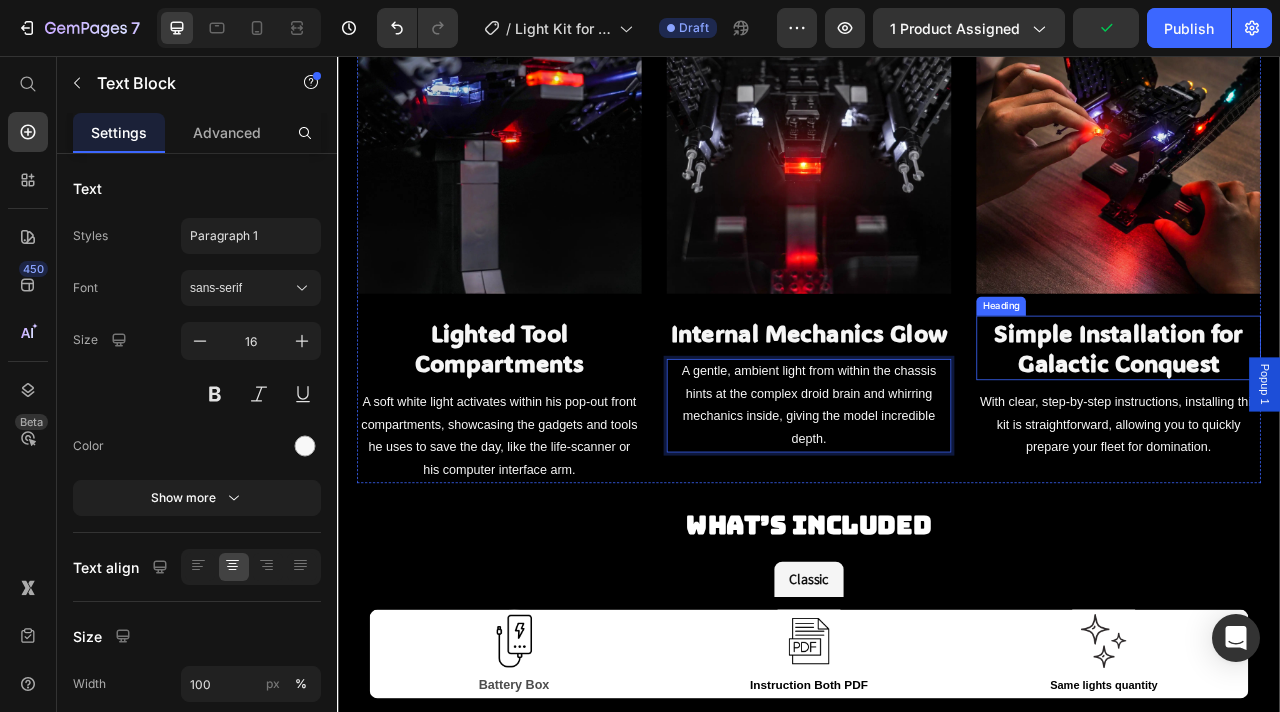 click on "Simple Installation for Galactic Conquest" at bounding box center (1331, 427) 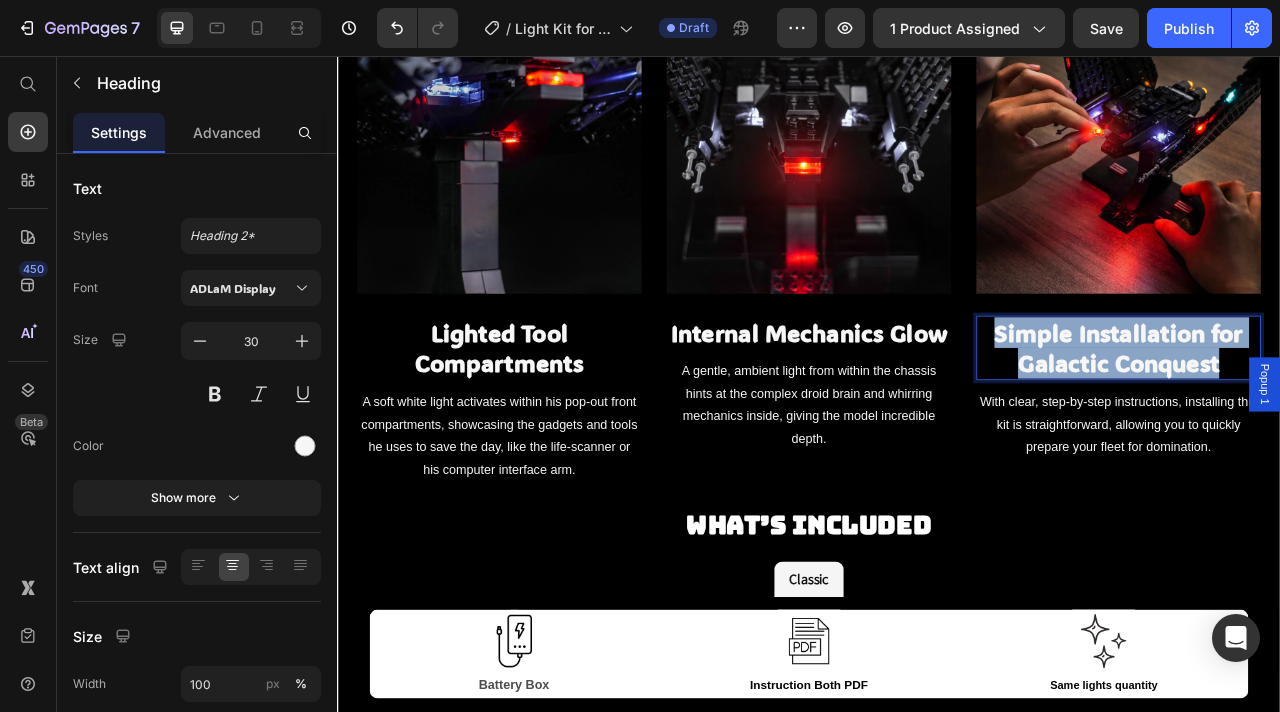 click on "Simple Installation for Galactic Conquest" at bounding box center (1331, 427) 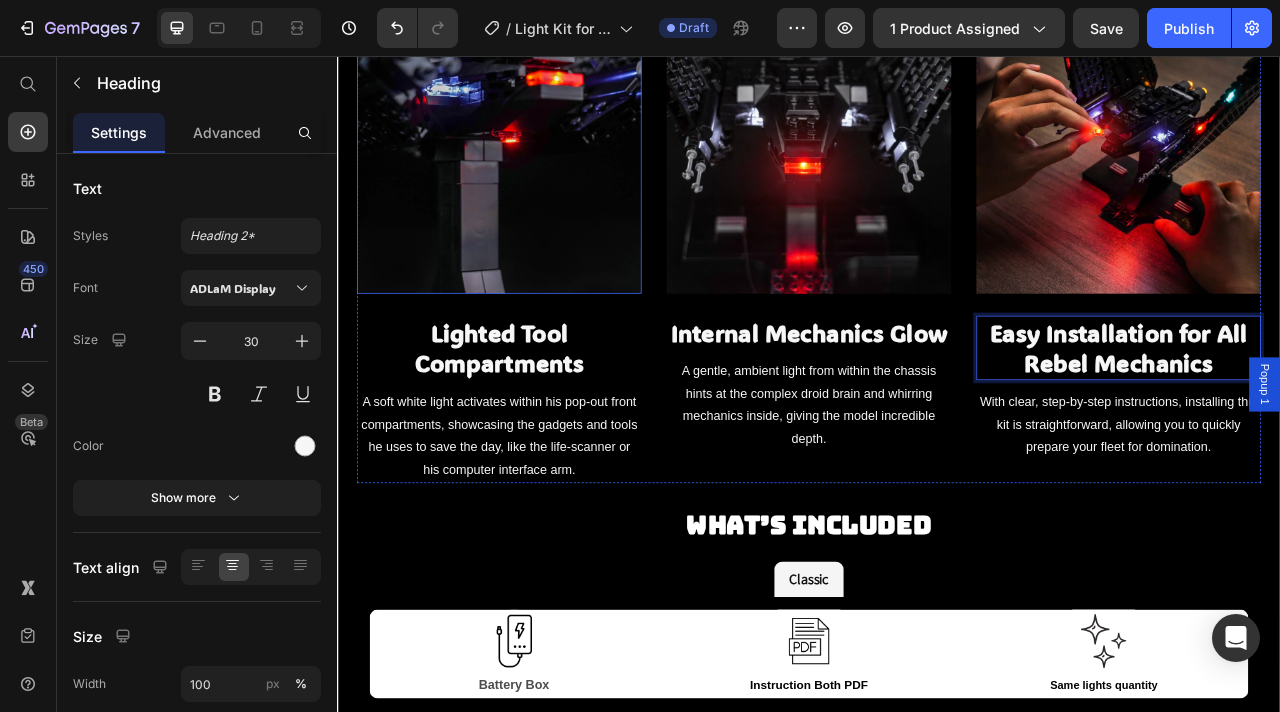 scroll, scrollTop: 2420, scrollLeft: 0, axis: vertical 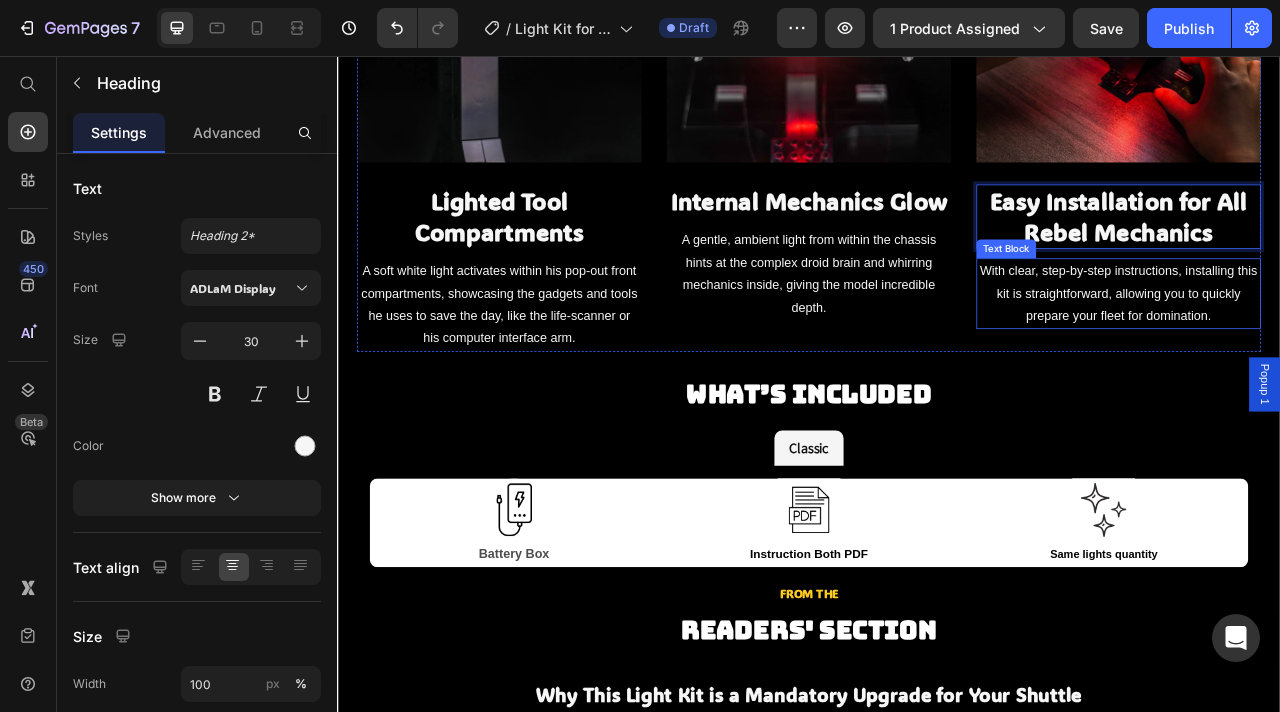 click on "With clear, step-by-step instructions, installing this kit is straightforward, allowing you to quickly prepare your fleet for domination." at bounding box center [1331, 358] 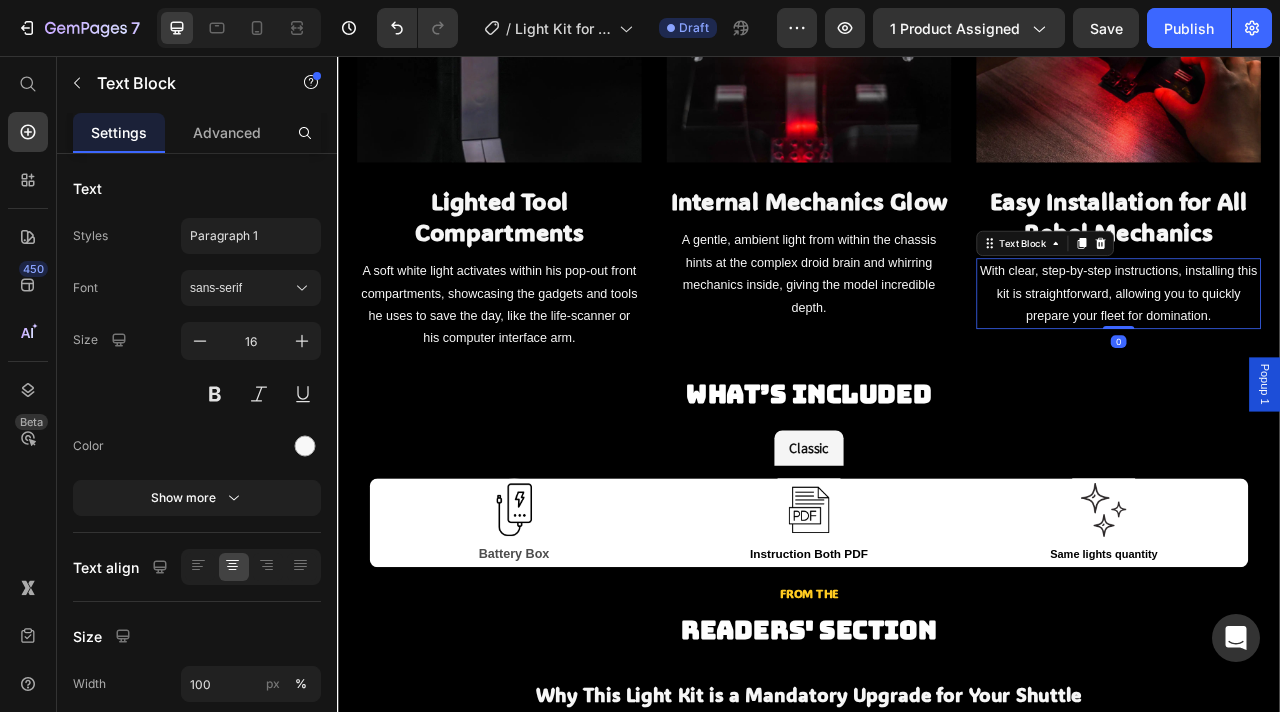 click on "With clear, step-by-step instructions, installing this kit is straightforward, allowing you to quickly prepare your fleet for domination." at bounding box center (1331, 358) 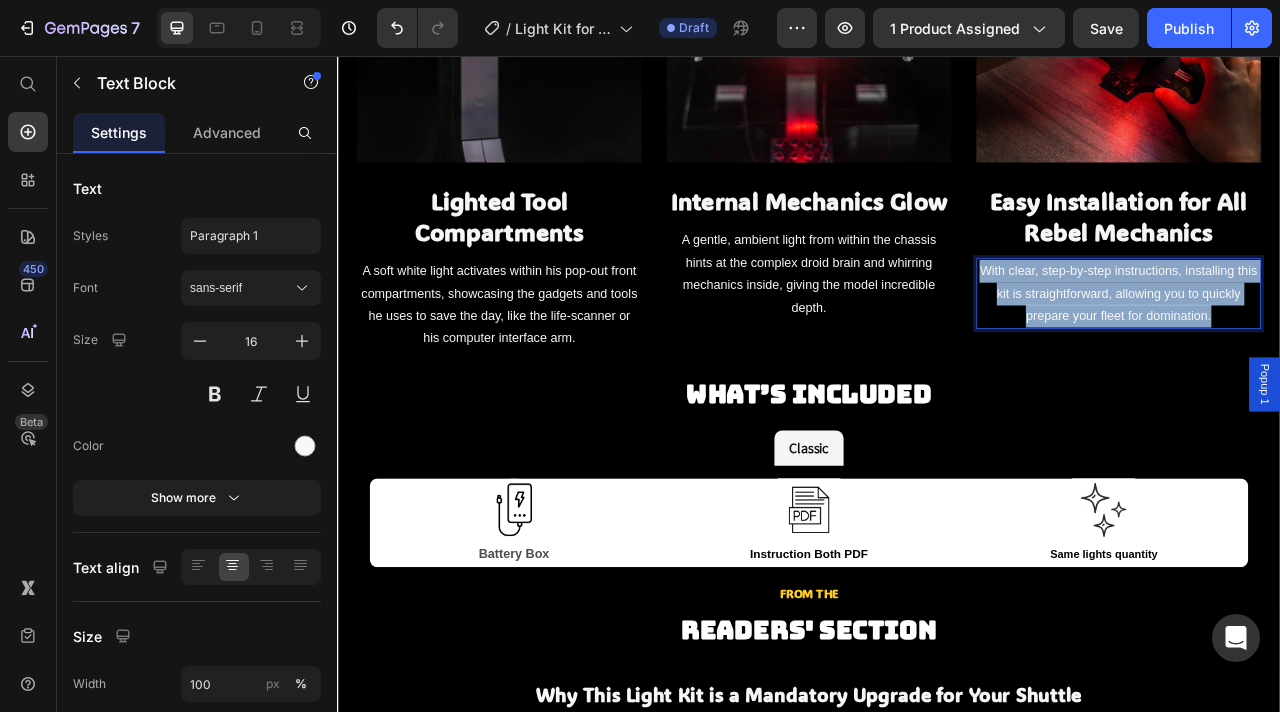 click on "With clear, step-by-step instructions, installing this kit is straightforward, allowing you to quickly prepare your fleet for domination." at bounding box center [1331, 358] 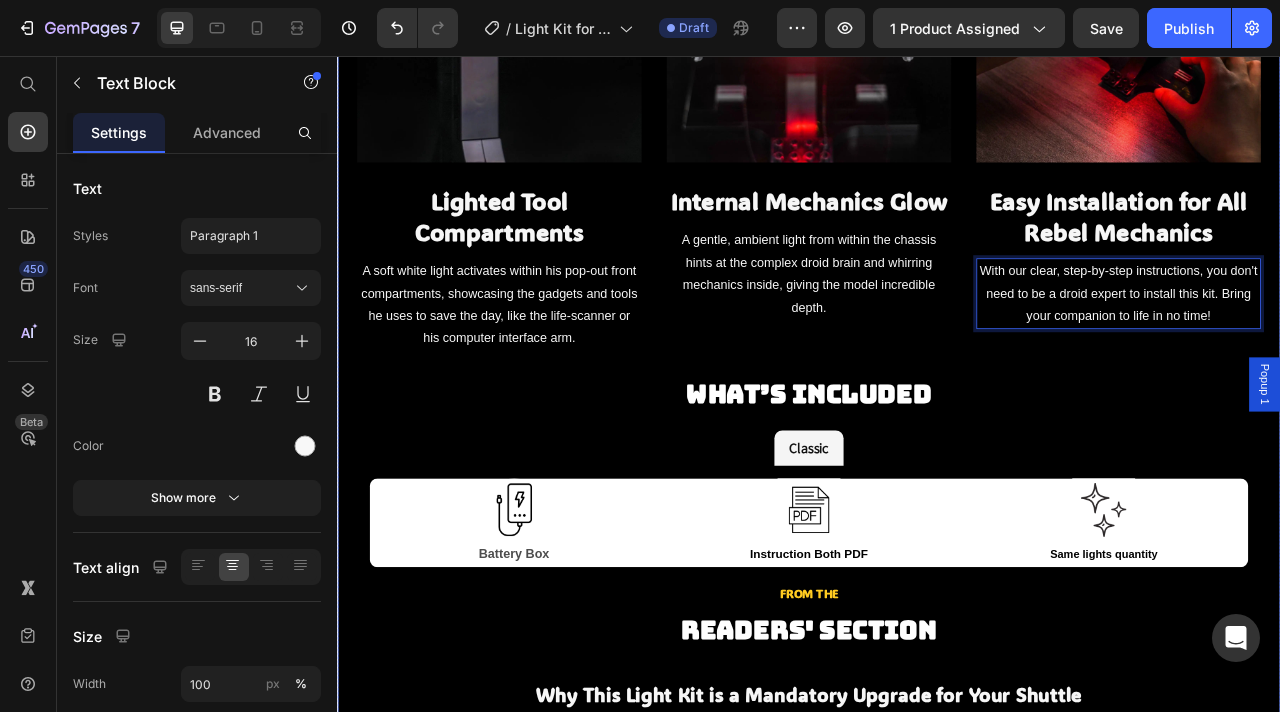 click on "Classic" at bounding box center (937, 554) 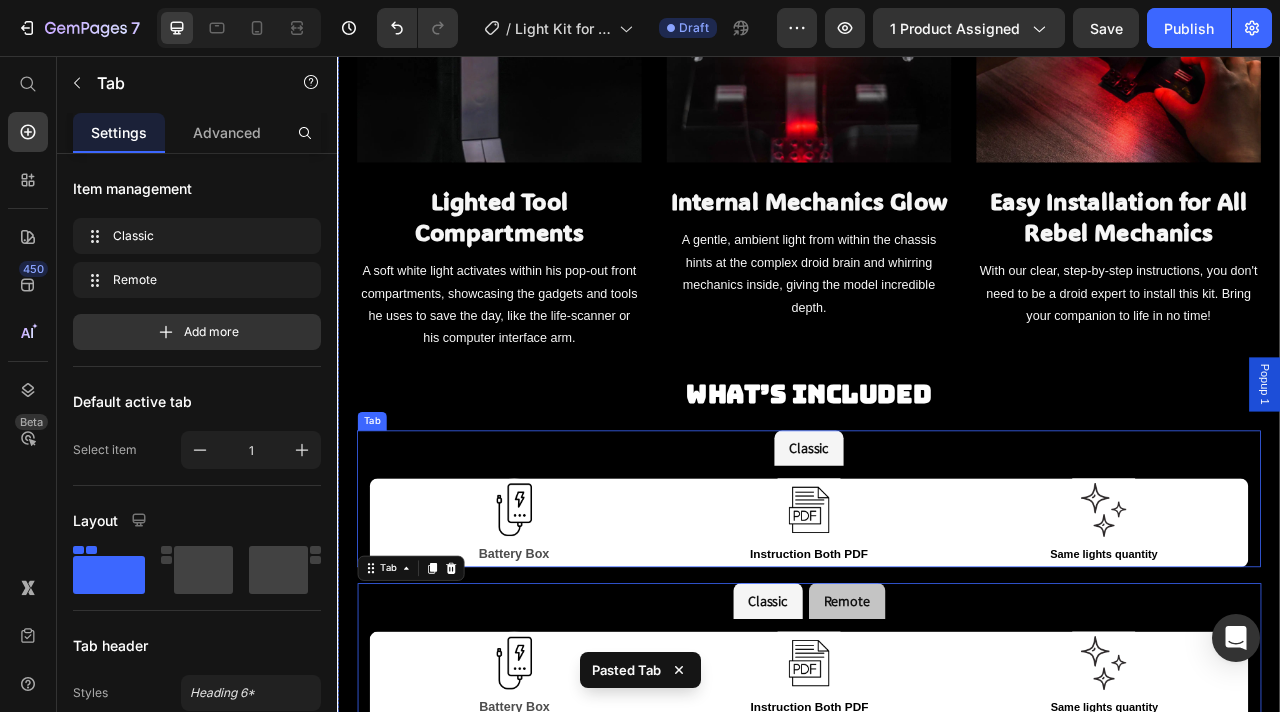 click on "Classic" at bounding box center [937, 554] 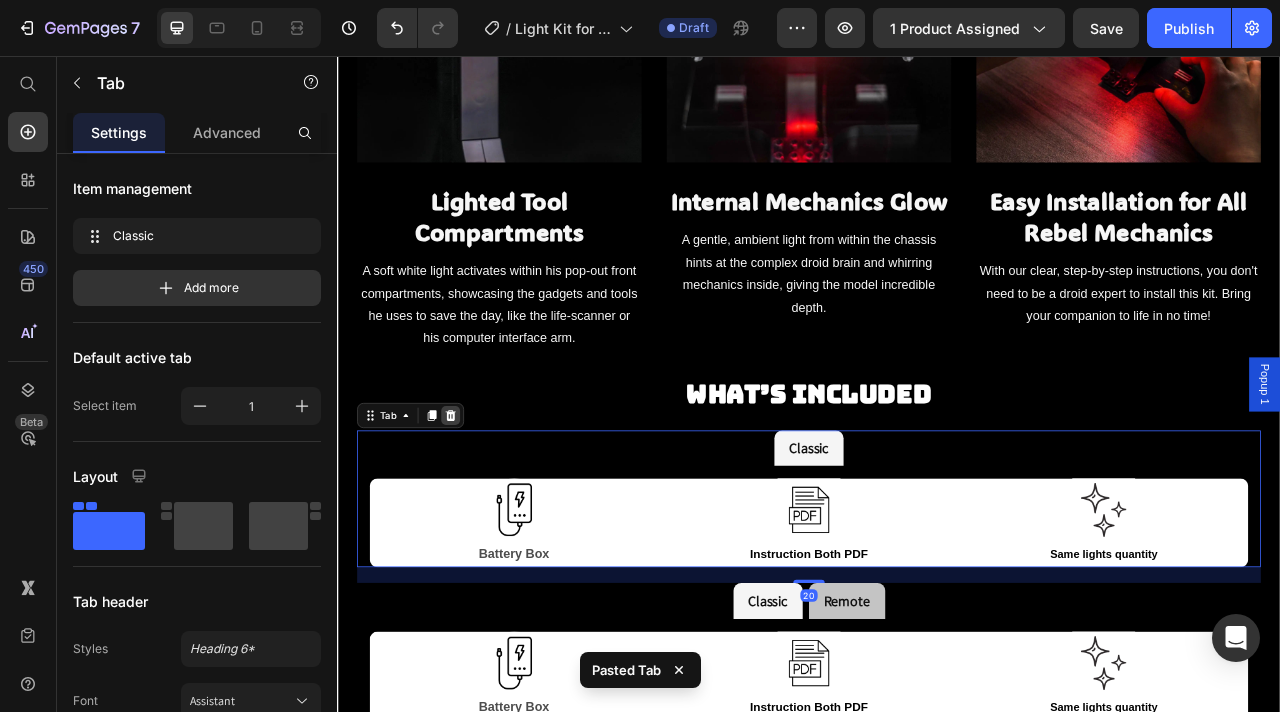 click 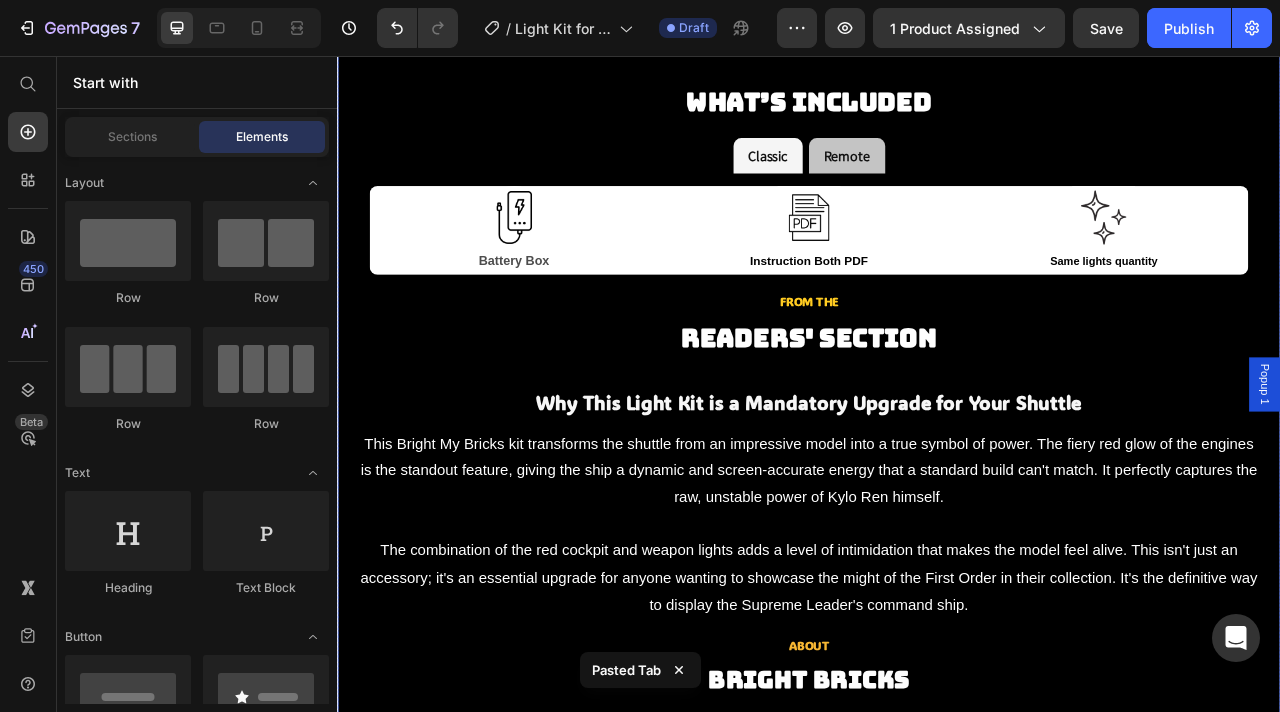 scroll, scrollTop: 2802, scrollLeft: 0, axis: vertical 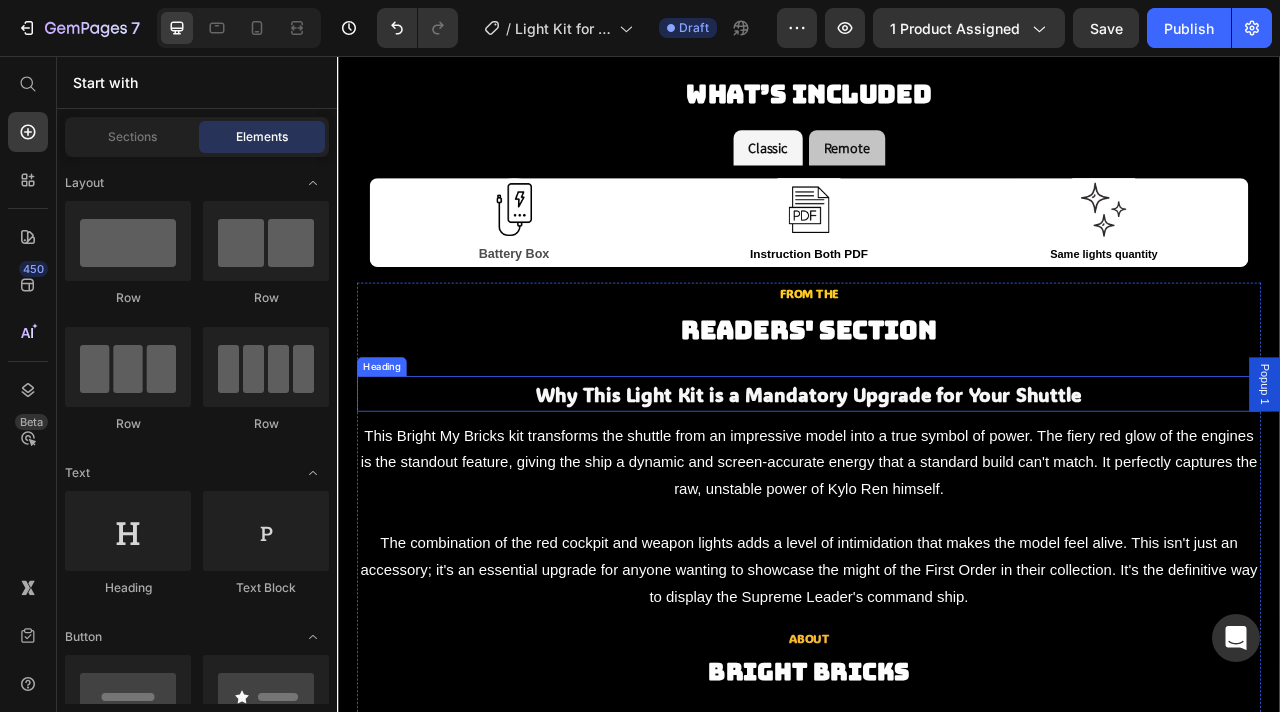 click on "Why This Light Kit is a Mandatory Upgrade for Your Shuttle" at bounding box center (937, 486) 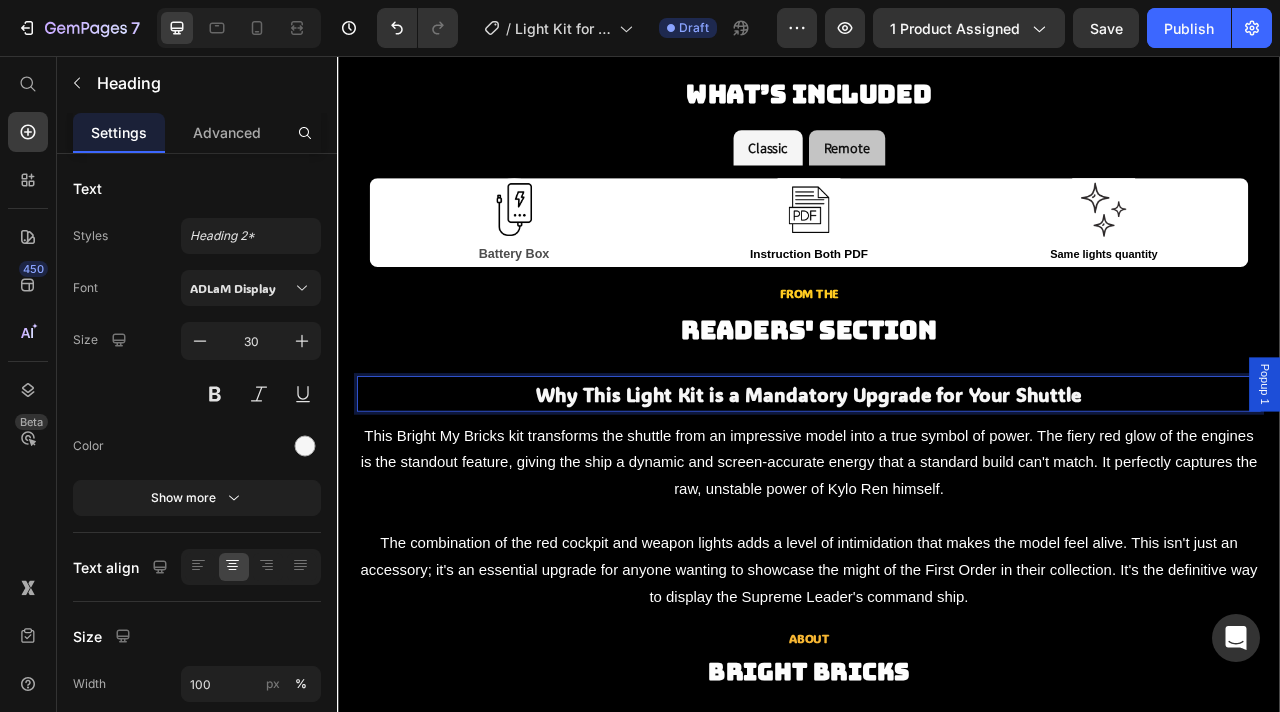 click on "Why This Light Kit is a Mandatory Upgrade for Your Shuttle" at bounding box center [937, 486] 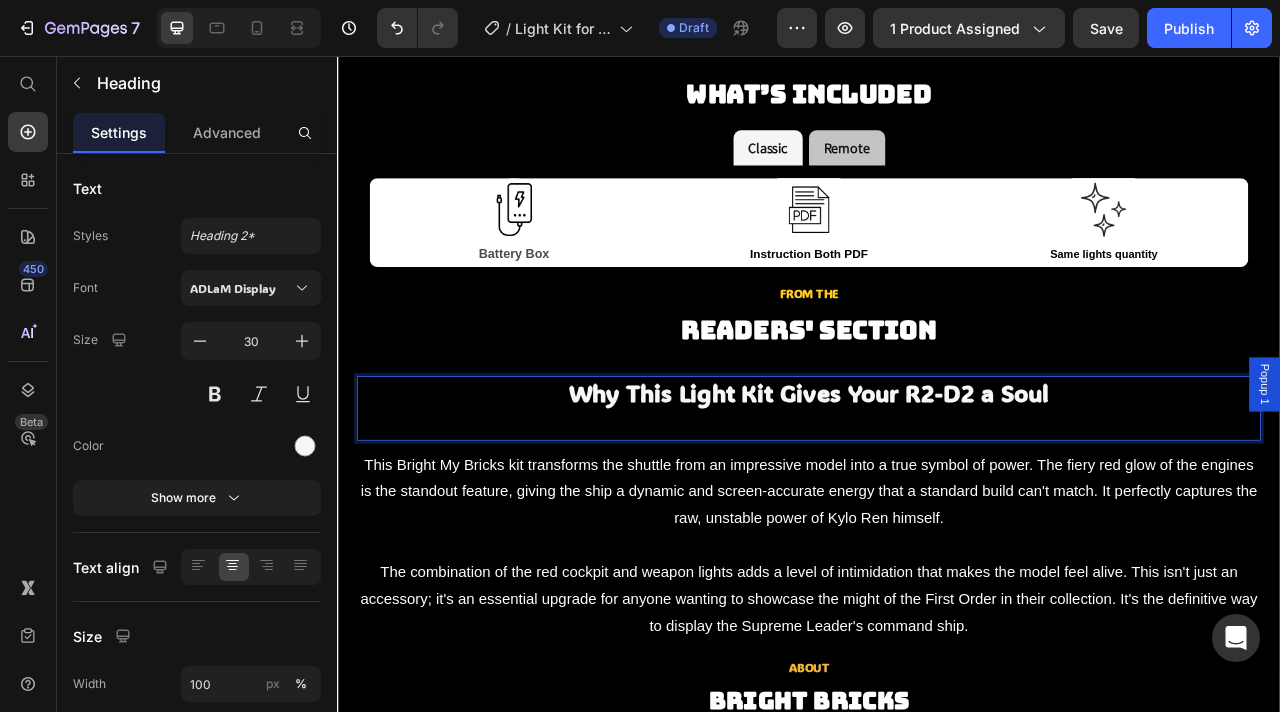 click on "Why This Light Kit Gives Your R2-D2 a Soul" at bounding box center [937, 484] 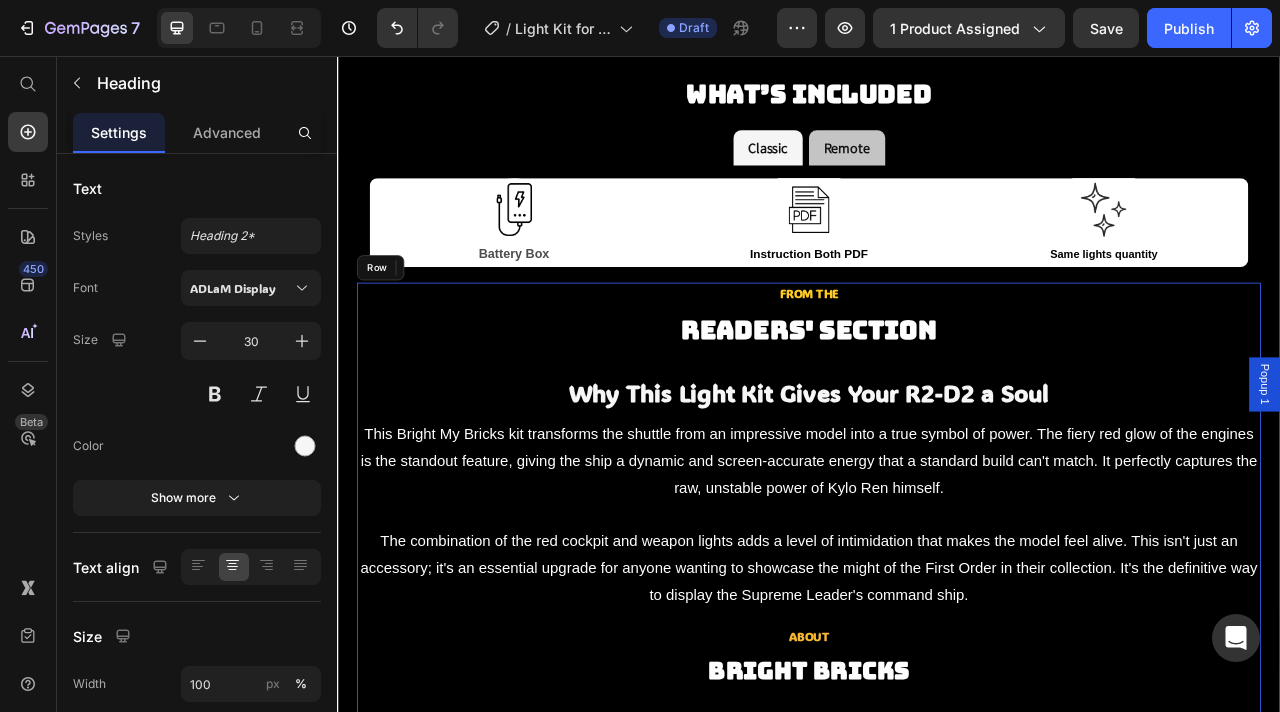 click on "FROM THE Text Block Readers' Section Heading ⁠⁠⁠⁠⁠⁠⁠ Why This Light Kit Gives Your R2-D2 a Soul Heading   12 This Bright My Bricks kit transforms the shuttle from an impressive model into a true symbol of power. The fiery red glow of the engines is the standout feature, giving the ship a dynamic and screen-accurate energy that a standard build can't match. It perfectly captures the raw, unstable power of Kylo Ren himself.   The combination of the red cockpit and weapon lights adds a level of intimidation that makes the model feel alive. This isn't just an accessory; it's an essential upgrade for anyone wanting to showcase the might of the First Order in their collection. It's the definitive way to display the Supreme Leader's command ship. Text Block ABOUT Text Block BRIGHT BRICKS Heading Bright My Bricks is committed to delivering  top-quality LEGO  lighting  for your custom builds.  Premium LED kits  are our specialty.  Please note: This is a light kit only. LEGO model not included.   Row" at bounding box center (937, 668) 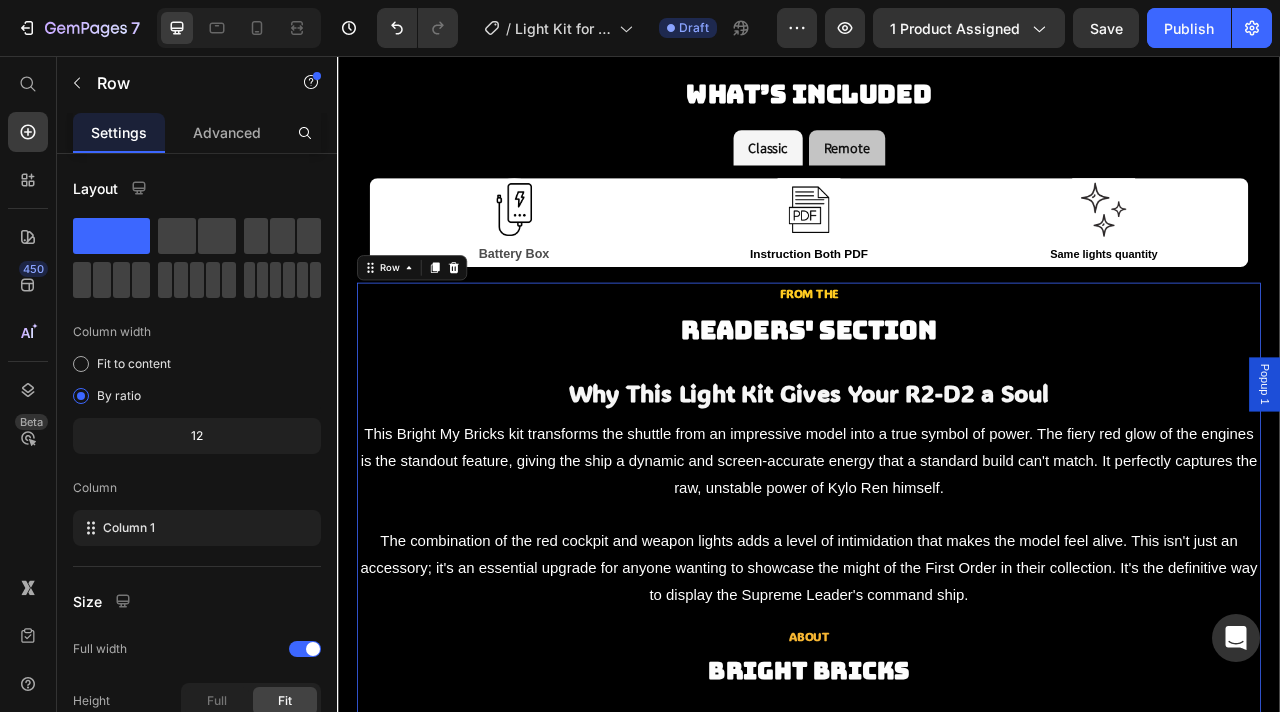 click on "FROM THE Text Block Readers' Section Heading ⁠⁠⁠⁠⁠⁠⁠ Why This Light Kit Gives Your R2-D2 a Soul Heading This Bright My Bricks kit transforms the shuttle from an impressive model into a true symbol of power. The fiery red glow of the engines is the standout feature, giving the ship a dynamic and screen-accurate energy that a standard build can't match. It perfectly captures the raw, unstable power of Kylo Ren himself.   The combination of the red cockpit and weapon lights adds a level of intimidation that makes the model feel alive. This isn't just an accessory; it's an essential upgrade for anyone wanting to showcase the might of the First Order in their collection. It's the definitive way to display the Supreme Leader's command ship. Text Block ABOUT Text Block BRIGHT BRICKS Heading Bright My Bricks is committed to delivering  top-quality LEGO  lighting  for your custom builds.  Premium LED kits  are our specialty.  Please note: This is a light kit only. LEGO model not included.   Row" at bounding box center [937, 668] 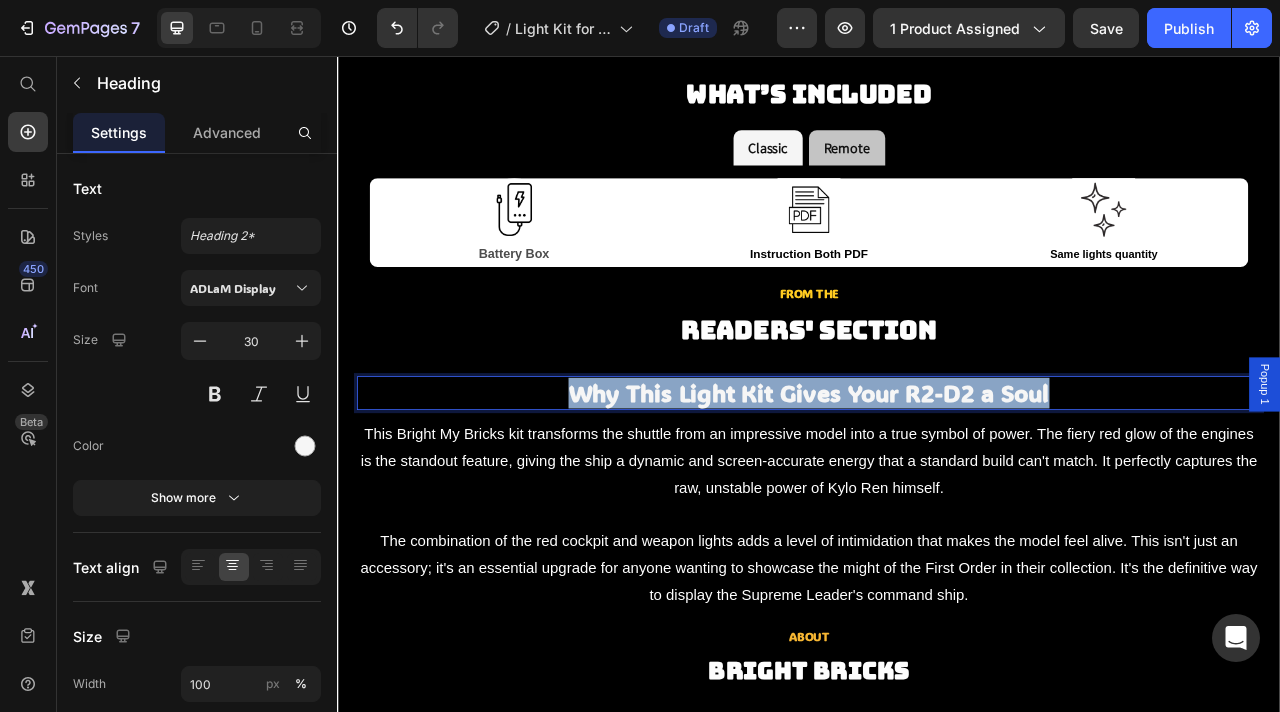 click on "Why This Light Kit Gives Your R2-D2 a Soul" at bounding box center [937, 484] 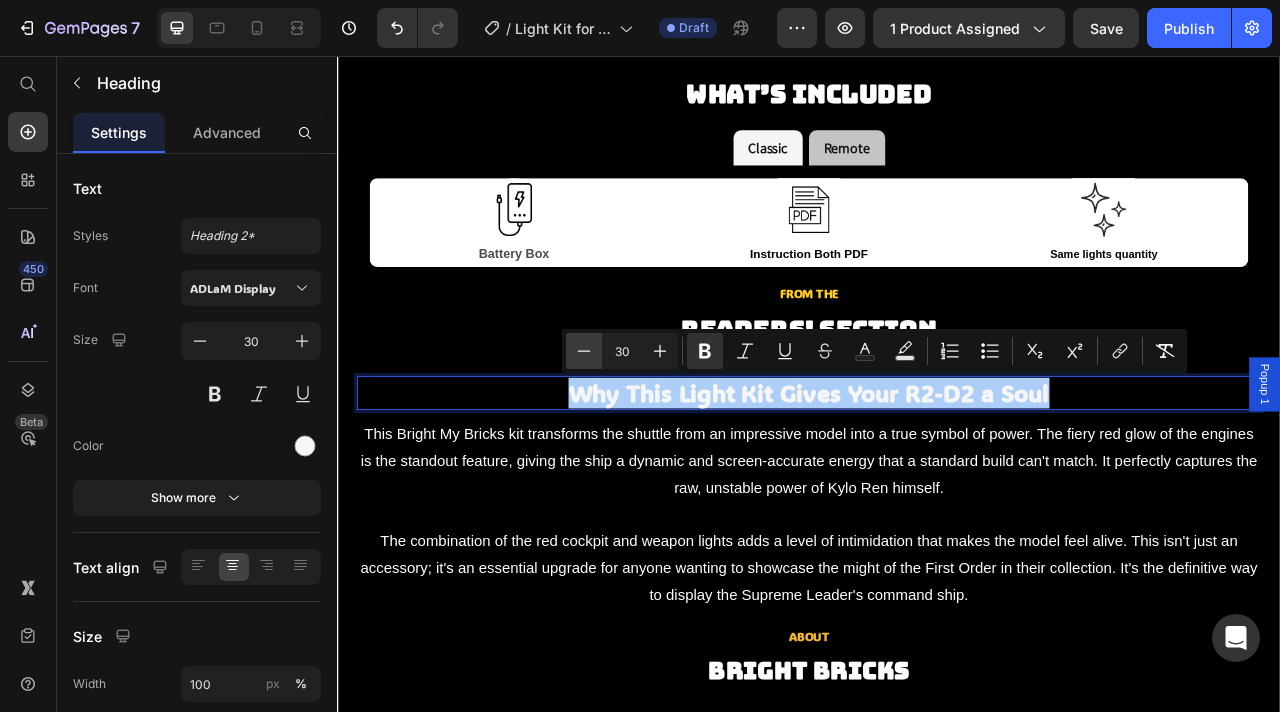 click 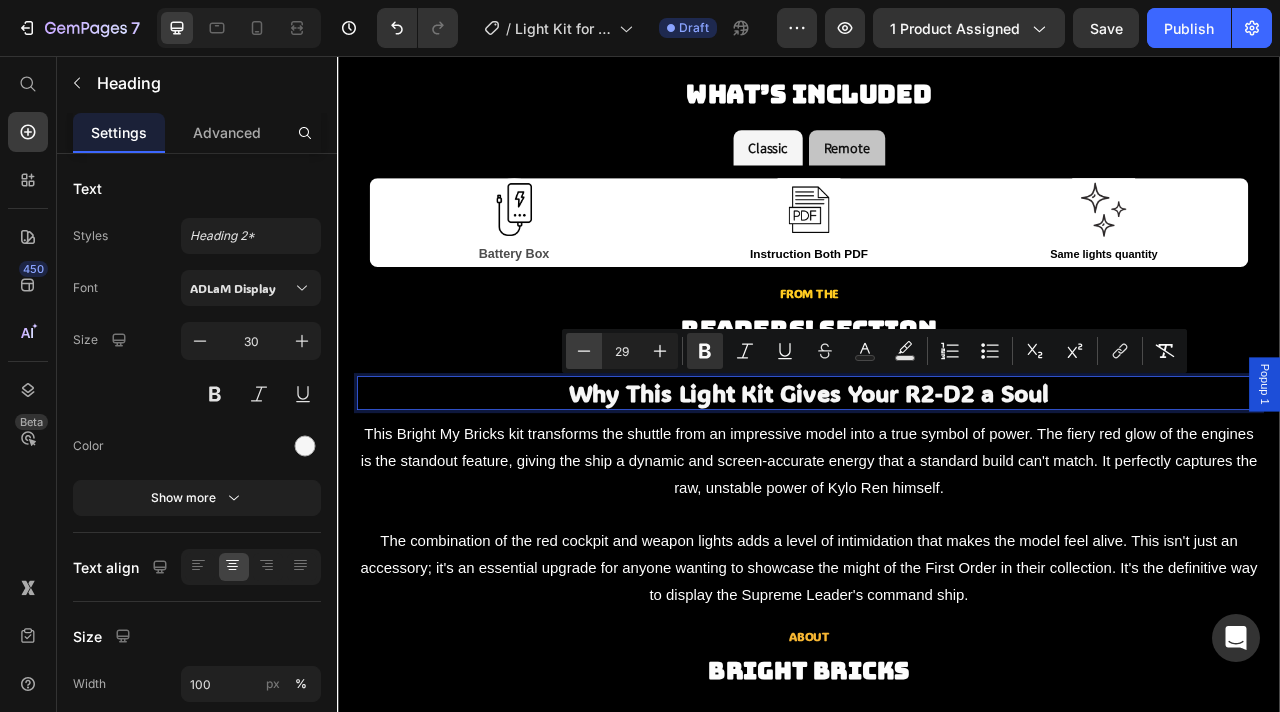 click 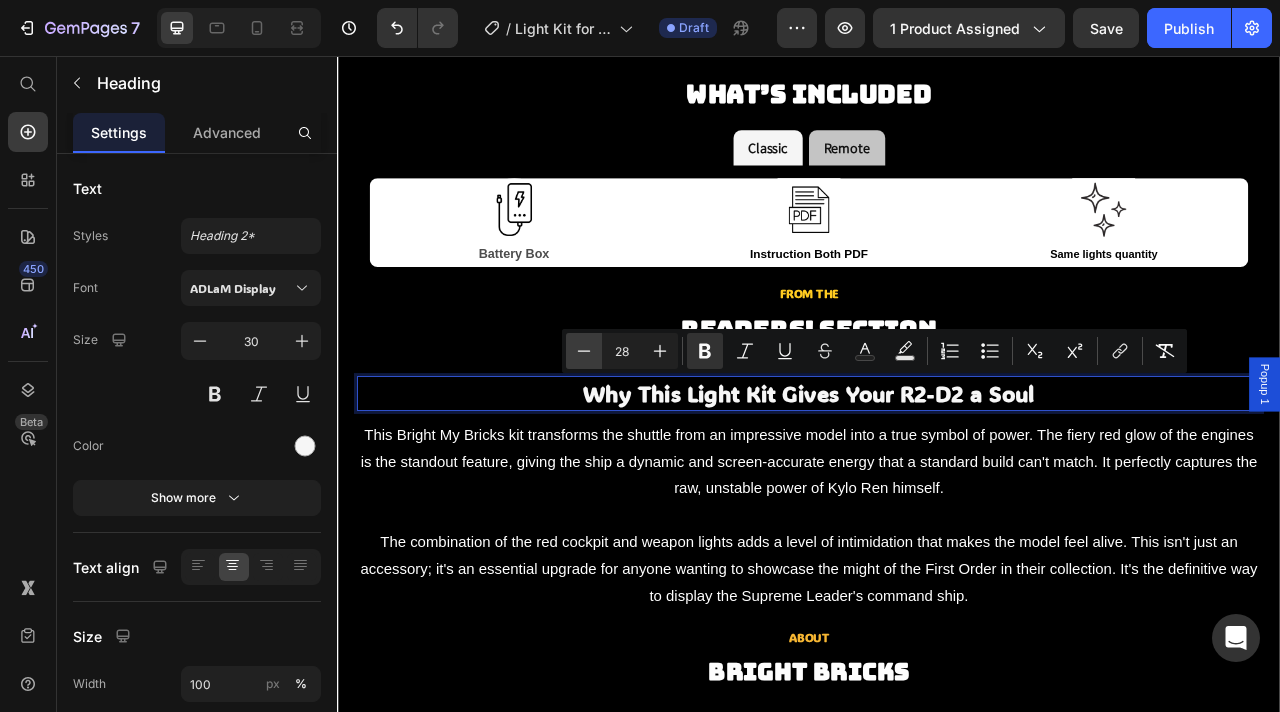 click 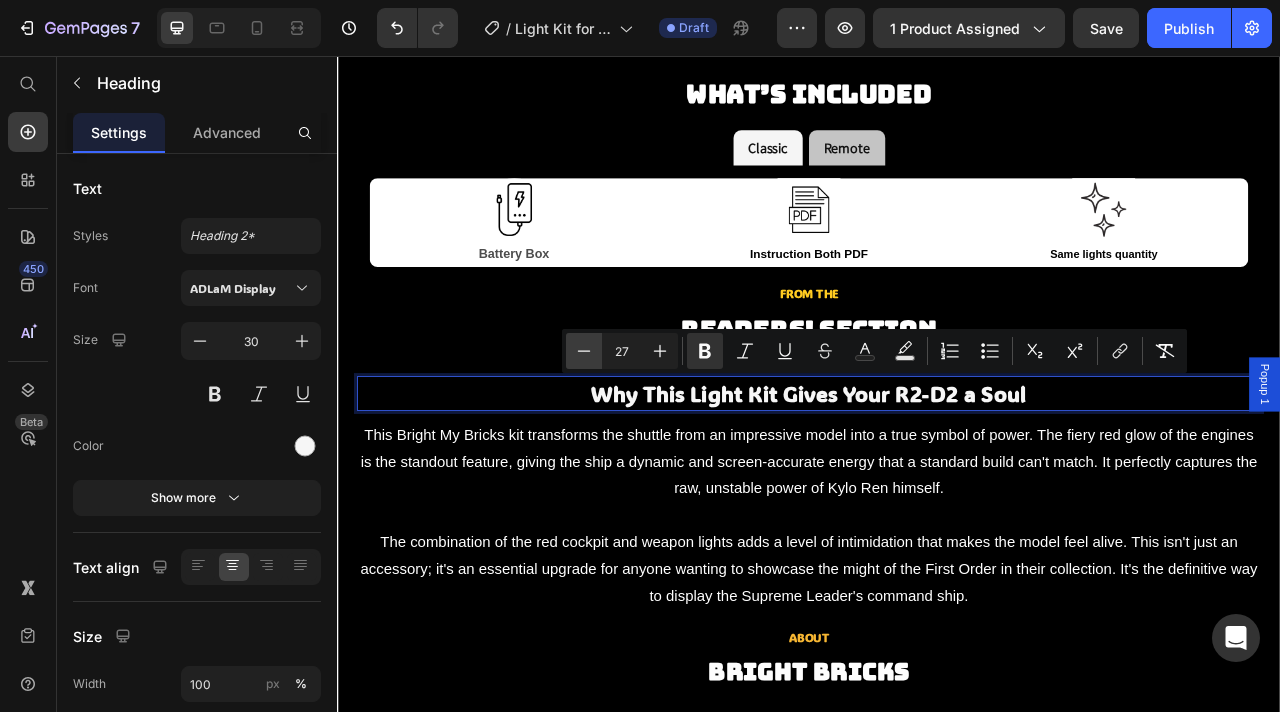 click 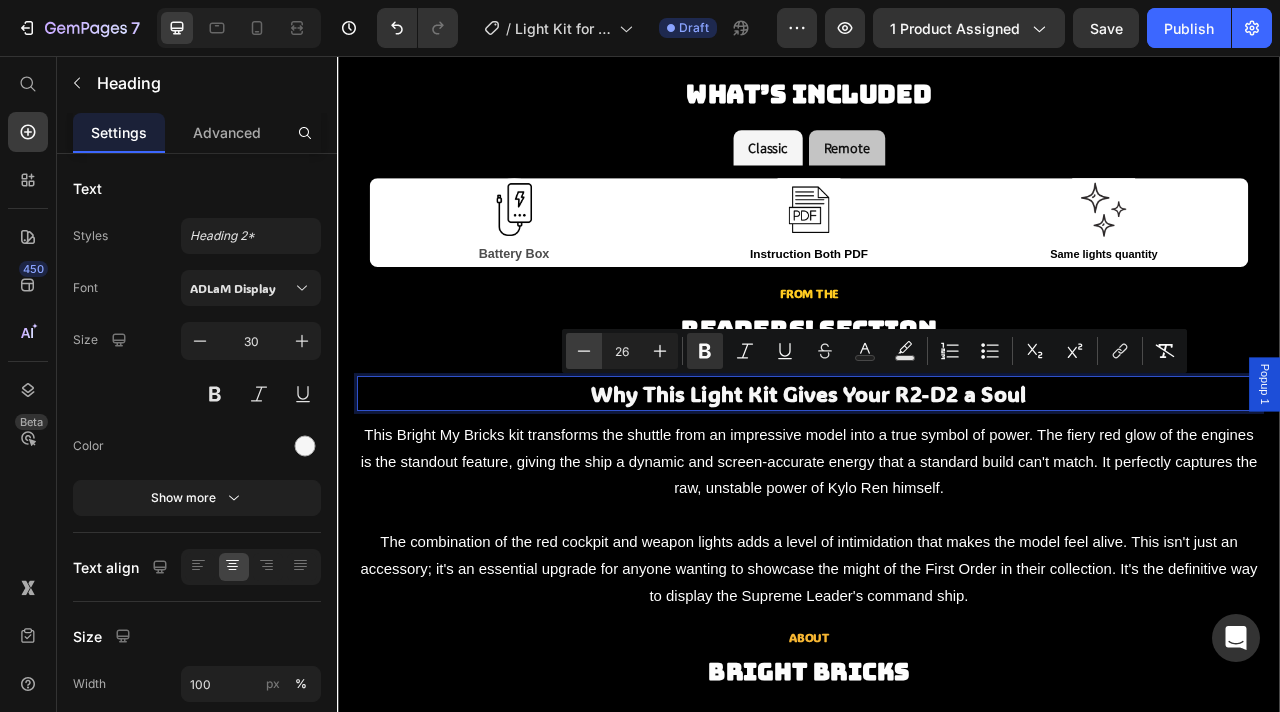 click 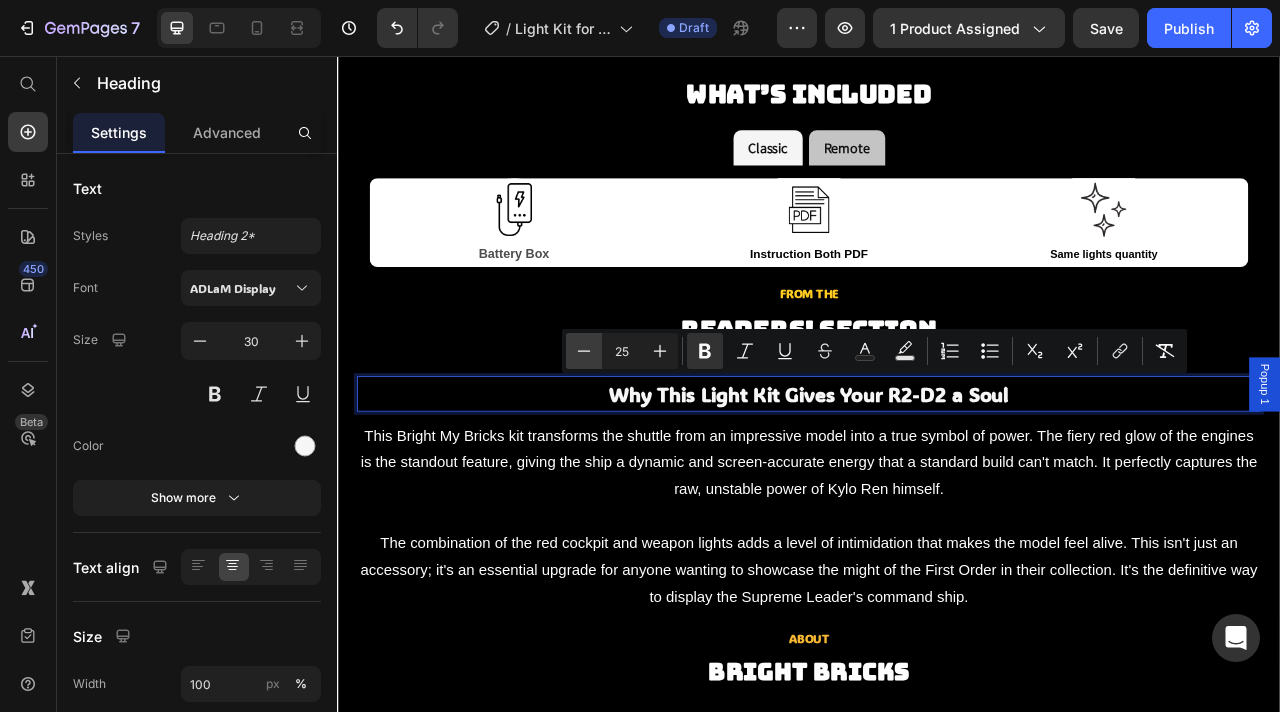 click 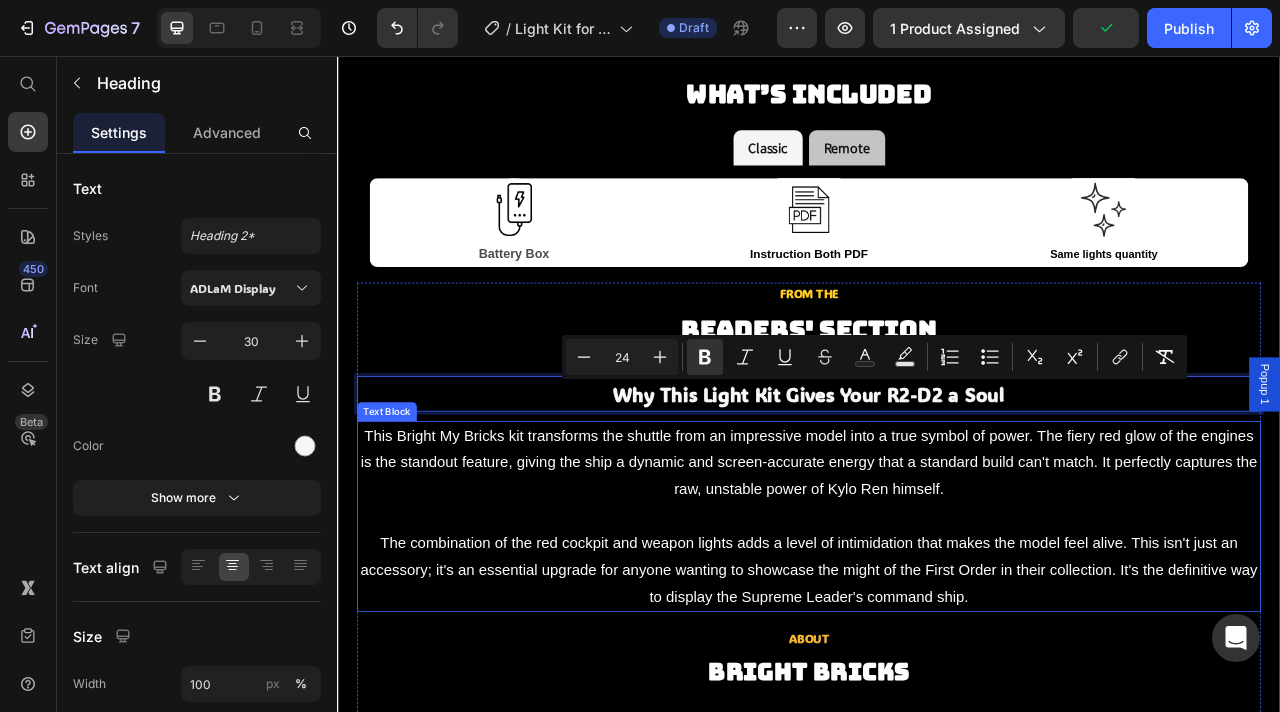 click on "The combination of the red cockpit and weapon lights adds a level of intimidation that makes the model feel alive. This isn't just an accessory; it's an essential upgrade for anyone wanting to showcase the might of the First Order in their collection. It's the definitive way to display the Supreme Leader's command ship." at bounding box center (937, 709) 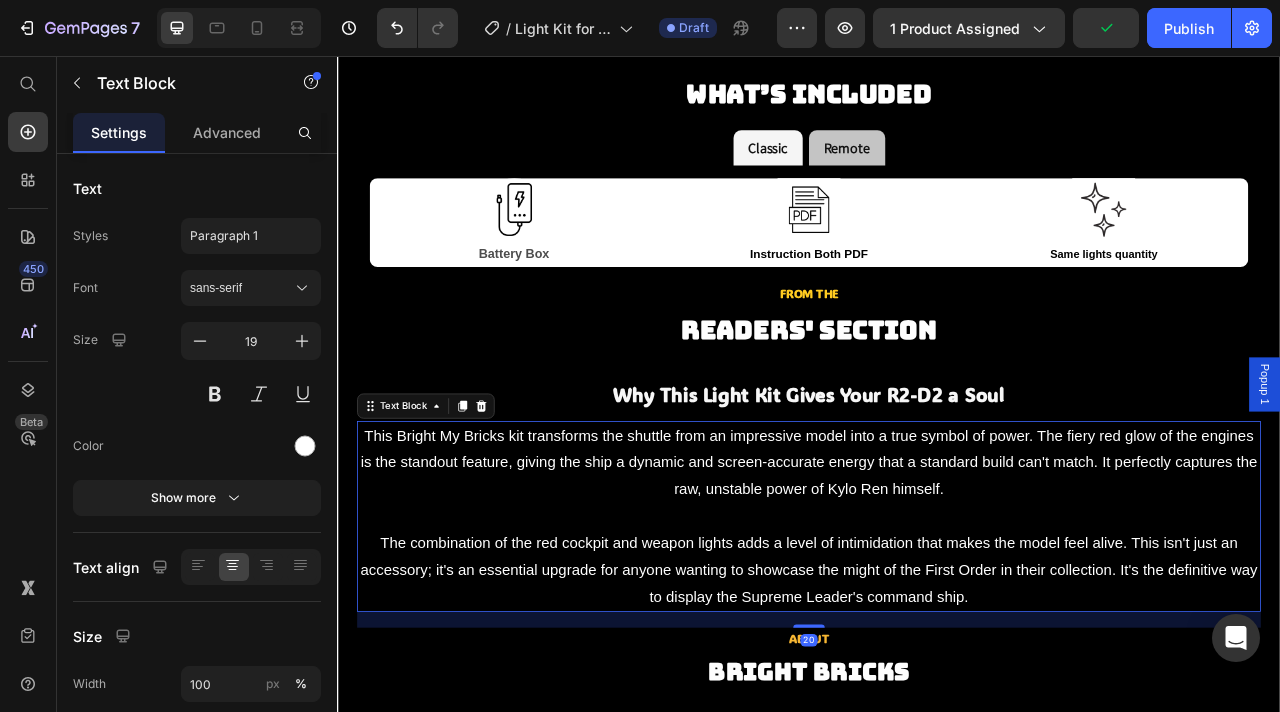 click on "The combination of the red cockpit and weapon lights adds a level of intimidation that makes the model feel alive. This isn't just an accessory; it's an essential upgrade for anyone wanting to showcase the might of the First Order in their collection. It's the definitive way to display the Supreme Leader's command ship." at bounding box center [937, 709] 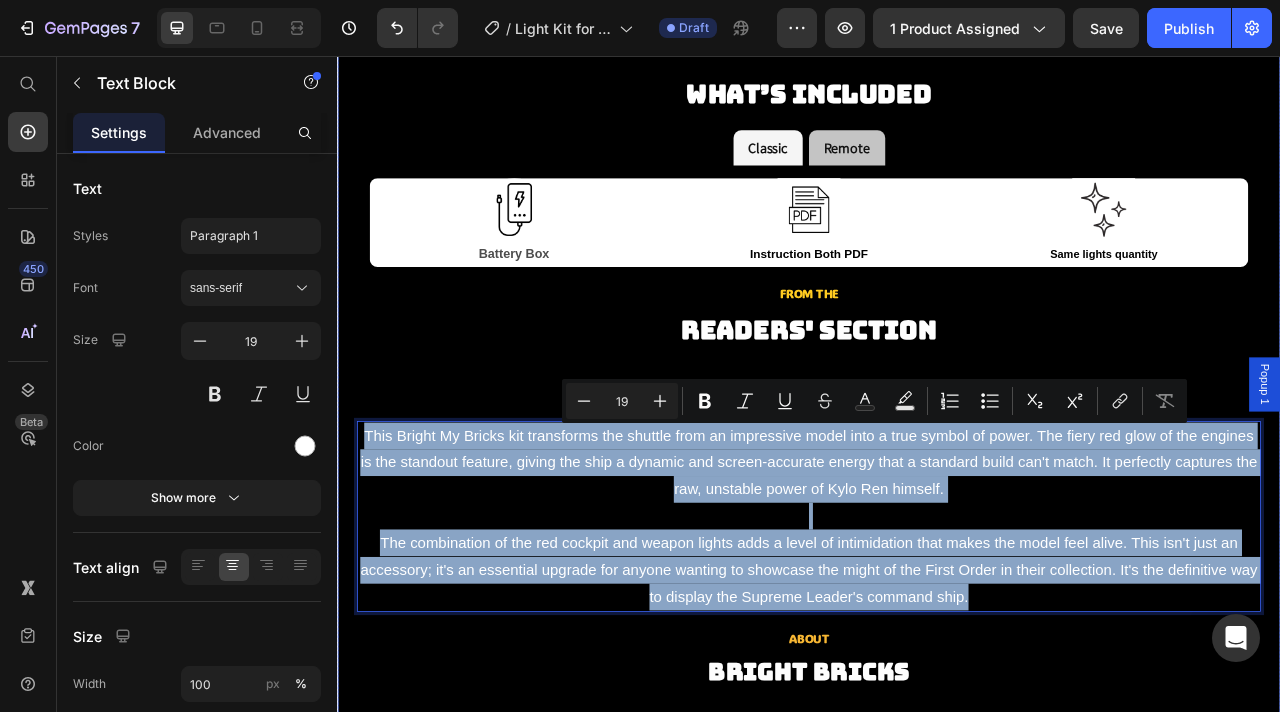 drag, startPoint x: 1156, startPoint y: 733, endPoint x: 361, endPoint y: 544, distance: 817.1573 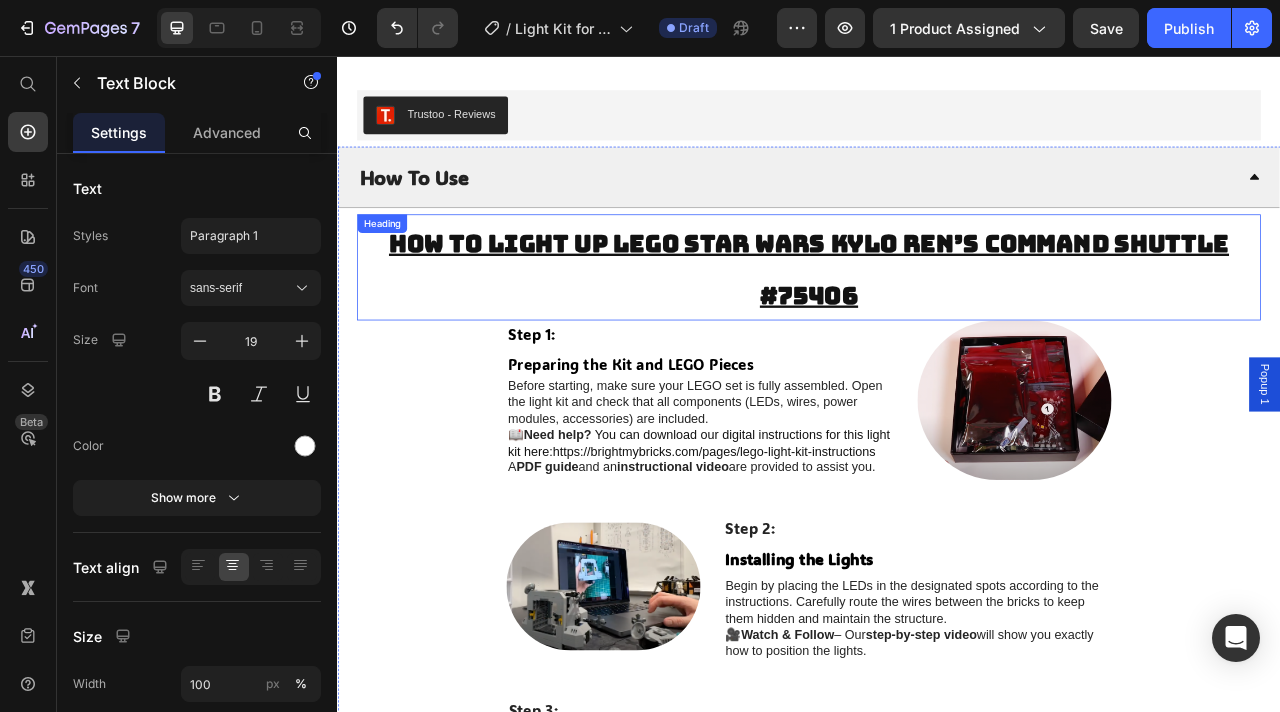 scroll, scrollTop: 0, scrollLeft: 0, axis: both 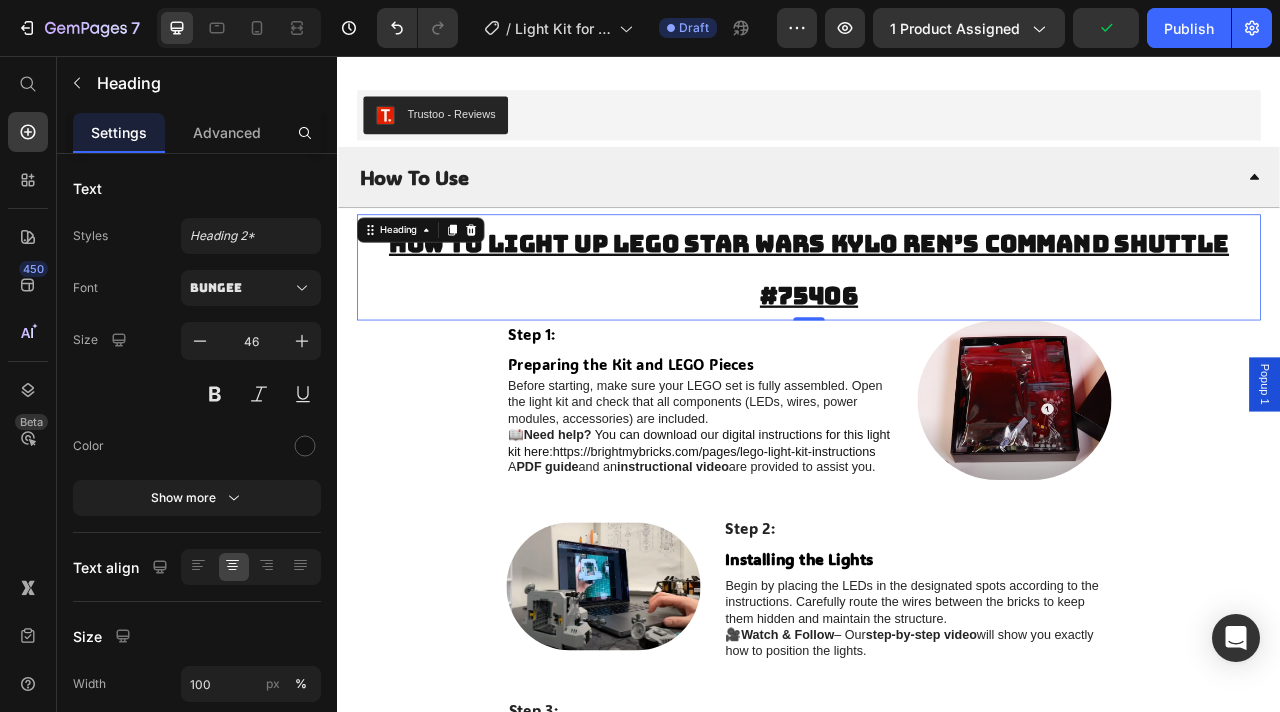 click on "How to light up LEGO Star Wars Kylo Ren’s Command Shuttle #75406" at bounding box center (937, 325) 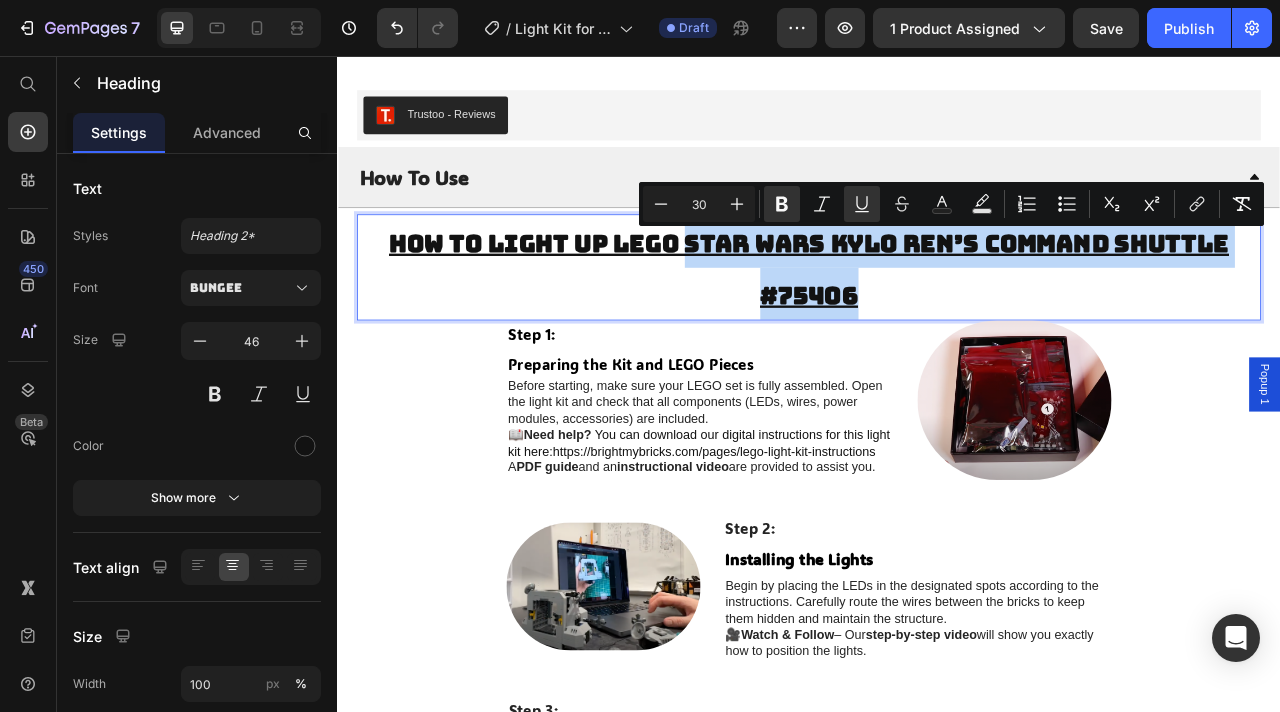 drag, startPoint x: 1041, startPoint y: 363, endPoint x: 787, endPoint y: 304, distance: 260.76233 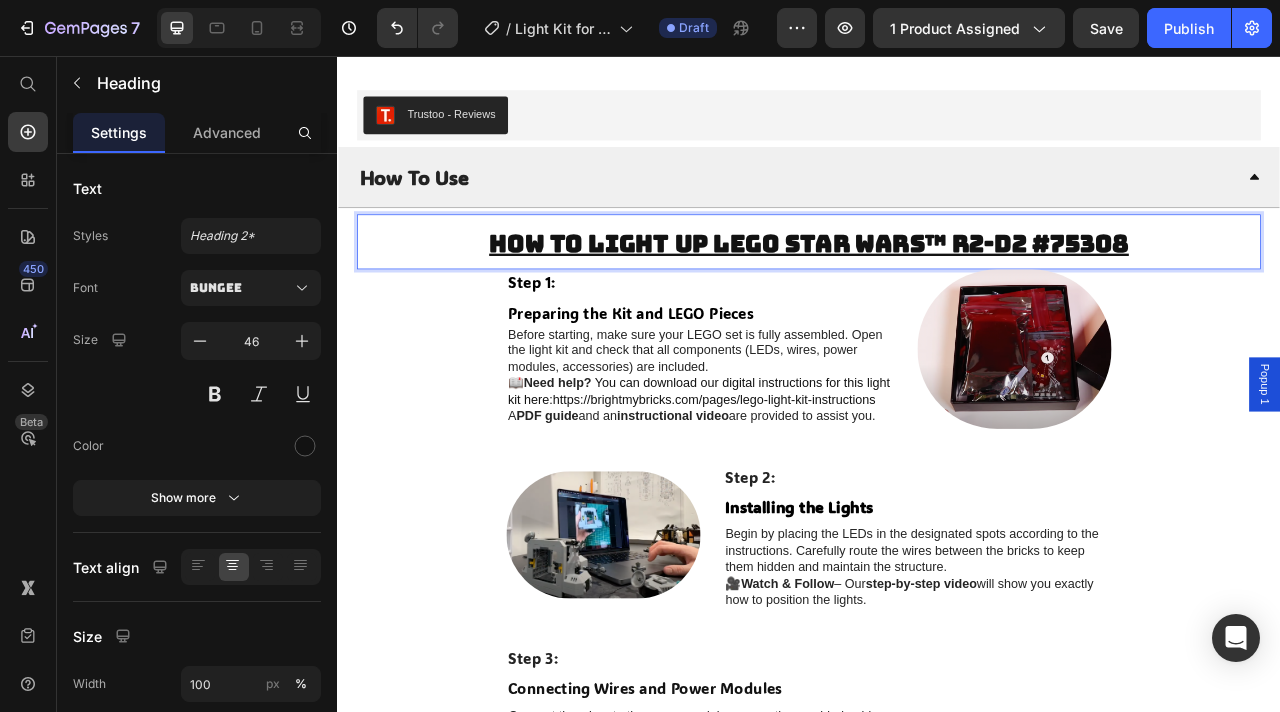 click on "How to light up LEGO Star Wars™ R2-D2 #75308" at bounding box center [937, 294] 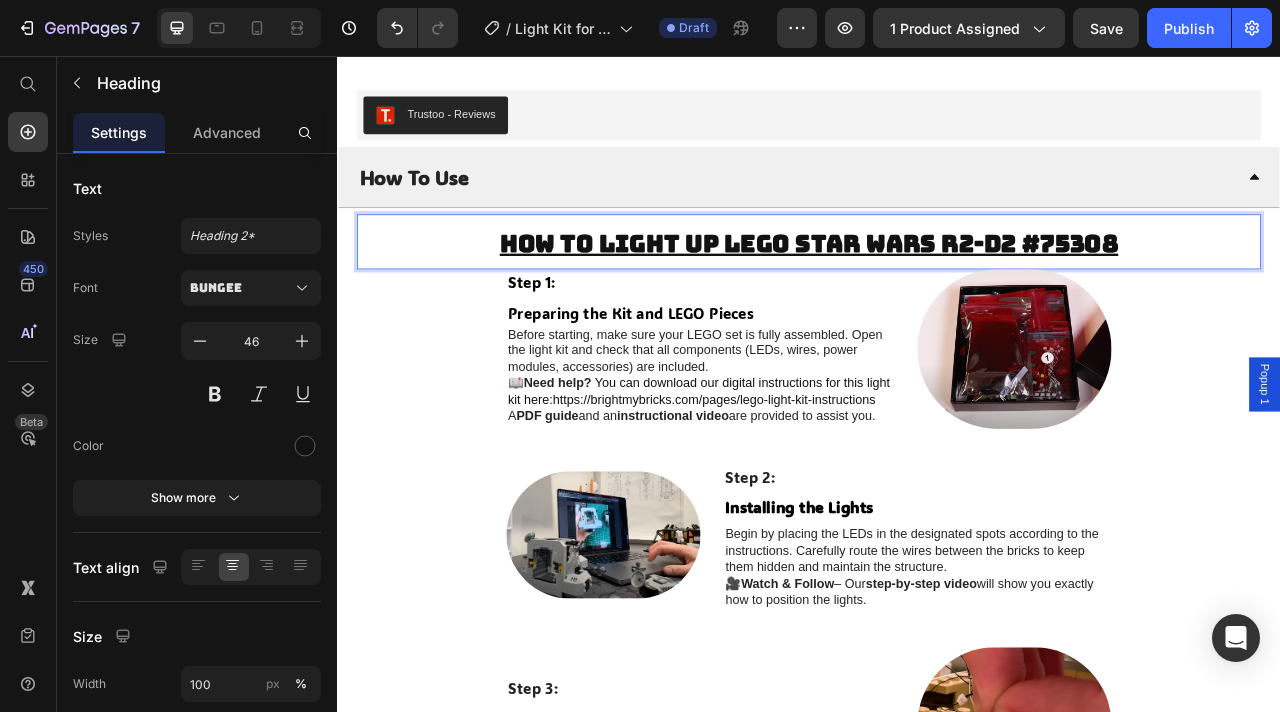 click on "How to light up LEGO Star Wars R2-D2 #75308" at bounding box center (937, 294) 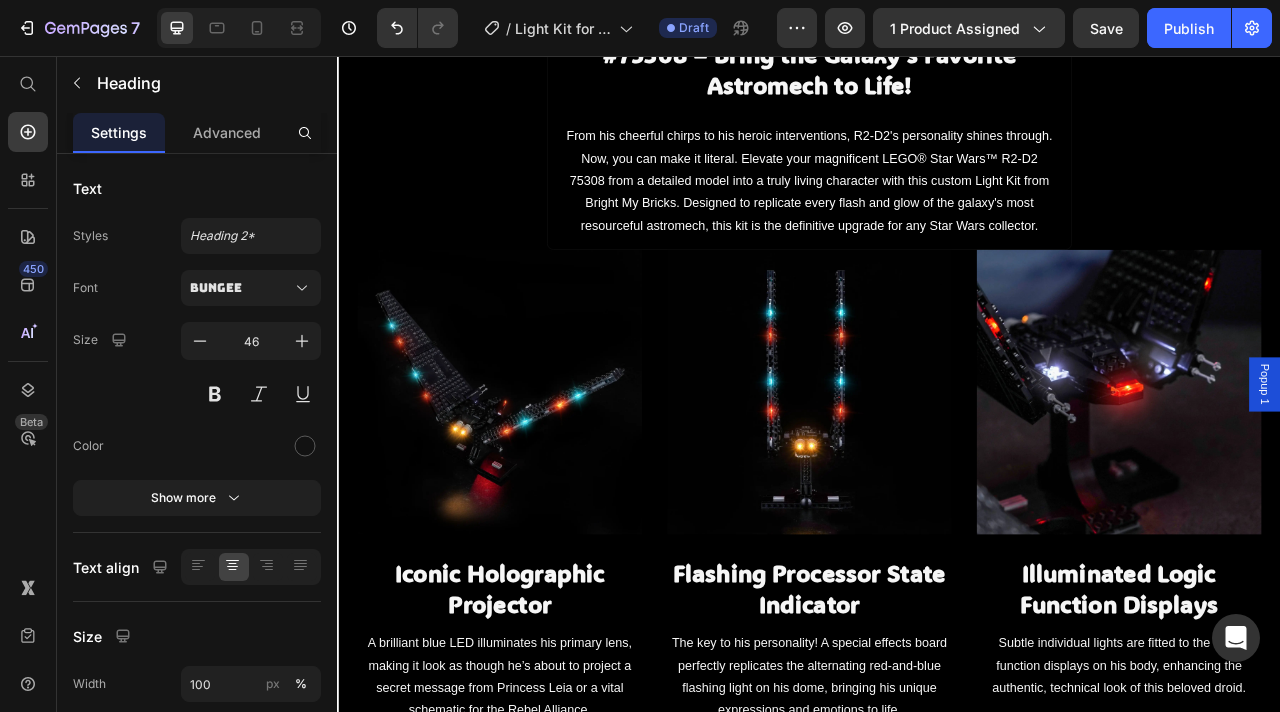 scroll, scrollTop: 1254, scrollLeft: 0, axis: vertical 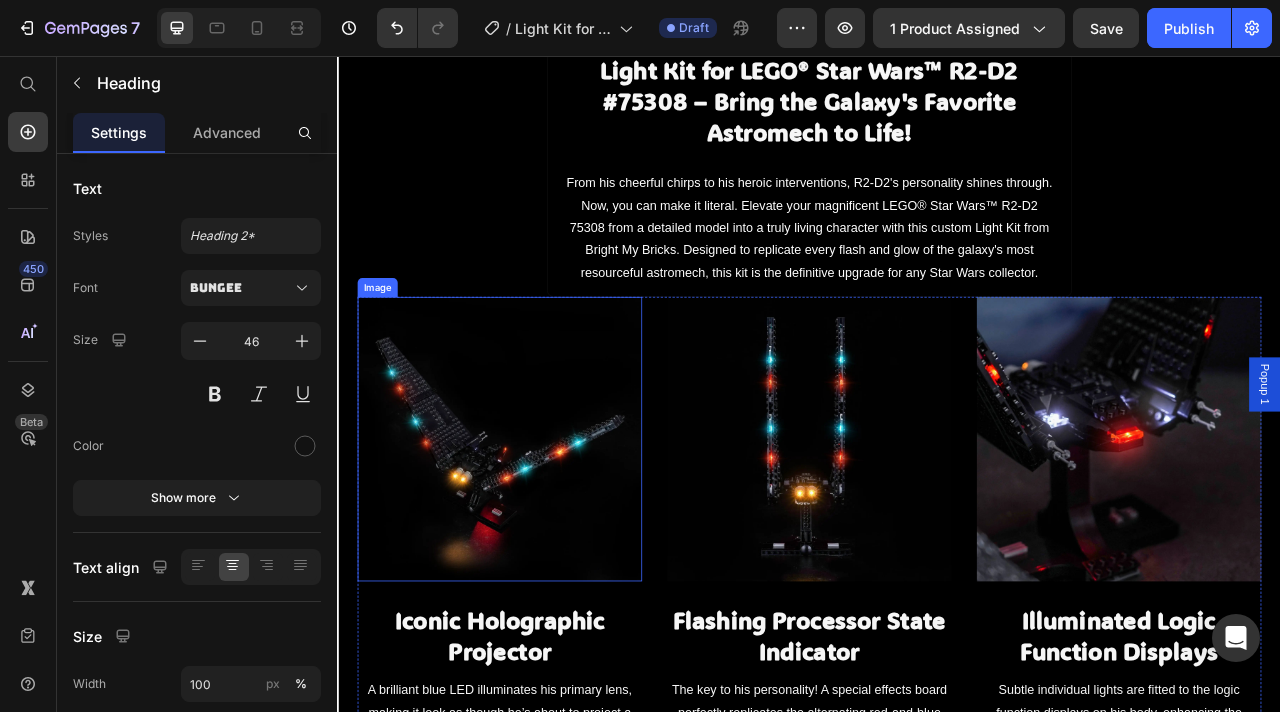 click at bounding box center (543, 543) 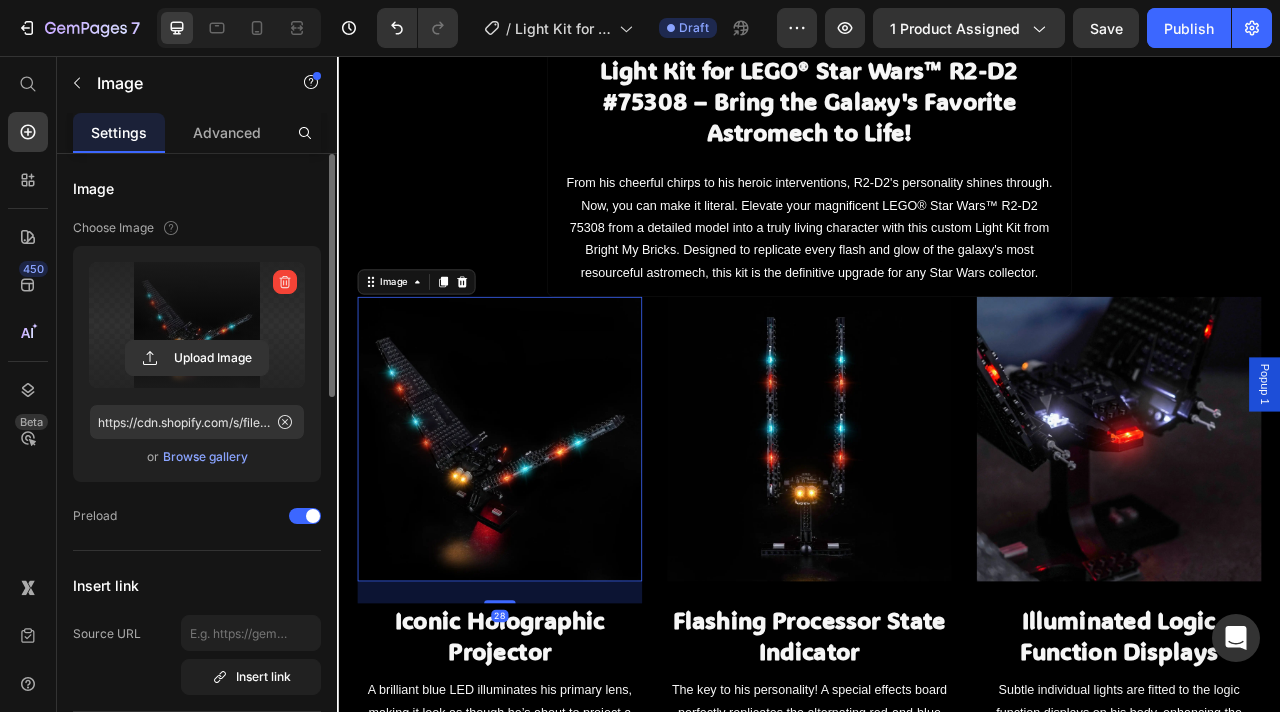 click at bounding box center (197, 325) 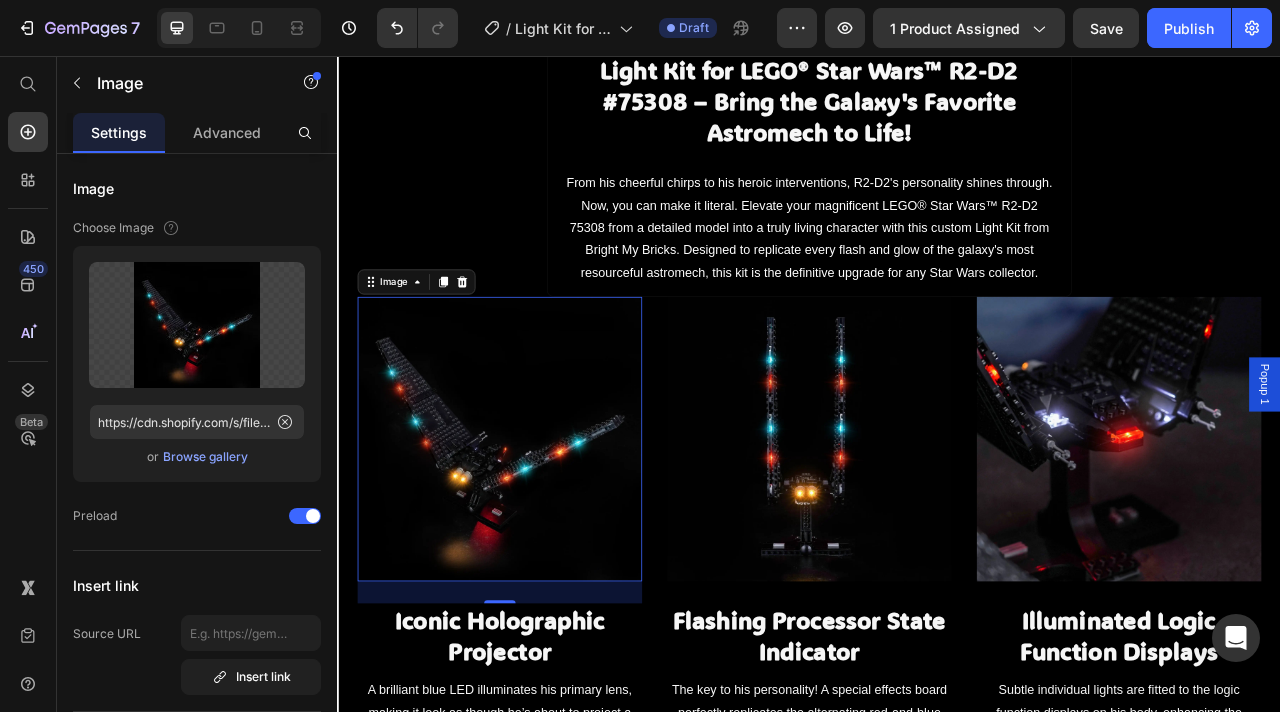type on "https://cdn.shopify.com/s/files/1/0862/3666/0039/files/gempages_541772998508544900-ca88fb57-7062-4722-b3e6-9630f3f6316d.webp" 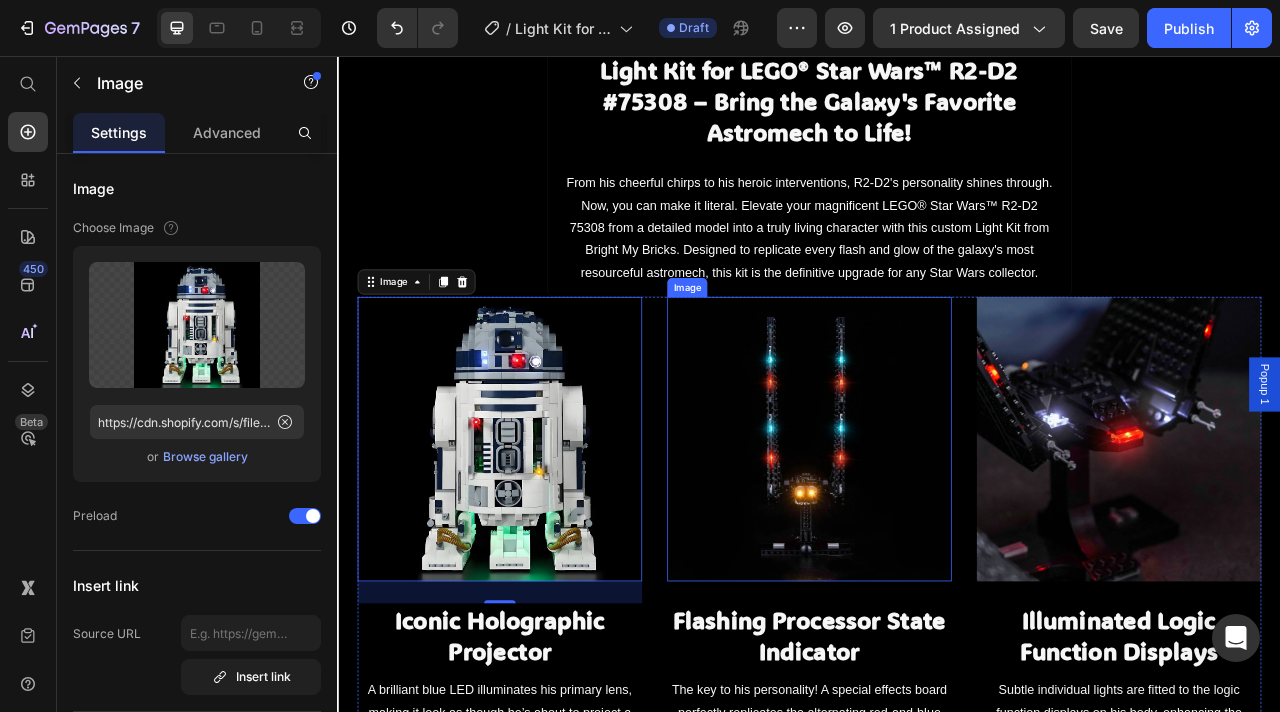 click at bounding box center [937, 543] 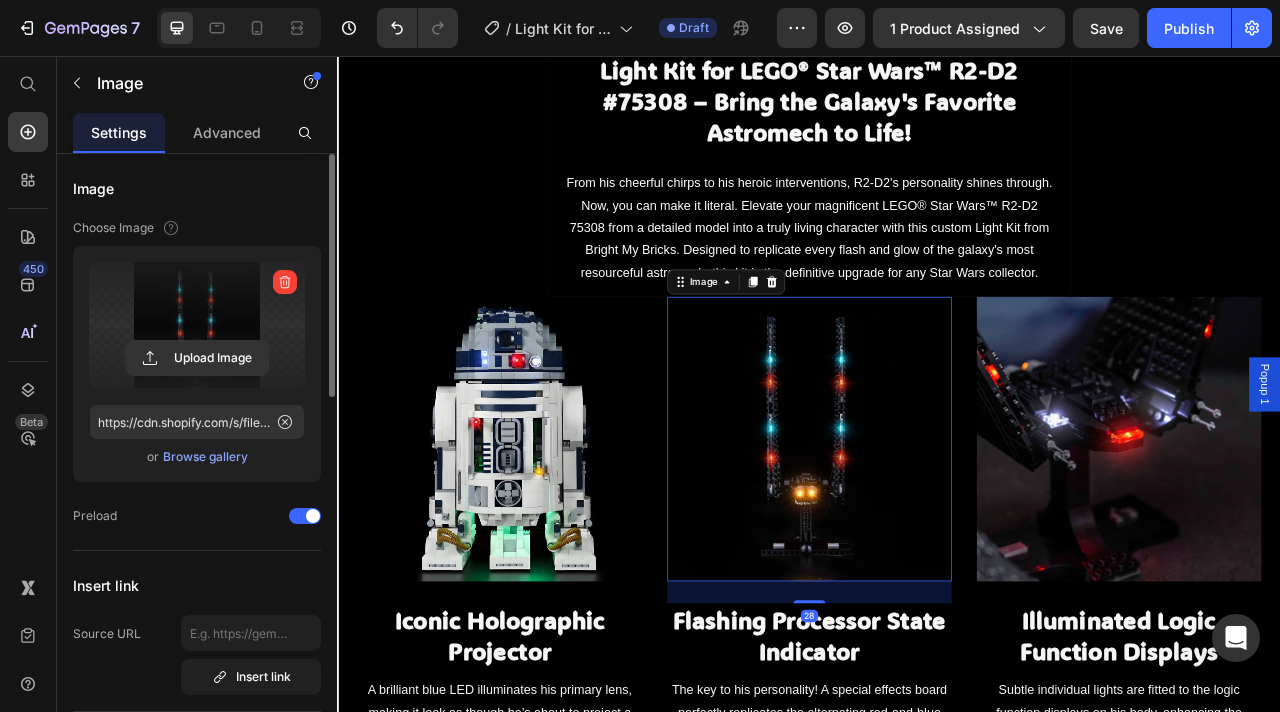click at bounding box center [197, 325] 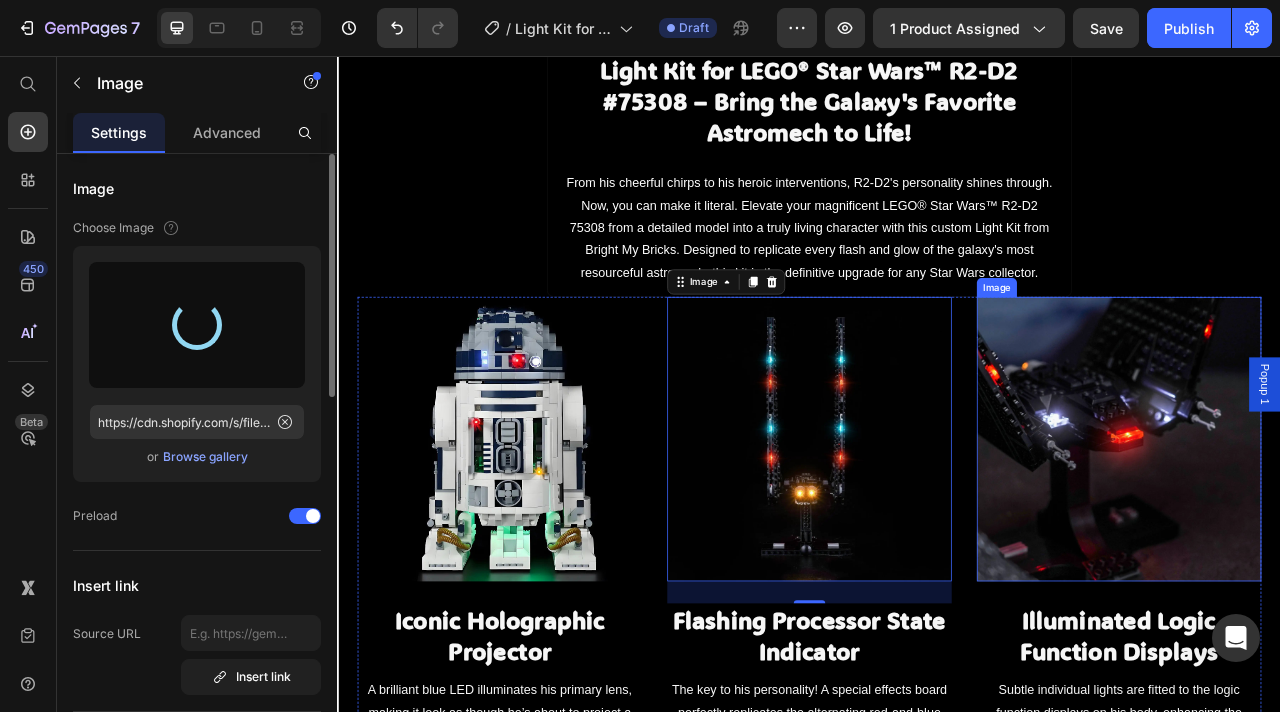 type on "https://cdn.shopify.com/s/files/1/0862/3666/0039/files/gempages_541772998508544900-d46e6da7-fedb-466b-bed5-9698439ddfc8.webp" 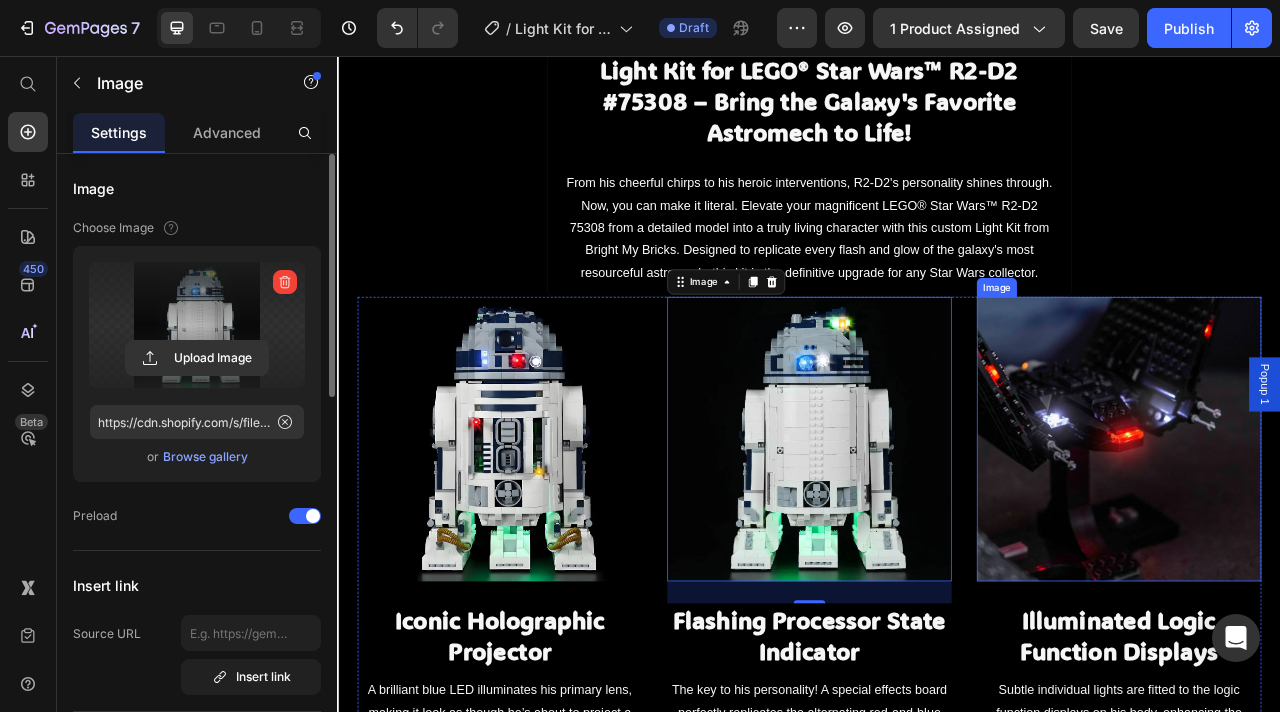 click at bounding box center [1331, 543] 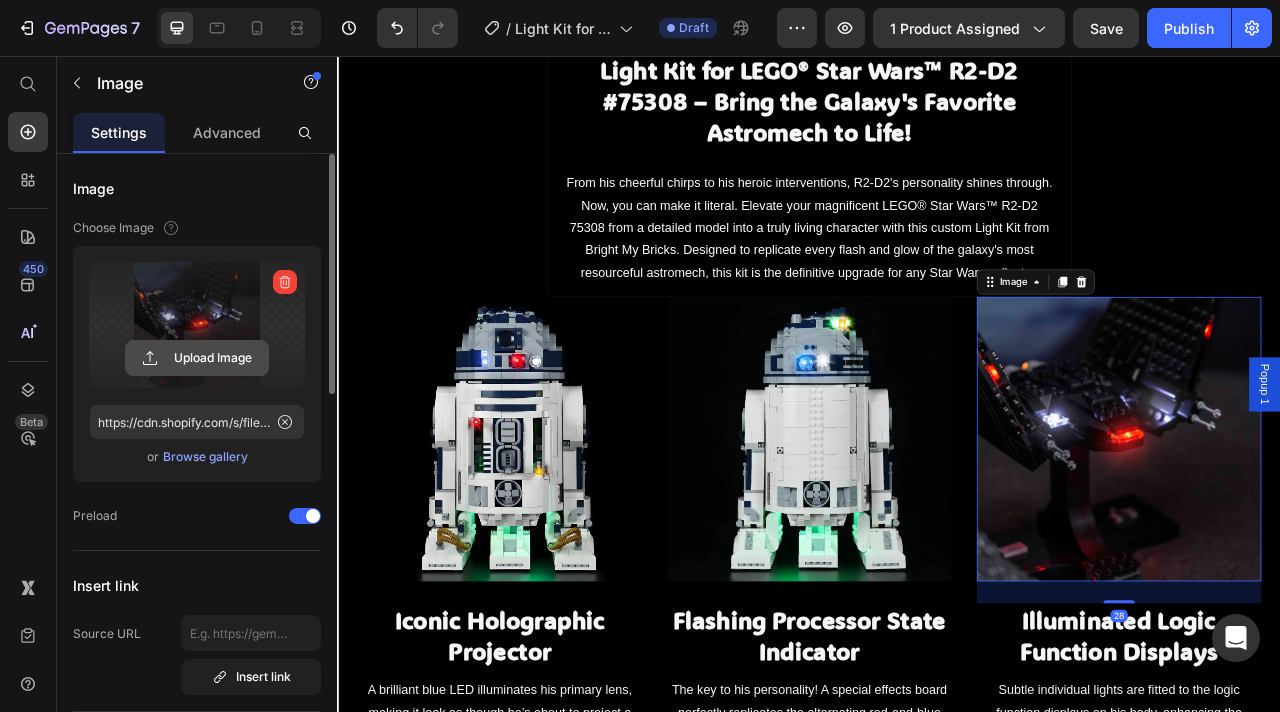 click 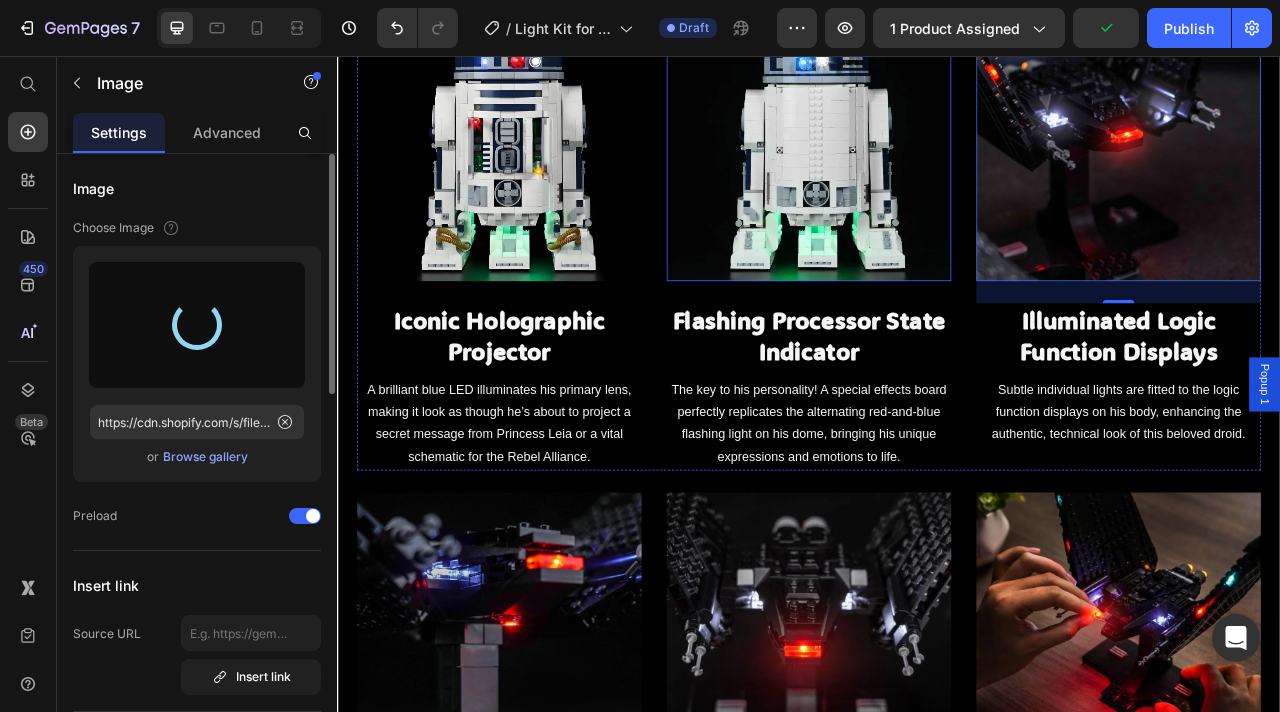 scroll, scrollTop: 1648, scrollLeft: 0, axis: vertical 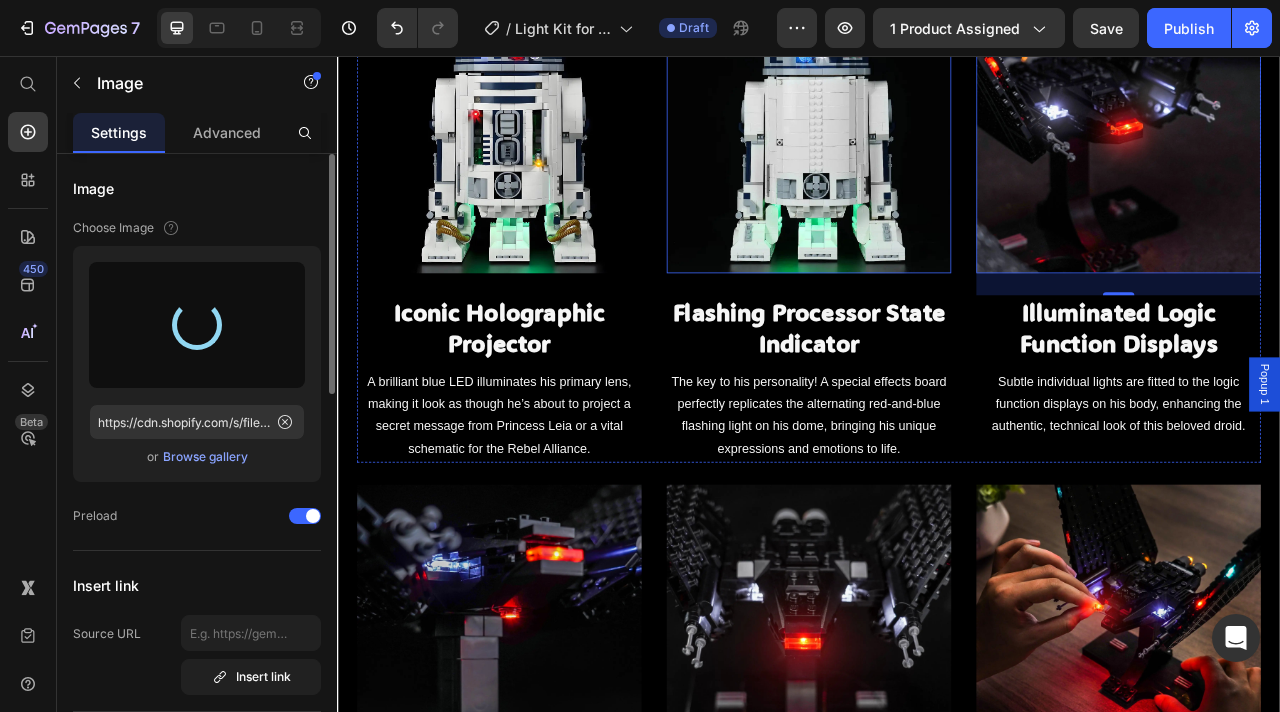 type on "https://cdn.shopify.com/s/files/1/0862/3666/0039/files/gempages_541772998508544900-a52c431f-b814-4a31-9676-f0eb5c05e2ee.webp" 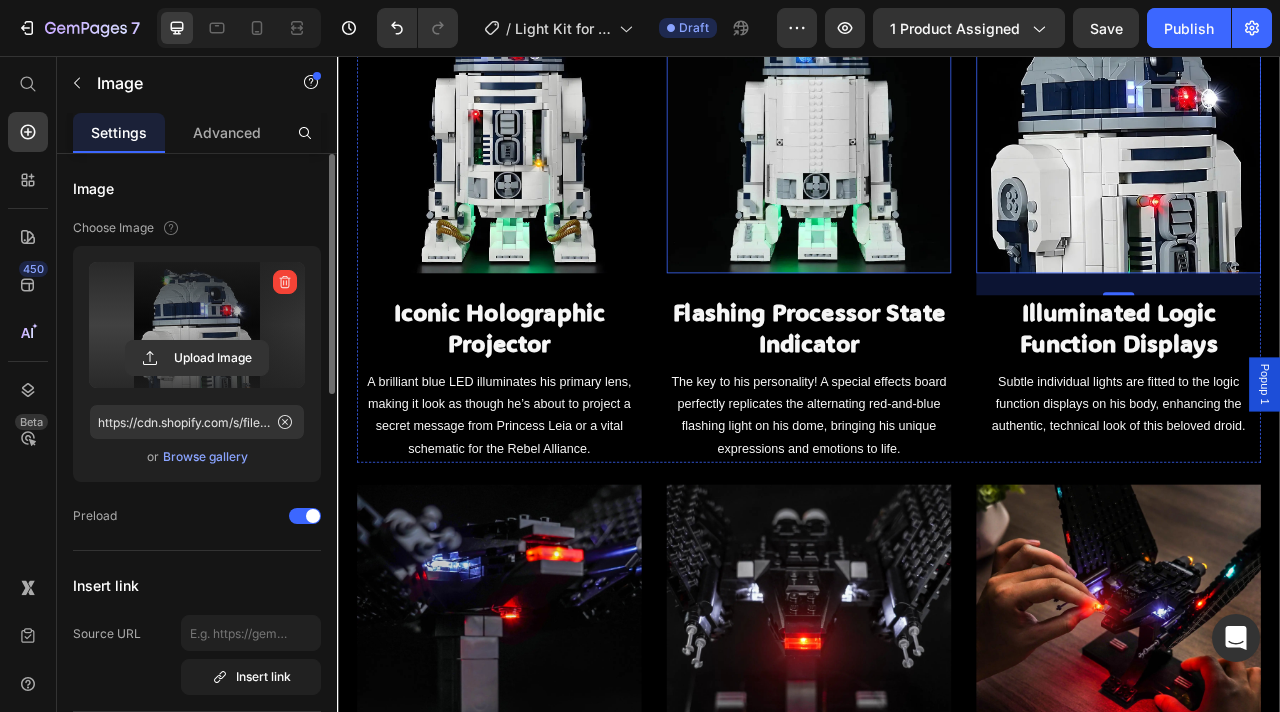scroll, scrollTop: 1710, scrollLeft: 0, axis: vertical 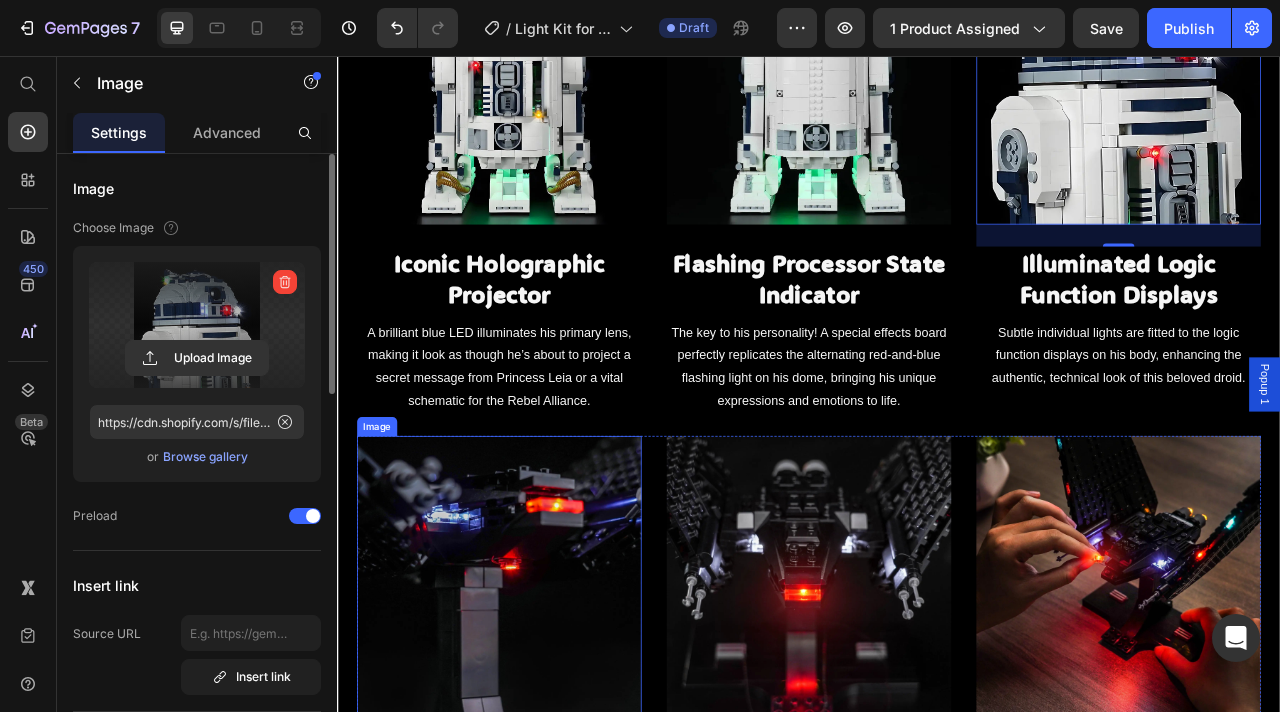 click at bounding box center (543, 720) 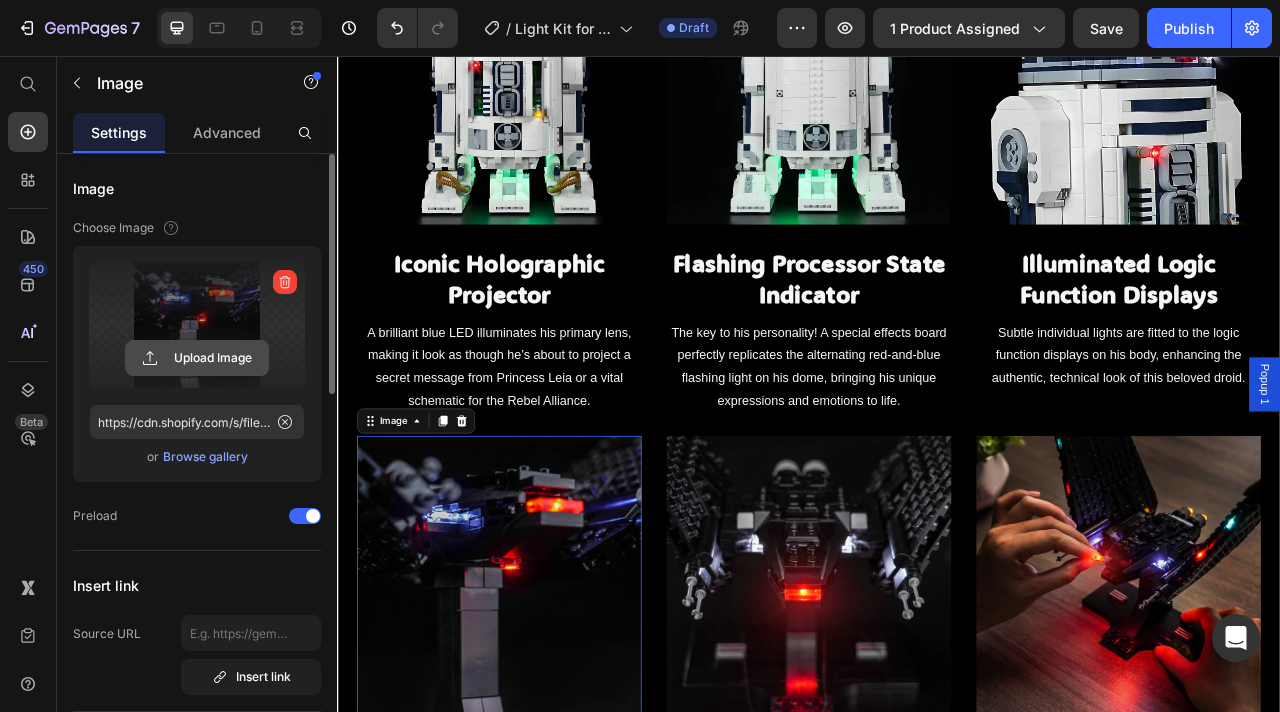 click 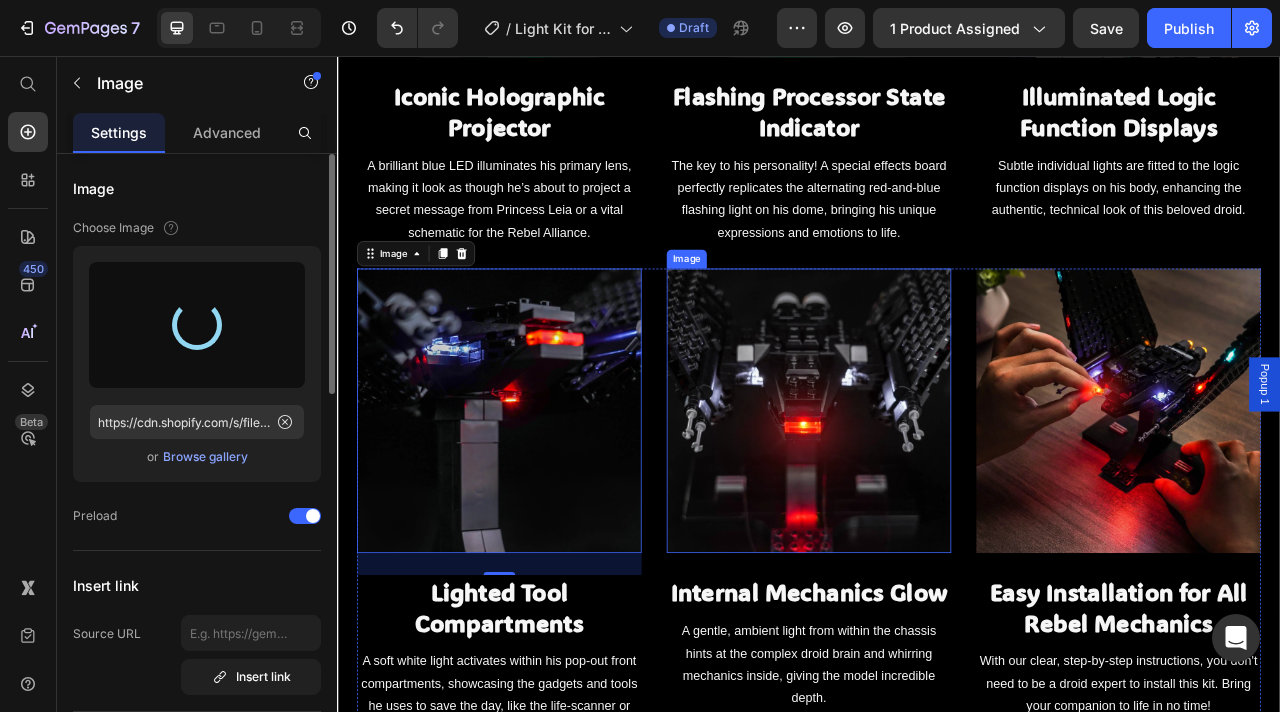 scroll, scrollTop: 1936, scrollLeft: 0, axis: vertical 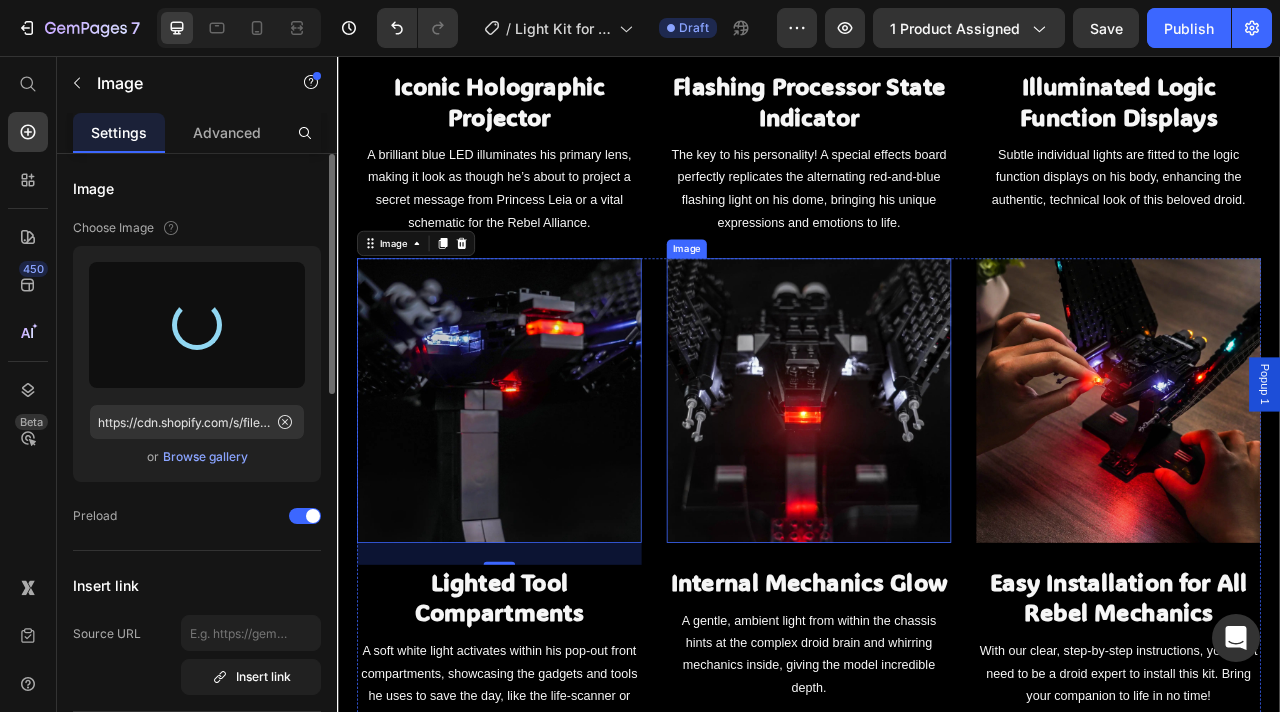 type on "https://cdn.shopify.com/s/files/1/0862/3666/0039/files/gempages_541772998508544900-39ae835c-ae95-4520-bc38-88ea6723ccae.webp" 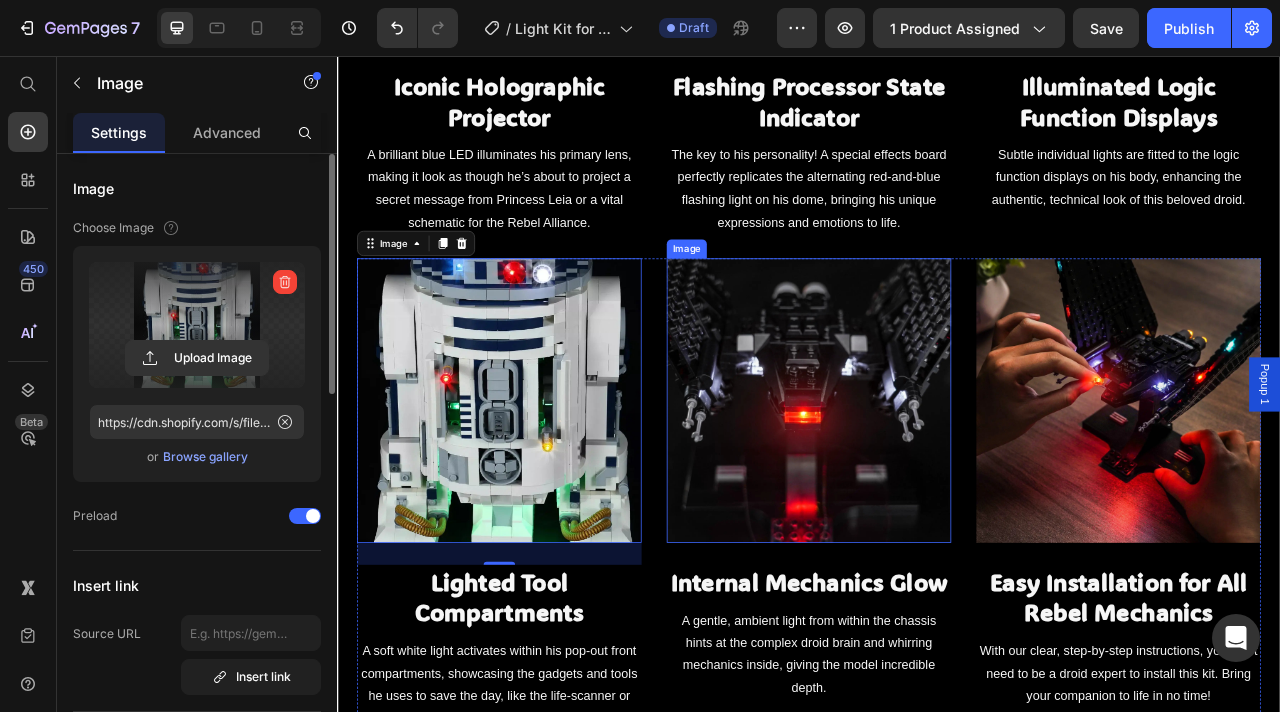 click at bounding box center (937, 494) 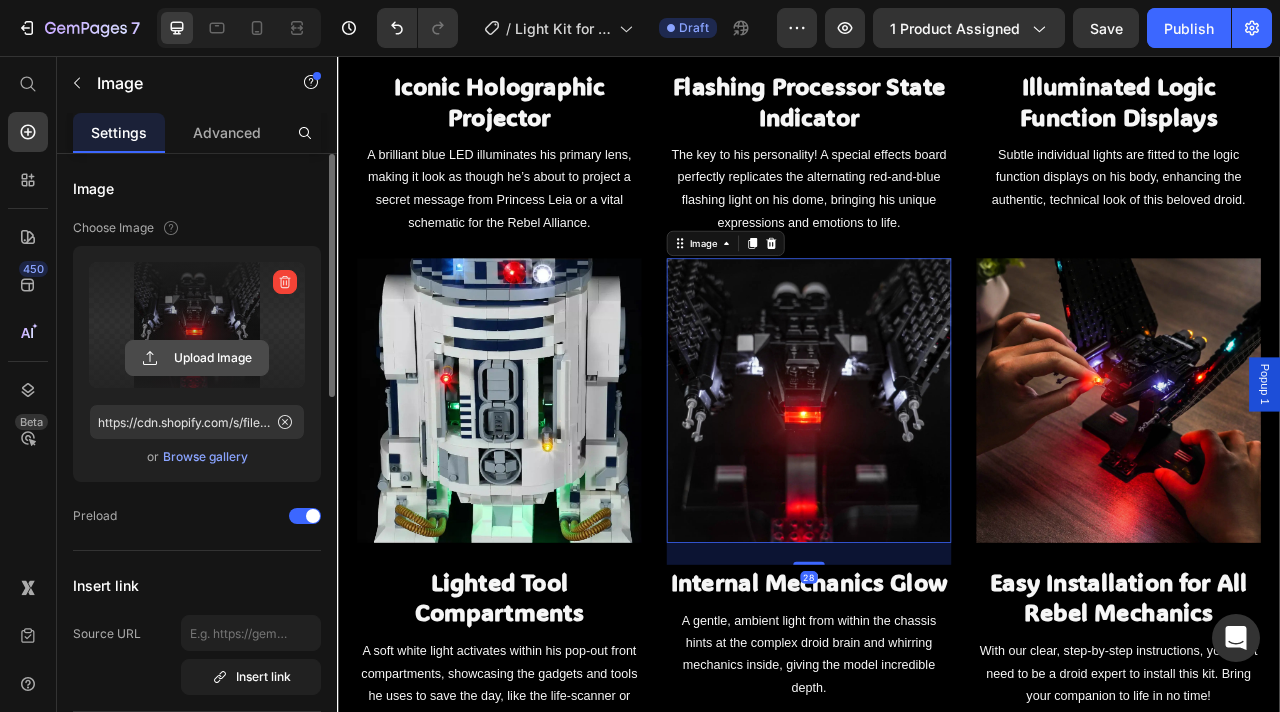 click 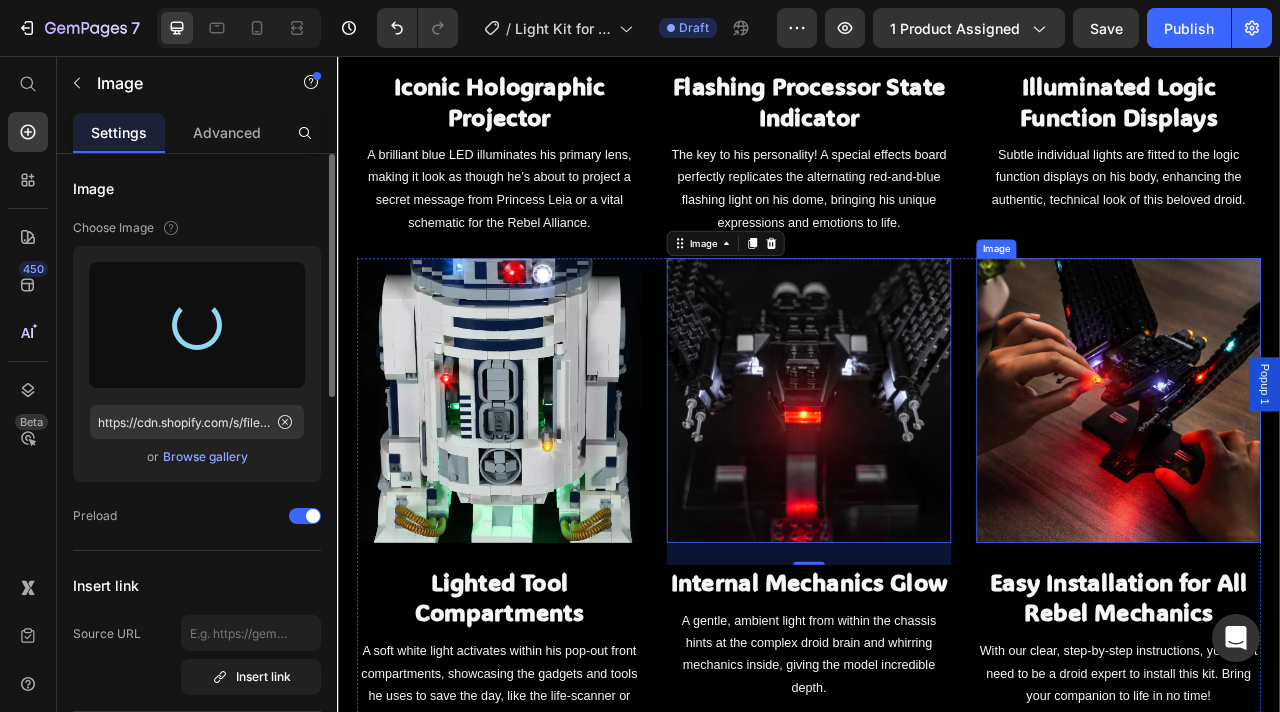 type on "https://cdn.shopify.com/s/files/1/0862/3666/0039/files/gempages_541772998508544900-99737185-b3de-4c6b-b6ee-d7181fdbb5bf.webp" 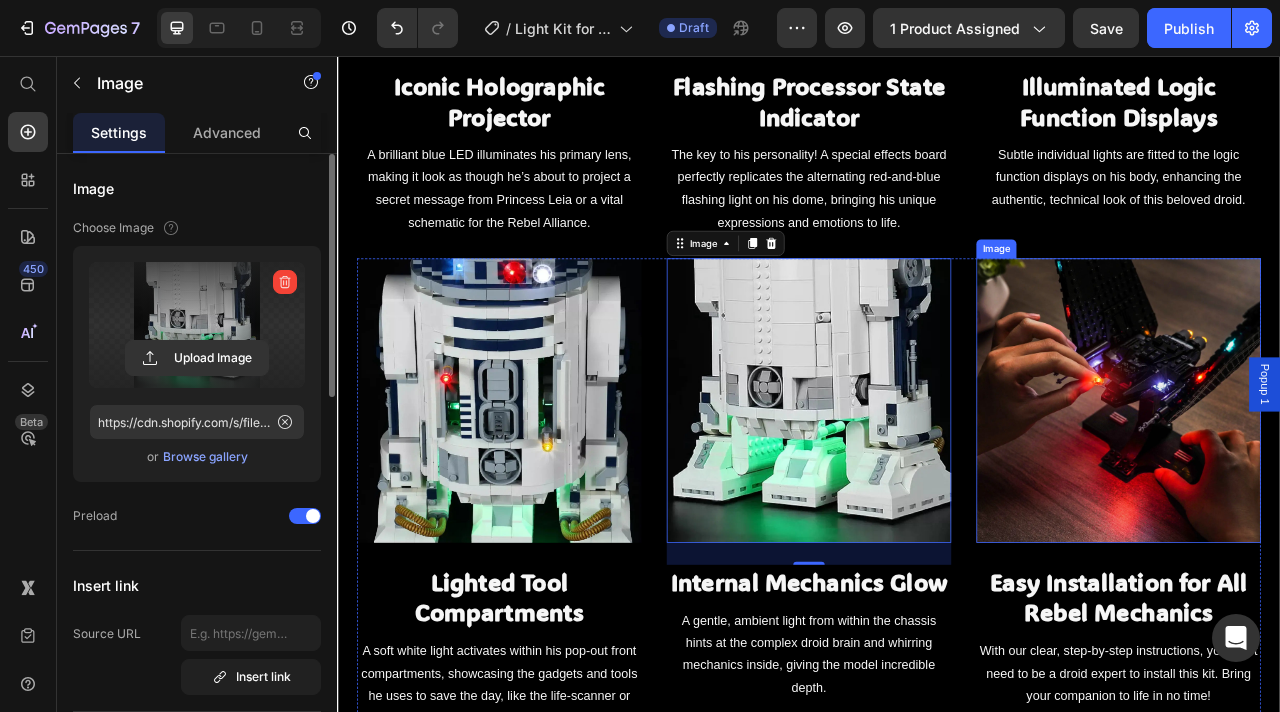 click at bounding box center [1331, 494] 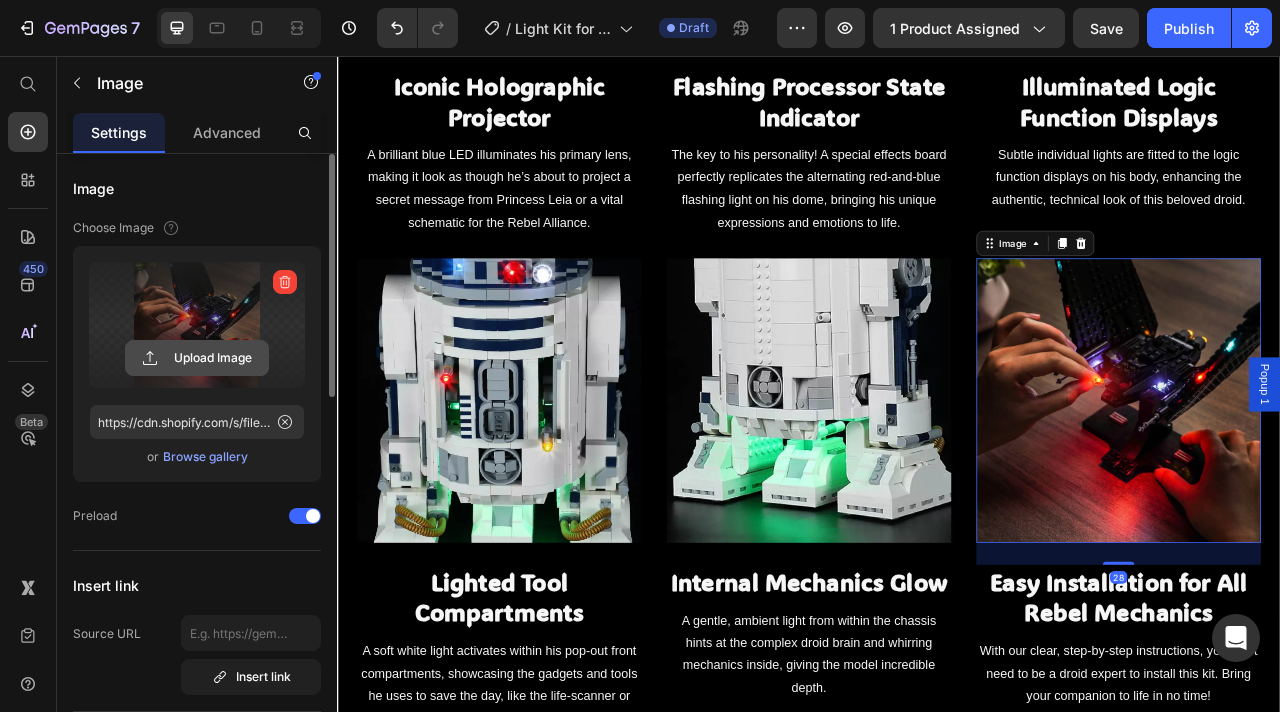 click 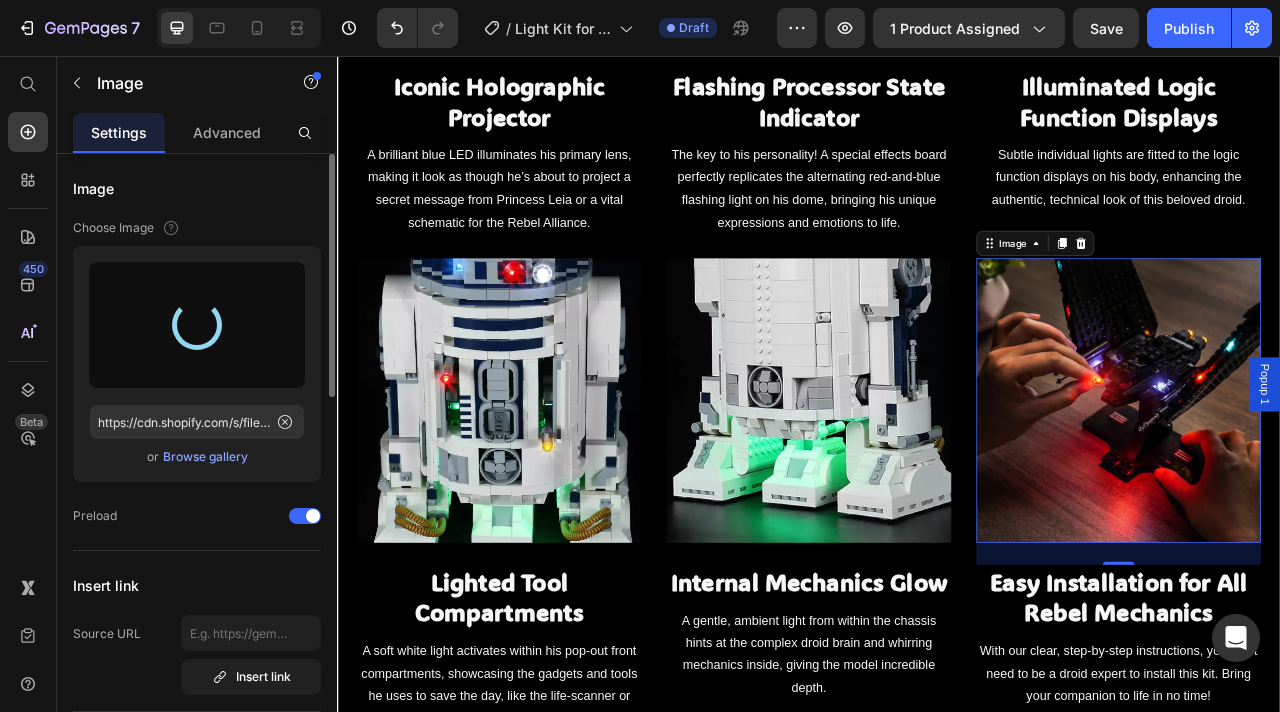type on "https://cdn.shopify.com/s/files/1/0862/3666/0039/files/gempages_541772998508544900-d17757a7-349e-4999-bf5c-20183701b401.webp" 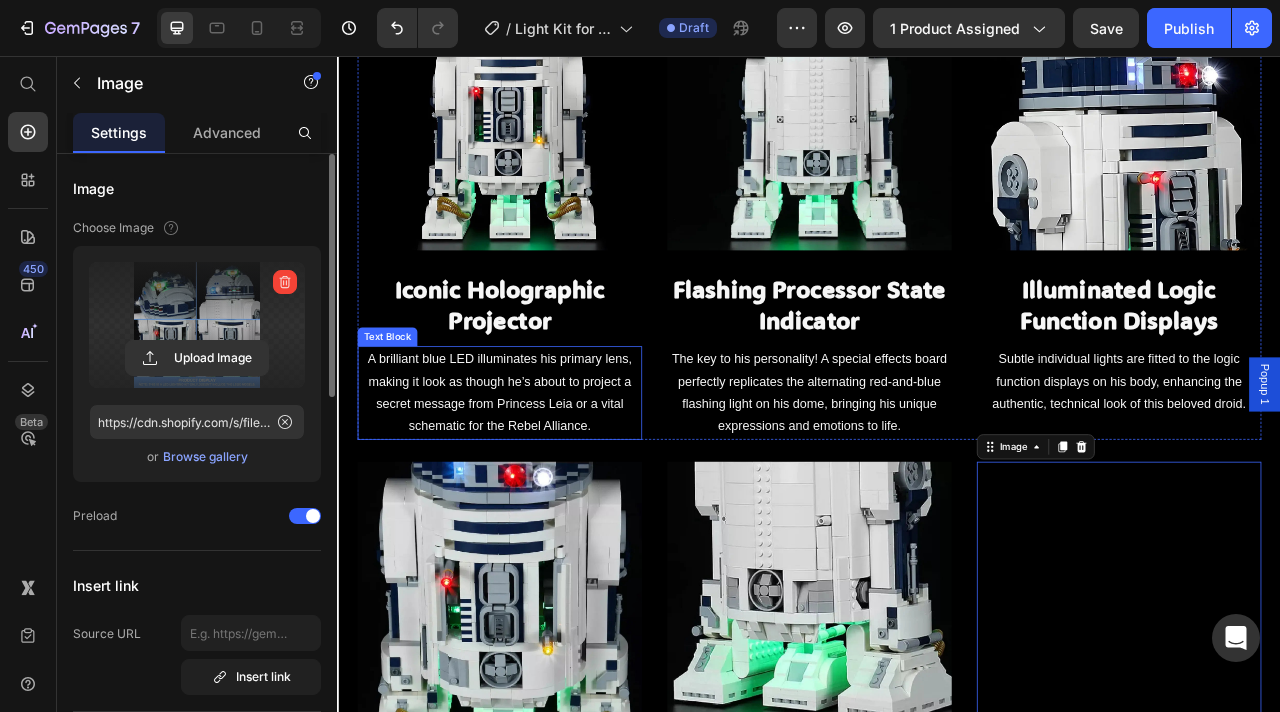 scroll, scrollTop: 1580, scrollLeft: 0, axis: vertical 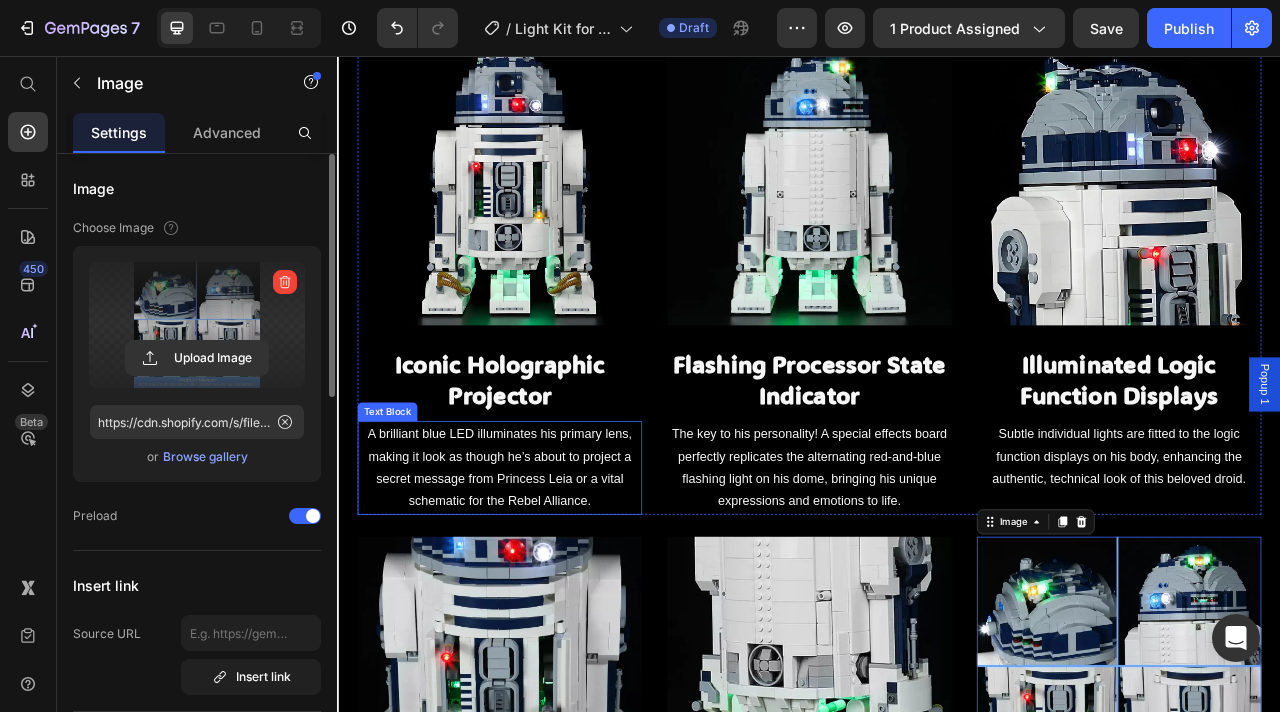 click at bounding box center (543, 217) 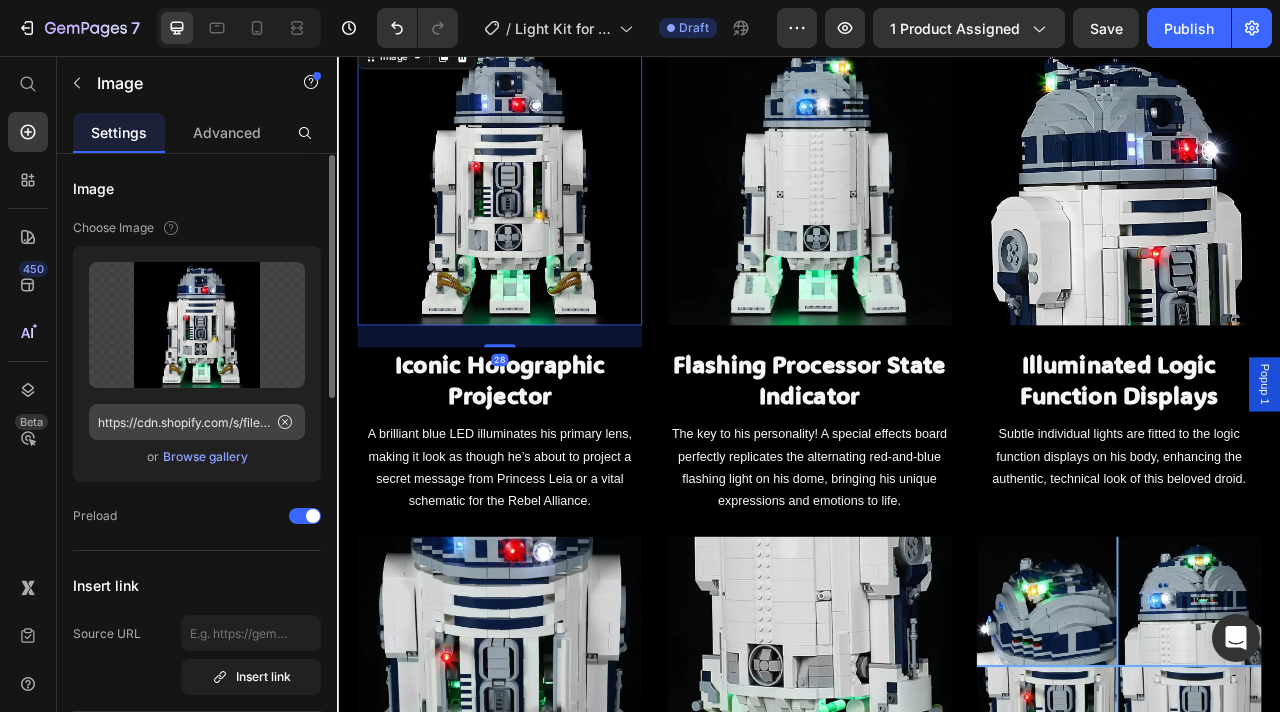 scroll, scrollTop: 938, scrollLeft: 0, axis: vertical 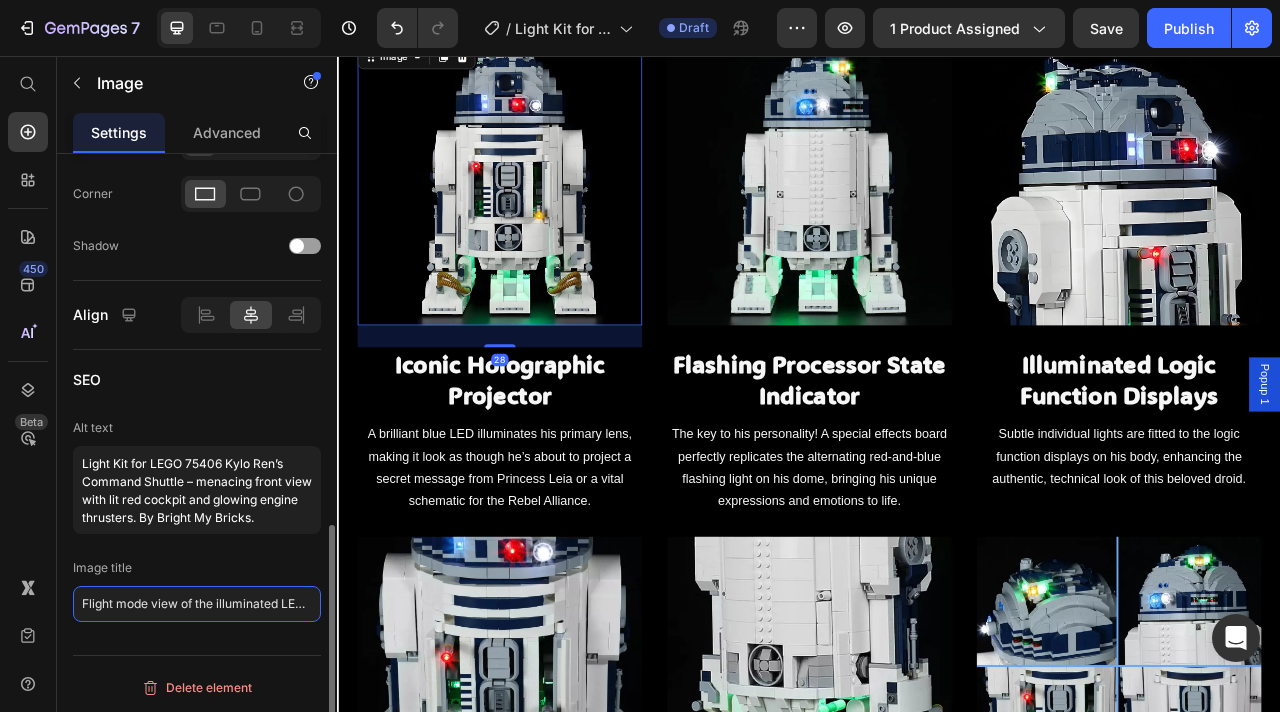 click on "Flight mode view of the illuminated LEGO Star Wars Kylo Ren’s Shuttle 75406" 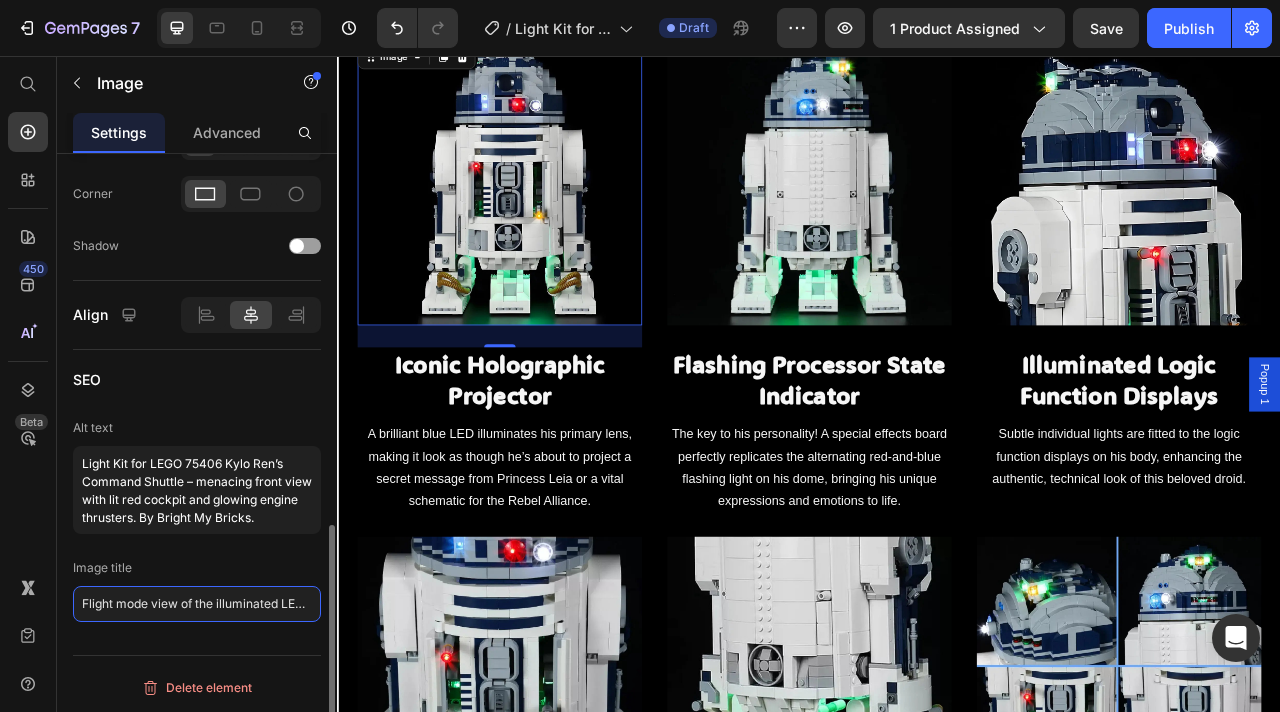paste on "ront view of the illuminated LEGO Star Wars R2-D2 75308 Droid" 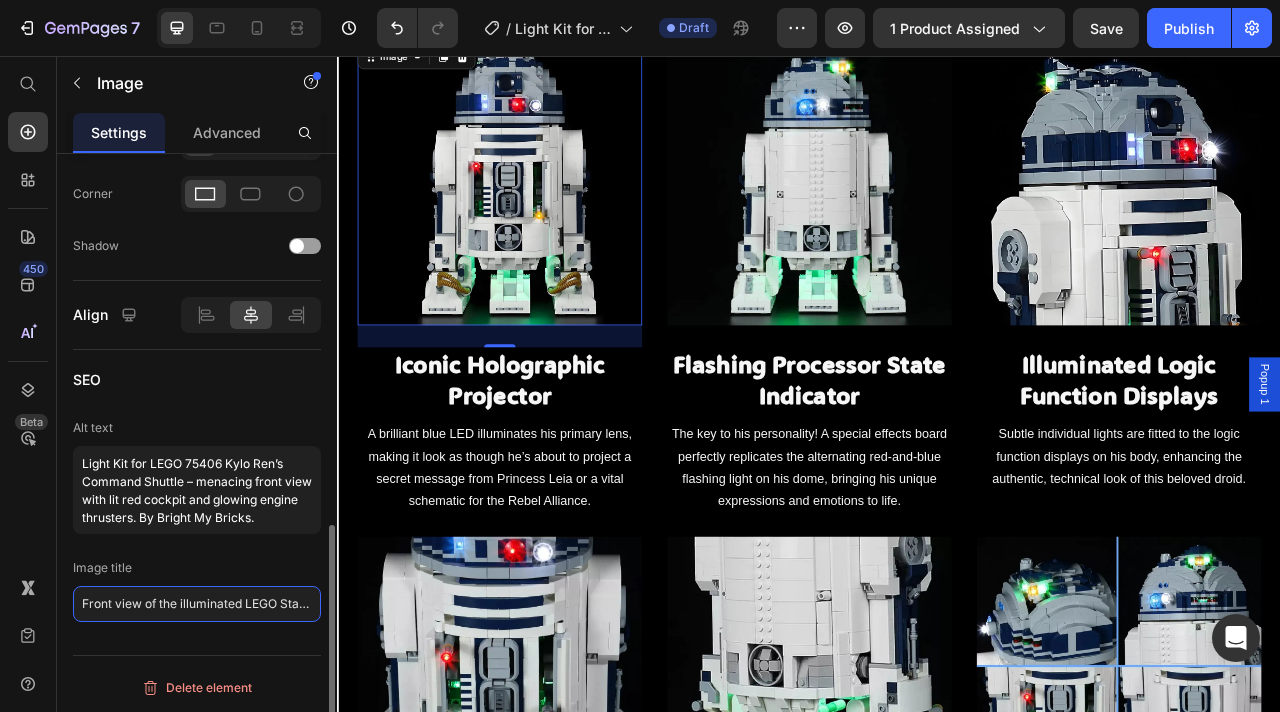 scroll, scrollTop: 0, scrollLeft: 137, axis: horizontal 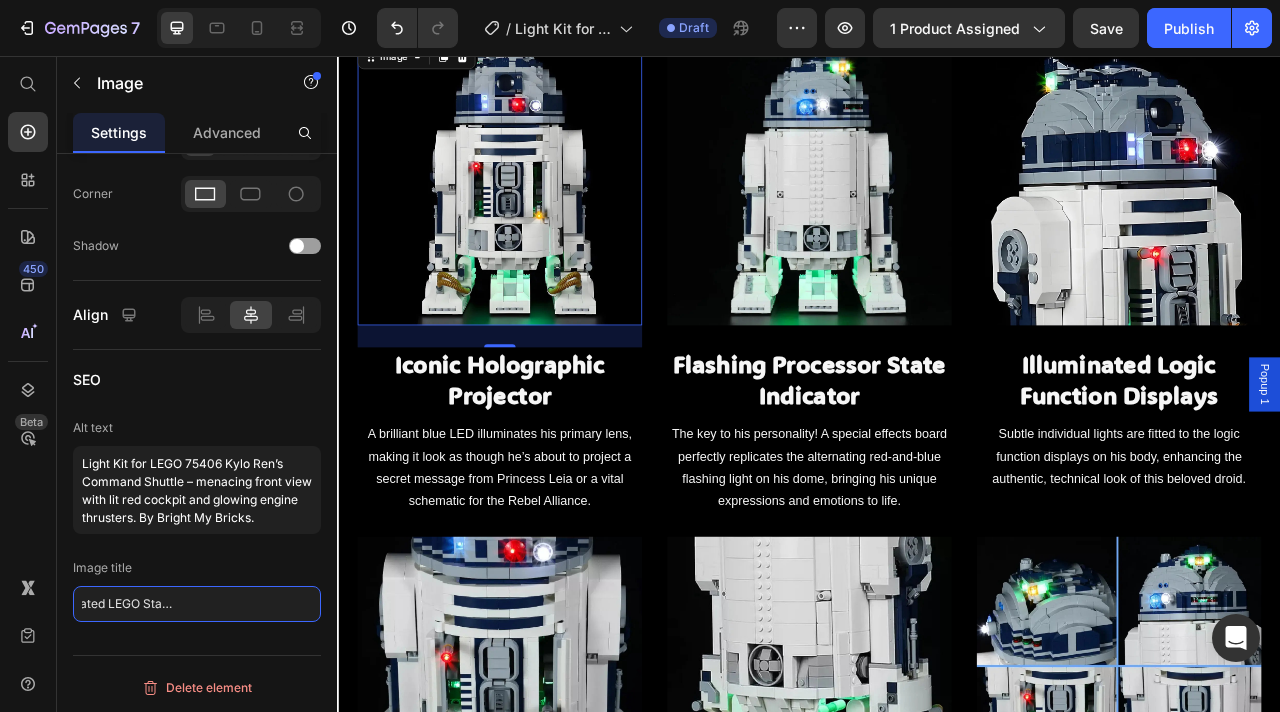 type on "Front view of the illuminated LEGO Star Wars R2-D2 75308 Droid" 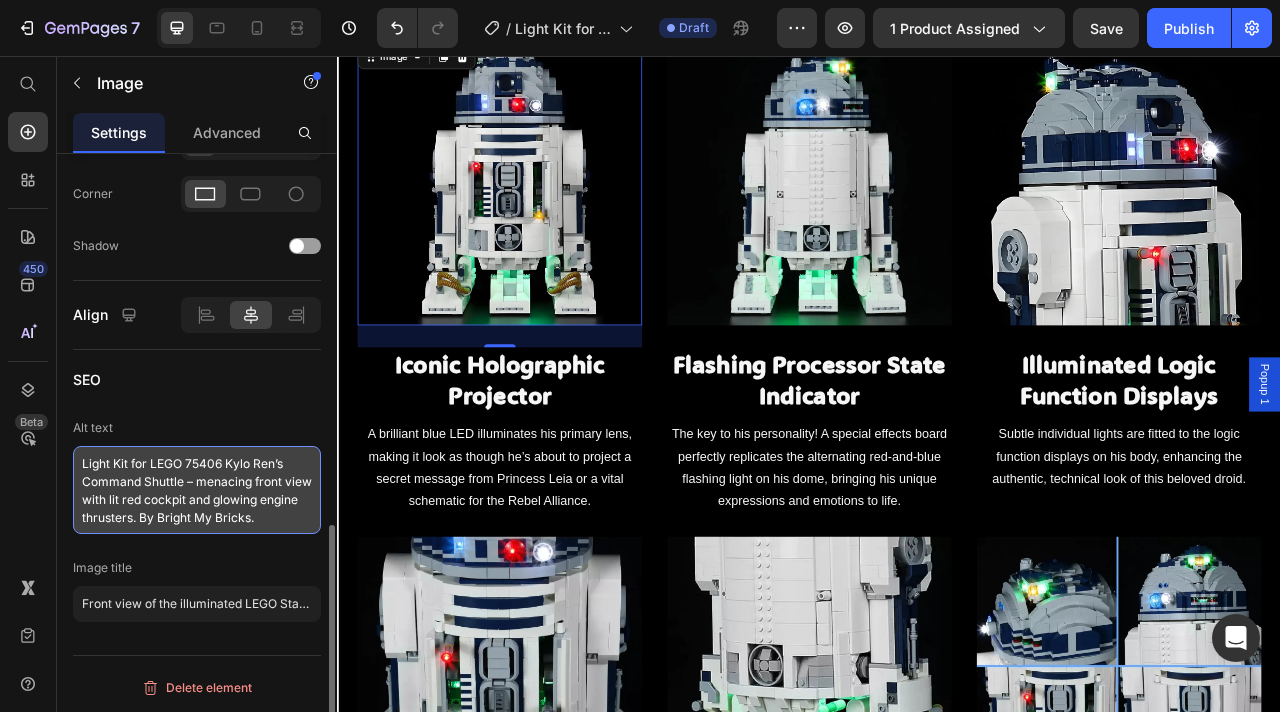 click on "Light Kit for LEGO 75406 Kylo Ren’s Command Shuttle – menacing front view with lit red cockpit and glowing engine thrusters. By Bright My Bricks." at bounding box center [197, 490] 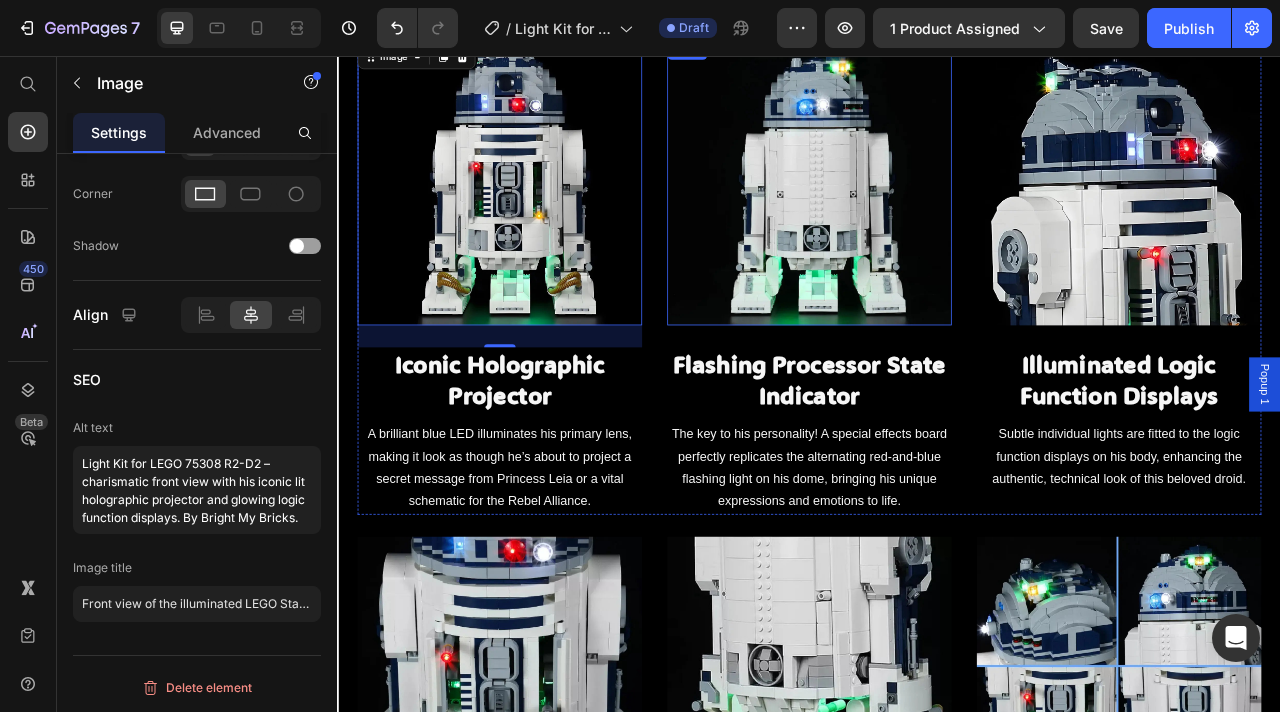 click at bounding box center [937, 217] 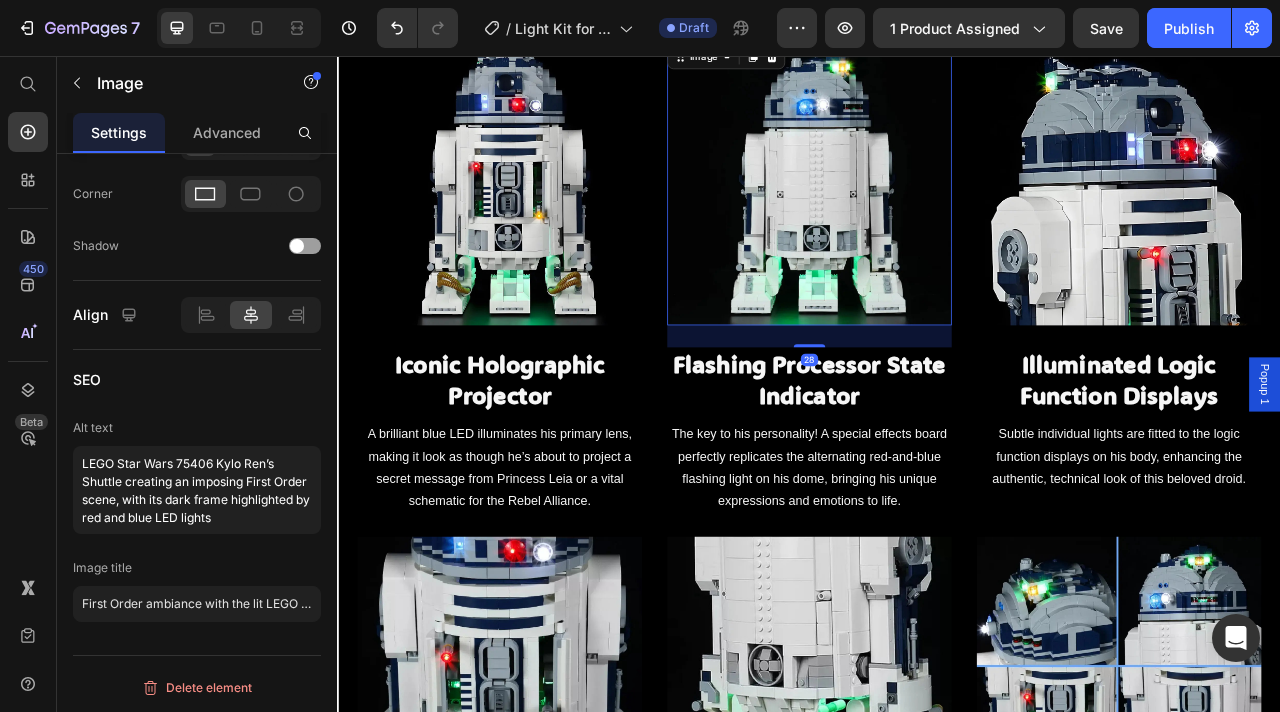 scroll, scrollTop: 938, scrollLeft: 0, axis: vertical 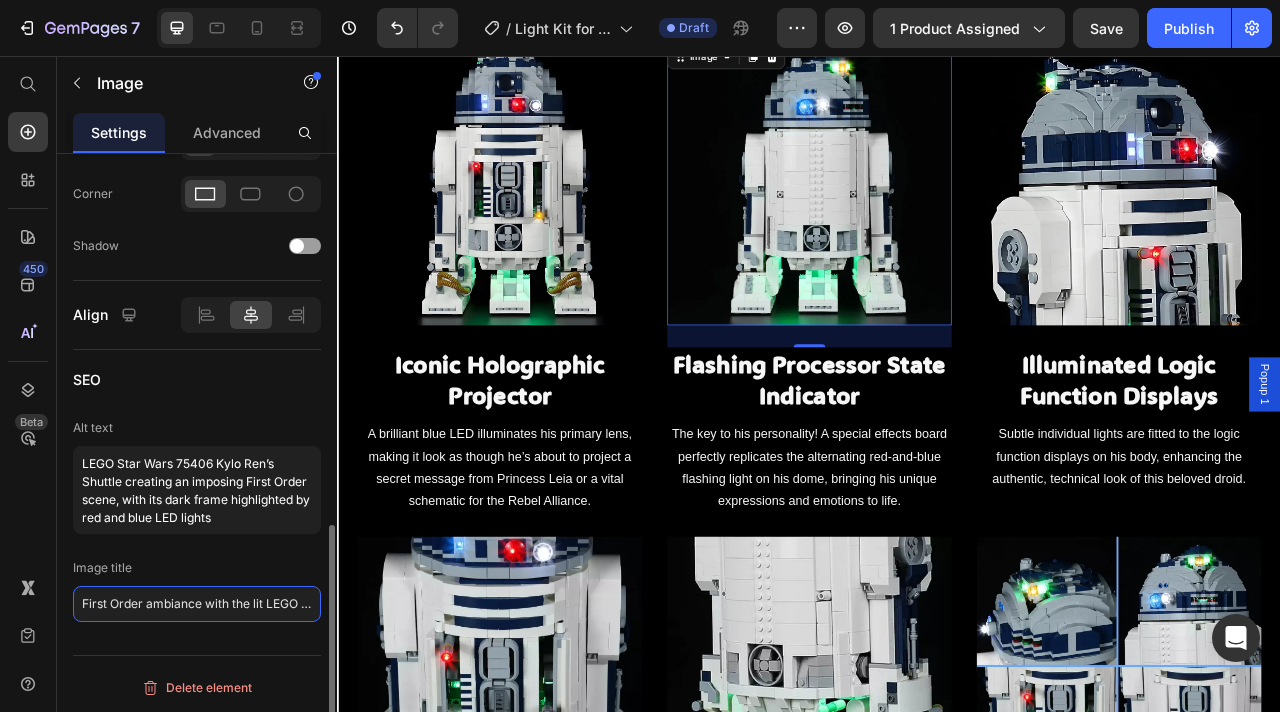 click on "First Order ambiance with the lit LEGO Kylo Ren’s Shuttle 75406" 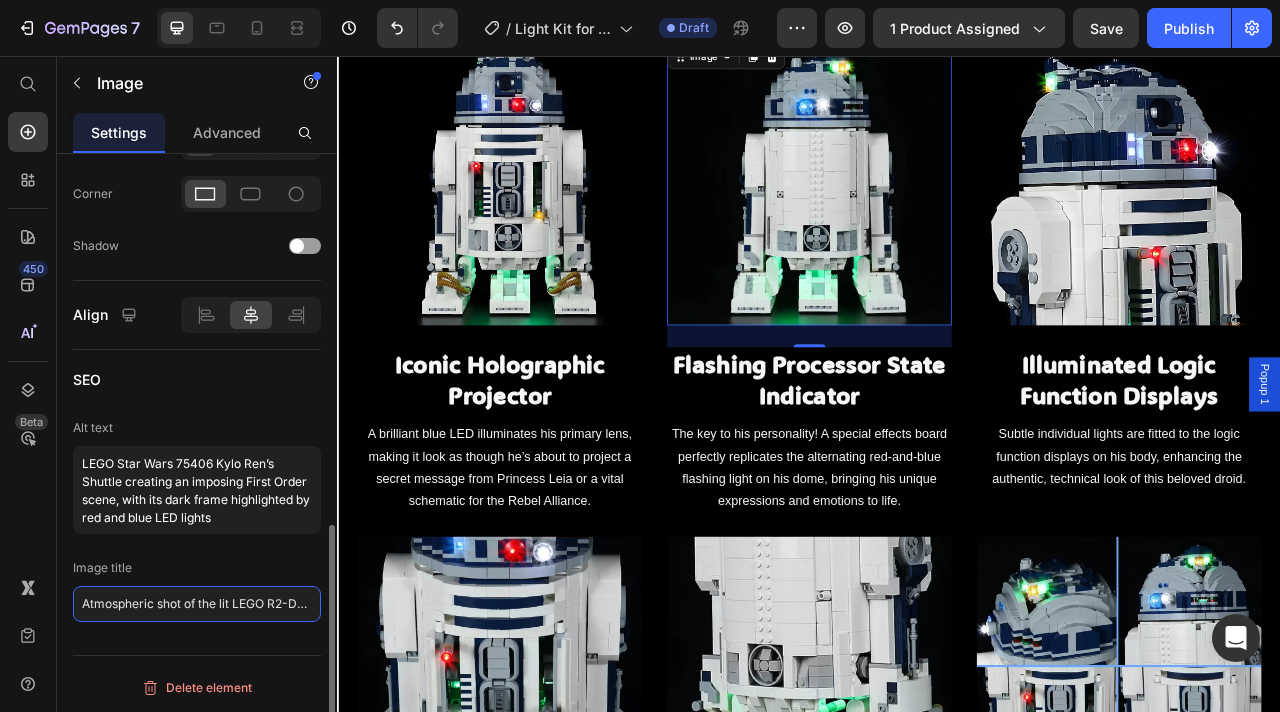 scroll, scrollTop: 0, scrollLeft: 97, axis: horizontal 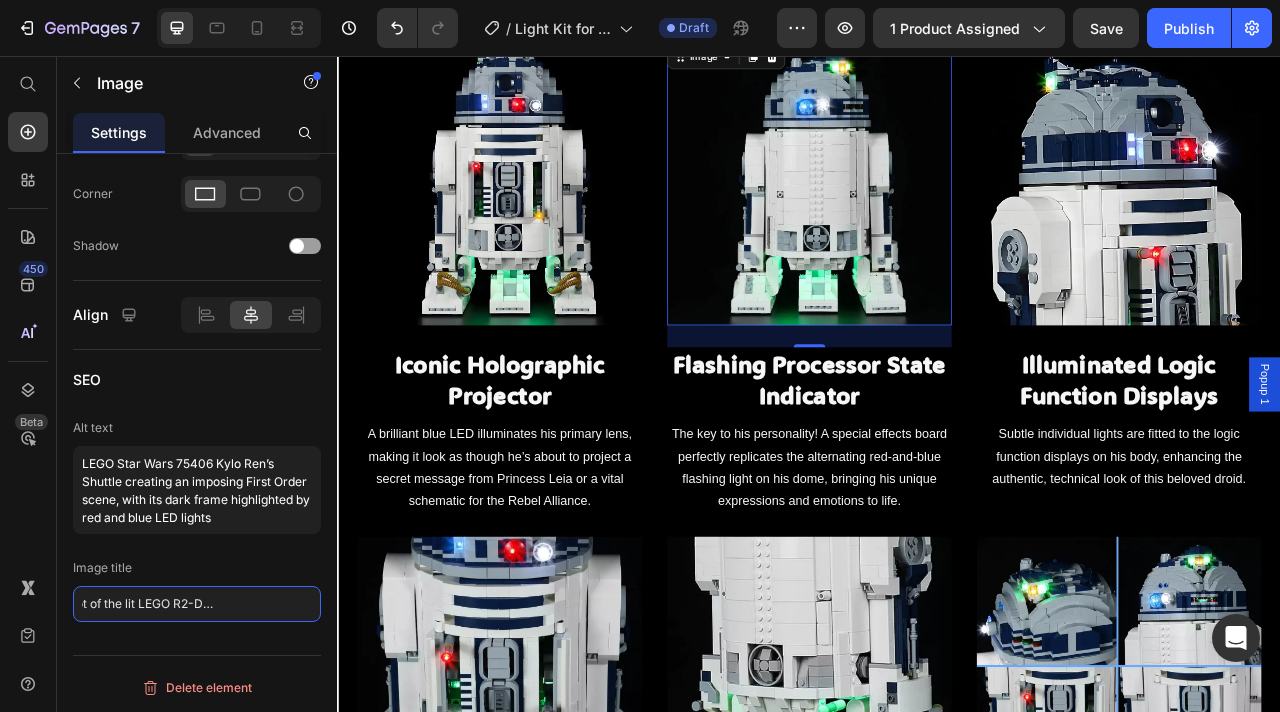 type on "Atmospheric shot of the lit LEGO R2-D2 75308 in the dark" 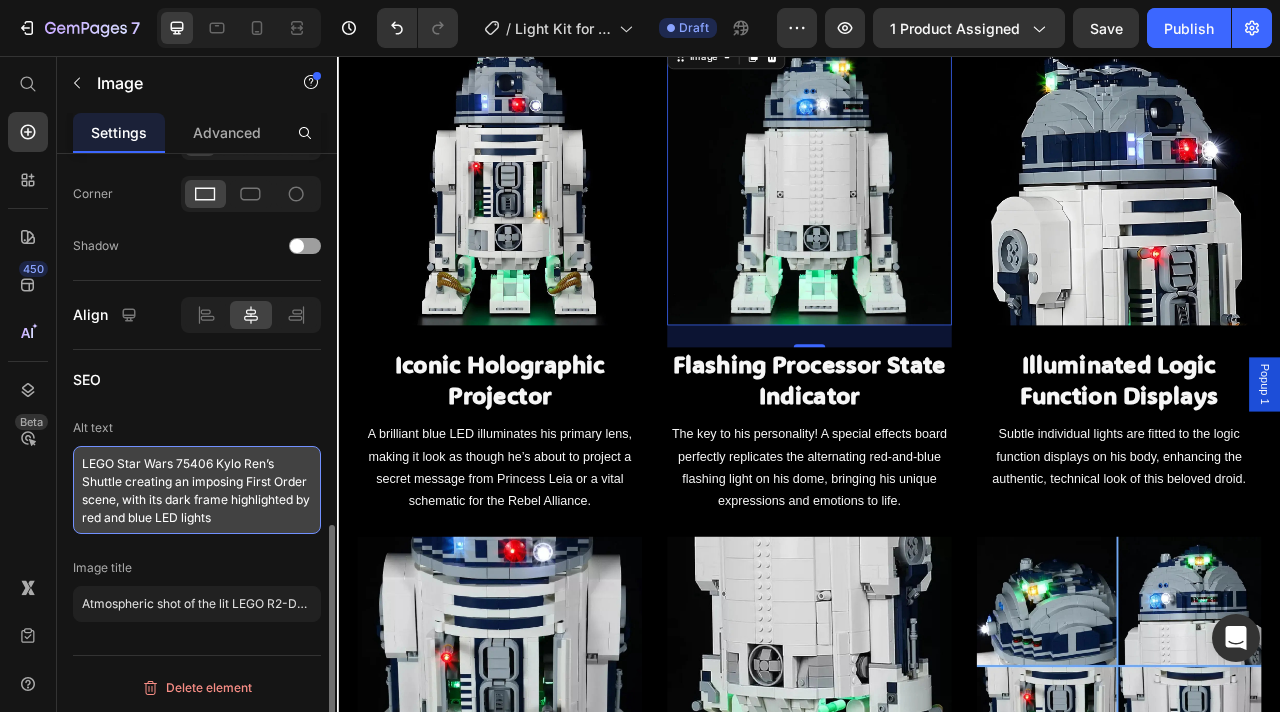 click on "LEGO Star Wars 75406 Kylo Ren’s Shuttle creating an imposing First Order scene, with its dark frame highlighted by red and blue LED lights" at bounding box center [197, 490] 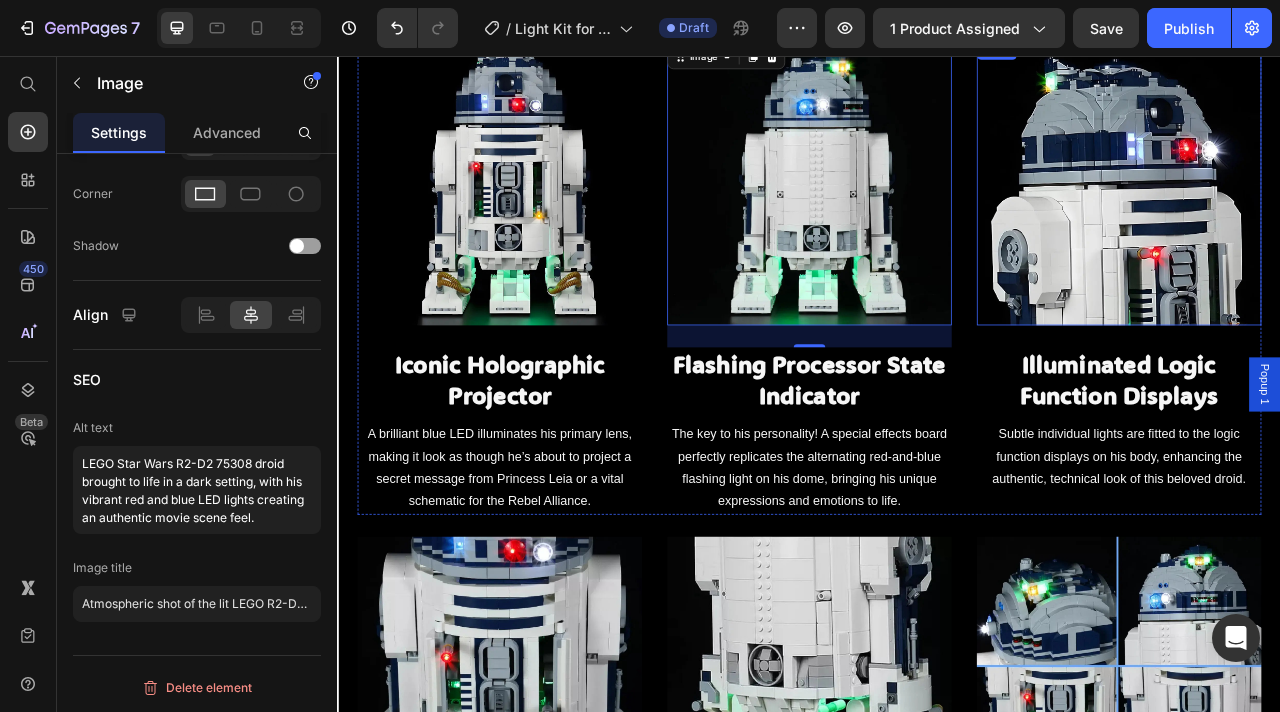 click at bounding box center (1331, 217) 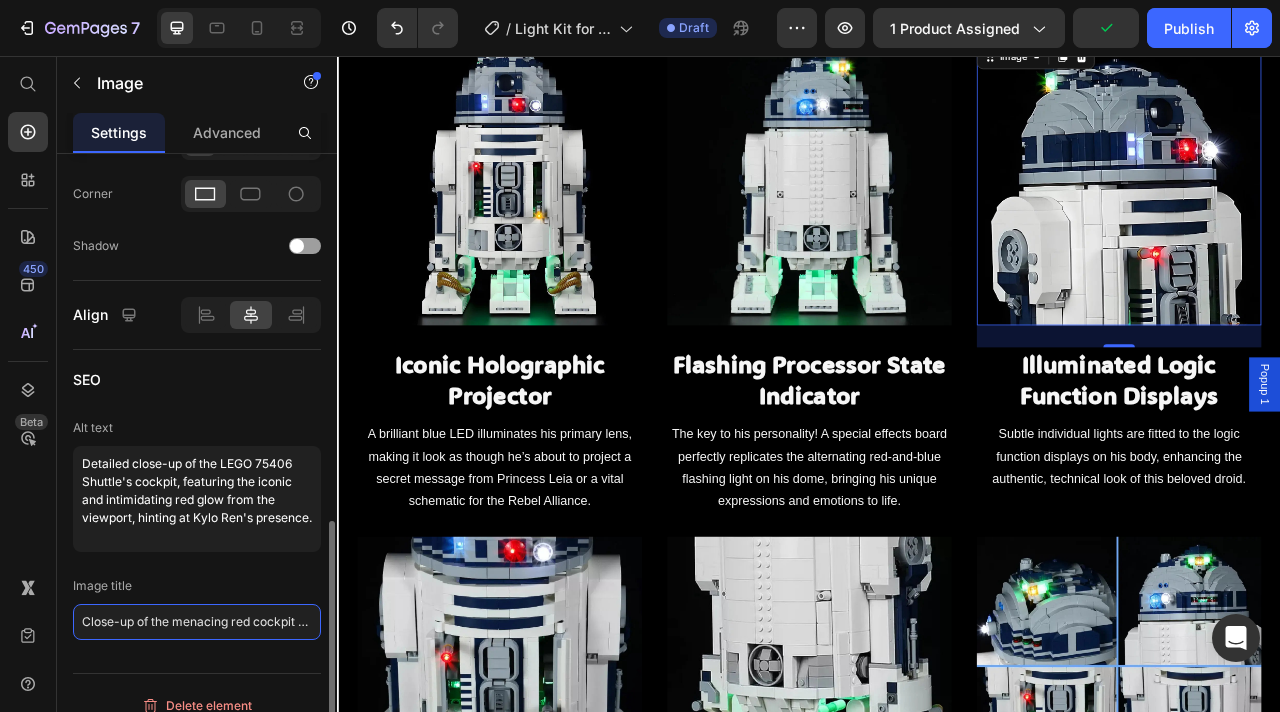 click on "Close-up of the menacing red cockpit on LEGO Kylo Ren’s Shuttle 75406" 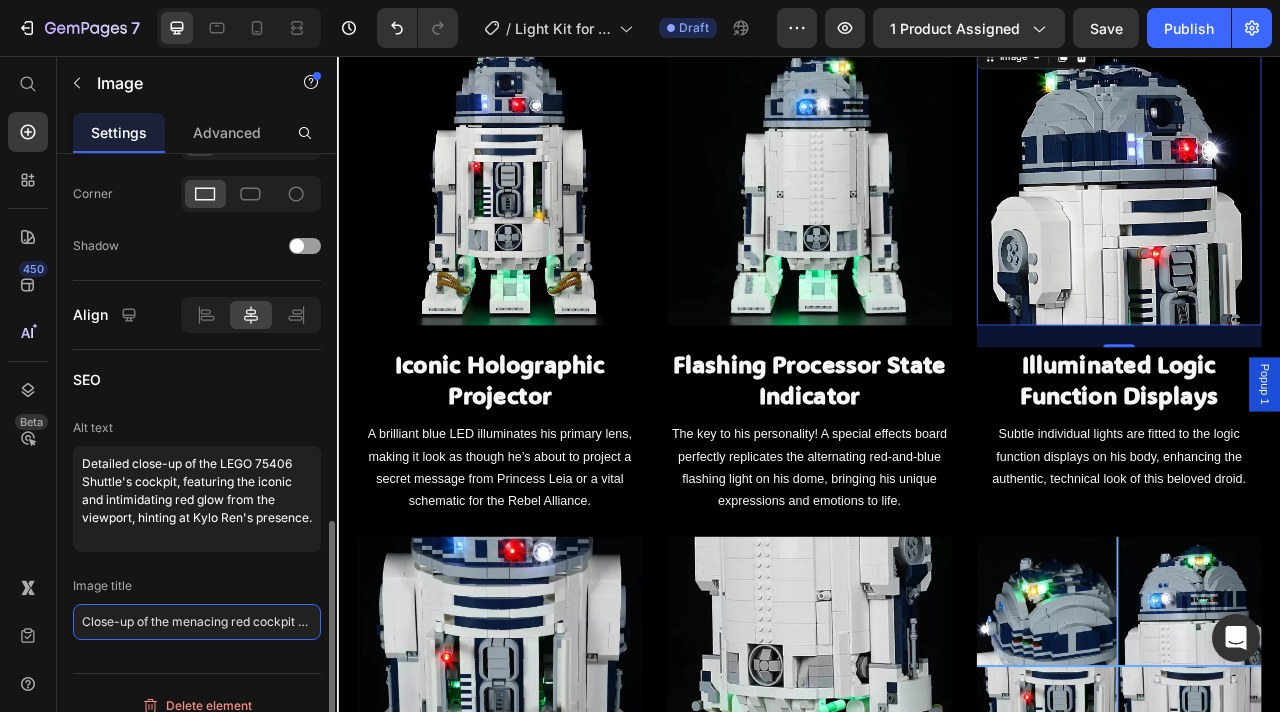 paste on "lit rotating dome on LEGO R2-D2 75308" 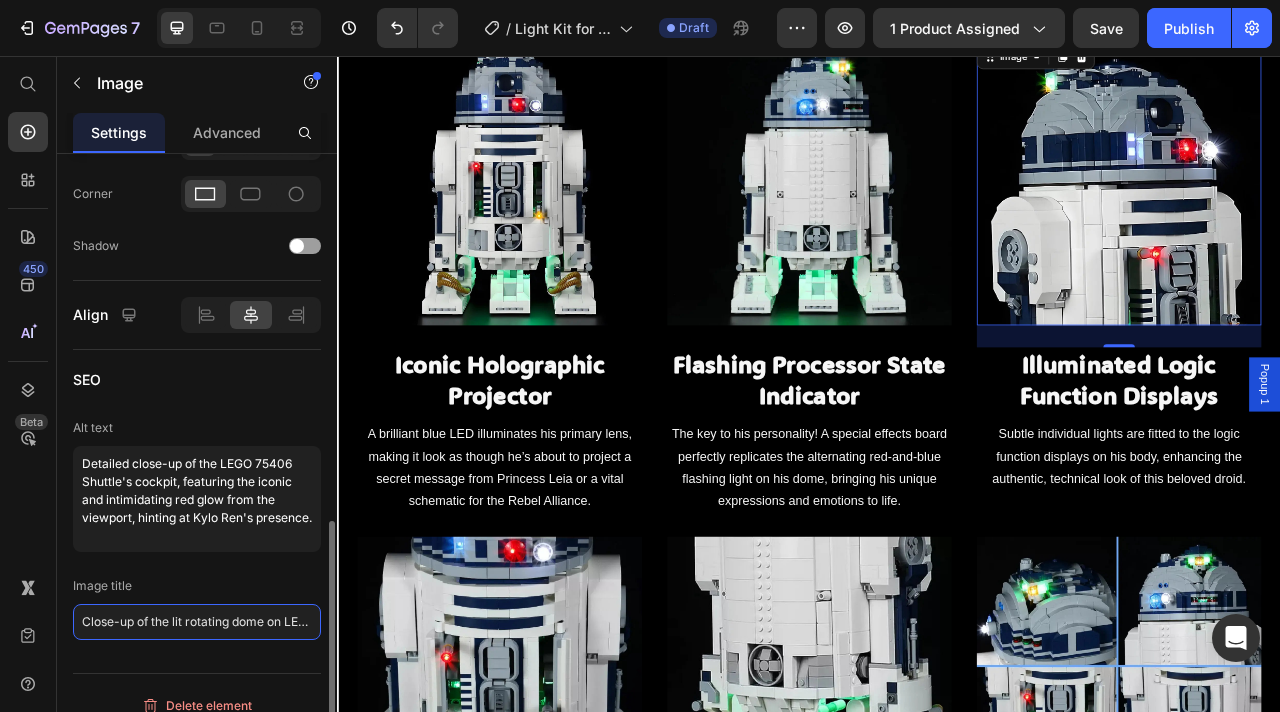 scroll, scrollTop: 0, scrollLeft: 86, axis: horizontal 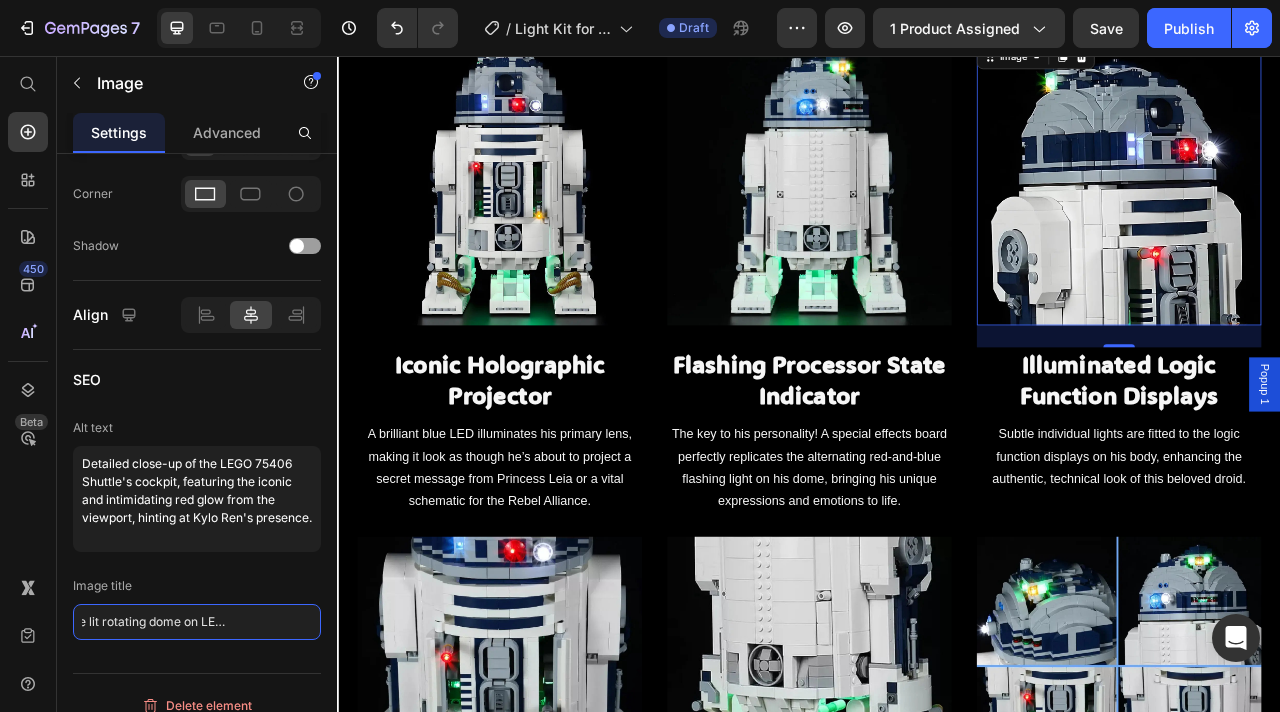 type on "Close-up of the lit rotating dome on LEGO R2-D2 75308" 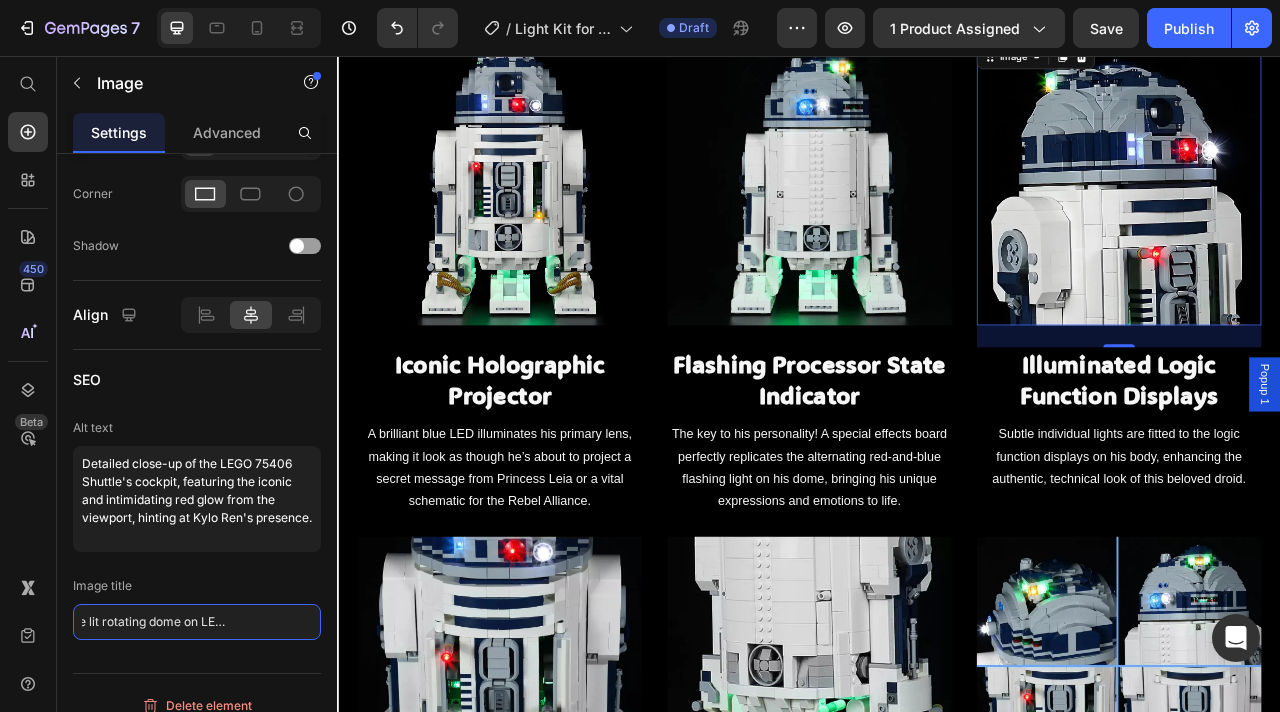 scroll, scrollTop: 0, scrollLeft: 0, axis: both 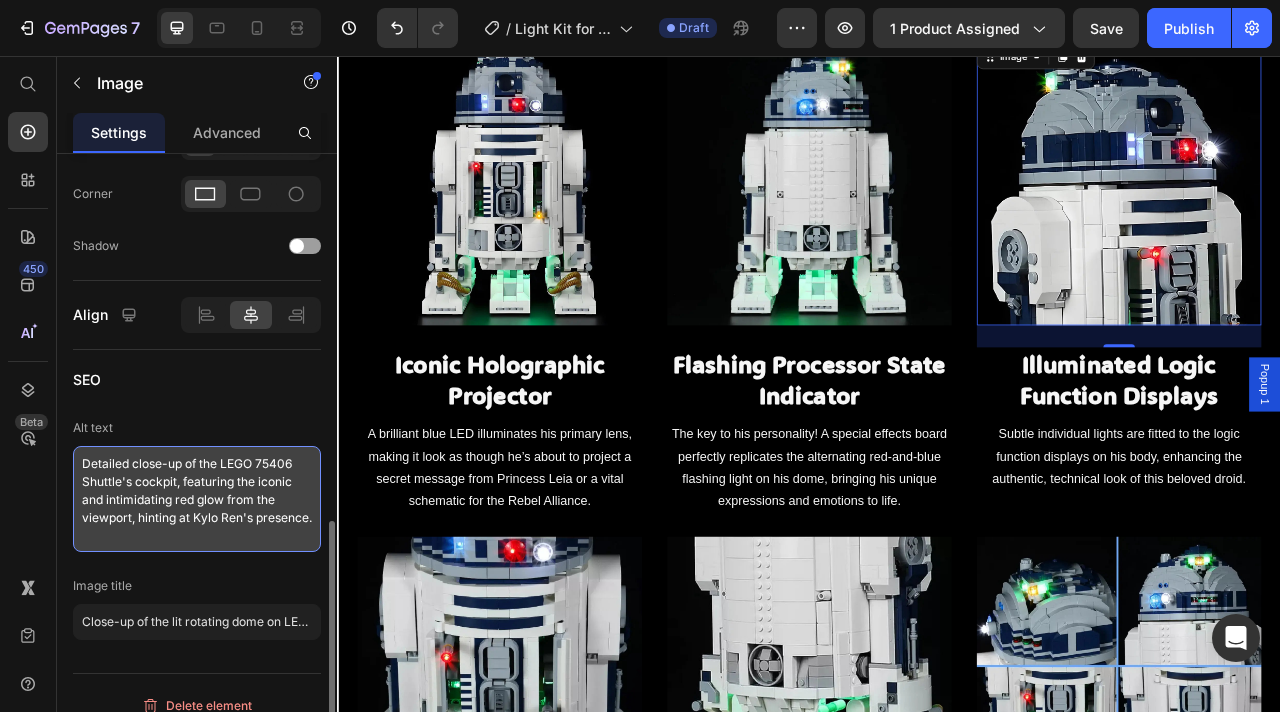 click on "Detailed close-up of the LEGO 75406 Shuttle's cockpit, featuring the iconic and intimidating red glow from the viewport, hinting at Kylo Ren's presence." at bounding box center [197, 499] 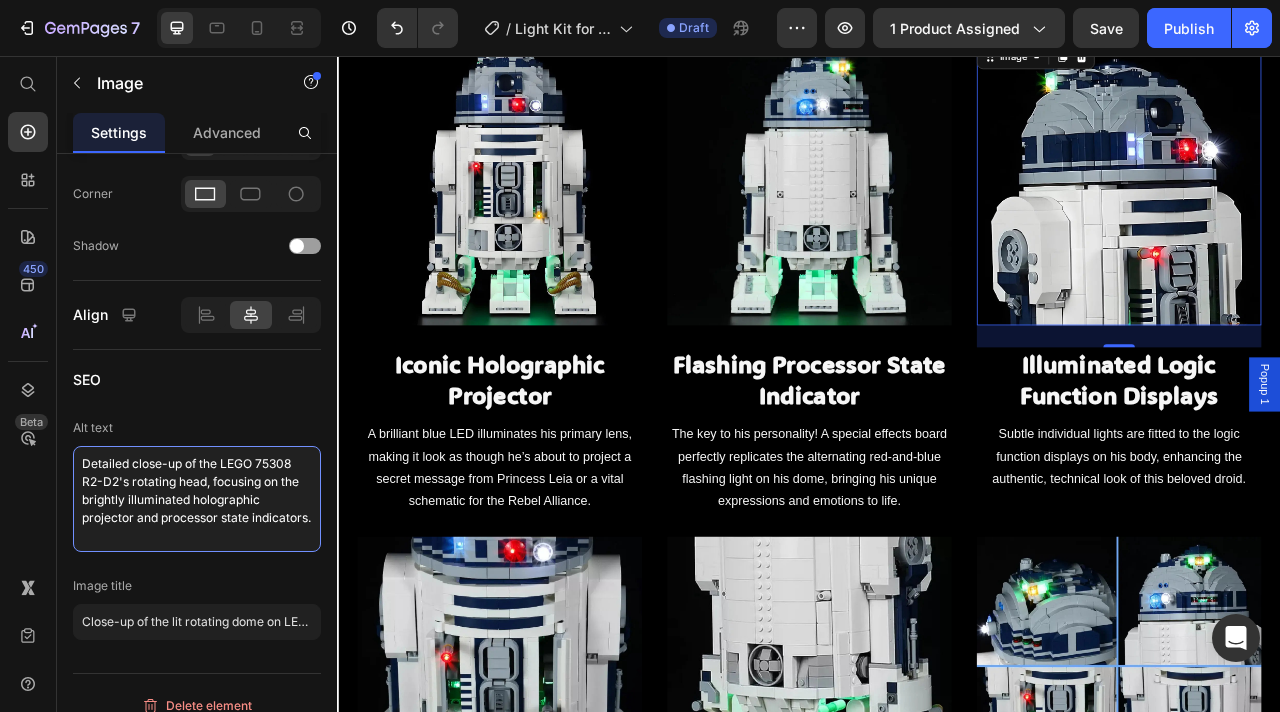 type on "Detailed close-up of the LEGO 75308 R2-D2's rotating head, focusing on the brightly illuminated holographic projector and processor state indicators." 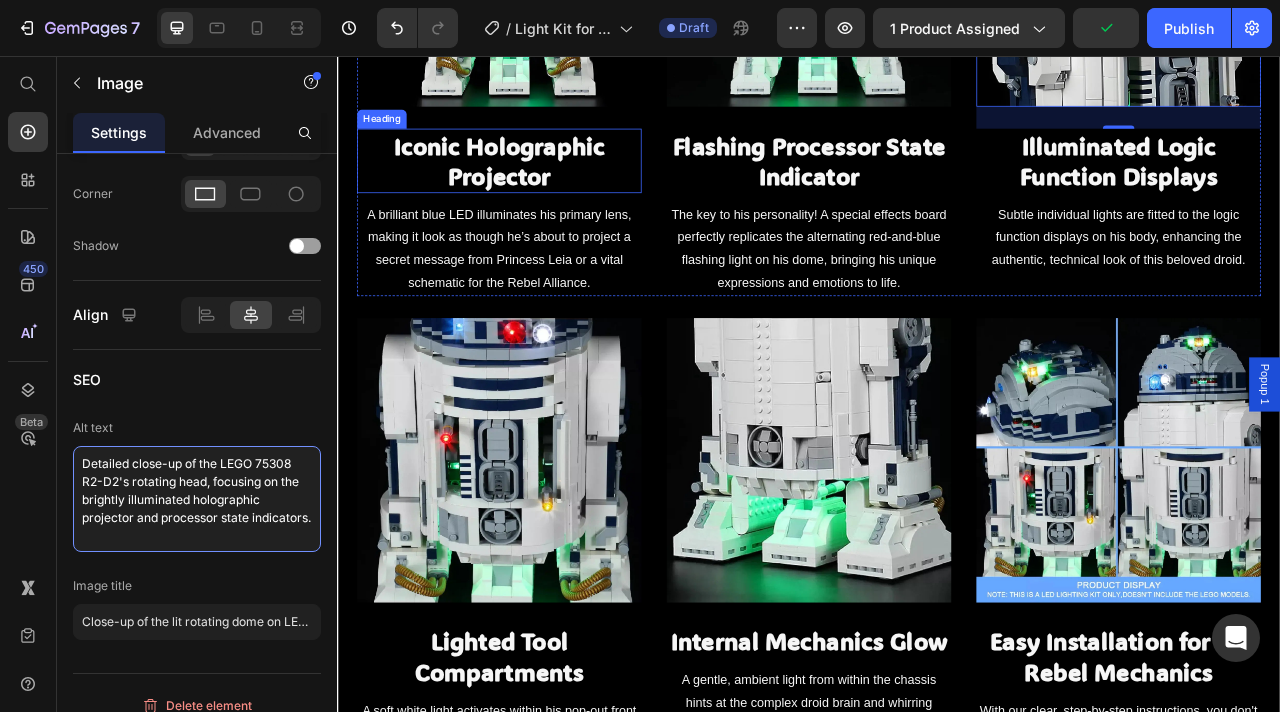 scroll, scrollTop: 1920, scrollLeft: 0, axis: vertical 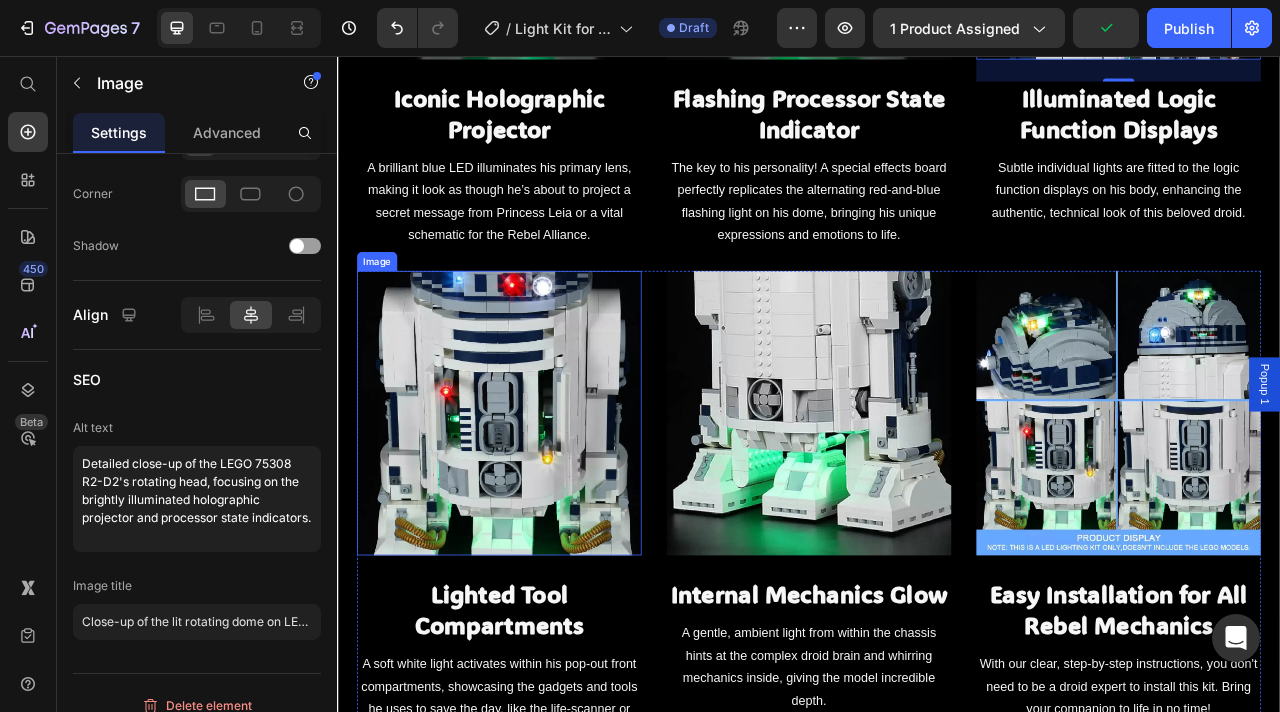 click at bounding box center [543, 510] 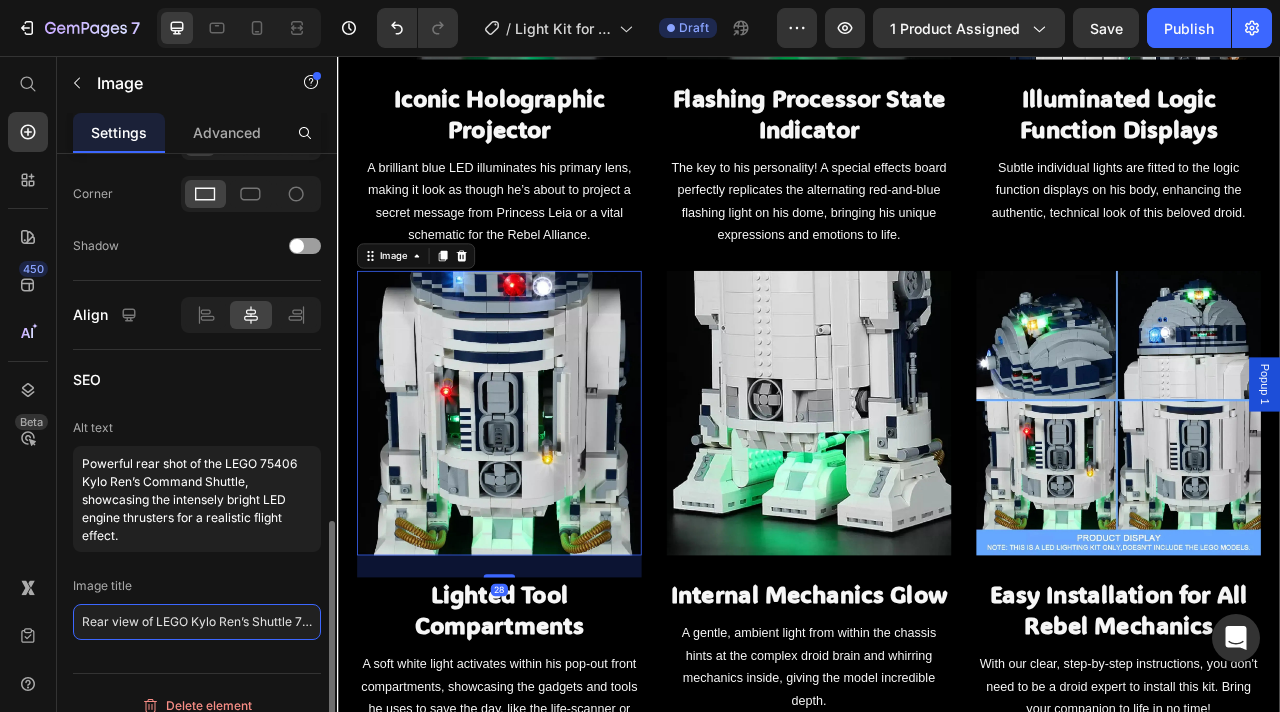 click on "Rear view of LEGO Kylo Ren’s Shuttle 75406 with glowing engines" 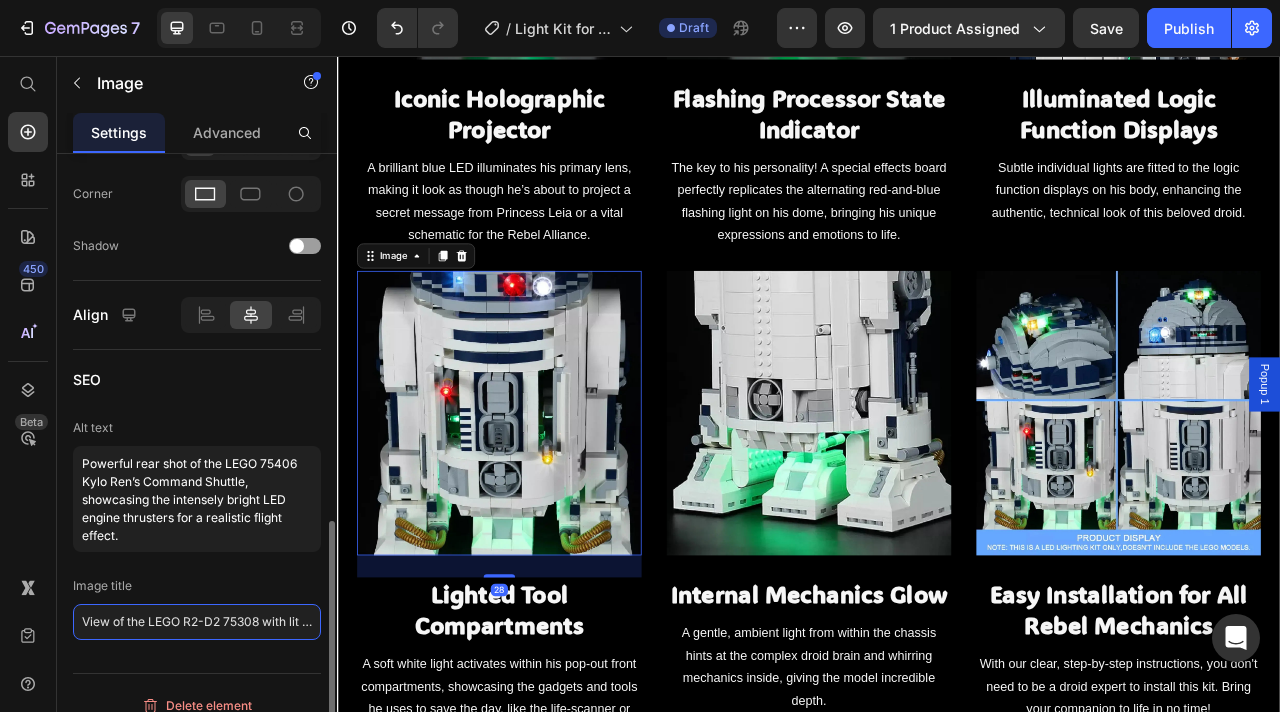 scroll, scrollTop: 0, scrollLeft: 100, axis: horizontal 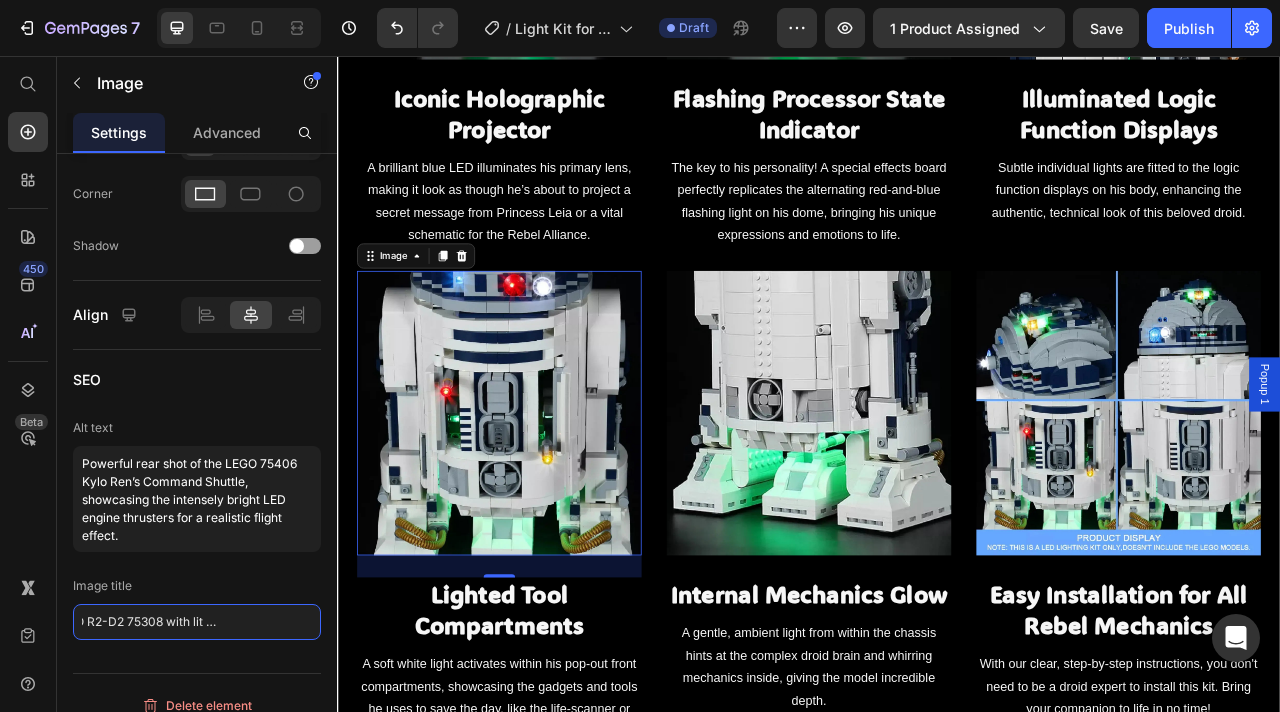 type on "View of the LEGO R2-D2 75308 with lit open front hatches" 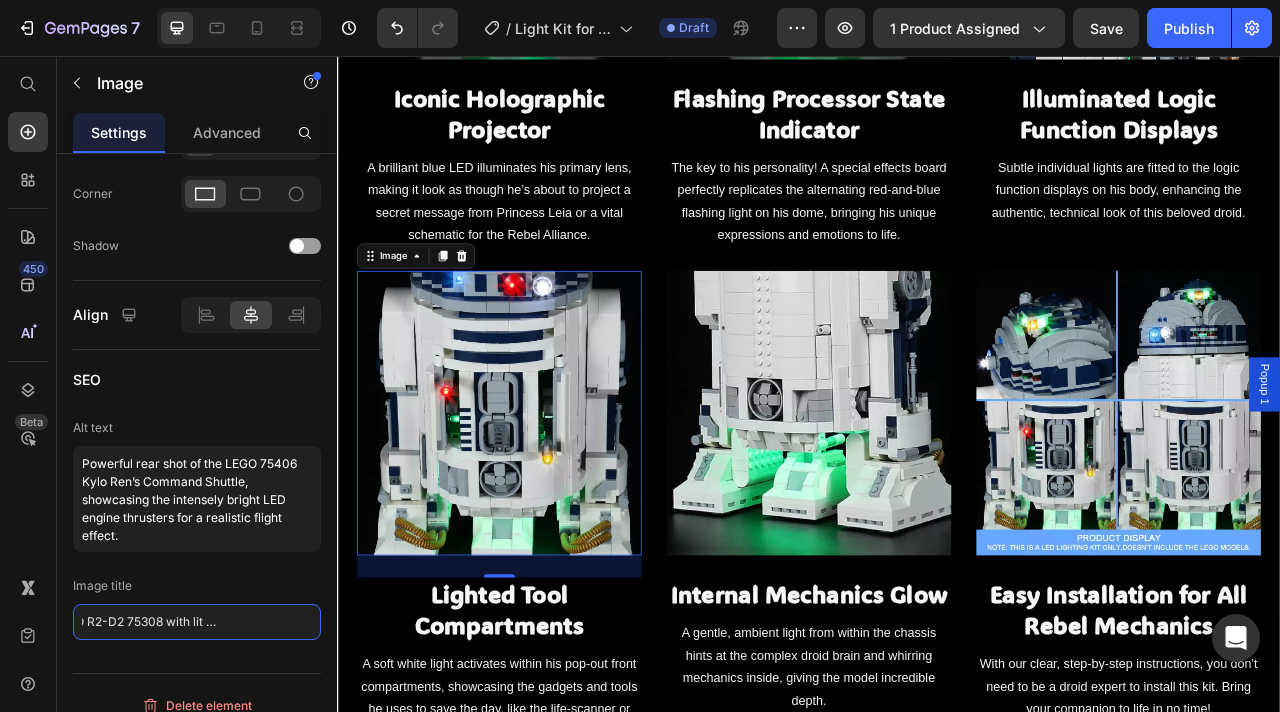 scroll, scrollTop: 0, scrollLeft: 0, axis: both 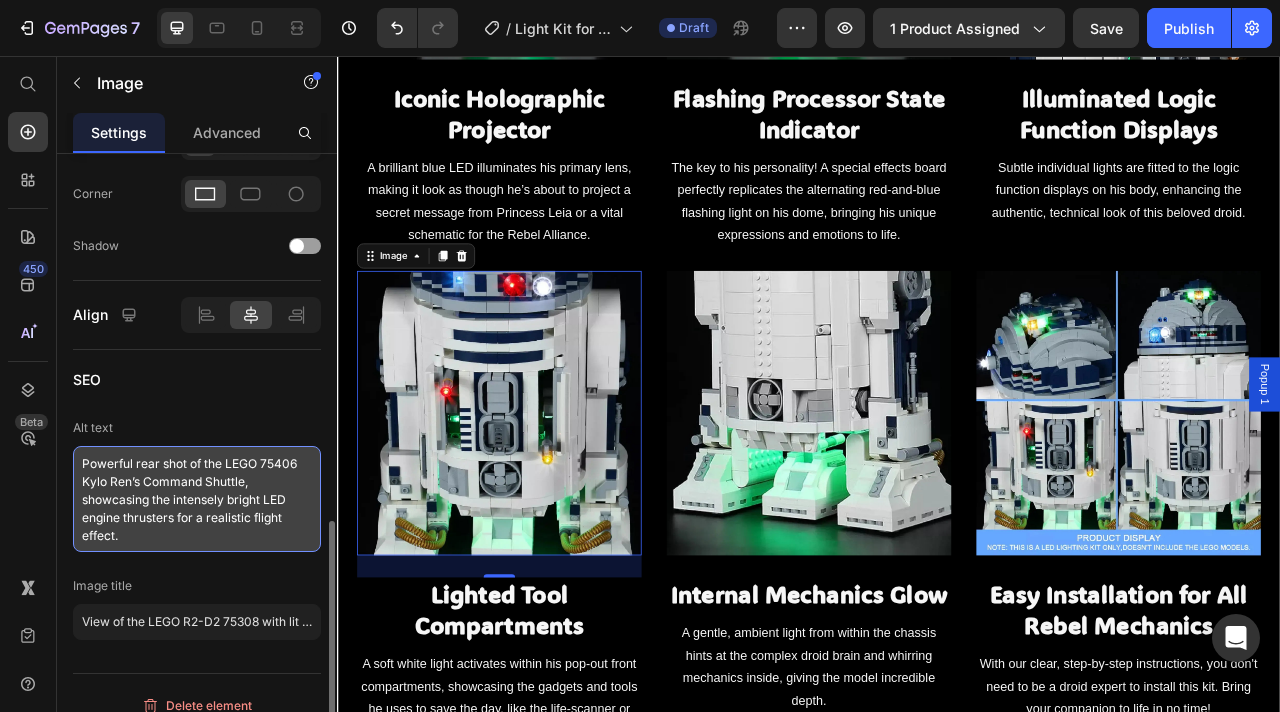 click on "Powerful rear shot of the LEGO 75406 Kylo Ren’s Command Shuttle, showcasing the intensely bright LED engine thrusters for a realistic flight effect." at bounding box center [197, 499] 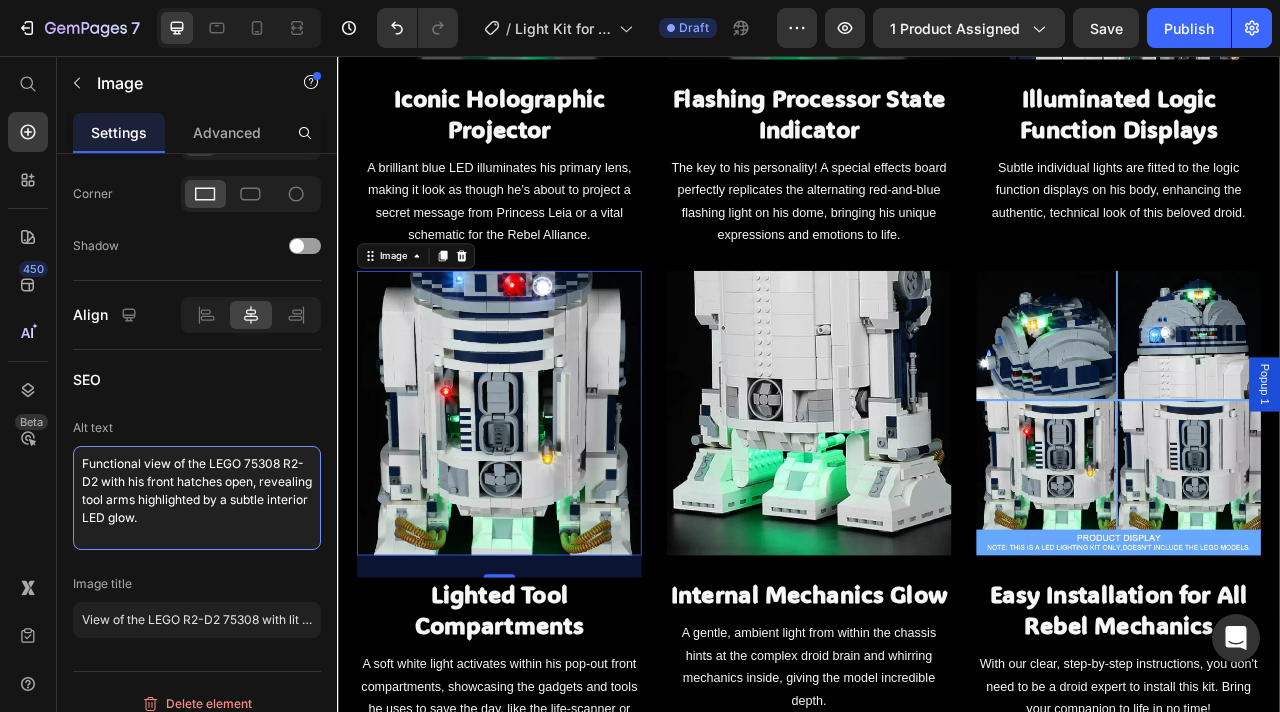type on "Functional view of the LEGO 75308 R2-D2 with his front hatches open, revealing tool arms highlighted by a subtle interior LED glow." 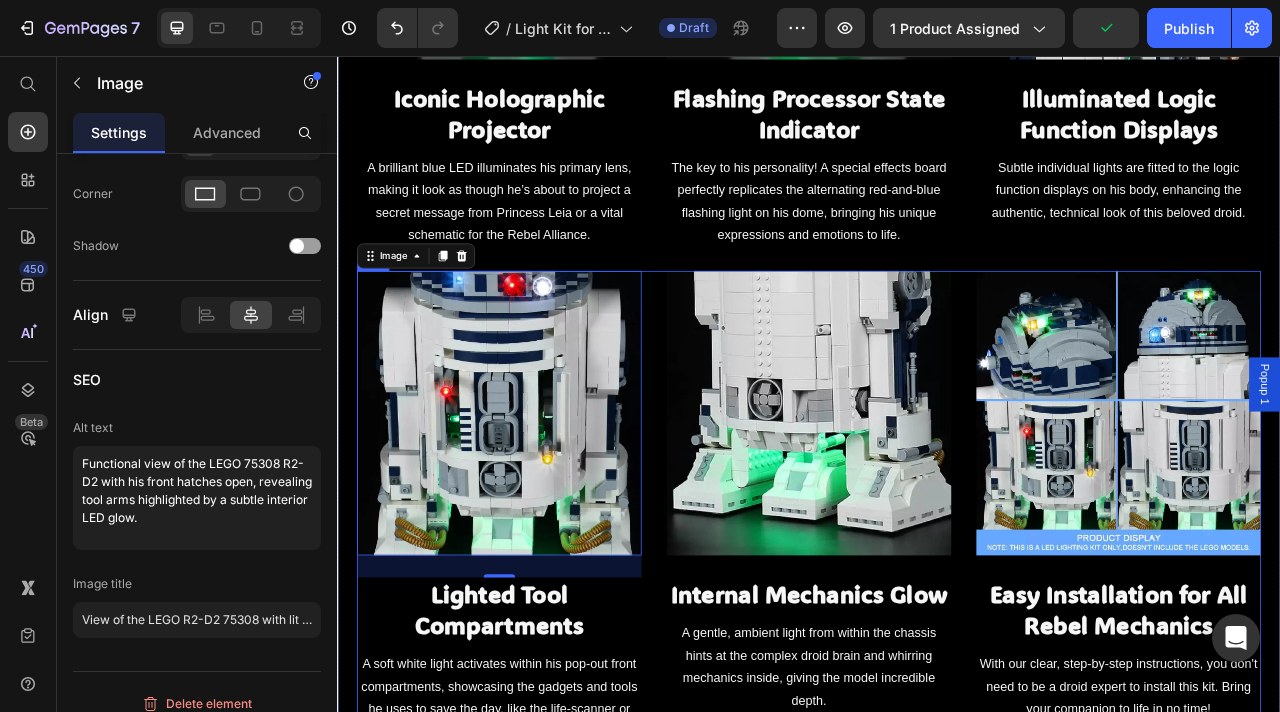 click at bounding box center [937, 510] 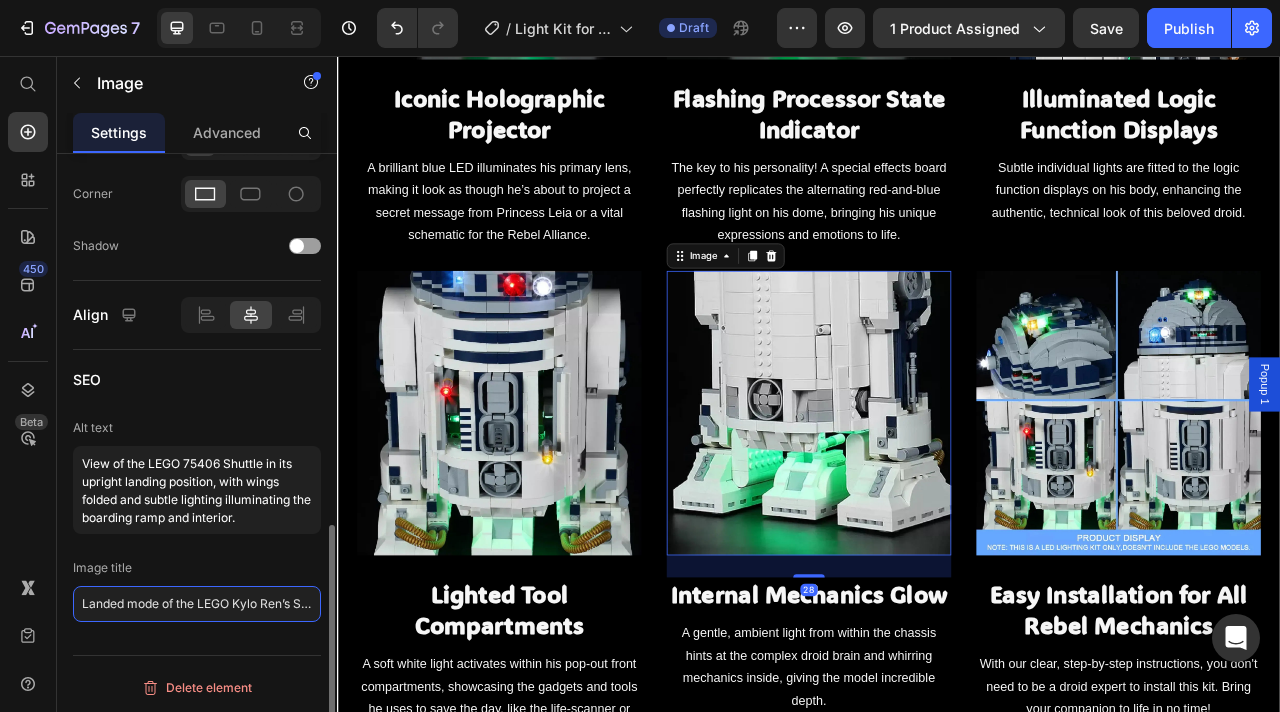 click on "Landed mode of the LEGO Kylo Ren’s Shuttle 75406 with lit ramp" 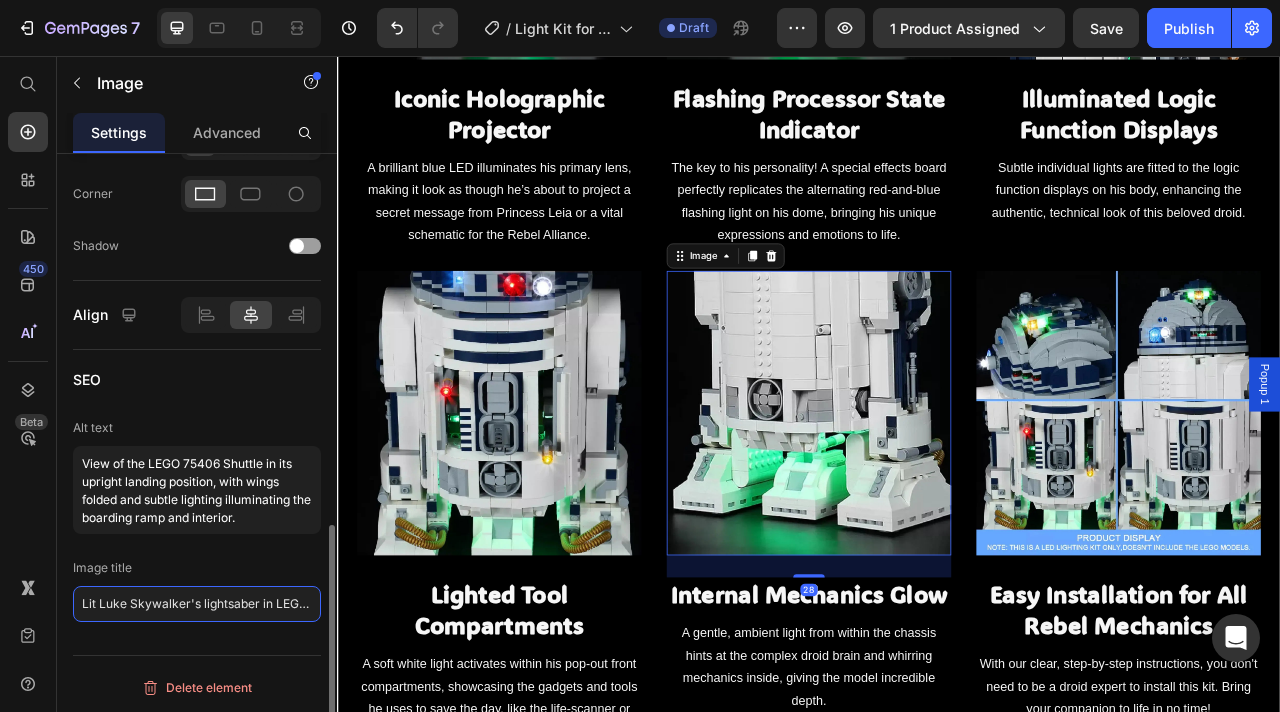 scroll, scrollTop: 0, scrollLeft: 162, axis: horizontal 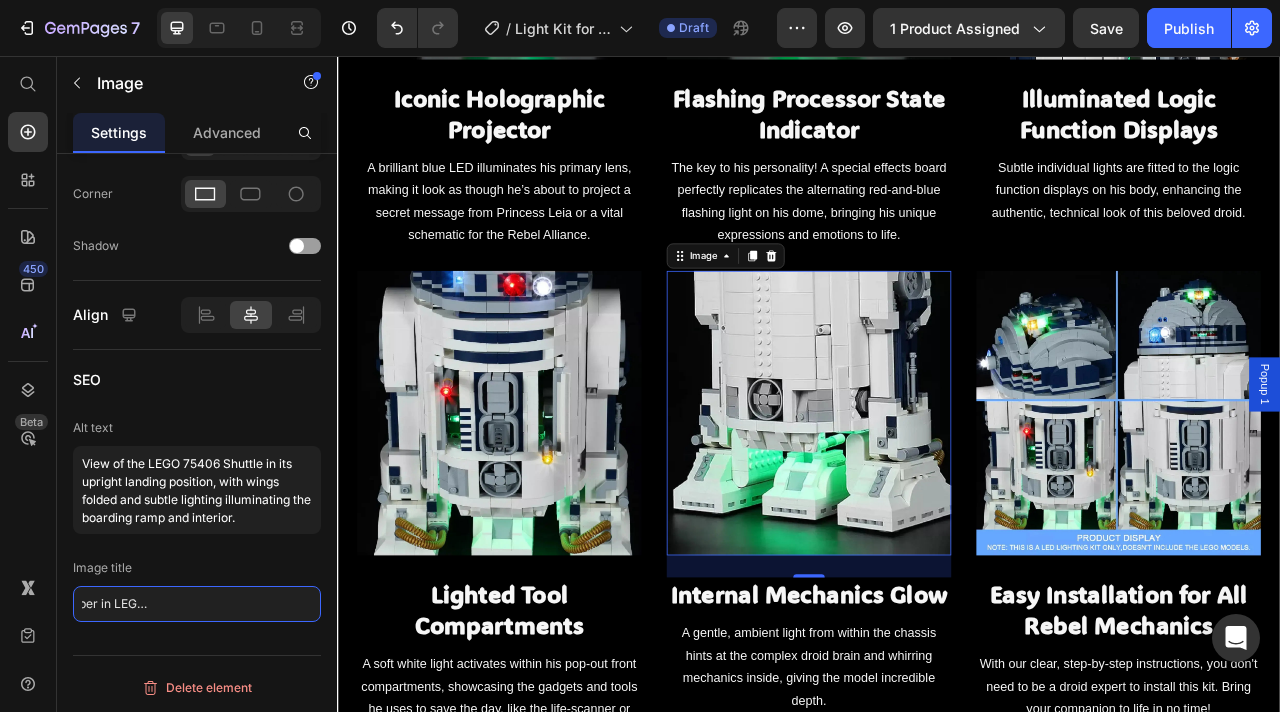 type on "Lit Luke Skywalker's lightsaber in LEGO R2-D2's secret compartment" 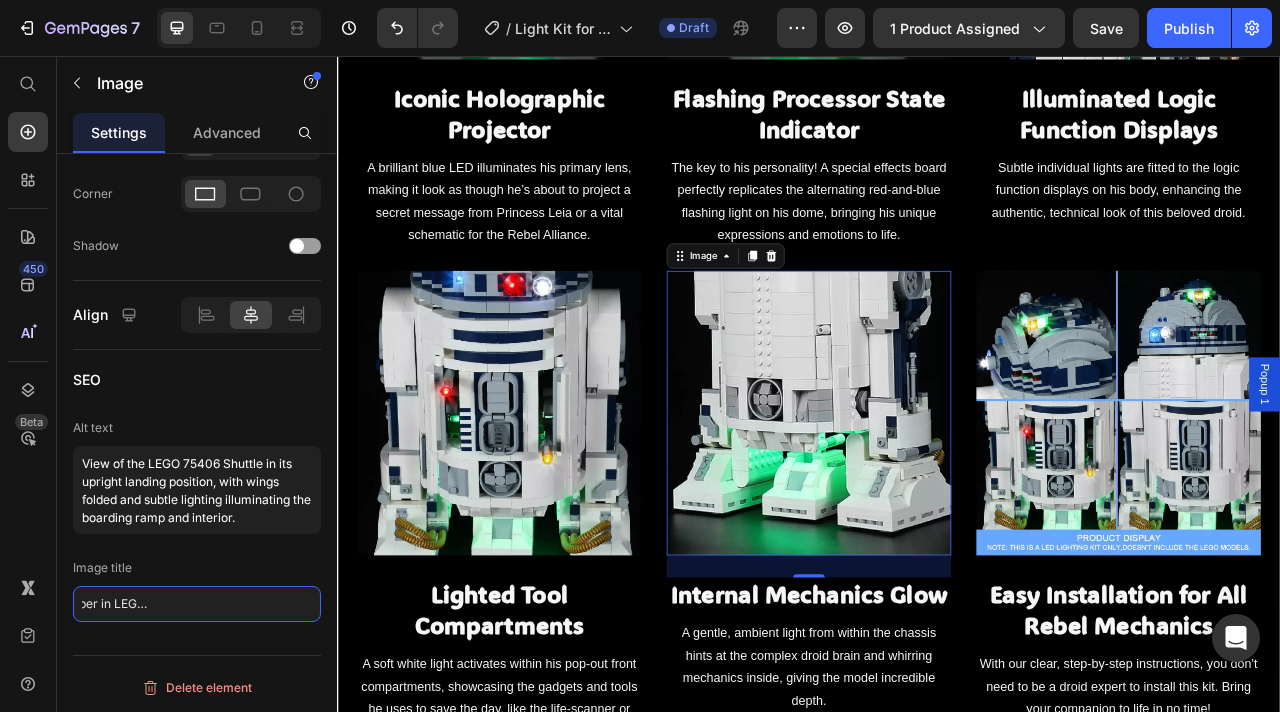 scroll, scrollTop: 0, scrollLeft: 0, axis: both 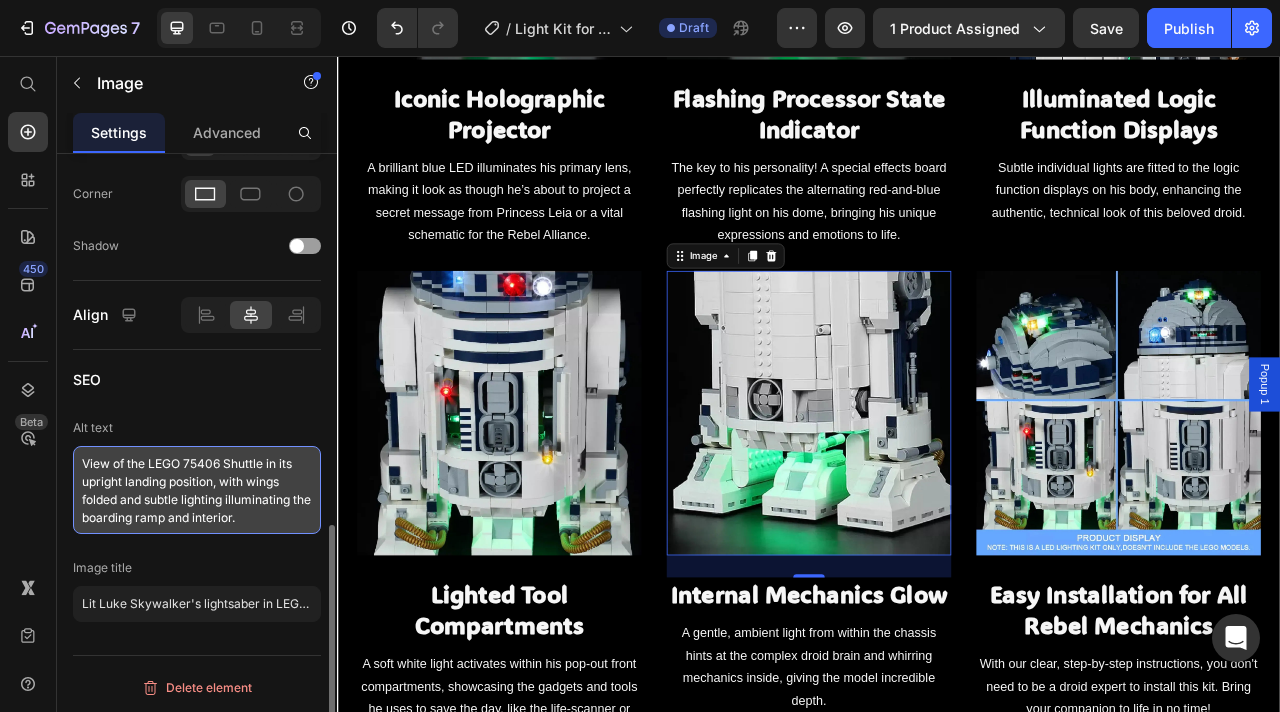 click on "View of the LEGO 75406 Shuttle in its upright landing position, with wings folded and subtle lighting illuminating the boarding ramp and interior." at bounding box center [197, 490] 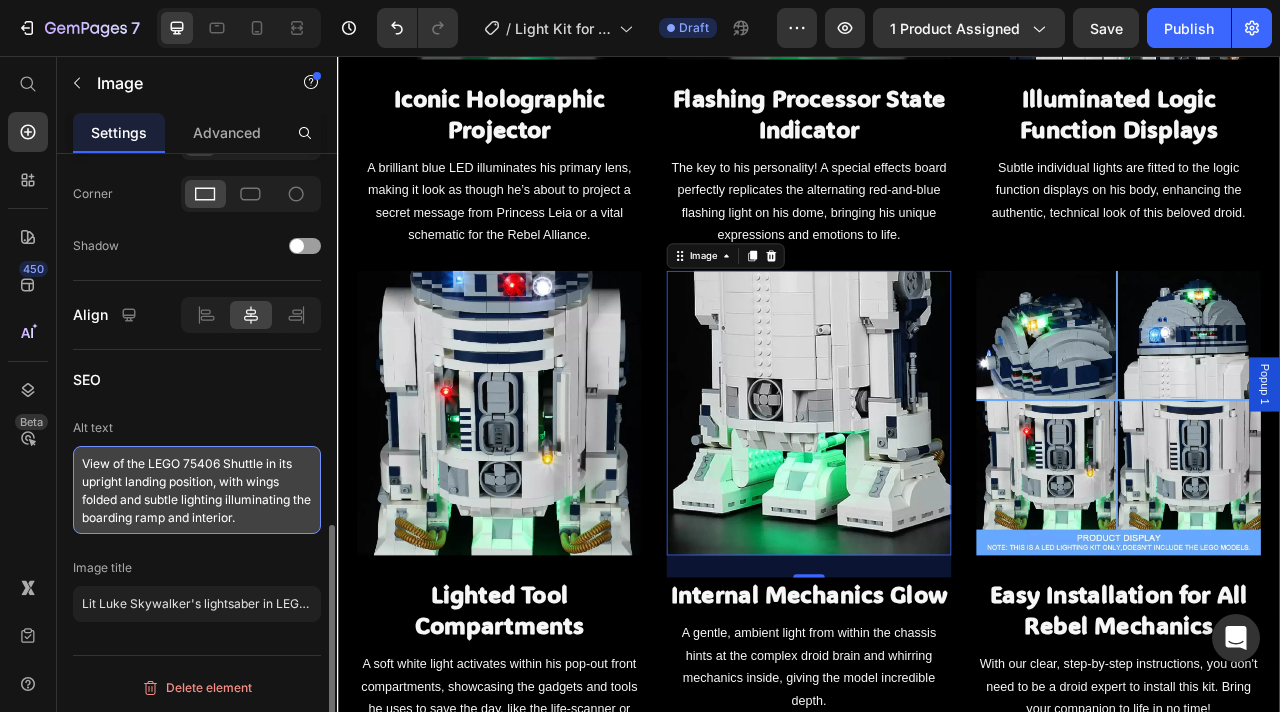 click on "View of the LEGO 75406 Shuttle in its upright landing position, with wings folded and subtle lighting illuminating the boarding ramp and interior." at bounding box center [197, 490] 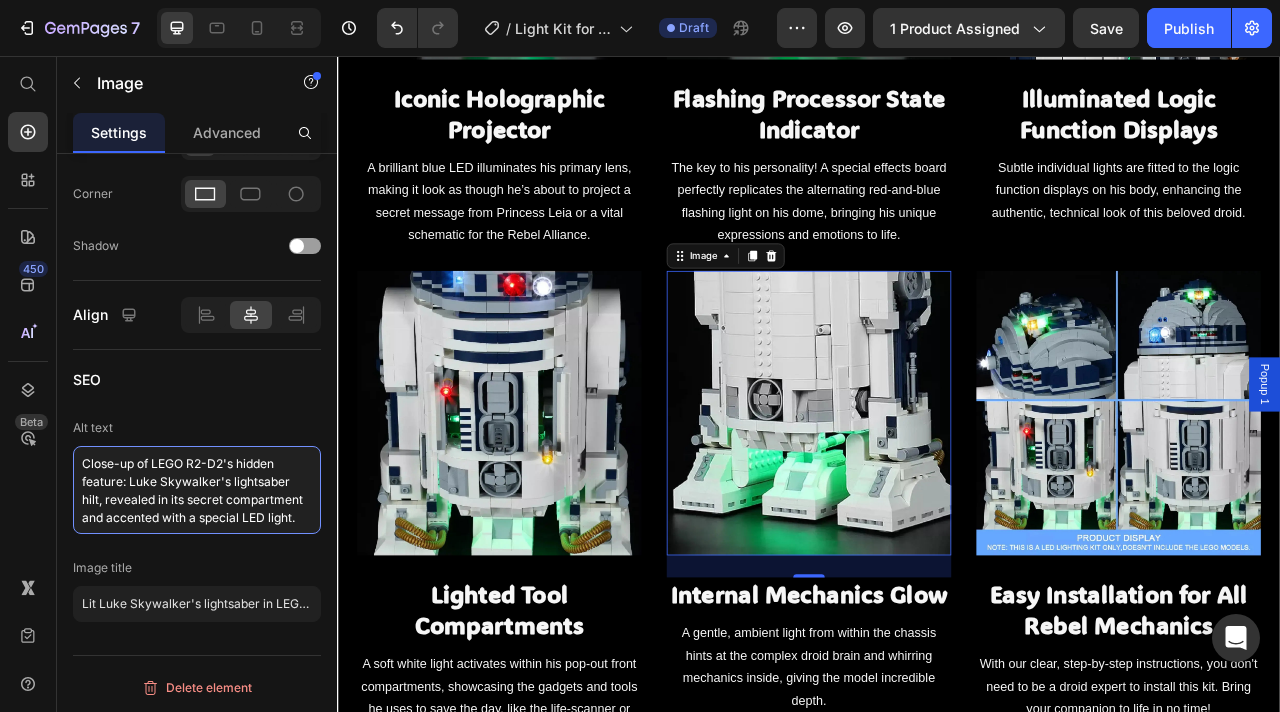 type on "Close-up of LEGO R2-D2's hidden feature: Luke Skywalker's lightsaber hilt, revealed in its secret compartment and accented with a special LED light." 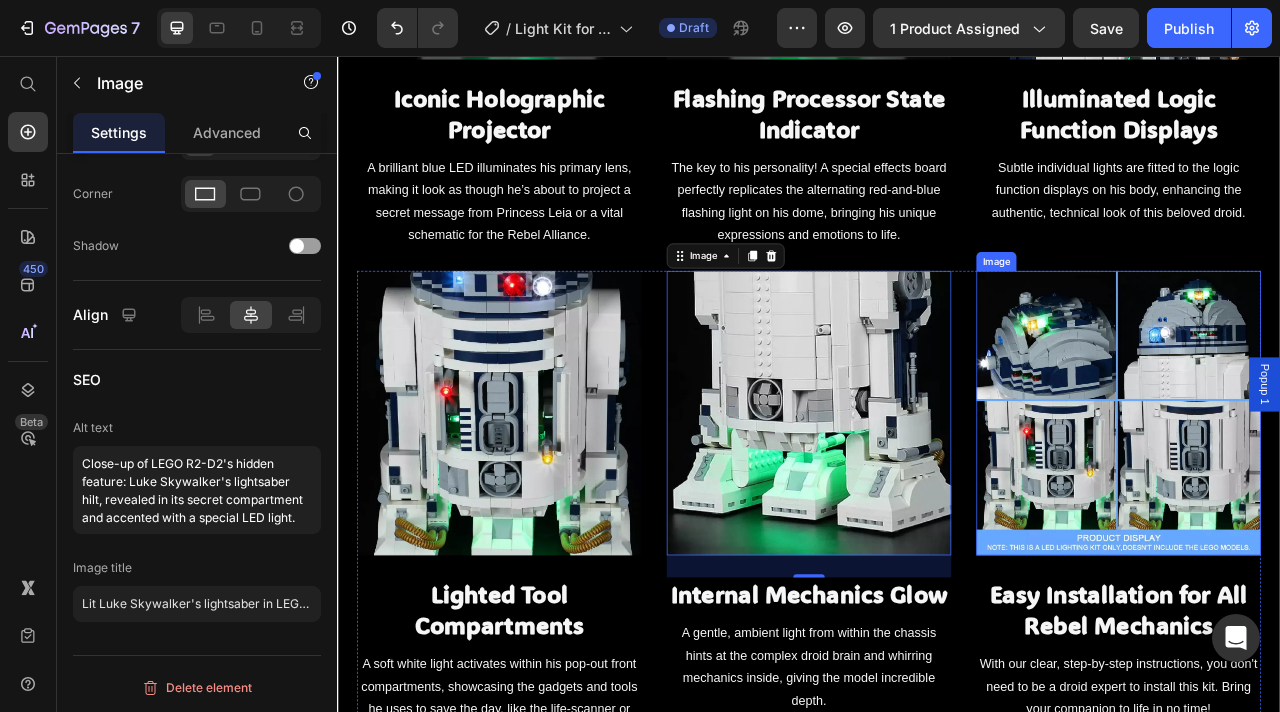 click at bounding box center [1331, 510] 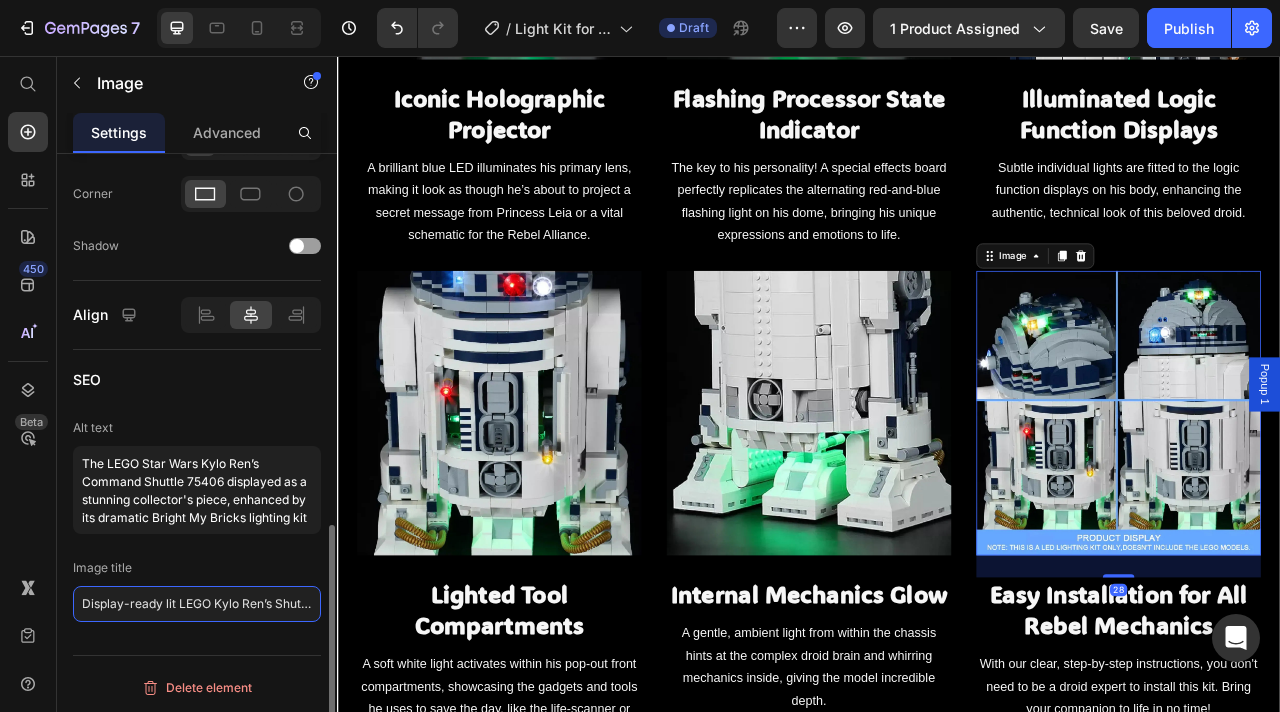 click on "Display-ready lit LEGO Kylo Ren’s Shuttle for Sequel Trilogy fans" 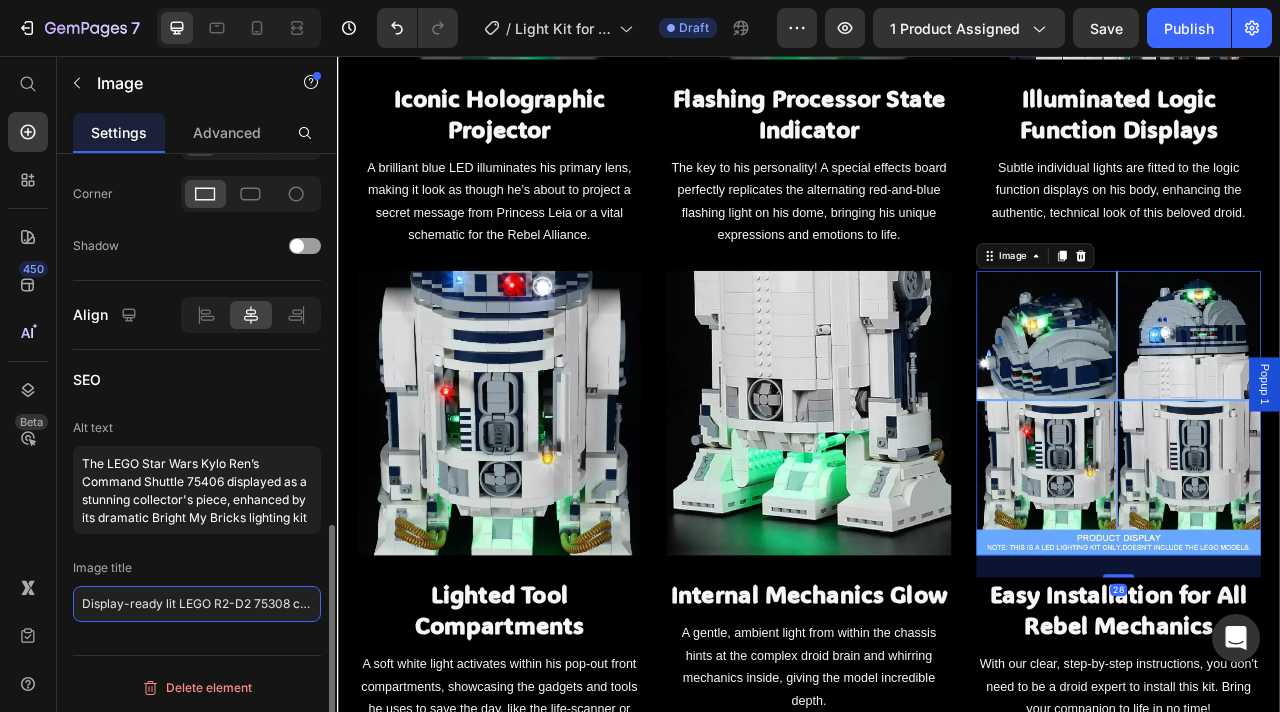scroll, scrollTop: 0, scrollLeft: 77, axis: horizontal 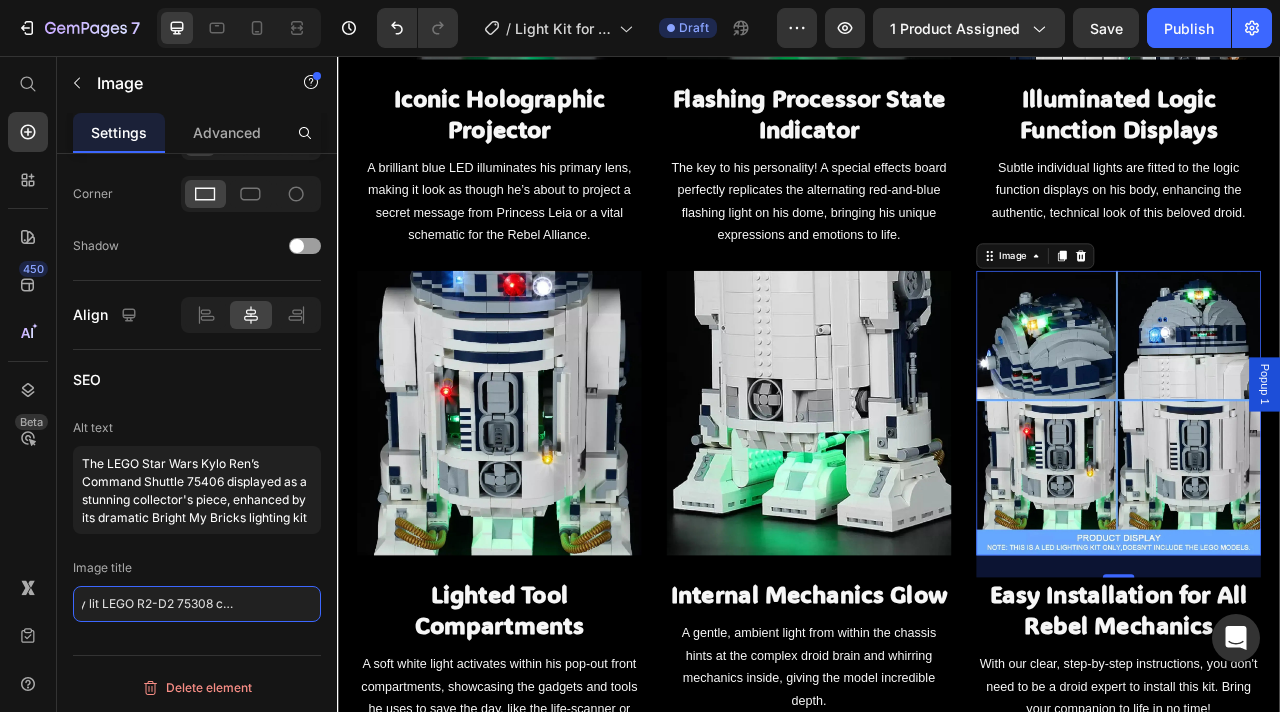 type on "Display-ready lit LEGO R2-D2 75308 collector's model" 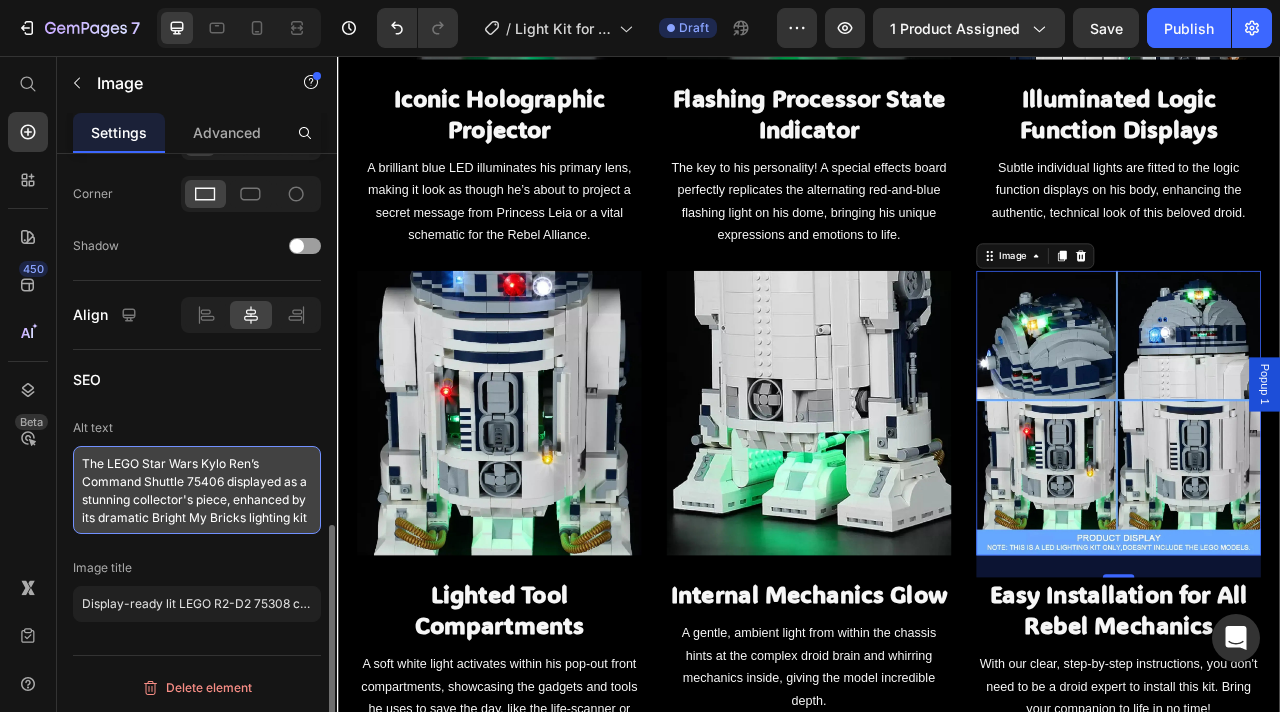 click on "The LEGO Star Wars Kylo Ren’s Command Shuttle 75406 displayed as a stunning collector's piece, enhanced by its dramatic Bright My Bricks lighting kit" at bounding box center (197, 490) 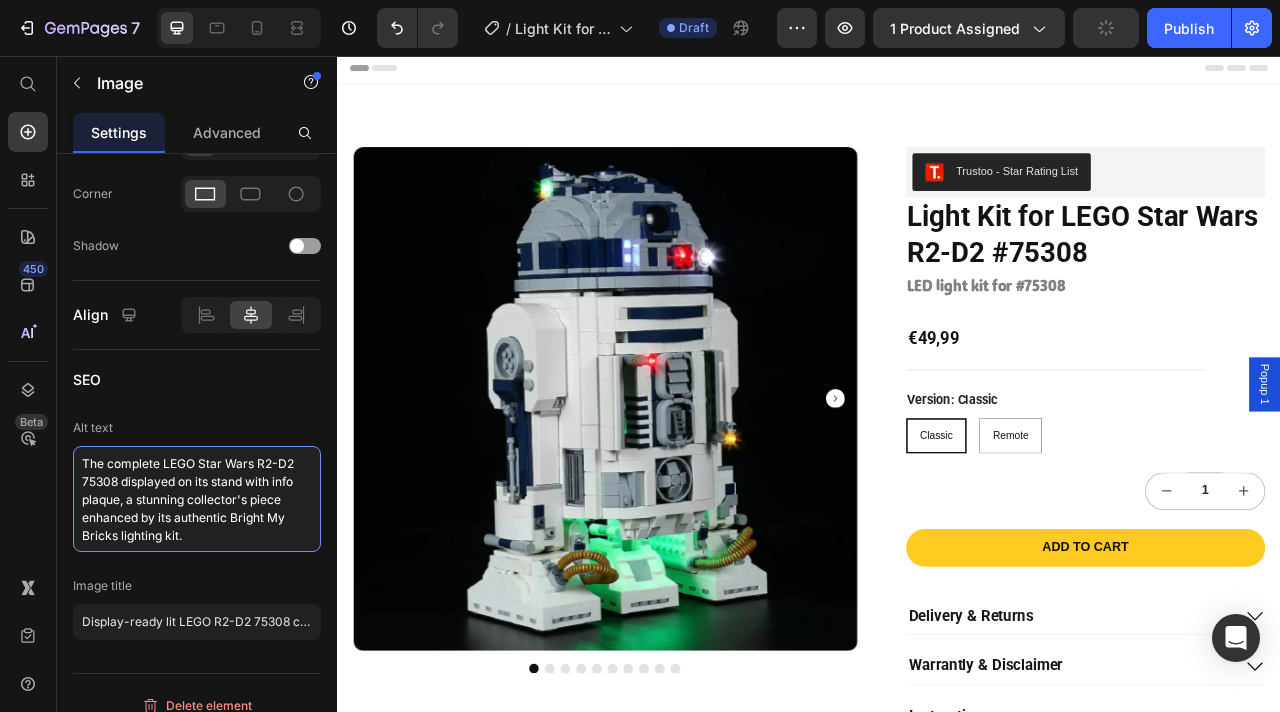 scroll, scrollTop: 0, scrollLeft: 0, axis: both 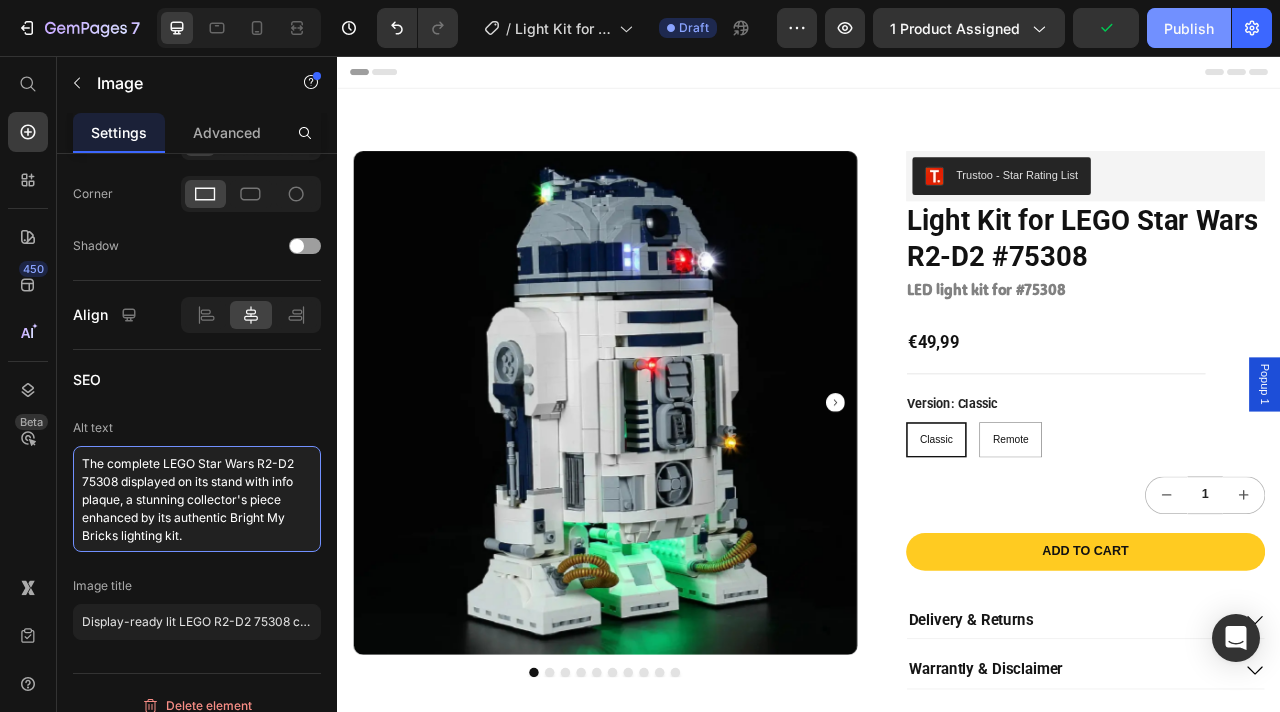 type on "The complete LEGO Star Wars R2-D2 75308 displayed on its stand with info plaque, a stunning collector's piece enhanced by its authentic Bright My Bricks lighting kit." 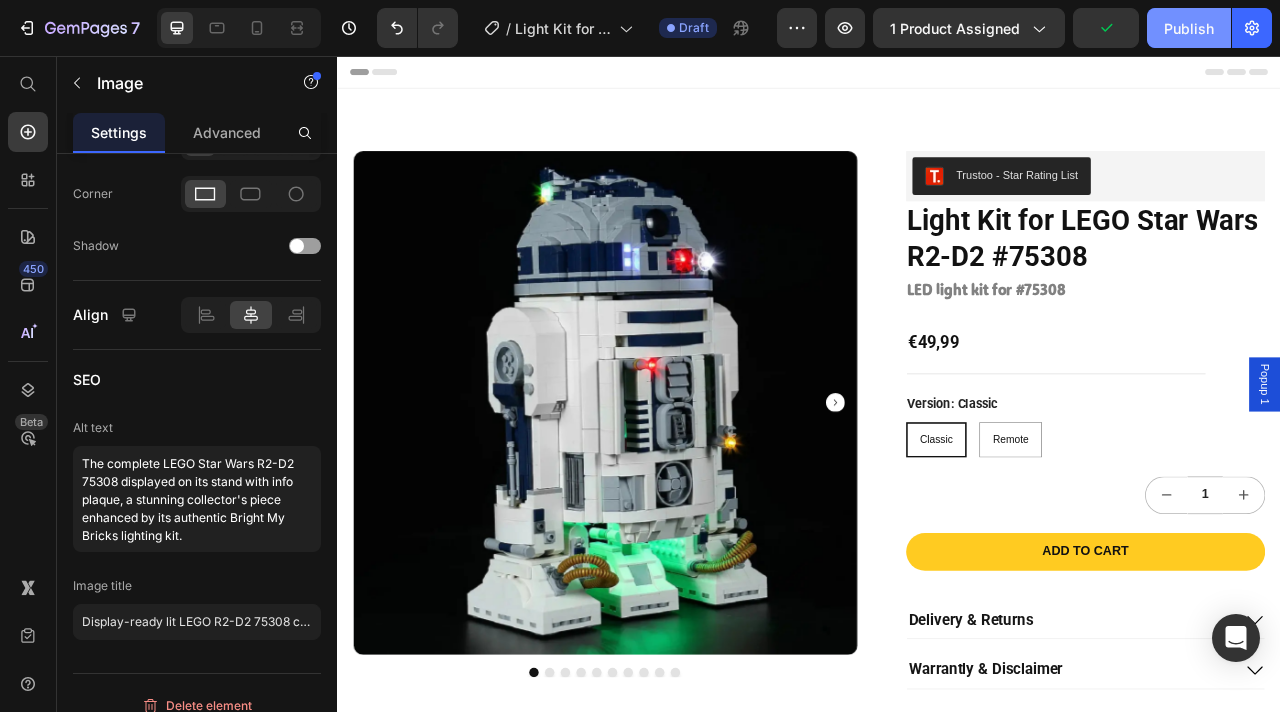 click on "Publish" at bounding box center (1189, 28) 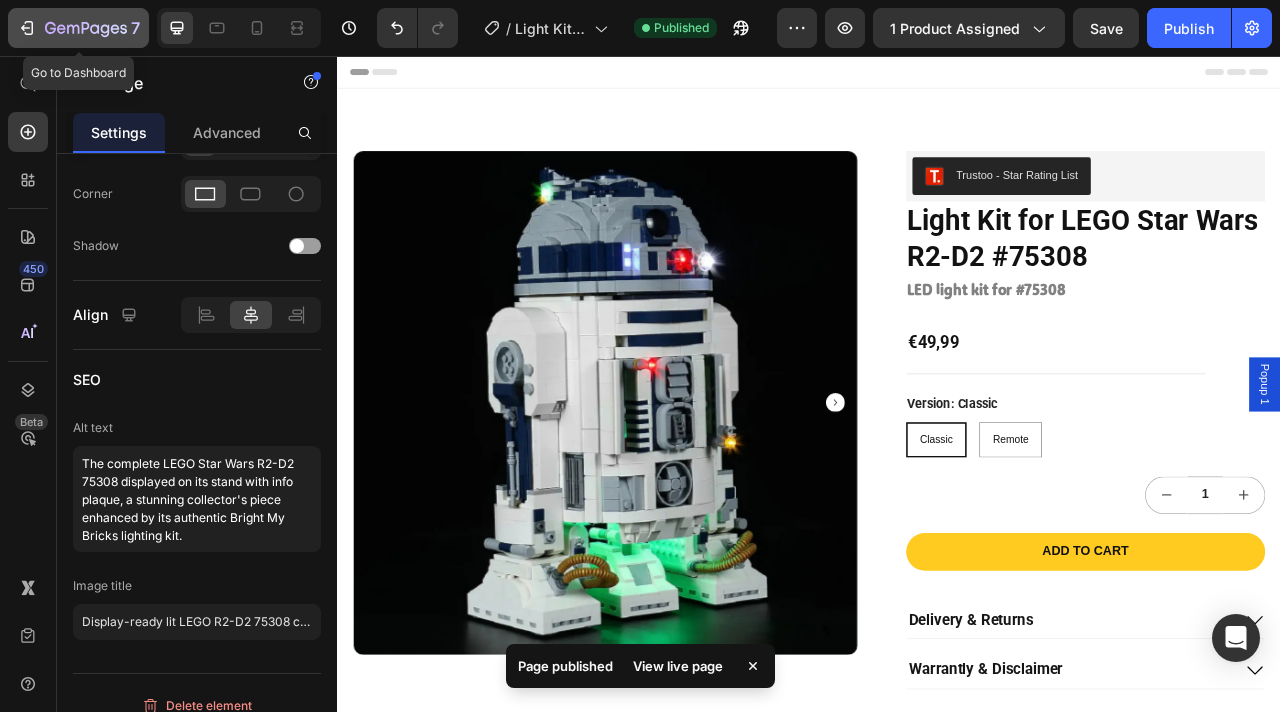 click 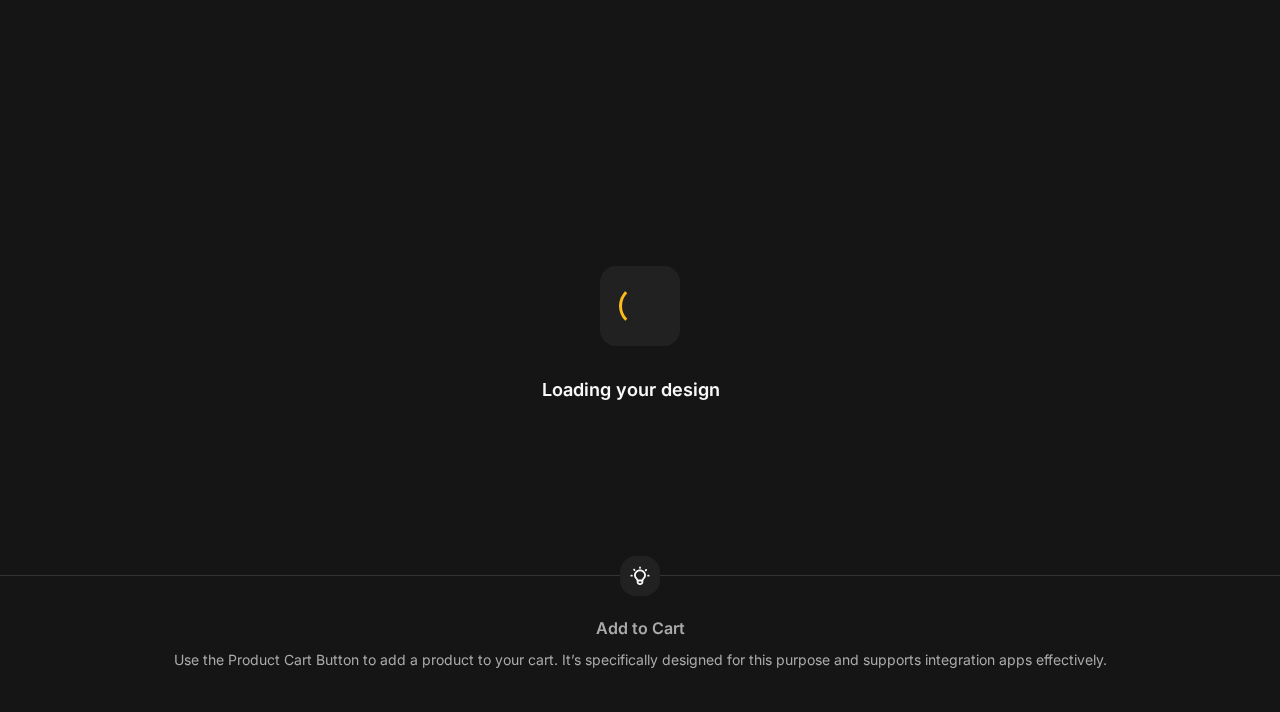 scroll, scrollTop: 0, scrollLeft: 0, axis: both 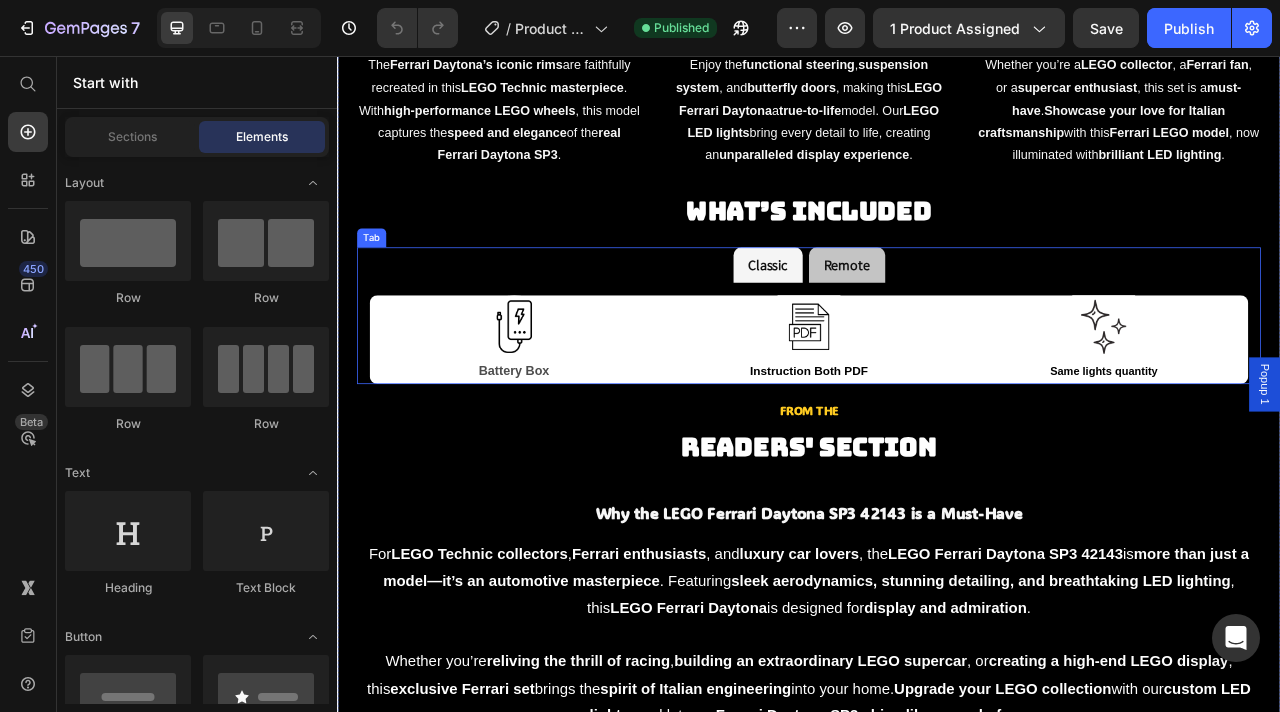 click on "Classic Remote" at bounding box center [937, 321] 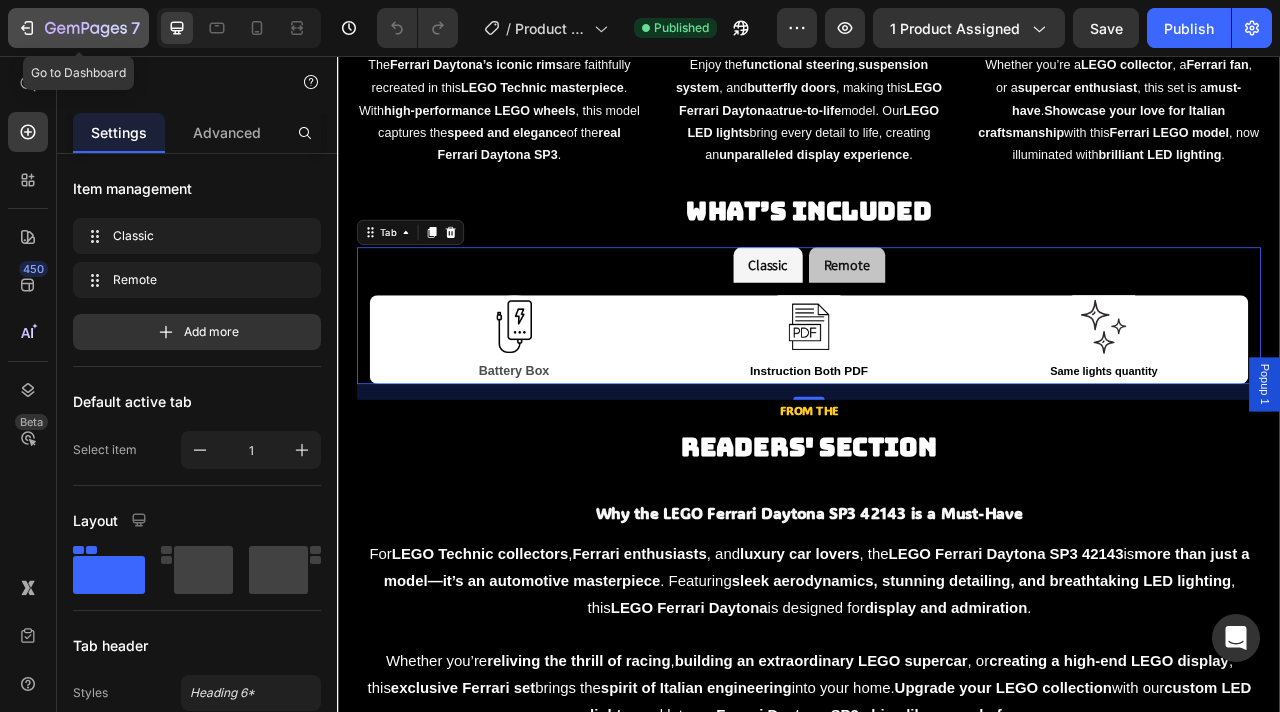 click 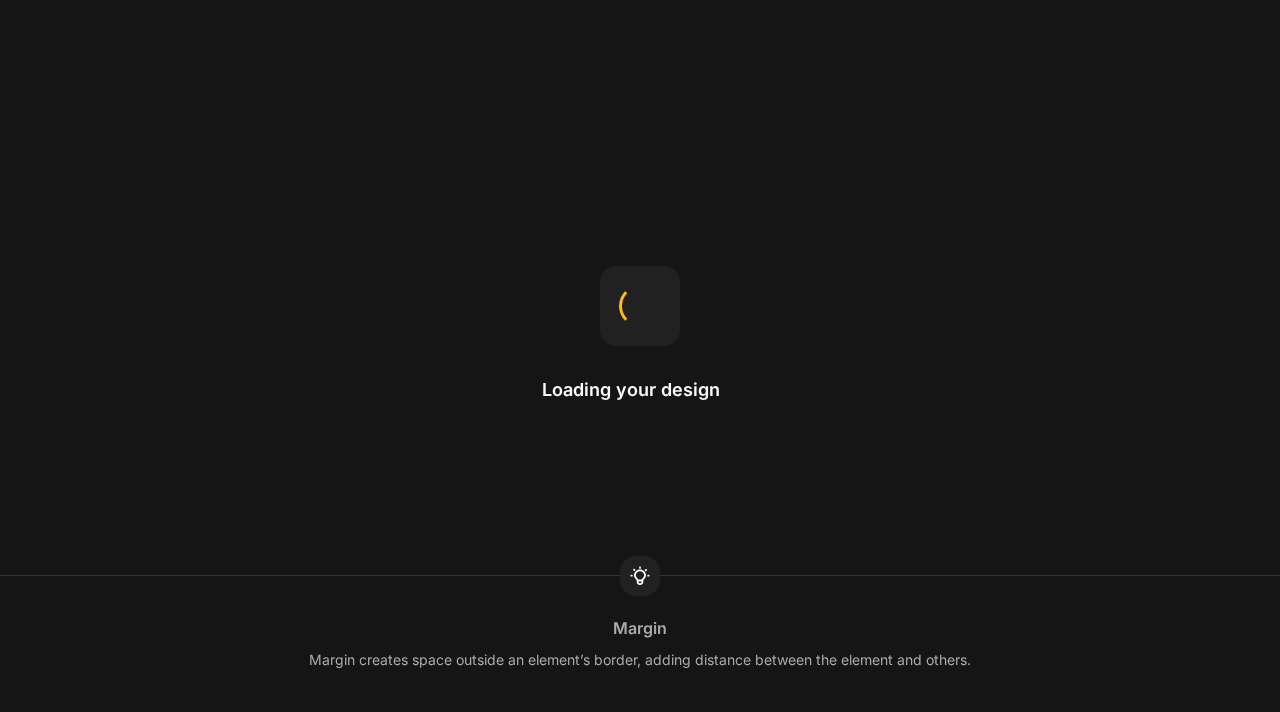 scroll, scrollTop: 0, scrollLeft: 0, axis: both 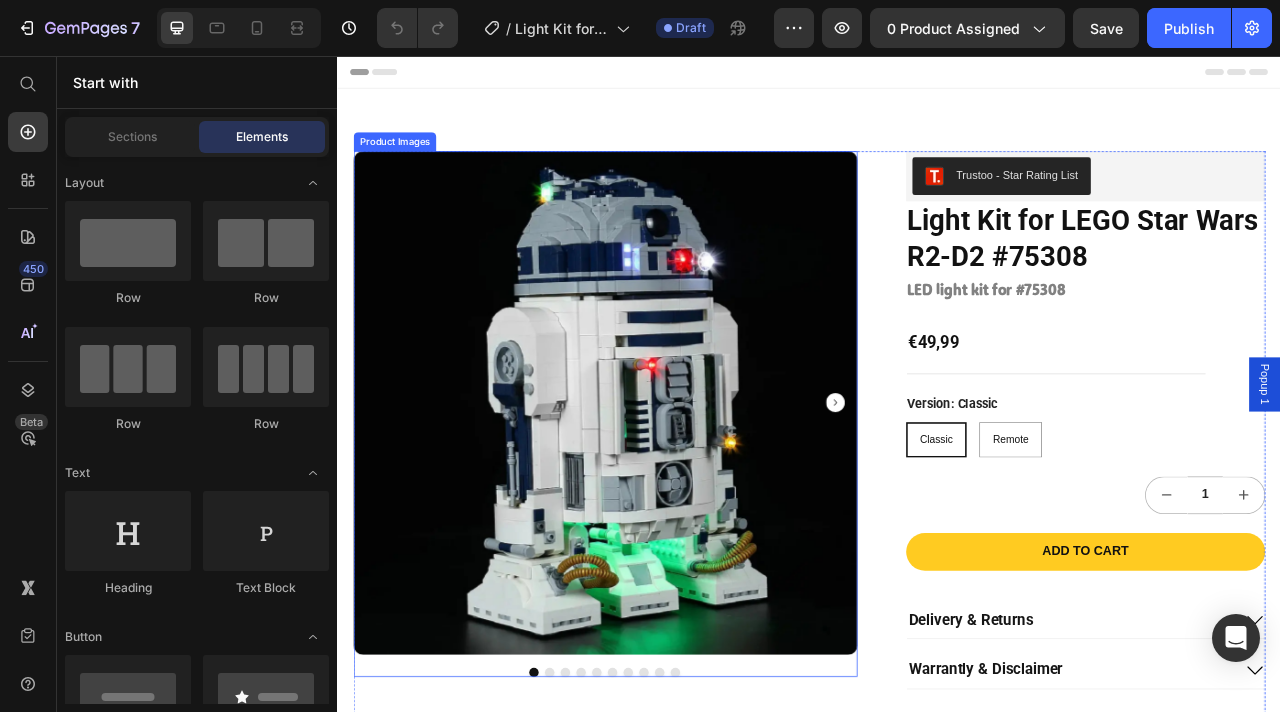 click at bounding box center (677, 497) 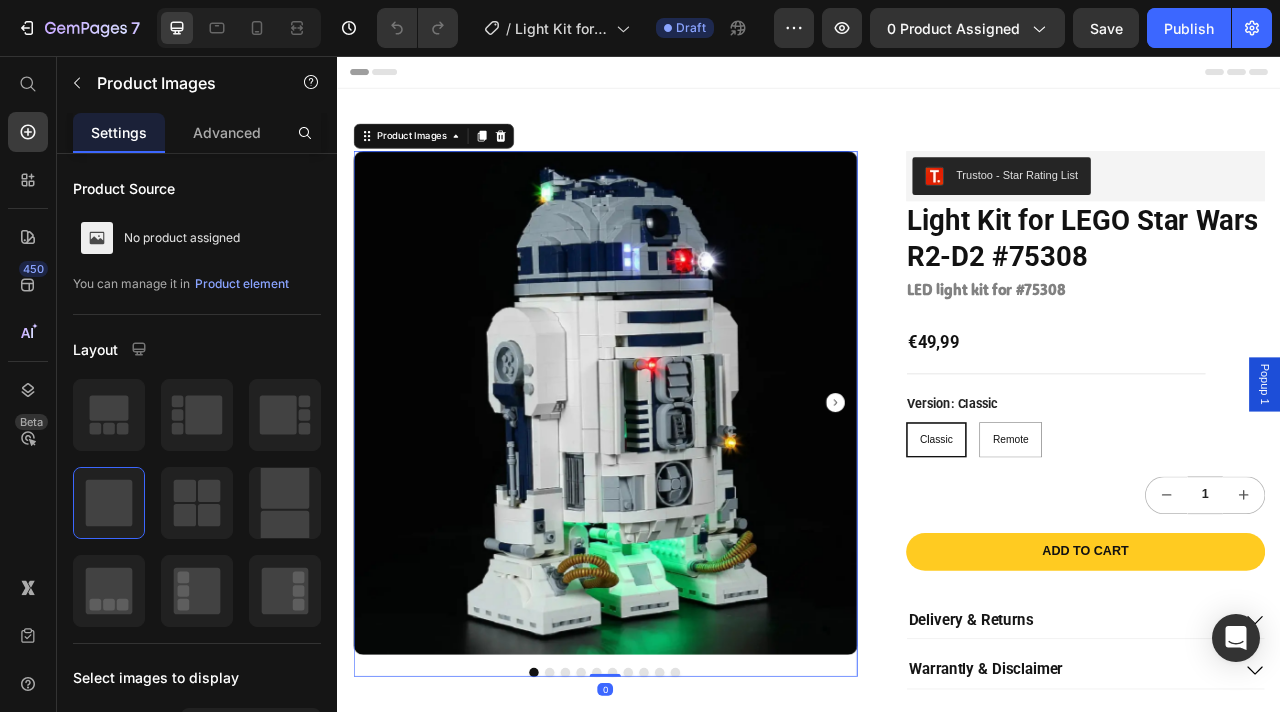 scroll, scrollTop: 0, scrollLeft: 0, axis: both 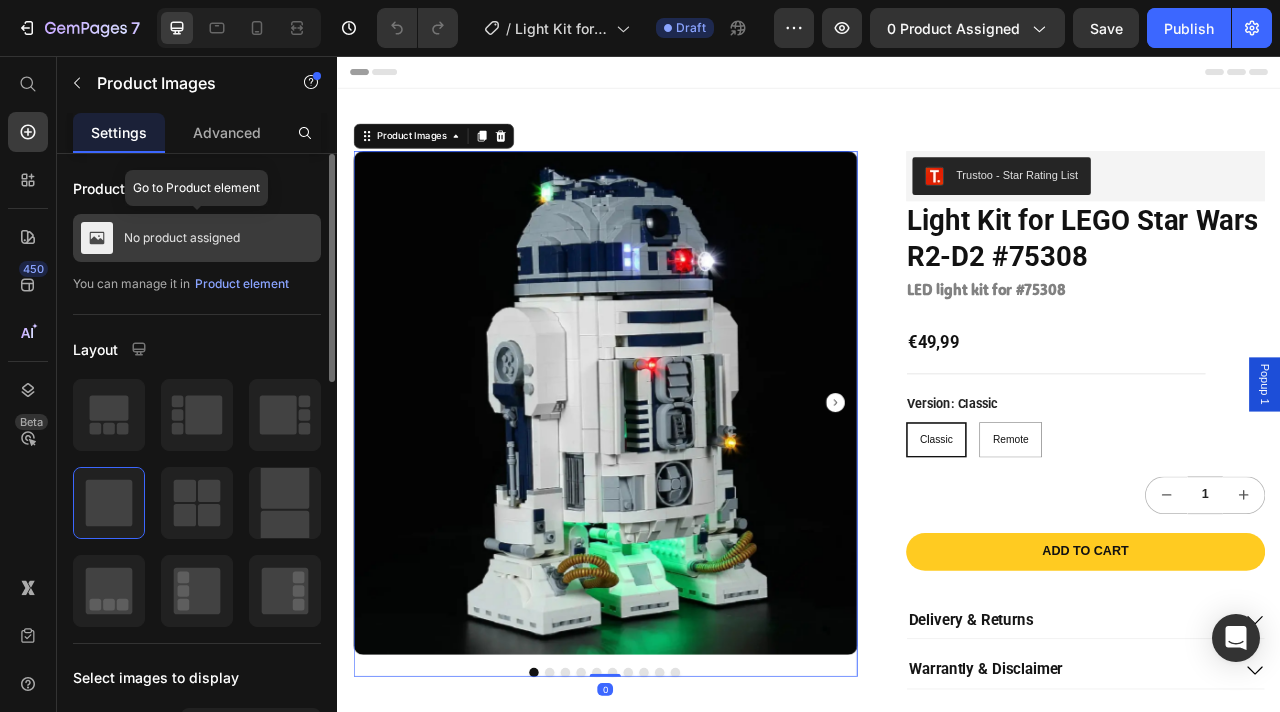 click on "No product assigned" at bounding box center [197, 238] 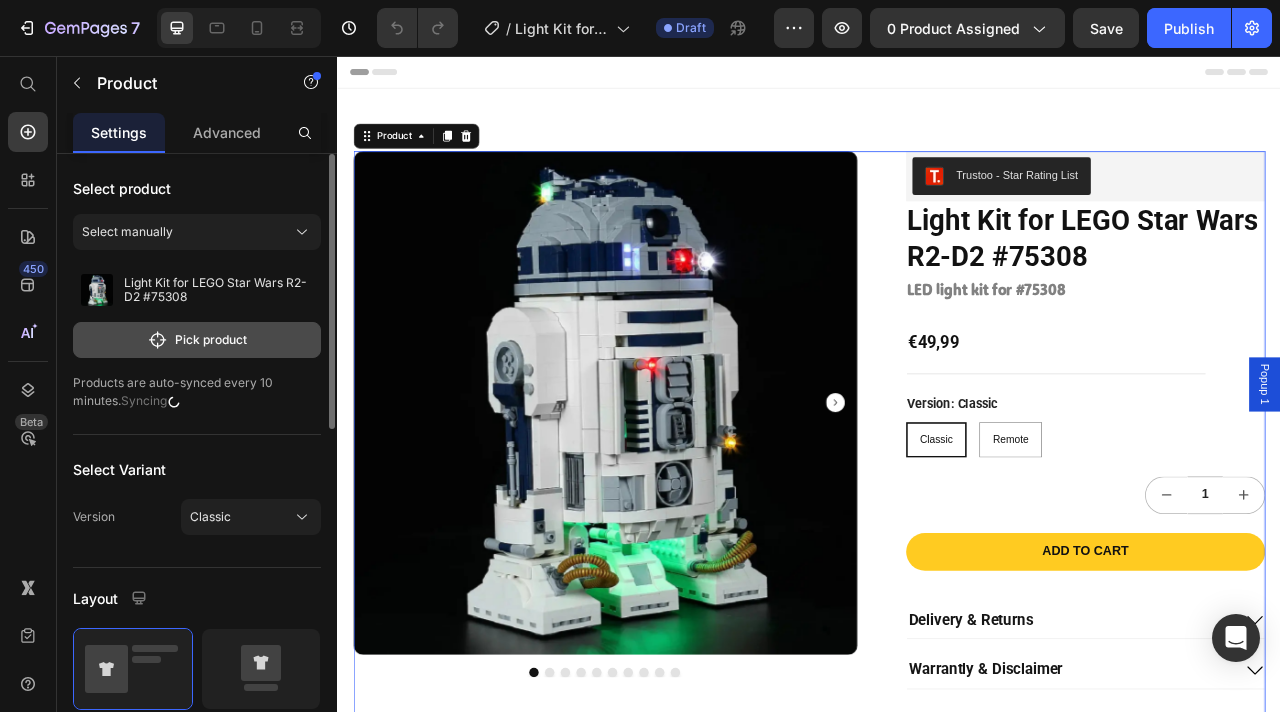 click on "Pick product" at bounding box center (197, 340) 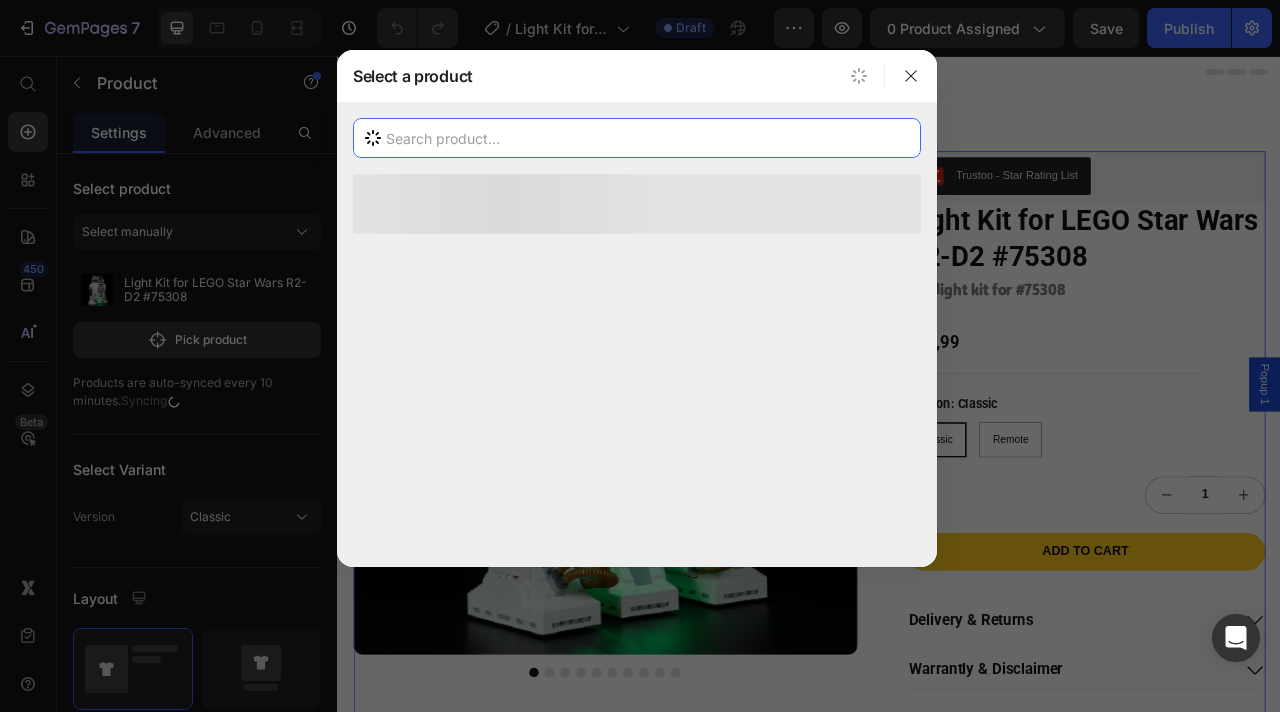 click at bounding box center [637, 138] 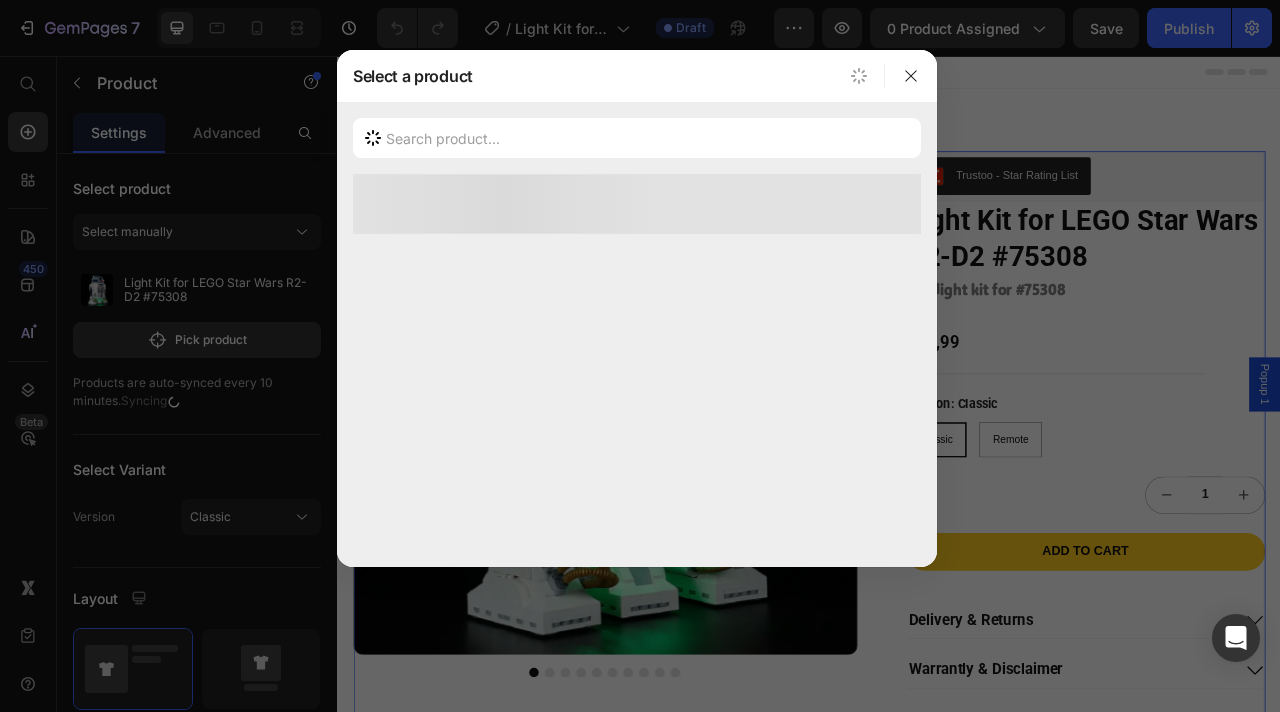 click at bounding box center [640, 356] 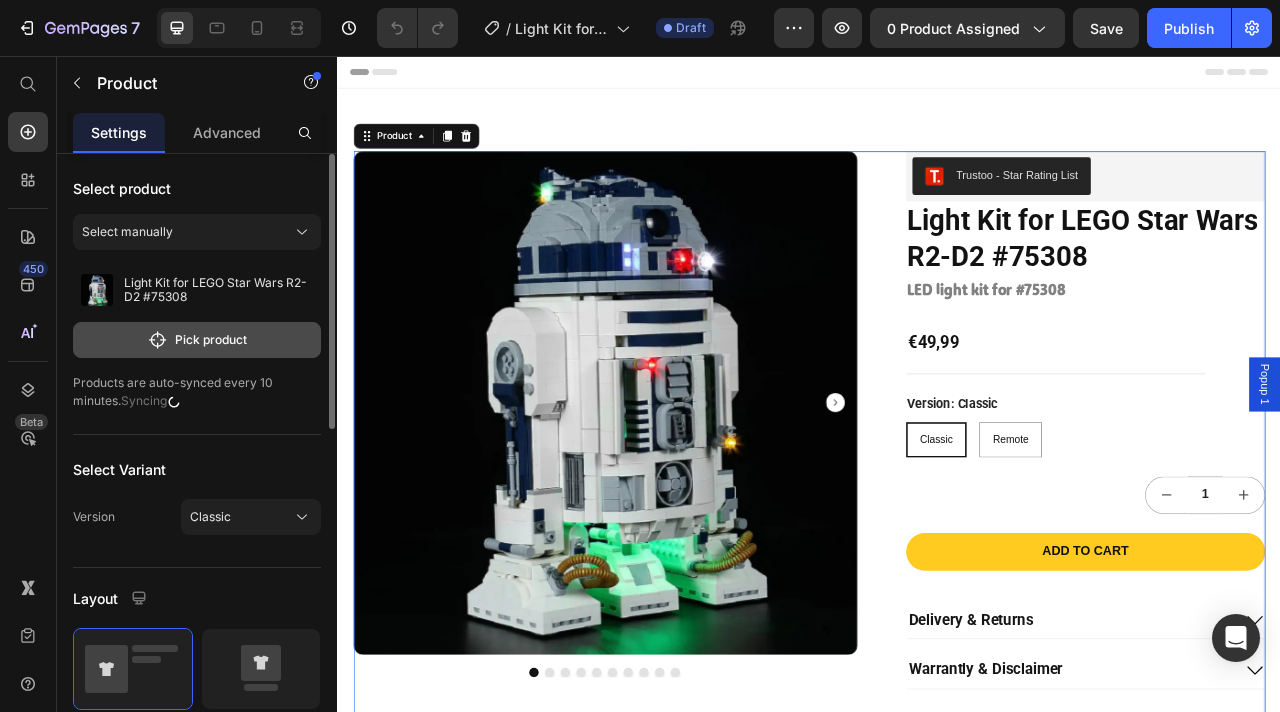 click on "Pick product" 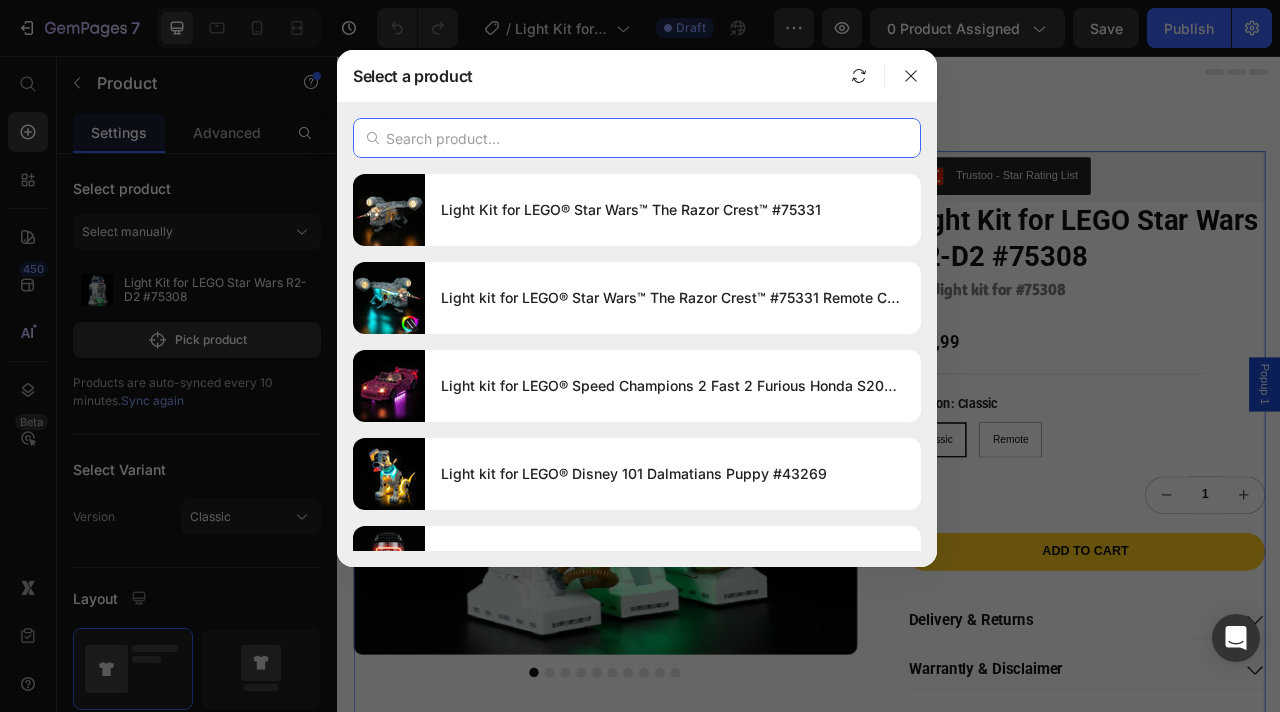 click at bounding box center [637, 138] 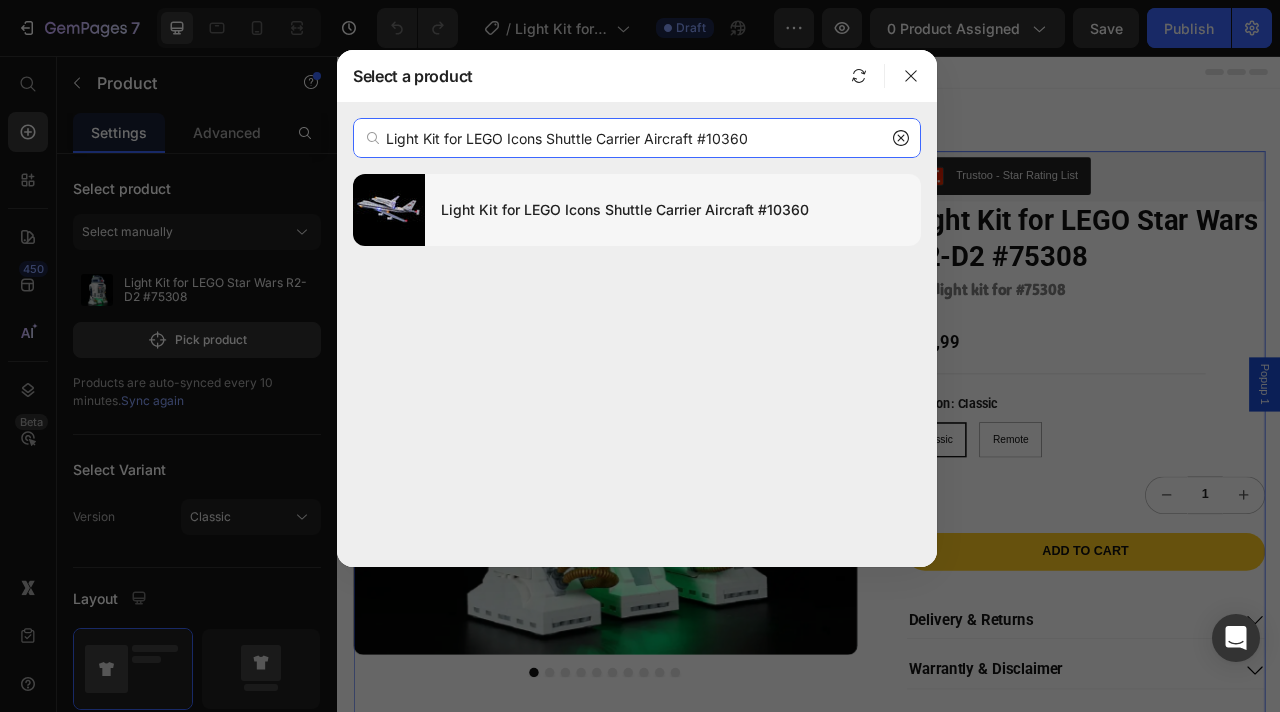 type on "Light Kit for LEGO Icons Shuttle Carrier Aircraft #10360" 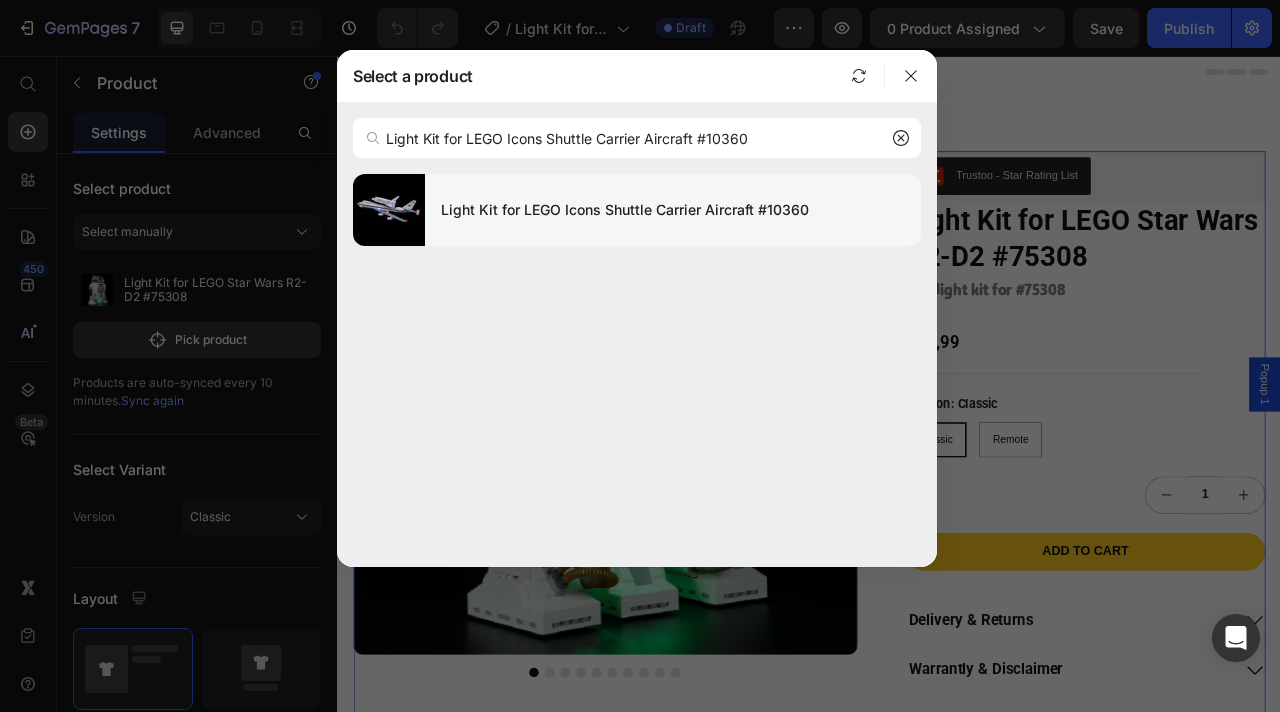click on "Light Kit for LEGO Icons Shuttle Carrier Aircraft #10360" at bounding box center (673, 210) 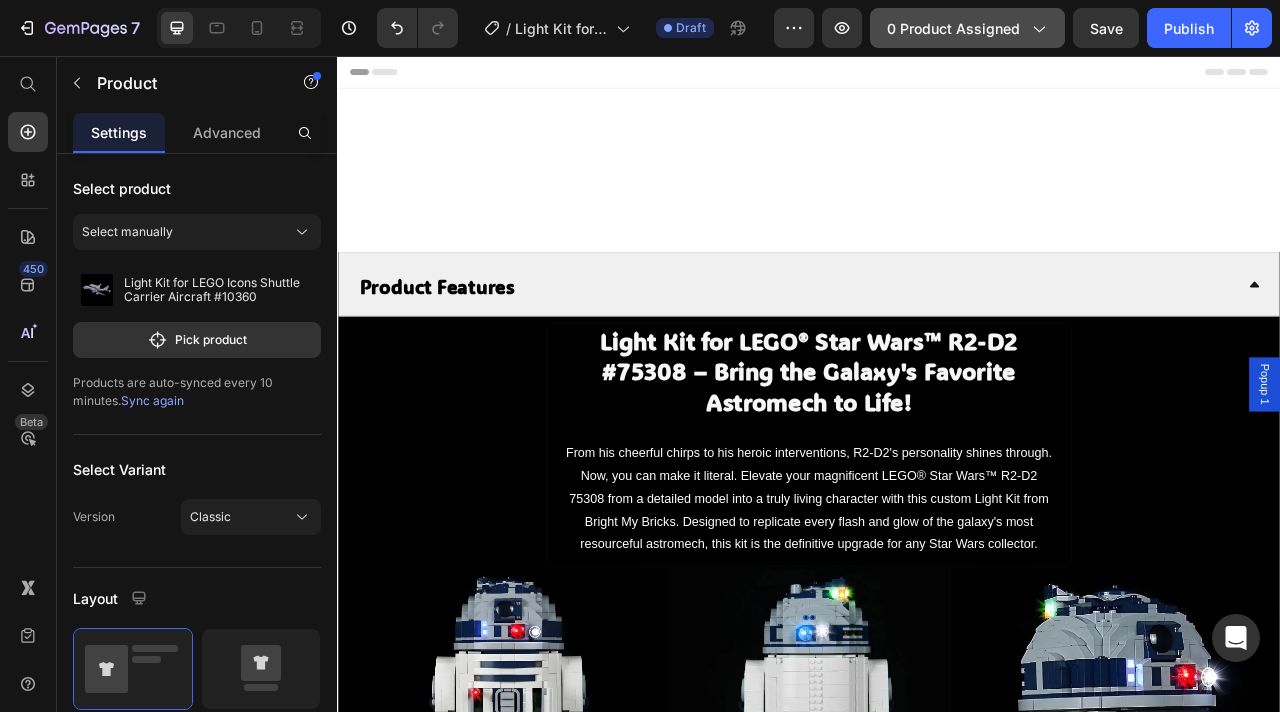 click on "0 product assigned" at bounding box center [967, 28] 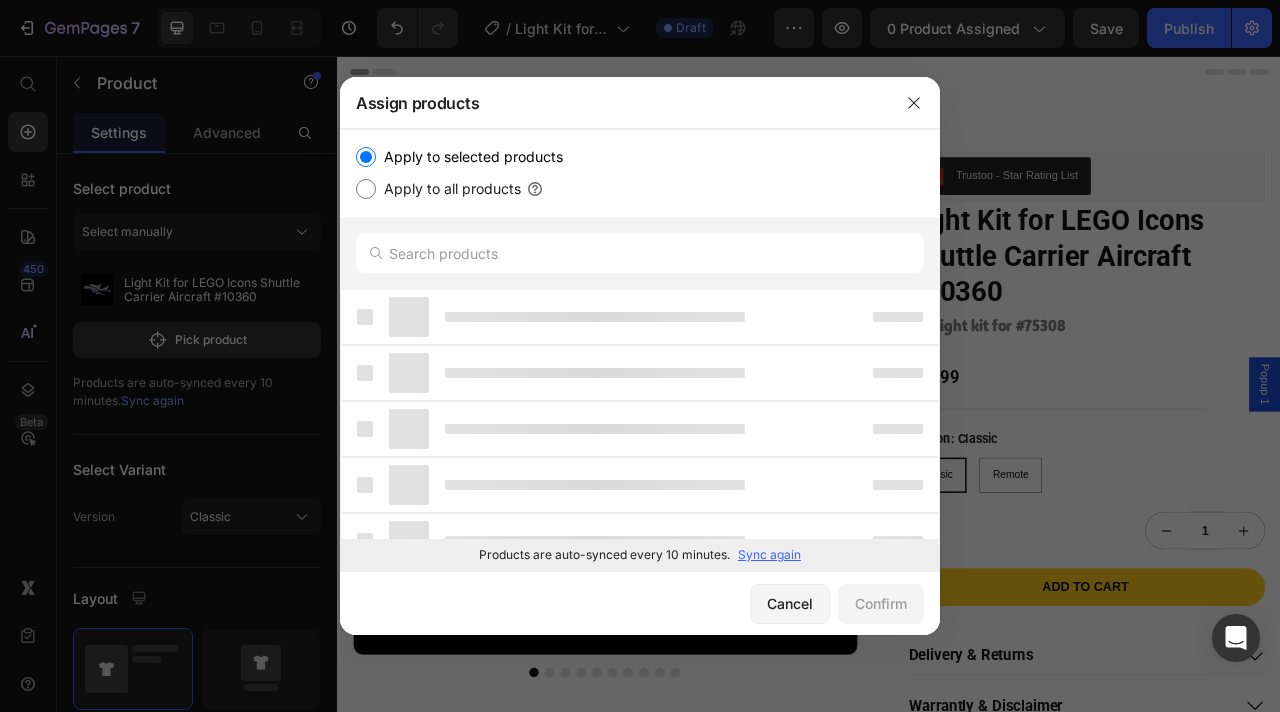 click 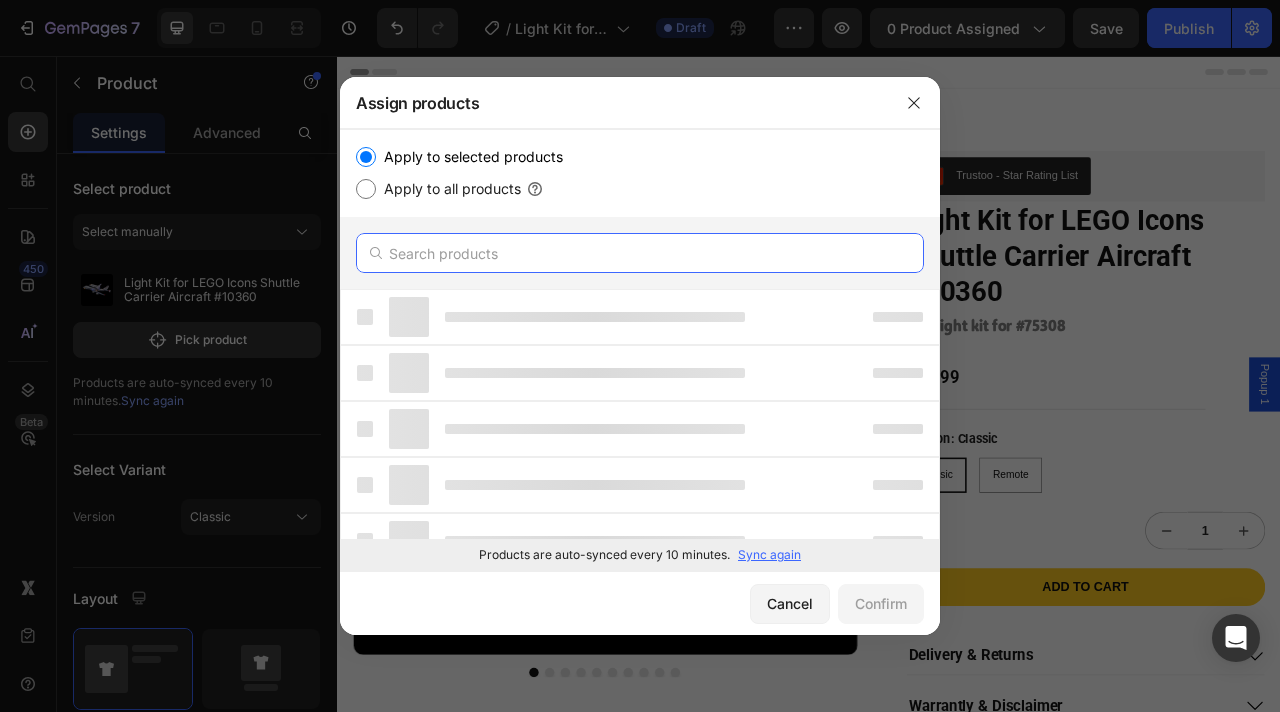 click at bounding box center [640, 253] 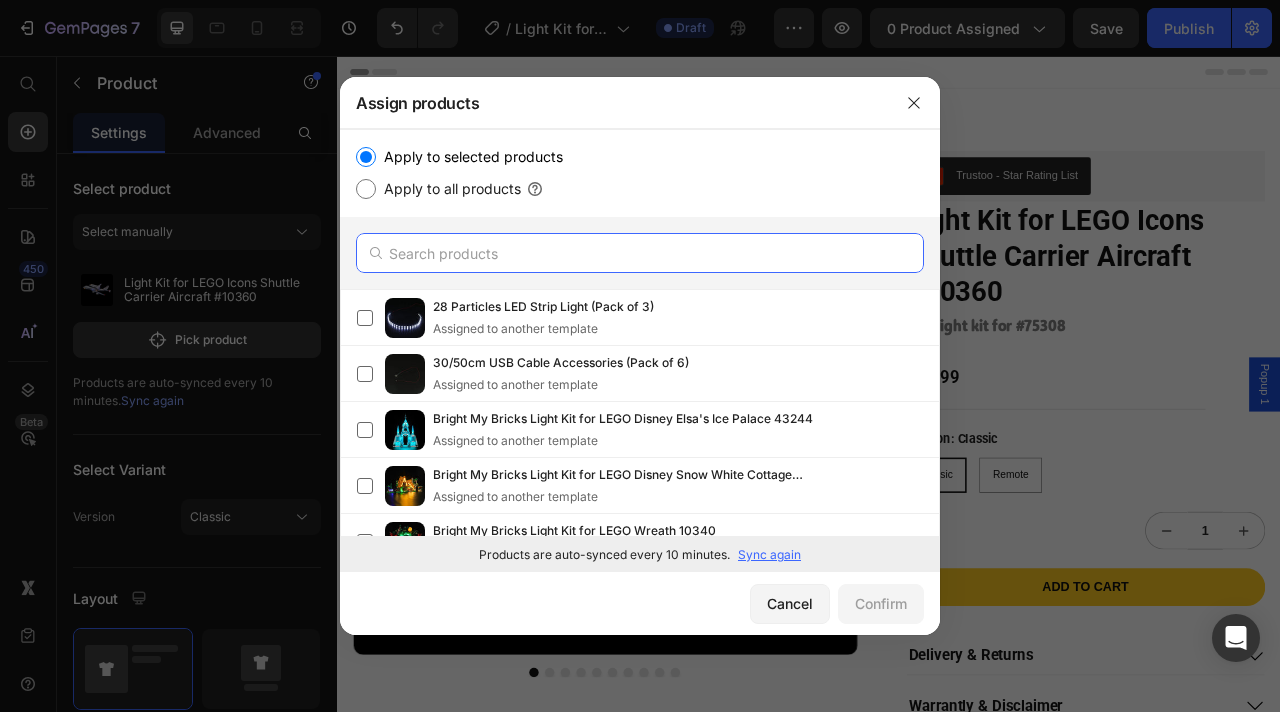 paste on "Light Kit for LEGO Icons Shuttle Carrier Aircraft #10360" 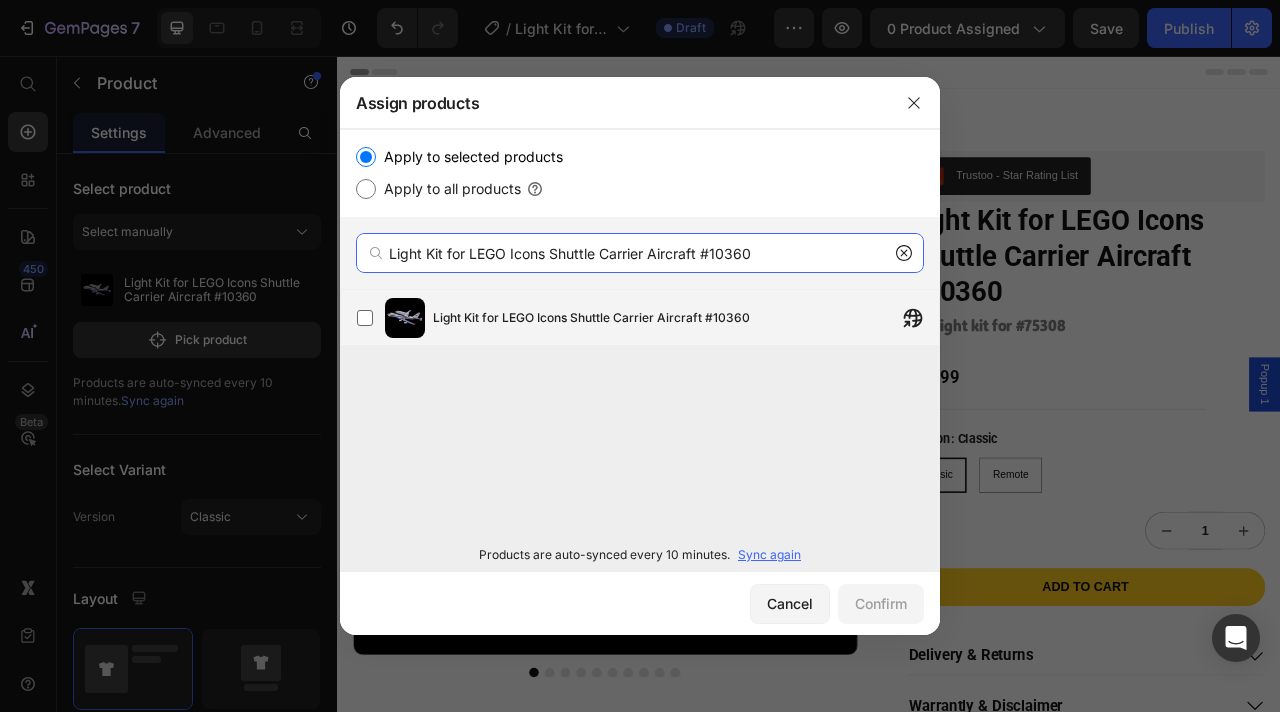 type on "Light Kit for LEGO Icons Shuttle Carrier Aircraft #10360" 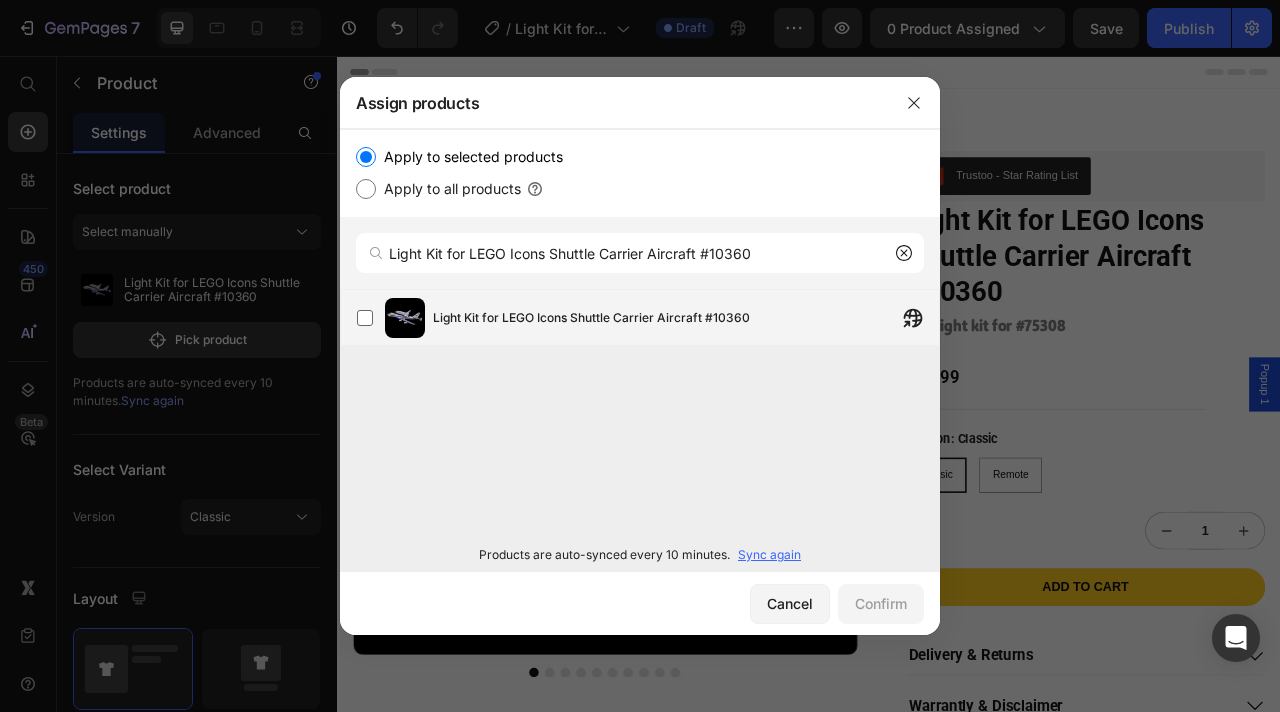 click on "Light Kit for LEGO Icons Shuttle Carrier Aircraft #10360" at bounding box center (591, 318) 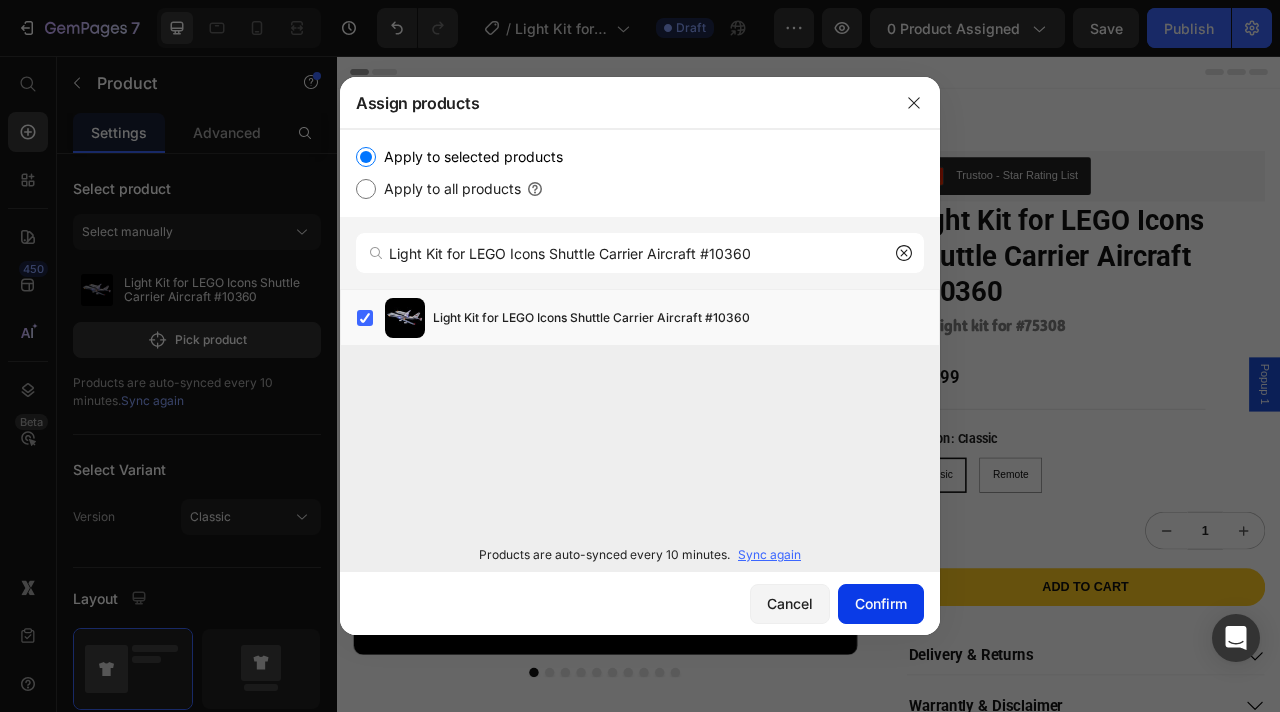 click on "Confirm" at bounding box center (881, 603) 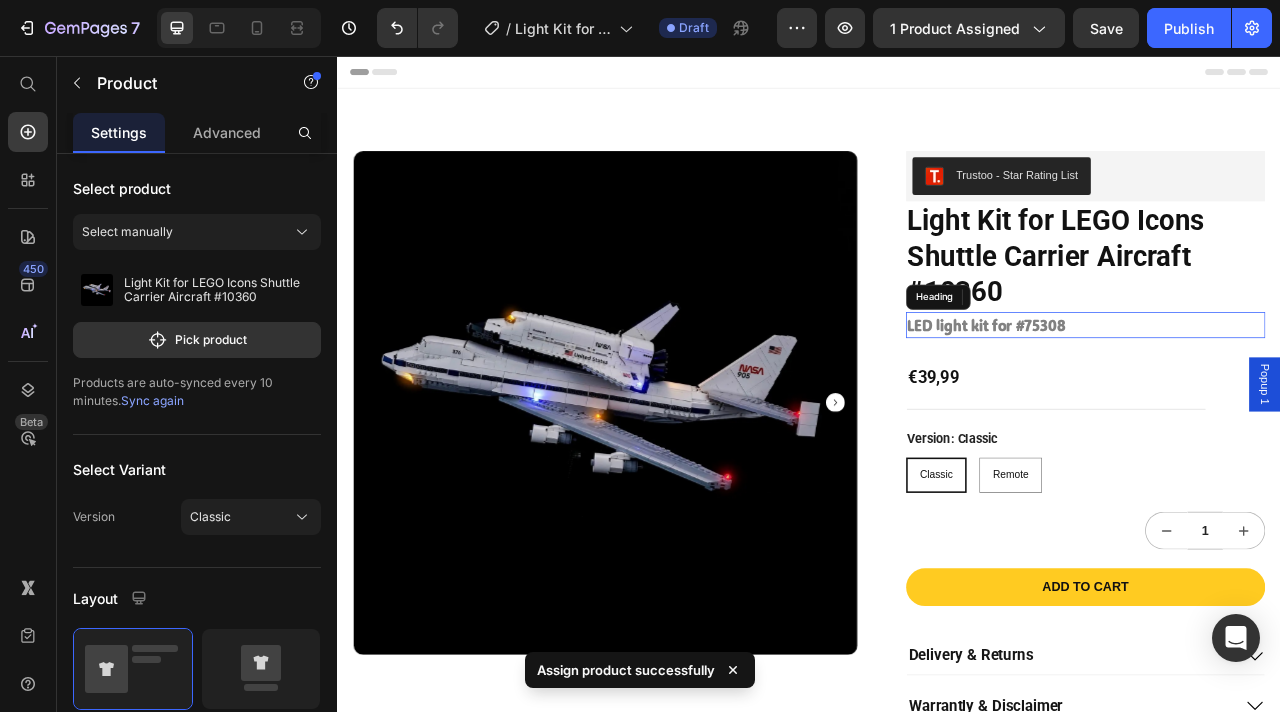 click on "LED light kit for #75308" at bounding box center (1162, 399) 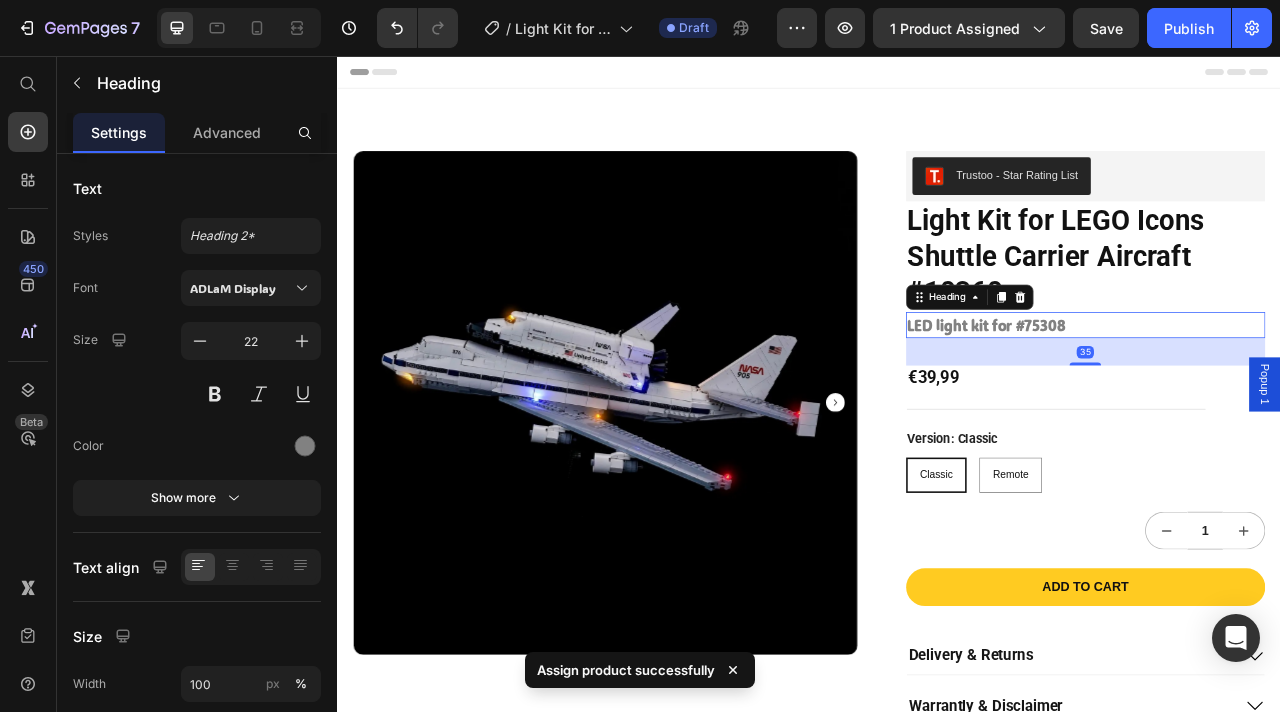 click on "LED light kit for #75308" at bounding box center (1289, 399) 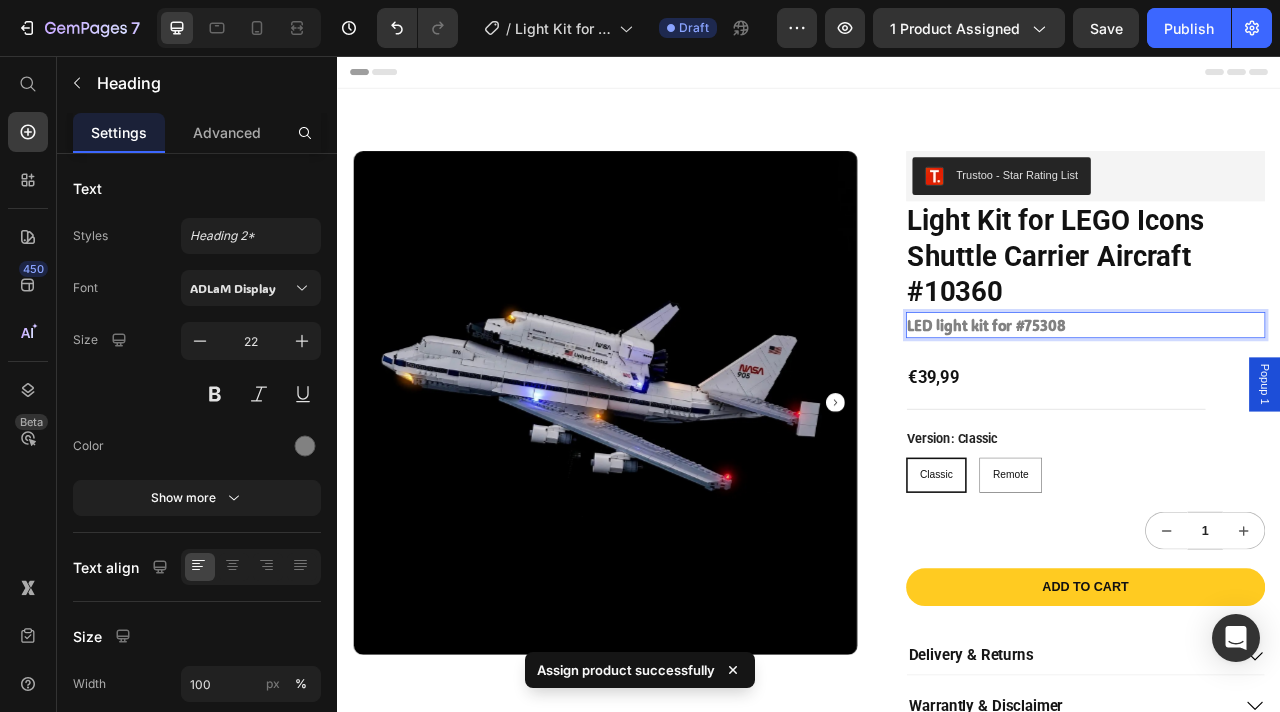 click on "LED light kit for #75308" at bounding box center [1162, 399] 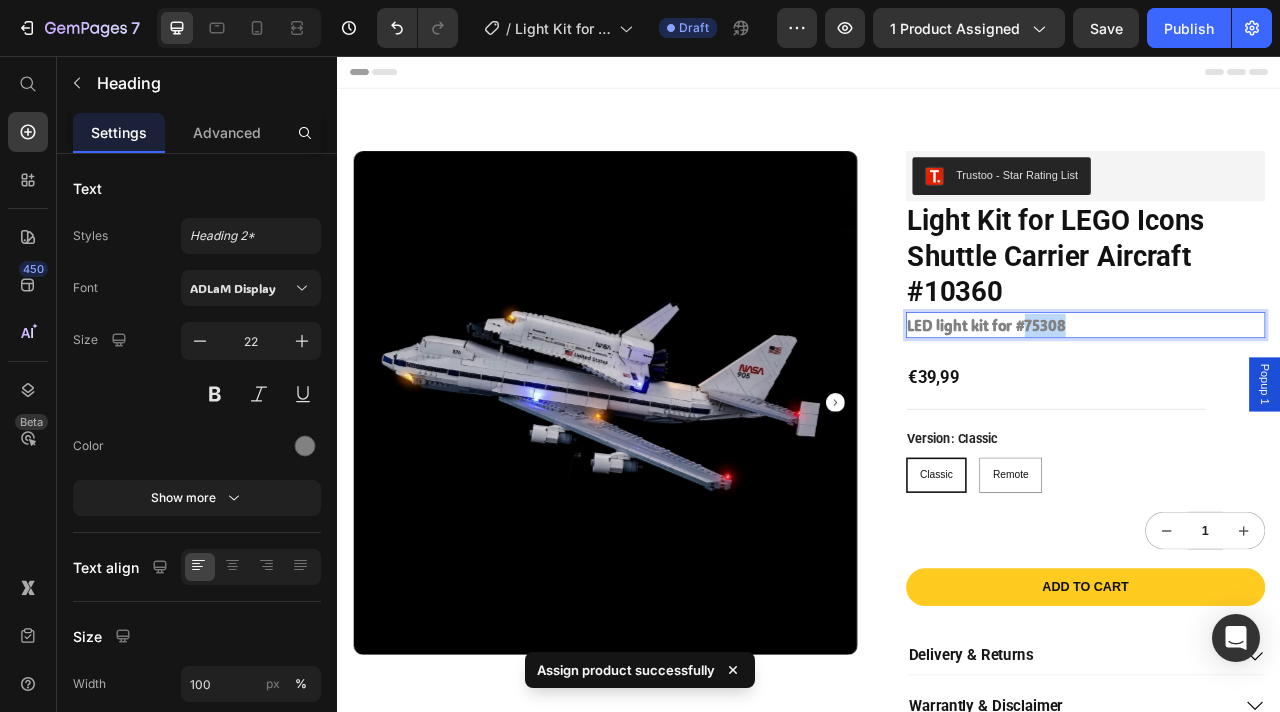click on "LED light kit for #75308" at bounding box center [1162, 399] 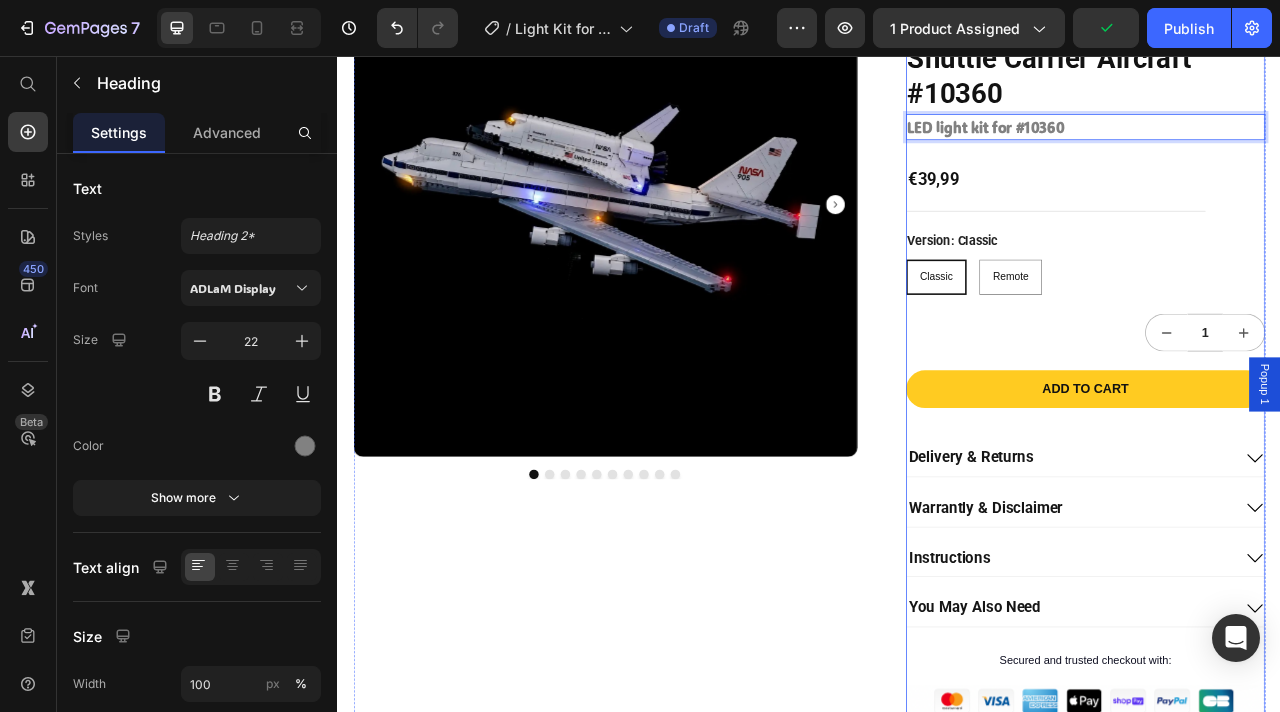 scroll, scrollTop: 264, scrollLeft: 0, axis: vertical 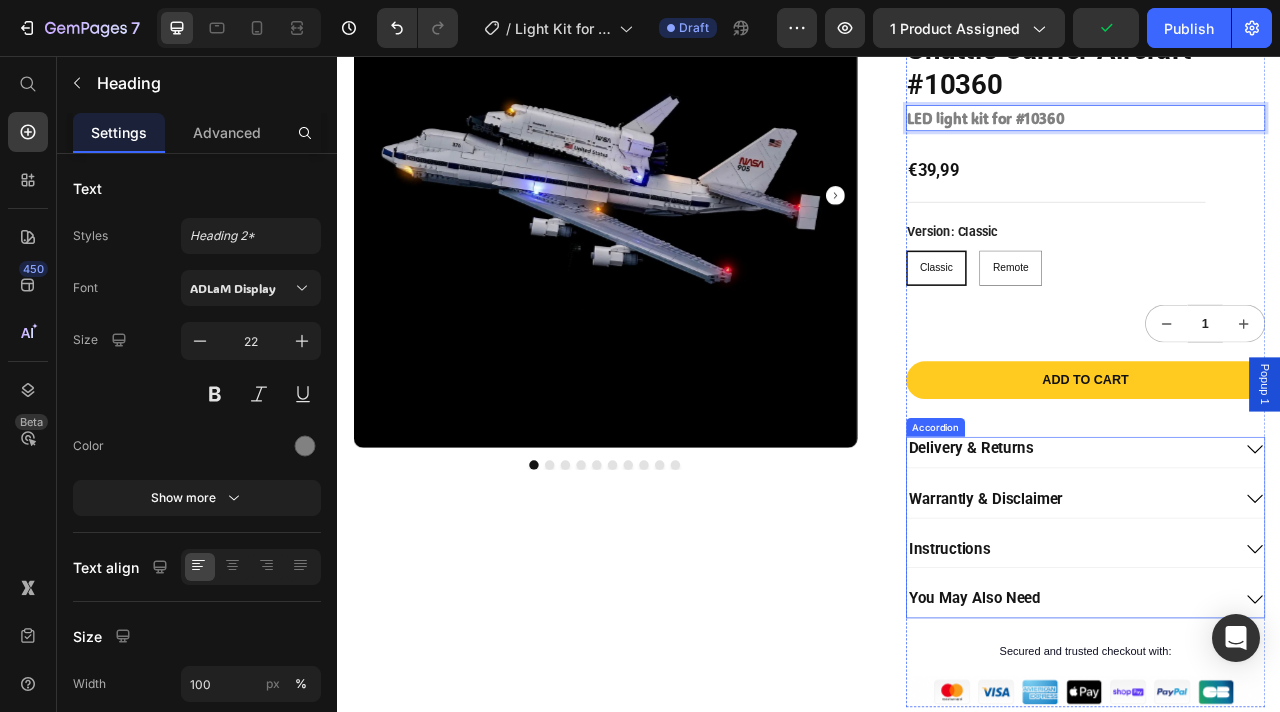click on "Instructions" at bounding box center [1269, 683] 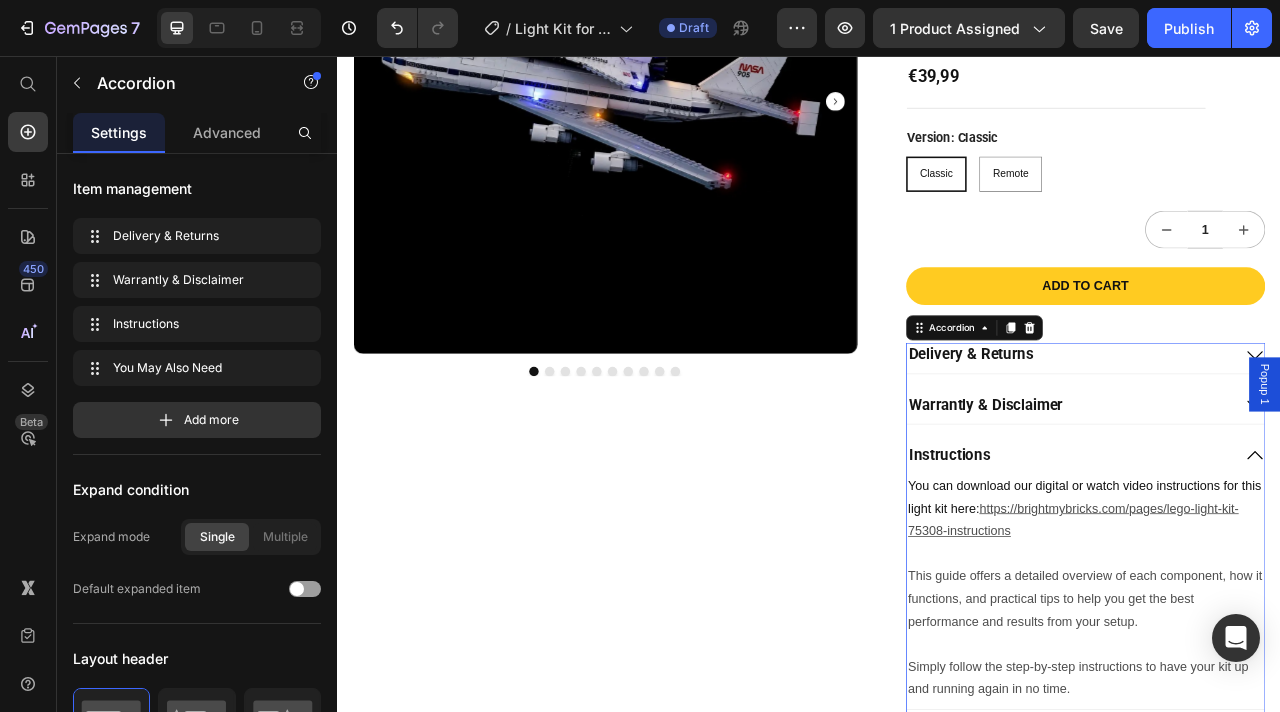 scroll, scrollTop: 526, scrollLeft: 0, axis: vertical 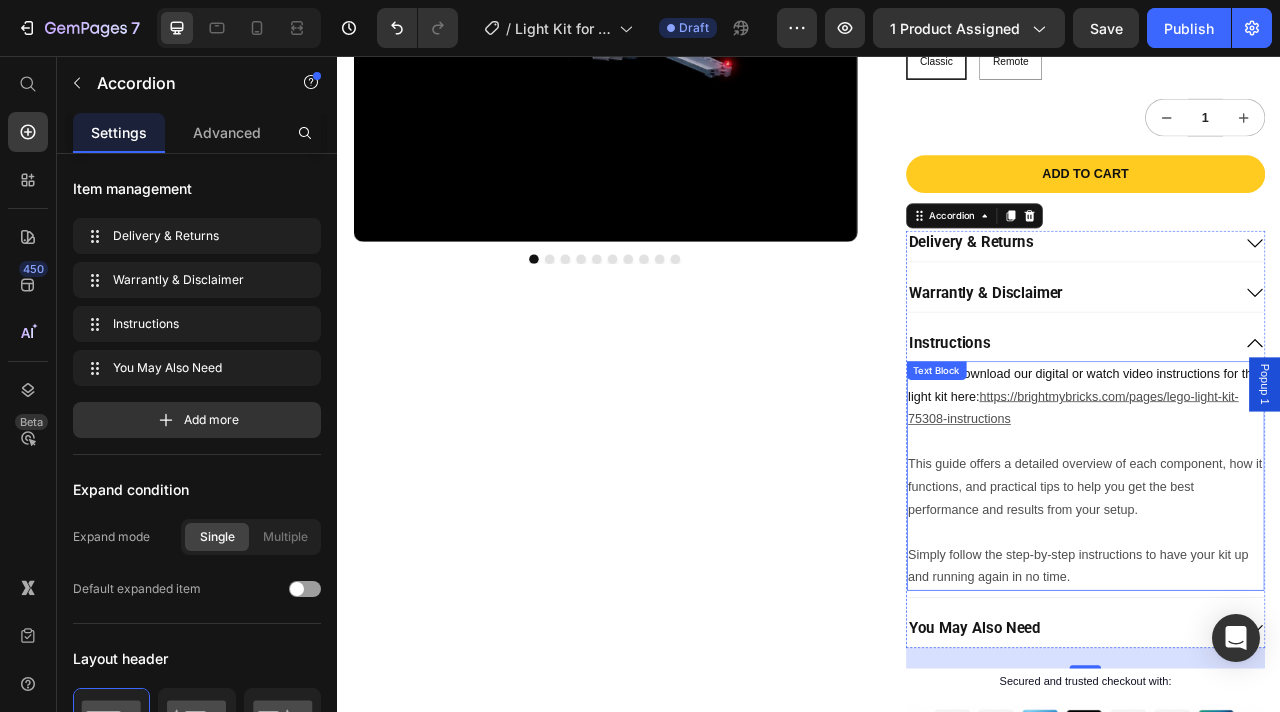 click on "You can download our digital or watch video instructions for this light kit here:  https://brightmybricks.com/pages/lego-light-kit-75308-instructions" at bounding box center [1289, 489] 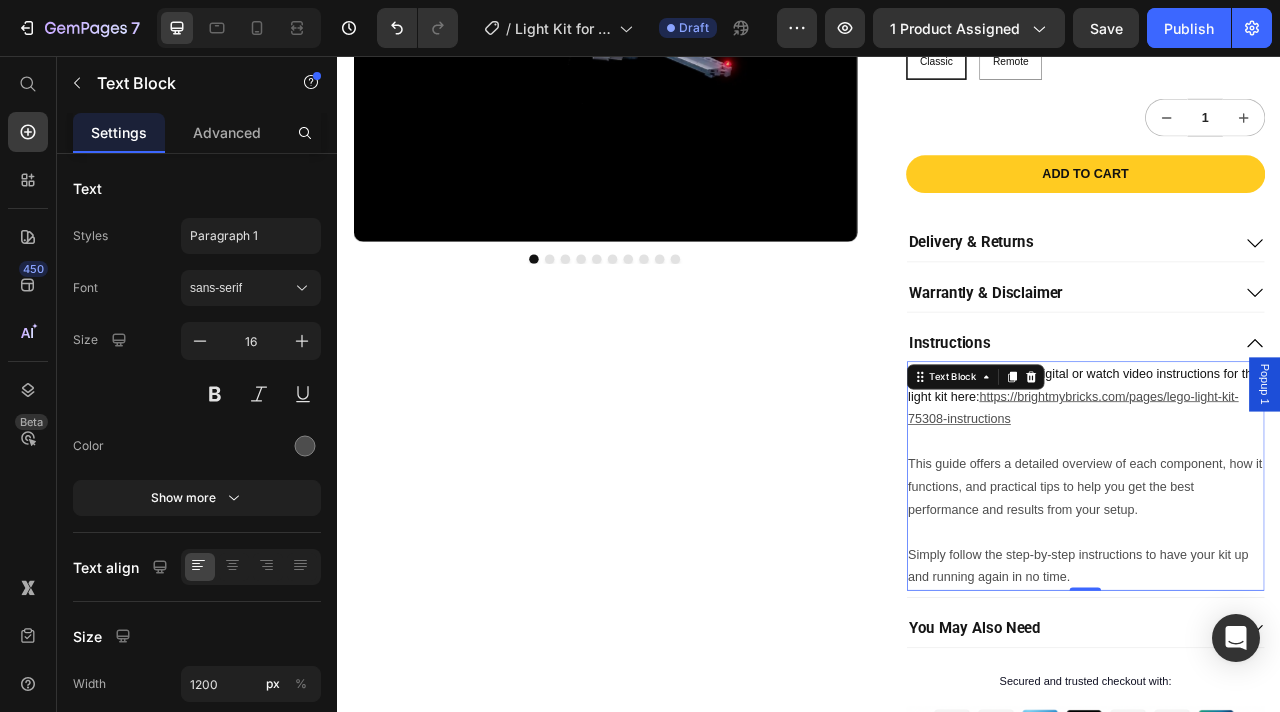 click on "You can download our digital or watch video instructions for this light kit here:  https://brightmybricks.com/pages/lego-light-kit-75308-instructions" at bounding box center [1289, 489] 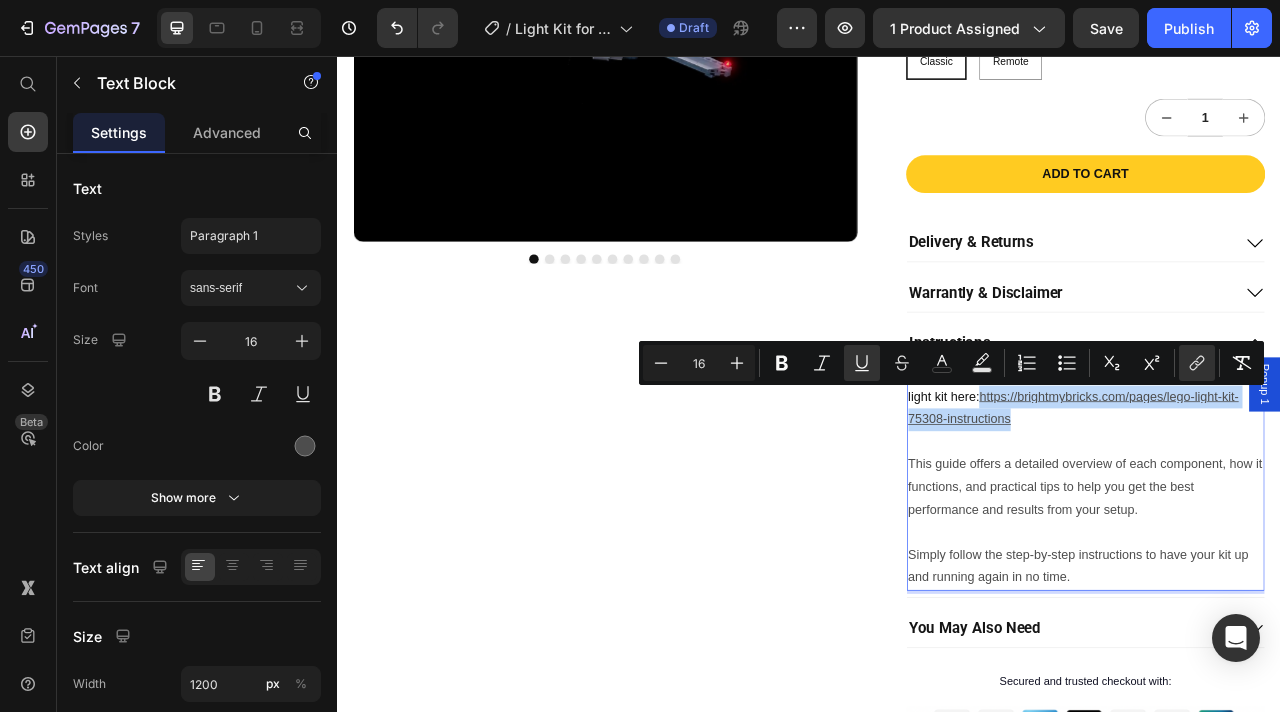 drag, startPoint x: 1253, startPoint y: 511, endPoint x: 1166, endPoint y: 496, distance: 88.28363 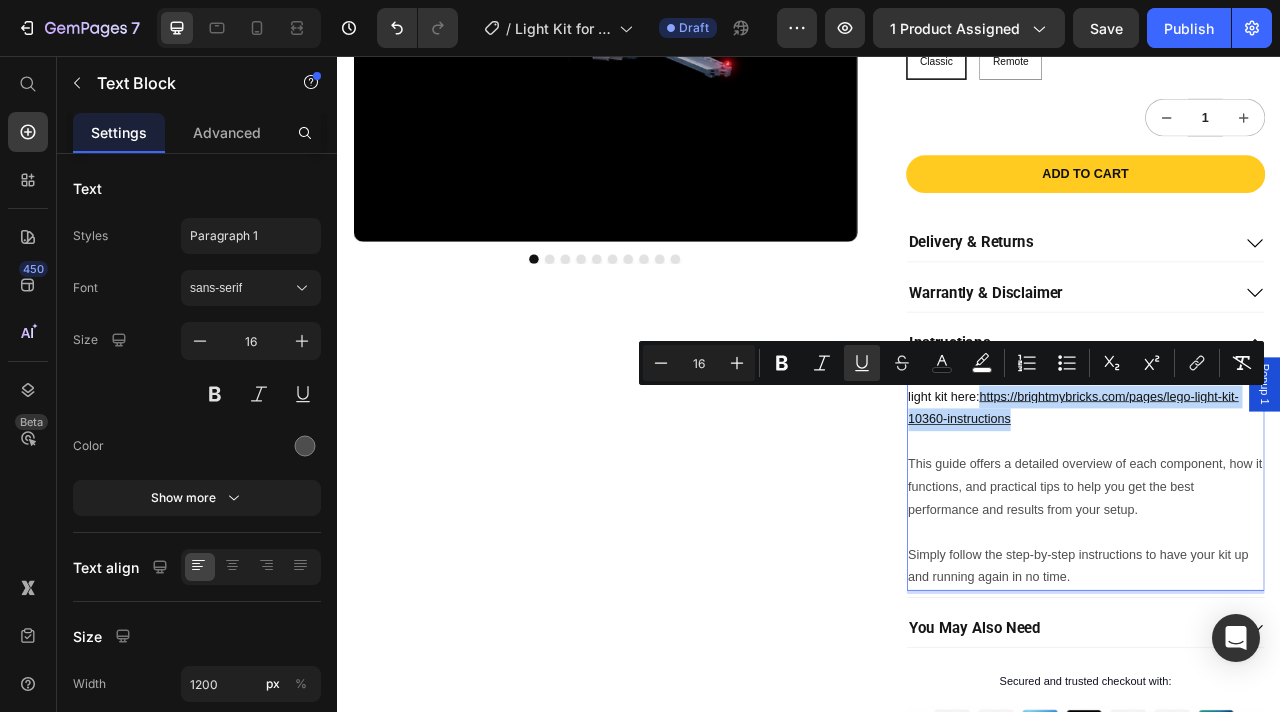 drag, startPoint x: 1241, startPoint y: 519, endPoint x: 1156, endPoint y: 498, distance: 87.555695 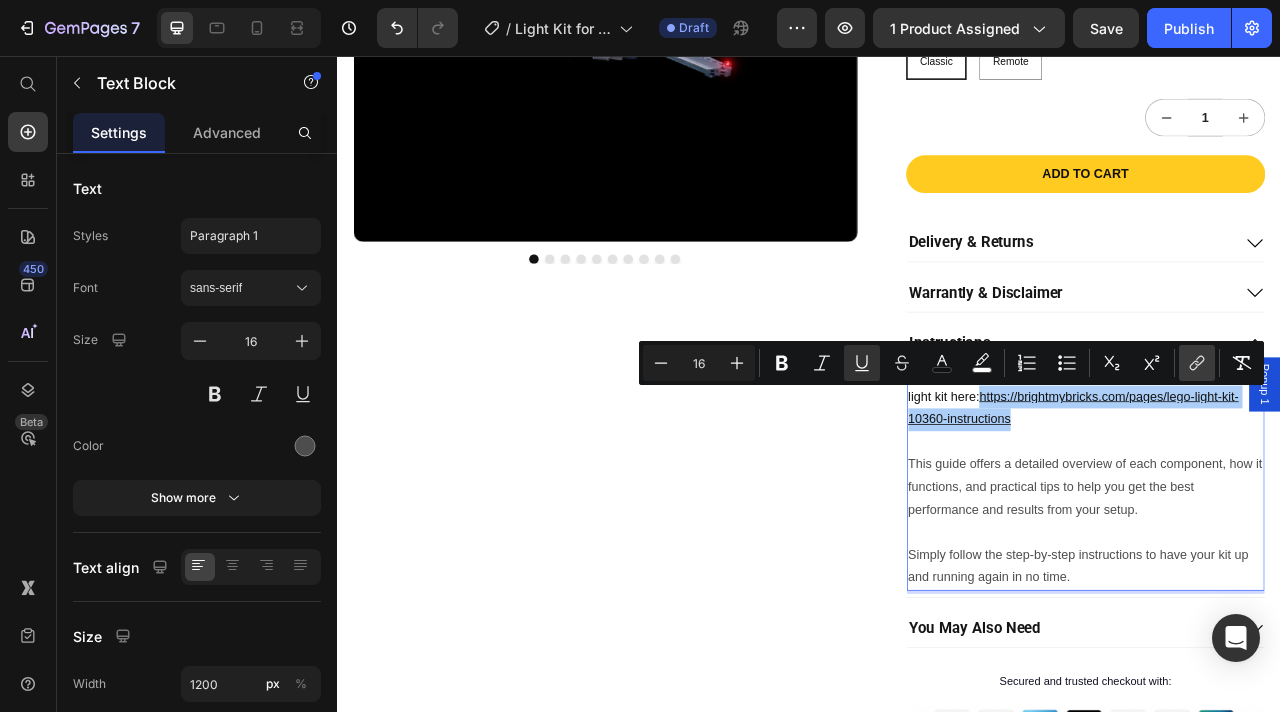 click on "link" at bounding box center [1197, 363] 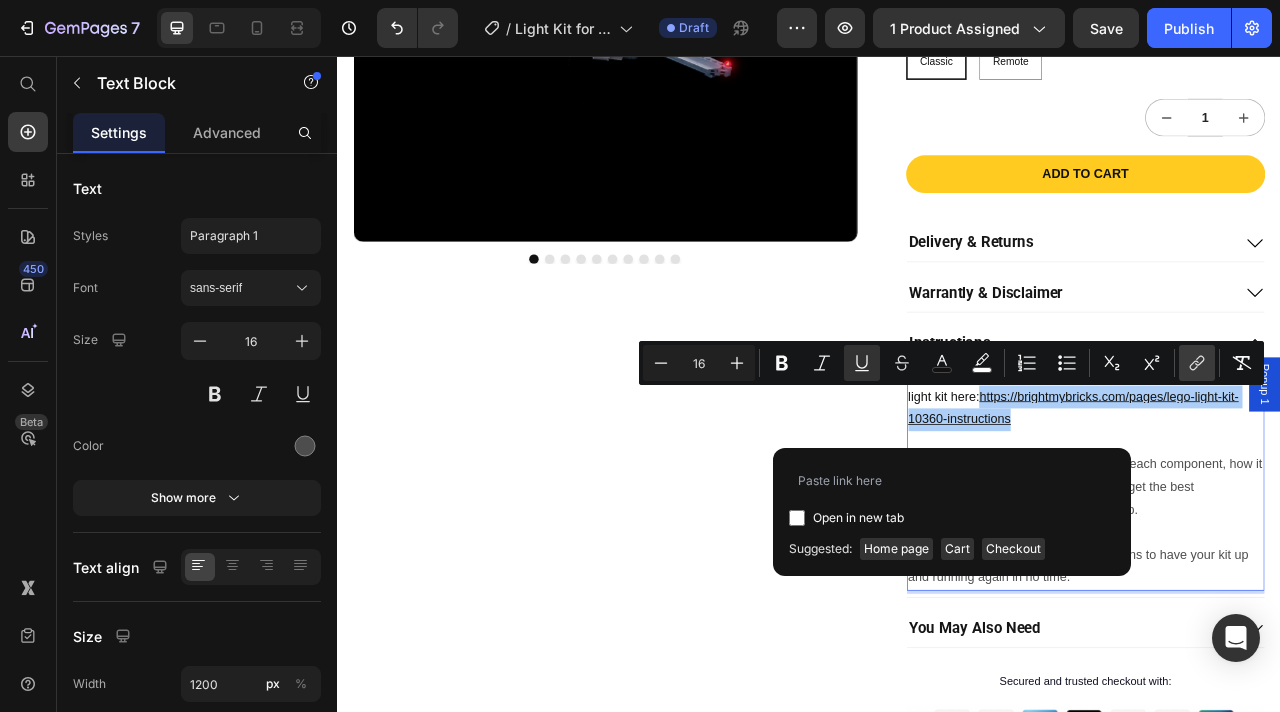 type on "https://brightmybricks.com/pages/lego-light-kit-10360-instructions" 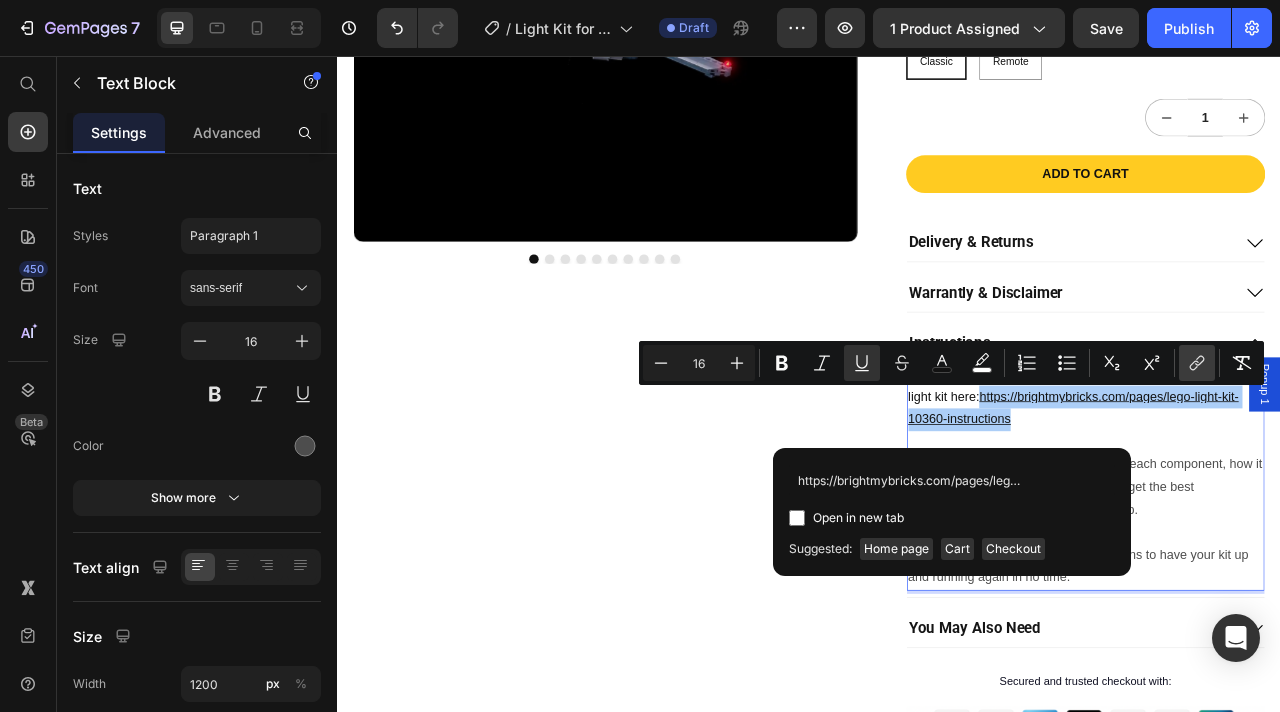 scroll, scrollTop: 0, scrollLeft: 158, axis: horizontal 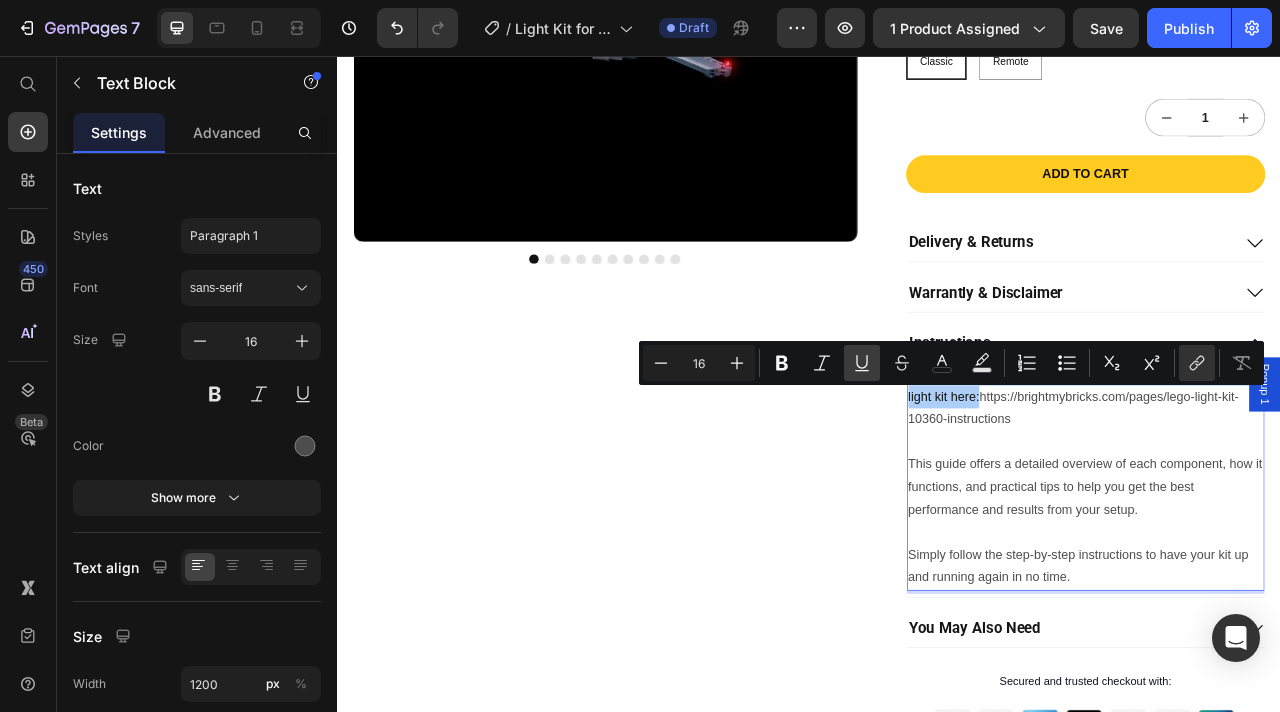 click 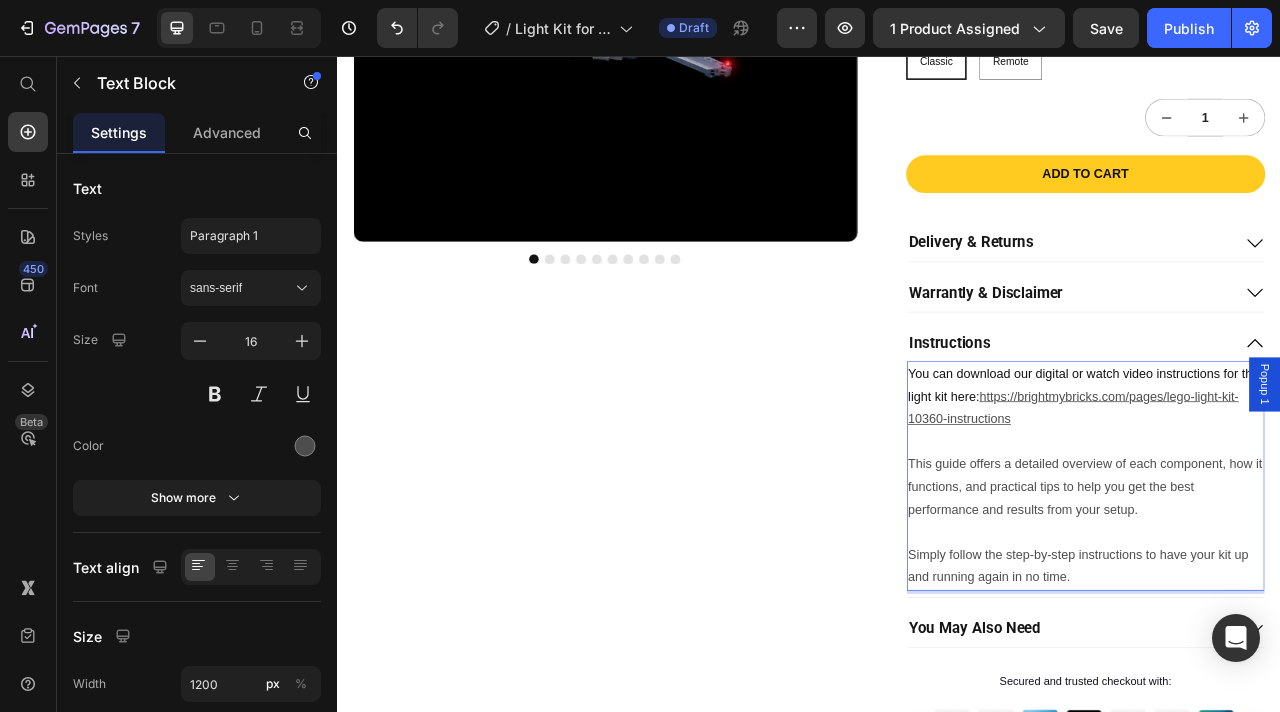 click at bounding box center (1289, 547) 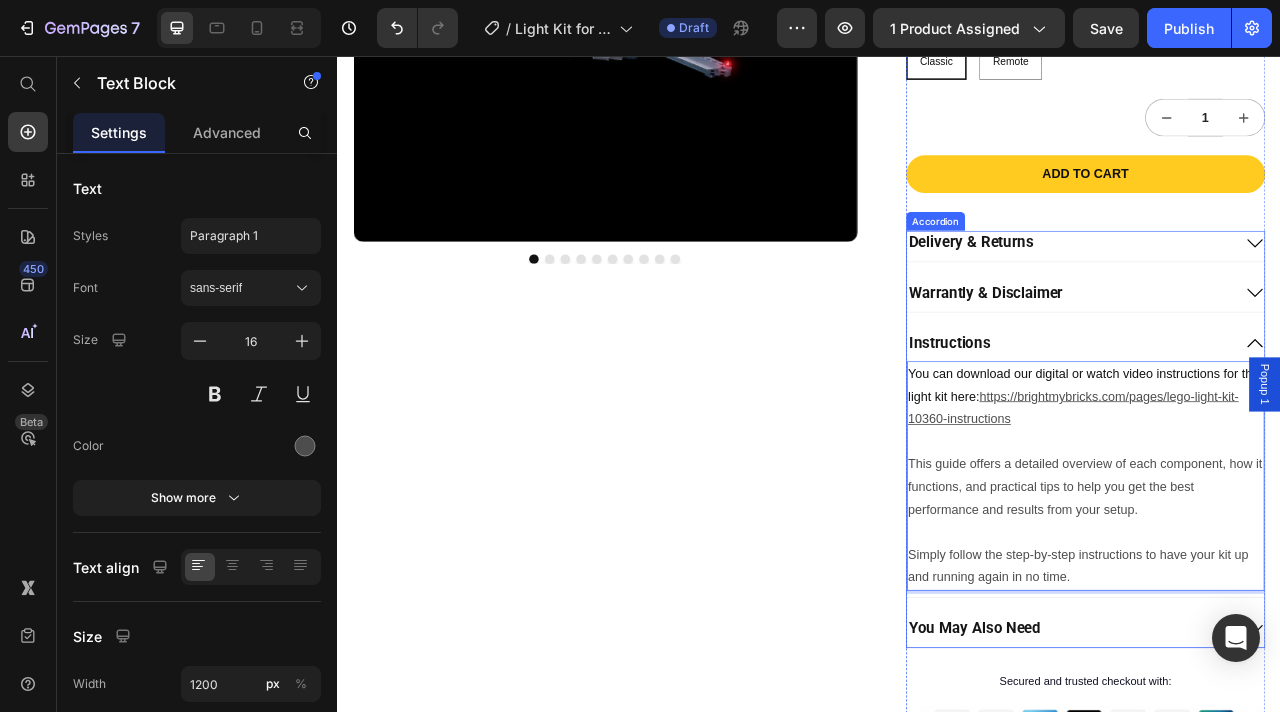 click on "Instructions" at bounding box center (1269, 421) 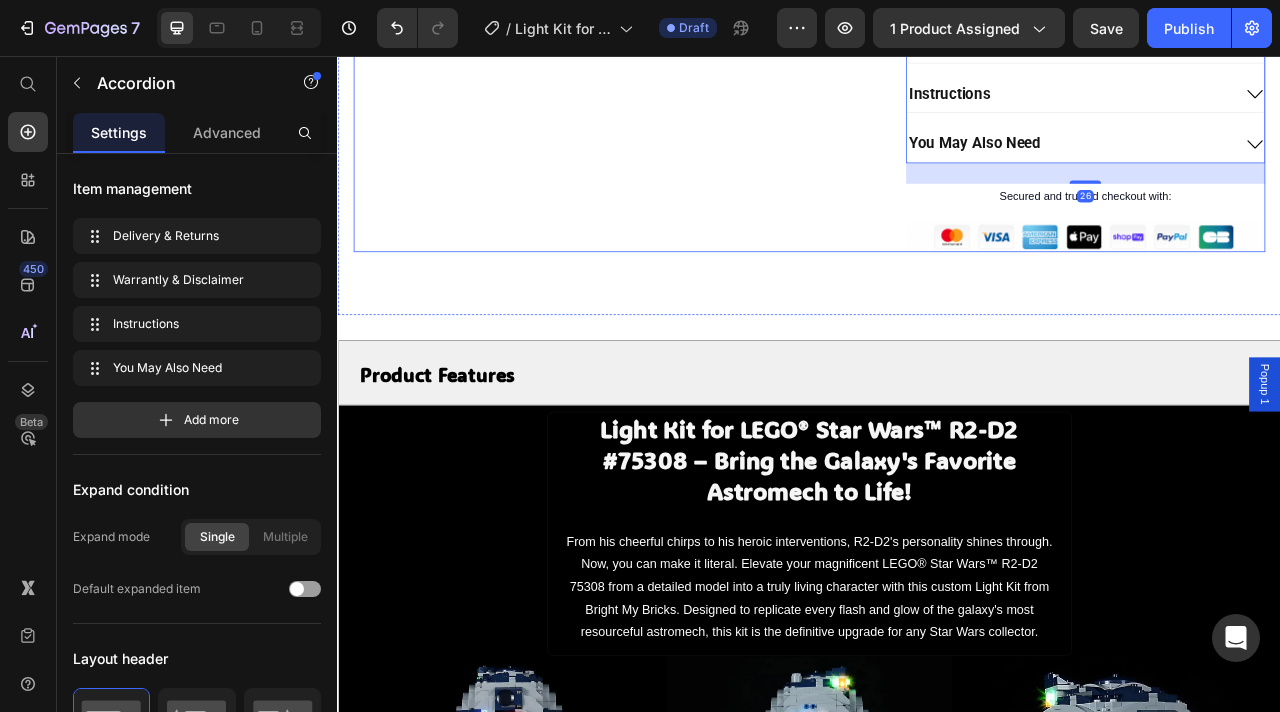 scroll, scrollTop: 927, scrollLeft: 0, axis: vertical 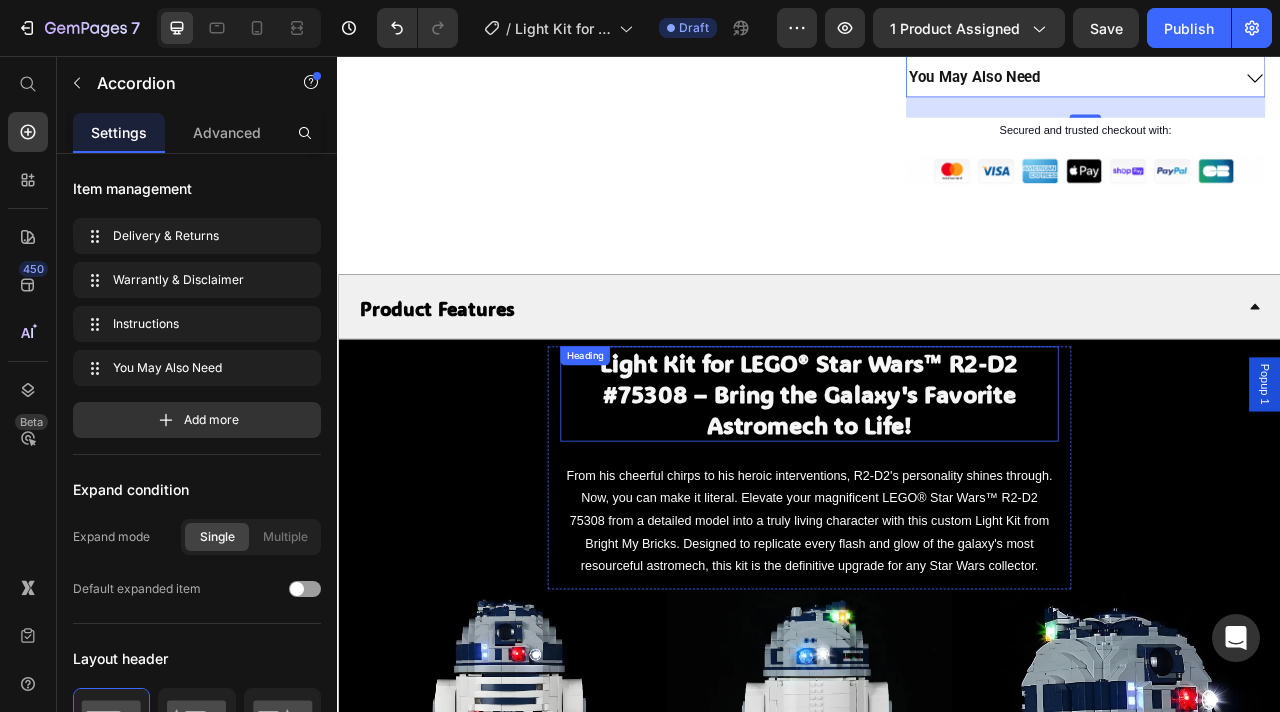 click on "Light Kit for LEGO® Star Wars™ R2-D2 #75308 – Bring the Galaxy's Favorite Astromech to Life!" at bounding box center [937, 485] 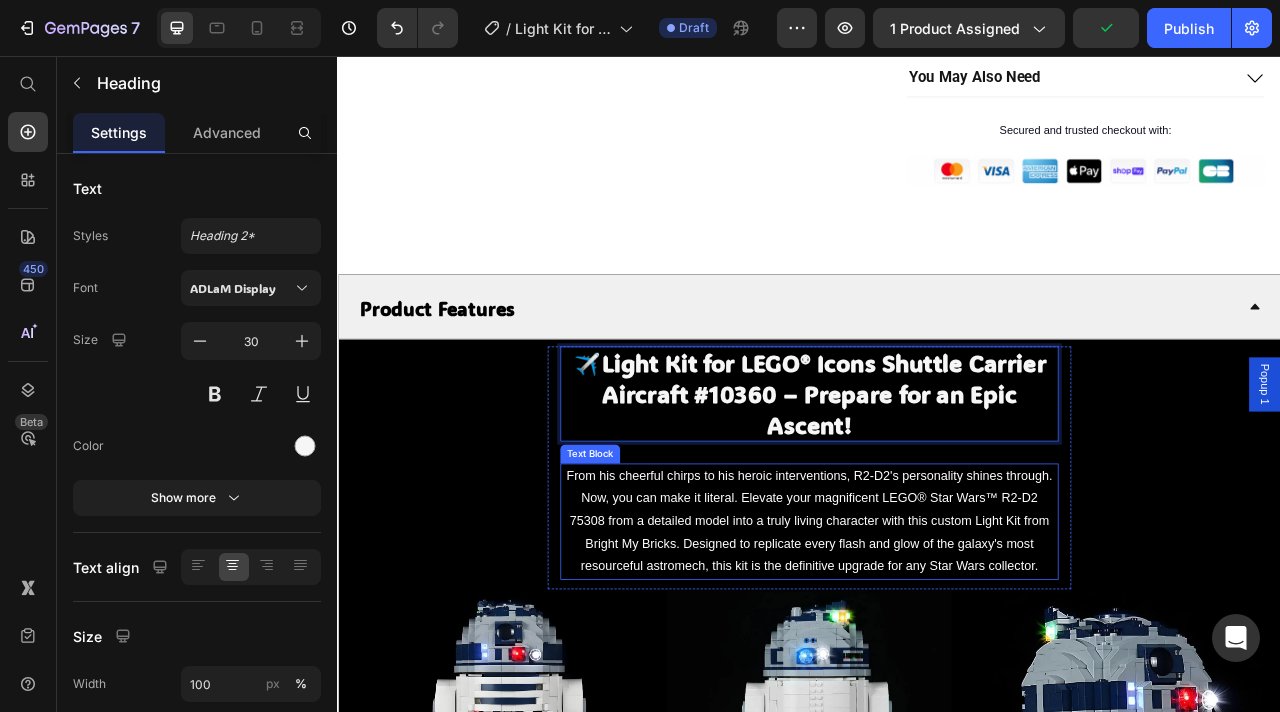 click on "From his cheerful chirps to his heroic interventions, R2-D2's personality shines through. Now, you can make it literal. Elevate your magnificent LEGO® Star Wars™ R2-D2 75308 from a detailed model into a truly living character with this custom Light Kit from Bright My Bricks. Designed to replicate every flash and glow of the galaxy's most resourceful astromech, this kit is the definitive upgrade for any Star Wars collector." at bounding box center (937, 648) 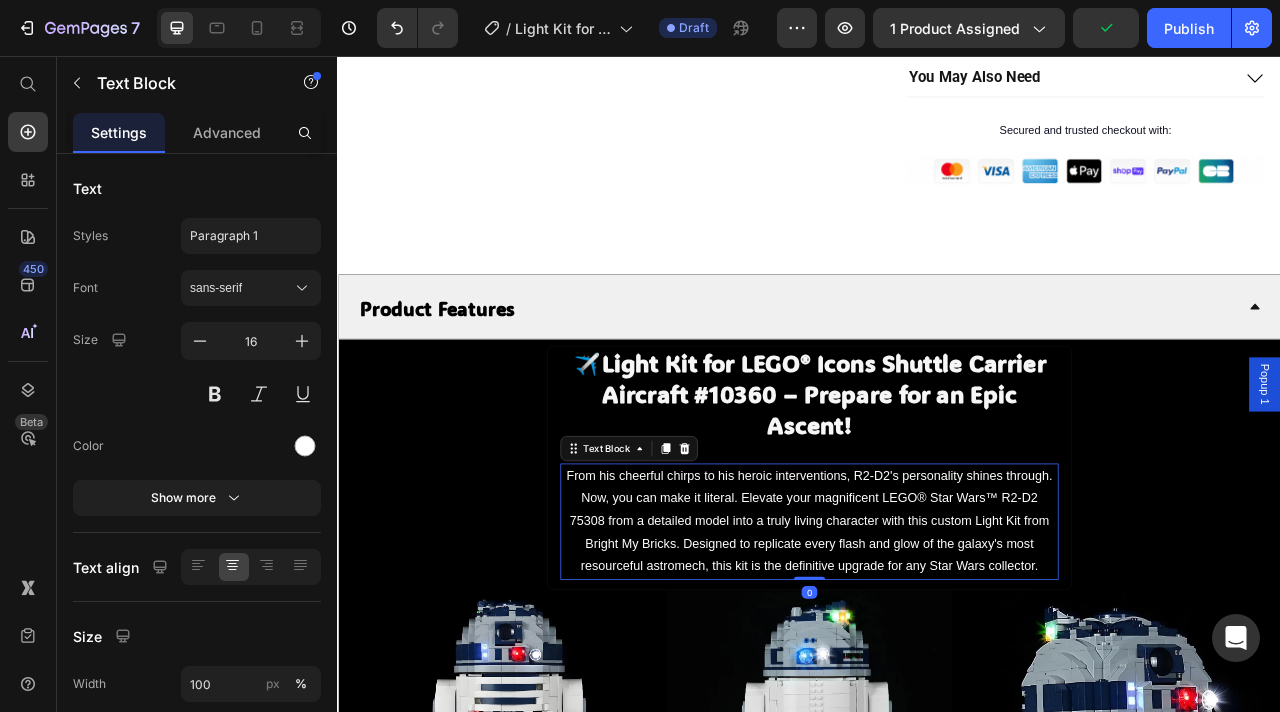 click on "From his cheerful chirps to his heroic interventions, R2-D2's personality shines through. Now, you can make it literal. Elevate your magnificent LEGO® Star Wars™ R2-D2 75308 from a detailed model into a truly living character with this custom Light Kit from Bright My Bricks. Designed to replicate every flash and glow of the galaxy's most resourceful astromech, this kit is the definitive upgrade for any Star Wars collector." at bounding box center [937, 648] 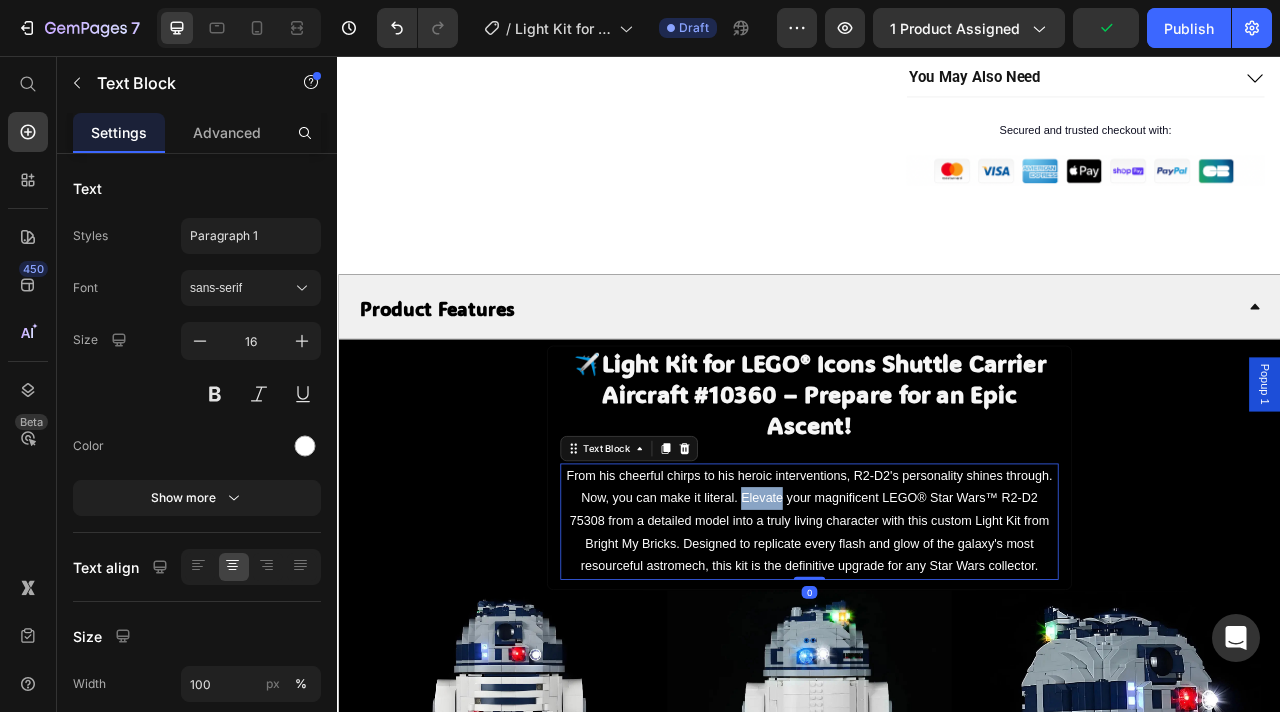 click on "From his cheerful chirps to his heroic interventions, R2-D2's personality shines through. Now, you can make it literal. Elevate your magnificent LEGO® Star Wars™ R2-D2 75308 from a detailed model into a truly living character with this custom Light Kit from Bright My Bricks. Designed to replicate every flash and glow of the galaxy's most resourceful astromech, this kit is the definitive upgrade for any Star Wars collector." at bounding box center (937, 648) 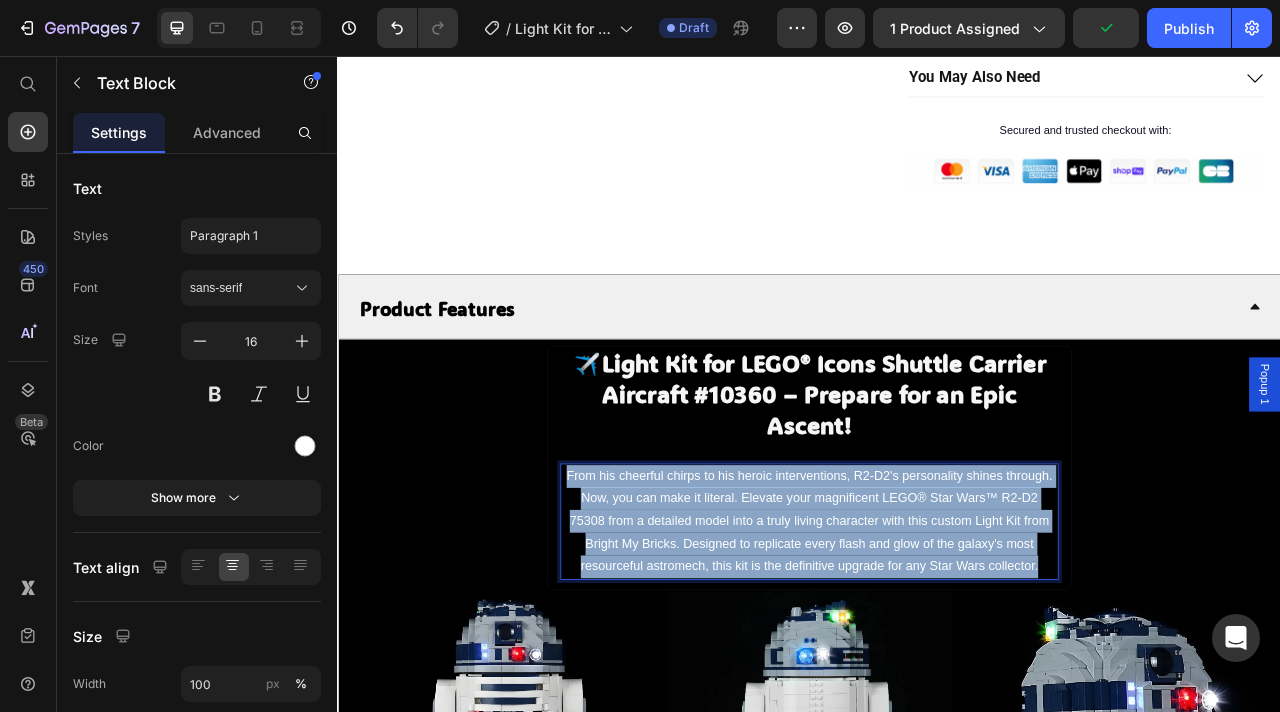 click on "From his cheerful chirps to his heroic interventions, R2-D2's personality shines through. Now, you can make it literal. Elevate your magnificent LEGO® Star Wars™ R2-D2 75308 from a detailed model into a truly living character with this custom Light Kit from Bright My Bricks. Designed to replicate every flash and glow of the galaxy's most resourceful astromech, this kit is the definitive upgrade for any Star Wars collector." at bounding box center [937, 648] 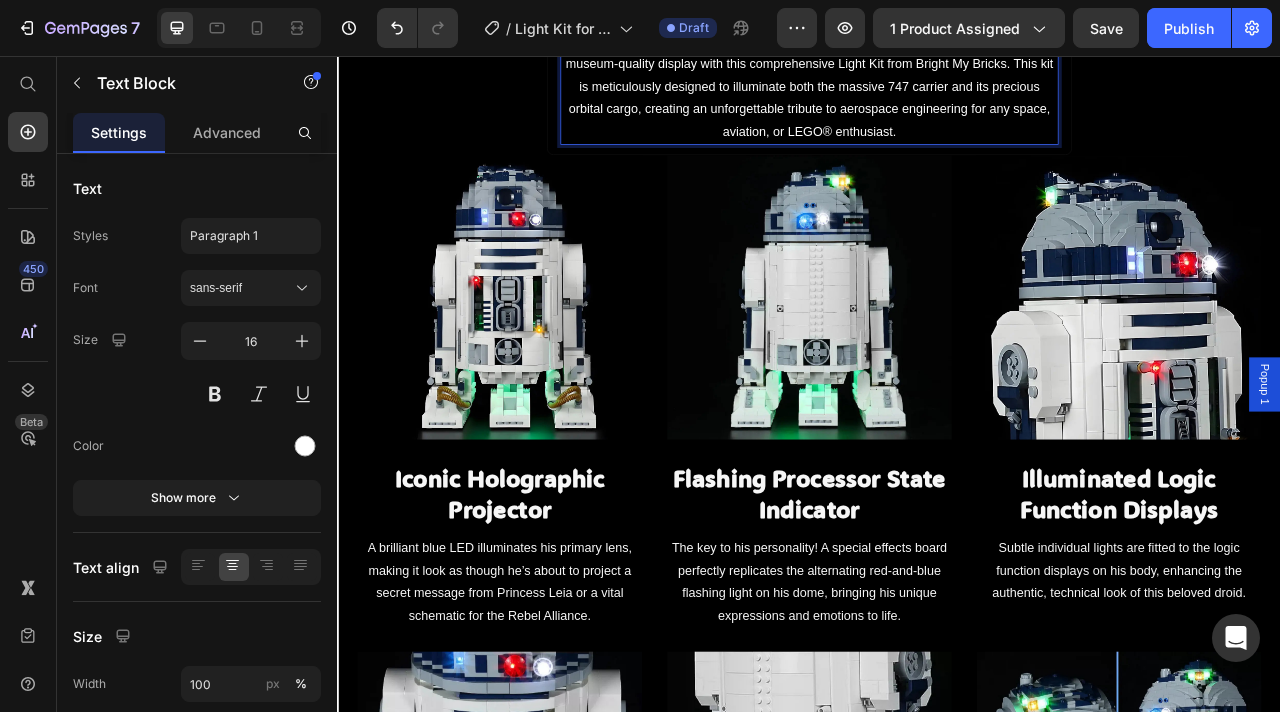 scroll, scrollTop: 1674, scrollLeft: 0, axis: vertical 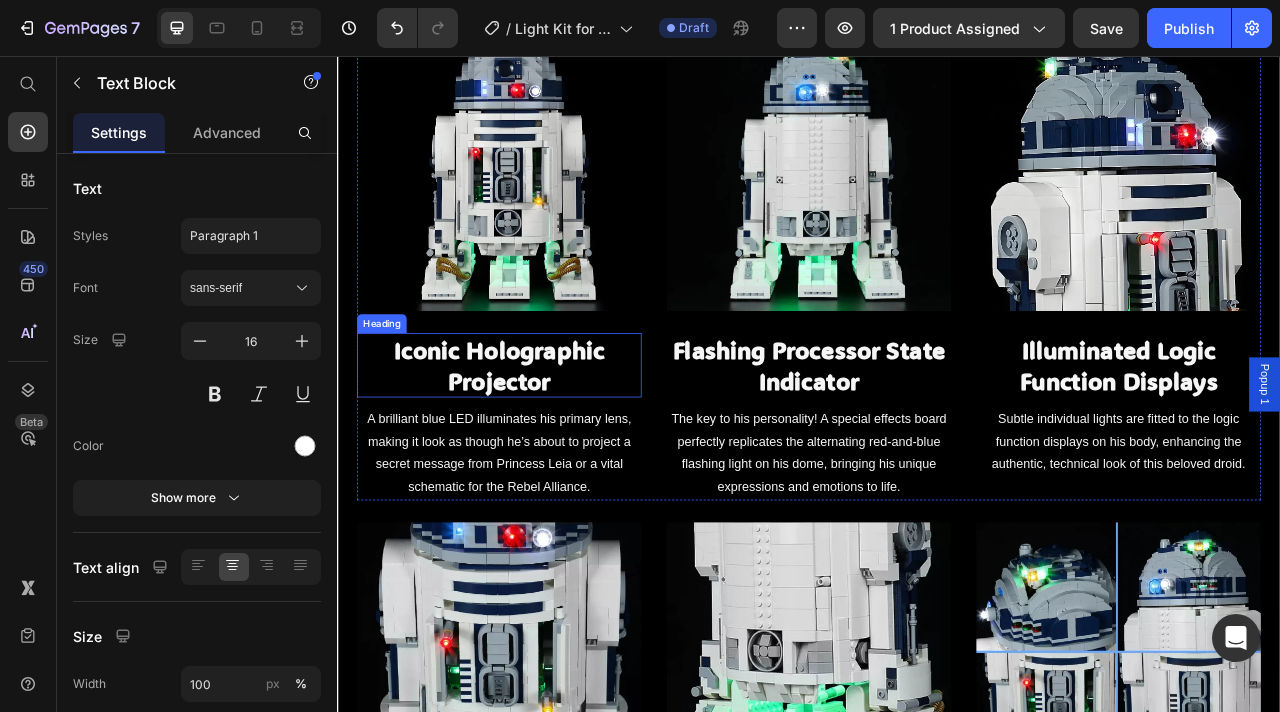 click on "Iconic Holographic Projector" at bounding box center (543, 449) 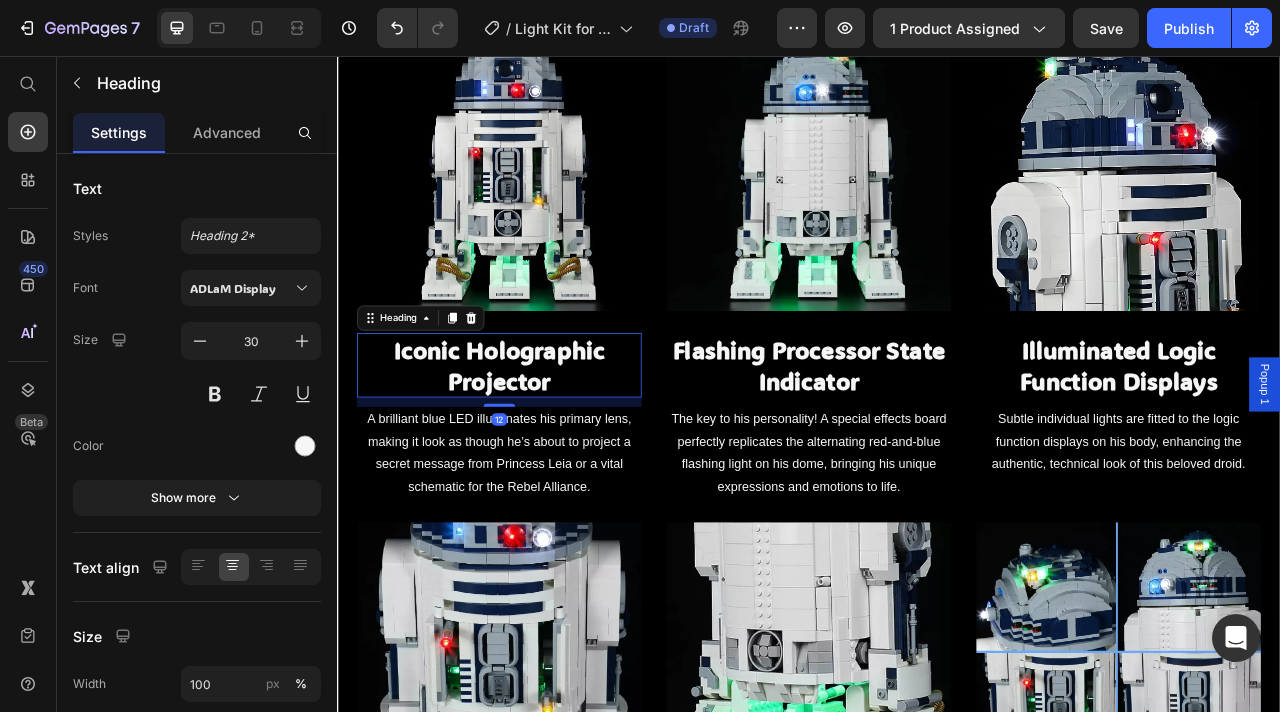 scroll, scrollTop: 0, scrollLeft: 0, axis: both 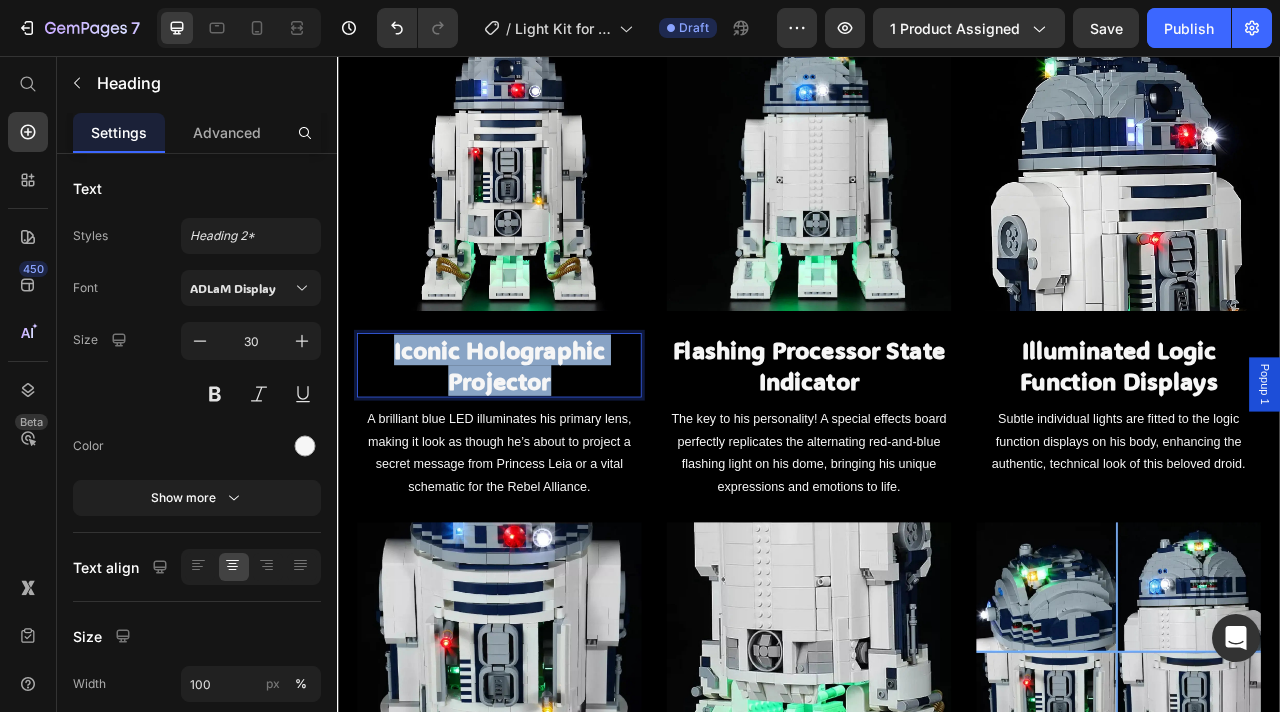 click on "Iconic Holographic Projector" at bounding box center [543, 449] 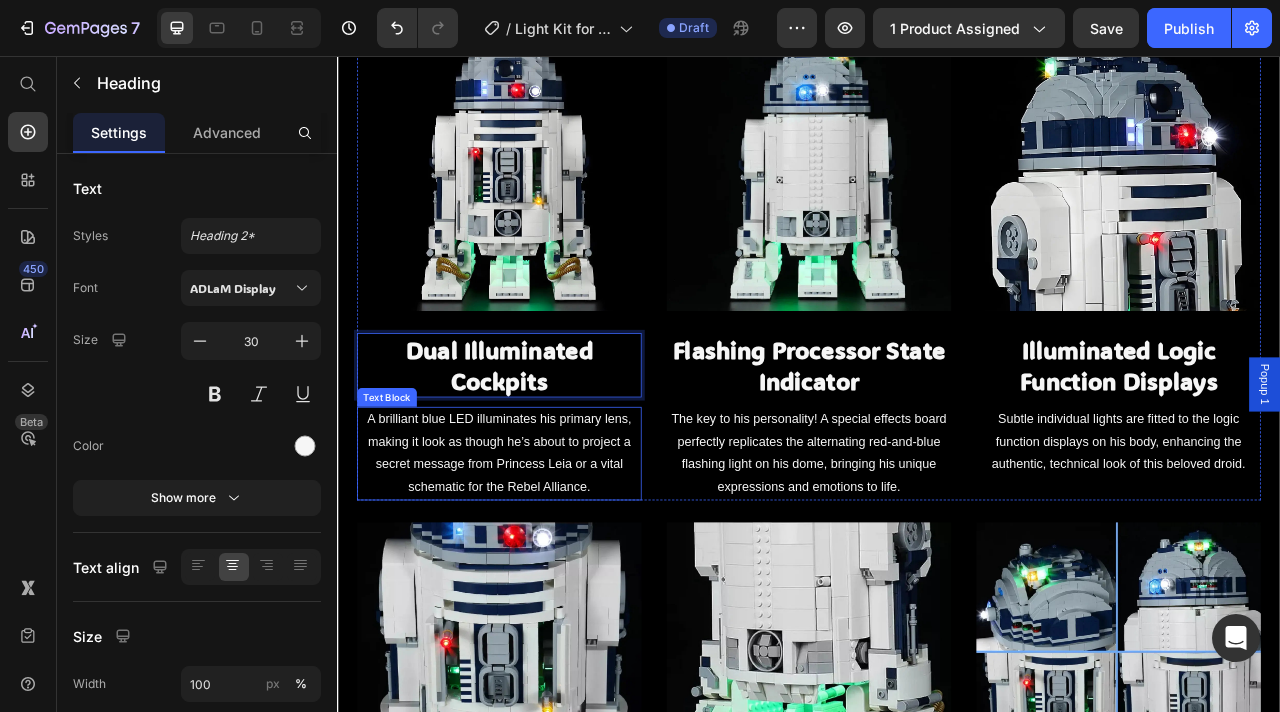 click on "A brilliant blue LED illuminates his primary lens, making it look as though he’s about to project a secret message from Princess Leia or a vital schematic for the Rebel Alliance." at bounding box center (543, 561) 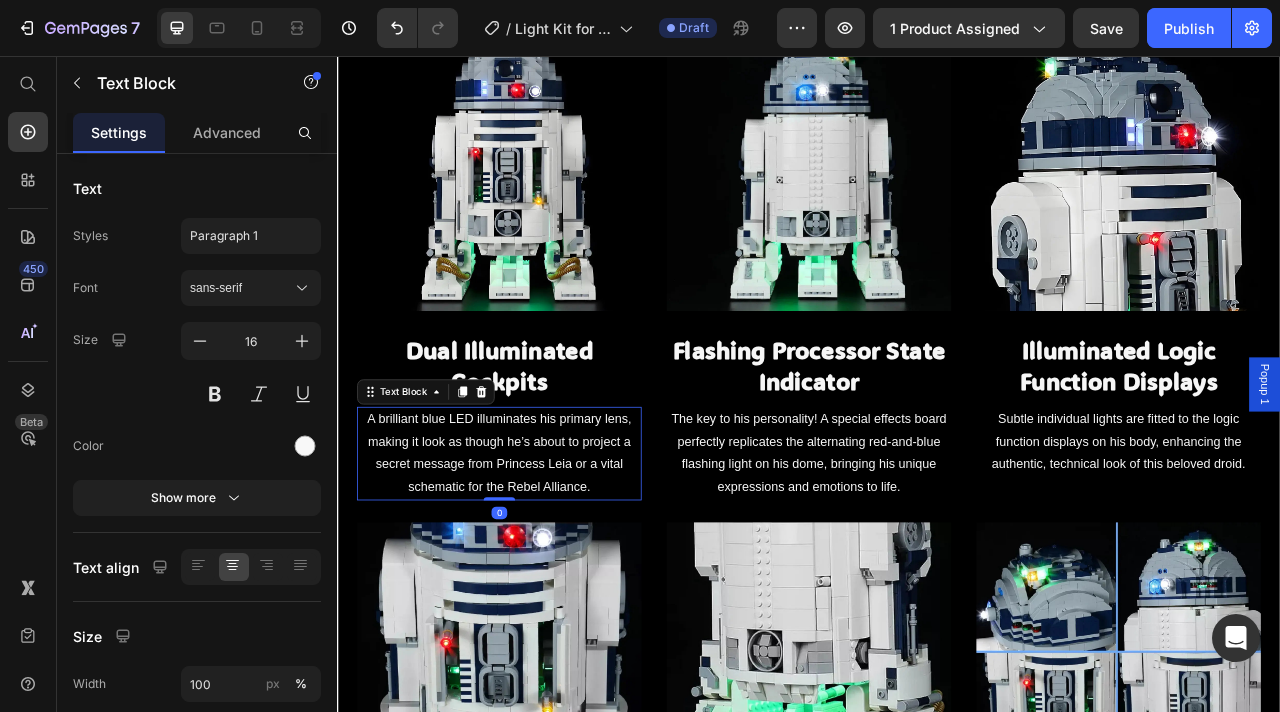 click on "A brilliant blue LED illuminates his primary lens, making it look as though he’s about to project a secret message from Princess Leia or a vital schematic for the Rebel Alliance." at bounding box center [543, 561] 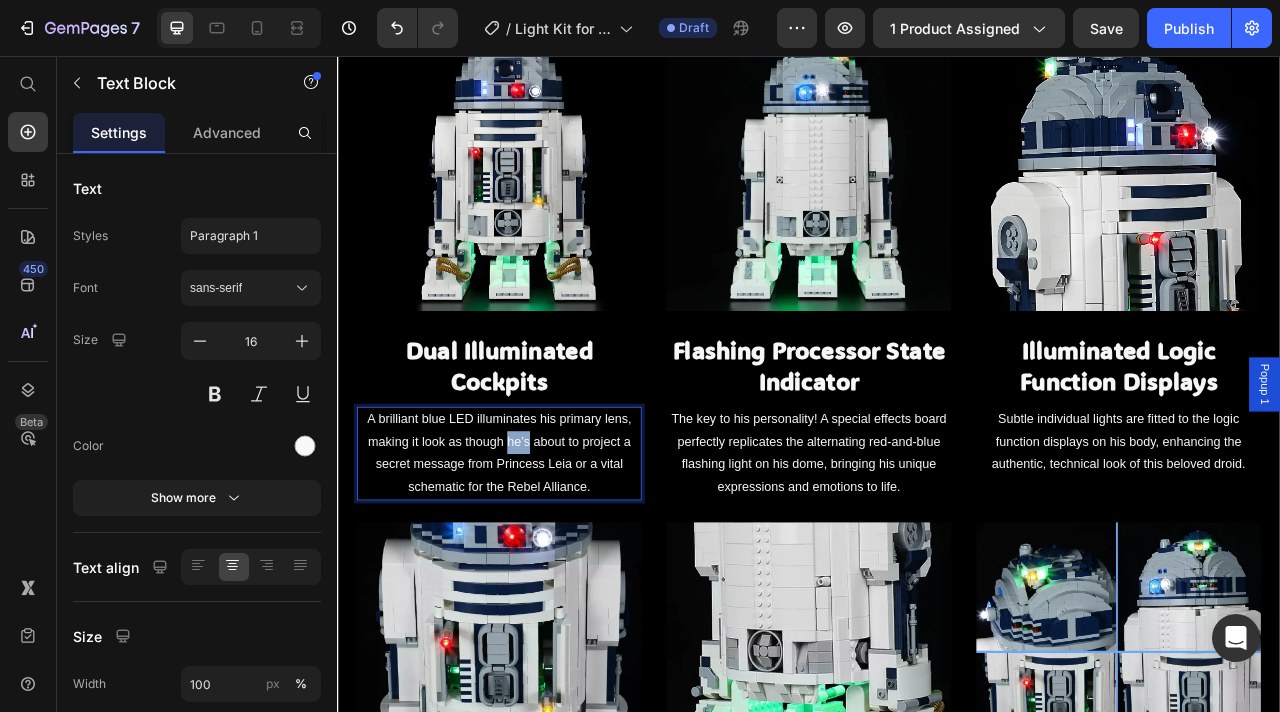 click on "A brilliant blue LED illuminates his primary lens, making it look as though he’s about to project a secret message from Princess Leia or a vital schematic for the Rebel Alliance." at bounding box center [543, 561] 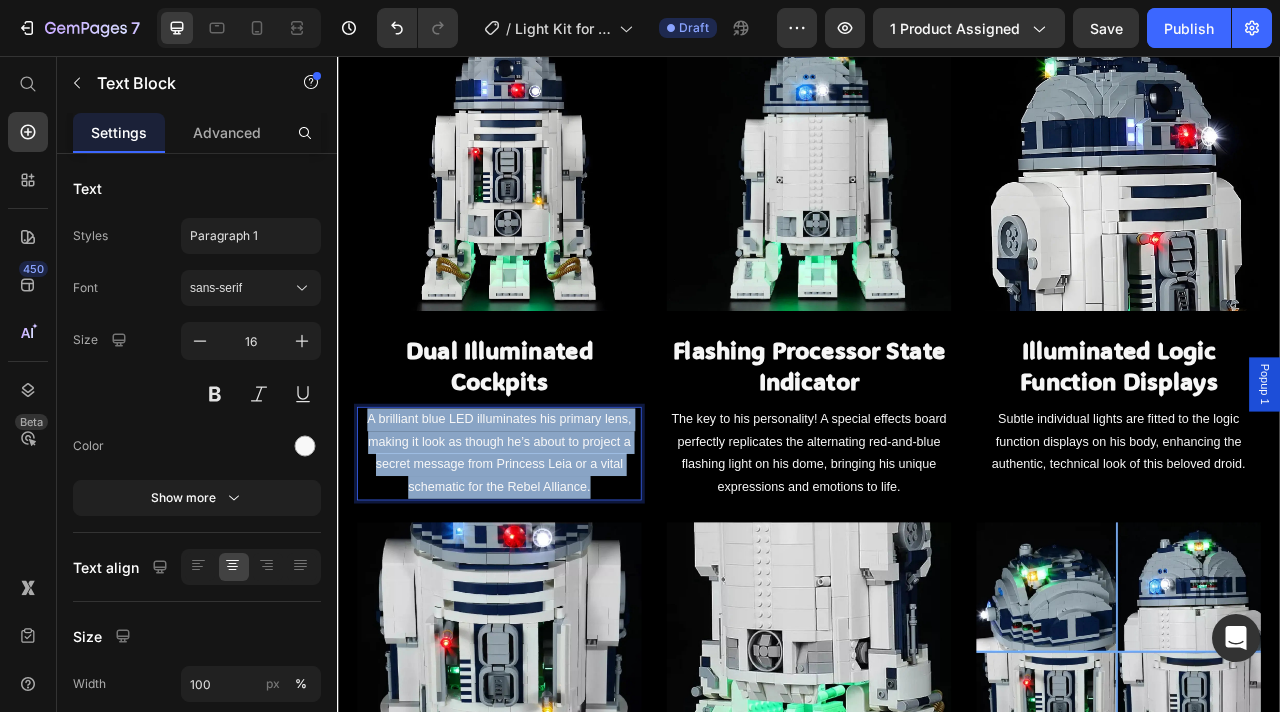 click on "A brilliant blue LED illuminates his primary lens, making it look as though he’s about to project a secret message from Princess Leia or a vital schematic for the Rebel Alliance." at bounding box center [543, 561] 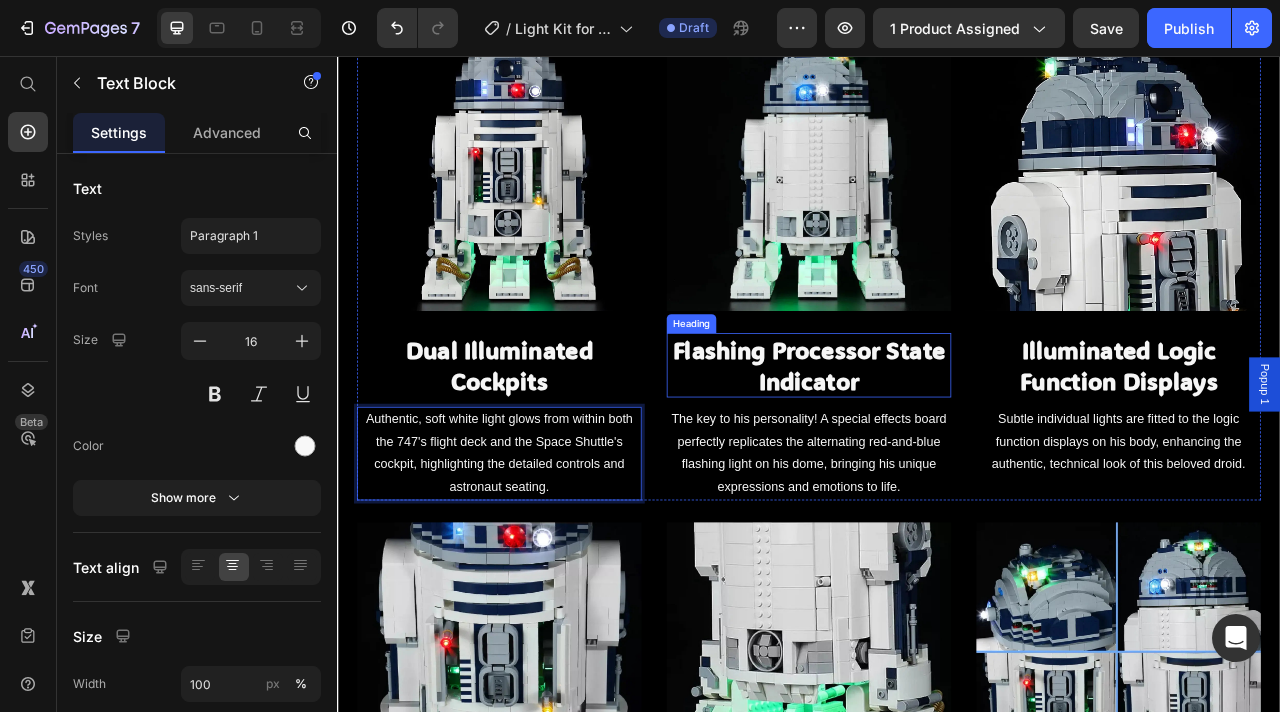 click on "Flashing Processor State Indicator" at bounding box center (937, 449) 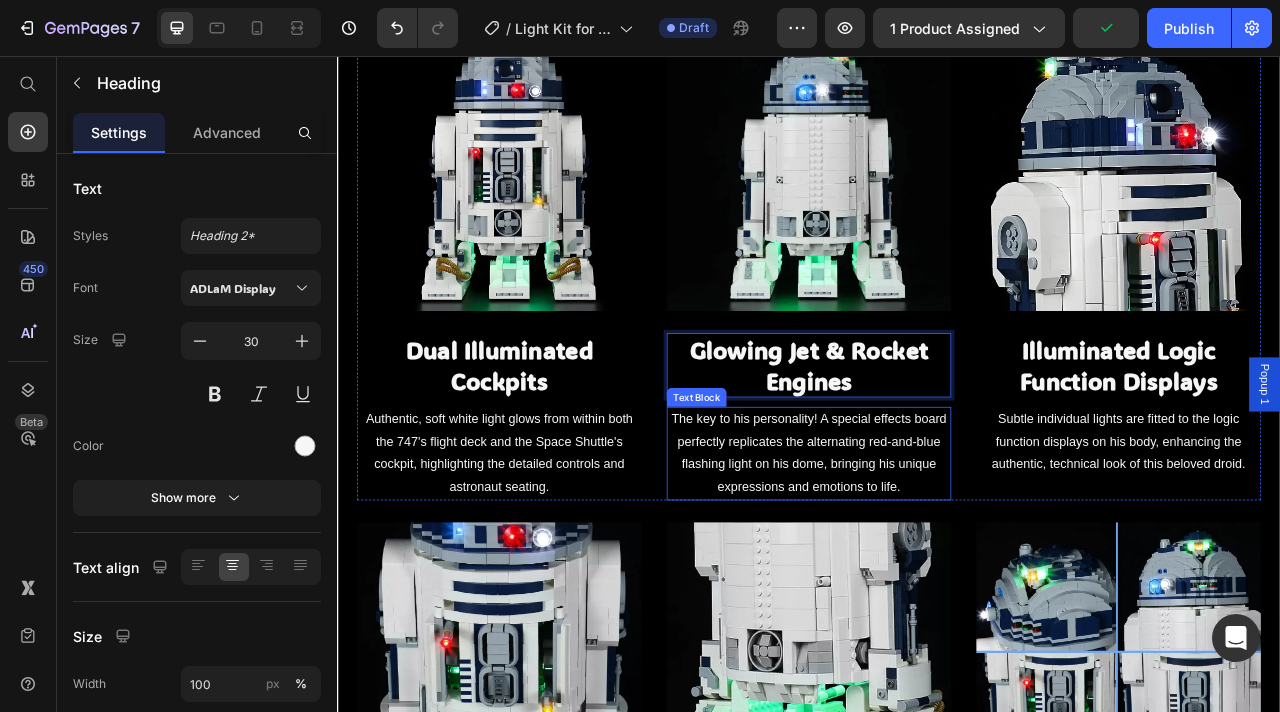 click on "The key to his personality! A special effects board perfectly replicates the alternating red-and-blue flashing light on his dome, bringing his unique expressions and emotions to life." at bounding box center [937, 561] 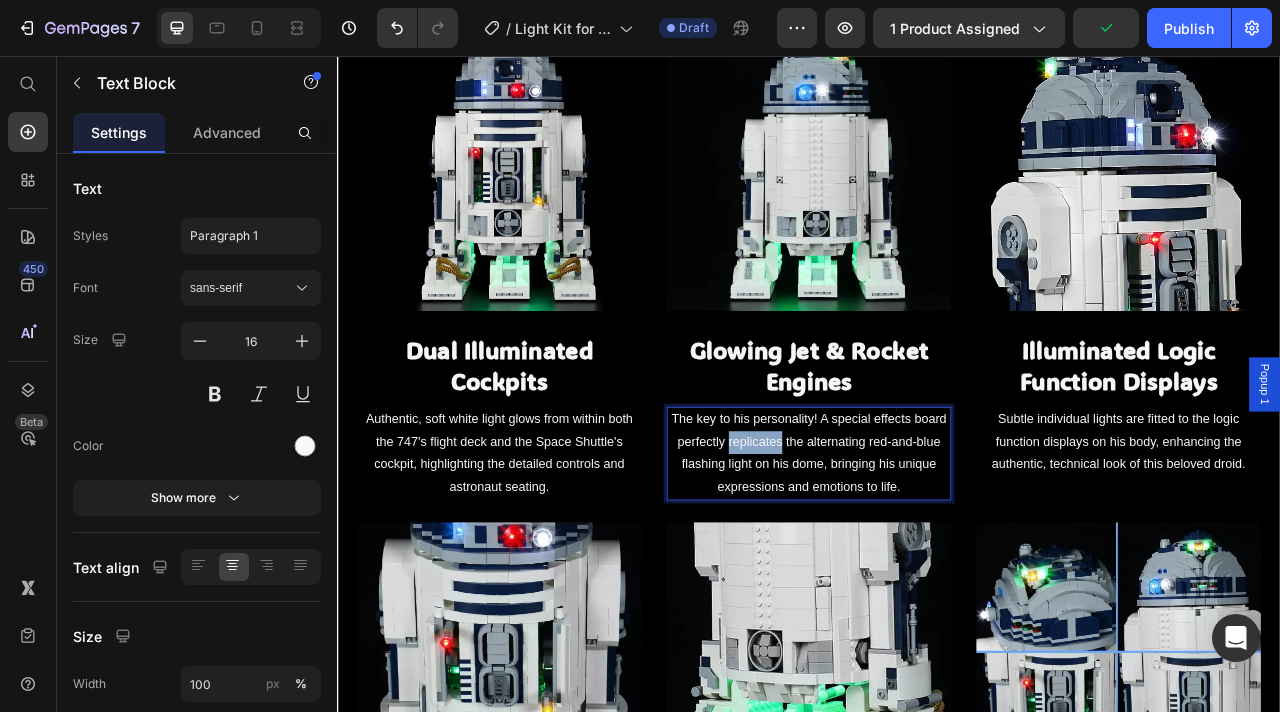 click on "The key to his personality! A special effects board perfectly replicates the alternating red-and-blue flashing light on his dome, bringing his unique expressions and emotions to life." at bounding box center [937, 561] 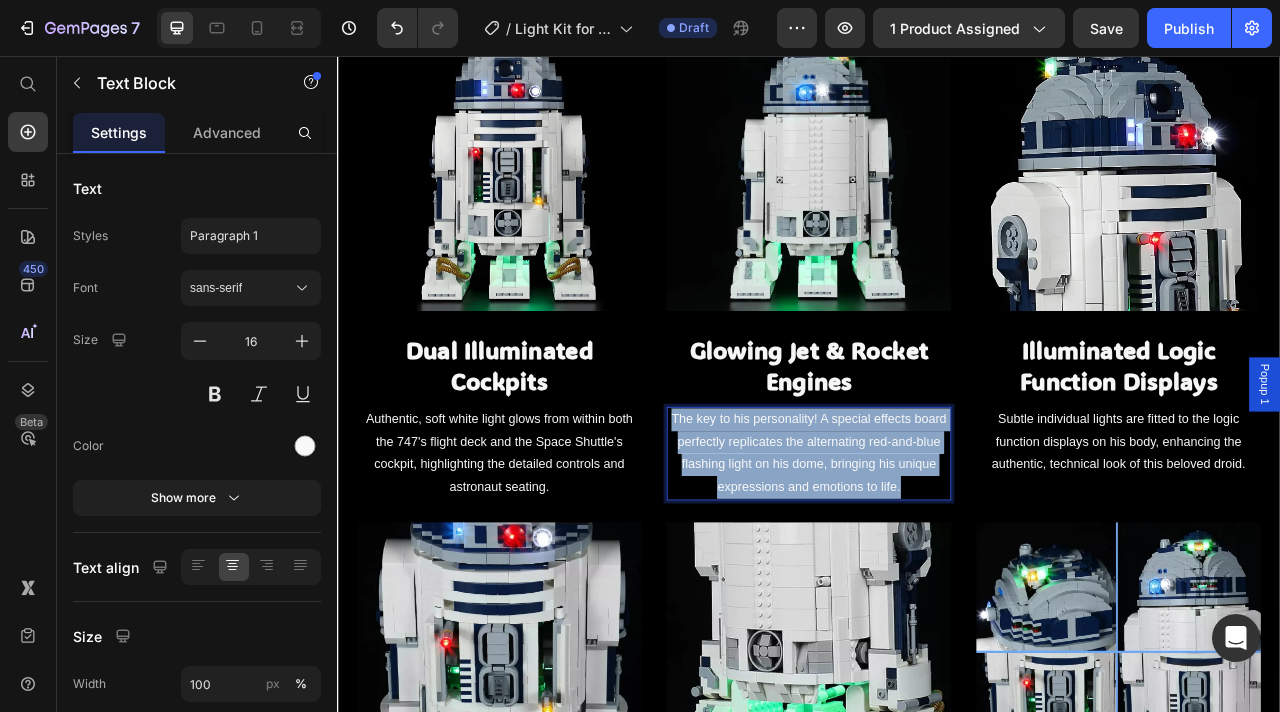 click on "The key to his personality! A special effects board perfectly replicates the alternating red-and-blue flashing light on his dome, bringing his unique expressions and emotions to life." at bounding box center (937, 561) 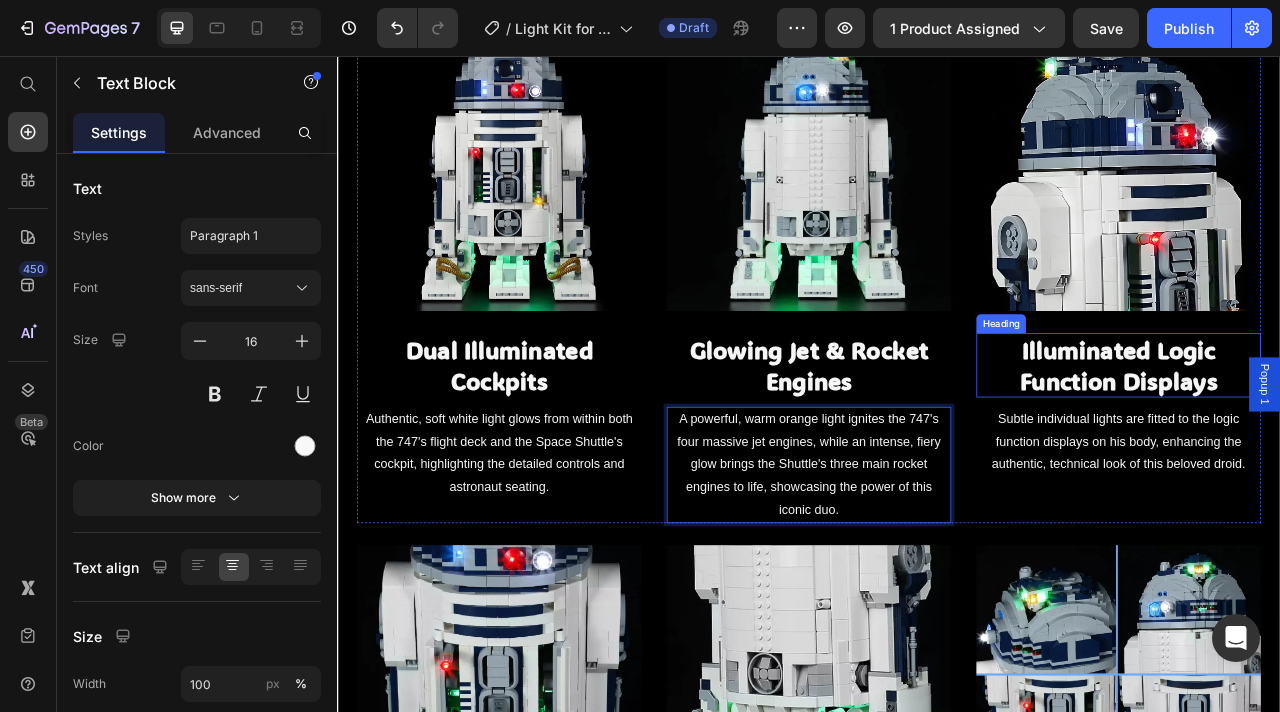 click on "Illuminated Logic Function Displays" at bounding box center (1331, 449) 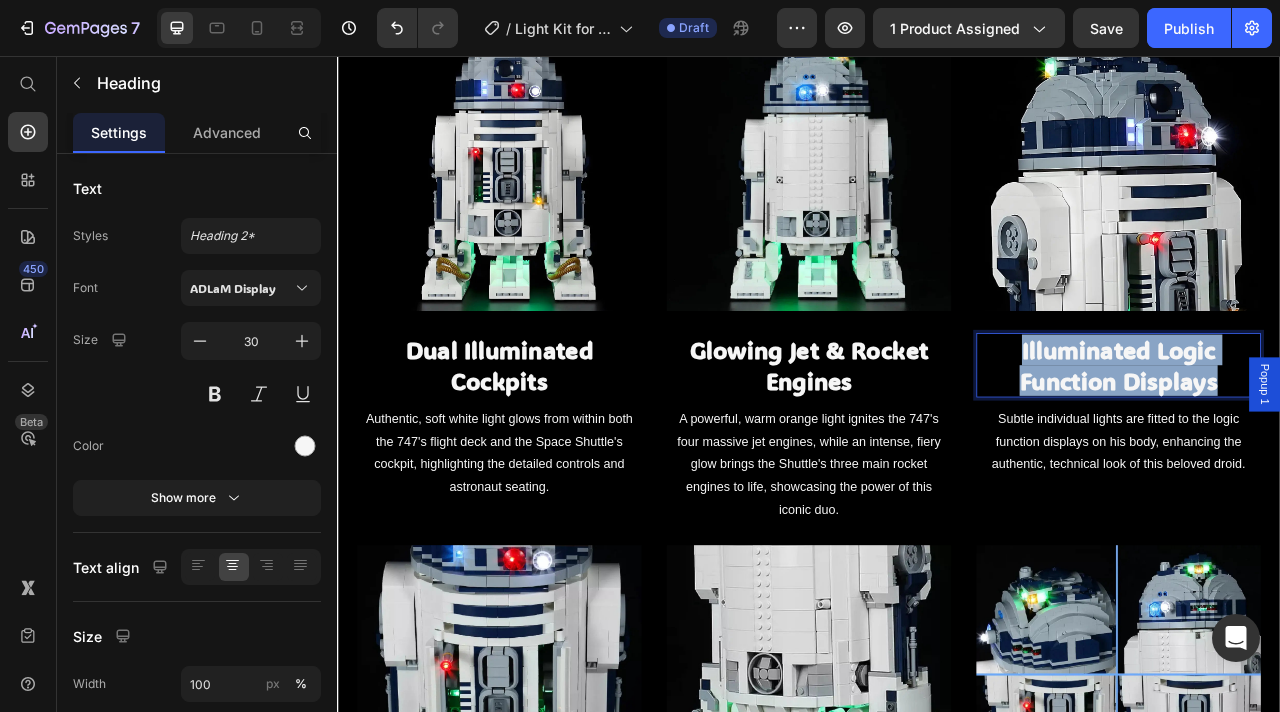 click on "Illuminated Logic Function Displays" at bounding box center (1331, 449) 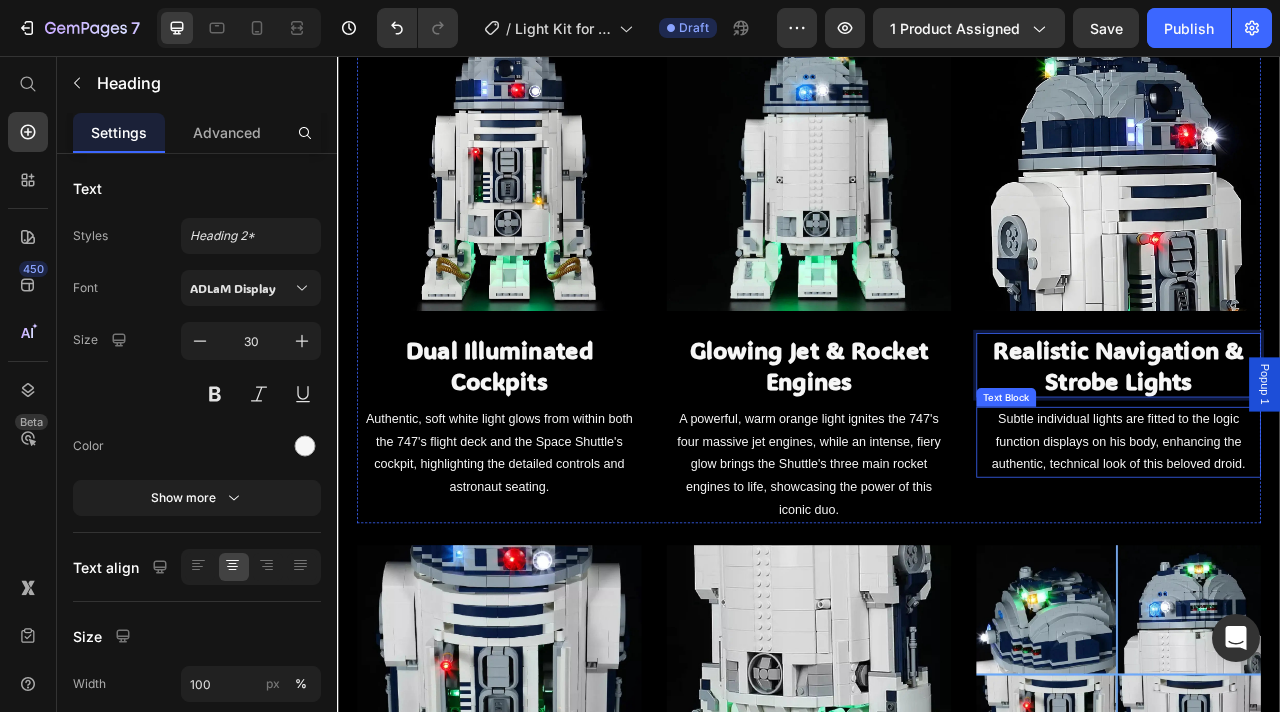 click on "Subtle individual lights are fitted to the logic function displays on his body, enhancing the authentic, technical look of this beloved droid." at bounding box center (1331, 547) 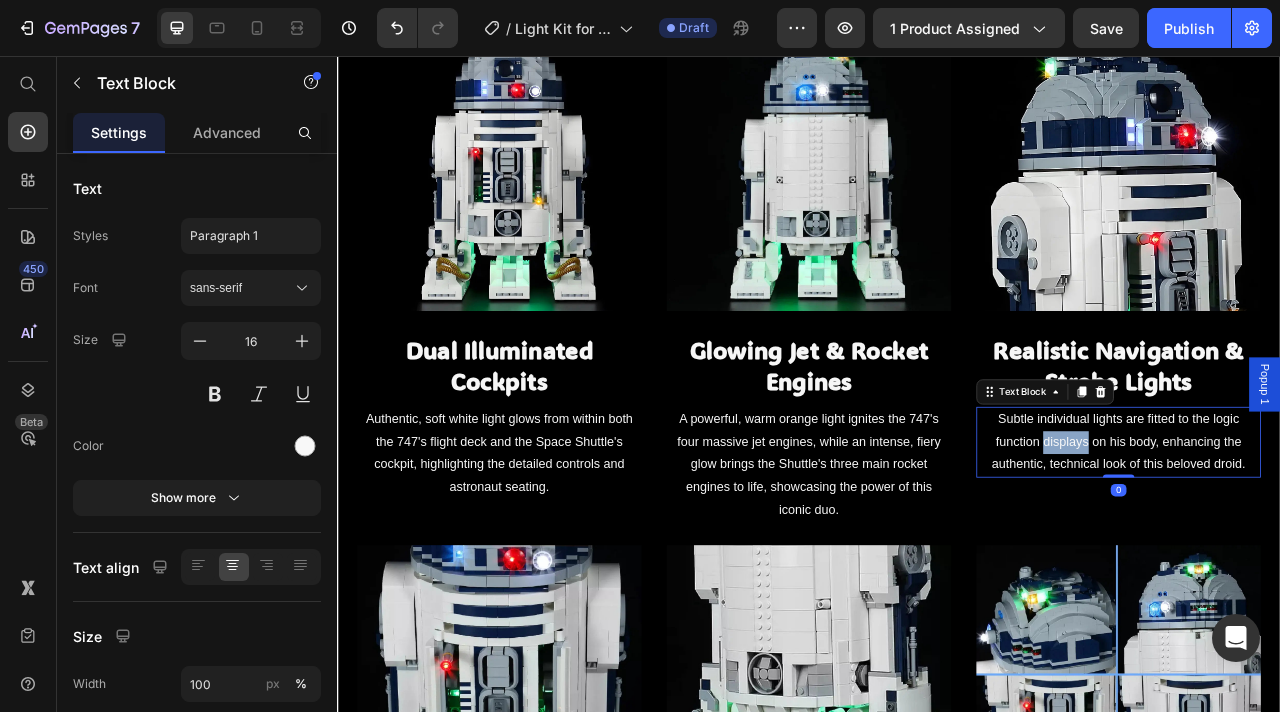 click on "Subtle individual lights are fitted to the logic function displays on his body, enhancing the authentic, technical look of this beloved droid." at bounding box center (1331, 547) 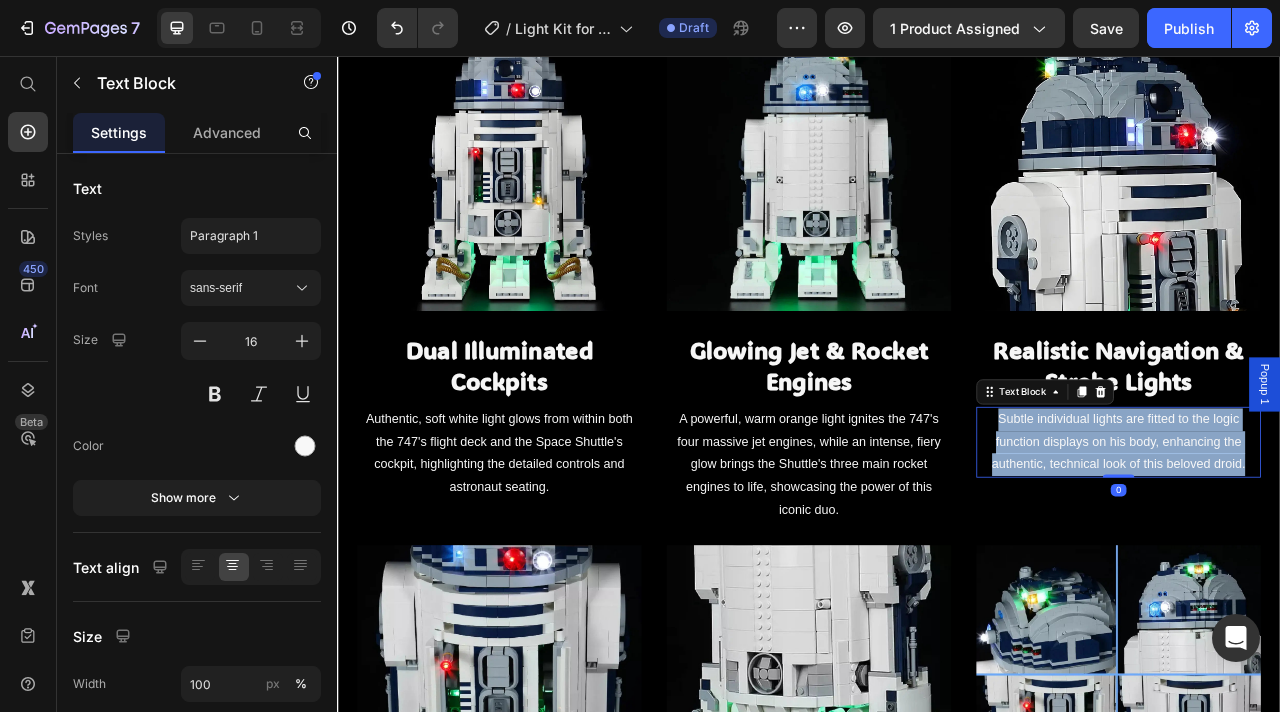 click on "Subtle individual lights are fitted to the logic function displays on his body, enhancing the authentic, technical look of this beloved droid." at bounding box center (1331, 547) 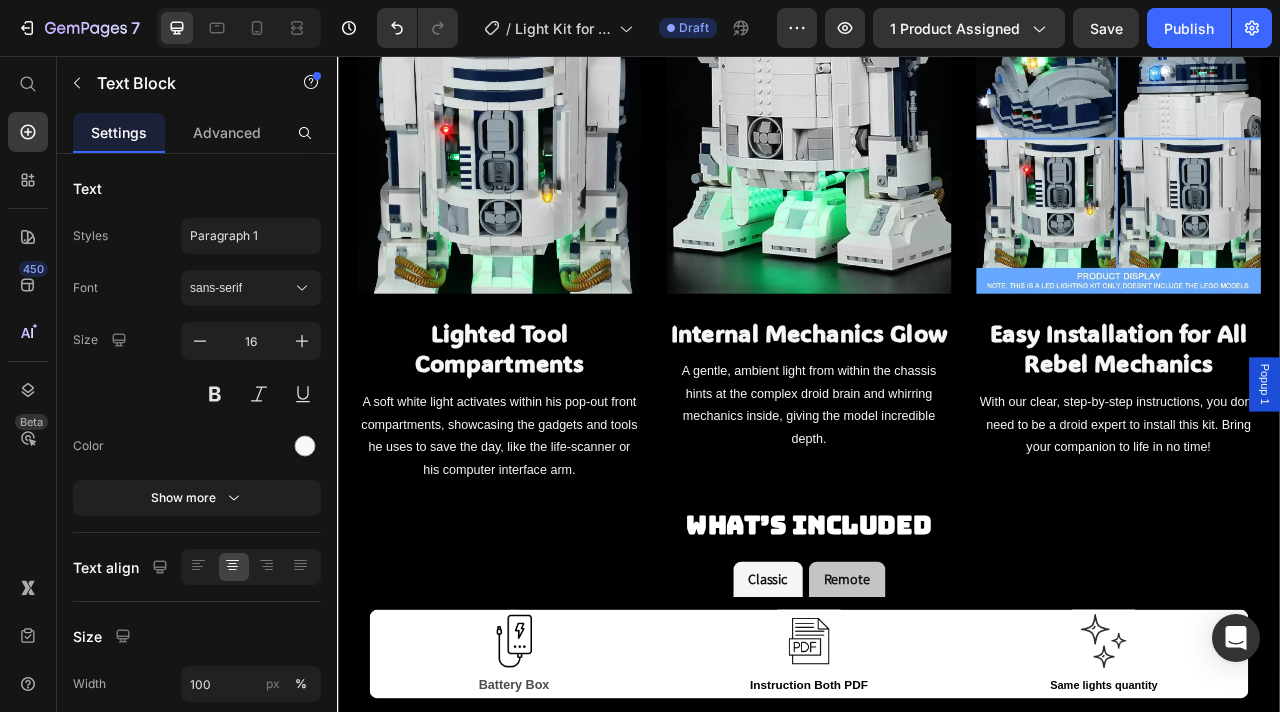 scroll, scrollTop: 2385, scrollLeft: 0, axis: vertical 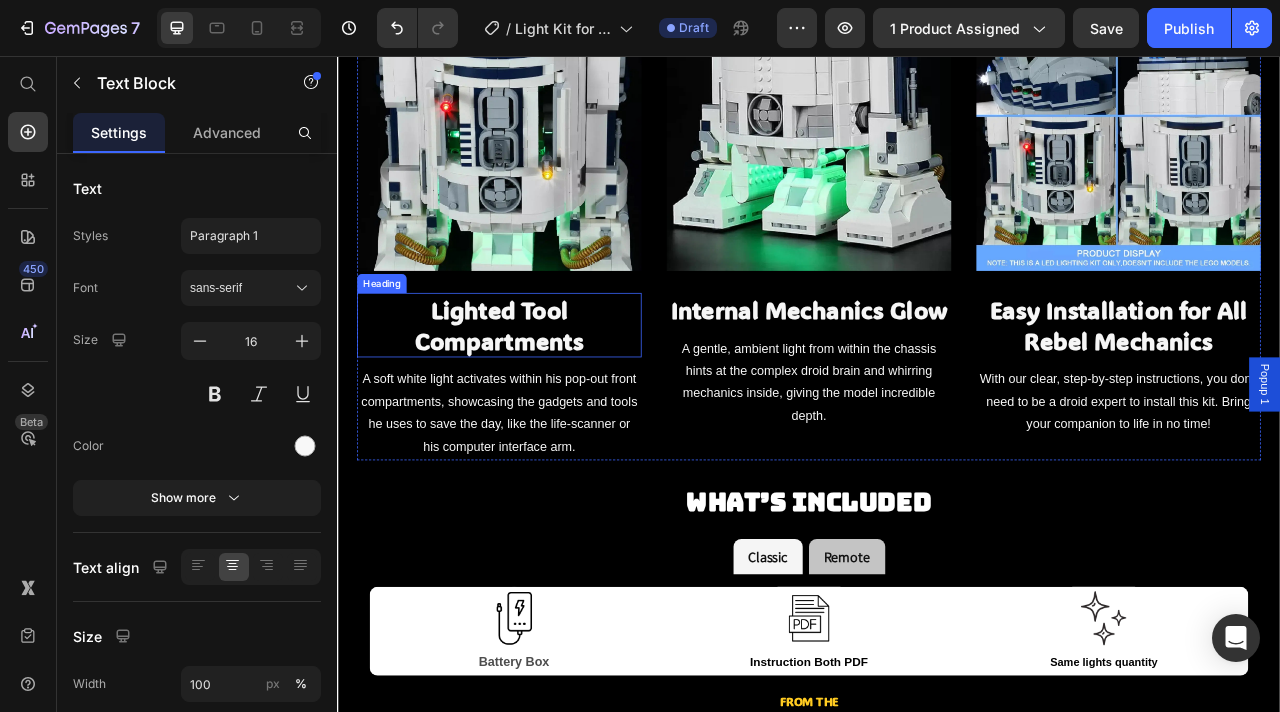 click on "Lighted Tool Compartments" at bounding box center [543, 398] 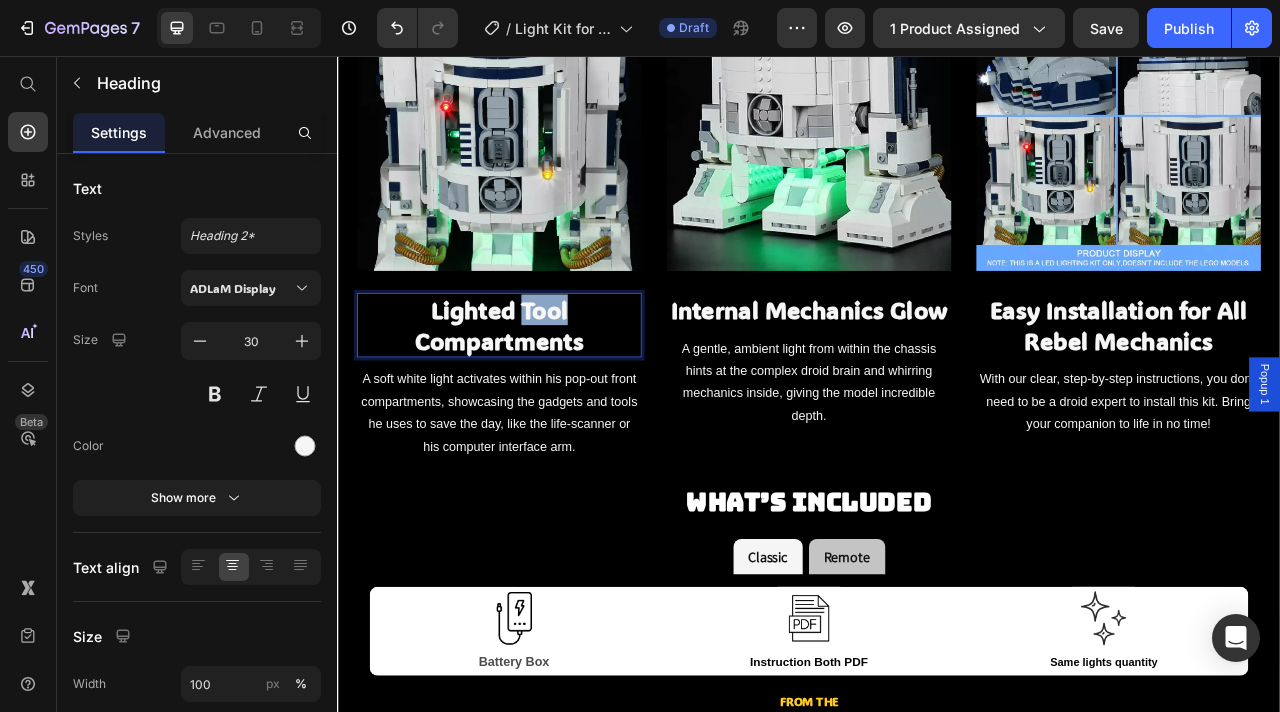click on "Lighted Tool Compartments" at bounding box center (543, 398) 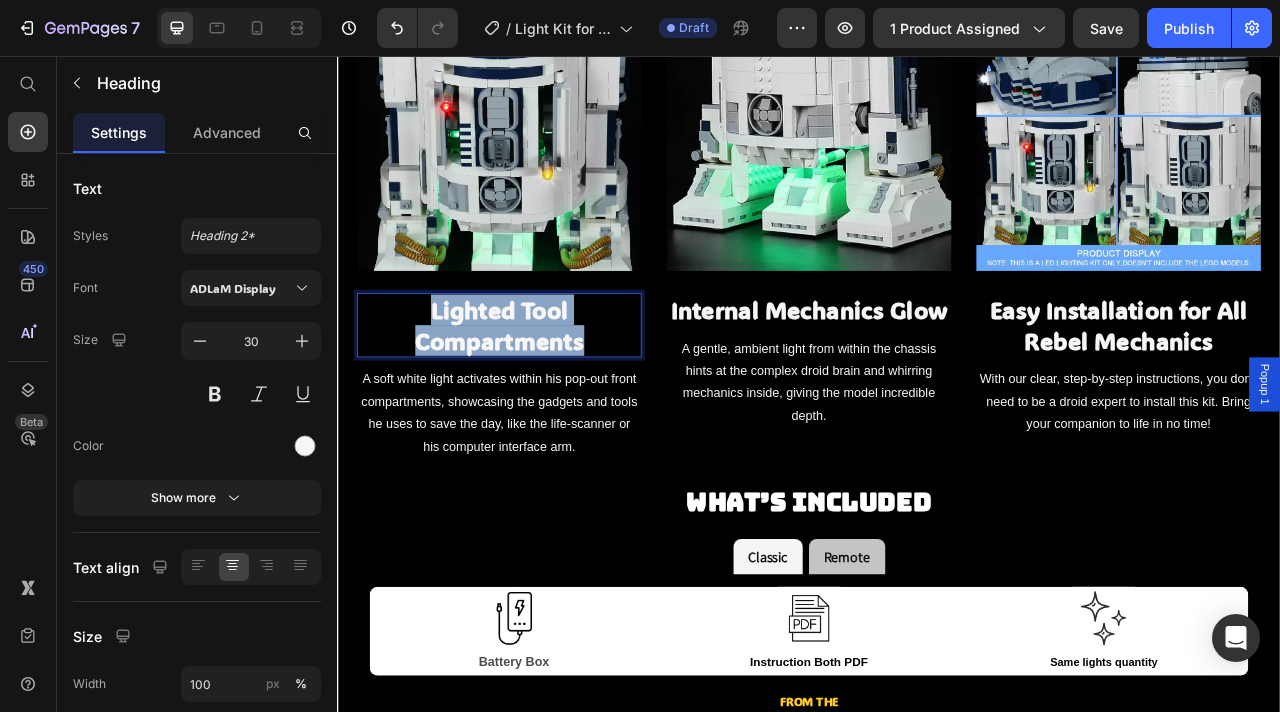 click on "Lighted Tool Compartments" at bounding box center [543, 398] 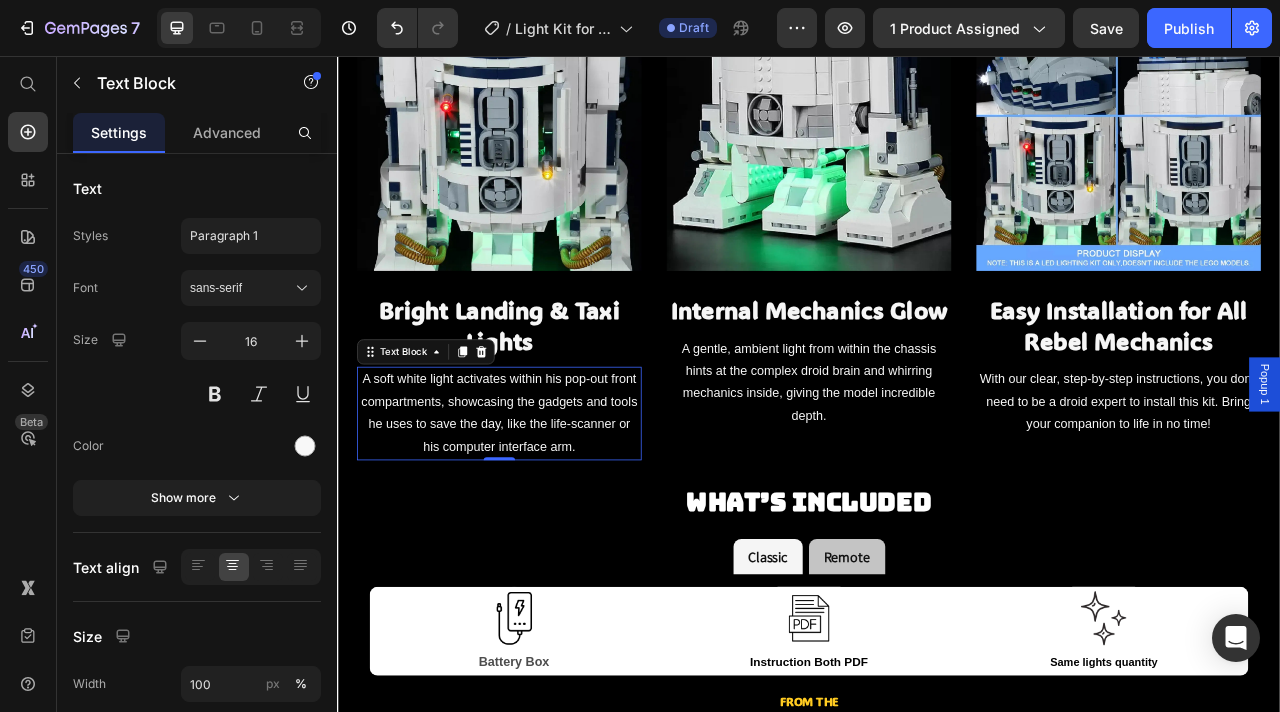 click on "A soft white light activates within his pop-out front compartments, showcasing the gadgets and tools he uses to save the day, like the life-scanner or his computer interface arm." at bounding box center [543, 510] 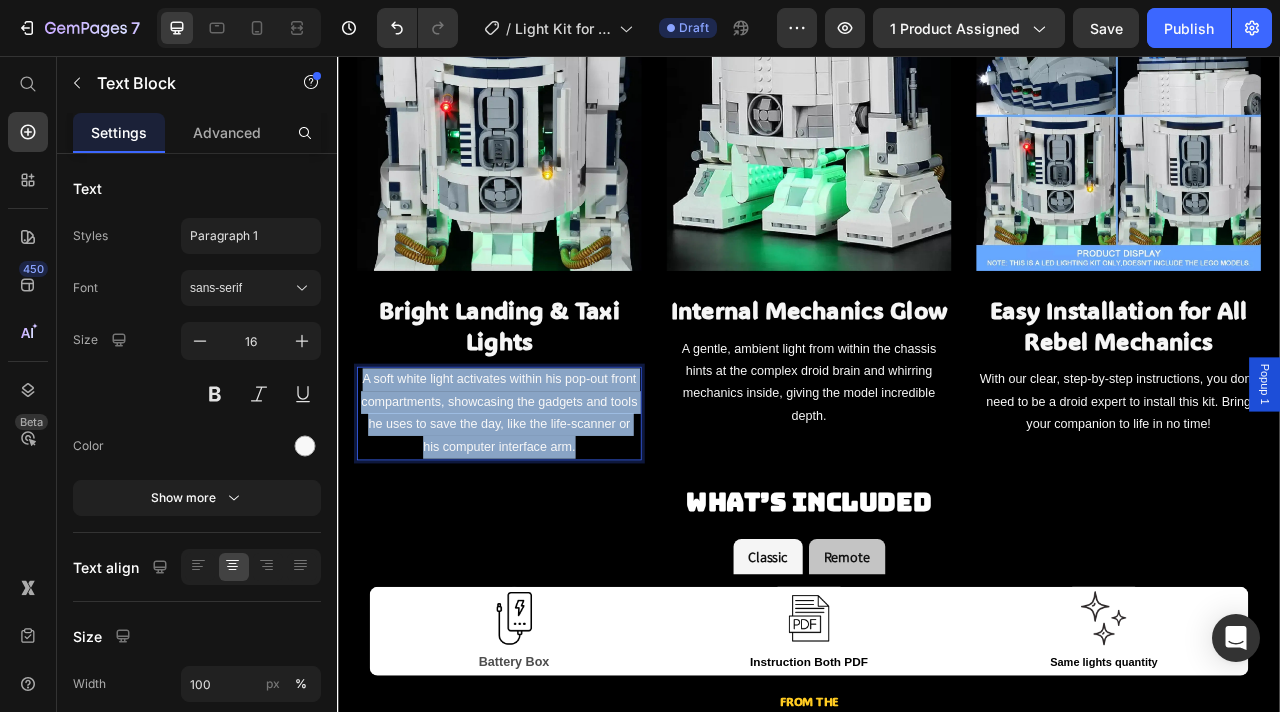 click on "A soft white light activates within his pop-out front compartments, showcasing the gadgets and tools he uses to save the day, like the life-scanner or his computer interface arm." at bounding box center [543, 510] 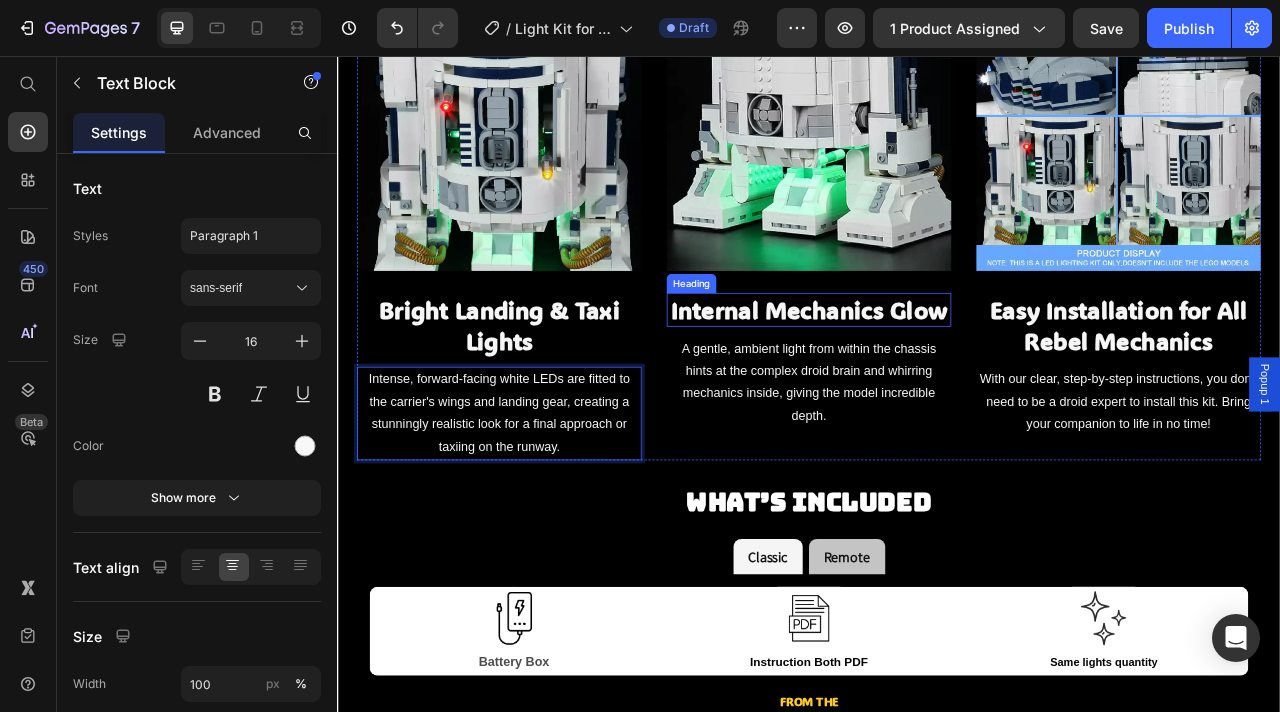 click on "Internal Mechanics Glow" at bounding box center [937, 378] 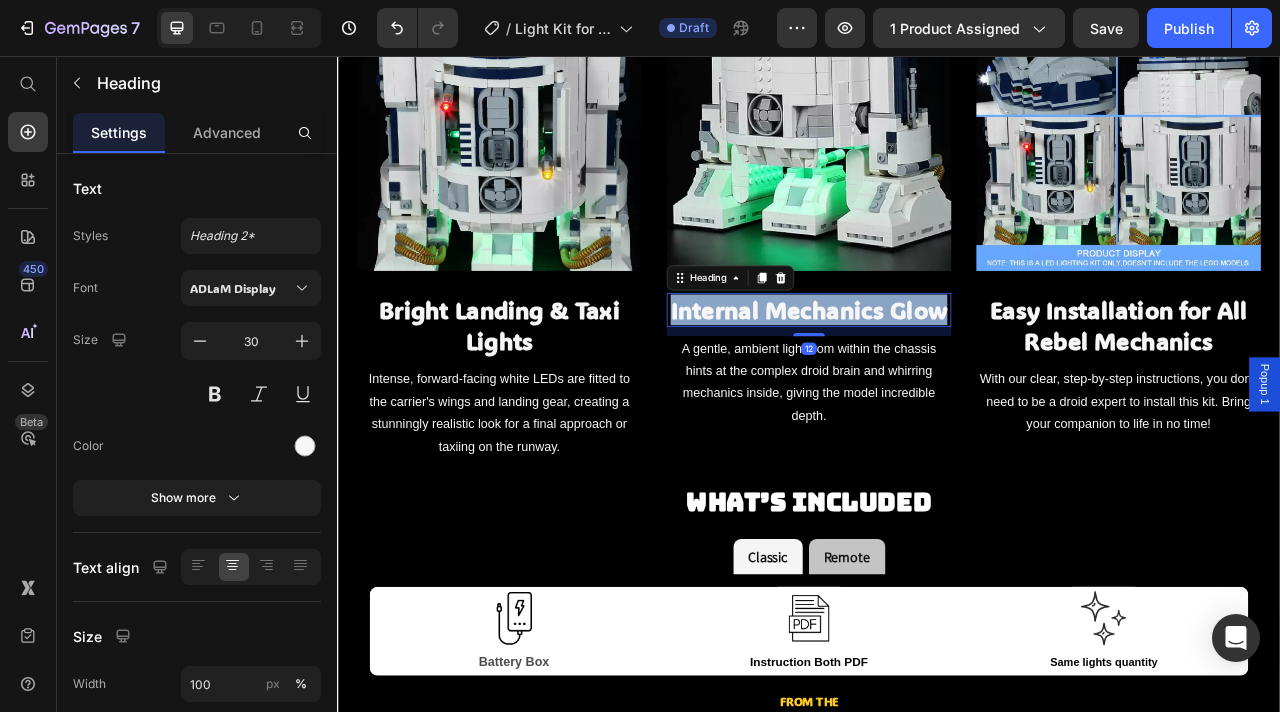 click on "Internal Mechanics Glow" at bounding box center (937, 378) 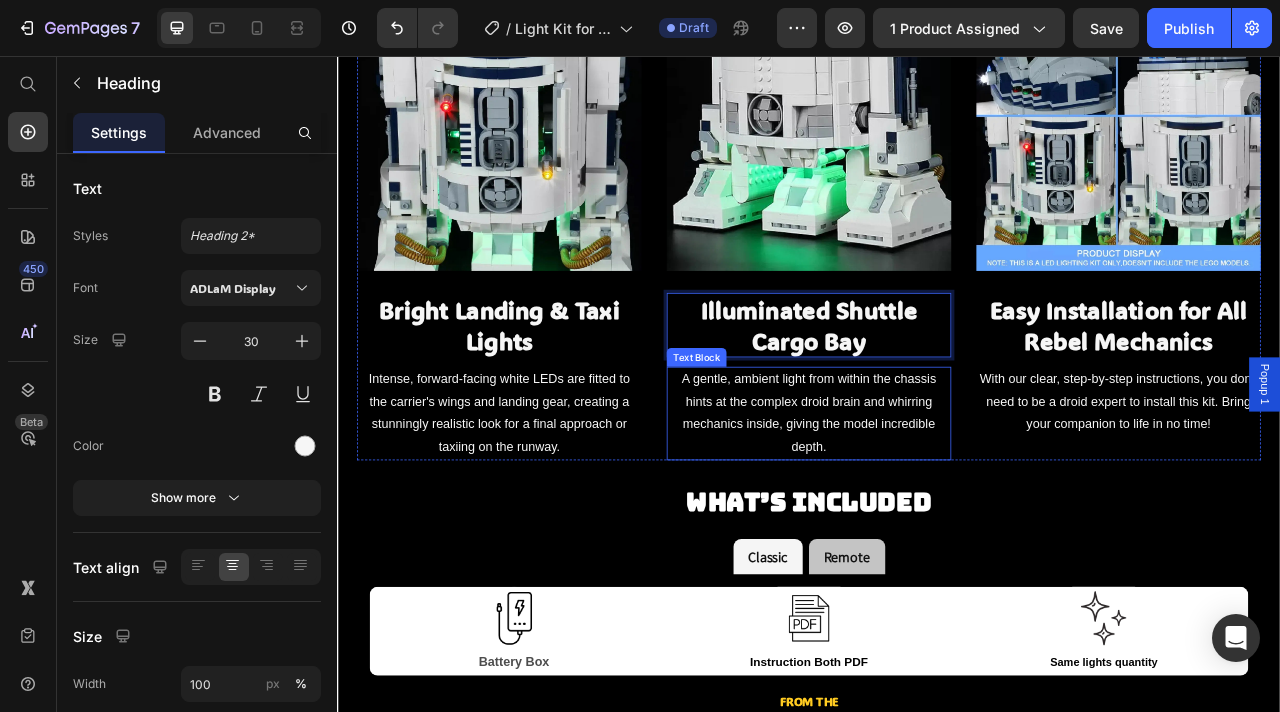 click on "A gentle, ambient light from within the chassis hints at the complex droid brain and whirring mechanics inside, giving the model incredible depth." at bounding box center (937, 510) 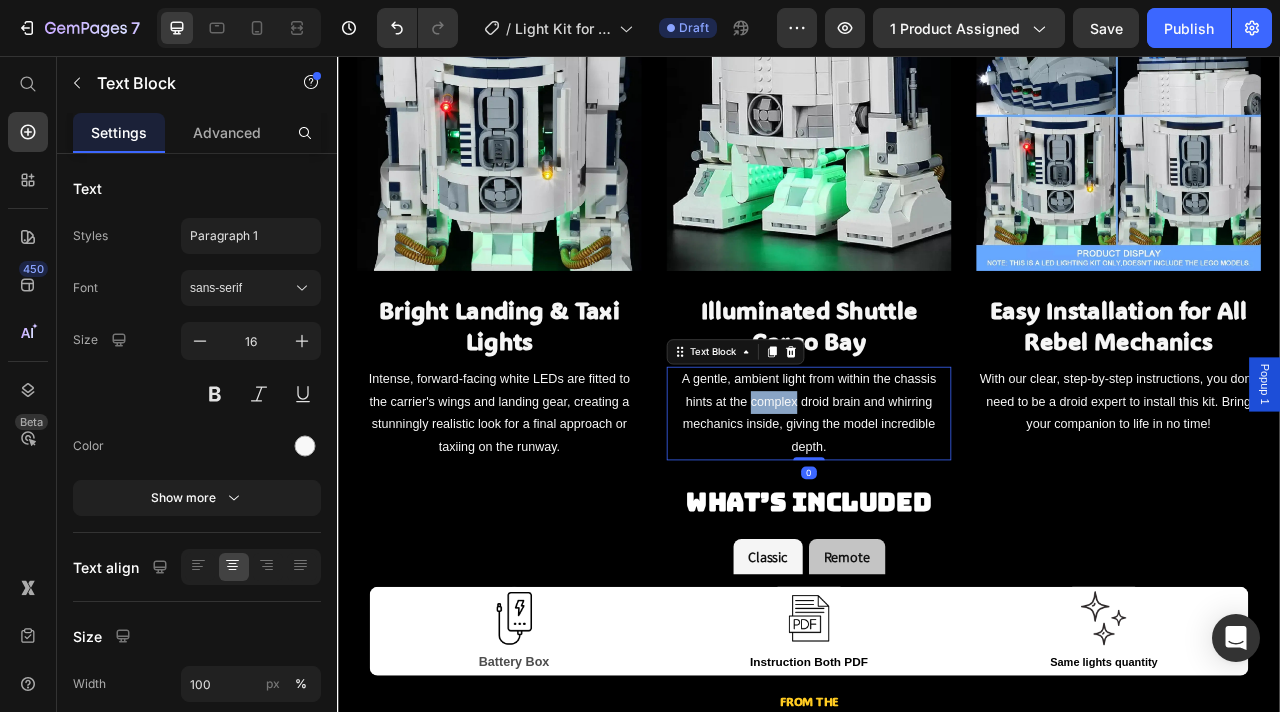click on "A gentle, ambient light from within the chassis hints at the complex droid brain and whirring mechanics inside, giving the model incredible depth." at bounding box center [937, 510] 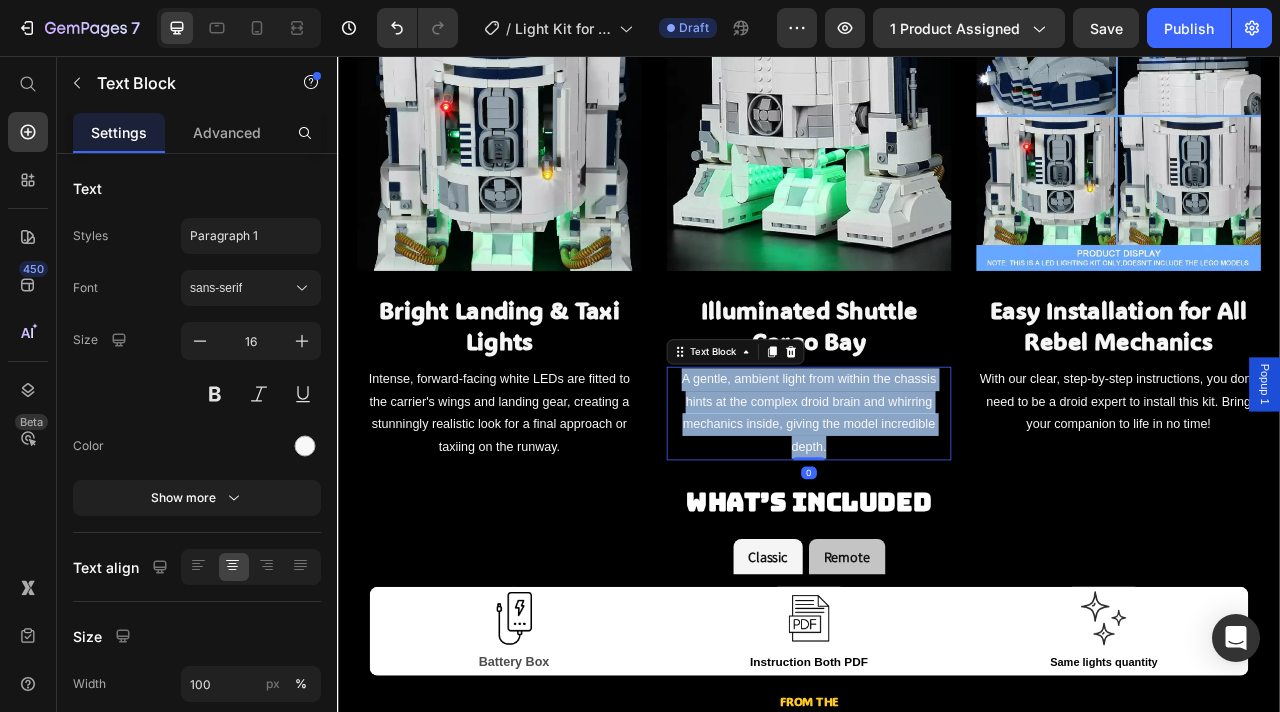 click on "A gentle, ambient light from within the chassis hints at the complex droid brain and whirring mechanics inside, giving the model incredible depth." at bounding box center (937, 510) 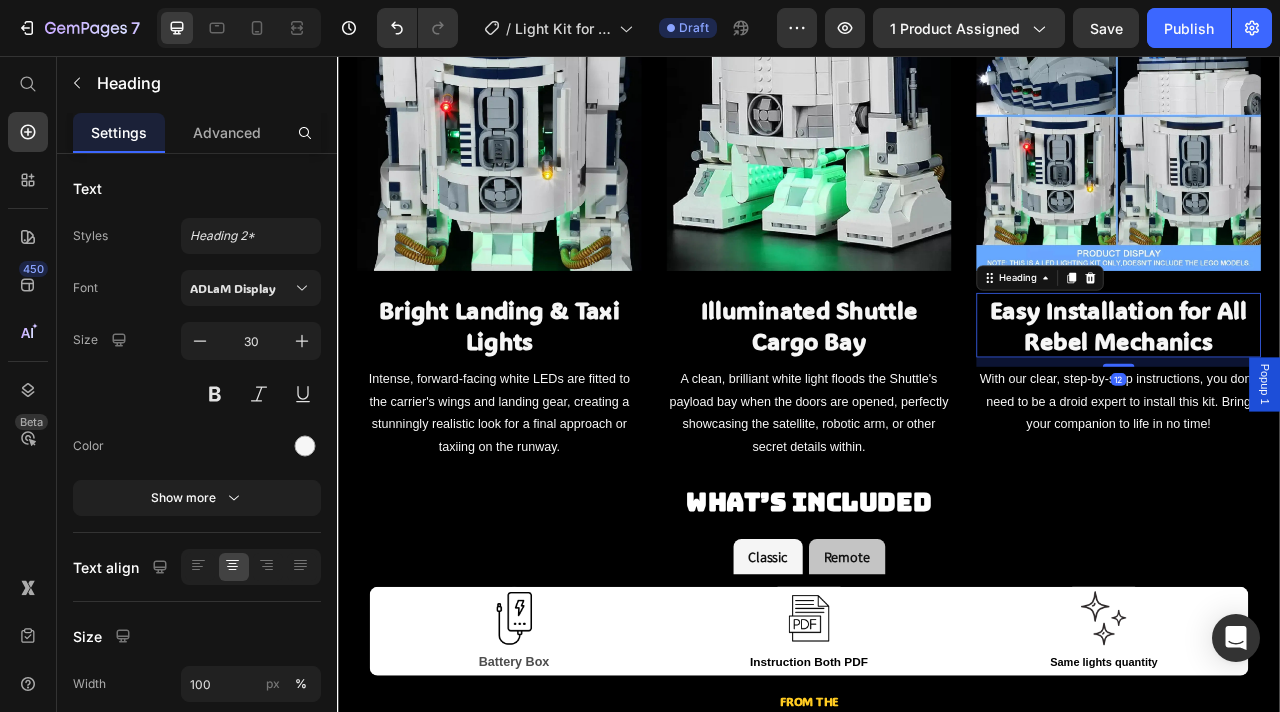 click on "Easy Installation for All Rebel Mechanics" at bounding box center [1331, 398] 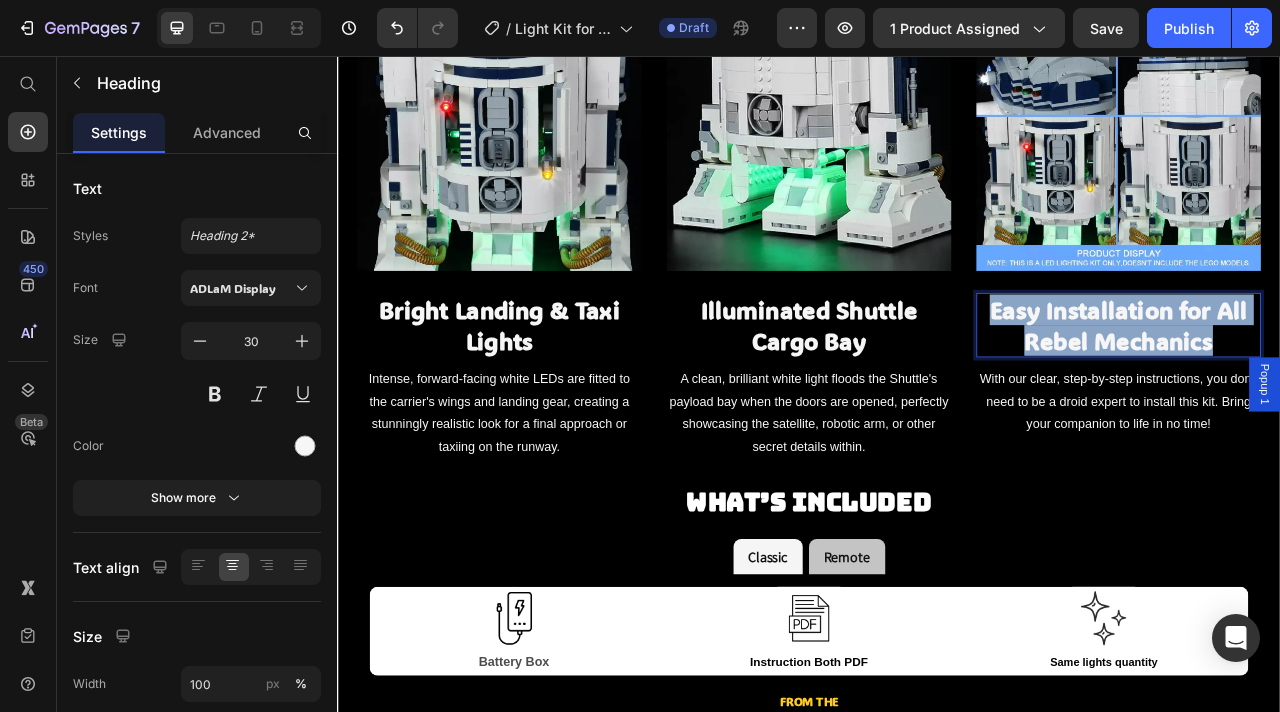click on "Easy Installation for All Rebel Mechanics" at bounding box center [1331, 398] 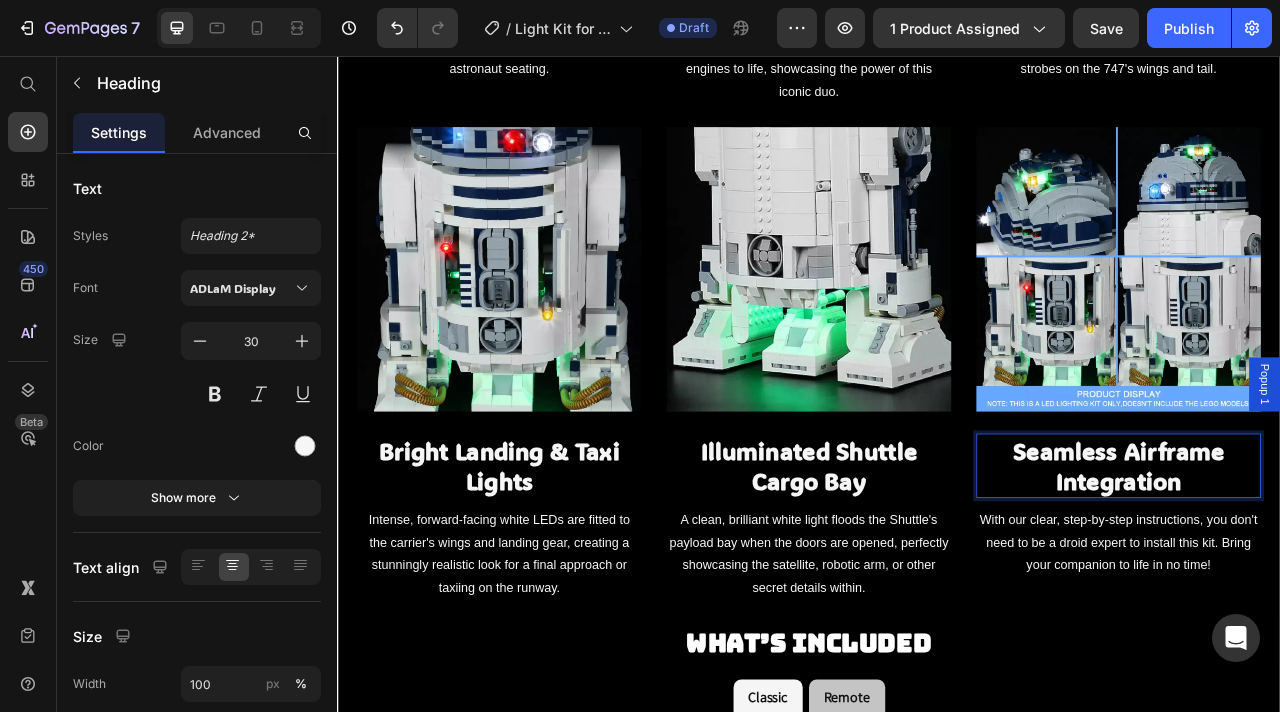 scroll, scrollTop: 2203, scrollLeft: 0, axis: vertical 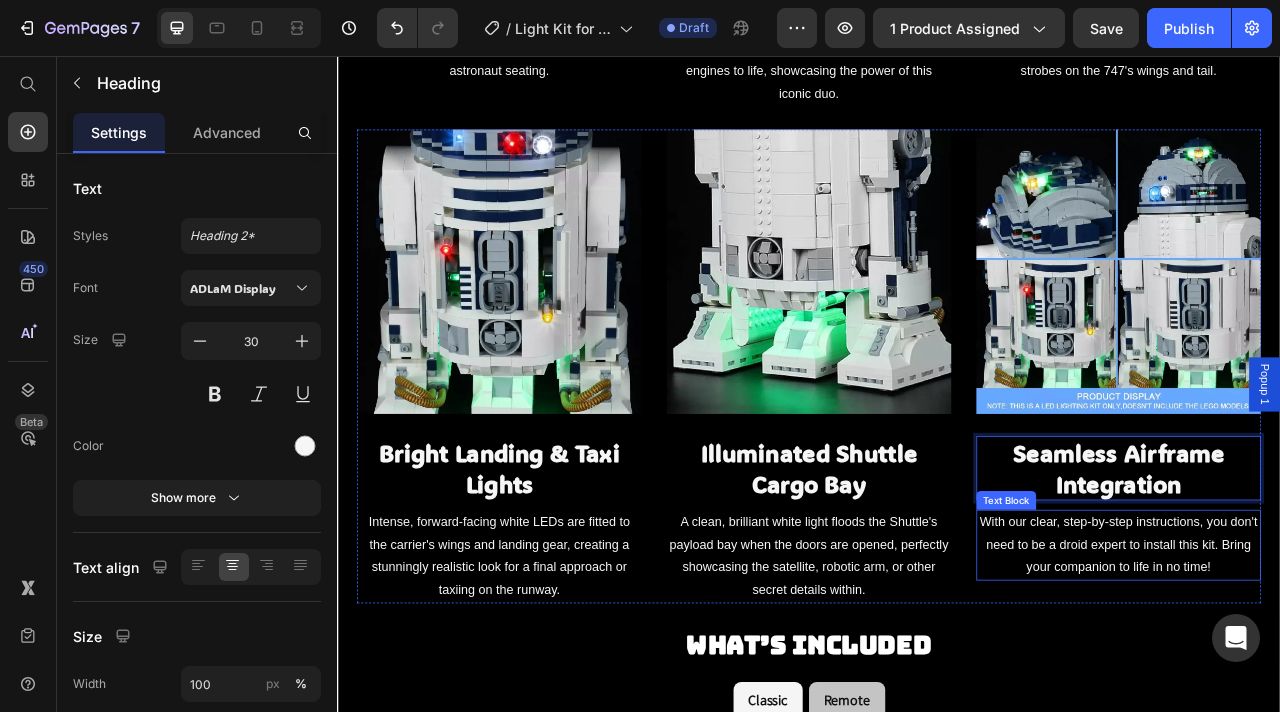 click on "With our clear, step-by-step instructions, you don't need to be a droid expert to install this kit. Bring your companion to life in no time!" at bounding box center [1331, 678] 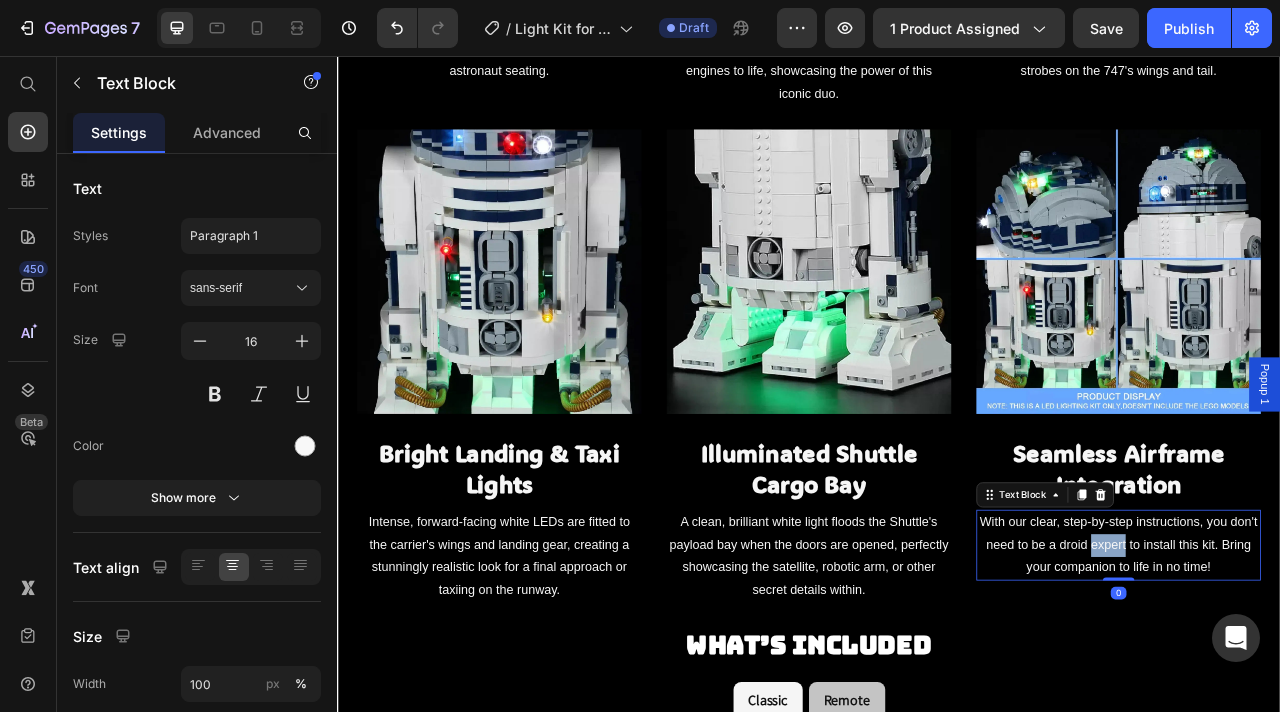 click on "With our clear, step-by-step instructions, you don't need to be a droid expert to install this kit. Bring your companion to life in no time!" at bounding box center (1331, 678) 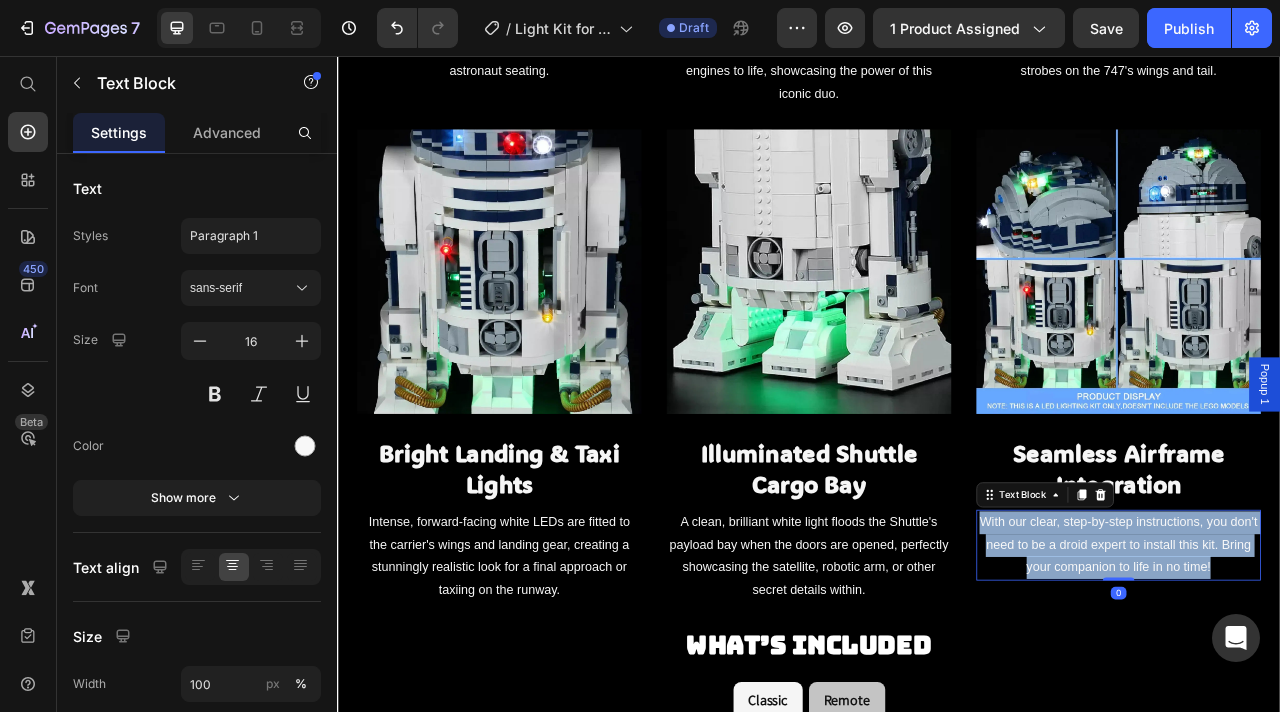 click on "With our clear, step-by-step instructions, you don't need to be a droid expert to install this kit. Bring your companion to life in no time!" at bounding box center (1331, 678) 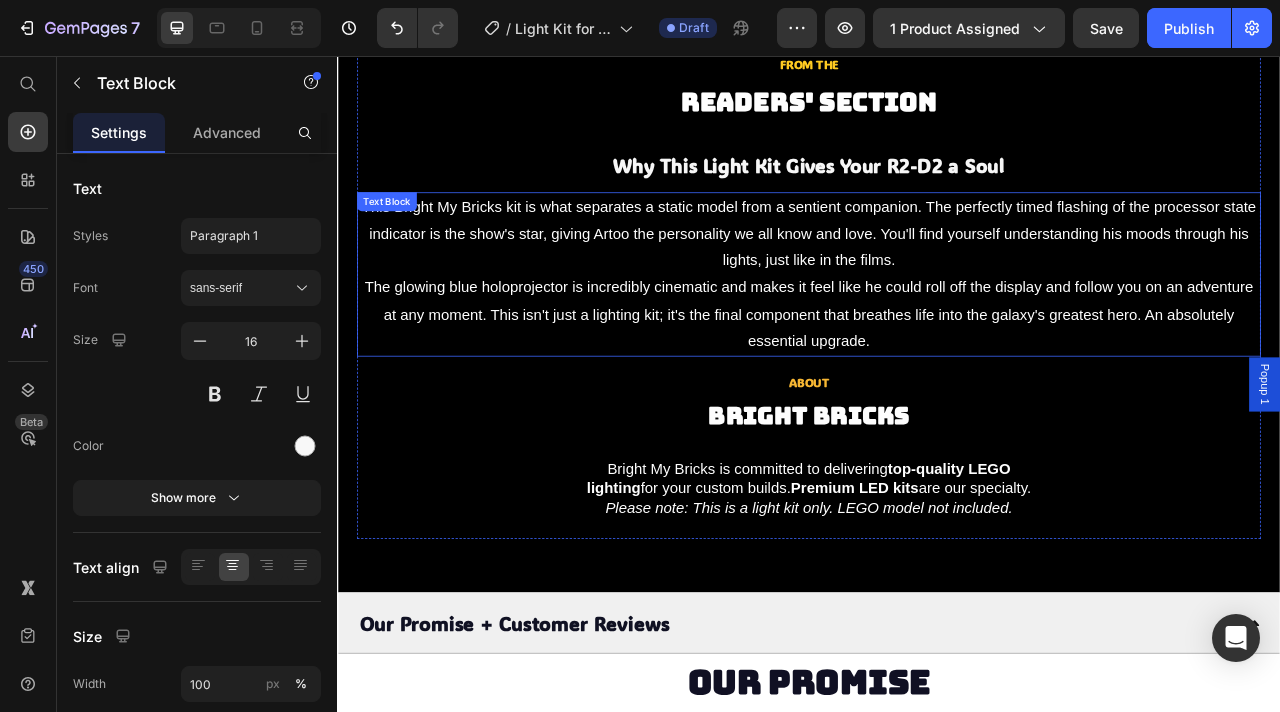 scroll, scrollTop: 3040, scrollLeft: 0, axis: vertical 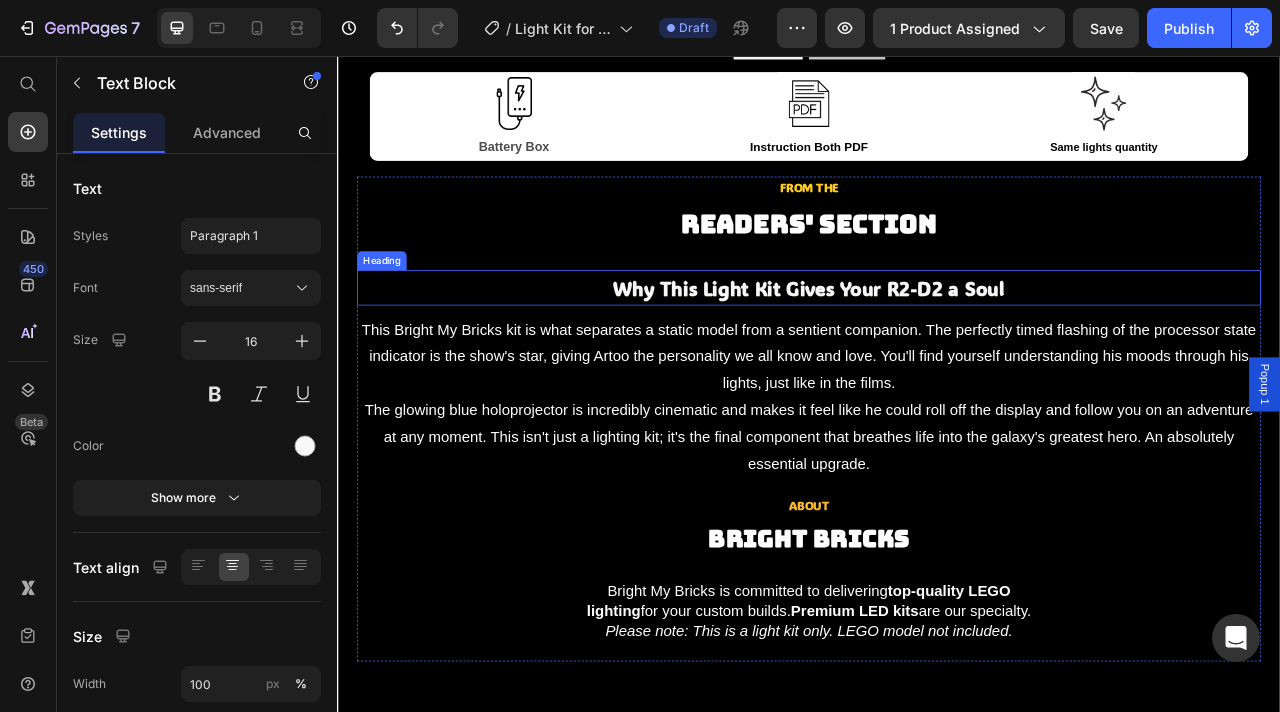 click on "Why This Light Kit Gives Your R2-D2 a Soul" at bounding box center (937, 351) 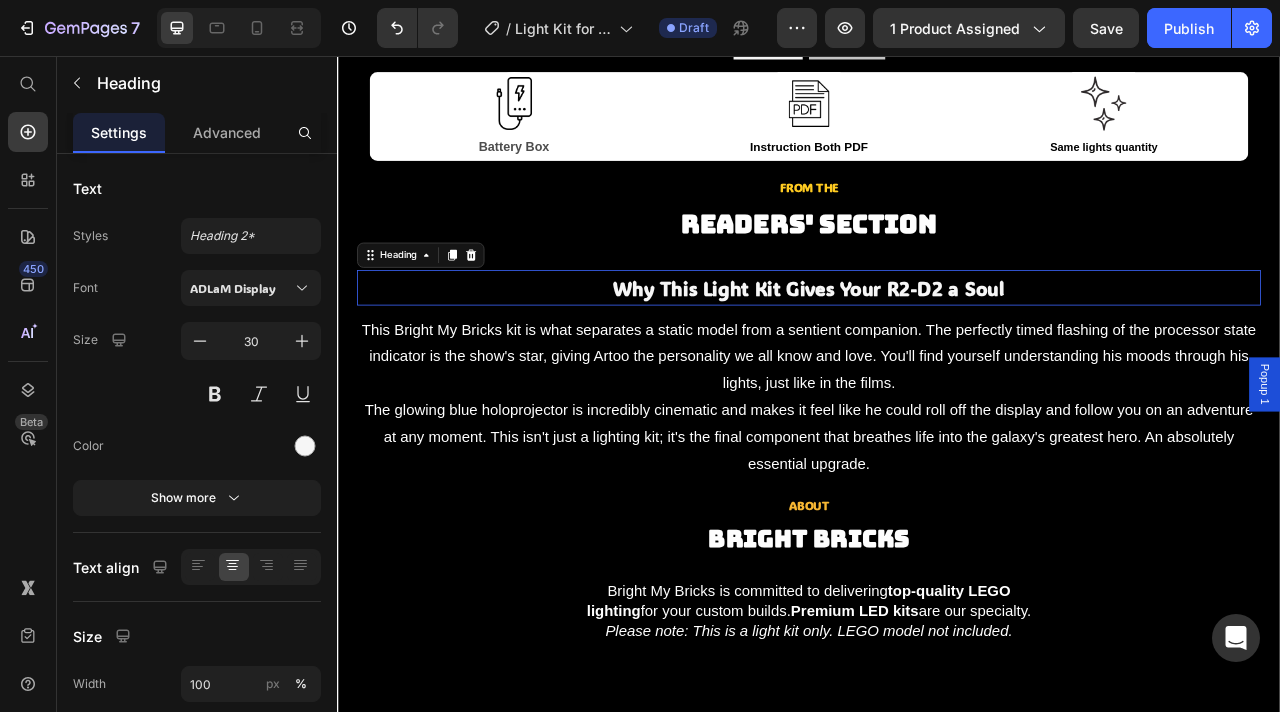 scroll, scrollTop: 0, scrollLeft: 0, axis: both 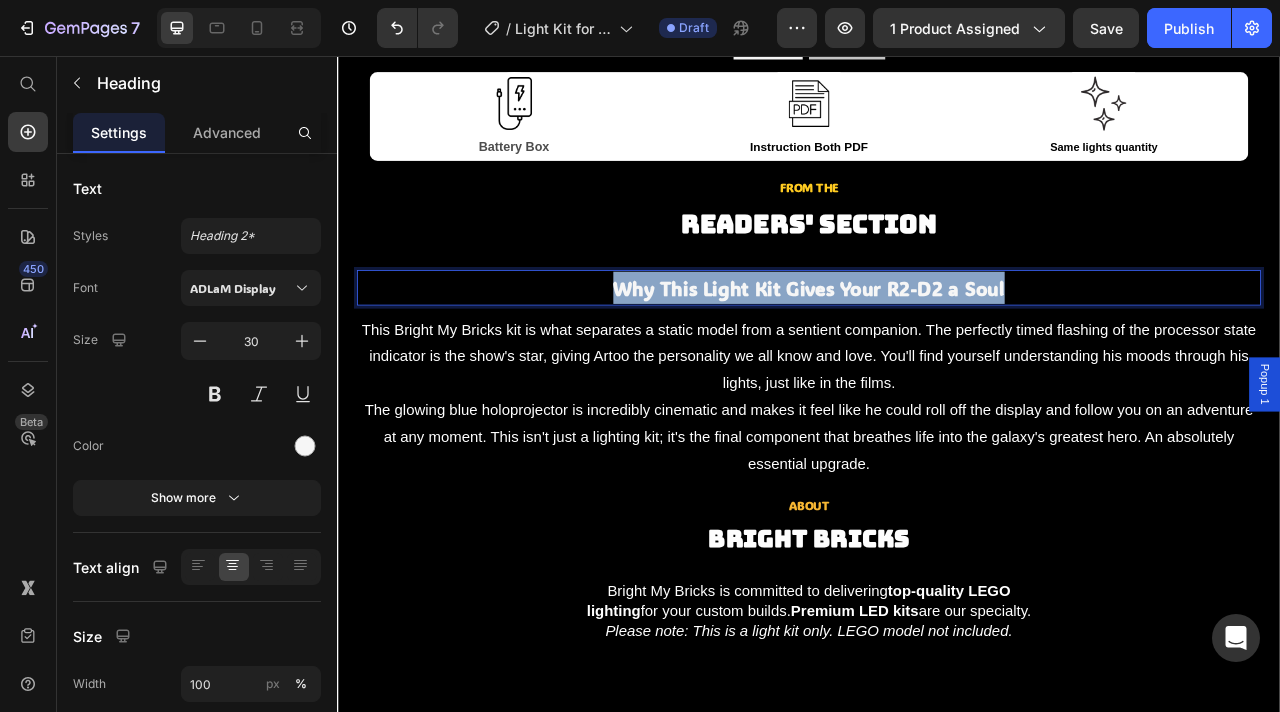 click on "Why This Light Kit Gives Your R2-D2 a Soul" at bounding box center (937, 351) 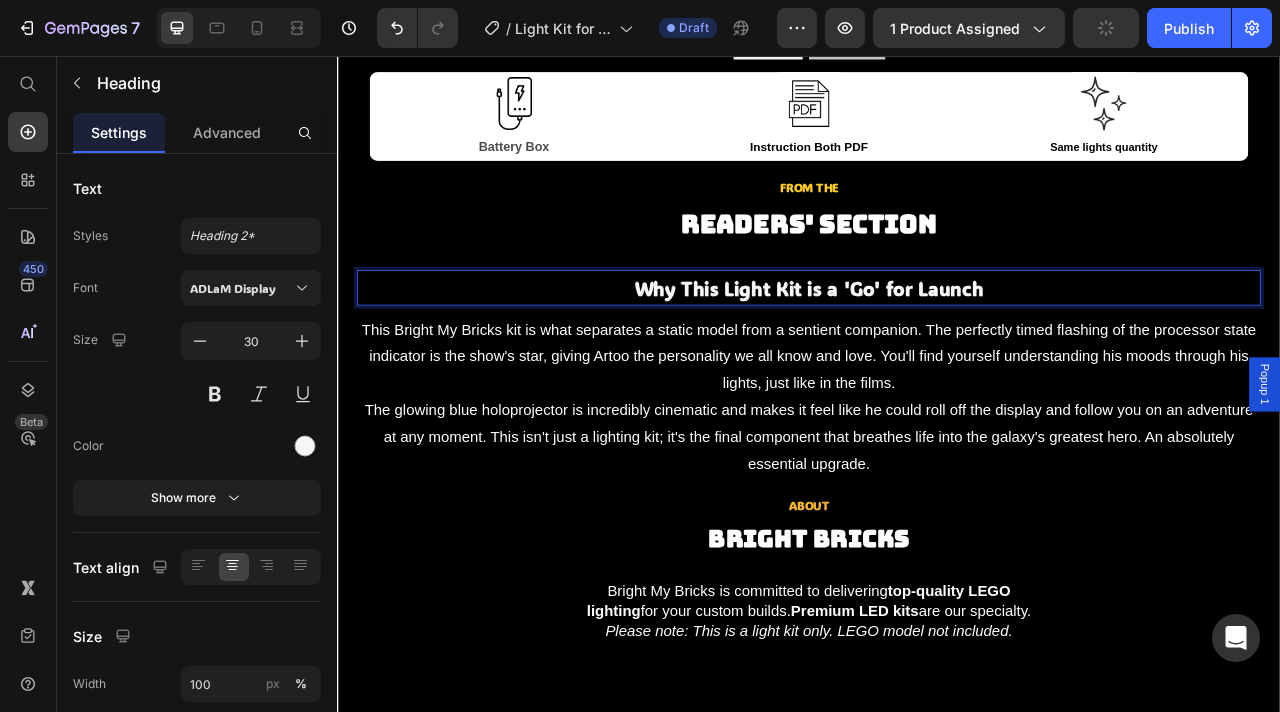 click on "This Bright My Bricks kit is what separates a static model from a sentient companion. The perfectly timed flashing of the processor state indicator is the show's star, giving Artoo the personality we all know and love. You'll find yourself understanding his moods through his lights, just like in the films." at bounding box center [937, 438] 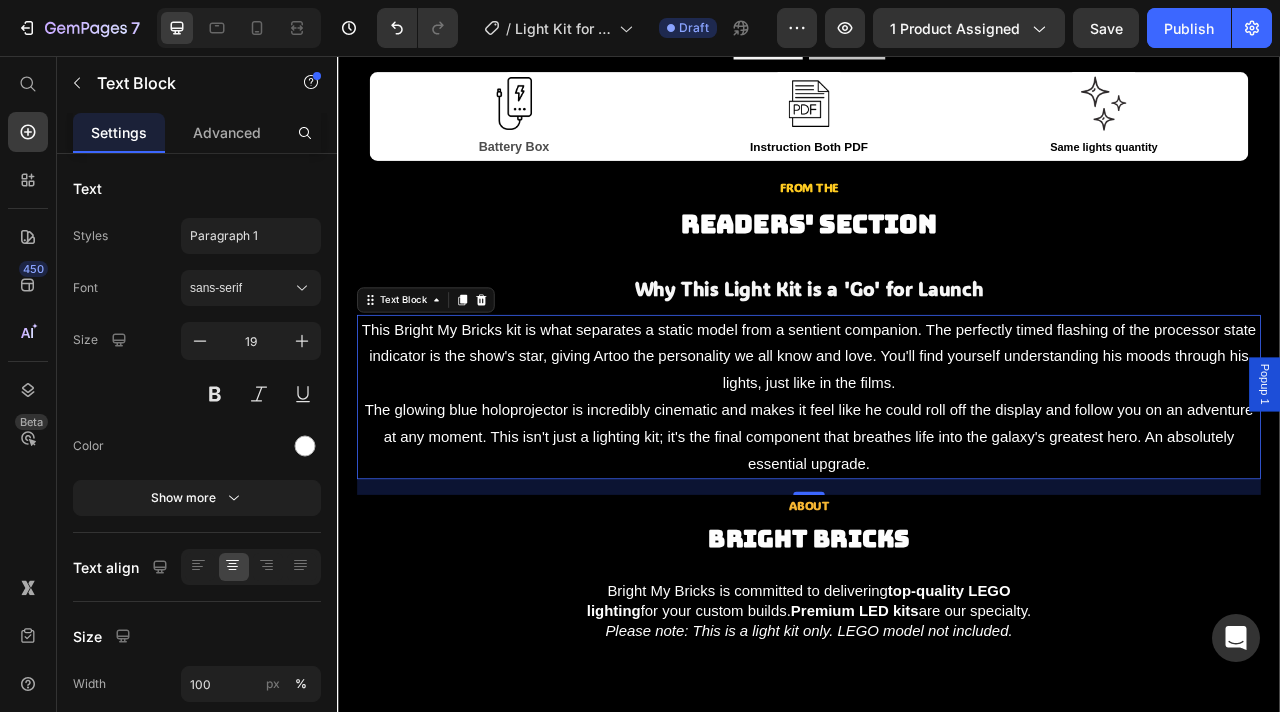 click on "The glowing blue holoprojector is incredibly cinematic and makes it feel like he could roll off the display and follow you on an adventure at any moment. This isn't just a lighting kit; it's the final component that breathes life into the galaxy's greatest hero. An absolutely essential upgrade." at bounding box center [937, 540] 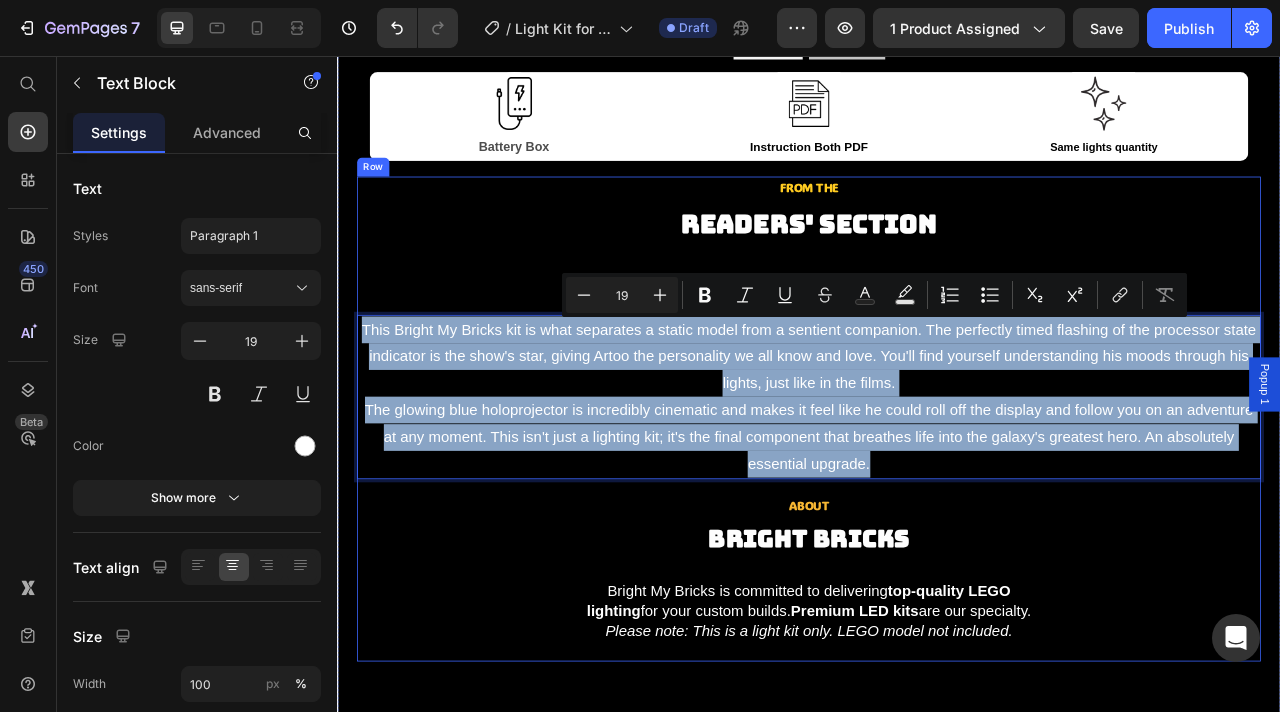 drag, startPoint x: 1060, startPoint y: 564, endPoint x: 380, endPoint y: 384, distance: 703.4202 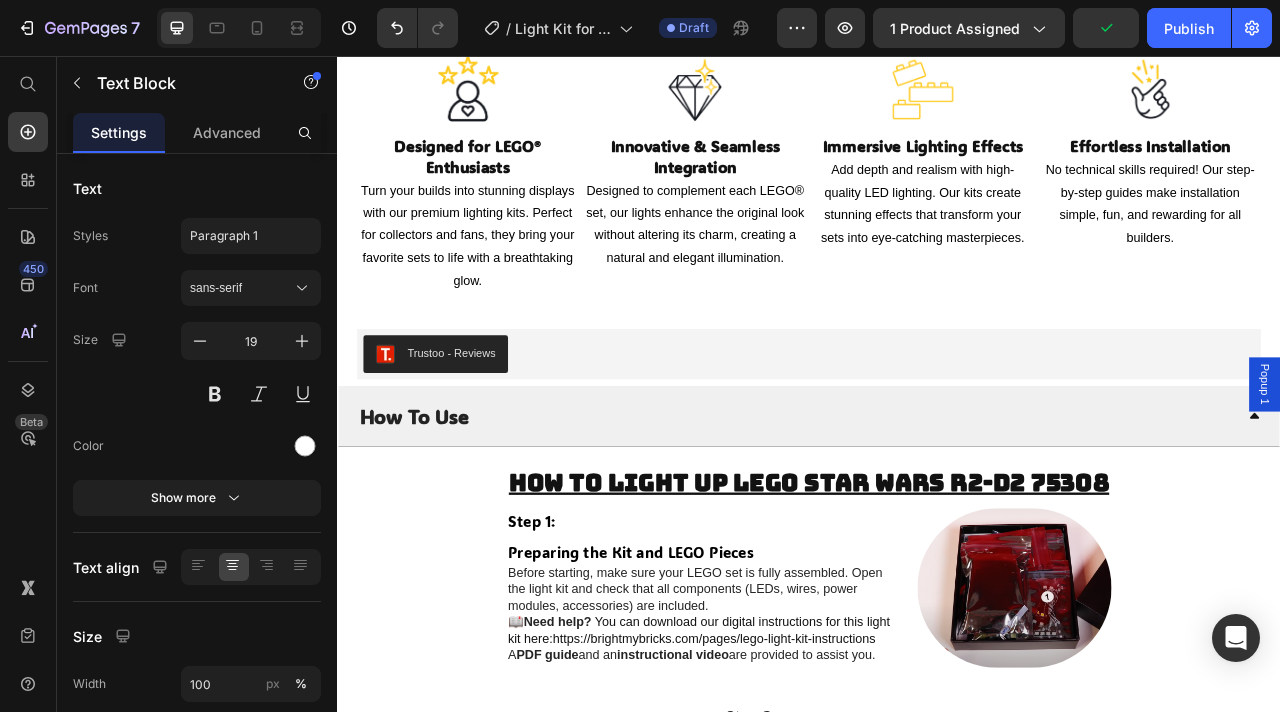 scroll, scrollTop: 4420, scrollLeft: 0, axis: vertical 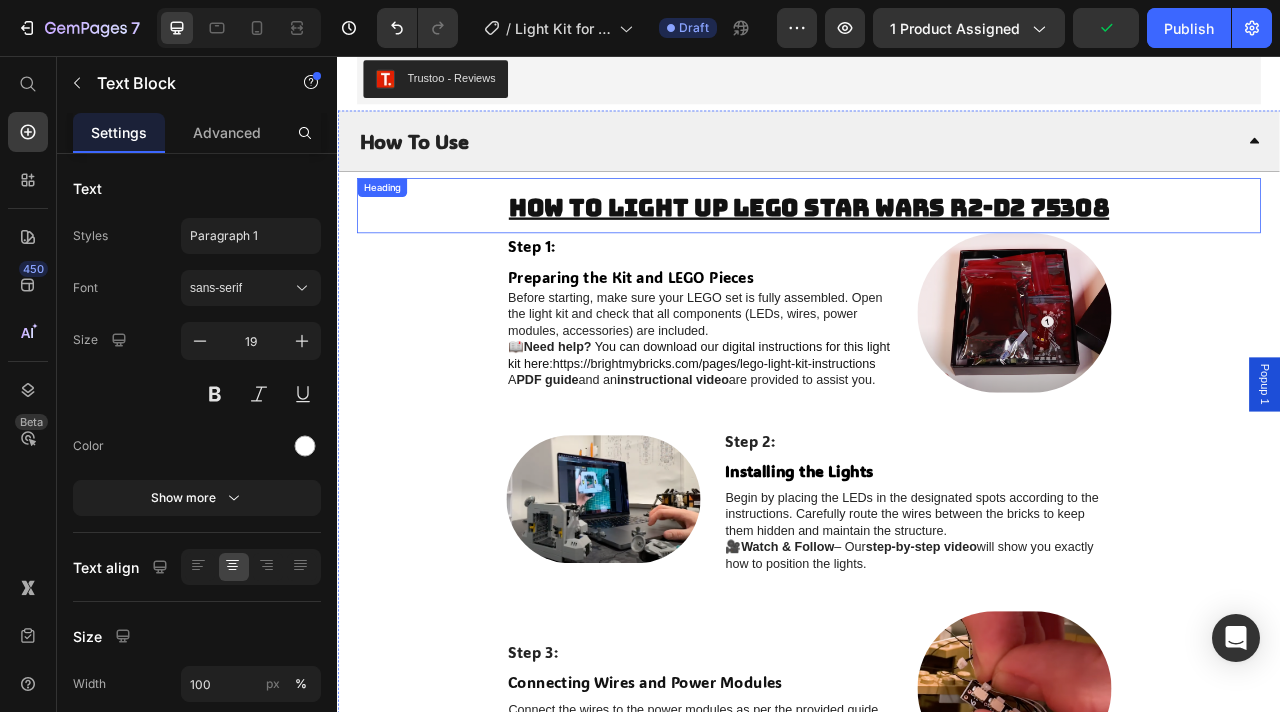 click on "How to light up LEGO Star Wars R2-D2 75308" at bounding box center [937, 248] 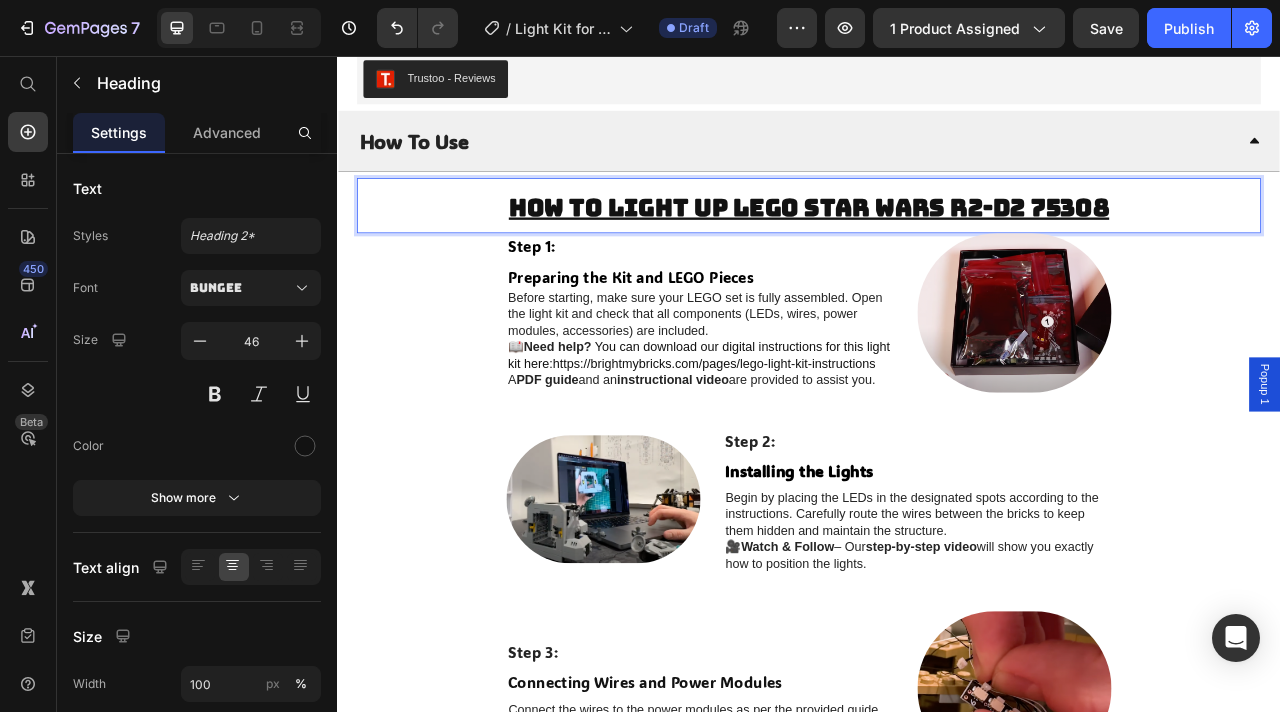 click on "How to light up LEGO Star Wars R2-D2 75308" at bounding box center [937, 248] 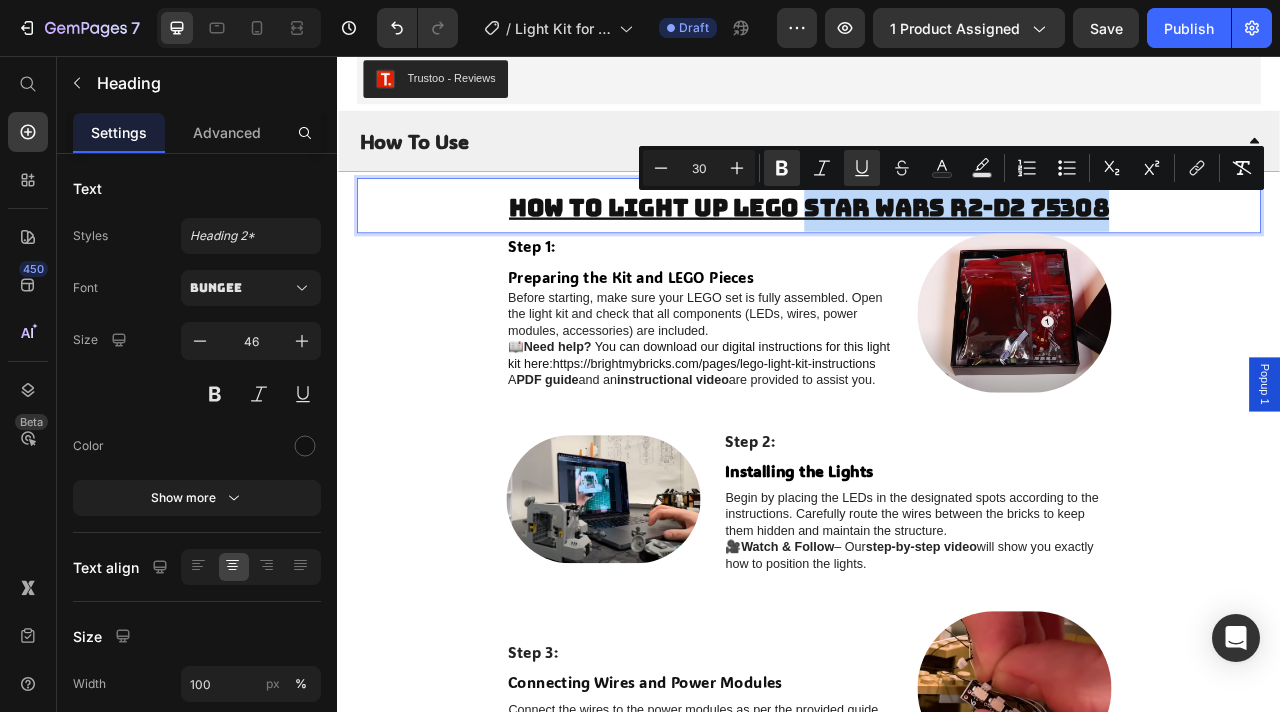 drag, startPoint x: 1340, startPoint y: 254, endPoint x: 937, endPoint y: 265, distance: 403.1501 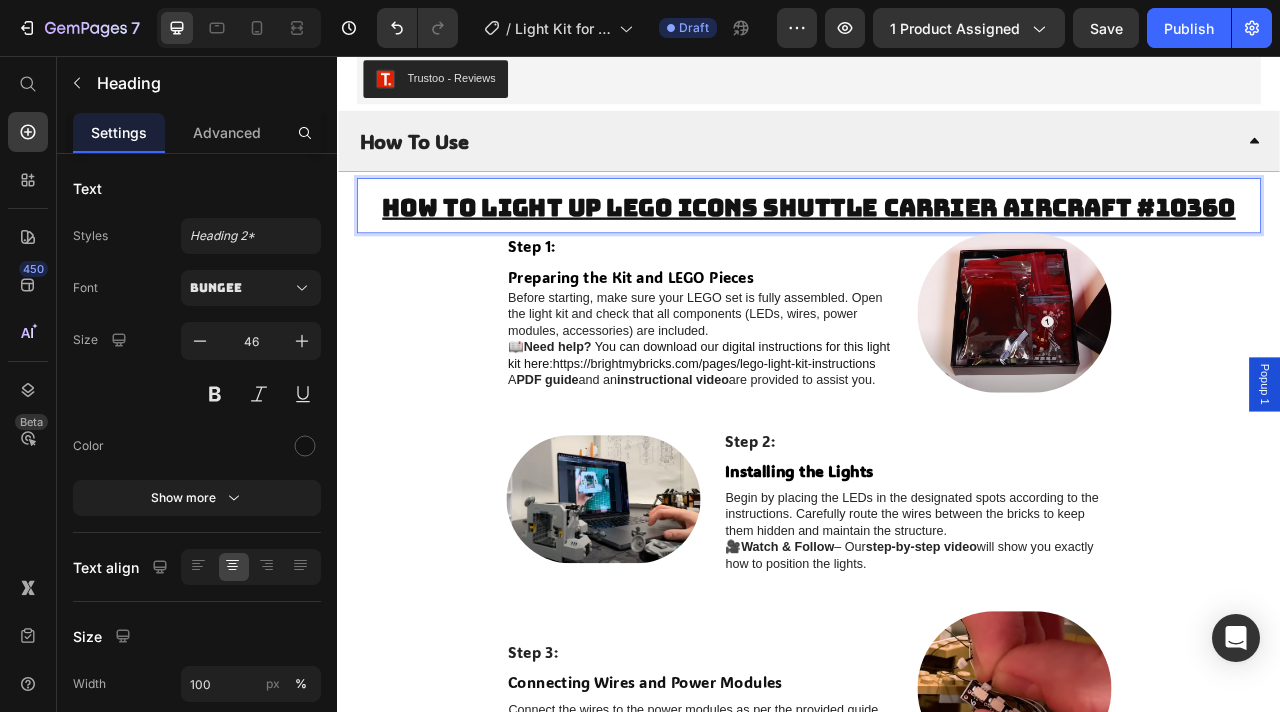 click on "How to light up LEGO Icons Shuttle Carrier Aircraft #10360" at bounding box center [937, 248] 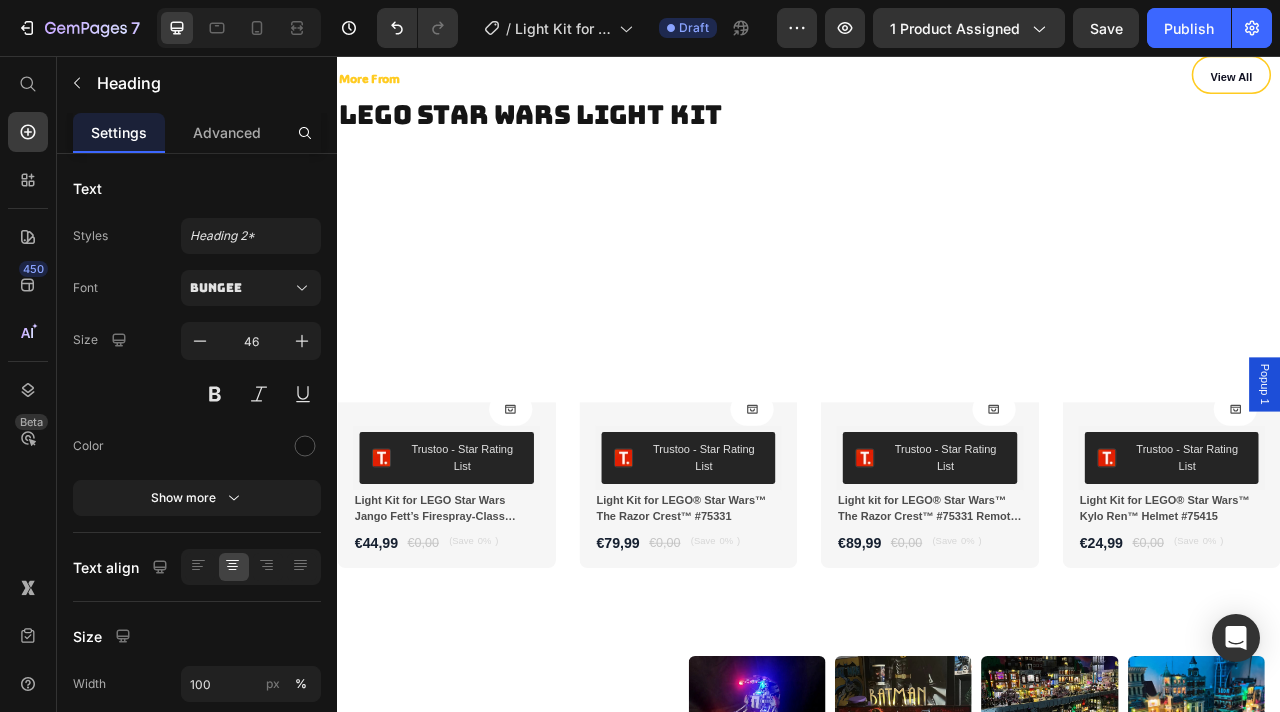 scroll, scrollTop: 5876, scrollLeft: 0, axis: vertical 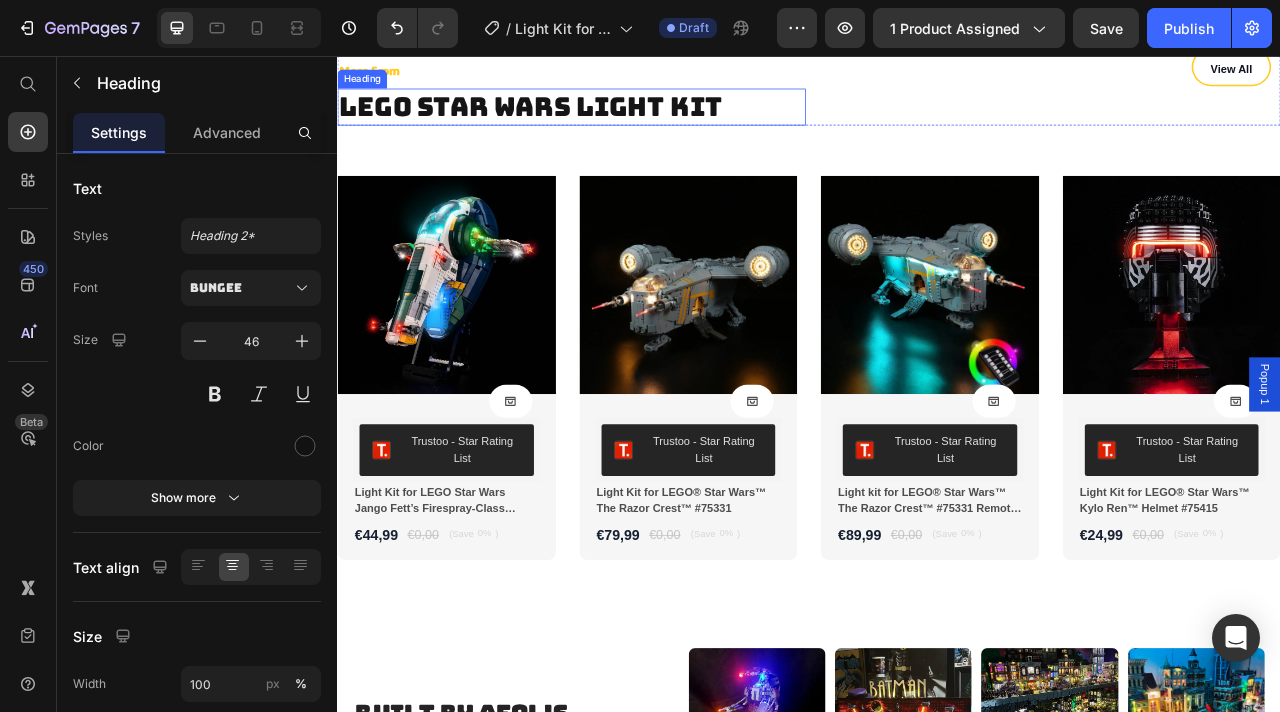 click on "LEGO star wars Light Kit" at bounding box center (635, 120) 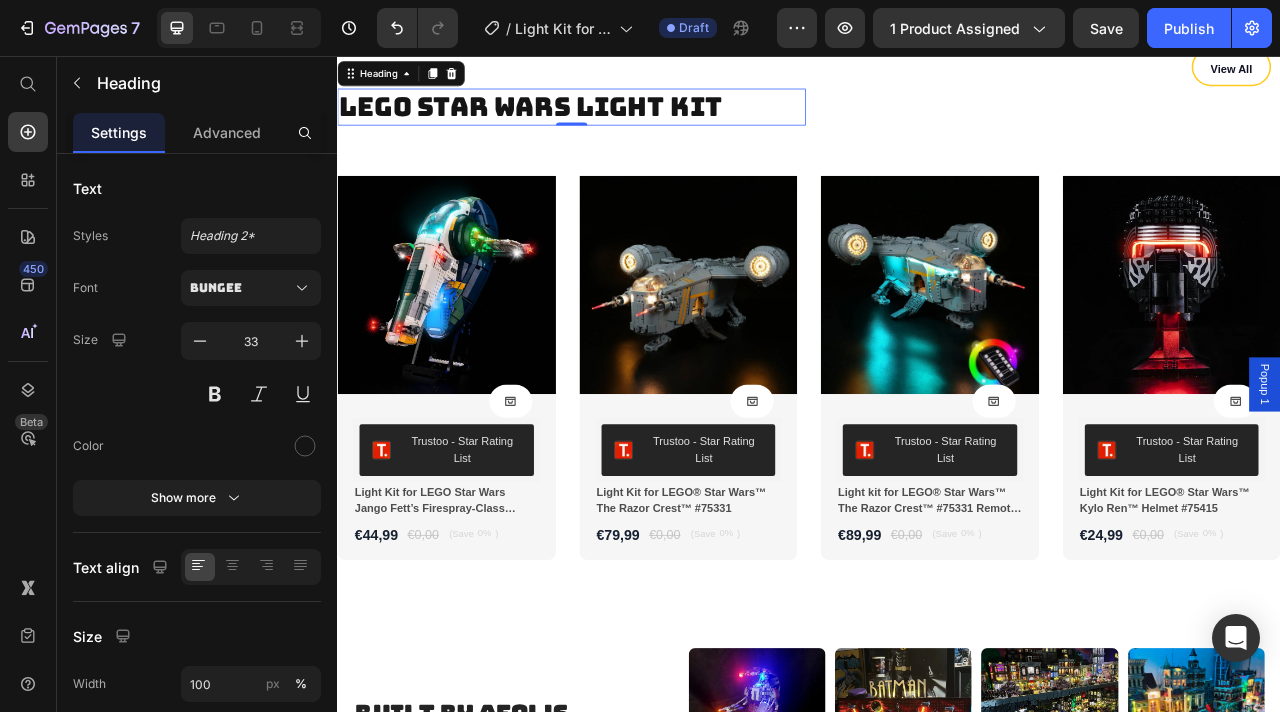 click on "LEGO star wars Light Kit" at bounding box center [635, 120] 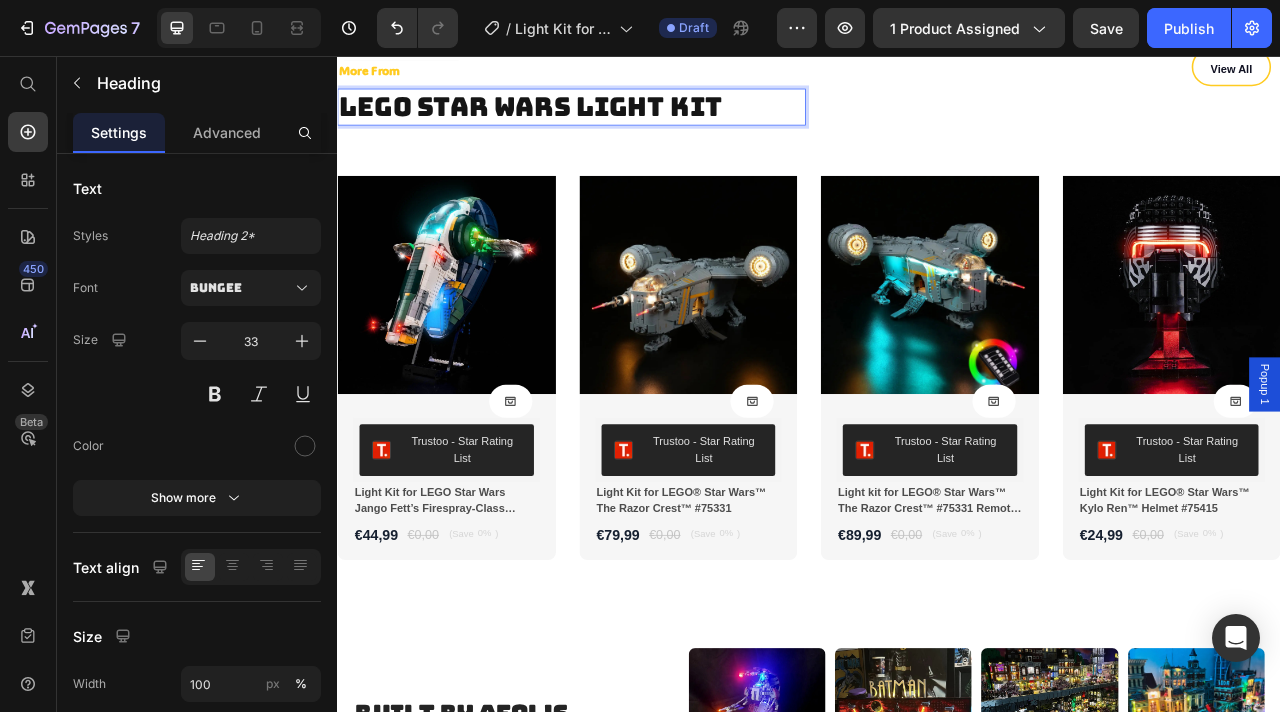 click on "LEGO star wars Light Kit" at bounding box center (635, 120) 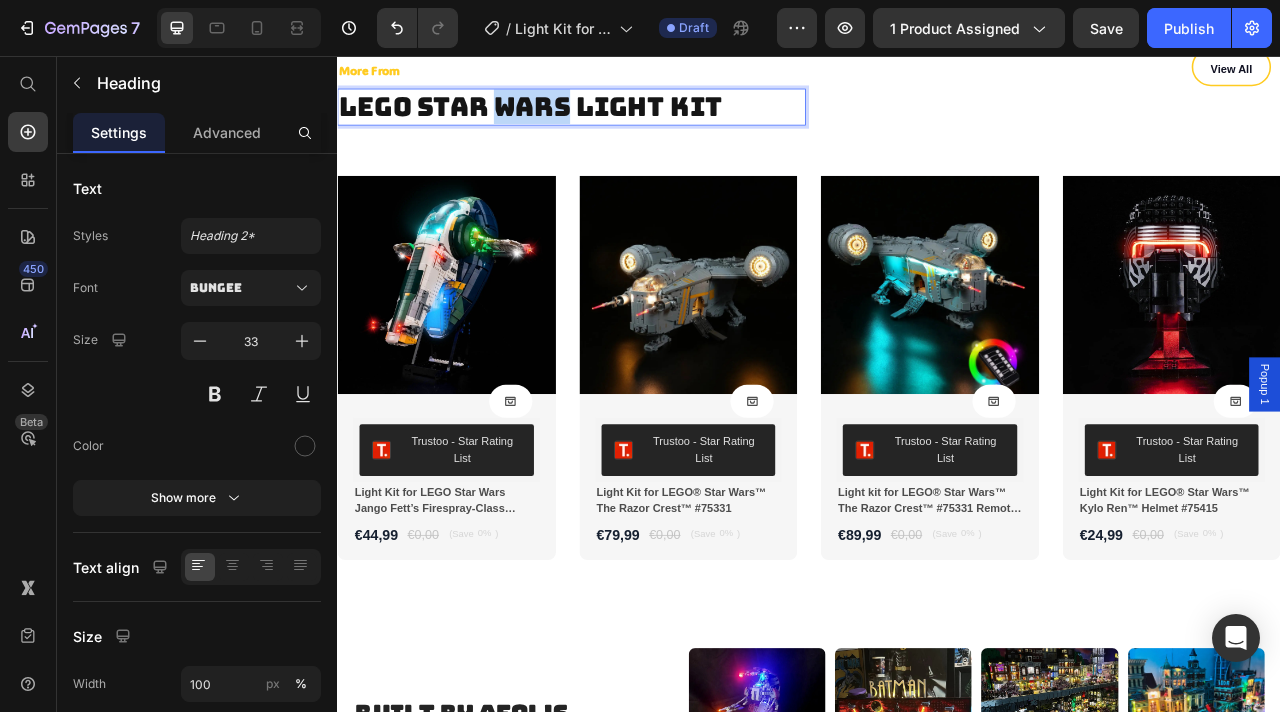 click on "LEGO star wars Light Kit" at bounding box center (635, 120) 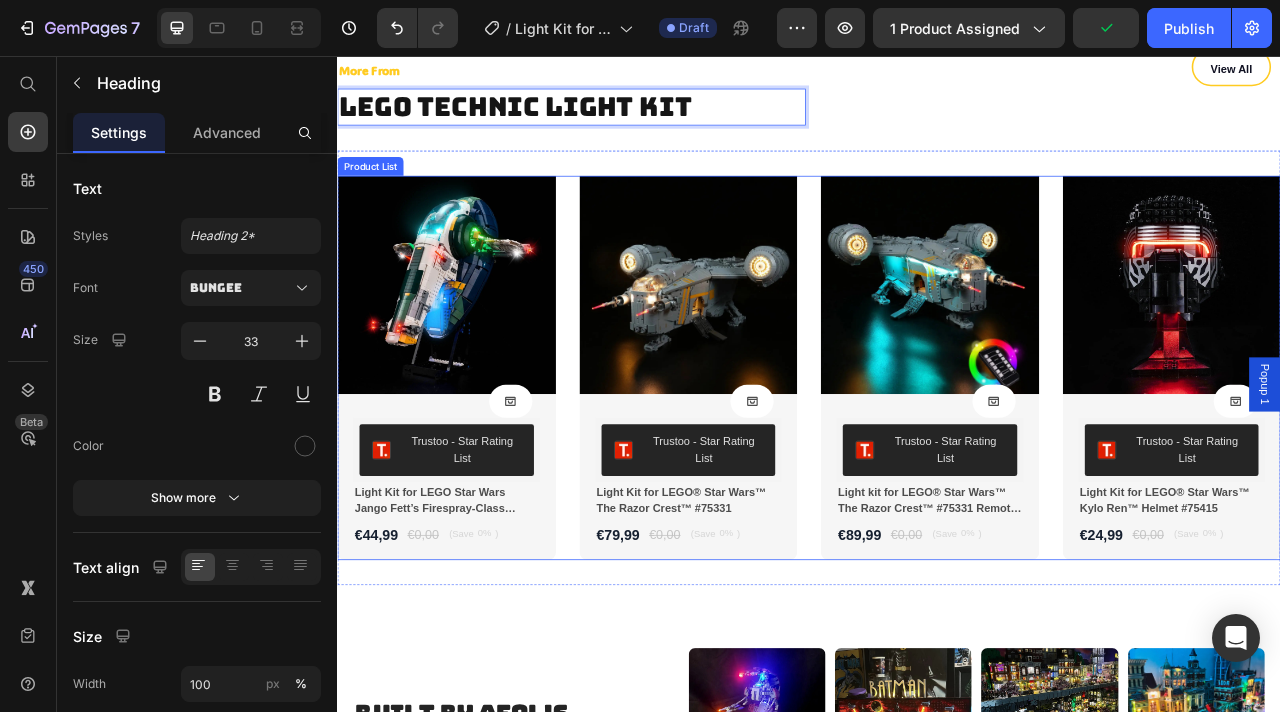 click on "Product Images
Product Cart Button Trustoo - Star Rating List Trustoo Light Kit for LEGO Star Wars Jango Fett’s Firespray-Class Starship #75409 Product Title €44,99 Product Price €0,00 Product Price (Save 0% ) Product Tag Row Row Row Row Product Images
Product Cart Button Trustoo - Star Rating List Trustoo Light Kit for LEGO® Star Wars™ The Razor Crest™ #75331 Product Title €79,99 Product Price €0,00 Product Price (Save 0% ) Product Tag Row Row Row Row Product Images
Product Cart Button Trustoo - Star Rating List Trustoo Light kit for LEGO® Star Wars™ The Razor Crest™ #75331 Remote Control Version Product Title €89,99 Product Price €0,00 Product Price (Save 0% ) Product Tag Row Row Row Row Product Images
Product Cart Button Trustoo - Star Rating List Trustoo Light Kit for LEGO® Star Wars™ Kylo Ren™ Helmet #75415 Product Title €24,99 Product Price €0,00 Product Price (Save 0% ) Product Tag Row Row Row Row" at bounding box center [937, 452] 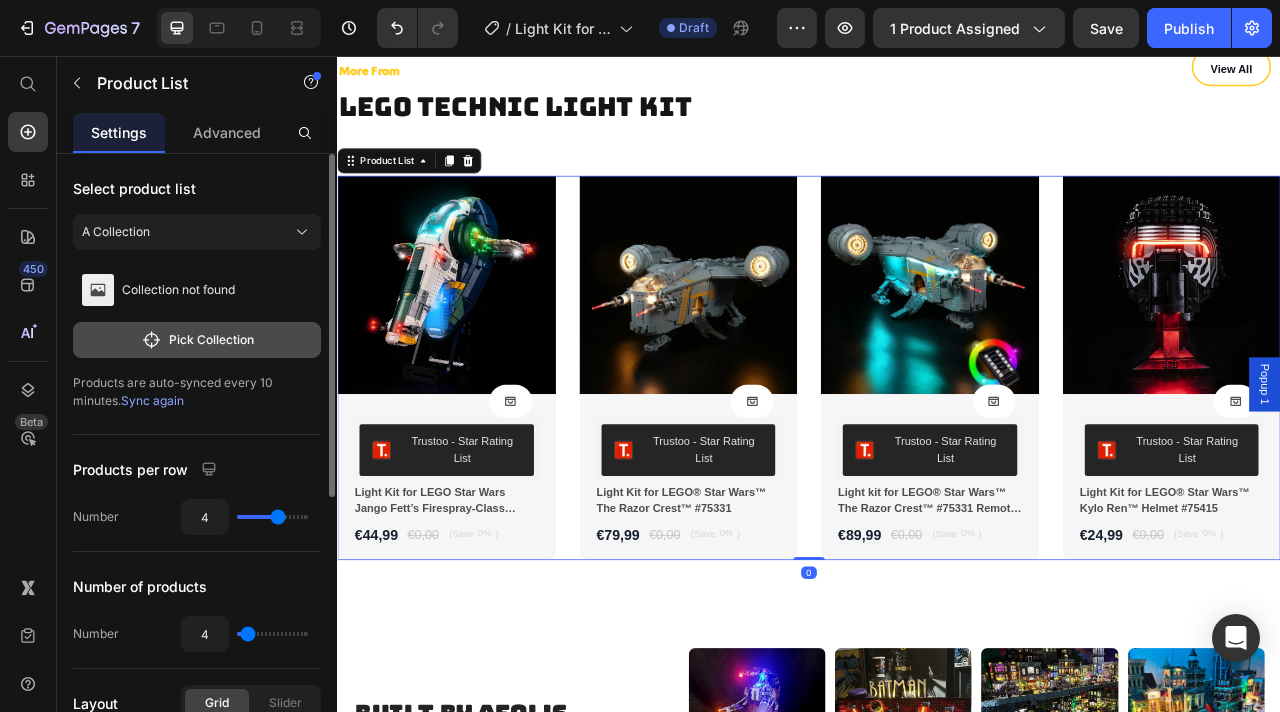 click on "Pick Collection" at bounding box center [197, 340] 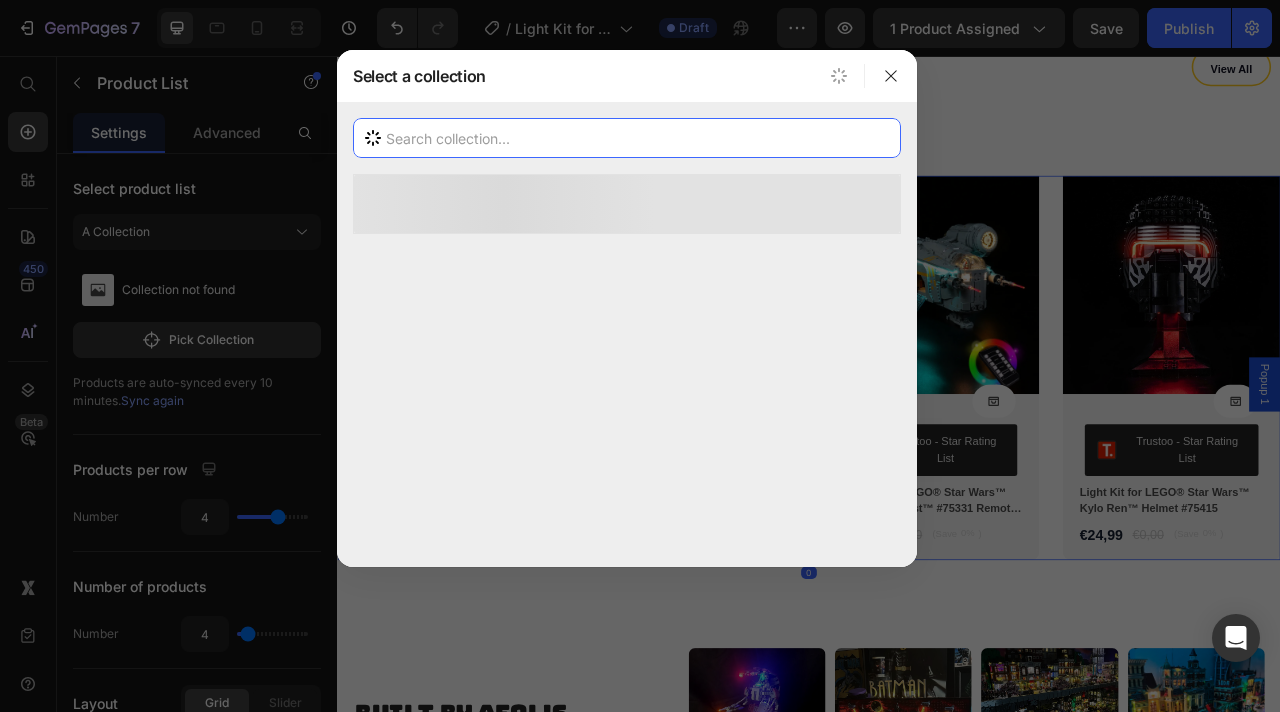 click at bounding box center (627, 138) 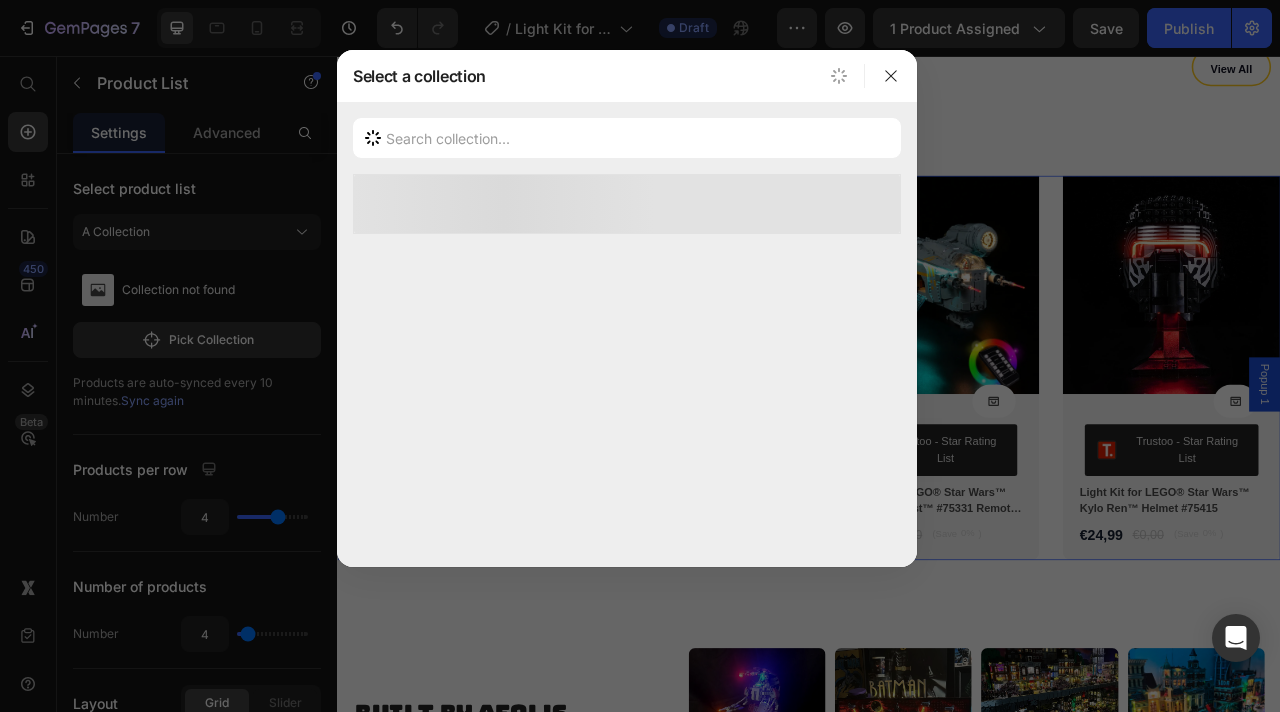 click at bounding box center (640, 356) 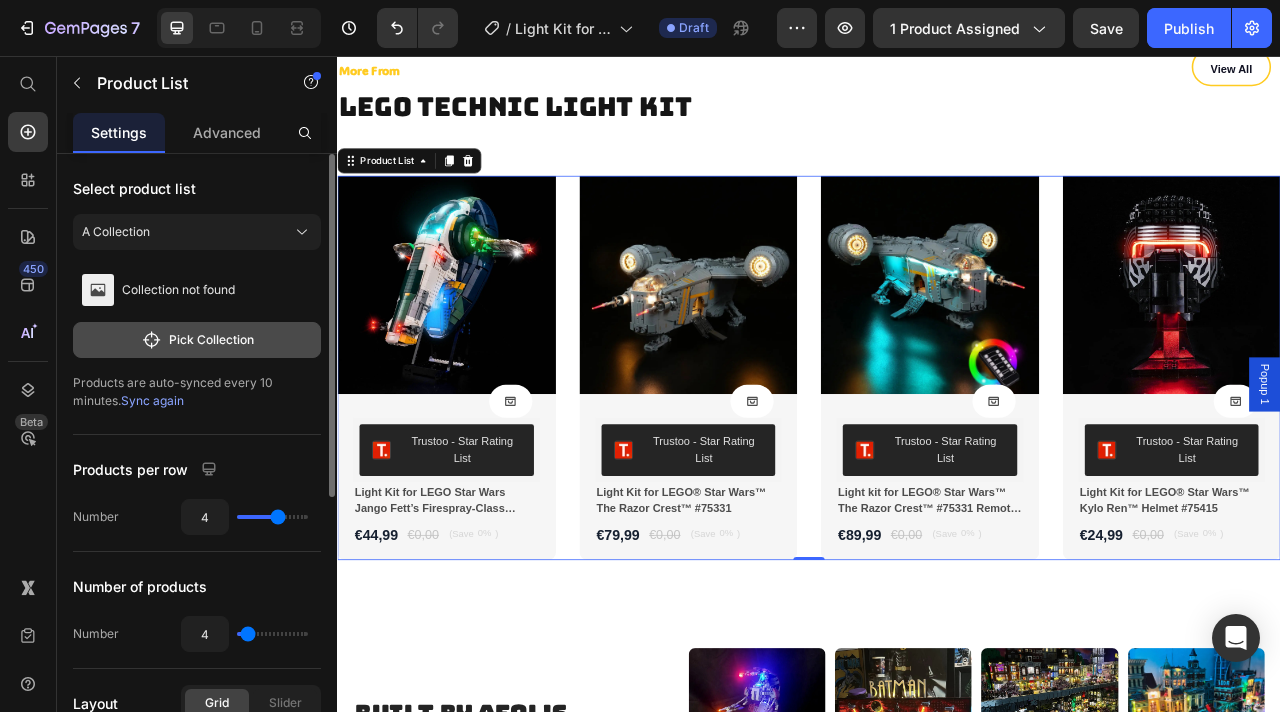 click on "Pick Collection" 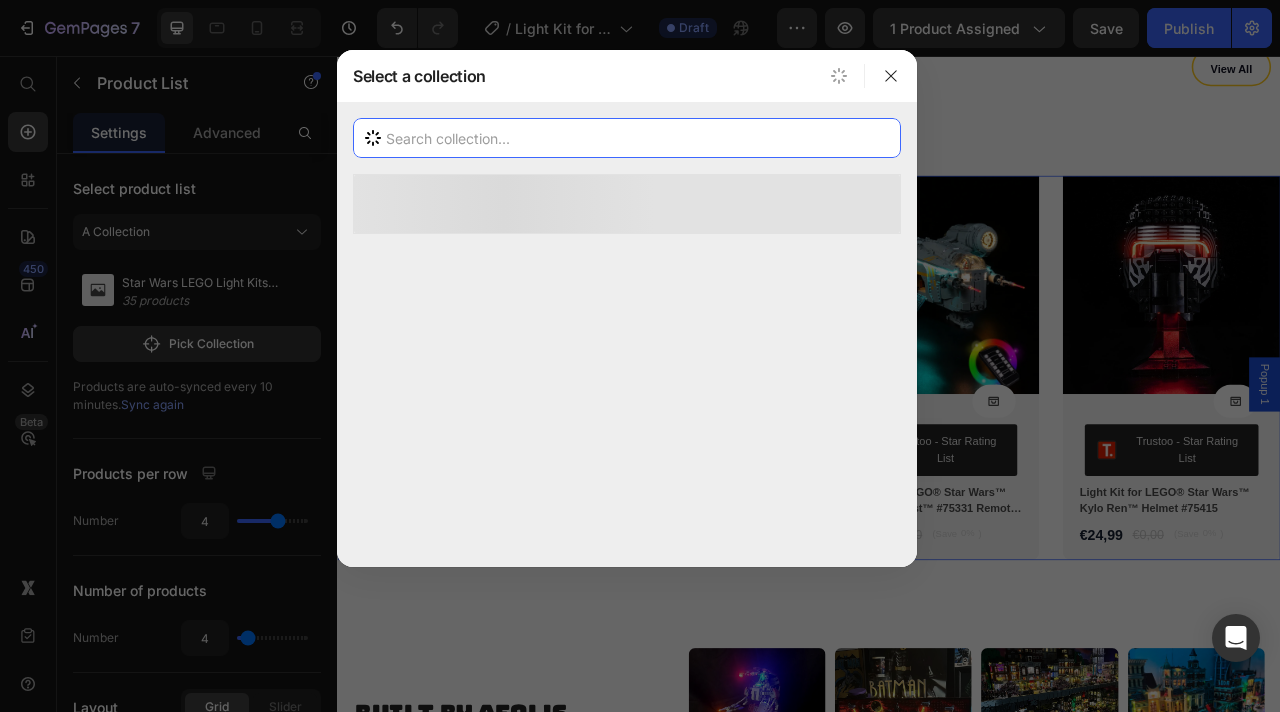 click at bounding box center [627, 138] 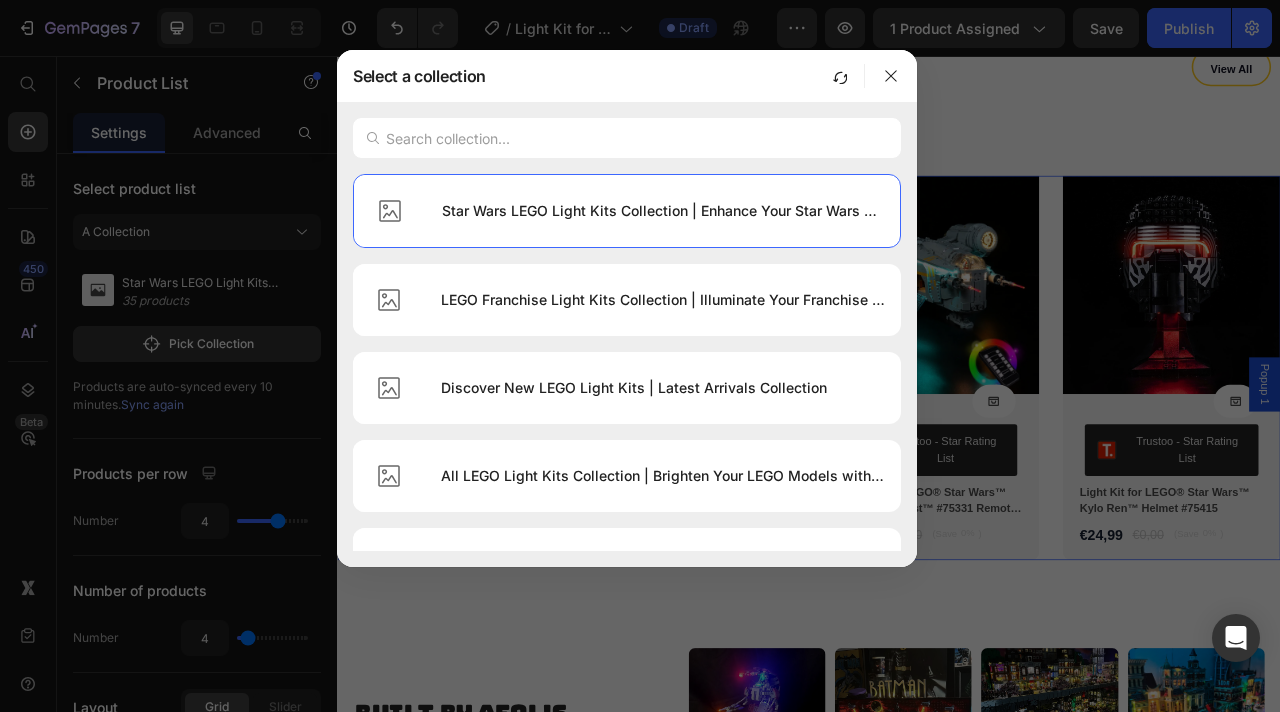 click at bounding box center [640, 356] 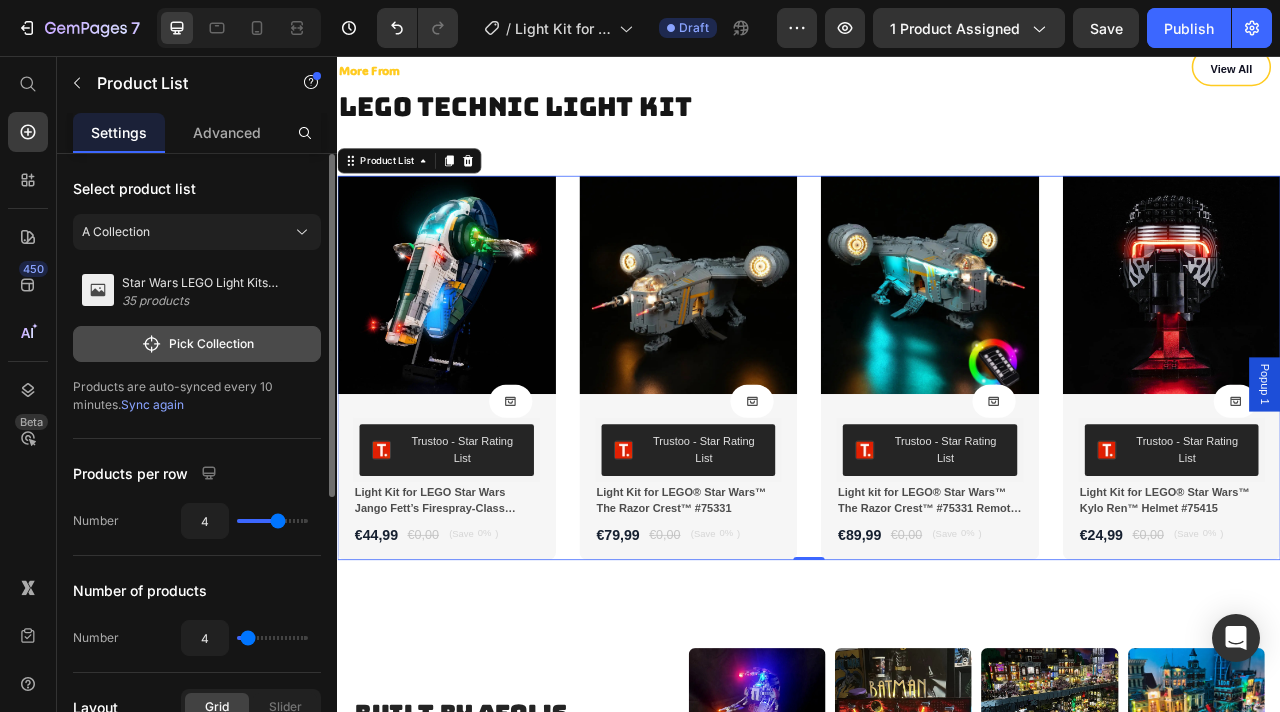 click on "Pick Collection" at bounding box center [197, 344] 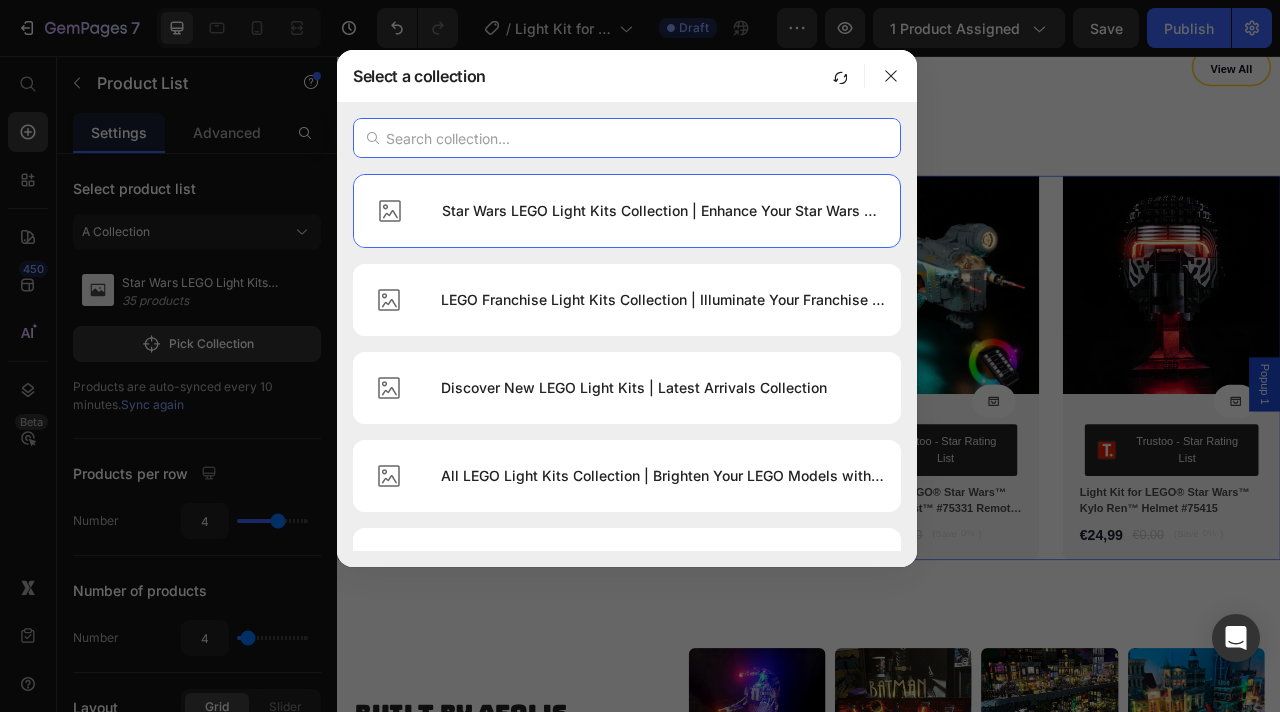 click at bounding box center (627, 138) 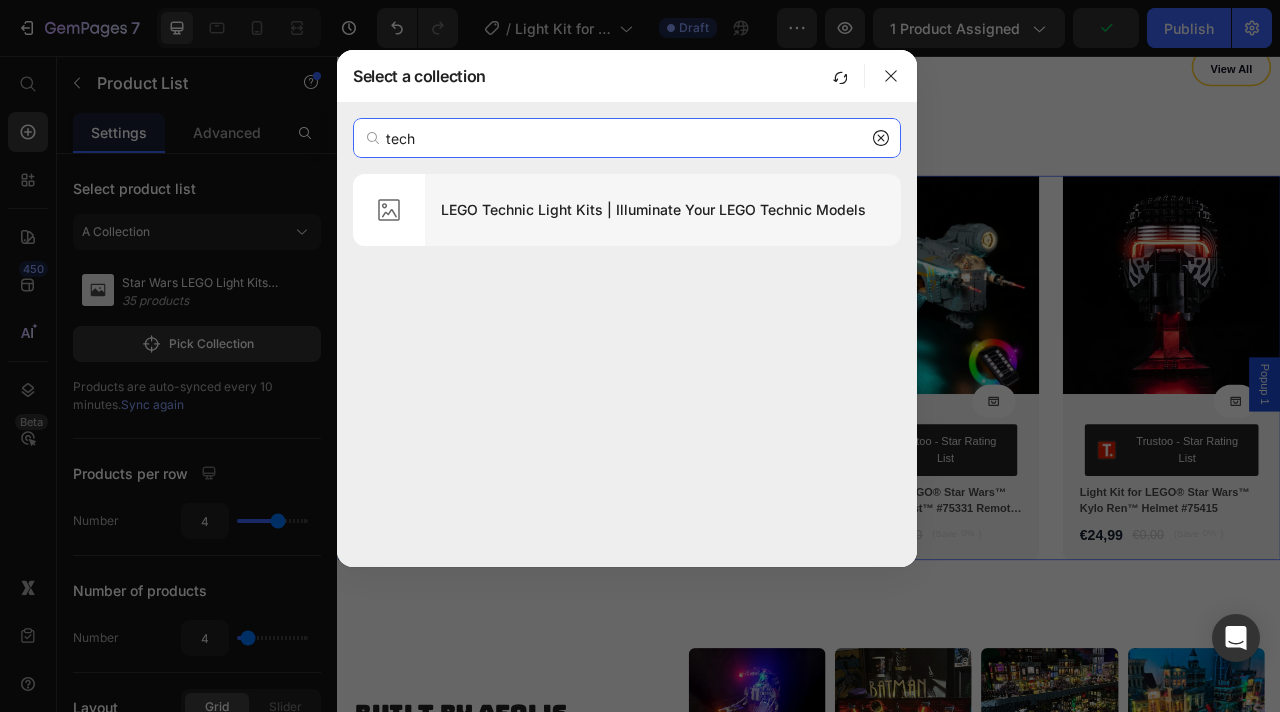 type on "tech" 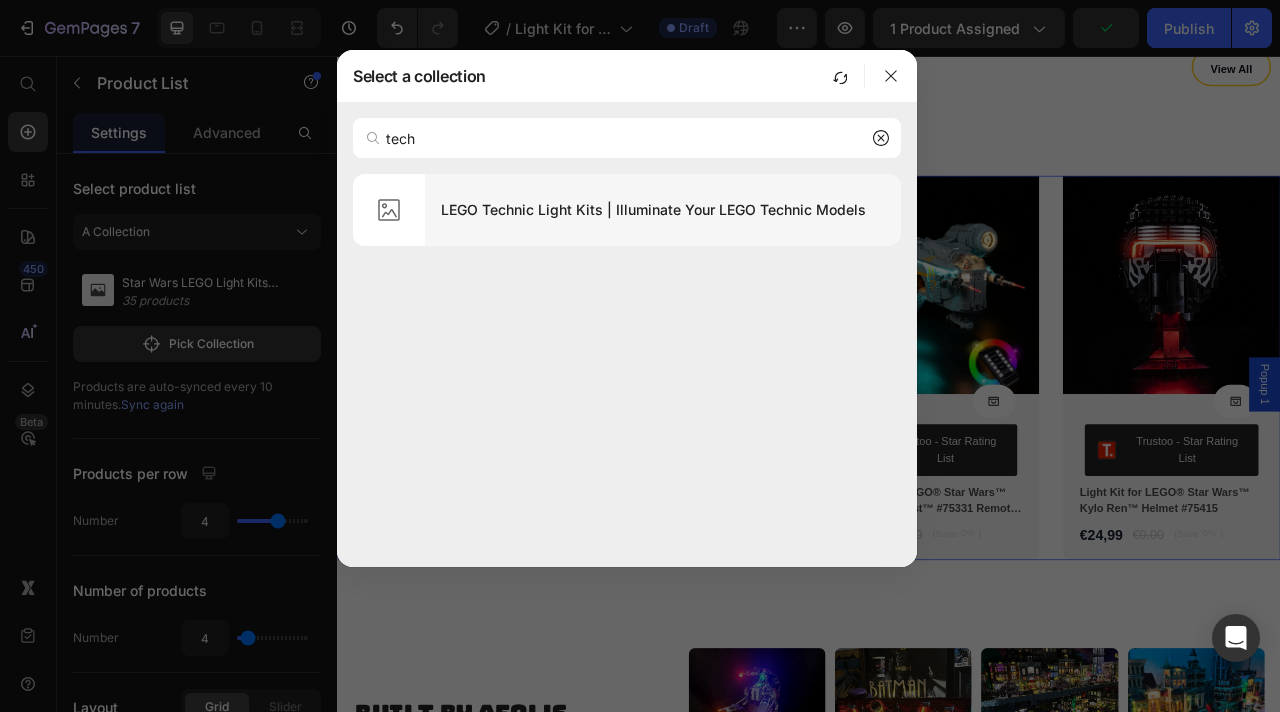 click on "LEGO Technic Light Kits | Illuminate Your LEGO Technic Models" at bounding box center (663, 210) 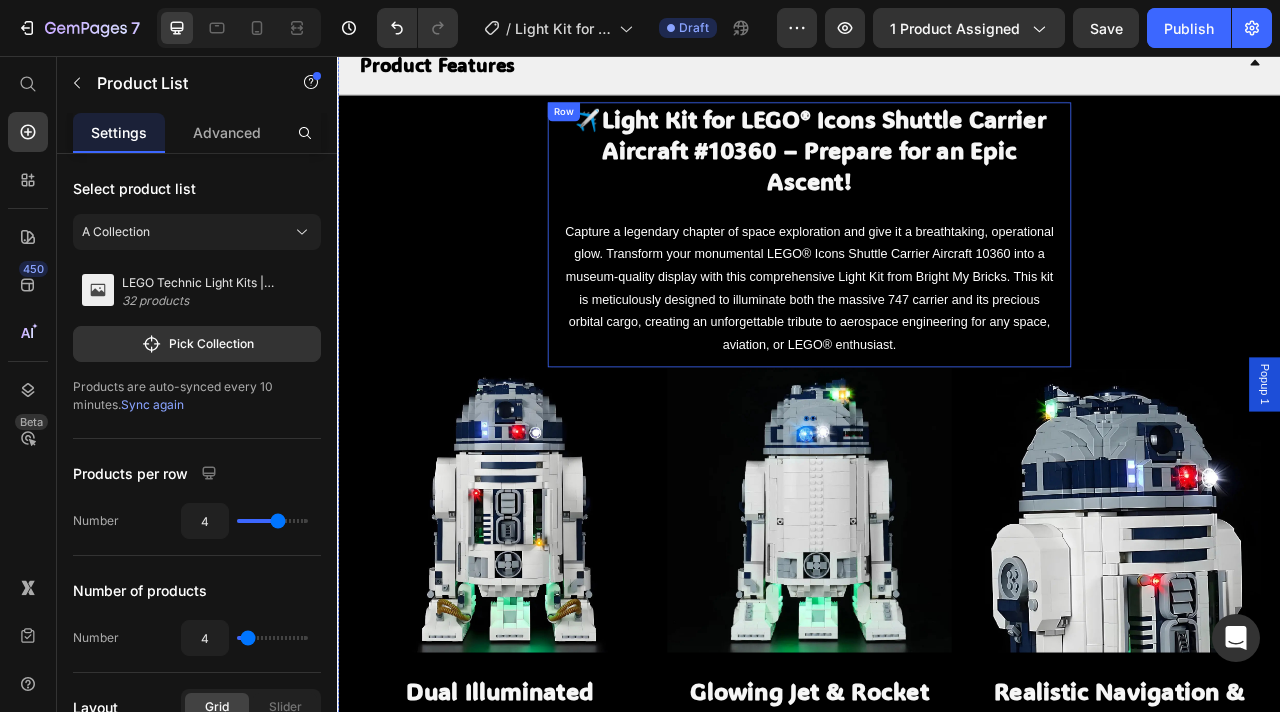 scroll, scrollTop: 1245, scrollLeft: 0, axis: vertical 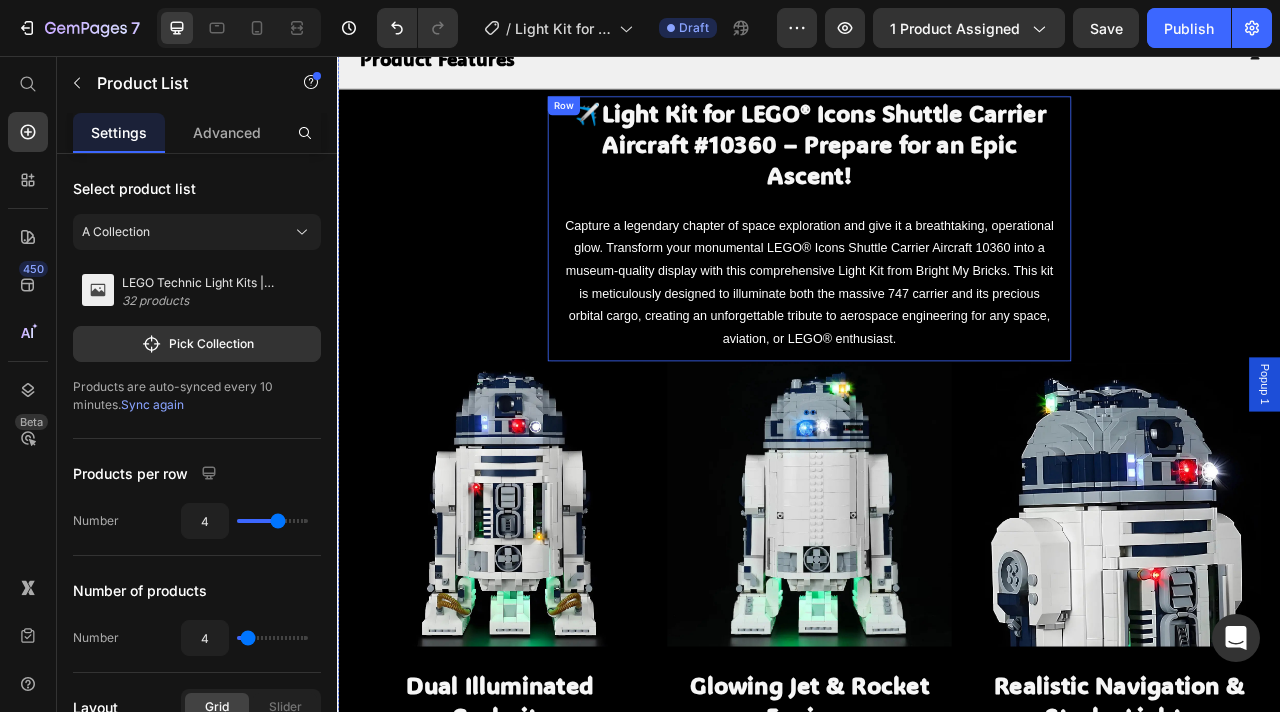 click at bounding box center (543, 626) 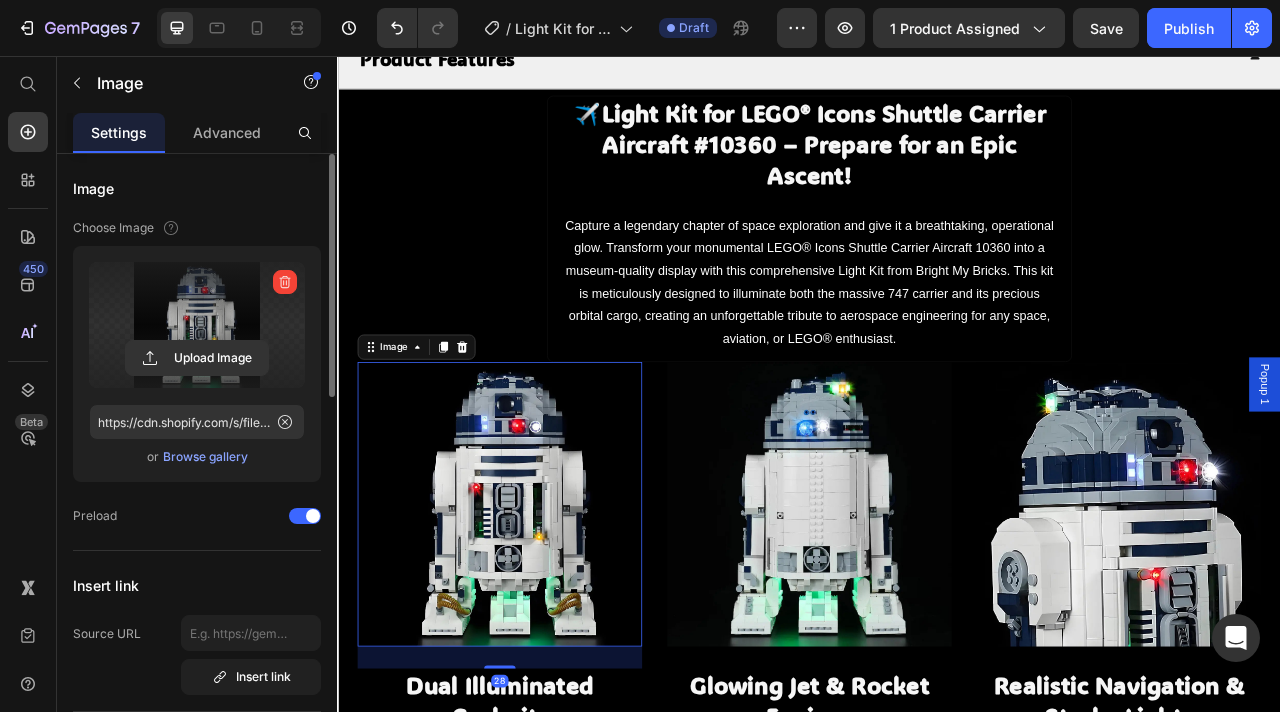click at bounding box center [197, 325] 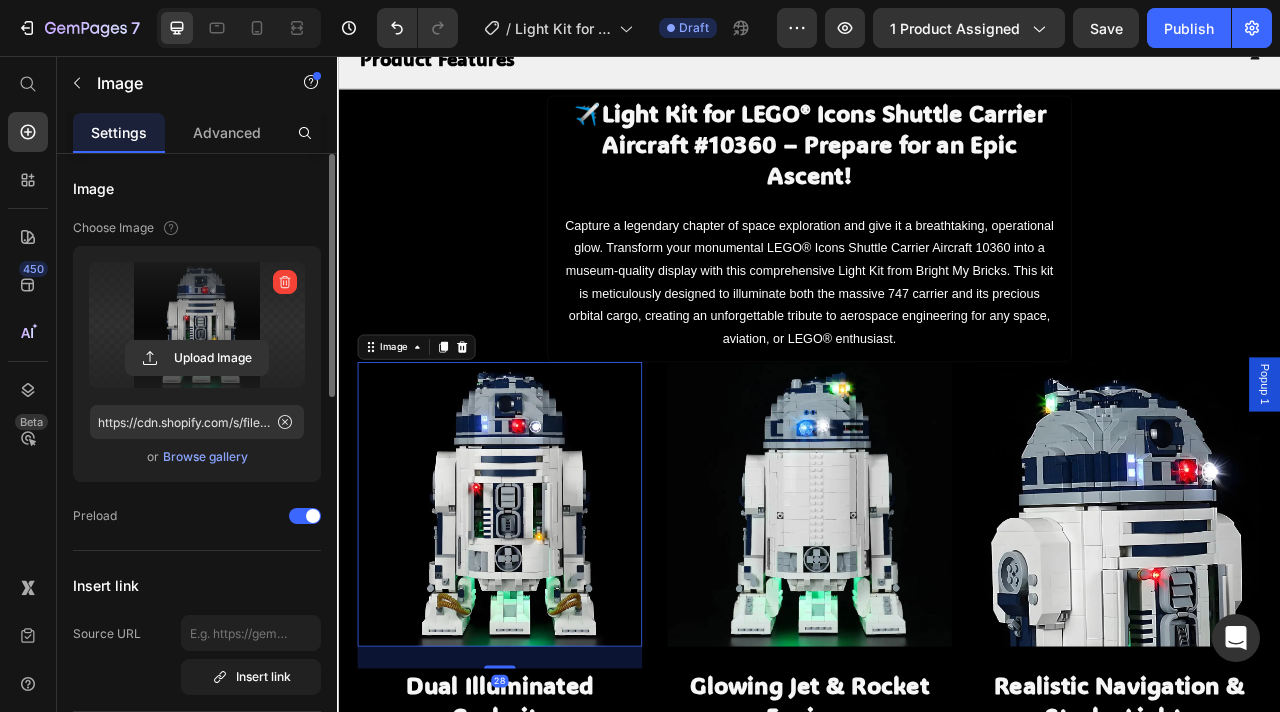 click 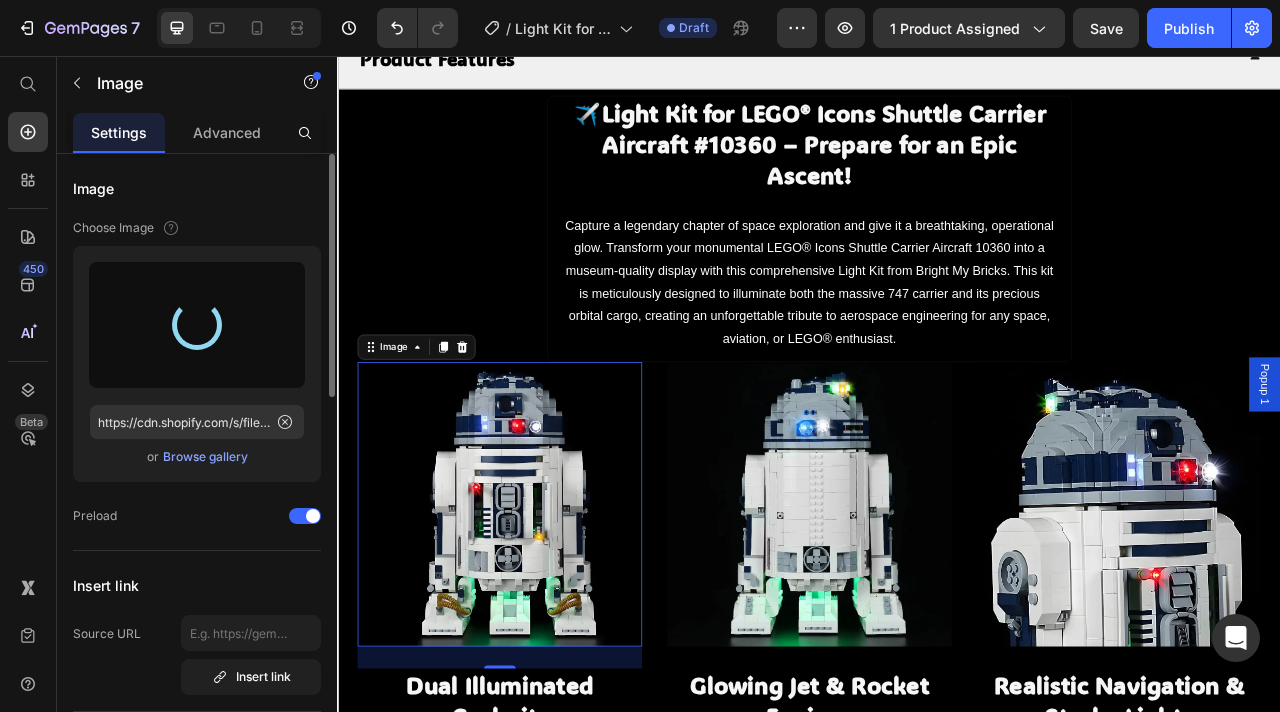 type on "https://cdn.shopify.com/s/files/1/0862/3666/0039/files/gempages_541772998508544900-3fe3ba9d-5417-42e0-9f80-2c486e12916d.webp" 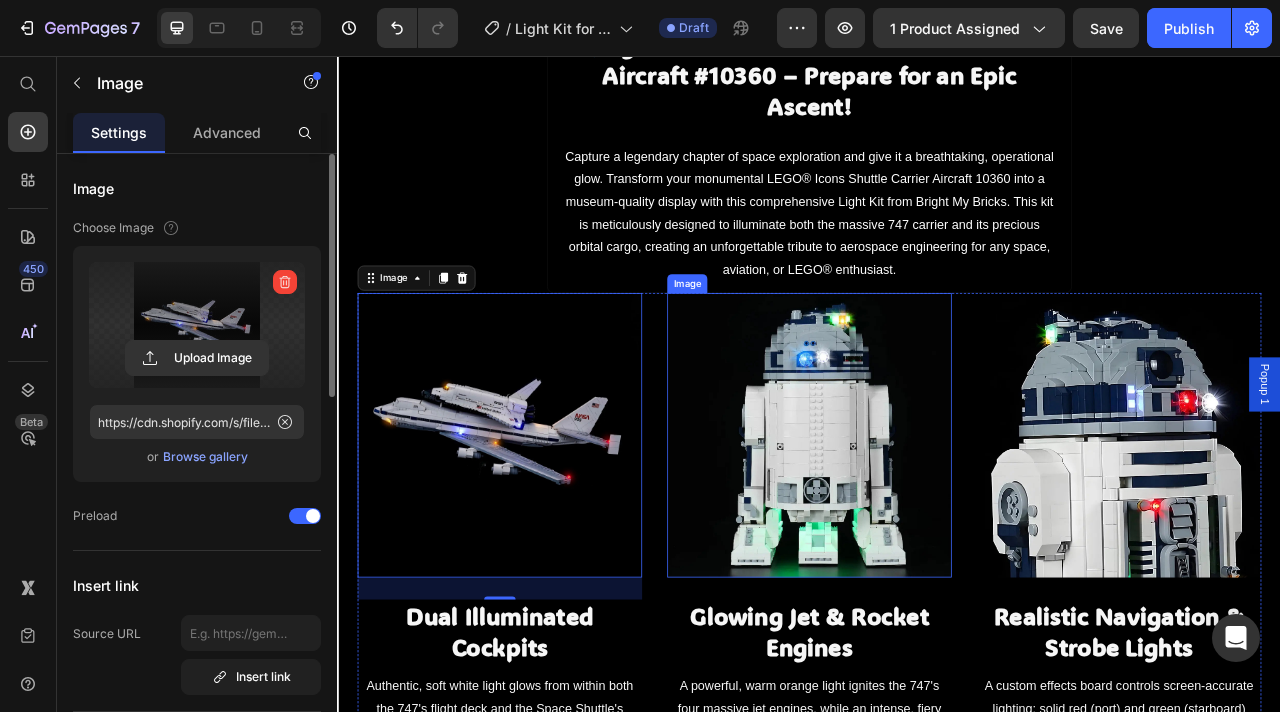 scroll, scrollTop: 1416, scrollLeft: 0, axis: vertical 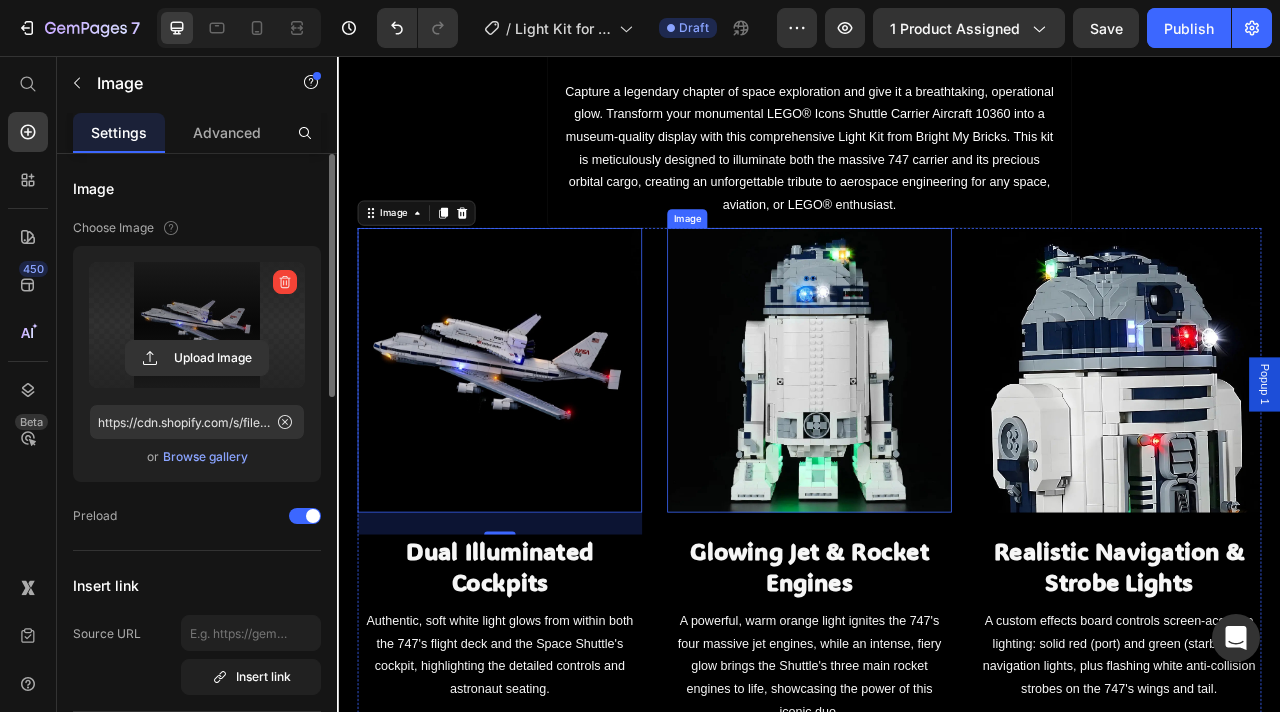 click at bounding box center (937, 455) 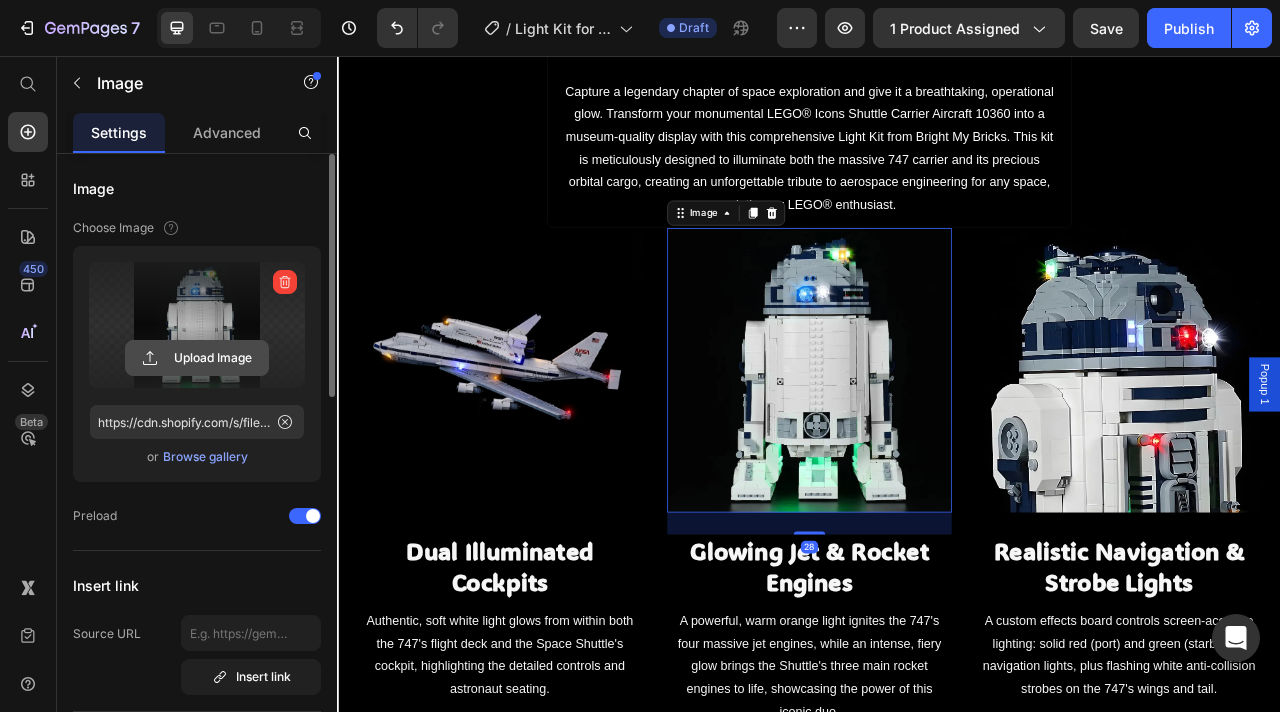 click 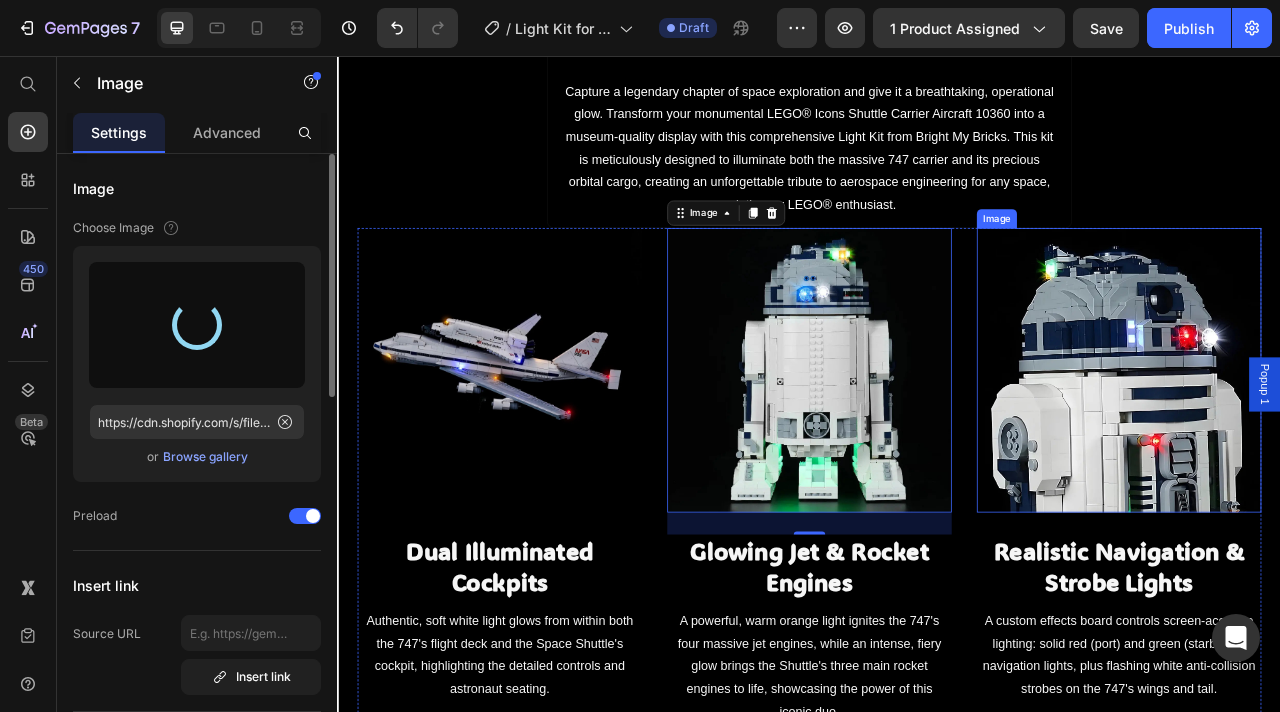 type on "https://cdn.shopify.com/s/files/1/0862/3666/0039/files/gempages_541772998508544900-ce206a07-a244-4173-a04f-623a3a563ad5.webp" 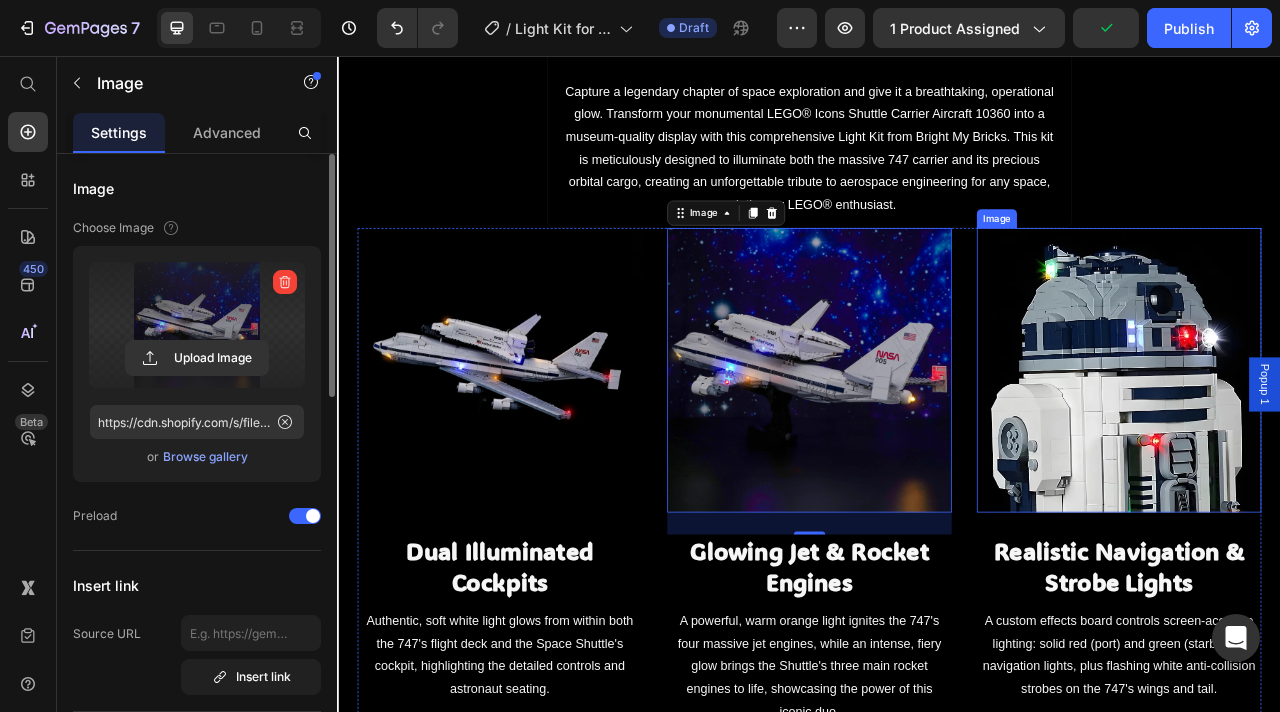 click at bounding box center (1331, 455) 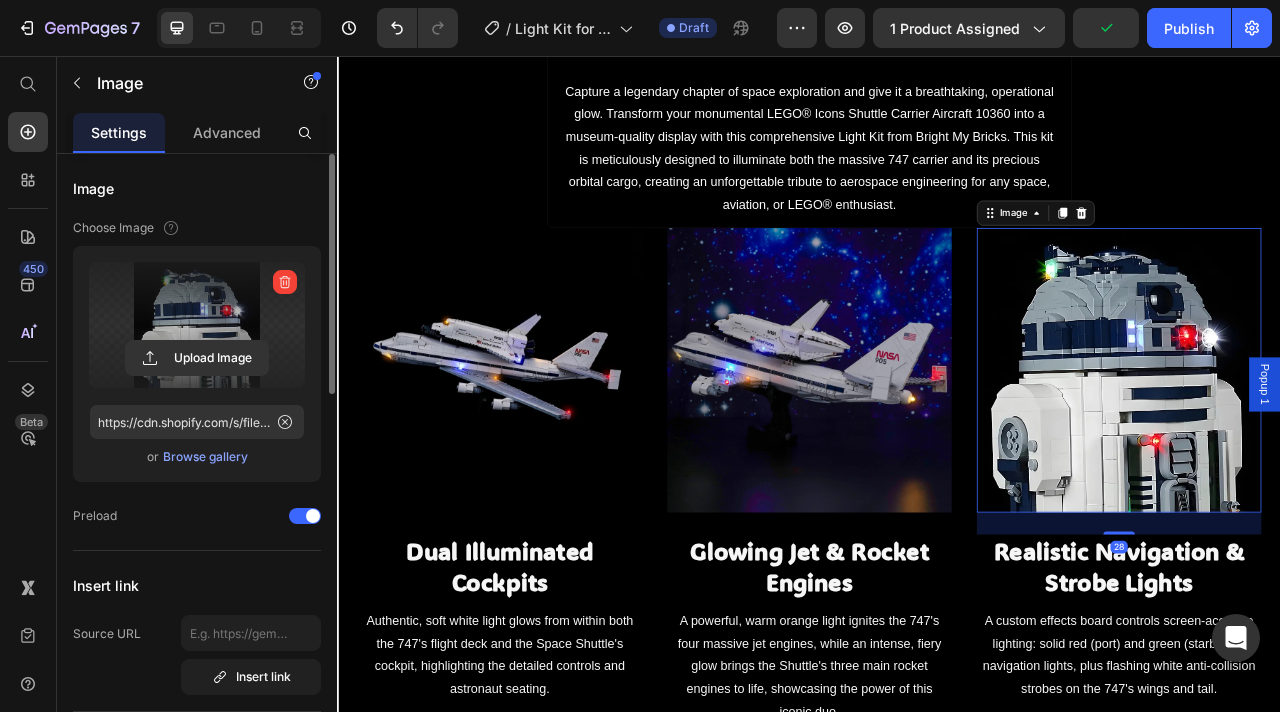 click at bounding box center [197, 325] 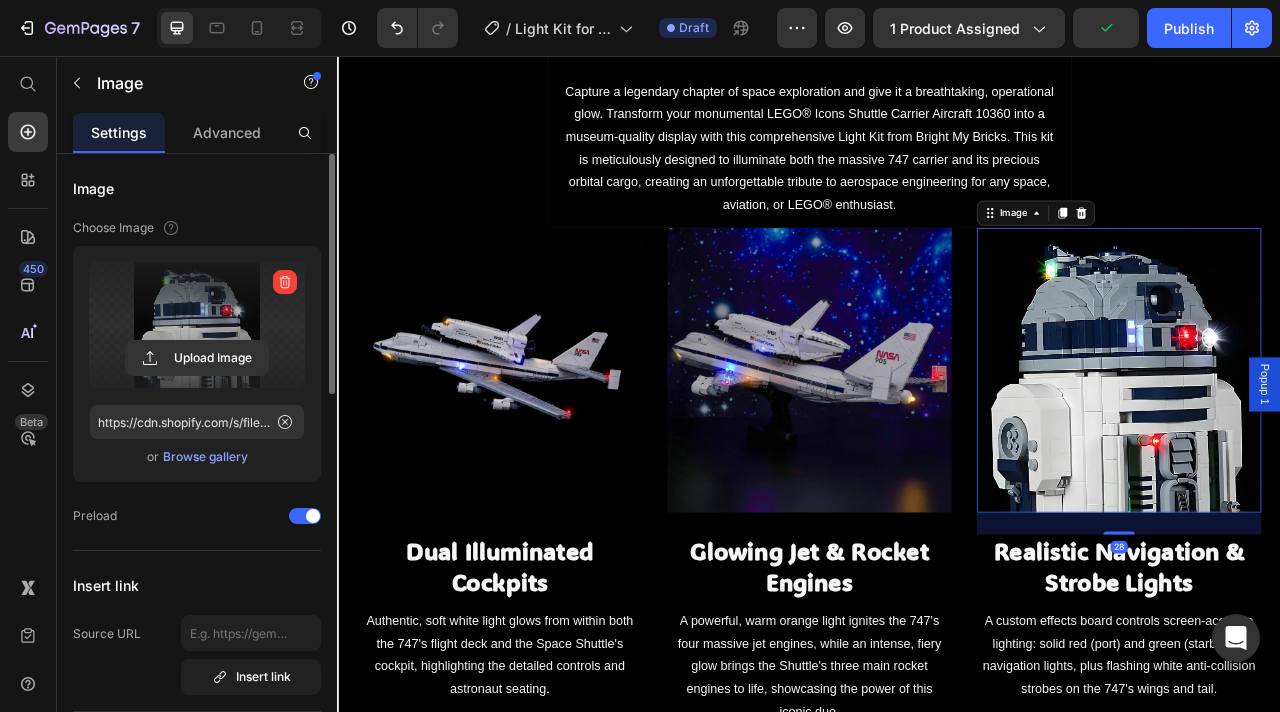 click 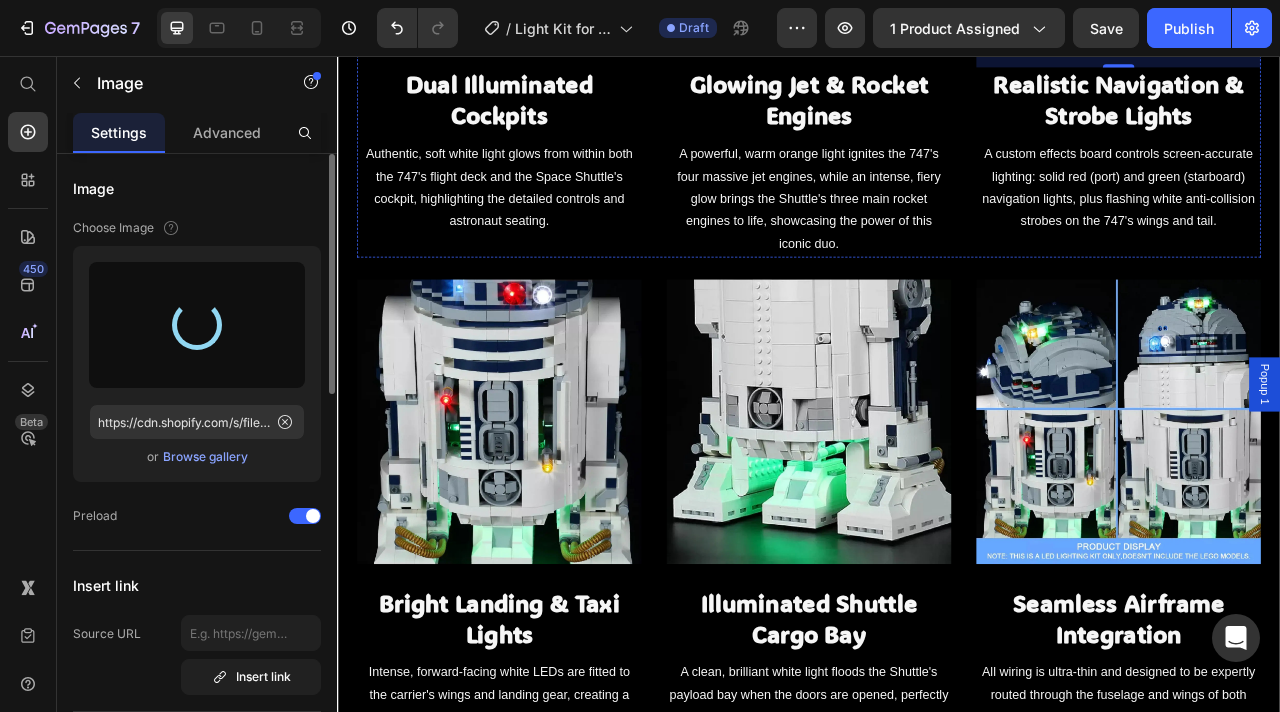 scroll, scrollTop: 2033, scrollLeft: 0, axis: vertical 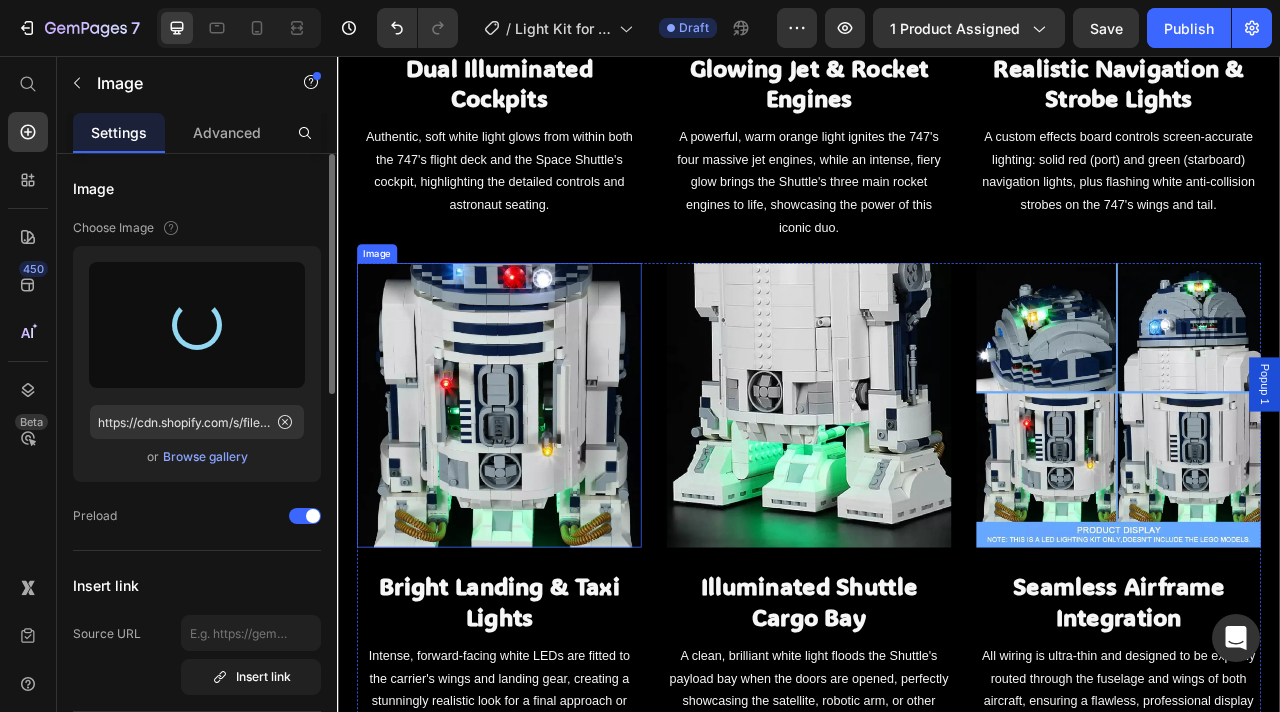 type on "https://cdn.shopify.com/s/files/1/0862/3666/0039/files/gempages_541772998508544900-65d61b82-3d3c-44fe-8cc3-95cee98135ce.webp" 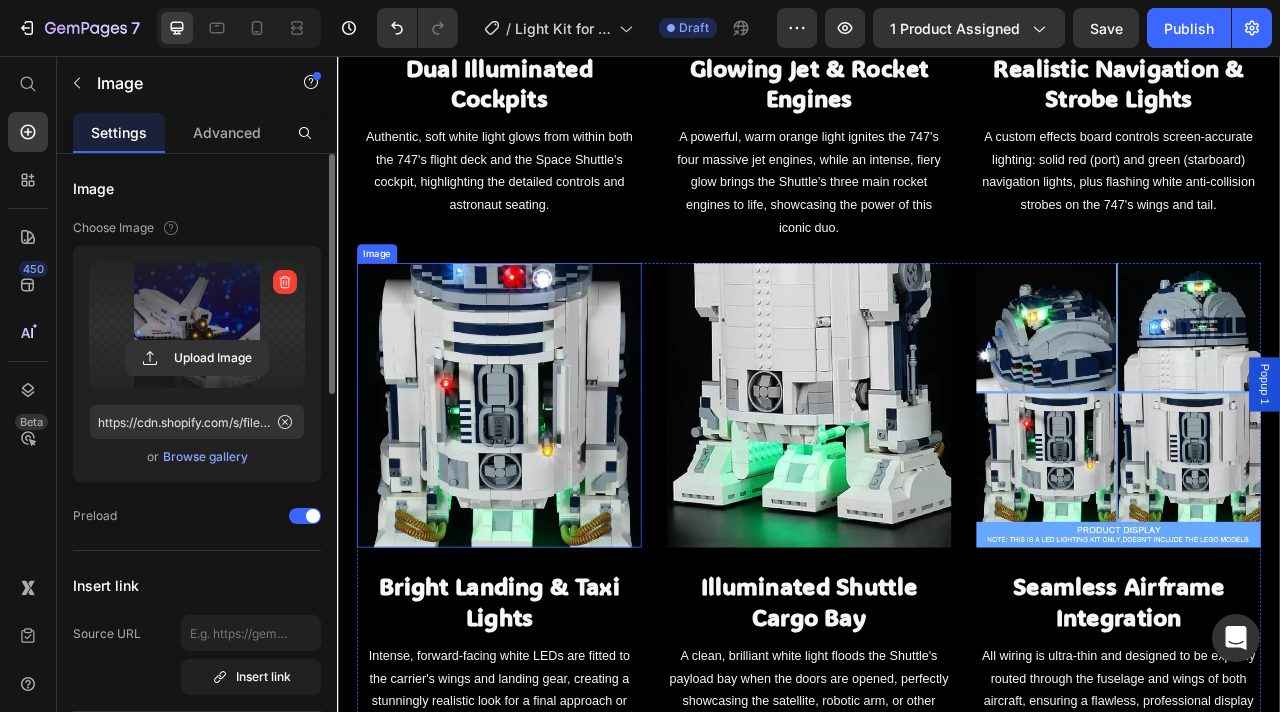 click at bounding box center (543, 500) 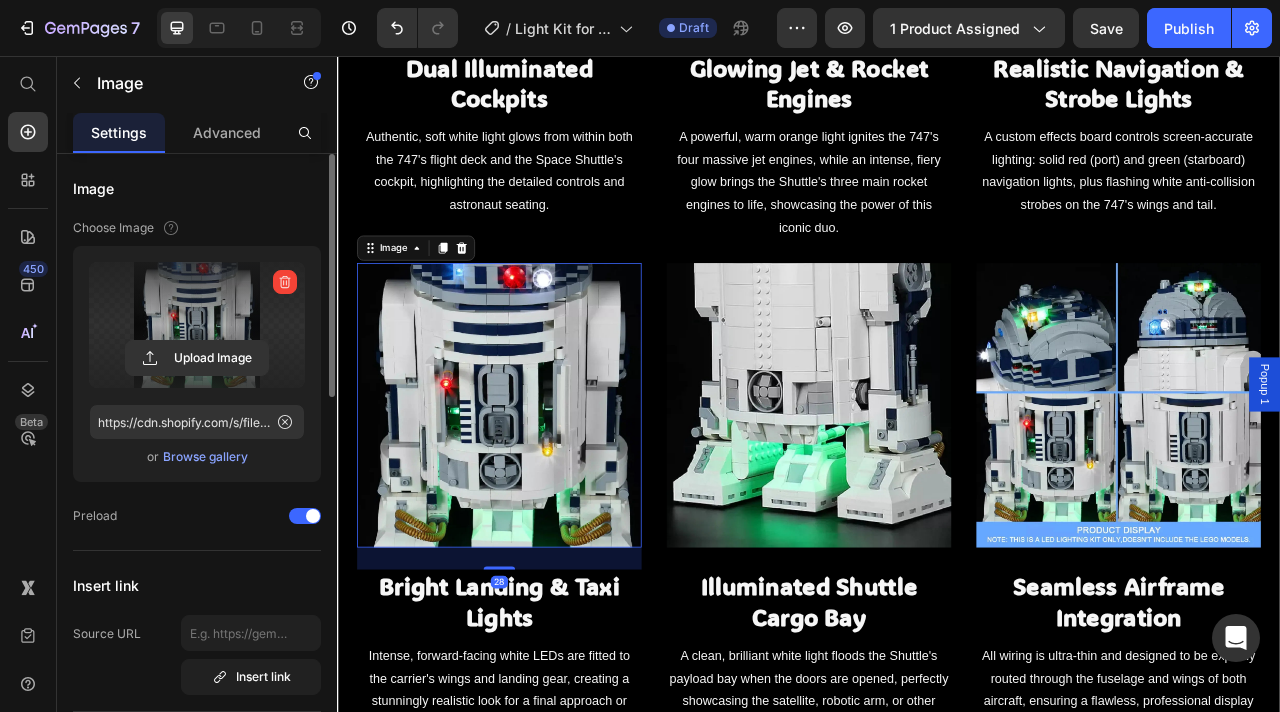 click at bounding box center (197, 325) 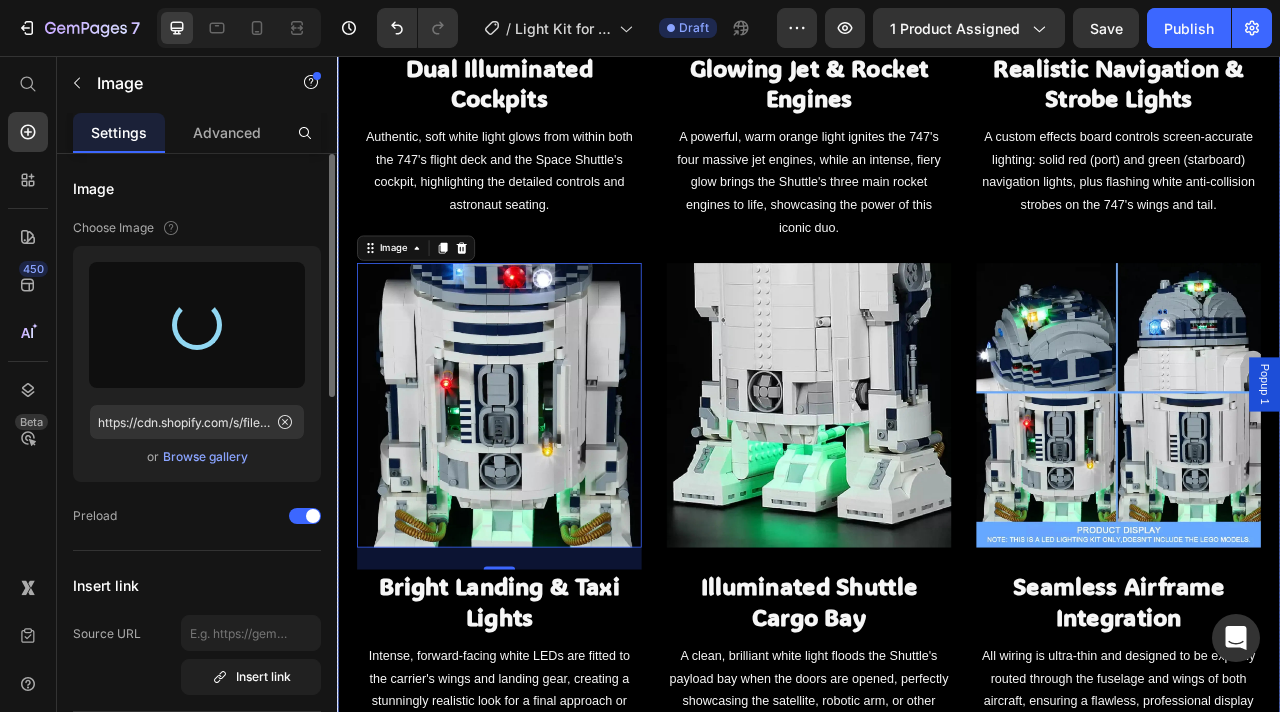 type on "https://cdn.shopify.com/s/files/1/0862/3666/0039/files/gempages_541772998508544900-20cc2195-2e60-4e14-8323-53963a8bc383.webp" 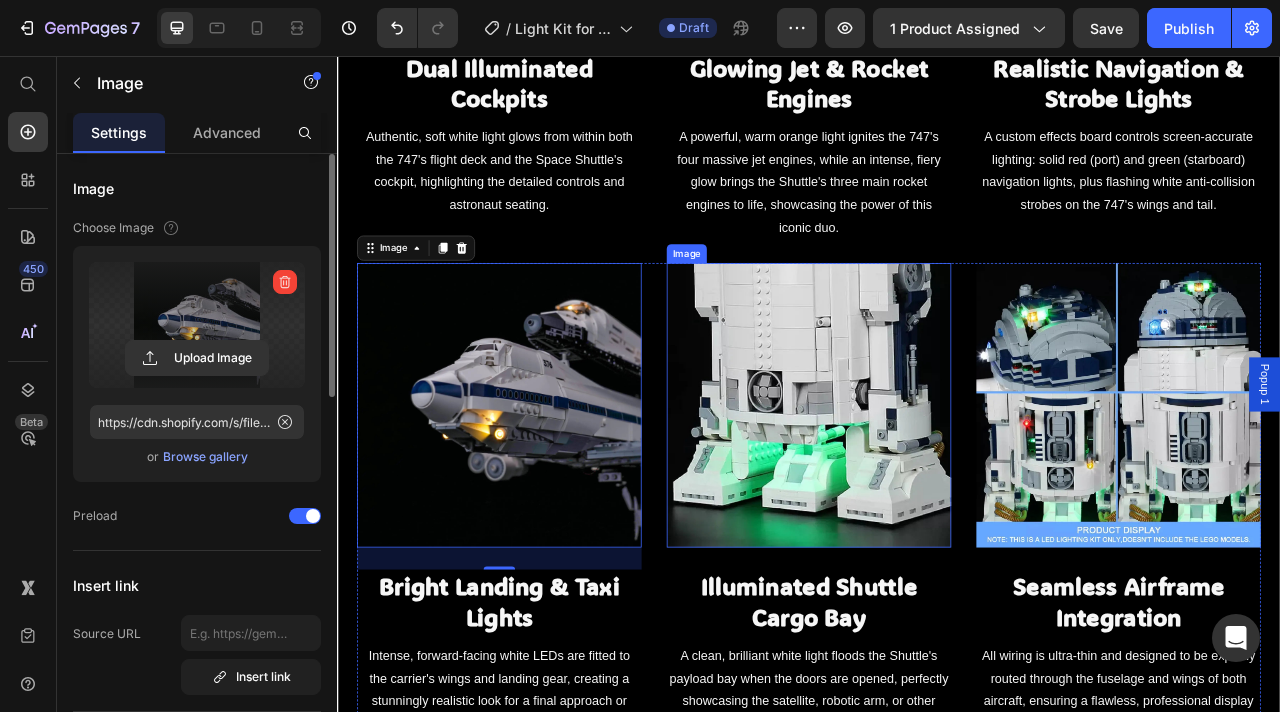 click at bounding box center (937, 500) 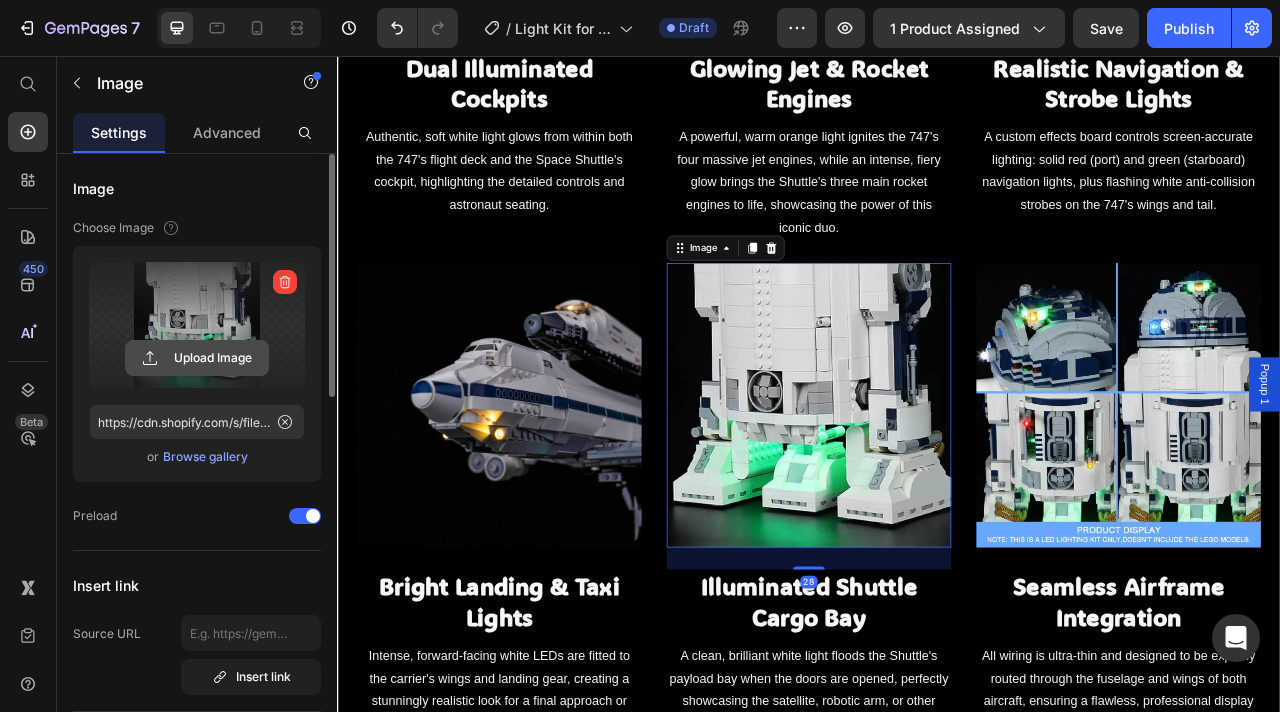 click 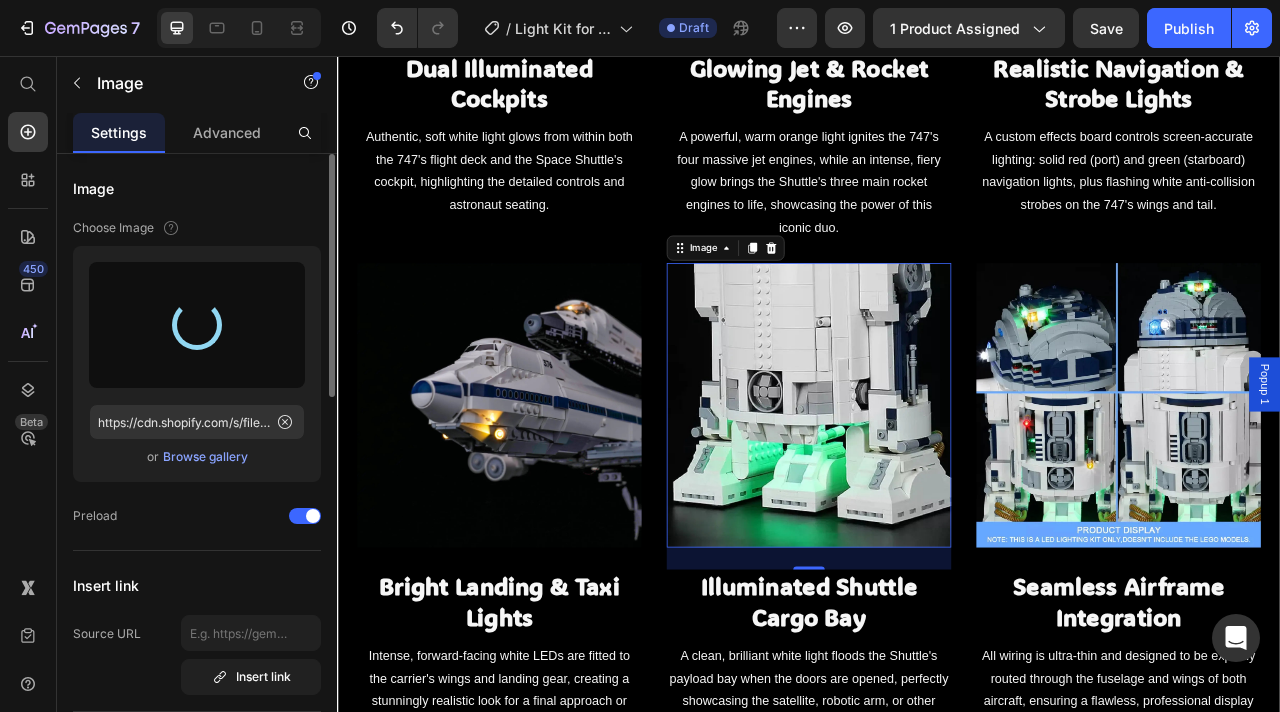 type on "https://cdn.shopify.com/s/files/1/0862/3666/0039/files/gempages_541772998508544900-dcf6cde9-c233-43d6-816a-dee0eeddfea6.webp" 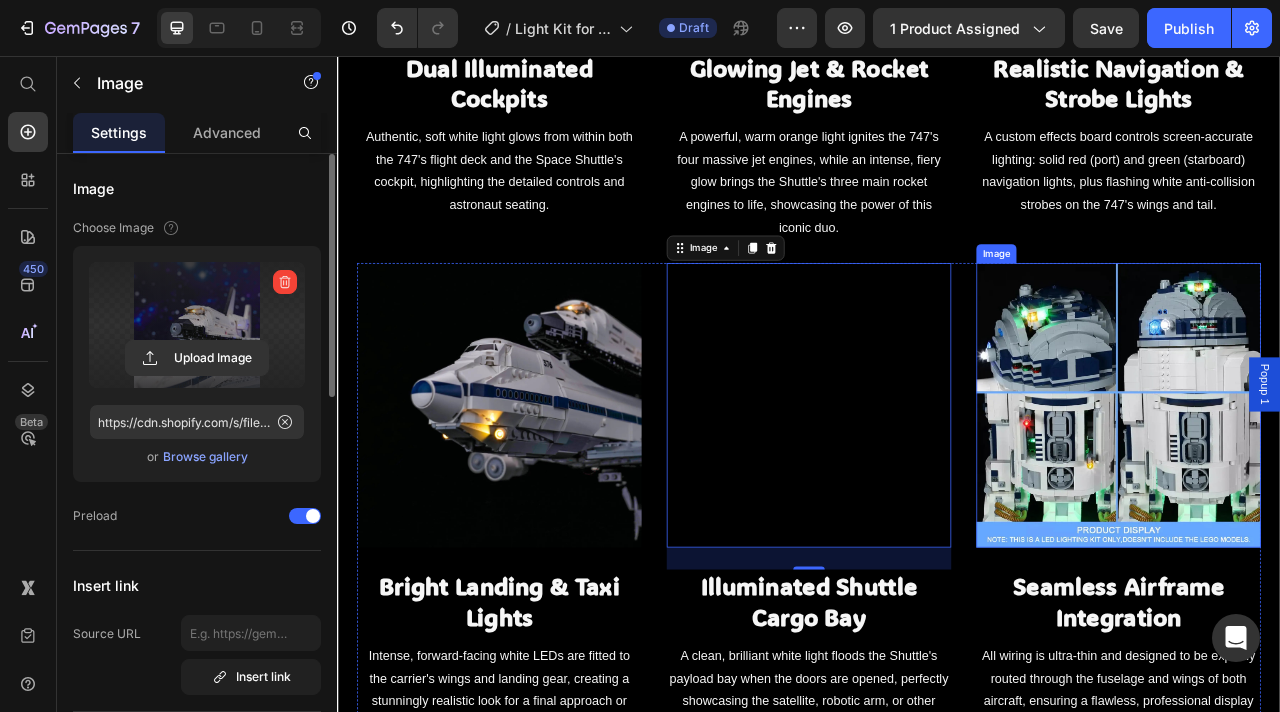 click at bounding box center (1331, 500) 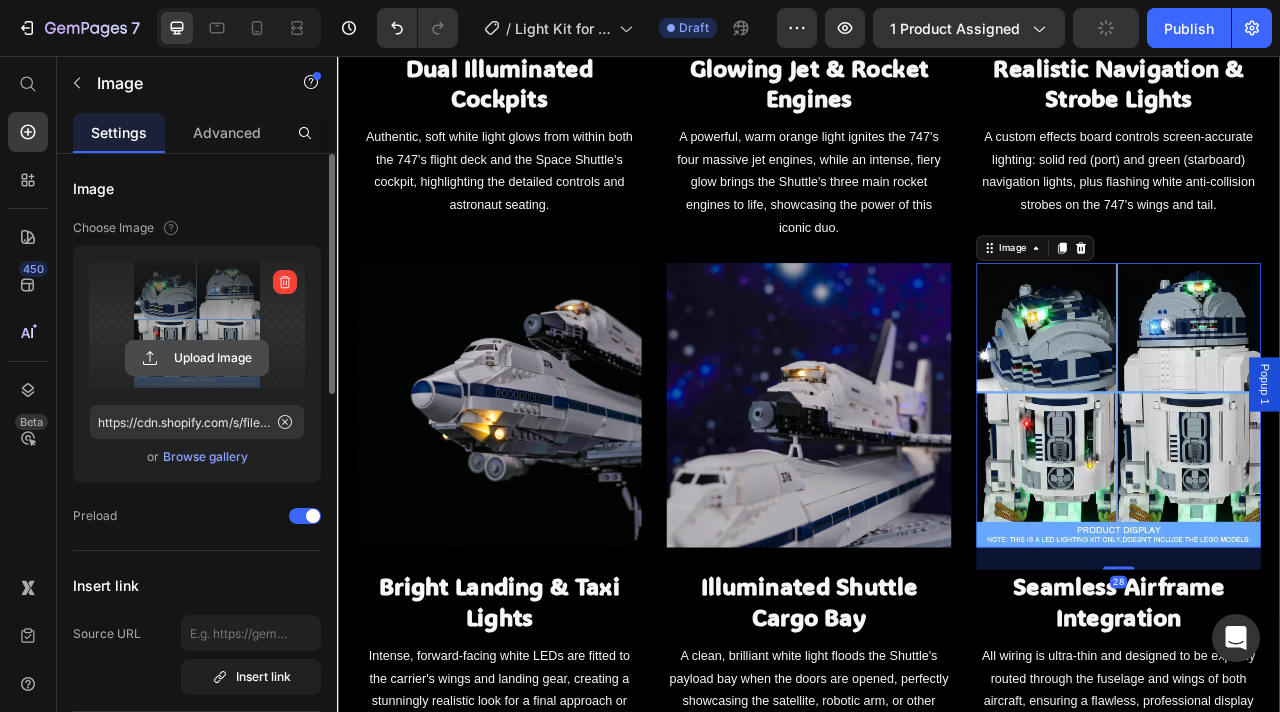 click 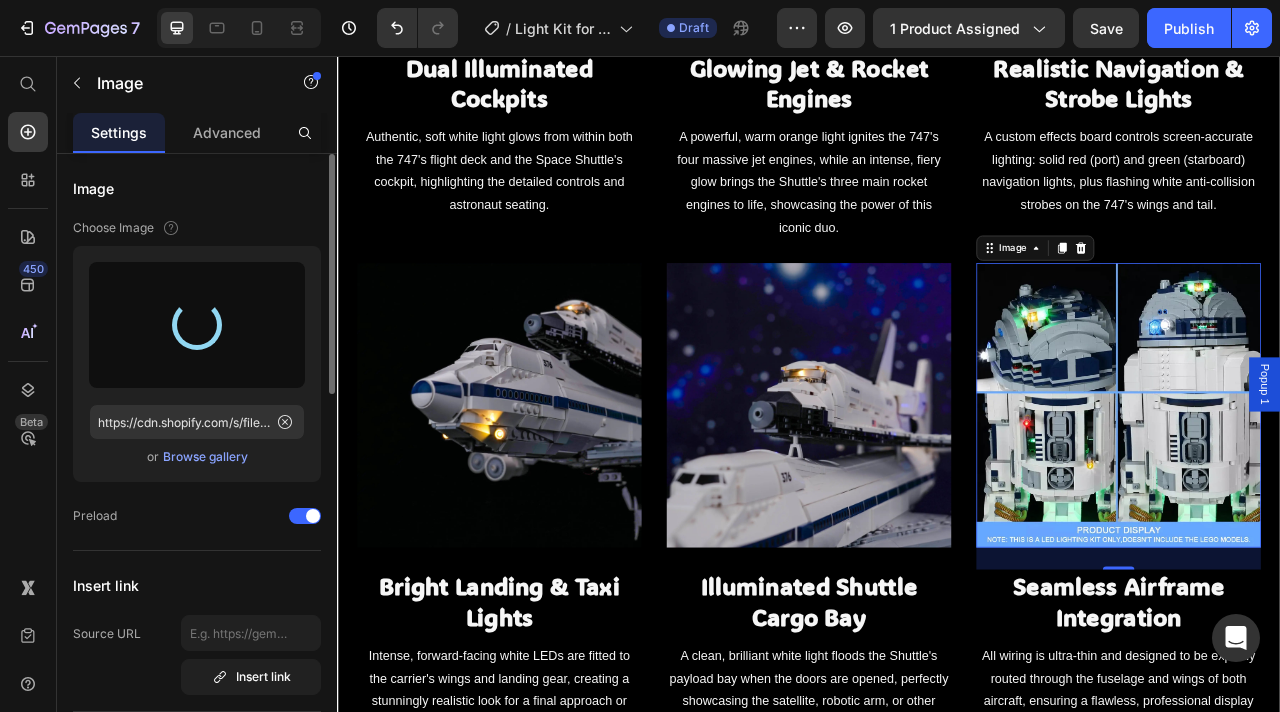 type on "https://cdn.shopify.com/s/files/1/0862/3666/0039/files/gempages_541772998508544900-dc9e1167-bb02-418d-98c0-9a6d3f068785.webp" 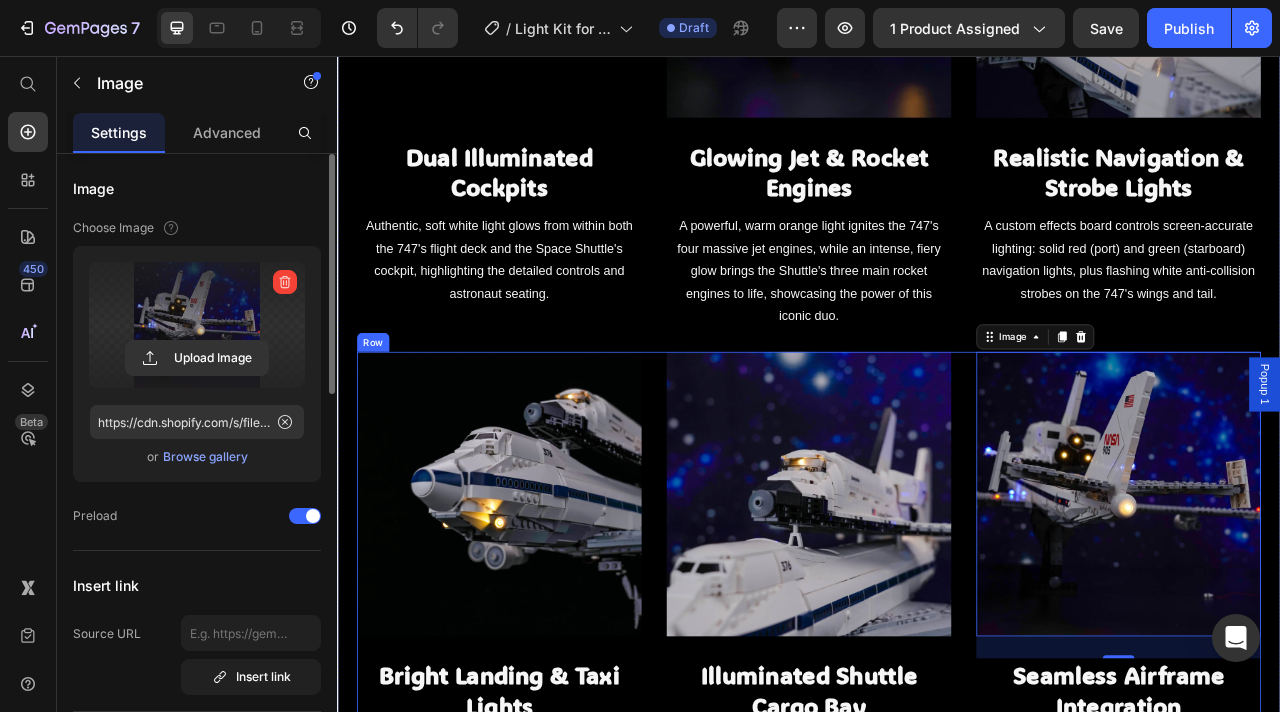 scroll, scrollTop: 1815, scrollLeft: 0, axis: vertical 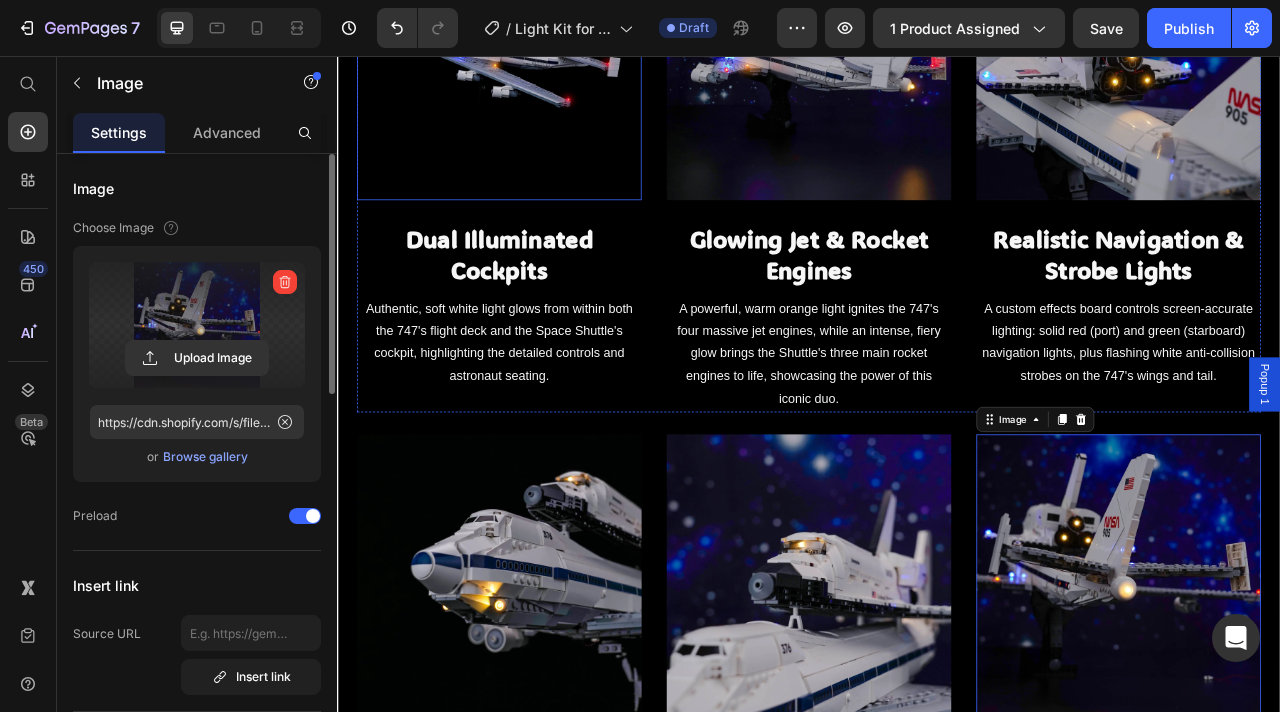 click at bounding box center (543, 58) 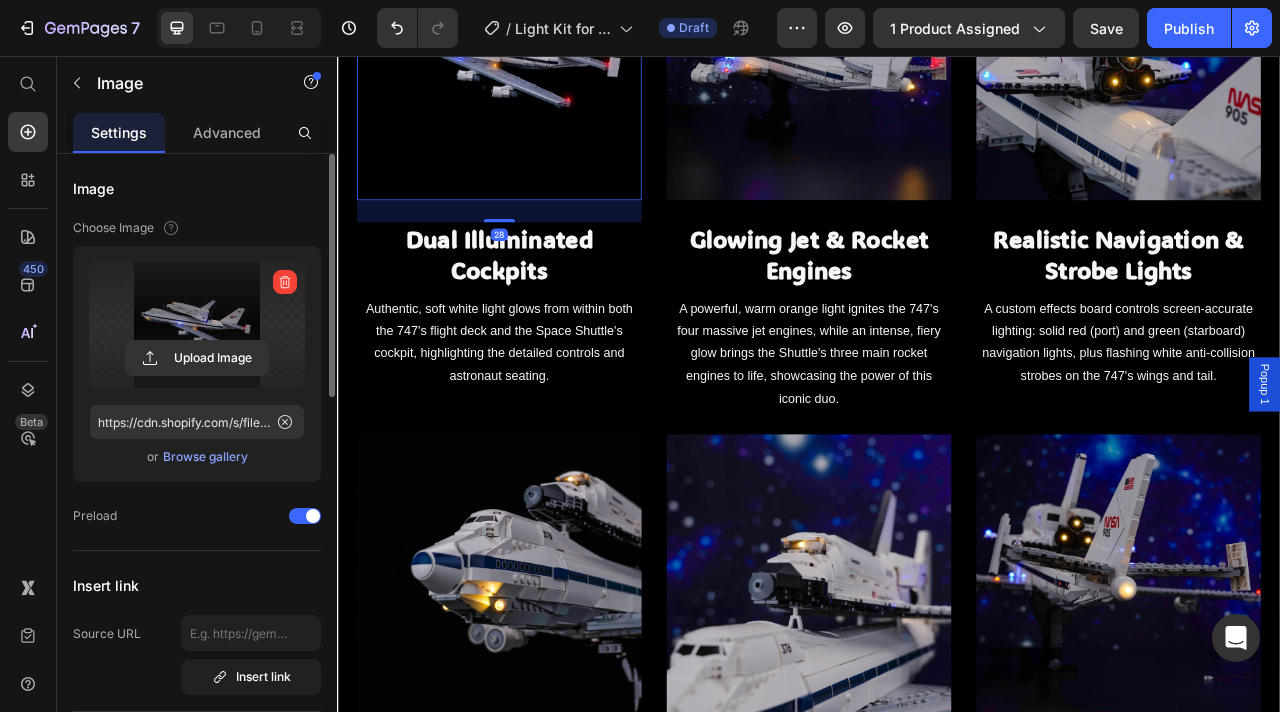 scroll, scrollTop: 938, scrollLeft: 0, axis: vertical 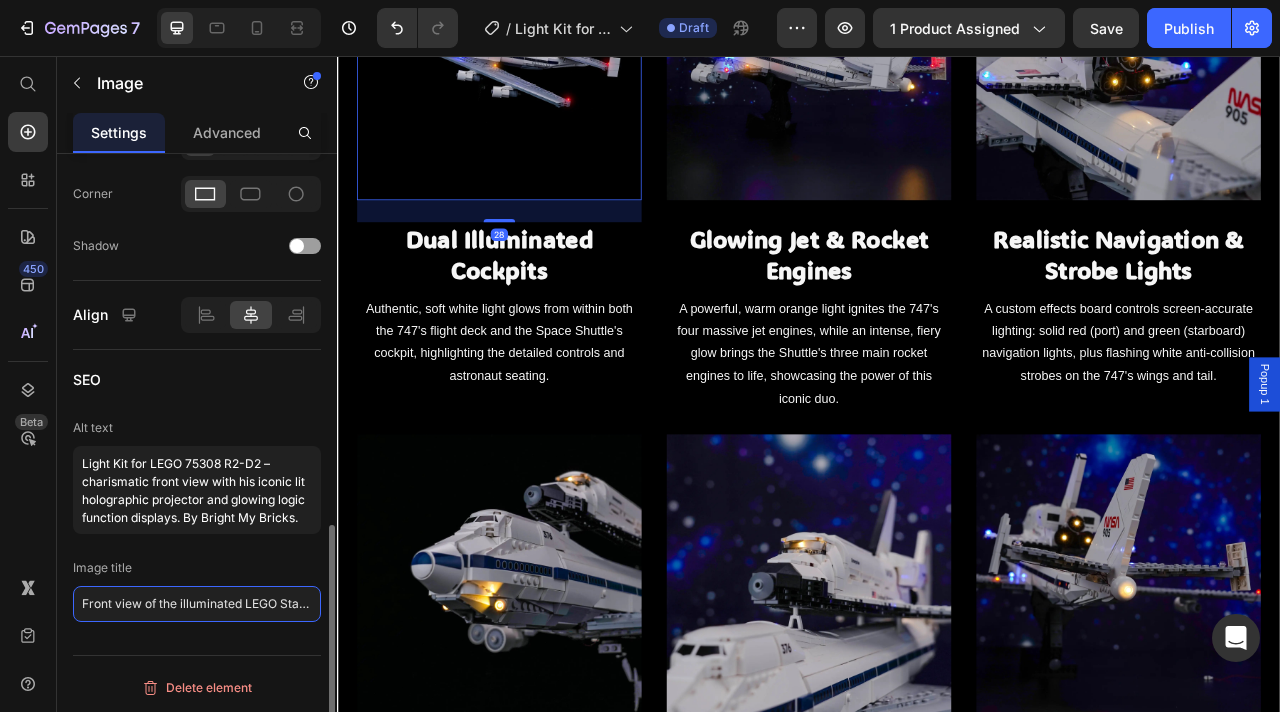 click on "Front view of the illuminated LEGO Star Wars R2-D2 75308 Droid" 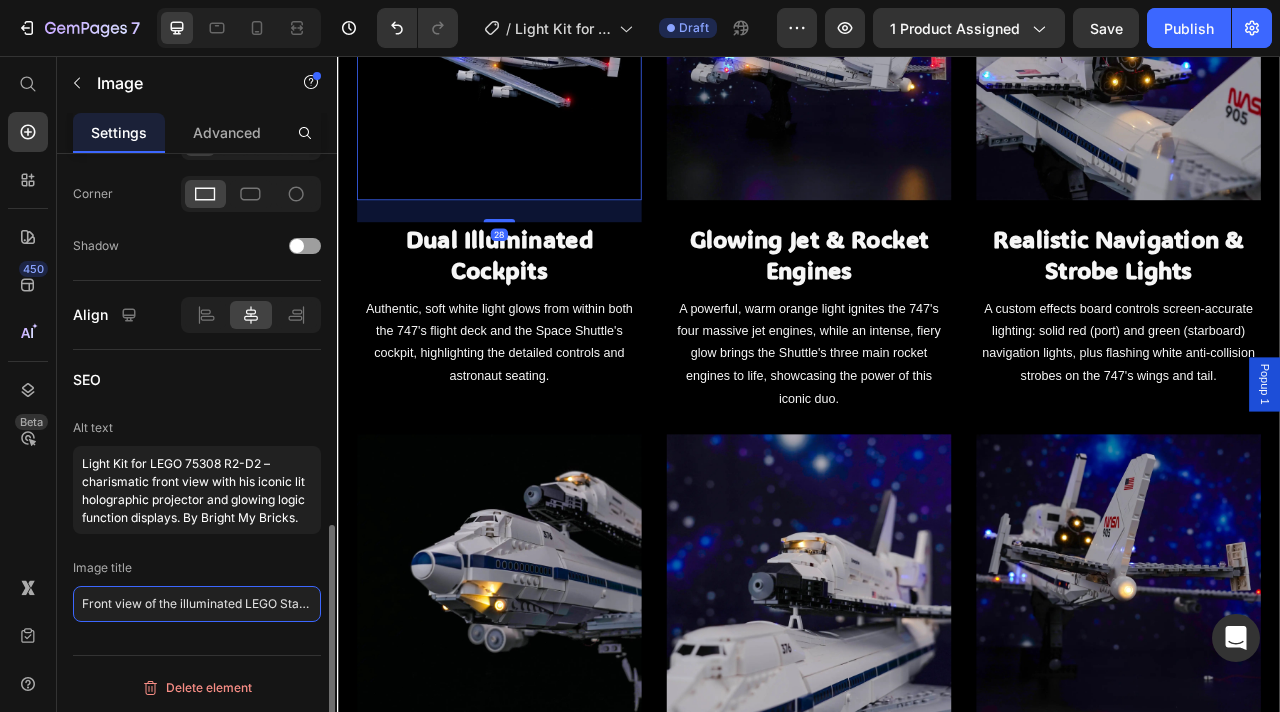 click on "Front view of the illuminated LEGO Star Wars R2-D2 75308 Droid" 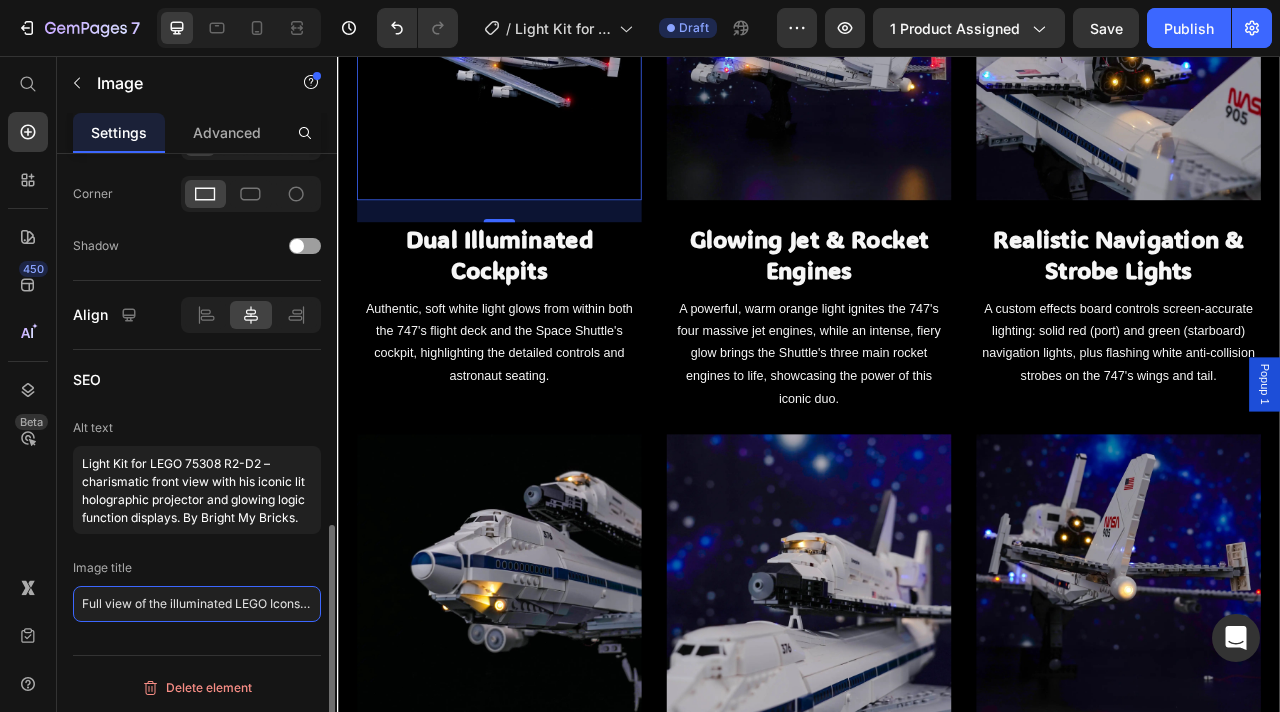 scroll, scrollTop: 0, scrollLeft: 158, axis: horizontal 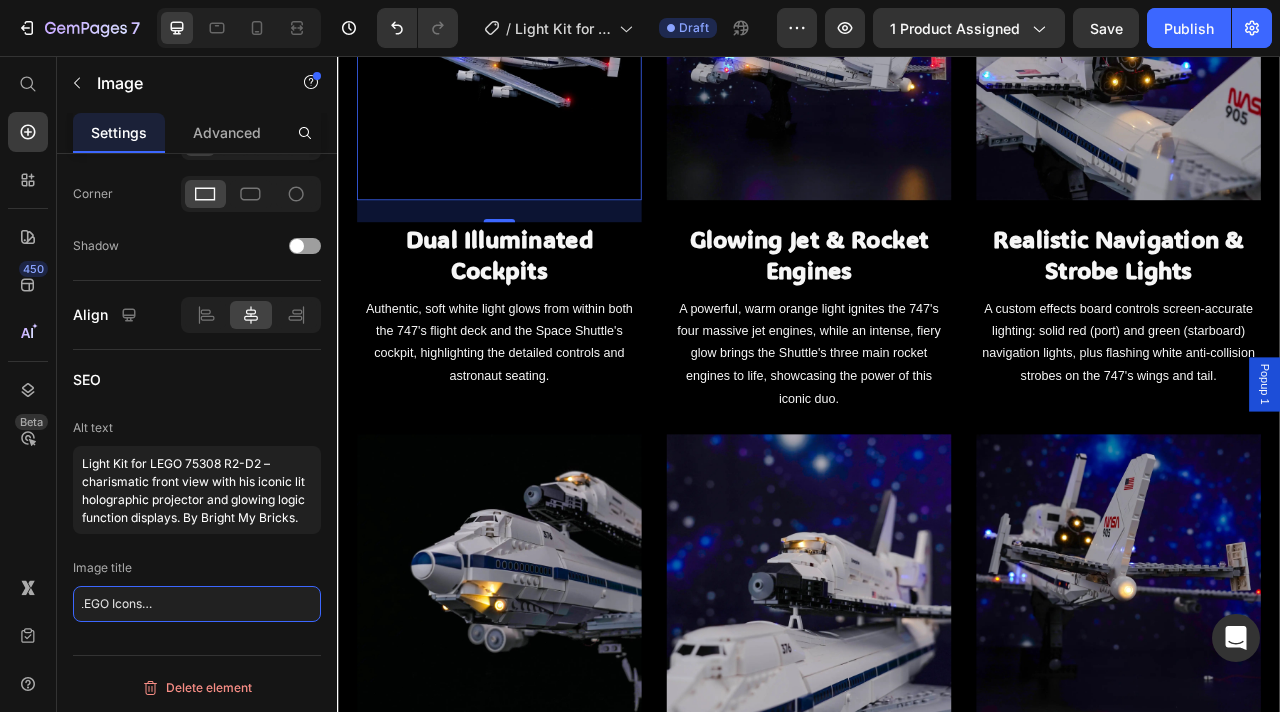 type on "Full view of the illuminated LEGO Icons Shuttle Carrier Aircraft 10360" 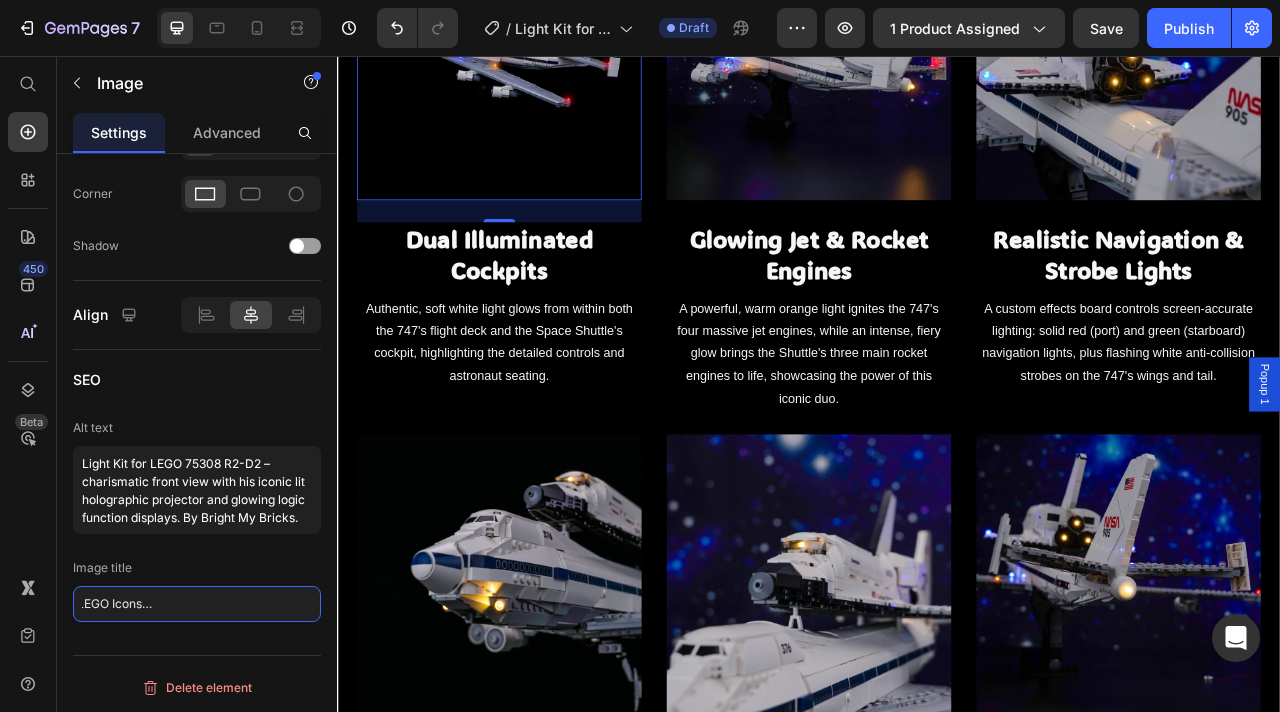 scroll, scrollTop: 0, scrollLeft: 0, axis: both 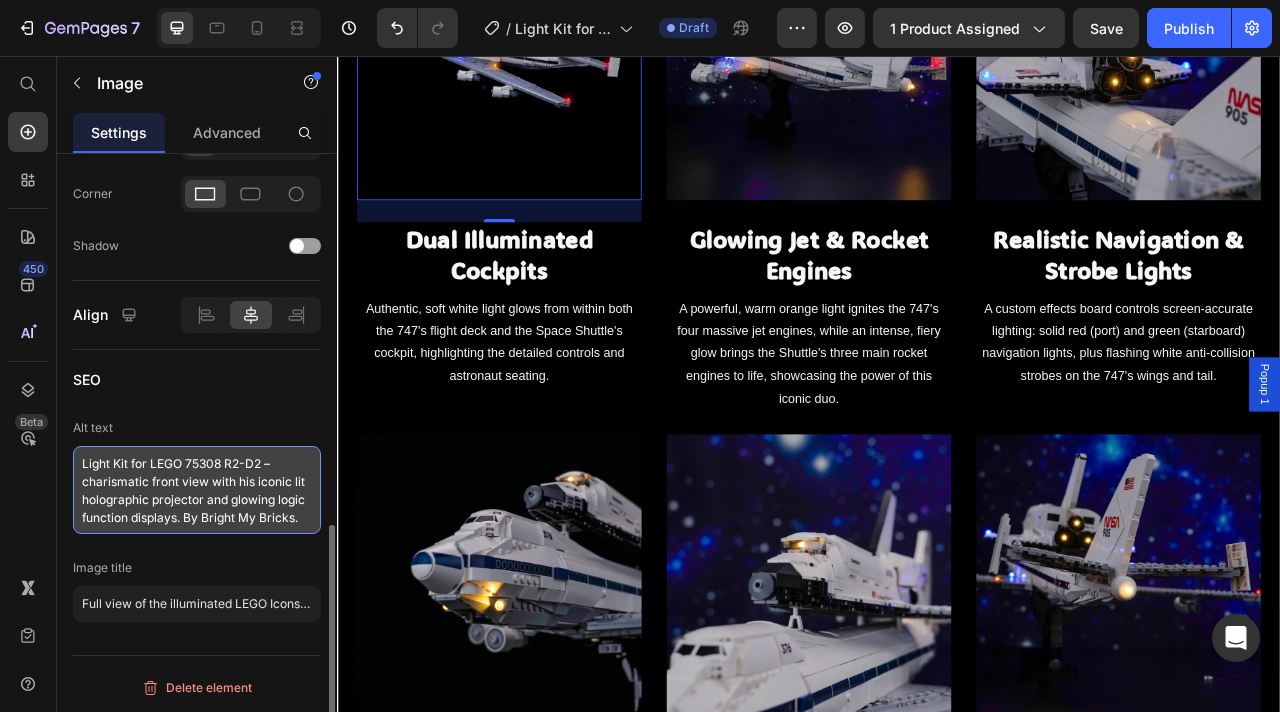 click on "Light Kit for LEGO 75308 R2-D2 – charismatic front view with his iconic lit holographic projector and glowing logic function displays. By Bright My Bricks." at bounding box center [197, 490] 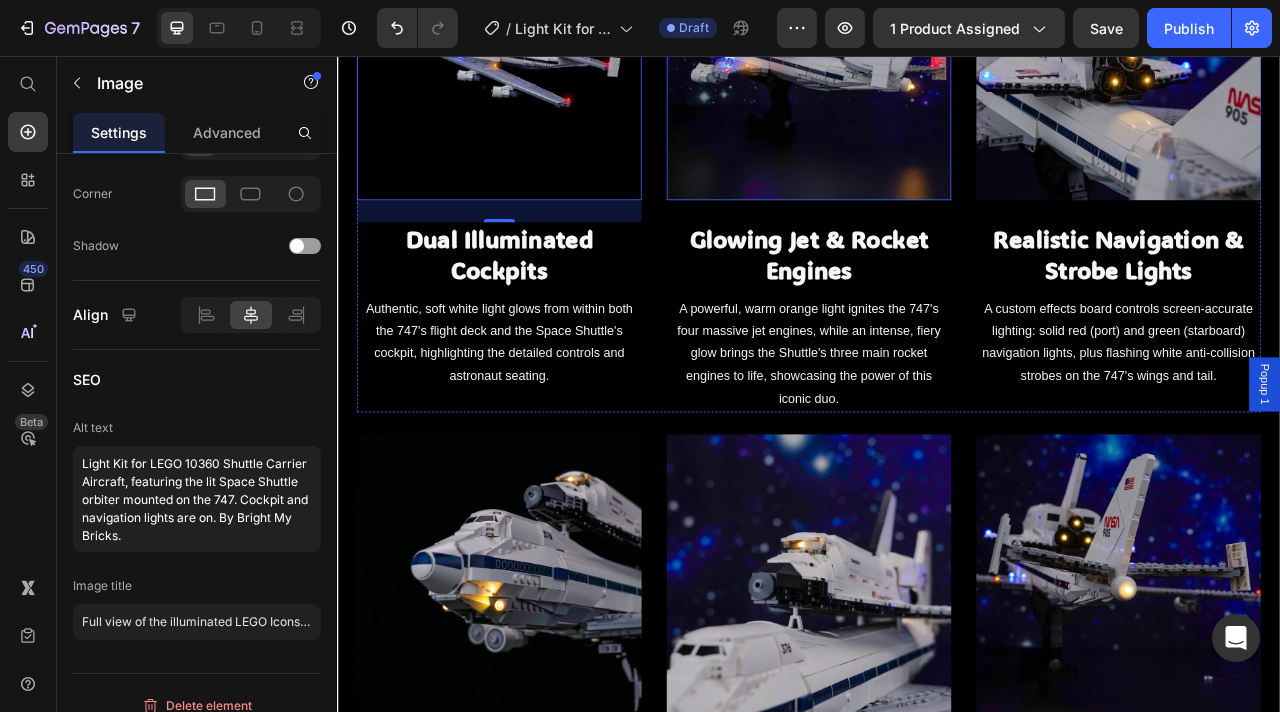 click at bounding box center [937, 58] 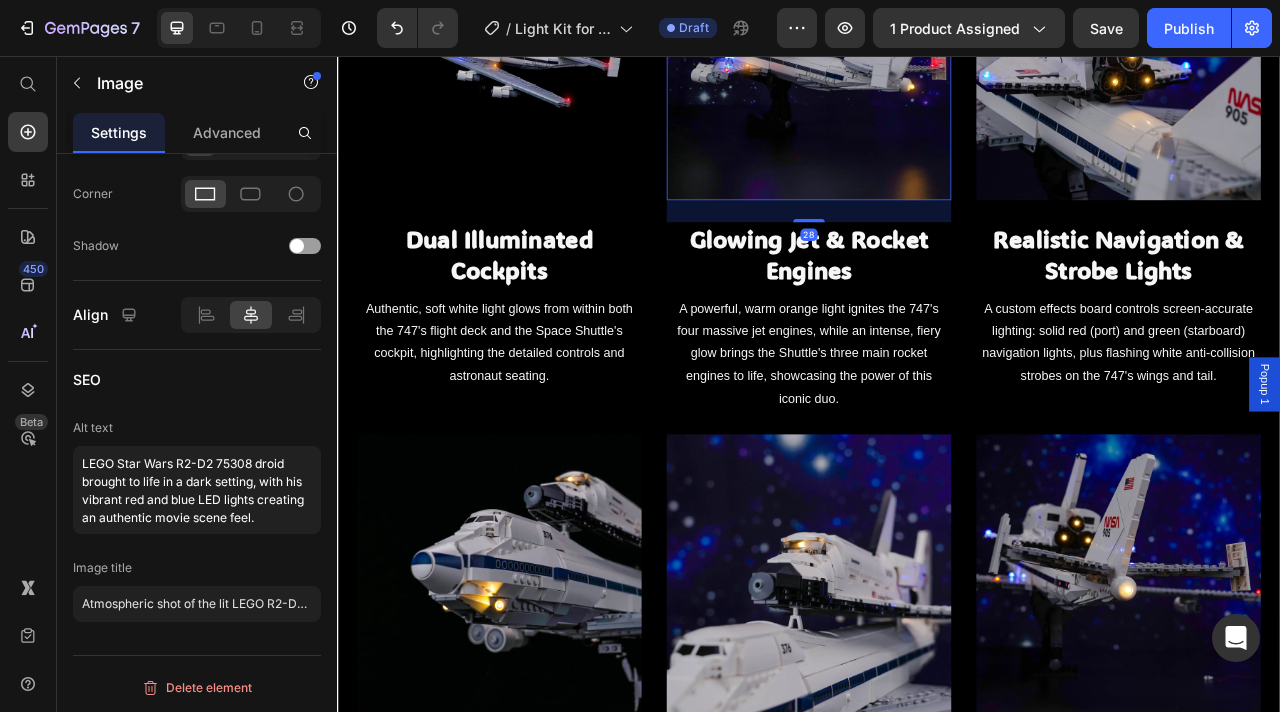 scroll, scrollTop: 938, scrollLeft: 0, axis: vertical 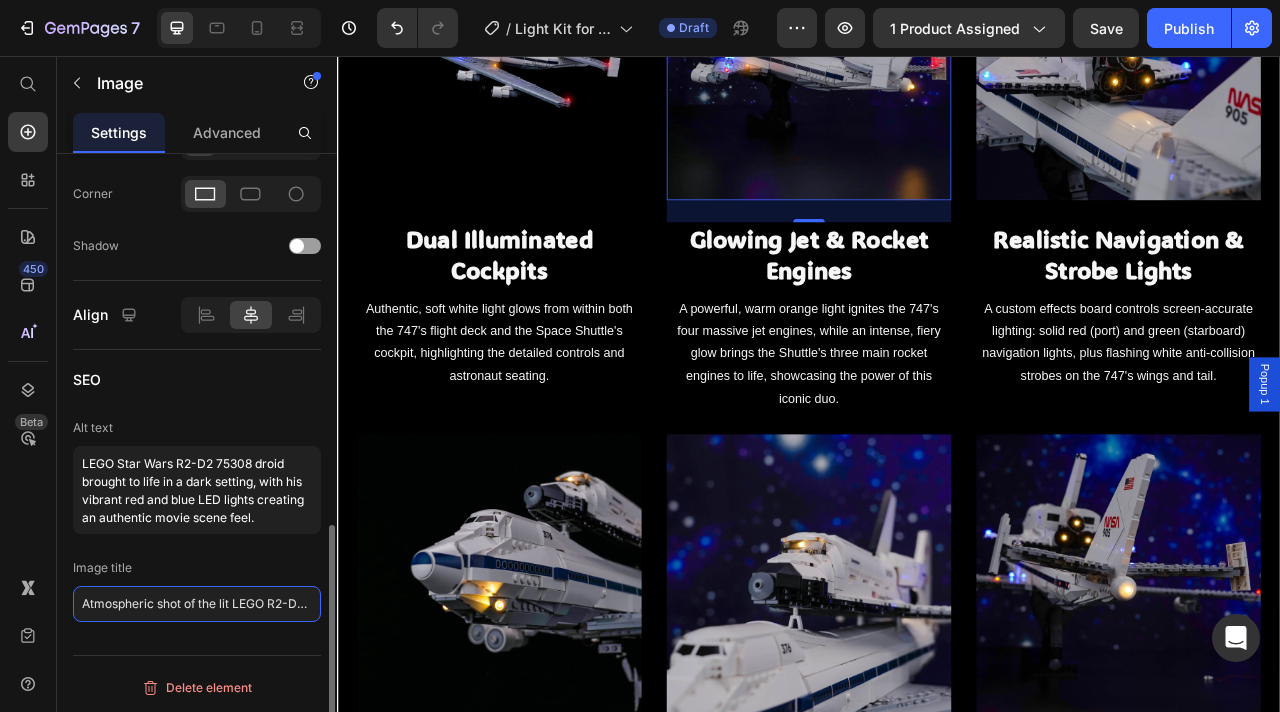 click on "Atmospheric shot of the lit LEGO R2-D2 75308 in the dark" 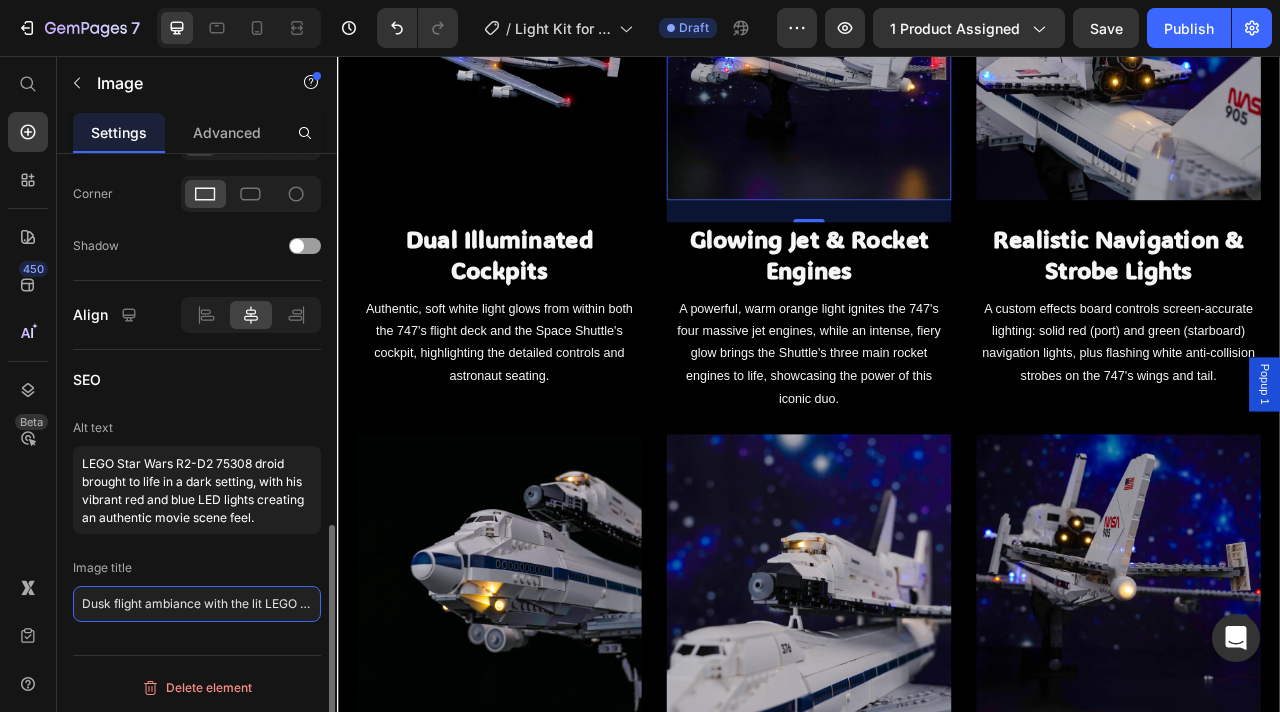 scroll, scrollTop: 0, scrollLeft: 155, axis: horizontal 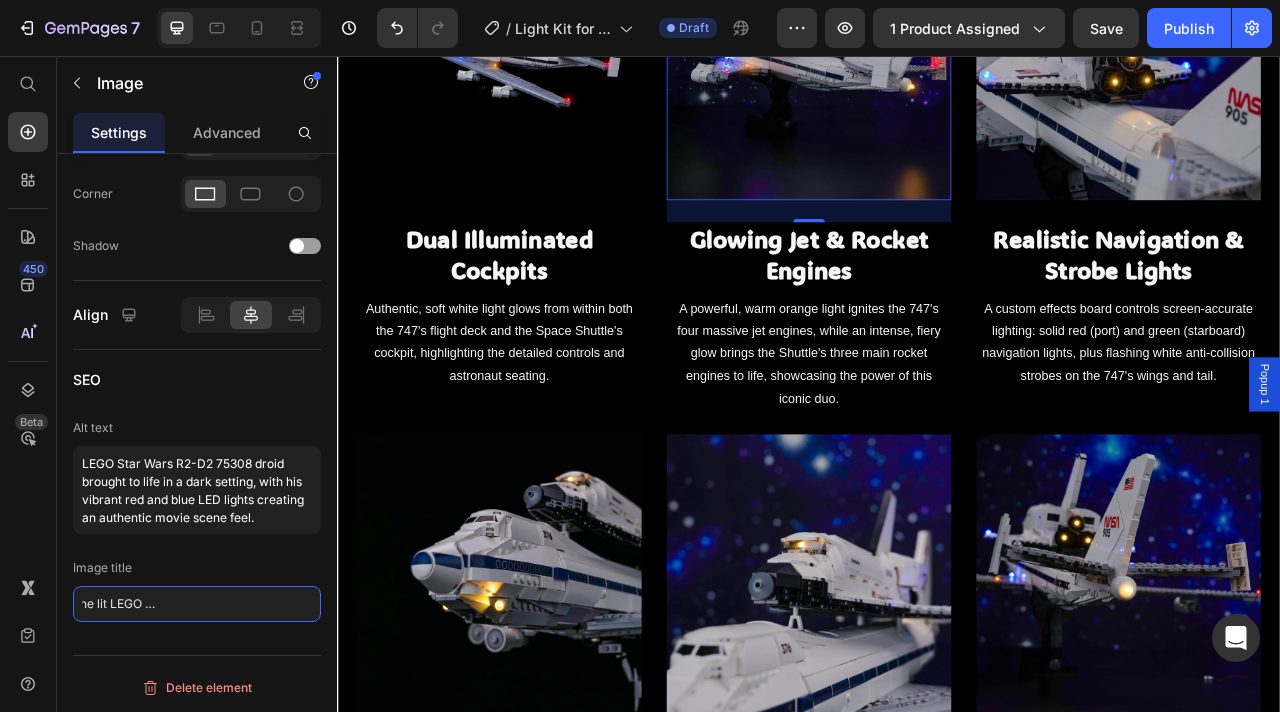 type on "Dusk flight ambiance with the lit LEGO Shuttle Carrier Aircraft 10360" 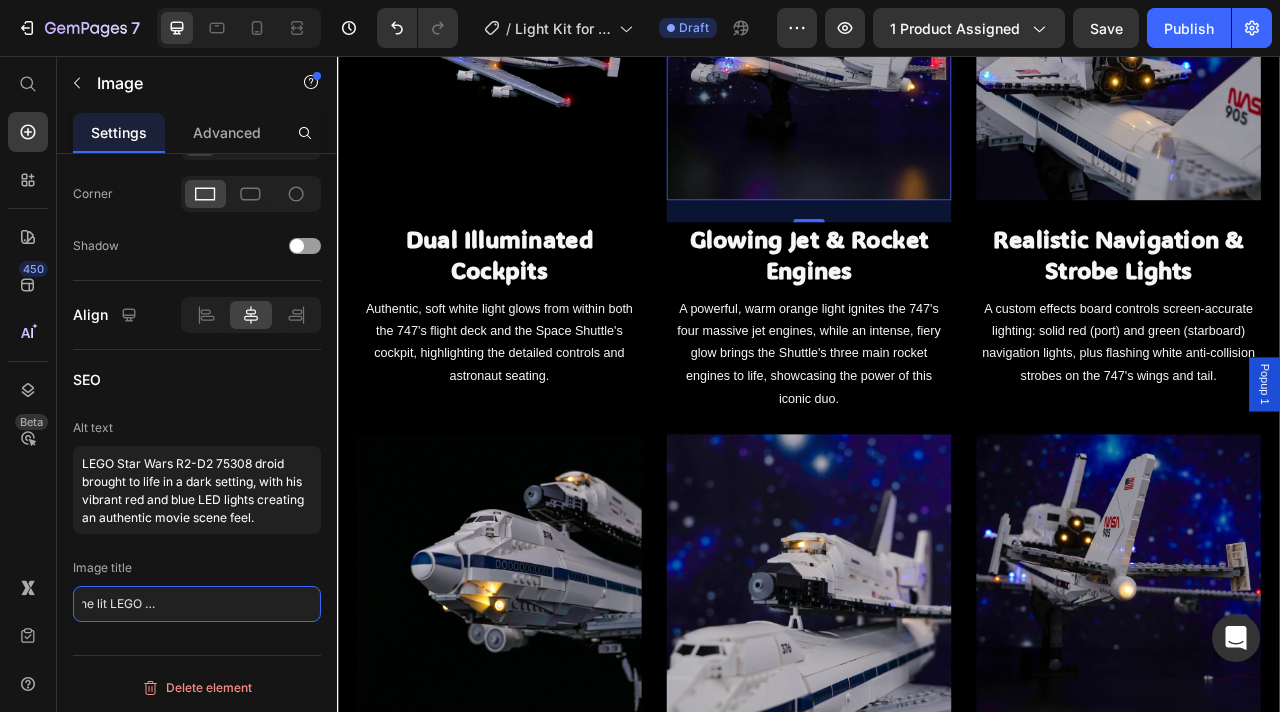 scroll, scrollTop: 0, scrollLeft: 0, axis: both 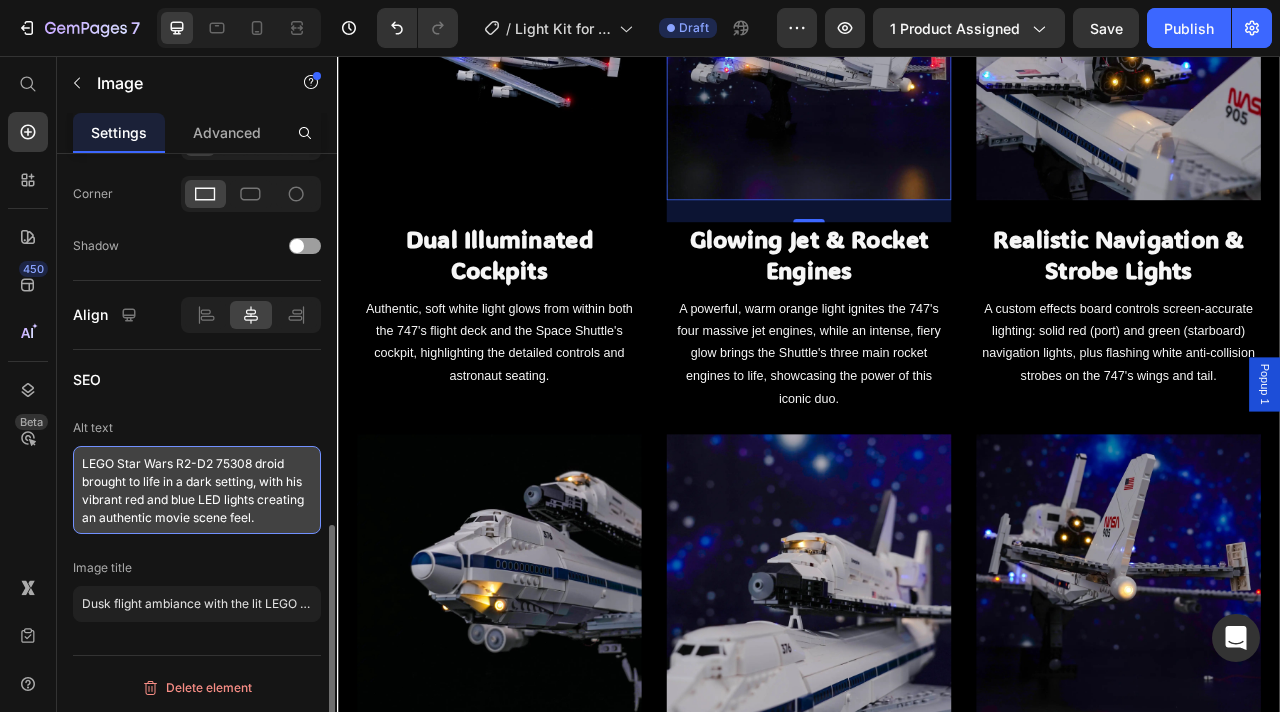click on "LEGO Star Wars R2-D2 75308 droid brought to life in a dark setting, with his vibrant red and blue LED lights creating an authentic movie scene feel." at bounding box center (197, 490) 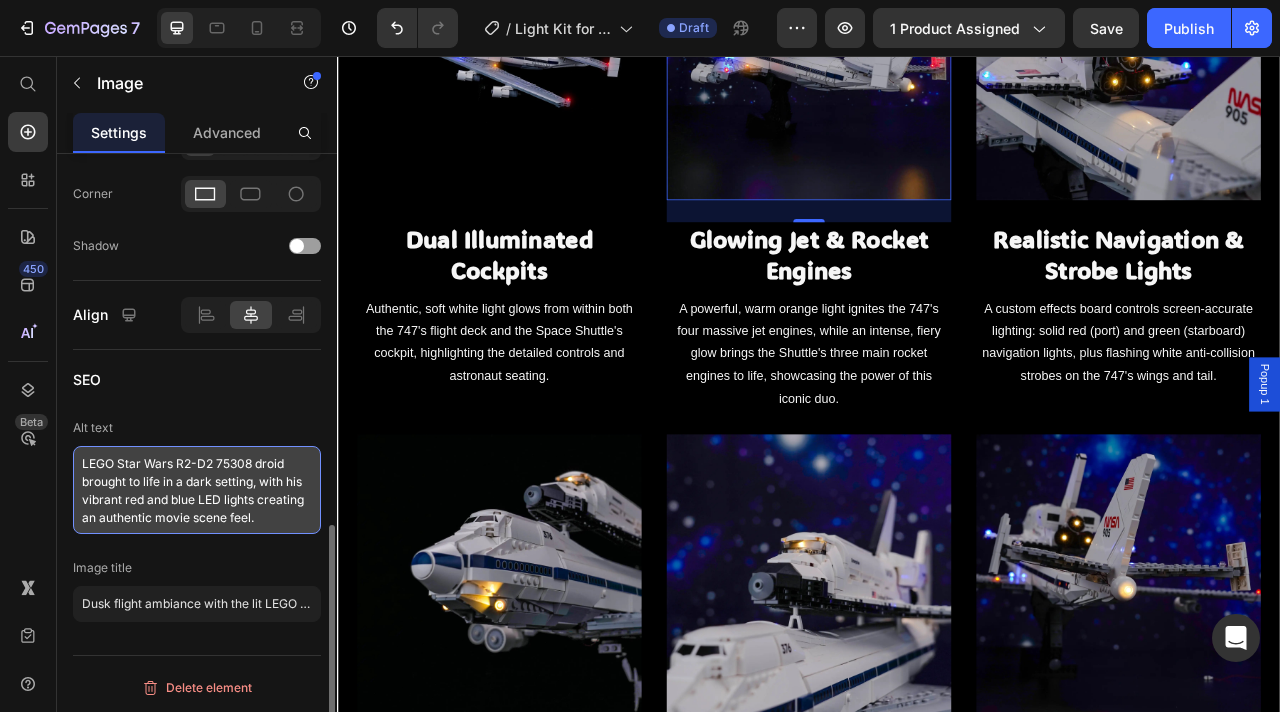 click on "LEGO Star Wars R2-D2 75308 droid brought to life in a dark setting, with his vibrant red and blue LED lights creating an authentic movie scene feel." at bounding box center (197, 490) 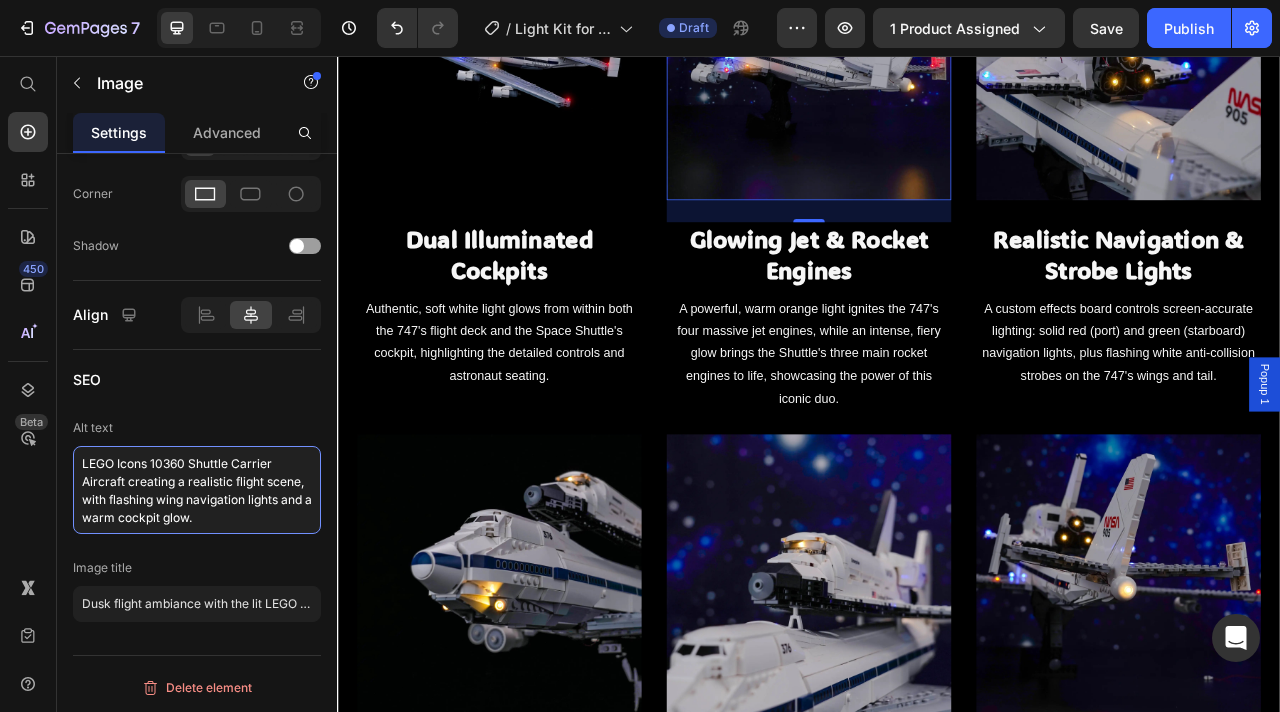 type on "LEGO Icons 10360 Shuttle Carrier Aircraft creating a realistic flight scene, with flashing wing navigation lights and a warm cockpit glow." 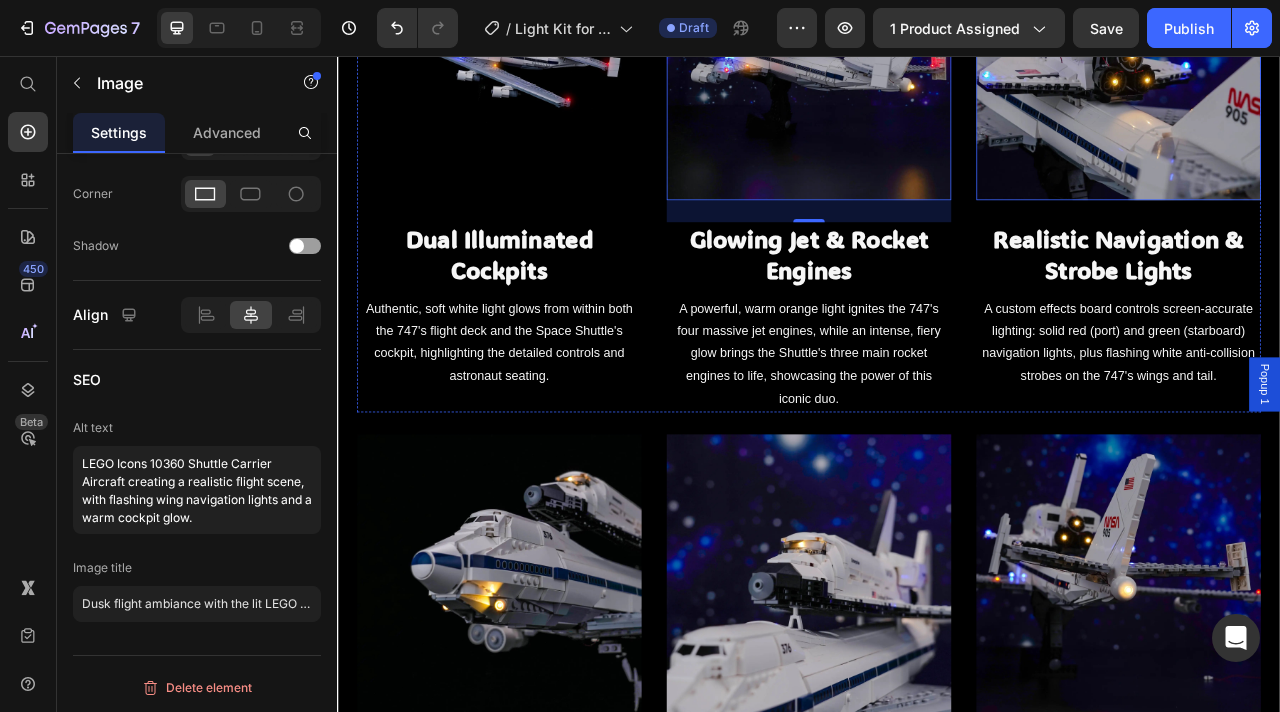 click at bounding box center (1331, 58) 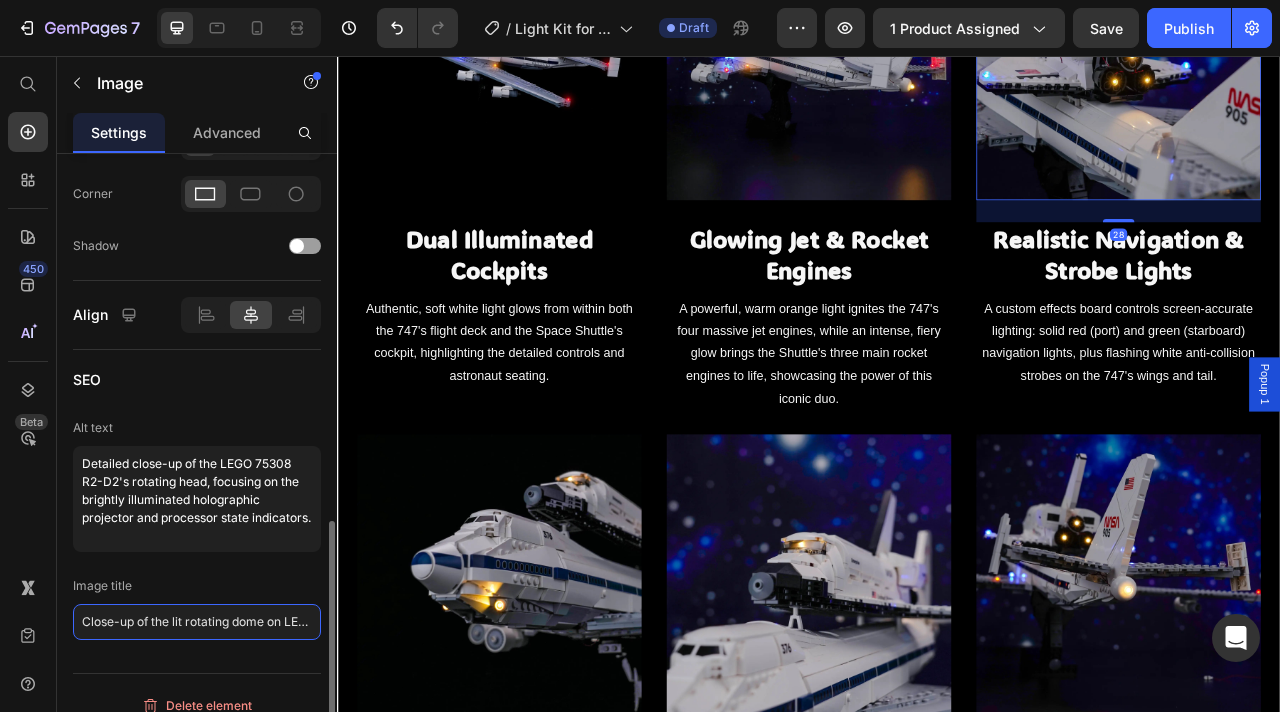 click on "Close-up of the lit rotating dome on LEGO R2-D2 75308" 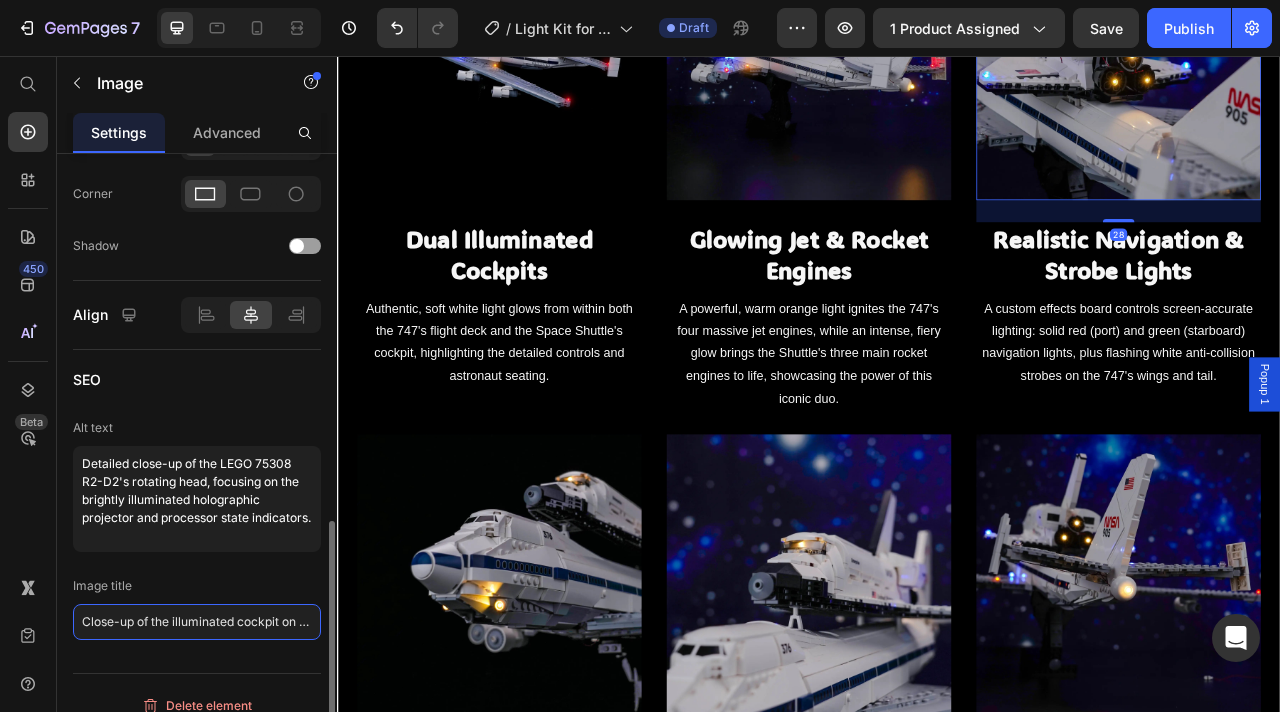 scroll, scrollTop: 0, scrollLeft: 190, axis: horizontal 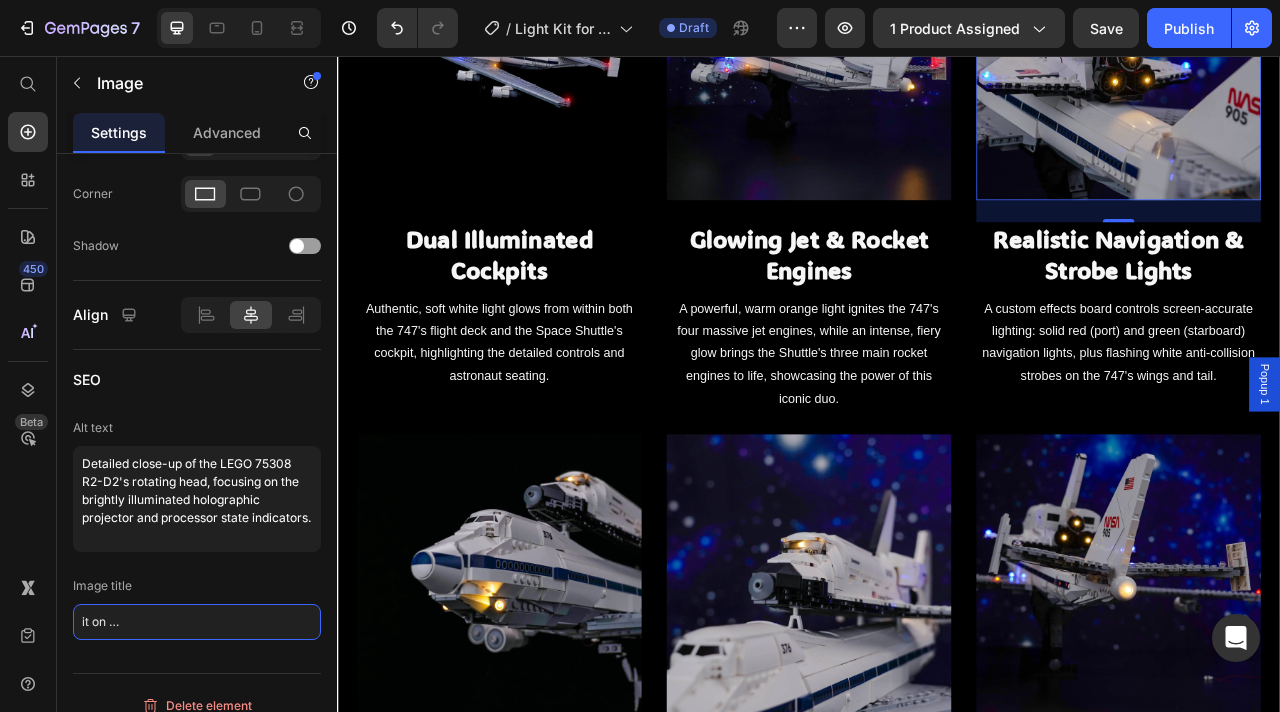 type on "Close-up of the illuminated cockpit on LEGO Shuttle Carrier Aircraft 10360" 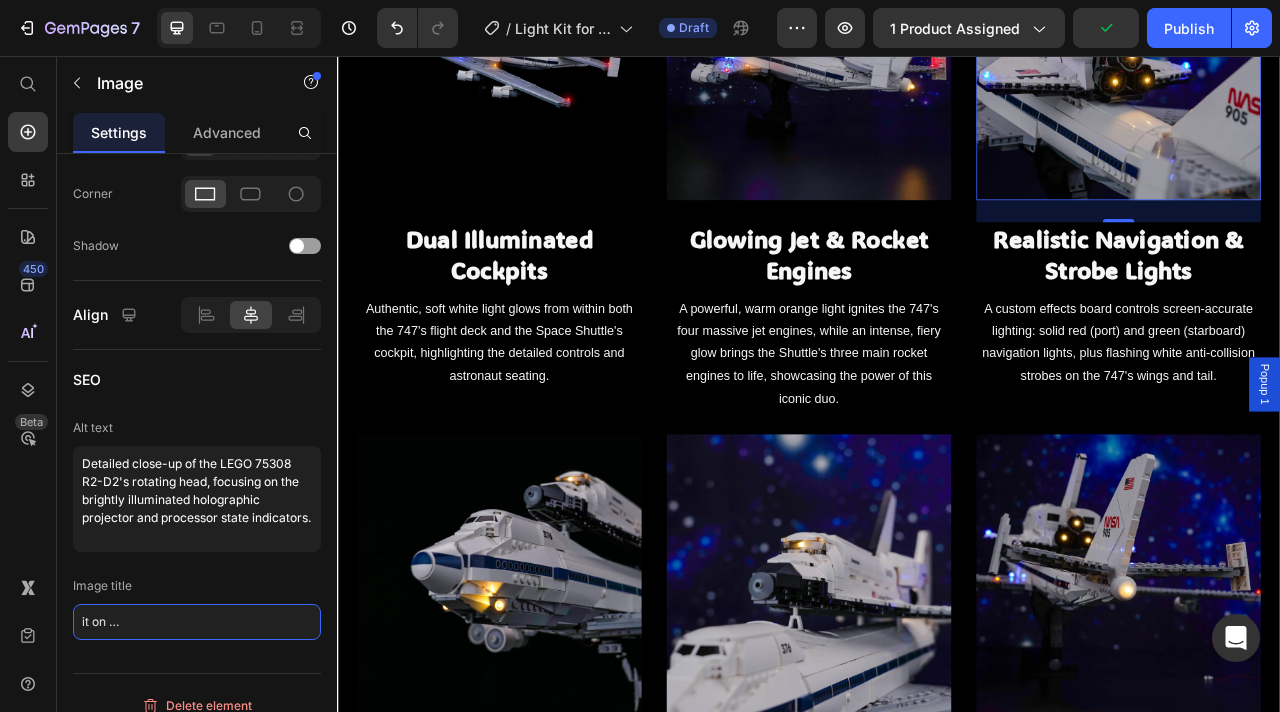 scroll, scrollTop: 0, scrollLeft: 0, axis: both 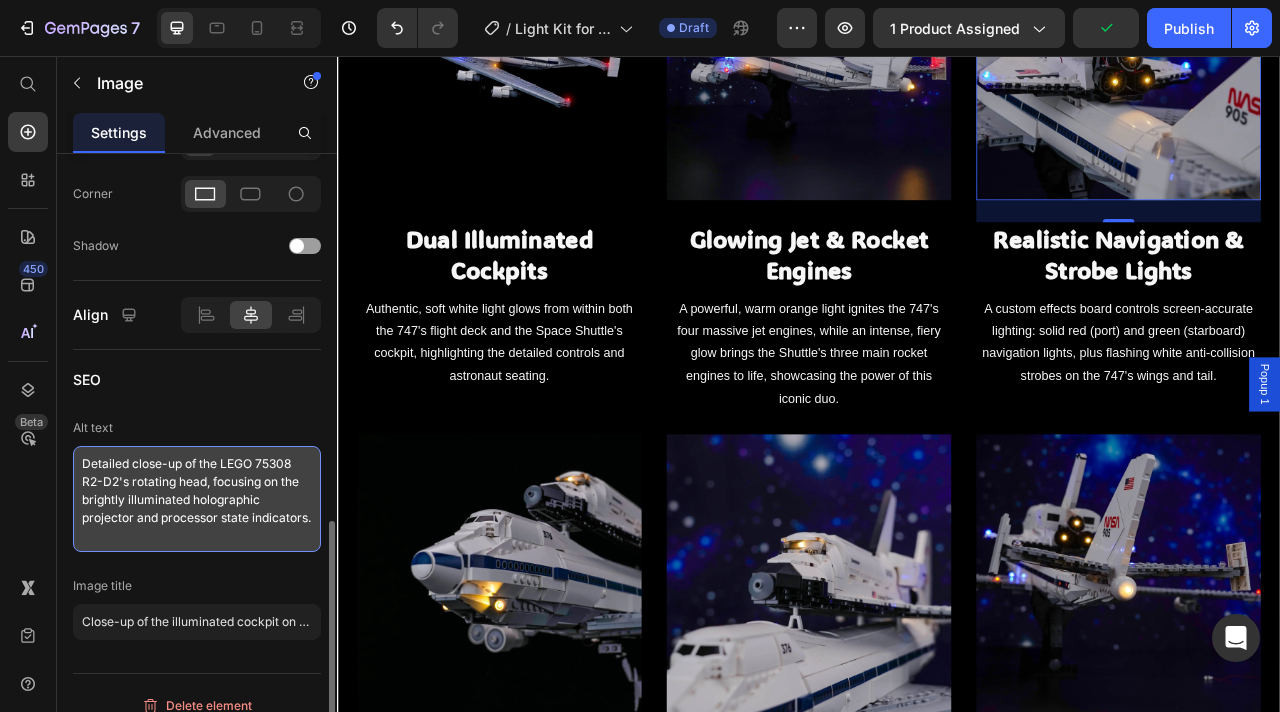 click on "Detailed close-up of the LEGO 75308 R2-D2's rotating head, focusing on the brightly illuminated holographic projector and processor state indicators." at bounding box center (197, 499) 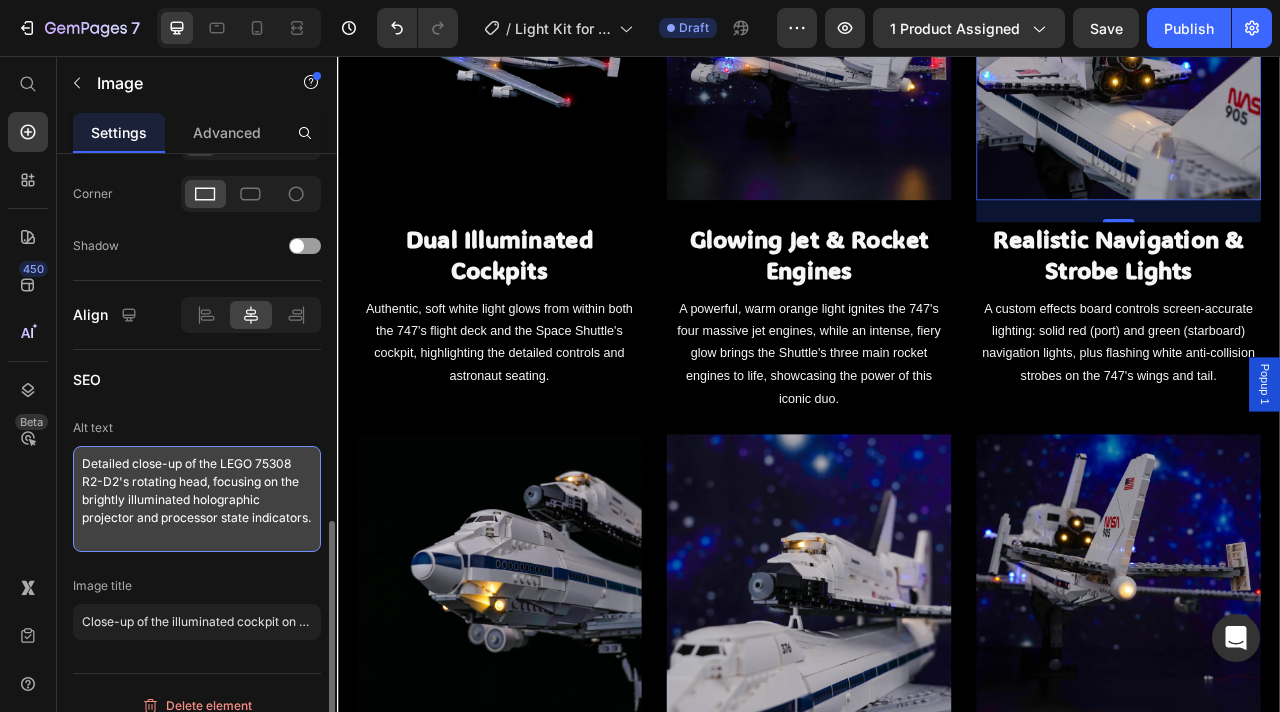 click on "Detailed close-up of the LEGO 75308 R2-D2's rotating head, focusing on the brightly illuminated holographic projector and processor state indicators." at bounding box center (197, 499) 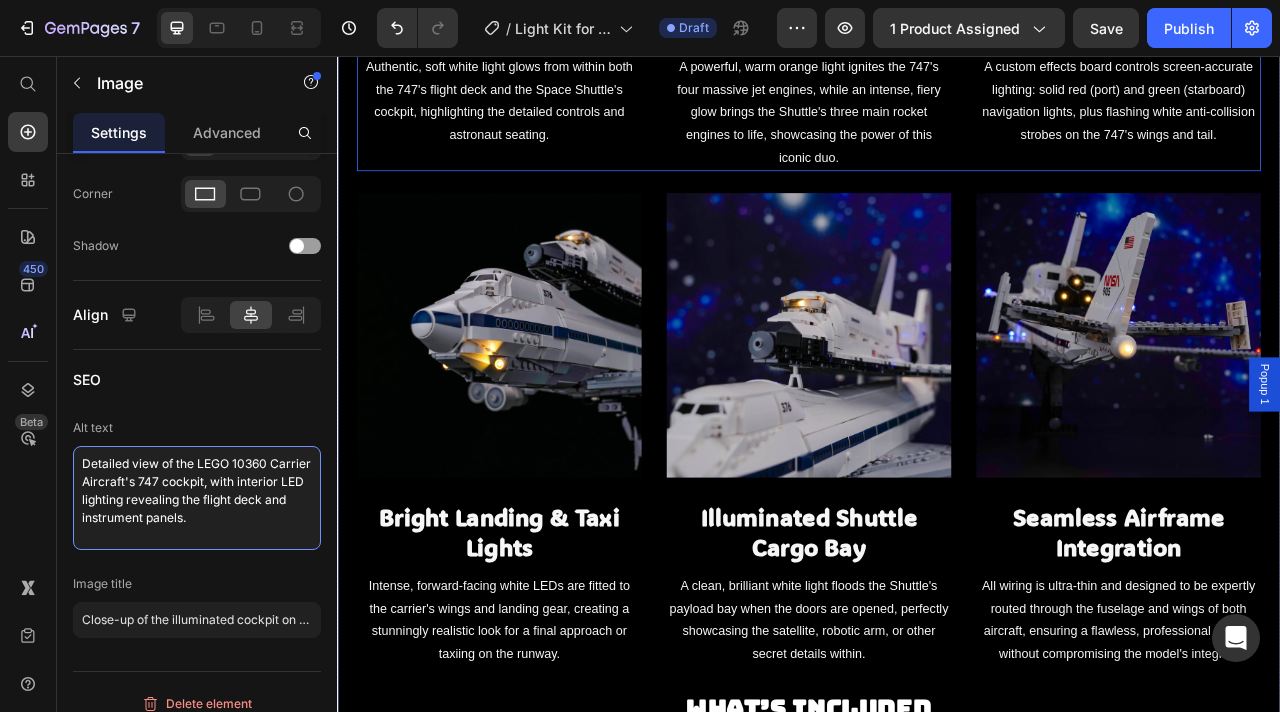 scroll, scrollTop: 2245, scrollLeft: 0, axis: vertical 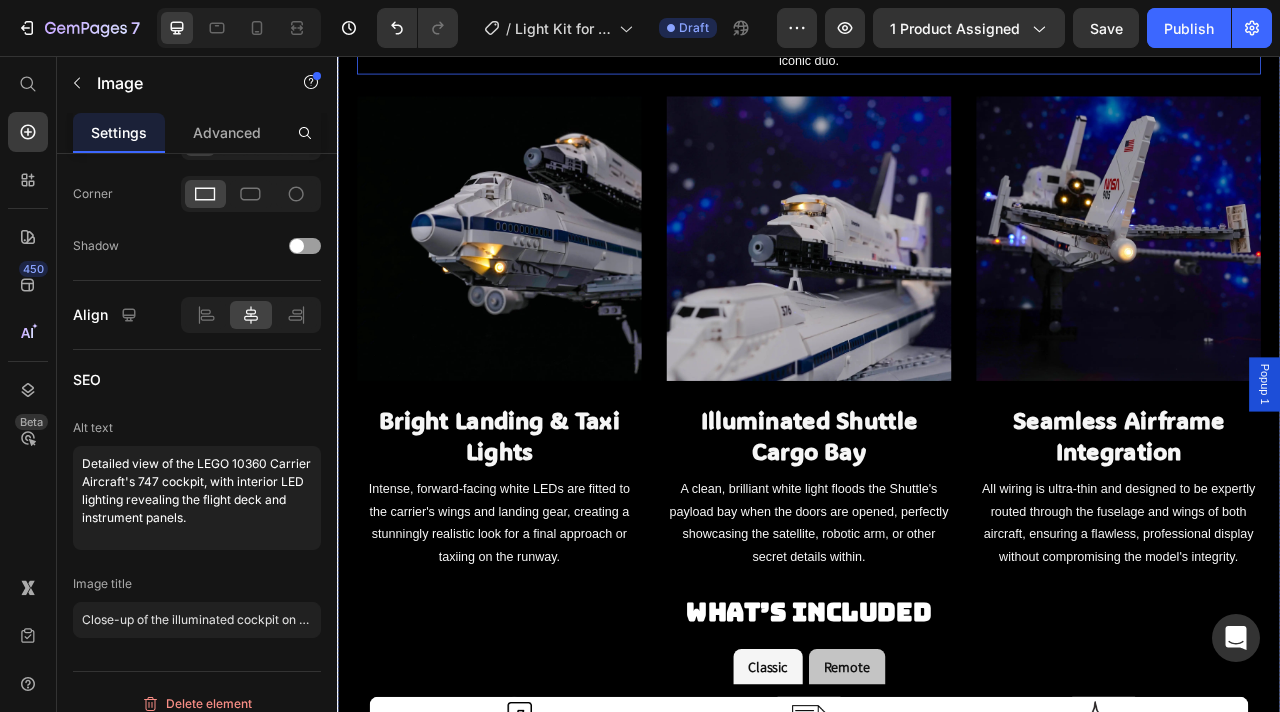 click at bounding box center [543, 288] 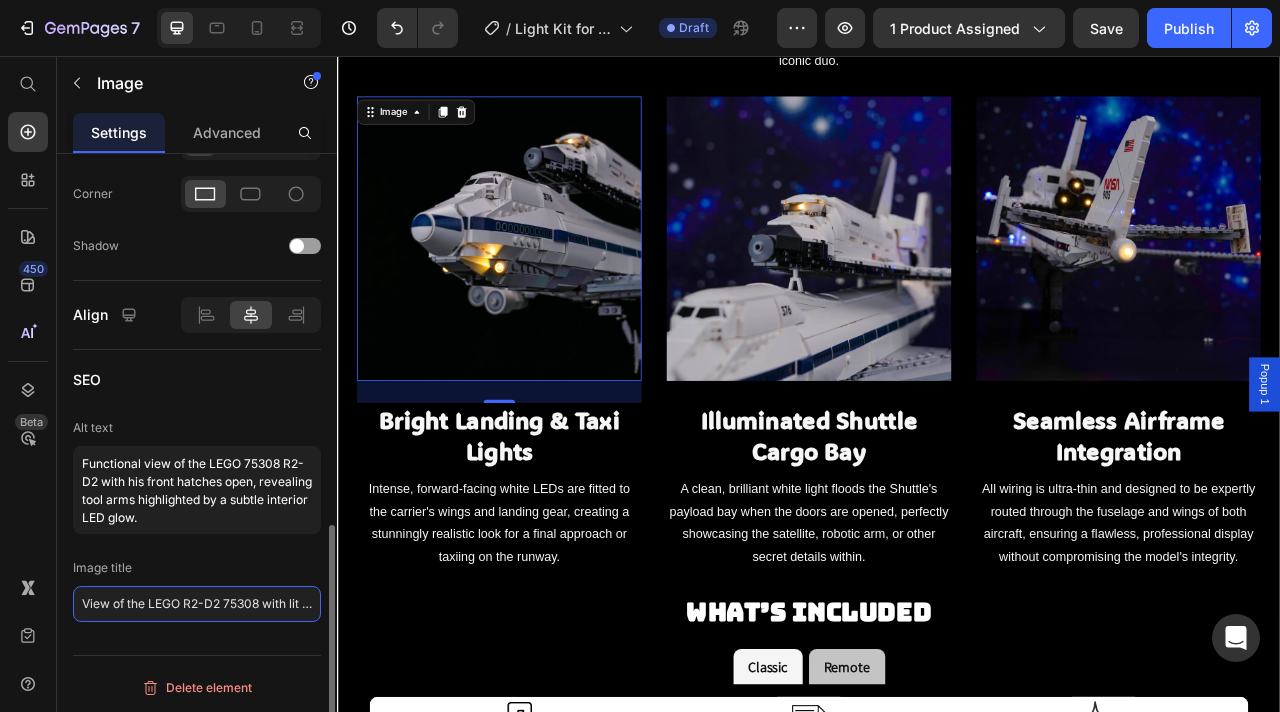 click on "View of the LEGO R2-D2 75308 with lit open front hatches" 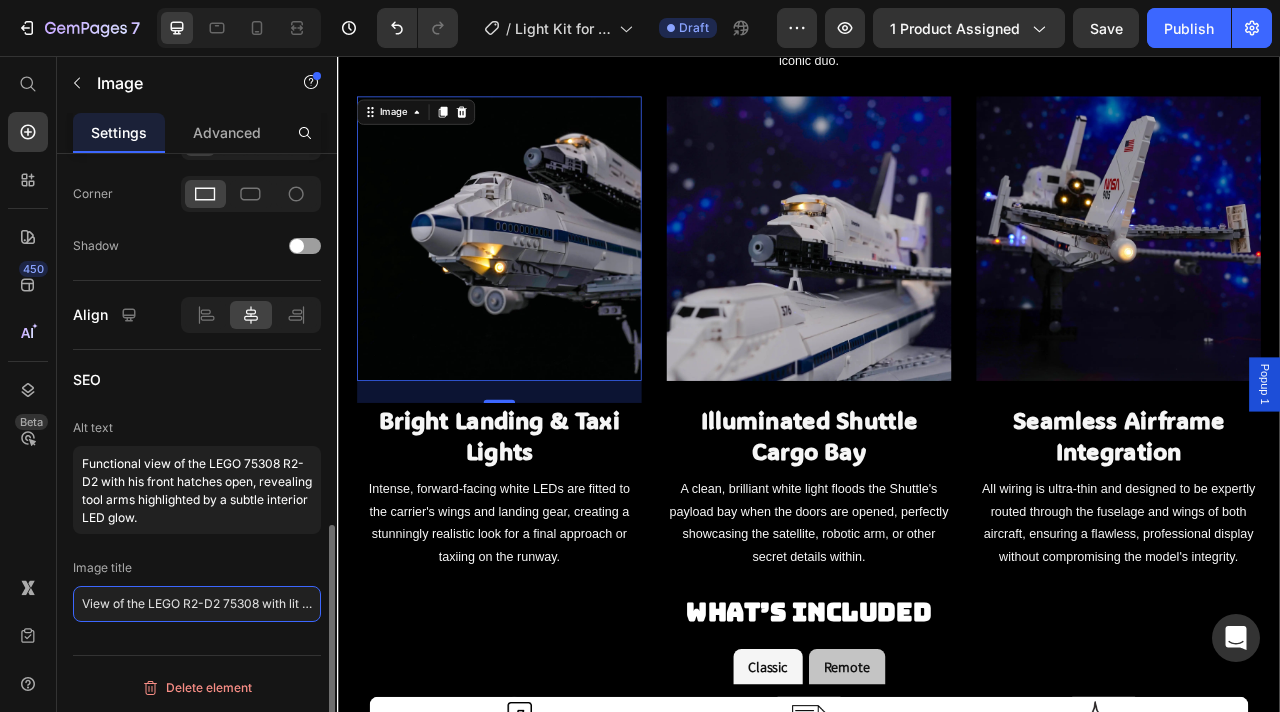 click on "View of the LEGO R2-D2 75308 with lit open front hatches" 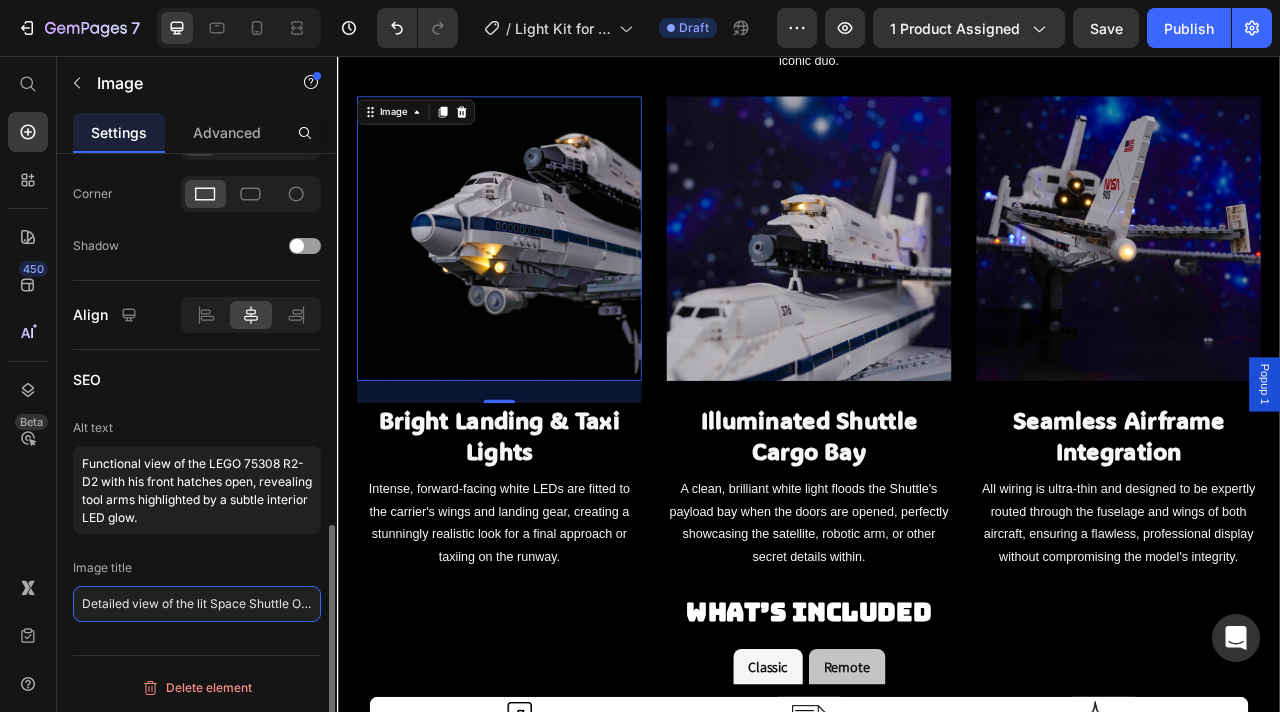 scroll, scrollTop: 0, scrollLeft: 132, axis: horizontal 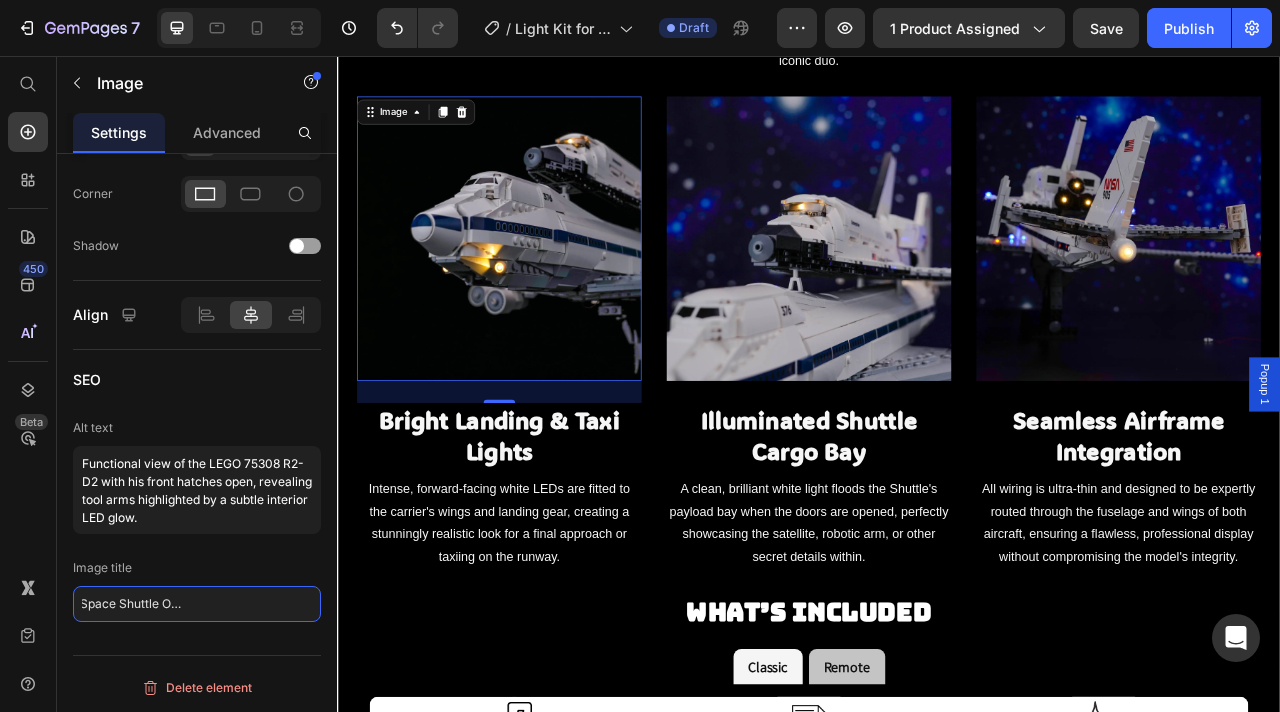 type on "Detailed view of the lit Space Shuttle Orbiter on LEGO set 10360" 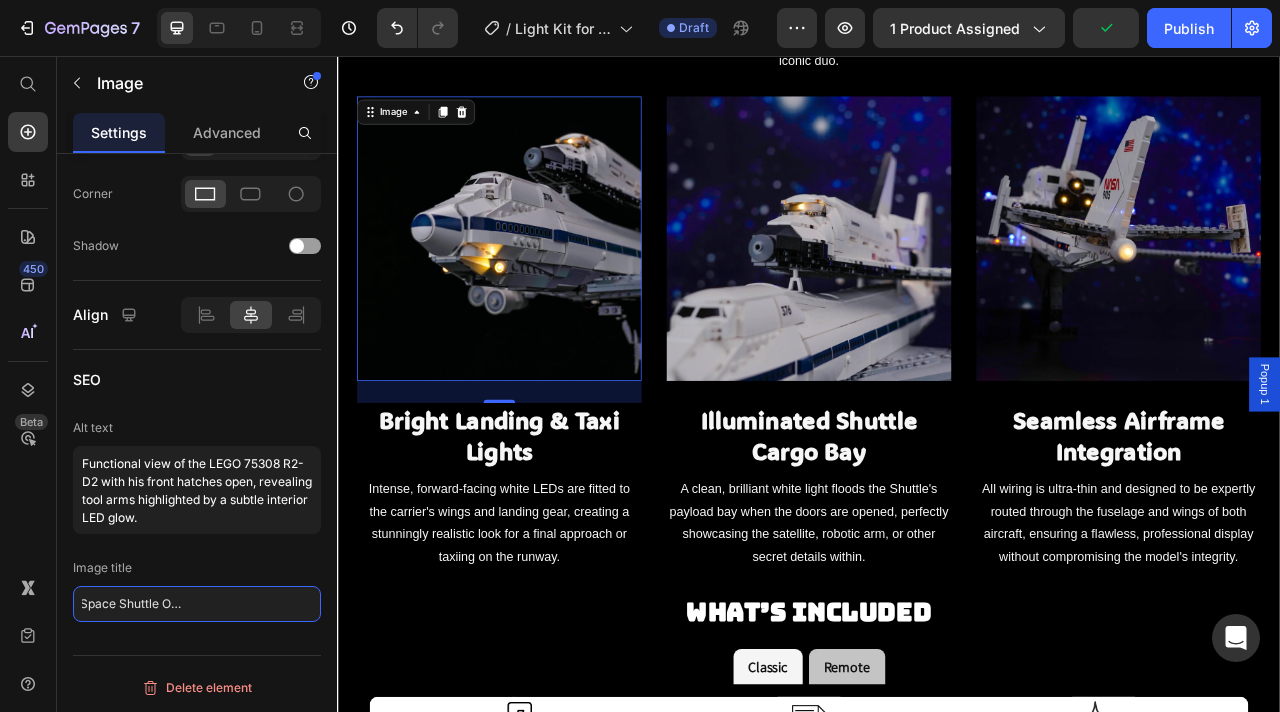 scroll, scrollTop: 0, scrollLeft: 0, axis: both 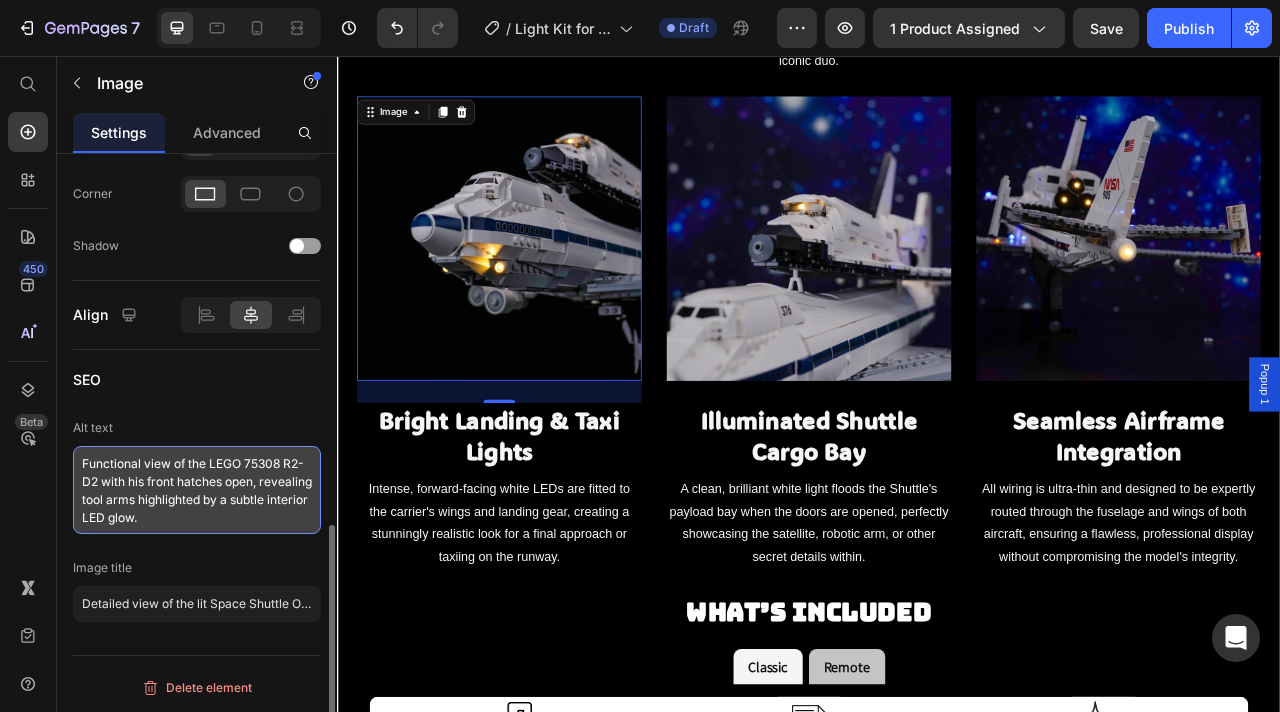 click on "Functional view of the LEGO 75308 R2-D2 with his front hatches open, revealing tool arms highlighted by a subtle interior LED glow." at bounding box center [197, 490] 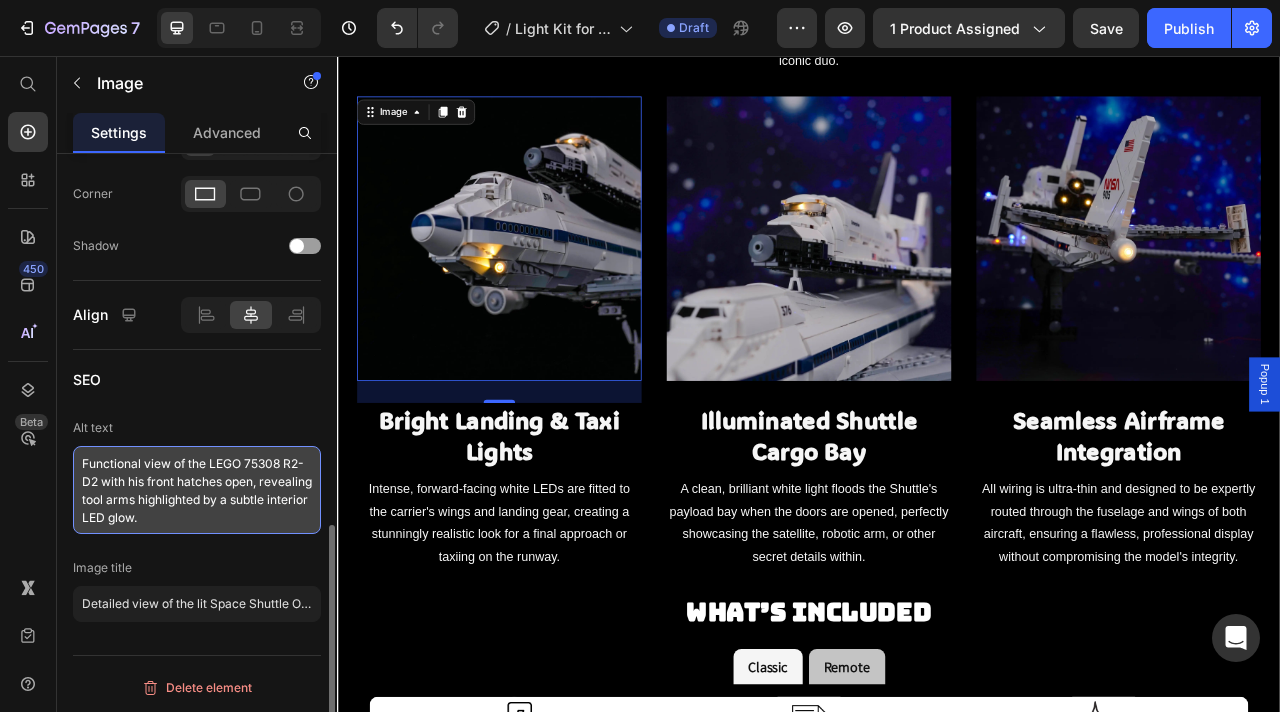 click on "Functional view of the LEGO 75308 R2-D2 with his front hatches open, revealing tool arms highlighted by a subtle interior LED glow." at bounding box center [197, 490] 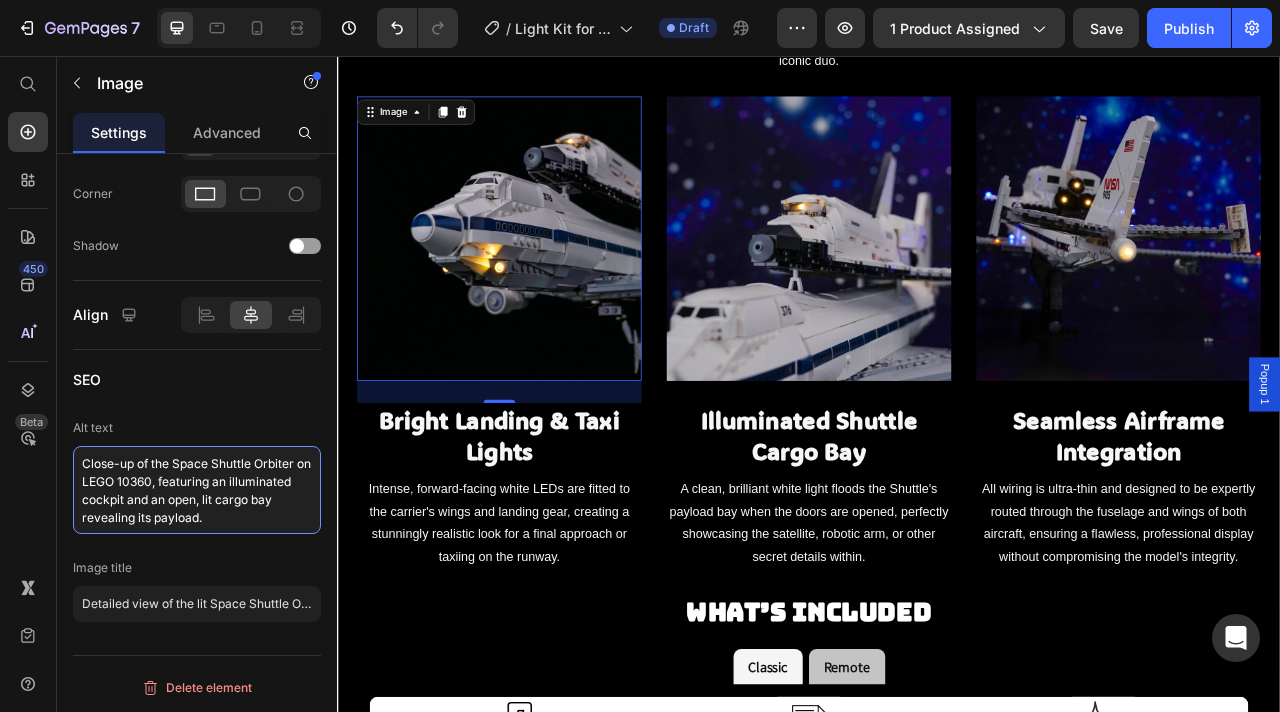 type on "Close-up of the Space Shuttle Orbiter on LEGO 10360, featuring an illuminated cockpit and an open, lit cargo bay revealing its payload." 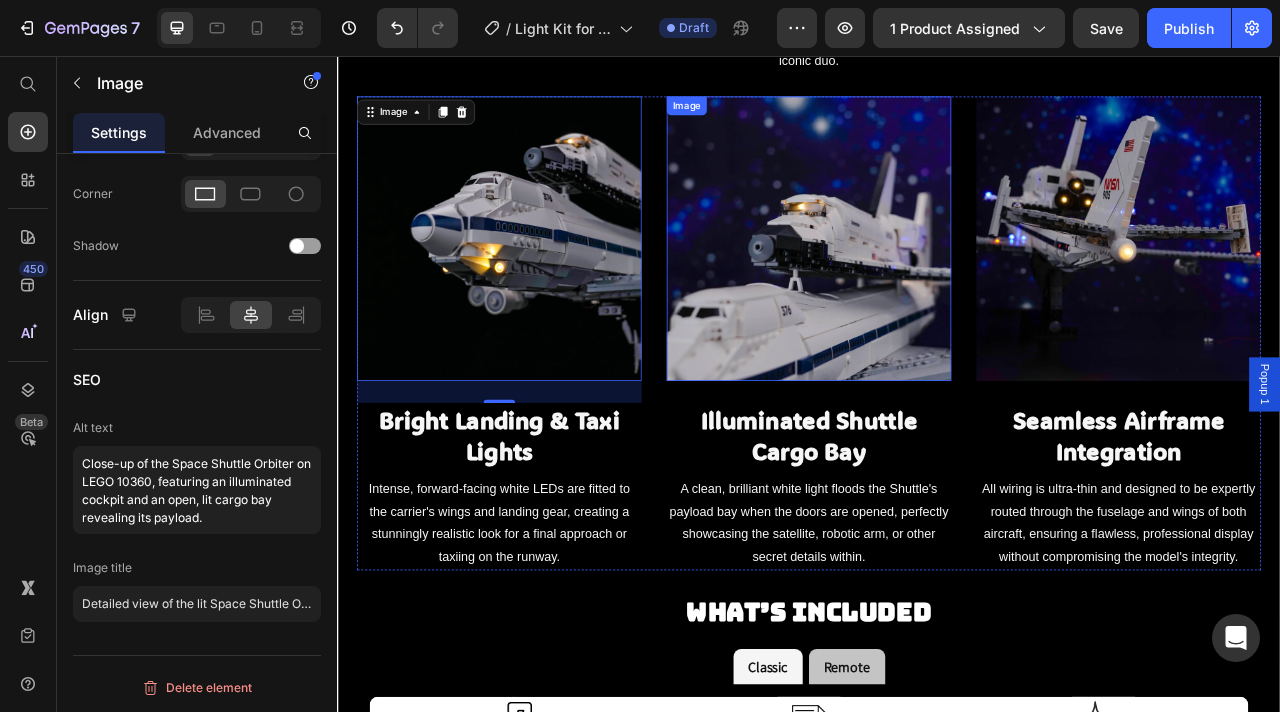 drag, startPoint x: 958, startPoint y: 300, endPoint x: 934, endPoint y: 311, distance: 26.400757 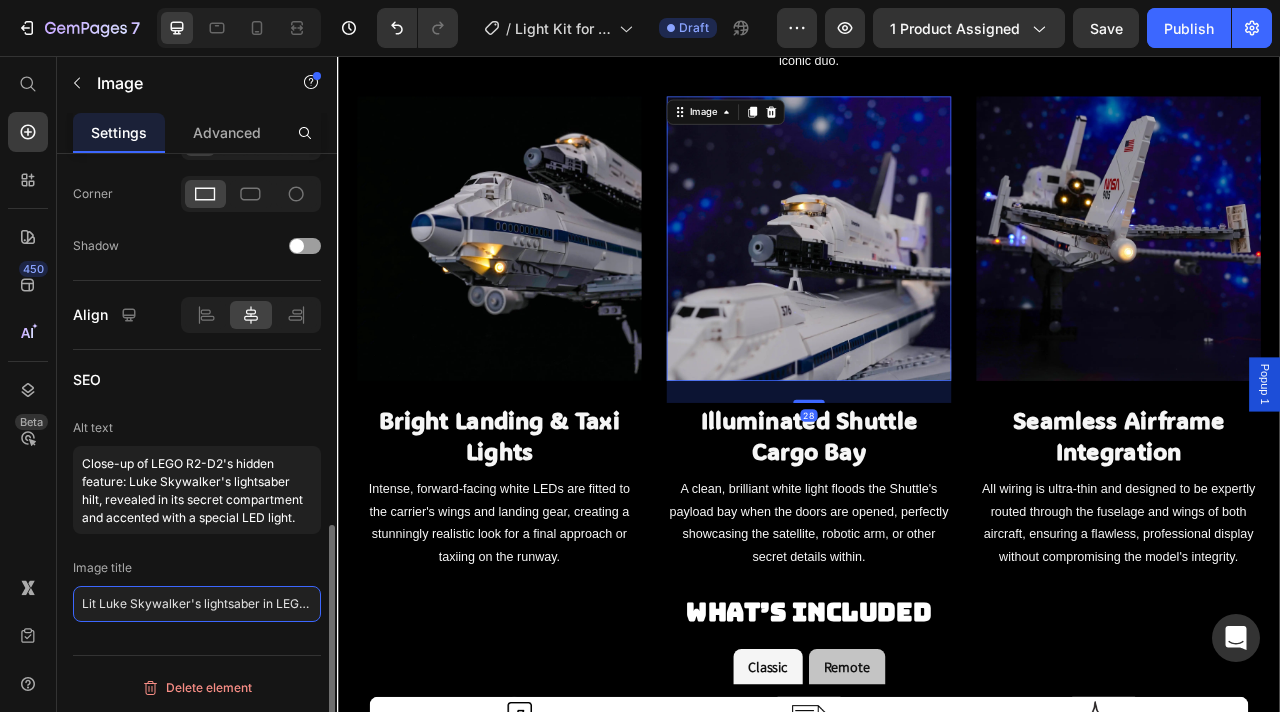click on "Lit Luke Skywalker's lightsaber in LEGO R2-D2's secret compartment" 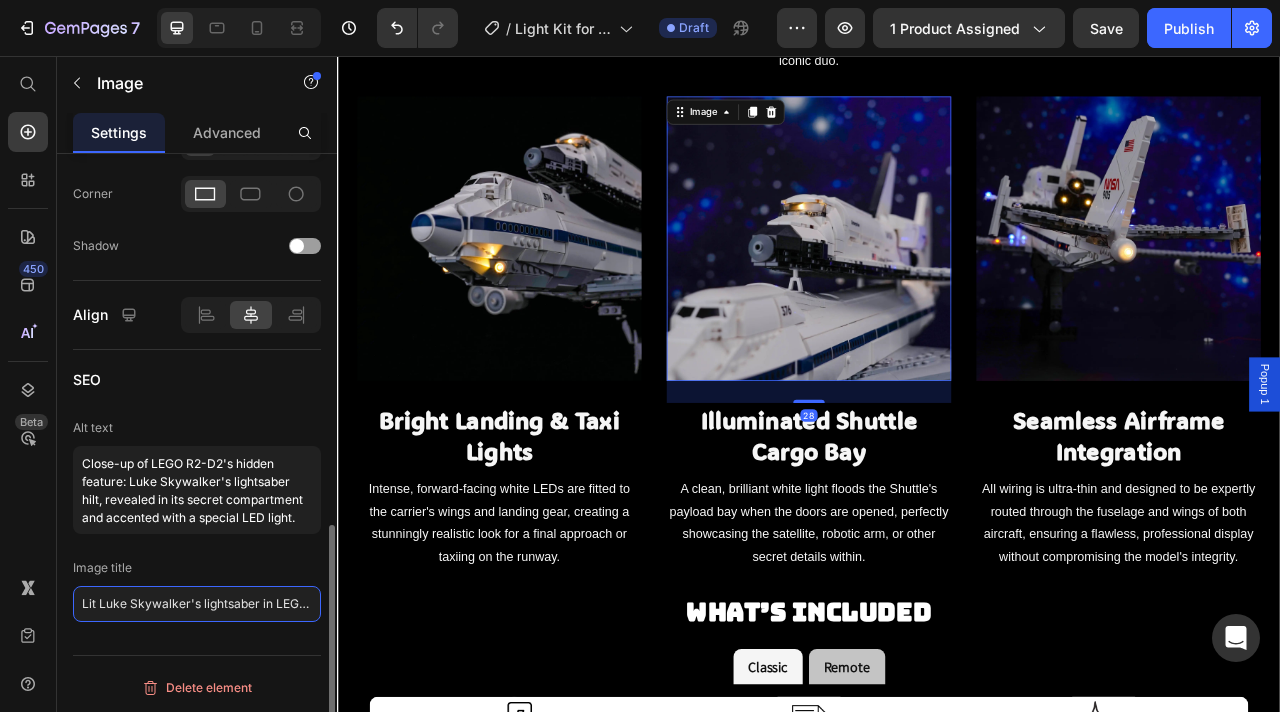 click on "Lit Luke Skywalker's lightsaber in LEGO R2-D2's secret compartment" 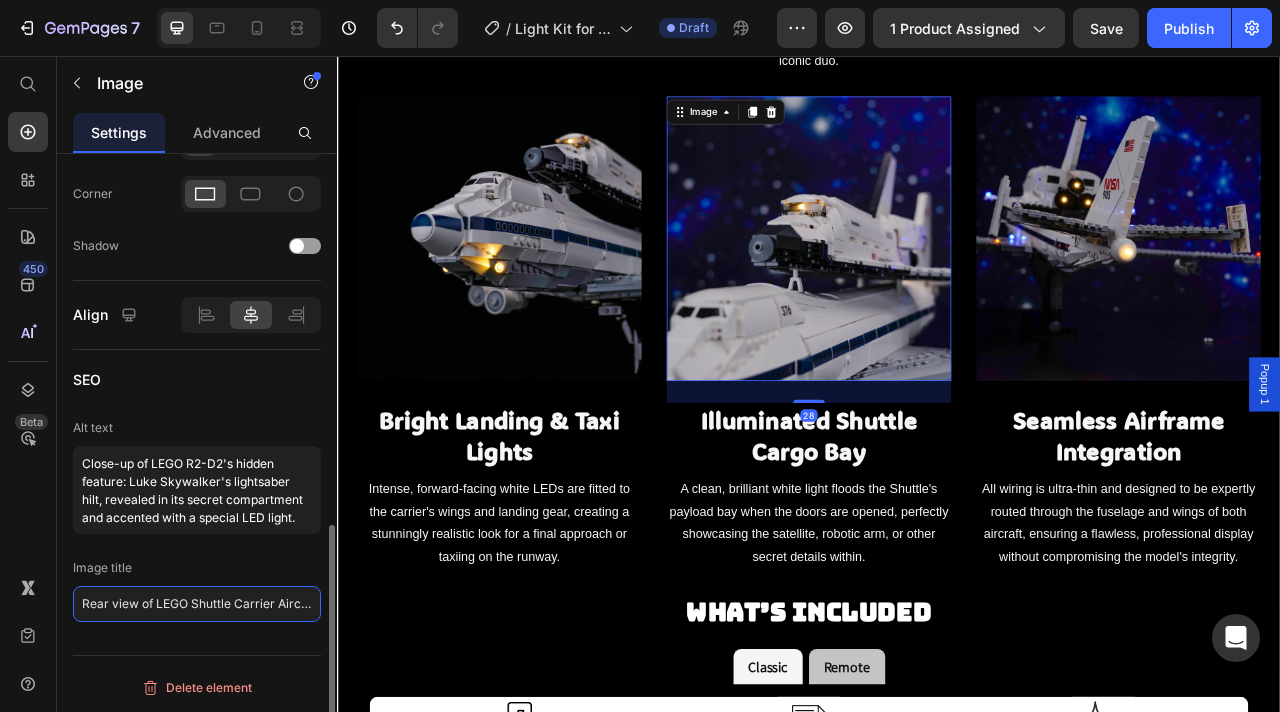 scroll, scrollTop: 0, scrollLeft: 168, axis: horizontal 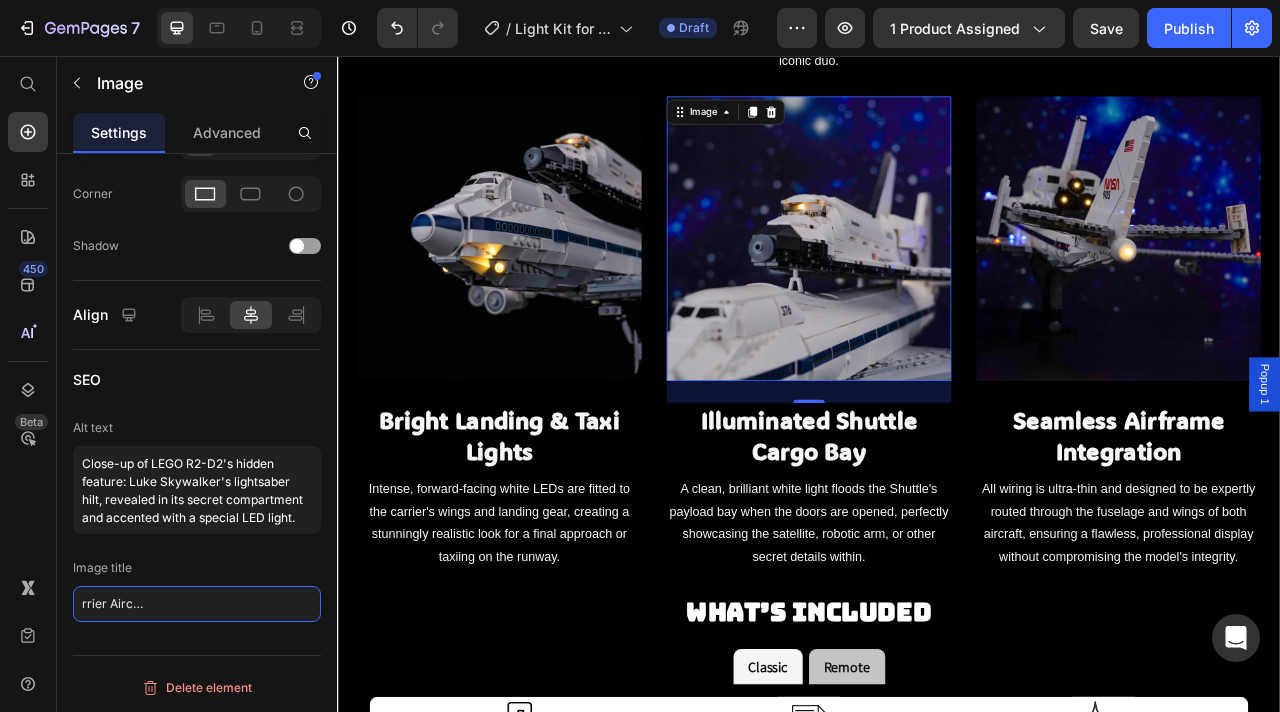 type on "Rear view of LEGO Shuttle Carrier Aircraft 10360 with glowing engines" 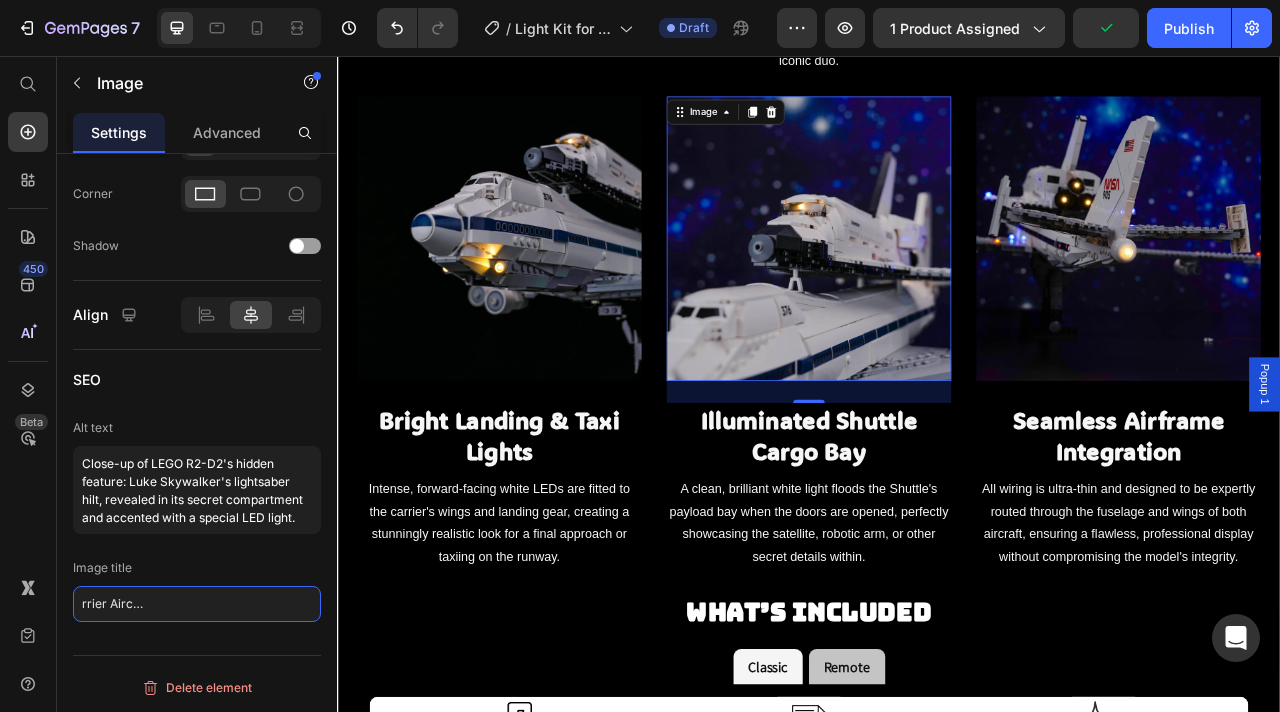 scroll, scrollTop: 0, scrollLeft: 0, axis: both 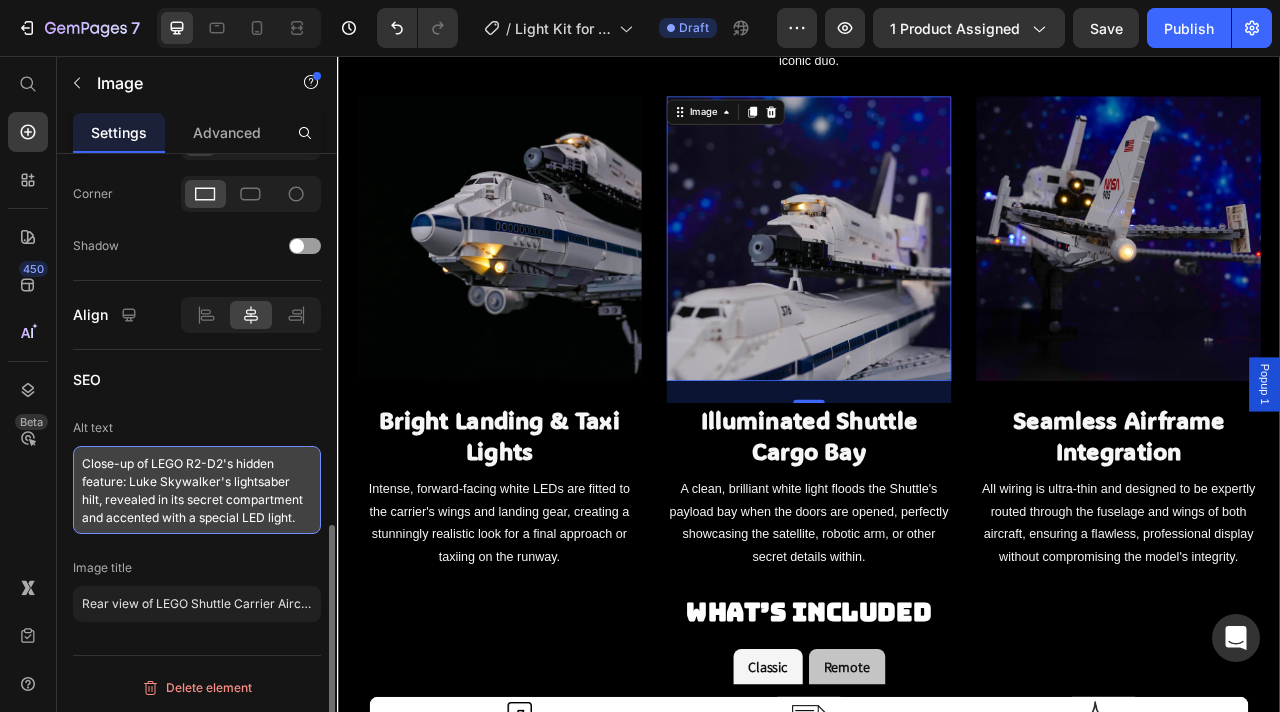 click on "Close-up of LEGO R2-D2's hidden feature: Luke Skywalker's lightsaber hilt, revealed in its secret compartment and accented with a special LED light." at bounding box center [197, 490] 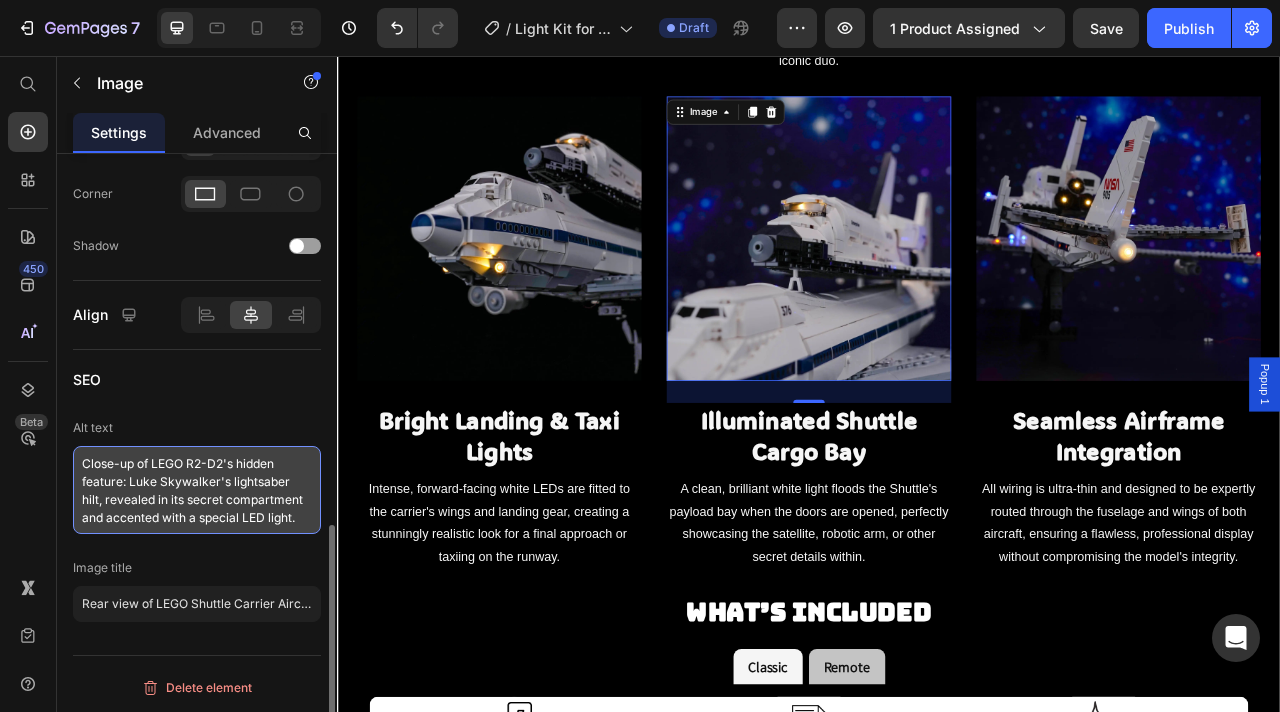 click on "Close-up of LEGO R2-D2's hidden feature: Luke Skywalker's lightsaber hilt, revealed in its secret compartment and accented with a special LED light." at bounding box center (197, 490) 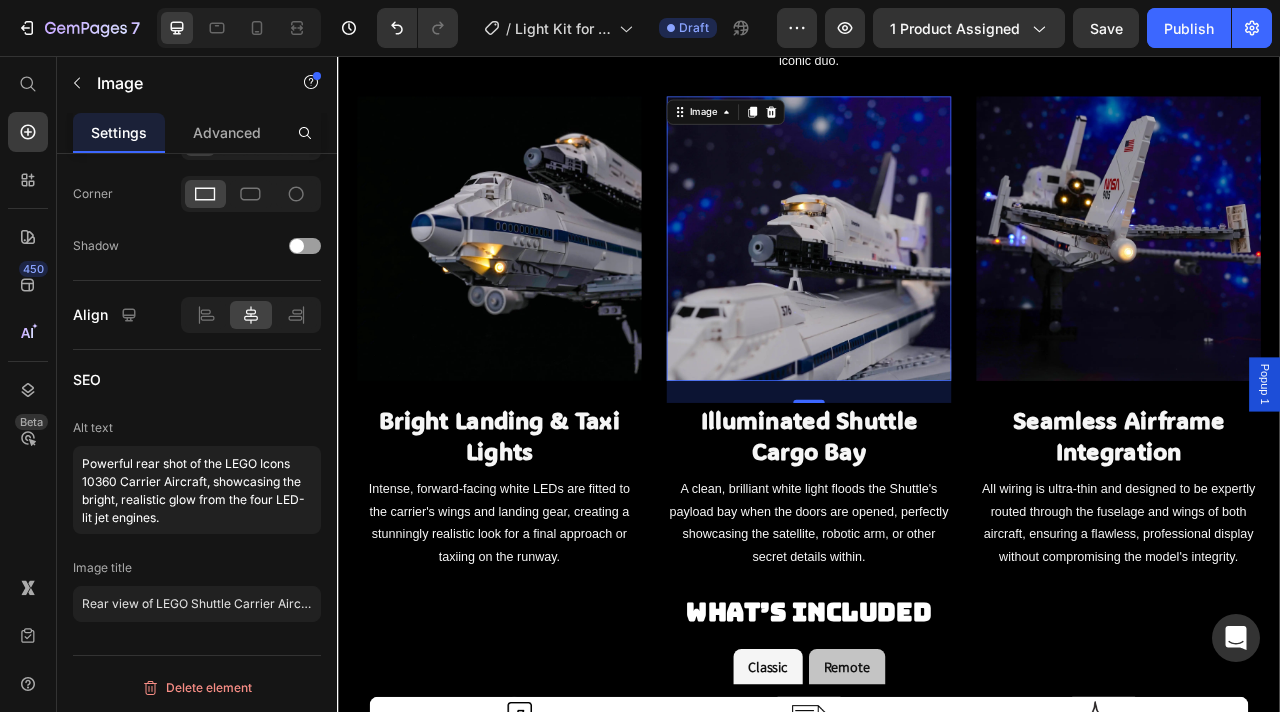click at bounding box center (1331, 288) 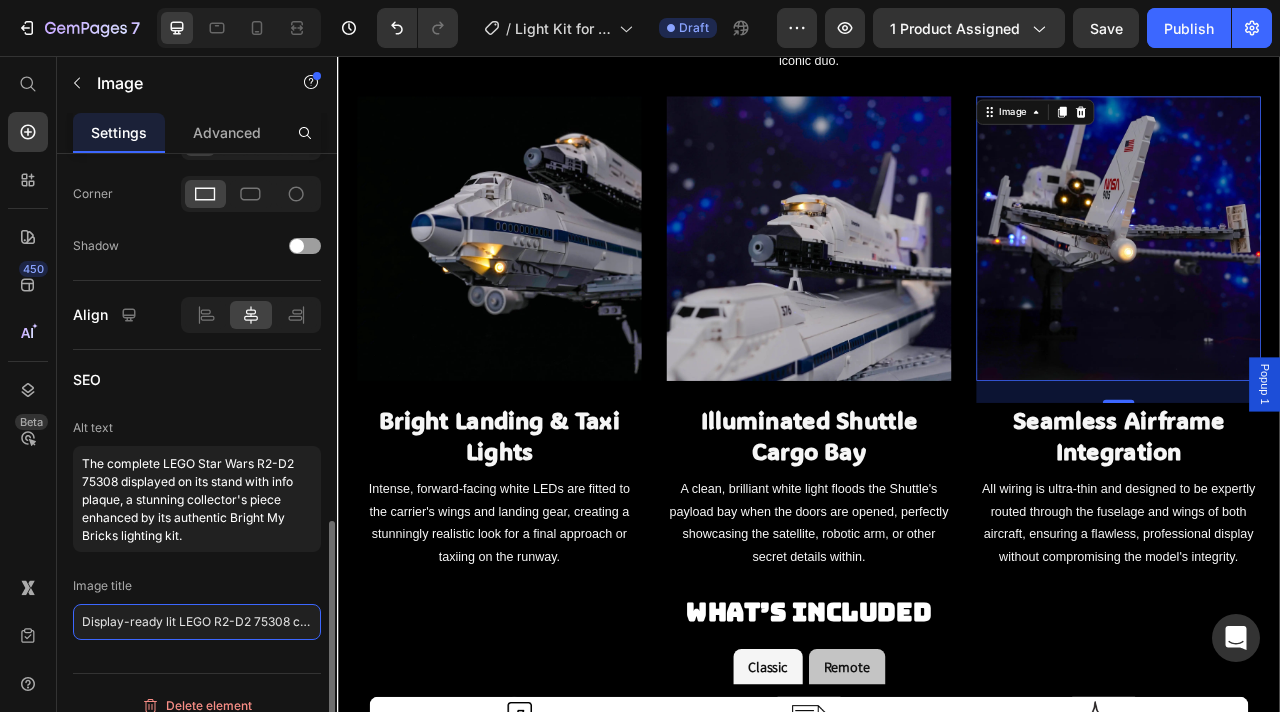click on "Display-ready lit LEGO R2-D2 75308 collector's model" 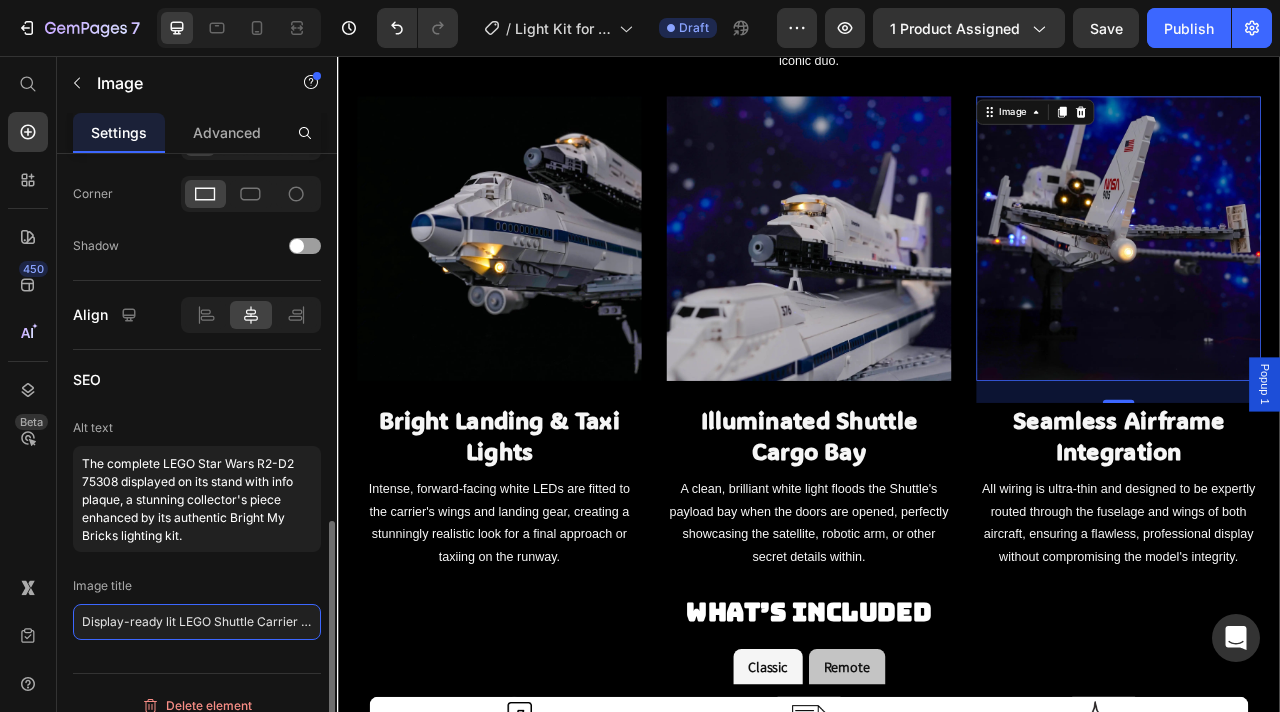 scroll, scrollTop: 0, scrollLeft: 131, axis: horizontal 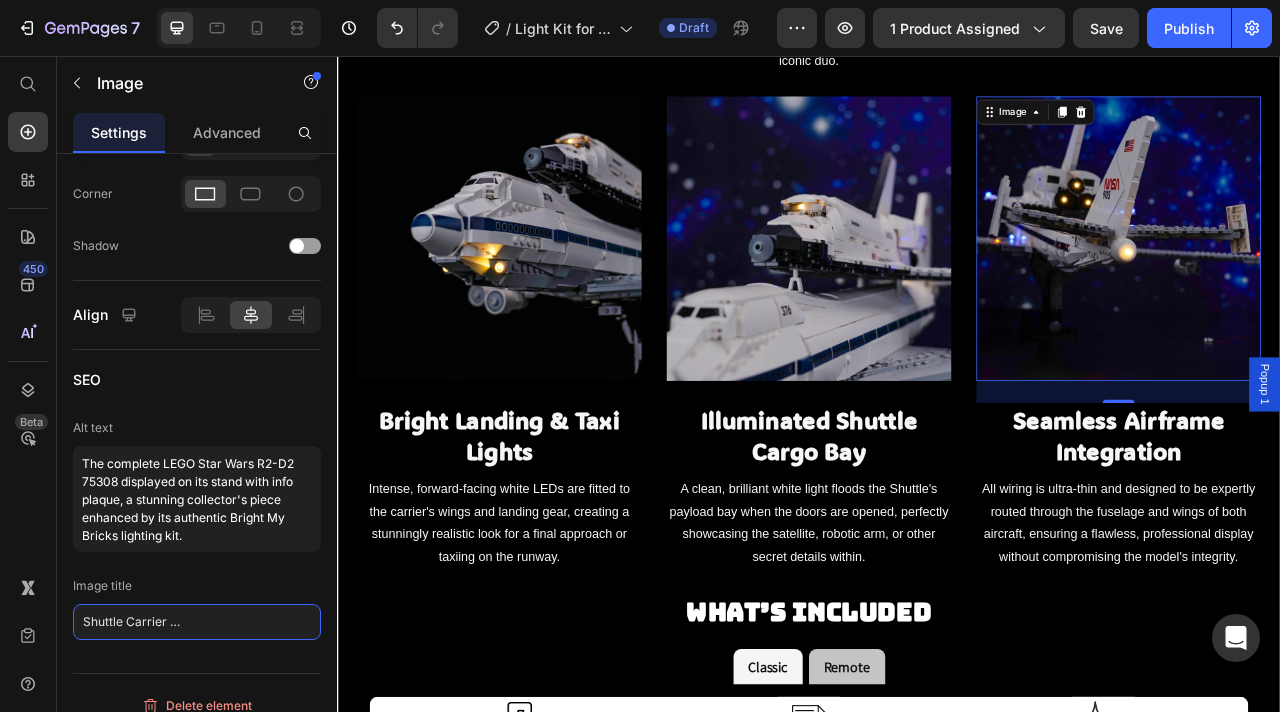 type on "Display-ready lit LEGO Shuttle Carrier 10360 for aerospace fans" 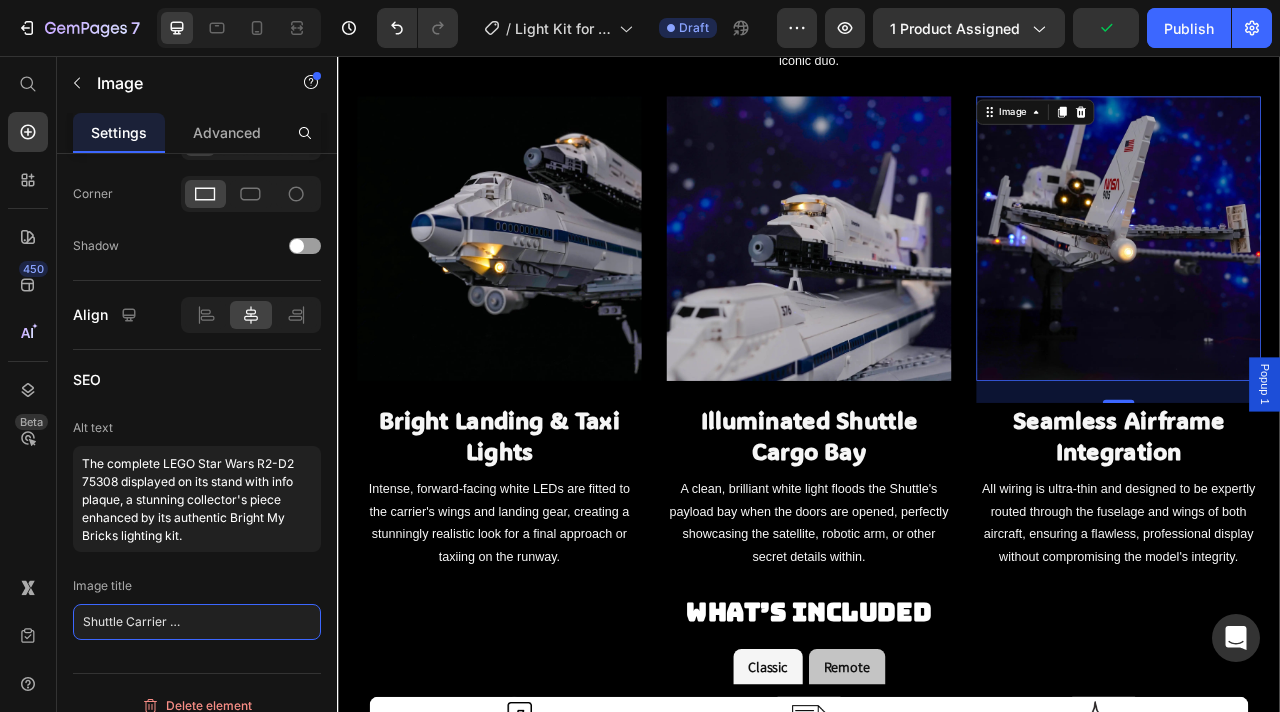 scroll, scrollTop: 0, scrollLeft: 0, axis: both 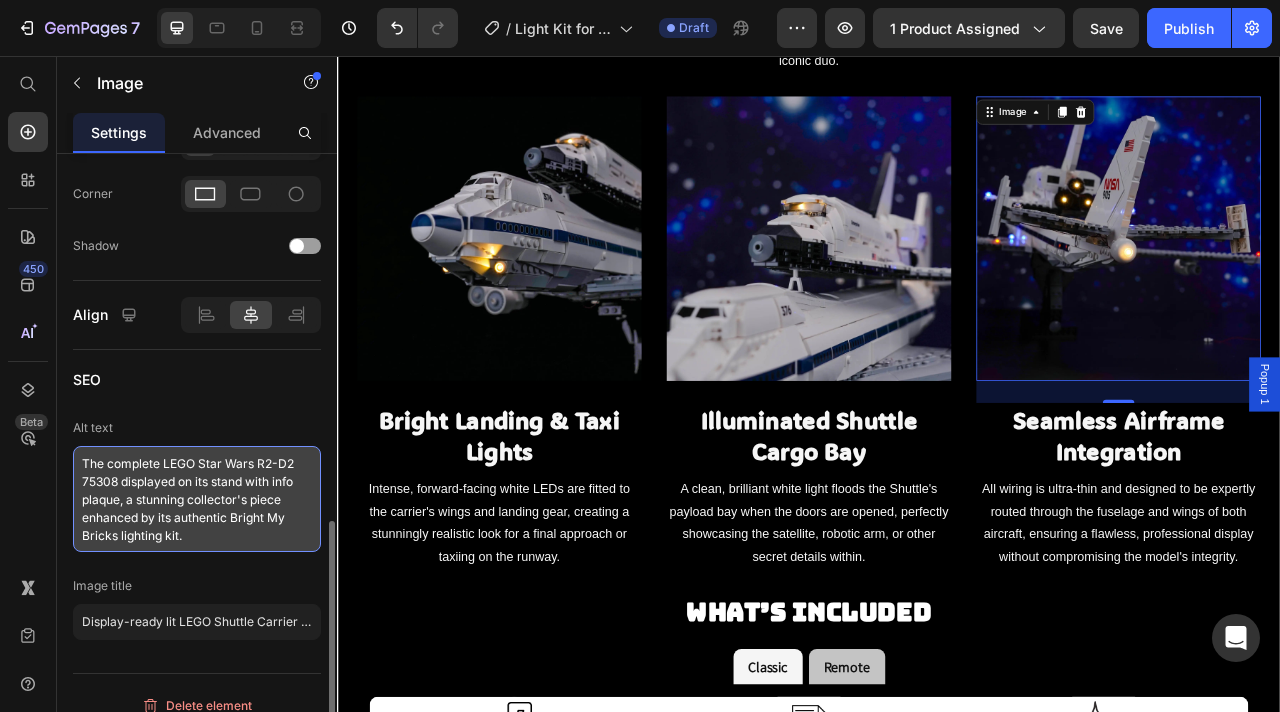click on "The complete LEGO Star Wars R2-D2 75308 displayed on its stand with info plaque, a stunning collector's piece enhanced by its authentic Bright My Bricks lighting kit." at bounding box center [197, 499] 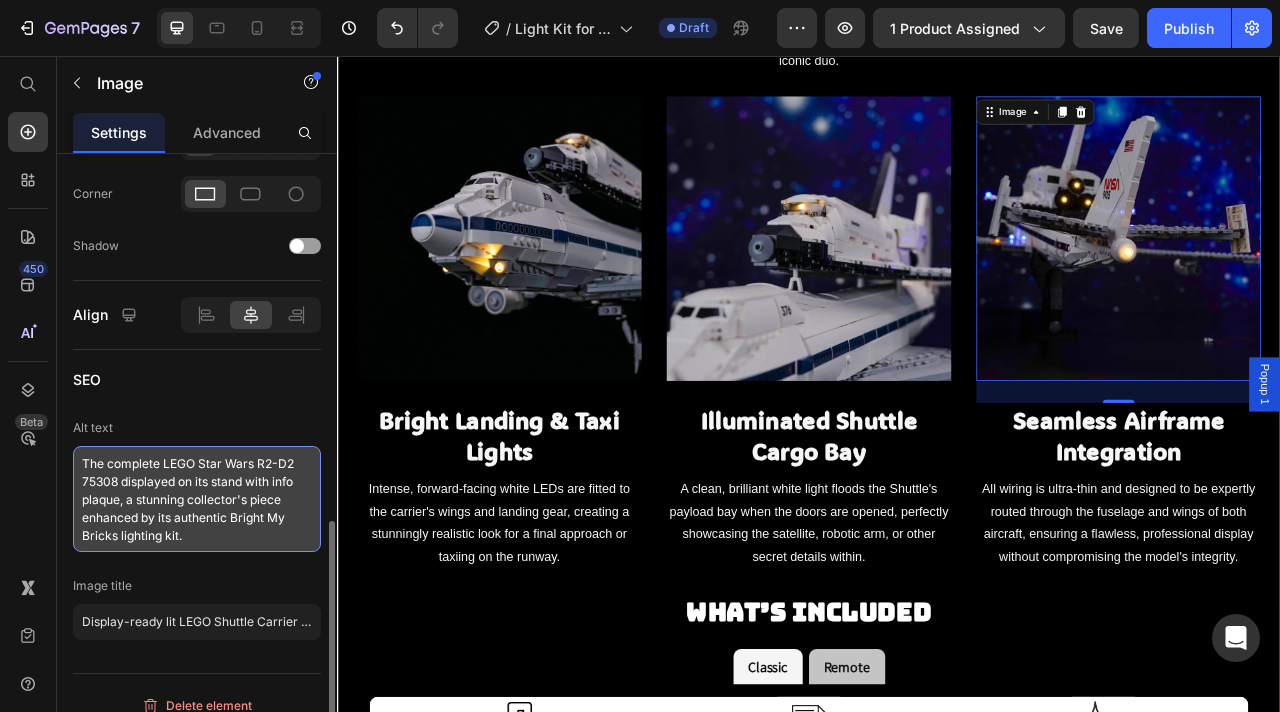 click on "The complete LEGO Star Wars R2-D2 75308 displayed on its stand with info plaque, a stunning collector's piece enhanced by its authentic Bright My Bricks lighting kit." at bounding box center (197, 499) 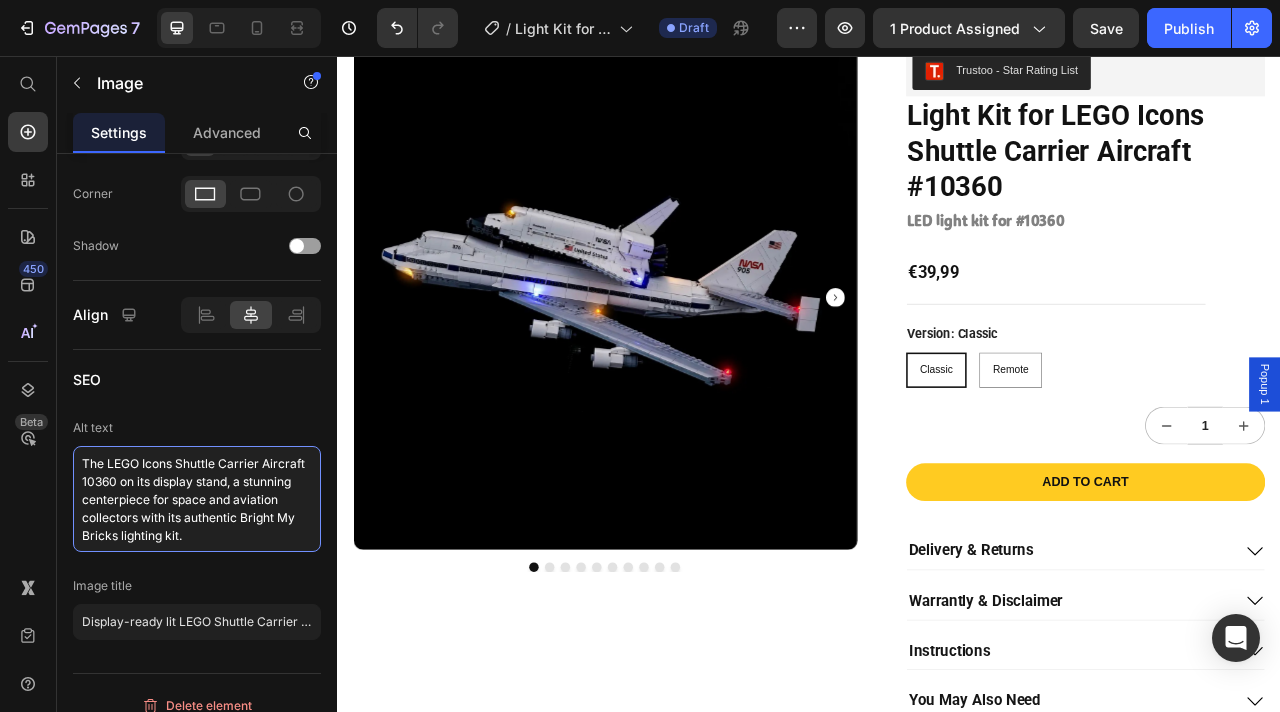 scroll, scrollTop: 0, scrollLeft: 0, axis: both 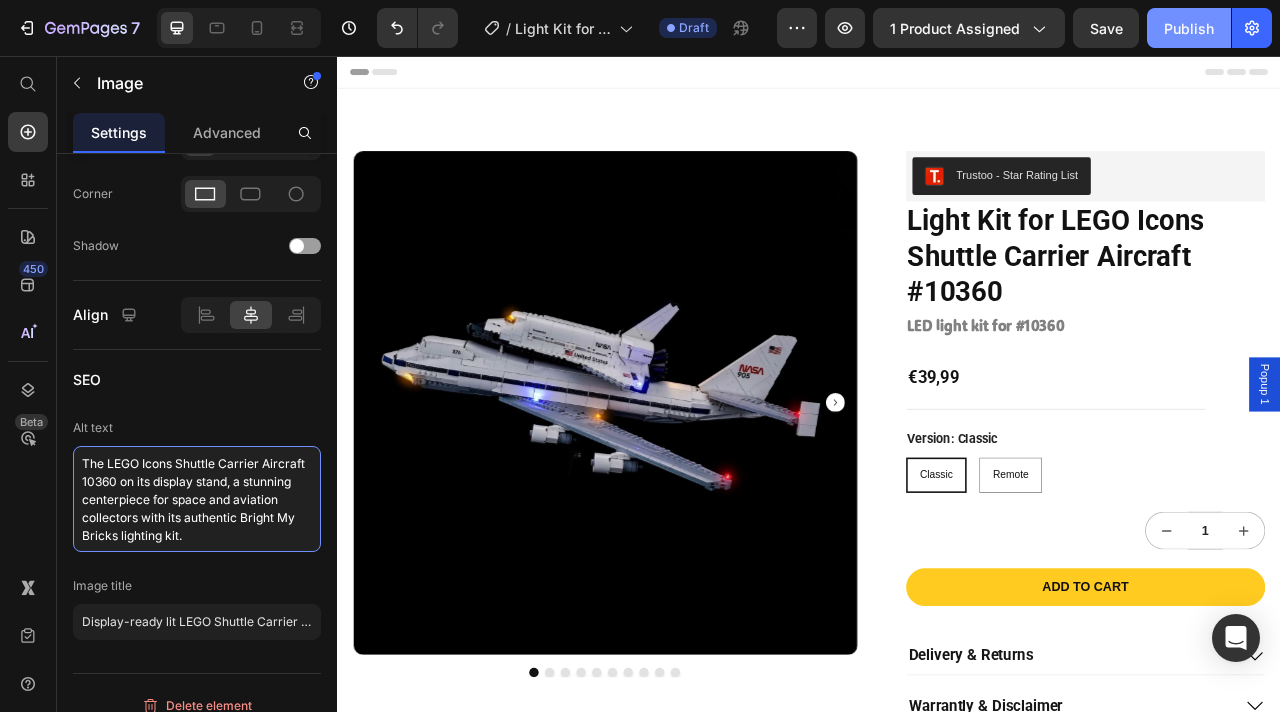 type on "The LEGO Icons Shuttle Carrier Aircraft 10360 on its display stand, a stunning centerpiece for space and aviation collectors with its authentic Bright My Bricks lighting kit." 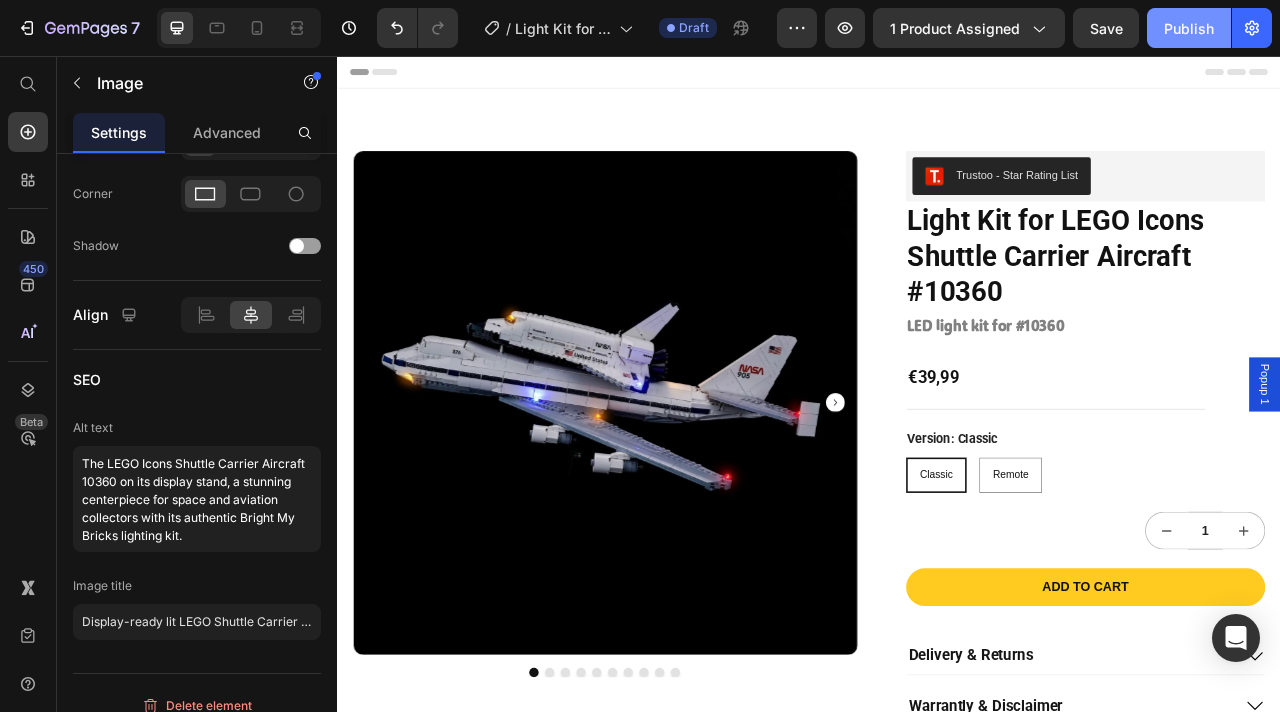 click on "Publish" at bounding box center [1189, 28] 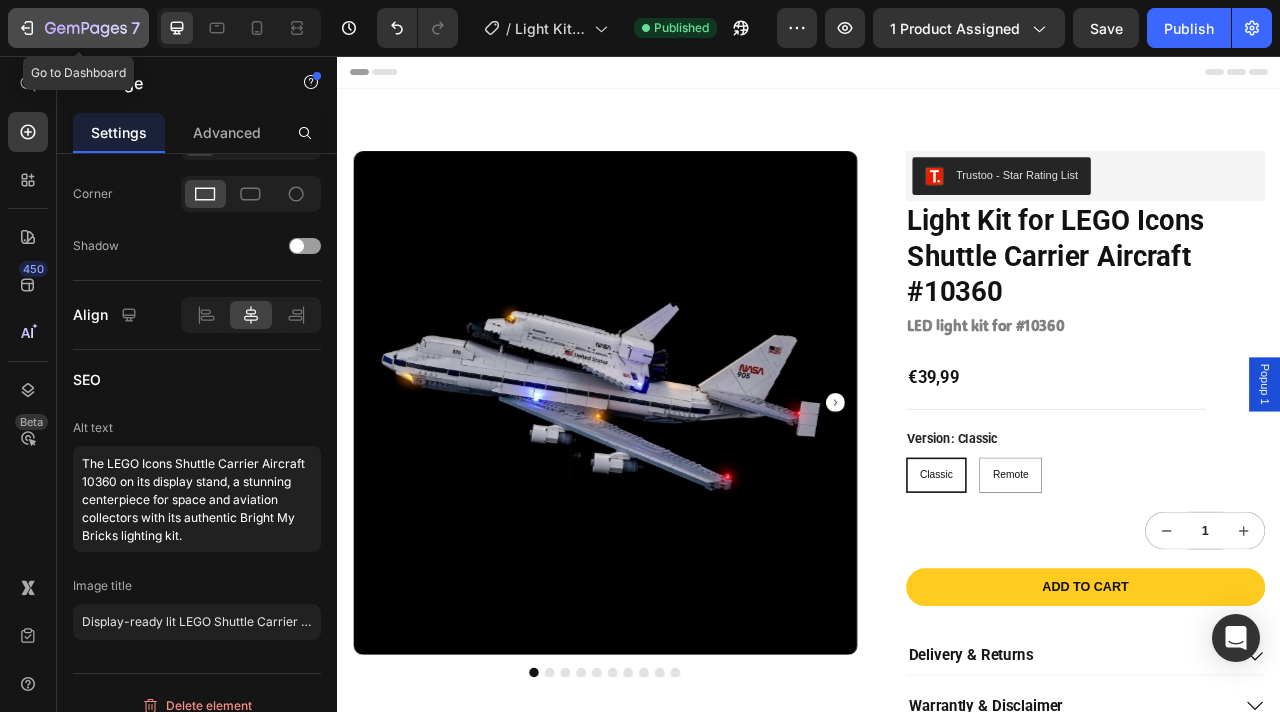 click on "7" 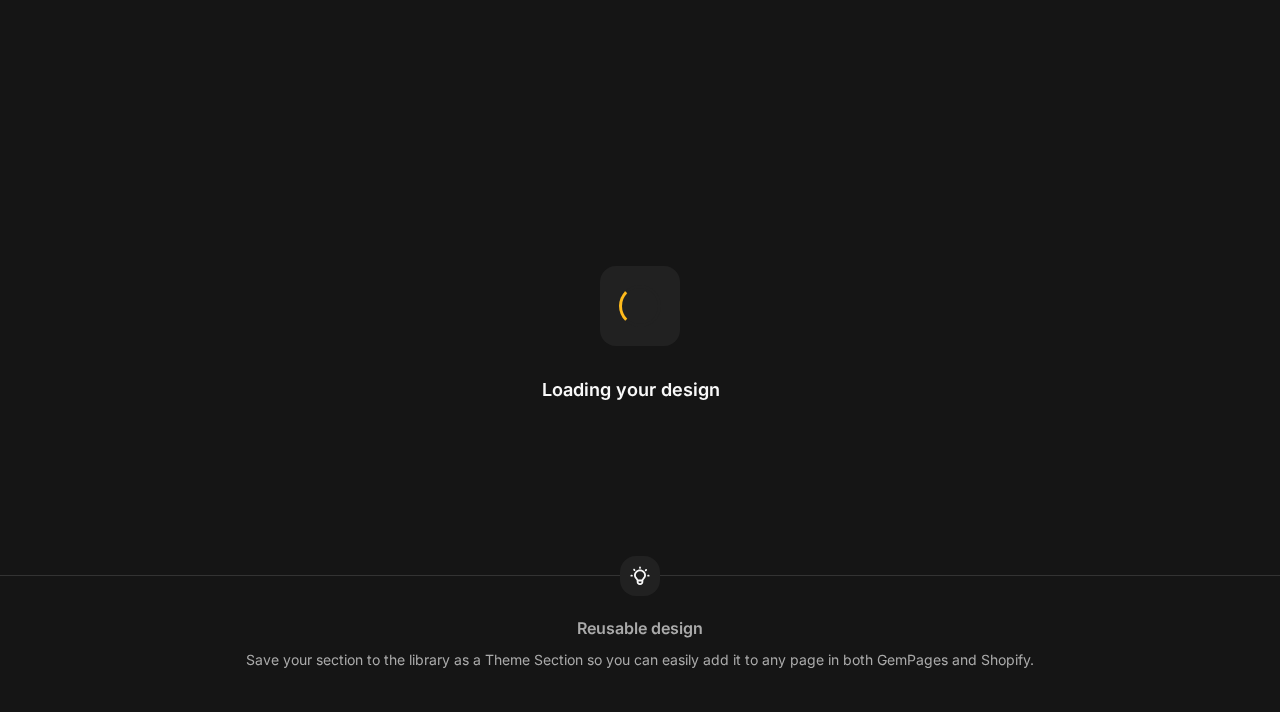 scroll, scrollTop: 0, scrollLeft: 0, axis: both 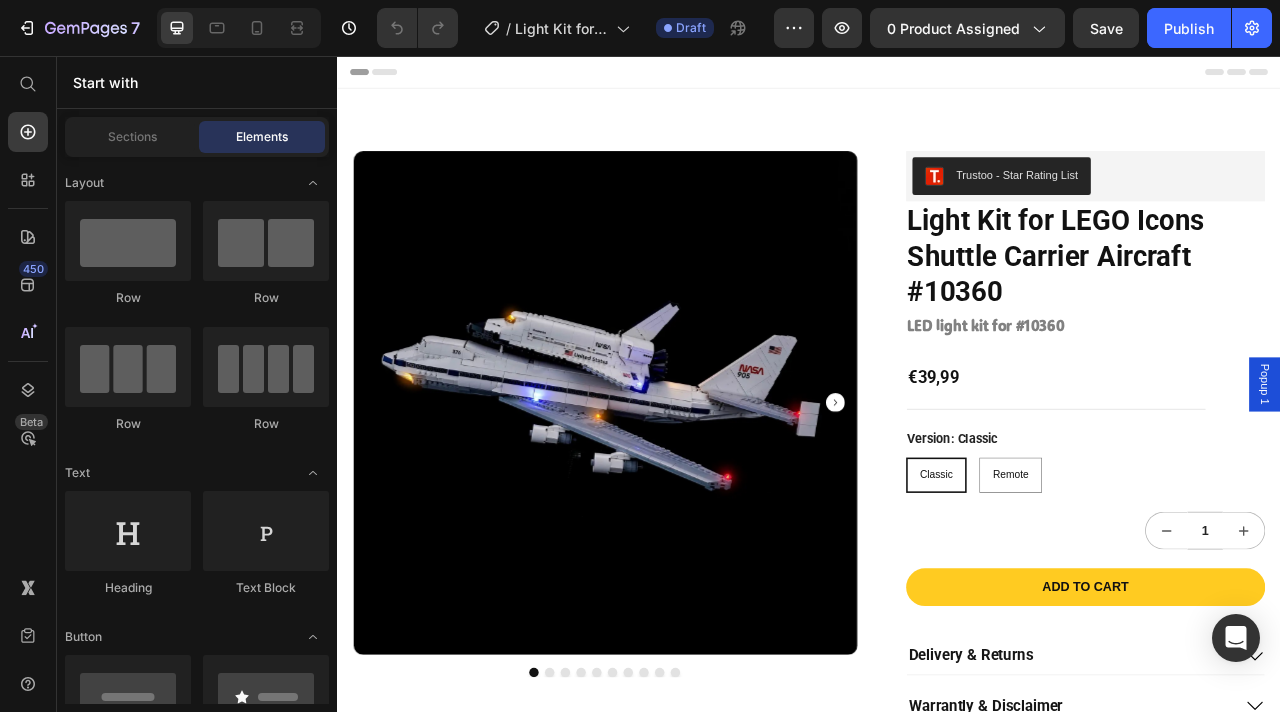 click at bounding box center (677, 497) 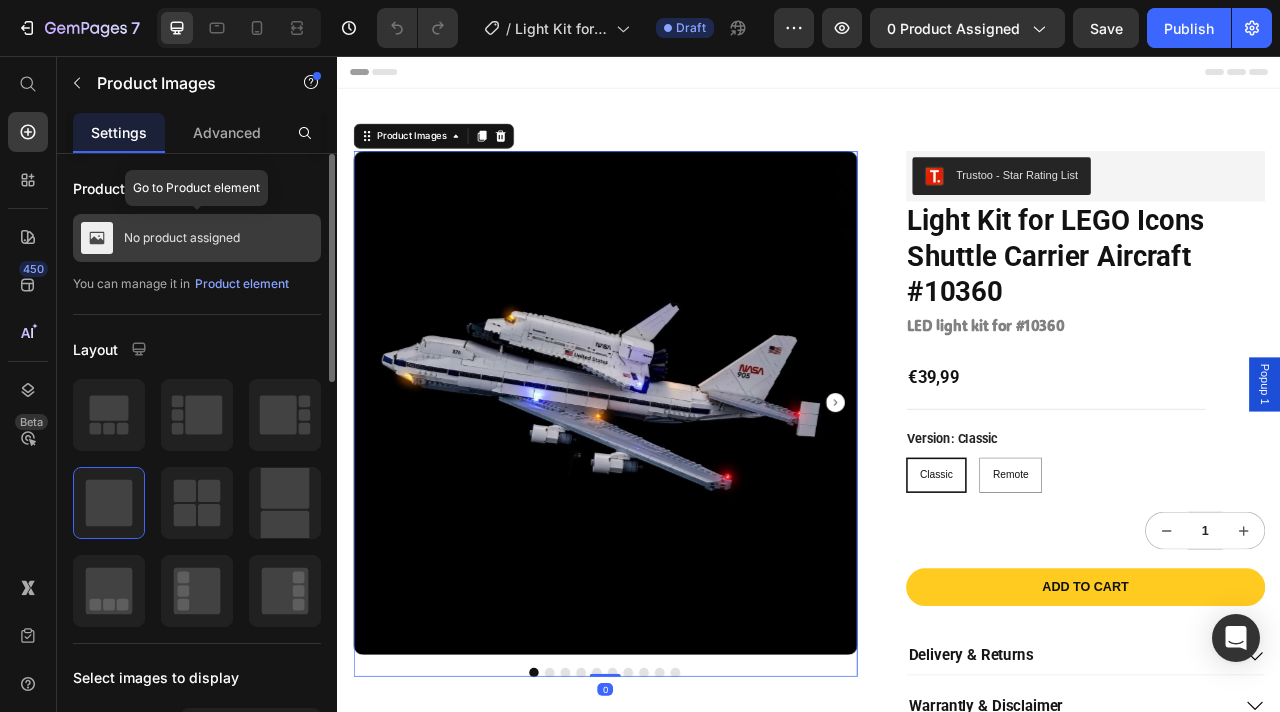 click on "No product assigned" at bounding box center [197, 238] 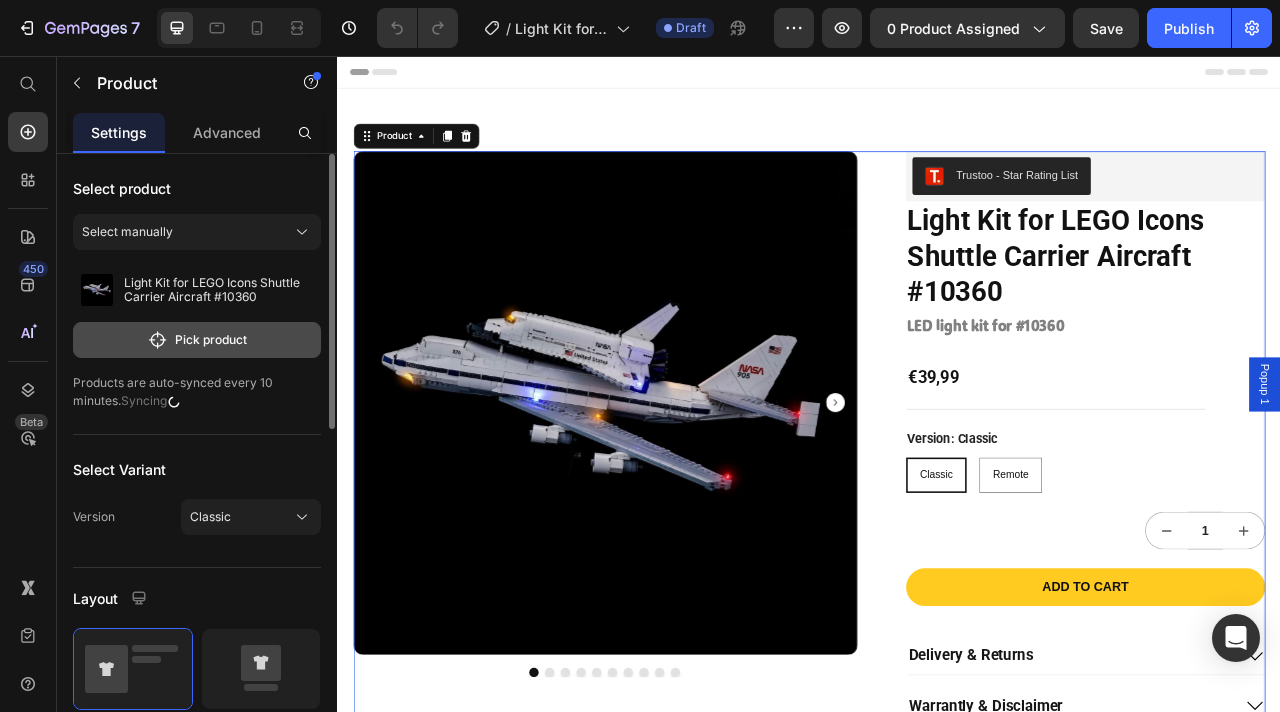 click on "Pick product" at bounding box center [197, 340] 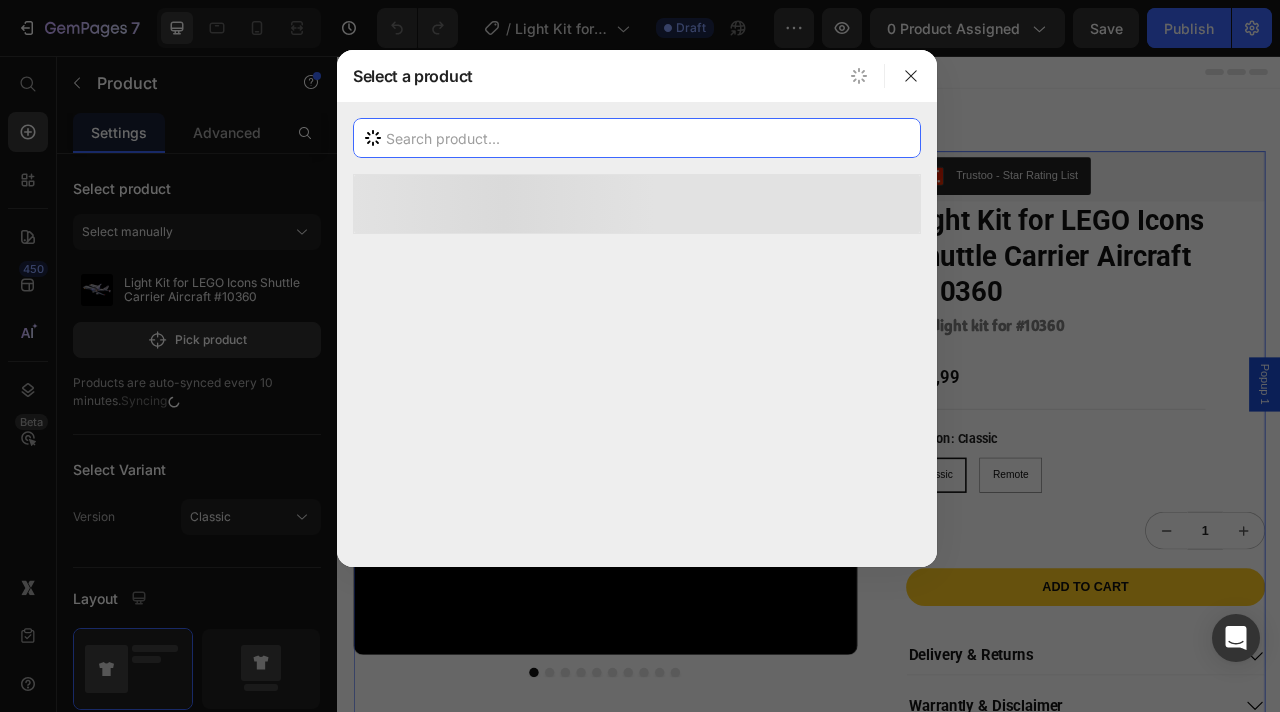 click at bounding box center (637, 138) 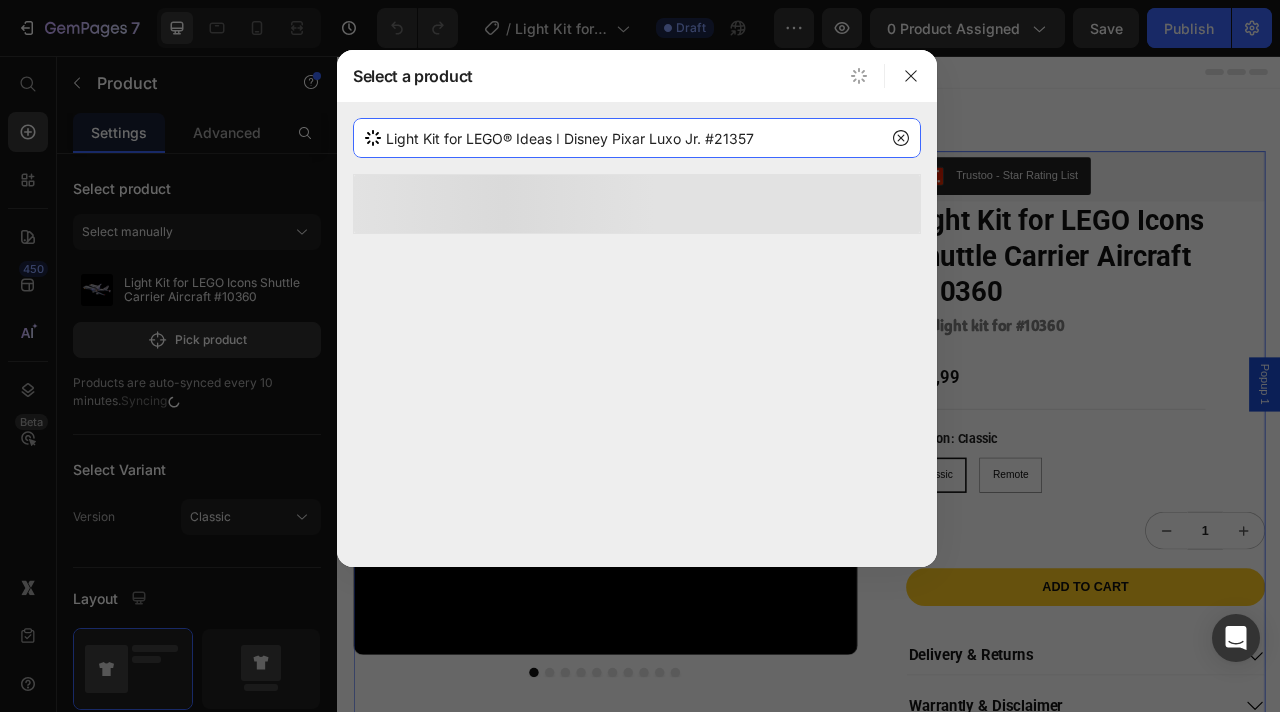 type on "Light Kit for LEGO® Ideas ǀ Disney Pixar Luxo Jr. #21357" 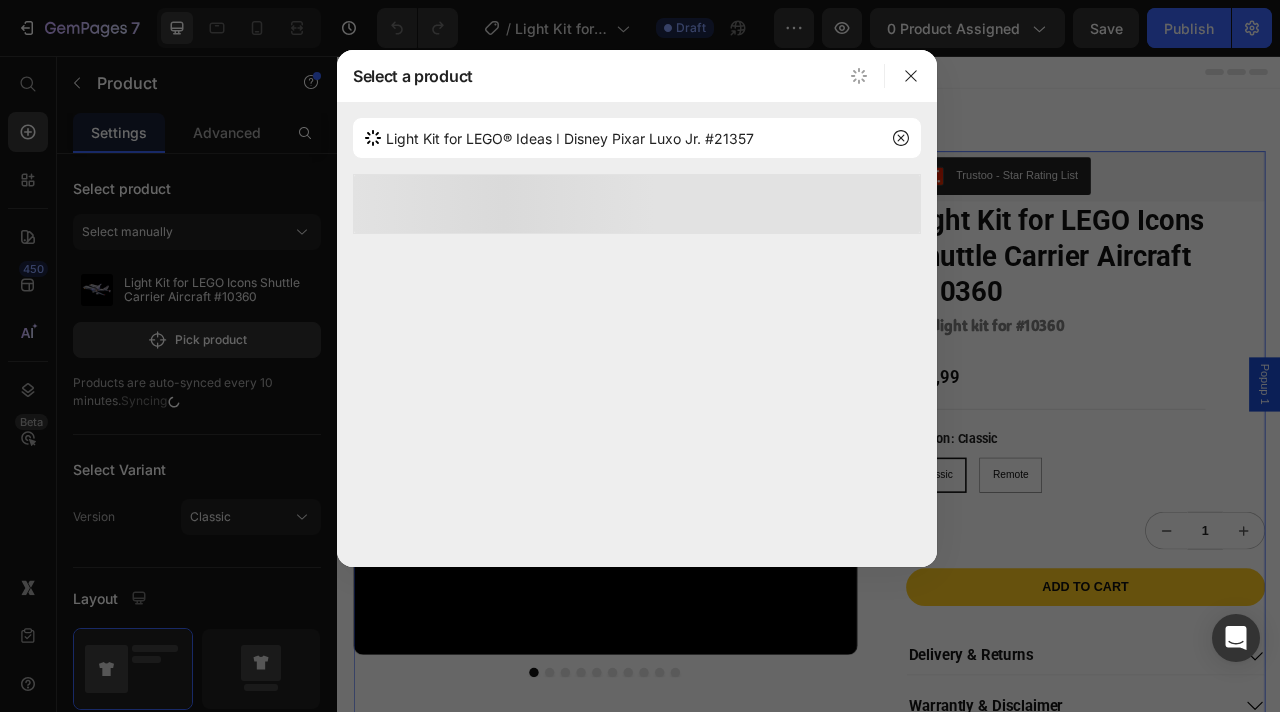 click at bounding box center (640, 356) 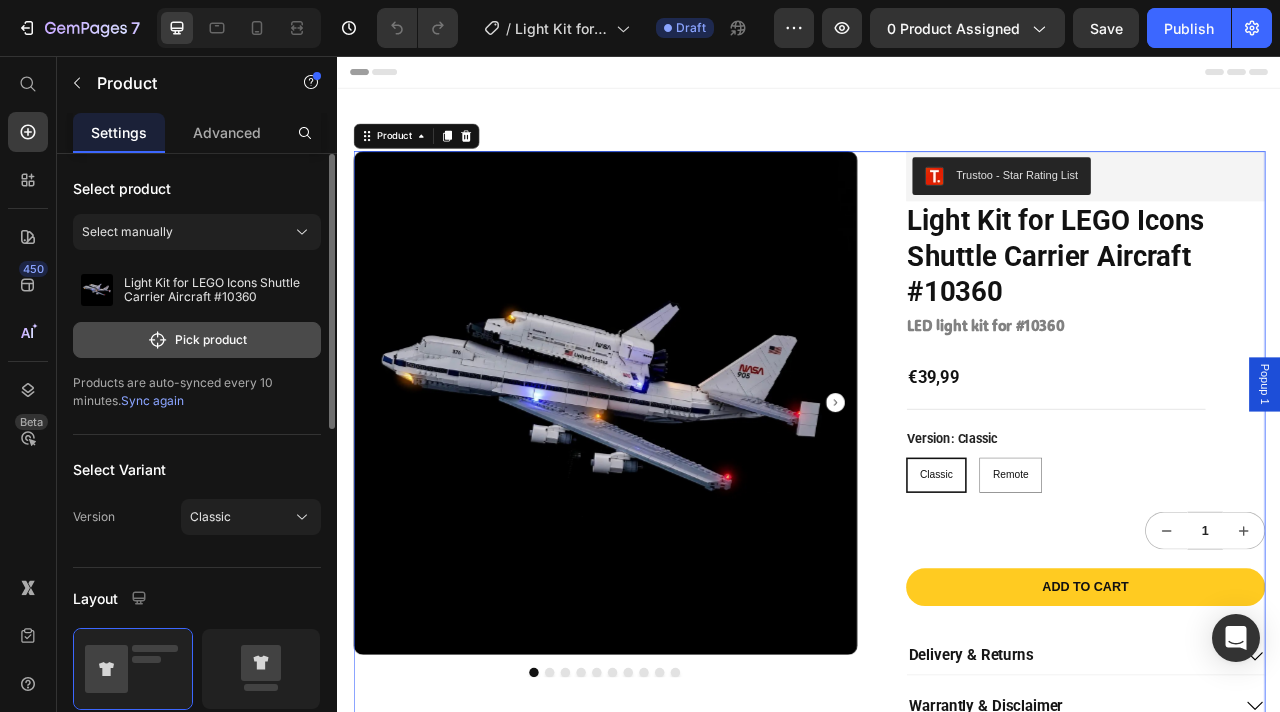 click on "Pick product" at bounding box center (197, 340) 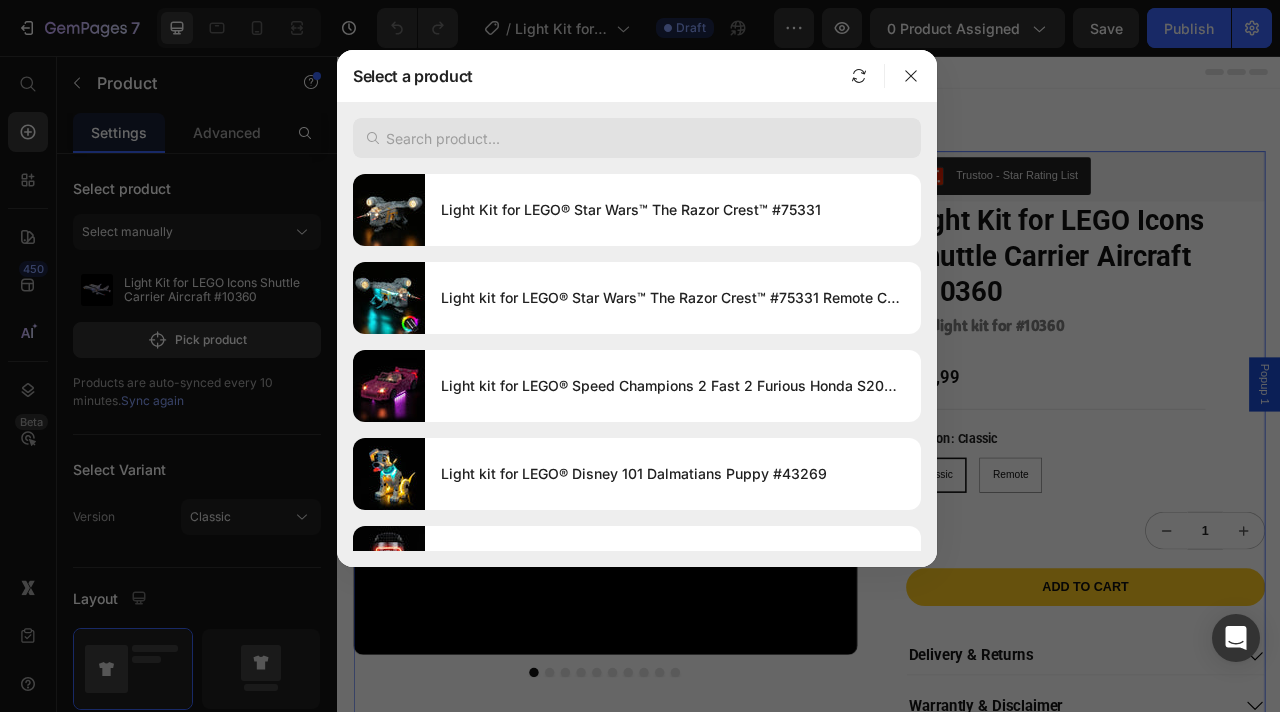 type 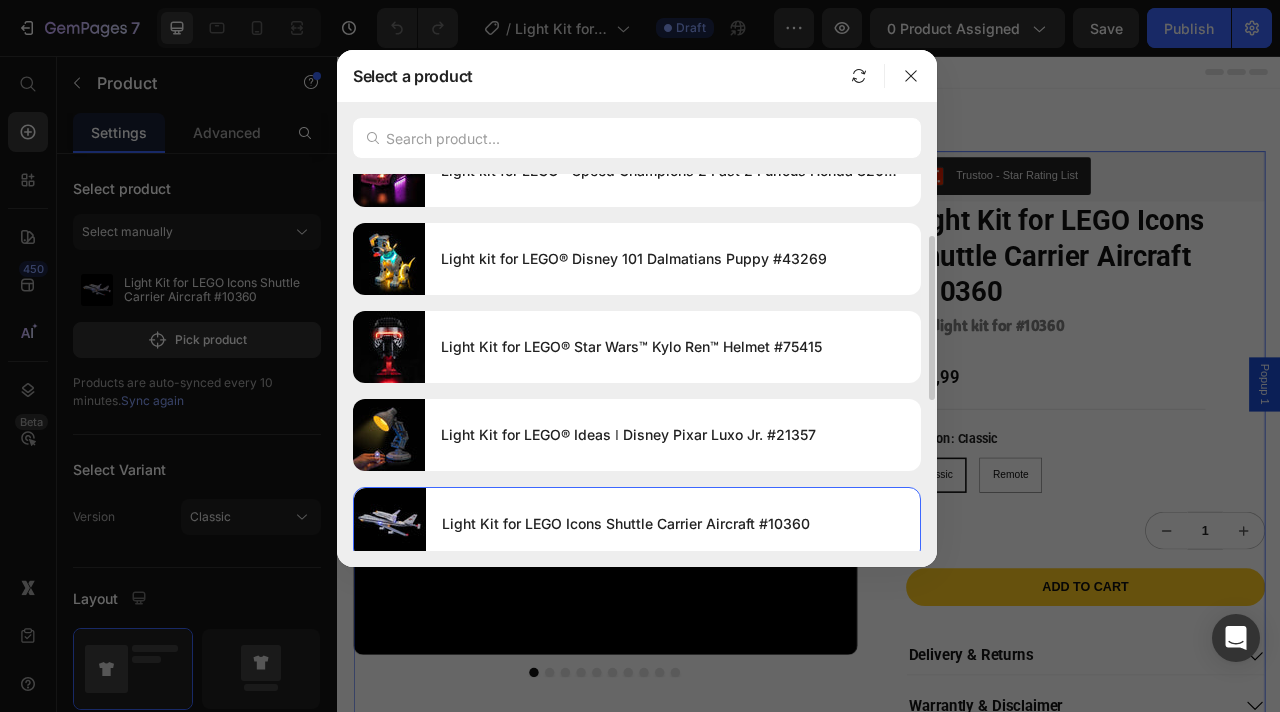 scroll, scrollTop: 271, scrollLeft: 0, axis: vertical 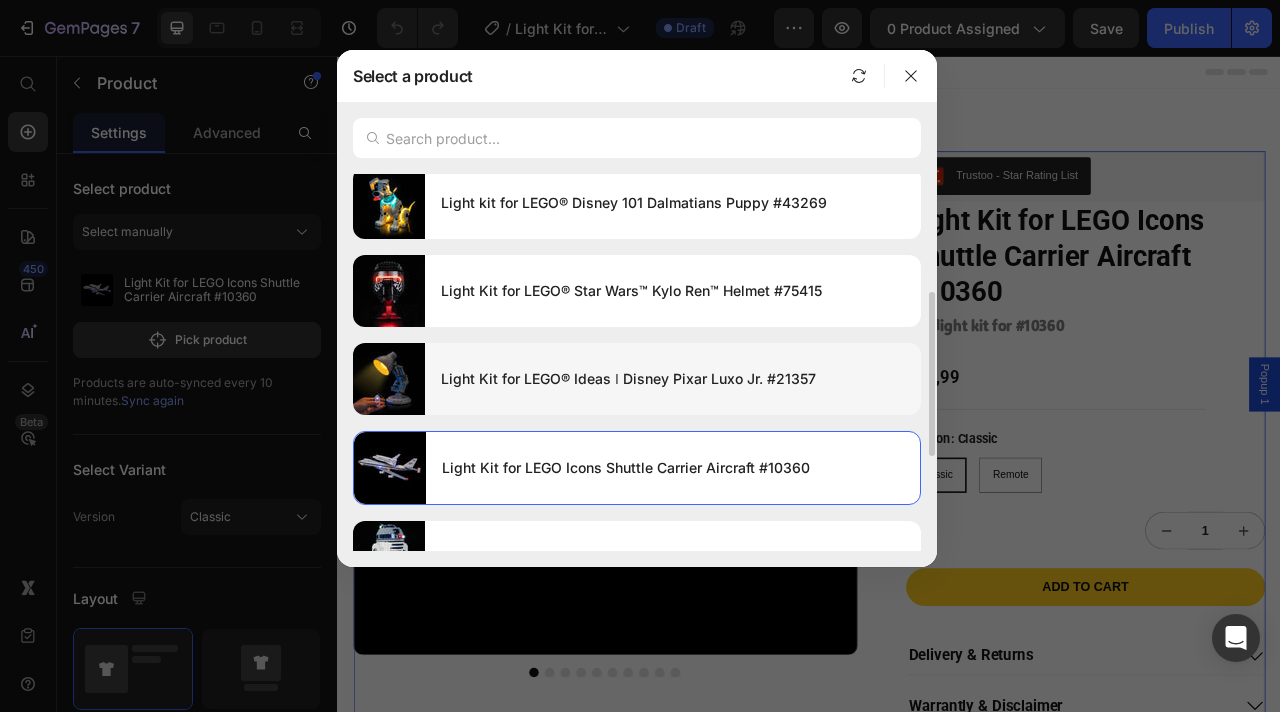 click on "Light Kit for LEGO® Ideas ǀ Disney Pixar Luxo Jr. #21357" at bounding box center (673, 379) 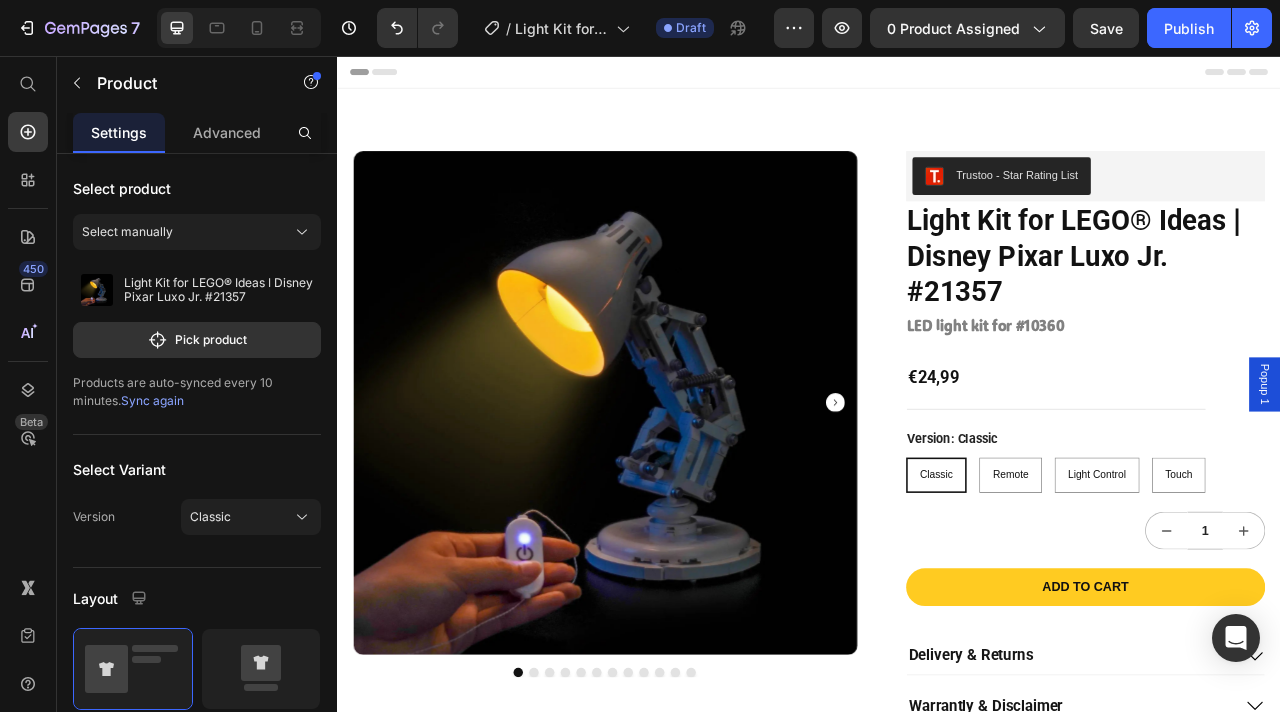 click on "7  Version history  /  Light Kit for LEGO® Ideas ǀ Disney Pixar Luxo Jr. #21357 Draft Preview 0 product assigned  Save   Publish" 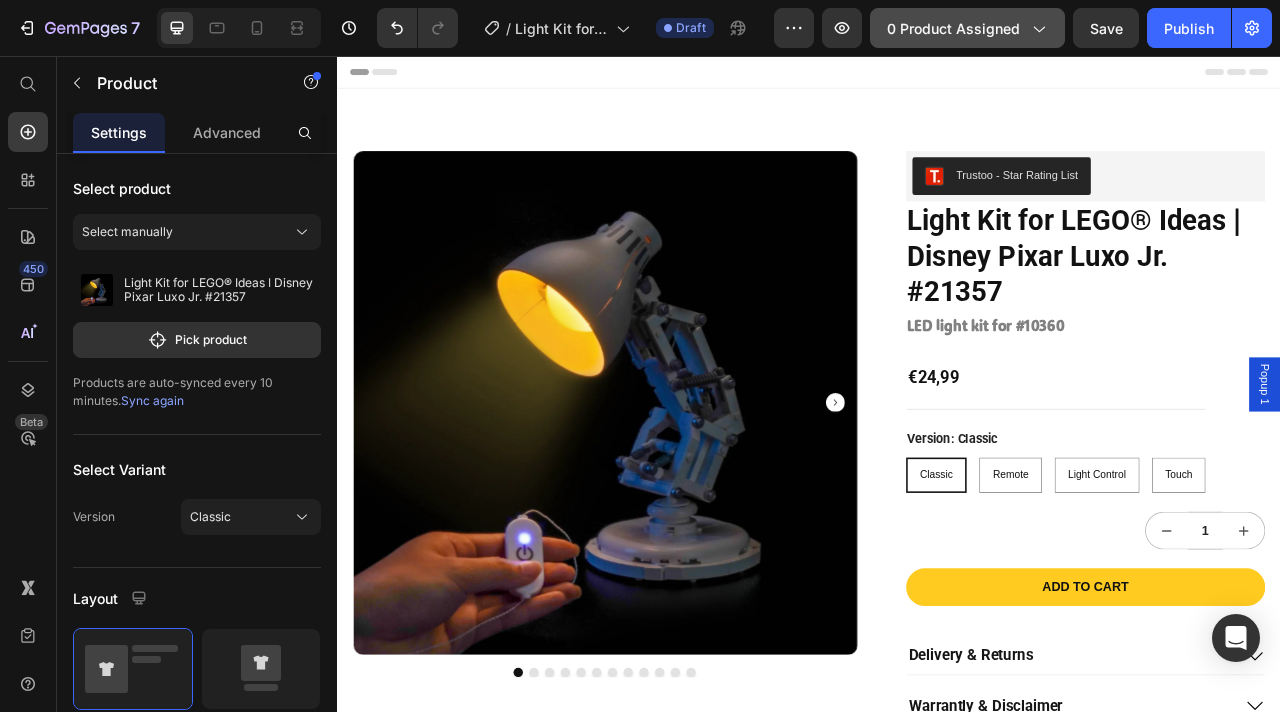 click on "0 product assigned" 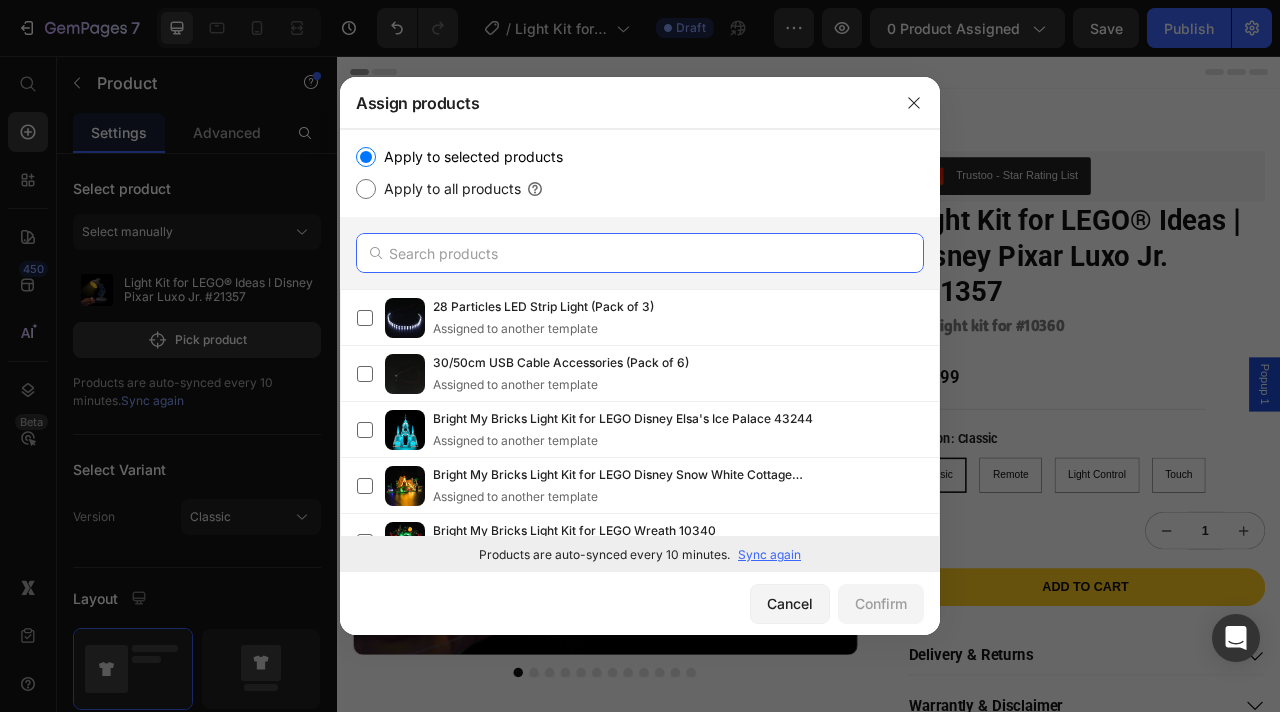 click at bounding box center (640, 253) 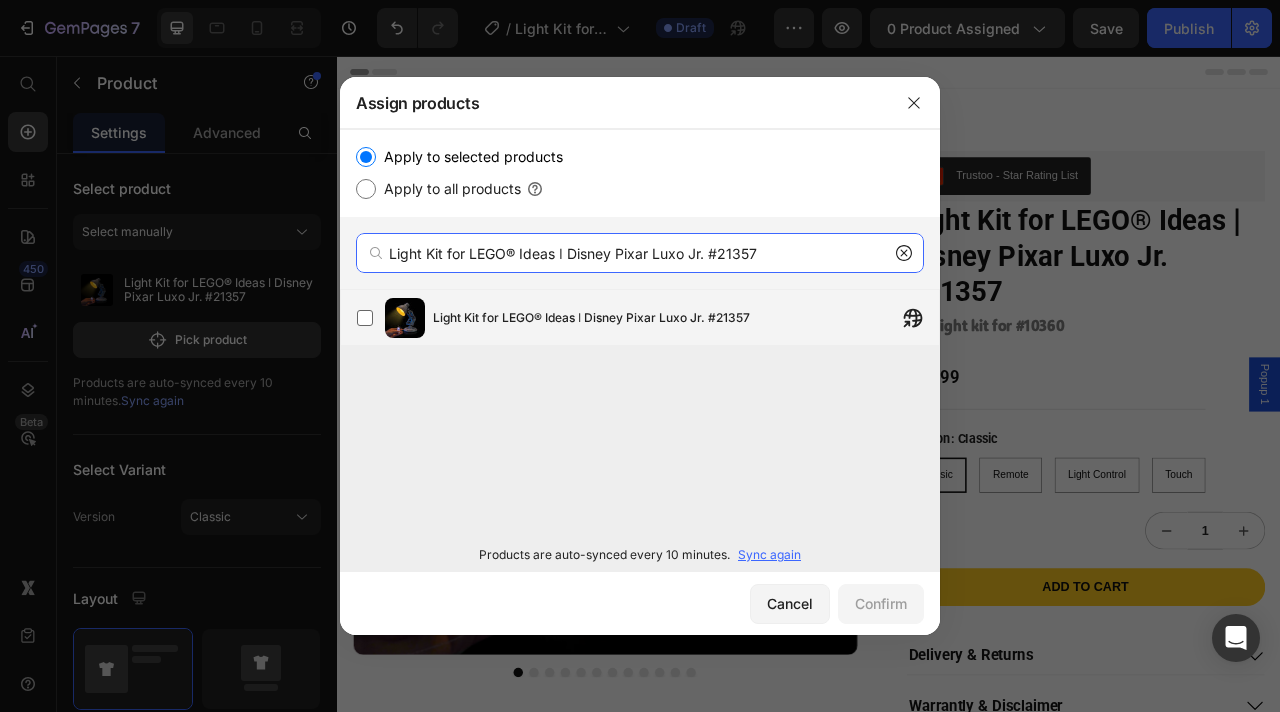 type on "Light Kit for LEGO® Ideas ǀ Disney Pixar Luxo Jr. #21357" 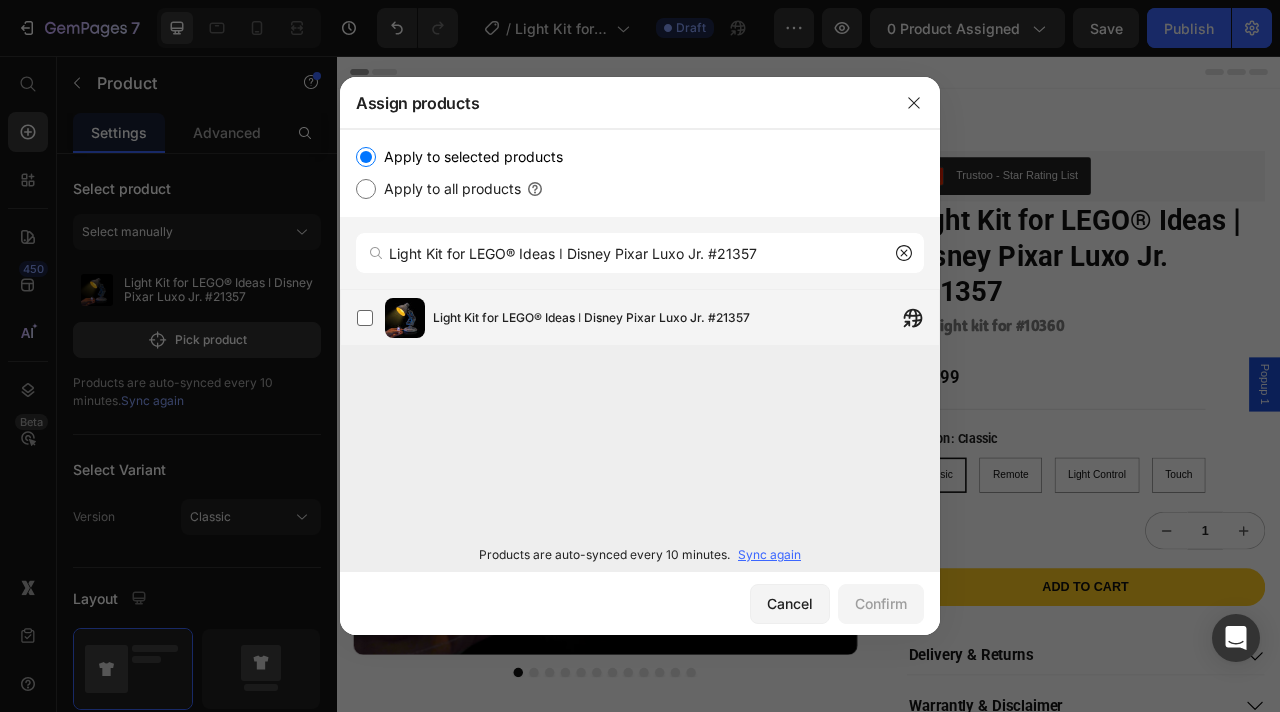 click on "Light Kit for LEGO® Ideas ǀ Disney Pixar Luxo Jr. #21357" at bounding box center (686, 318) 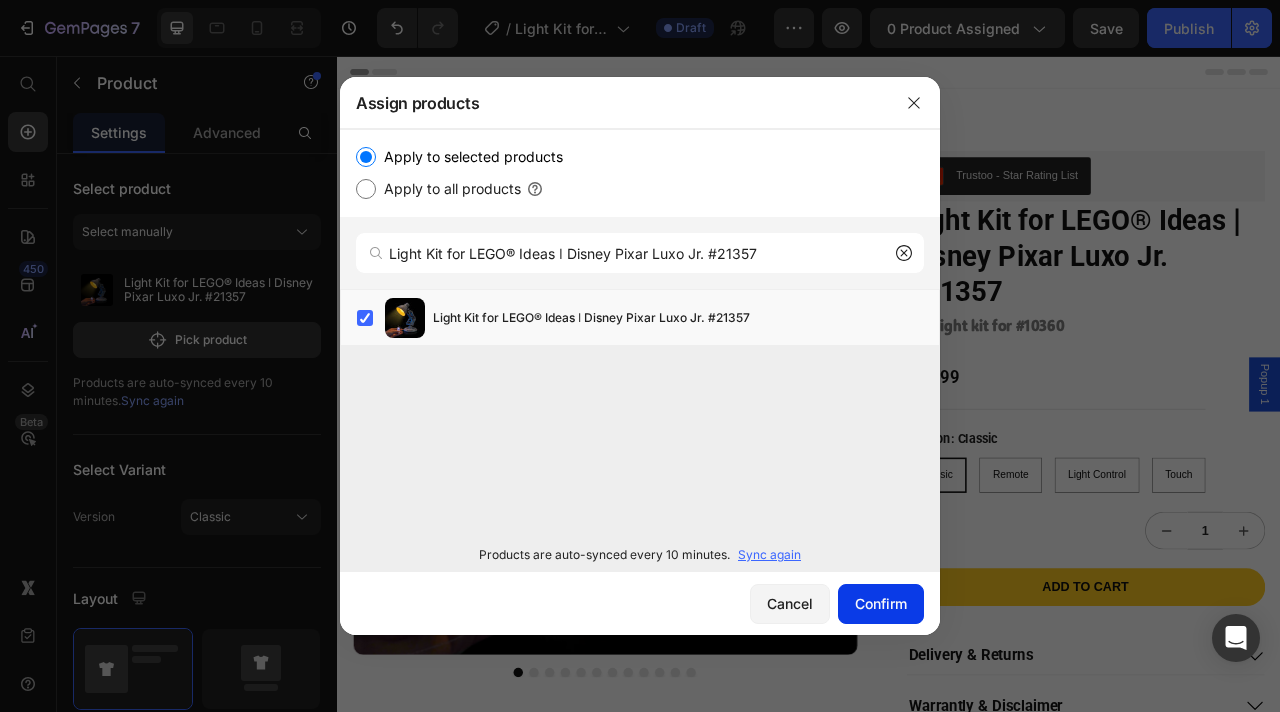 click on "Confirm" at bounding box center [881, 603] 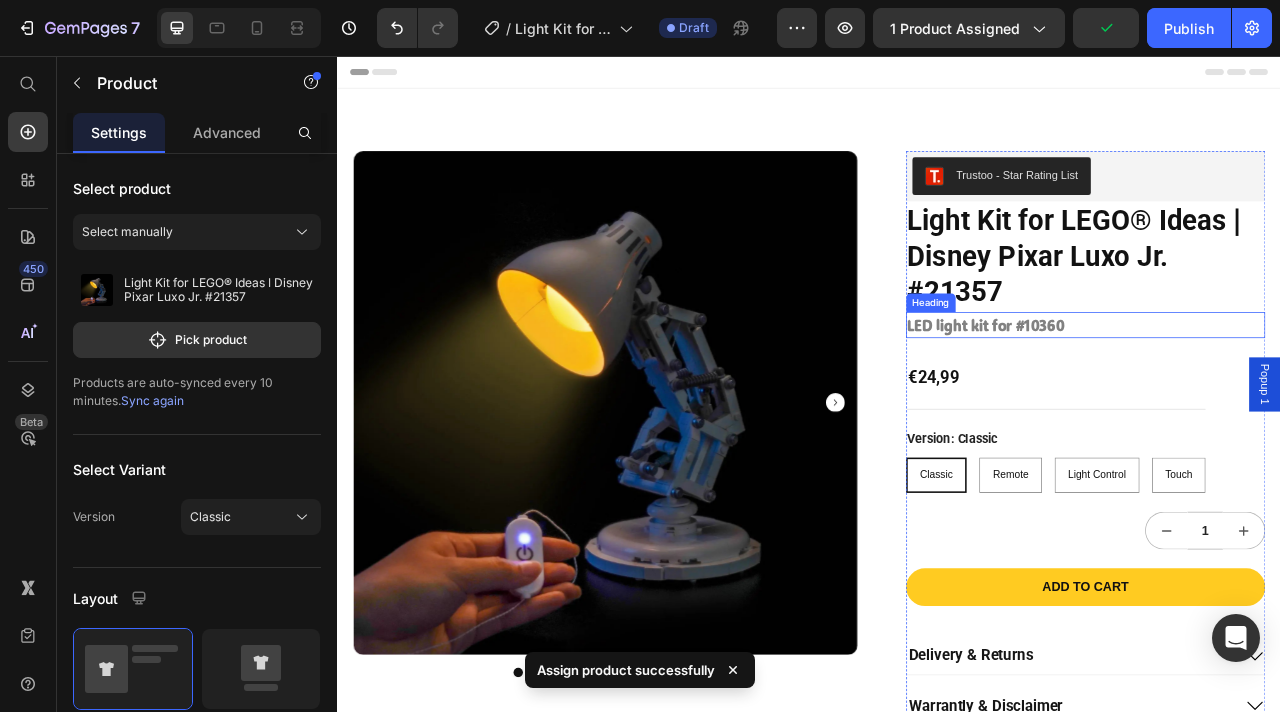 click on "LED light kit for #10360" at bounding box center [1289, 399] 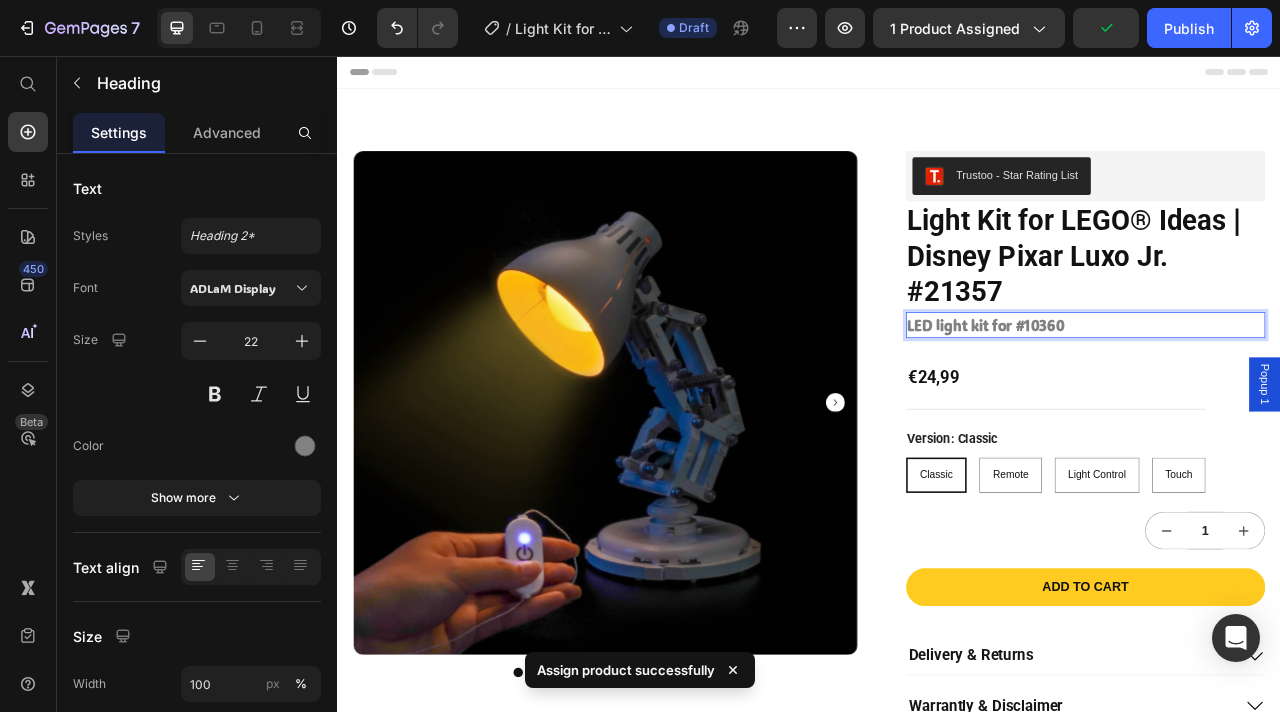 click on "LED light kit for #10360" at bounding box center (1162, 399) 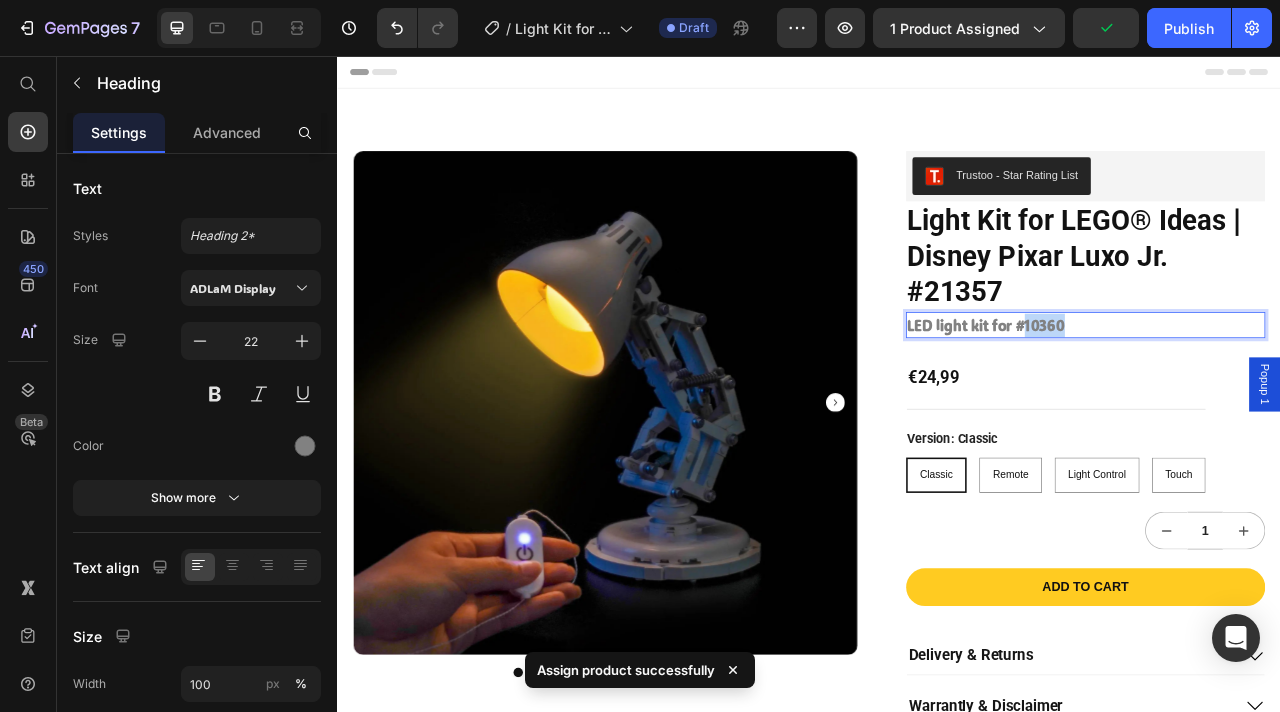 click on "LED light kit for #10360" at bounding box center [1162, 399] 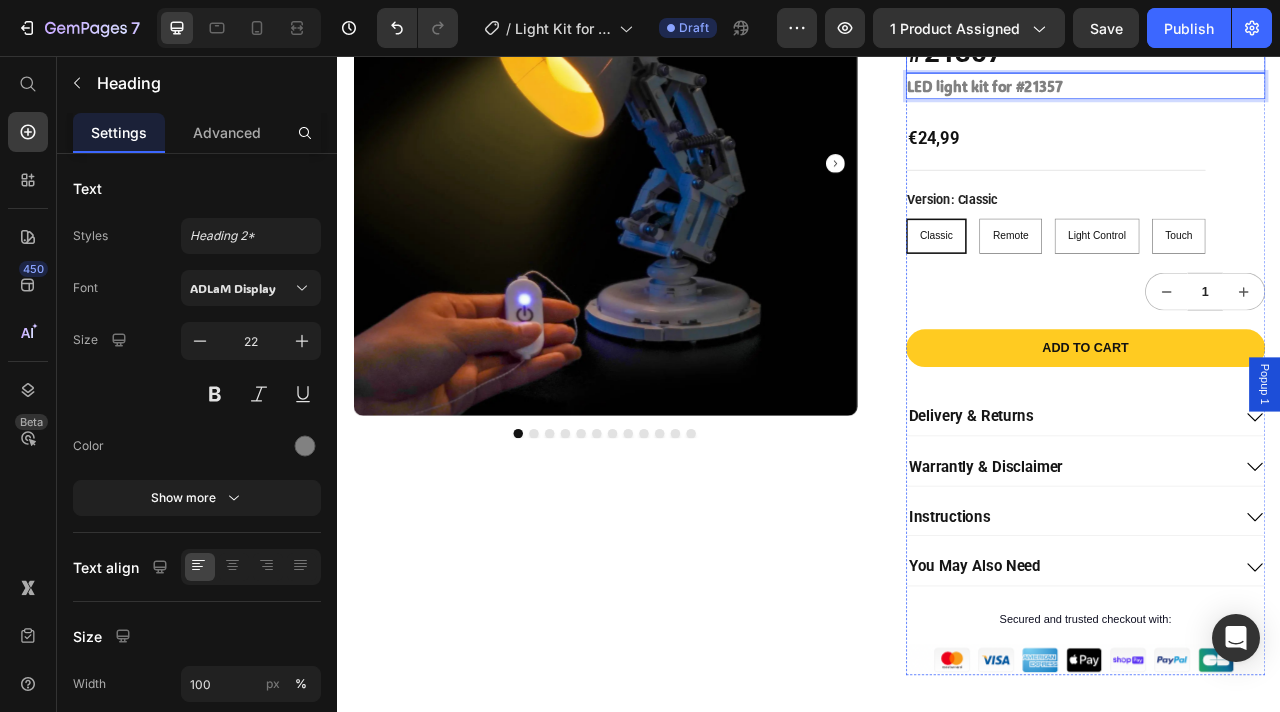 scroll, scrollTop: 533, scrollLeft: 0, axis: vertical 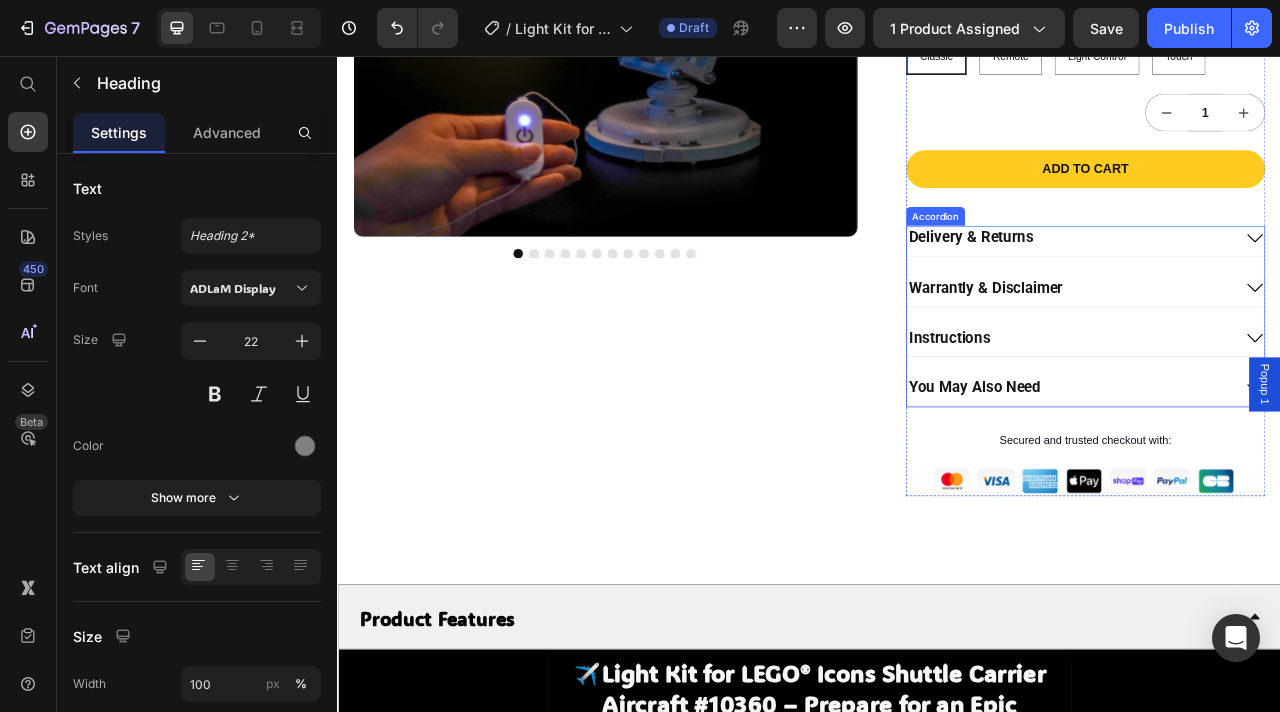 click on "Instructions" at bounding box center [1269, 414] 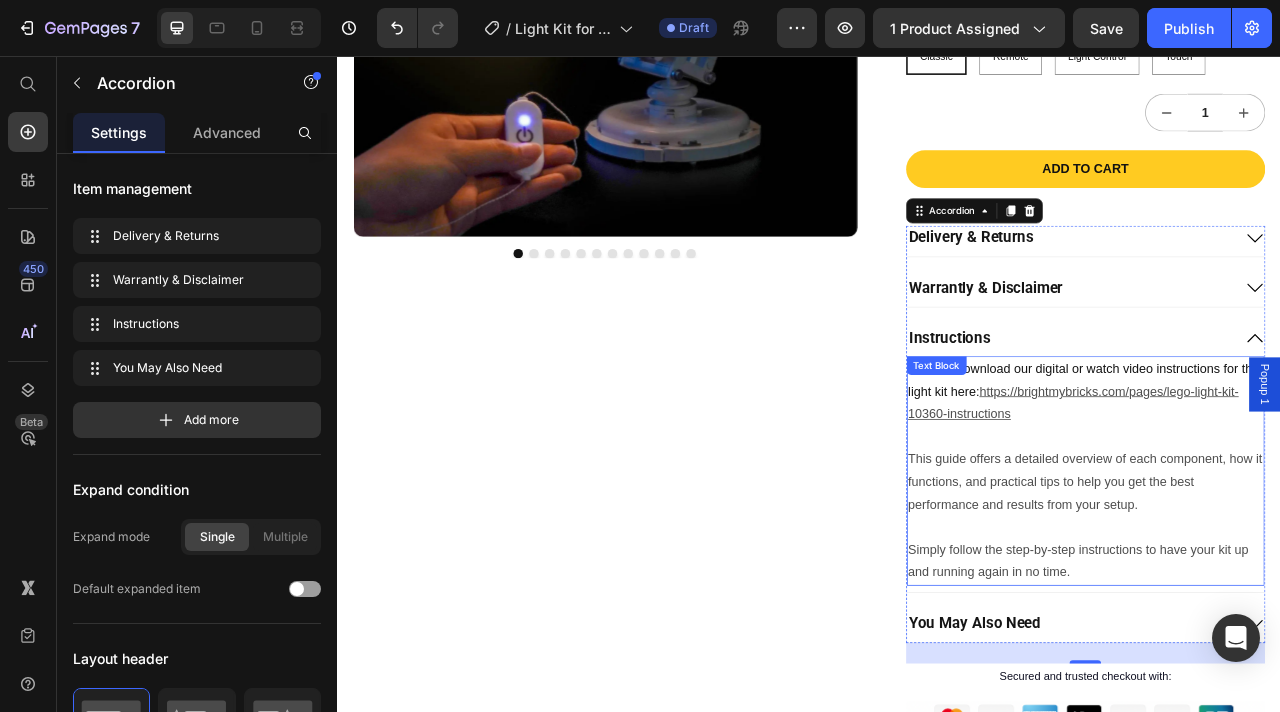 click on "You can download our digital or watch video instructions for this light kit here:  https://brightmybricks.com/pages/lego-light-kit-10360-instructions" at bounding box center (1289, 482) 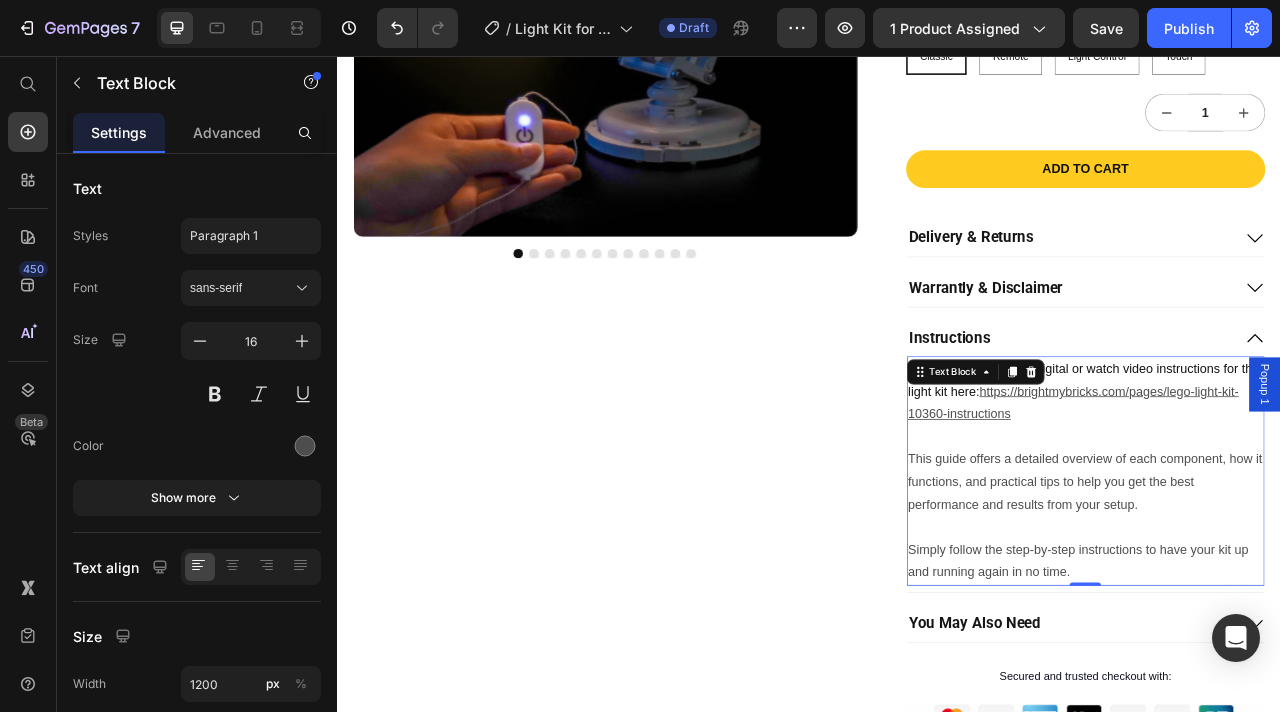 click on "You can download our digital or watch video instructions for this light kit here:  https://brightmybricks.com/pages/lego-light-kit-10360-instructions" at bounding box center [1289, 482] 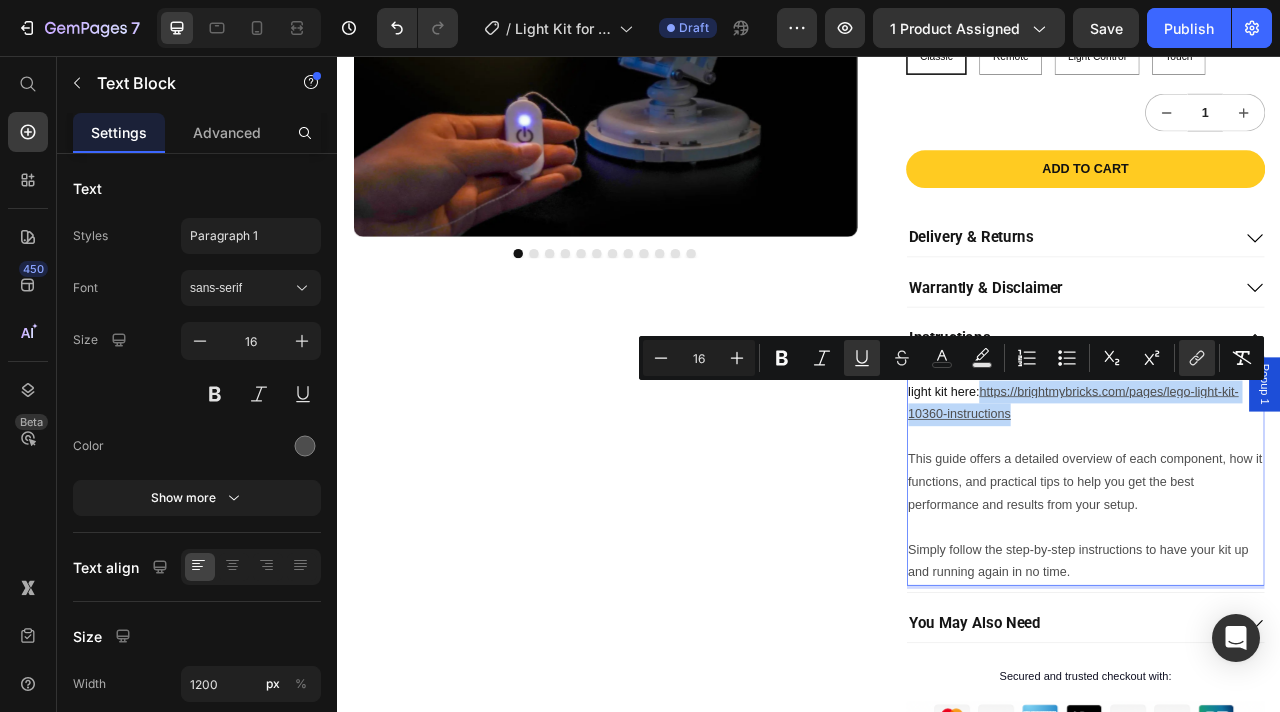 drag, startPoint x: 1232, startPoint y: 507, endPoint x: 1157, endPoint y: 491, distance: 76.687675 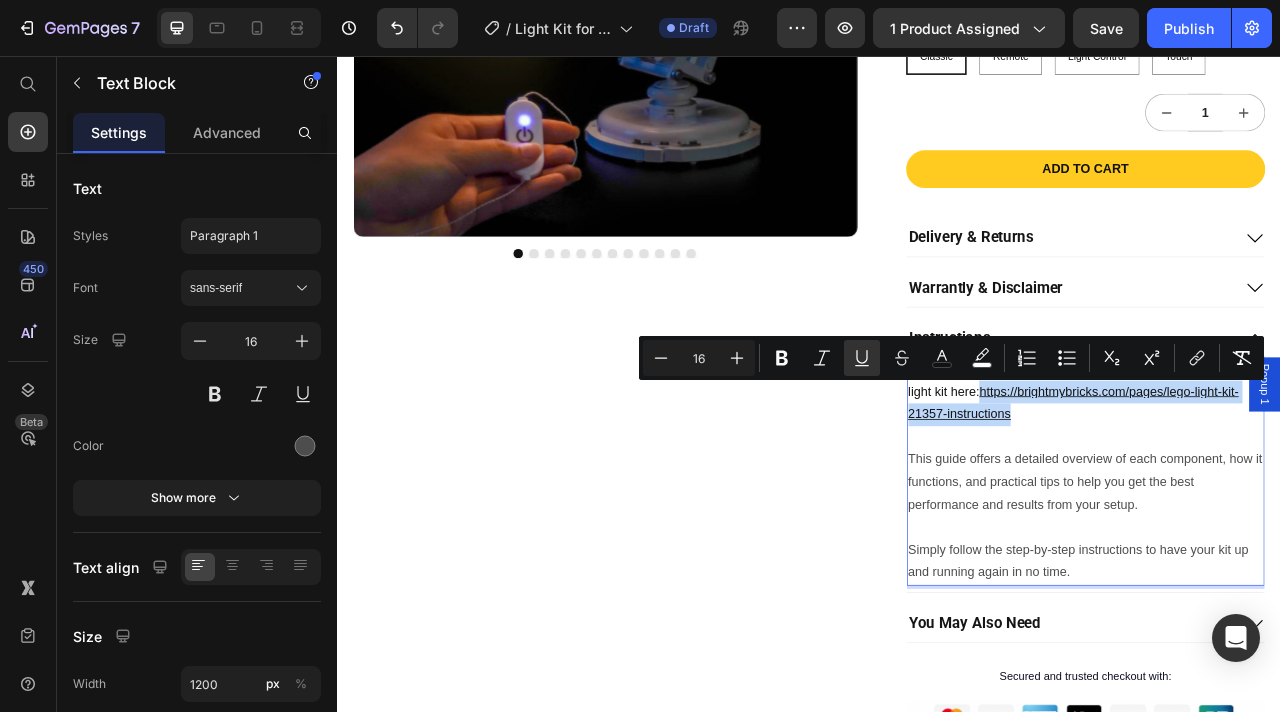 drag, startPoint x: 1237, startPoint y: 509, endPoint x: 1157, endPoint y: 488, distance: 82.710335 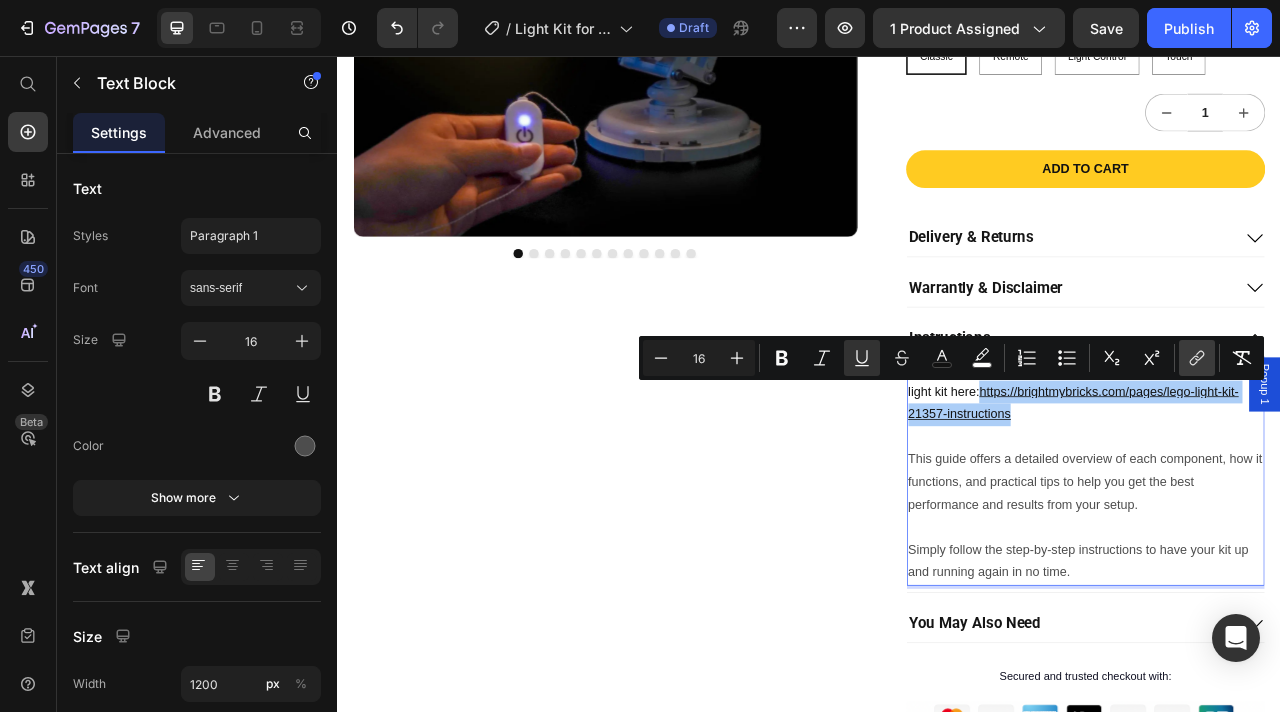 click 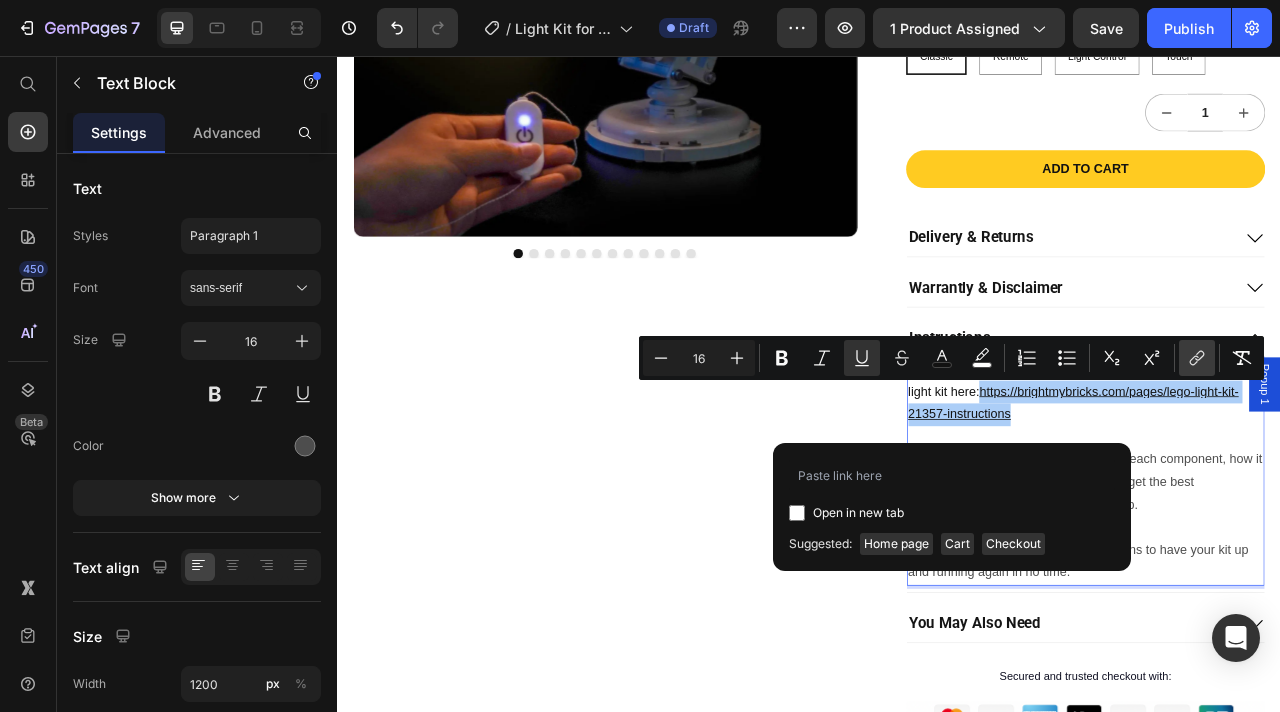 type on "https://brightmybricks.com/pages/lego-light-kit-21357-instructions" 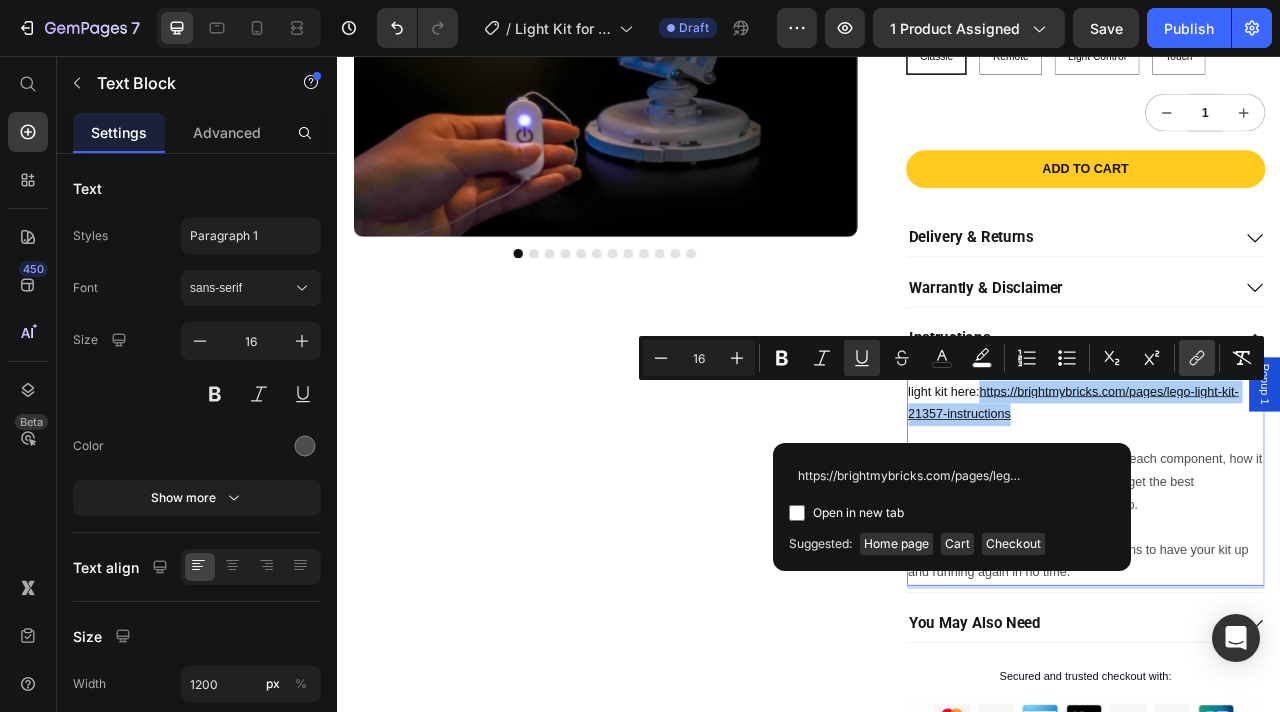scroll, scrollTop: 0, scrollLeft: 156, axis: horizontal 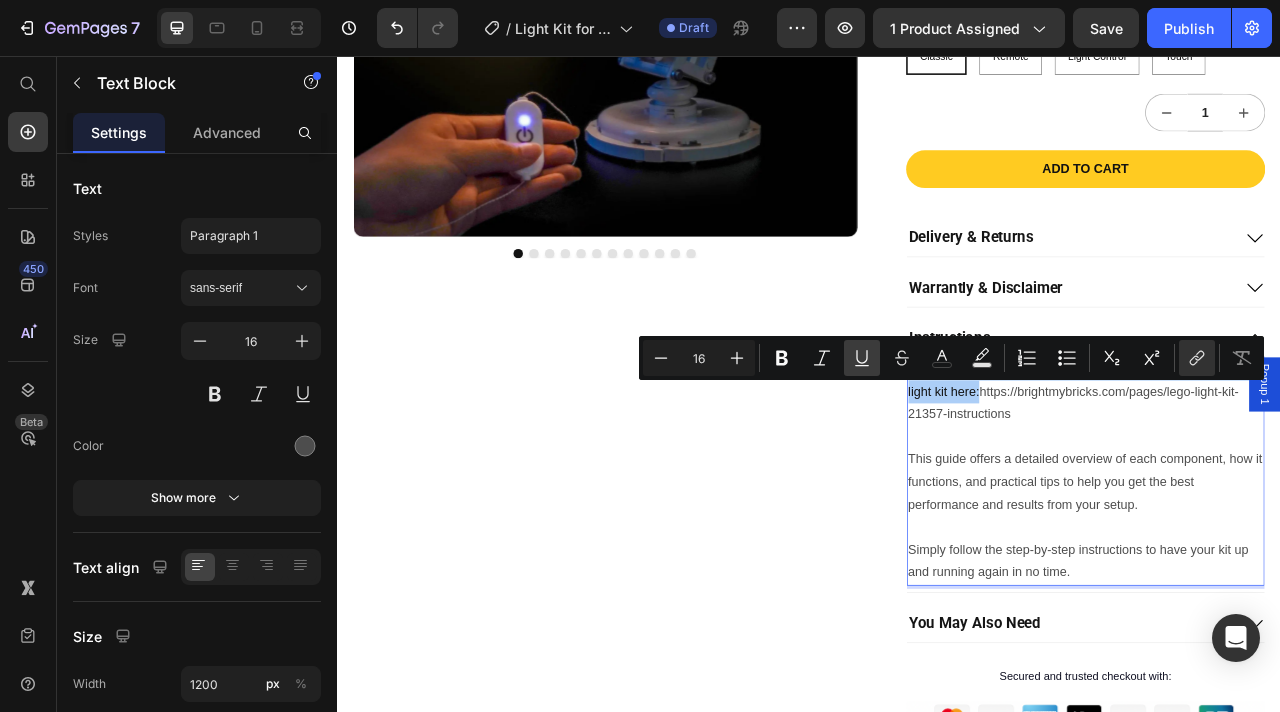click 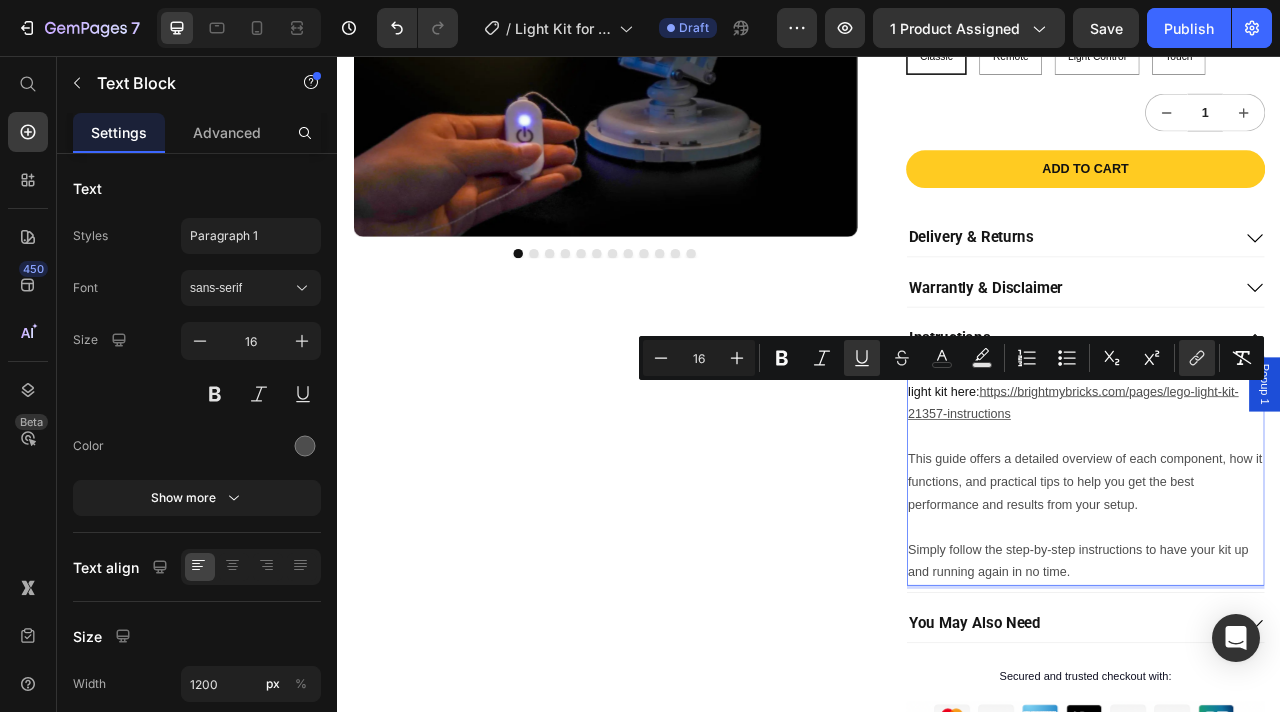 click on "This guide offers a detailed overview of each component, how it functions, and practical tips to help you get the best performance and results from your setup." at bounding box center (1289, 597) 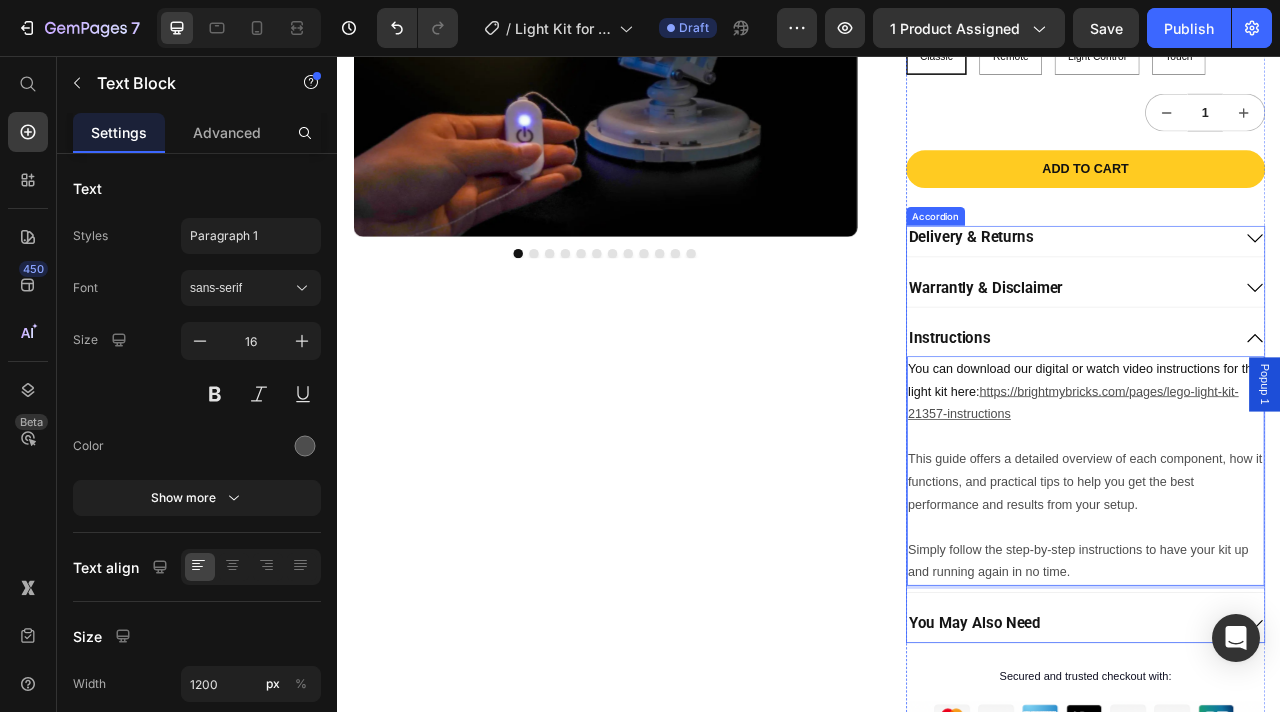 click on "Instructions" at bounding box center (1269, 414) 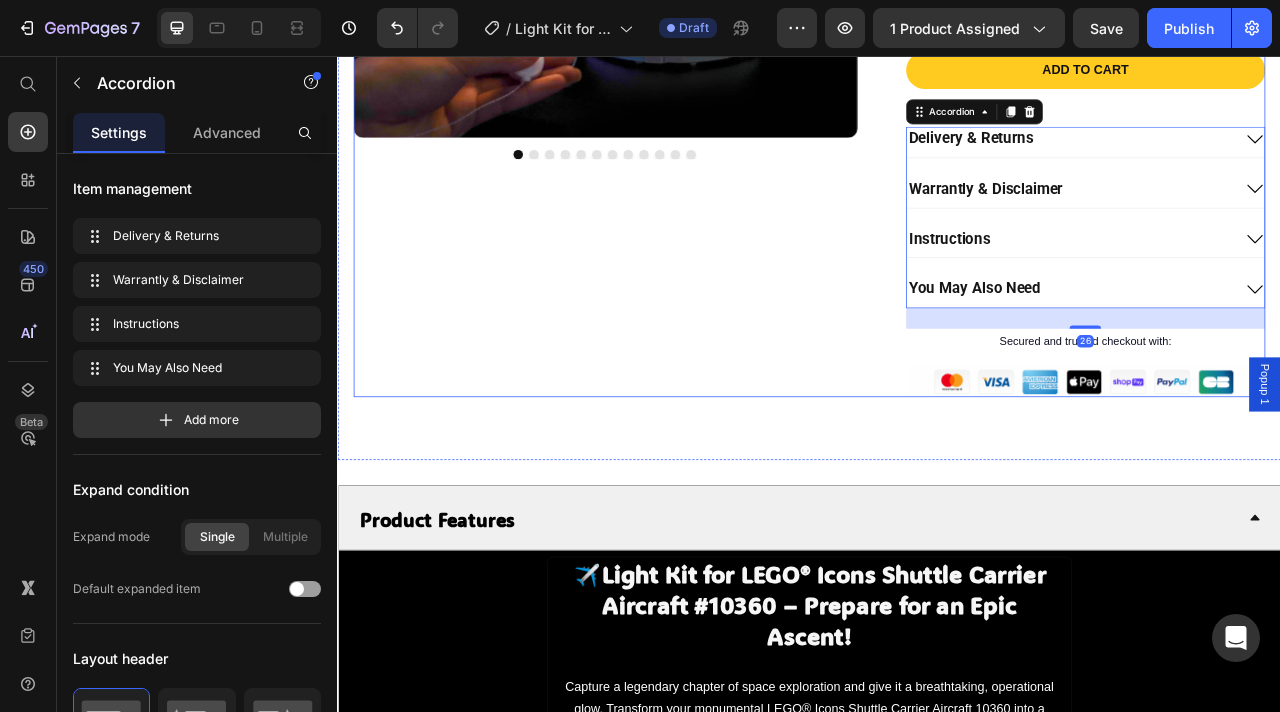 scroll, scrollTop: 915, scrollLeft: 0, axis: vertical 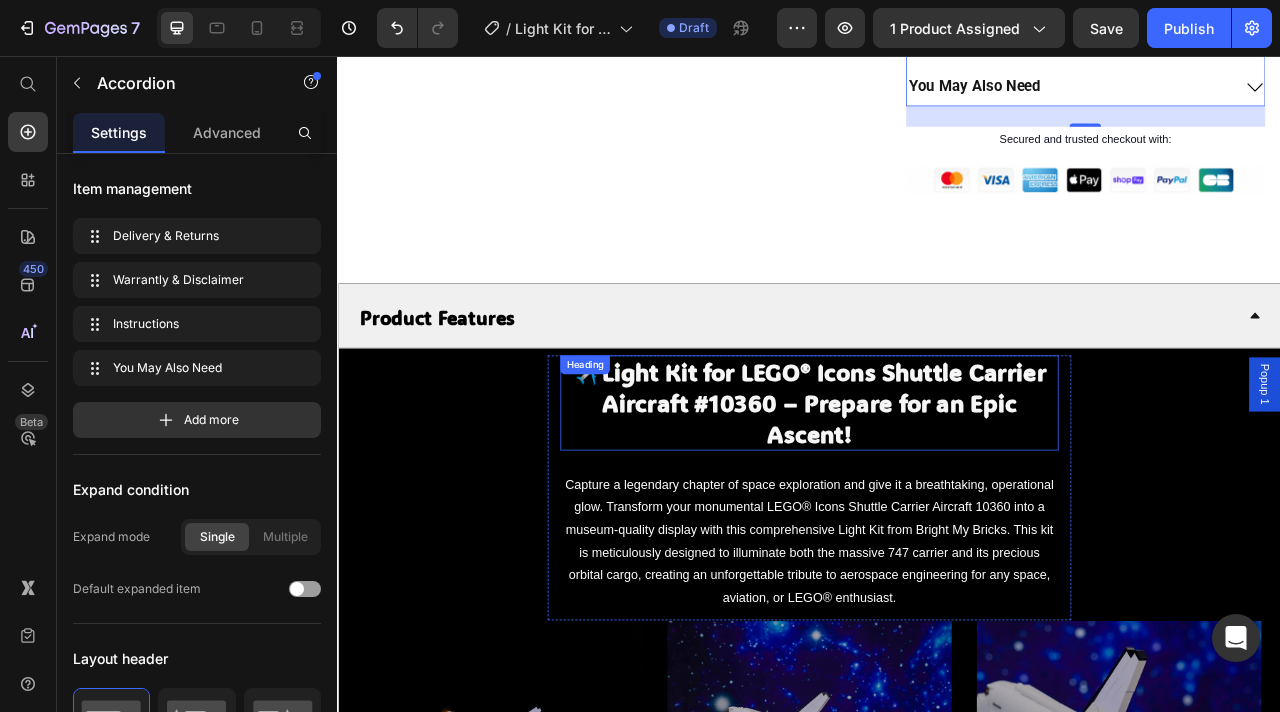 click on "Light Kit for LEGO® Icons Shuttle Carrier Aircraft #10360 – Prepare for an Epic Ascent!" at bounding box center (955, 497) 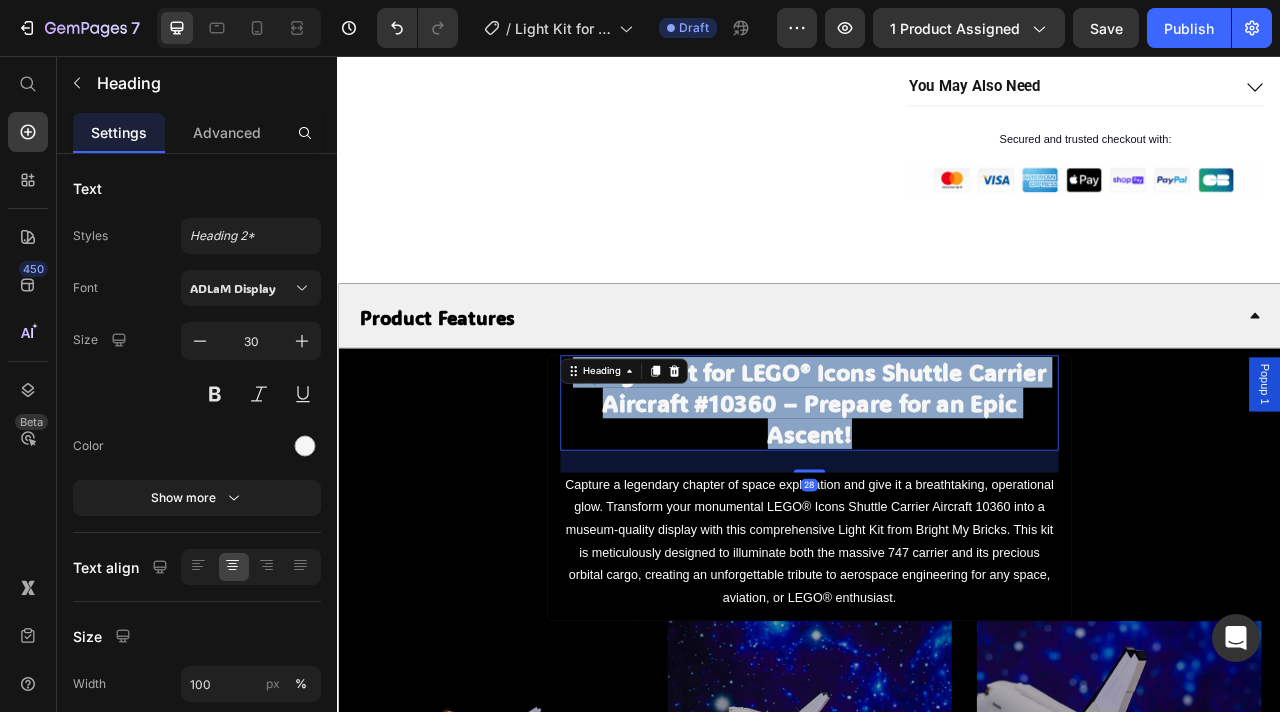 click on "Light Kit for LEGO® Icons Shuttle Carrier Aircraft #10360 – Prepare for an Epic Ascent!" at bounding box center (955, 497) 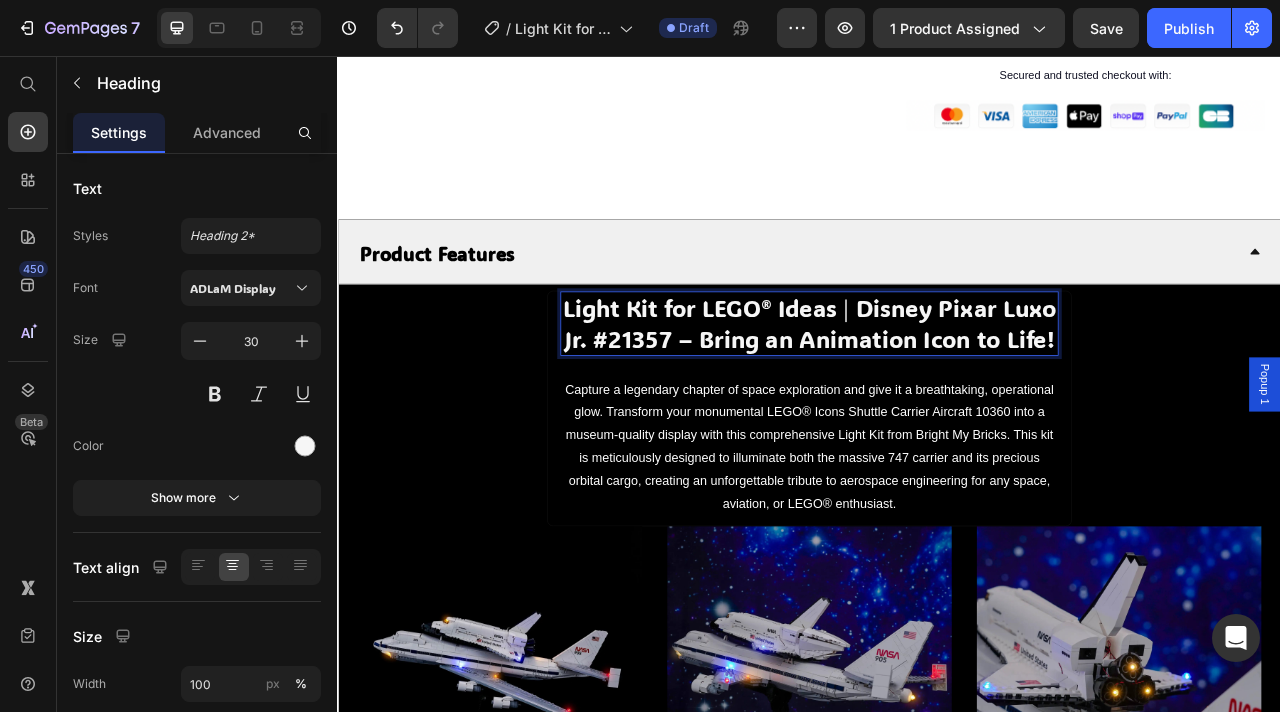 scroll, scrollTop: 1114, scrollLeft: 0, axis: vertical 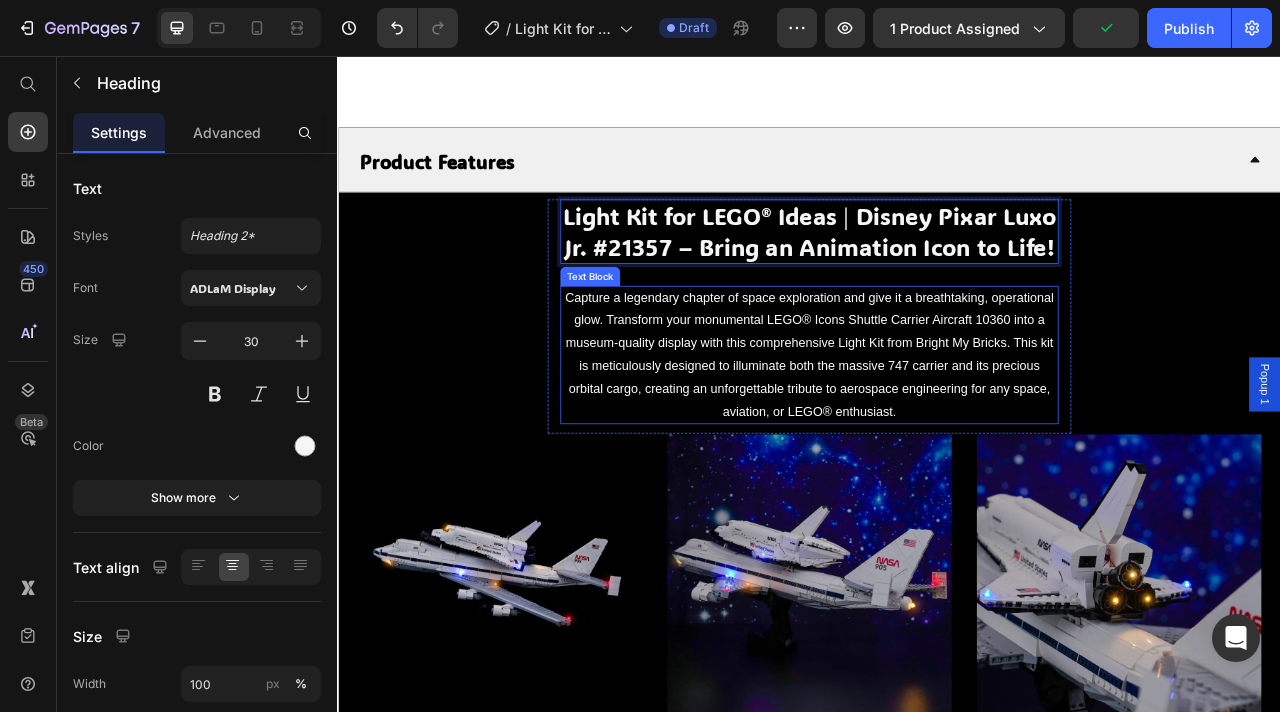 click on "Capture a legendary chapter of space exploration and give it a breathtaking, operational glow. Transform your monumental LEGO® Icons Shuttle Carrier Aircraft 10360 into a museum-quality display with this comprehensive Light Kit from Bright My Bricks. This kit is meticulously designed to illuminate both the massive 747 carrier and its precious orbital cargo, creating an unforgettable tribute to aerospace engineering for any space, aviation, or LEGO® enthusiast." at bounding box center [937, 436] 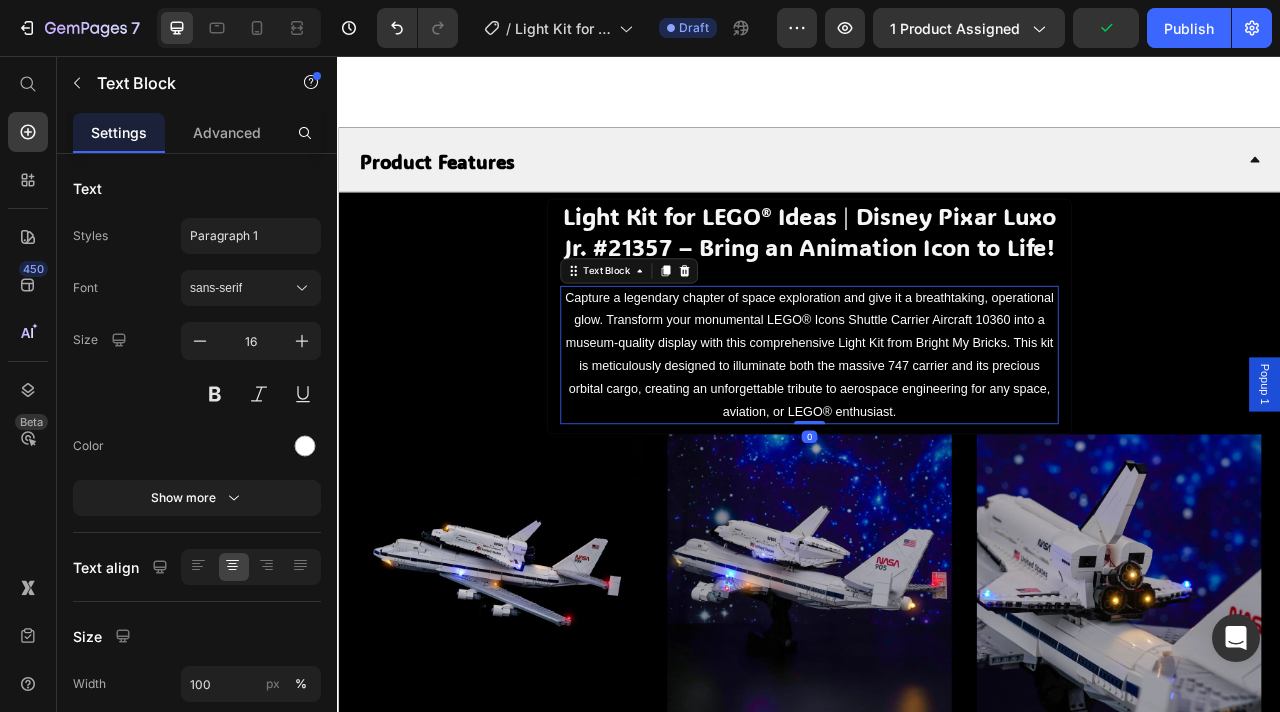 click on "Capture a legendary chapter of space exploration and give it a breathtaking, operational glow. Transform your monumental LEGO® Icons Shuttle Carrier Aircraft 10360 into a museum-quality display with this comprehensive Light Kit from Bright My Bricks. This kit is meticulously designed to illuminate both the massive 747 carrier and its precious orbital cargo, creating an unforgettable tribute to aerospace engineering for any space, aviation, or LEGO® enthusiast." at bounding box center (937, 436) 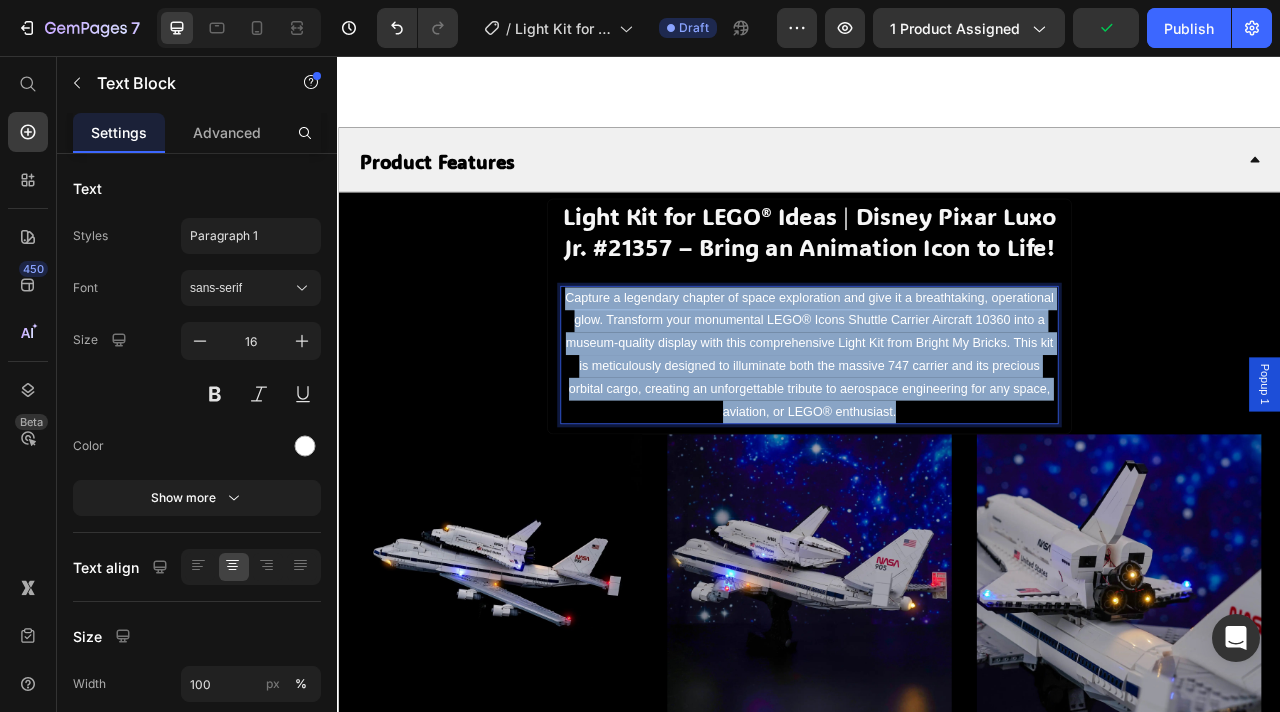 click on "Capture a legendary chapter of space exploration and give it a breathtaking, operational glow. Transform your monumental LEGO® Icons Shuttle Carrier Aircraft 10360 into a museum-quality display with this comprehensive Light Kit from Bright My Bricks. This kit is meticulously designed to illuminate both the massive 747 carrier and its precious orbital cargo, creating an unforgettable tribute to aerospace engineering for any space, aviation, or LEGO® enthusiast." at bounding box center [937, 436] 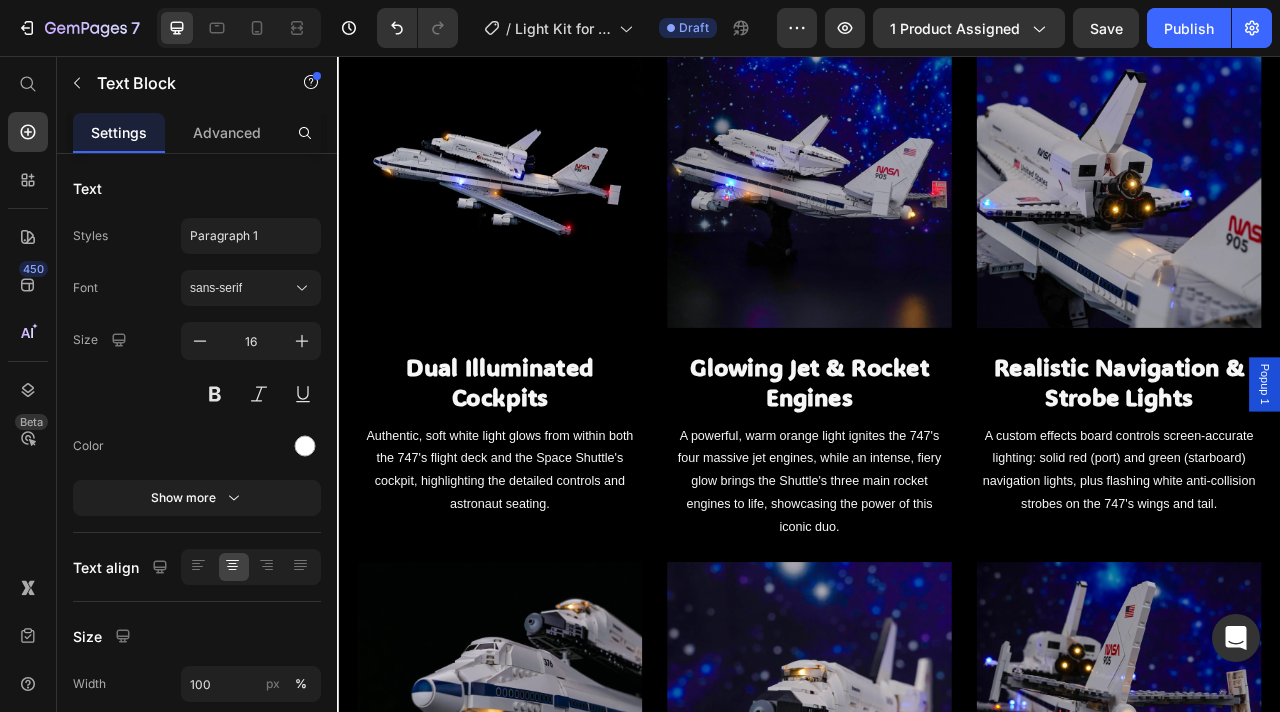 scroll, scrollTop: 1702, scrollLeft: 0, axis: vertical 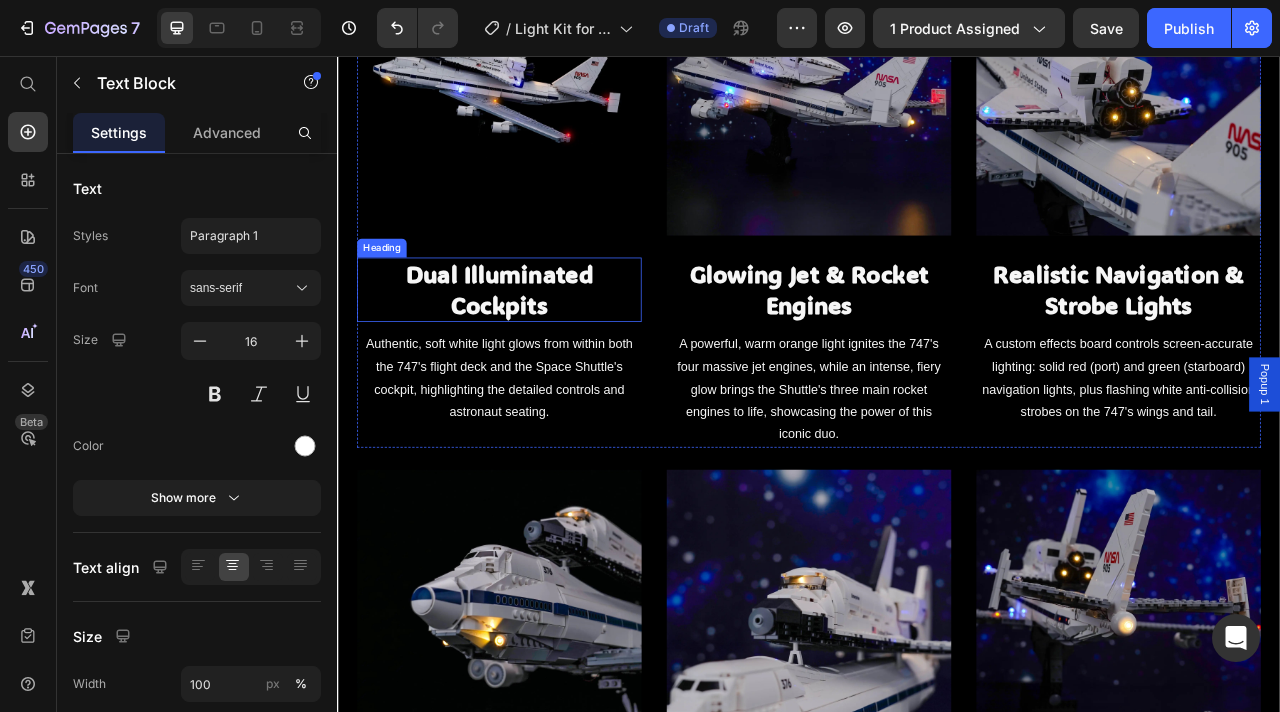 click on "Dual Illuminated Cockpits" at bounding box center (543, 353) 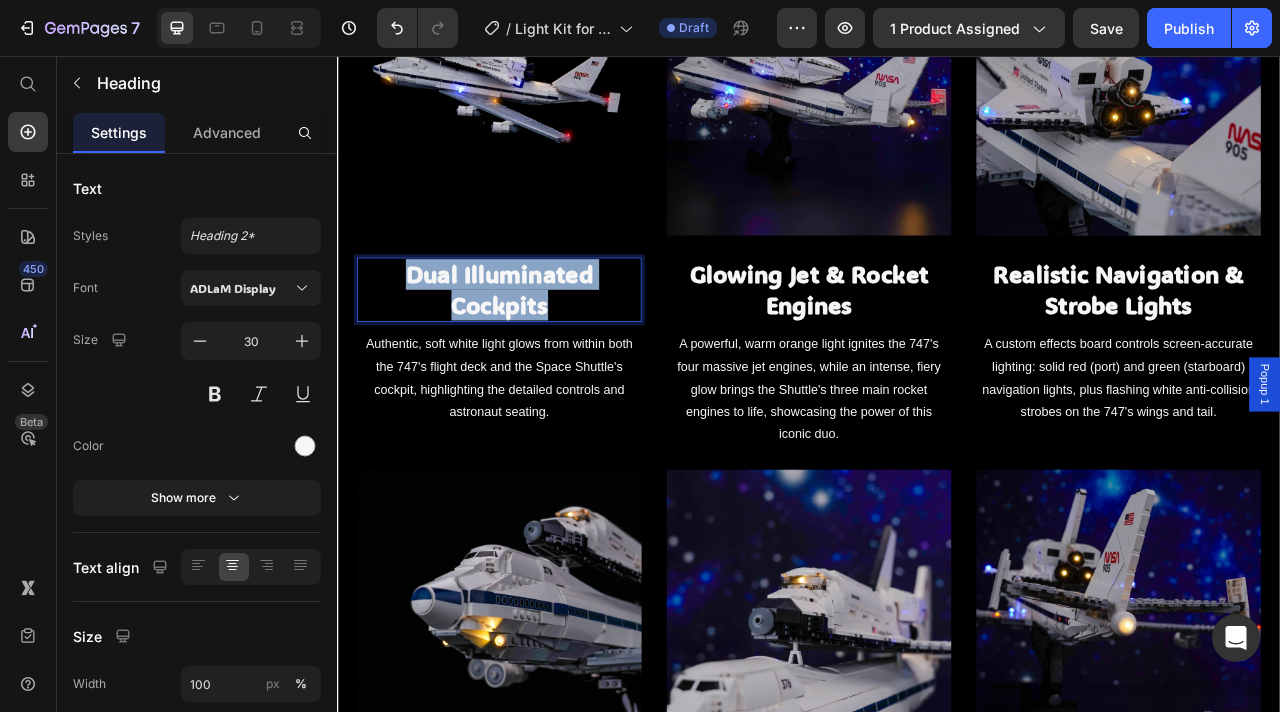 click on "Dual Illuminated Cockpits" at bounding box center [543, 353] 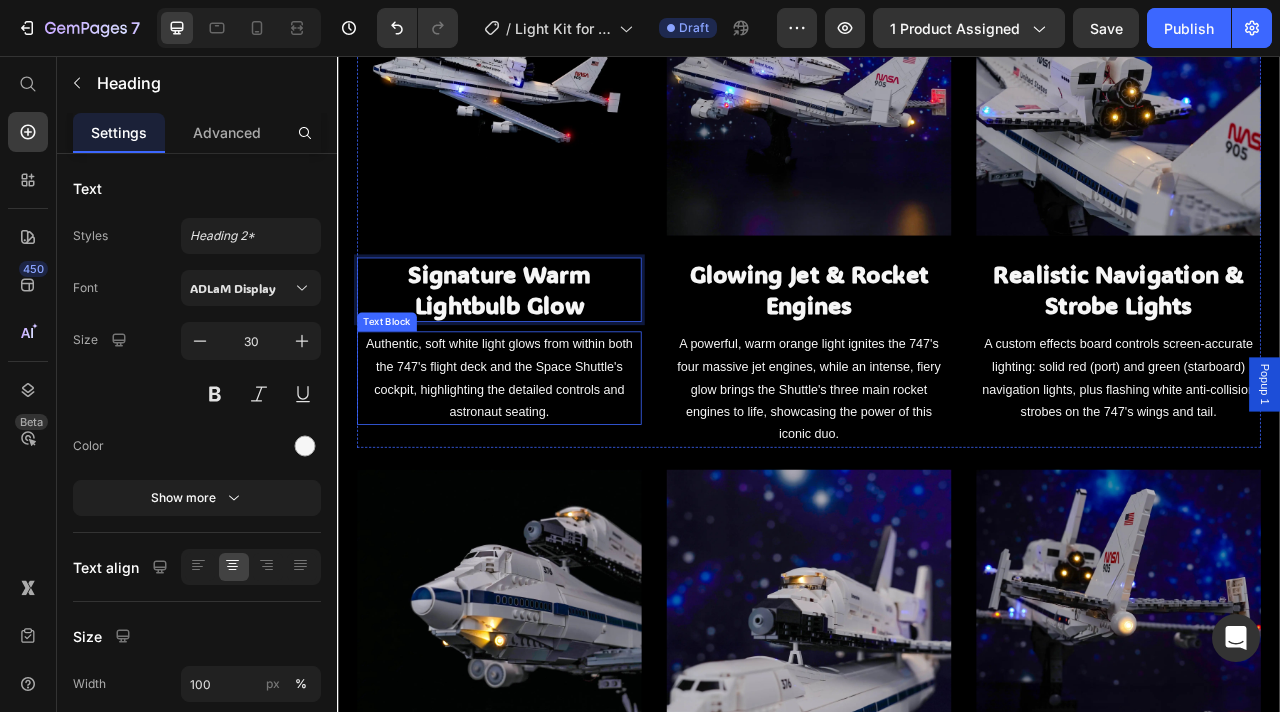 click on "Authentic, soft white light glows from within both the 747's flight deck and the Space Shuttle's cockpit, highlighting the detailed controls and astronaut seating." at bounding box center [543, 465] 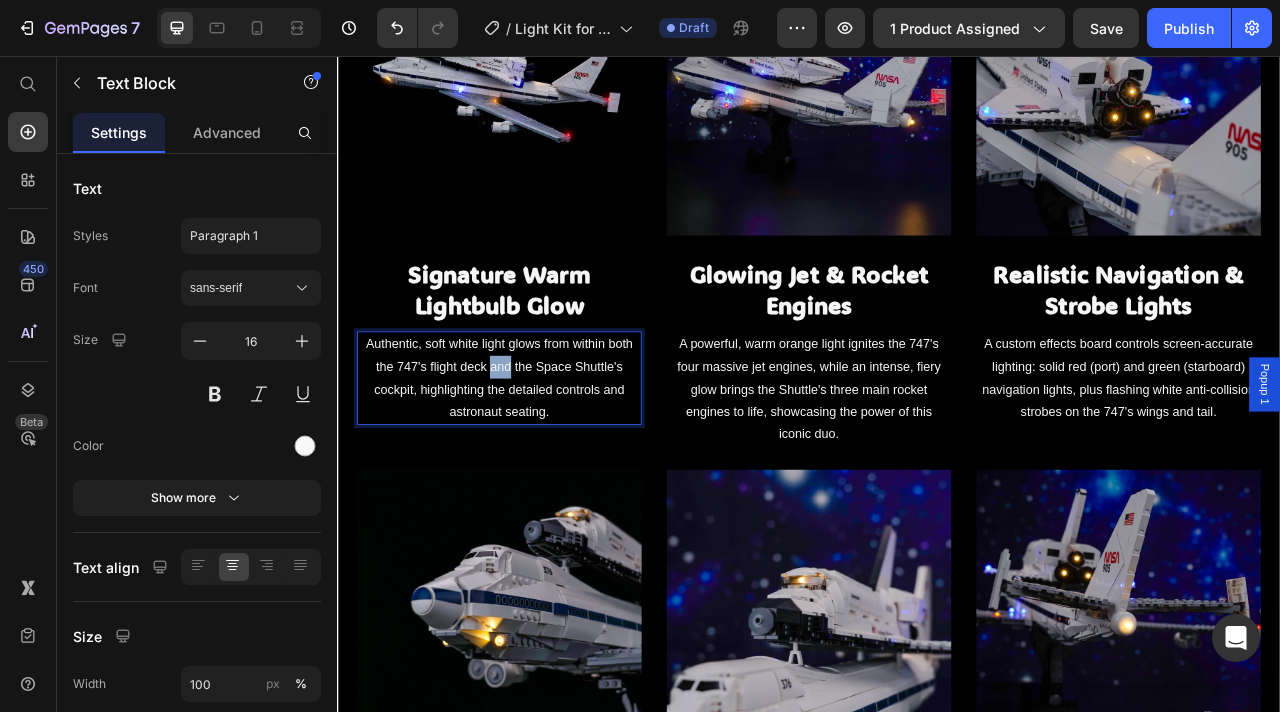 click on "Authentic, soft white light glows from within both the 747's flight deck and the Space Shuttle's cockpit, highlighting the detailed controls and astronaut seating." at bounding box center (543, 465) 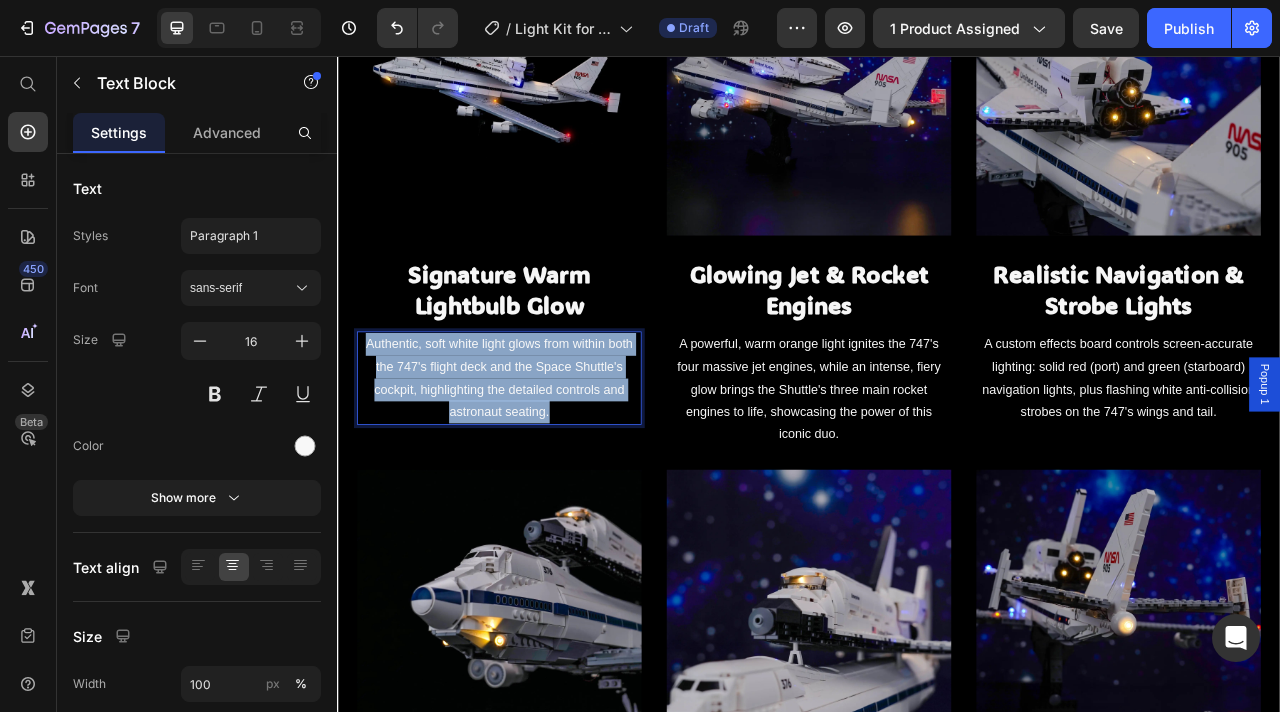 click on "Authentic, soft white light glows from within both the 747's flight deck and the Space Shuttle's cockpit, highlighting the detailed controls and astronaut seating." at bounding box center (543, 465) 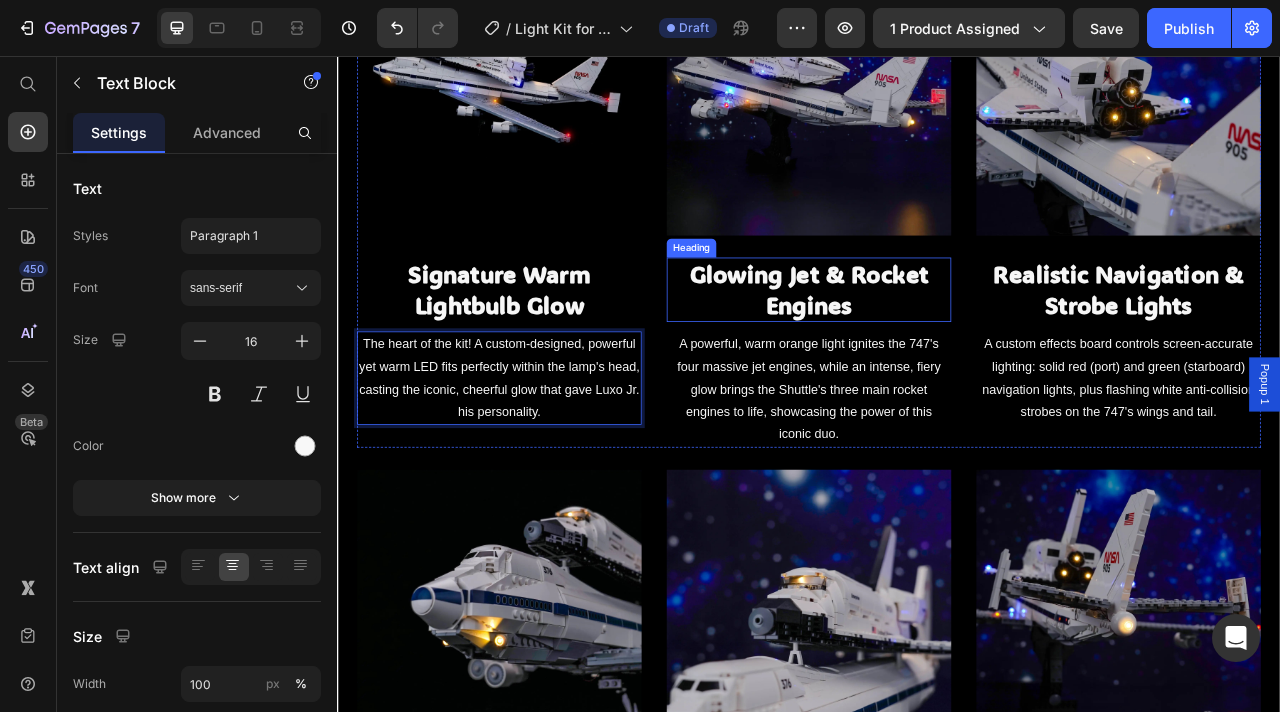 click on "Glowing Jet & Rocket Engines" at bounding box center (937, 353) 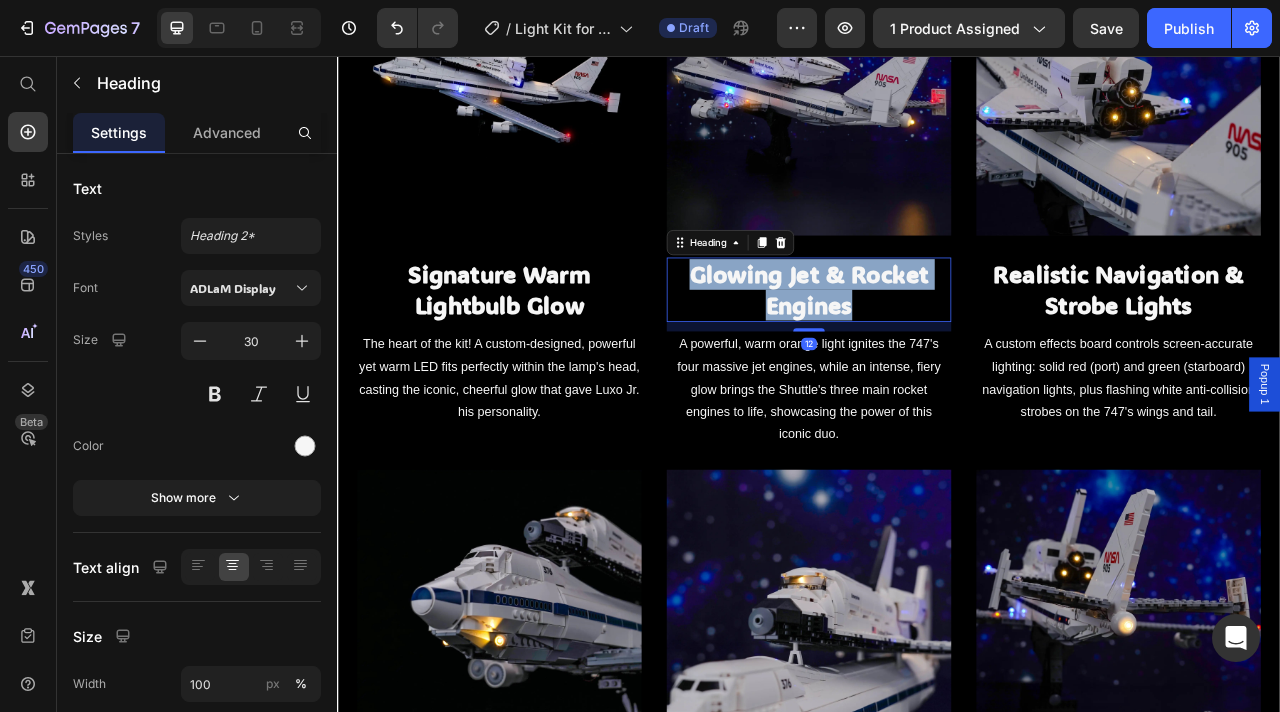 click on "Glowing Jet & Rocket Engines" at bounding box center [937, 353] 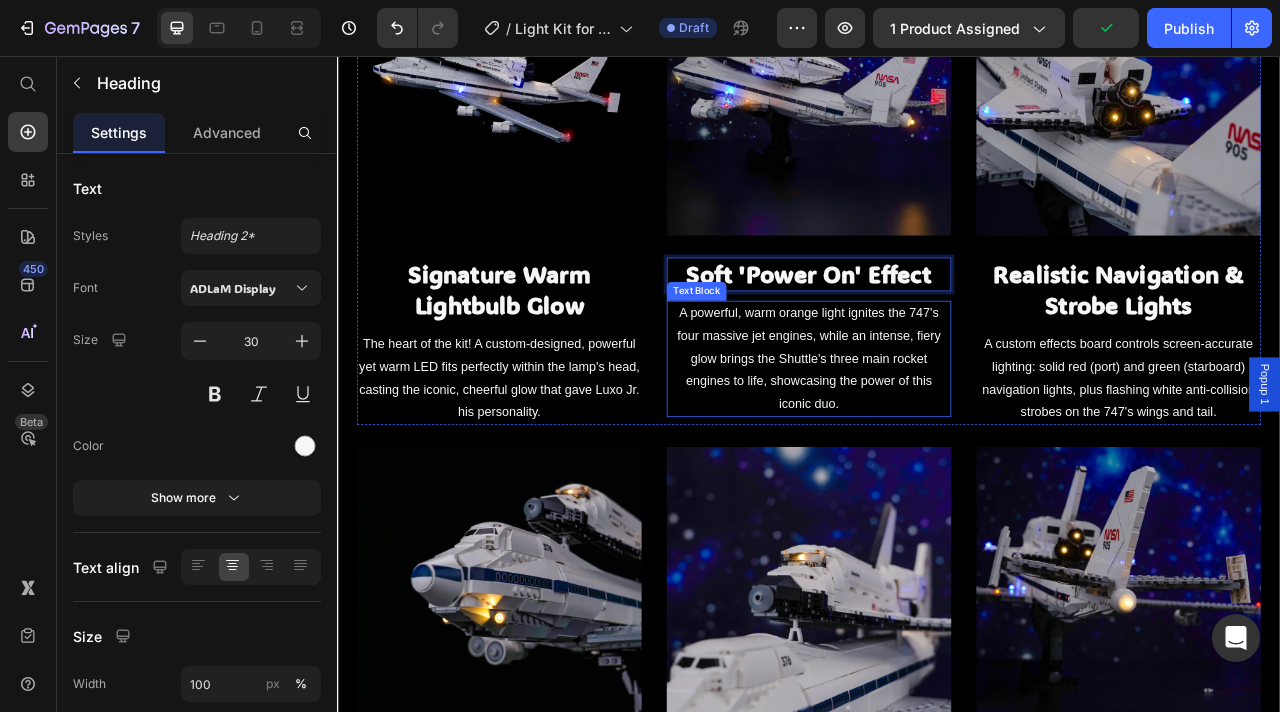 click on "A powerful, warm orange light ignites the 747's four massive jet engines, while an intense, fiery glow brings the Shuttle's three main rocket engines to life, showcasing the power of this iconic duo." at bounding box center [937, 441] 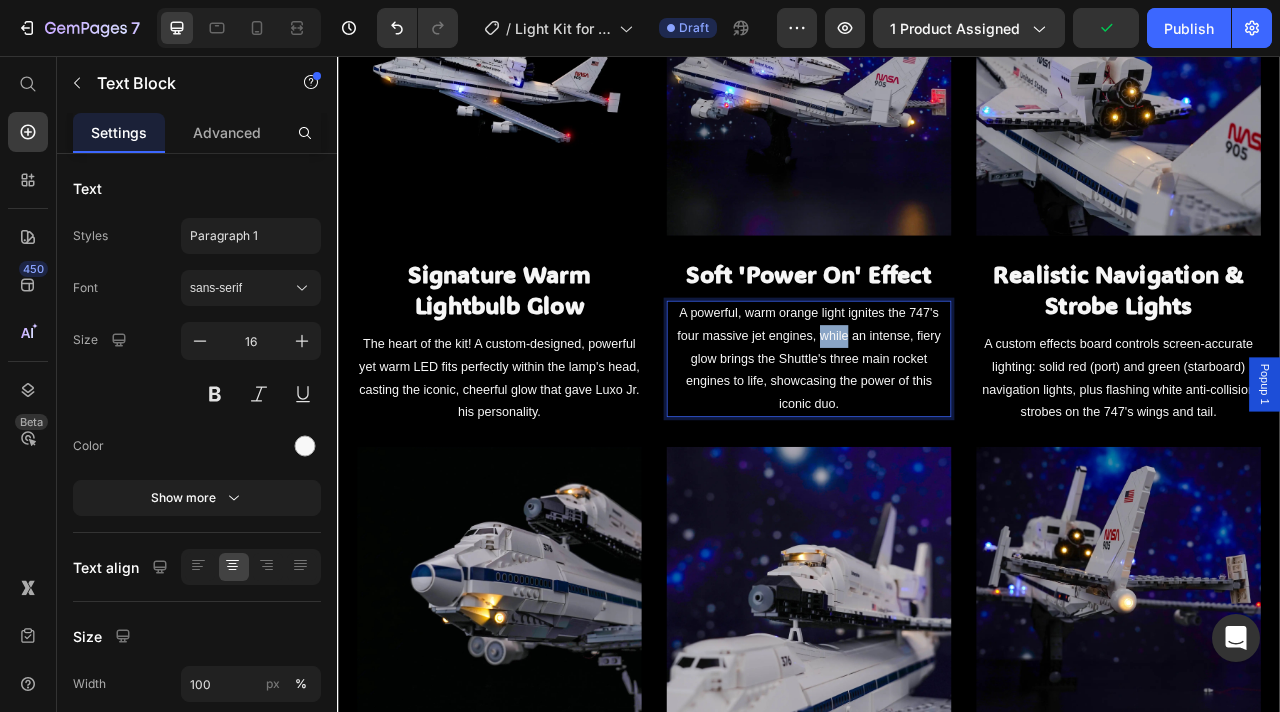 click on "A powerful, warm orange light ignites the 747's four massive jet engines, while an intense, fiery glow brings the Shuttle's three main rocket engines to life, showcasing the power of this iconic duo." at bounding box center [937, 441] 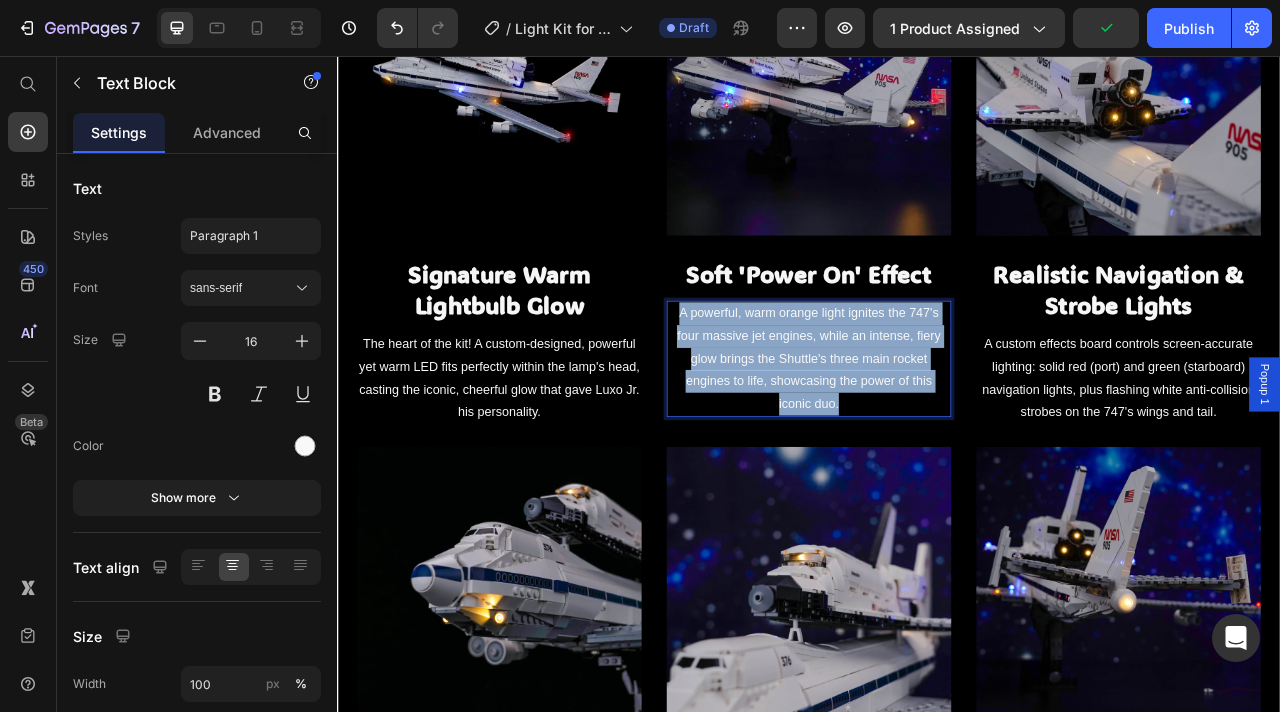 click on "A powerful, warm orange light ignites the 747's four massive jet engines, while an intense, fiery glow brings the Shuttle's three main rocket engines to life, showcasing the power of this iconic duo." at bounding box center [937, 441] 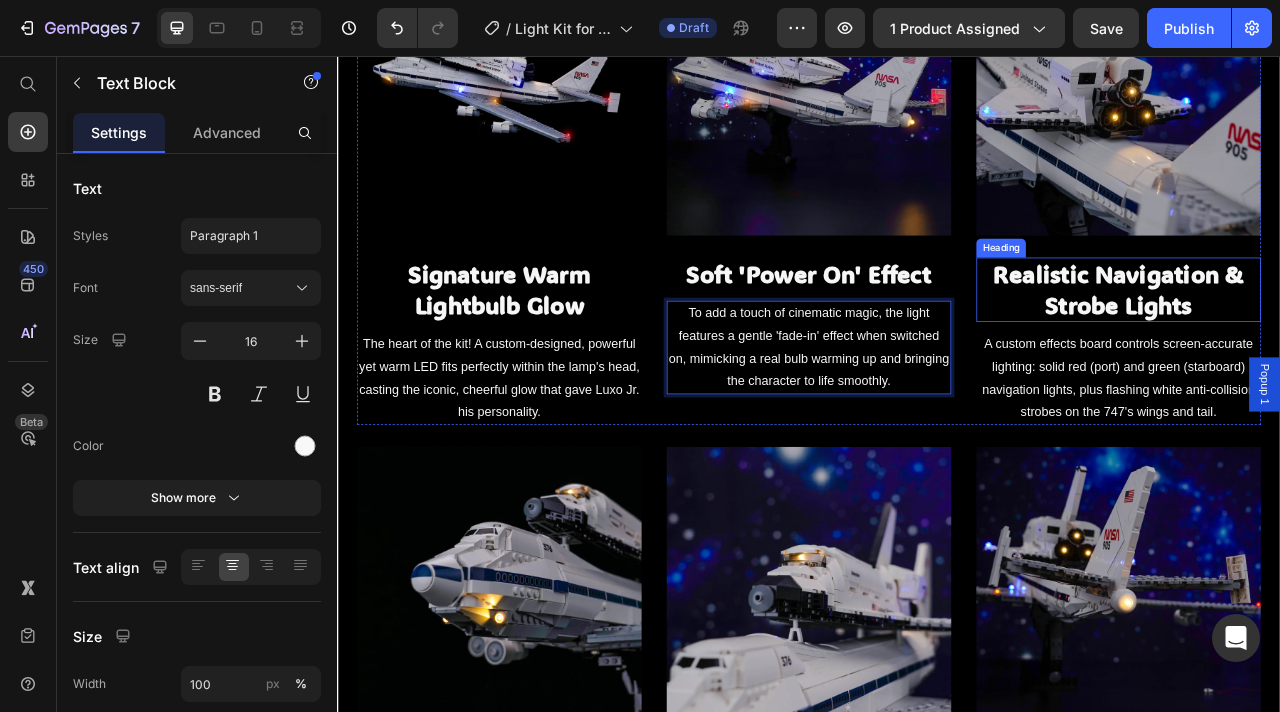 click on "Realistic Navigation & Strobe Lights" at bounding box center [1331, 353] 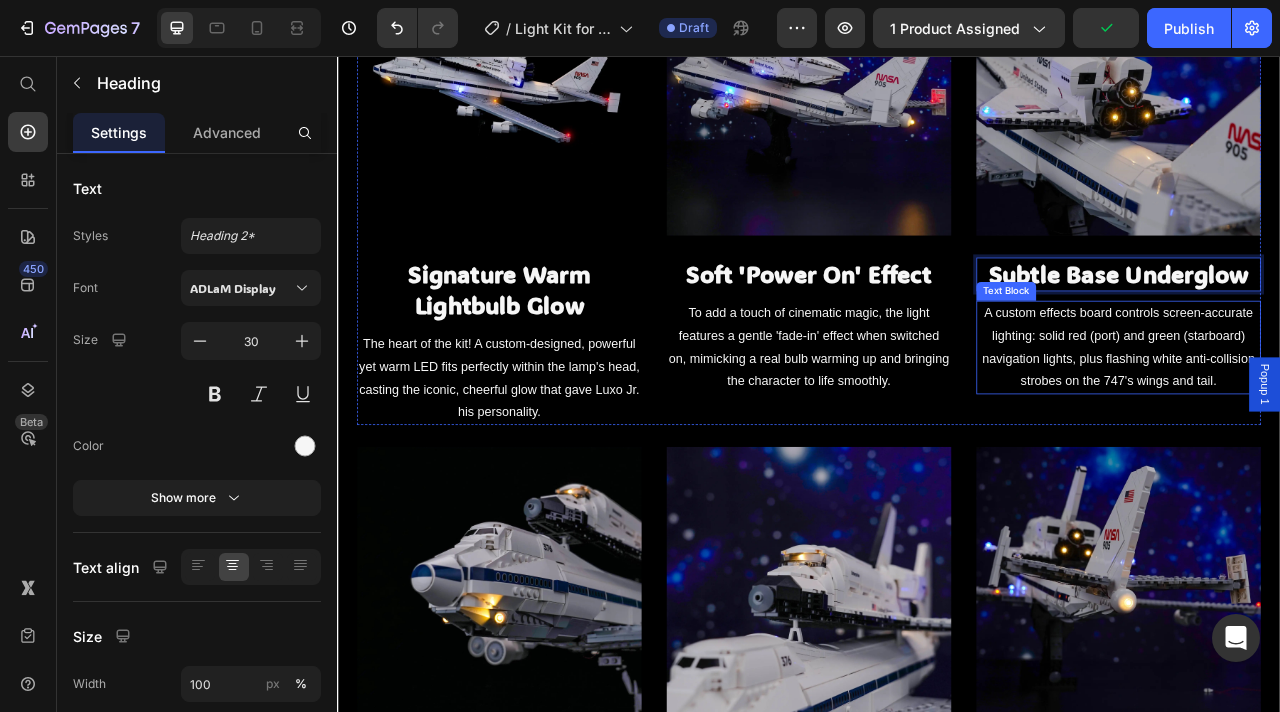 click on "A custom effects board controls screen-accurate lighting: solid red (port) and green (starboard) navigation lights, plus flashing white anti-collision strobes on the 747's wings and tail." at bounding box center (1331, 426) 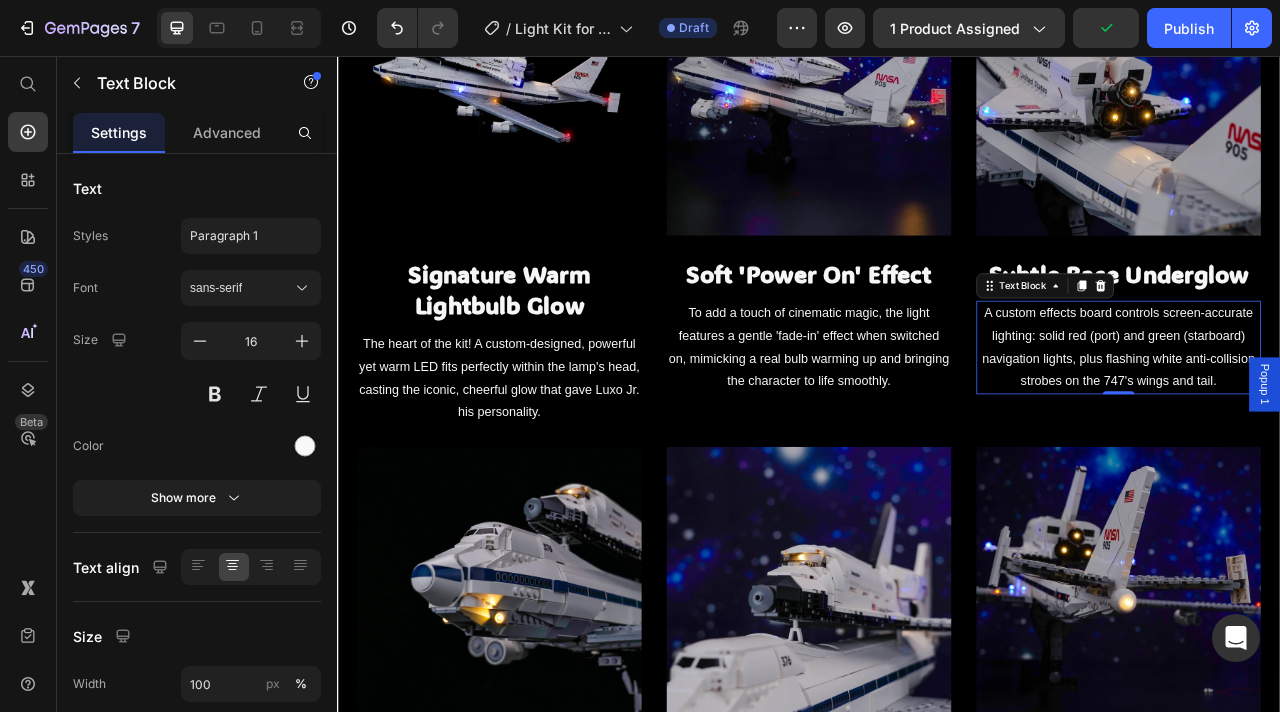 click on "A custom effects board controls screen-accurate lighting: solid red (port) and green (starboard) navigation lights, plus flashing white anti-collision strobes on the 747's wings and tail." at bounding box center [1331, 426] 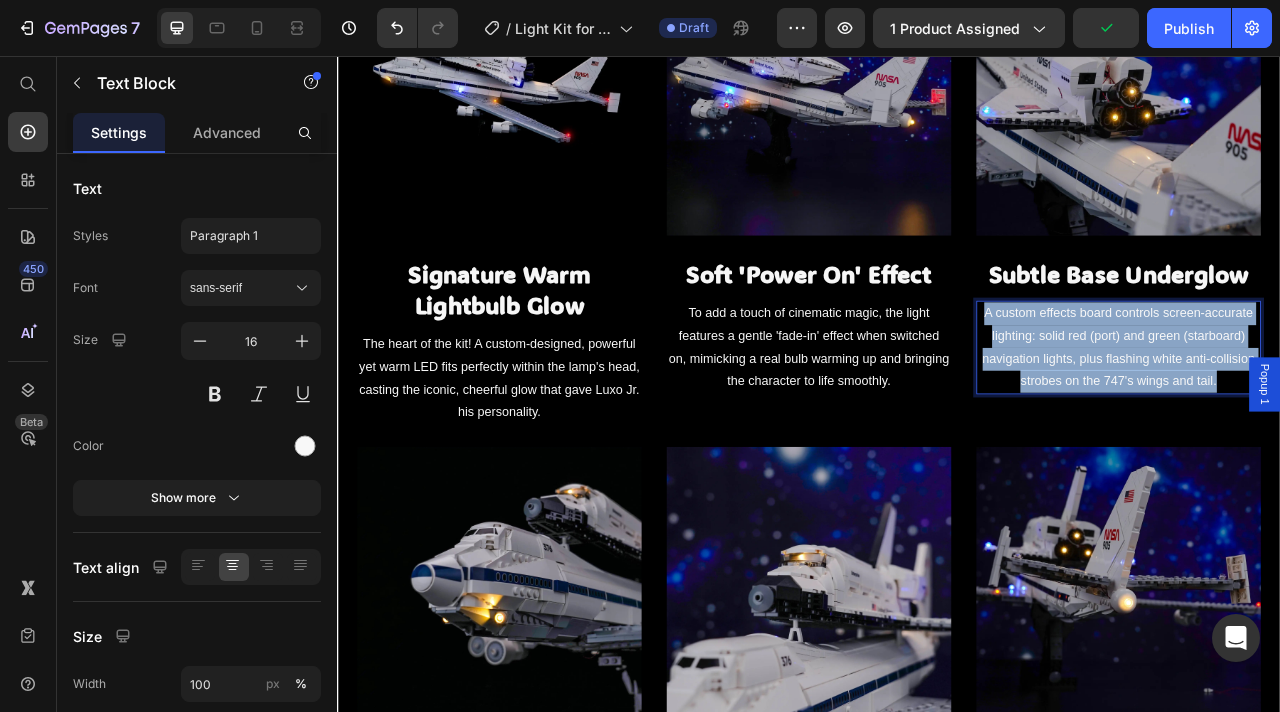 click on "A custom effects board controls screen-accurate lighting: solid red (port) and green (starboard) navigation lights, plus flashing white anti-collision strobes on the 747's wings and tail." at bounding box center [1331, 426] 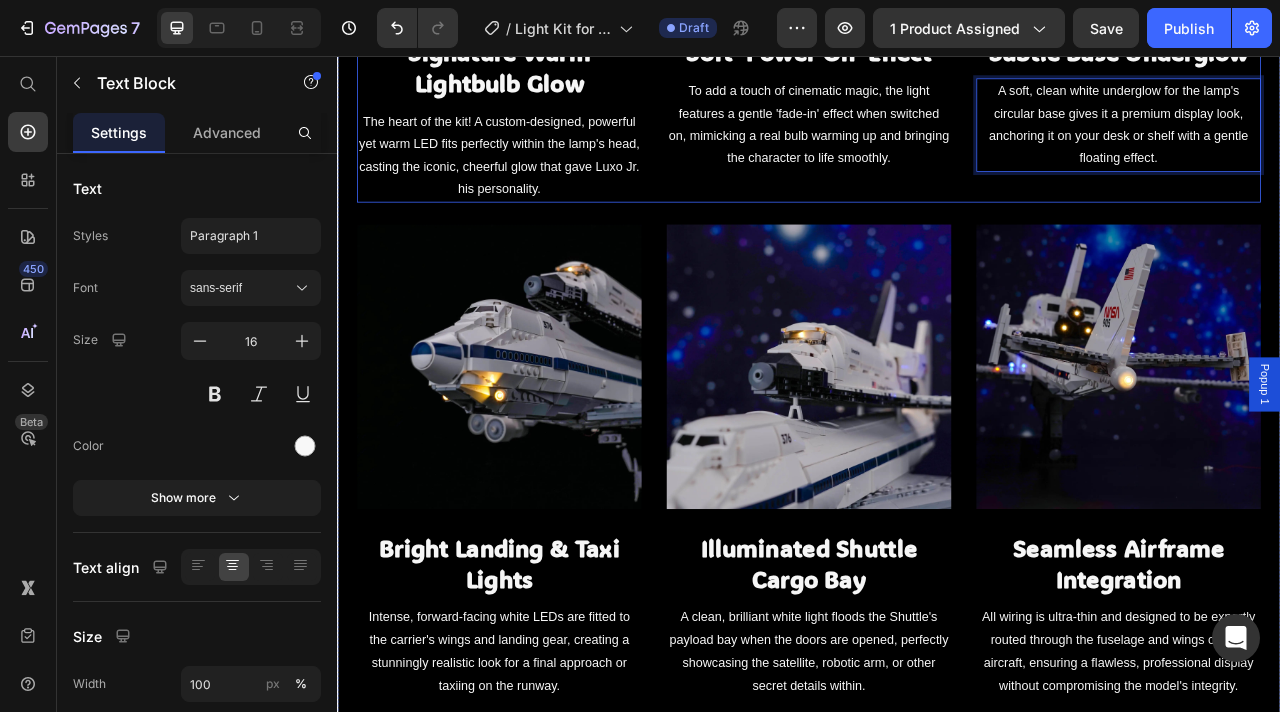 scroll, scrollTop: 2242, scrollLeft: 0, axis: vertical 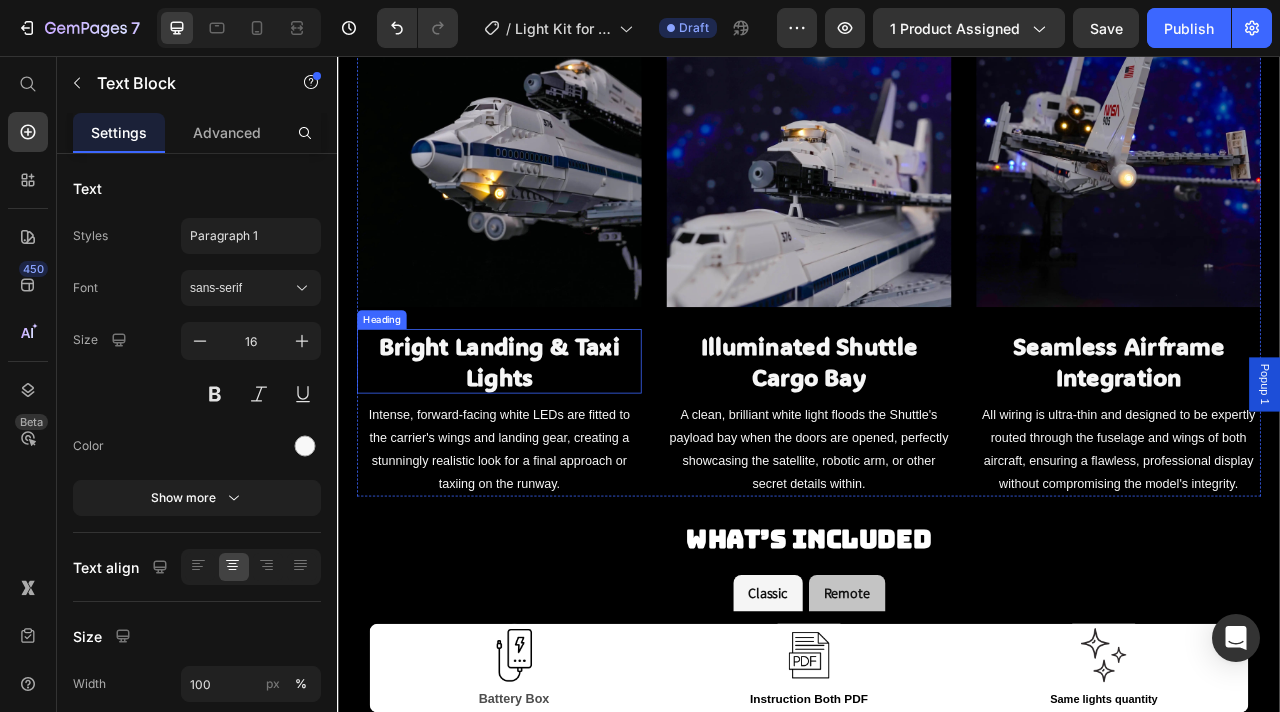 click on "Bright Landing & Taxi Lights" at bounding box center [543, 444] 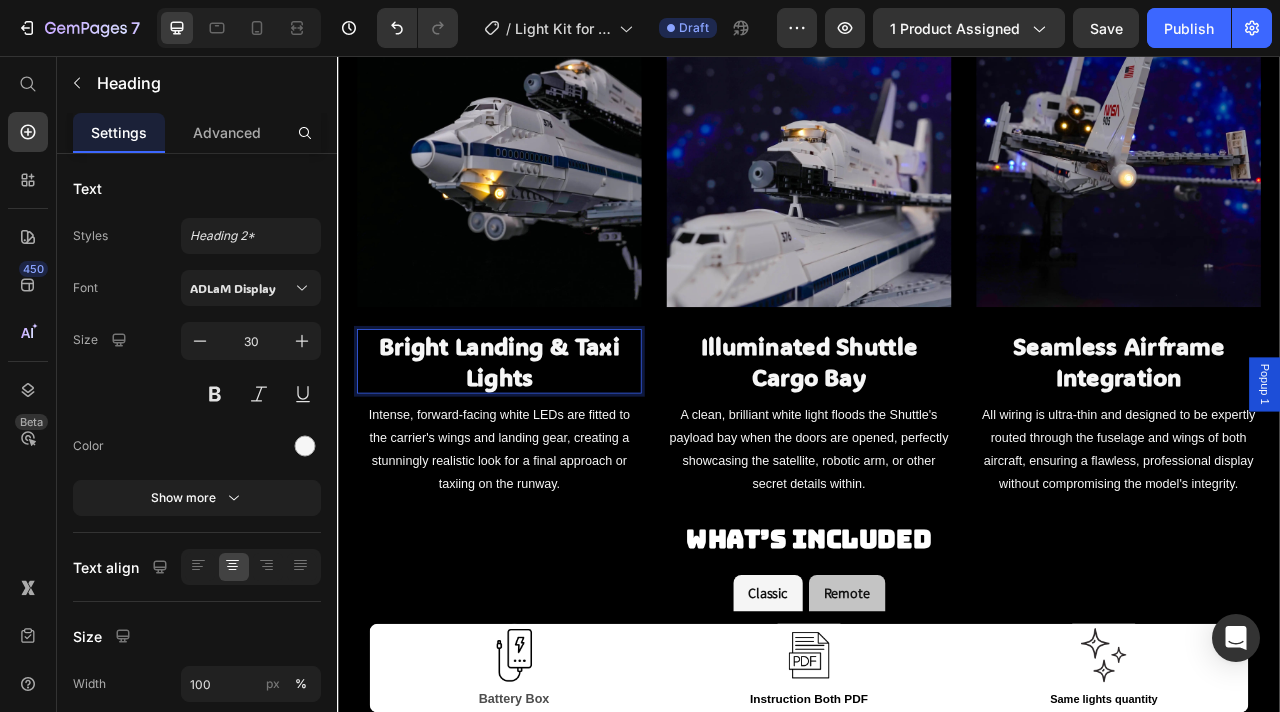 click on "Bright Landing & Taxi Lights" at bounding box center [543, 444] 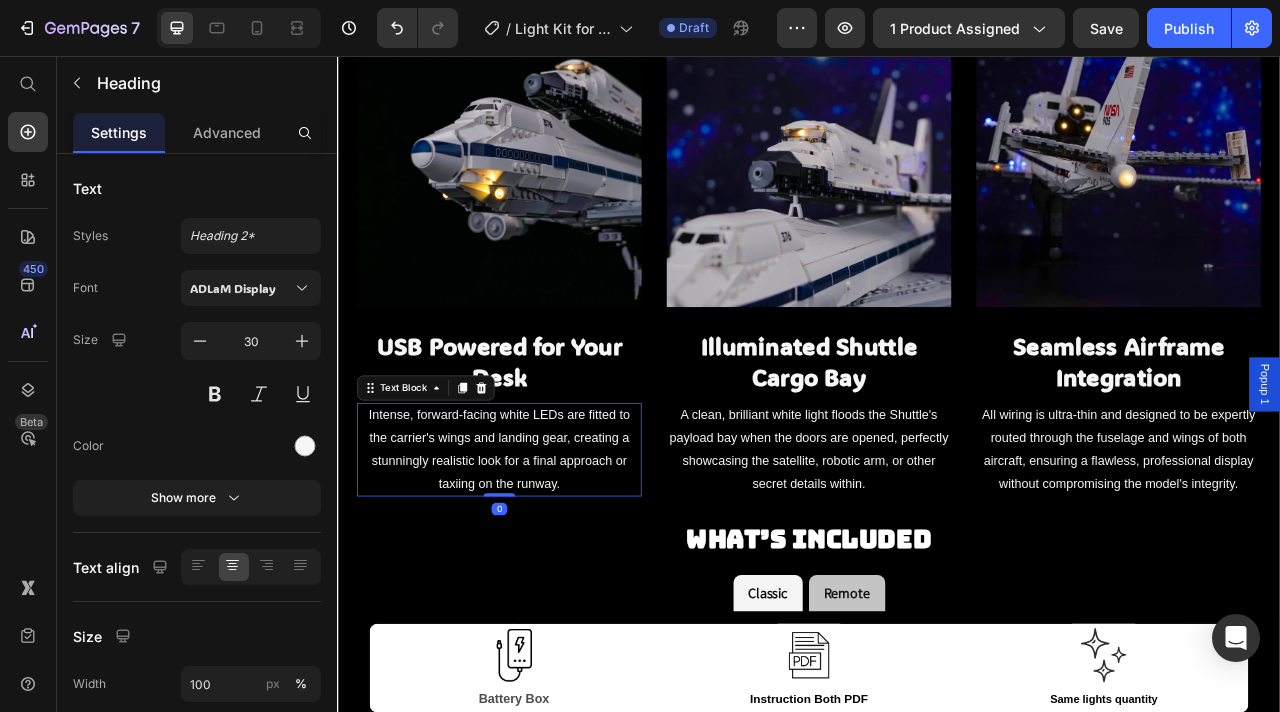 click on "Intense, forward-facing white LEDs are fitted to the carrier's wings and landing gear, creating a stunningly realistic look for a final approach or taxiing on the runway." at bounding box center (543, 556) 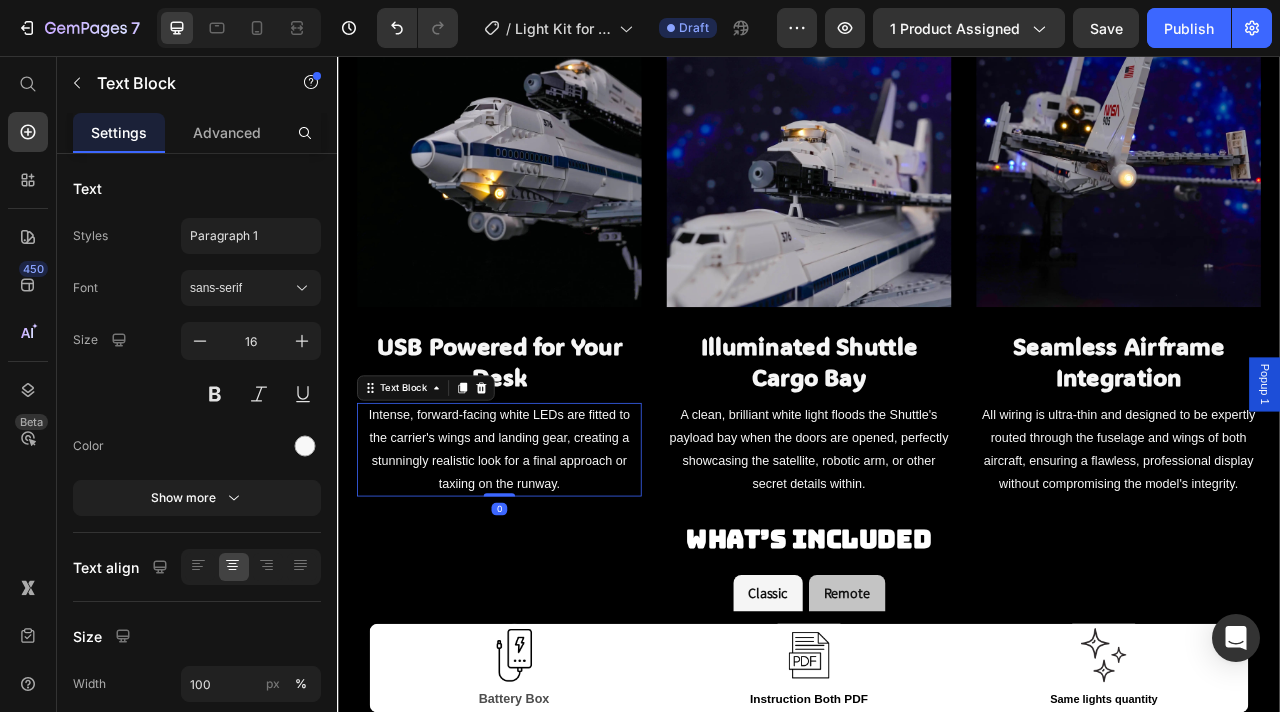 click on "Intense, forward-facing white LEDs are fitted to the carrier's wings and landing gear, creating a stunningly realistic look for a final approach or taxiing on the runway." at bounding box center (543, 556) 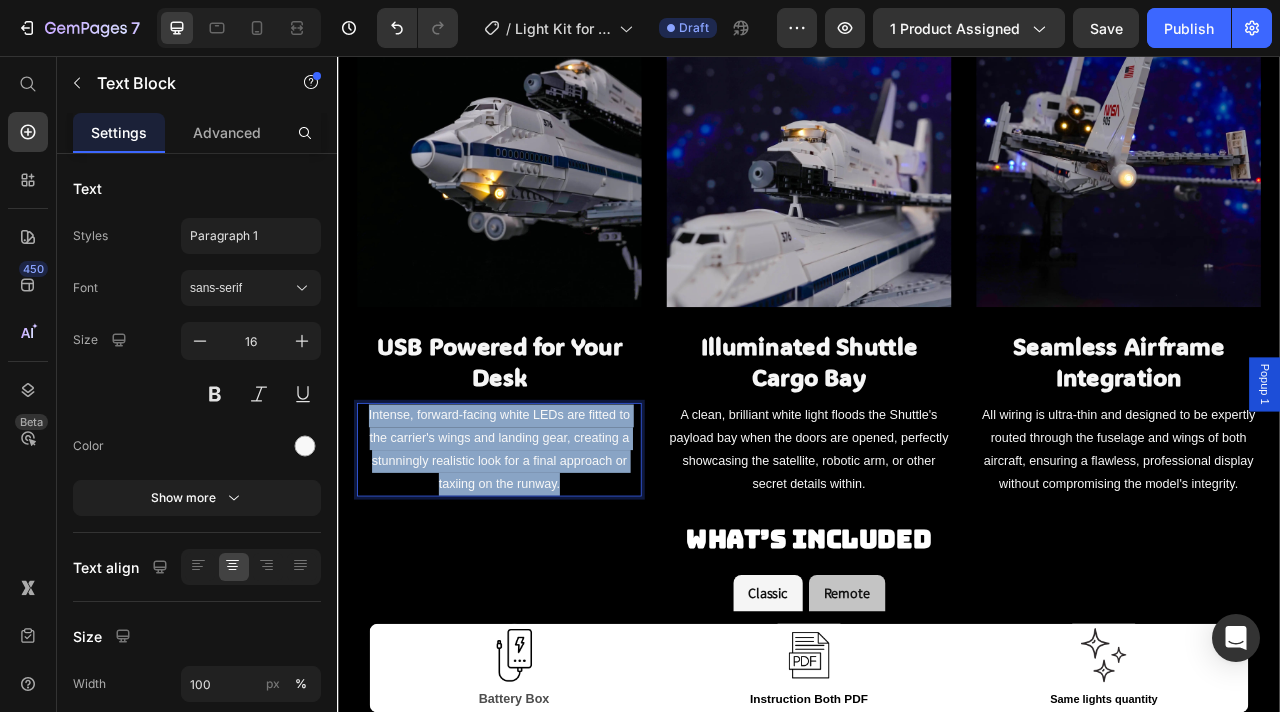 click on "Intense, forward-facing white LEDs are fitted to the carrier's wings and landing gear, creating a stunningly realistic look for a final approach or taxiing on the runway." at bounding box center (543, 556) 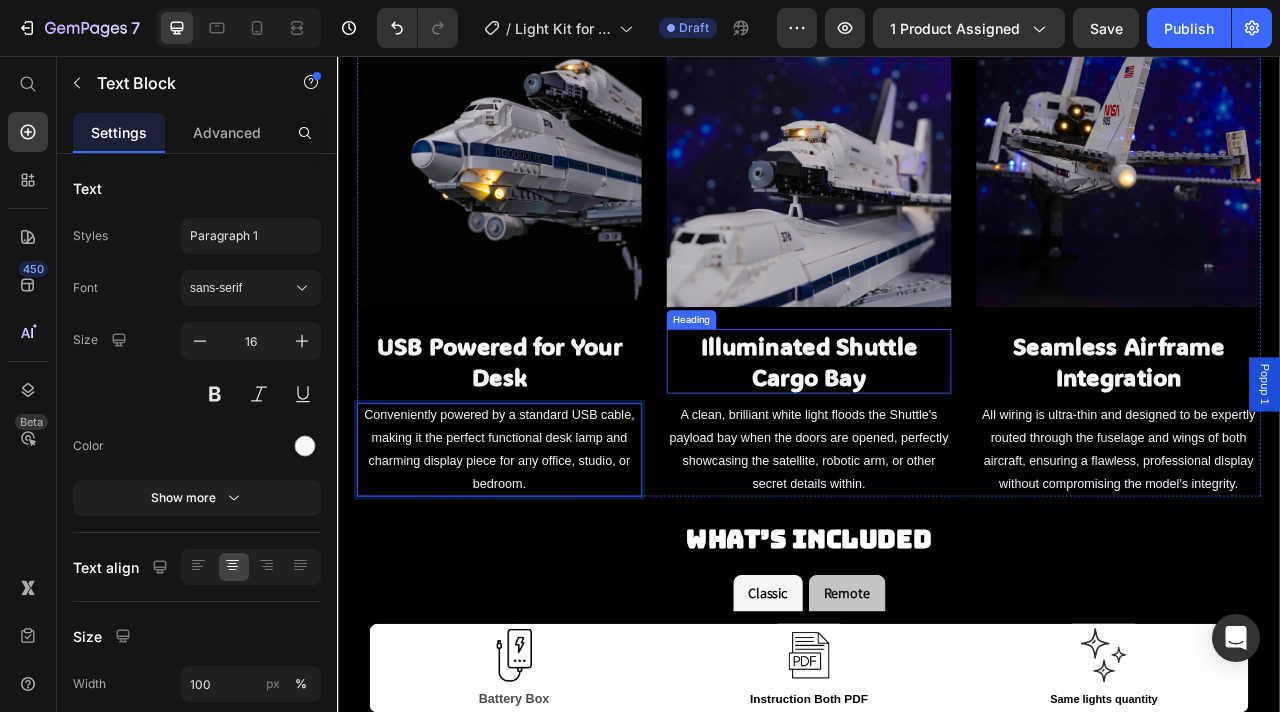 click on "Illuminated Shuttle Cargo Bay" at bounding box center (937, 444) 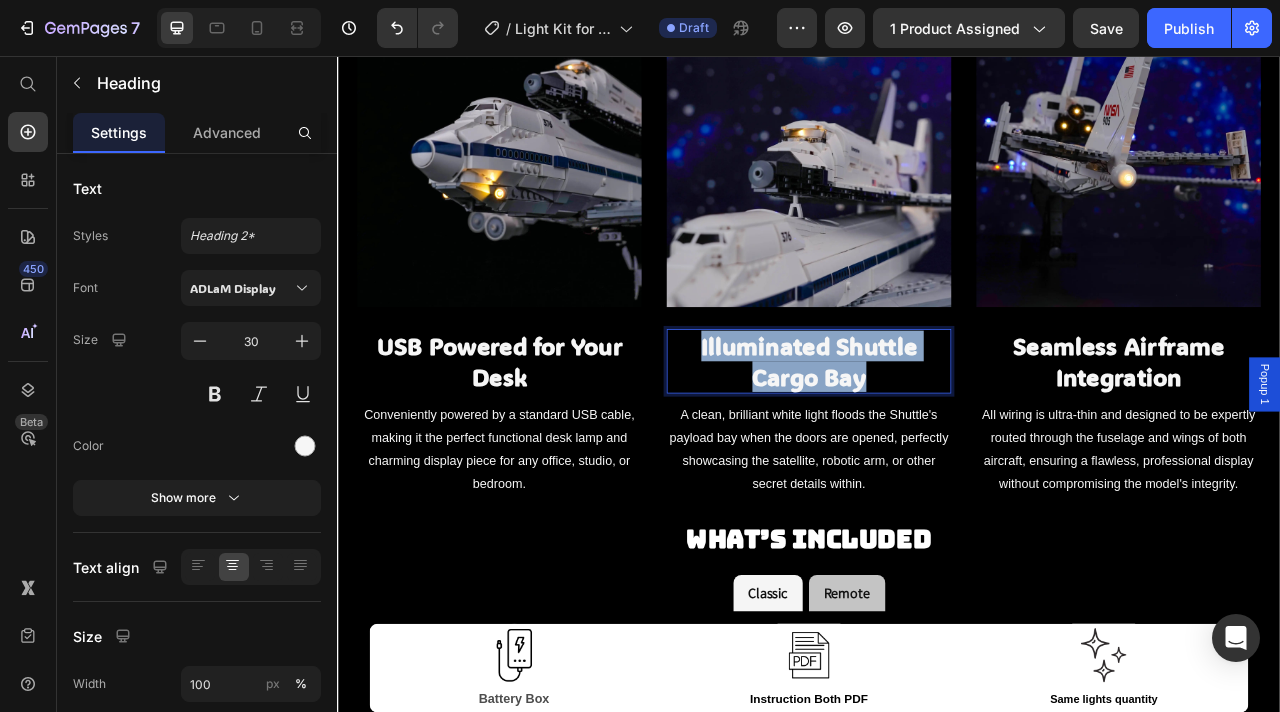 click on "Illuminated Shuttle Cargo Bay" at bounding box center [937, 444] 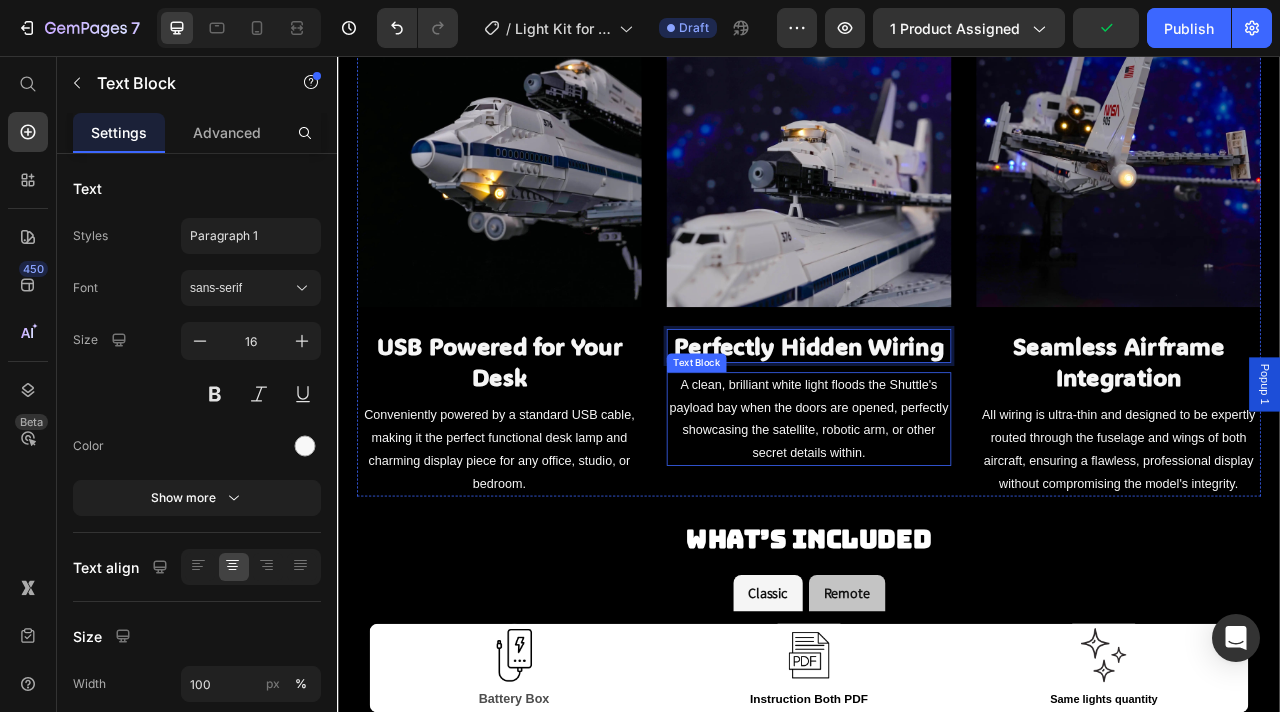click on "A clean, brilliant white light floods the Shuttle's payload bay when the doors are opened, perfectly showcasing the satellite, robotic arm, or other secret details within." at bounding box center (937, 517) 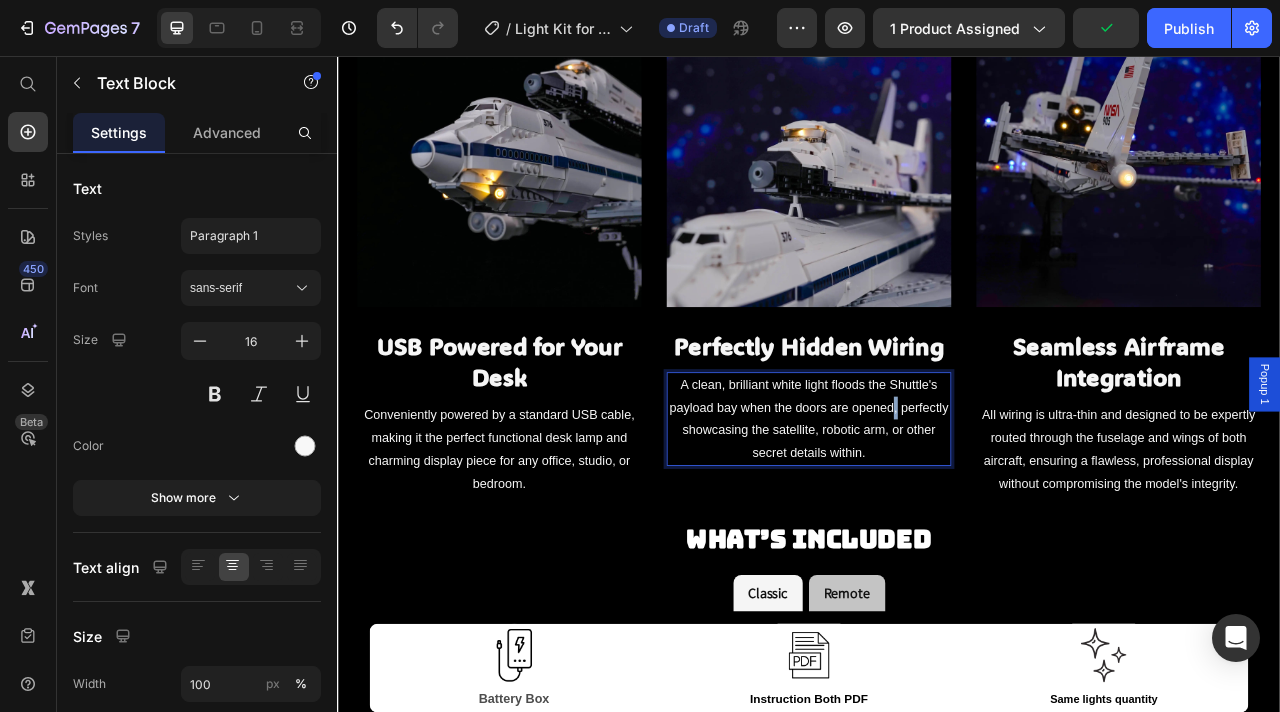 click on "A clean, brilliant white light floods the Shuttle's payload bay when the doors are opened, perfectly showcasing the satellite, robotic arm, or other secret details within." at bounding box center [937, 517] 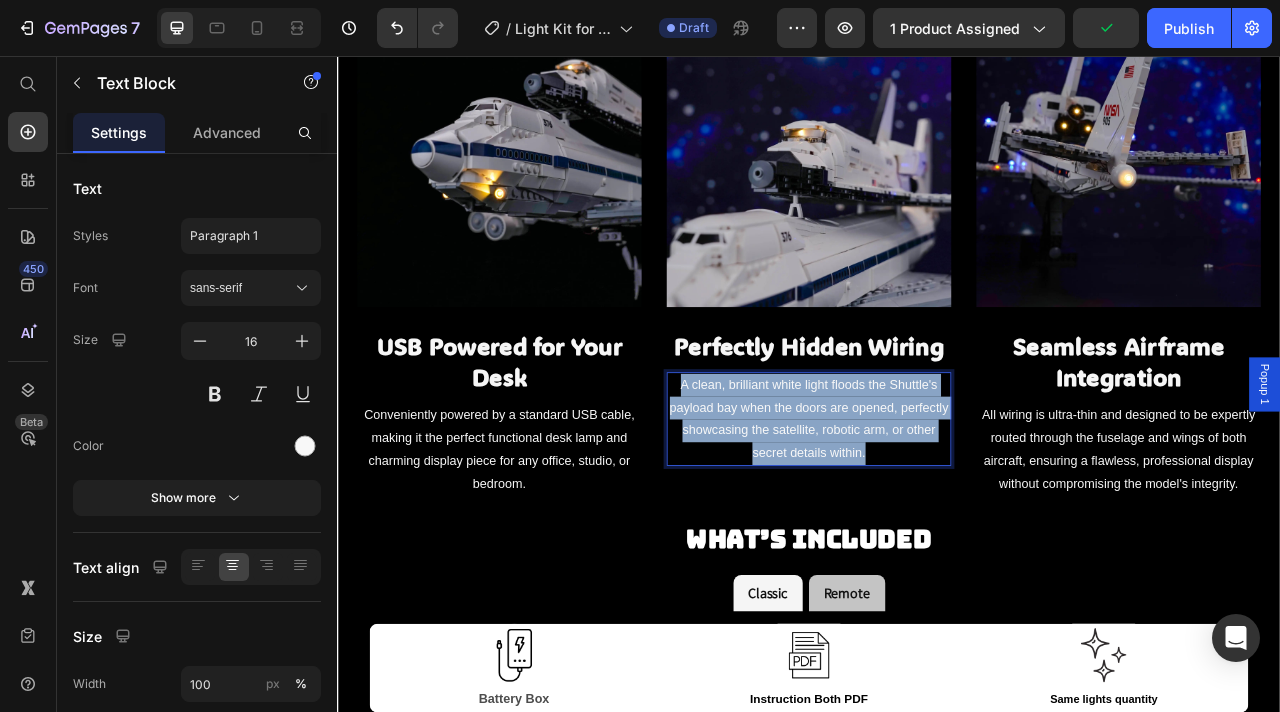 click on "A clean, brilliant white light floods the Shuttle's payload bay when the doors are opened, perfectly showcasing the satellite, robotic arm, or other secret details within." at bounding box center [937, 517] 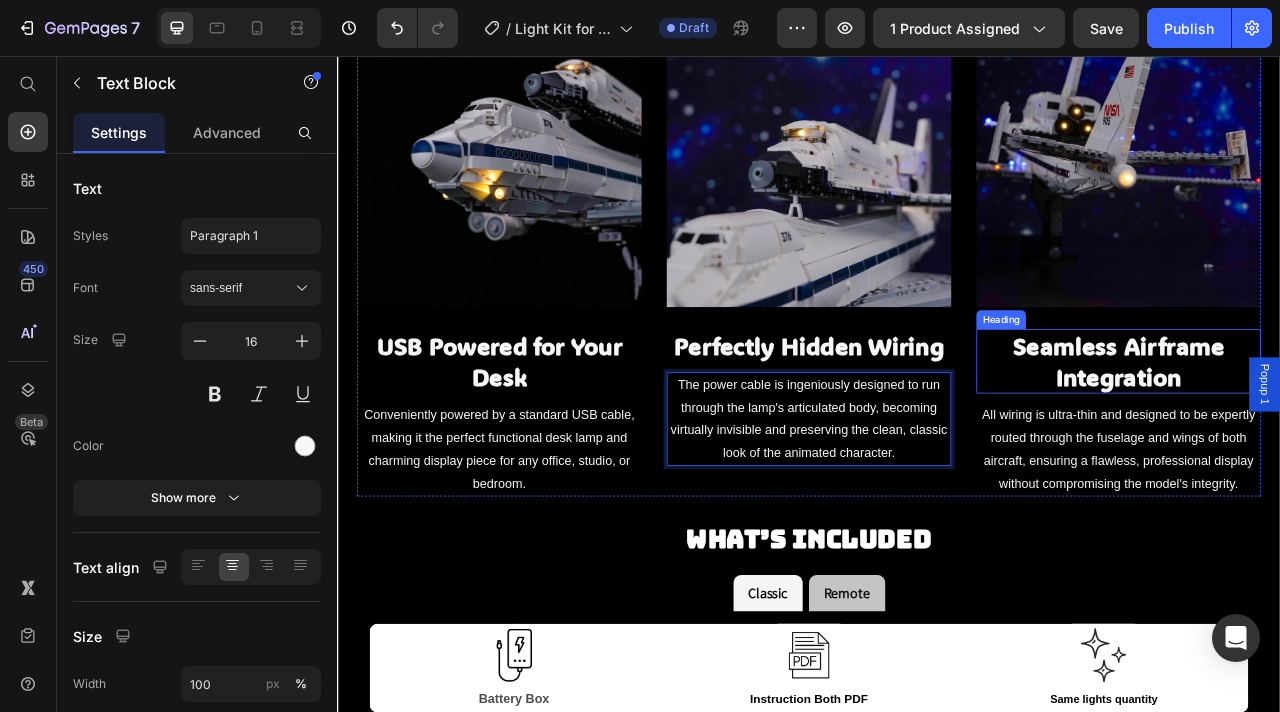 click on "Seamless Airframe Integration" at bounding box center [1331, 444] 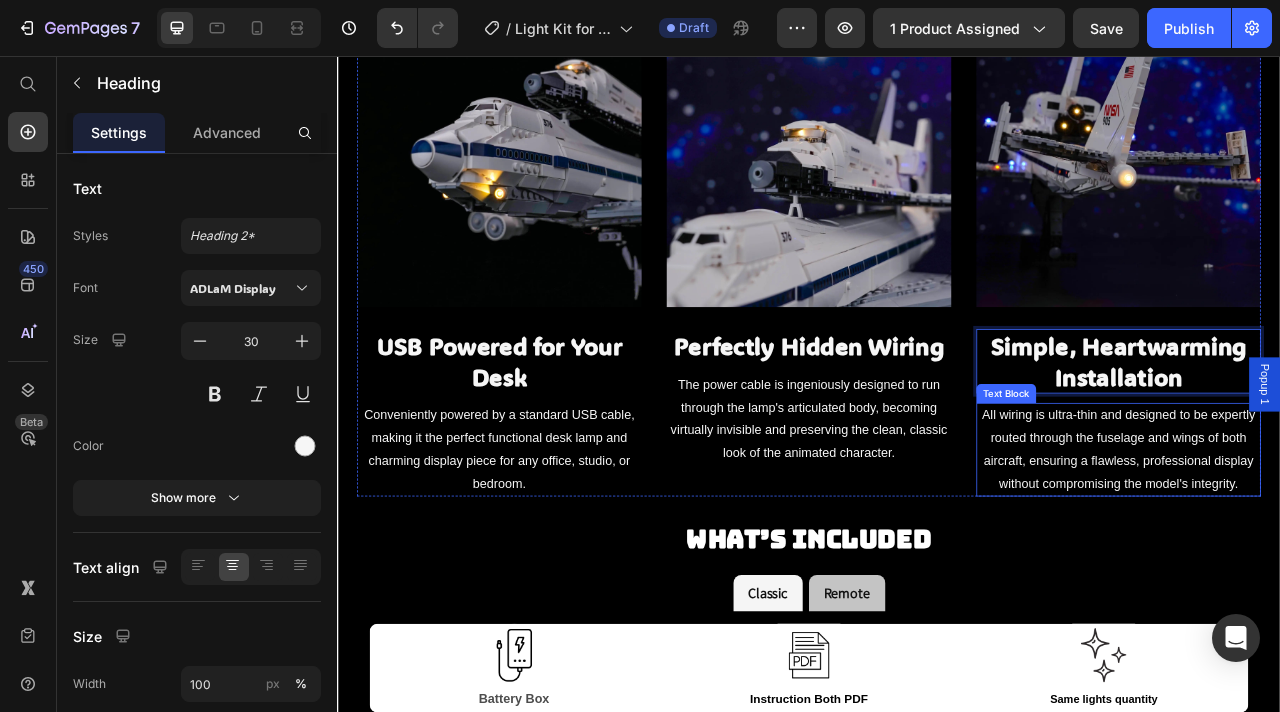 click on "All wiring is ultra-thin and designed to be expertly routed through the fuselage and wings of both aircraft, ensuring a flawless, professional display without compromising the model's integrity." at bounding box center [1331, 556] 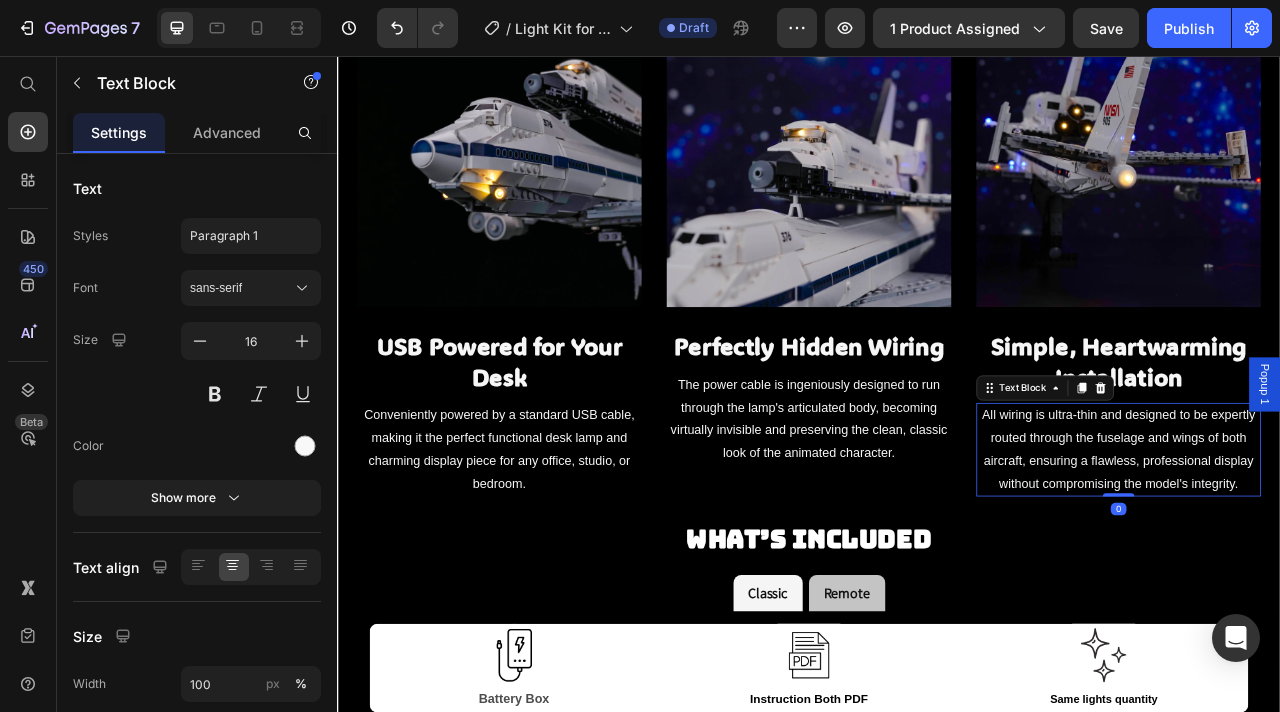click on "All wiring is ultra-thin and designed to be expertly routed through the fuselage and wings of both aircraft, ensuring a flawless, professional display without compromising the model's integrity." at bounding box center [1331, 556] 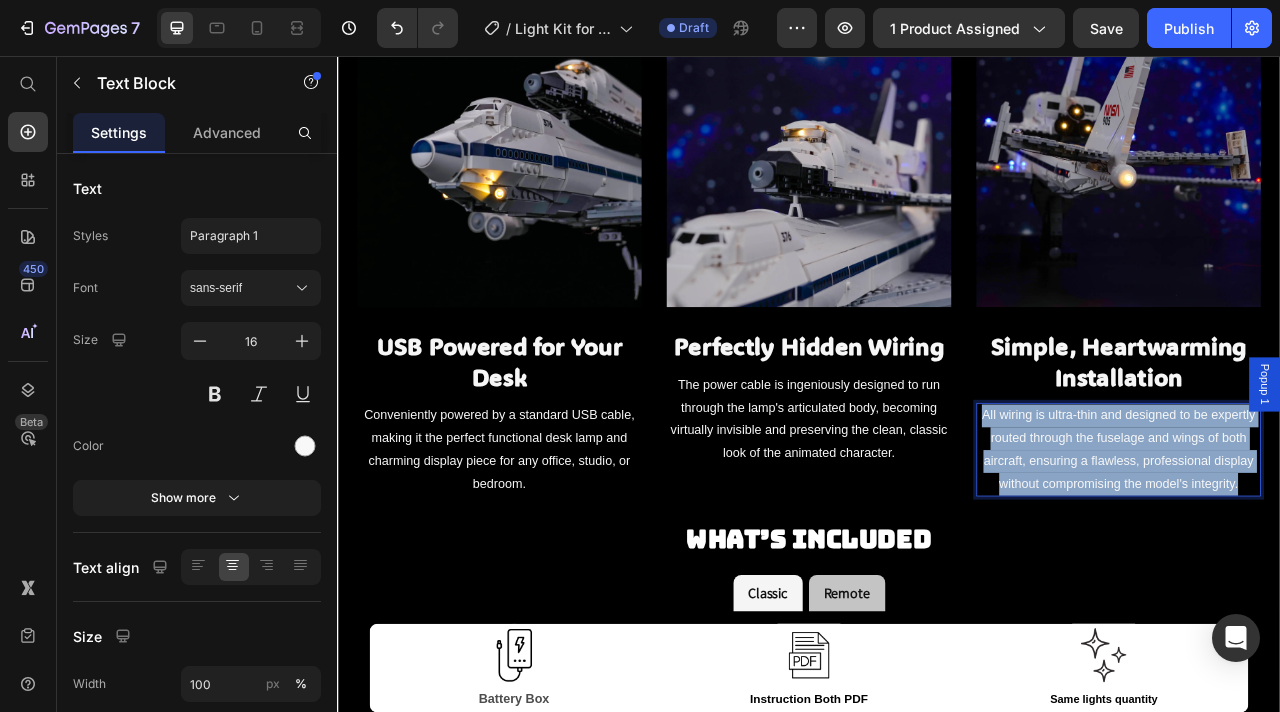 click on "All wiring is ultra-thin and designed to be expertly routed through the fuselage and wings of both aircraft, ensuring a flawless, professional display without compromising the model's integrity." at bounding box center (1331, 556) 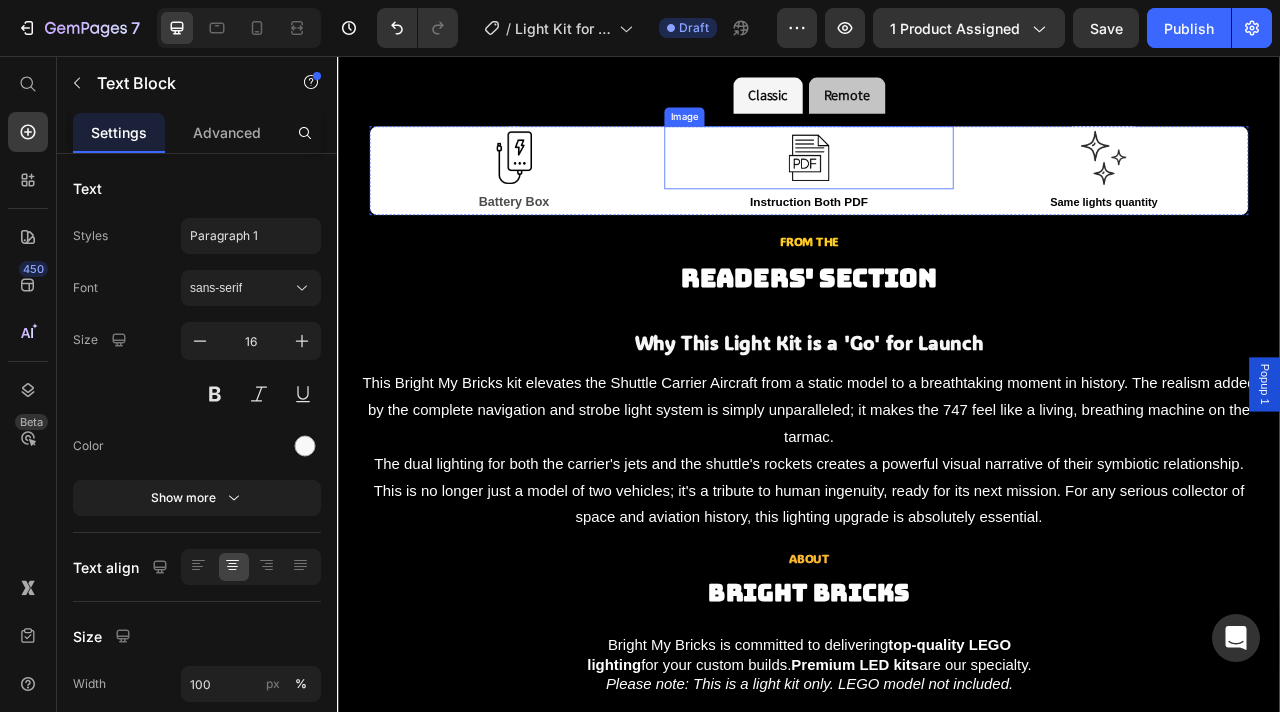 scroll, scrollTop: 2979, scrollLeft: 0, axis: vertical 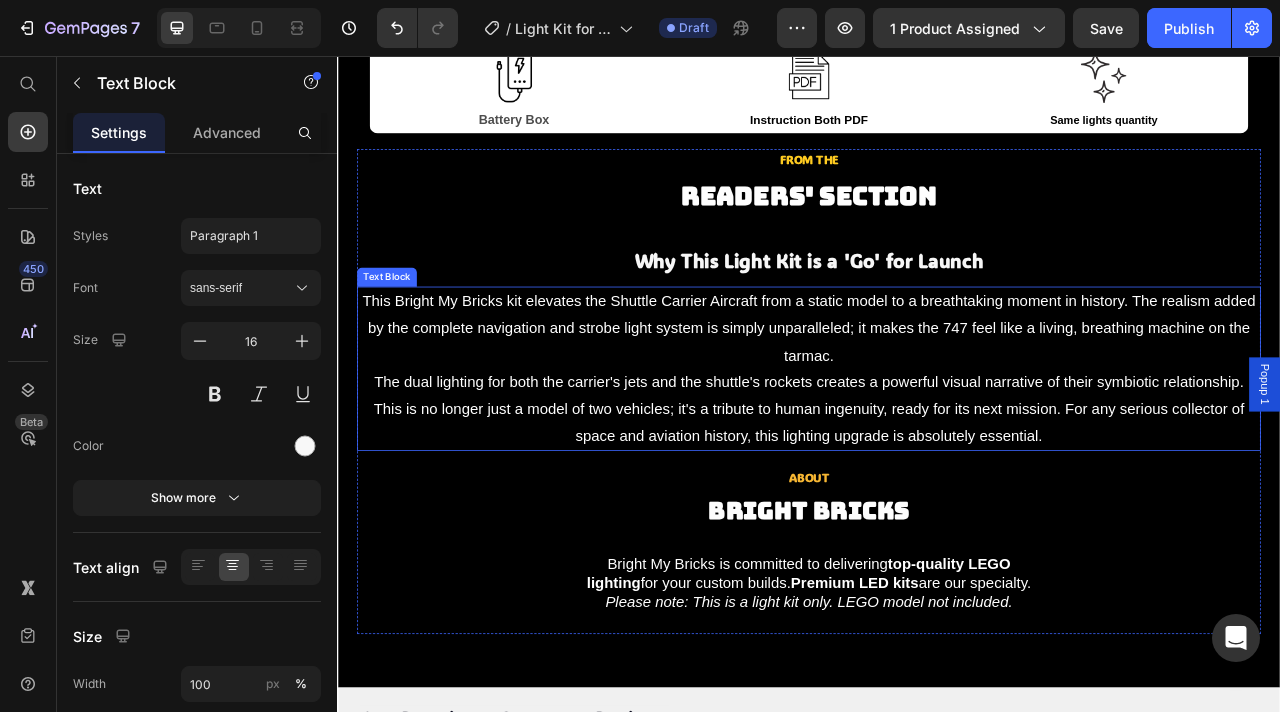 click on "This Bright My Bricks kit elevates the Shuttle Carrier Aircraft from a static model to a breathtaking moment in history. The realism added by the complete navigation and strobe light system is simply unparalleled; it makes the 747 feel like a living, breathing machine on the tarmac." at bounding box center (937, 402) 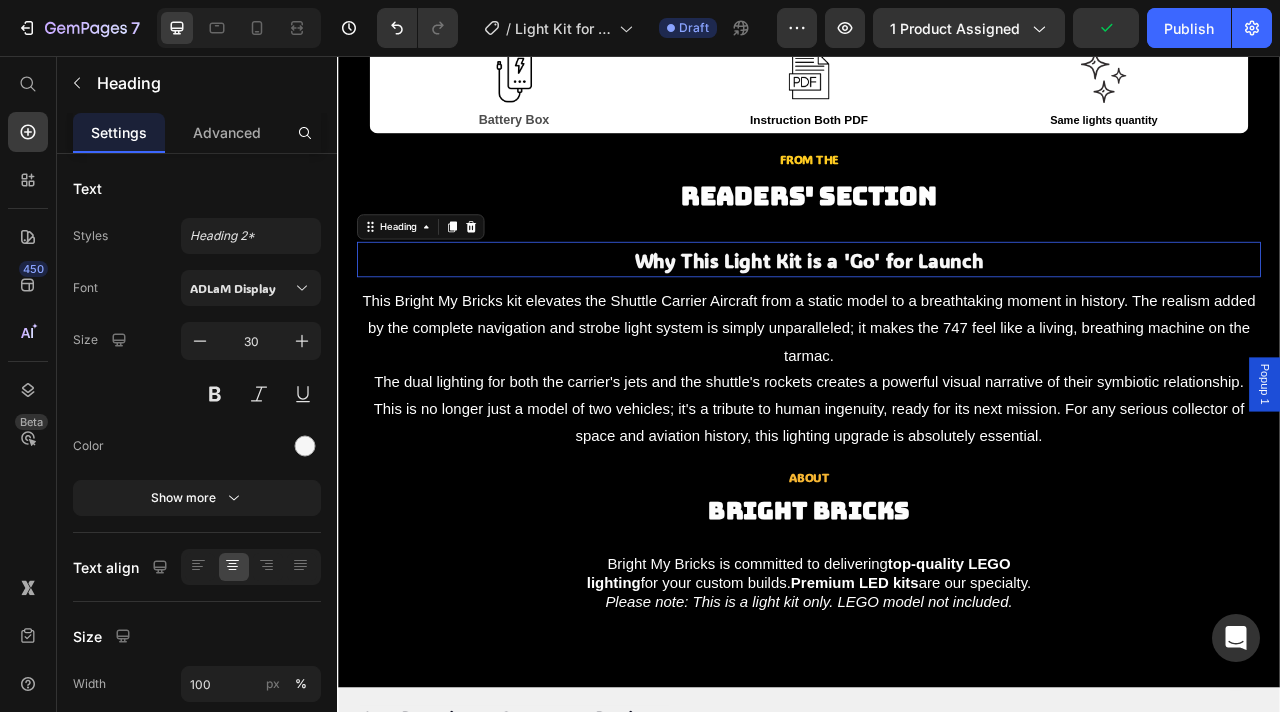 click on "Why This Light Kit is a 'Go' for Launch" at bounding box center [937, 315] 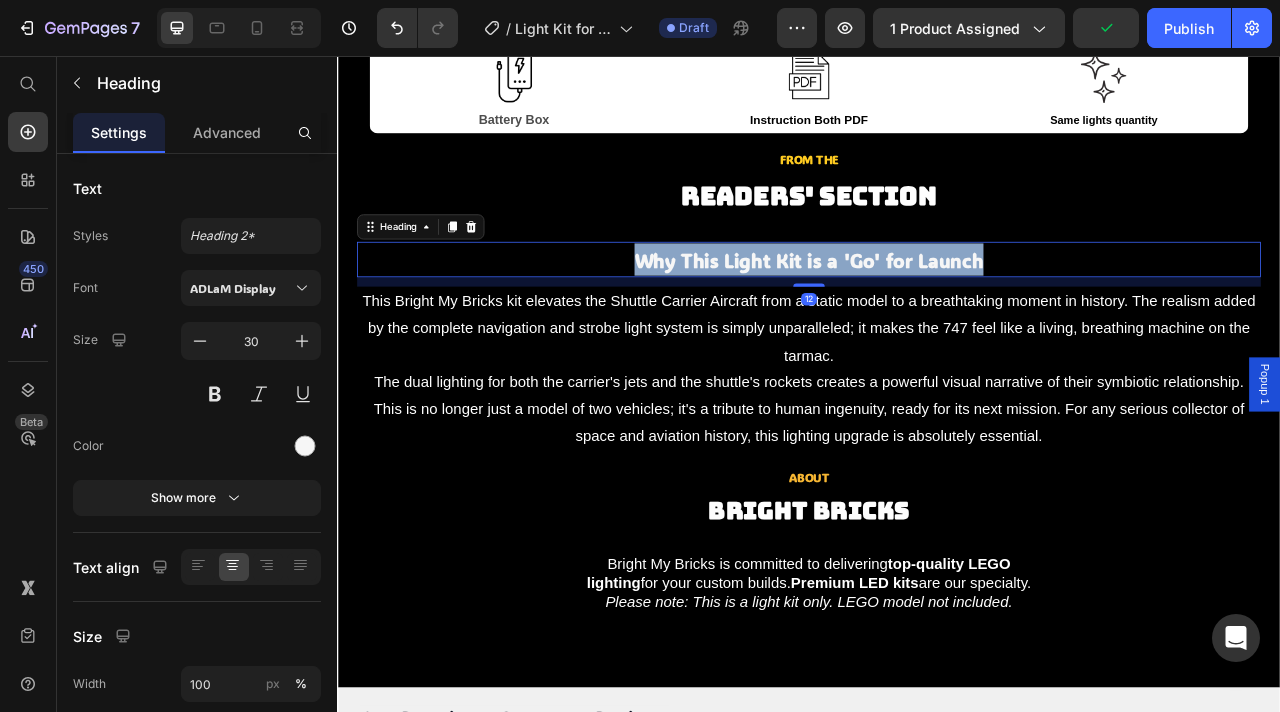 click on "Why This Light Kit is a 'Go' for Launch" at bounding box center (937, 315) 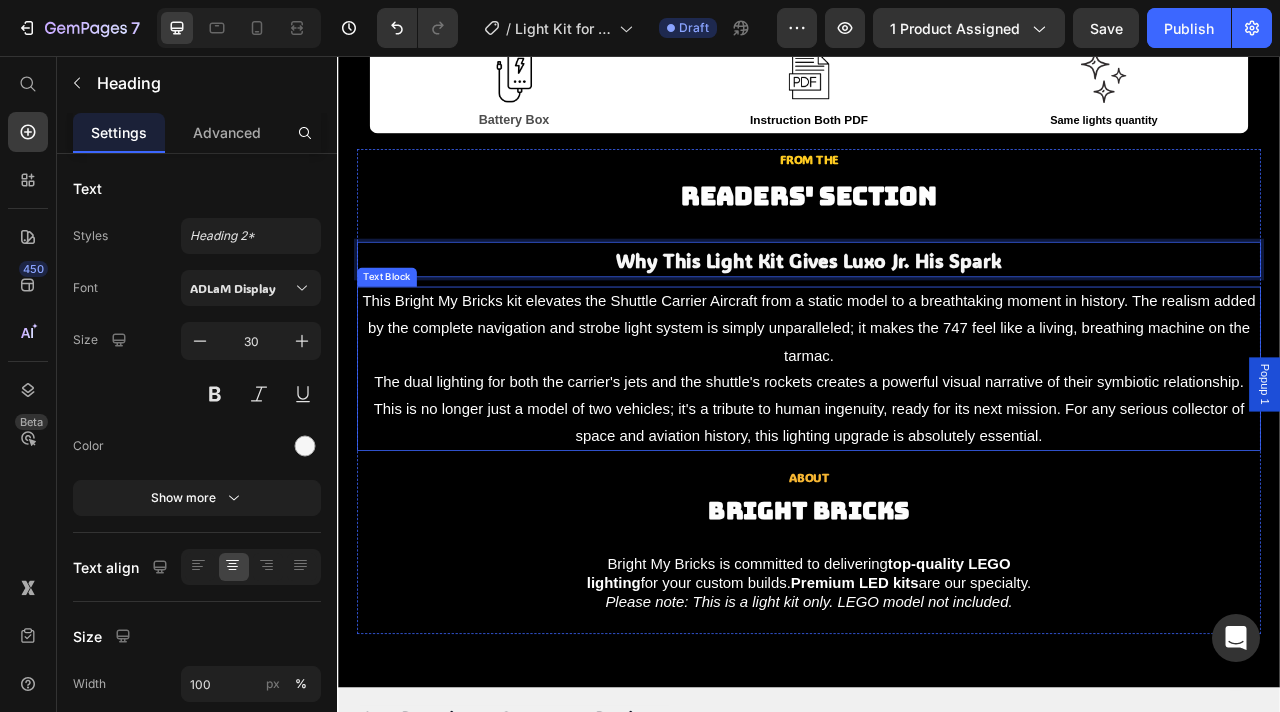 click on "This Bright My Bricks kit elevates the Shuttle Carrier Aircraft from a static model to a breathtaking moment in history. The realism added by the complete navigation and strobe light system is simply unparalleled; it makes the 747 feel like a living, breathing machine on the tarmac." at bounding box center (937, 402) 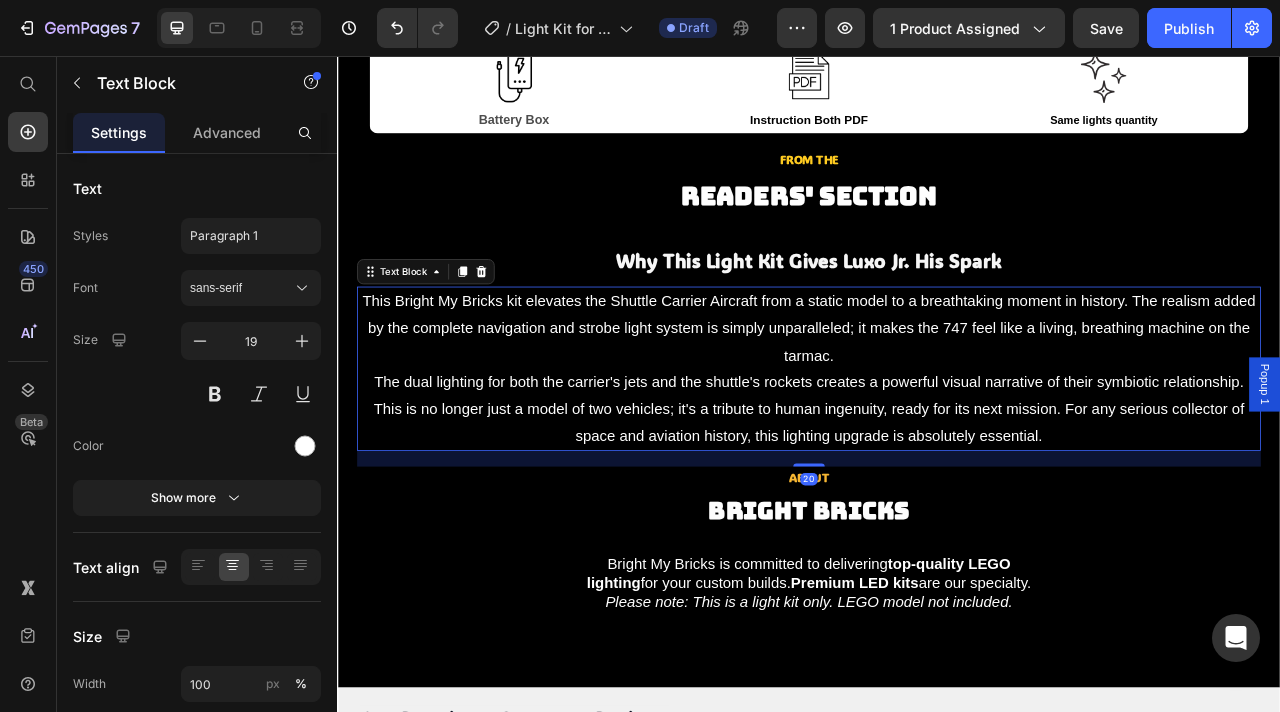 click on "The dual lighting for both the carrier's jets and the shuttle's rockets creates a powerful visual narrative of their symbiotic relationship. This is no longer just a model of two vehicles; it's a tribute to human ingenuity, ready for its next mission. For any serious collector of space and aviation history, this lighting upgrade is absolutely essential." at bounding box center (937, 505) 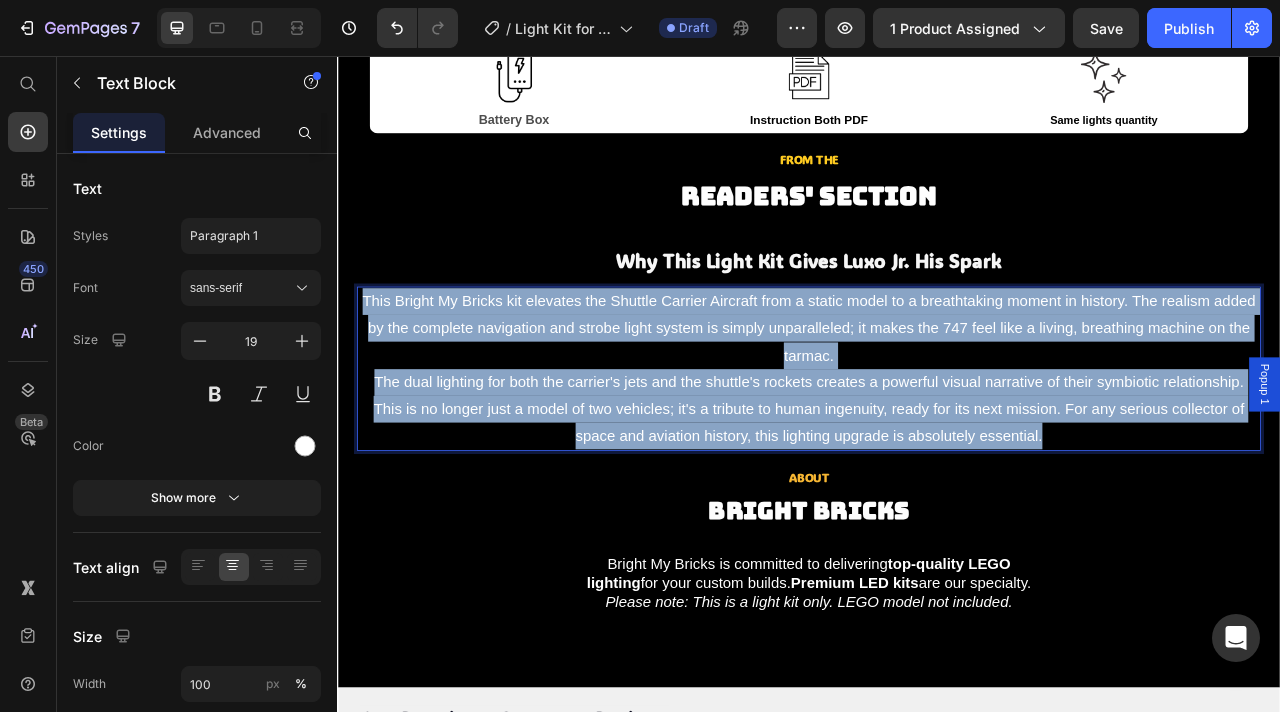 drag, startPoint x: 1291, startPoint y: 569, endPoint x: 371, endPoint y: 415, distance: 932.8001 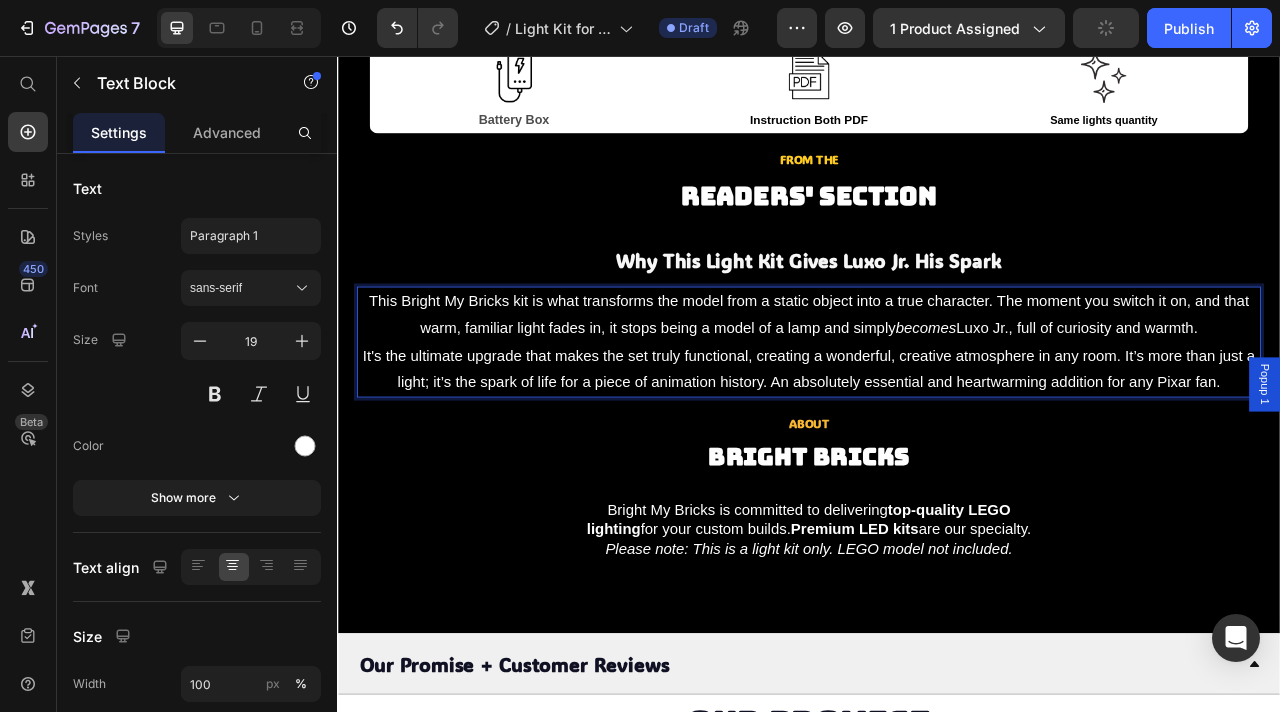 click on "This Bright My Bricks kit is what transforms the model from a static object into a true character. The moment you switch it on, and that warm, familiar light fades in, it stops being a model of a lamp and simply  becomes  Luxo Jr., full of curiosity and warmth." at bounding box center [937, 385] 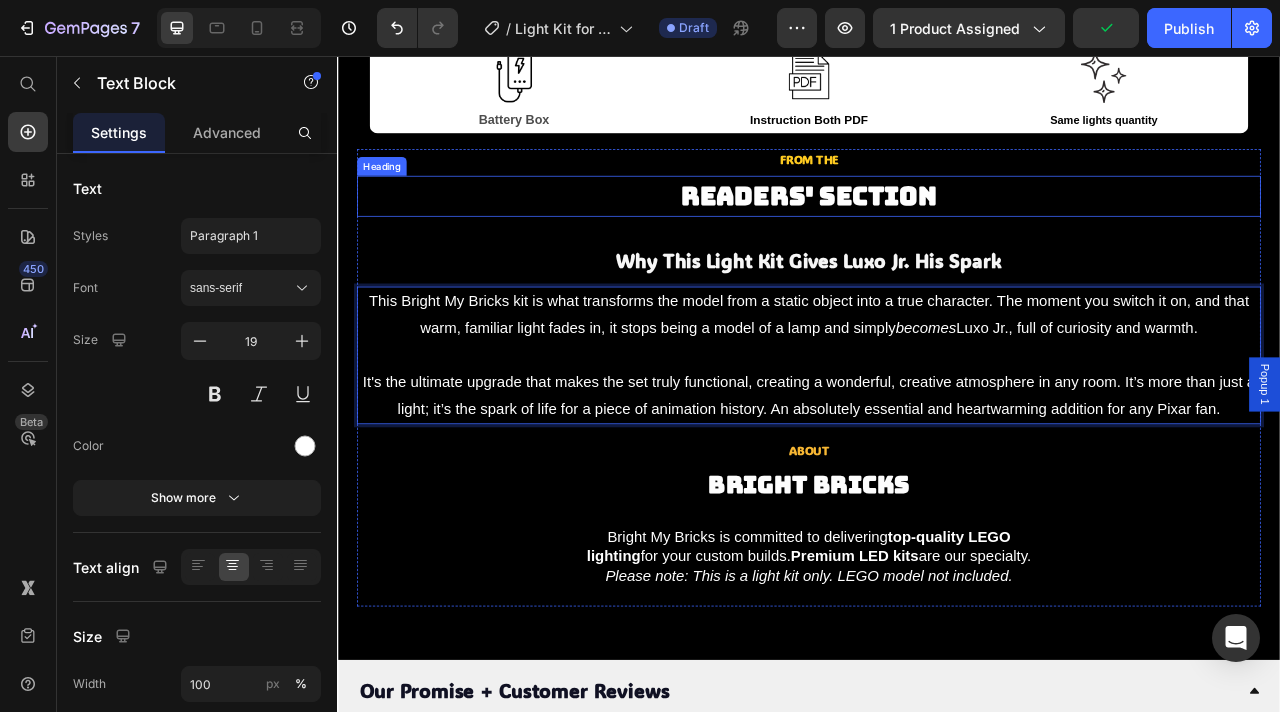 click on "Readers' Section" at bounding box center [937, 234] 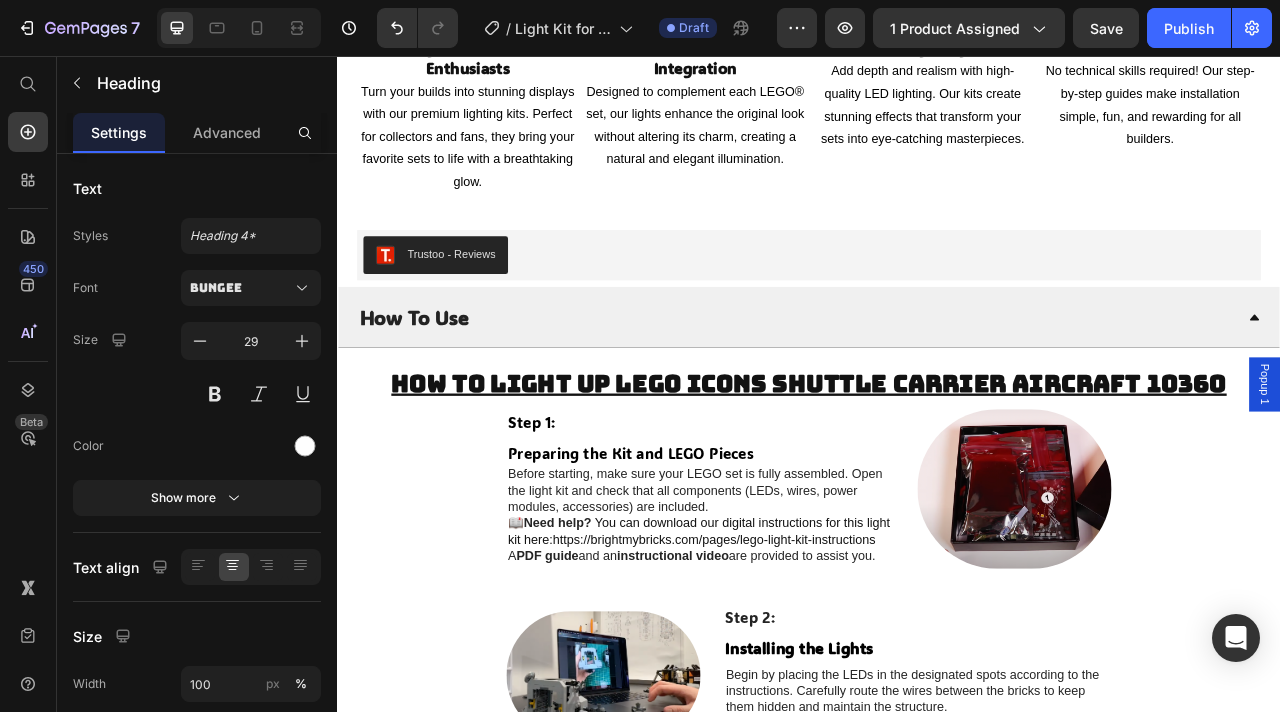scroll, scrollTop: 4143, scrollLeft: 0, axis: vertical 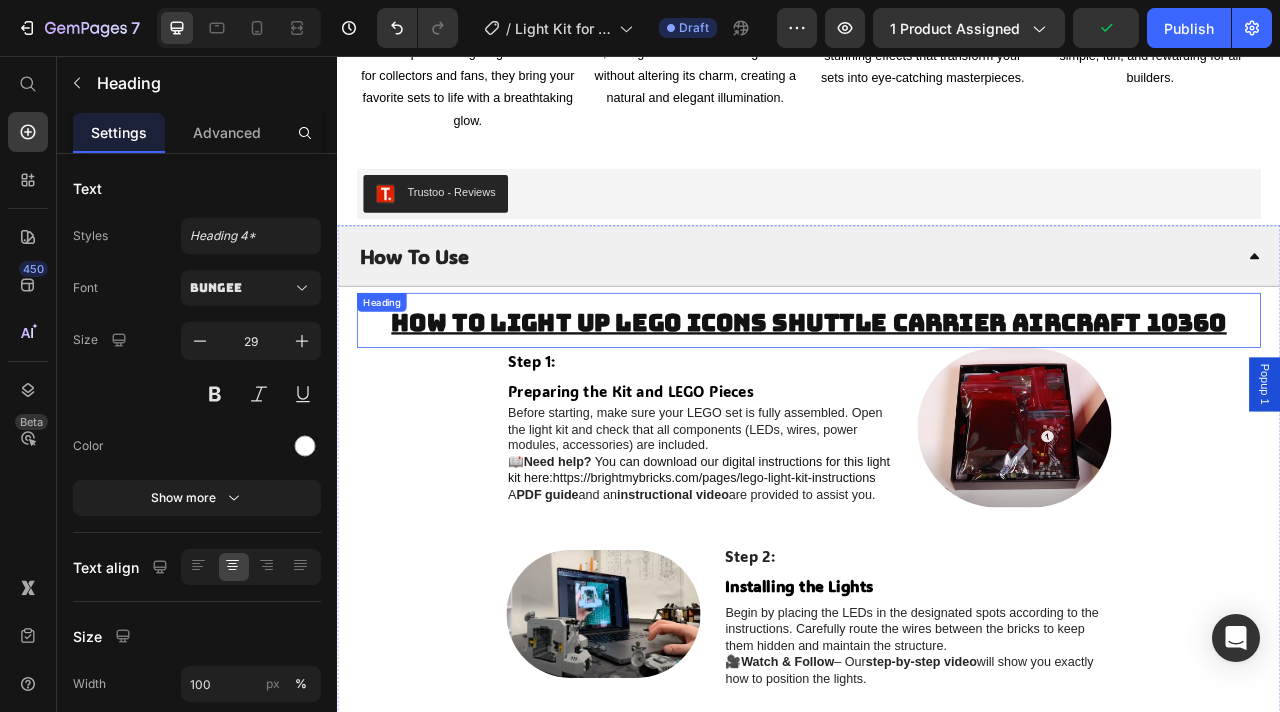 click on "How to light up LEGO Icons Shuttle Carrier Aircraft 10360" at bounding box center [937, 394] 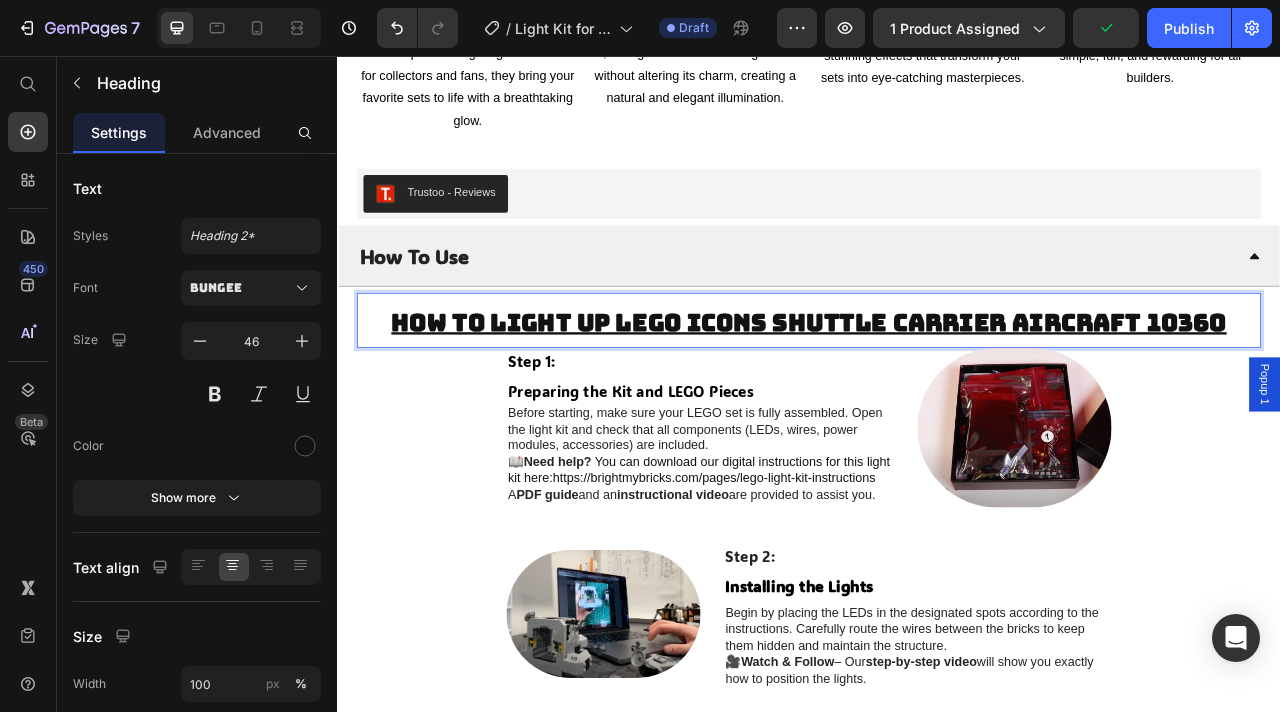 click on "How to light up LEGO Icons Shuttle Carrier Aircraft 10360" at bounding box center [937, 392] 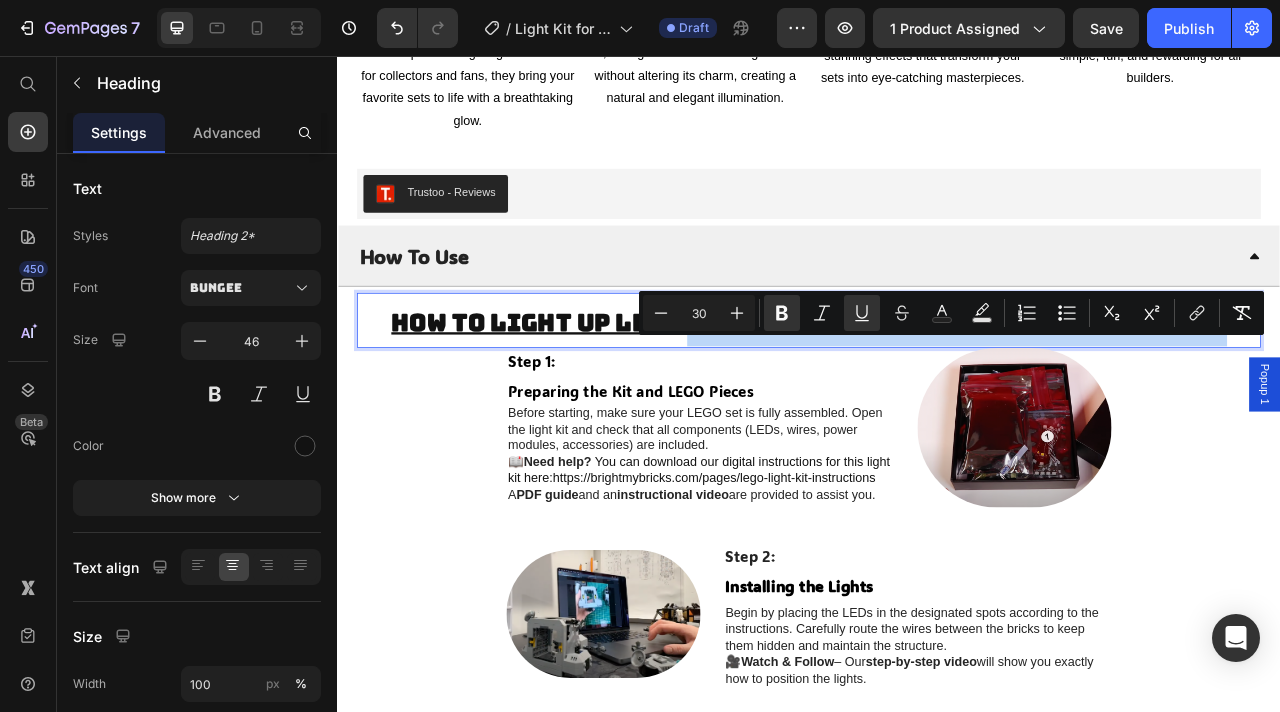 drag, startPoint x: 1476, startPoint y: 425, endPoint x: 791, endPoint y: 432, distance: 685.03577 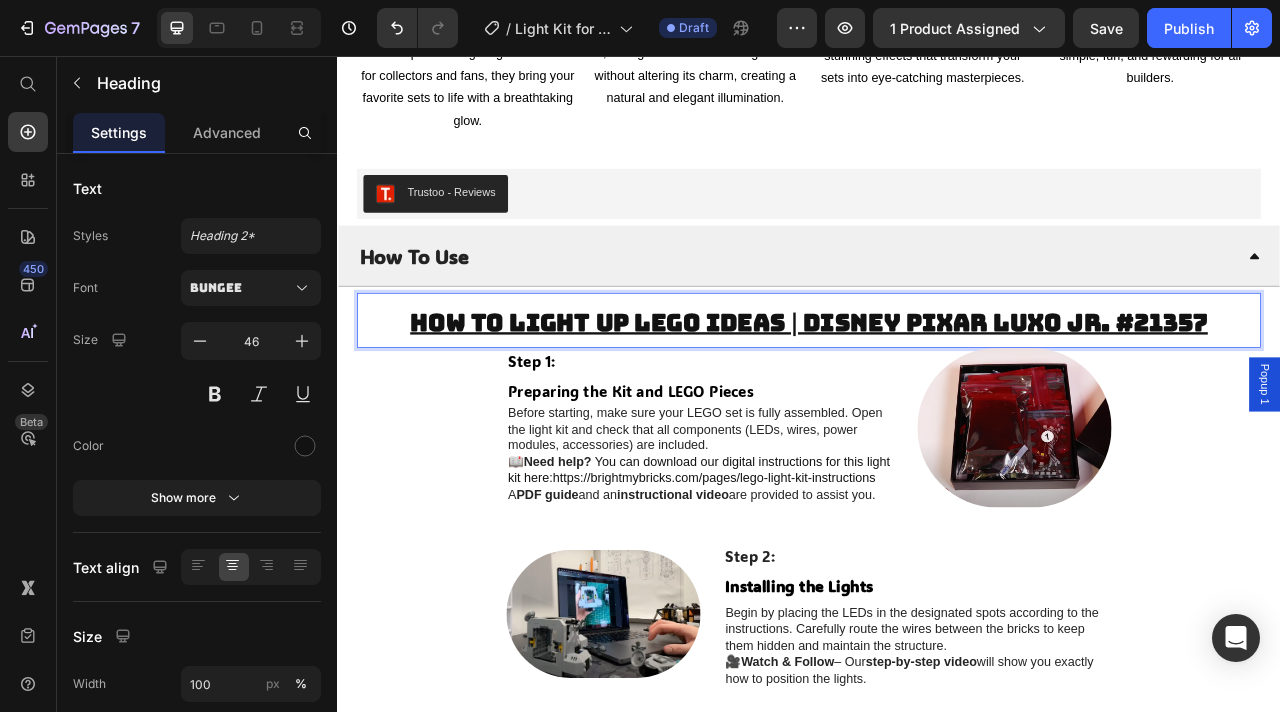 click on "How to light up LEGO Ideas ǀ Disney Pixar Luxo Jr. #21357" at bounding box center [937, 394] 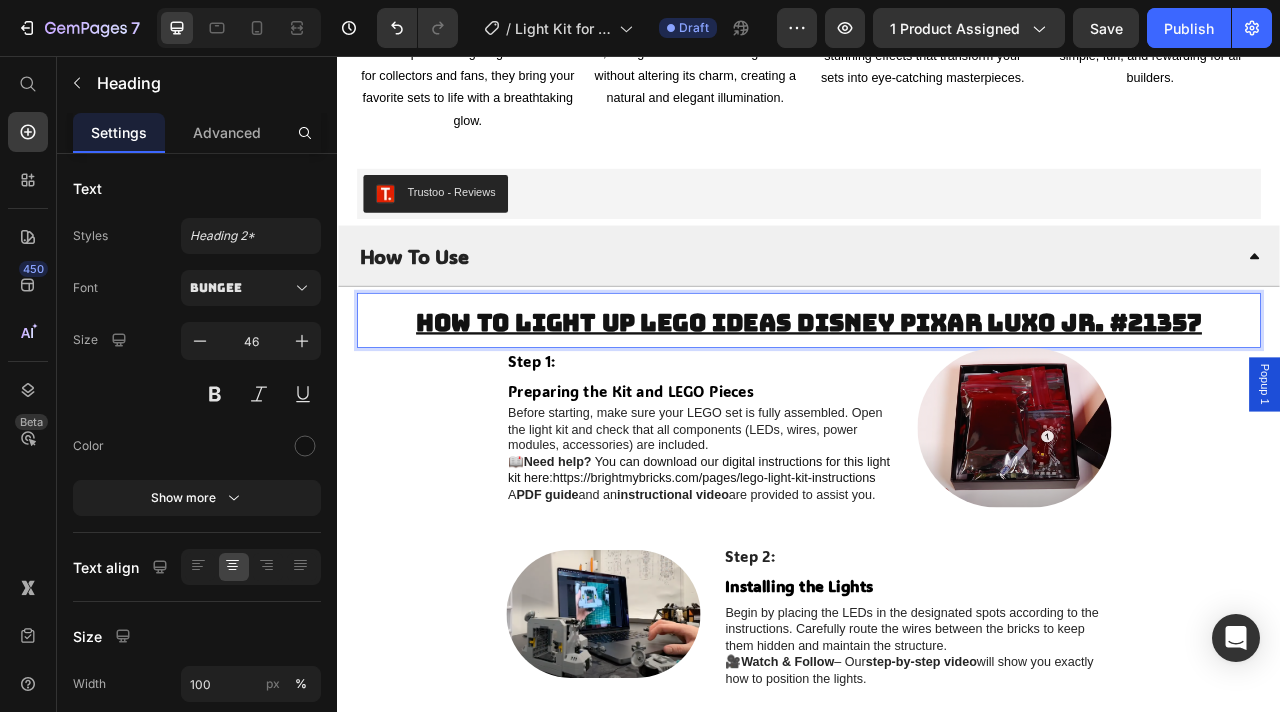 click on "How to light up LEGO Ideas Disney Pixar Luxo Jr. #21357" at bounding box center (937, 394) 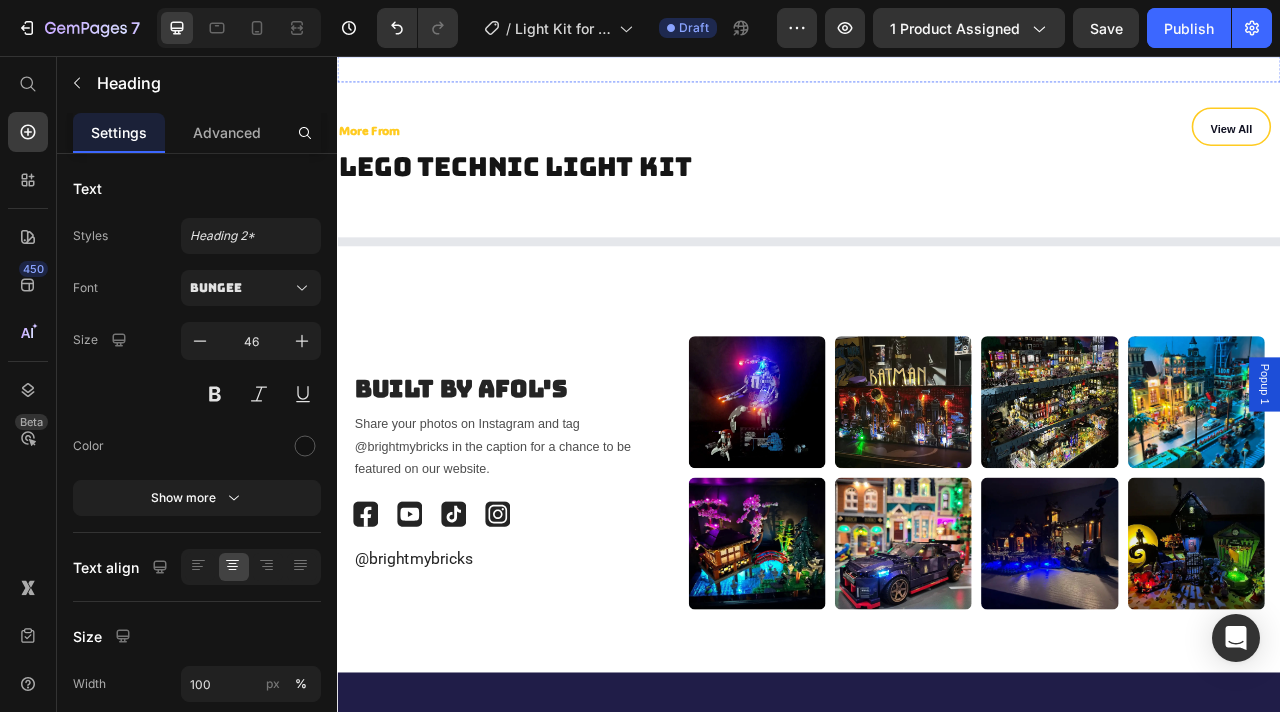 scroll, scrollTop: 5689, scrollLeft: 0, axis: vertical 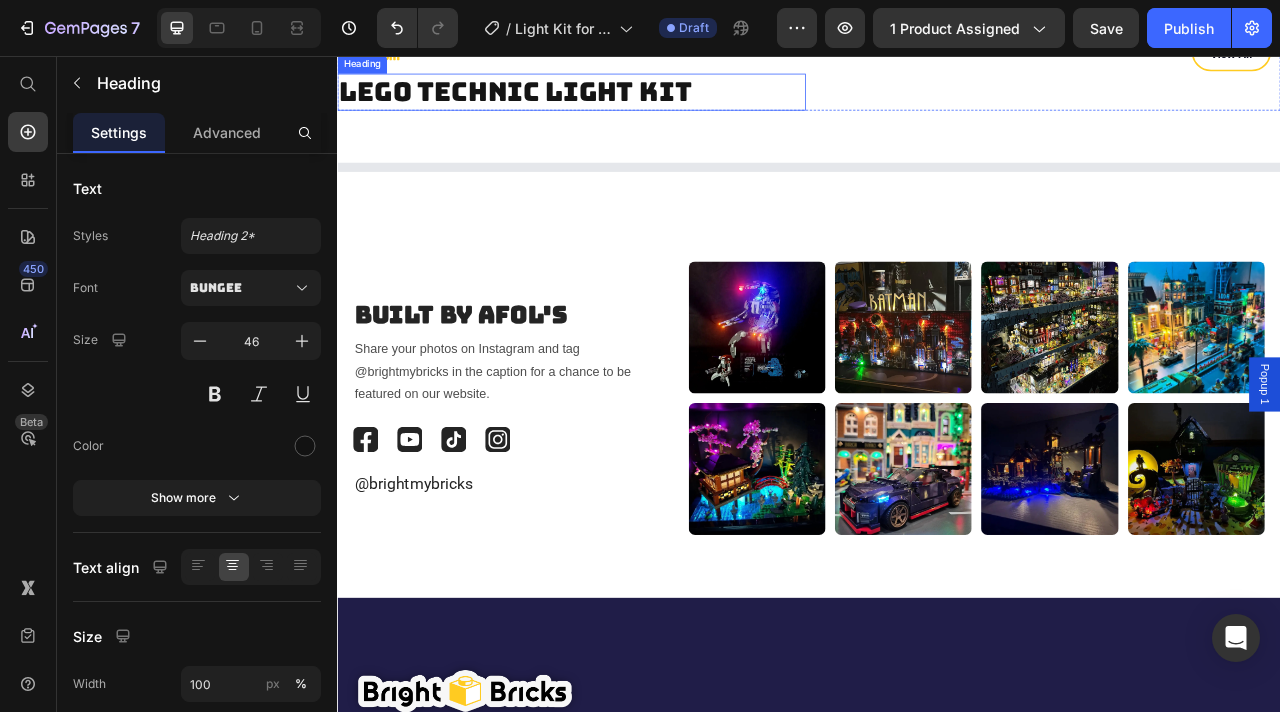 click on "LEGO technic Light Kit" at bounding box center [635, 101] 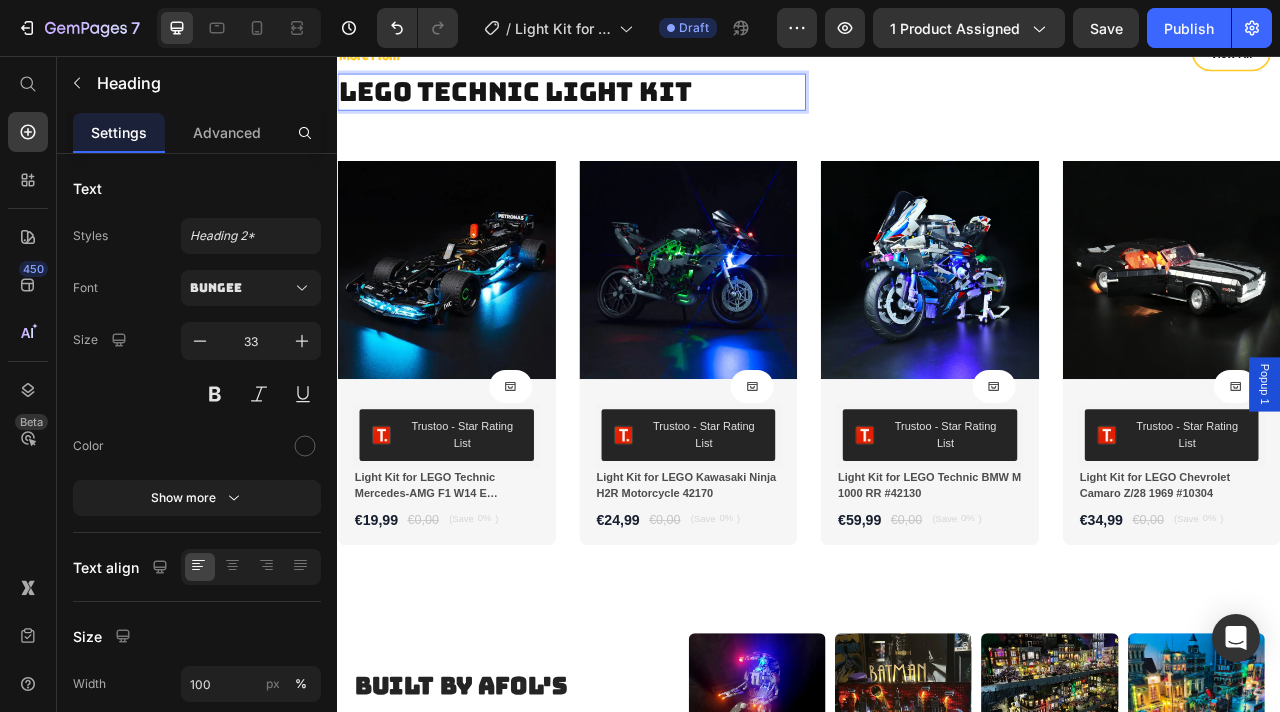 click on "LEGO technic Light Kit" at bounding box center (635, 101) 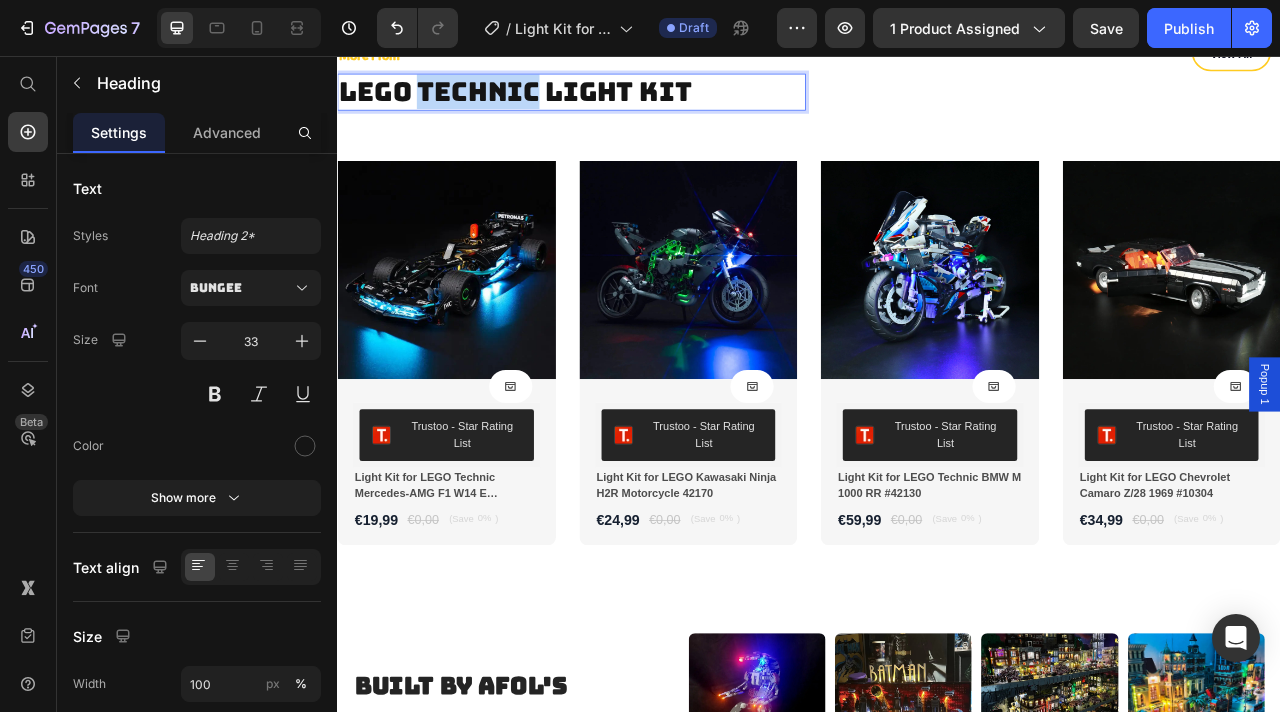 click on "LEGO technic Light Kit" at bounding box center (635, 101) 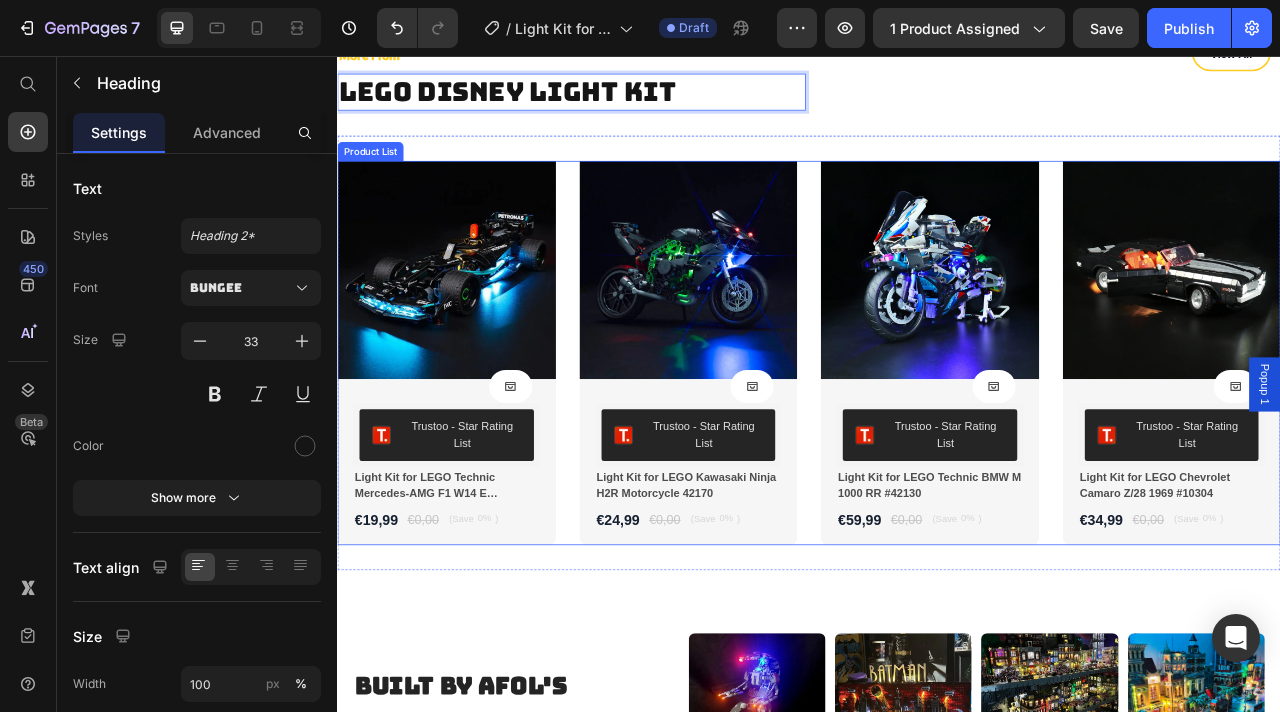 click on "Product Images
Product Cart Button Trustoo - Star Rating List Trustoo Light Kit for LEGO Technic Mercedes-AMG F1 W14 E Performance Pull-Back 42165 Product Title €19,99 Product Price €0,00 Product Price (Save 0% ) Product Tag Row Row Row Row Product Images
Product Cart Button Trustoo - Star Rating List Trustoo Light Kit for LEGO Kawasaki Ninja H2R Motorcycle 42170 Product Title €24,99 Product Price €0,00 Product Price (Save 0% ) Product Tag Row Row Row Row Product Images
Product Cart Button Trustoo - Star Rating List Trustoo Light Kit for LEGO Technic BMW M 1000 RR #42130 Product Title €59,99 Product Price €0,00 Product Price (Save 0% ) Product Tag Row Row Row Row Product Images
Product Cart Button Trustoo - Star Rating List Trustoo Light Kit for LEGO Chevrolet Camaro Z/28 1969 #10304 Product Title €34,99 Product Price €0,00 Product Price (Save 0% ) Product Tag Row Row Row Row" at bounding box center (937, 433) 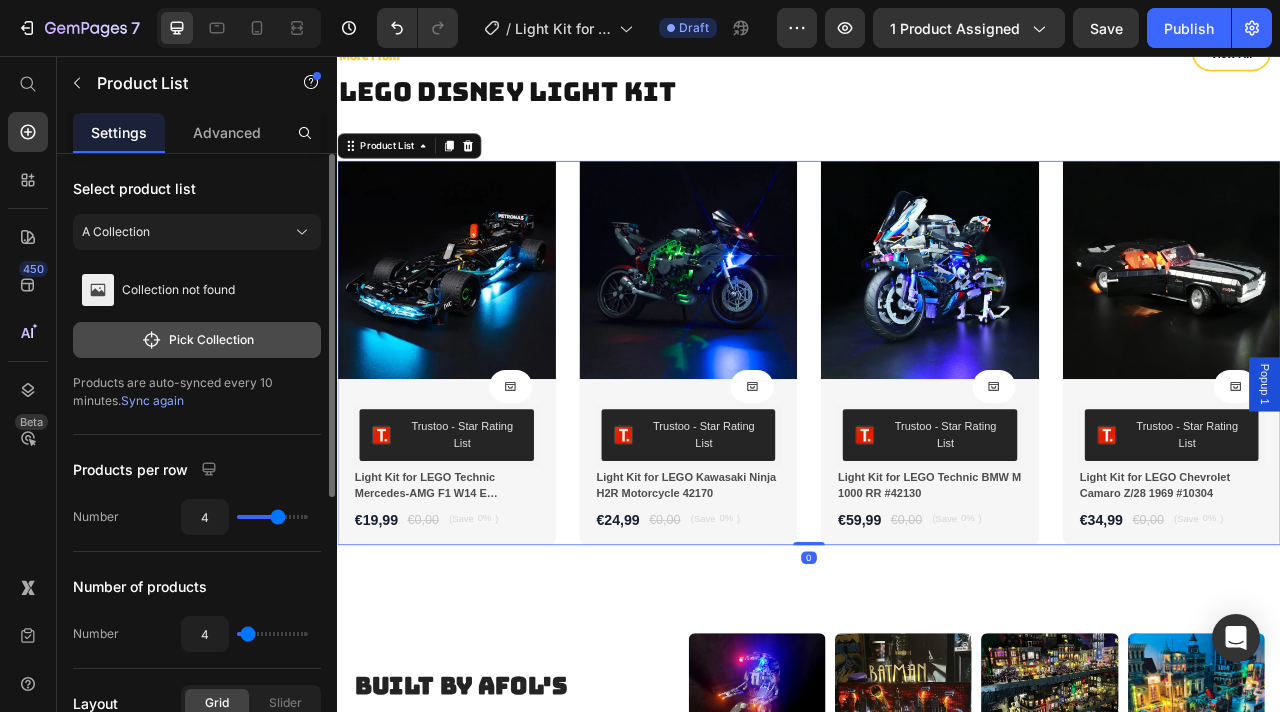 click on "Pick Collection" at bounding box center [197, 340] 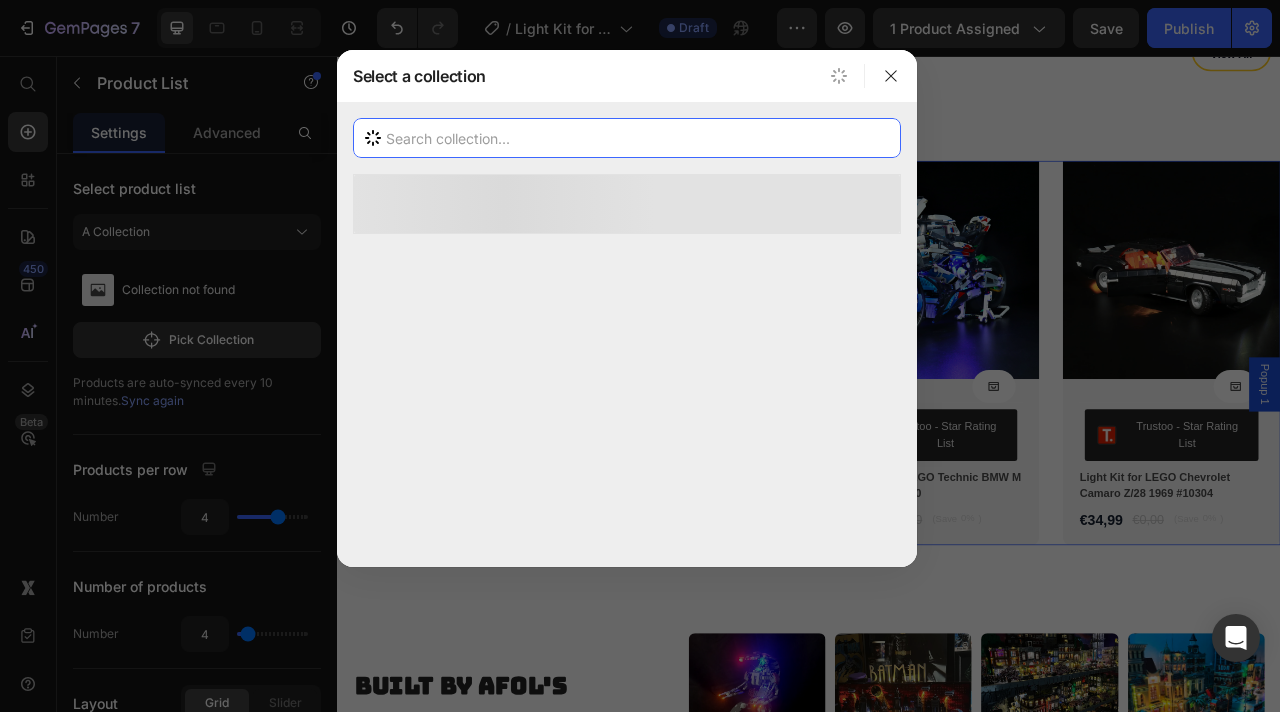 click at bounding box center [627, 138] 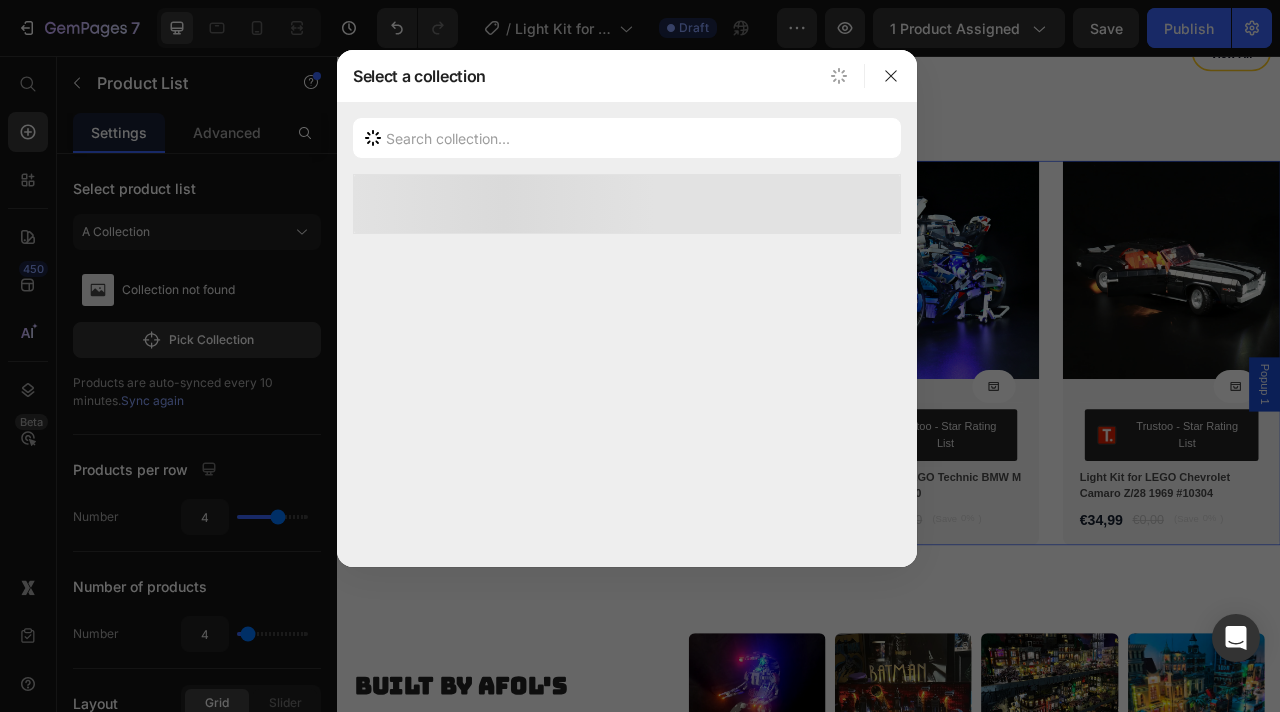click at bounding box center [640, 356] 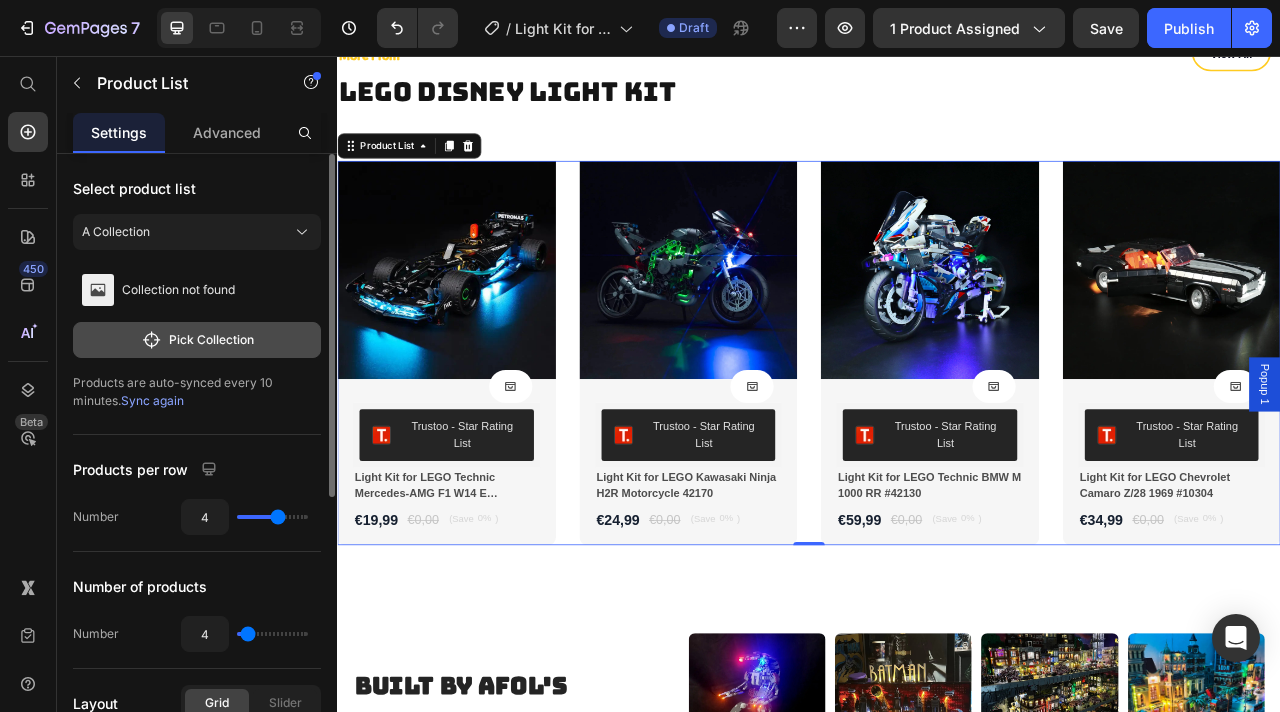 click on "Pick Collection" at bounding box center [197, 340] 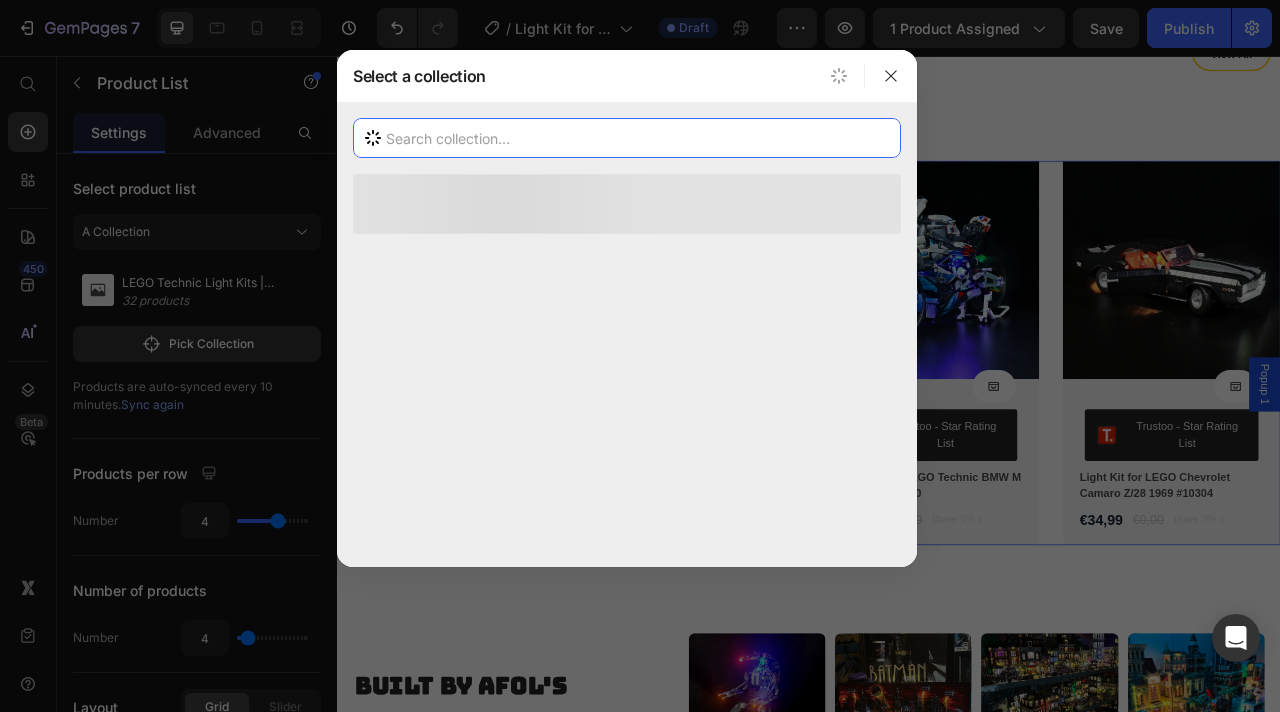 click at bounding box center (627, 138) 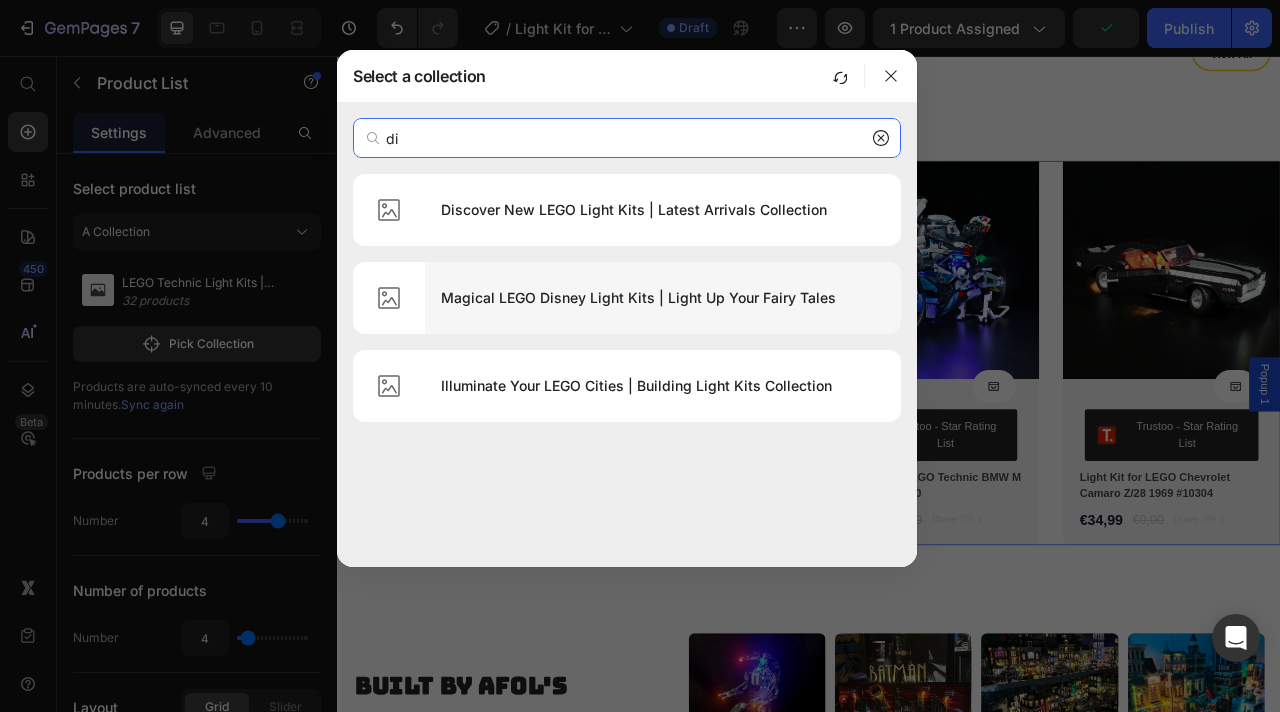 type on "di" 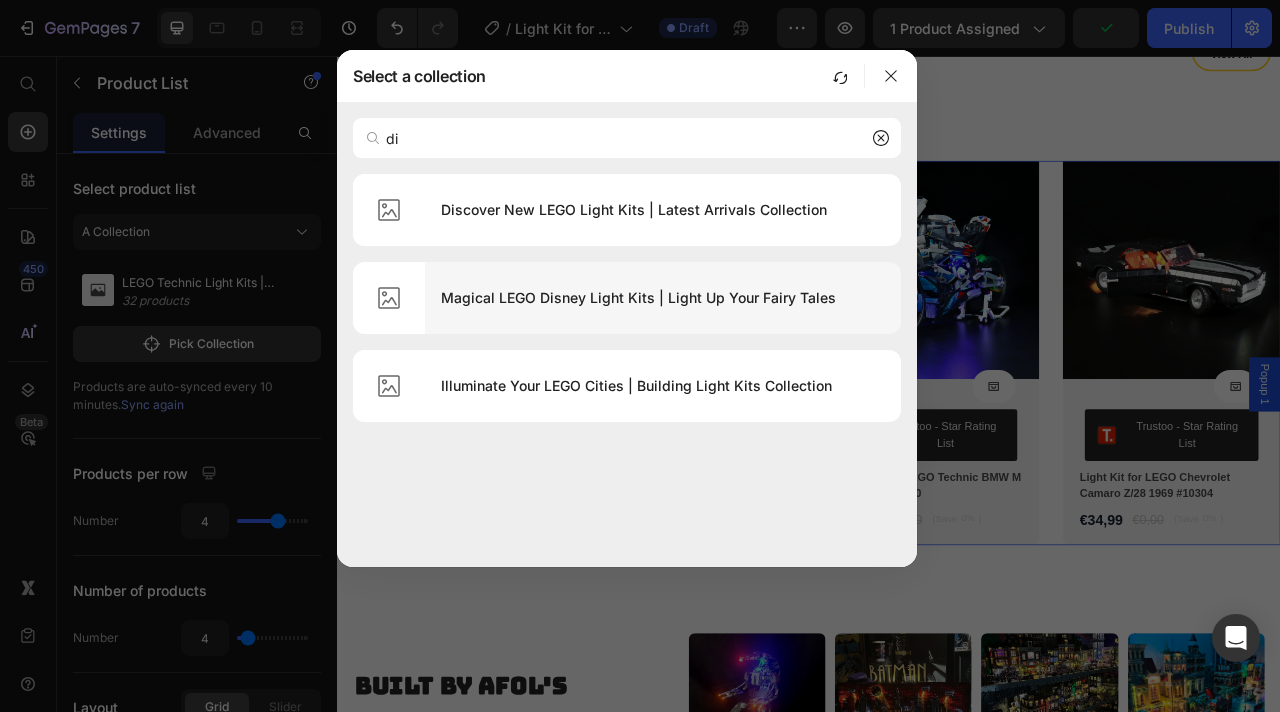 click on "Magical LEGO Disney Light Kits | Light Up Your Fairy Tales" at bounding box center (663, 298) 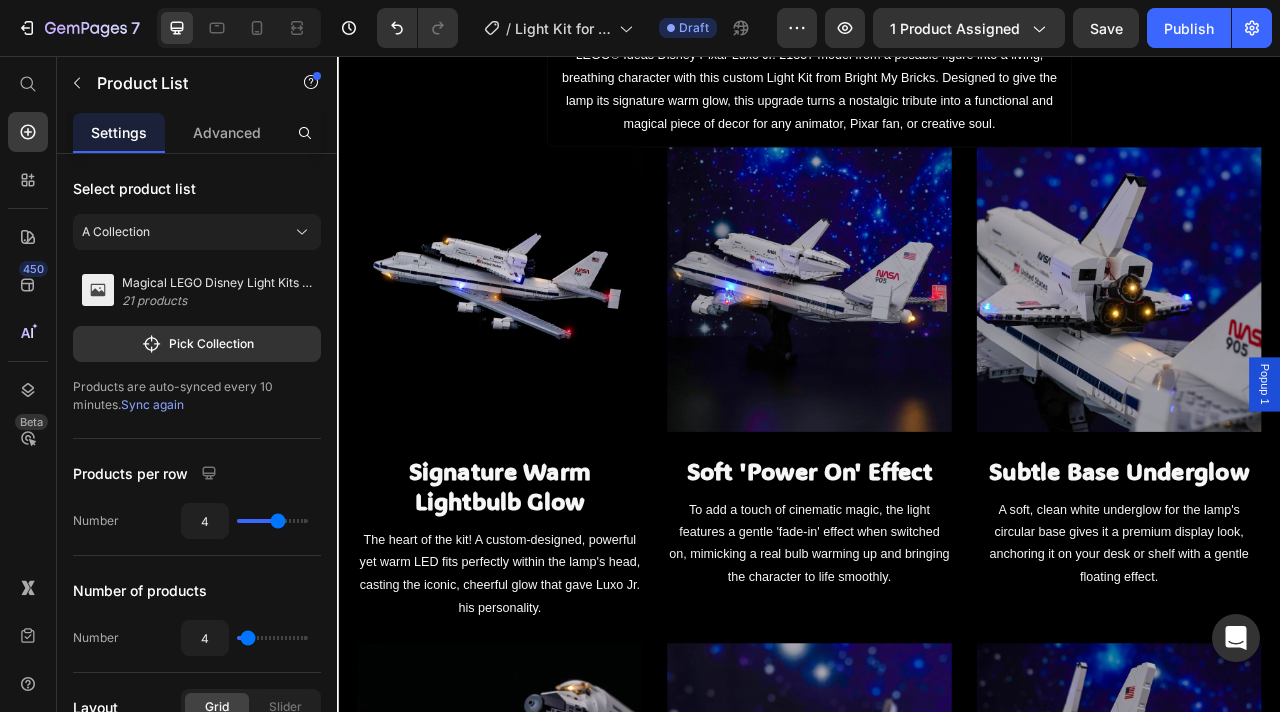 scroll, scrollTop: 1438, scrollLeft: 0, axis: vertical 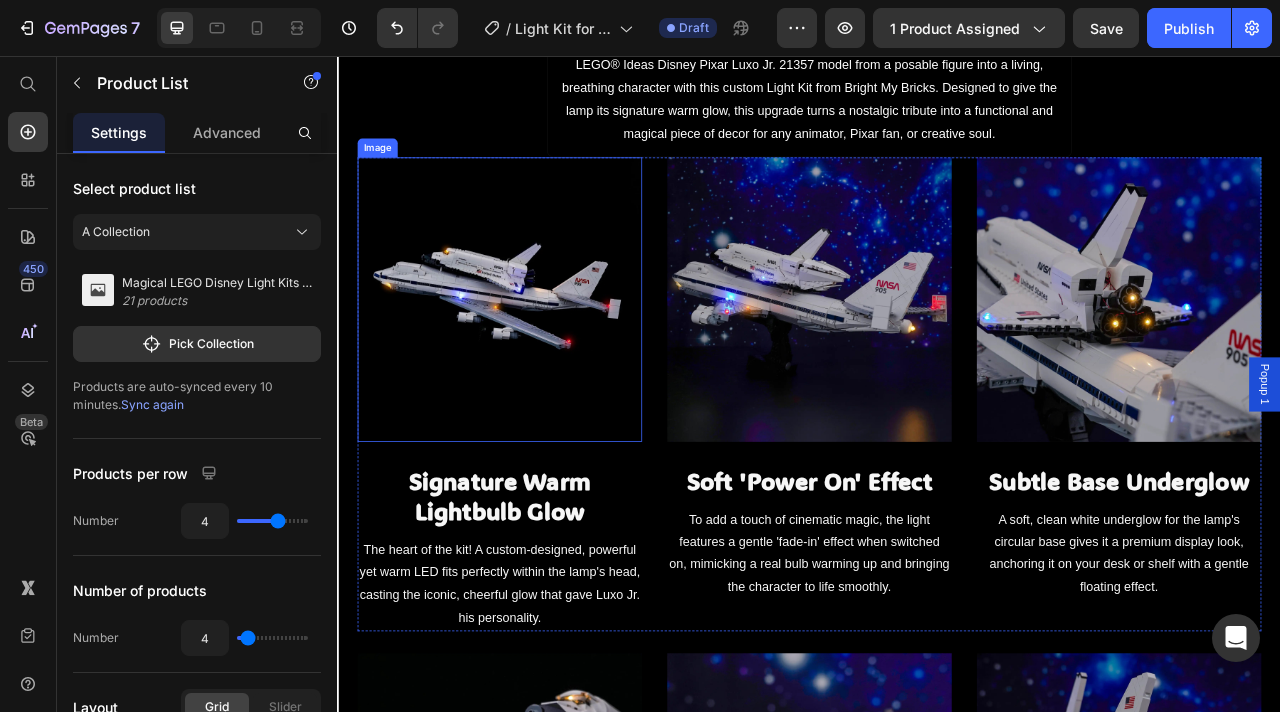 click at bounding box center [543, 366] 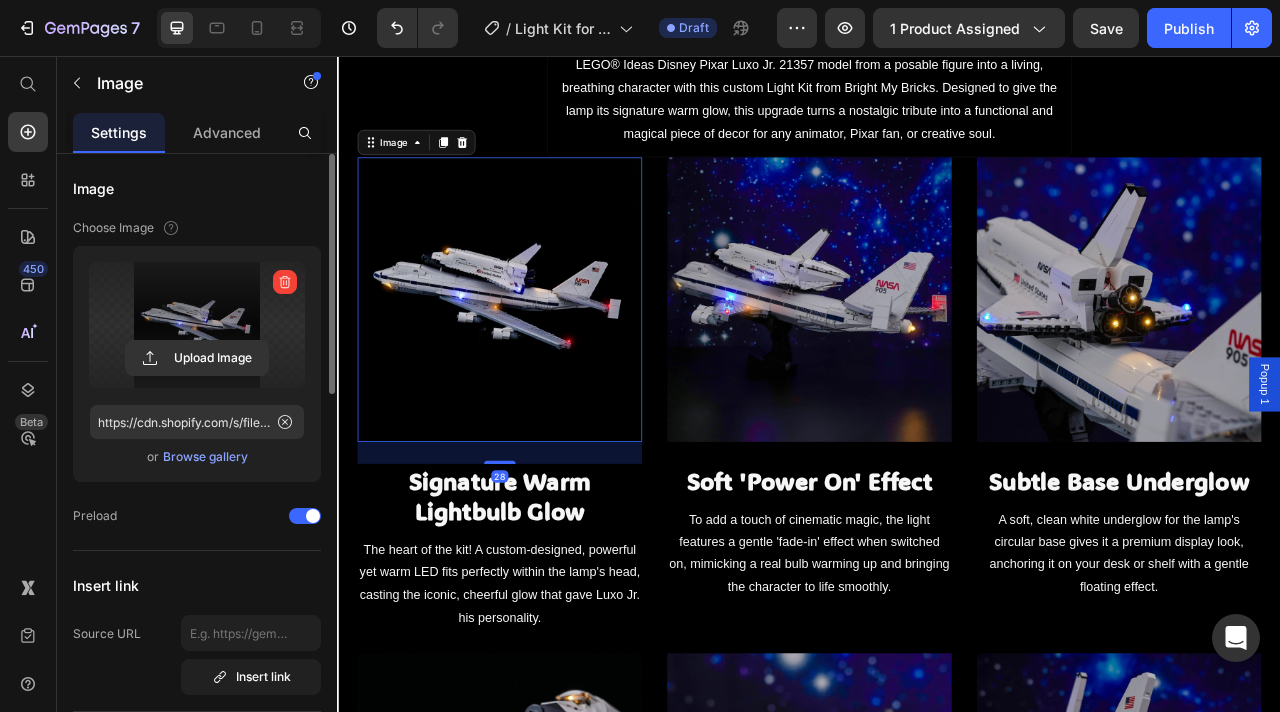click at bounding box center [197, 325] 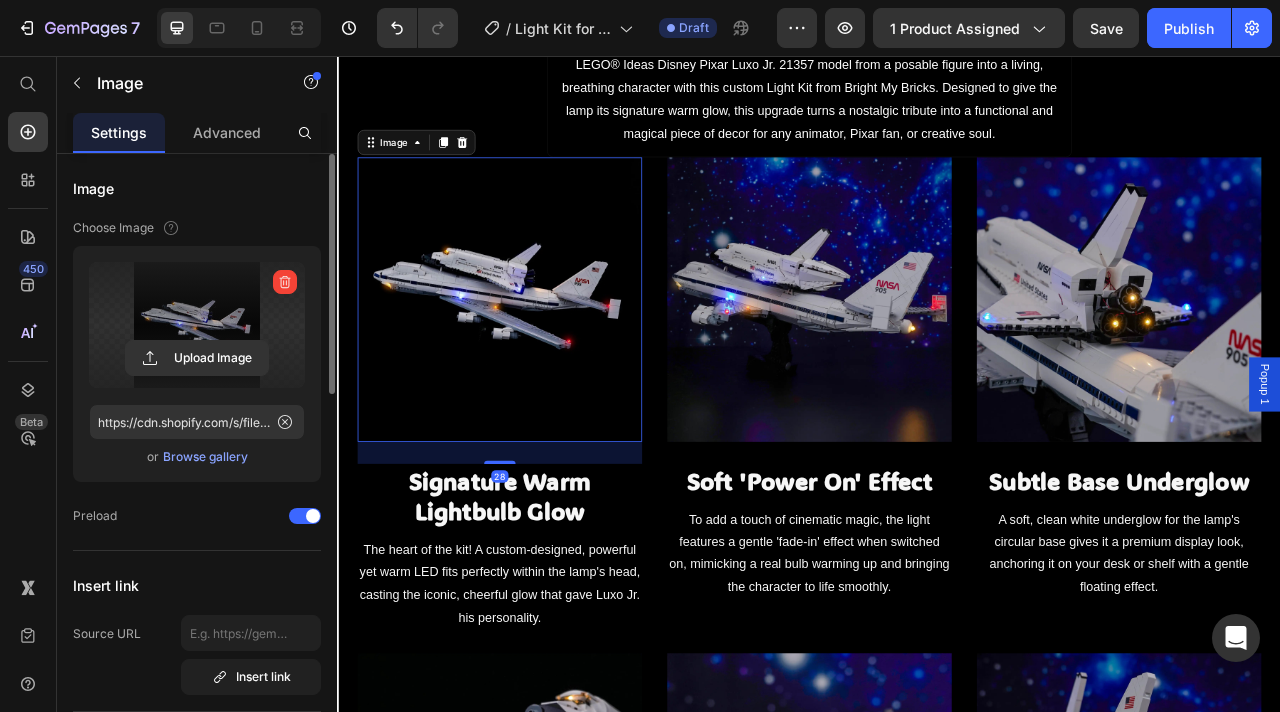 click 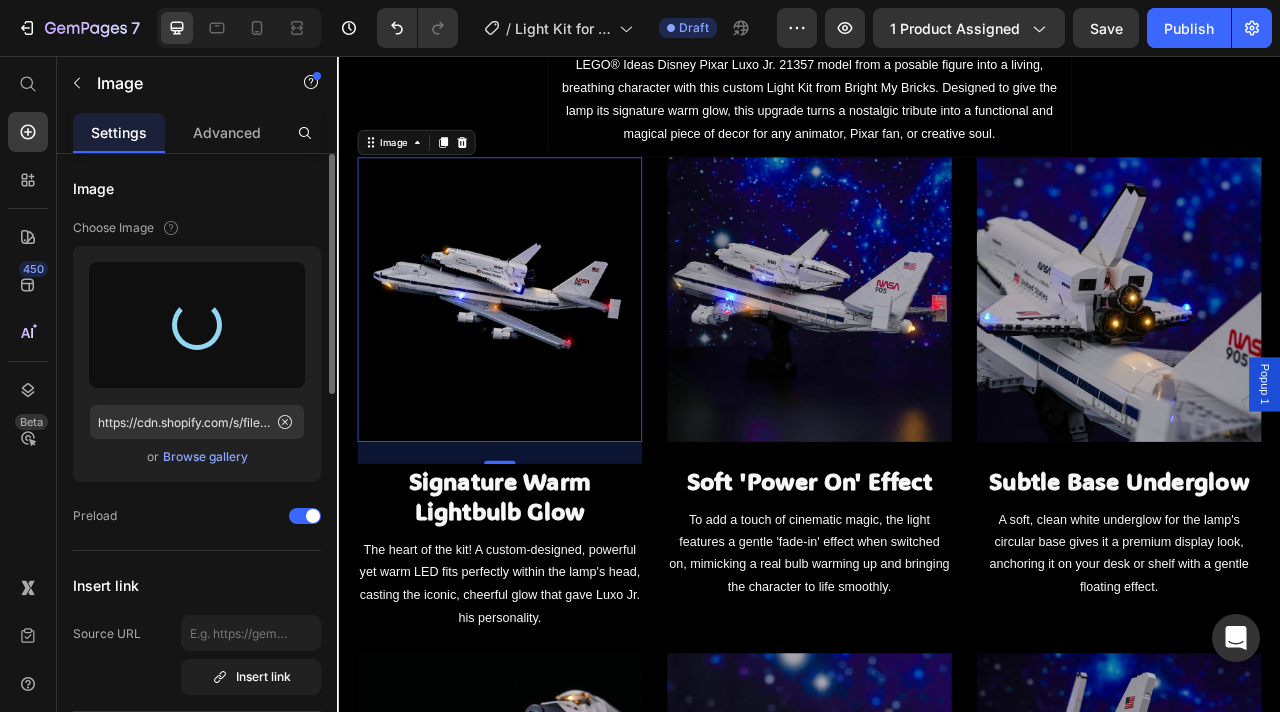 type on "https://cdn.shopify.com/s/files/1/0862/3666/0039/files/gempages_541772998508544900-7d944095-d2f3-4410-8515-f70e444cecac.webp" 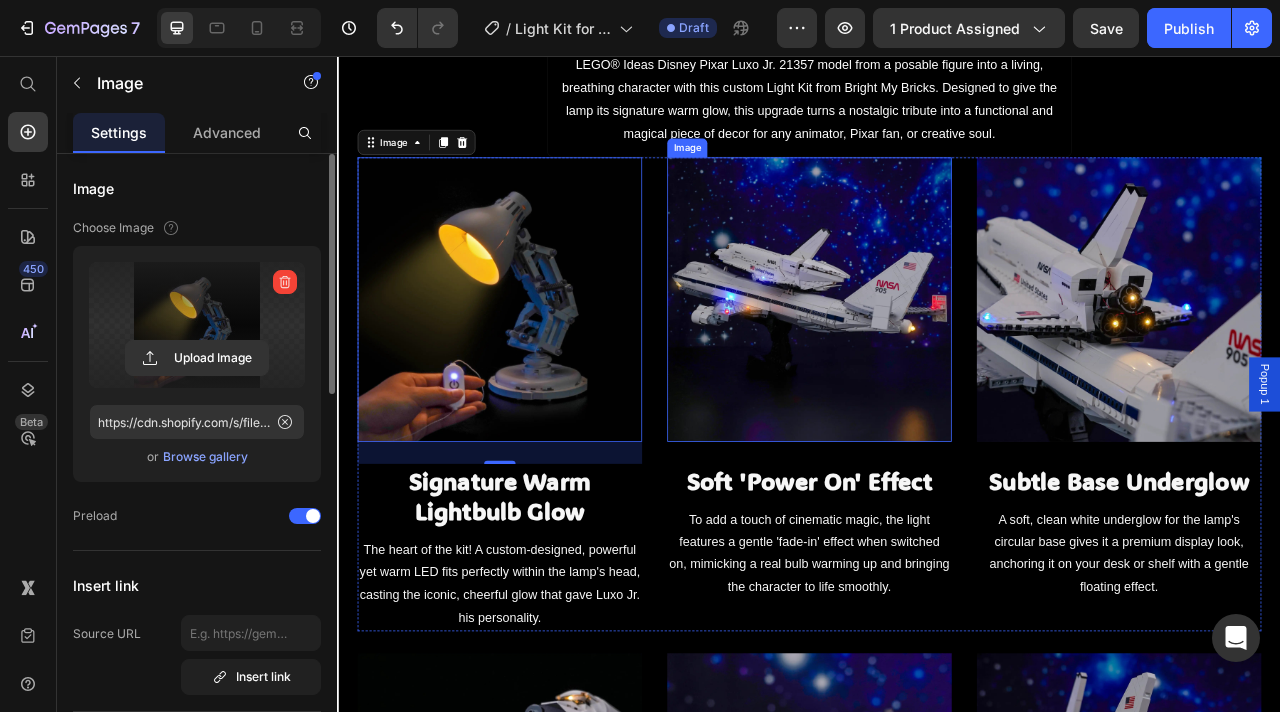 click at bounding box center [937, 366] 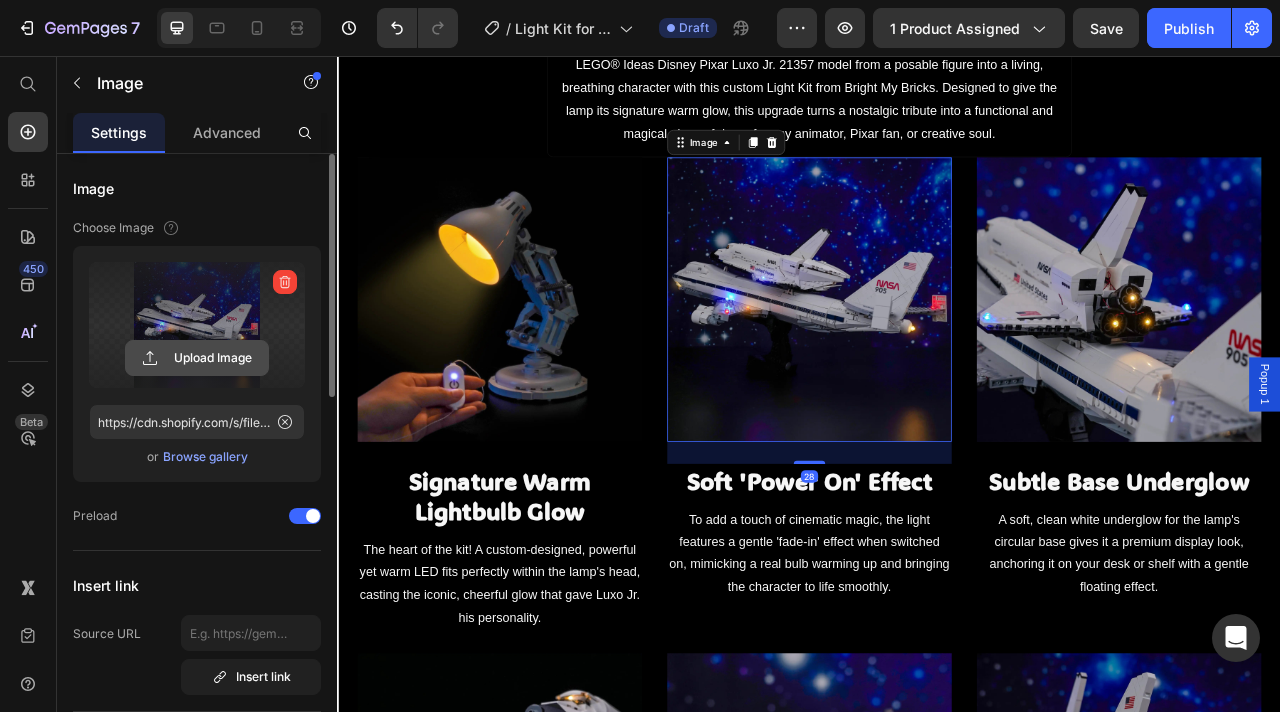 click 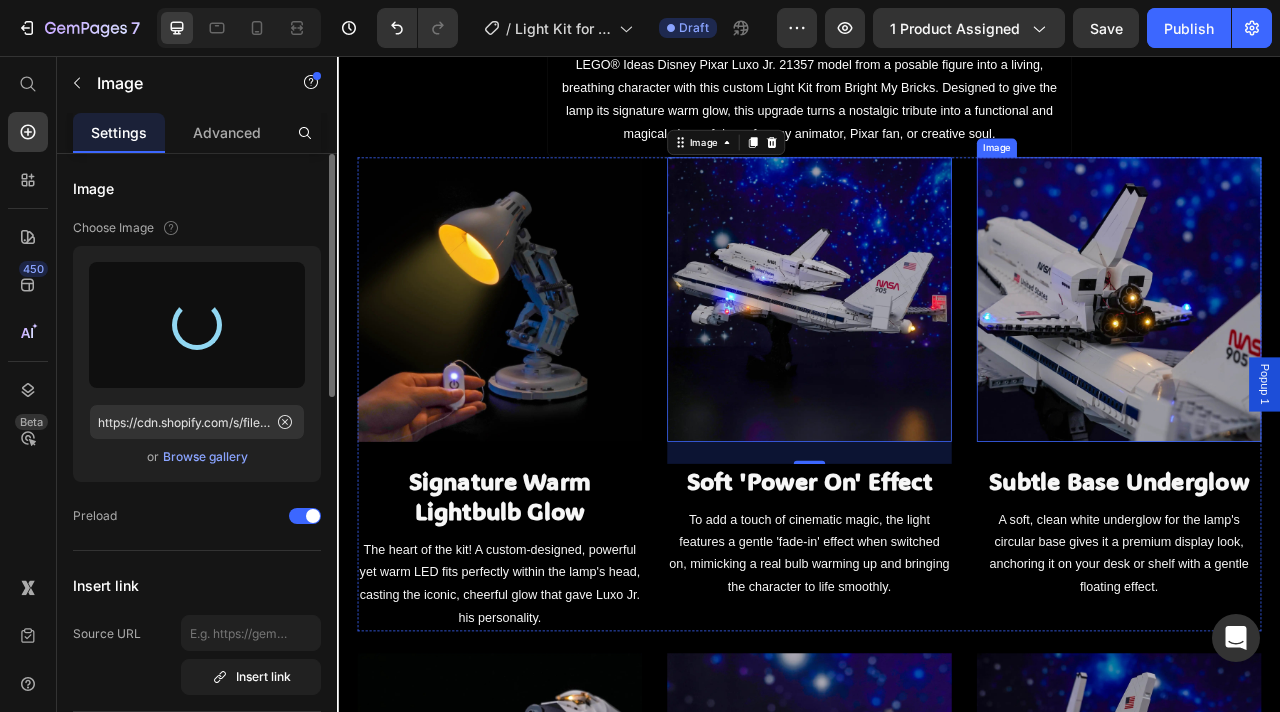 type on "https://cdn.shopify.com/s/files/1/0862/3666/0039/files/gempages_541772998508544900-700a606c-b7c8-438d-a4bf-46b2f585ab0f.webp" 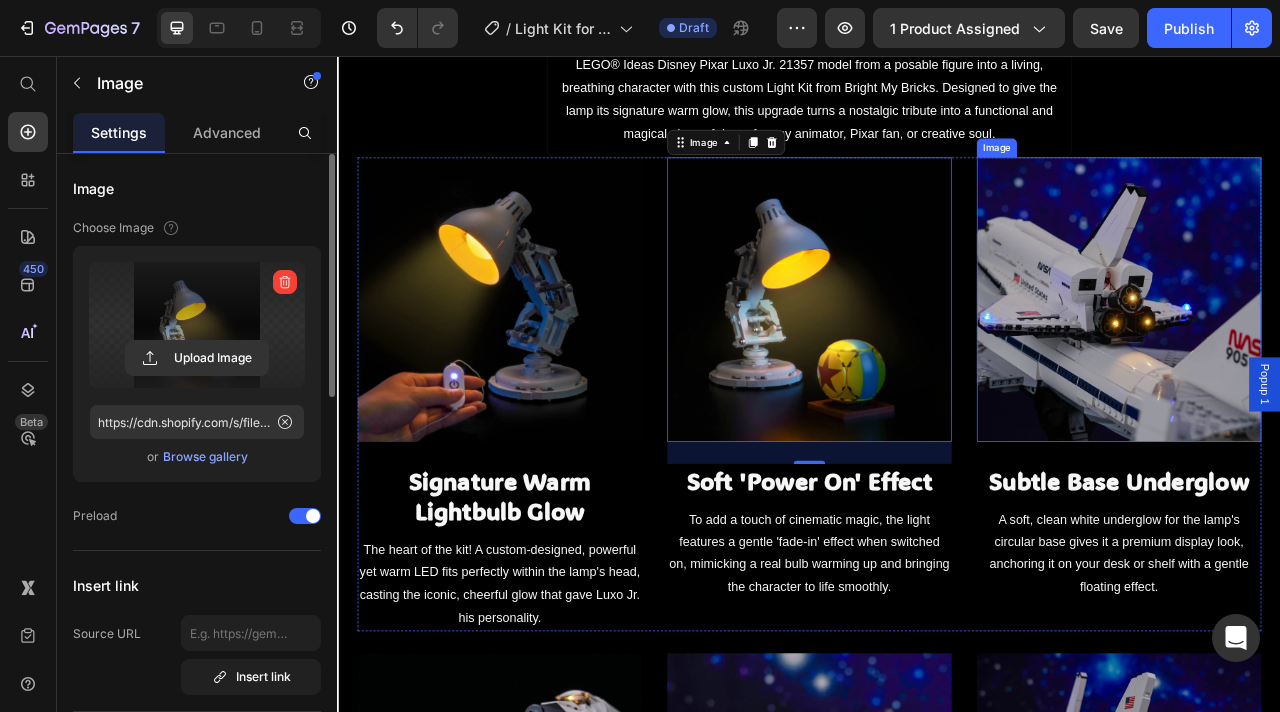 click at bounding box center [1331, 366] 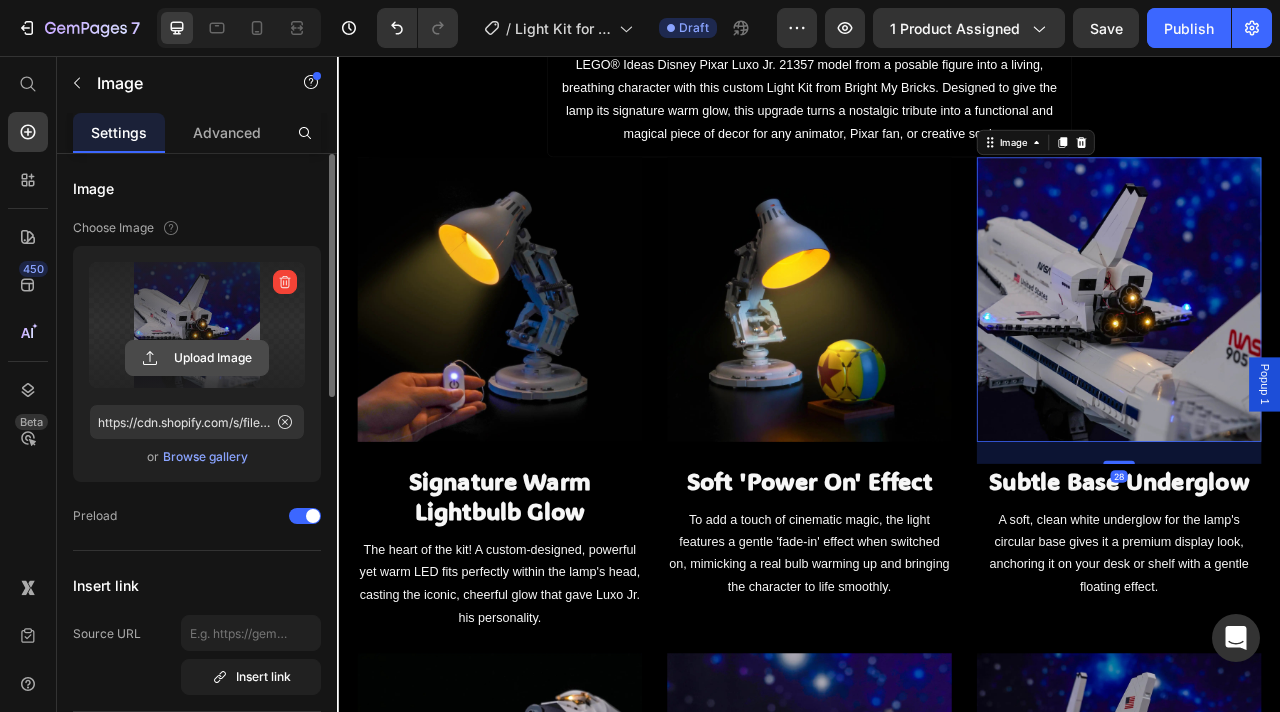 click 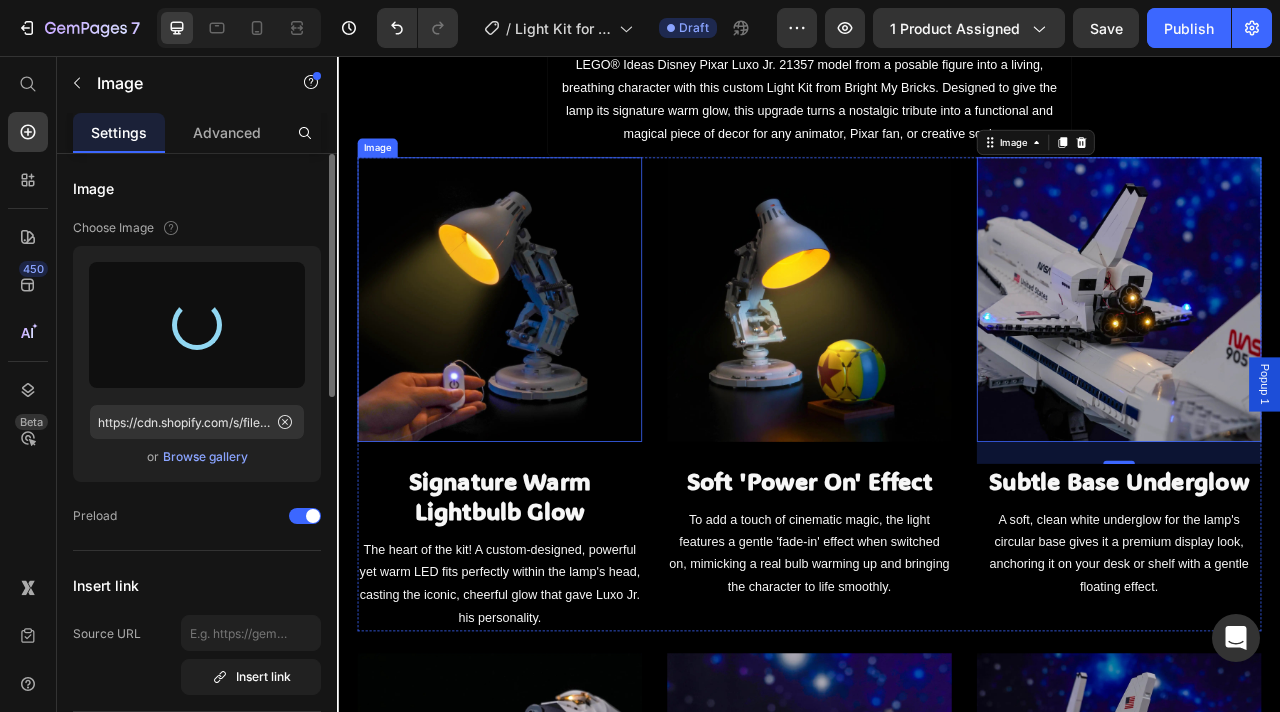 type on "https://cdn.shopify.com/s/files/1/0862/3666/0039/files/gempages_541772998508544900-873a7c15-1bc3-408a-80d5-41ab70887a2a.webp" 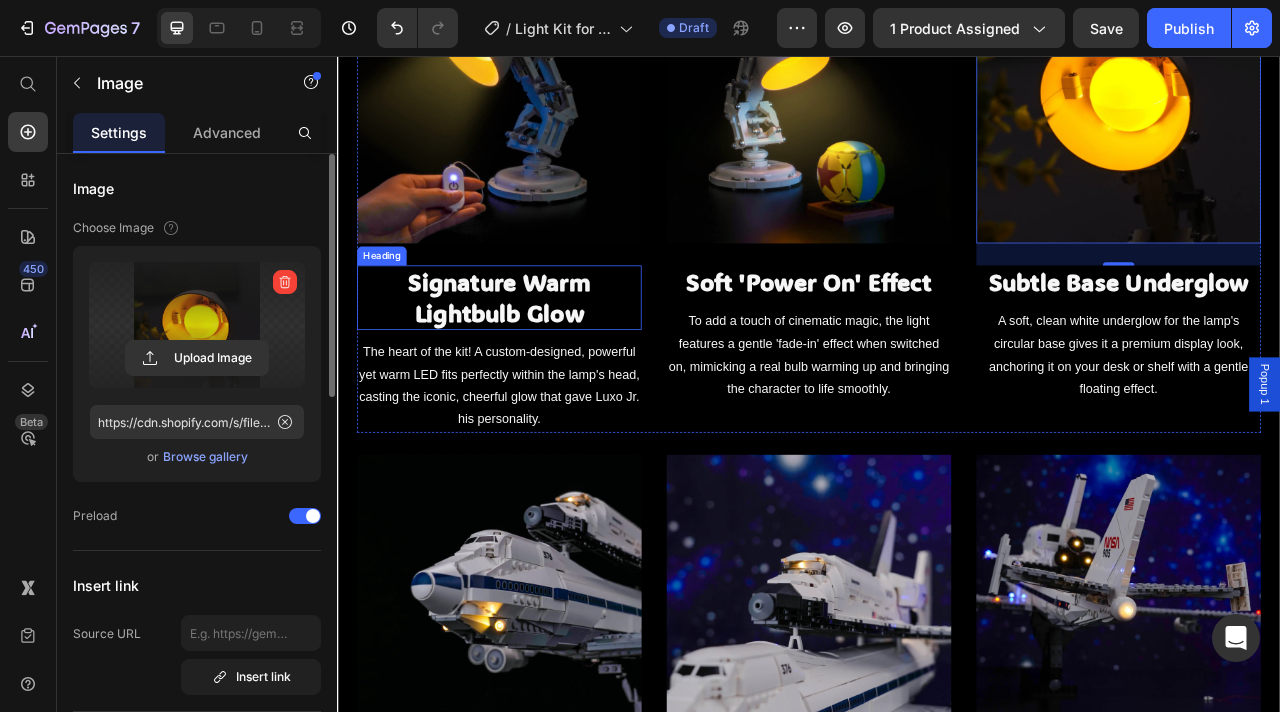scroll, scrollTop: 2012, scrollLeft: 0, axis: vertical 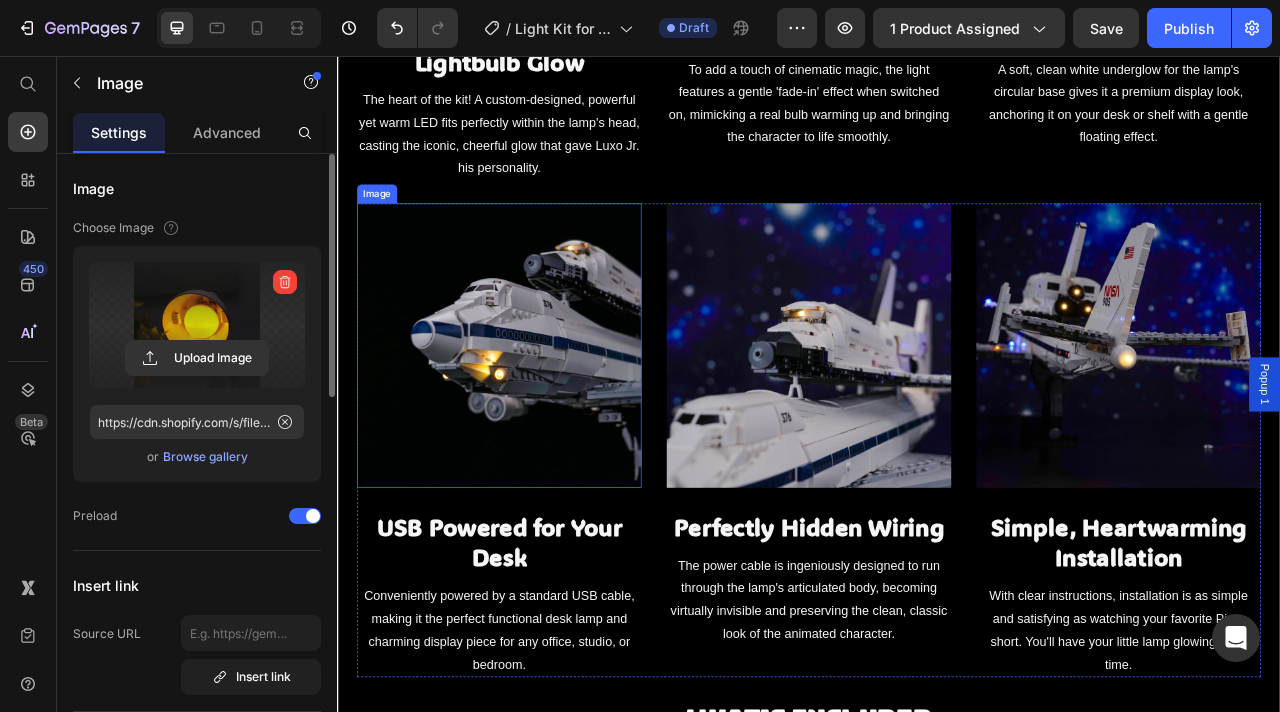 click at bounding box center [543, 424] 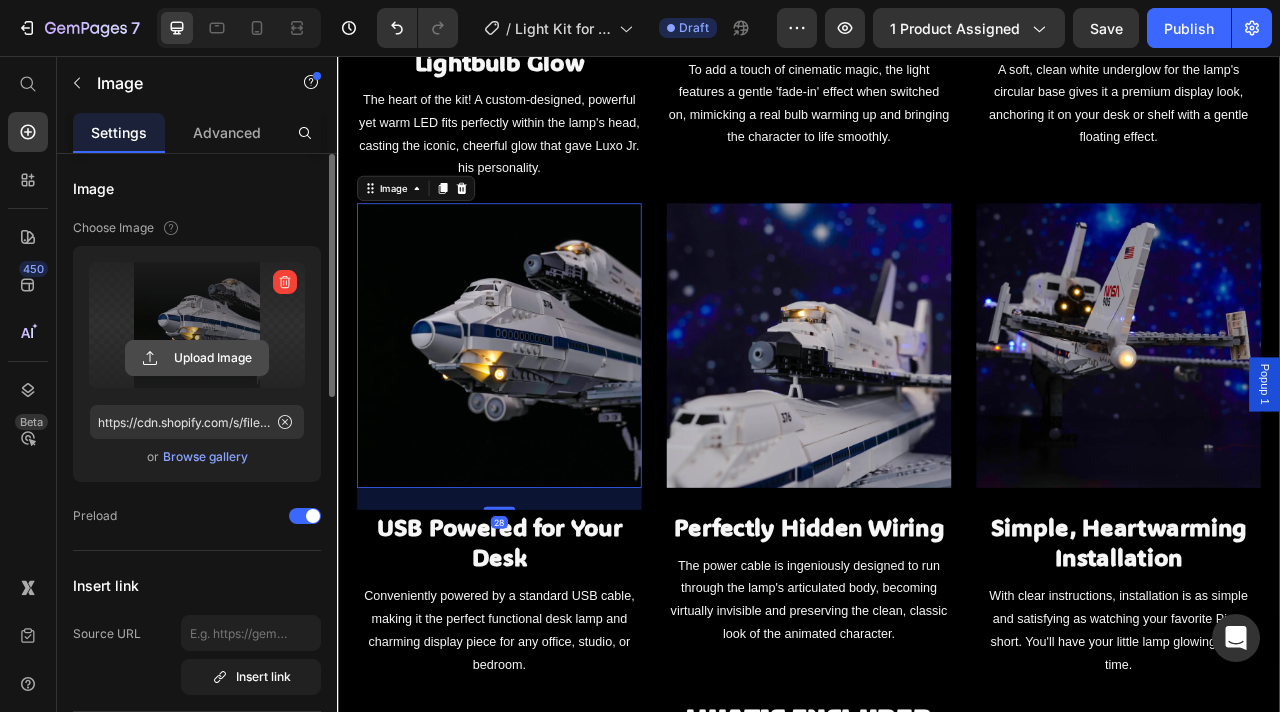 click 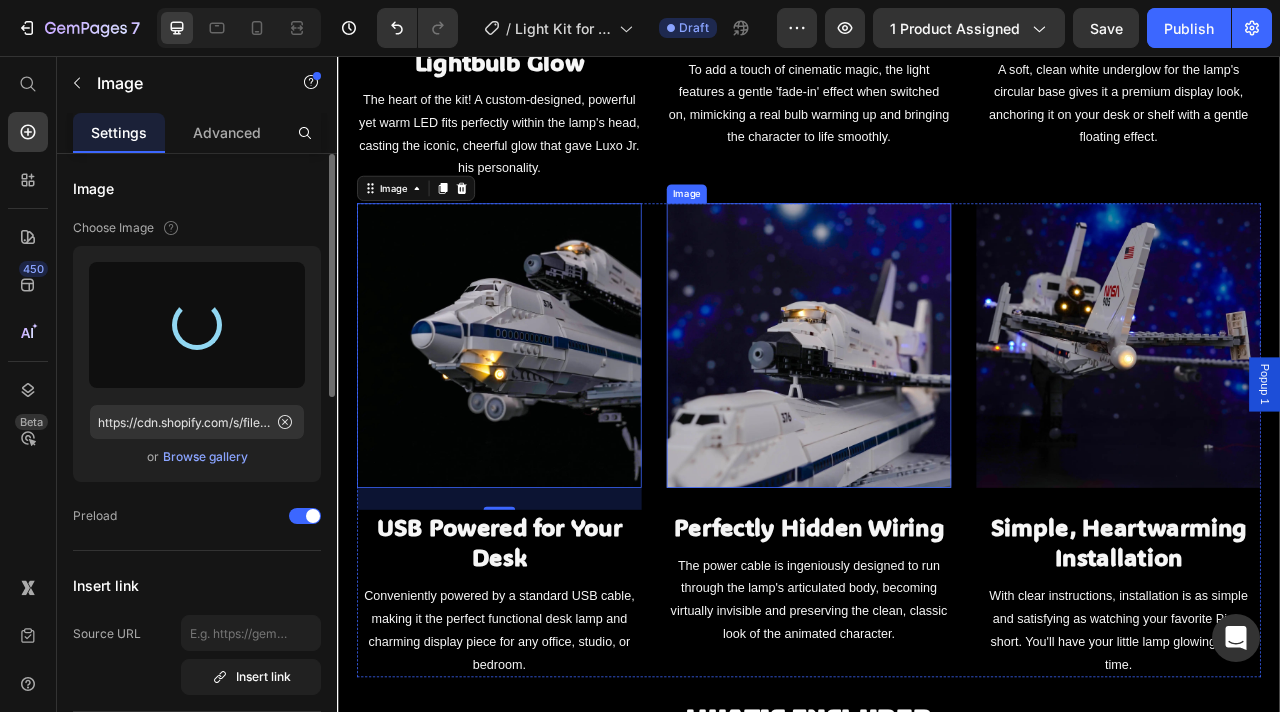 type on "https://cdn.shopify.com/s/files/1/0862/3666/0039/files/gempages_541772998508544900-79285421-85e1-4bac-a451-2037c7a7f982.webp" 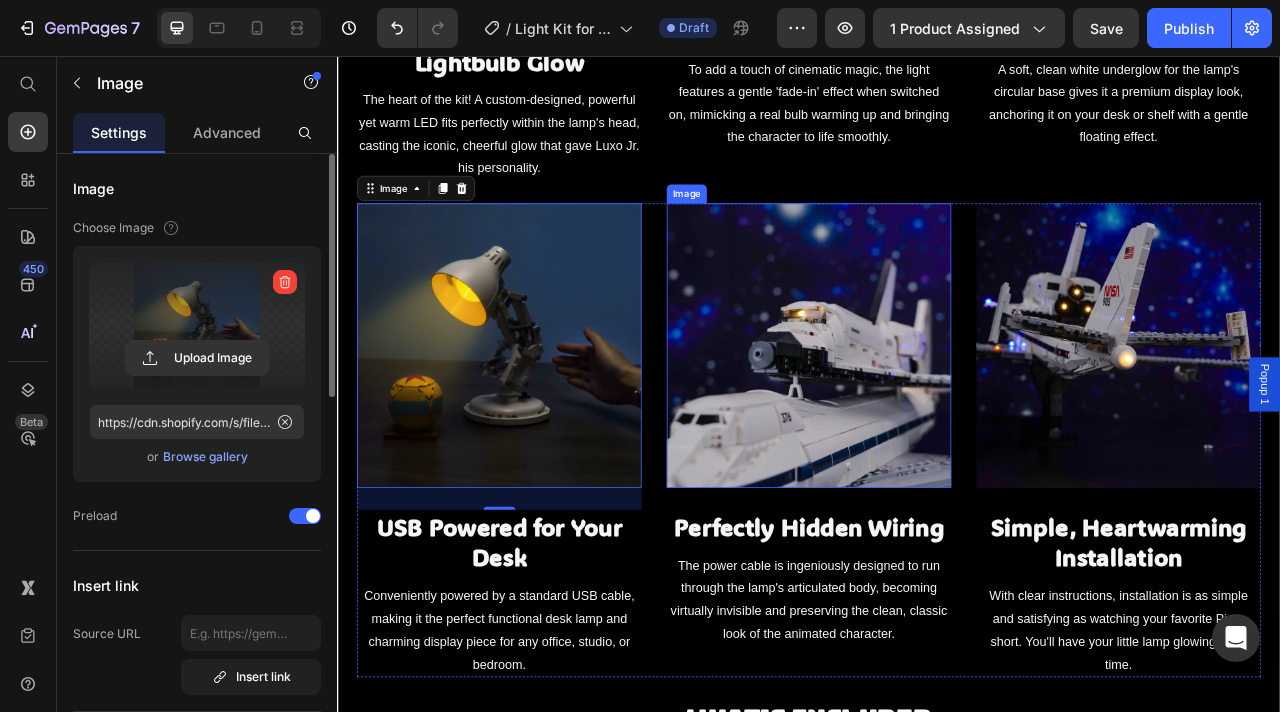 click at bounding box center (937, 424) 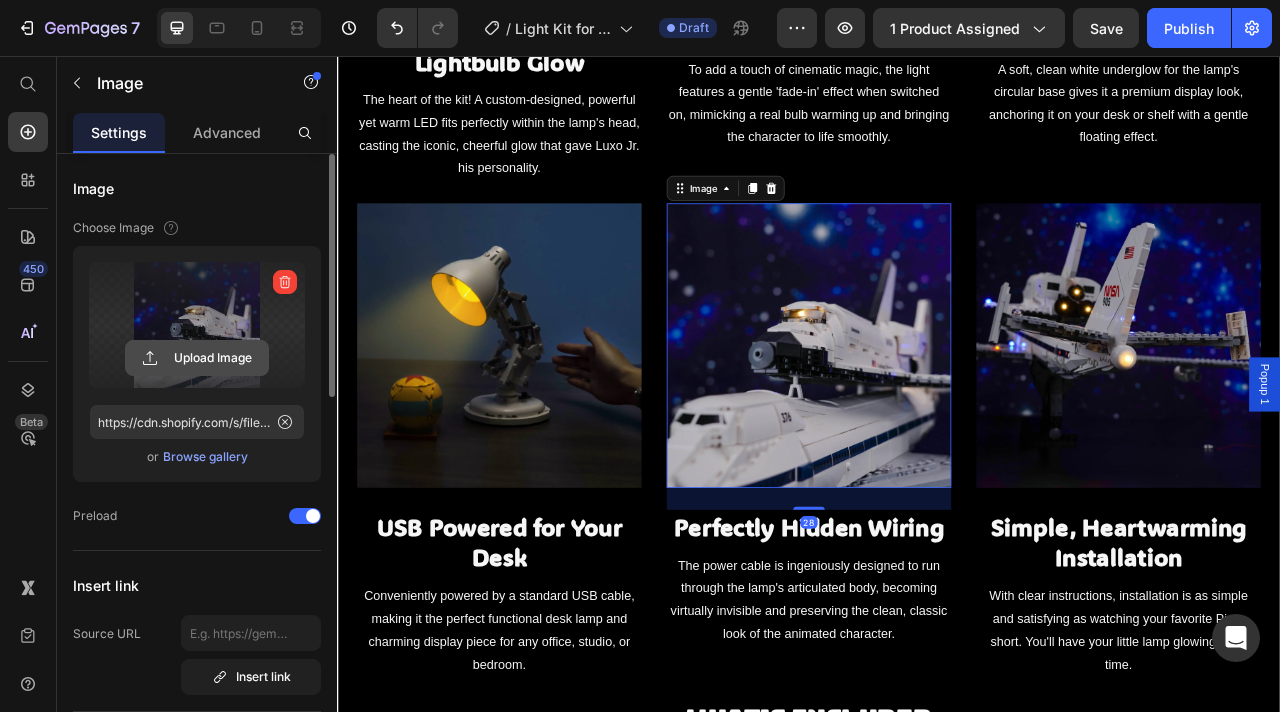 click 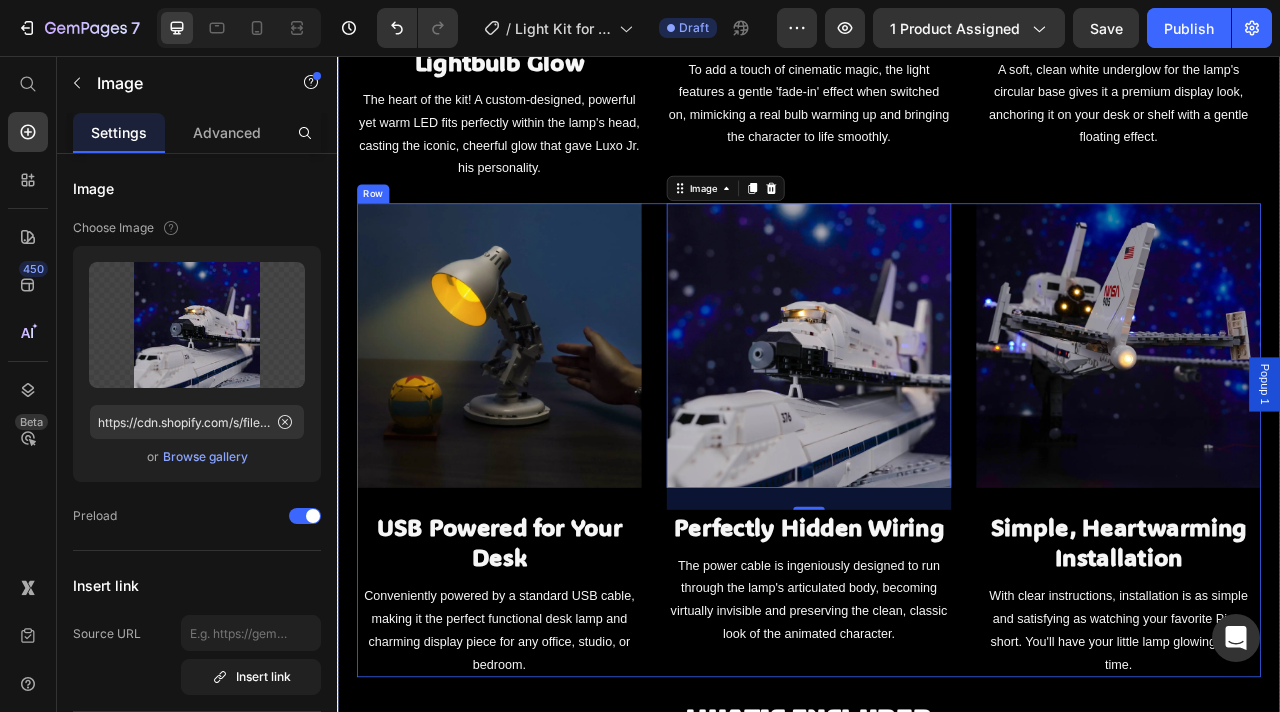 type on "https://cdn.shopify.com/s/files/1/0862/3666/0039/files/gempages_541772998508544900-22fdb28e-8df0-4af4-8000-4bb21a8b37f6.webp" 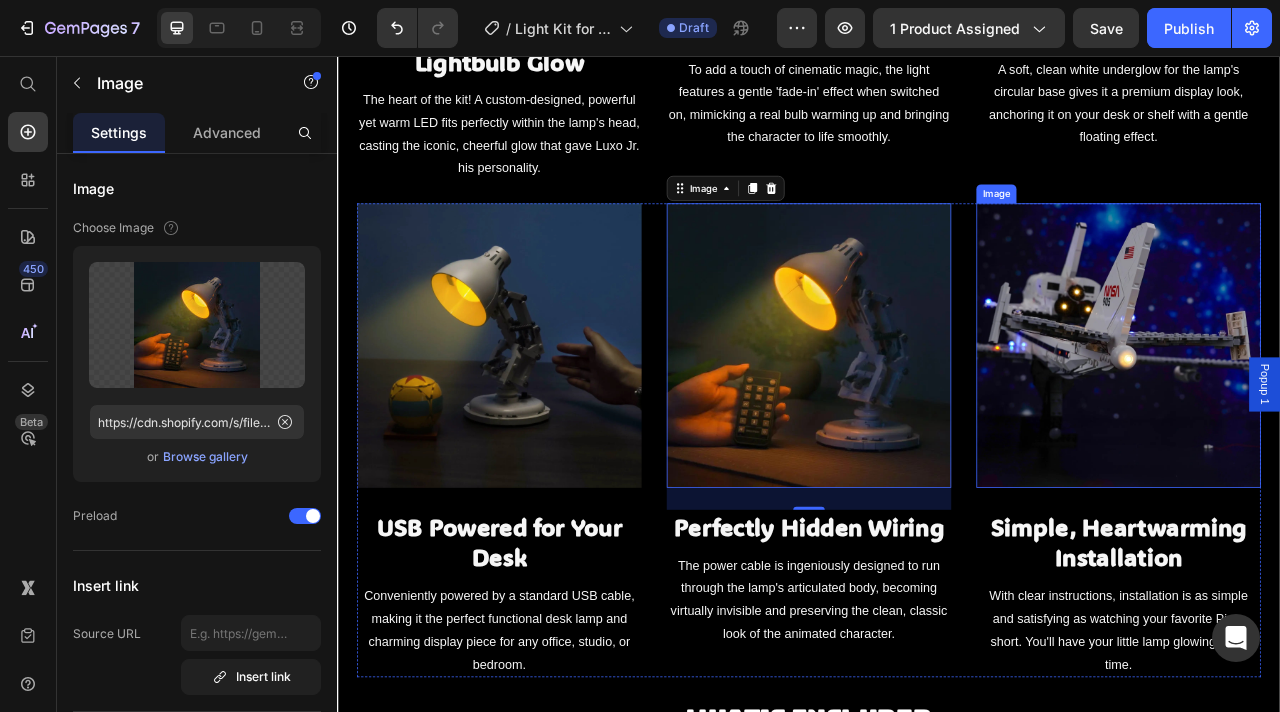 click at bounding box center (1331, 424) 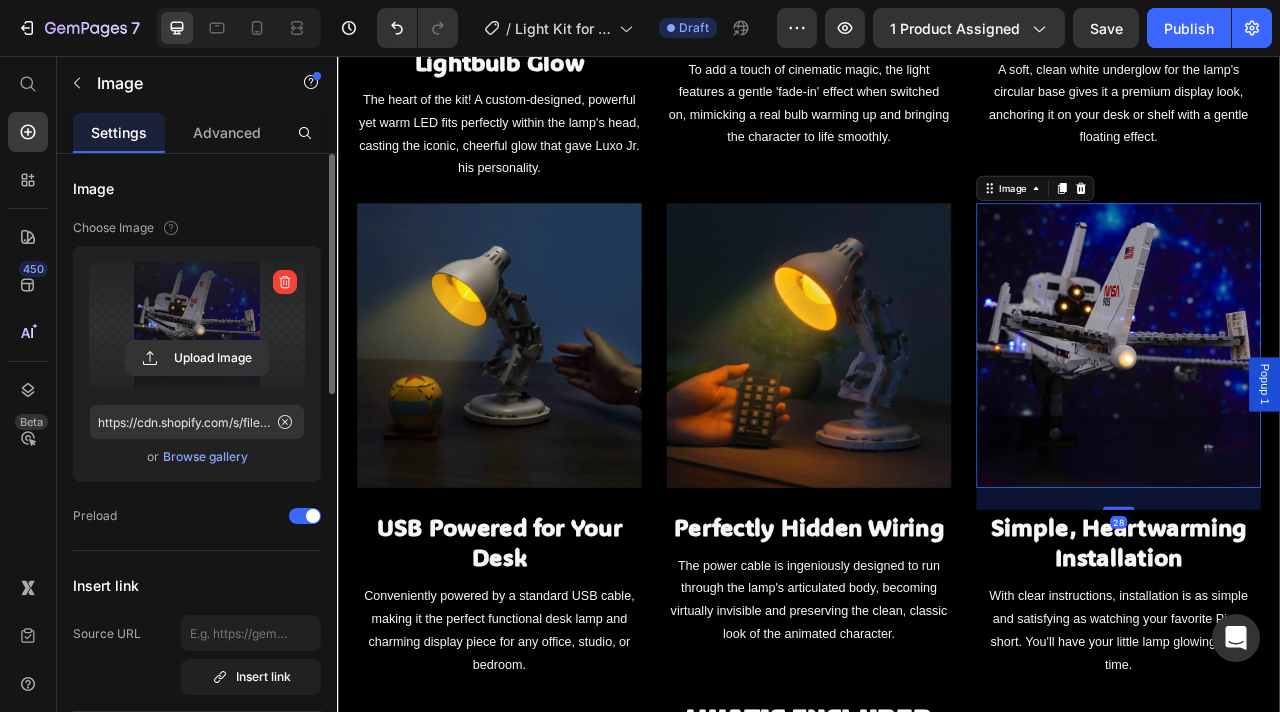 click at bounding box center (197, 325) 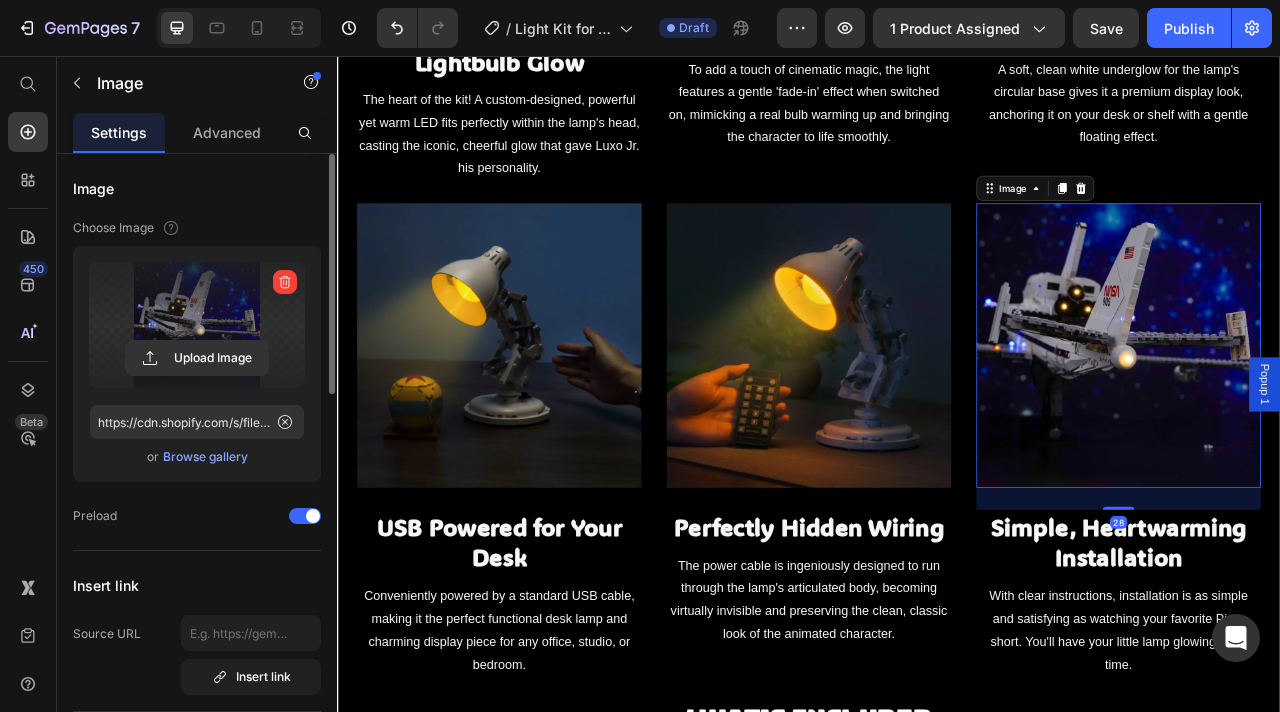 click 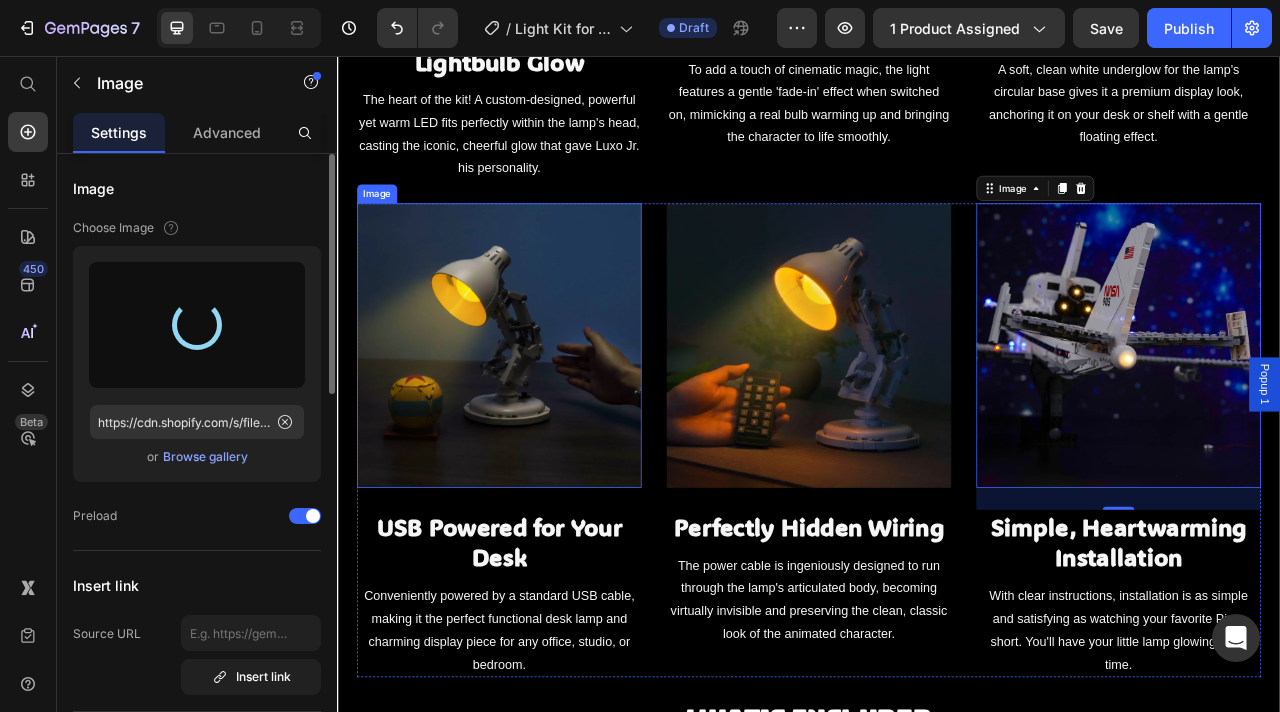 type on "https://cdn.shopify.com/s/files/1/0862/3666/0039/files/gempages_541772998508544900-9574d418-a544-484f-8d06-9f151a632571.webp" 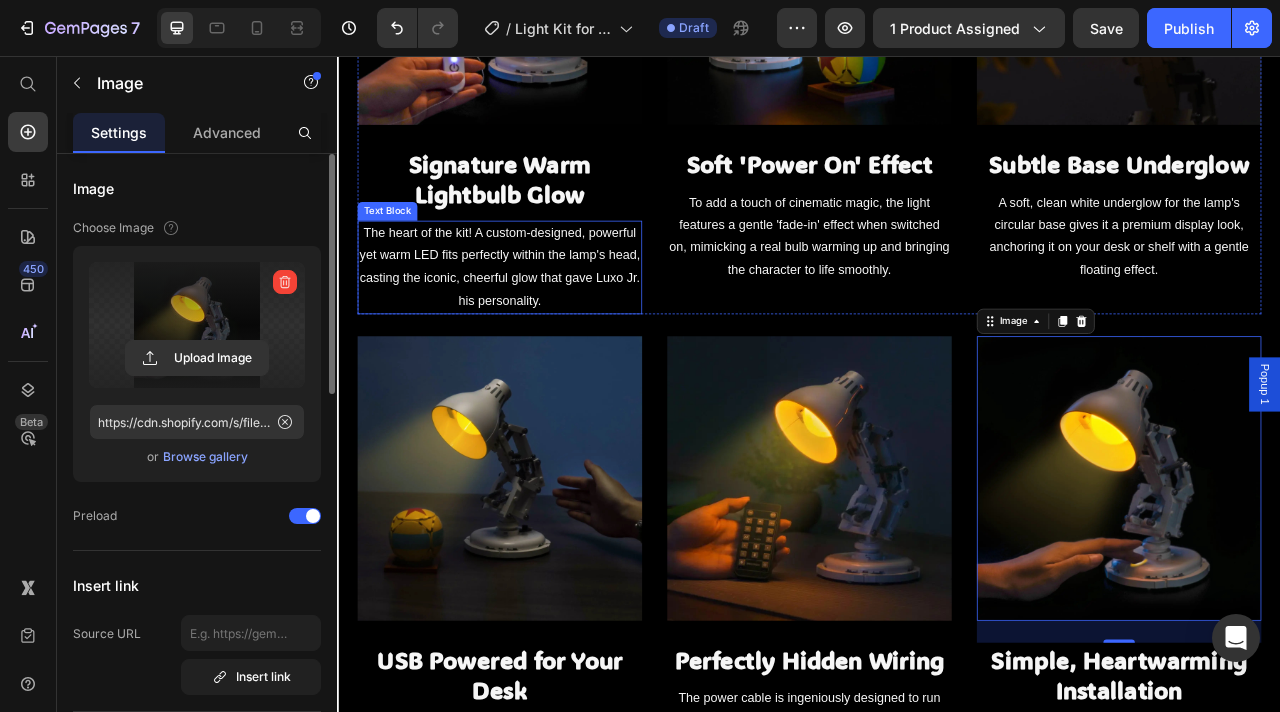 scroll, scrollTop: 1547, scrollLeft: 0, axis: vertical 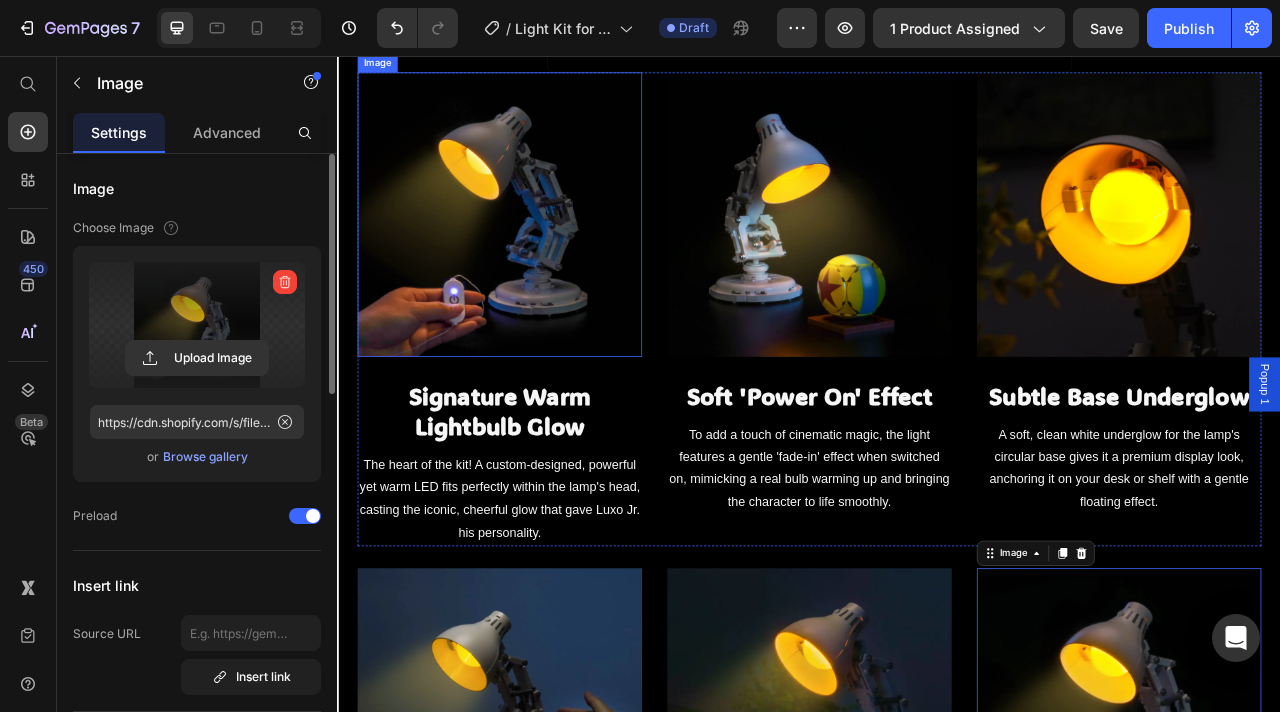 click at bounding box center [543, 257] 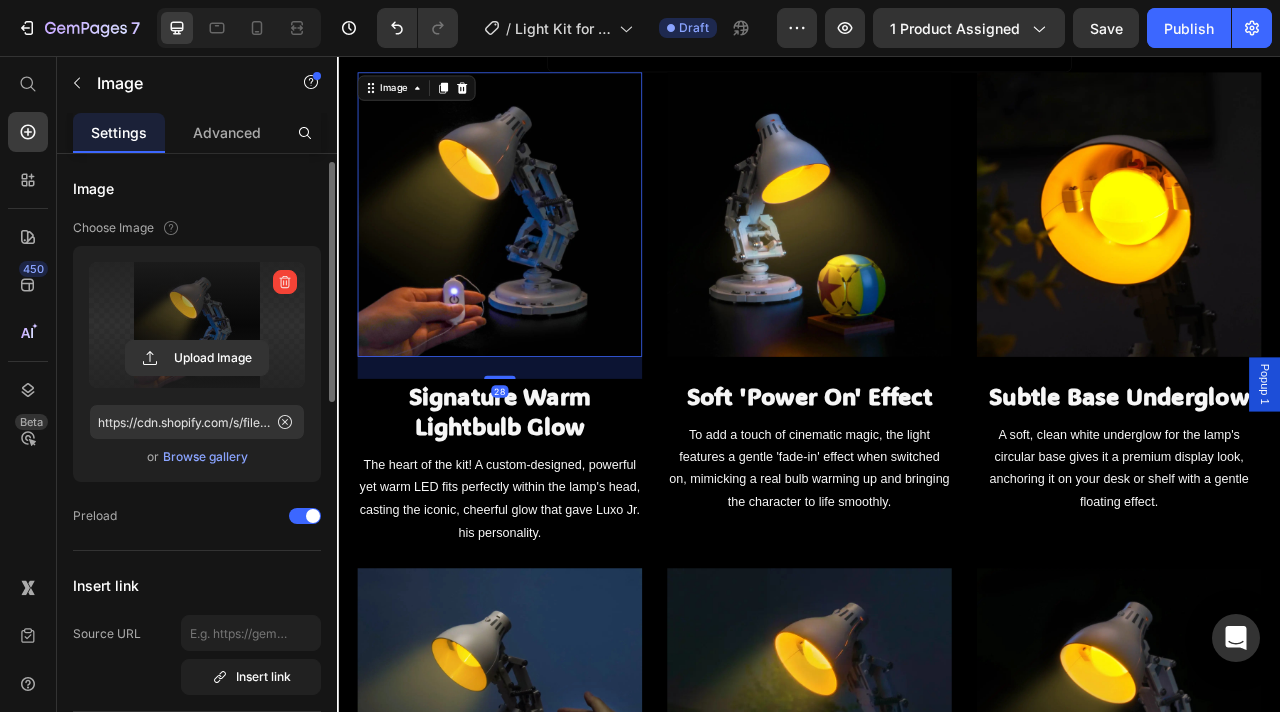 scroll, scrollTop: 956, scrollLeft: 0, axis: vertical 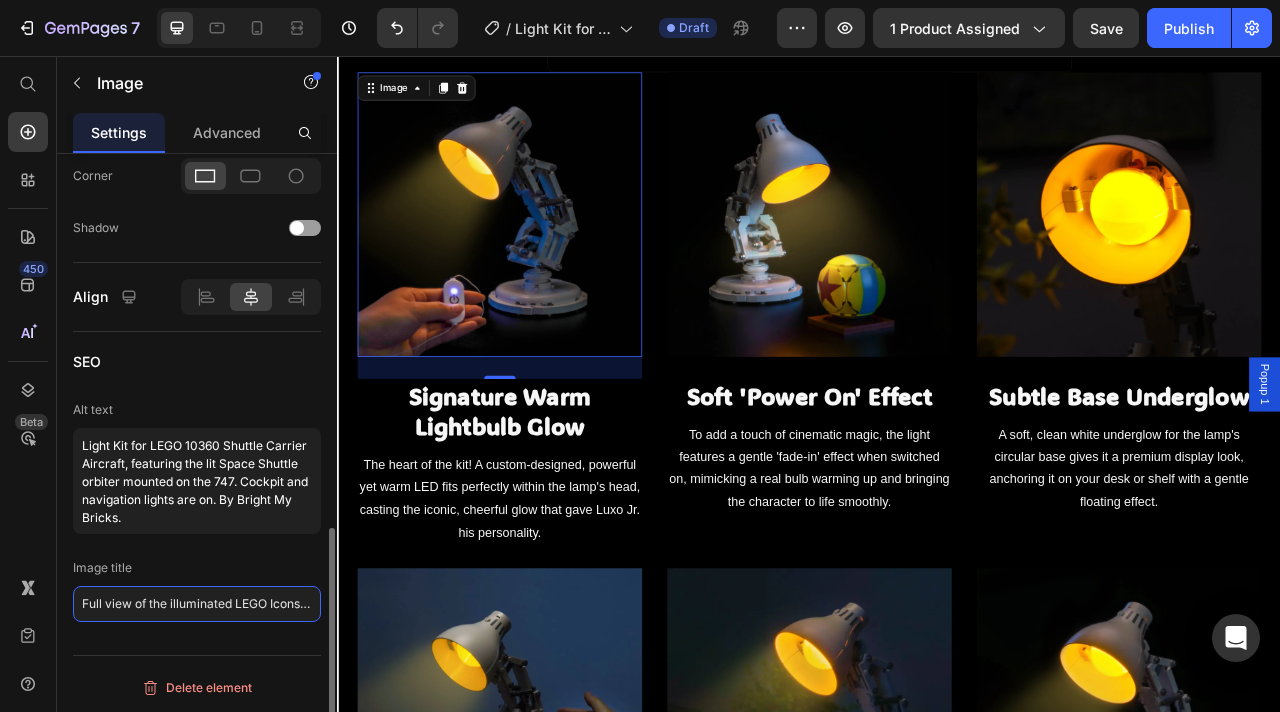 click on "Full view of the illuminated LEGO Icons Shuttle Carrier Aircraft 10360" 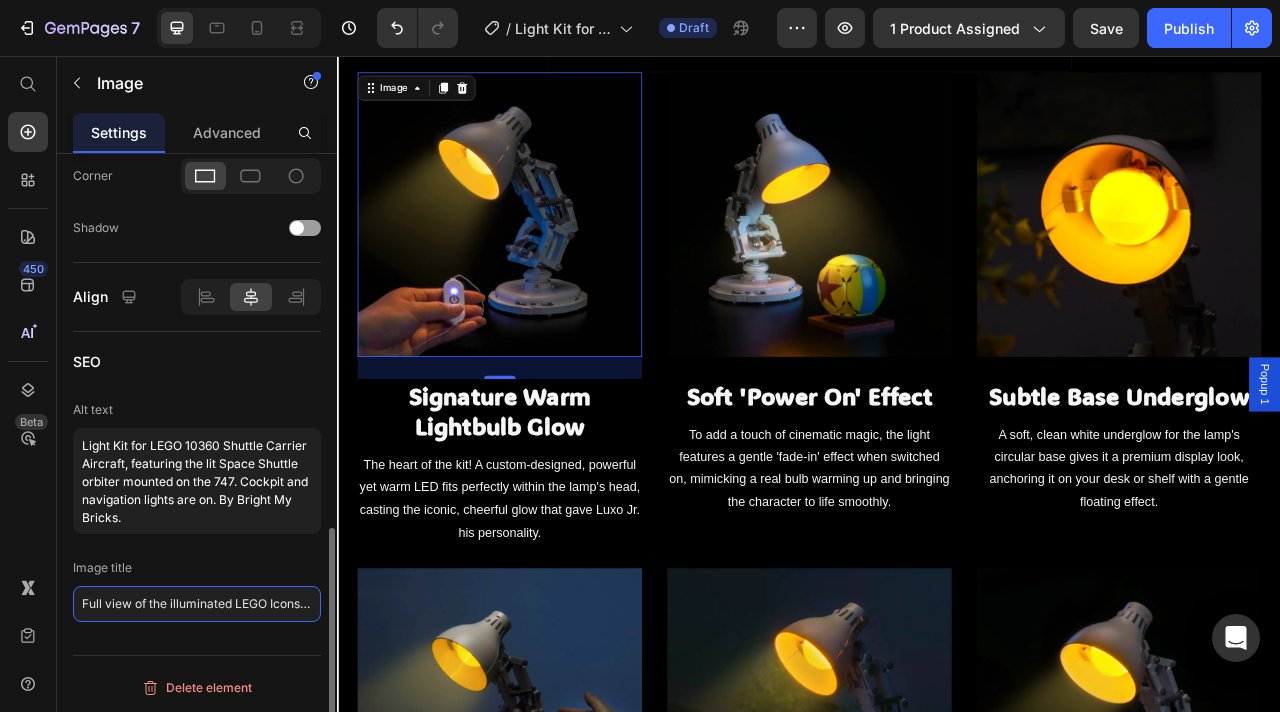 click on "Full view of the illuminated LEGO Icons Shuttle Carrier Aircraft 10360" 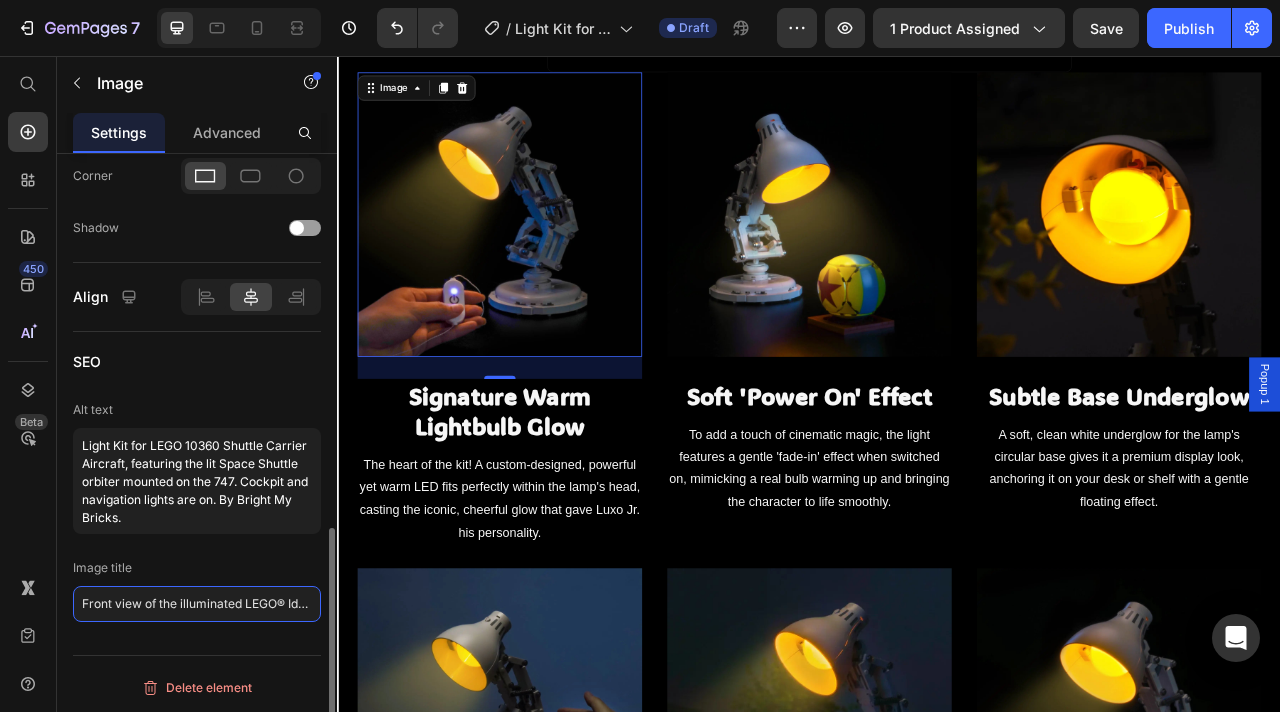 scroll, scrollTop: 0, scrollLeft: 166, axis: horizontal 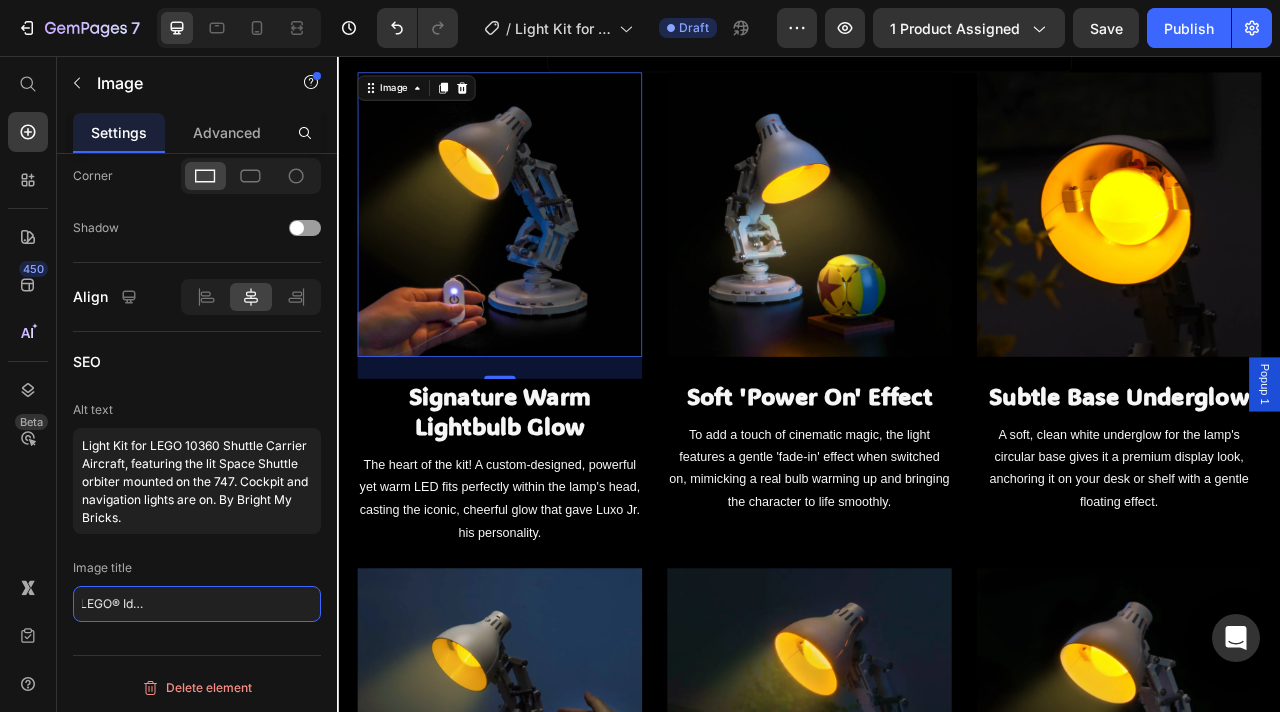 type on "Front view of the illuminated LEGO® Ideas Disney Pixar Luxo Jr. 21357" 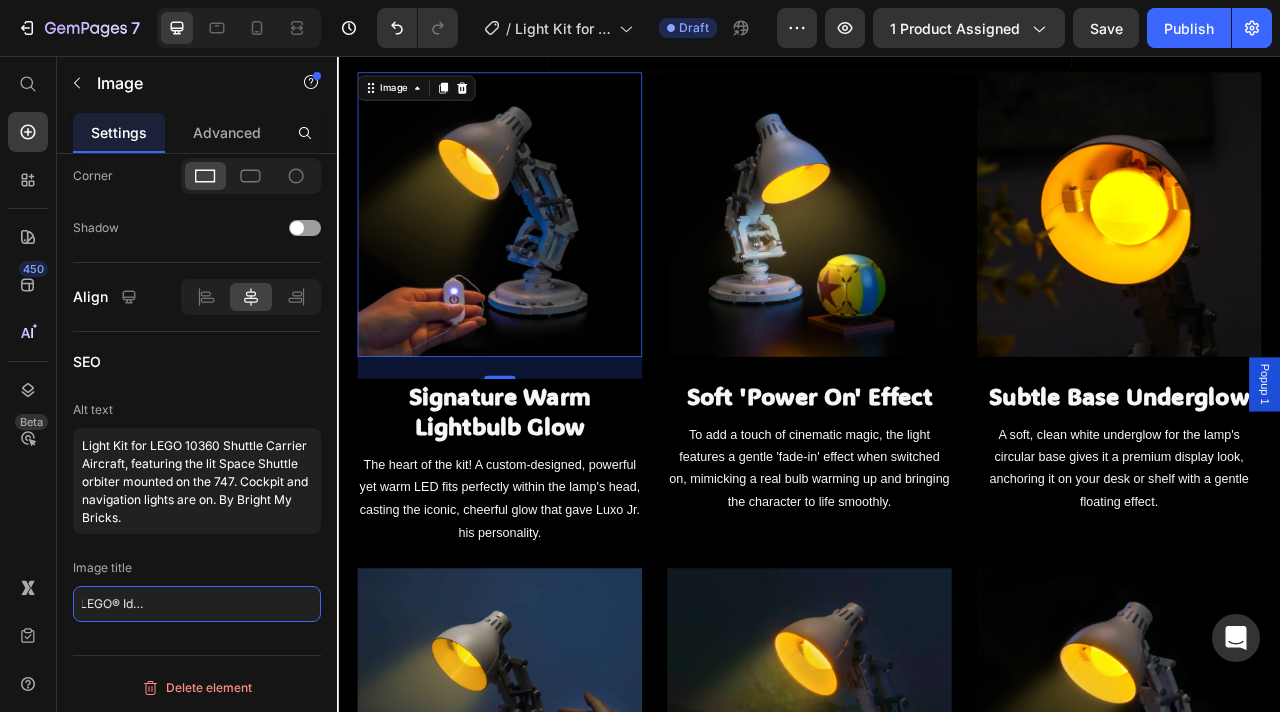 scroll, scrollTop: 0, scrollLeft: 0, axis: both 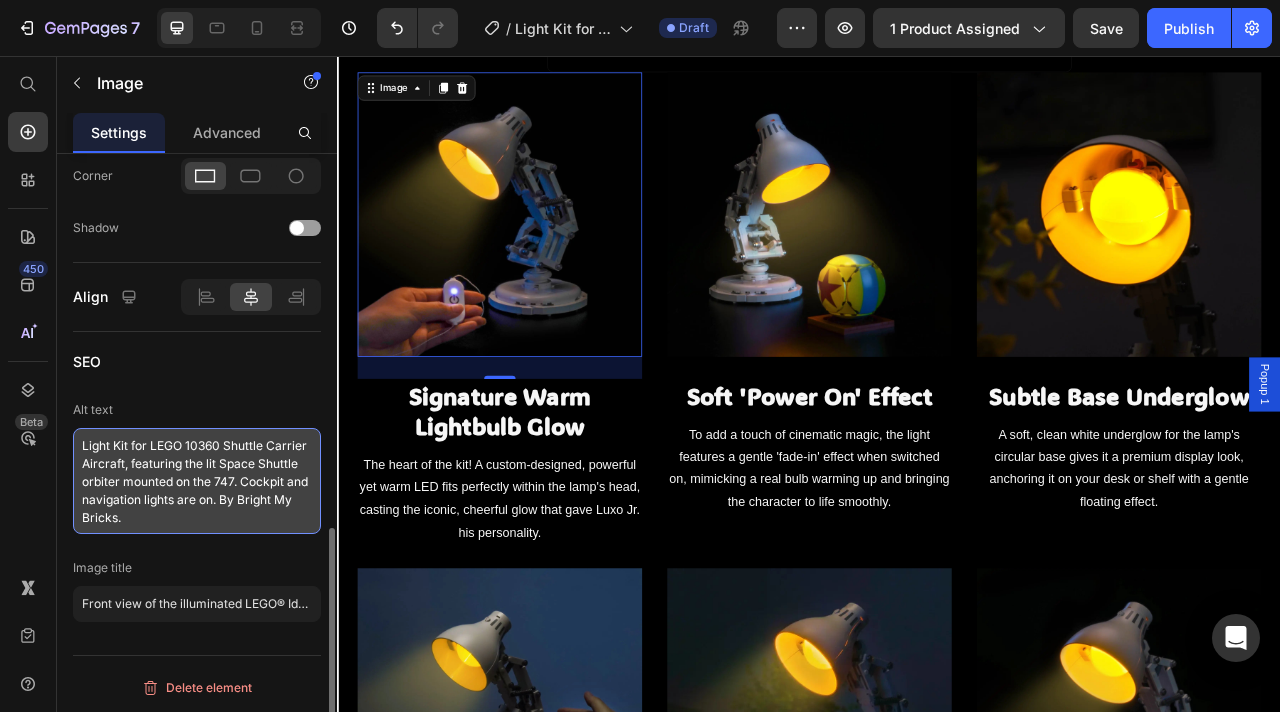 click on "Light Kit for LEGO 10360 Shuttle Carrier Aircraft, featuring the lit Space Shuttle orbiter mounted on the 747. Cockpit and navigation lights are on. By Bright My Bricks." at bounding box center [197, 481] 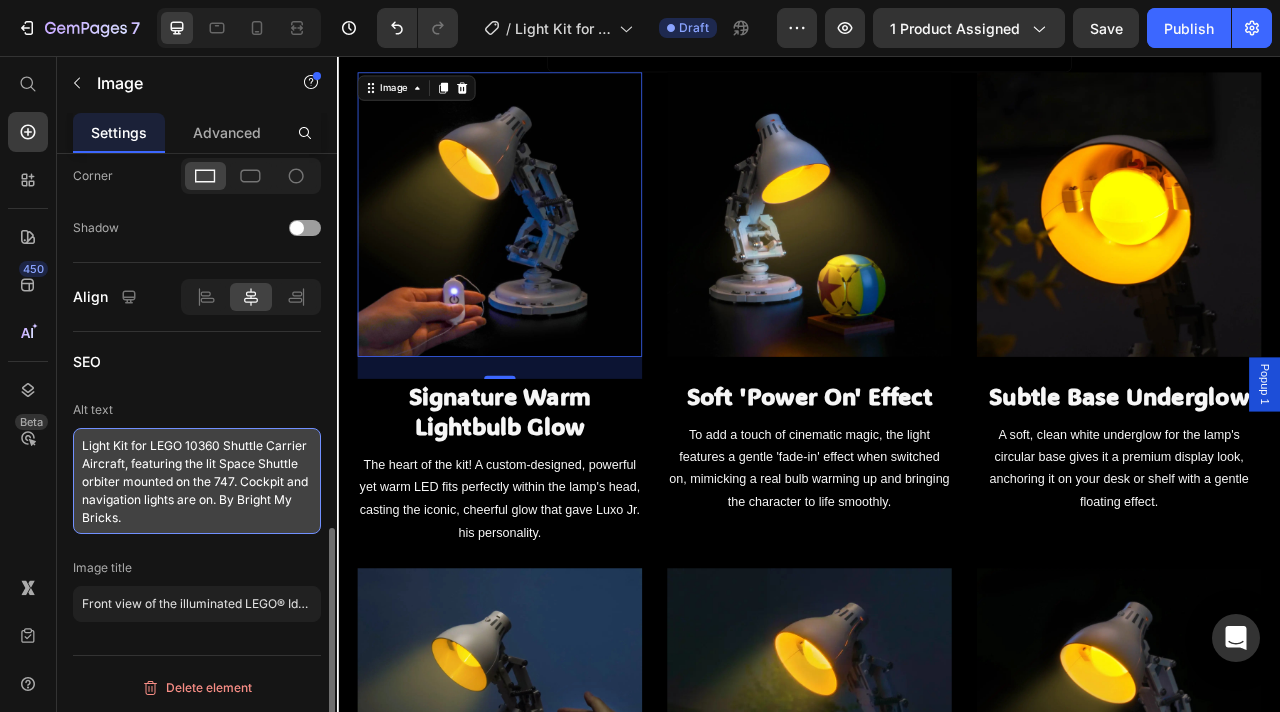 click on "Light Kit for LEGO 10360 Shuttle Carrier Aircraft, featuring the lit Space Shuttle orbiter mounted on the 747. Cockpit and navigation lights are on. By Bright My Bricks." at bounding box center (197, 481) 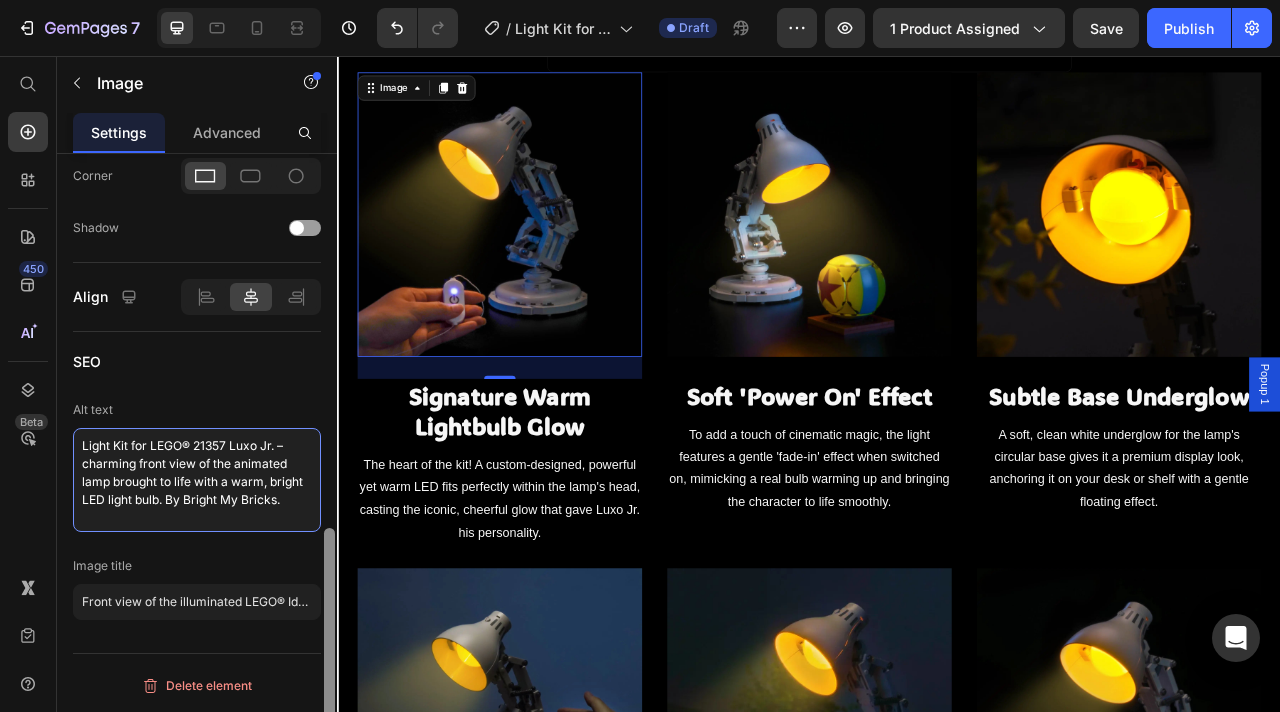 scroll, scrollTop: 956, scrollLeft: 0, axis: vertical 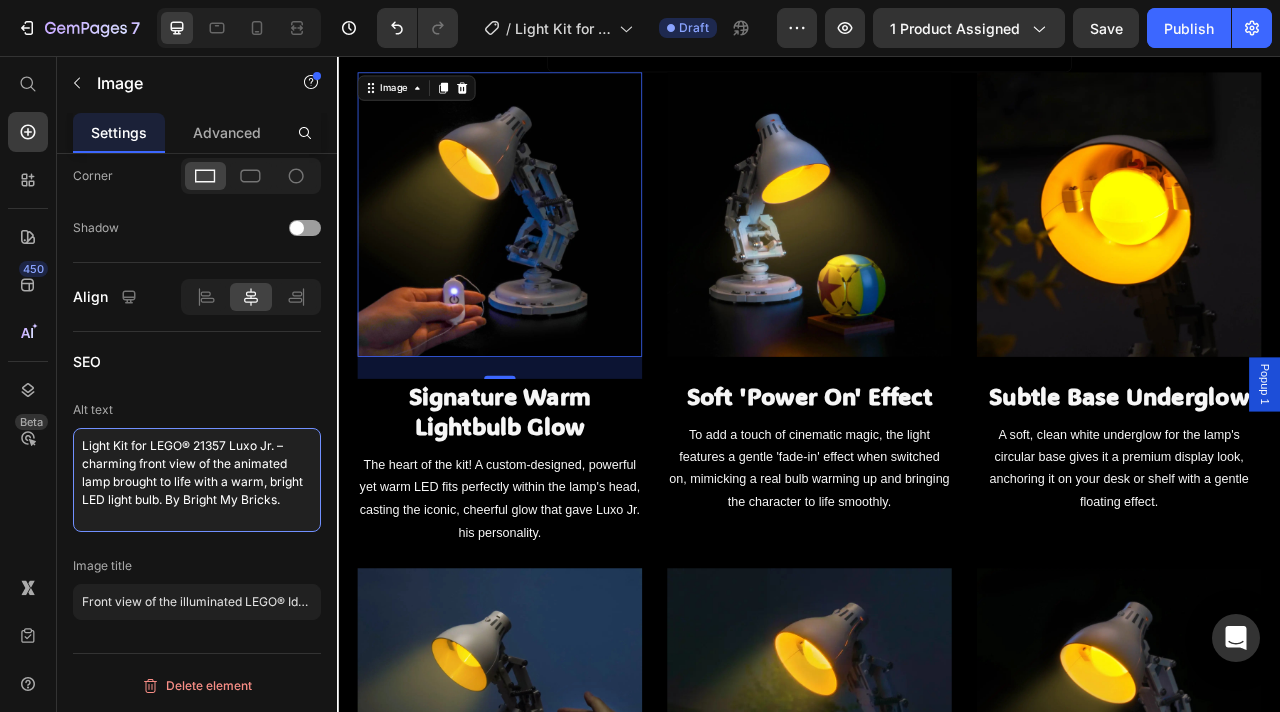 type on "Light Kit for LEGO® 21357 Luxo Jr. – charming front view of the animated lamp brought to life with a warm, bright LED light bulb. By Bright My Bricks." 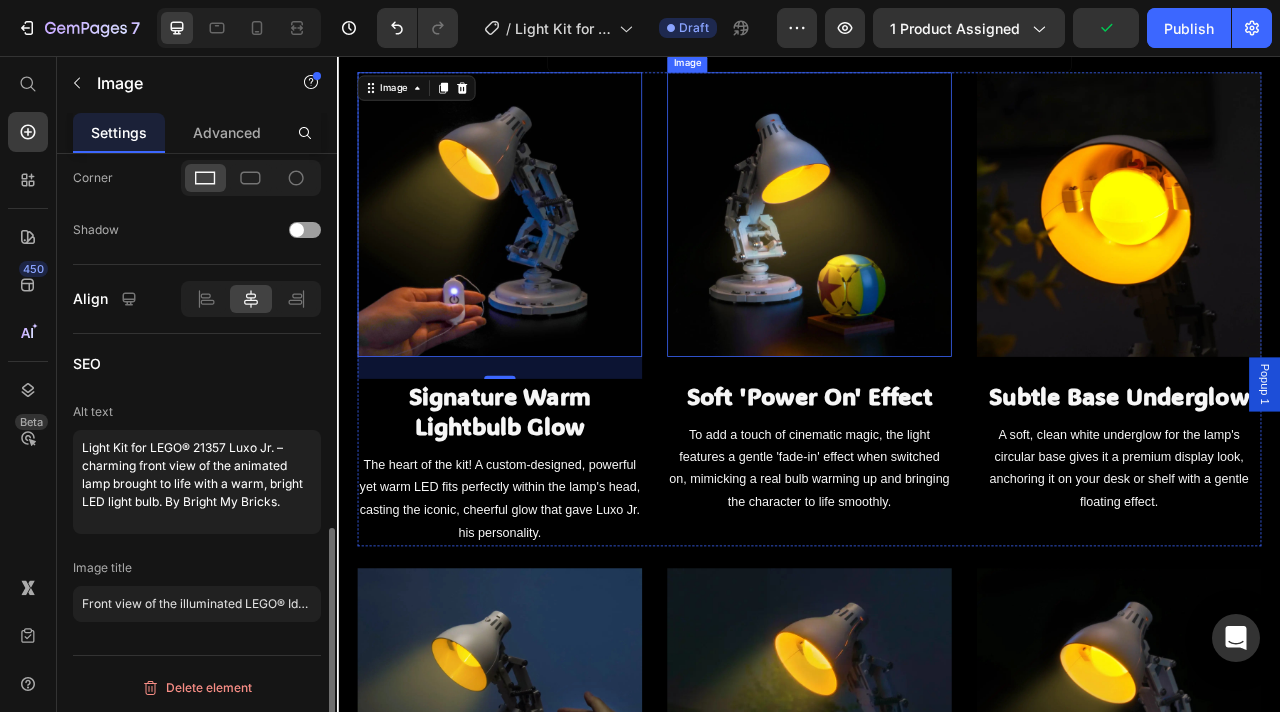 click at bounding box center [937, 257] 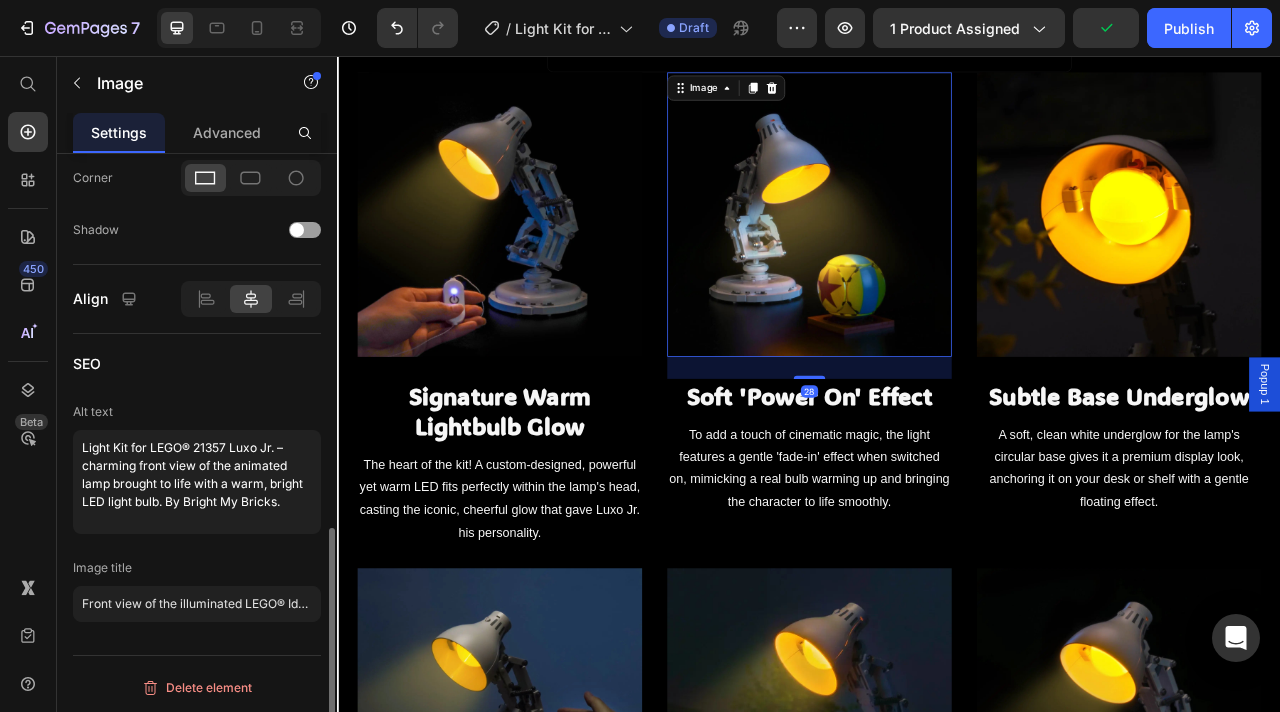 scroll, scrollTop: 938, scrollLeft: 0, axis: vertical 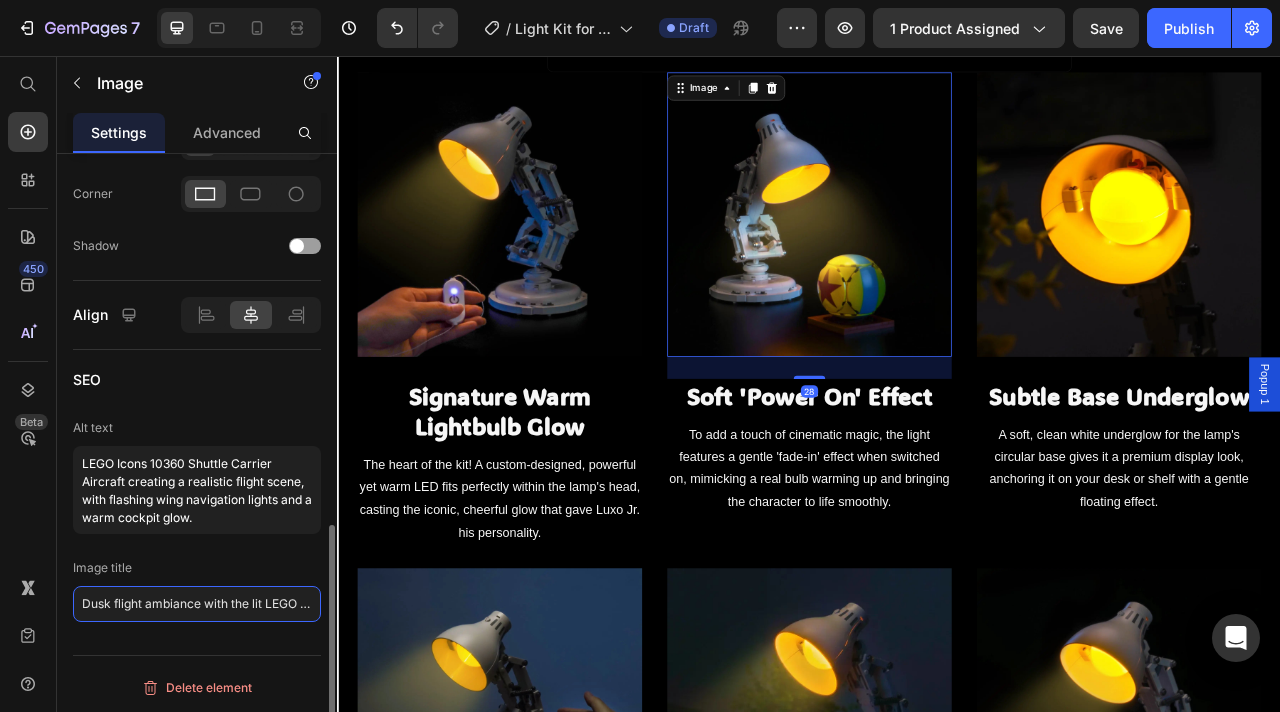 click on "Dusk flight ambiance with the lit LEGO Shuttle Carrier Aircraft 10360" 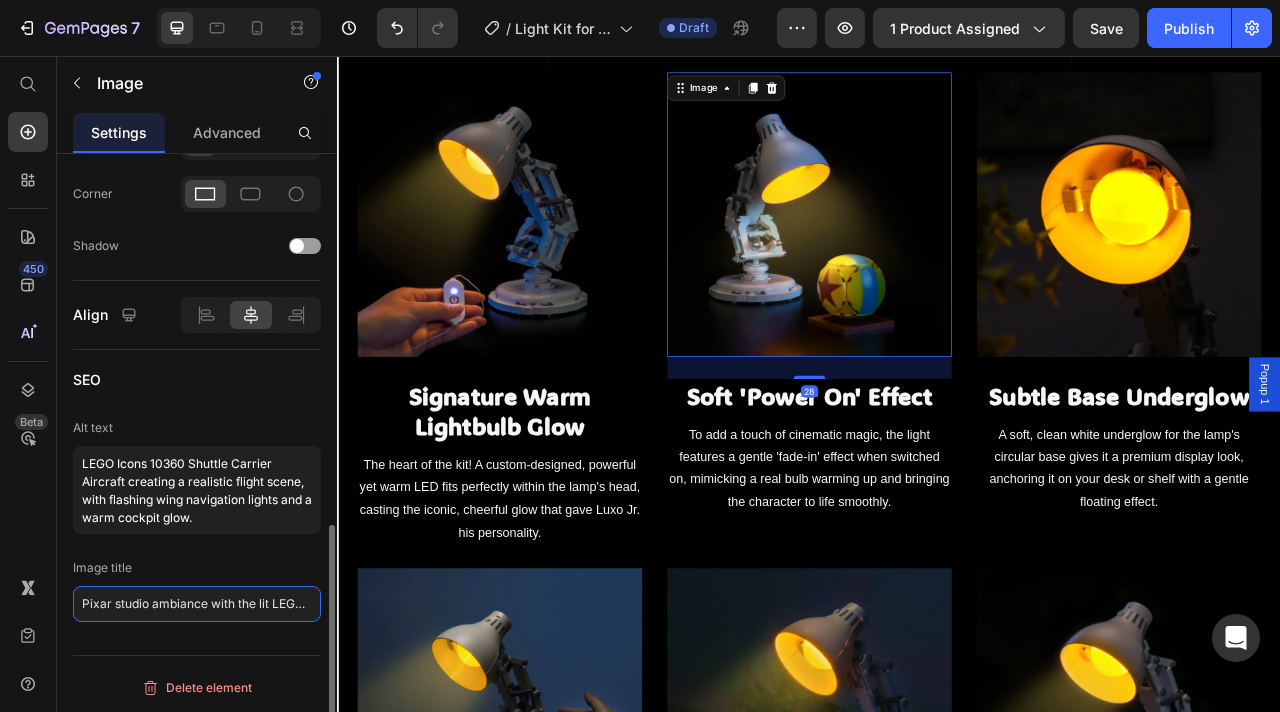 scroll, scrollTop: 0, scrollLeft: 116, axis: horizontal 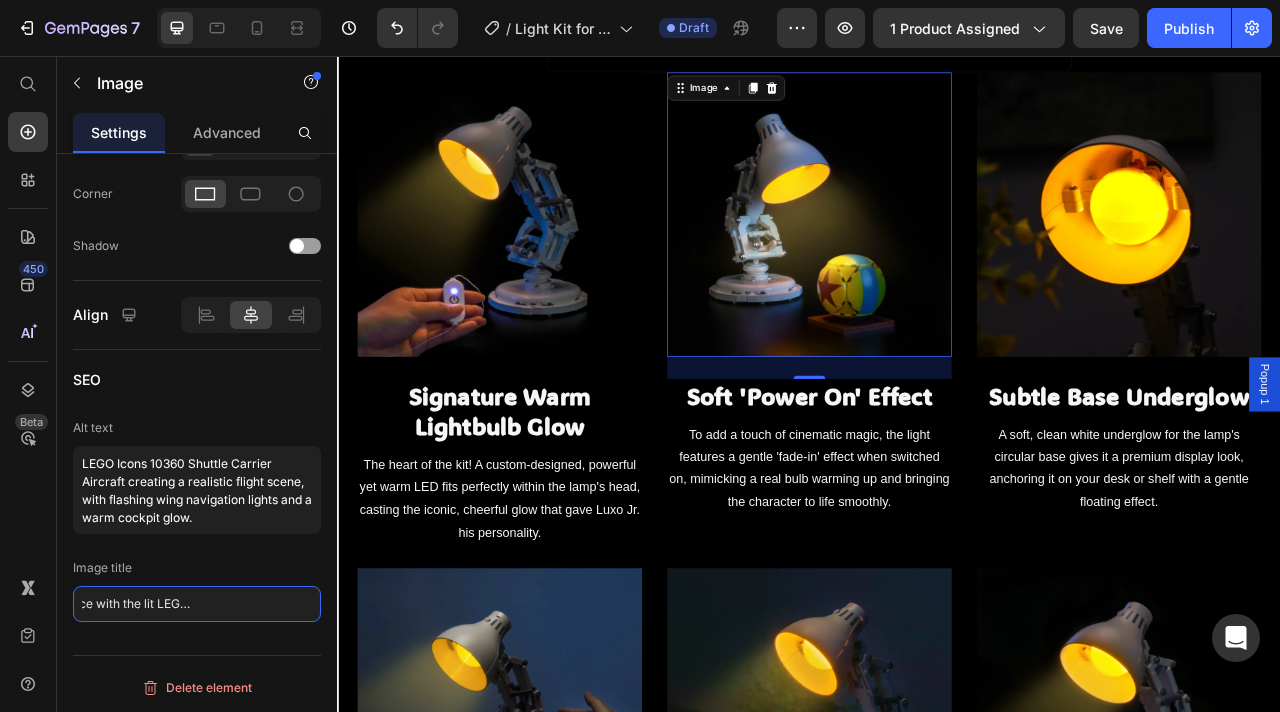 type on "Pixar studio ambiance with the lit LEGO® Luxo Jr. lamp 21357" 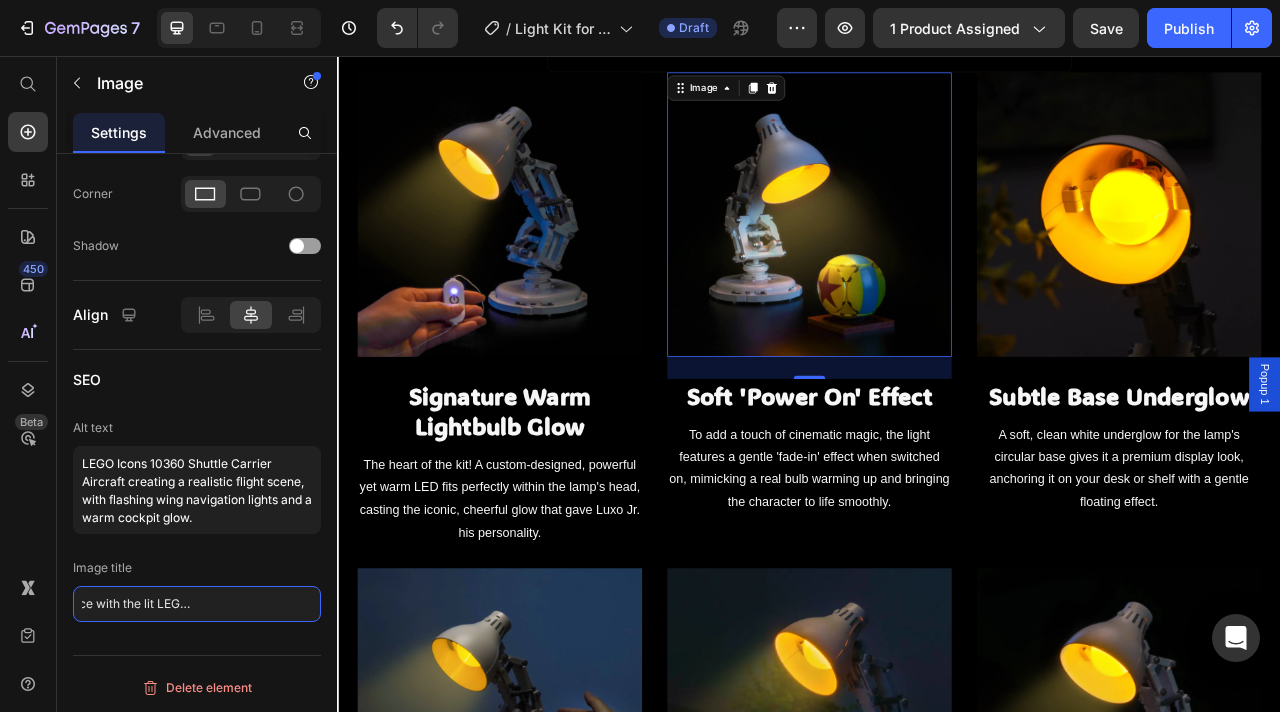 scroll, scrollTop: 0, scrollLeft: 0, axis: both 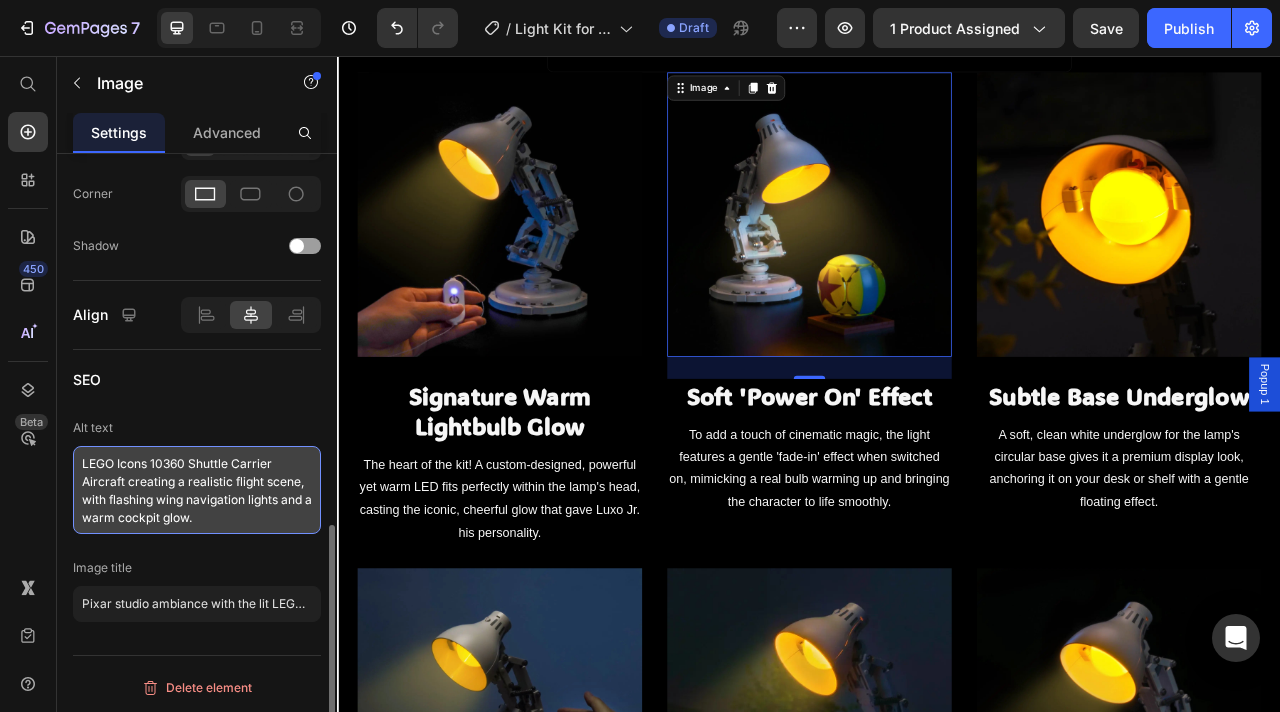 click on "LEGO Icons 10360 Shuttle Carrier Aircraft creating a realistic flight scene, with flashing wing navigation lights and a warm cockpit glow." at bounding box center [197, 490] 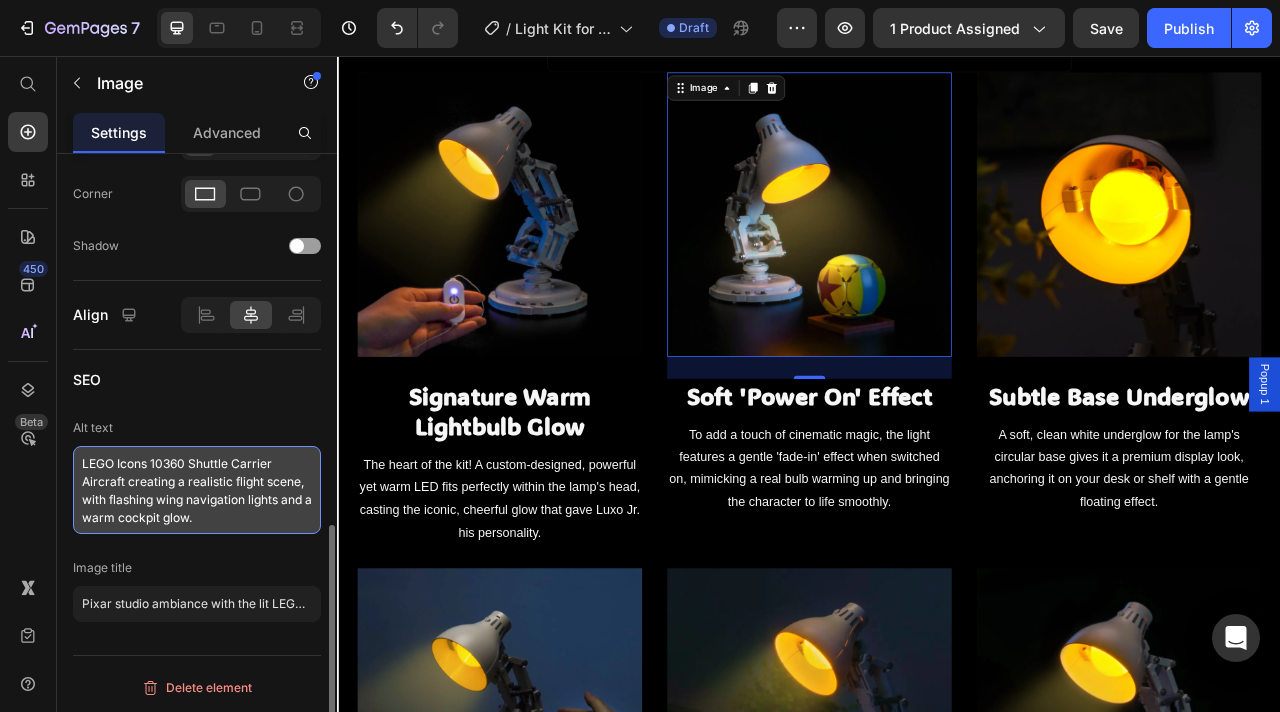 click on "LEGO Icons 10360 Shuttle Carrier Aircraft creating a realistic flight scene, with flashing wing navigation lights and a warm cockpit glow." at bounding box center [197, 490] 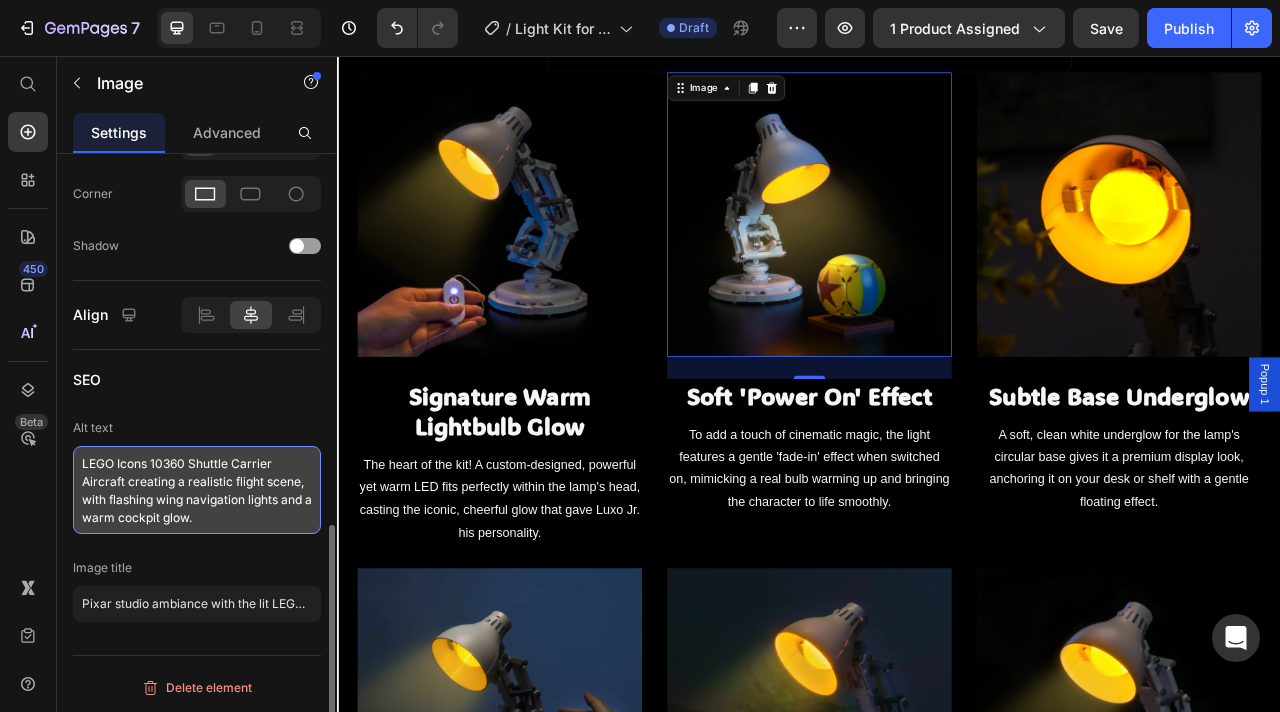 paste on "® Ideas 21357 Luxo Jr. lamp posed on a desk, creating a magical and creative atmosphere with its functional, glowing light" 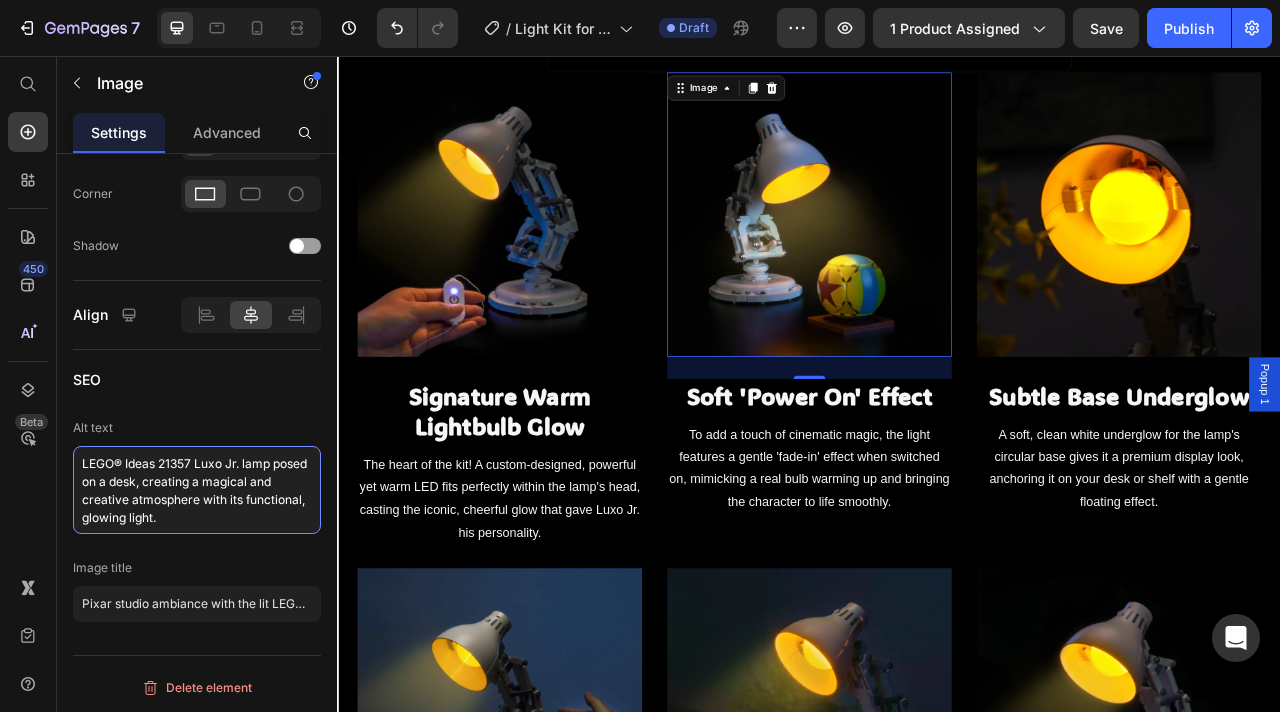 type on "LEGO® Ideas 21357 Luxo Jr. lamp posed on a desk, creating a magical and creative atmosphere with its functional, glowing light." 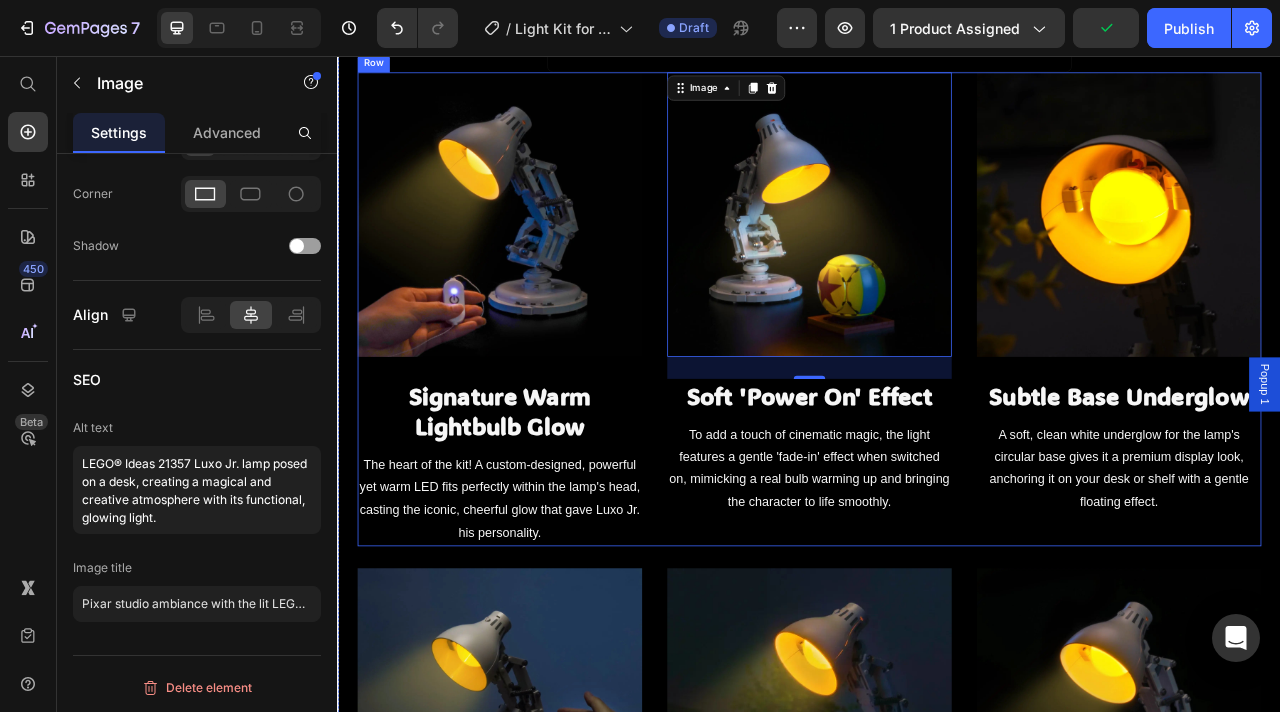 click at bounding box center (1331, 257) 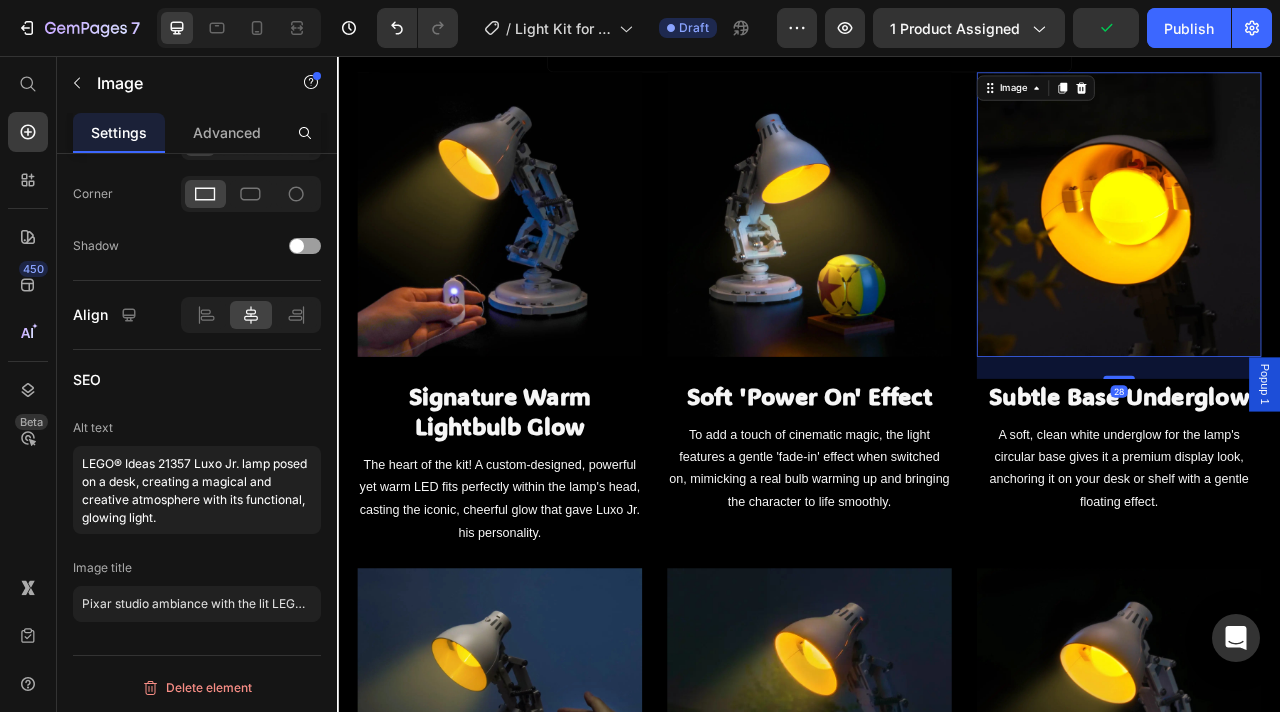 scroll, scrollTop: 938, scrollLeft: 0, axis: vertical 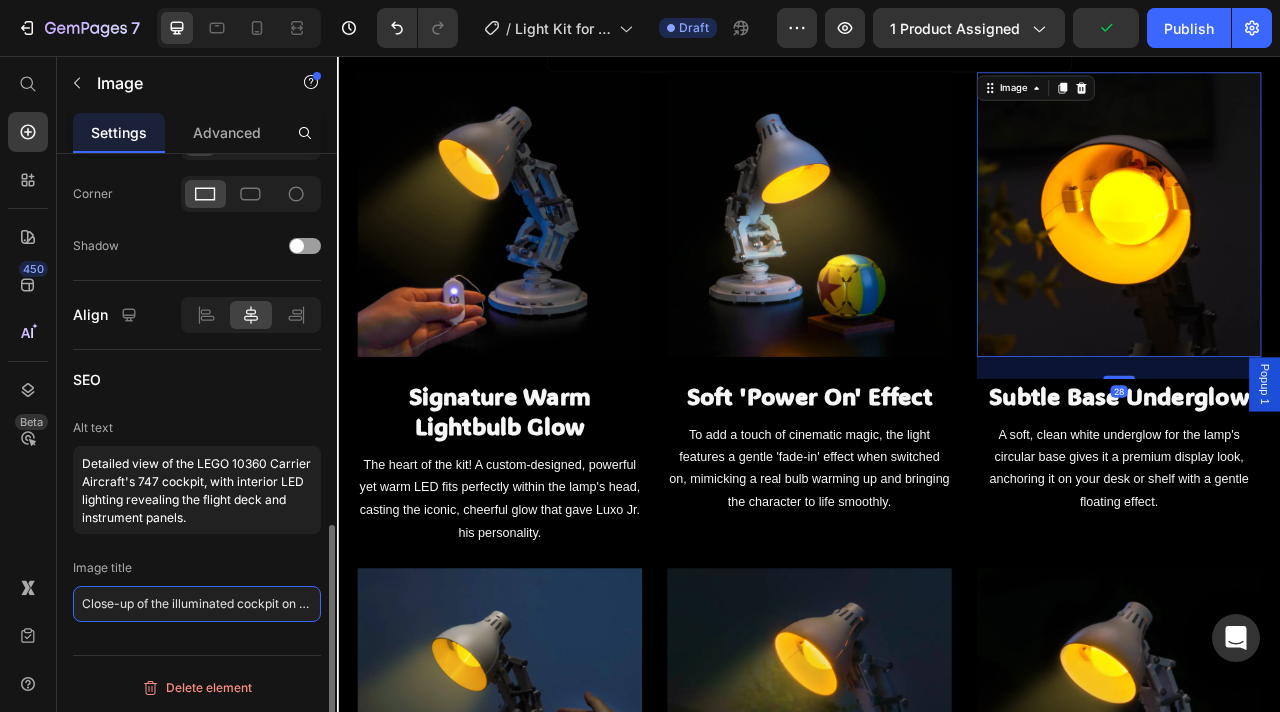 click on "Close-up of the illuminated cockpit on LEGO Shuttle Carrier Aircraft 10360" 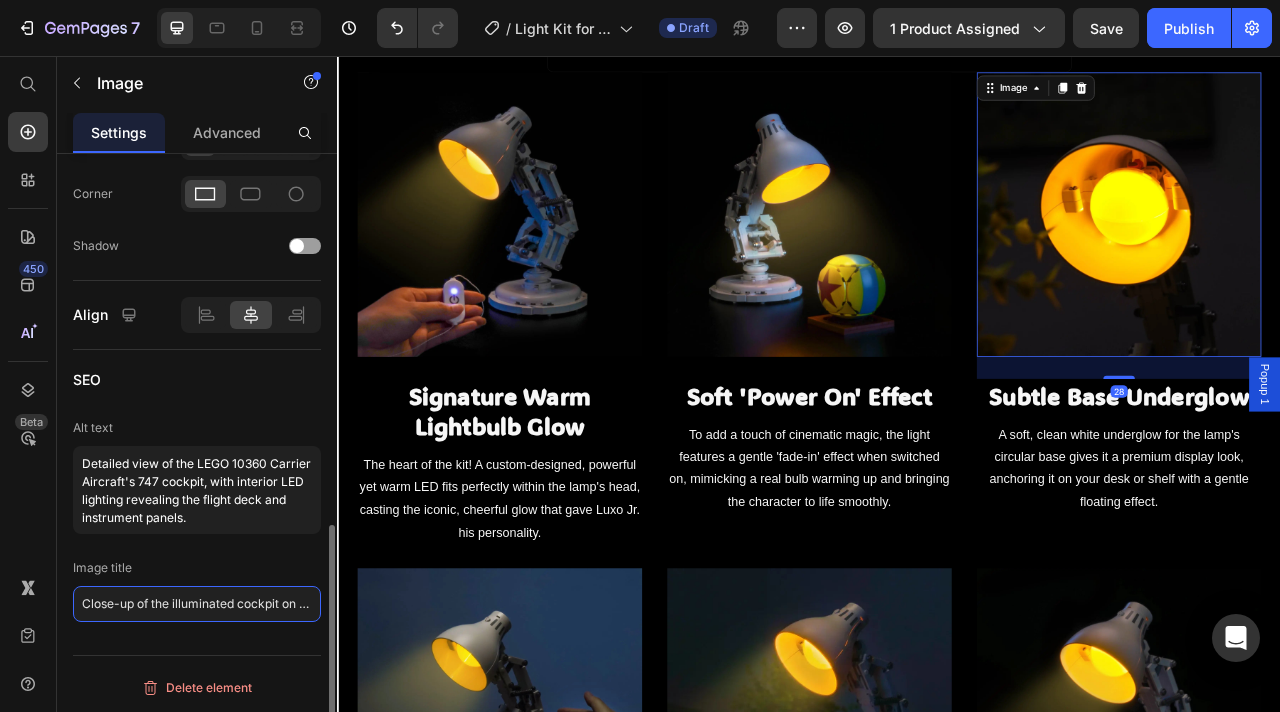 click on "Close-up of the illuminated cockpit on LEGO Shuttle Carrier Aircraft 10360" 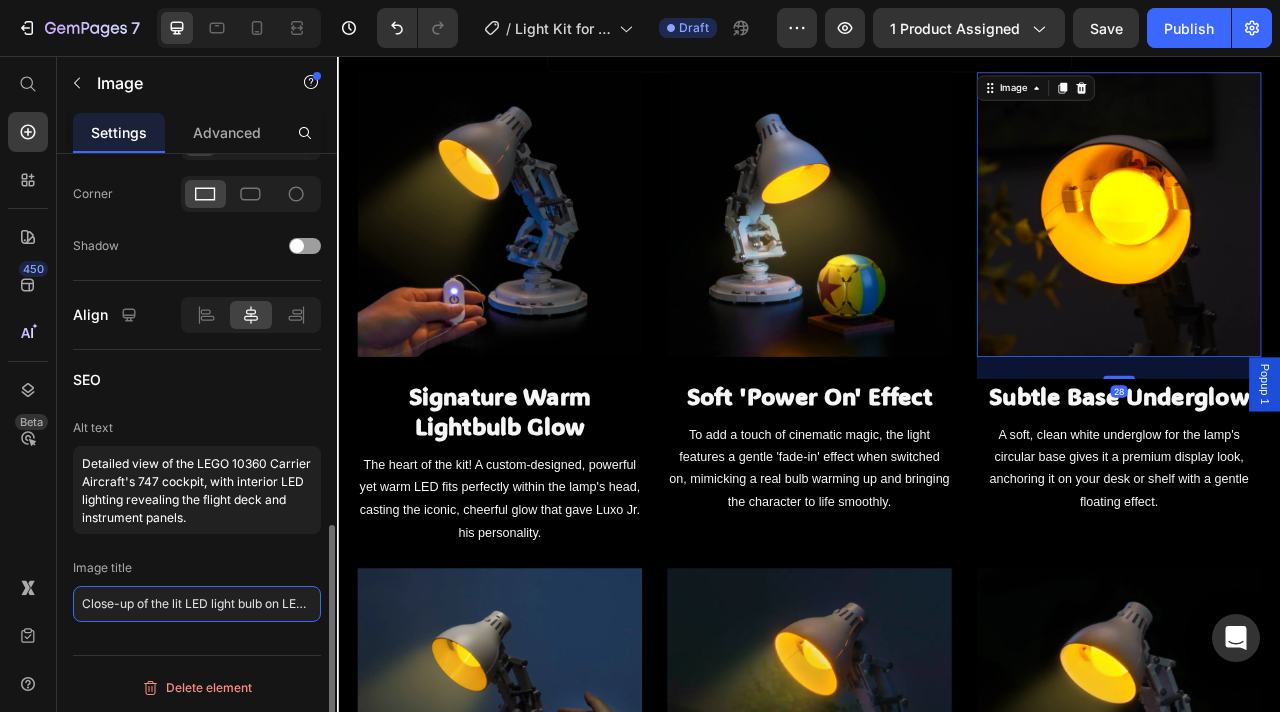 scroll, scrollTop: 0, scrollLeft: 99, axis: horizontal 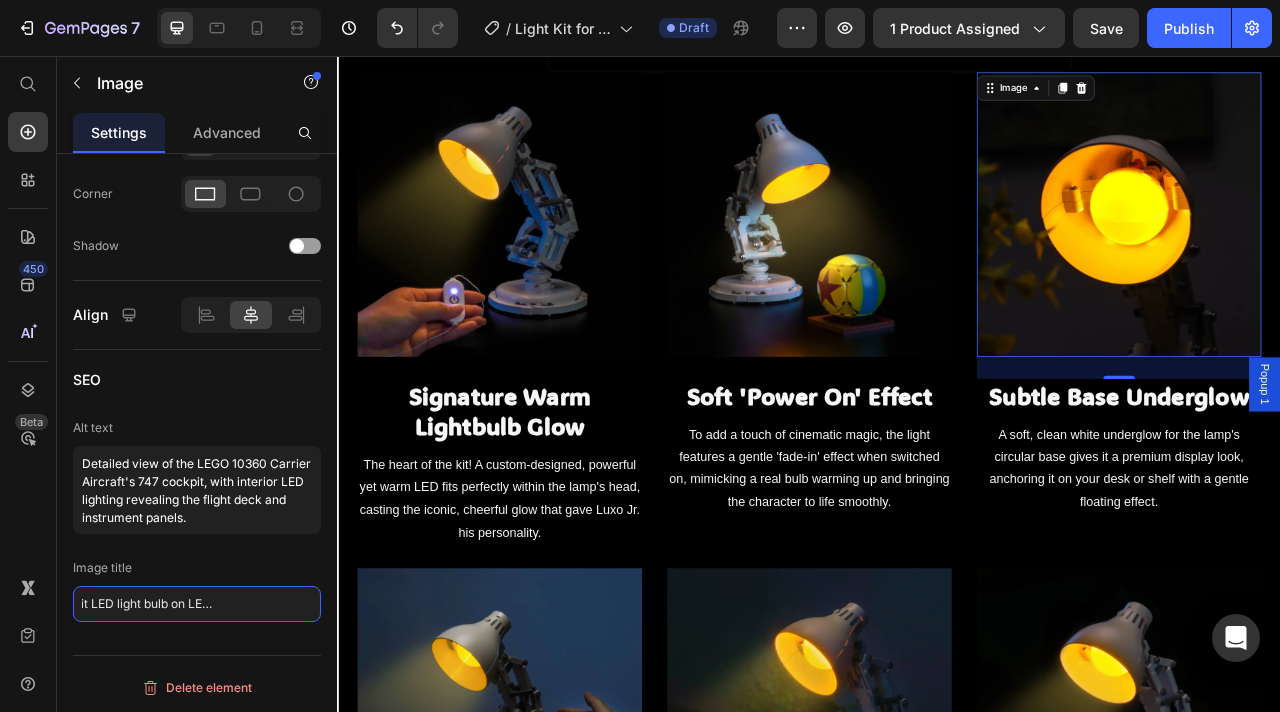 type on "Close-up of the lit LED light bulb on LEGO® Luxo Jr. 21357" 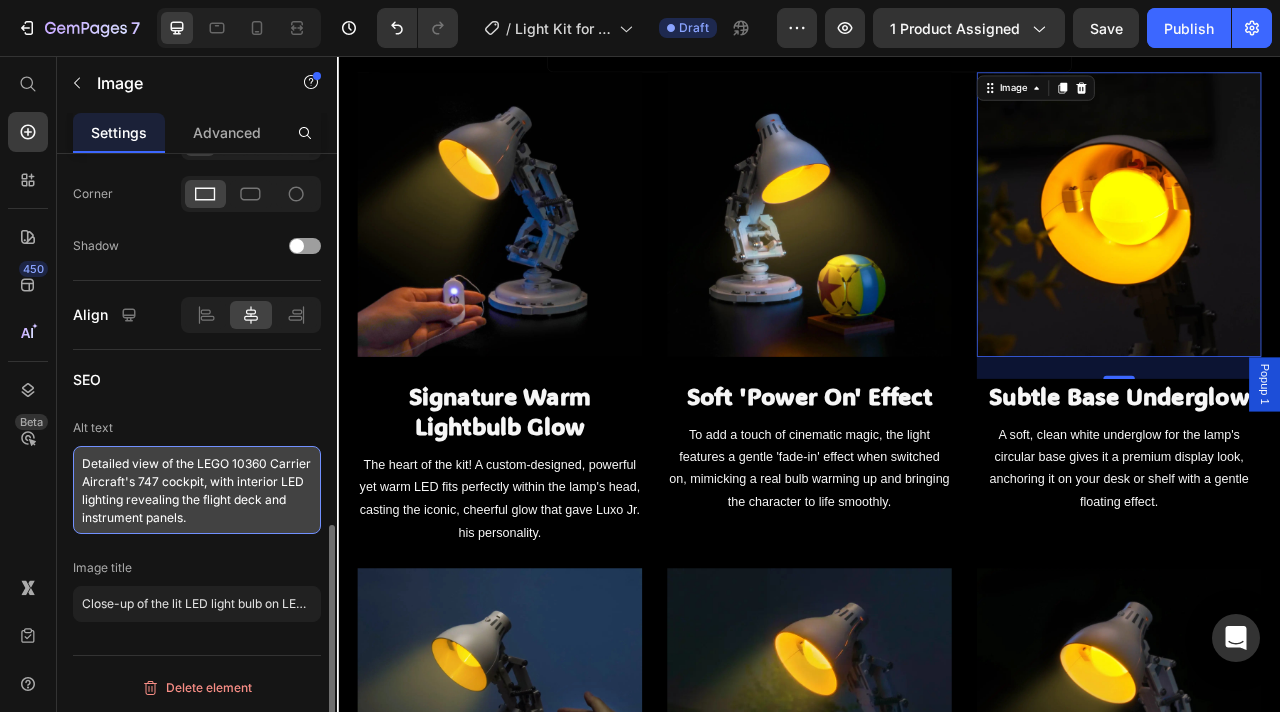 click on "Detailed view of the LEGO 10360 Carrier Aircraft's 747 cockpit, with interior LED lighting revealing the flight deck and instrument panels." at bounding box center (197, 490) 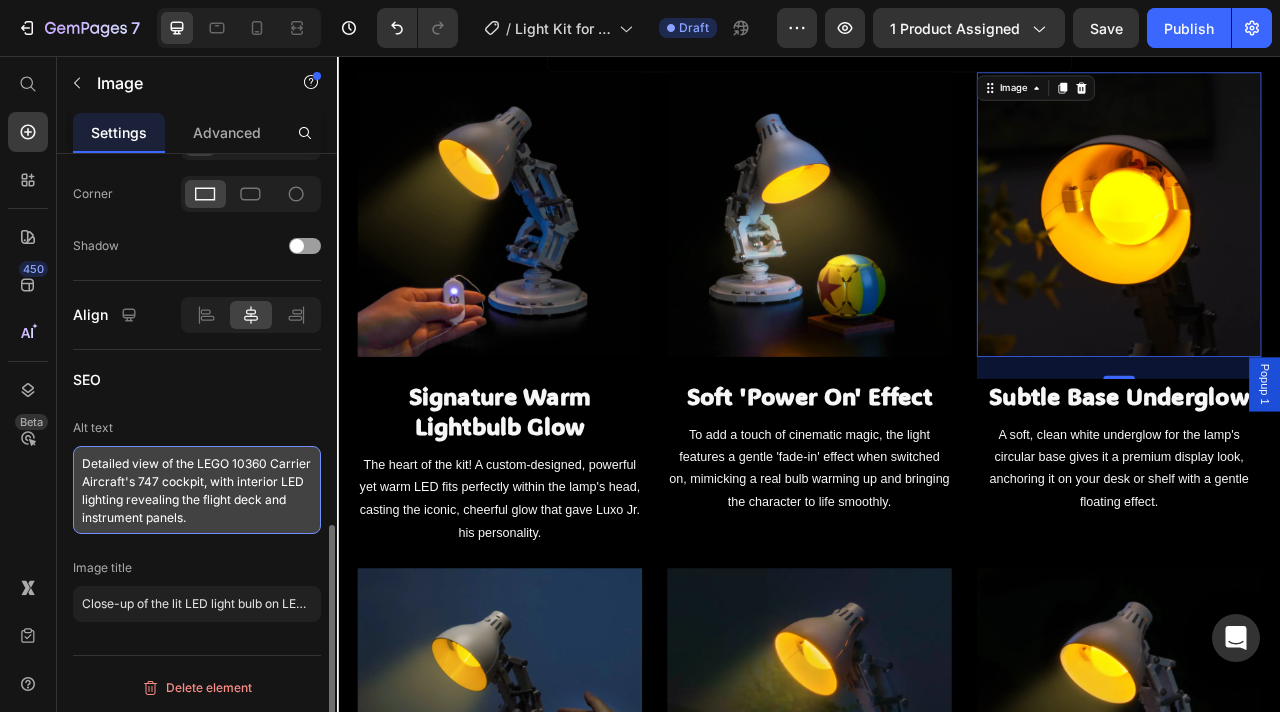 click on "Detailed view of the LEGO 10360 Carrier Aircraft's 747 cockpit, with interior LED lighting revealing the flight deck and instrument panels." at bounding box center [197, 490] 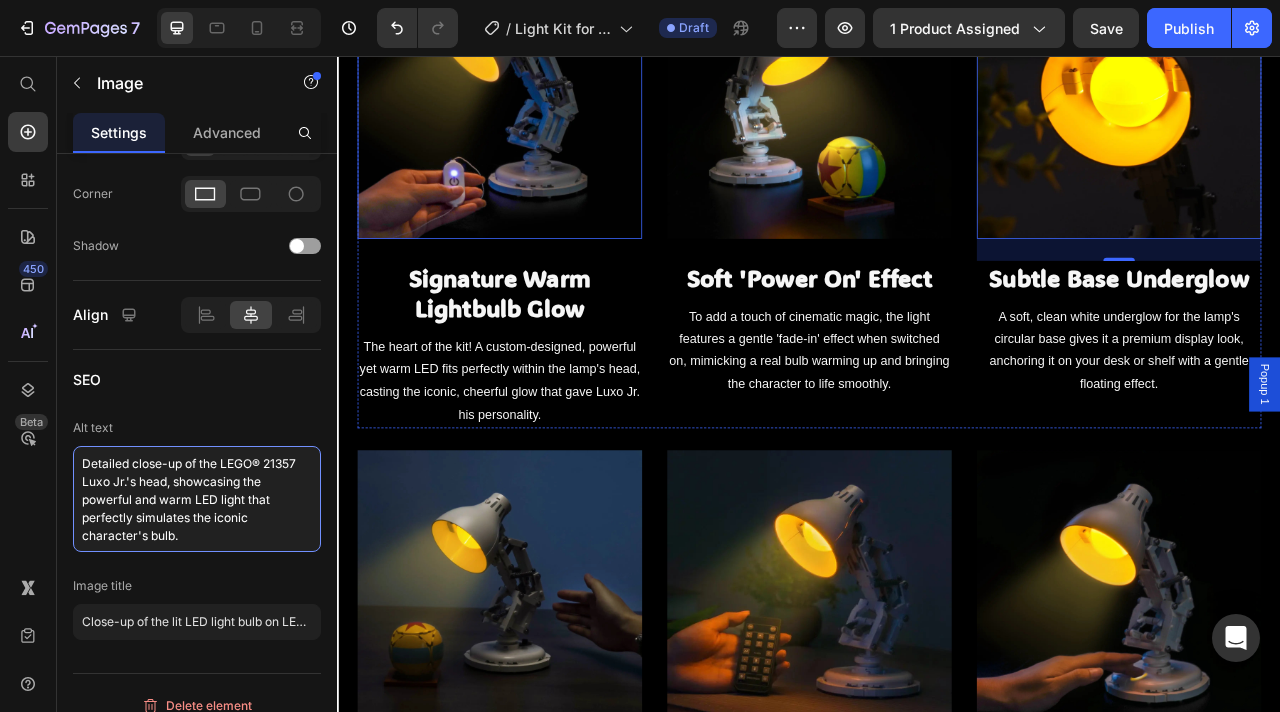 scroll, scrollTop: 2012, scrollLeft: 0, axis: vertical 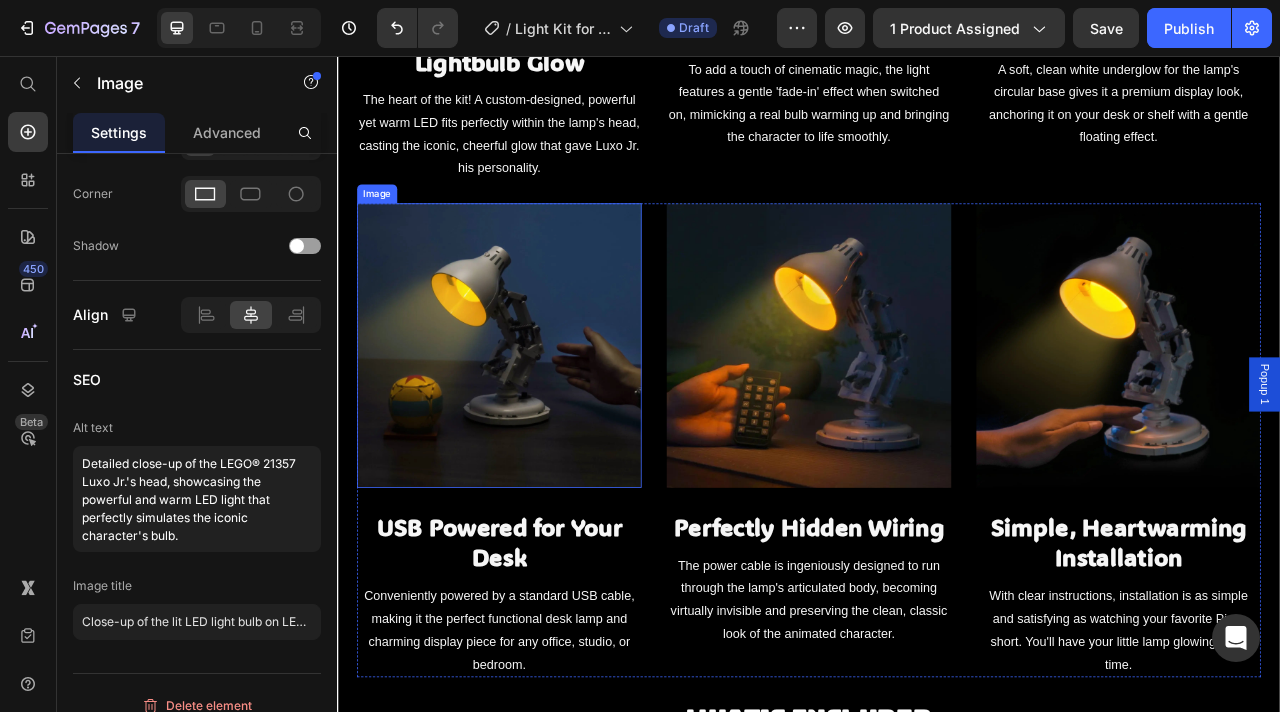 click at bounding box center [543, 424] 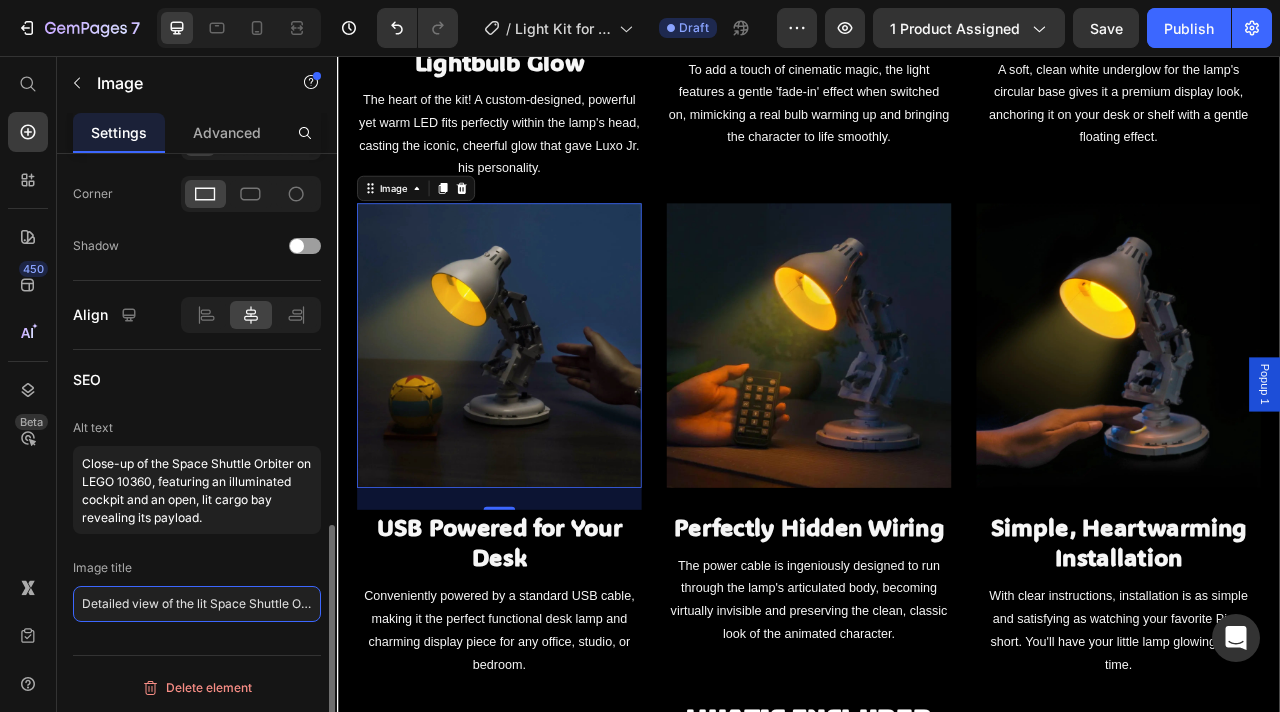 click on "Detailed view of the lit Space Shuttle Orbiter on LEGO set 10360" 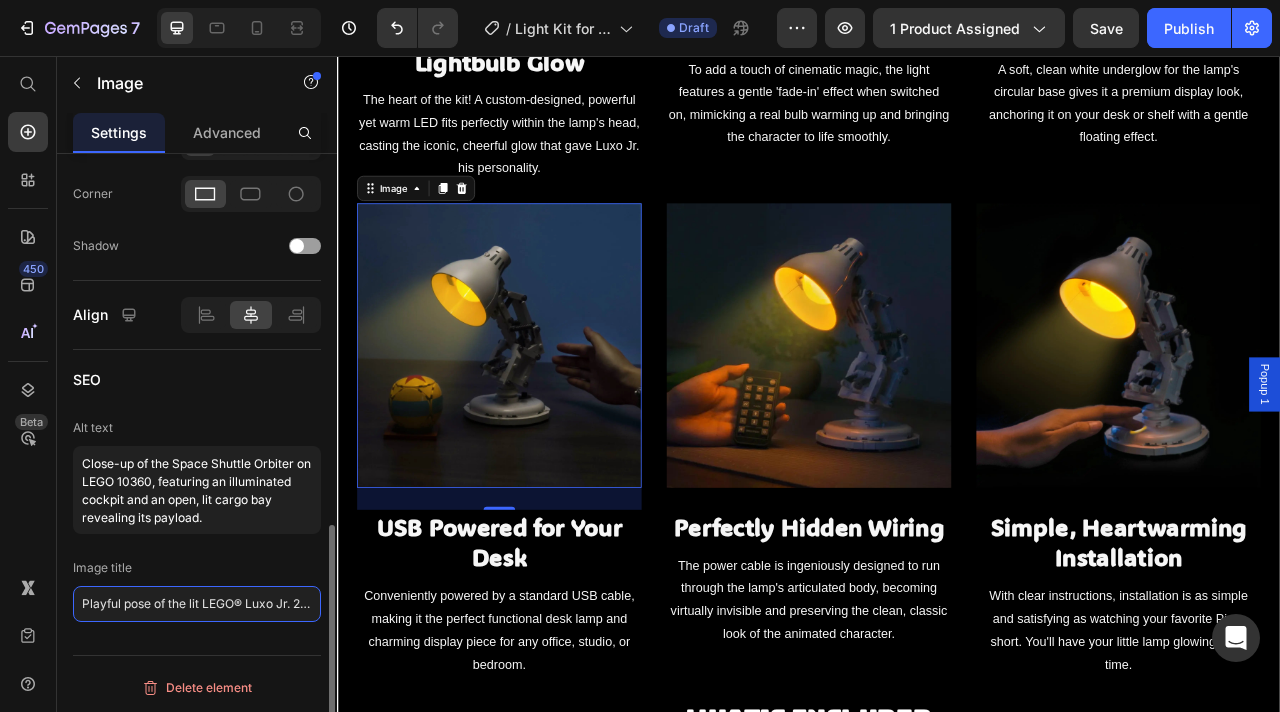 scroll, scrollTop: 0, scrollLeft: 121, axis: horizontal 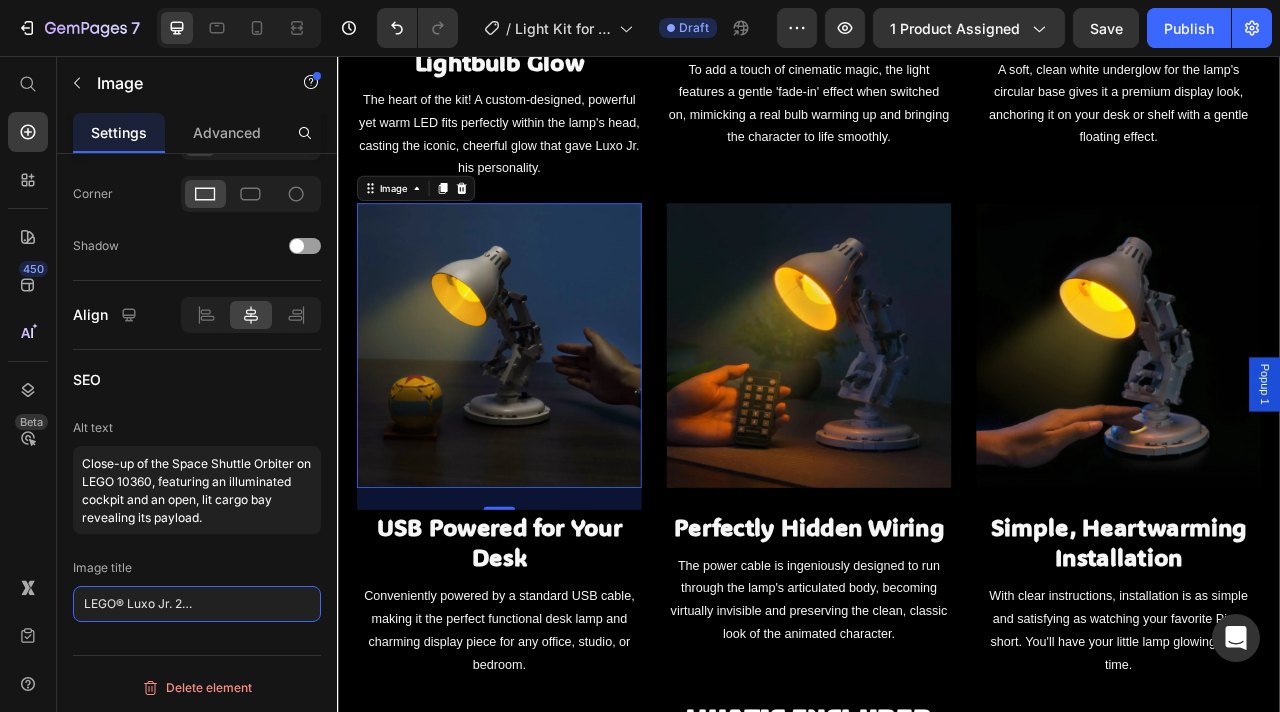type on "Playful pose of the lit LEGO® Luxo Jr. 21357 with the Pixar ball" 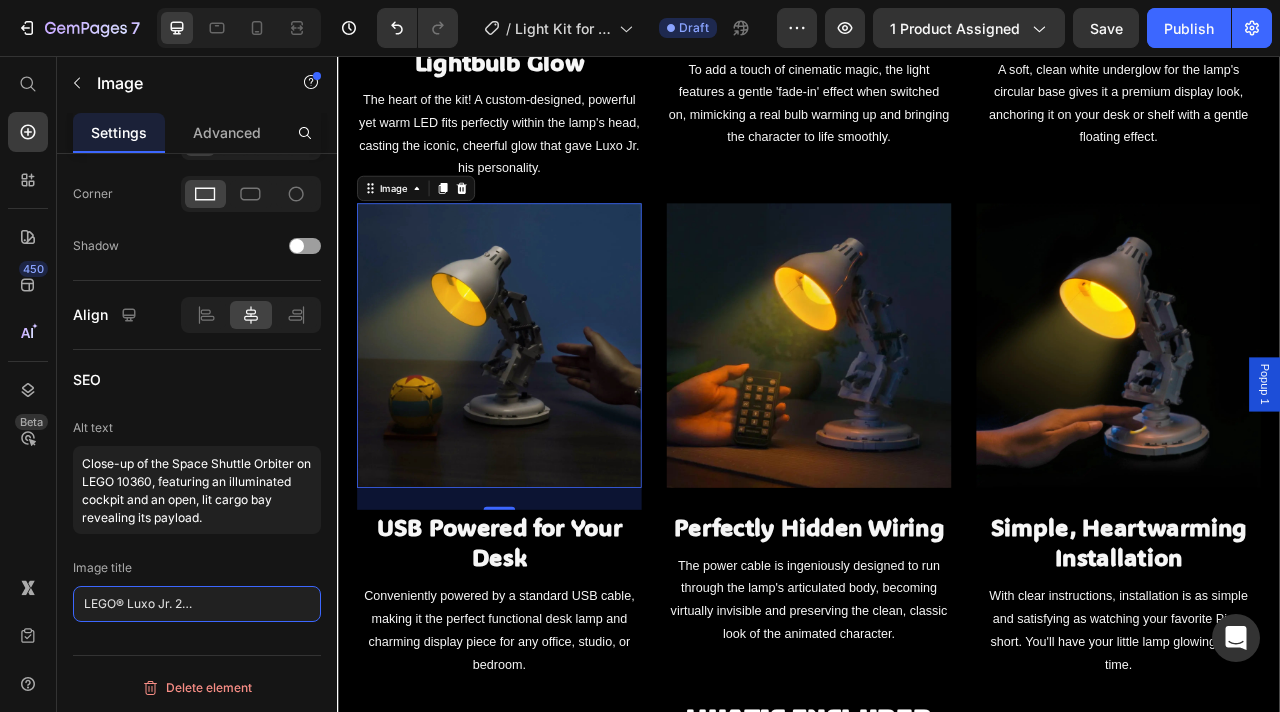 scroll, scrollTop: 0, scrollLeft: 0, axis: both 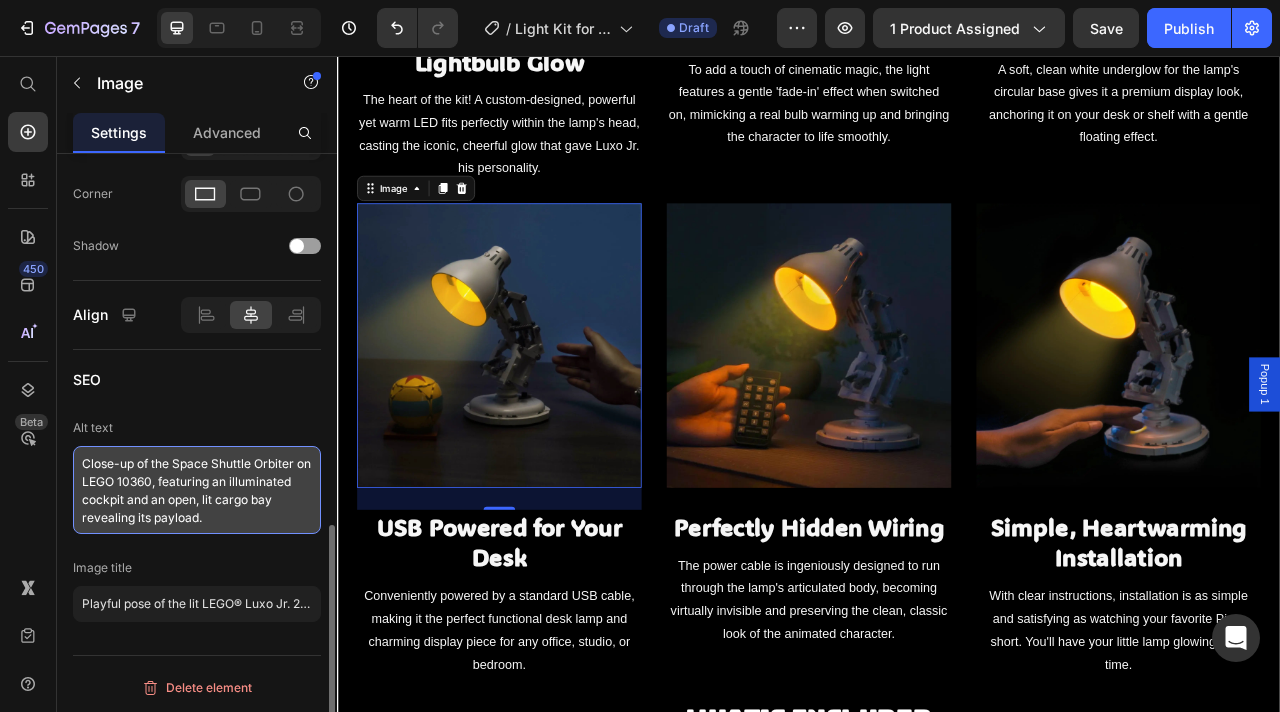 click on "Close-up of the Space Shuttle Orbiter on LEGO 10360, featuring an illuminated cockpit and an open, lit cargo bay revealing its payload." at bounding box center (197, 490) 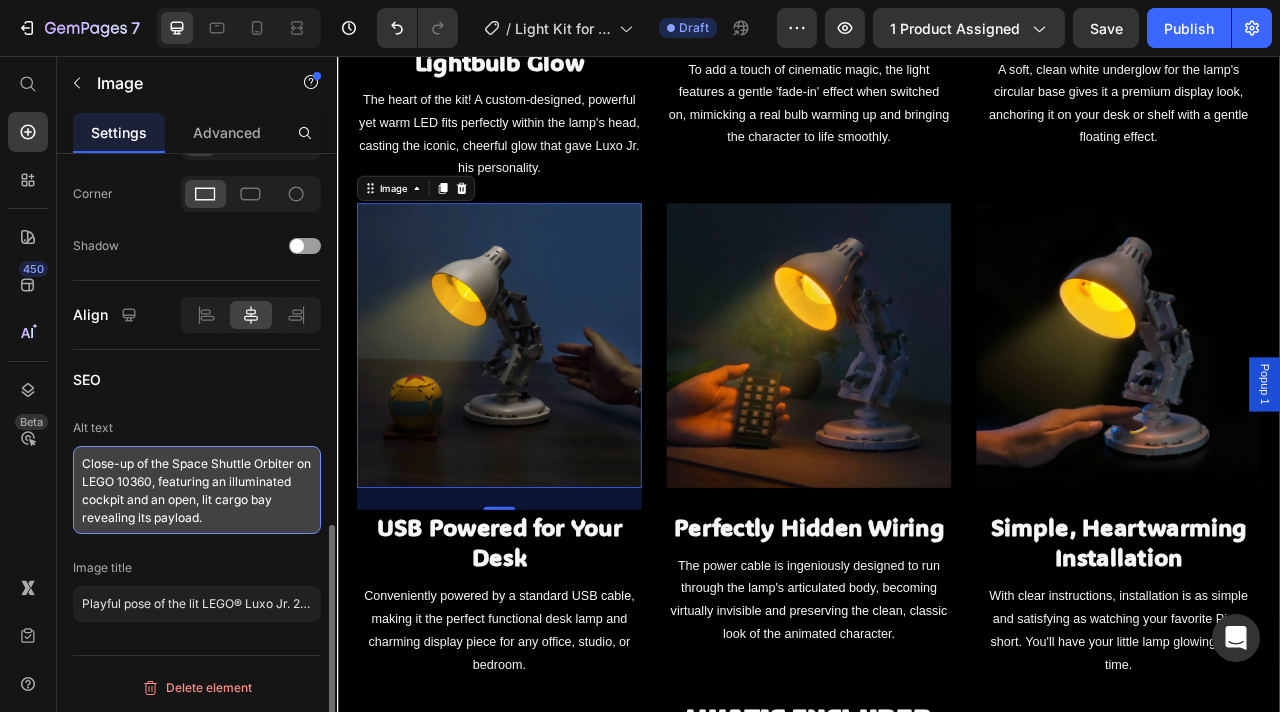 click on "Close-up of the Space Shuttle Orbiter on LEGO 10360, featuring an illuminated cockpit and an open, lit cargo bay revealing its payload." at bounding box center (197, 490) 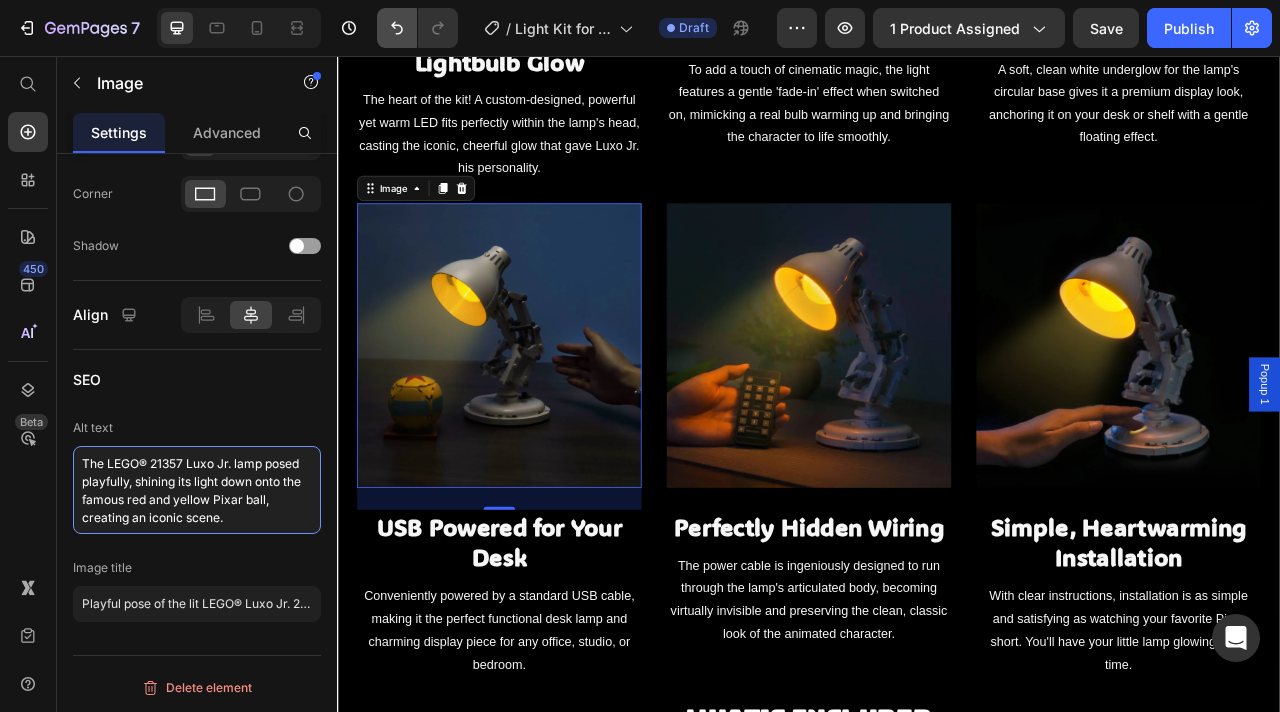 type on "The LEGO® 21357 Luxo Jr. lamp posed playfully, shining its light down onto the famous red and yellow Pixar ball, creating an iconic scene." 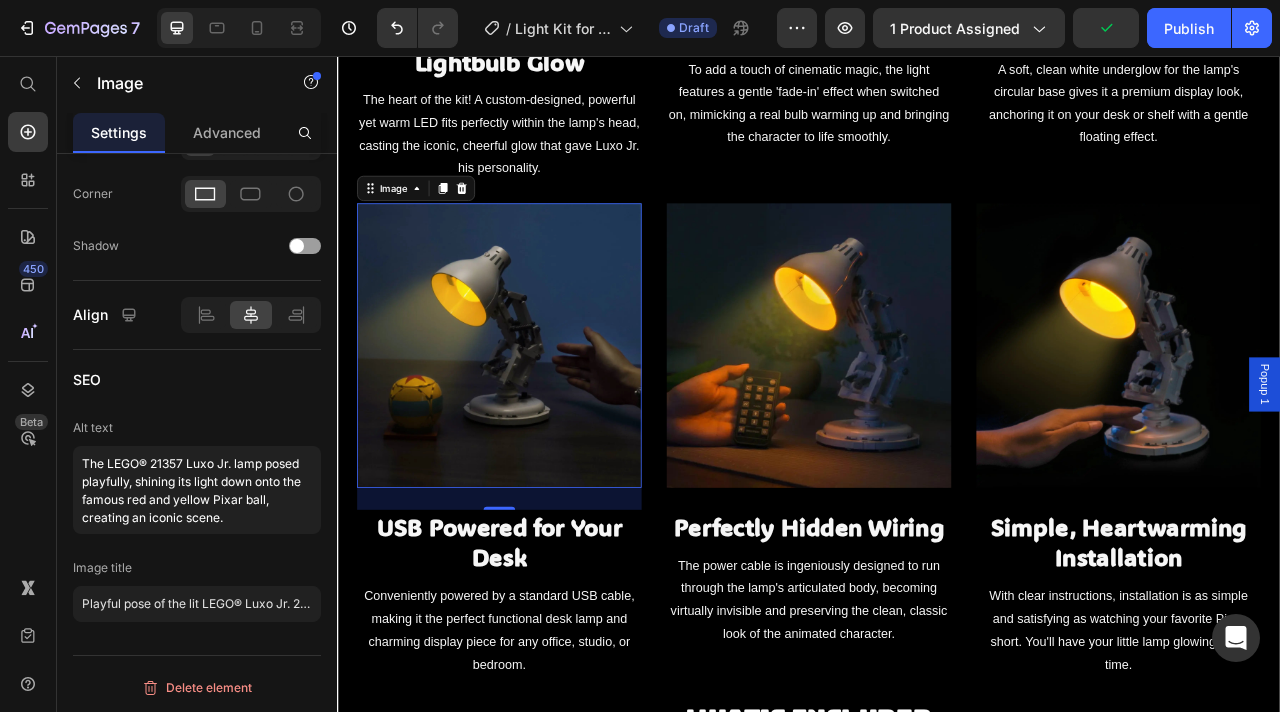 click at bounding box center (937, 424) 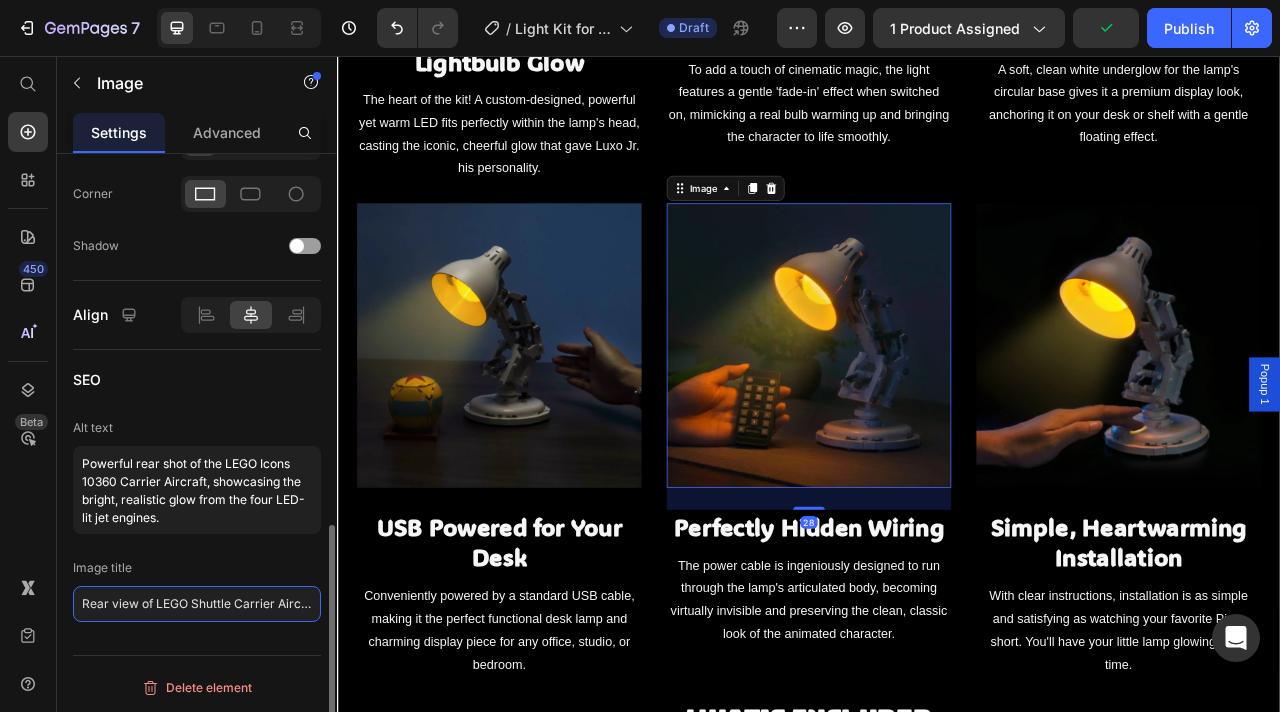 click on "Rear view of LEGO Shuttle Carrier Aircraft 10360 with glowing engines" 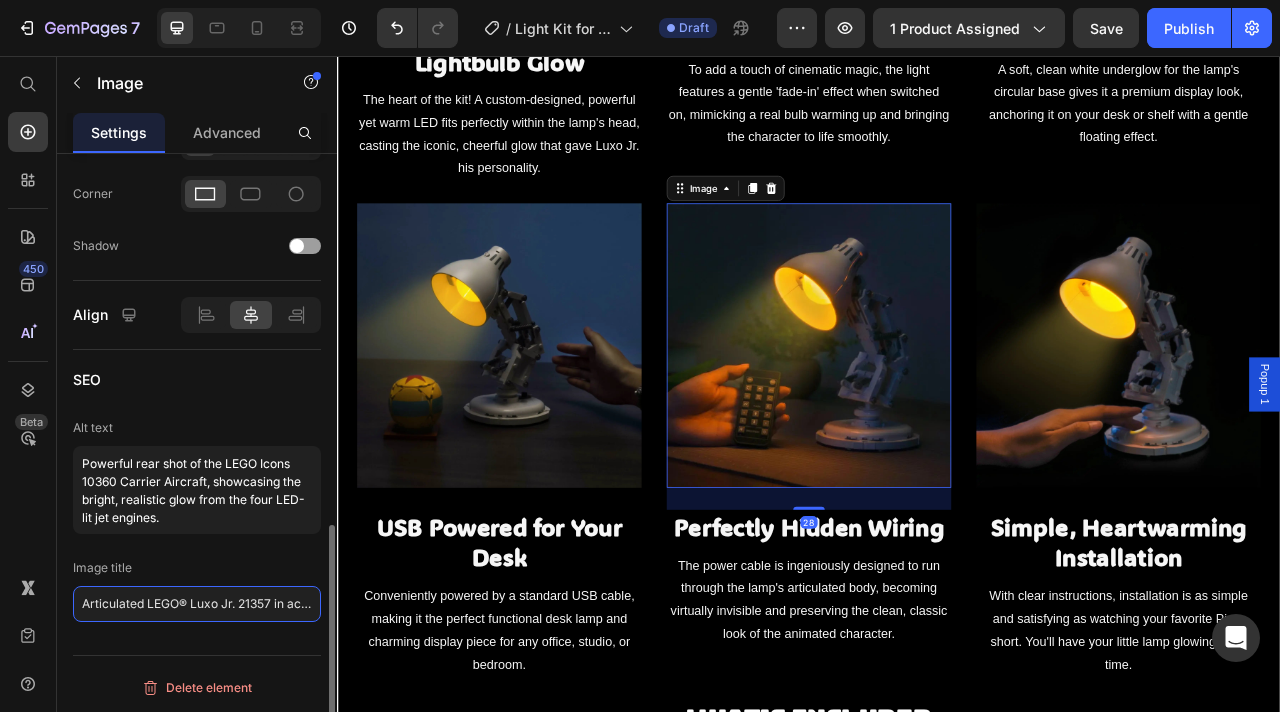 scroll, scrollTop: 0, scrollLeft: 127, axis: horizontal 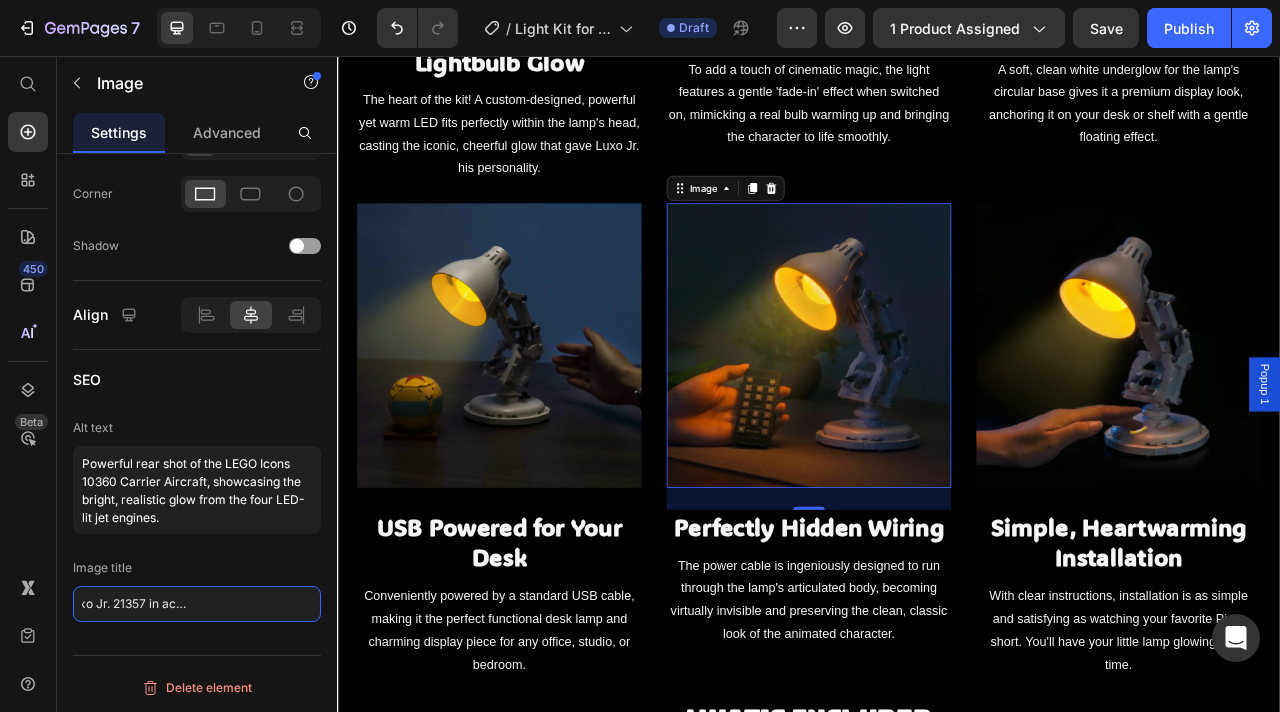 type on "Articulated LEGO® Luxo Jr. 21357 in action with flexible lighting" 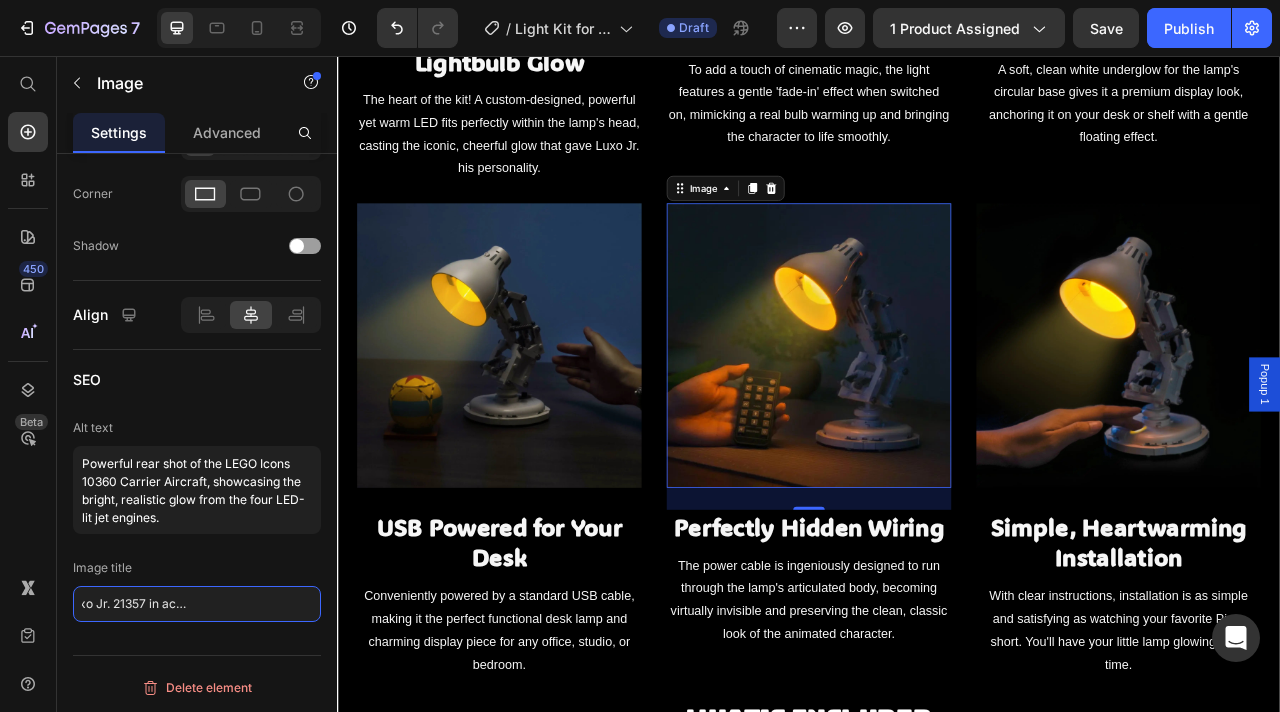 scroll, scrollTop: 0, scrollLeft: 0, axis: both 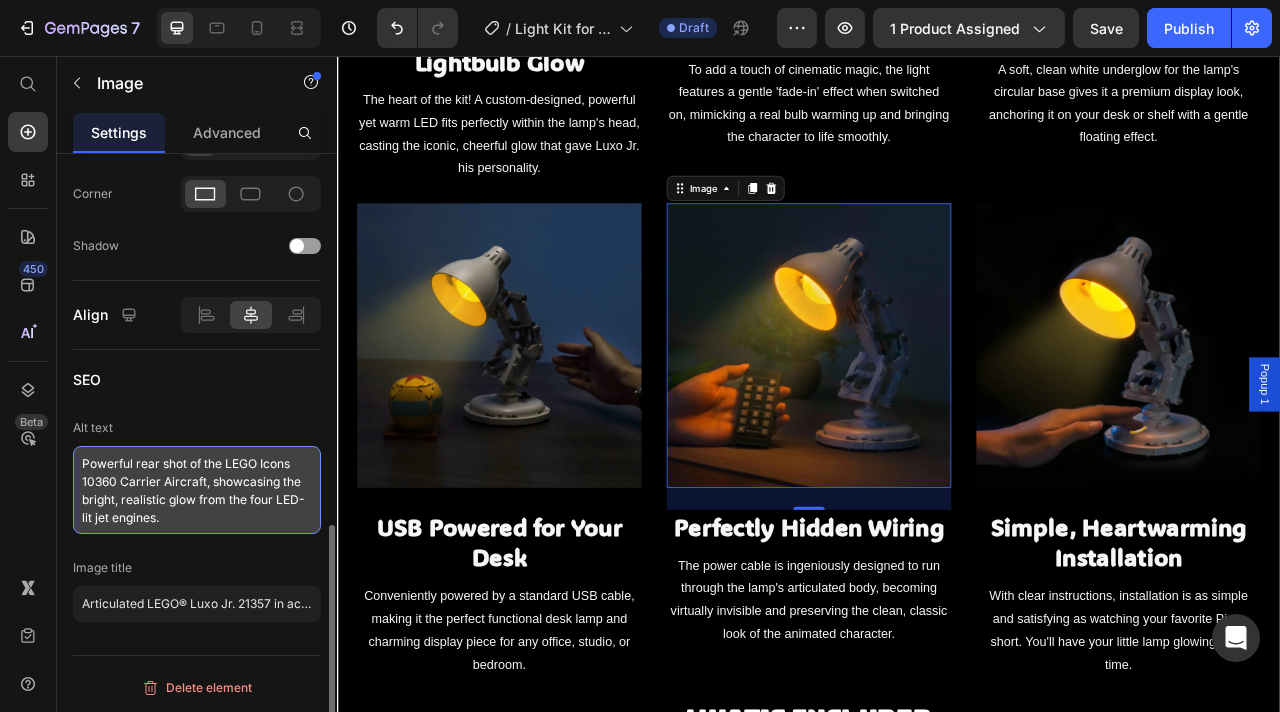 click on "Powerful rear shot of the LEGO Icons 10360 Carrier Aircraft, showcasing the bright, realistic glow from the four LED-lit jet engines." at bounding box center [197, 490] 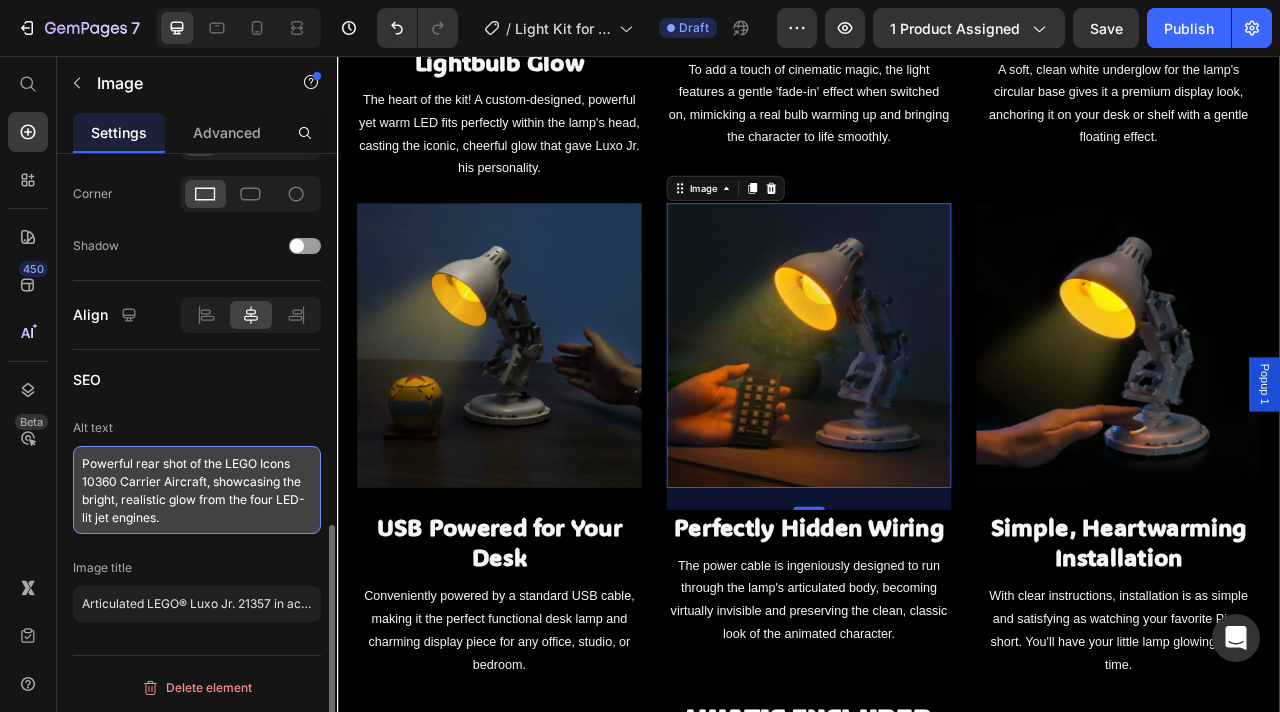 click on "Powerful rear shot of the LEGO Icons 10360 Carrier Aircraft, showcasing the bright, realistic glow from the four LED-lit jet engines." at bounding box center [197, 490] 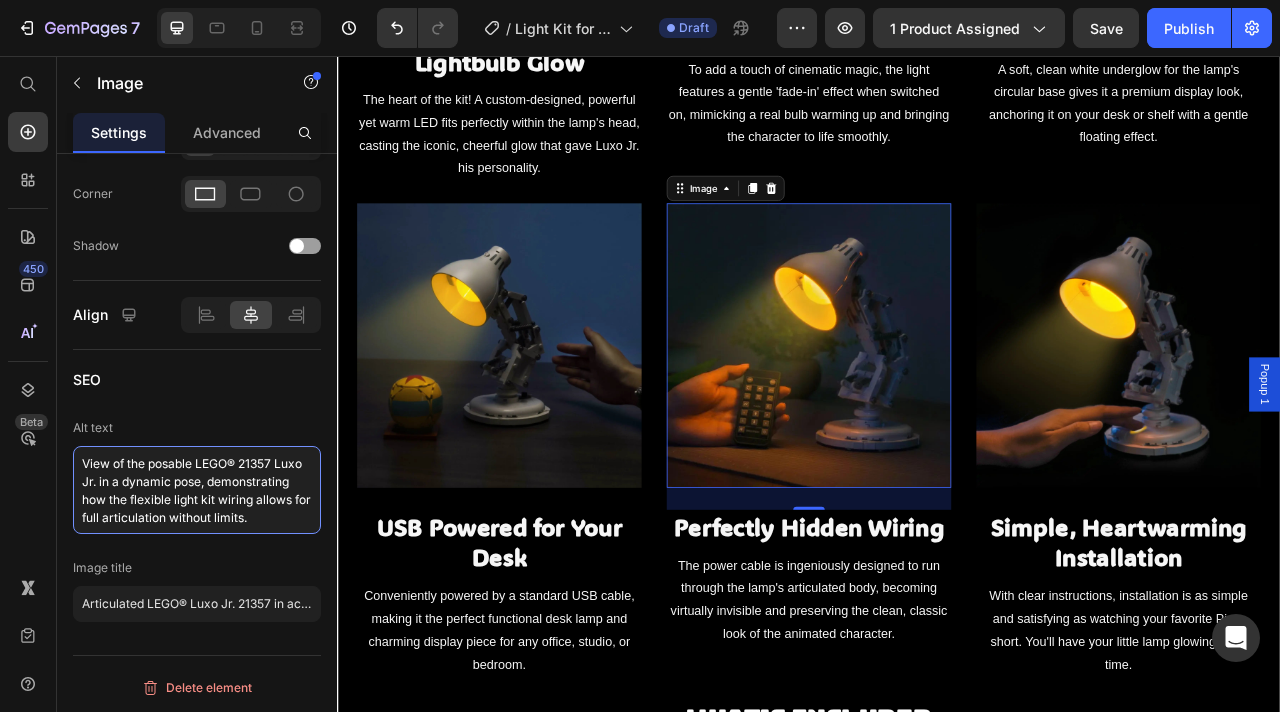 type on "View of the posable LEGO® 21357 Luxo Jr. in a dynamic pose, demonstrating how the flexible light kit wiring allows for full articulation without limits." 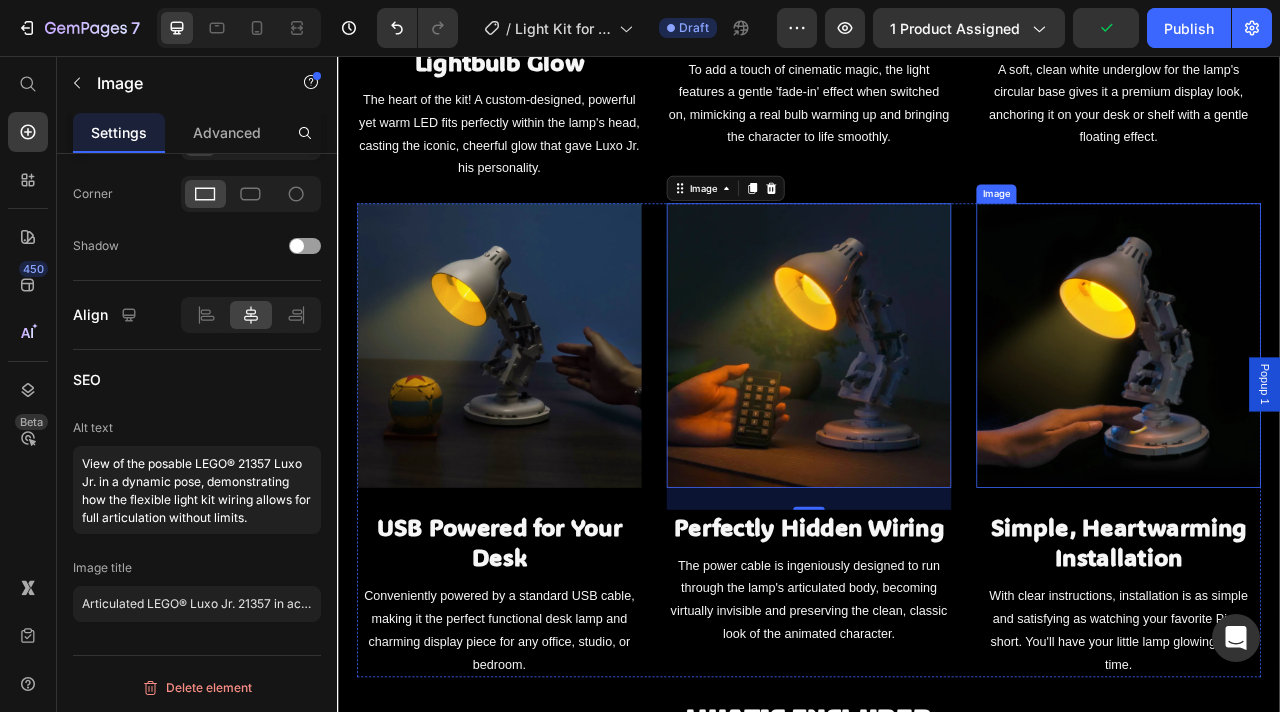 click at bounding box center (1331, 424) 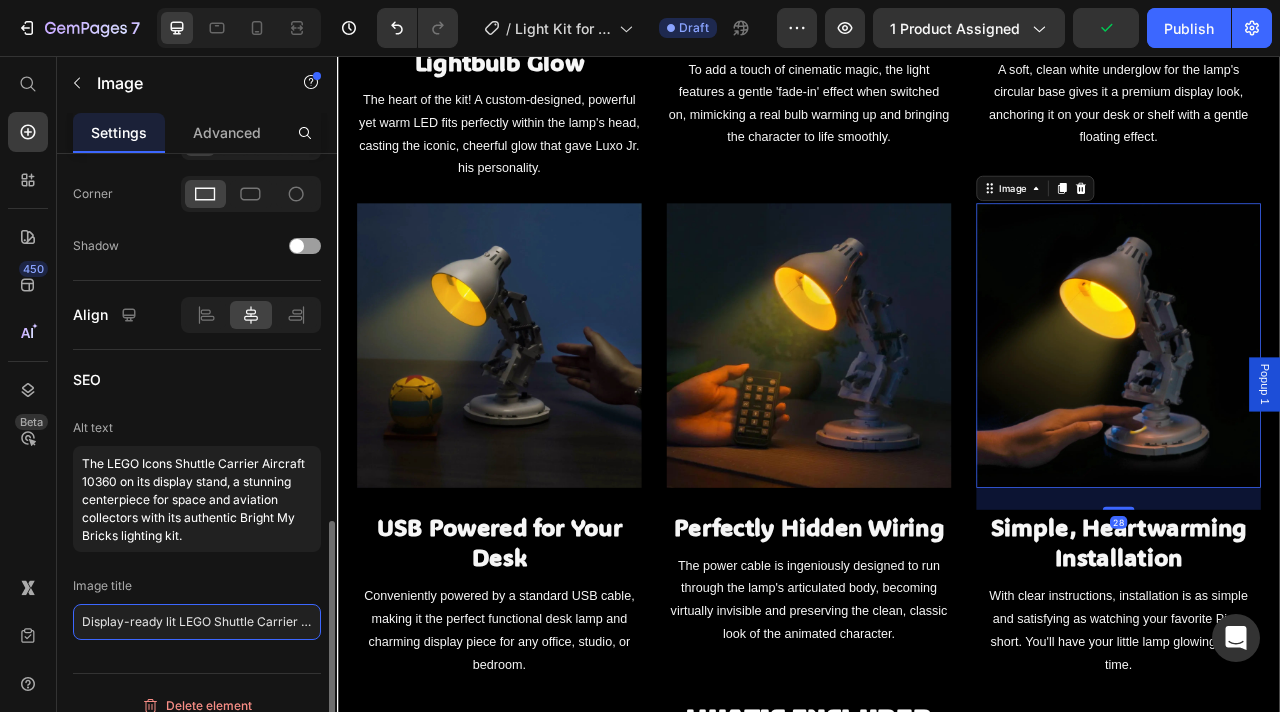 click on "Display-ready lit LEGO Shuttle Carrier 10360 for aerospace fans" 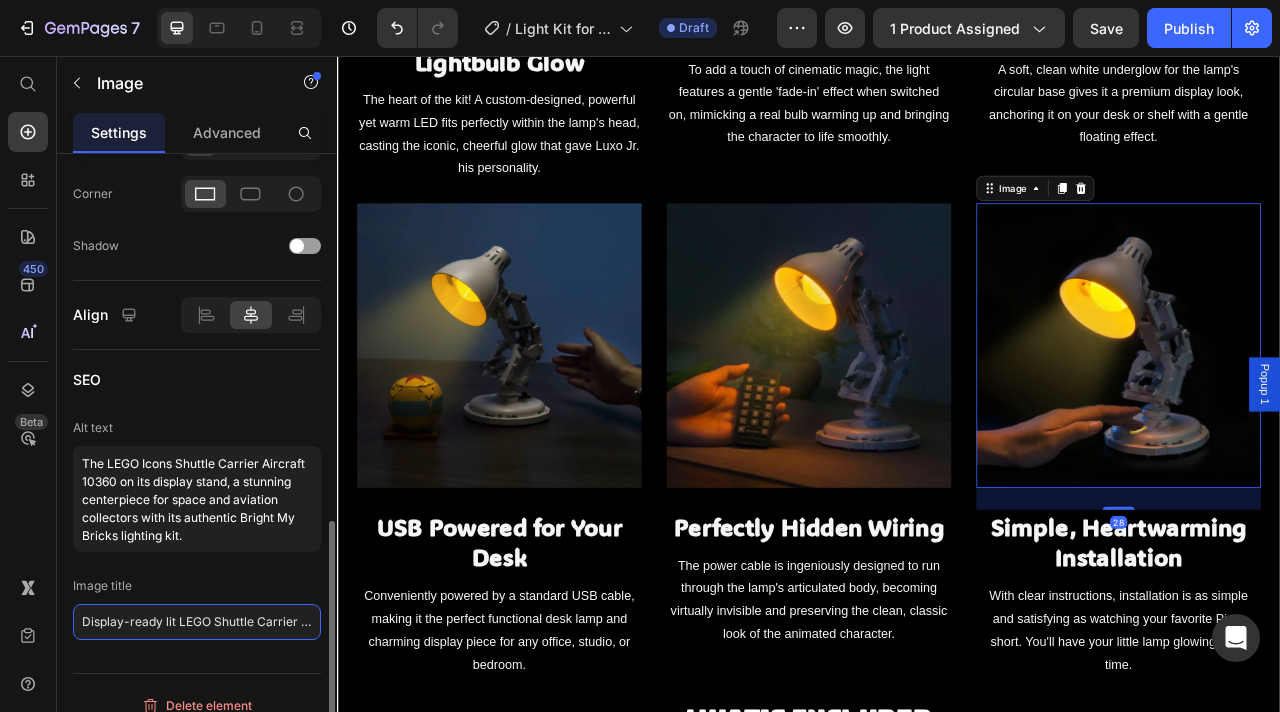 click on "Display-ready lit LEGO Shuttle Carrier 10360 for aerospace fans" 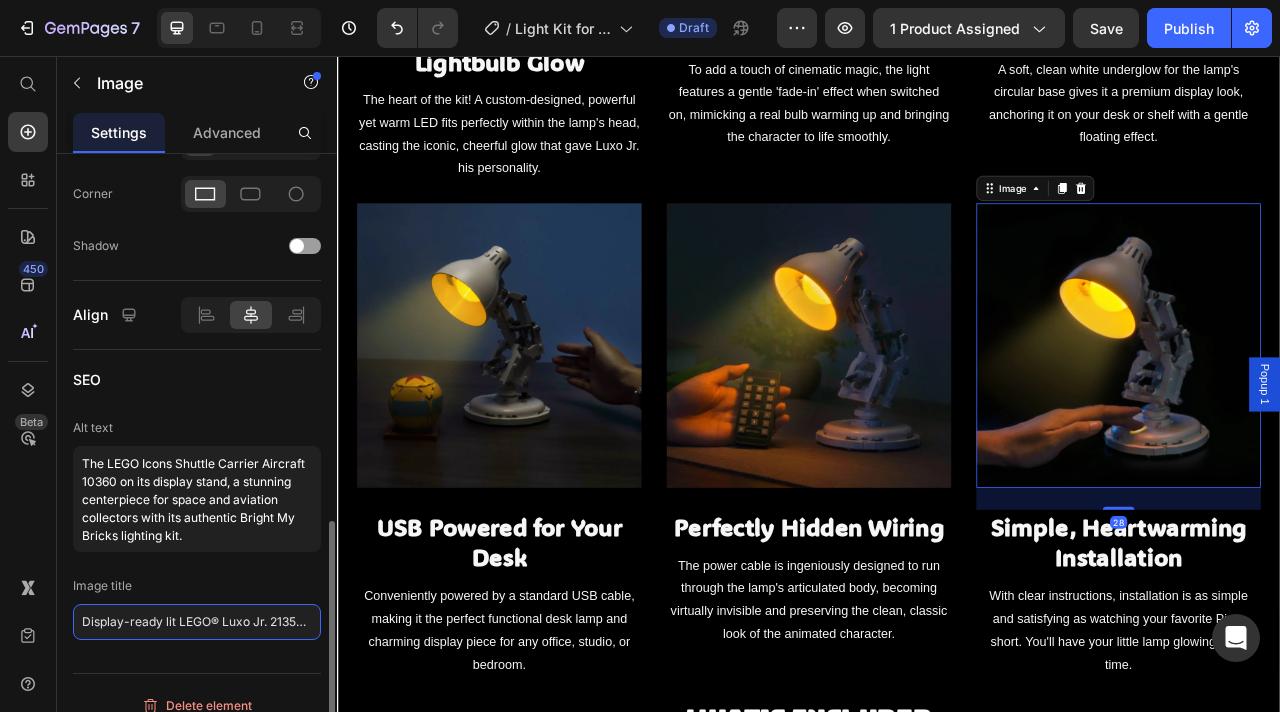 scroll, scrollTop: 0, scrollLeft: 122, axis: horizontal 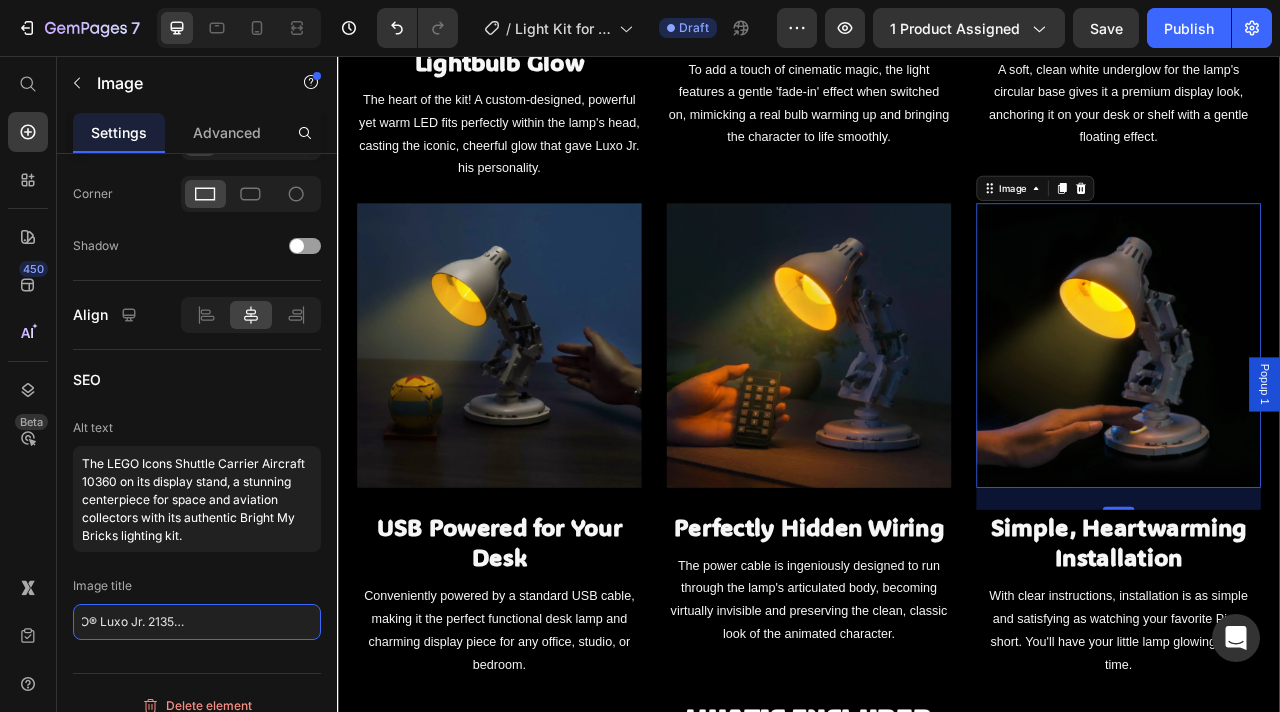 type on "Display-ready lit LEGO® Luxo Jr. 21357 for Disney & Pixar fans" 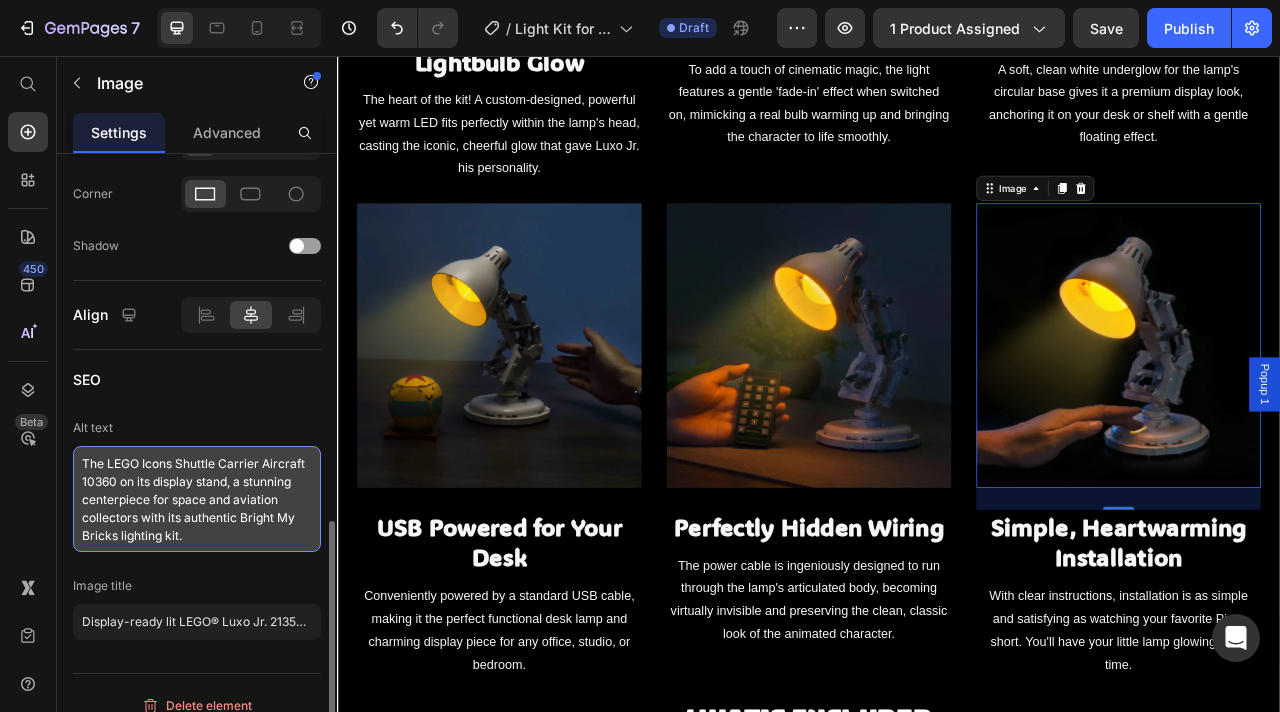 click on "The LEGO Icons Shuttle Carrier Aircraft 10360 on its display stand, a stunning centerpiece for space and aviation collectors with its authentic Bright My Bricks lighting kit." at bounding box center (197, 499) 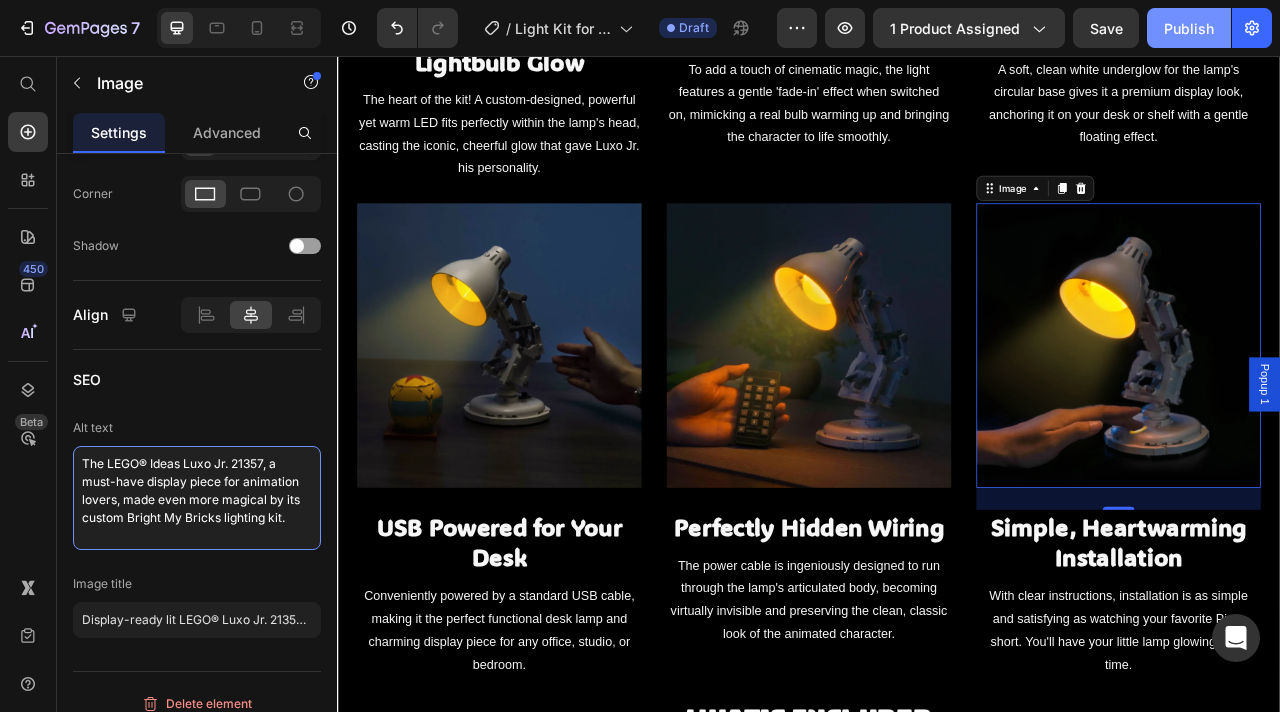 type on "The LEGO® Ideas Luxo Jr. 21357, a must-have display piece for animation lovers, made even more magical by its custom Bright My Bricks lighting kit." 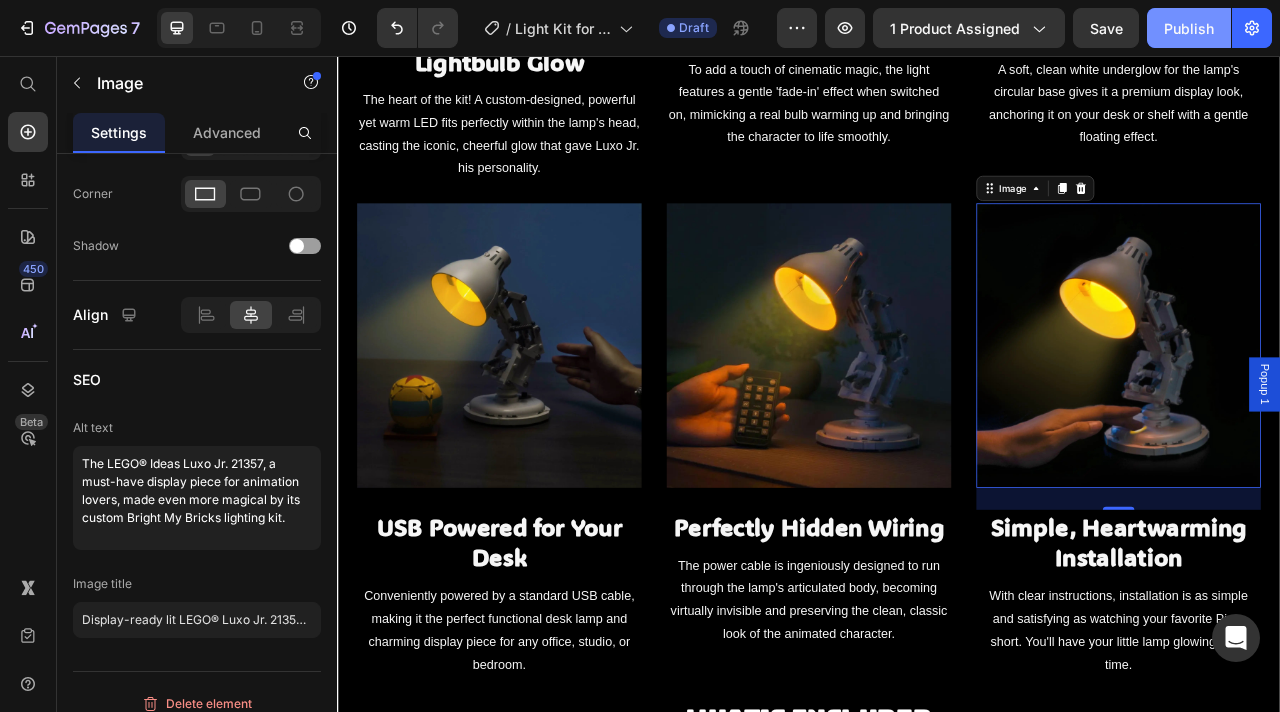 click on "Publish" 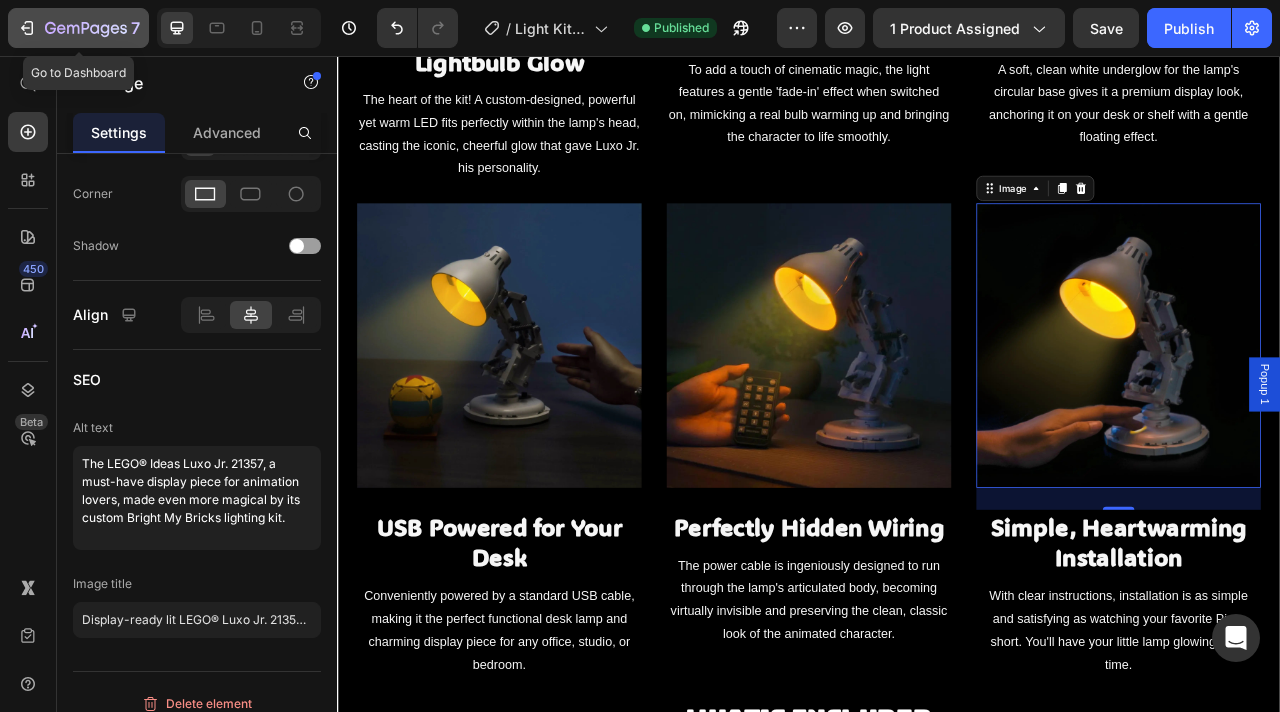 click on "7" 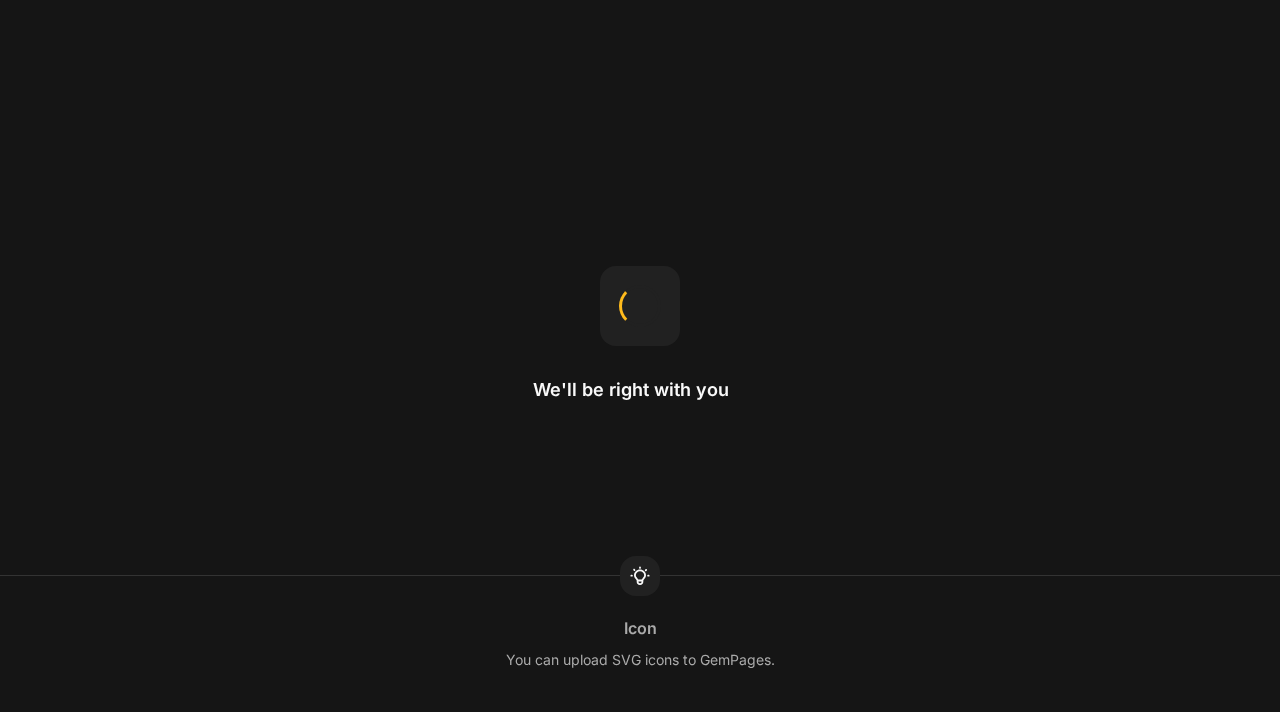 scroll, scrollTop: 0, scrollLeft: 0, axis: both 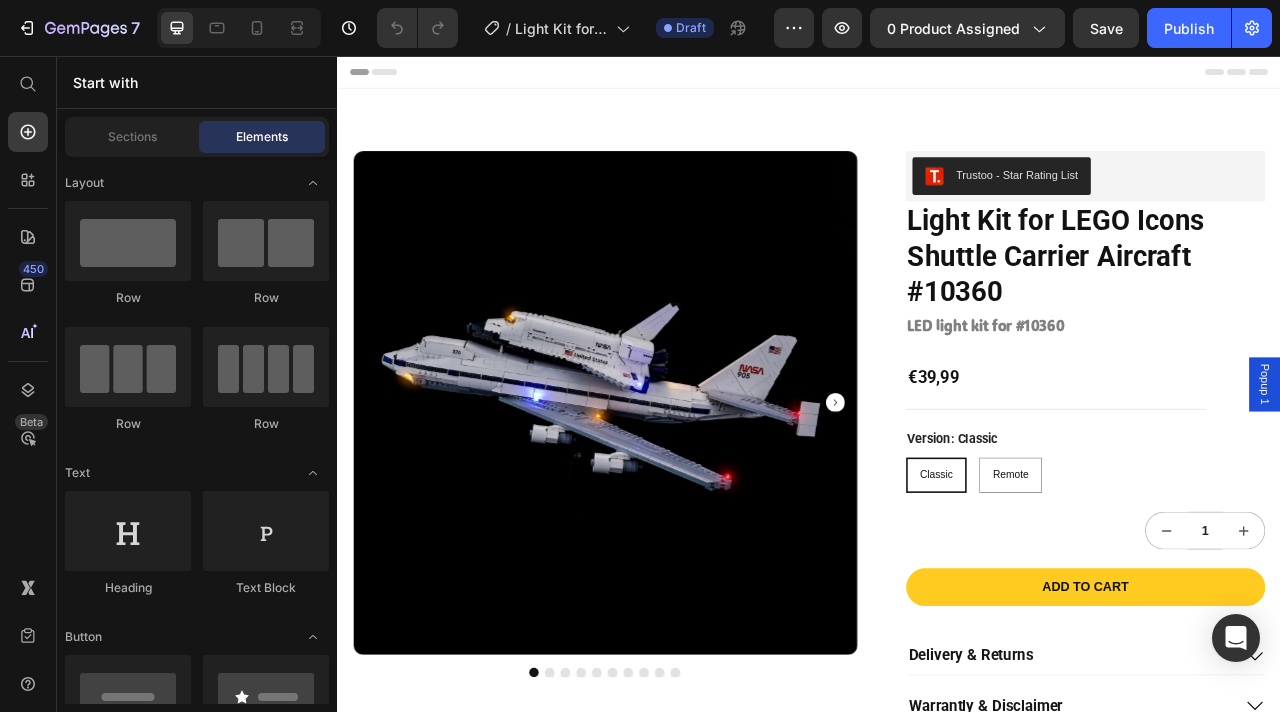 click at bounding box center [677, 497] 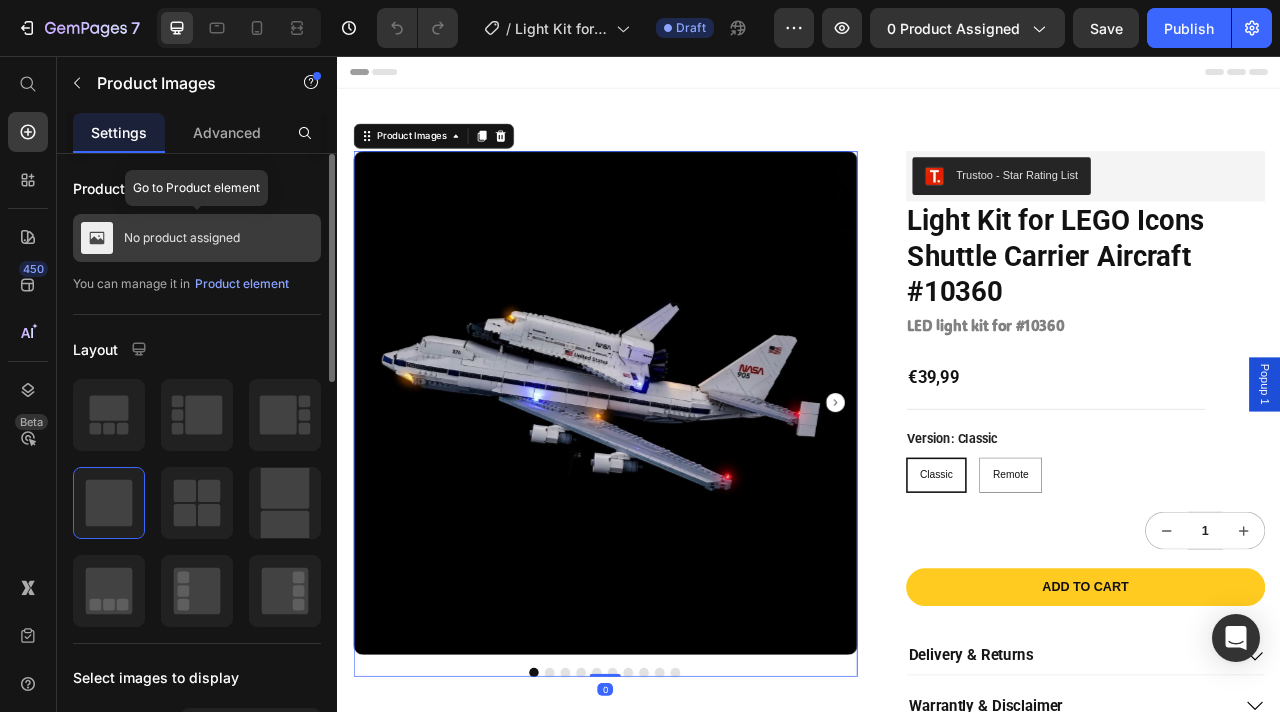 click on "No product assigned" at bounding box center (197, 238) 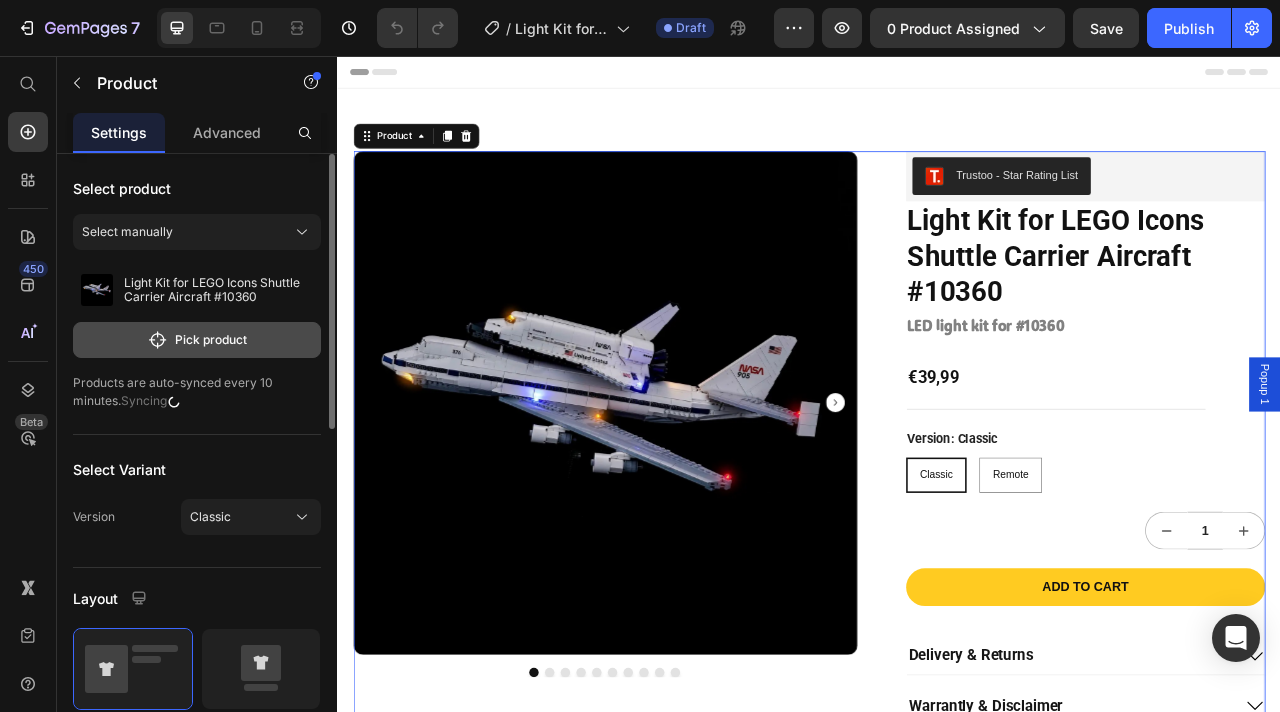 click on "Pick product" at bounding box center (197, 340) 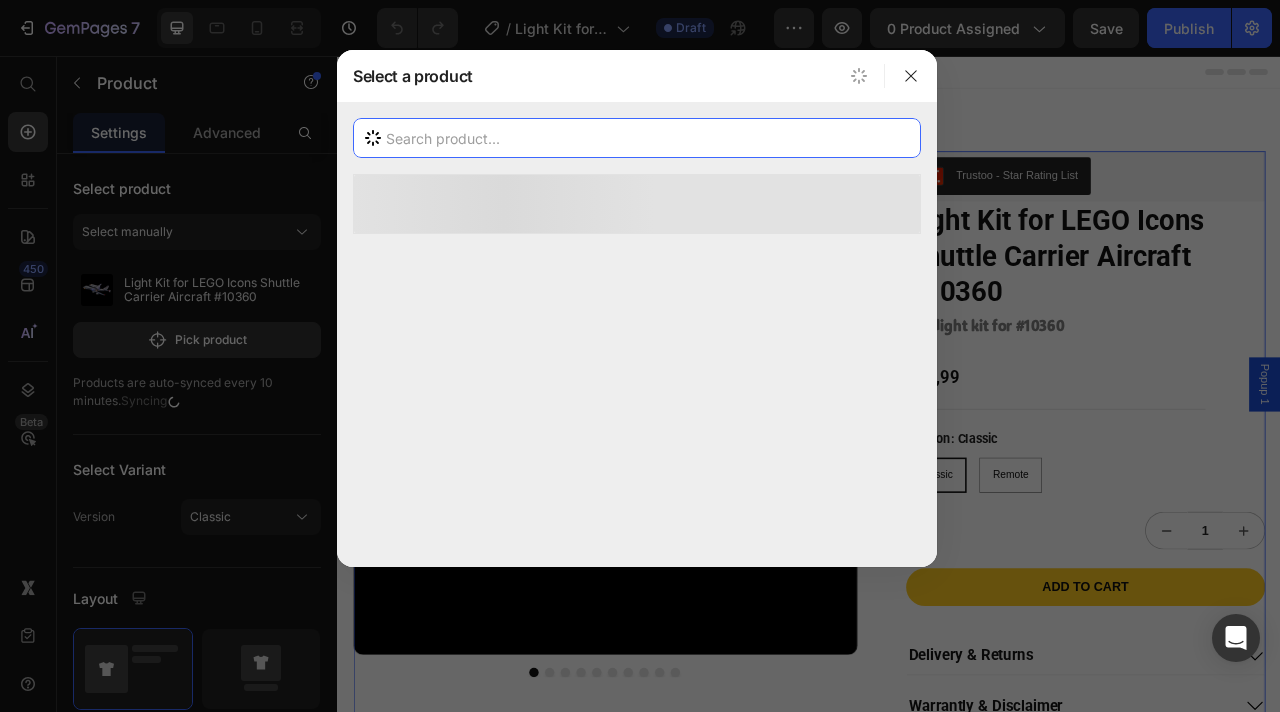 click at bounding box center [637, 138] 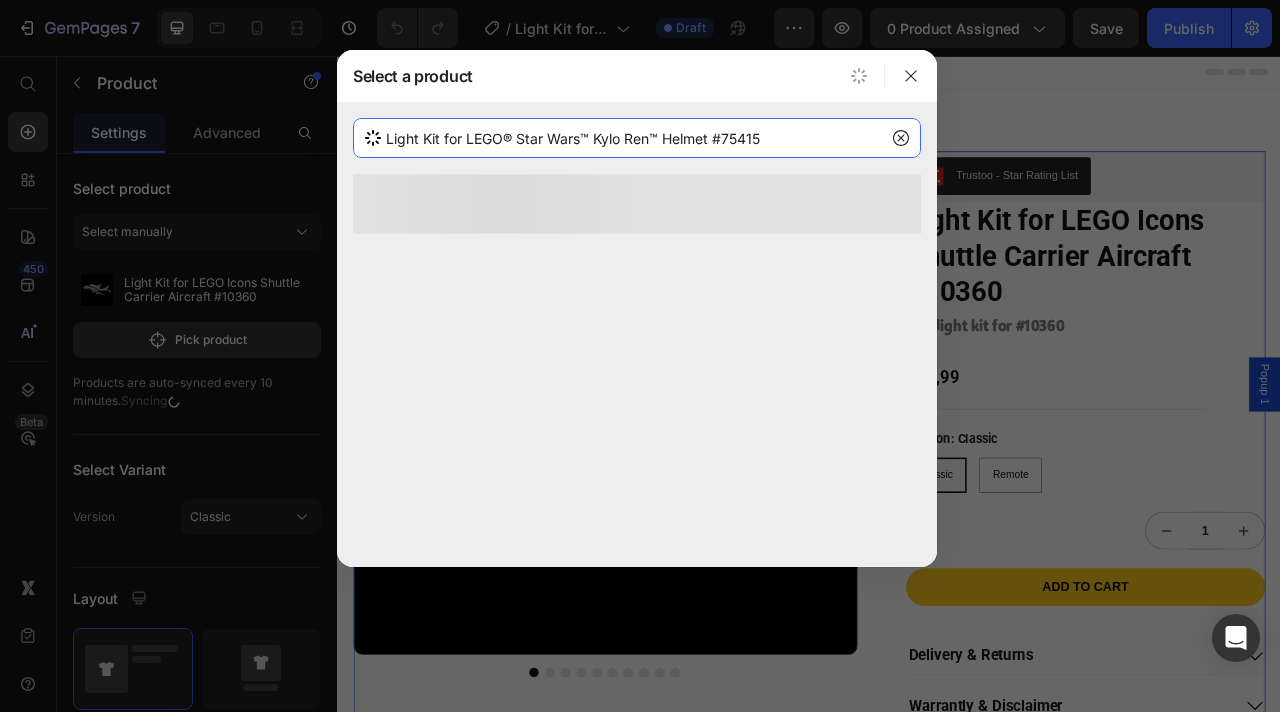 type on "Light Kit for LEGO® Star Wars™ Kylo Ren™ Helmet #75415" 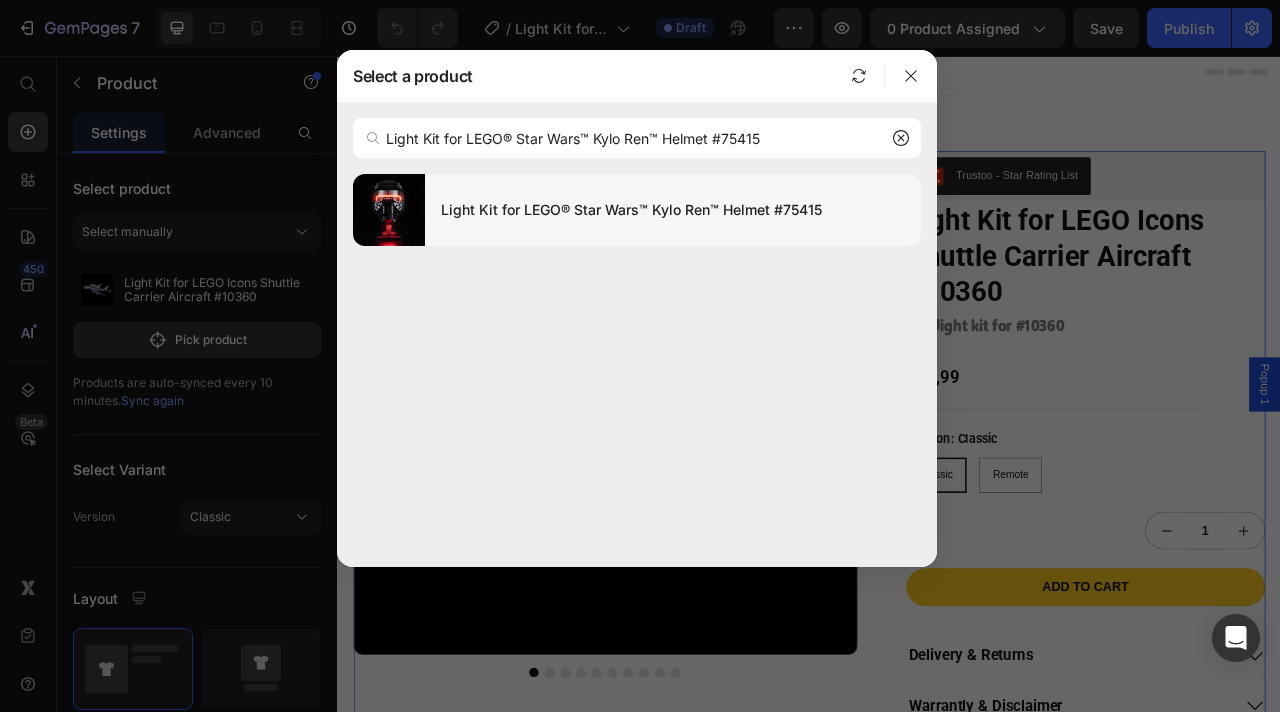 click on "Light Kit for LEGO® Star Wars™ Kylo Ren™ Helmet #75415" 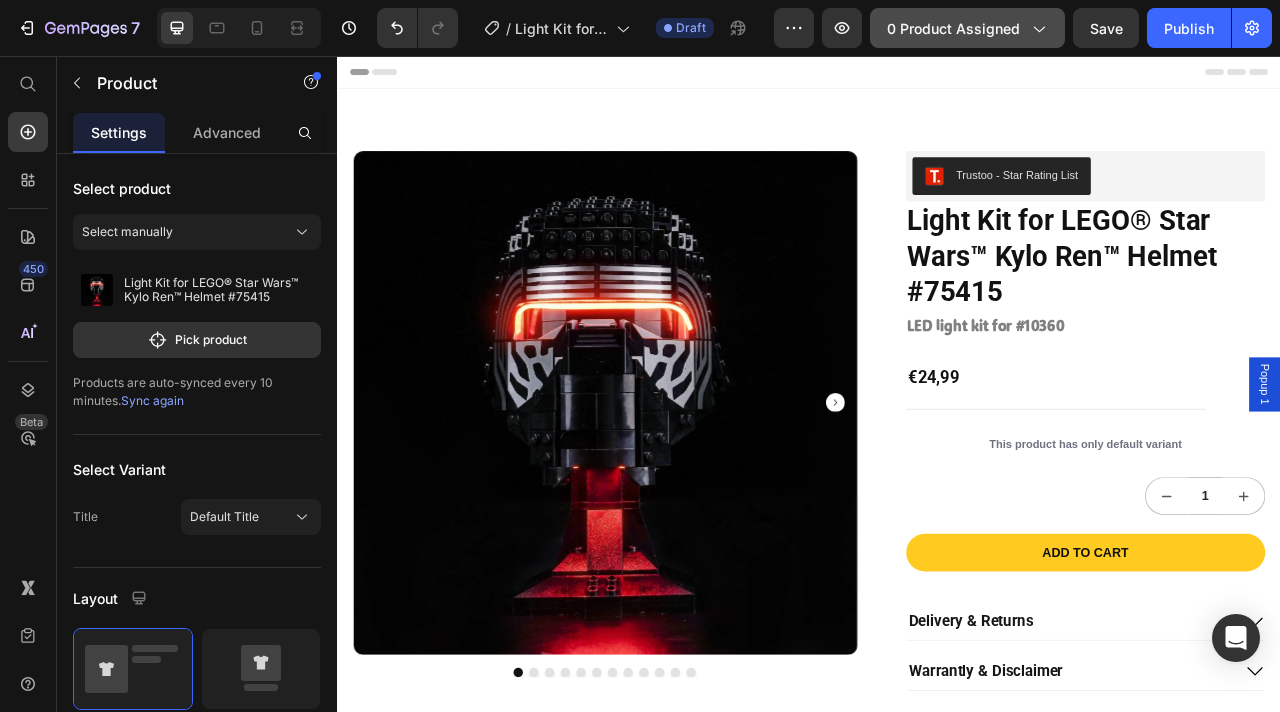 click on "0 product assigned" 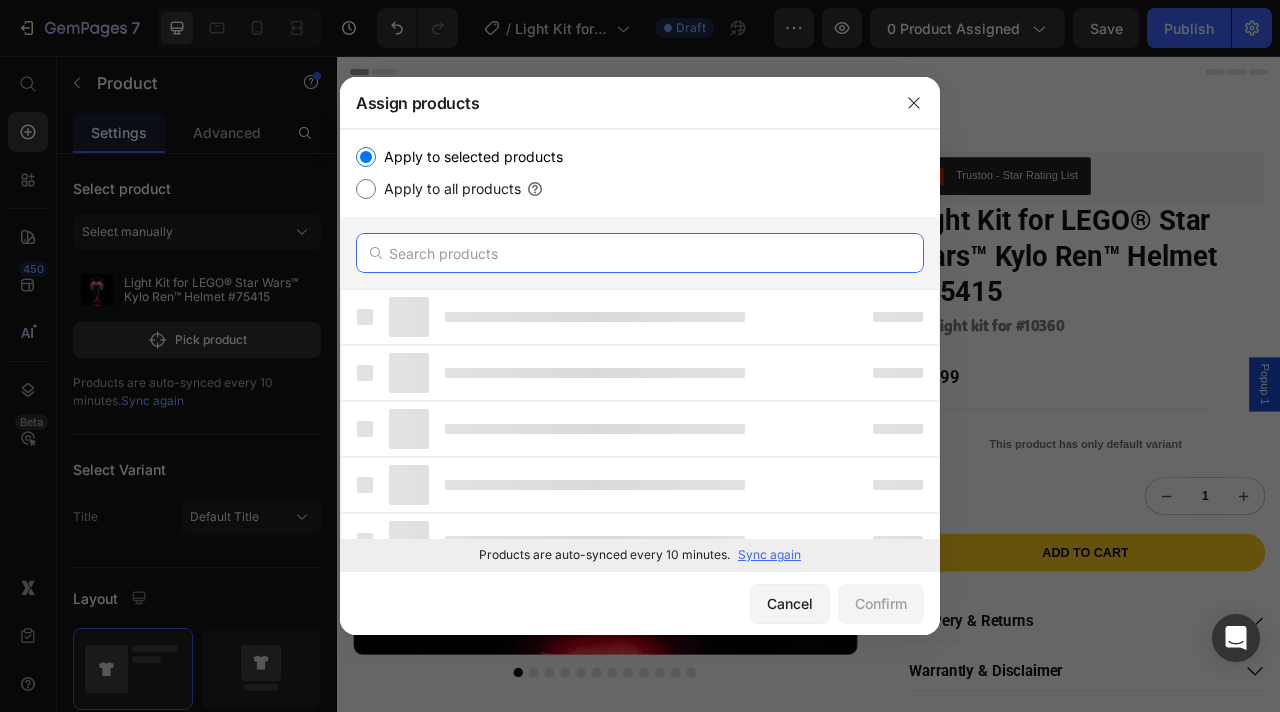 click at bounding box center (640, 253) 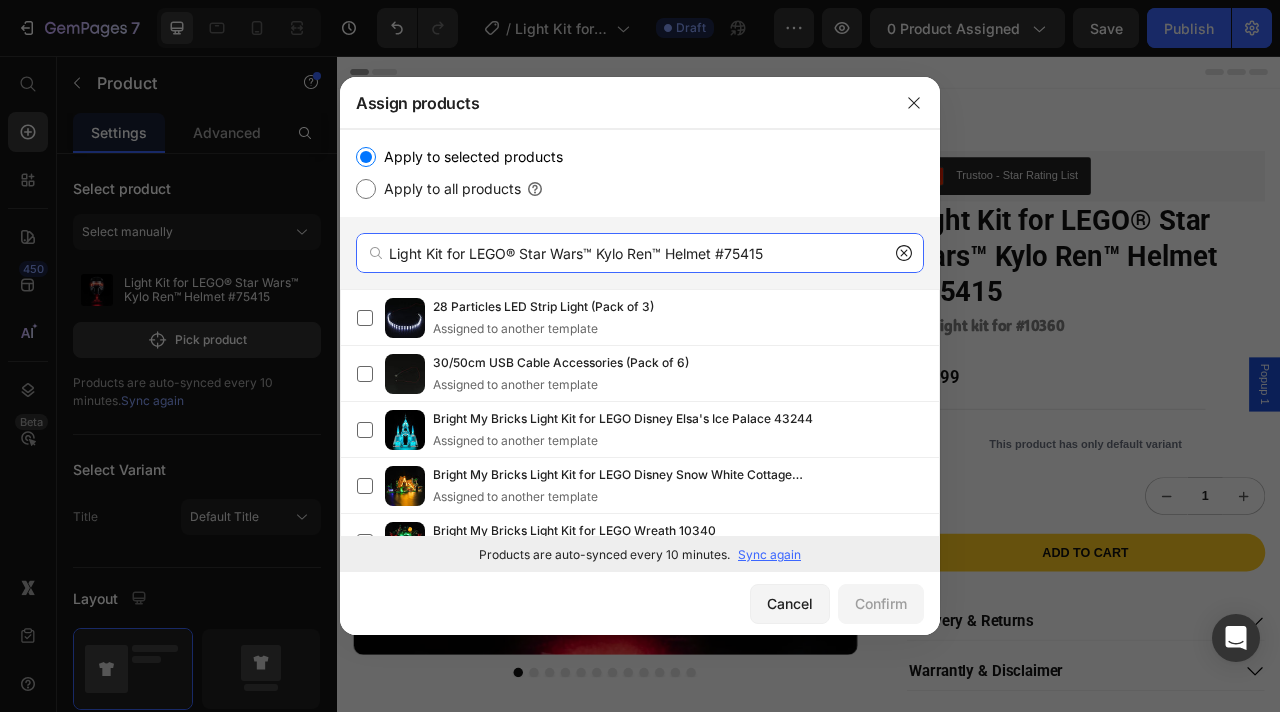 click on "Light Kit for LEGO® Star Wars™ Kylo Ren™ Helmet #75415" at bounding box center (640, 253) 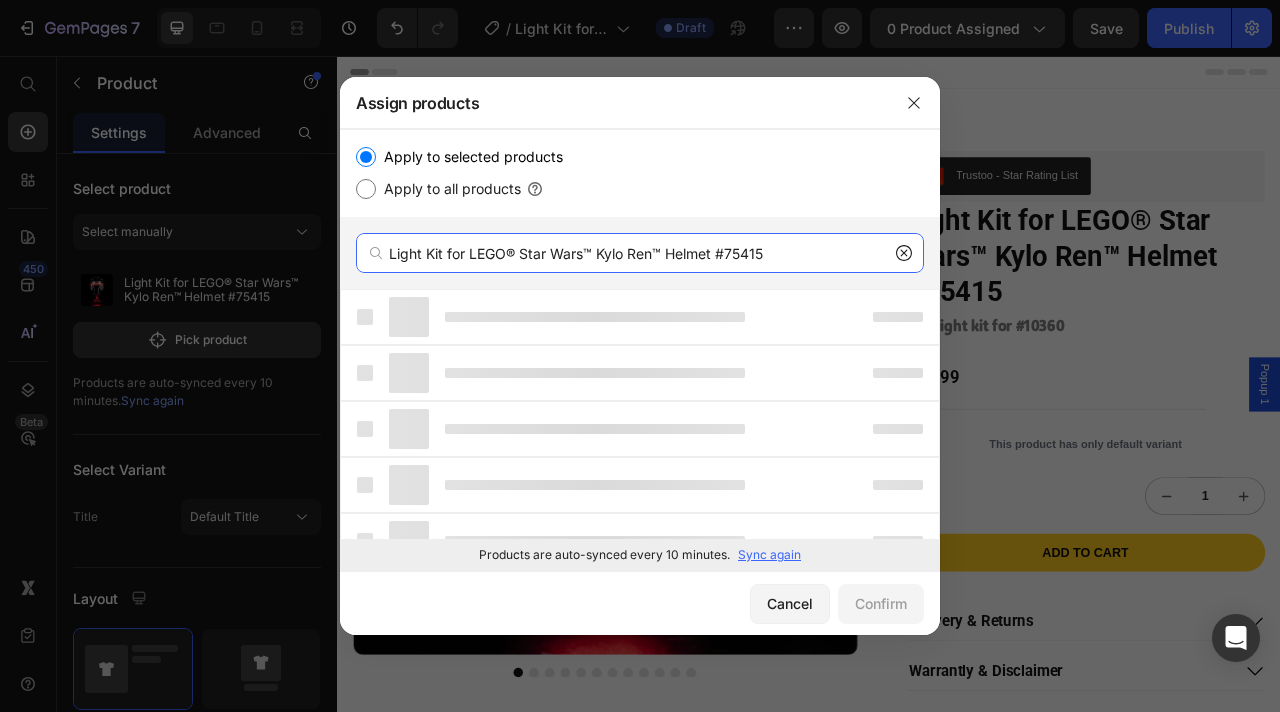 type on "Light Kit for LEGO® Star Wars™ Kylo Ren™ Helmet #75415" 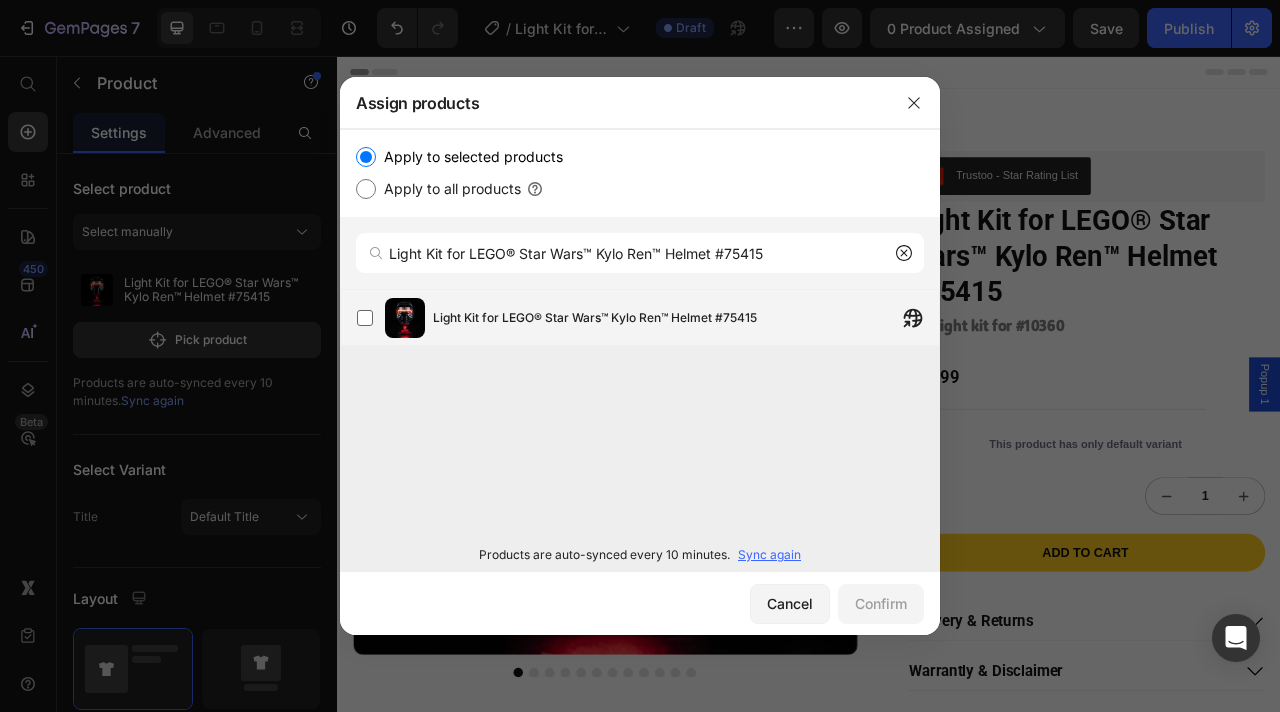 click on "Light Kit for LEGO® Star Wars™ Kylo Ren™ Helmet #75415" at bounding box center (595, 318) 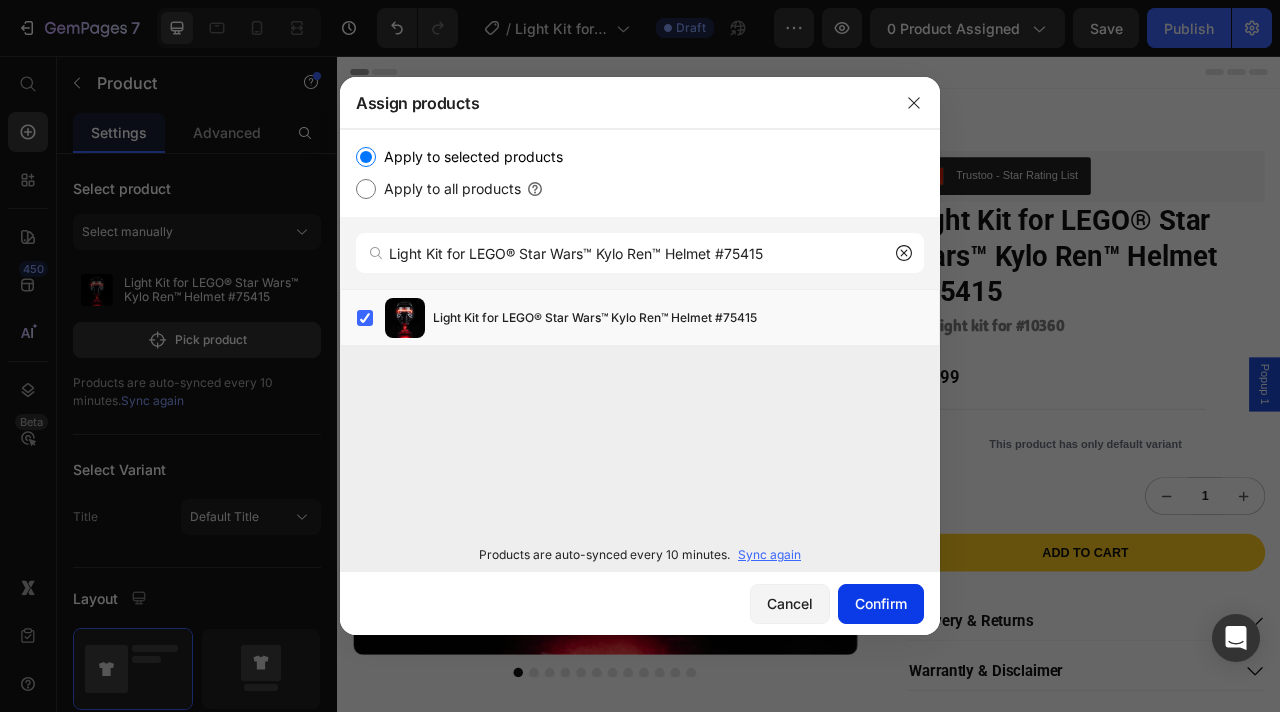 click on "Confirm" at bounding box center [881, 603] 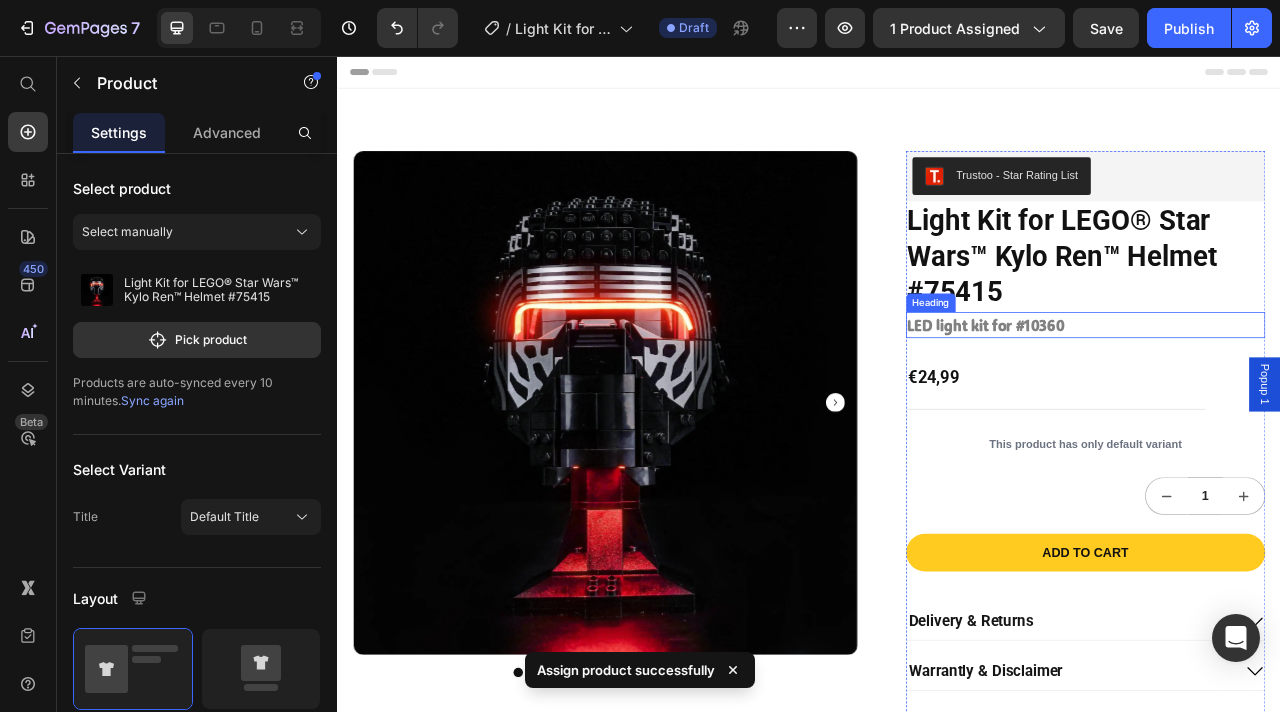 click on "LED light kit for #10360" at bounding box center (1162, 399) 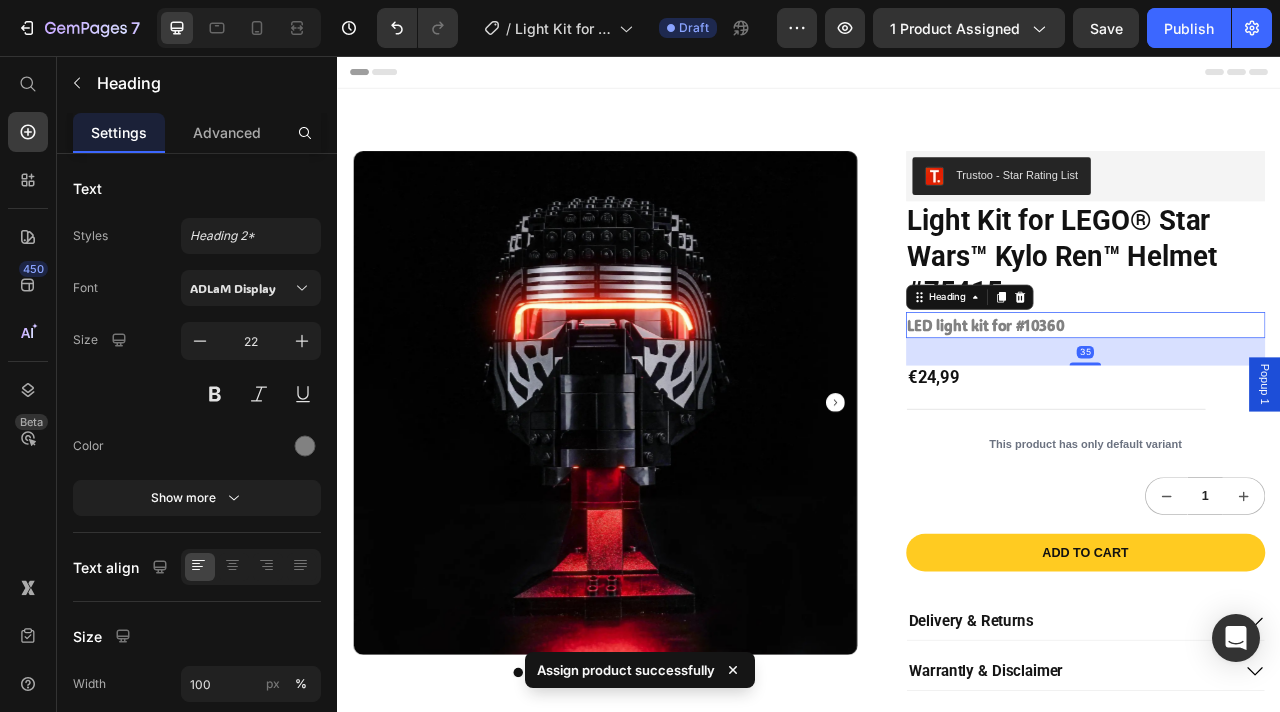 click on "LED light kit for #10360" at bounding box center (1289, 399) 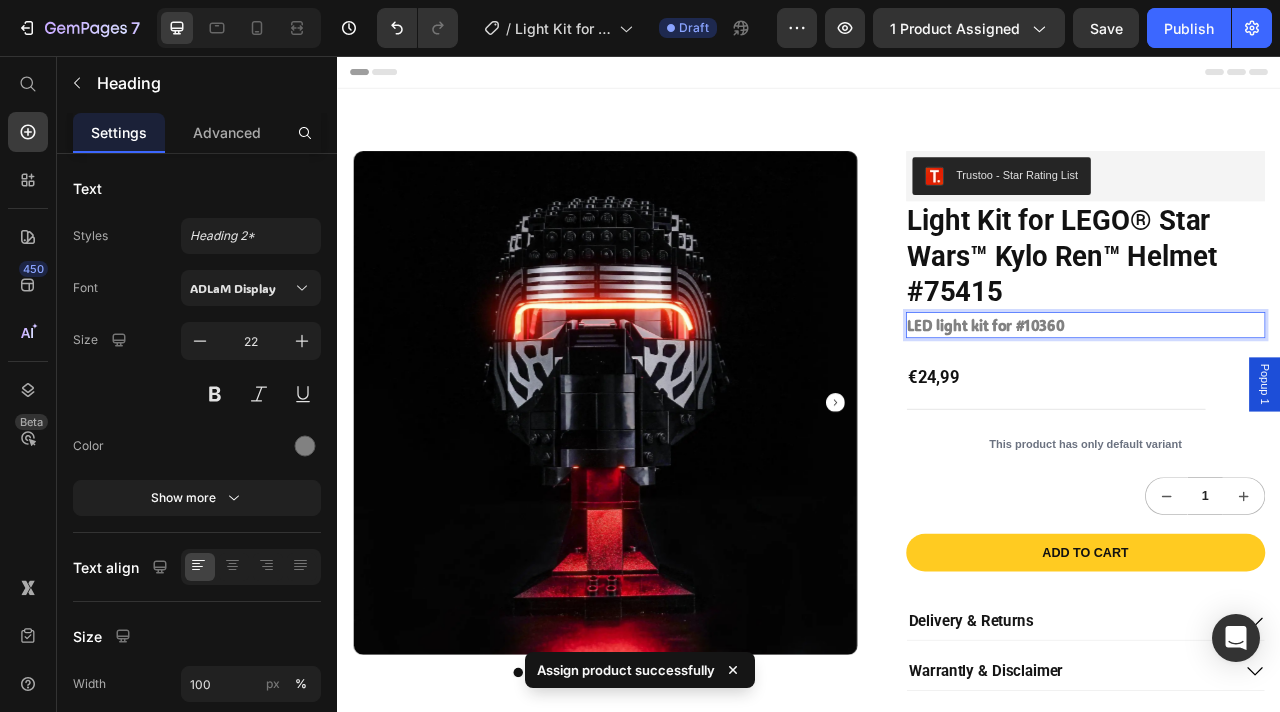 click on "LED light kit for #10360" at bounding box center [1162, 399] 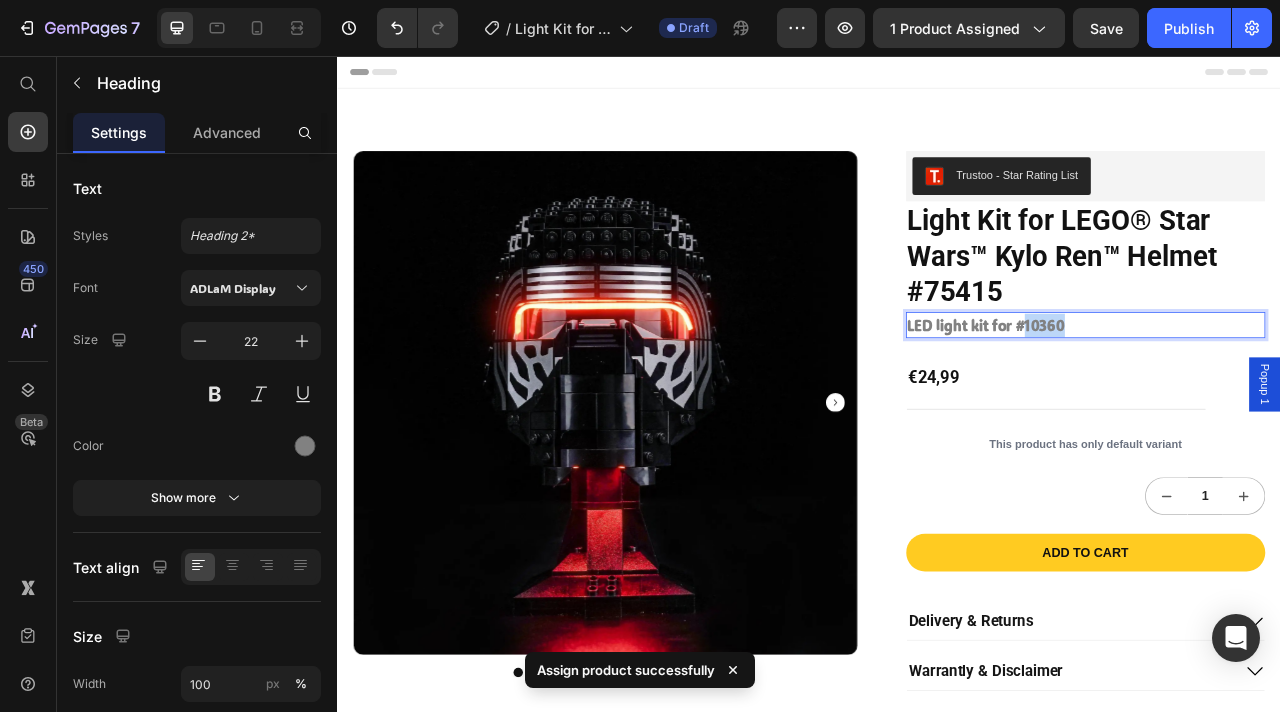 click on "LED light kit for #10360" at bounding box center [1162, 399] 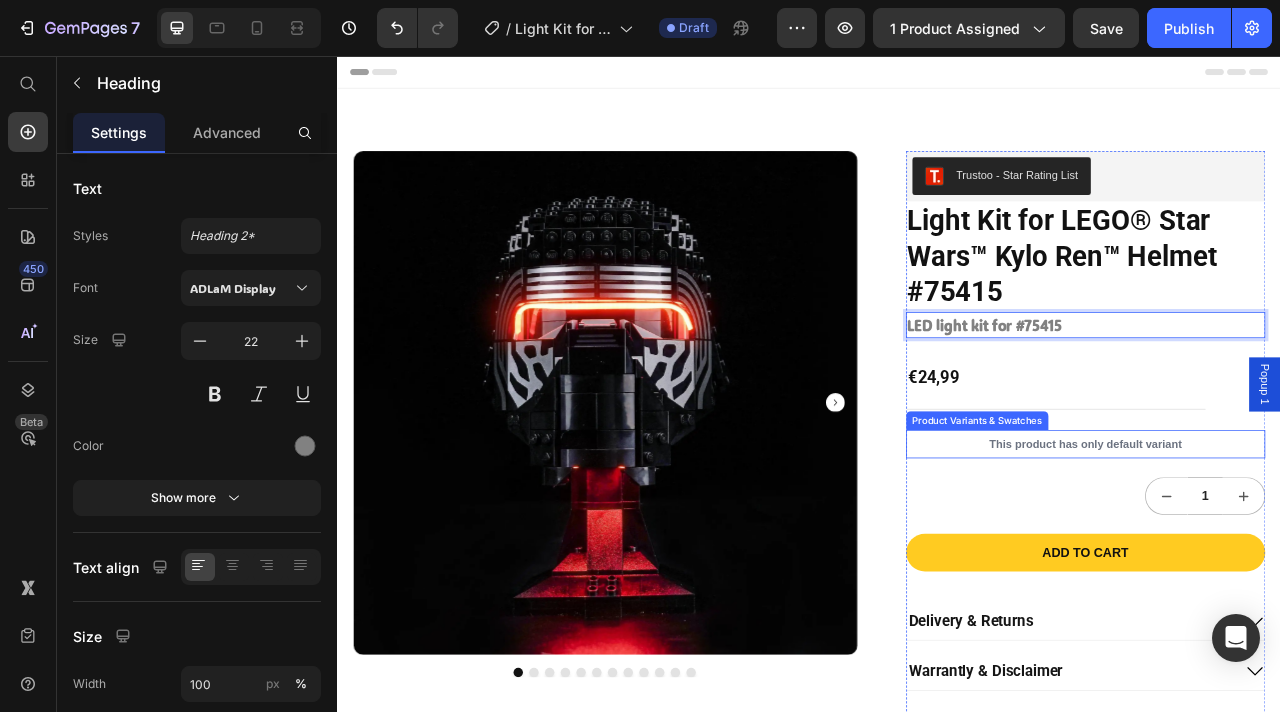 click on "This product has only default variant" at bounding box center (1289, 550) 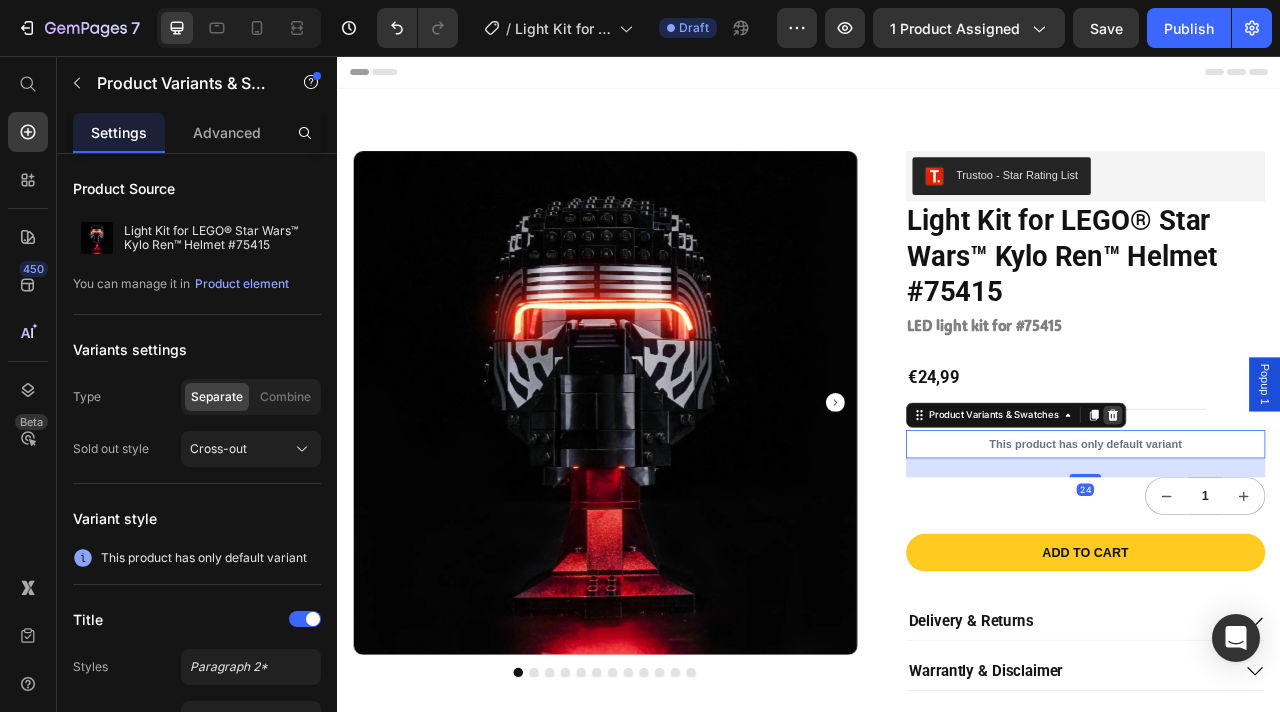 click 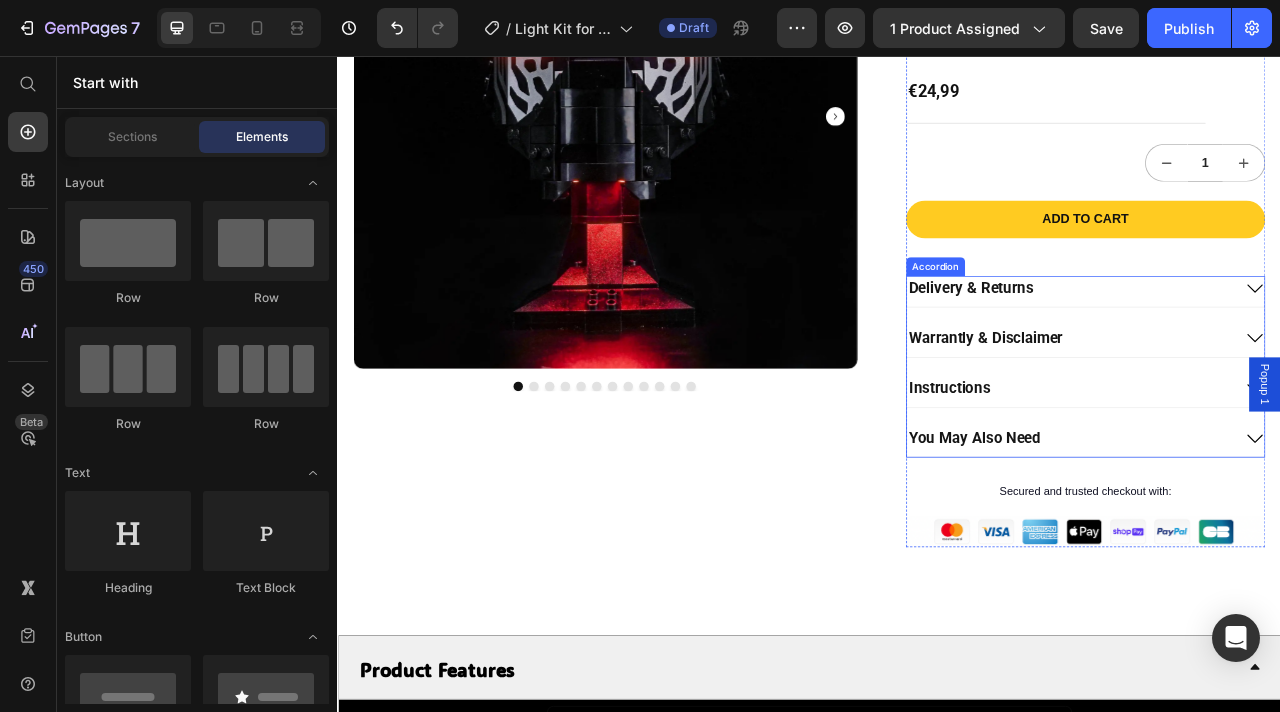 scroll, scrollTop: 389, scrollLeft: 0, axis: vertical 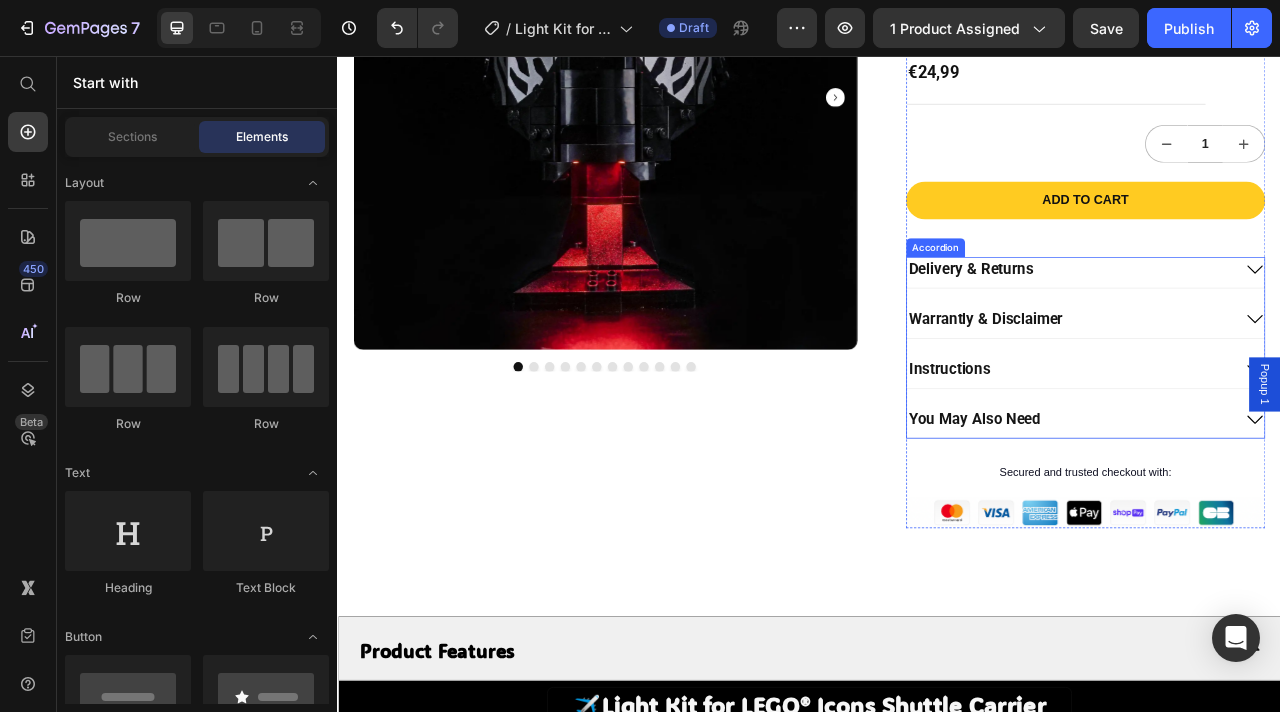 click on "Instructions" at bounding box center (1269, 454) 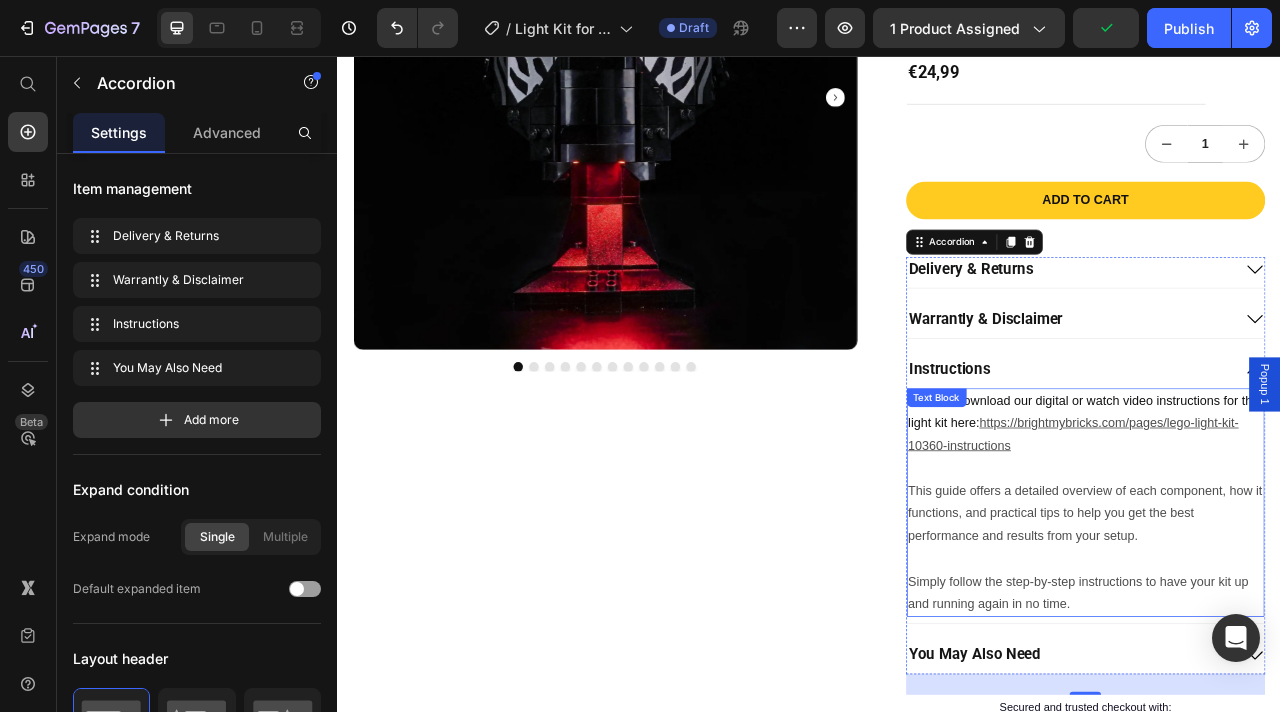 click on "You can download our digital or watch video instructions for this light kit here:  https://brightmybricks.com/pages/lego-light-kit-10360-instructions" at bounding box center (1289, 523) 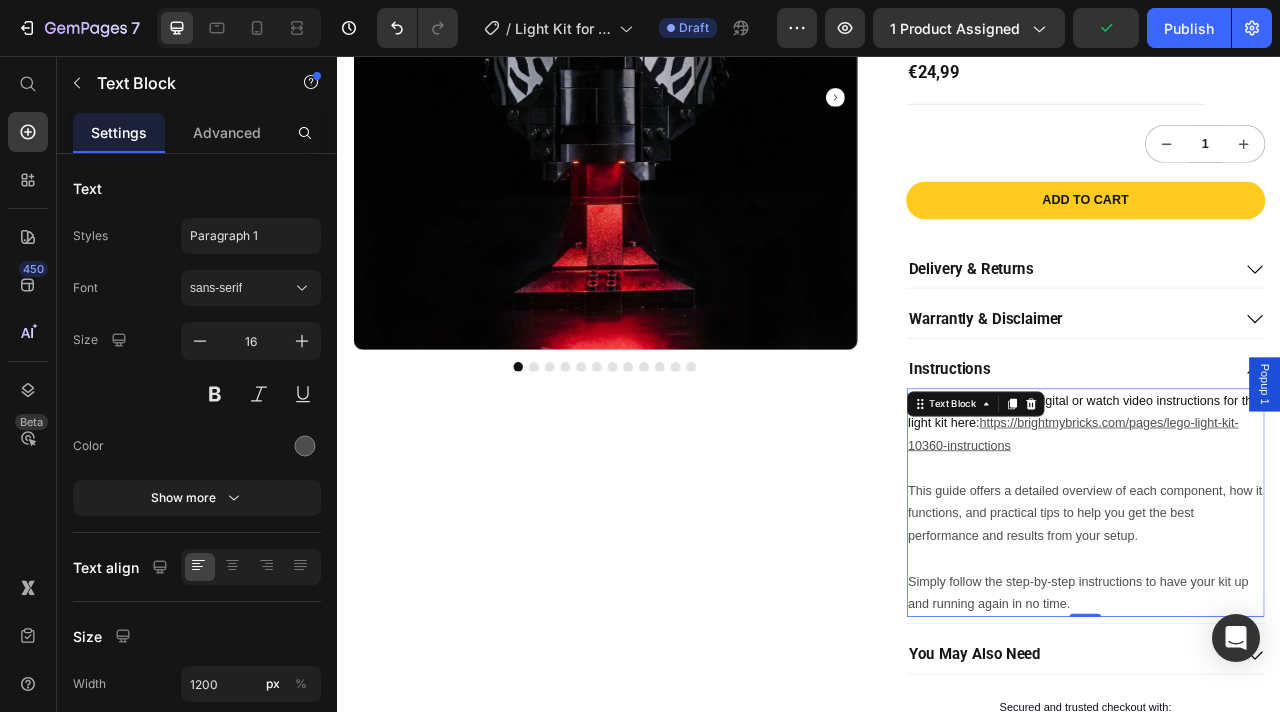 click on "You can download our digital or watch video instructions for this light kit here:  https://brightmybricks.com/pages/lego-light-kit-10360-instructions" at bounding box center [1289, 523] 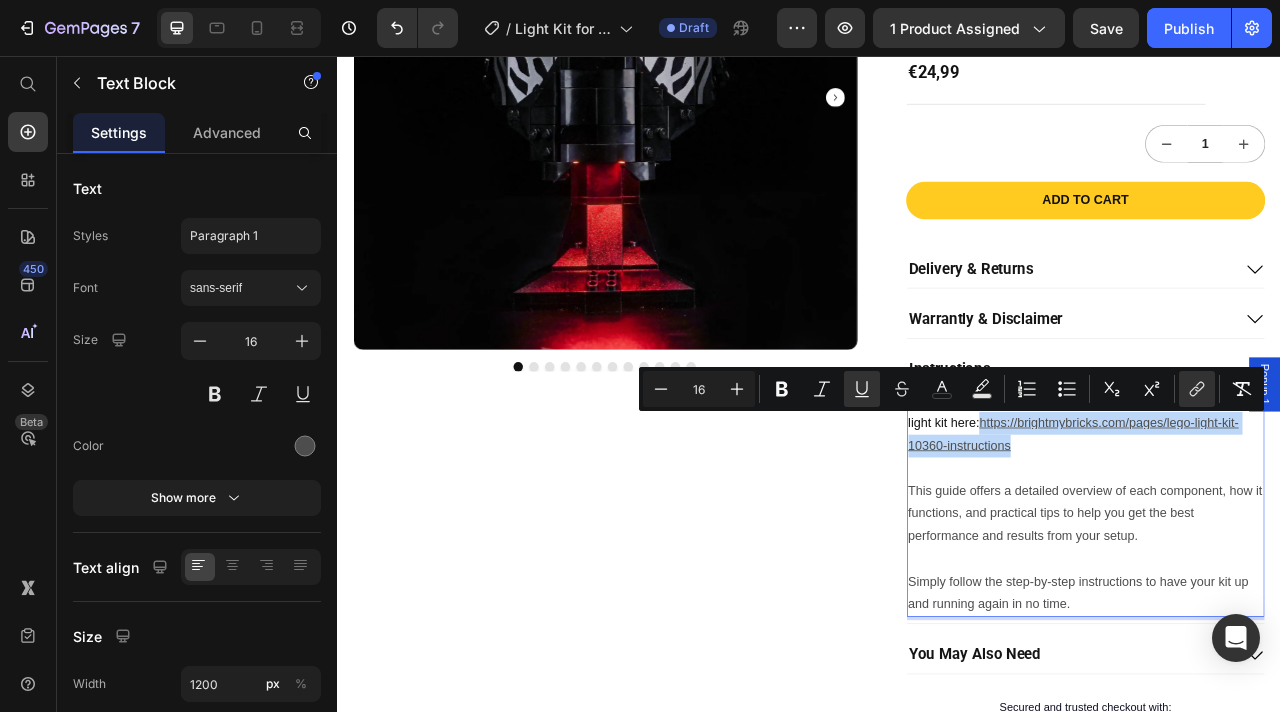 drag, startPoint x: 1223, startPoint y: 549, endPoint x: 1159, endPoint y: 526, distance: 68.007355 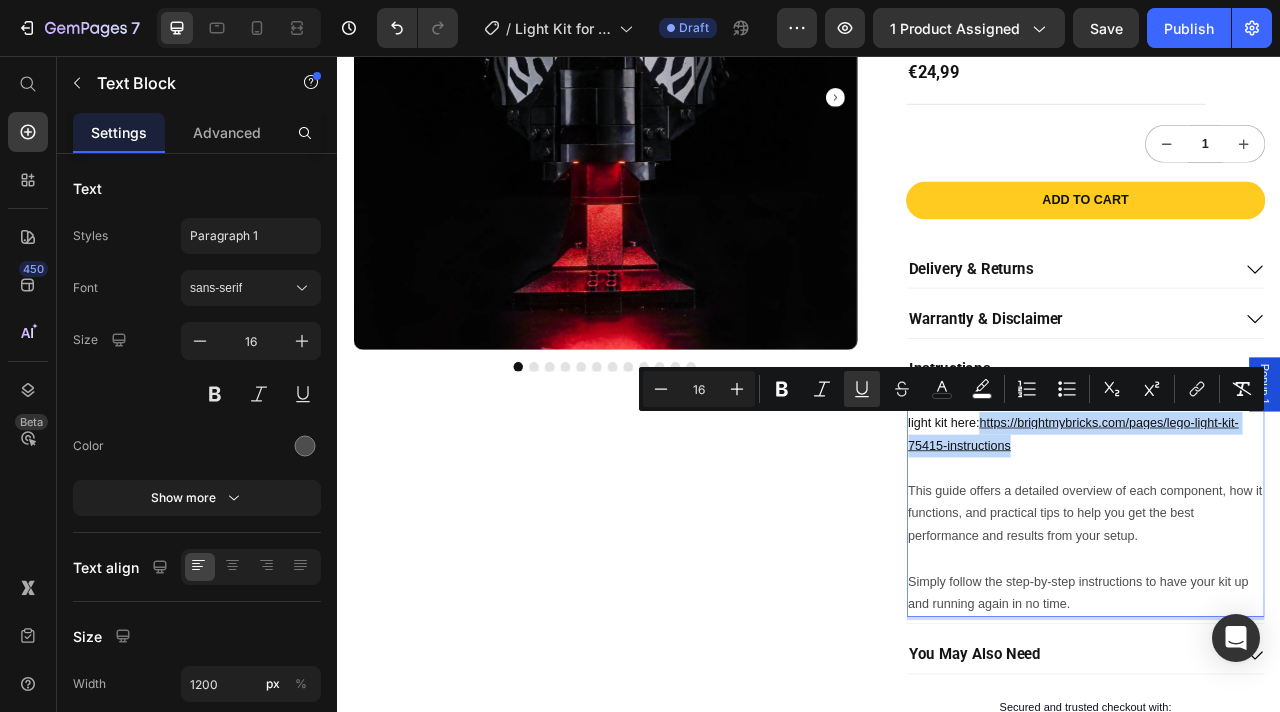 drag, startPoint x: 1226, startPoint y: 563, endPoint x: 1157, endPoint y: 530, distance: 76.48529 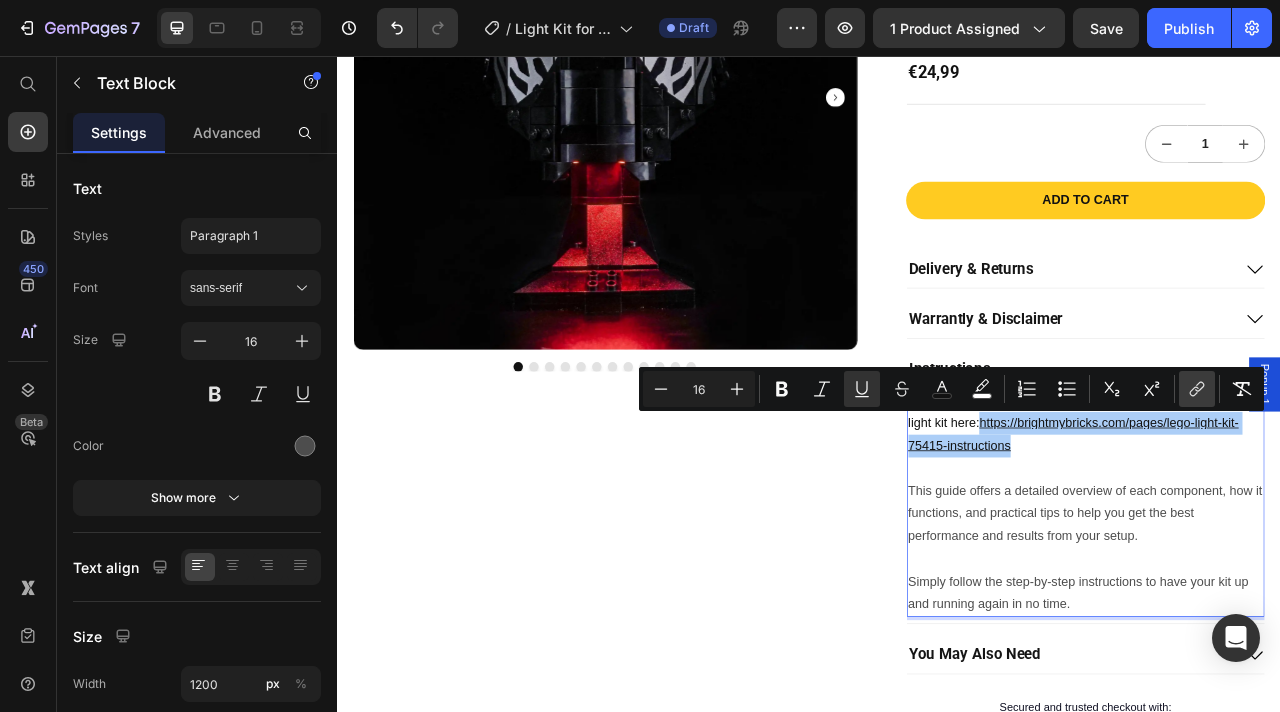 click on "link" at bounding box center [1197, 389] 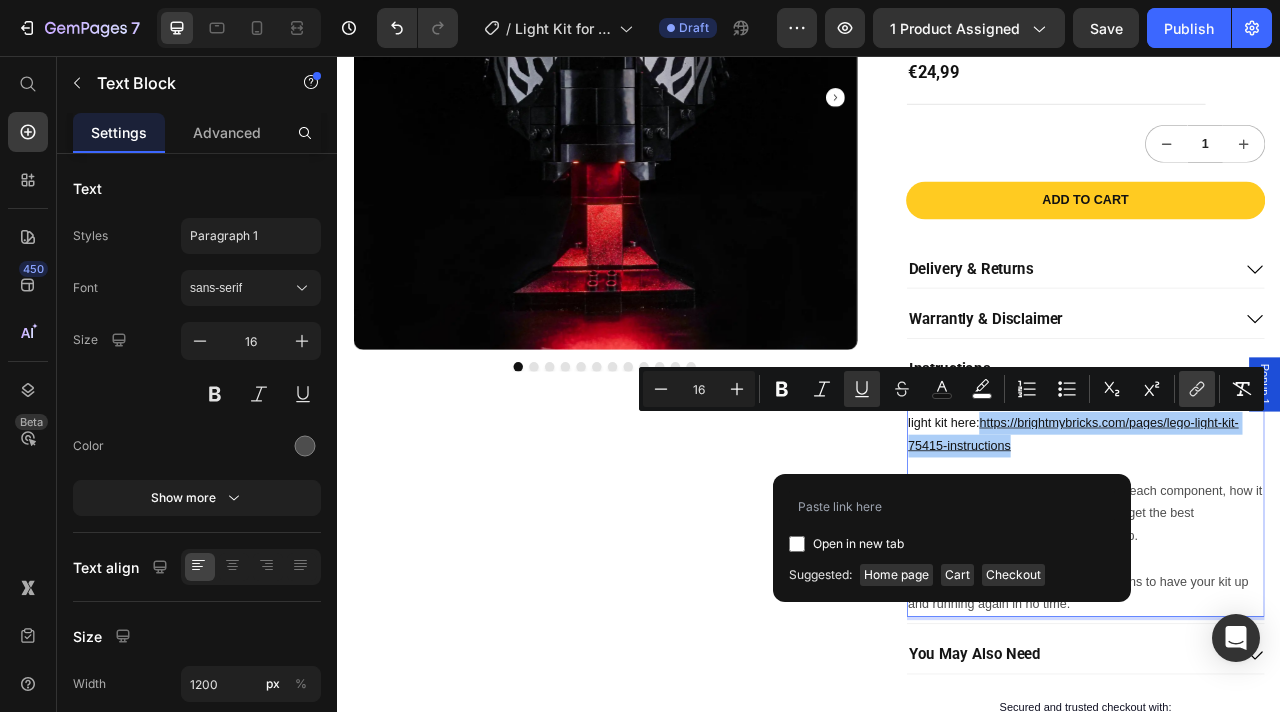 type on "https://brightmybricks.com/pages/lego-light-kit-75415-instructions" 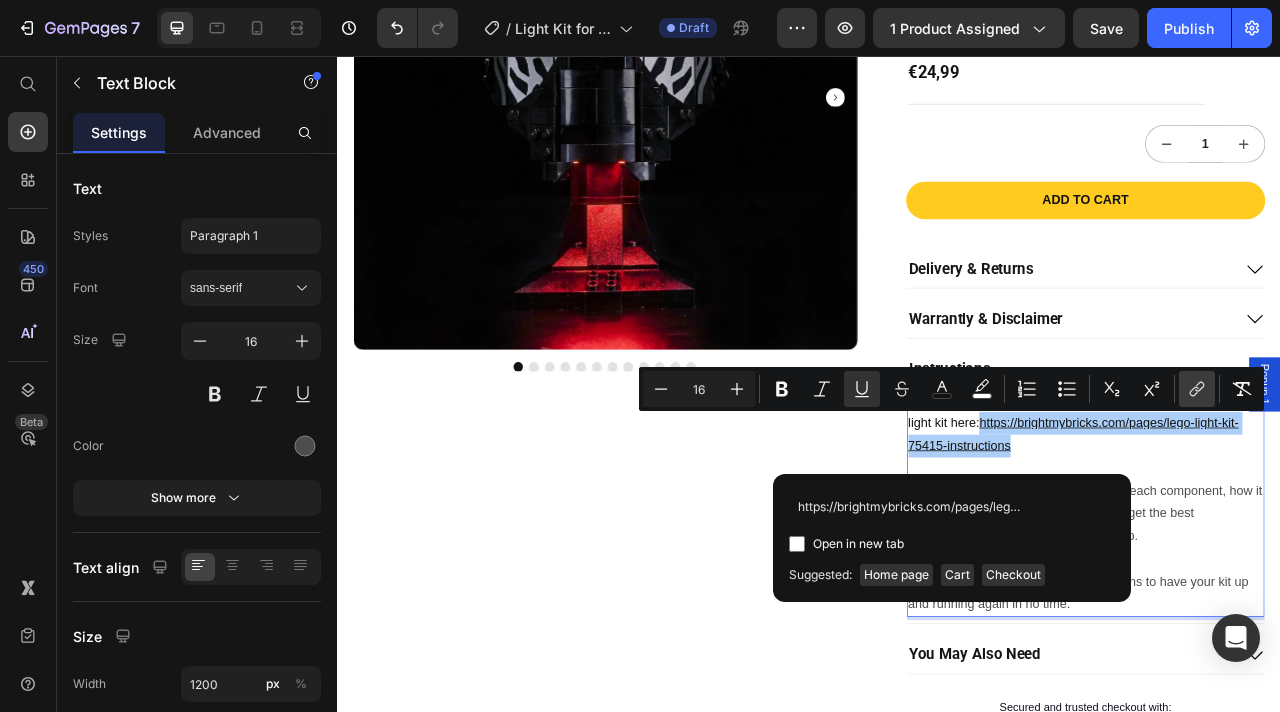 scroll, scrollTop: 0, scrollLeft: 156, axis: horizontal 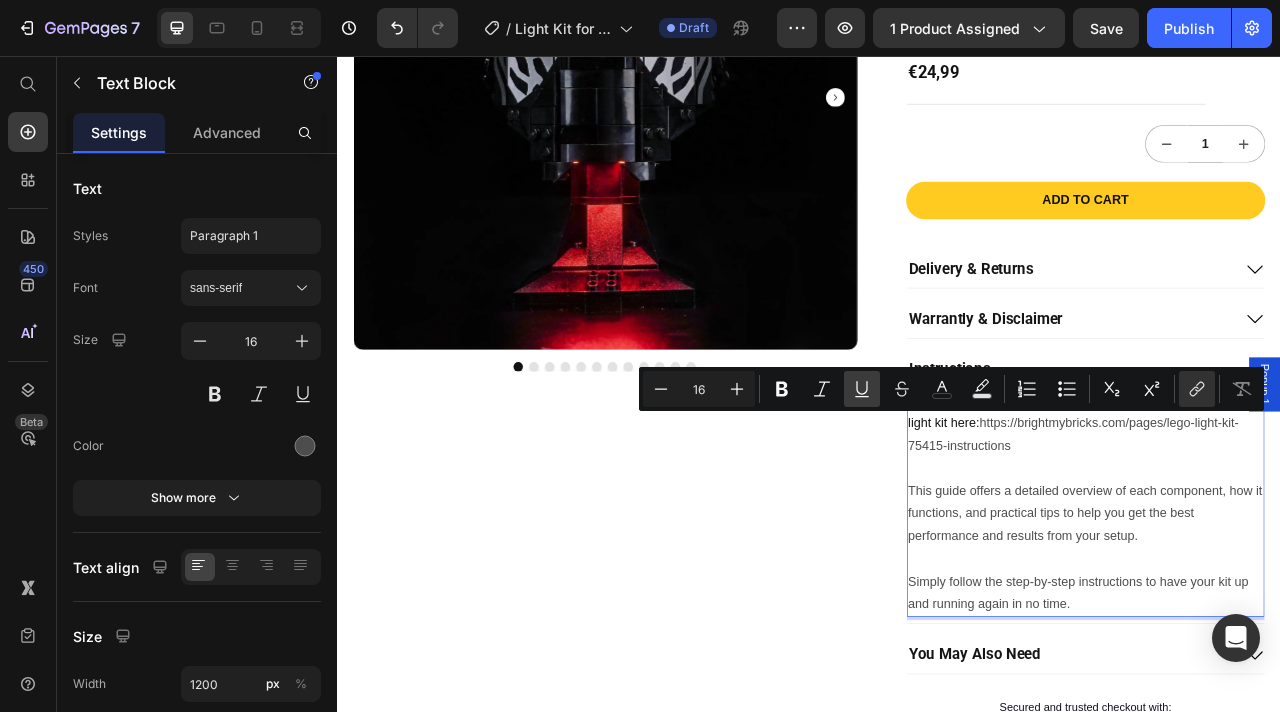 click 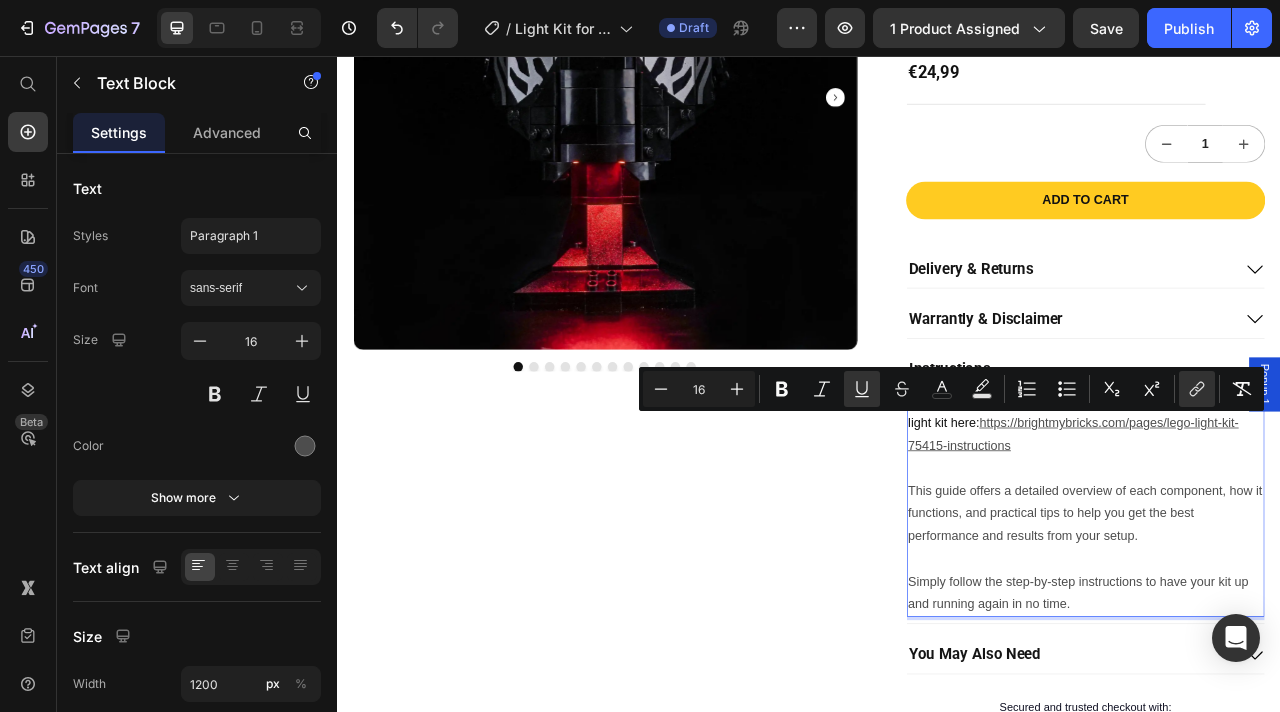 click at bounding box center (1289, 580) 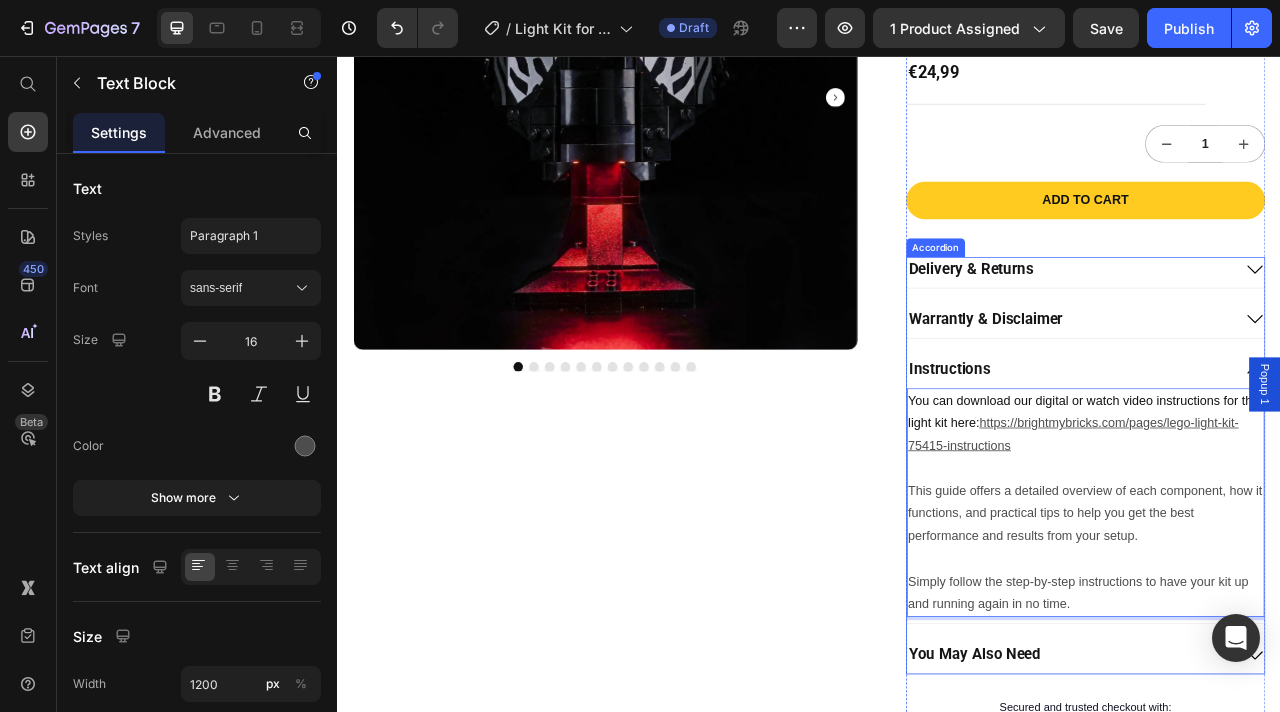 click on "Instructions" at bounding box center [1269, 454] 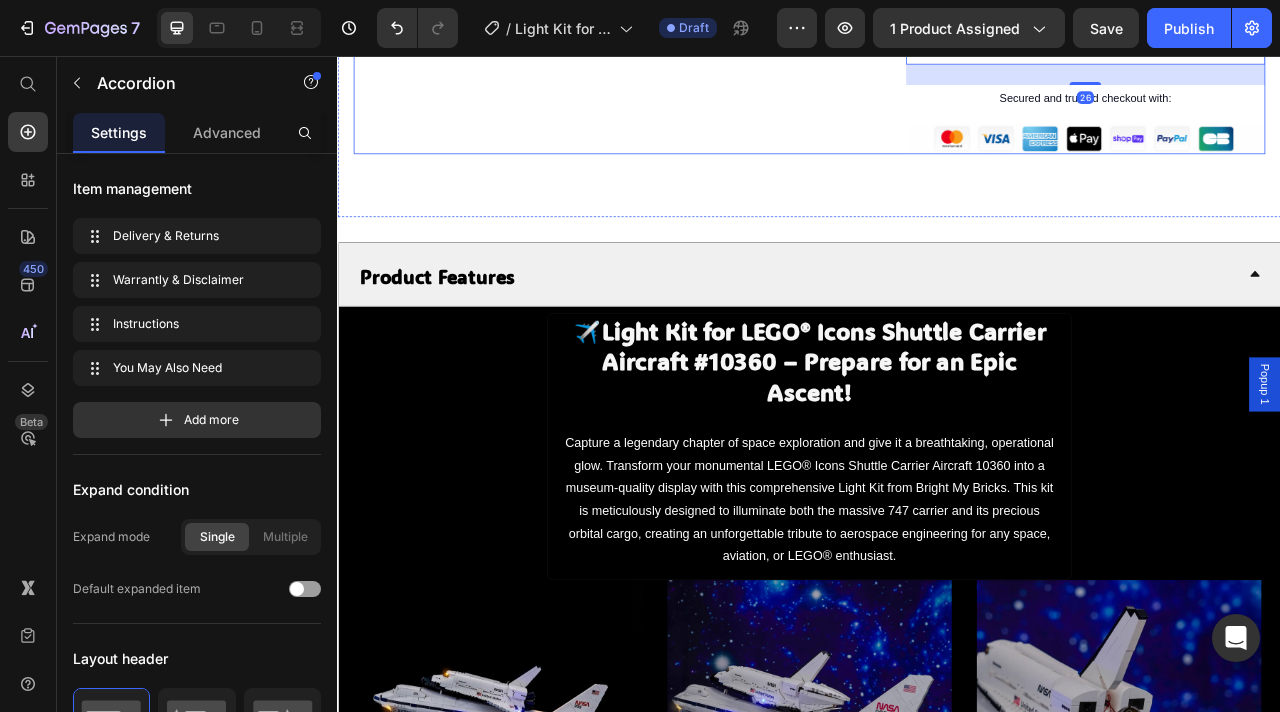 scroll, scrollTop: 890, scrollLeft: 0, axis: vertical 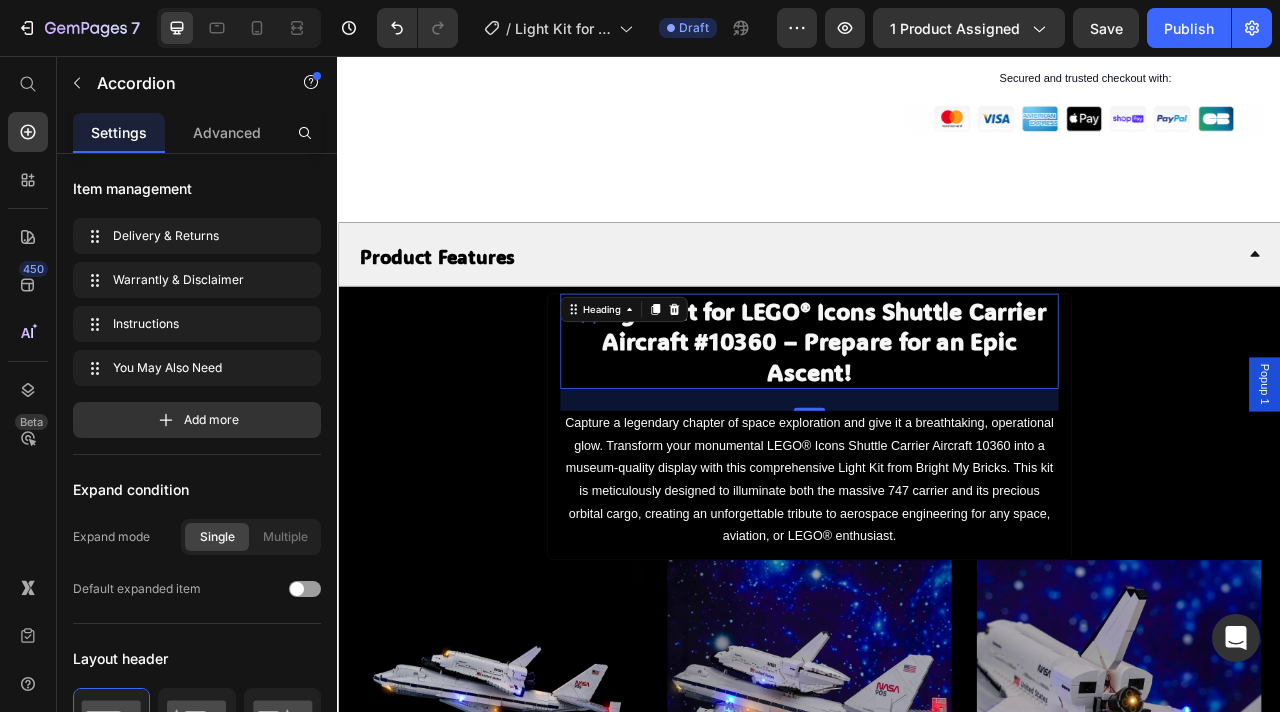 click on "Light Kit for LEGO® Icons Shuttle Carrier Aircraft #10360 – Prepare for an Epic Ascent!" at bounding box center [955, 418] 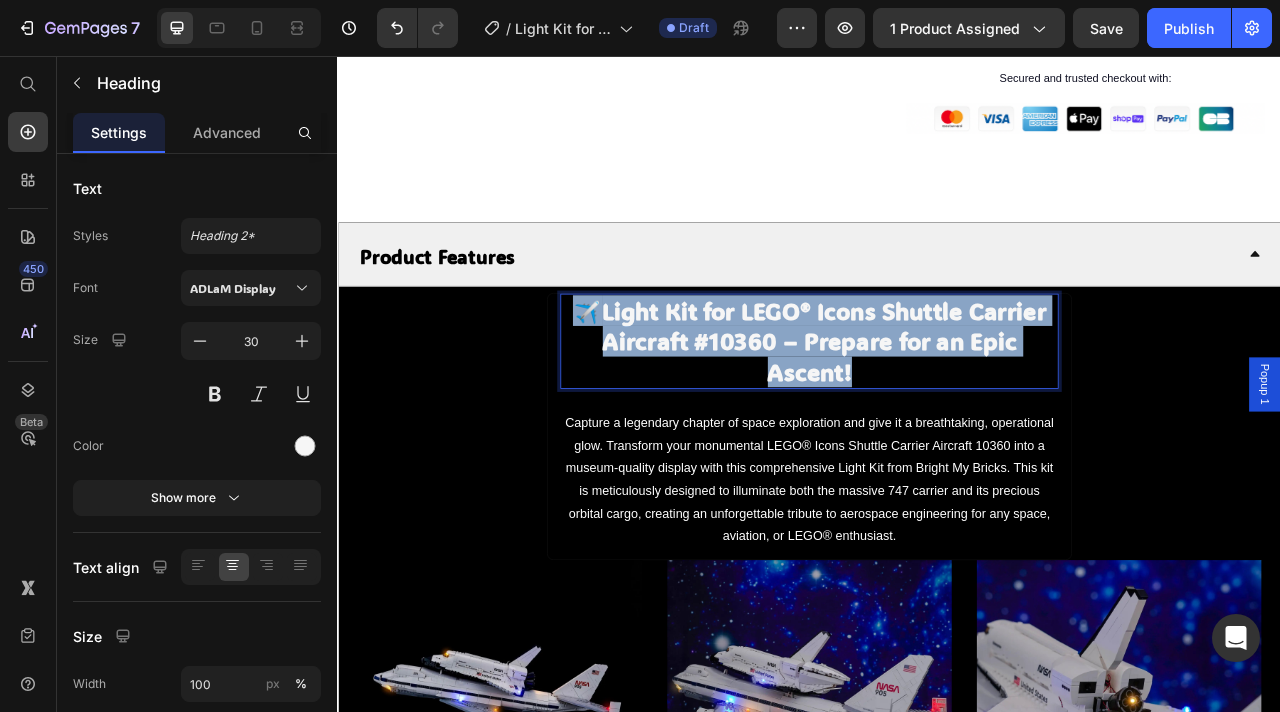 click on "Light Kit for LEGO® Icons Shuttle Carrier Aircraft #10360 – Prepare for an Epic Ascent!" at bounding box center (955, 418) 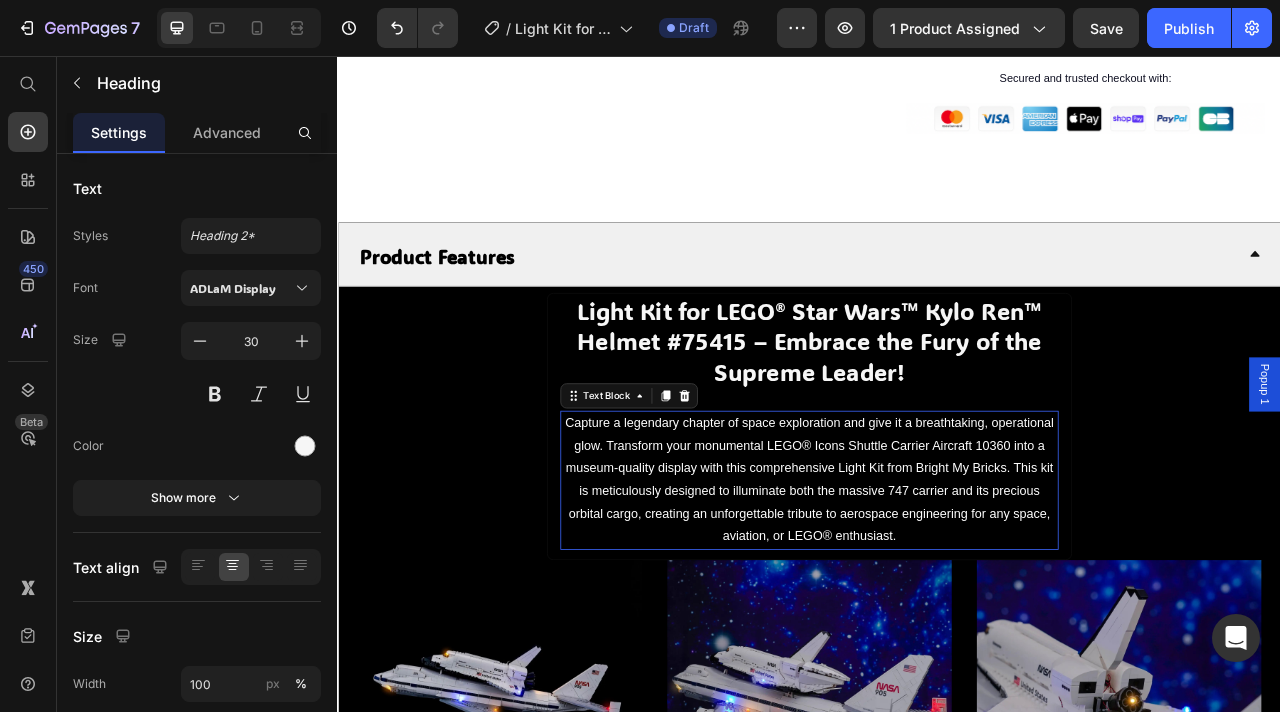 click on "Capture a legendary chapter of space exploration and give it a breathtaking, operational glow. Transform your monumental LEGO® Icons Shuttle Carrier Aircraft 10360 into a museum-quality display with this comprehensive Light Kit from Bright My Bricks. This kit is meticulously designed to illuminate both the massive 747 carrier and its precious orbital cargo, creating an unforgettable tribute to aerospace engineering for any space, aviation, or LEGO® enthusiast." at bounding box center [937, 595] 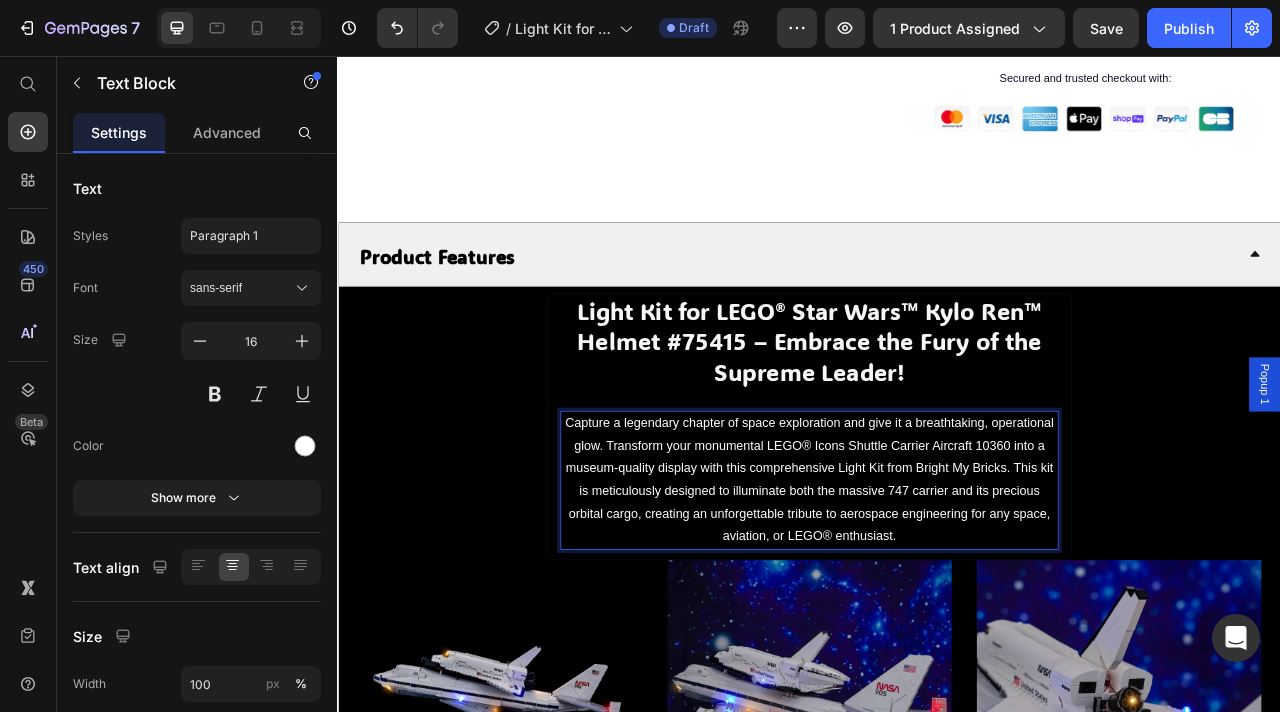 click on "Capture a legendary chapter of space exploration and give it a breathtaking, operational glow. Transform your monumental LEGO® Icons Shuttle Carrier Aircraft 10360 into a museum-quality display with this comprehensive Light Kit from Bright My Bricks. This kit is meticulously designed to illuminate both the massive 747 carrier and its precious orbital cargo, creating an unforgettable tribute to aerospace engineering for any space, aviation, or LEGO® enthusiast." at bounding box center [937, 595] 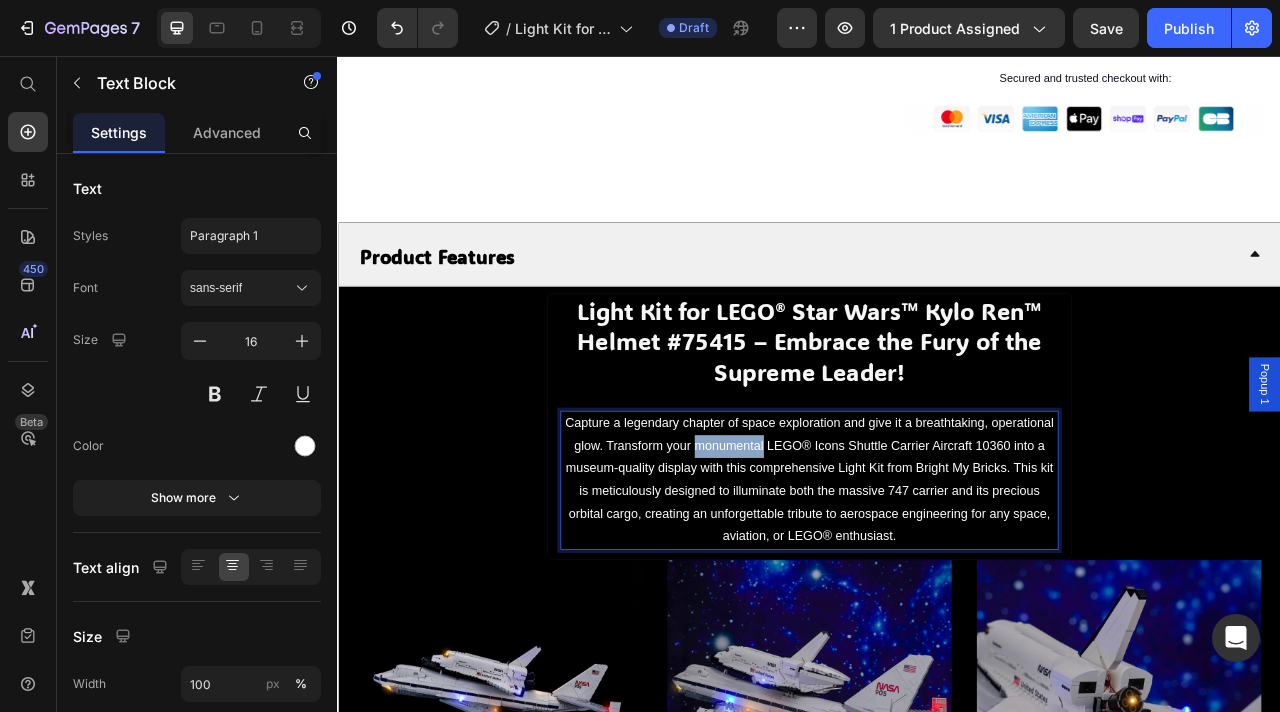 click on "Capture a legendary chapter of space exploration and give it a breathtaking, operational glow. Transform your monumental LEGO® Icons Shuttle Carrier Aircraft 10360 into a museum-quality display with this comprehensive Light Kit from Bright My Bricks. This kit is meticulously designed to illuminate both the massive 747 carrier and its precious orbital cargo, creating an unforgettable tribute to aerospace engineering for any space, aviation, or LEGO® enthusiast." at bounding box center [937, 595] 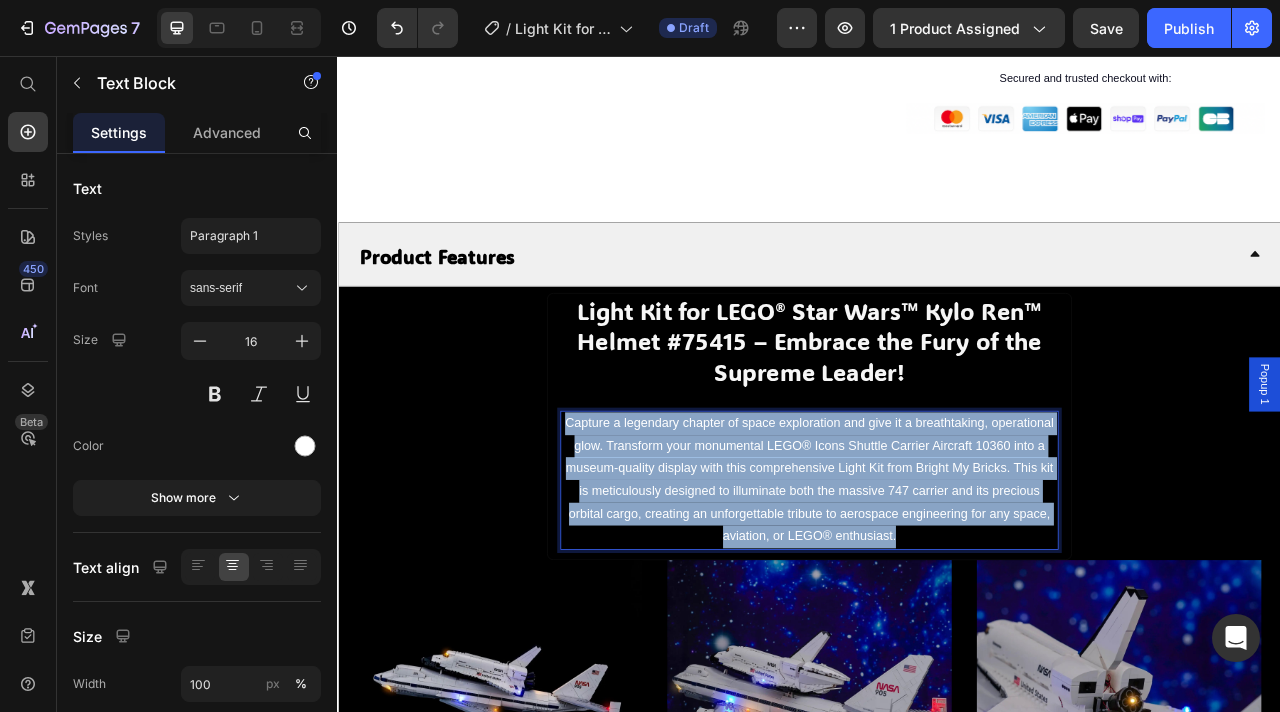 click on "Capture a legendary chapter of space exploration and give it a breathtaking, operational glow. Transform your monumental LEGO® Icons Shuttle Carrier Aircraft 10360 into a museum-quality display with this comprehensive Light Kit from Bright My Bricks. This kit is meticulously designed to illuminate both the massive 747 carrier and its precious orbital cargo, creating an unforgettable tribute to aerospace engineering for any space, aviation, or LEGO® enthusiast." at bounding box center [937, 595] 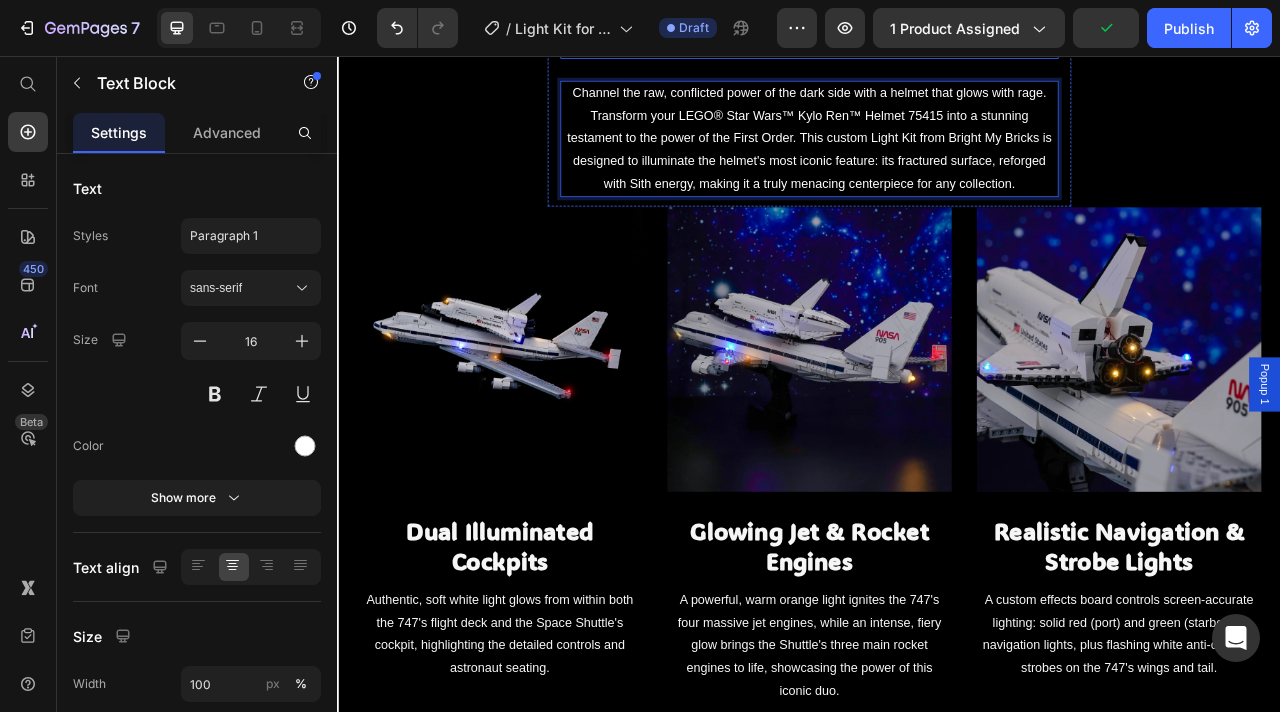 scroll, scrollTop: 1511, scrollLeft: 0, axis: vertical 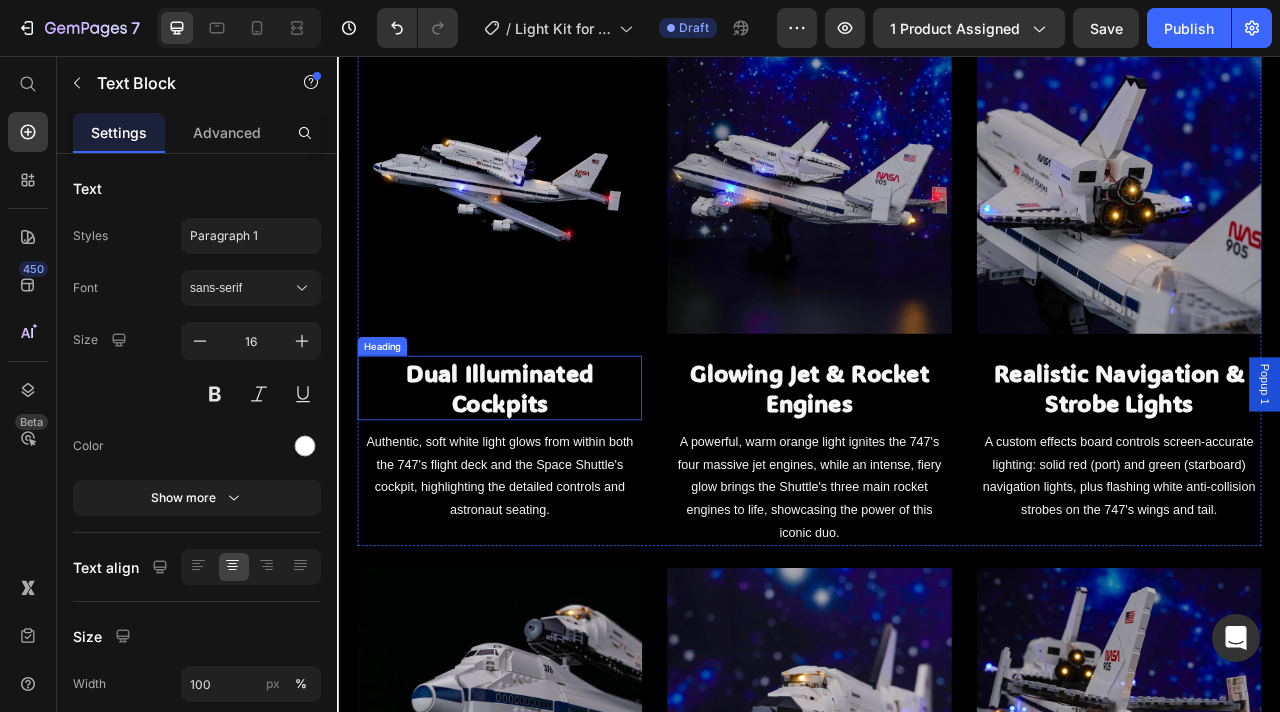 click on "Dual Illuminated Cockpits" at bounding box center (543, 478) 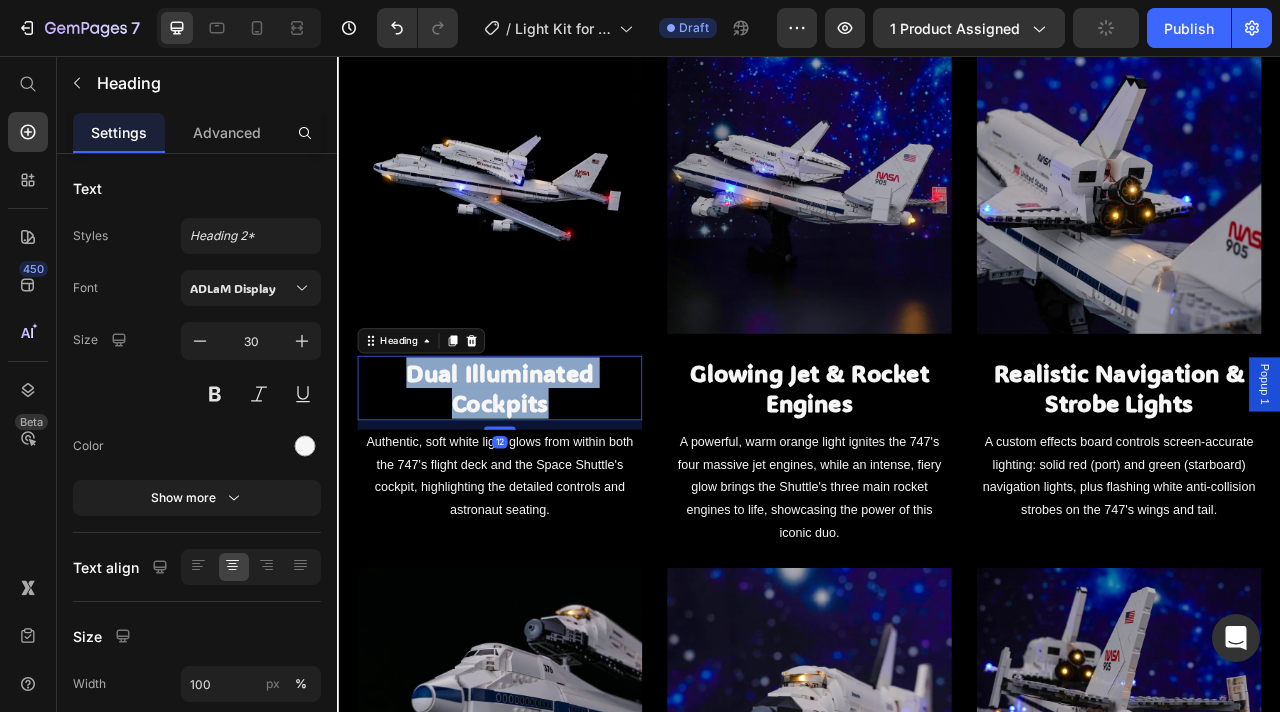 click on "Dual Illuminated Cockpits" at bounding box center [543, 478] 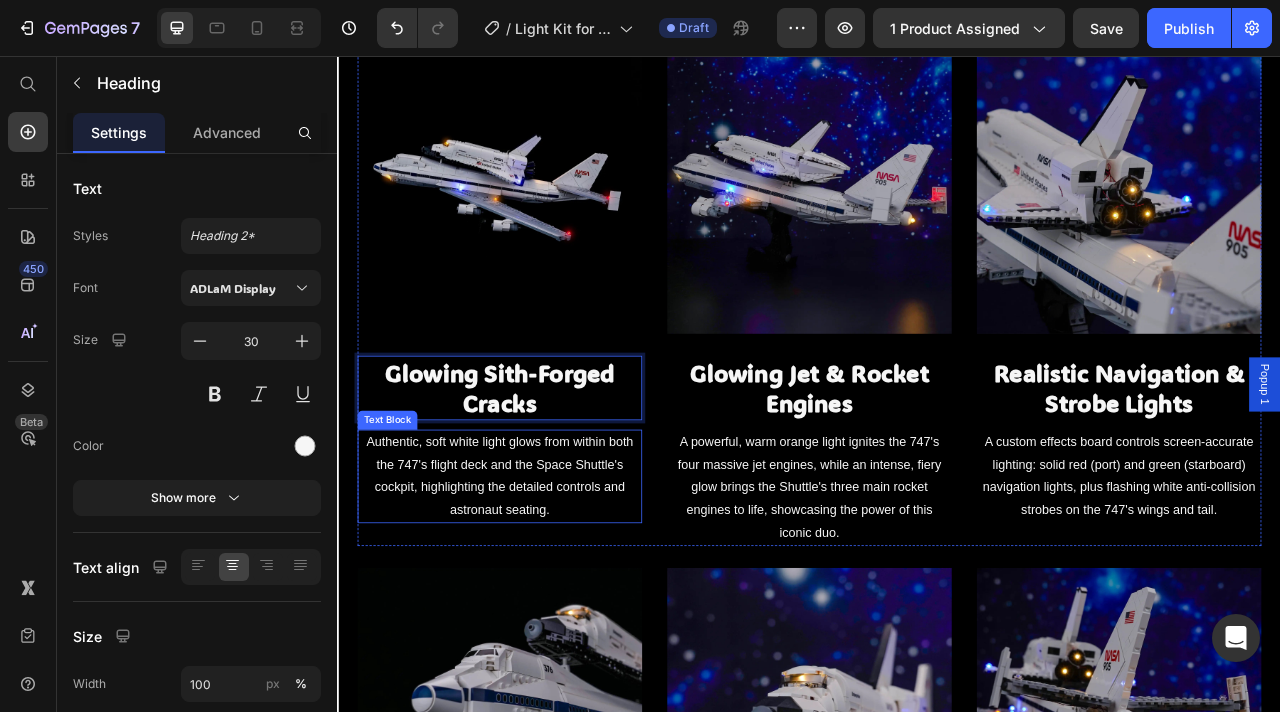 click on "Authentic, soft white light glows from within both the 747's flight deck and the Space Shuttle's cockpit, highlighting the detailed controls and astronaut seating." at bounding box center [543, 590] 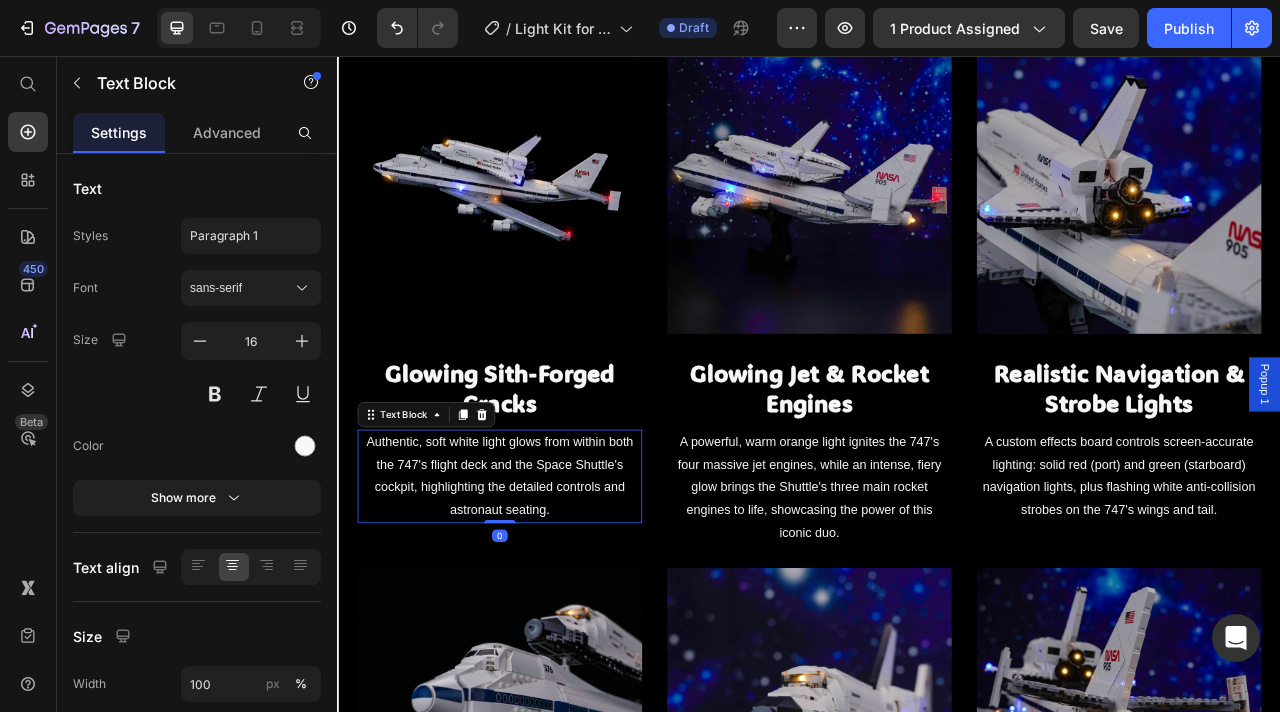 click on "Authentic, soft white light glows from within both the 747's flight deck and the Space Shuttle's cockpit, highlighting the detailed controls and astronaut seating." at bounding box center (543, 590) 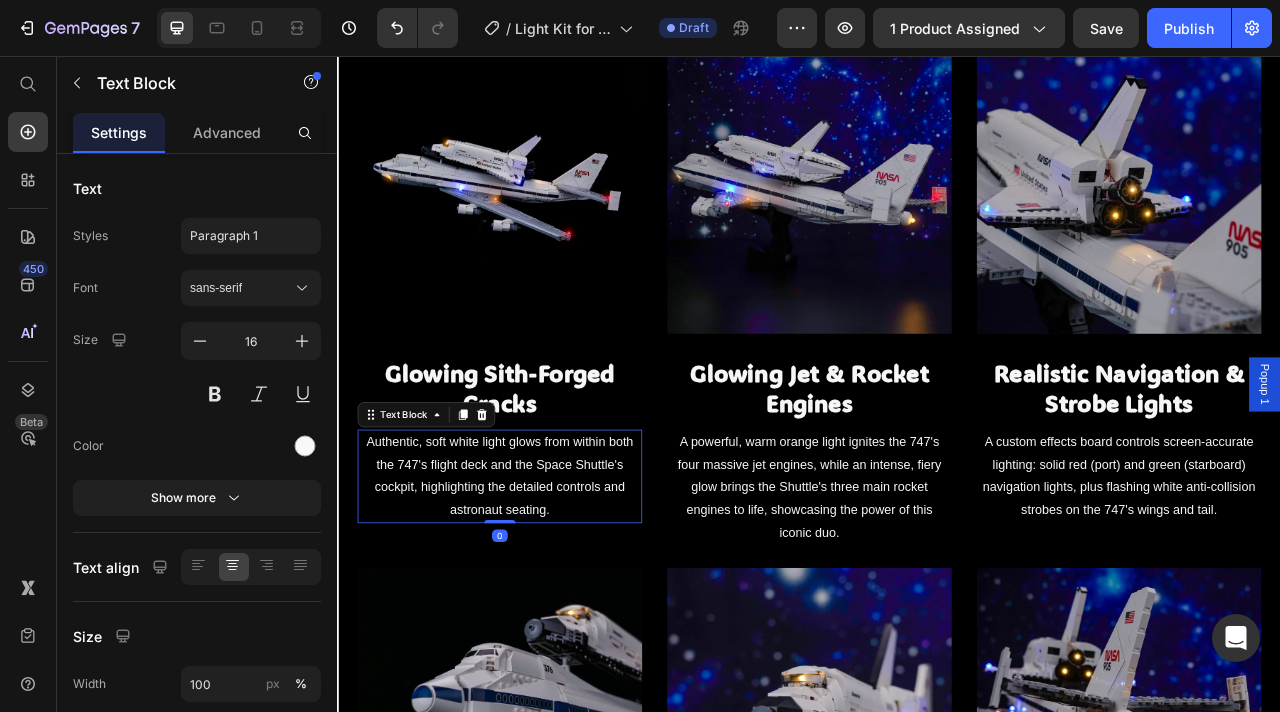click on "Authentic, soft white light glows from within both the 747's flight deck and the Space Shuttle's cockpit, highlighting the detailed controls and astronaut seating." at bounding box center (543, 590) 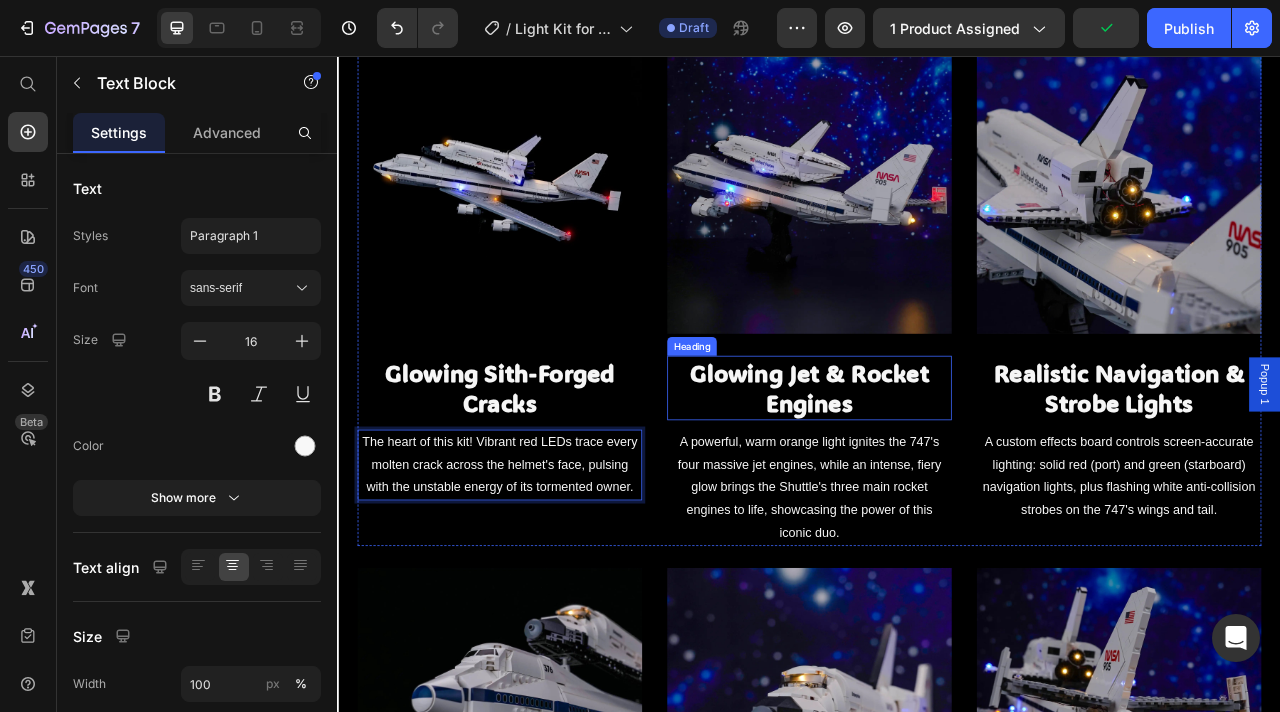 click on "Glowing Jet & Rocket Engines" at bounding box center [937, 478] 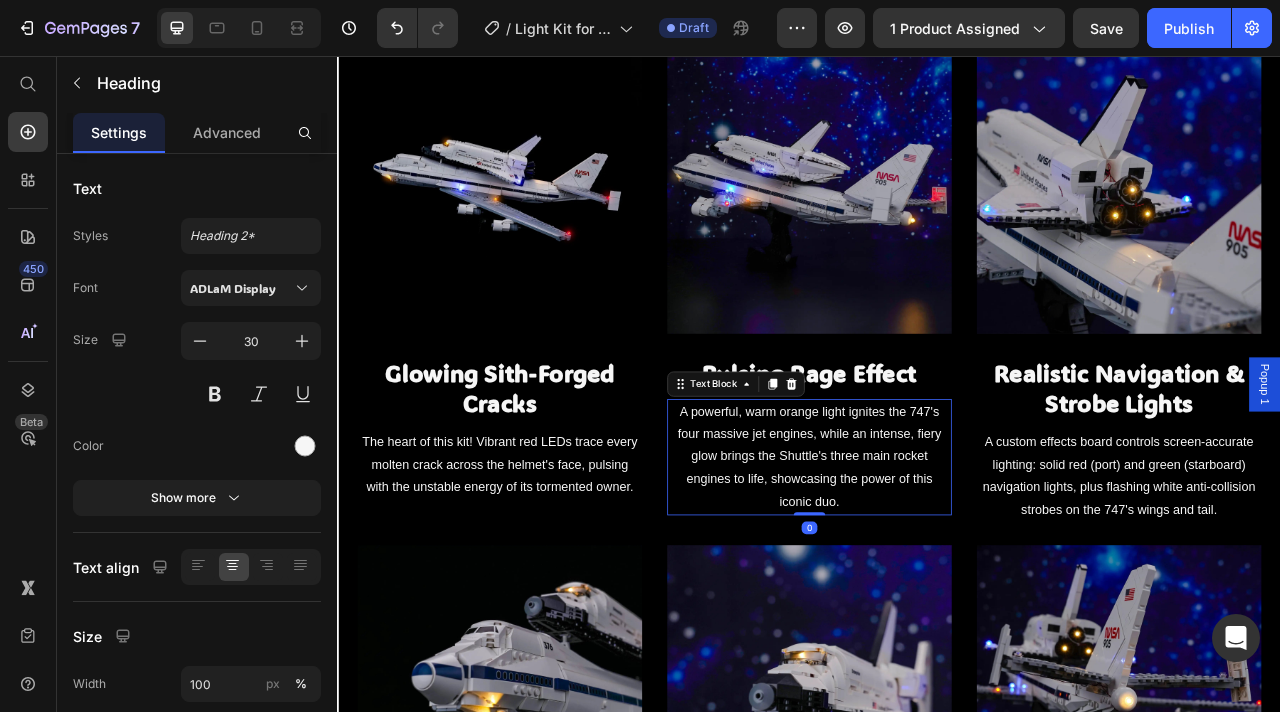 click on "A powerful, warm orange light ignites the 747's four massive jet engines, while an intense, fiery glow brings the Shuttle's three main rocket engines to life, showcasing the power of this iconic duo." at bounding box center (937, 566) 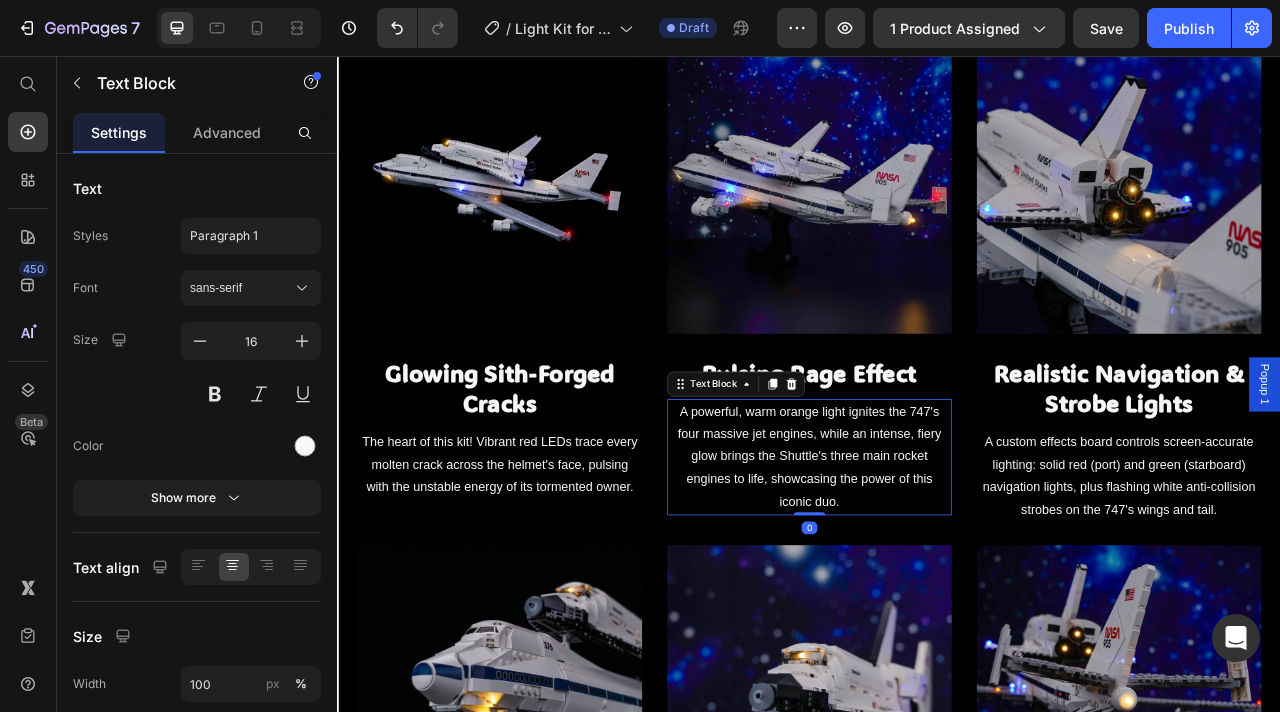 click on "A powerful, warm orange light ignites the 747's four massive jet engines, while an intense, fiery glow brings the Shuttle's three main rocket engines to life, showcasing the power of this iconic duo." at bounding box center [937, 566] 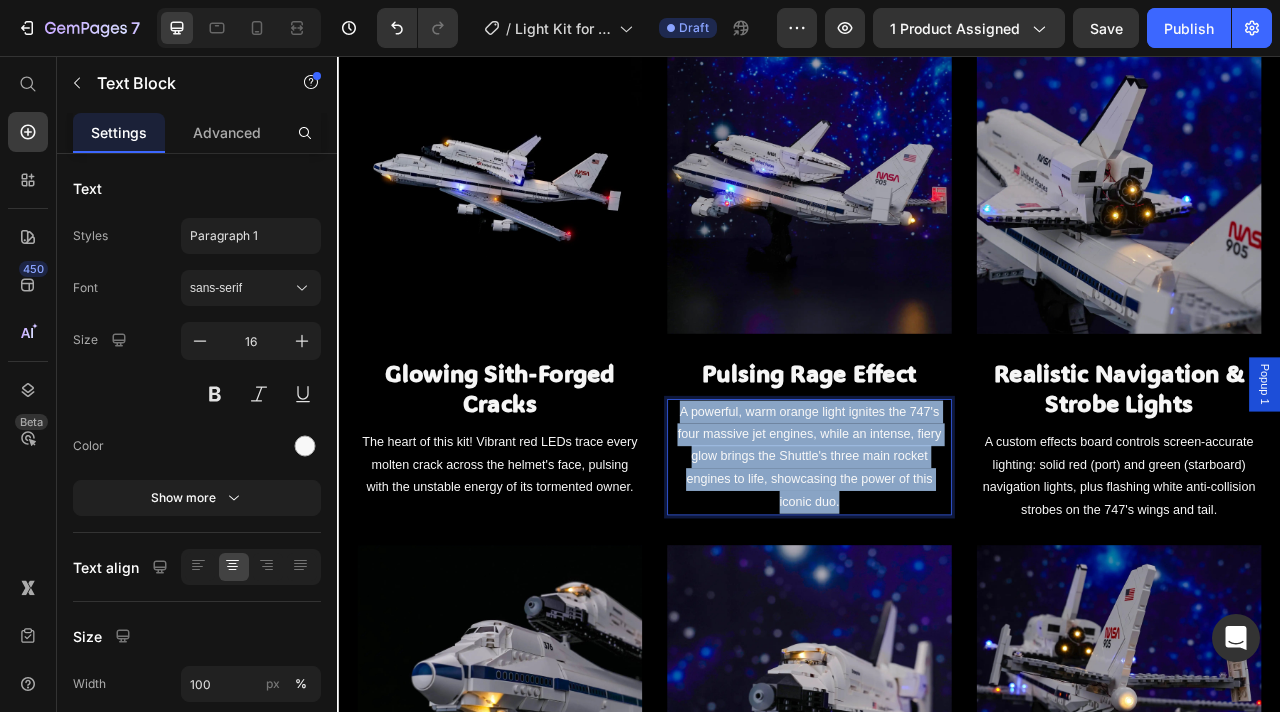 click on "A powerful, warm orange light ignites the 747's four massive jet engines, while an intense, fiery glow brings the Shuttle's three main rocket engines to life, showcasing the power of this iconic duo." at bounding box center [937, 566] 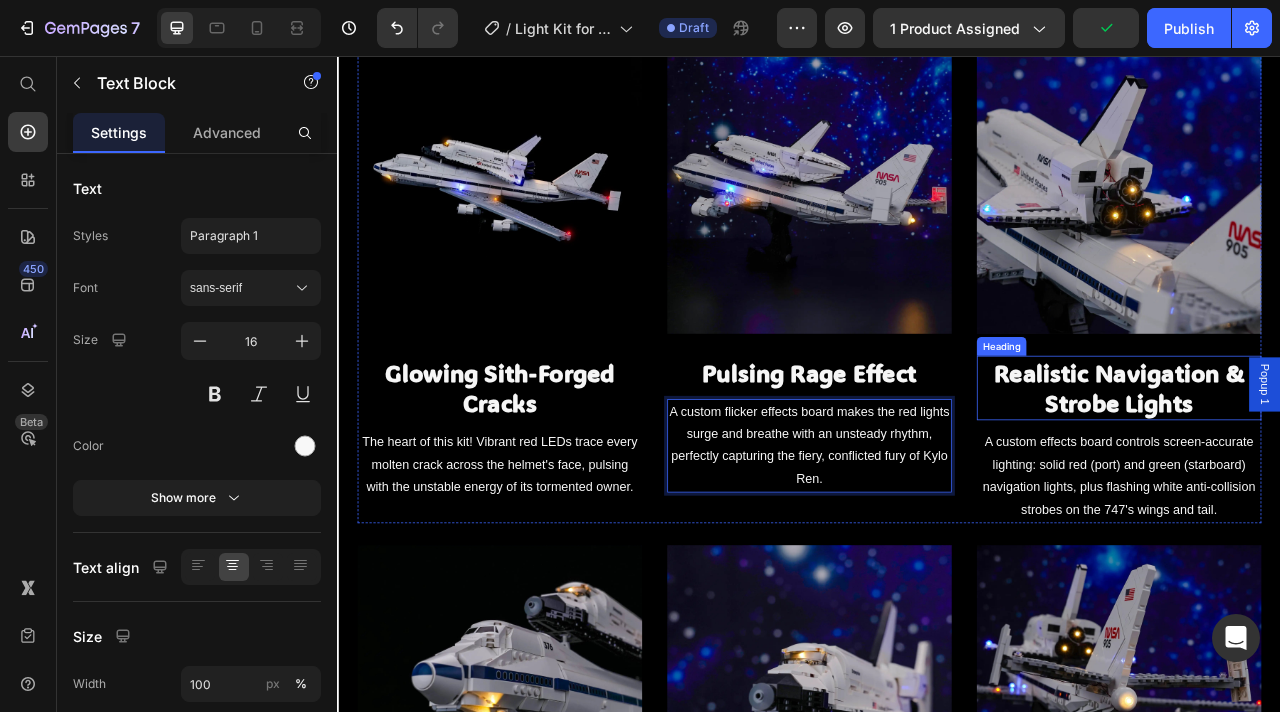 click on "Realistic Navigation & Strobe Lights" at bounding box center [1331, 478] 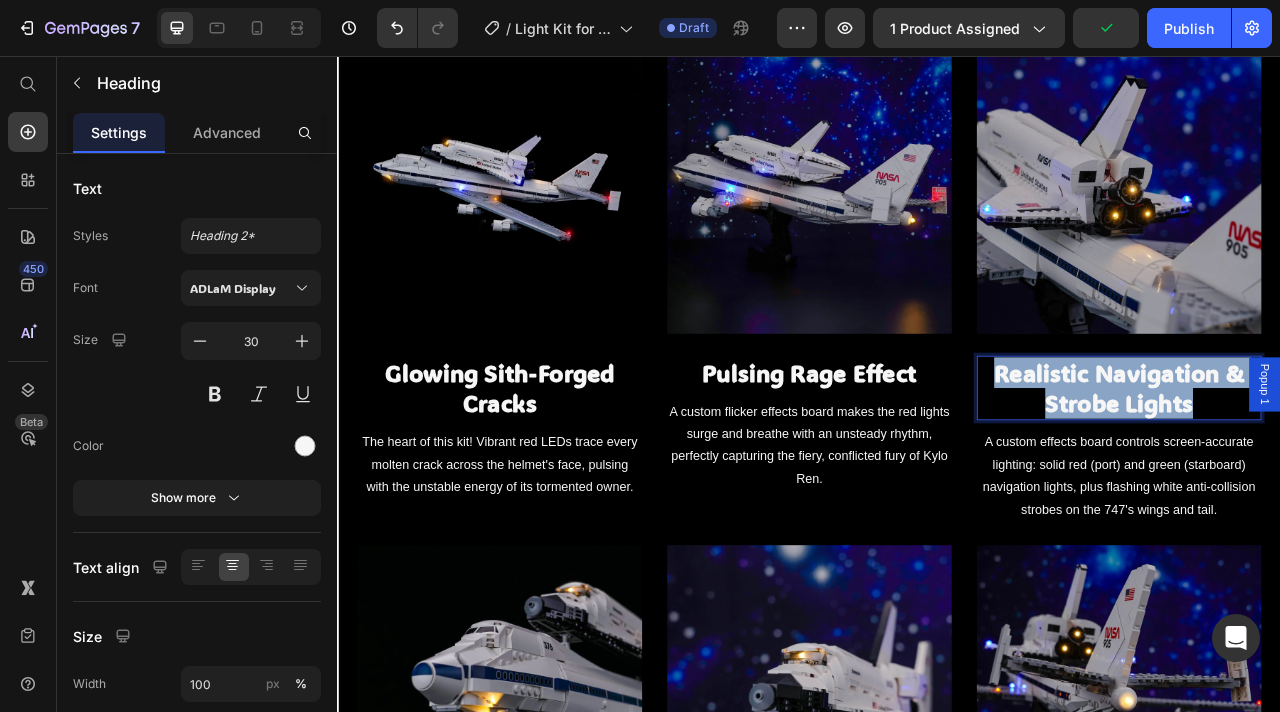 click on "Realistic Navigation & Strobe Lights" at bounding box center [1331, 478] 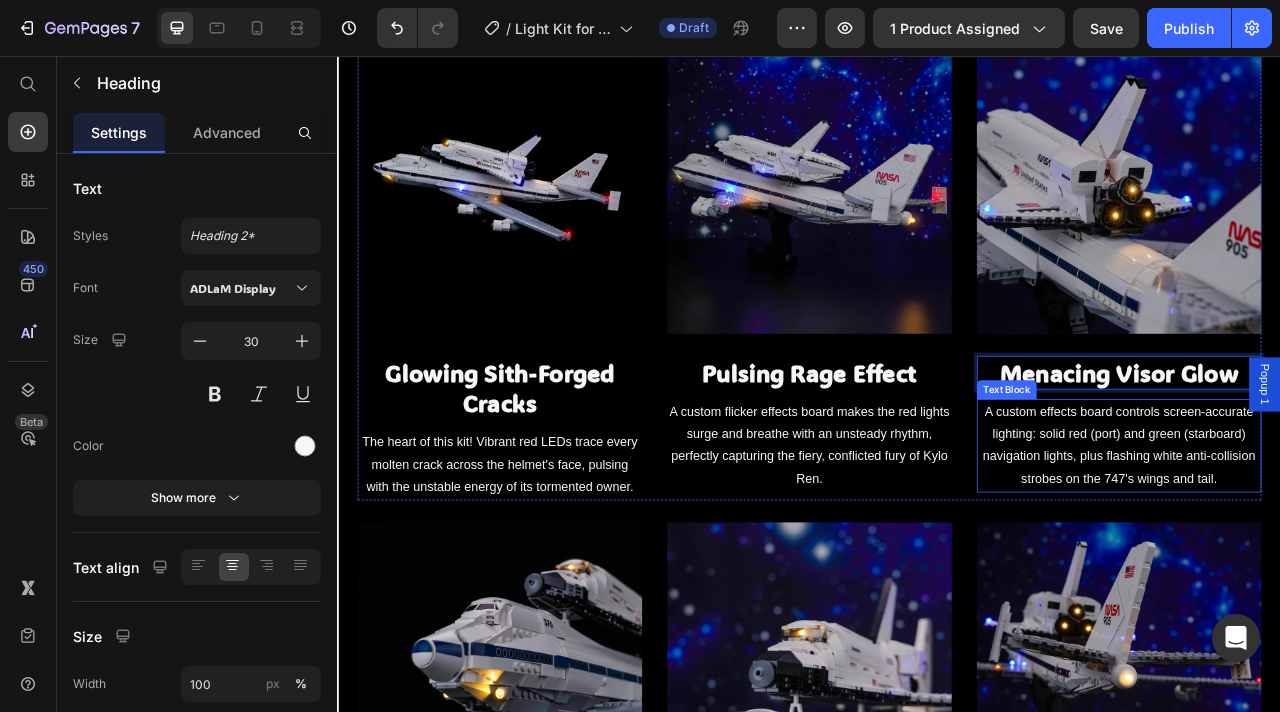 click on "A custom effects board controls screen-accurate lighting: solid red (port) and green (starboard) navigation lights, plus flashing white anti-collision strobes on the 747's wings and tail." at bounding box center [1331, 551] 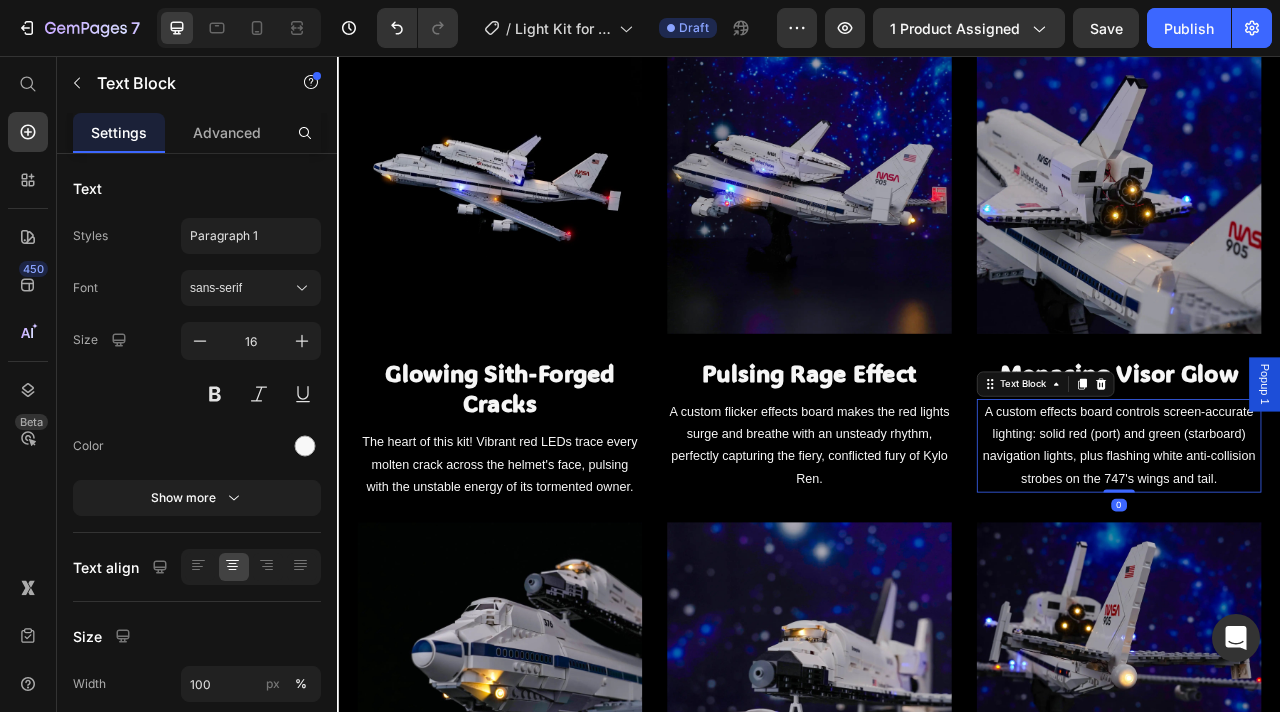 click on "A custom effects board controls screen-accurate lighting: solid red (port) and green (starboard) navigation lights, plus flashing white anti-collision strobes on the 747's wings and tail." at bounding box center [1331, 551] 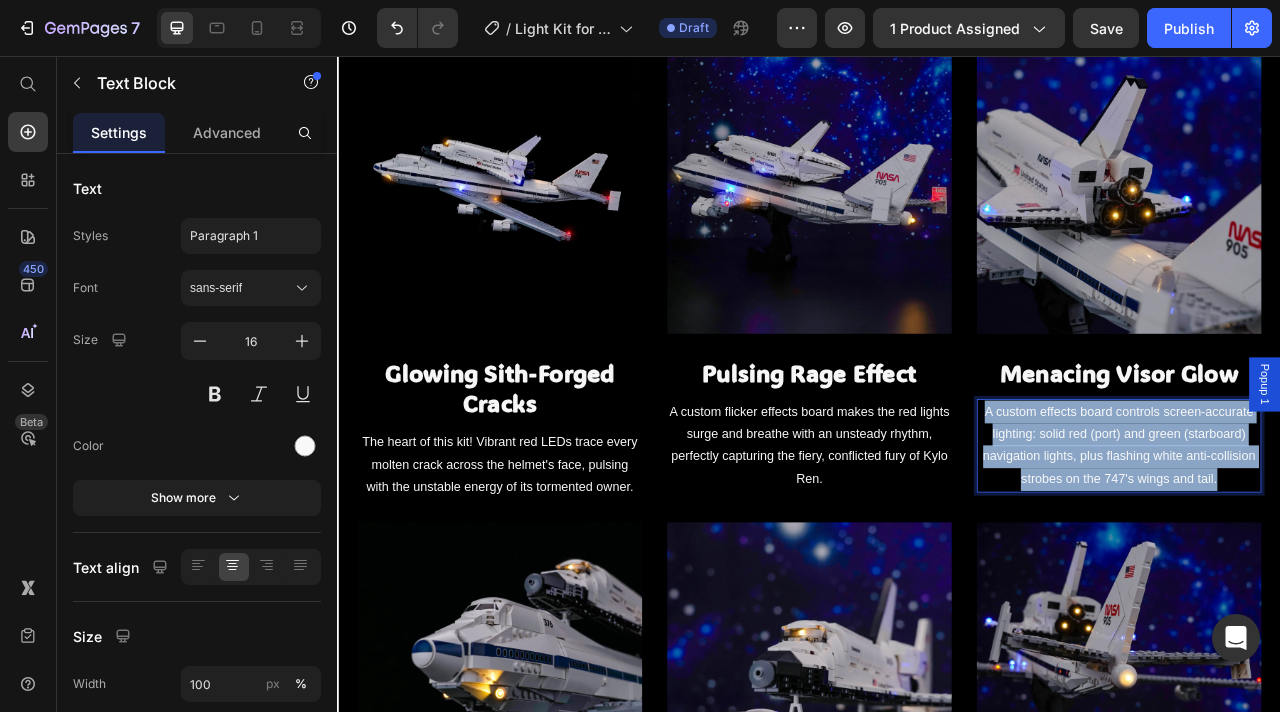 click on "A custom effects board controls screen-accurate lighting: solid red (port) and green (starboard) navigation lights, plus flashing white anti-collision strobes on the 747's wings and tail." at bounding box center (1331, 551) 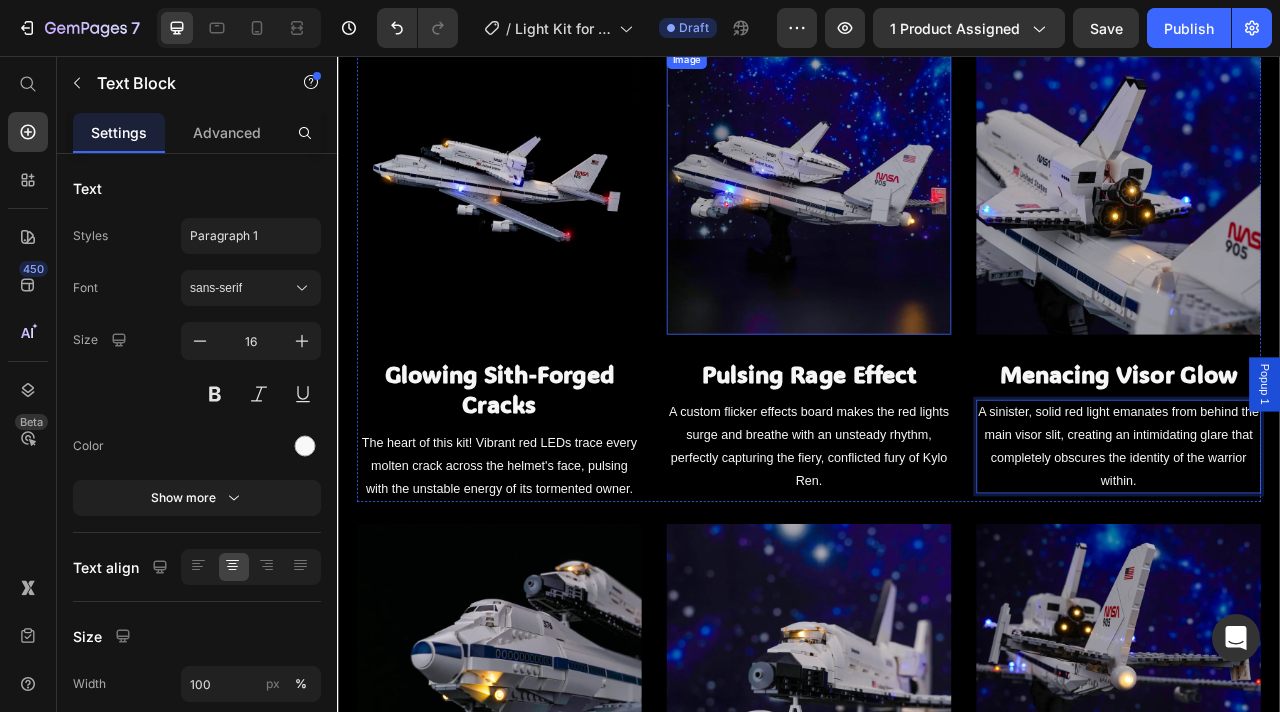 scroll, scrollTop: 2079, scrollLeft: 0, axis: vertical 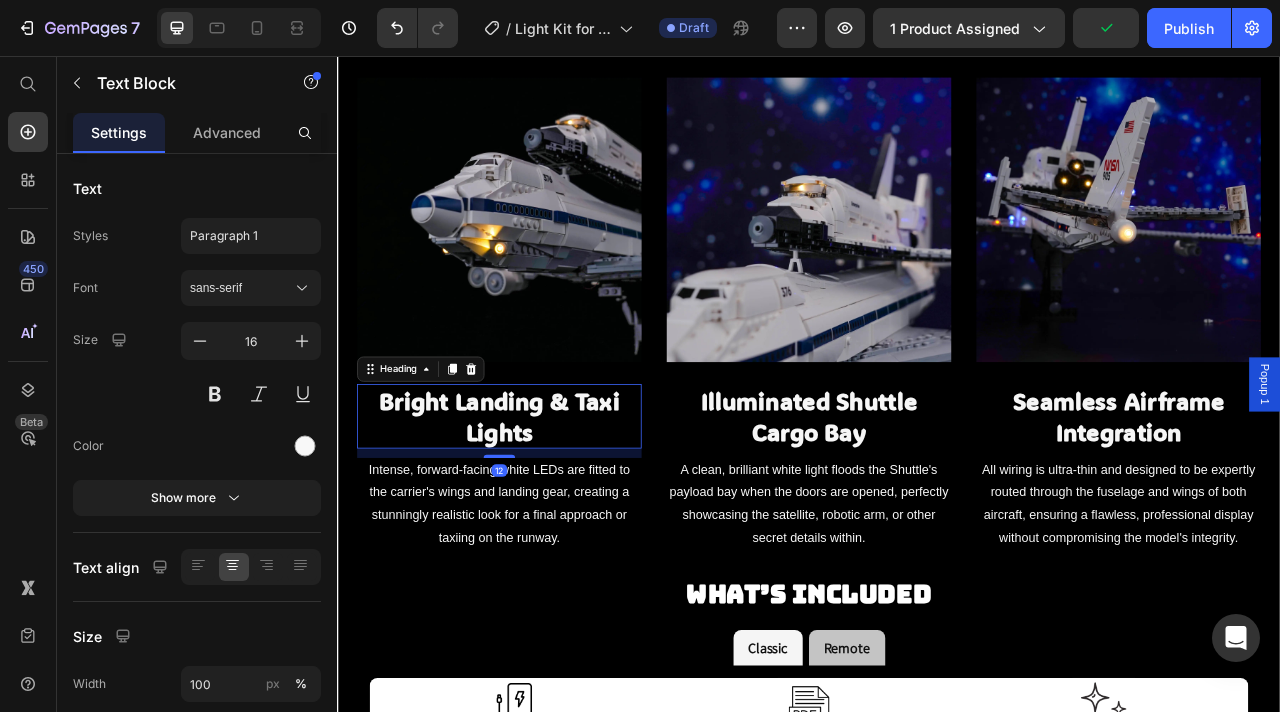 click on "Bright Landing & Taxi Lights" at bounding box center (543, 514) 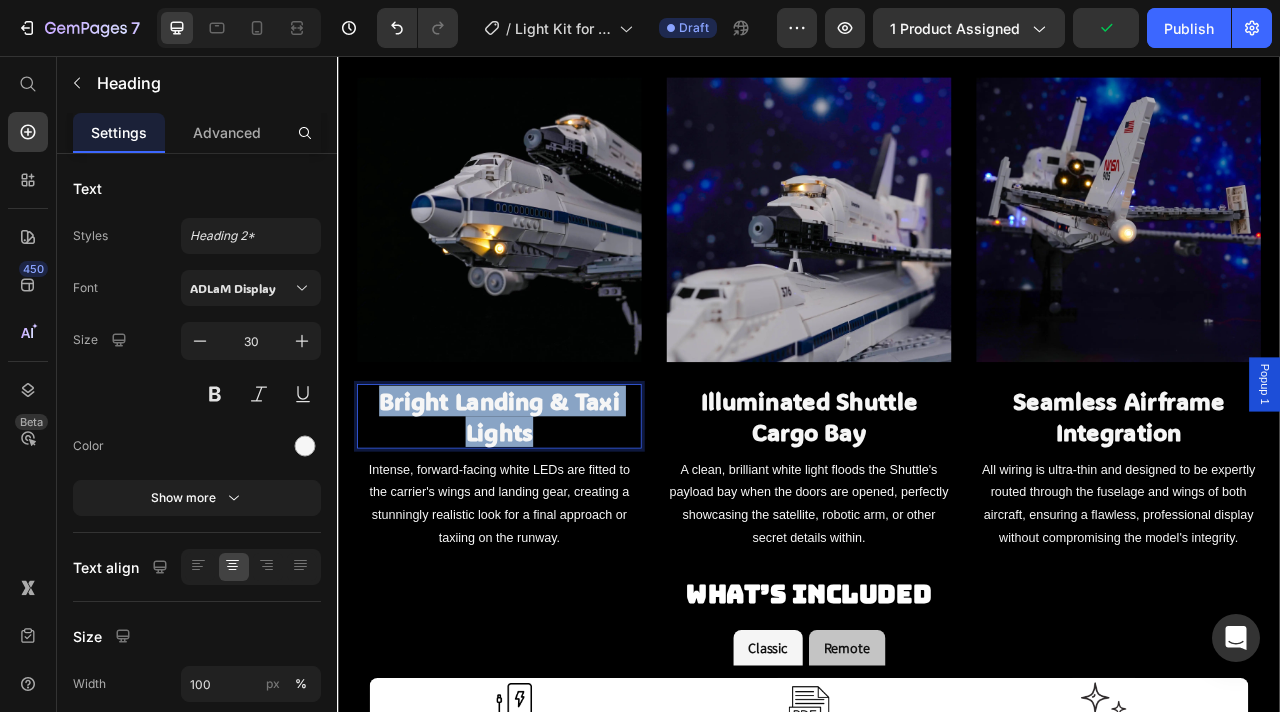 click on "Bright Landing & Taxi Lights" at bounding box center [543, 514] 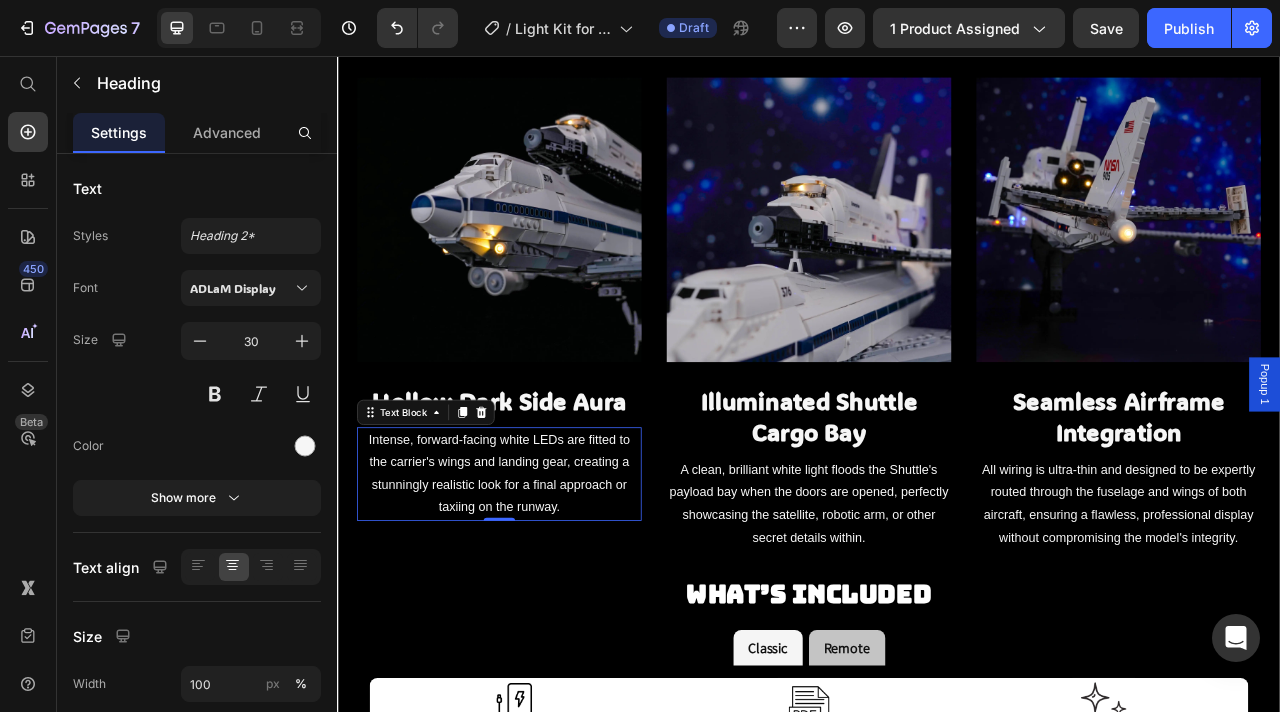 click on "Intense, forward-facing white LEDs are fitted to the carrier's wings and landing gear, creating a stunningly realistic look for a final approach or taxiing on the runway." at bounding box center (543, 587) 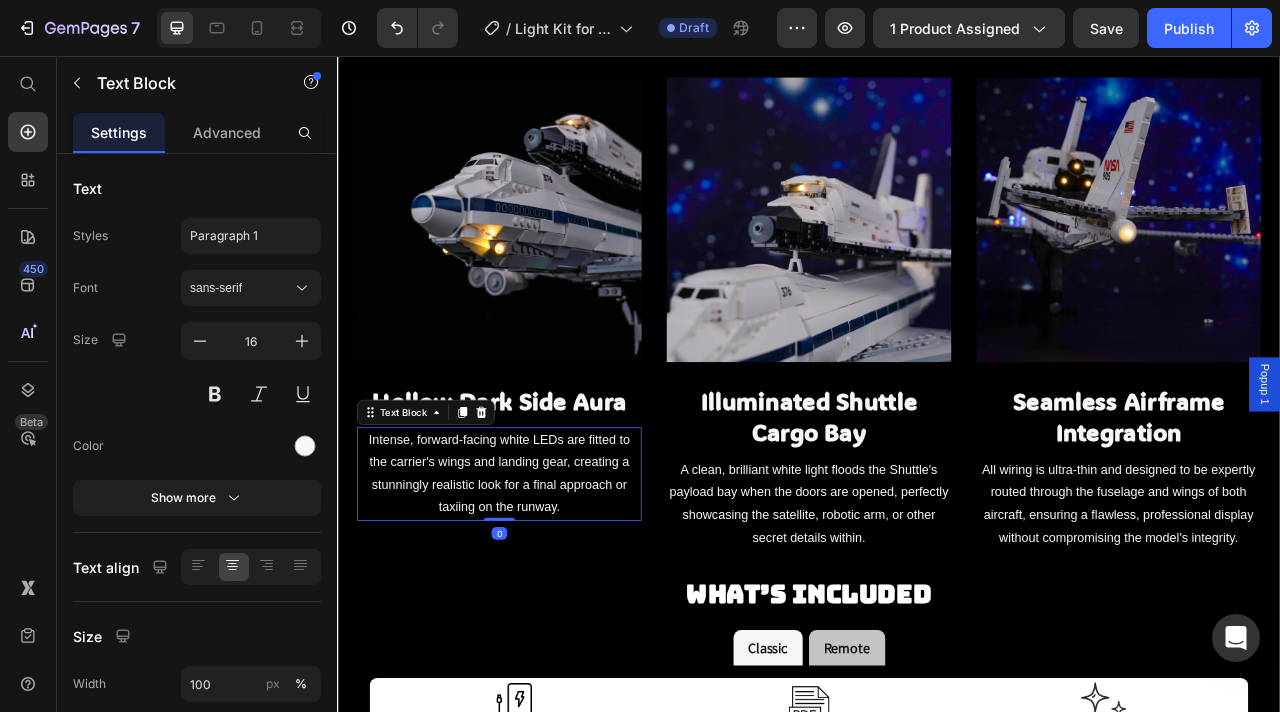click on "Intense, forward-facing white LEDs are fitted to the carrier's wings and landing gear, creating a stunningly realistic look for a final approach or taxiing on the runway." at bounding box center (543, 587) 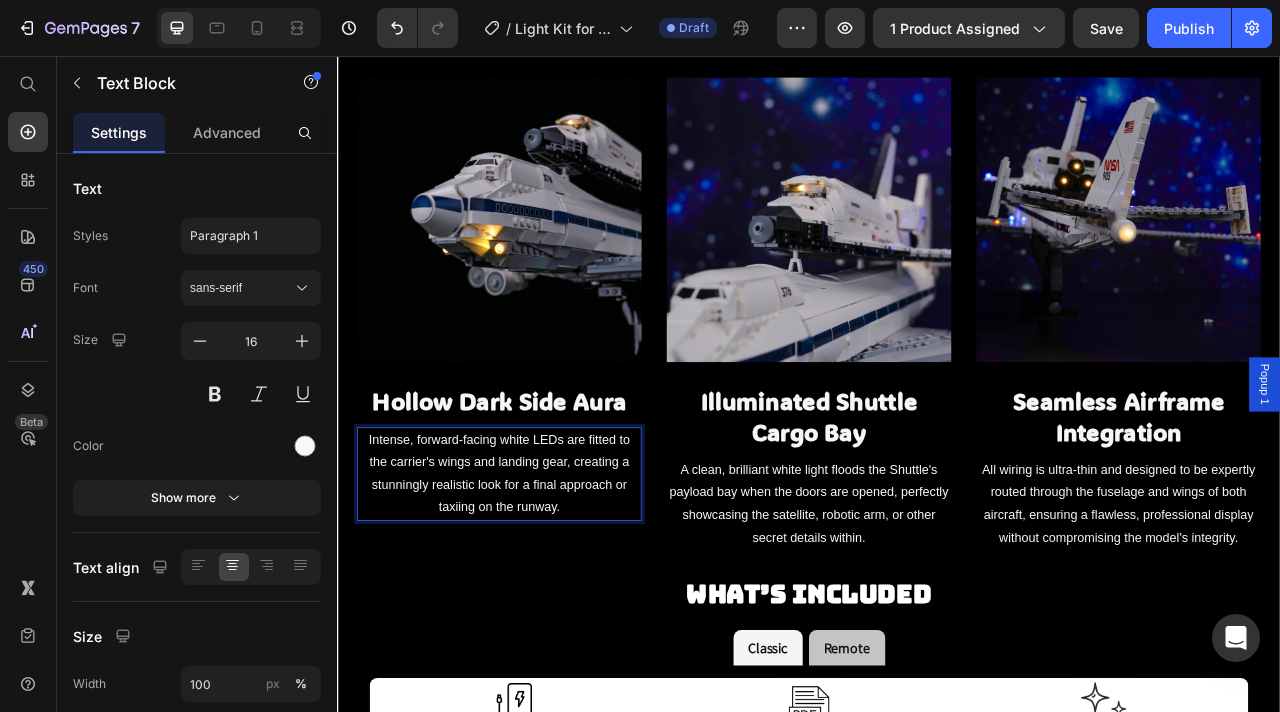 click on "Intense, forward-facing white LEDs are fitted to the carrier's wings and landing gear, creating a stunningly realistic look for a final approach or taxiing on the runway." at bounding box center (543, 587) 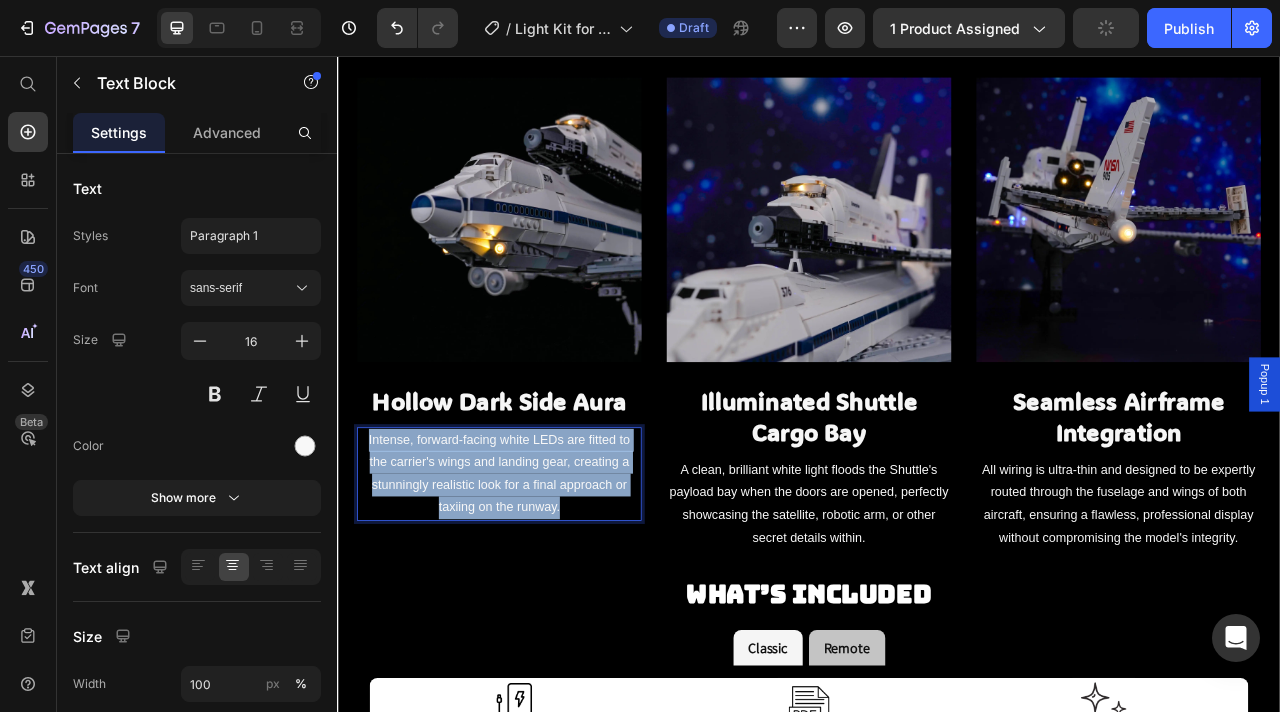 click on "Intense, forward-facing white LEDs are fitted to the carrier's wings and landing gear, creating a stunningly realistic look for a final approach or taxiing on the runway." at bounding box center (543, 587) 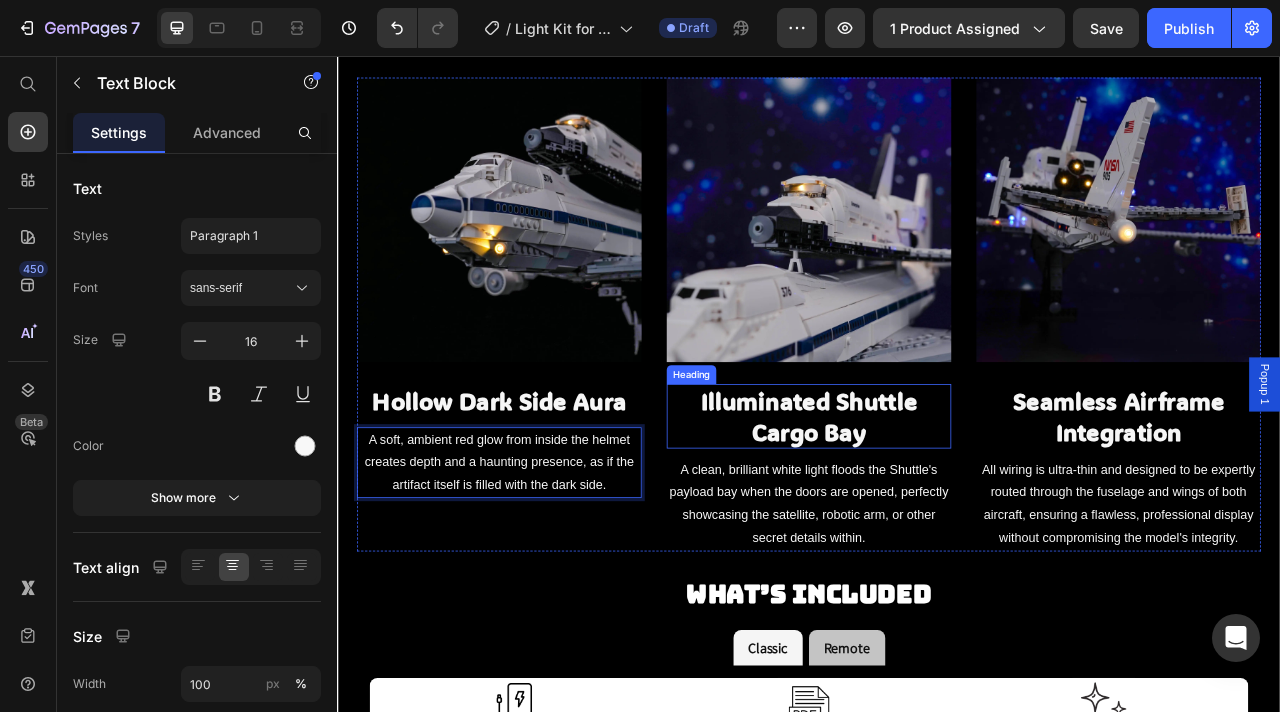 click on "Illuminated Shuttle Cargo Bay" at bounding box center [937, 514] 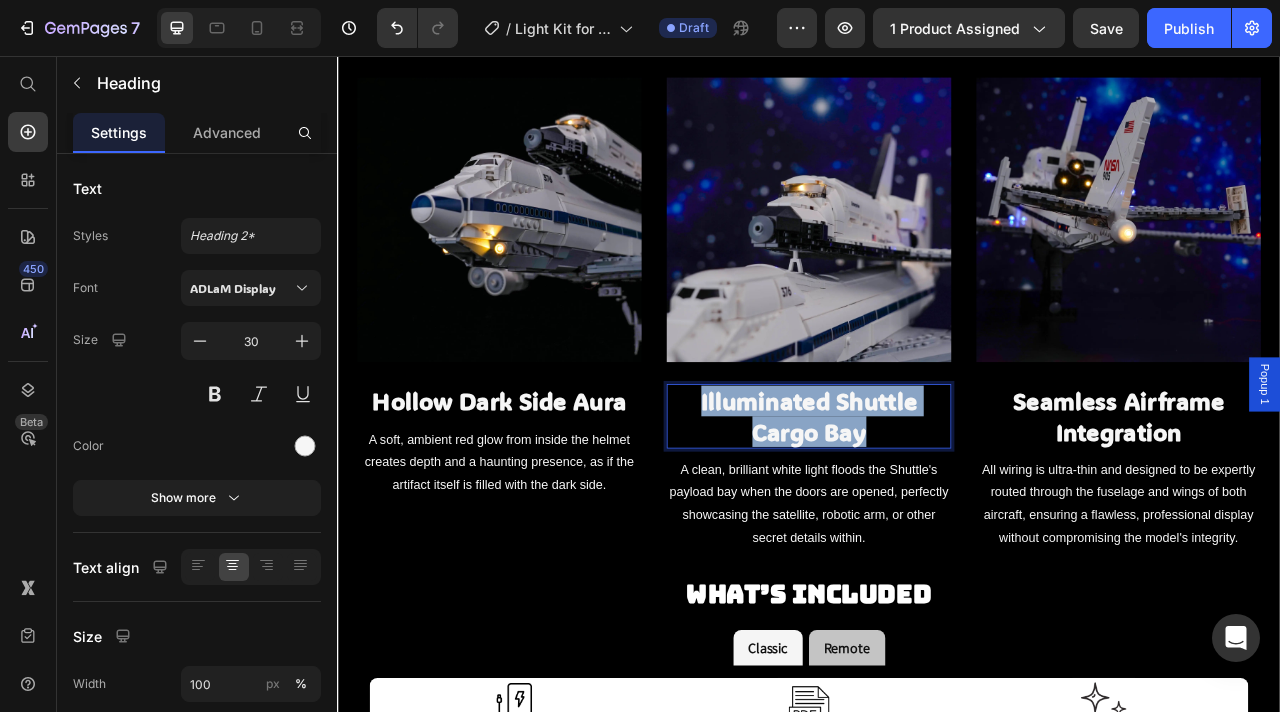 click on "Illuminated Shuttle Cargo Bay" at bounding box center [937, 514] 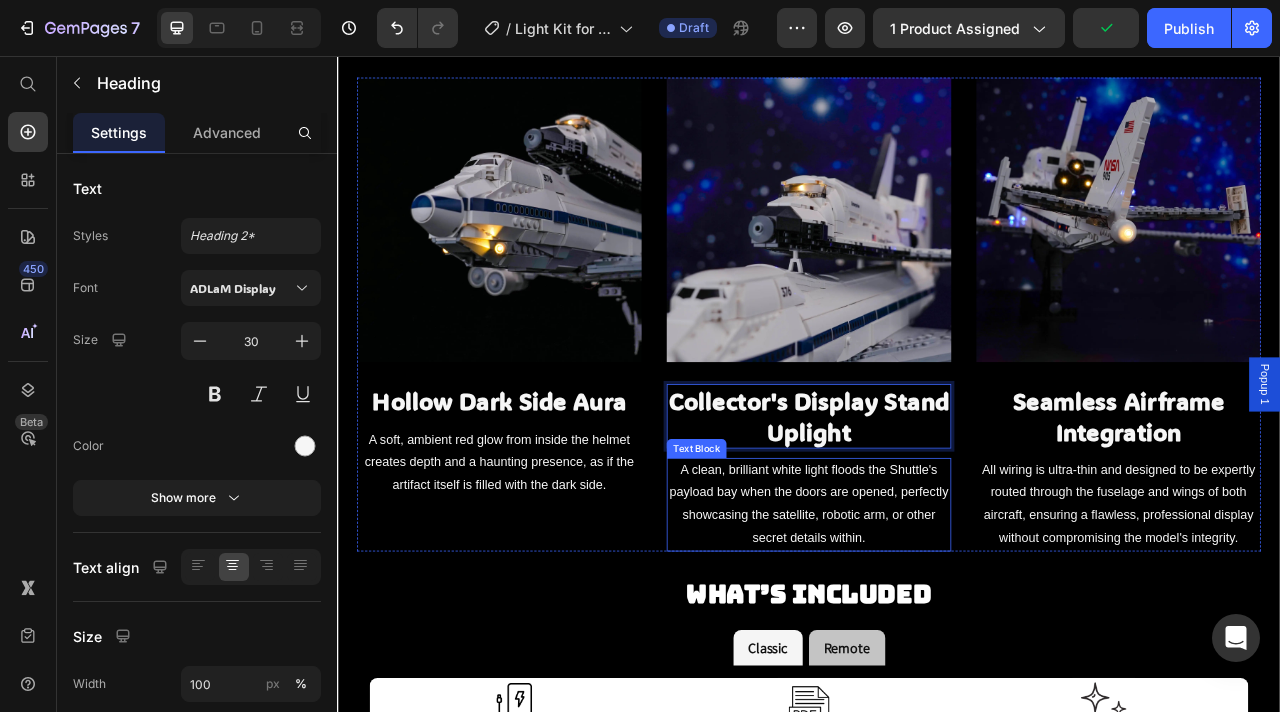 click on "A clean, brilliant white light floods the Shuttle's payload bay when the doors are opened, perfectly showcasing the satellite, robotic arm, or other secret details within." at bounding box center [937, 626] 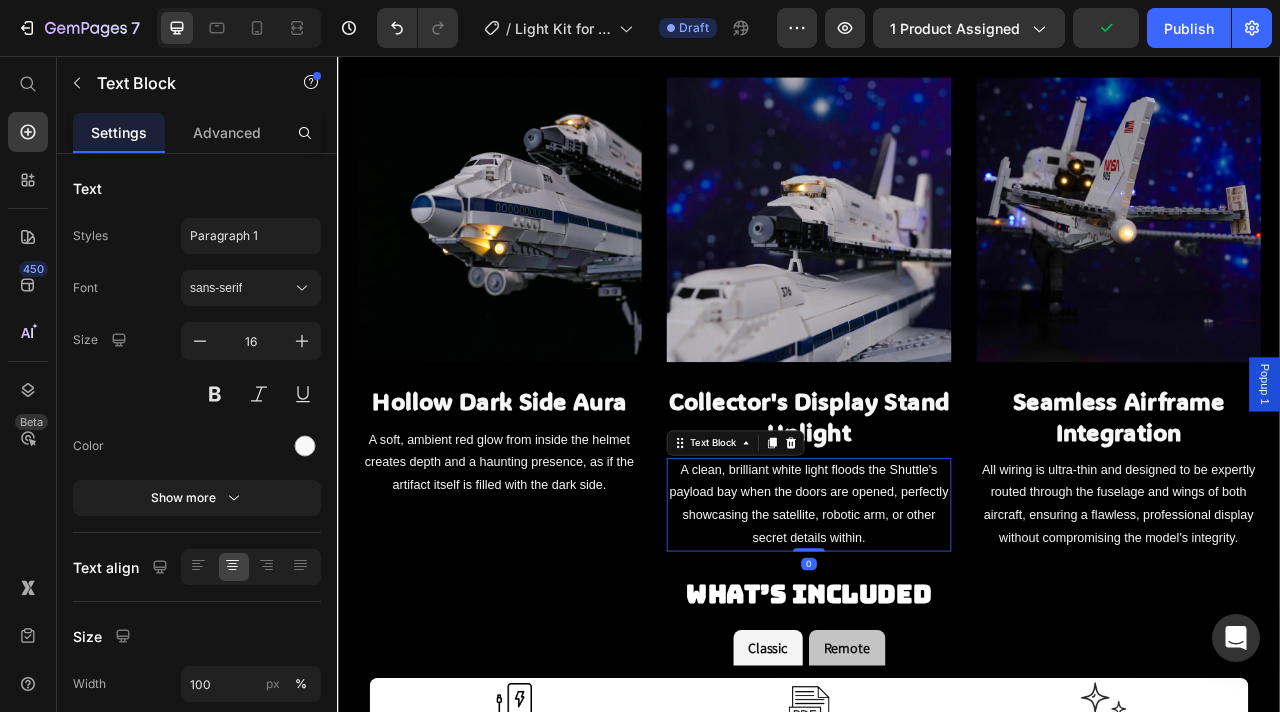 click on "A clean, brilliant white light floods the Shuttle's payload bay when the doors are opened, perfectly showcasing the satellite, robotic arm, or other secret details within." at bounding box center [937, 626] 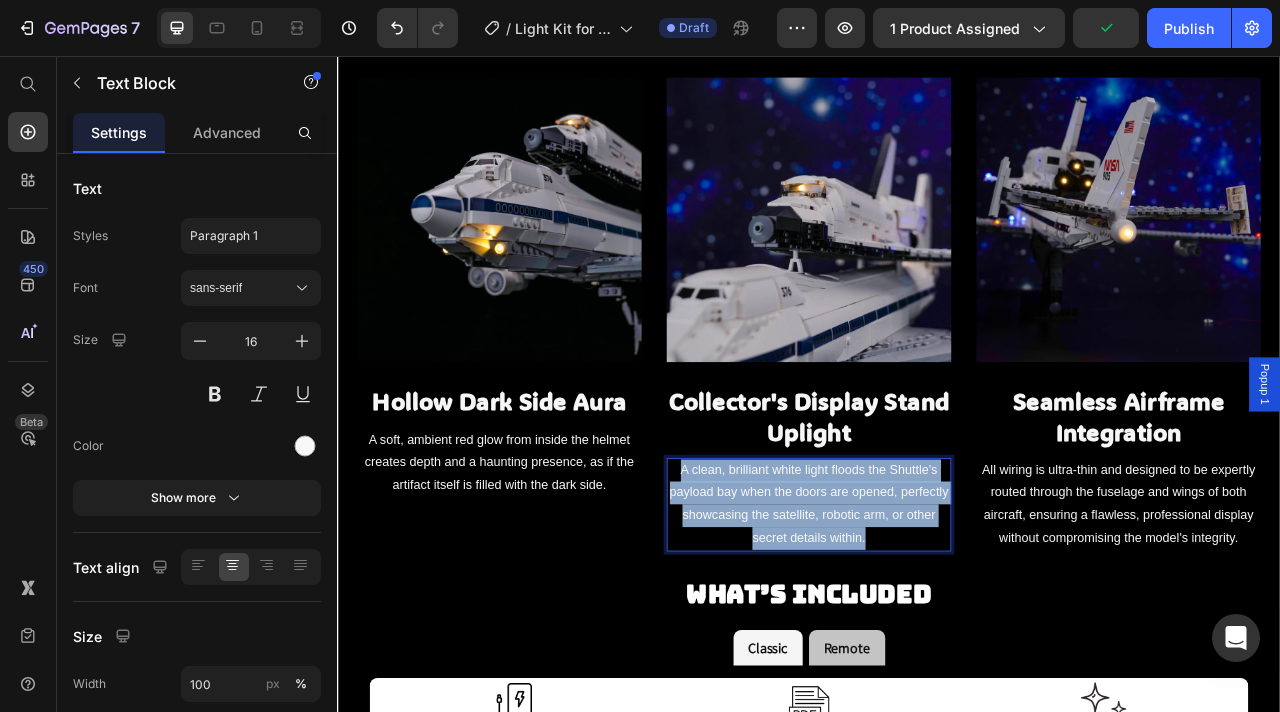 click on "A clean, brilliant white light floods the Shuttle's payload bay when the doors are opened, perfectly showcasing the satellite, robotic arm, or other secret details within." at bounding box center [937, 626] 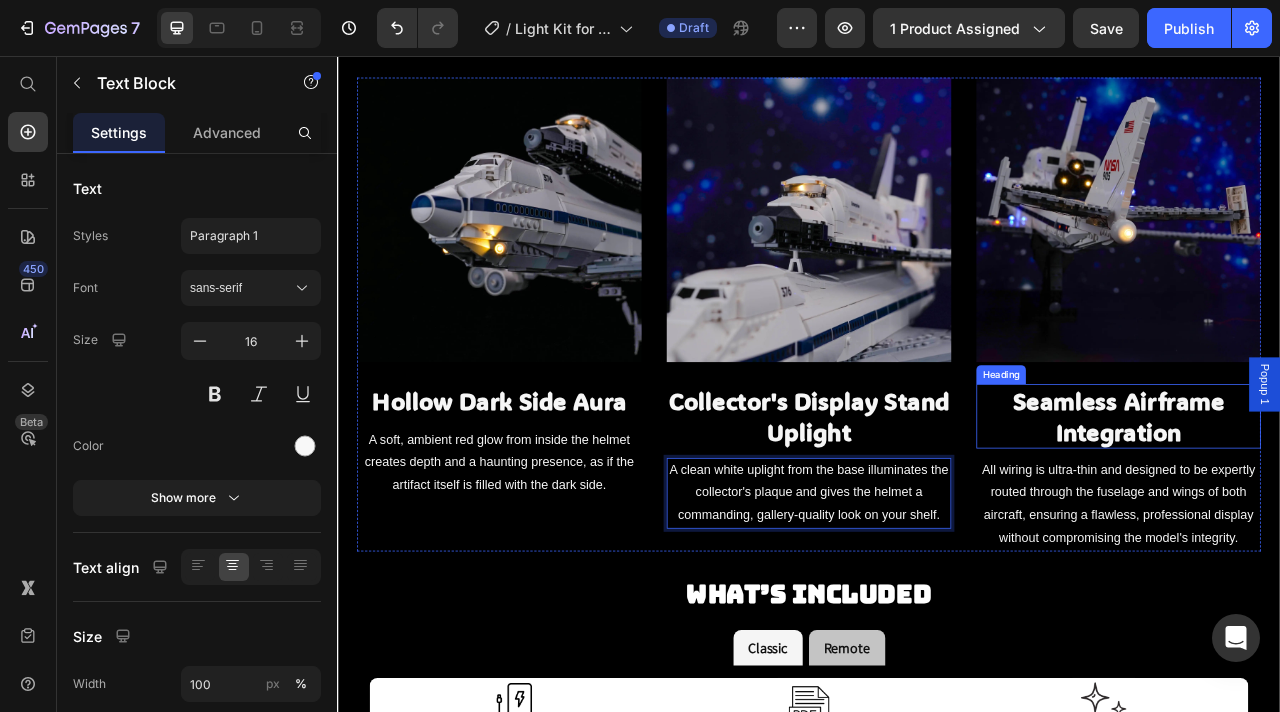 click on "Seamless Airframe Integration" at bounding box center [1331, 514] 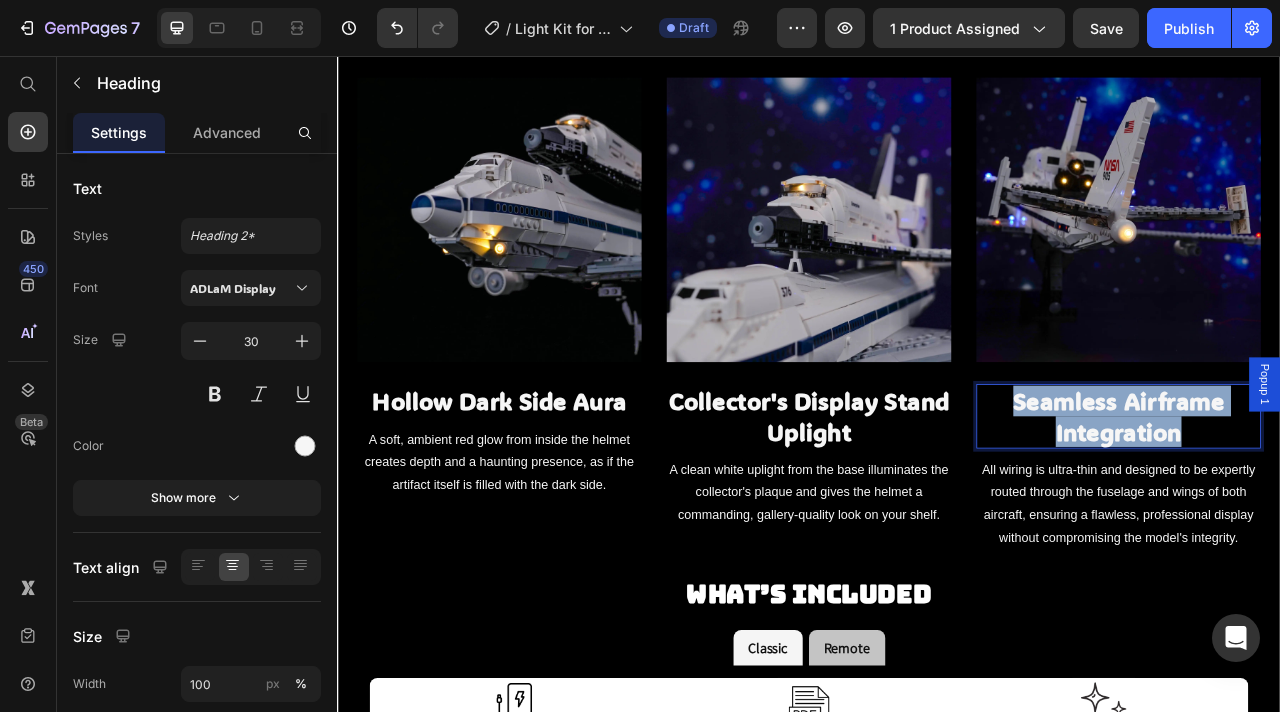 click on "Seamless Airframe Integration" at bounding box center (1331, 514) 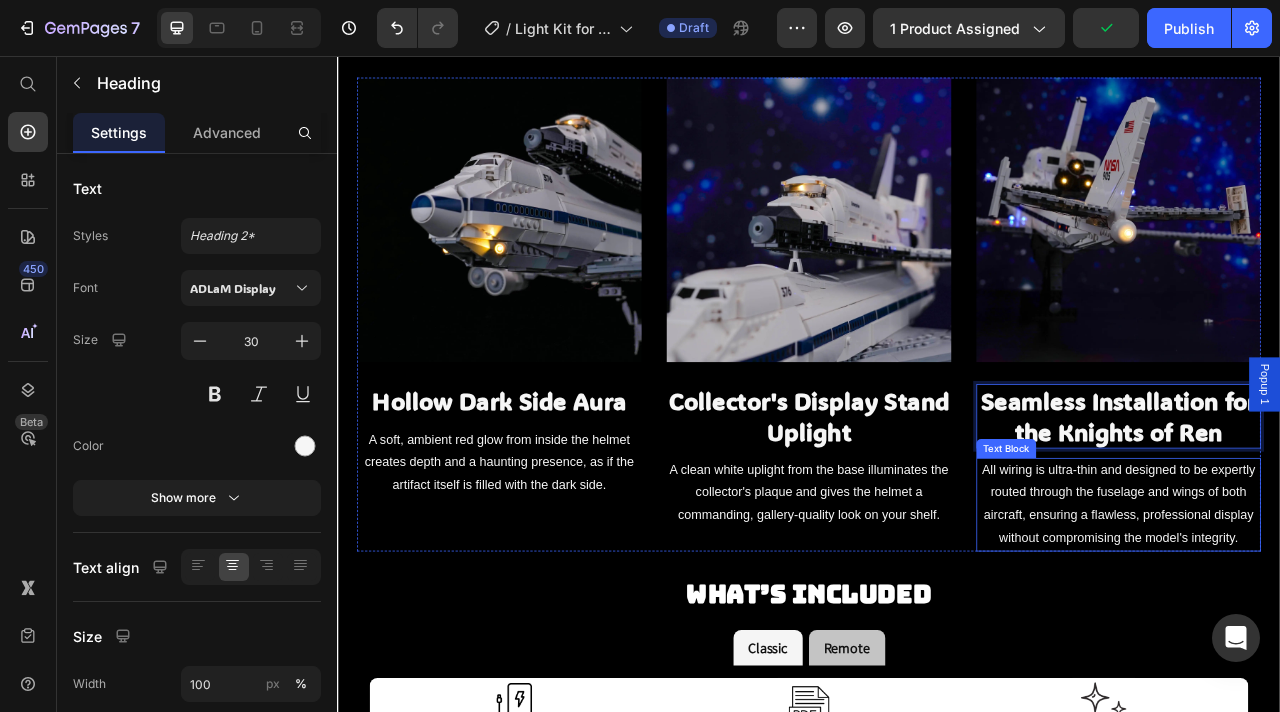 click on "All wiring is ultra-thin and designed to be expertly routed through the fuselage and wings of both aircraft, ensuring a flawless, professional display without compromising the model's integrity." at bounding box center [1331, 626] 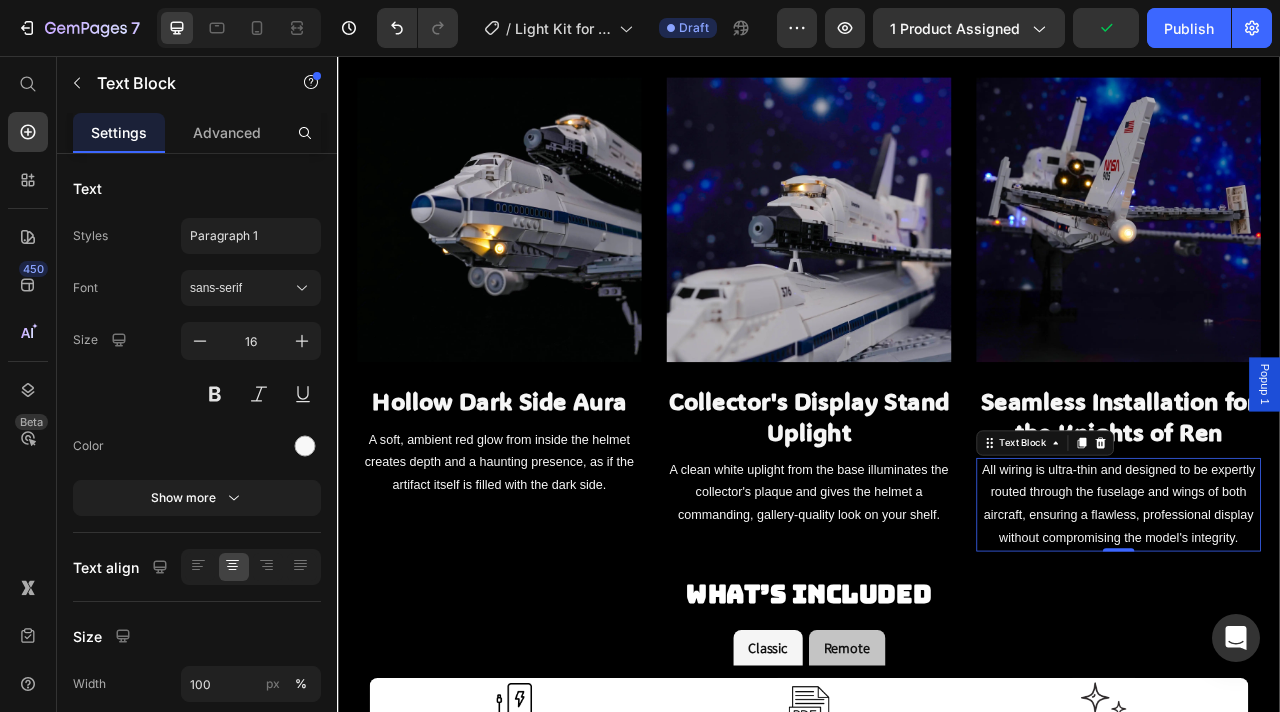 click on "All wiring is ultra-thin and designed to be expertly routed through the fuselage and wings of both aircraft, ensuring a flawless, professional display without compromising the model's integrity." at bounding box center (1331, 626) 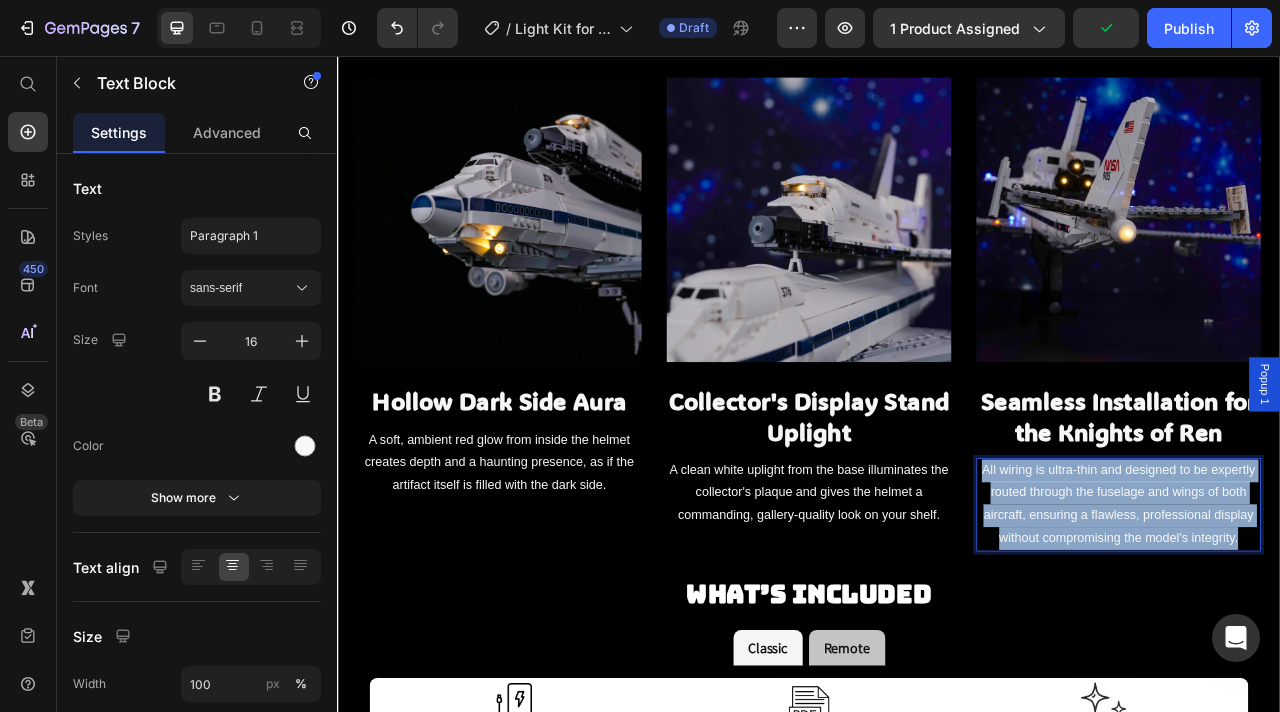 click on "All wiring is ultra-thin and designed to be expertly routed through the fuselage and wings of both aircraft, ensuring a flawless, professional display without compromising the model's integrity." at bounding box center (1331, 626) 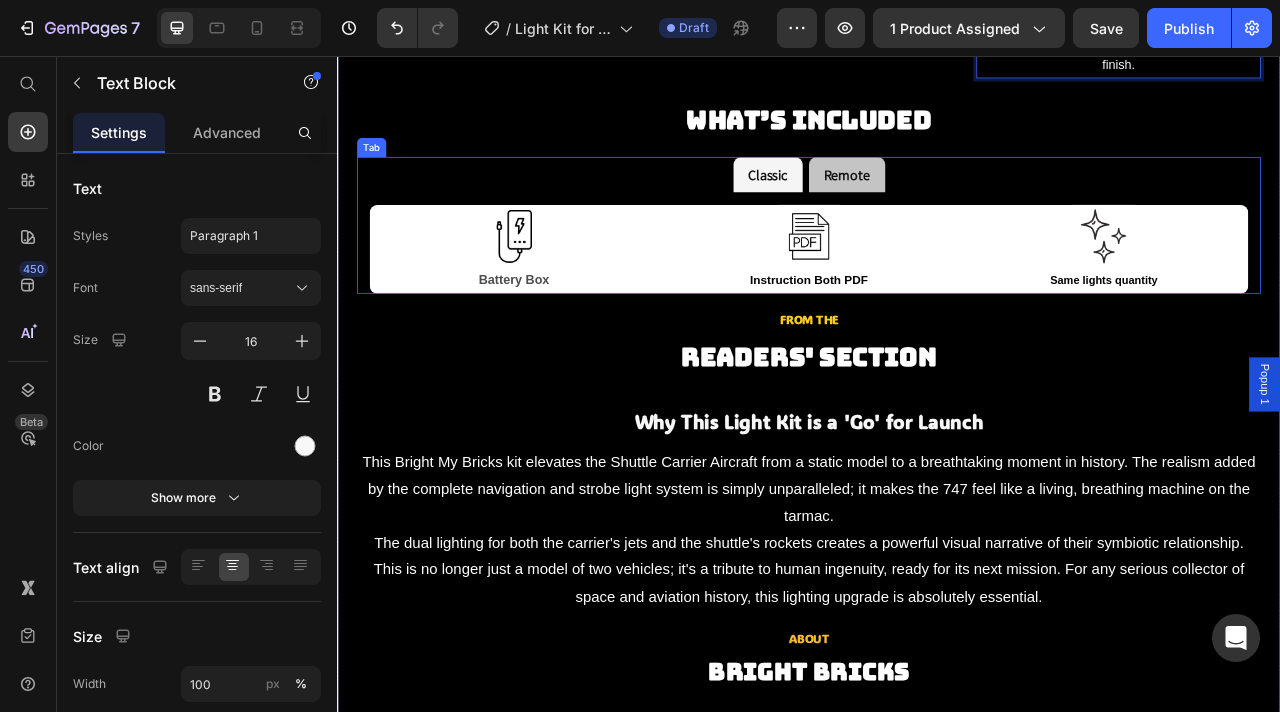 scroll, scrollTop: 2731, scrollLeft: 0, axis: vertical 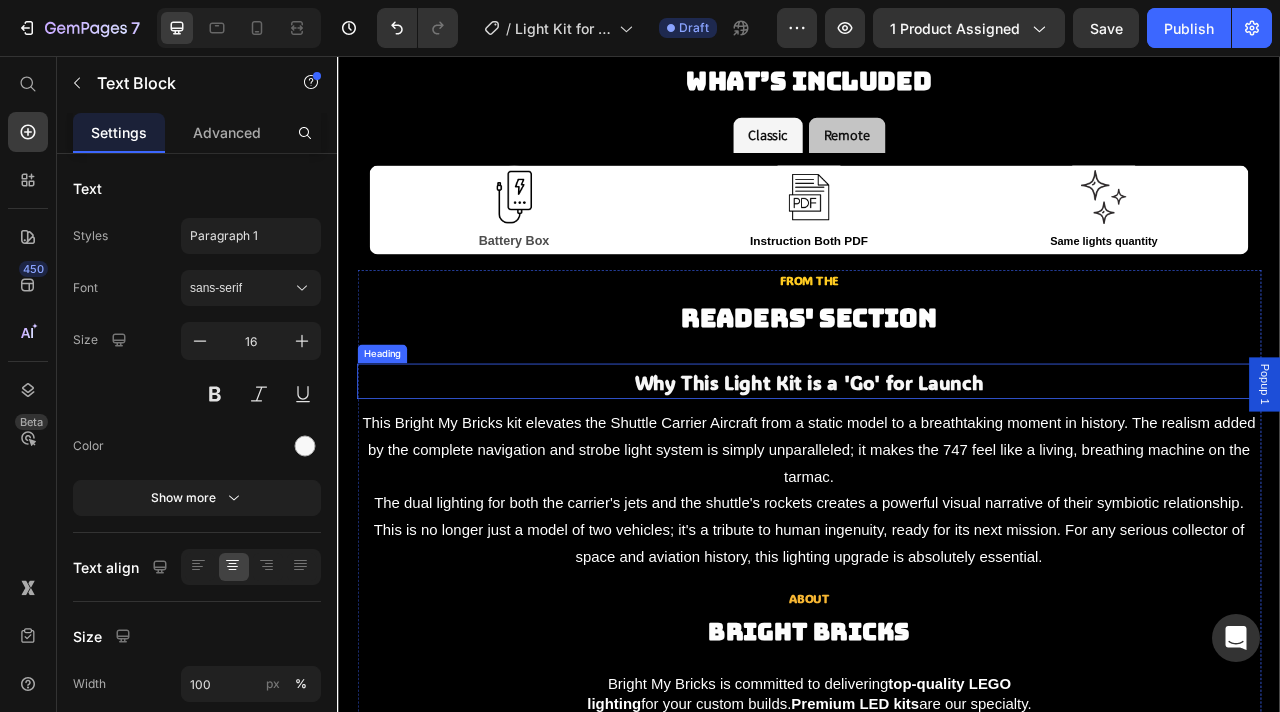 click on "Why This Light Kit is a 'Go' for Launch" at bounding box center [937, 470] 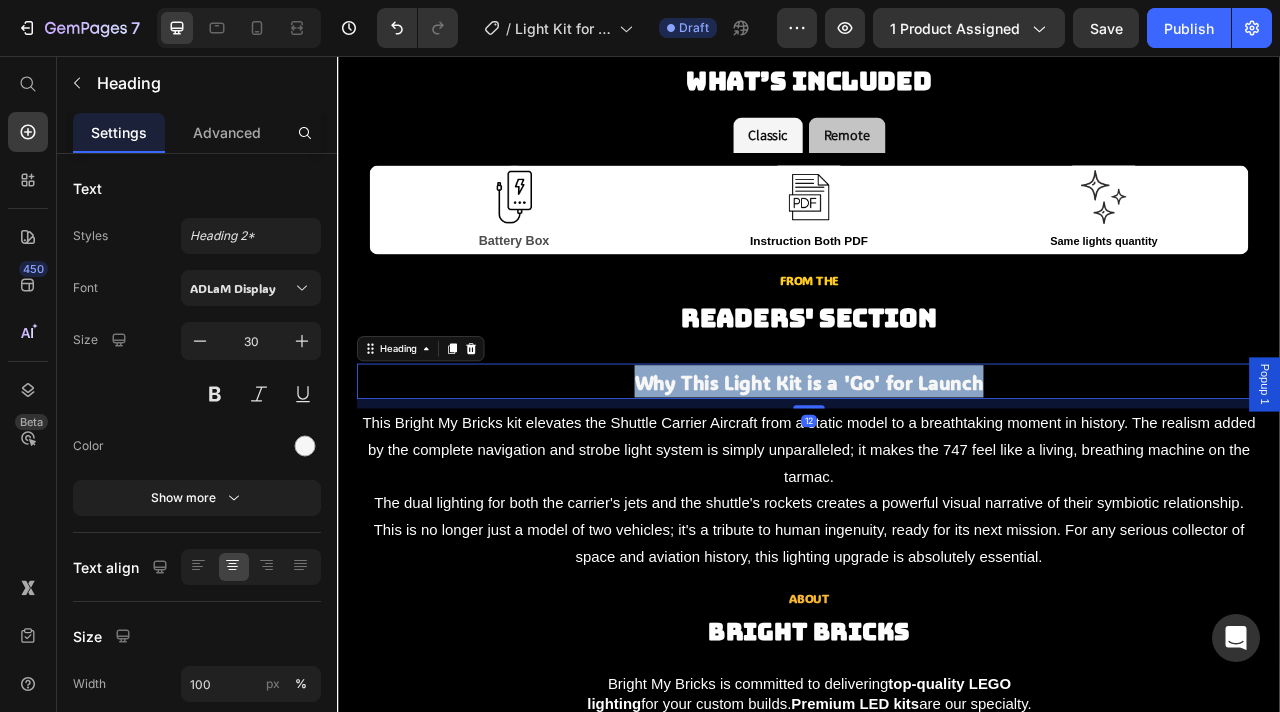 click on "Why This Light Kit is a 'Go' for Launch" at bounding box center (937, 470) 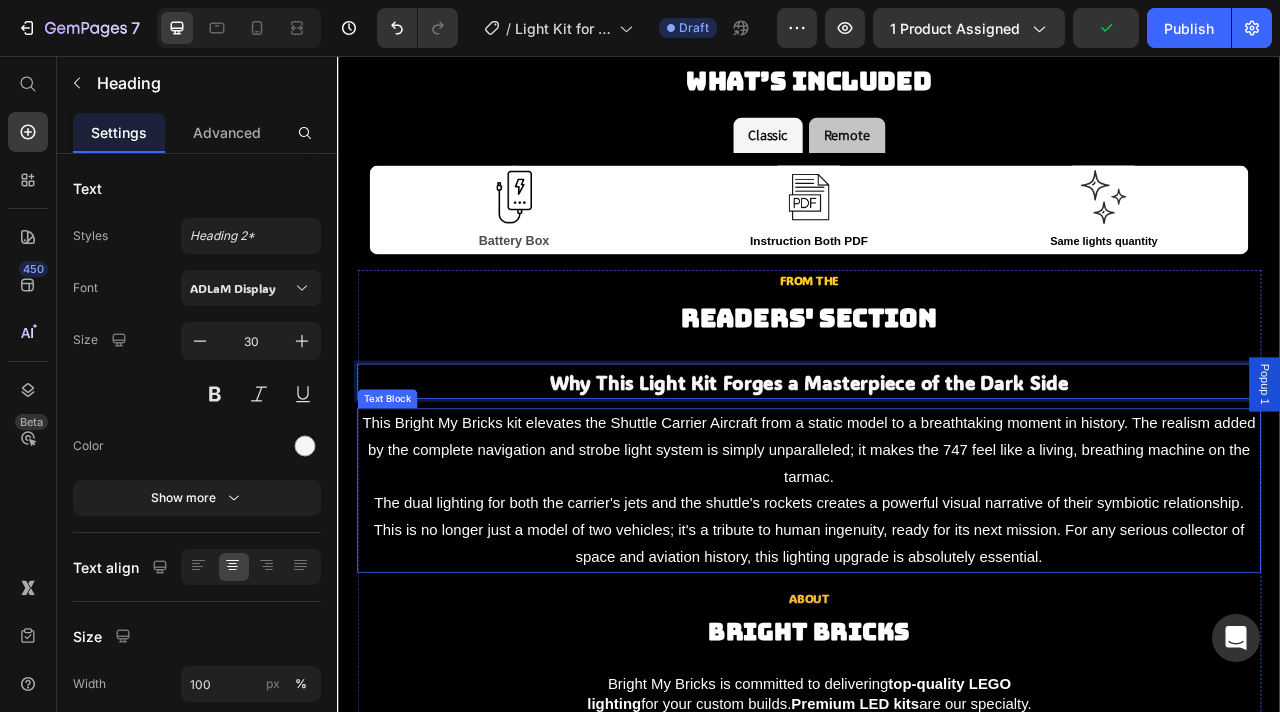 click on "This Bright My Bricks kit elevates the Shuttle Carrier Aircraft from a static model to a breathtaking moment in history. The realism added by the complete navigation and strobe light system is simply unparalleled; it makes the 747 feel like a living, breathing machine on the tarmac." at bounding box center (937, 557) 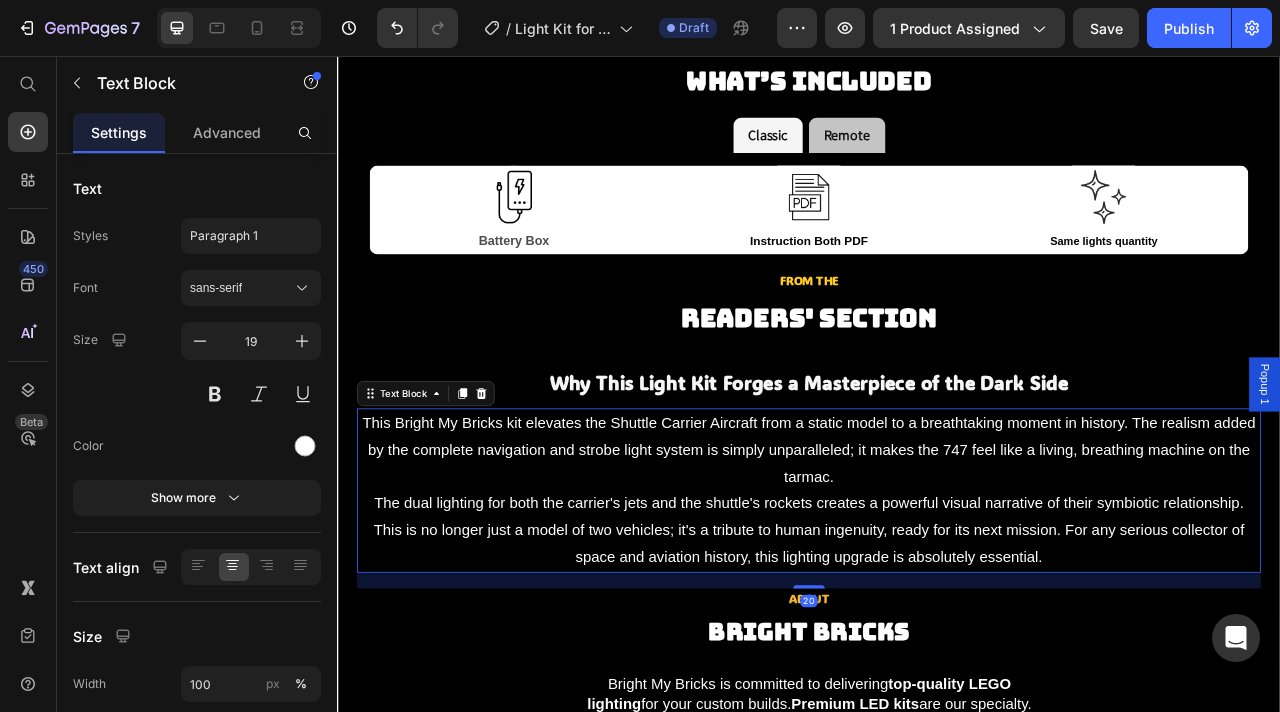 click on "The dual lighting for both the carrier's jets and the shuttle's rockets creates a powerful visual narrative of their symbiotic relationship. This is no longer just a model of two vehicles; it's a tribute to human ingenuity, ready for its next mission. For any serious collector of space and aviation history, this lighting upgrade is absolutely essential." at bounding box center (937, 659) 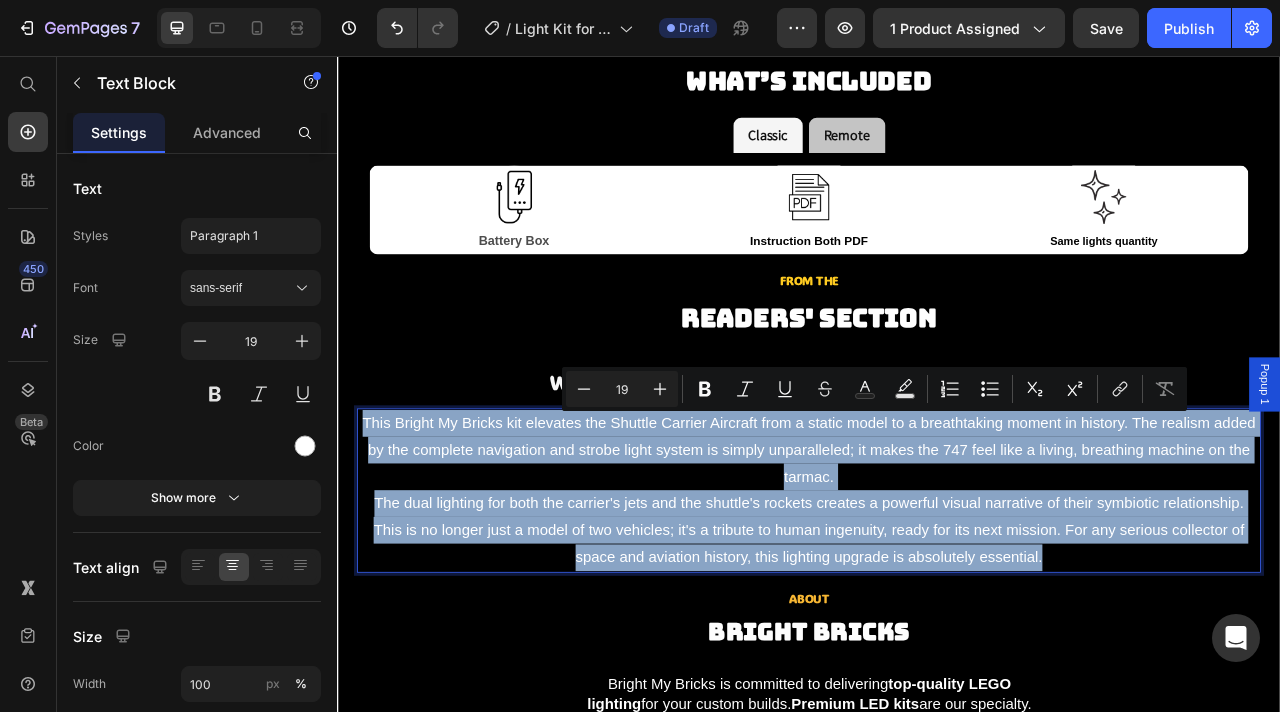 drag, startPoint x: 1251, startPoint y: 696, endPoint x: 366, endPoint y: 531, distance: 900.24994 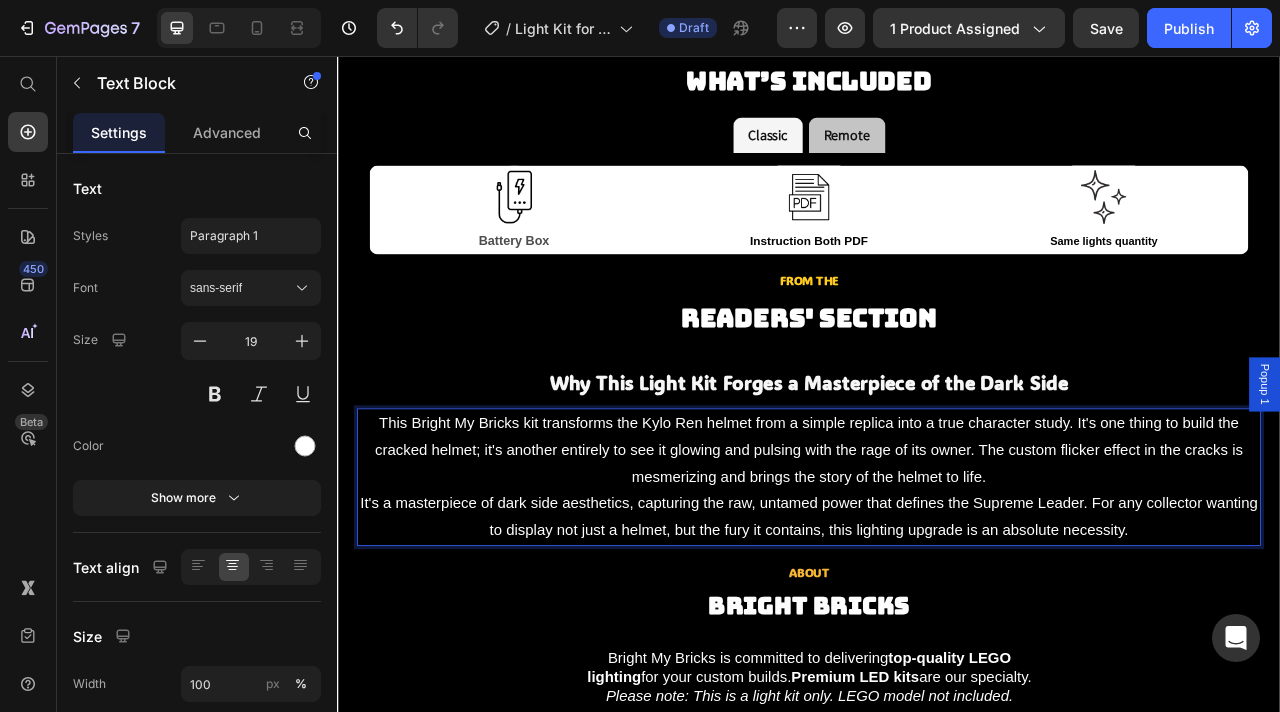 click on "This Bright My Bricks kit transforms the Kylo Ren helmet from a simple replica into a true character study. It's one thing to build the cracked helmet; it's another entirely to see it glowing and pulsing with the rage of its owner. The custom flicker effect in the cracks is mesmerizing and brings the story of the helmet to life." at bounding box center (937, 557) 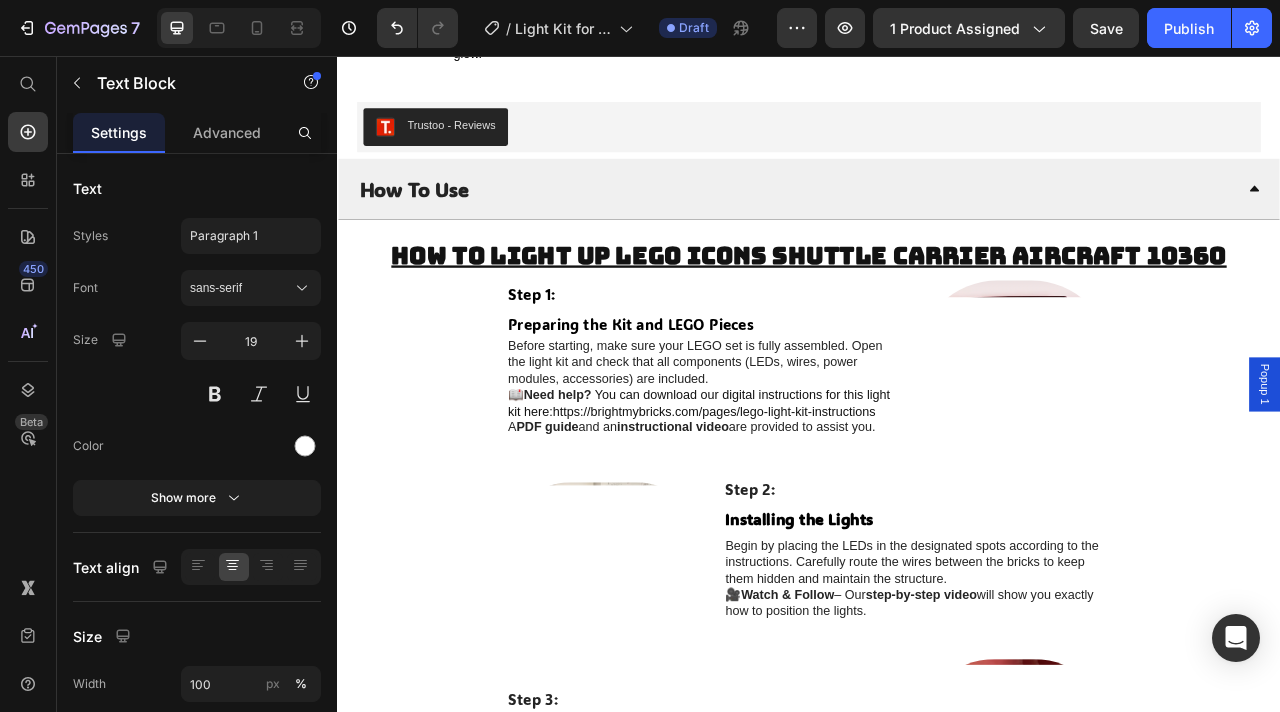 scroll, scrollTop: 4176, scrollLeft: 0, axis: vertical 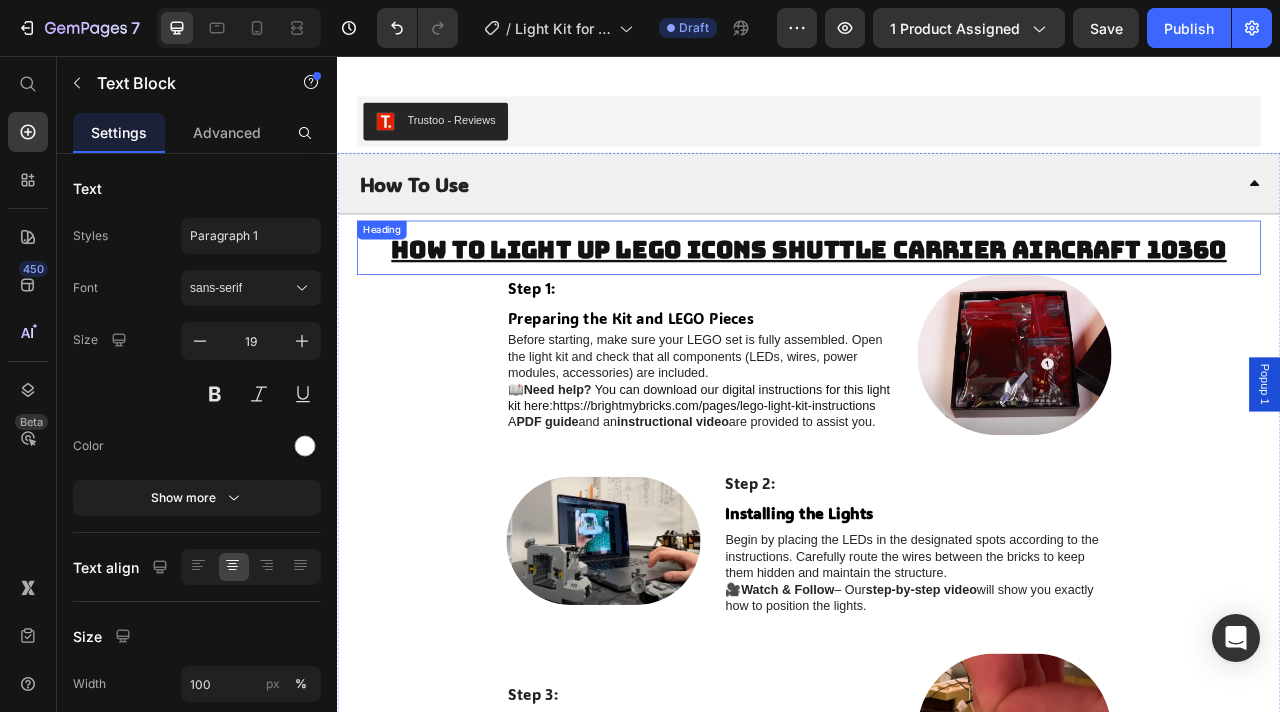 click on "How to light up LEGO Icons Shuttle Carrier Aircraft 10360" at bounding box center (937, 300) 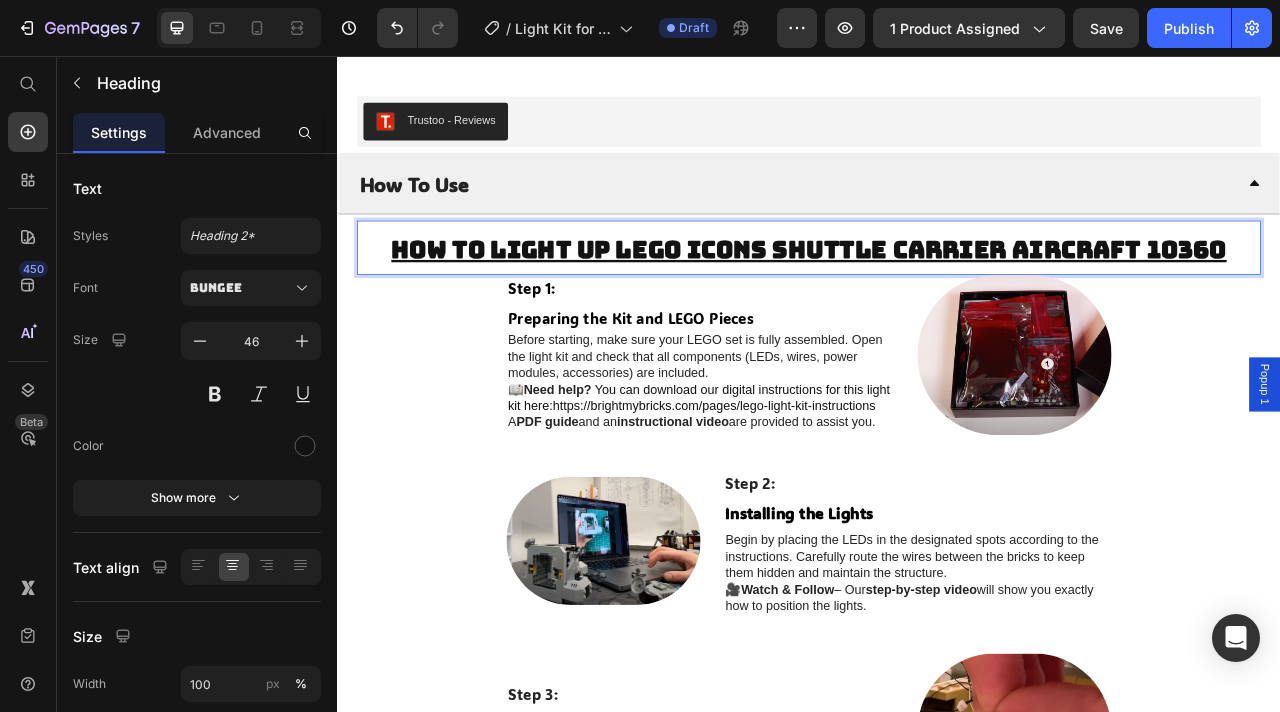click on "How to light up LEGO Icons Shuttle Carrier Aircraft 10360" at bounding box center [937, 302] 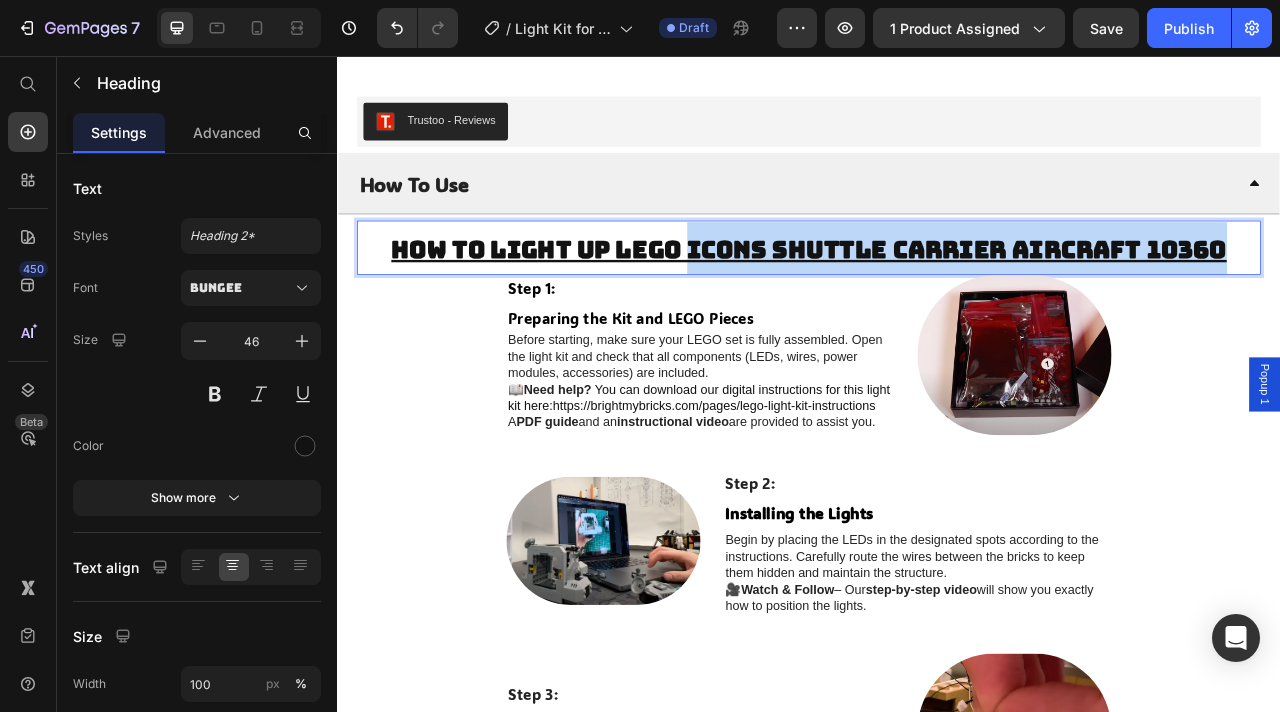 drag, startPoint x: 1463, startPoint y: 301, endPoint x: 787, endPoint y: 302, distance: 676.00073 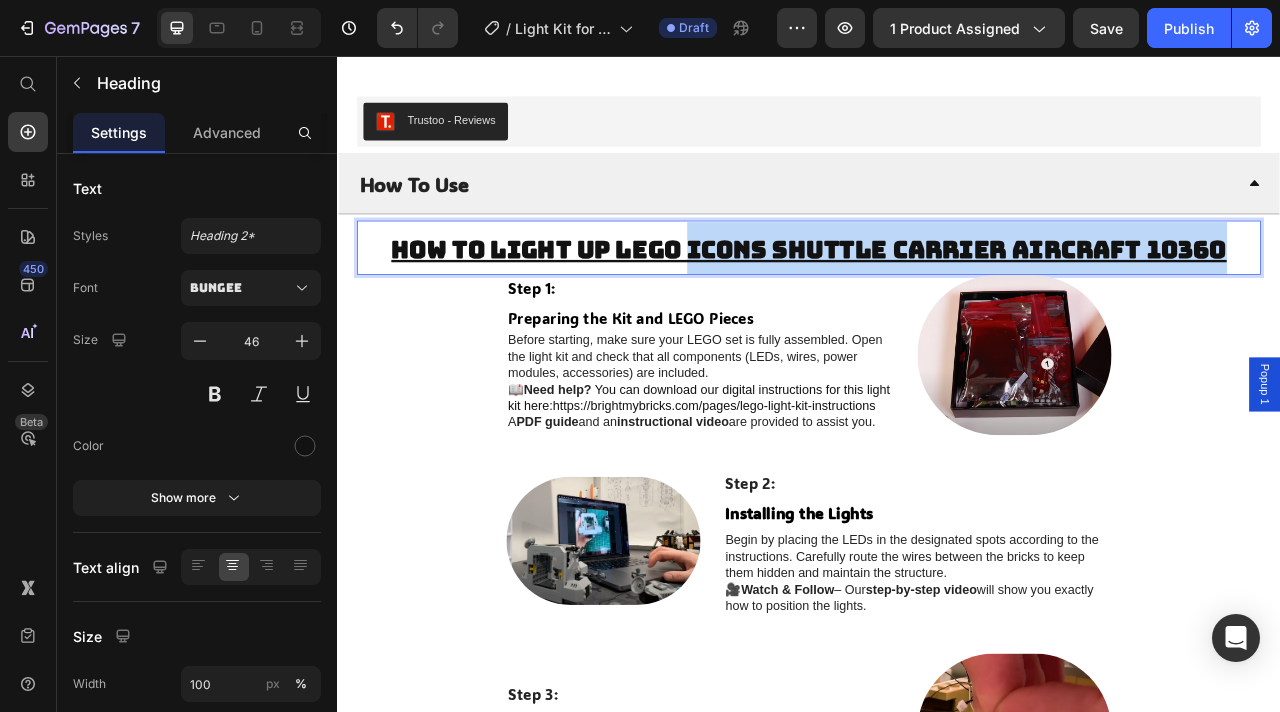 click on "How to light up LEGO Icons Shuttle Carrier Aircraft 10360" at bounding box center (937, 302) 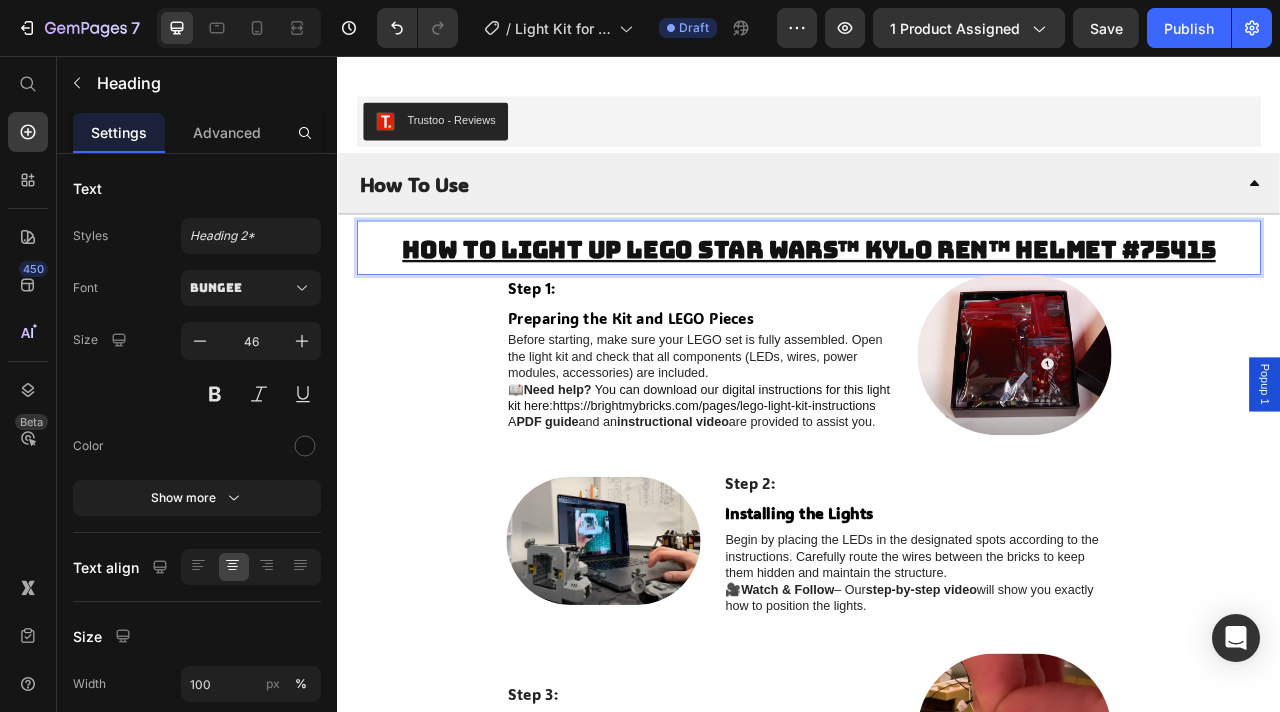 click on "How to light up LEGO Star Wars™ Kylo Ren™ Helmet #75415" at bounding box center (937, 302) 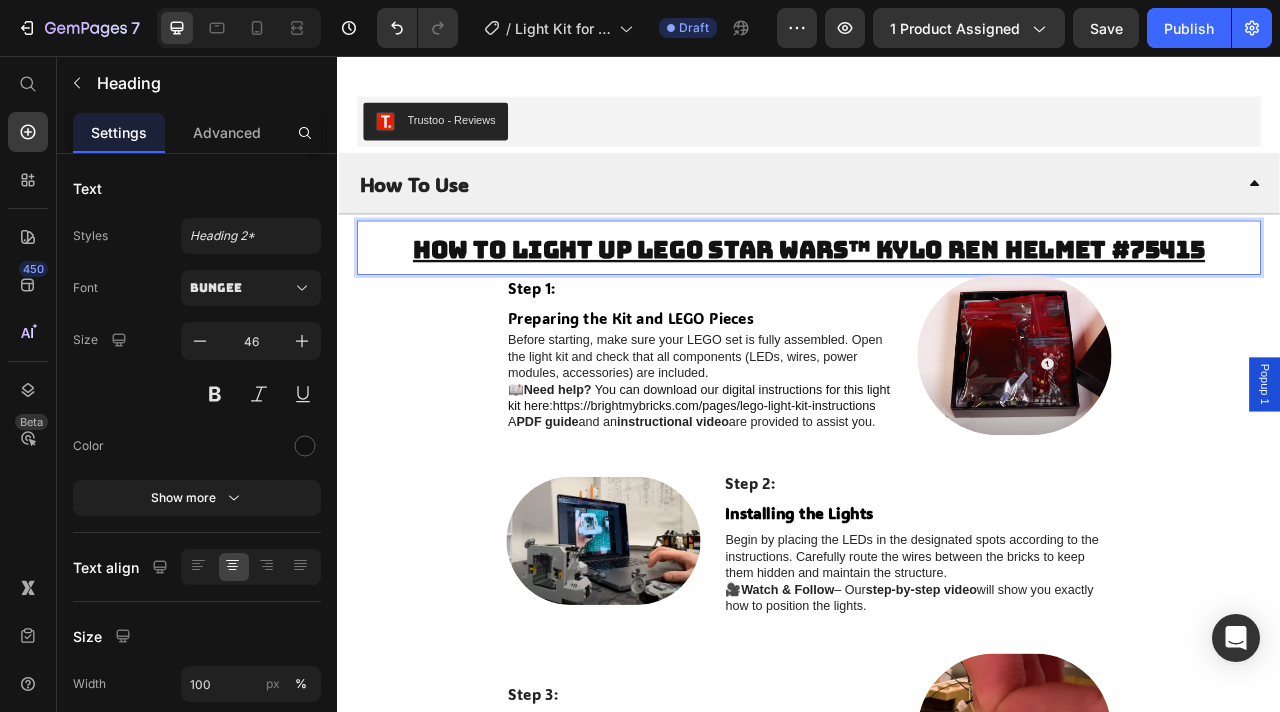 click on "How to light up LEGO Star Wars™ Kylo Ren Helmet #75415" at bounding box center (937, 302) 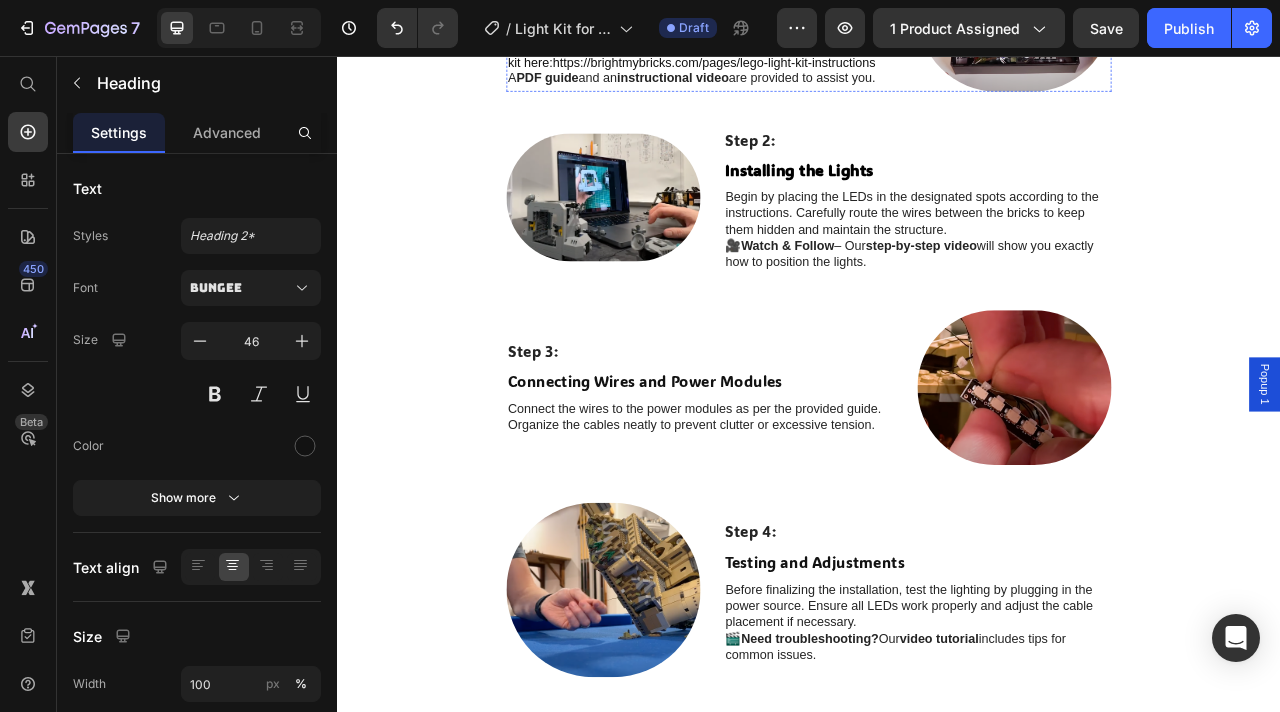 scroll, scrollTop: 5247, scrollLeft: 0, axis: vertical 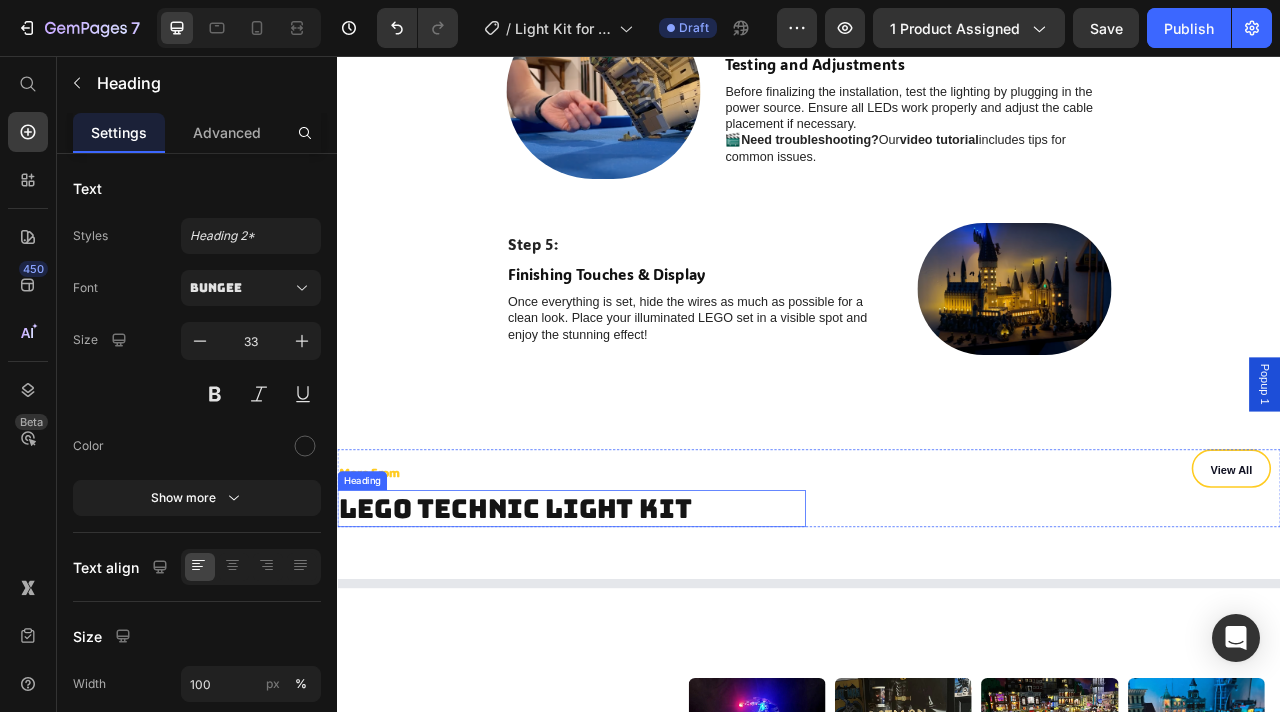 click on "LEGO technic Light Kit" at bounding box center (635, 631) 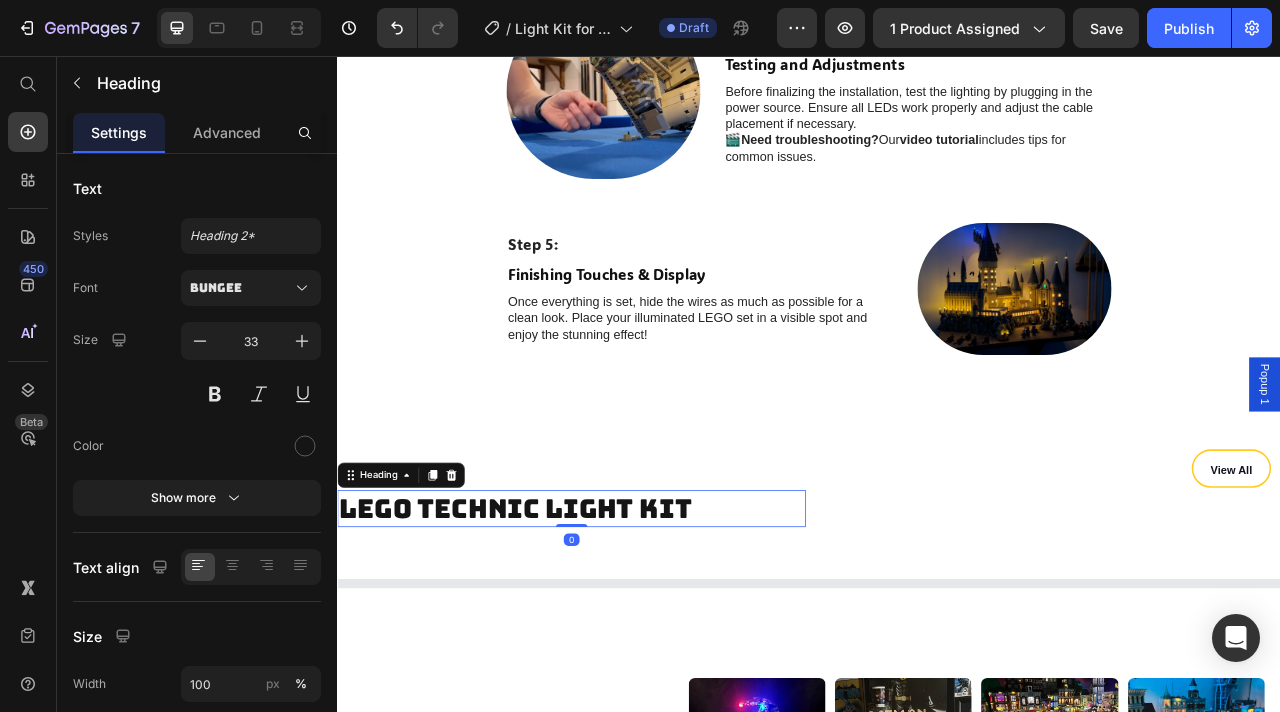 click on "LEGO technic Light Kit" at bounding box center [635, 631] 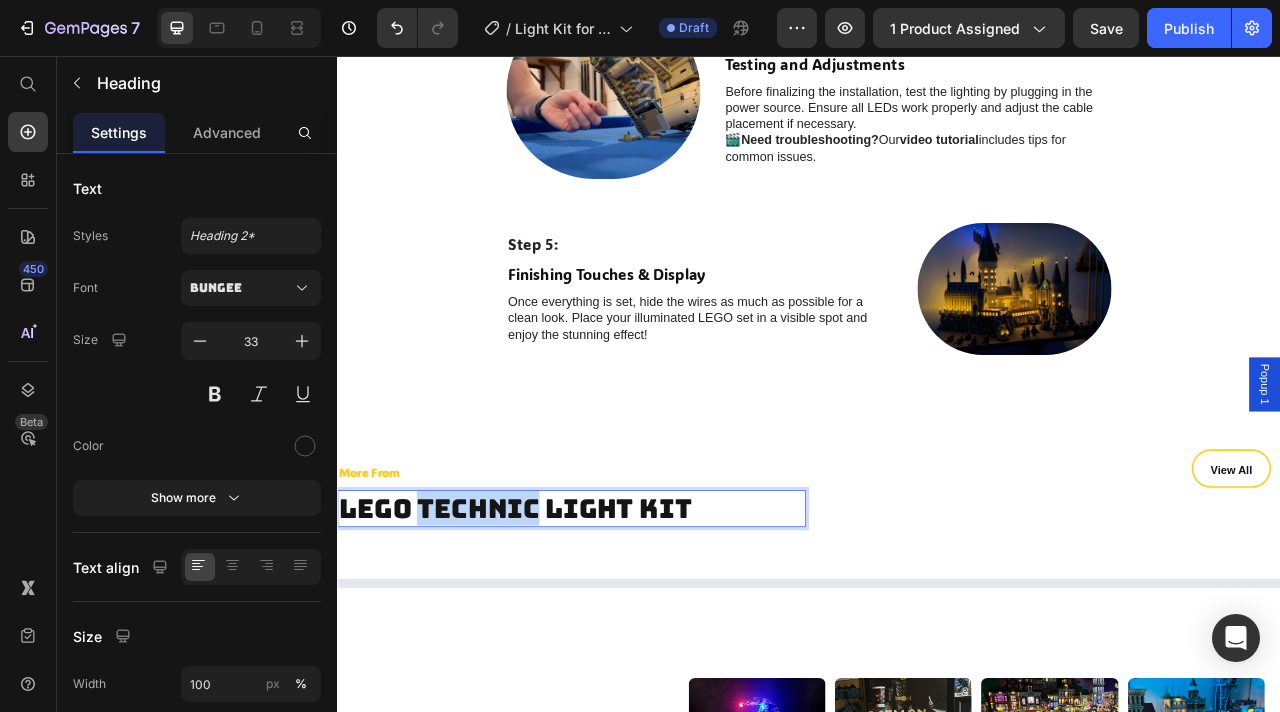 click on "LEGO technic Light Kit" at bounding box center [635, 631] 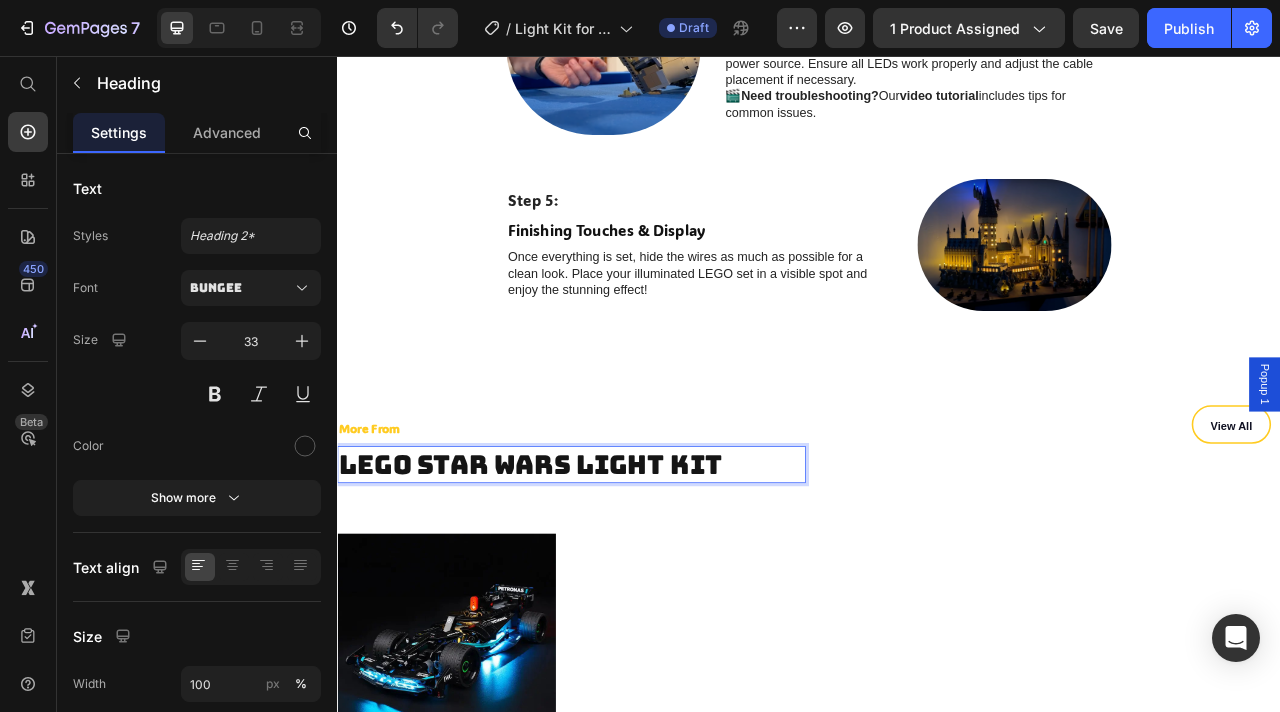 scroll, scrollTop: 5350, scrollLeft: 0, axis: vertical 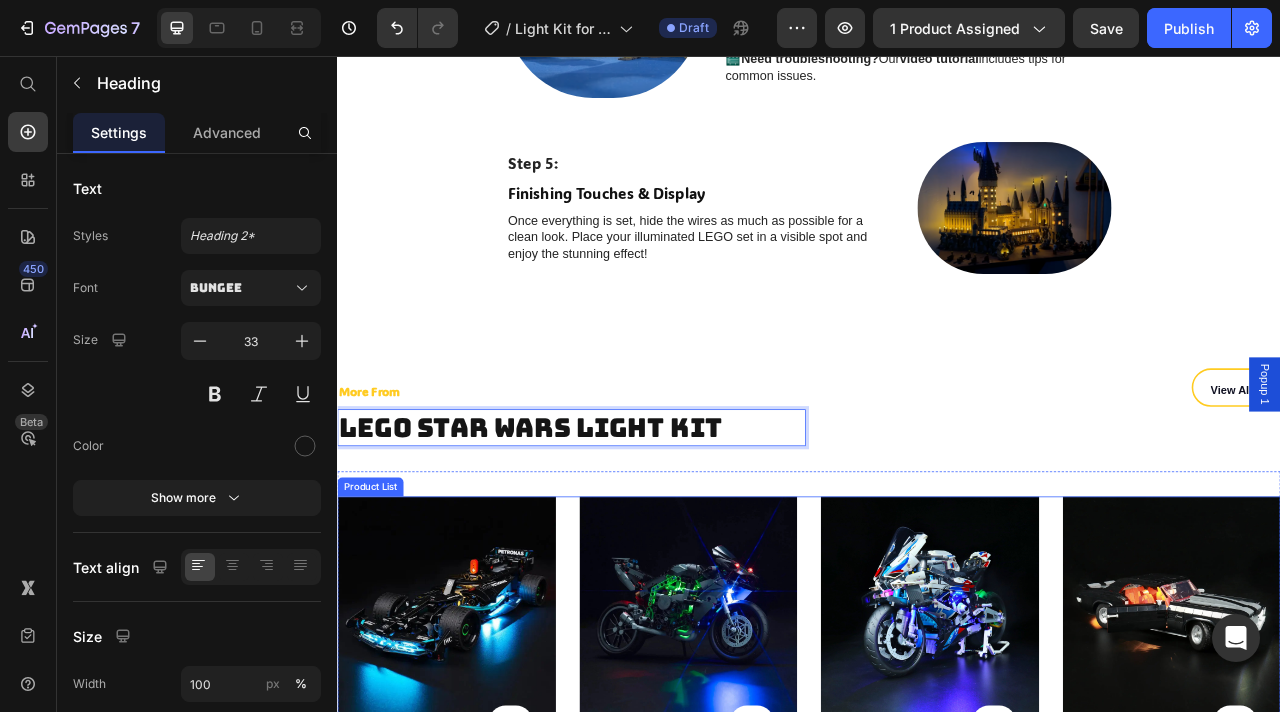 click on "Product Images
Product Cart Button Trustoo - Star Rating List Trustoo Light Kit for LEGO Technic Mercedes-AMG F1 W14 E Performance Pull-Back 42165 Product Title €19,99 Product Price €0,00 Product Price (Save 0% ) Product Tag Row Row Row Row Product Images
Product Cart Button Trustoo - Star Rating List Trustoo Light Kit for LEGO Kawasaki Ninja H2R Motorcycle 42170 Product Title €24,99 Product Price €0,00 Product Price (Save 0% ) Product Tag Row Row Row Row Product Images
Product Cart Button Trustoo - Star Rating List Trustoo Light Kit for LEGO Technic BMW M 1000 RR #42130 Product Title €59,99 Product Price €0,00 Product Price (Save 0% ) Product Tag Row Row Row Row Product Images
Product Cart Button Trustoo - Star Rating List Trustoo Light Kit for LEGO Chevrolet Camaro Z/28 1969 #10304 Product Title €34,99 Product Price €0,00 Product Price (Save 0% ) Product Tag Row Row Row Row" at bounding box center (937, 860) 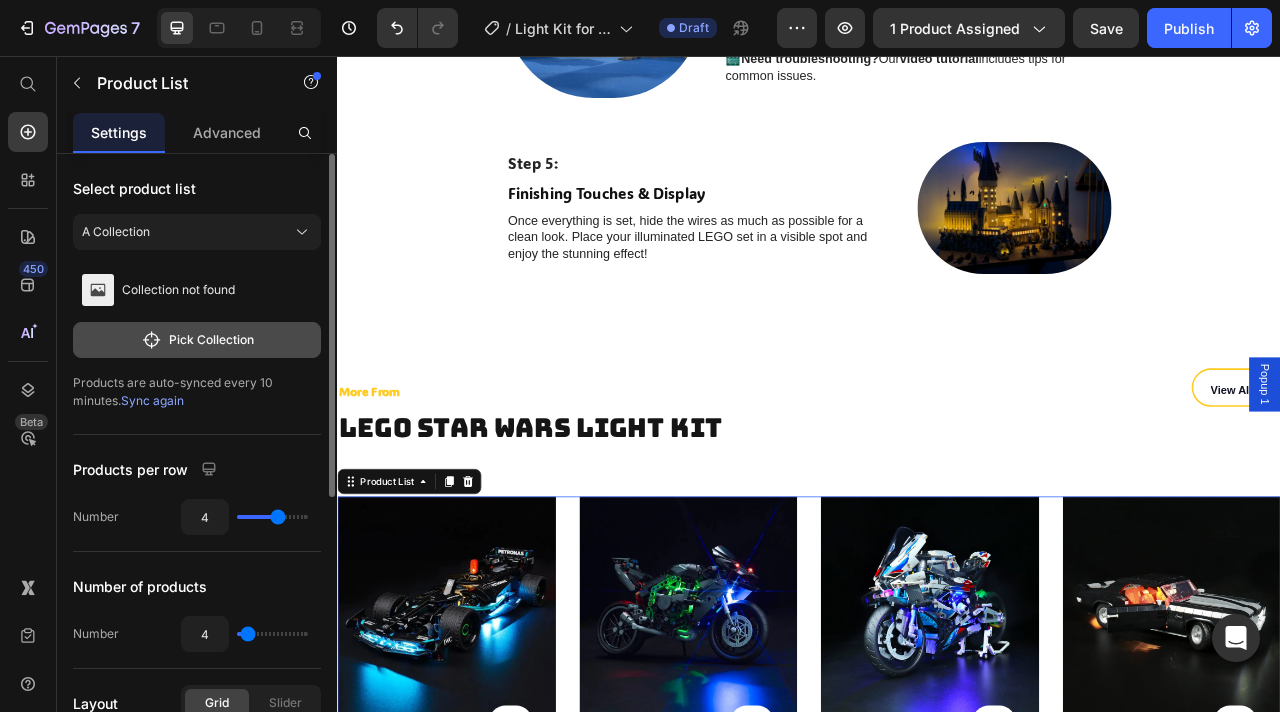 click on "Pick Collection" 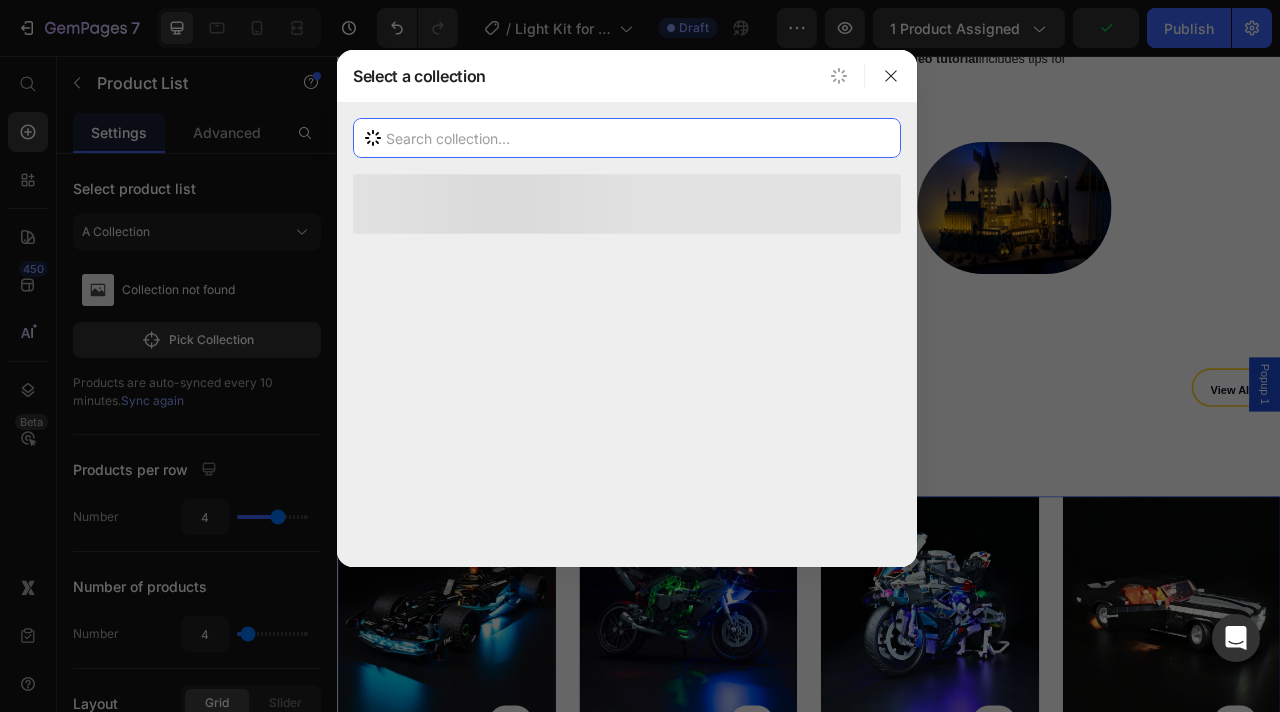 click at bounding box center (627, 138) 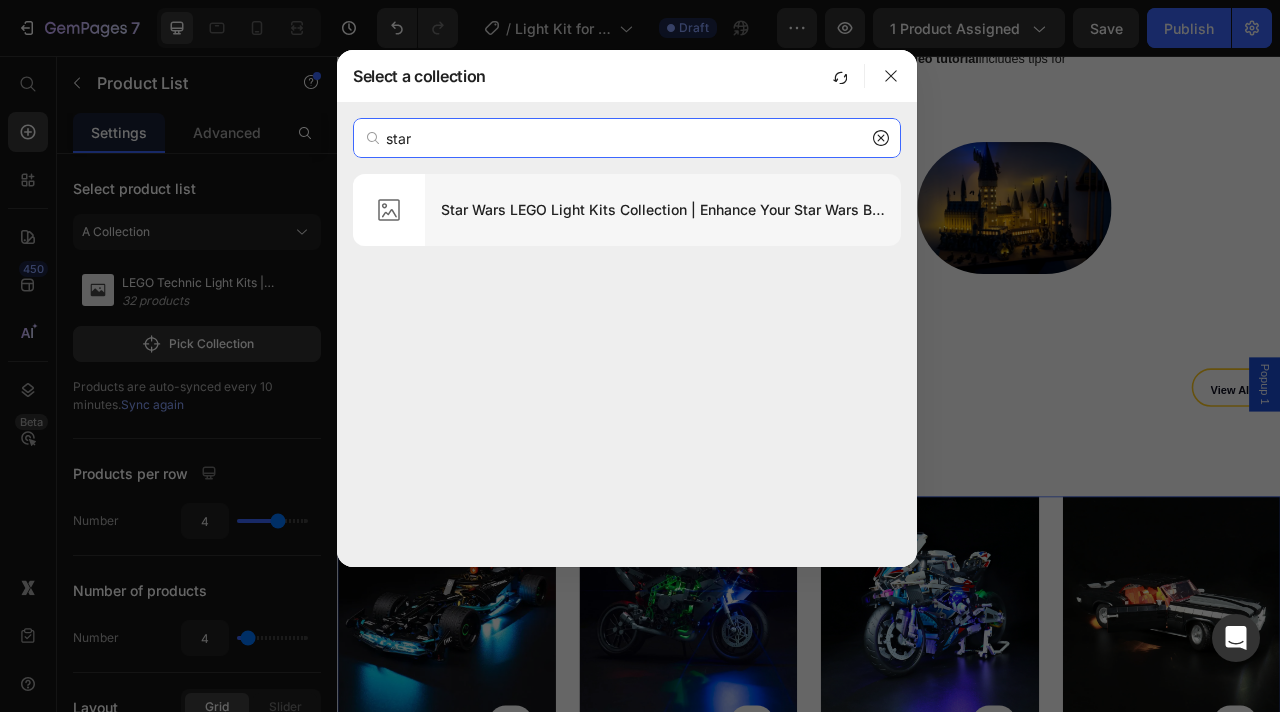 type on "star" 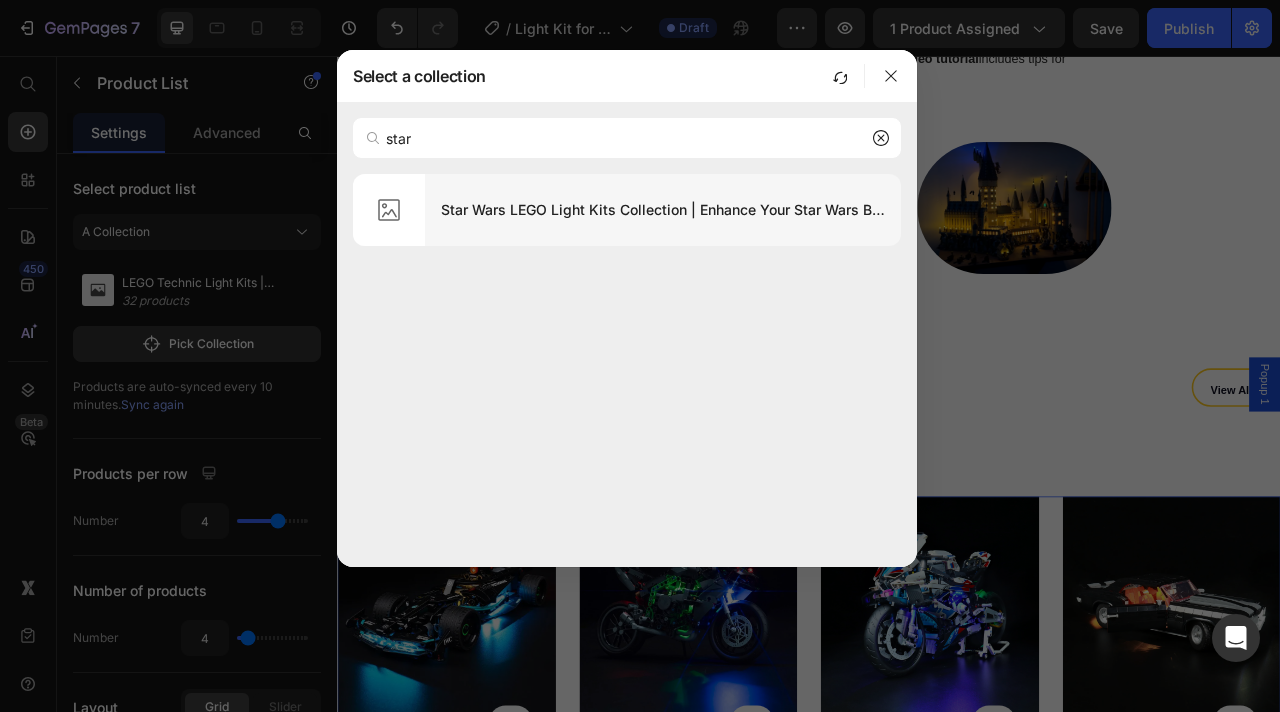 click on "Star Wars LEGO Light Kits Collection | Enhance Your Star Wars Builds" at bounding box center [663, 210] 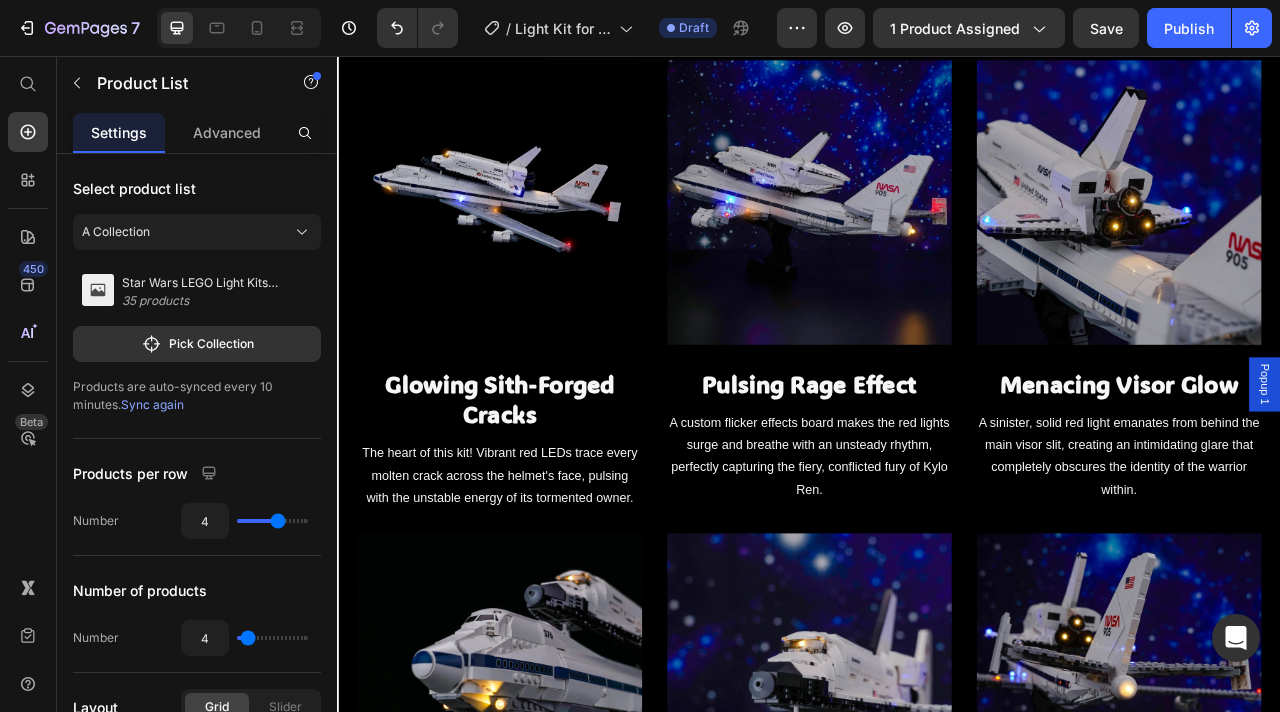 scroll, scrollTop: 1450, scrollLeft: 0, axis: vertical 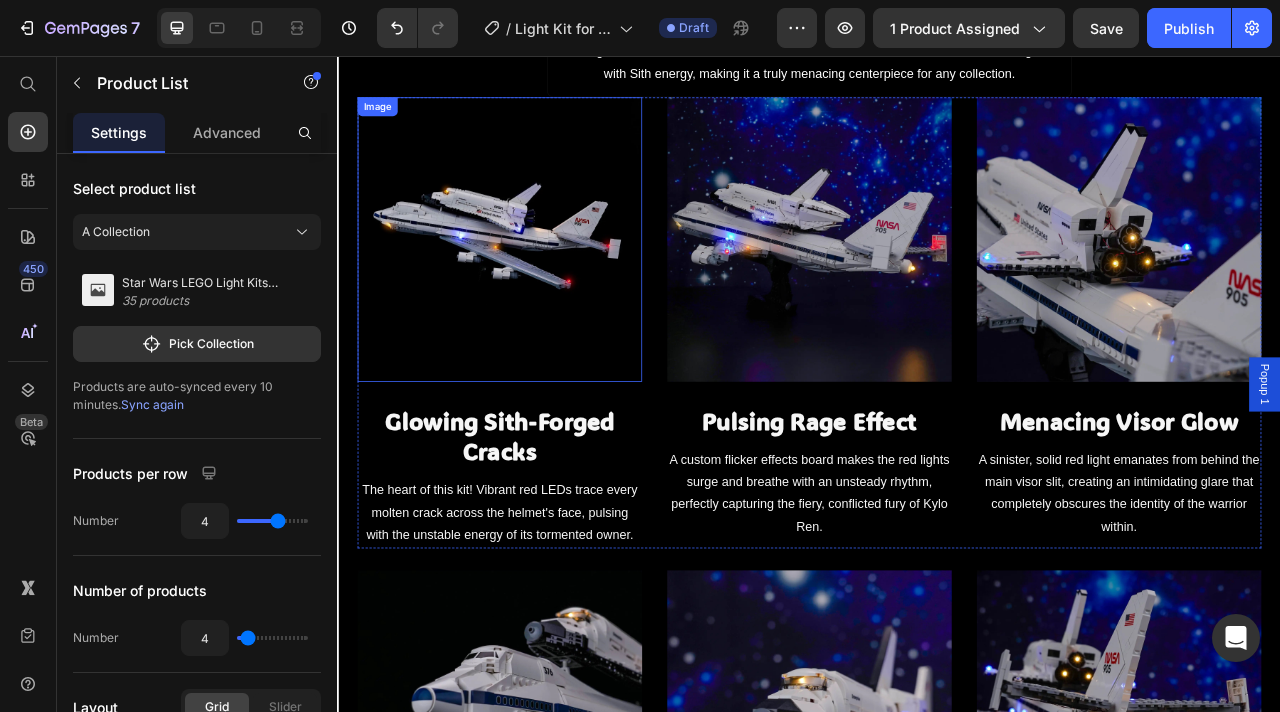 click at bounding box center (543, 289) 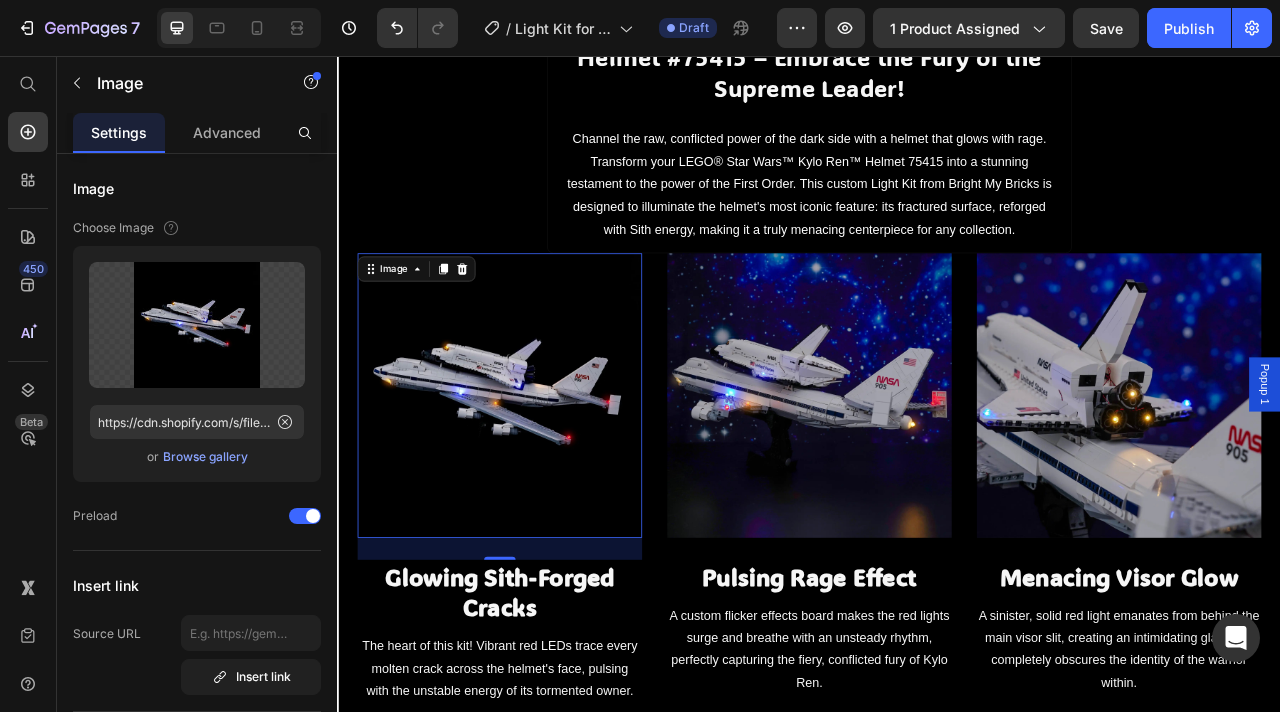 scroll, scrollTop: 1235, scrollLeft: 0, axis: vertical 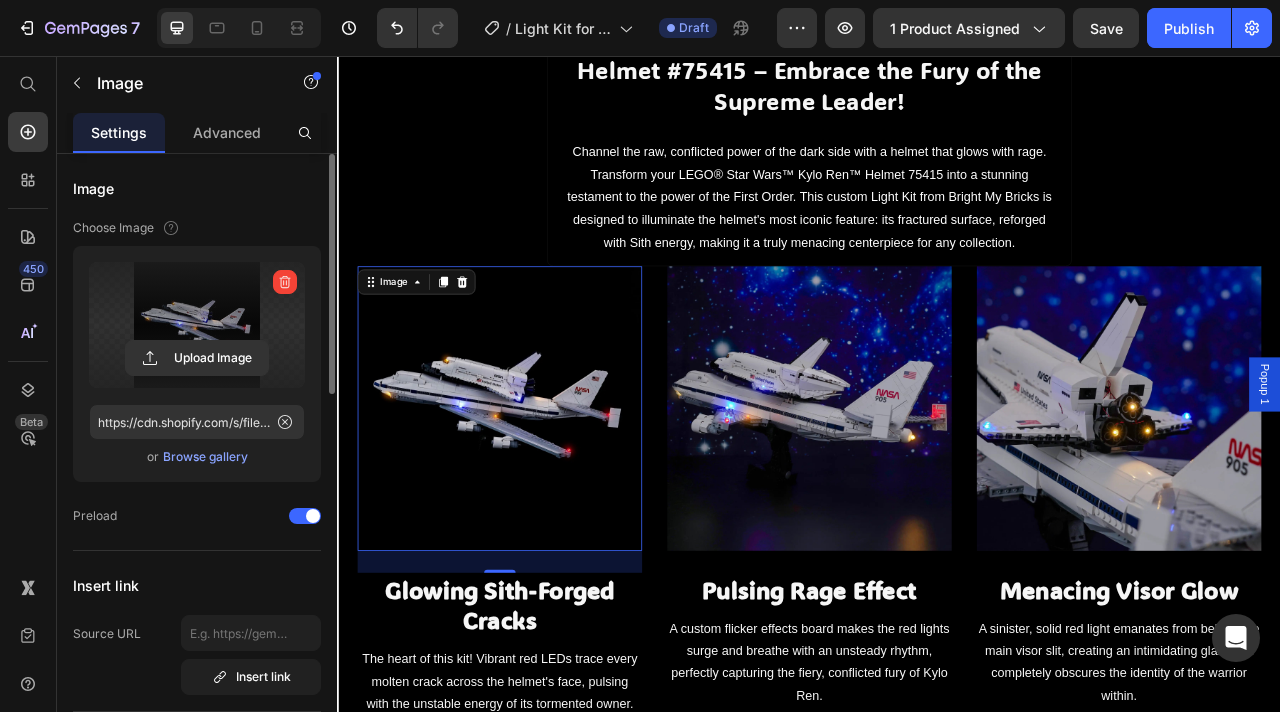 click at bounding box center [197, 325] 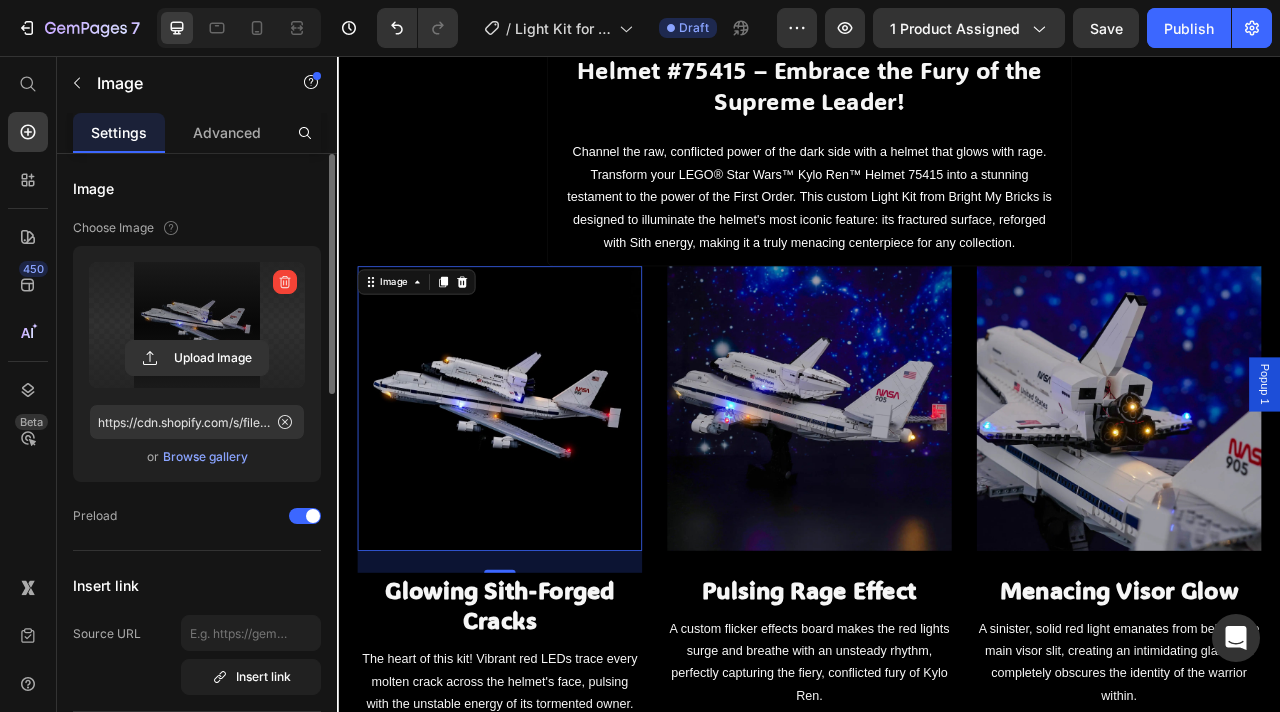 click 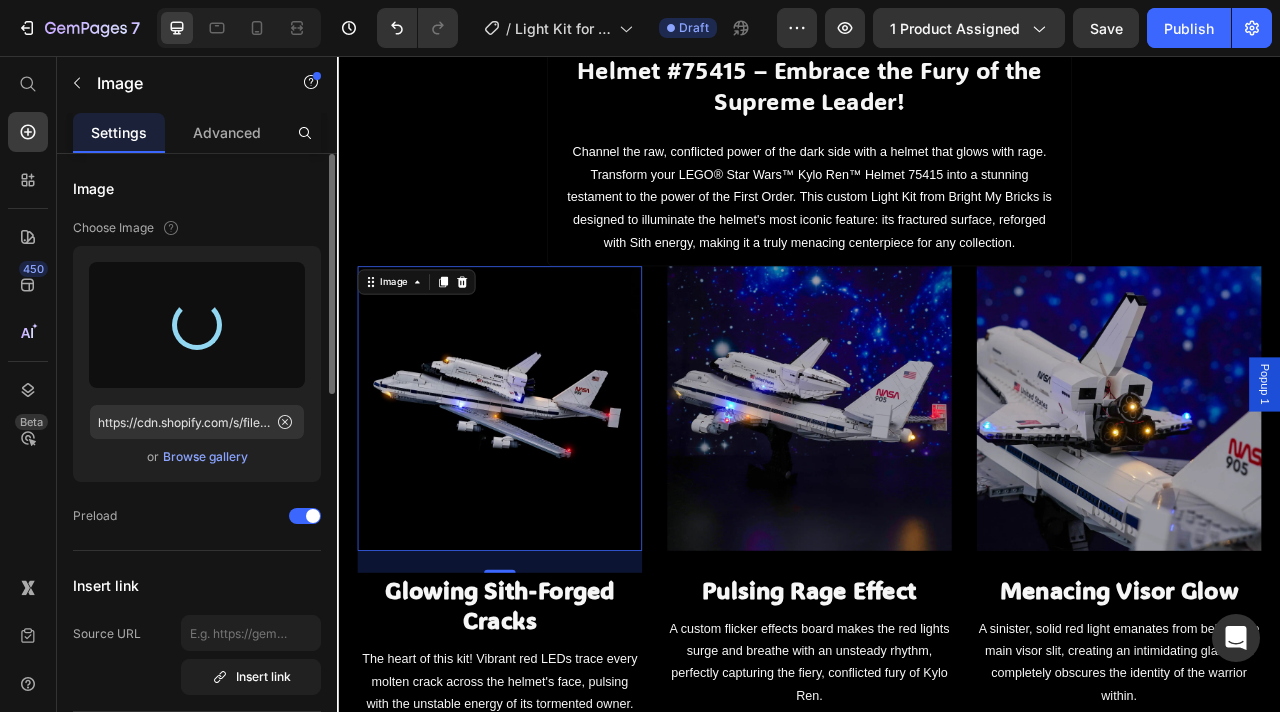 type on "https://cdn.shopify.com/s/files/1/0862/3666/0039/files/gempages_541772998508544900-d23daf64-8e55-46d1-889a-d35b8510e19e.webp" 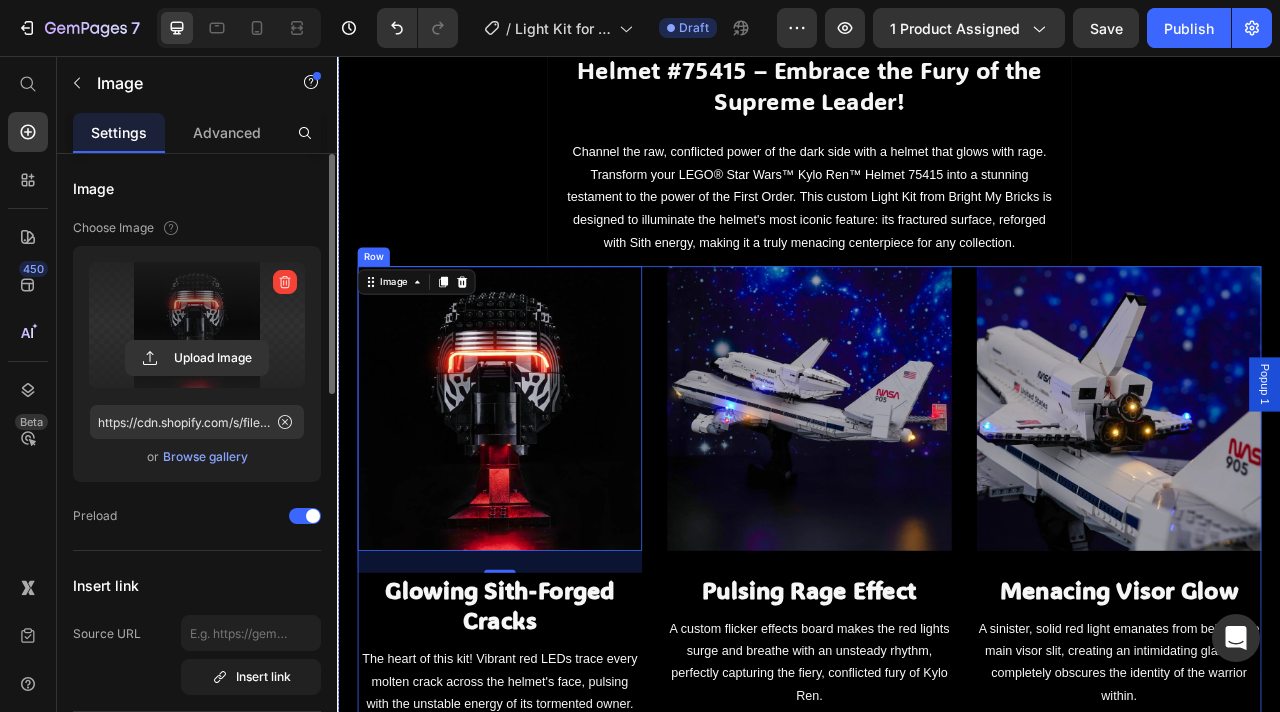 click at bounding box center [937, 504] 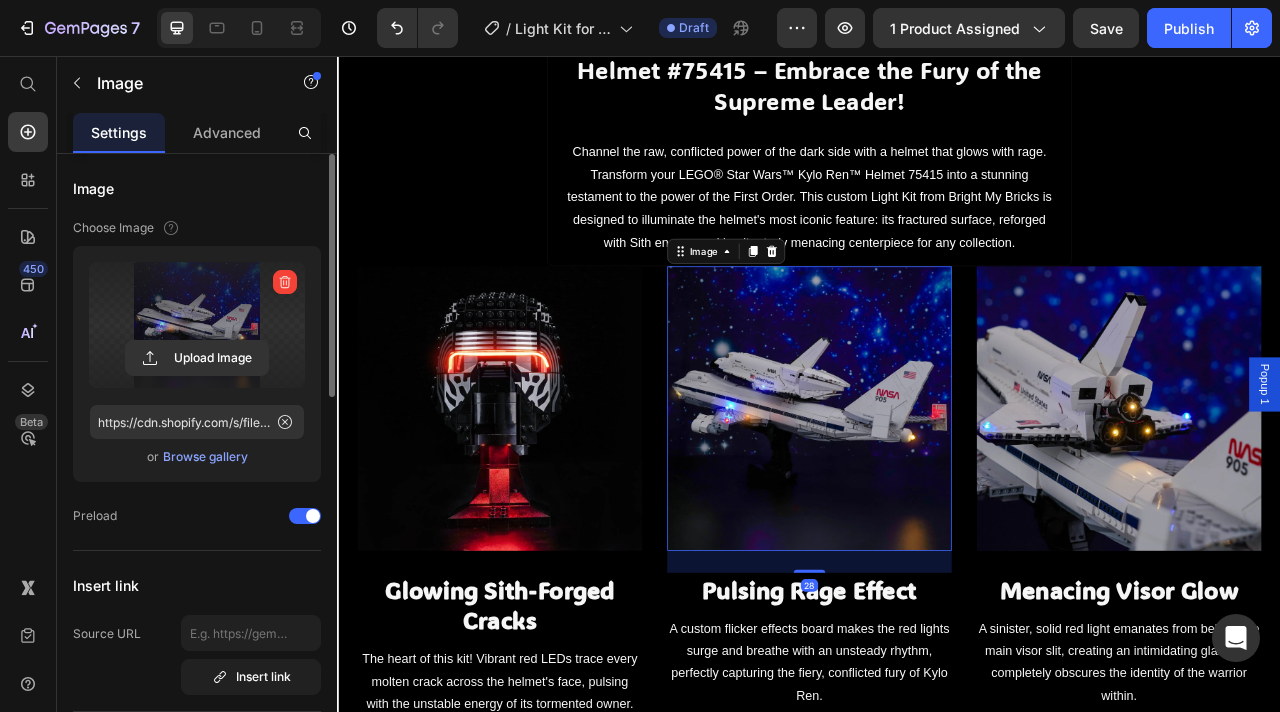 click at bounding box center (197, 325) 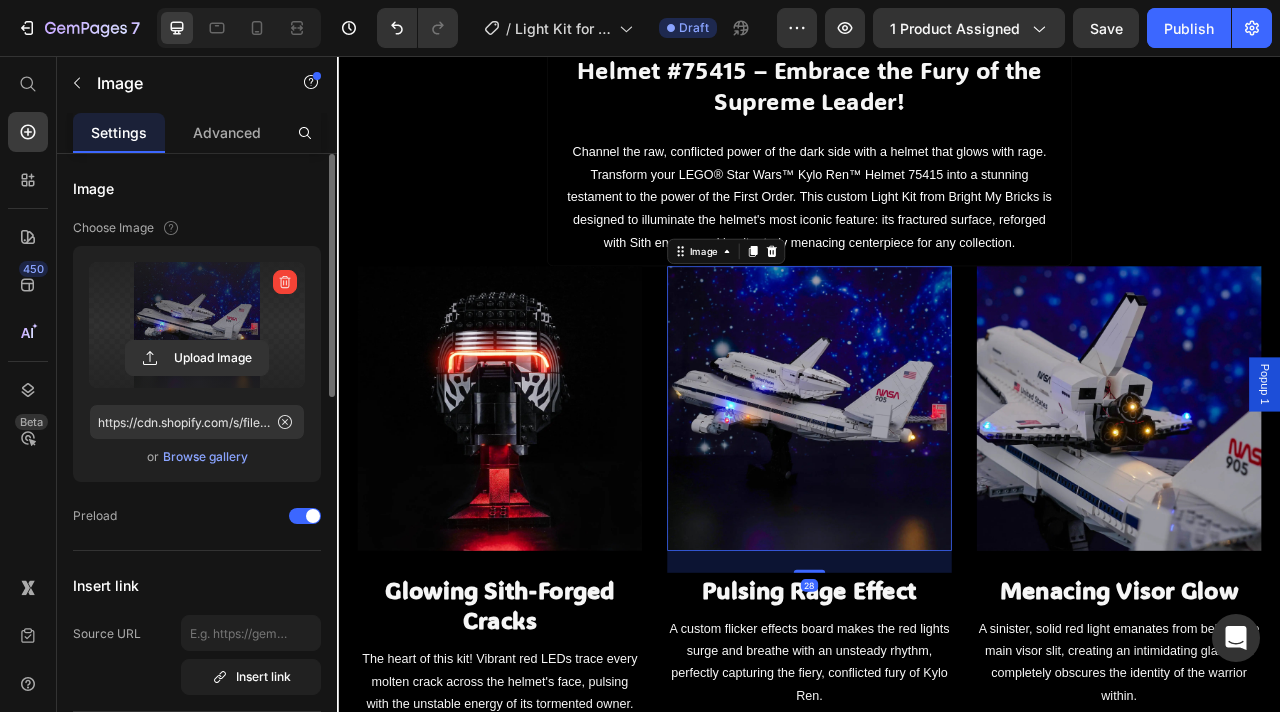 click 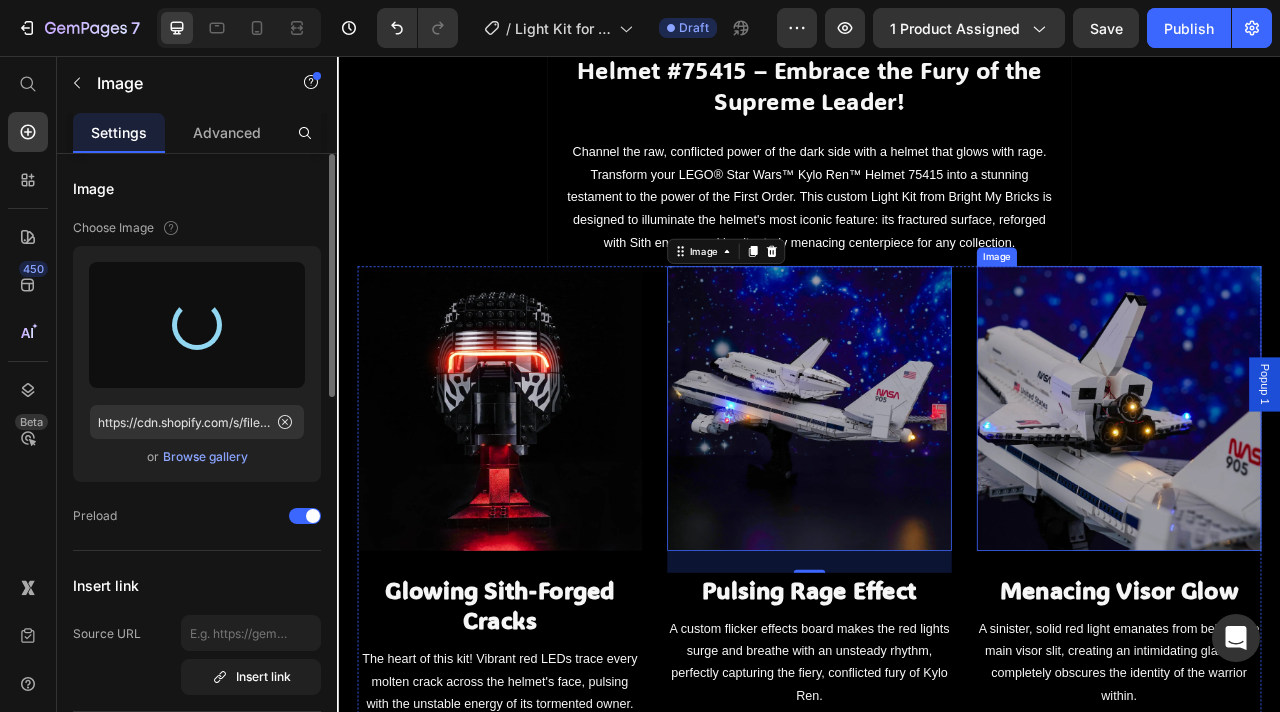 type on "https://cdn.shopify.com/s/files/1/0862/3666/0039/files/gempages_541772998508544900-1458b1e4-b133-4856-91fa-5ab366d7ad1d.webp" 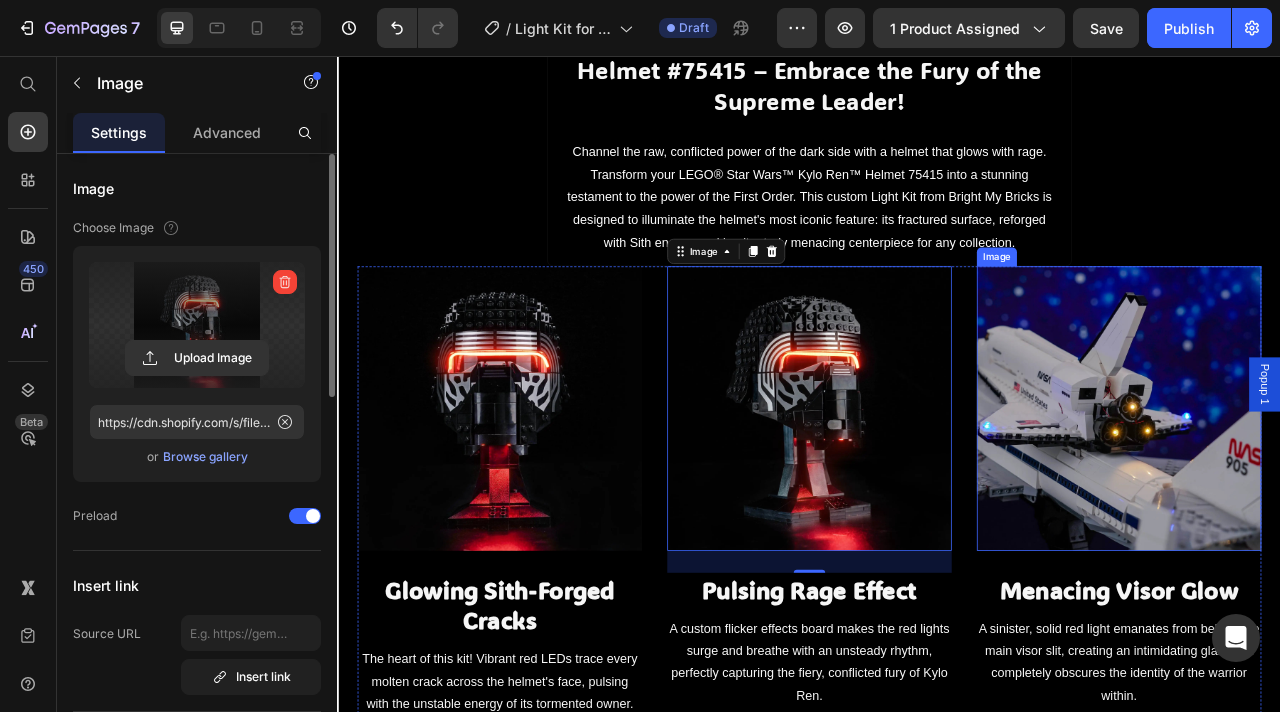 click at bounding box center (1331, 504) 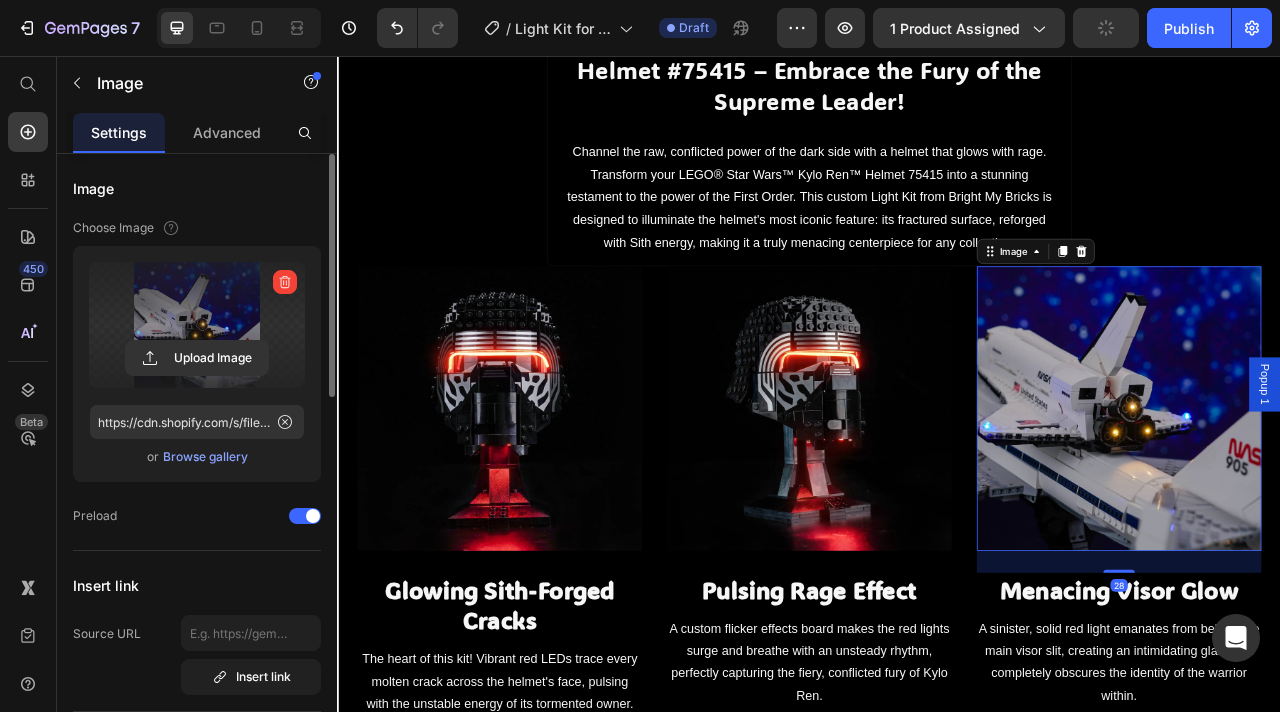 click at bounding box center (197, 325) 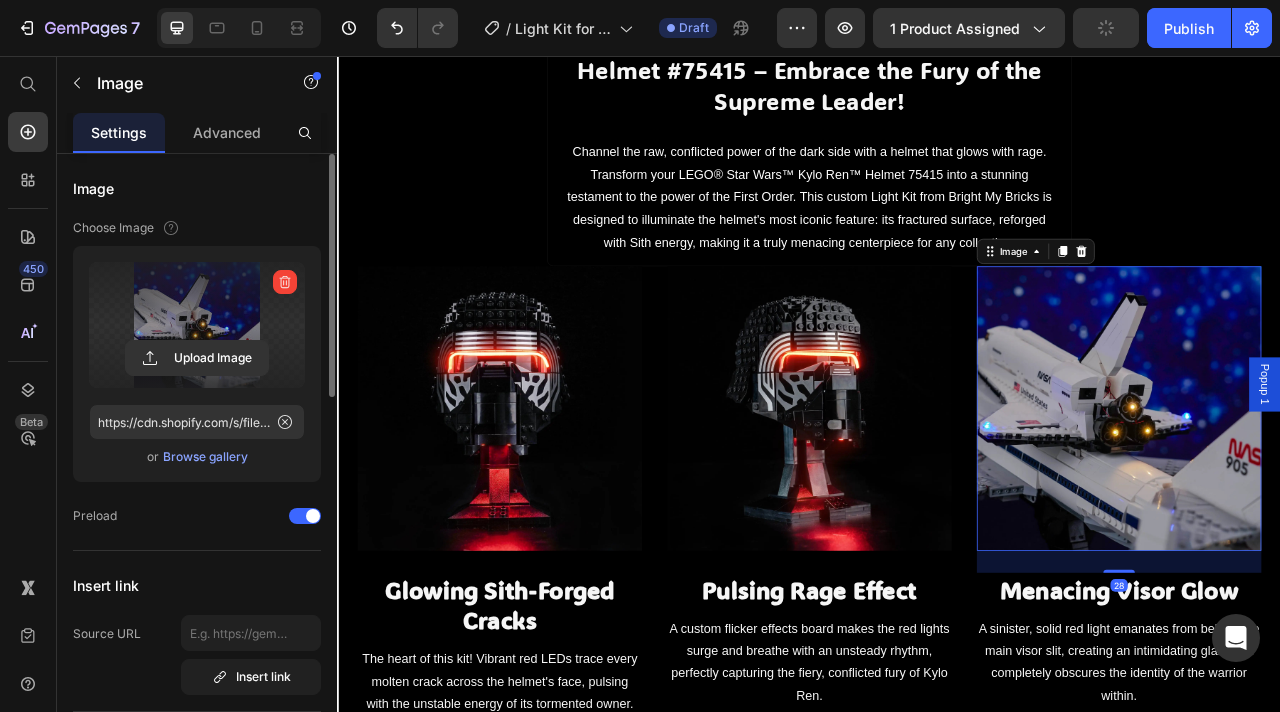 click 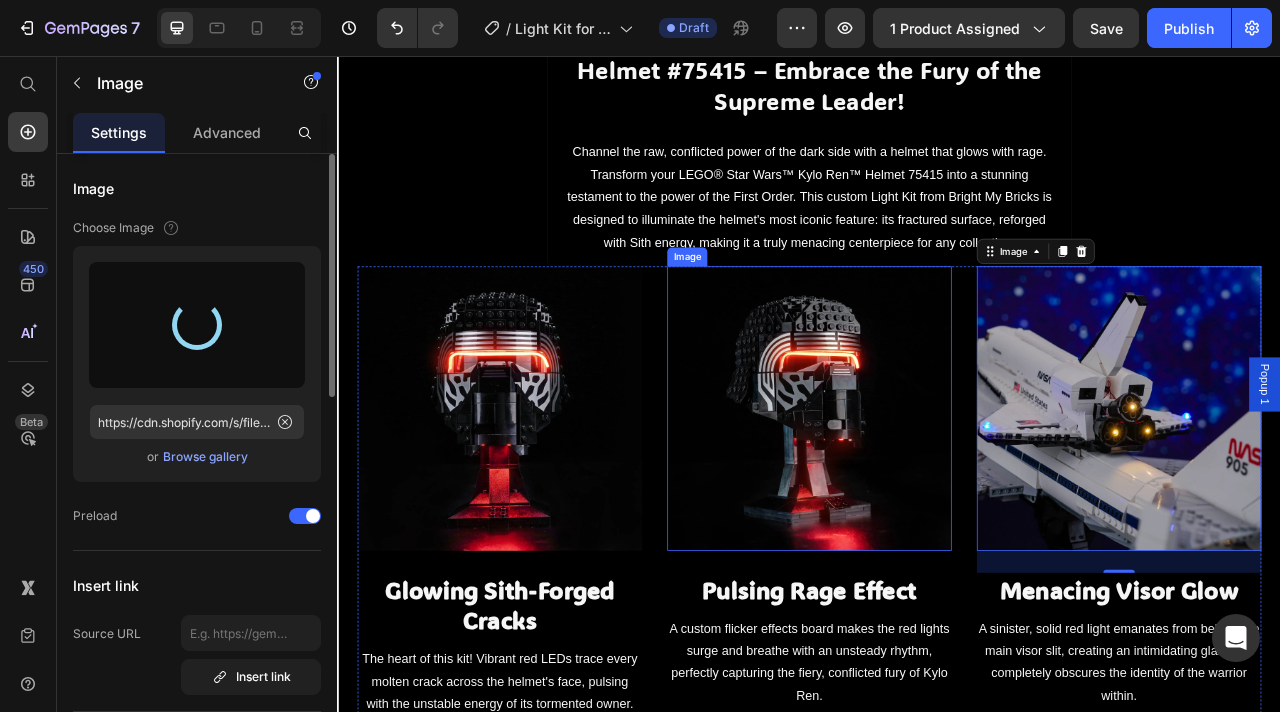 type on "https://cdn.shopify.com/s/files/1/0862/3666/0039/files/gempages_541772998508544900-3beeb3f1-ccd1-4302-bc31-4426ea1066a8.webp" 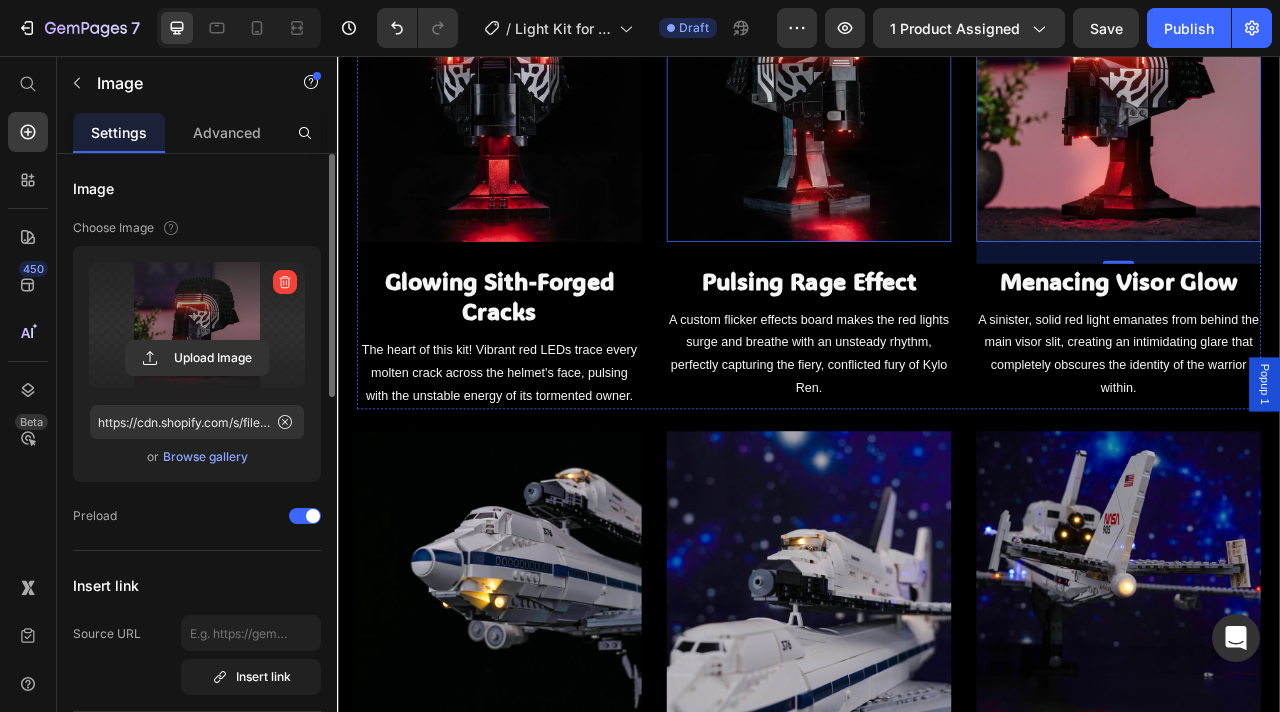 scroll, scrollTop: 1740, scrollLeft: 0, axis: vertical 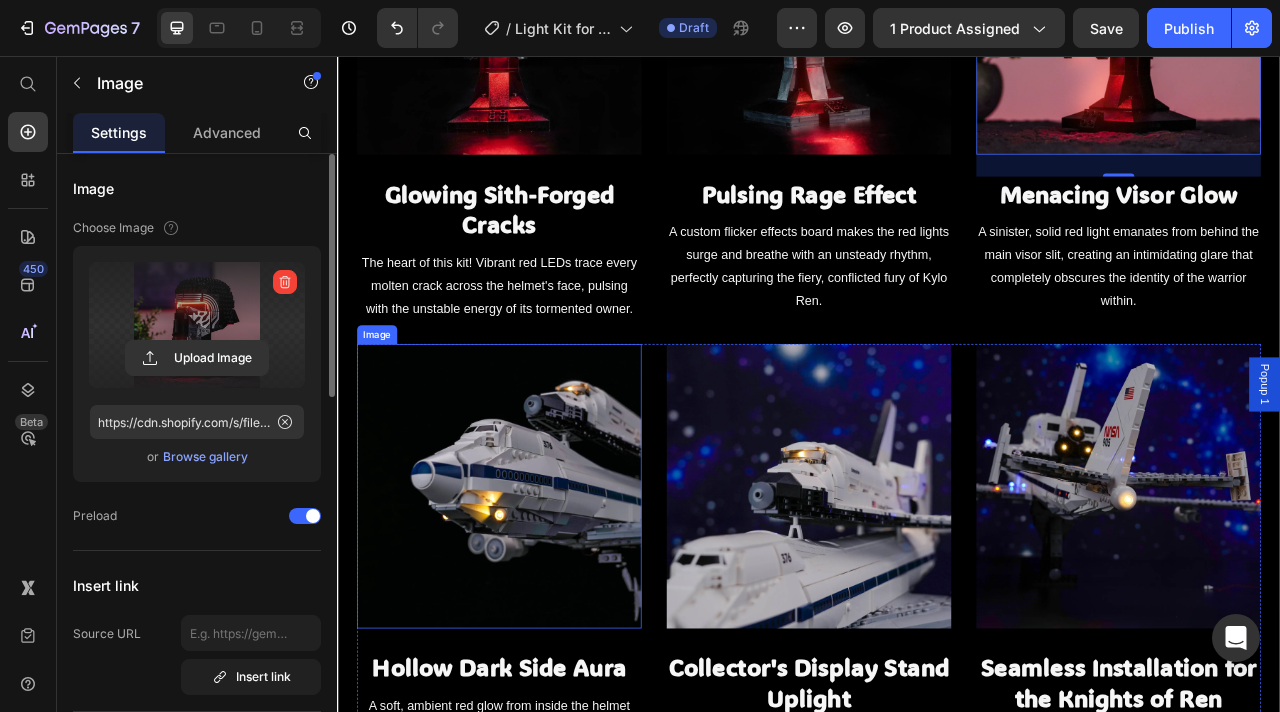 click at bounding box center [543, 603] 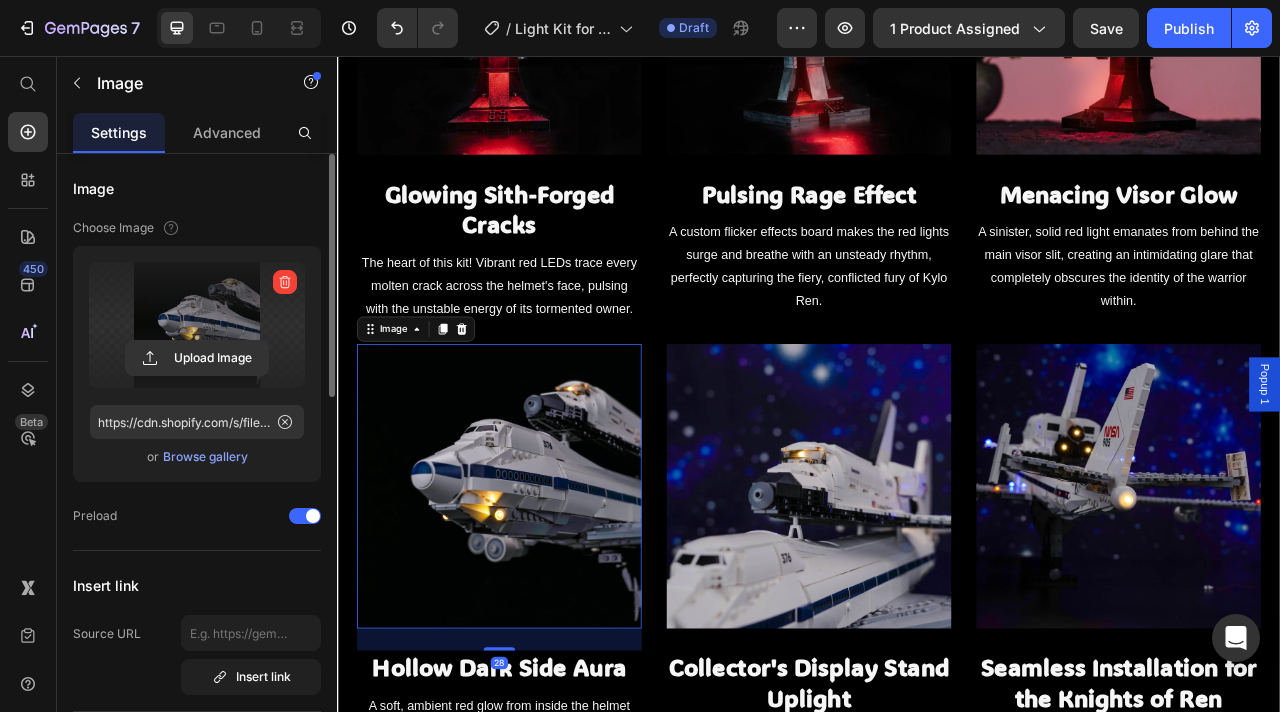 click at bounding box center (197, 325) 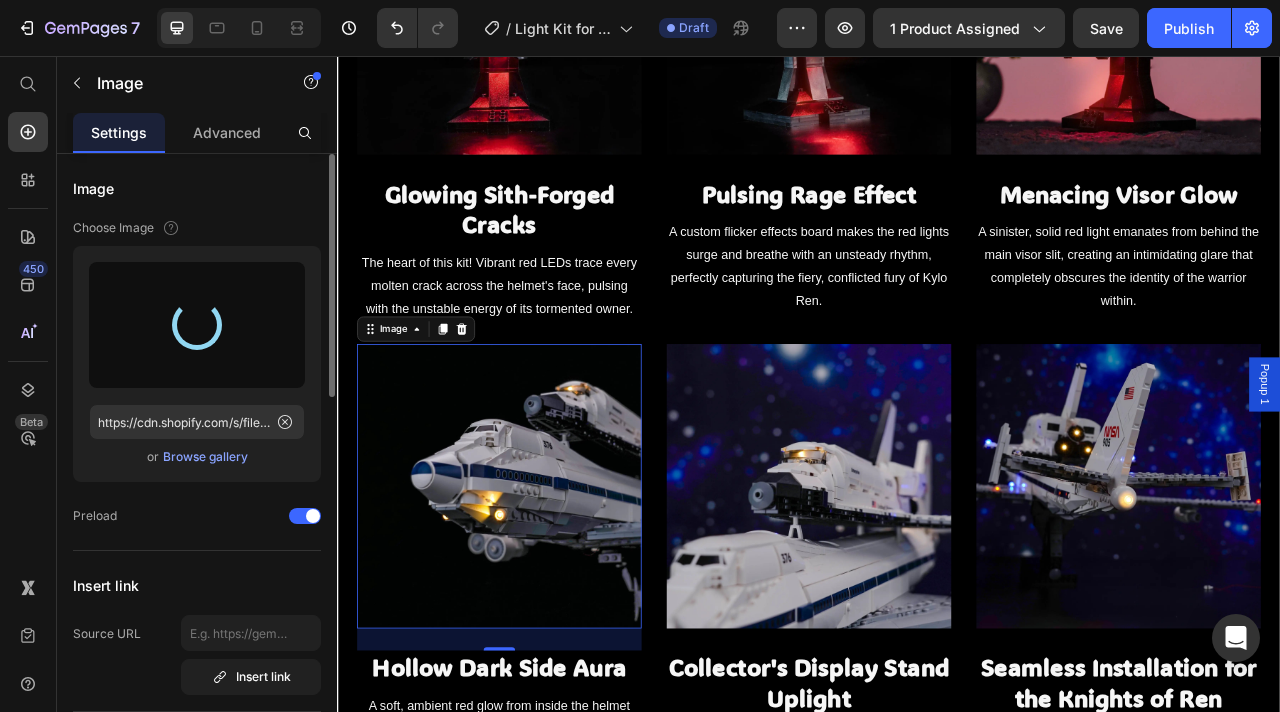 type on "https://cdn.shopify.com/s/files/1/0862/3666/0039/files/gempages_541772998508544900-22ab52e4-5d1e-487a-984f-79c775099611.webp" 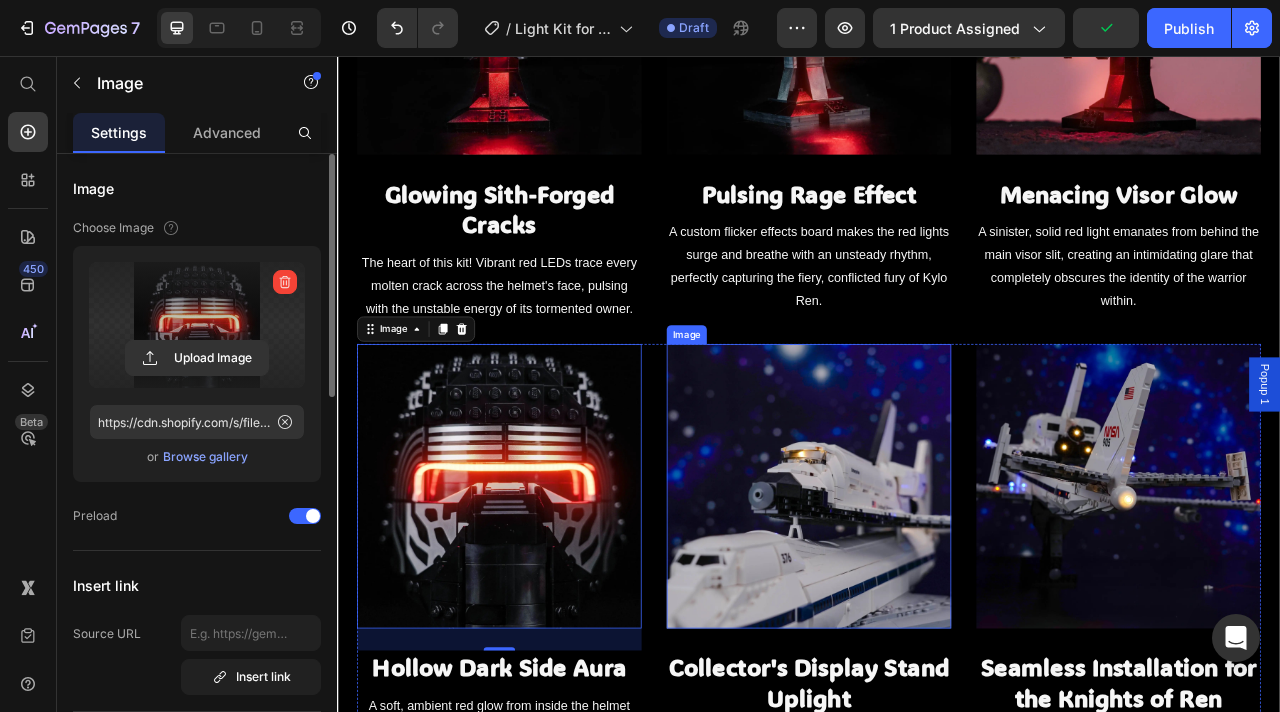 click at bounding box center [937, 603] 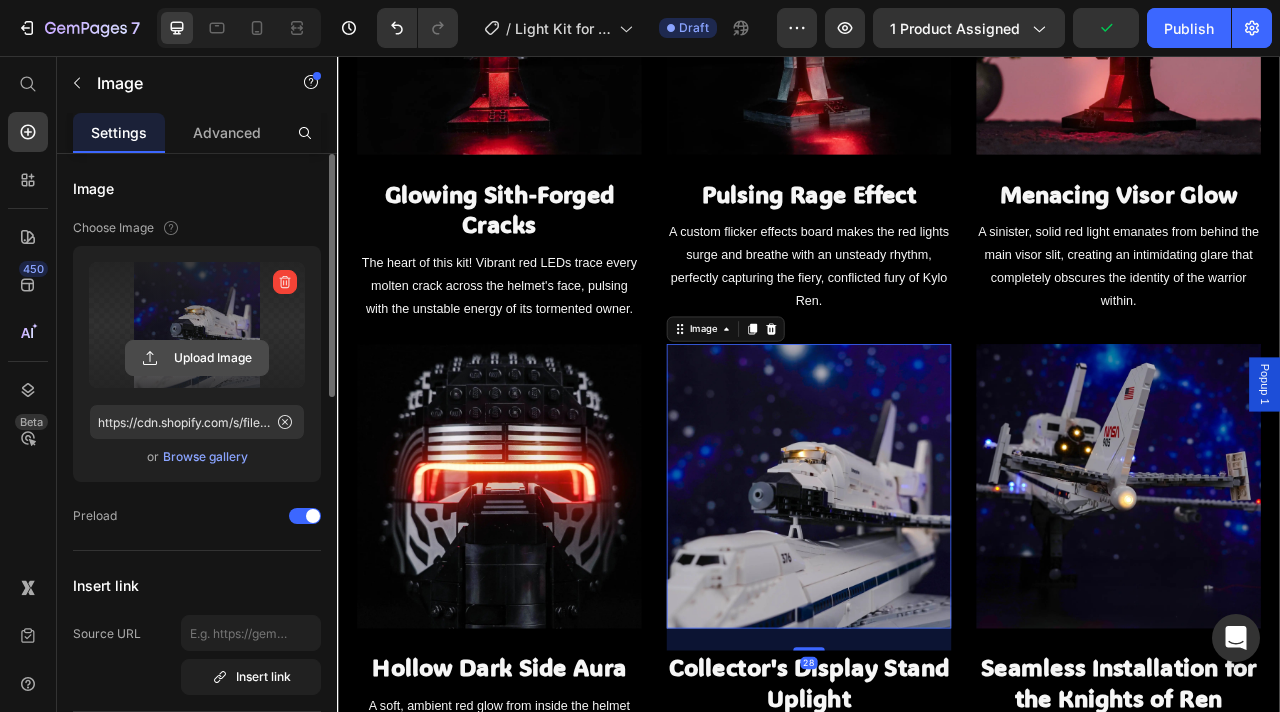 click 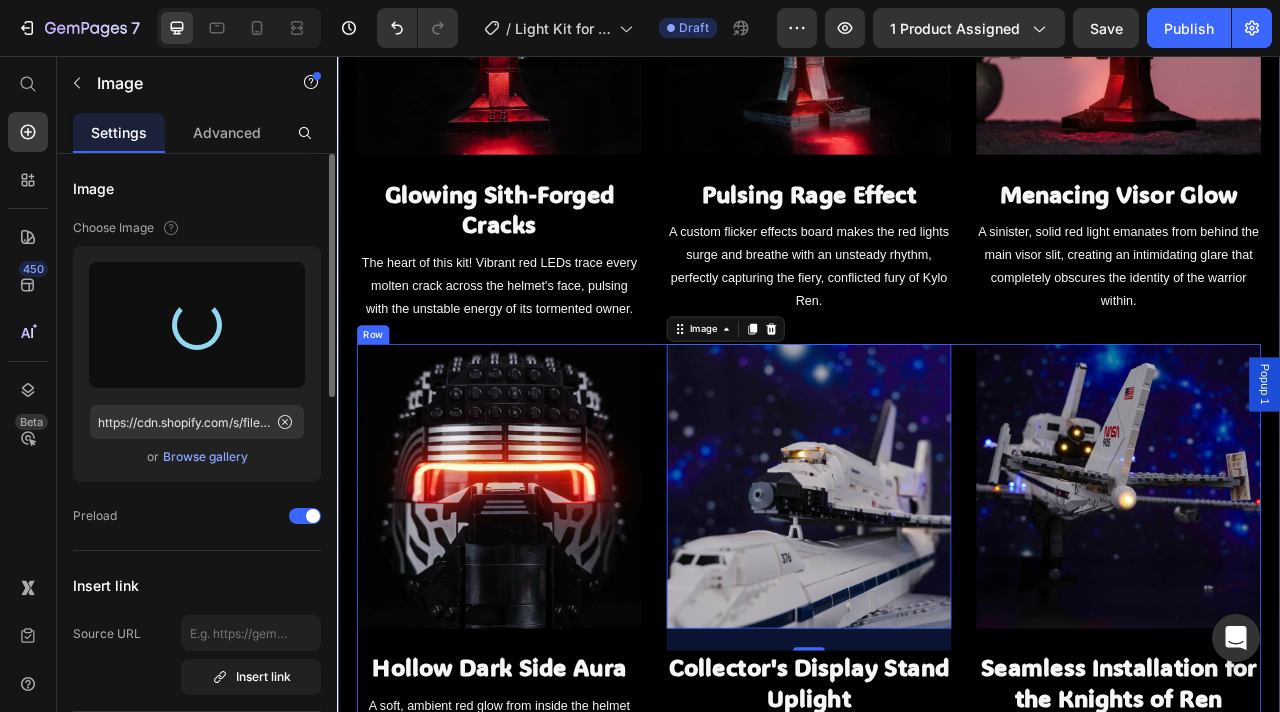 type on "https://cdn.shopify.com/s/files/1/0862/3666/0039/files/gempages_541772998508544900-8f9d1274-eb21-4a60-a94a-161c22a7293c.webp" 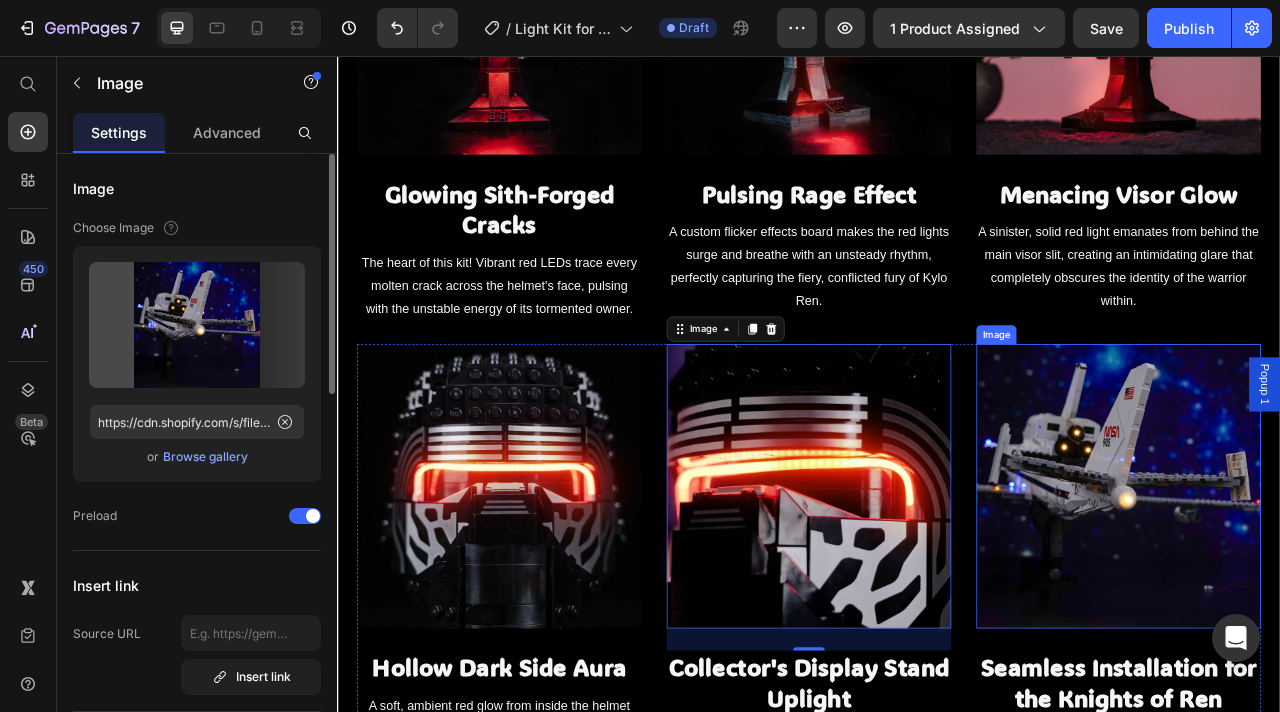 click at bounding box center [1331, 603] 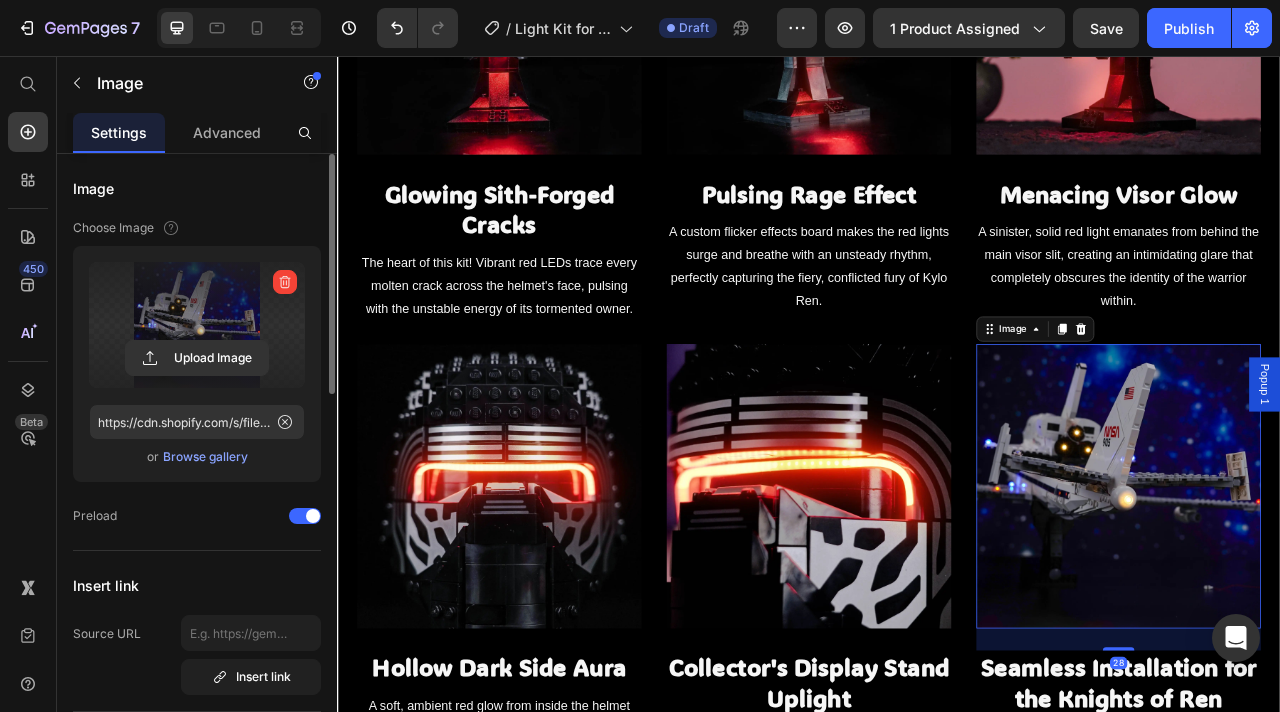 click at bounding box center [197, 325] 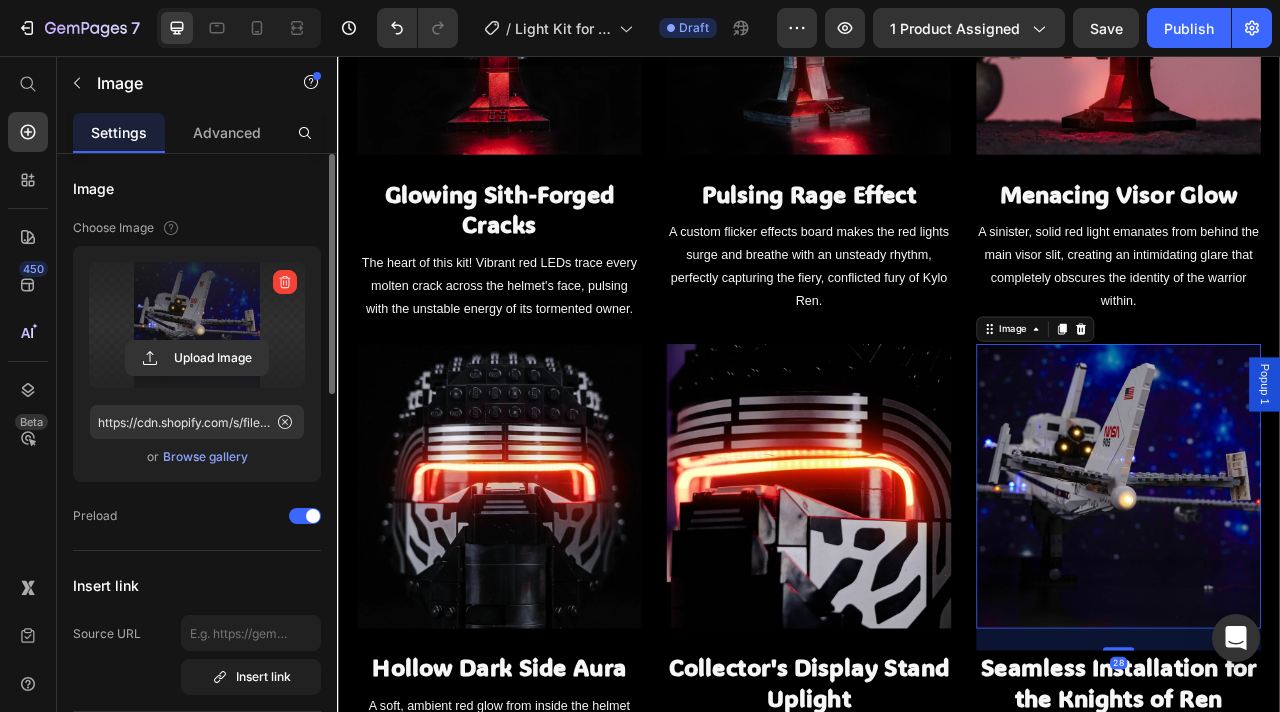 click 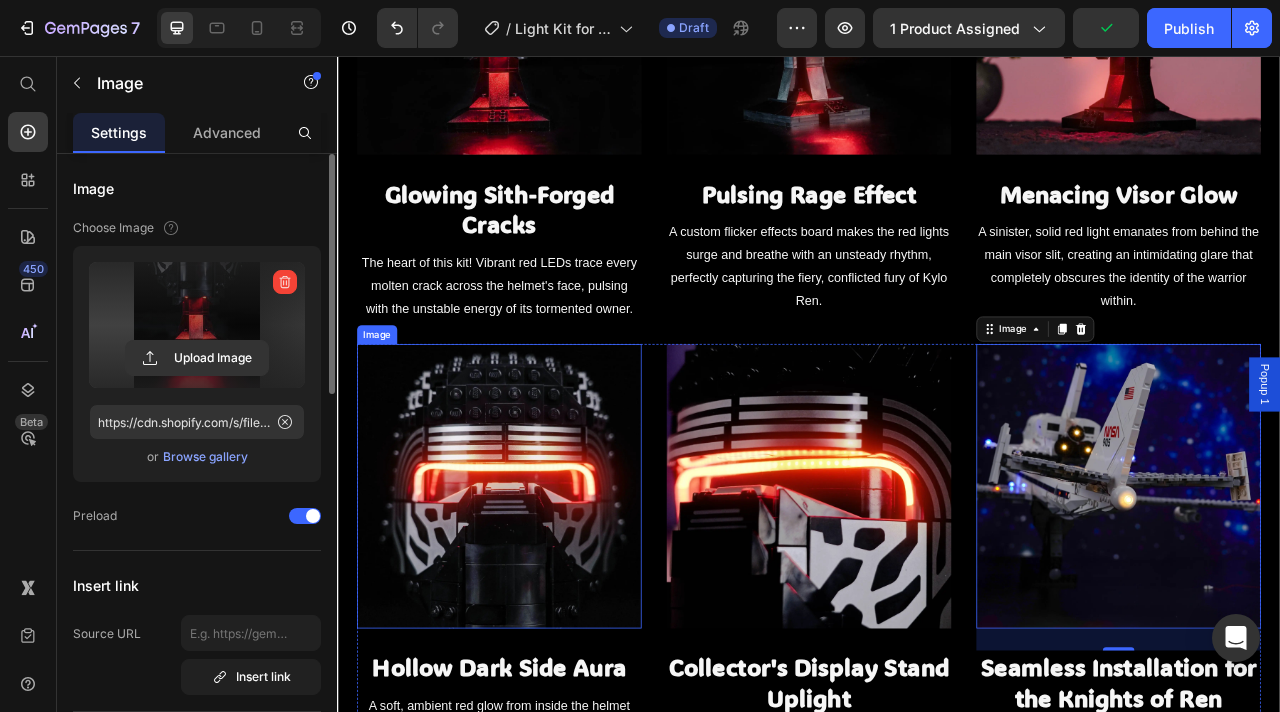 type on "https://cdn.shopify.com/s/files/1/0862/3666/0039/files/gempages_541772998508544900-f8d2b567-eba2-49f2-864b-fde0b3551798.webp" 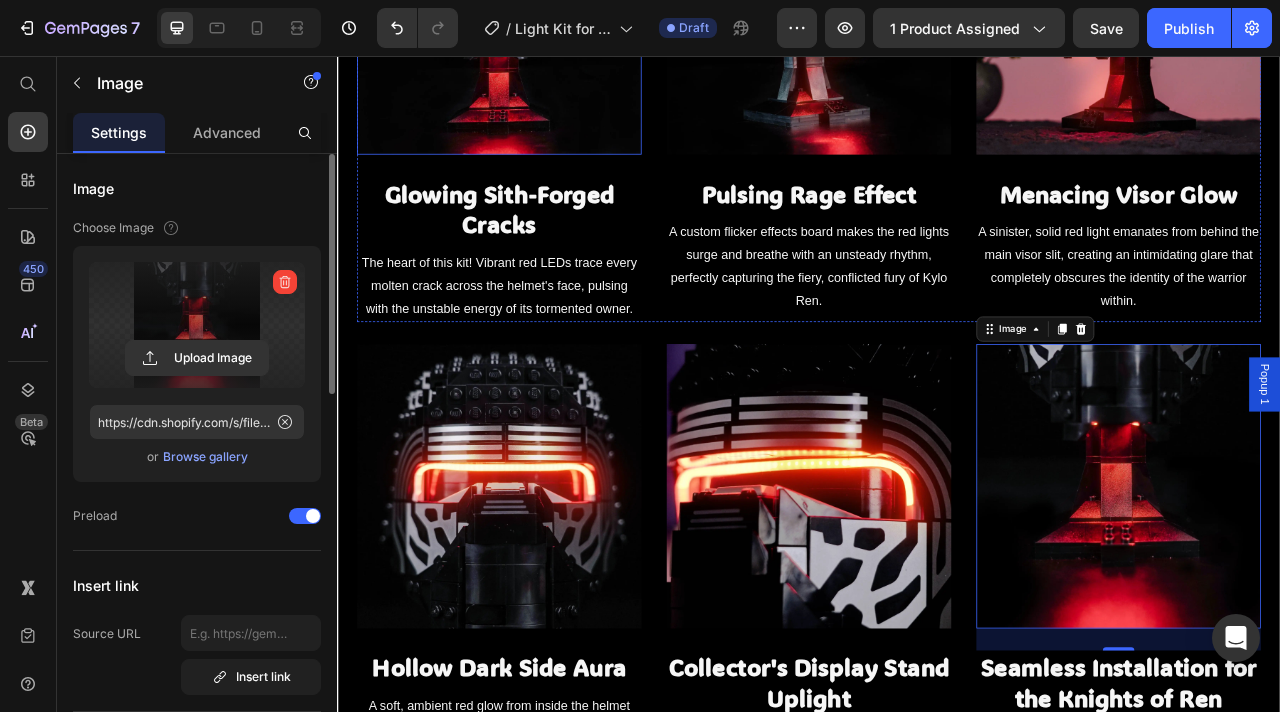 click at bounding box center (543, 0) 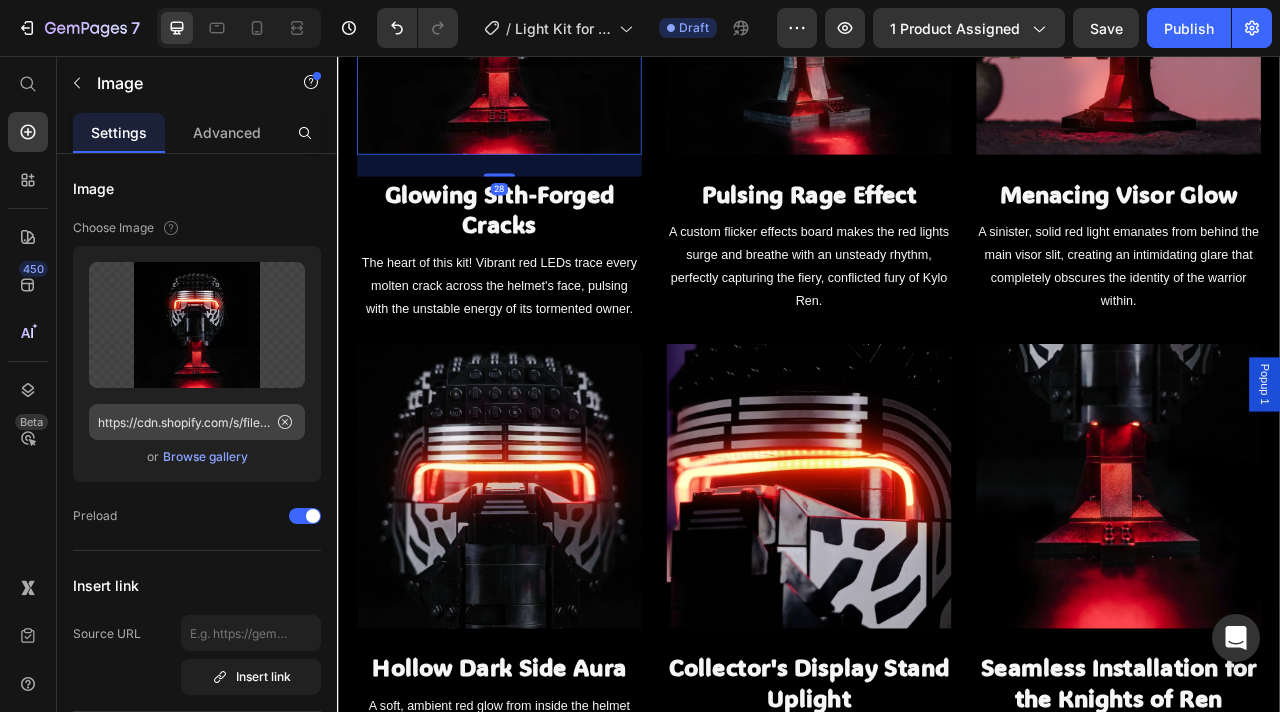 scroll, scrollTop: 956, scrollLeft: 0, axis: vertical 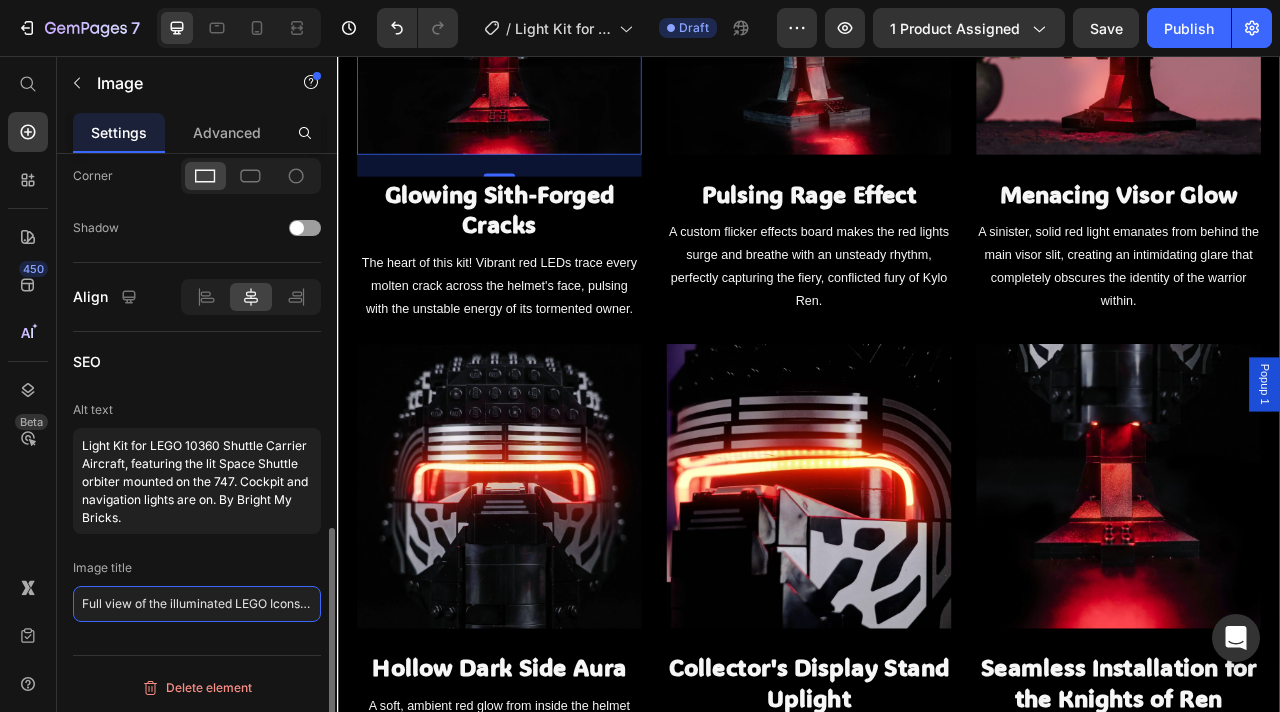 click on "Full view of the illuminated LEGO Icons Shuttle Carrier Aircraft 10360" 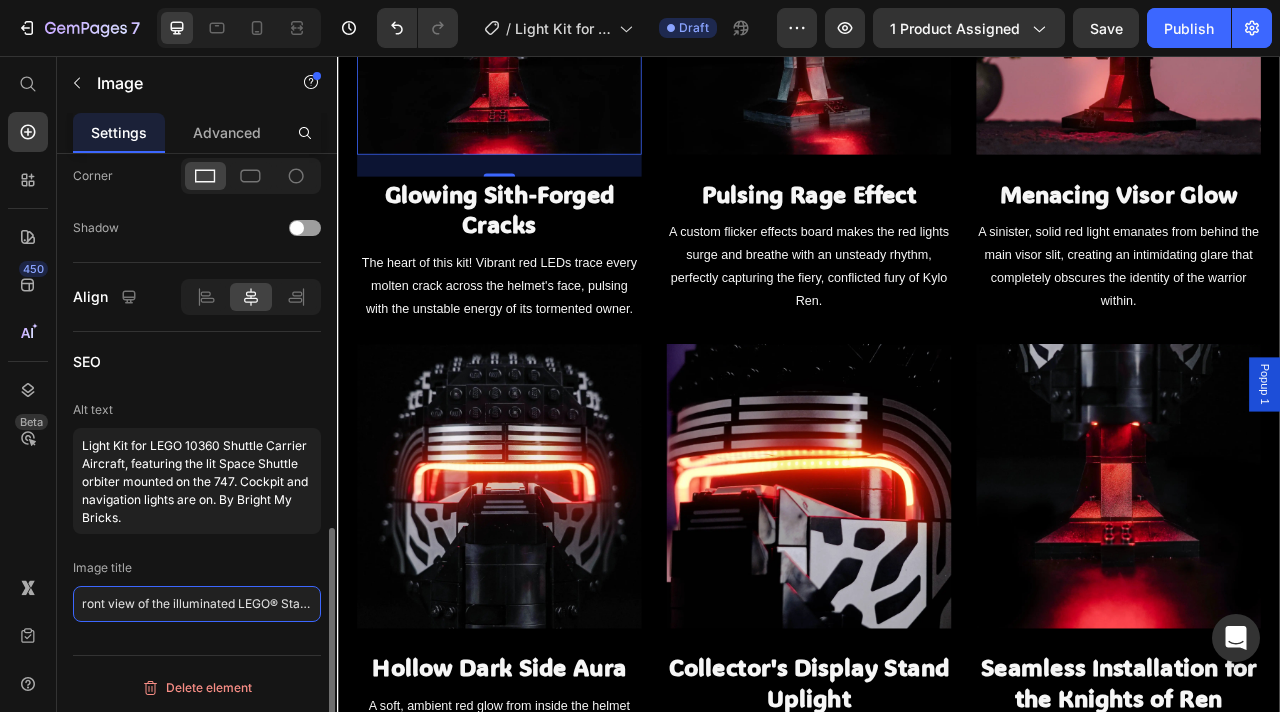 scroll, scrollTop: 0, scrollLeft: 172, axis: horizontal 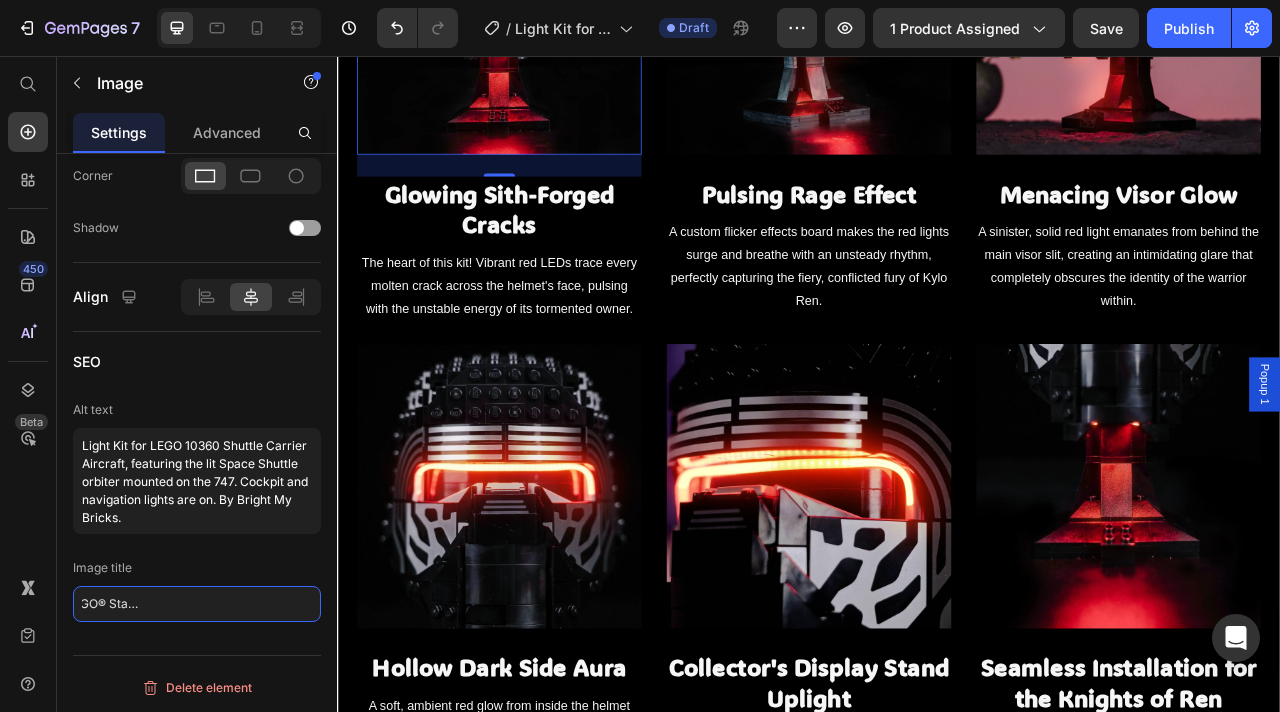 type on "ront view of the illuminated LEGO® Star Wars™ Kylo Ren™ Helmet 75415" 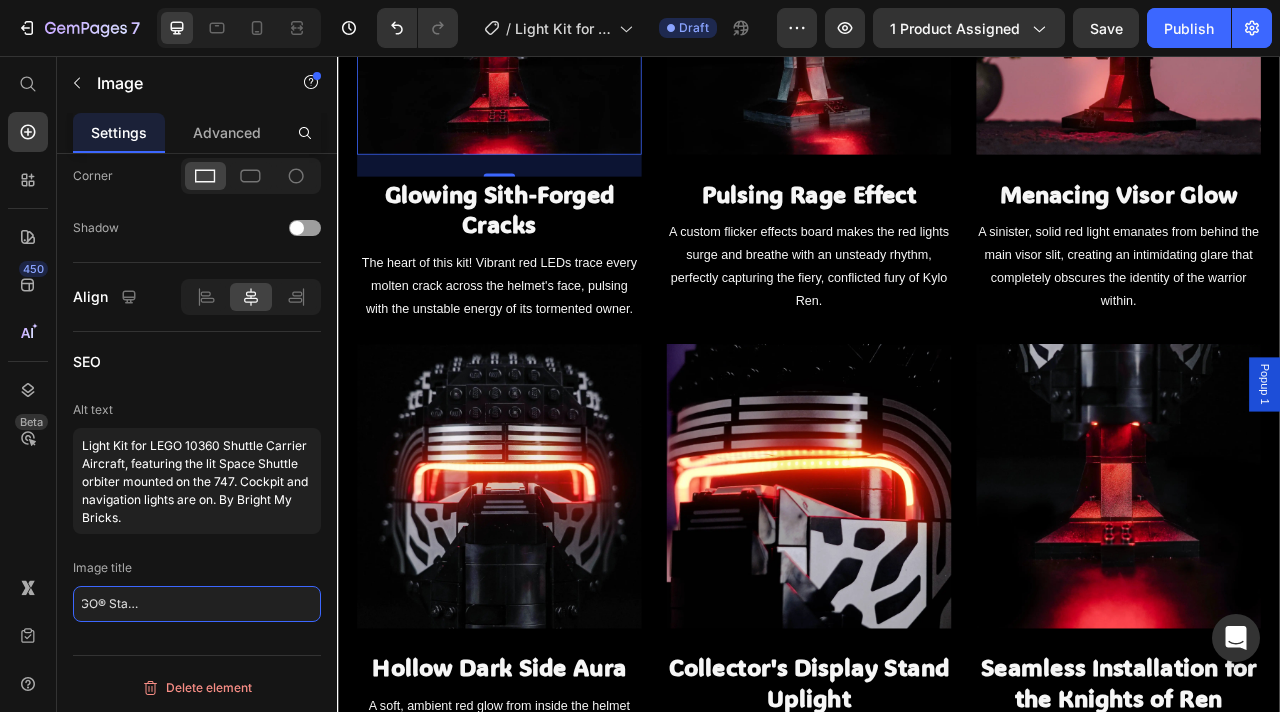 scroll, scrollTop: 0, scrollLeft: 0, axis: both 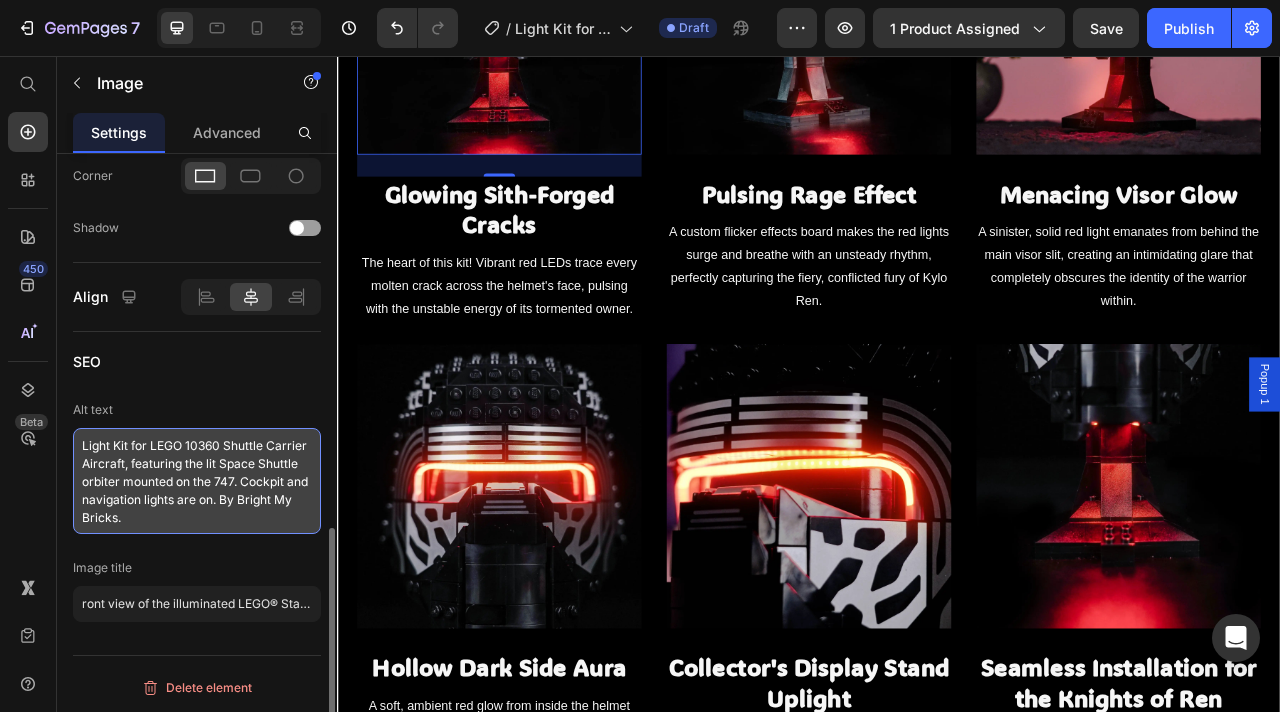 click on "Light Kit for LEGO 10360 Shuttle Carrier Aircraft, featuring the lit Space Shuttle orbiter mounted on the 747. Cockpit and navigation lights are on. By Bright My Bricks." at bounding box center (197, 481) 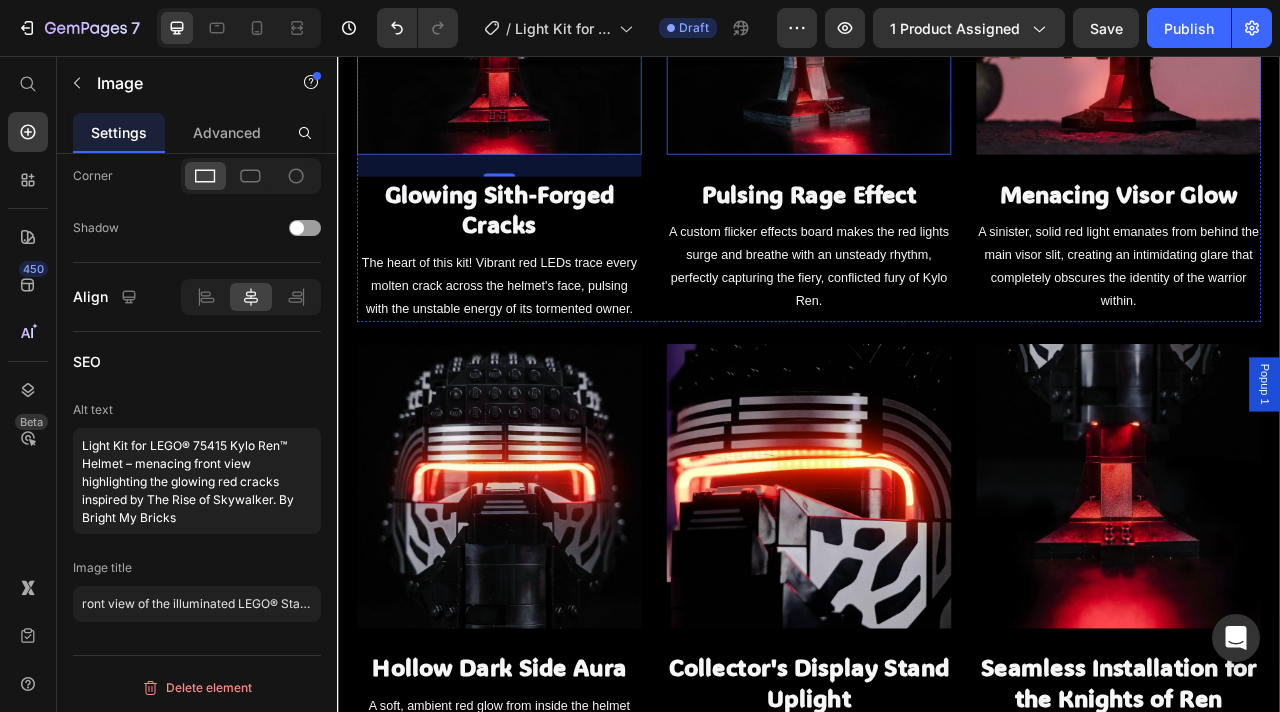 click at bounding box center (937, 0) 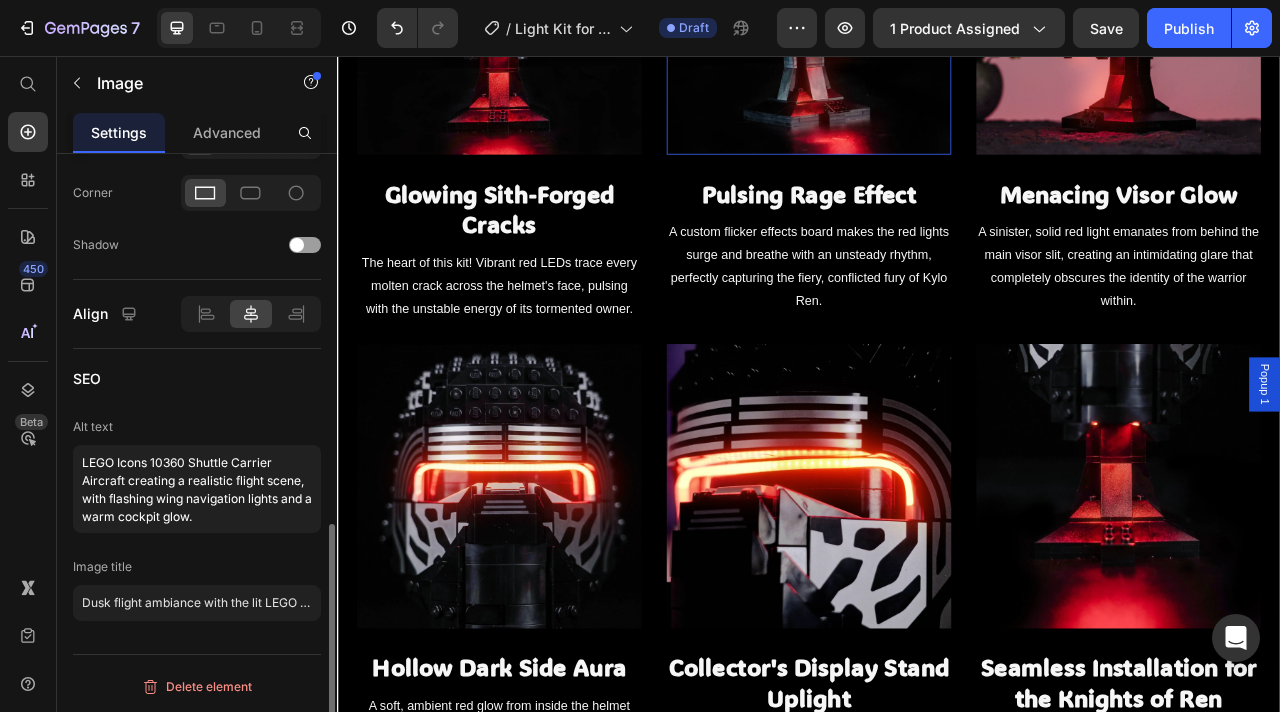 scroll, scrollTop: 938, scrollLeft: 0, axis: vertical 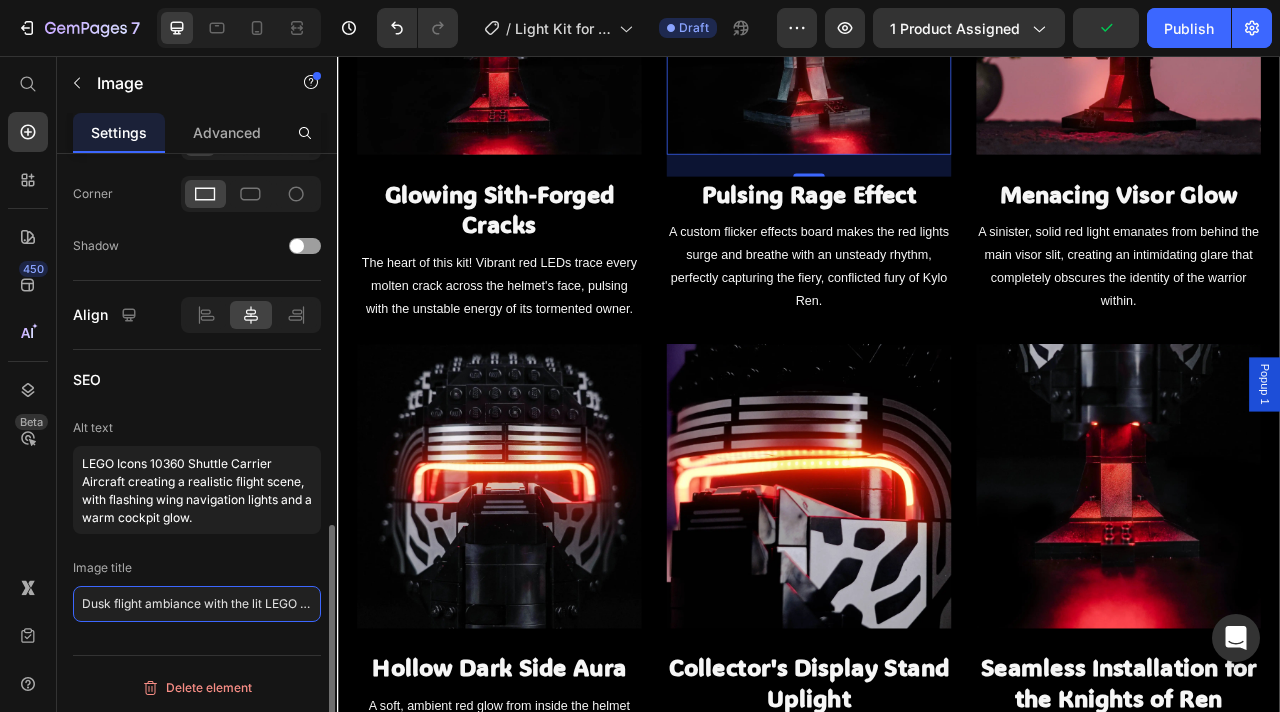 click on "Dusk flight ambiance with the lit LEGO Shuttle Carrier Aircraft 10360" 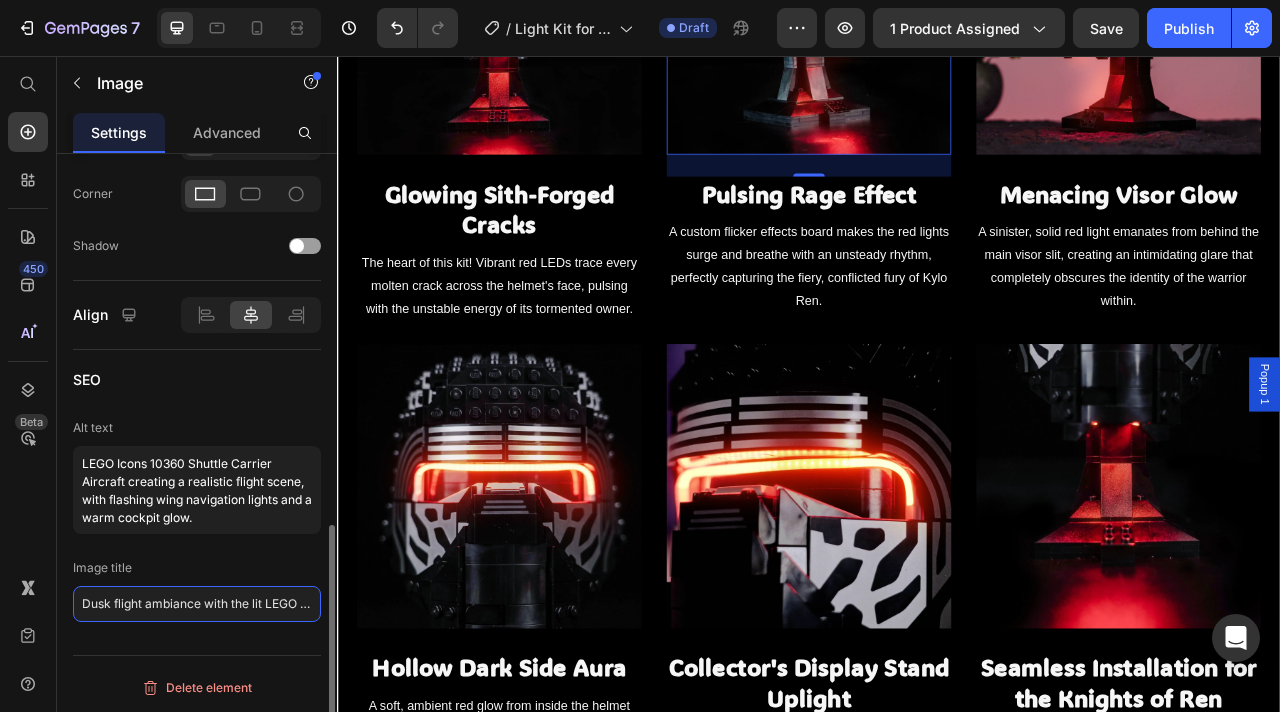 click on "Dusk flight ambiance with the lit LEGO Shuttle Carrier Aircraft 10360" 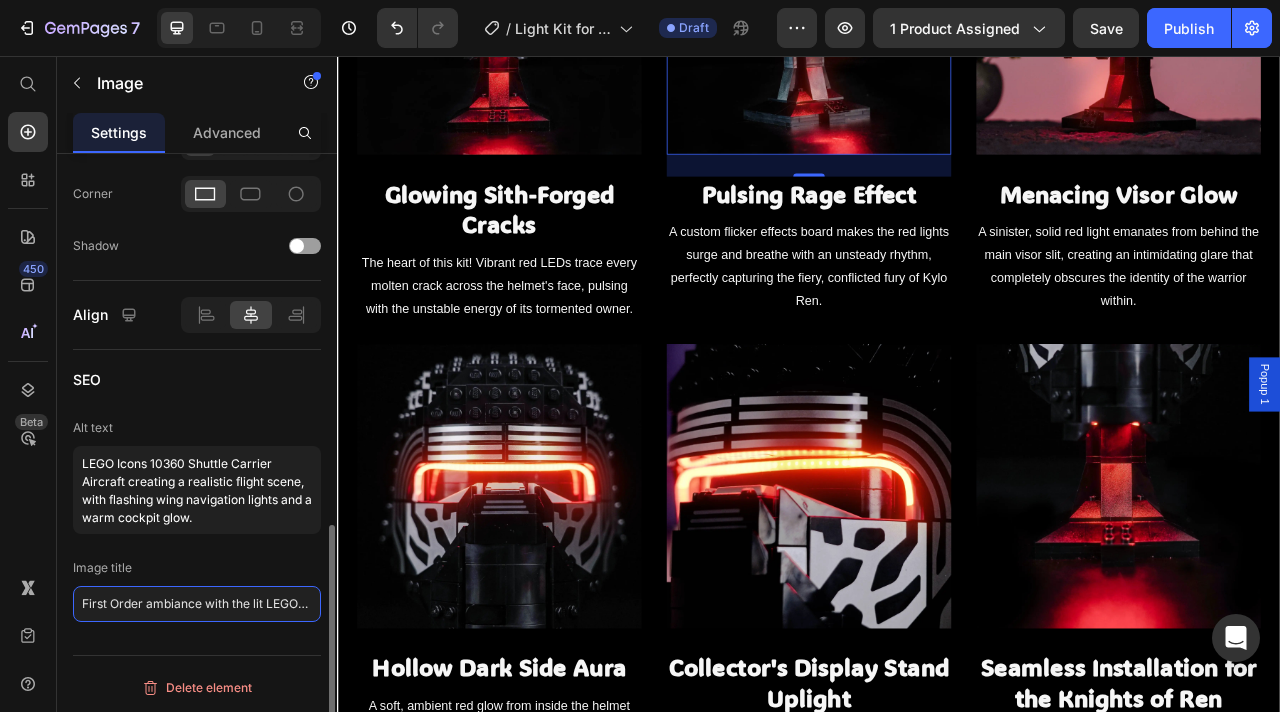 scroll, scrollTop: 0, scrollLeft: 134, axis: horizontal 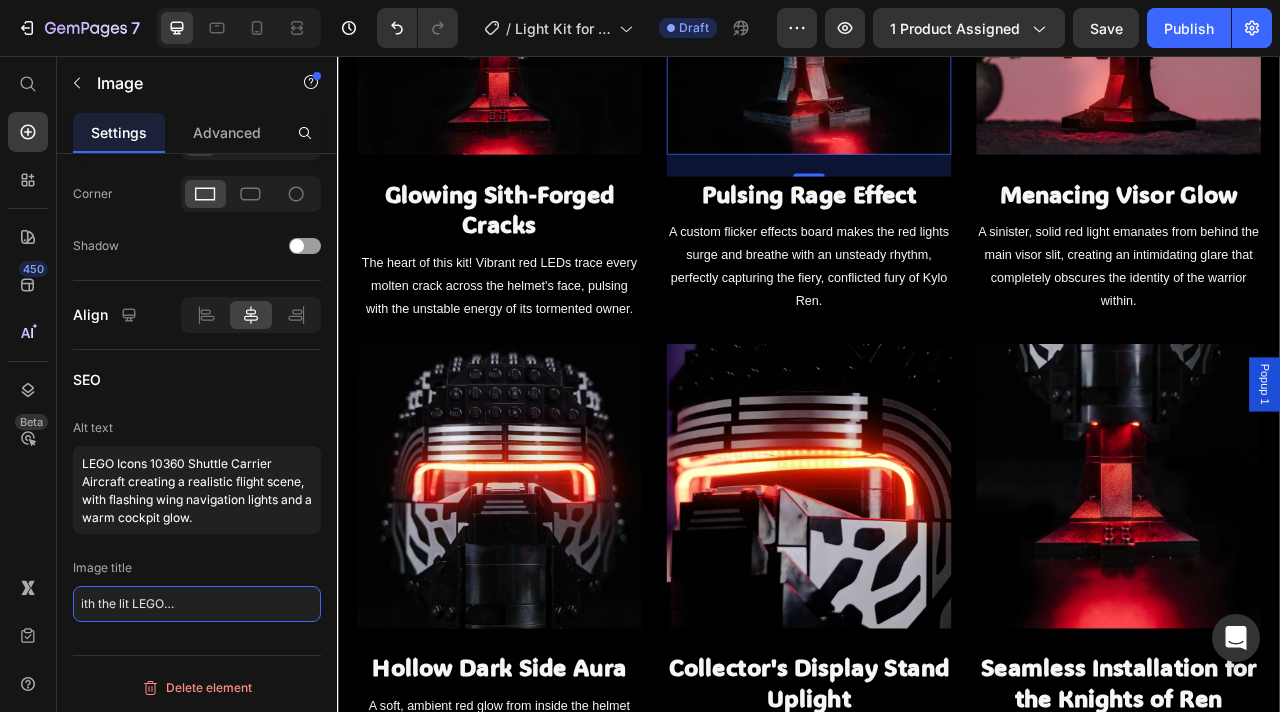 type on "First Order ambiance with the lit LEGO® Kylo Ren™ Helmet 75415" 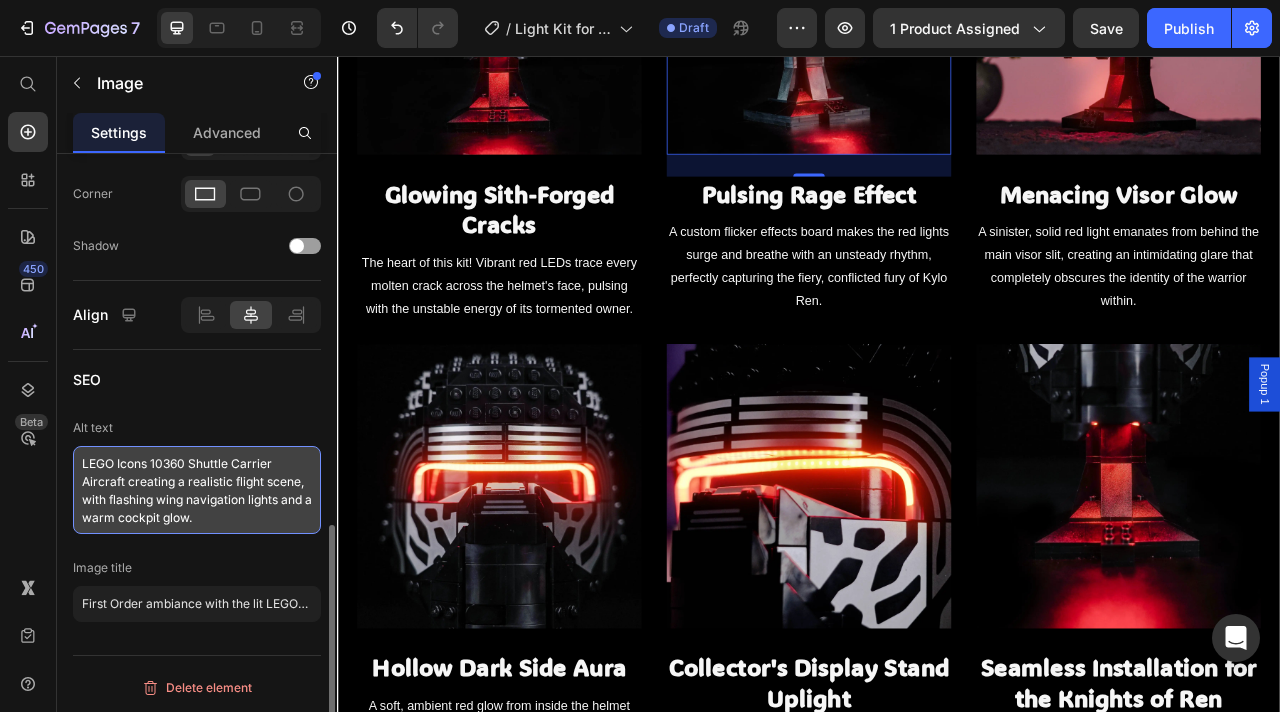 click on "LEGO Icons 10360 Shuttle Carrier Aircraft creating a realistic flight scene, with flashing wing navigation lights and a warm cockpit glow." at bounding box center [197, 490] 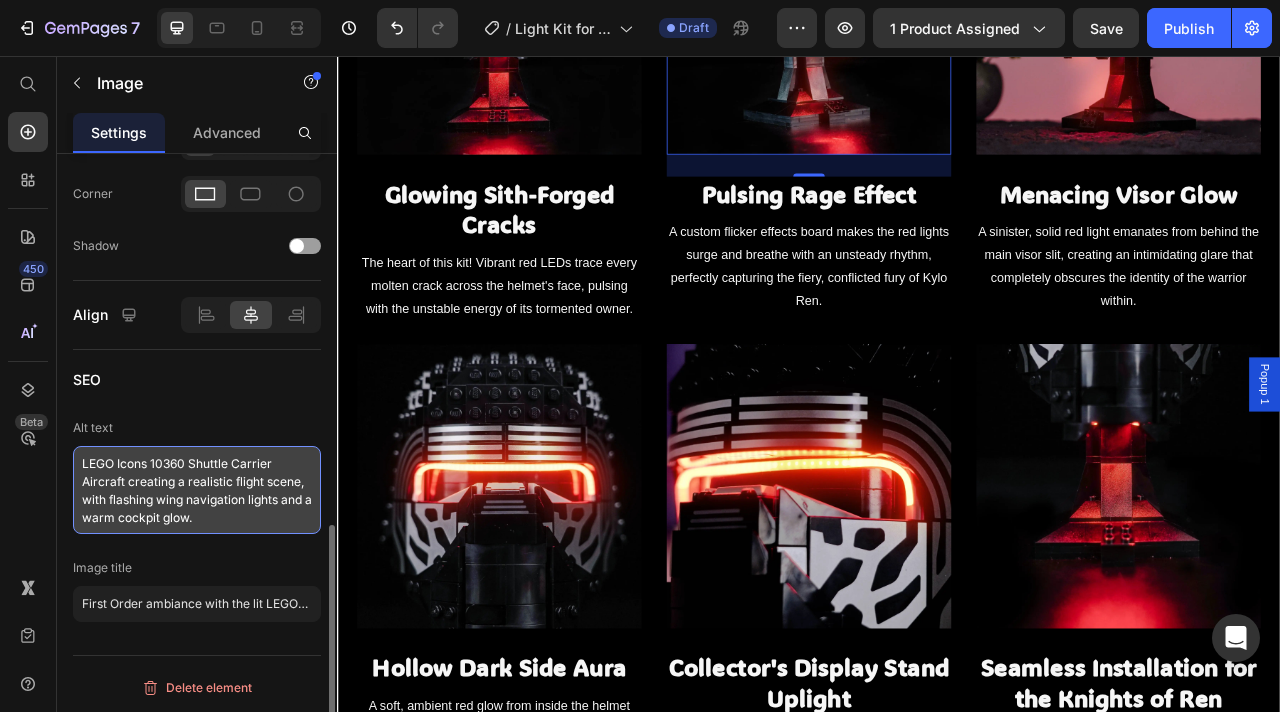 click on "LEGO Icons 10360 Shuttle Carrier Aircraft creating a realistic flight scene, with flashing wing navigation lights and a warm cockpit glow." at bounding box center (197, 490) 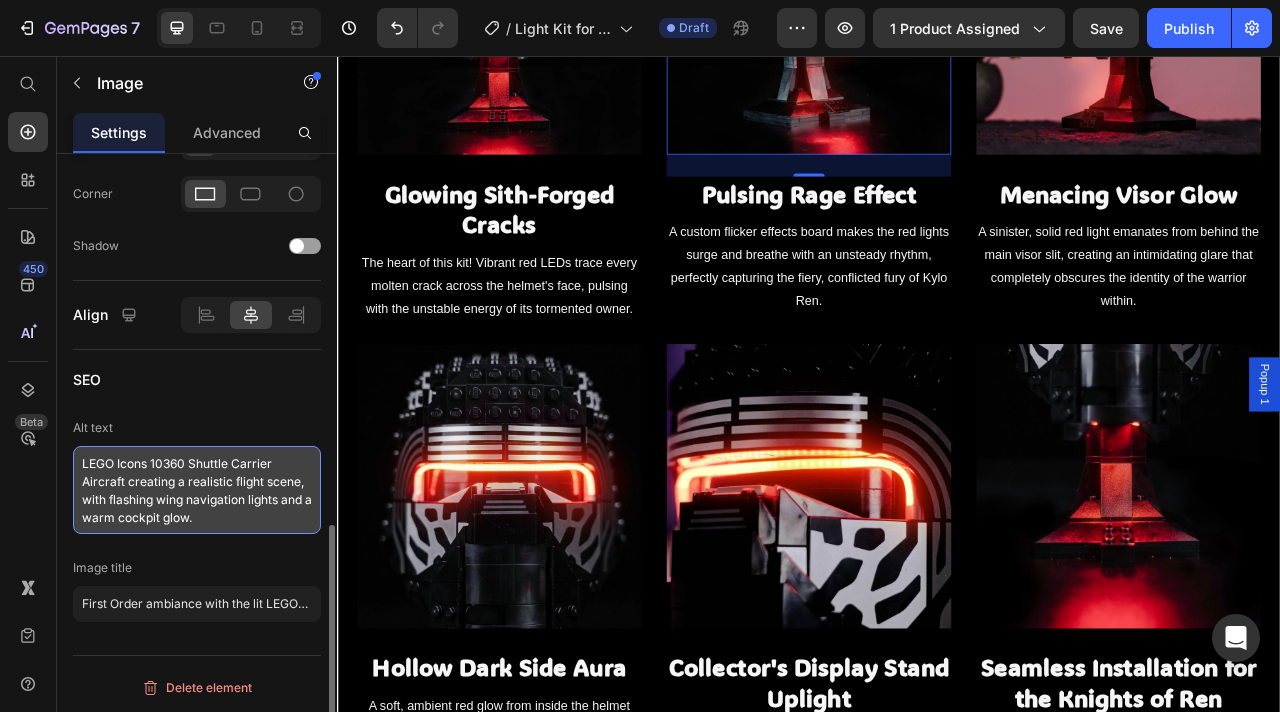 paste on "® Star Wars™ 75415 Kylo Ren™ Helmet glowing in the dark, with its illuminated molten cracks creating a powerful, dark side energy effect" 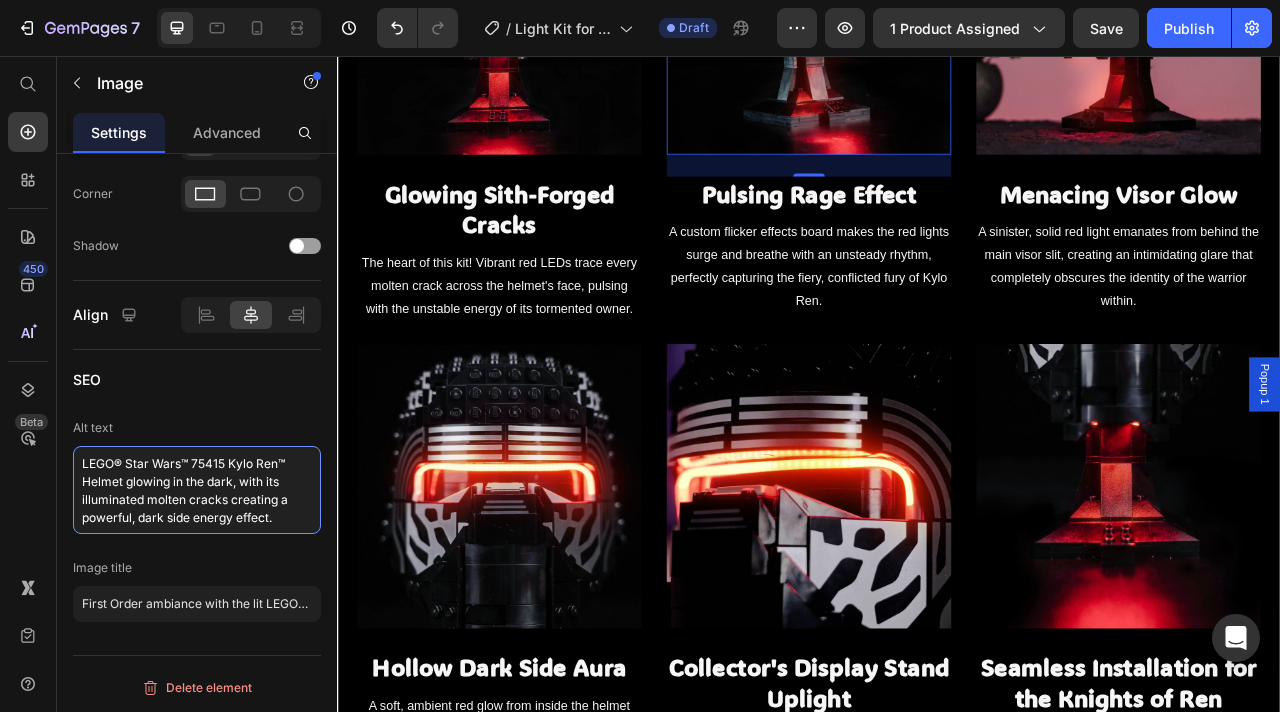 type on "LEGO® Star Wars™ 75415 Kylo Ren™ Helmet glowing in the dark, with its illuminated molten cracks creating a powerful, dark side energy effect." 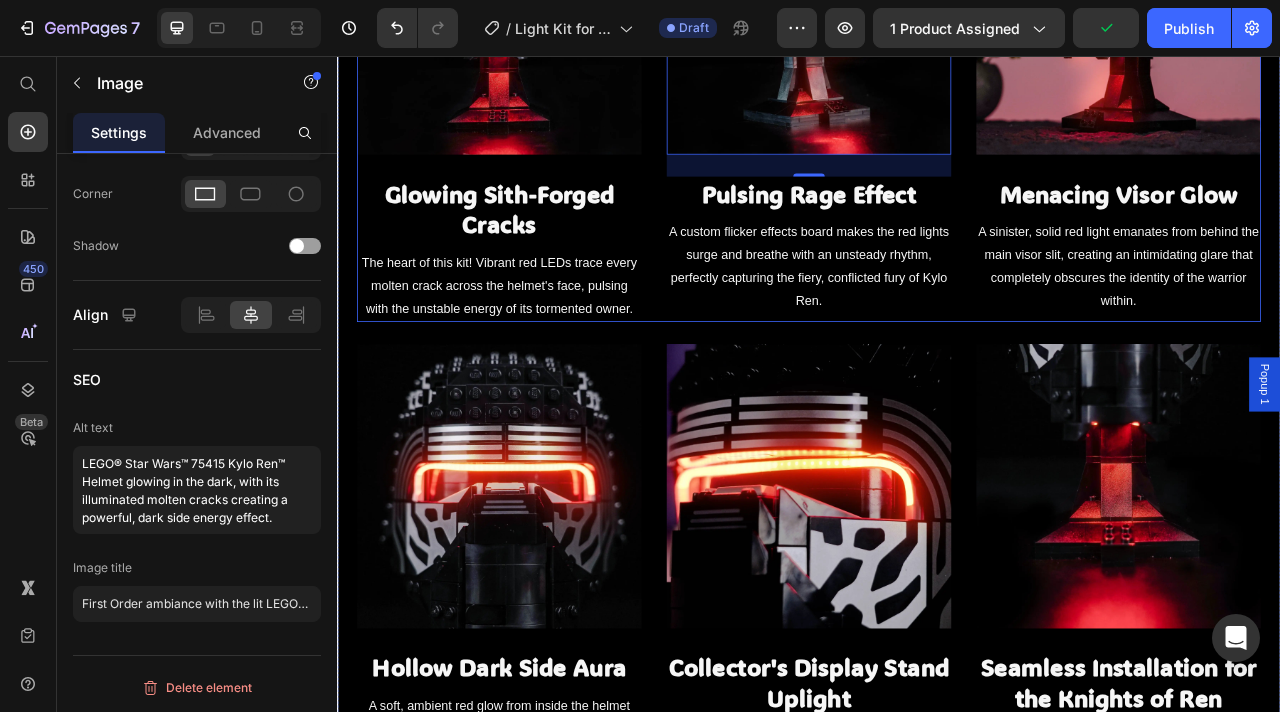 click at bounding box center (1331, 0) 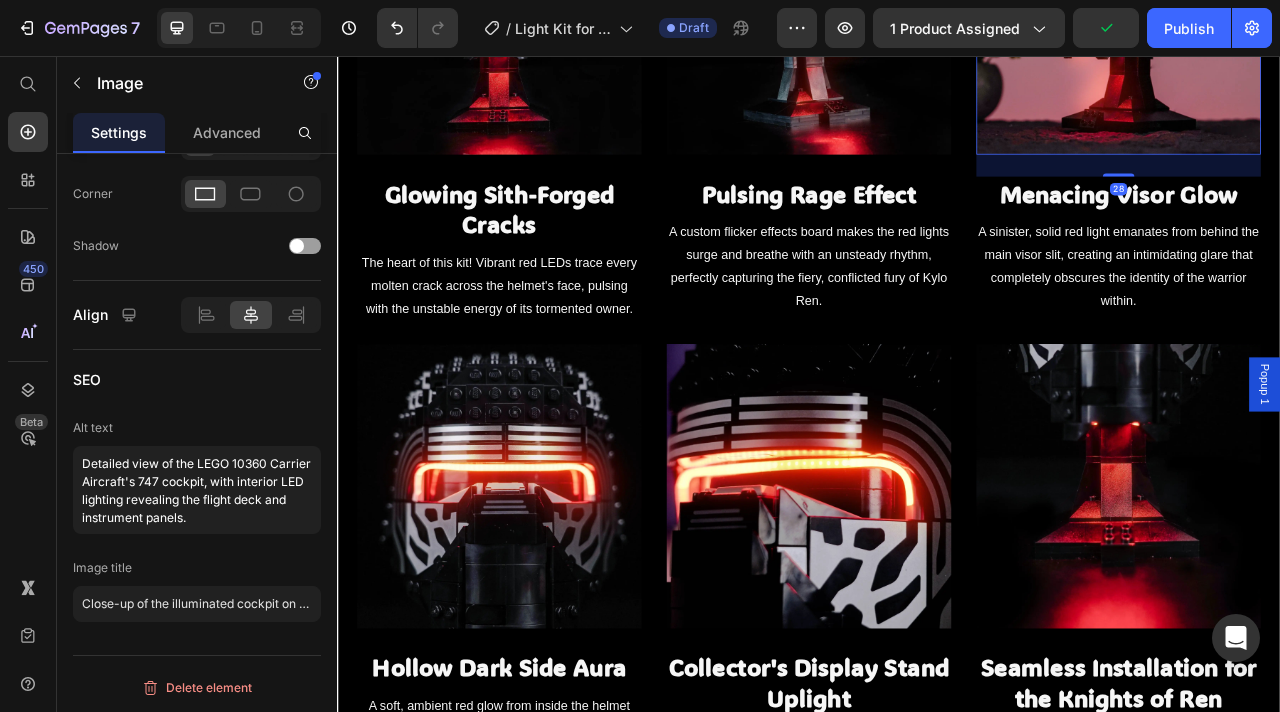 scroll, scrollTop: 938, scrollLeft: 0, axis: vertical 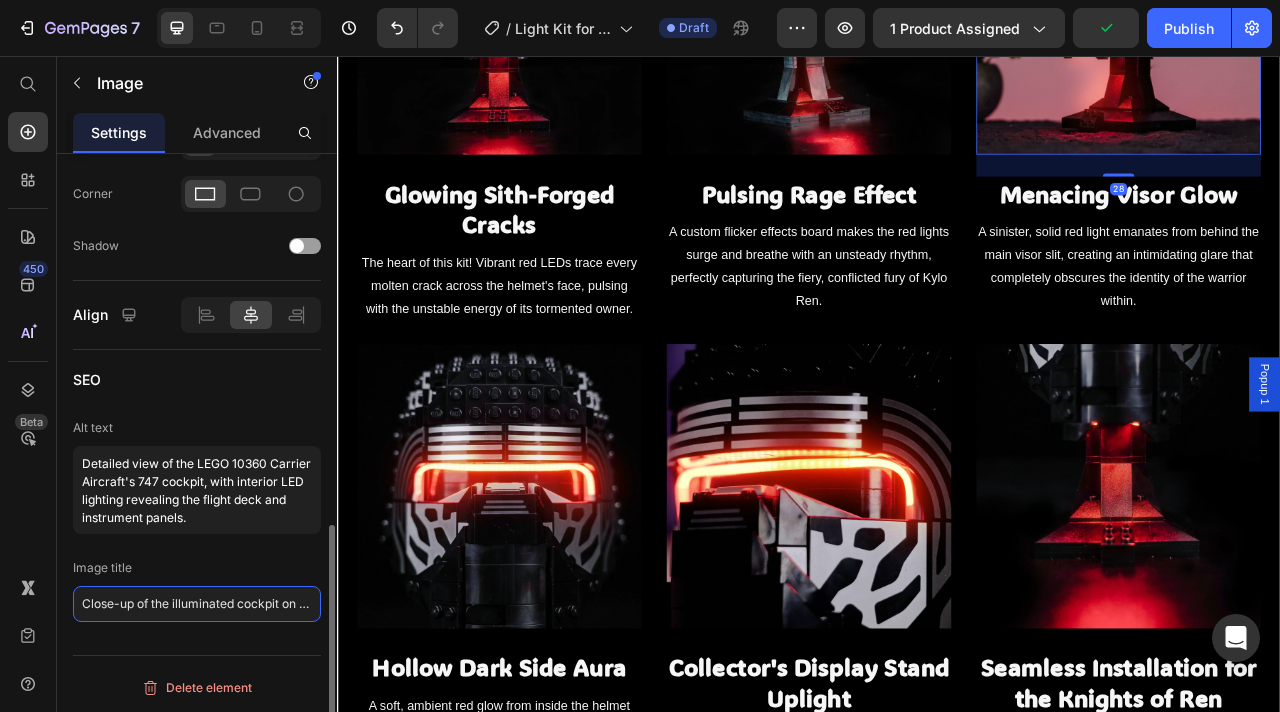 click on "Close-up of the illuminated cockpit on LEGO Shuttle Carrier Aircraft 10360" 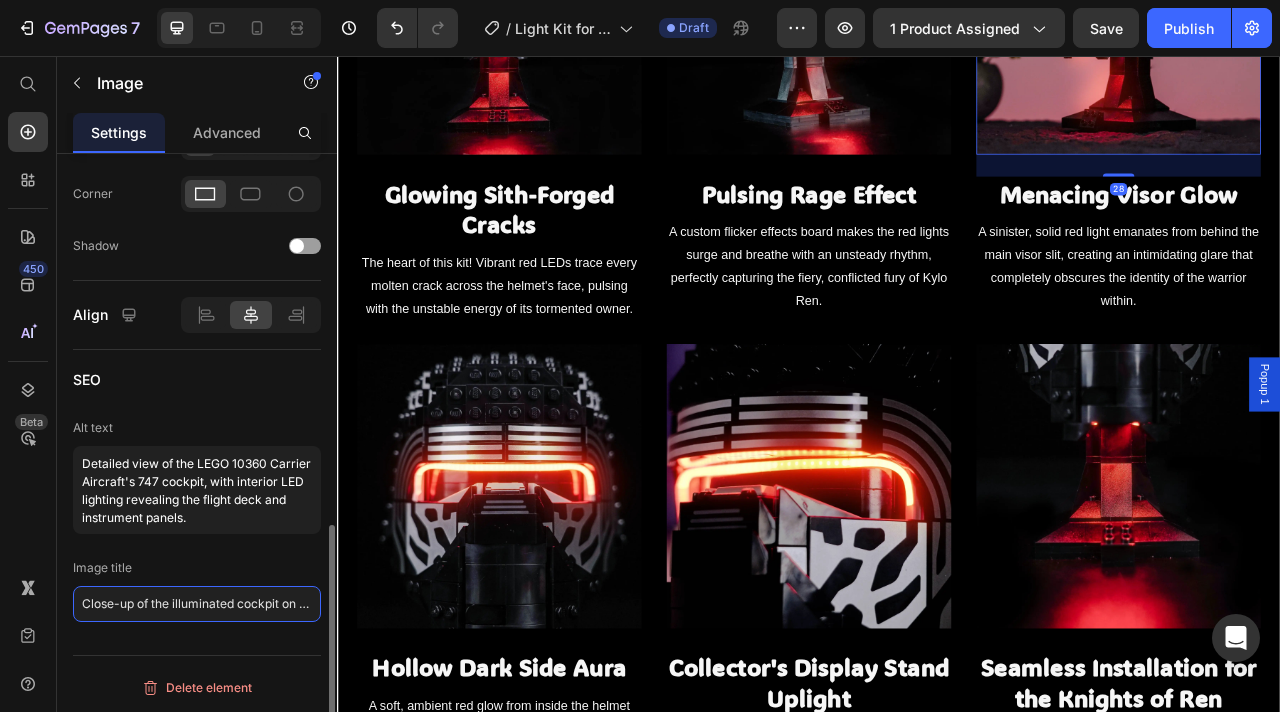 click on "Close-up of the illuminated cockpit on LEGO Shuttle Carrier Aircraft 10360" 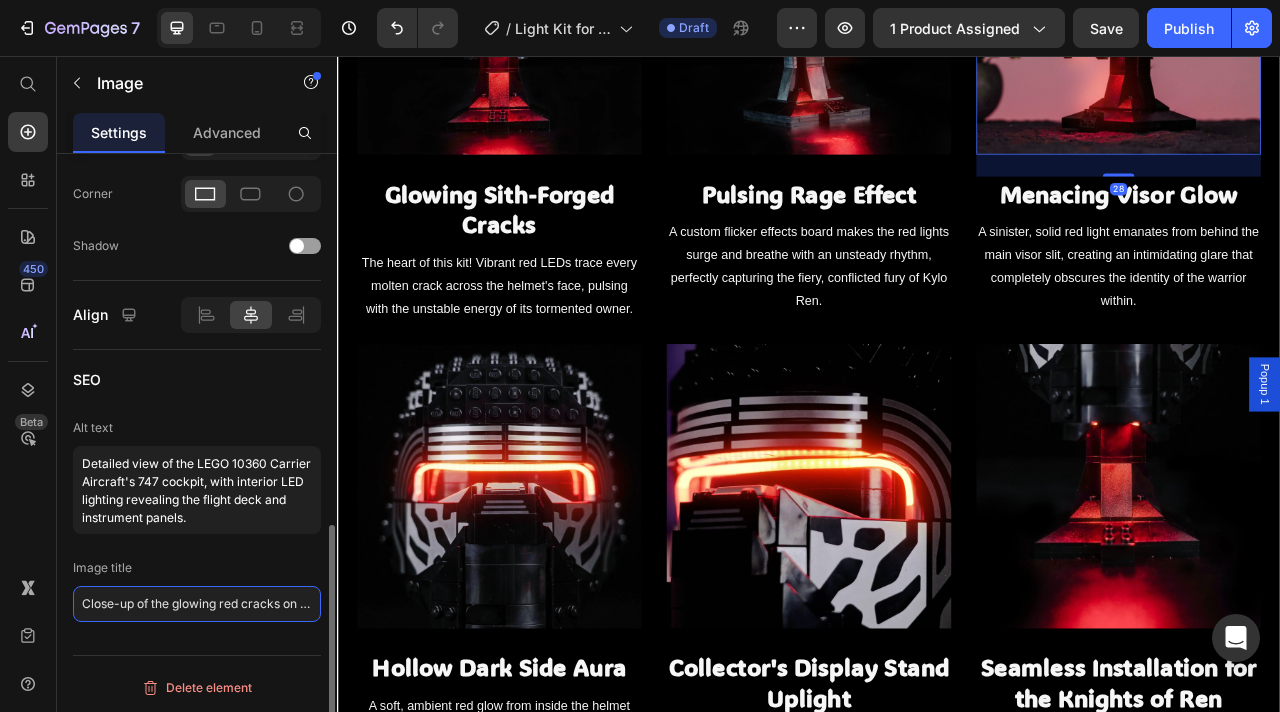 scroll, scrollTop: 0, scrollLeft: 171, axis: horizontal 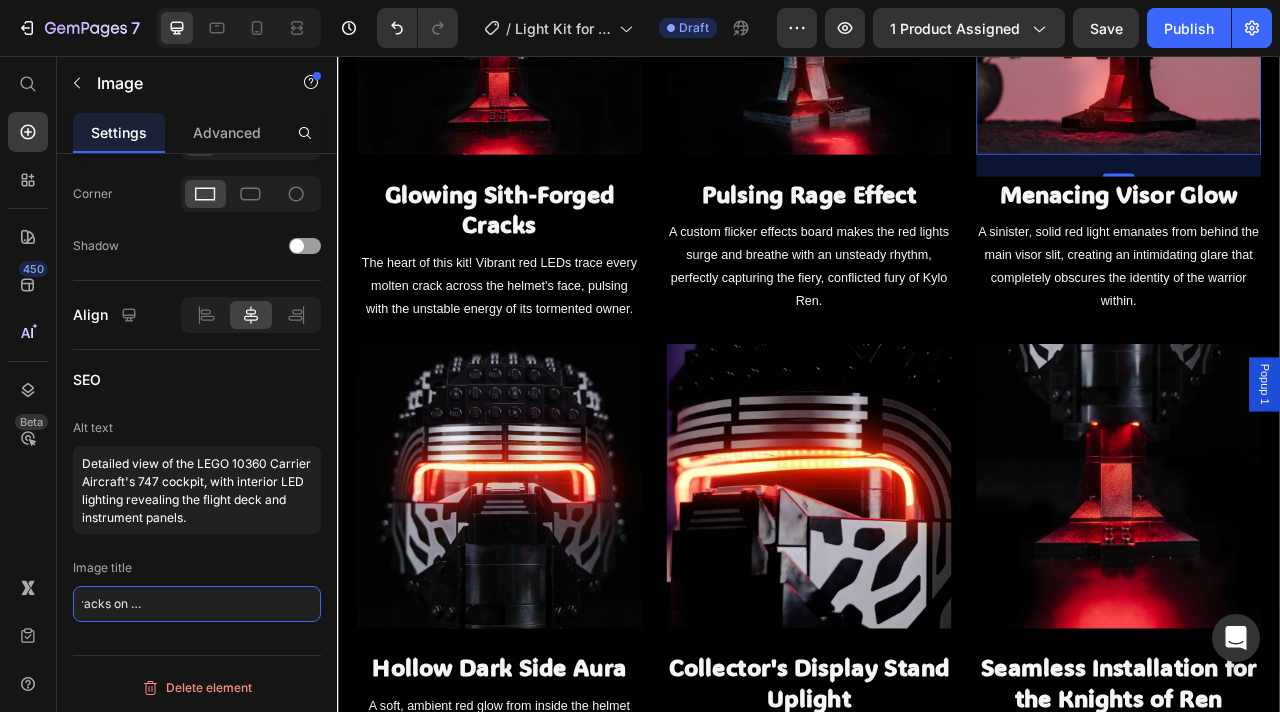 type on "Close-up of the glowing red cracks on LEGO® Kylo Ren™ Helmet 75415" 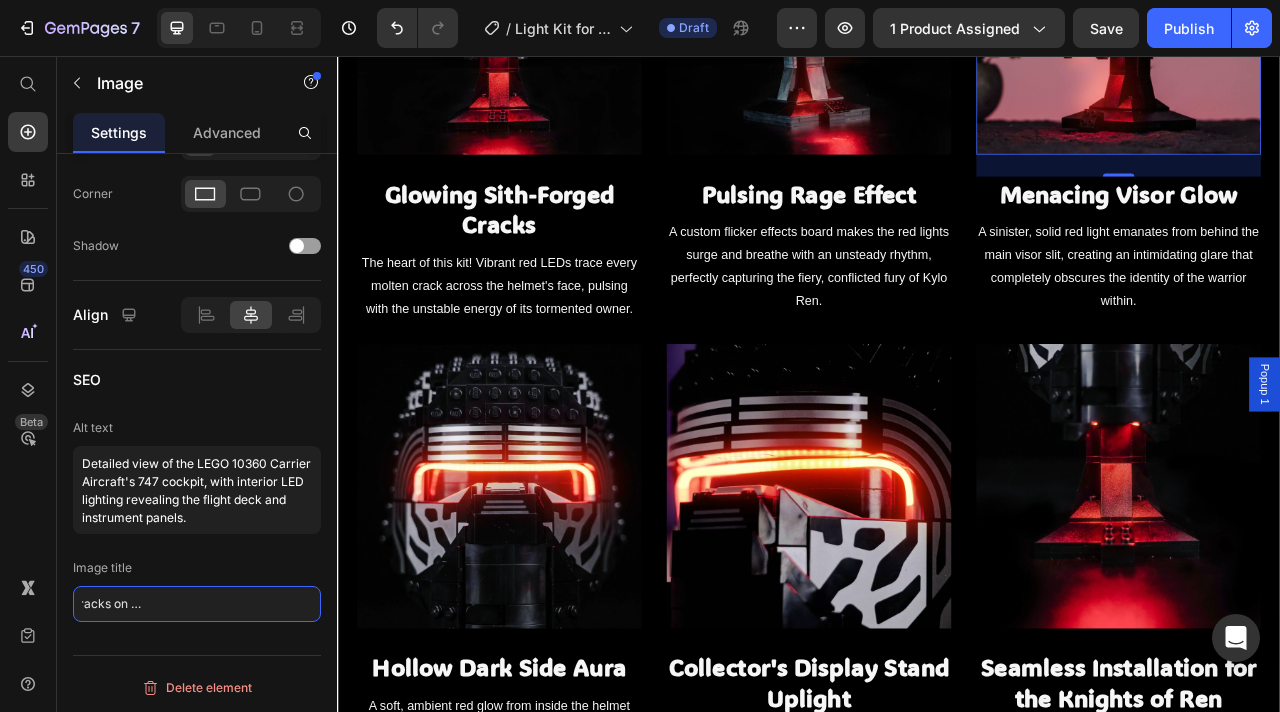 scroll, scrollTop: 0, scrollLeft: 0, axis: both 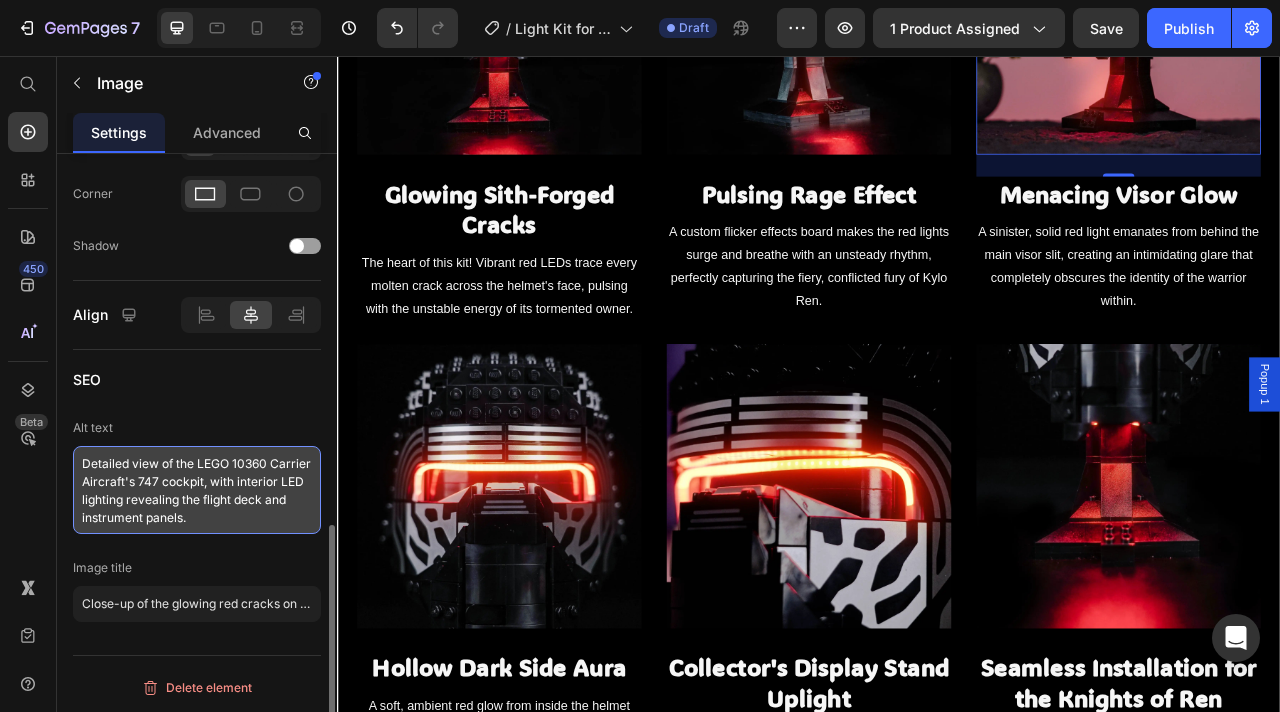 click on "Detailed view of the LEGO 10360 Carrier Aircraft's 747 cockpit, with interior LED lighting revealing the flight deck and instrument panels." at bounding box center [197, 490] 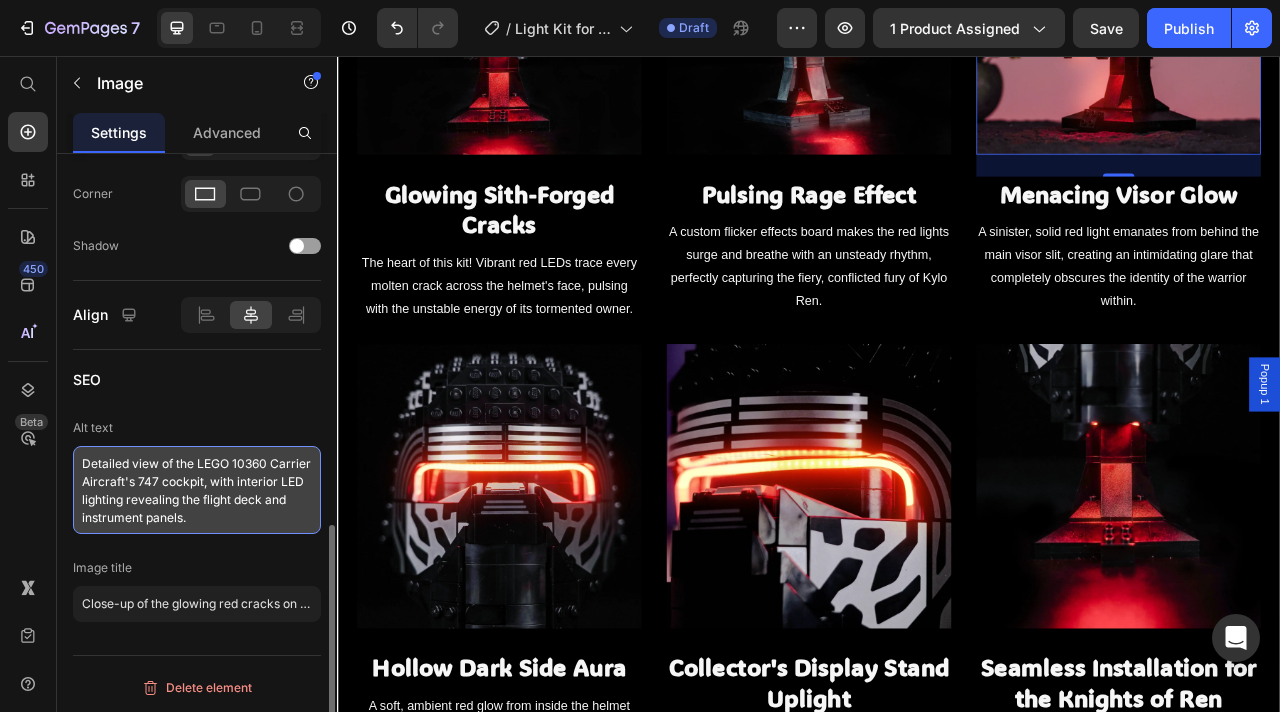 click on "Detailed view of the LEGO 10360 Carrier Aircraft's 747 cockpit, with interior LED lighting revealing the flight deck and instrument panels." at bounding box center [197, 490] 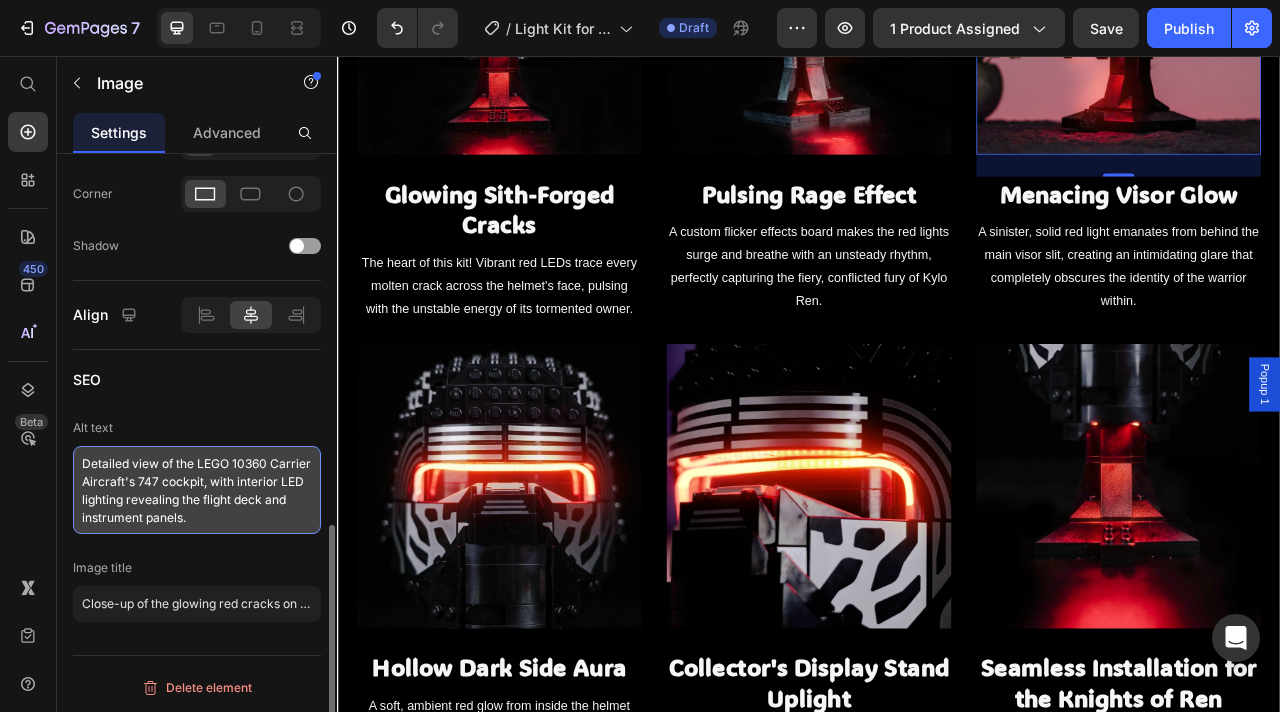 type on "Detailed close-up of the LEGO® 75415 Kylo Ren™ Helmet, showcasing the intense, fiery red LED light shining through the repaired cracks of the mask." 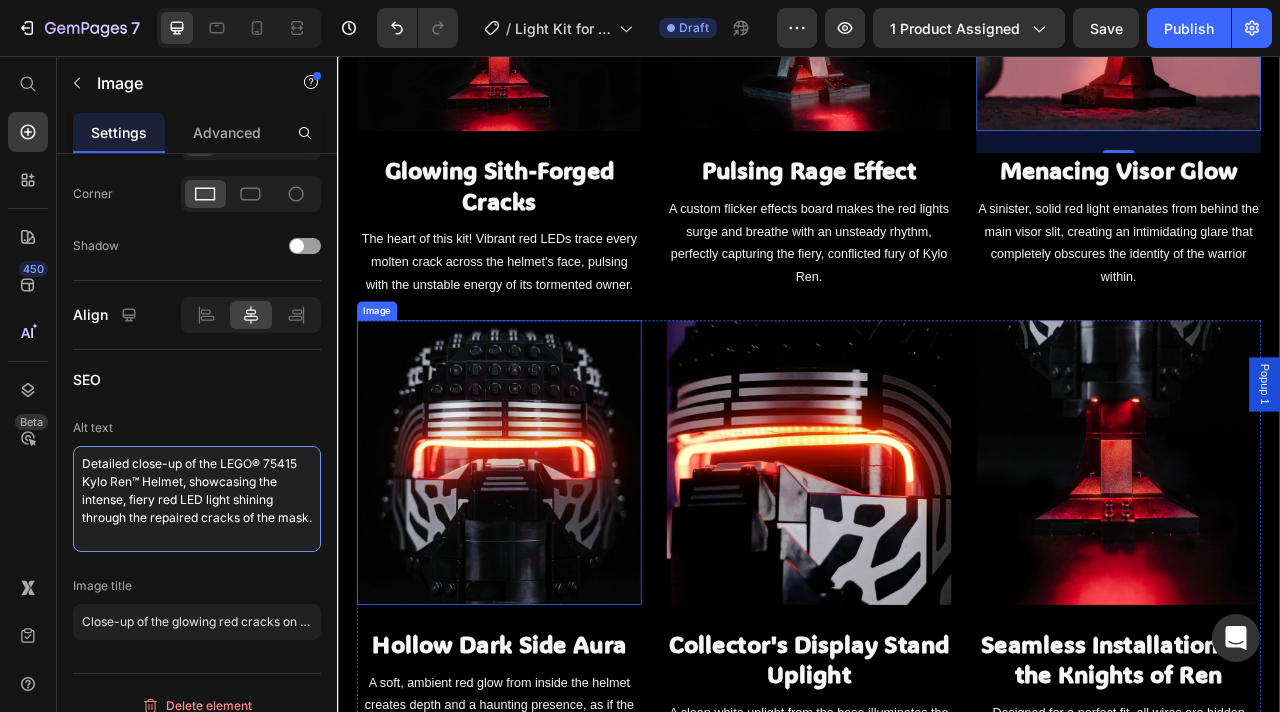 scroll, scrollTop: 1772, scrollLeft: 0, axis: vertical 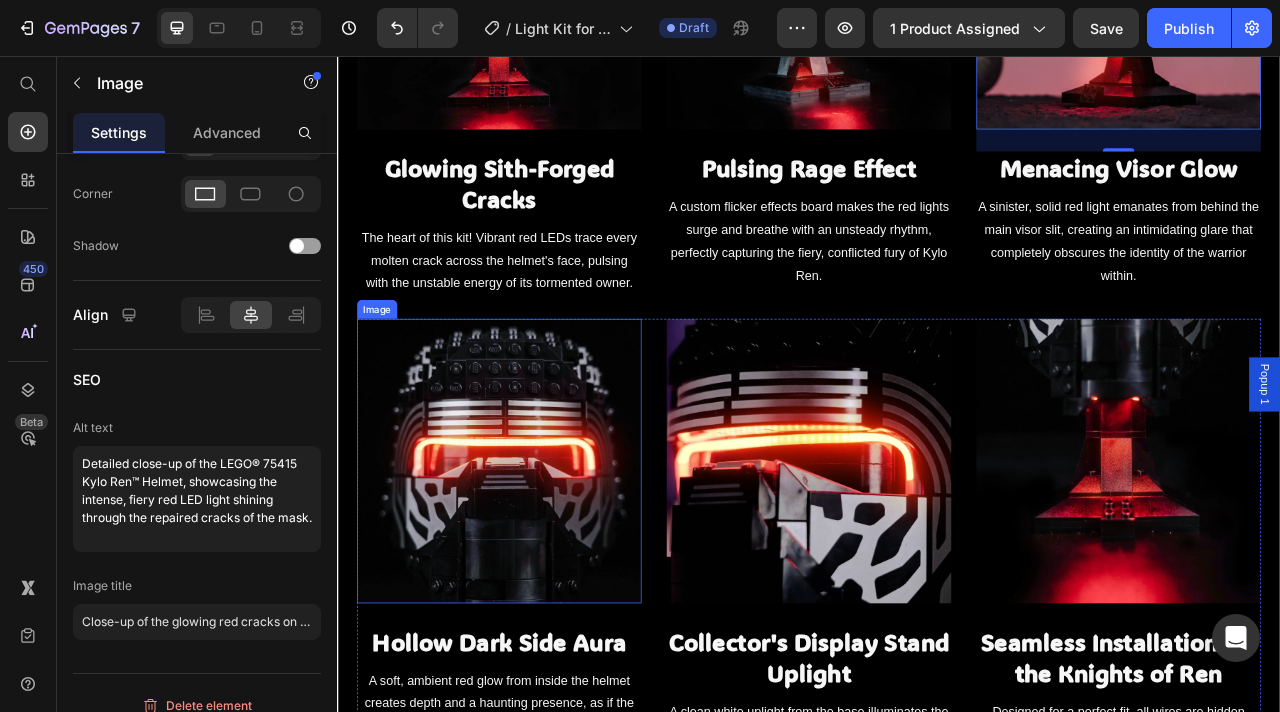 click at bounding box center [543, 571] 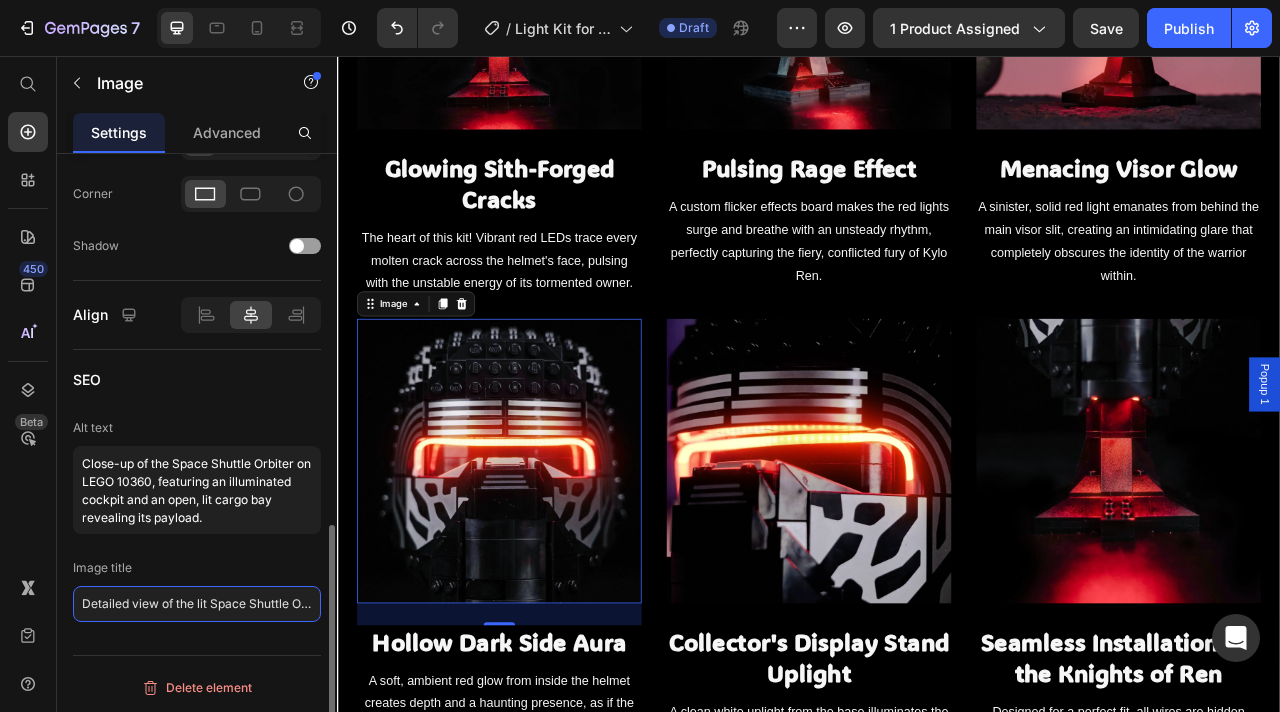 click on "Detailed view of the lit Space Shuttle Orbiter on LEGO set 10360" 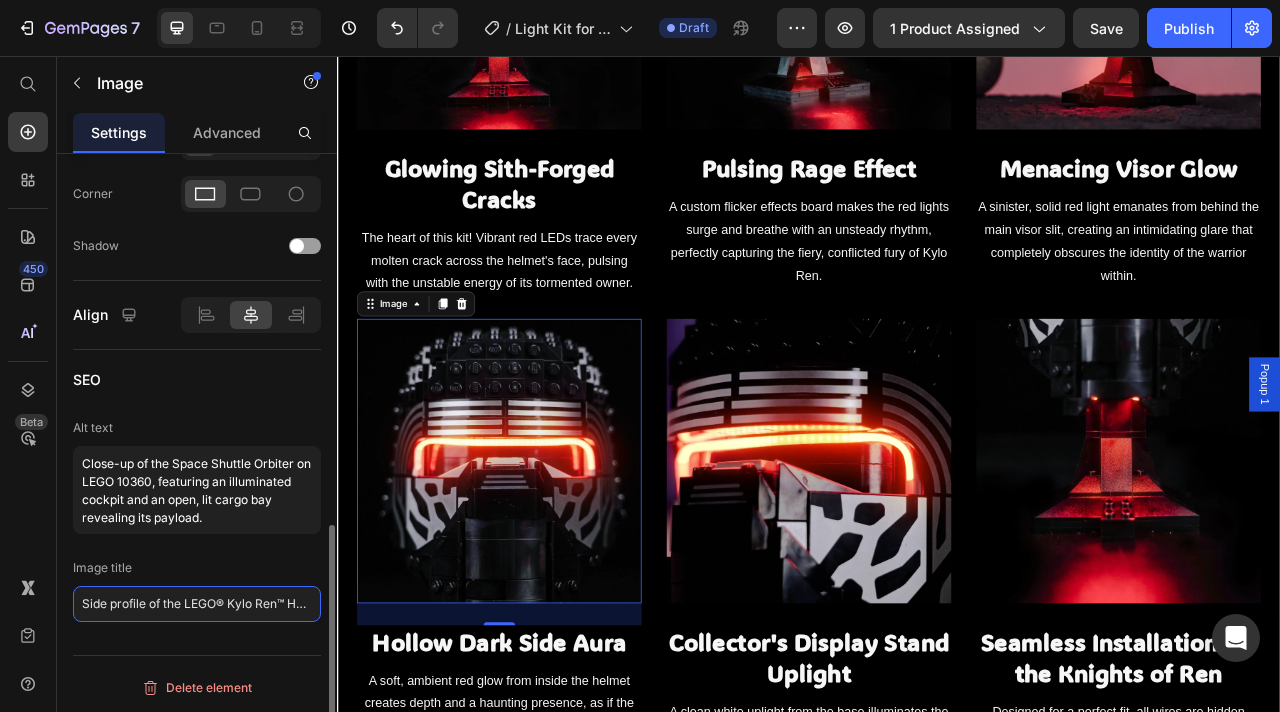 scroll, scrollTop: 0, scrollLeft: 147, axis: horizontal 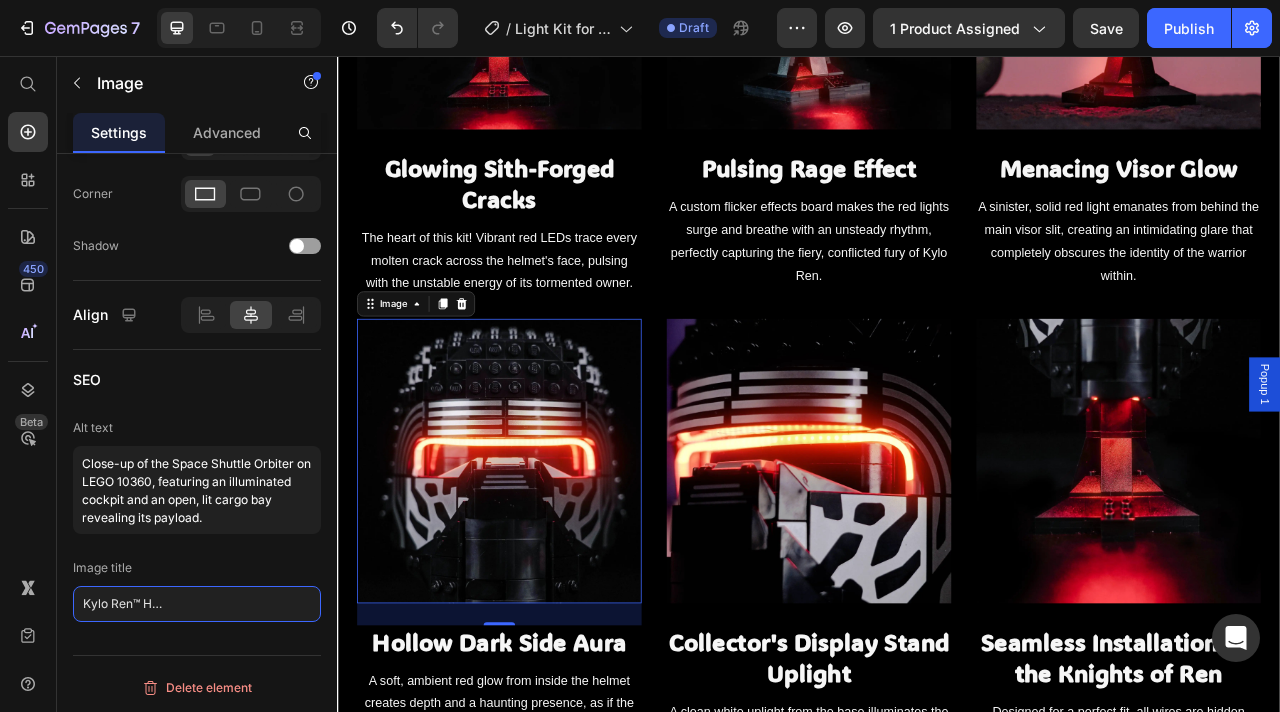 type on "Side profile of the LEGO® Kylo Ren™ Helmet 75415 with full lighting" 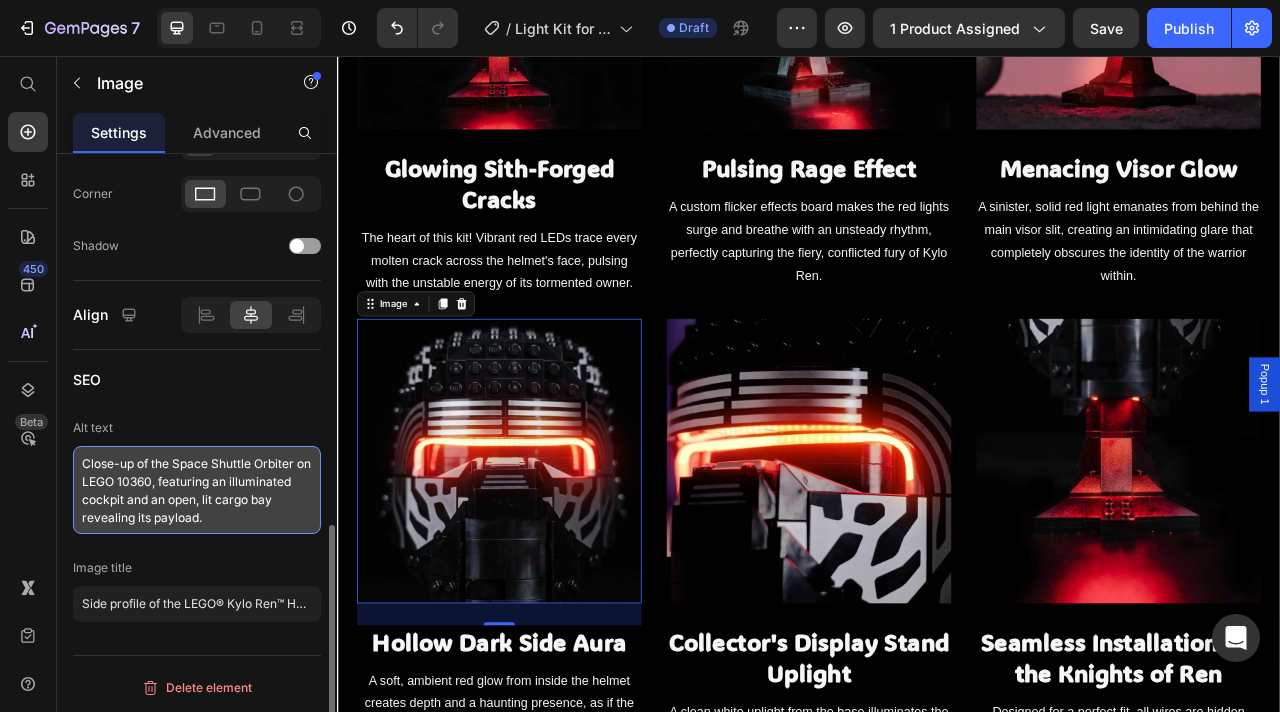 click on "Close-up of the Space Shuttle Orbiter on LEGO 10360, featuring an illuminated cockpit and an open, lit cargo bay revealing its payload." at bounding box center [197, 490] 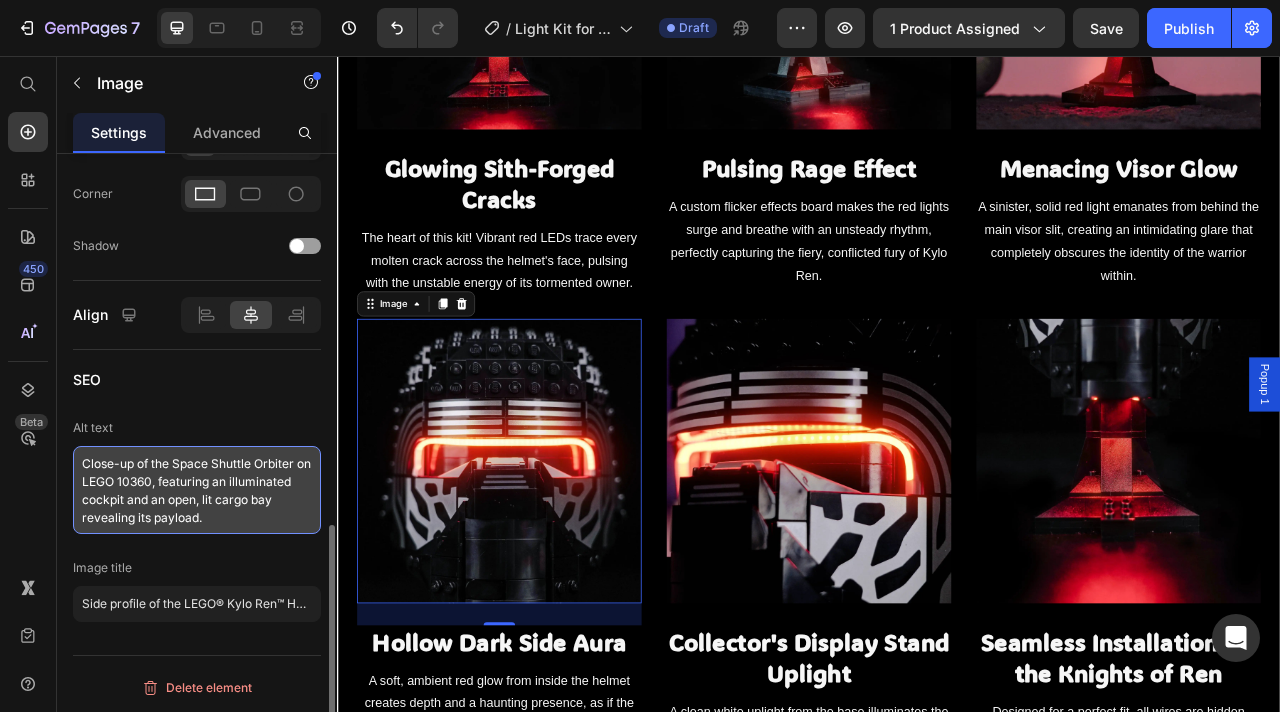 click on "Close-up of the Space Shuttle Orbiter on LEGO 10360, featuring an illuminated cockpit and an open, lit cargo bay revealing its payload." at bounding box center [197, 490] 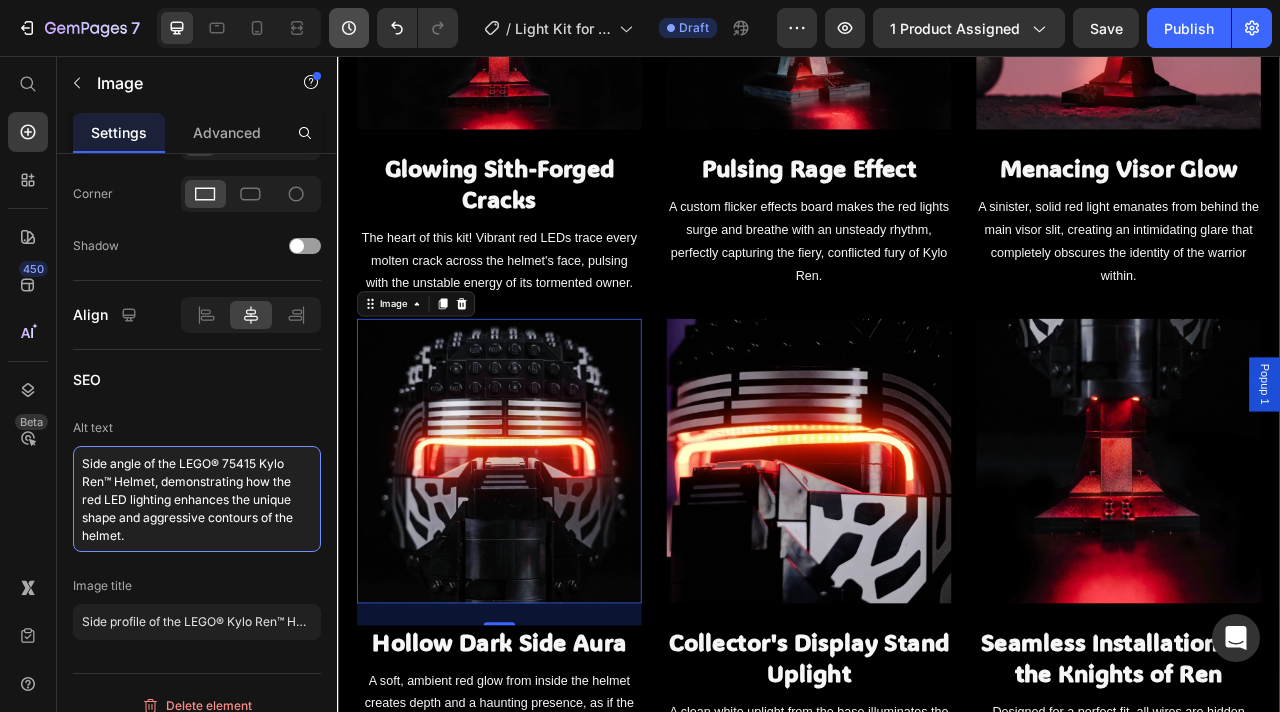 type on "Side angle of the LEGO® 75415 Kylo Ren™ Helmet, demonstrating how the red LED lighting enhances the unique shape and aggressive contours of the helmet." 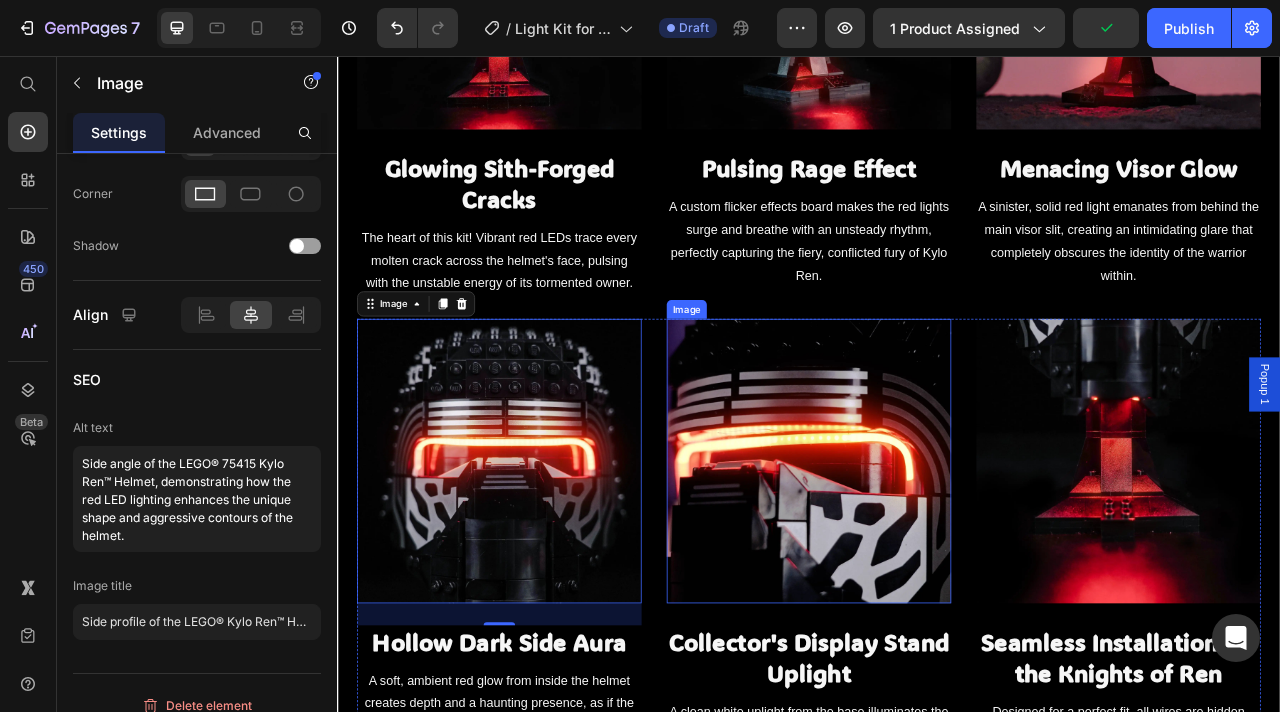 click at bounding box center [937, 571] 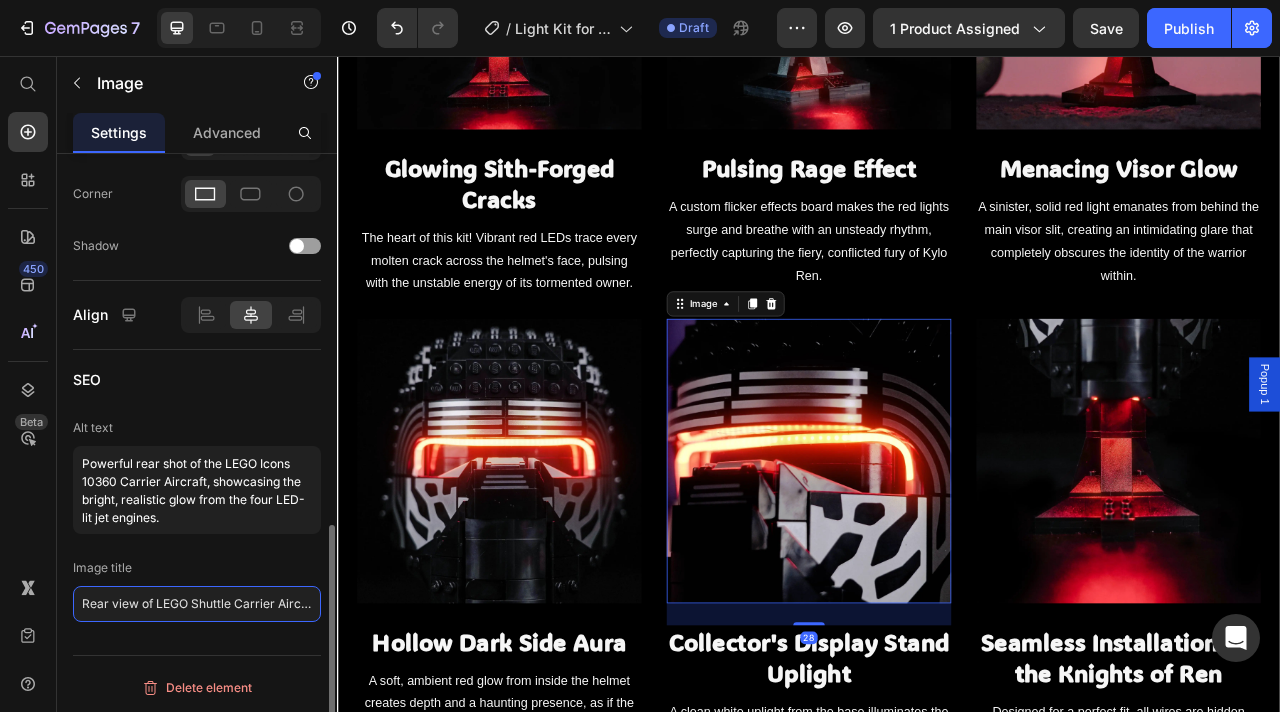 click on "Rear view of LEGO Shuttle Carrier Aircraft 10360 with glowing engines" 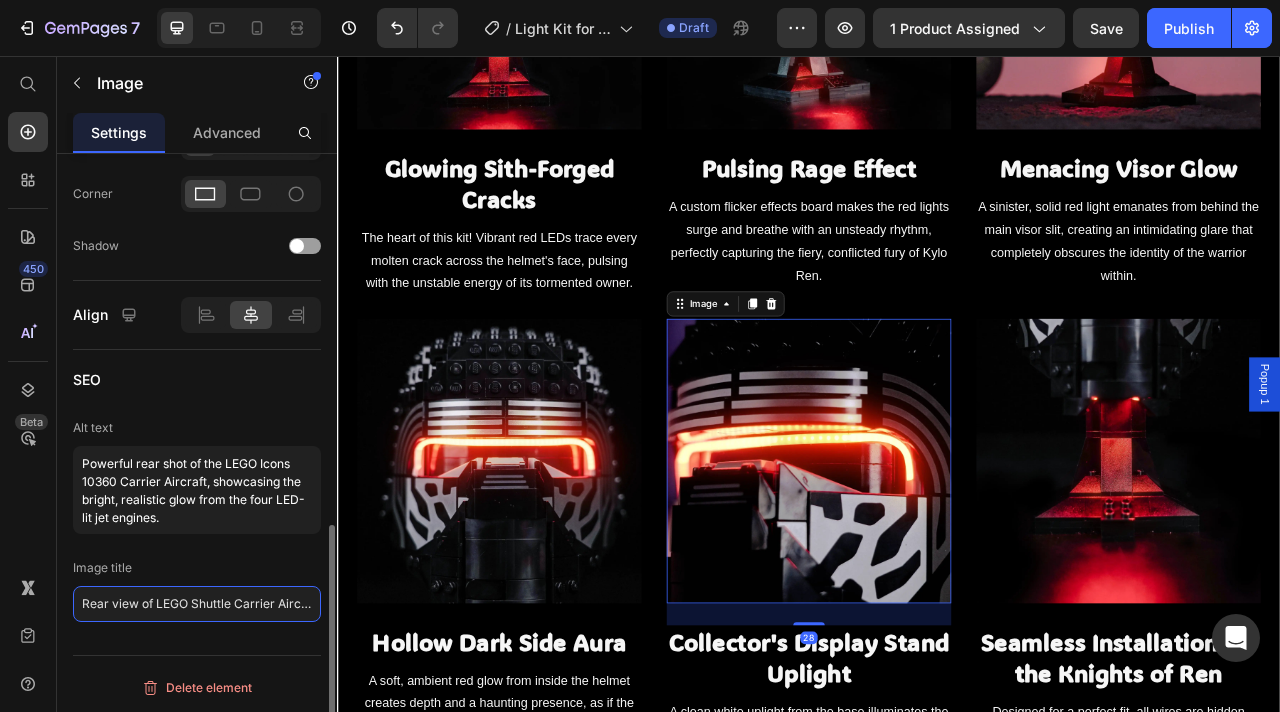 click on "Rear view of LEGO Shuttle Carrier Aircraft 10360 with glowing engines" 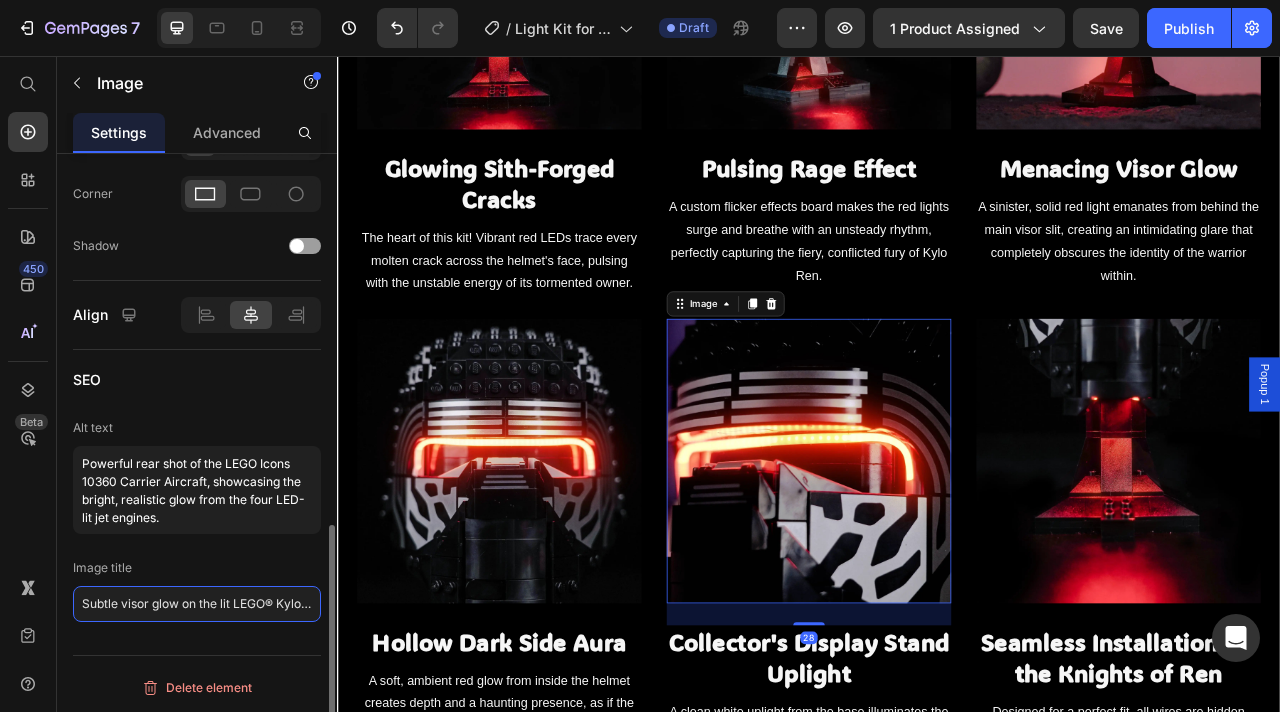 scroll, scrollTop: 0, scrollLeft: 103, axis: horizontal 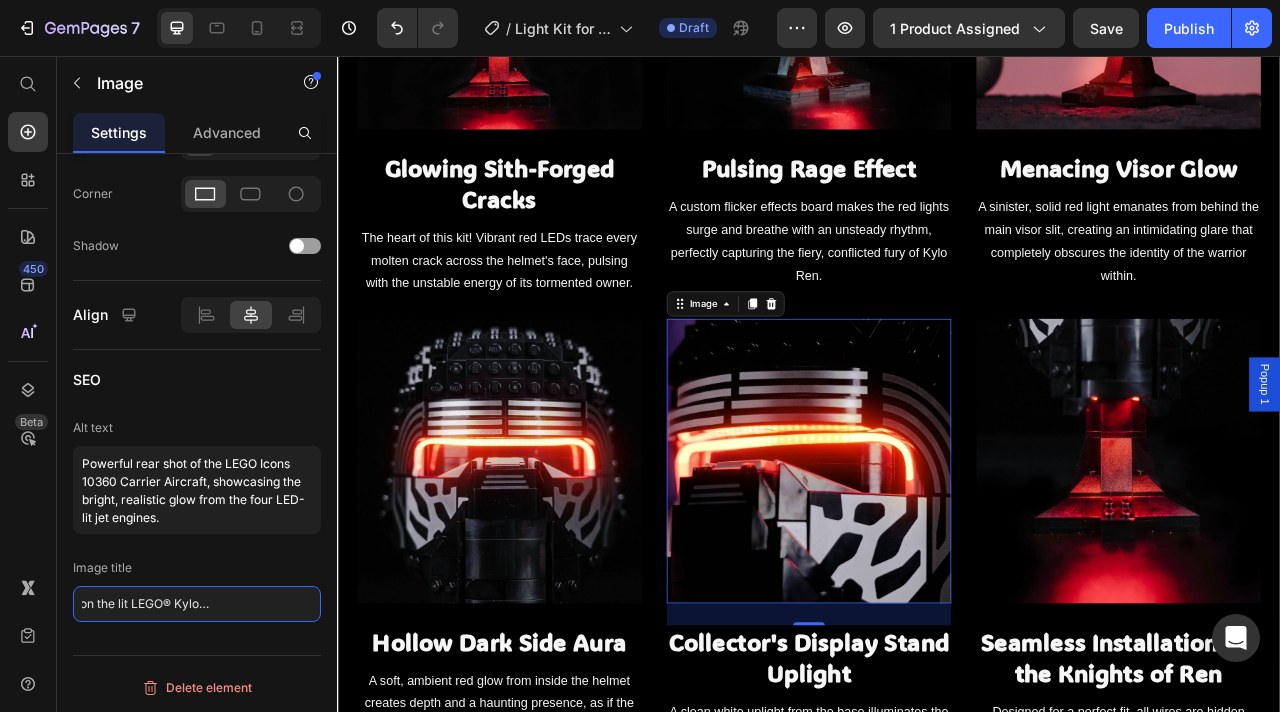 type on "Subtle visor glow on the lit LEGO® Kylo Ren™ Helmet 75415" 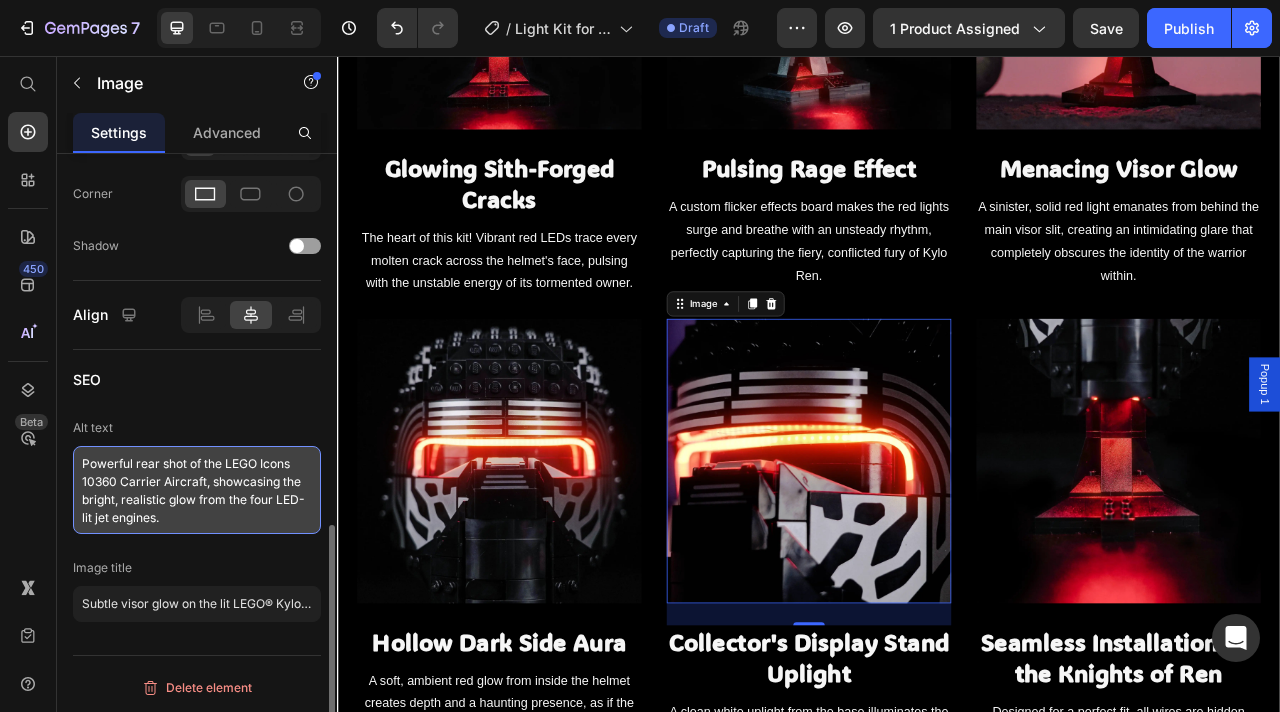 click on "Powerful rear shot of the LEGO Icons 10360 Carrier Aircraft, showcasing the bright, realistic glow from the four LED-lit jet engines." at bounding box center [197, 490] 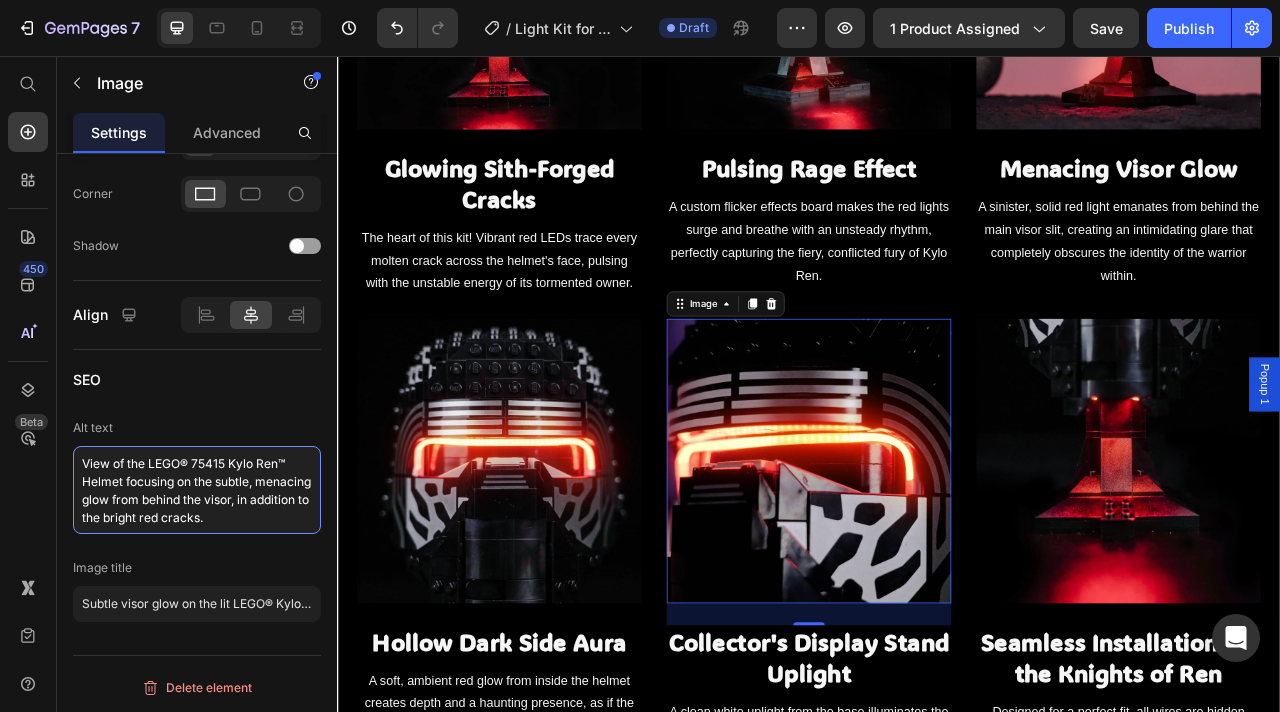 type on "View of the LEGO® 75415 Kylo Ren™ Helmet focusing on the subtle, menacing glow from behind the visor, in addition to the bright red cracks." 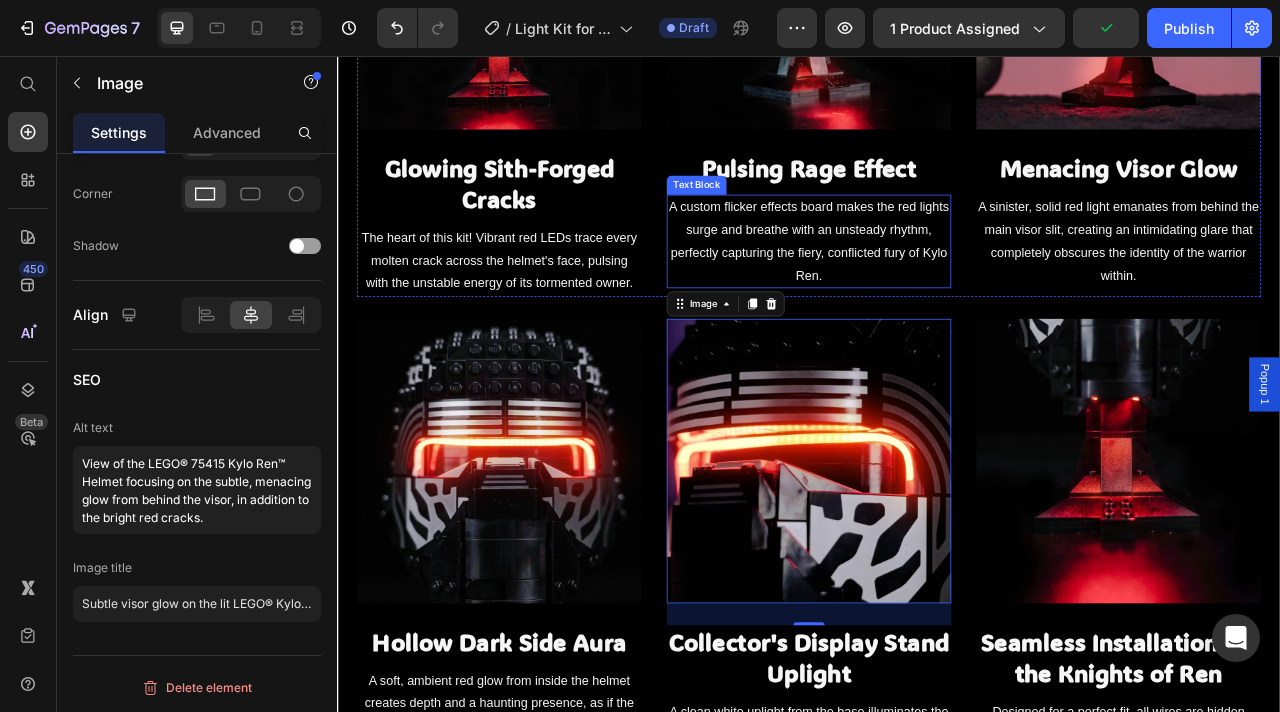 click at bounding box center [1331, 571] 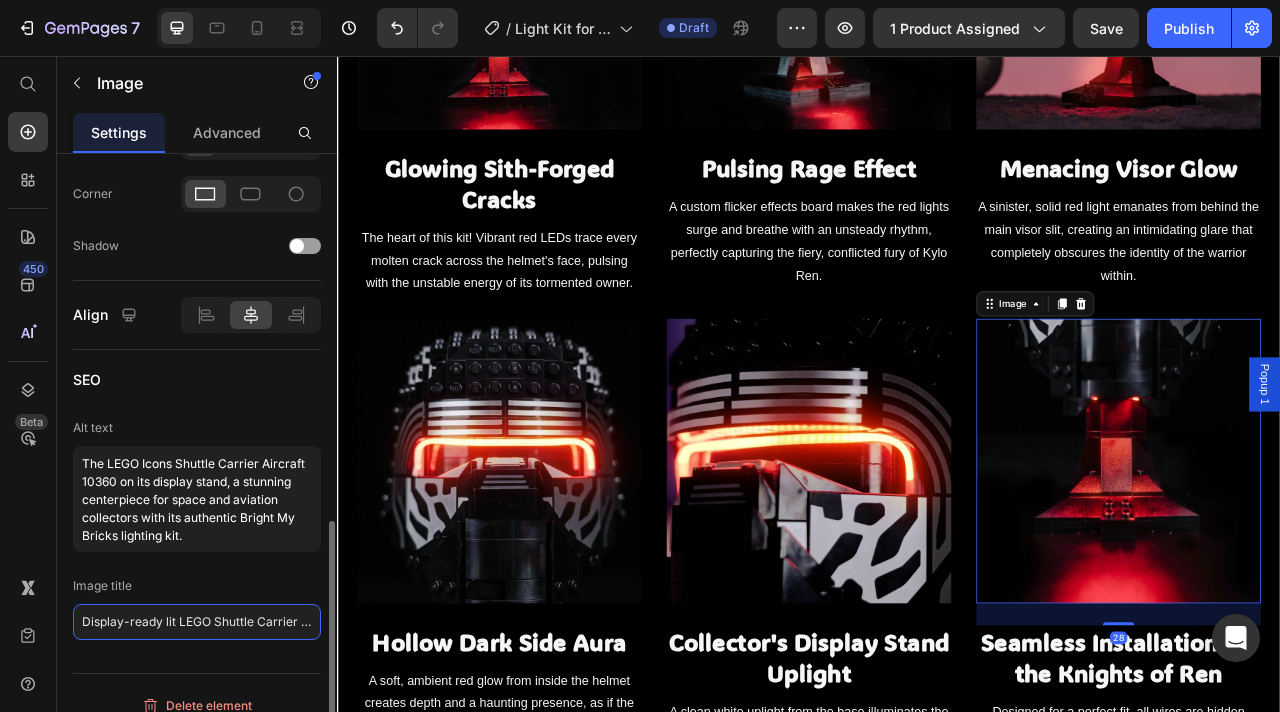 click on "Display-ready lit LEGO Shuttle Carrier 10360 for aerospace fans" 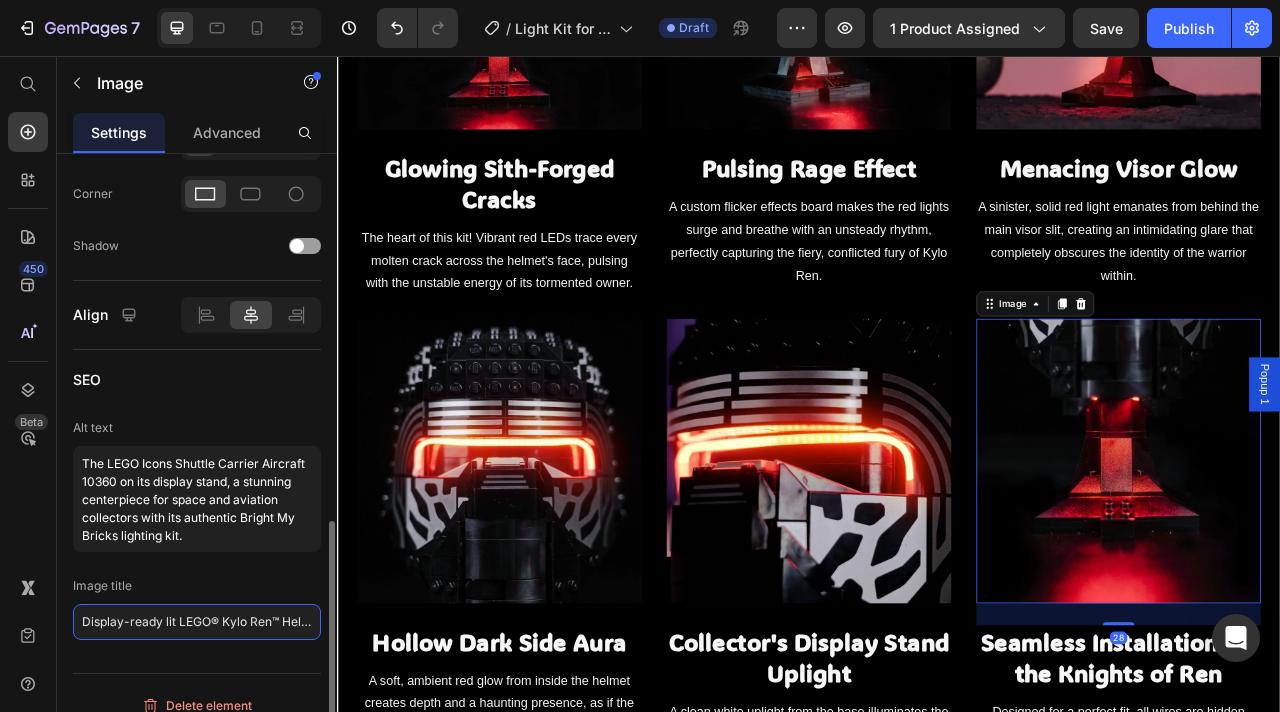 scroll, scrollTop: 0, scrollLeft: 124, axis: horizontal 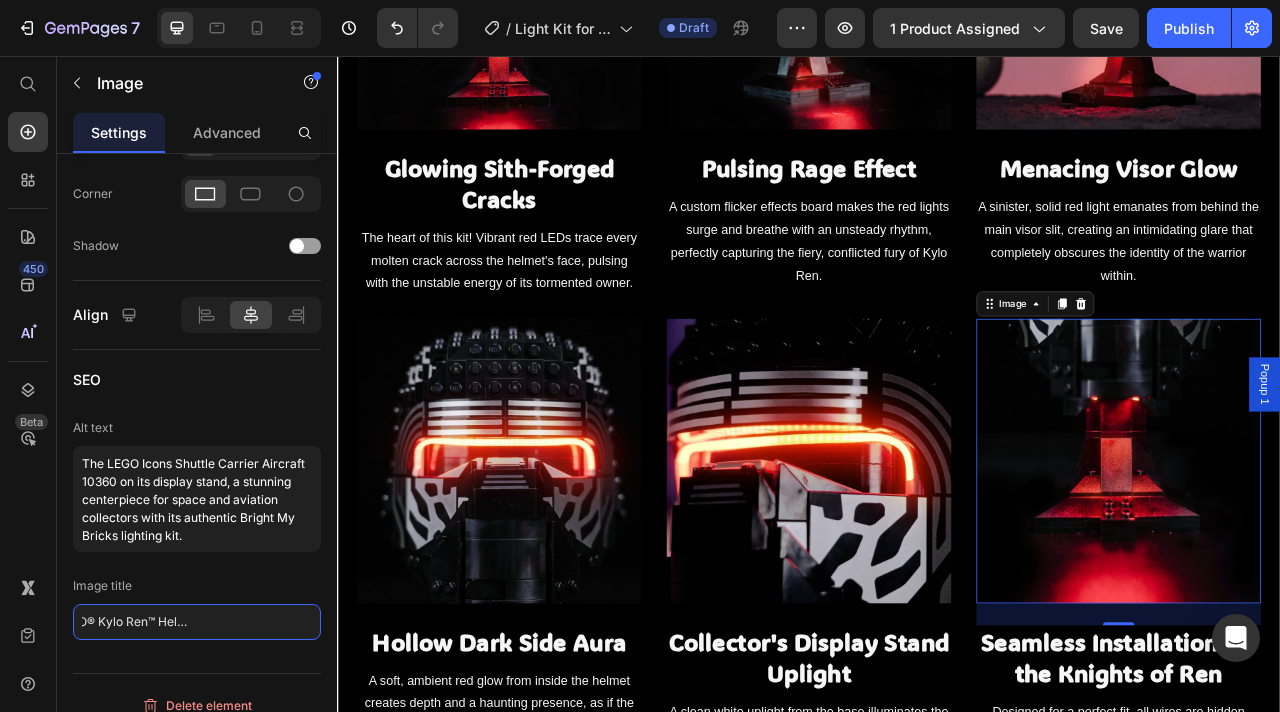 type on "Display-ready lit LEGO® Kylo Ren™ Helmet 75415 for collectors" 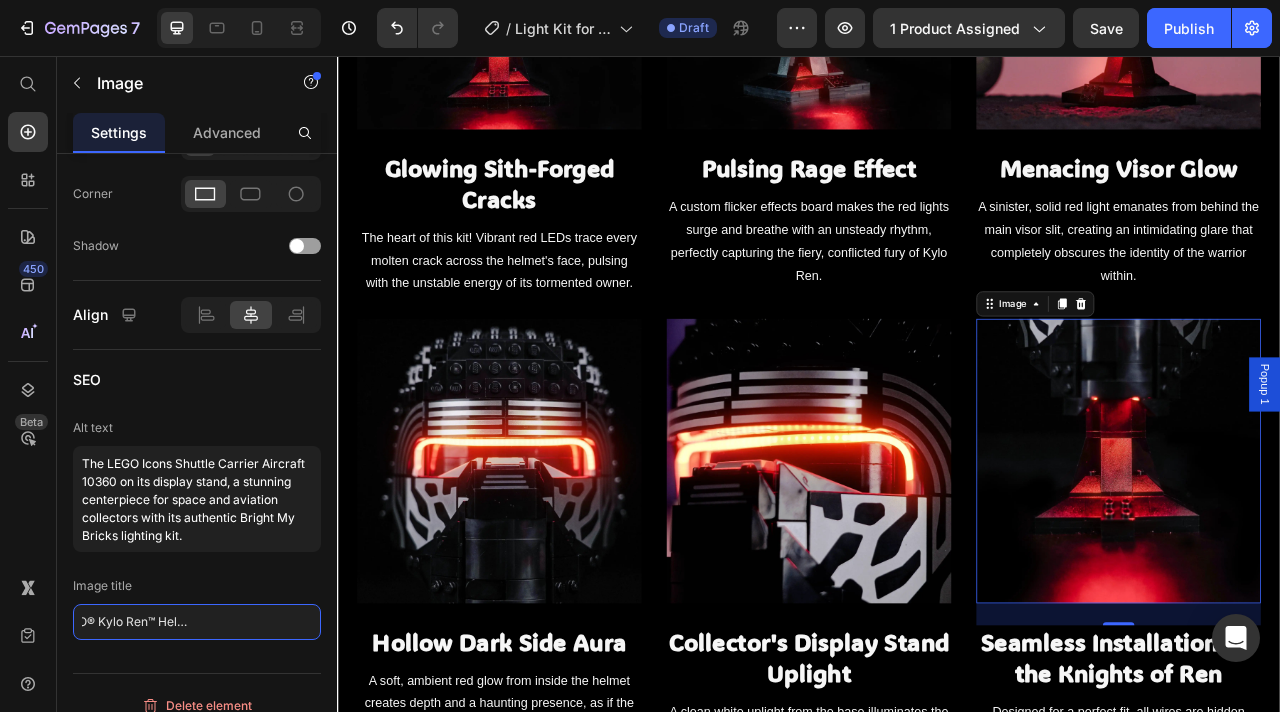 scroll, scrollTop: 0, scrollLeft: 0, axis: both 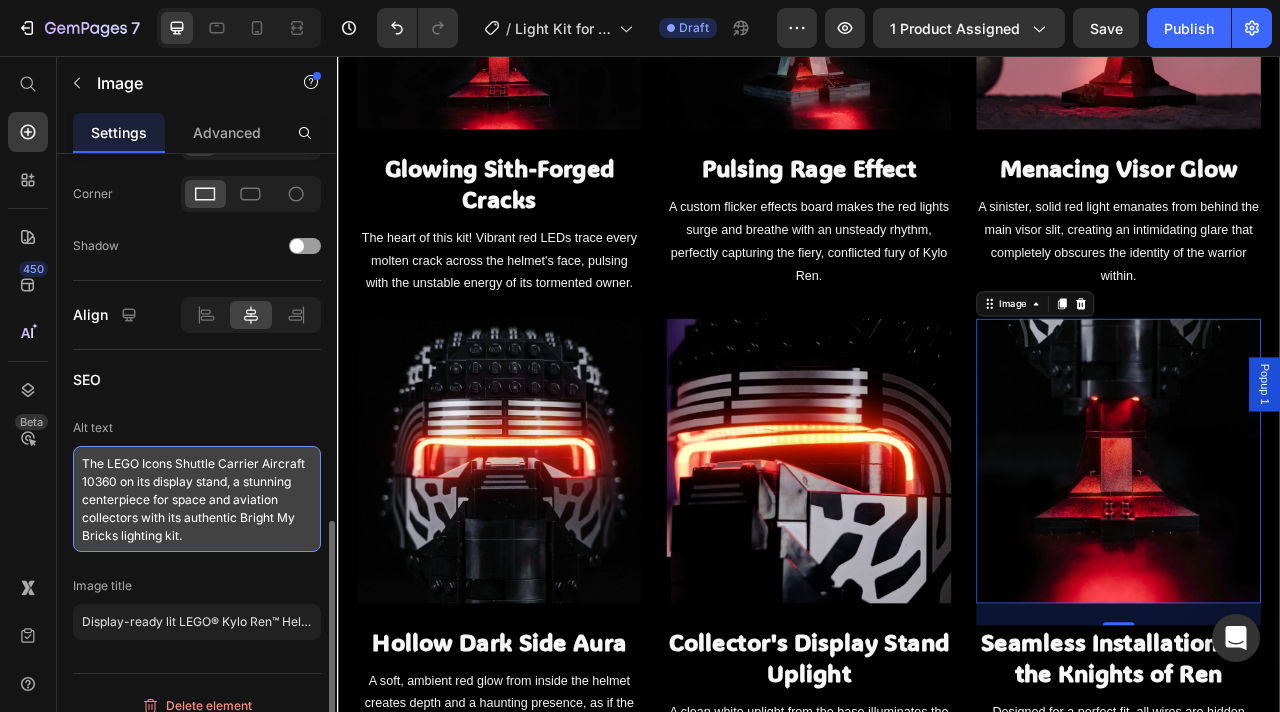 click on "The LEGO Icons Shuttle Carrier Aircraft 10360 on its display stand, a stunning centerpiece for space and aviation collectors with its authentic Bright My Bricks lighting kit." at bounding box center [197, 499] 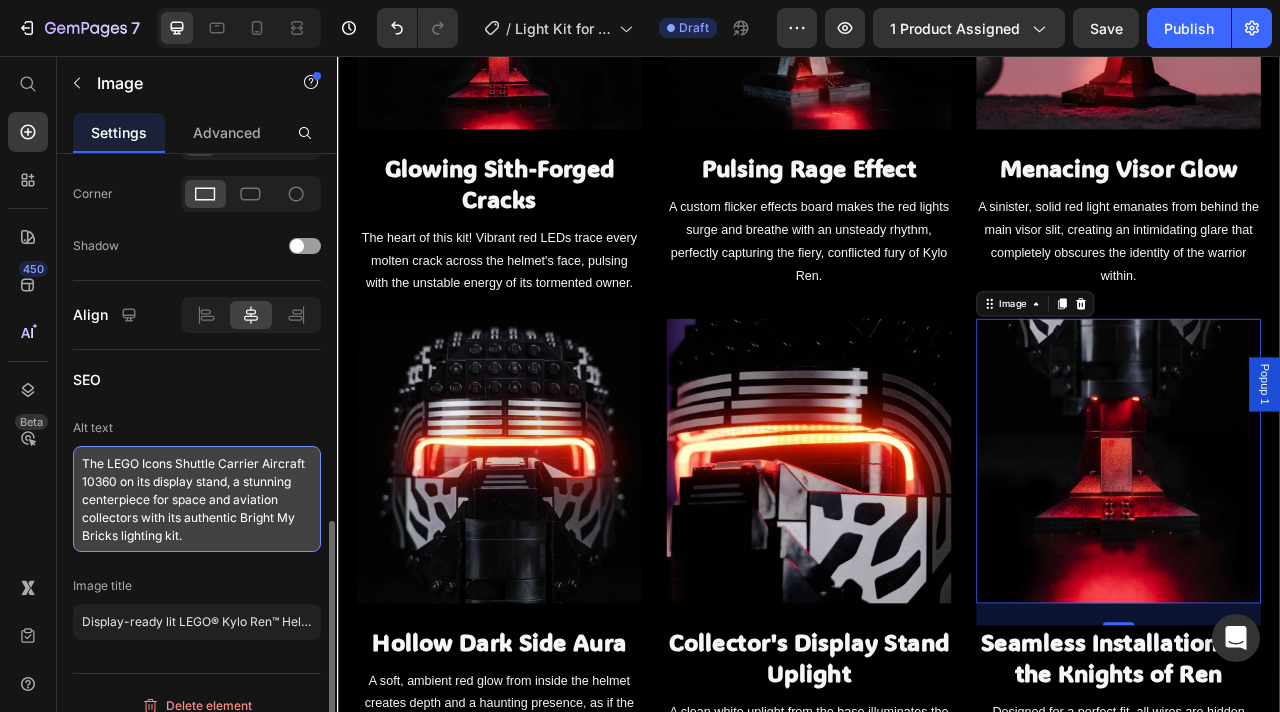 click on "The LEGO Icons Shuttle Carrier Aircraft 10360 on its display stand, a stunning centerpiece for space and aviation collectors with its authentic Bright My Bricks lighting kit." at bounding box center (197, 499) 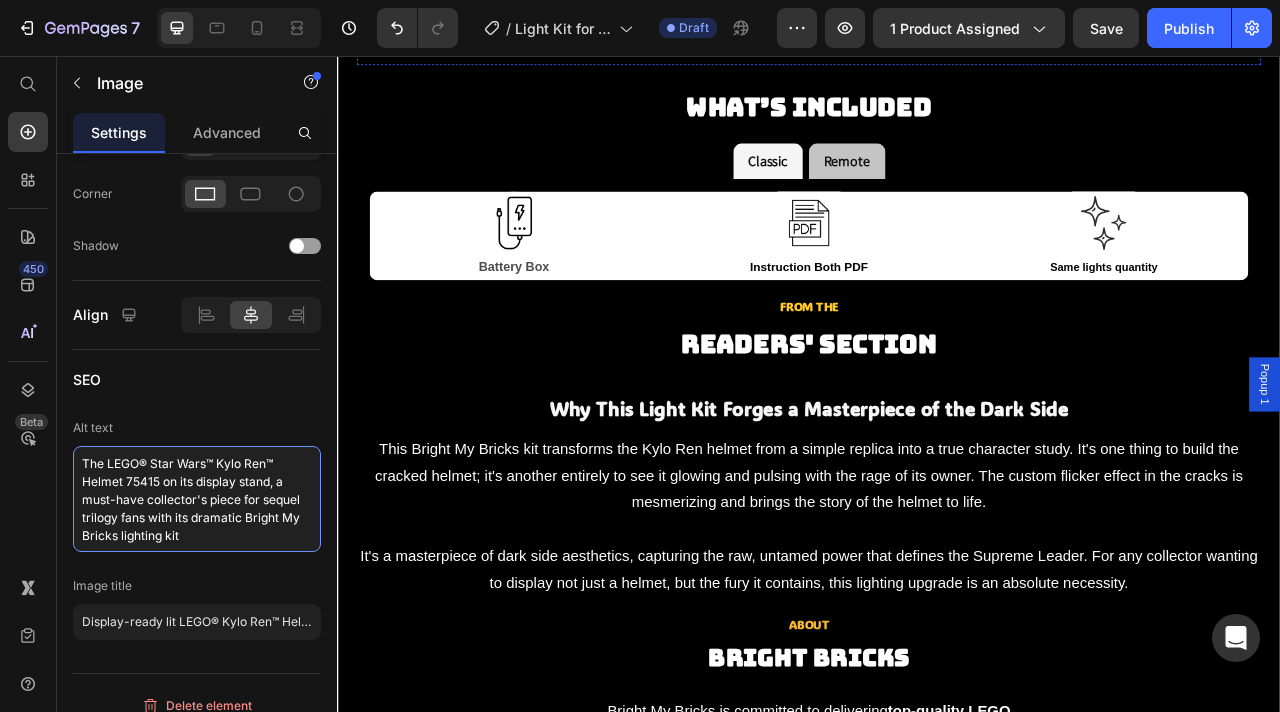 scroll, scrollTop: 2770, scrollLeft: 0, axis: vertical 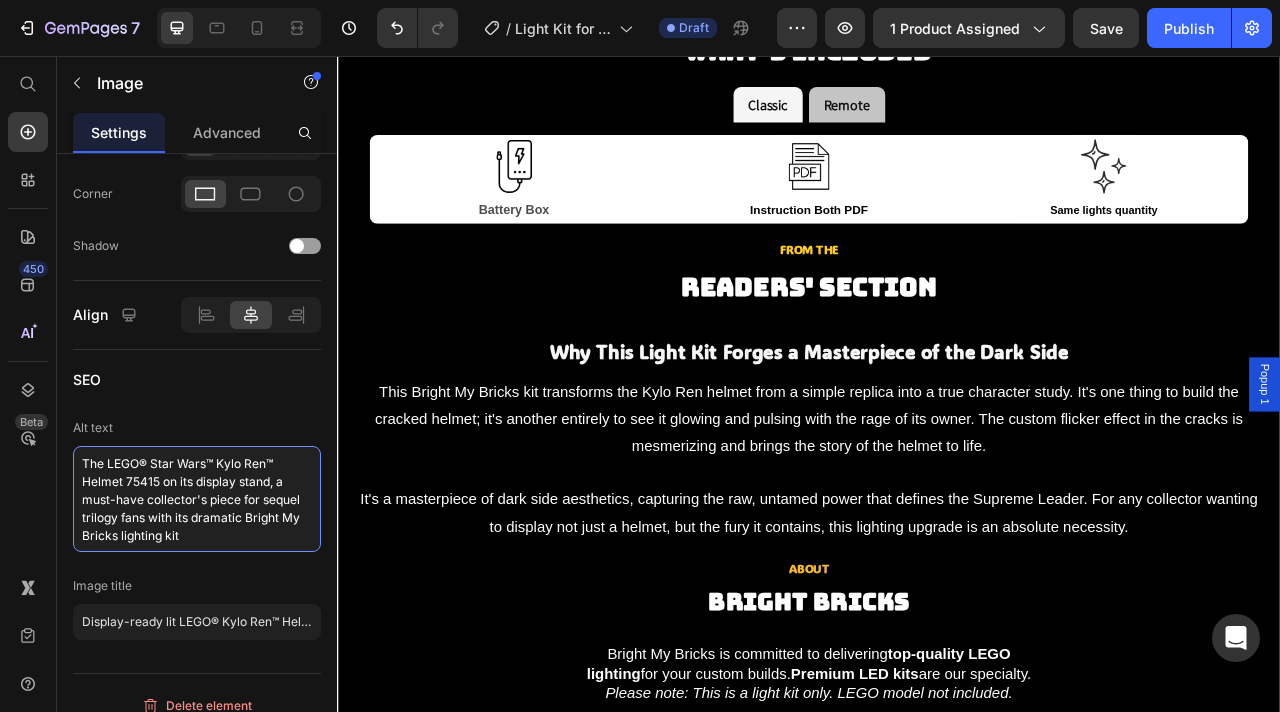 type on "The LEGO® Star Wars™ Kylo Ren™ Helmet 75415 on its display stand, a must-have collector's piece for sequel trilogy fans with its dramatic Bright My Bricks lighting kit" 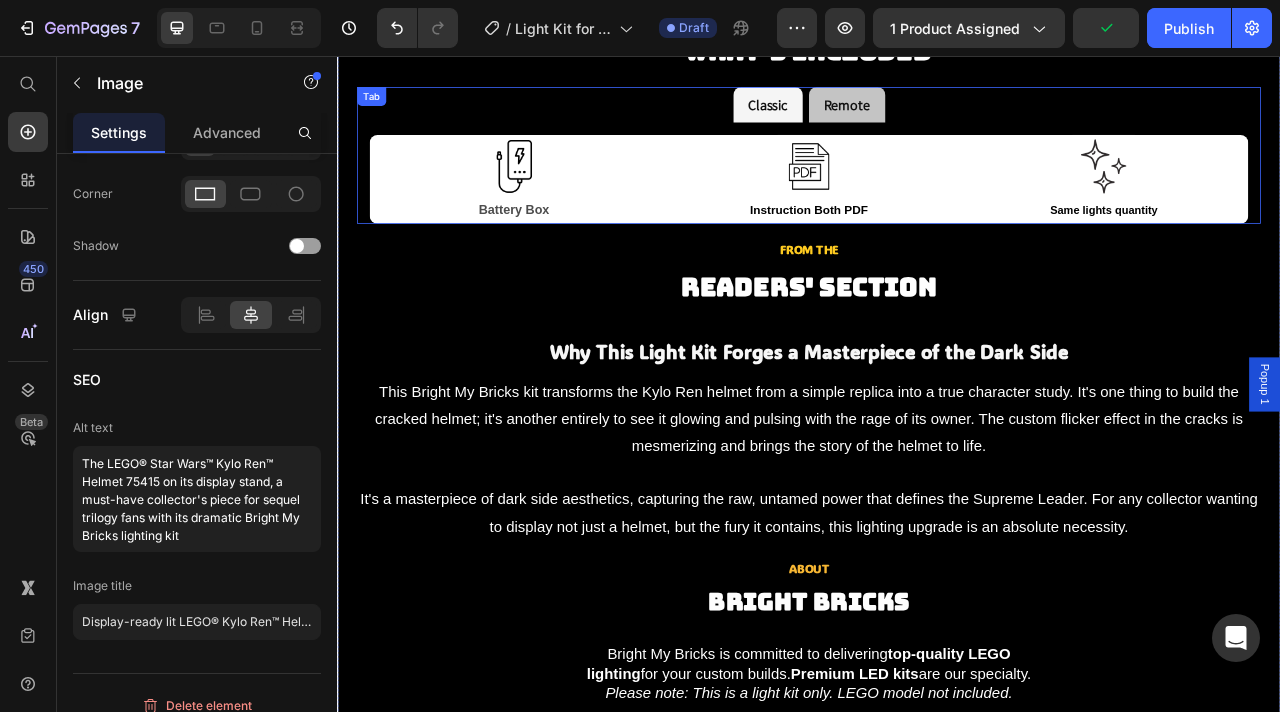 click on "Classic Remote" at bounding box center [937, 117] 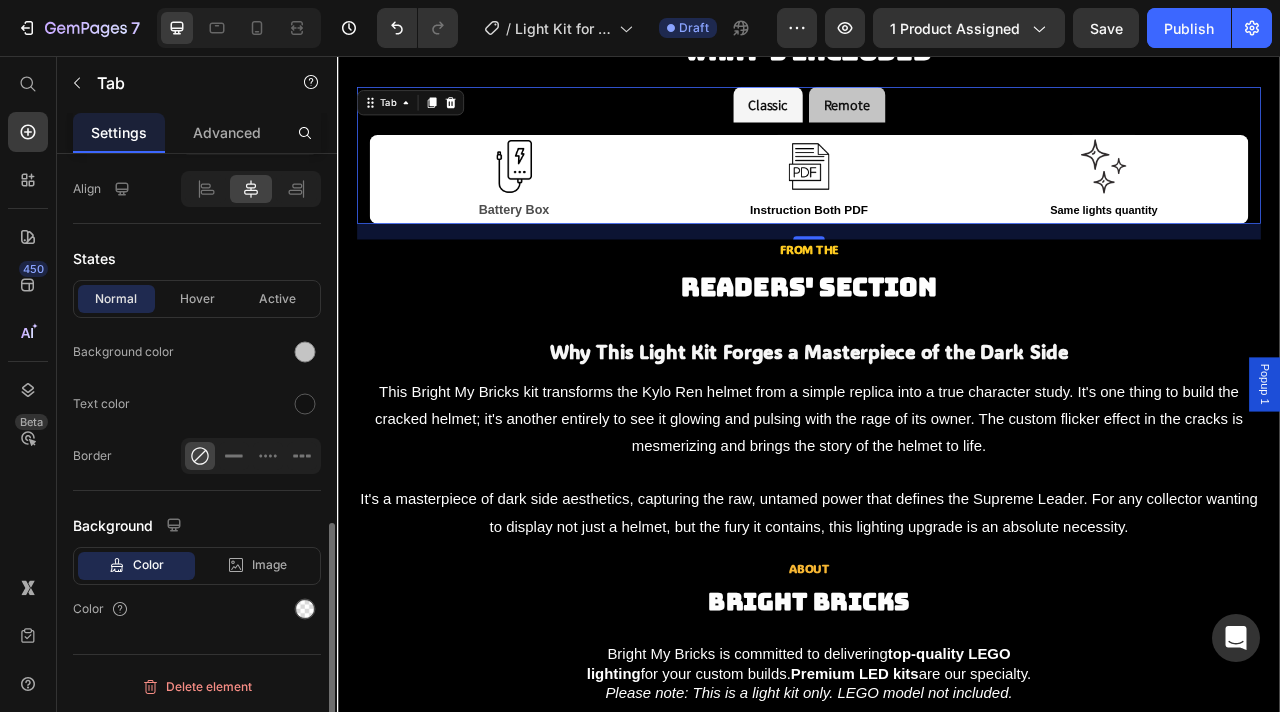 scroll, scrollTop: 0, scrollLeft: 0, axis: both 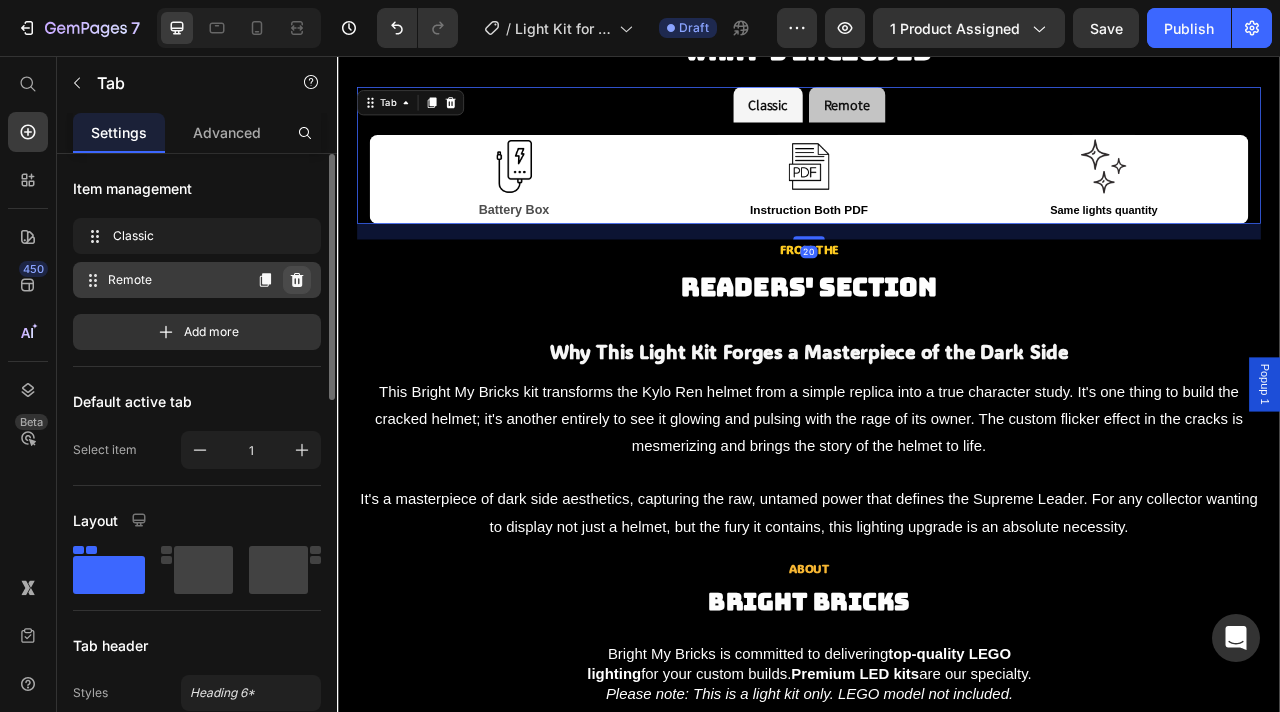 click 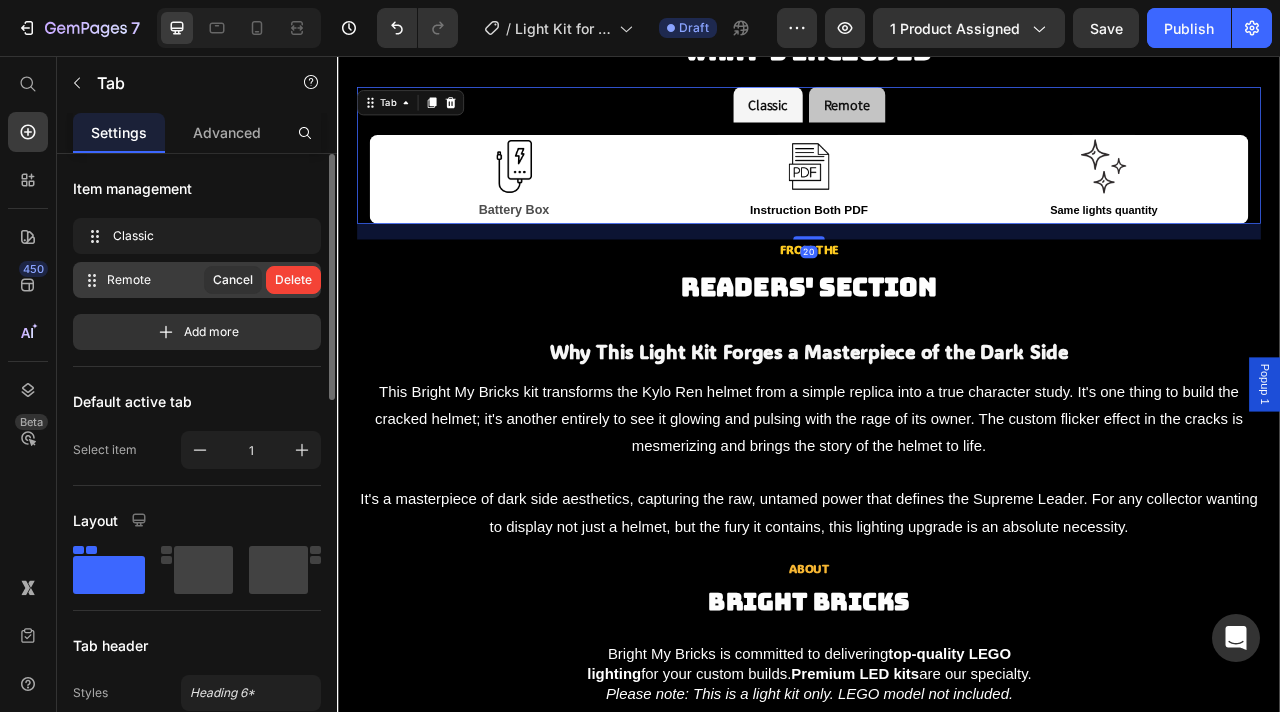 click on "Delete" at bounding box center (293, 280) 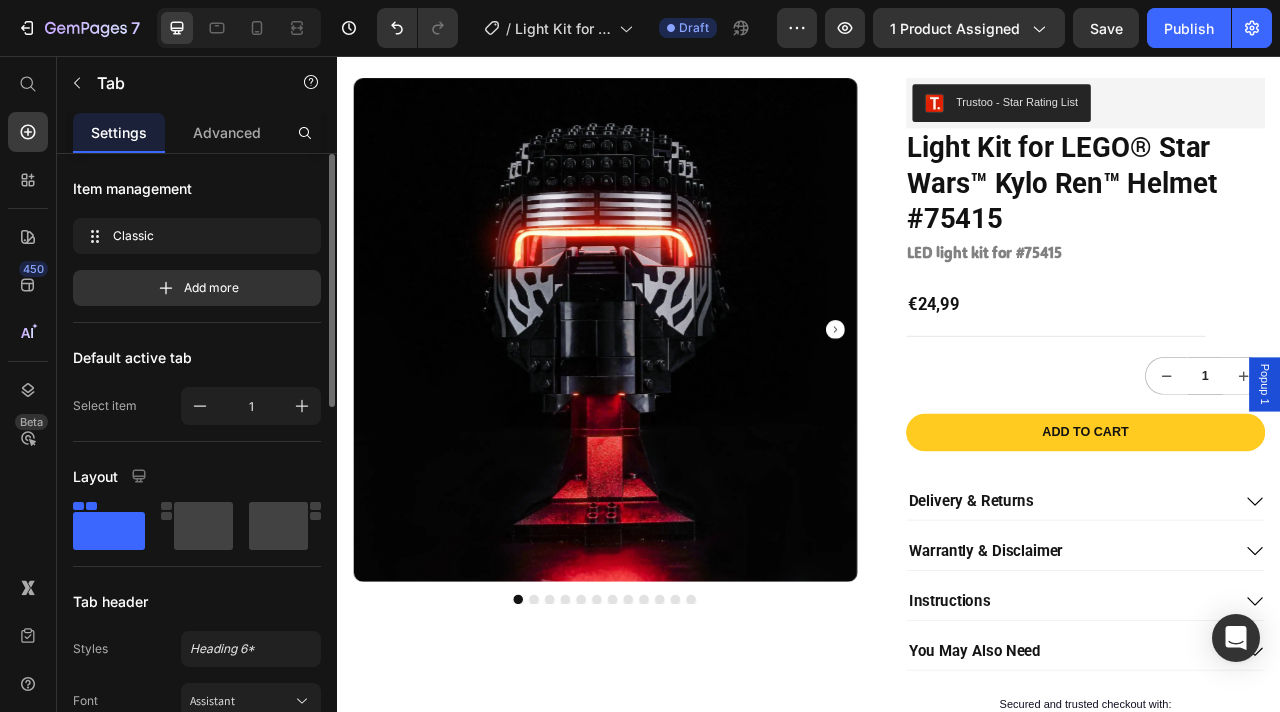 scroll, scrollTop: 51, scrollLeft: 0, axis: vertical 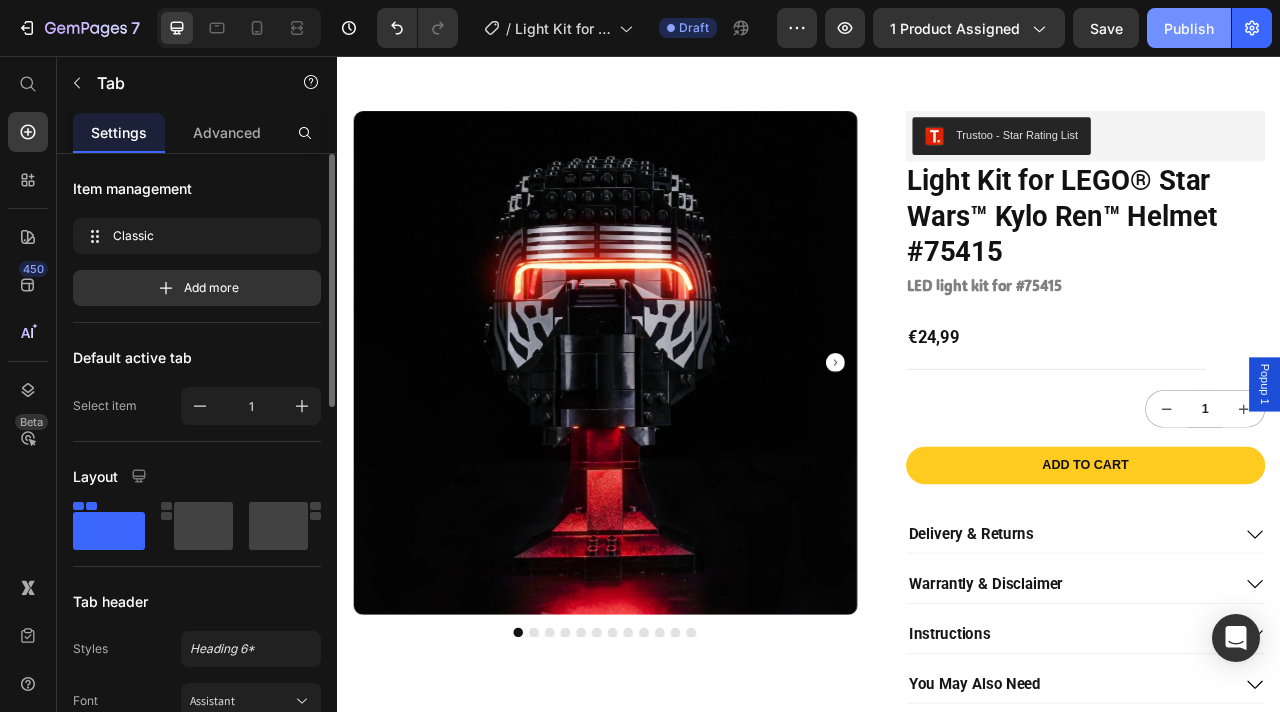 click on "Publish" at bounding box center (1189, 28) 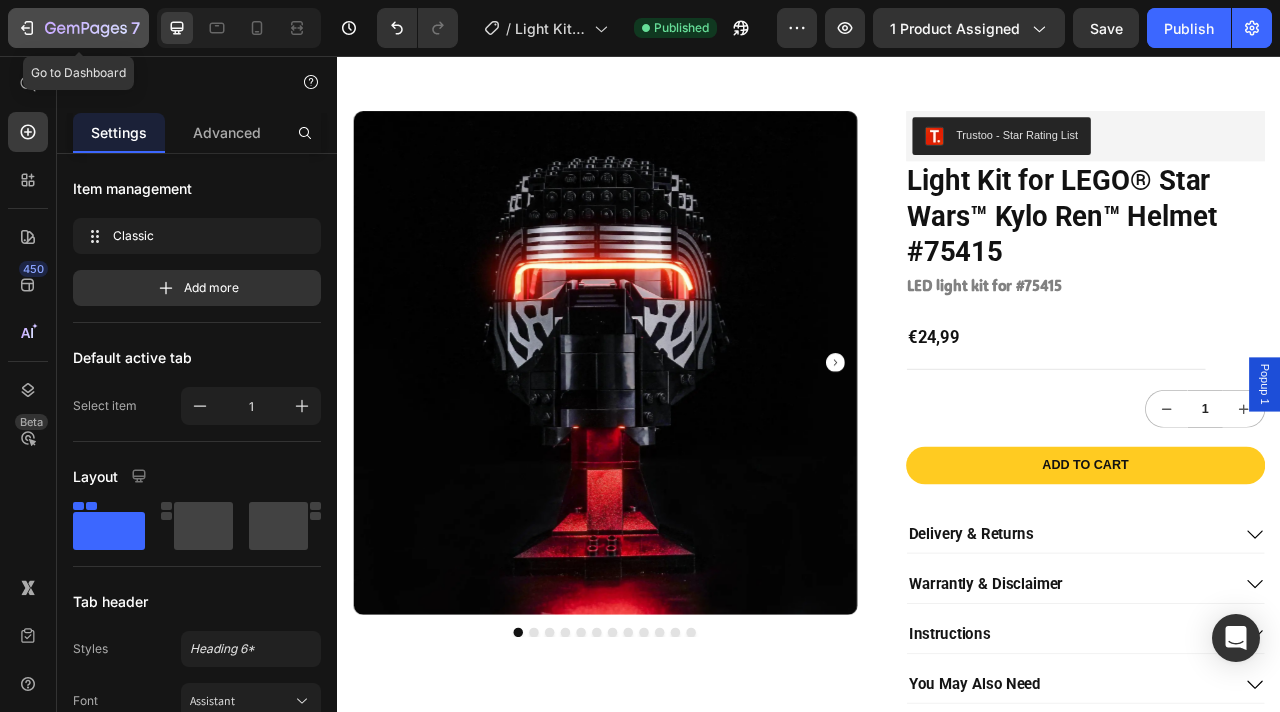 click on "7" 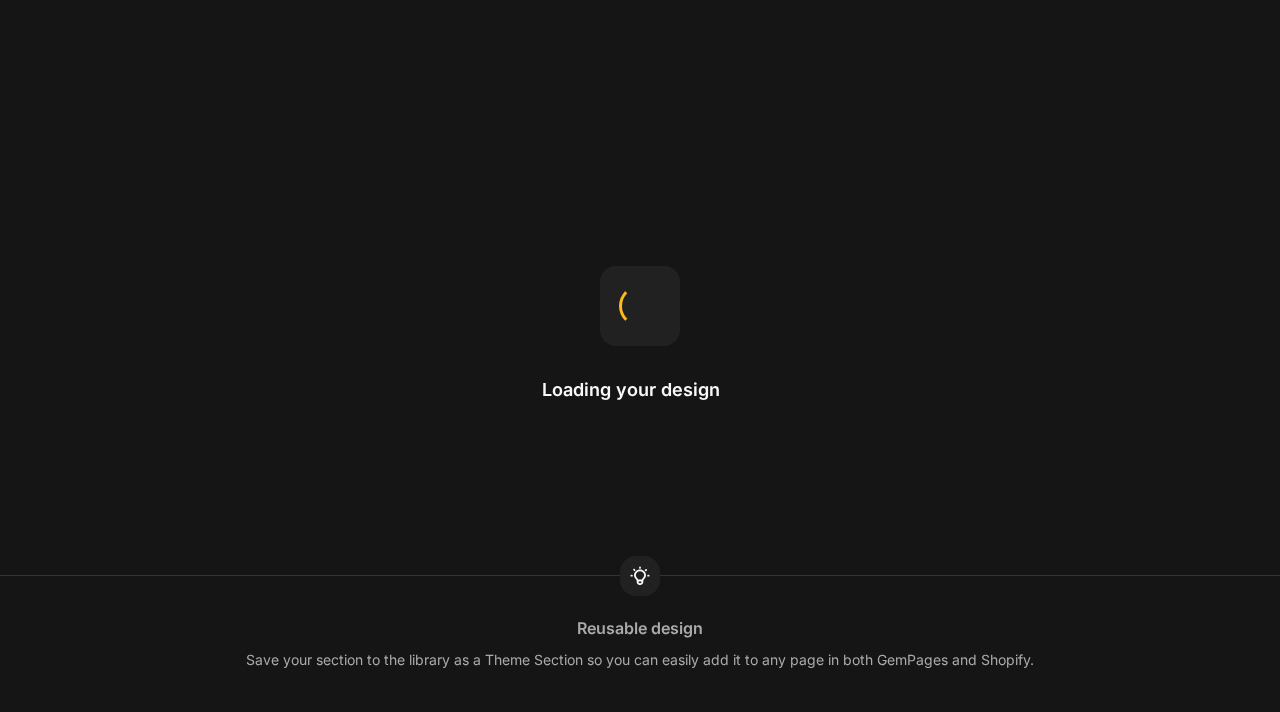 scroll, scrollTop: 0, scrollLeft: 0, axis: both 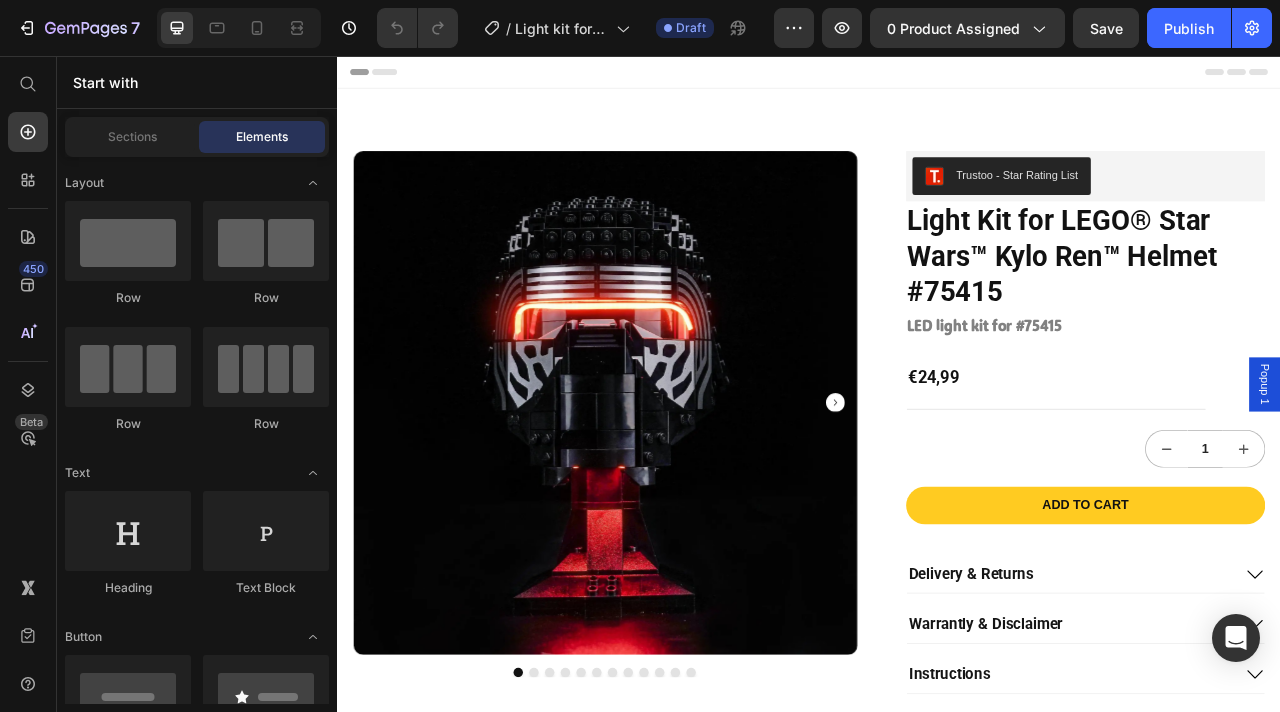 click at bounding box center [677, 497] 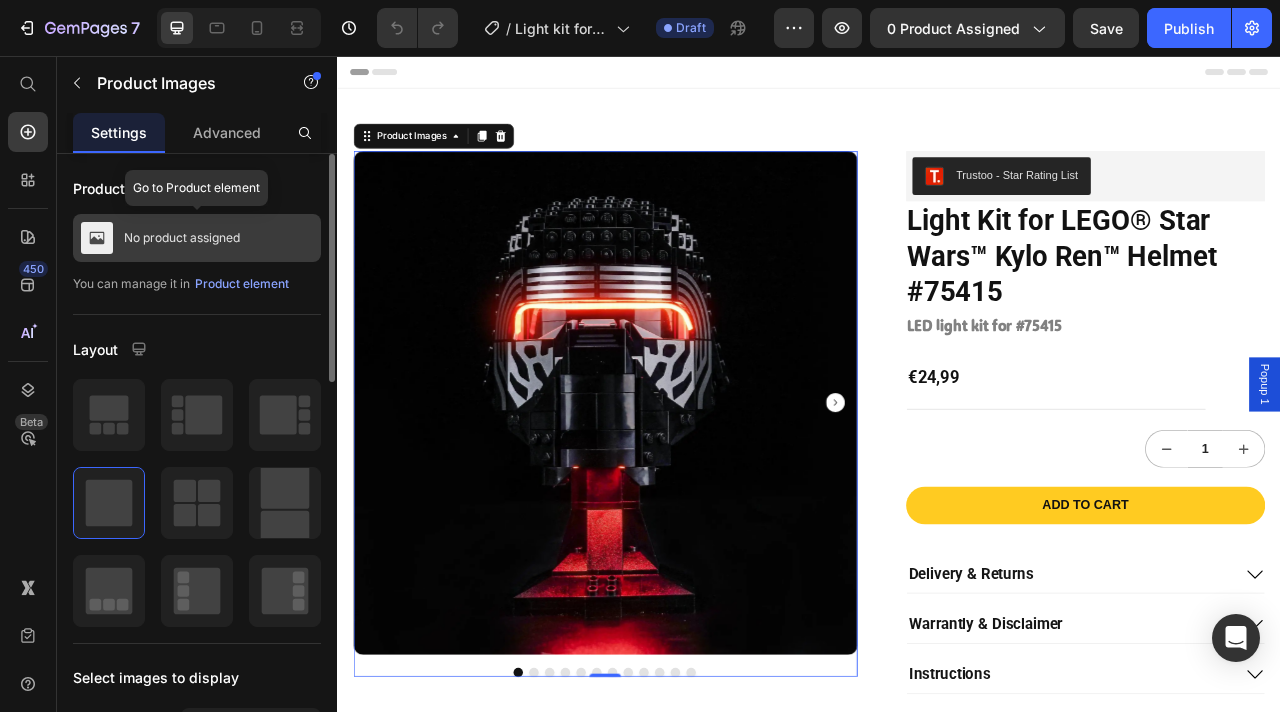 click on "No product assigned" at bounding box center (182, 238) 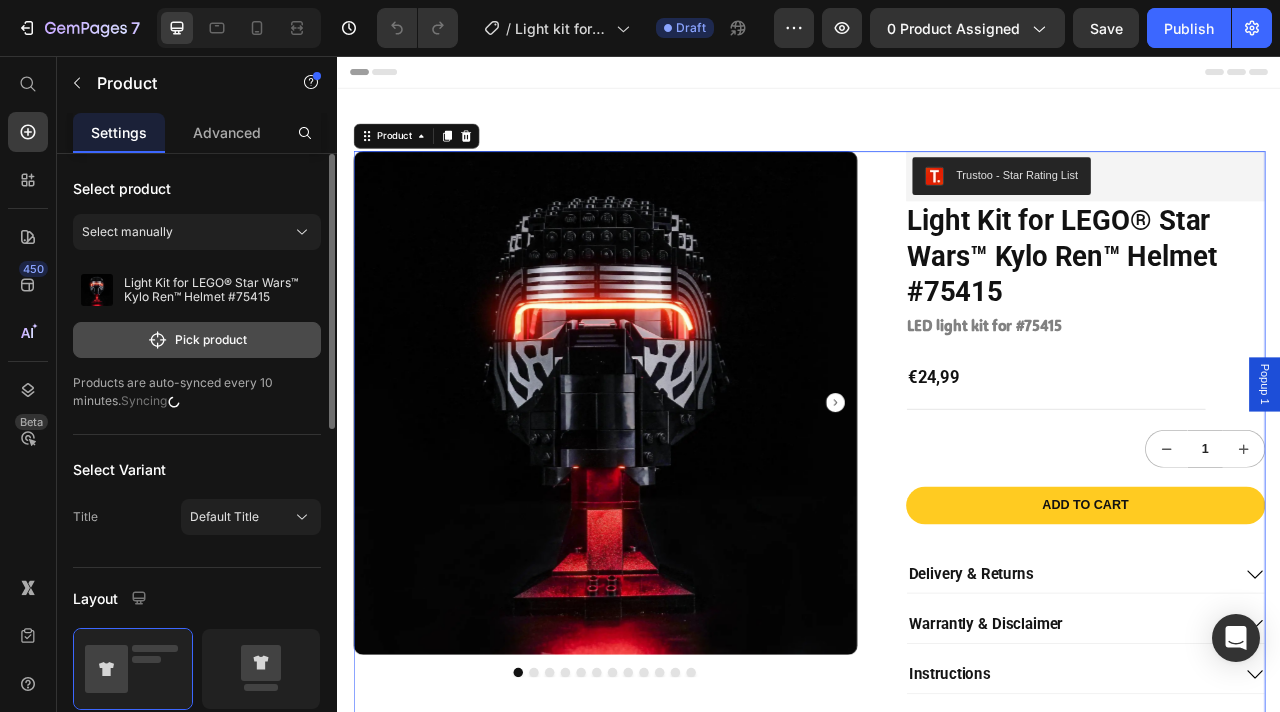 click on "Pick product" 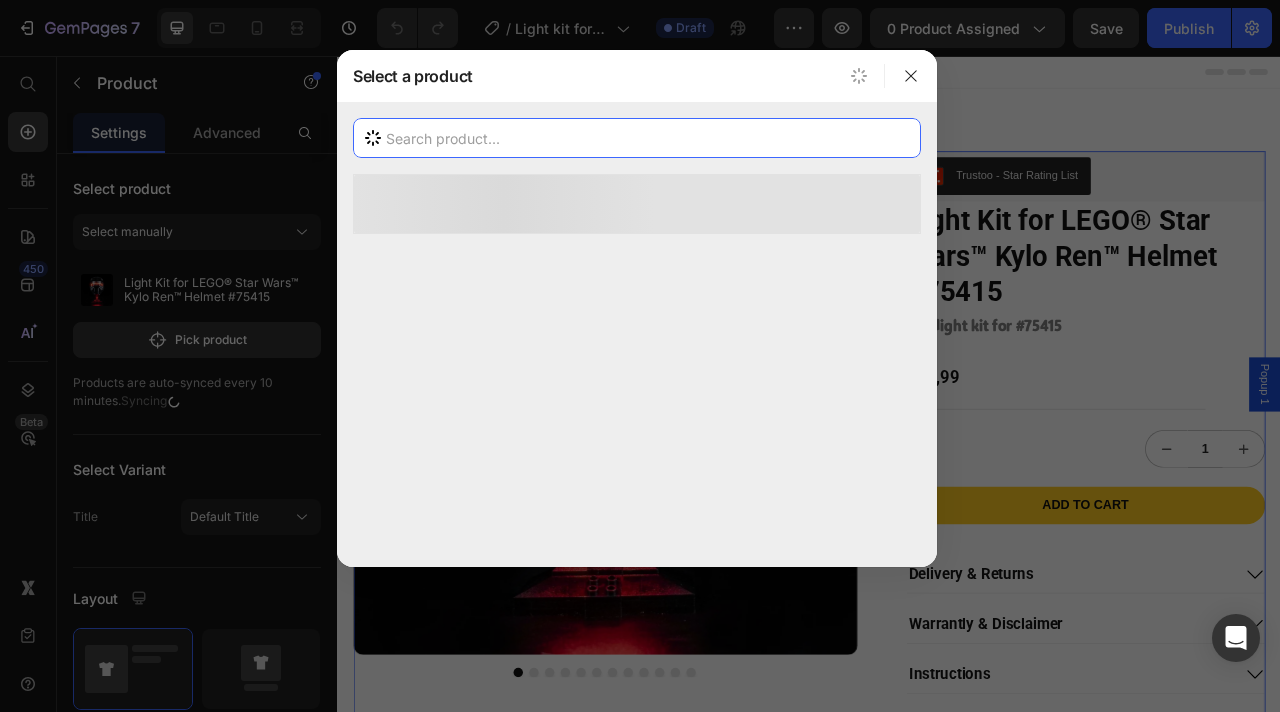 click at bounding box center (637, 138) 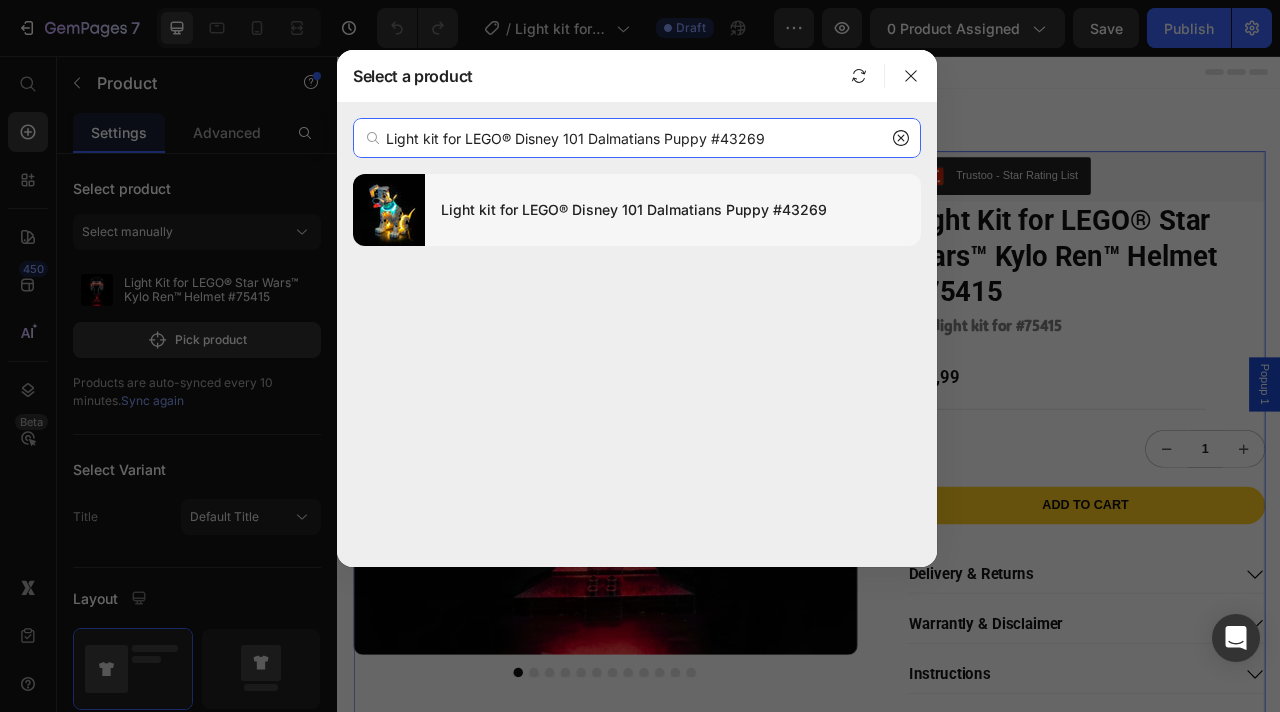 type on "Light kit for LEGO® Disney 101 Dalmatians Puppy #43269" 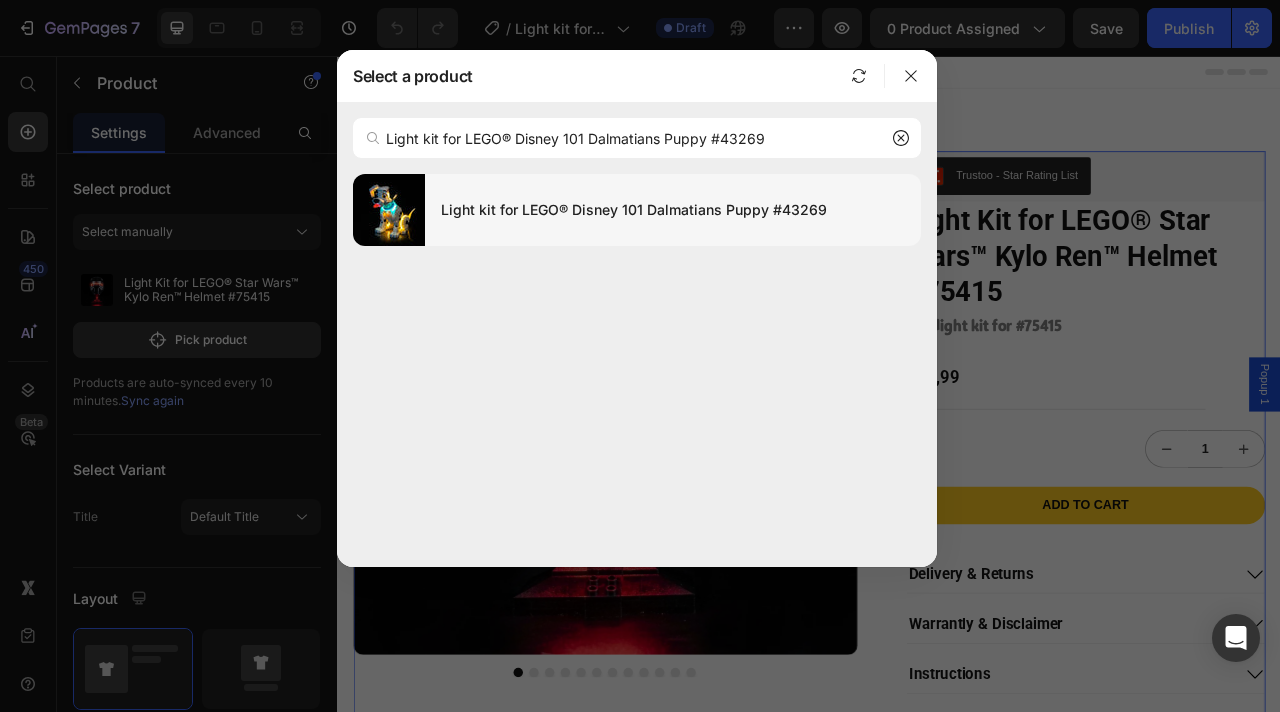 click on "Light kit for LEGO® Disney 101 Dalmatians Puppy #43269" at bounding box center [673, 210] 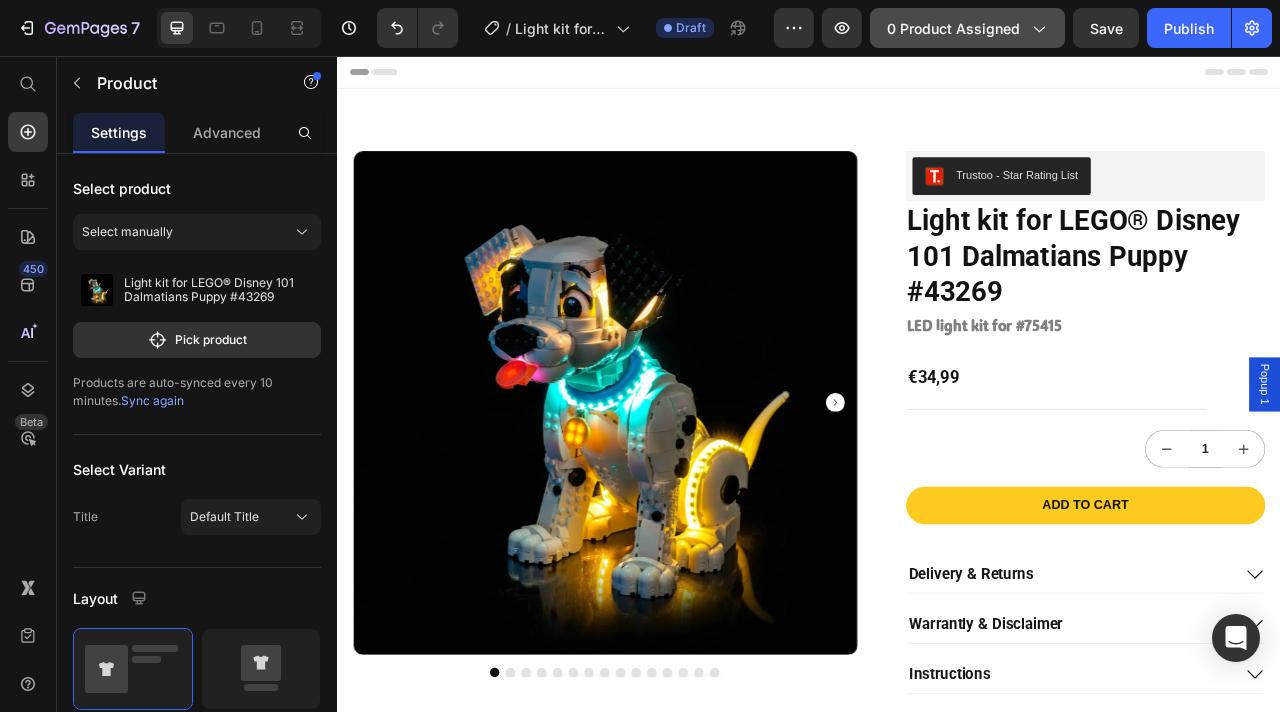 click on "0 product assigned" 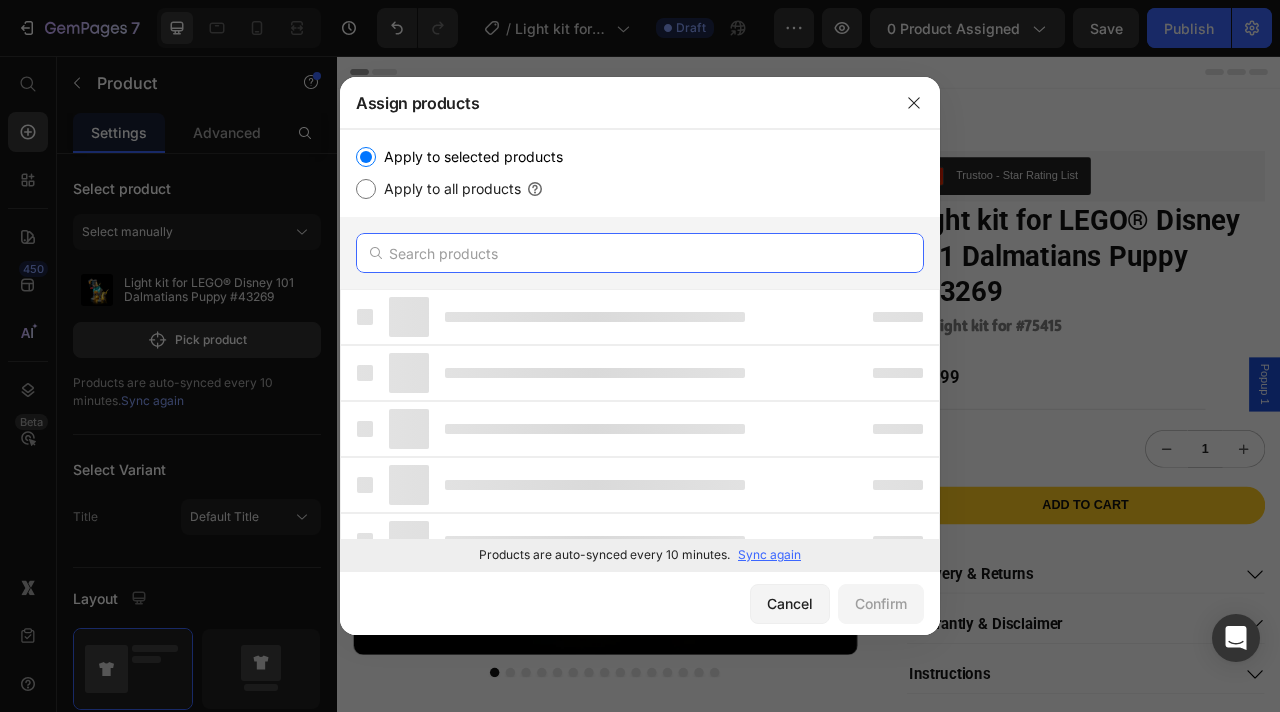 click at bounding box center (640, 253) 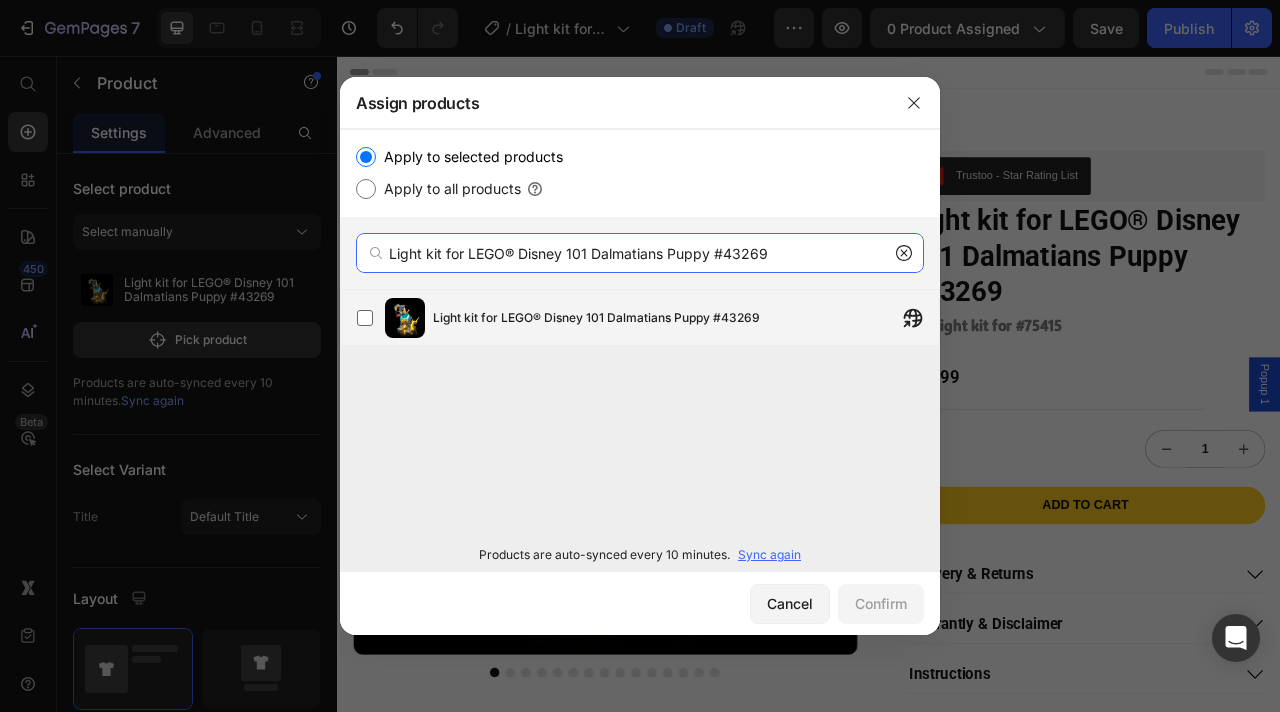type on "Light kit for LEGO® Disney 101 Dalmatians Puppy #43269" 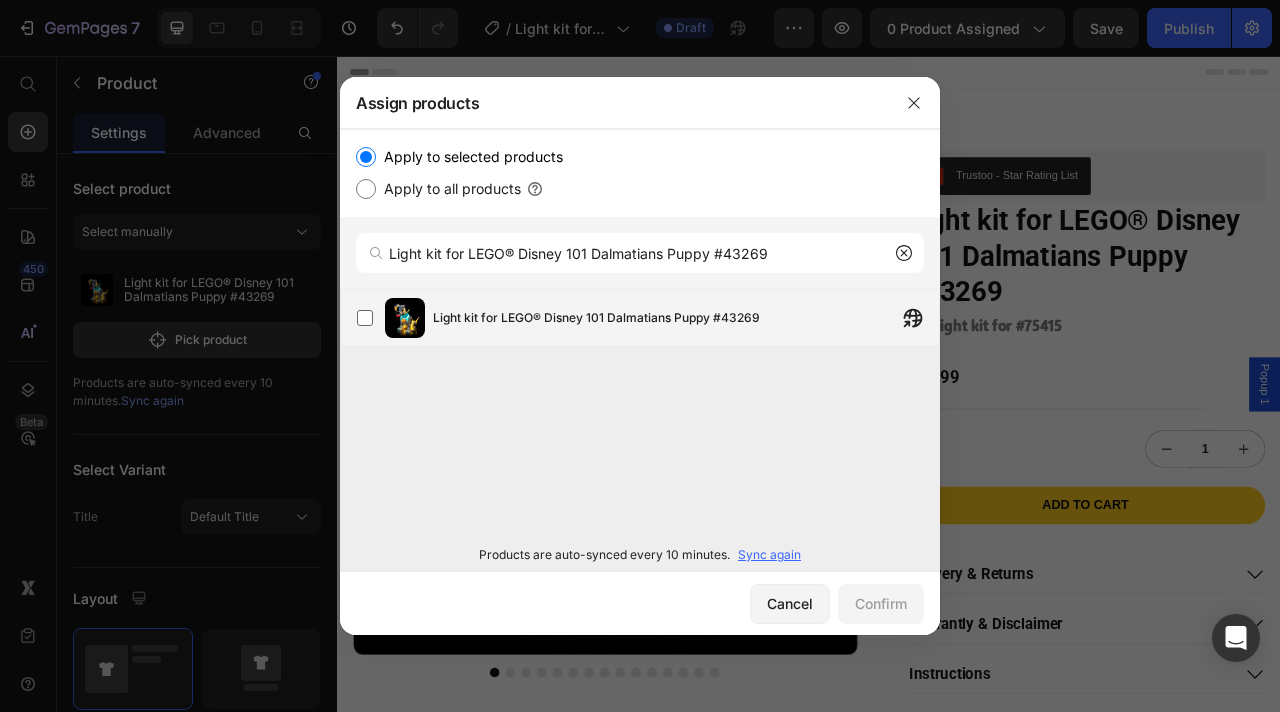 click on "Light kit for LEGO® Disney 101 Dalmatians Puppy #43269" at bounding box center (596, 318) 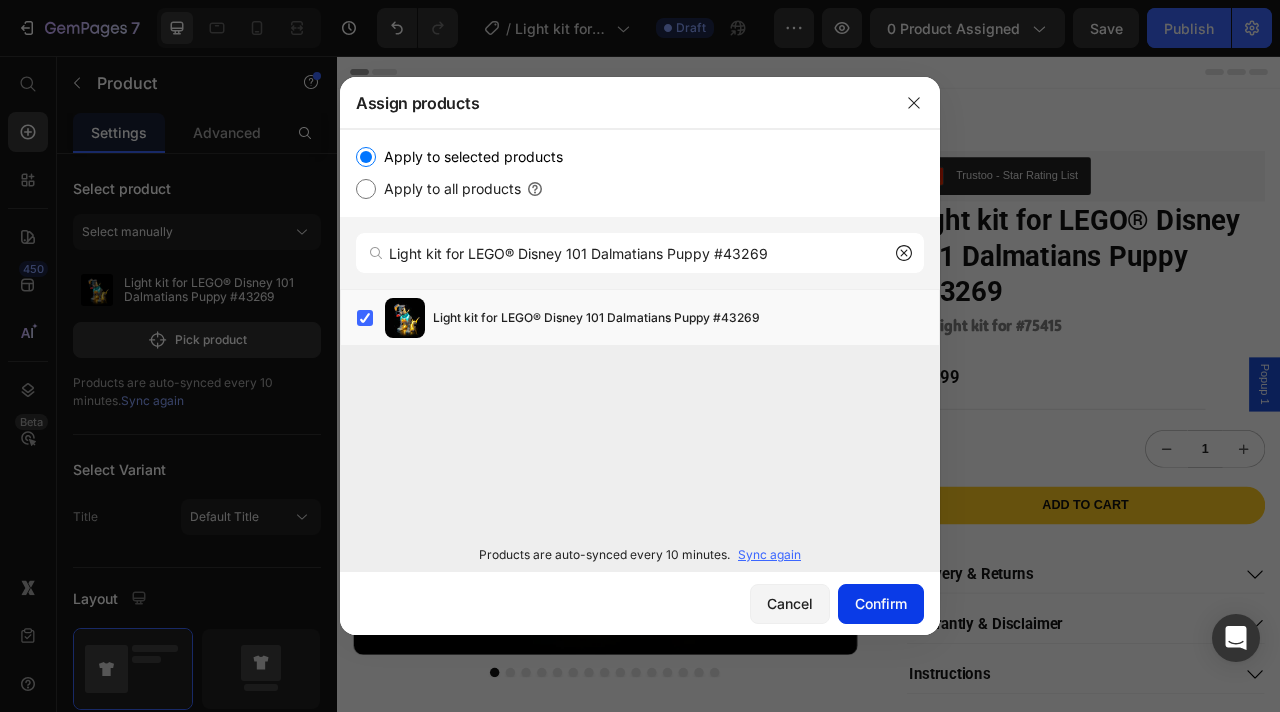click on "Confirm" at bounding box center [881, 603] 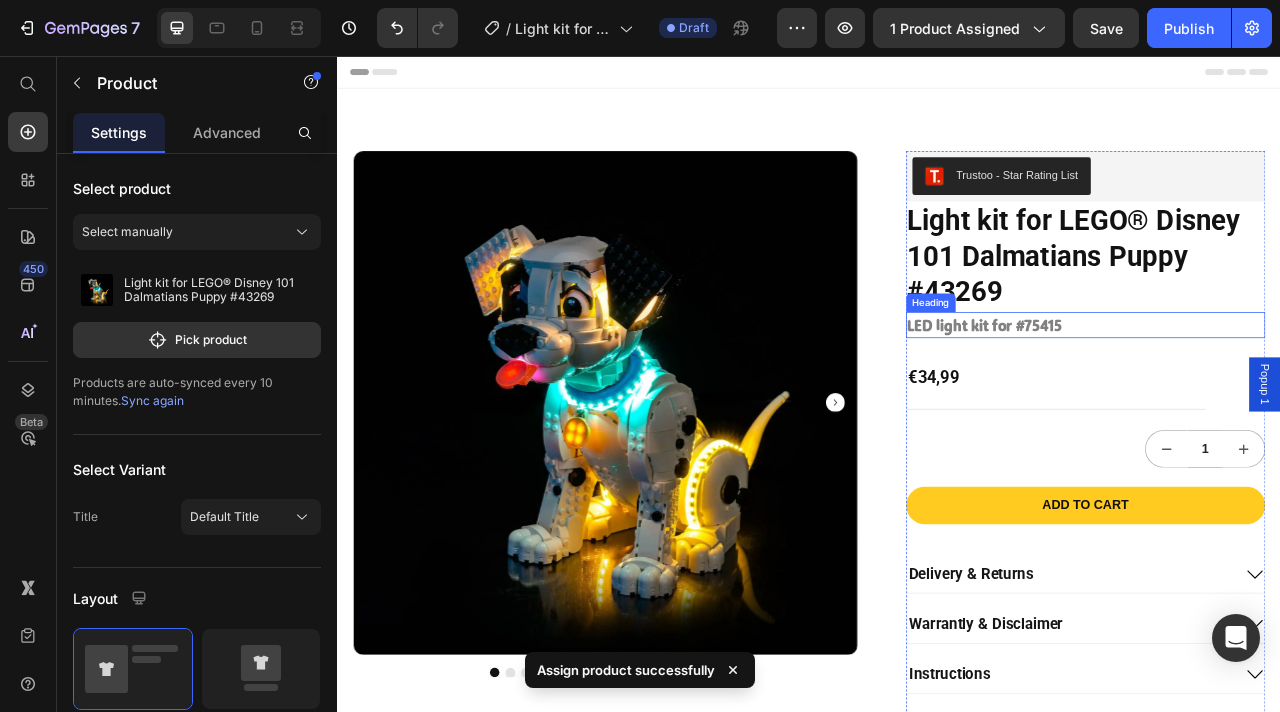click on "LED light kit for #75415" at bounding box center [1160, 399] 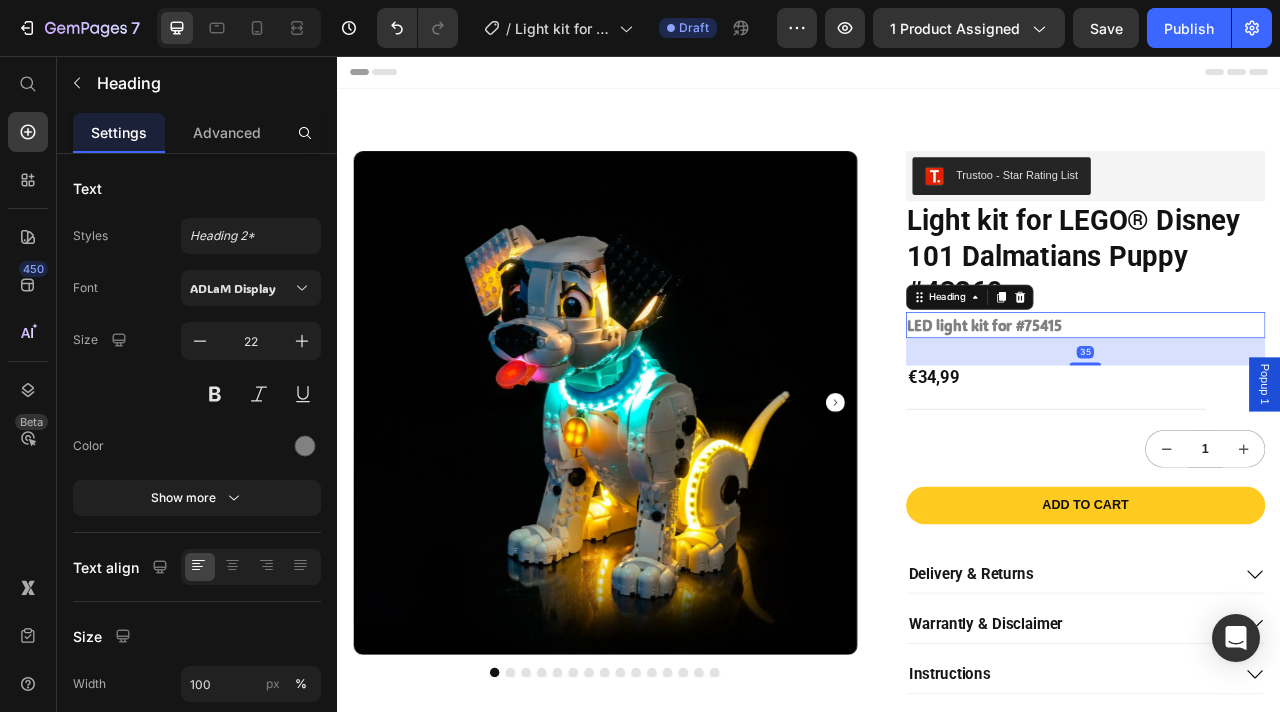 click on "LED light kit for #75415" at bounding box center [1289, 399] 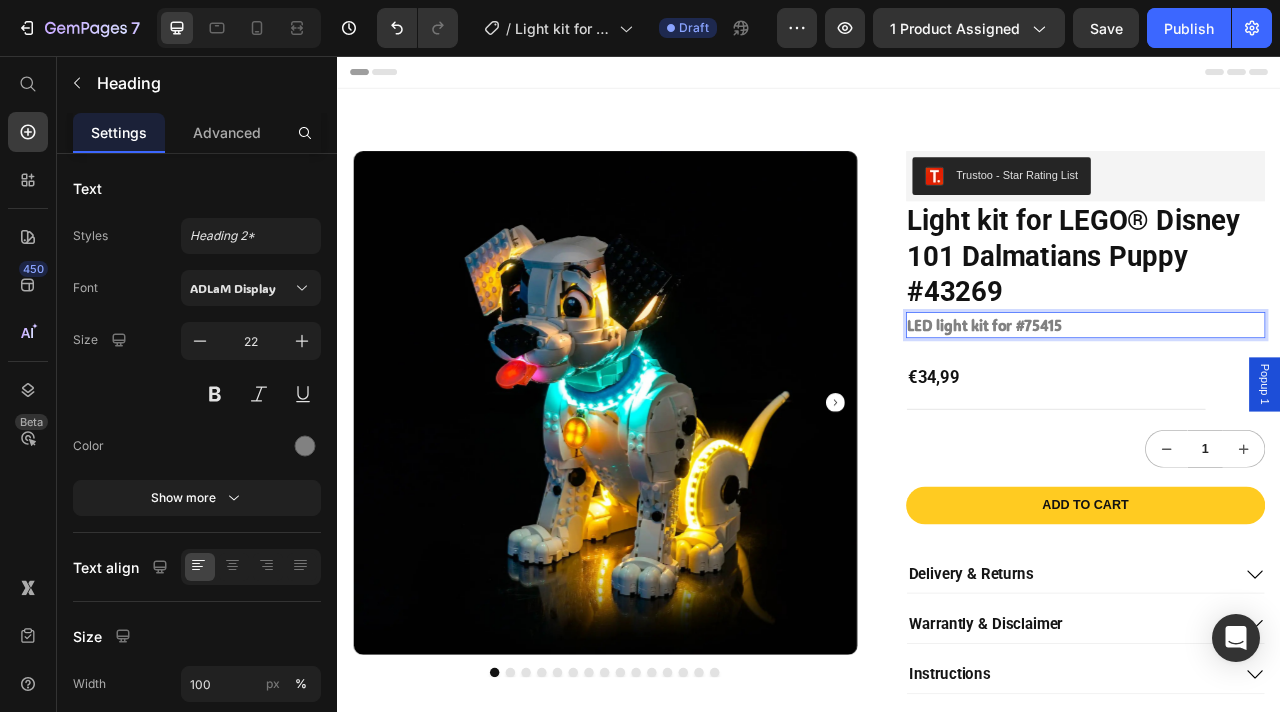click on "LED light kit for #75415" at bounding box center [1160, 399] 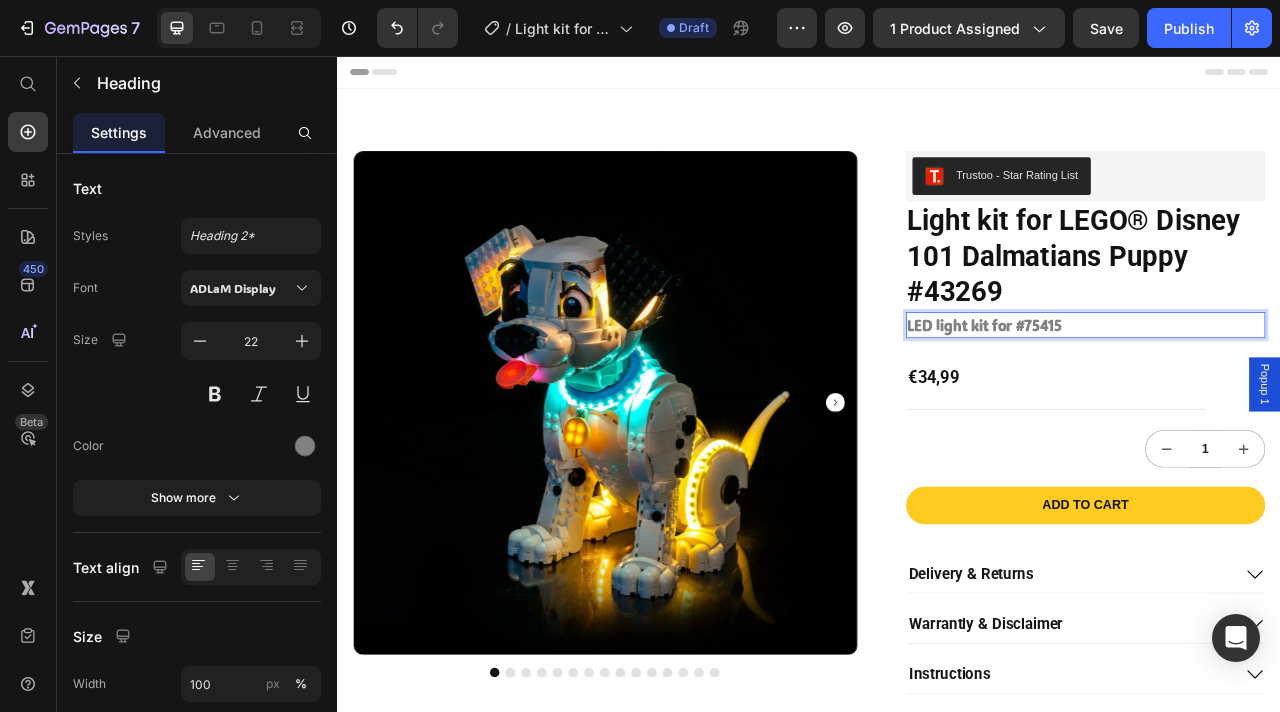 click on "LED light kit for #75415" at bounding box center [1160, 399] 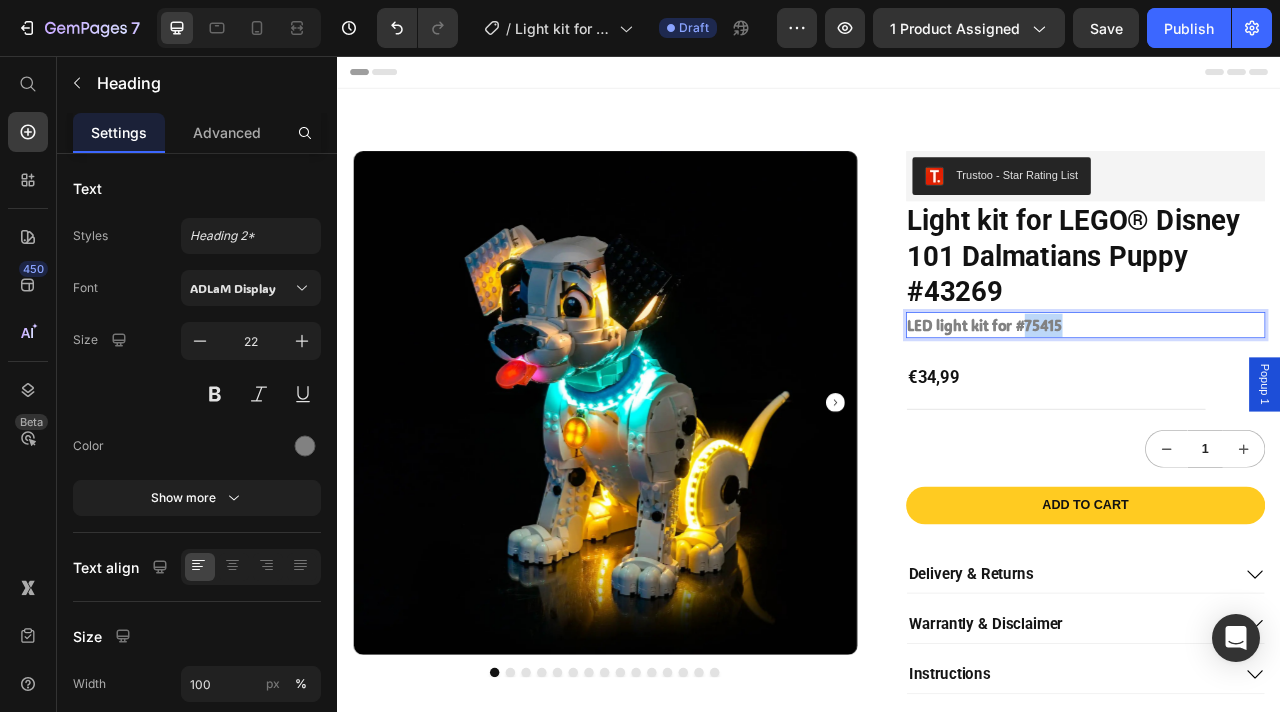 click on "LED light kit for #75415" at bounding box center (1160, 399) 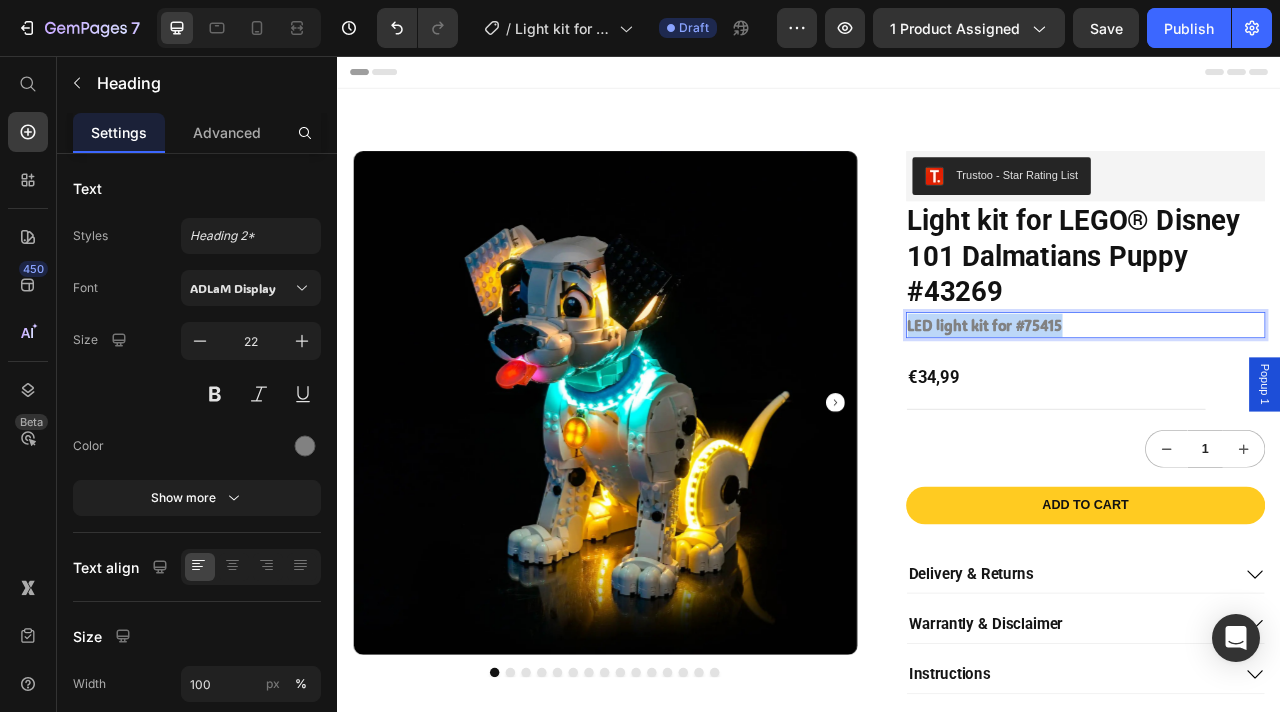 click on "LED light kit for #75415" at bounding box center (1160, 399) 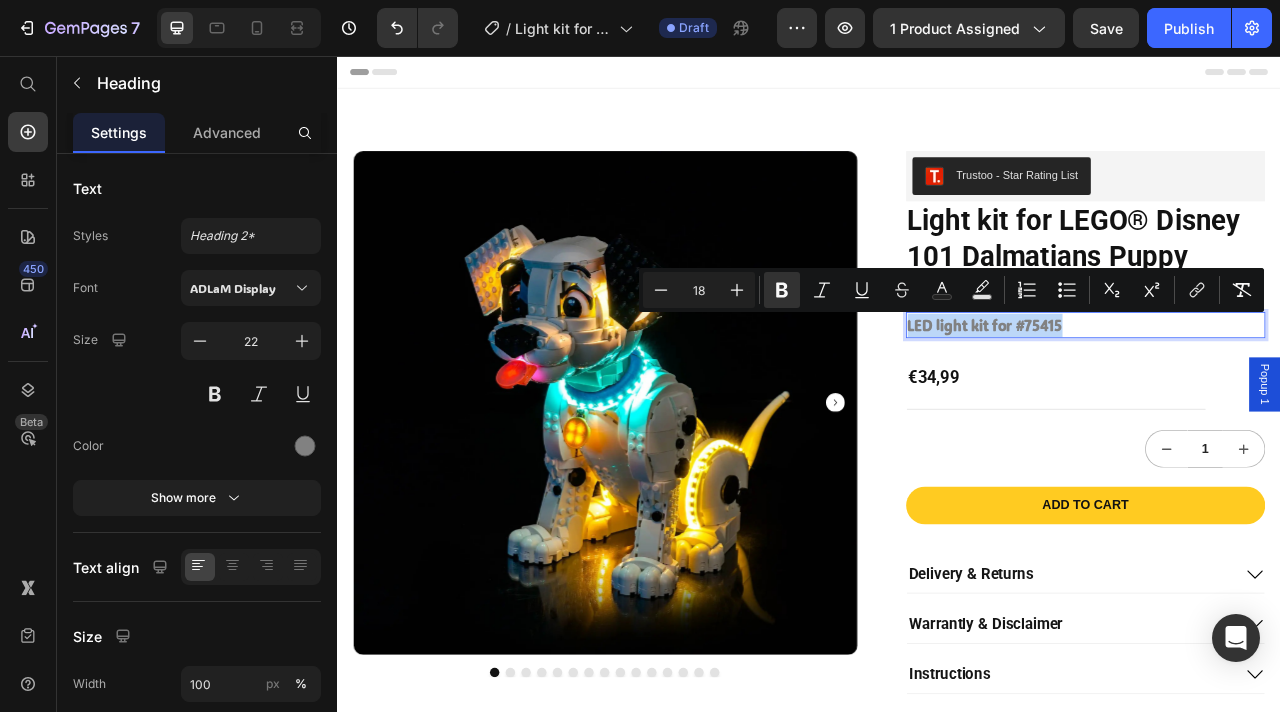 click on "LED light kit for #75415" at bounding box center (1160, 399) 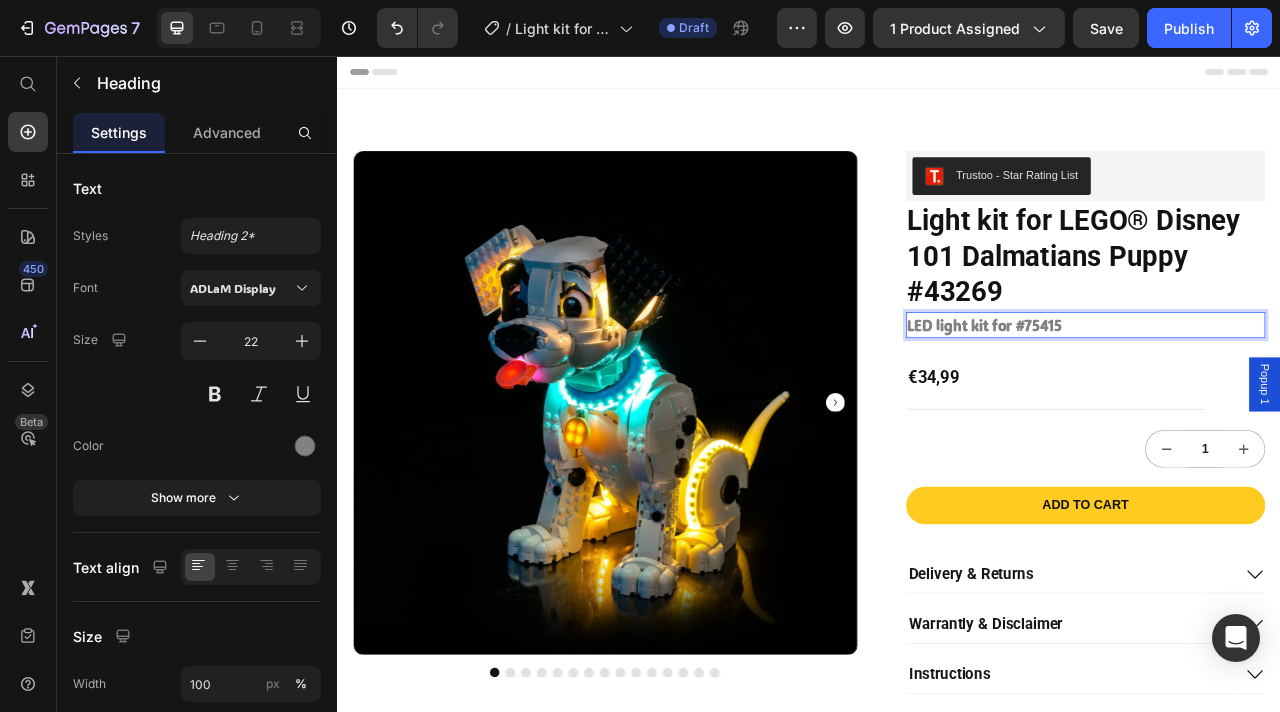 click on "LED light kit for #75415" at bounding box center (1160, 399) 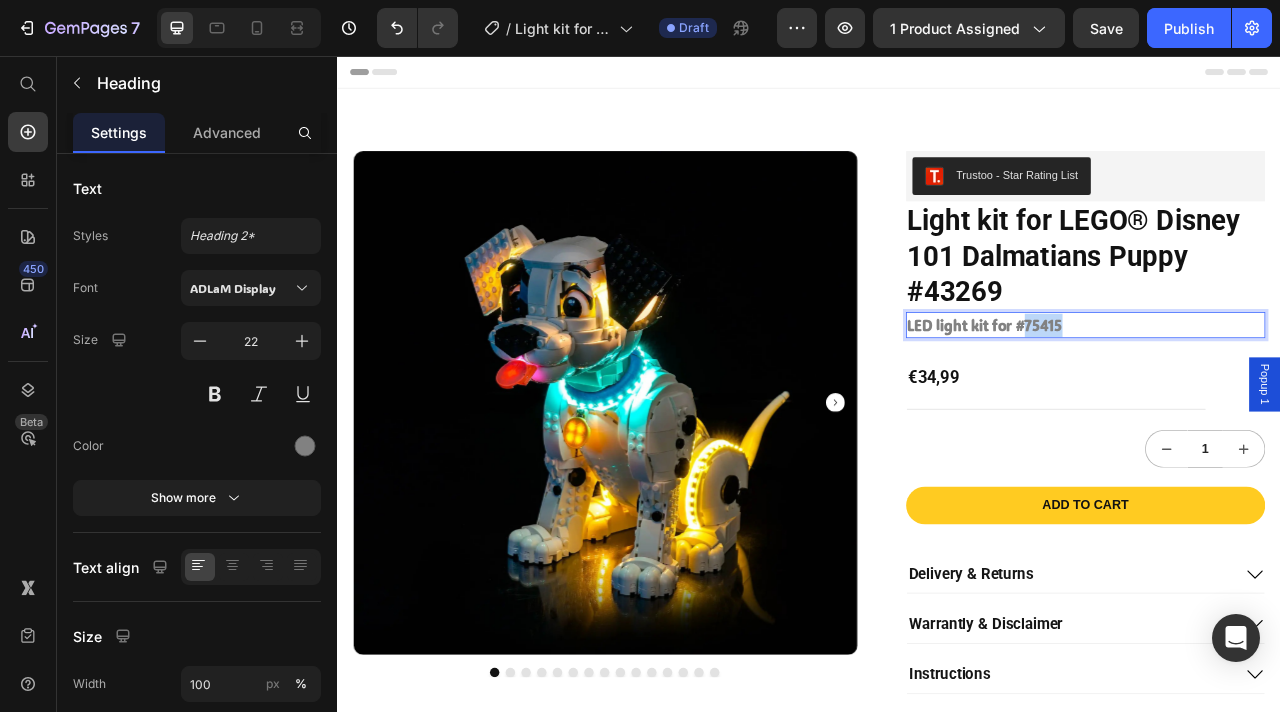 click on "LED light kit for #75415" at bounding box center (1160, 399) 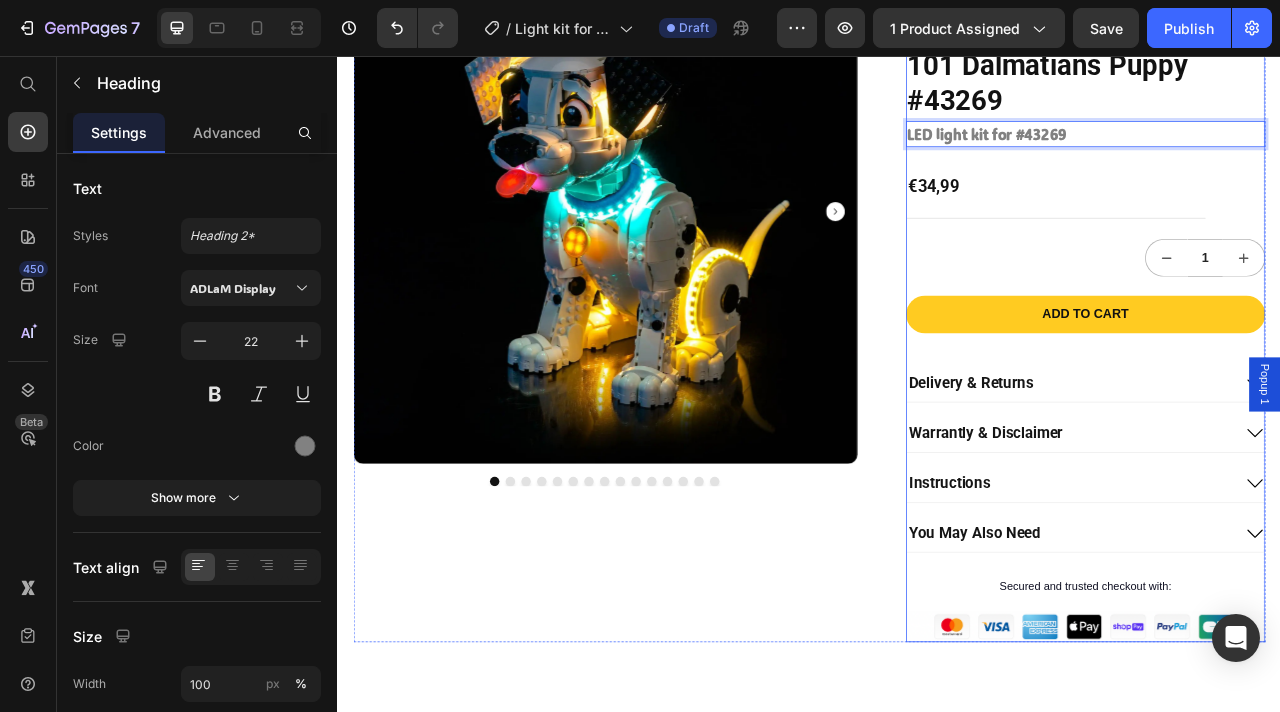 scroll, scrollTop: 390, scrollLeft: 0, axis: vertical 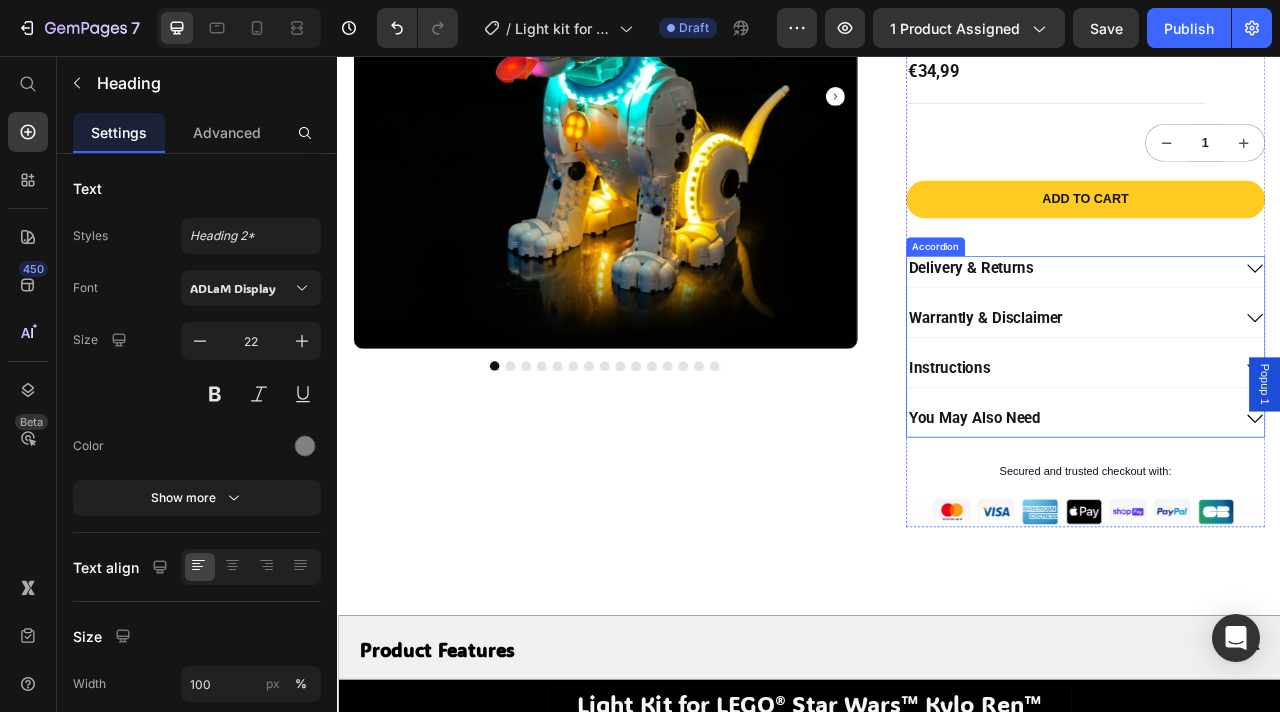 click on "Instructions" at bounding box center (1269, 453) 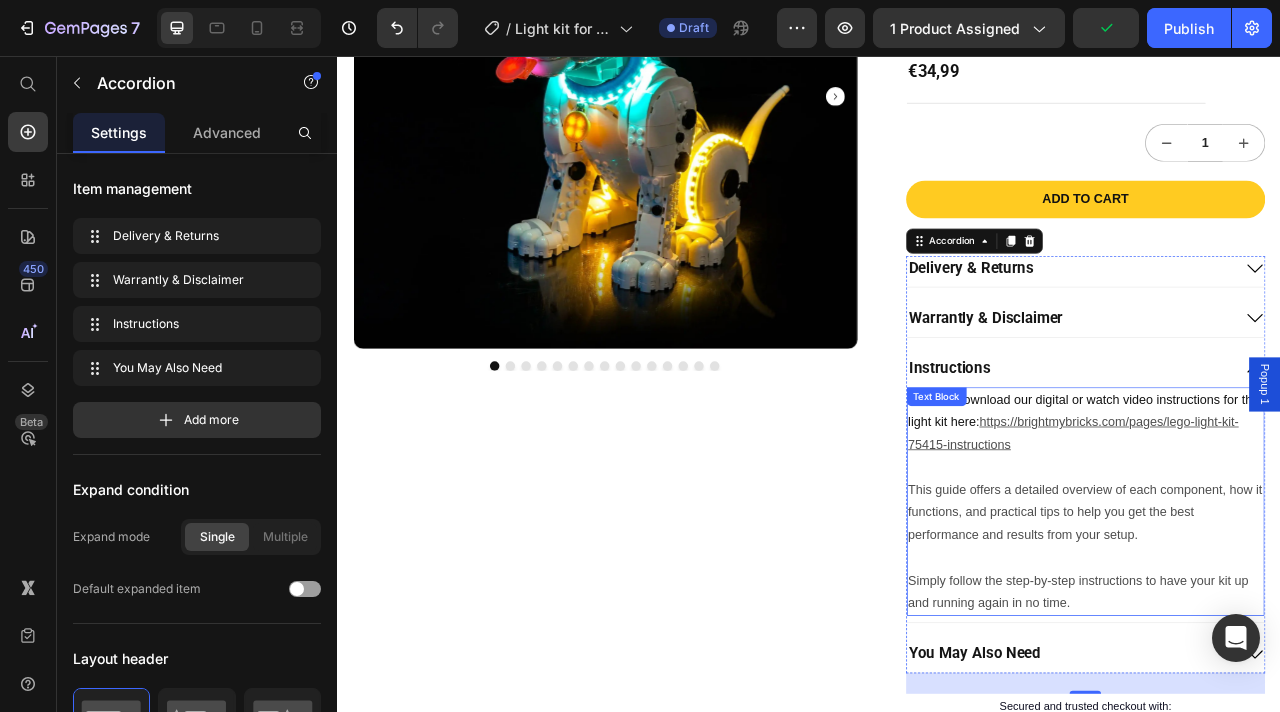 click on "You can download our digital or watch video instructions for this light kit here:  https://brightmybricks.com/pages/lego-light-kit-75415-instructions" at bounding box center [1289, 522] 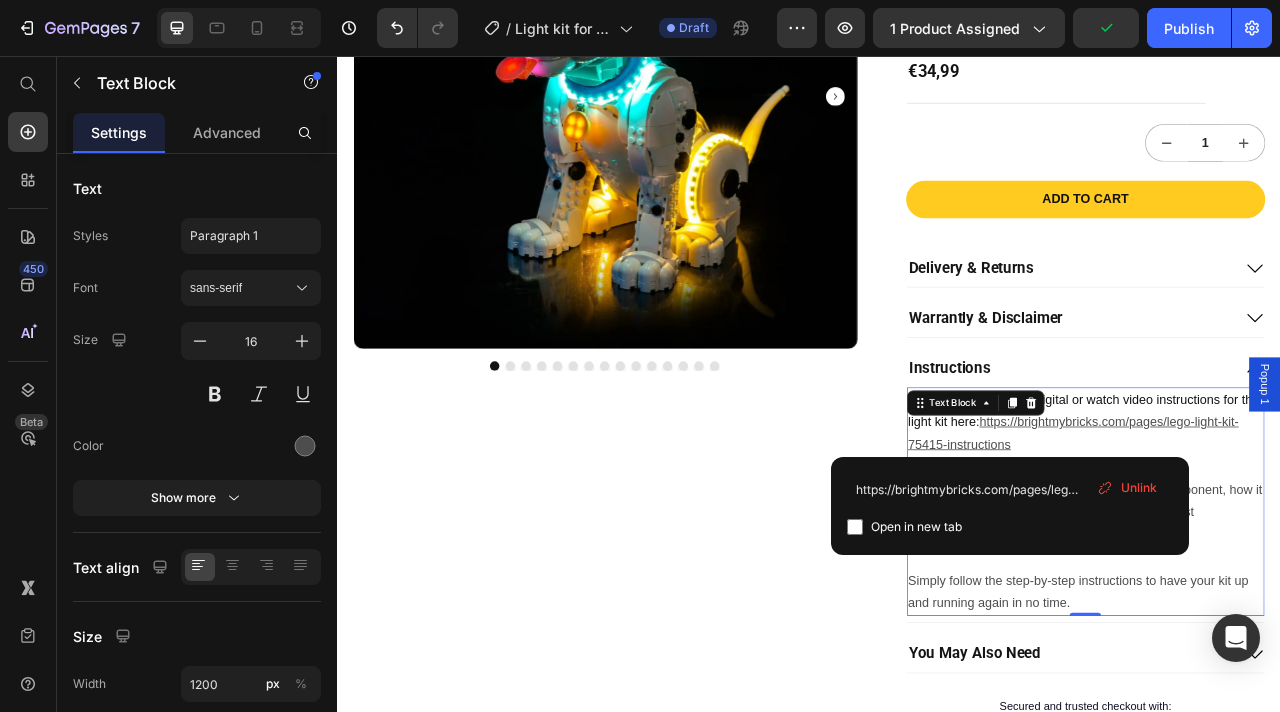 click on "You can download our digital or watch video instructions for this light kit here:  https://brightmybricks.com/pages/lego-light-kit-75415-instructions" at bounding box center [1289, 522] 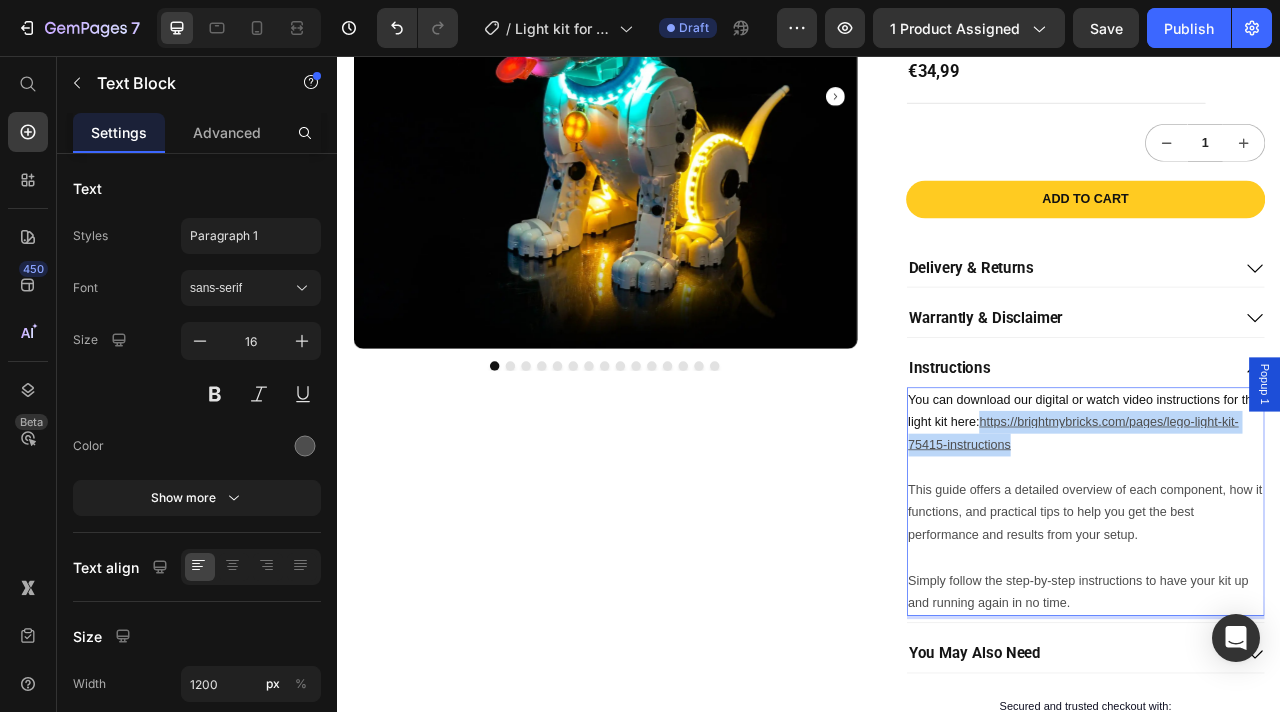 drag, startPoint x: 1216, startPoint y: 548, endPoint x: 1160, endPoint y: 528, distance: 59.464275 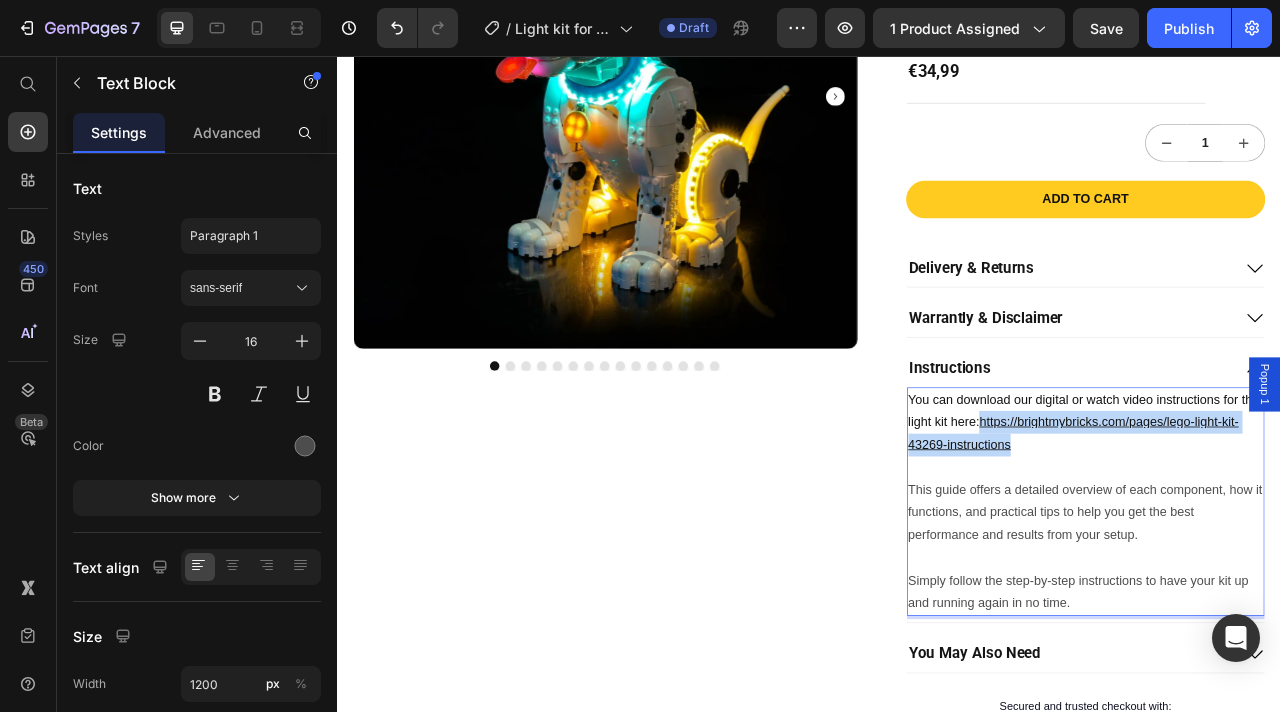 drag, startPoint x: 1226, startPoint y: 548, endPoint x: 1157, endPoint y: 523, distance: 73.38937 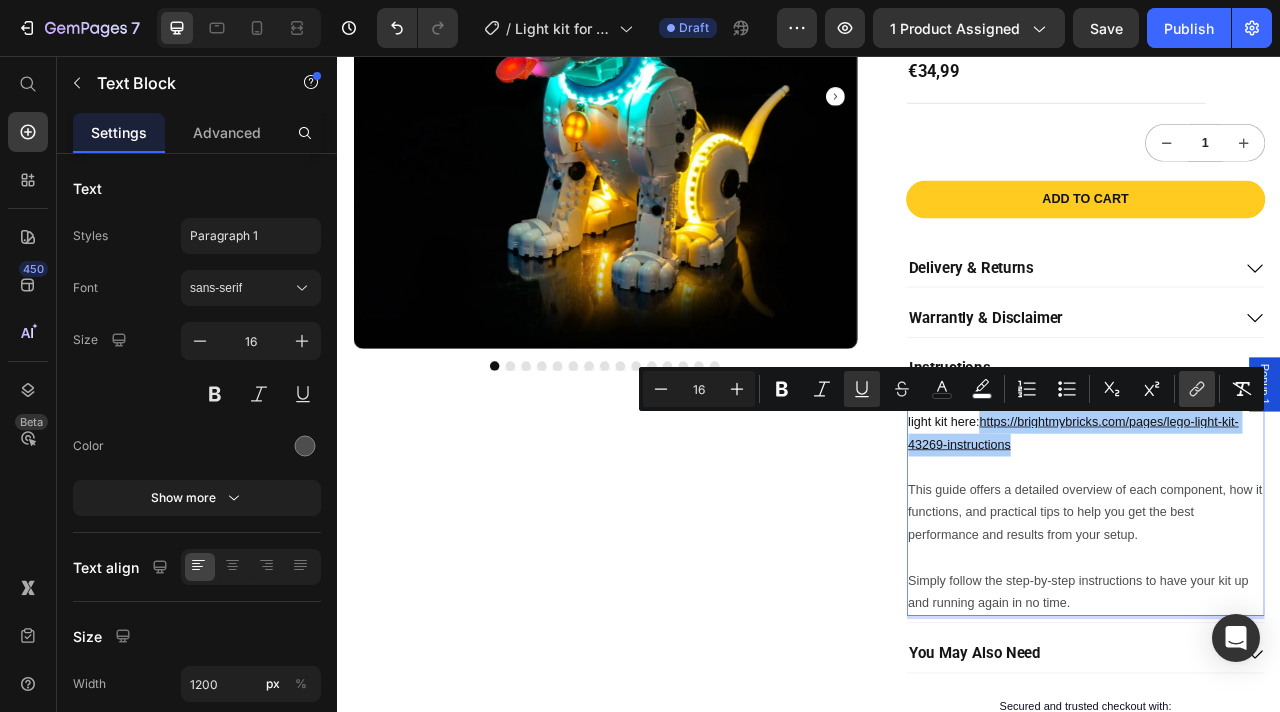 click 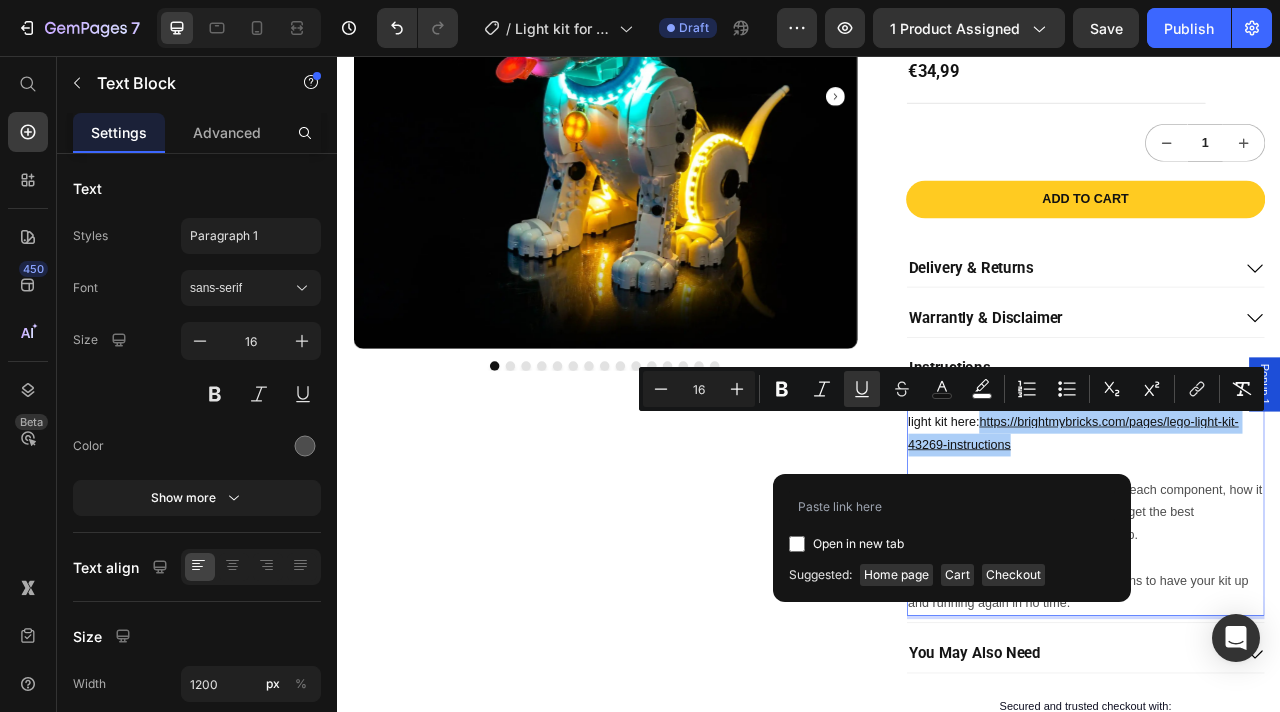 type on "https://brightmybricks.com/pages/lego-light-kit-43269-instructions" 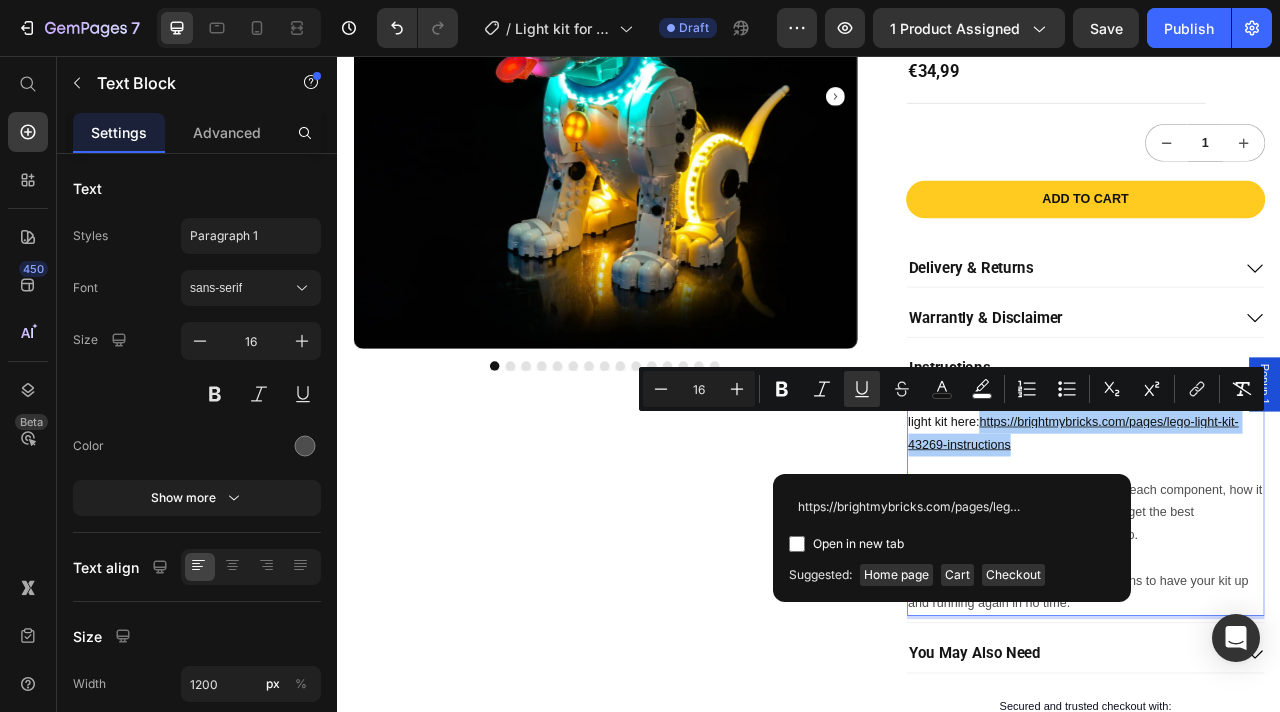 scroll, scrollTop: 0, scrollLeft: 160, axis: horizontal 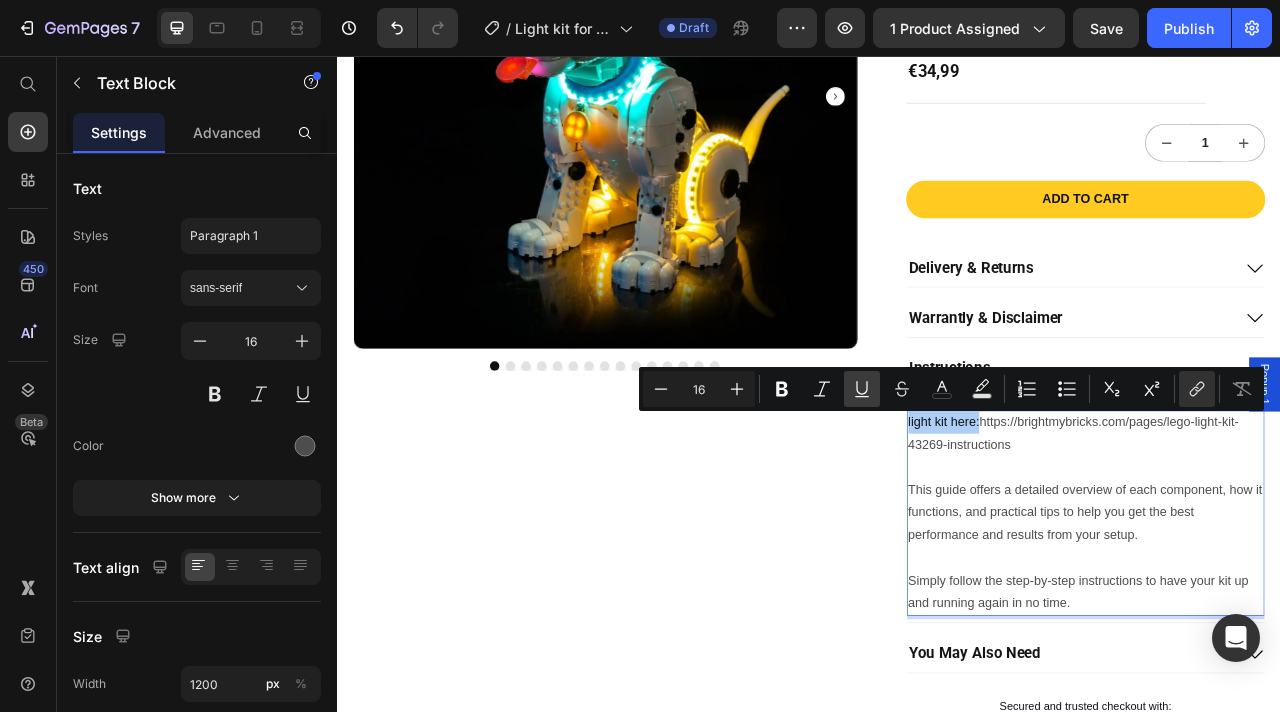 click 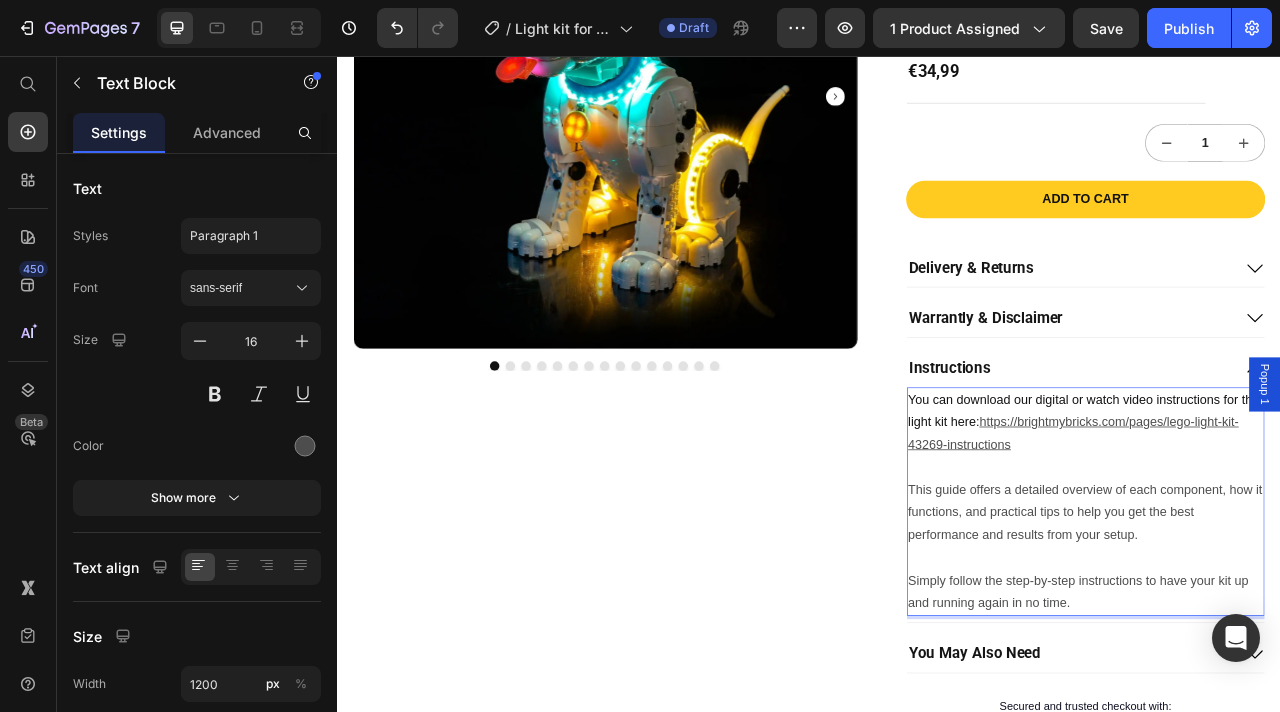 click on "This guide offers a detailed overview of each component, how it functions, and practical tips to help you get the best performance and results from your setup." at bounding box center (1289, 637) 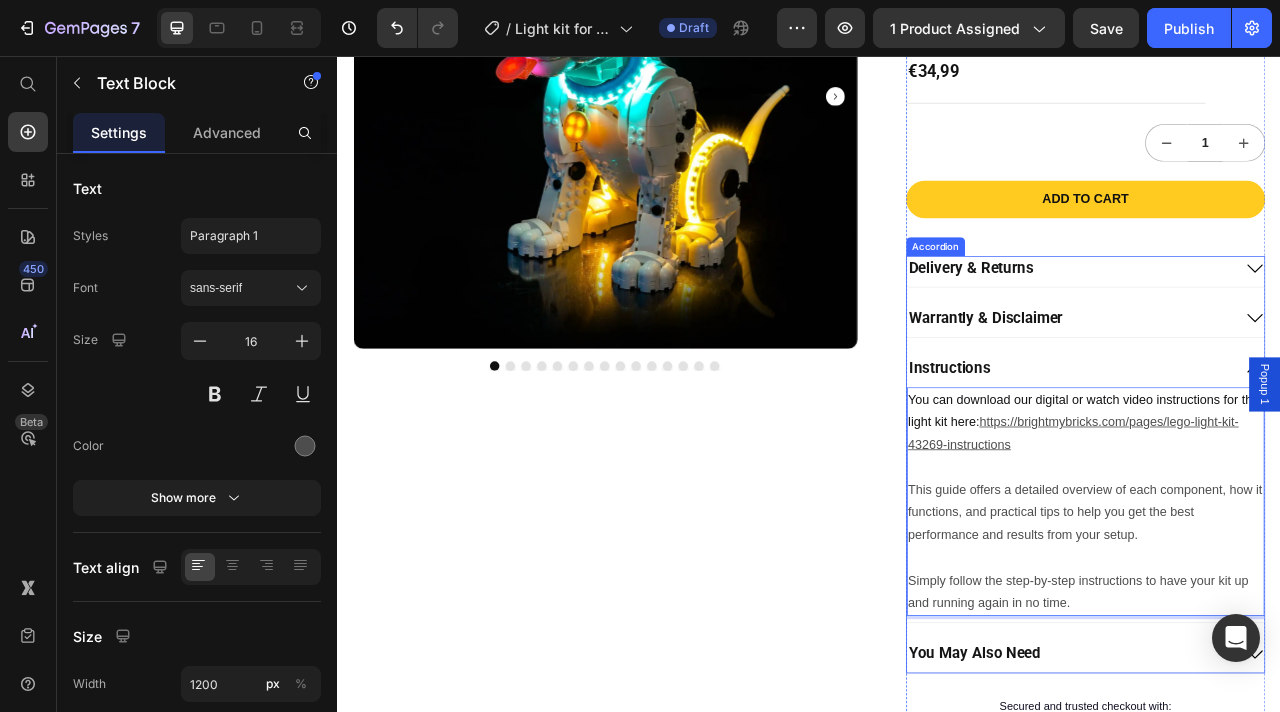 click on "Instructions" at bounding box center (1269, 453) 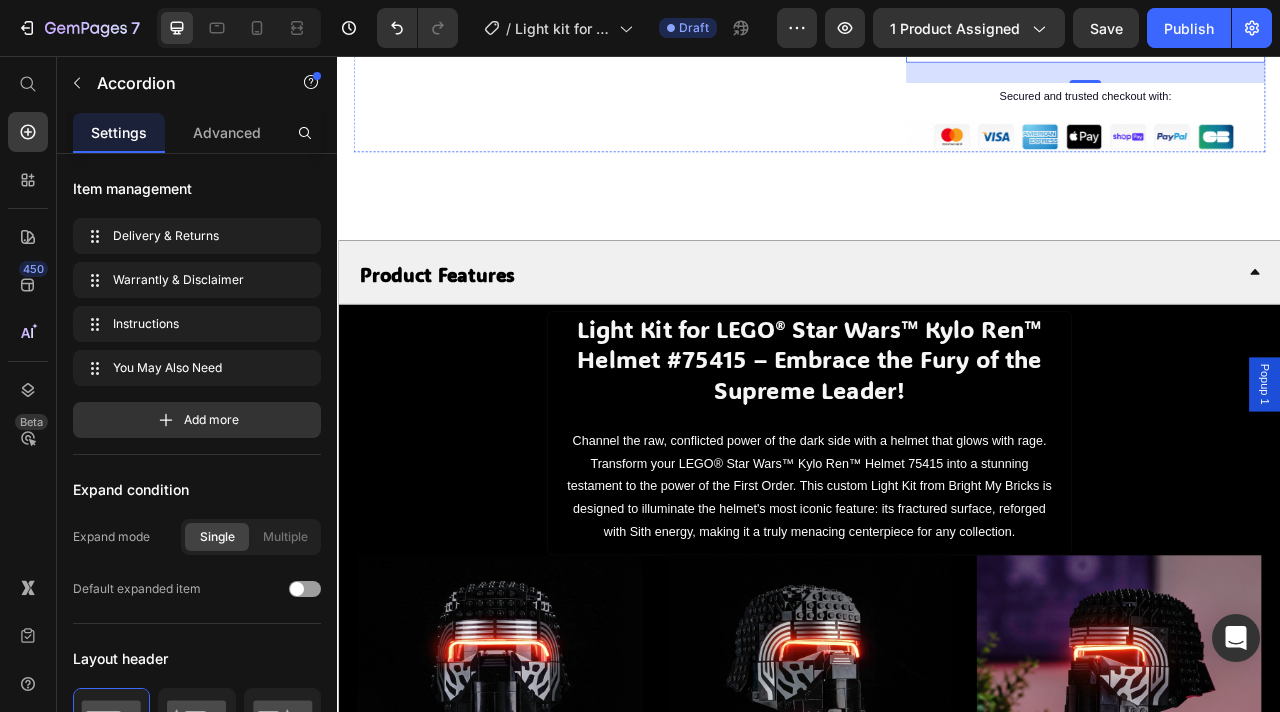 scroll, scrollTop: 869, scrollLeft: 0, axis: vertical 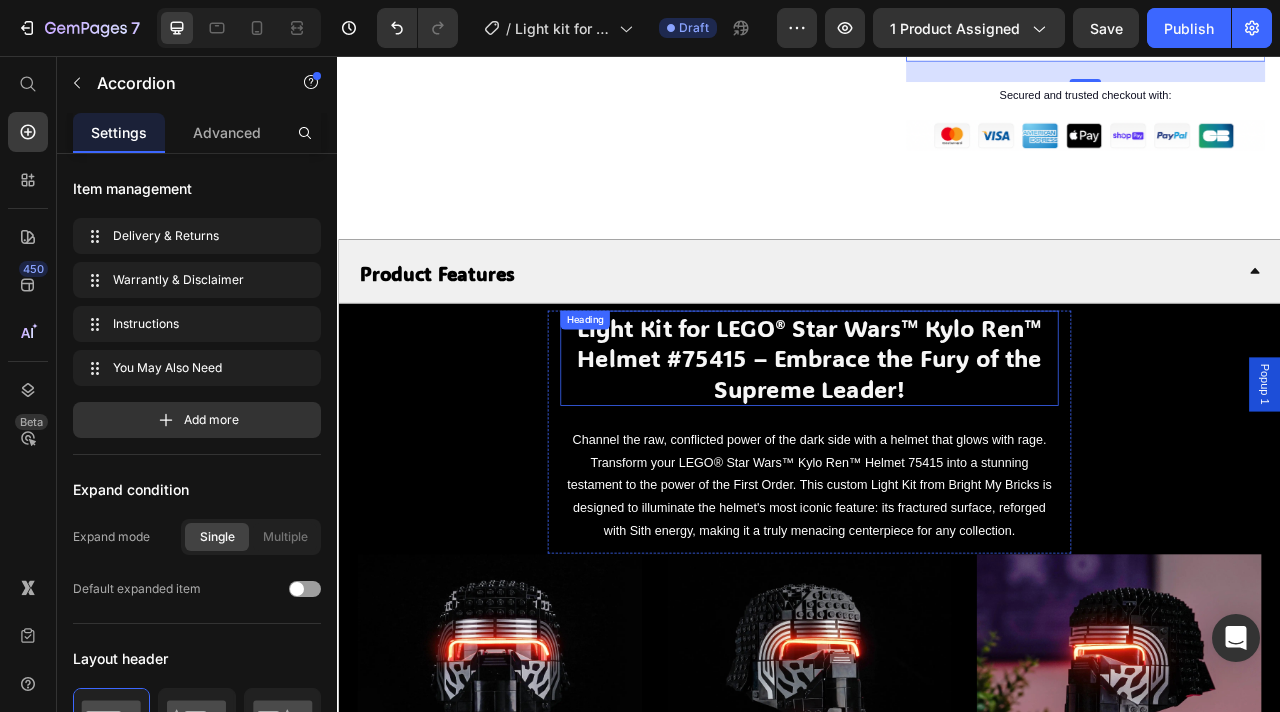 click on "Light Kit for LEGO® Star Wars™ Kylo Ren™ Helmet #75415 – Embrace the Fury of the Supreme Leader!" at bounding box center (937, 439) 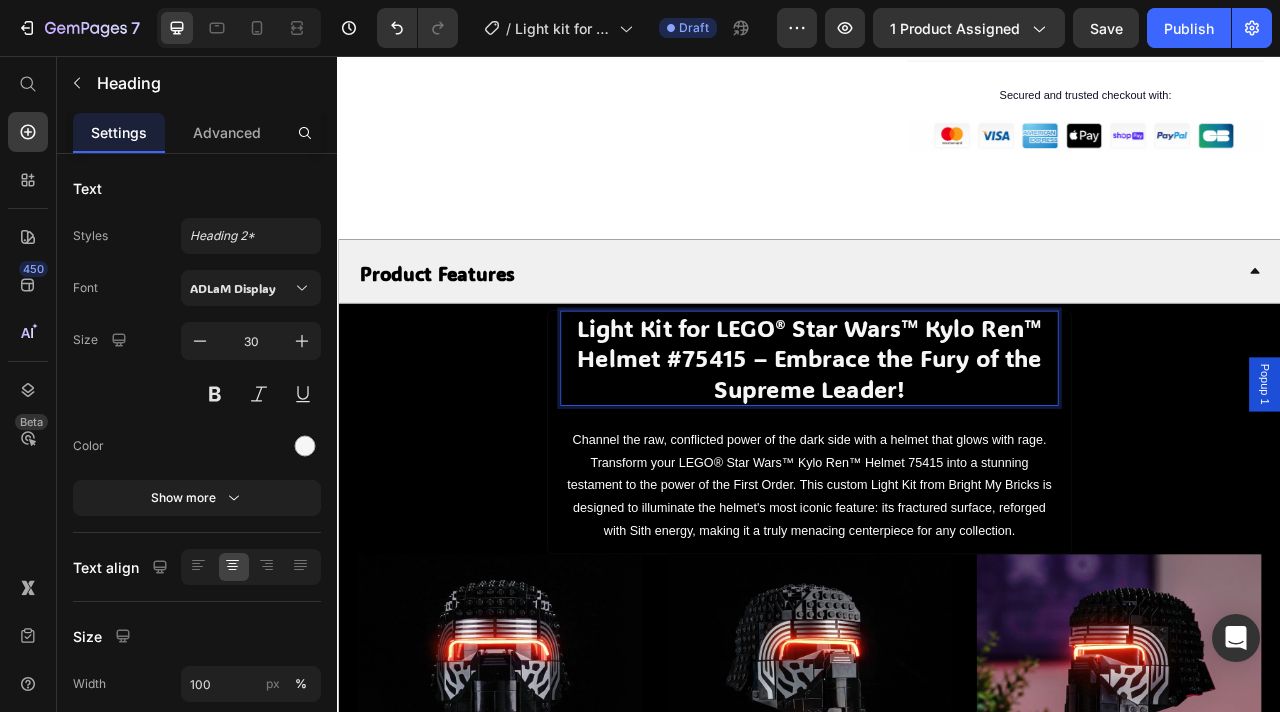 click on "Light Kit for LEGO® Star Wars™ Kylo Ren™ Helmet #75415 – Embrace the Fury of the Supreme Leader!" at bounding box center [937, 439] 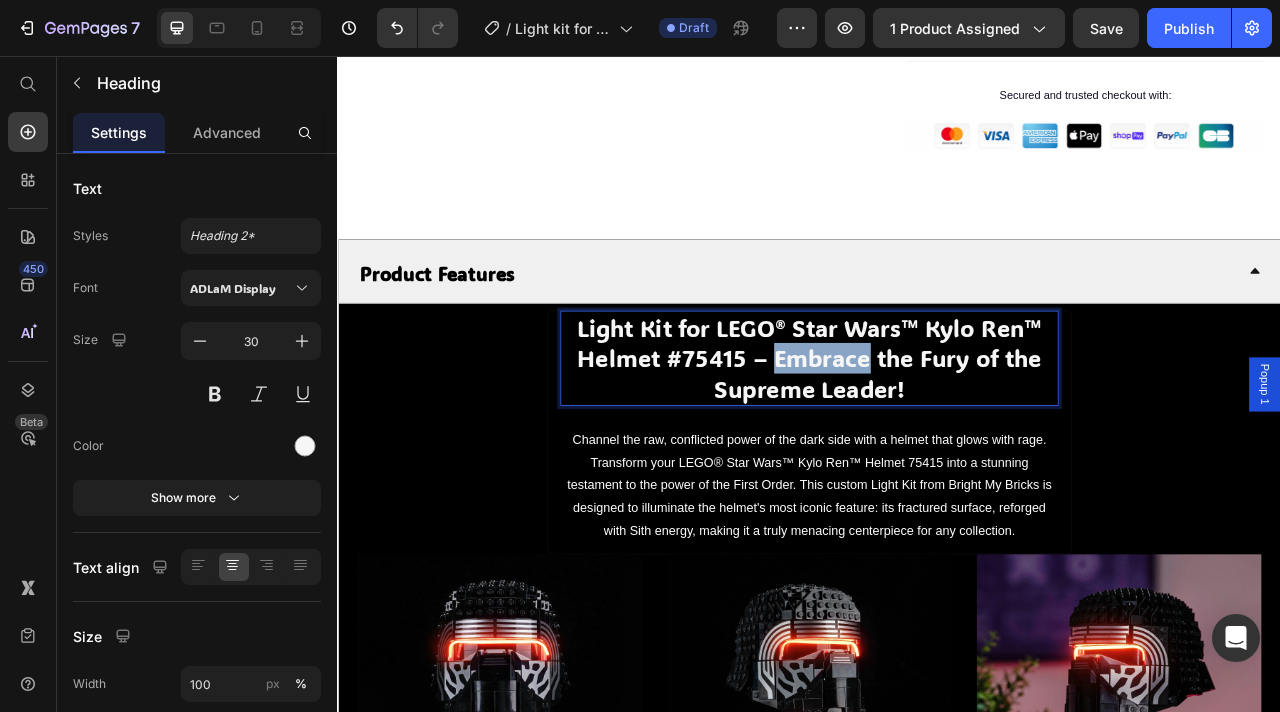 click on "Light Kit for LEGO® Star Wars™ Kylo Ren™ Helmet #75415 – Embrace the Fury of the Supreme Leader!" at bounding box center (937, 439) 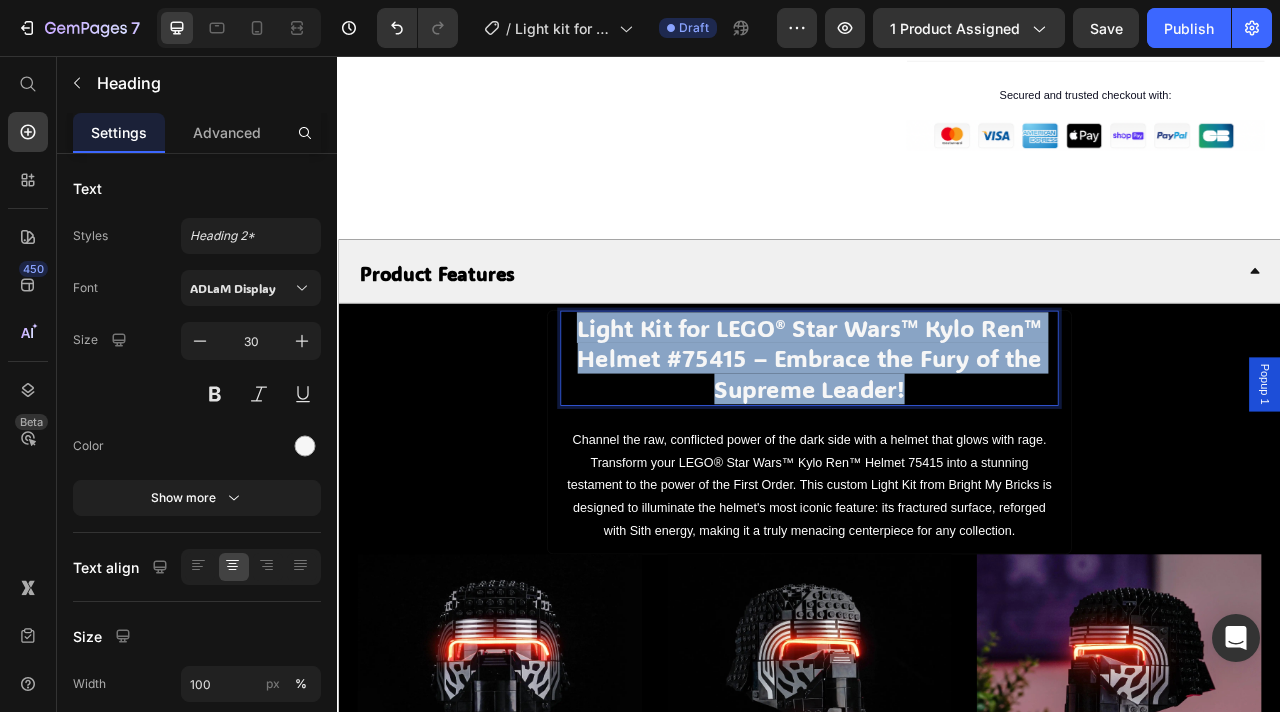 click on "Light Kit for LEGO® Star Wars™ Kylo Ren™ Helmet #75415 – Embrace the Fury of the Supreme Leader!" at bounding box center (937, 439) 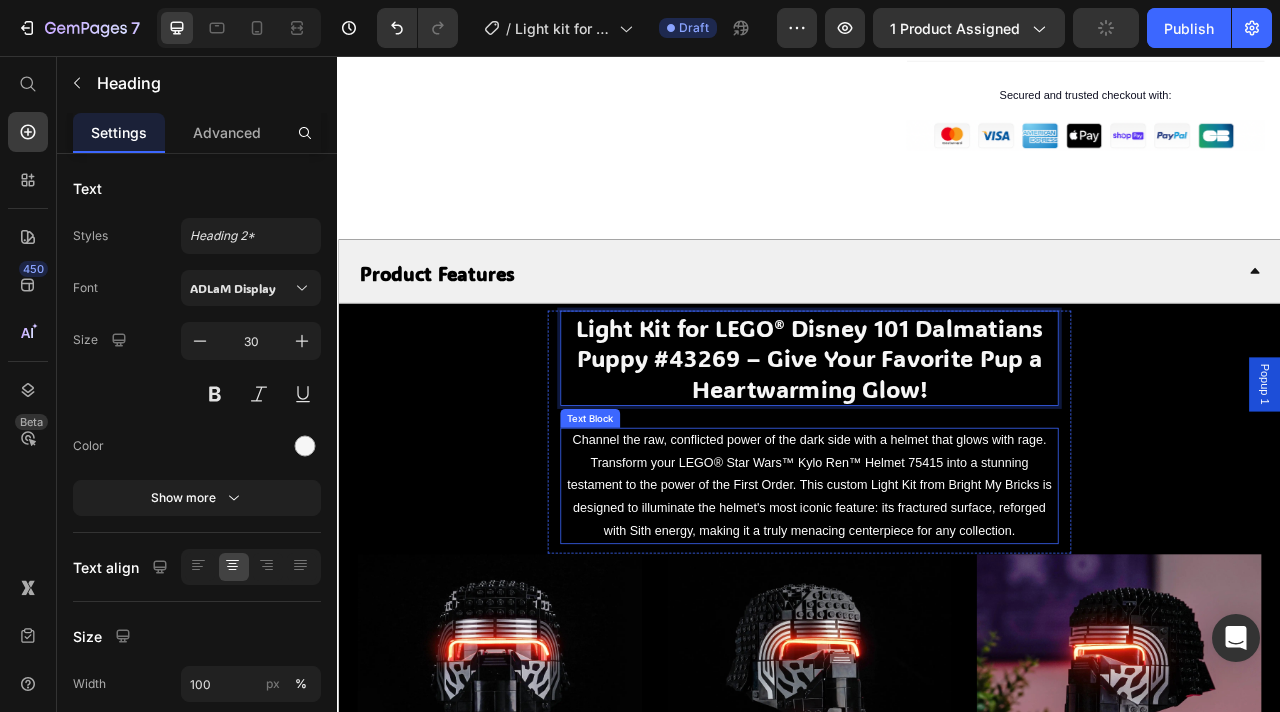 click on "Channel the raw, conflicted power of the dark side with a helmet that glows with rage. Transform your LEGO® Star Wars™ Kylo Ren™ Helmet 75415 into a stunning testament to the power of the First Order. This custom Light Kit from Bright My Bricks is designed to illuminate the helmet's most iconic feature: its fractured surface, reforged with Sith energy, making it a truly menacing centerpiece for any collection." at bounding box center [937, 602] 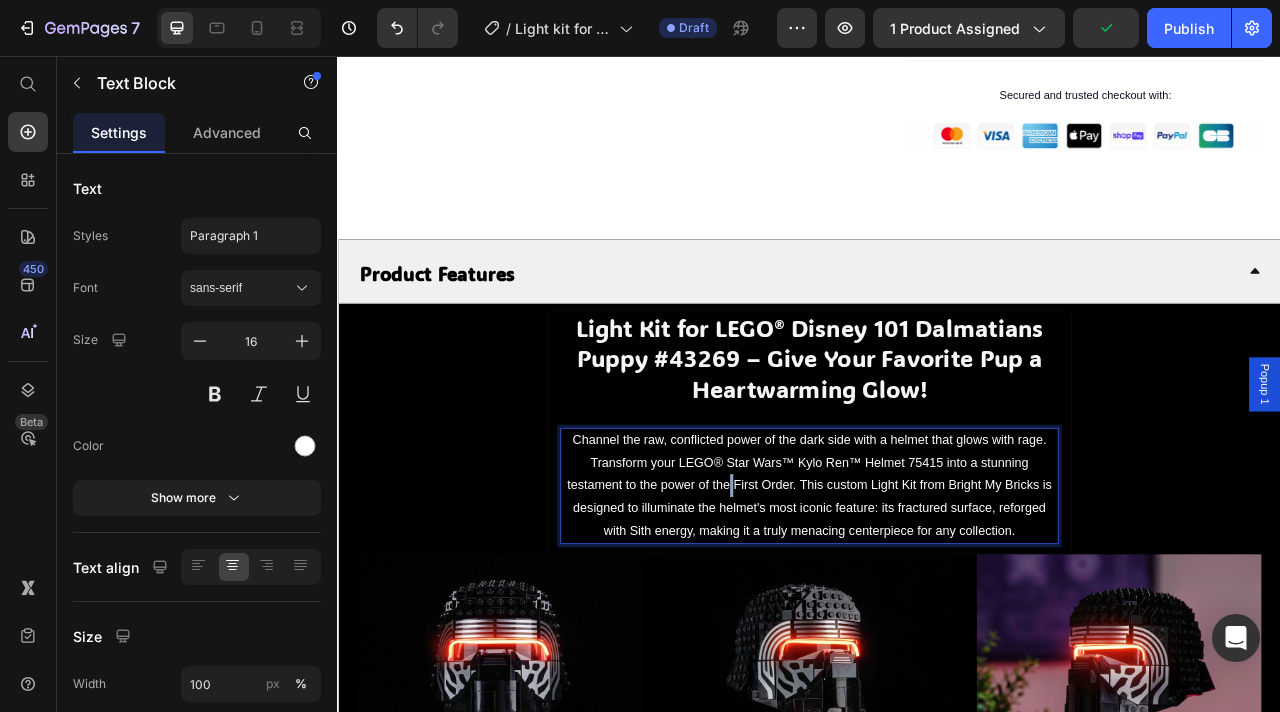 click on "Channel the raw, conflicted power of the dark side with a helmet that glows with rage. Transform your LEGO® Star Wars™ Kylo Ren™ Helmet 75415 into a stunning testament to the power of the First Order. This custom Light Kit from Bright My Bricks is designed to illuminate the helmet's most iconic feature: its fractured surface, reforged with Sith energy, making it a truly menacing centerpiece for any collection." at bounding box center [937, 602] 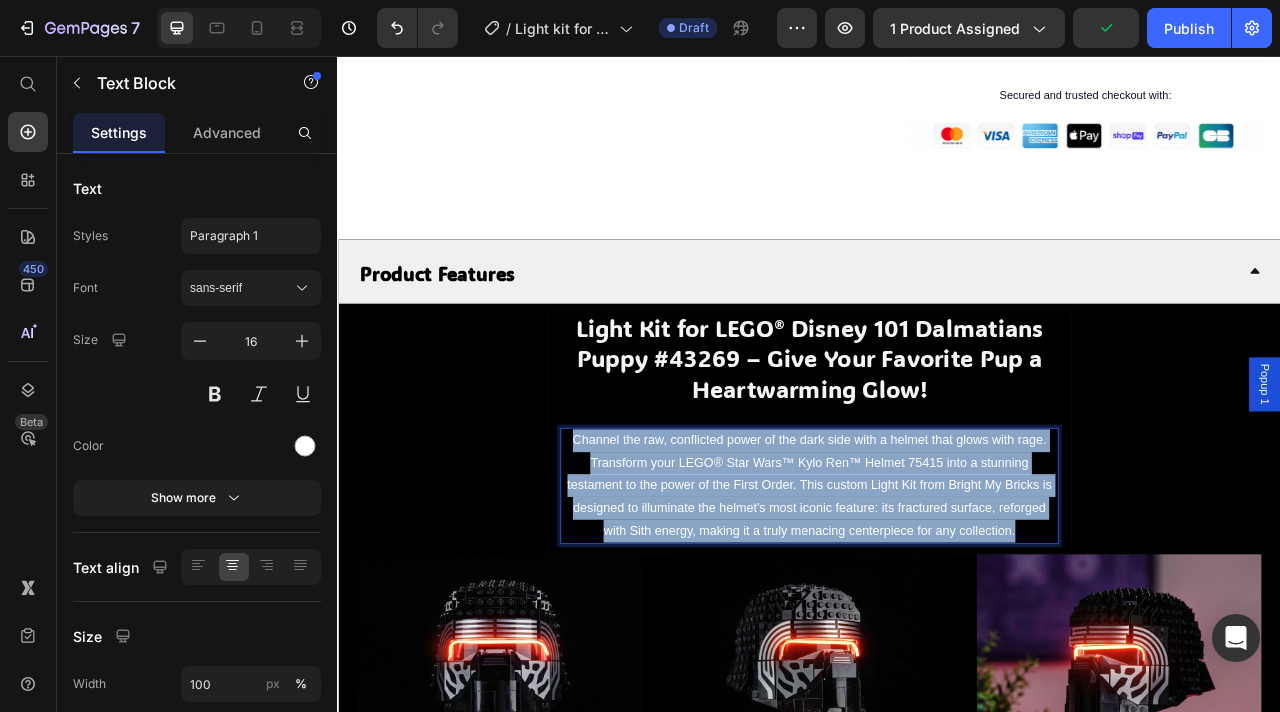 click on "Channel the raw, conflicted power of the dark side with a helmet that glows with rage. Transform your LEGO® Star Wars™ Kylo Ren™ Helmet 75415 into a stunning testament to the power of the First Order. This custom Light Kit from Bright My Bricks is designed to illuminate the helmet's most iconic feature: its fractured surface, reforged with Sith energy, making it a truly menacing centerpiece for any collection." at bounding box center (937, 602) 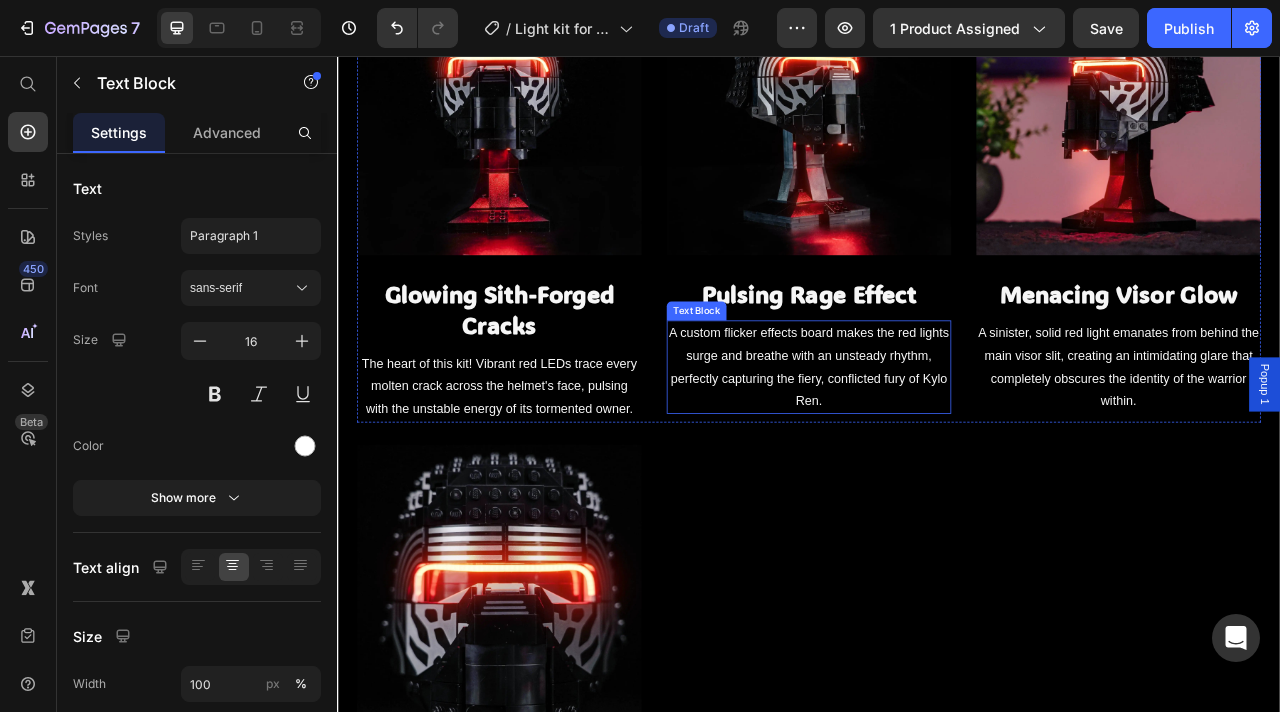 scroll, scrollTop: 1645, scrollLeft: 0, axis: vertical 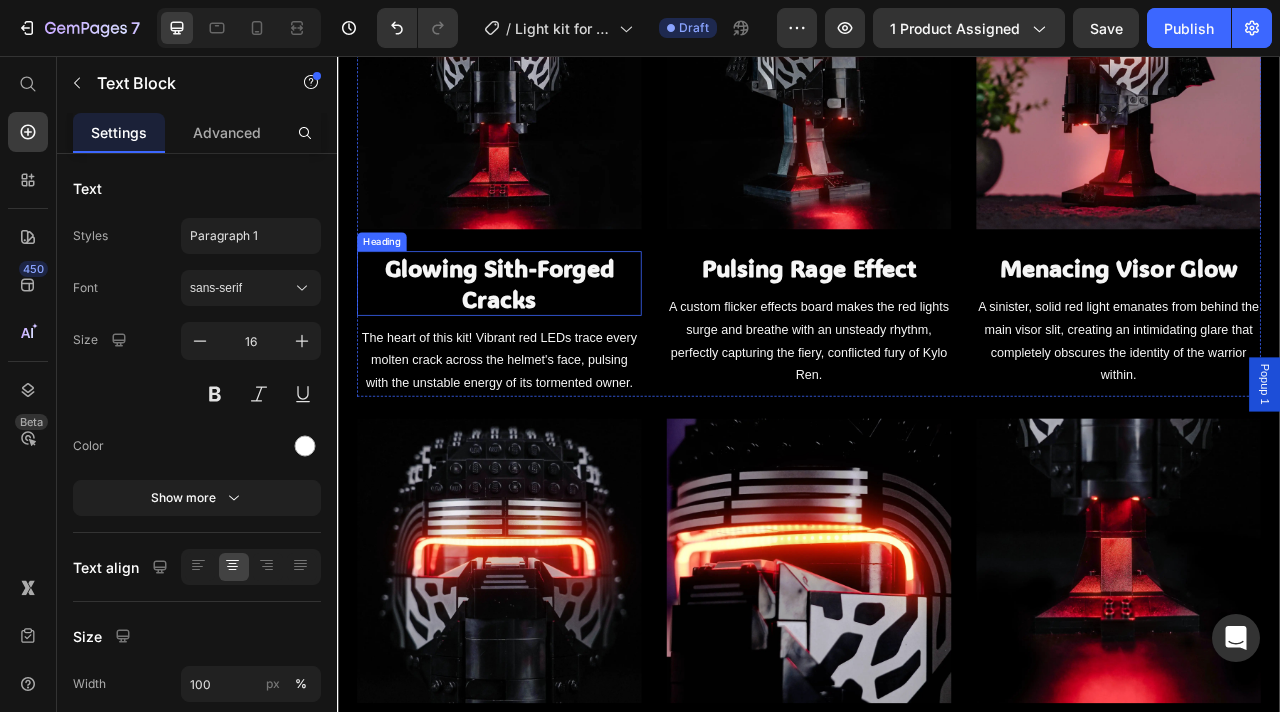 click on "Glowing Sith-Forged Cracks" at bounding box center [543, 345] 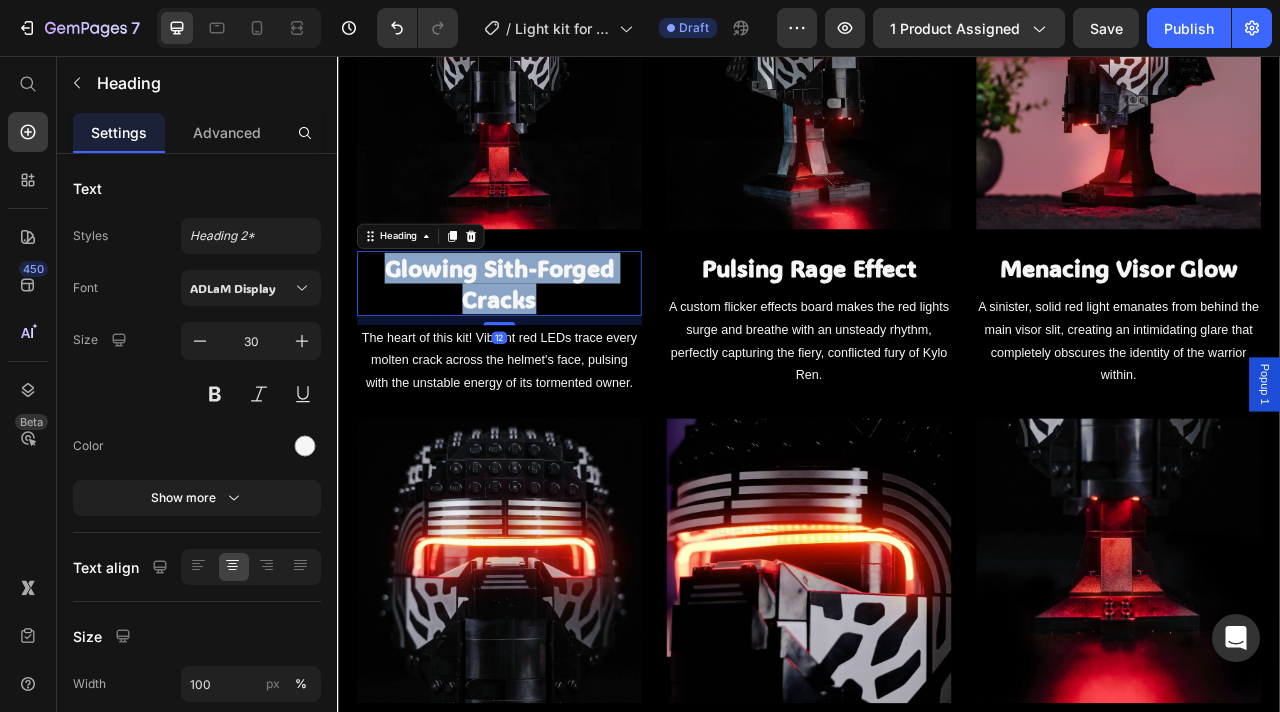 click on "Glowing Sith-Forged Cracks" at bounding box center (543, 345) 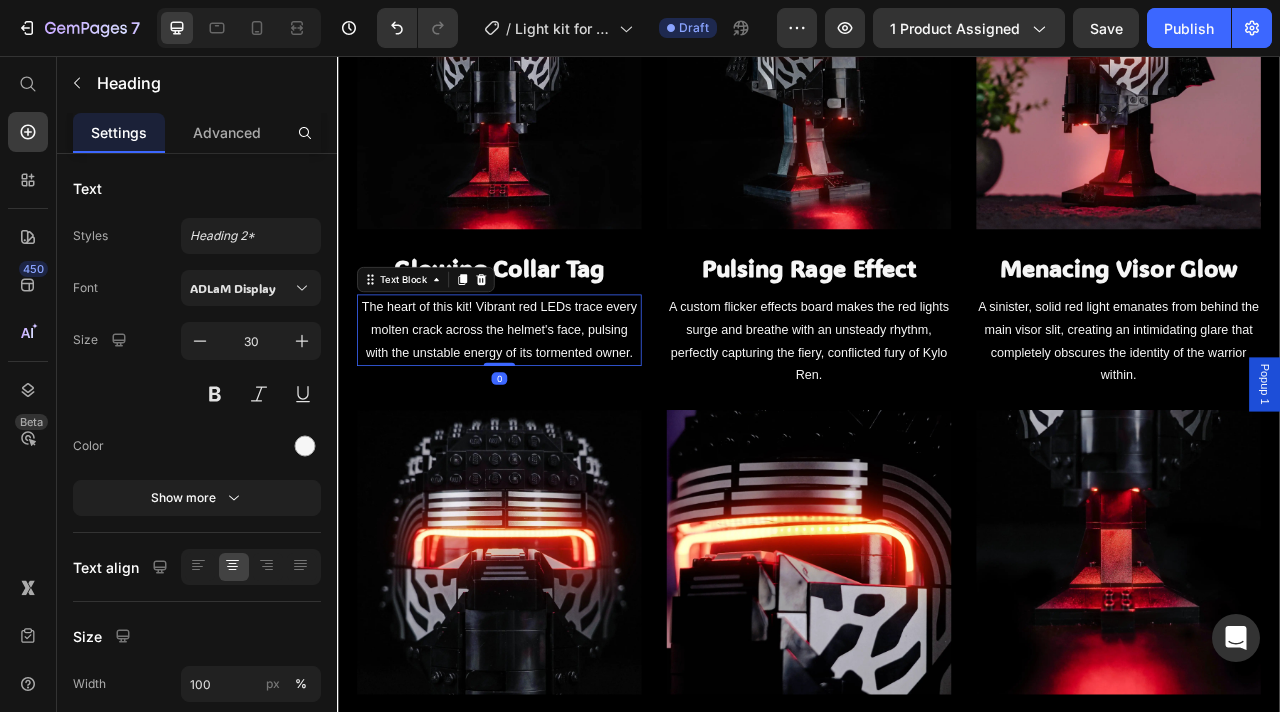 click on "The heart of this kit! Vibrant red LEDs trace every molten crack across the helmet's face, pulsing with the unstable energy of its tormented owner." at bounding box center [543, 404] 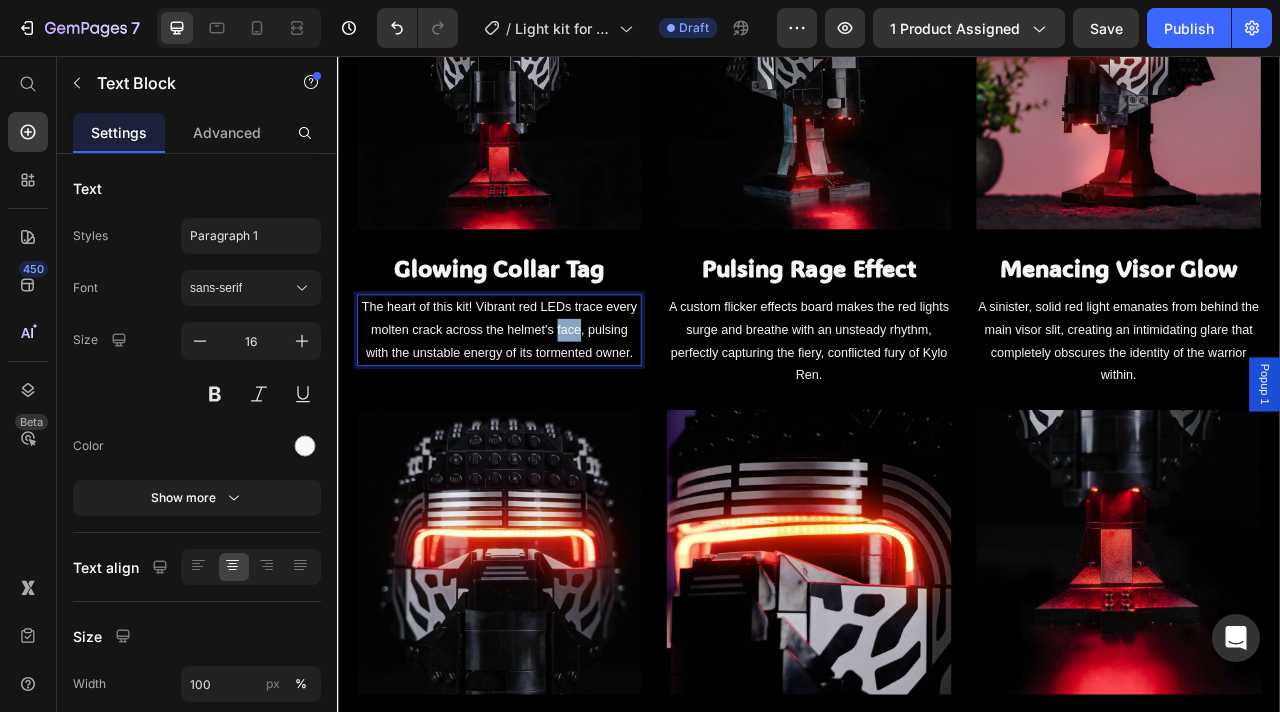 click on "The heart of this kit! Vibrant red LEDs trace every molten crack across the helmet's face, pulsing with the unstable energy of its tormented owner." at bounding box center [543, 404] 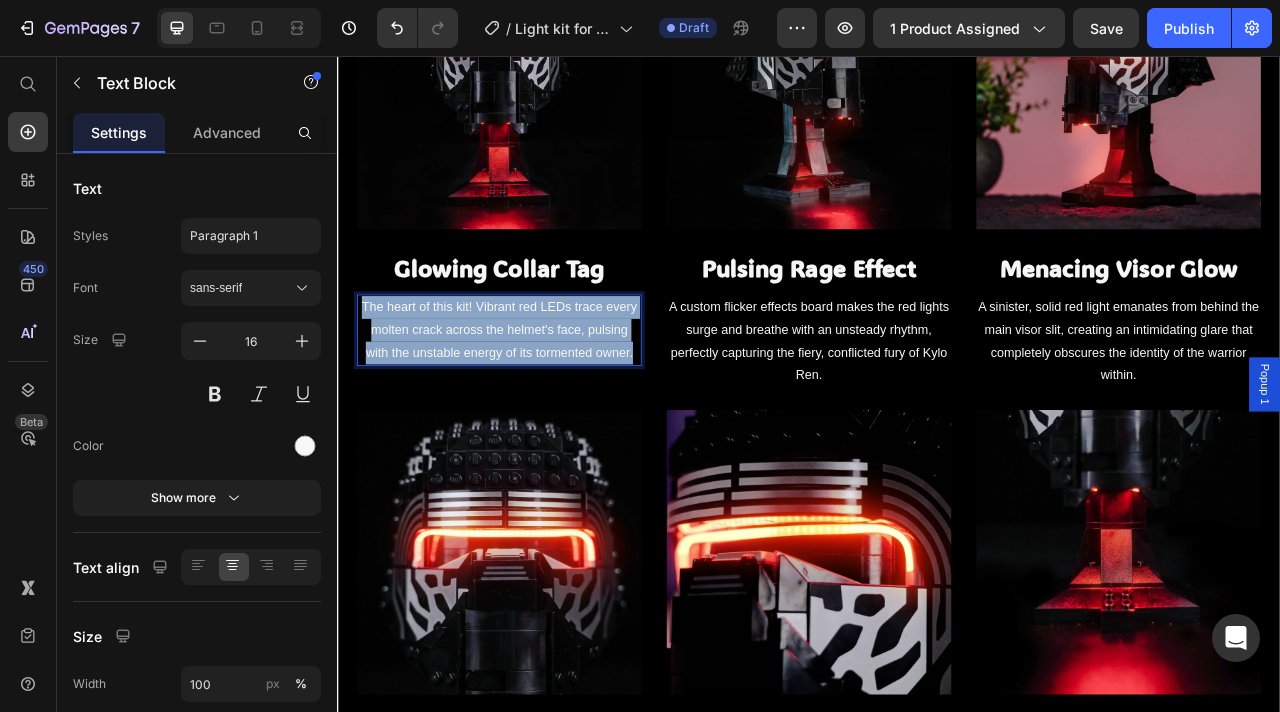 click on "The heart of this kit! Vibrant red LEDs trace every molten crack across the helmet's face, pulsing with the unstable energy of its tormented owner." at bounding box center (543, 404) 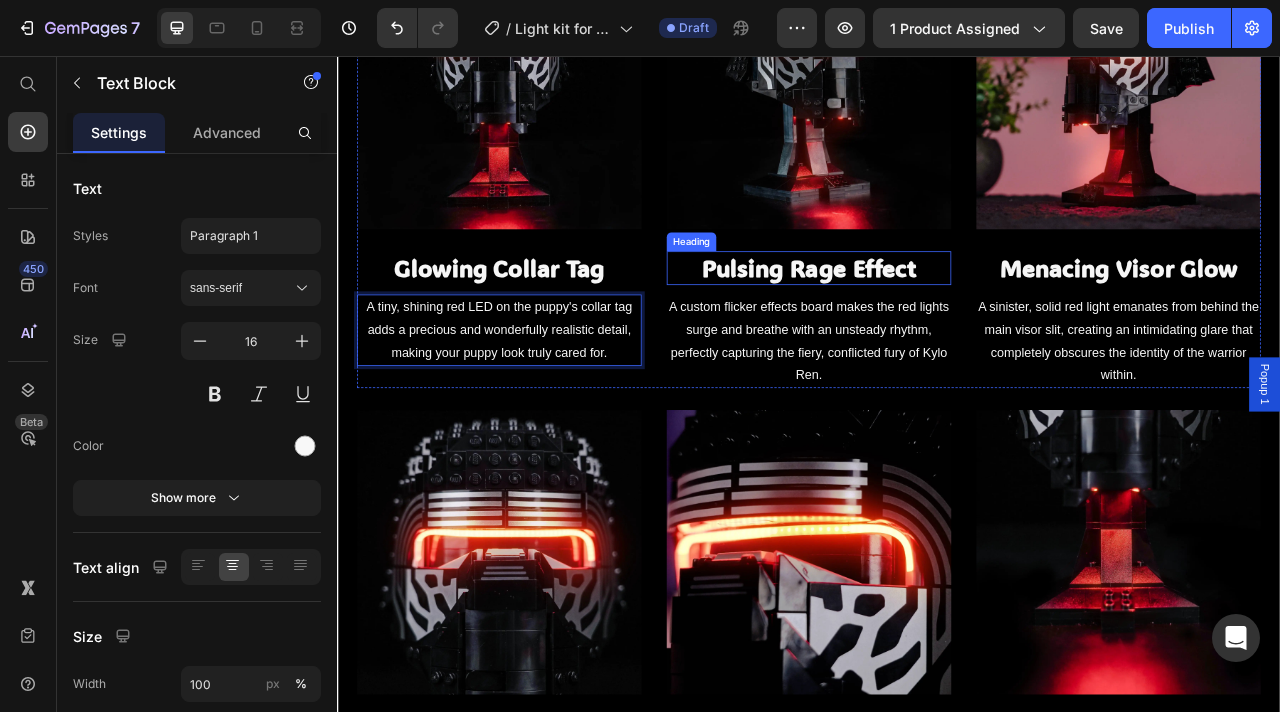 click on "Pulsing Rage Effect" at bounding box center (937, 325) 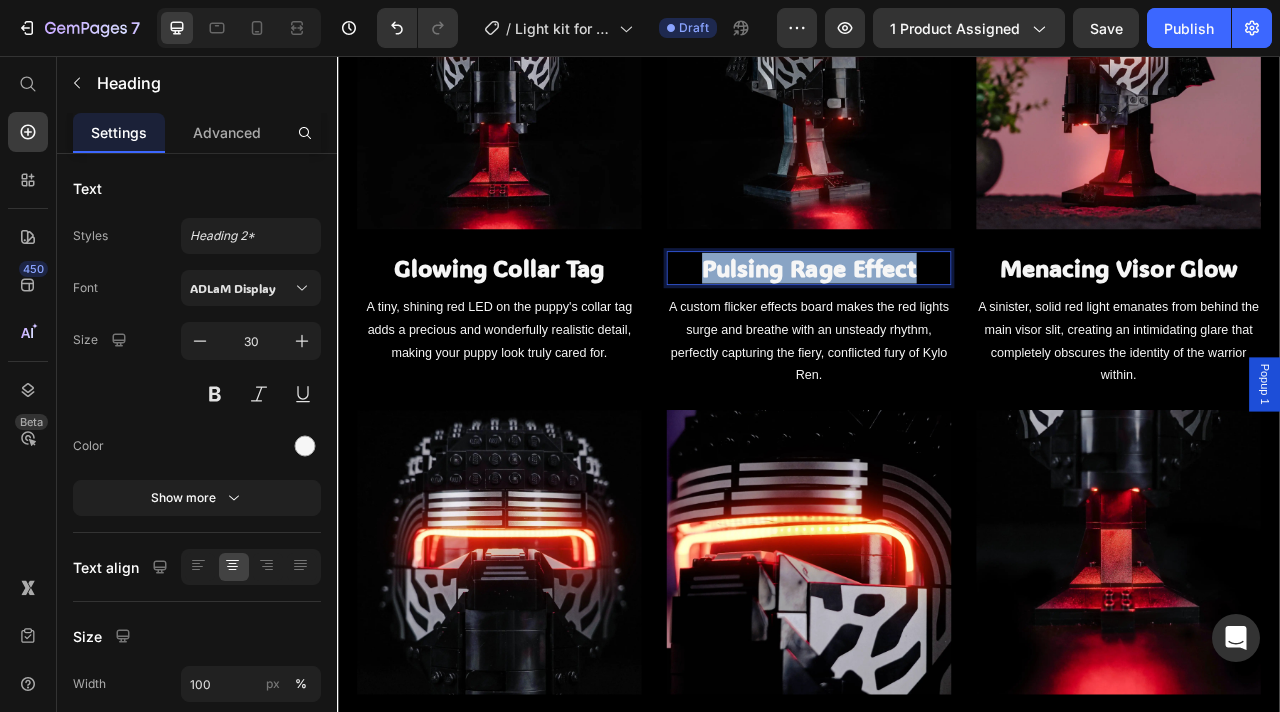 click on "Pulsing Rage Effect" at bounding box center (937, 325) 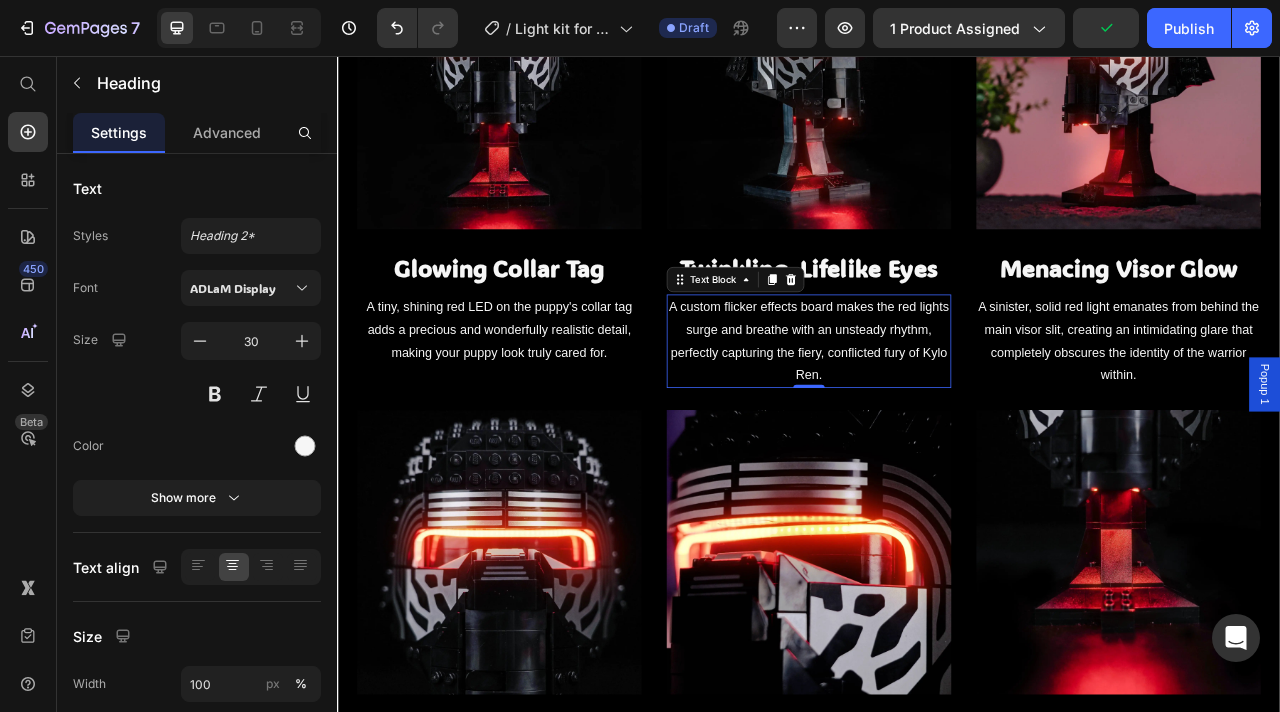 click on "A custom flicker effects board makes the red lights surge and breathe with an unsteady rhythm, perfectly capturing the fiery, conflicted fury of Kylo Ren." at bounding box center [937, 418] 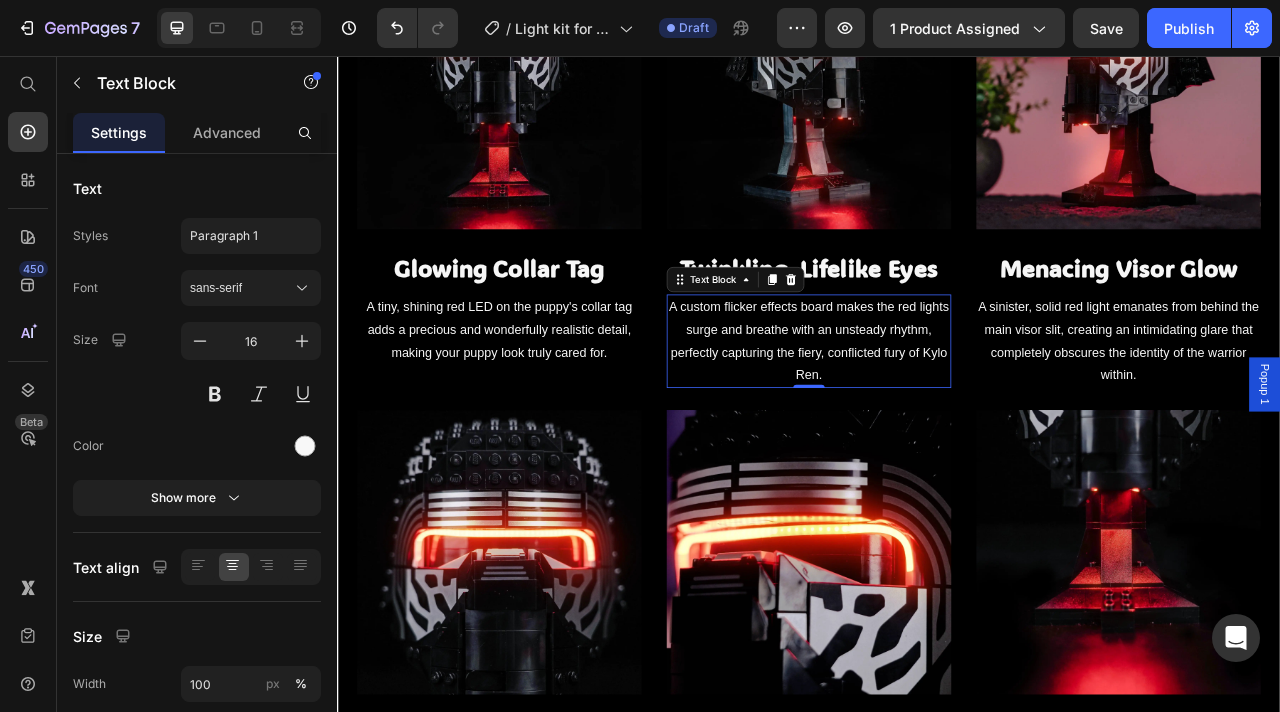 click on "A custom flicker effects board makes the red lights surge and breathe with an unsteady rhythm, perfectly capturing the fiery, conflicted fury of Kylo Ren." at bounding box center [937, 418] 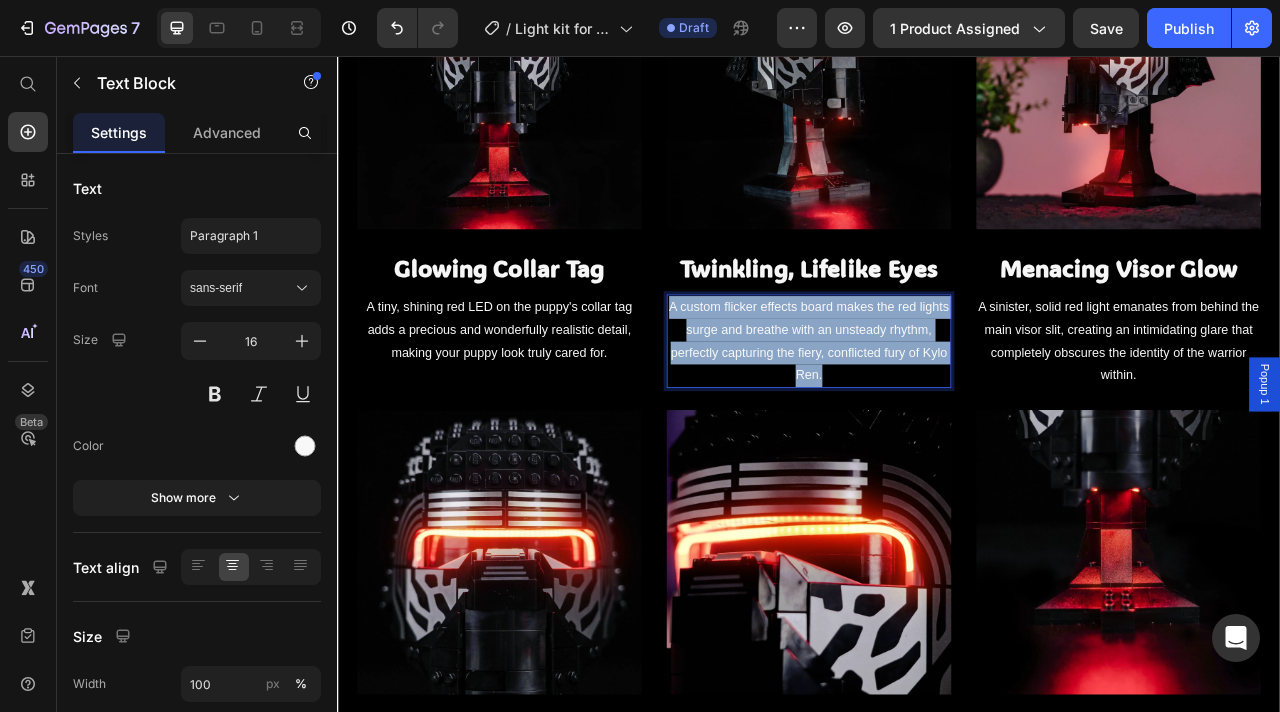 click on "A custom flicker effects board makes the red lights surge and breathe with an unsteady rhythm, perfectly capturing the fiery, conflicted fury of Kylo Ren." at bounding box center [937, 418] 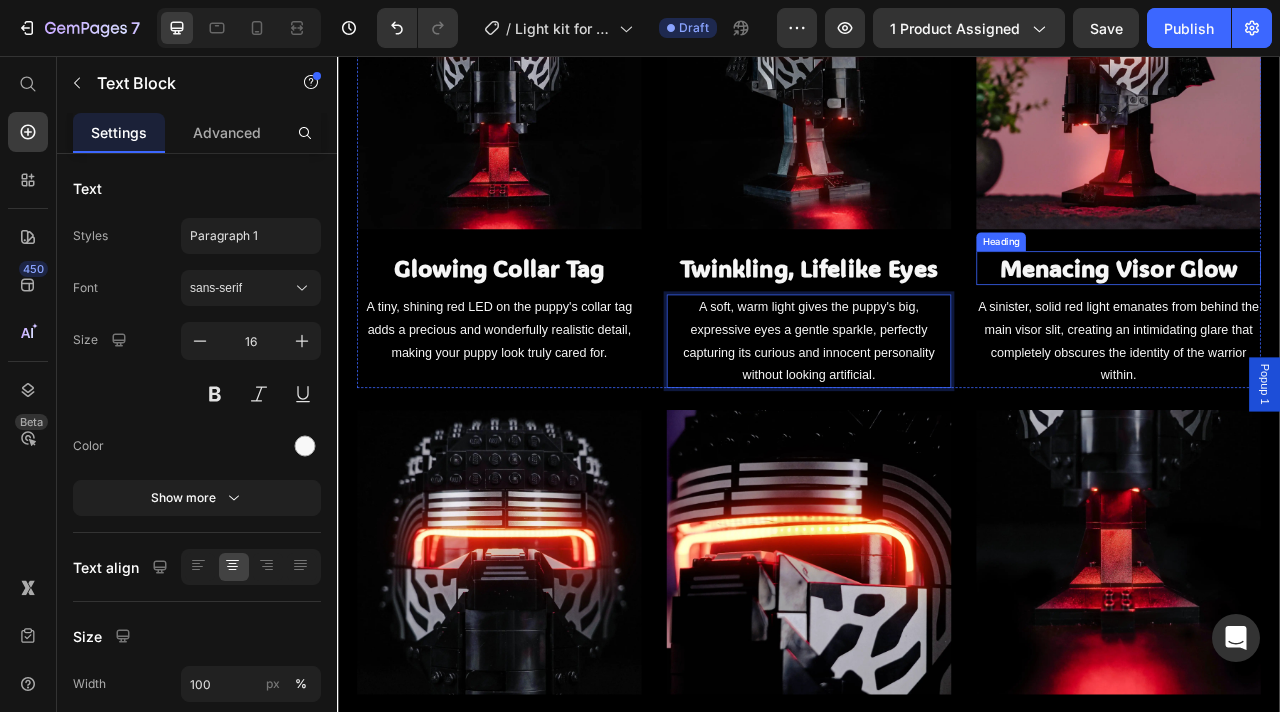 click on "Menacing Visor Glow" at bounding box center [1331, 325] 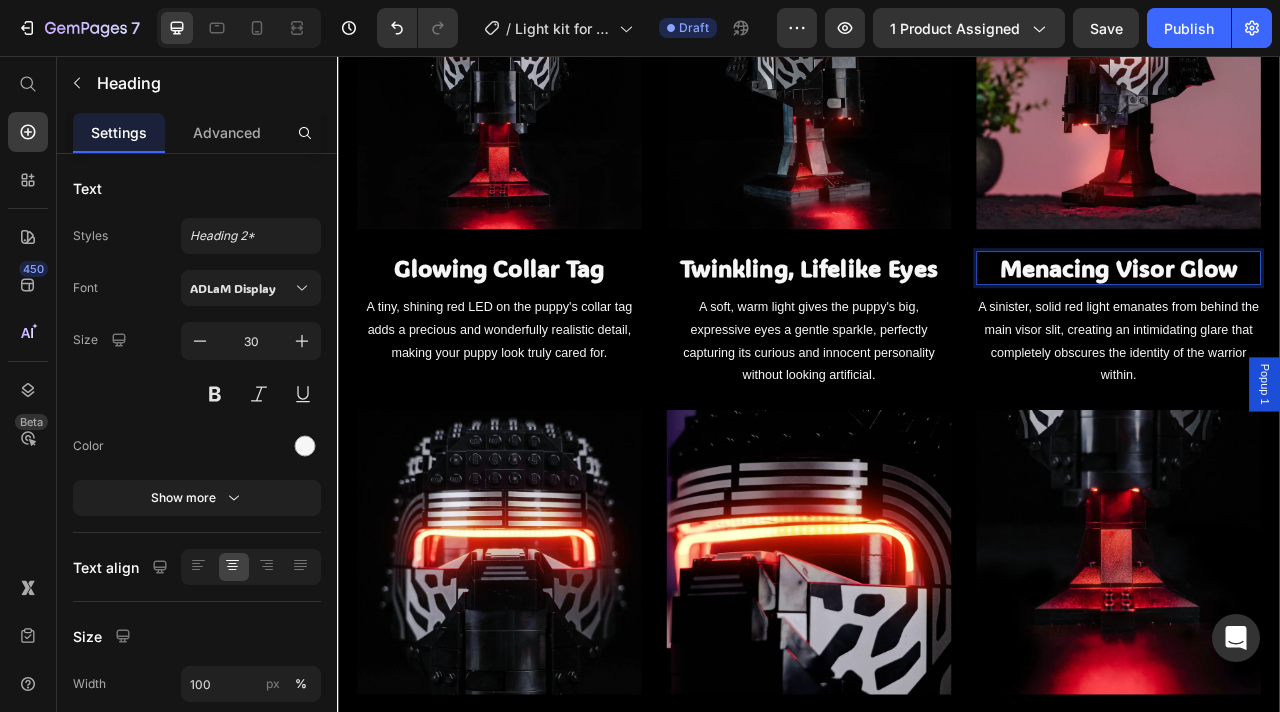 click on "Menacing Visor Glow" at bounding box center [1331, 325] 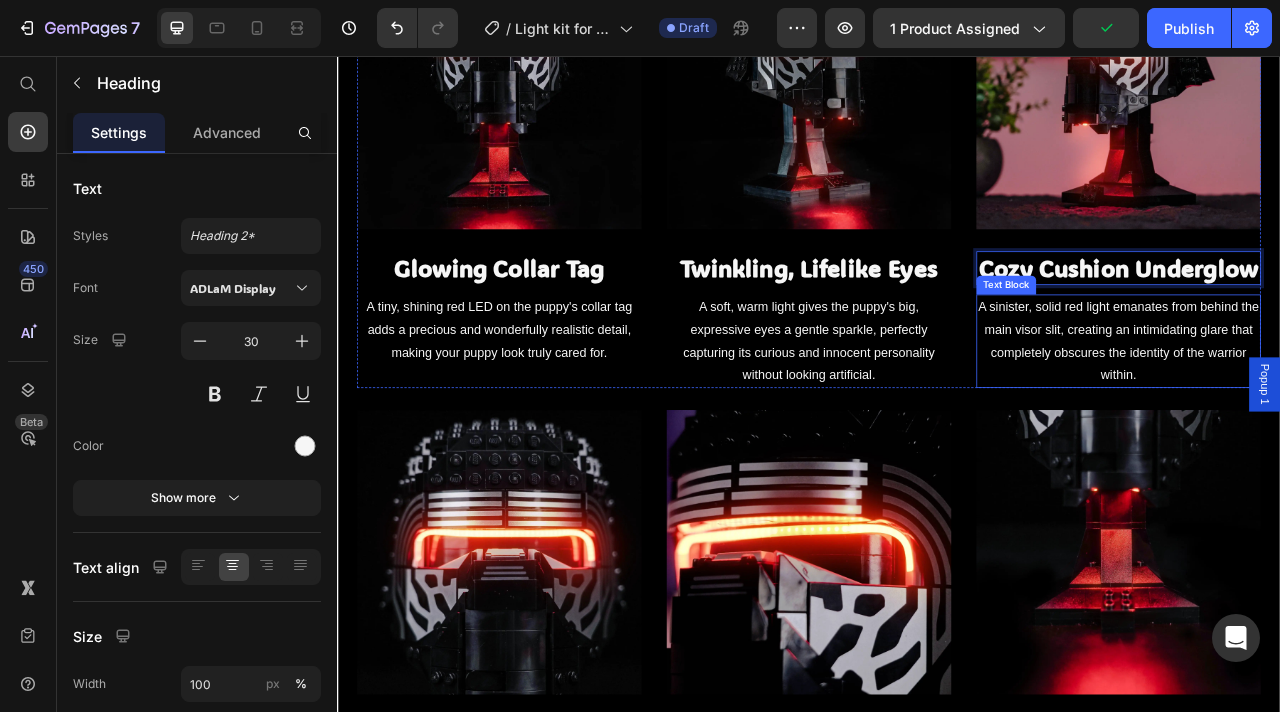 click on "A sinister, solid red light emanates from behind the main visor slit, creating an intimidating glare that completely obscures the identity of the warrior within." at bounding box center (1331, 418) 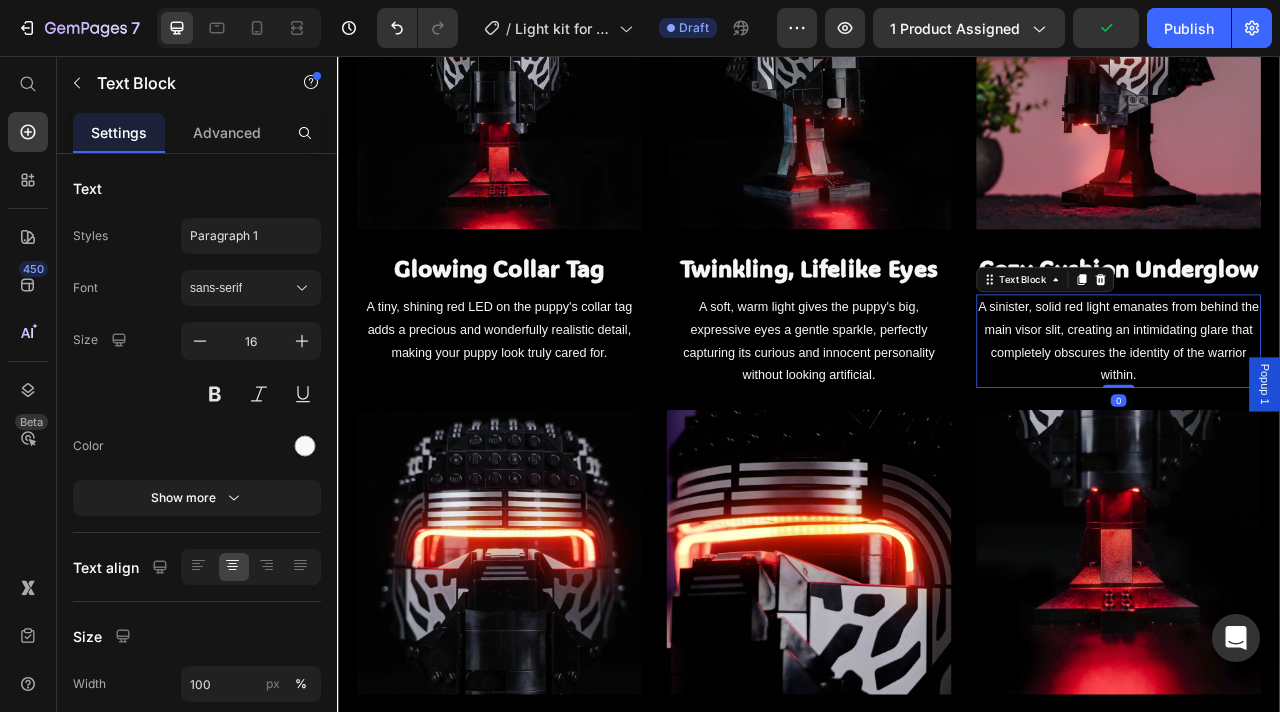 click on "A sinister, solid red light emanates from behind the main visor slit, creating an intimidating glare that completely obscures the identity of the warrior within." at bounding box center [1331, 418] 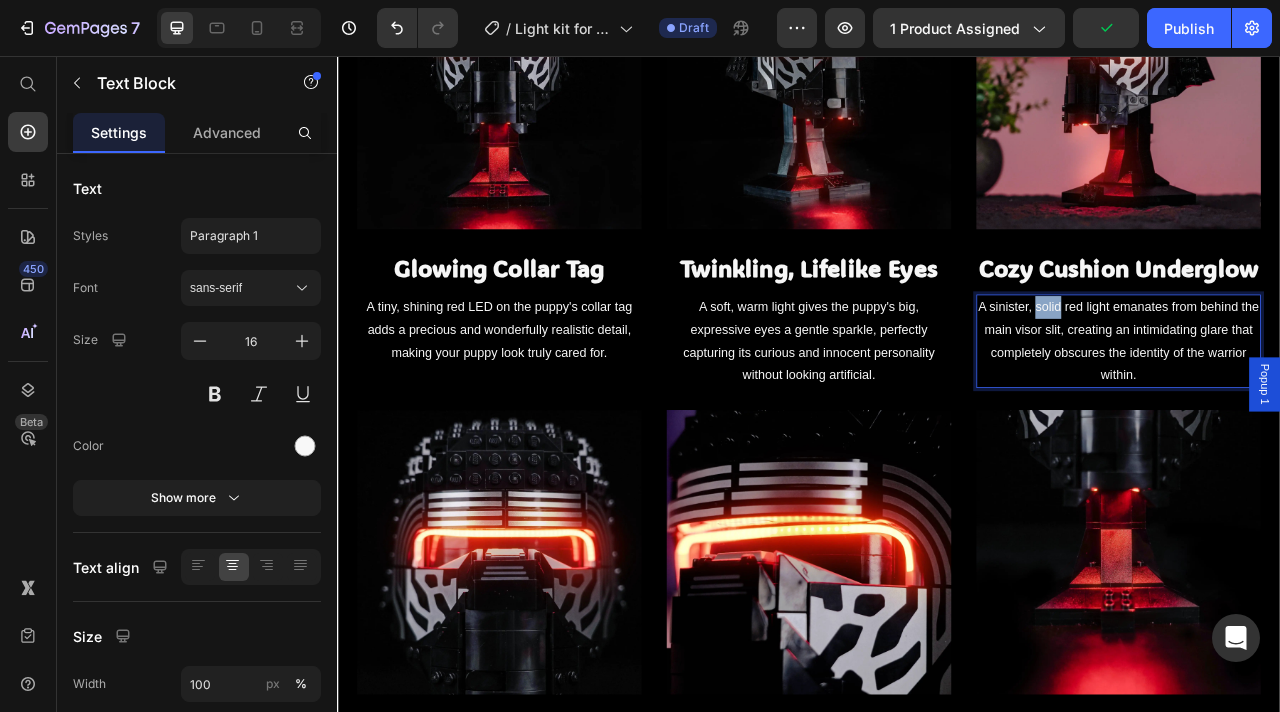 click on "A sinister, solid red light emanates from behind the main visor slit, creating an intimidating glare that completely obscures the identity of the warrior within." at bounding box center [1331, 418] 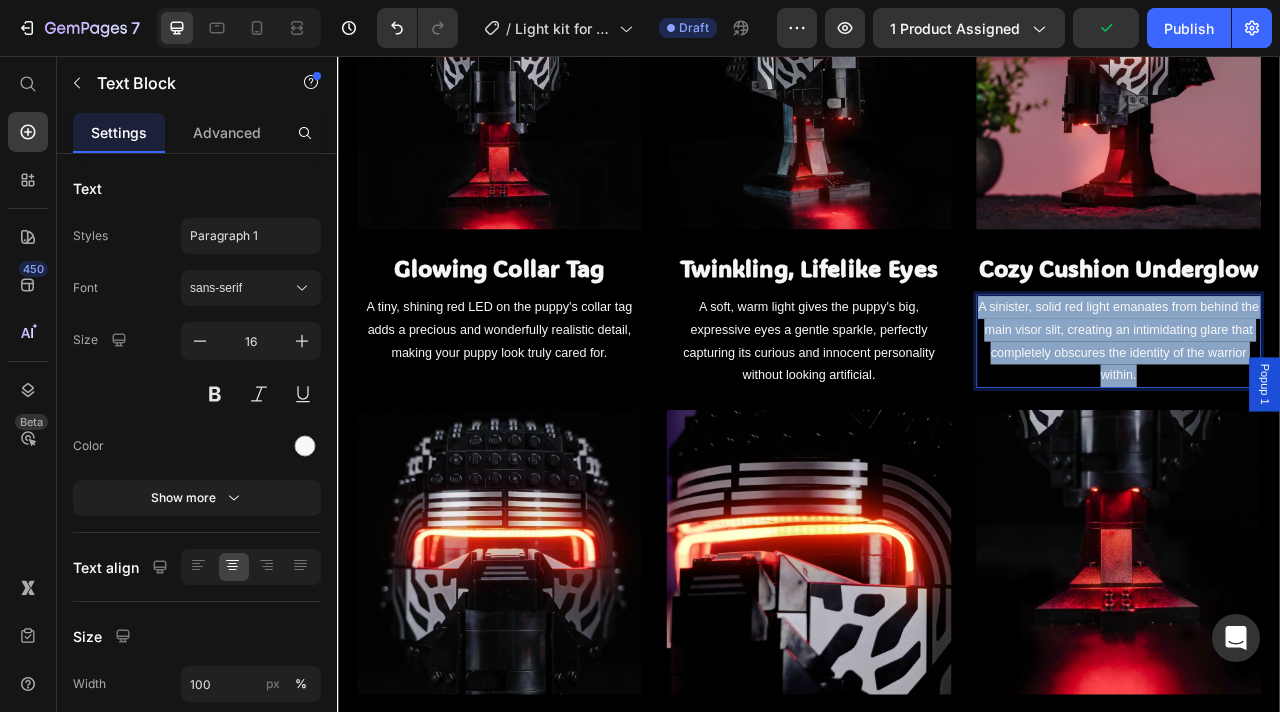 click on "A sinister, solid red light emanates from behind the main visor slit, creating an intimidating glare that completely obscures the identity of the warrior within." at bounding box center (1331, 418) 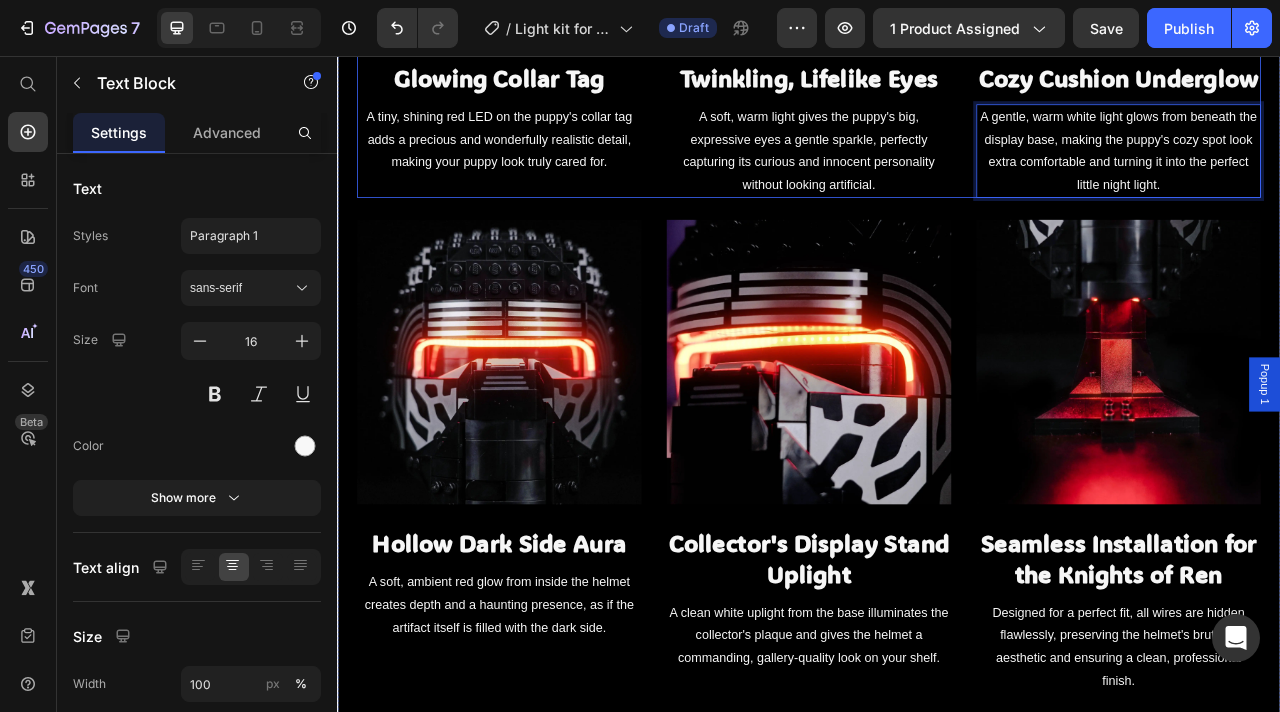 scroll, scrollTop: 2253, scrollLeft: 0, axis: vertical 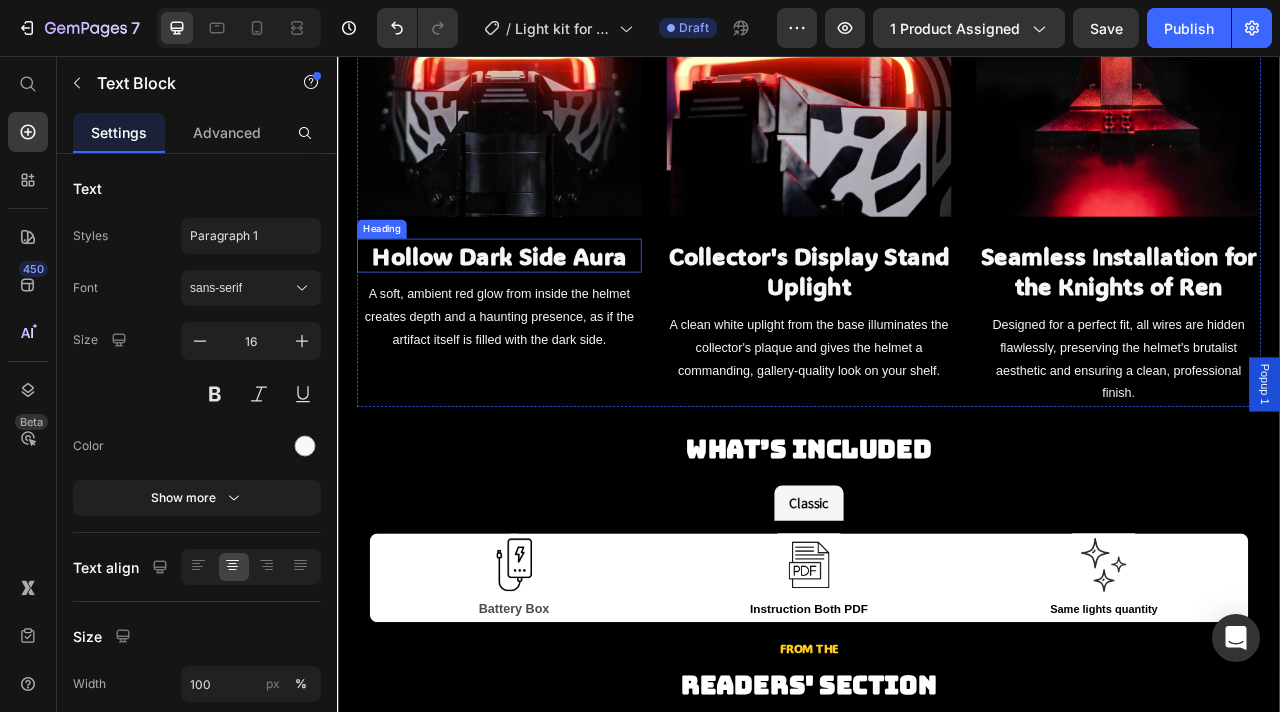 click on "Hollow Dark Side Aura" at bounding box center (543, 309) 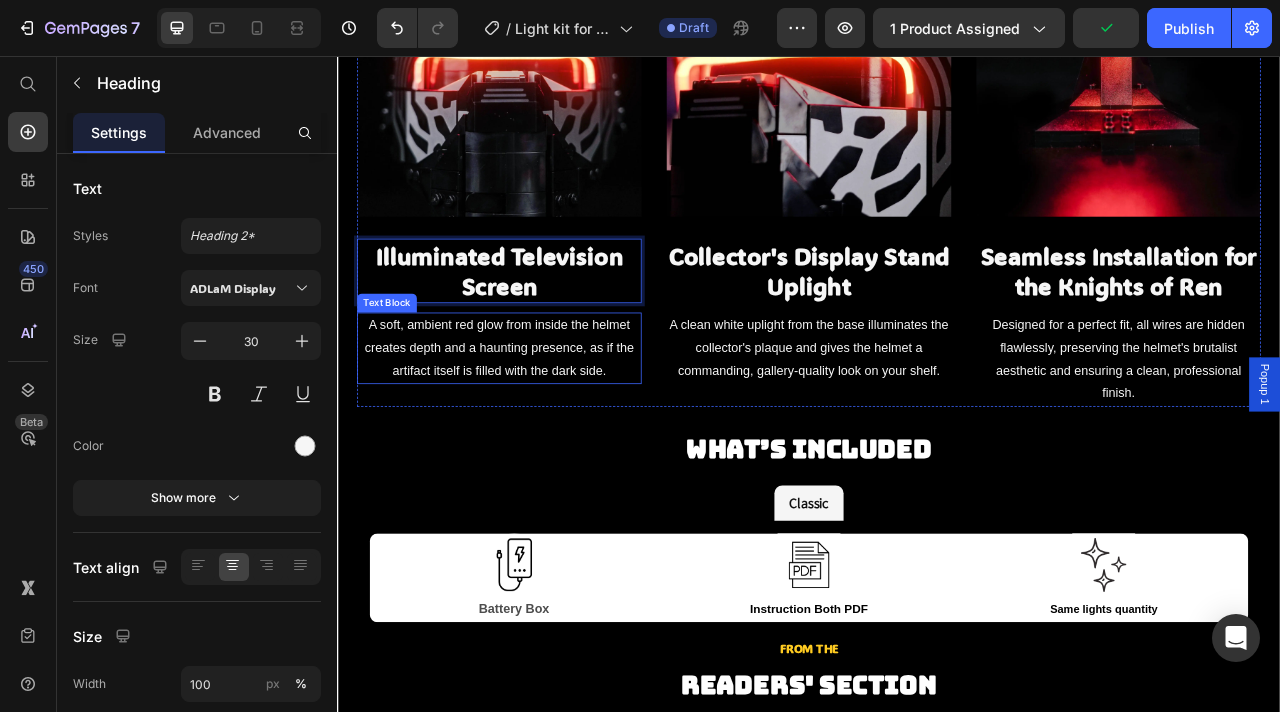 click on "A soft, ambient red glow from inside the helmet creates depth and a haunting presence, as if the artifact itself is filled with the dark side." at bounding box center (543, 427) 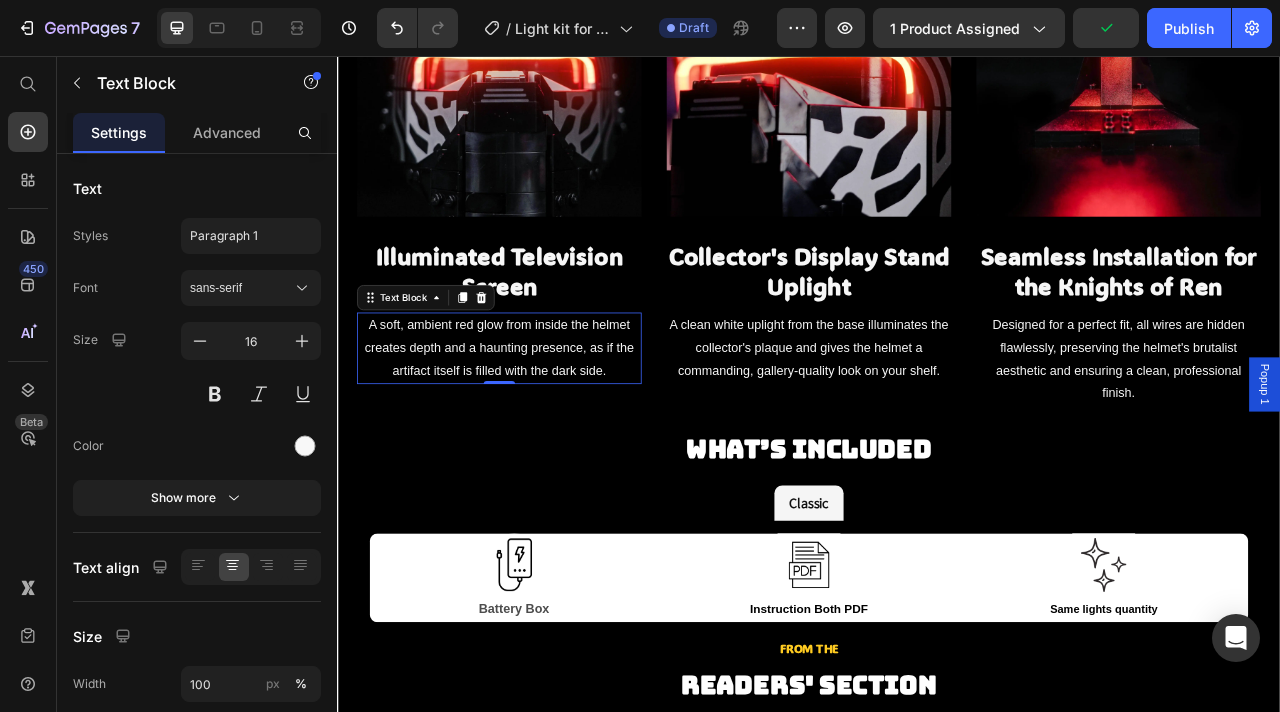 click on "A soft, ambient red glow from inside the helmet creates depth and a haunting presence, as if the artifact itself is filled with the dark side." at bounding box center (543, 427) 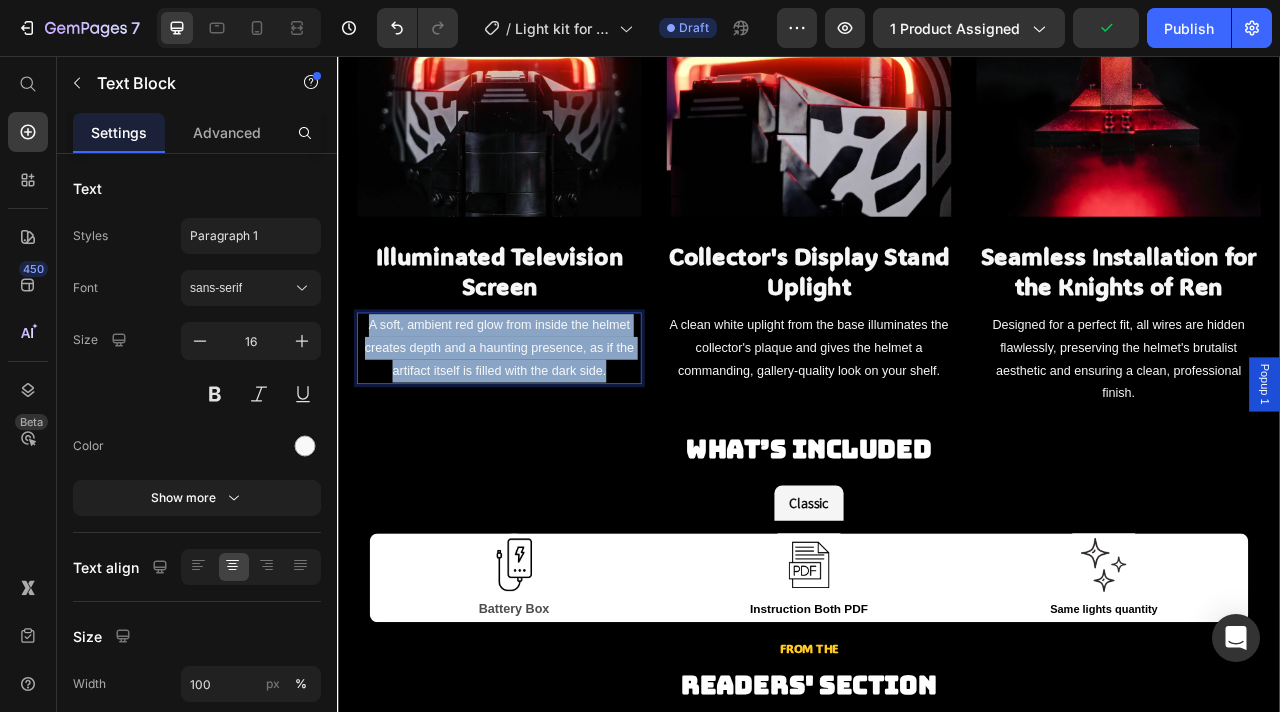 click on "A soft, ambient red glow from inside the helmet creates depth and a haunting presence, as if the artifact itself is filled with the dark side." at bounding box center (543, 427) 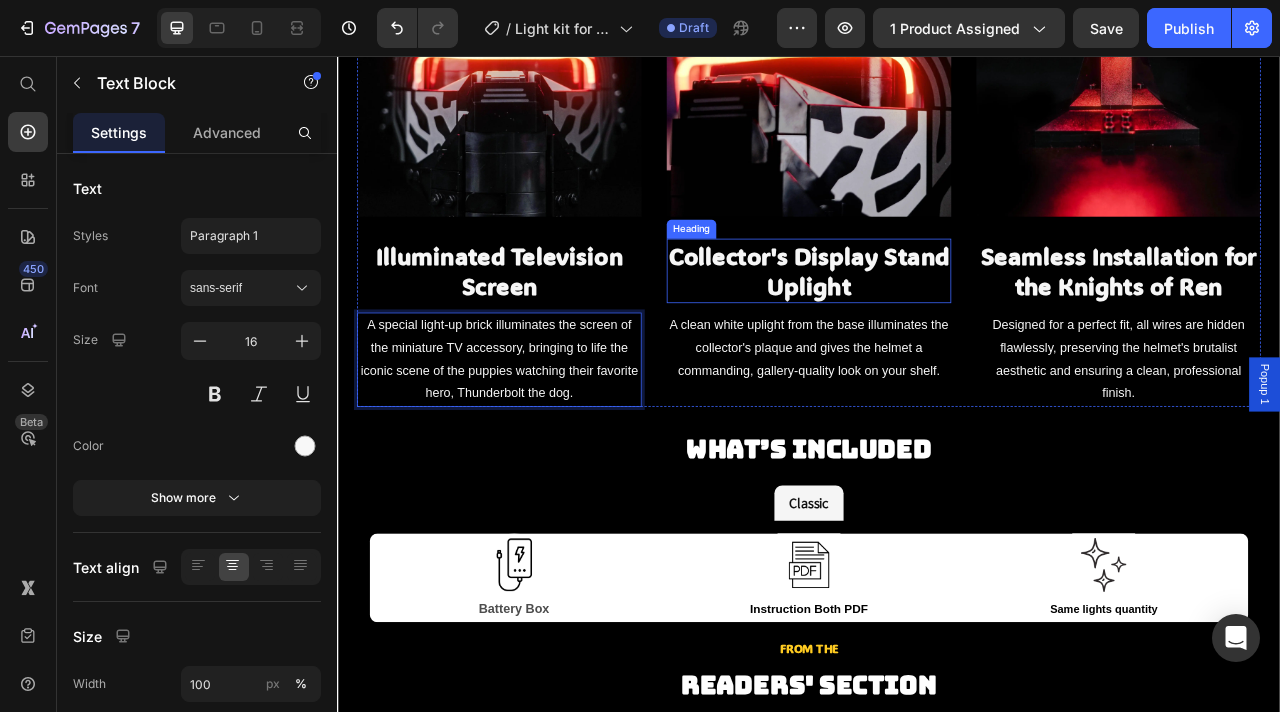 click on "Collector's Display Stand Uplight" at bounding box center [937, 329] 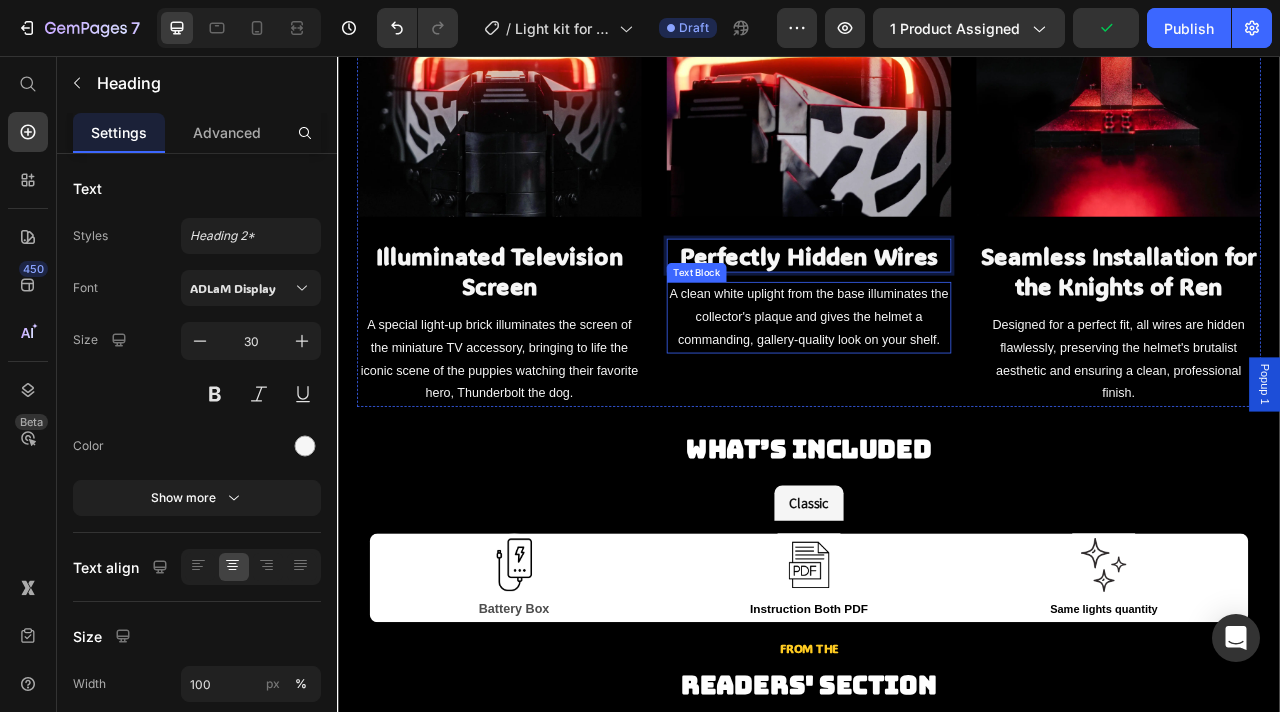 click on "A clean white uplight from the base illuminates the collector's plaque and gives the helmet a commanding, gallery-quality look on your shelf." at bounding box center [937, 388] 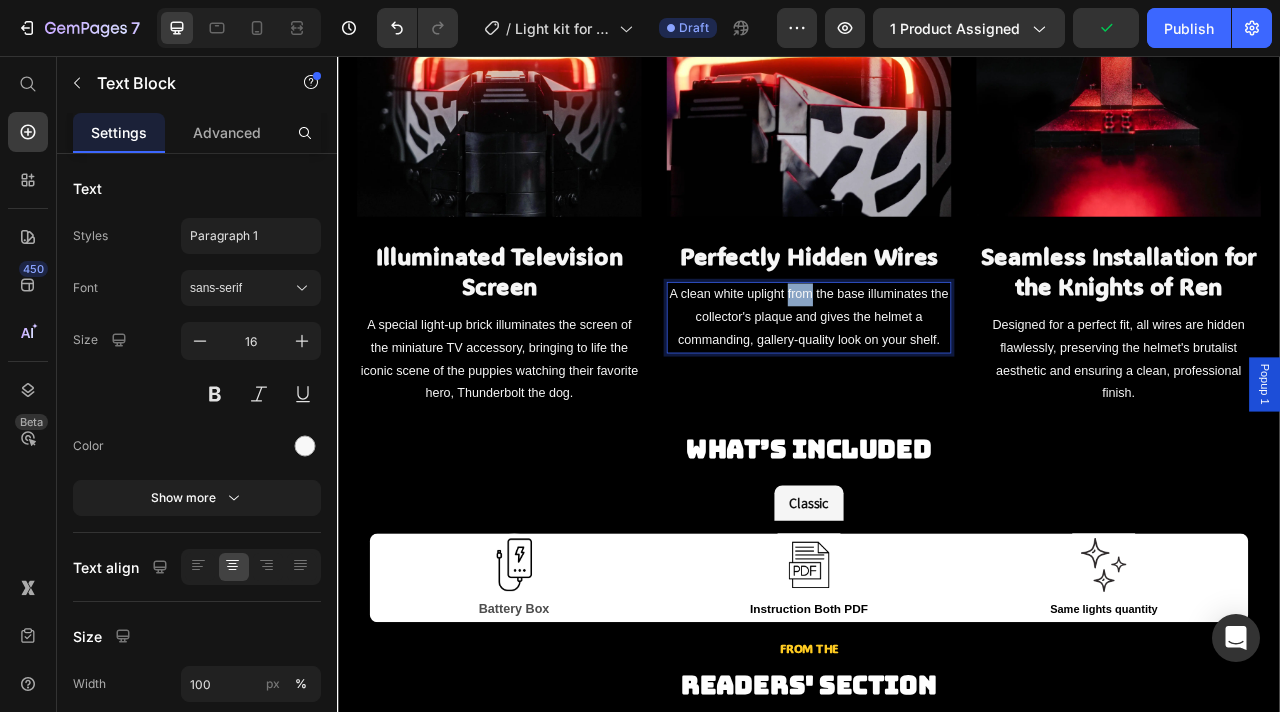 click on "A clean white uplight from the base illuminates the collector's plaque and gives the helmet a commanding, gallery-quality look on your shelf." at bounding box center [937, 388] 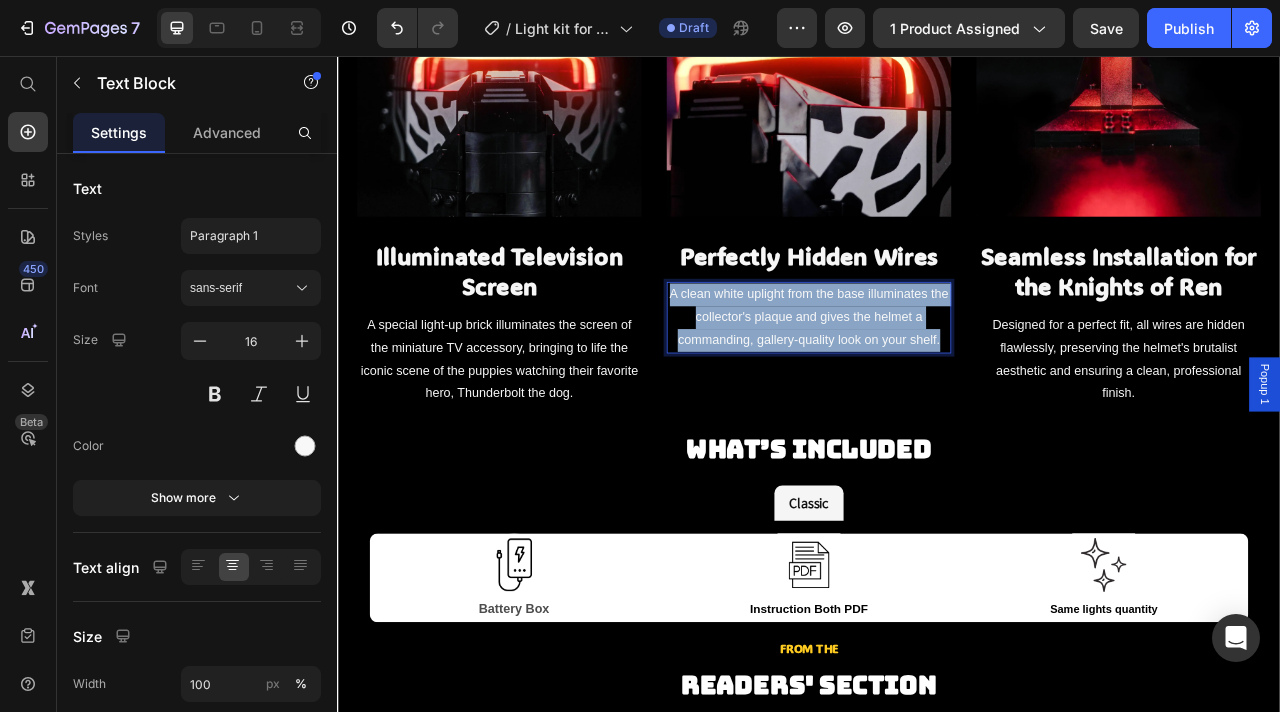 click on "A clean white uplight from the base illuminates the collector's plaque and gives the helmet a commanding, gallery-quality look on your shelf." at bounding box center (937, 388) 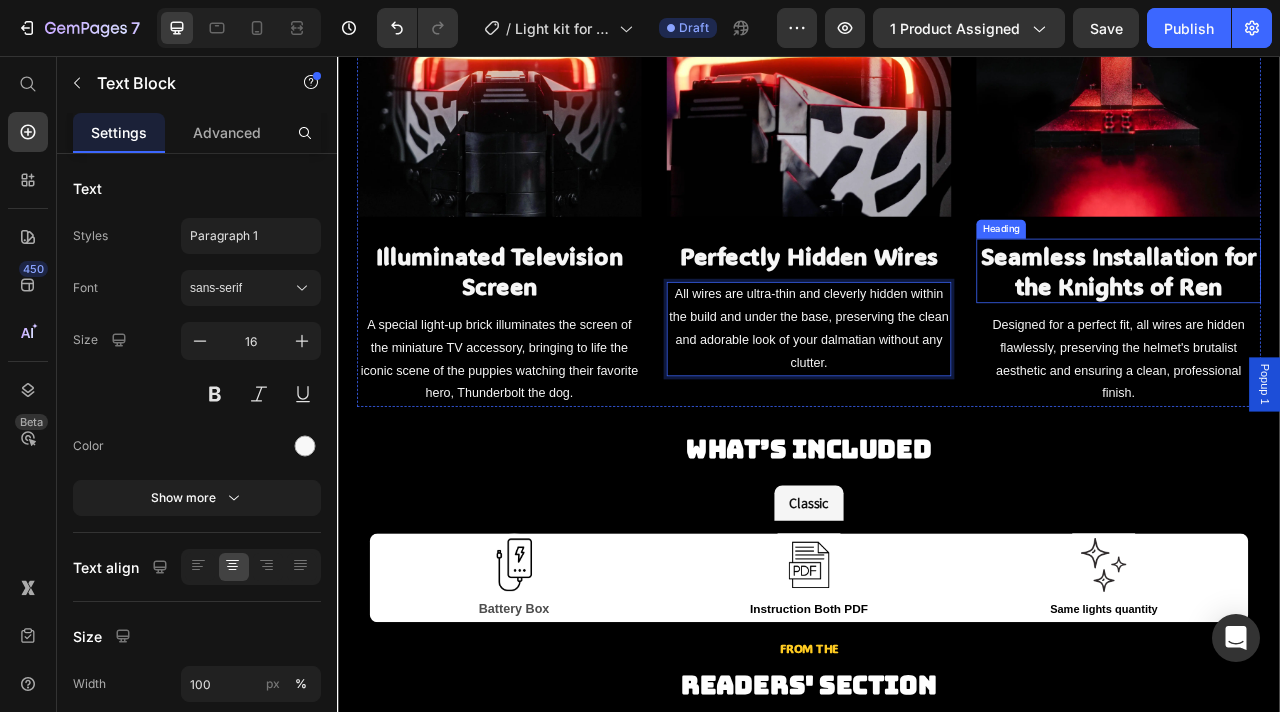 click on "Seamless Installation for the Knights of Ren" at bounding box center [1331, 329] 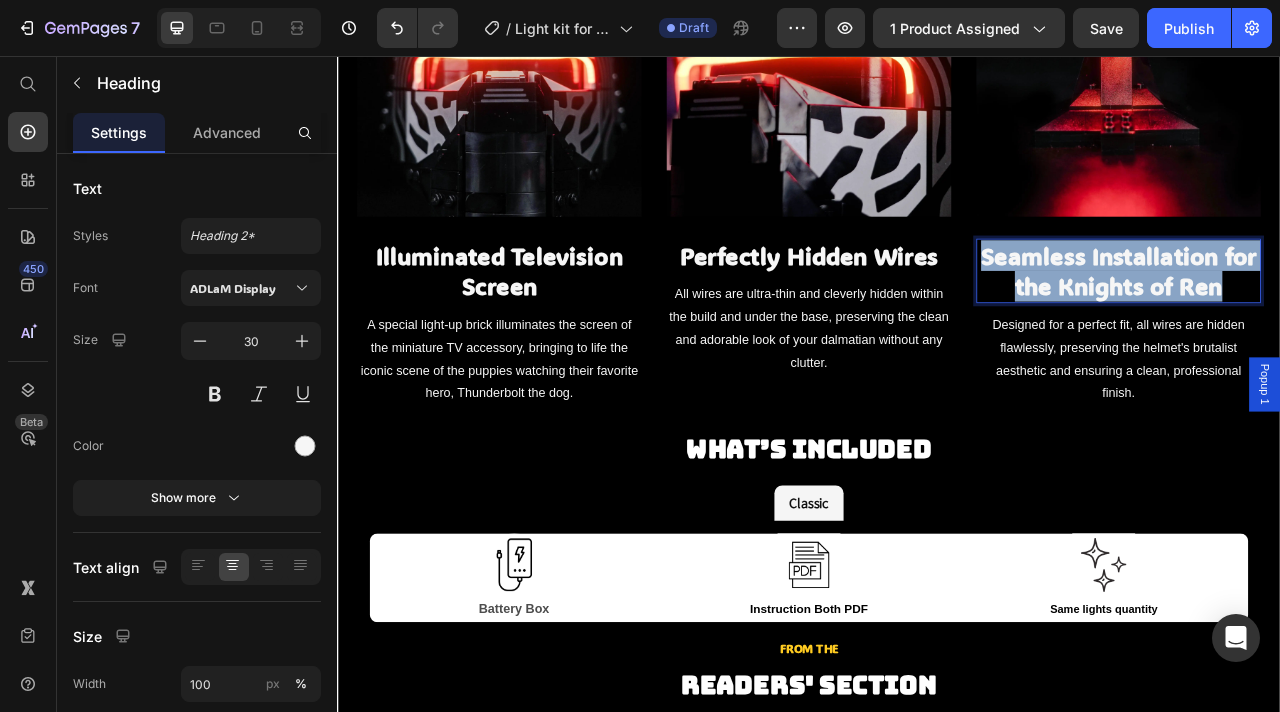 click on "Seamless Installation for the Knights of Ren" at bounding box center (1331, 329) 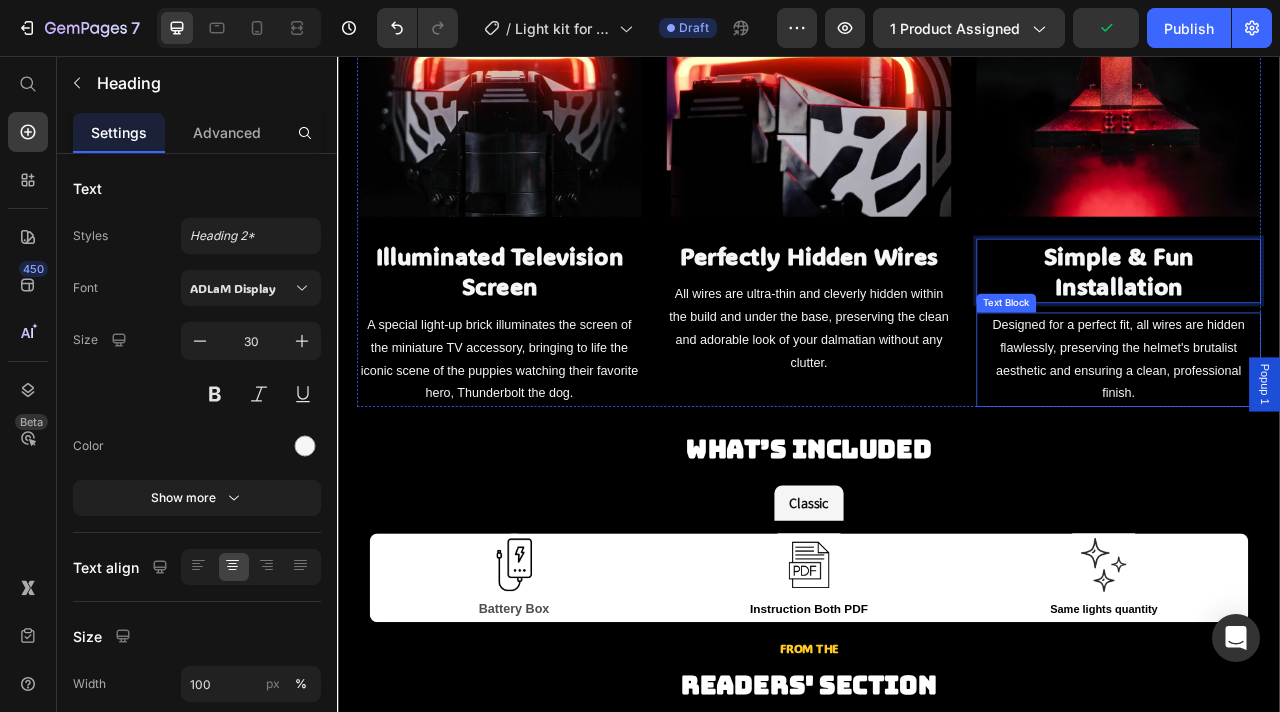 click on "Designed for a perfect fit, all wires are hidden flawlessly, preserving the helmet's brutalist aesthetic and ensuring a clean, professional finish." at bounding box center [1331, 441] 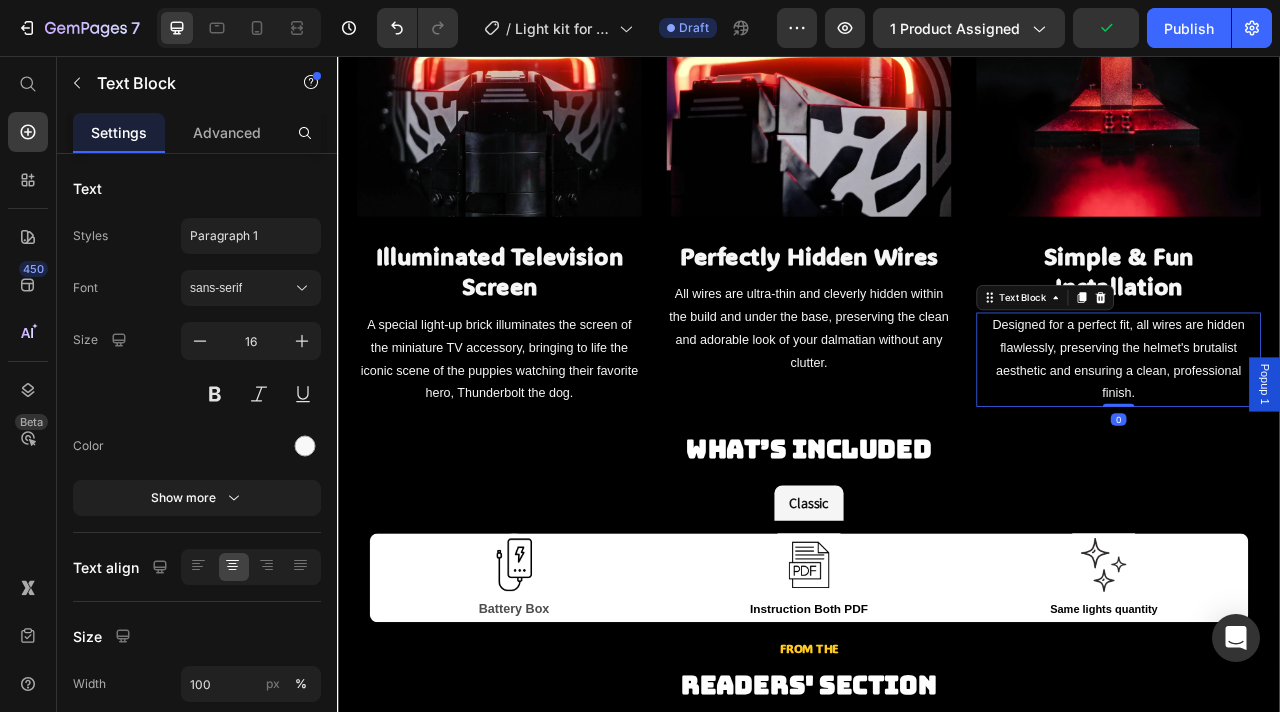 click on "Designed for a perfect fit, all wires are hidden flawlessly, preserving the helmet's brutalist aesthetic and ensuring a clean, professional finish." at bounding box center (1331, 441) 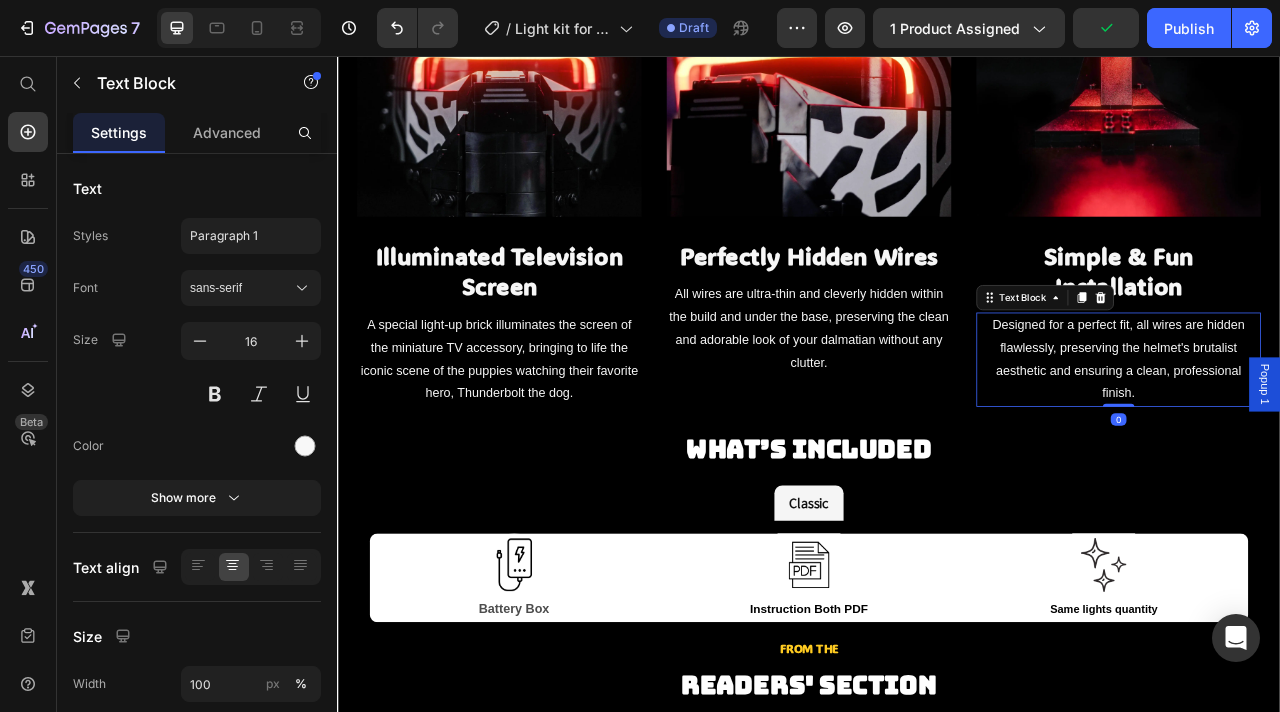 click on "Designed for a perfect fit, all wires are hidden flawlessly, preserving the helmet's brutalist aesthetic and ensuring a clean, professional finish." at bounding box center (1331, 441) 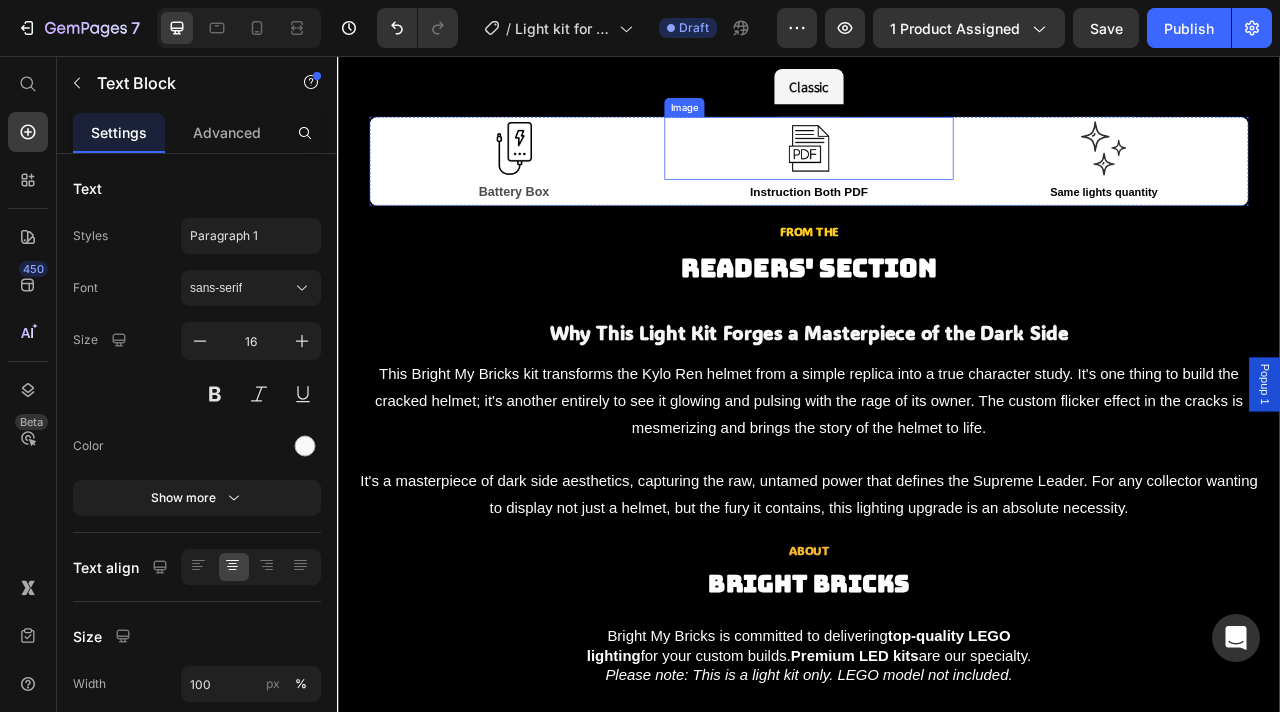 scroll, scrollTop: 2784, scrollLeft: 0, axis: vertical 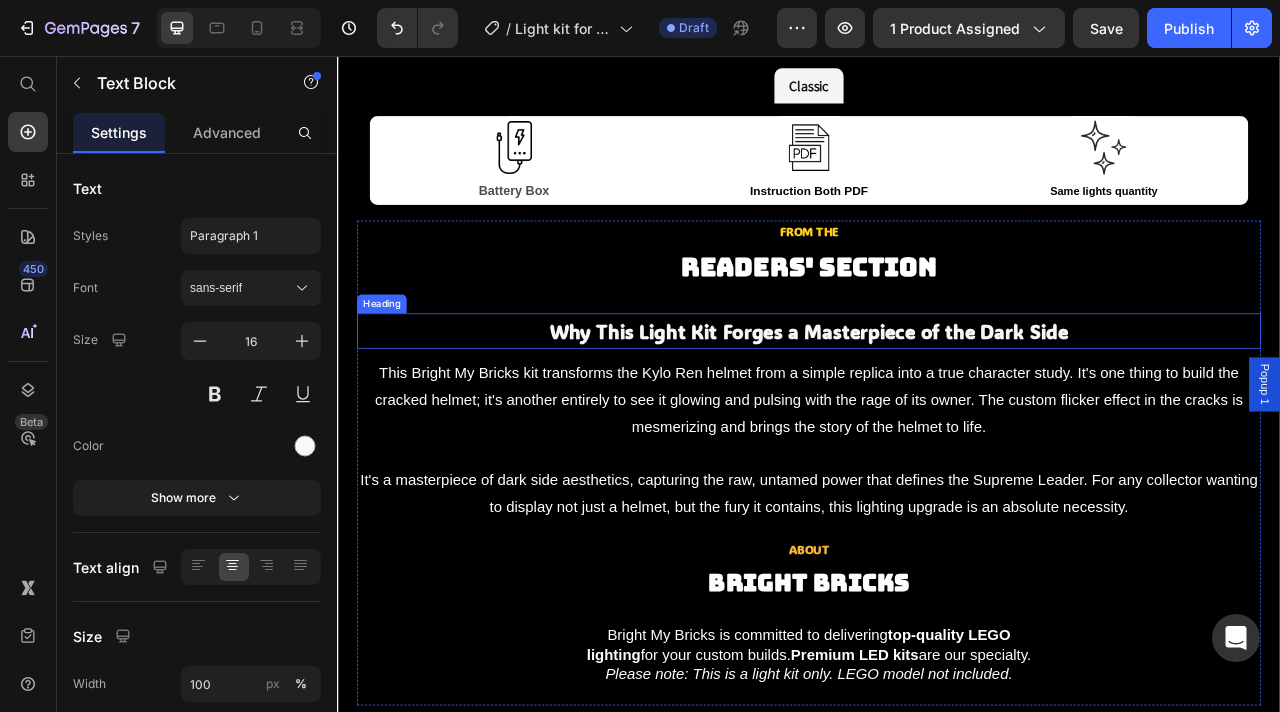 click on "Why This Light Kit Forges a Masterpiece of the Dark Side" at bounding box center (937, 406) 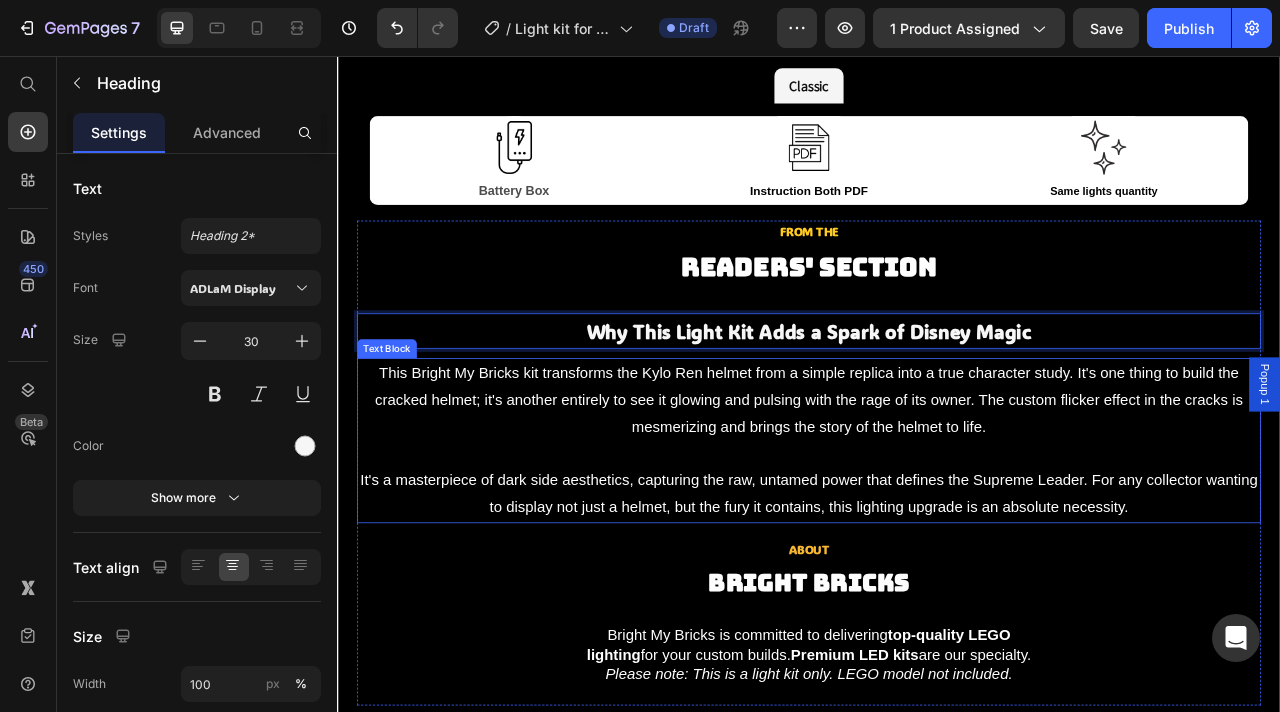 click at bounding box center [937, 562] 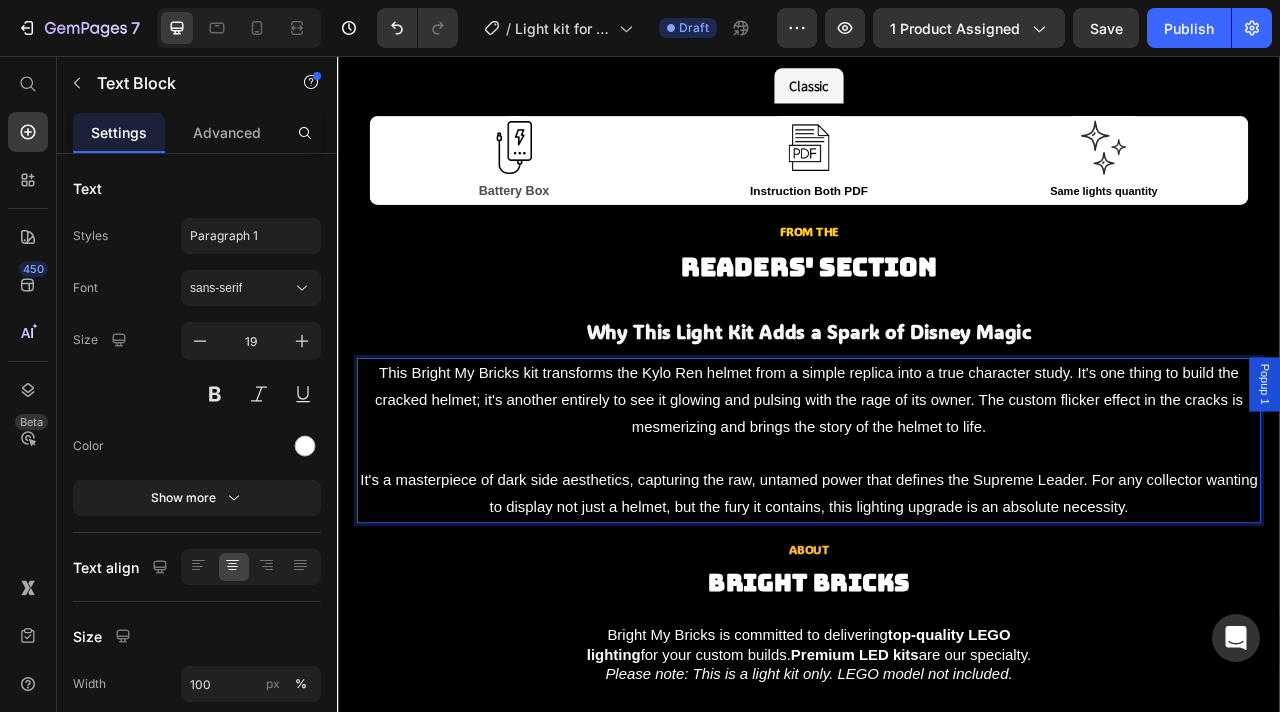 click on "It's a masterpiece of dark side aesthetics, capturing the raw, untamed power that defines the Supreme Leader. For any collector wanting to display not just a helmet, but the fury it contains, this lighting upgrade is an absolute necessity." at bounding box center [937, 613] 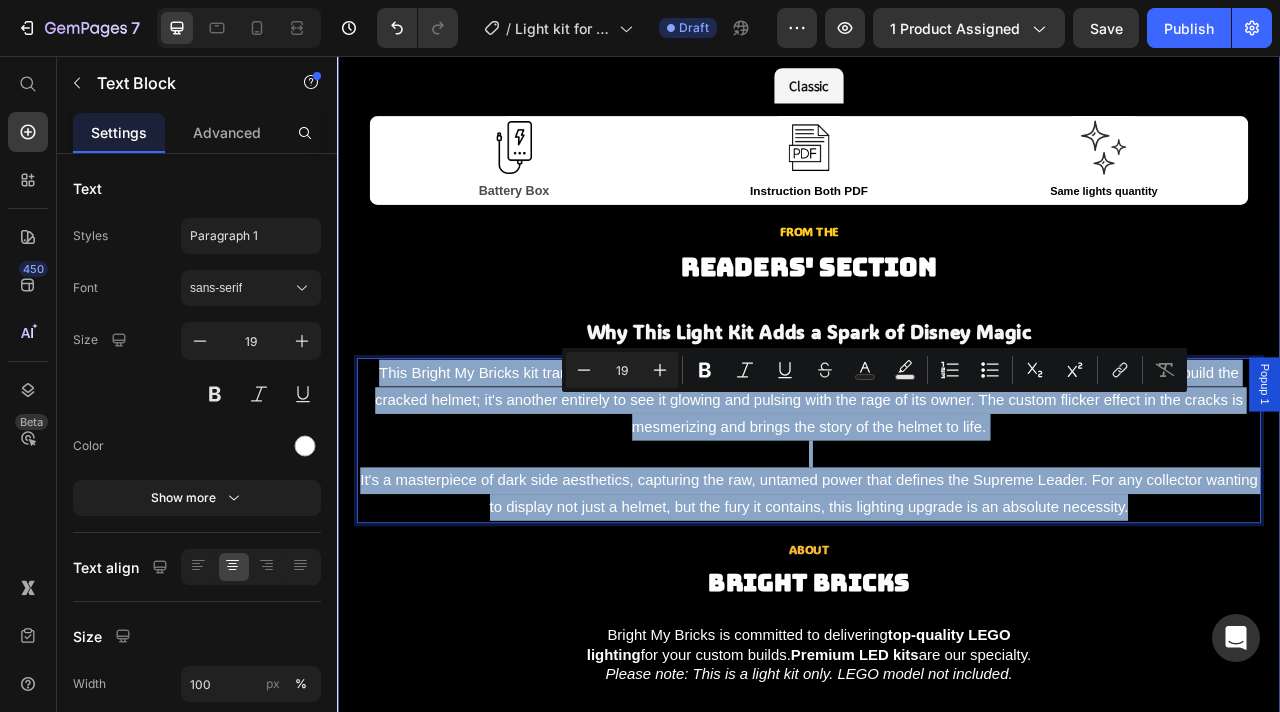 drag, startPoint x: 1371, startPoint y: 671, endPoint x: 353, endPoint y: 510, distance: 1030.6527 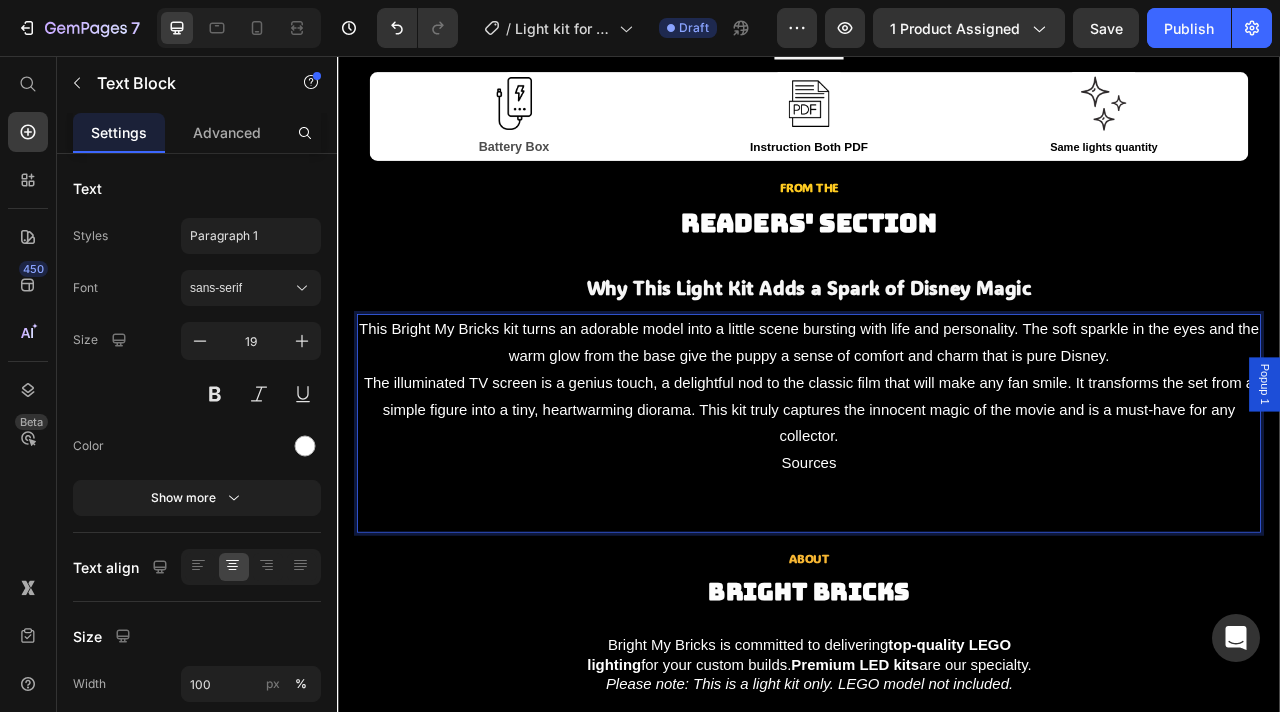 scroll, scrollTop: 314, scrollLeft: 0, axis: vertical 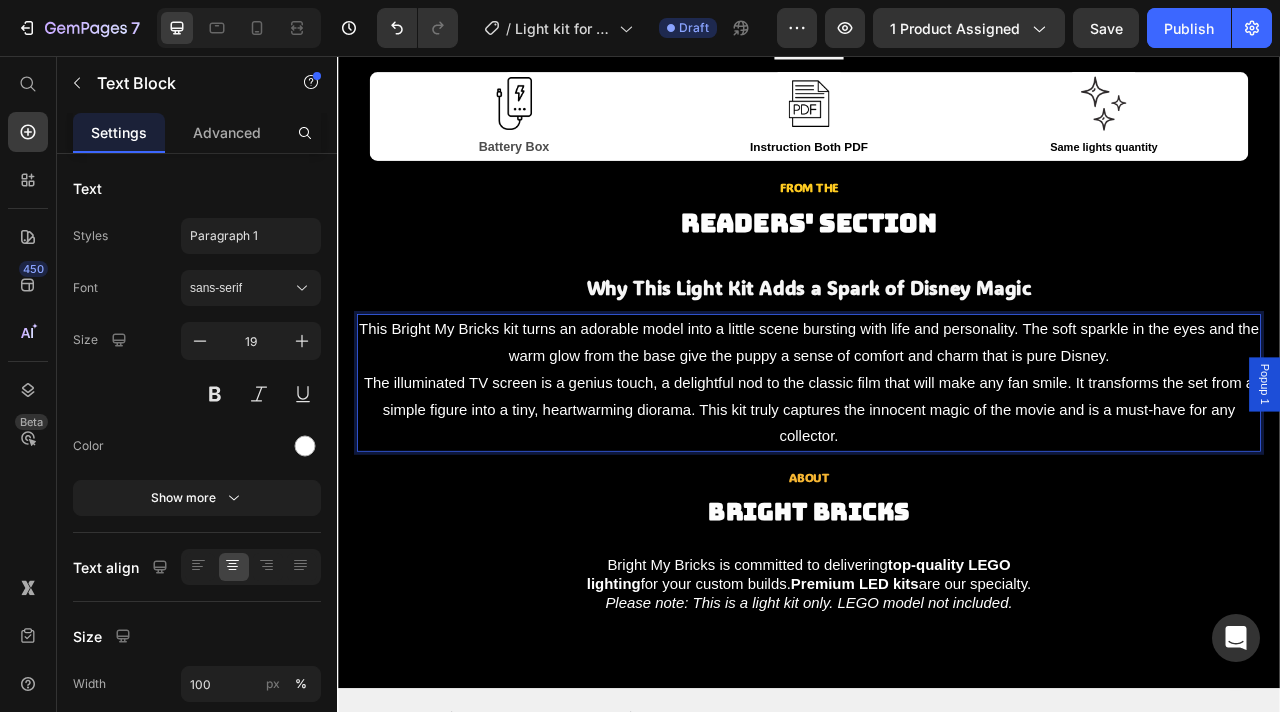 click on "This Bright My Bricks kit turns an adorable model into a little scene bursting with life and personality. The soft sparkle in the eyes and the warm glow from the base give the puppy a sense of comfort and charm that is pure Disney." at bounding box center (937, 420) 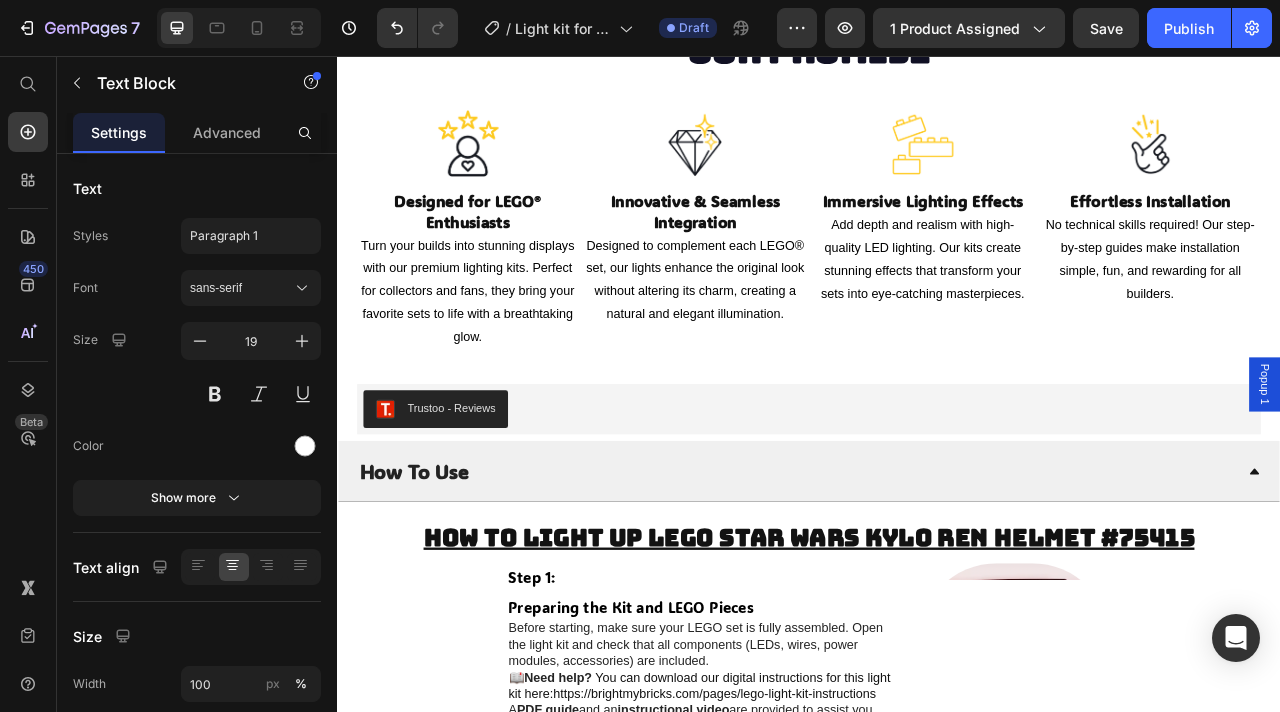 scroll, scrollTop: 3969, scrollLeft: 0, axis: vertical 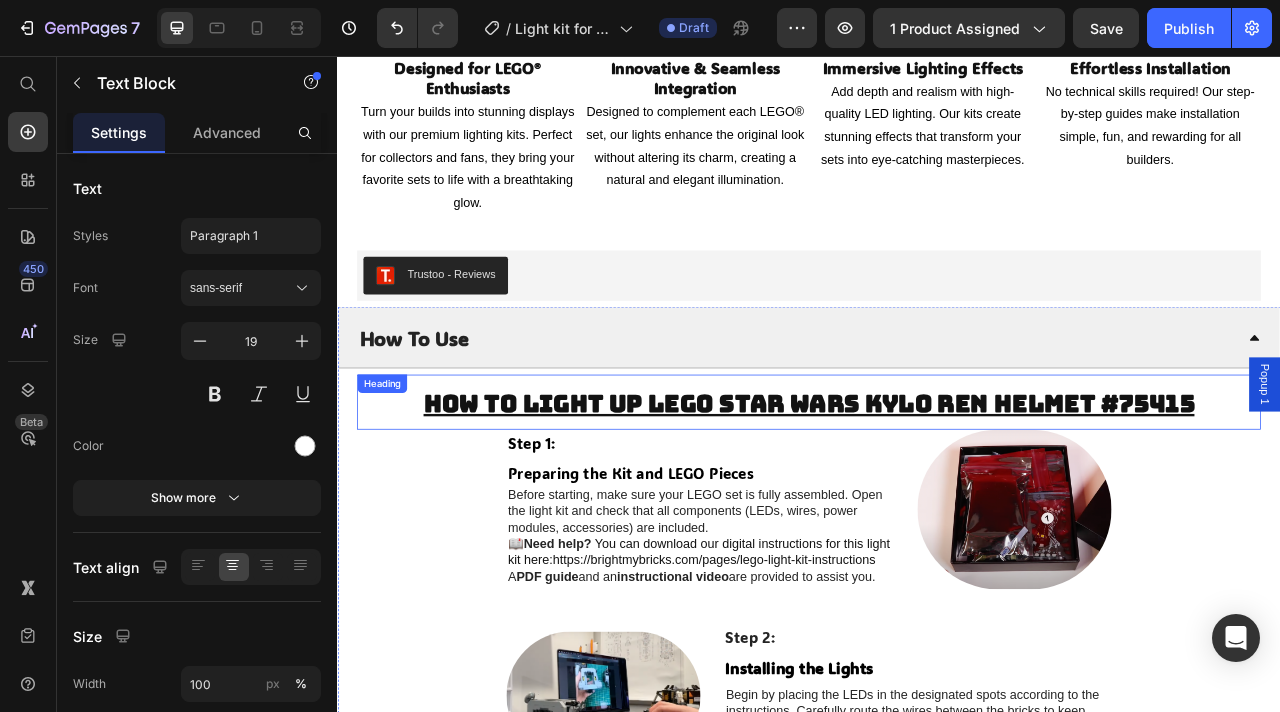 click on "How to light up LEGO Star Wars Kylo Ren Helmet #75415" at bounding box center (937, 498) 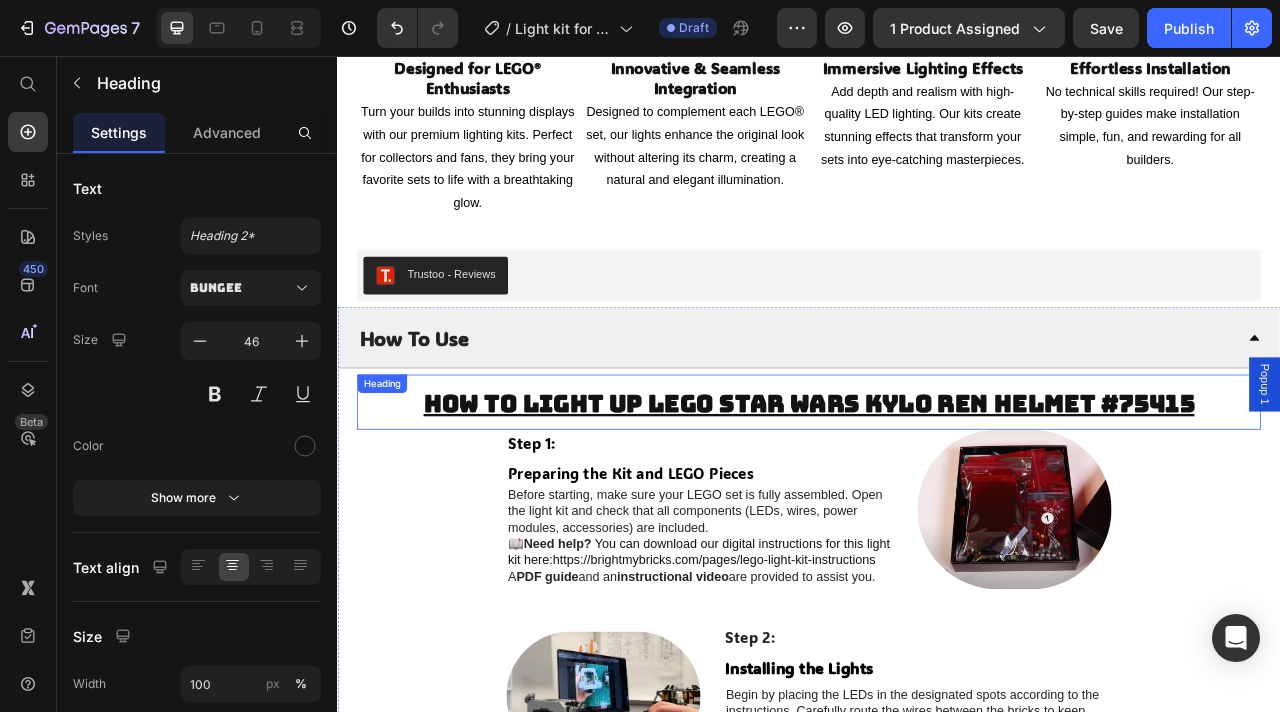 scroll, scrollTop: 0, scrollLeft: 0, axis: both 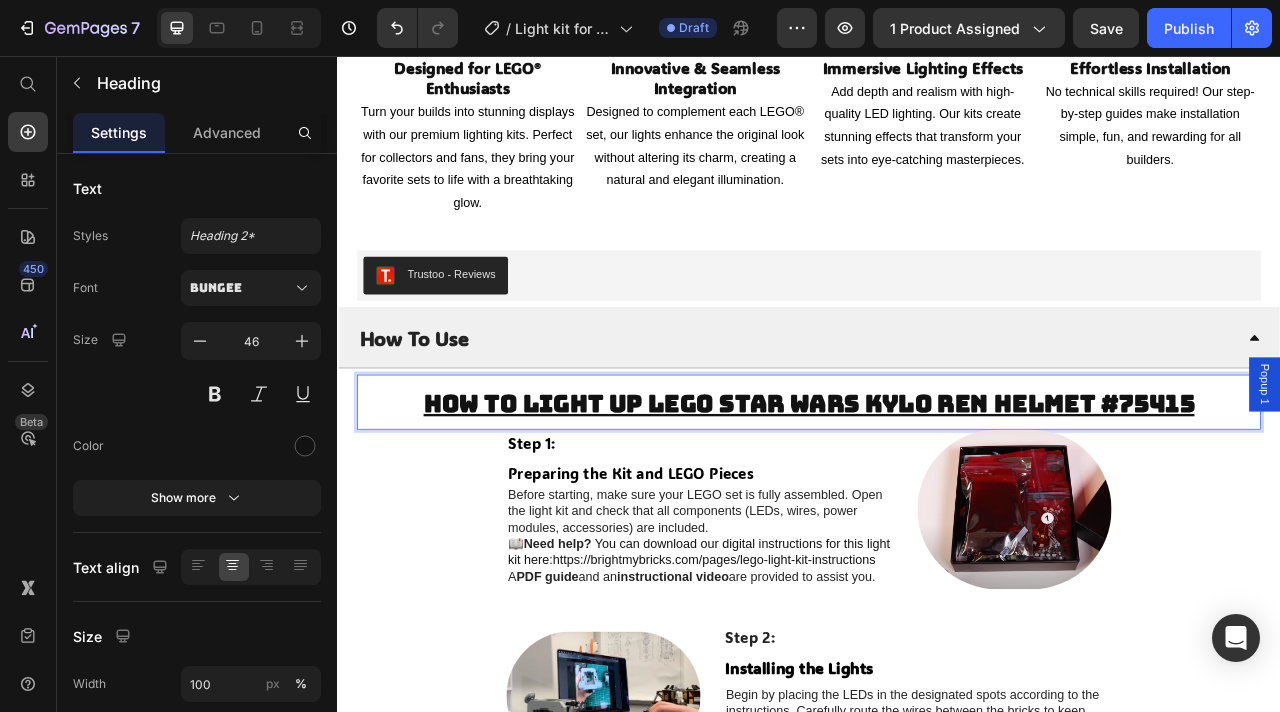 click on "How to light up LEGO Star Wars Kylo Ren Helmet #75415" at bounding box center (937, 496) 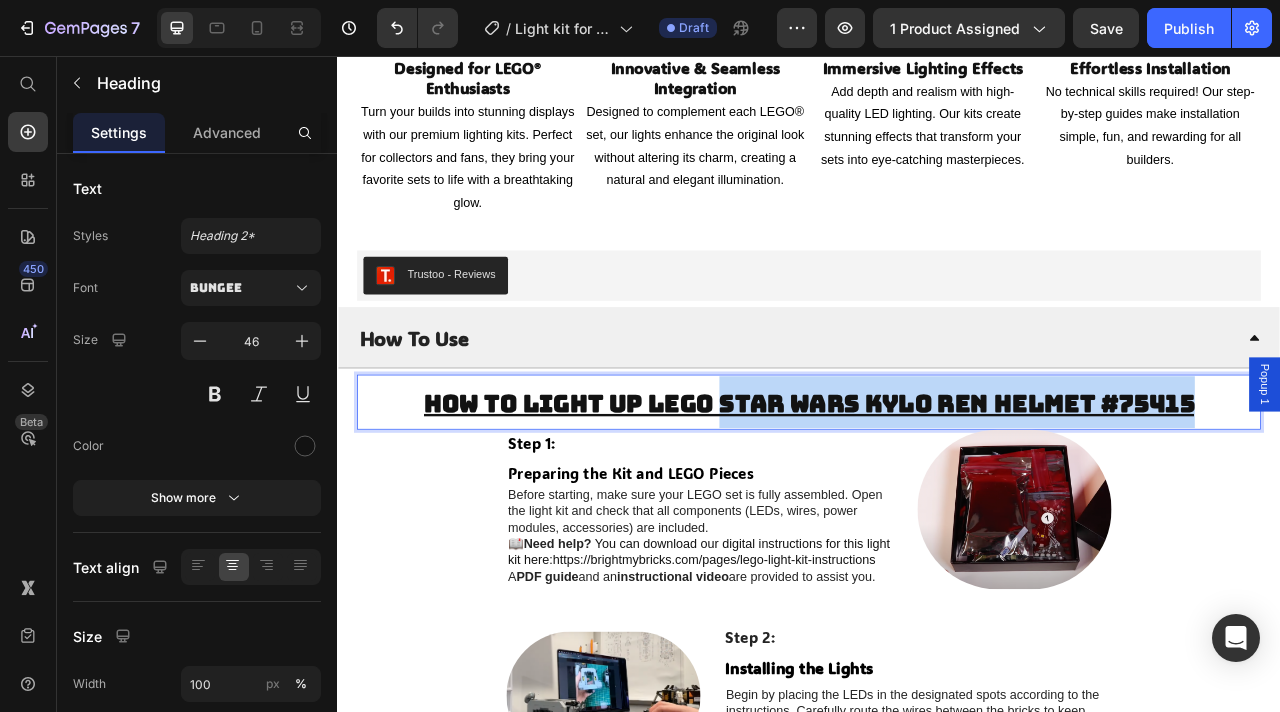 drag, startPoint x: 1445, startPoint y: 538, endPoint x: 831, endPoint y: 537, distance: 614.0008 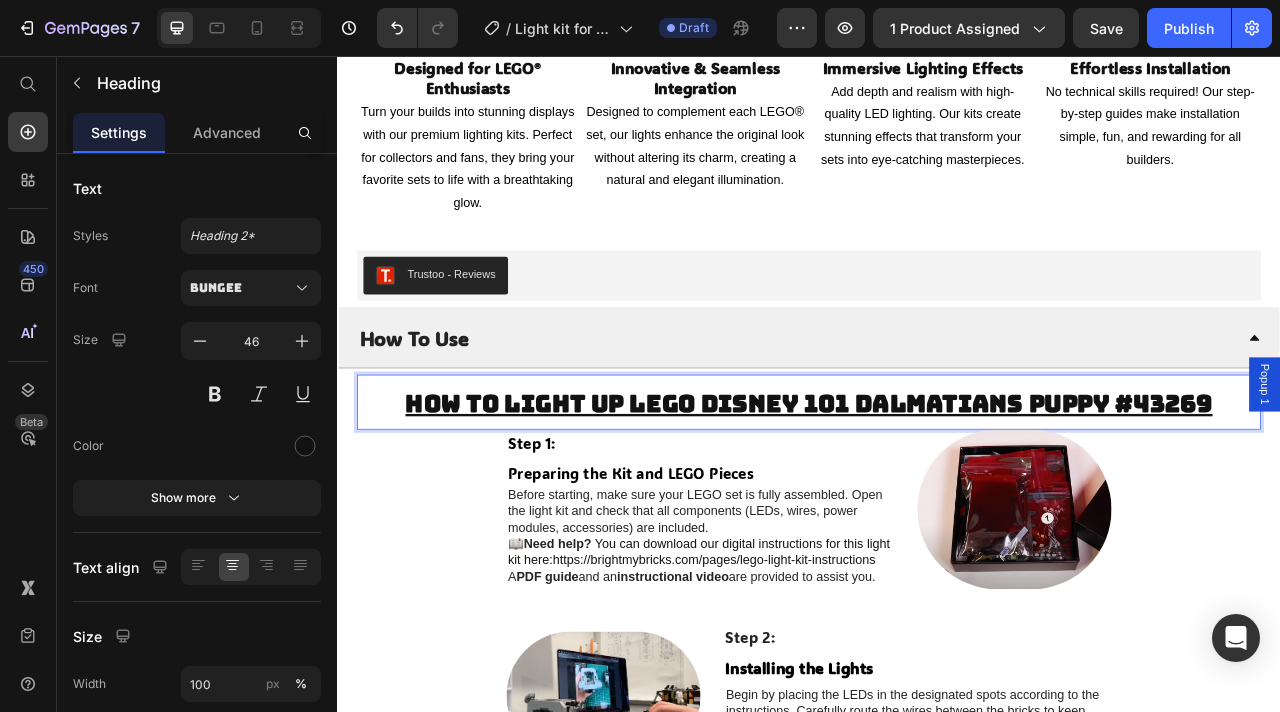 click on "How to light up LEGO Disney 101 Dalmatians Puppy #43269" at bounding box center (937, 498) 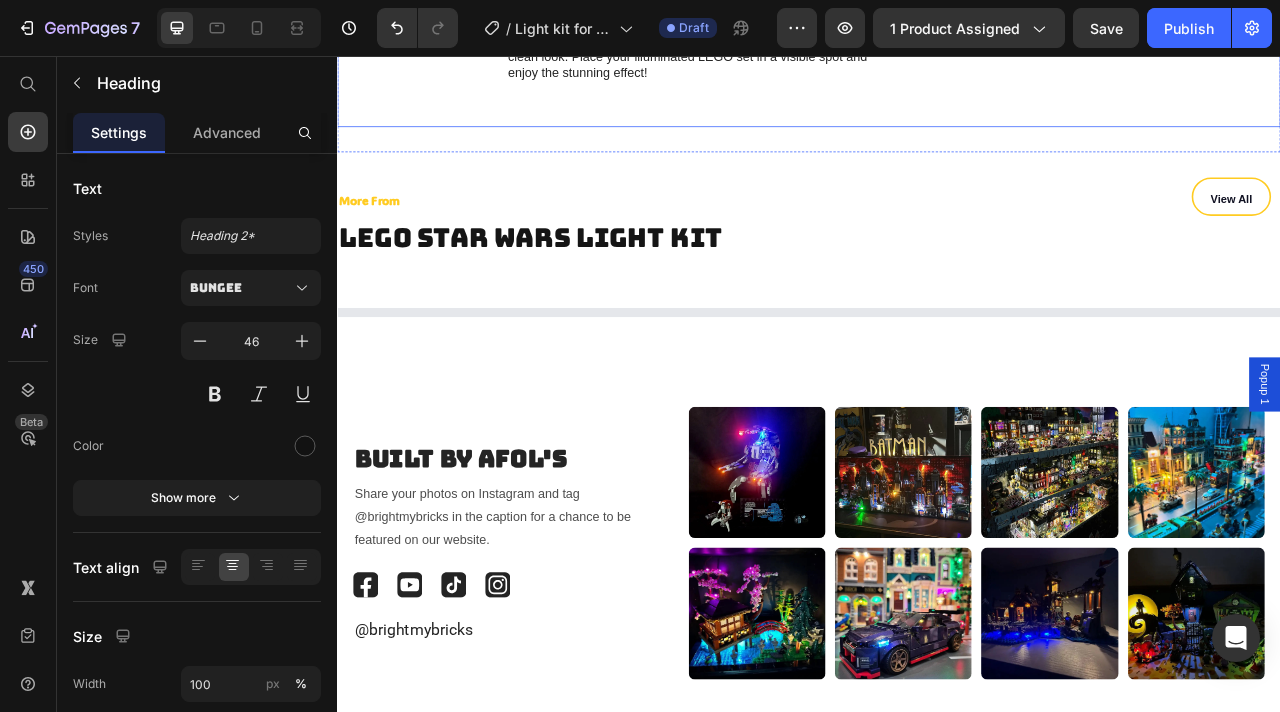 scroll, scrollTop: 5437, scrollLeft: 0, axis: vertical 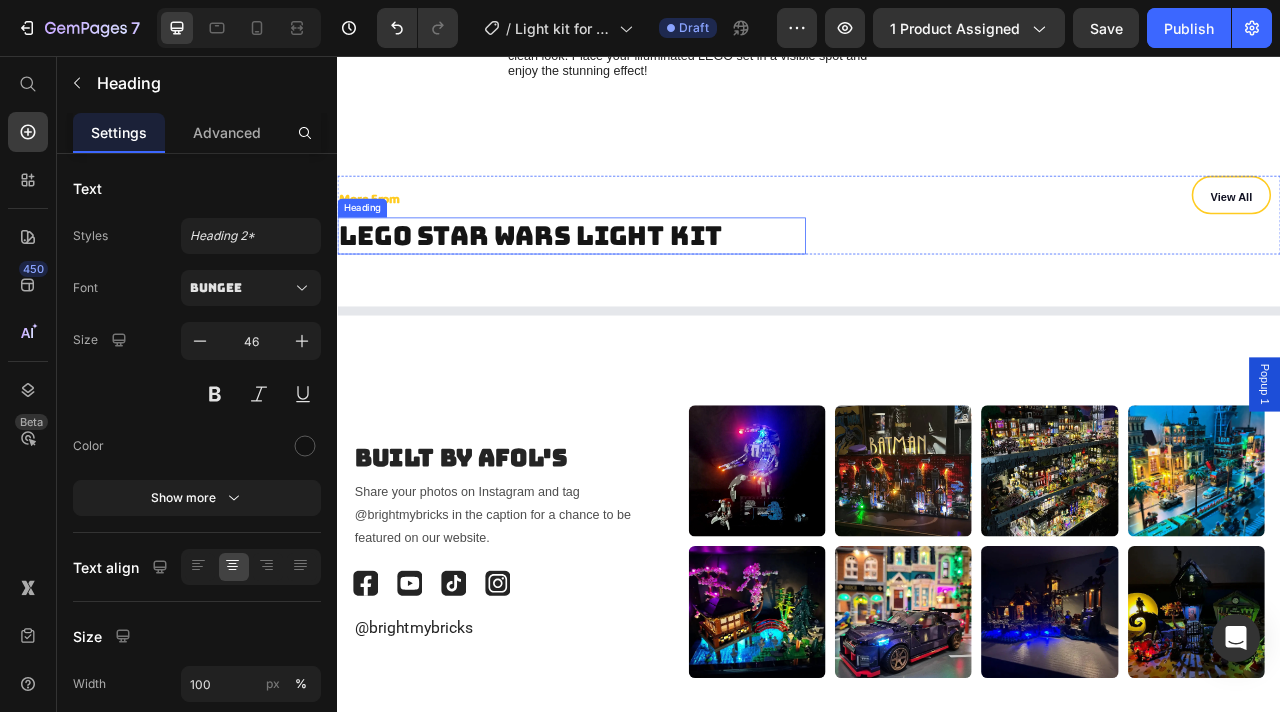 click on "LEGO star wars Light Kit" at bounding box center (635, 284) 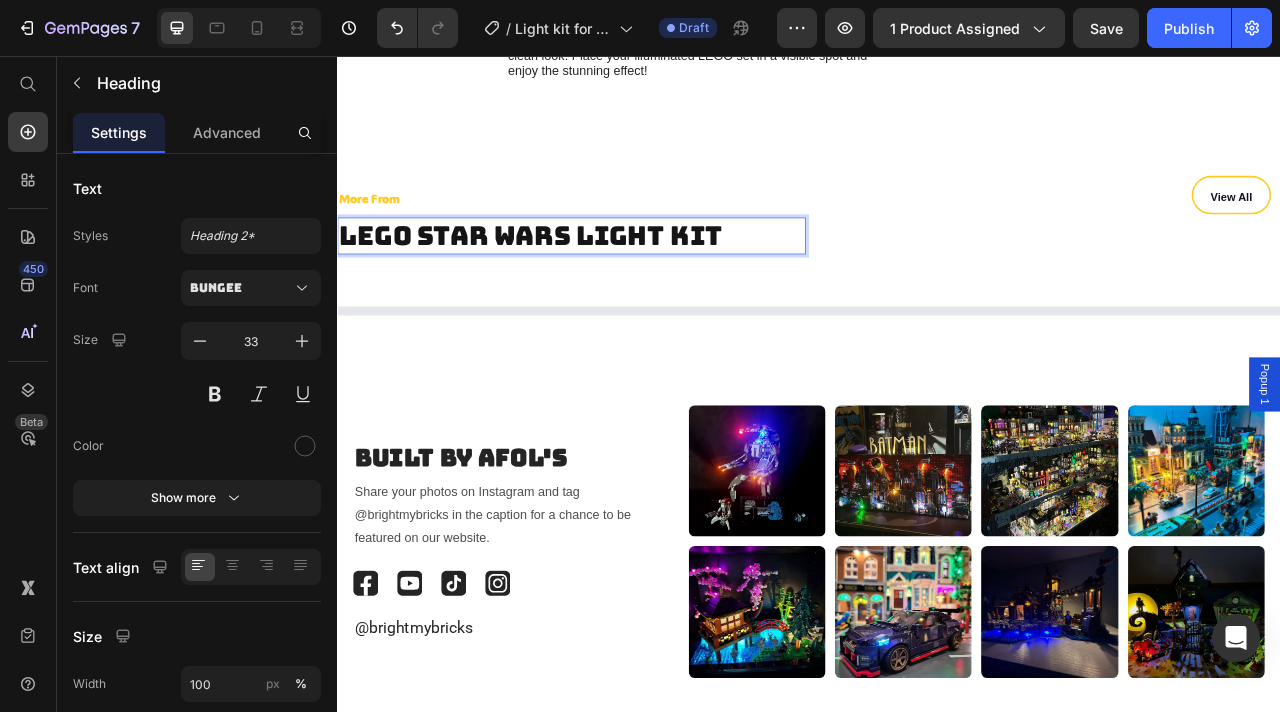 click on "LEGO star wars Light Kit" at bounding box center [635, 284] 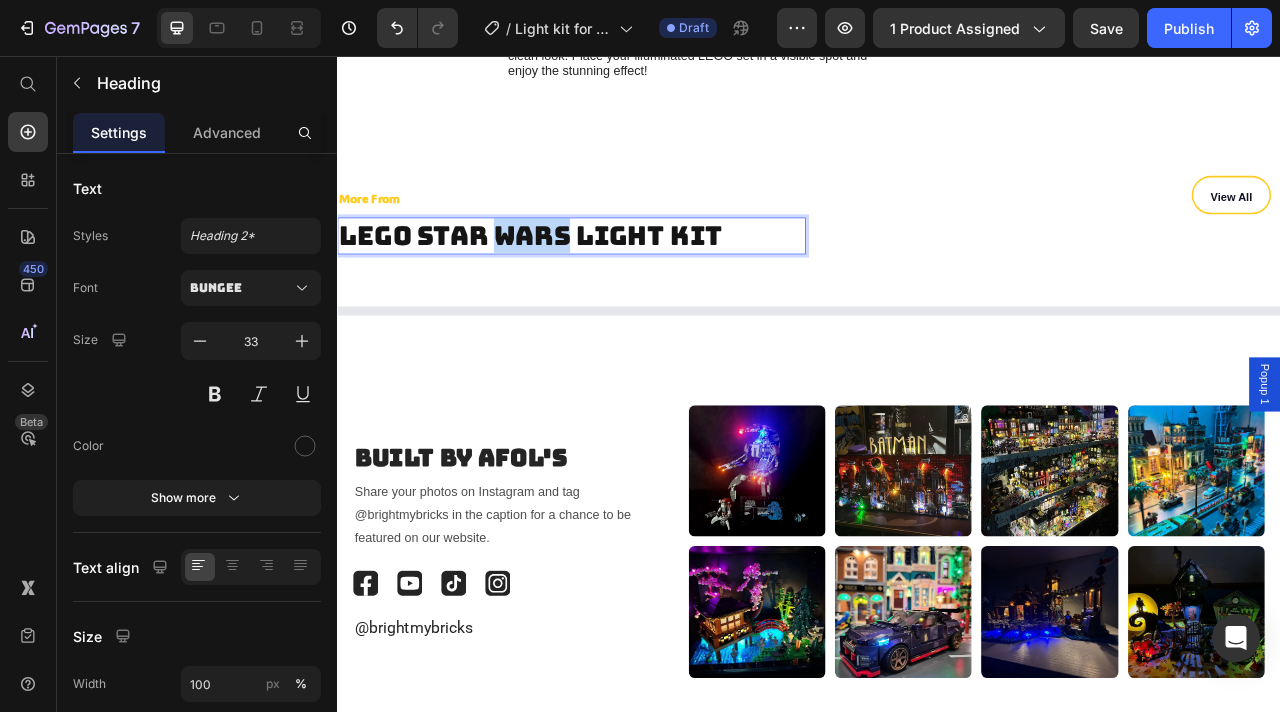 click on "LEGO star wars Light Kit" at bounding box center (635, 284) 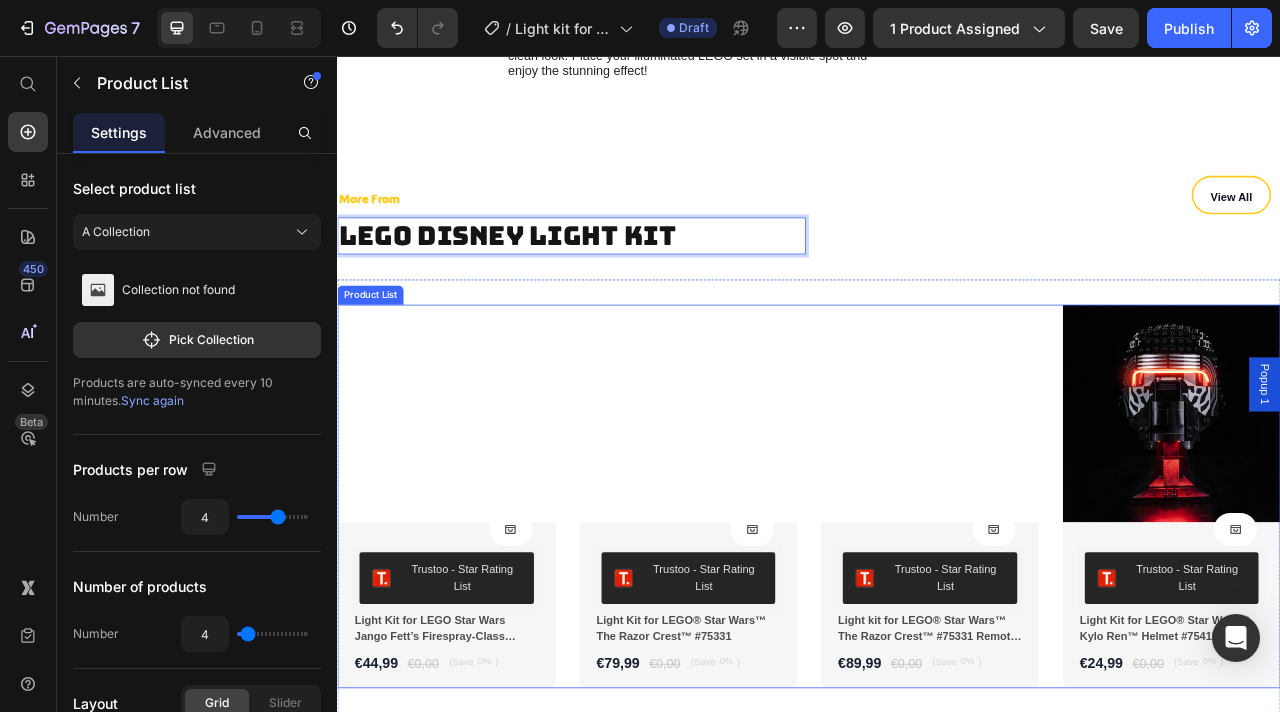 click on "Product Images
Product Cart Button Trustoo - Star Rating List Trustoo Light Kit for LEGO Star Wars Jango Fett’s Firespray-Class Starship #75409 Product Title €44,99 Product Price €0,00 Product Price (Save 0% ) Product Tag Row Row Row Row Product Images
Product Cart Button Trustoo - Star Rating List Trustoo Light Kit for LEGO® Star Wars™ The Razor Crest™ #75331 Product Title €79,99 Product Price €0,00 Product Price (Save 0% ) Product Tag Row Row Row Row Product Images
Product Cart Button Trustoo - Star Rating List Trustoo Light kit for LEGO® Star Wars™ The Razor Crest™ #75331 Remote Control Version Product Title €89,99 Product Price €0,00 Product Price (Save 0% ) Product Tag Row Row Row Row Product Images
Product Cart Button Trustoo - Star Rating List Trustoo Light Kit for LEGO® Star Wars™ Kylo Ren™ Helmet #75415 Product Title €24,99 Product Price €0,00 Product Price (Save 0% ) Product Tag Row Row Row Row" at bounding box center (937, 616) 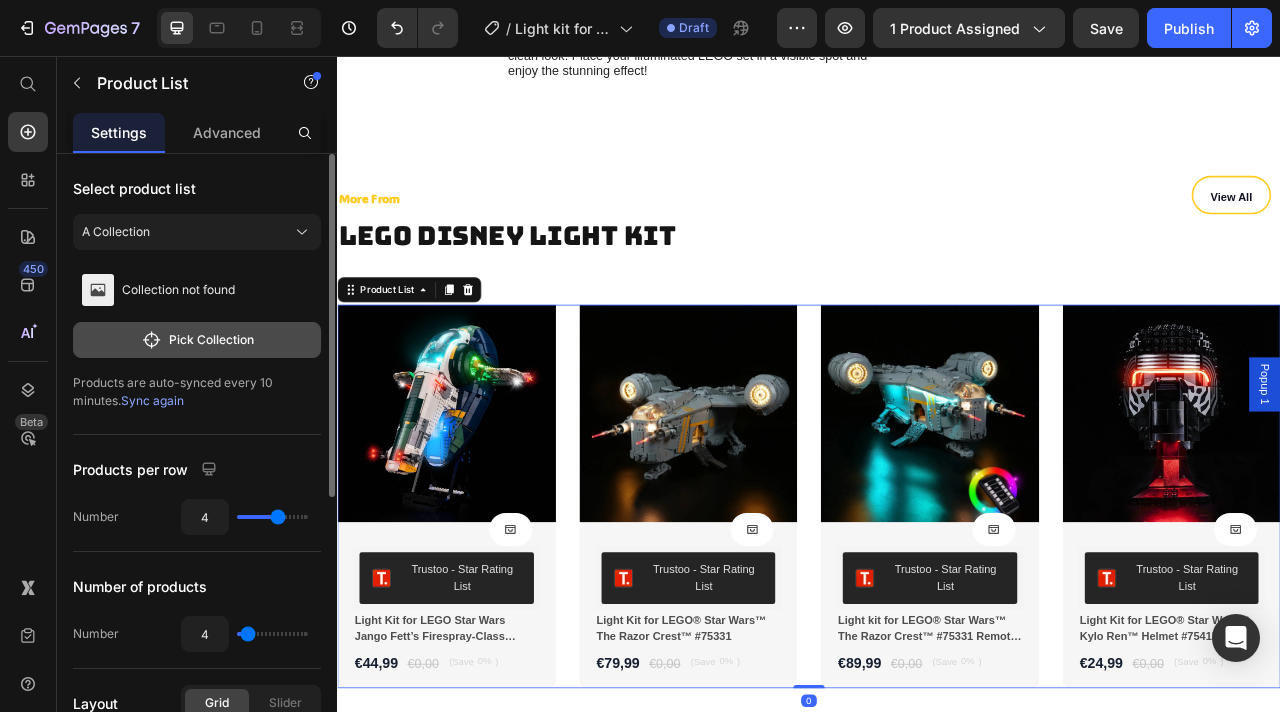 click on "Pick Collection" at bounding box center [197, 340] 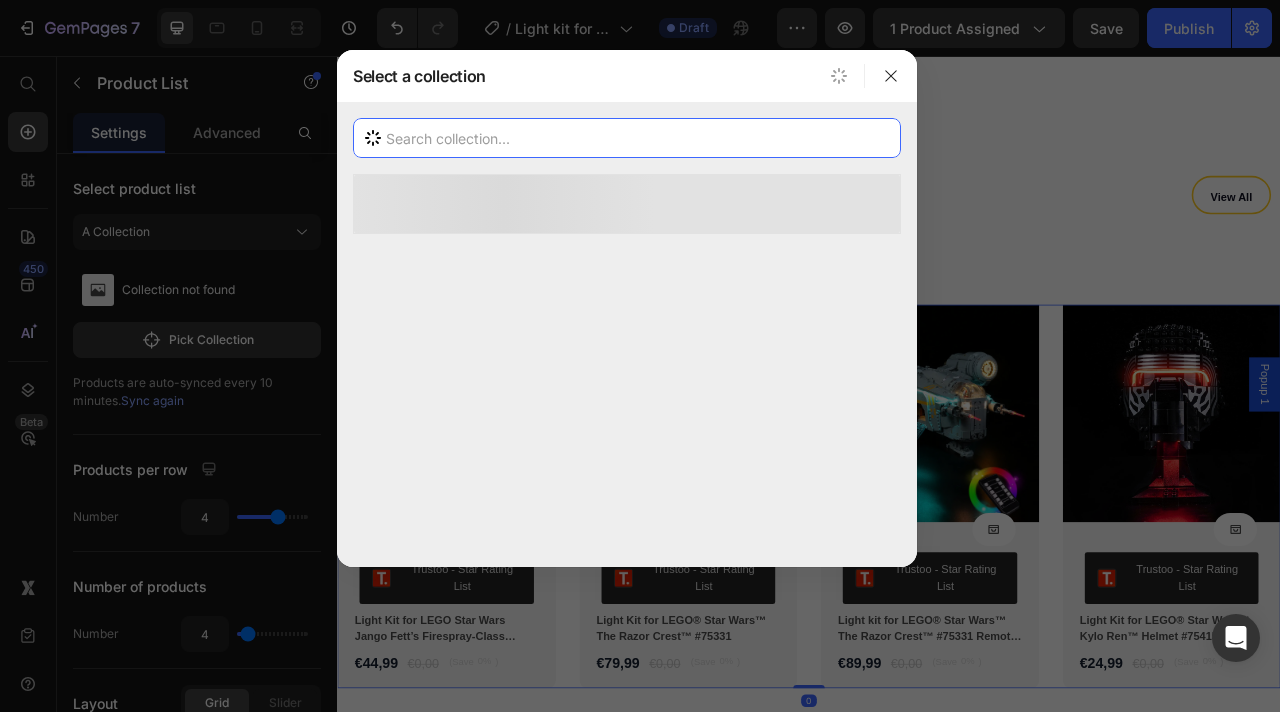 click at bounding box center (627, 138) 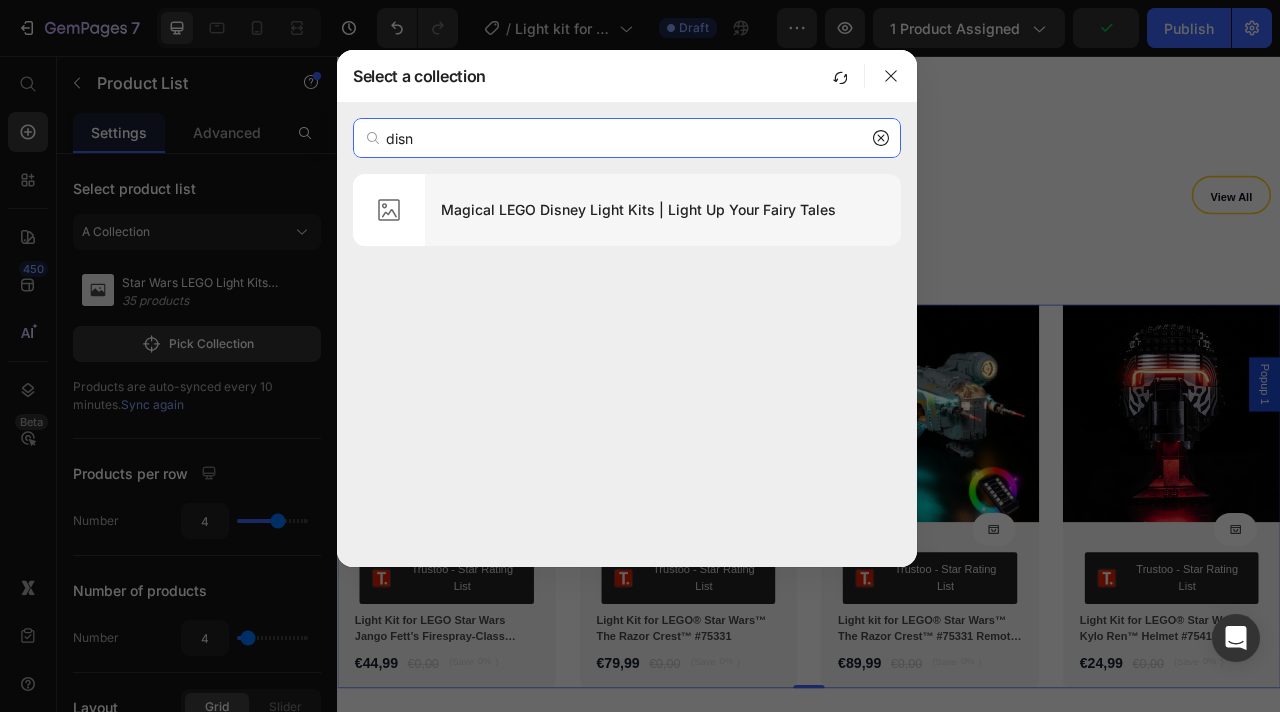type on "disn" 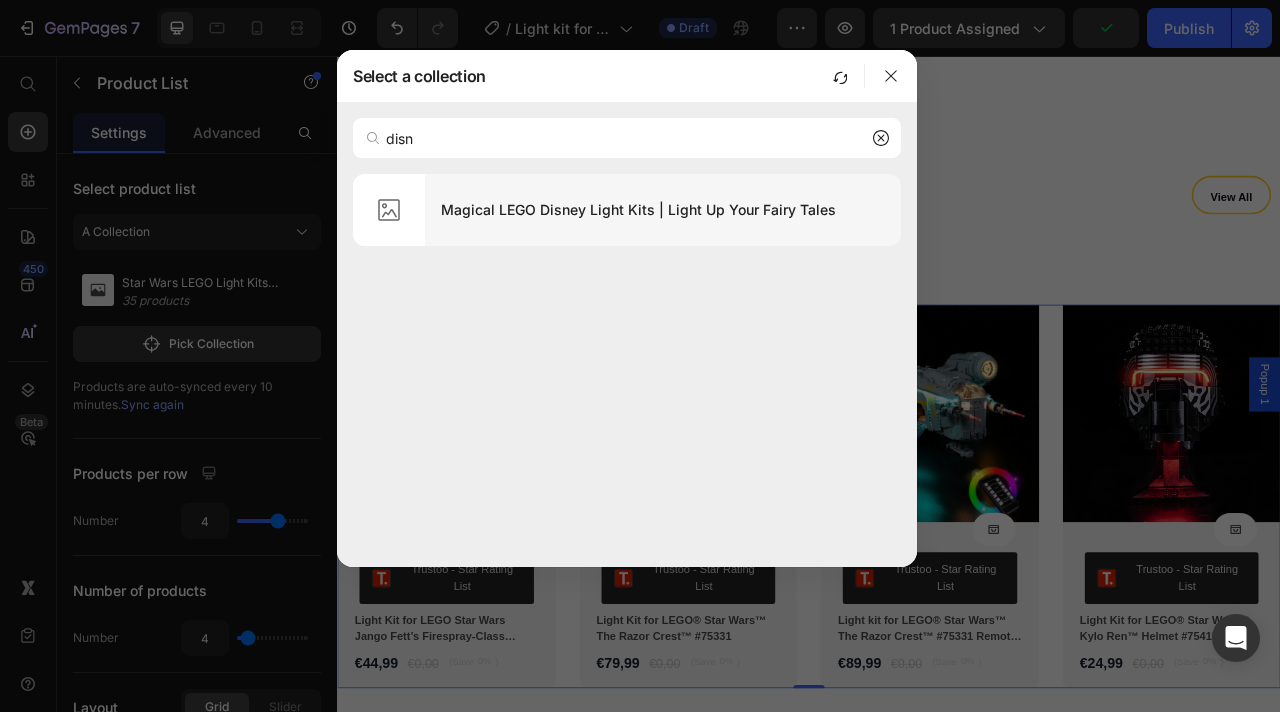 click on "Magical LEGO Disney Light Kits | Light Up Your Fairy Tales" at bounding box center [663, 210] 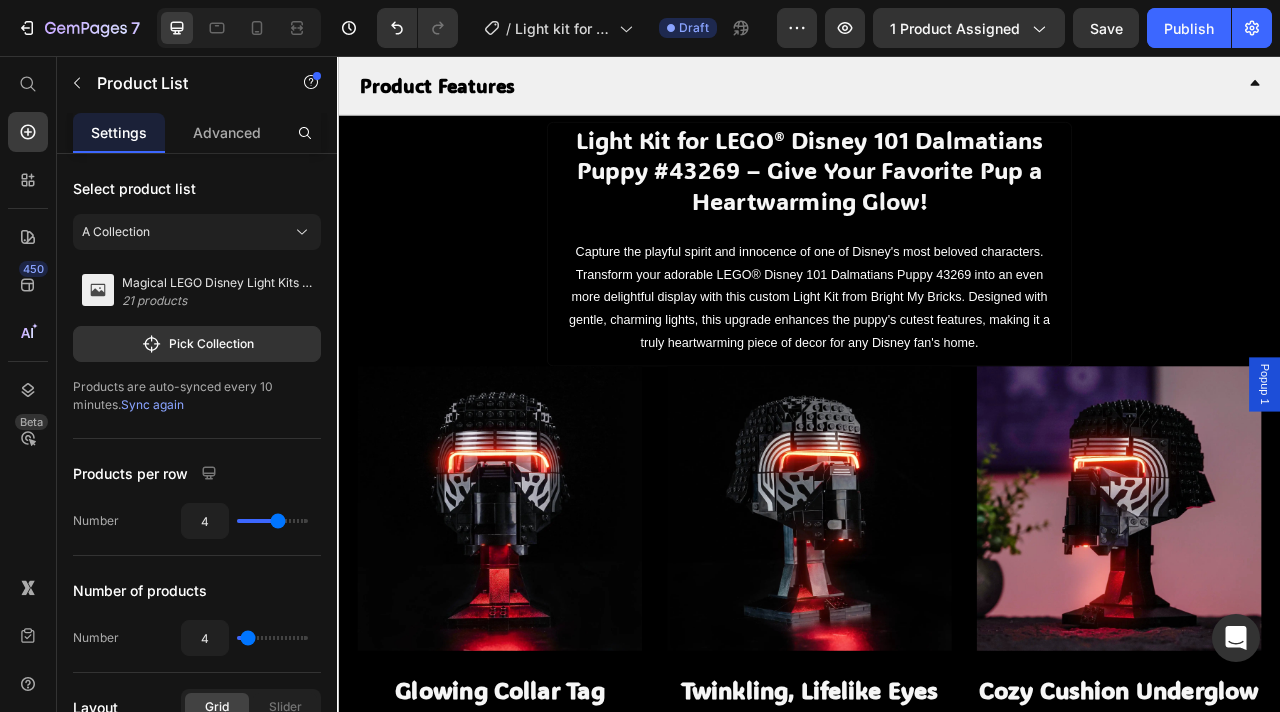 scroll, scrollTop: 1088, scrollLeft: 0, axis: vertical 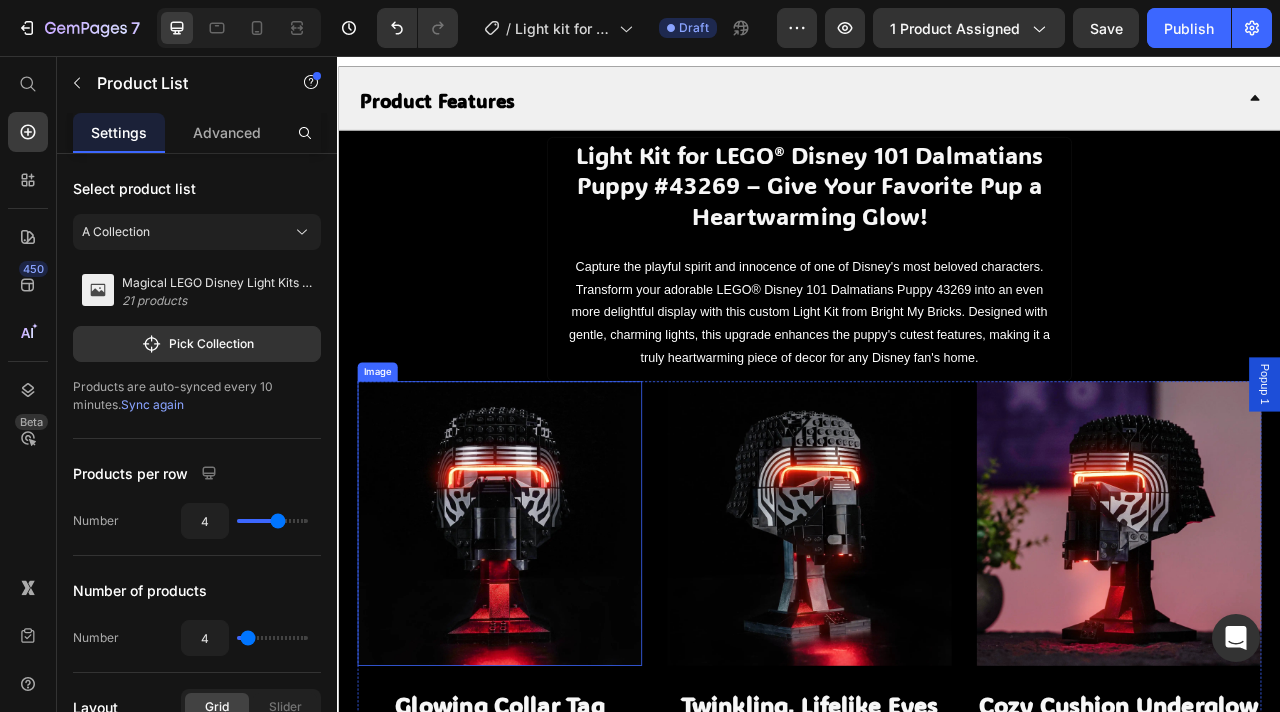 click at bounding box center (543, 651) 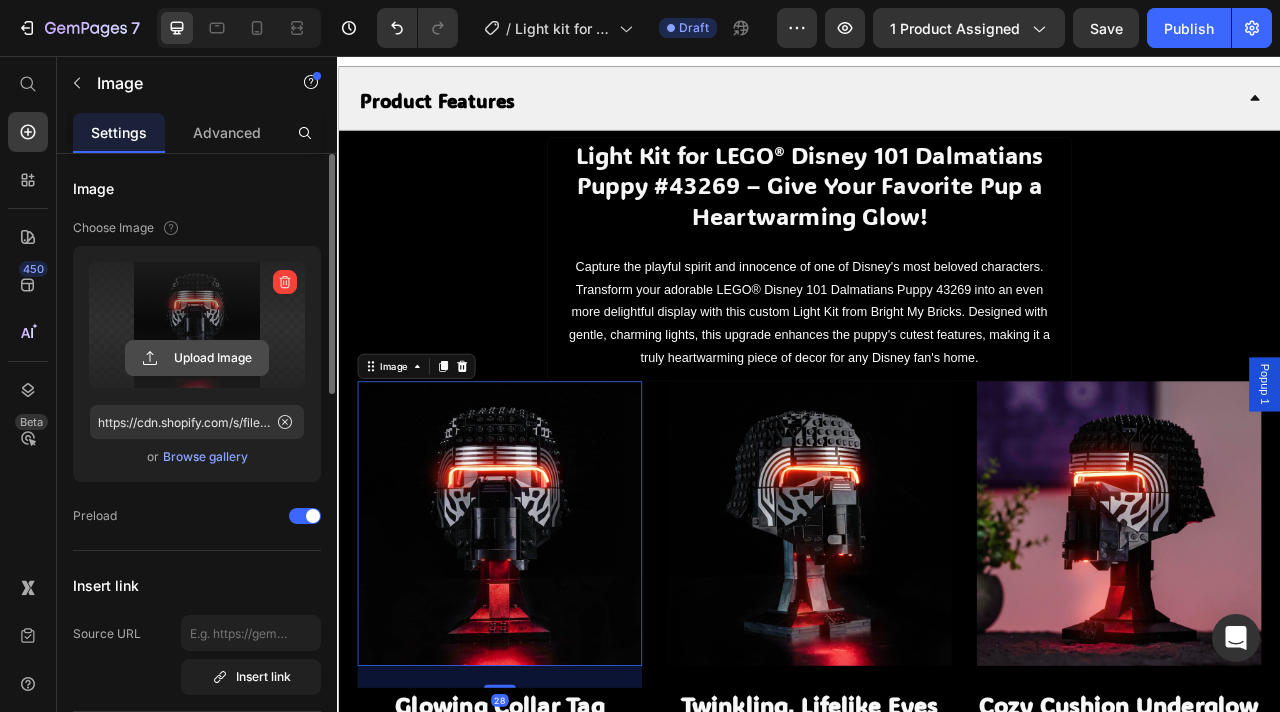 click 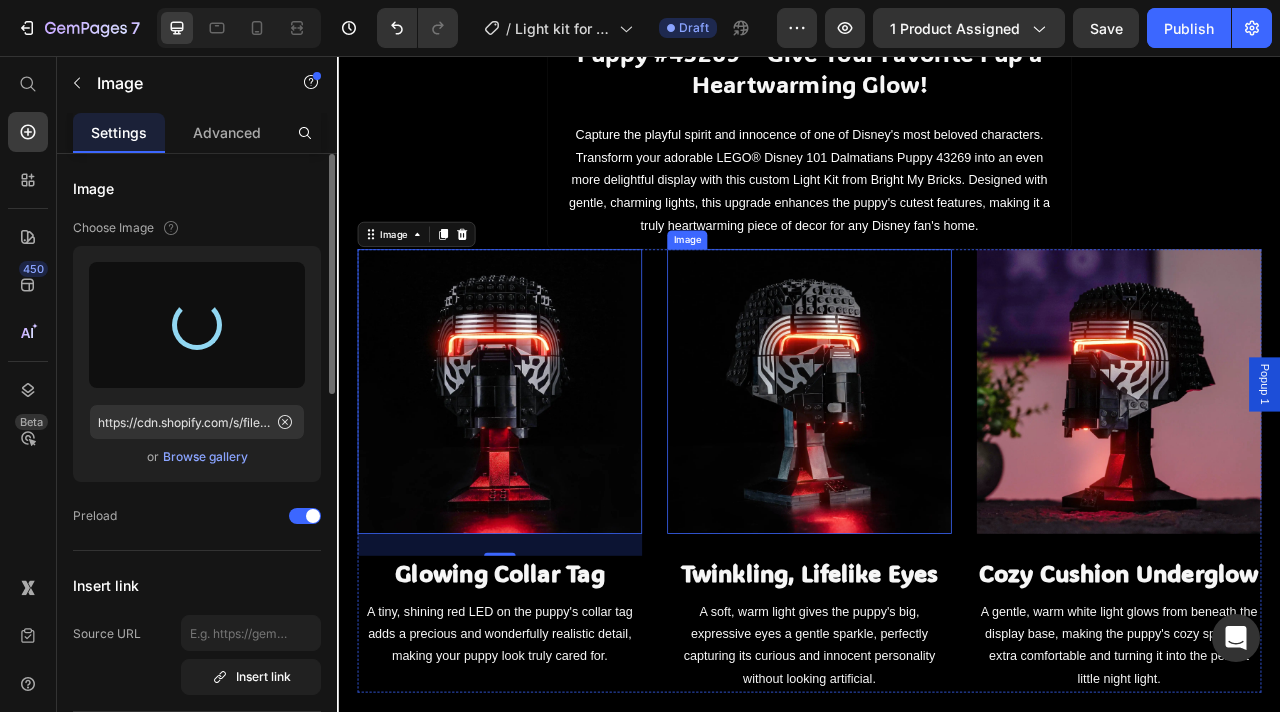 scroll, scrollTop: 1340, scrollLeft: 0, axis: vertical 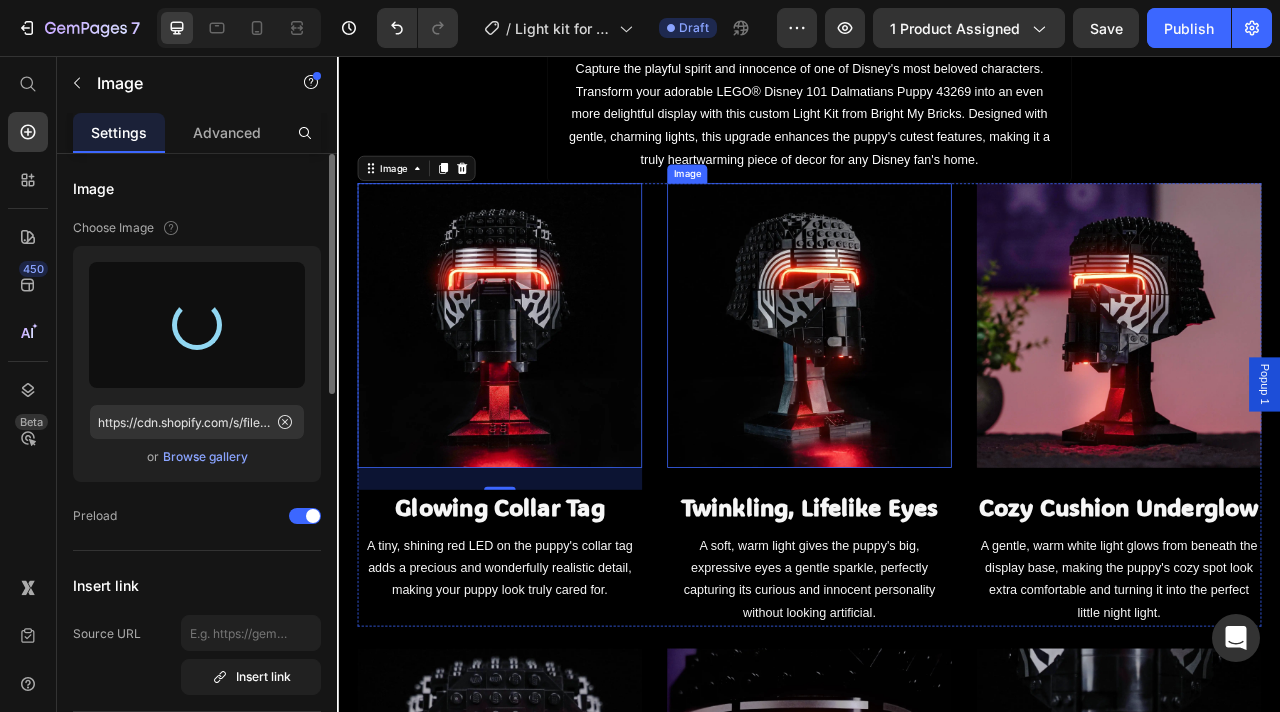 type on "https://cdn.shopify.com/s/files/1/0862/3666/0039/files/gempages_541772998508544900-cbec6a1a-4529-49b3-9bb3-b9a19ffc6618.webp" 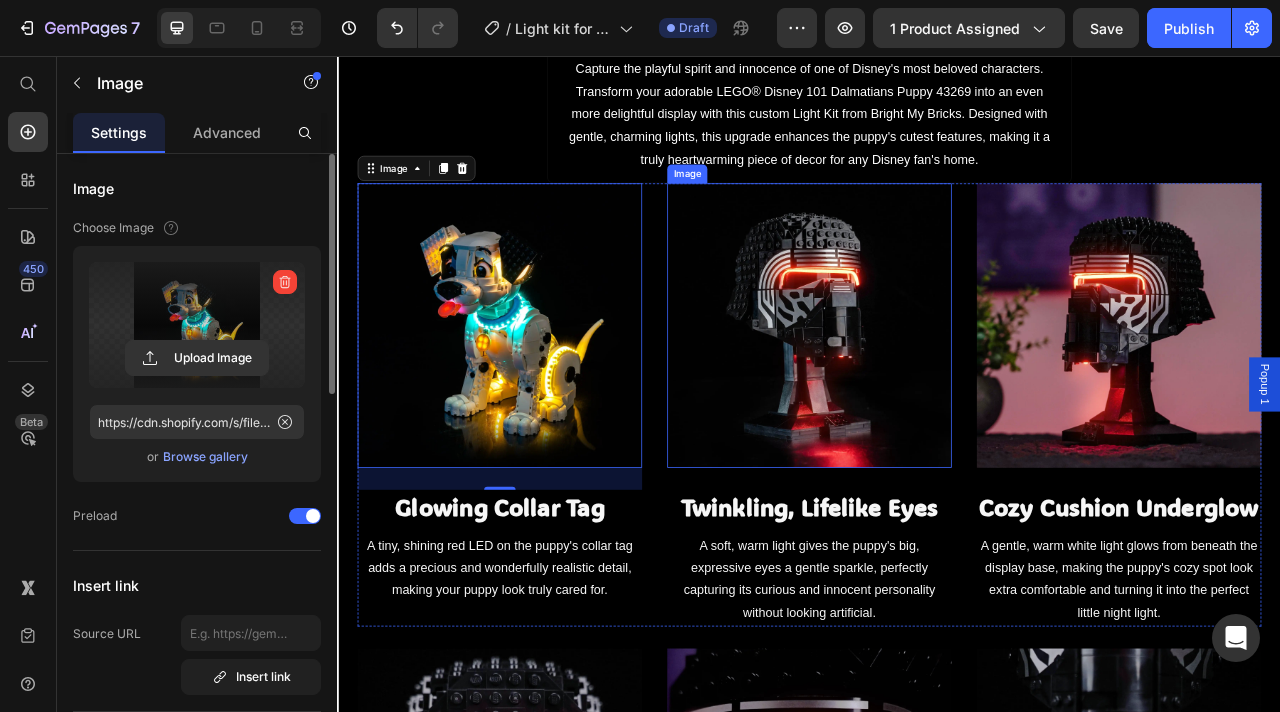 click at bounding box center [937, 399] 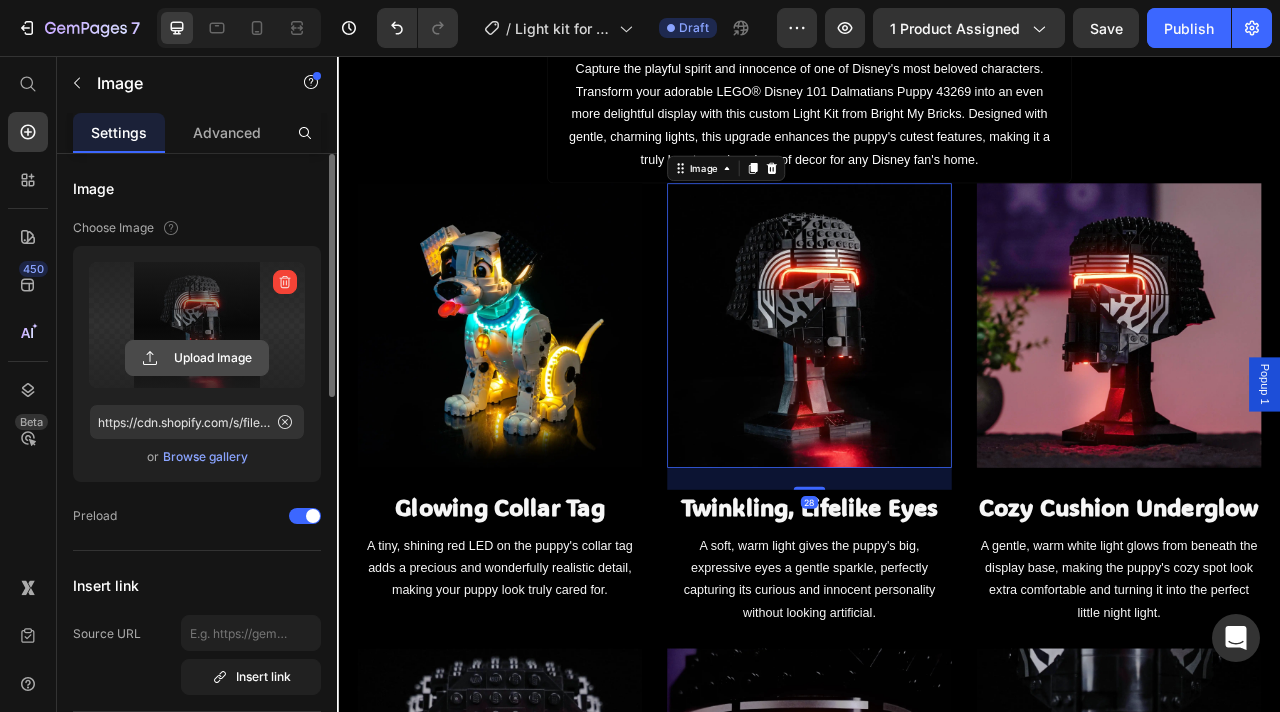 click 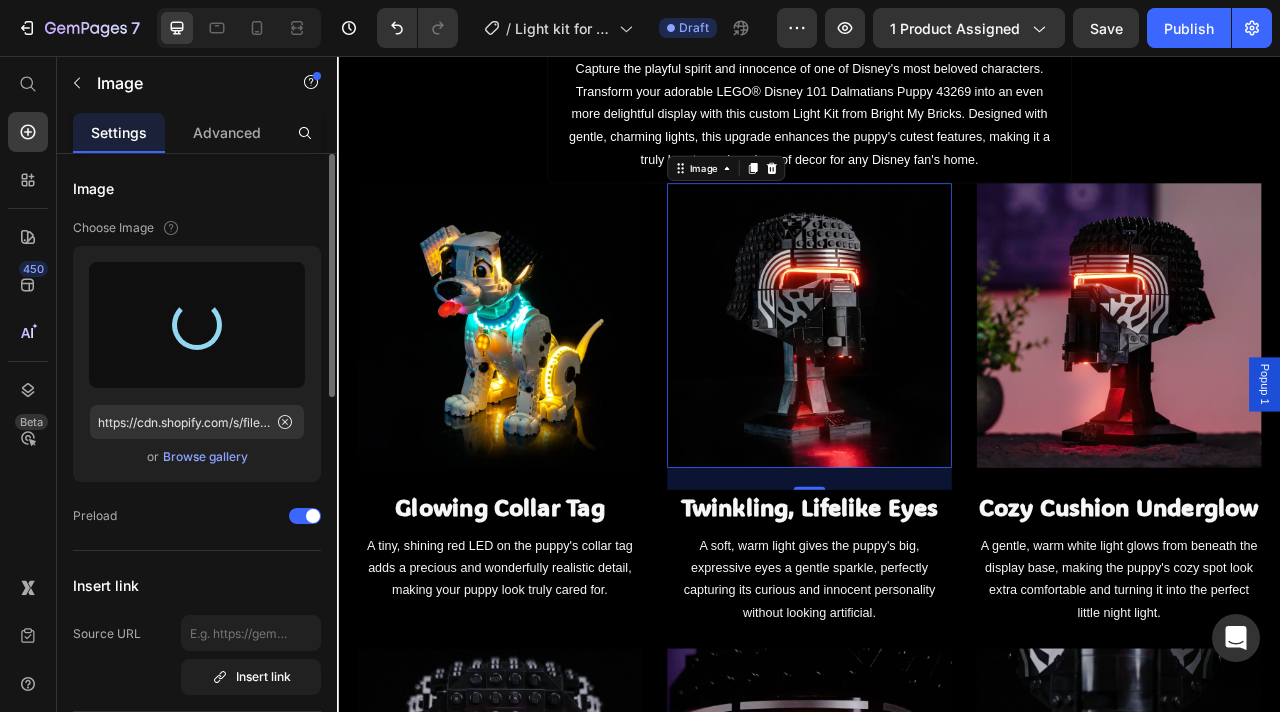 type on "https://cdn.shopify.com/s/files/1/0862/3666/0039/files/gempages_541772998508544900-8de31e63-0be1-4892-a5c1-cdc909cf64f5.webp" 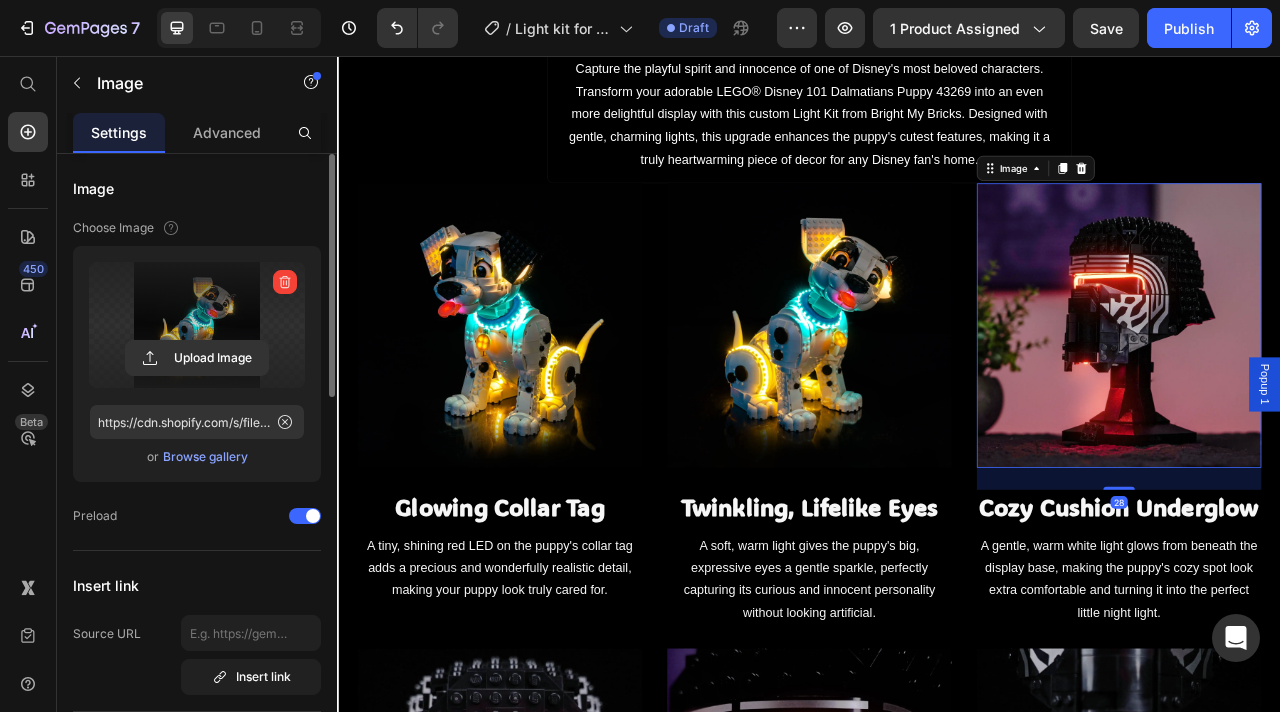 click at bounding box center [1331, 399] 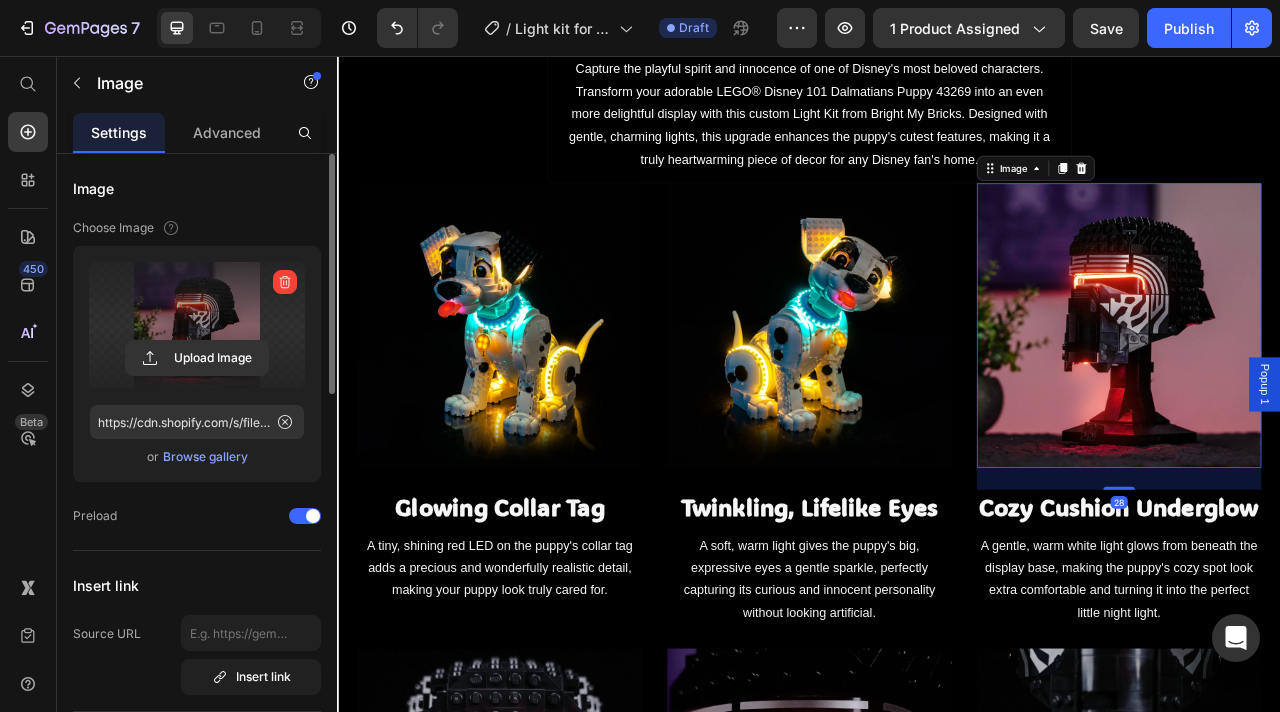 click at bounding box center (197, 325) 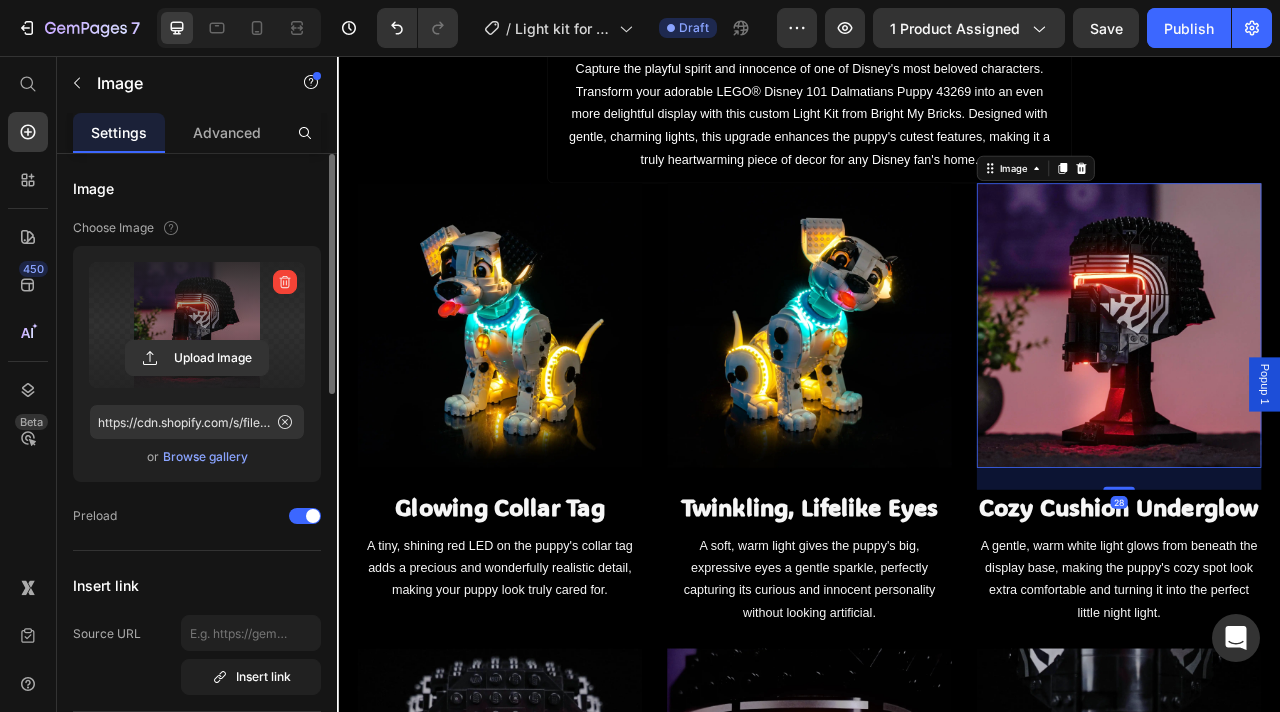 click 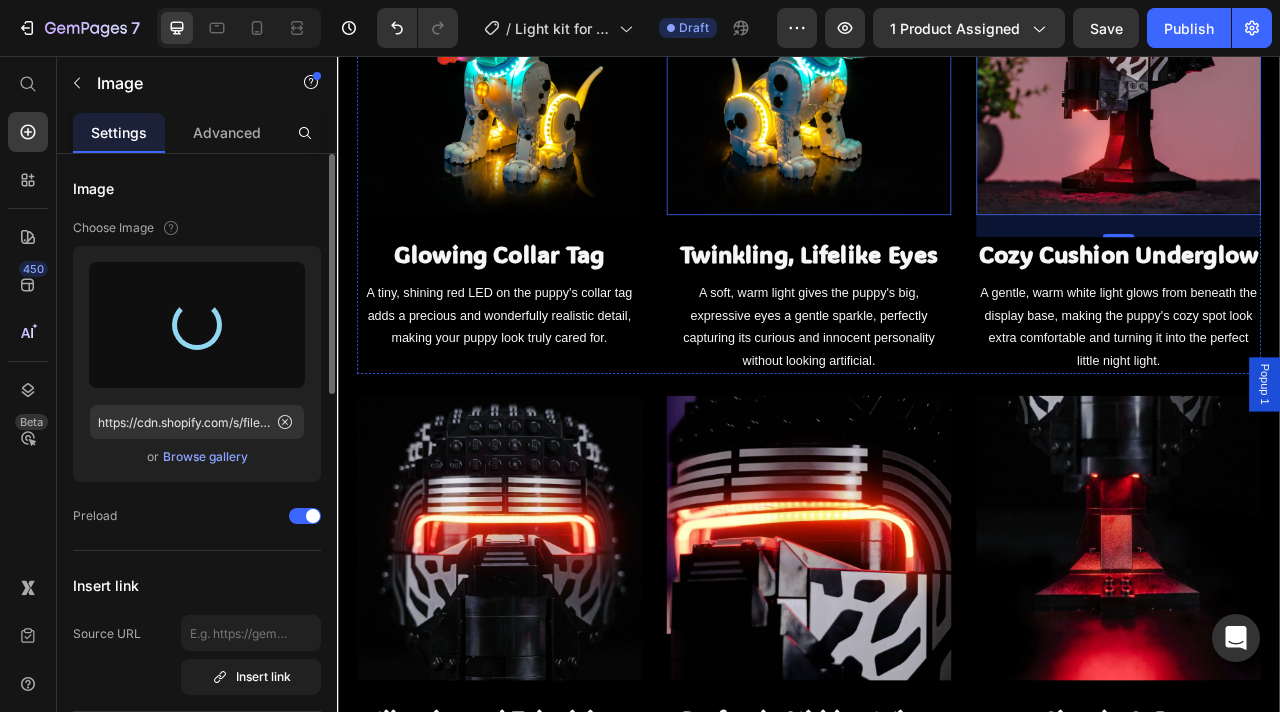 scroll, scrollTop: 1674, scrollLeft: 0, axis: vertical 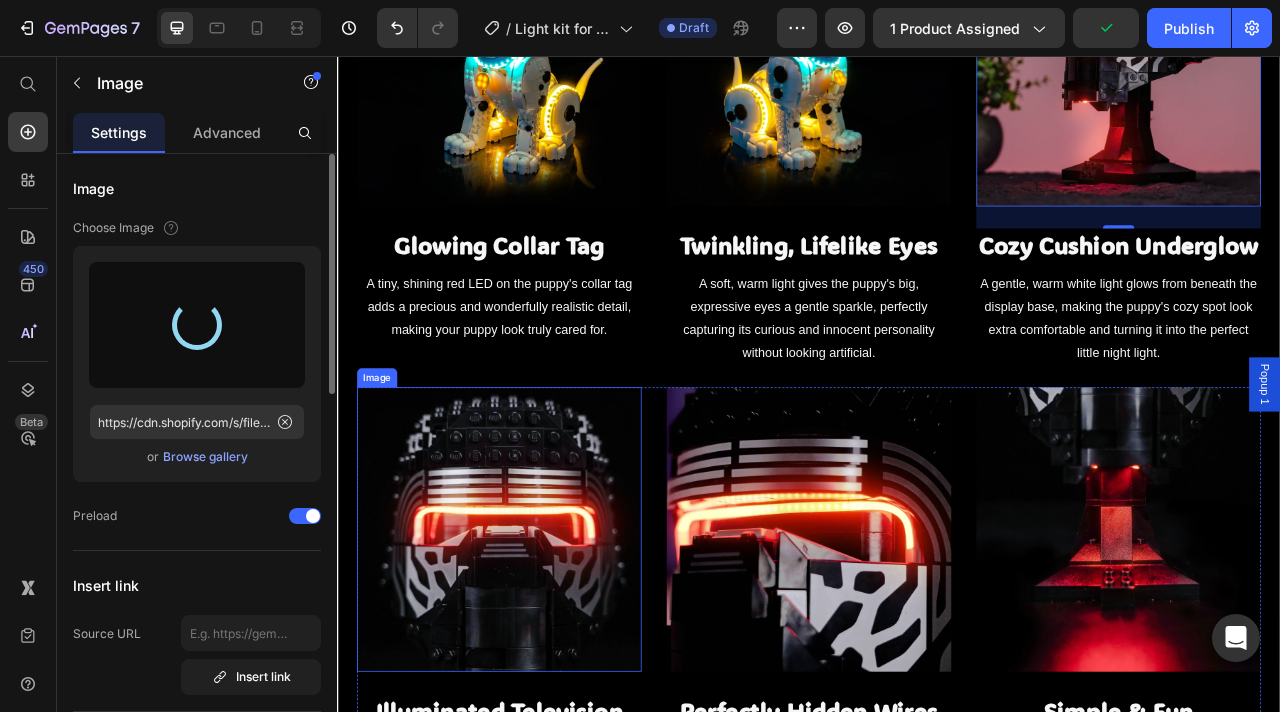 type on "https://cdn.shopify.com/s/files/1/0862/3666/0039/files/gempages_541772998508544900-cf2ea706-b25f-42ac-ab0a-40b99fbfcec9.webp" 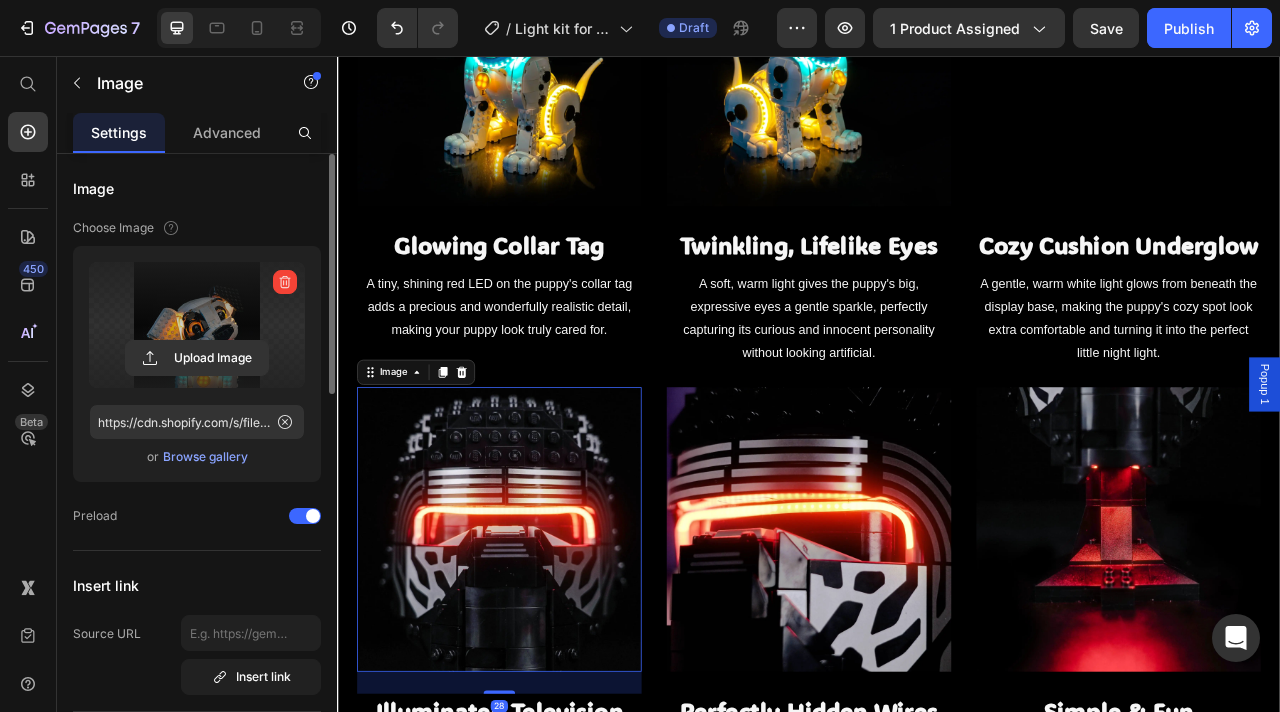 click at bounding box center [543, 658] 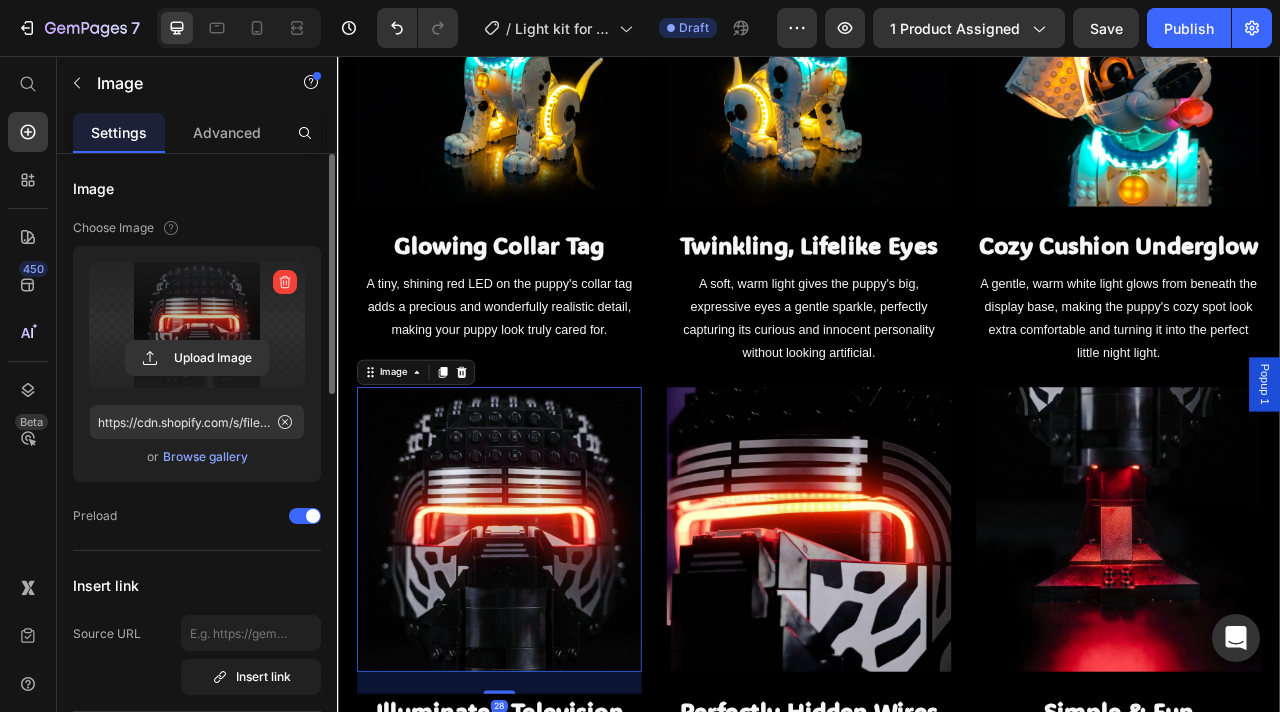 click at bounding box center (197, 325) 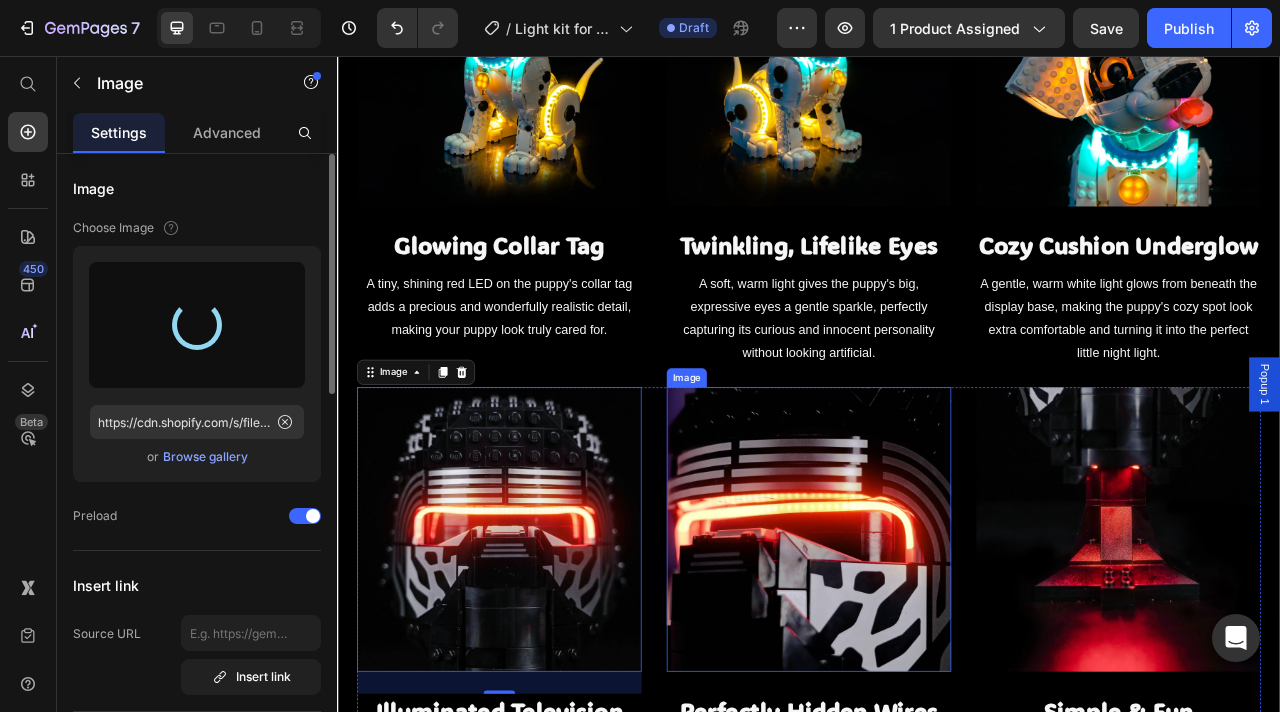 type on "https://cdn.shopify.com/s/files/1/0862/3666/0039/files/gempages_541772998508544900-192ea964-d249-4df1-a5a4-47d0fe39ef8d.webp" 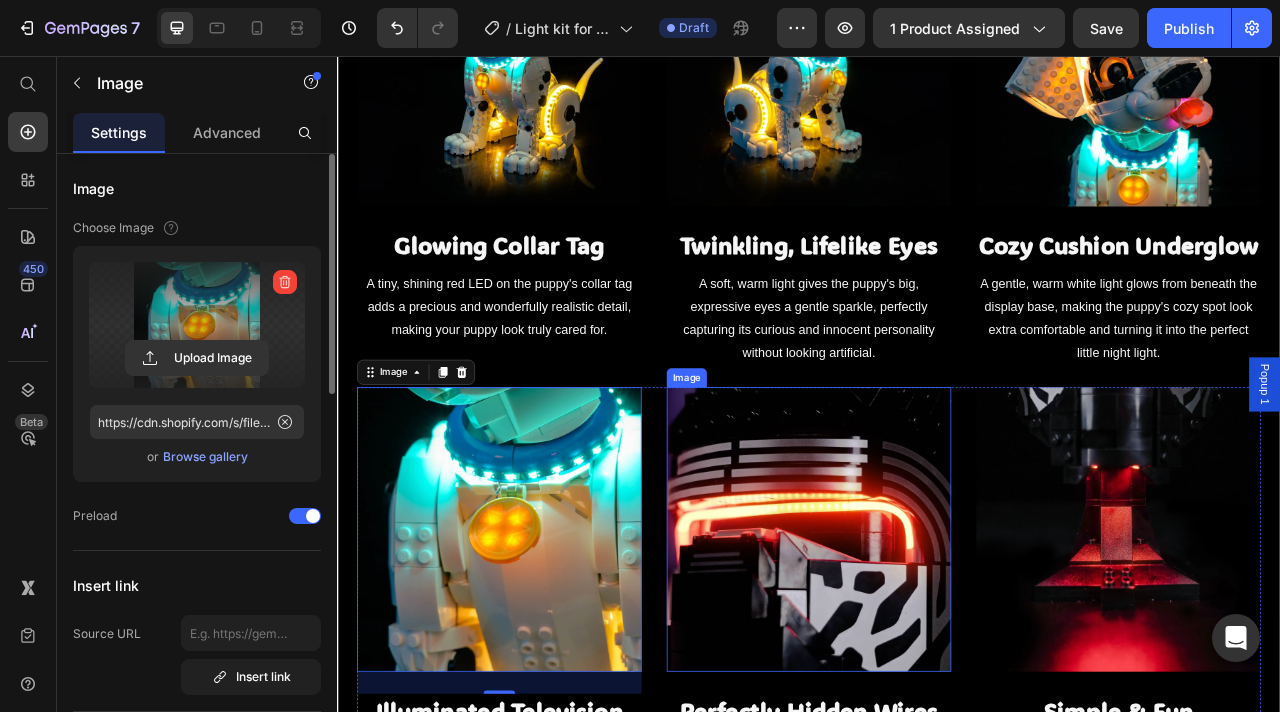 click at bounding box center (937, 658) 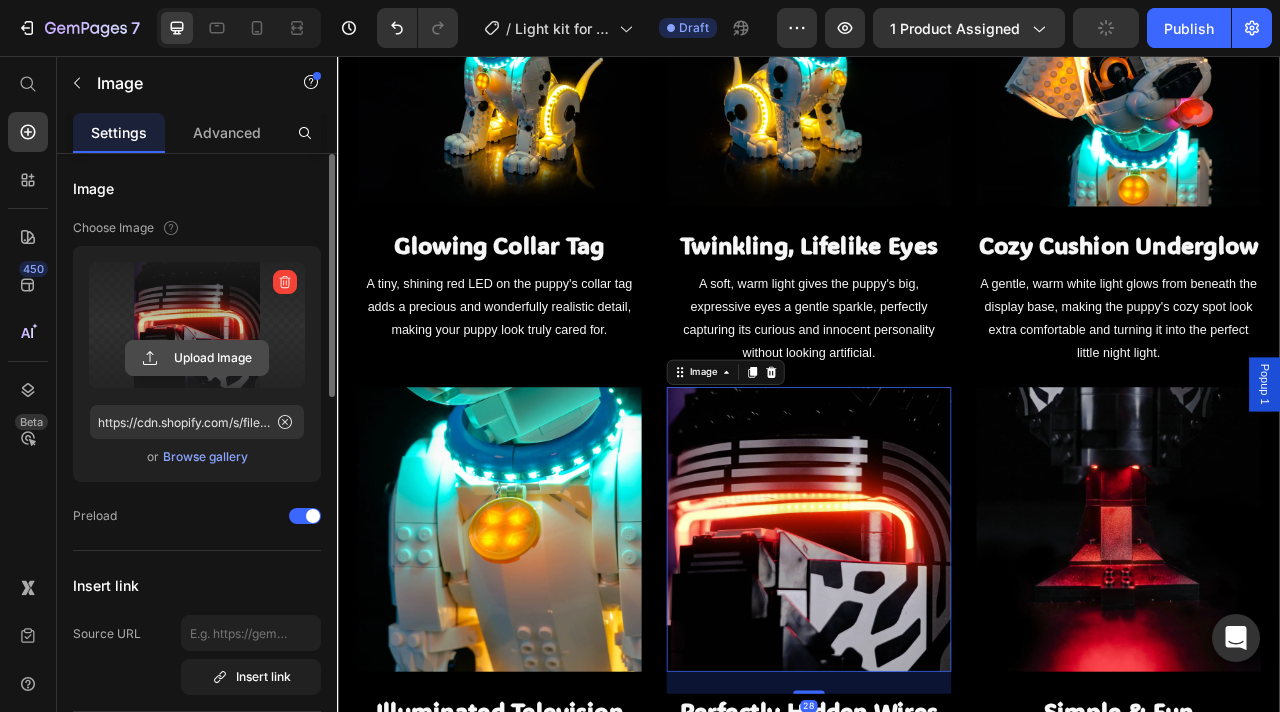 click 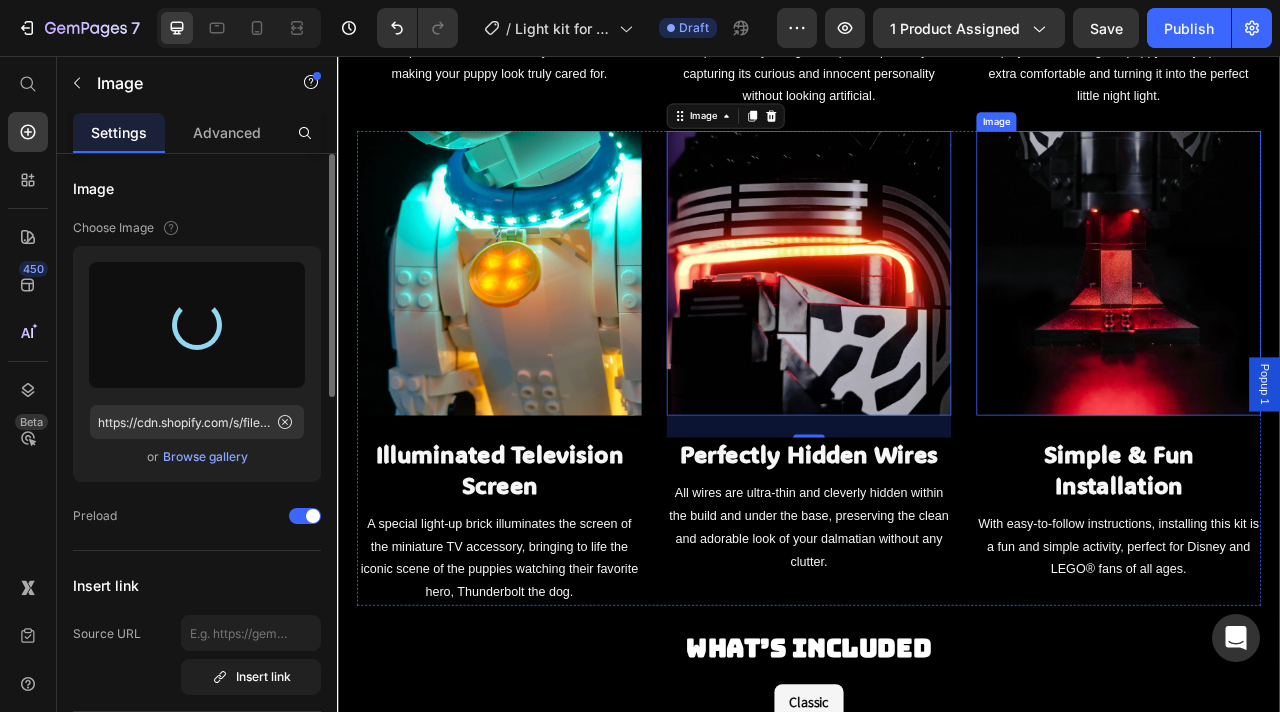 scroll, scrollTop: 1944, scrollLeft: 0, axis: vertical 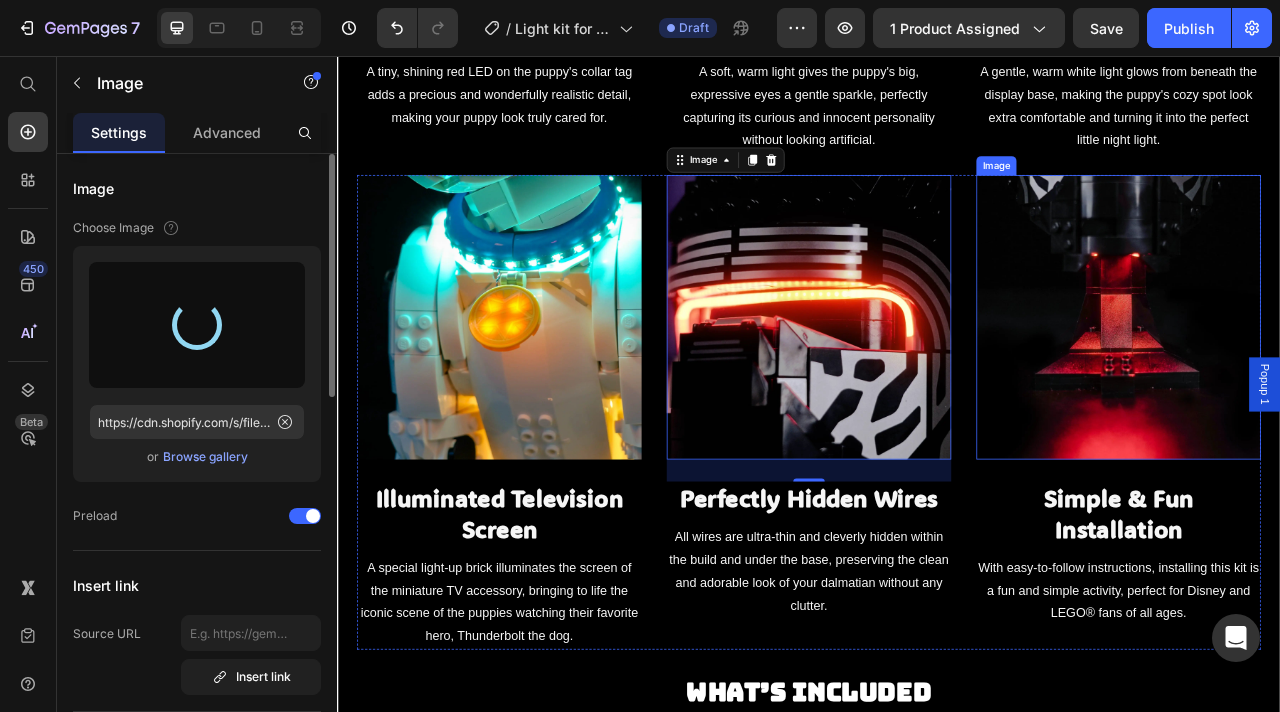 type on "https://cdn.shopify.com/s/files/1/0862/3666/0039/files/gempages_541772998508544900-cb898d3e-a8ab-4500-bcf7-38ba9d398678.webp" 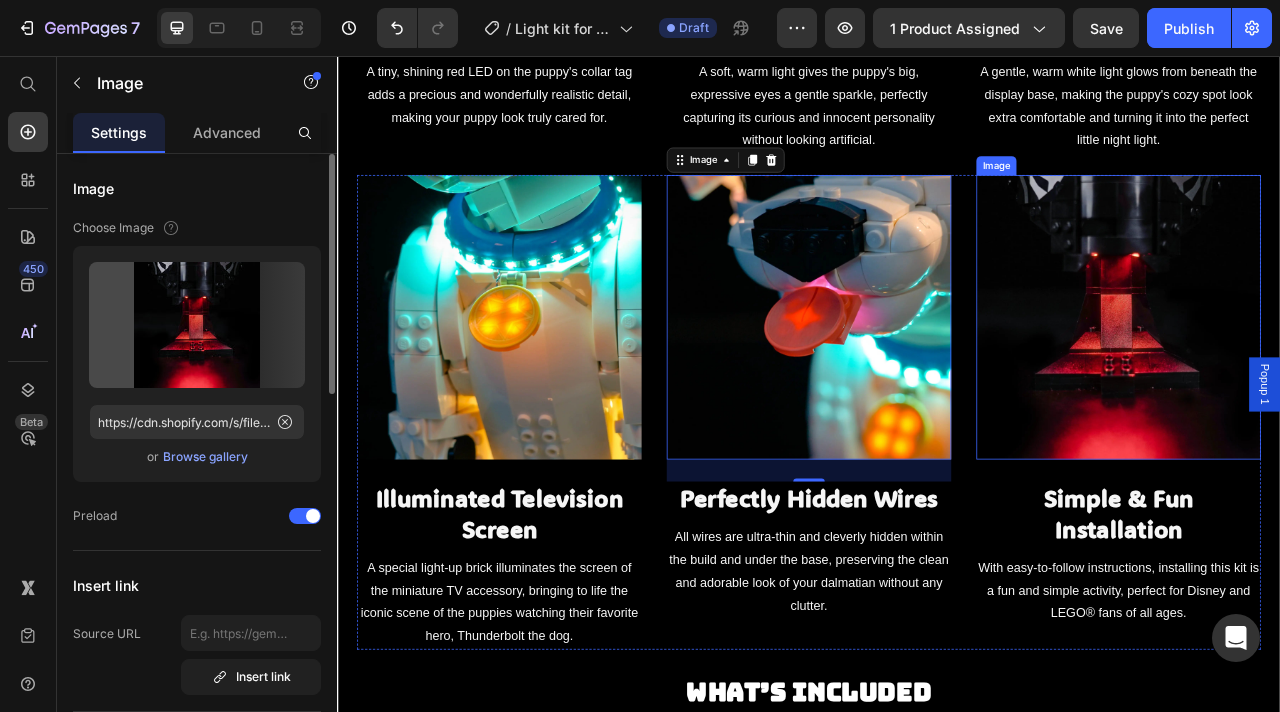 click at bounding box center [1331, 388] 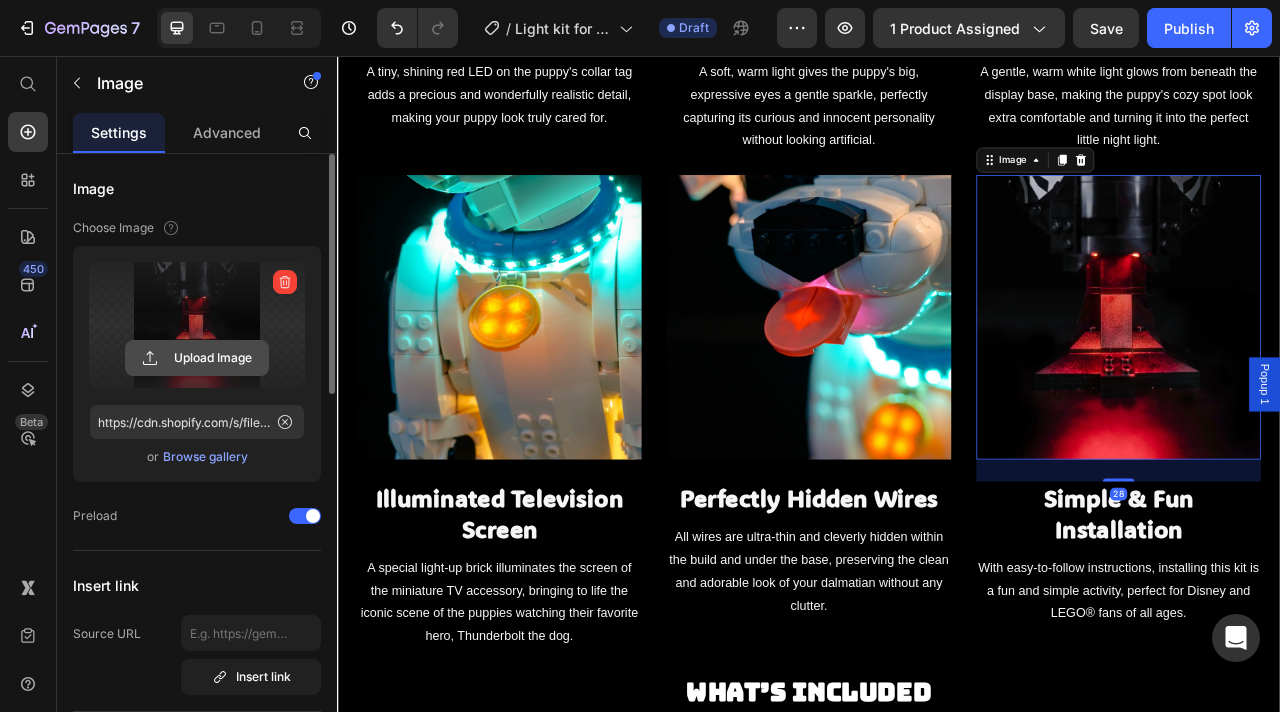 click 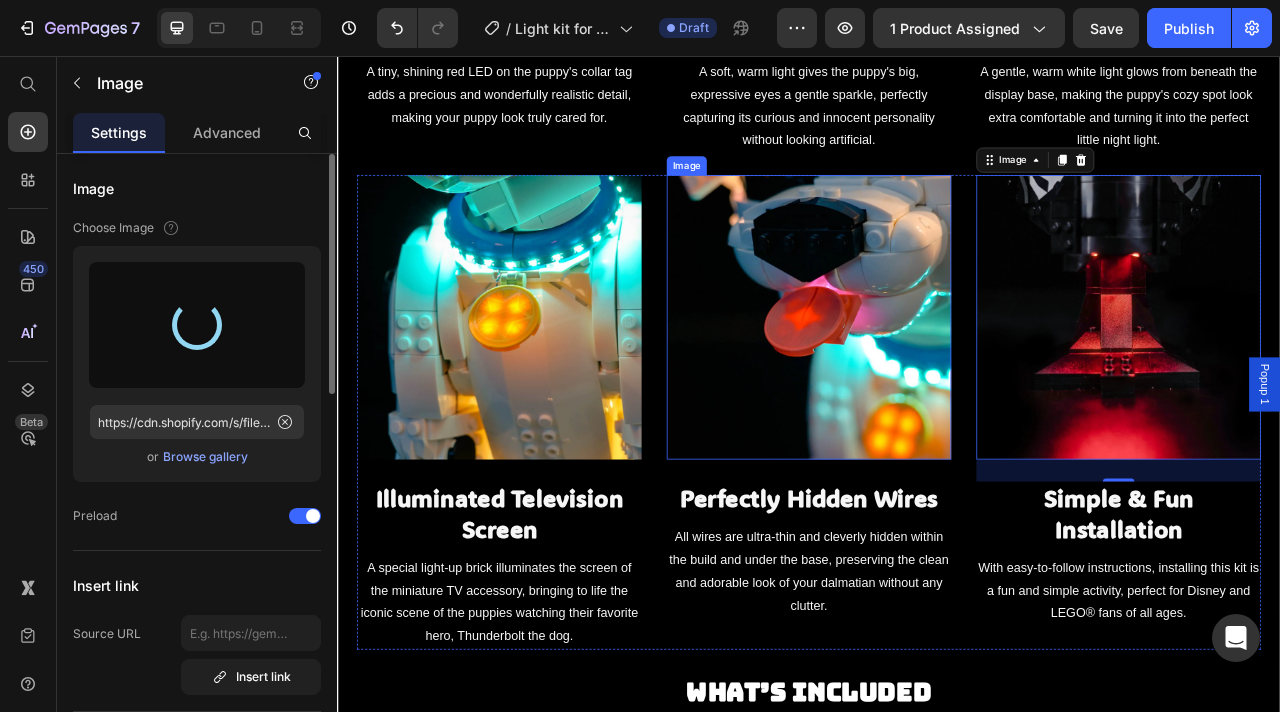 type on "https://cdn.shopify.com/s/files/1/0862/3666/0039/files/gempages_541772998508544900-e568191c-60d8-4b7d-81ba-1384f3cecfae.webp" 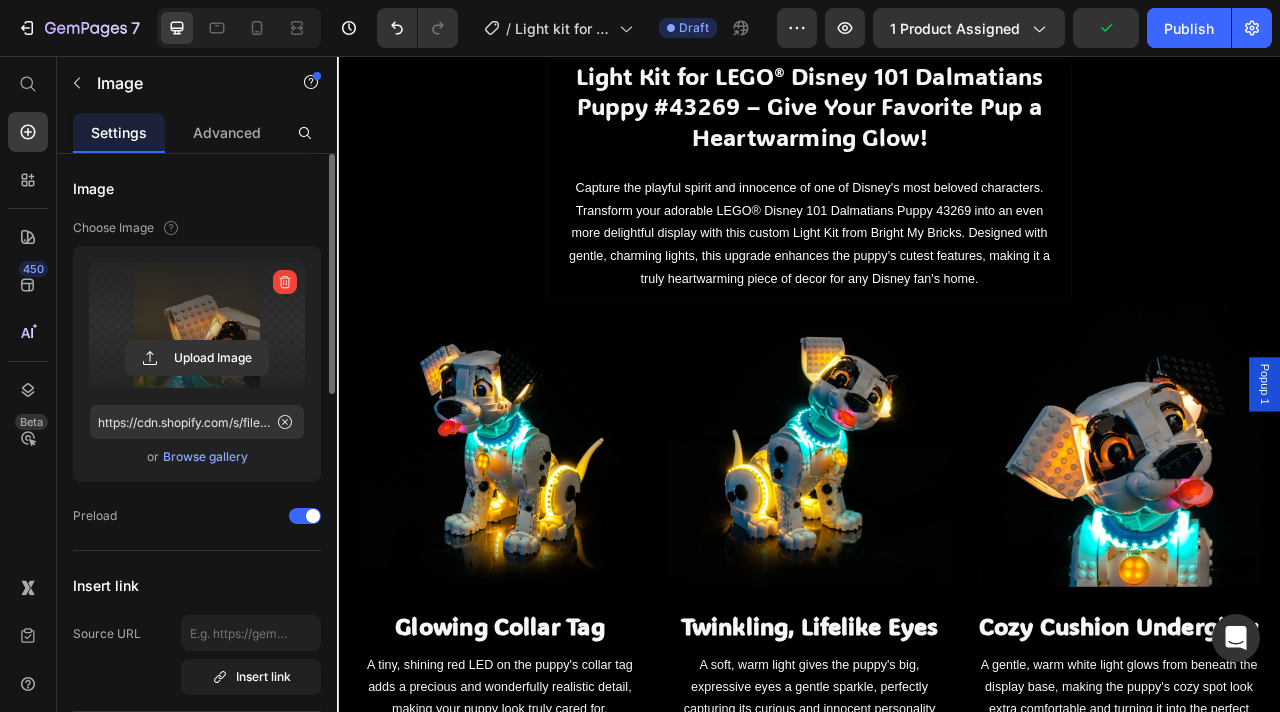 scroll, scrollTop: 1105, scrollLeft: 0, axis: vertical 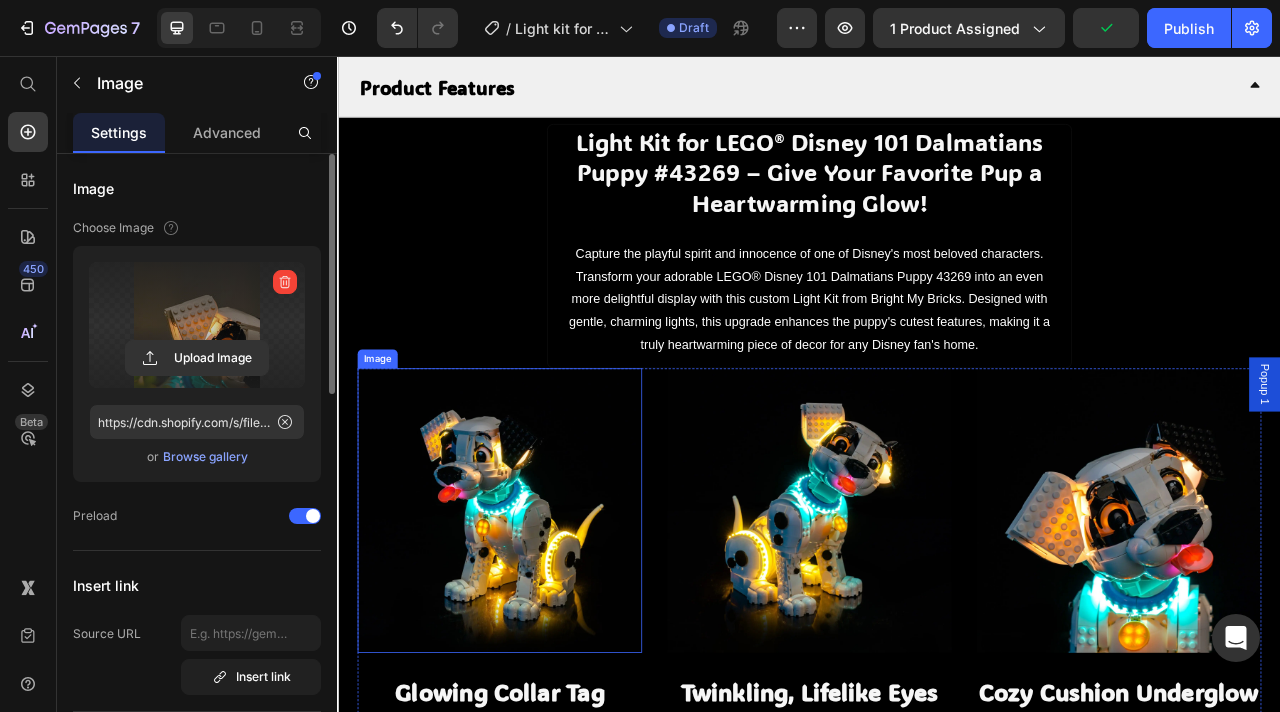 click at bounding box center (543, 634) 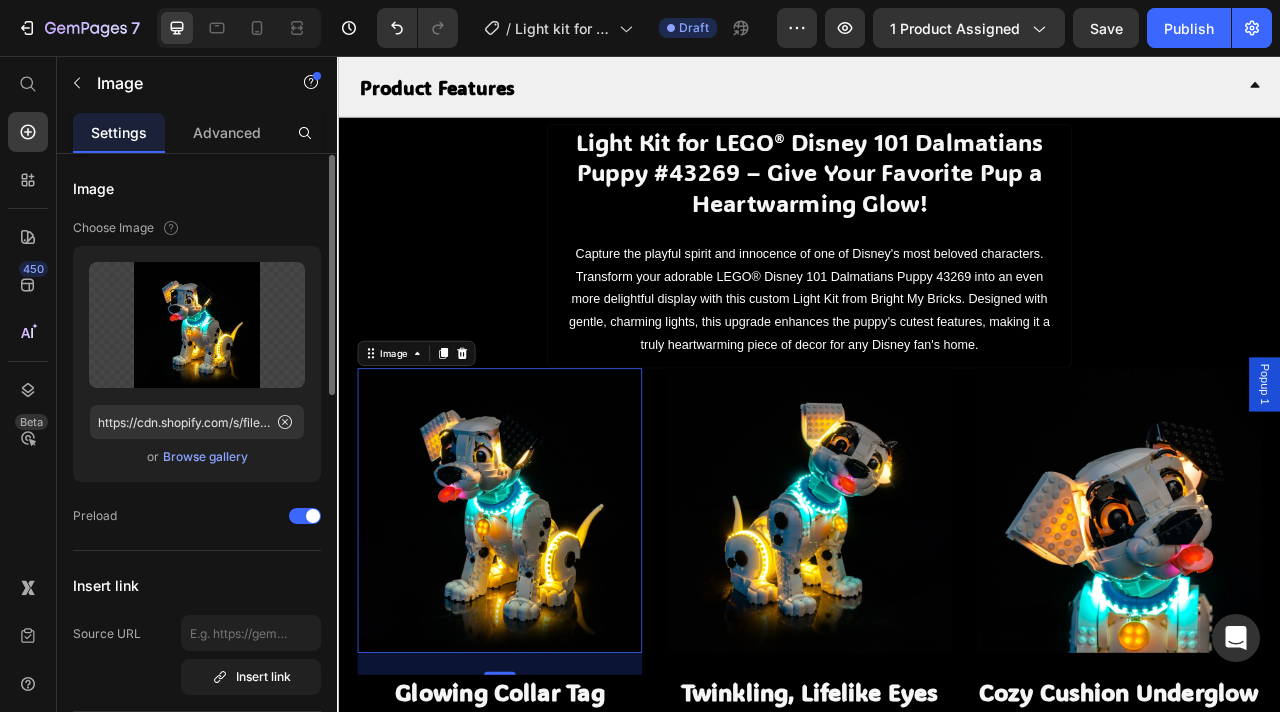 scroll, scrollTop: 956, scrollLeft: 0, axis: vertical 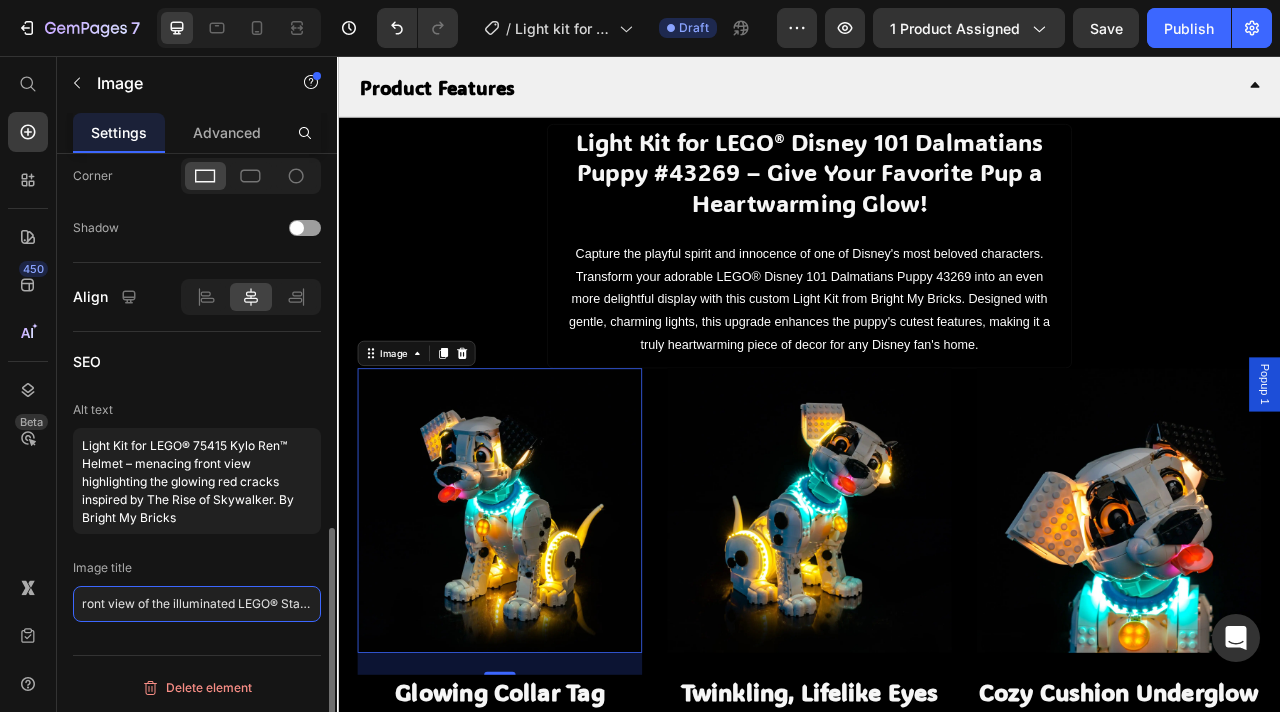 click on "ront view of the illuminated LEGO® Star Wars™ Kylo Ren™ Helmet 75415" 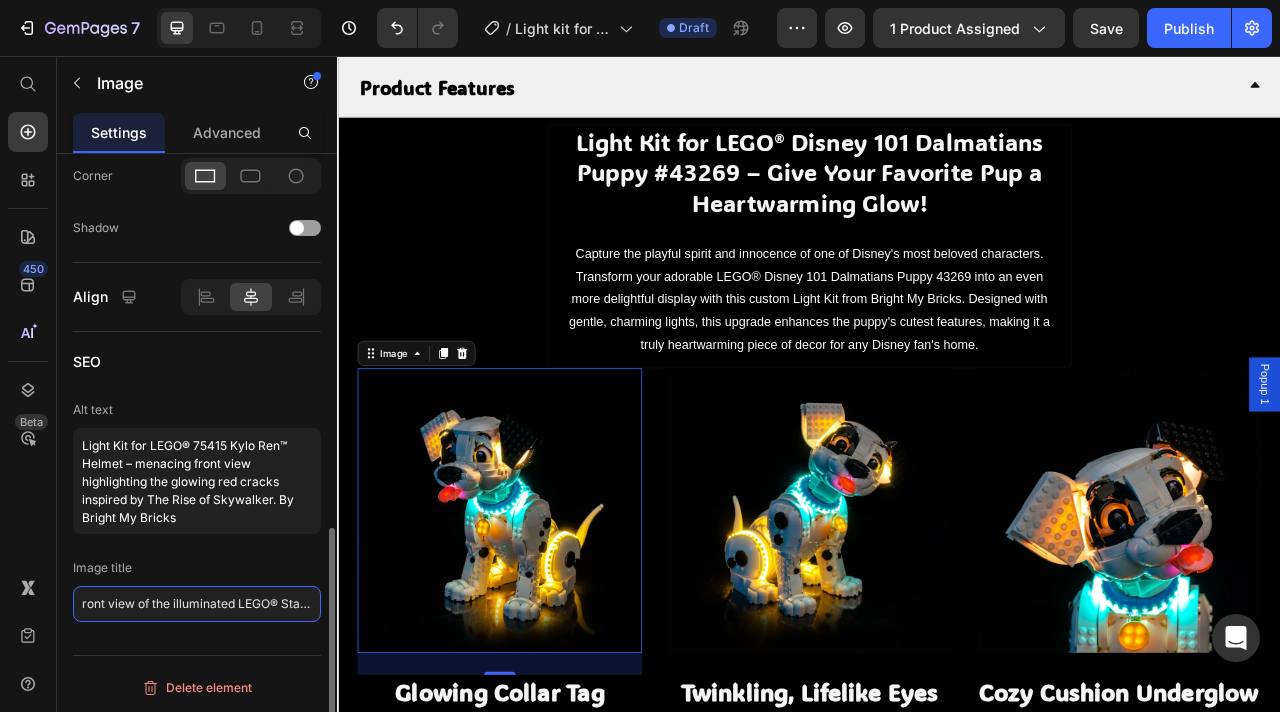 click on "ront view of the illuminated LEGO® Star Wars™ Kylo Ren™ Helmet 75415" 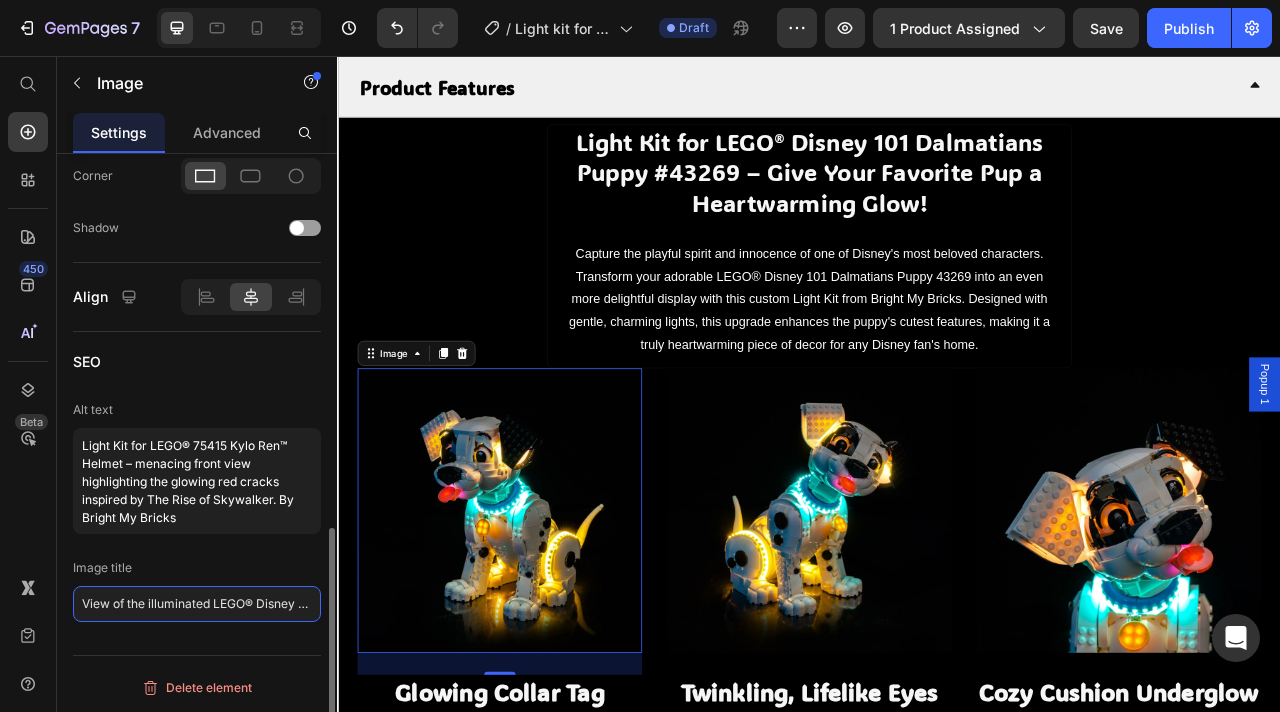 scroll, scrollTop: 0, scrollLeft: 150, axis: horizontal 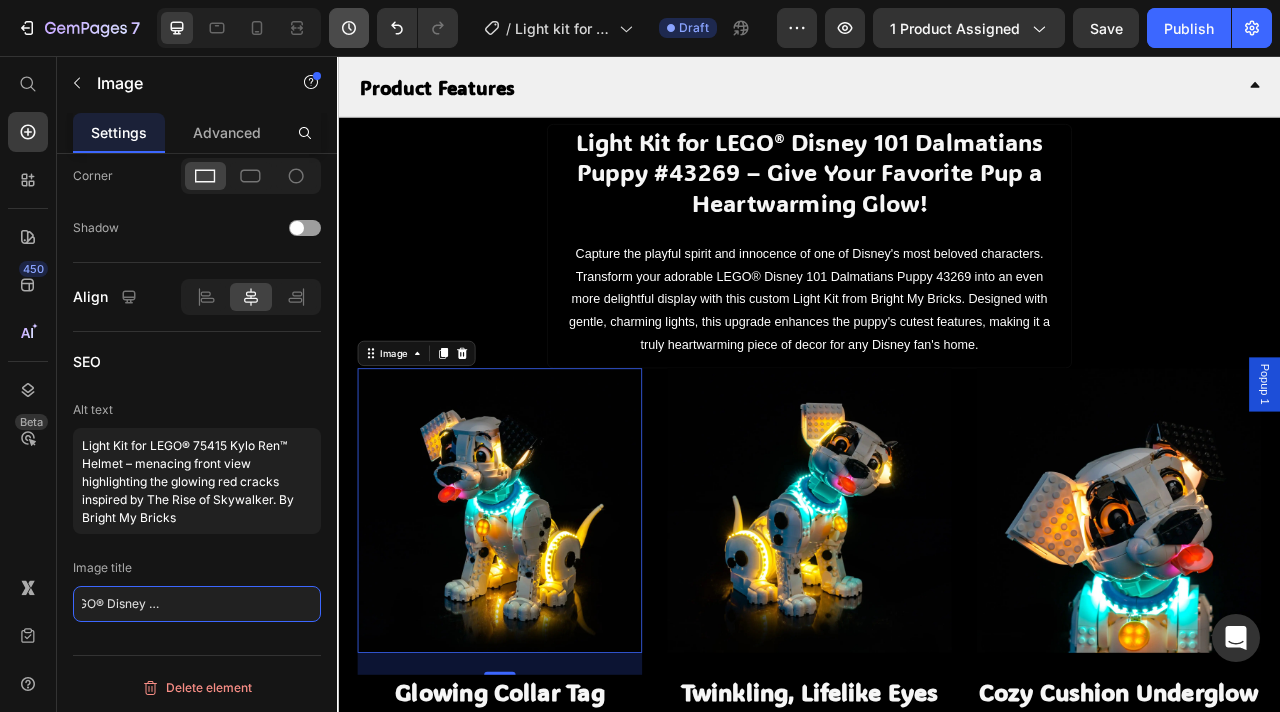 type on "View of the illuminated LEGO® Disney 101 Dalmatians Puppy 43269" 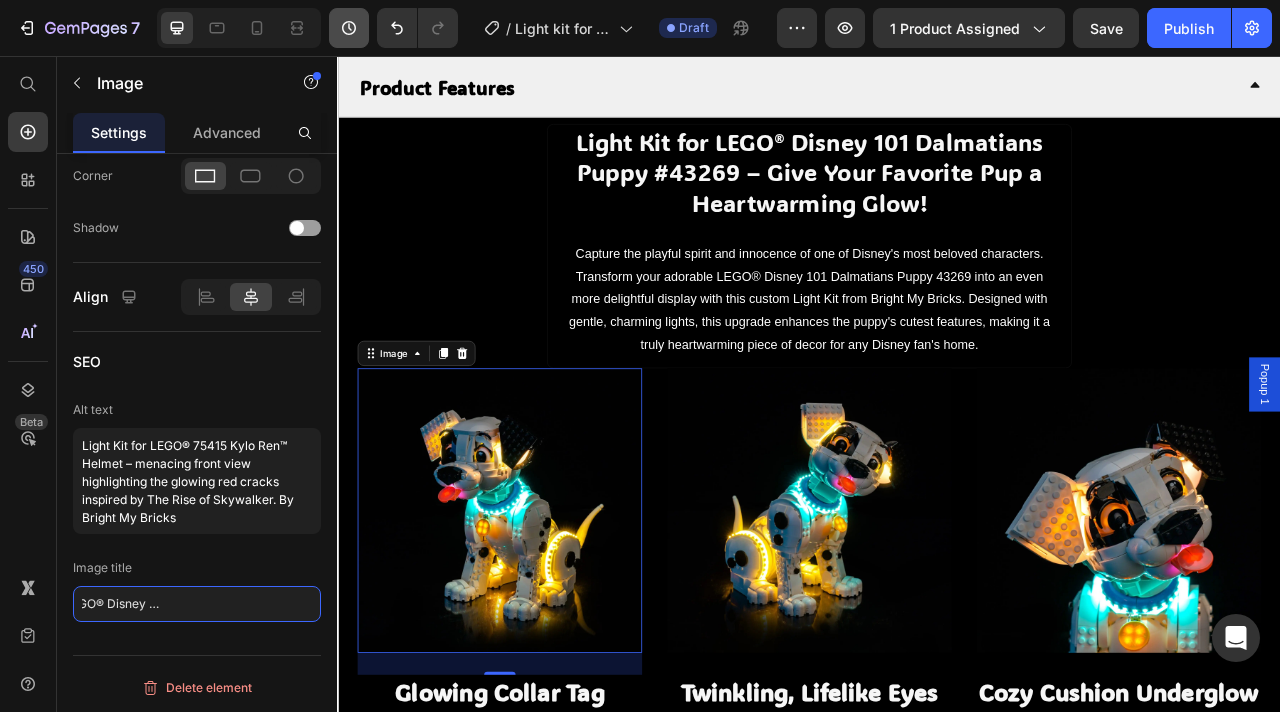 scroll, scrollTop: 0, scrollLeft: 0, axis: both 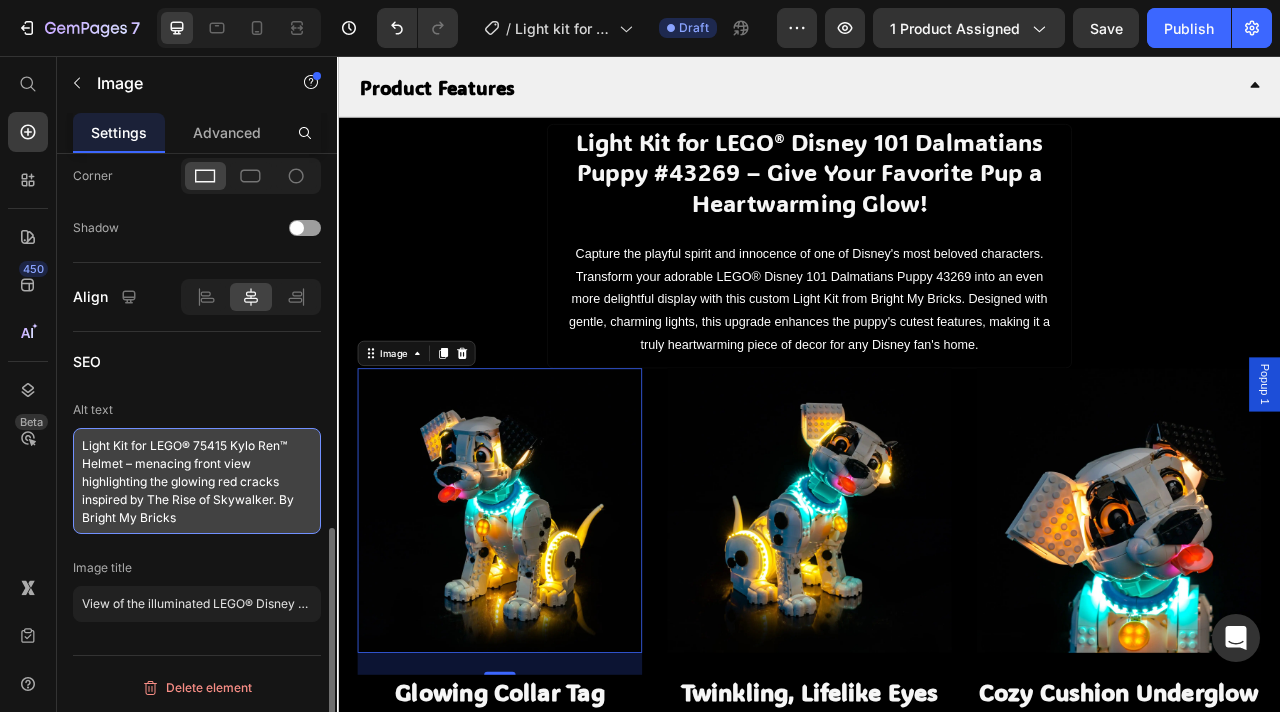 click on "Light Kit for LEGO® 75415 Kylo Ren™ Helmet – menacing front view highlighting the glowing red cracks inspired by The Rise of Skywalker. By Bright My Bricks" at bounding box center (197, 481) 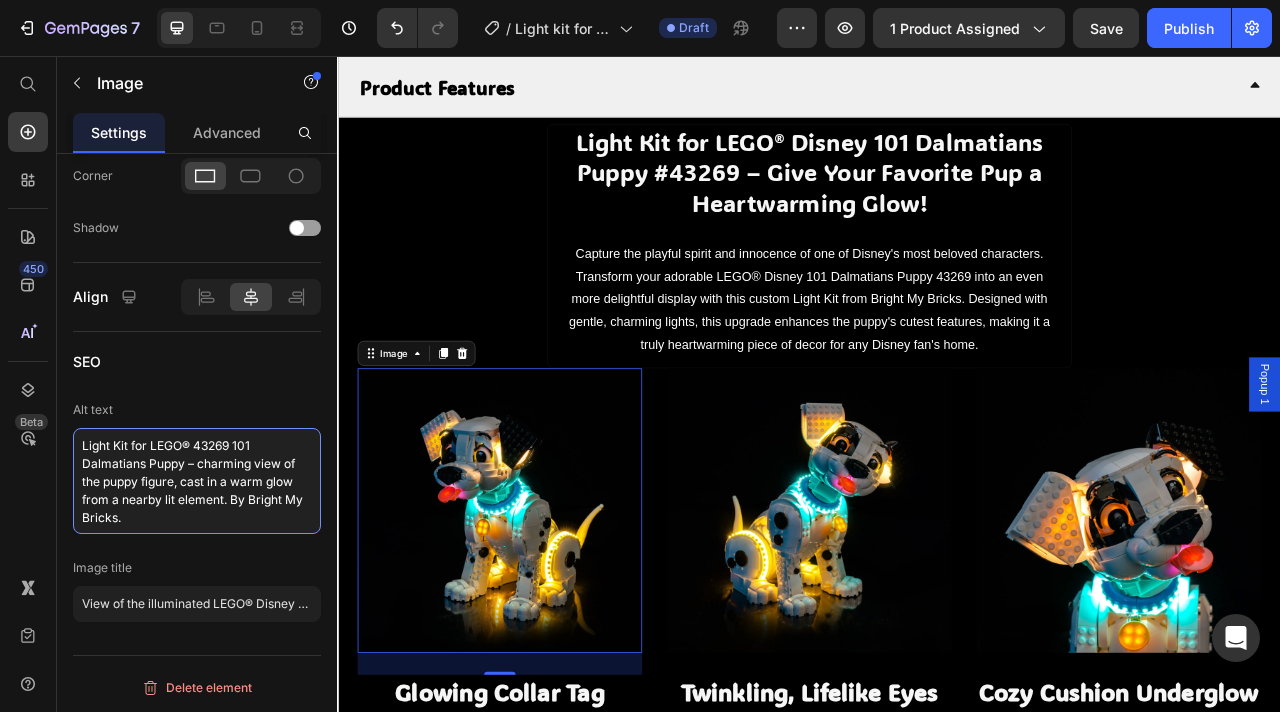 type on "Light Kit for LEGO® 43269 101 Dalmatians Puppy – charming view of the puppy figure, cast in a warm glow from a nearby lit element. By Bright My Bricks." 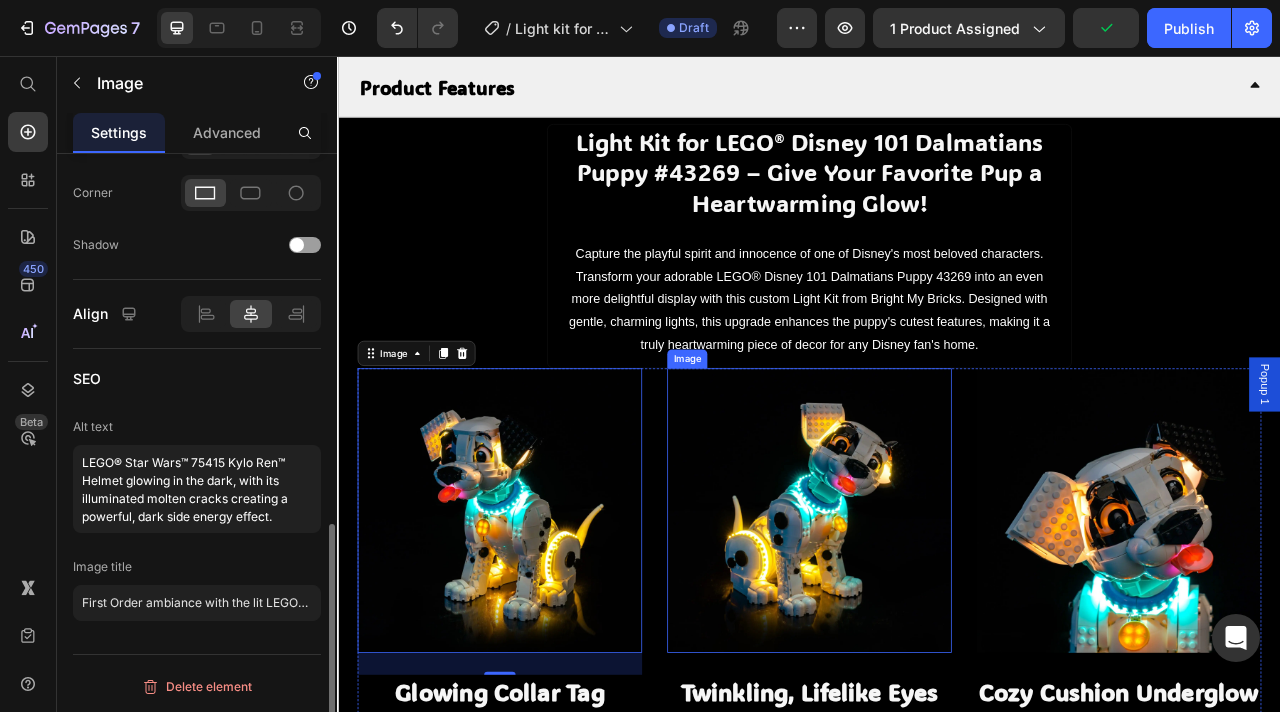 click at bounding box center [937, 634] 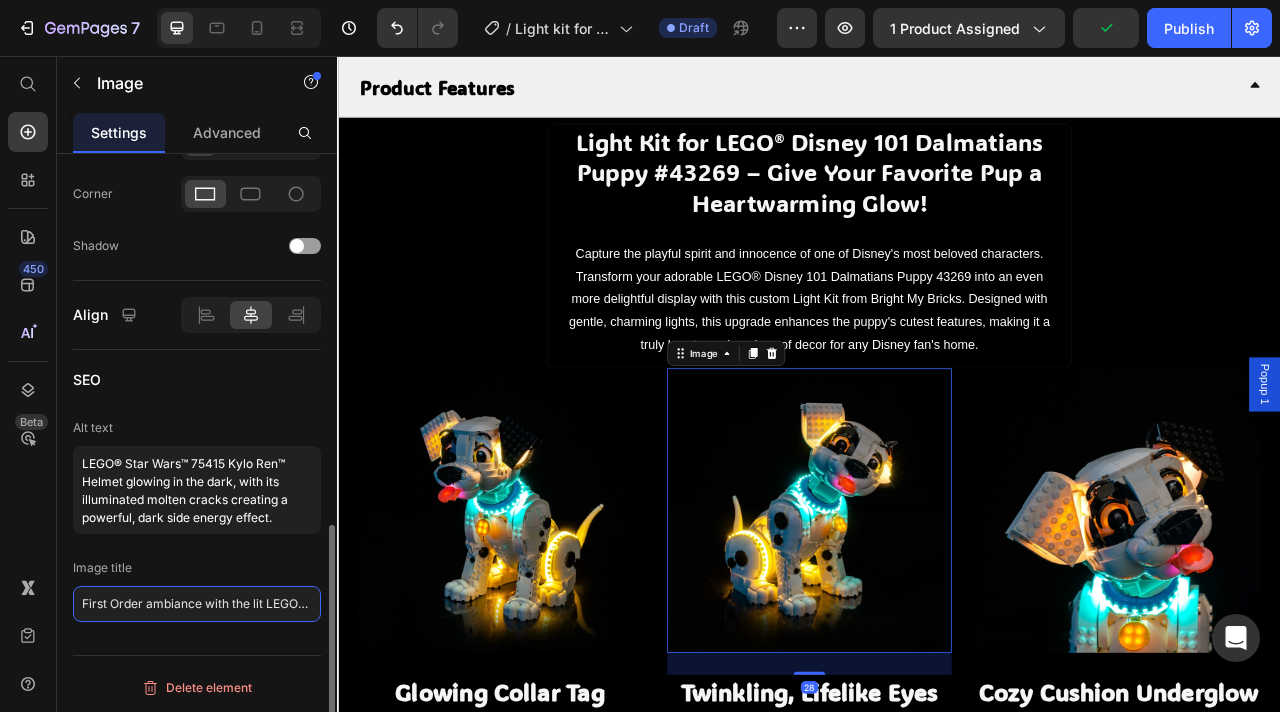 click on "First Order ambiance with the lit LEGO® Kylo Ren™ Helmet 75415" 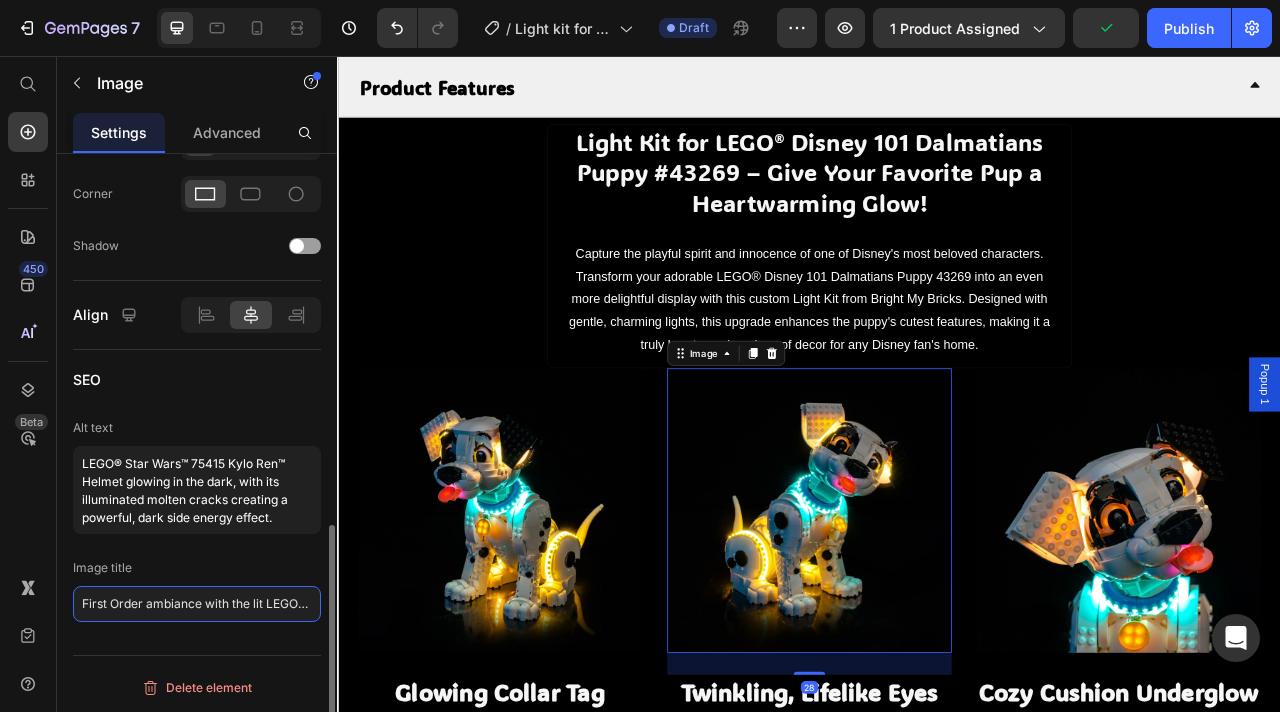 click on "First Order ambiance with the lit LEGO® Kylo Ren™ Helmet 75415" 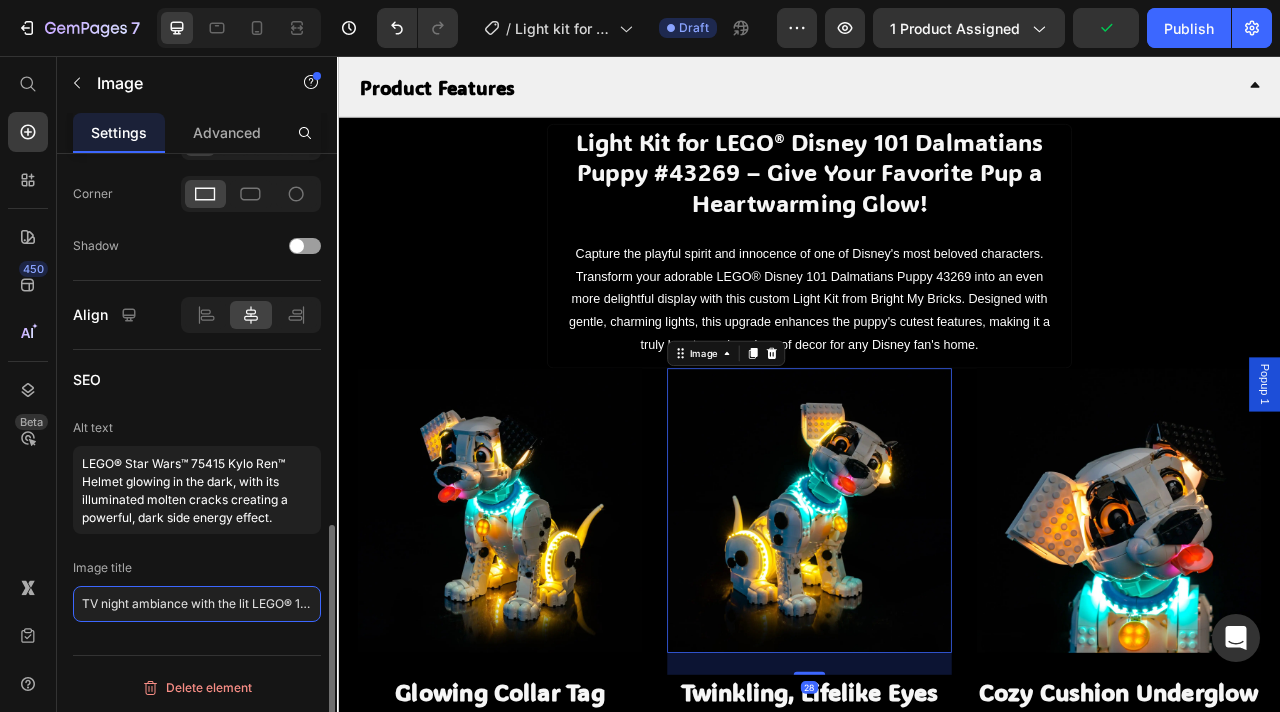 scroll, scrollTop: 0, scrollLeft: 148, axis: horizontal 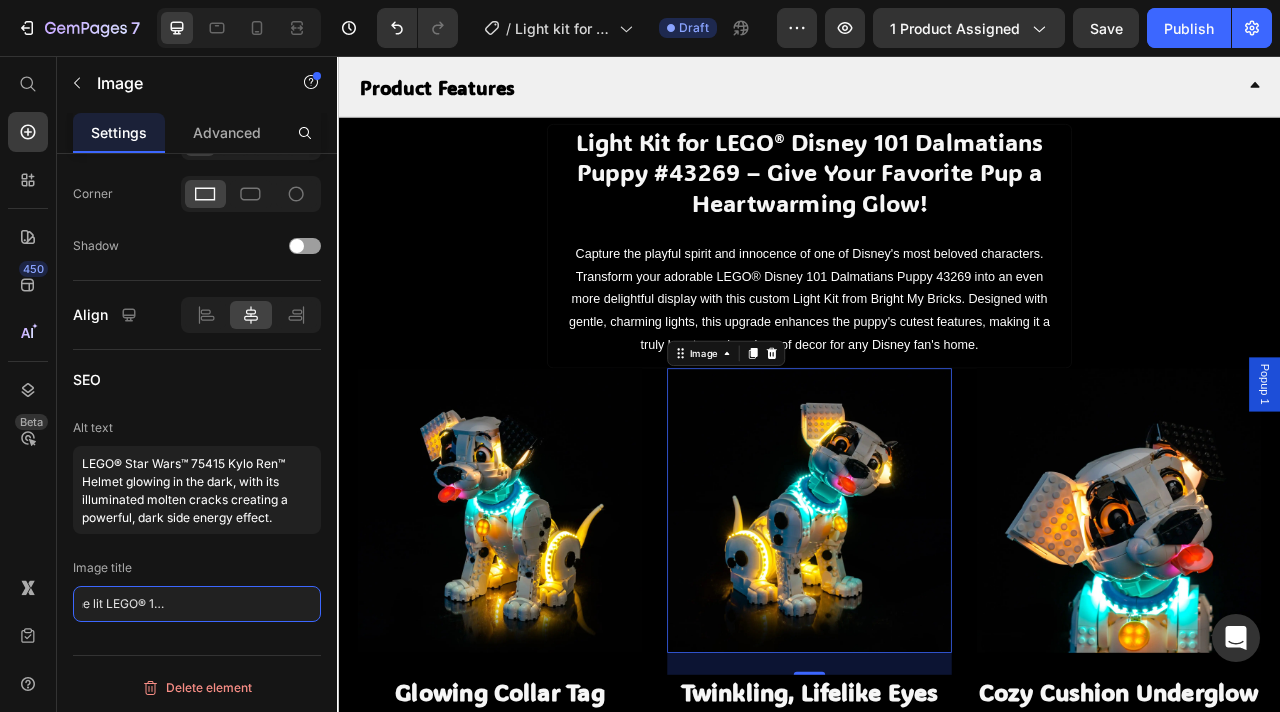 type on "TV night ambiance with the lit LEGO® 101 Dalmatians Puppy 43269" 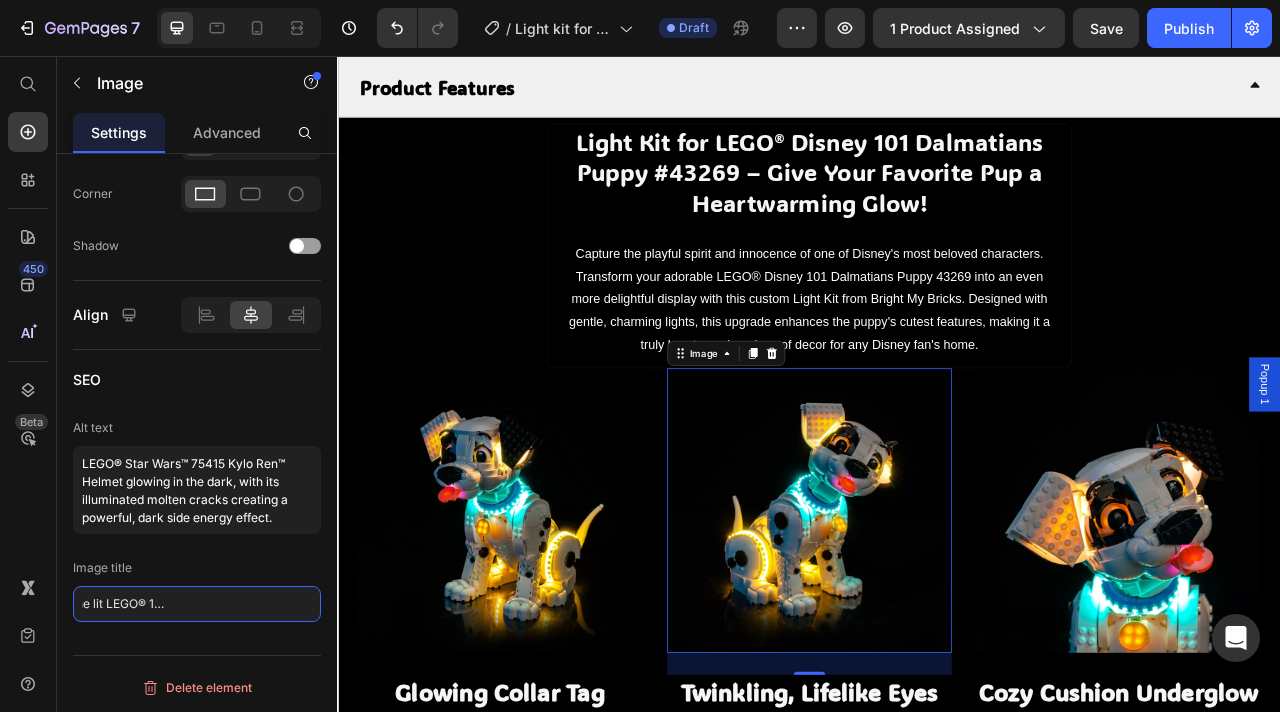 scroll, scrollTop: 0, scrollLeft: 0, axis: both 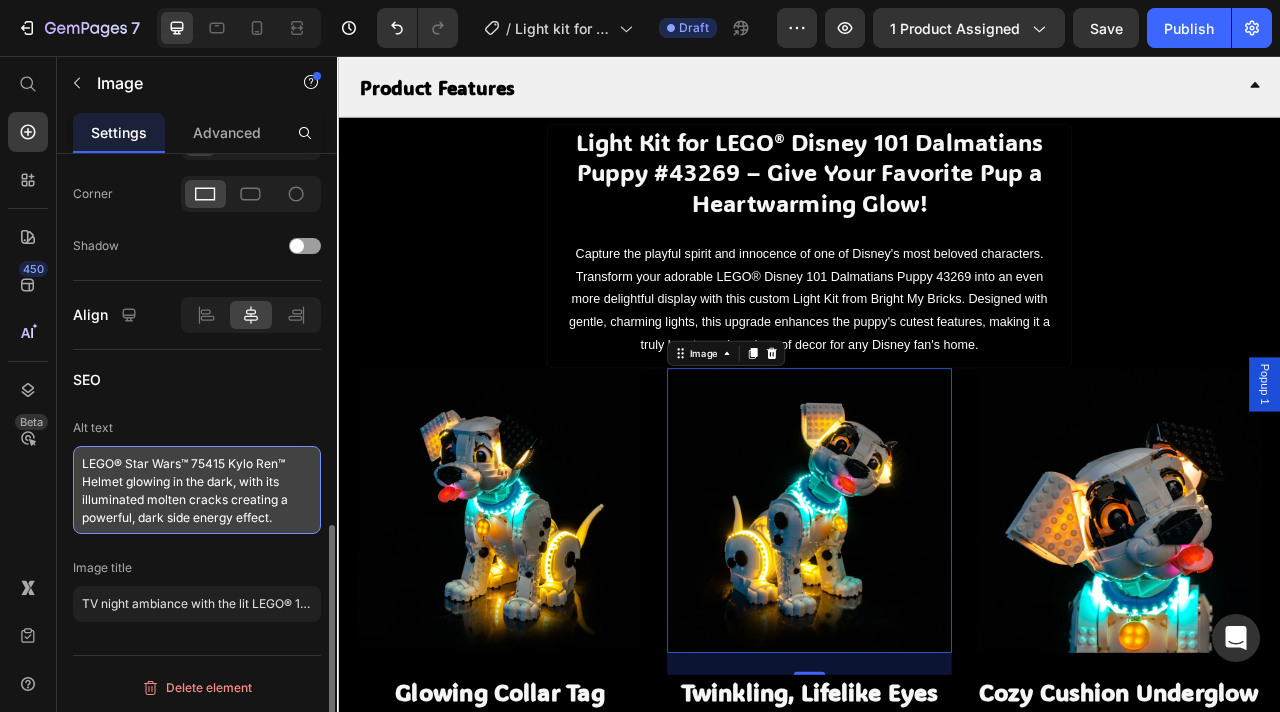 click on "LEGO® Star Wars™ 75415 Kylo Ren™ Helmet glowing in the dark, with its illuminated molten cracks creating a powerful, dark side energy effect." at bounding box center (197, 490) 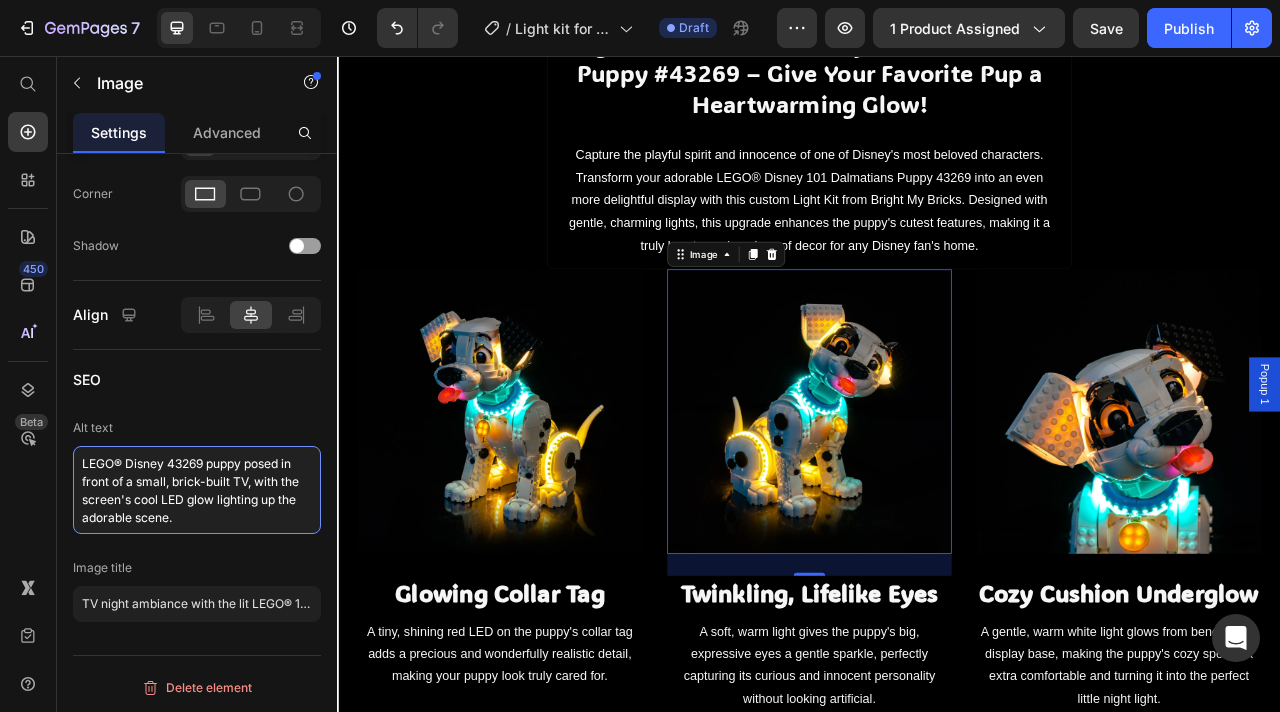 scroll, scrollTop: 1310, scrollLeft: 0, axis: vertical 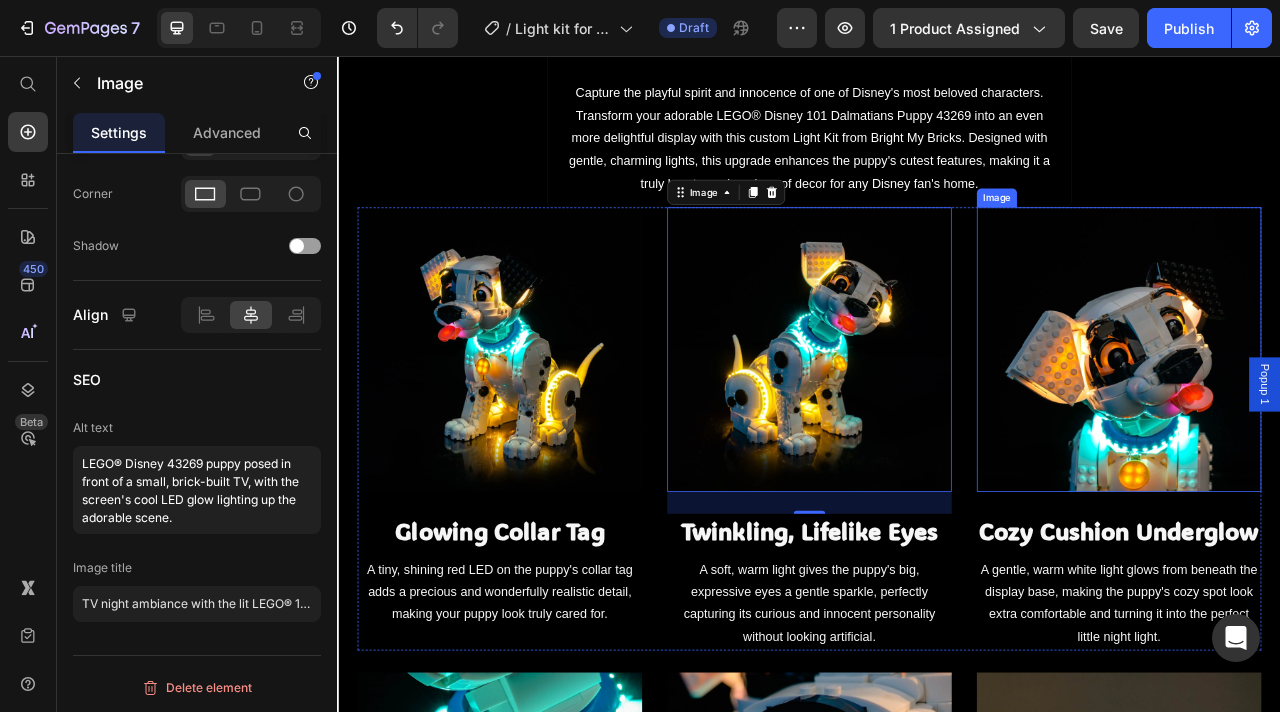 click at bounding box center [1331, 429] 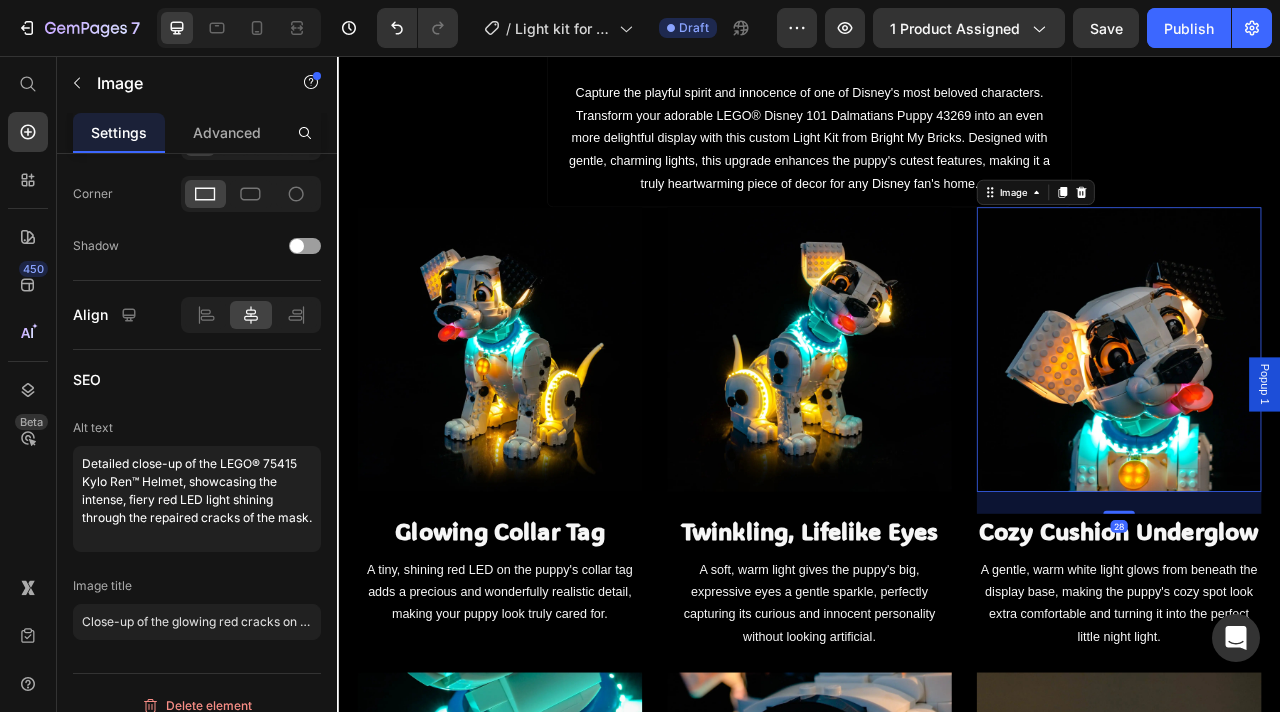 scroll, scrollTop: 938, scrollLeft: 0, axis: vertical 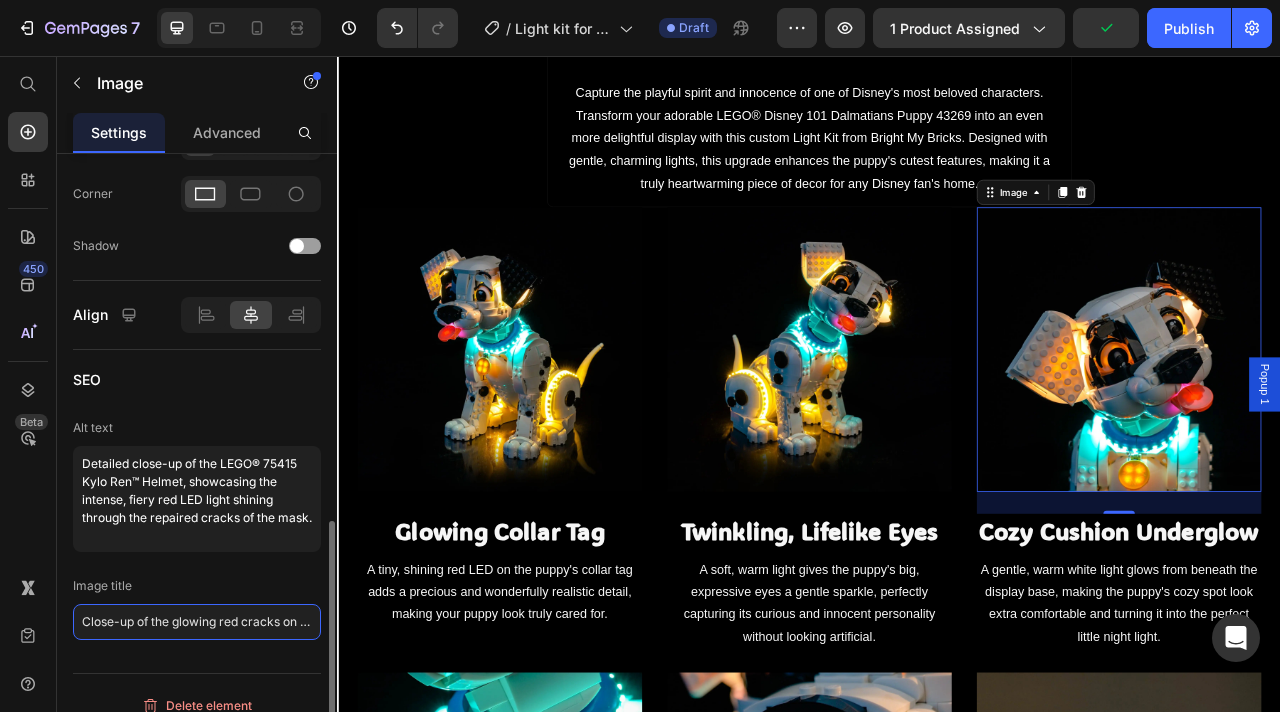 click on "Close-up of the glowing red cracks on LEGO® Kylo Ren™ Helmet 75415" 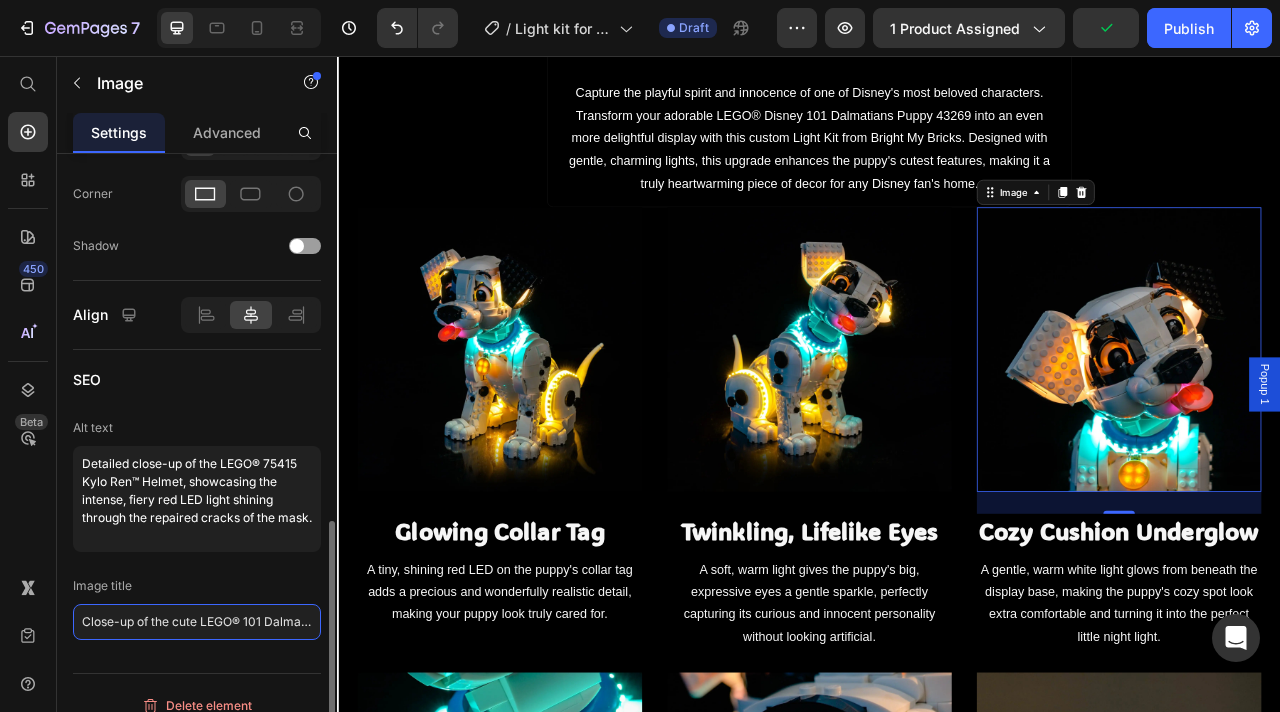 scroll, scrollTop: 0, scrollLeft: 176, axis: horizontal 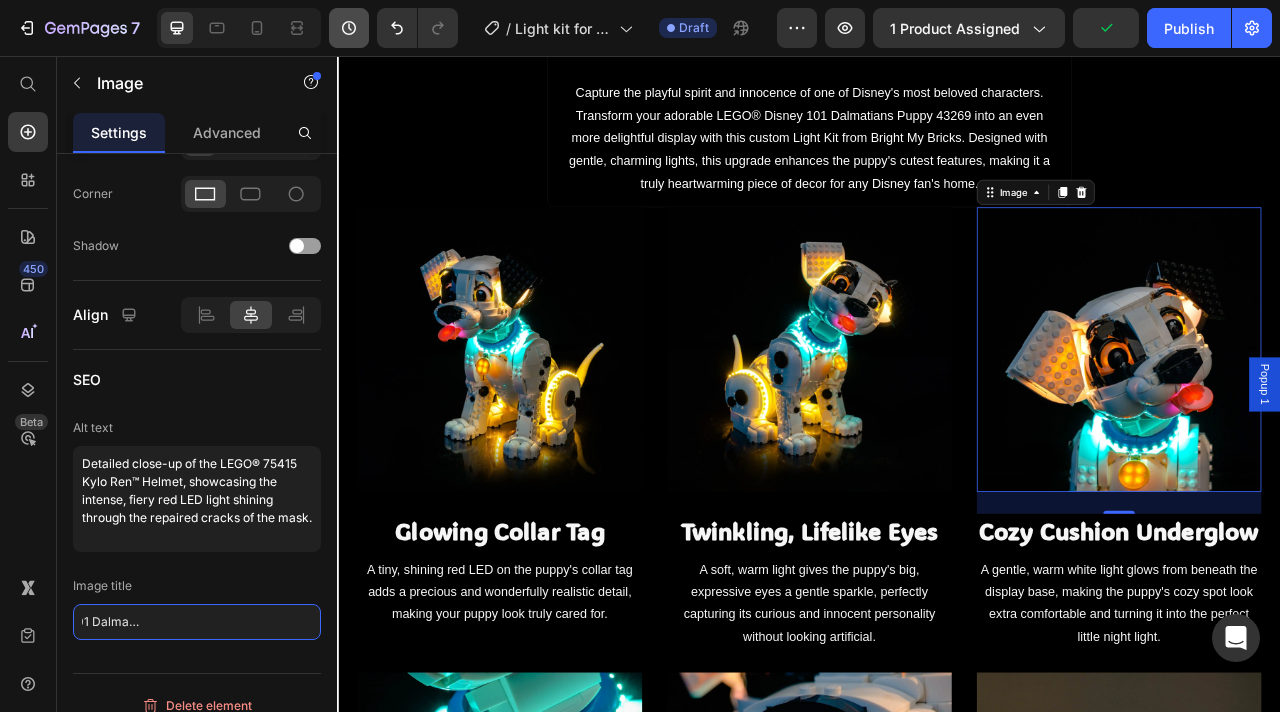 type on "Close-up of the cute LEGO® 101 Dalmatians Puppy 43269 with soft light" 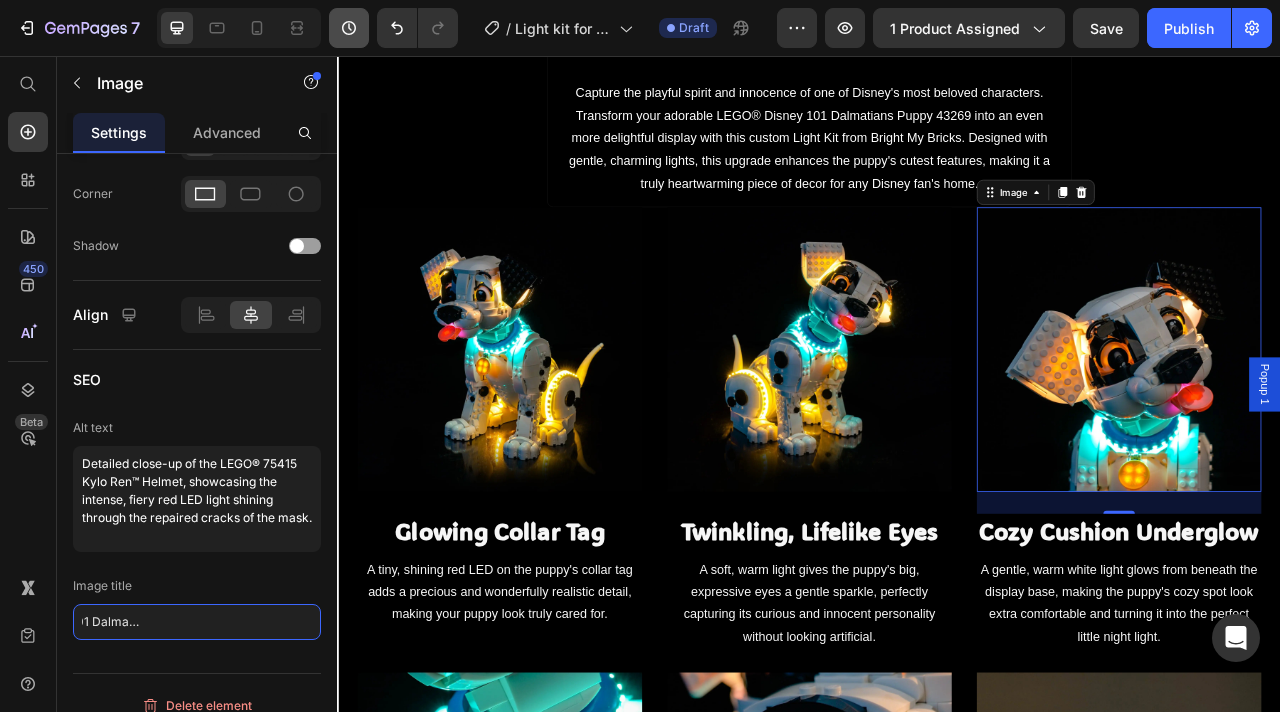 scroll, scrollTop: 0, scrollLeft: 0, axis: both 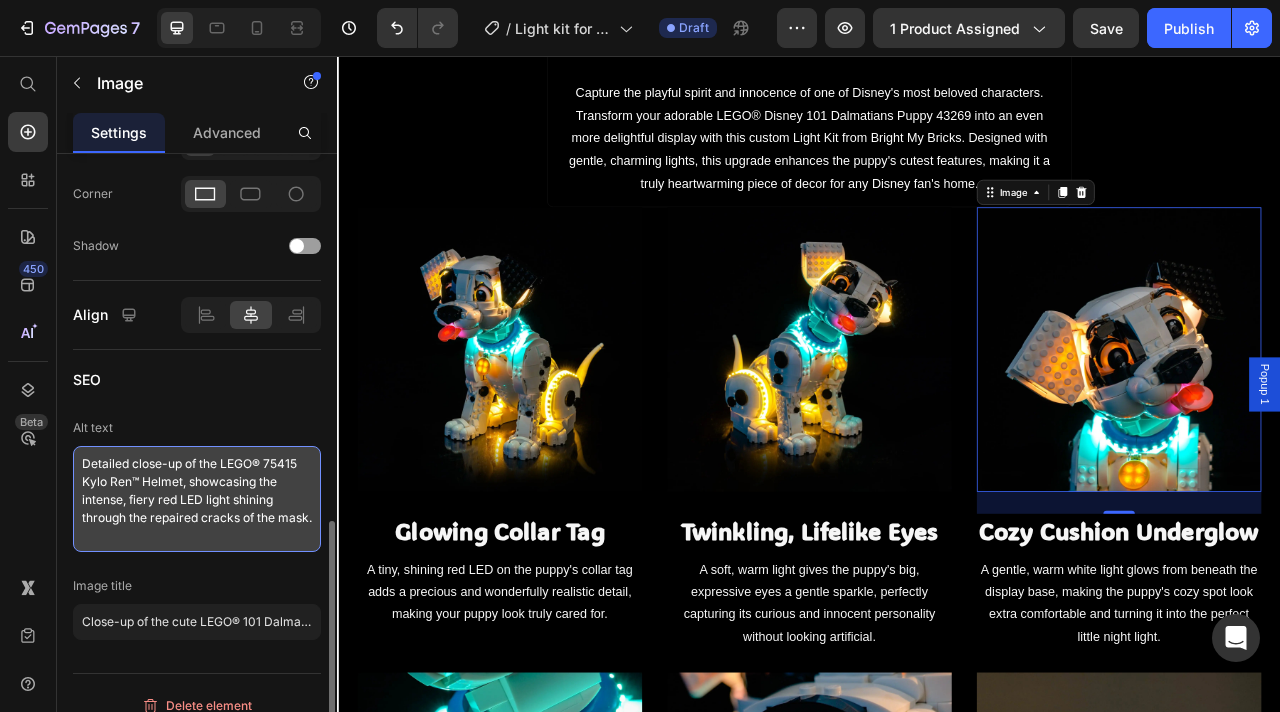 click on "Detailed close-up of the LEGO® 75415 Kylo Ren™ Helmet, showcasing the intense, fiery red LED light shining through the repaired cracks of the mask." at bounding box center [197, 499] 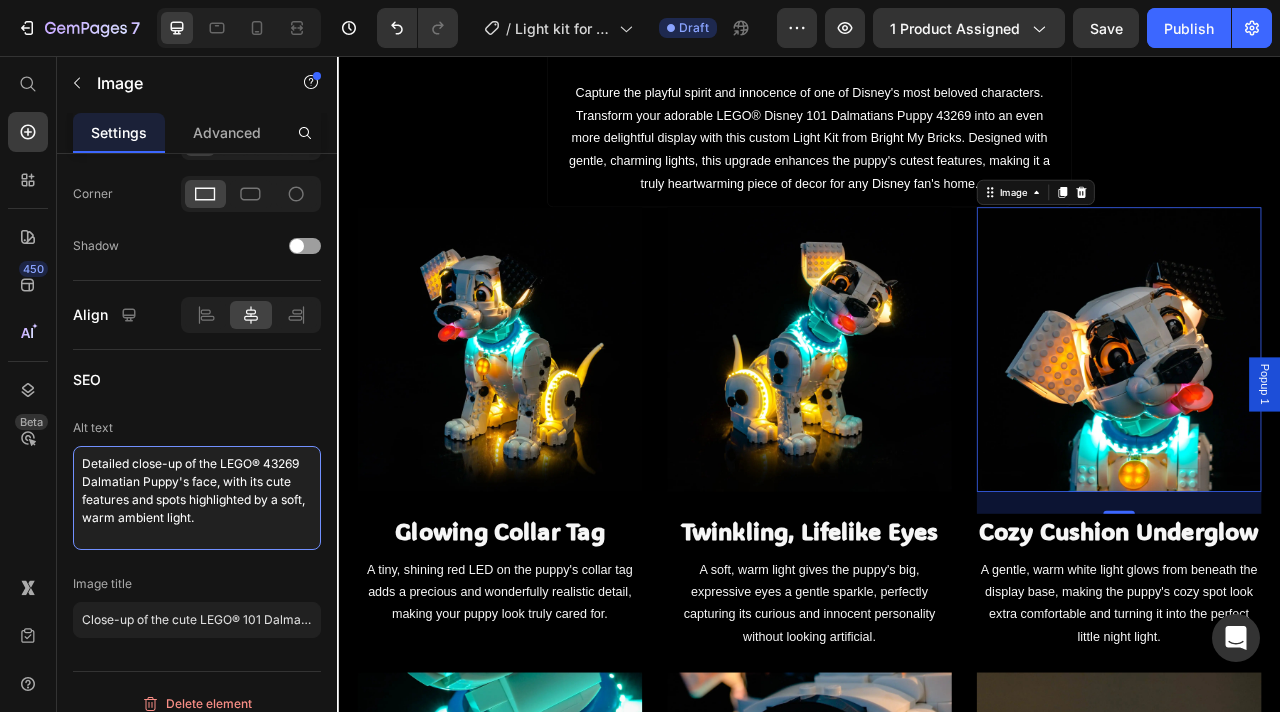 type on "Detailed close-up of the LEGO® 43269 Dalmatian Puppy's face, with its cute features and spots highlighted by a soft, warm ambient light." 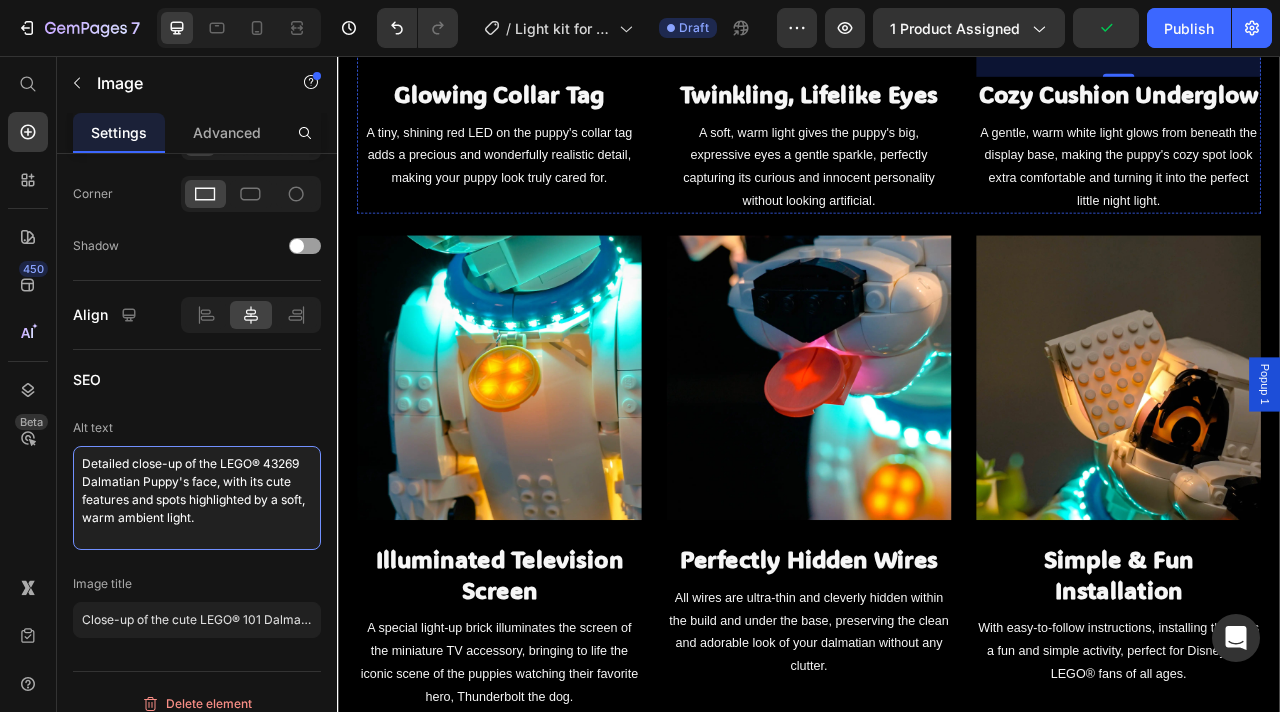 scroll, scrollTop: 1955, scrollLeft: 0, axis: vertical 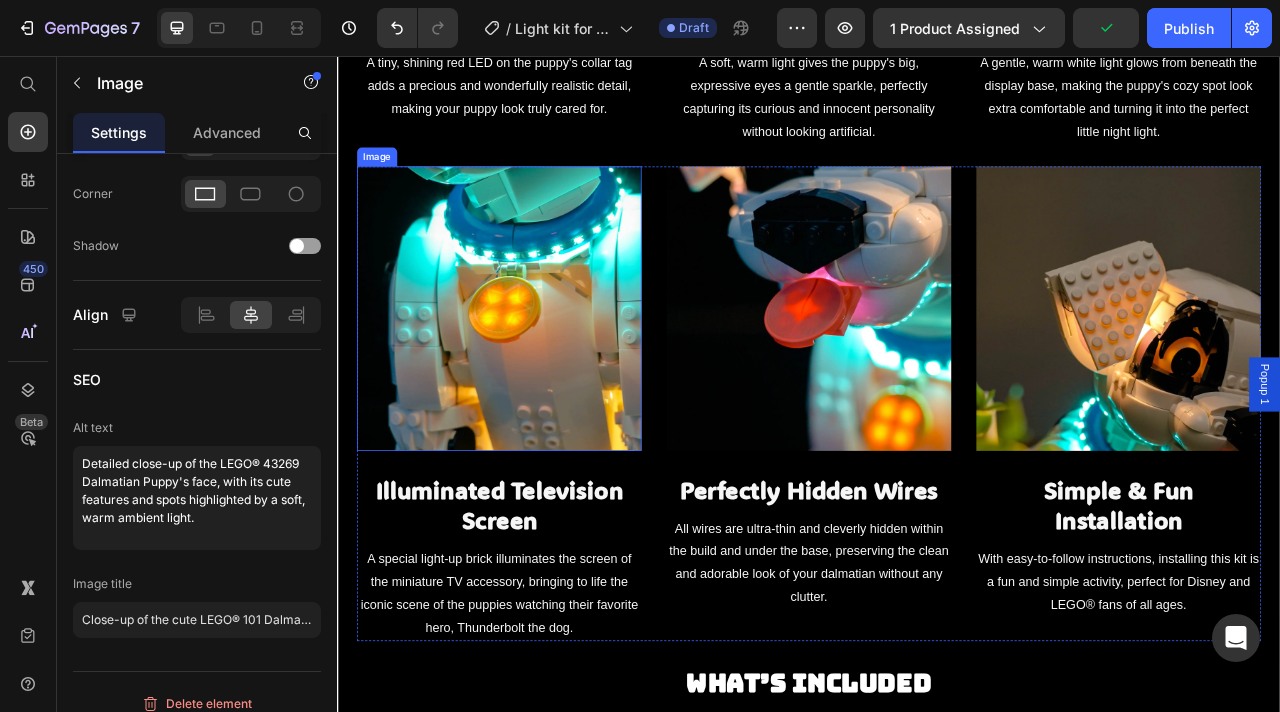 click at bounding box center (543, 377) 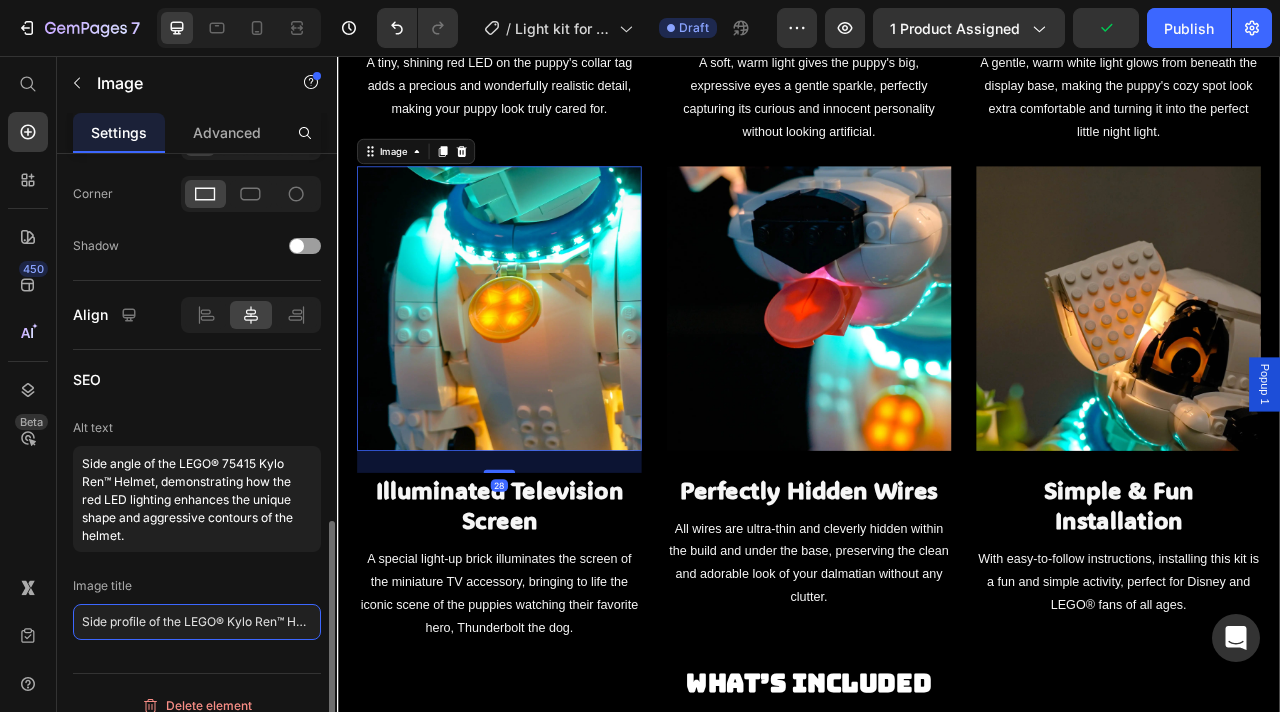 click on "Side profile of the LEGO® Kylo Ren™ Helmet 75415 with full lighting" 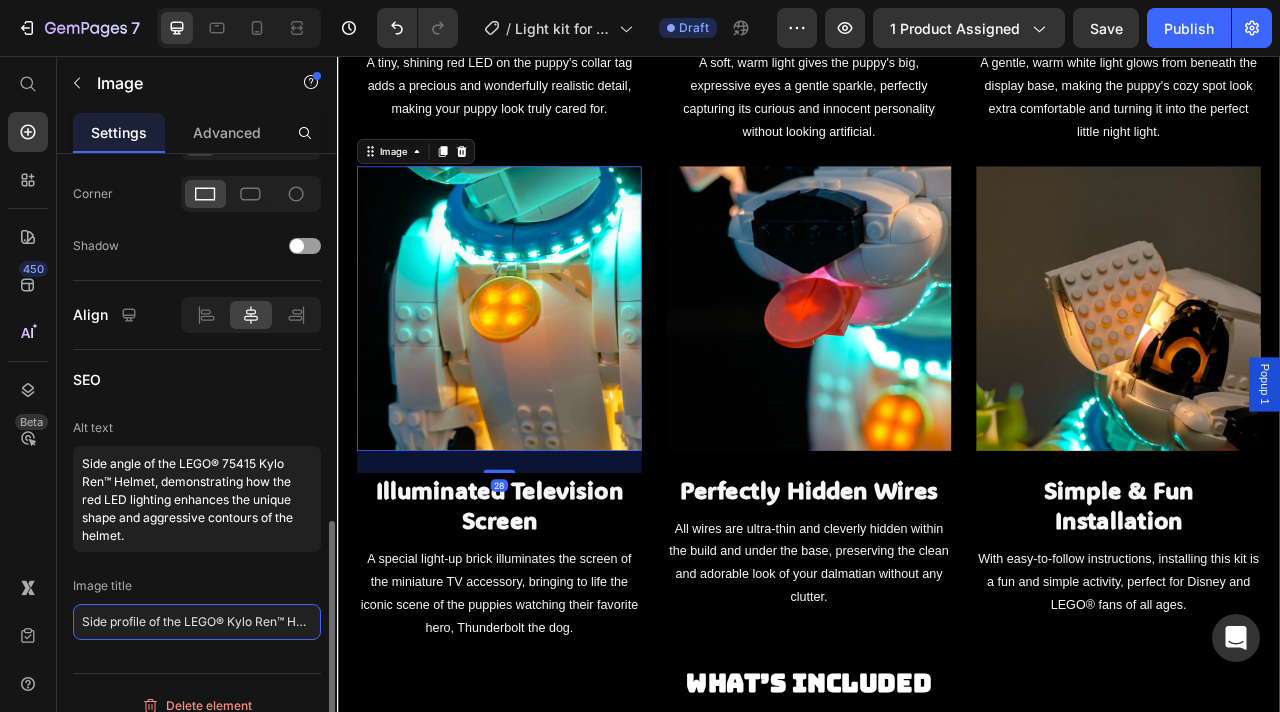 click on "Side profile of the LEGO® Kylo Ren™ Helmet 75415 with full lighting" 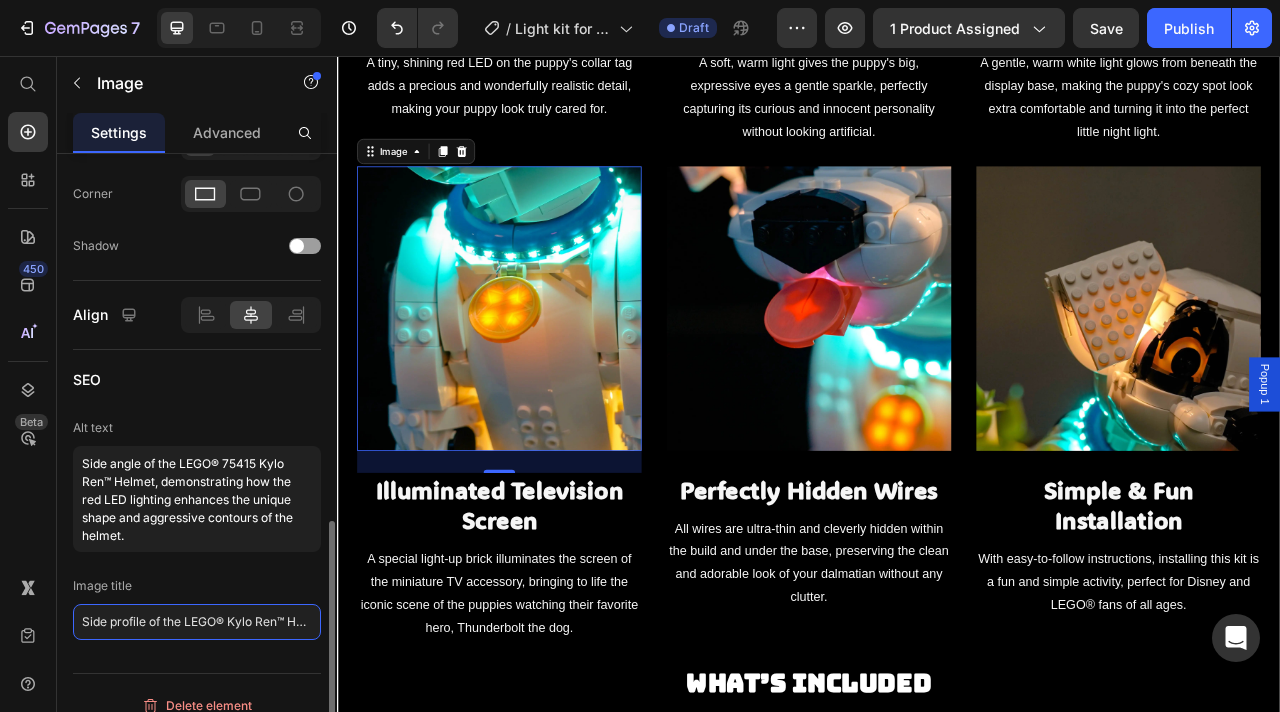 paste on "LEGO® 101 Dalmatians Puppy 43269 next to a lit living room lamp" 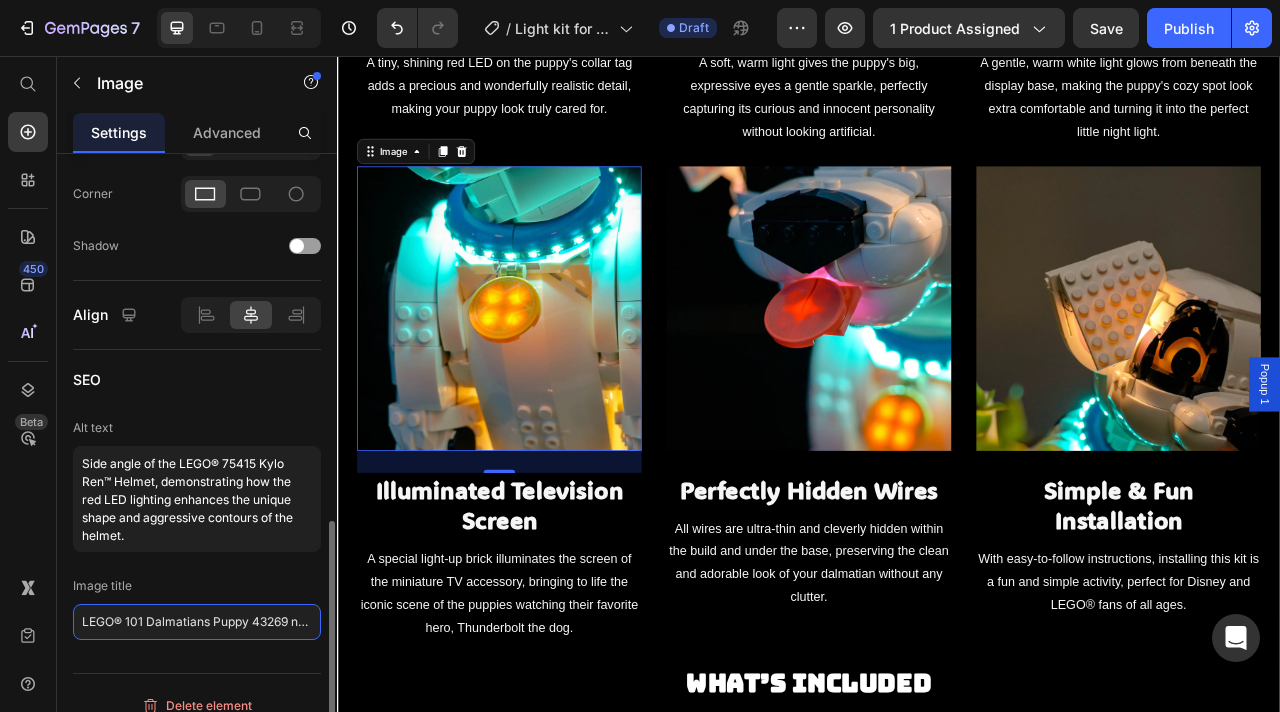 scroll, scrollTop: 0, scrollLeft: 139, axis: horizontal 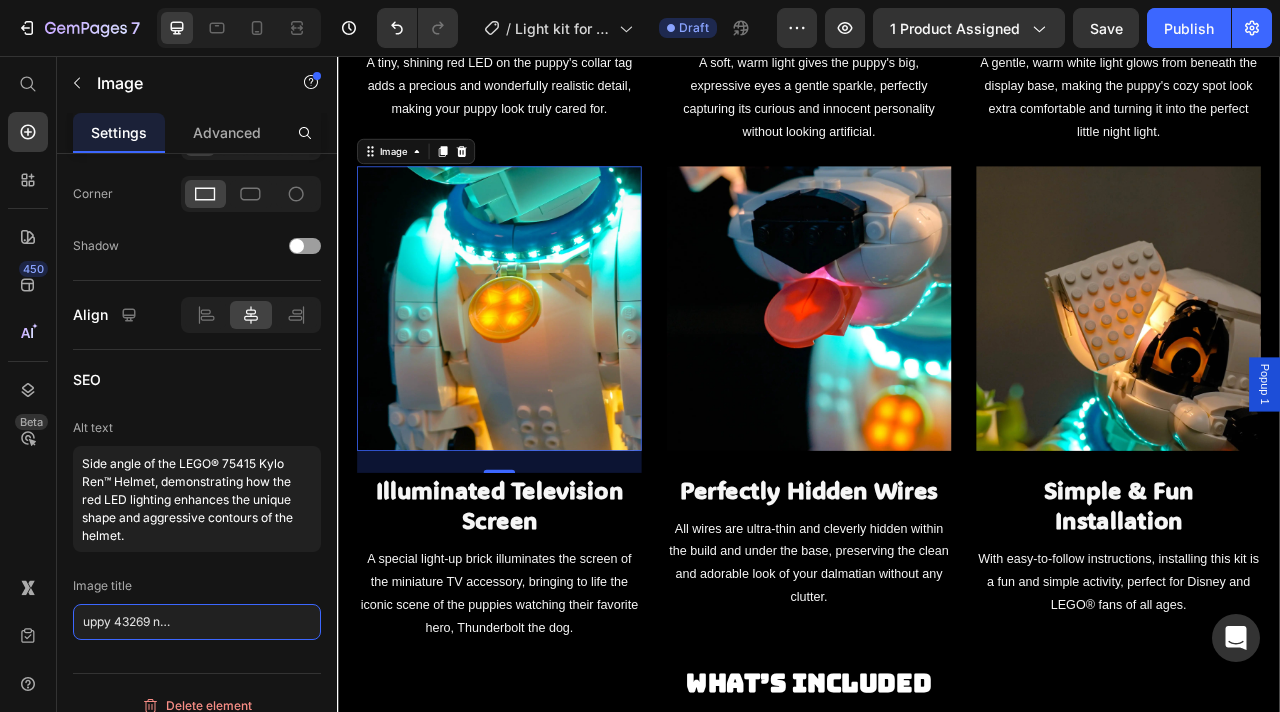 type on "LEGO® 101 Dalmatians Puppy 43269 next to a lit living room lamp" 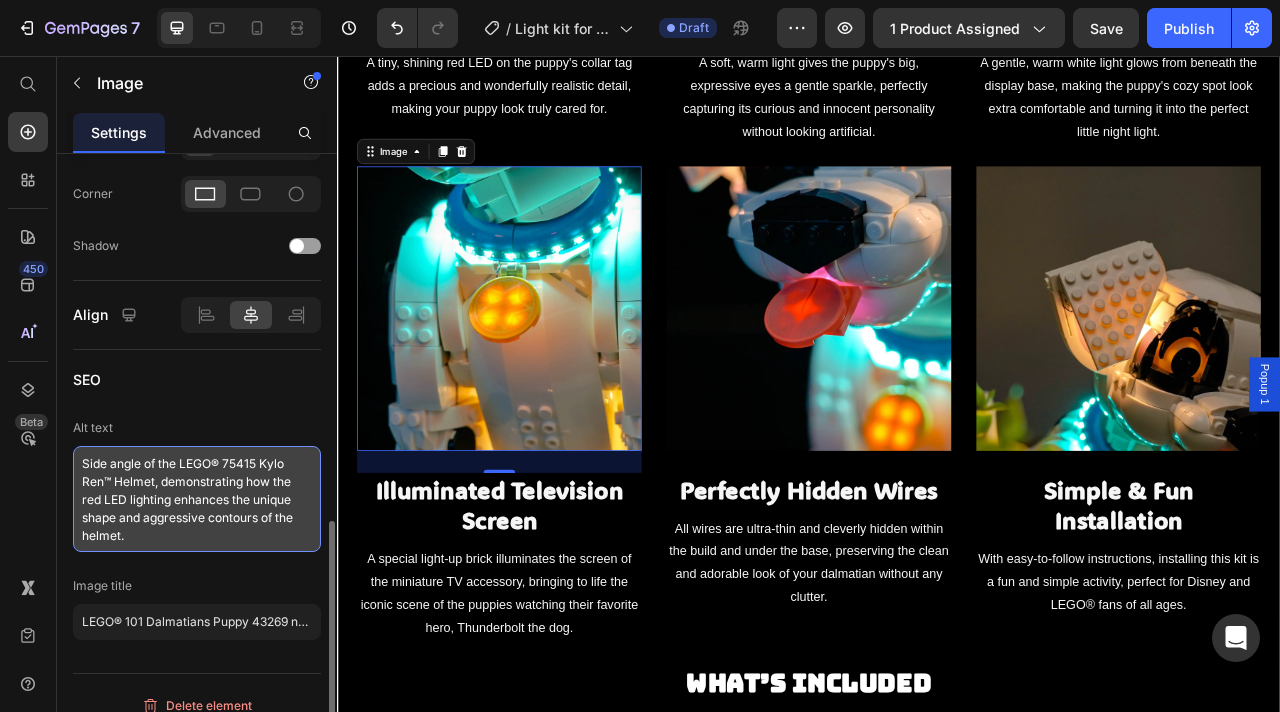 click on "Side angle of the LEGO® 75415 Kylo Ren™ Helmet, demonstrating how the red LED lighting enhances the unique shape and aggressive contours of the helmet." at bounding box center [197, 499] 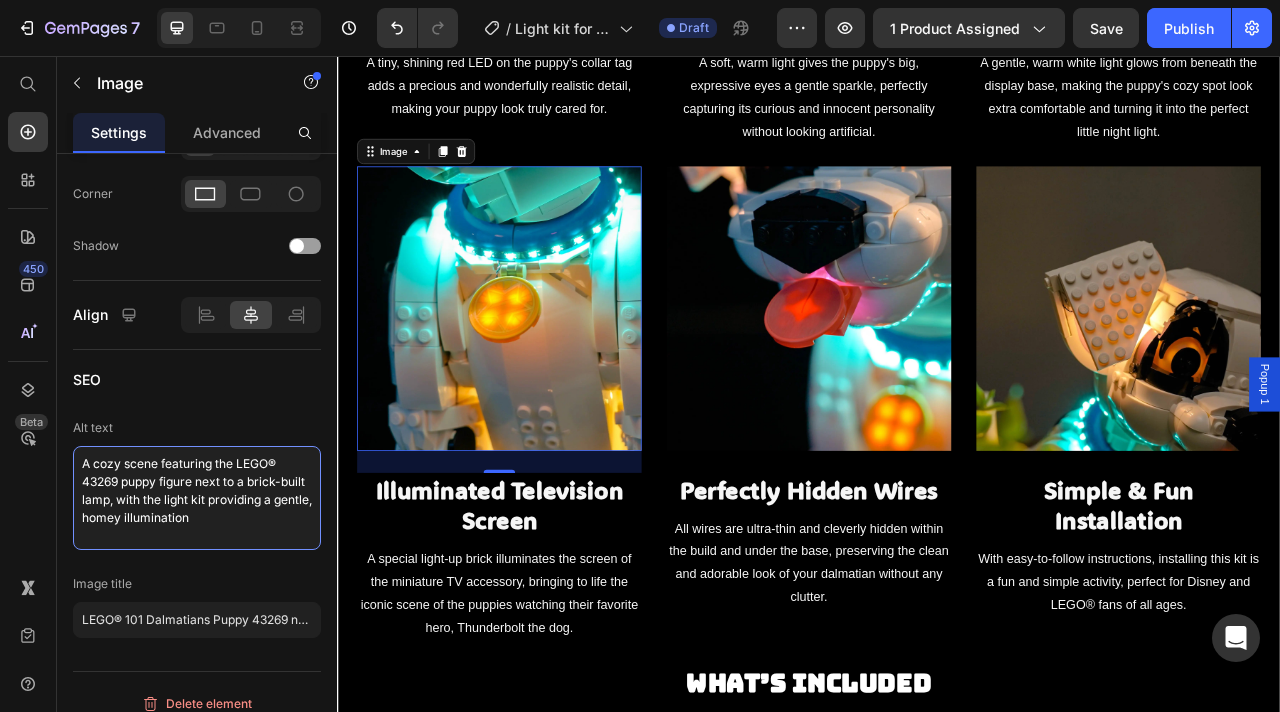 type on "A cozy scene featuring the LEGO® 43269 puppy figure next to a brick-built lamp, with the light kit providing a gentle, homey illumination" 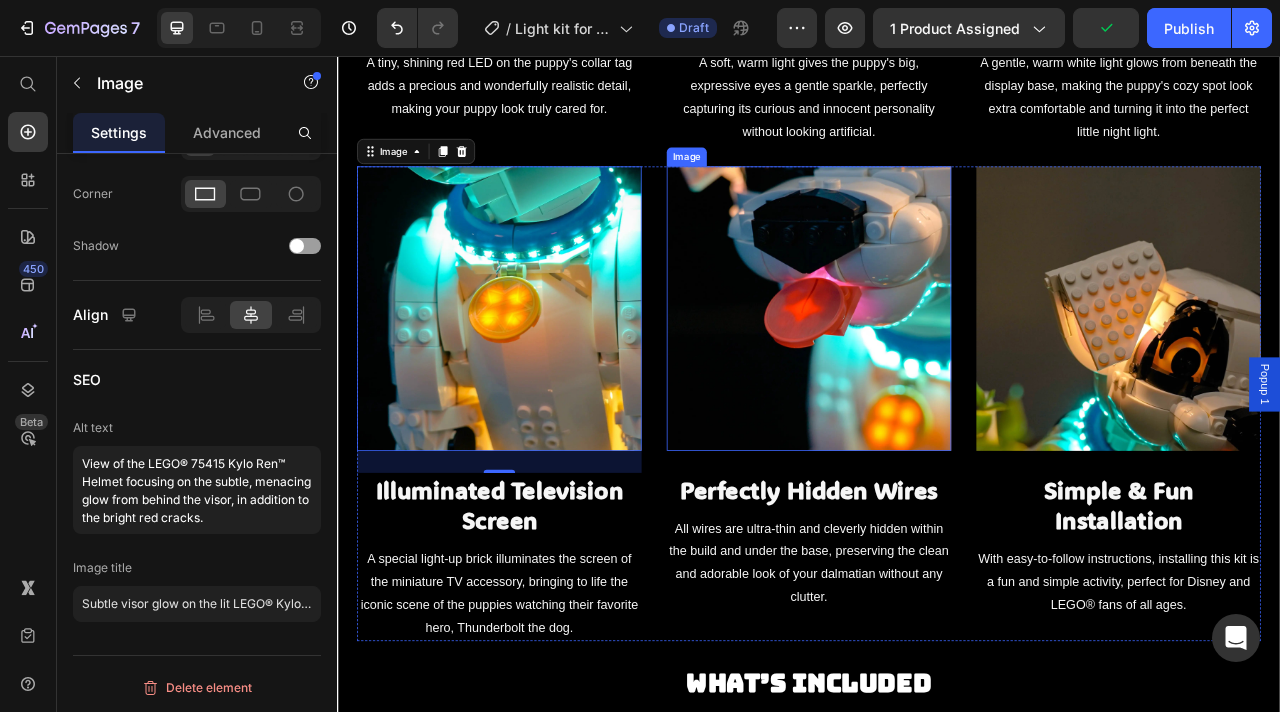 click at bounding box center (937, 377) 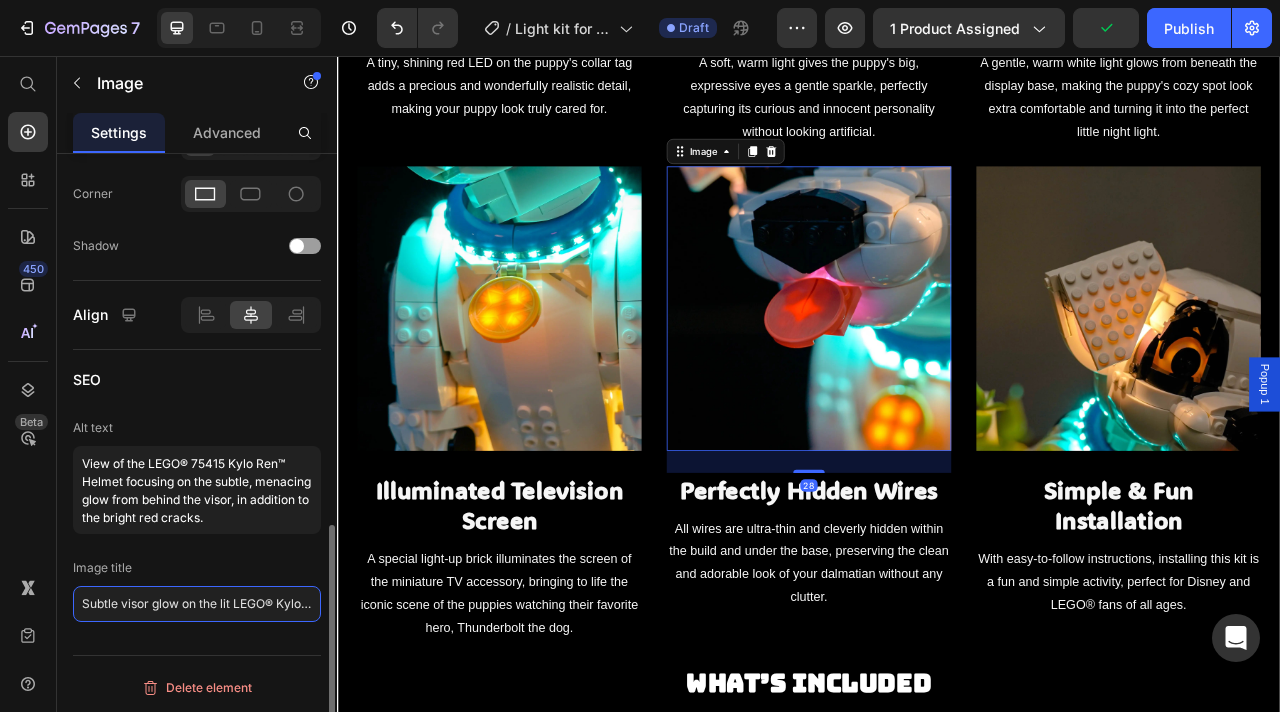 click on "Subtle visor glow on the lit LEGO® Kylo Ren™ Helmet 75415" 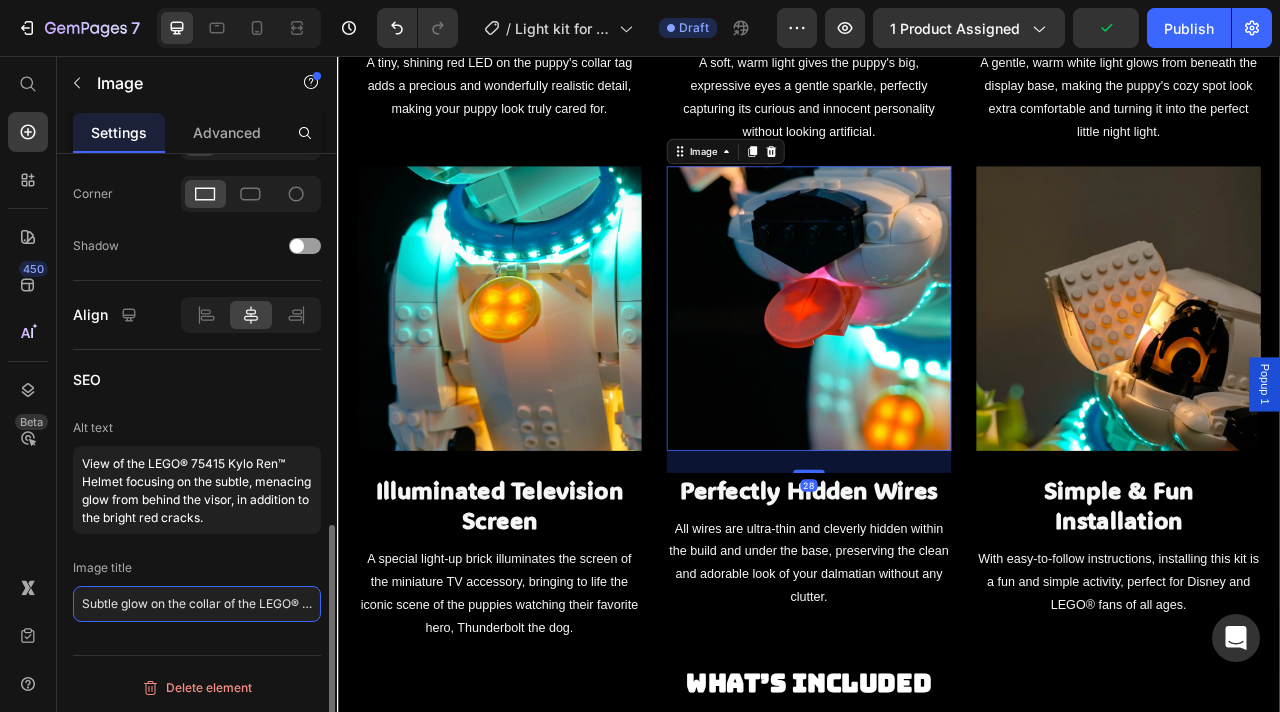 scroll, scrollTop: 0, scrollLeft: 156, axis: horizontal 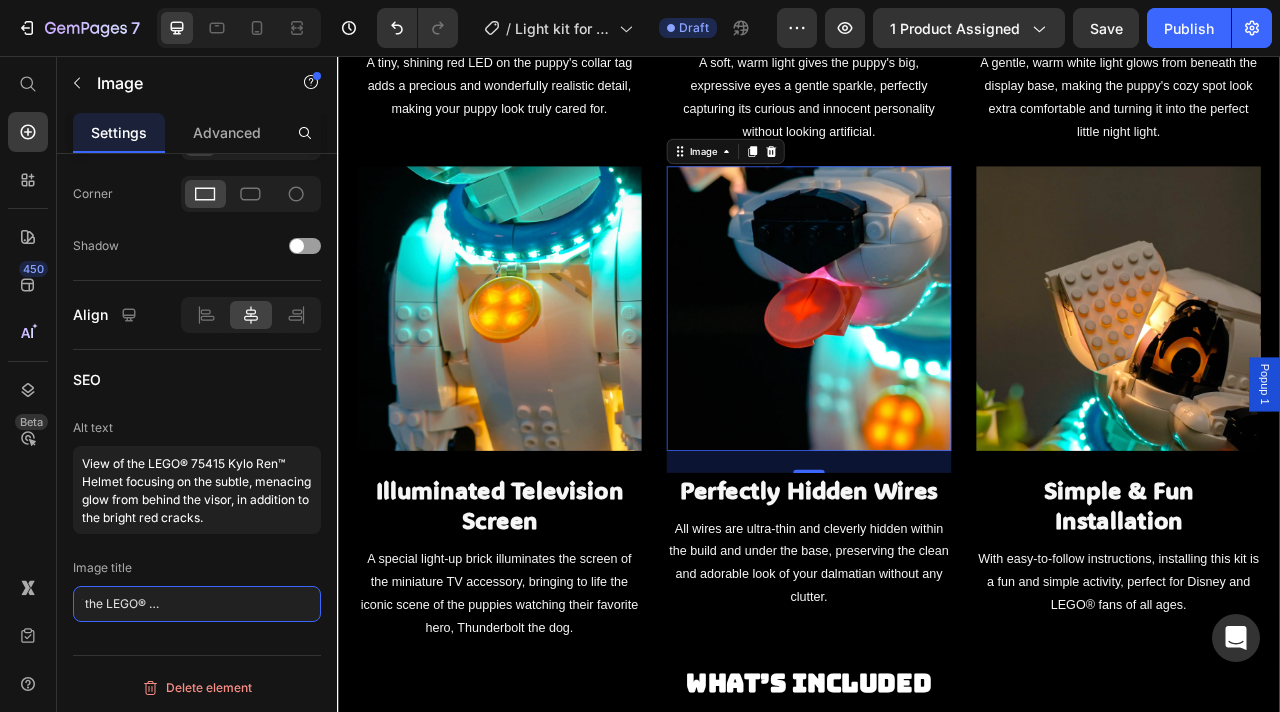 type on "Subtle glow on the collar of the LEGO® 101 Dalmatians Puppy 43269" 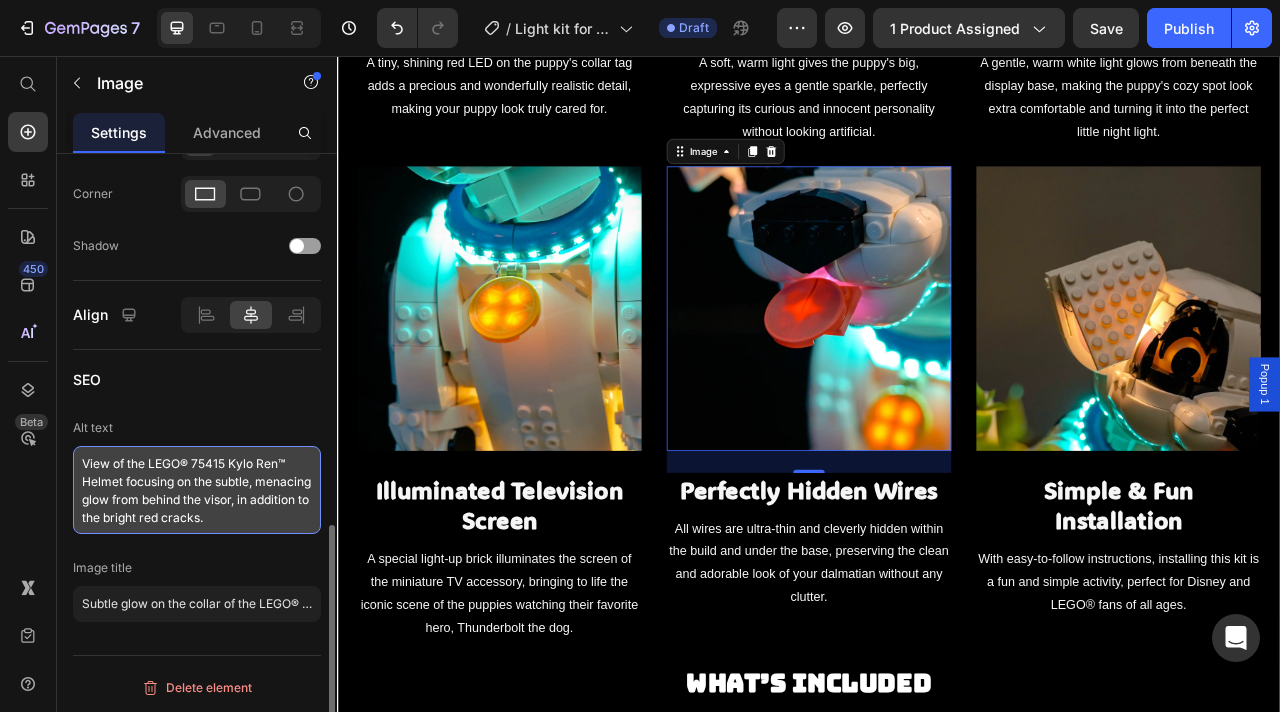 click on "View of the LEGO® 75415 Kylo Ren™ Helmet focusing on the subtle, menacing glow from behind the visor, in addition to the bright red cracks." at bounding box center [197, 490] 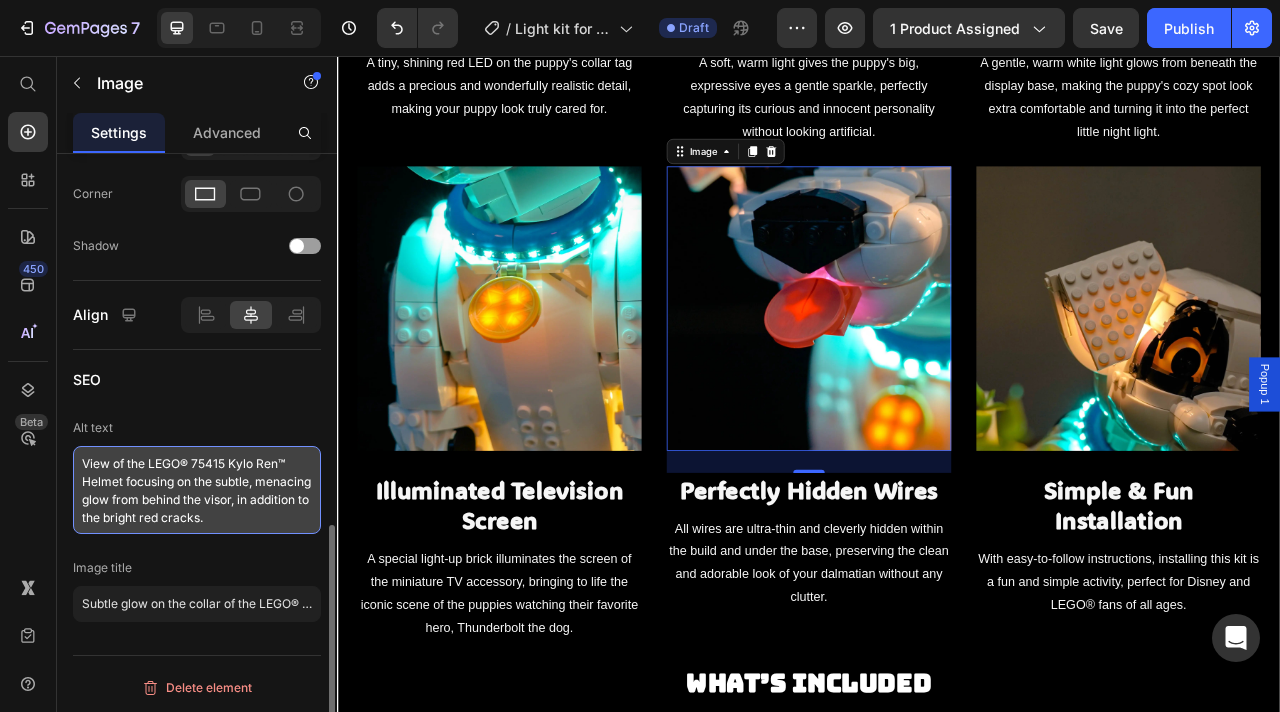 click on "View of the LEGO® 75415 Kylo Ren™ Helmet focusing on the subtle, menacing glow from behind the visor, in addition to the bright red cracks." at bounding box center (197, 490) 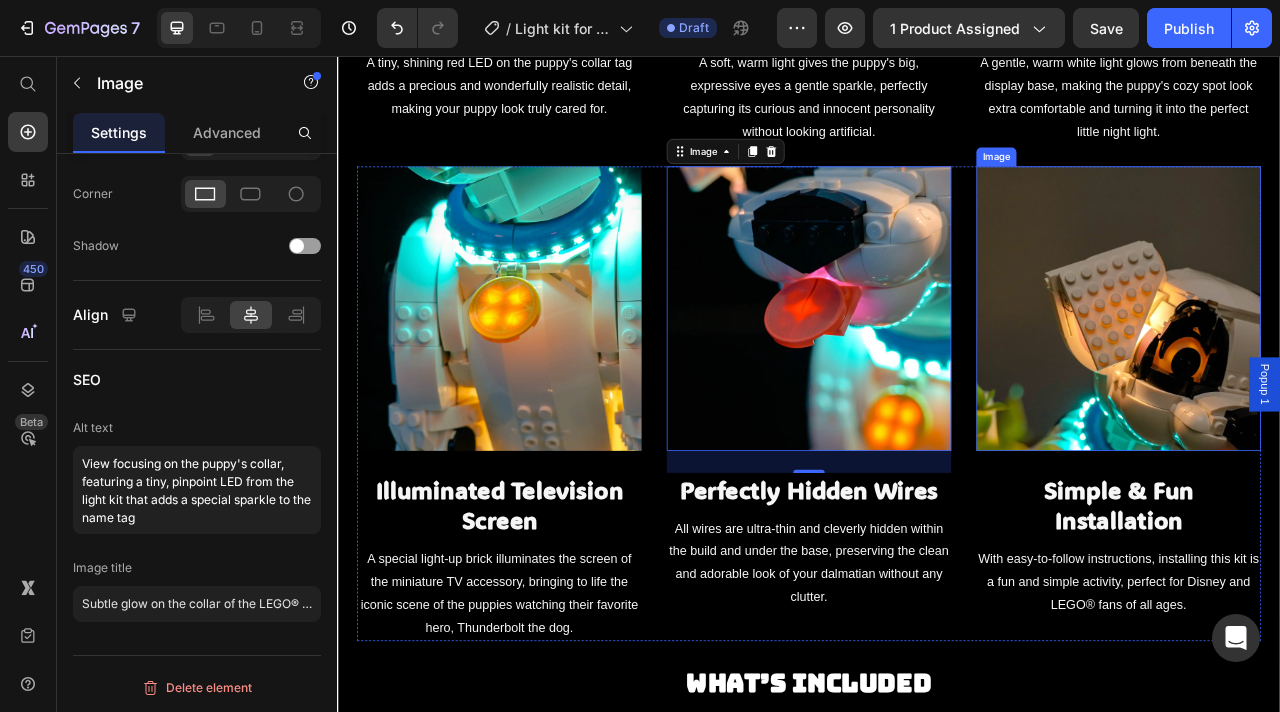 click at bounding box center (1331, 377) 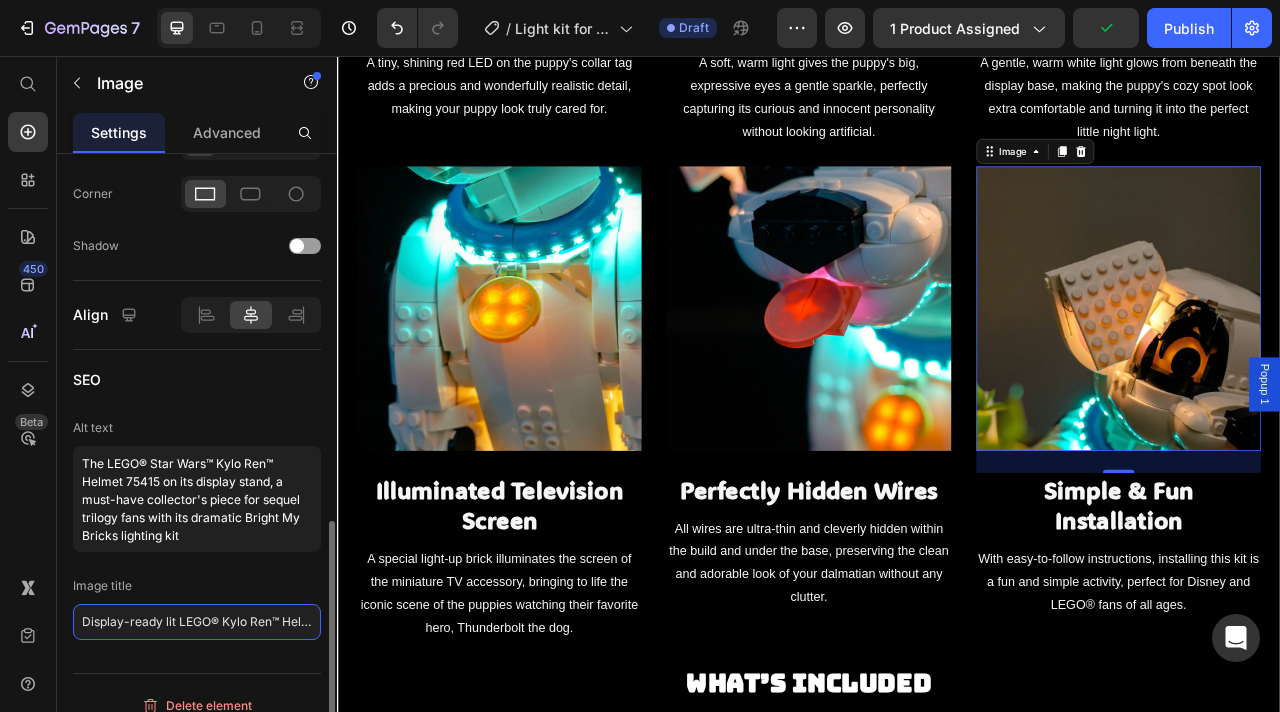 click on "Display-ready lit LEGO® Kylo Ren™ Helmet 75415 for collectors" 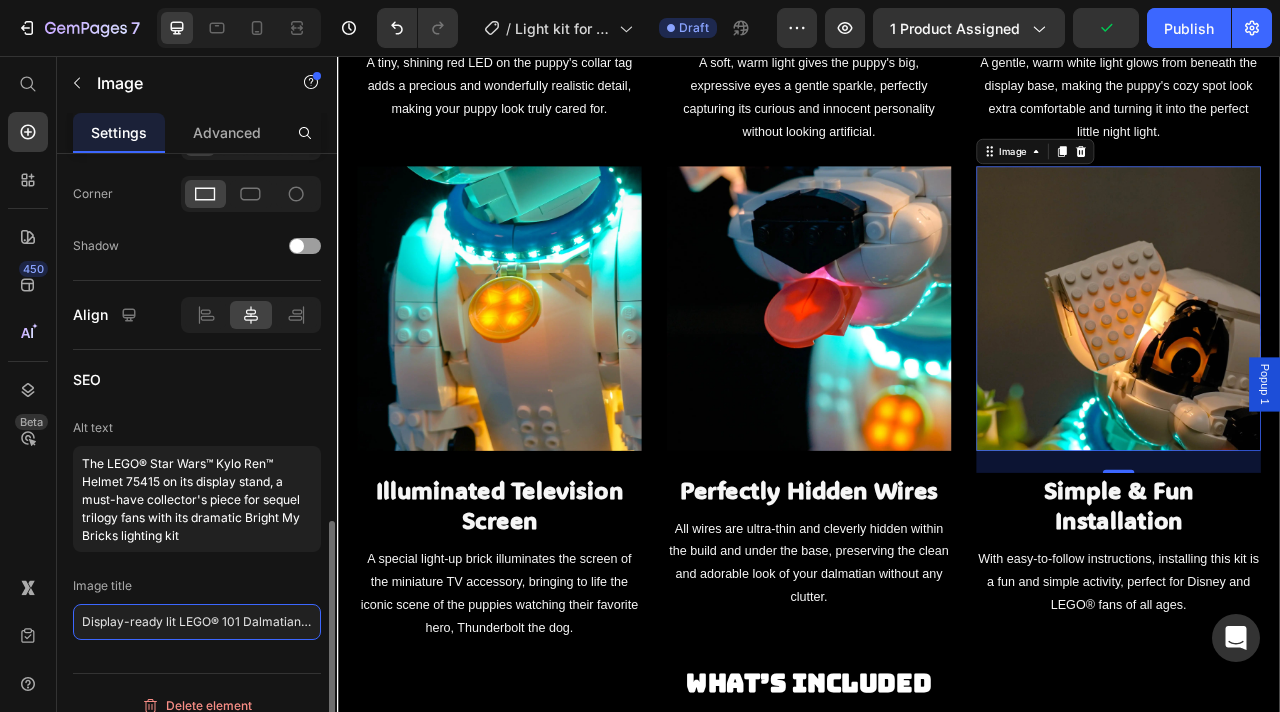 scroll, scrollTop: 0, scrollLeft: 160, axis: horizontal 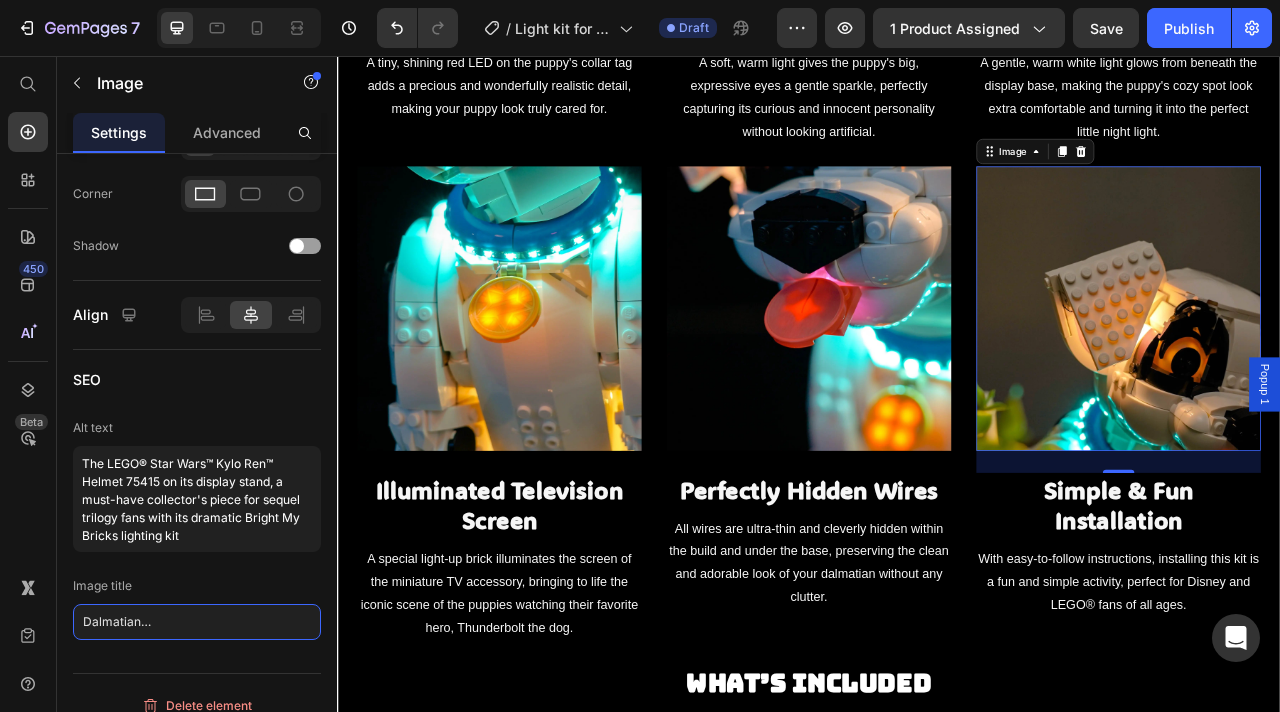 type on "Display-ready lit LEGO® 101 Dalmatians Puppy 43269 for Disney fans" 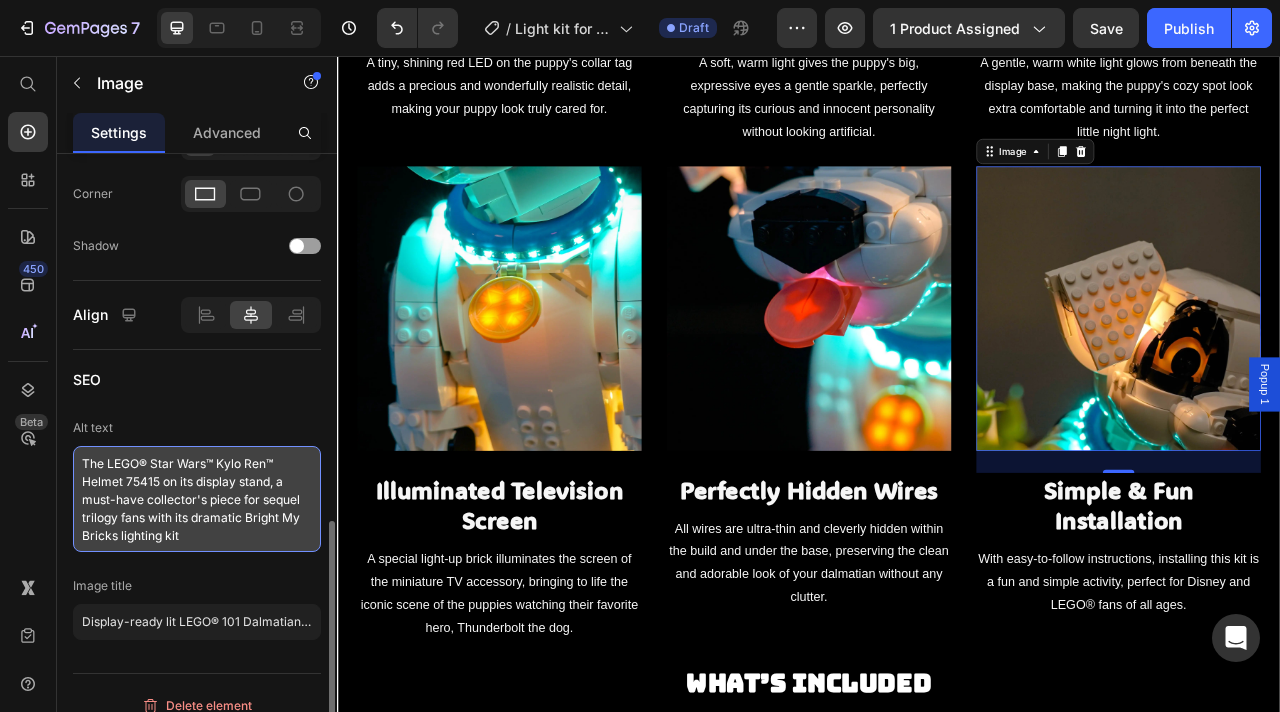 click on "The LEGO® Star Wars™ Kylo Ren™ Helmet 75415 on its display stand, a must-have collector's piece for sequel trilogy fans with its dramatic Bright My Bricks lighting kit" at bounding box center [197, 499] 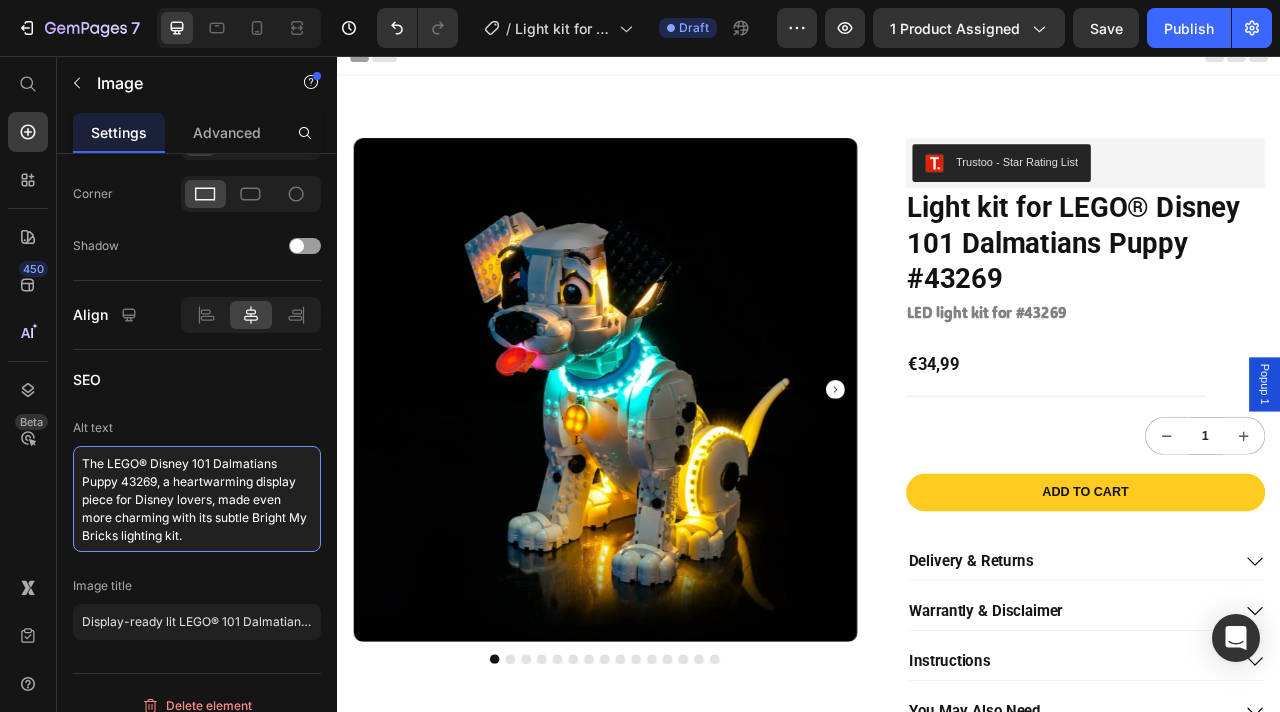 scroll, scrollTop: 0, scrollLeft: 0, axis: both 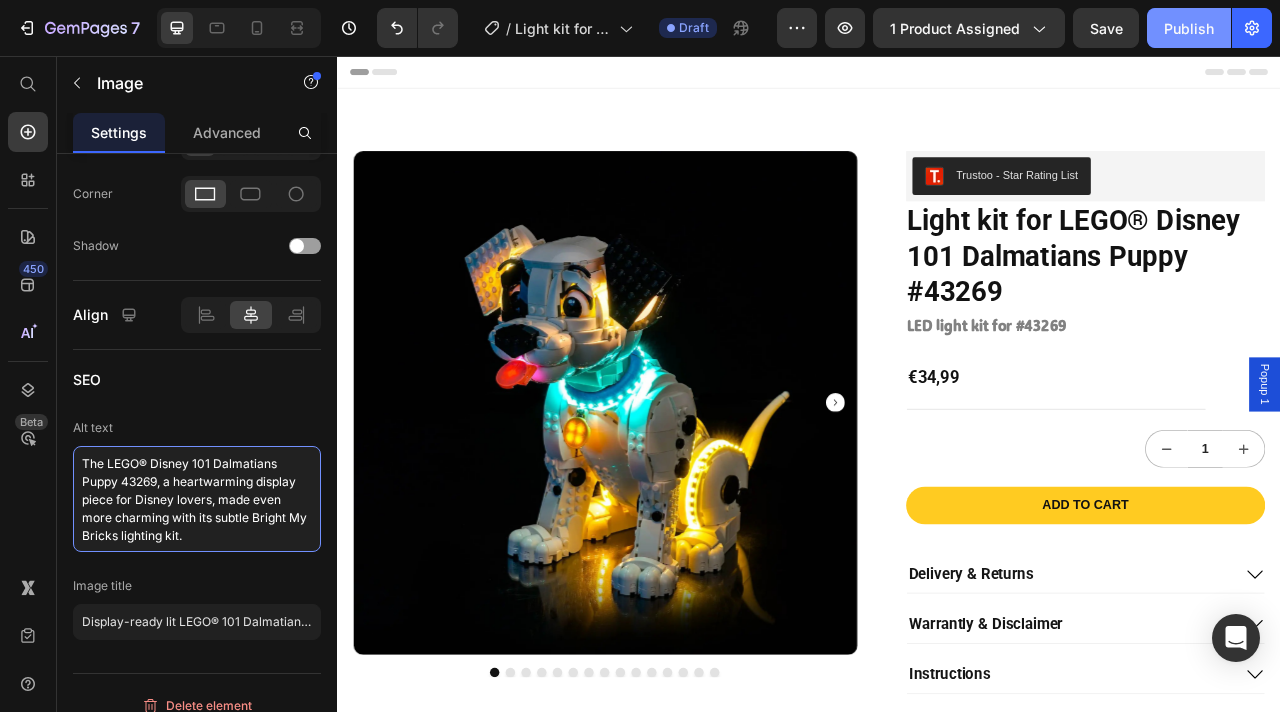 type on "The LEGO® Disney 101 Dalmatians Puppy 43269, a heartwarming display piece for Disney lovers, made even more charming with its subtle Bright My Bricks lighting kit." 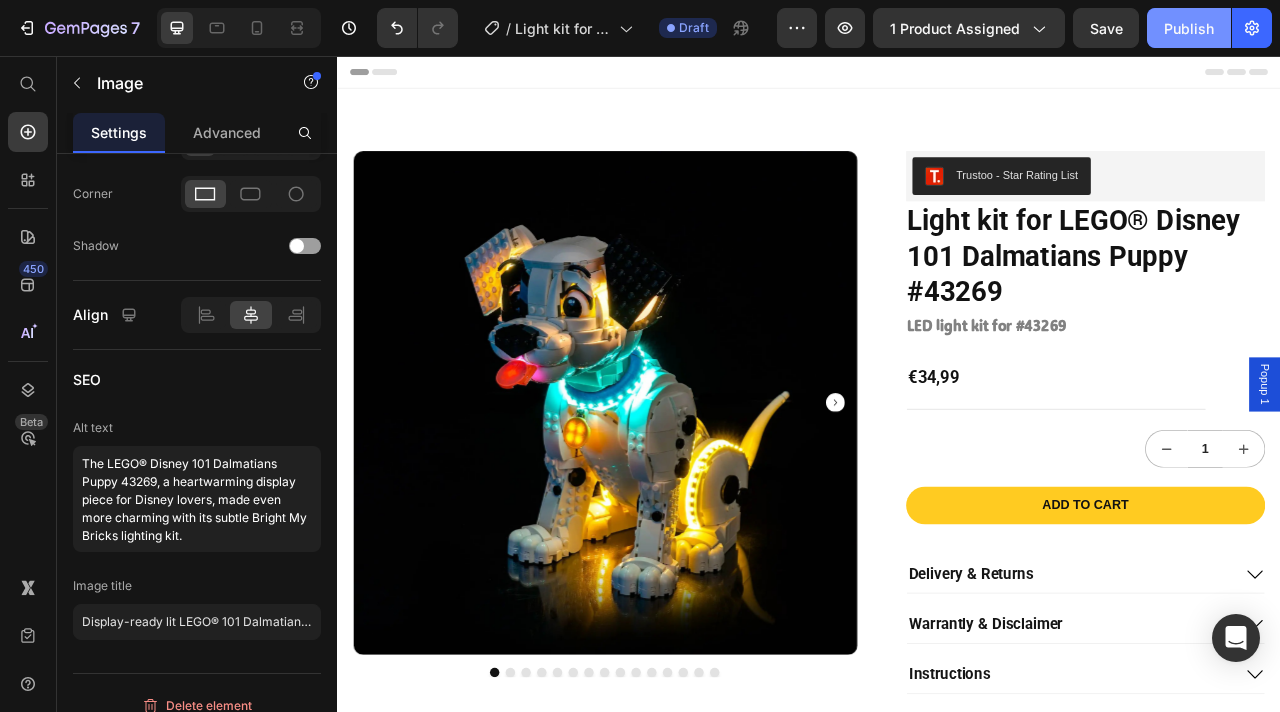click on "Publish" 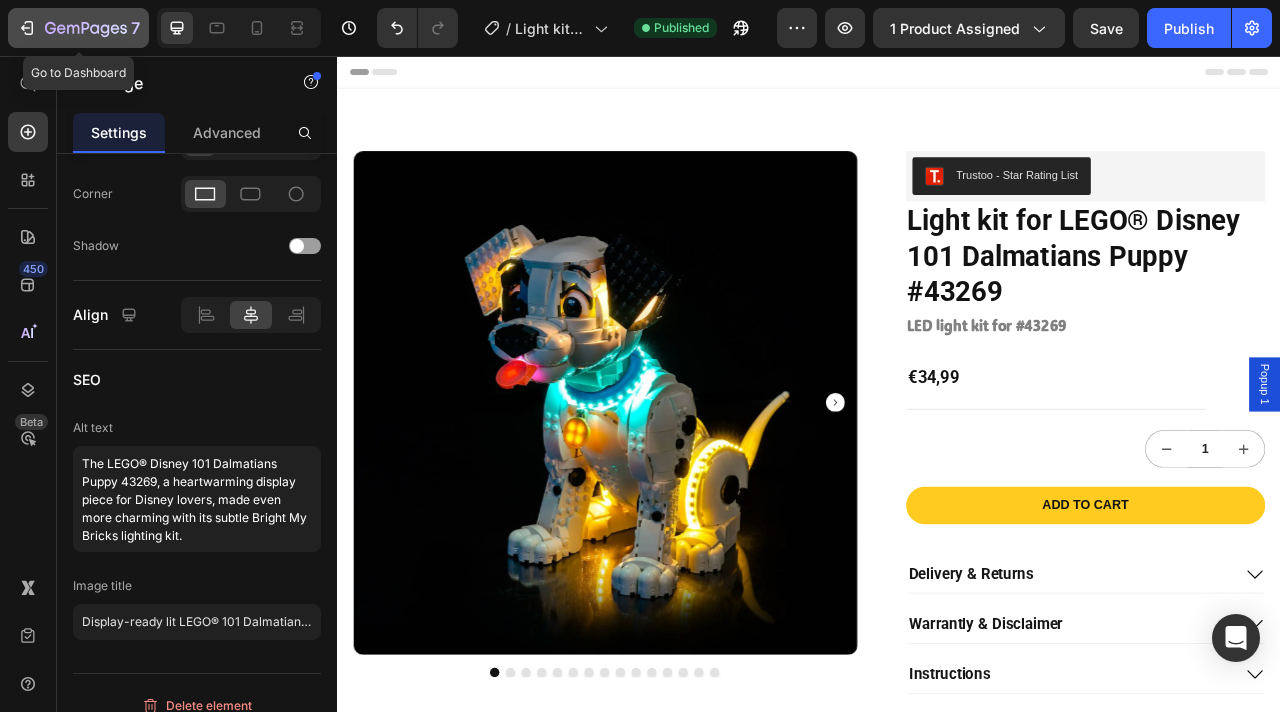 click on "7" 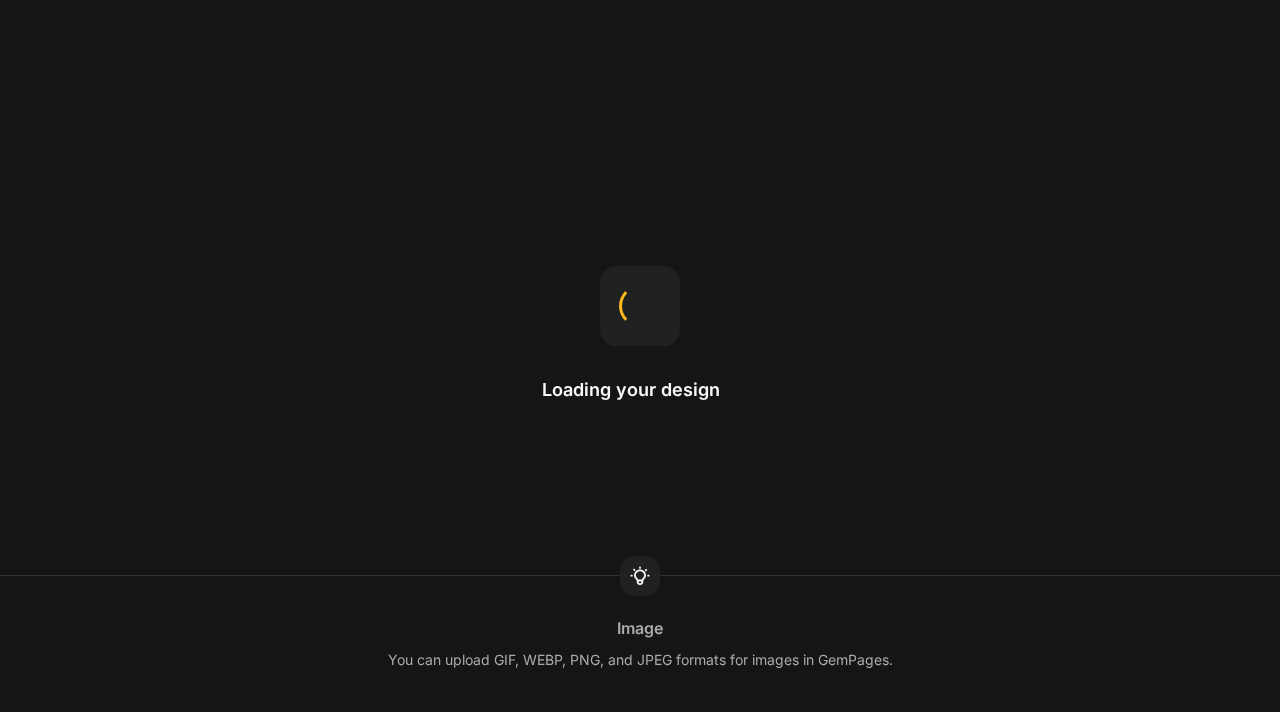 scroll, scrollTop: 0, scrollLeft: 0, axis: both 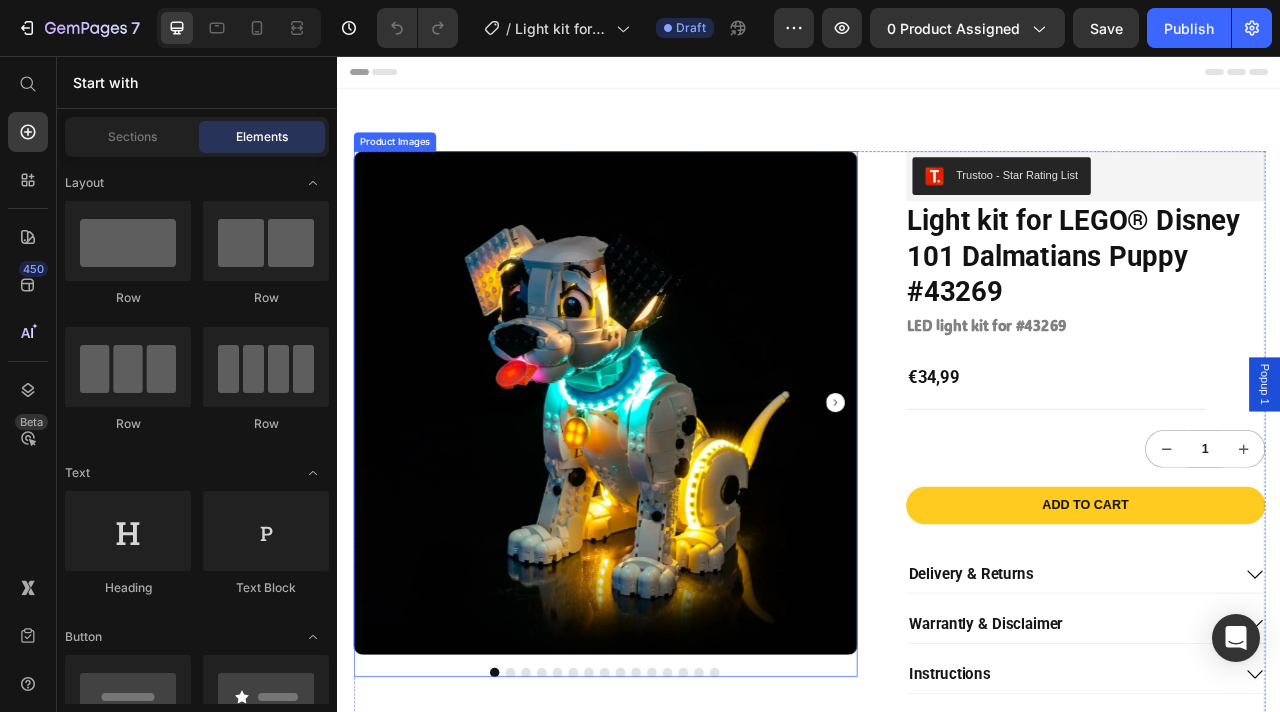 click at bounding box center [677, 497] 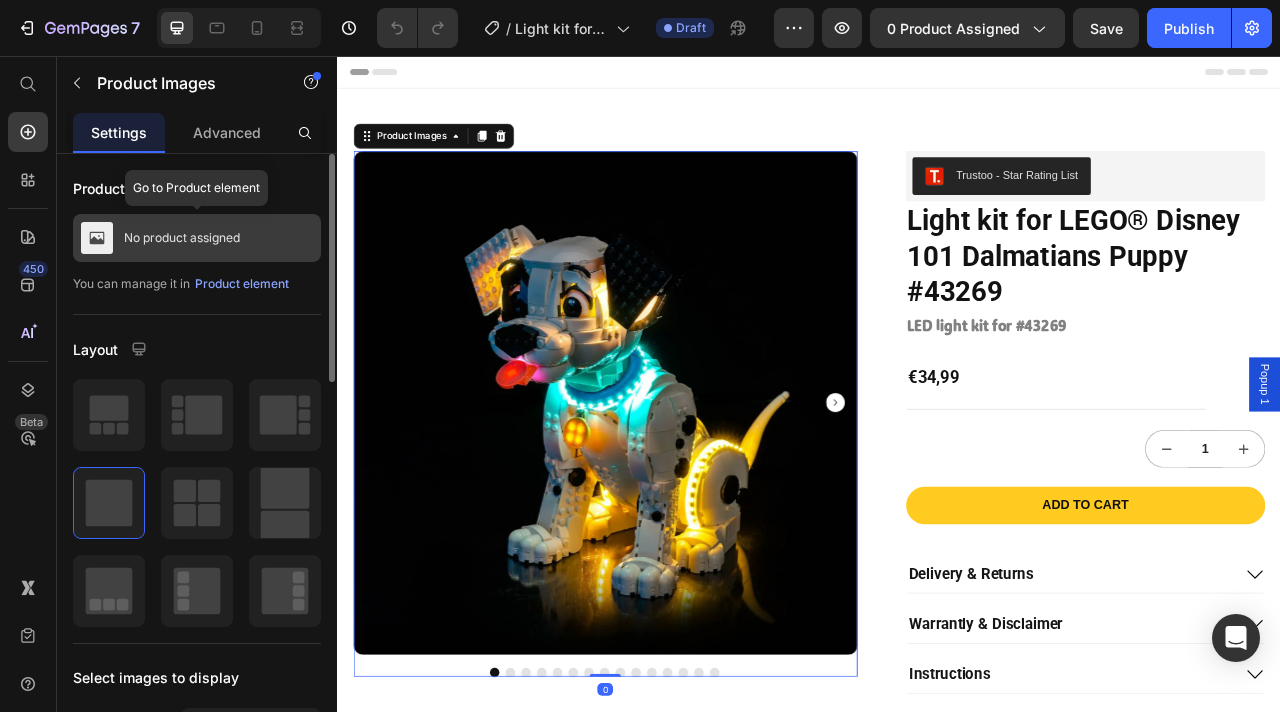 click on "No product assigned" at bounding box center (182, 238) 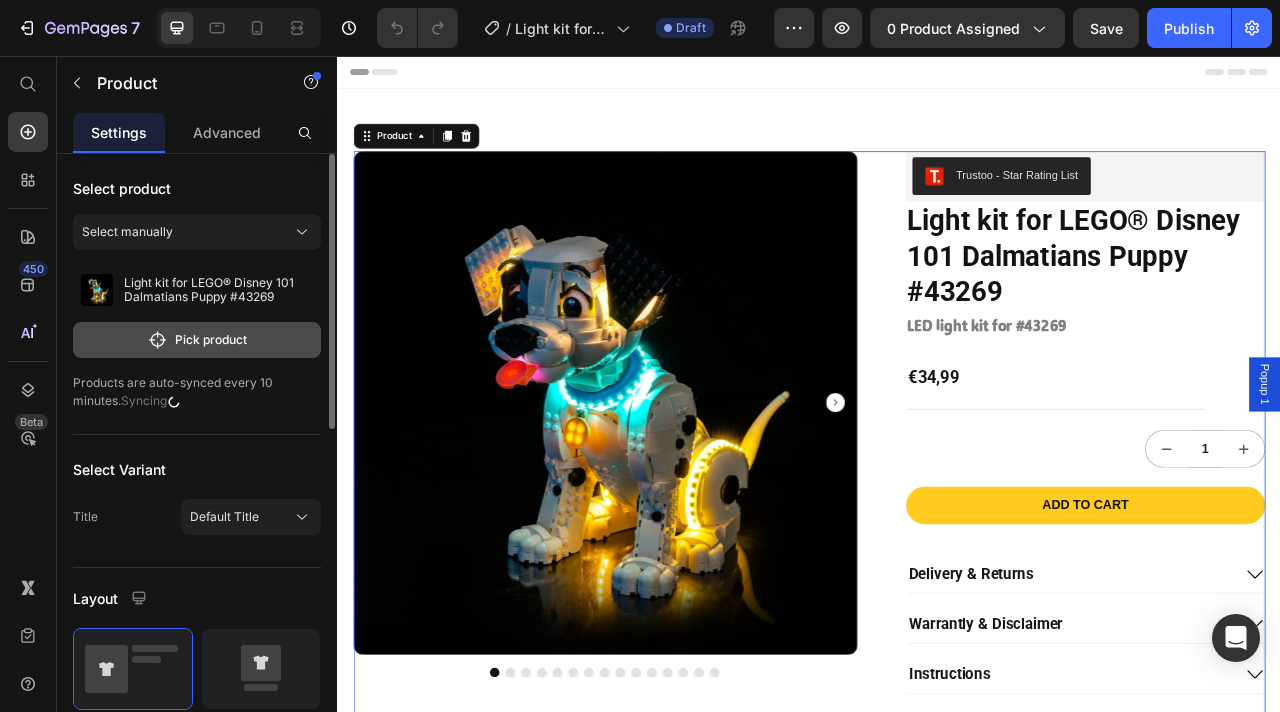 click on "Pick product" at bounding box center (197, 340) 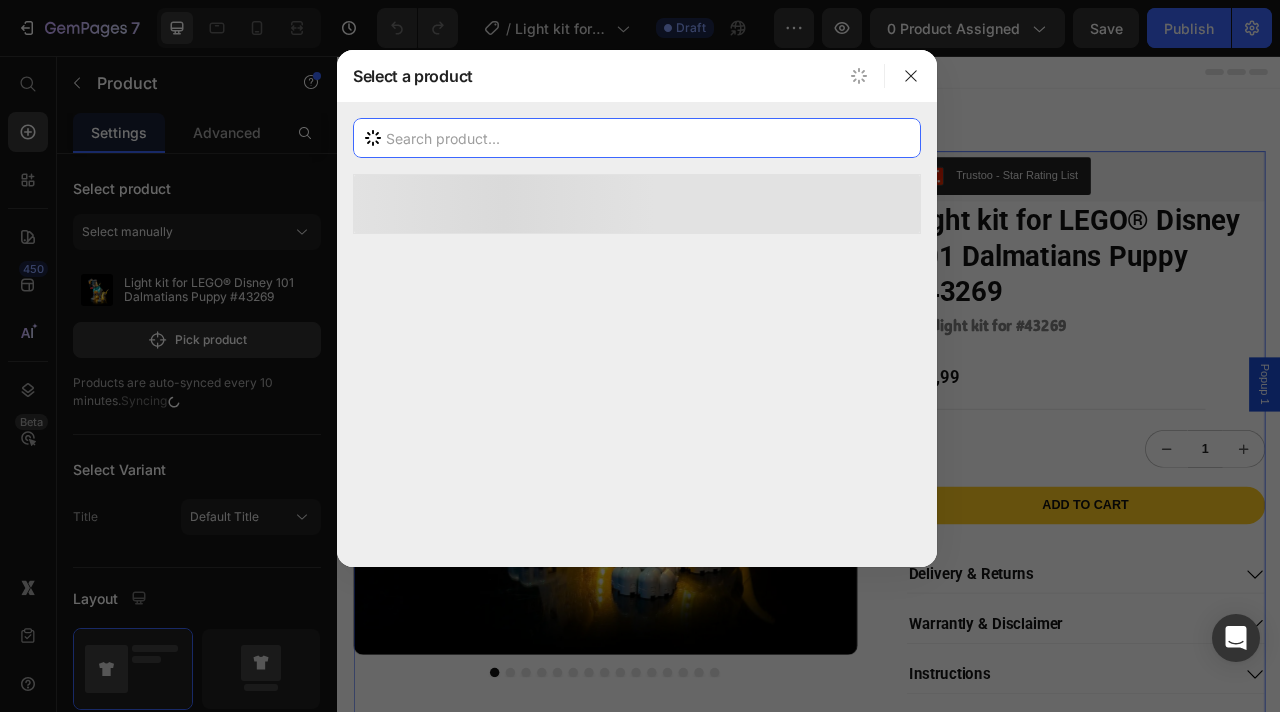 click at bounding box center (637, 138) 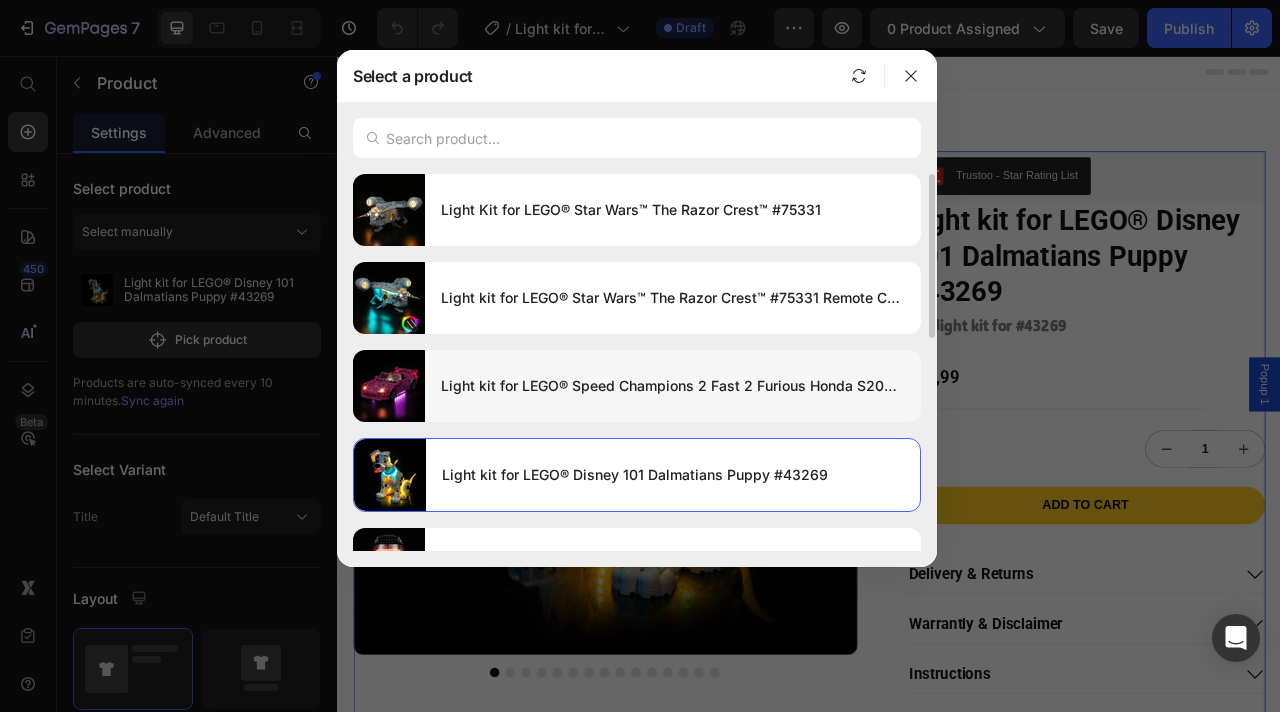 click on "Light kit for LEGO® Speed Champions 2 Fast 2 Furious Honda S2000 #77241" at bounding box center (673, 386) 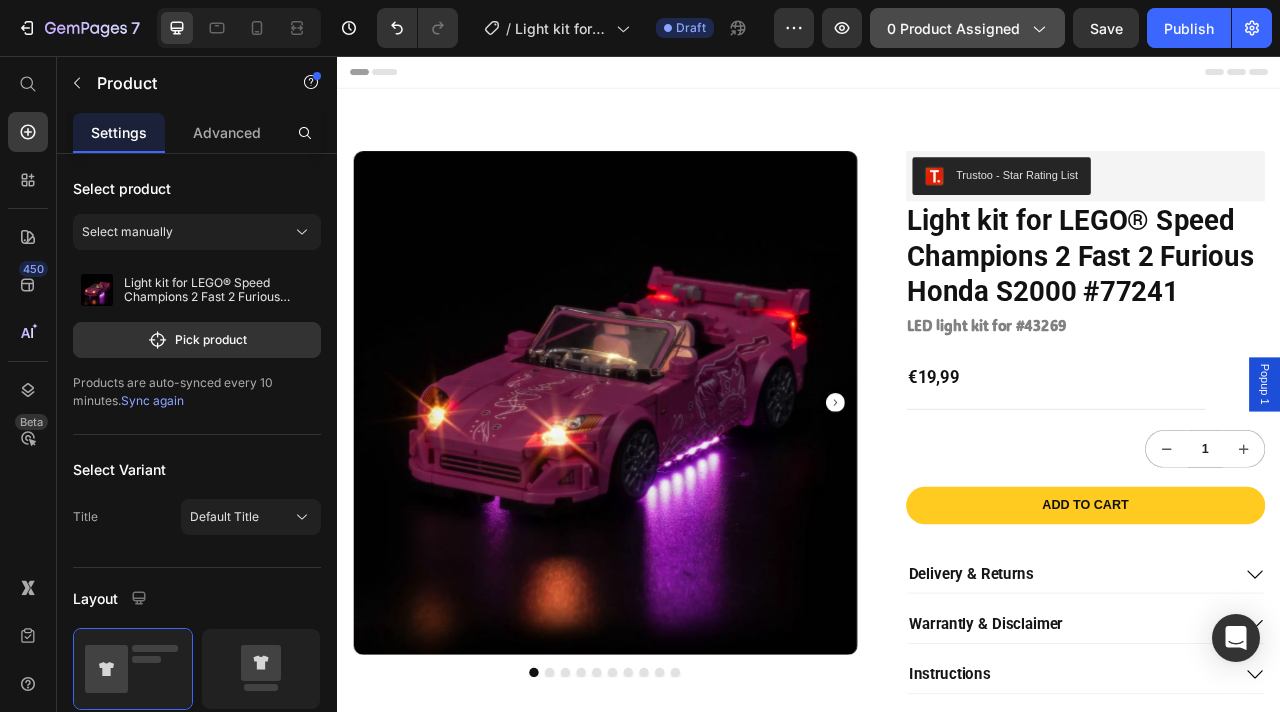 click on "0 product assigned" at bounding box center (967, 28) 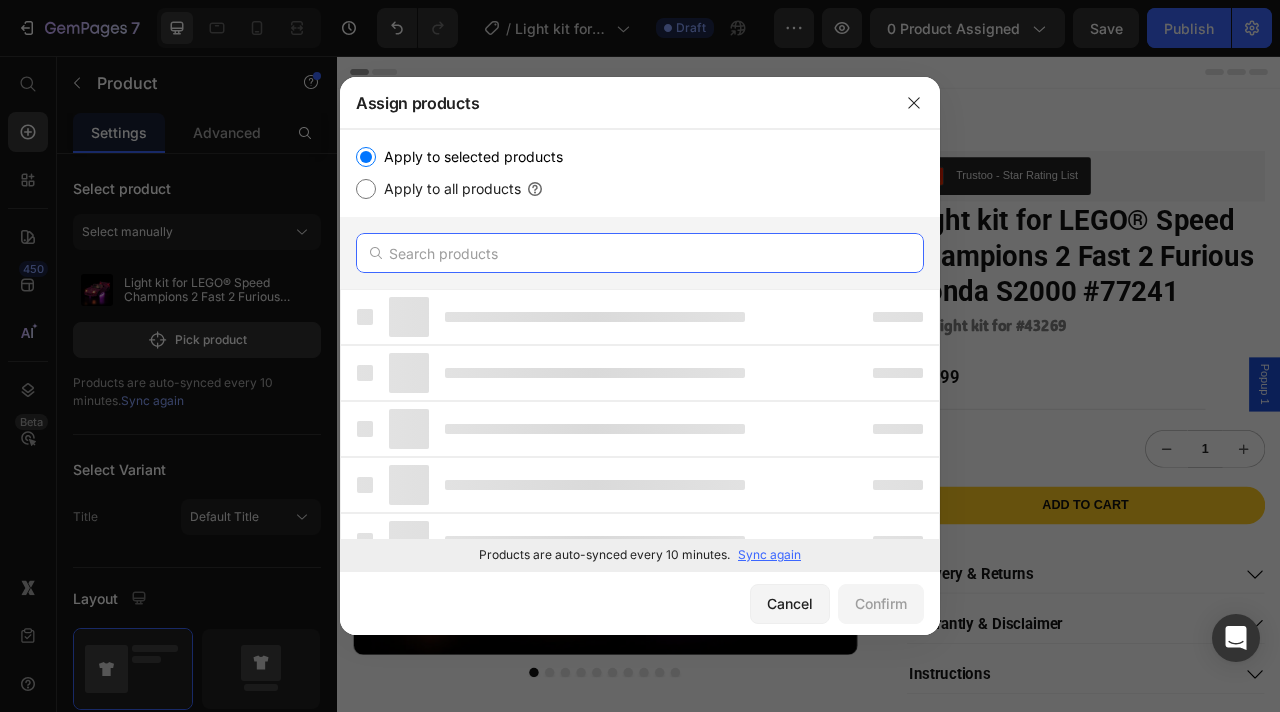 click at bounding box center (640, 253) 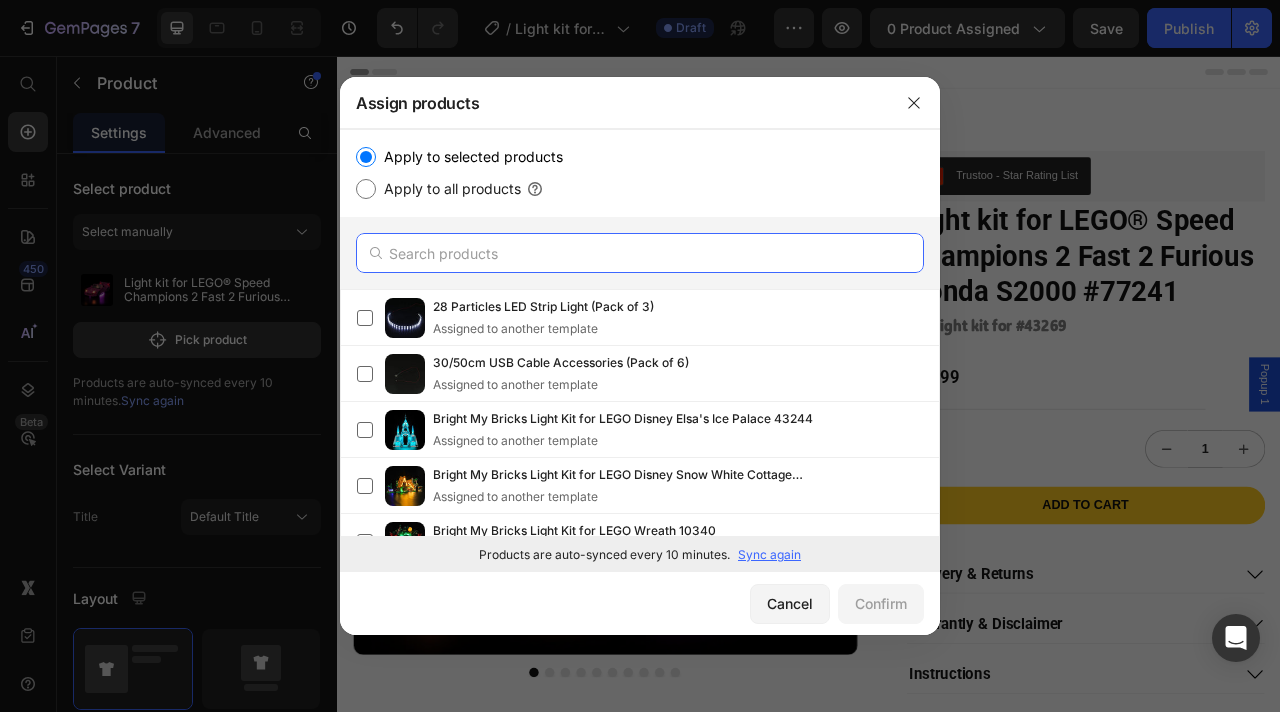 paste on "Light kit for LEGO® Speed Champions 2 Fast 2 Furious Honda S2000 #77241" 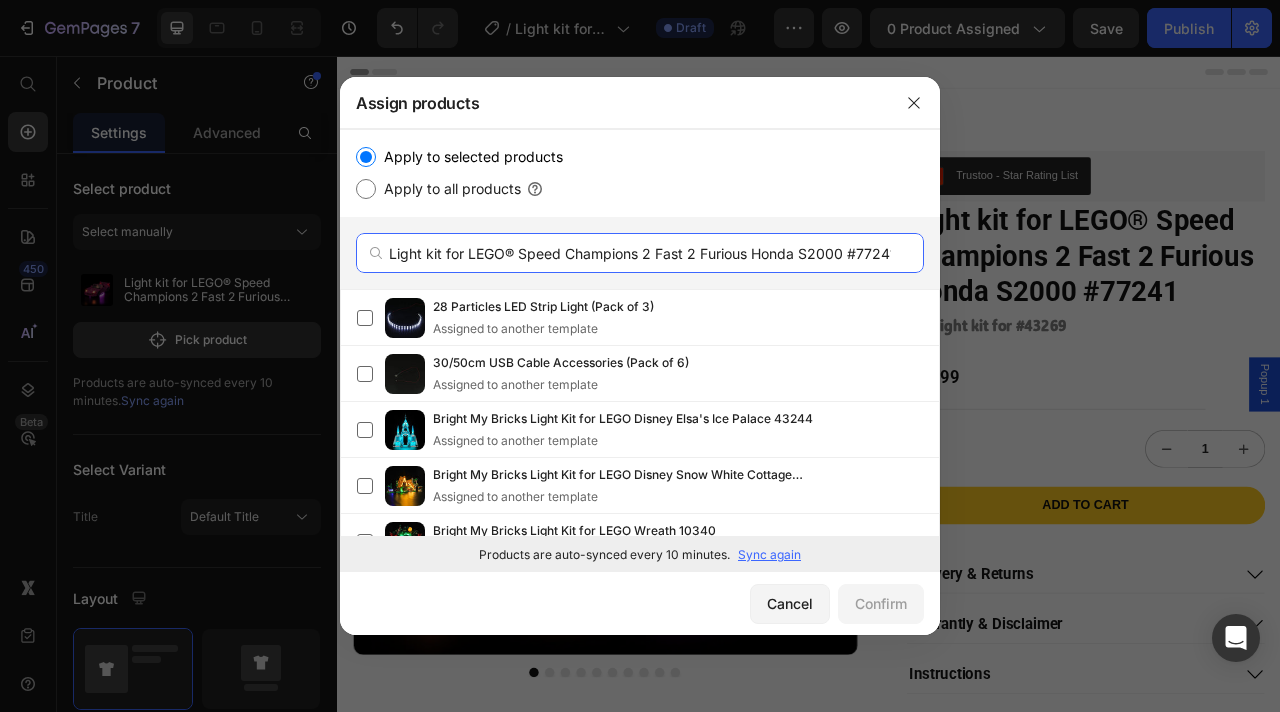 scroll, scrollTop: 0, scrollLeft: 4, axis: horizontal 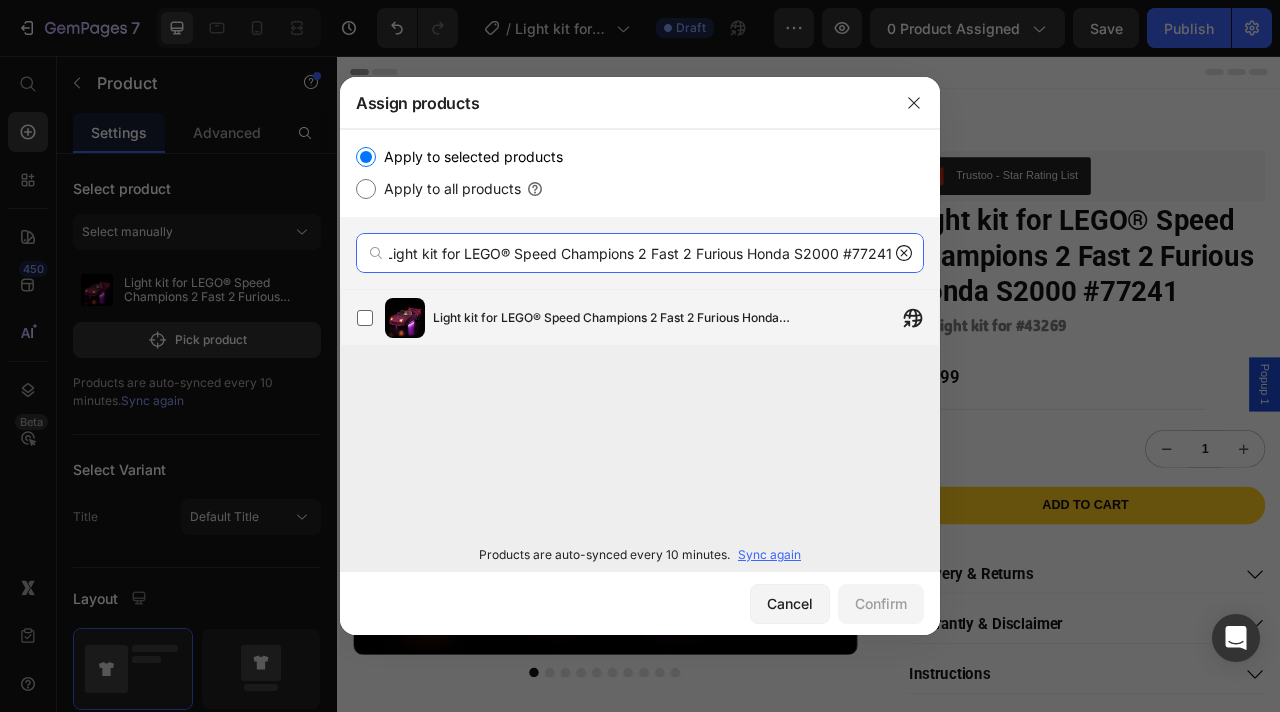 type on "Light kit for LEGO® Speed Champions 2 Fast 2 Furious Honda S2000 #77241" 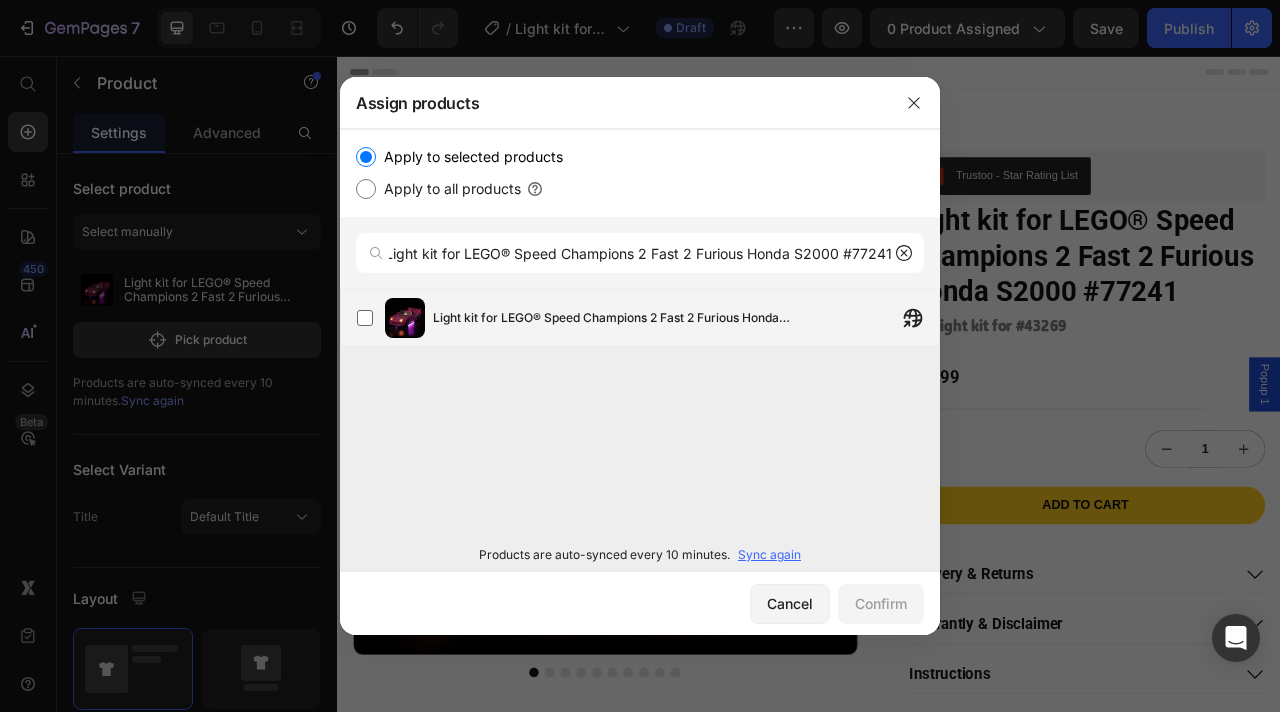 click on "Light kit for LEGO® Speed Champions 2 Fast 2 Furious Honda S2000 #77241" at bounding box center (623, 318) 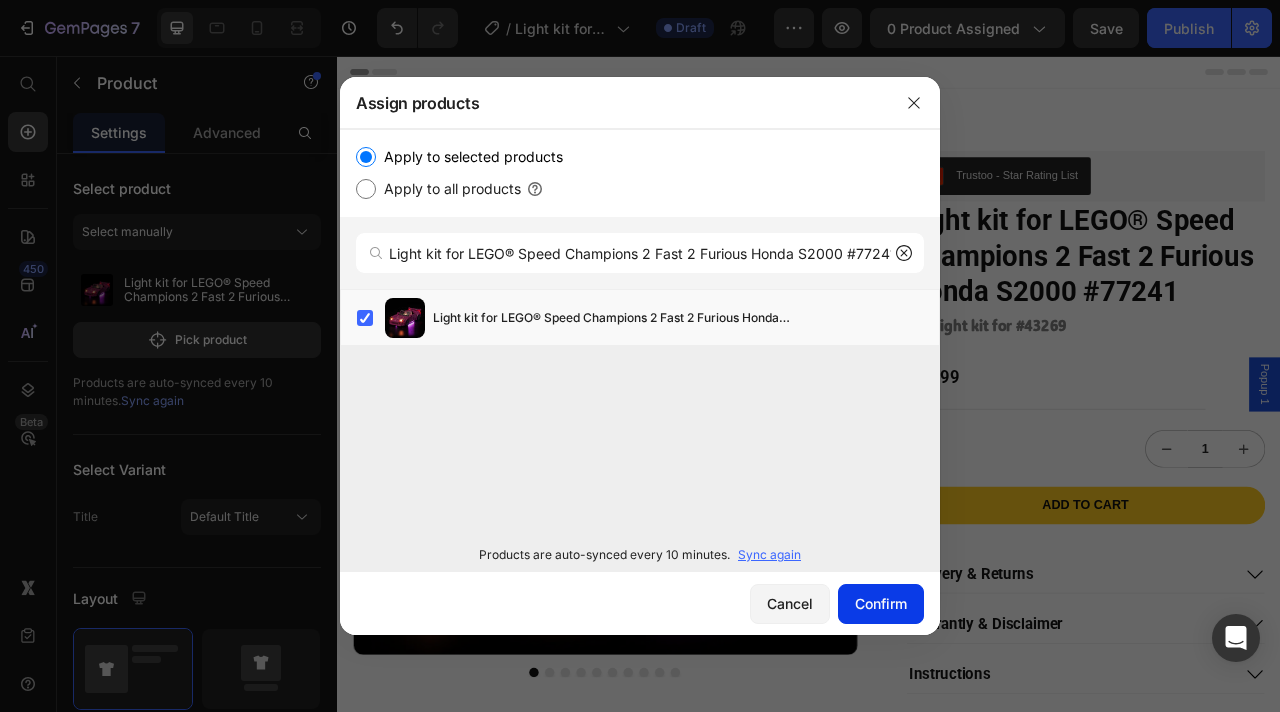click on "Confirm" at bounding box center (881, 603) 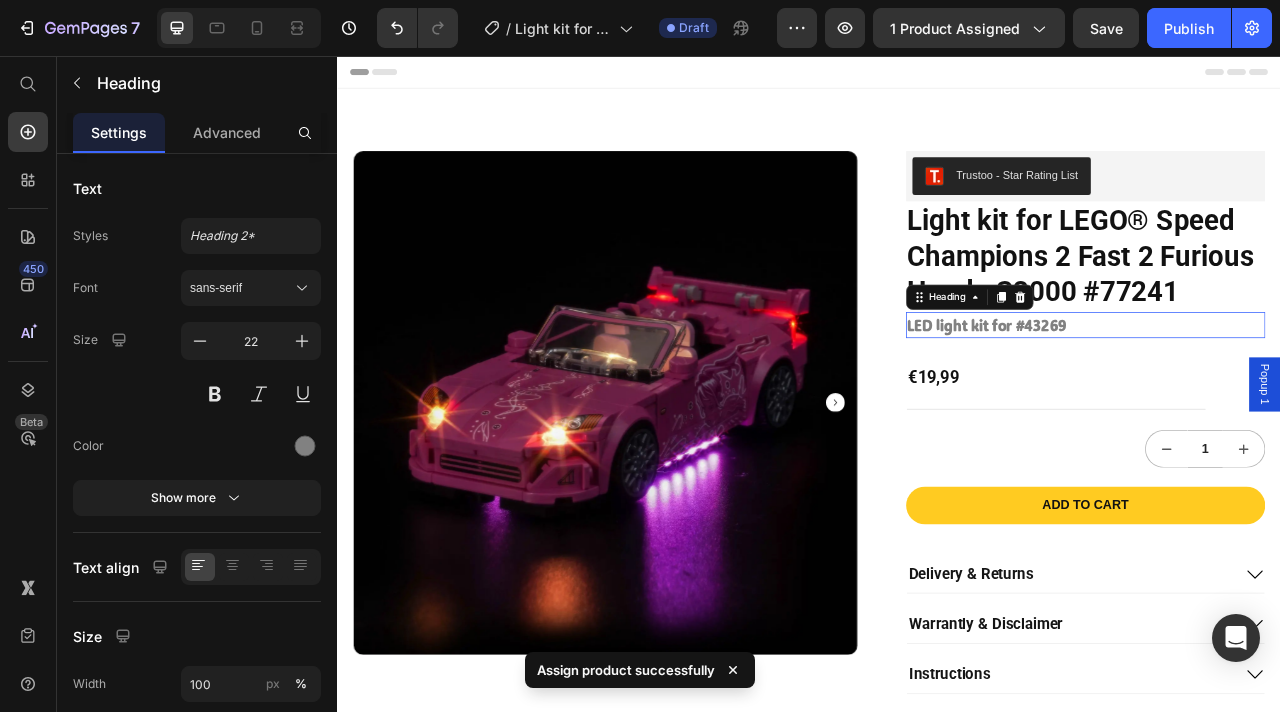 click on "LED light kit for #43269" at bounding box center [1163, 399] 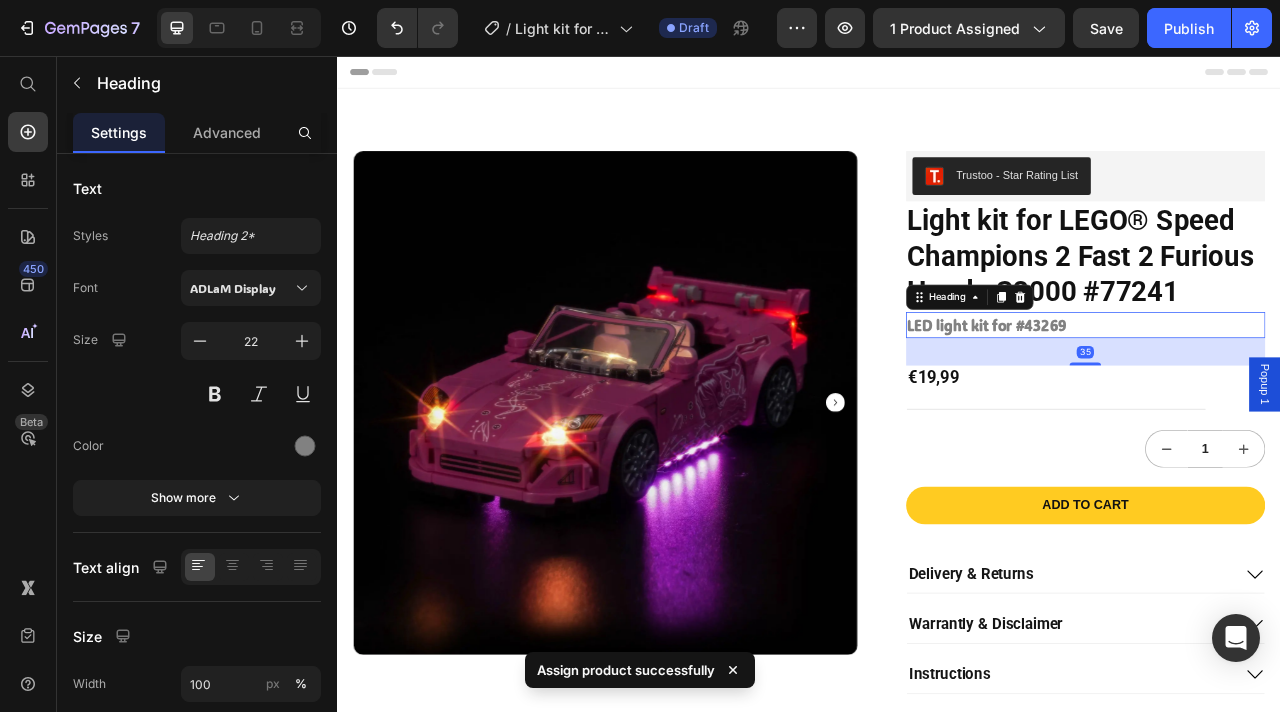 click on "LED light kit for #43269" at bounding box center [1289, 399] 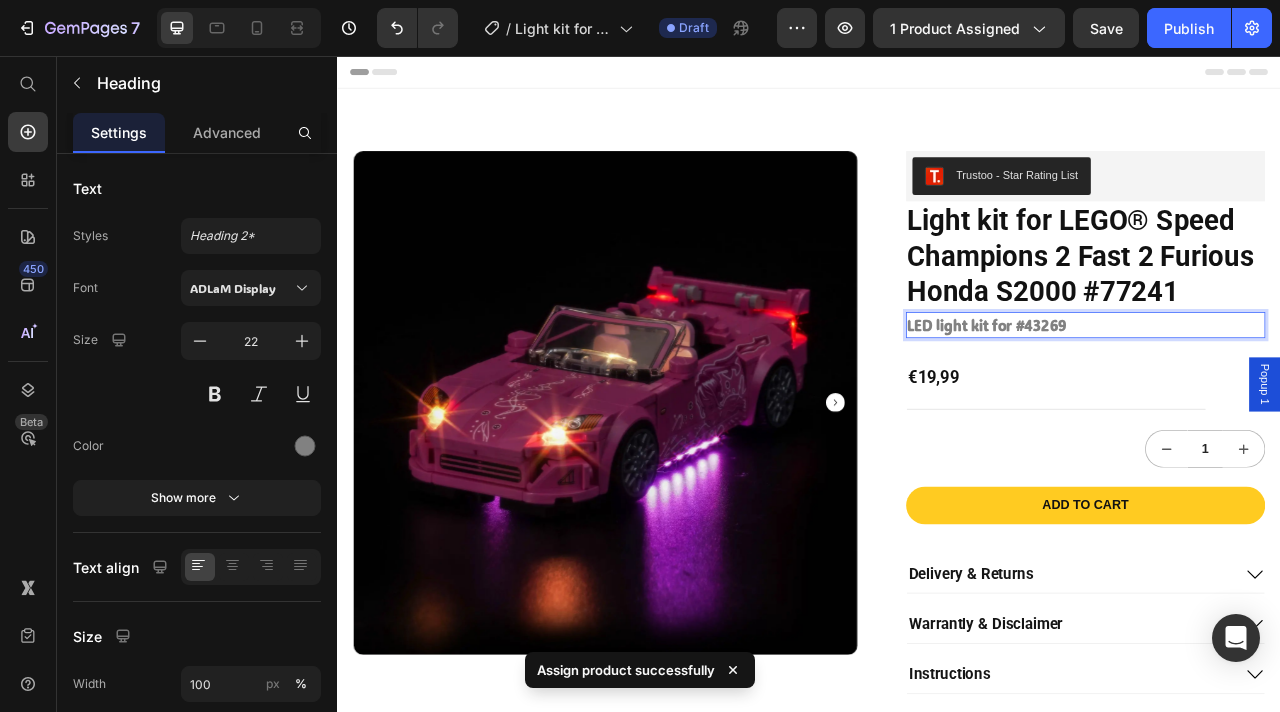 click on "LED light kit for #43269" at bounding box center [1163, 399] 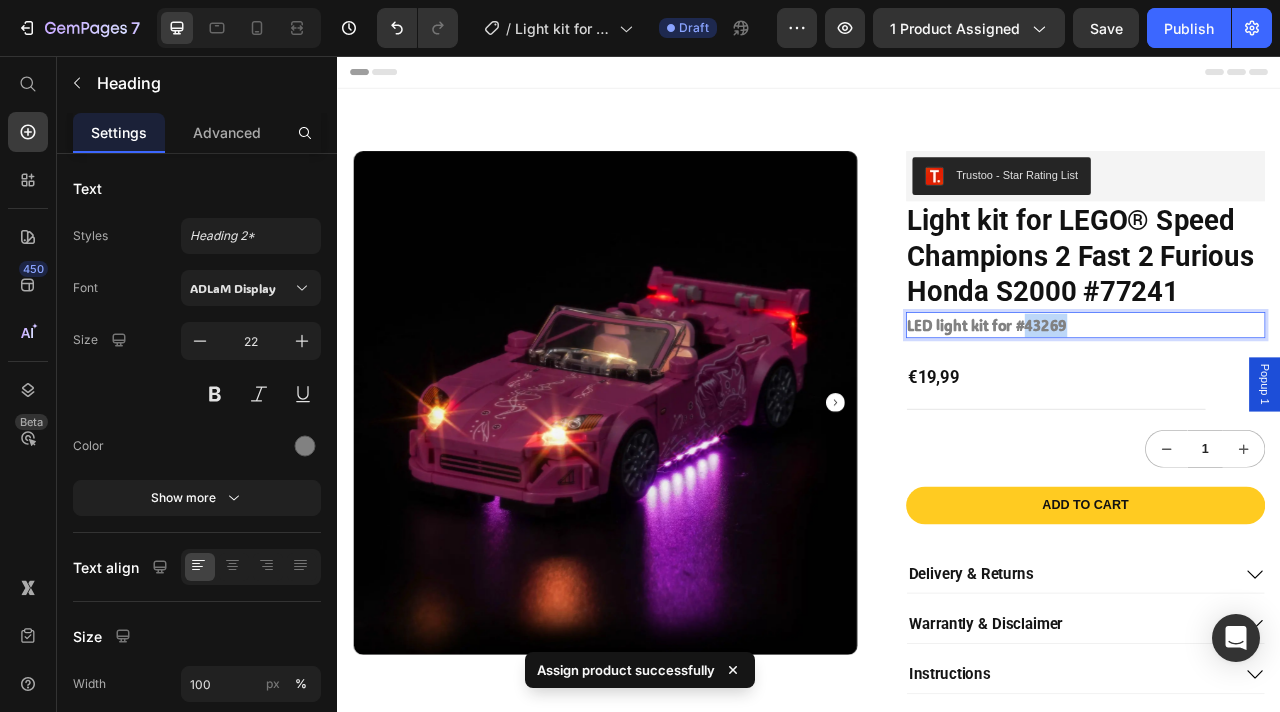 click on "LED light kit for #43269" at bounding box center [1163, 399] 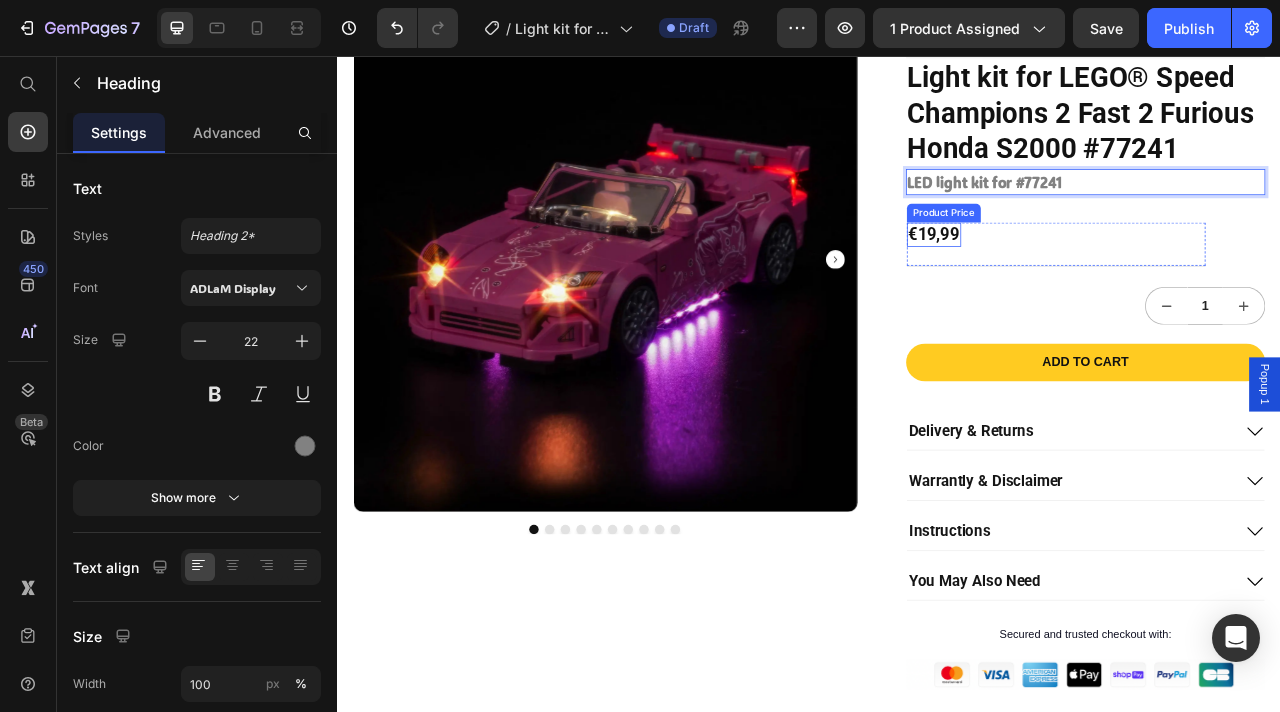 scroll, scrollTop: 196, scrollLeft: 0, axis: vertical 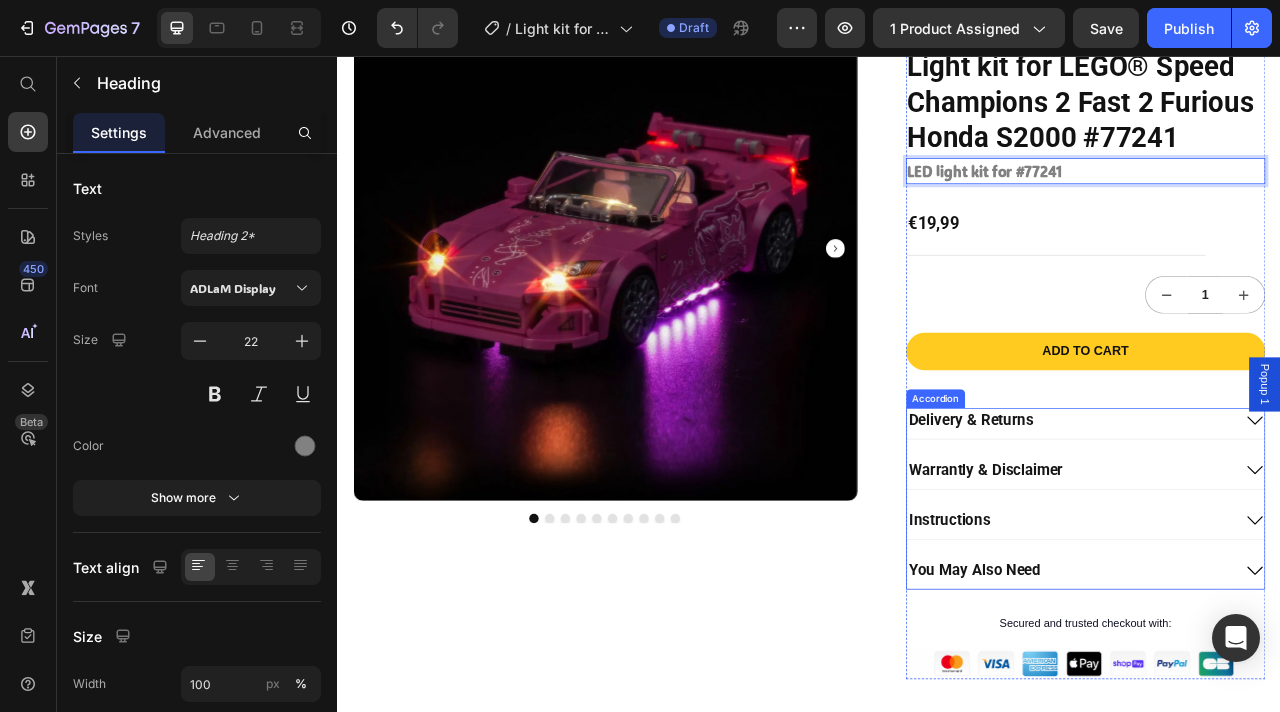 click on "Instructions" at bounding box center (1269, 647) 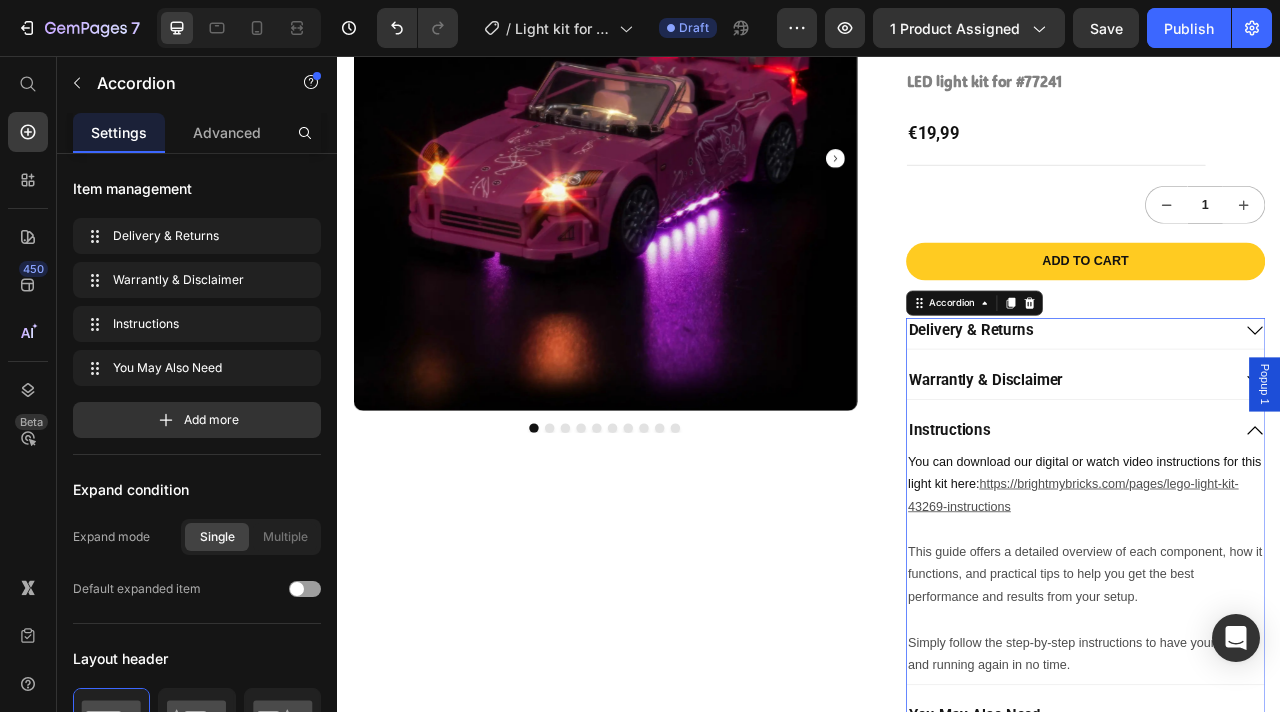scroll, scrollTop: 314, scrollLeft: 0, axis: vertical 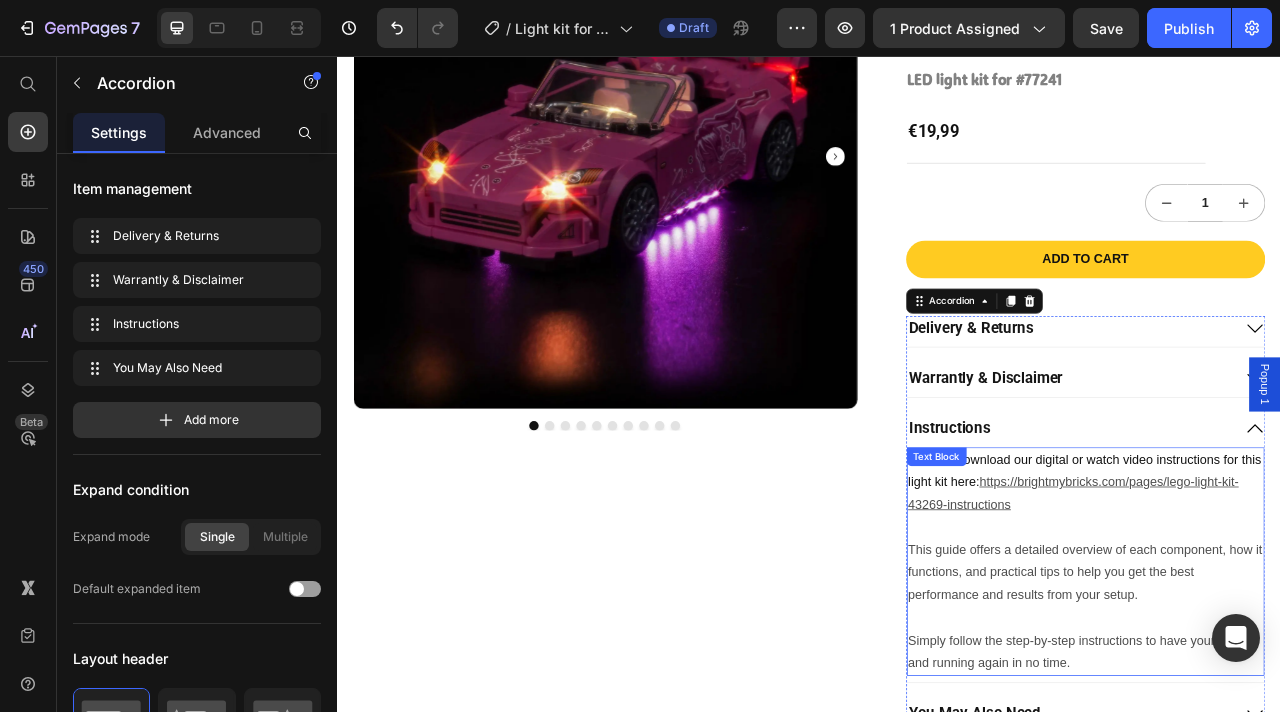 click on "You can download our digital or watch video instructions for this light kit here:  https://brightmybricks.com/pages/lego-light-kit-43269-instructions" at bounding box center [1289, 598] 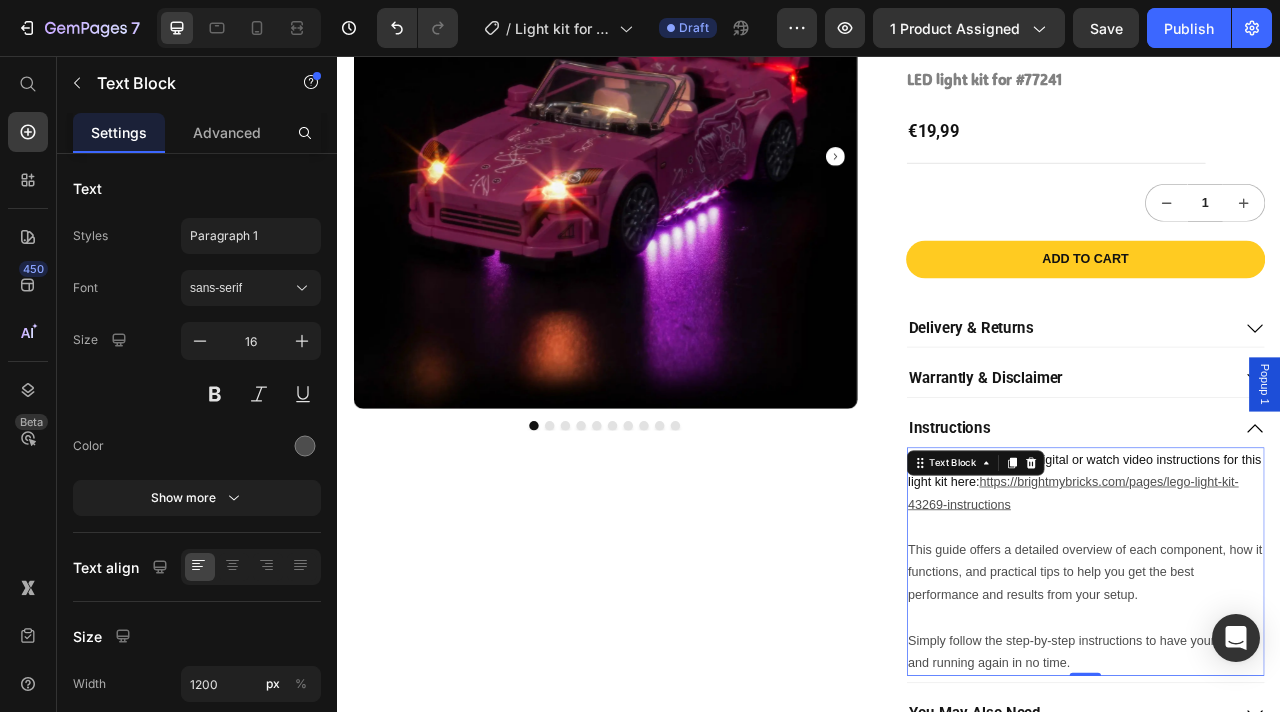 click on "You can download our digital or watch video instructions for this light kit here:  https://brightmybricks.com/pages/lego-light-kit-43269-instructions" at bounding box center [1289, 598] 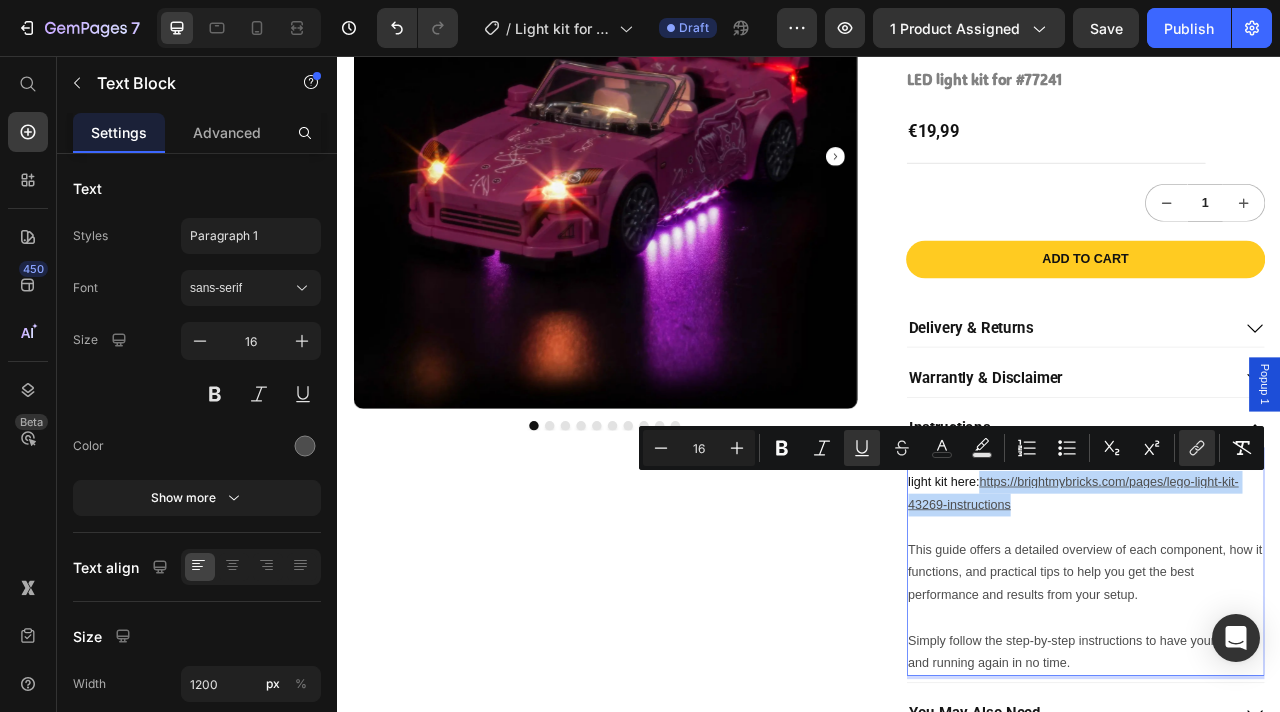 drag, startPoint x: 1244, startPoint y: 627, endPoint x: 1158, endPoint y: 603, distance: 89.28606 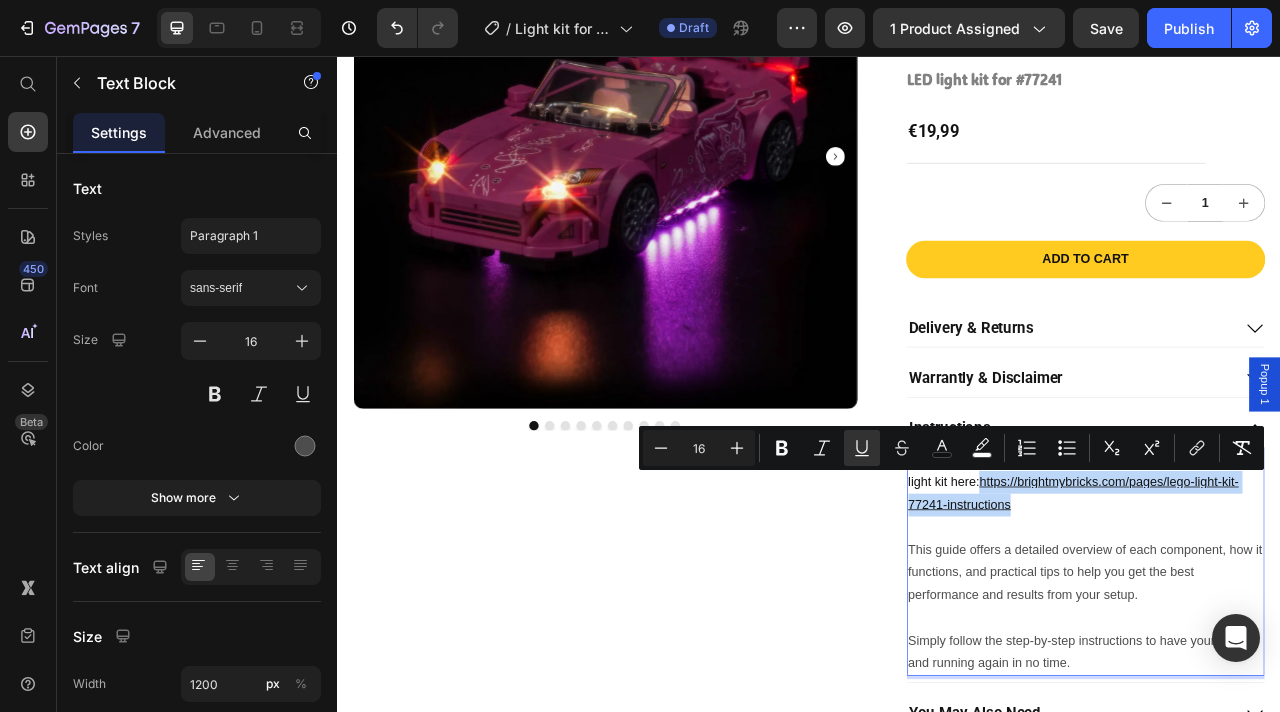 drag, startPoint x: 1213, startPoint y: 633, endPoint x: 1158, endPoint y: 605, distance: 61.7171 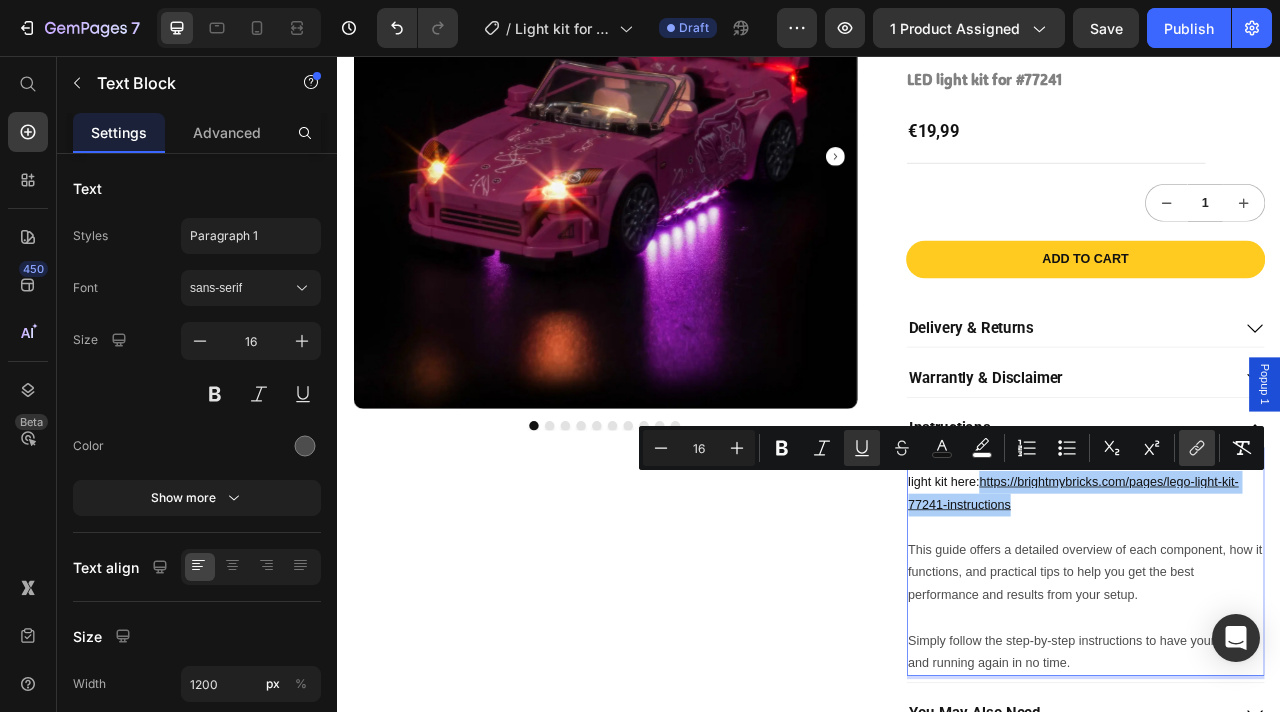 click 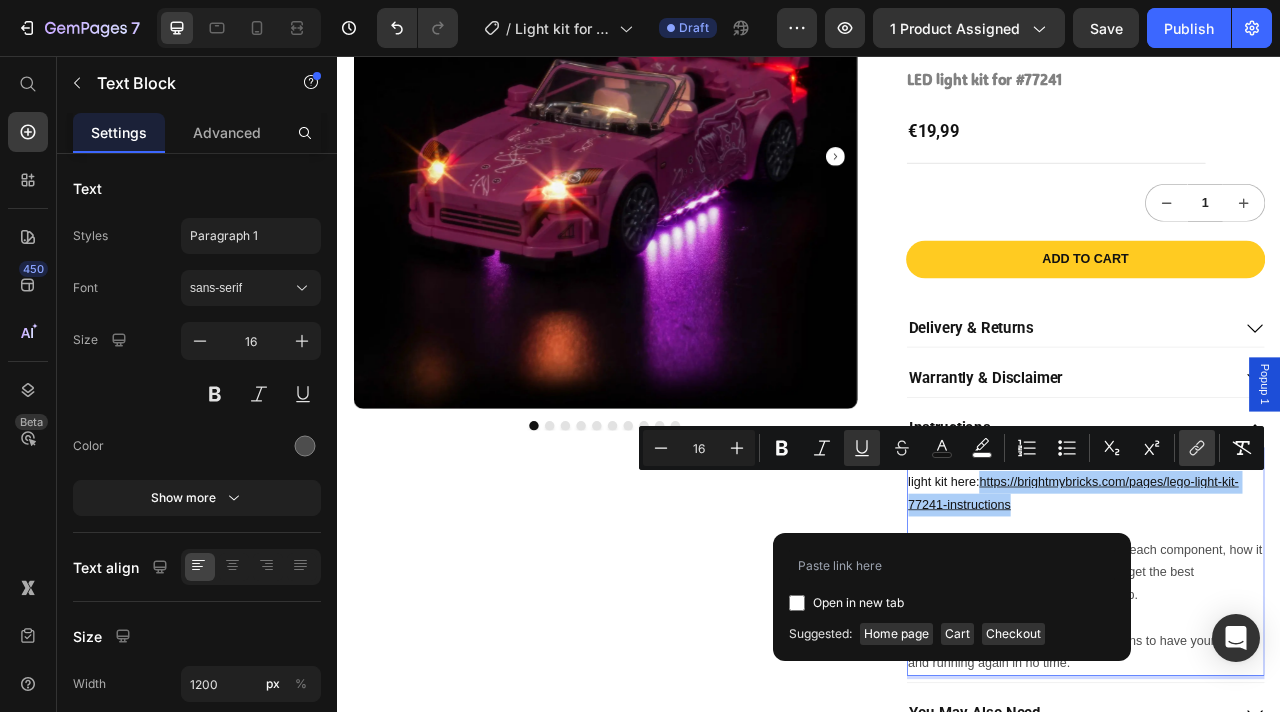 type on "https://brightmybricks.com/pages/lego-light-kit-77241-instructions" 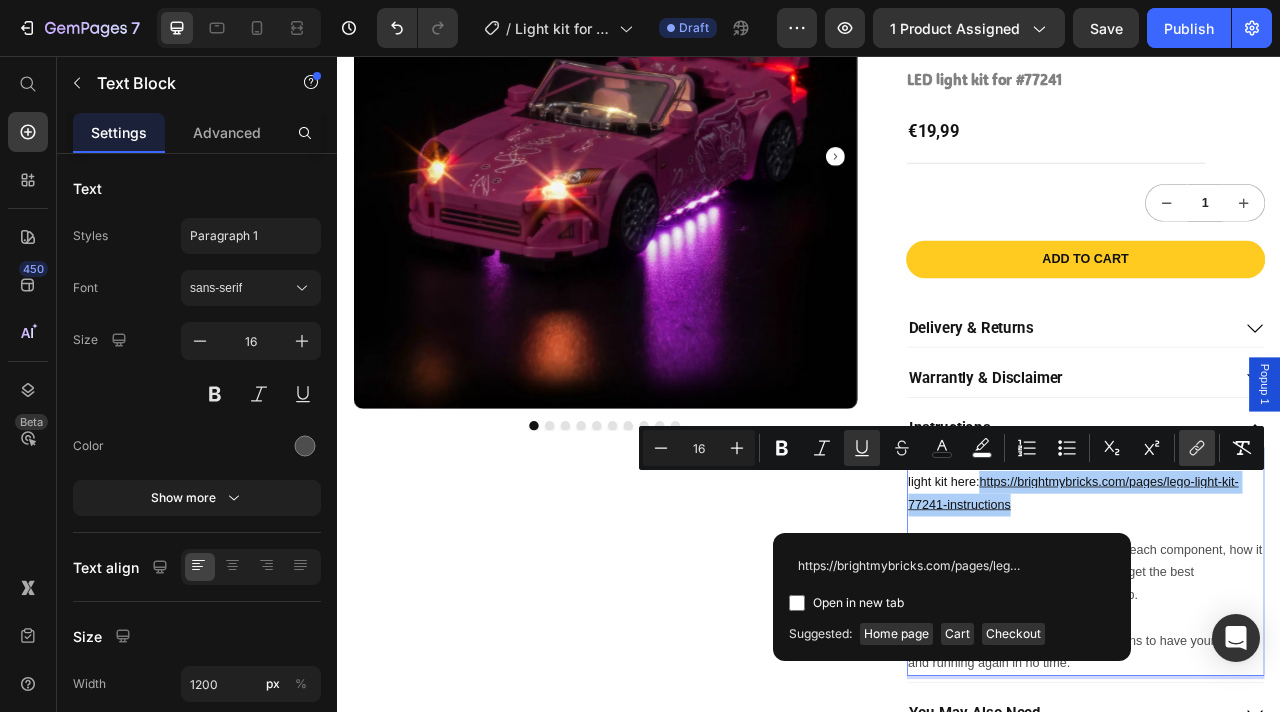 scroll, scrollTop: 0, scrollLeft: 156, axis: horizontal 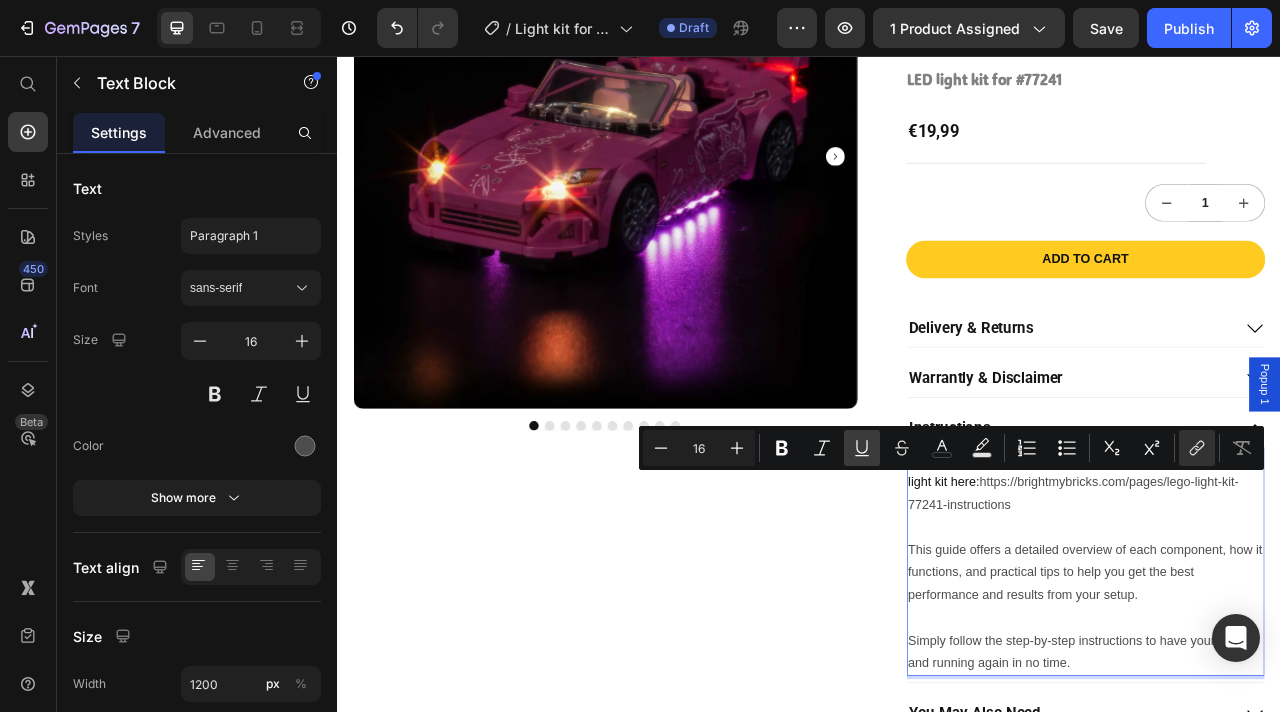 click on "Underline" at bounding box center [862, 448] 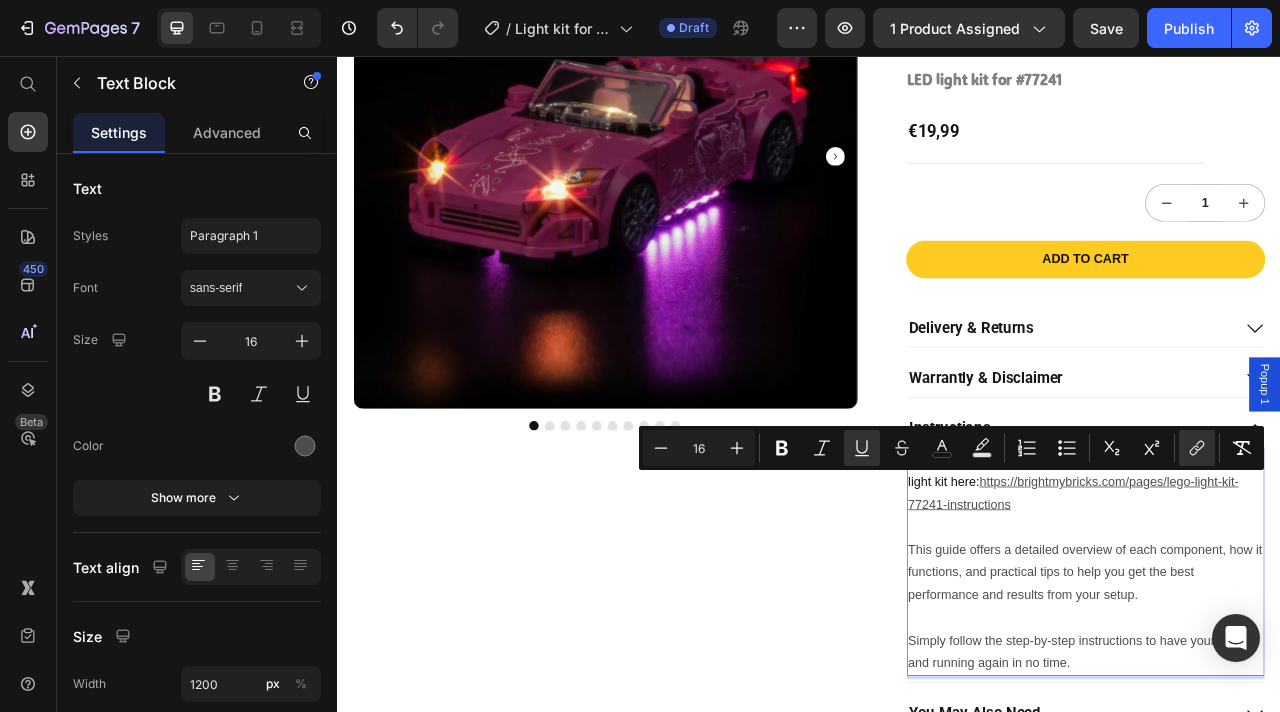click at bounding box center (1289, 655) 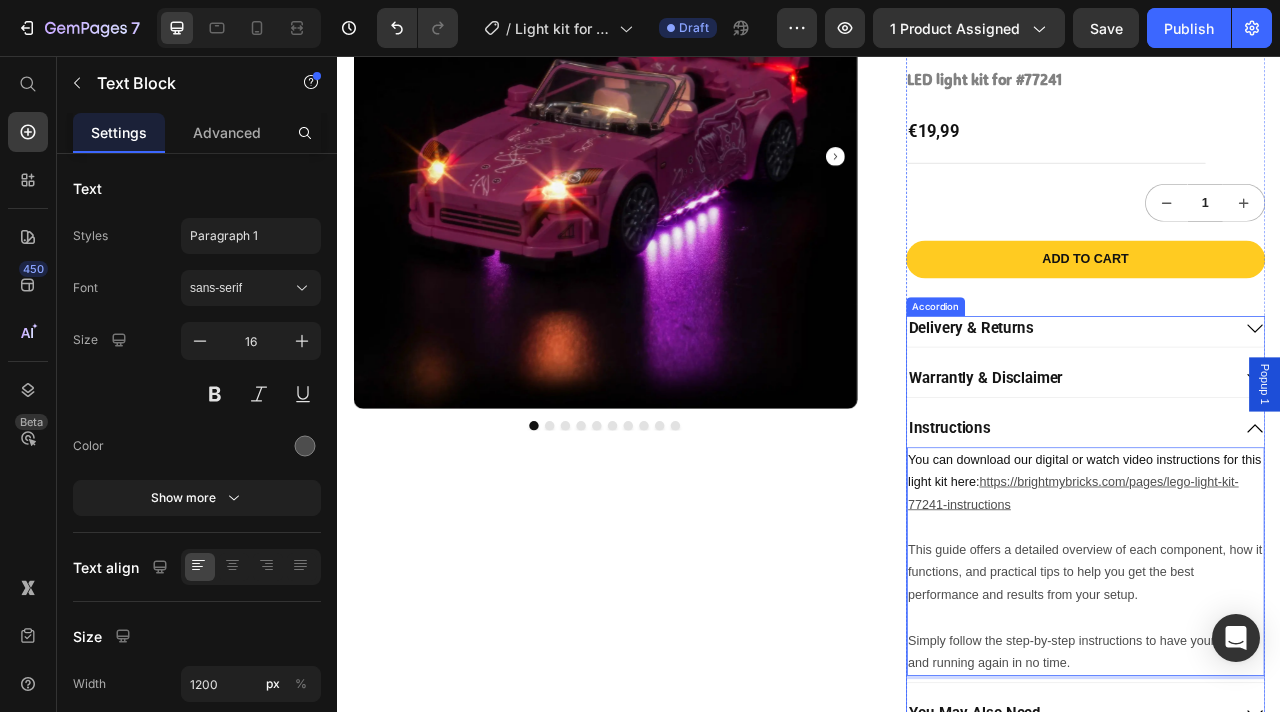 click on "Delivery & Returns
Warrantly & Disclaimer
Instructions You can download our digital or watch video instructions for this light kit here:  https://brightmybricks.com/pages/lego-light-kit-77241-instructions This guide offers a detailed overview of each component, how it functions, and practical tips to help you get the best performance and results from your setup. Simply follow the step-by-step instructions to have your kit up and running again in no time. Text Block   0
You May Also Need" at bounding box center (1289, 651) 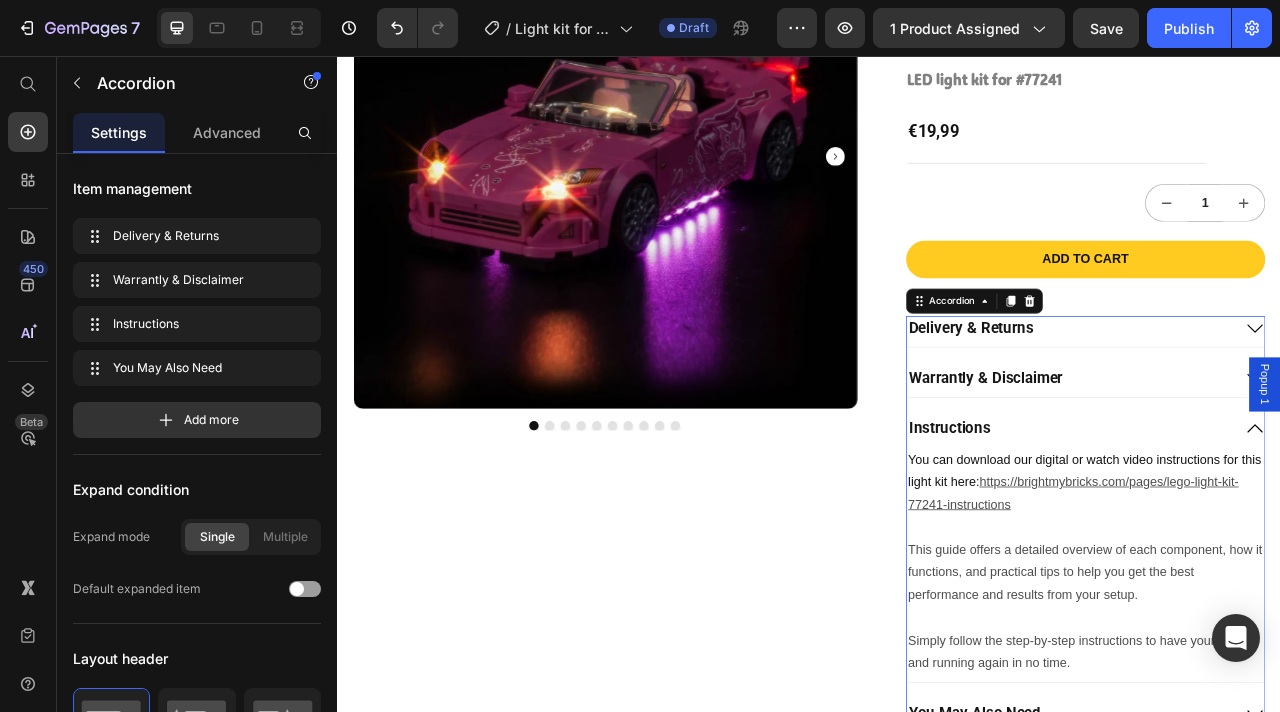 click on "Instructions" at bounding box center (1269, 529) 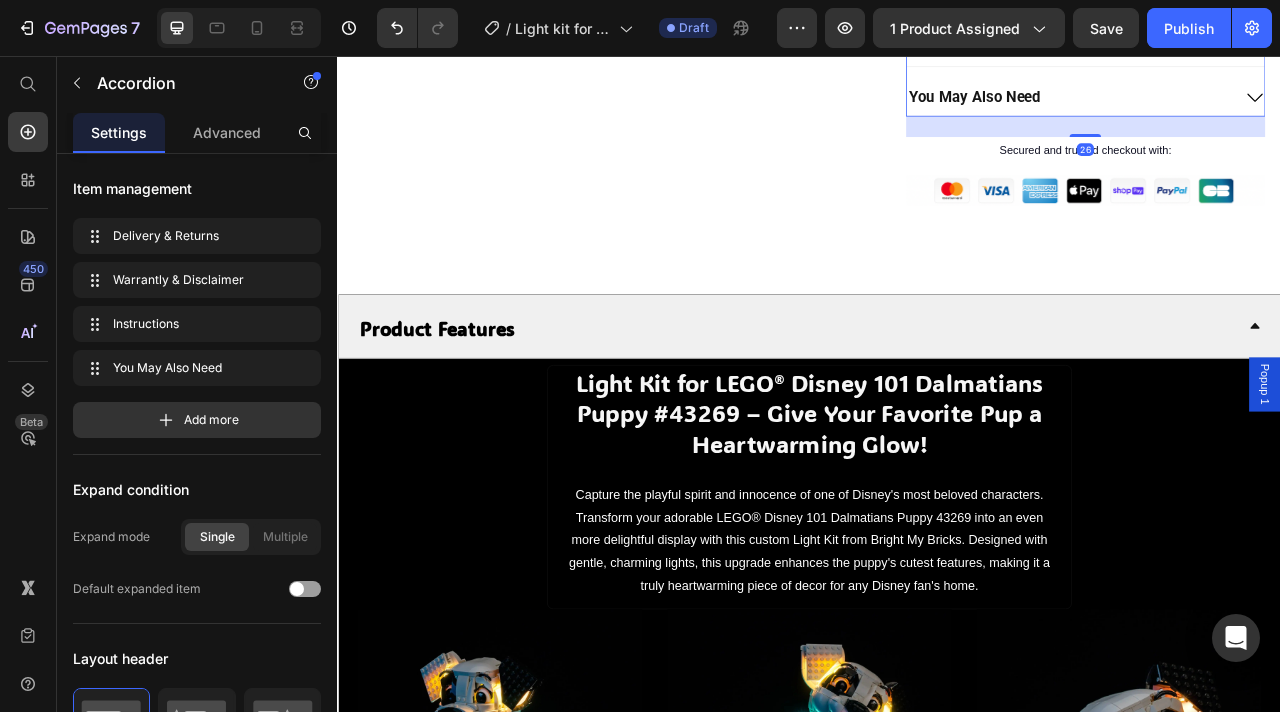 scroll, scrollTop: 801, scrollLeft: 0, axis: vertical 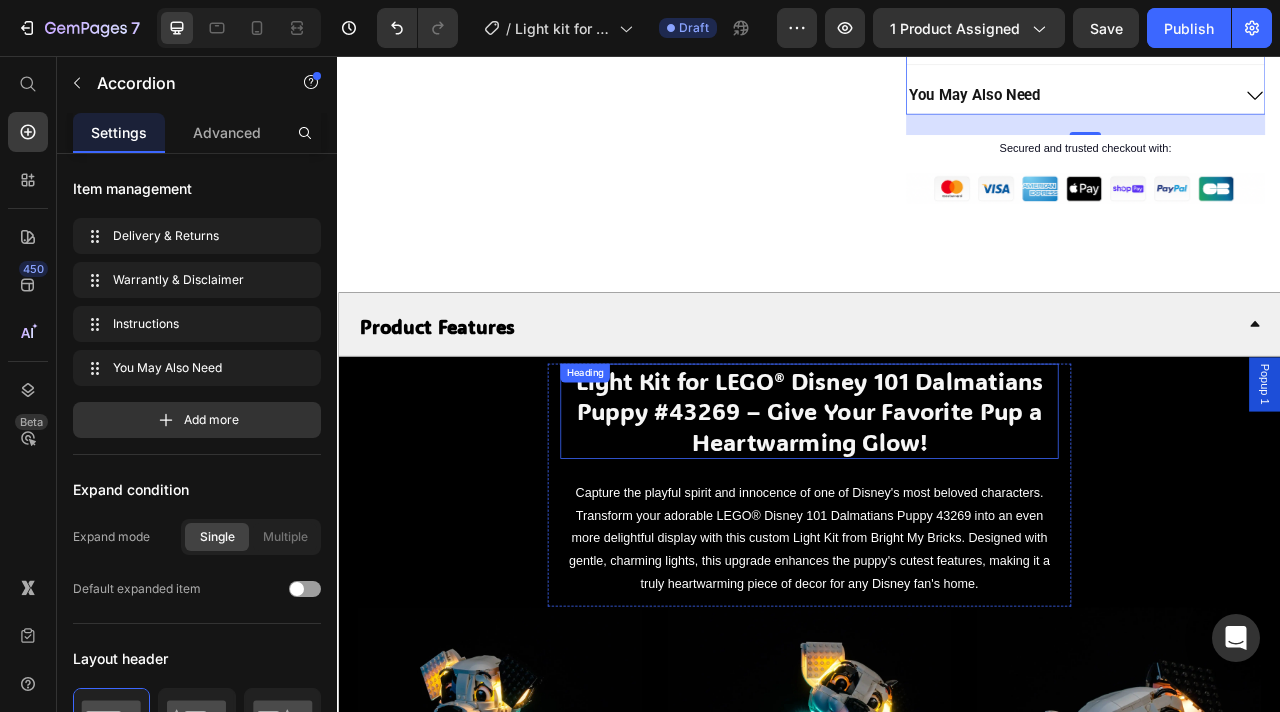 click on "Light Kit for LEGO® Disney 101 Dalmatians Puppy #43269 – Give Your Favorite Pup a Heartwarming Glow!" at bounding box center [937, 507] 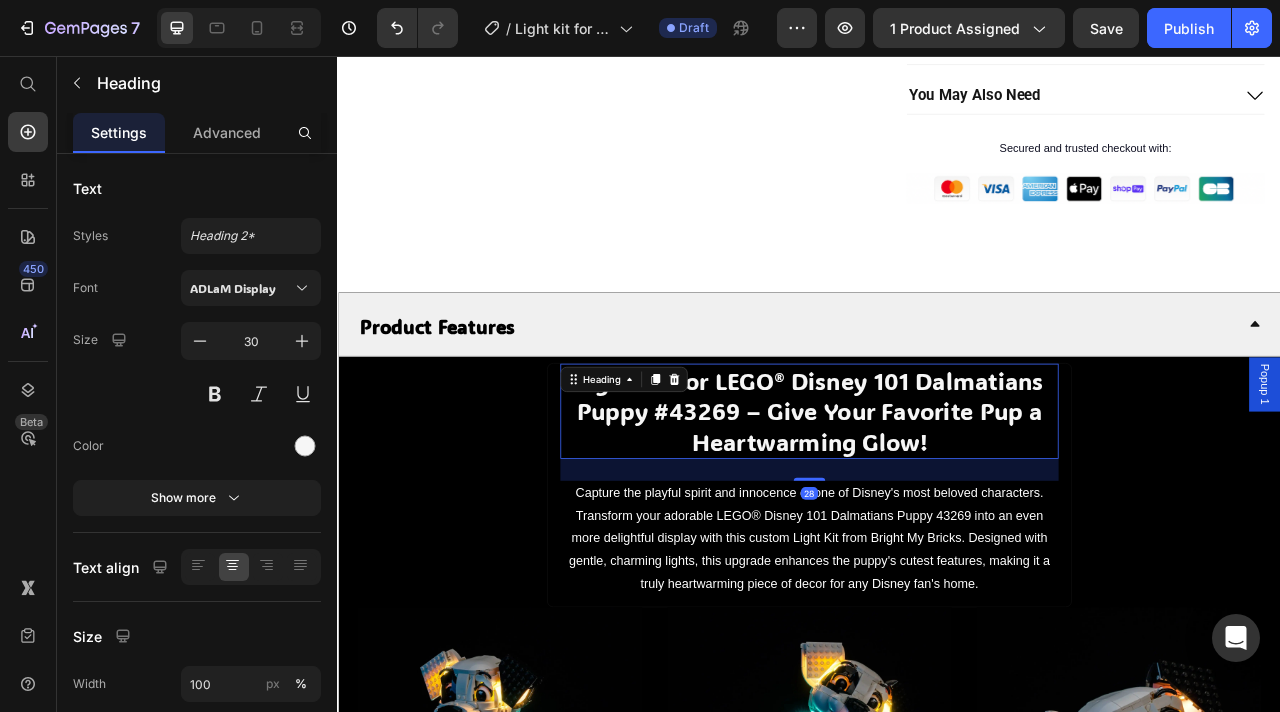 click on "Light Kit for LEGO® Disney 101 Dalmatians Puppy #43269 – Give Your Favorite Pup a Heartwarming Glow!" at bounding box center [937, 507] 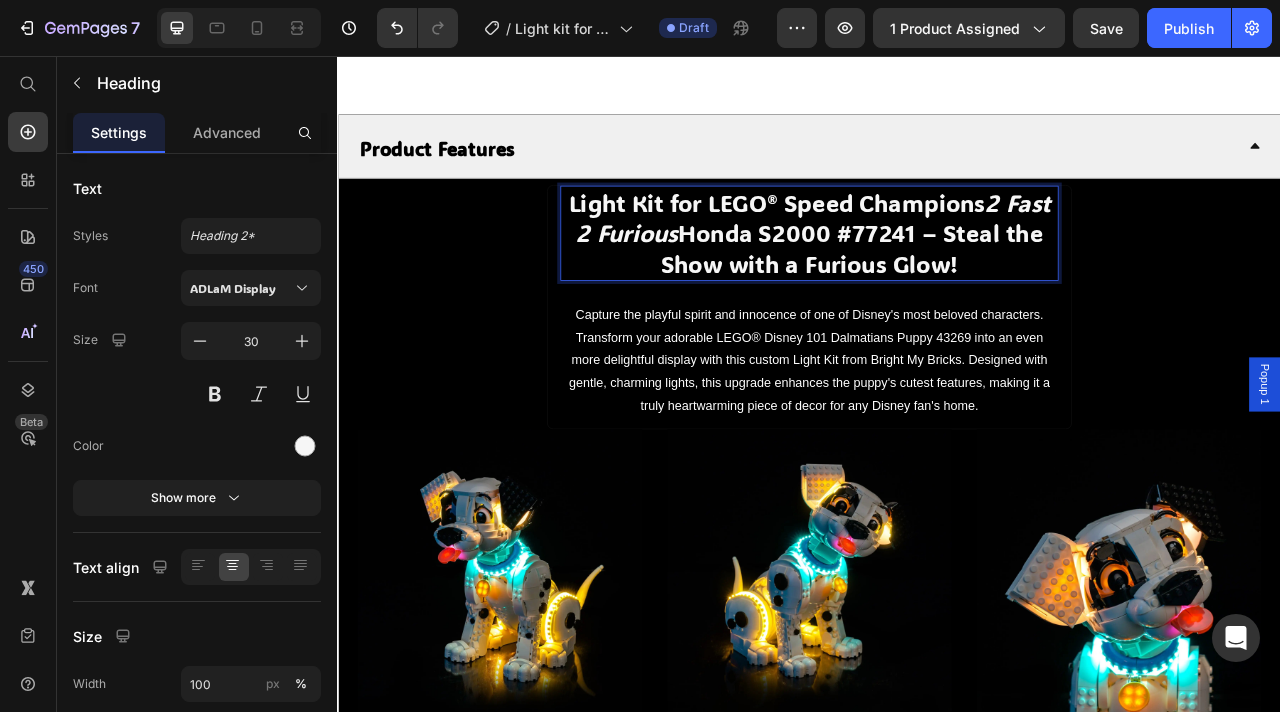 scroll, scrollTop: 1182, scrollLeft: 0, axis: vertical 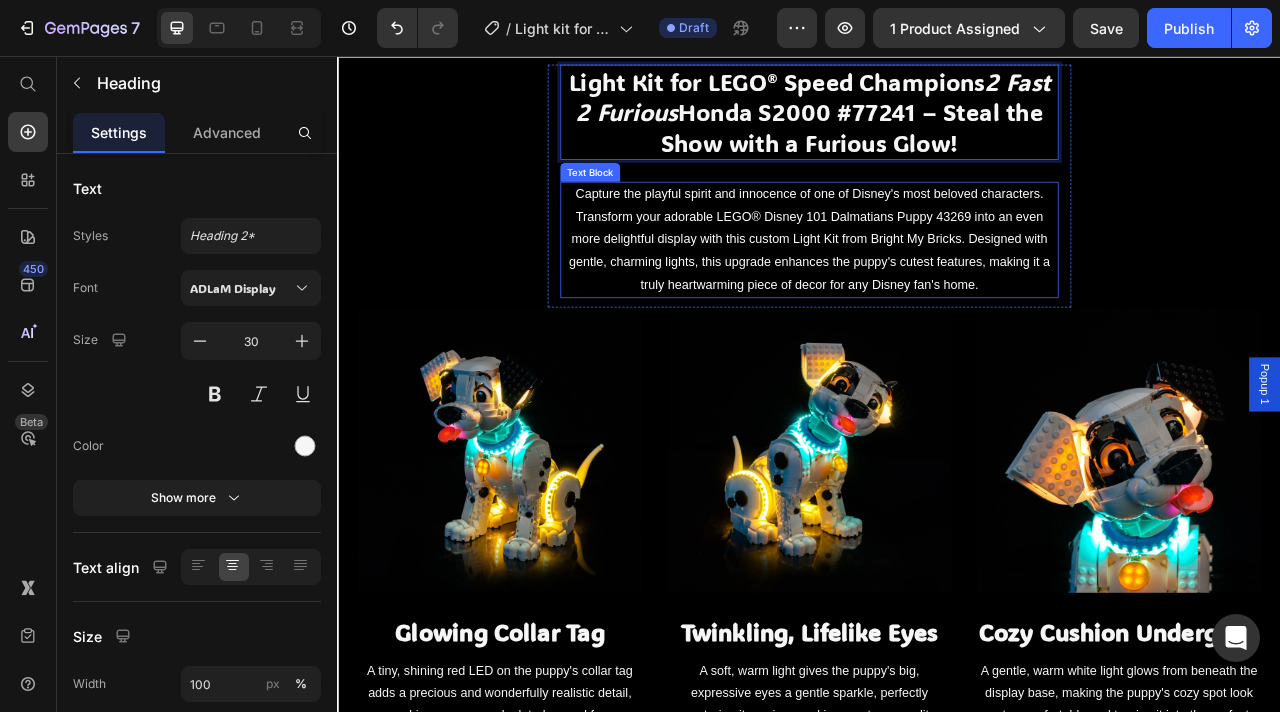 click on "Capture the playful spirit and innocence of one of Disney's most beloved characters. Transform your adorable LEGO® Disney 101 Dalmatians Puppy 43269 into an even more delightful display with this custom Light Kit from Bright My Bricks. Designed with gentle, charming lights, this upgrade enhances the puppy's cutest features, making it a truly heartwarming piece of decor for any Disney fan's home." at bounding box center (937, 289) 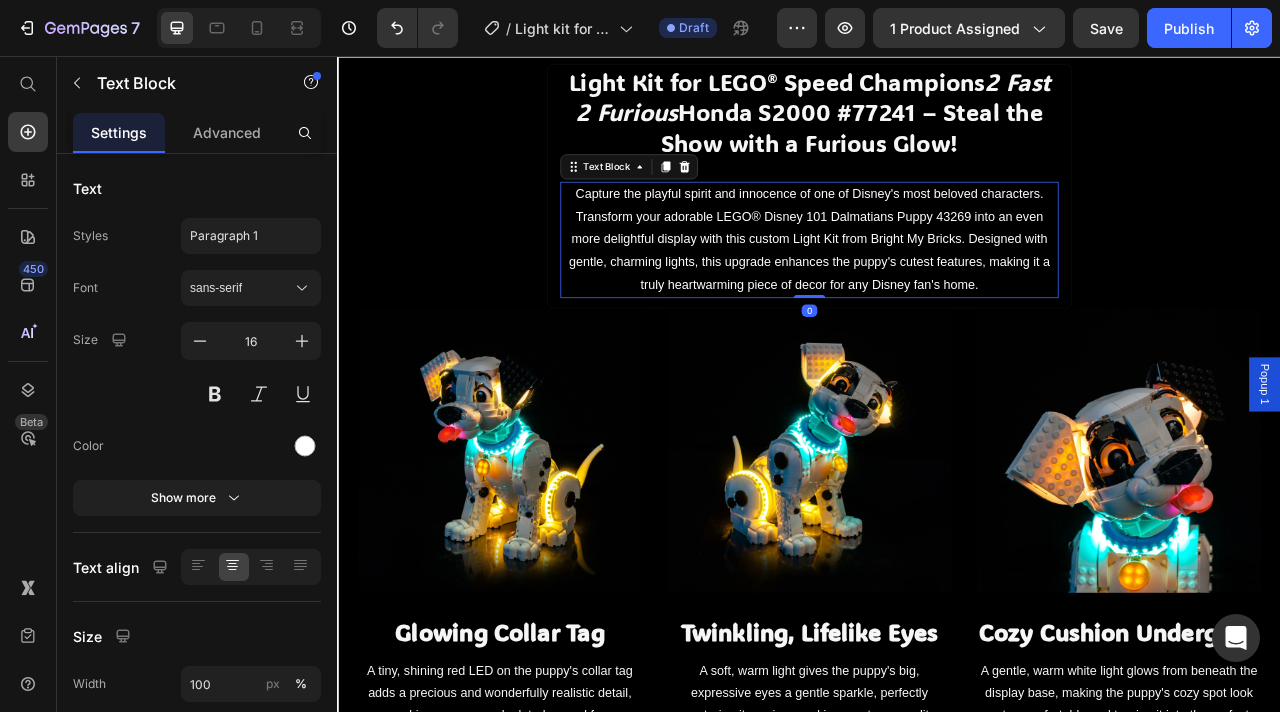click on "Capture the playful spirit and innocence of one of Disney's most beloved characters. Transform your adorable LEGO® Disney 101 Dalmatians Puppy 43269 into an even more delightful display with this custom Light Kit from Bright My Bricks. Designed with gentle, charming lights, this upgrade enhances the puppy's cutest features, making it a truly heartwarming piece of decor for any Disney fan's home." at bounding box center [937, 289] 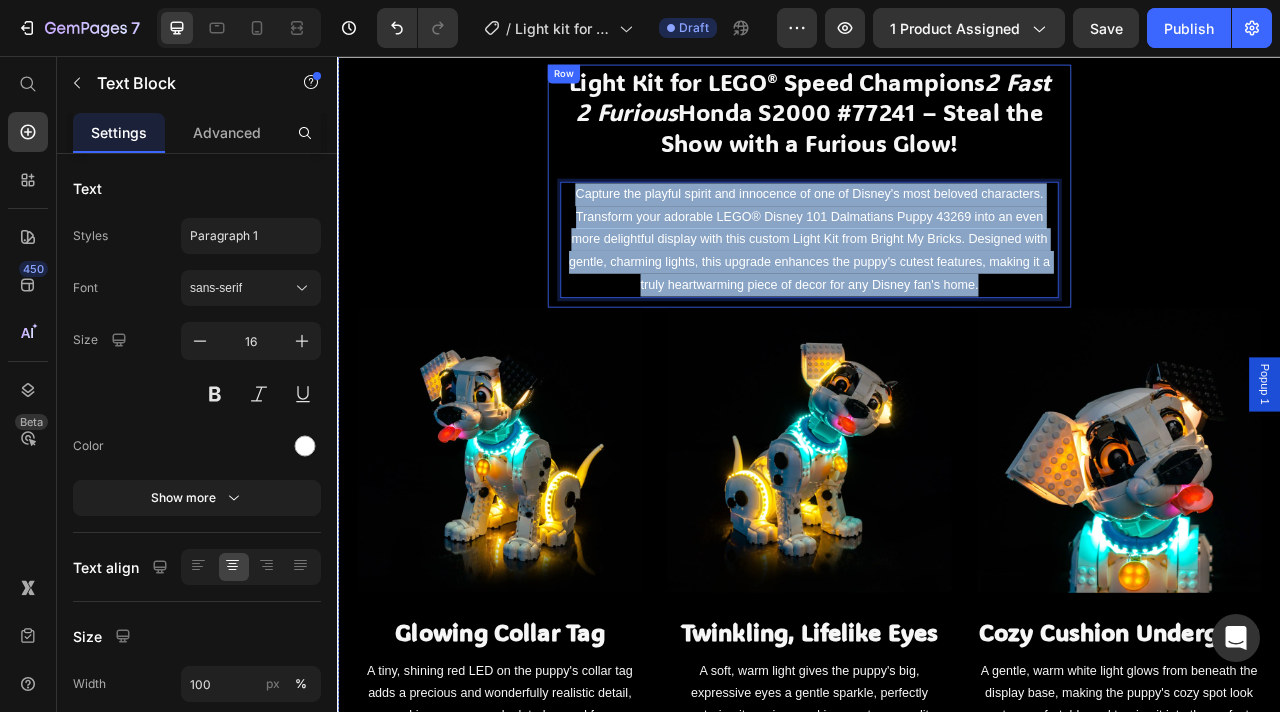 drag, startPoint x: 1160, startPoint y: 351, endPoint x: 612, endPoint y: 248, distance: 557.5957 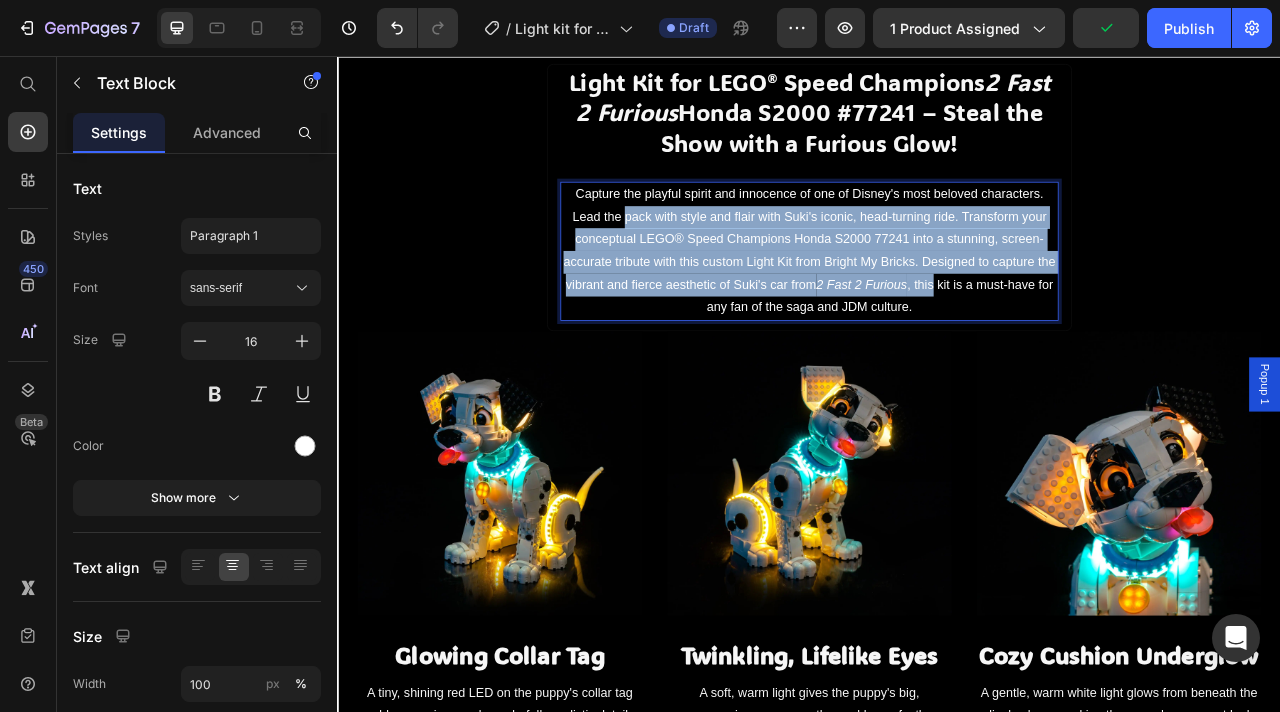 drag, startPoint x: 1093, startPoint y: 360, endPoint x: 701, endPoint y: 256, distance: 405.56134 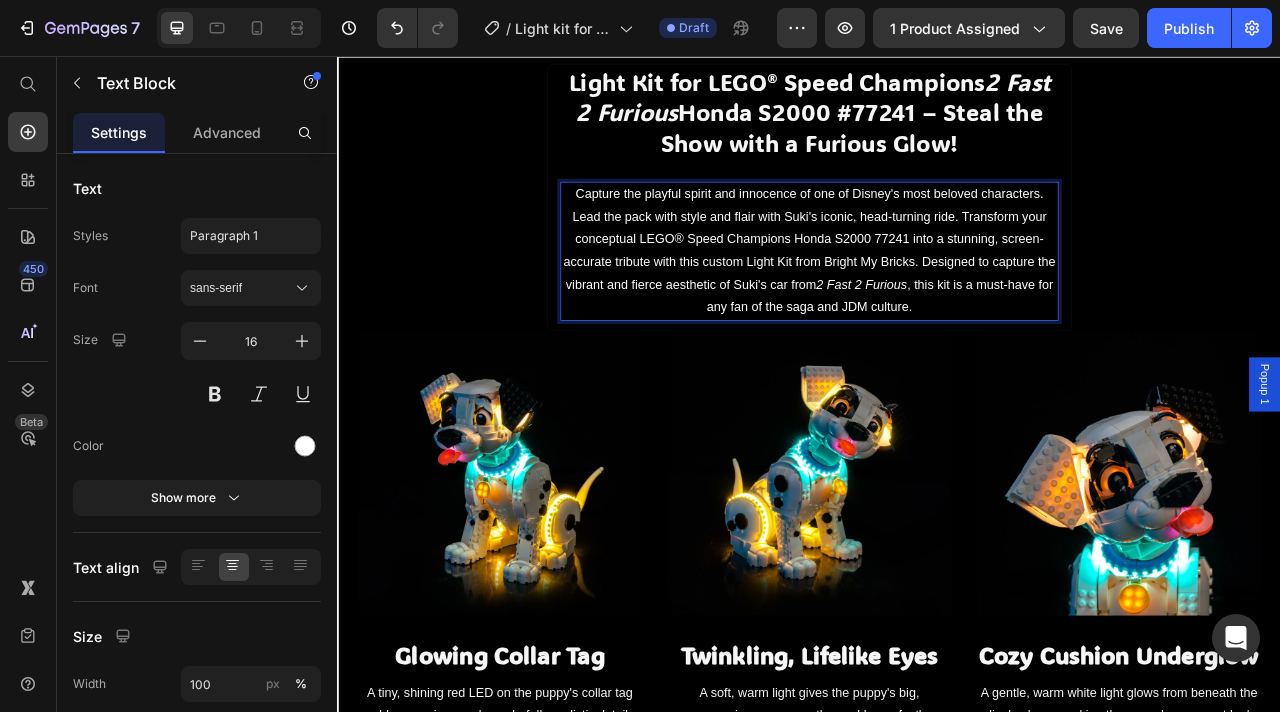 click on "Capture the playful spirit and innocence of one of Disney's most beloved characters. Lead the pack with style and flair with Suki's iconic, head-turning ride. Transform your conceptual LEGO® Speed Champions Honda S2000 77241 into a stunning, screen-accurate tribute with this custom Light Kit from Bright My Bricks. Designed to capture the vibrant and fierce aesthetic of Suki's car from  2 Fast 2 Furious , this kit is a must-have for any fan of the saga and JDM culture." at bounding box center (937, 303) 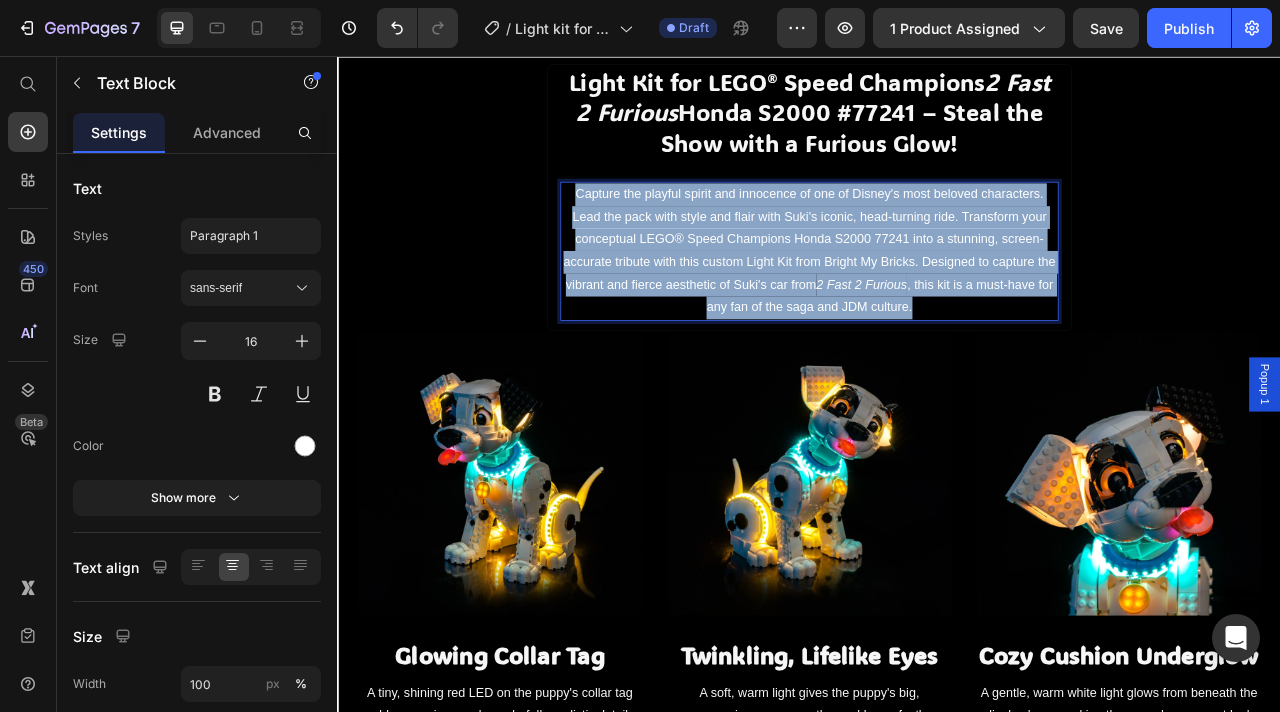 drag, startPoint x: 1087, startPoint y: 370, endPoint x: 633, endPoint y: 232, distance: 474.51028 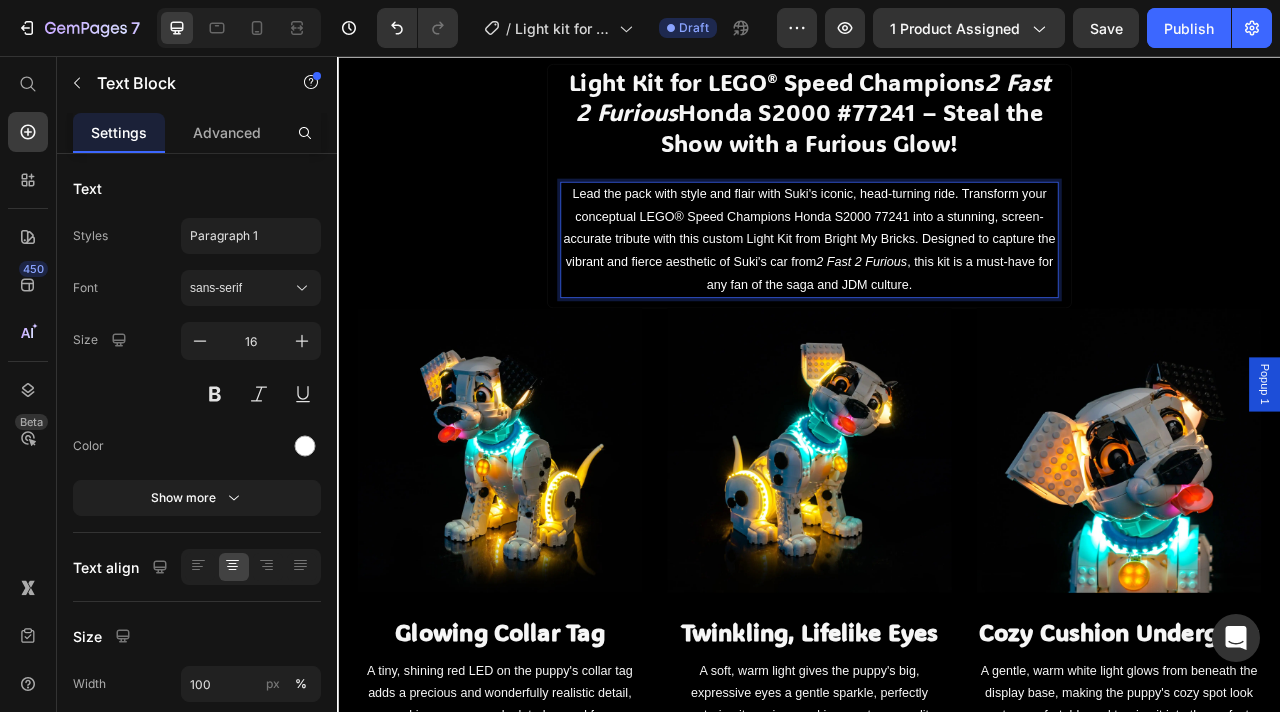 scroll, scrollTop: 1497, scrollLeft: 0, axis: vertical 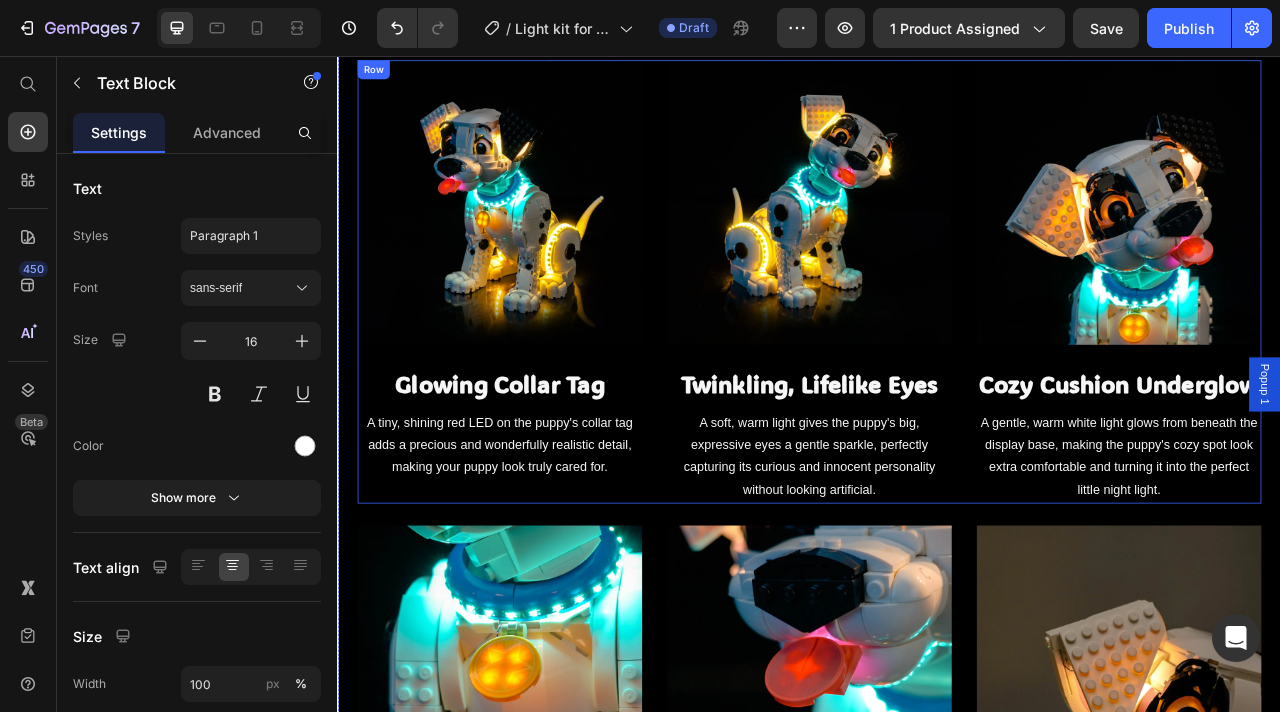 click on "Image Glowing Collar Tag Heading A tiny, shining red LED on the puppy's collar tag adds a precious and wonderfully realistic detail, making your puppy look truly cared for. Text Block" at bounding box center [543, 343] 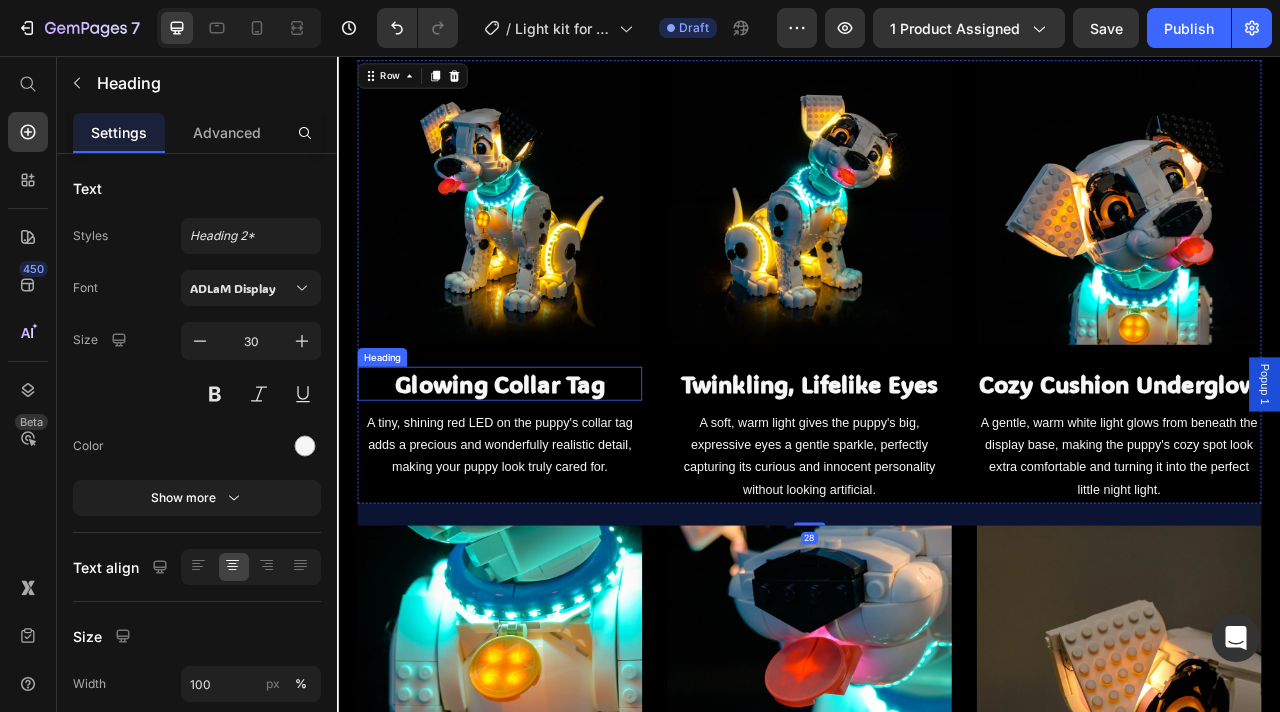 click on "Glowing Collar Tag" at bounding box center [543, 472] 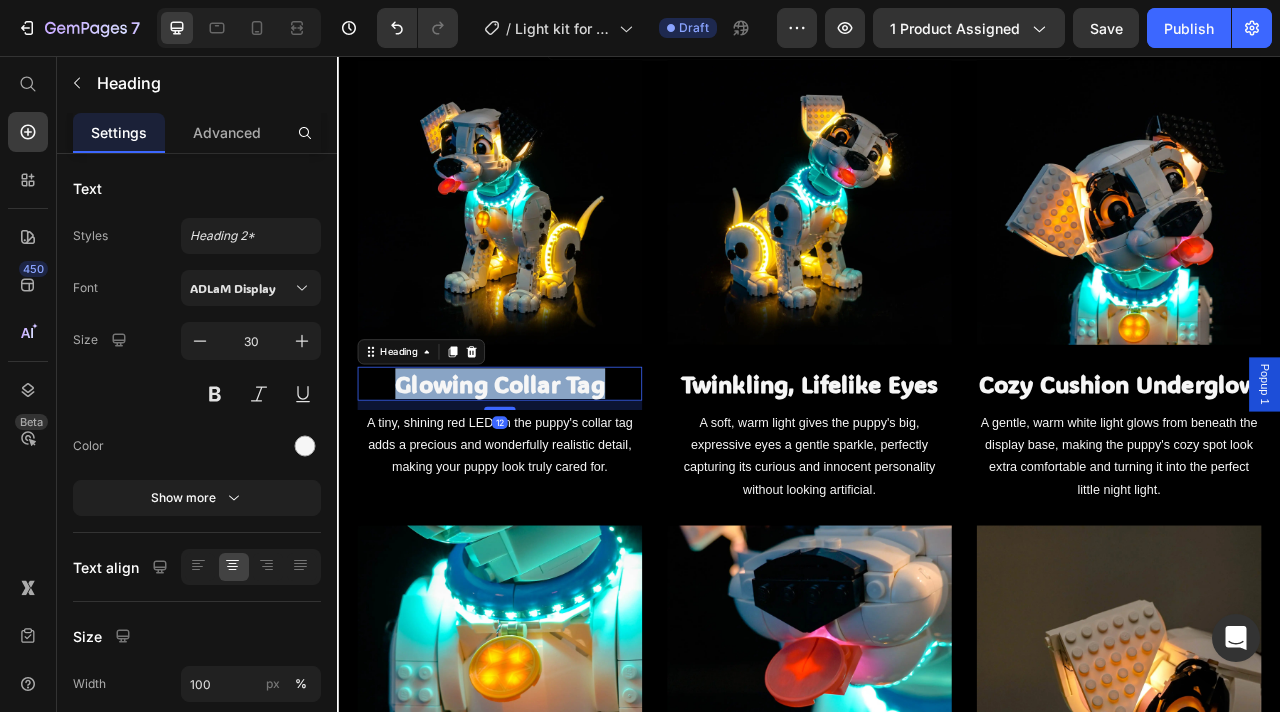 click on "Glowing Collar Tag" at bounding box center [543, 472] 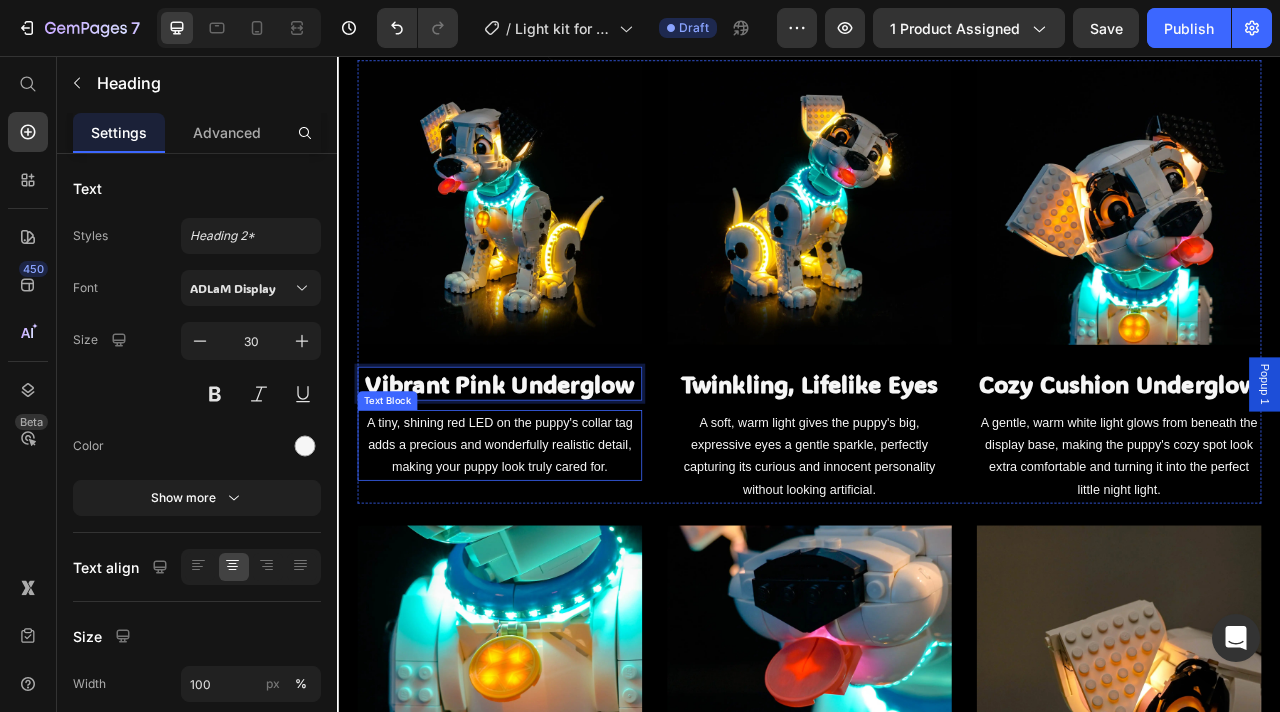 click on "A tiny, shining red LED on the puppy's collar tag adds a precious and wonderfully realistic detail, making your puppy look truly cared for." at bounding box center [543, 551] 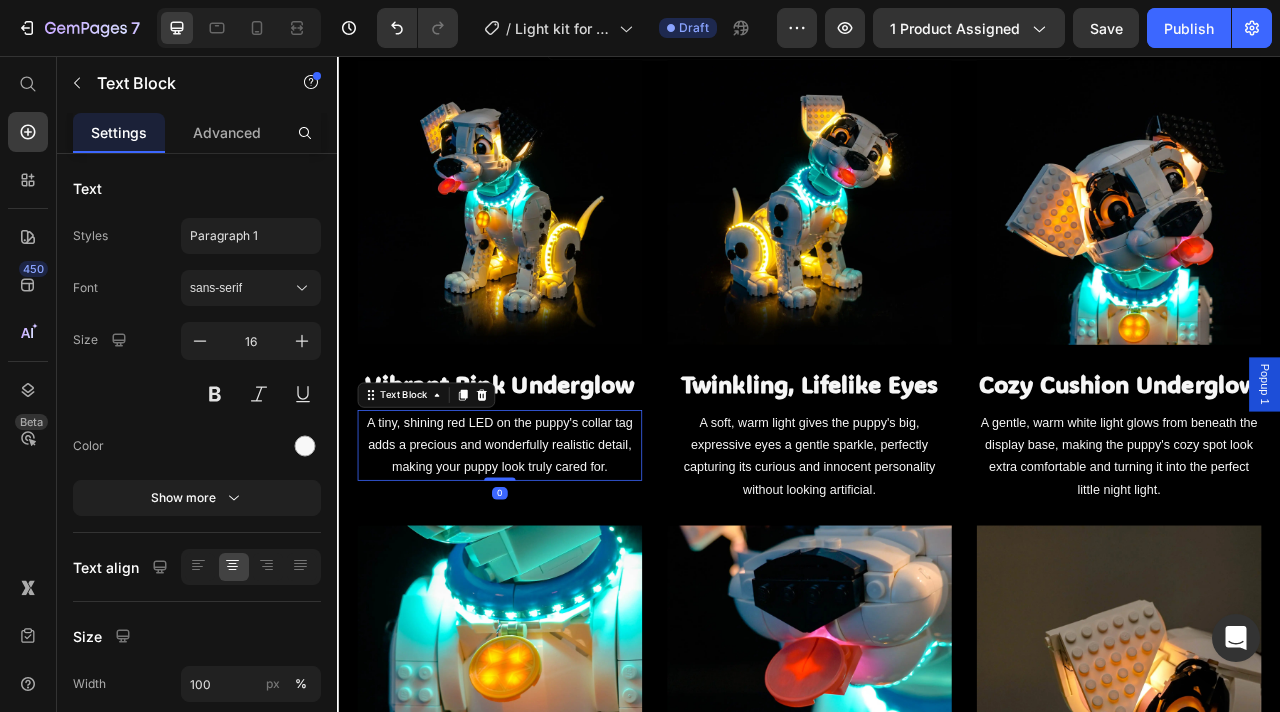 click on "A tiny, shining red LED on the puppy's collar tag adds a precious and wonderfully realistic detail, making your puppy look truly cared for." at bounding box center (543, 551) 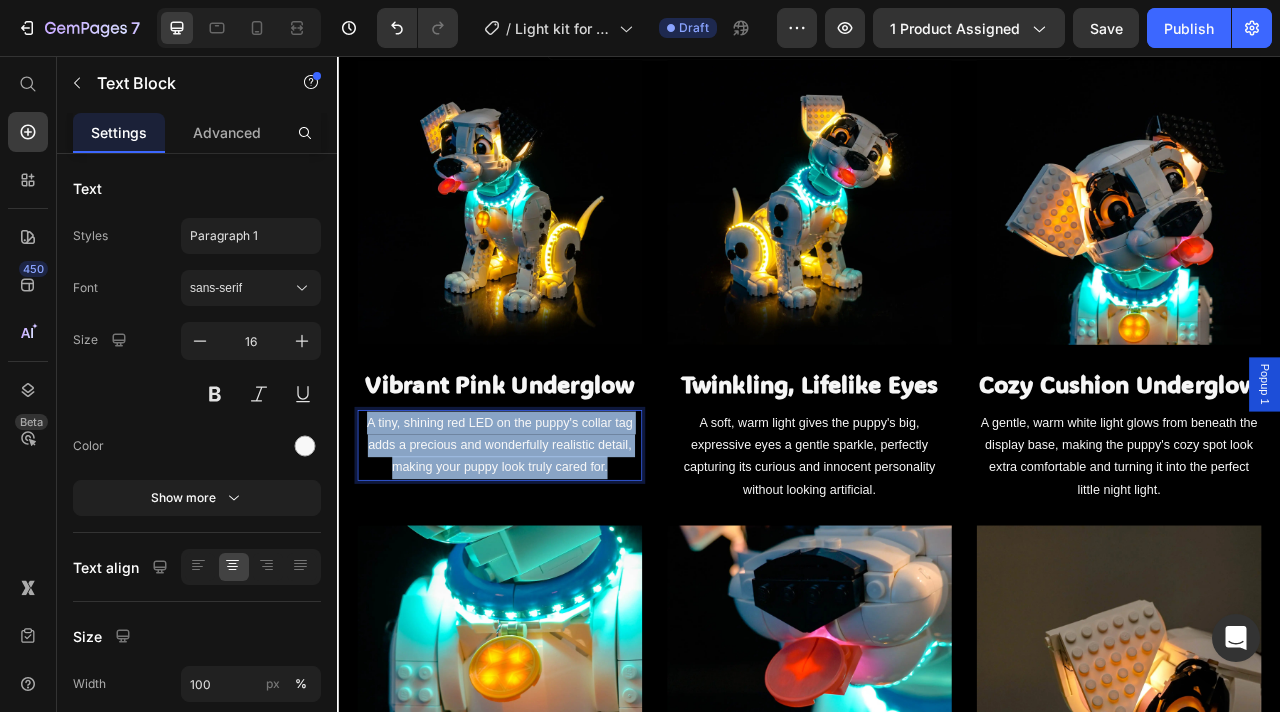click on "A tiny, shining red LED on the puppy's collar tag adds a precious and wonderfully realistic detail, making your puppy look truly cared for." at bounding box center (543, 551) 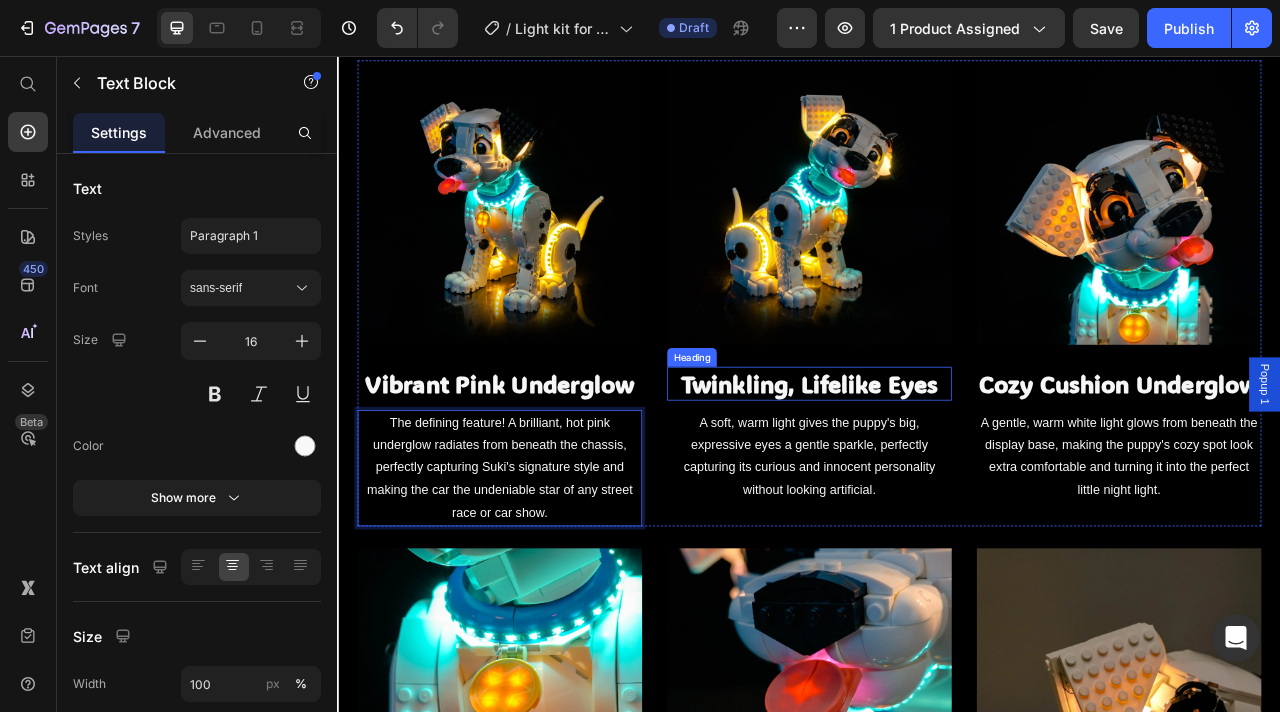 click on "Twinkling, Lifelike Eyes" at bounding box center (937, 472) 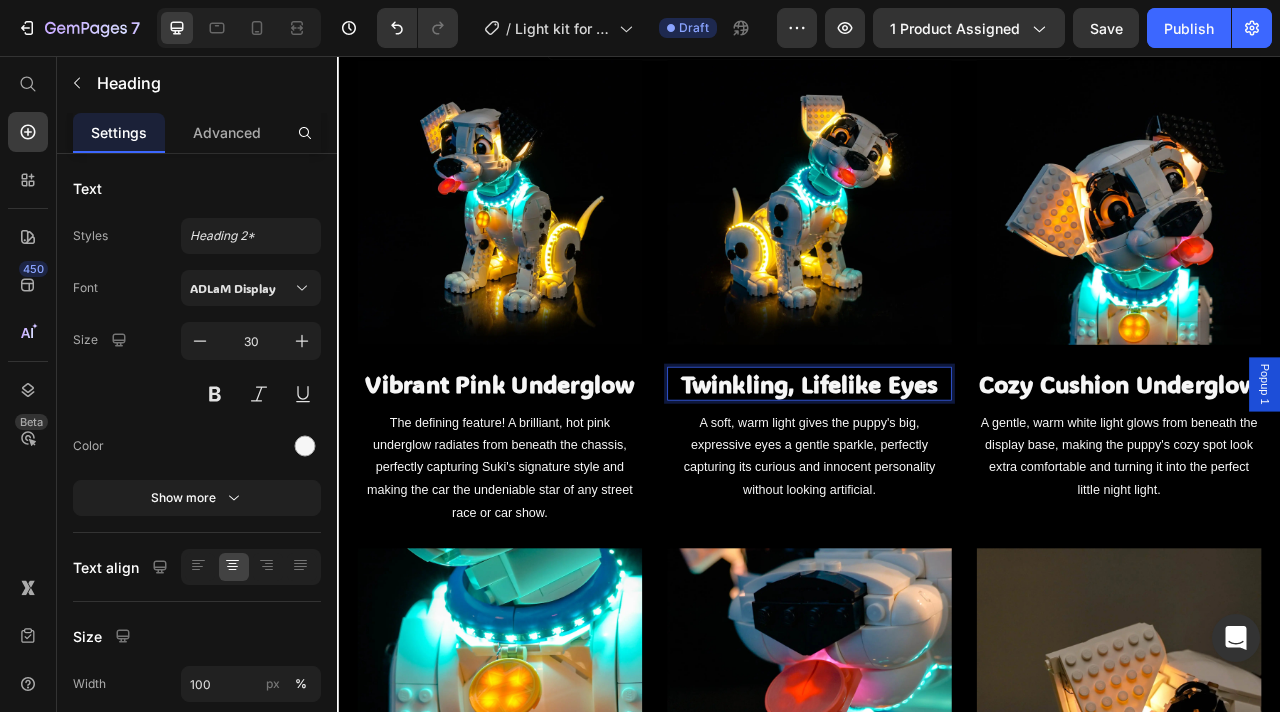 click on "Twinkling, Lifelike Eyes" at bounding box center (937, 472) 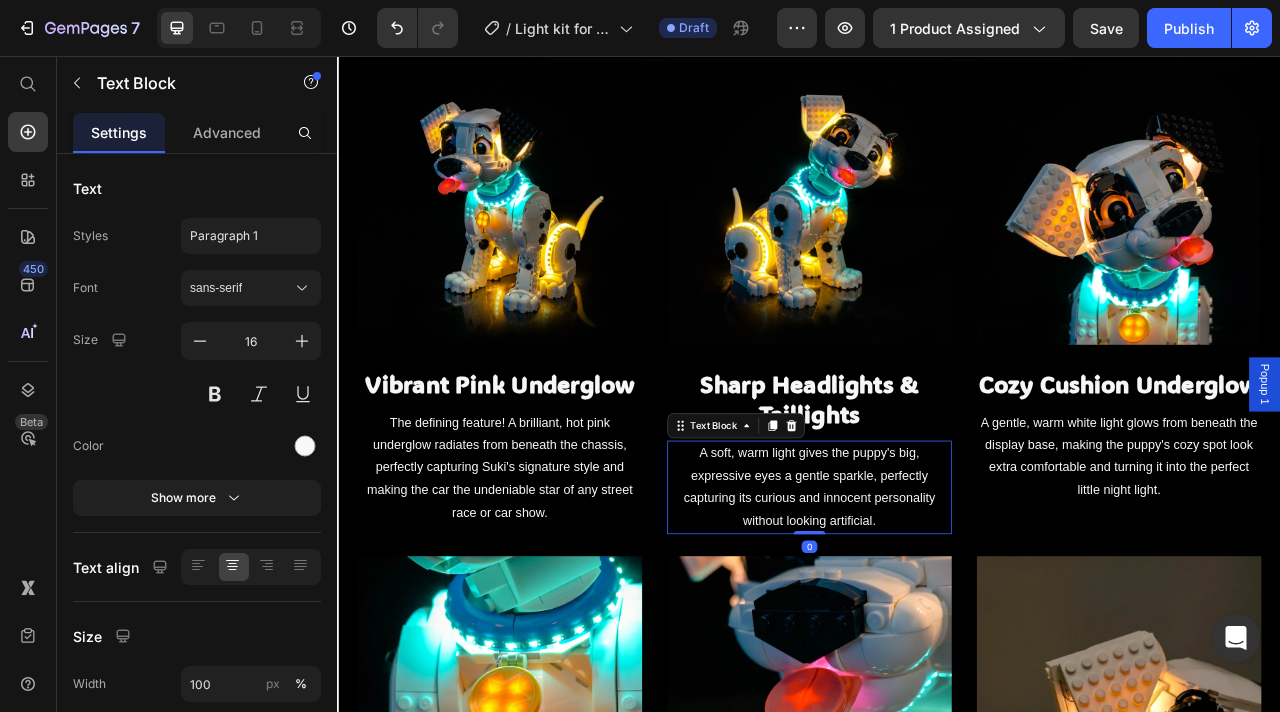 click on "A soft, warm light gives the puppy's big, expressive eyes a gentle sparkle, perfectly capturing its curious and innocent personality without looking artificial." at bounding box center (937, 604) 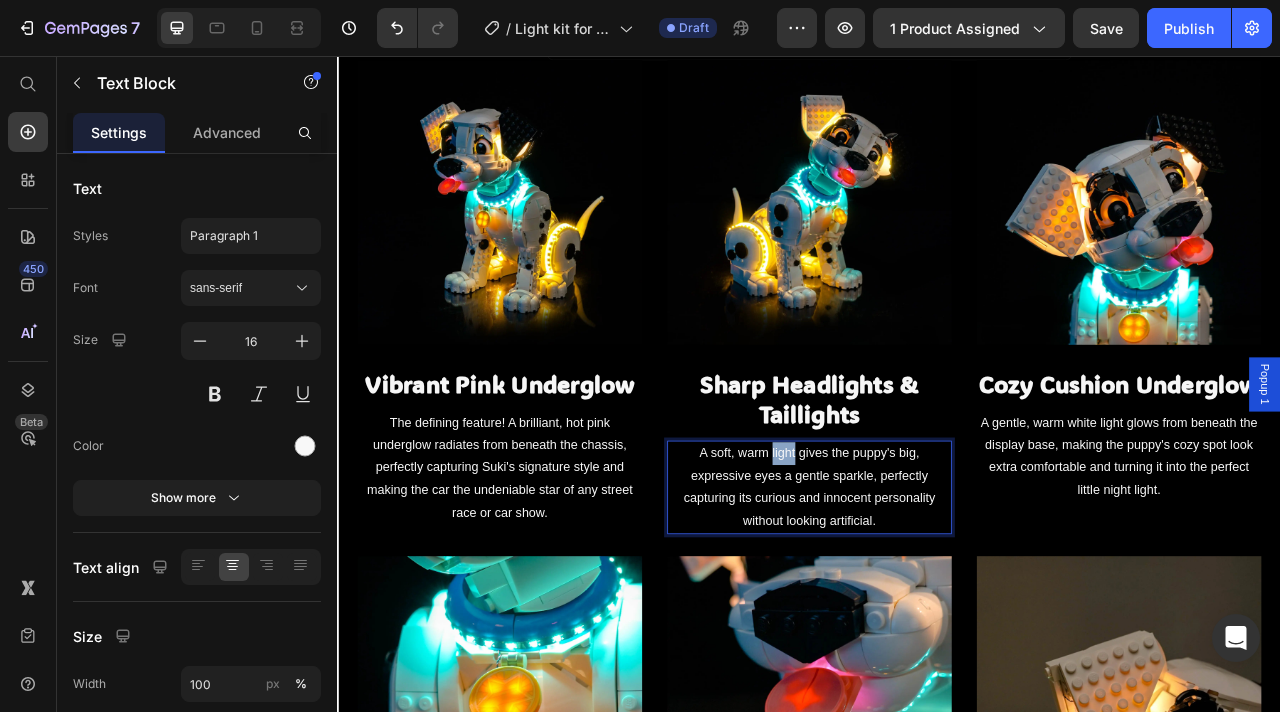 click on "A soft, warm light gives the puppy's big, expressive eyes a gentle sparkle, perfectly capturing its curious and innocent personality without looking artificial." at bounding box center (937, 604) 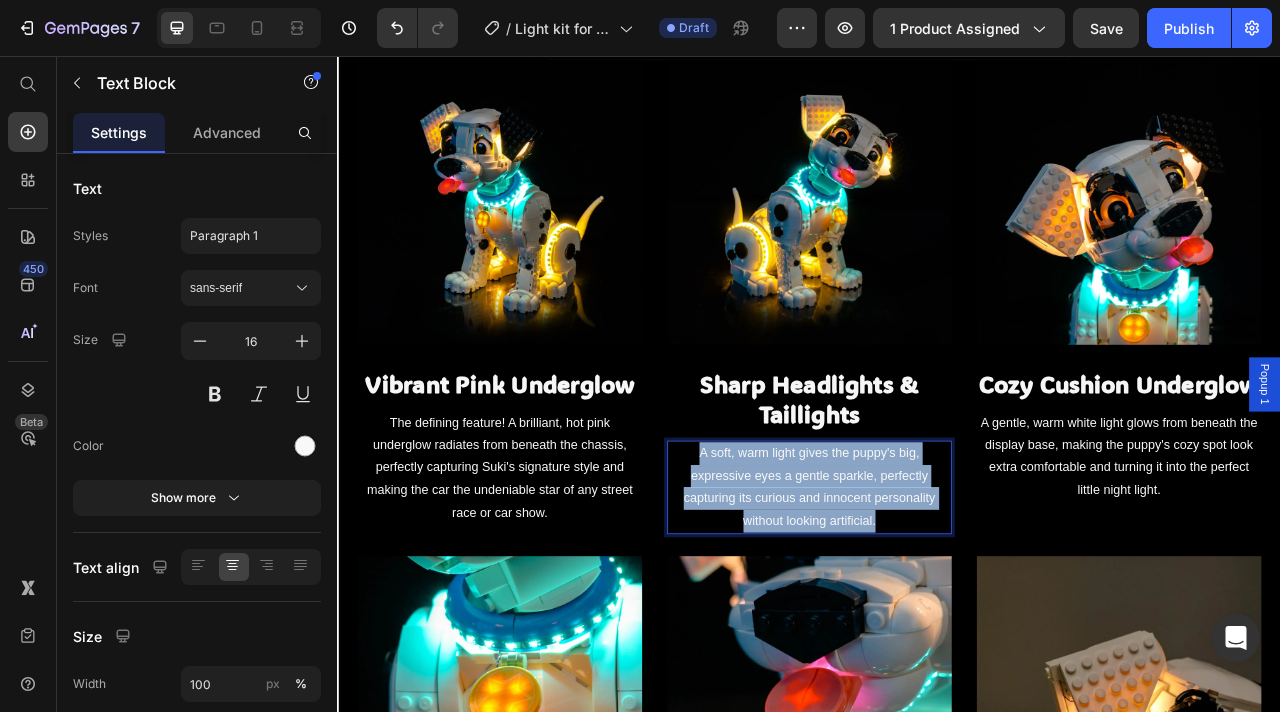 click on "A soft, warm light gives the puppy's big, expressive eyes a gentle sparkle, perfectly capturing its curious and innocent personality without looking artificial." at bounding box center (937, 604) 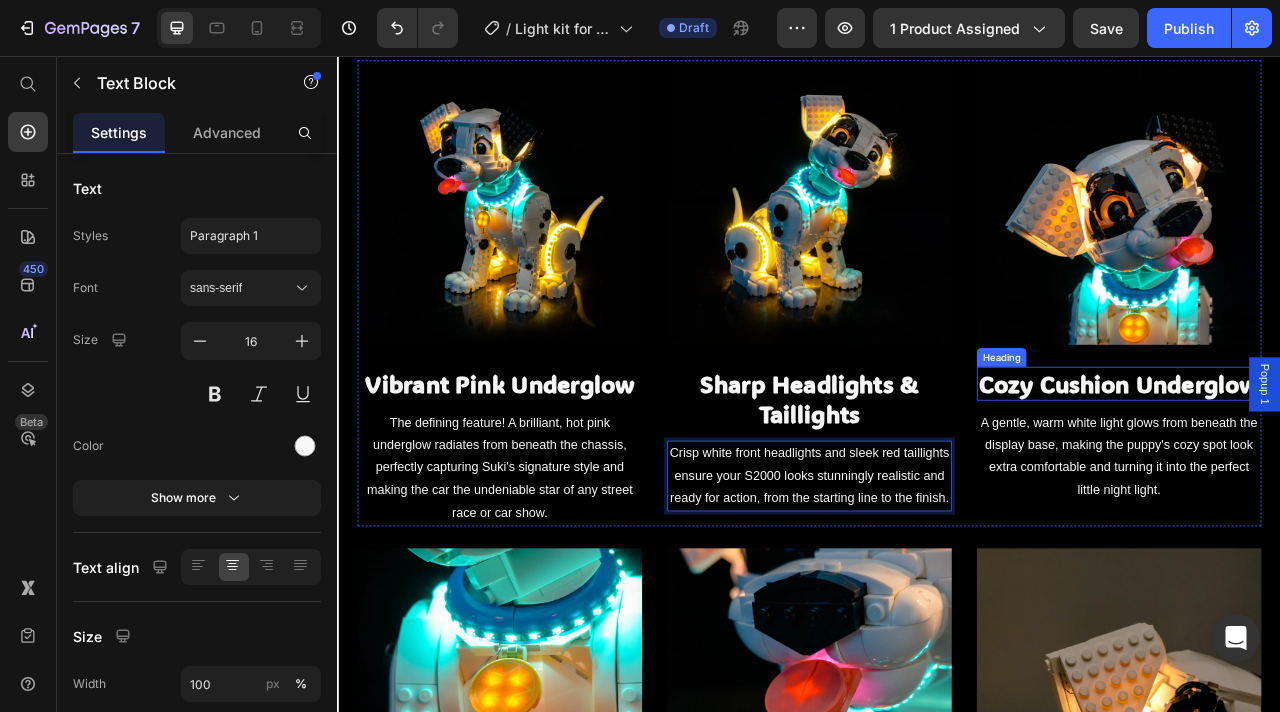 click on "Cozy Cushion Underglow" at bounding box center (1331, 472) 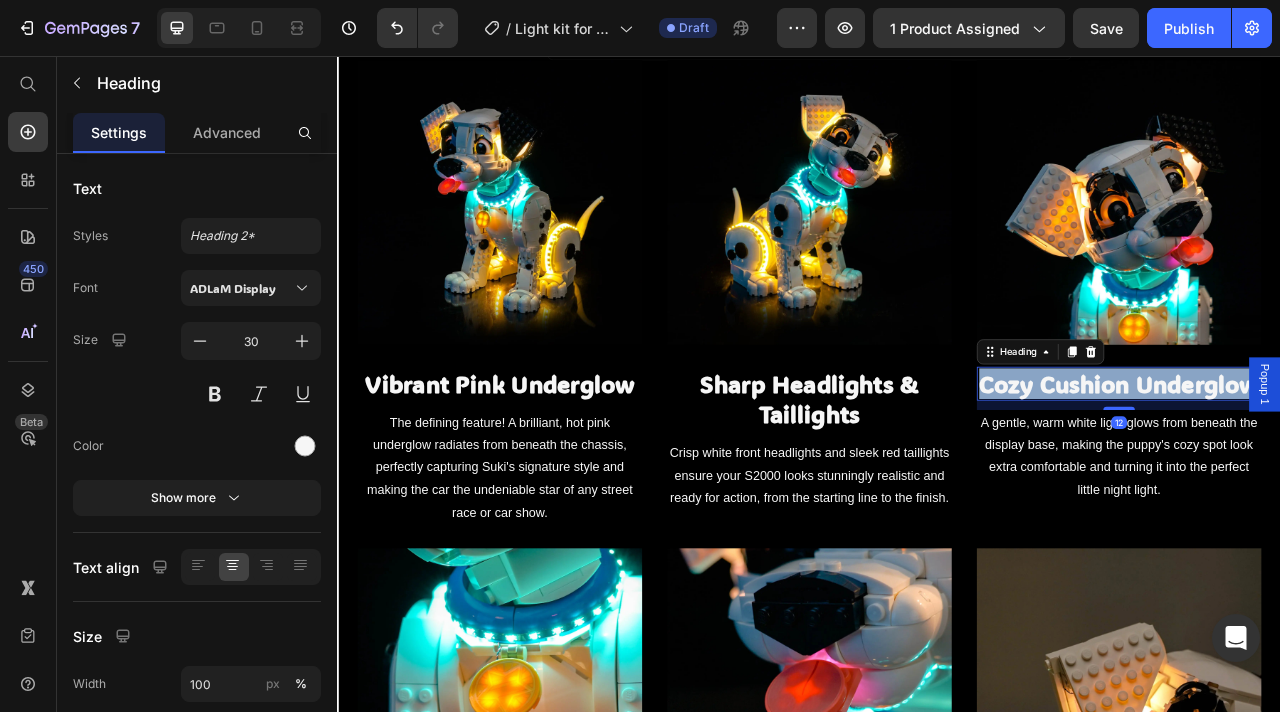click on "Cozy Cushion Underglow" at bounding box center [1331, 472] 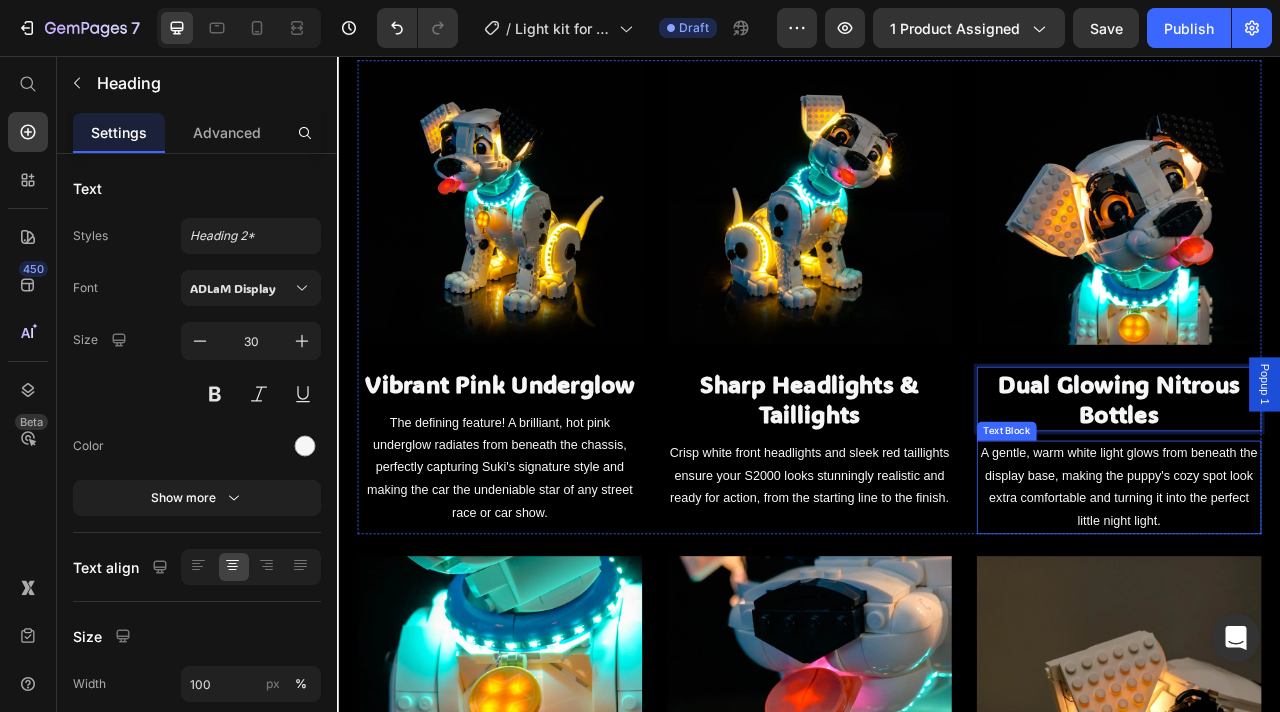 click on "A gentle, warm white light glows from beneath the display base, making the puppy's cozy spot look extra comfortable and turning it into the perfect little night light." at bounding box center (1331, 604) 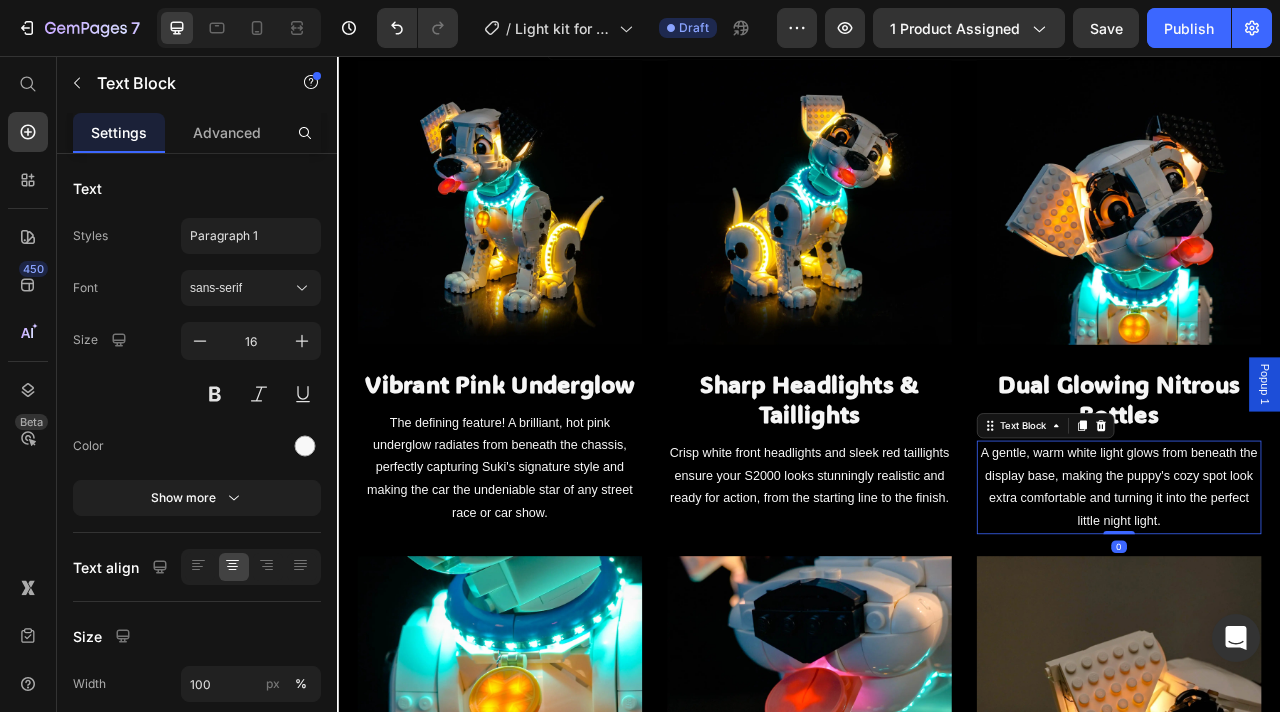 click on "A gentle, warm white light glows from beneath the display base, making the puppy's cozy spot look extra comfortable and turning it into the perfect little night light." at bounding box center (1331, 604) 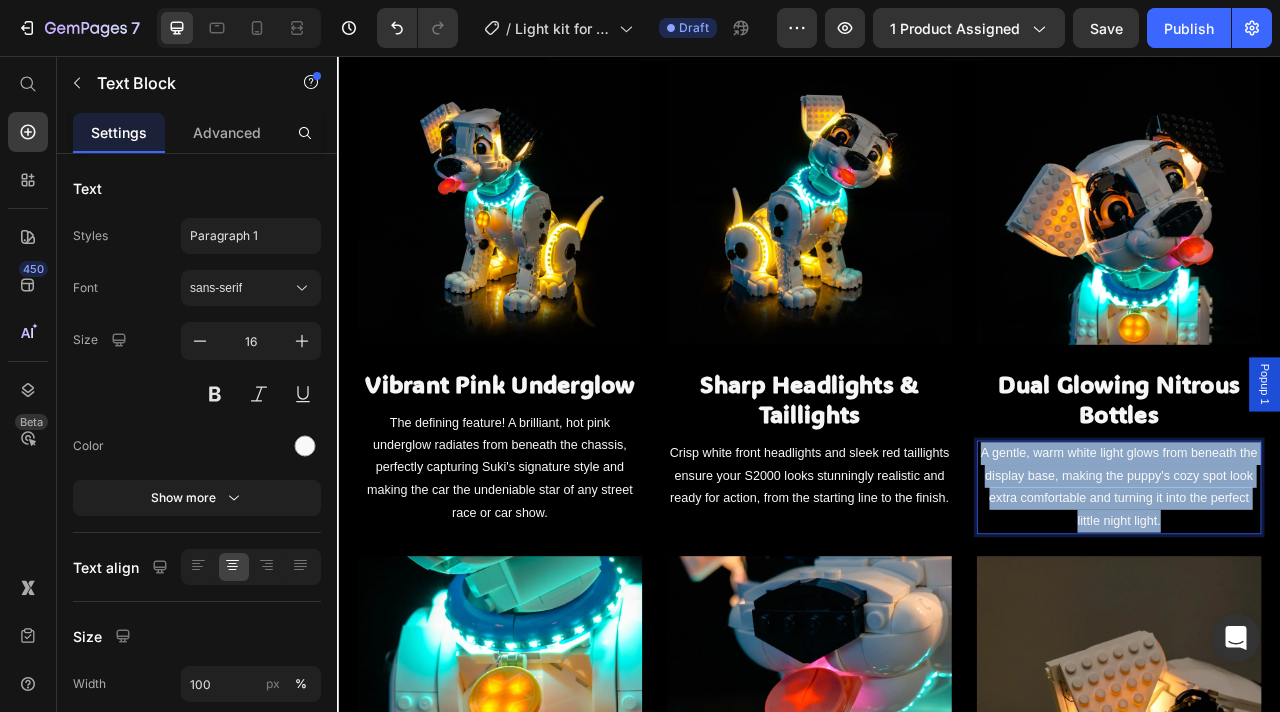 click on "A gentle, warm white light glows from beneath the display base, making the puppy's cozy spot look extra comfortable and turning it into the perfect little night light." at bounding box center [1331, 604] 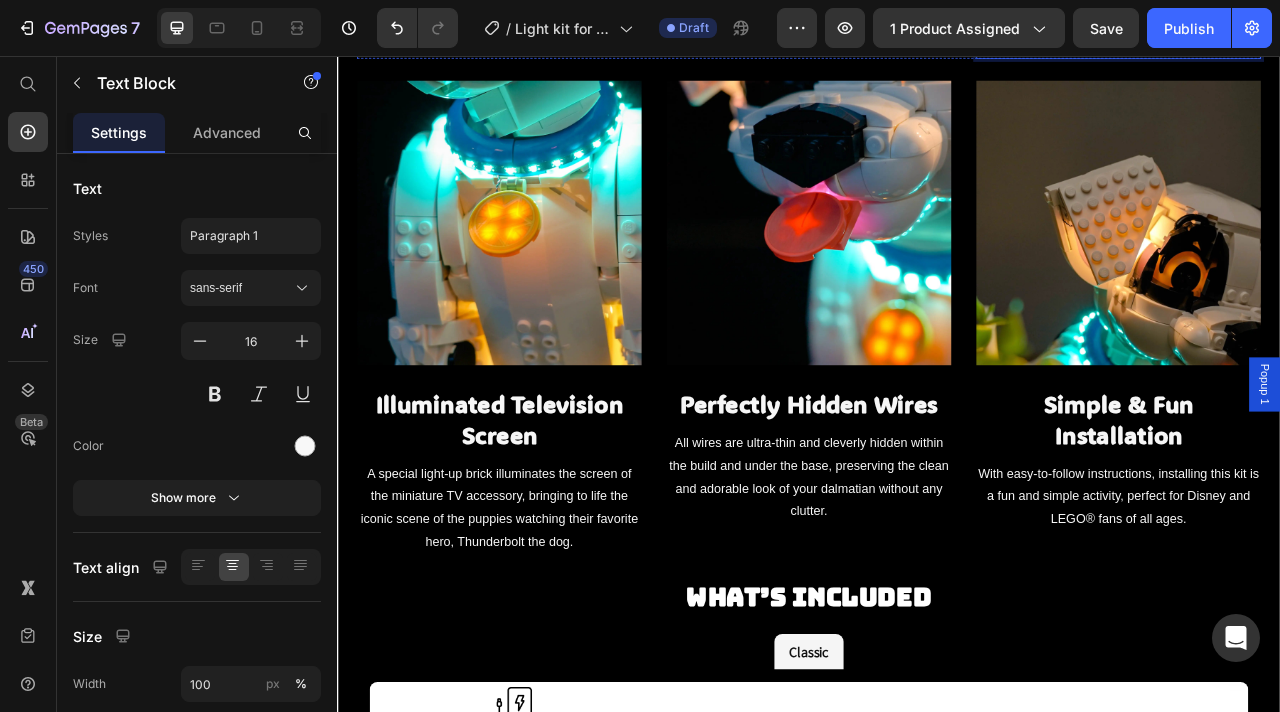 scroll, scrollTop: 2251, scrollLeft: 0, axis: vertical 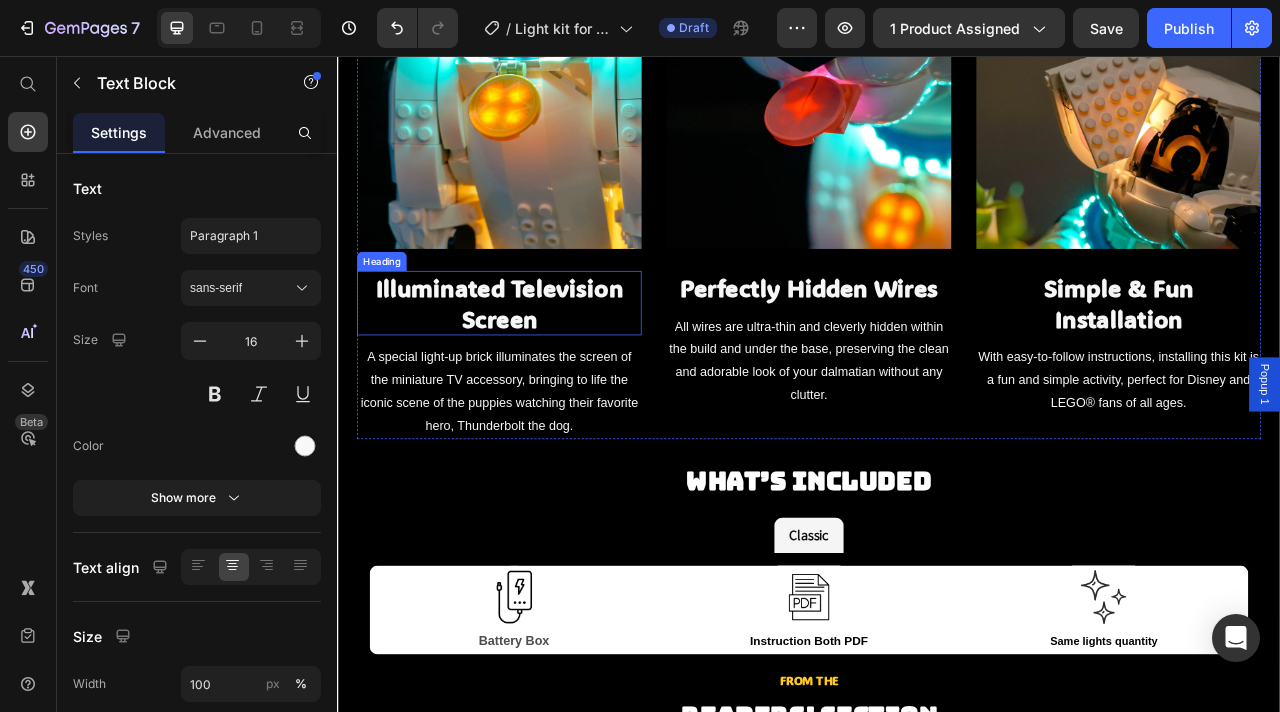 click on "Illuminated Television Screen" at bounding box center (543, 370) 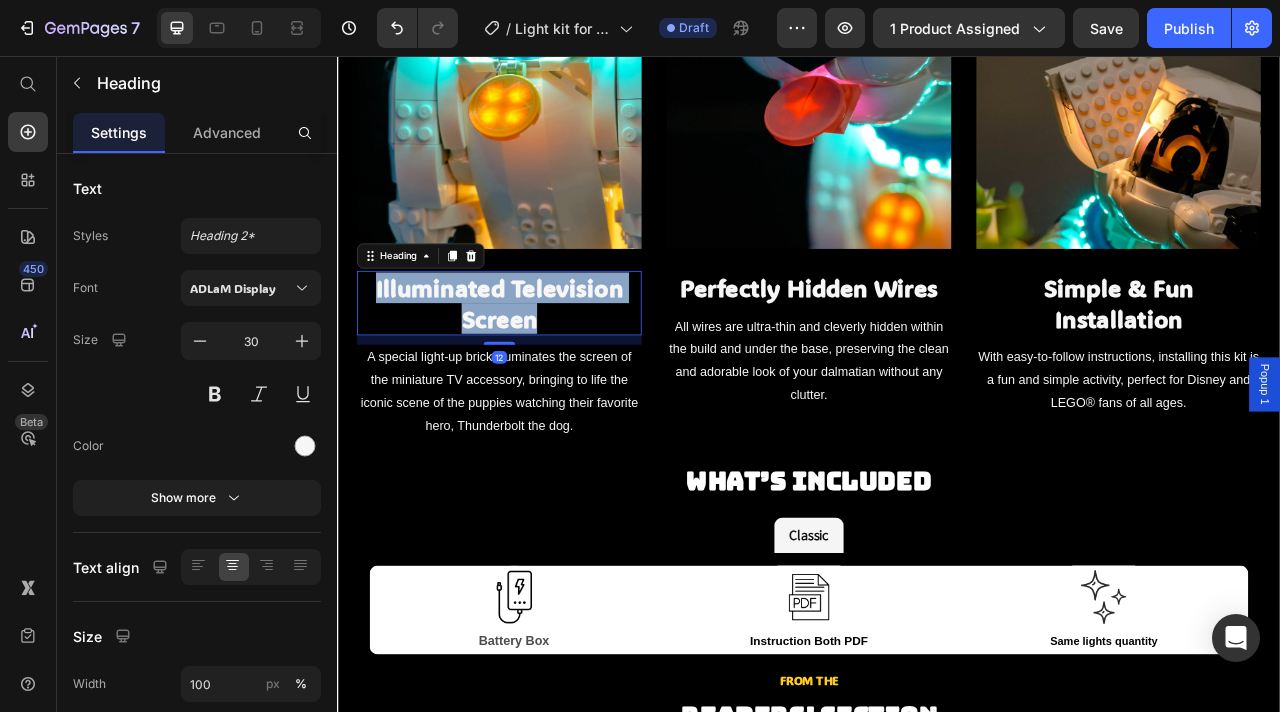 click on "Illuminated Television Screen" at bounding box center [543, 370] 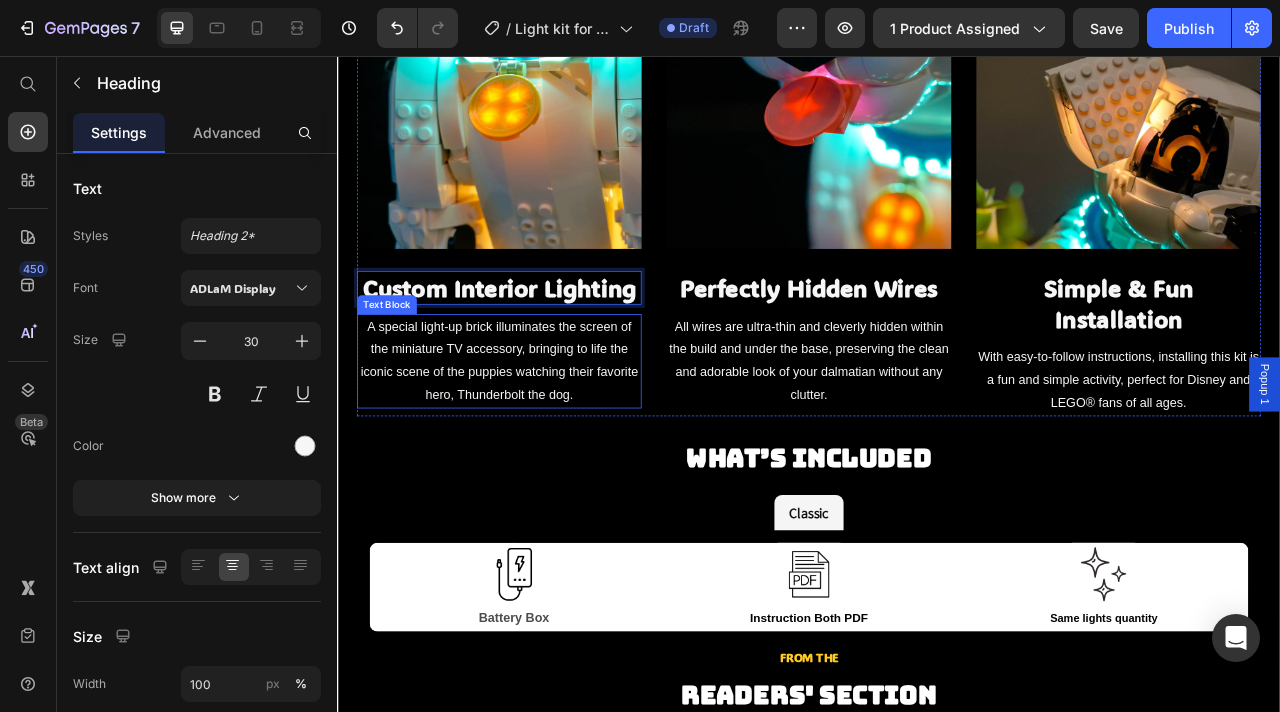 click on "A special light-up brick illuminates the screen of the miniature TV accessory, bringing to life the iconic scene of the puppies watching their favorite hero, Thunderbolt the dog." at bounding box center [543, 443] 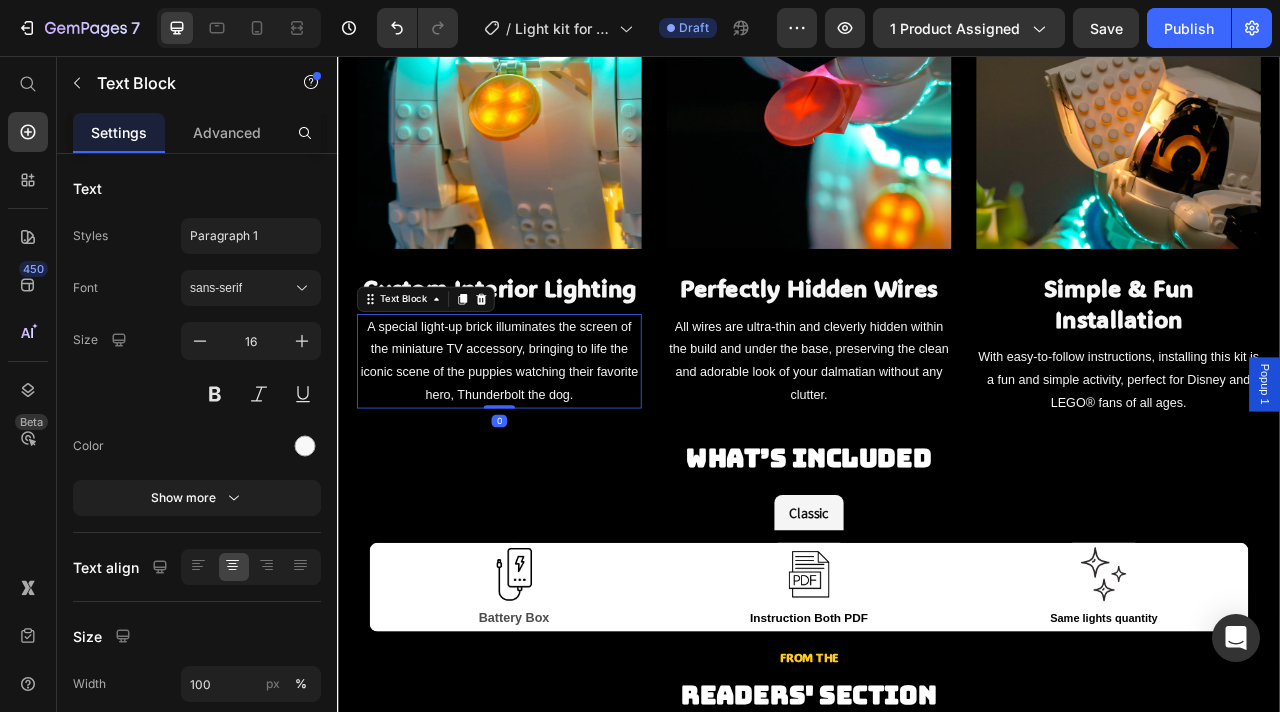 click on "A special light-up brick illuminates the screen of the miniature TV accessory, bringing to life the iconic scene of the puppies watching their favorite hero, Thunderbolt the dog." at bounding box center (543, 443) 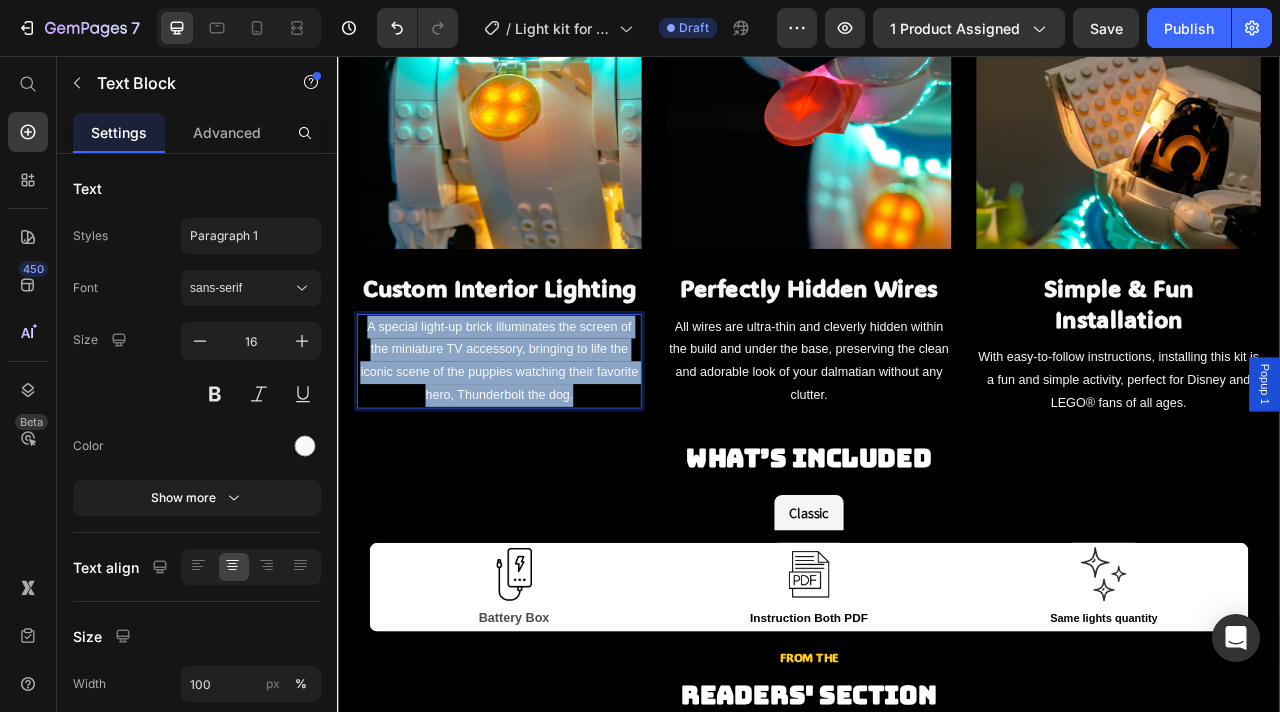 click on "A special light-up brick illuminates the screen of the miniature TV accessory, bringing to life the iconic scene of the puppies watching their favorite hero, Thunderbolt the dog." at bounding box center (543, 443) 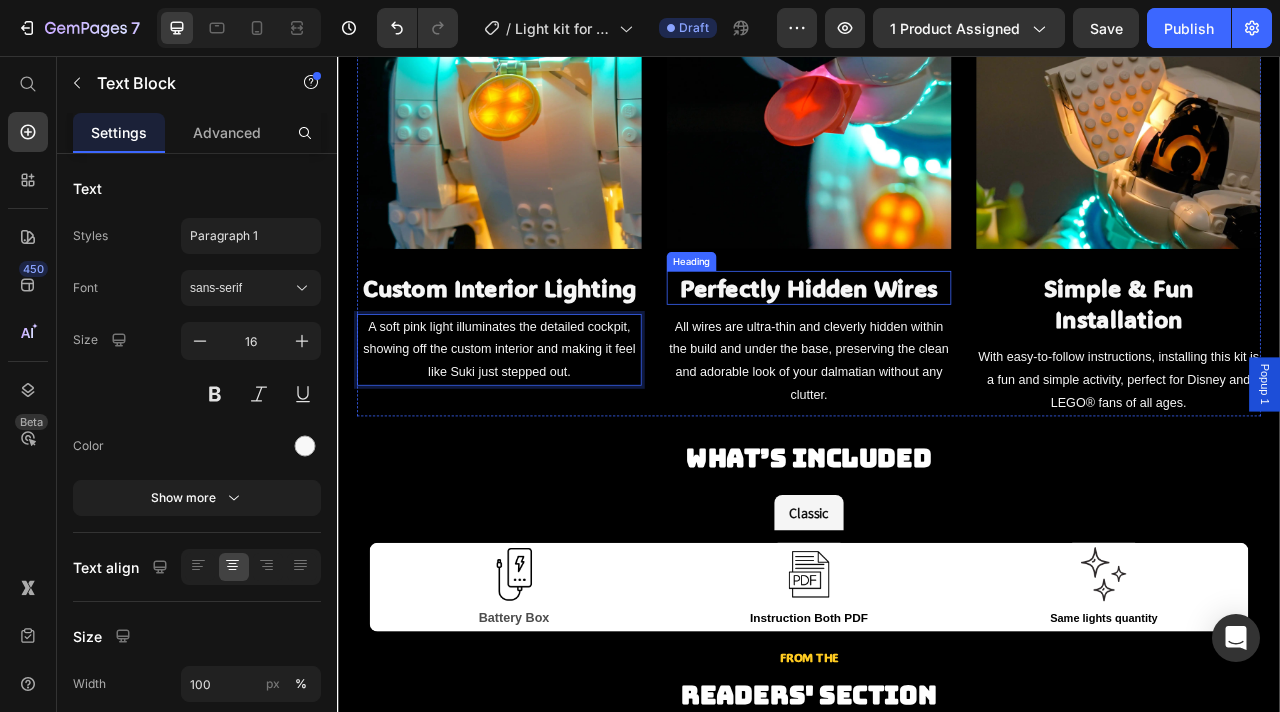 click on "Perfectly Hidden Wires" at bounding box center [937, 350] 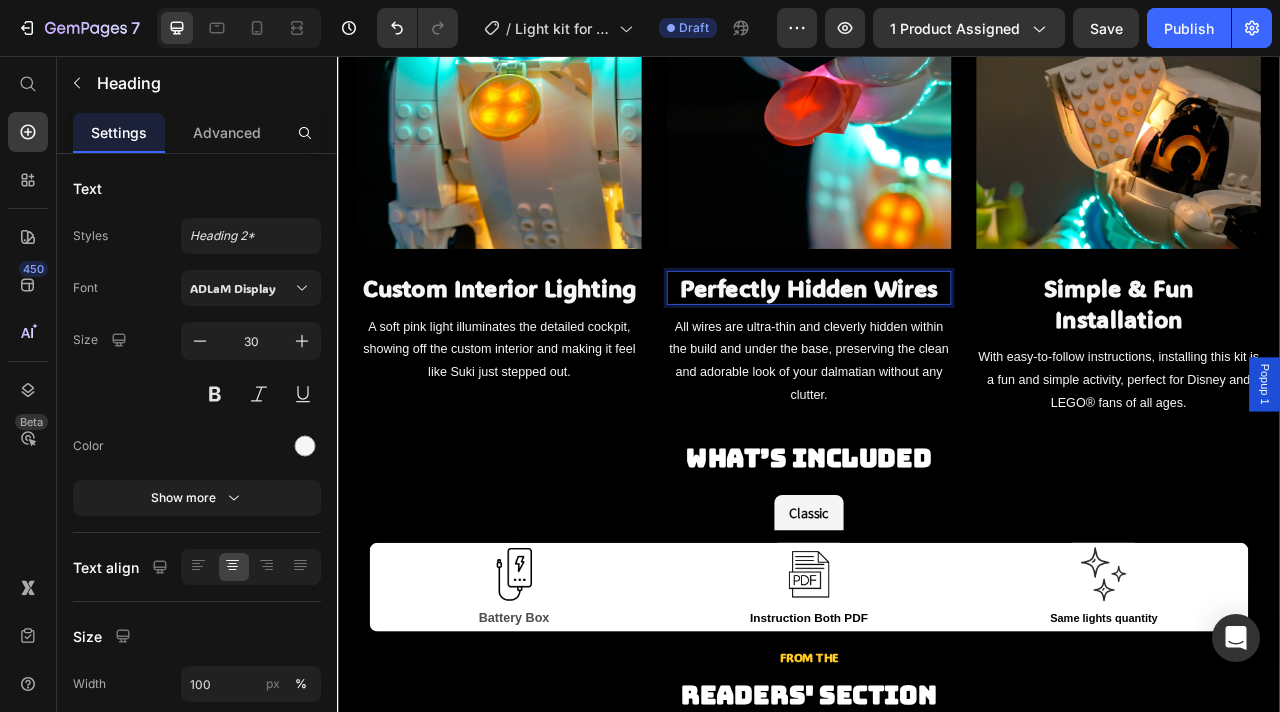 click on "Perfectly Hidden Wires" at bounding box center [937, 350] 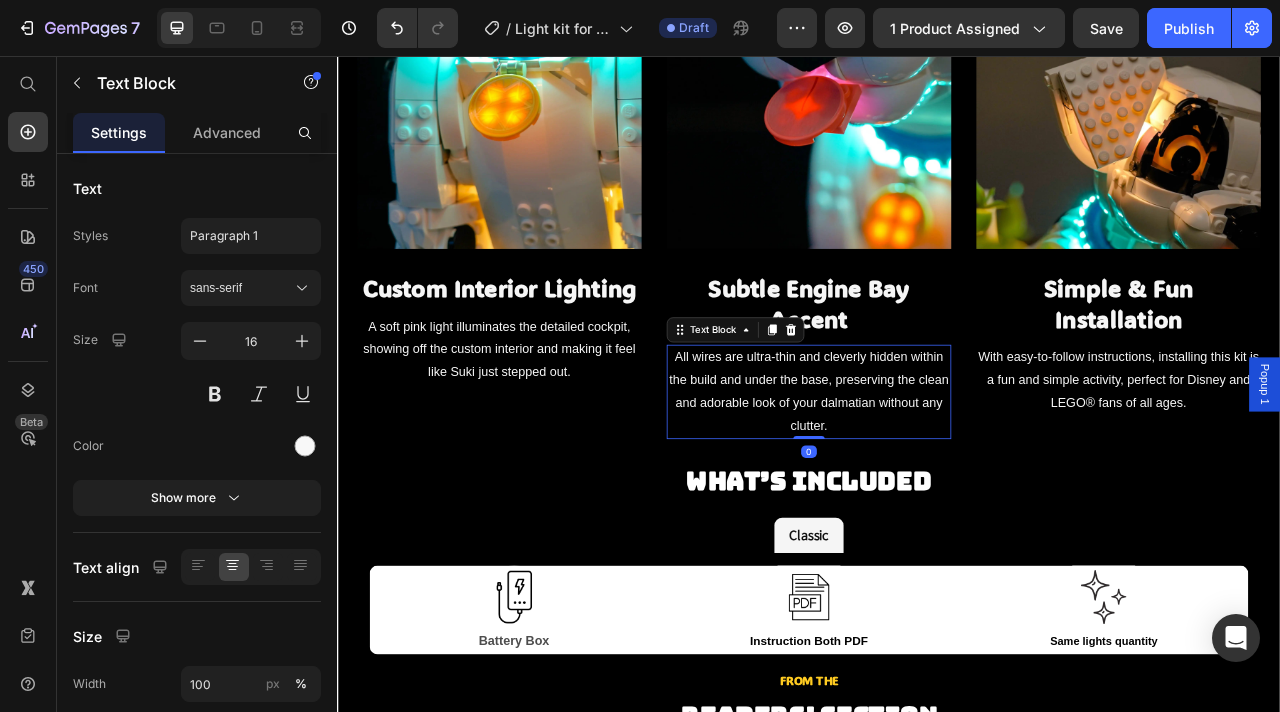 click on "All wires are ultra-thin and cleverly hidden within the build and under the base, preserving the clean and adorable look of your dalmatian without any clutter." at bounding box center (937, 482) 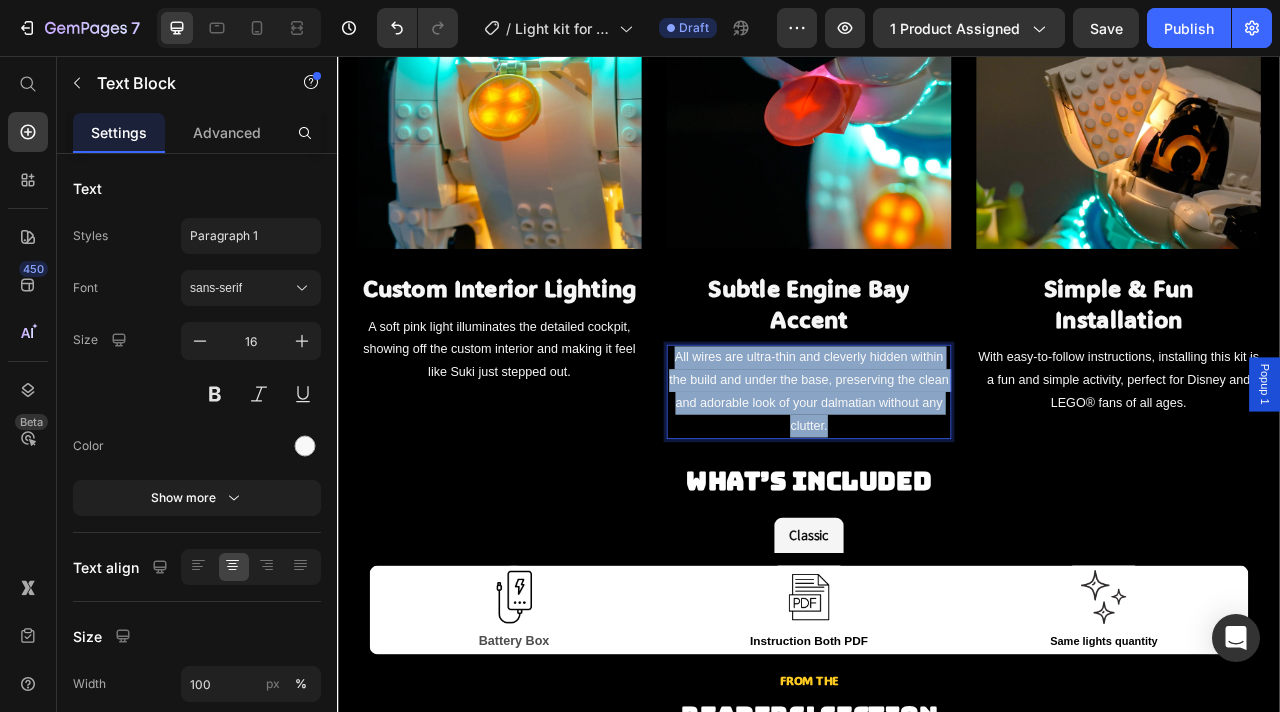 click on "All wires are ultra-thin and cleverly hidden within the build and under the base, preserving the clean and adorable look of your dalmatian without any clutter." at bounding box center (937, 482) 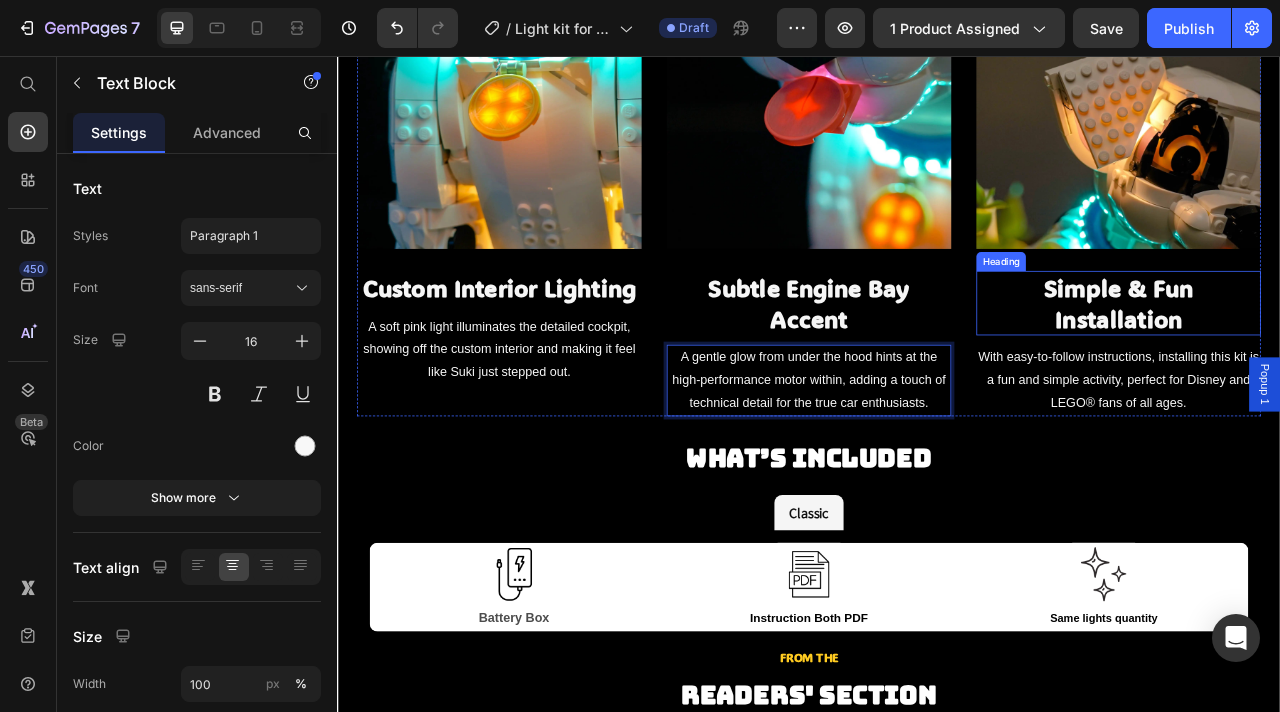 click on "Simple & Fun Installation" at bounding box center [1331, 370] 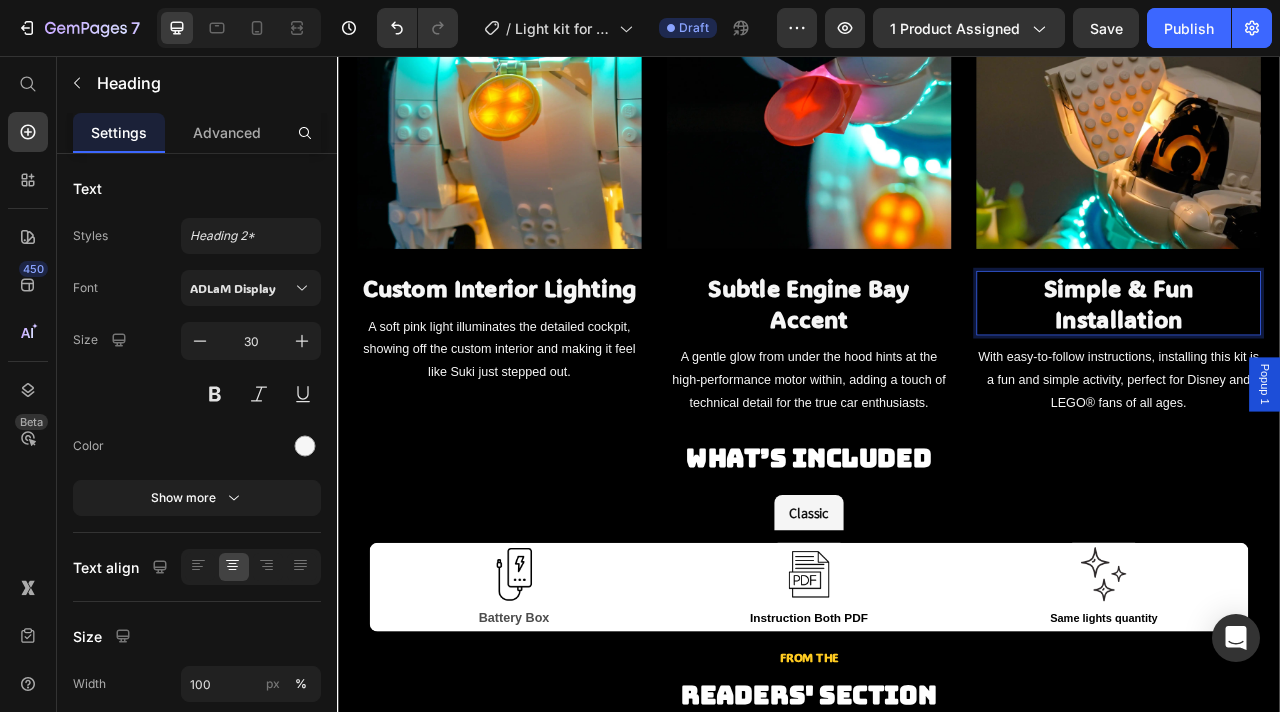 click on "Simple & Fun Installation" at bounding box center [1331, 370] 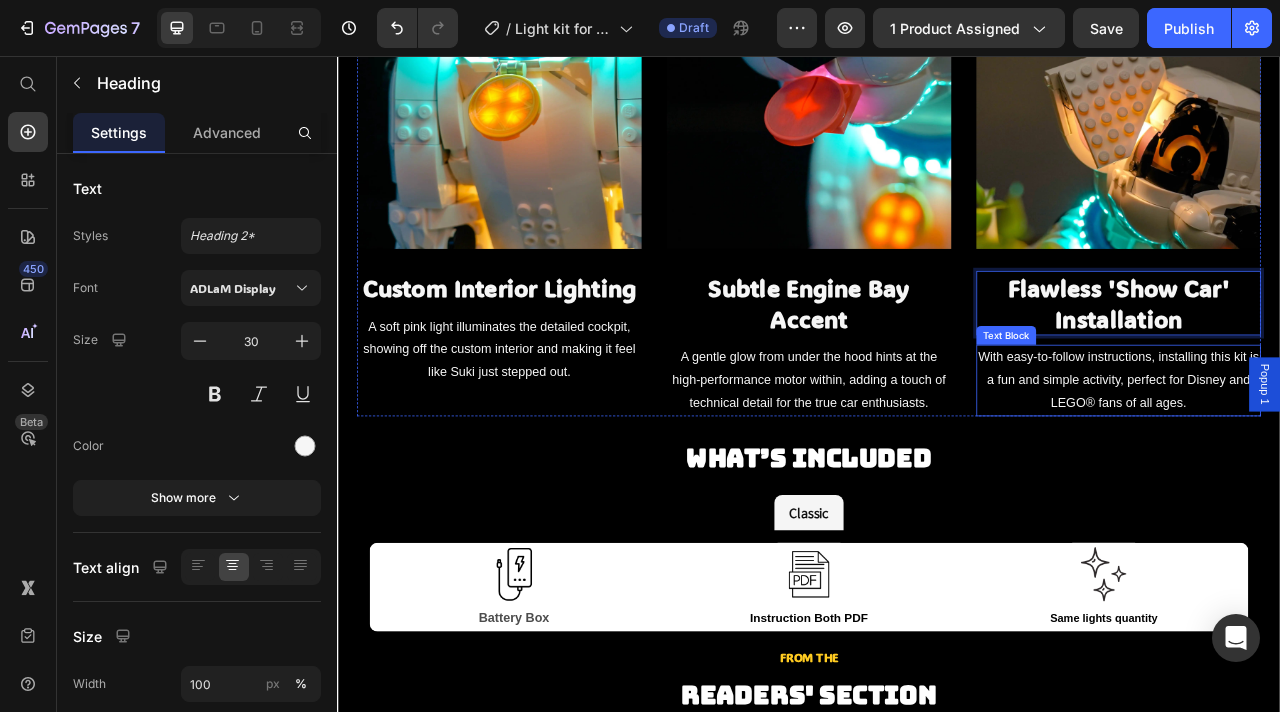 click on "With easy-to-follow instructions, installing this kit is a fun and simple activity, perfect for Disney and LEGO® fans of all ages." at bounding box center (1331, 468) 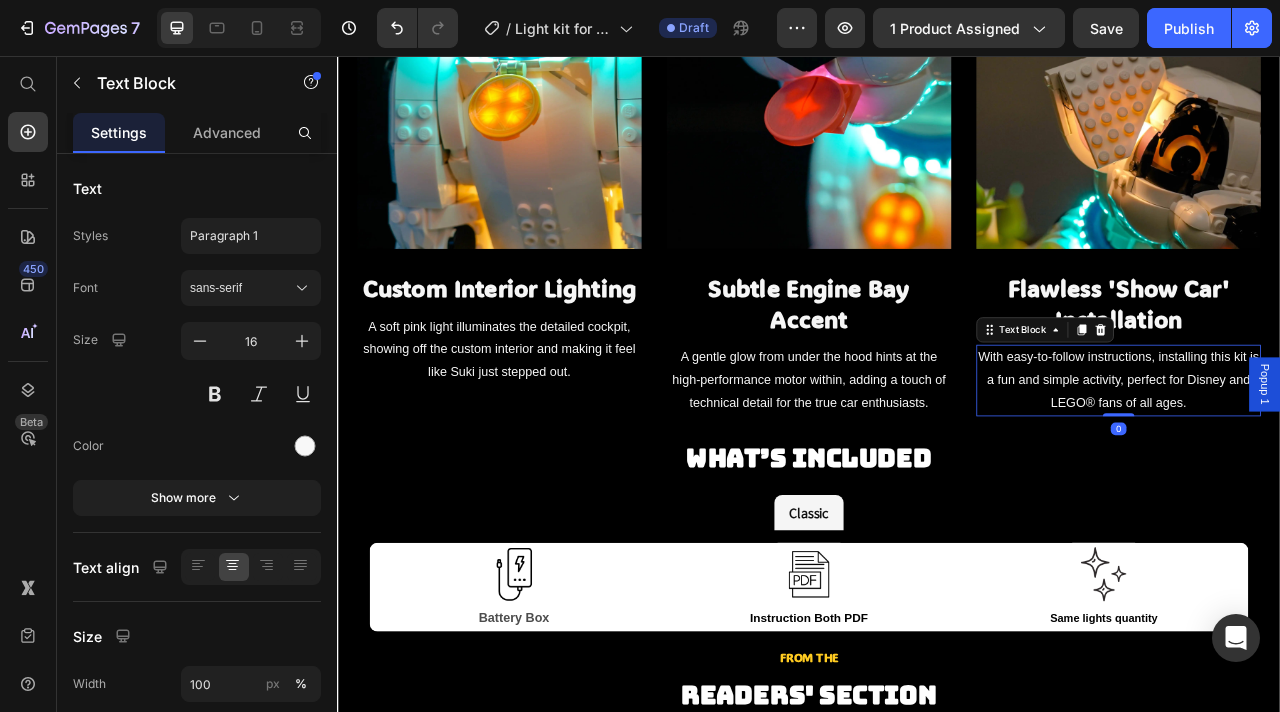 click on "With easy-to-follow instructions, installing this kit is a fun and simple activity, perfect for Disney and LEGO® fans of all ages." at bounding box center (1331, 468) 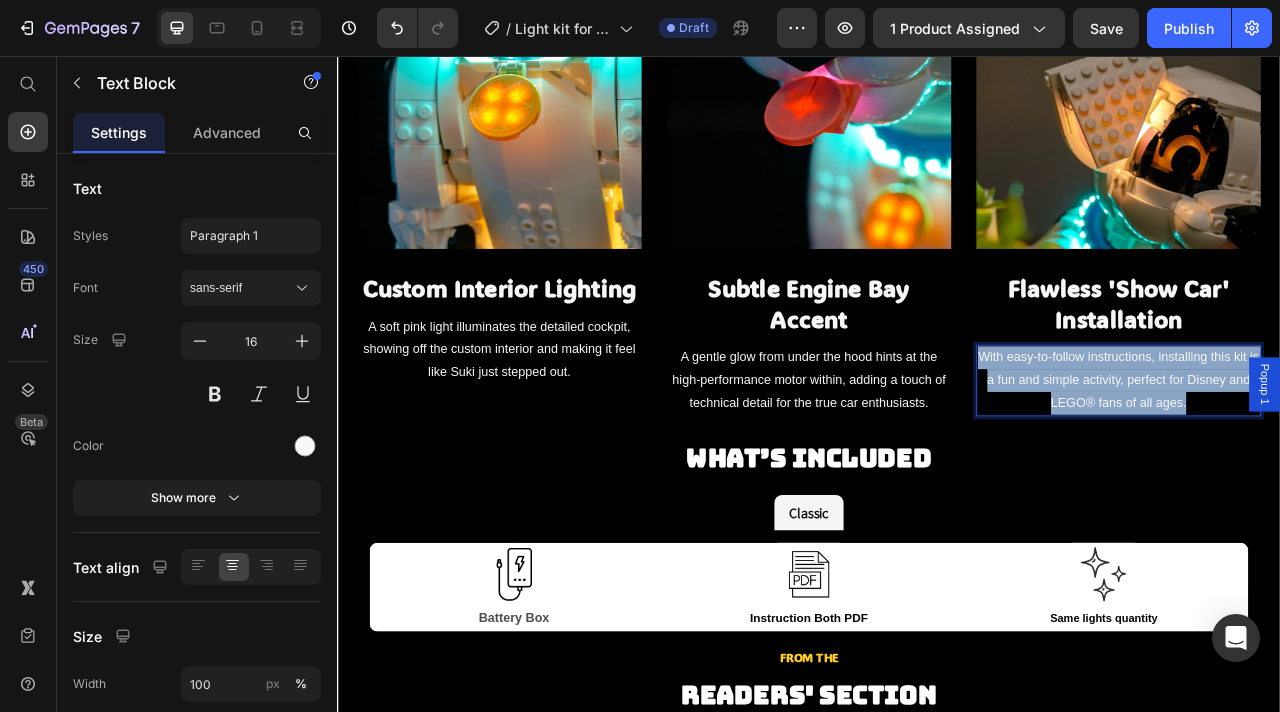 click on "With easy-to-follow instructions, installing this kit is a fun and simple activity, perfect for Disney and LEGO® fans of all ages." at bounding box center [1331, 468] 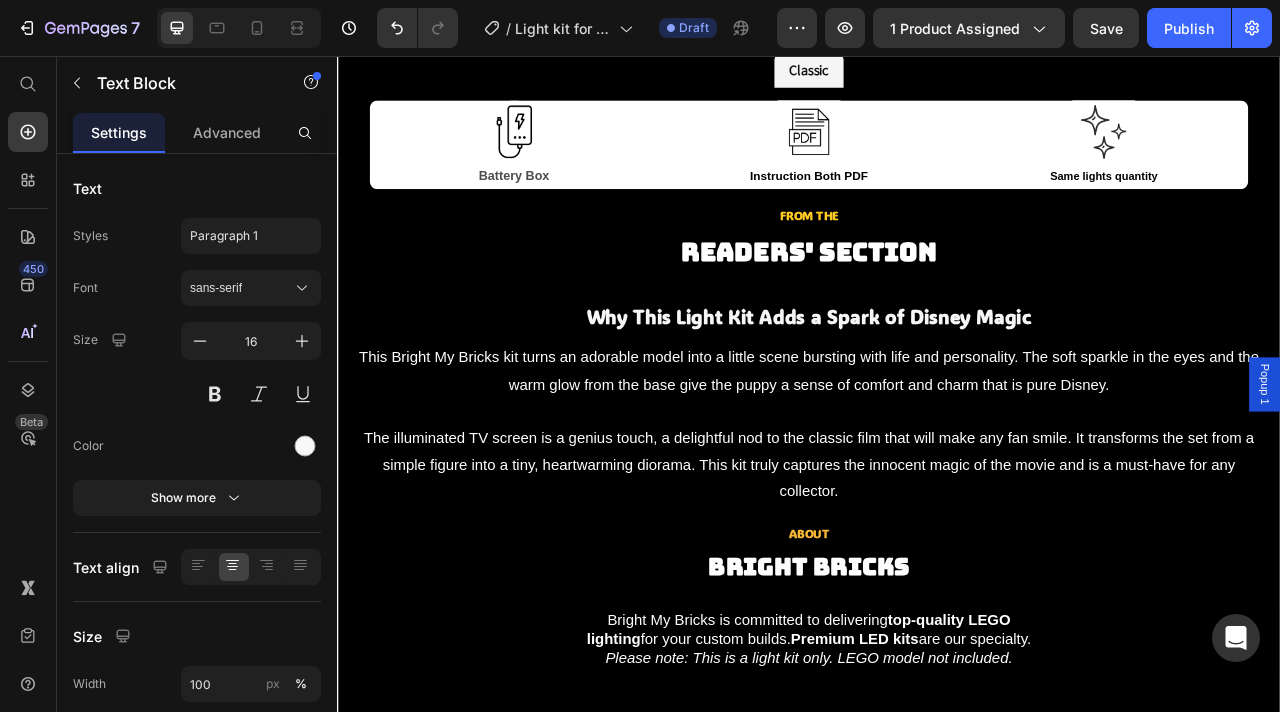 scroll, scrollTop: 2879, scrollLeft: 0, axis: vertical 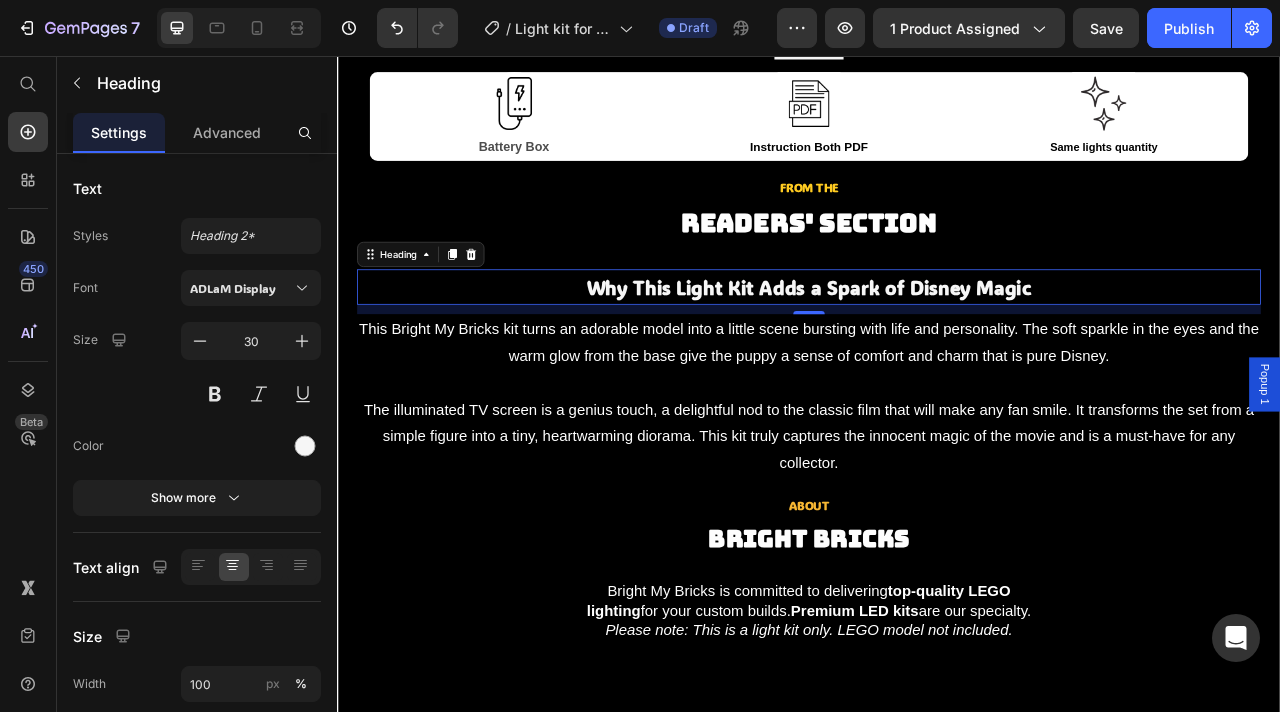 click on "Why This Light Kit Adds a Spark of Disney Magic" at bounding box center [937, 350] 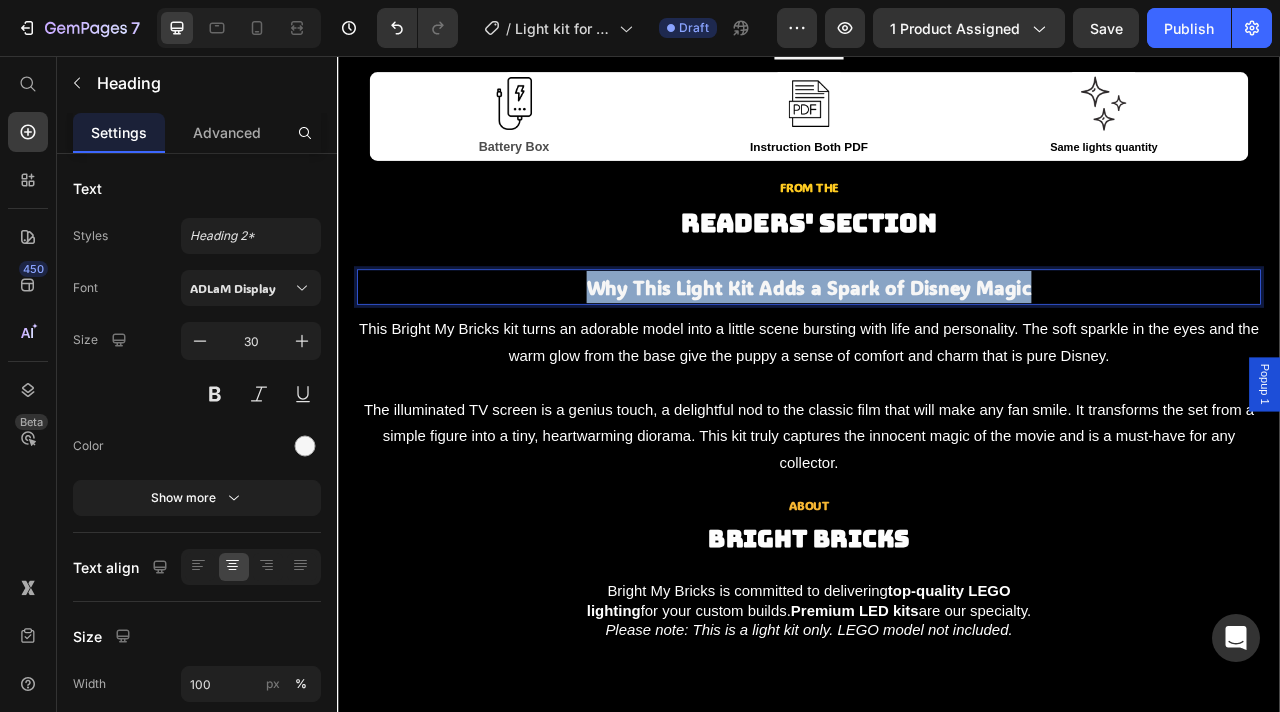 click on "Why This Light Kit Adds a Spark of Disney Magic" at bounding box center [937, 350] 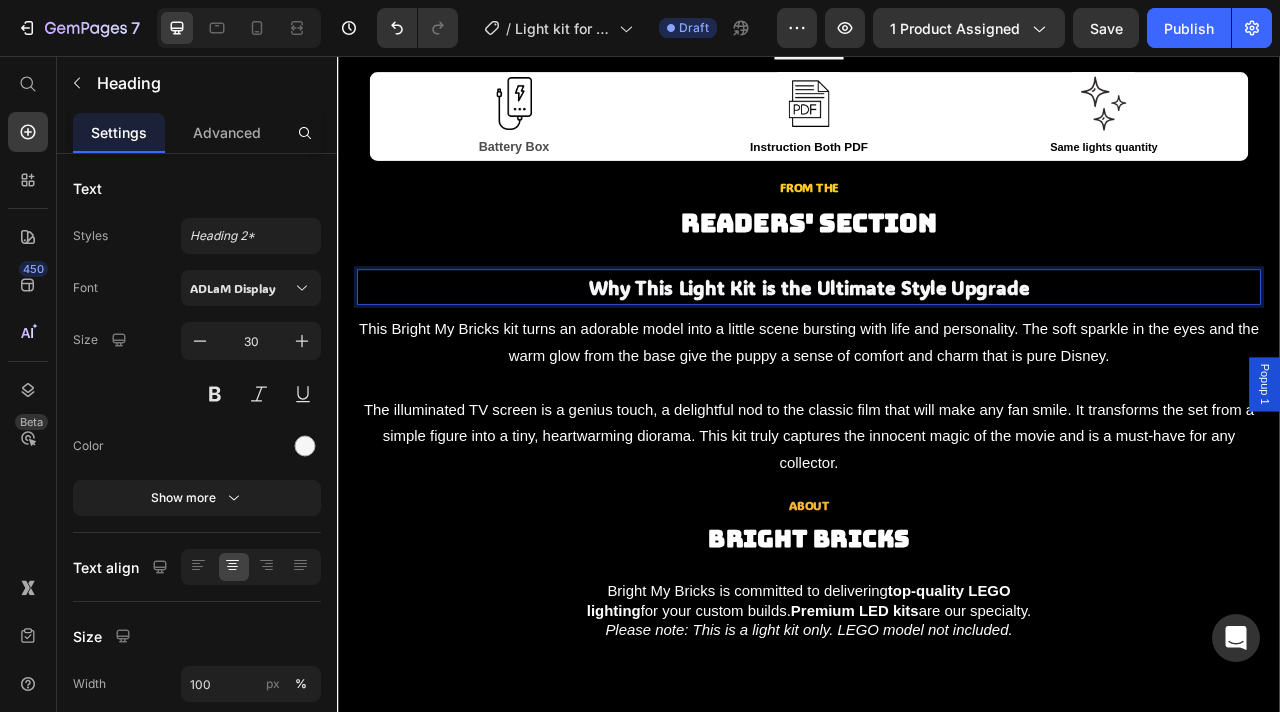 click on "This Bright My Bricks kit turns an adorable model into a little scene bursting with life and personality. The soft sparkle in the eyes and the warm glow from the base give the puppy a sense of comfort and charm that is pure Disney." at bounding box center [937, 420] 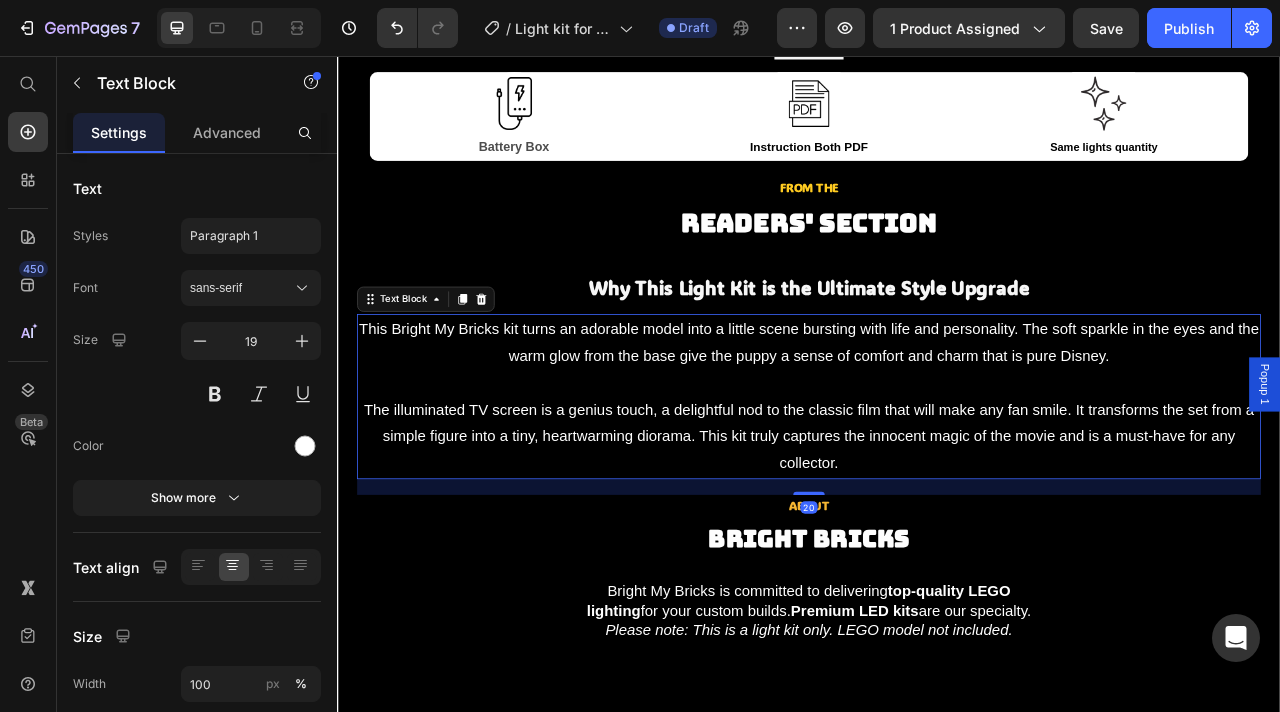 click on "The illuminated TV screen is a genius touch, a delightful nod to the classic film that will make any fan smile. It transforms the set from a simple figure into a tiny, heartwarming diorama. This kit truly captures the innocent magic of the movie and is a must-have for any collector." at bounding box center (937, 540) 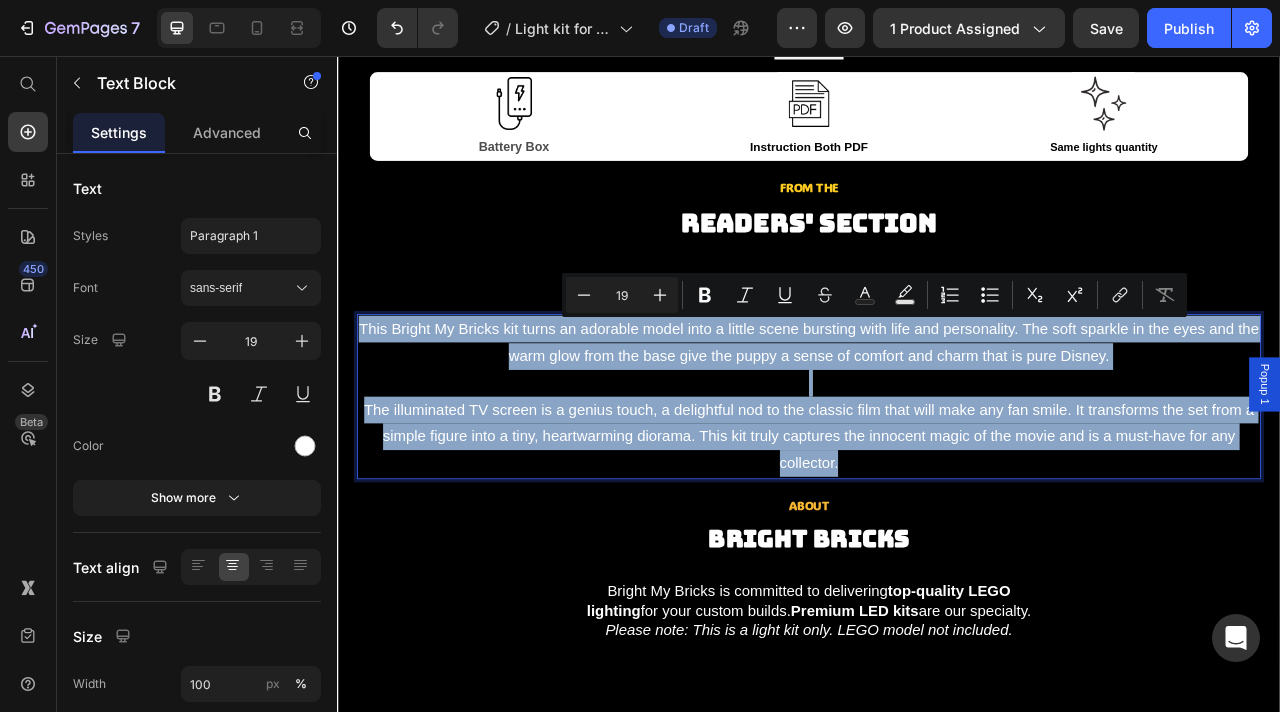 drag, startPoint x: 1043, startPoint y: 569, endPoint x: 370, endPoint y: 413, distance: 690.8437 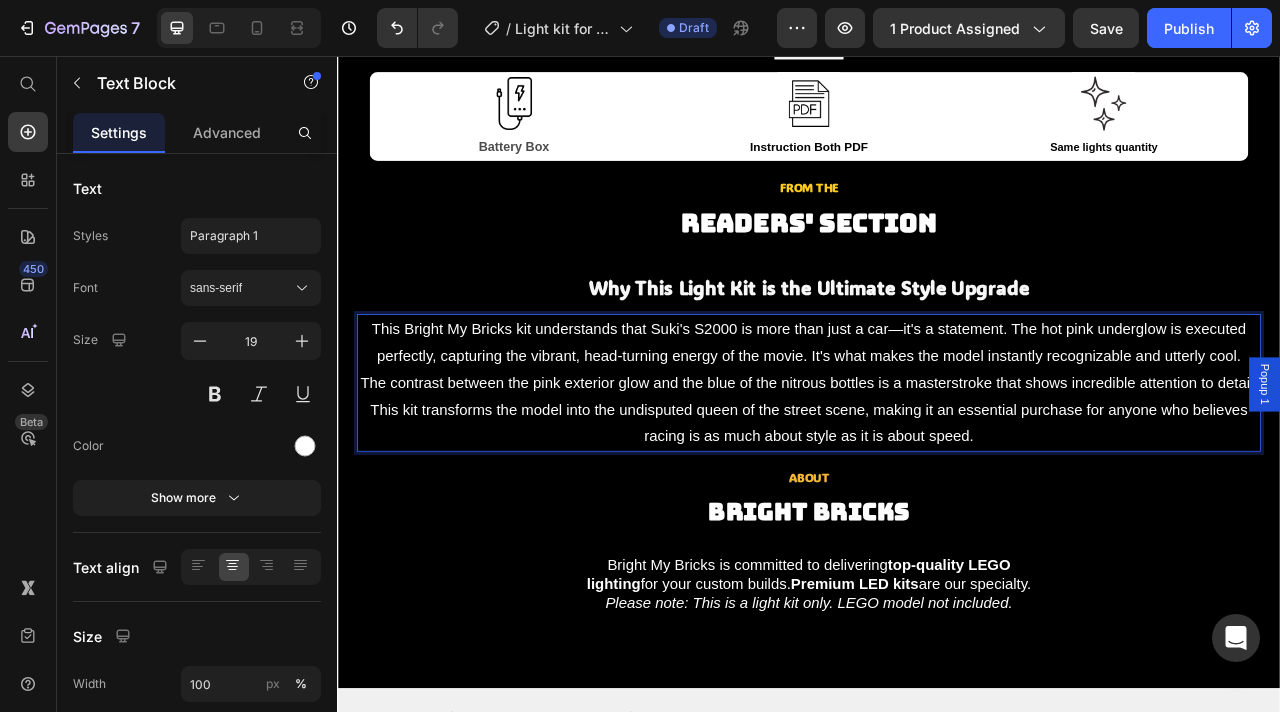 click on "This Bright My Bricks kit understands that Suki's S2000 is more than just a car—it's a statement. The hot pink underglow is executed perfectly, capturing the vibrant, head-turning energy of the movie. It's what makes the model instantly recognizable and utterly cool." at bounding box center [937, 420] 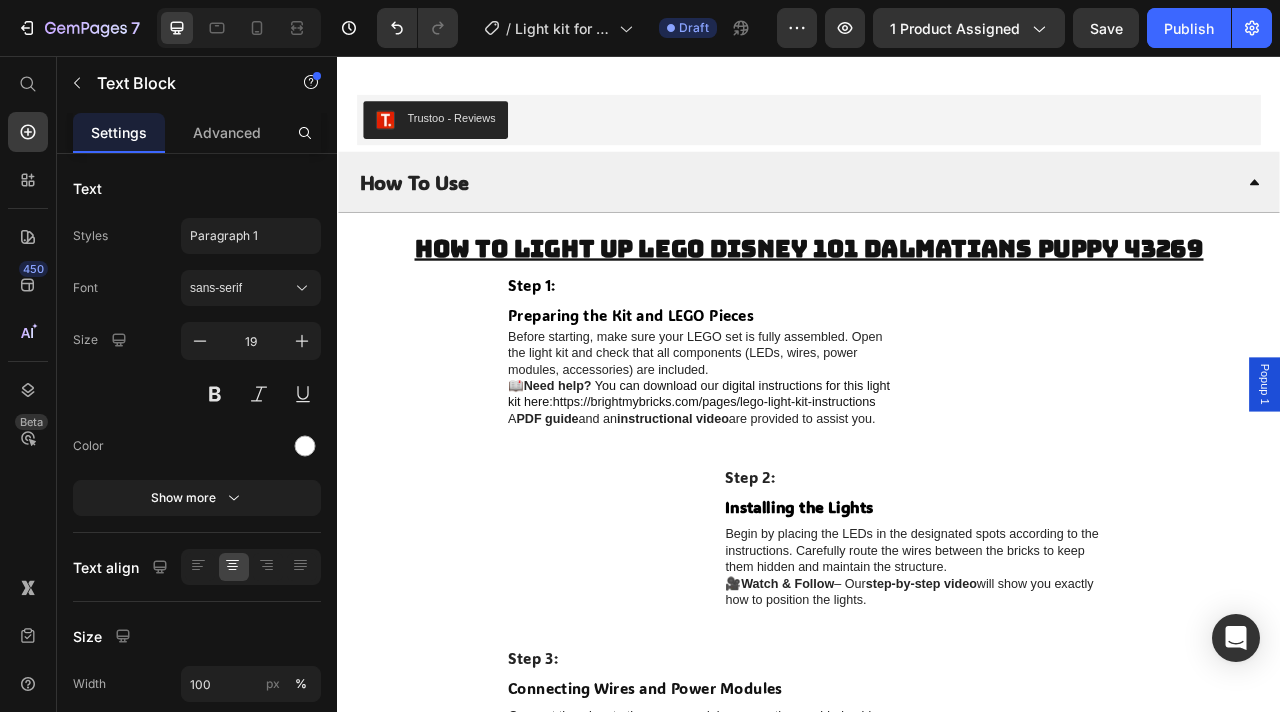 scroll, scrollTop: 4234, scrollLeft: 0, axis: vertical 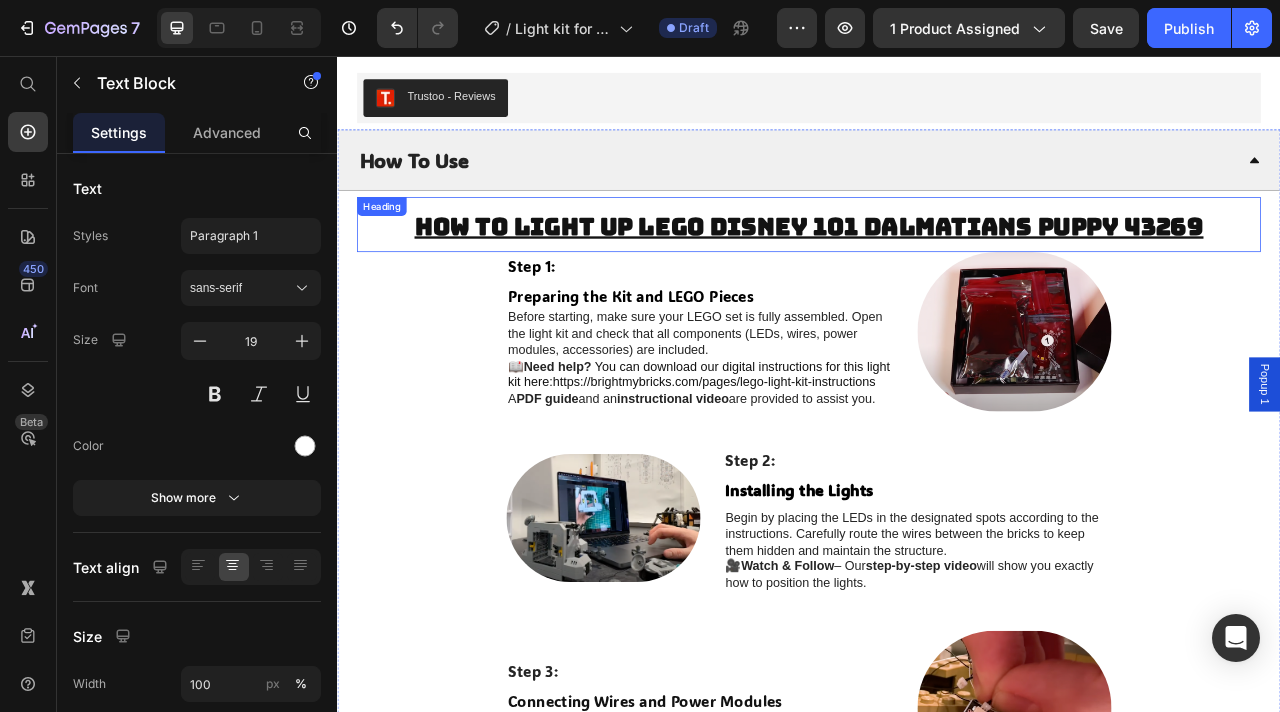 click on "How to light up LEGO Disney 101 Dalmatians Puppy 43269" at bounding box center [937, 272] 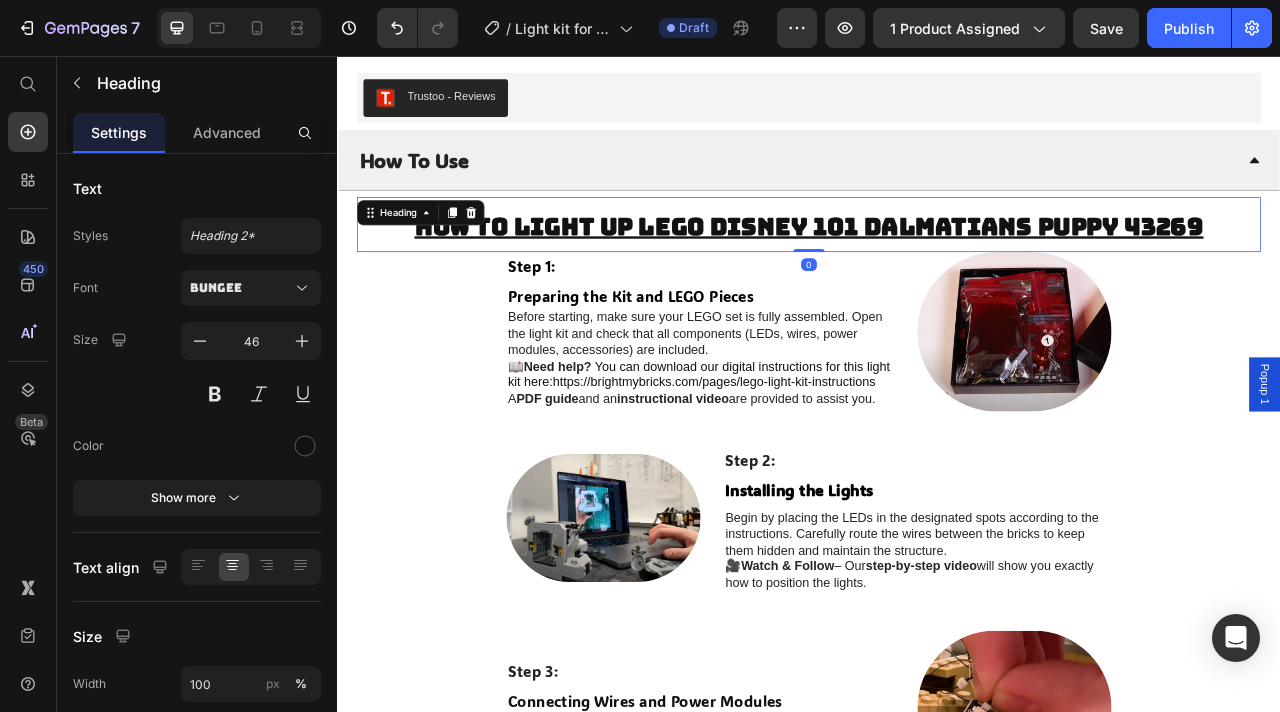 click on "How to light up LEGO Disney 101 Dalmatians Puppy 43269" at bounding box center [937, 270] 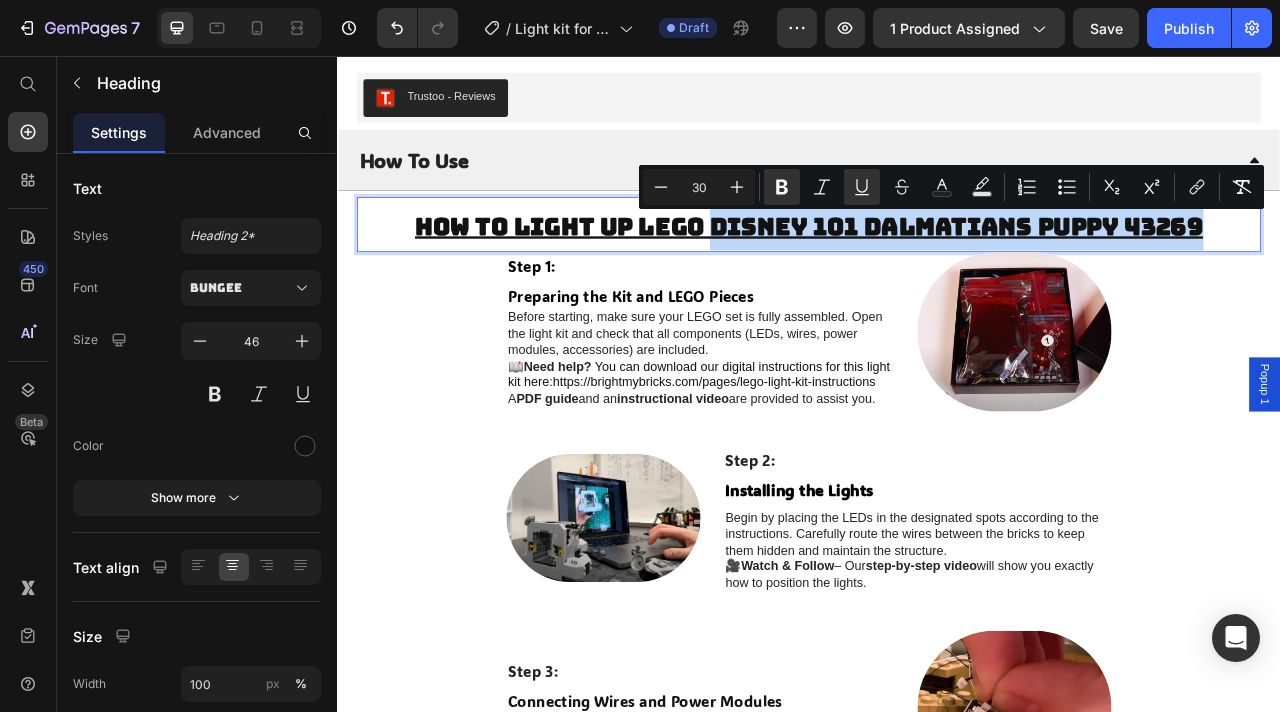 drag, startPoint x: 1443, startPoint y: 270, endPoint x: 815, endPoint y: 260, distance: 628.0796 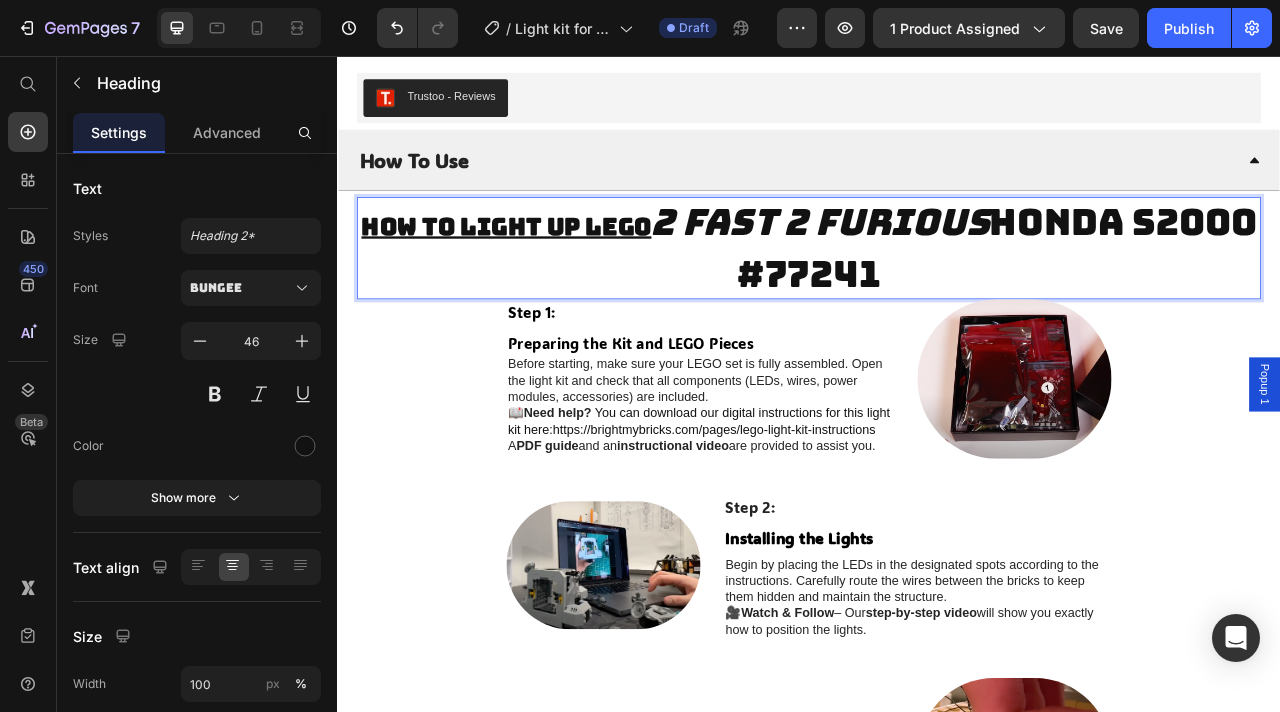 click on "How to light up LEGO  2 Fast 2 Furious  Honda S2000 #77241" at bounding box center [937, 300] 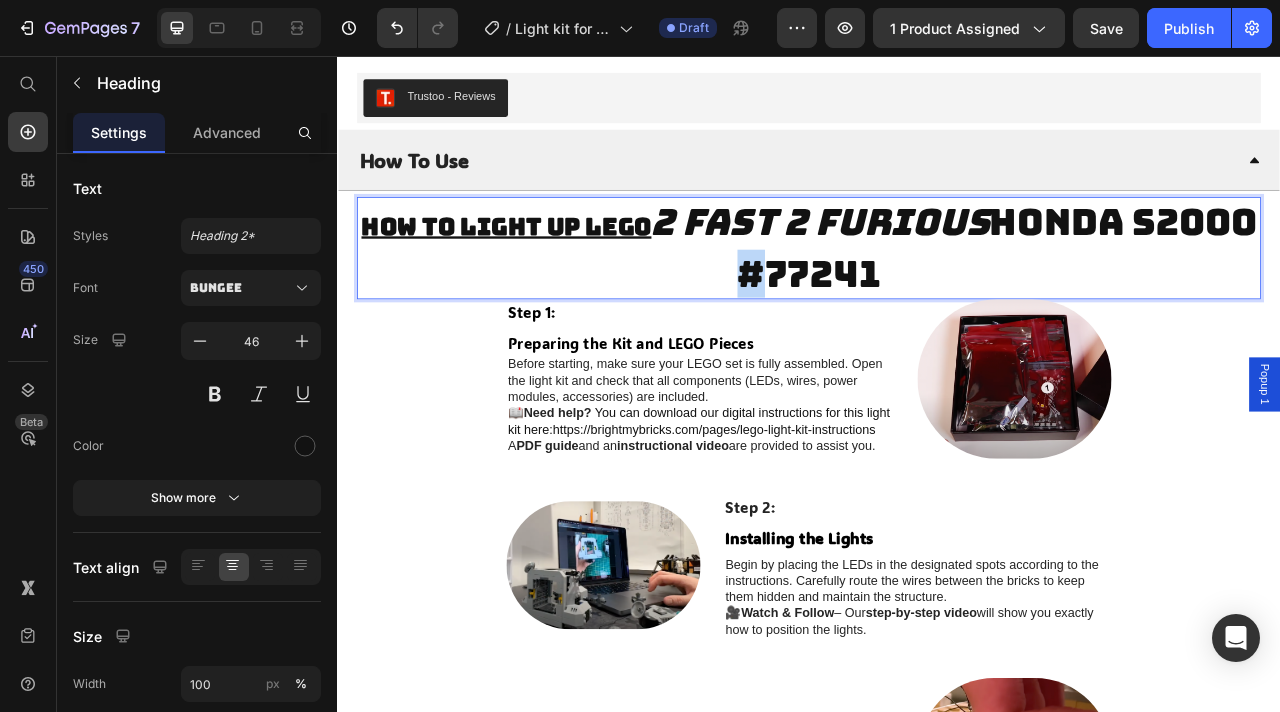 click on "How to light up LEGO  2 Fast 2 Furious  Honda S2000 #77241" at bounding box center (937, 300) 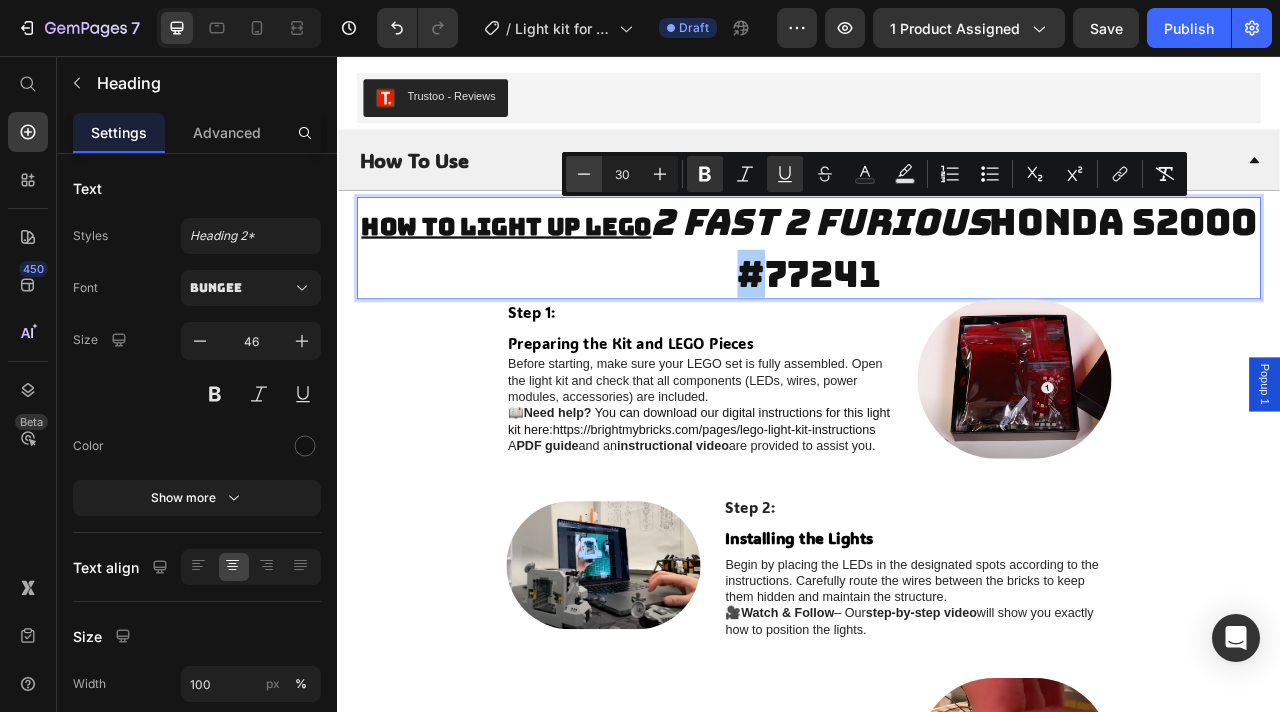 click 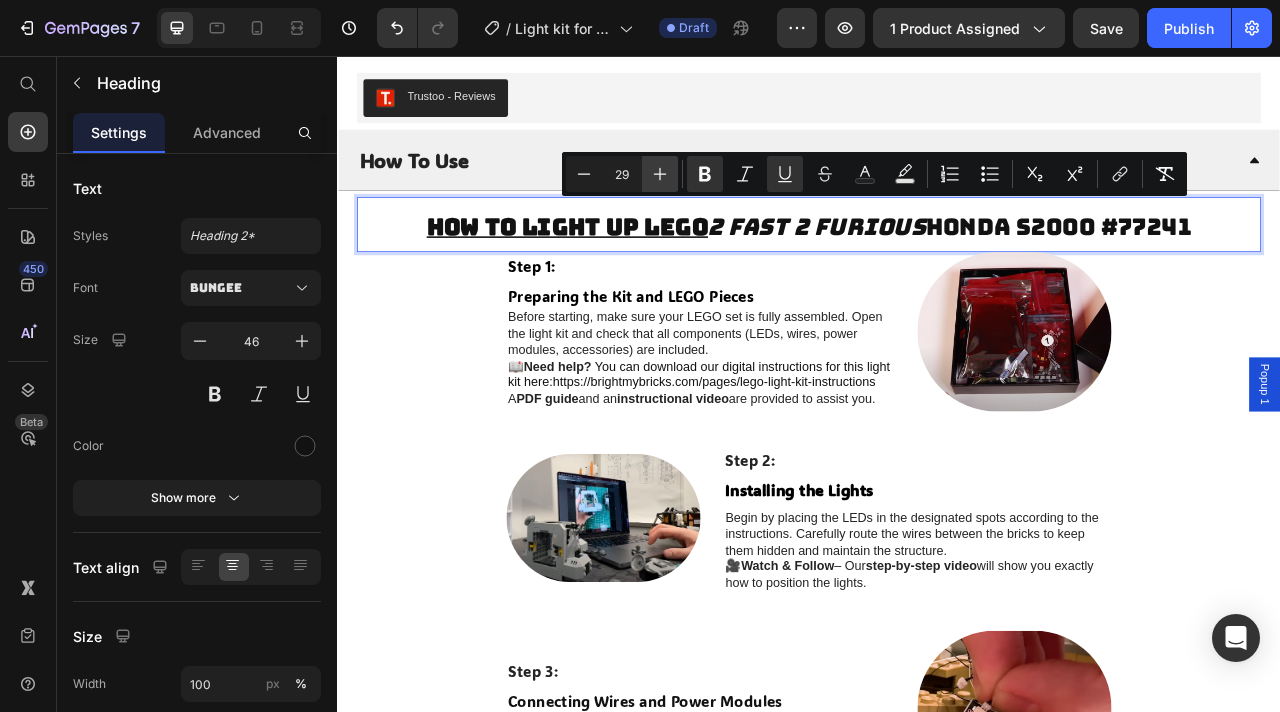 click 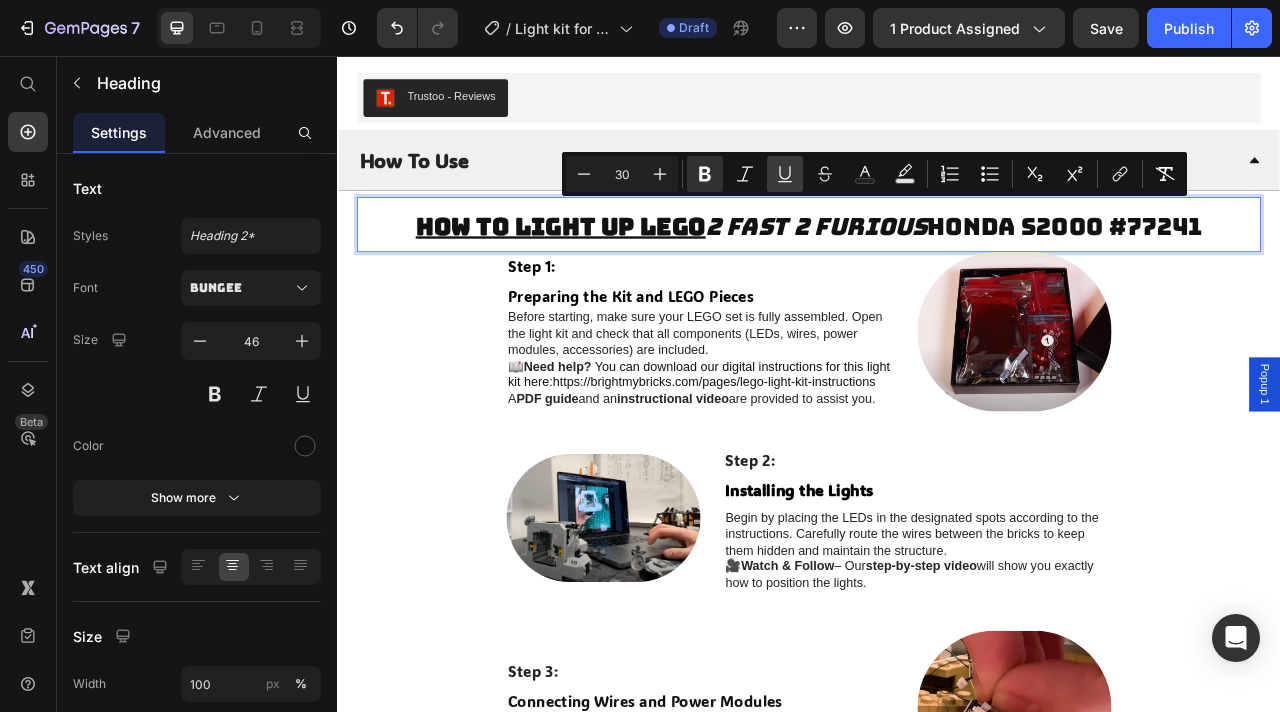 click 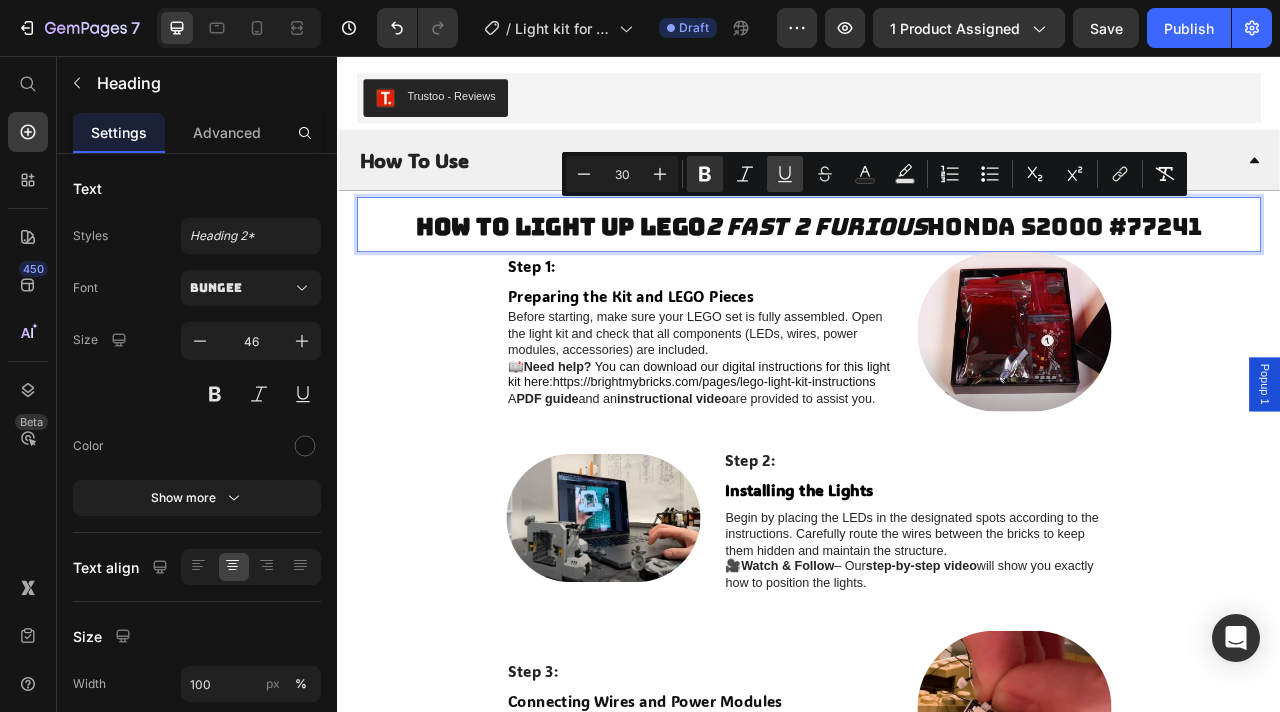 click 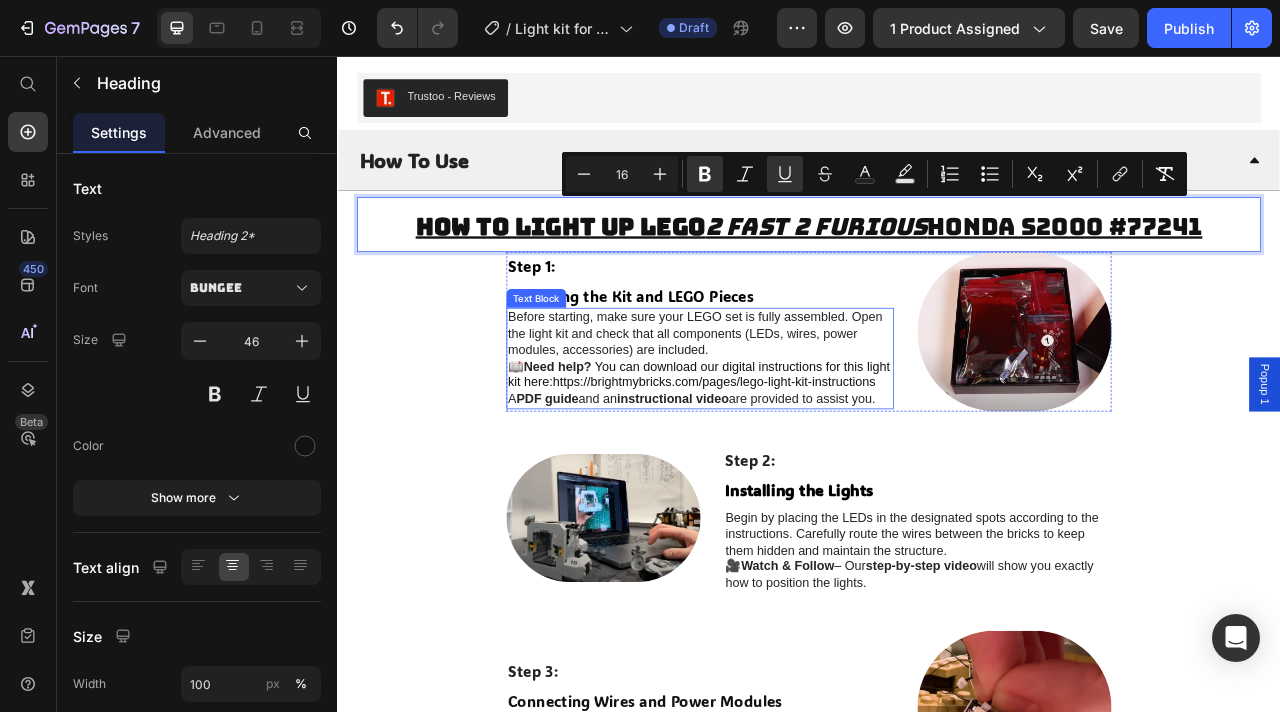 click on "https://brightmybricks.com/pages/lego-light-kit-instructions" at bounding box center [816, 470] 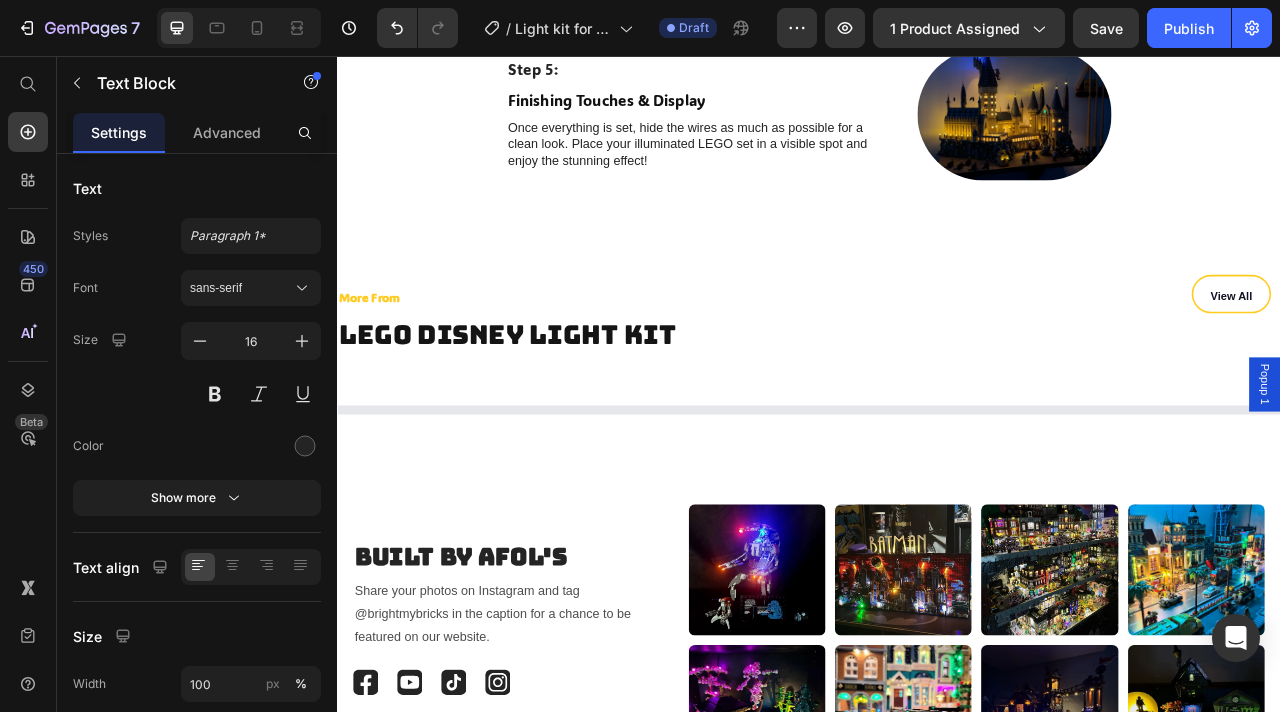 scroll, scrollTop: 5509, scrollLeft: 0, axis: vertical 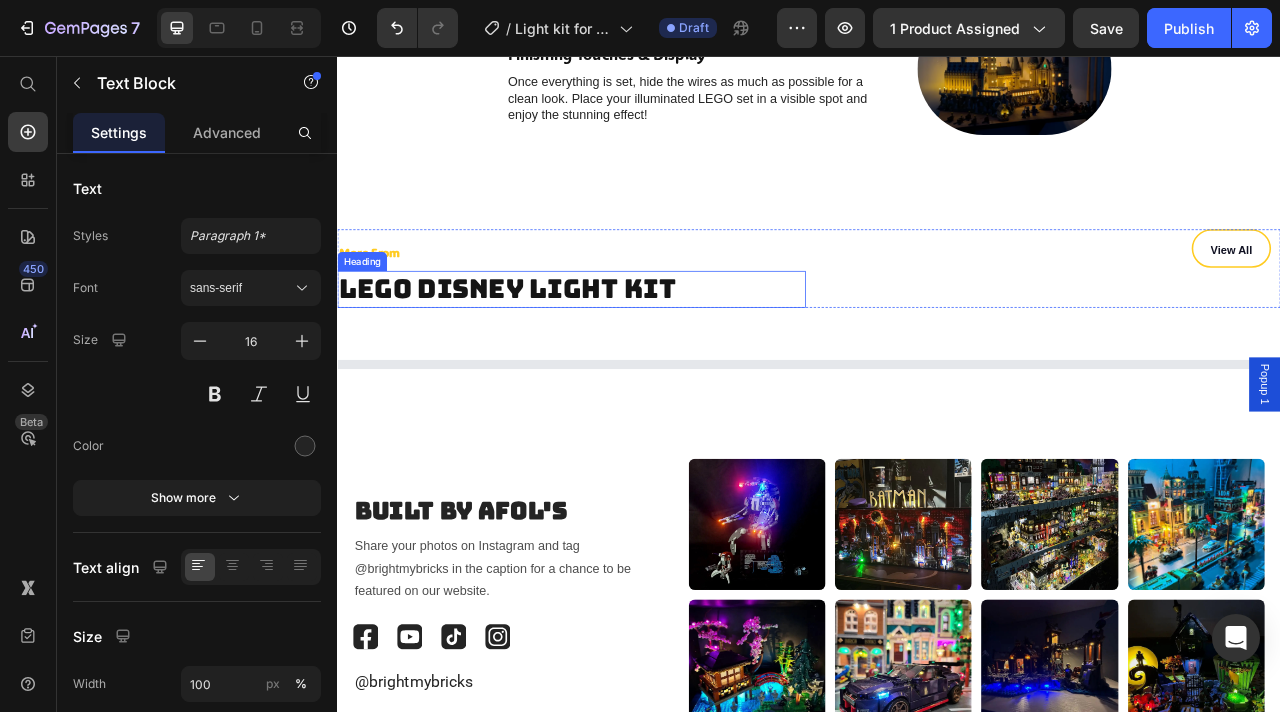 click on "LEGO disney Light Kit" at bounding box center (635, 352) 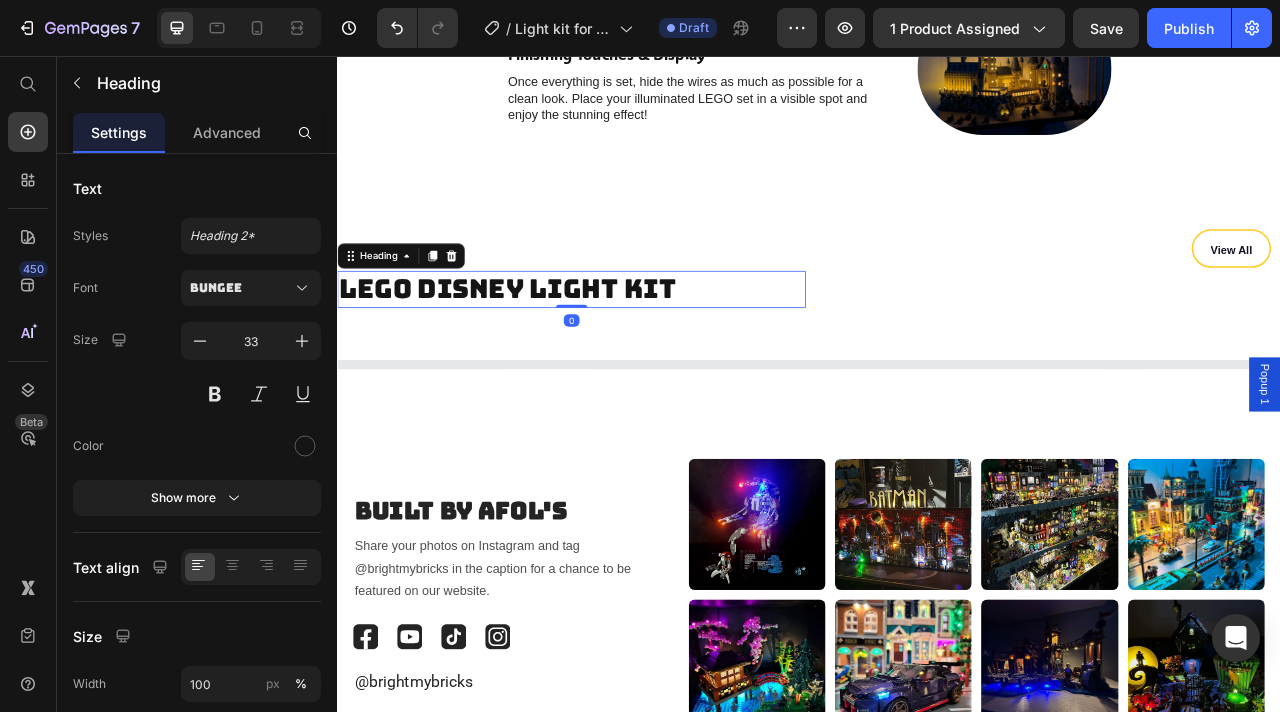 click on "LEGO disney Light Kit" at bounding box center (635, 352) 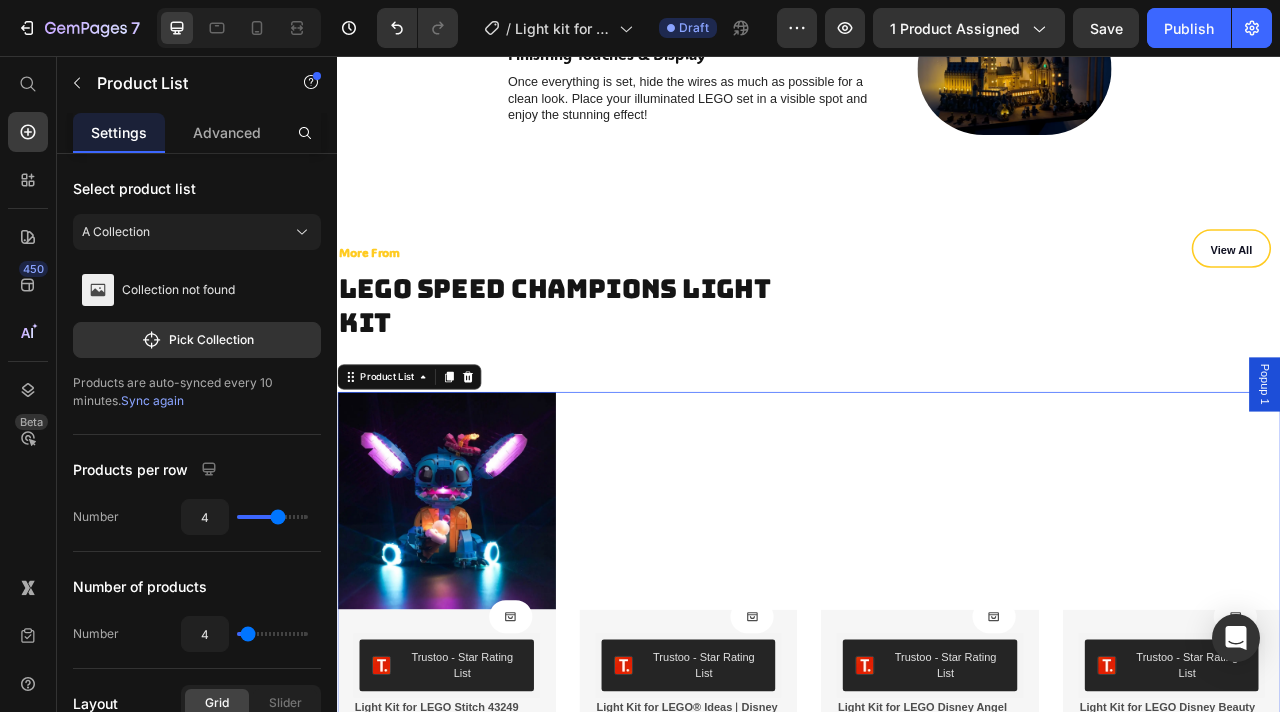 click on "Product Images
Product Cart Button Trustoo - Star Rating List Trustoo Light Kit for LEGO Stitch 43249 Product Title €29,99 Product Price €59,99 Product Price (Save 50% ) Product Tag Row Row Row Row Product Images
Product Cart Button Trustoo - Star Rating List Trustoo Light Kit for LEGO® Ideas ǀ Disney Pixar Luxo Jr. #21357 Product Title €24,99 Product Price €0,00 Product Price (Save 0% ) Product Tag Row Row Row Row Product Images
Product Cart Button Trustoo - Star Rating List Trustoo Light Kit for LEGO Disney Angel #43257 Product Title €39,99 Product Price €0,00 Product Price (Save 0% ) Product Tag Row Row Row Row Product Images
Product Cart Button Trustoo - Star Rating List Trustoo Light Kit for LEGO Disney Beauty and the Beast Castle #43263 Product Title €79,99 Product Price €0,00 Product Price (Save 0% ) Product Tag Row Row Row Row" at bounding box center [937, 727] 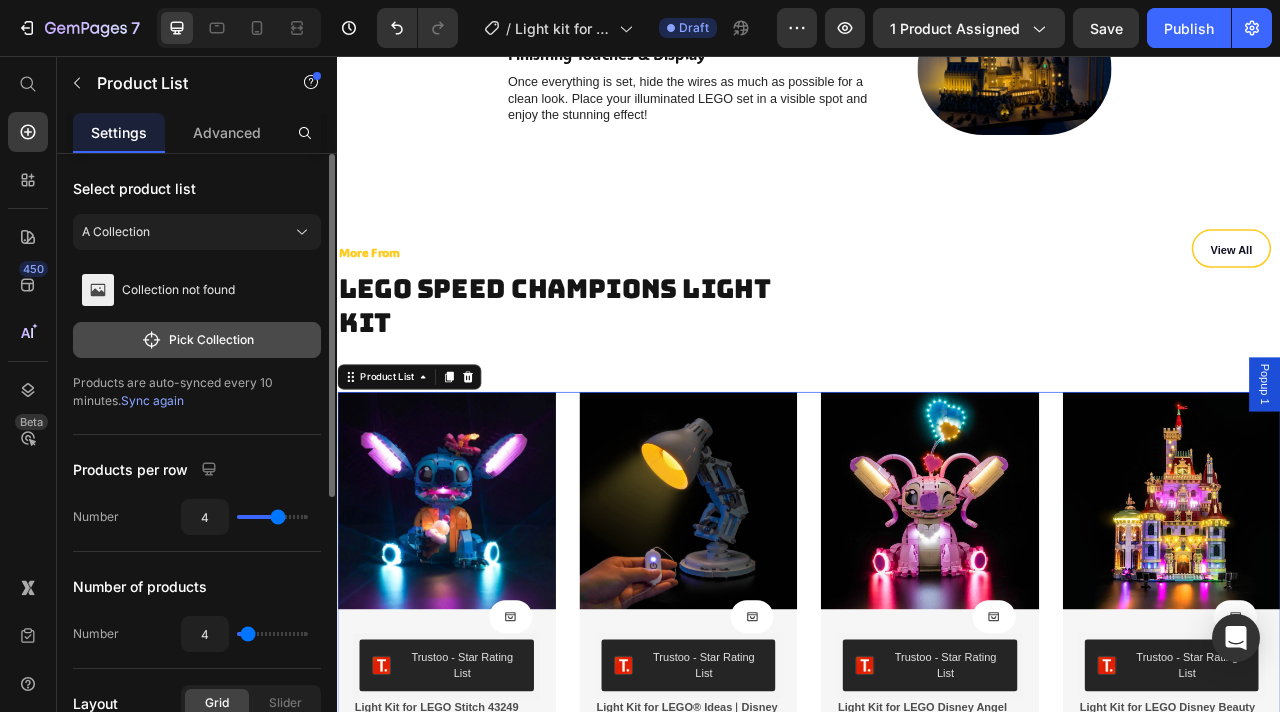 click on "Pick Collection" at bounding box center [197, 340] 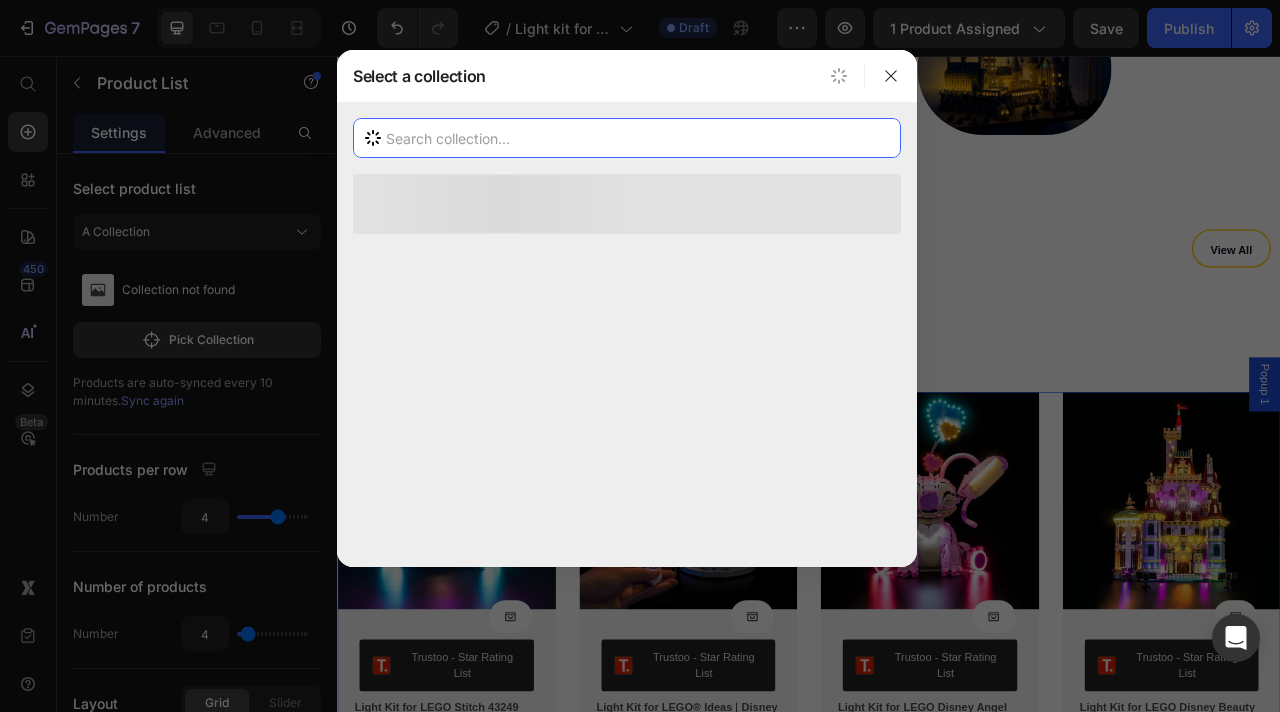 click at bounding box center [627, 138] 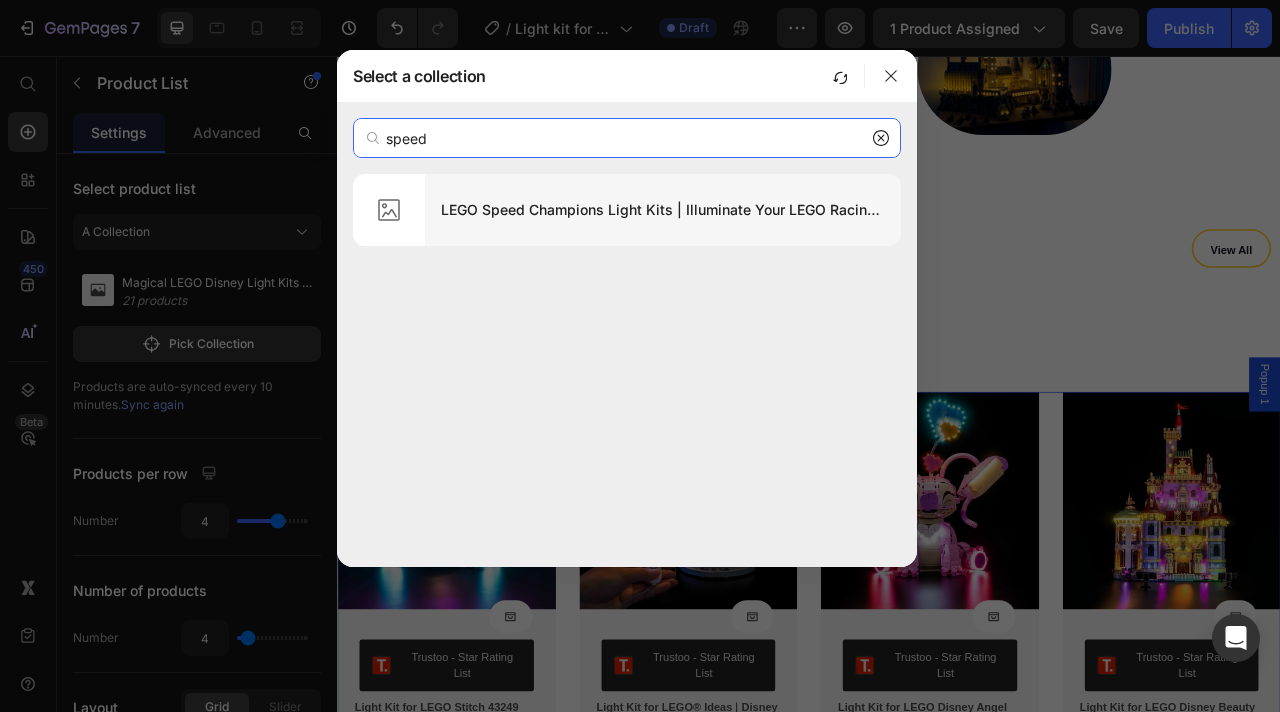 type on "speed" 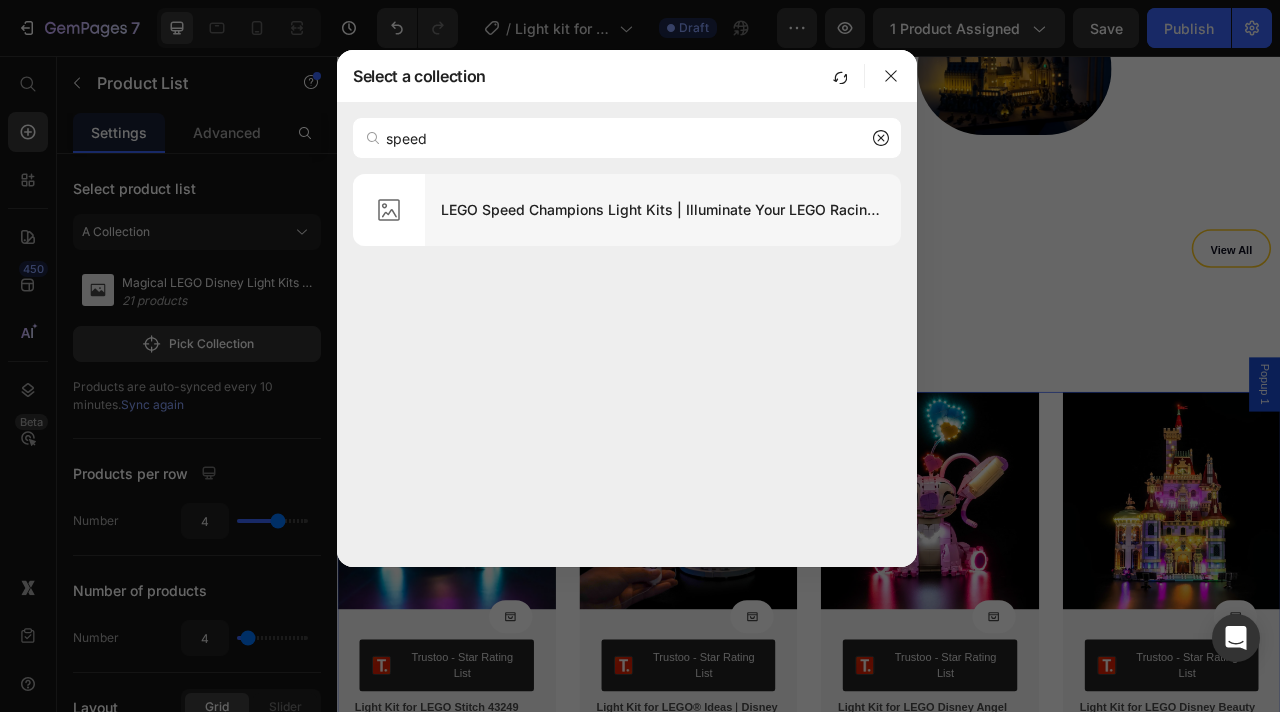 click on "LEGO Speed Champions Light Kits | Illuminate Your LEGO Racing Models" at bounding box center (663, 210) 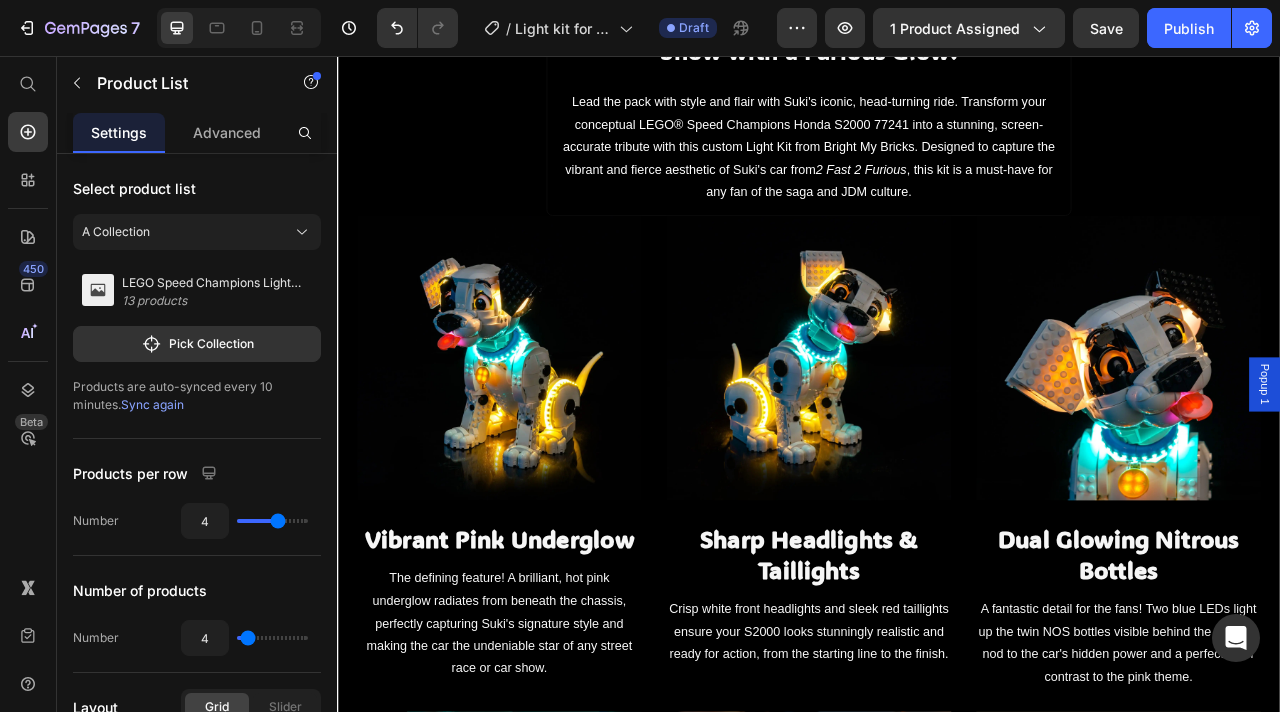 scroll, scrollTop: 1138, scrollLeft: 0, axis: vertical 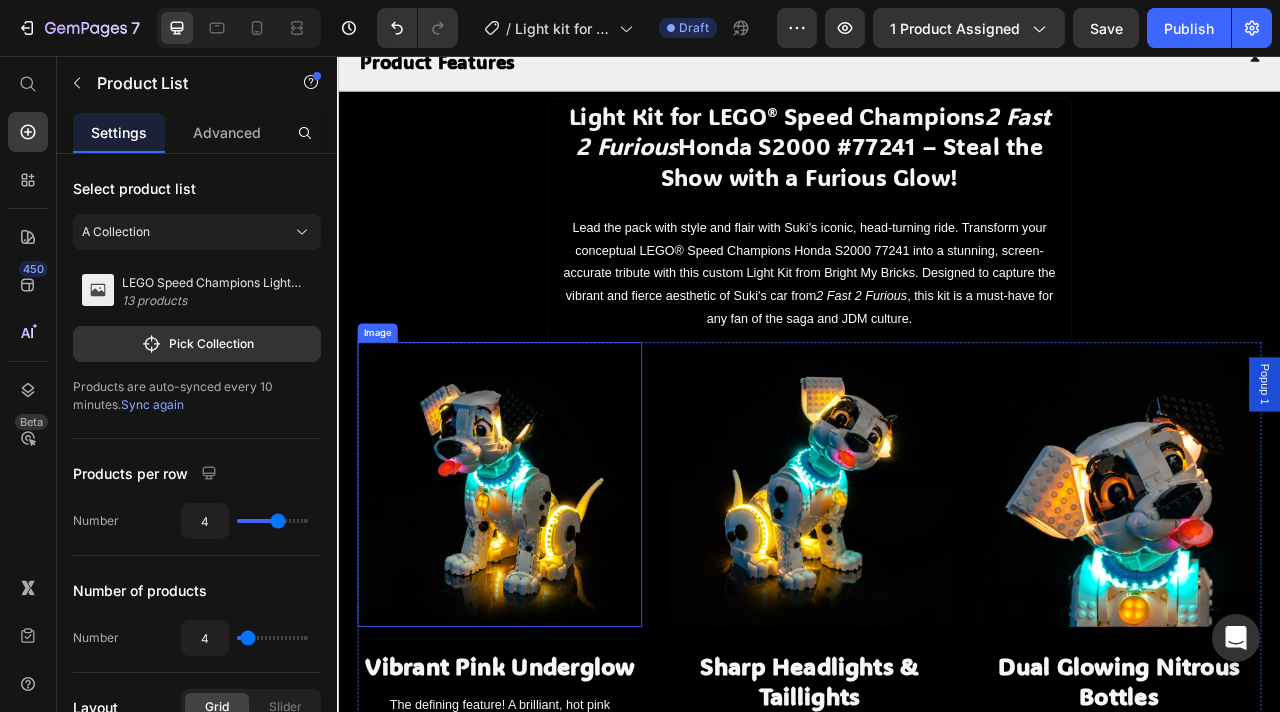 click at bounding box center [543, 601] 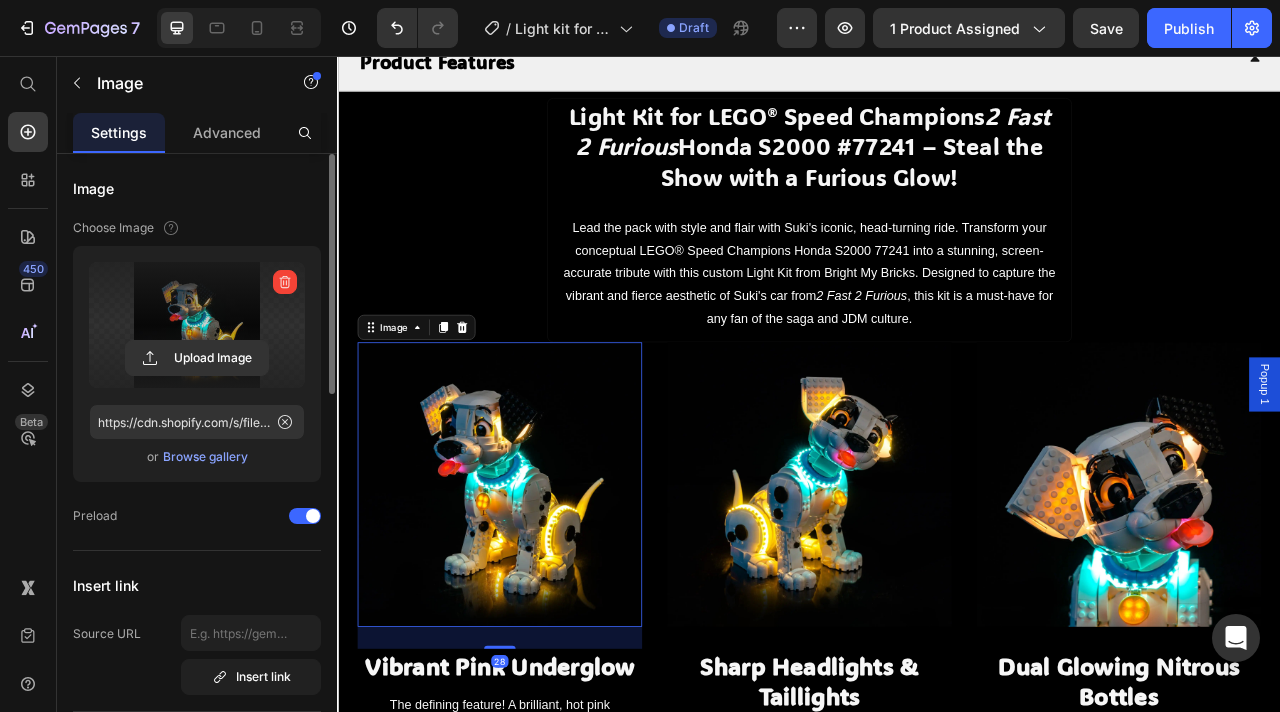 click at bounding box center [197, 325] 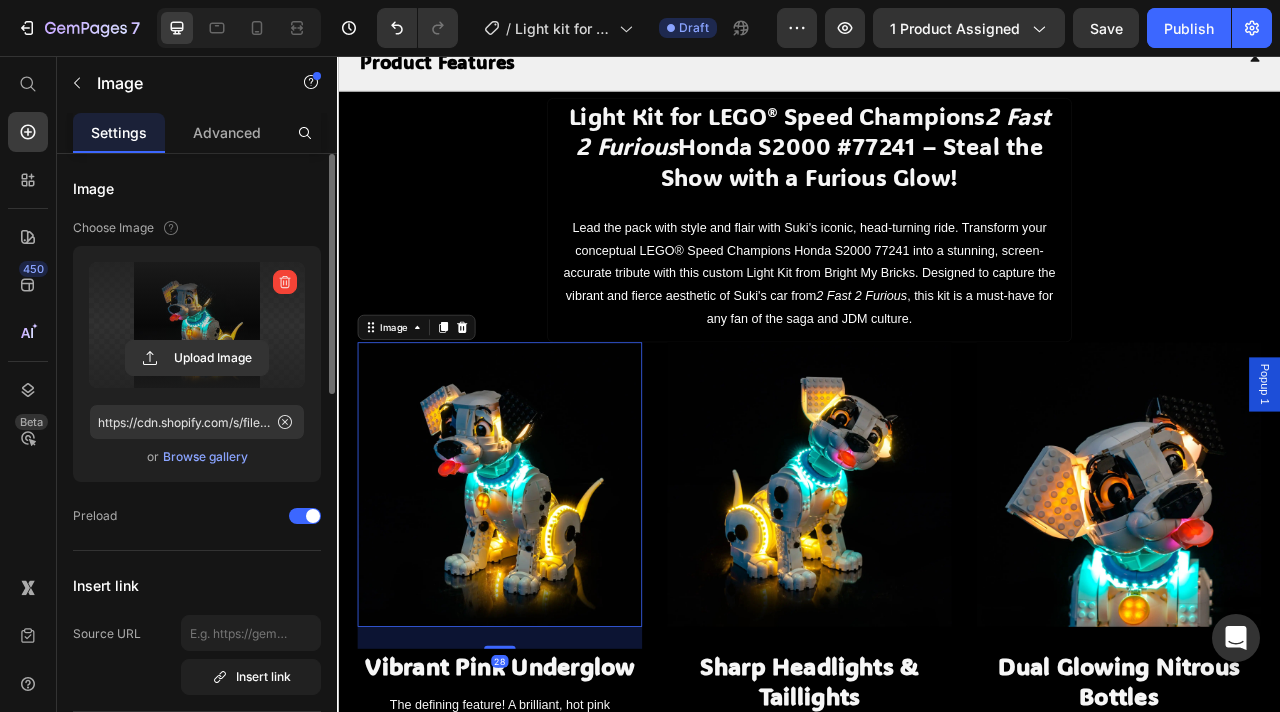click 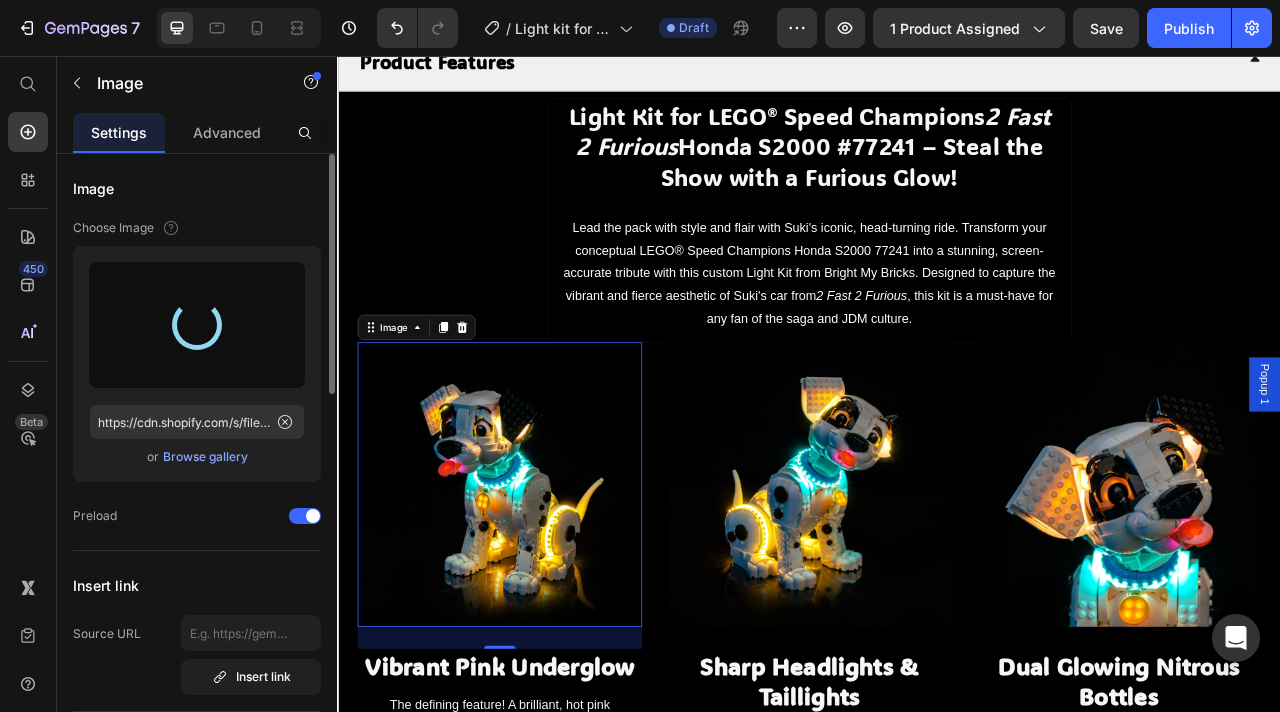 type on "https://cdn.shopify.com/s/files/1/0862/3666/0039/files/gempages_541772998508544900-8c8bd1b7-0e3e-4d09-866a-391f35e24d26.webp" 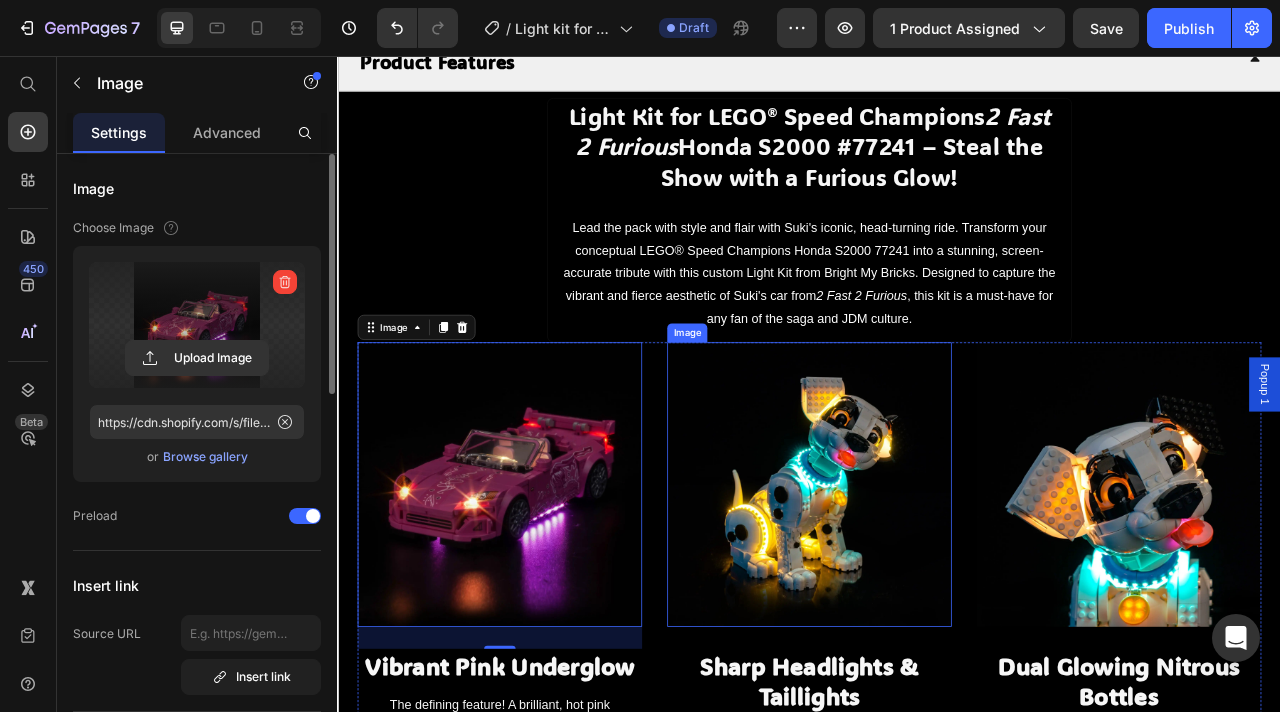 click at bounding box center (937, 601) 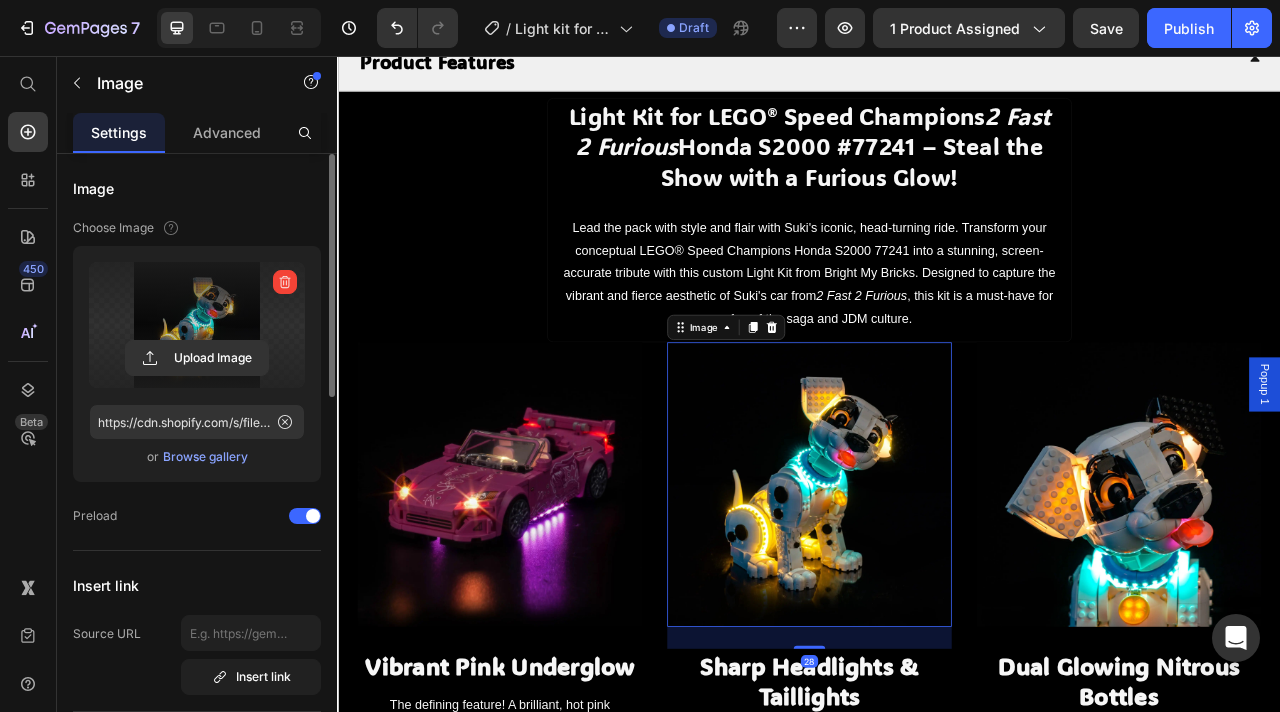click at bounding box center (197, 325) 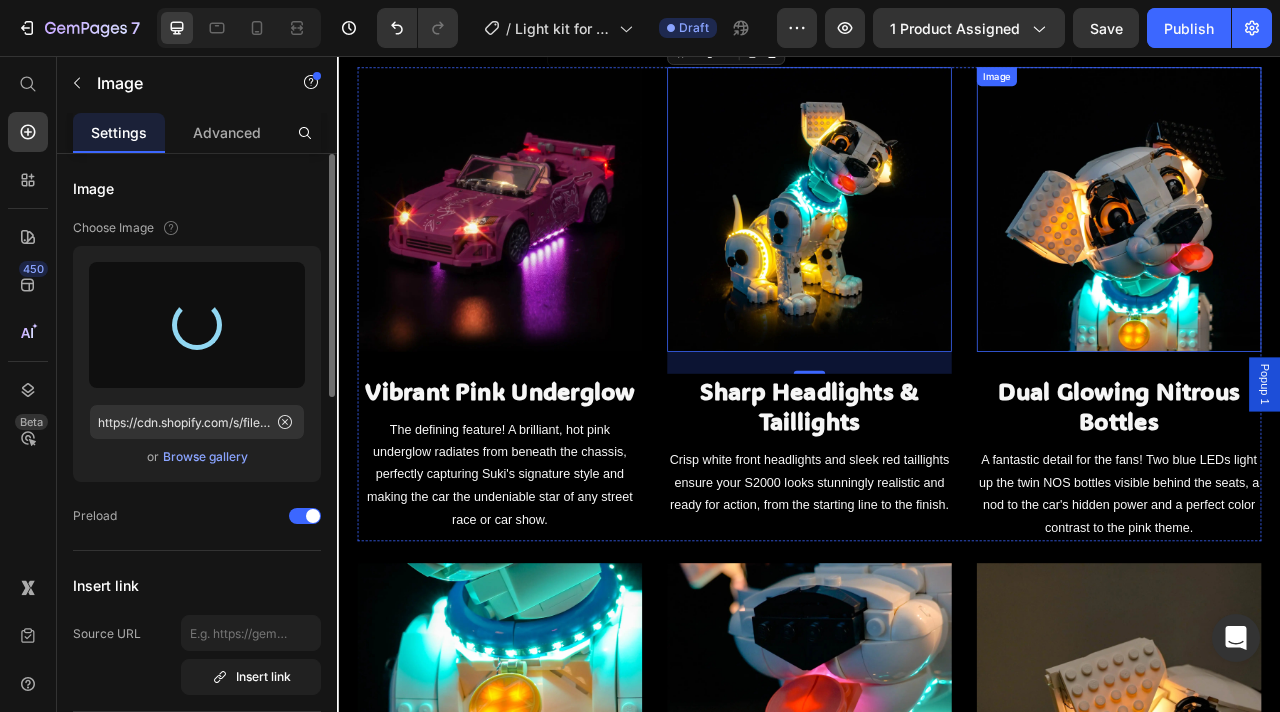 scroll, scrollTop: 1471, scrollLeft: 0, axis: vertical 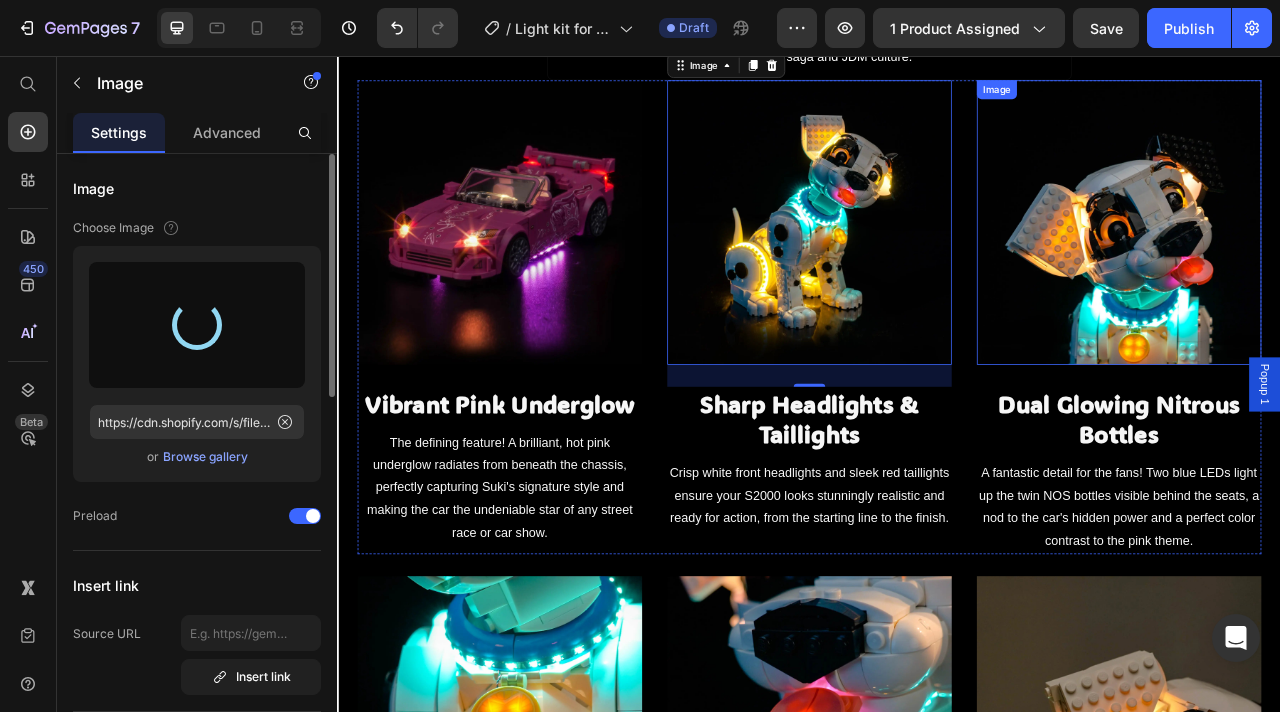 type on "https://cdn.shopify.com/s/files/1/0862/3666/0039/files/gempages_541772998508544900-afcb94d5-babe-436e-811c-4ae3fc38042b.webp" 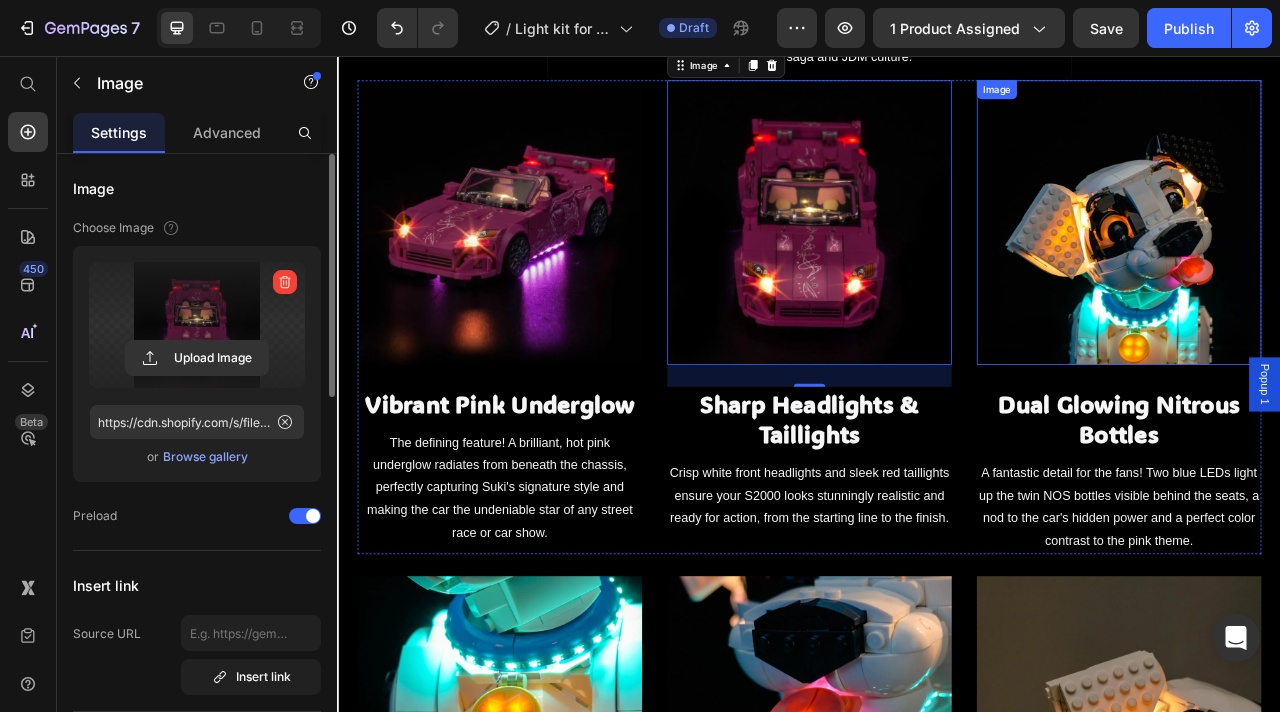 click at bounding box center (1331, 268) 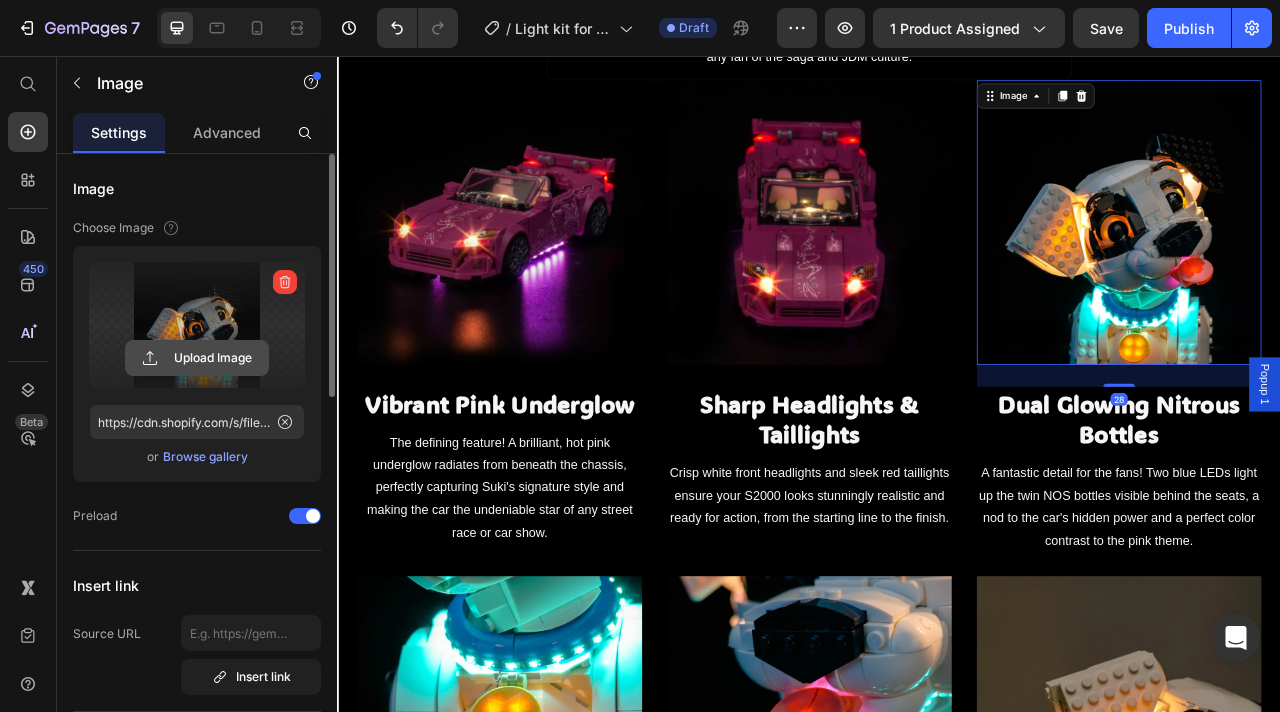 click 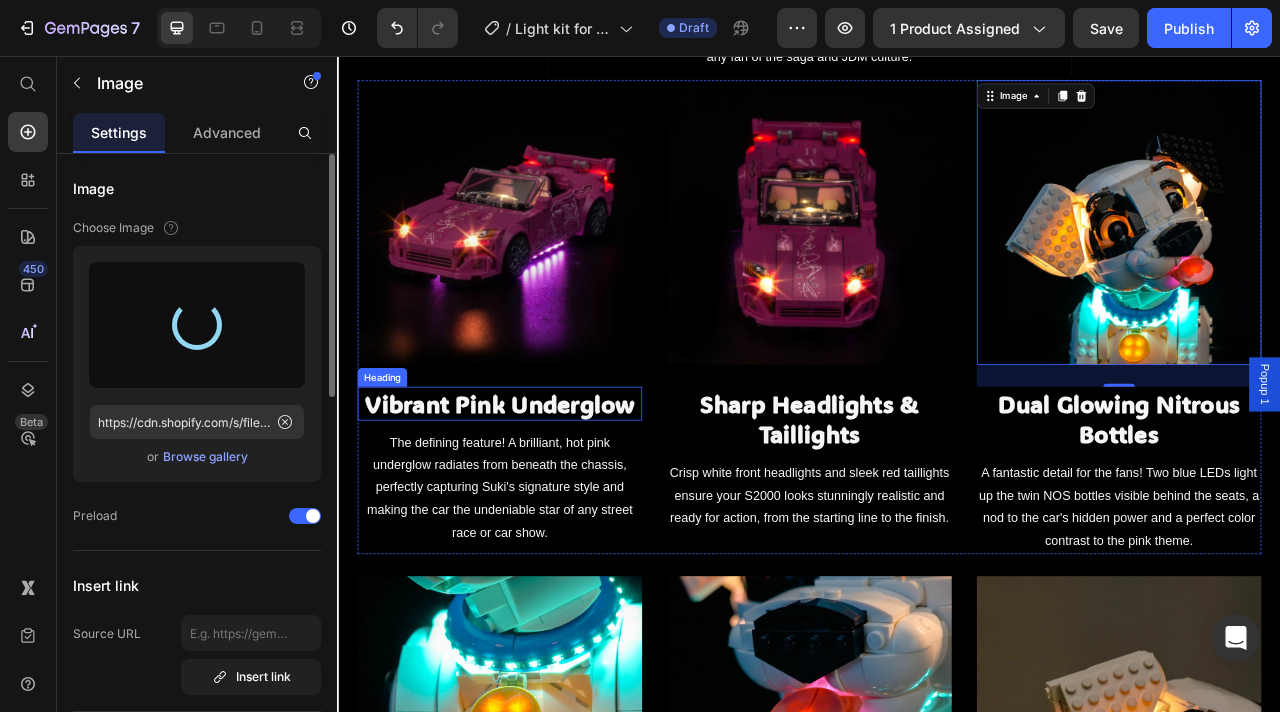 type on "https://cdn.shopify.com/s/files/1/0862/3666/0039/files/gempages_541772998508544900-6de8cbef-e69f-41ac-9ede-ea07f46ef068.webp" 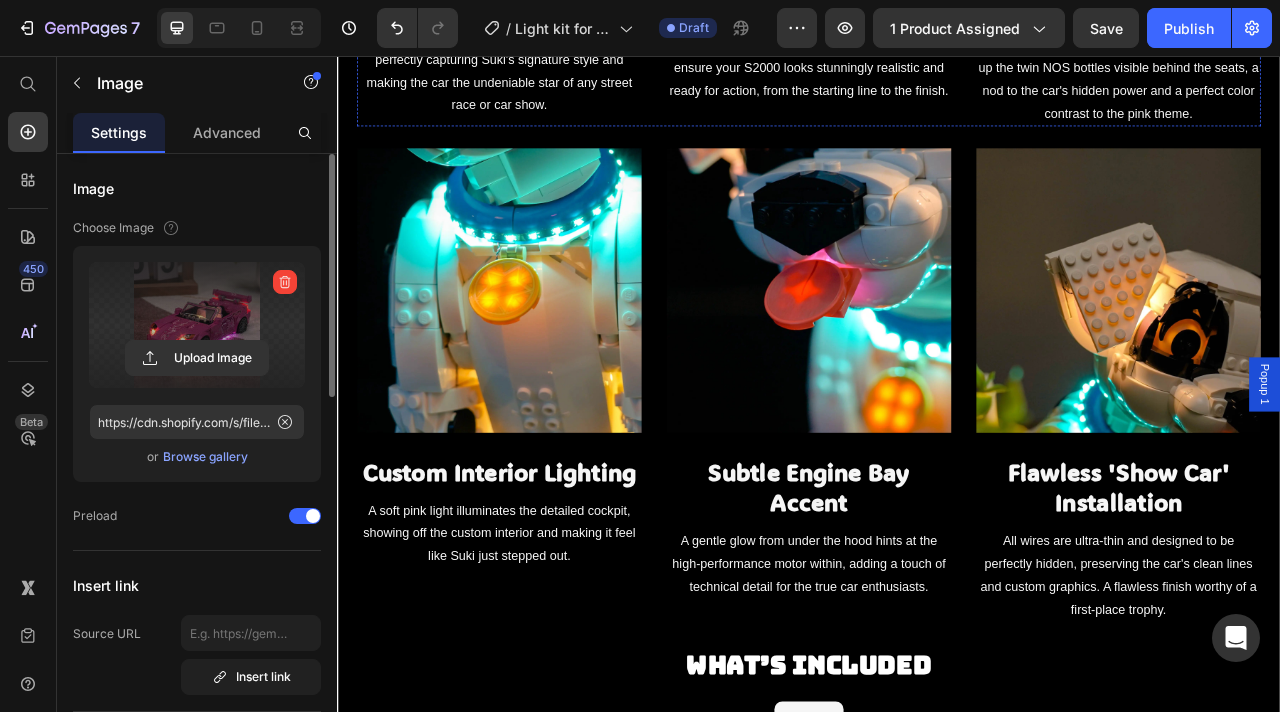 scroll, scrollTop: 2207, scrollLeft: 0, axis: vertical 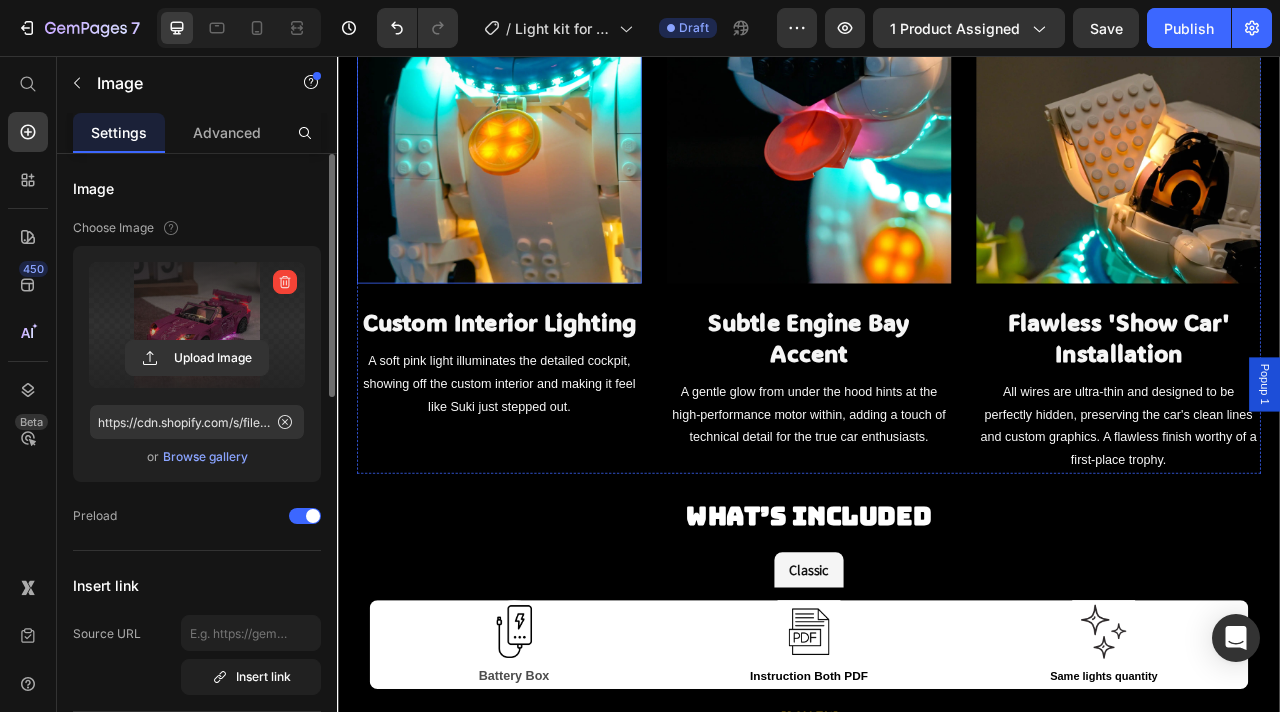 click at bounding box center (543, 164) 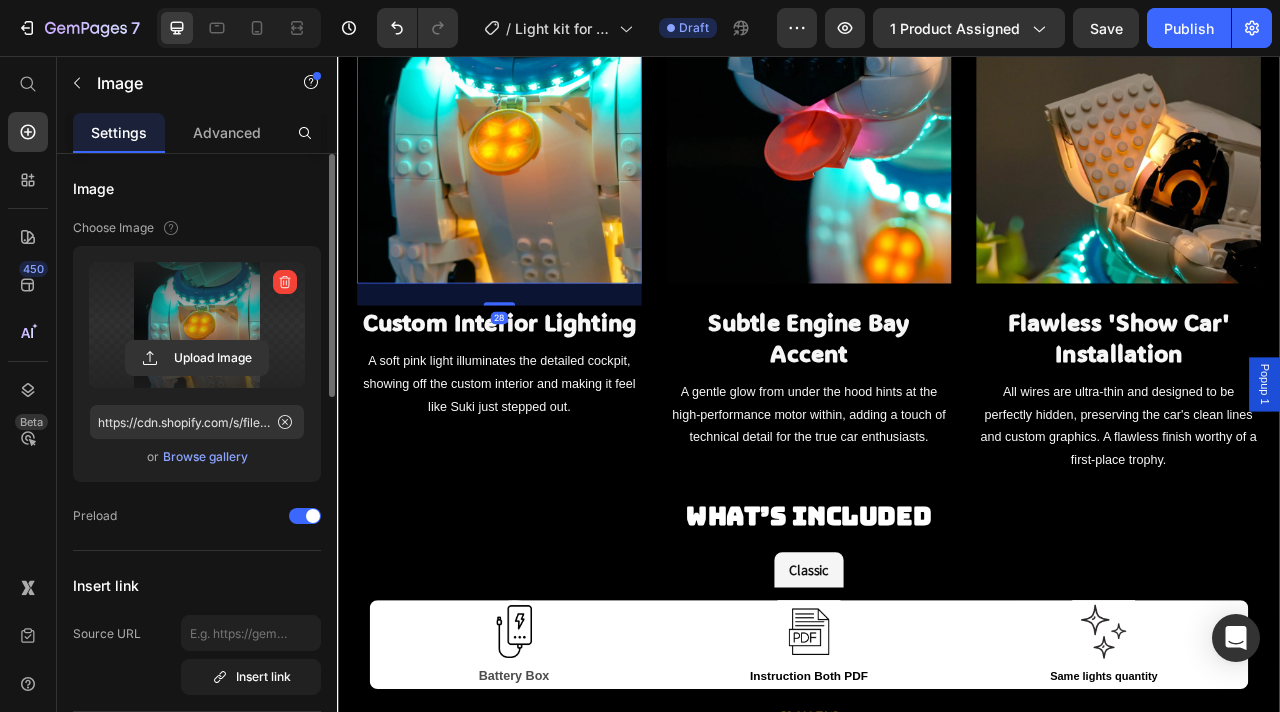 click at bounding box center (197, 325) 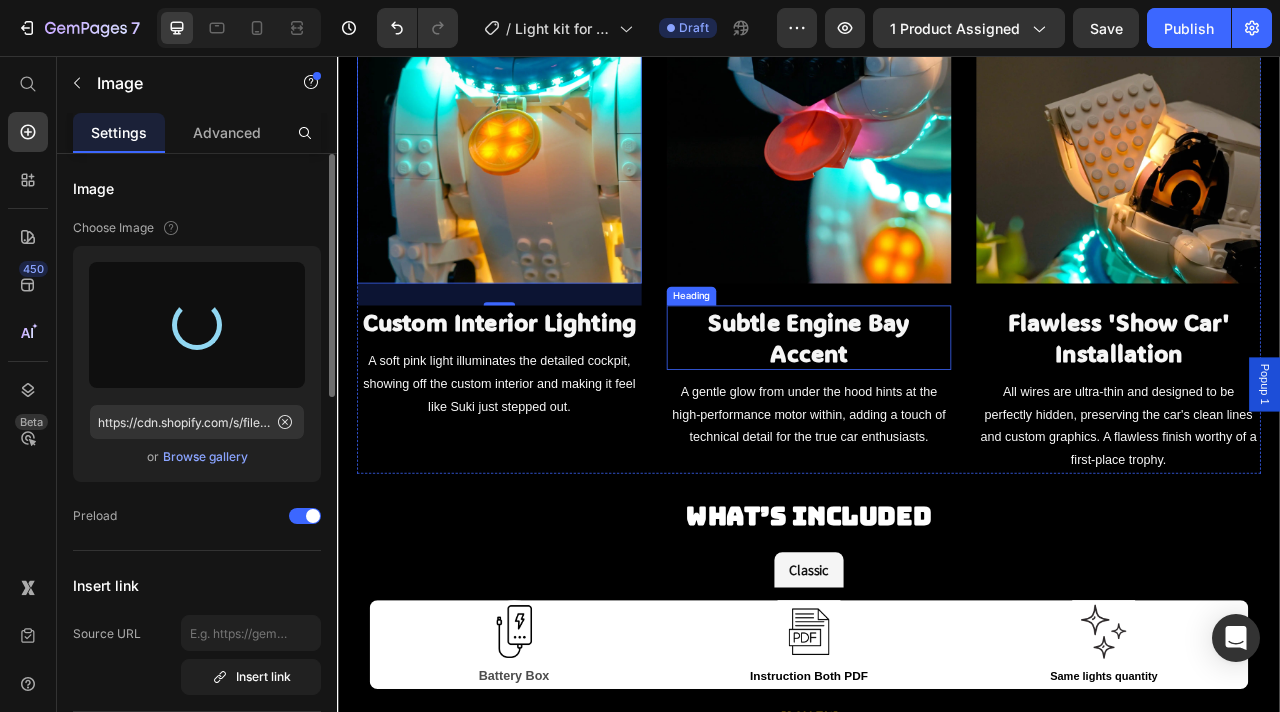 type on "https://cdn.shopify.com/s/files/1/0862/3666/0039/files/gempages_541772998508544900-356a99c8-2135-4451-87ee-09d76ee3e696.webp" 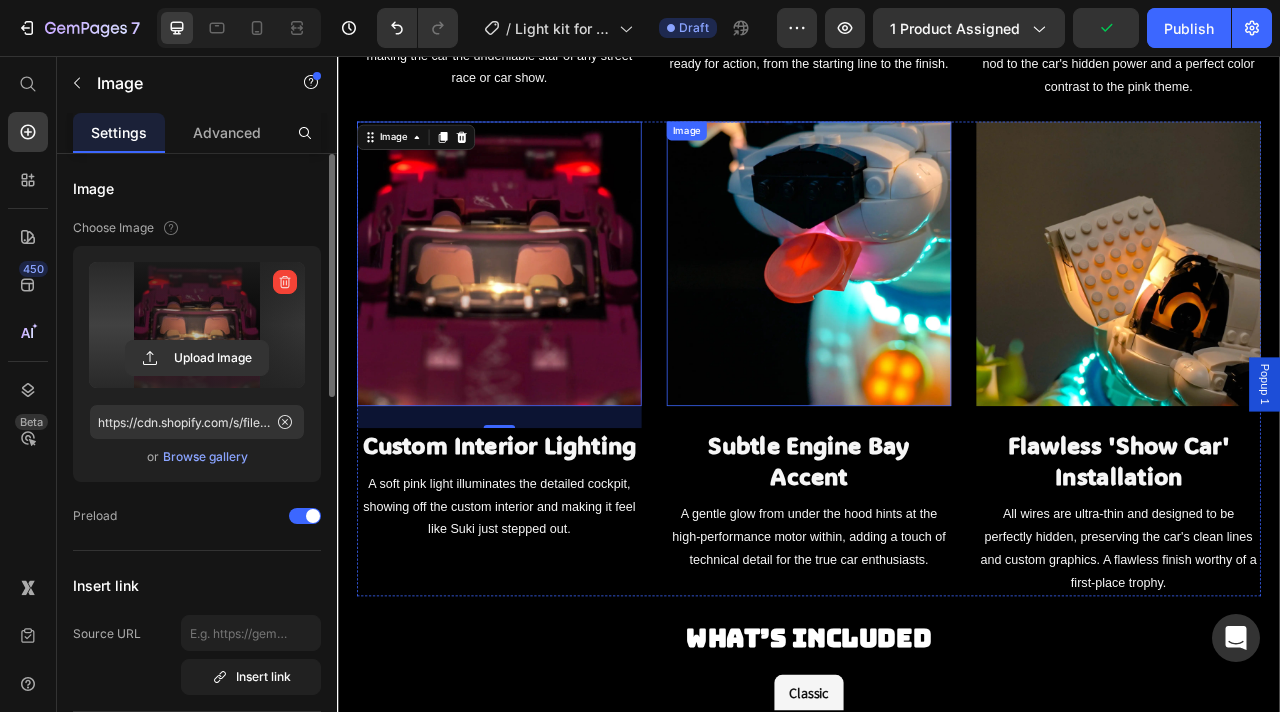 scroll, scrollTop: 2029, scrollLeft: 0, axis: vertical 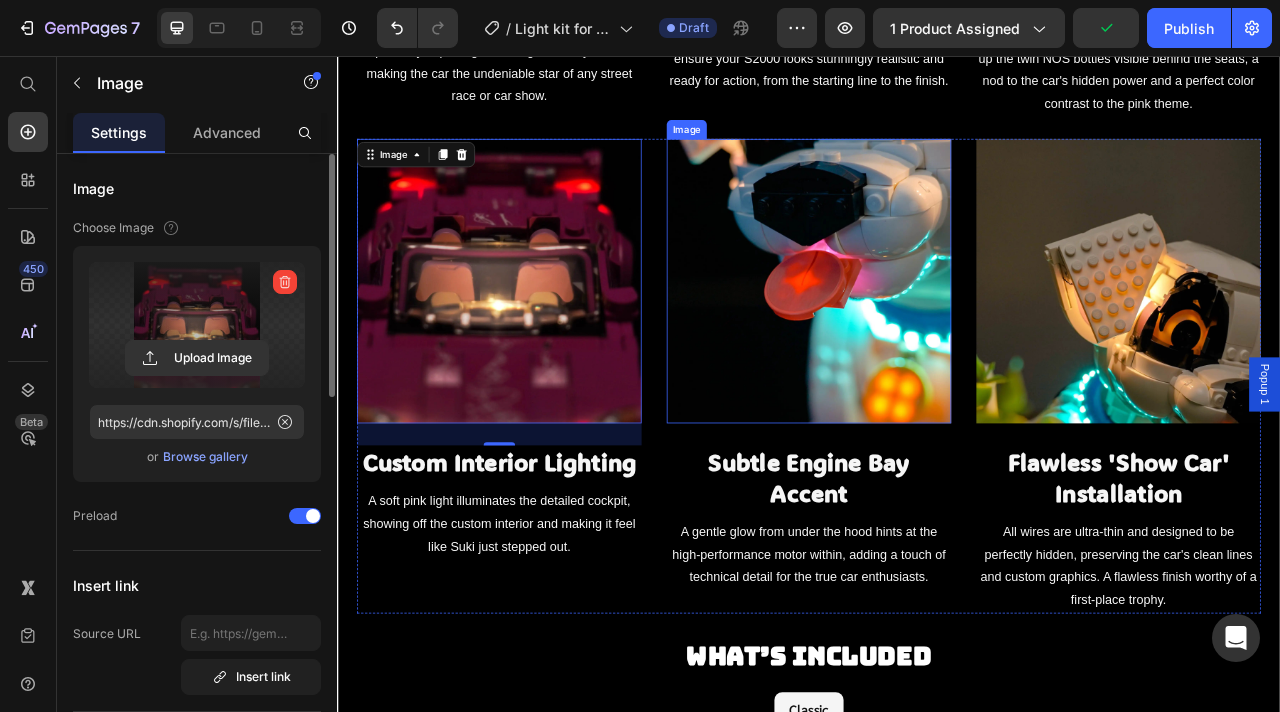 click at bounding box center (937, 342) 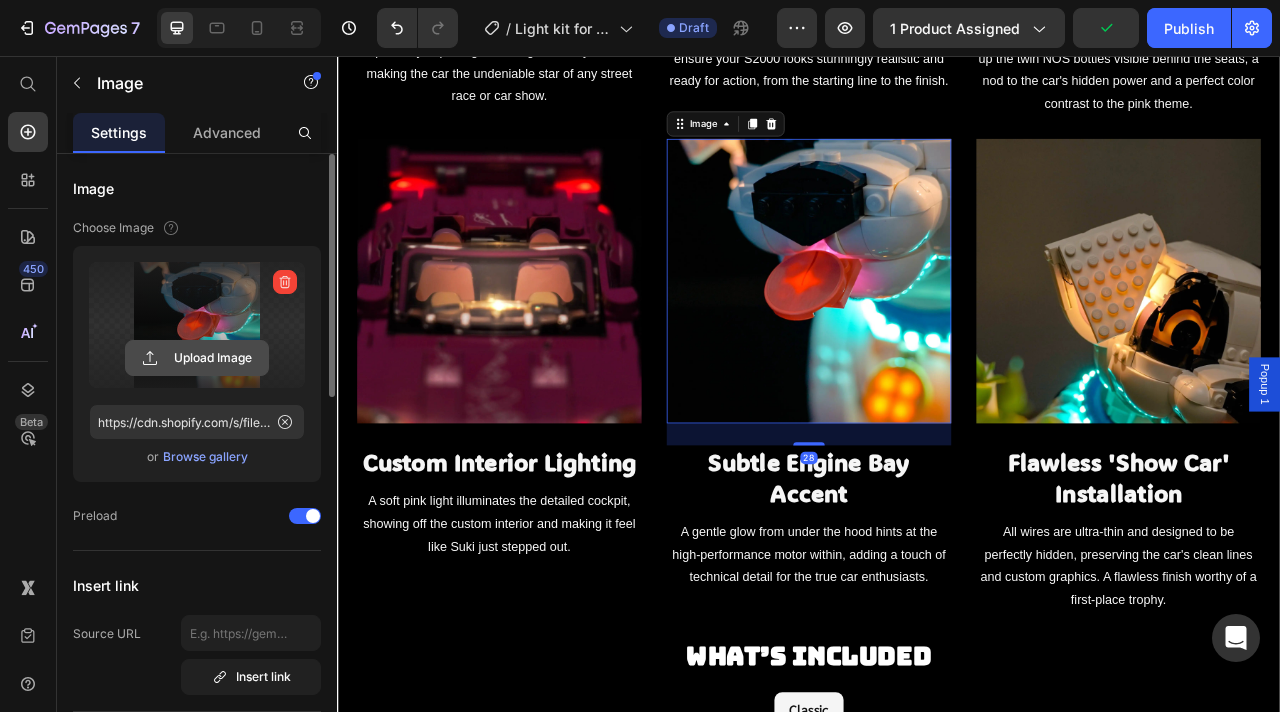 click 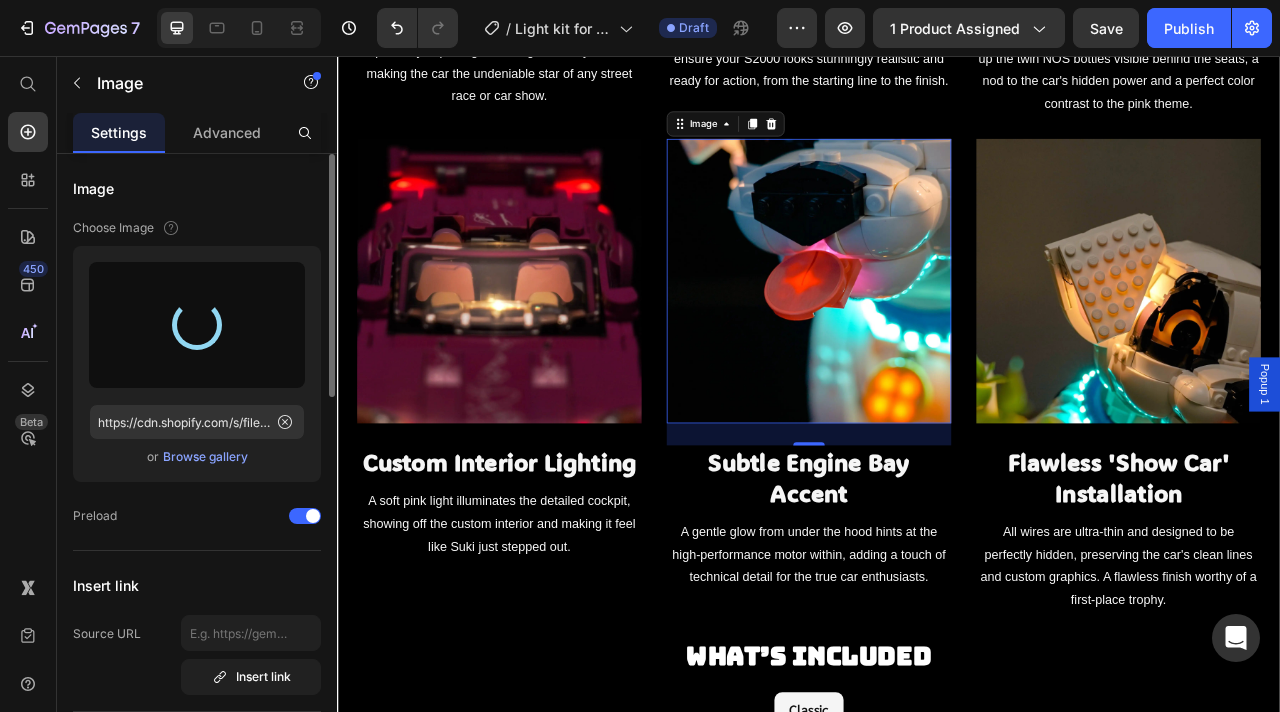 type on "https://cdn.shopify.com/s/files/1/0862/3666/0039/files/gempages_541772998508544900-72a05d05-0b07-4c40-9def-61e218af6996.webp" 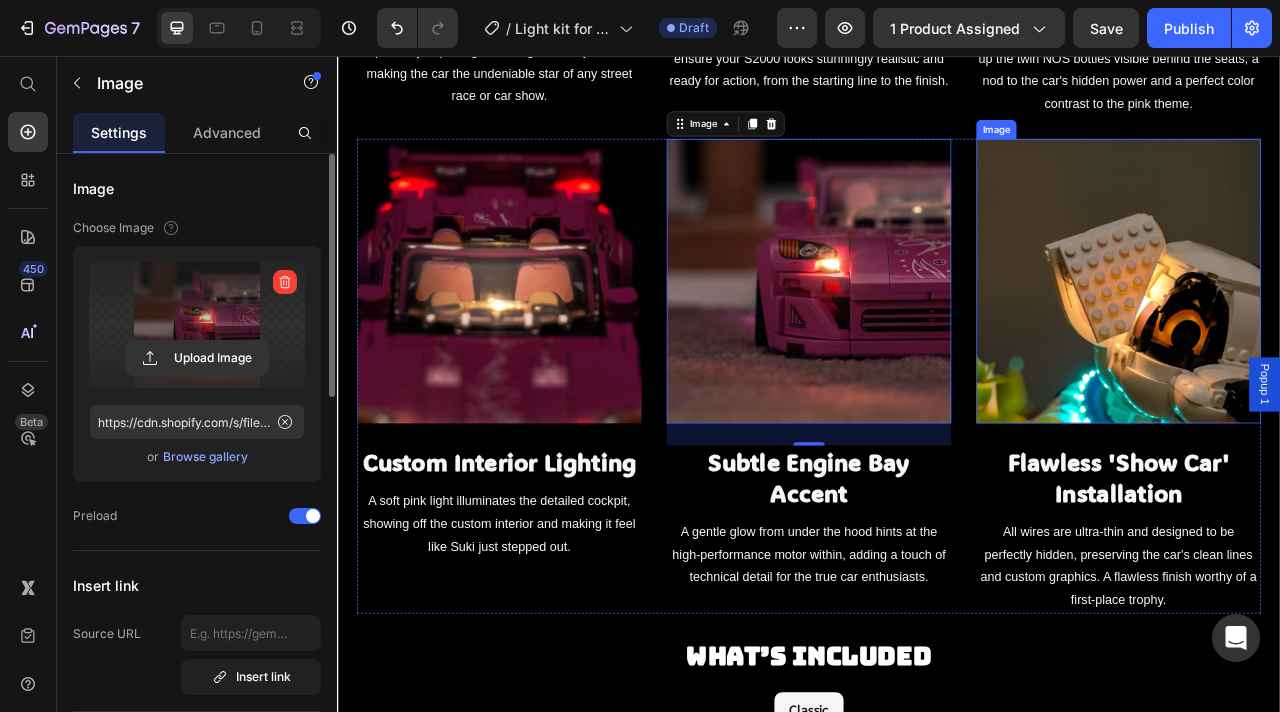 click at bounding box center (1331, 342) 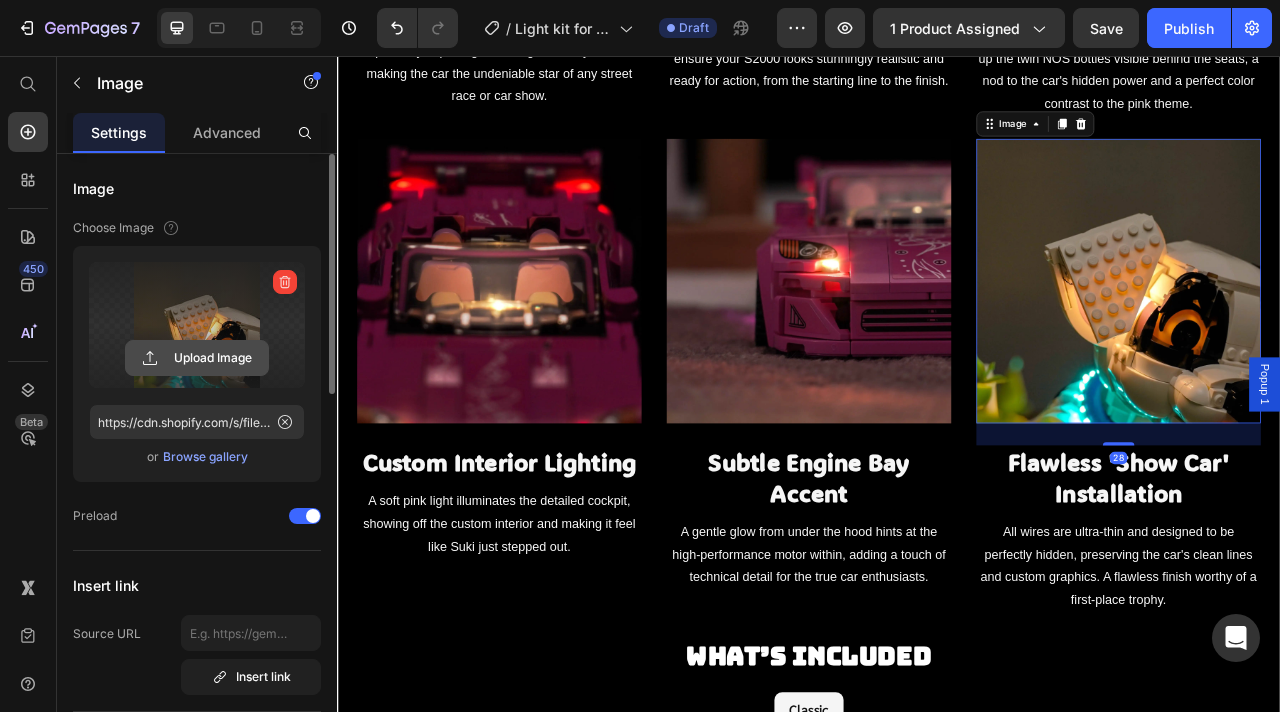 click 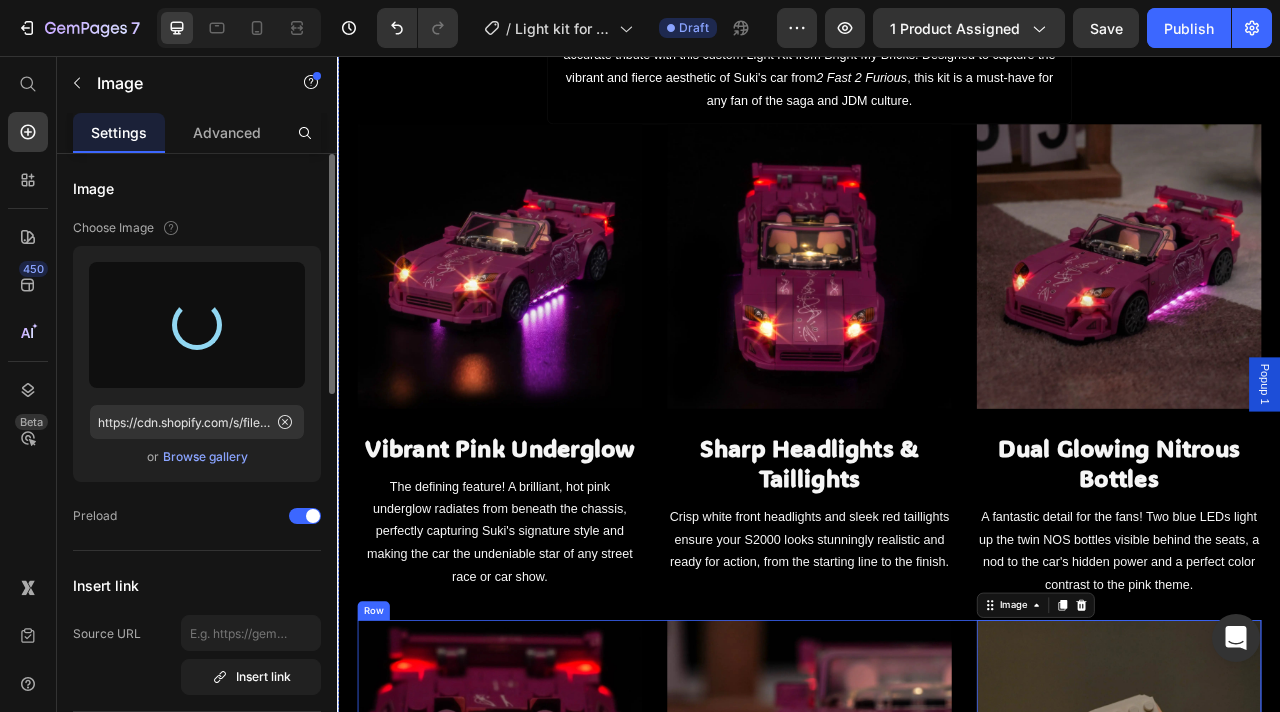 scroll, scrollTop: 1371, scrollLeft: 0, axis: vertical 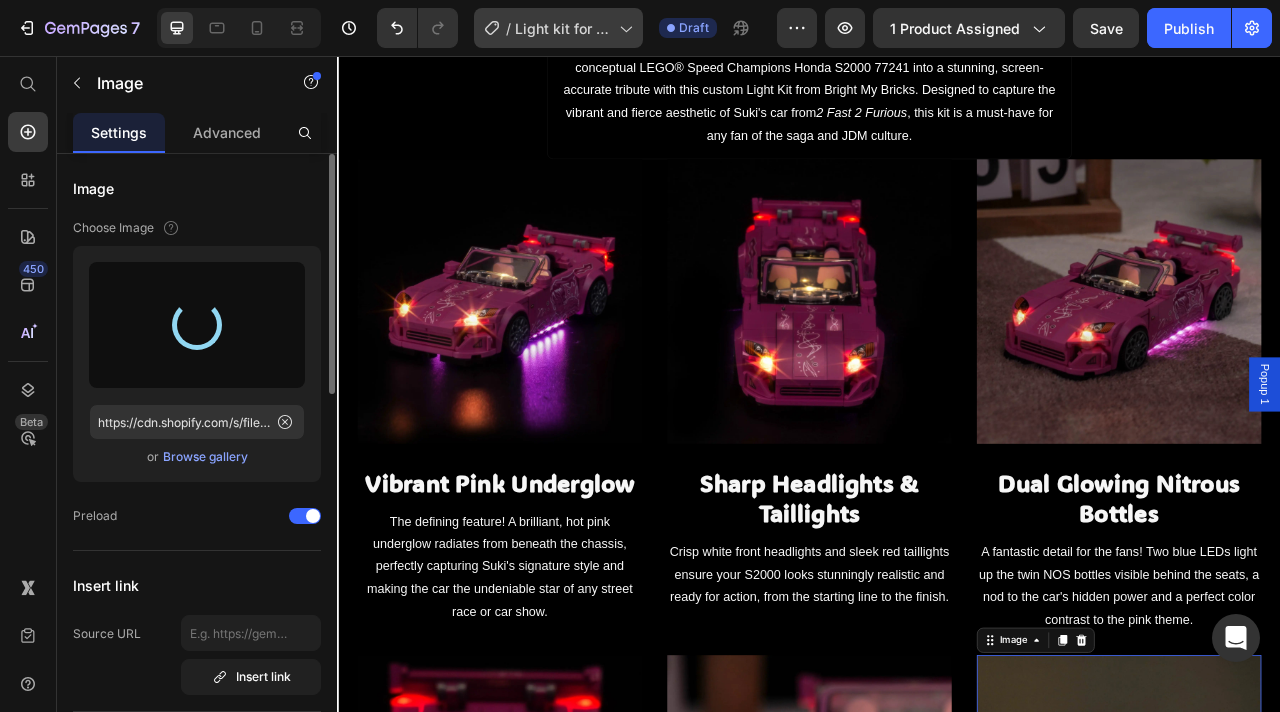 type on "https://cdn.shopify.com/s/files/1/0862/3666/0039/files/gempages_541772998508544900-18eee753-f671-4081-b7fe-978b50ecbc89.webp" 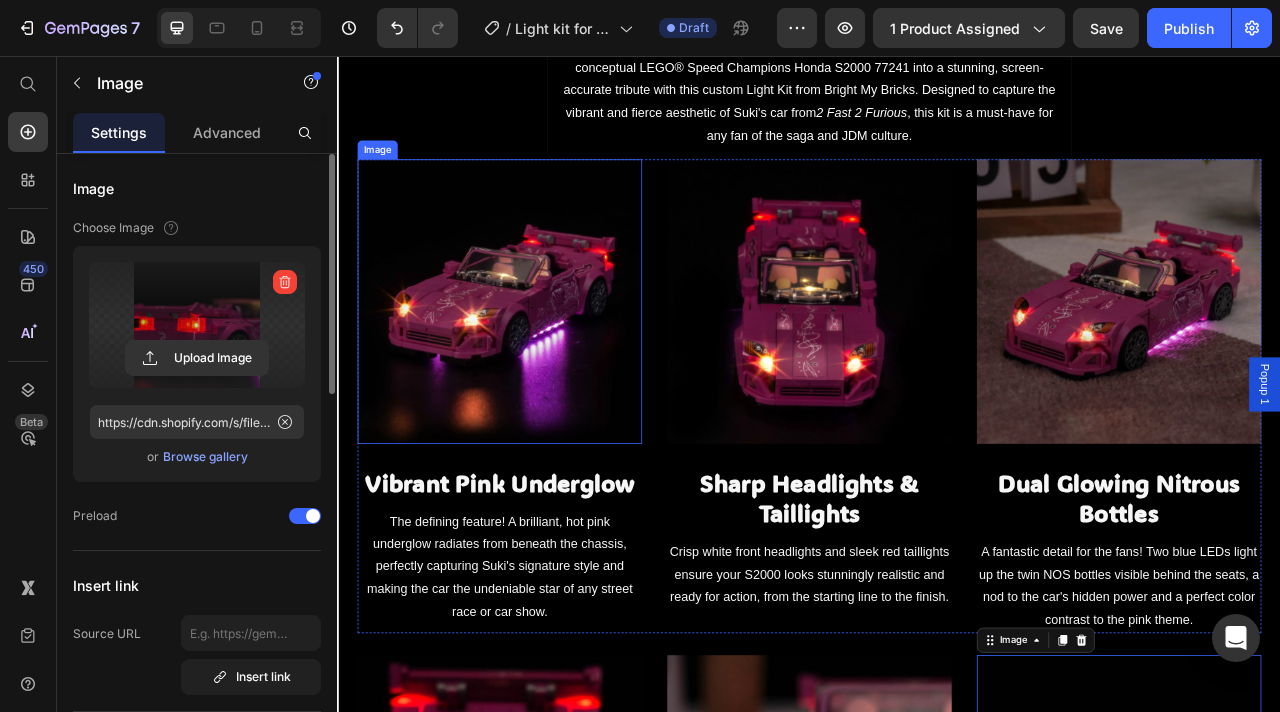 click at bounding box center [543, 368] 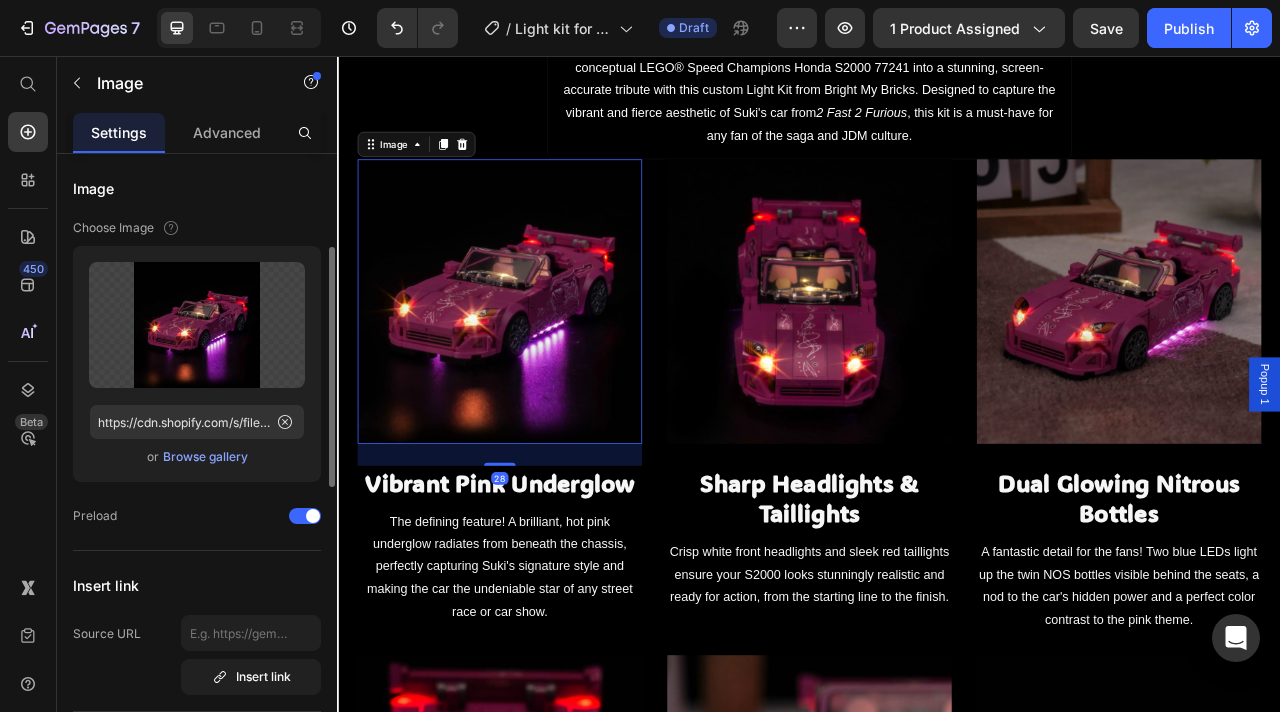 scroll, scrollTop: 956, scrollLeft: 0, axis: vertical 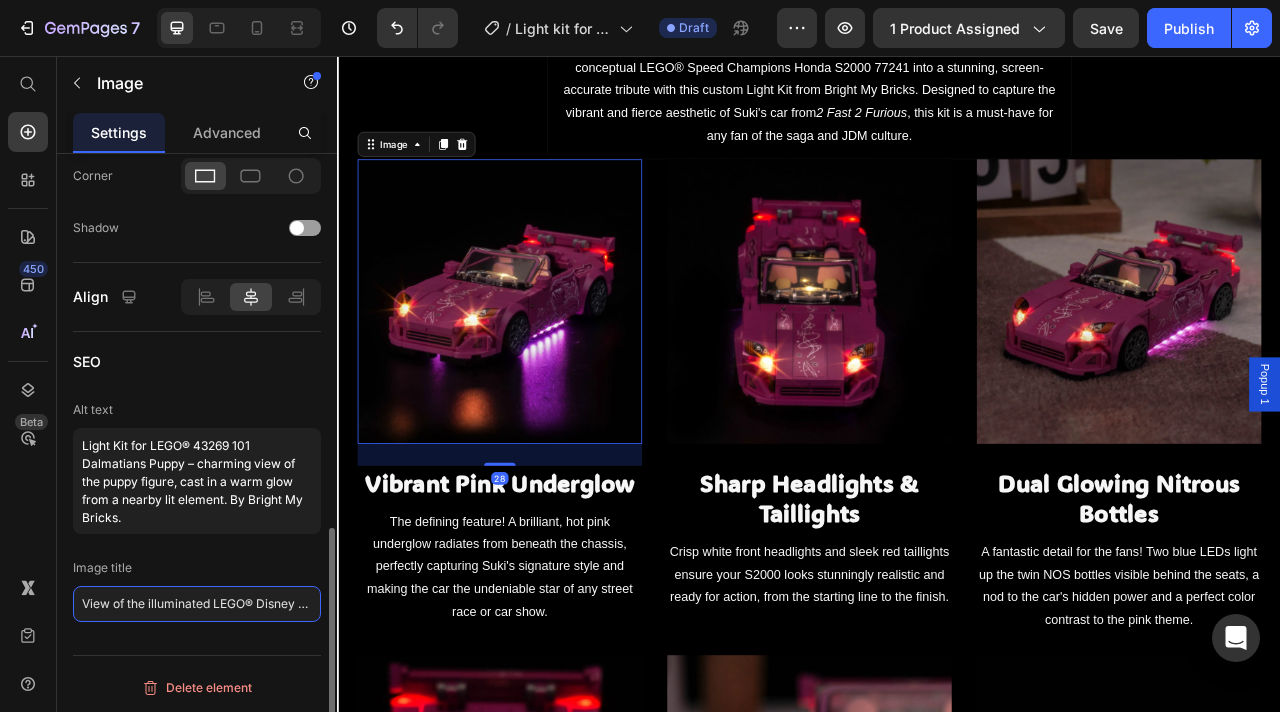 click on "View of the illuminated LEGO® Disney 101 Dalmatians Puppy 43269" 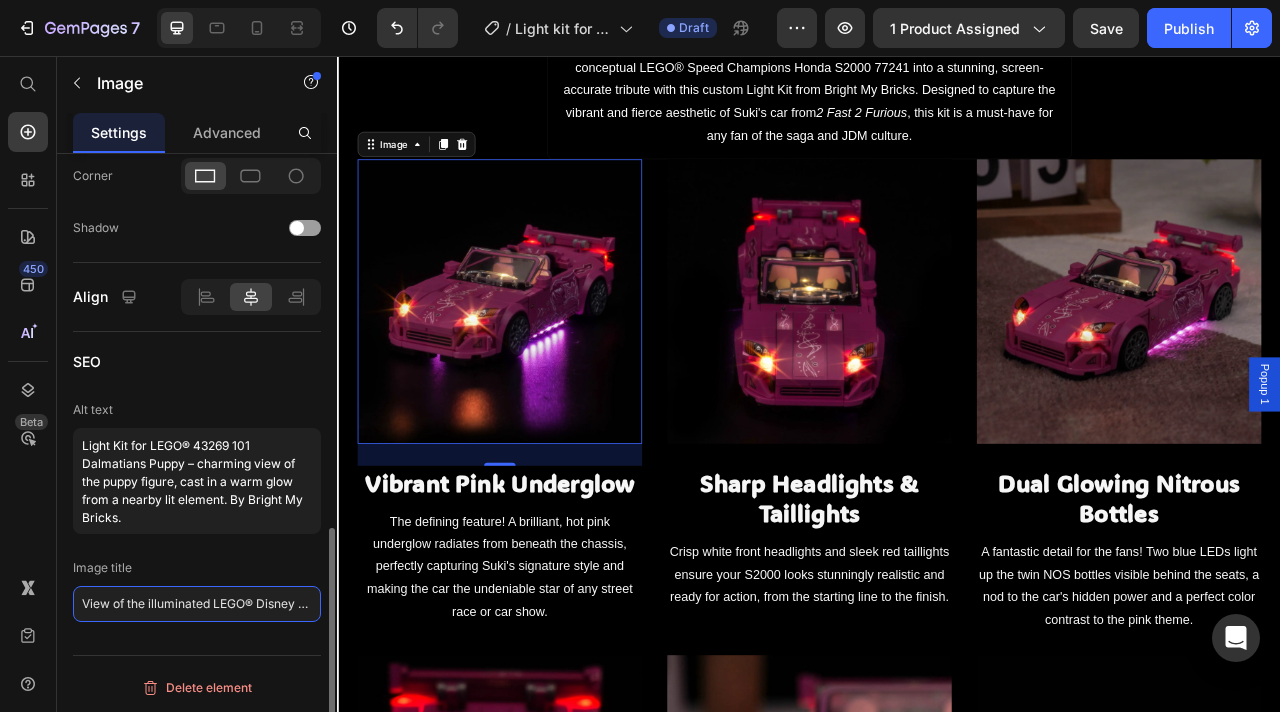 click on "View of the illuminated LEGO® Disney 101 Dalmatians Puppy 43269" 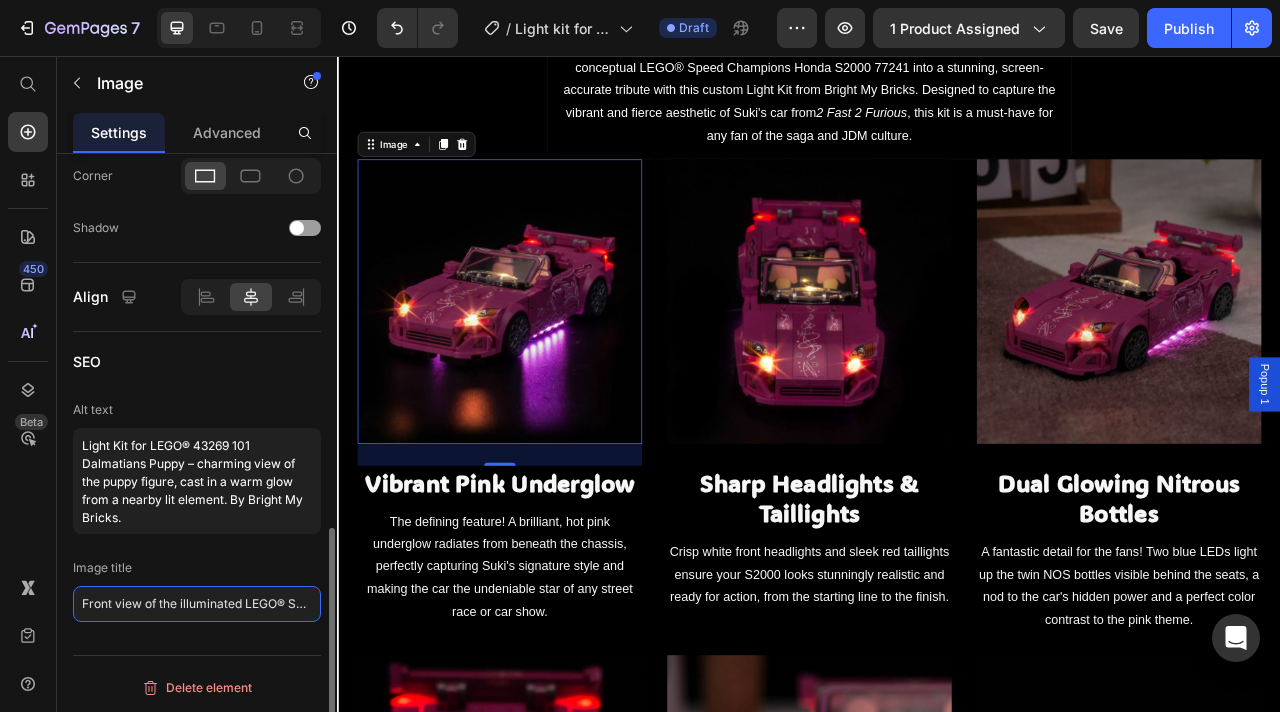scroll, scrollTop: 0, scrollLeft: 198, axis: horizontal 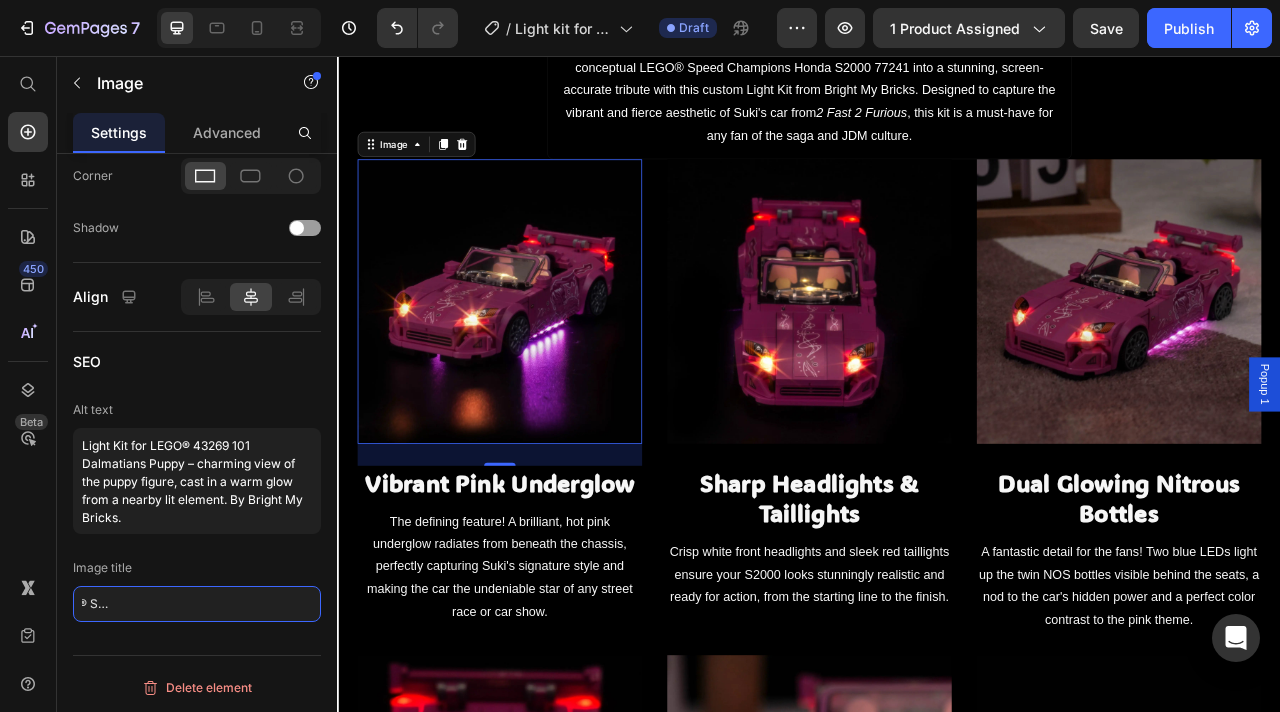 type on "Front view of the illuminated LEGO® Speed Champions Honda S2000 77241" 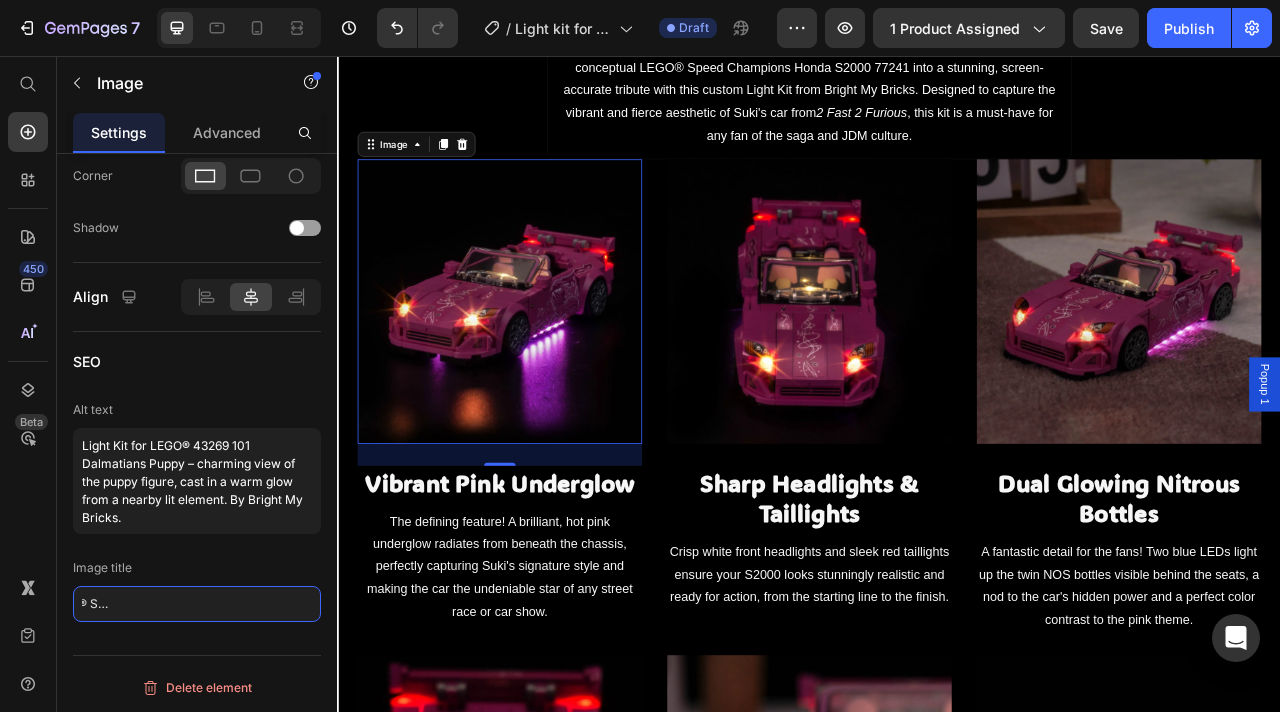 scroll, scrollTop: 0, scrollLeft: 0, axis: both 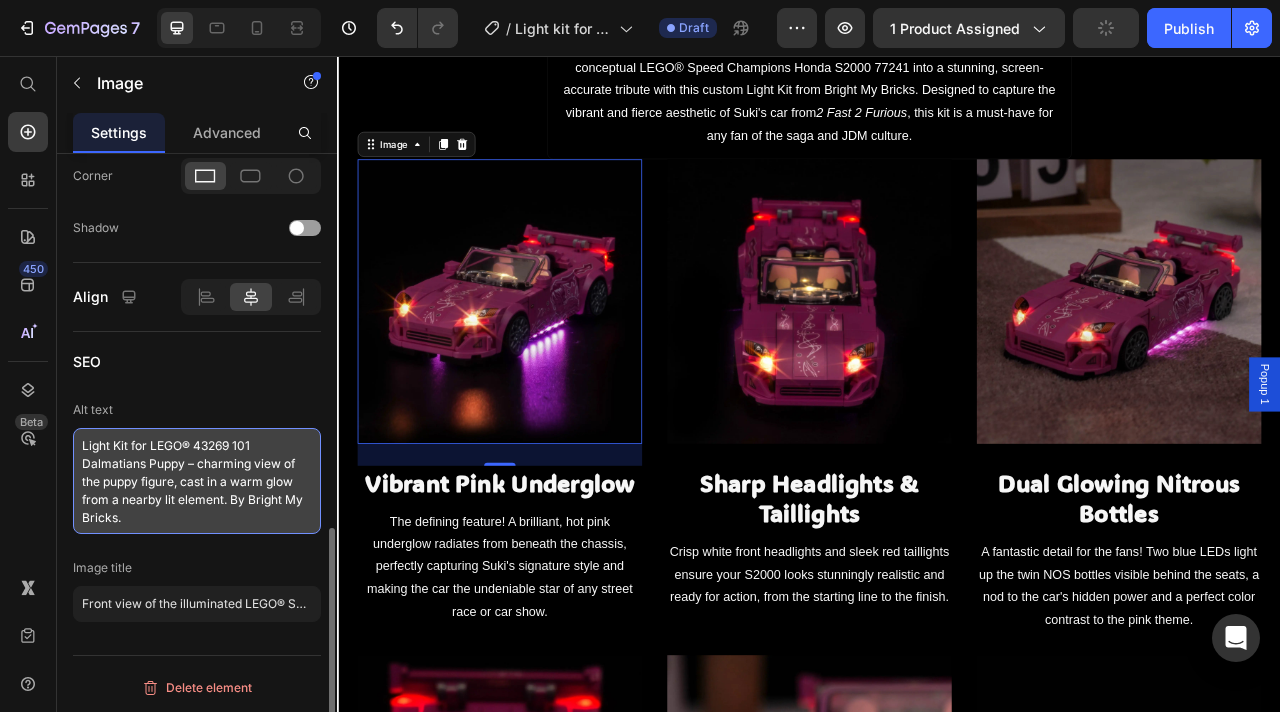 click on "Light Kit for LEGO® 43269 101 Dalmatians Puppy – charming view of the puppy figure, cast in a warm glow from a nearby lit element. By Bright My Bricks." at bounding box center (197, 481) 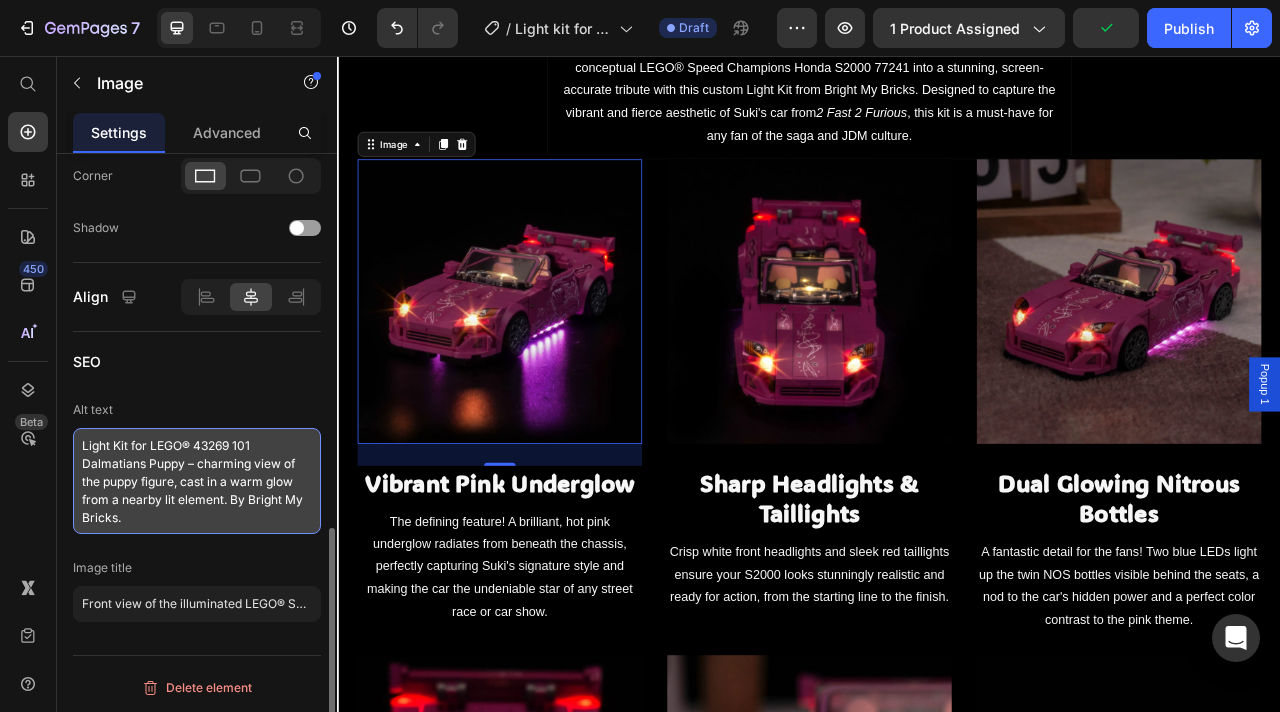 paste on "77241 Suki's Honda S2000 – iconic front view with lit headlights and the famous pink underglow from 2 Fast 2 Furious" 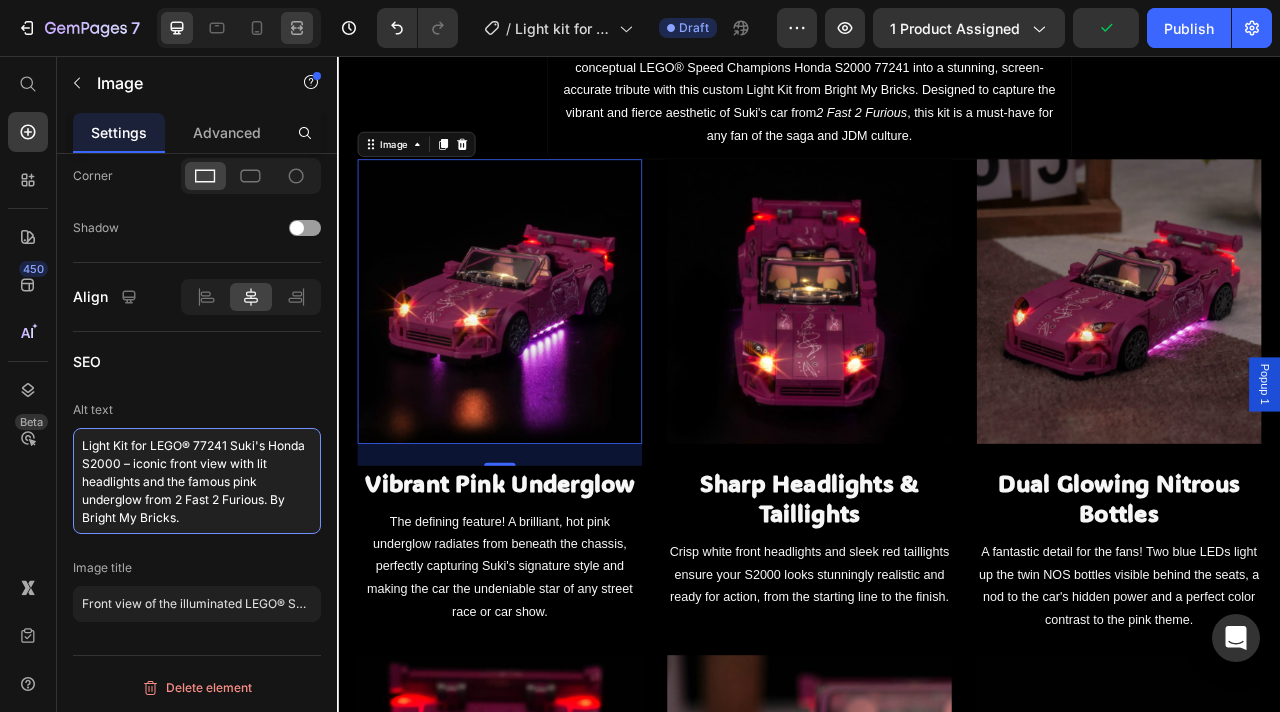 type on "Light Kit for LEGO® 77241 Suki's Honda S2000 – iconic front view with lit headlights and the famous pink underglow from 2 Fast 2 Furious. By Bright My Bricks." 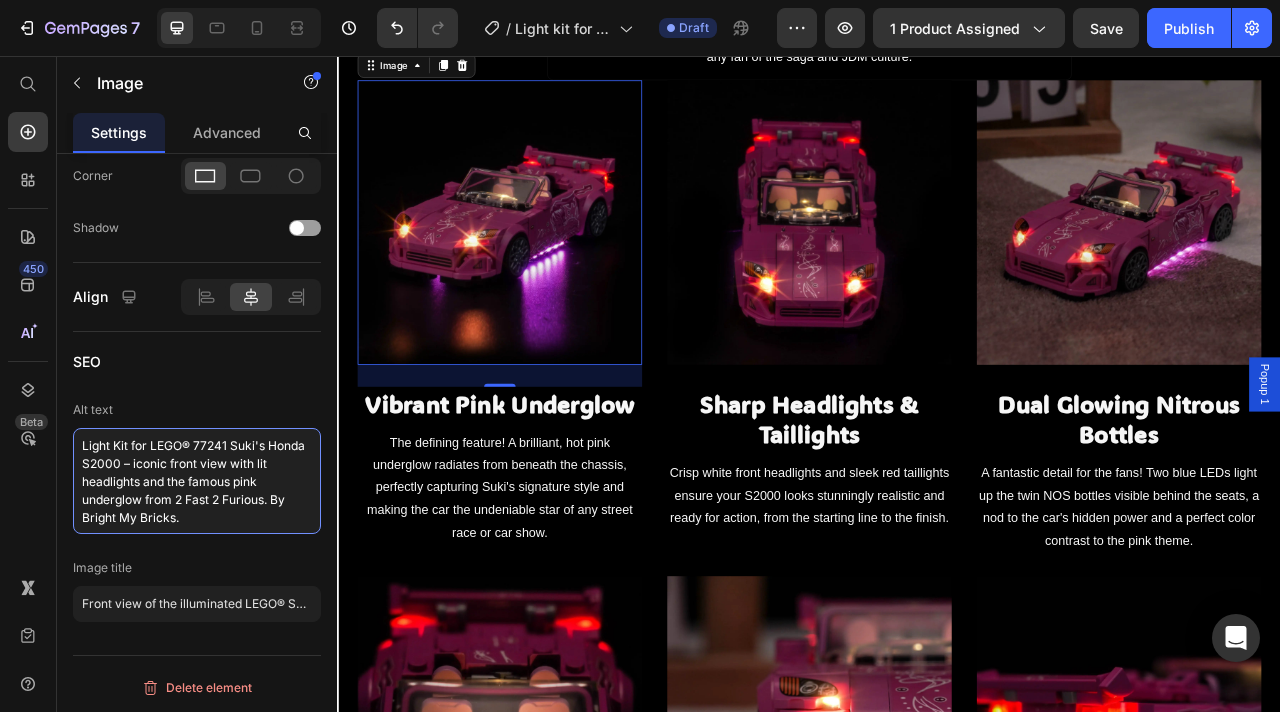 scroll, scrollTop: 1521, scrollLeft: 0, axis: vertical 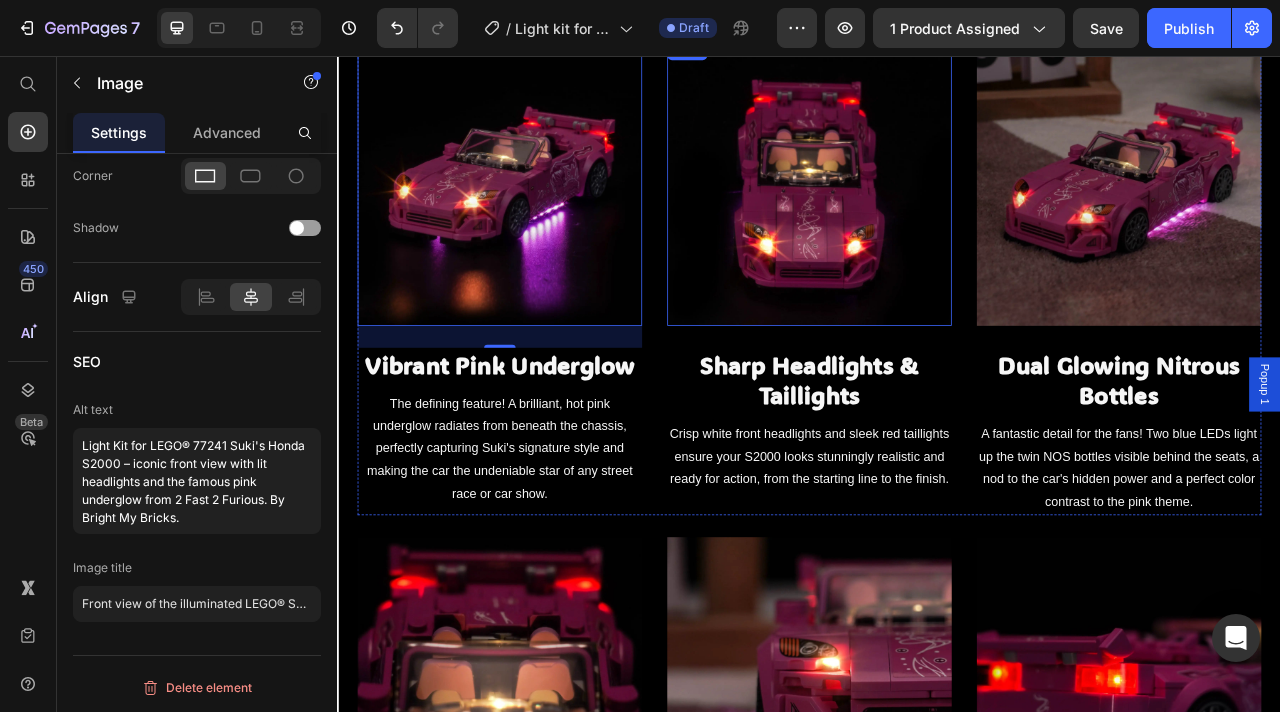 click at bounding box center (937, 218) 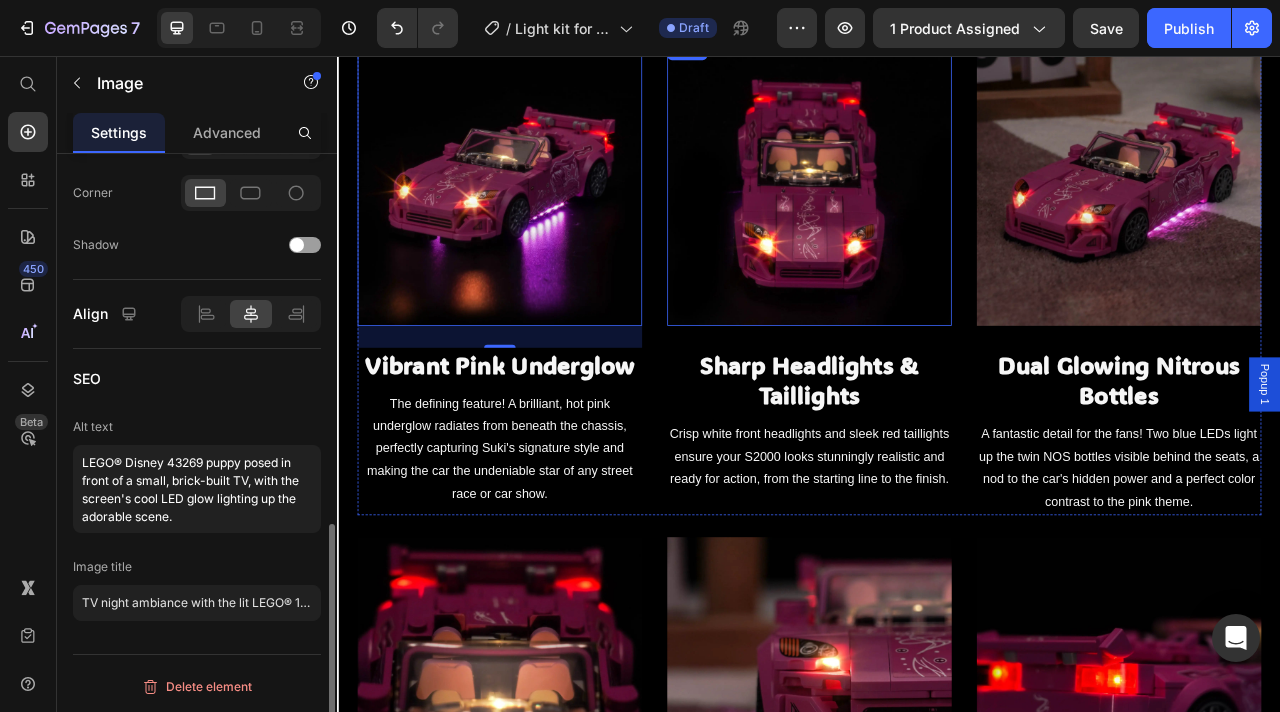 scroll, scrollTop: 938, scrollLeft: 0, axis: vertical 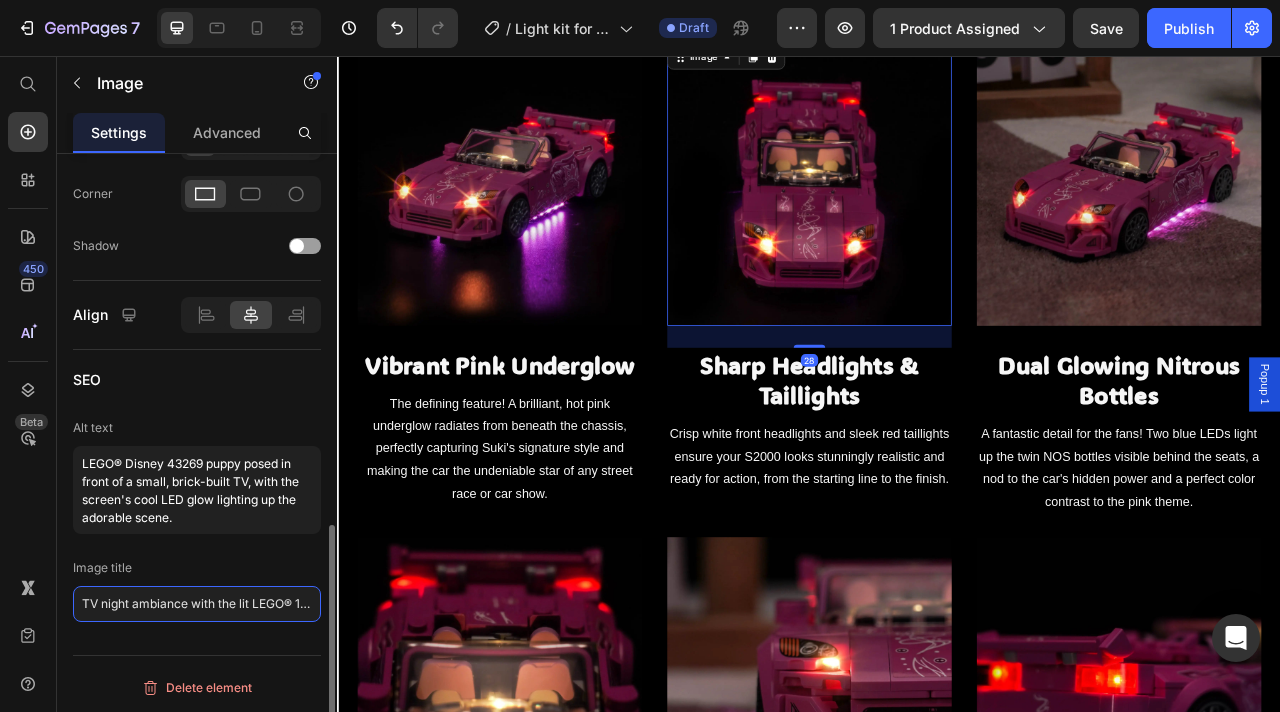 click on "TV night ambiance with the lit LEGO® 101 Dalmatians Puppy 43269" 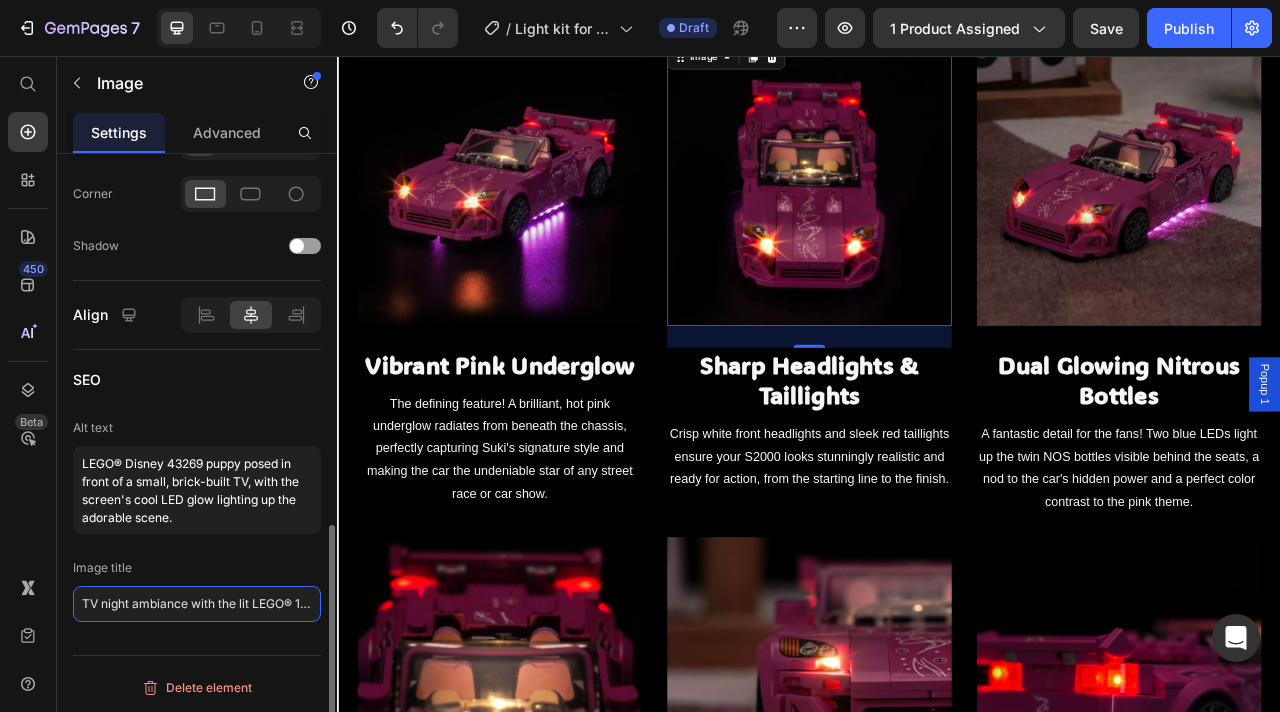 paste on "Street race ambiance with the lit LEGO® Honda S2000 77241" 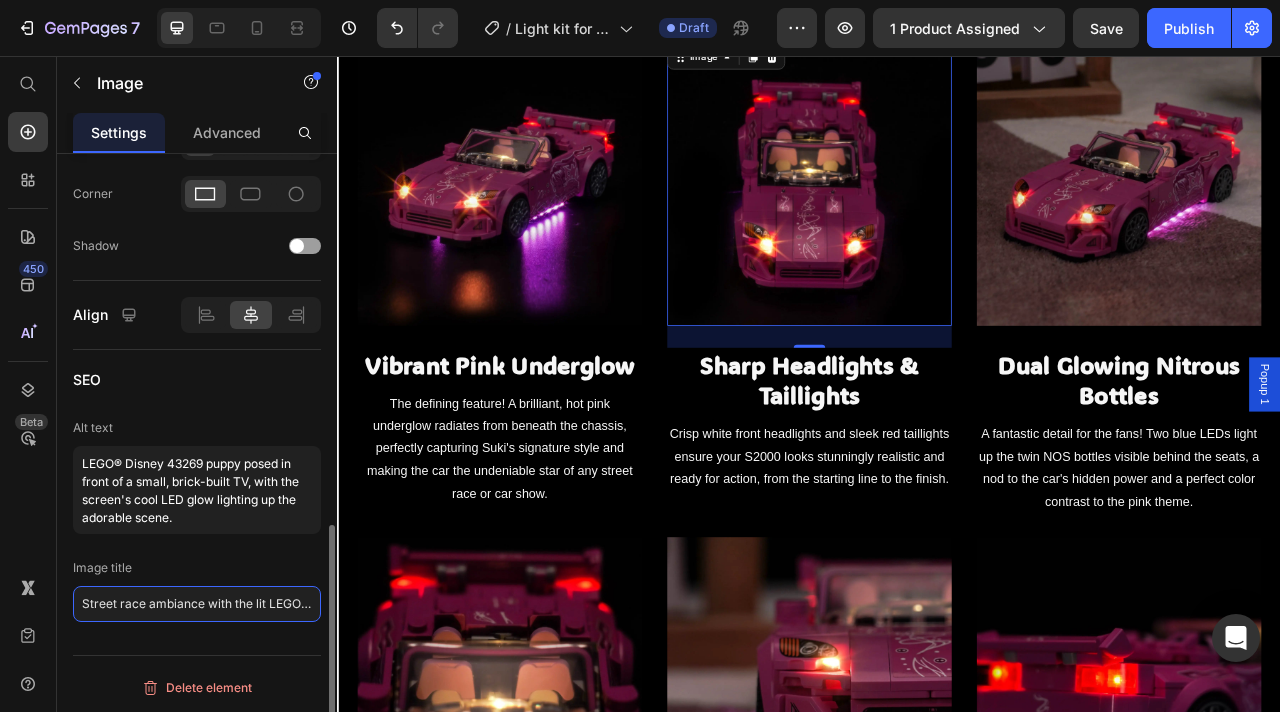 scroll, scrollTop: 0, scrollLeft: 114, axis: horizontal 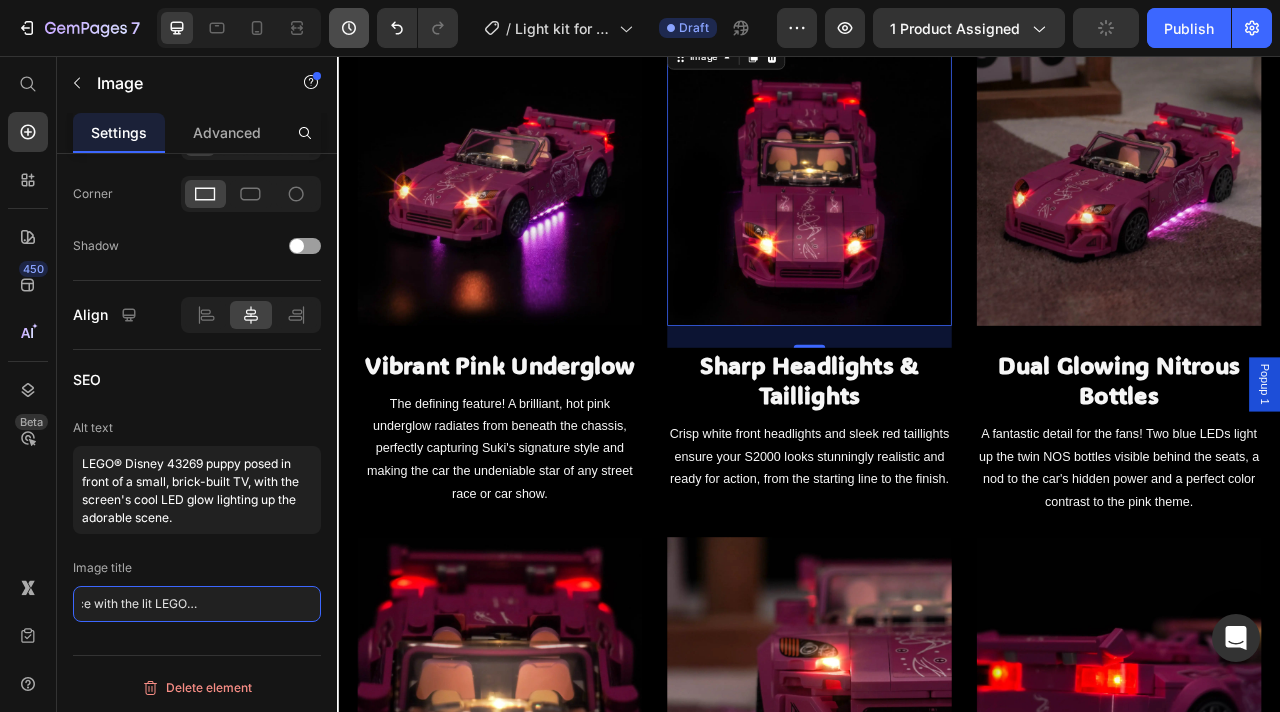 type on "Street race ambiance with the lit LEGO® Honda S2000 77241" 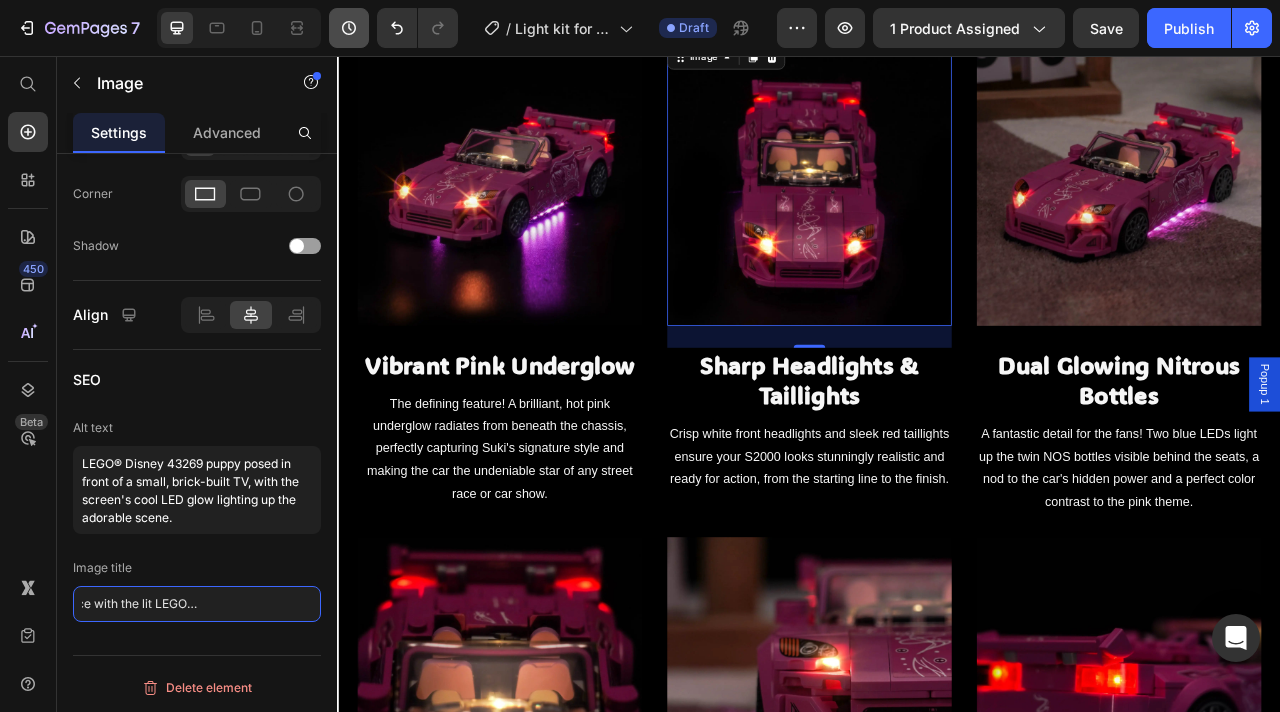 scroll, scrollTop: 0, scrollLeft: 0, axis: both 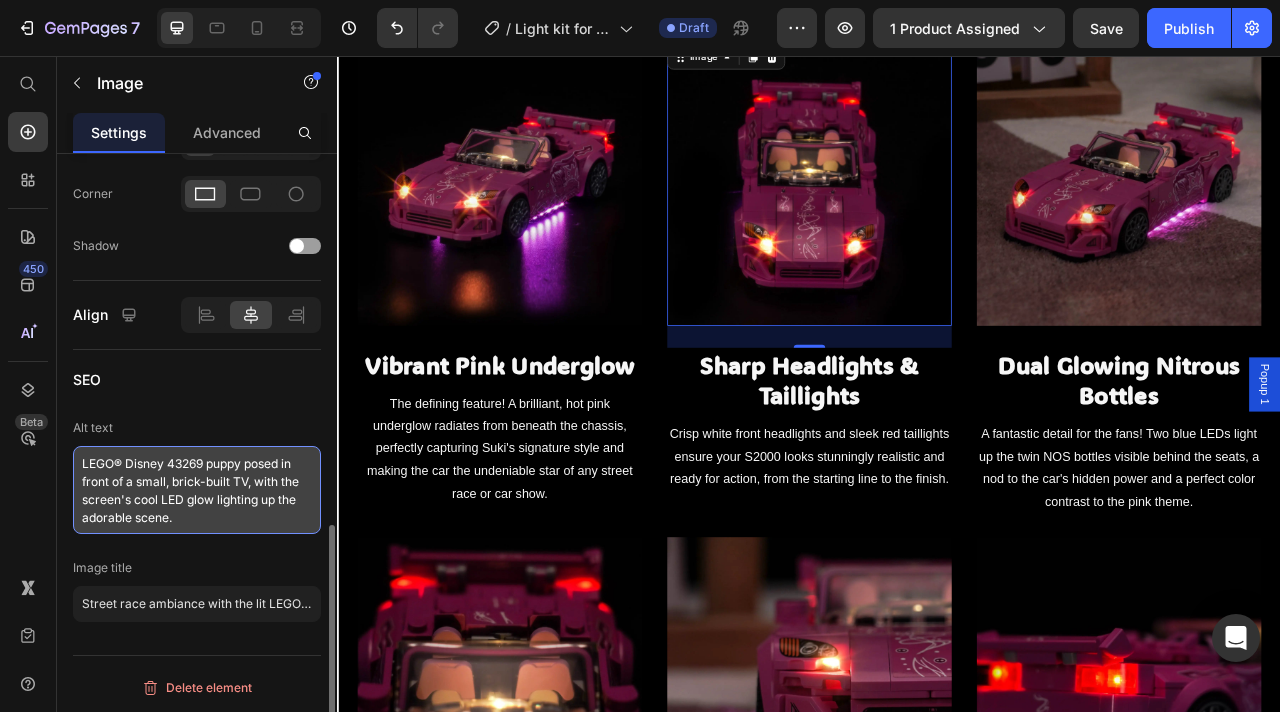 click on "LEGO® Disney 43269 puppy posed in front of a small, brick-built TV, with the screen's cool LED glow lighting up the adorable scene." at bounding box center (197, 490) 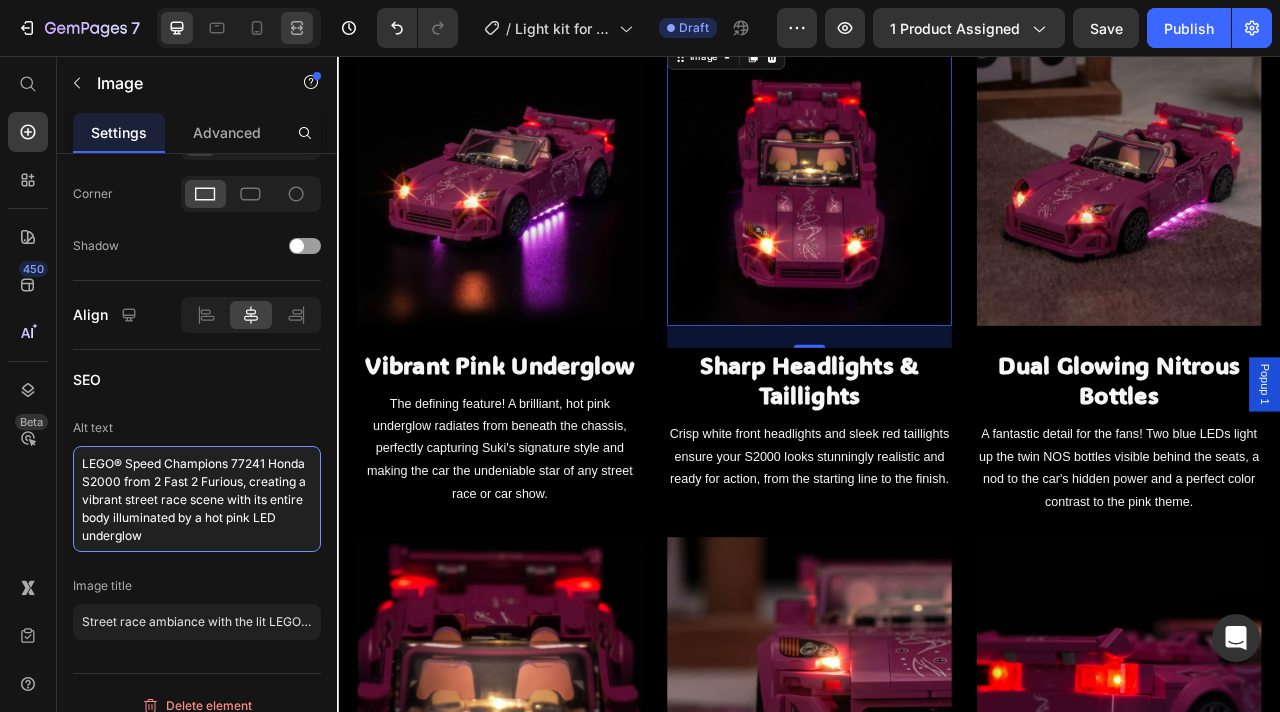 type on "LEGO® Speed Champions 77241 Honda S2000 from 2 Fast 2 Furious, creating a vibrant street race scene with its entire body illuminated by a hot pink LED underglow" 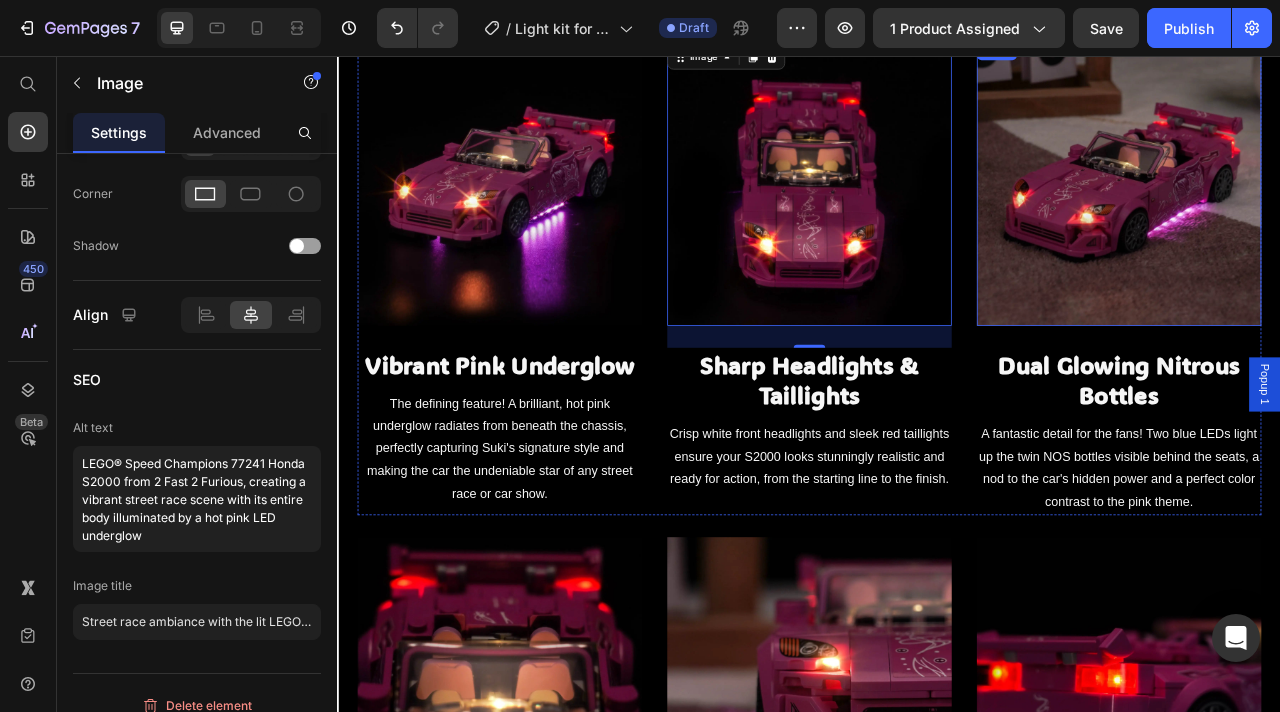 click at bounding box center [1331, 218] 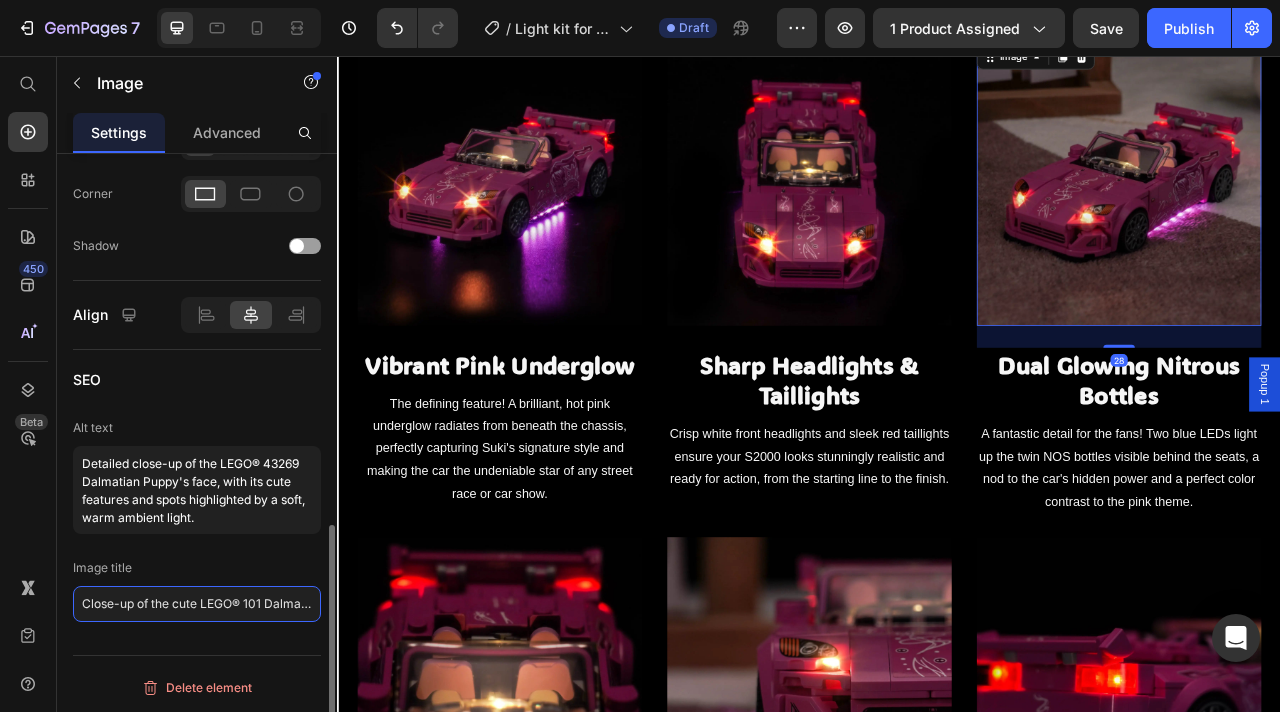 click on "Close-up of the cute LEGO® 101 Dalmatians Puppy 43269 with soft light" 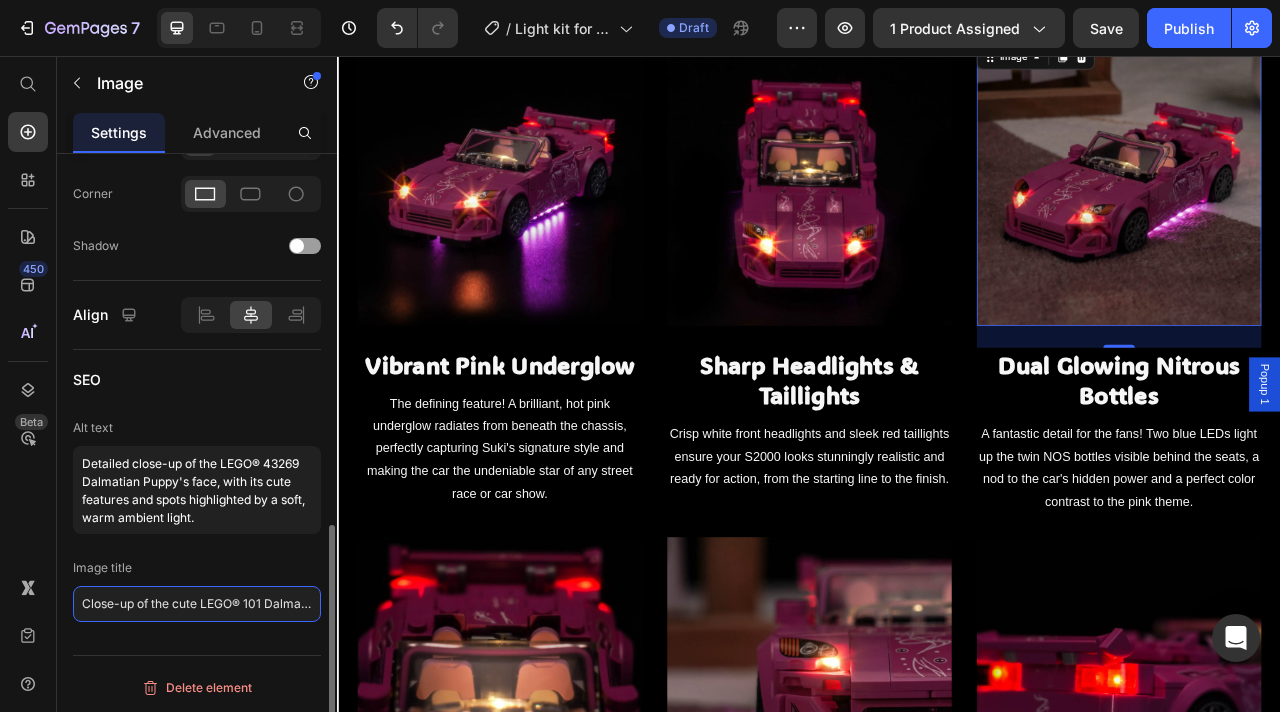 paste on "Side profile of the LEGO® Honda S2000 77241 with pink underglow" 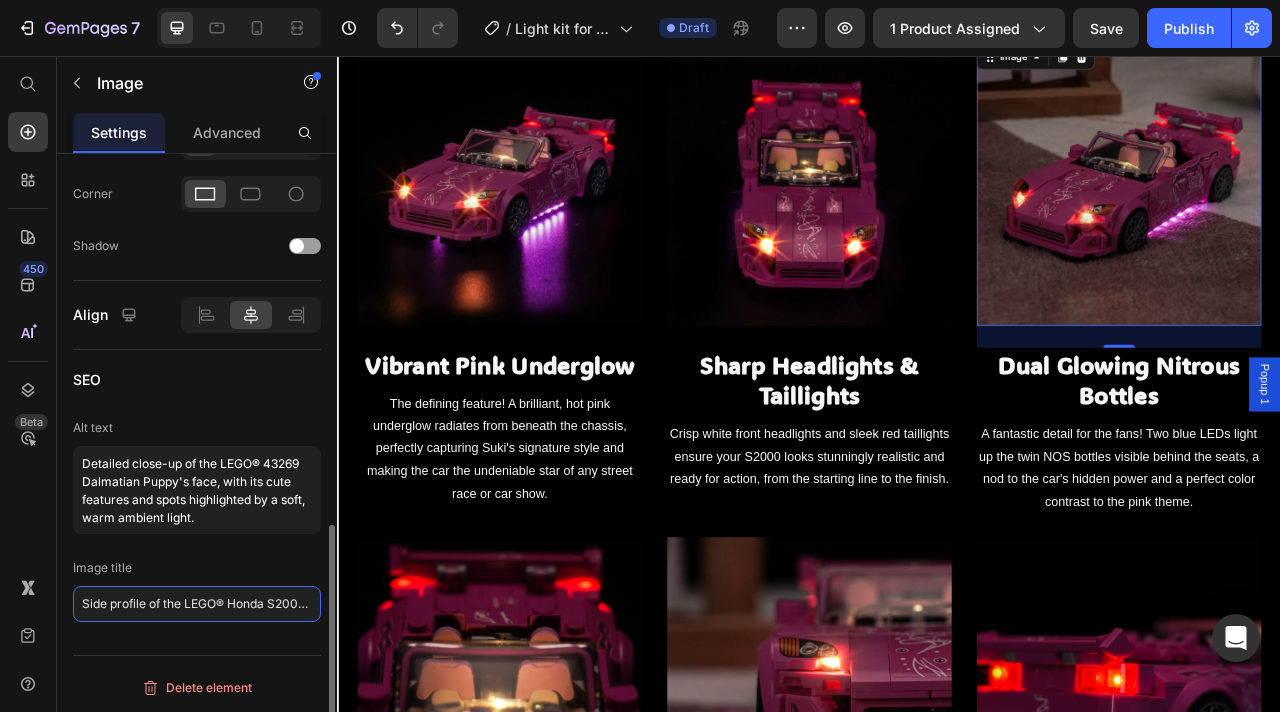 scroll, scrollTop: 0, scrollLeft: 150, axis: horizontal 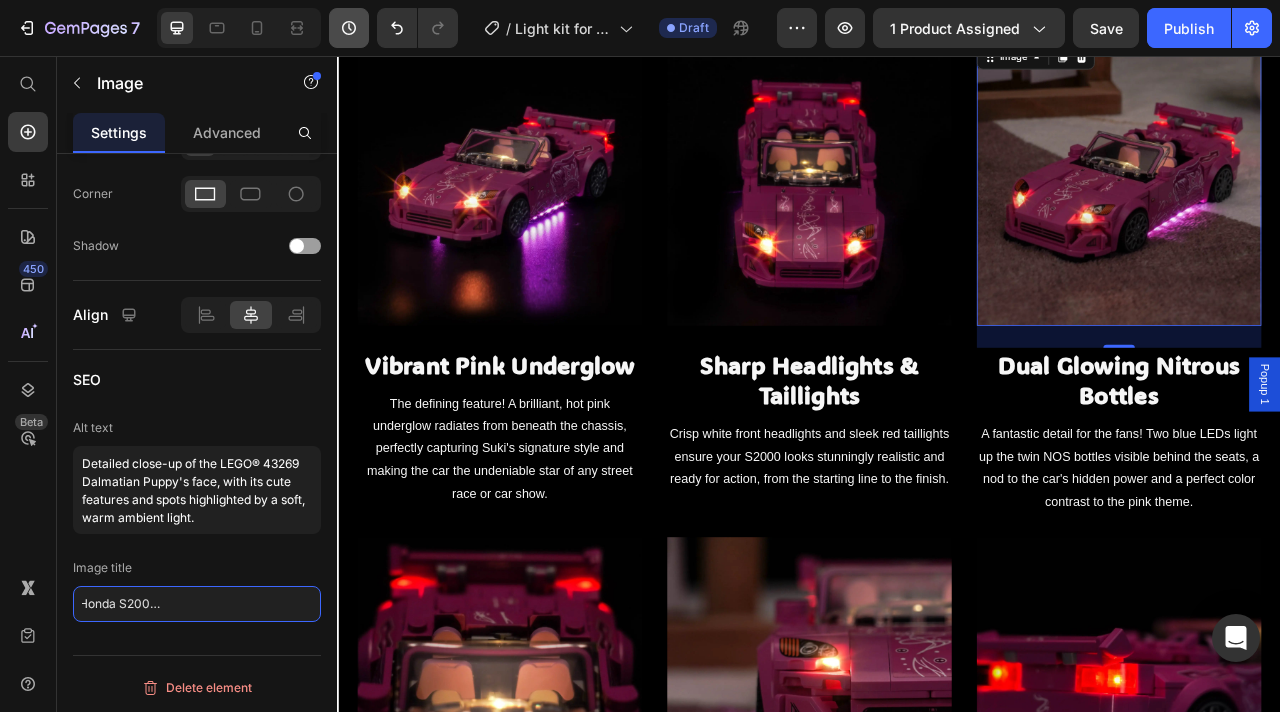 type on "Side profile of the LEGO® Honda S2000 77241 with pink underglow" 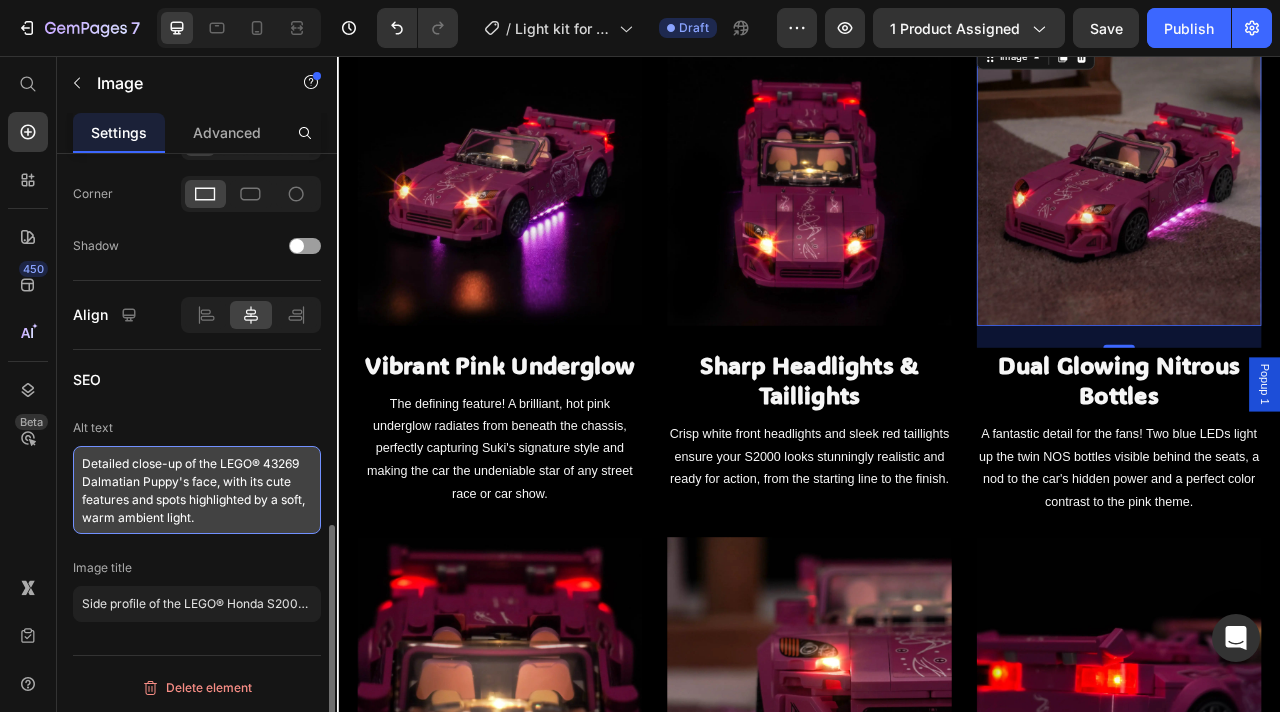 click on "Detailed close-up of the LEGO® 43269 Dalmatian Puppy's face, with its cute features and spots highlighted by a soft, warm ambient light." at bounding box center (197, 490) 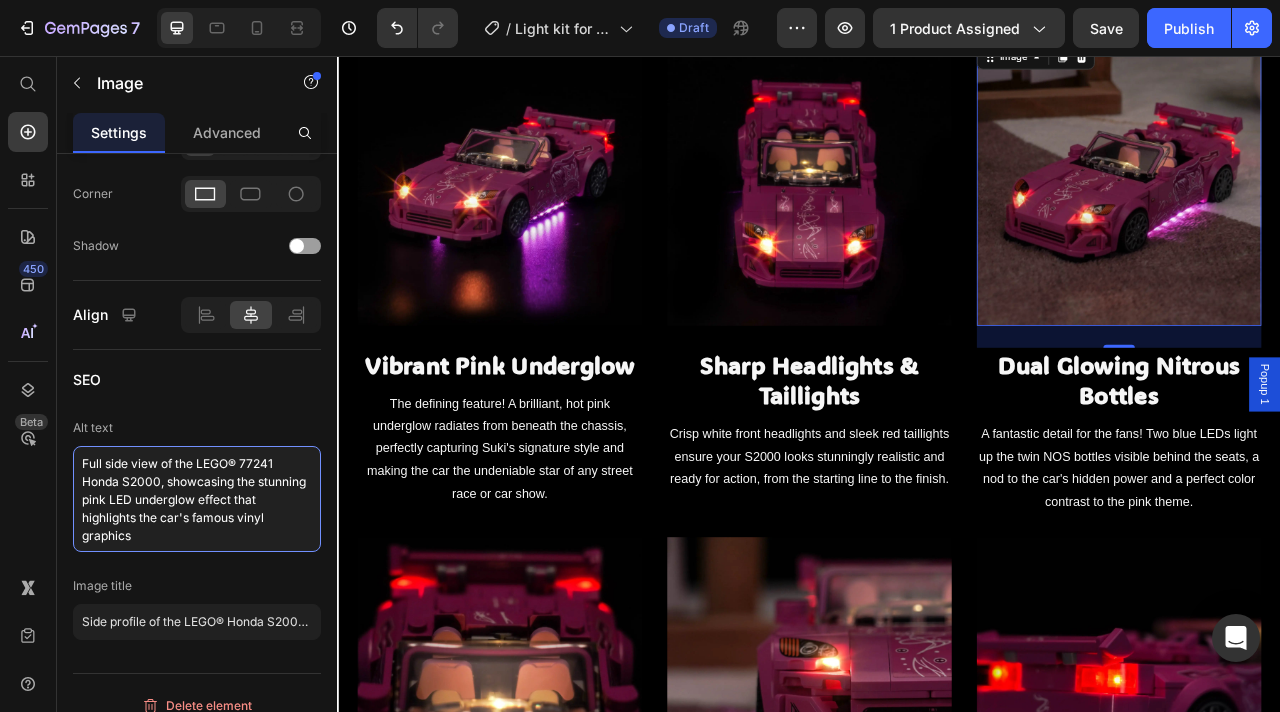 type on "Full side view of the LEGO® 77241 Honda S2000, showcasing the stunning pink LED underglow effect that highlights the car's famous vinyl graphics" 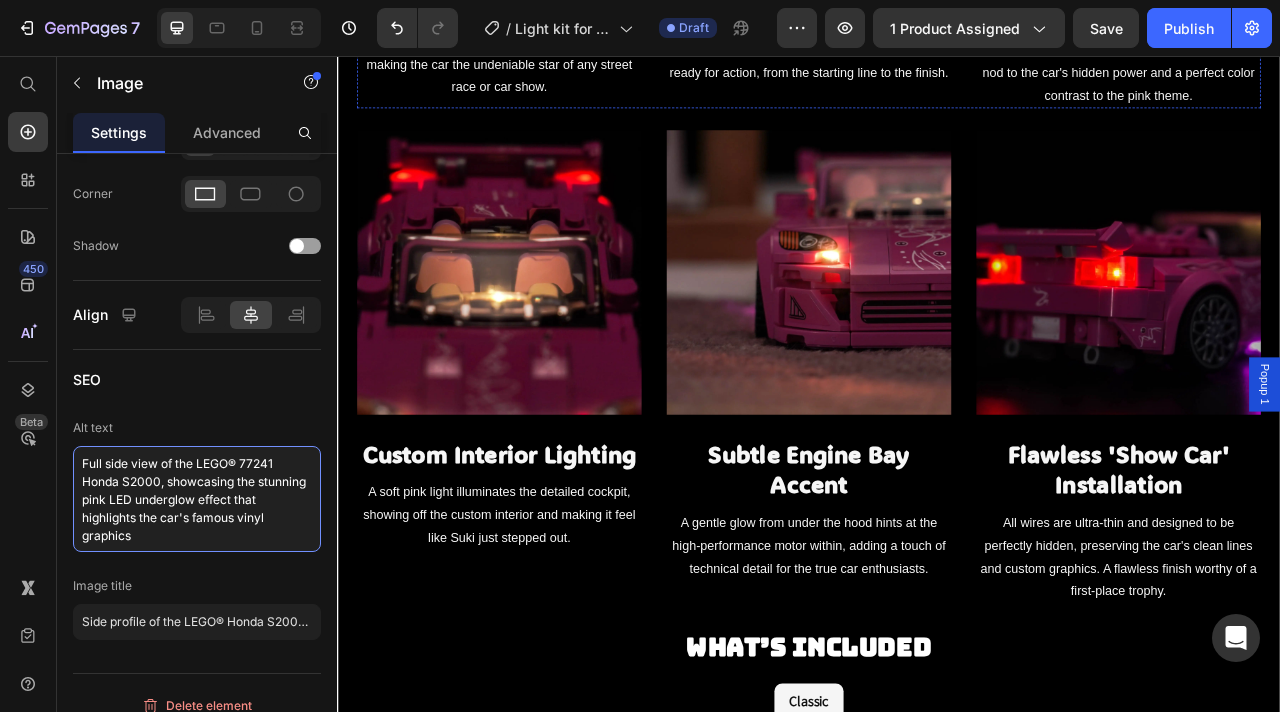 scroll, scrollTop: 2054, scrollLeft: 0, axis: vertical 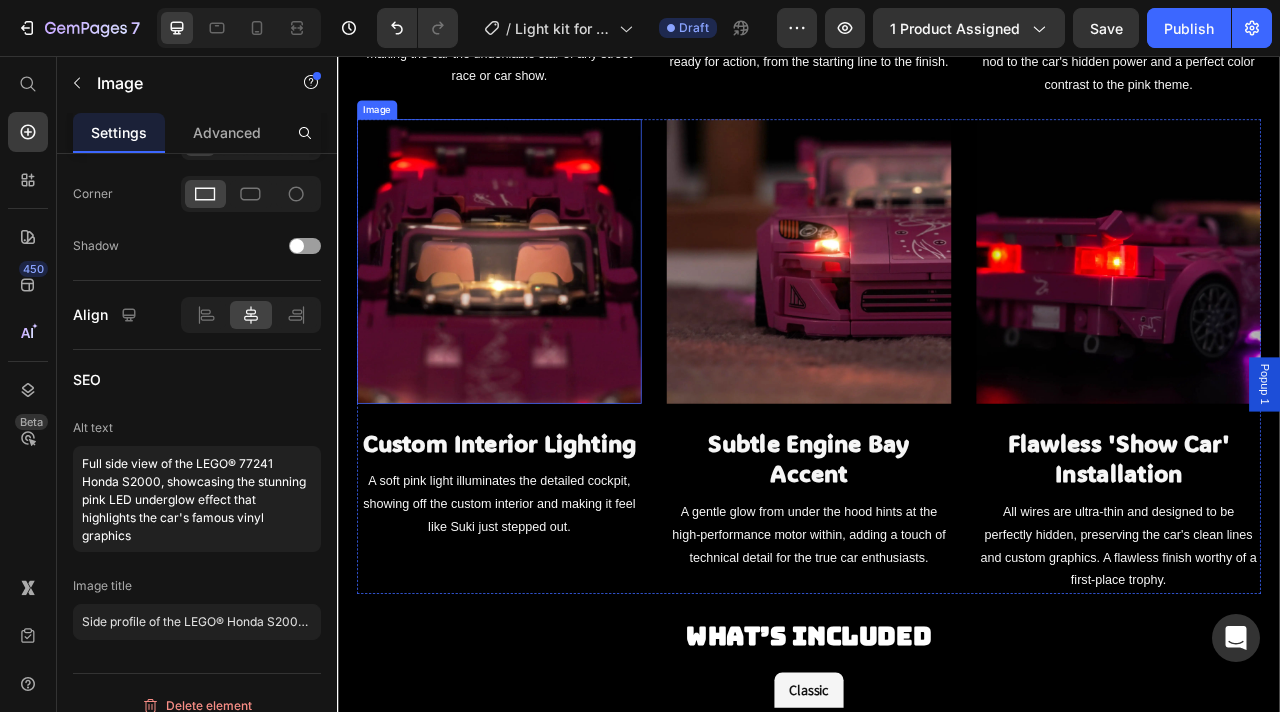 click at bounding box center (543, 317) 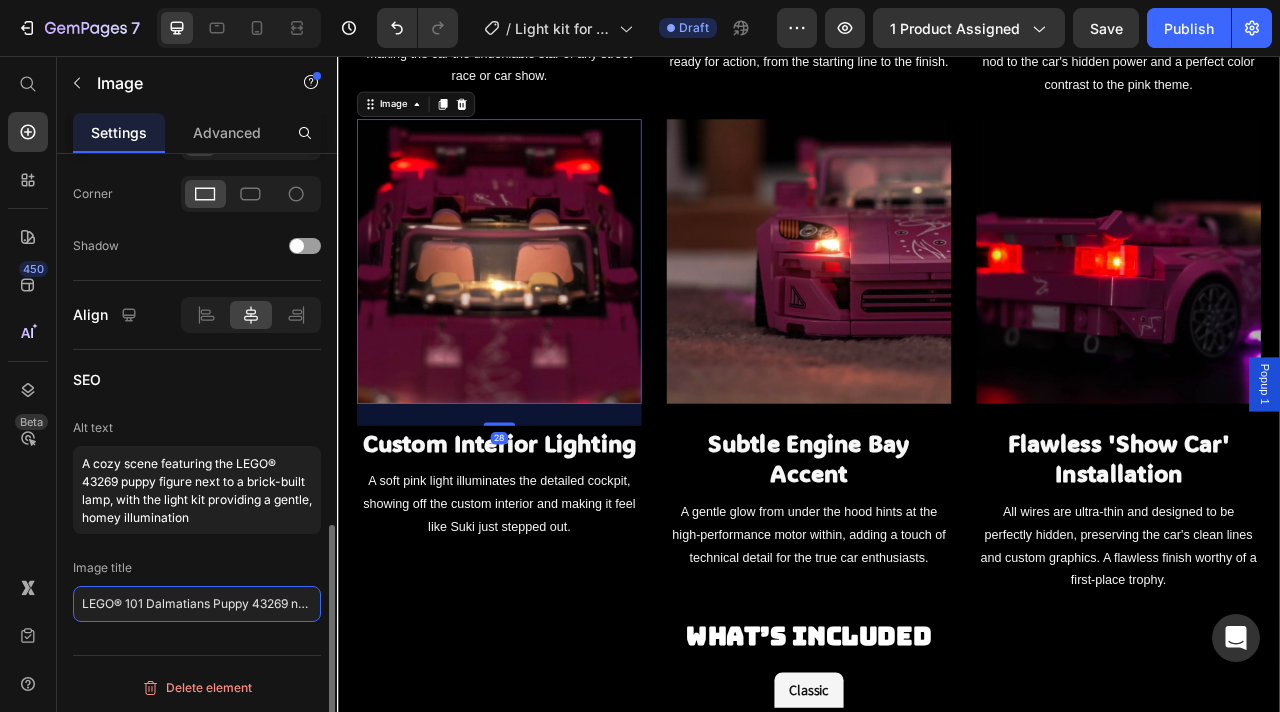 click on "LEGO® 101 Dalmatians Puppy 43269 next to a lit living room lamp" 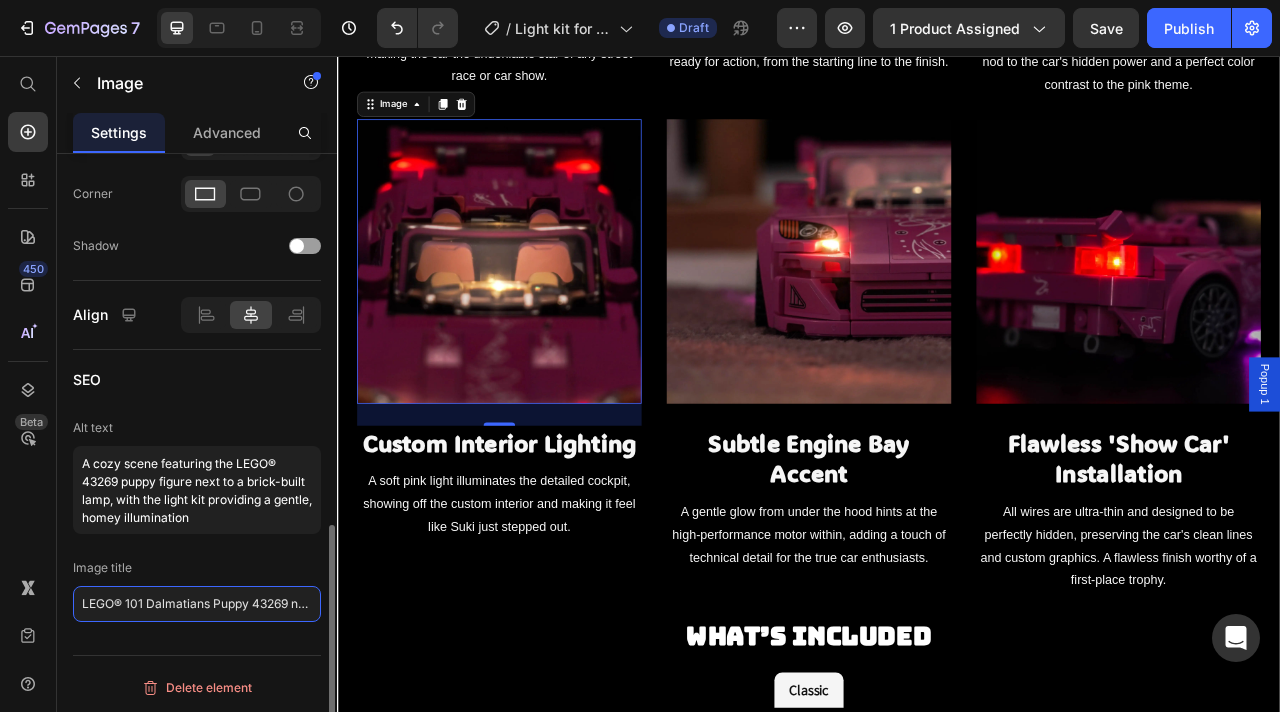 paste on "Rear view of the LEGO® Honda S2000 77241 with lit tail lights" 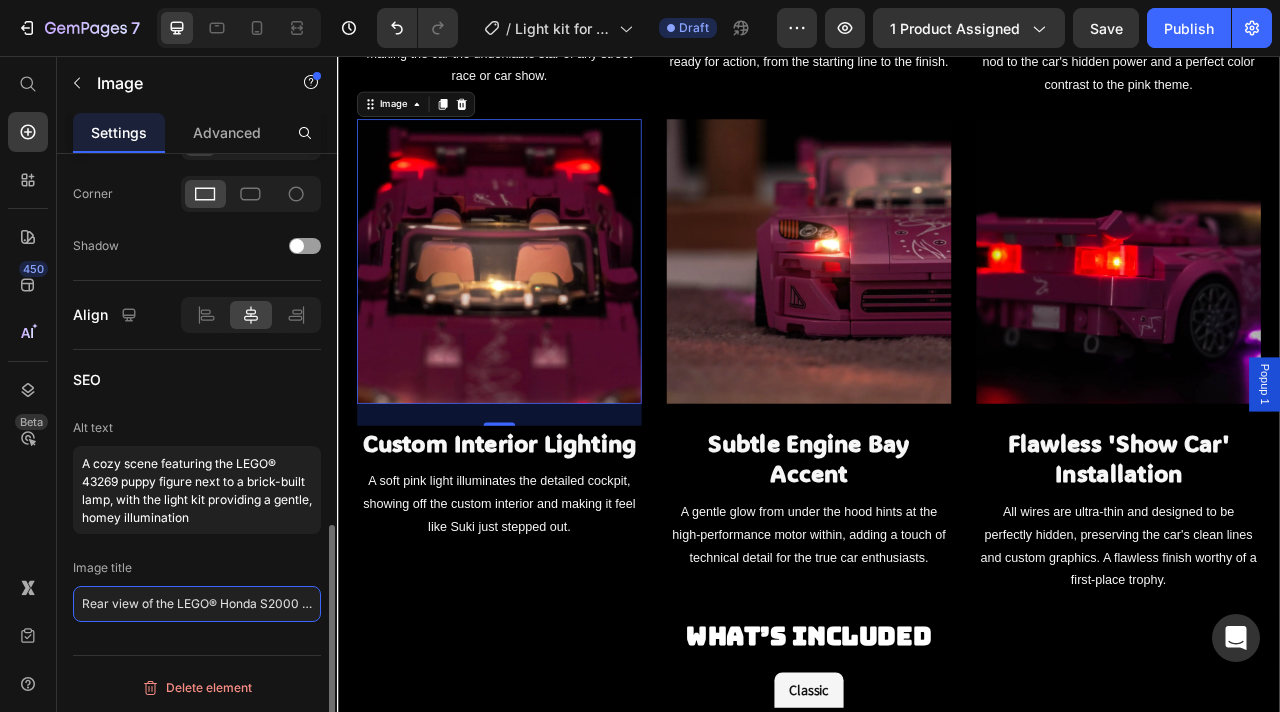scroll, scrollTop: 0, scrollLeft: 117, axis: horizontal 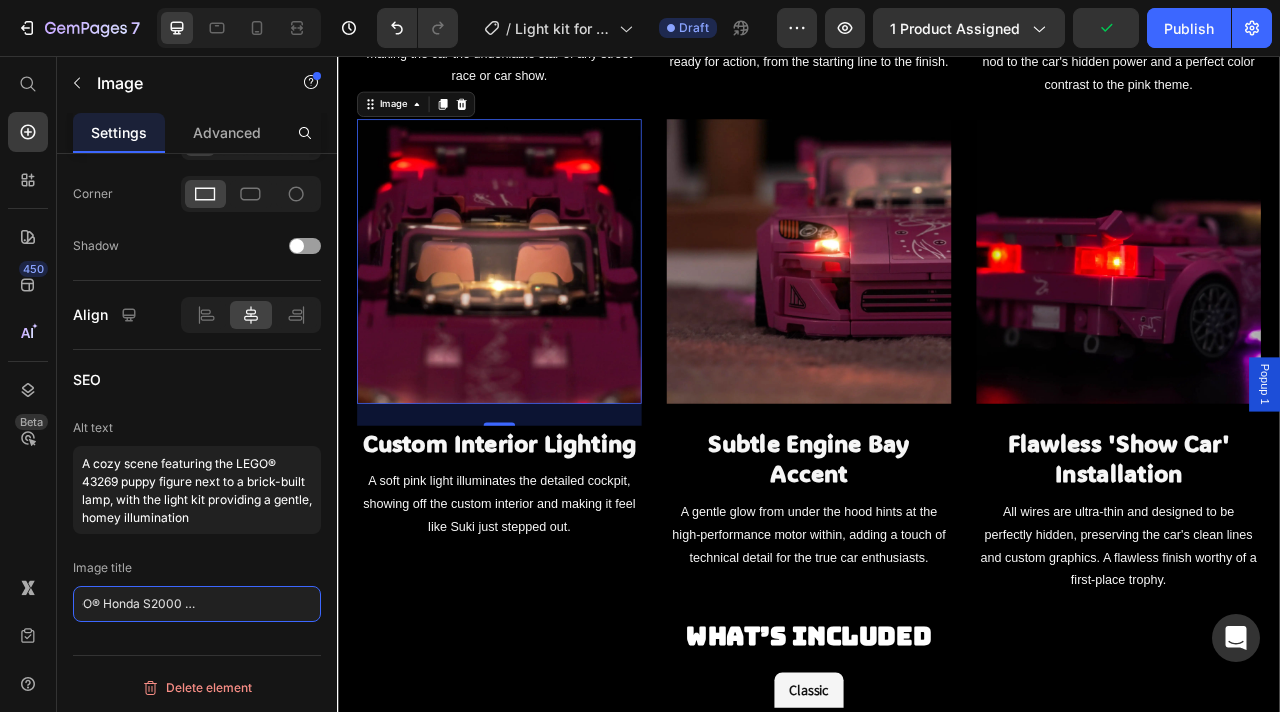 type on "Rear view of the LEGO® Honda S2000 77241 with lit tail lights" 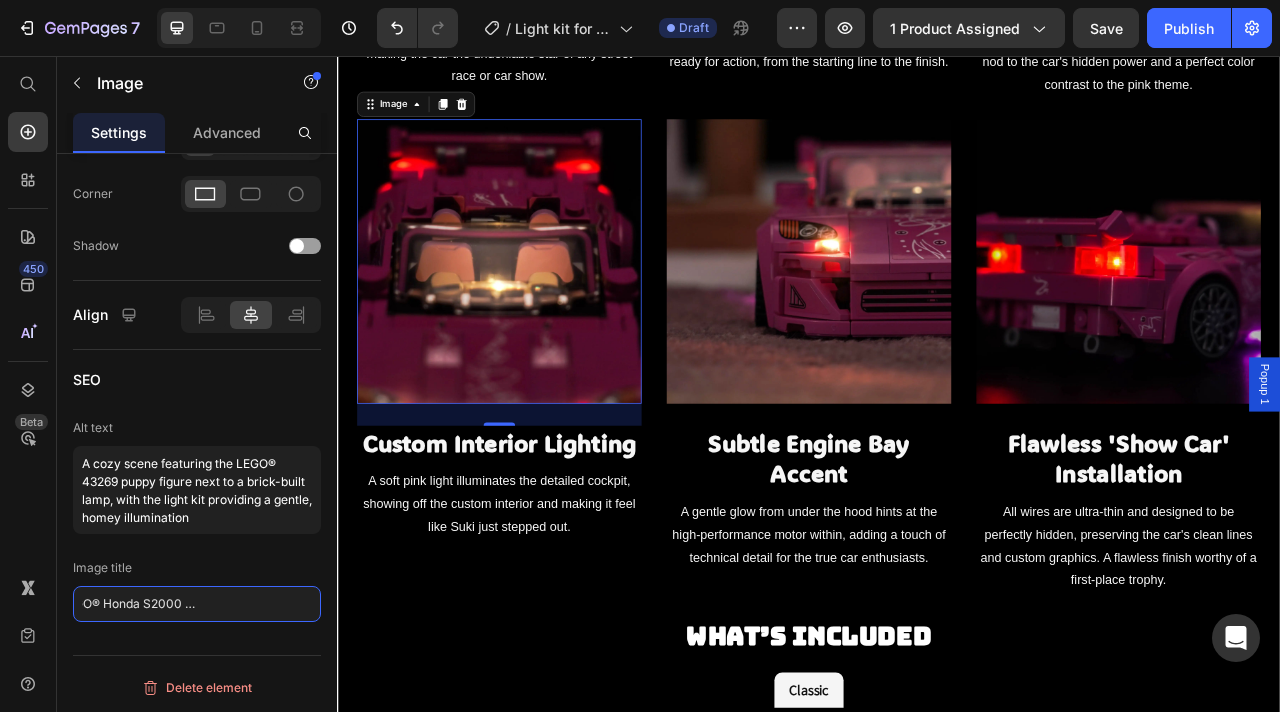 scroll, scrollTop: 0, scrollLeft: 0, axis: both 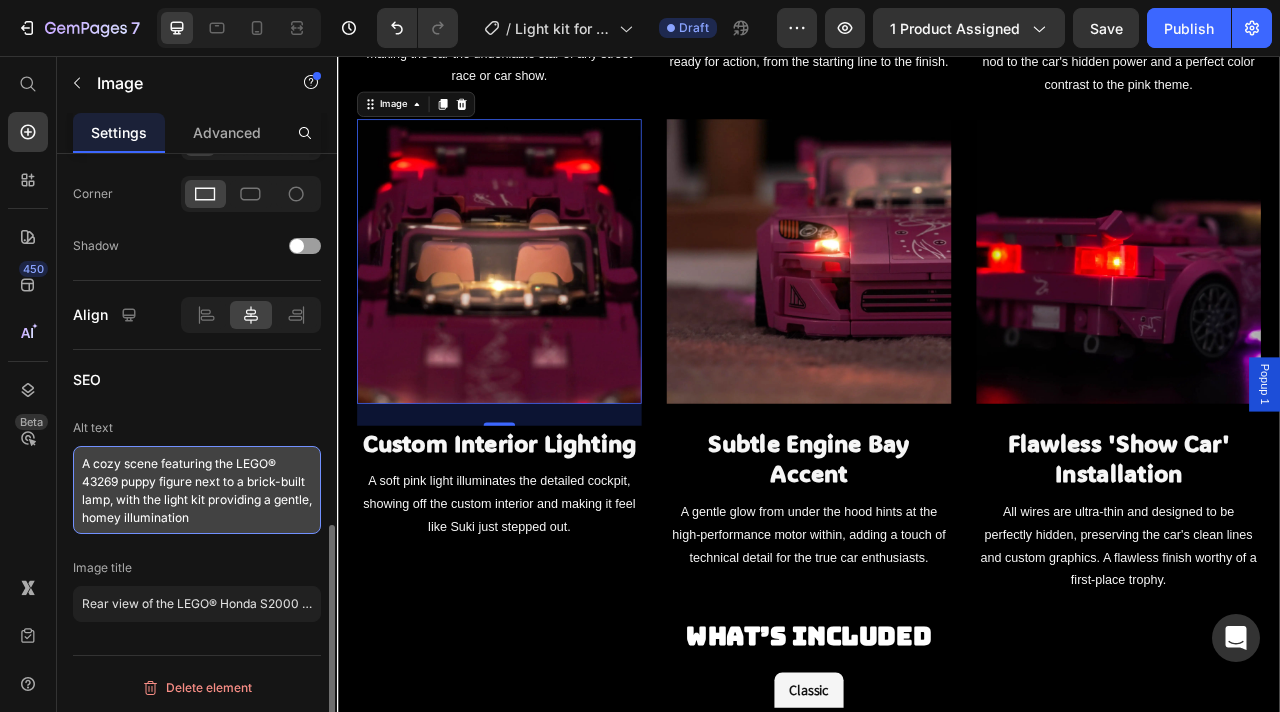 click on "A cozy scene featuring the LEGO® 43269 puppy figure next to a brick-built lamp, with the light kit providing a gentle, homey illumination" at bounding box center (197, 490) 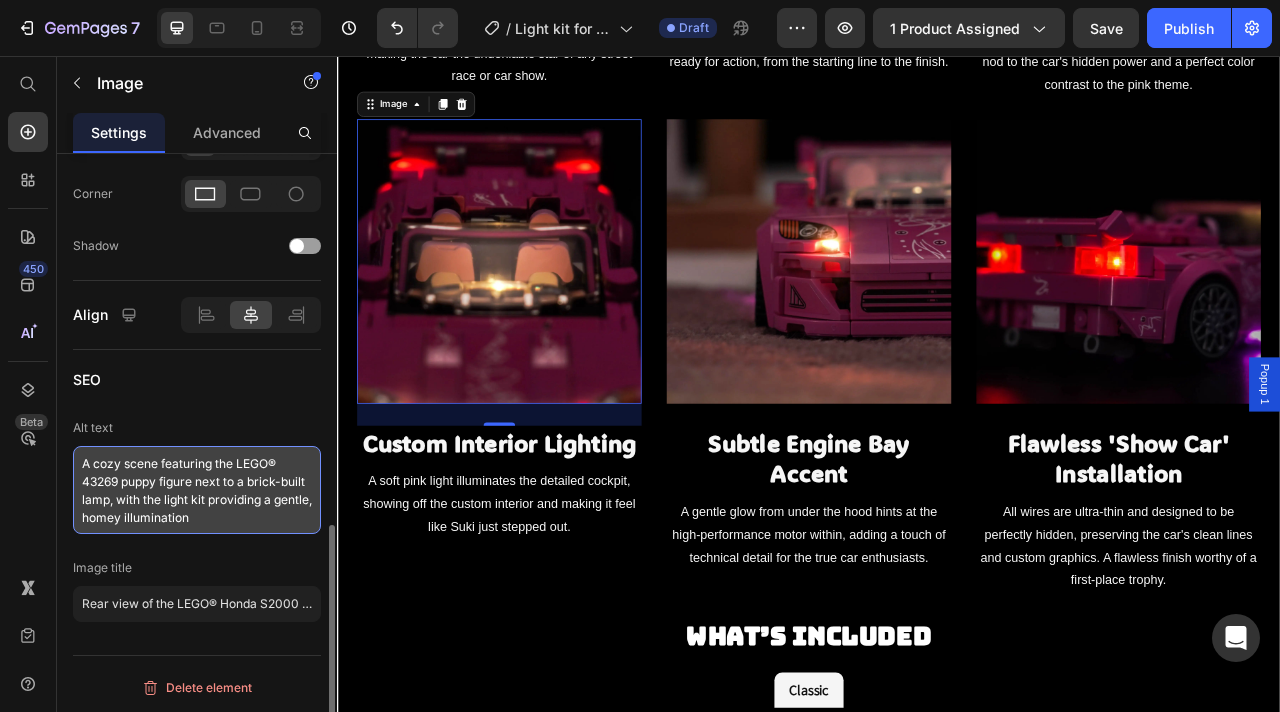 click on "A cozy scene featuring the LEGO® 43269 puppy figure next to a brick-built lamp, with the light kit providing a gentle, homey illumination" at bounding box center (197, 490) 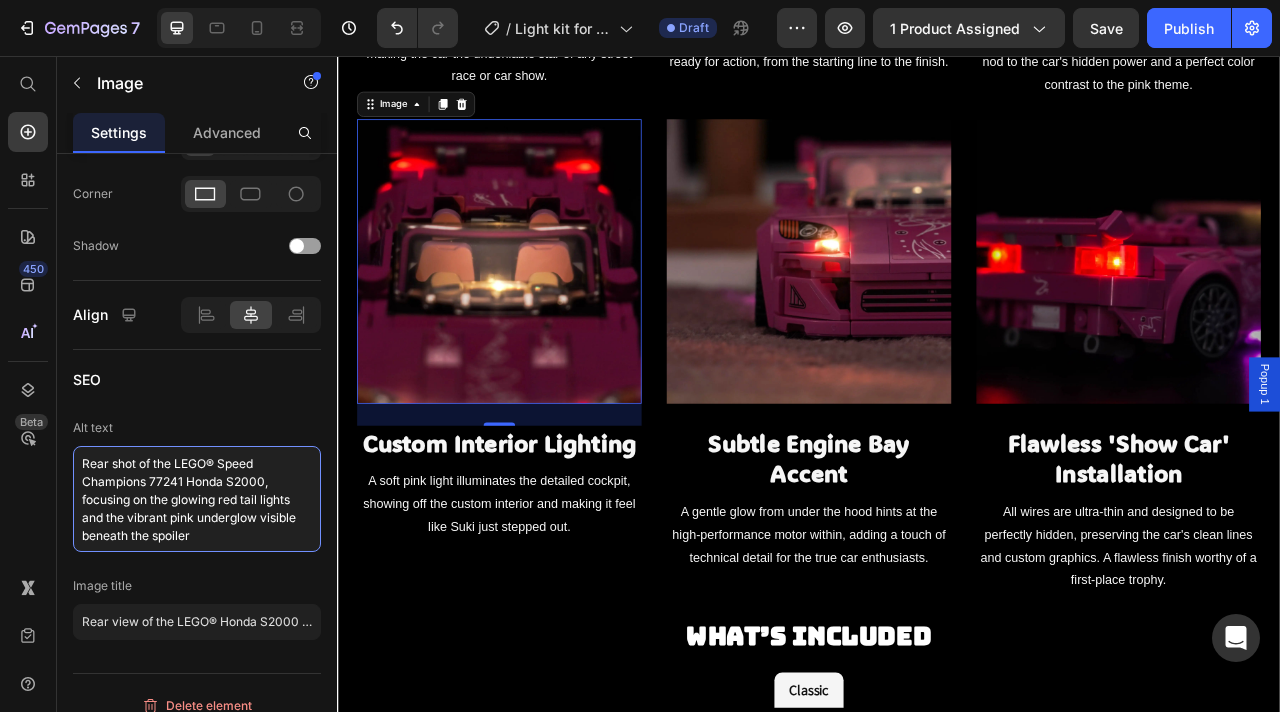 type on "Rear shot of the LEGO® Speed Champions 77241 Honda S2000, focusing on the glowing red tail lights and the vibrant pink underglow visible beneath the spoiler" 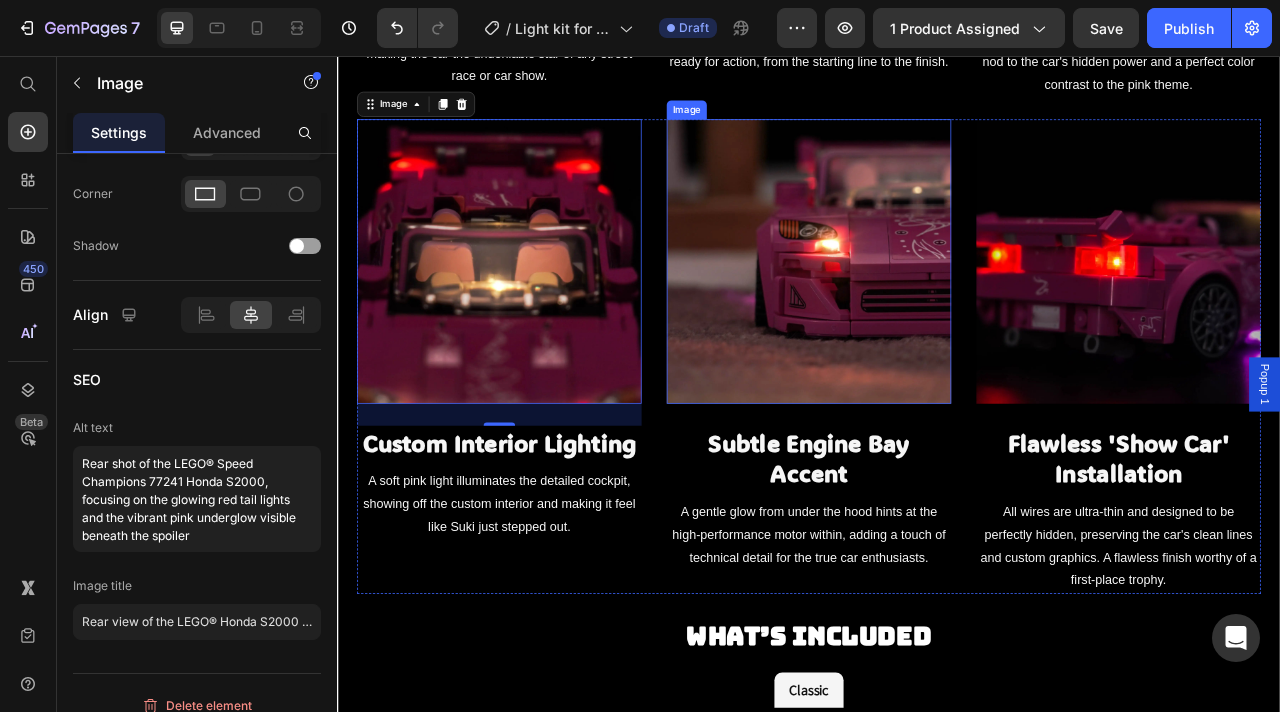 click at bounding box center [937, 317] 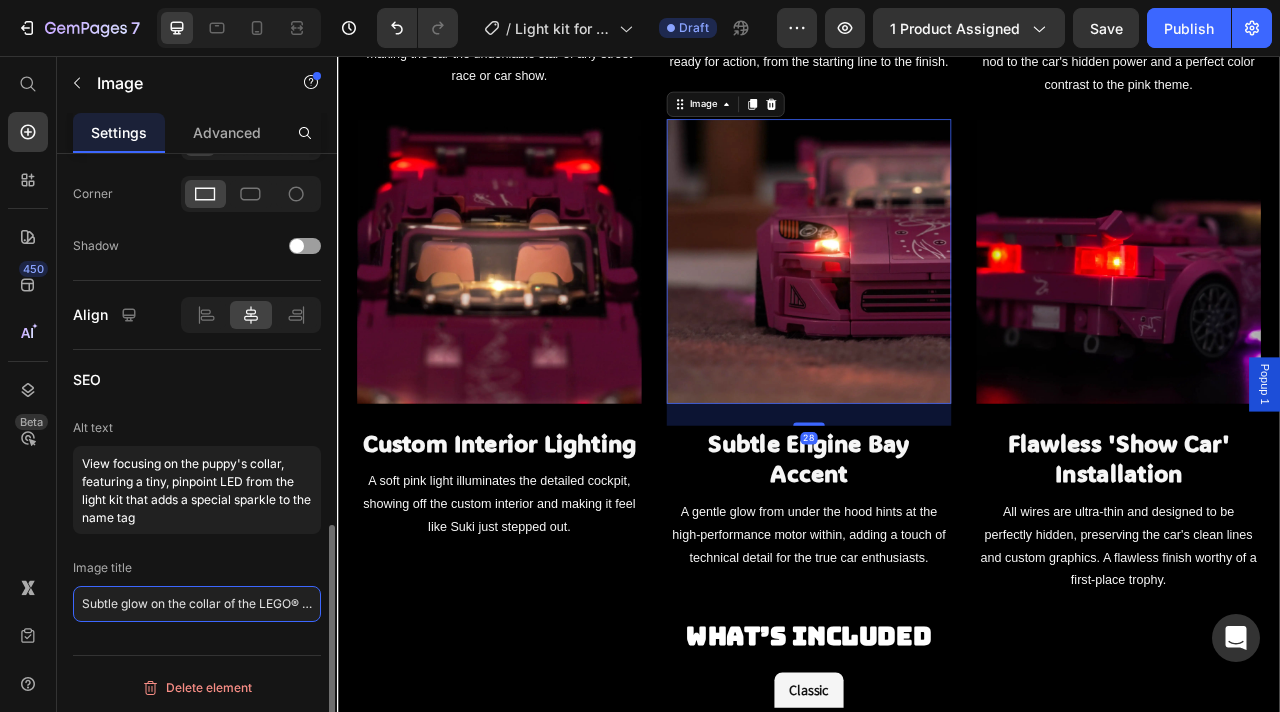 click on "Subtle glow on the collar of the LEGO® 101 Dalmatians Puppy 43269" 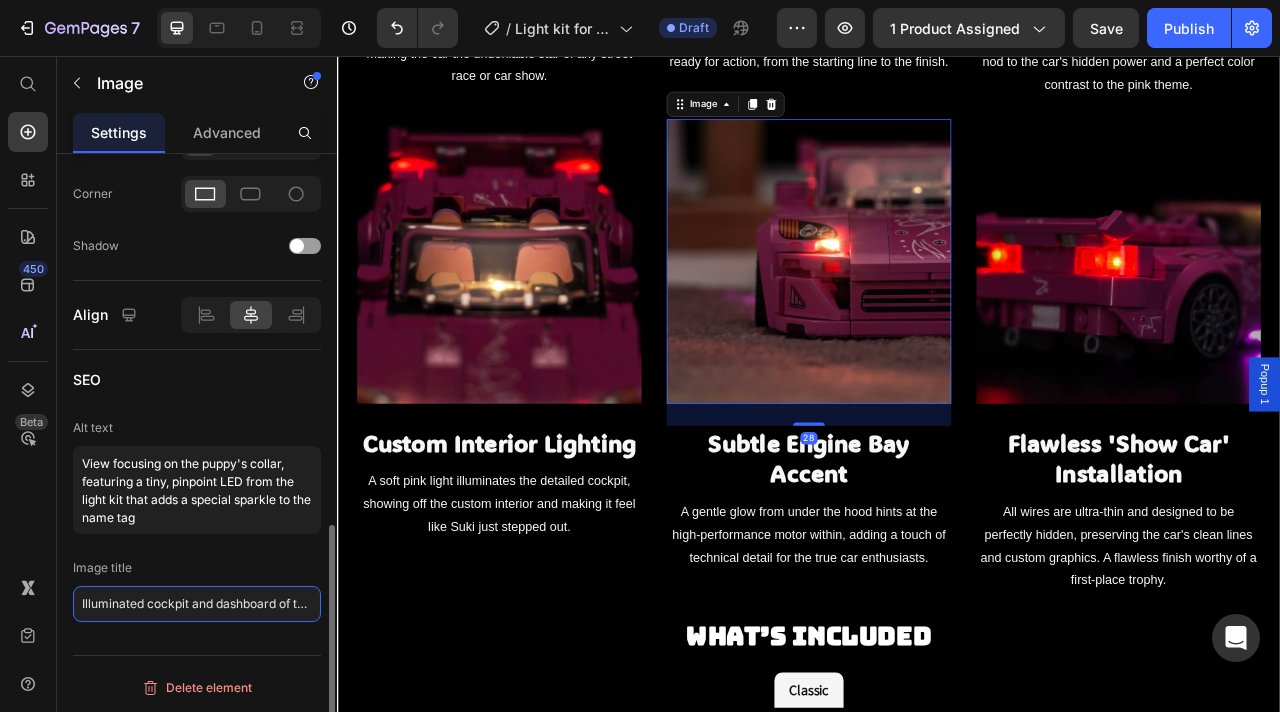 scroll, scrollTop: 0, scrollLeft: 163, axis: horizontal 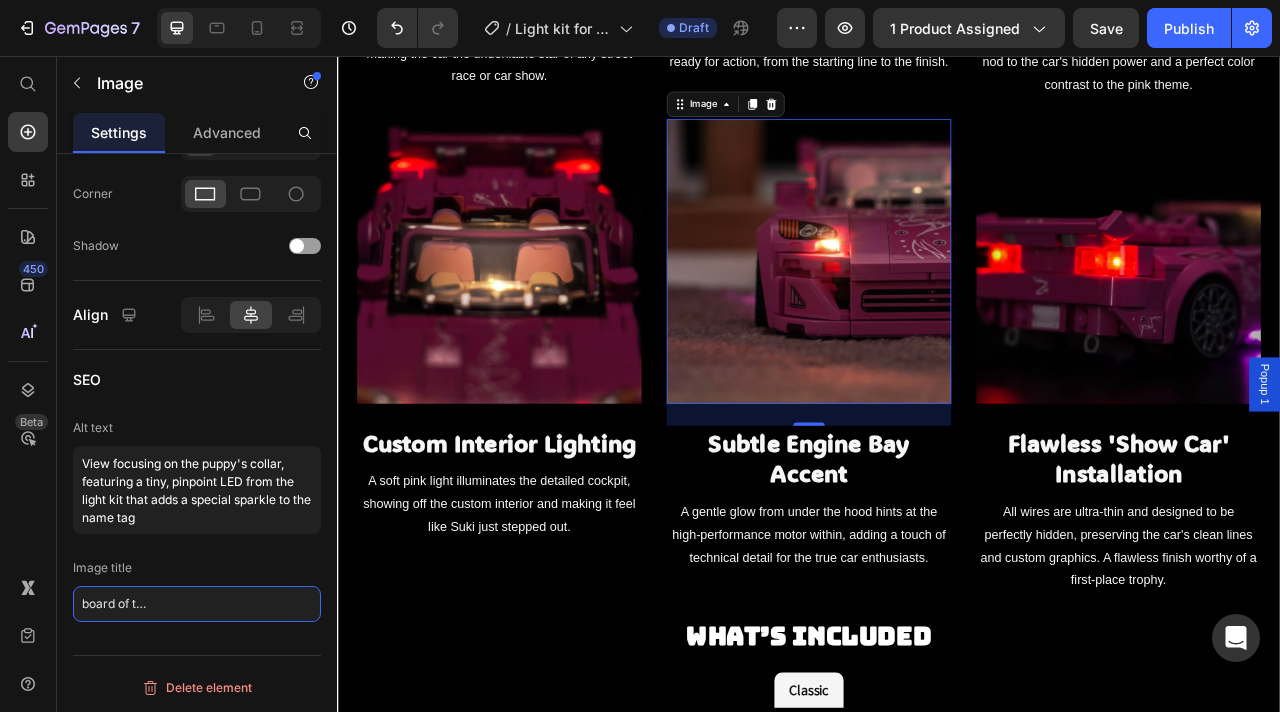 type on "Illuminated cockpit and dashboard of the LEGO® Honda S2000 77241" 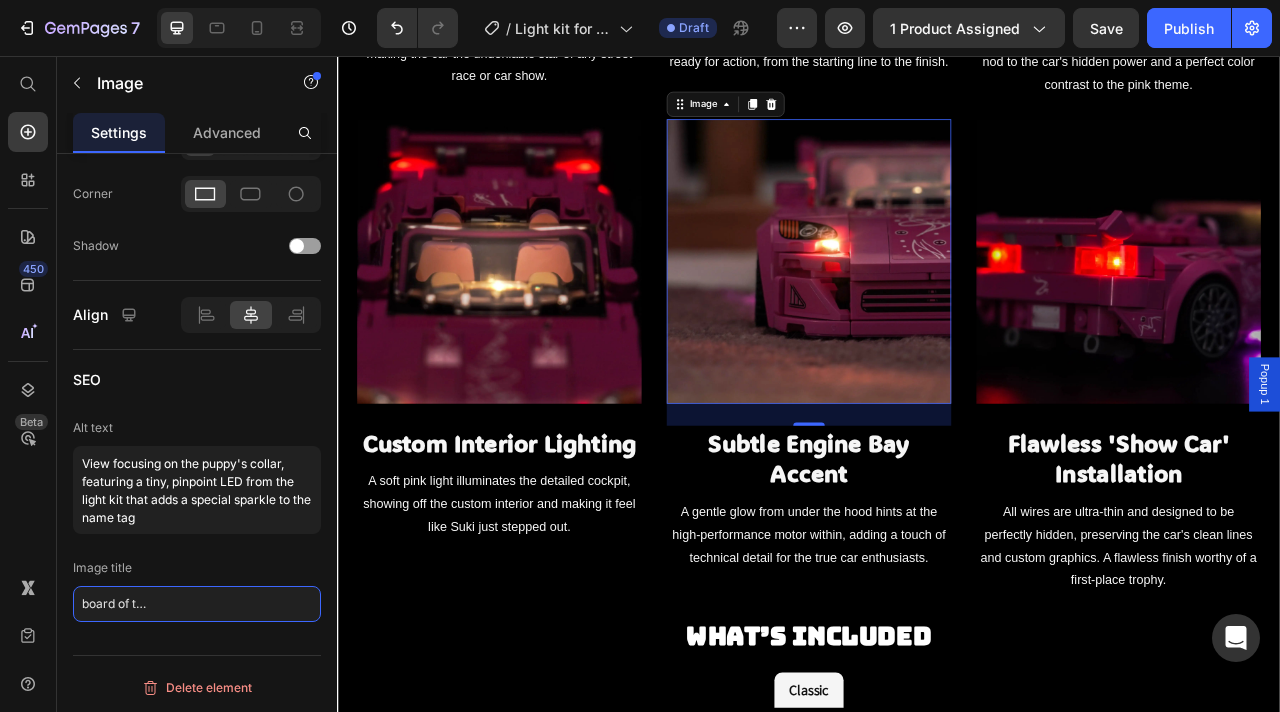 scroll, scrollTop: 0, scrollLeft: 0, axis: both 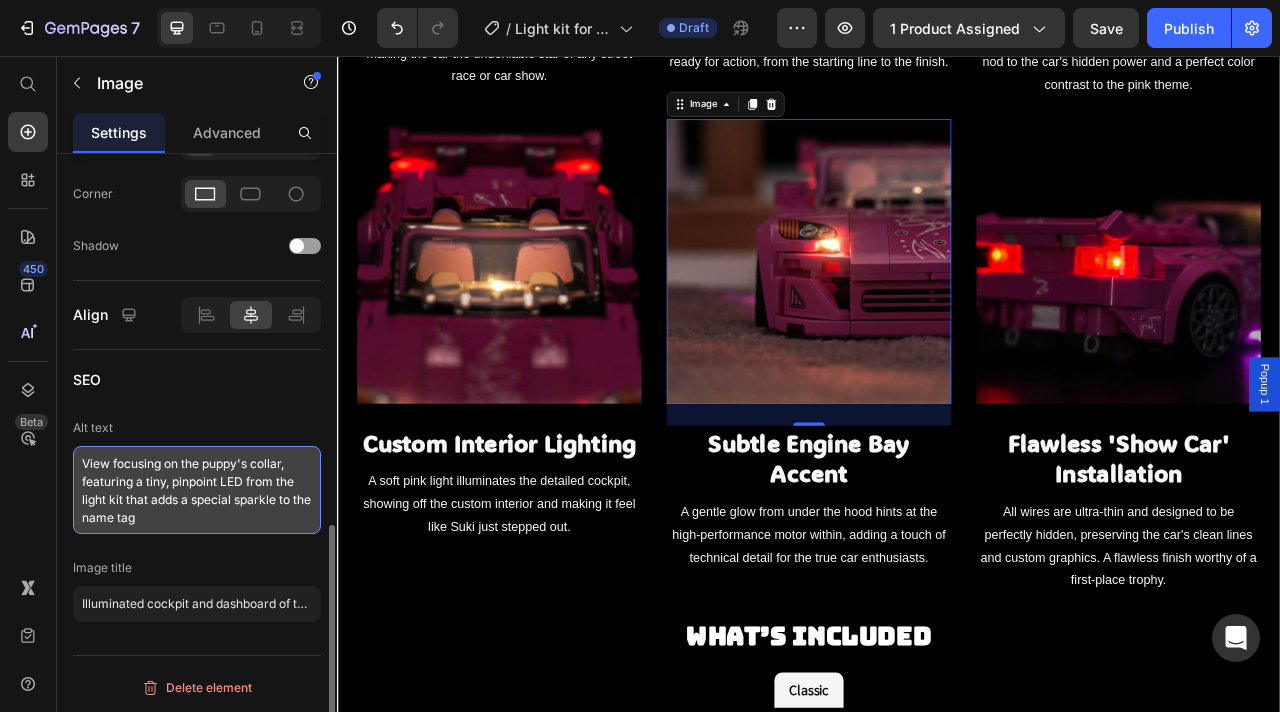 click on "View focusing on the puppy's collar, featuring a tiny, pinpoint LED from the light kit that adds a special sparkle to the name tag" at bounding box center (197, 490) 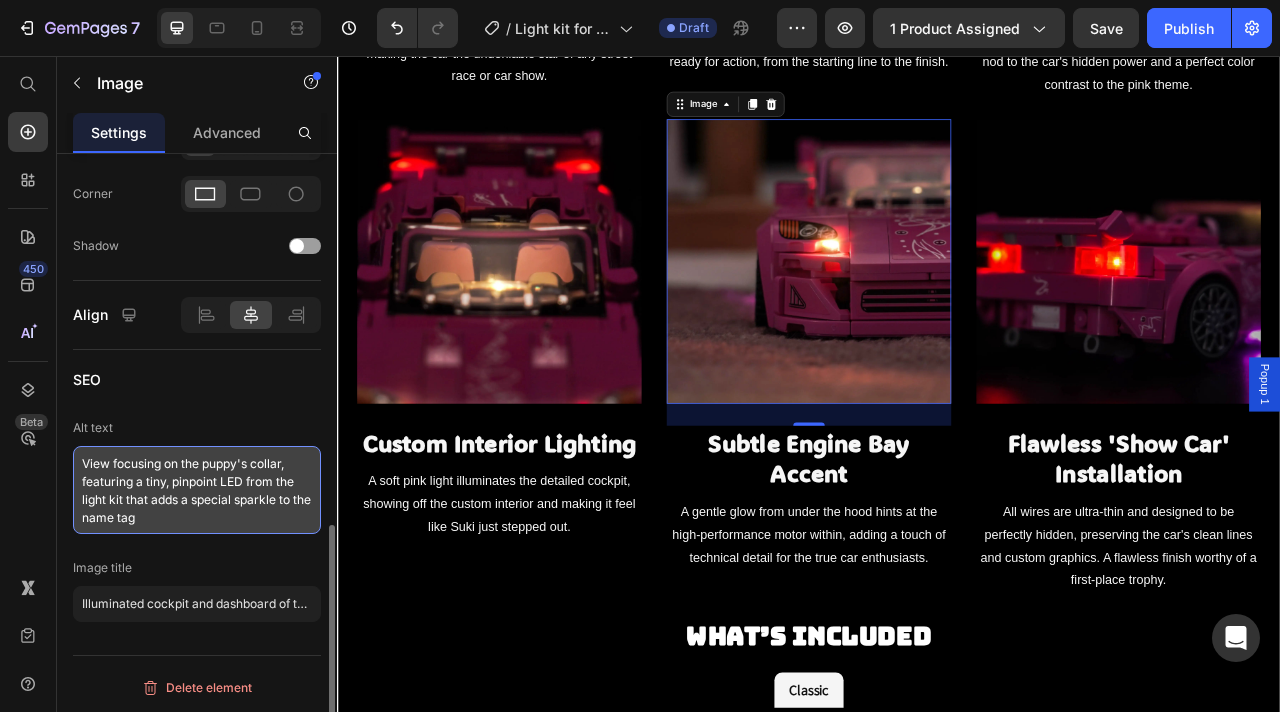 click on "View focusing on the puppy's collar, featuring a tiny, pinpoint LED from the light kit that adds a special sparkle to the name tag" at bounding box center [197, 490] 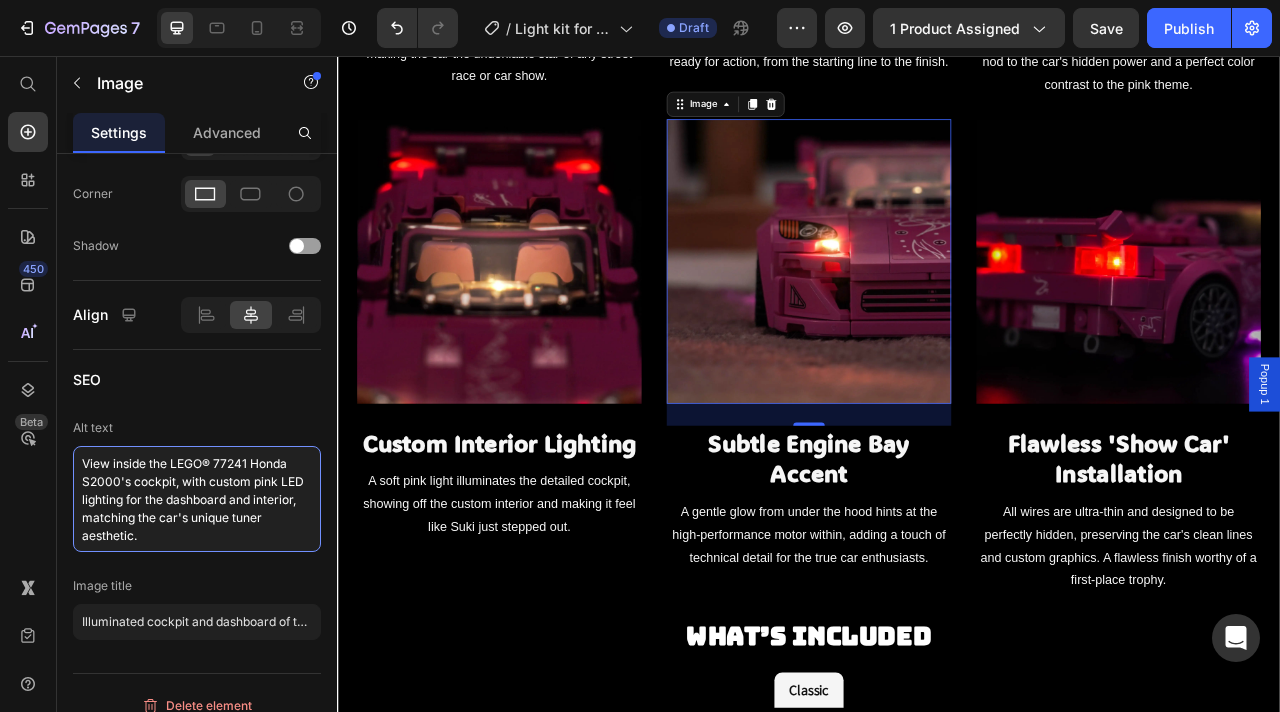 type on "View inside the LEGO® 77241 Honda S2000's cockpit, with custom pink LED lighting for the dashboard and interior, matching the car's unique tuner aesthetic." 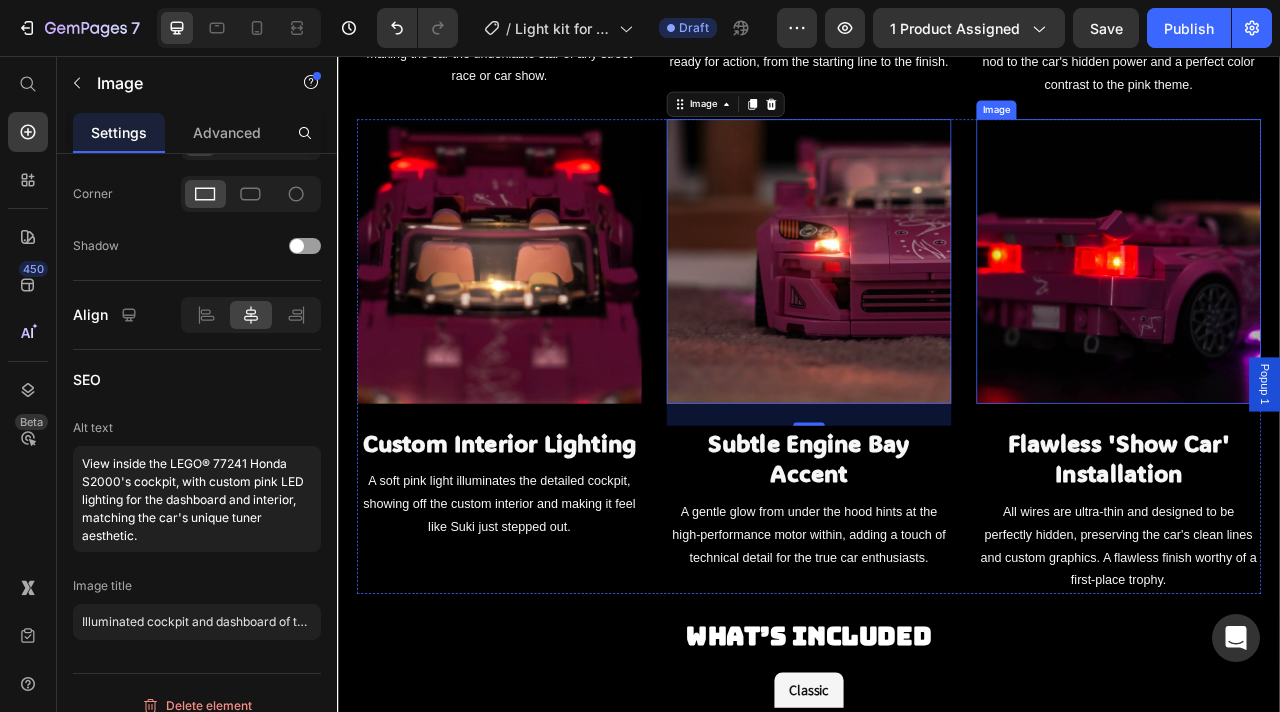click at bounding box center [1331, 317] 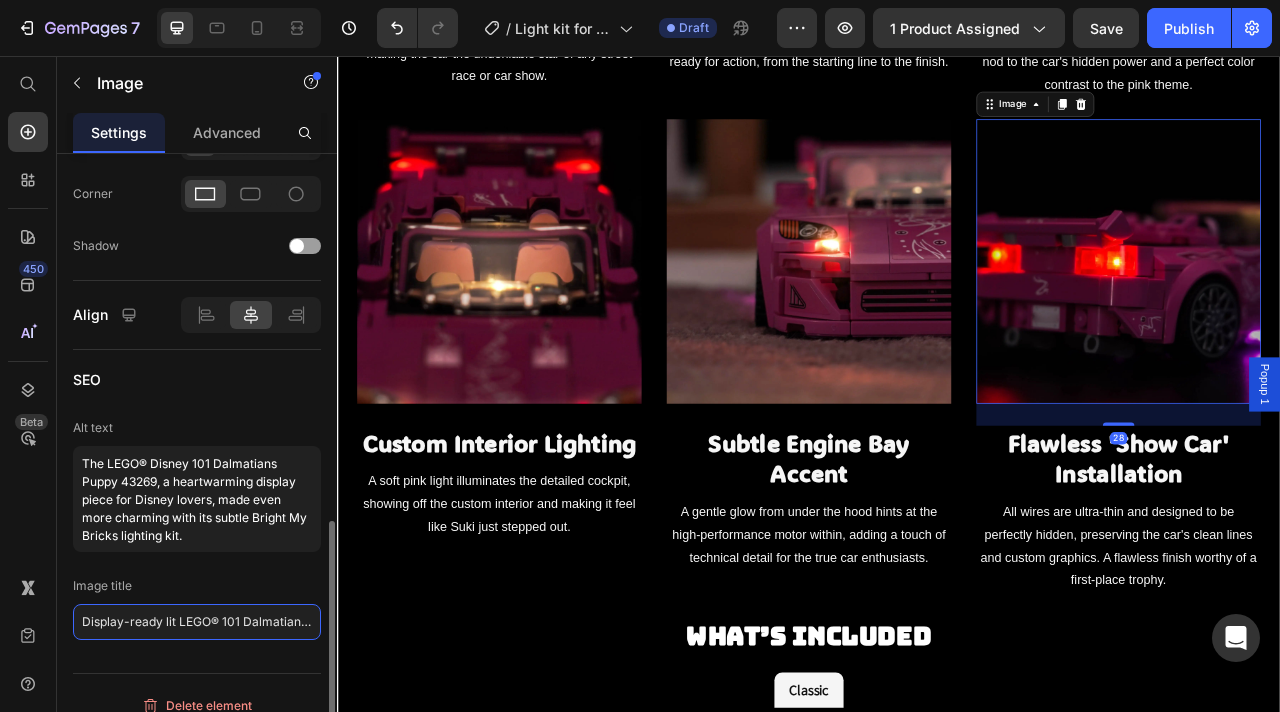 click on "Display-ready lit LEGO® 101 Dalmatians Puppy 43269 for Disney fans" 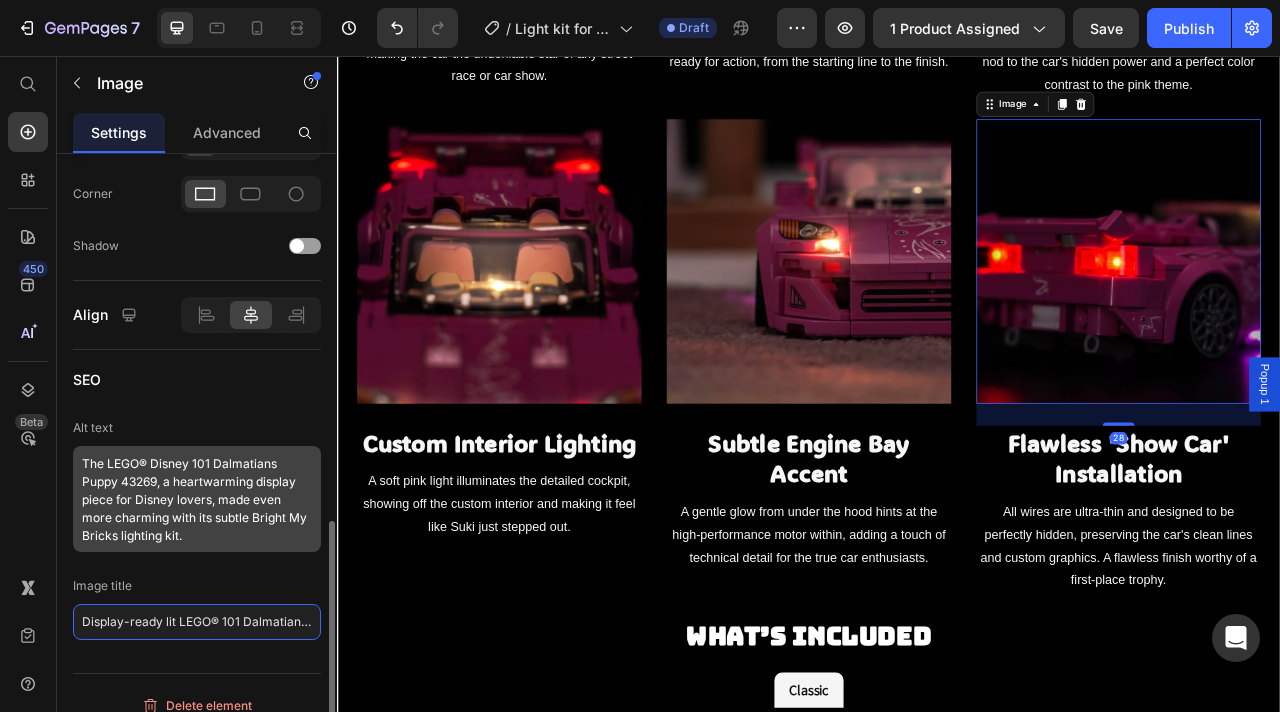 paste on "Honda S2000 77241 for Fast & Furious" 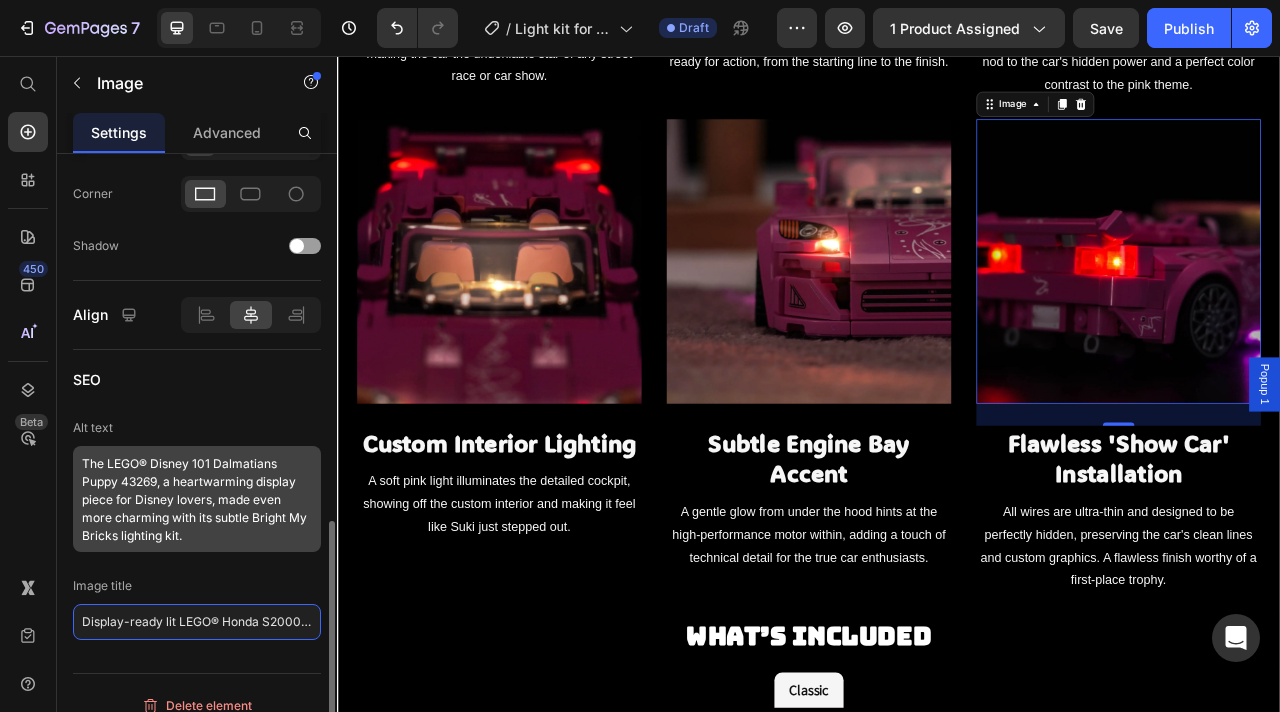 scroll, scrollTop: 0, scrollLeft: 154, axis: horizontal 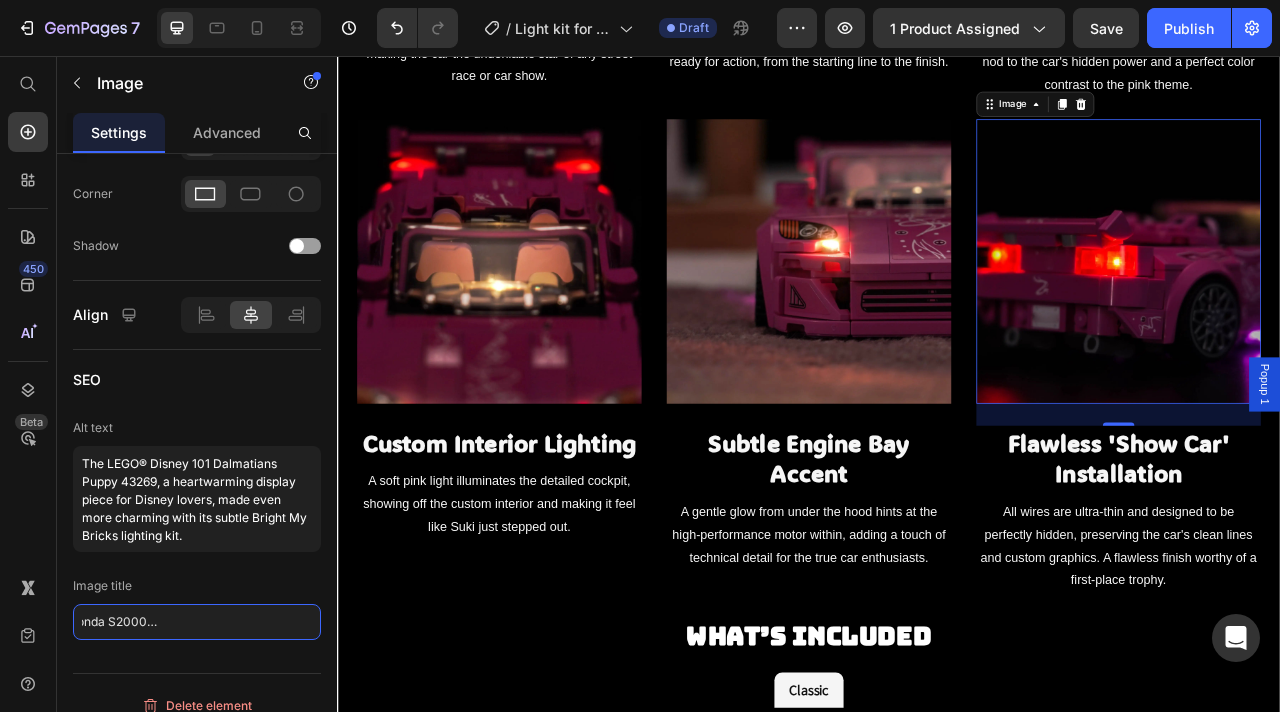 type on "Display-ready lit LEGO® Honda S2000 77241 for Fast & Furious fans" 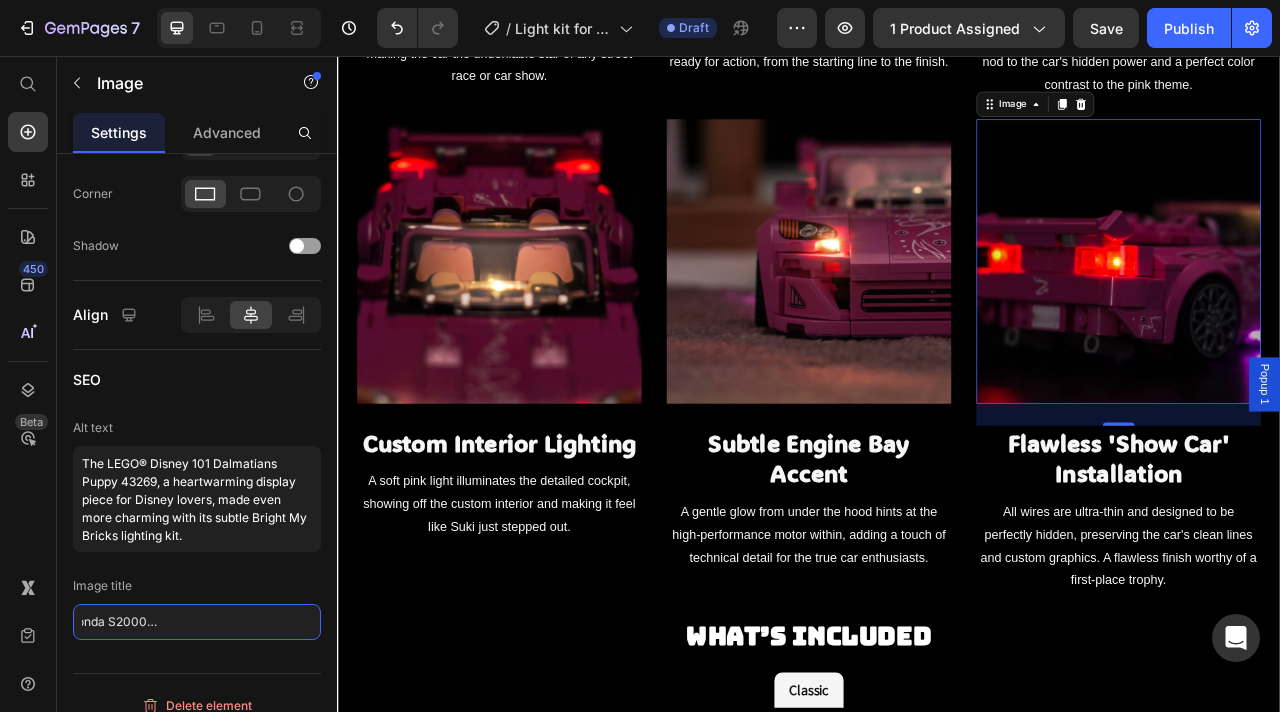 scroll, scrollTop: 0, scrollLeft: 0, axis: both 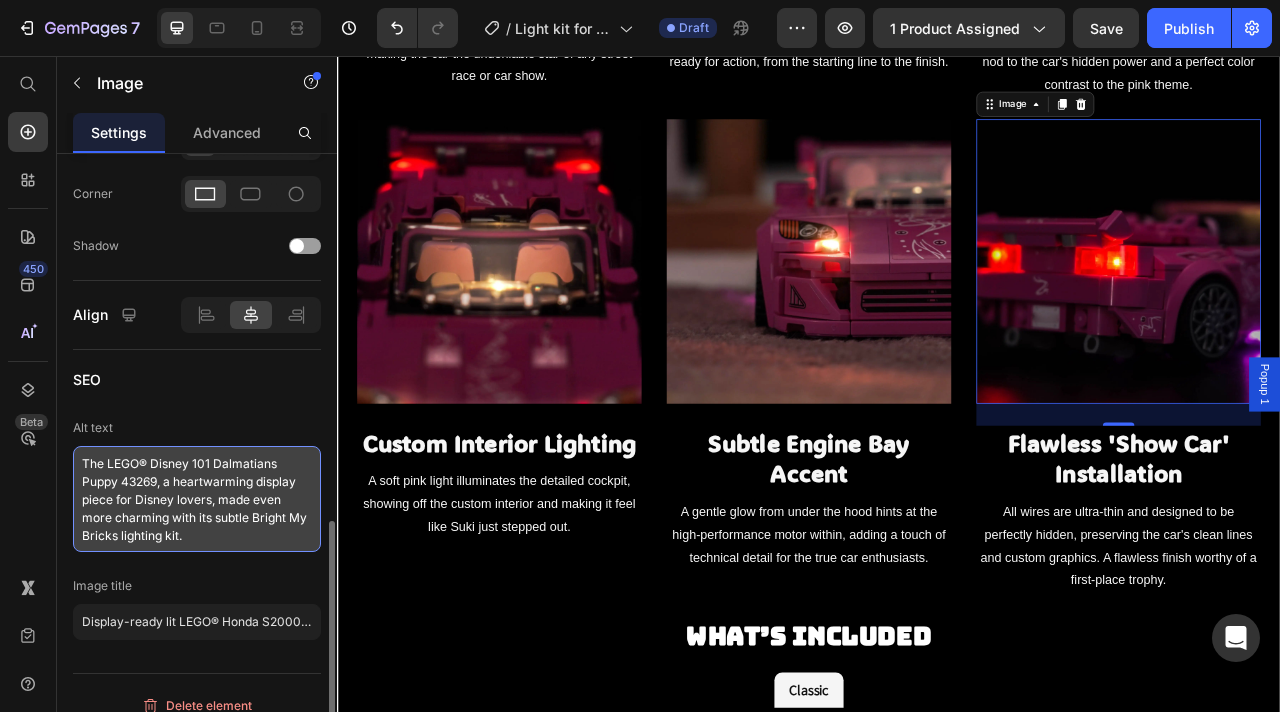 click on "The LEGO® Disney 101 Dalmatians Puppy 43269, a heartwarming display piece for Disney lovers, made even more charming with its subtle Bright My Bricks lighting kit." at bounding box center [197, 499] 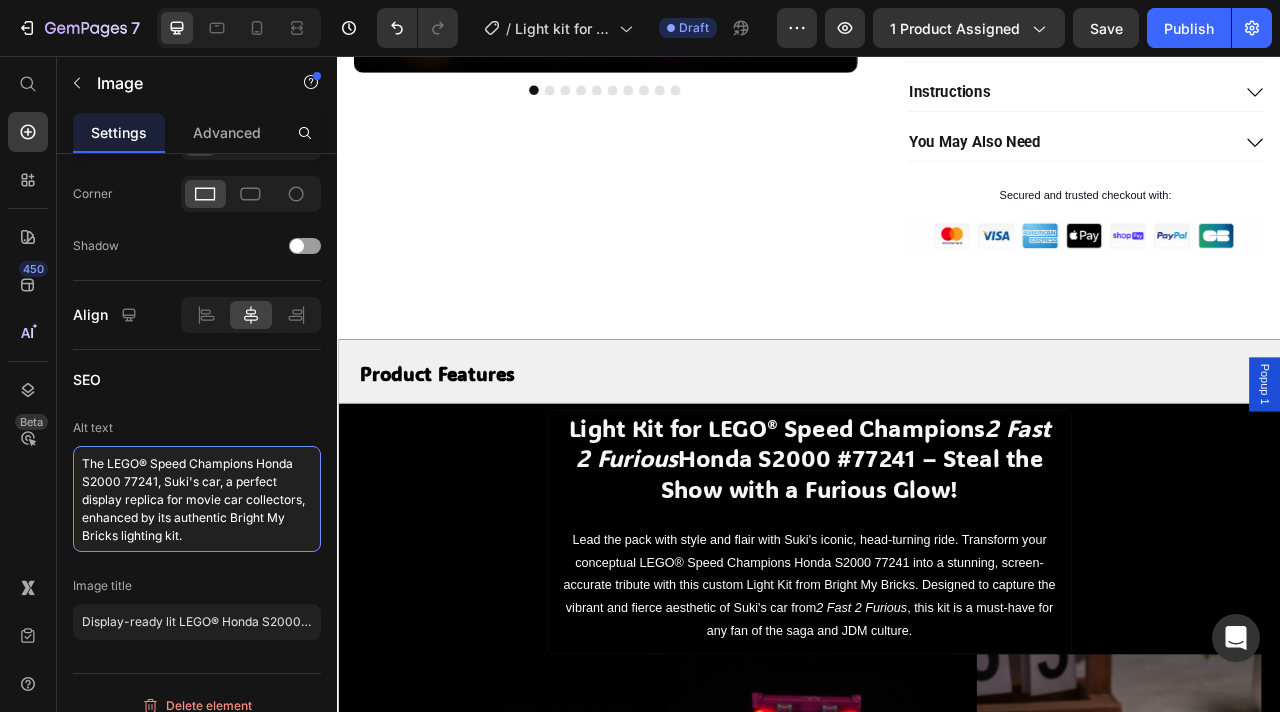scroll, scrollTop: 0, scrollLeft: 0, axis: both 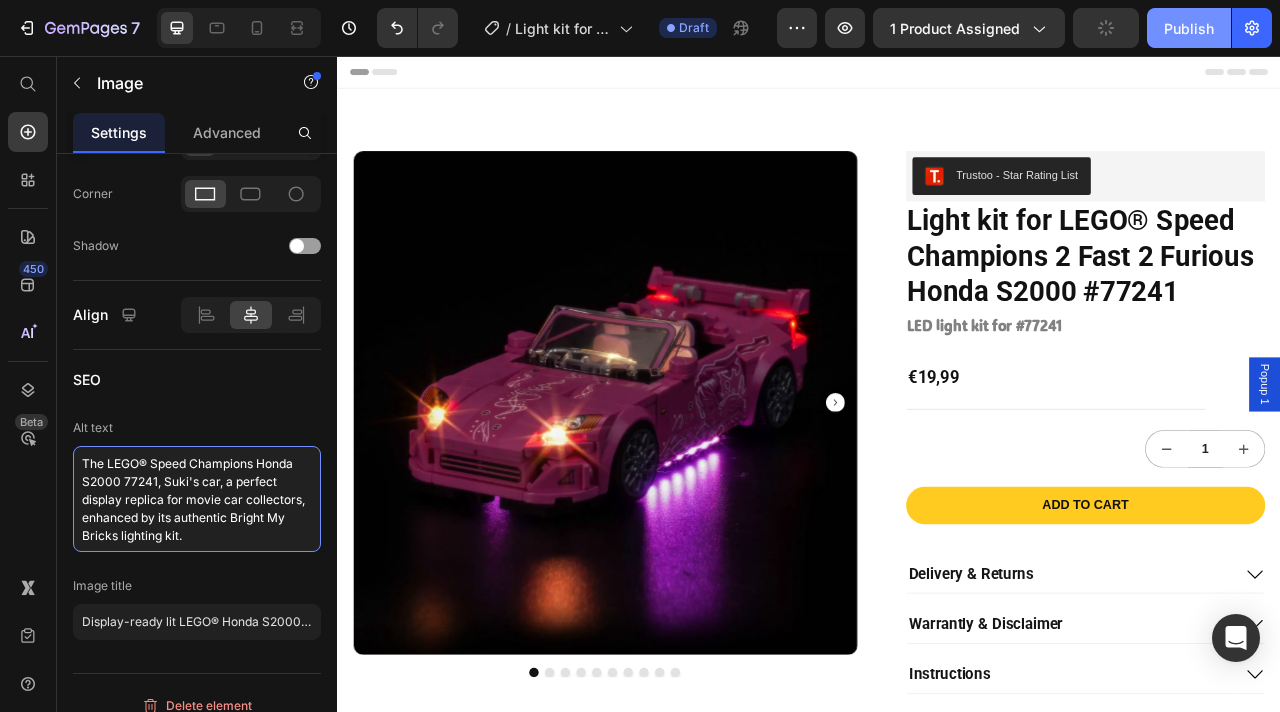 type on "The LEGO® Speed Champions Honda S2000 77241, Suki's car, a perfect display replica for movie car collectors, enhanced by its authentic Bright My Bricks lighting kit." 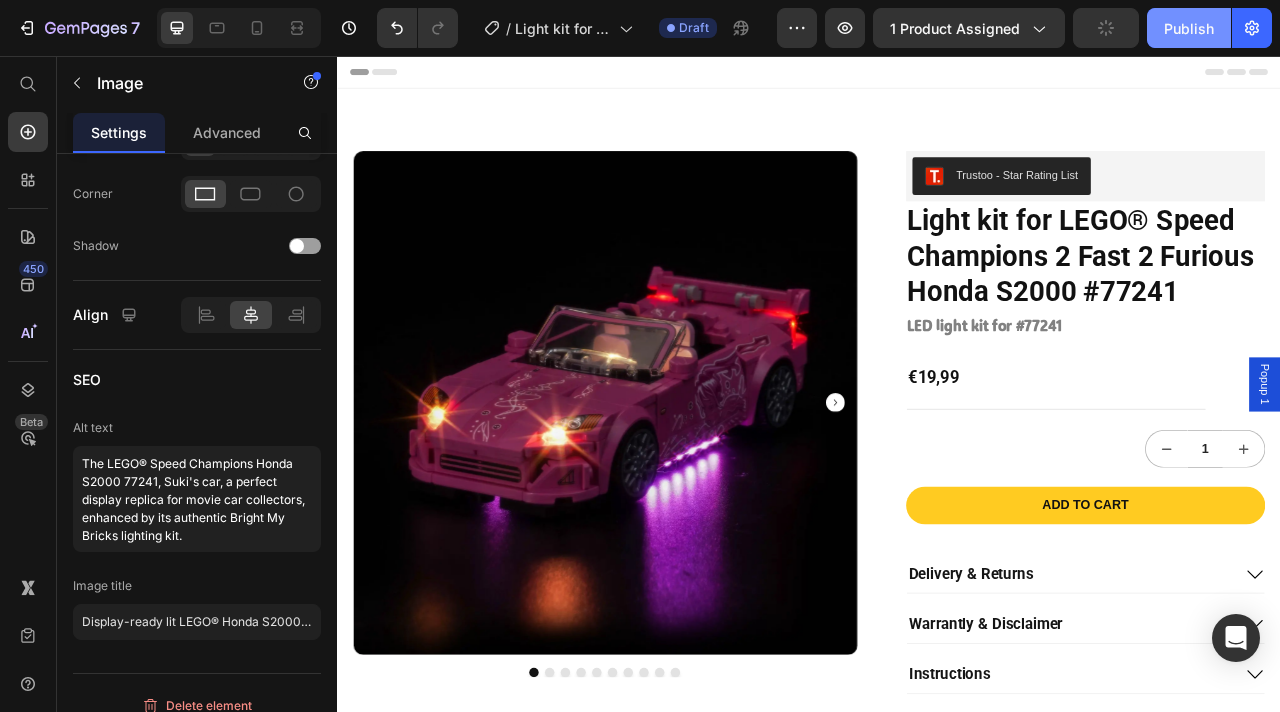 click on "Publish" at bounding box center (1189, 28) 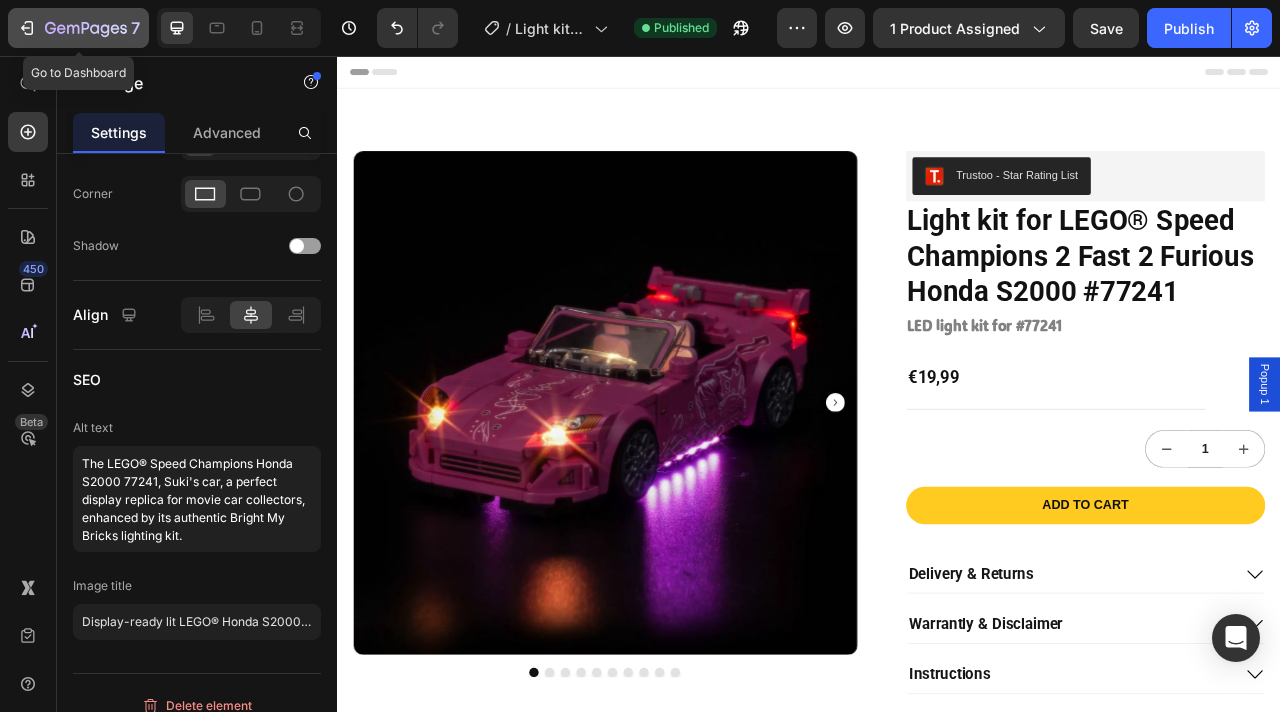 click on "7" 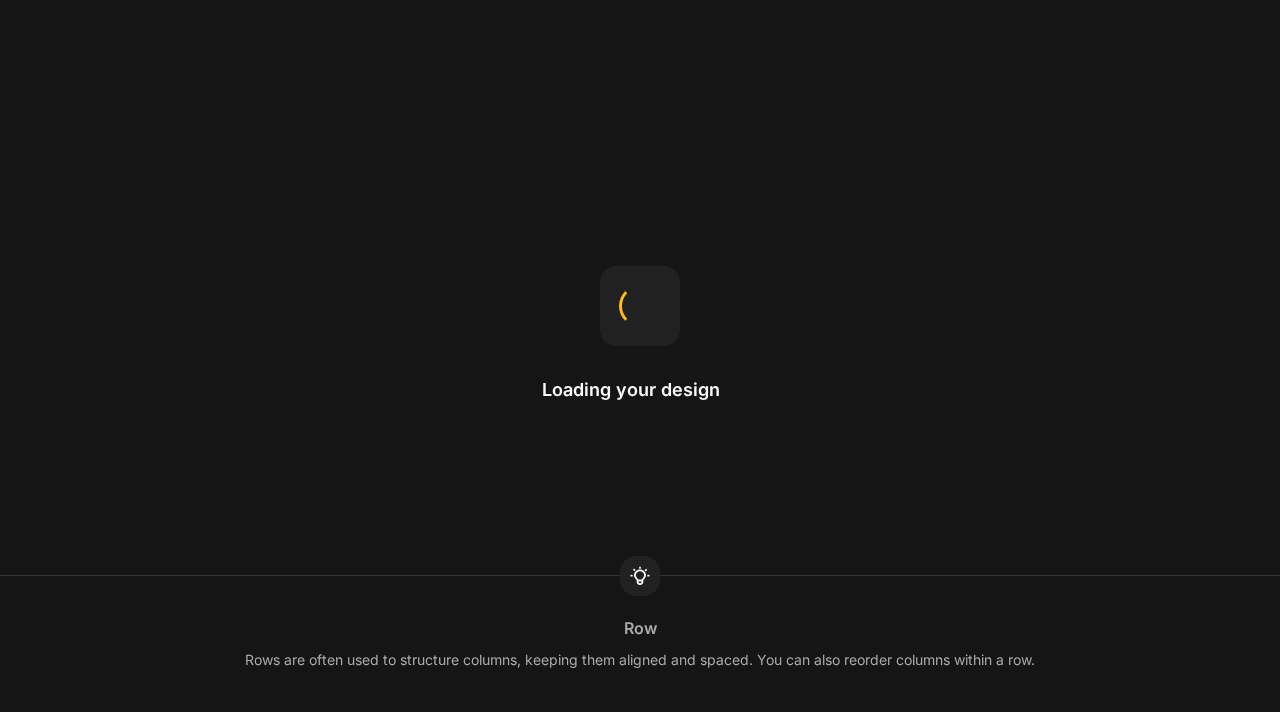 scroll, scrollTop: 0, scrollLeft: 0, axis: both 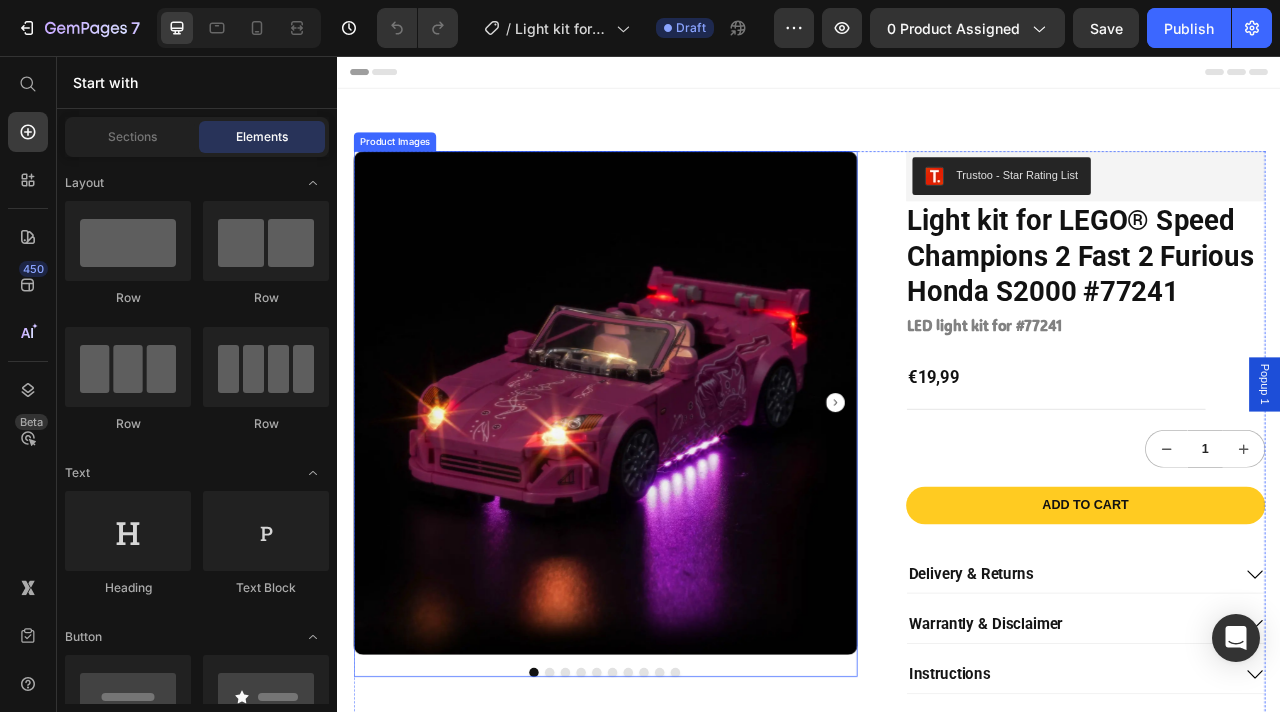 click at bounding box center [677, 497] 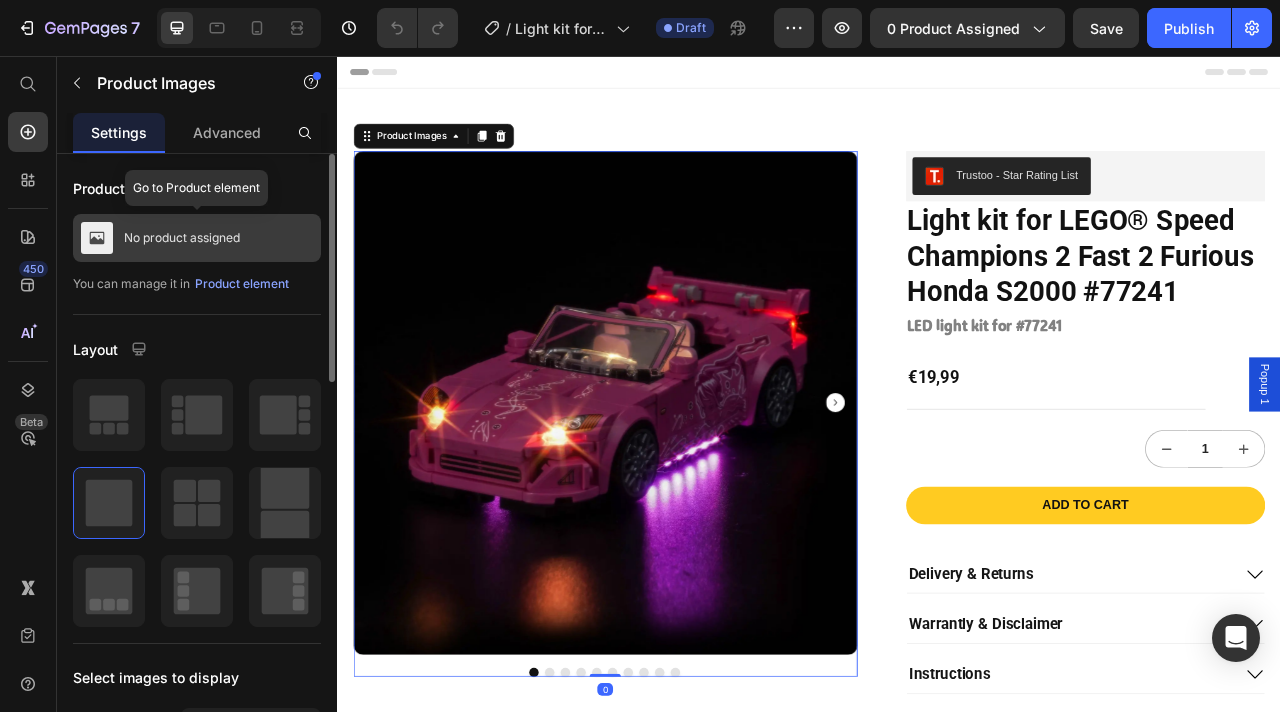 click on "No product assigned" at bounding box center [182, 238] 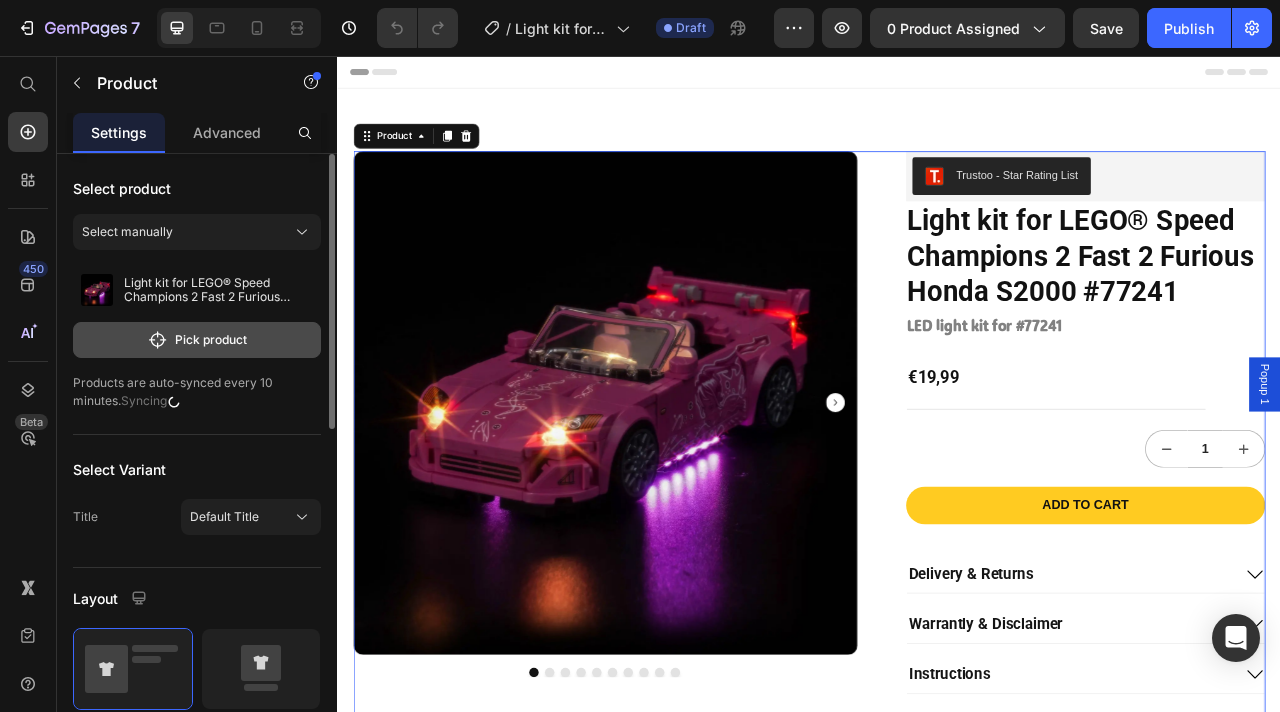 click on "Pick product" at bounding box center [197, 340] 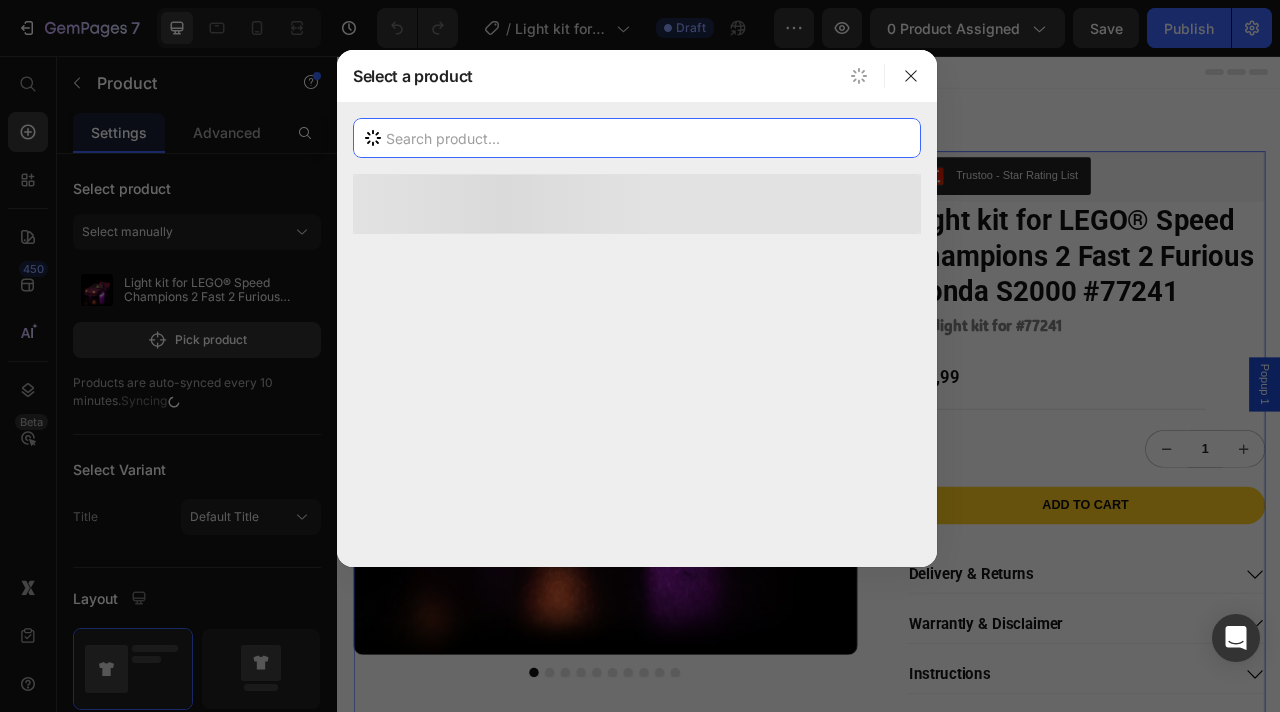 click at bounding box center [637, 138] 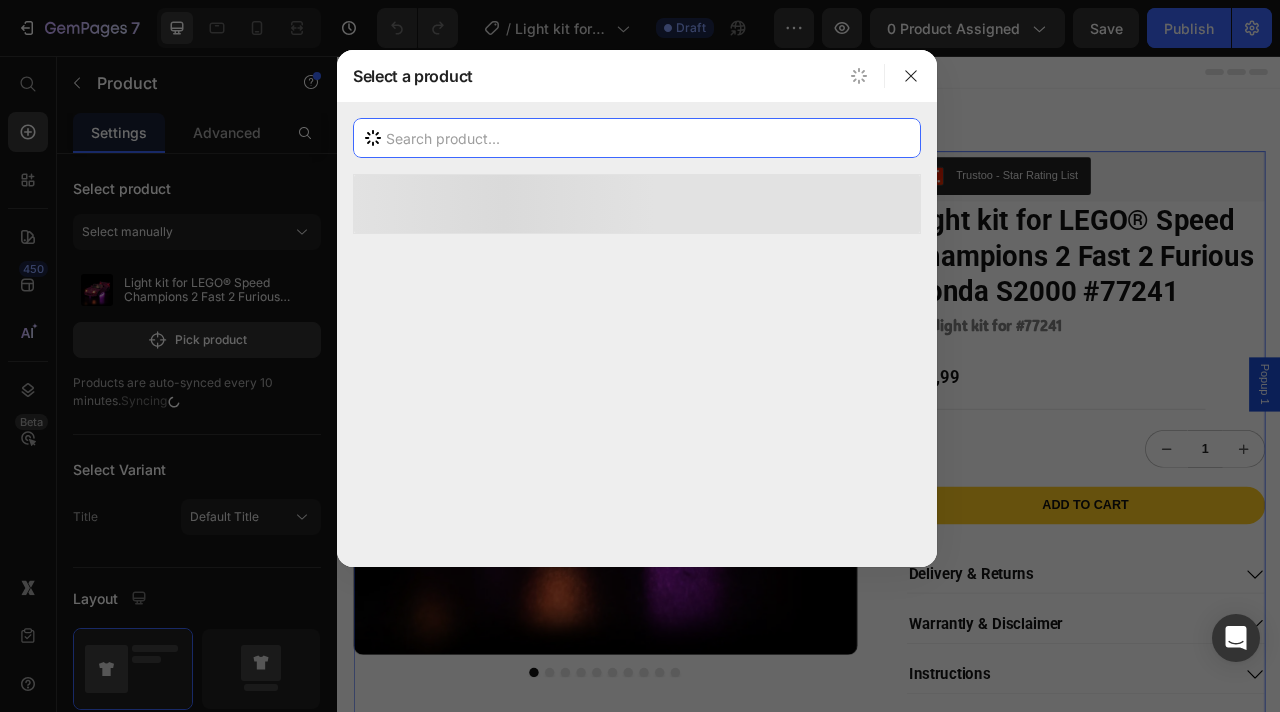 paste on "Light kit for LEGO® Star Wars™ The Razor Crest™ #75331 Remote Control Version" 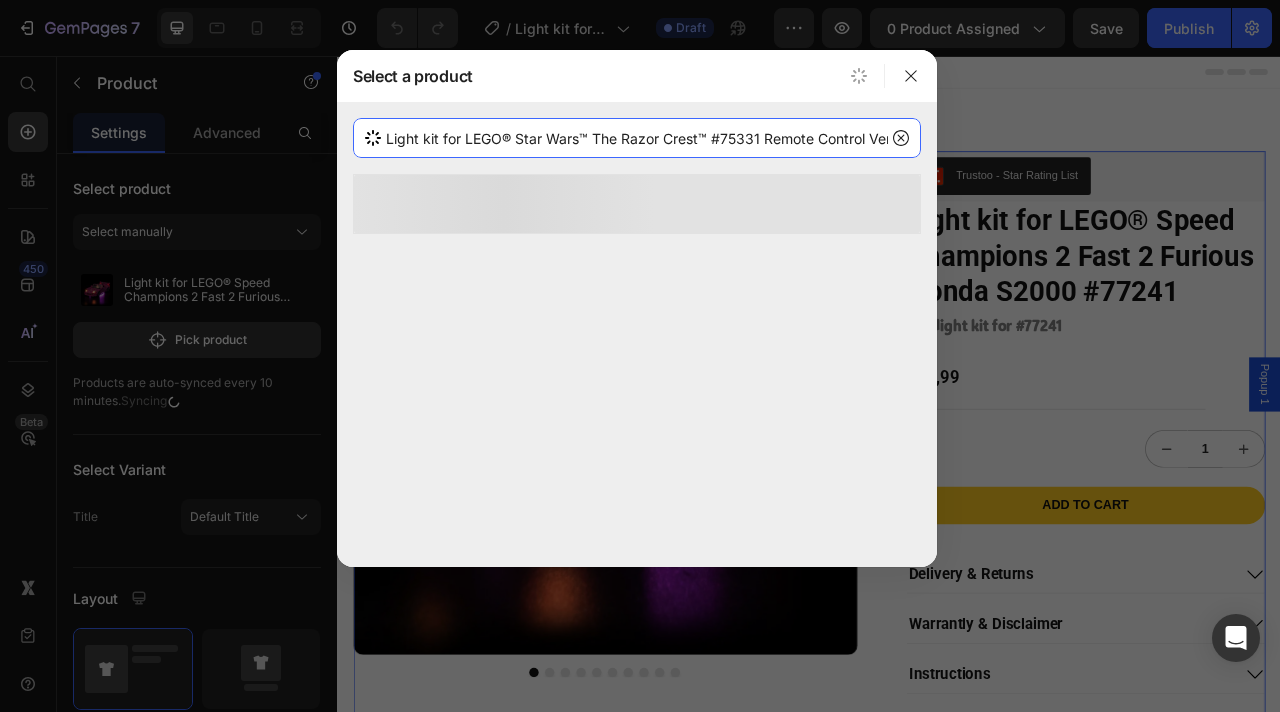 scroll, scrollTop: 0, scrollLeft: 31, axis: horizontal 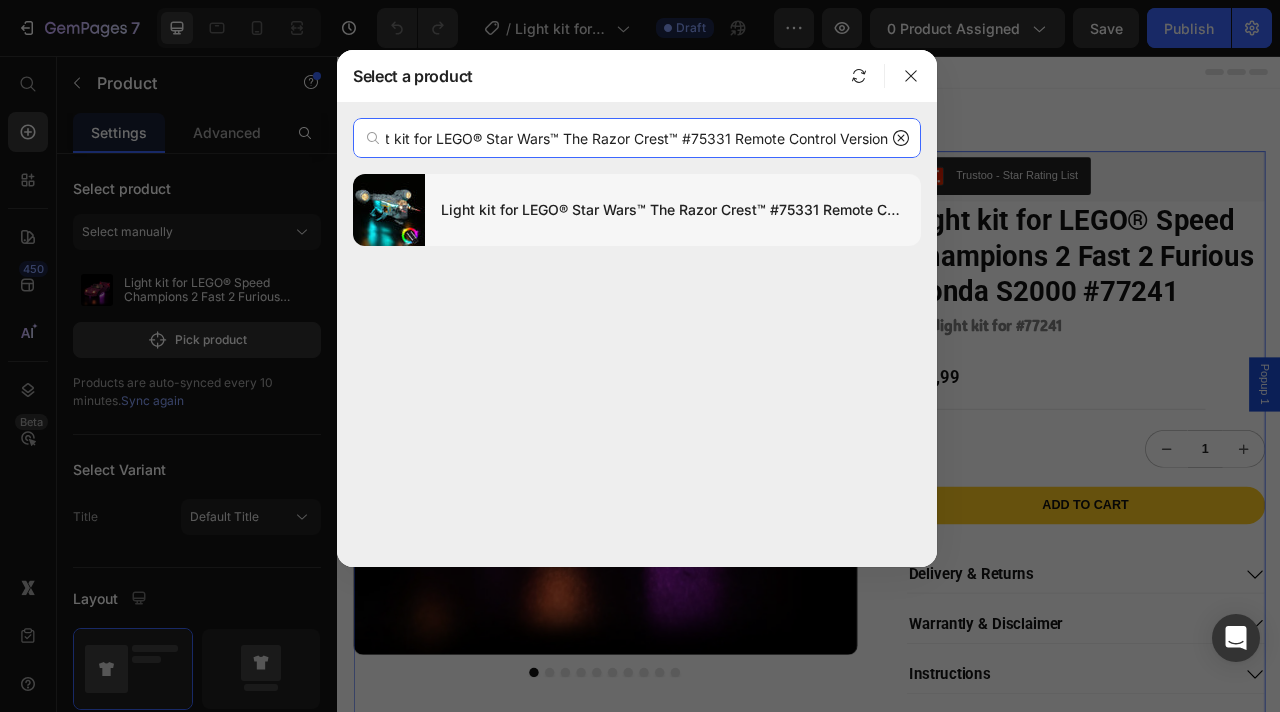 type on "Light kit for LEGO® Star Wars™ The Razor Crest™ #75331 Remote Control Version" 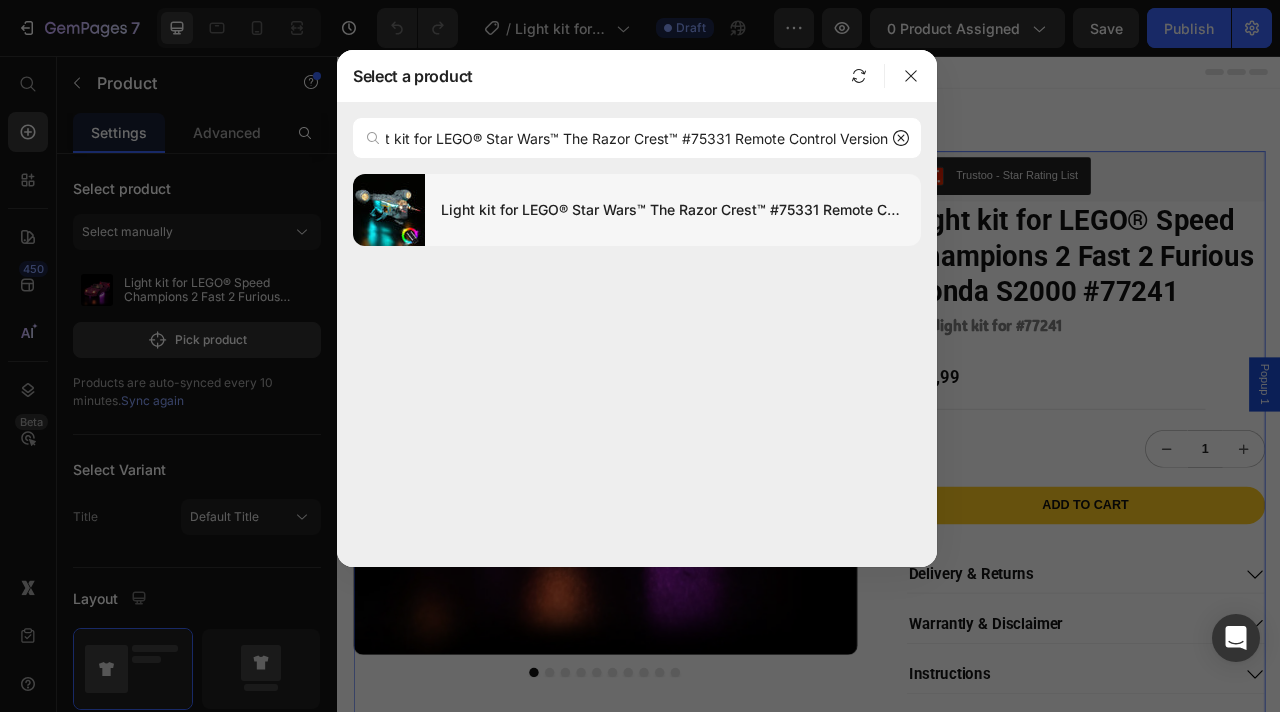 click on "Light kit for LEGO® Star Wars™ The Razor Crest™ #75331 Remote Control Version" at bounding box center (673, 210) 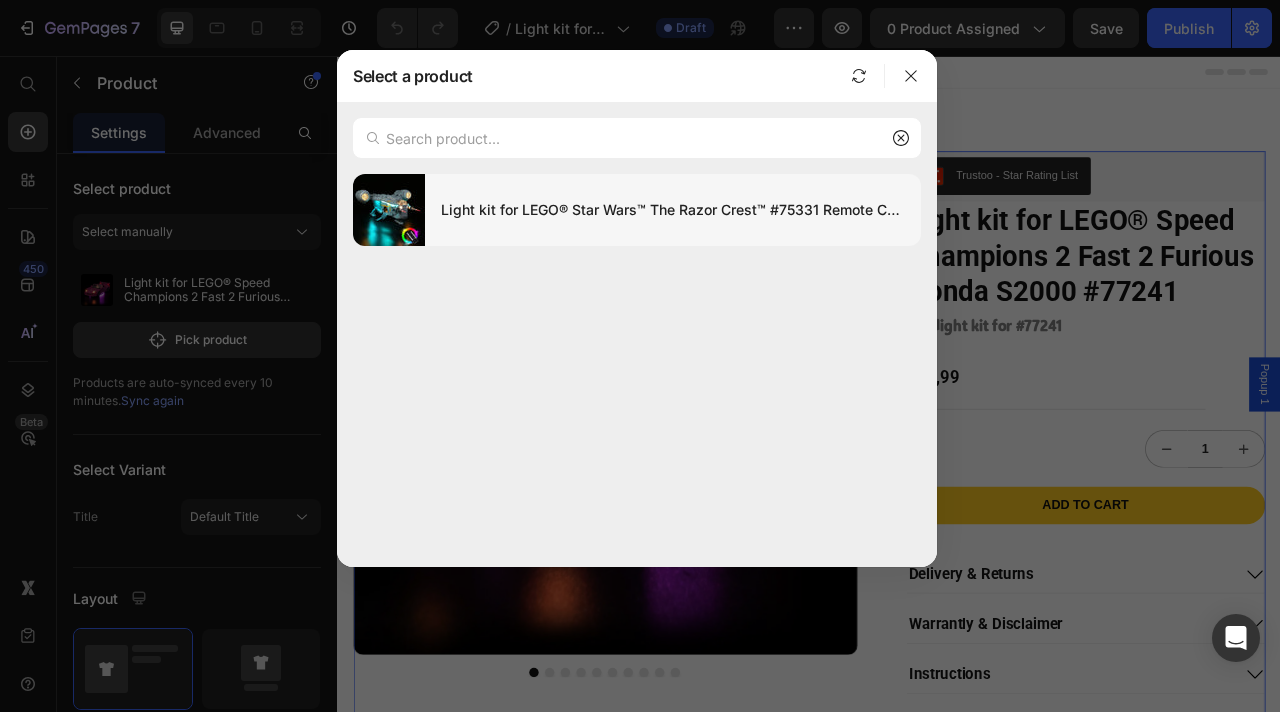 scroll, scrollTop: 0, scrollLeft: 0, axis: both 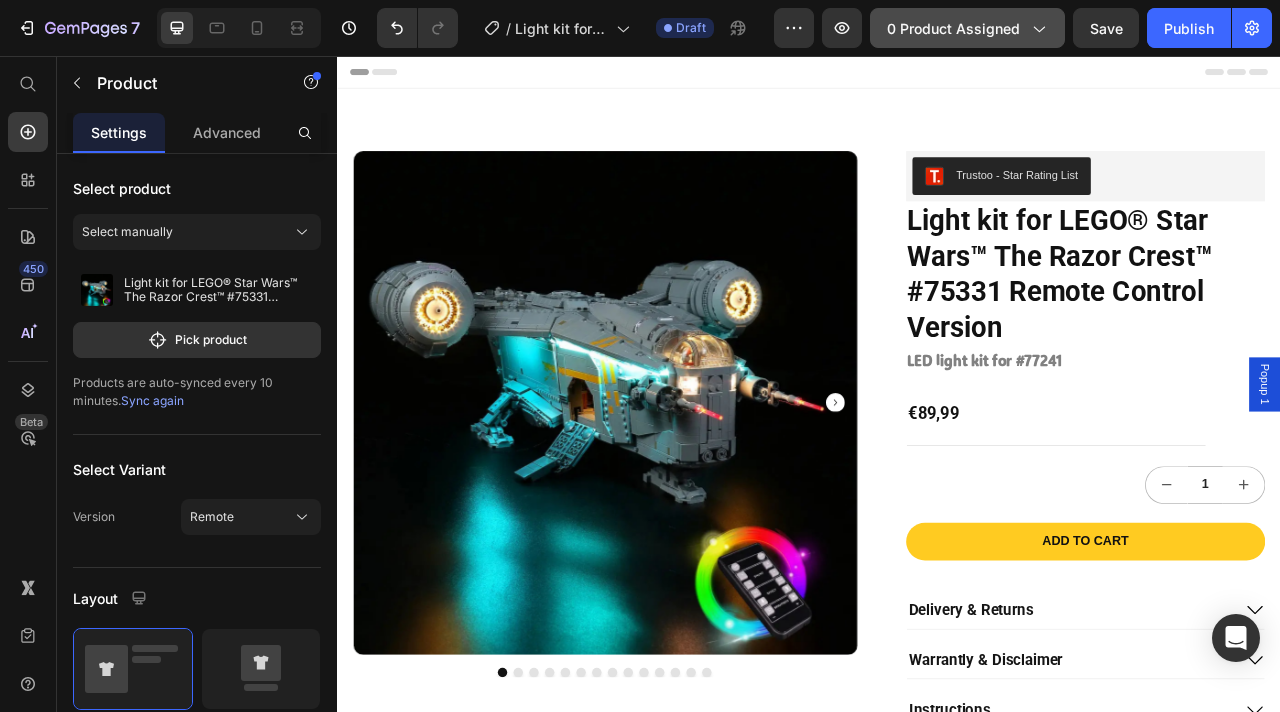 click on "0 product assigned" 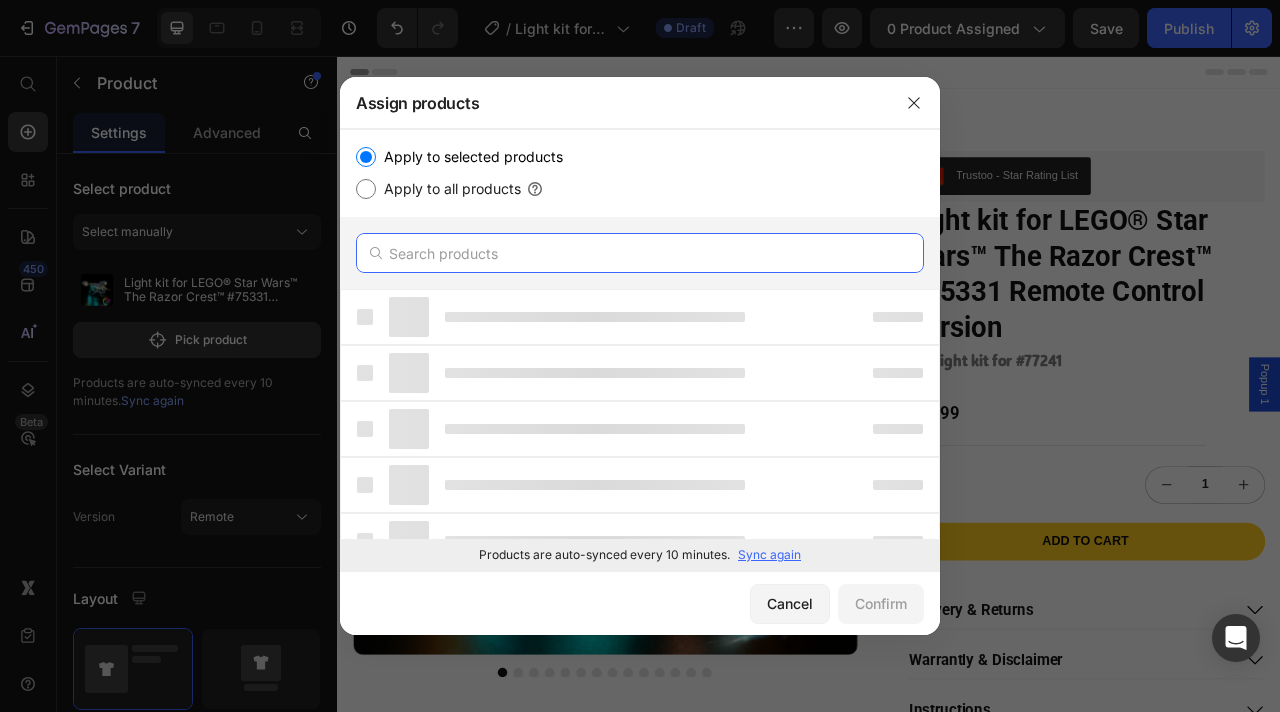 click at bounding box center [640, 253] 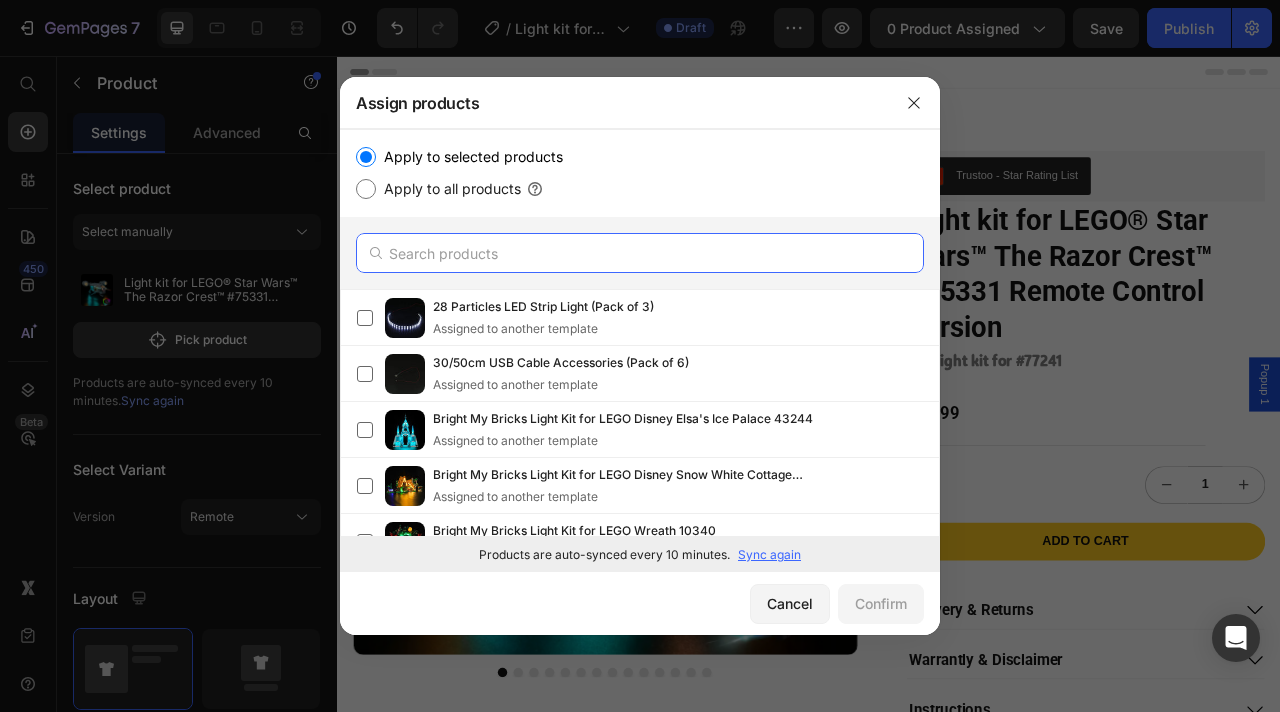 paste on "Light kit for LEGO® Star Wars™ The Razor Crest™ #75331 Remote Control Version" 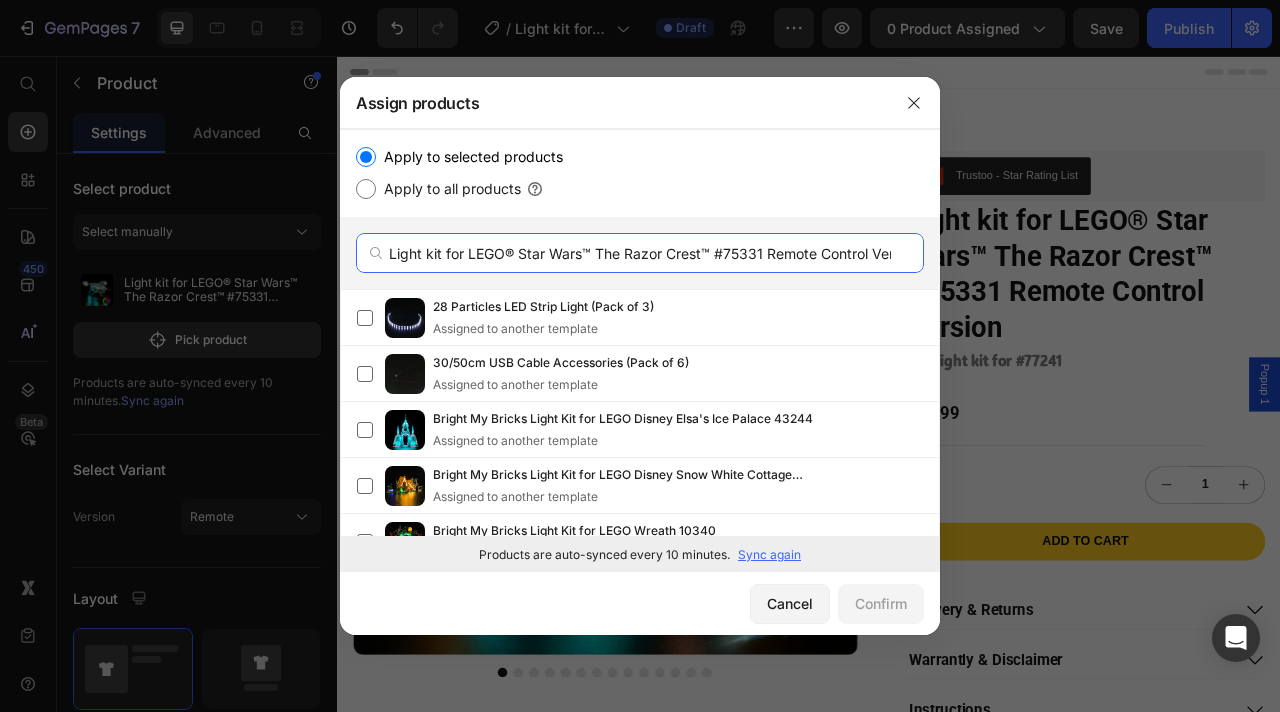 scroll, scrollTop: 0, scrollLeft: 31, axis: horizontal 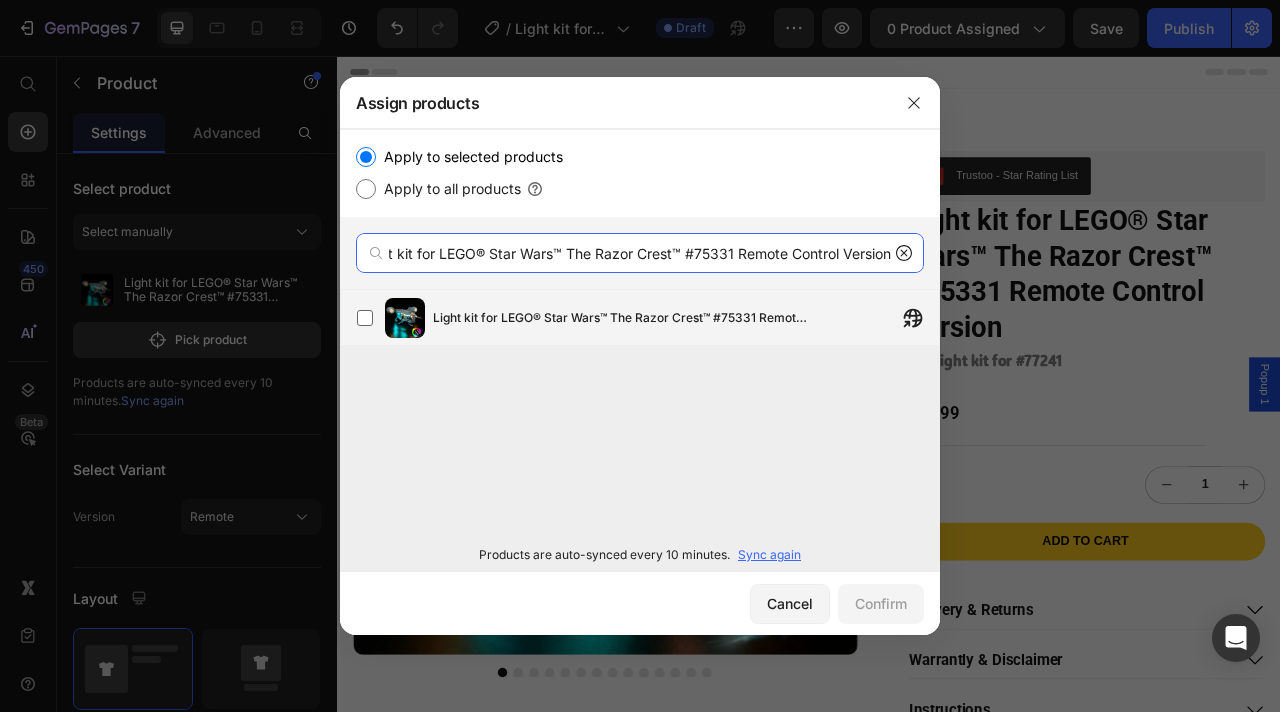 type on "Light kit for LEGO® Star Wars™ The Razor Crest™ #75331 Remote Control Version" 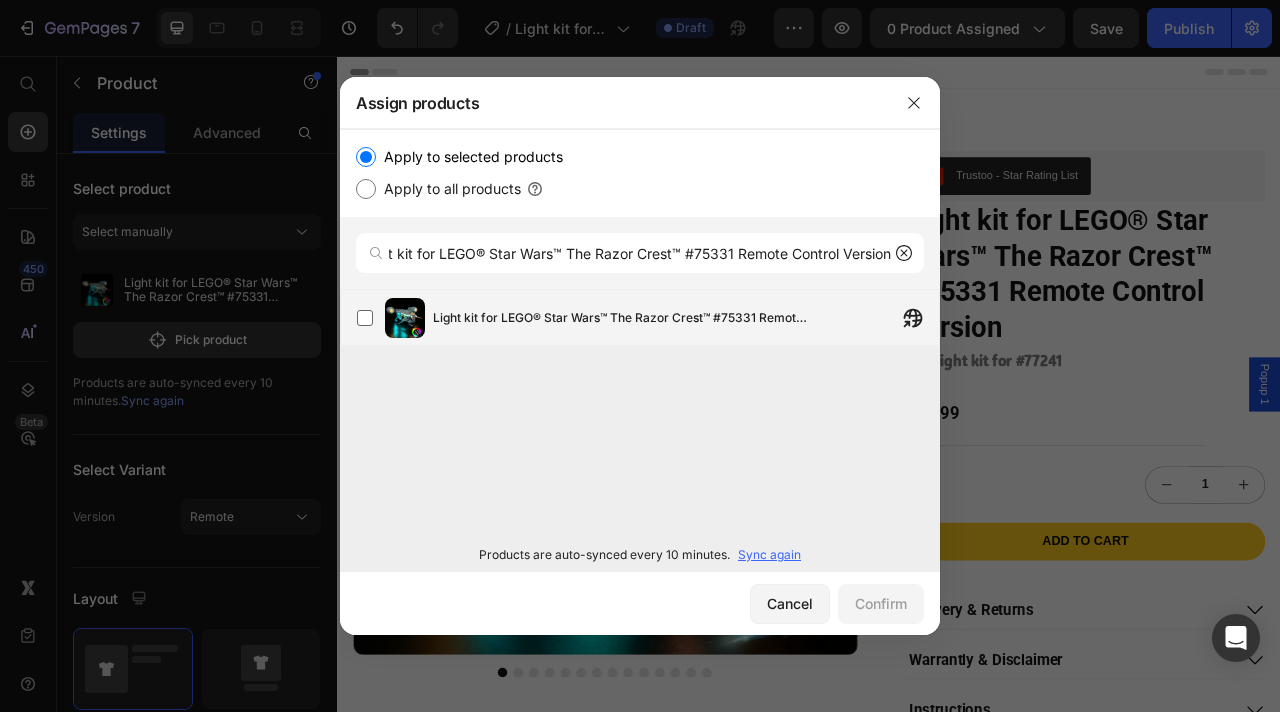 click on "Light kit for LEGO® Star Wars™ The Razor Crest™ #75331 Remote Control Version" at bounding box center [623, 318] 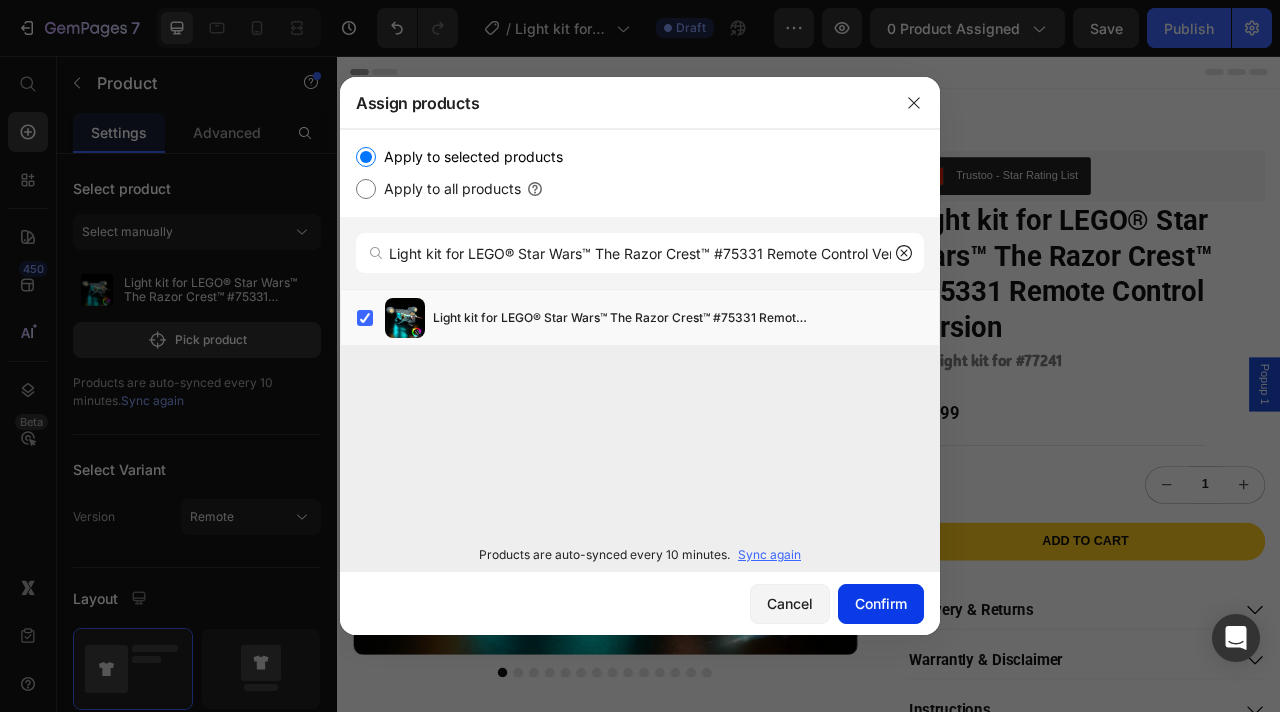 click on "Confirm" at bounding box center (881, 603) 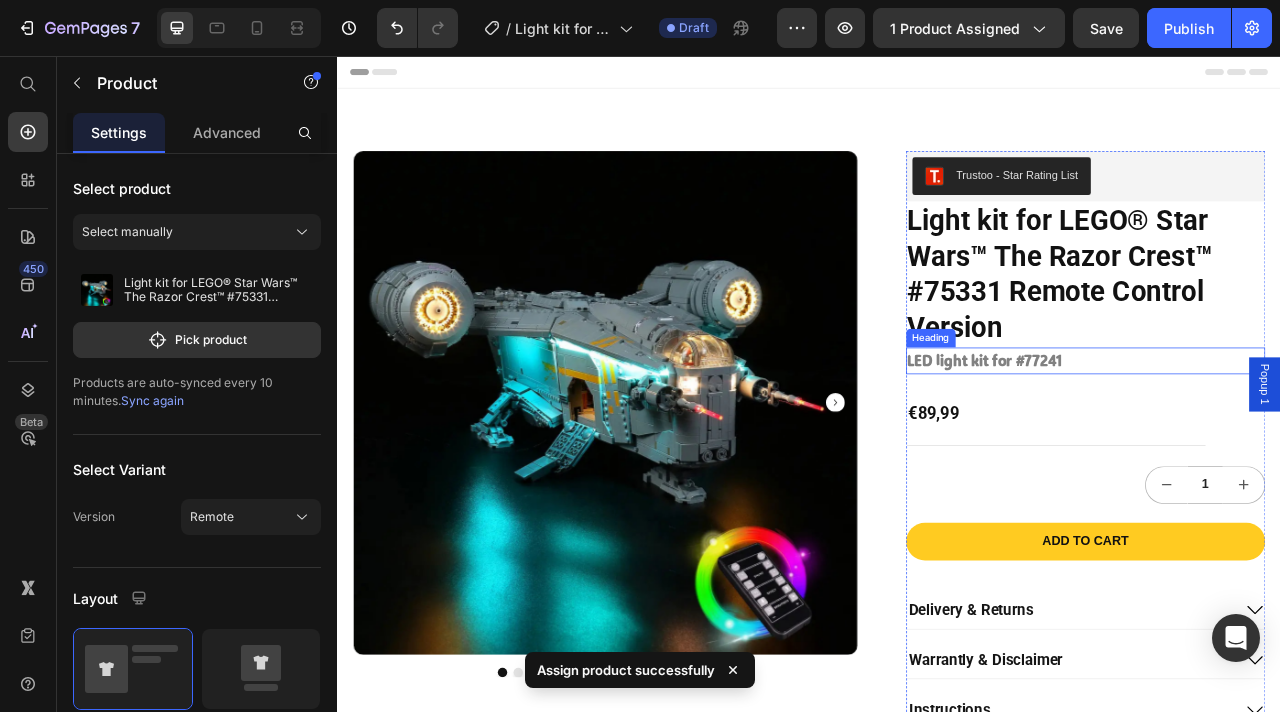 click on "LED light kit for #77241" at bounding box center (1160, 444) 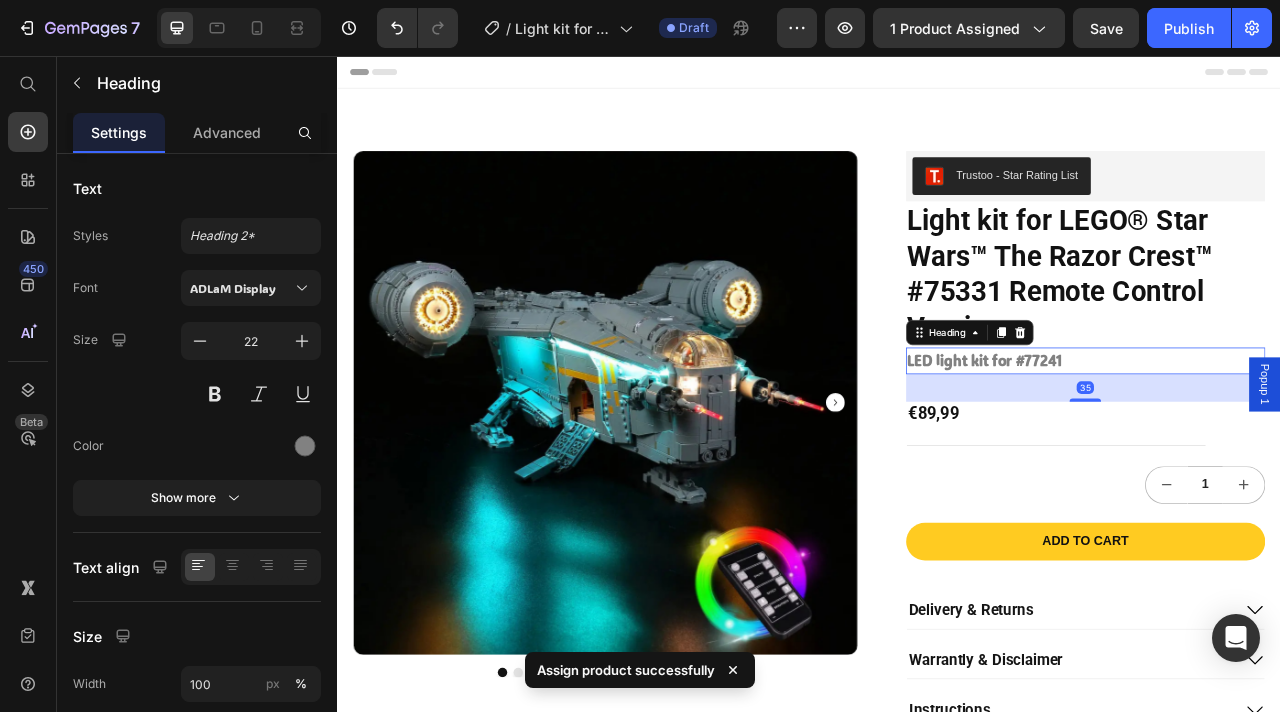 click on "LED light kit for #77241" at bounding box center [1289, 444] 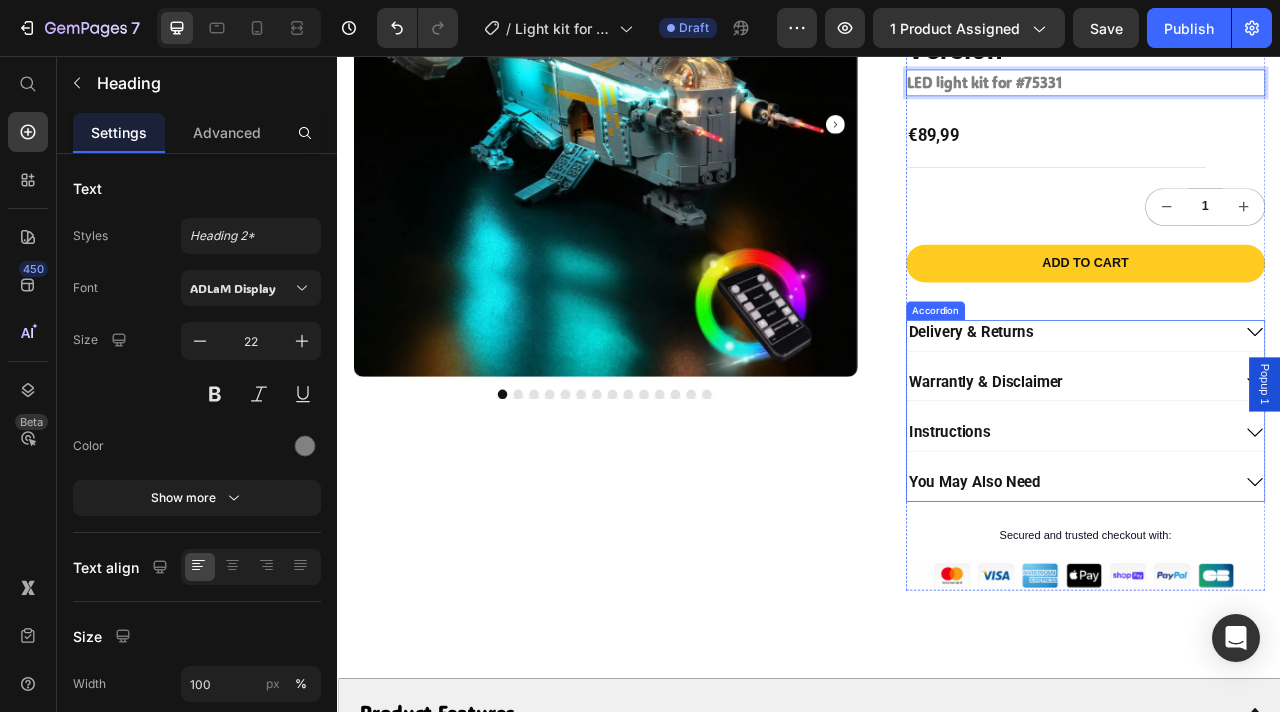scroll, scrollTop: 473, scrollLeft: 0, axis: vertical 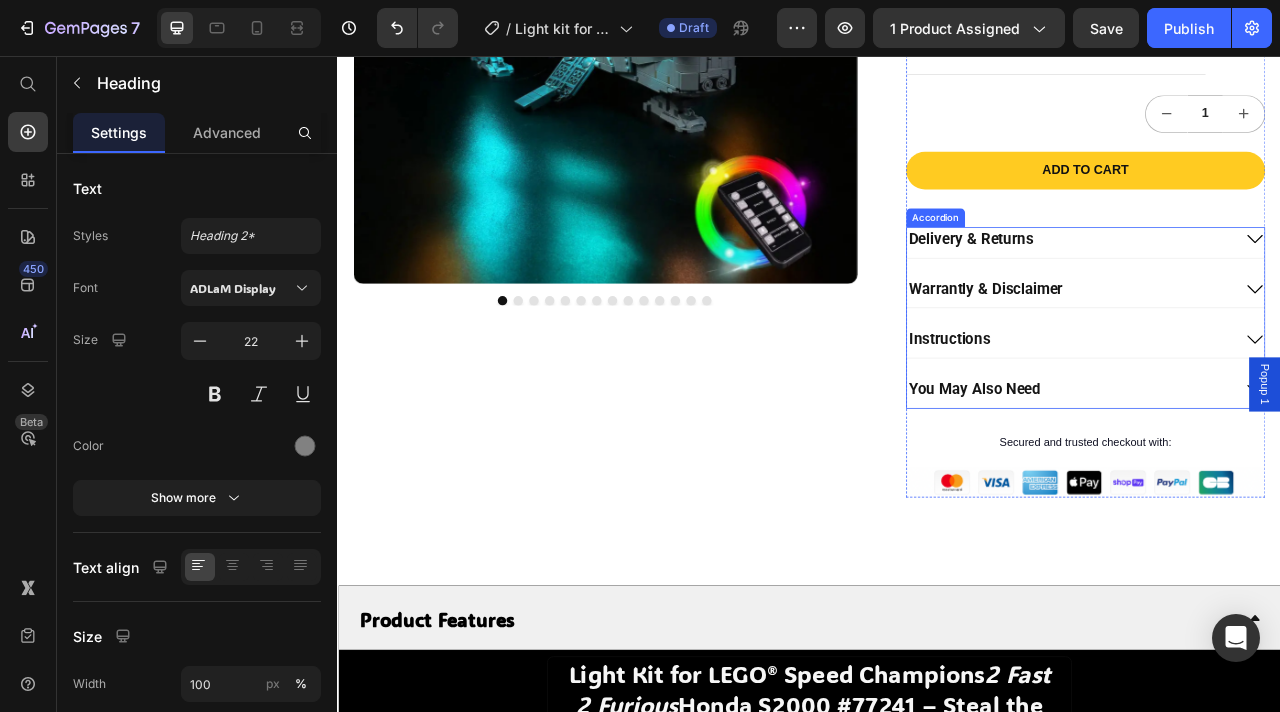 click on "Instructions" at bounding box center (1269, 415) 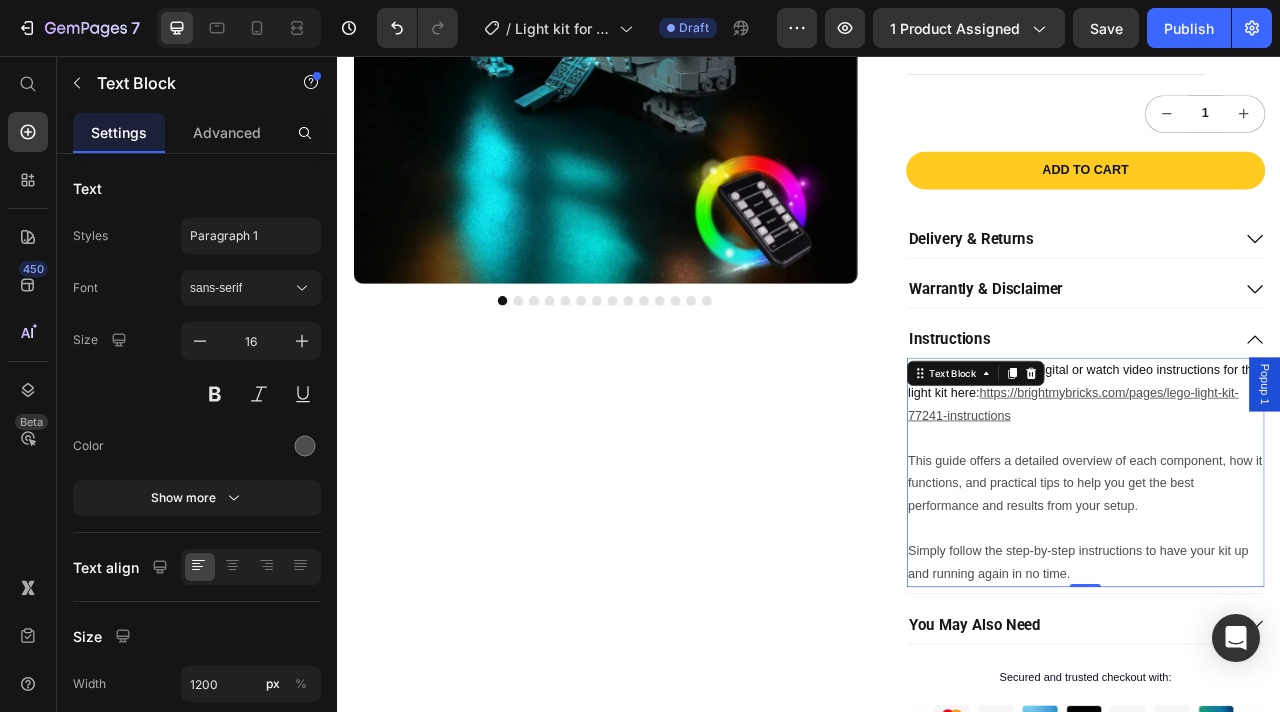 click on "You can download our digital or watch video instructions for this light kit here:  https://brightmybricks.com/pages/lego-light-kit-77241-instructions" at bounding box center (1289, 484) 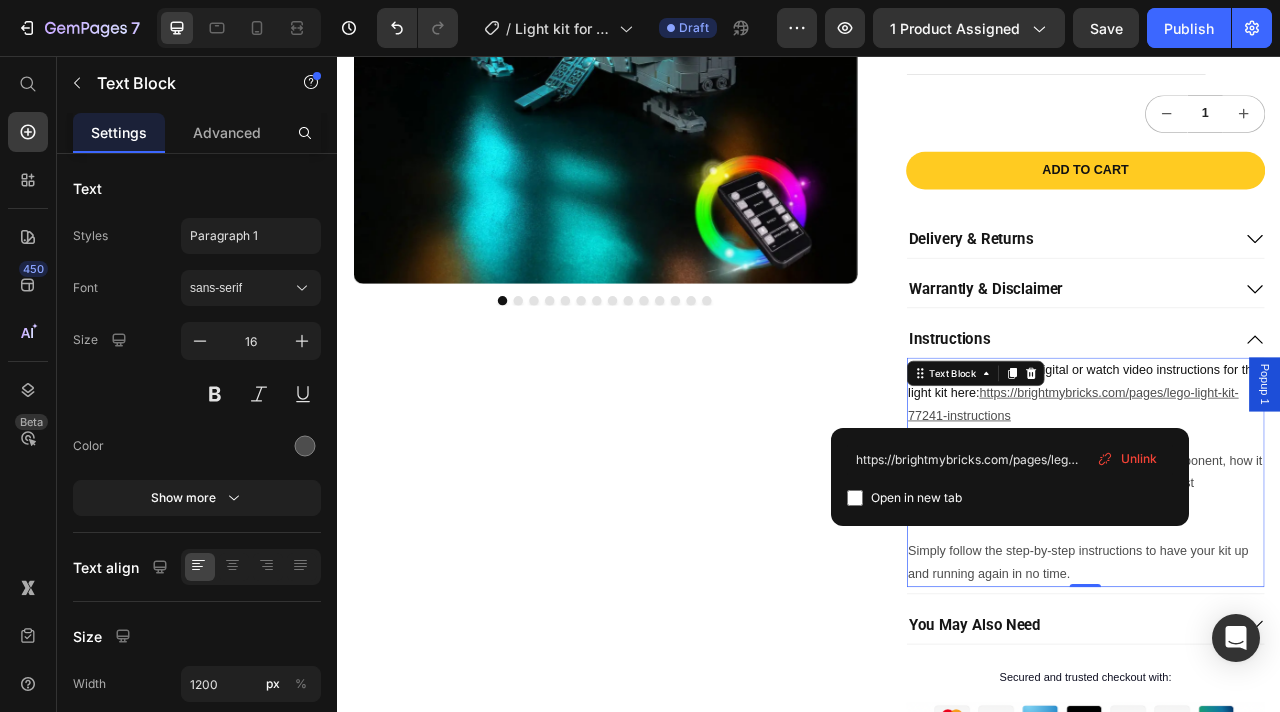 click on "You can download our digital or watch video instructions for this light kit here:  https://brightmybricks.com/pages/lego-light-kit-77241-instructions" at bounding box center [1289, 484] 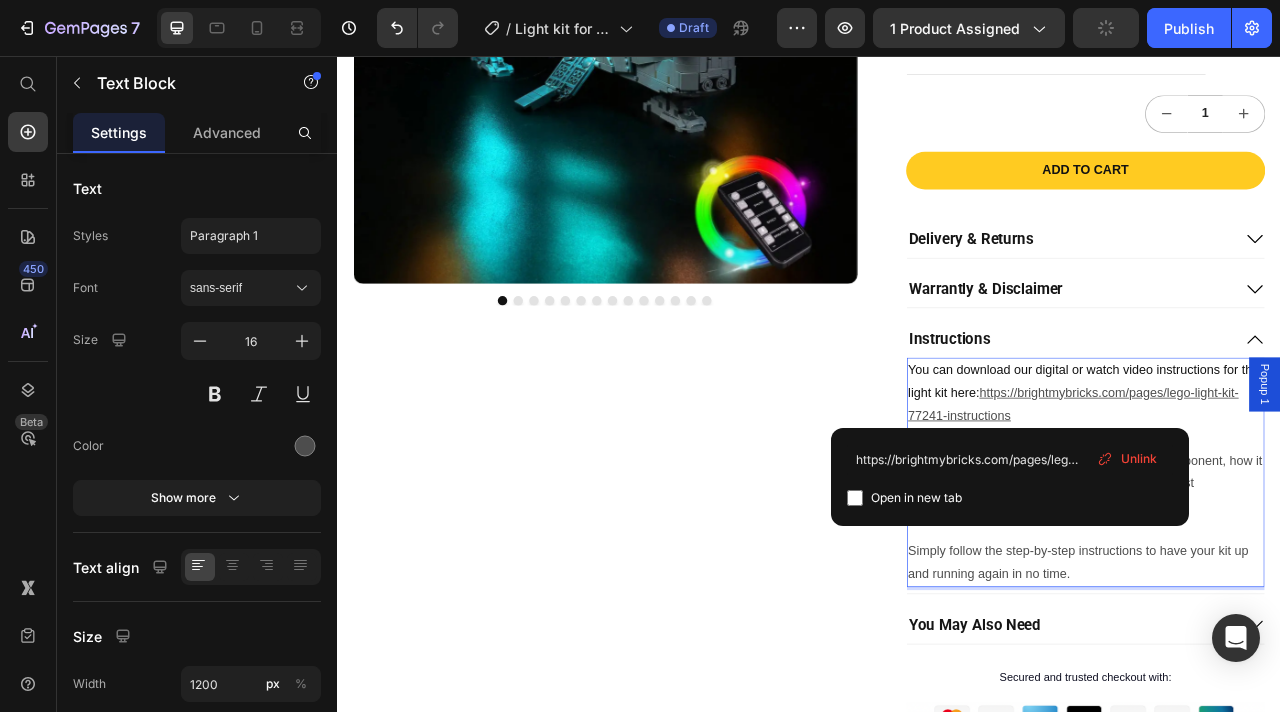 click on "Unlink" at bounding box center [1139, 459] 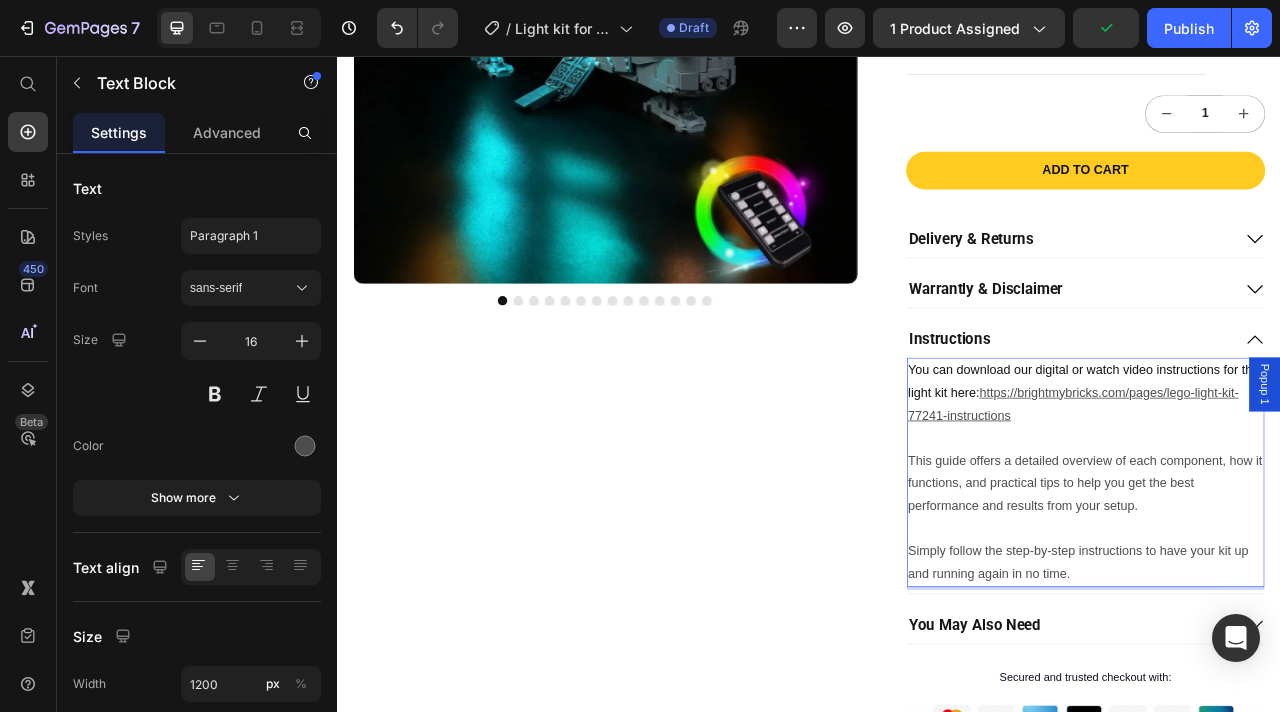 click on "You can download our digital or watch video instructions for this light kit here:  https://brightmybricks.com/pages/lego-light-kit-77241-instructions ⁠⁠⁠⁠⁠⁠⁠" at bounding box center (1289, 484) 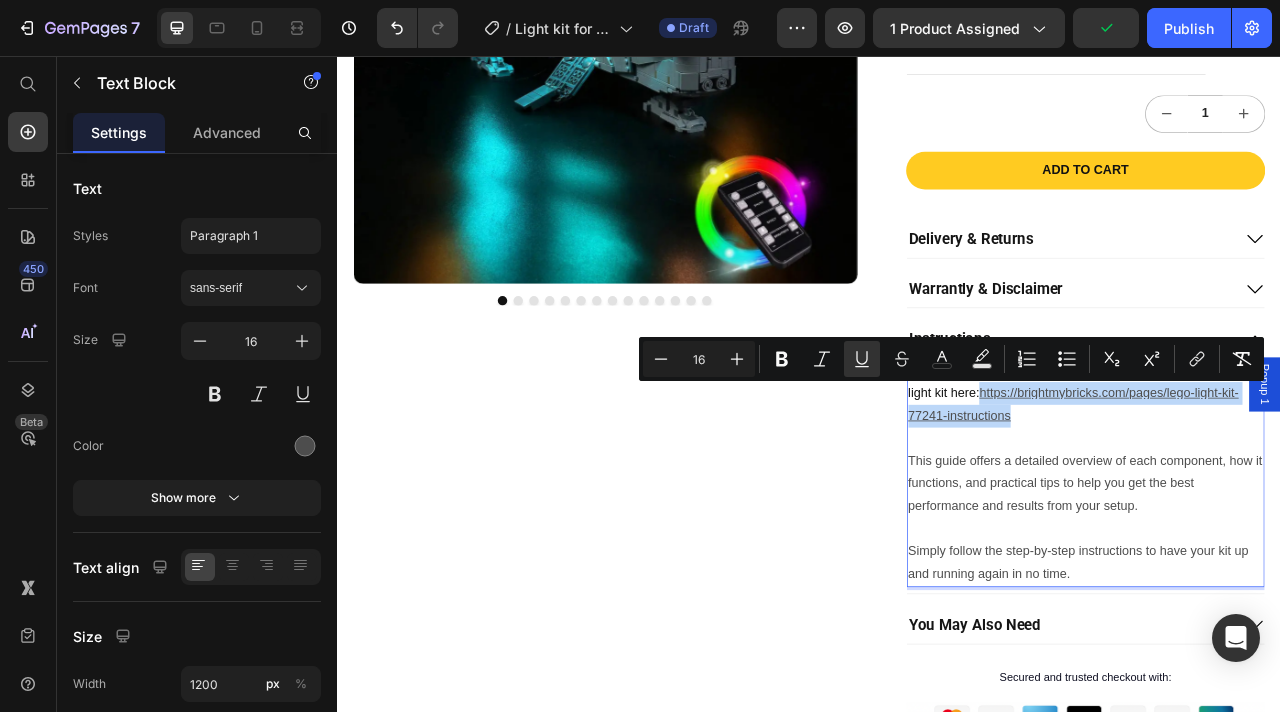 drag, startPoint x: 1225, startPoint y: 509, endPoint x: 1164, endPoint y: 485, distance: 65.551506 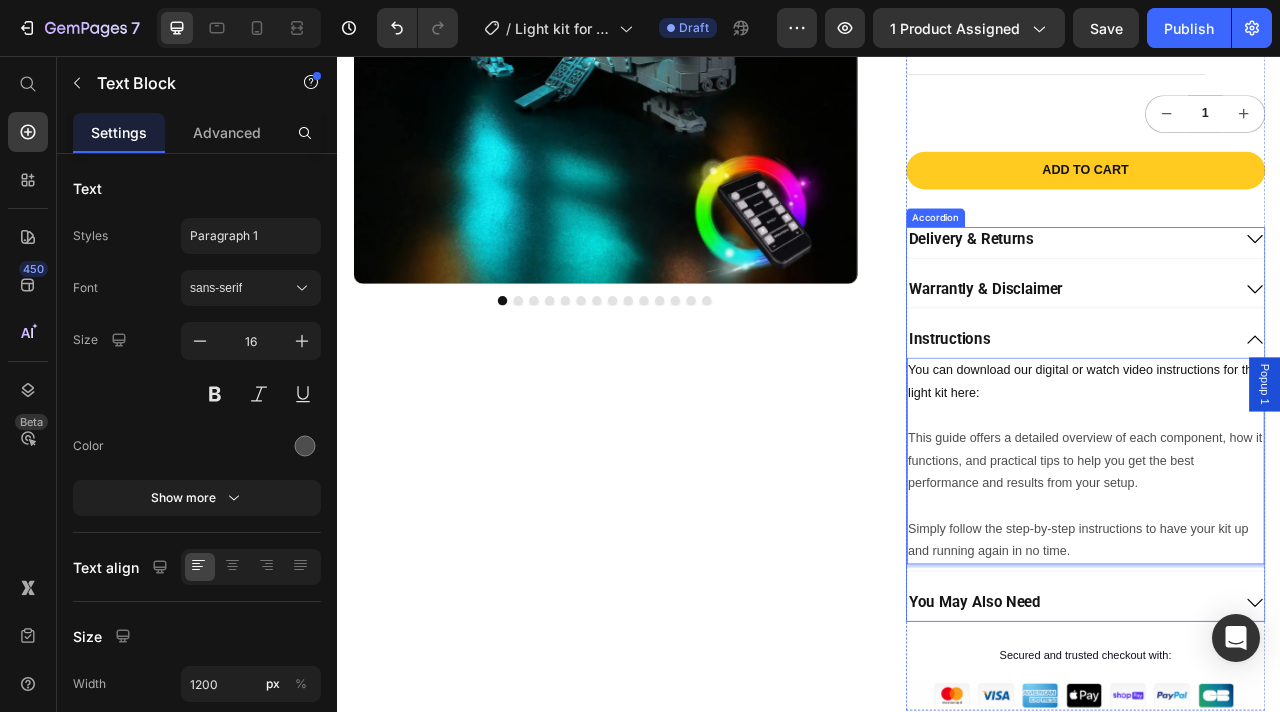 click on "Instructions" at bounding box center (1269, 415) 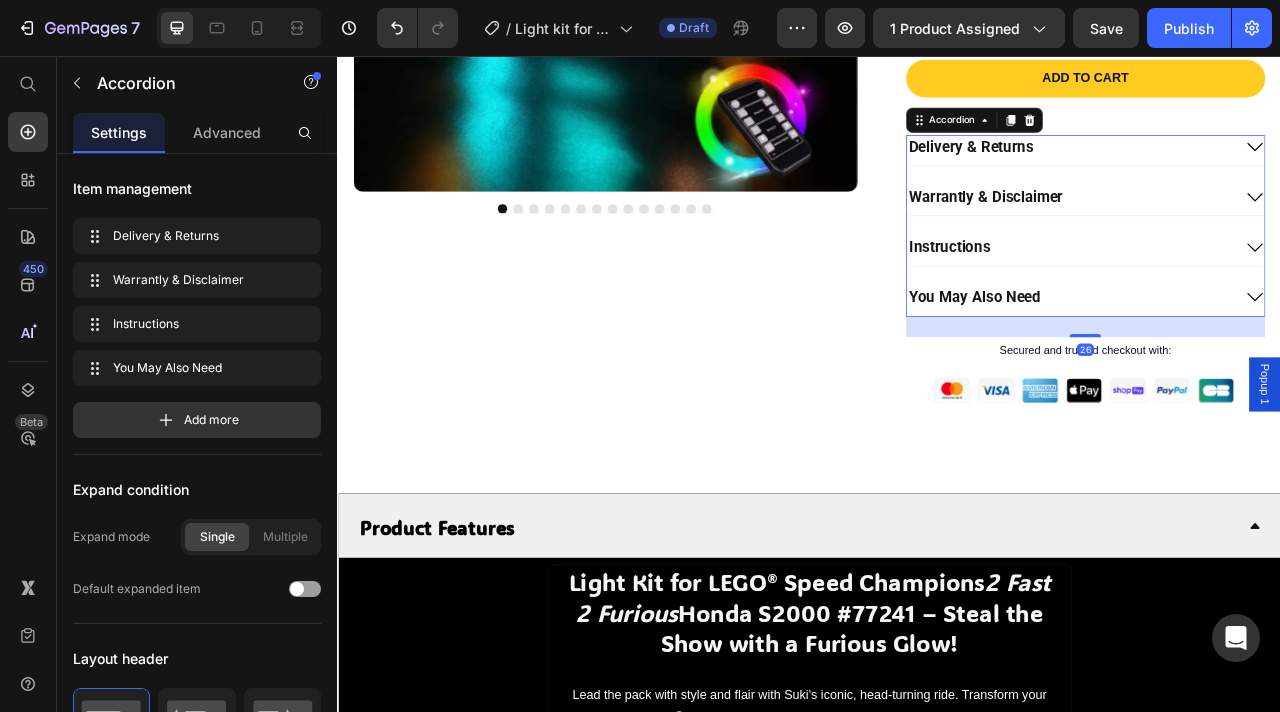 scroll, scrollTop: 796, scrollLeft: 0, axis: vertical 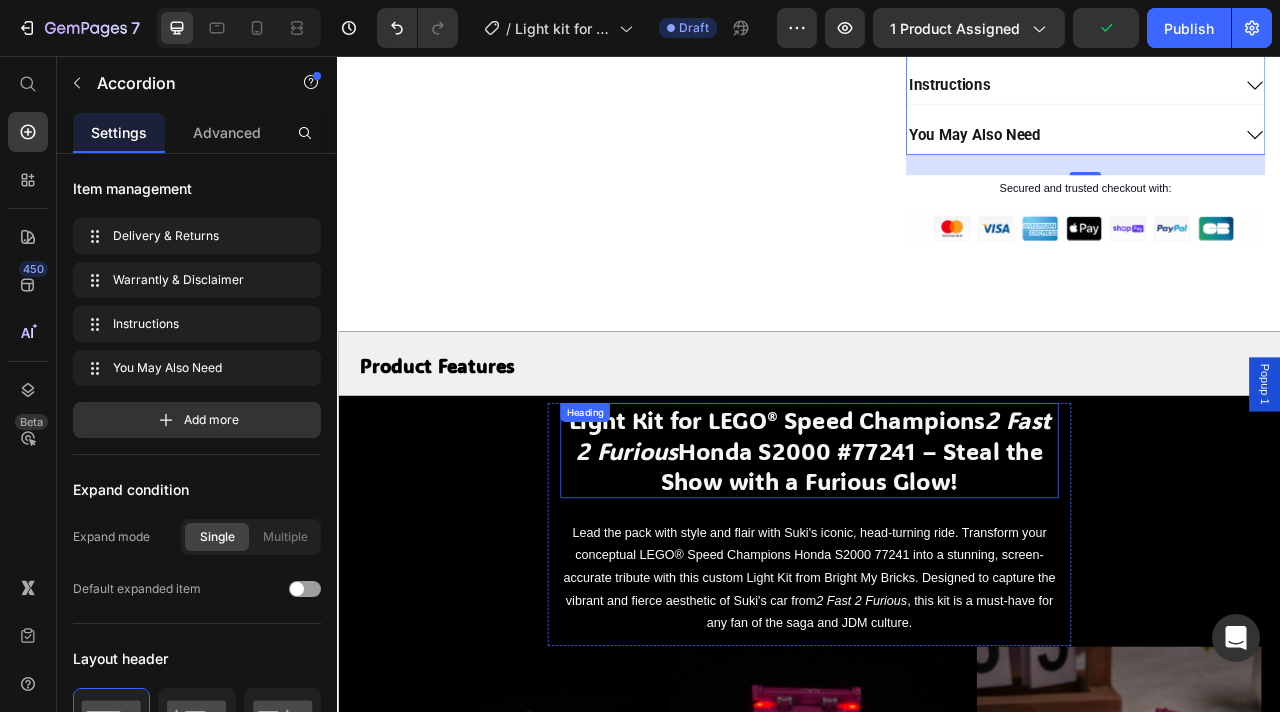 click on "Light Kit for LEGO® Speed Champions  2 Fast 2 Furious  Honda S2000 #77241 – Steal the Show with a Furious Glow!" at bounding box center (937, 557) 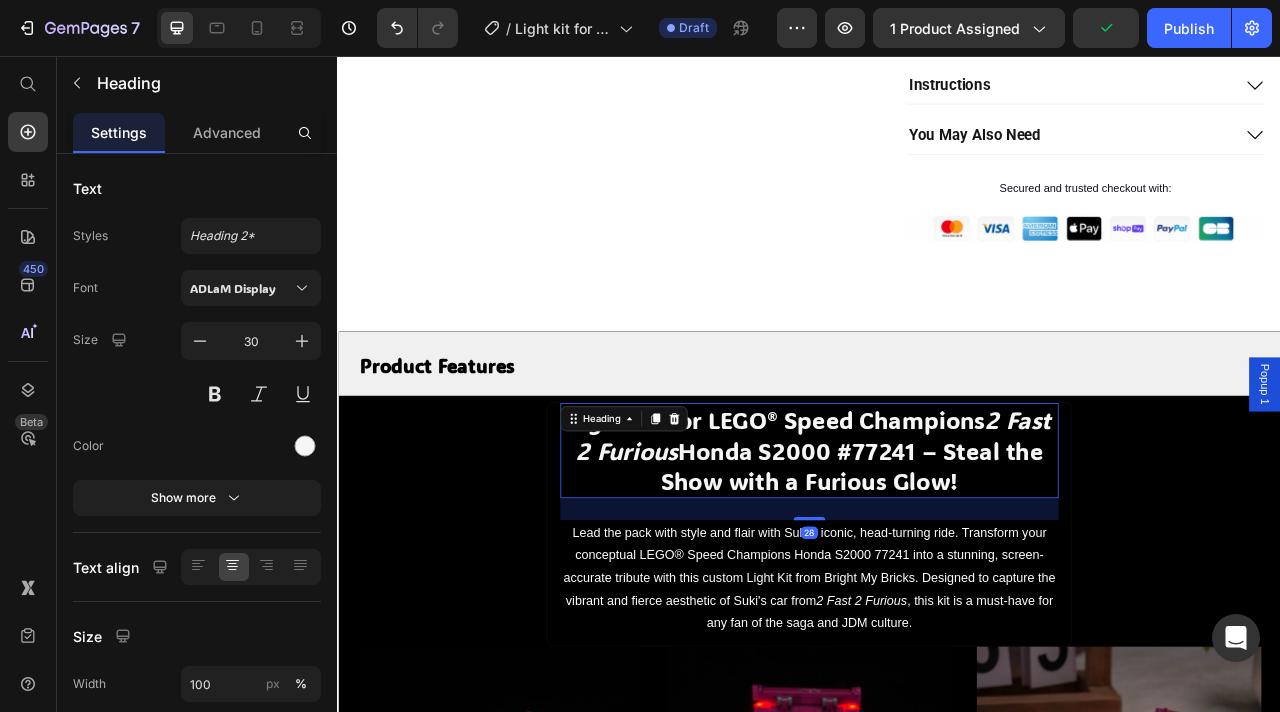 click on "Light Kit for LEGO® Speed Champions  2 Fast 2 Furious  Honda S2000 #77241 – Steal the Show with a Furious Glow!" at bounding box center [937, 557] 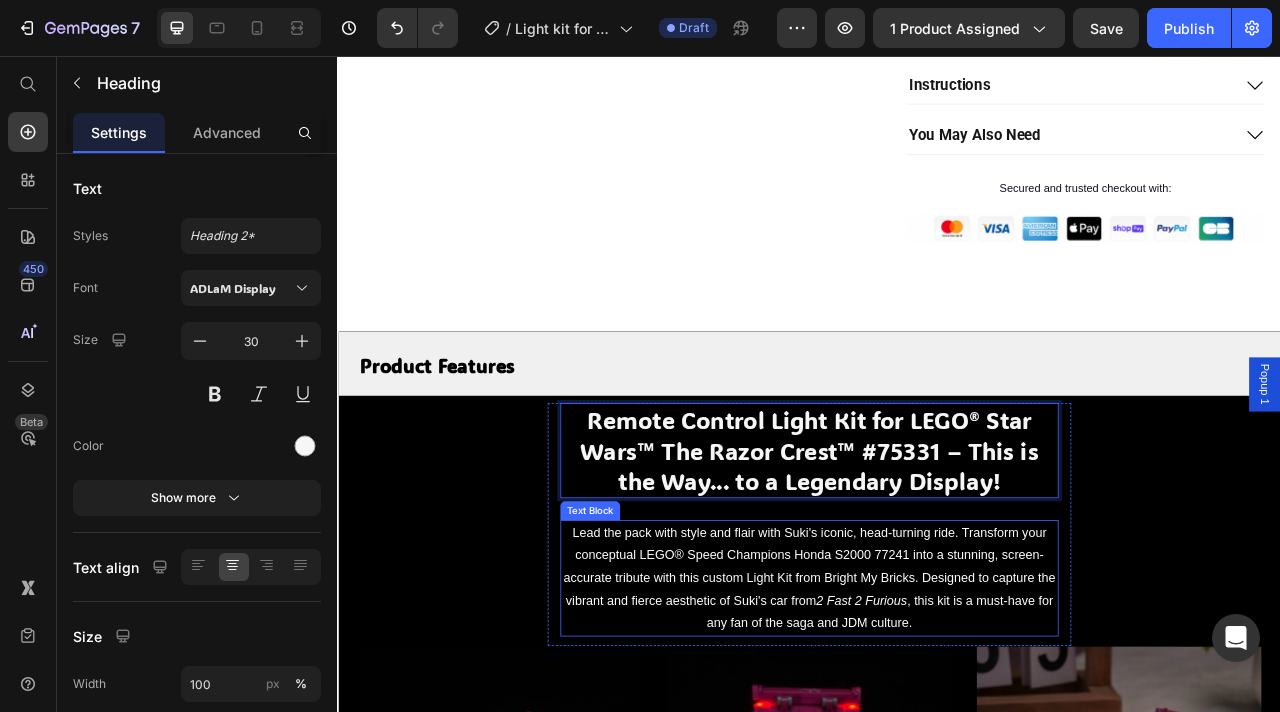 click on "Lead the pack with style and flair with Suki's iconic, head-turning ride. Transform your conceptual LEGO® Speed Champions Honda S2000 77241 into a stunning, screen-accurate tribute with this custom Light Kit from Bright My Bricks. Designed to capture the vibrant and fierce aesthetic of Suki's car from  2 Fast 2 Furious , this kit is a must-have for any fan of the saga and JDM culture." at bounding box center [937, 720] 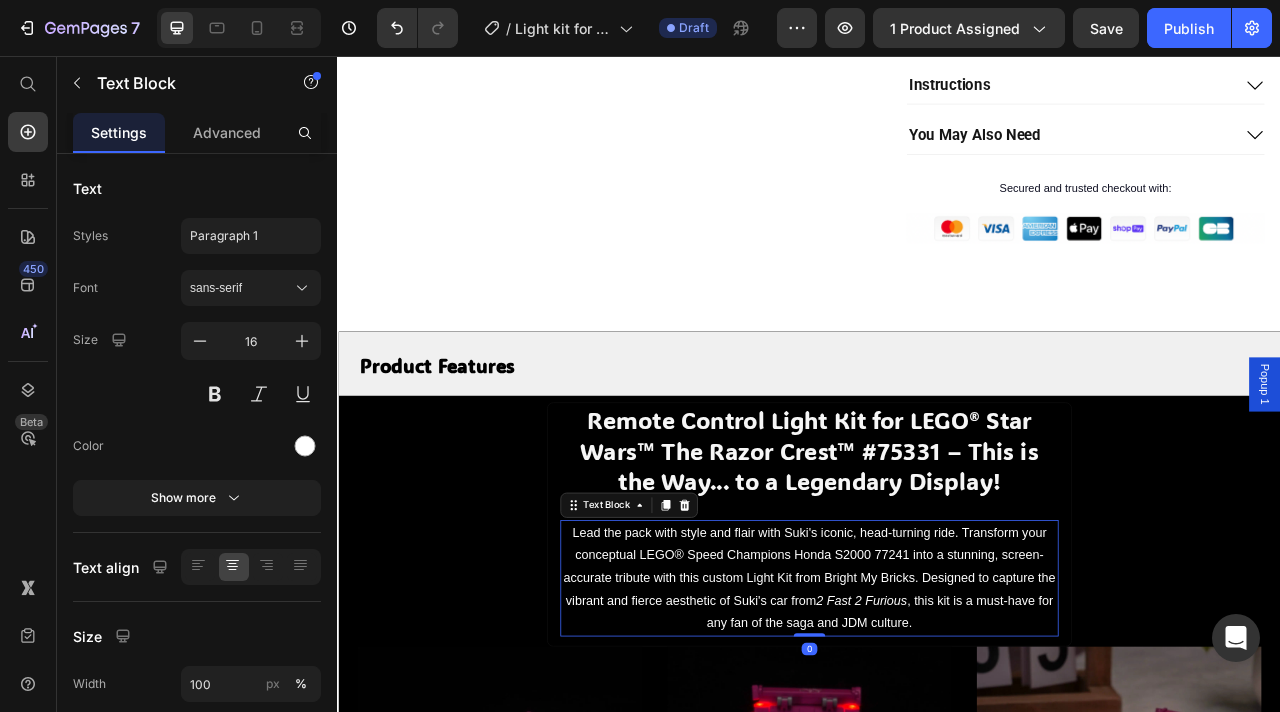 click on "Lead the pack with style and flair with Suki's iconic, head-turning ride. Transform your conceptual LEGO® Speed Champions Honda S2000 77241 into a stunning, screen-accurate tribute with this custom Light Kit from Bright My Bricks. Designed to capture the vibrant and fierce aesthetic of Suki's car from  2 Fast 2 Furious , this kit is a must-have for any fan of the saga and JDM culture." at bounding box center [937, 720] 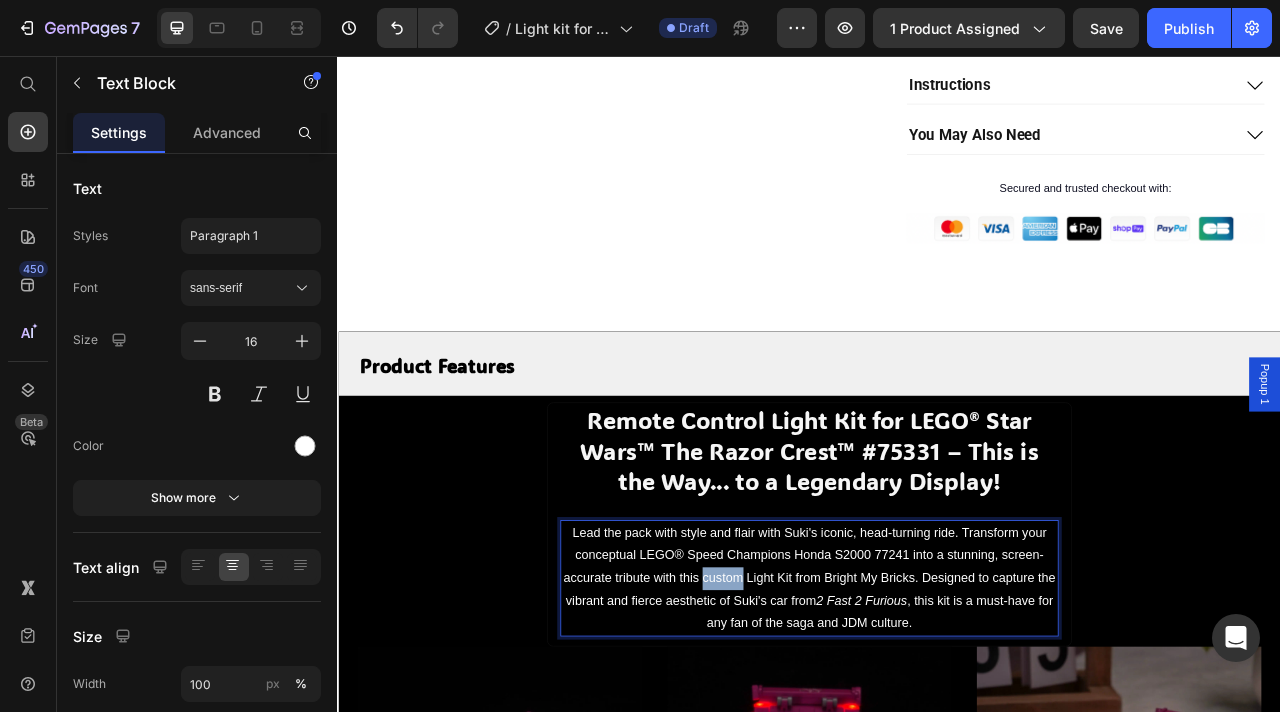 click on "Lead the pack with style and flair with Suki's iconic, head-turning ride. Transform your conceptual LEGO® Speed Champions Honda S2000 77241 into a stunning, screen-accurate tribute with this custom Light Kit from Bright My Bricks. Designed to capture the vibrant and fierce aesthetic of Suki's car from  2 Fast 2 Furious , this kit is a must-have for any fan of the saga and JDM culture." at bounding box center (937, 720) 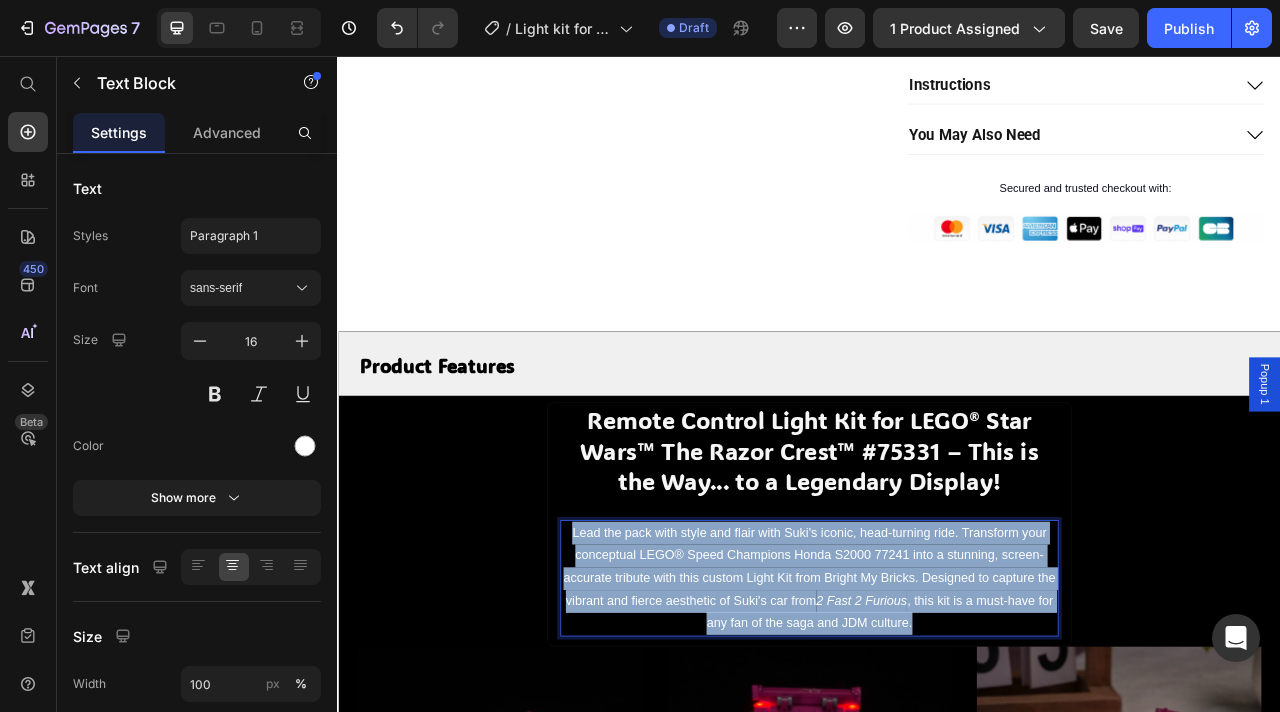 click on "Lead the pack with style and flair with Suki's iconic, head-turning ride. Transform your conceptual LEGO® Speed Champions Honda S2000 77241 into a stunning, screen-accurate tribute with this custom Light Kit from Bright My Bricks. Designed to capture the vibrant and fierce aesthetic of Suki's car from  2 Fast 2 Furious , this kit is a must-have for any fan of the saga and JDM culture." at bounding box center (937, 720) 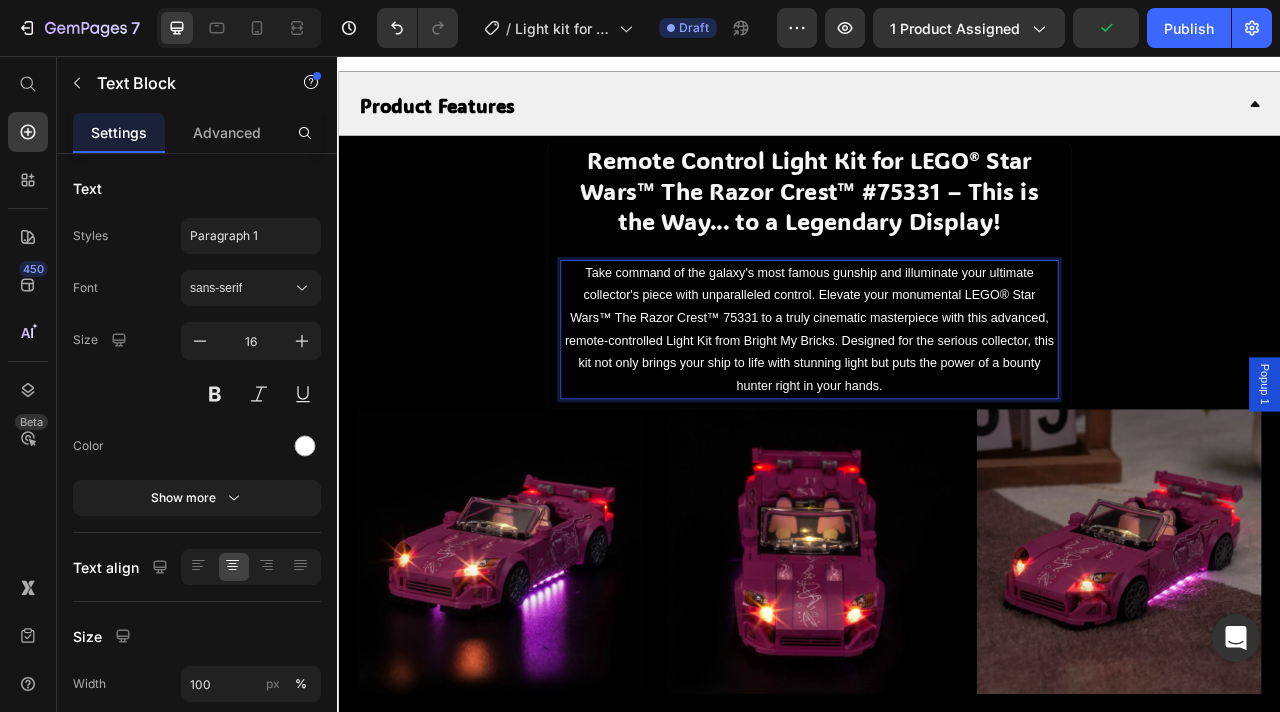 scroll, scrollTop: 1449, scrollLeft: 0, axis: vertical 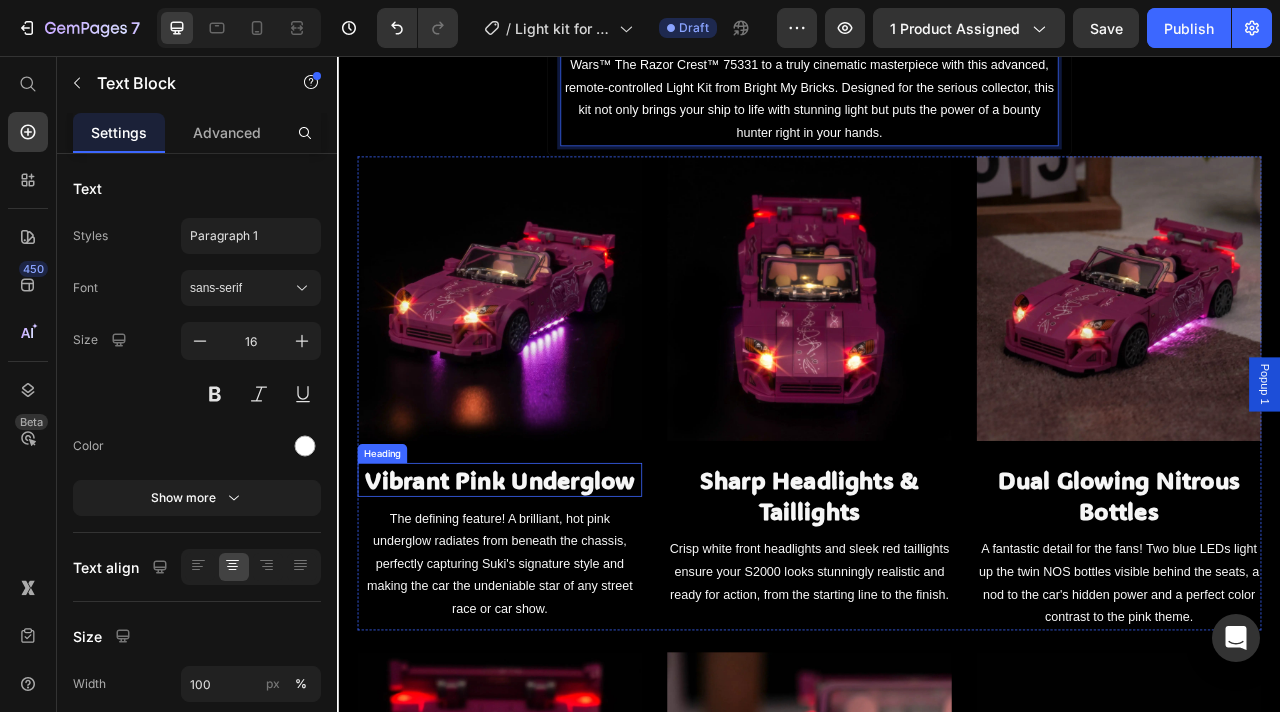 click on "Vibrant Pink Underglow" at bounding box center (543, 594) 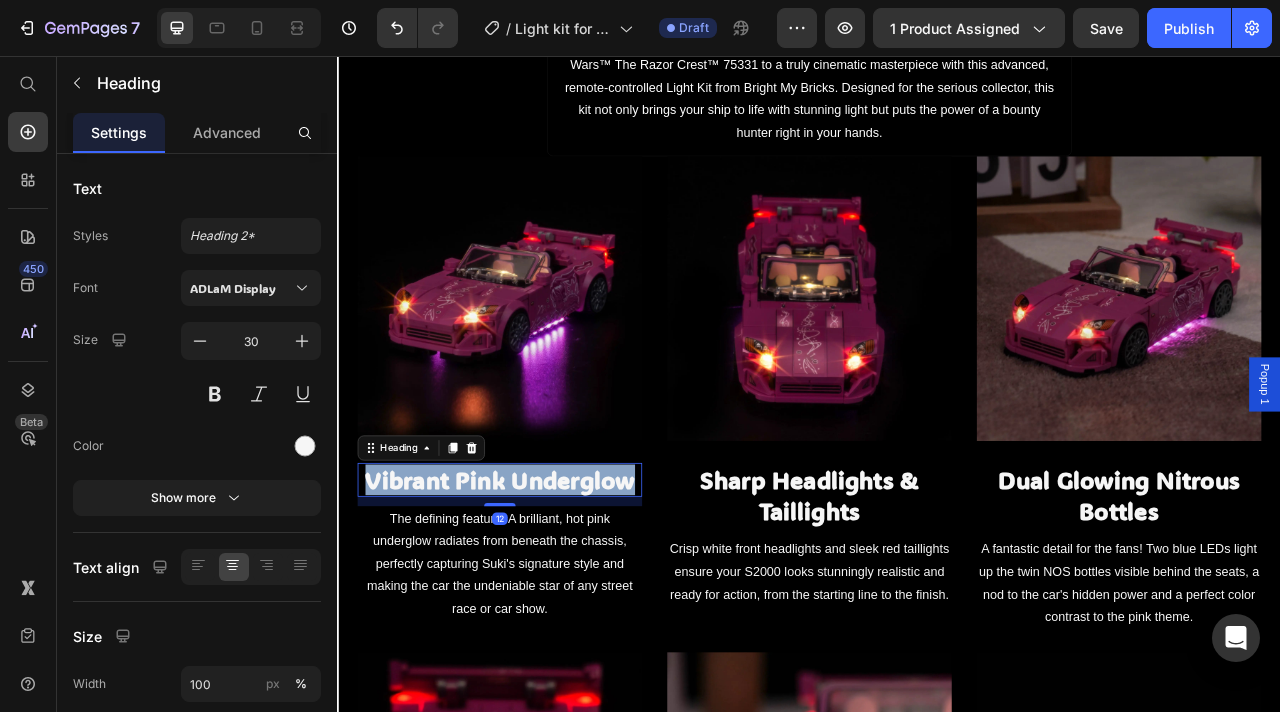 click on "Vibrant Pink Underglow" at bounding box center [543, 594] 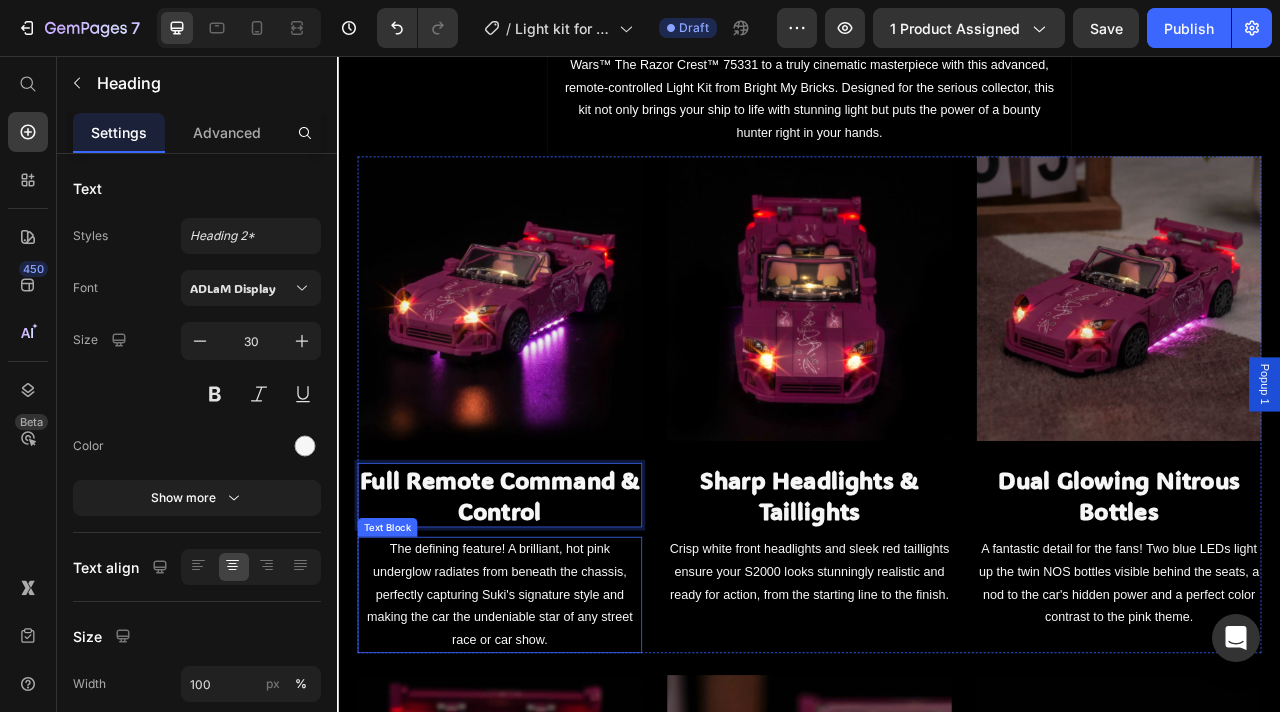 click on "The defining feature! A brilliant, hot pink underglow radiates from beneath the chassis, perfectly capturing Suki's signature style and making the car the undeniable star of any street race or car show." at bounding box center [543, 741] 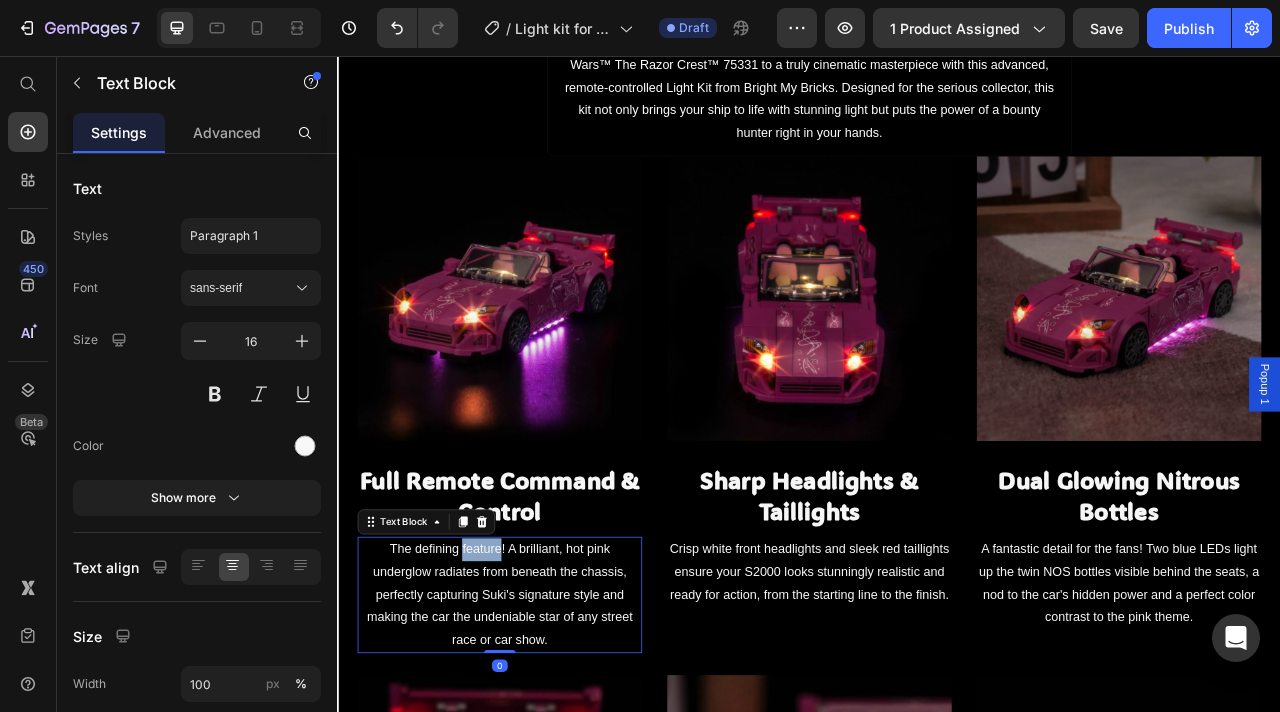 click on "The defining feature! A brilliant, hot pink underglow radiates from beneath the chassis, perfectly capturing Suki's signature style and making the car the undeniable star of any street race or car show." at bounding box center (543, 741) 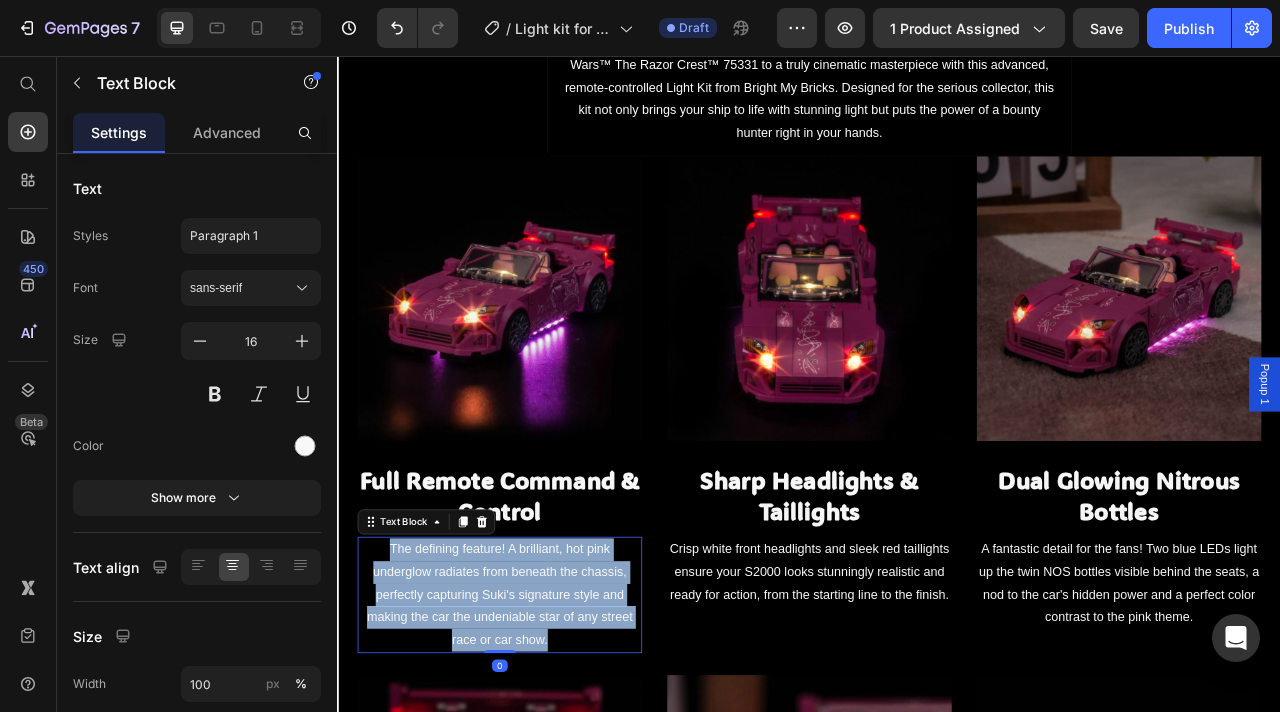 click on "The defining feature! A brilliant, hot pink underglow radiates from beneath the chassis, perfectly capturing Suki's signature style and making the car the undeniable star of any street race or car show." at bounding box center (543, 741) 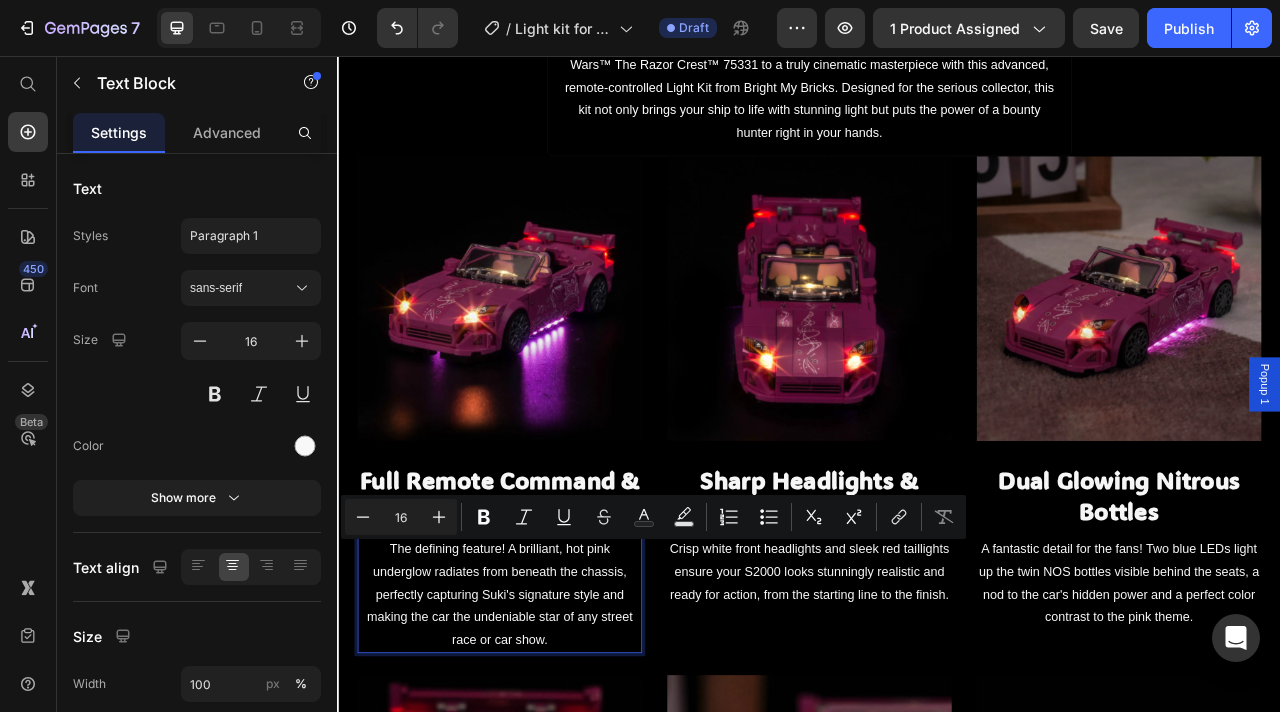 scroll, scrollTop: 66, scrollLeft: 0, axis: vertical 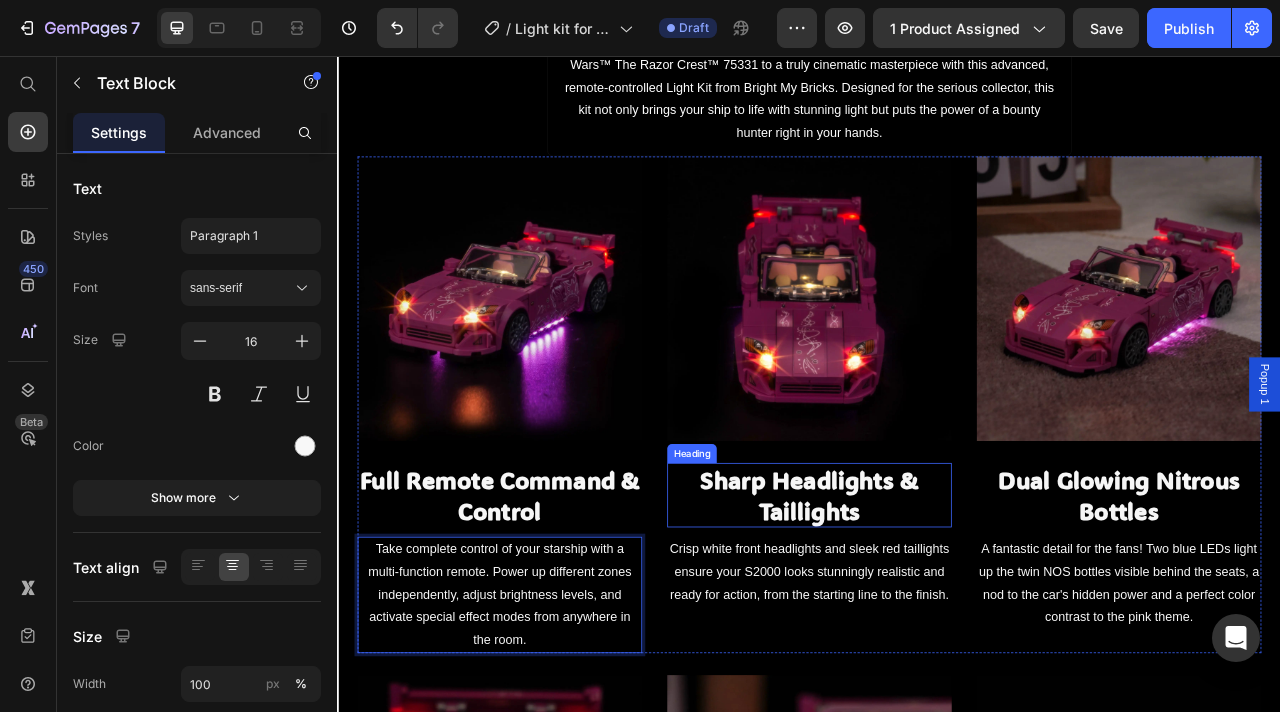 click on "Sharp Headlights & Taillights" at bounding box center (937, 614) 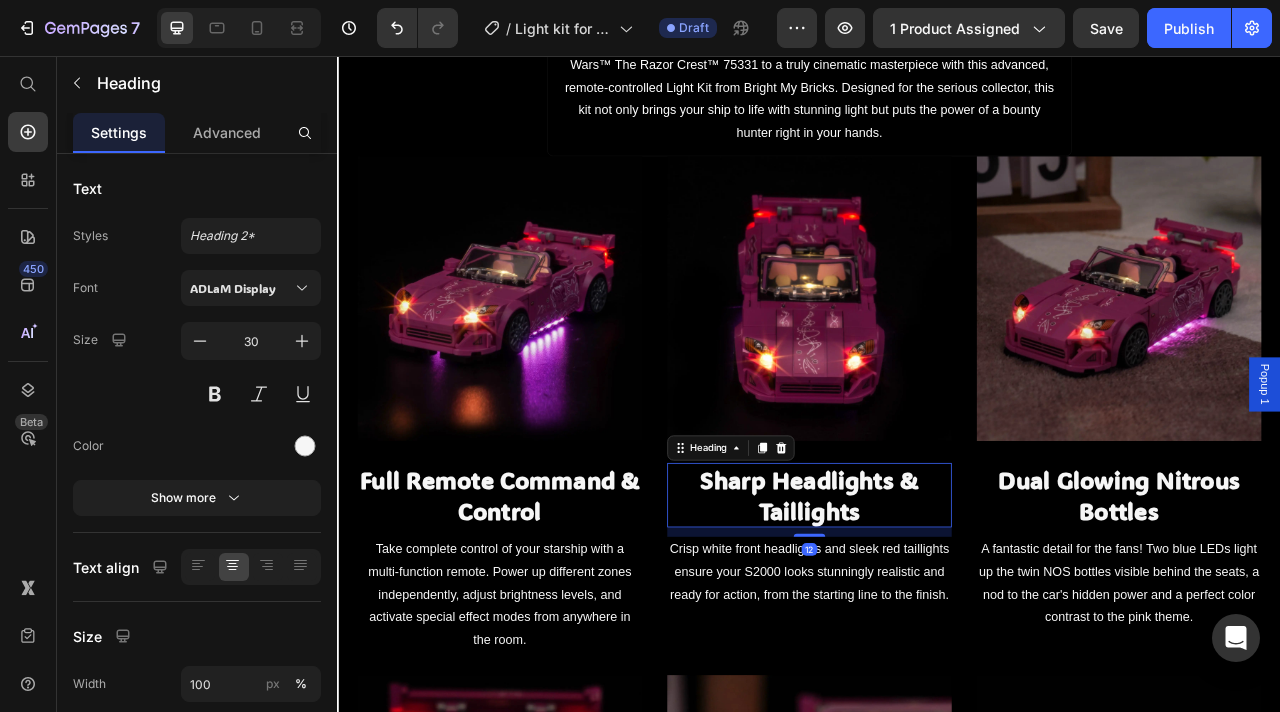 scroll, scrollTop: 0, scrollLeft: 0, axis: both 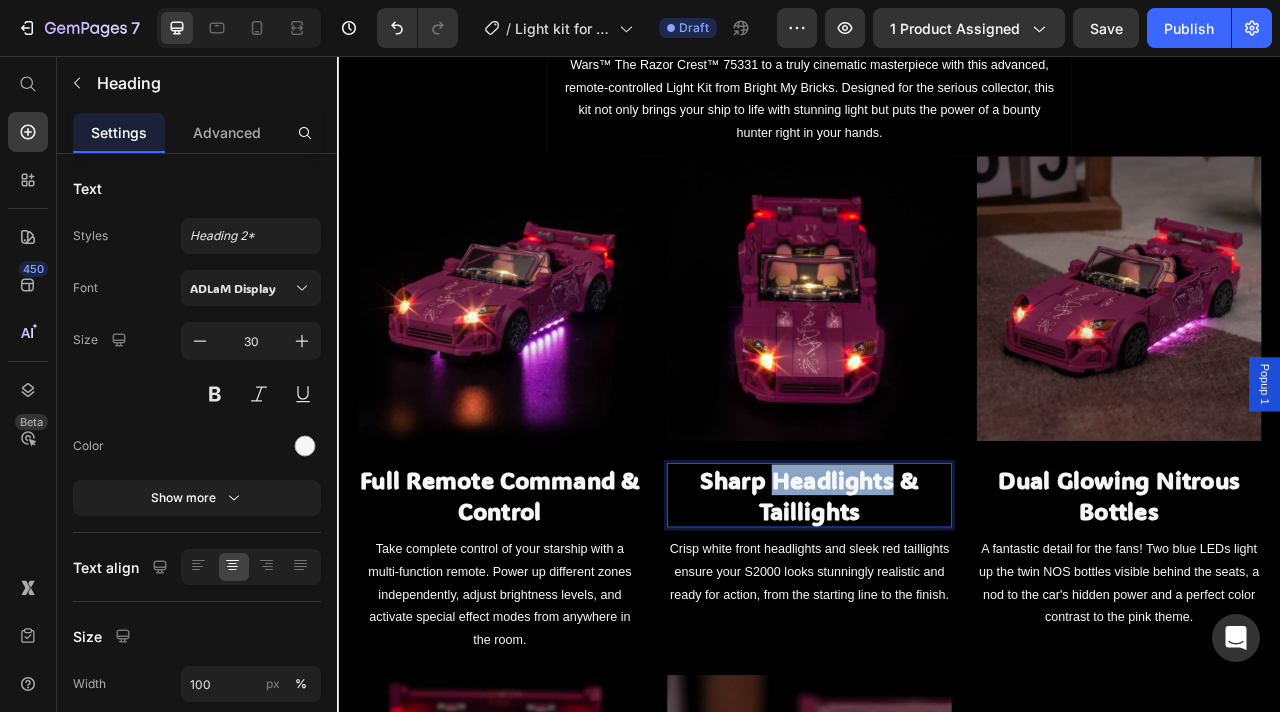 click on "Sharp Headlights & Taillights" at bounding box center [937, 614] 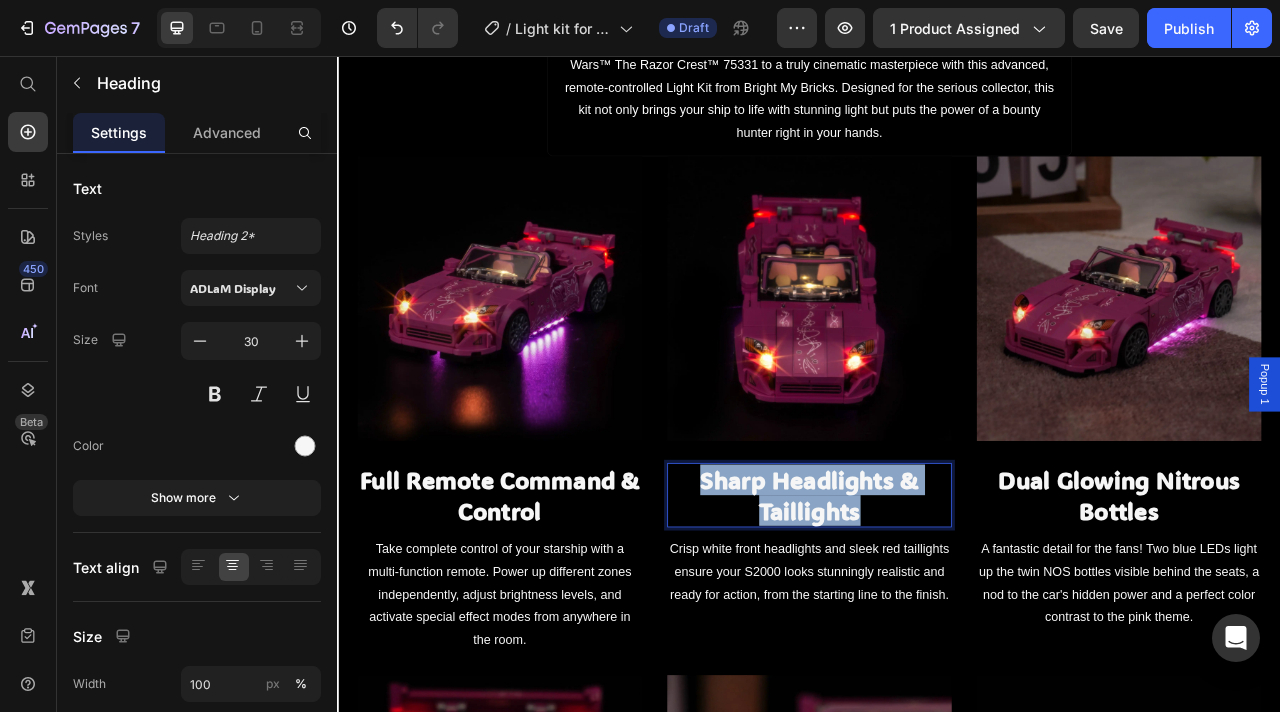 click on "Sharp Headlights & Taillights" at bounding box center (937, 614) 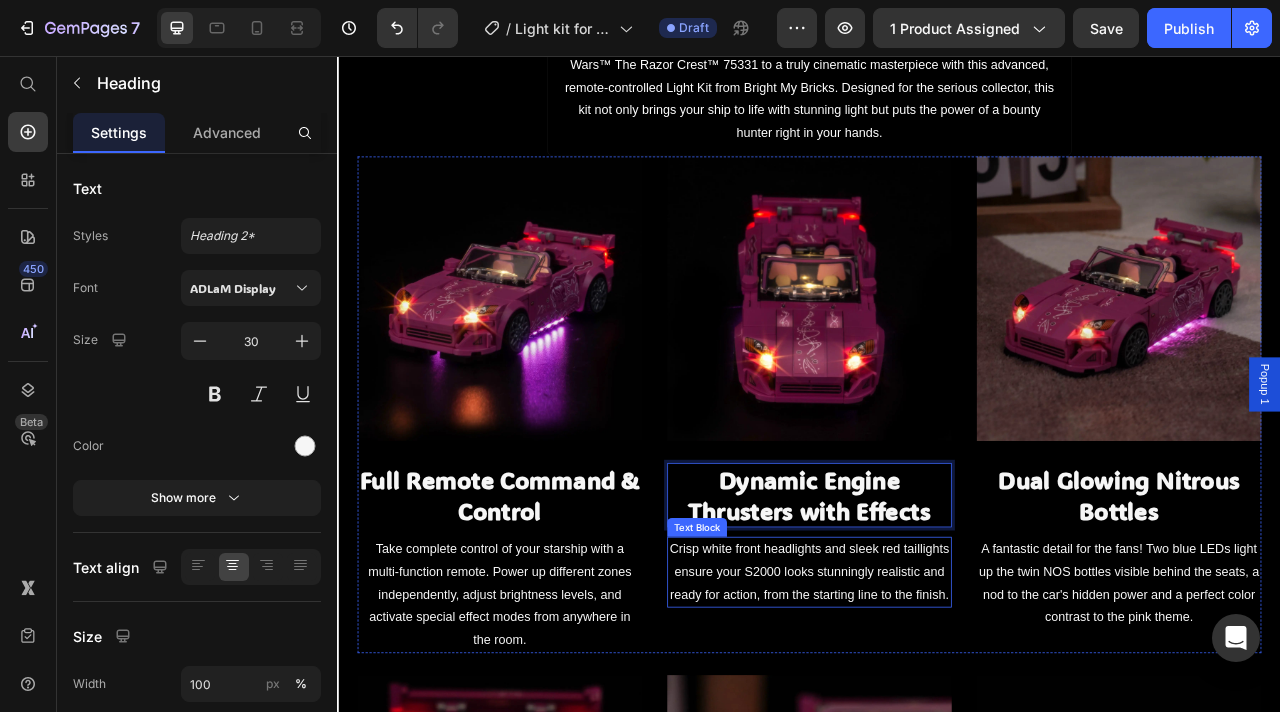 click on "Crisp white front headlights and sleek red taillights ensure your S2000 looks stunningly realistic and ready for action, from the starting line to the finish." at bounding box center [937, 712] 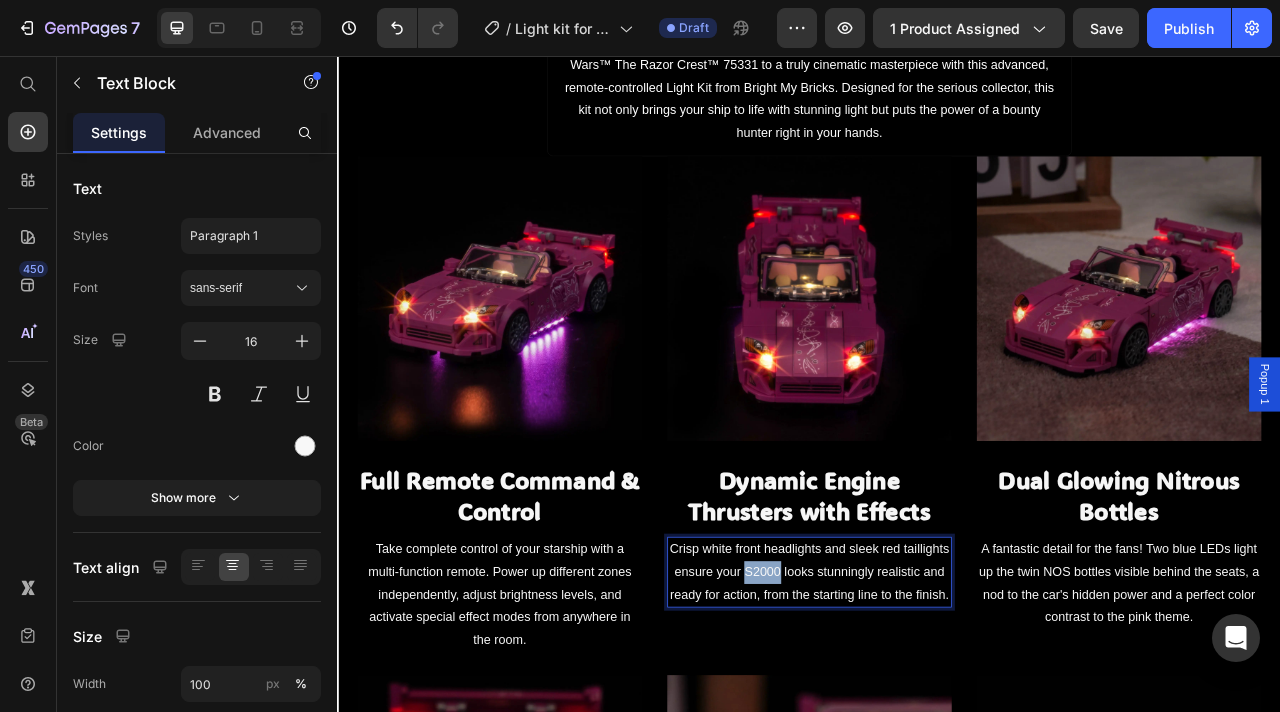 click on "Crisp white front headlights and sleek red taillights ensure your S2000 looks stunningly realistic and ready for action, from the starting line to the finish." at bounding box center (937, 712) 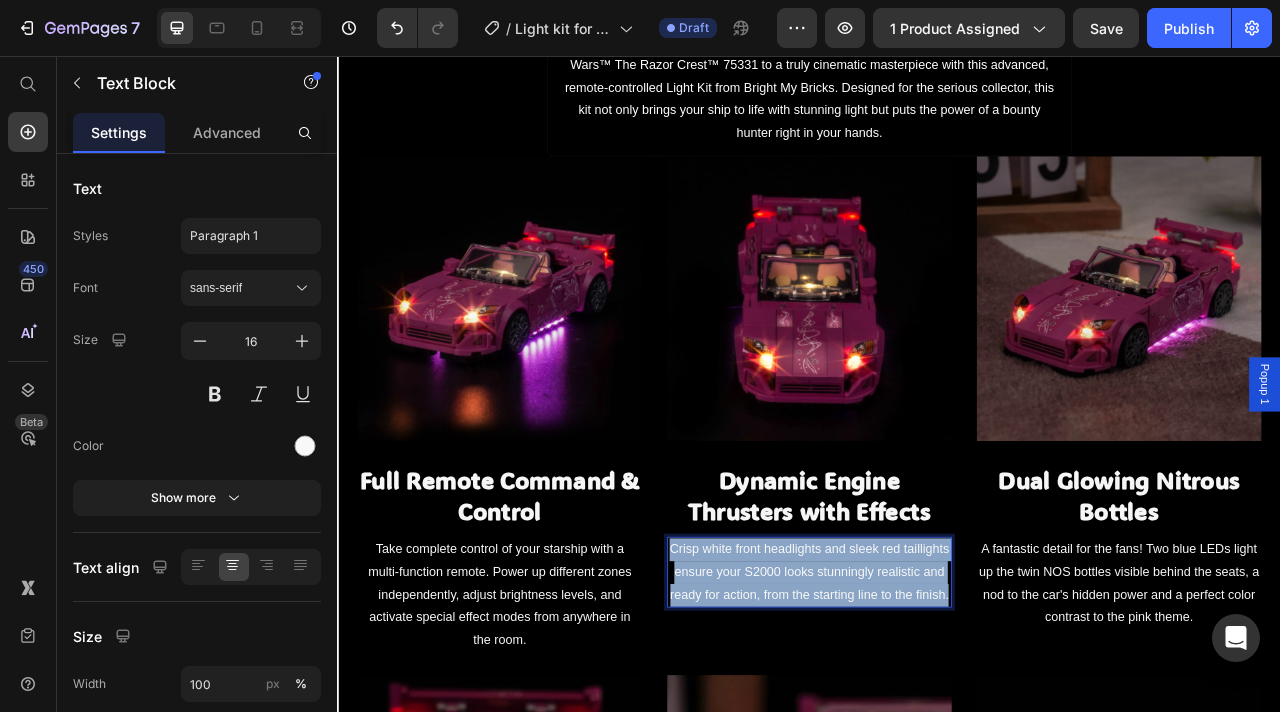 click on "Crisp white front headlights and sleek red taillights ensure your S2000 looks stunningly realistic and ready for action, from the starting line to the finish." at bounding box center [937, 712] 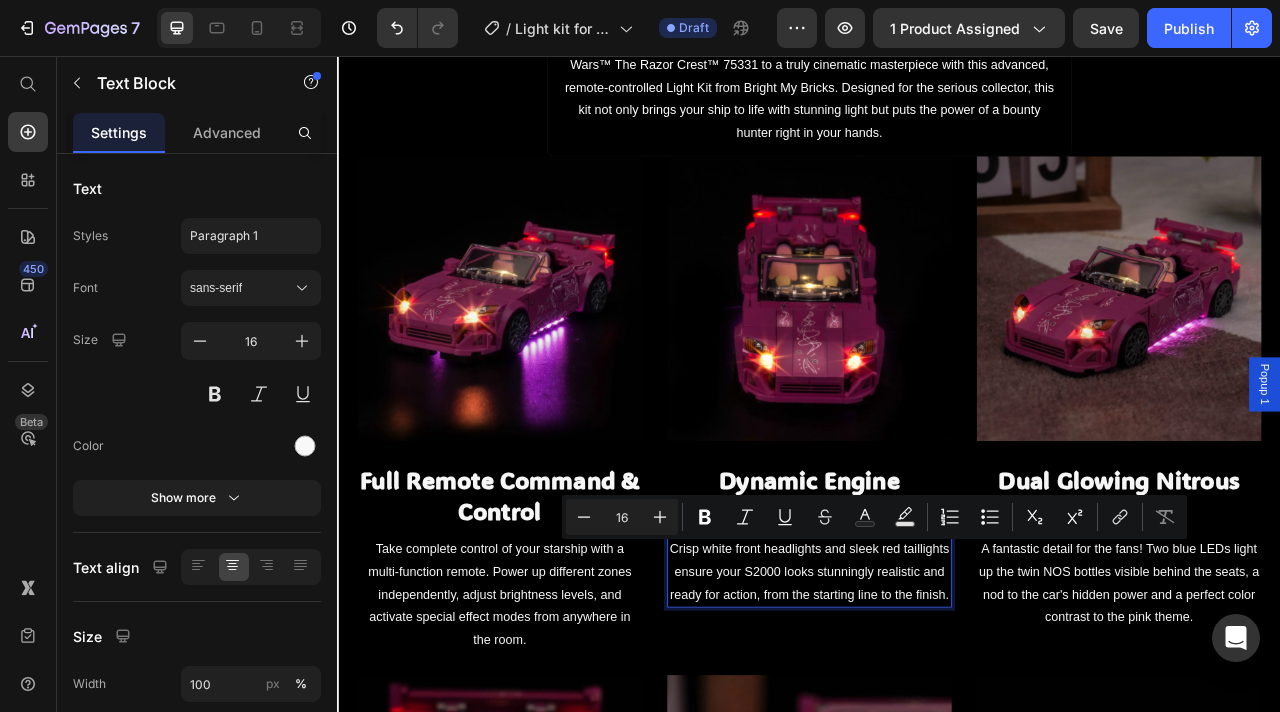 scroll, scrollTop: 66, scrollLeft: 0, axis: vertical 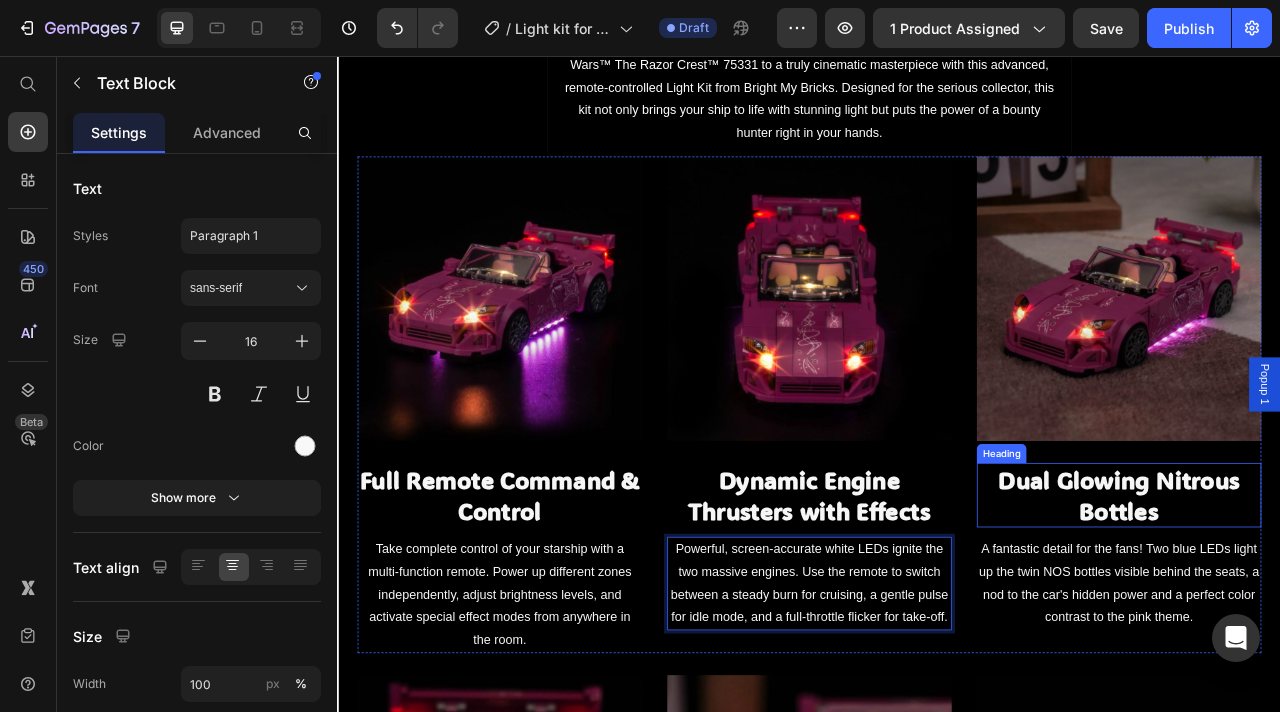 click on "Dual Glowing Nitrous Bottles" at bounding box center [1331, 614] 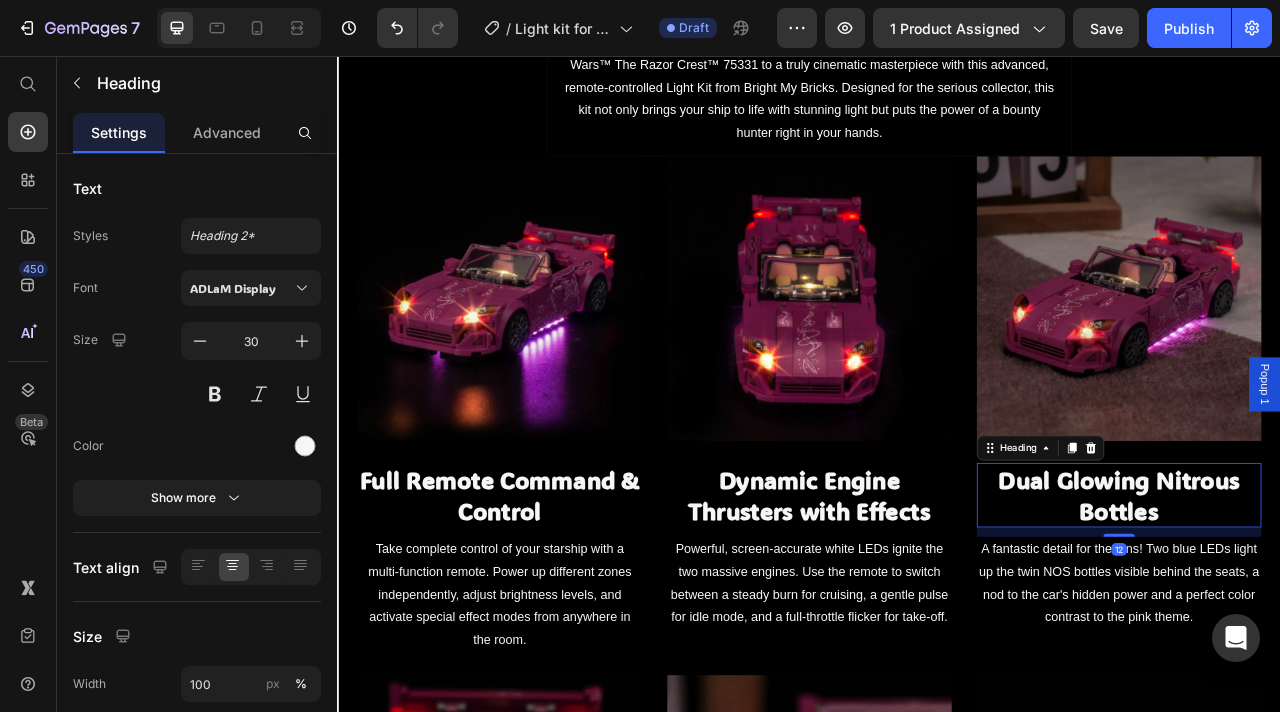 scroll, scrollTop: 0, scrollLeft: 0, axis: both 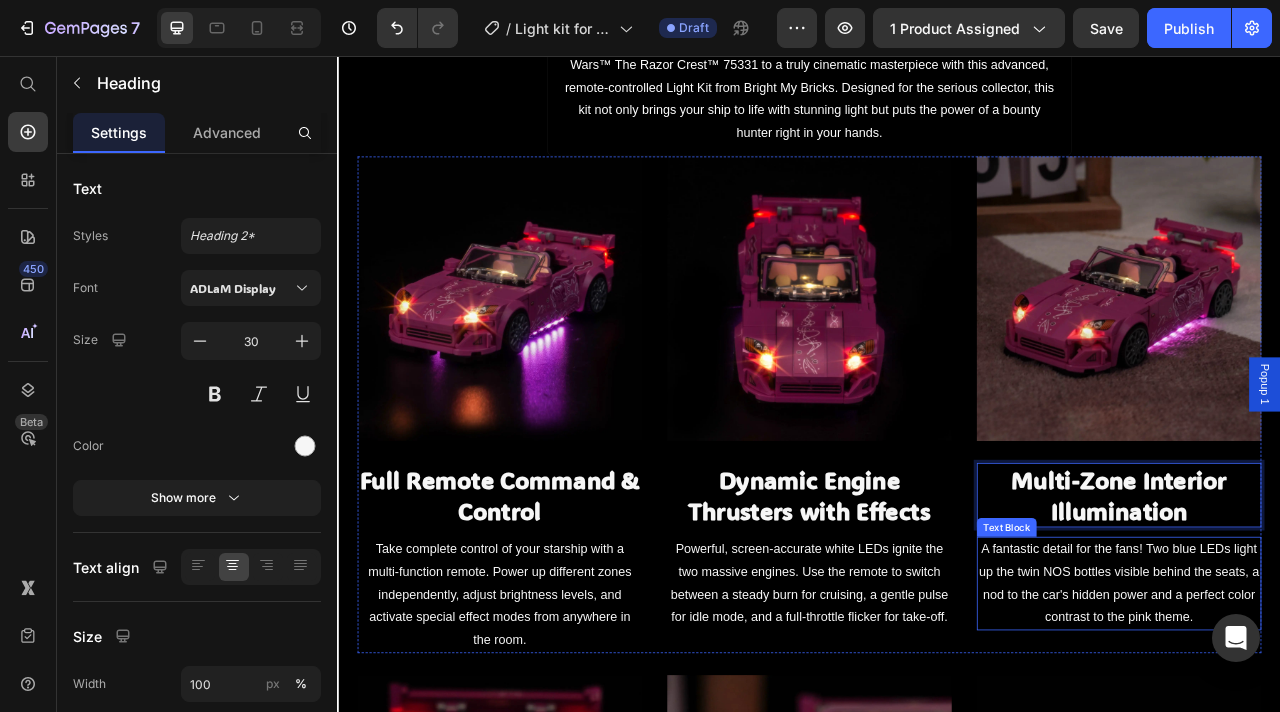 click on "A fantastic detail for the fans! Two blue LEDs light up the twin NOS bottles visible behind the seats, a nod to the car's hidden power and a perfect color contrast to the pink theme." at bounding box center [1331, 726] 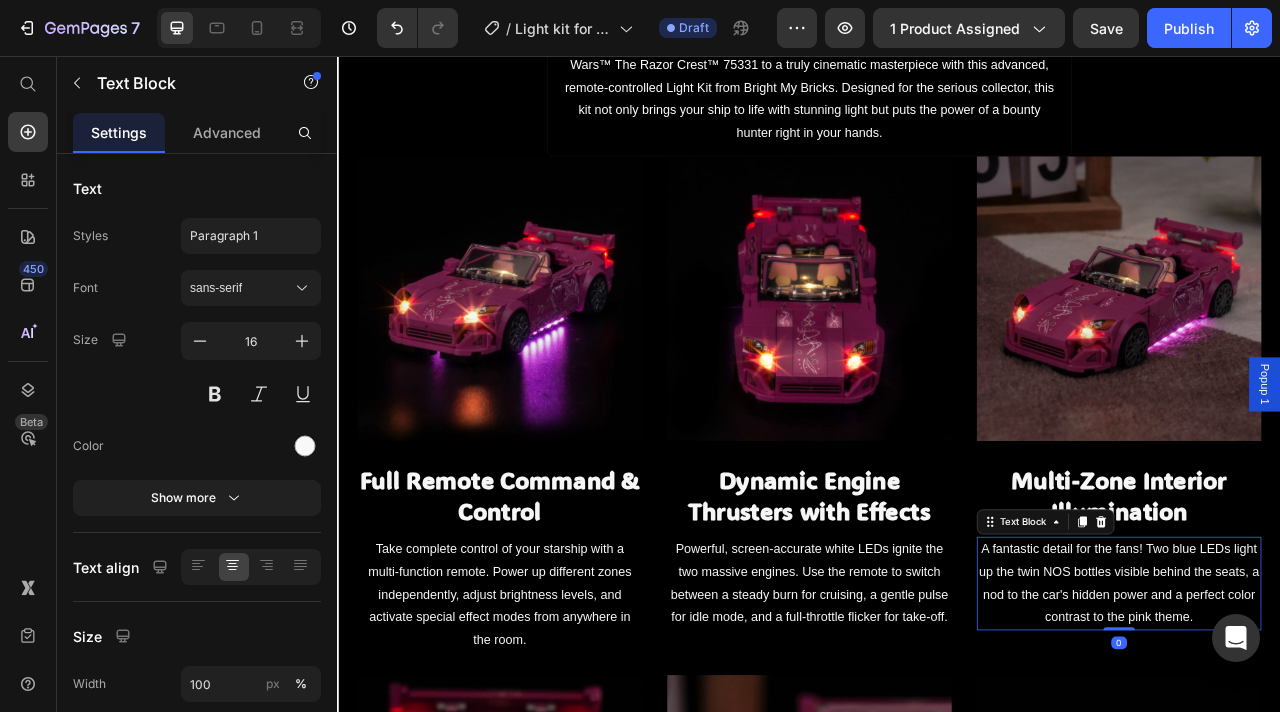 click on "A fantastic detail for the fans! Two blue LEDs light up the twin NOS bottles visible behind the seats, a nod to the car's hidden power and a perfect color contrast to the pink theme." at bounding box center [1331, 726] 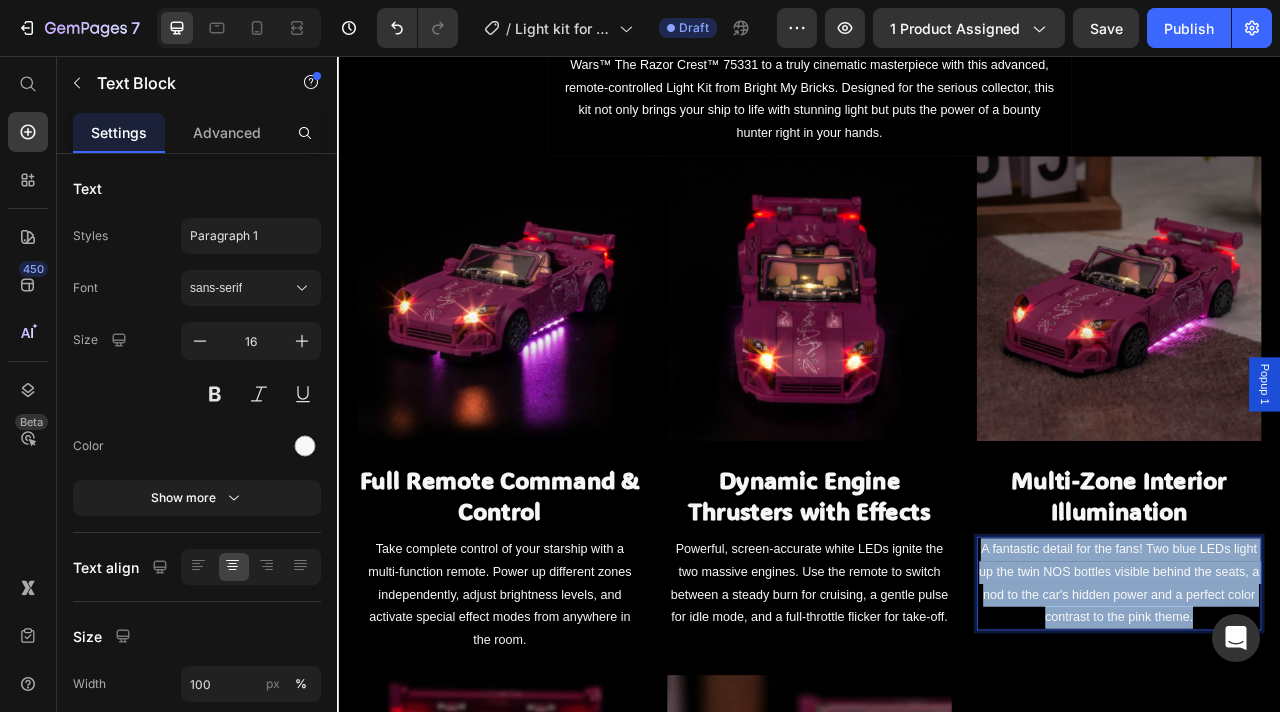 click on "A fantastic detail for the fans! Two blue LEDs light up the twin NOS bottles visible behind the seats, a nod to the car's hidden power and a perfect color contrast to the pink theme." at bounding box center [1331, 726] 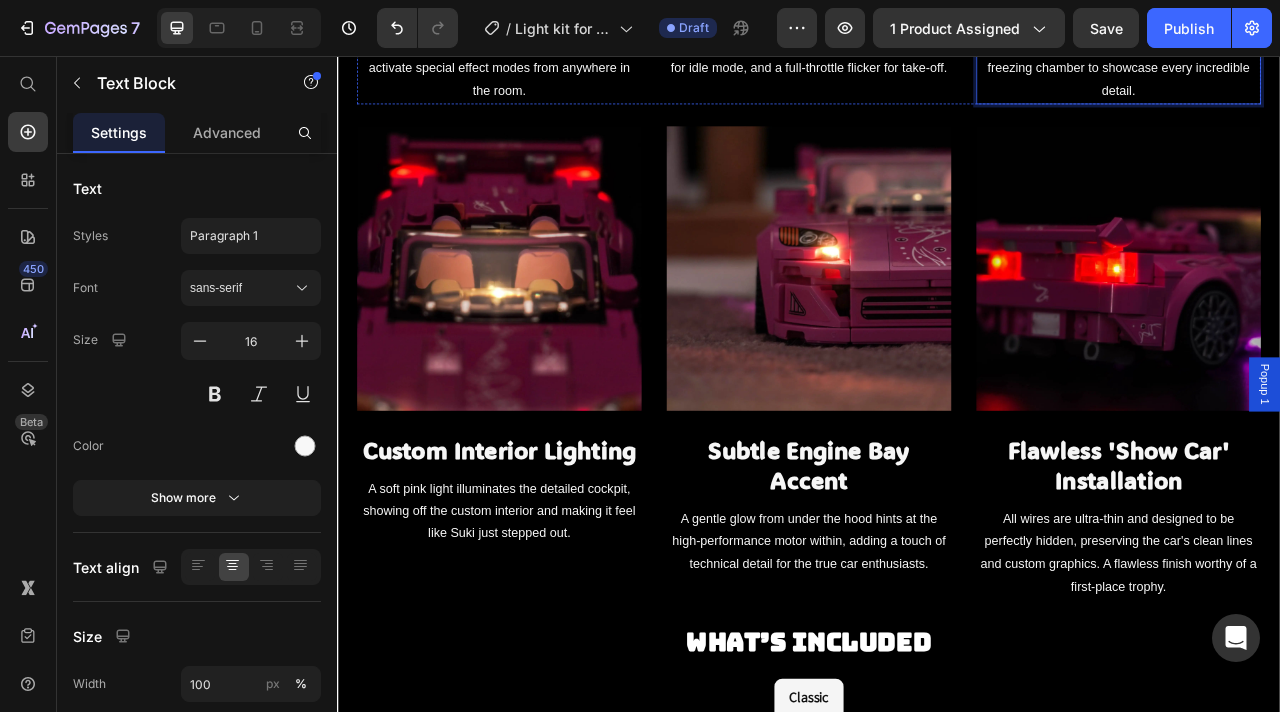scroll, scrollTop: 2215, scrollLeft: 0, axis: vertical 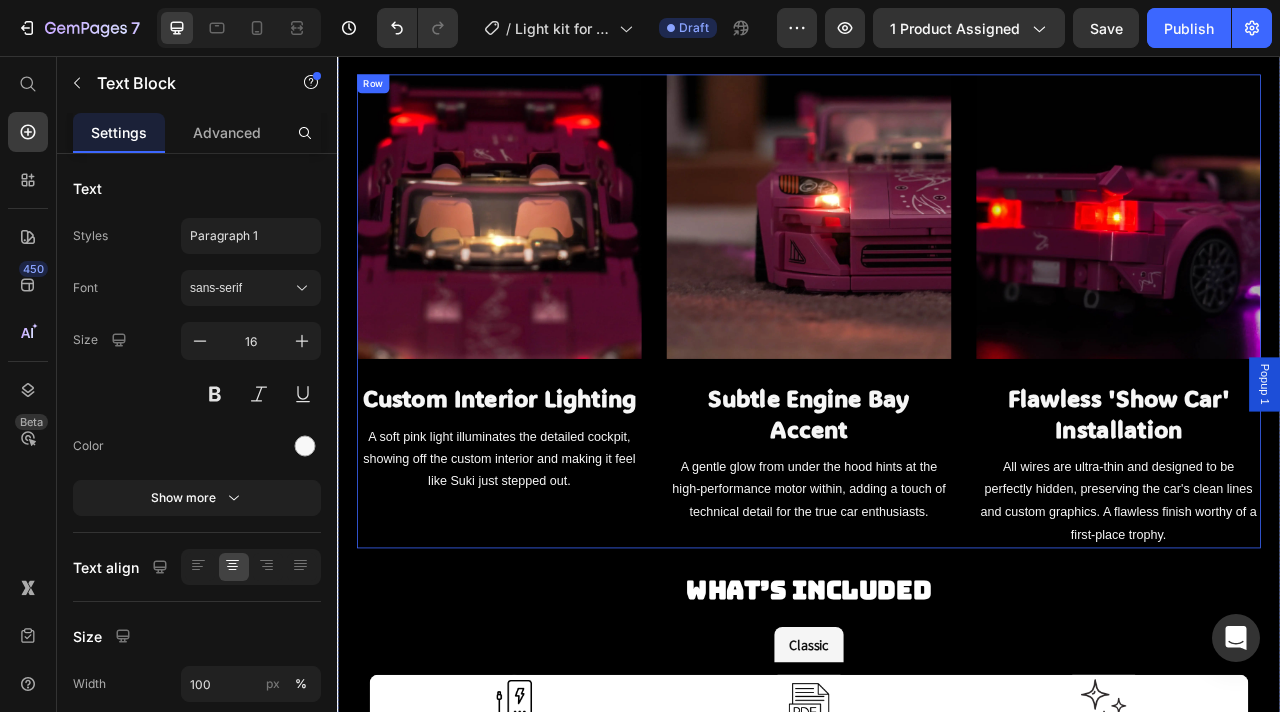 click on "Custom Interior Lighting" at bounding box center (543, 490) 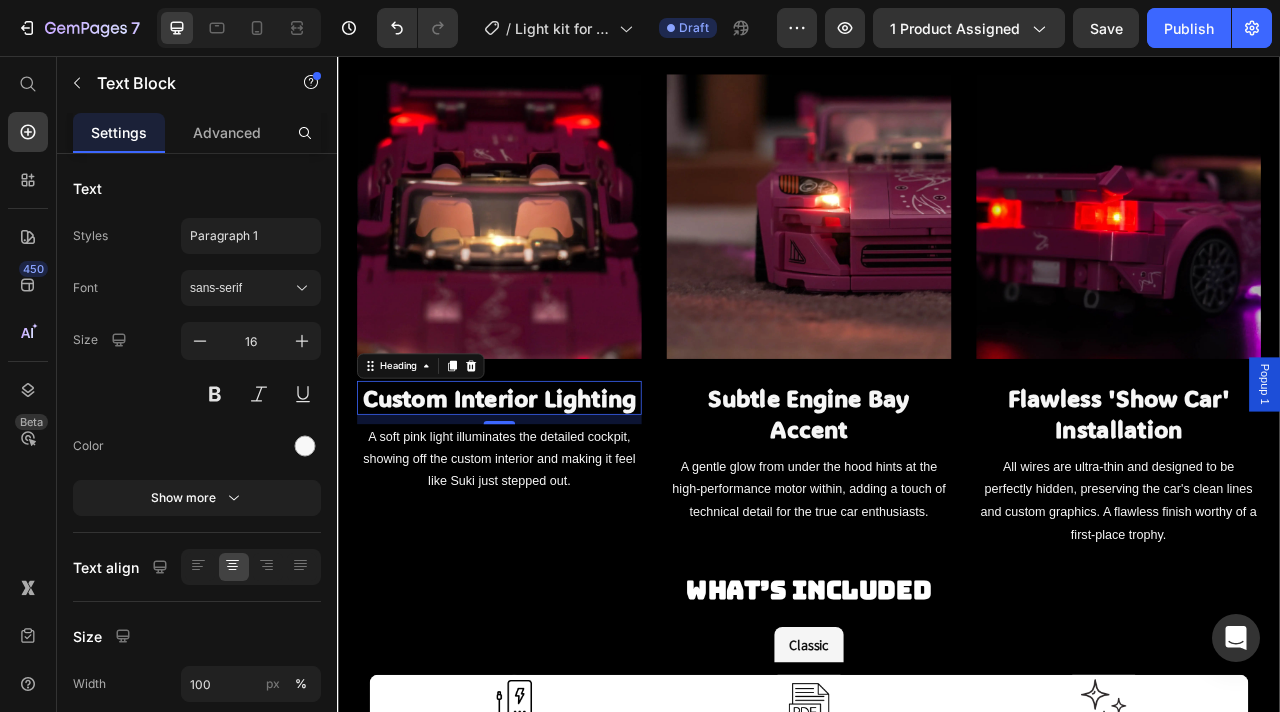 scroll, scrollTop: 0, scrollLeft: 0, axis: both 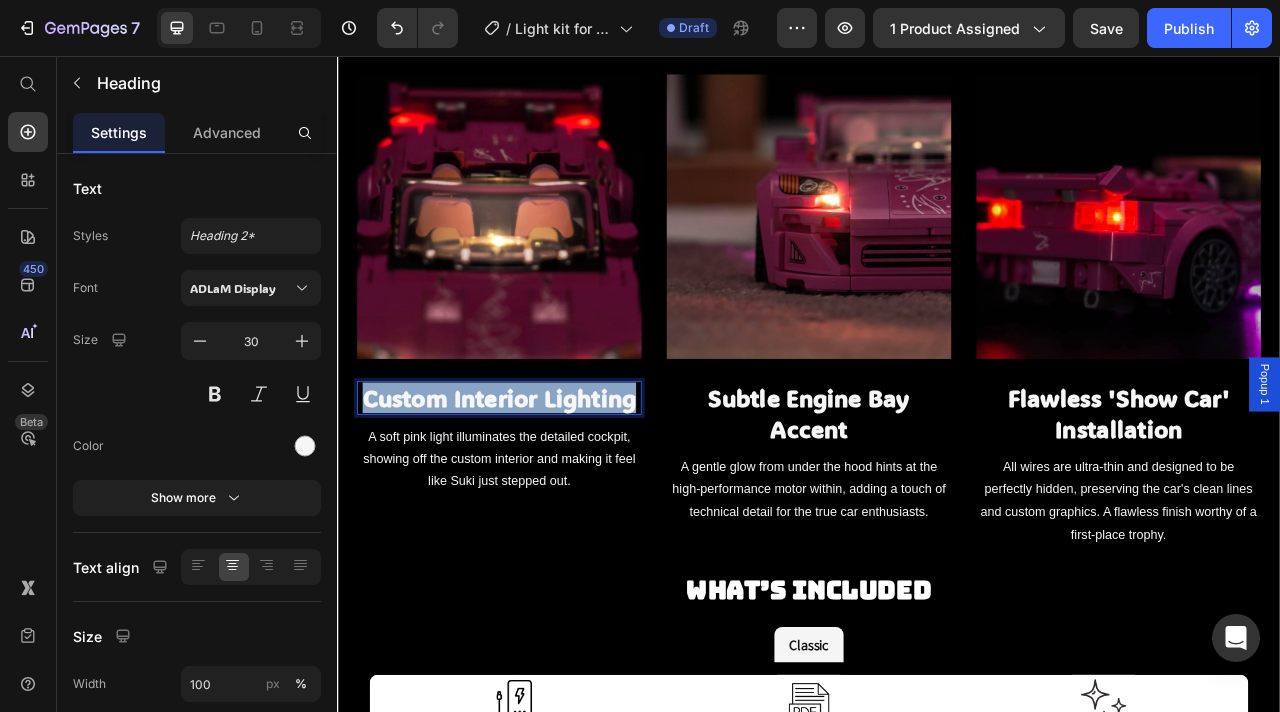 click on "Custom Interior Lighting" at bounding box center [543, 490] 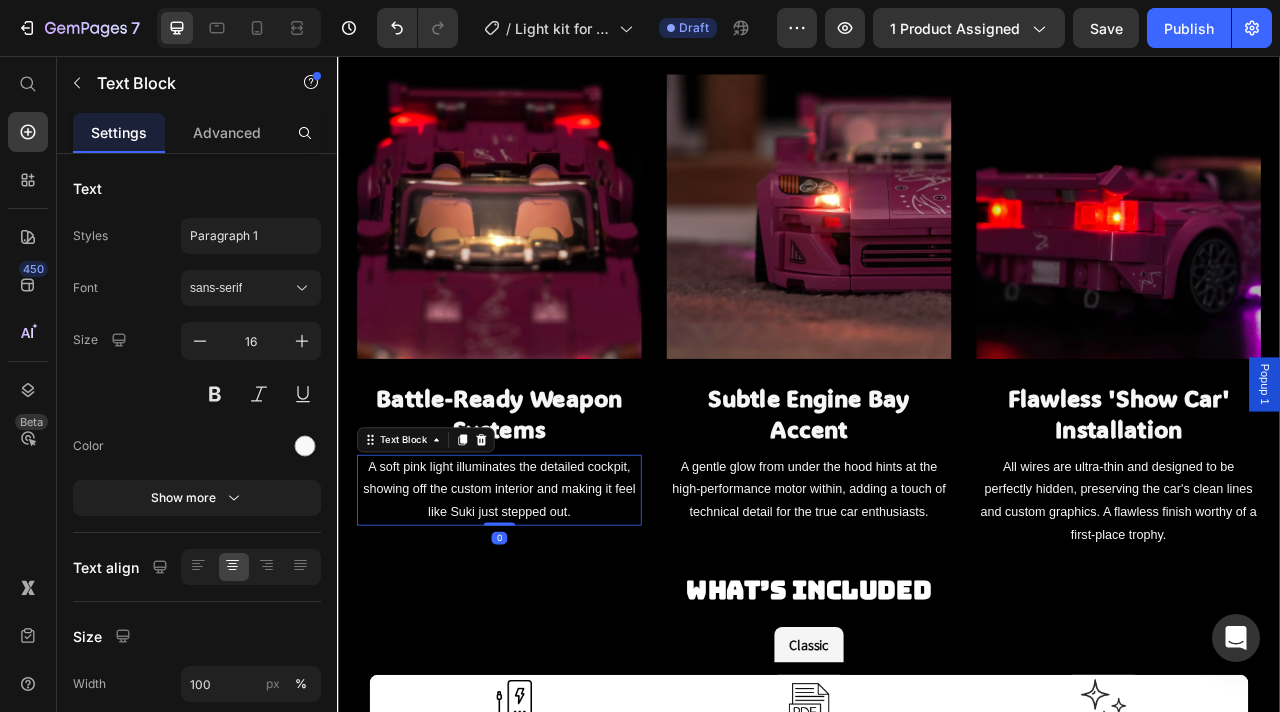 click on "A soft pink light illuminates the detailed cockpit, showing off the custom interior and making it feel like Suki just stepped out." at bounding box center [543, 608] 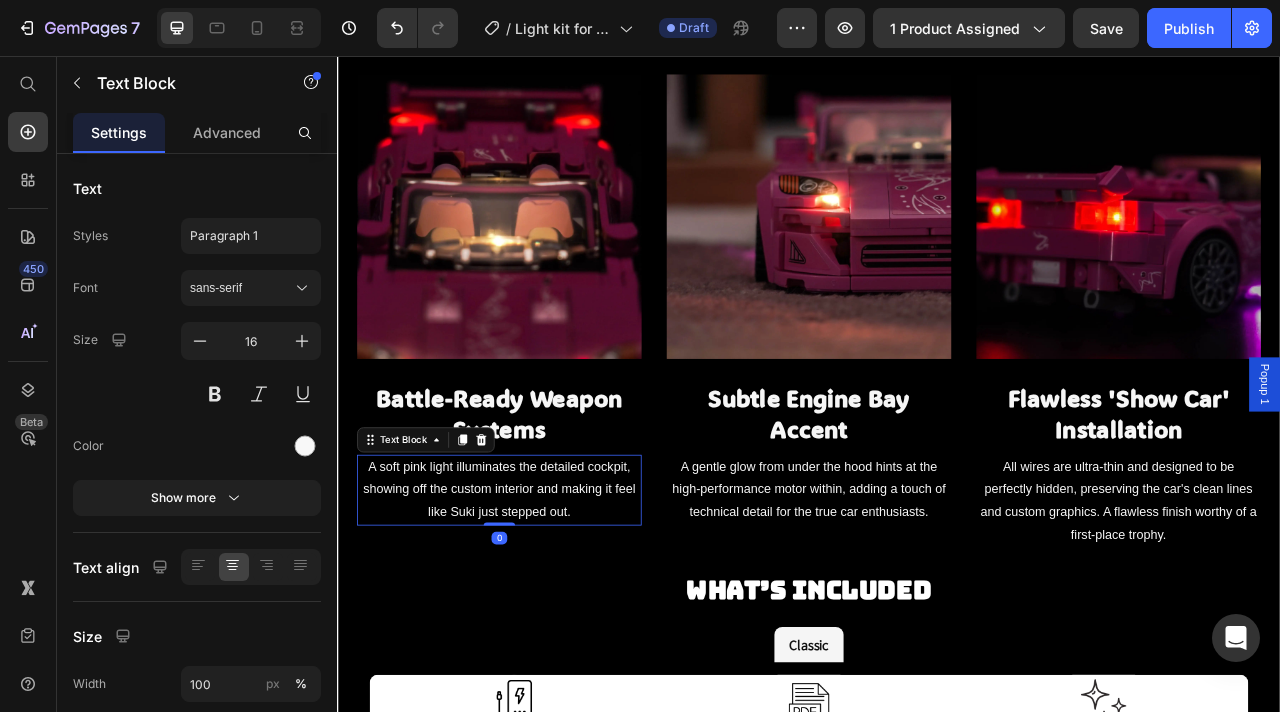 click on "A soft pink light illuminates the detailed cockpit, showing off the custom interior and making it feel like Suki just stepped out." at bounding box center (543, 608) 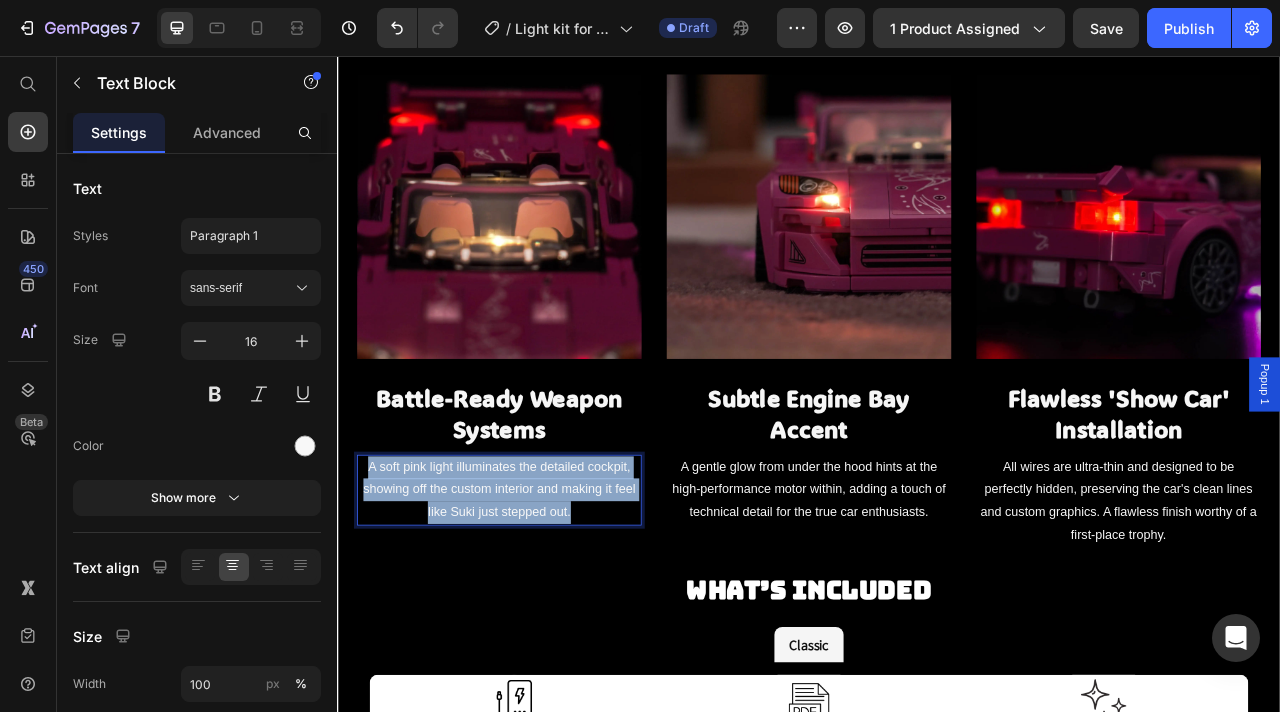 click on "A soft pink light illuminates the detailed cockpit, showing off the custom interior and making it feel like Suki just stepped out." at bounding box center (543, 608) 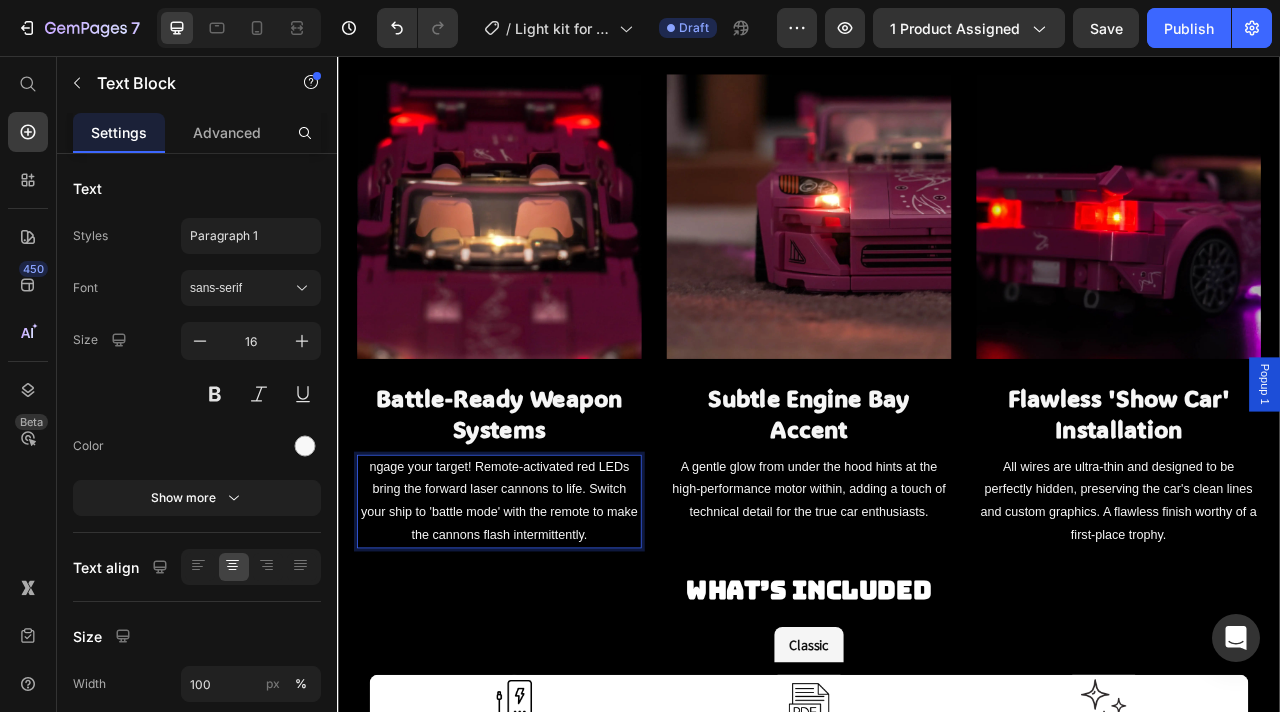 click on "ngage your target! Remote-activated red LEDs bring the forward laser cannons to life. Switch your ship to 'battle mode' with the remote to make the cannons flash intermittently." at bounding box center (543, 622) 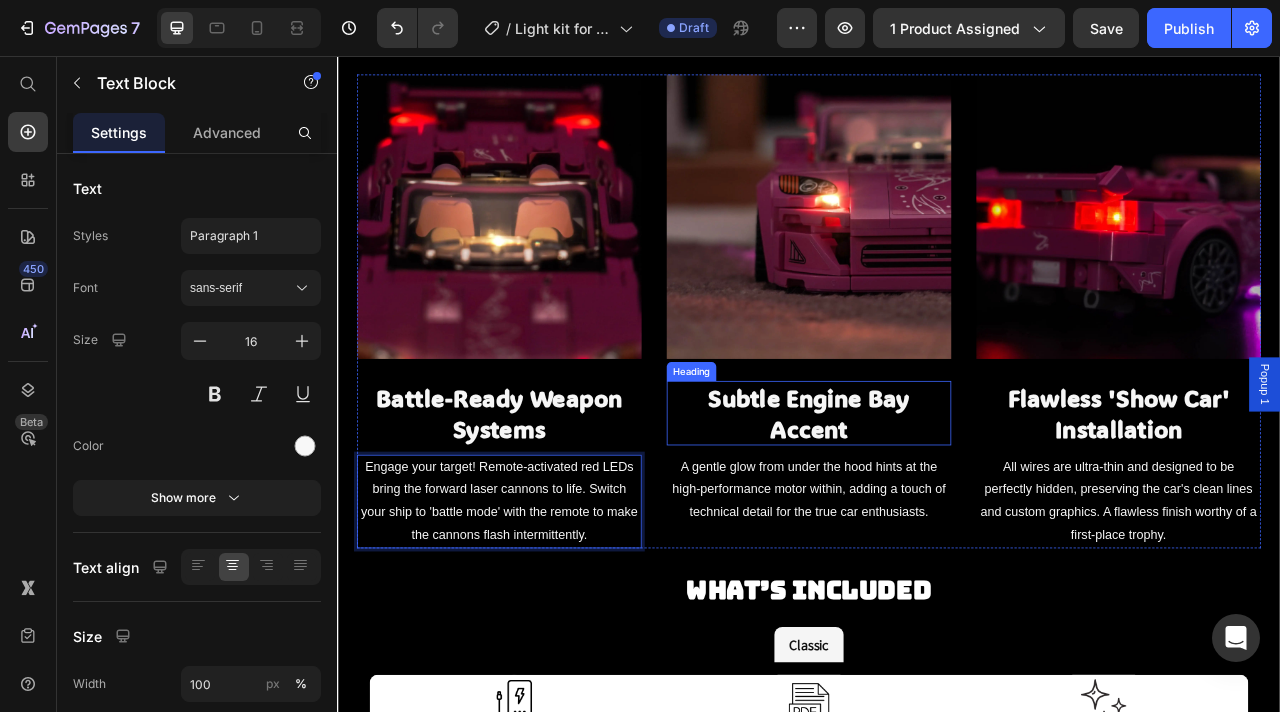 click on "Subtle Engine Bay Accent" at bounding box center (937, 510) 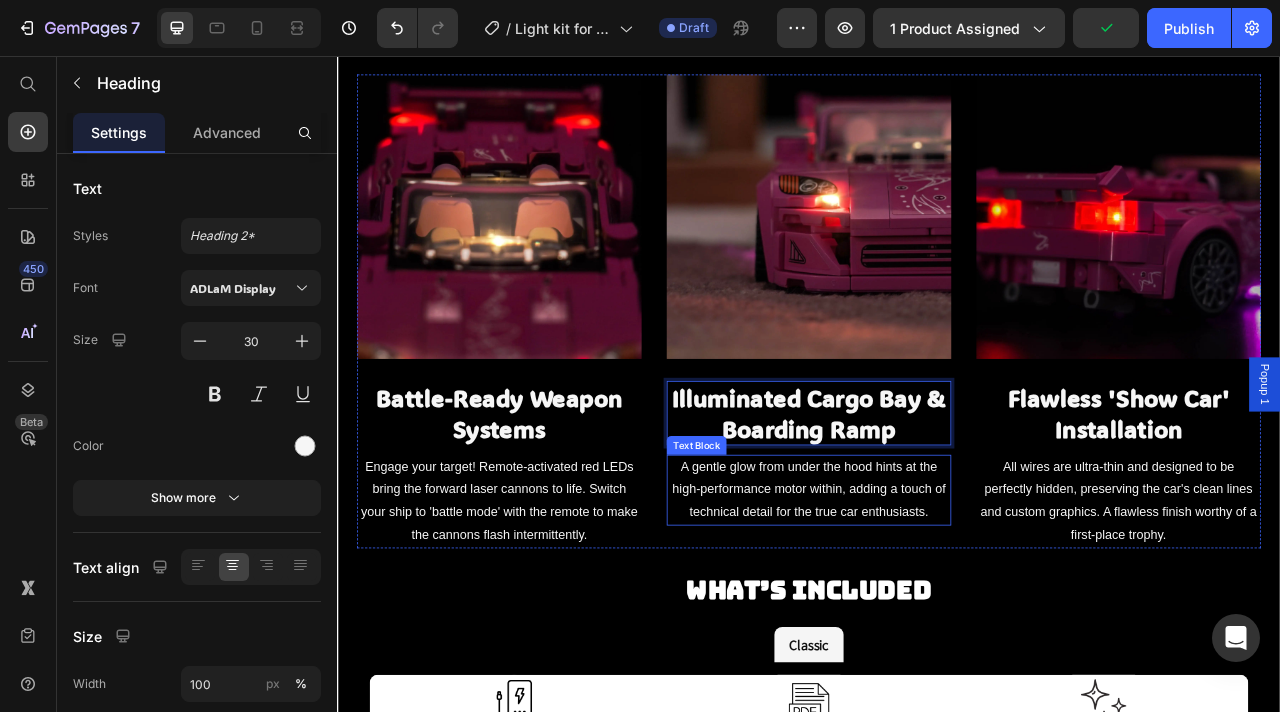 click on "A gentle glow from under the hood hints at the high-performance motor within, adding a touch of technical detail for the true car enthusiasts." at bounding box center [937, 608] 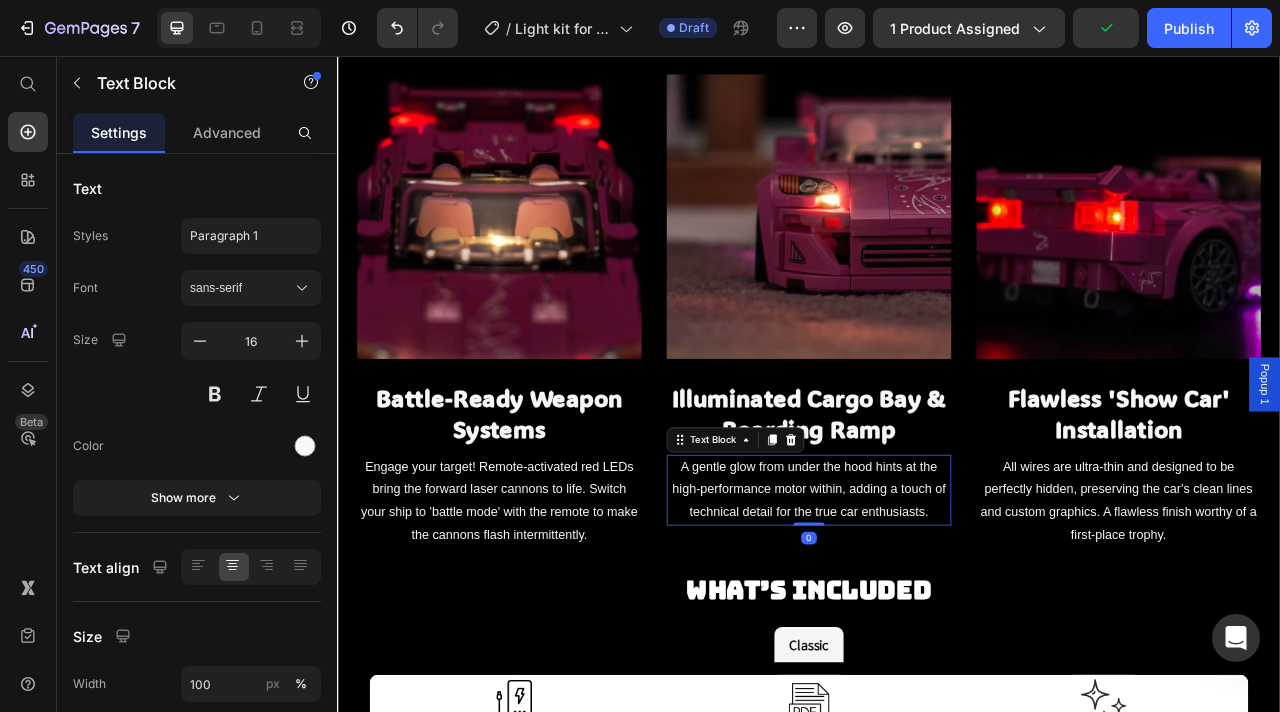 click on "A gentle glow from under the hood hints at the high-performance motor within, adding a touch of technical detail for the true car enthusiasts." at bounding box center (937, 608) 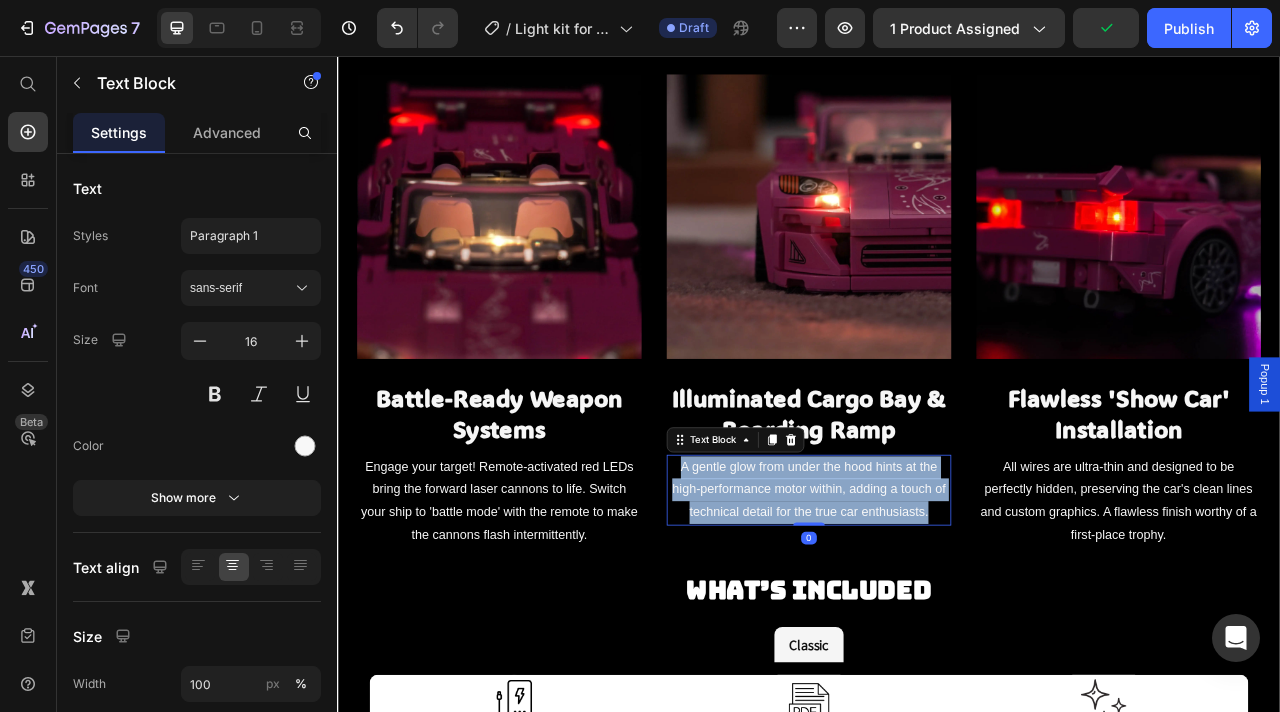 click on "A gentle glow from under the hood hints at the high-performance motor within, adding a touch of technical detail for the true car enthusiasts." at bounding box center [937, 608] 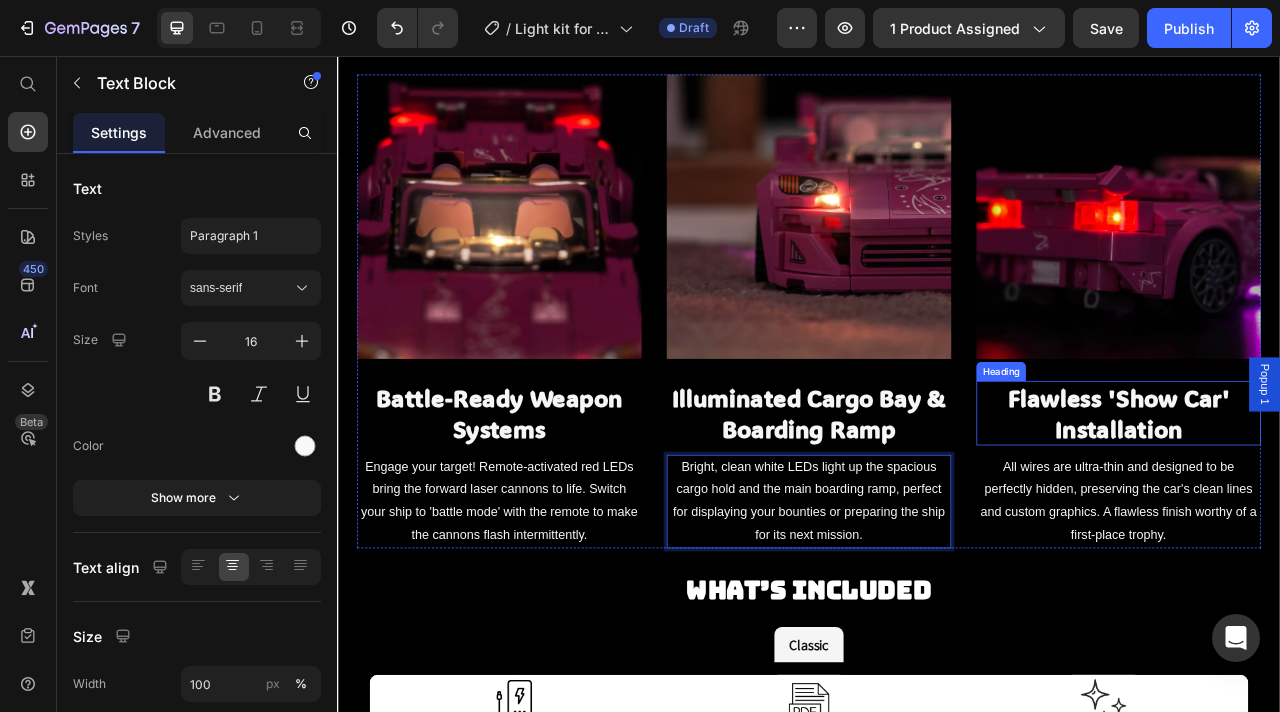 click on "Flawless 'Show Car' Installation" at bounding box center (1331, 510) 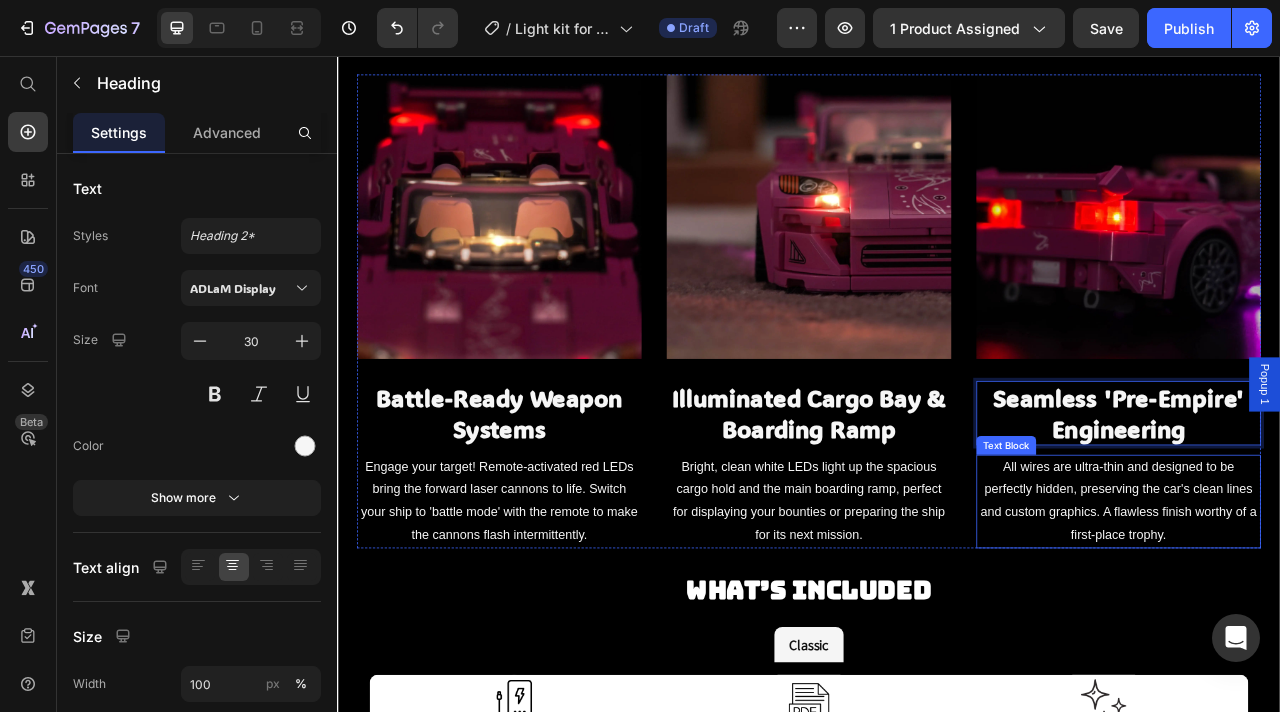 click on "All wires are ultra-thin and designed to be perfectly hidden, preserving the car's clean lines and custom graphics. A flawless finish worthy of a first-place trophy." at bounding box center (1331, 622) 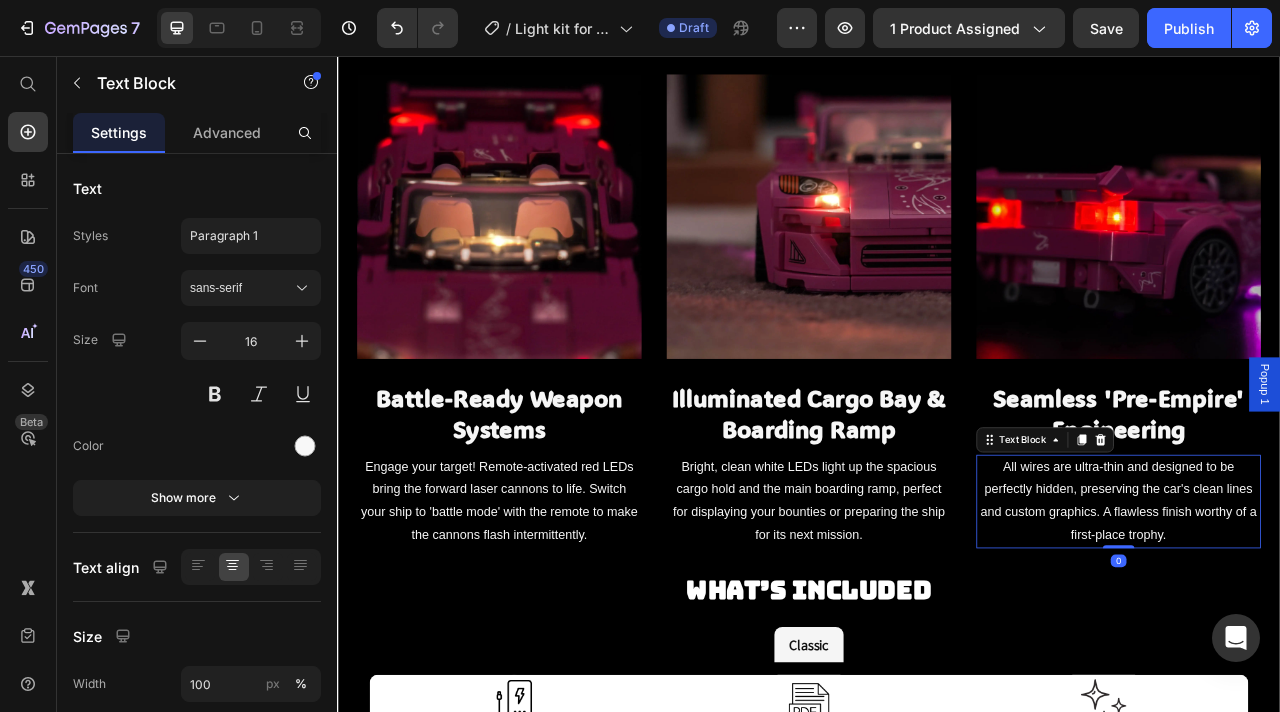 click on "All wires are ultra-thin and designed to be perfectly hidden, preserving the car's clean lines and custom graphics. A flawless finish worthy of a first-place trophy." at bounding box center [1331, 622] 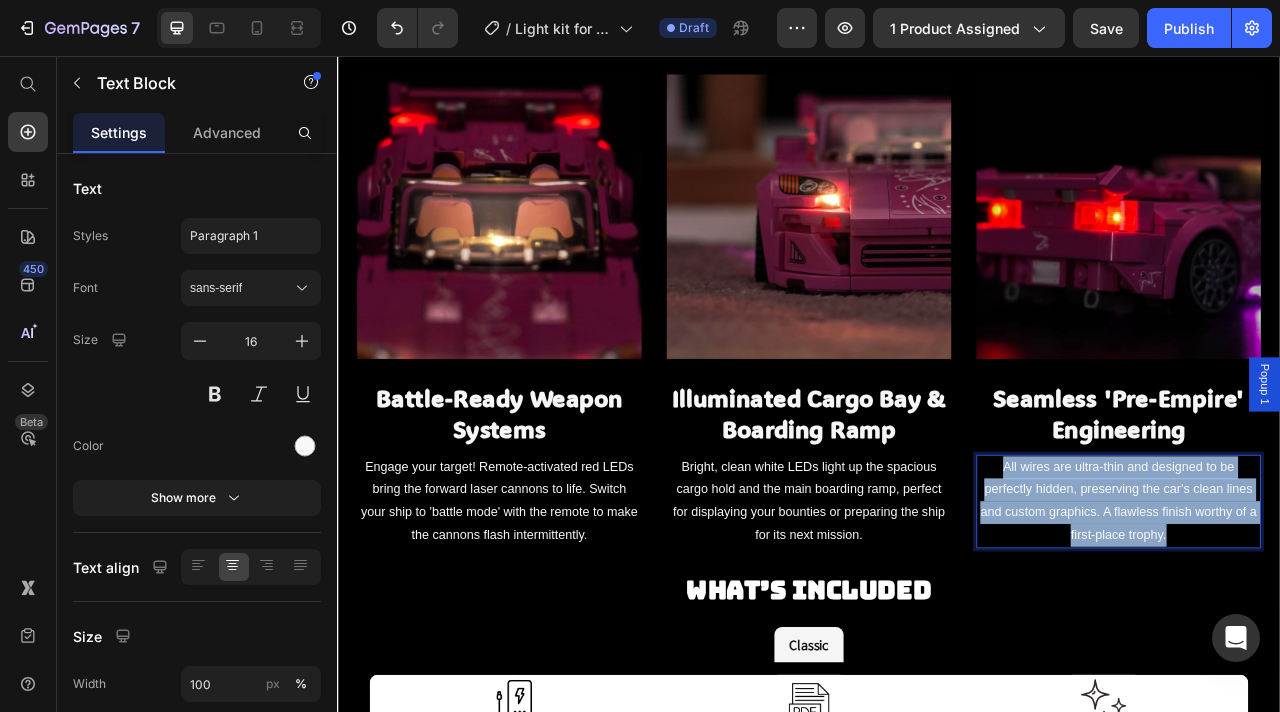 click on "All wires are ultra-thin and designed to be perfectly hidden, preserving the car's clean lines and custom graphics. A flawless finish worthy of a first-place trophy." at bounding box center [1331, 622] 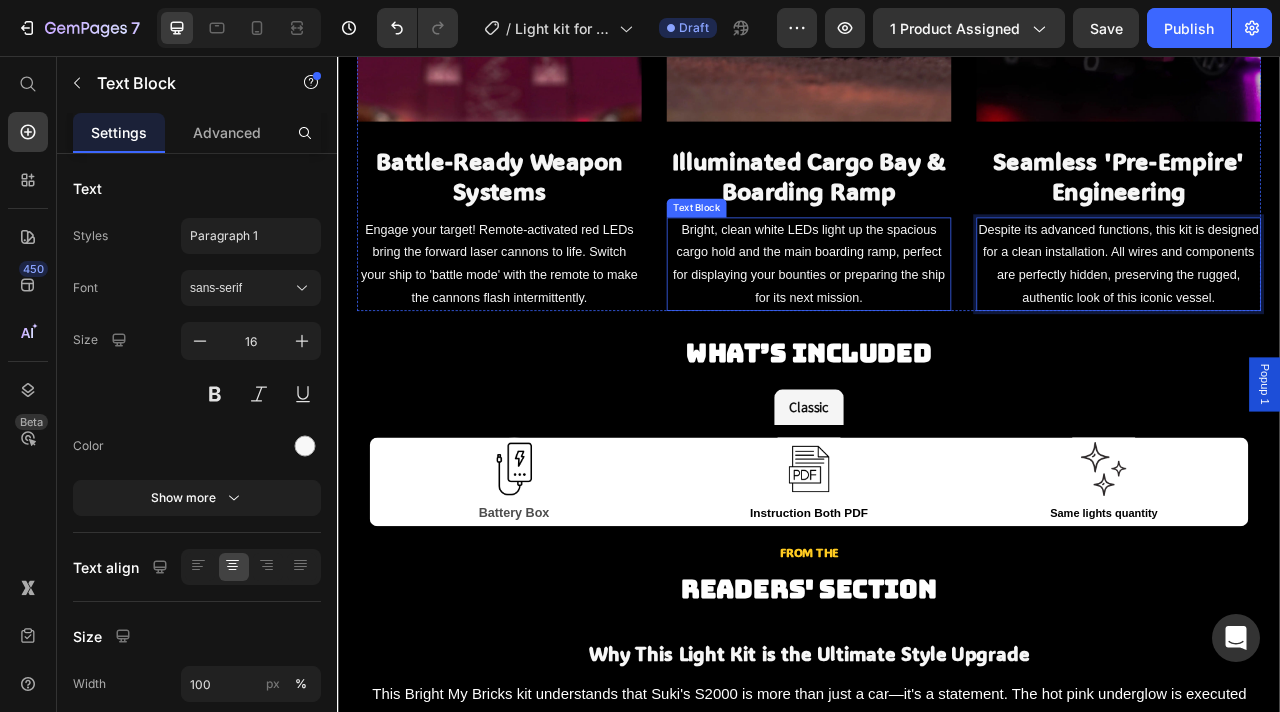 scroll, scrollTop: 2579, scrollLeft: 0, axis: vertical 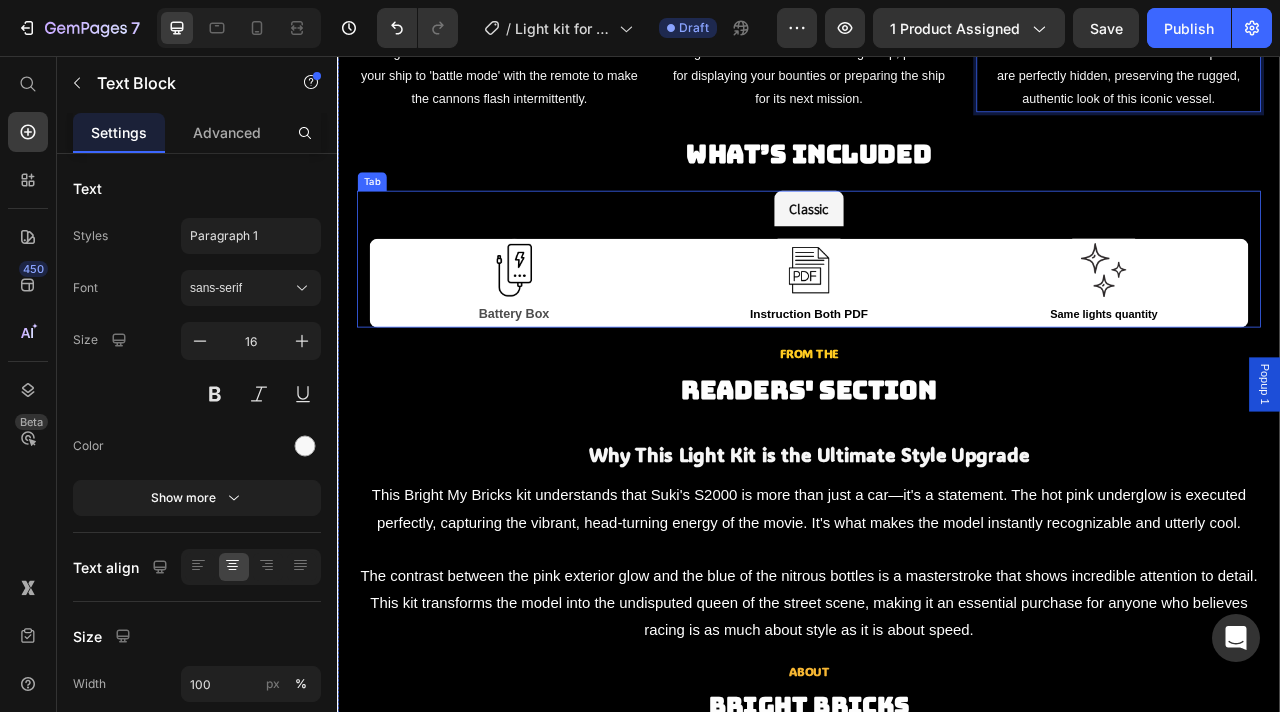 click on "Classic" at bounding box center [937, 249] 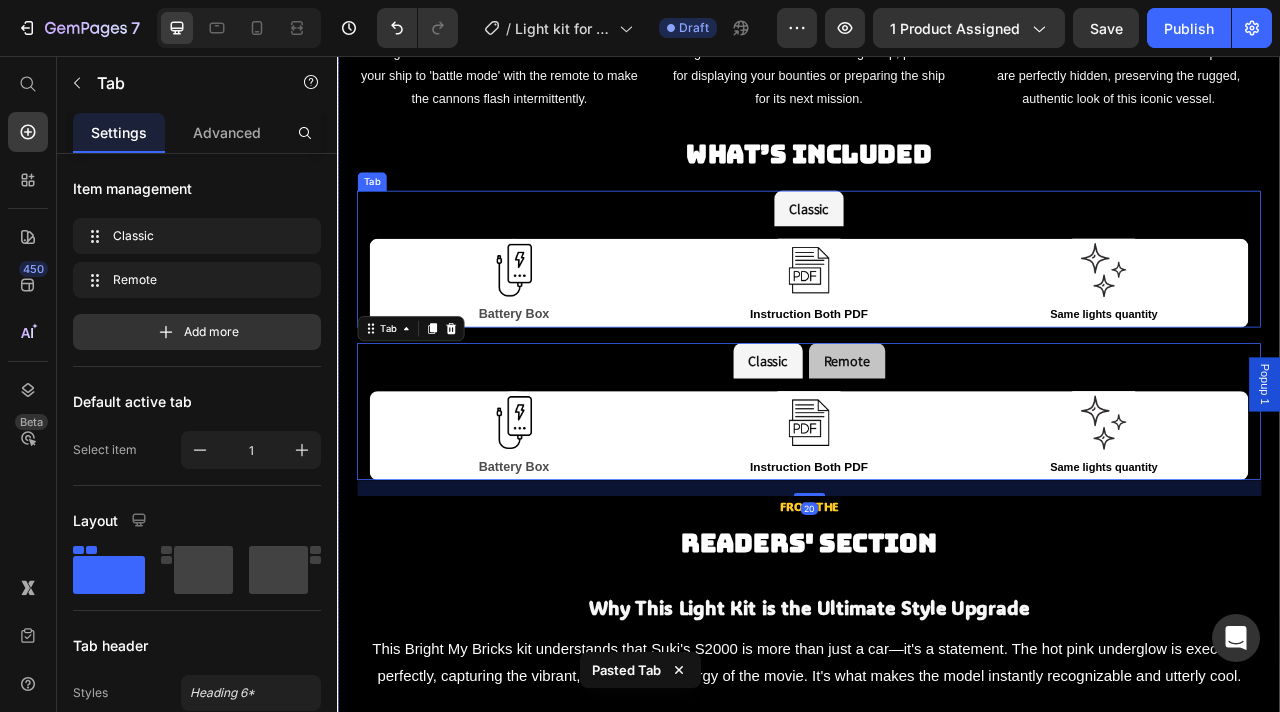 click on "Classic" at bounding box center [937, 249] 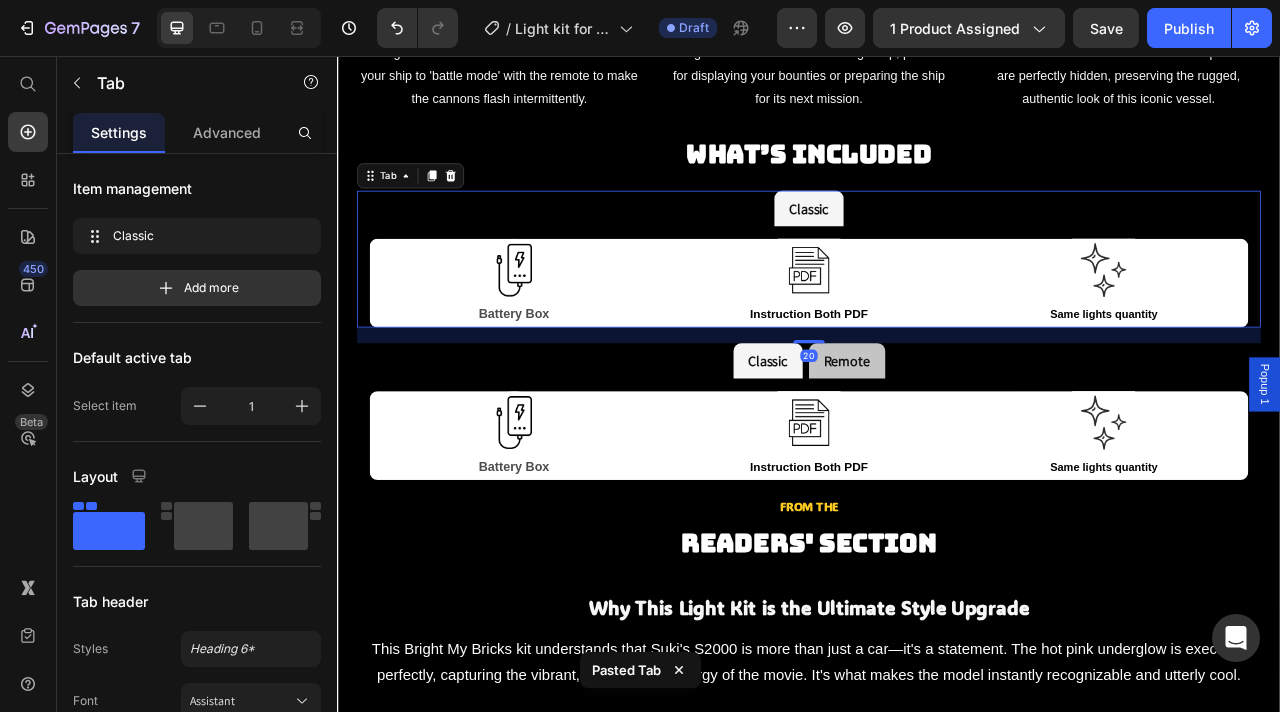 drag, startPoint x: 484, startPoint y: 207, endPoint x: 546, endPoint y: 206, distance: 62.008064 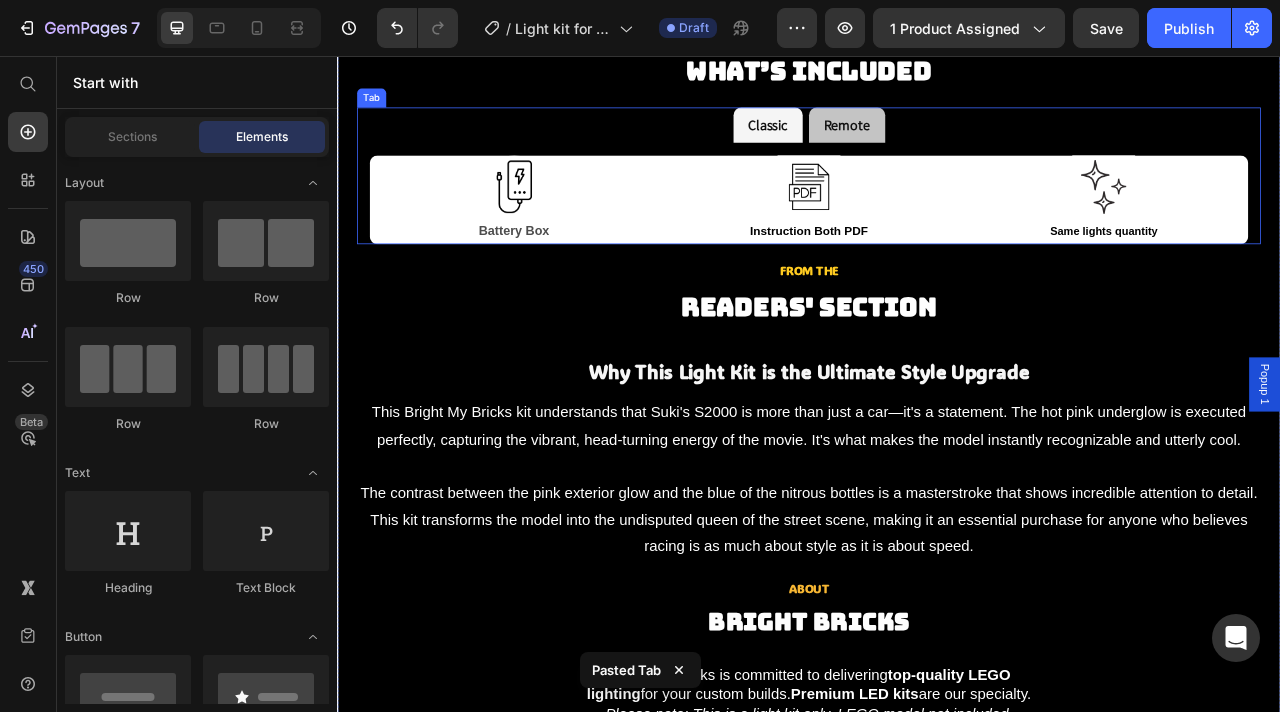 scroll, scrollTop: 2941, scrollLeft: 0, axis: vertical 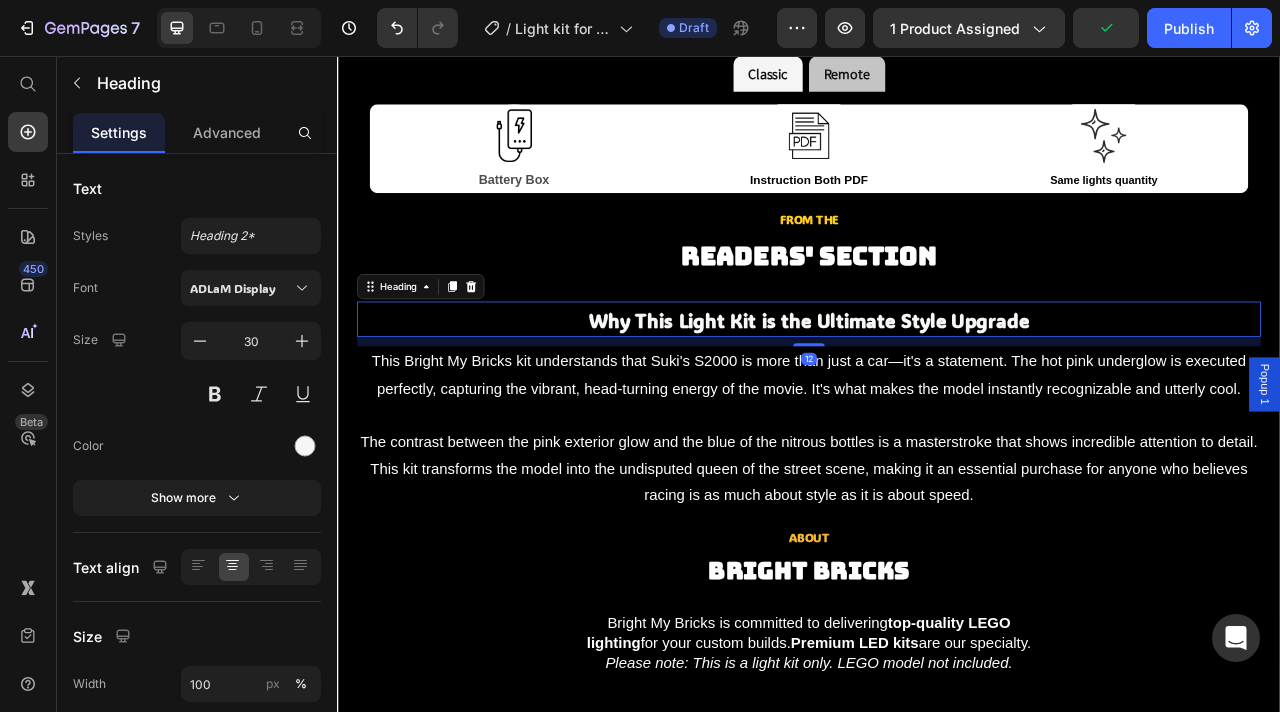 click on "Why This Light Kit is the Ultimate Style Upgrade" at bounding box center (937, 391) 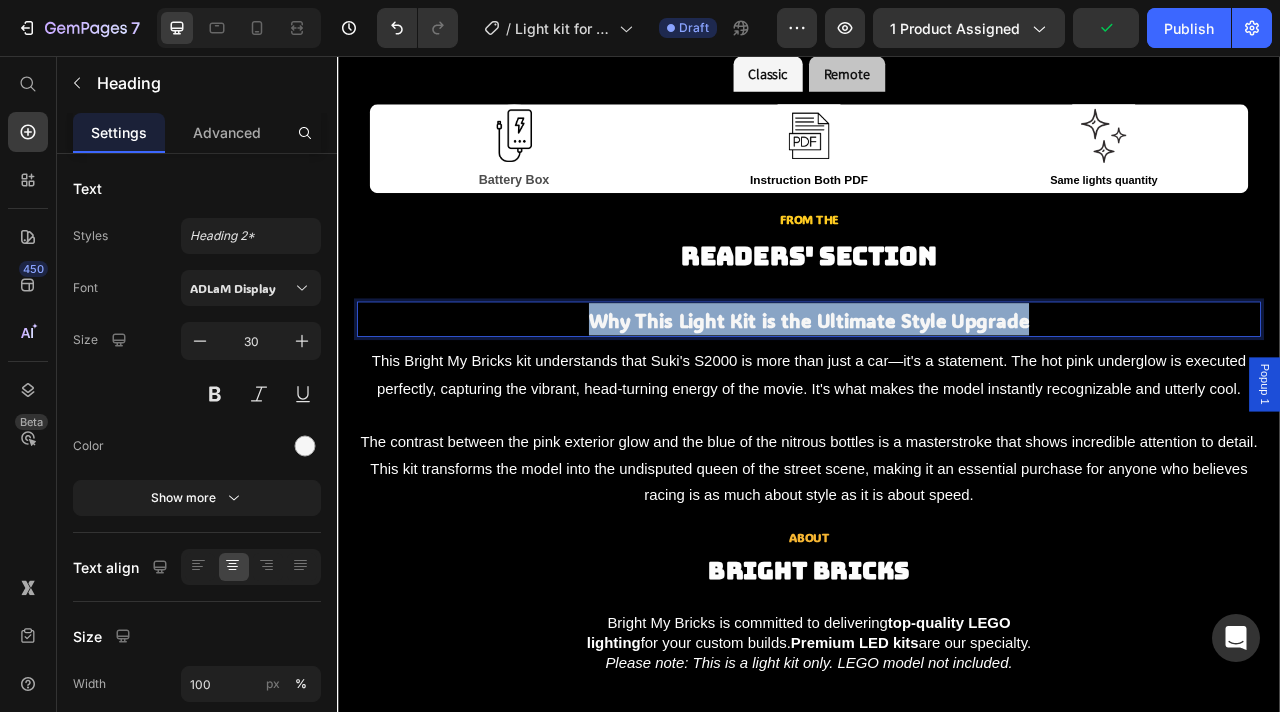 click on "Why This Light Kit is the Ultimate Style Upgrade" at bounding box center (937, 391) 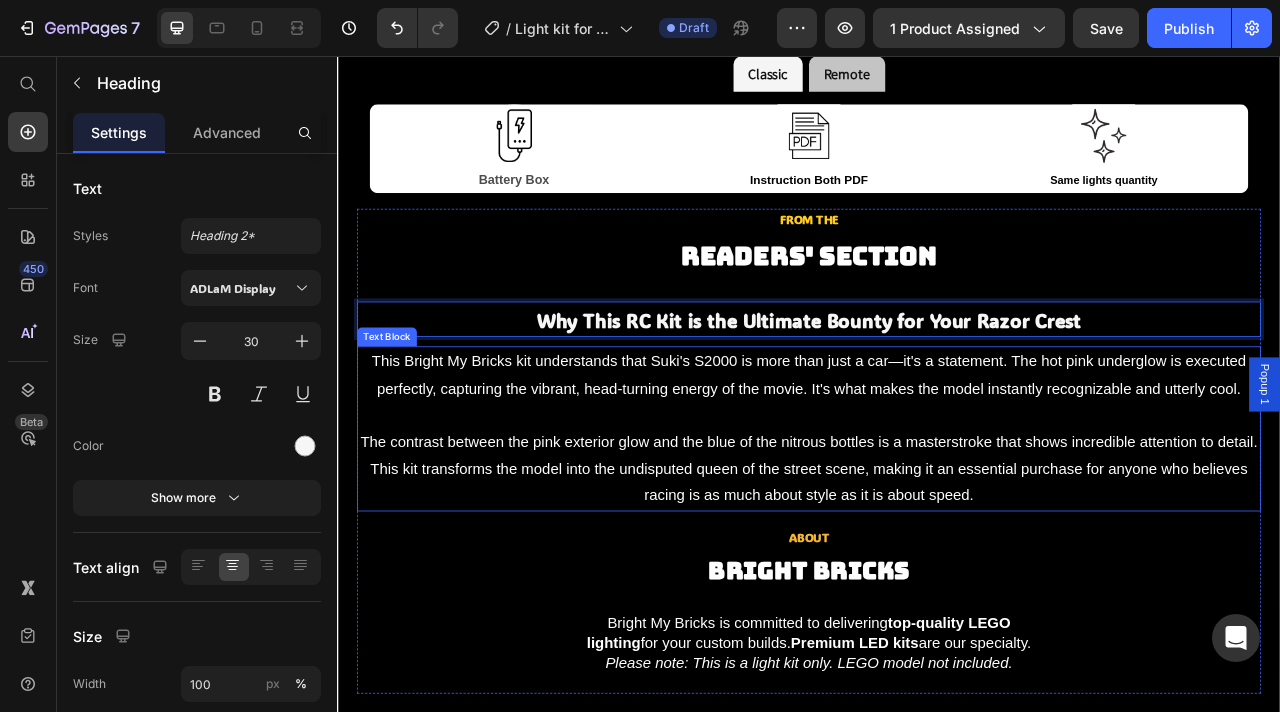 click on "The contrast between the pink exterior glow and the blue of the nitrous bottles is a masterstroke that shows incredible attention to detail. This kit transforms the model into the undisputed queen of the street scene, making it an essential purchase for anyone who believes racing is as much about style as it is about speed." at bounding box center (937, 581) 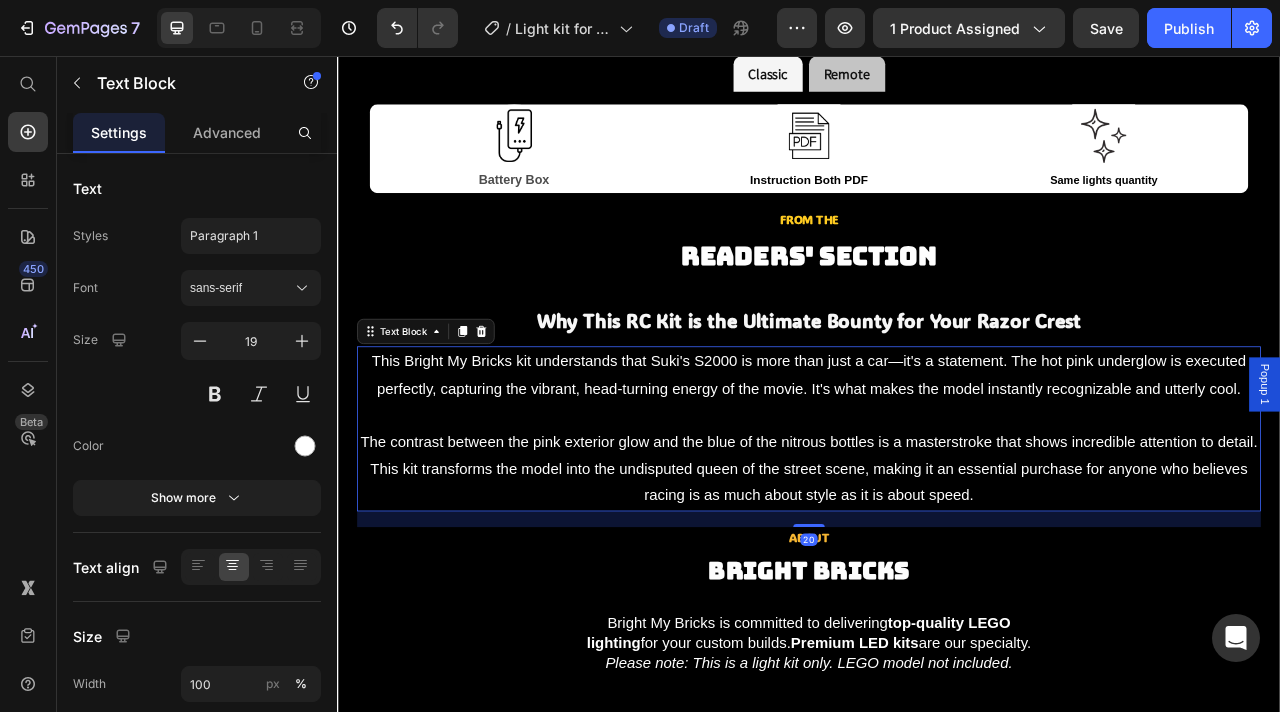 click on "The contrast between the pink exterior glow and the blue of the nitrous bottles is a masterstroke that shows incredible attention to detail. This kit transforms the model into the undisputed queen of the street scene, making it an essential purchase for anyone who believes racing is as much about style as it is about speed." at bounding box center [937, 581] 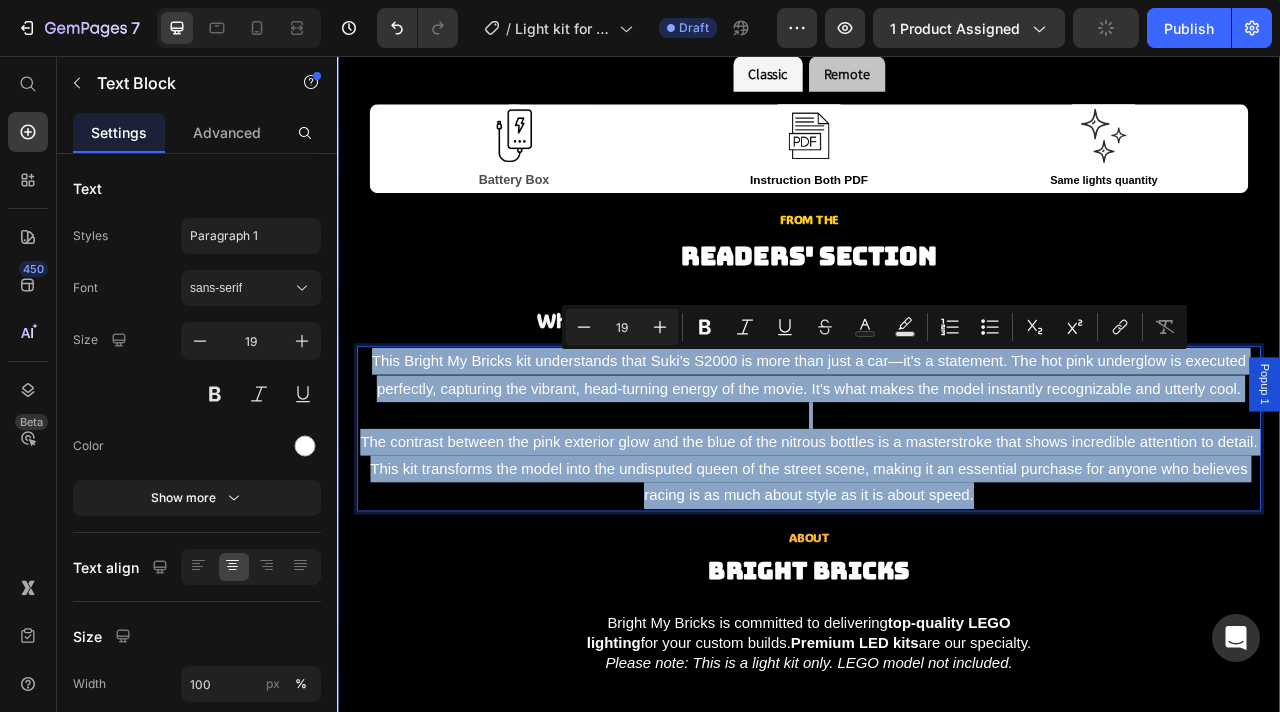 drag, startPoint x: 1158, startPoint y: 607, endPoint x: 351, endPoint y: 447, distance: 822.7083 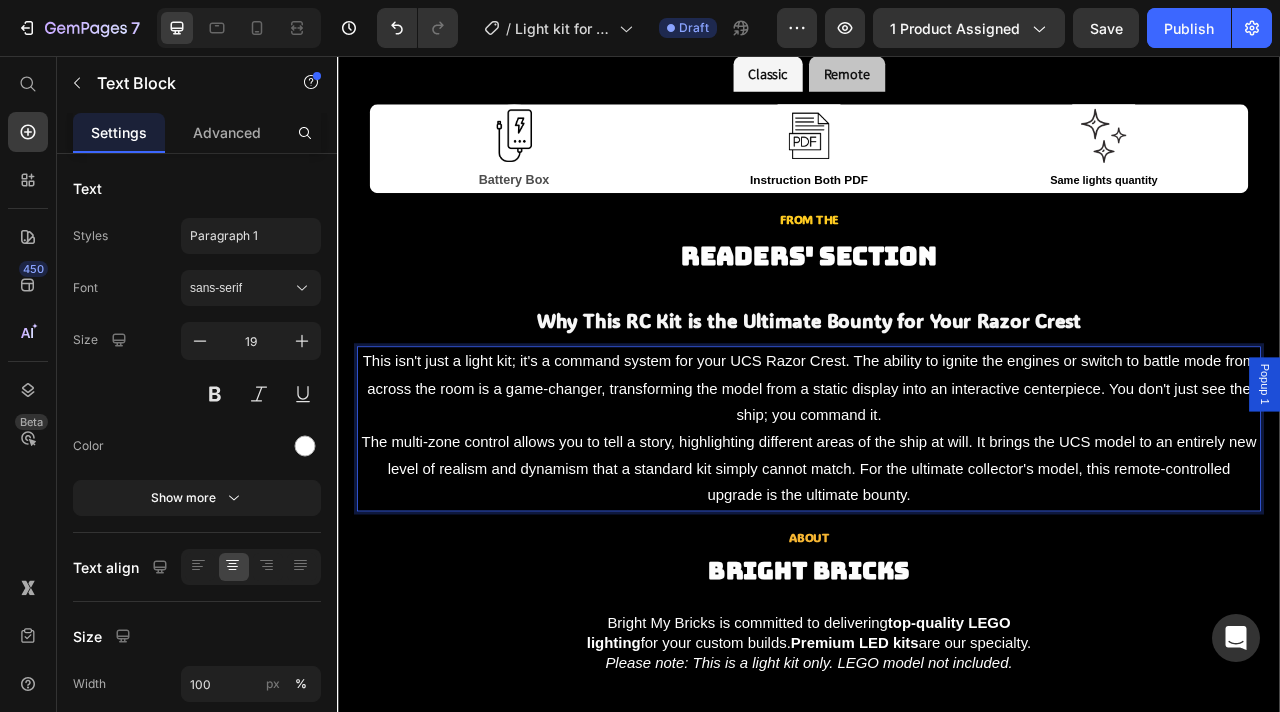 click on "This isn't just a light kit; it's a command system for your UCS Razor Crest. The ability to ignite the engines or switch to battle mode from across the room is a game-changer, transforming the model from a static display into an interactive centerpiece. You don't just see the ship; you command it." at bounding box center (937, 478) 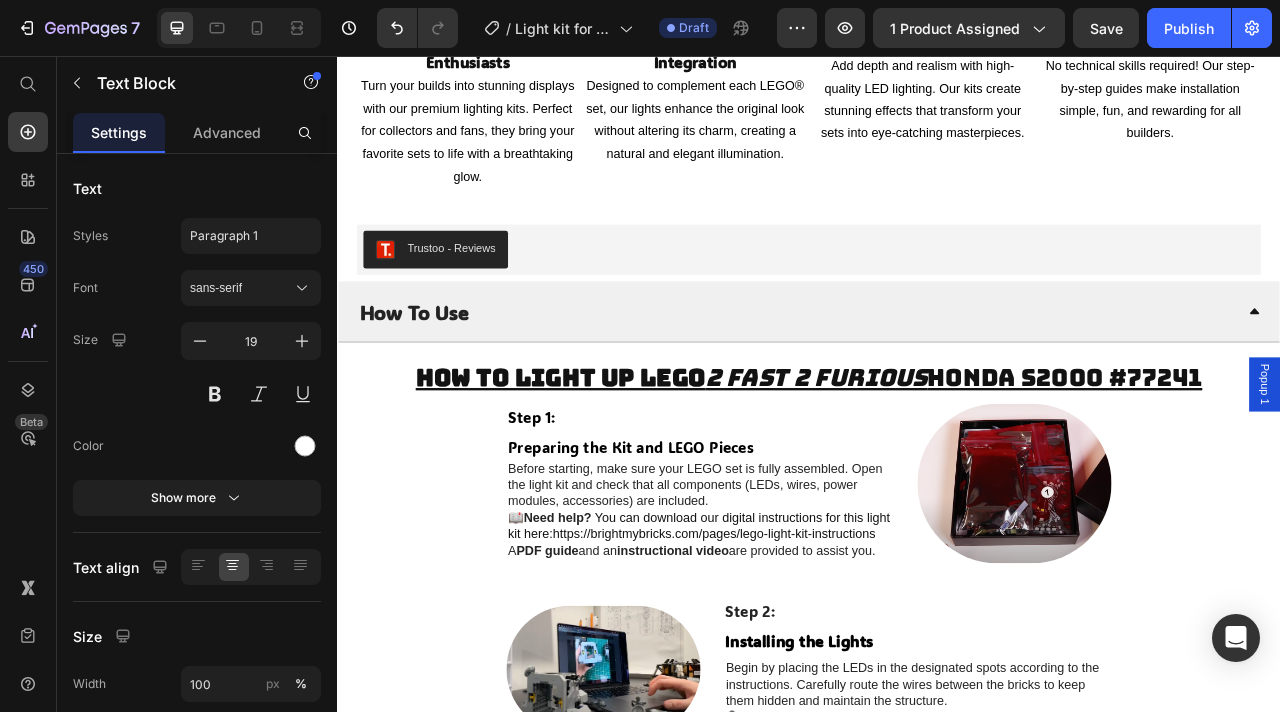 scroll, scrollTop: 4395, scrollLeft: 0, axis: vertical 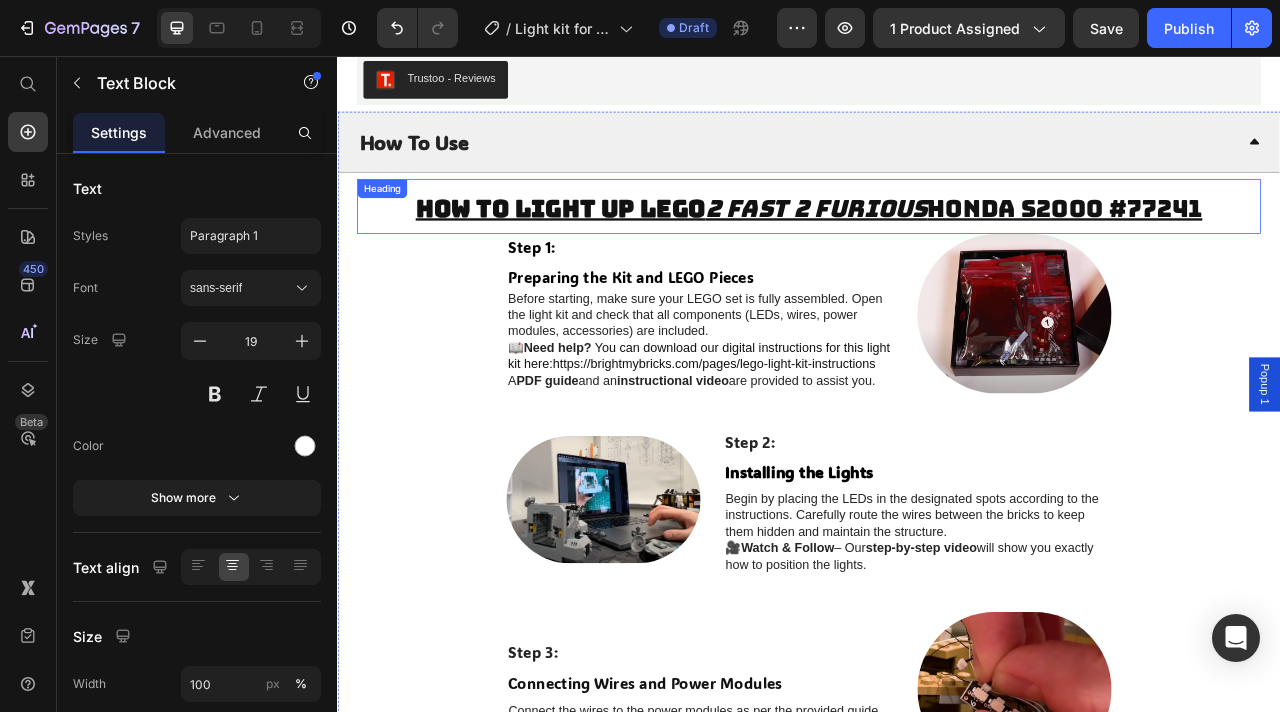click on "2 Fast 2 Furious" at bounding box center (947, 249) 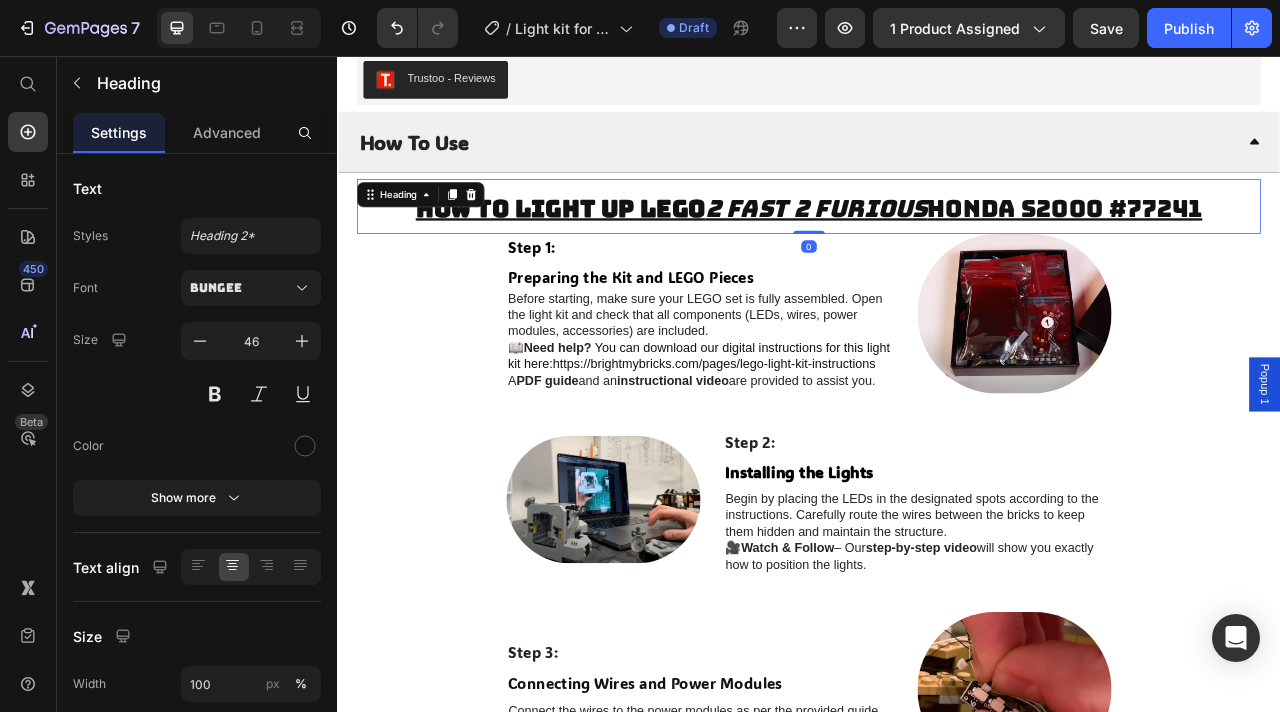 click on "How to light up LEGO  2 Fast 2 Furious  Honda S2000 #77241" at bounding box center (937, 247) 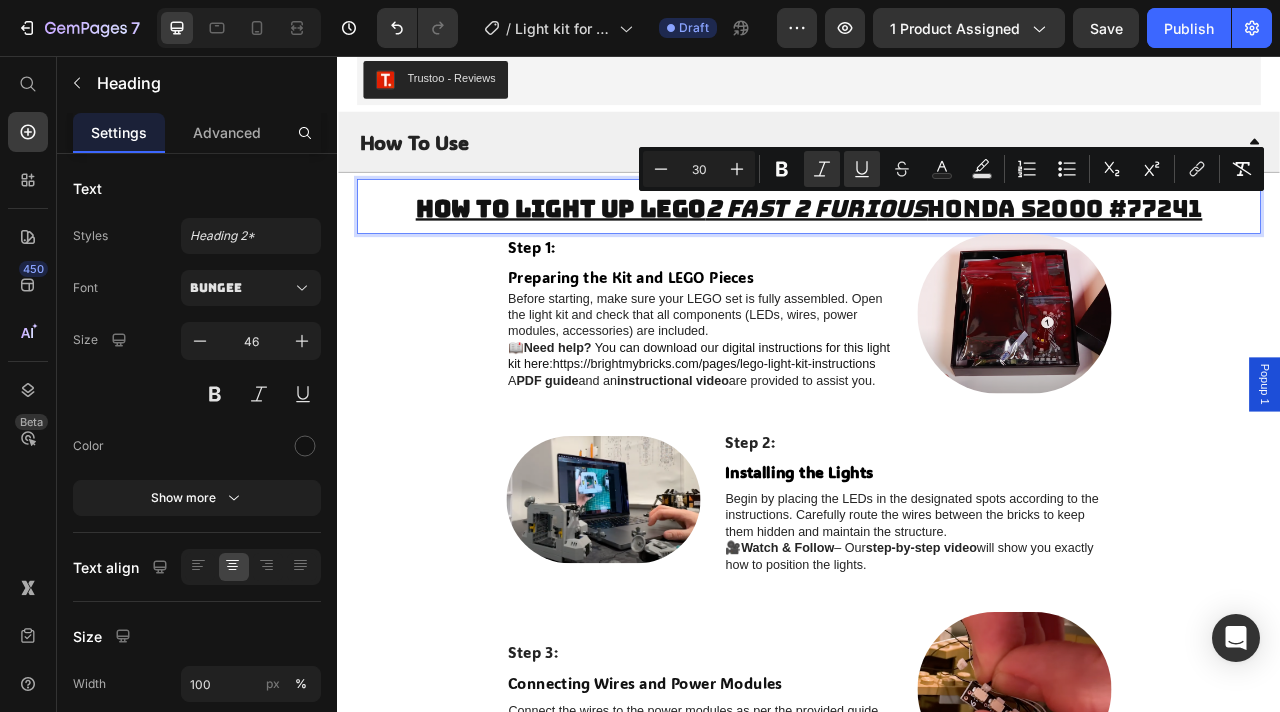 drag, startPoint x: 1464, startPoint y: 256, endPoint x: 805, endPoint y: 252, distance: 659.01215 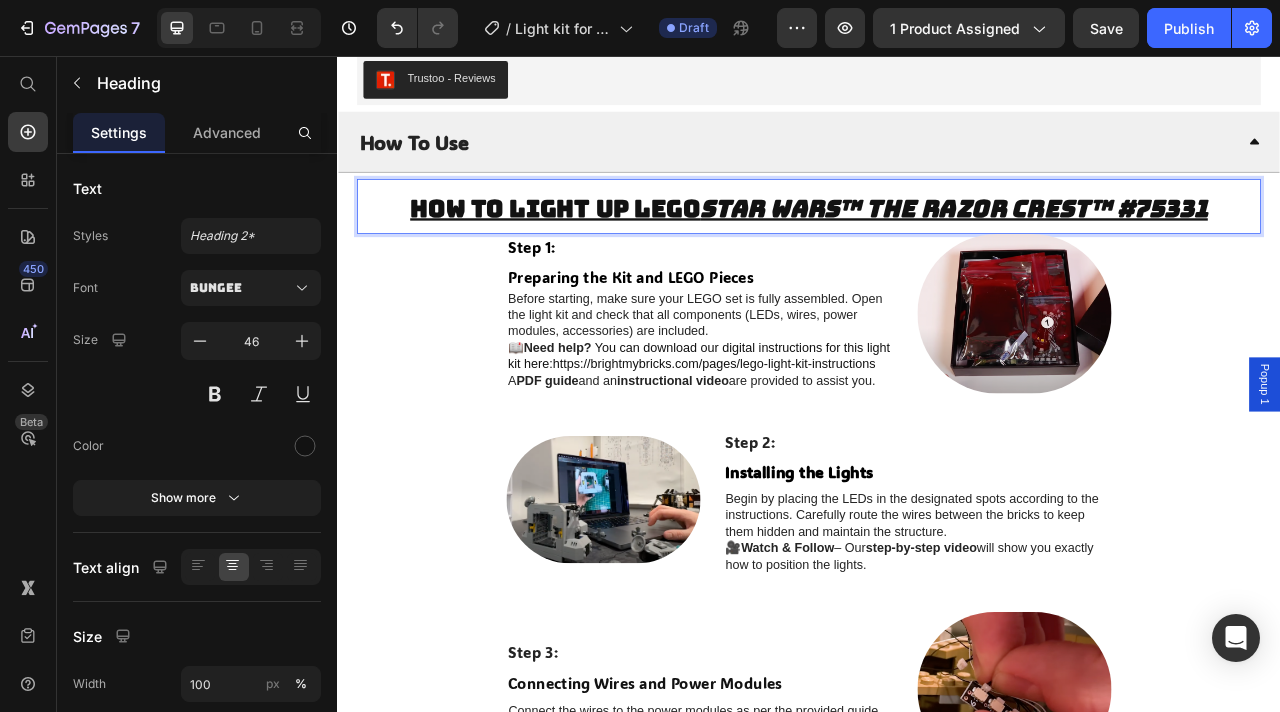 click on "Star Wars™ The Razor Crest™ #75331" at bounding box center [1122, 249] 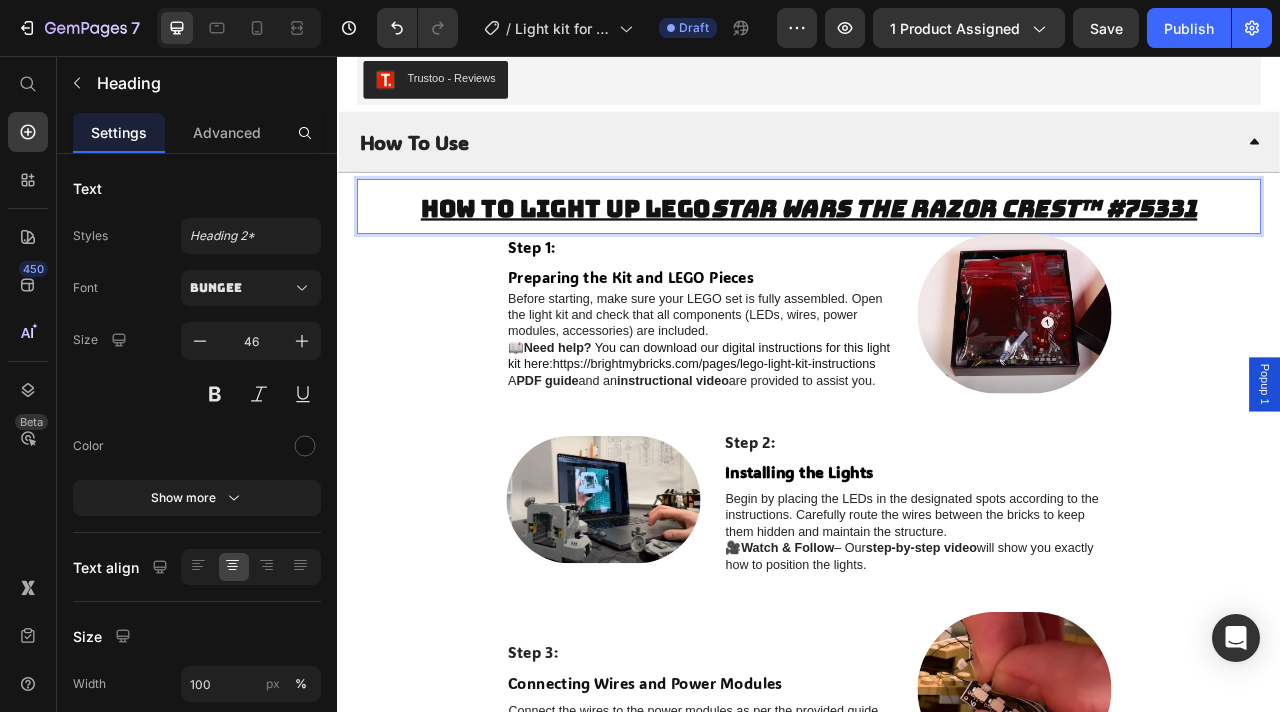 click on "Star Wars The Razor Crest™ #75331" at bounding box center (1121, 249) 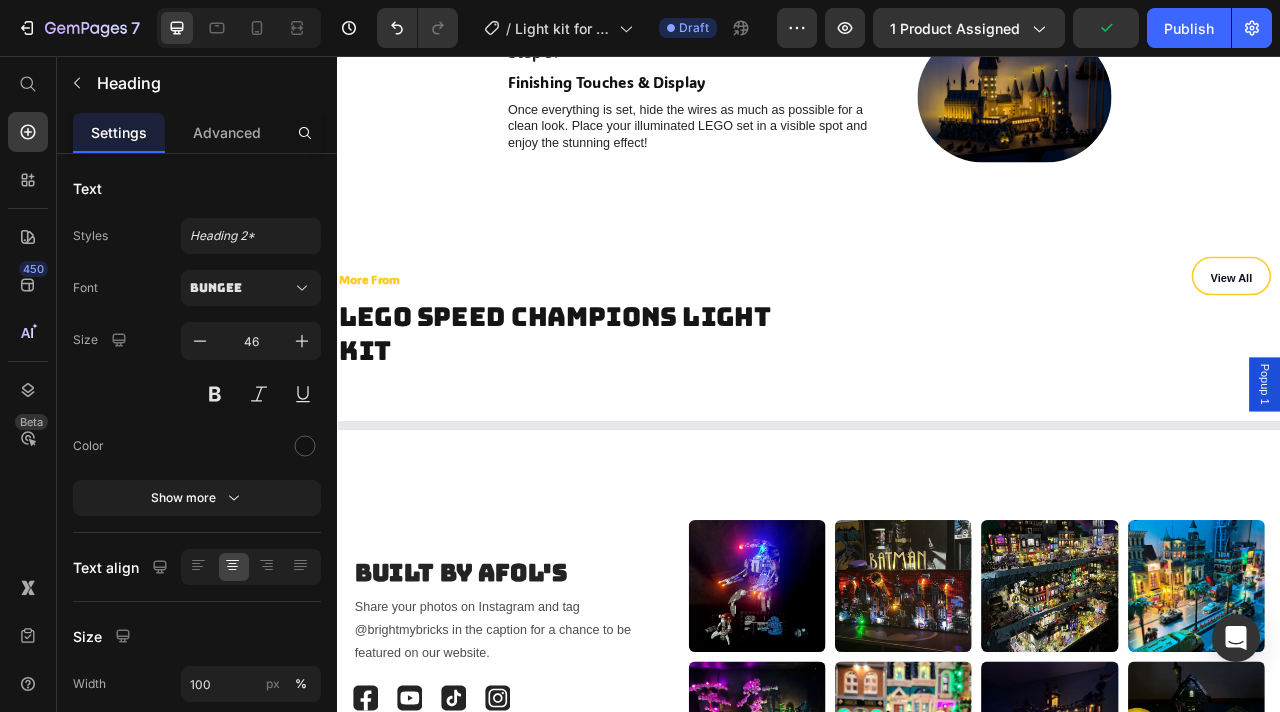 scroll, scrollTop: 5627, scrollLeft: 0, axis: vertical 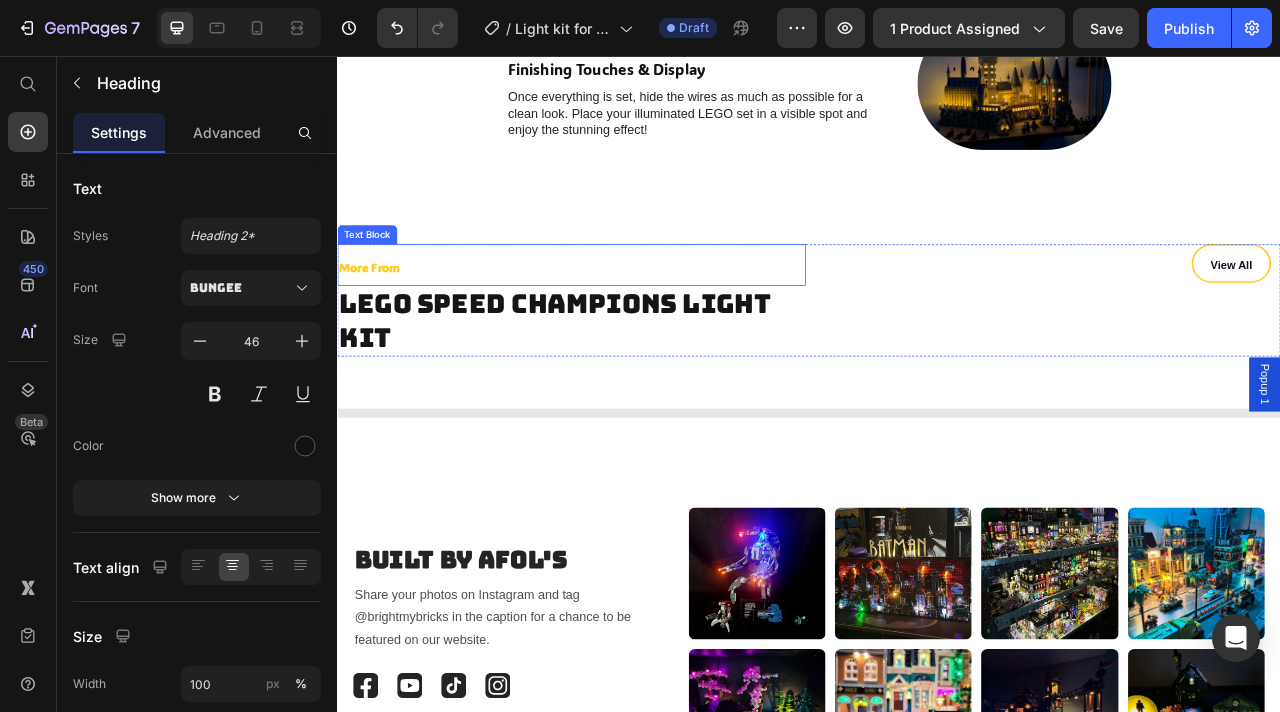 click on "LEGO speed champions Light Kit" at bounding box center (635, 393) 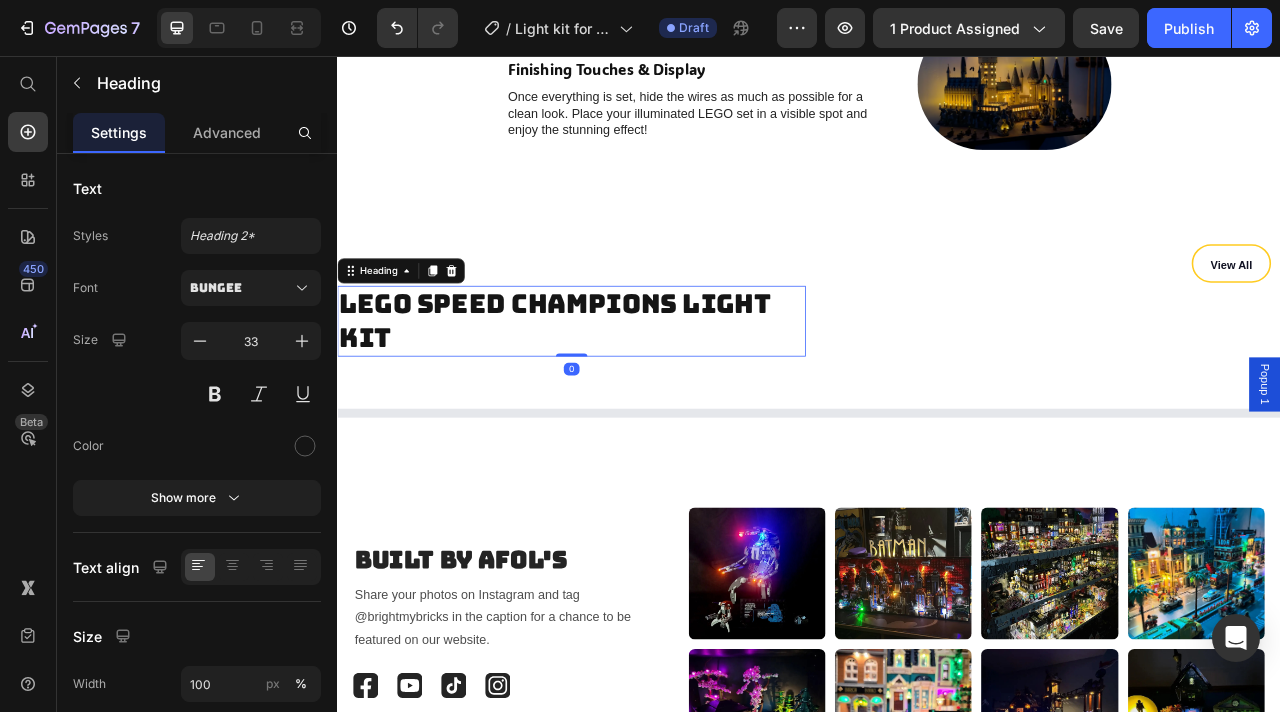 click on "LEGO speed champions Light Kit" at bounding box center [635, 393] 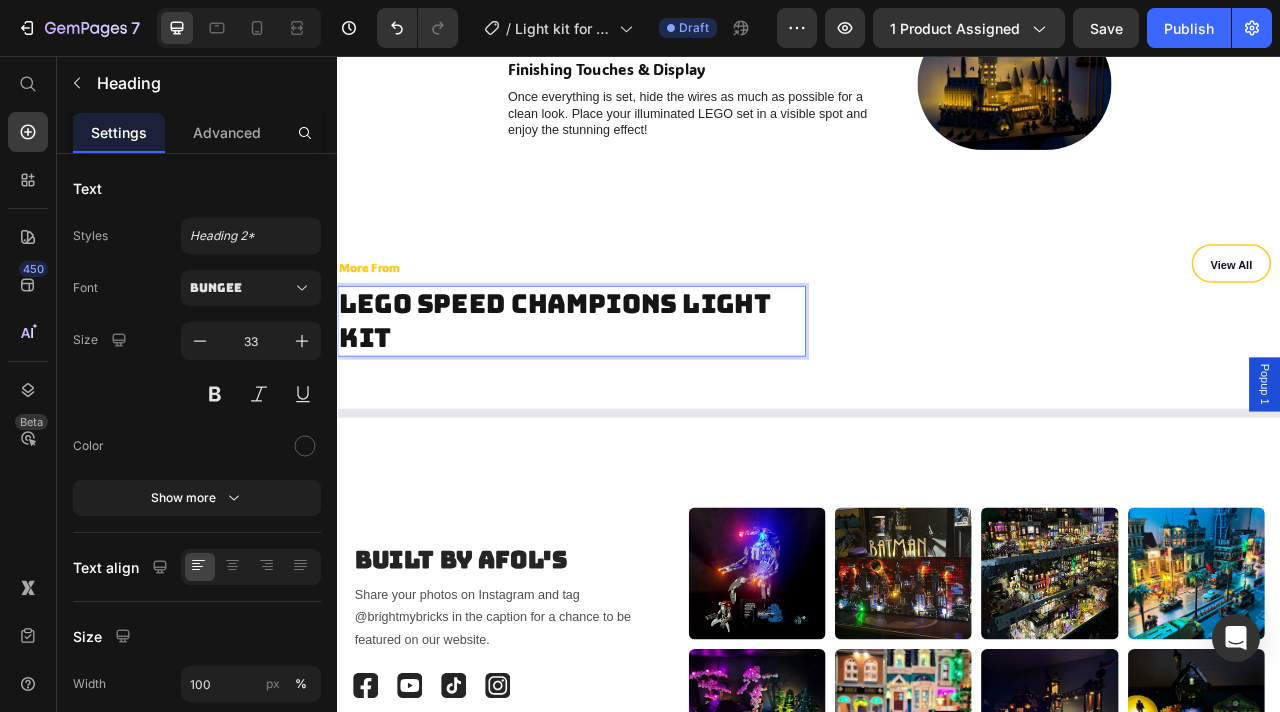 click on "LEGO speed champions Light Kit" at bounding box center (635, 393) 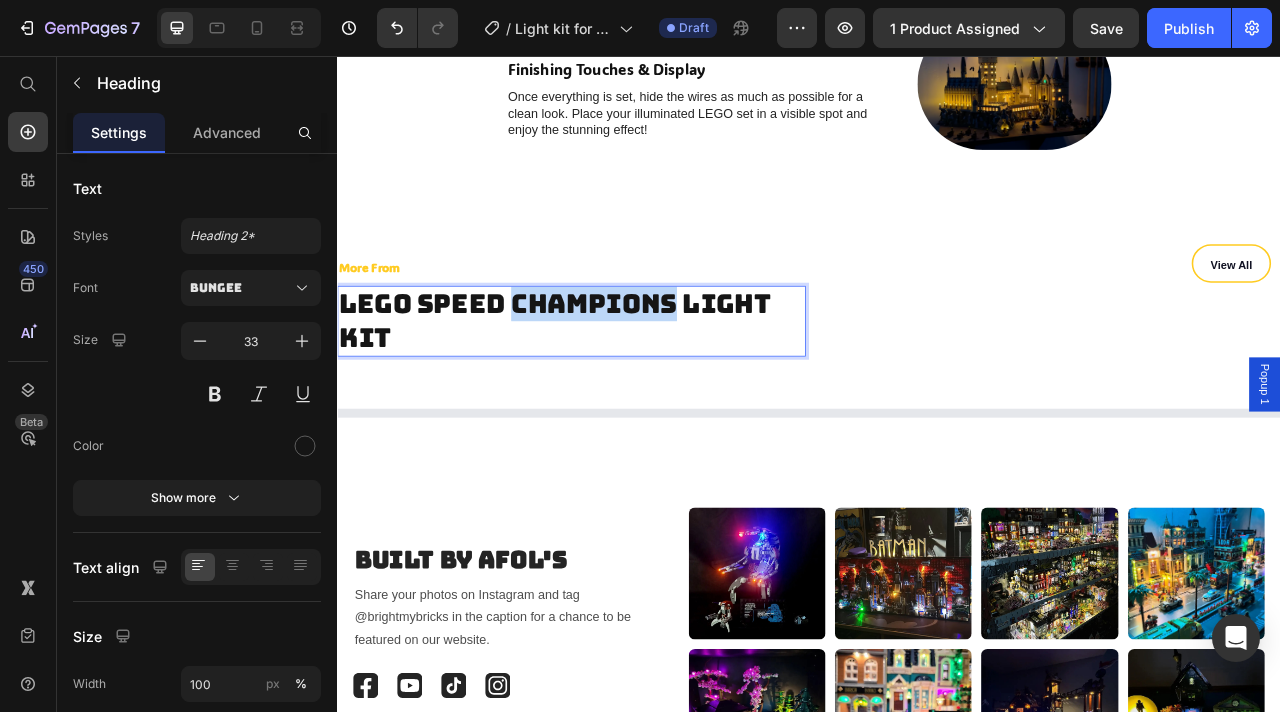 click on "LEGO speed champions Light Kit" at bounding box center (635, 393) 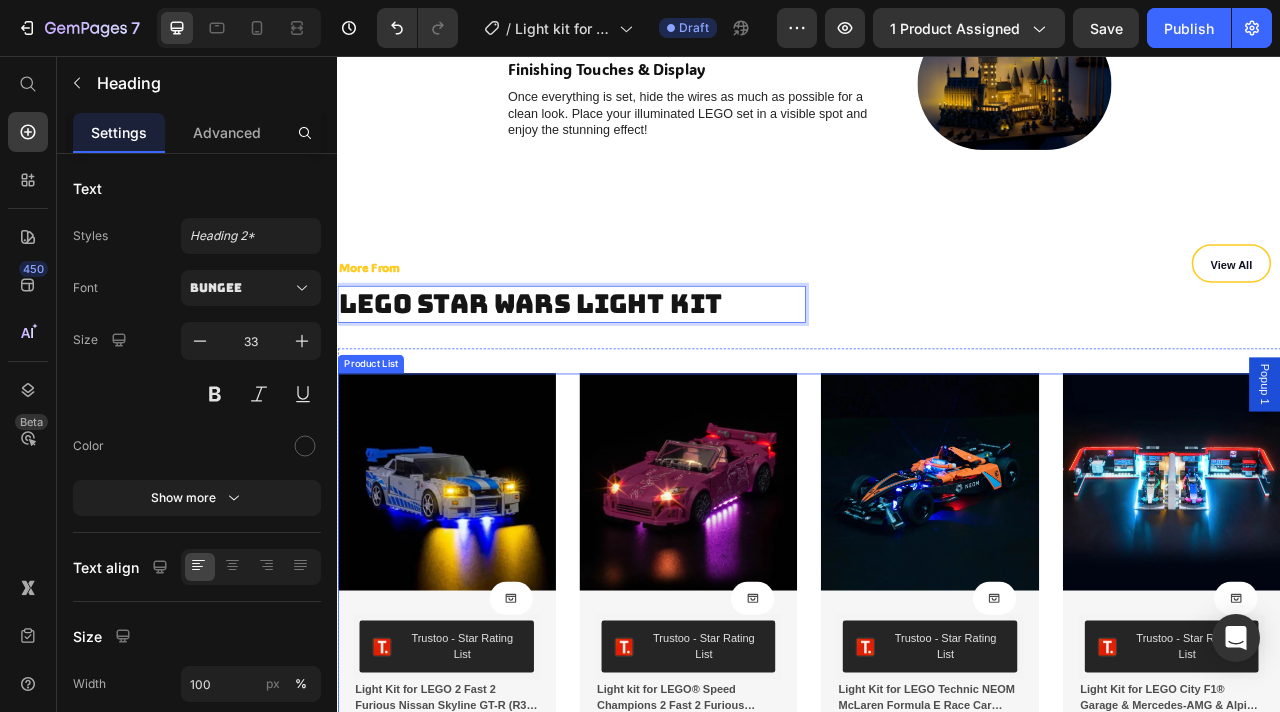 click on "Product Images
Product Cart Button Trustoo - Star Rating List Trustoo Light Kit for LEGO 2 Fast 2 Furious Nissan Skyline GT-R (R34) 76917 Product Title €19,99 Product Price €0,00 Product Price (Save 0% ) Product Tag Row Row Row Row Product Images
Product Cart Button Trustoo - Star Rating List Trustoo Light kit for LEGO® Speed Champions 2 Fast 2 Furious Honda S2000 #77241 Product Title €19,99 Product Price €0,00 Product Price (Save 0% ) Product Tag Row Row Row Row Product Images
Product Cart Button Trustoo - Star Rating List Trustoo Light Kit for LEGO Technic NEOM McLaren Formula E Race Car 42169 Product Title €24,99 Product Price €0,00 Product Price (Save 0% ) Product Tag Row Row Row Row Product Images
Product Cart Button Trustoo - Star Rating List Trustoo Light Kit for LEGO City F1® Garage & Mercedes-AMG & Alpine Cars 60444 Product Title €32,99 Product Price €0,00 Product Price (Save 0% ) Product Tag Row Row Row Row" at bounding box center [937, 703] 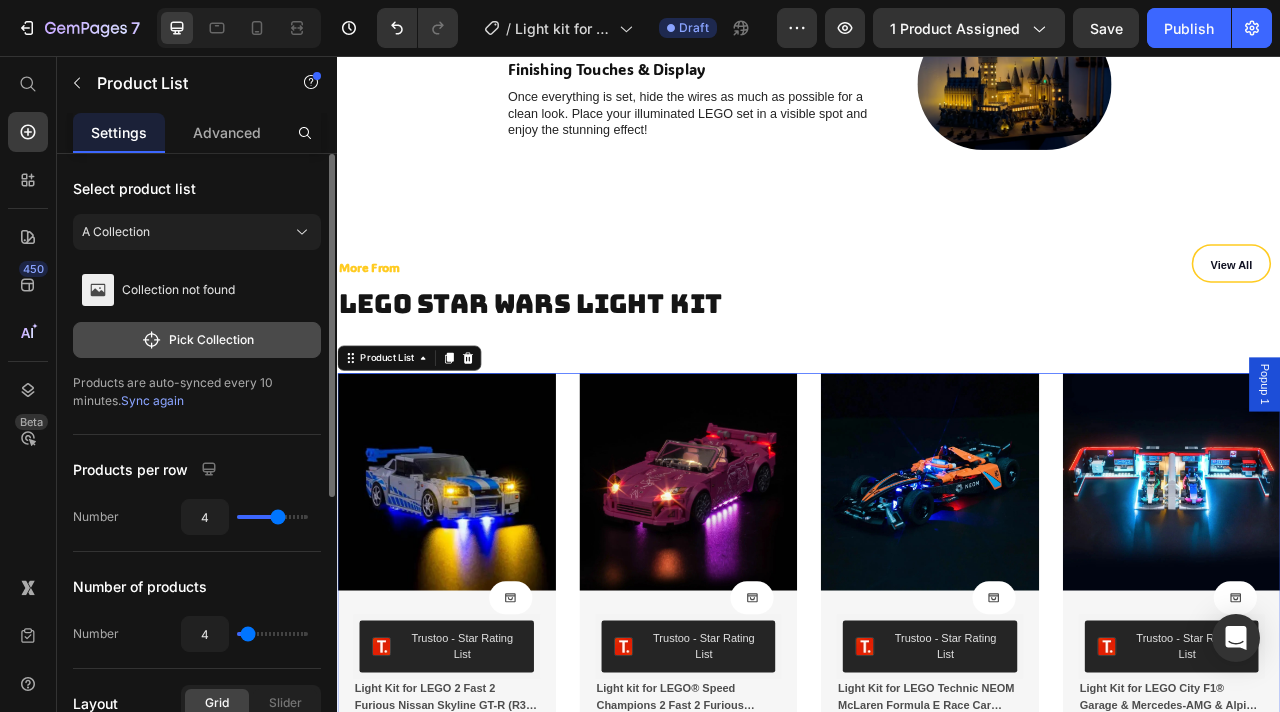 click on "Pick Collection" at bounding box center [197, 340] 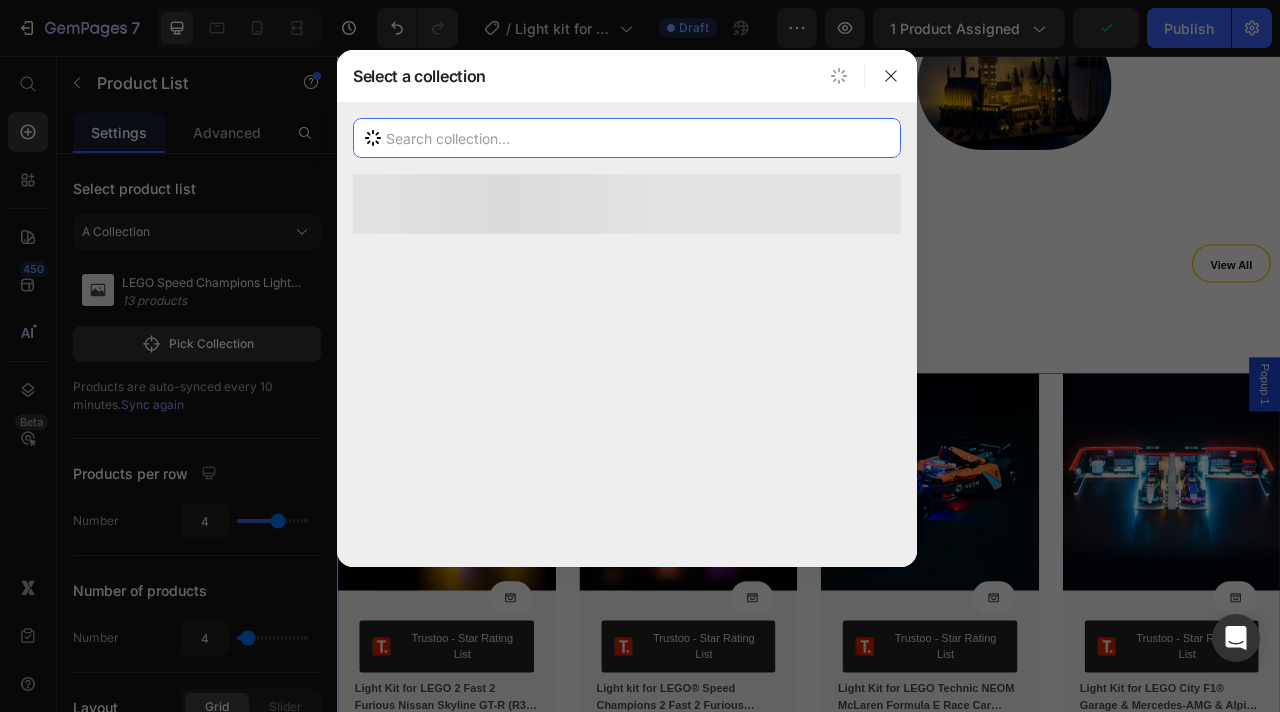click at bounding box center (627, 138) 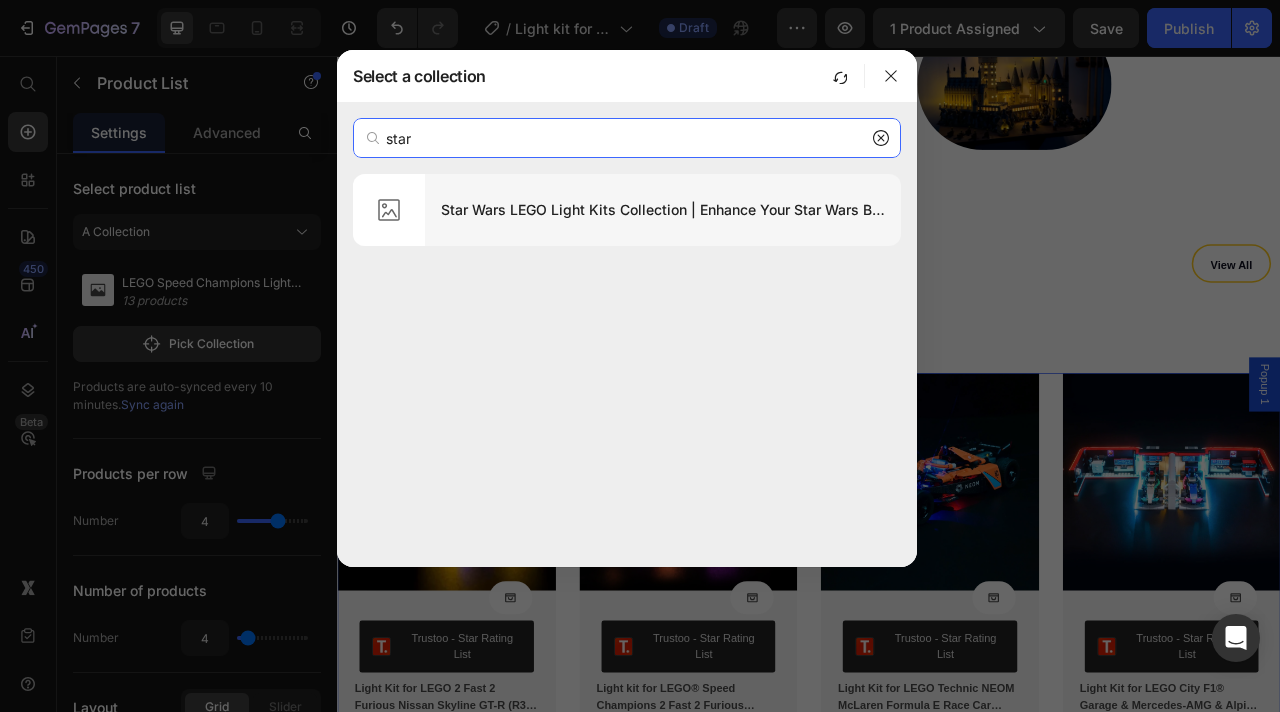 type on "star" 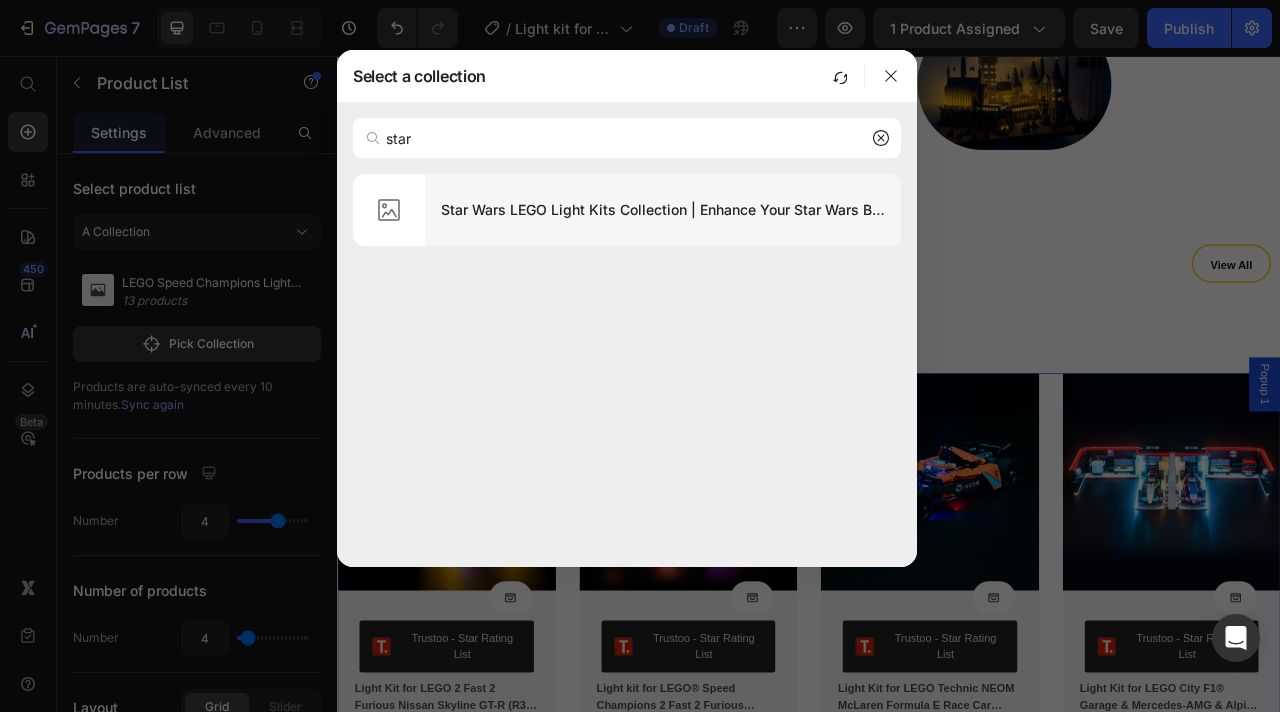 click on "Star Wars LEGO Light Kits Collection | Enhance Your Star Wars Builds" at bounding box center [663, 210] 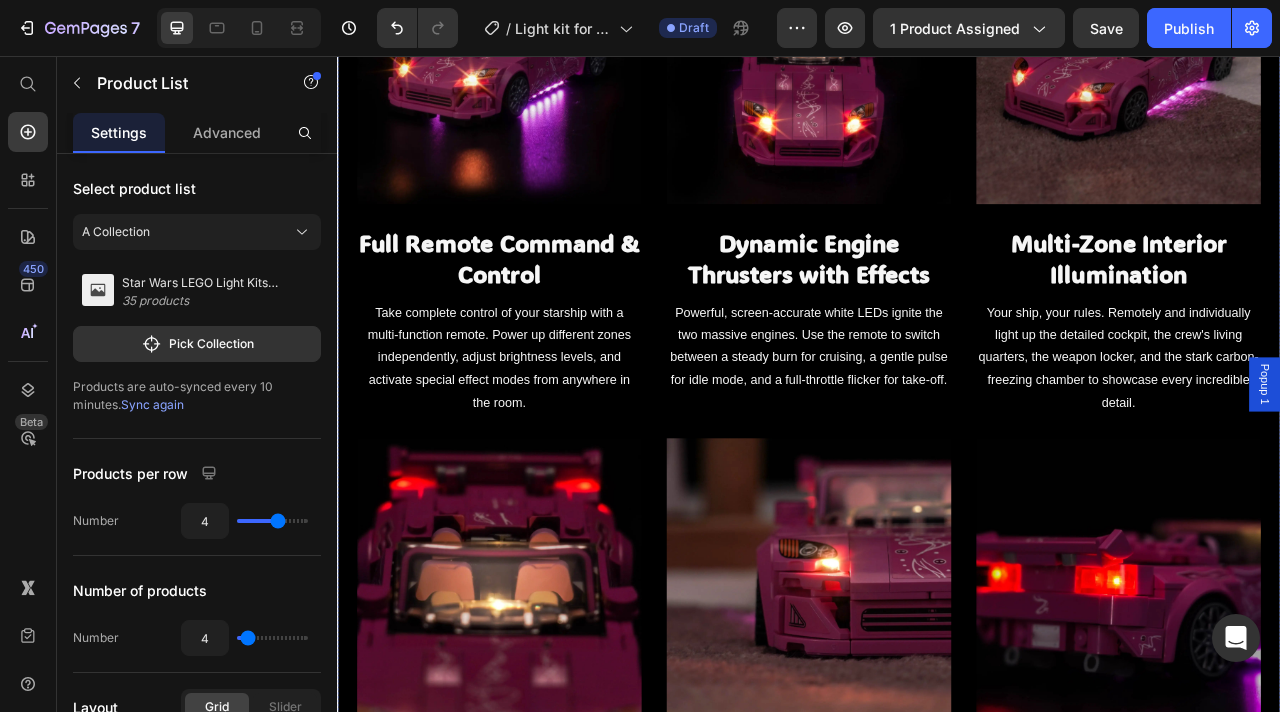 scroll, scrollTop: 1609, scrollLeft: 0, axis: vertical 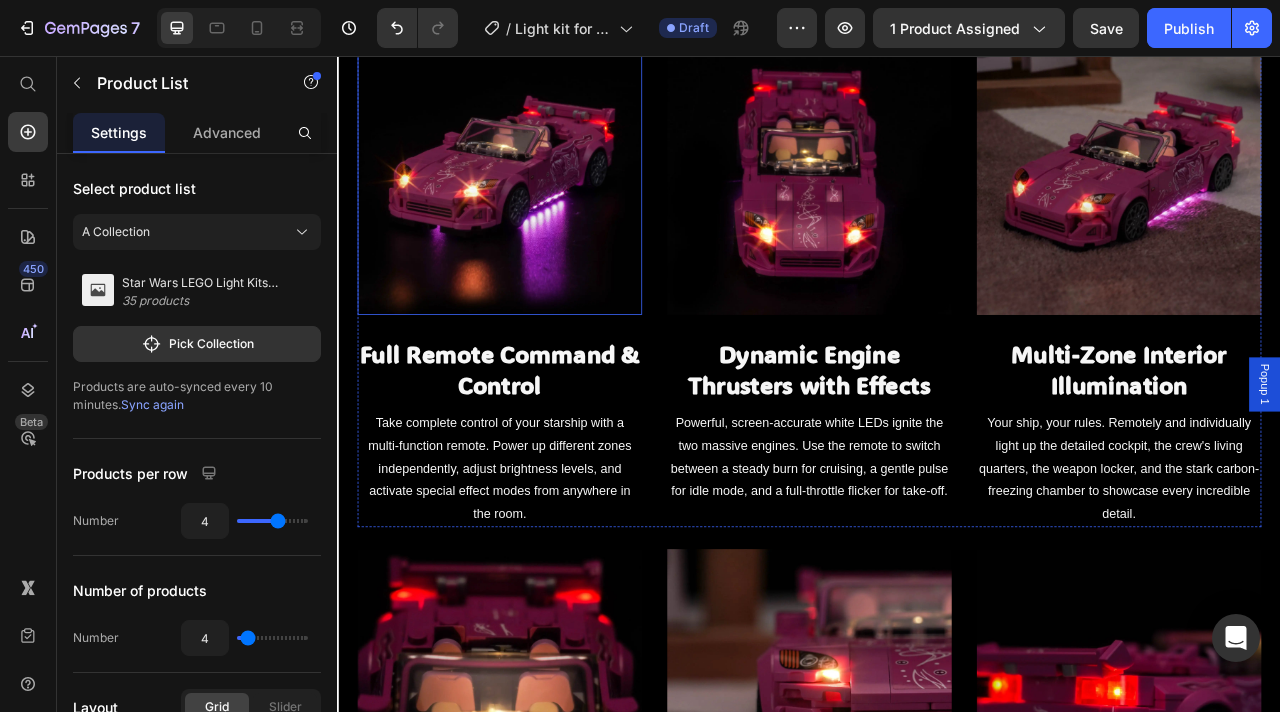 click at bounding box center (543, 204) 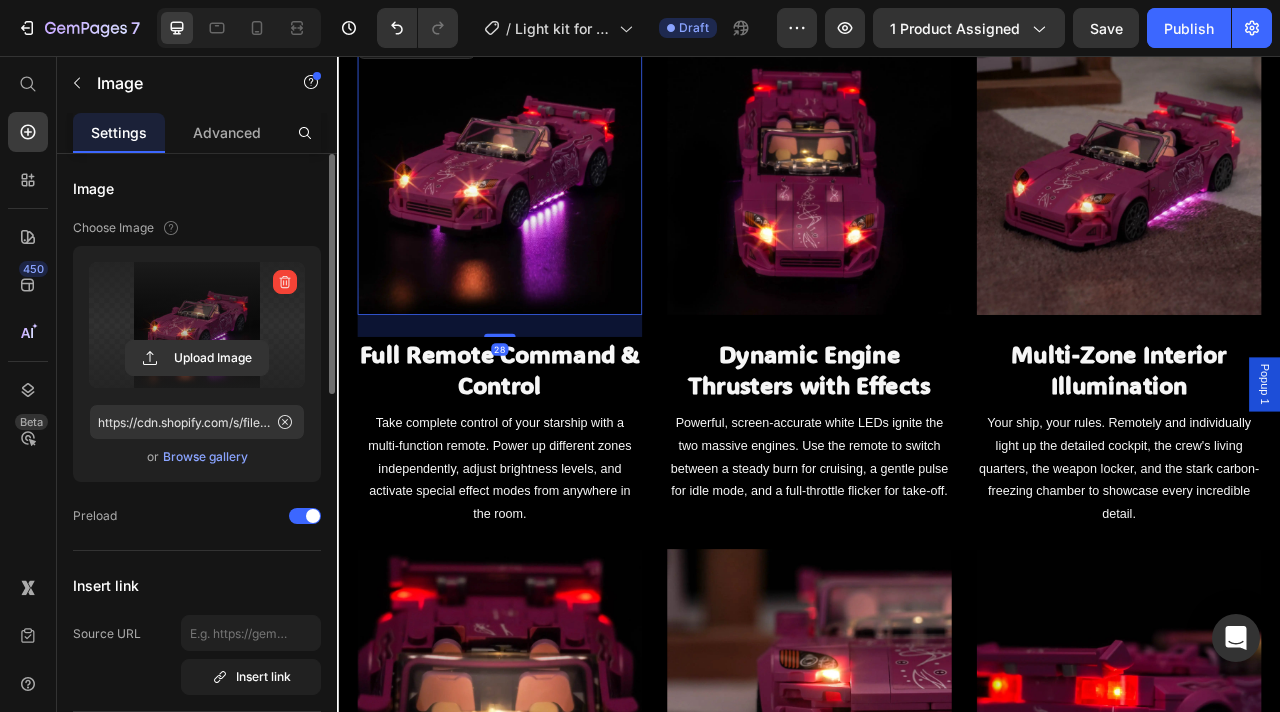 click at bounding box center [197, 325] 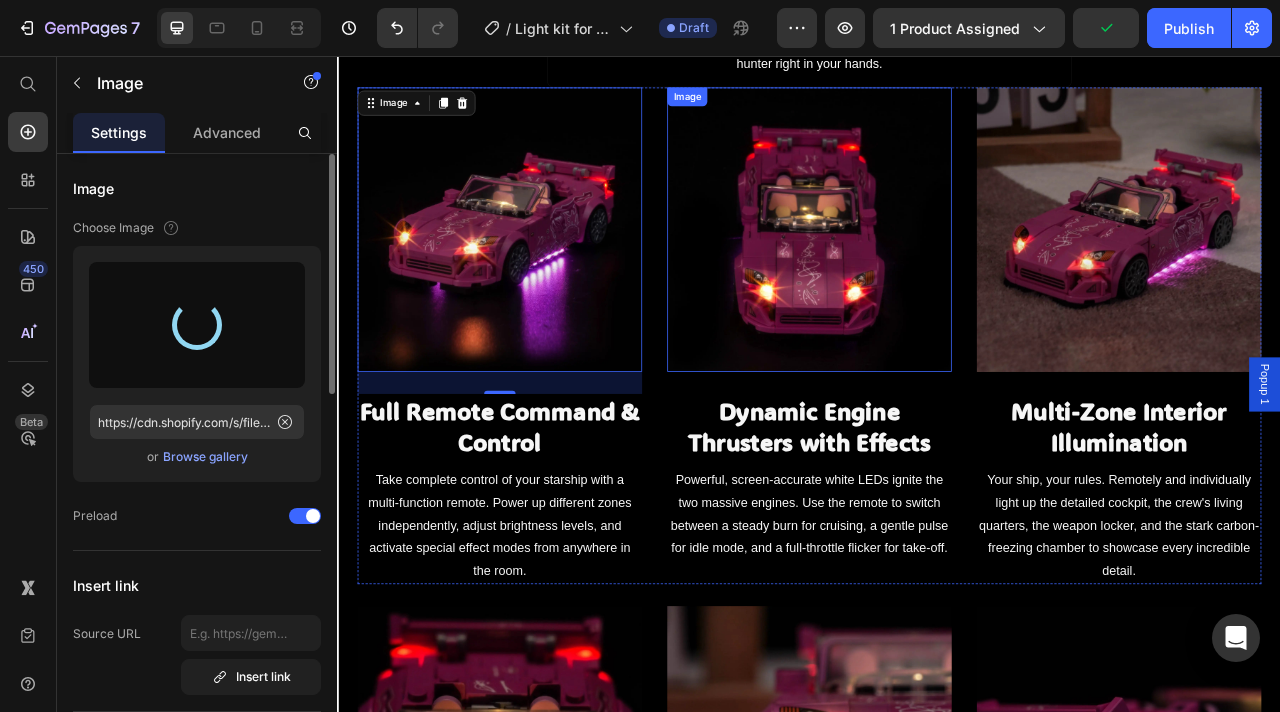 scroll, scrollTop: 1521, scrollLeft: 0, axis: vertical 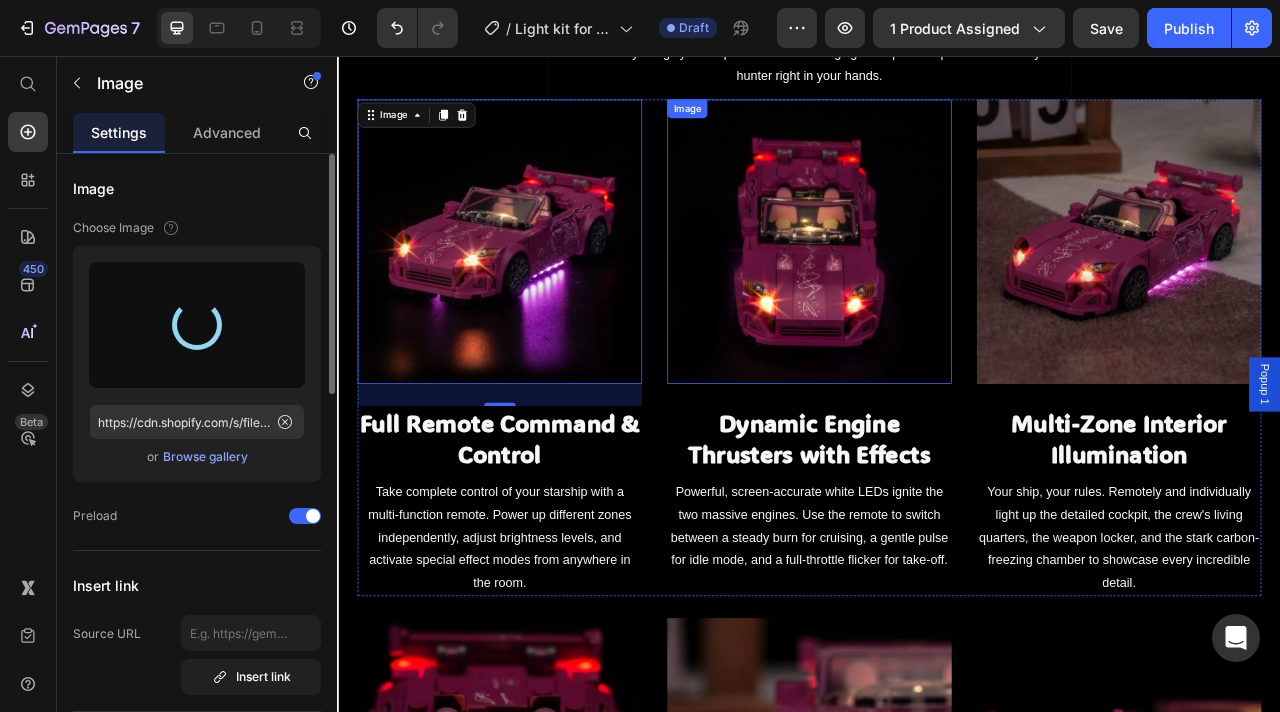 type on "https://cdn.shopify.com/s/files/1/0862/3666/0039/files/gempages_541772998508544900-46bc5316-d8ee-4951-b334-8fc98a3803fa.webp" 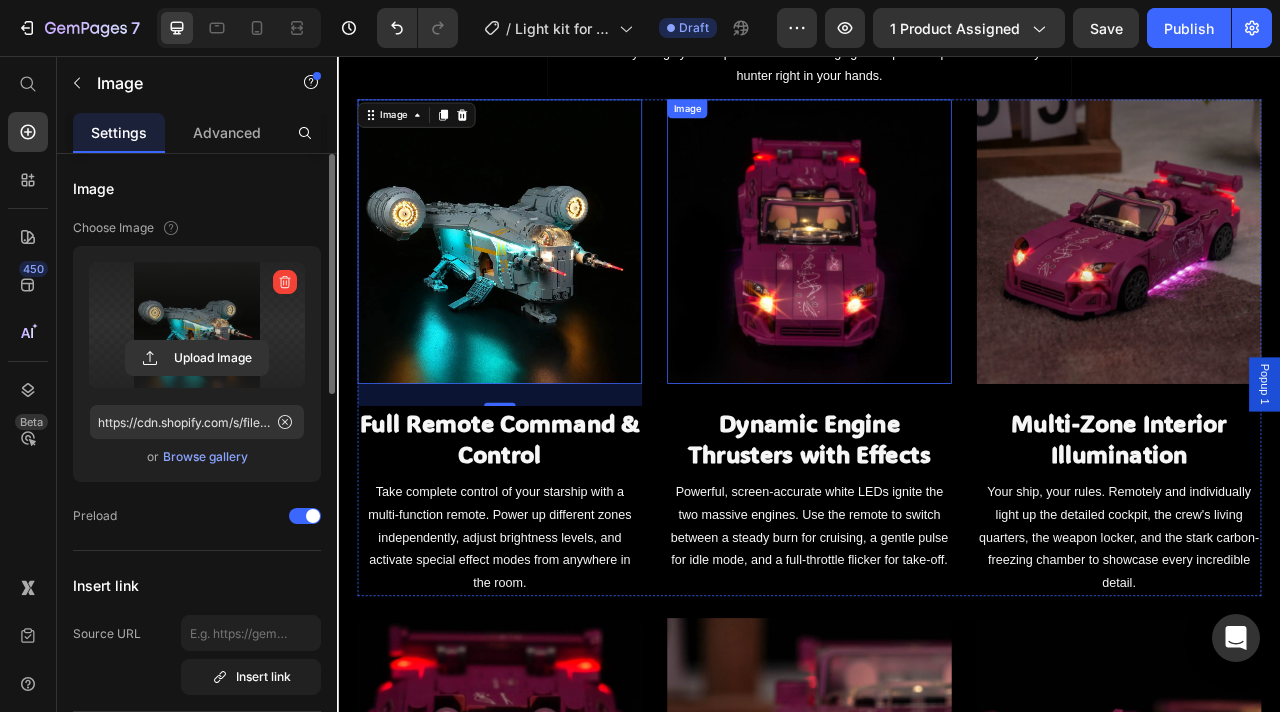 click at bounding box center [937, 292] 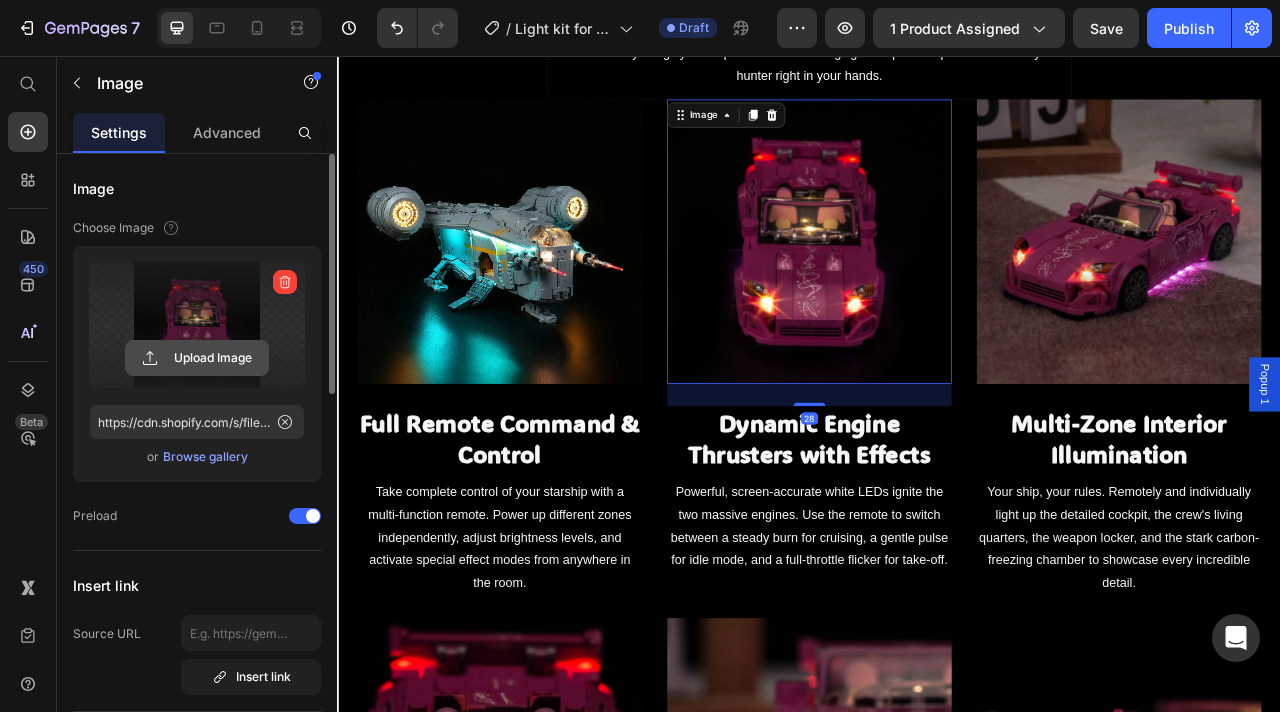 click 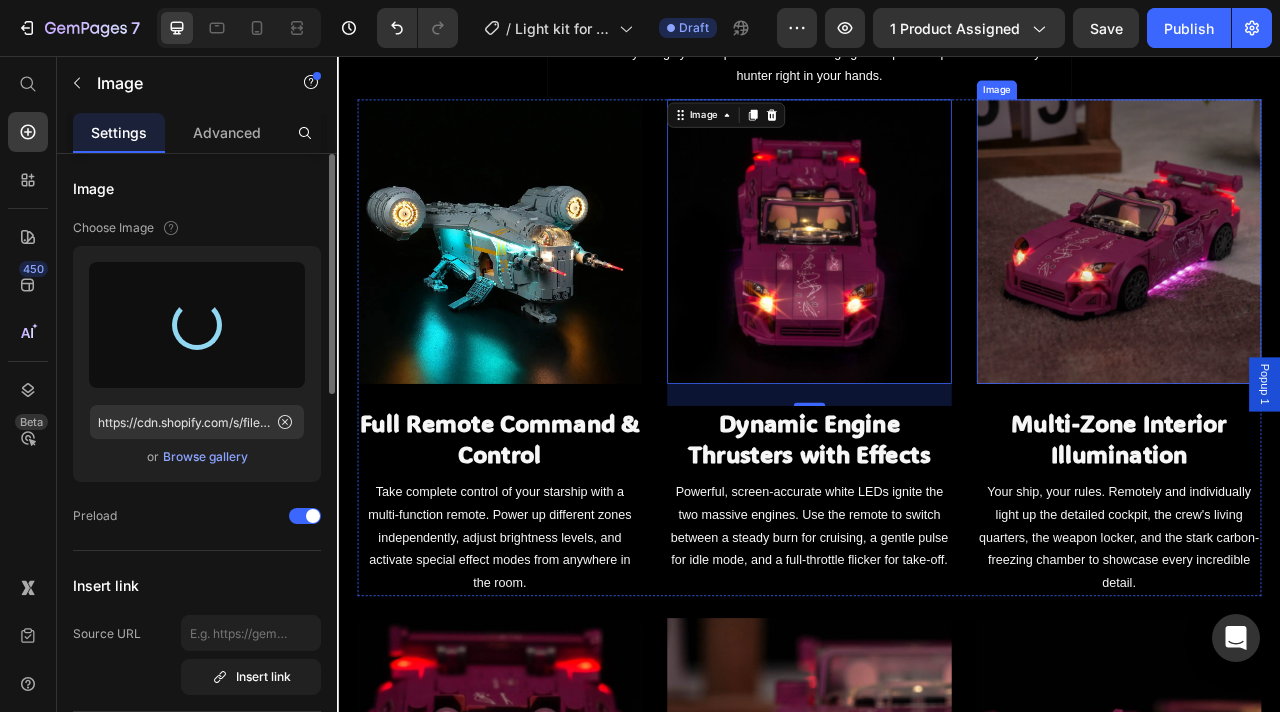 type on "https://cdn.shopify.com/s/files/1/0862/3666/0039/files/gempages_541772998508544900-2aade576-96c1-42ba-bd06-022d4ce9bbbb.webp" 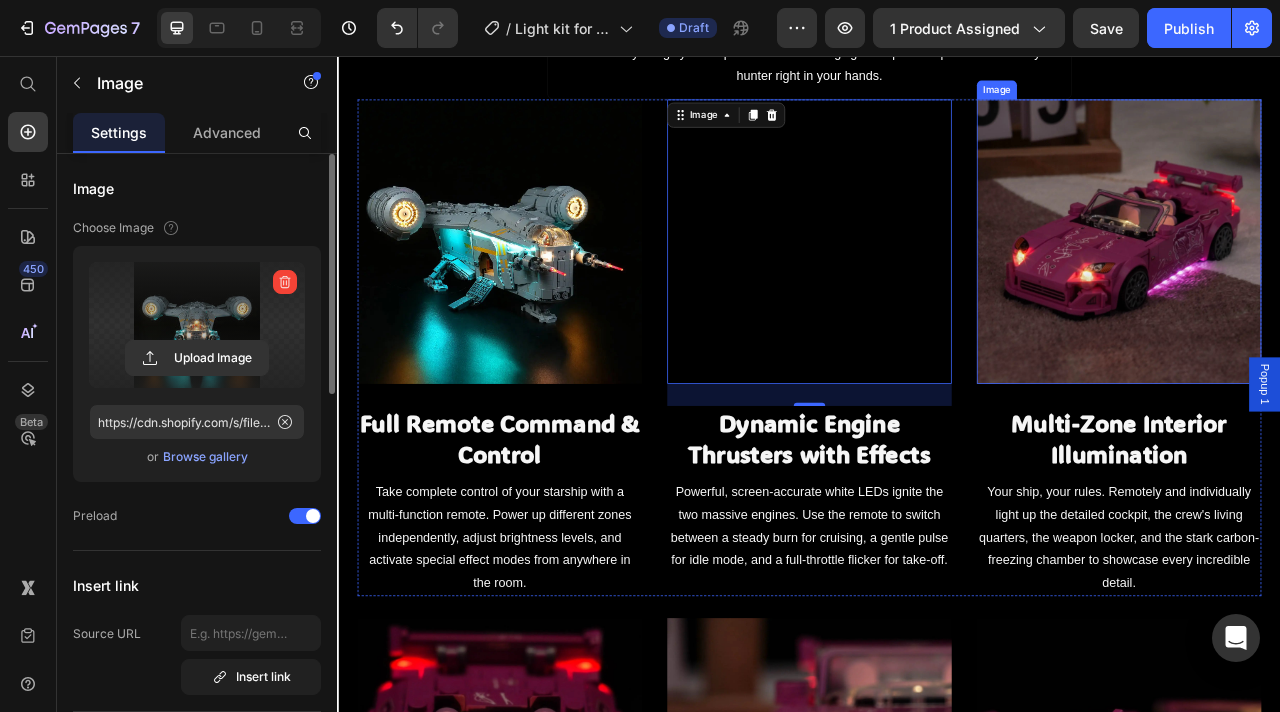 click at bounding box center [1331, 292] 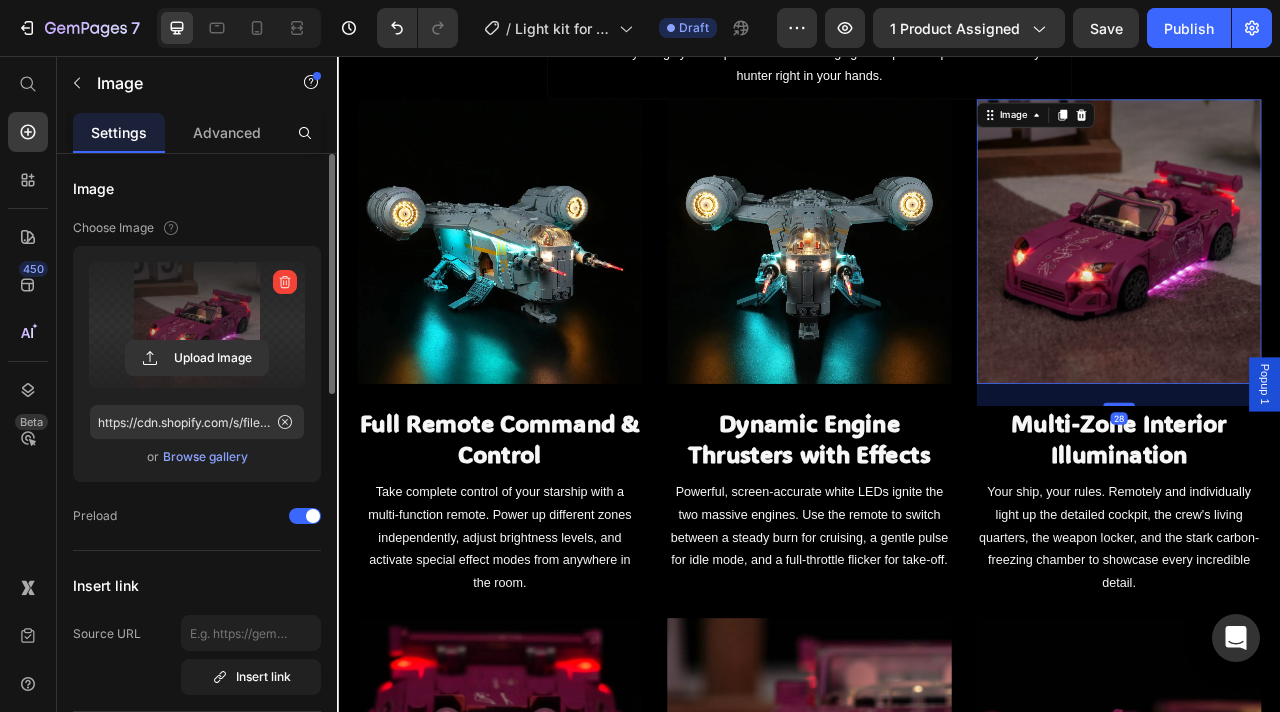 click at bounding box center (197, 325) 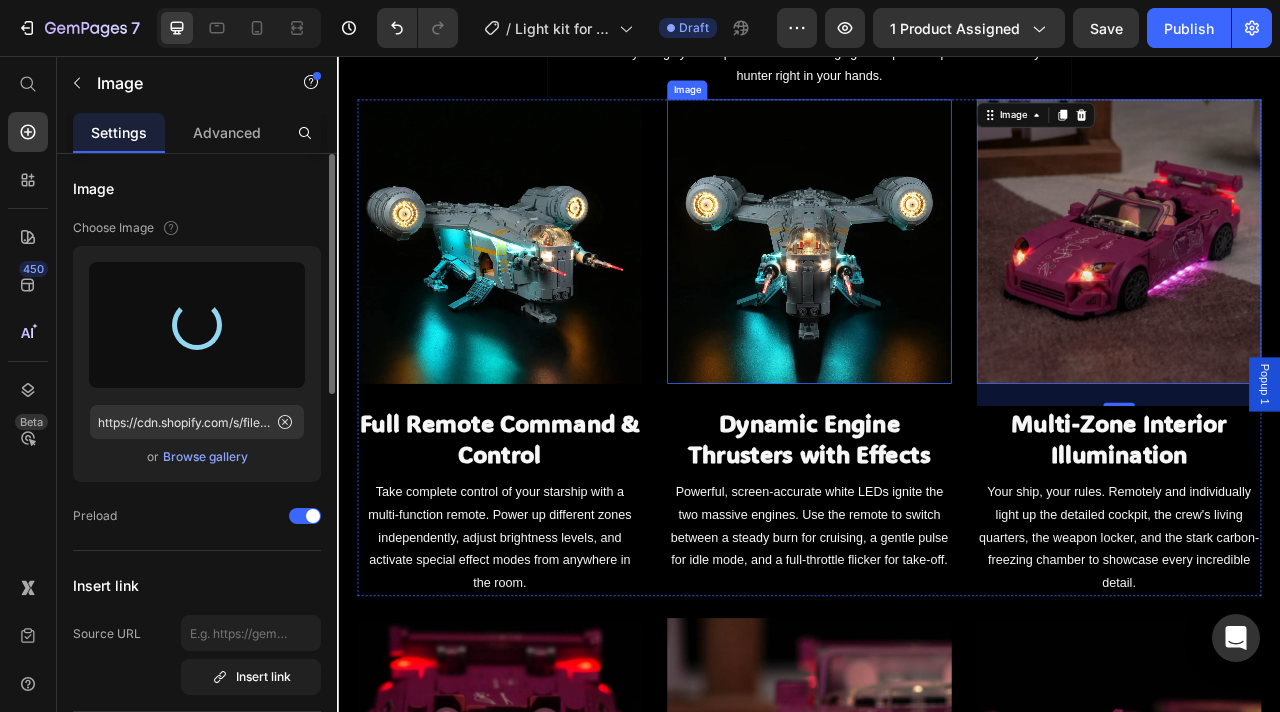 type on "https://cdn.shopify.com/s/files/1/0862/3666/0039/files/gempages_541772998508544900-d0cb7b0c-4137-4fab-b1e4-6577a5e307ab.webp" 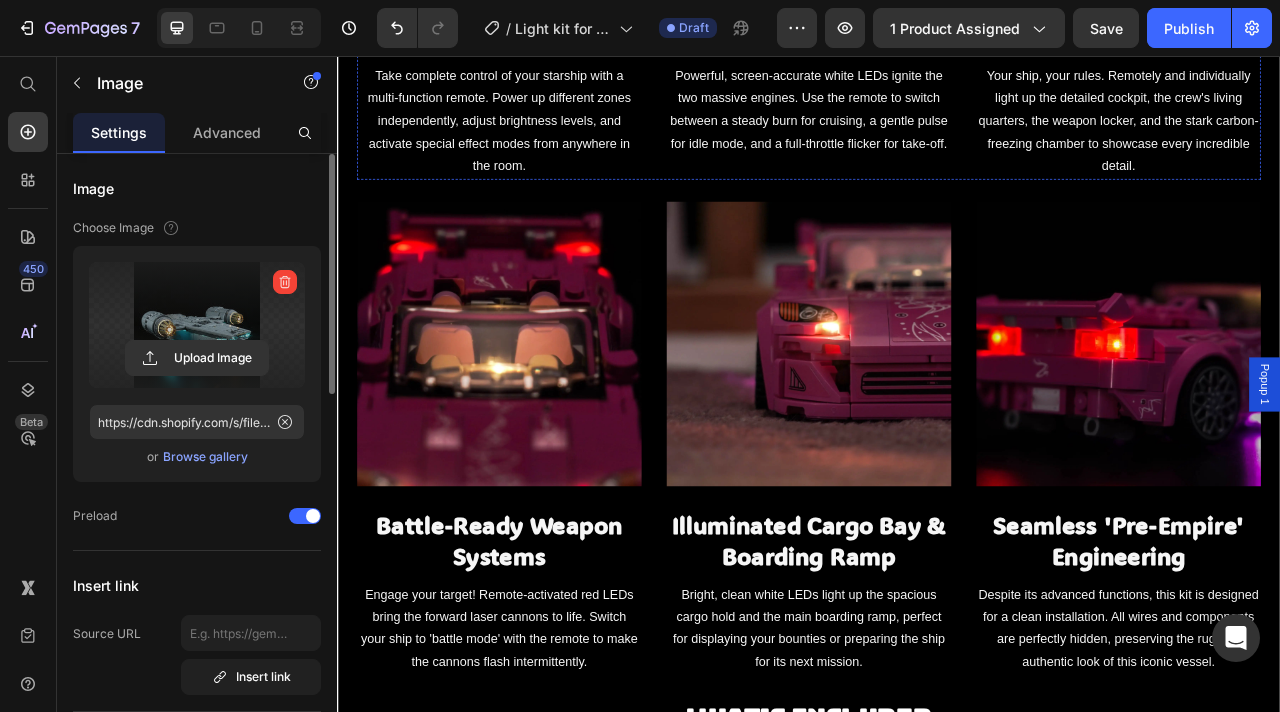 scroll, scrollTop: 2072, scrollLeft: 0, axis: vertical 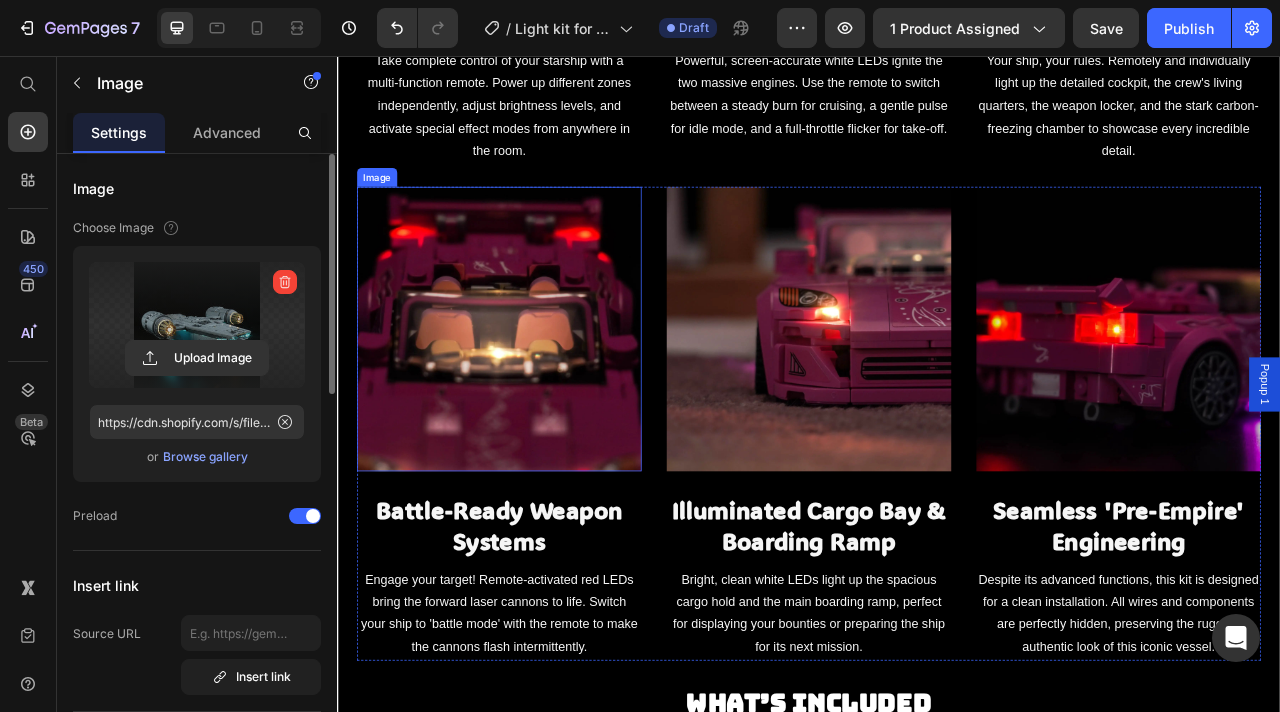 click at bounding box center [543, 403] 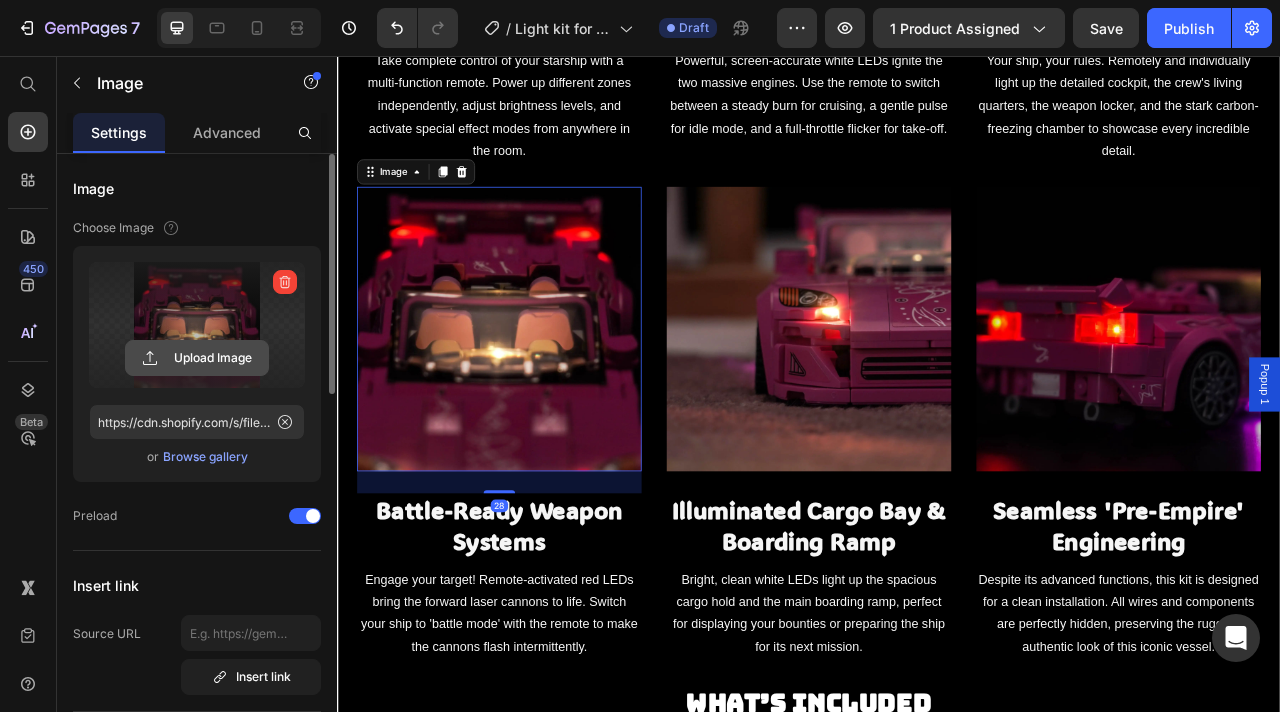 click 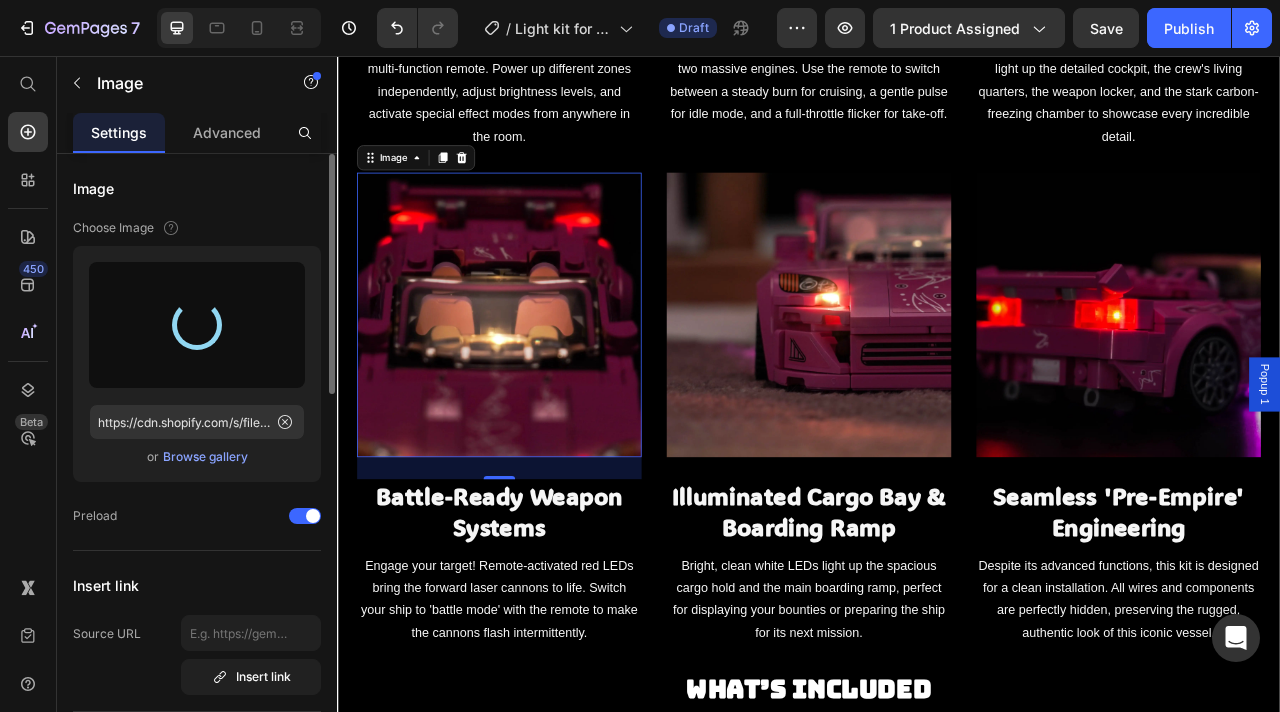 scroll, scrollTop: 2096, scrollLeft: 0, axis: vertical 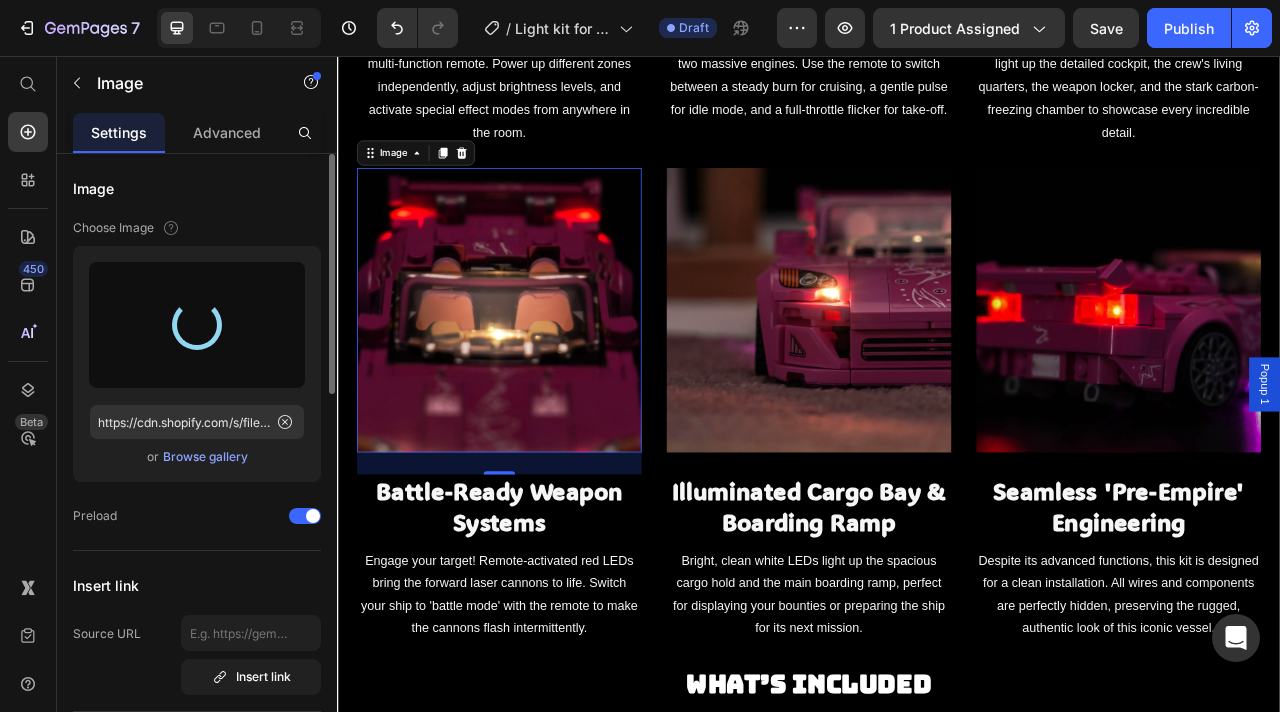 type on "https://cdn.shopify.com/s/files/1/0862/3666/0039/files/gempages_541772998508544900-4bb17366-a3fb-4056-9217-a8ffadd6ae7e.webp" 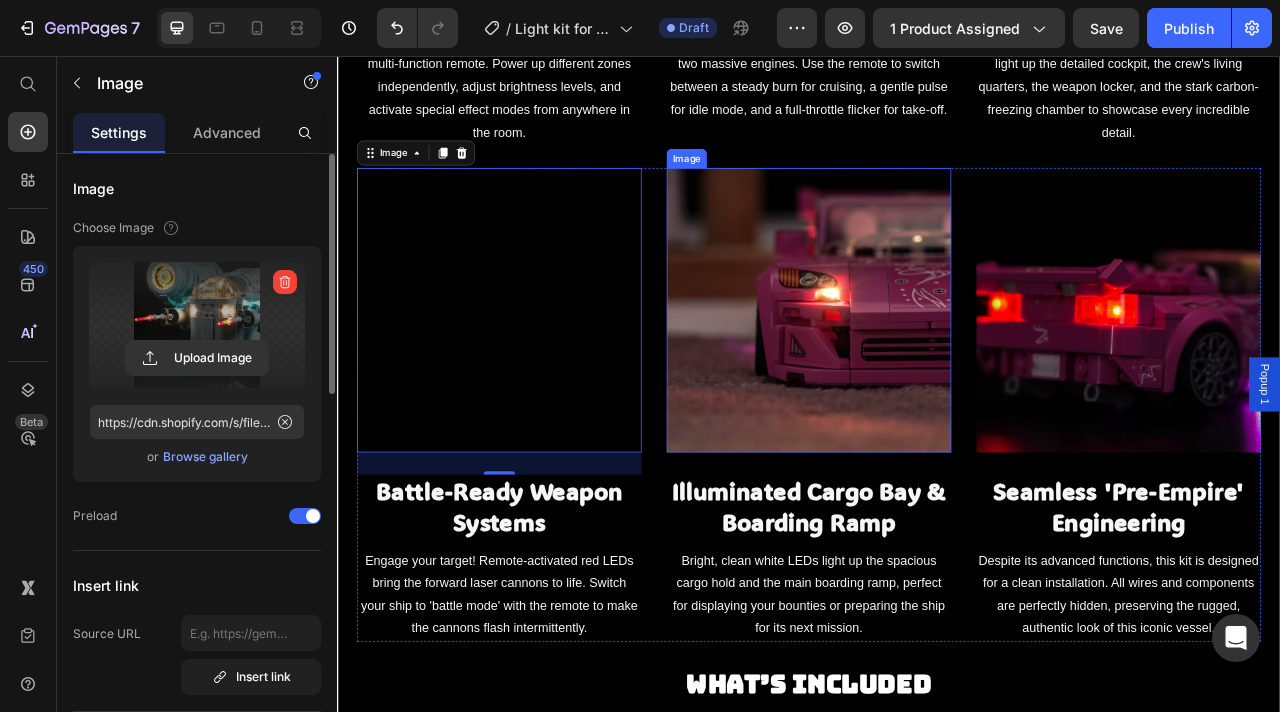 click at bounding box center (937, 379) 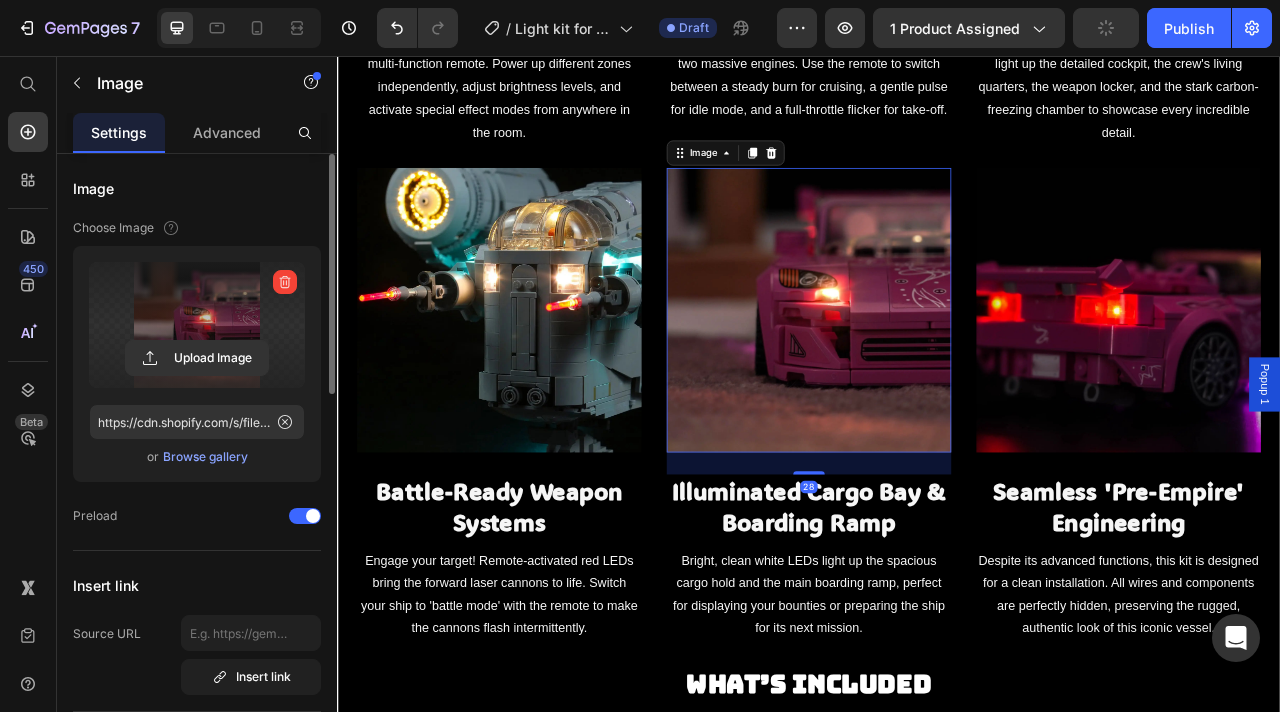 click at bounding box center [197, 325] 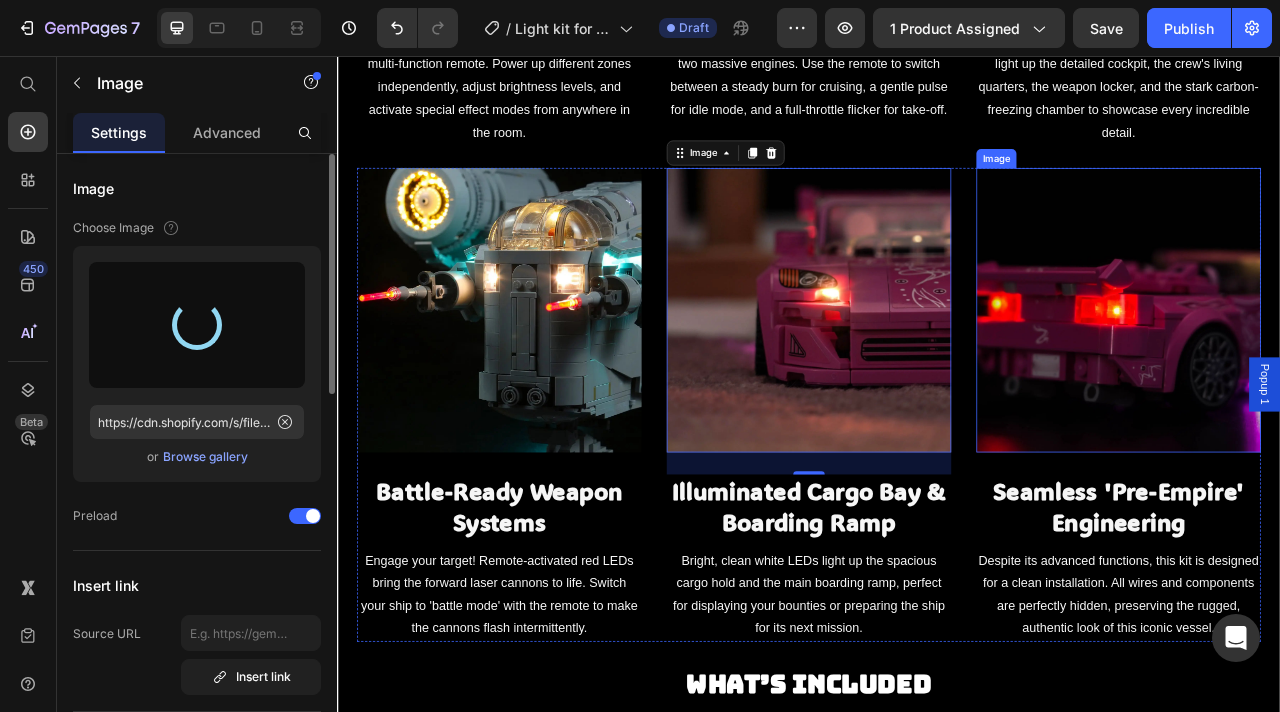 type on "https://cdn.shopify.com/s/files/1/0862/3666/0039/files/gempages_541772998508544900-bef6ec24-94b5-4753-8946-3acf8d6a40b4.webp" 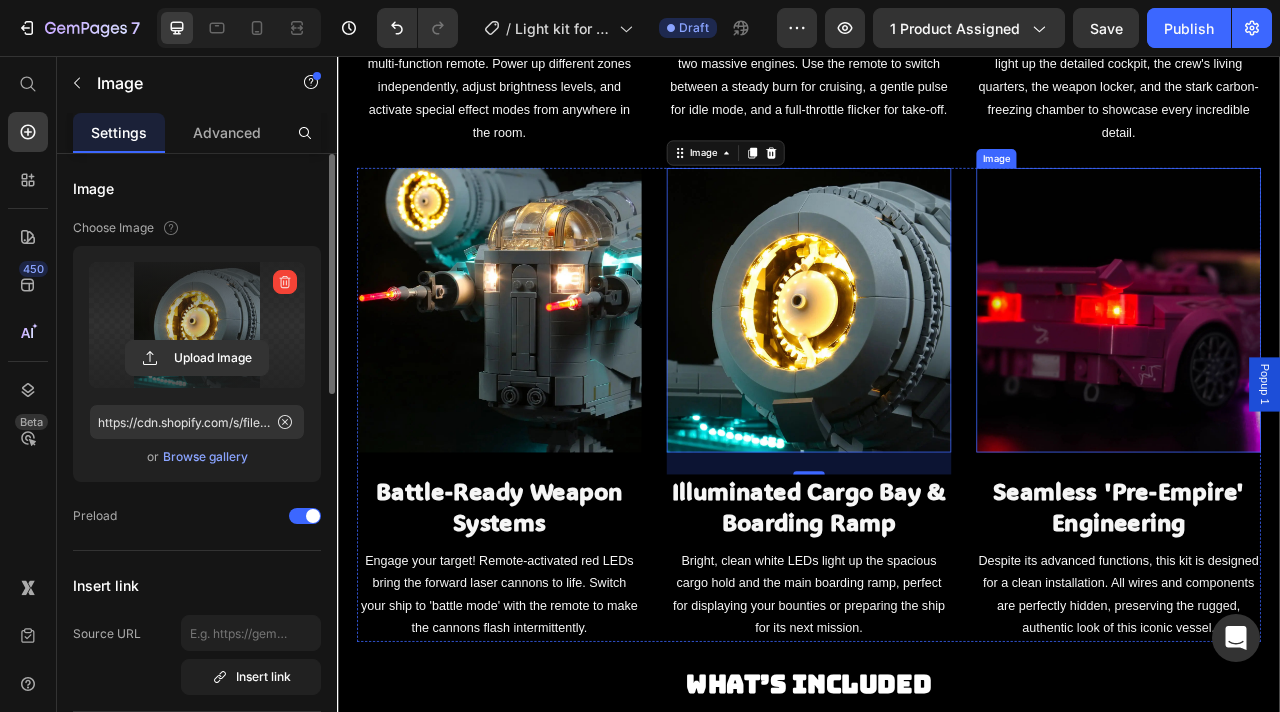 click at bounding box center [1331, 379] 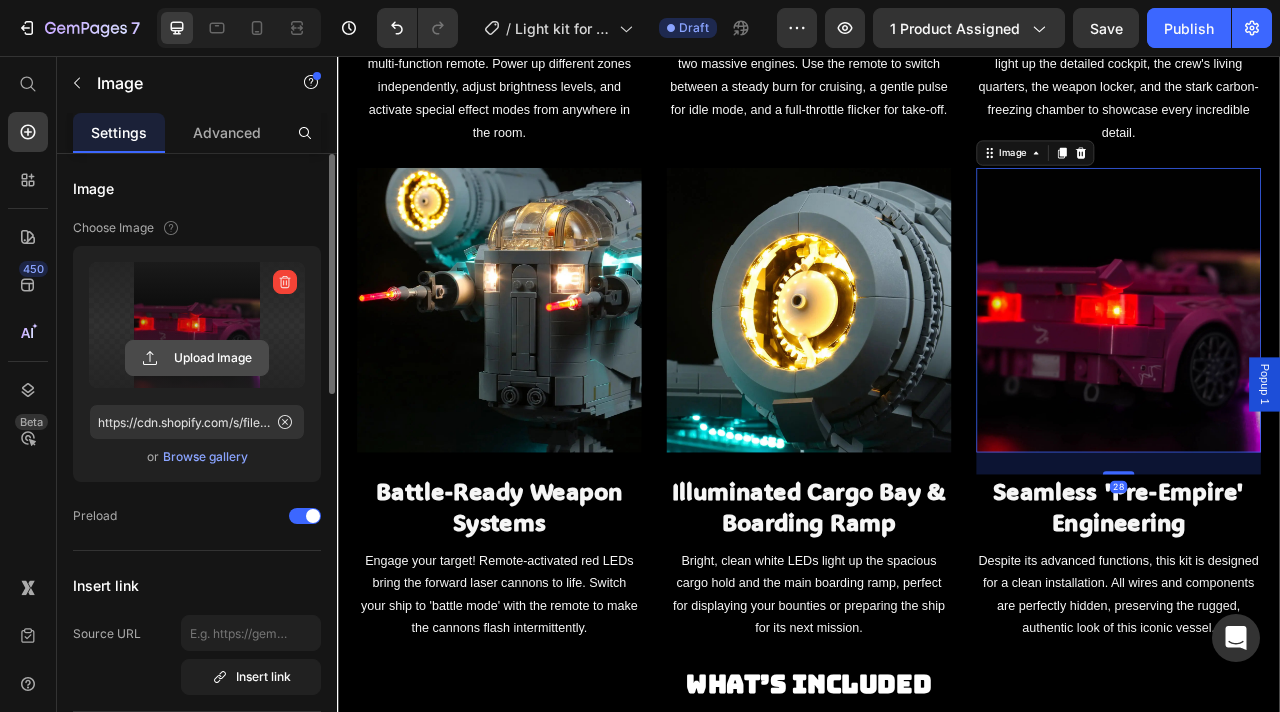 click 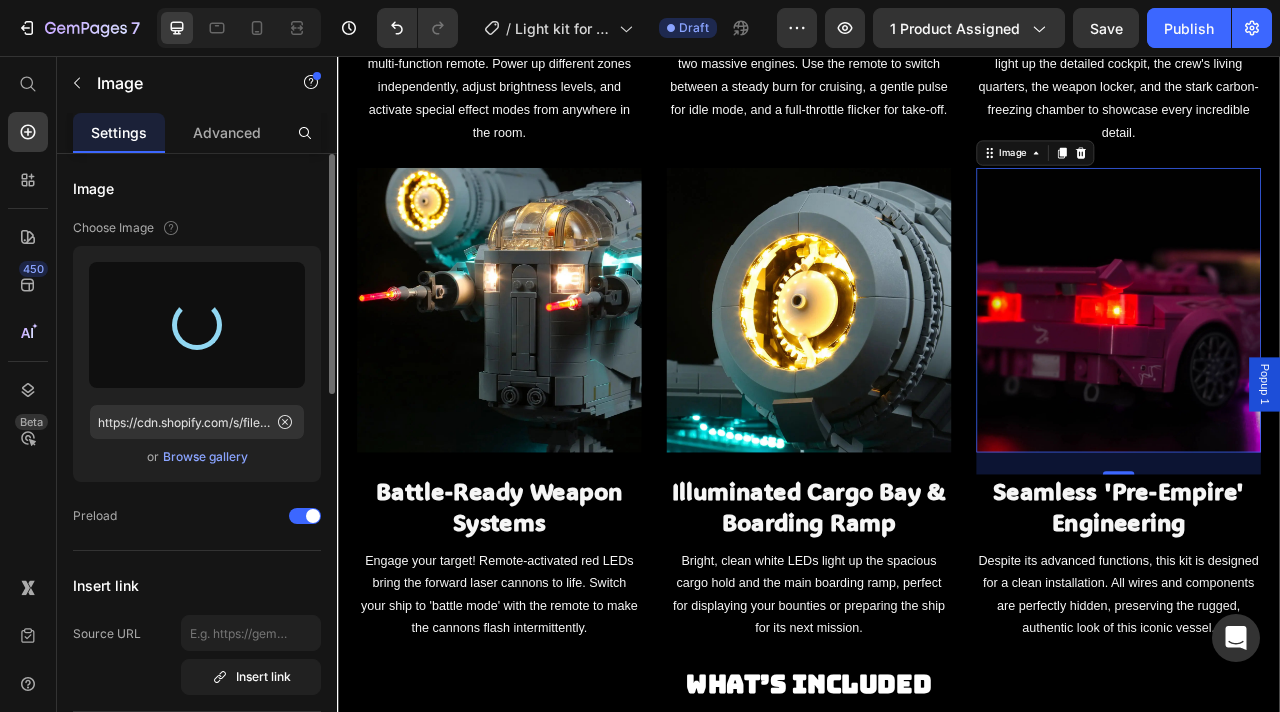 type on "https://cdn.shopify.com/s/files/1/0862/3666/0039/files/gempages_541772998508544900-7a2624af-1e80-46cd-9c68-f1f6d7d18058.webp" 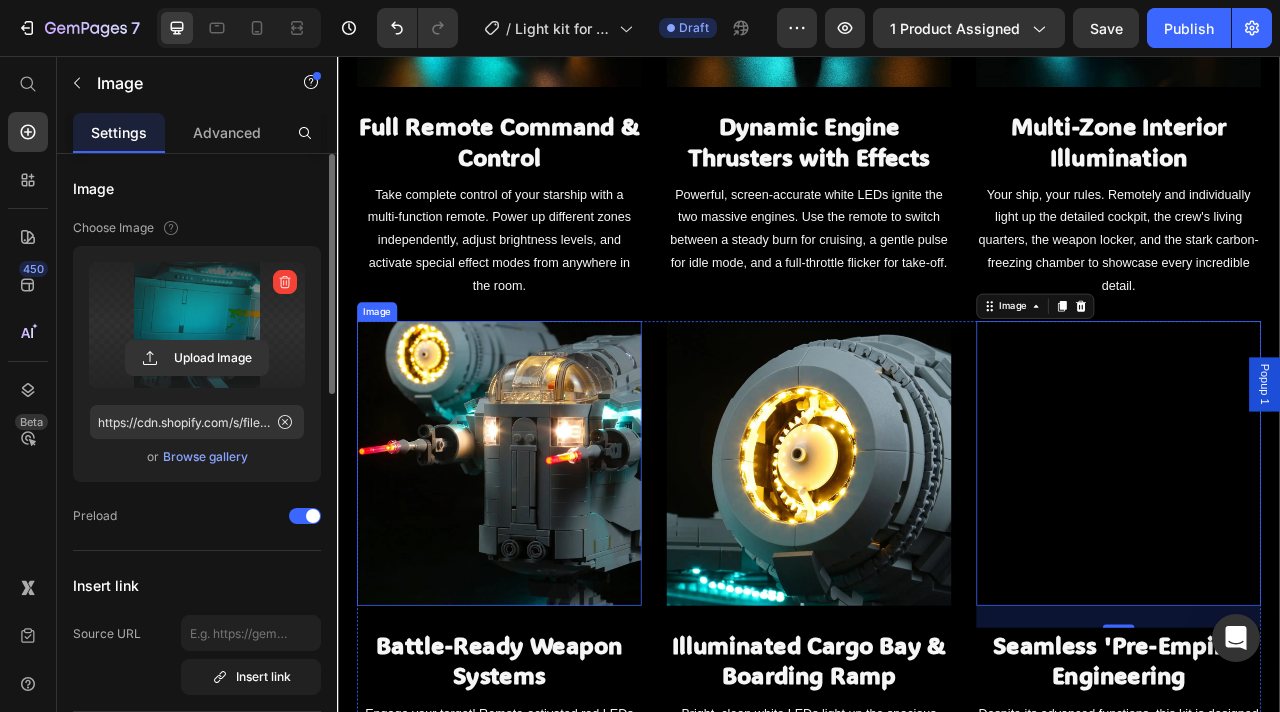 scroll, scrollTop: 1780, scrollLeft: 0, axis: vertical 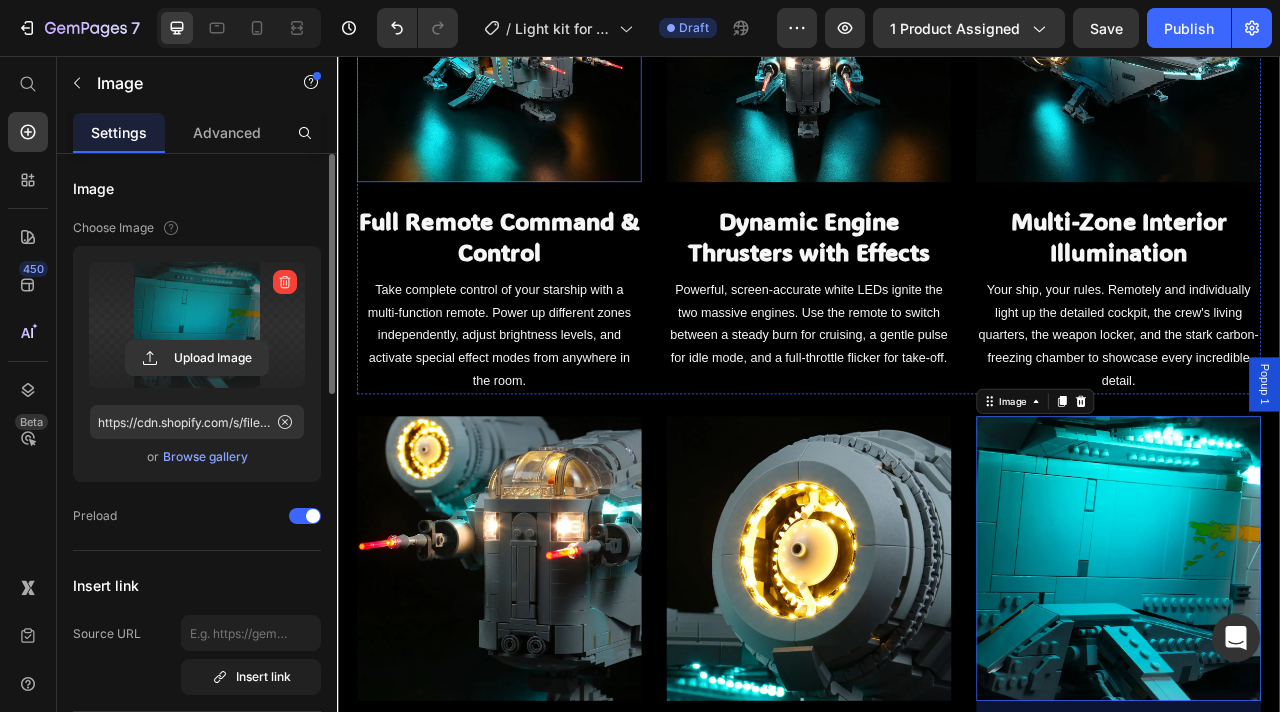 click at bounding box center [543, 35] 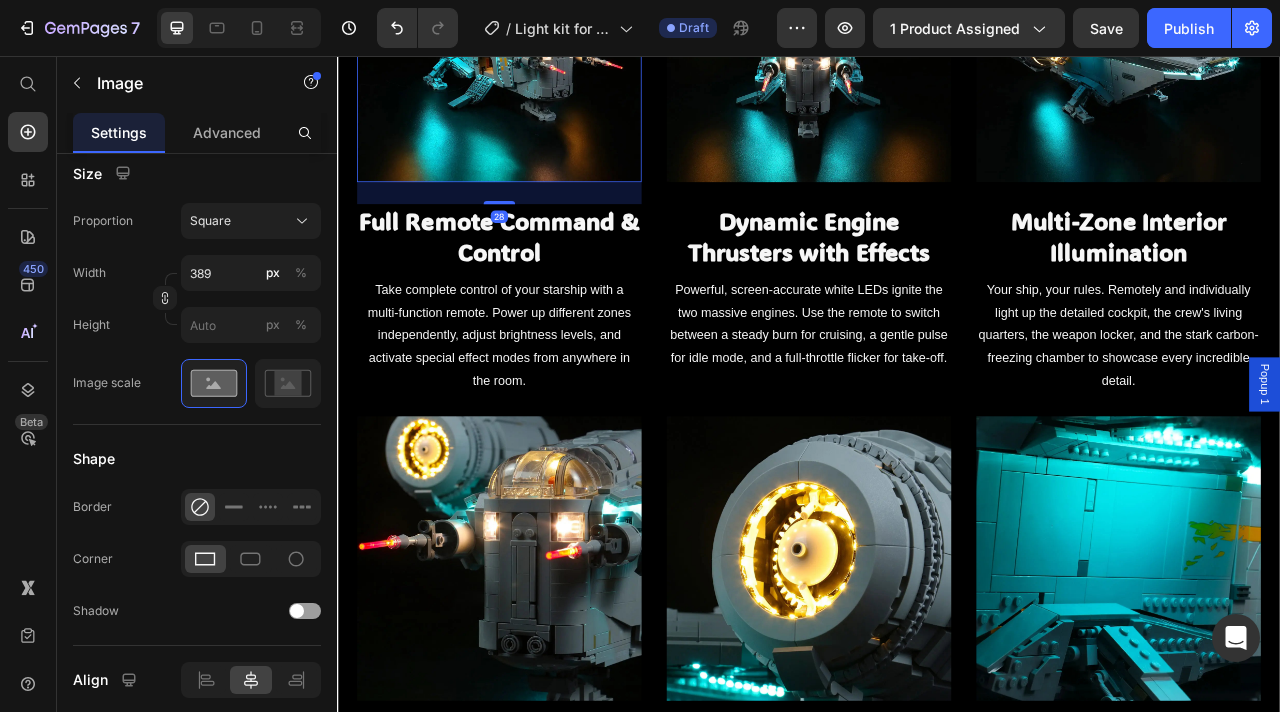 scroll, scrollTop: 956, scrollLeft: 0, axis: vertical 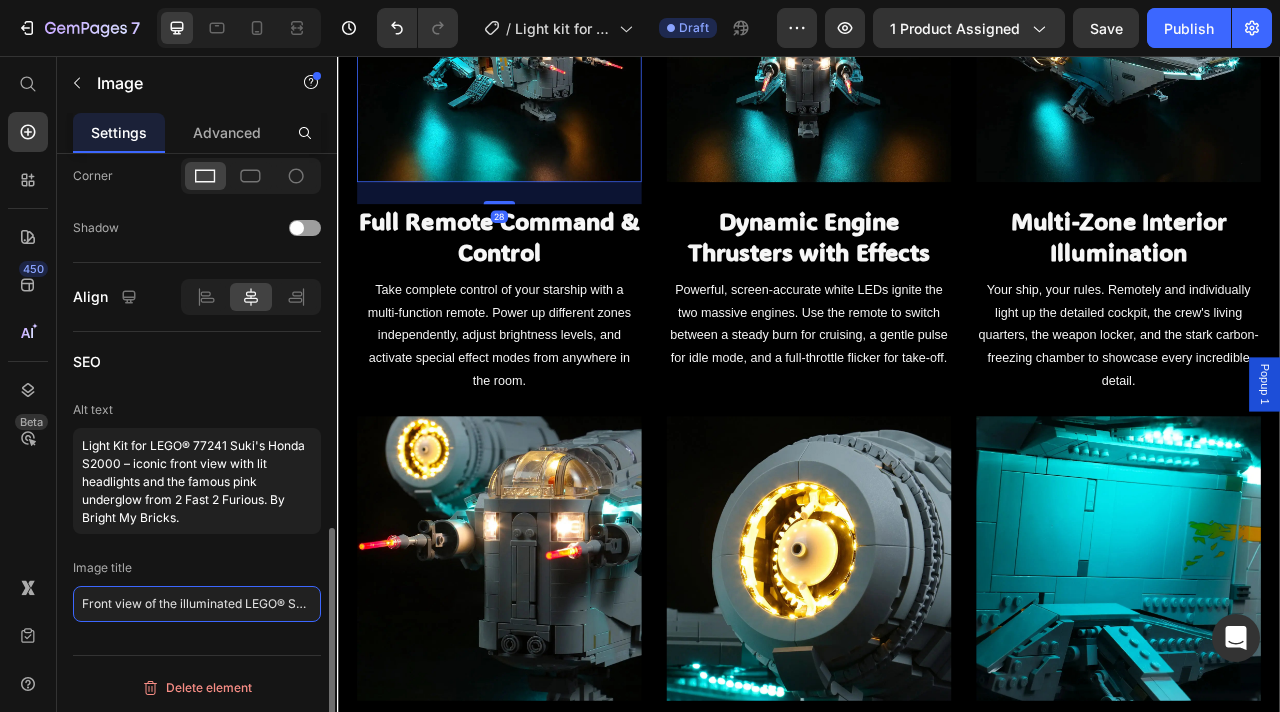 click on "Front view of the illuminated LEGO® Speed Champions Honda S2000 77241" 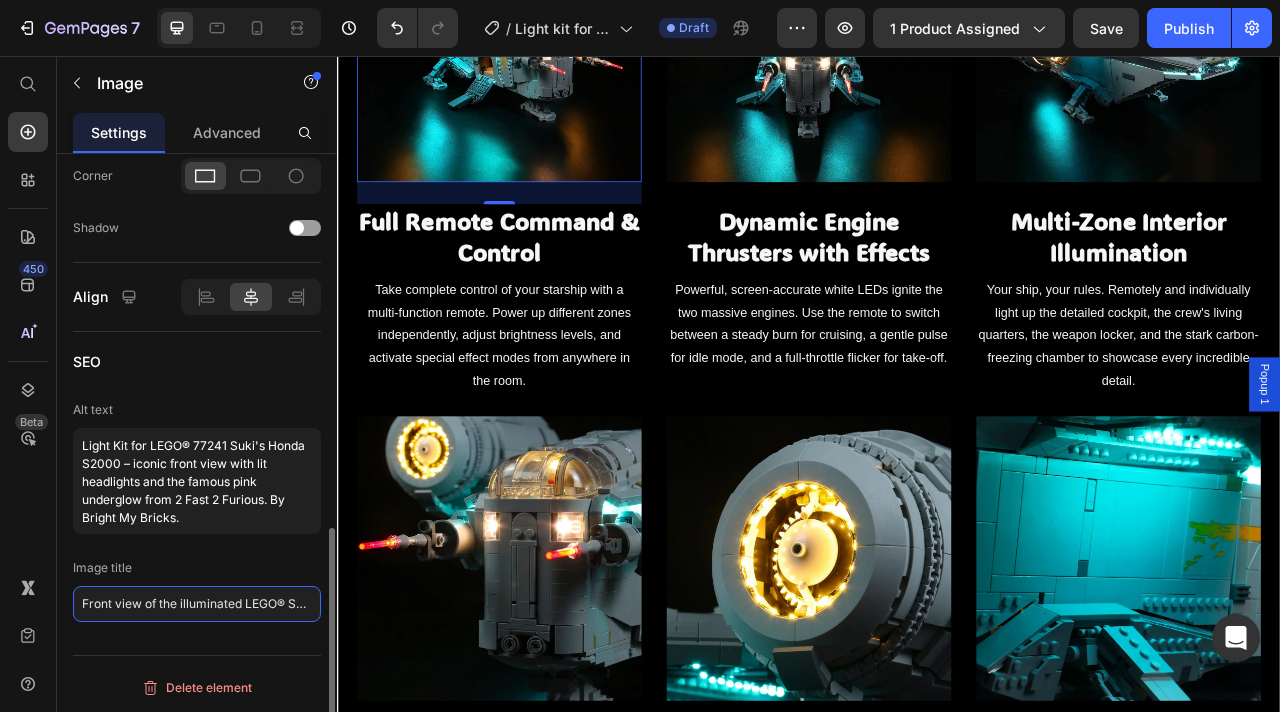 paste on "ull view of the RC-lit LEGO® Star Wars™ The Razor Crest™ 7533" 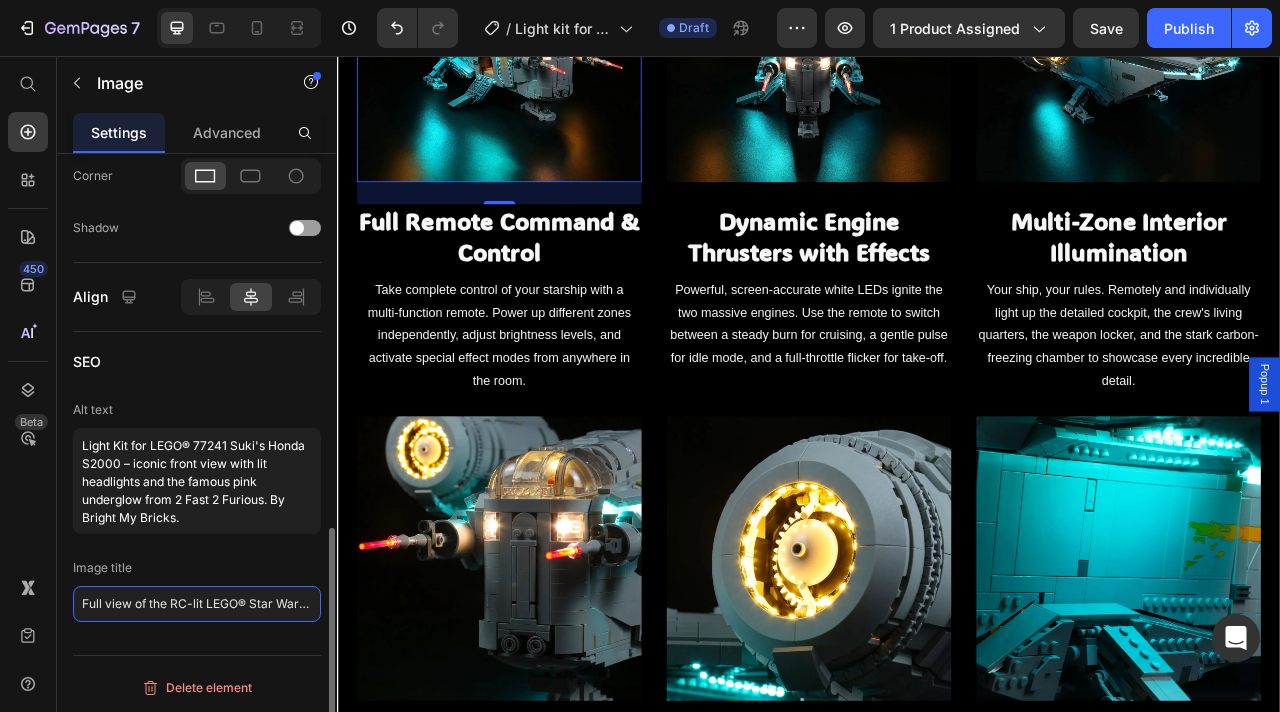 scroll, scrollTop: 0, scrollLeft: 139, axis: horizontal 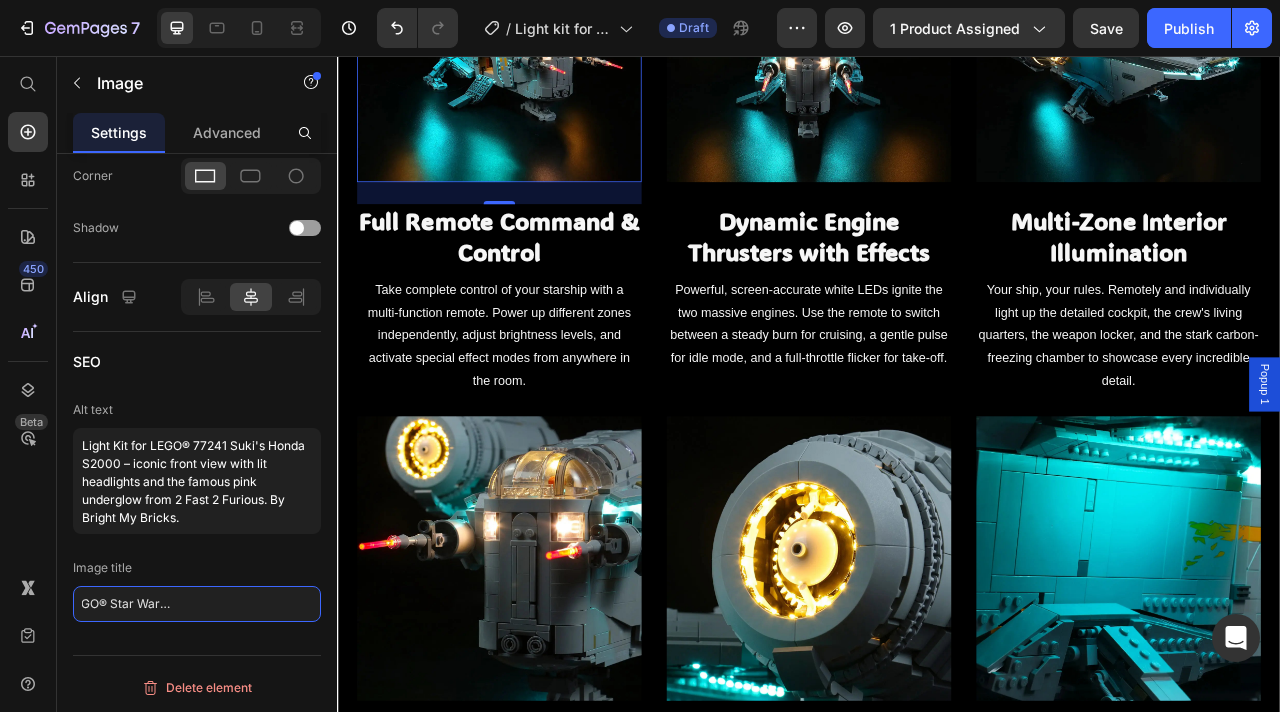 type on "Full view of the RC-lit LEGO® Star Wars™ The Razor Crest™ 75331" 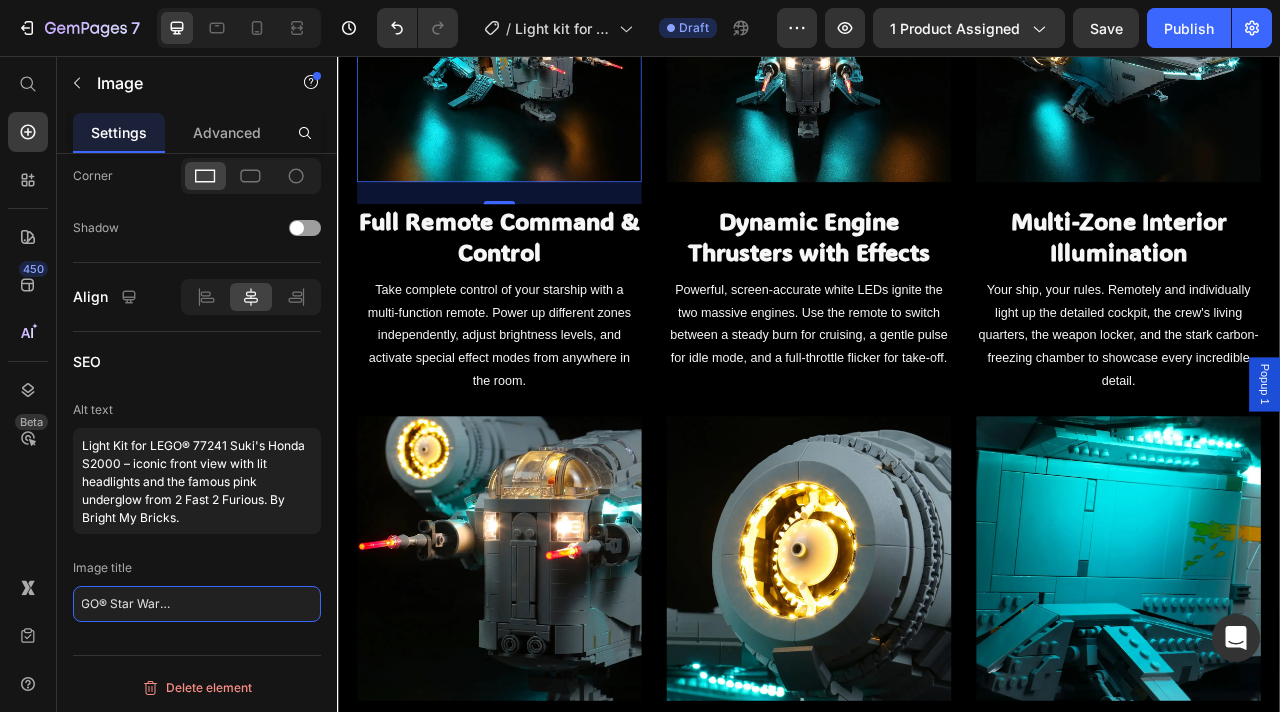 scroll, scrollTop: 0, scrollLeft: 0, axis: both 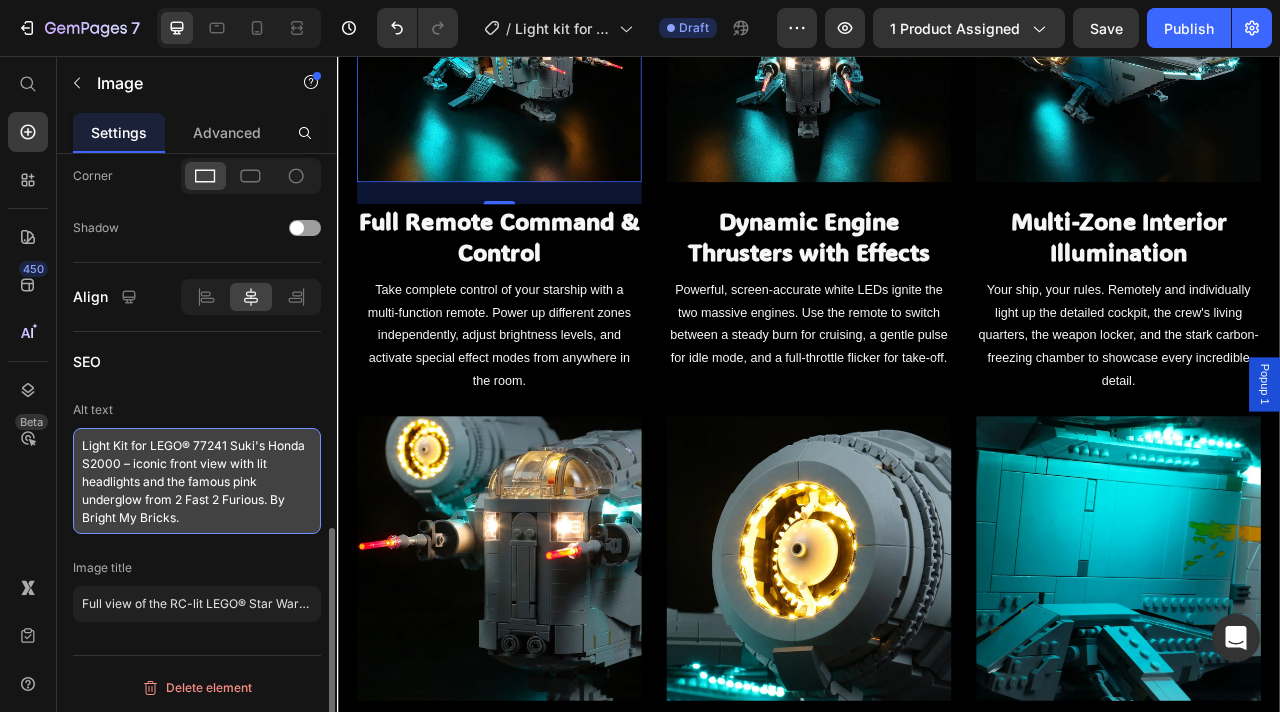 click on "Light Kit for LEGO® 77241 Suki's Honda S2000 – iconic front view with lit headlights and the famous pink underglow from 2 Fast 2 Furious. By Bright My Bricks." at bounding box center (197, 481) 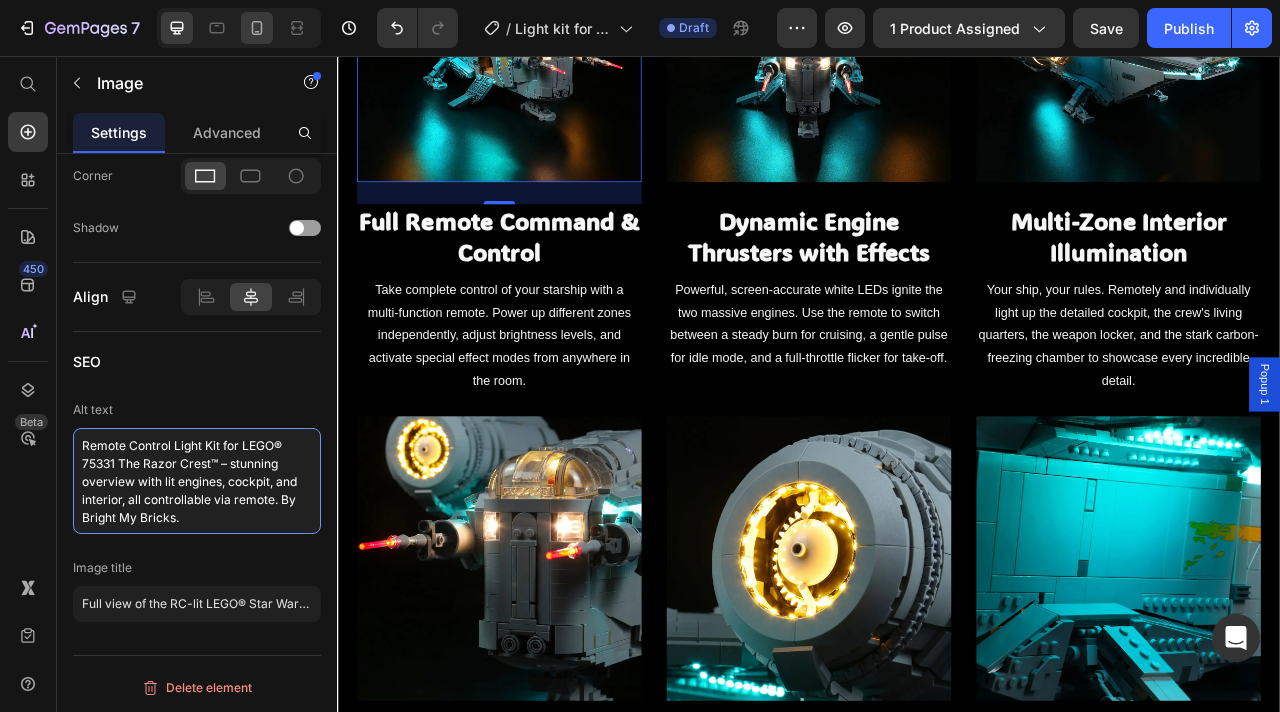 type on "Remote Control Light Kit for LEGO® 75331 The Razor Crest™ – stunning overview with lit engines, cockpit, and interior, all controllable via remote. By Bright My Bricks." 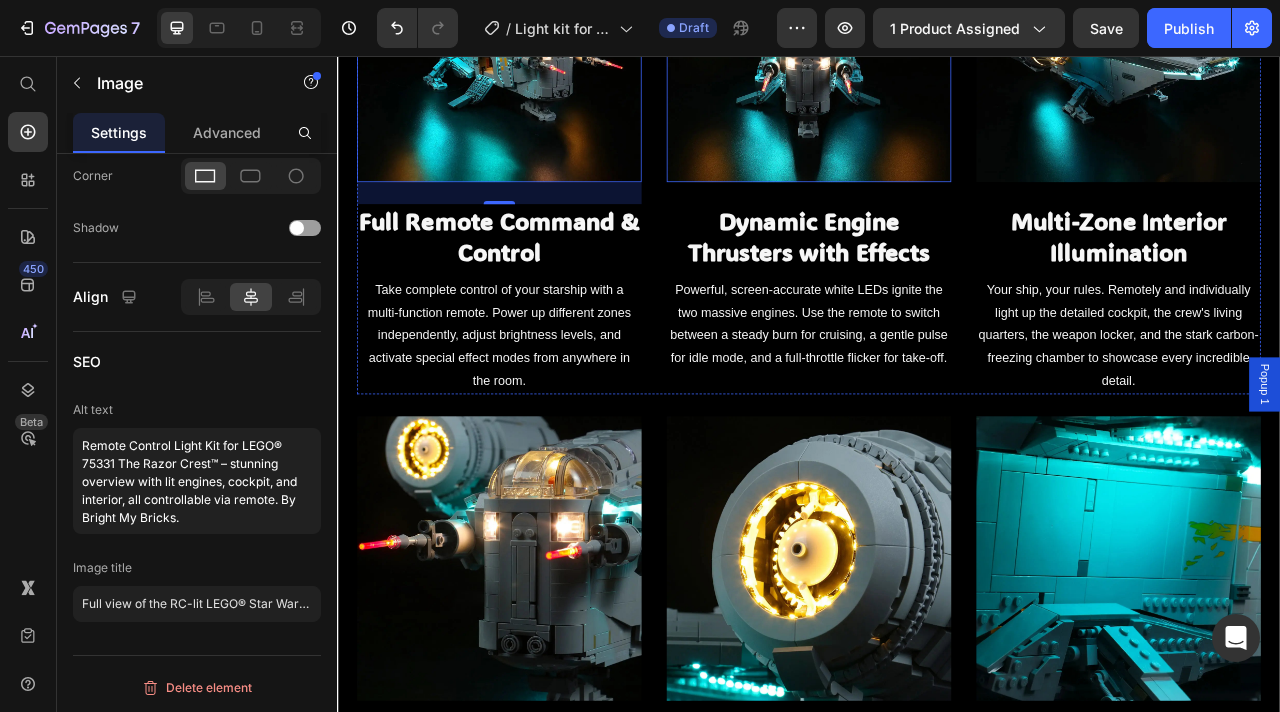 click at bounding box center [937, 35] 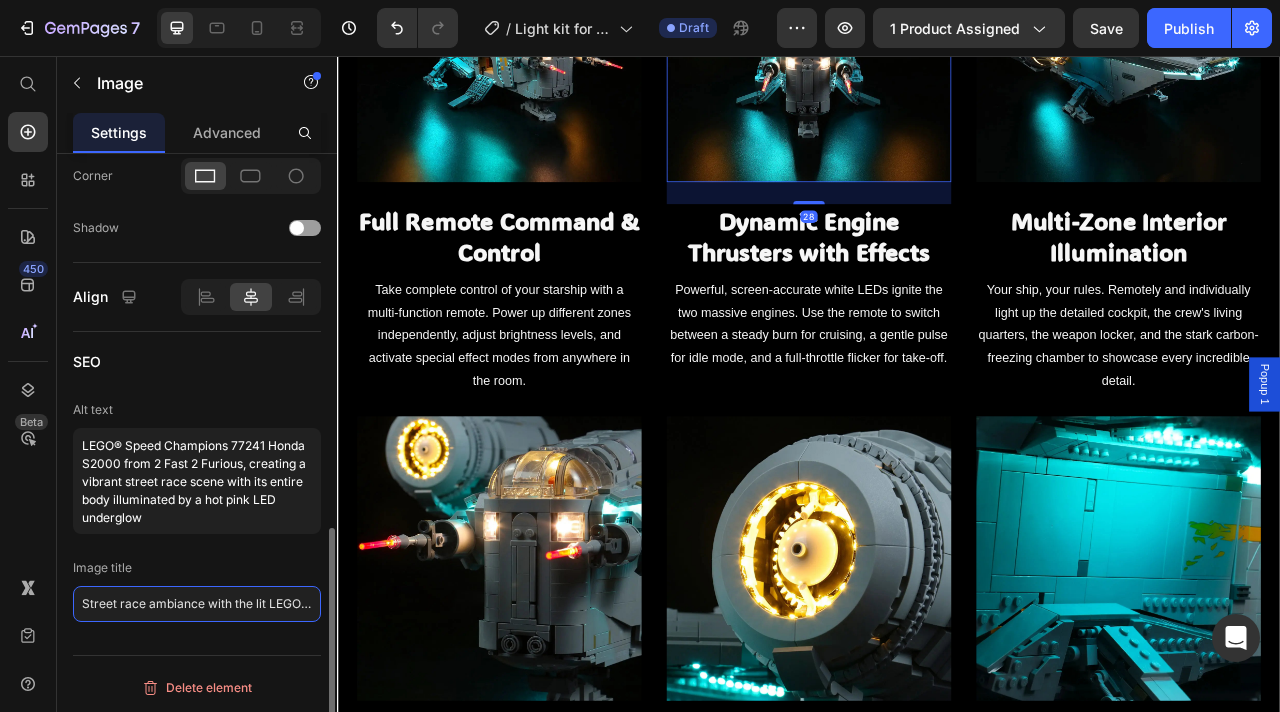 click on "Street race ambiance with the lit LEGO® Honda S2000 77241" 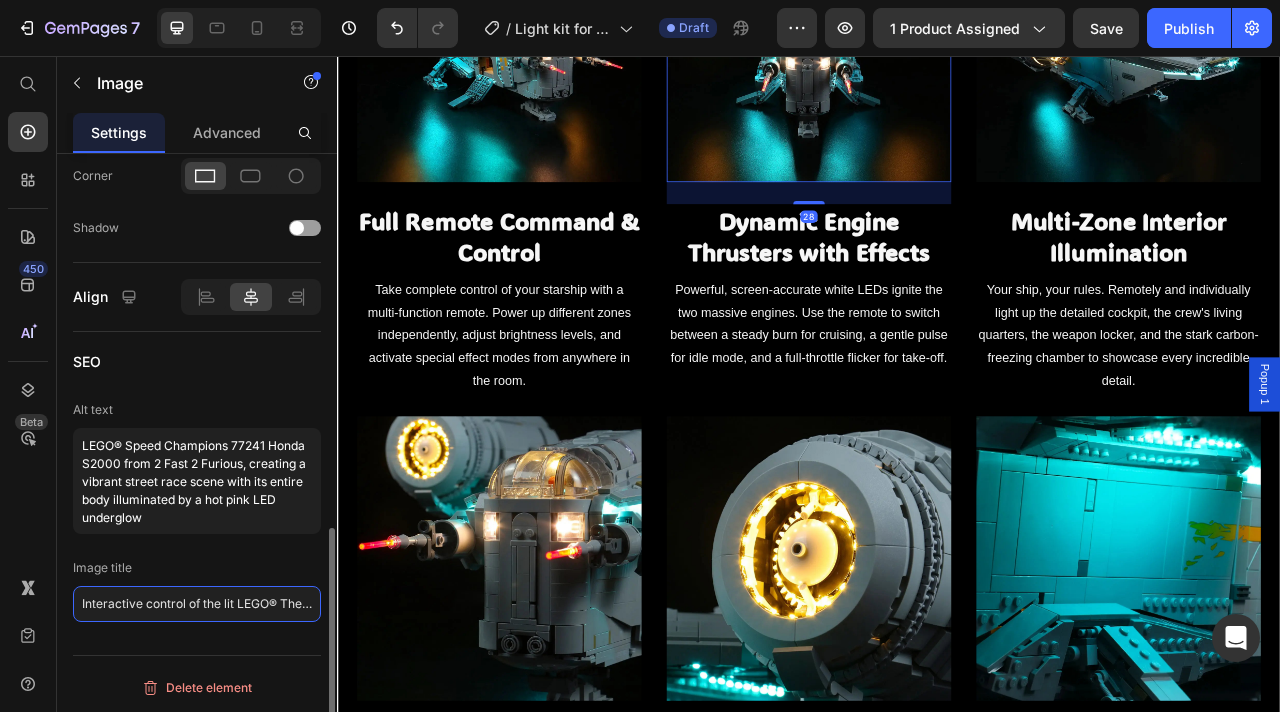 scroll, scrollTop: 0, scrollLeft: 174, axis: horizontal 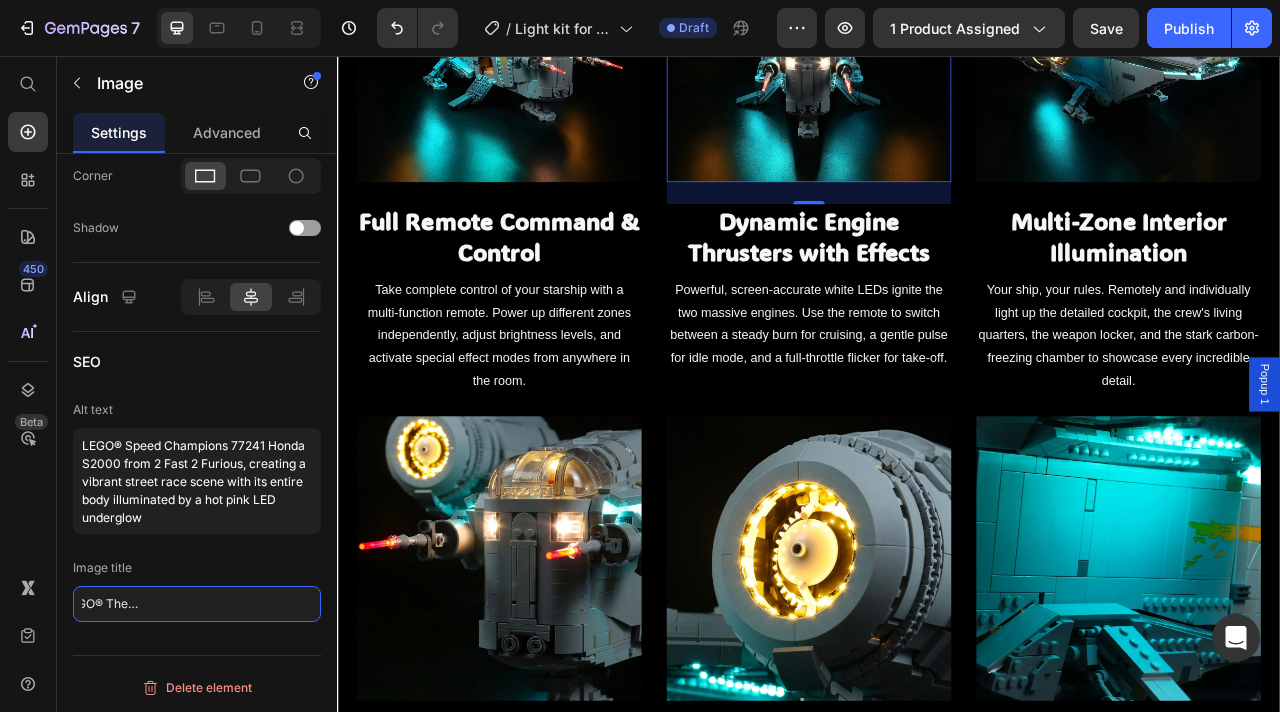 type on "Interactive control of the lit LEGO® The Razor Crest™ 75331 with remote" 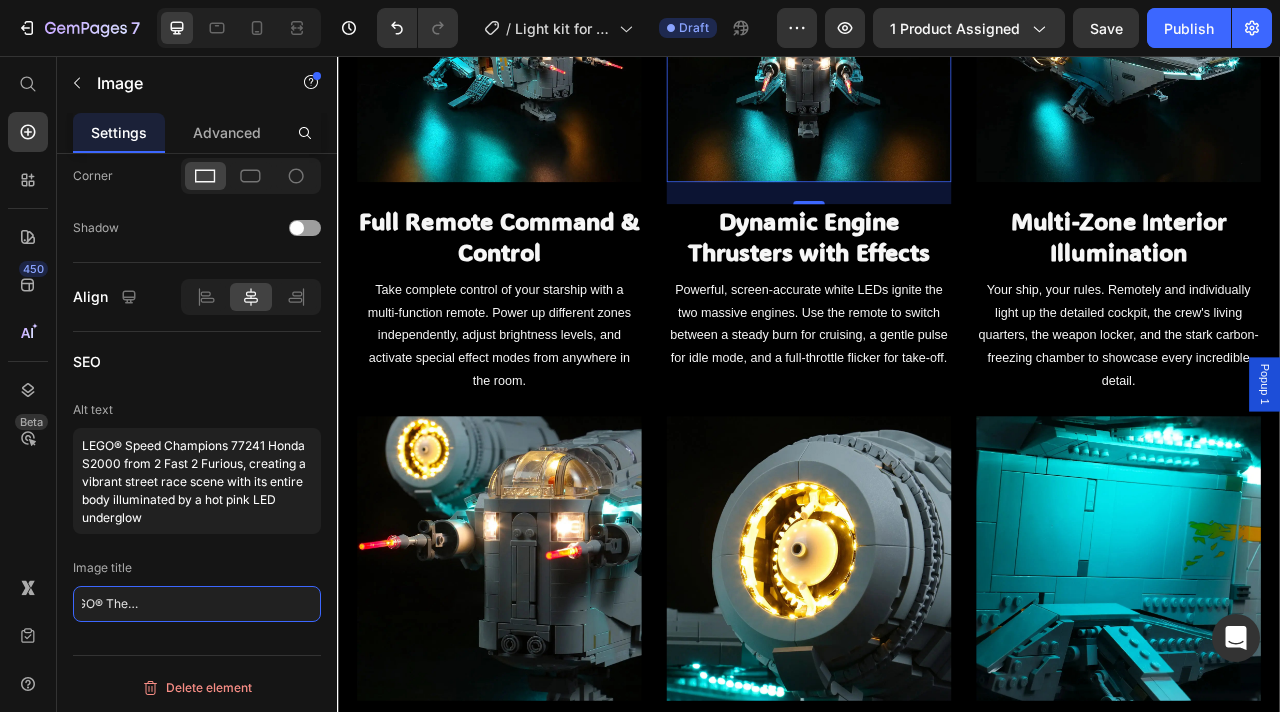 scroll, scrollTop: 0, scrollLeft: 0, axis: both 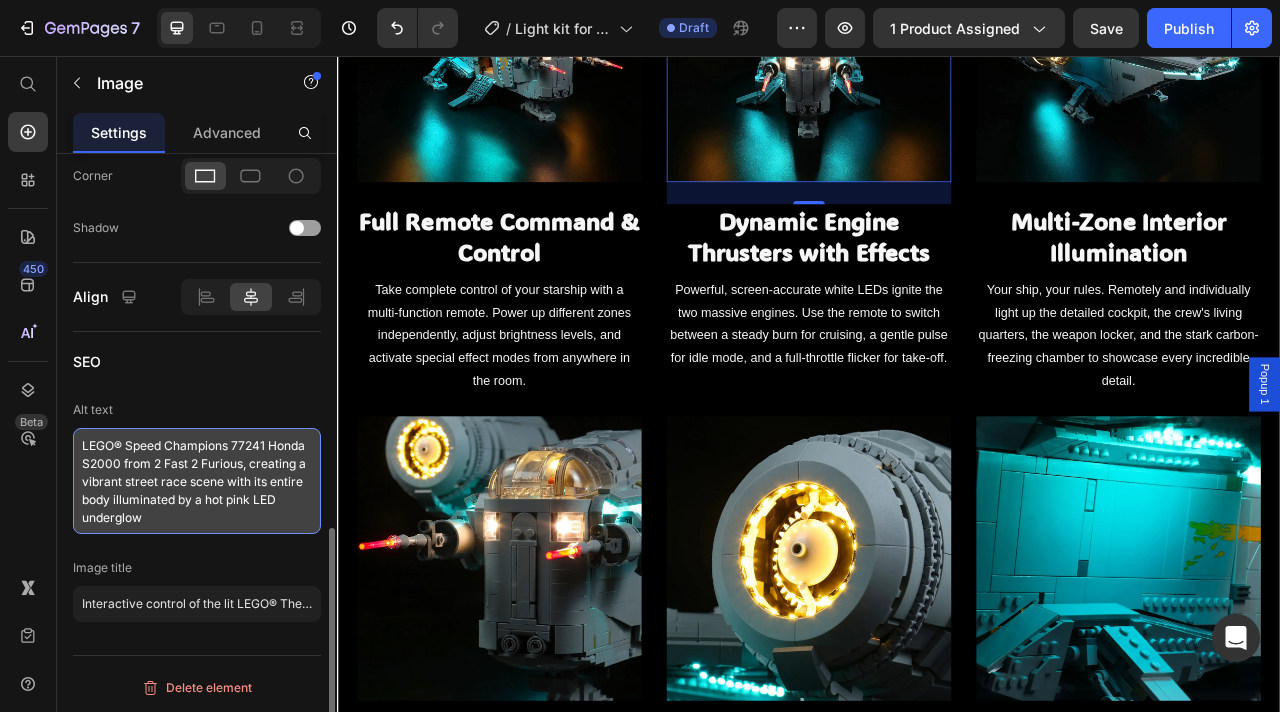 click on "LEGO® Speed Champions 77241 Honda S2000 from 2 Fast 2 Furious, creating a vibrant street race scene with its entire body illuminated by a hot pink LED underglow" at bounding box center [197, 481] 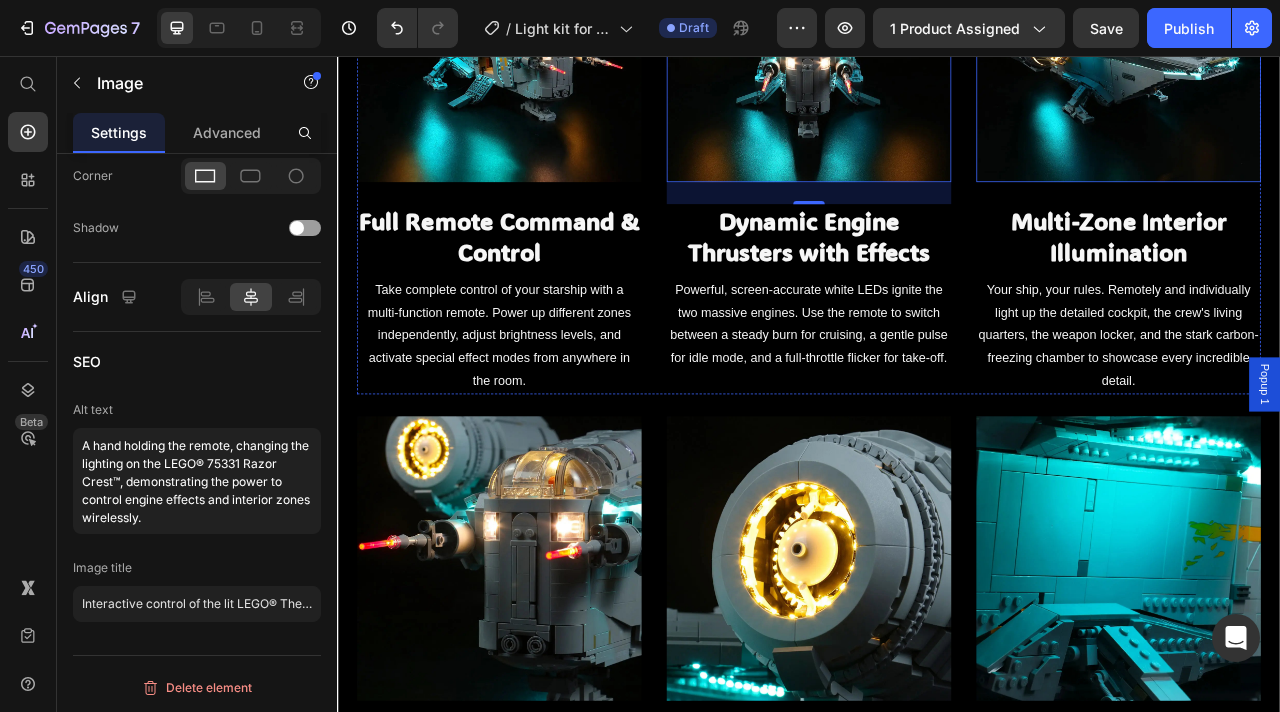 click at bounding box center [1331, 35] 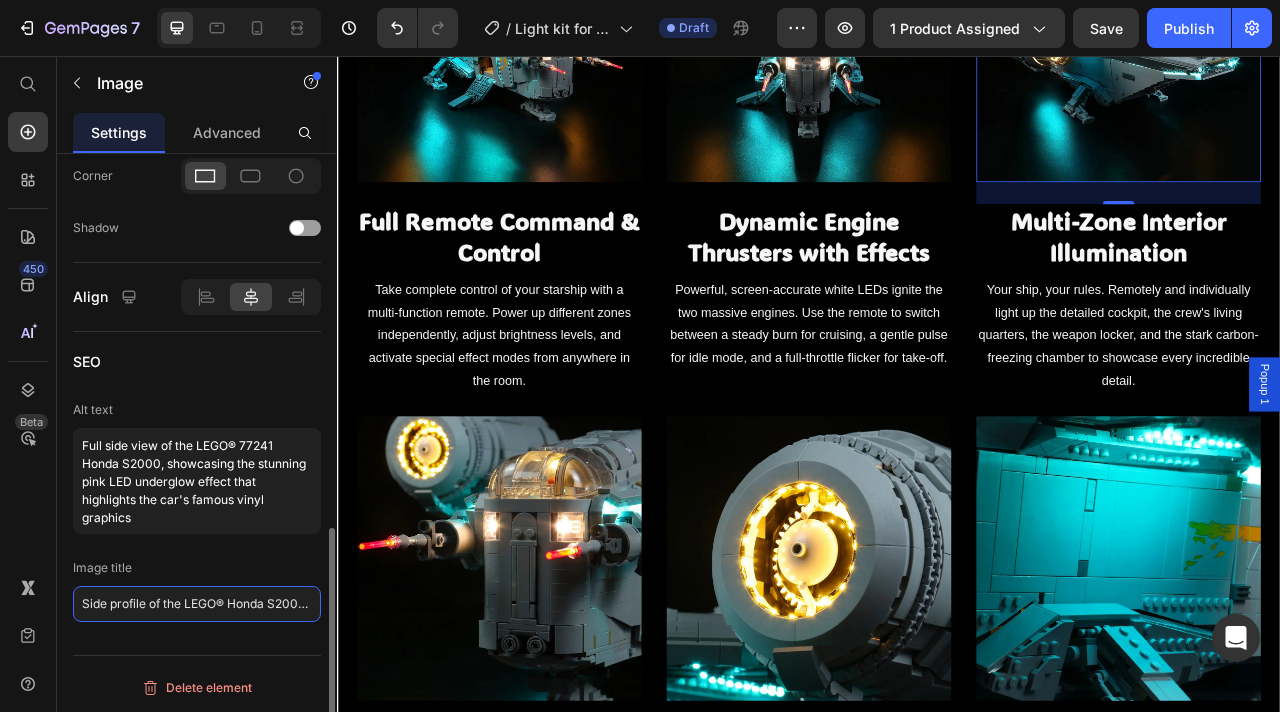 click on "Side profile of the LEGO® Honda S2000 77241 with pink underglow" 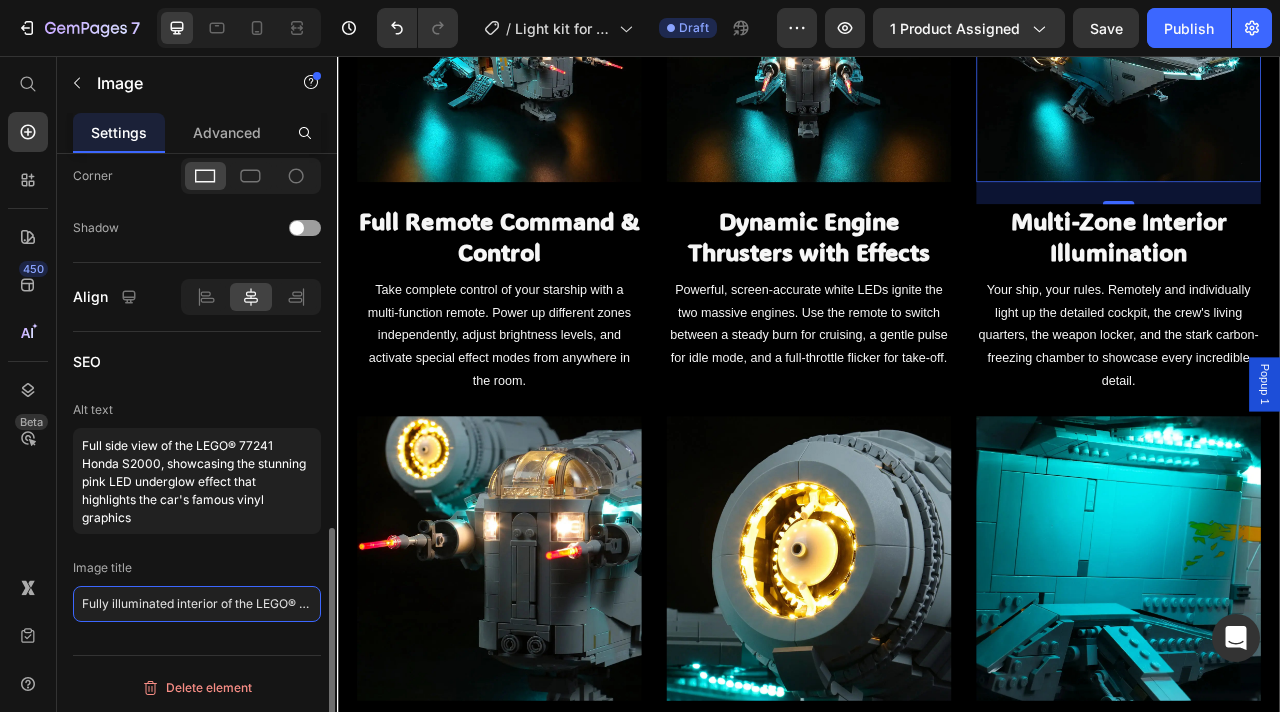scroll, scrollTop: 0, scrollLeft: 123, axis: horizontal 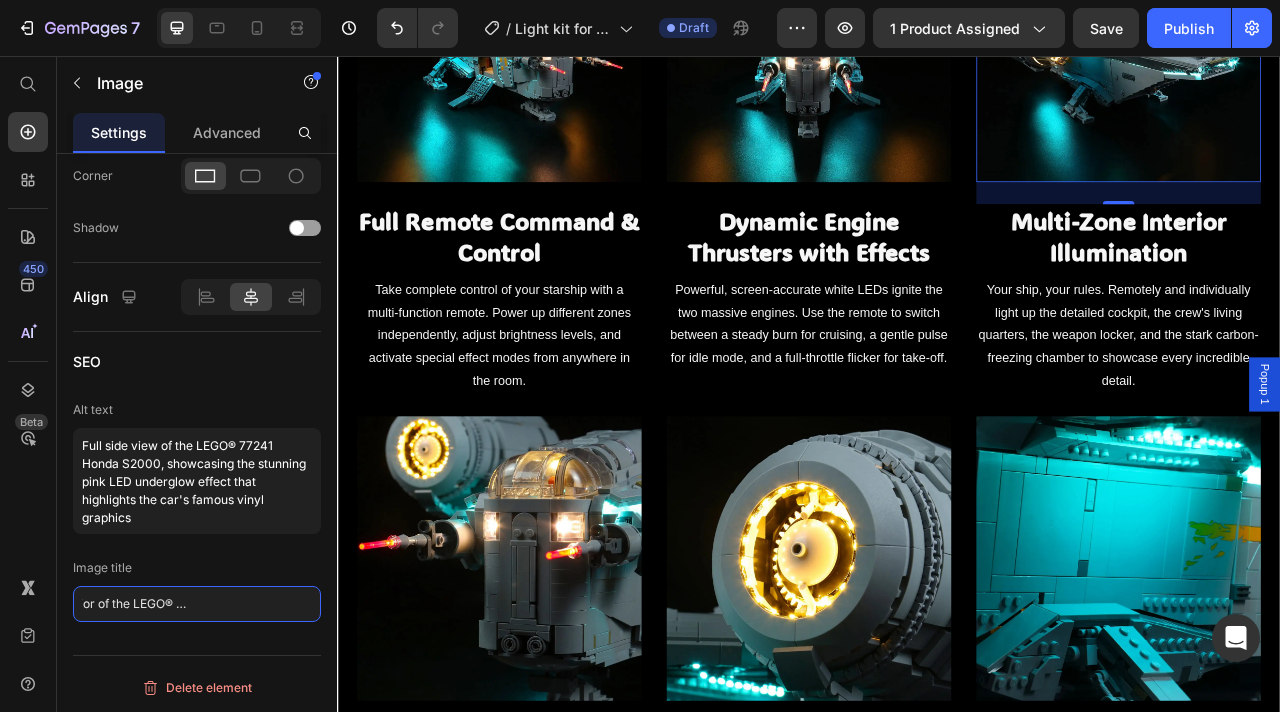 type on "Fully illuminated interior of the LEGO® The Razor Crest™ 75331" 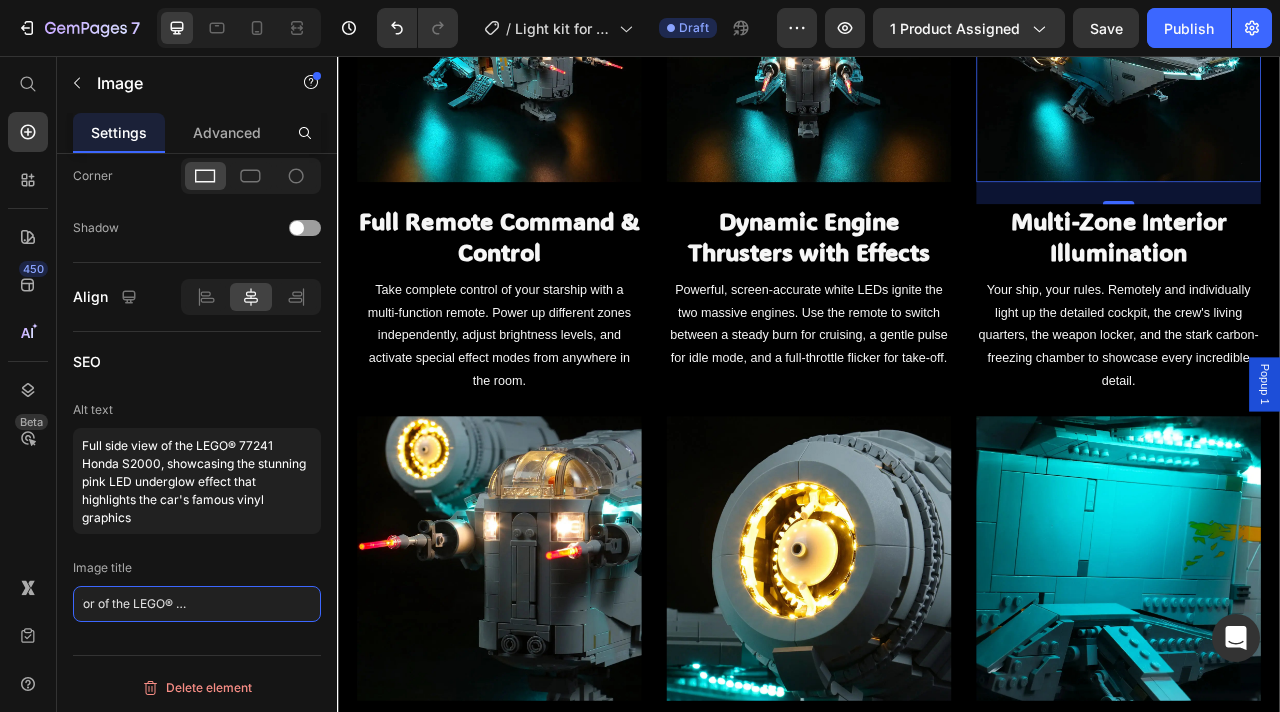 scroll, scrollTop: 0, scrollLeft: 0, axis: both 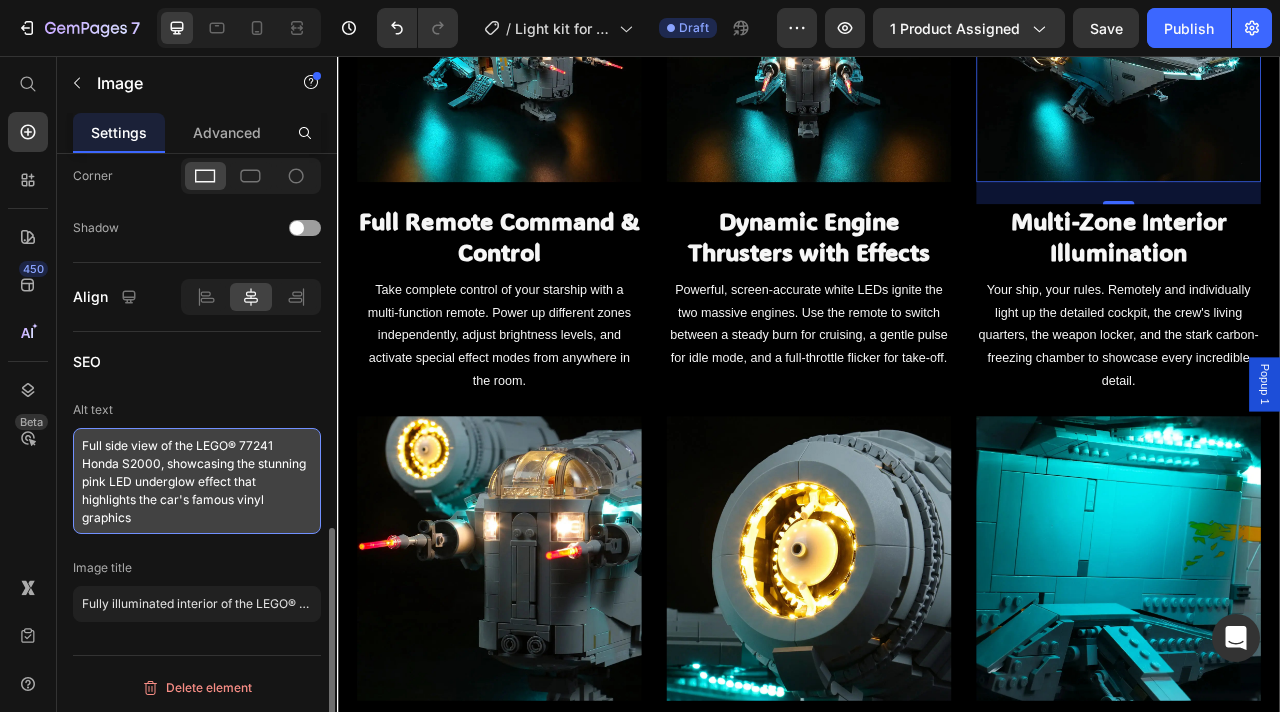 click on "Full side view of the LEGO® 77241 Honda S2000, showcasing the stunning pink LED underglow effect that highlights the car's famous vinyl graphics" at bounding box center (197, 481) 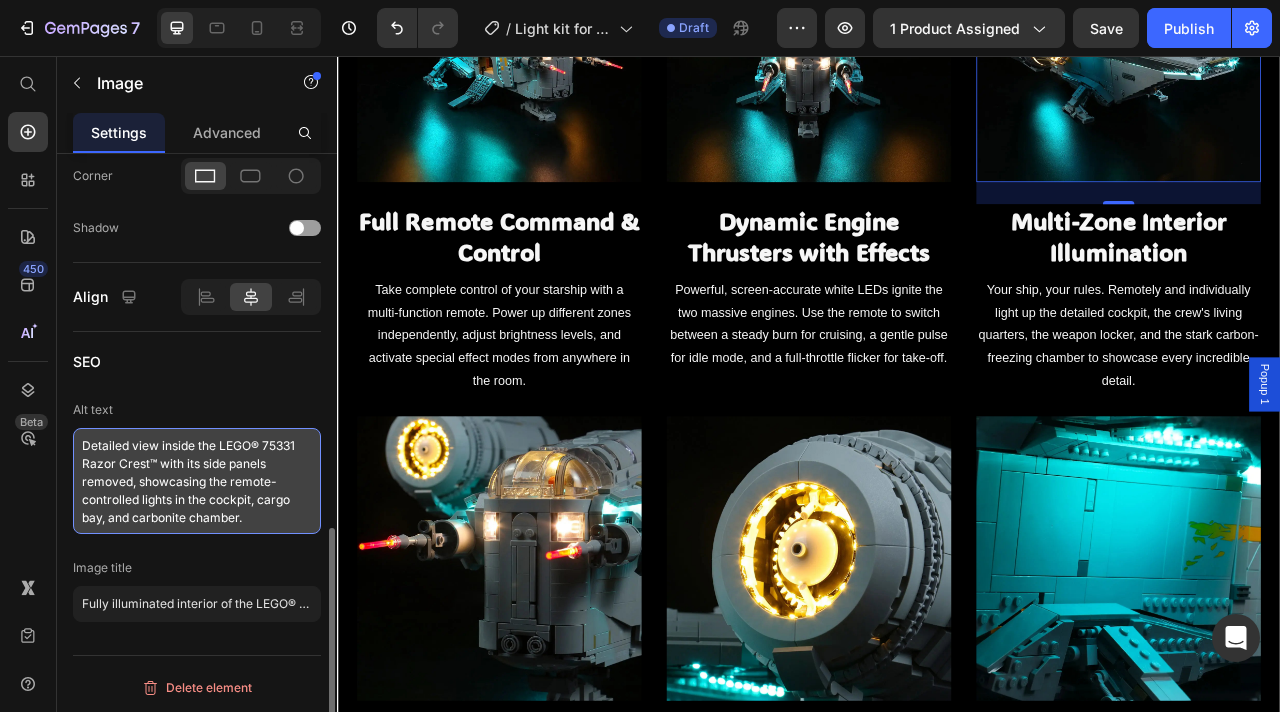 type on "Detailed view inside the LEGO® 75331 Razor Crest™ with its side panels removed, showcasing the remote-controlled lights in the cockpit, cargo bay, and carbonite chamber." 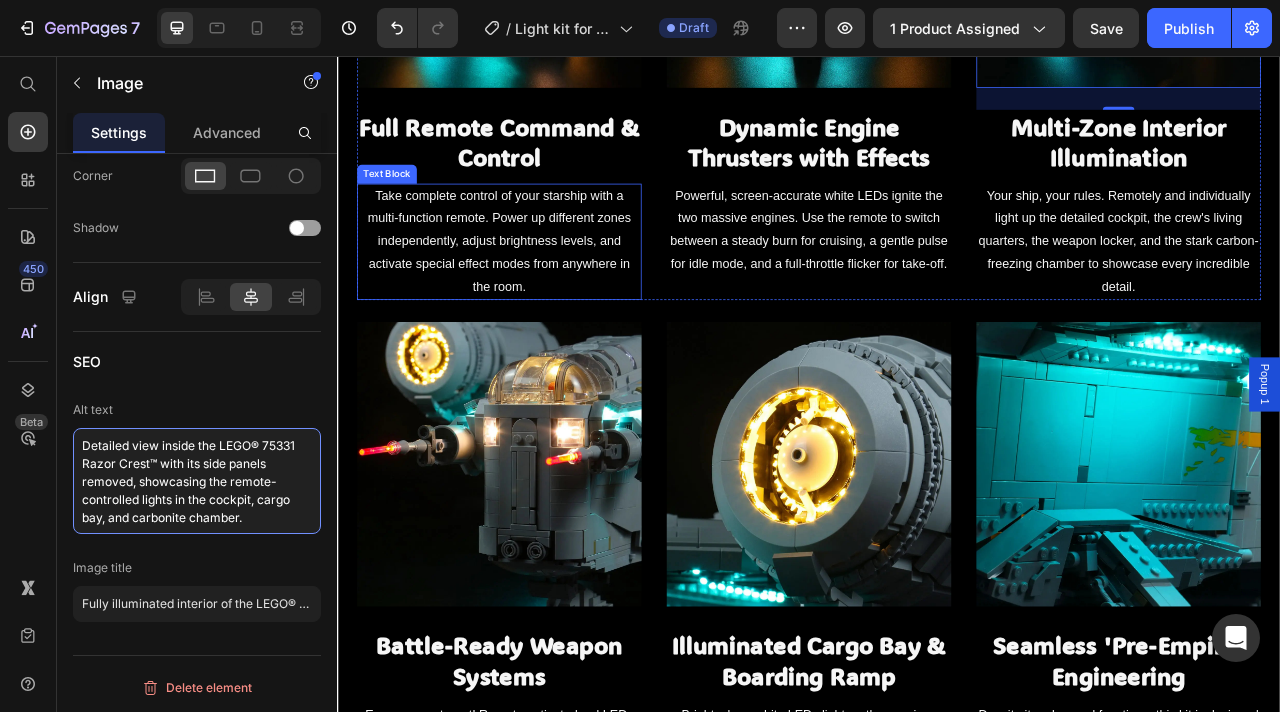 scroll, scrollTop: 1979, scrollLeft: 0, axis: vertical 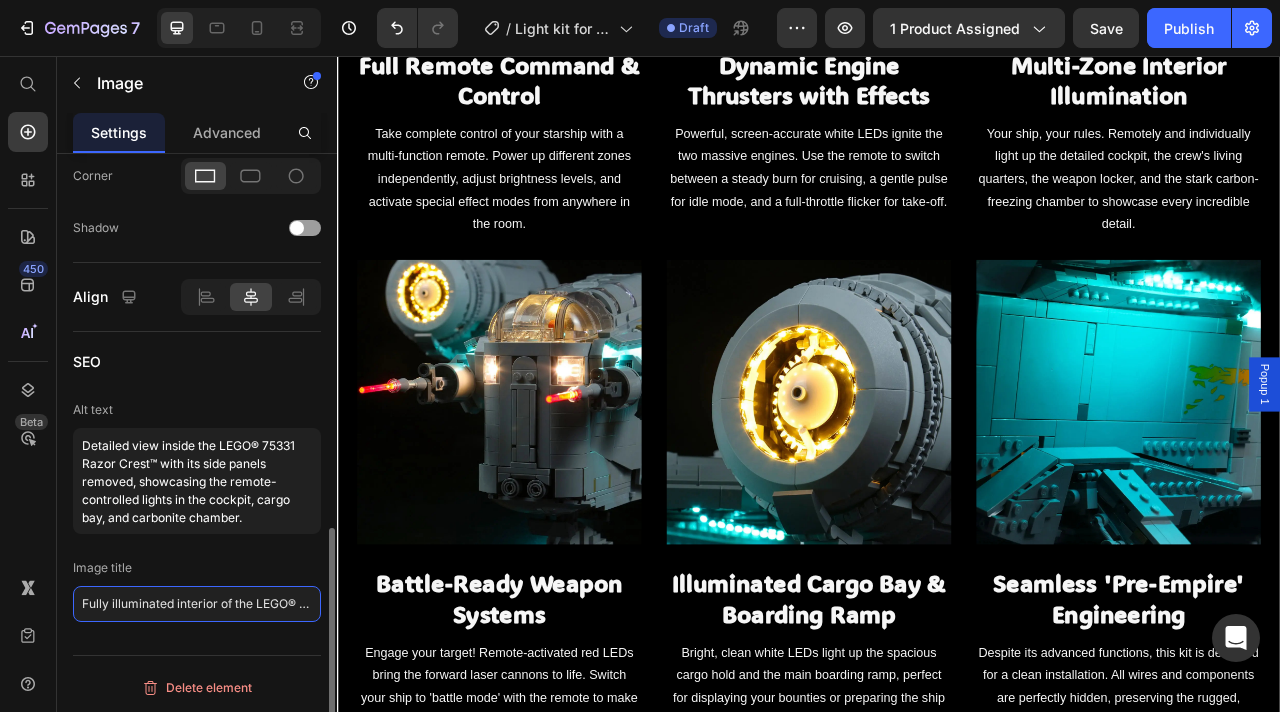 click on "Fully illuminated interior of the LEGO® The Razor Crest™ 75331" 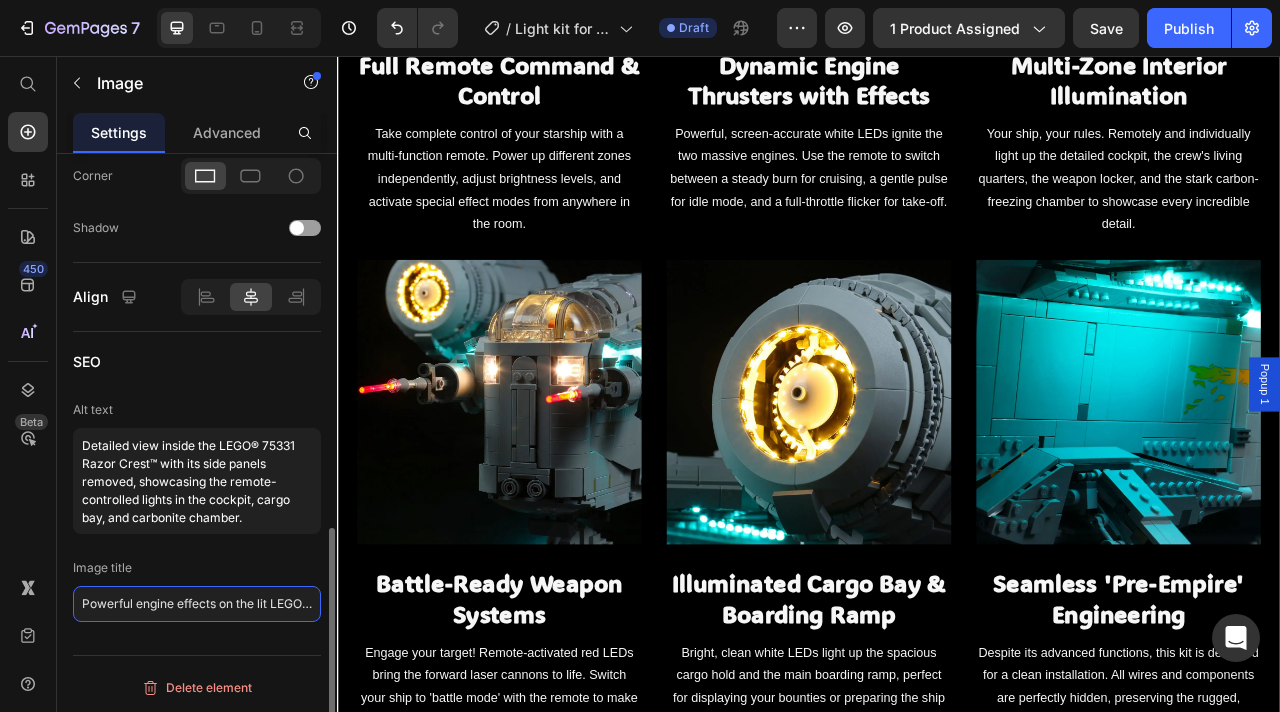 scroll, scrollTop: 0, scrollLeft: 139, axis: horizontal 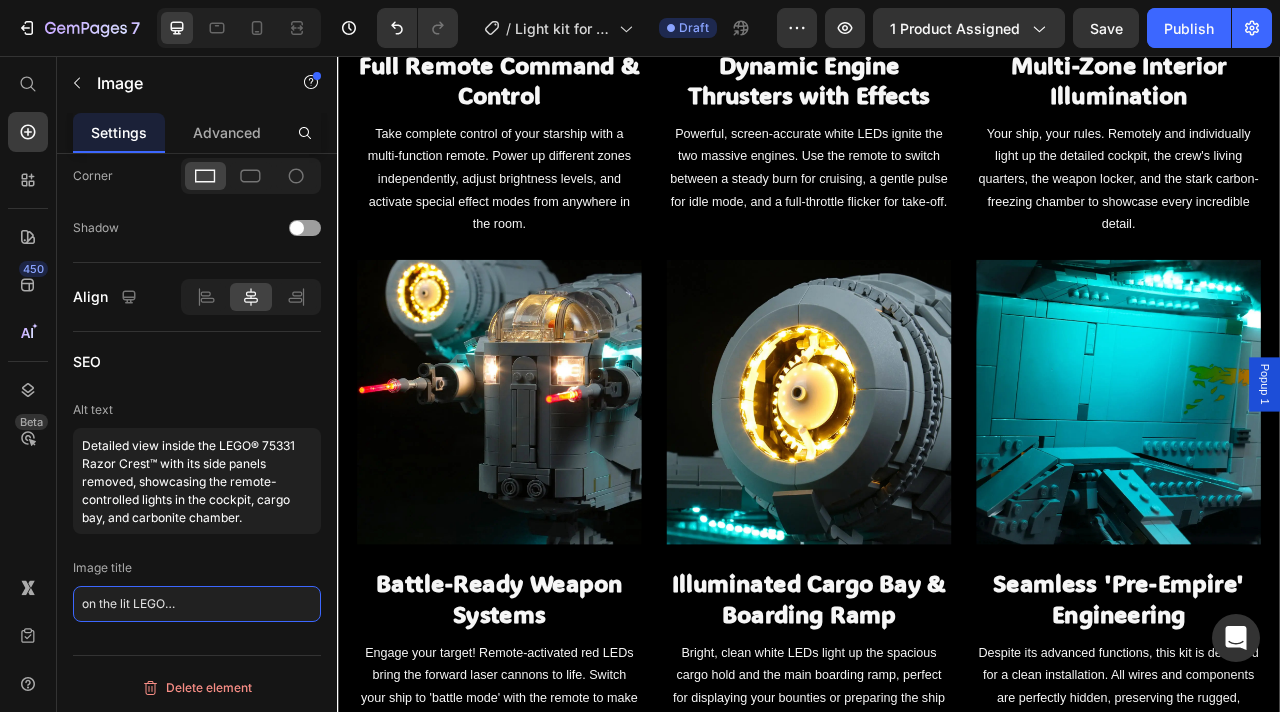 type on "Powerful engine effects on the lit LEGO® The Razor Crest™ 75331" 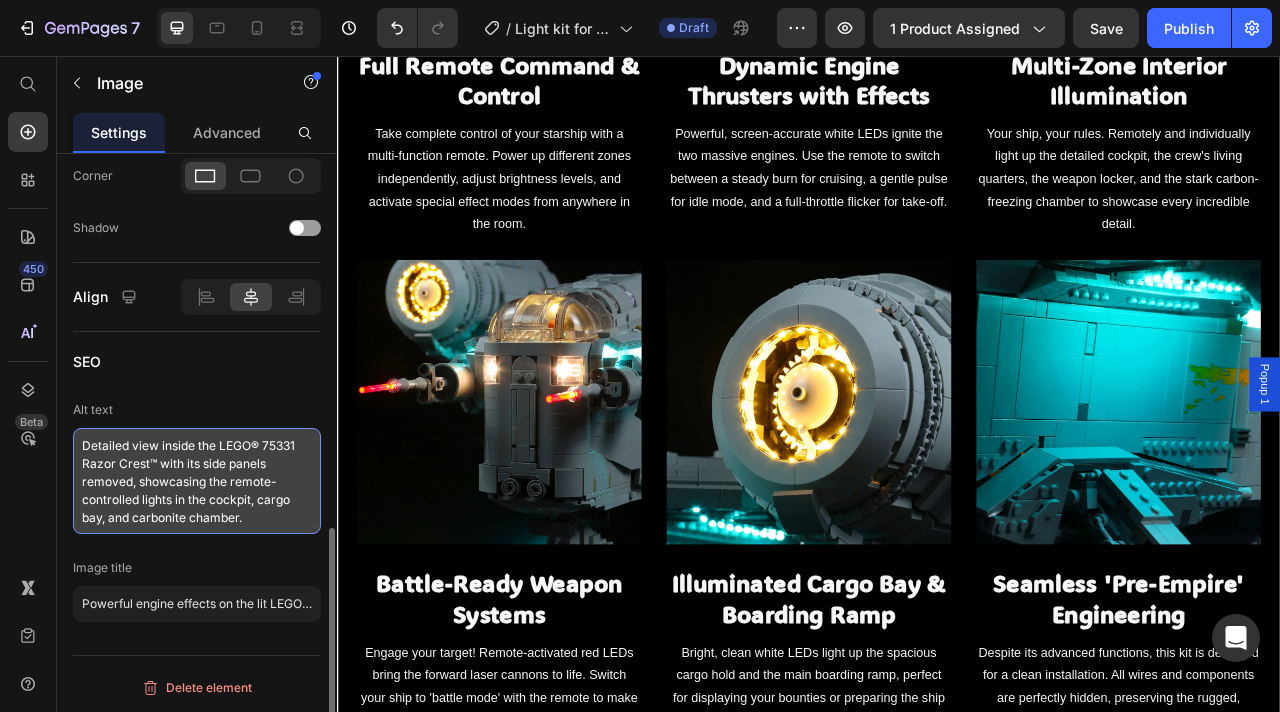 click on "Detailed view inside the LEGO® 75331 Razor Crest™ with its side panels removed, showcasing the remote-controlled lights in the cockpit, cargo bay, and carbonite chamber." at bounding box center (197, 481) 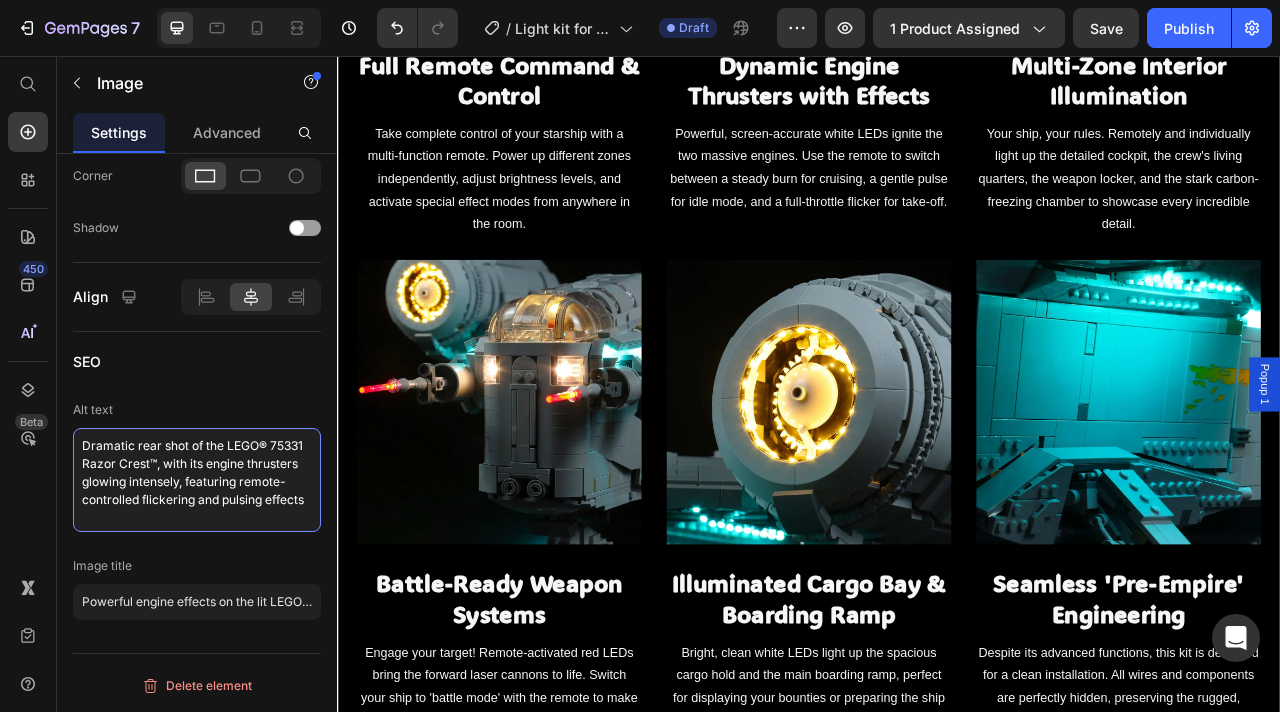 type on "Dramatic rear shot of the LEGO® 75331 Razor Crest™, with its engine thrusters glowing intensely, featuring remote-controlled flickering and pulsing effects" 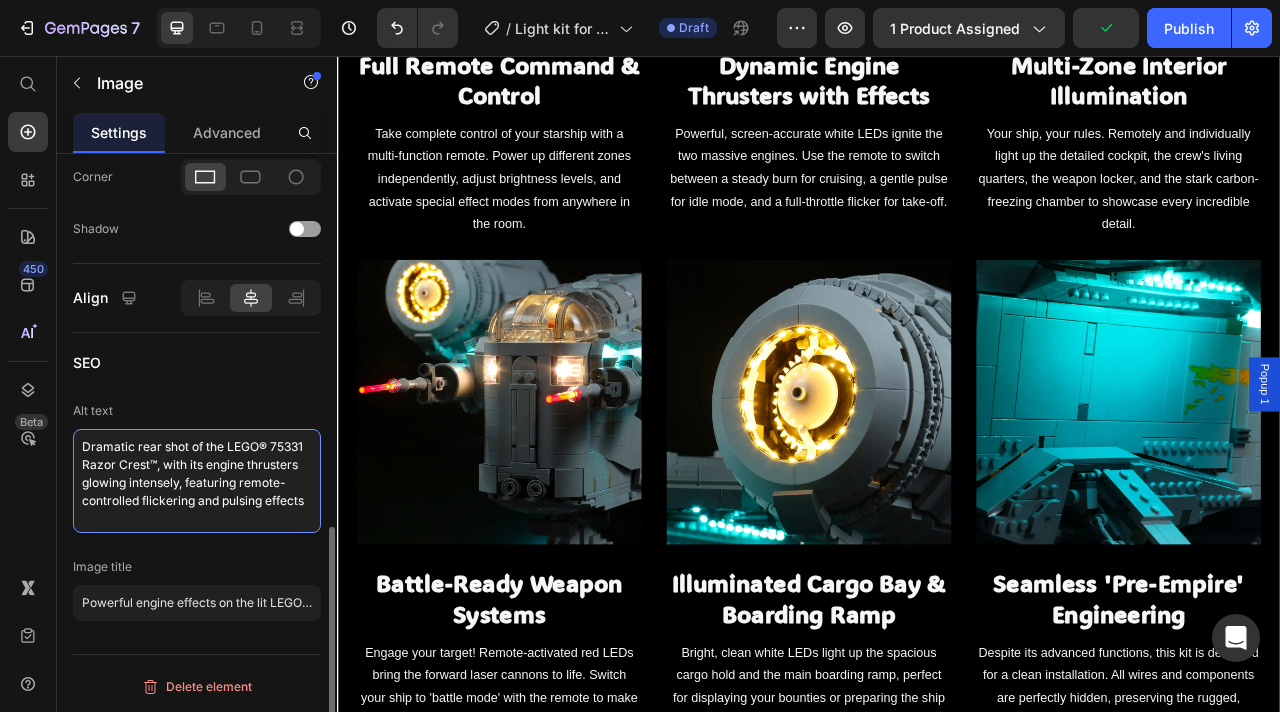 scroll, scrollTop: 954, scrollLeft: 0, axis: vertical 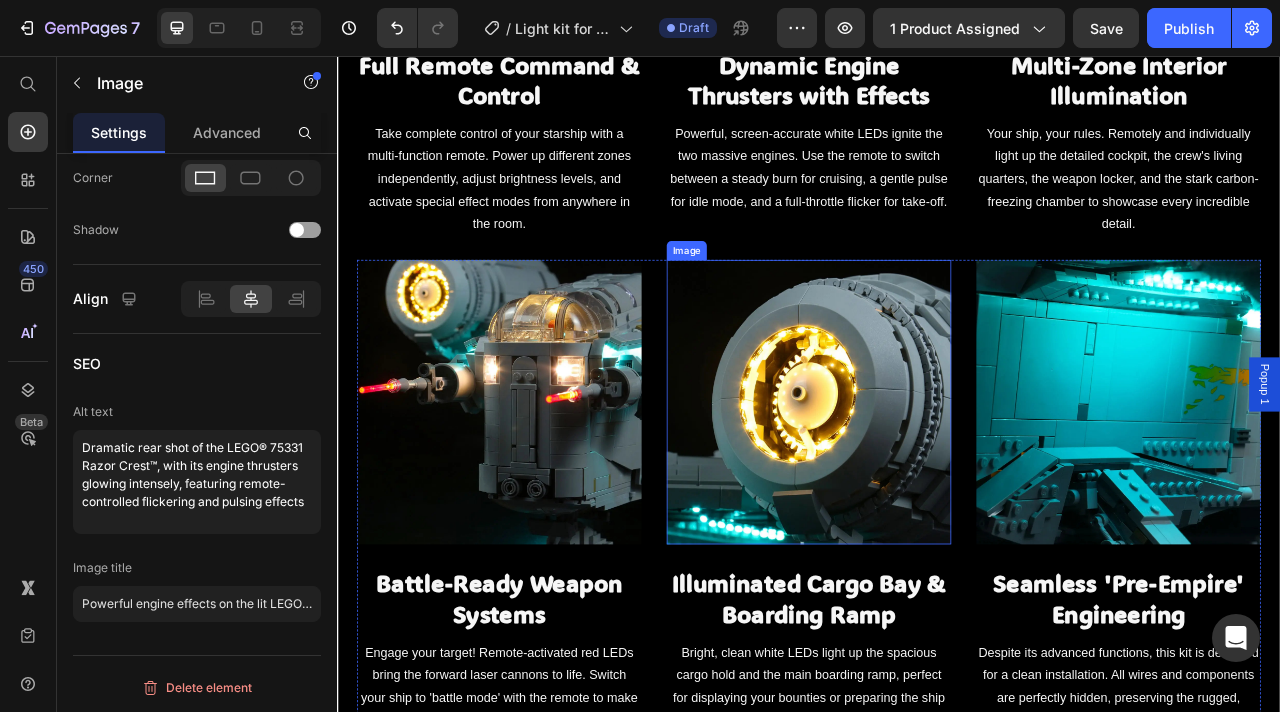 click at bounding box center (937, 496) 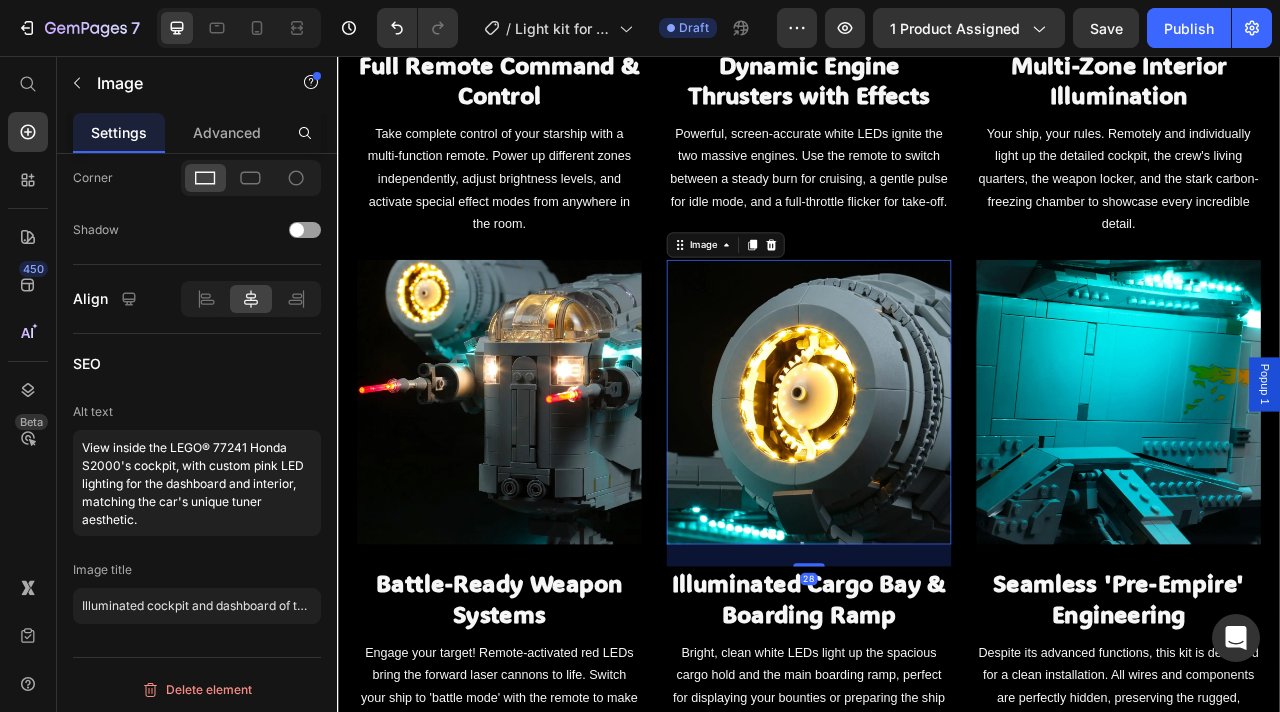 scroll, scrollTop: 954, scrollLeft: 0, axis: vertical 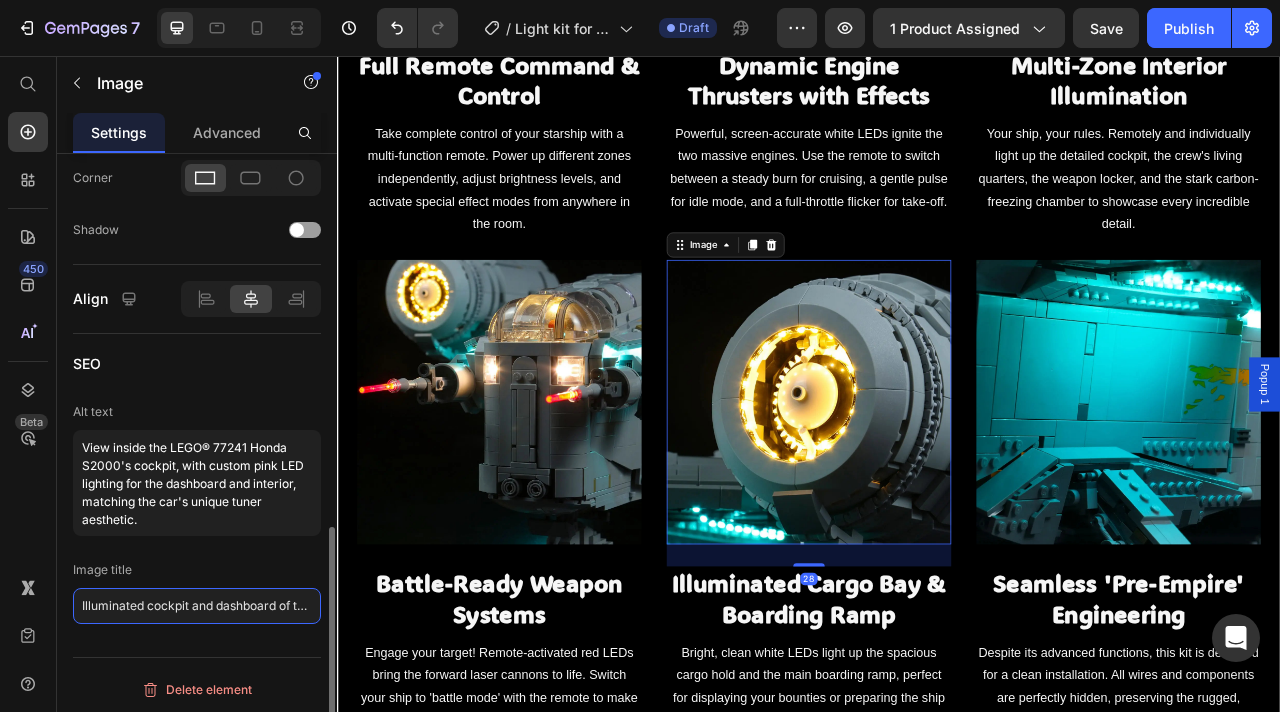 click on "Illuminated cockpit and dashboard of the LEGO® Honda S2000 77241" 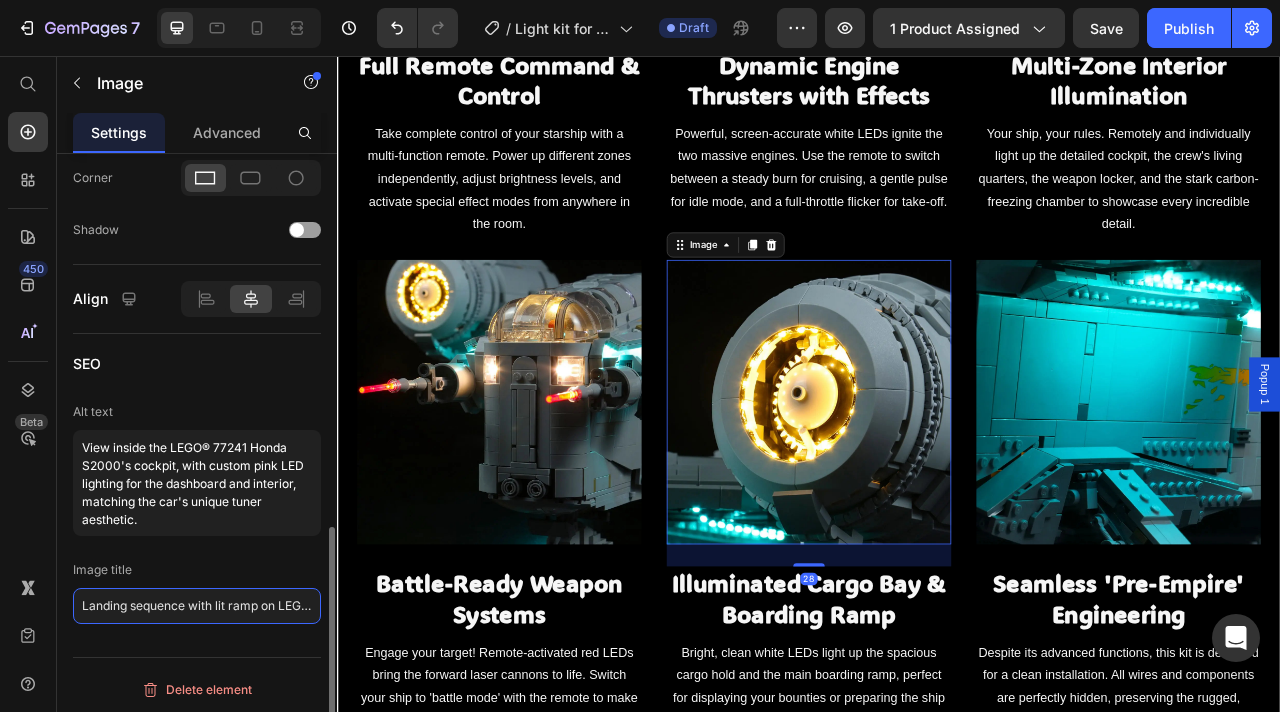 scroll, scrollTop: 0, scrollLeft: 147, axis: horizontal 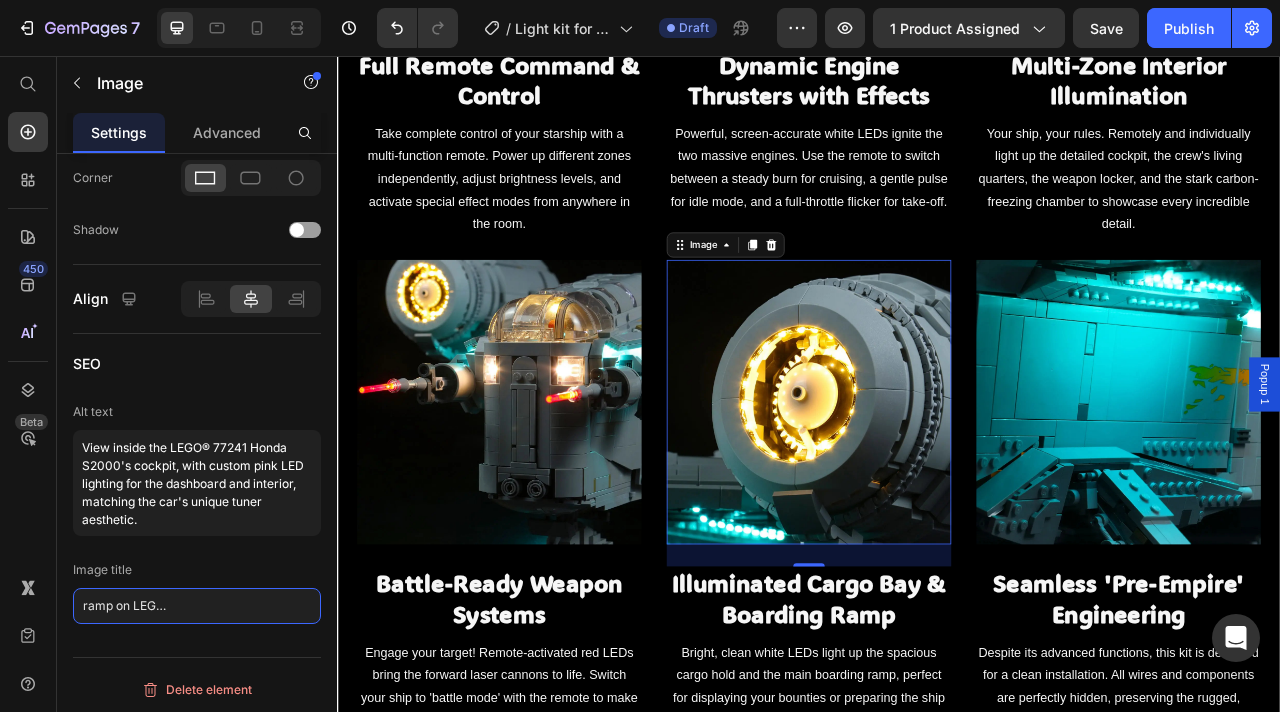 type on "Landing sequence with lit ramp on LEGO® The Razor Crest™ 75331" 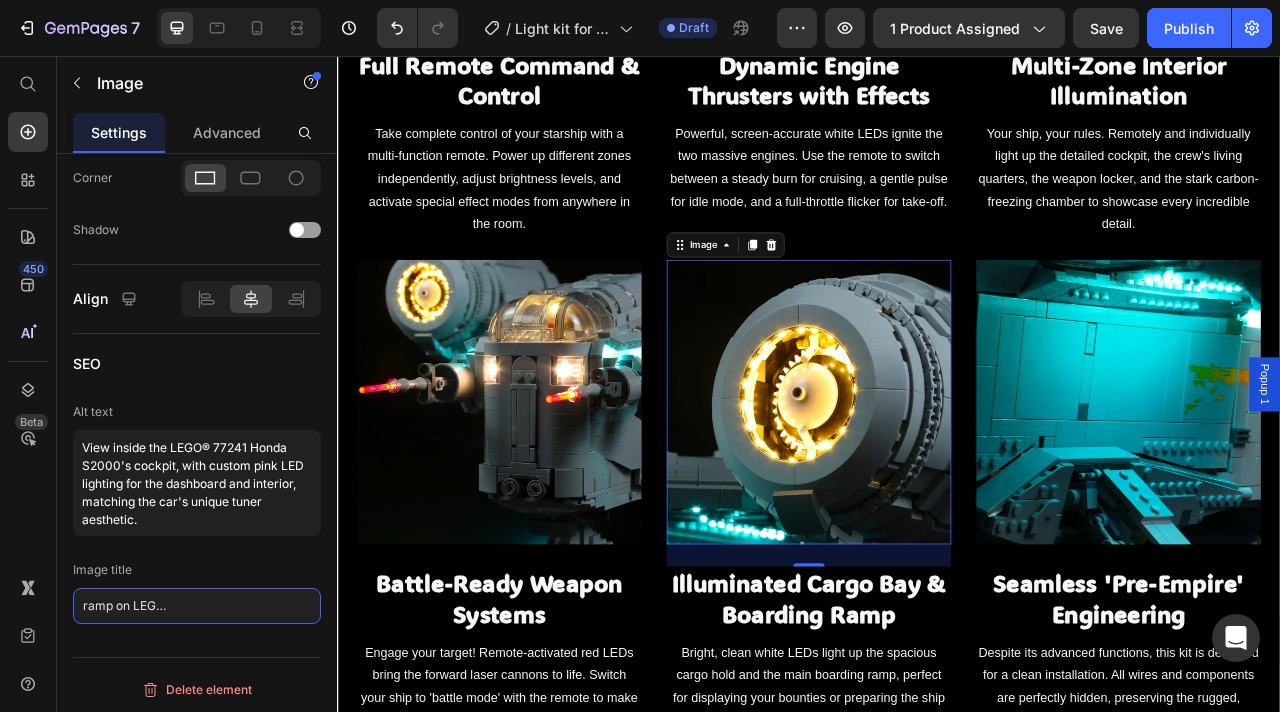 scroll, scrollTop: 0, scrollLeft: 0, axis: both 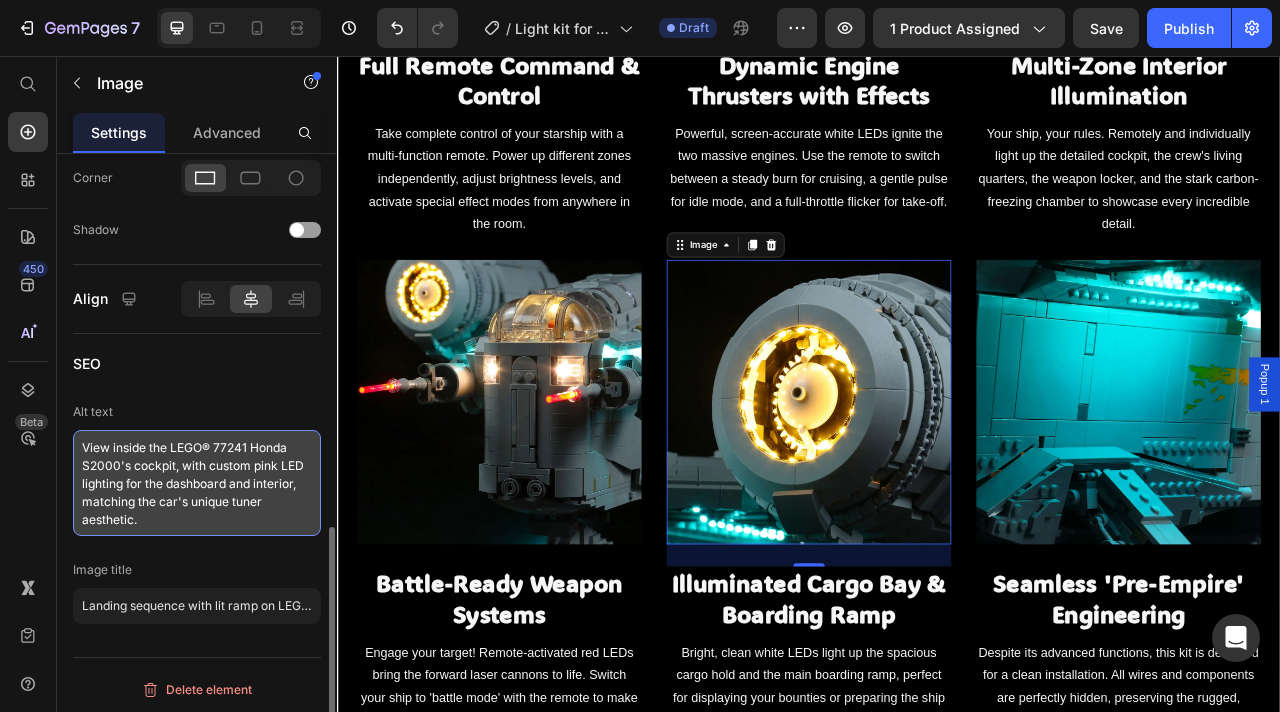 click on "View inside the LEGO® 77241 Honda S2000's cockpit, with custom pink LED lighting for the dashboard and interior, matching the car's unique tuner aesthetic." at bounding box center [197, 483] 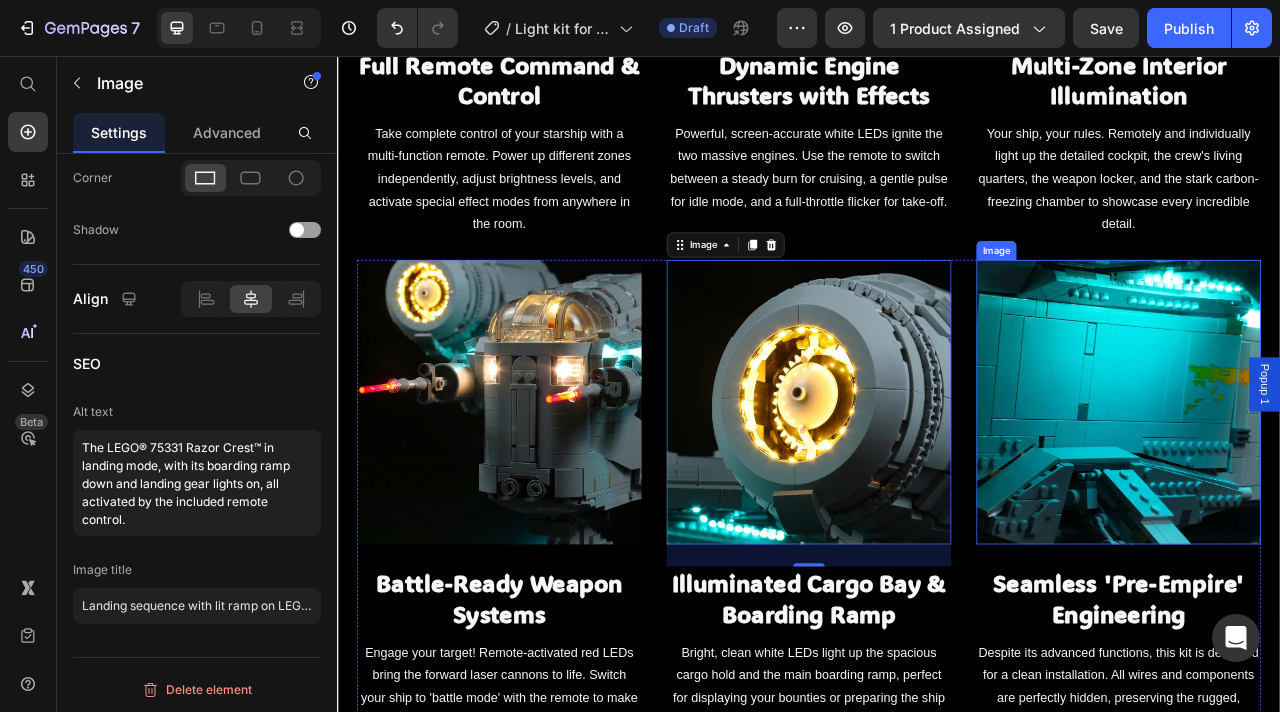 click at bounding box center (1331, 496) 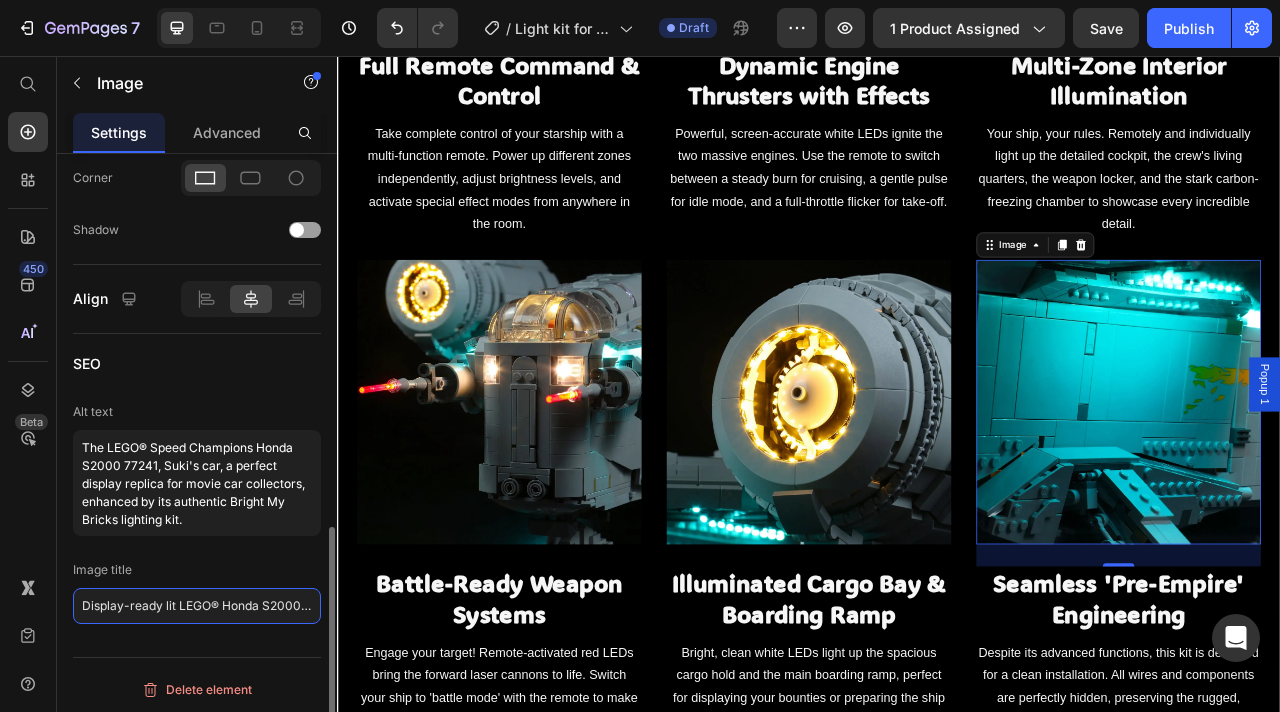 click on "Display-ready lit LEGO® Honda S2000 77241 for Fast & Furious fans" 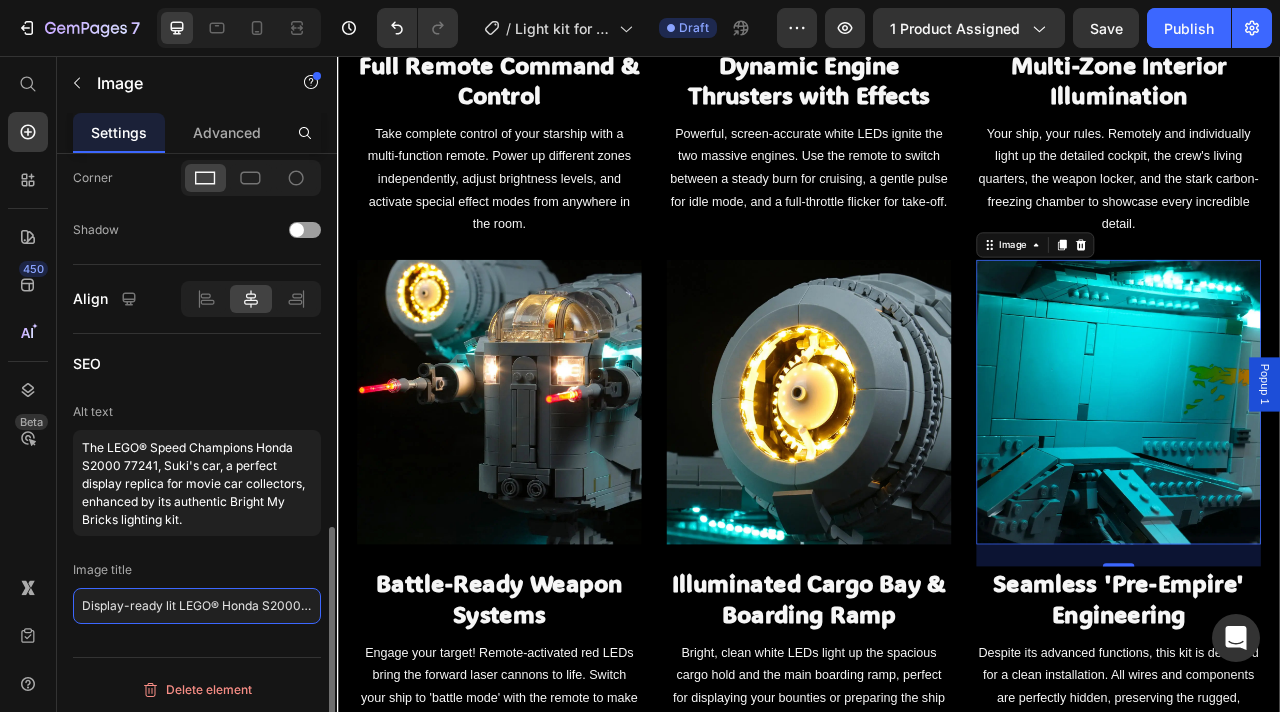 paste on "Ultimate display-ready lit UCS Razor Crest™ 75331 with RC" 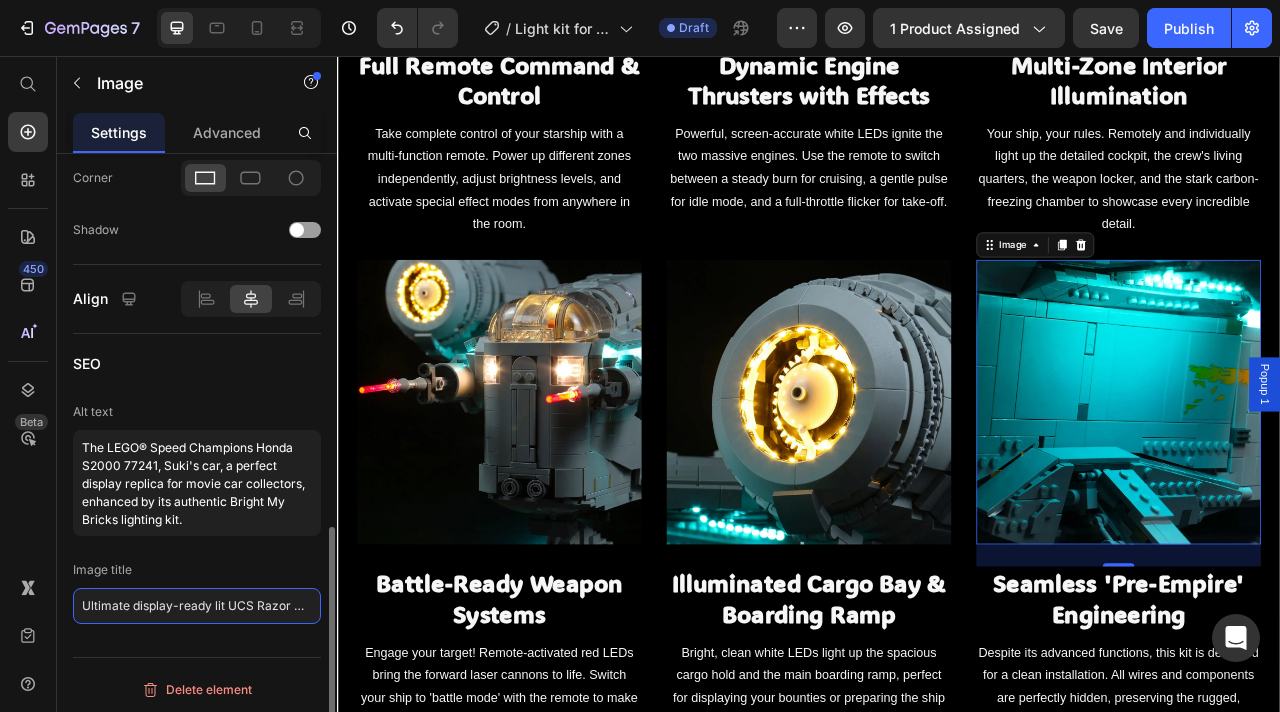 scroll, scrollTop: 0, scrollLeft: 100, axis: horizontal 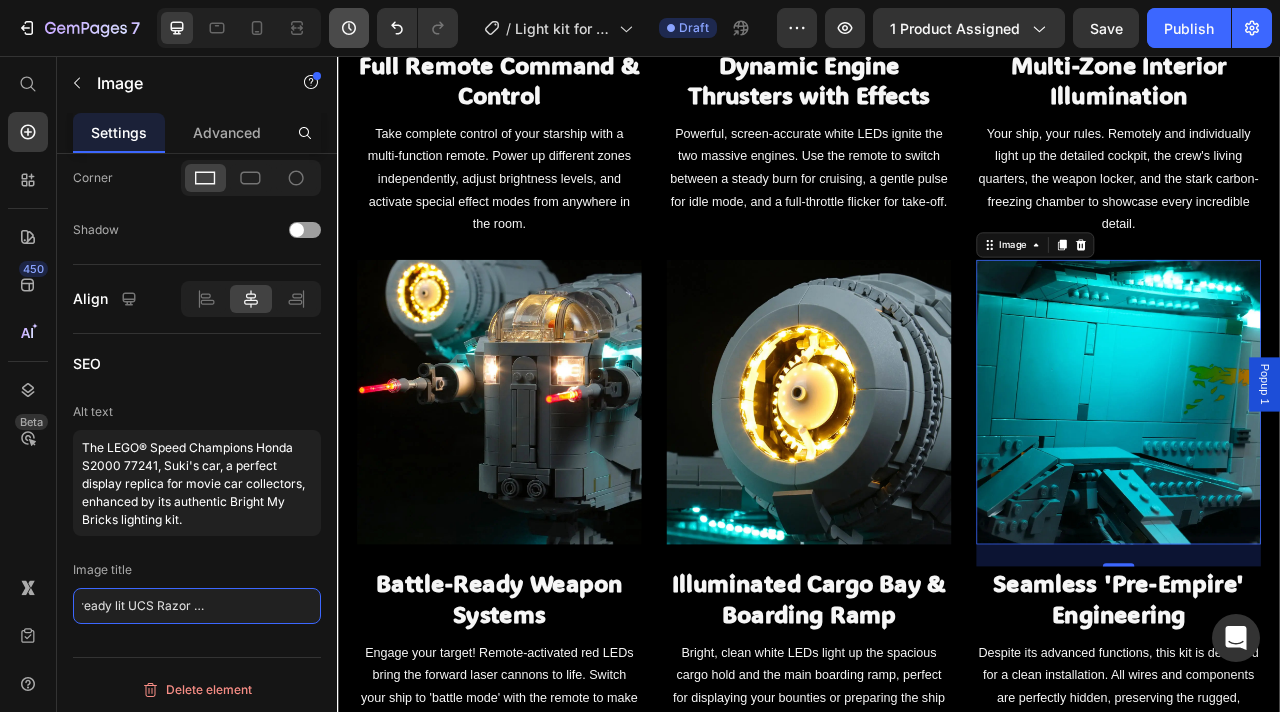 type on "Ultimate display-ready lit UCS Razor Crest™ 75331 with RC" 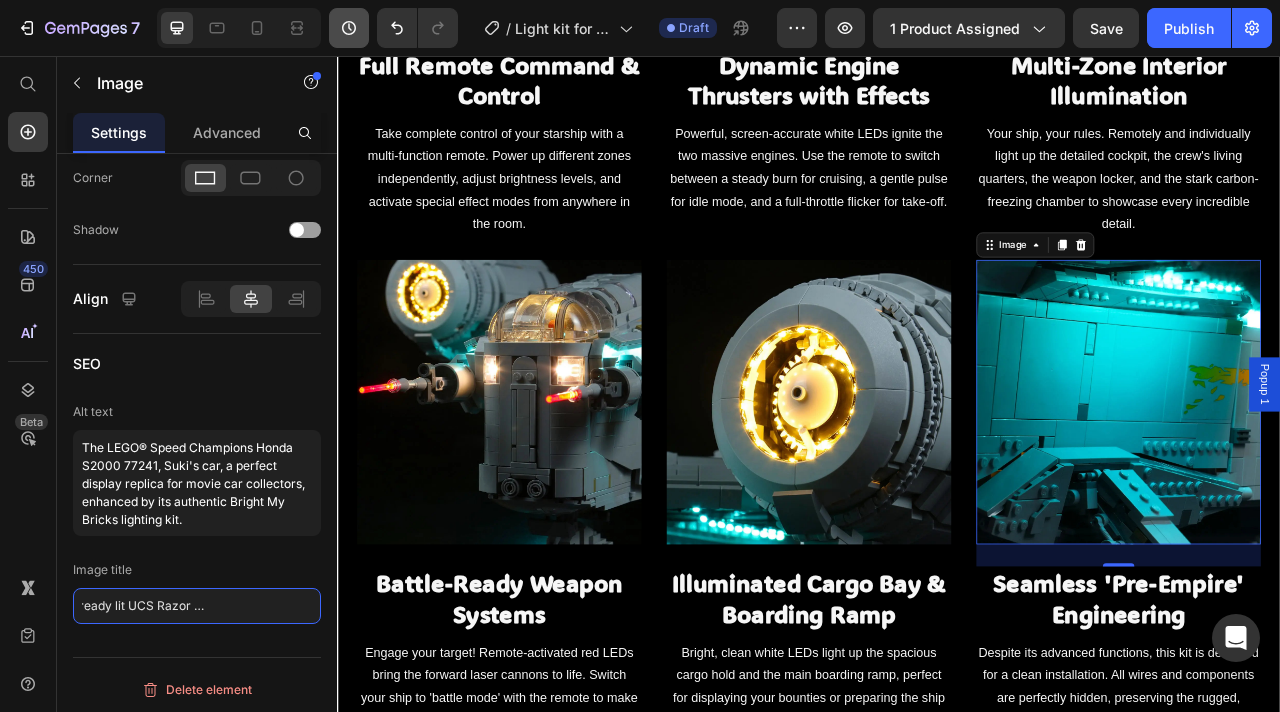 scroll, scrollTop: 0, scrollLeft: 0, axis: both 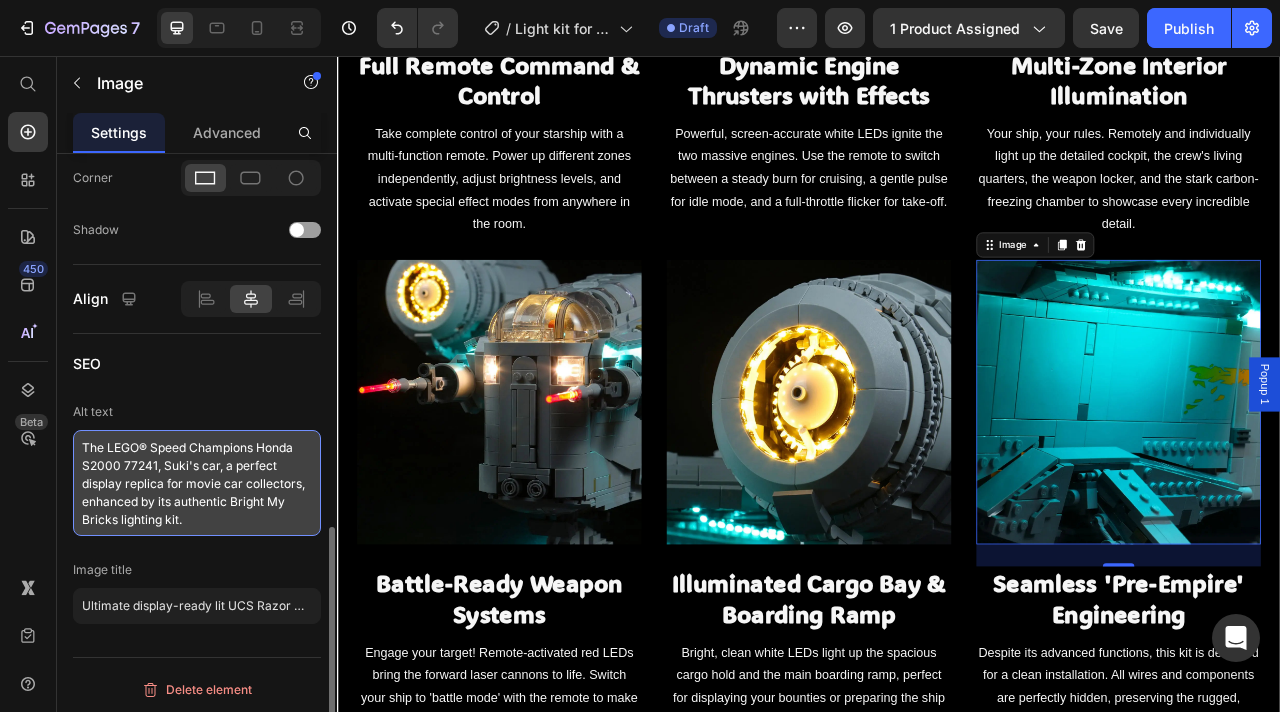 click on "The LEGO® Speed Champions Honda S2000 77241, Suki's car, a perfect display replica for movie car collectors, enhanced by its authentic Bright My Bricks lighting kit." at bounding box center [197, 483] 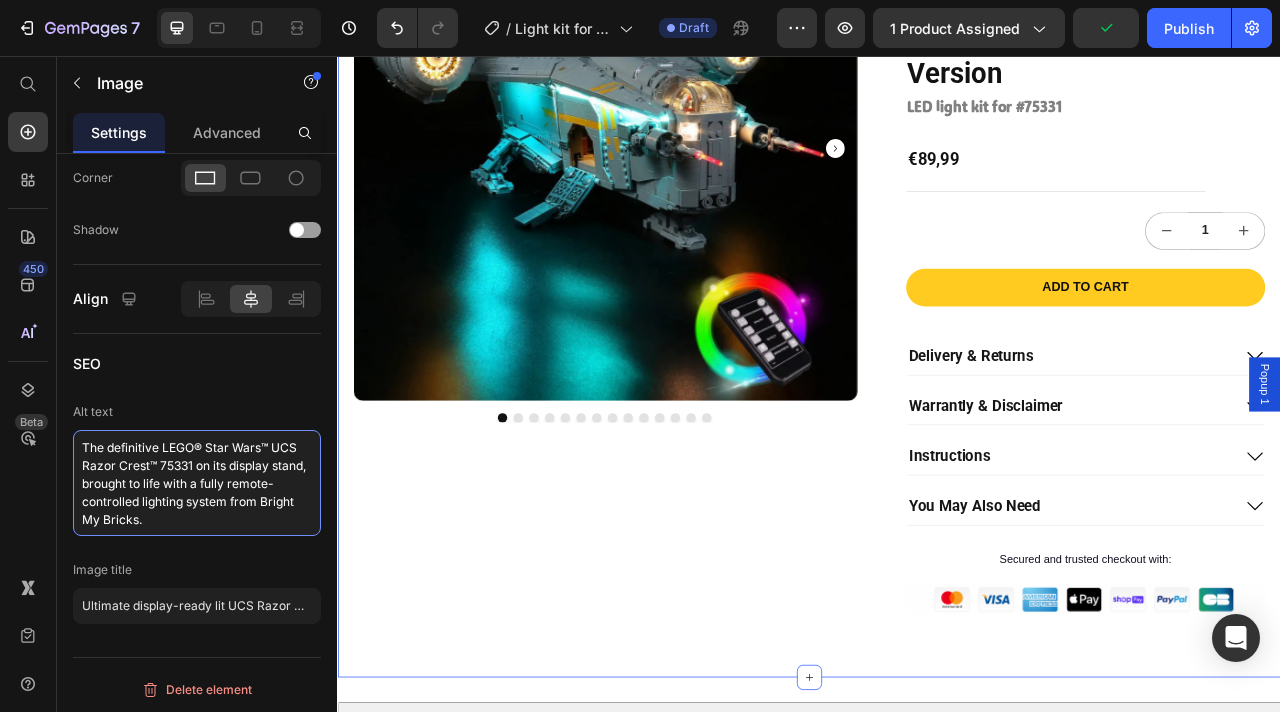 scroll, scrollTop: 0, scrollLeft: 0, axis: both 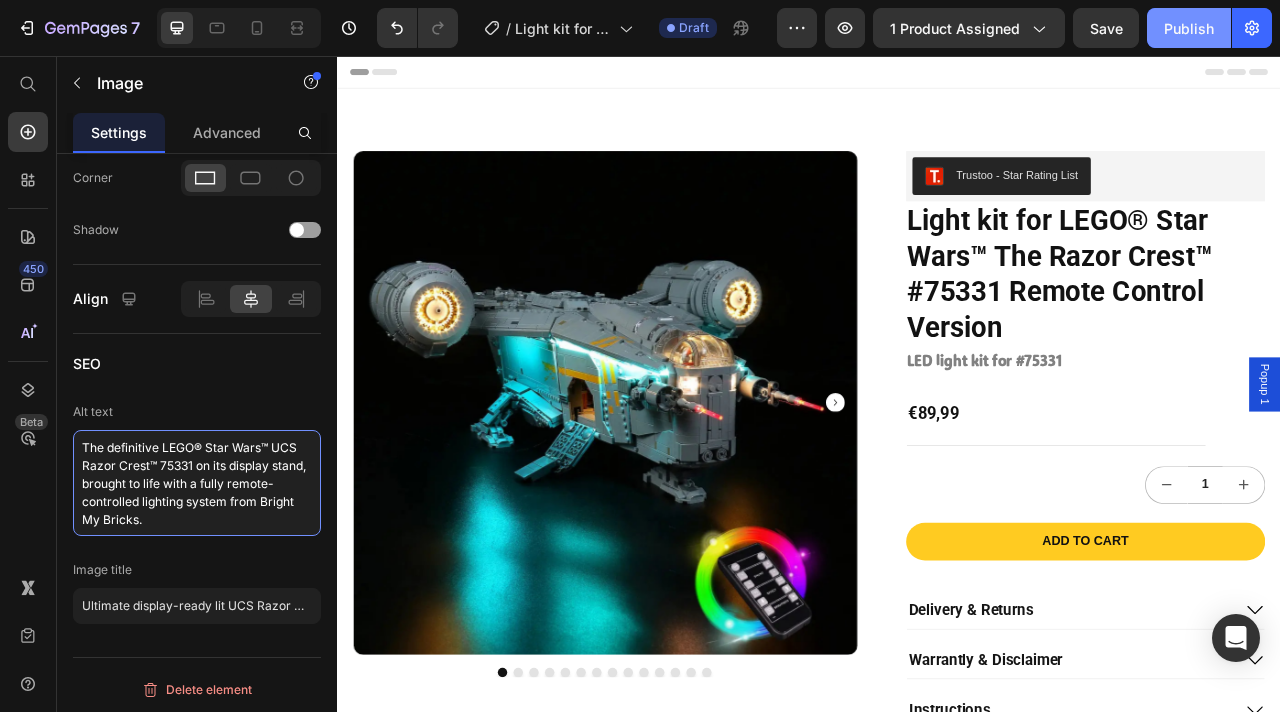 type on "The definitive LEGO® Star Wars™ UCS Razor Crest™ 75331 on its display stand, brought to life with a fully remote-controlled lighting system from Bright My Bricks." 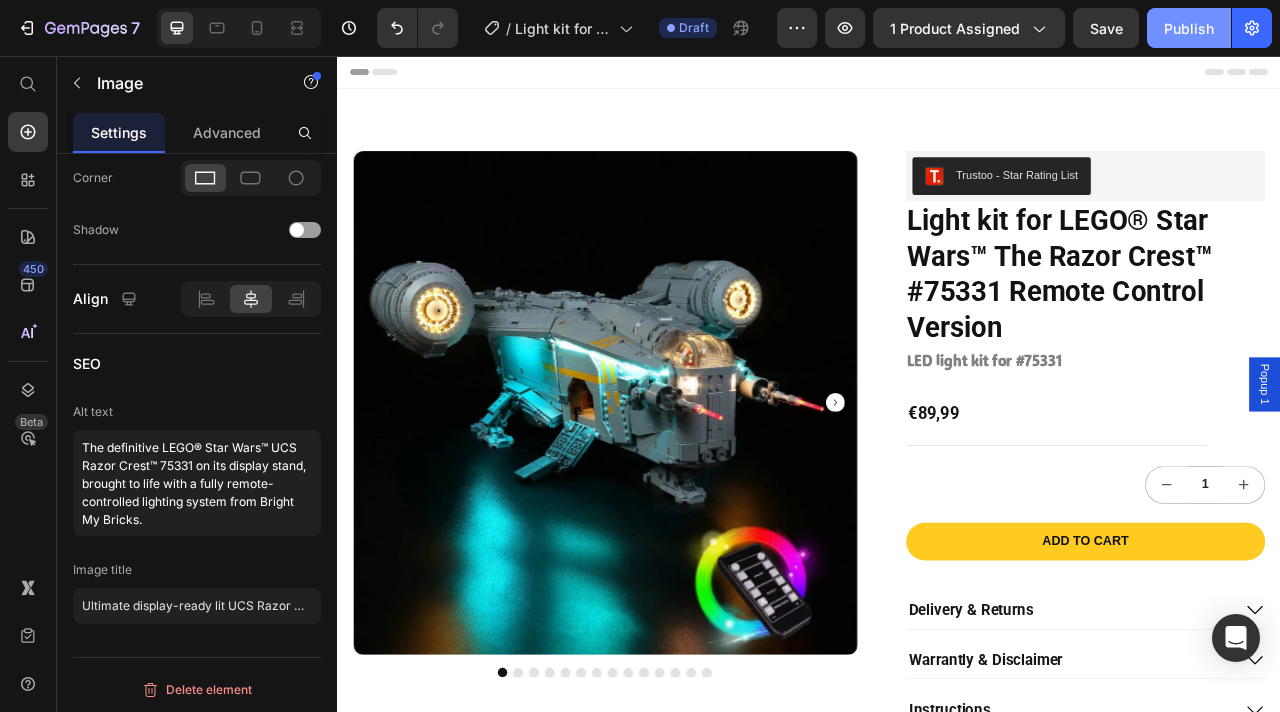 click on "Publish" at bounding box center [1189, 28] 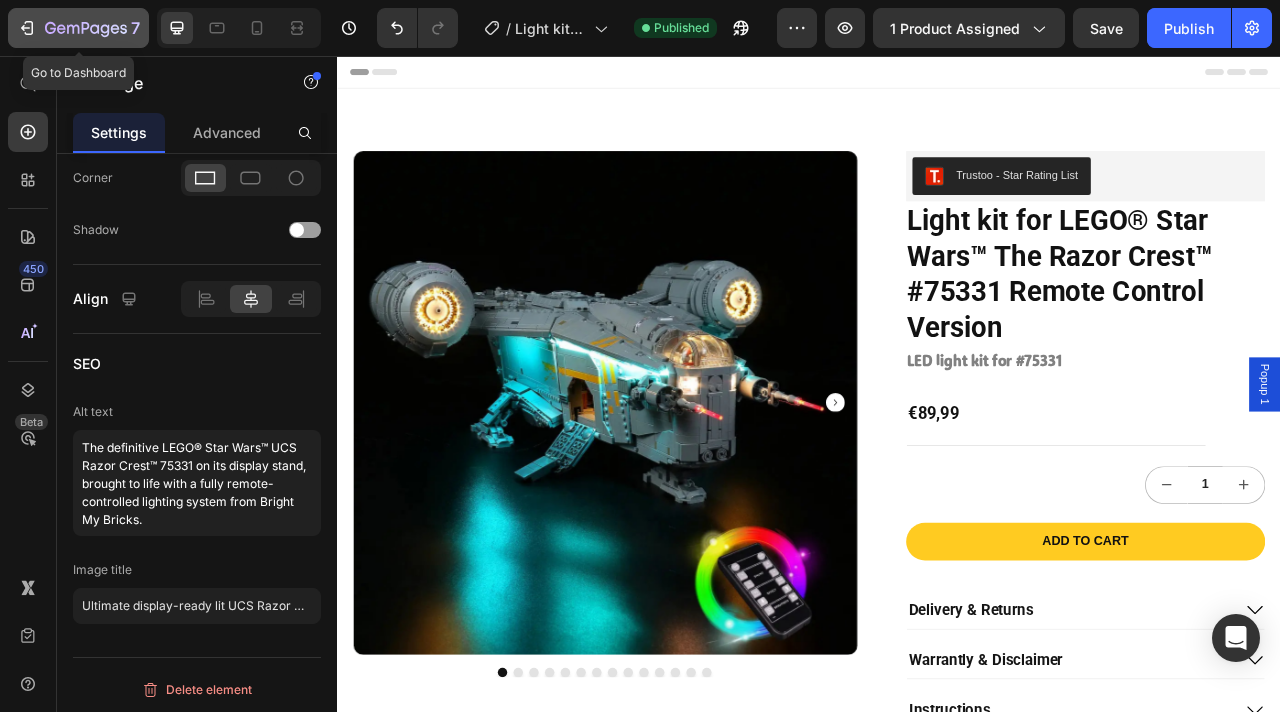 click on "7" 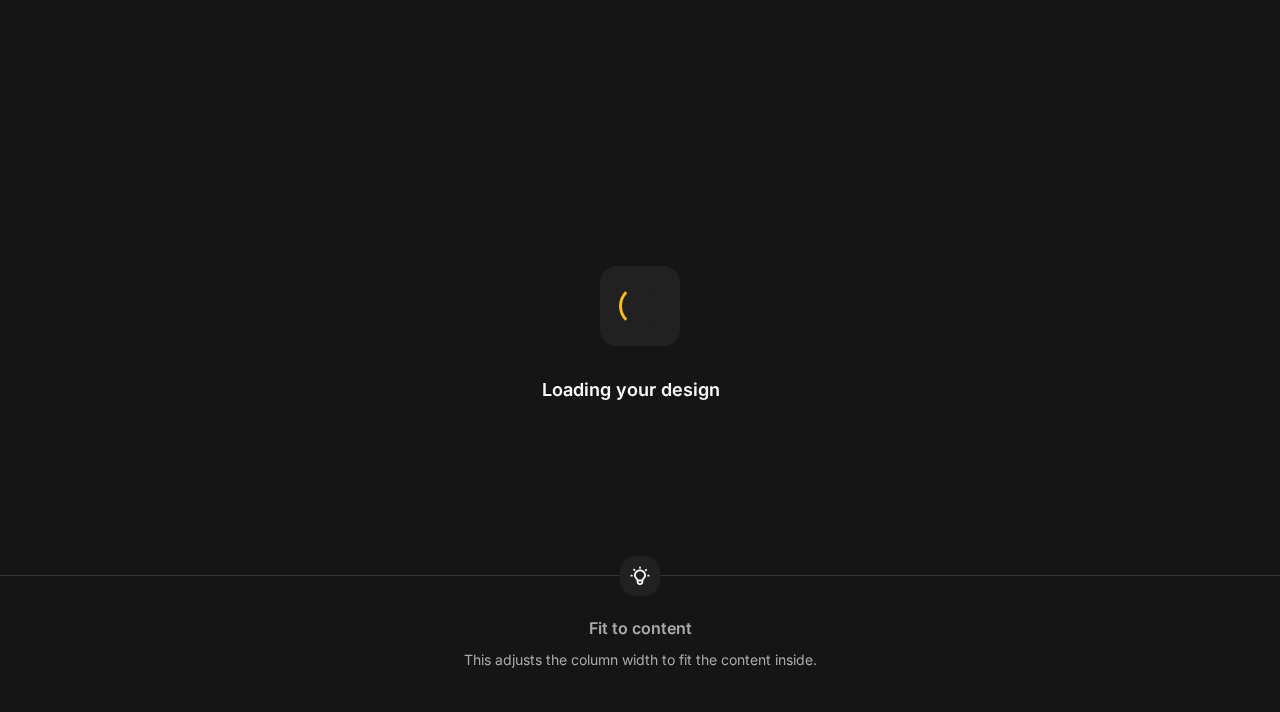 scroll, scrollTop: 0, scrollLeft: 0, axis: both 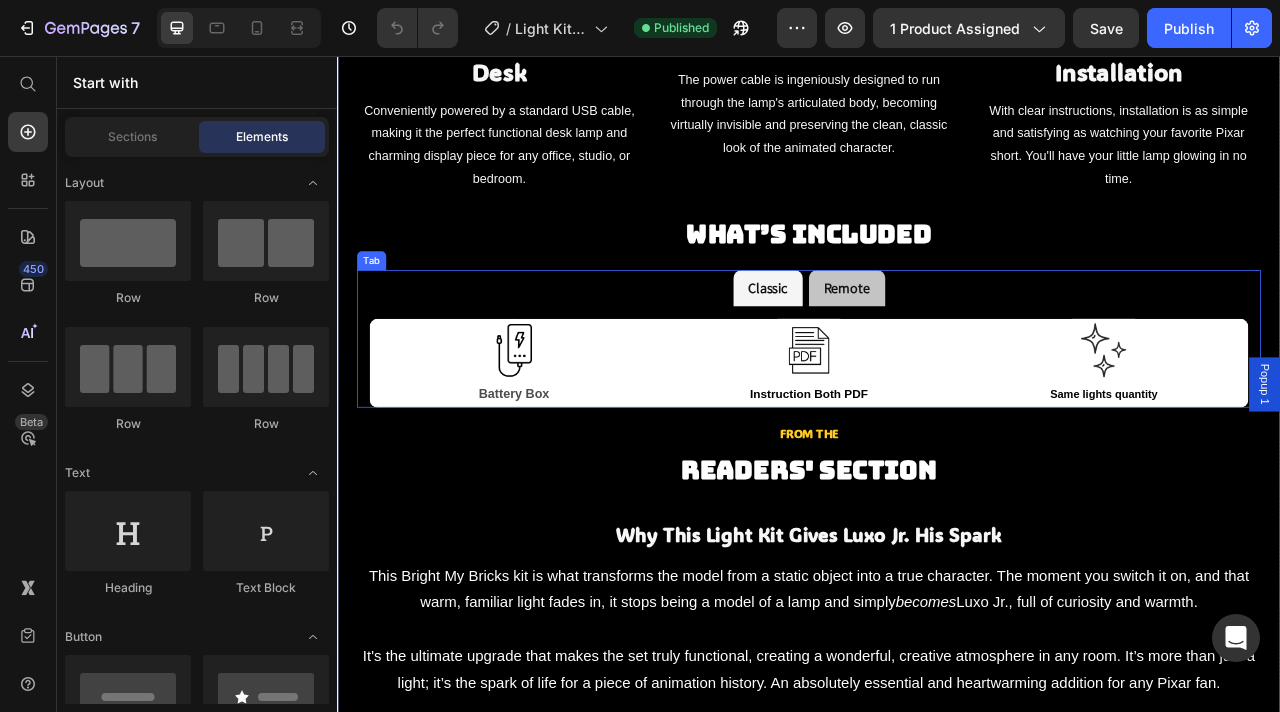 click on "Classic Remote" at bounding box center [937, 350] 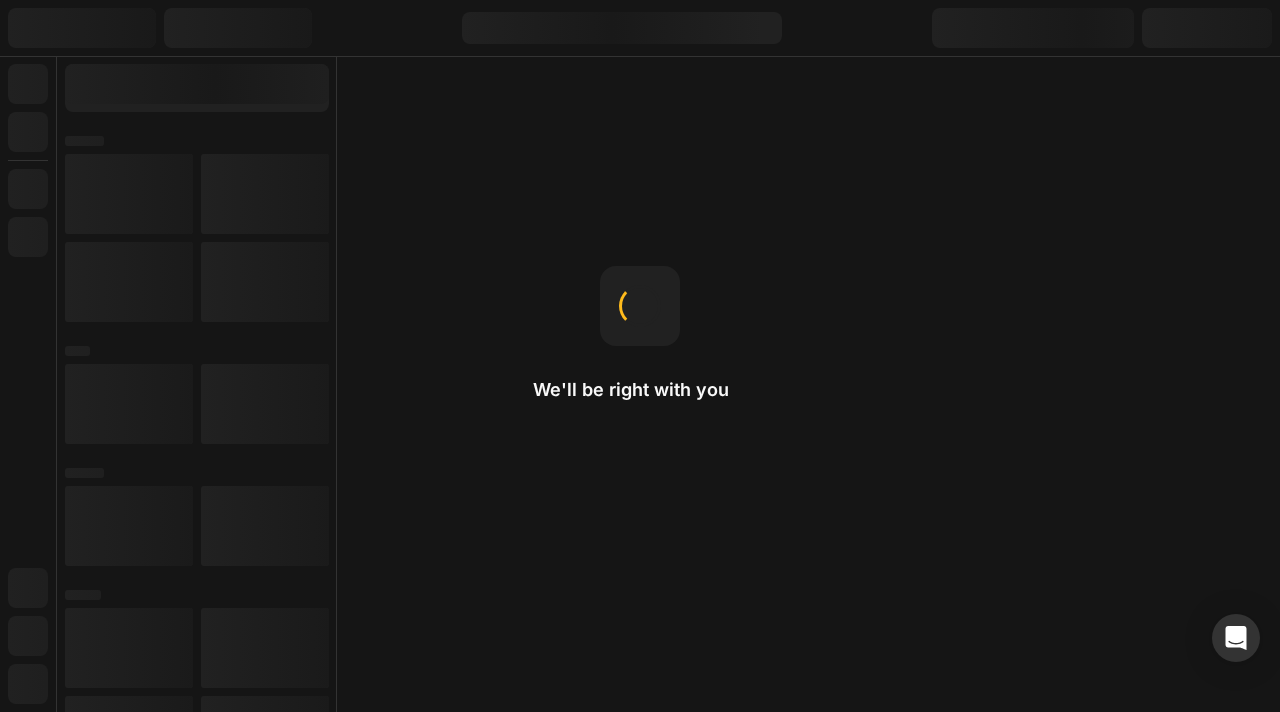 scroll, scrollTop: 0, scrollLeft: 0, axis: both 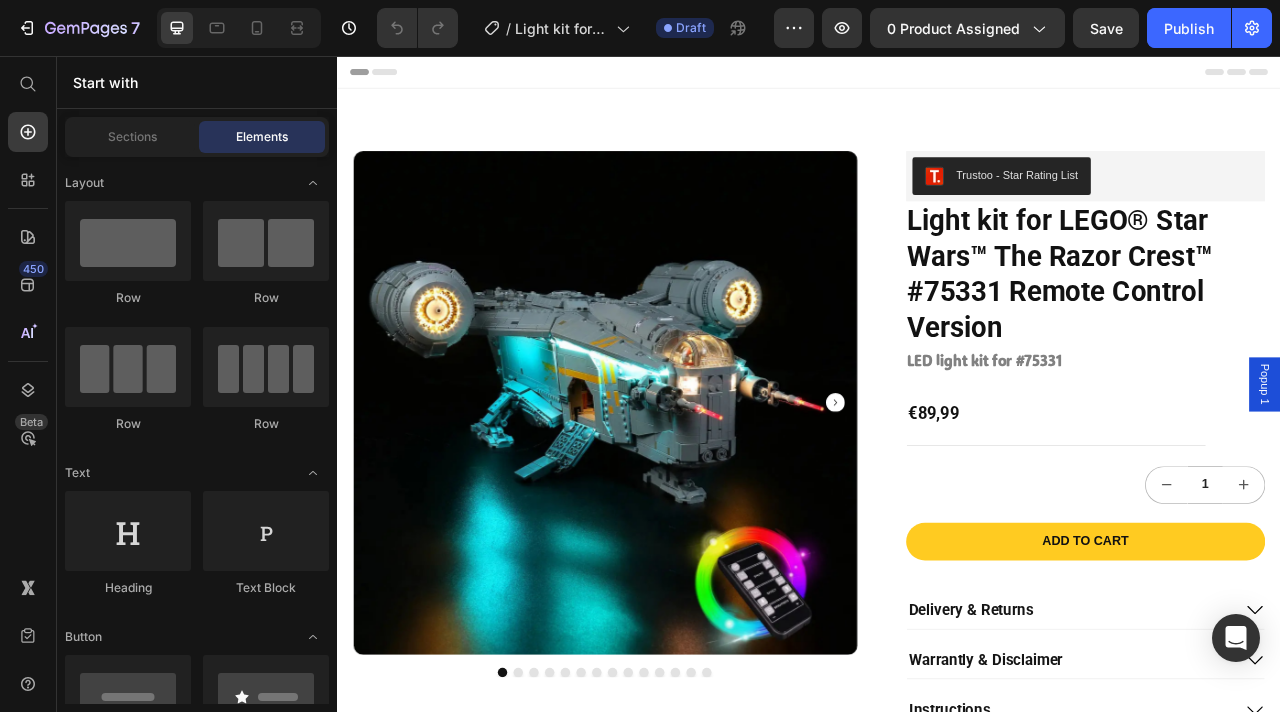click at bounding box center [677, 497] 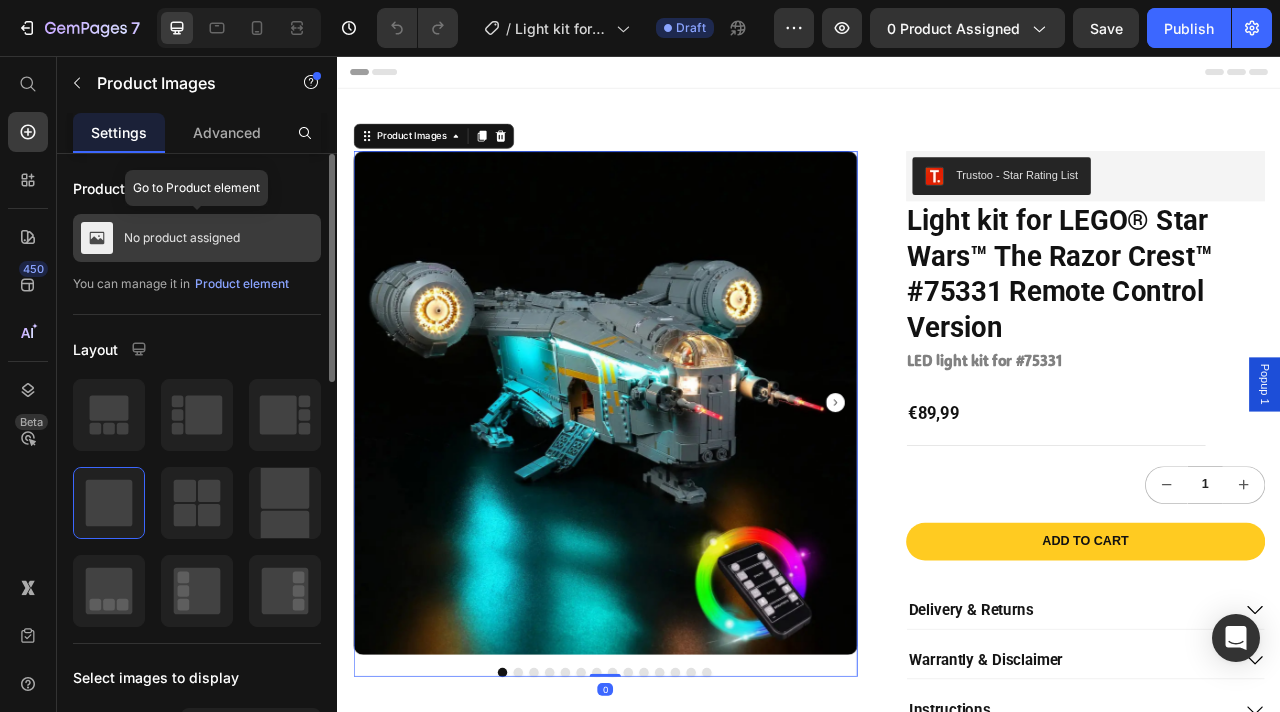 click on "No product assigned" at bounding box center [197, 238] 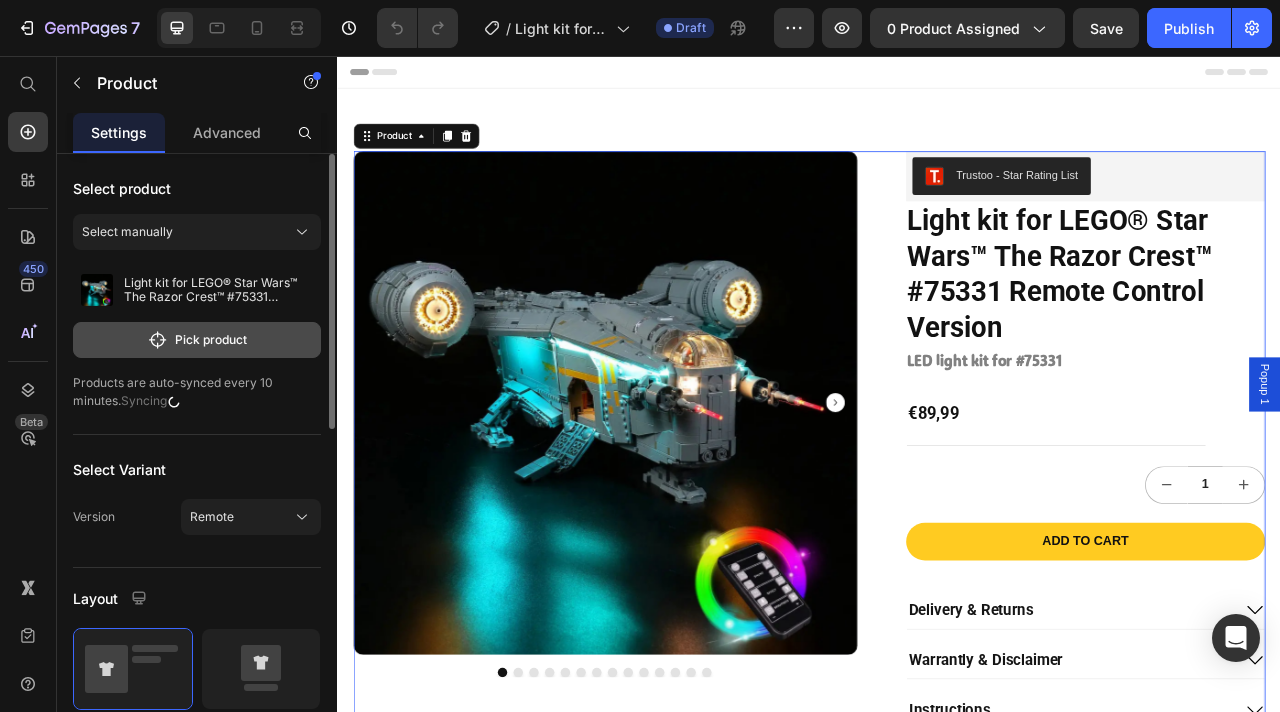 click on "Pick product" at bounding box center [197, 340] 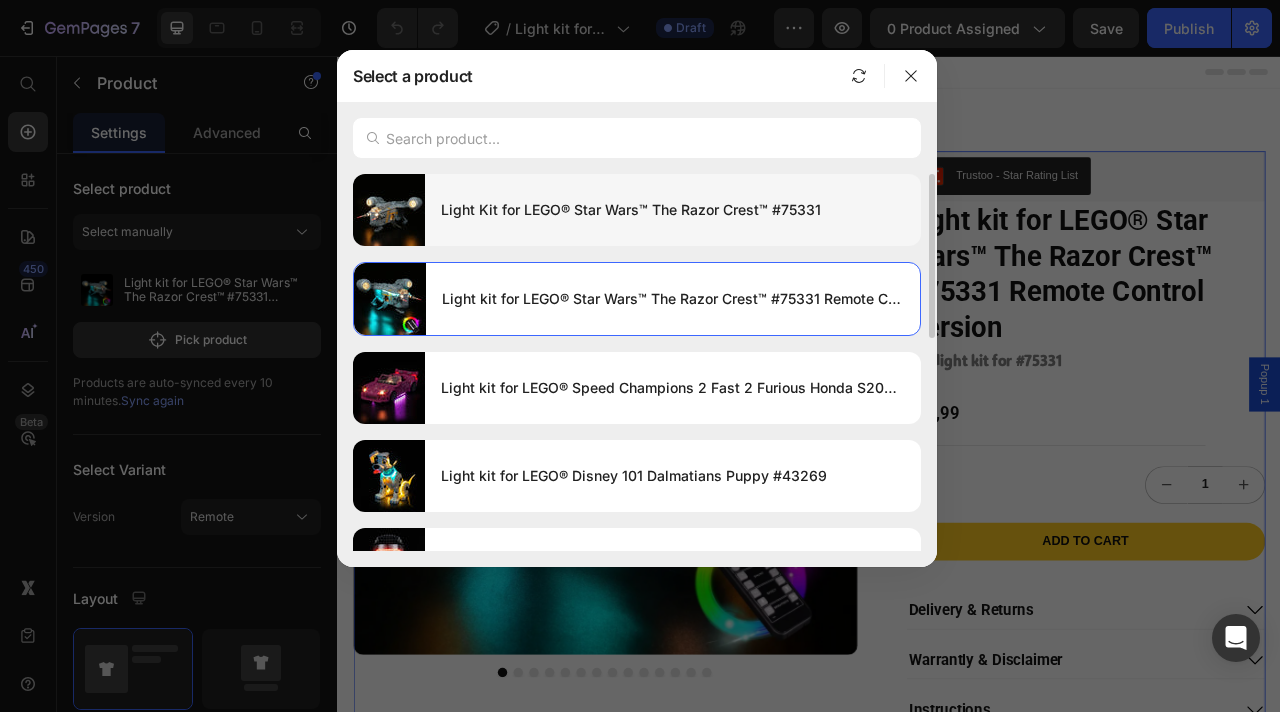 click on "Light Kit for LEGO® Star Wars™ The Razor Crest™ #75331" at bounding box center [673, 210] 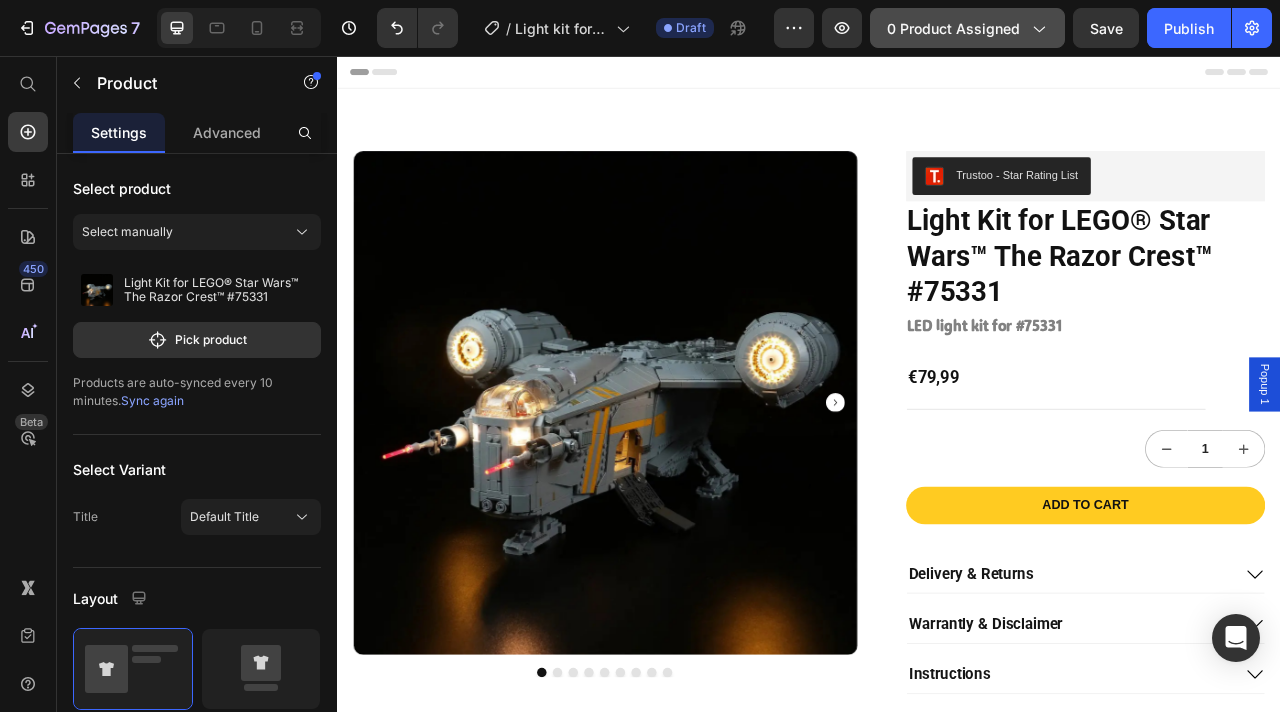 click on "0 product assigned" at bounding box center [967, 28] 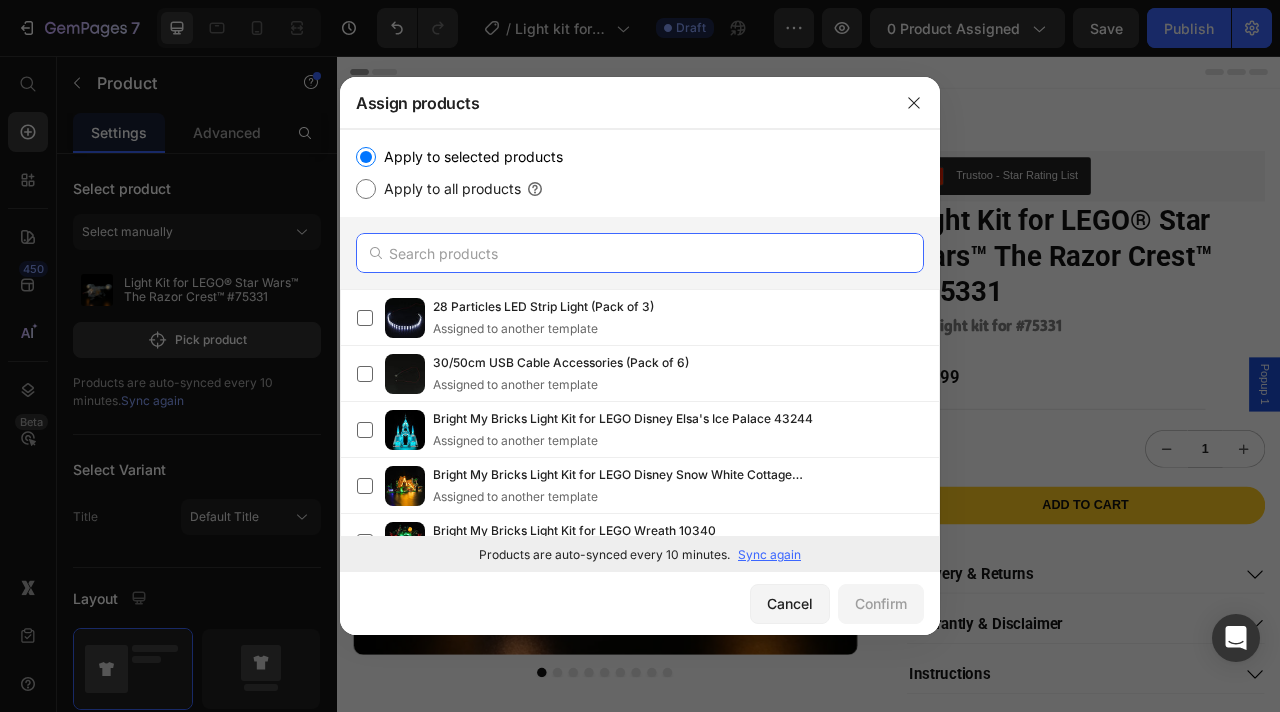 click at bounding box center (640, 253) 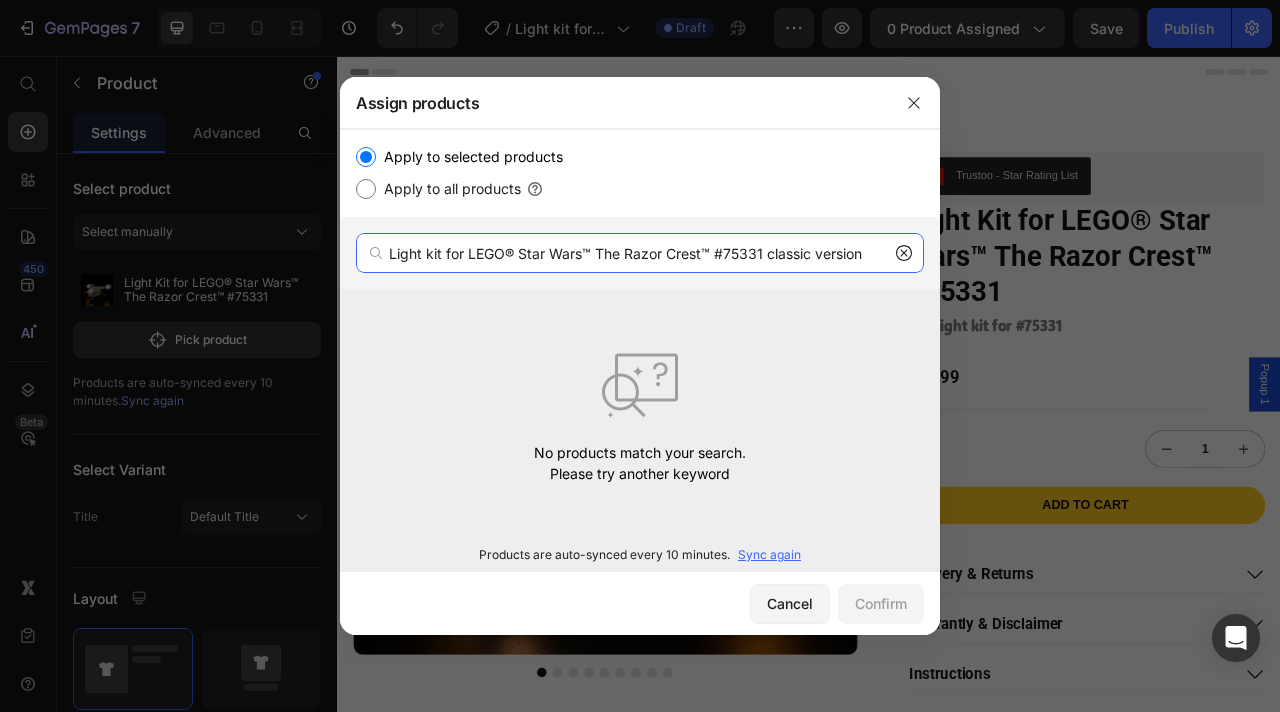 click on "Light kit for LEGO® Star Wars™ The Razor Crest™ #75331 classic version" at bounding box center (640, 253) 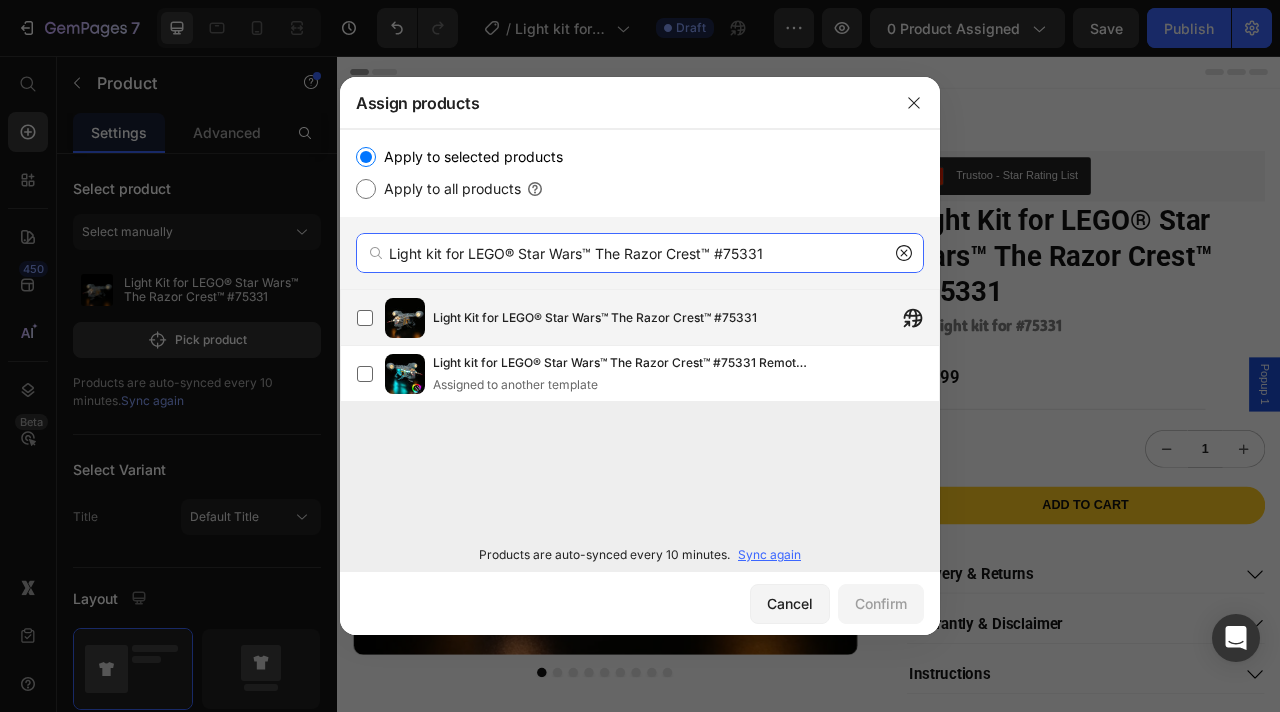 type on "Light kit for LEGO® Star Wars™ The Razor Crest™ #75331" 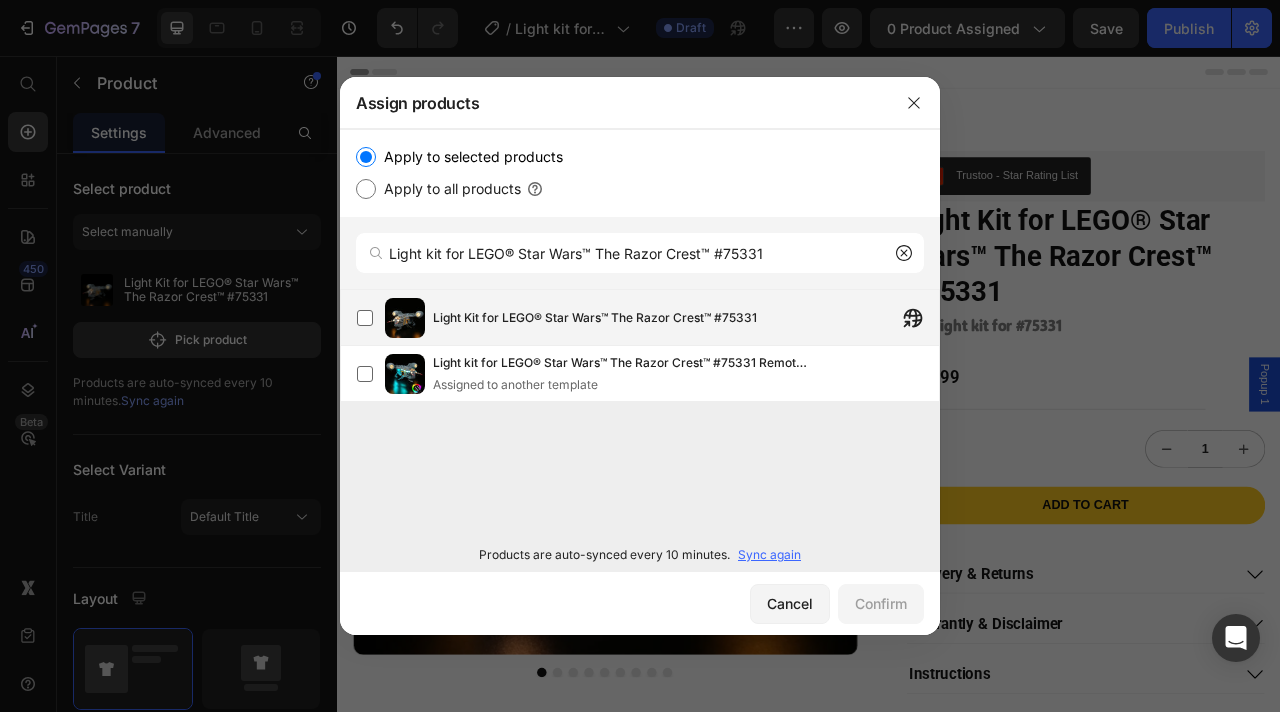 click on "Light Kit for LEGO® Star Wars™ The Razor Crest™ #75331" at bounding box center [648, 318] 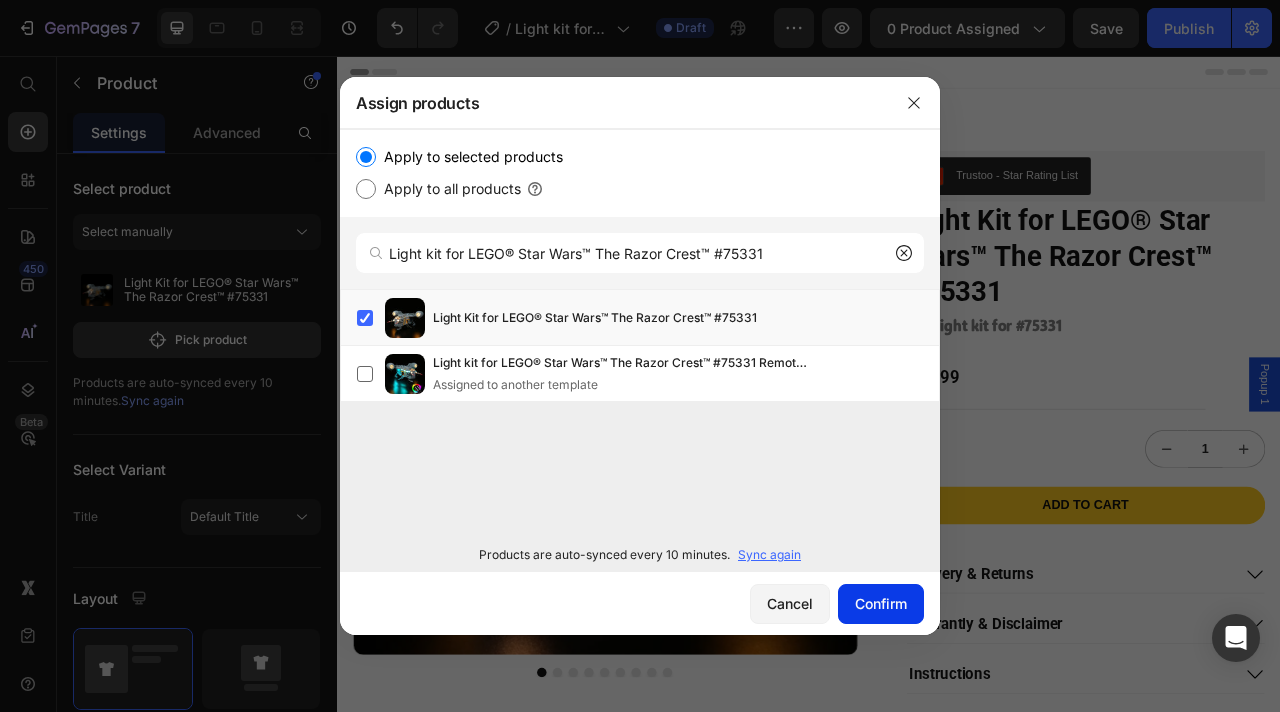 click on "Confirm" at bounding box center [881, 603] 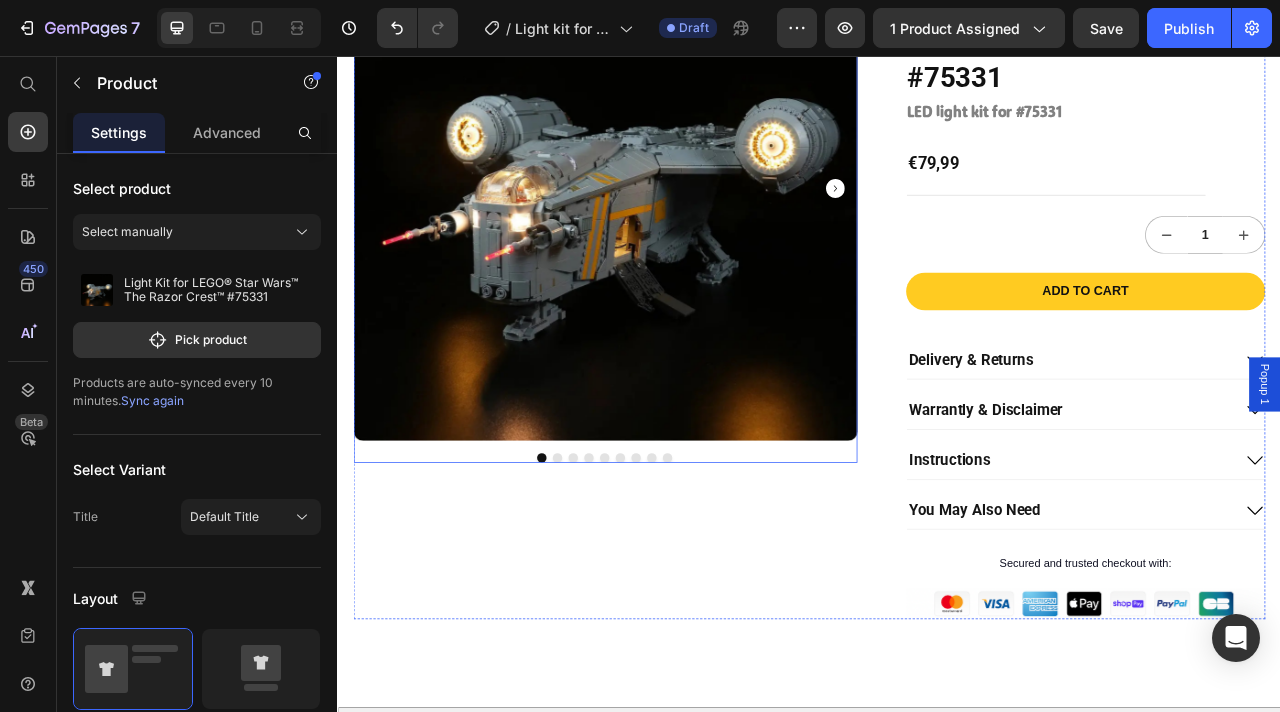 scroll, scrollTop: 695, scrollLeft: 0, axis: vertical 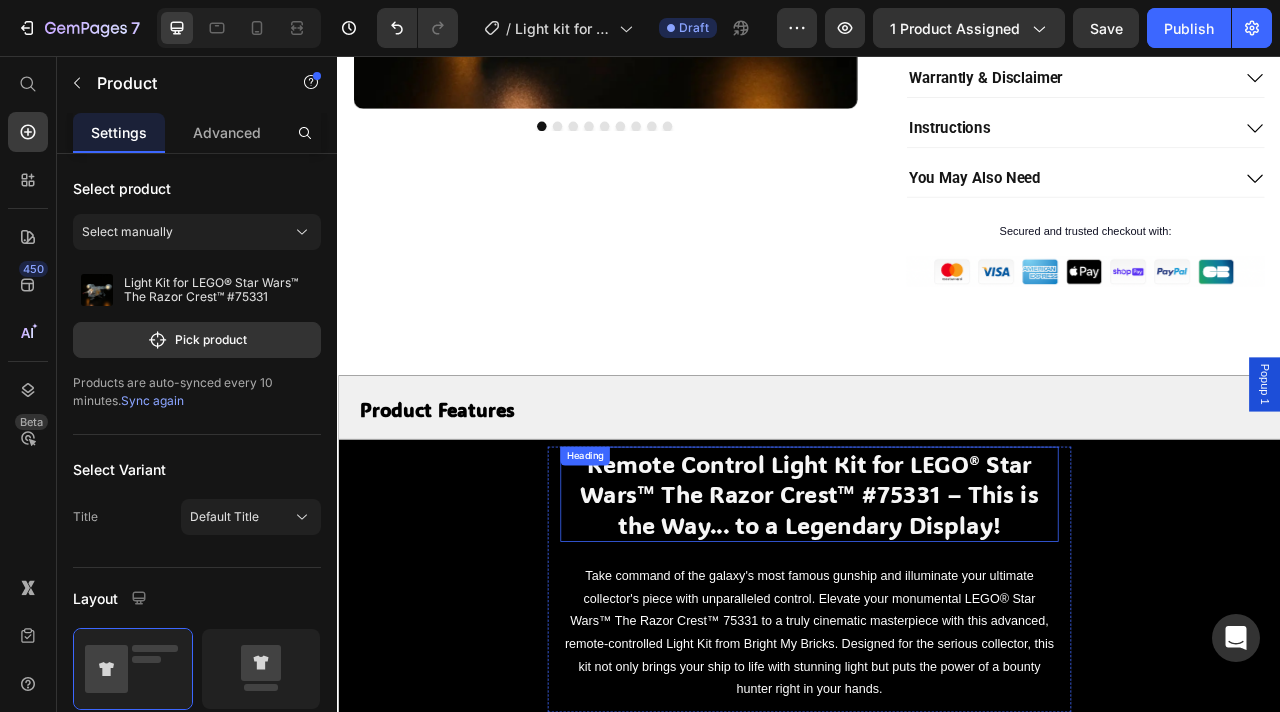 click on "Remote Control Light Kit for LEGO® Star Wars™ The Razor Crest™ #75331 – This is the Way... to a Legendary Display!" at bounding box center (937, 613) 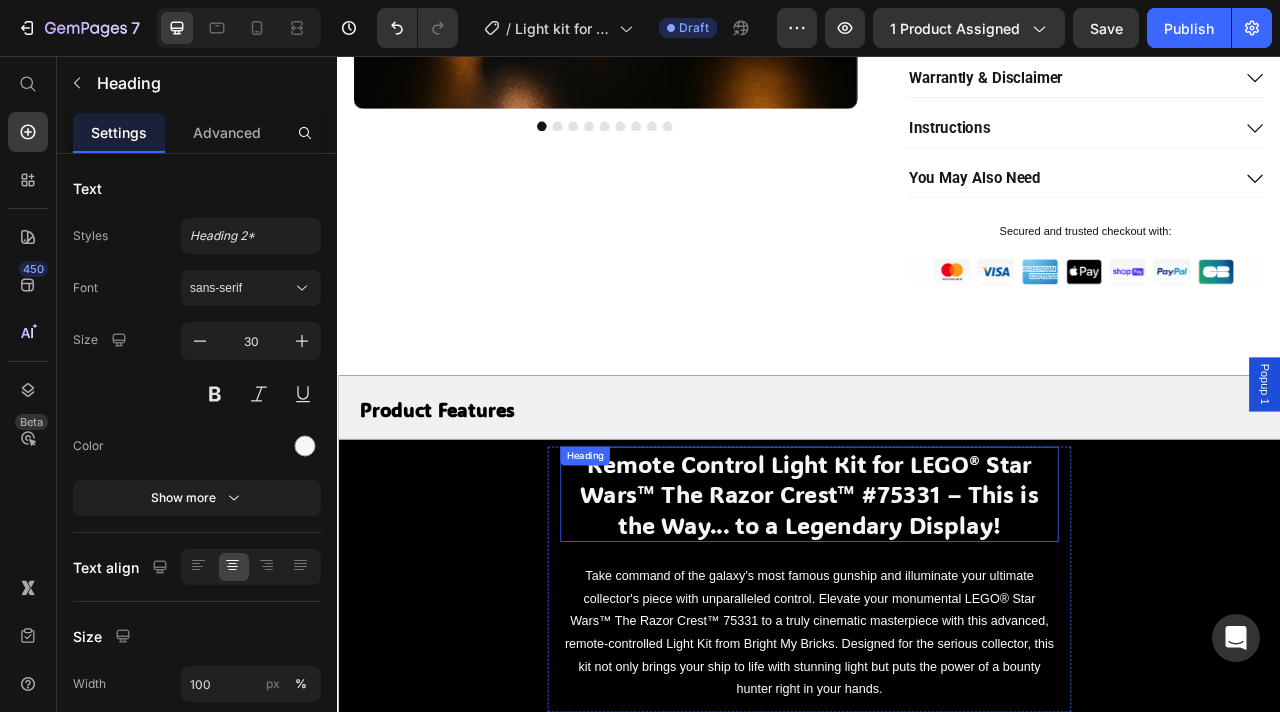 click on "Remote Control Light Kit for LEGO® Star Wars™ The Razor Crest™ #75331 – This is the Way... to a Legendary Display!" at bounding box center [937, 613] 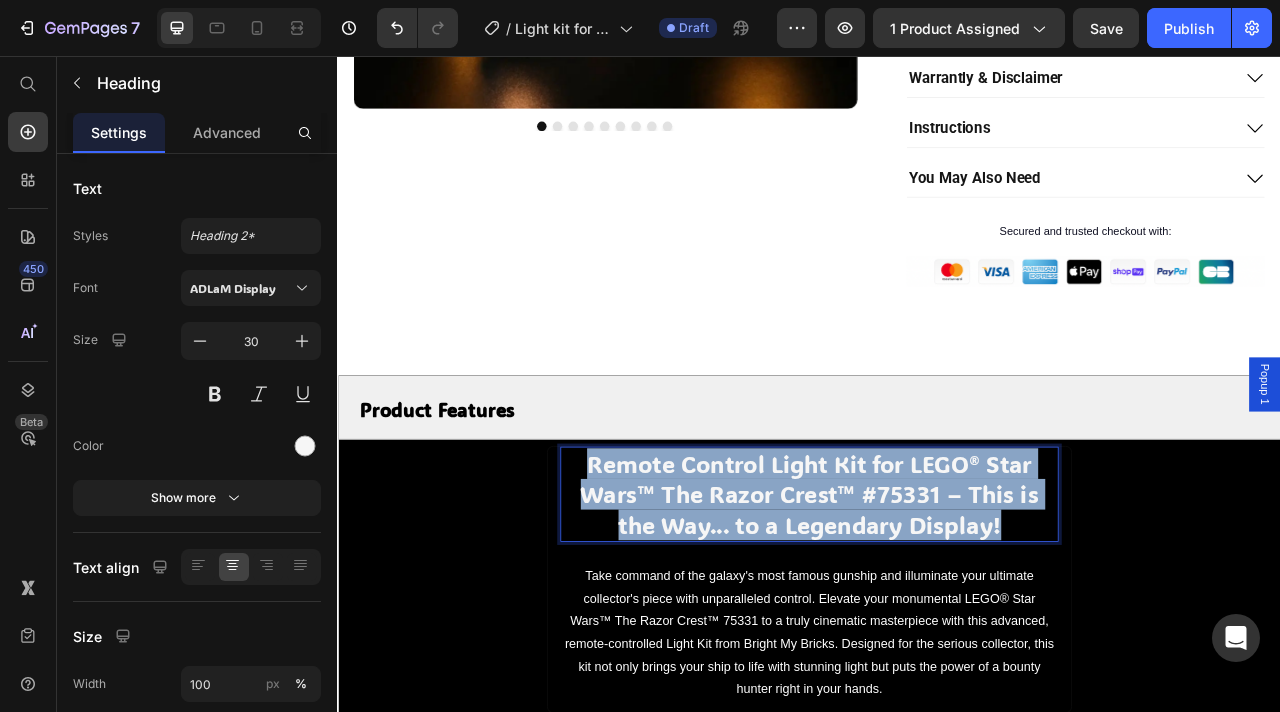 click on "Remote Control Light Kit for LEGO® Star Wars™ The Razor Crest™ #75331 – This is the Way... to a Legendary Display!" at bounding box center (937, 613) 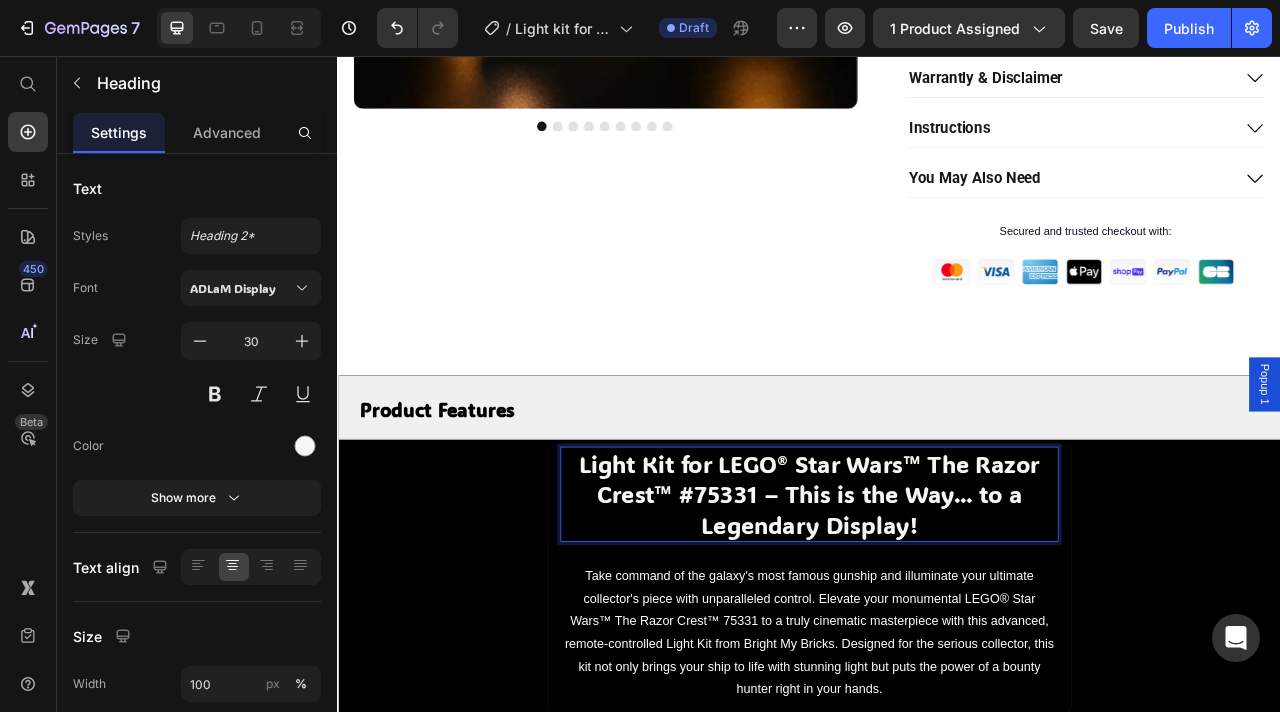 scroll, scrollTop: 945, scrollLeft: 0, axis: vertical 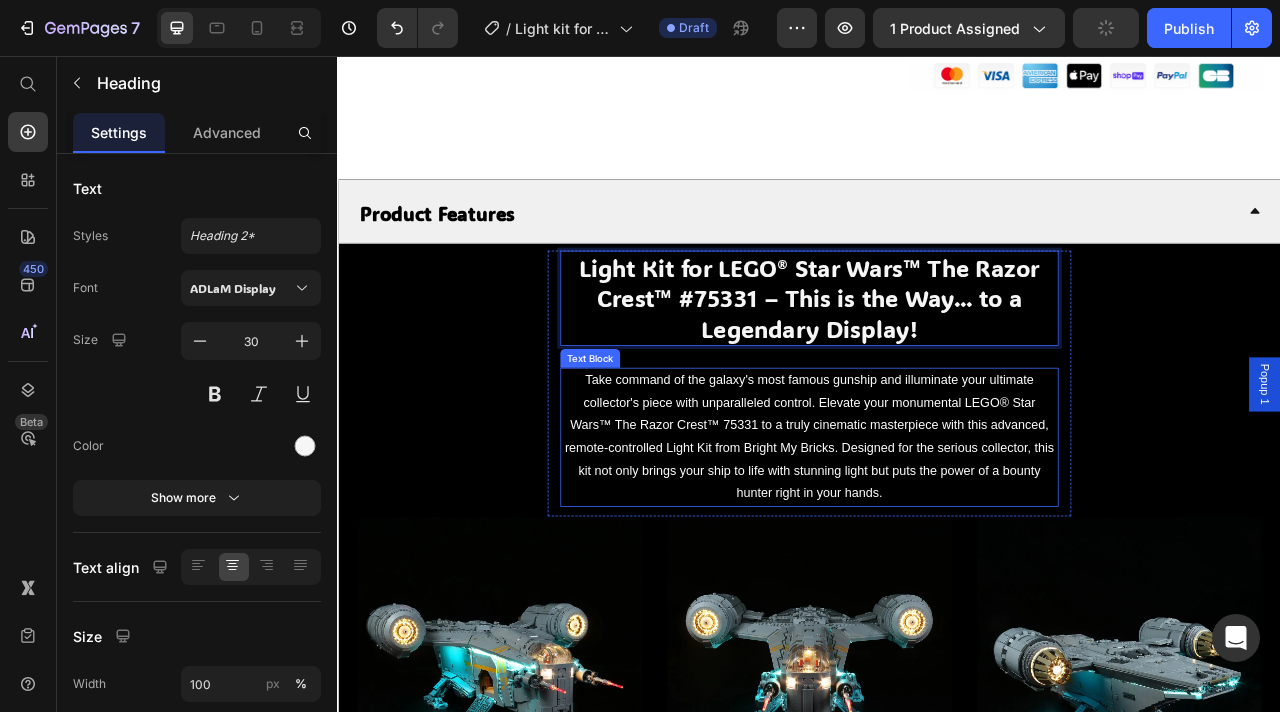 click on "Take command of the galaxy's most famous gunship and illuminate your ultimate collector's piece with unparalleled control. Elevate your monumental LEGO® Star Wars™ The Razor Crest™ 75331 to a truly cinematic masterpiece with this advanced, remote-controlled Light Kit from Bright My Bricks. Designed for the serious collector, this kit not only brings your ship to life with stunning light but puts the power of a bounty hunter right in your hands." at bounding box center [937, 540] 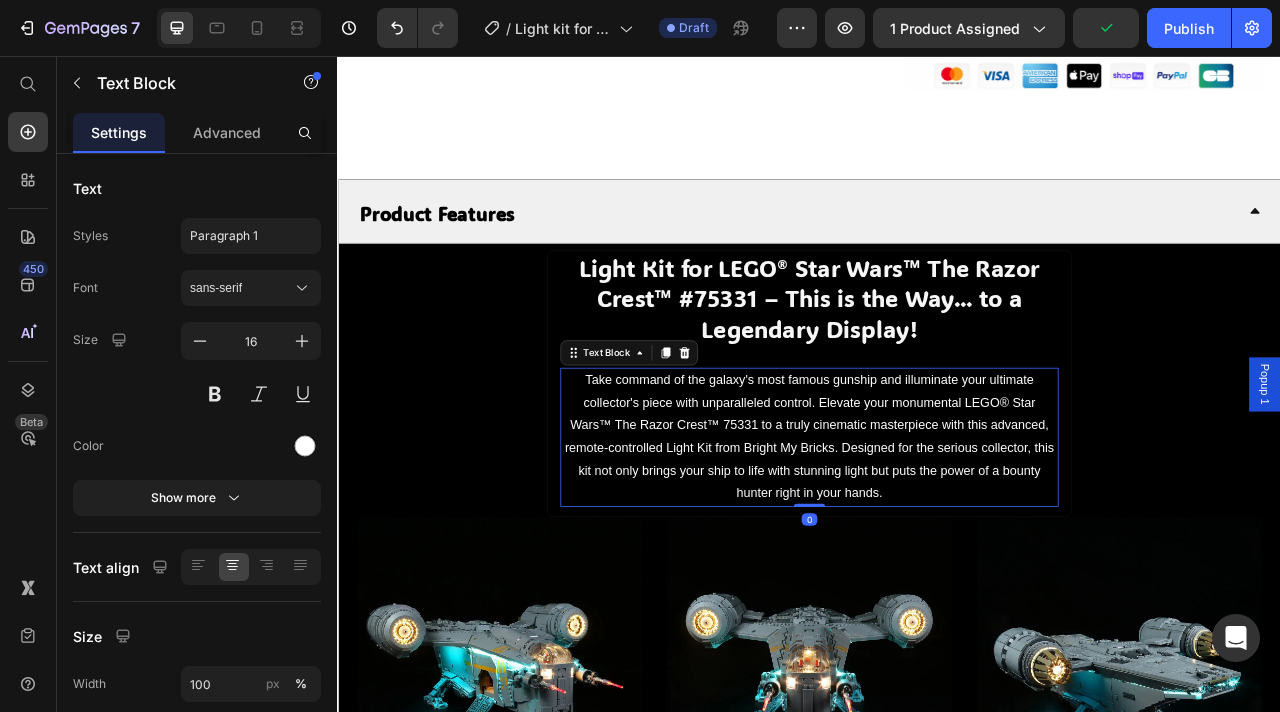 click on "Take command of the galaxy's most famous gunship and illuminate your ultimate collector's piece with unparalleled control. Elevate your monumental LEGO® Star Wars™ The Razor Crest™ 75331 to a truly cinematic masterpiece with this advanced, remote-controlled Light Kit from Bright My Bricks. Designed for the serious collector, this kit not only brings your ship to life with stunning light but puts the power of a bounty hunter right in your hands." at bounding box center (937, 540) 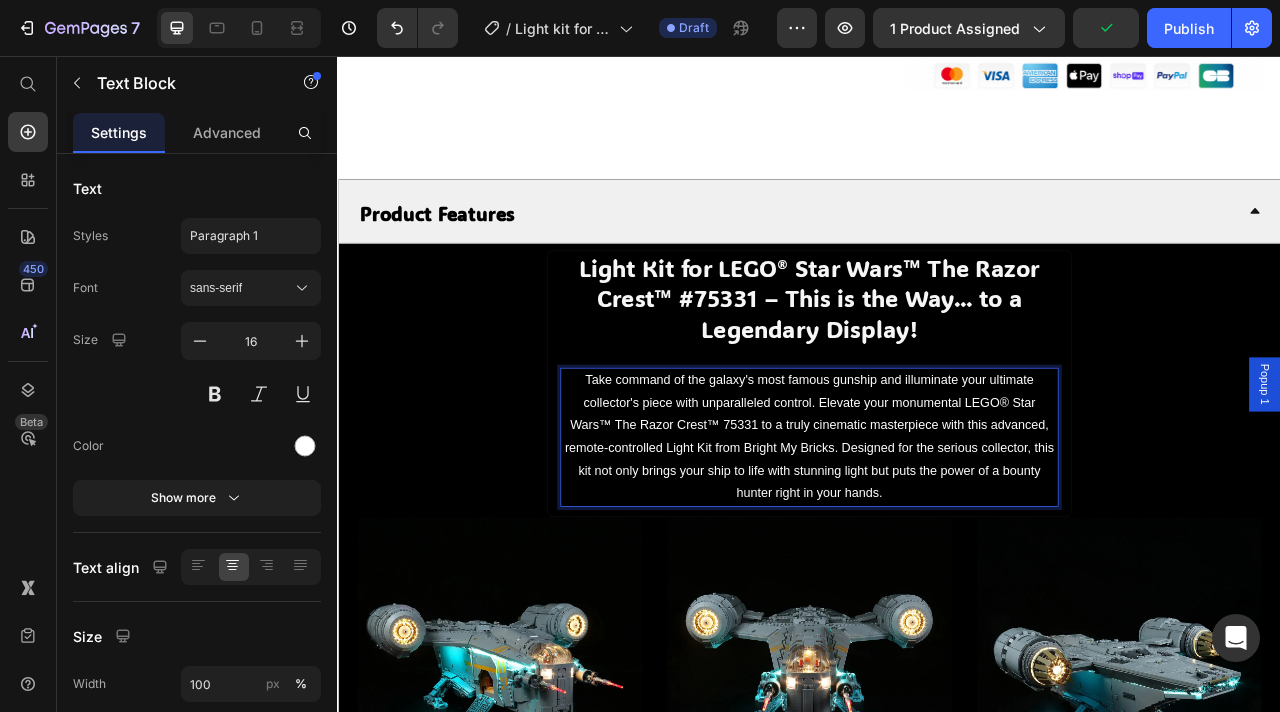 click on "Take command of the galaxy's most famous gunship and illuminate your ultimate collector's piece with unparalleled control. Elevate your monumental LEGO® Star Wars™ The Razor Crest™ 75331 to a truly cinematic masterpiece with this advanced, remote-controlled Light Kit from Bright My Bricks. Designed for the serious collector, this kit not only brings your ship to life with stunning light but puts the power of a bounty hunter right in your hands." at bounding box center (937, 540) 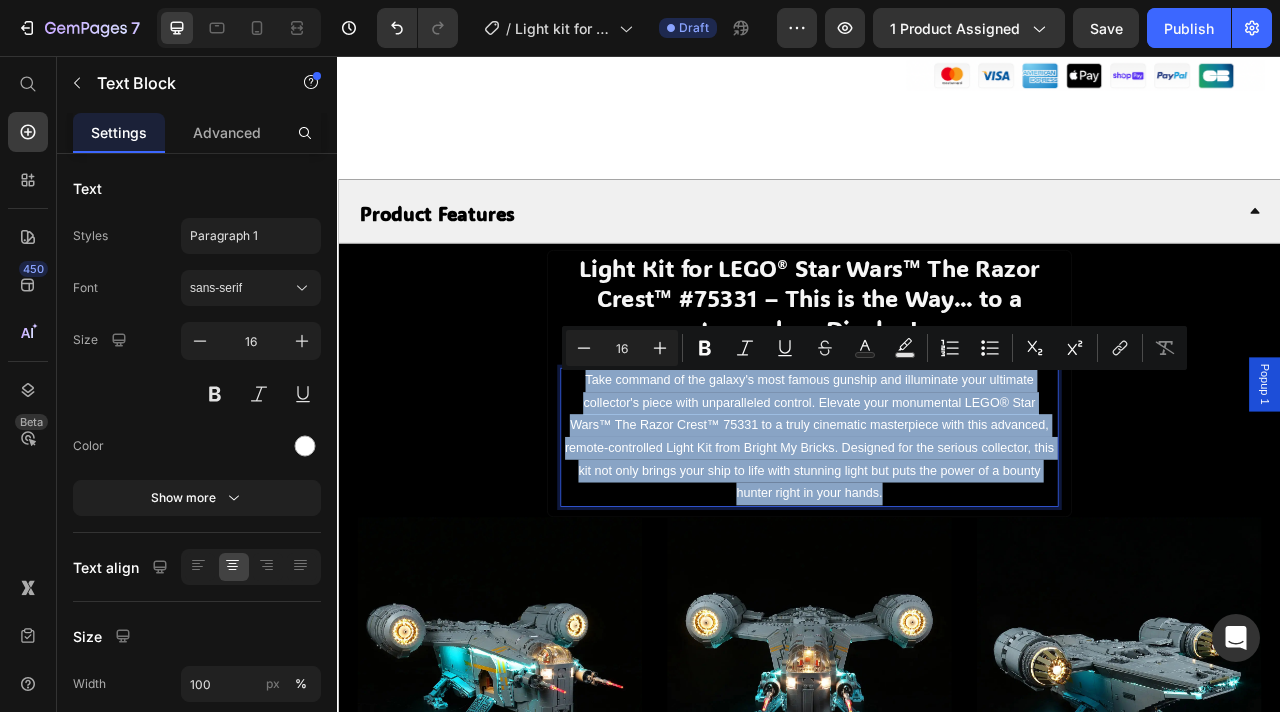 drag, startPoint x: 1058, startPoint y: 606, endPoint x: 644, endPoint y: 477, distance: 433.63232 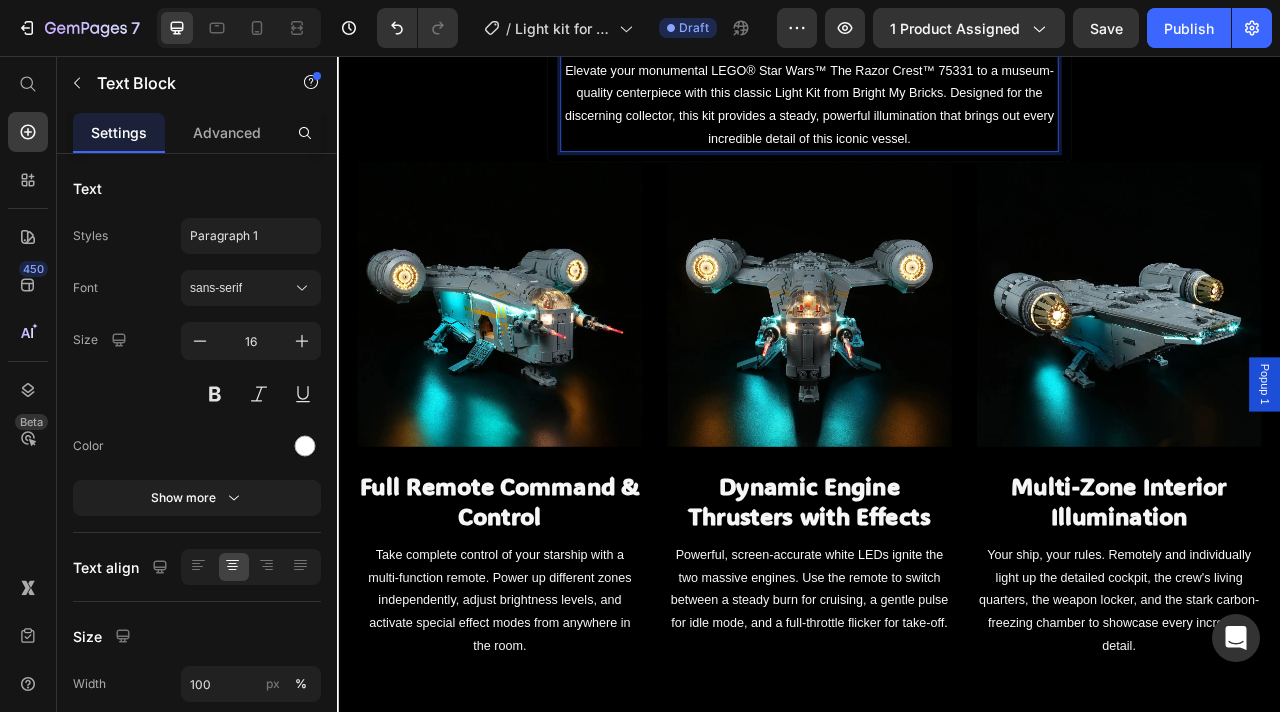 scroll, scrollTop: 1629, scrollLeft: 0, axis: vertical 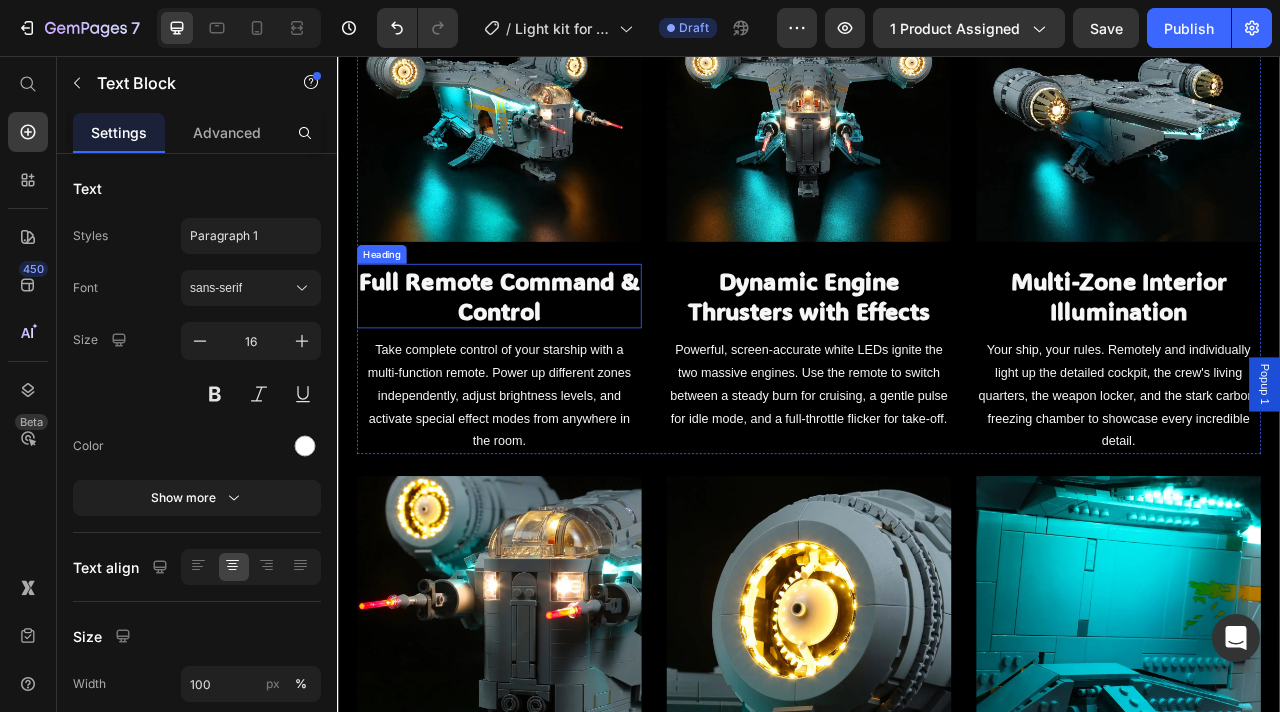 click on "Full Remote Command & Control" at bounding box center (543, 361) 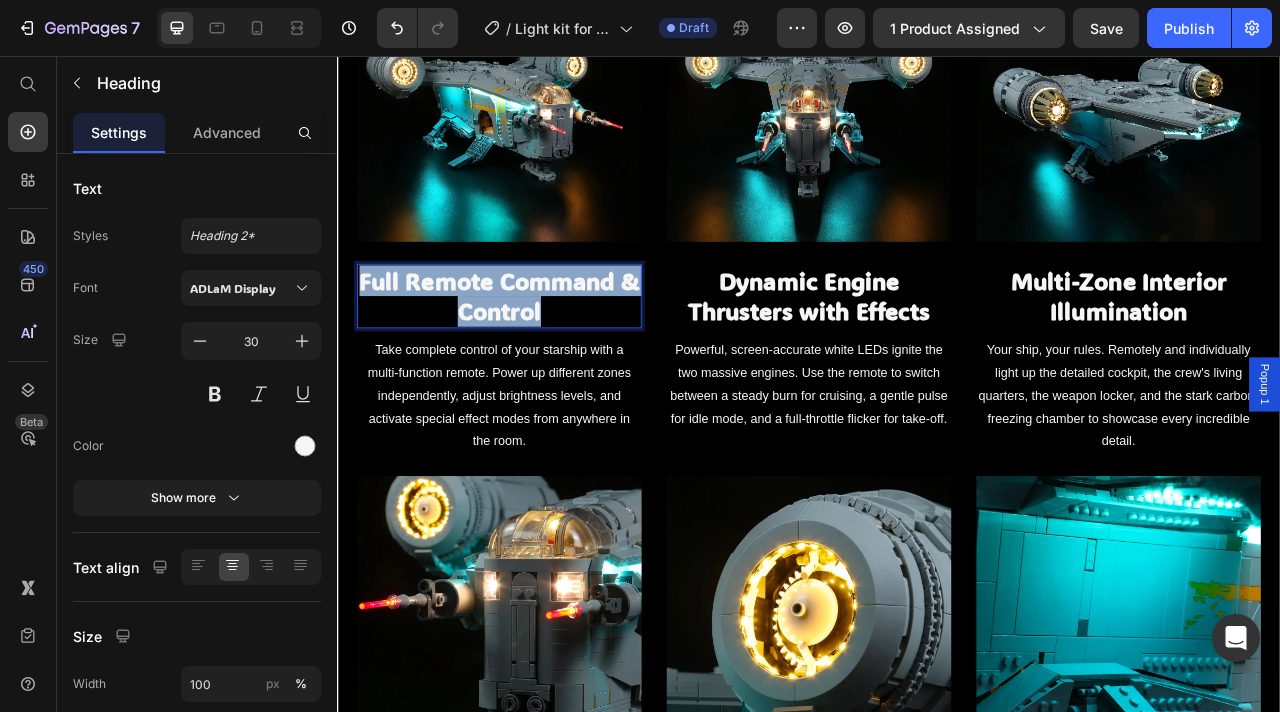 click on "Full Remote Command & Control" at bounding box center [543, 361] 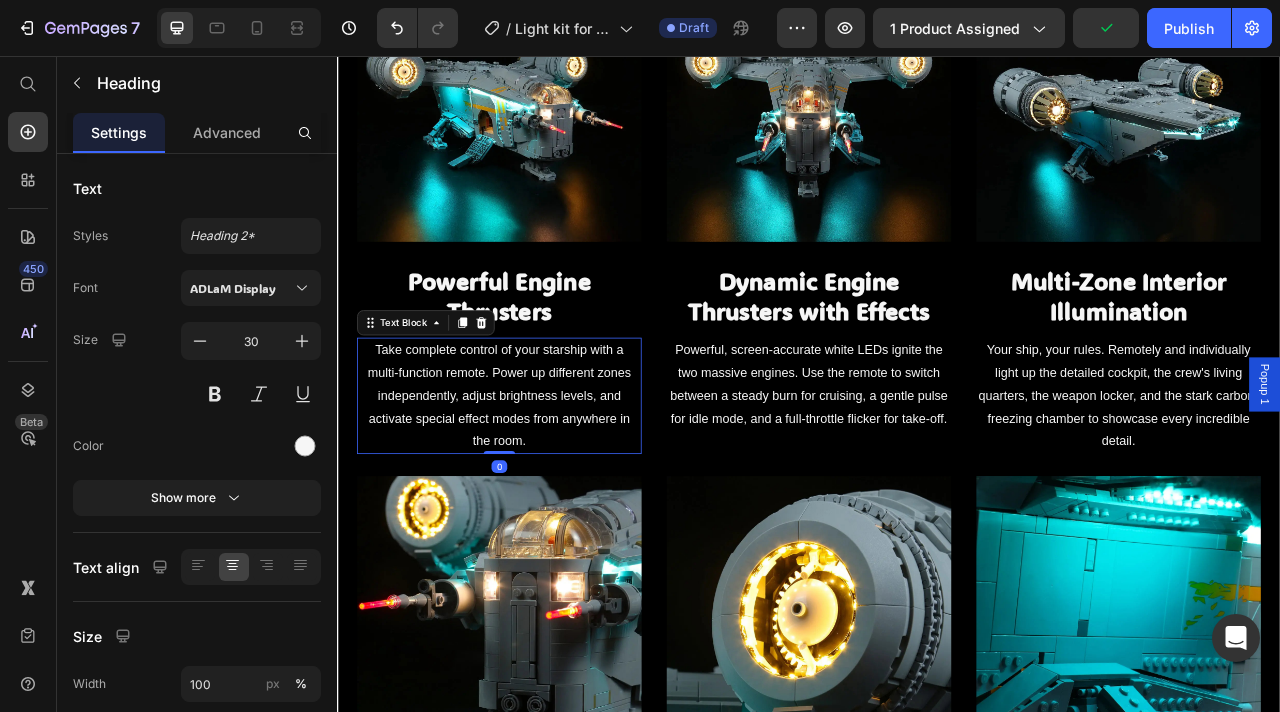 click on "Take complete control of your starship with a multi-function remote. Power up different zones independently, adjust brightness levels, and activate special effect modes from anywhere in the room." at bounding box center (543, 488) 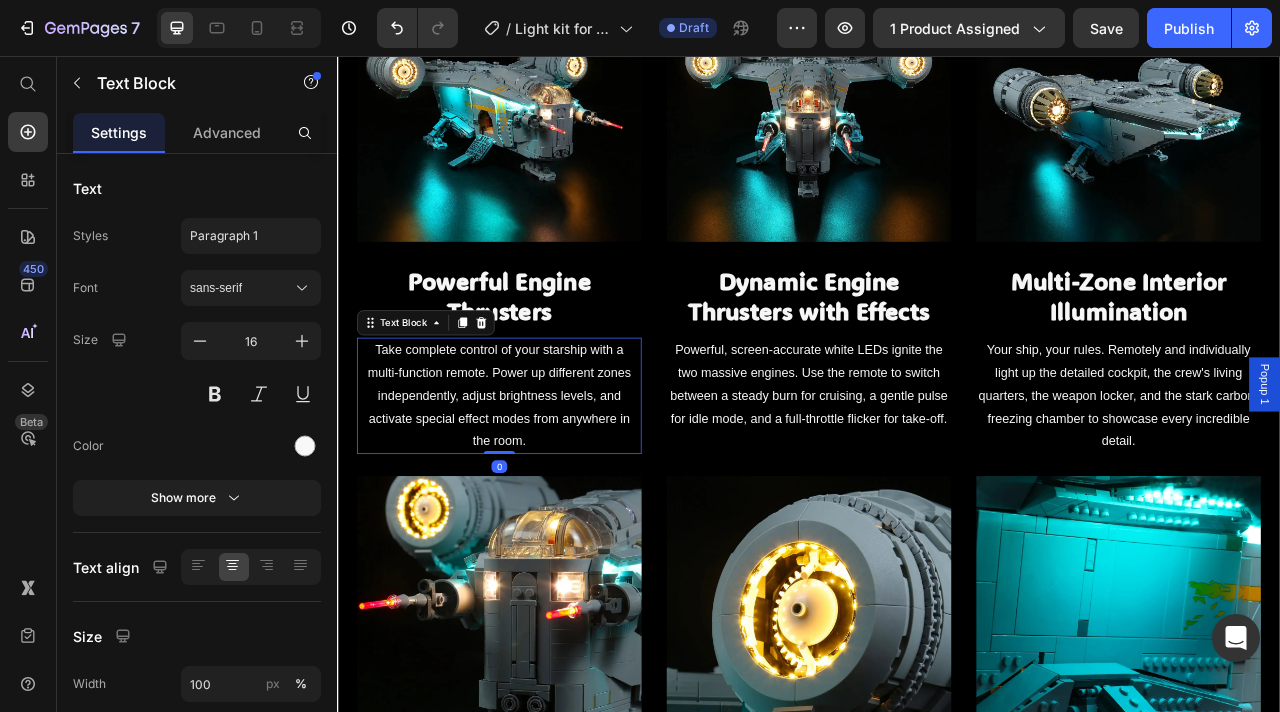 click on "Take complete control of your starship with a multi-function remote. Power up different zones independently, adjust brightness levels, and activate special effect modes from anywhere in the room." at bounding box center (543, 488) 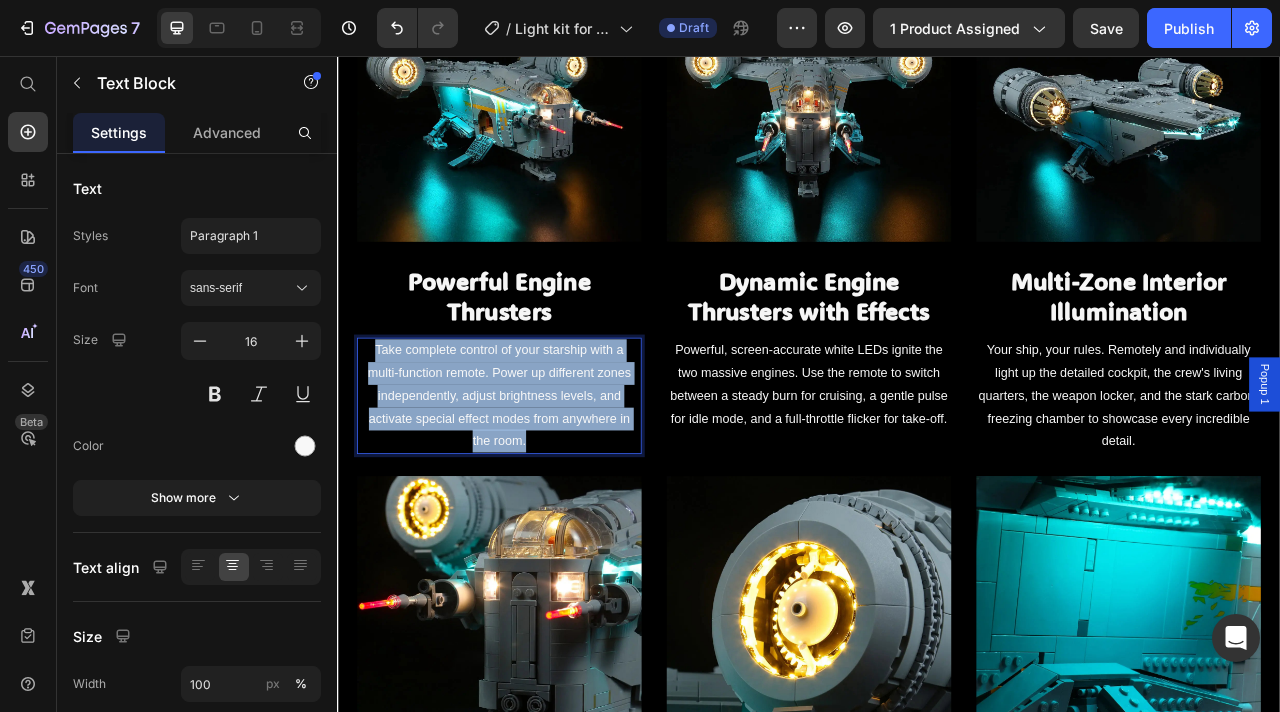 click on "Take complete control of your starship with a multi-function remote. Power up different zones independently, adjust brightness levels, and activate special effect modes from anywhere in the room." at bounding box center [543, 488] 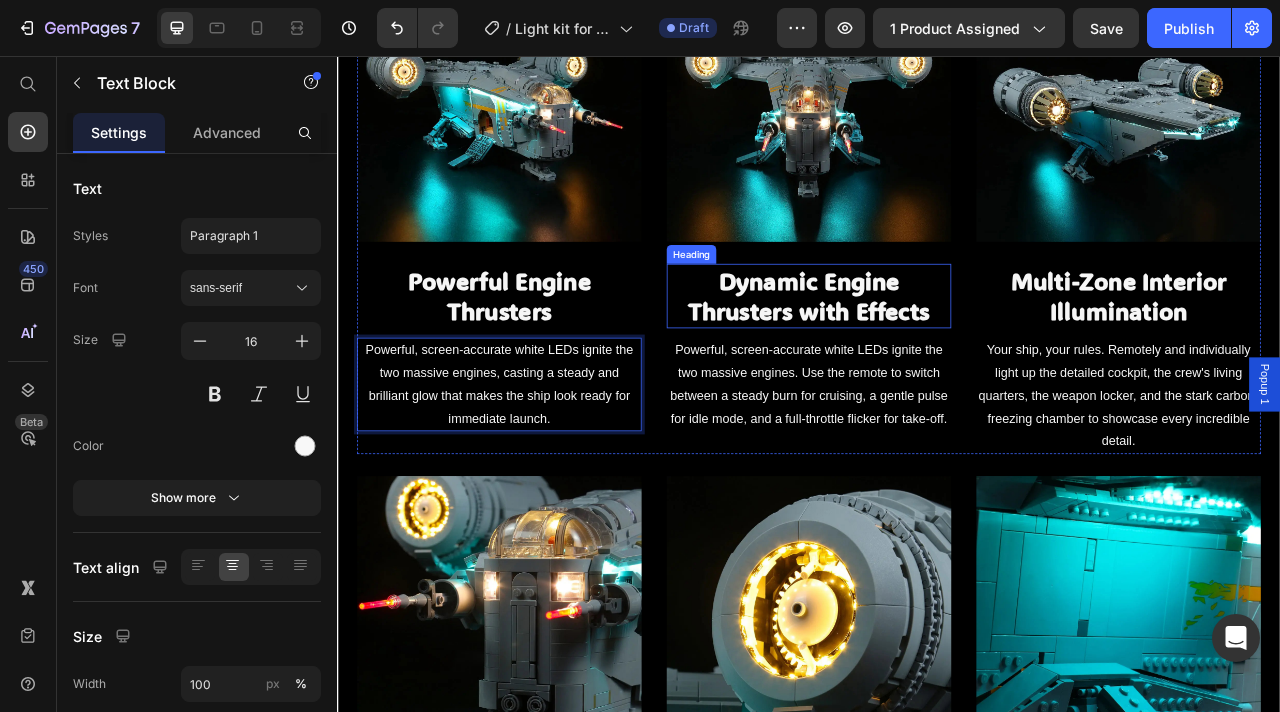 click on "Dynamic Engine Thrusters with Effects" at bounding box center (937, 361) 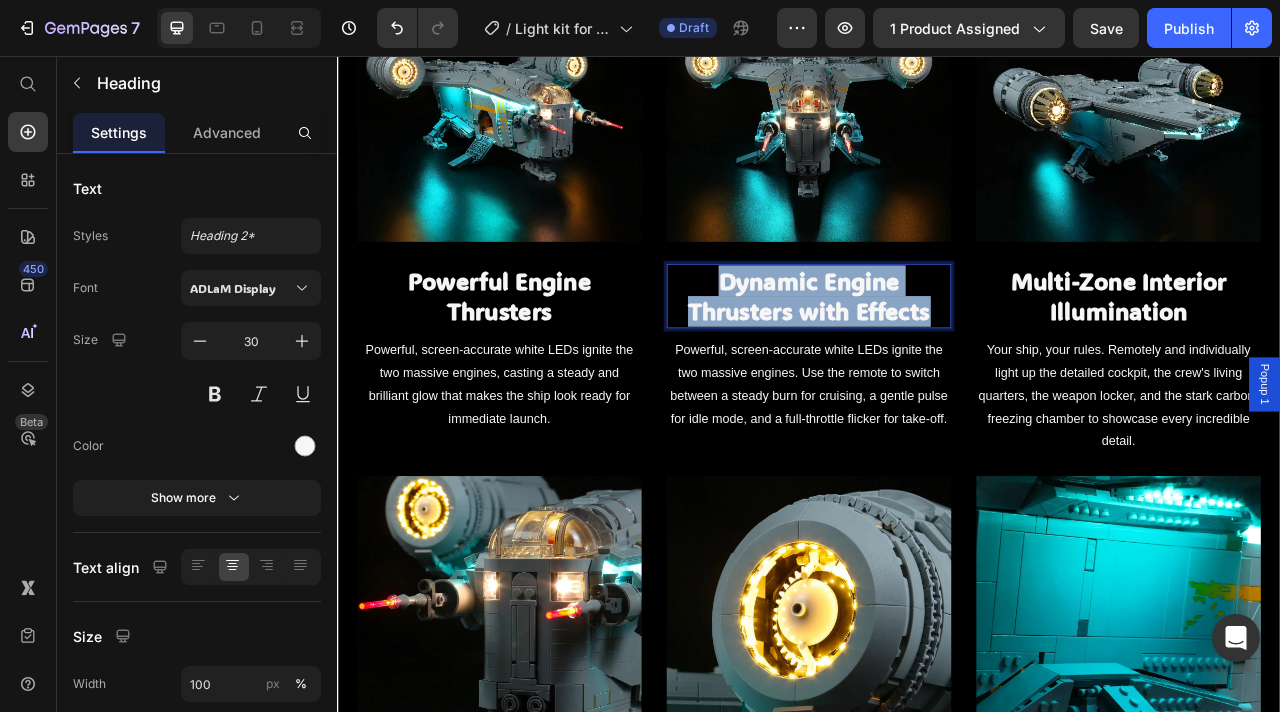 click on "Dynamic Engine Thrusters with Effects" at bounding box center [937, 361] 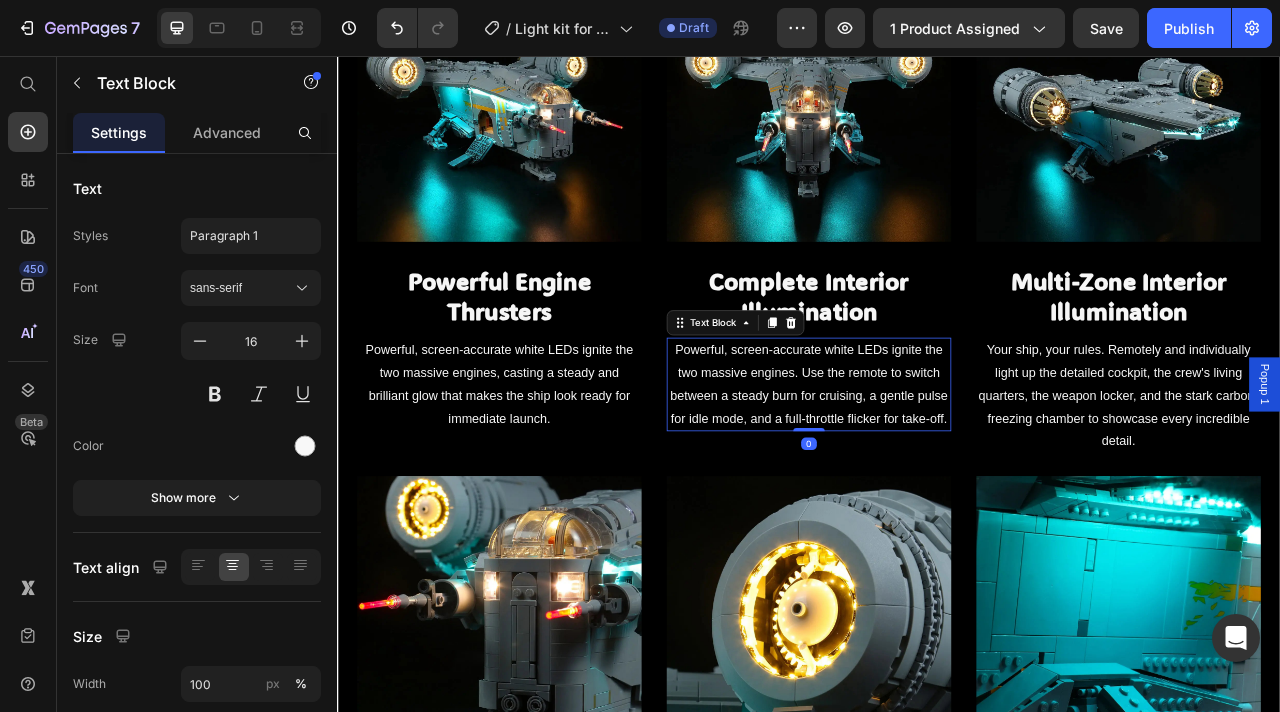 click on "Powerful, screen-accurate white LEDs ignite the two massive engines. Use the remote to switch between a steady burn for cruising, a gentle pulse for idle mode, and a full-throttle flicker for take-off." at bounding box center [937, 473] 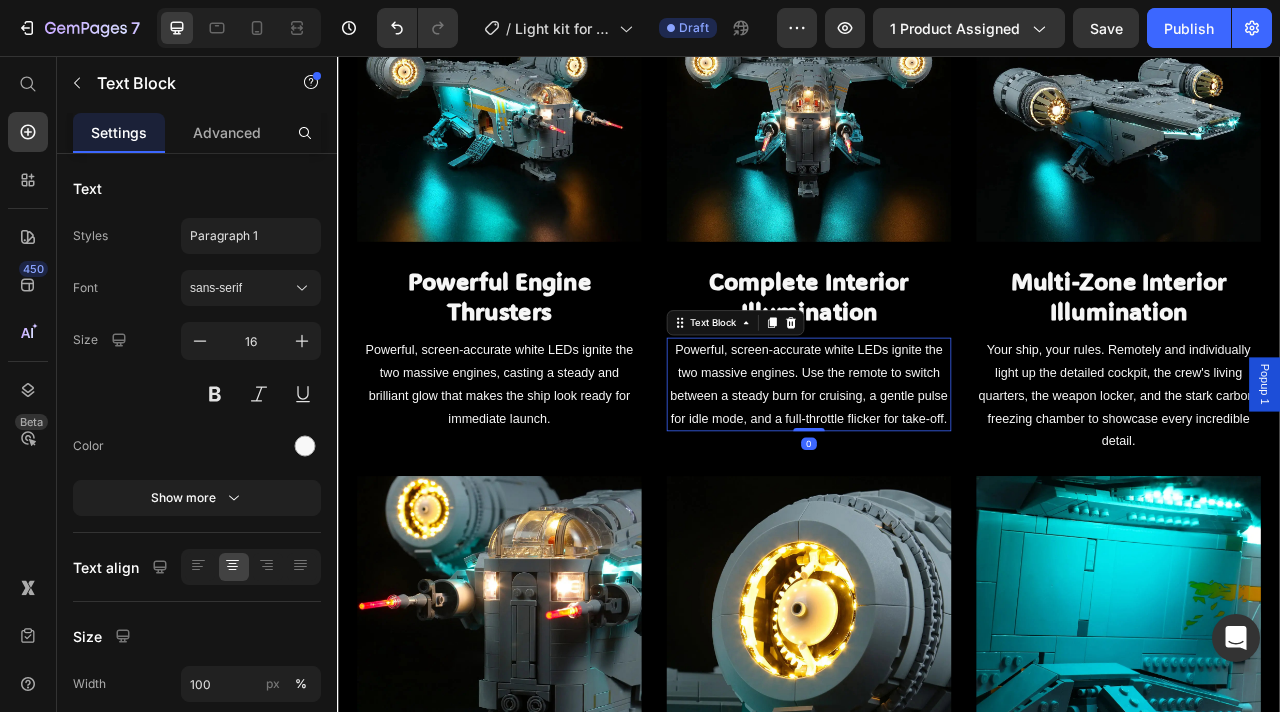 click on "Powerful, screen-accurate white LEDs ignite the two massive engines. Use the remote to switch between a steady burn for cruising, a gentle pulse for idle mode, and a full-throttle flicker for take-off." at bounding box center (937, 473) 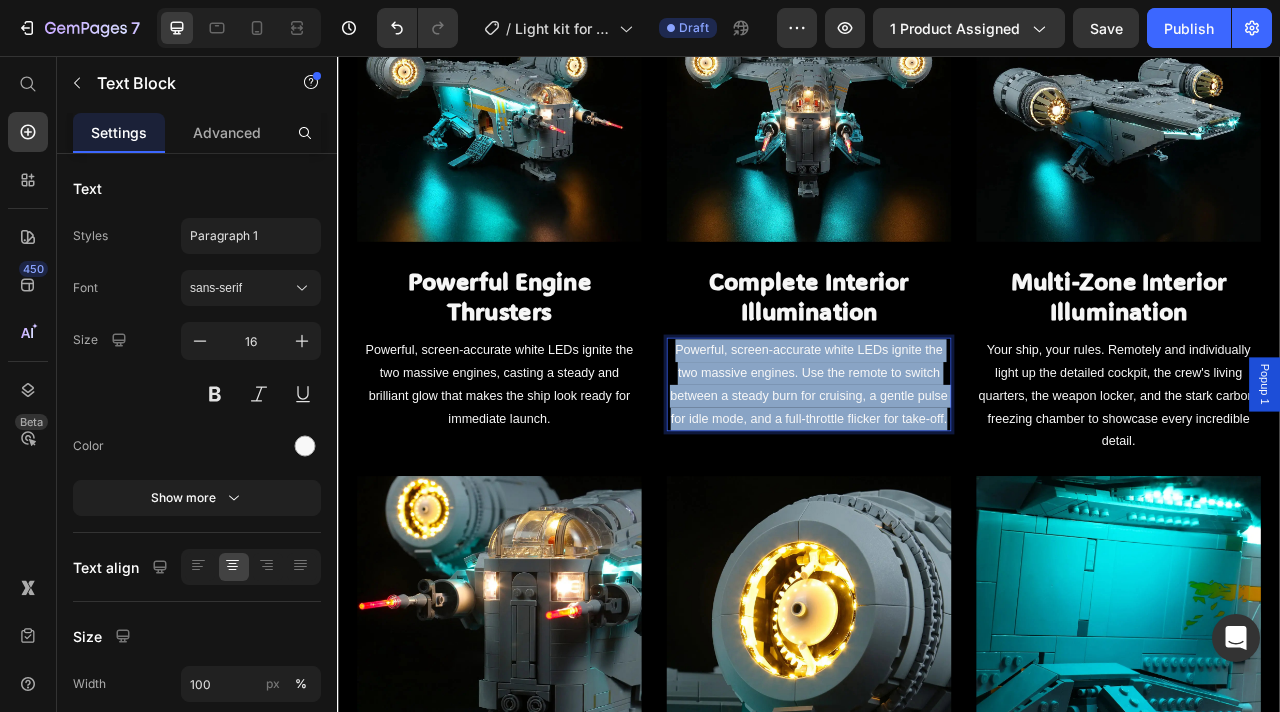 click on "Powerful, screen-accurate white LEDs ignite the two massive engines. Use the remote to switch between a steady burn for cruising, a gentle pulse for idle mode, and a full-throttle flicker for take-off." at bounding box center [937, 473] 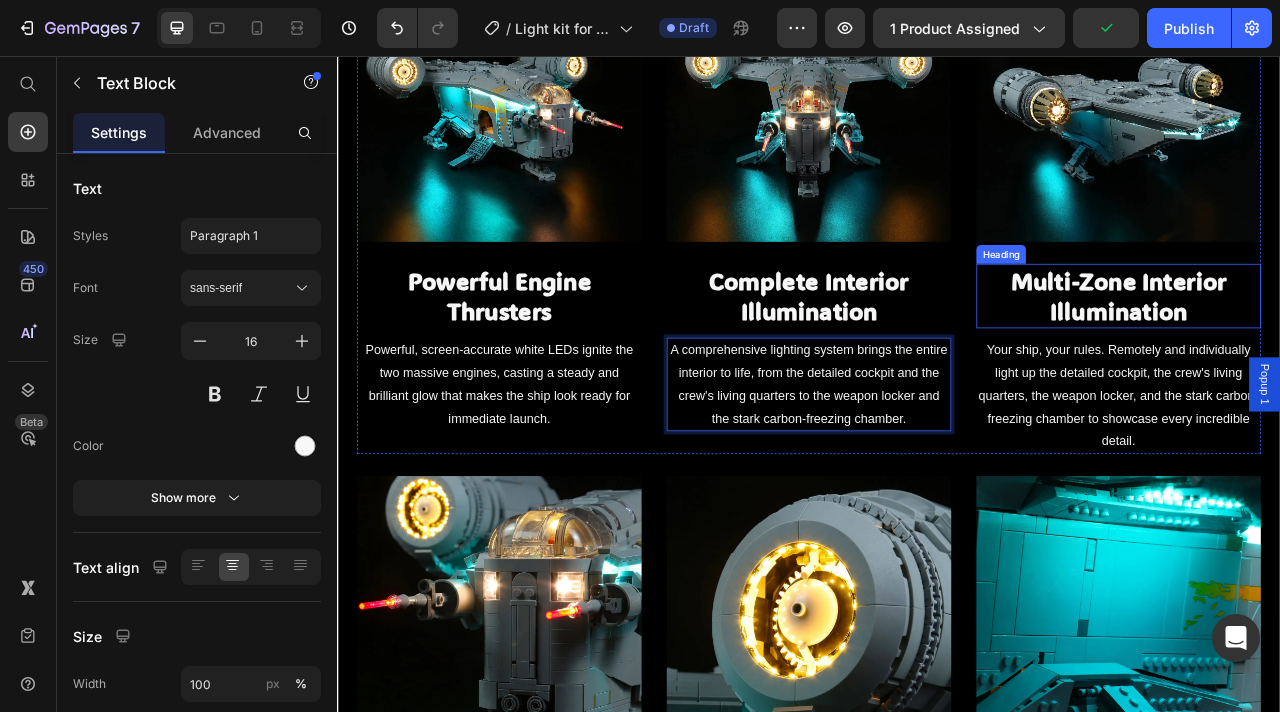 click on "Multi-Zone Interior Illumination" at bounding box center (1331, 361) 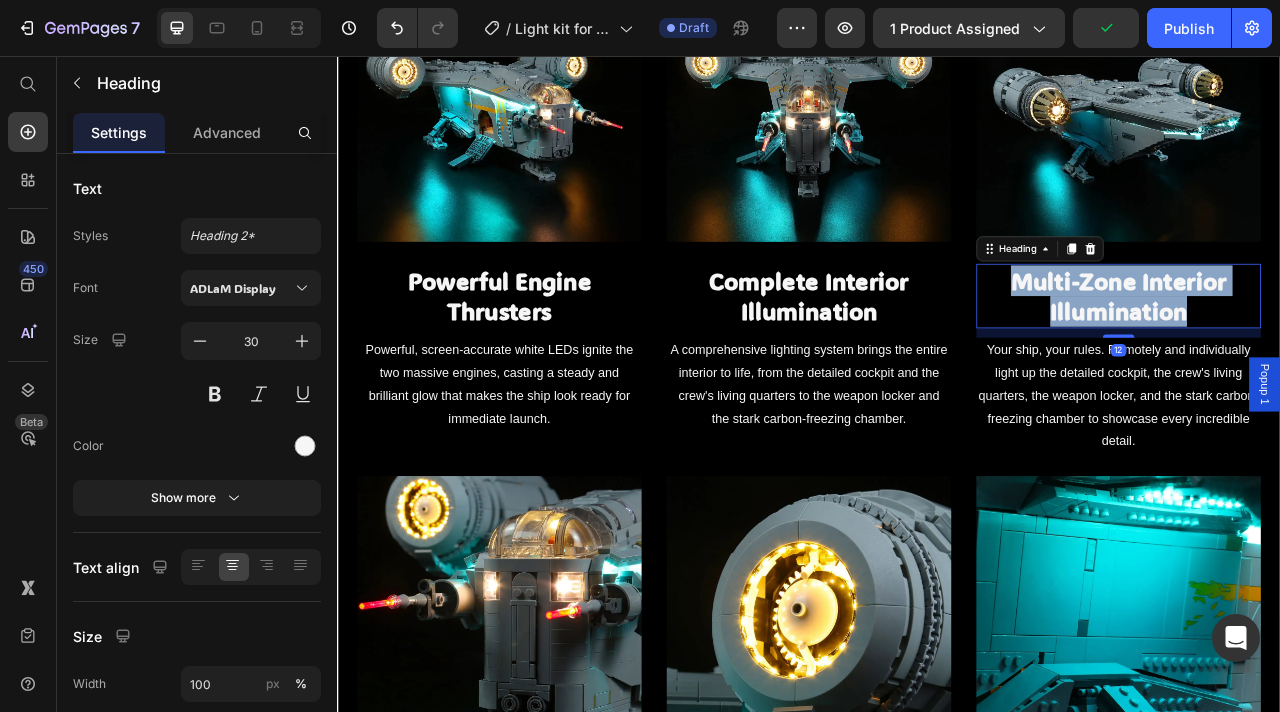 click on "Multi-Zone Interior Illumination" at bounding box center [1331, 361] 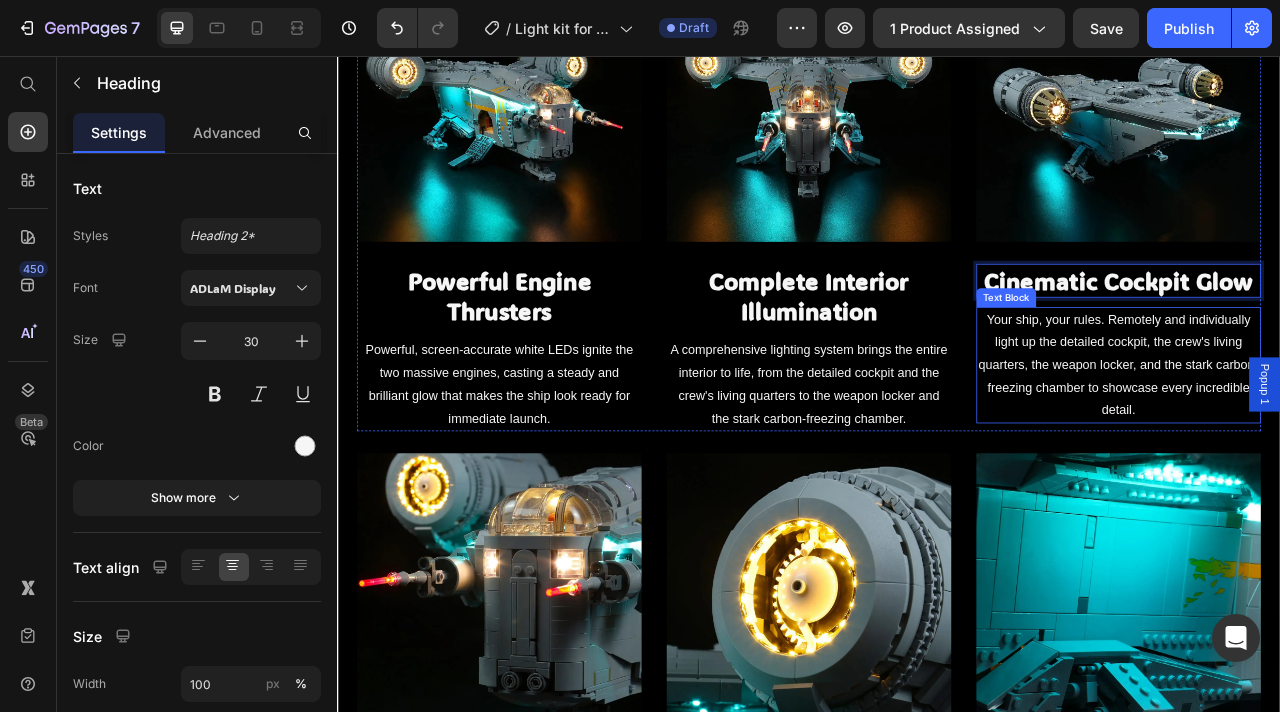 click on "Your ship, your rules. Remotely and individually light up the detailed cockpit, the crew's living quarters, the weapon locker, and the stark carbon-freezing chamber to showcase every incredible detail." at bounding box center [1331, 449] 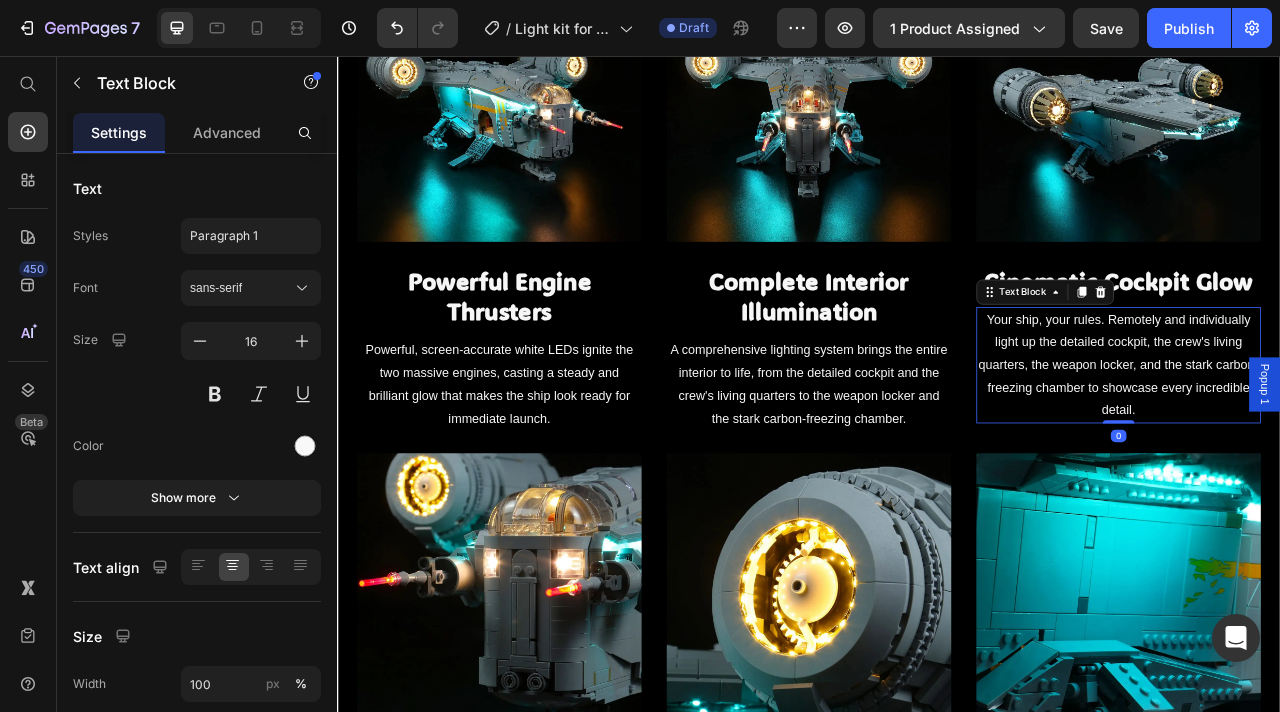 click on "Your ship, your rules. Remotely and individually light up the detailed cockpit, the crew's living quarters, the weapon locker, and the stark carbon-freezing chamber to showcase every incredible detail." at bounding box center (1331, 449) 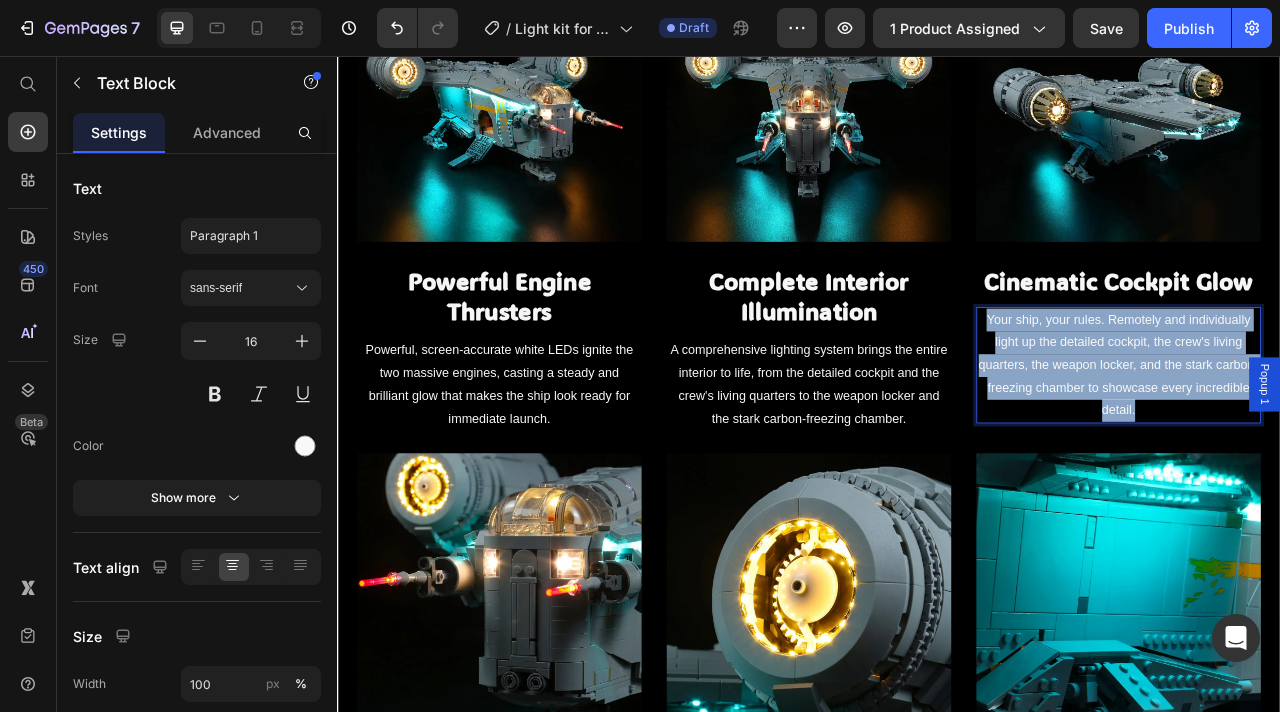 click on "Your ship, your rules. Remotely and individually light up the detailed cockpit, the crew's living quarters, the weapon locker, and the stark carbon-freezing chamber to showcase every incredible detail." at bounding box center (1331, 449) 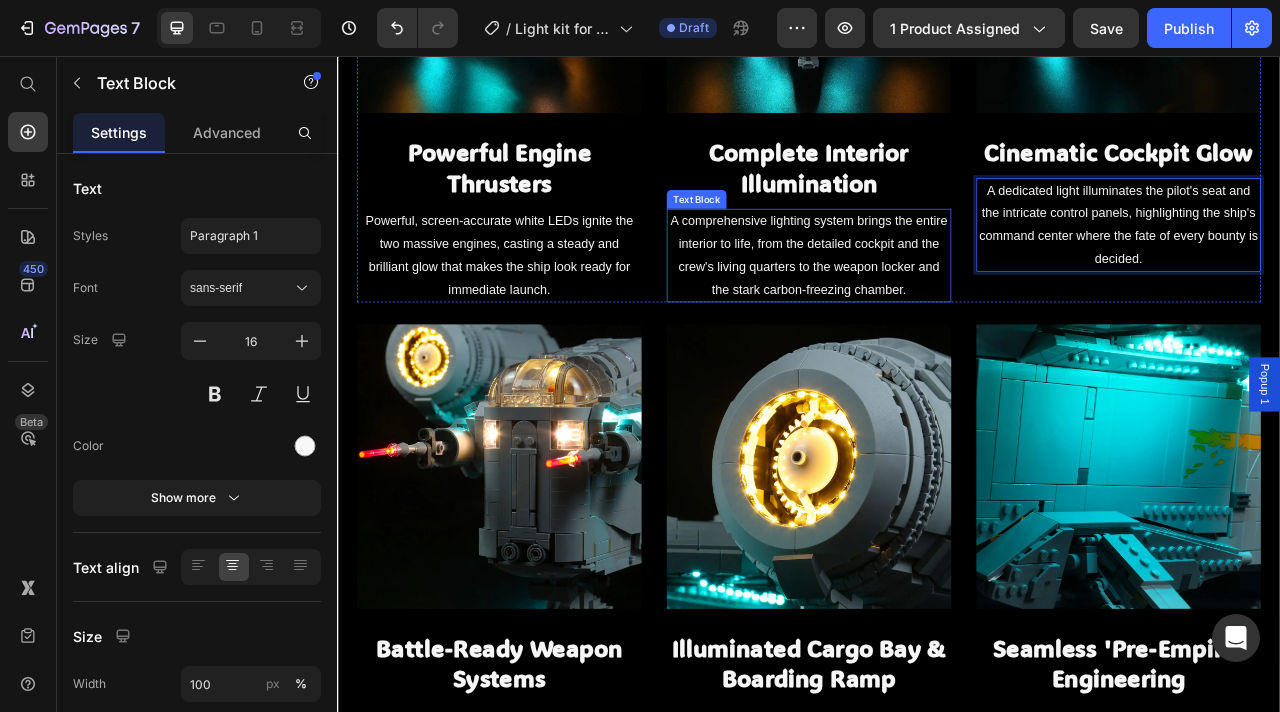 scroll, scrollTop: 1994, scrollLeft: 0, axis: vertical 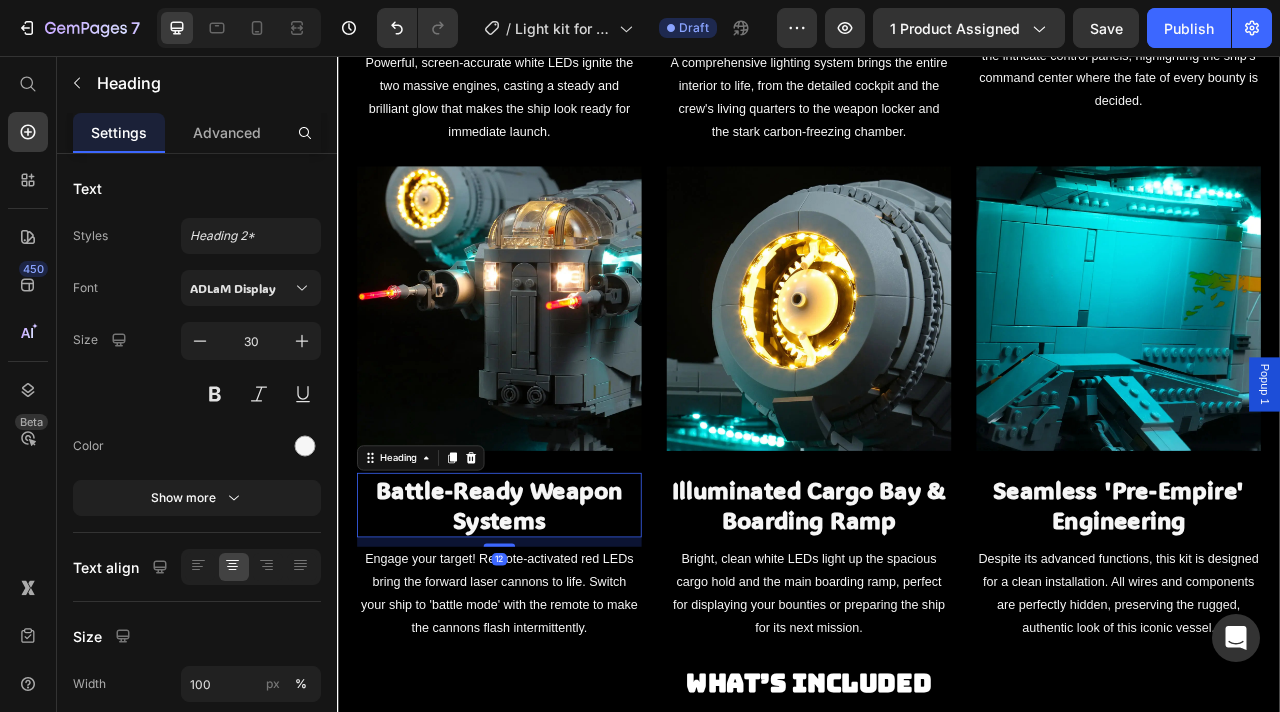 click on "Battle-Ready Weapon Systems" at bounding box center (543, 627) 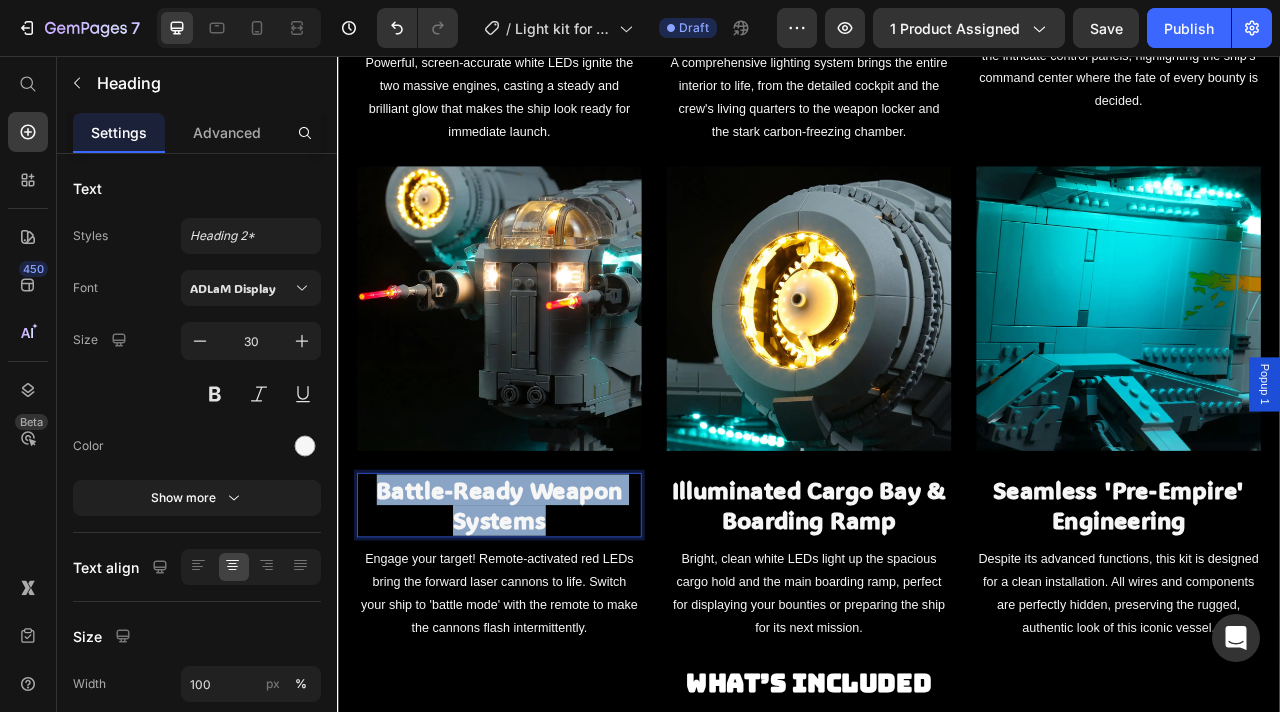 click on "Battle-Ready Weapon Systems" at bounding box center [543, 627] 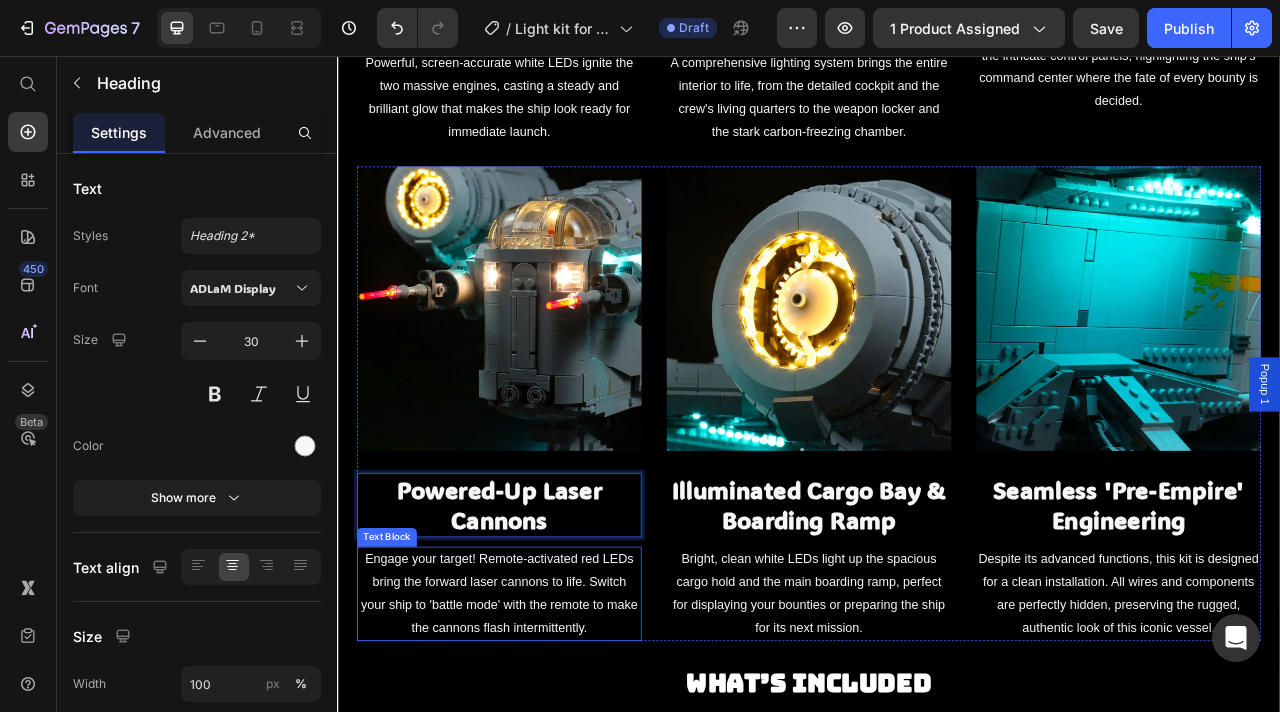 click on "Engage your target! Remote-activated red LEDs bring the forward laser cannons to life. Switch your ship to 'battle mode' with the remote to make the cannons flash intermittently." at bounding box center (543, 739) 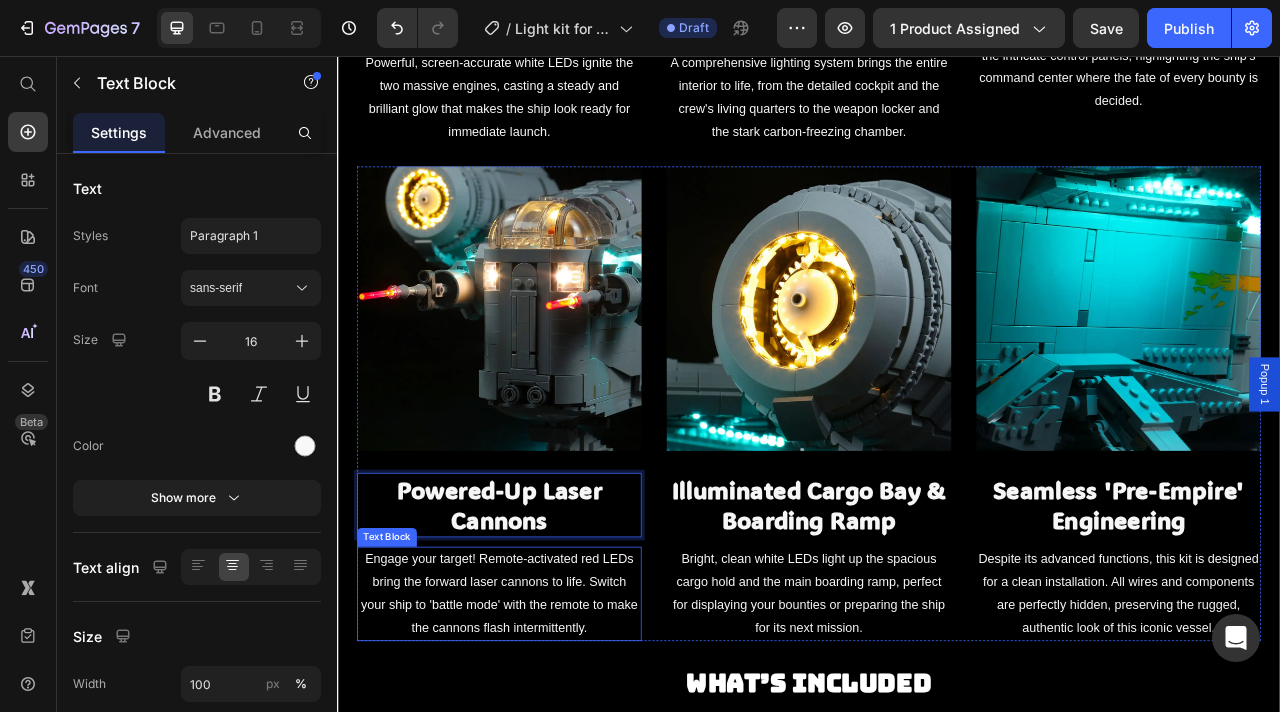 click on "Engage your target! Remote-activated red LEDs bring the forward laser cannons to life. Switch your ship to 'battle mode' with the remote to make the cannons flash intermittently." at bounding box center [543, 739] 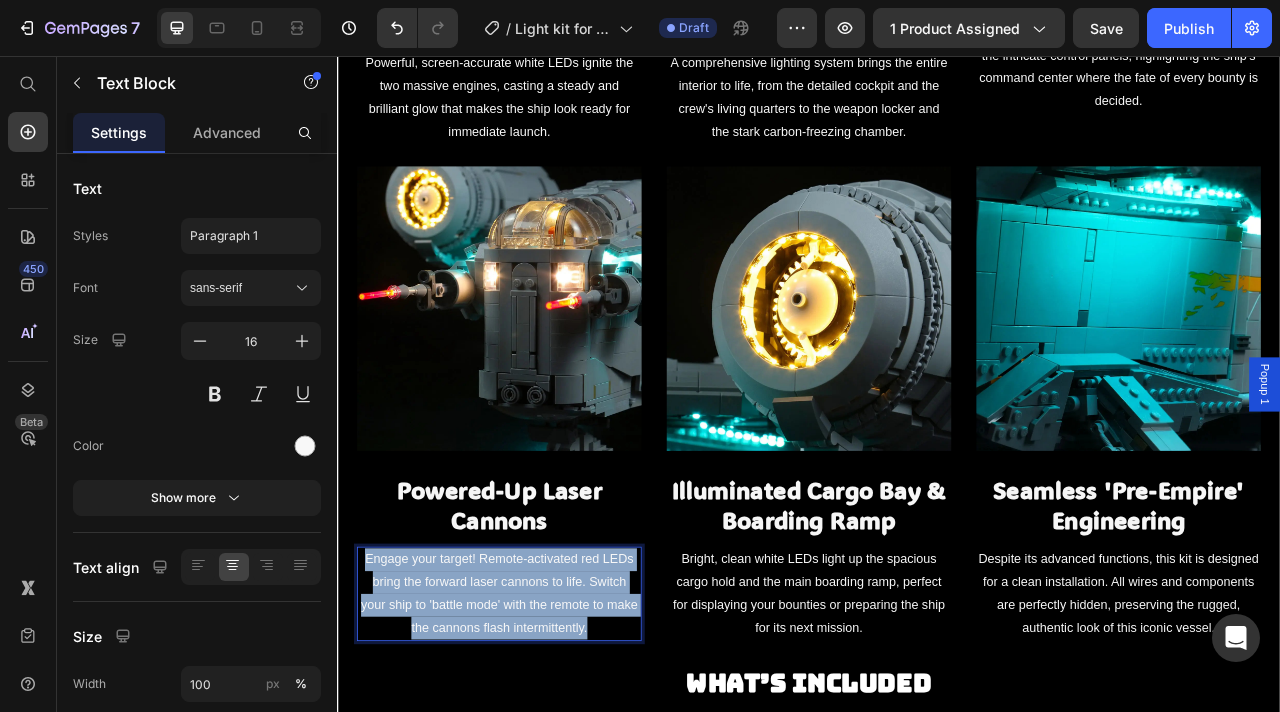 click on "Engage your target! Remote-activated red LEDs bring the forward laser cannons to life. Switch your ship to 'battle mode' with the remote to make the cannons flash intermittently." at bounding box center [543, 739] 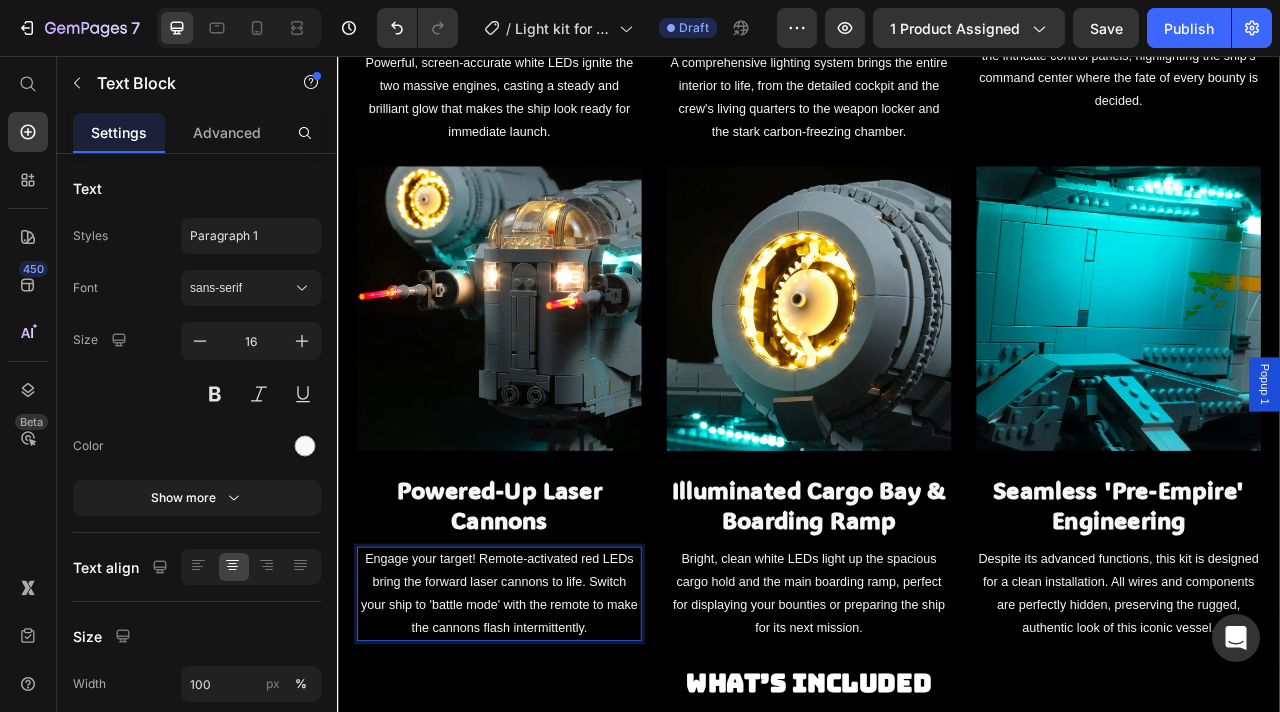 scroll, scrollTop: 66, scrollLeft: 0, axis: vertical 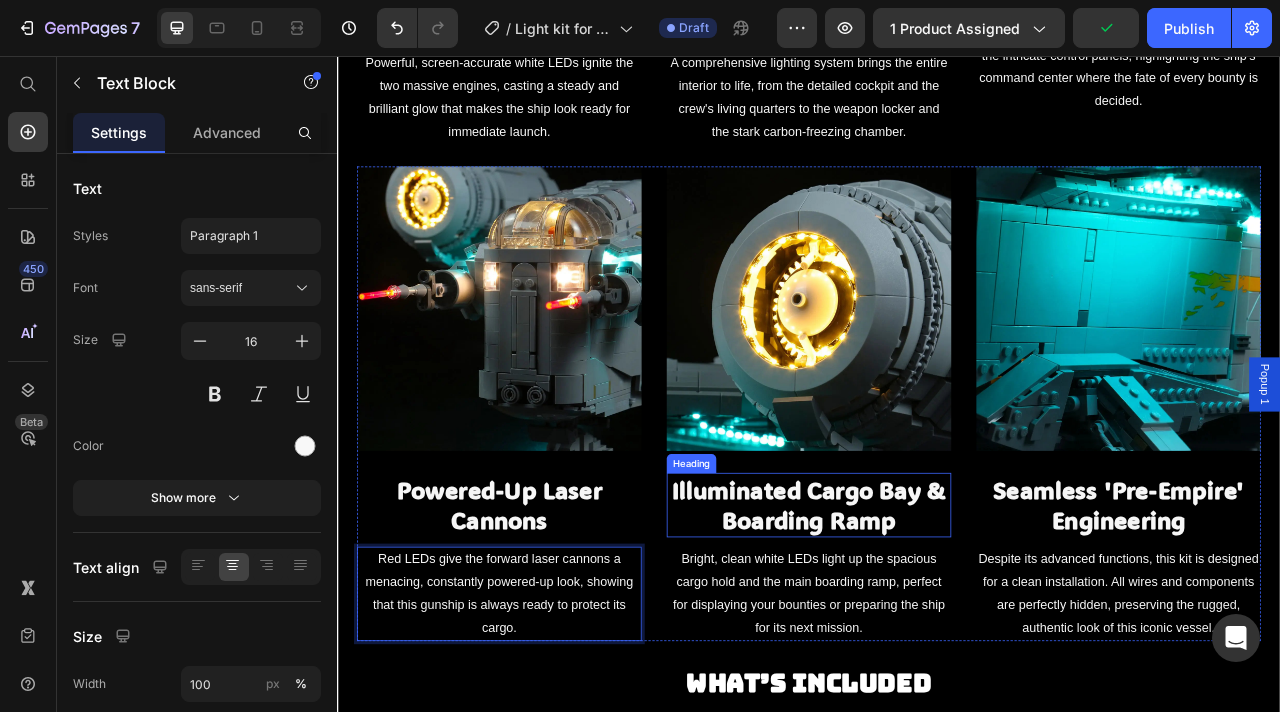click on "Illuminated Cargo Bay & Boarding Ramp" at bounding box center [937, 627] 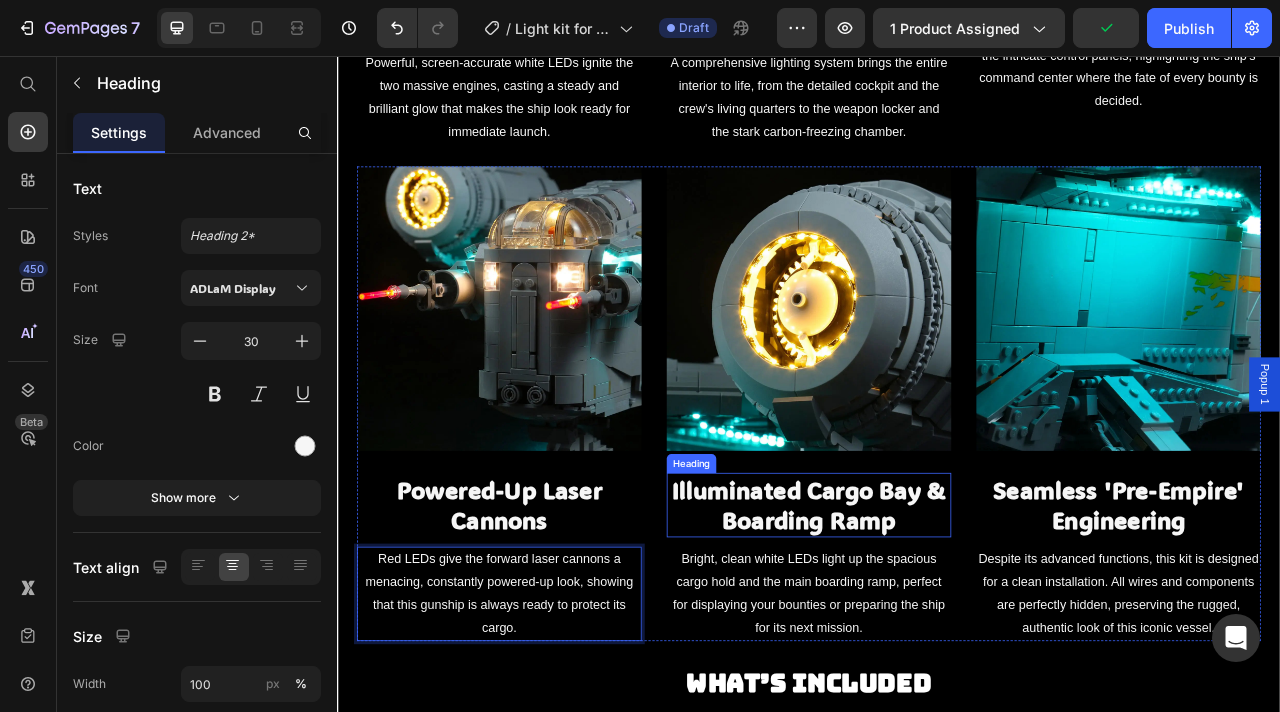 scroll, scrollTop: 0, scrollLeft: 0, axis: both 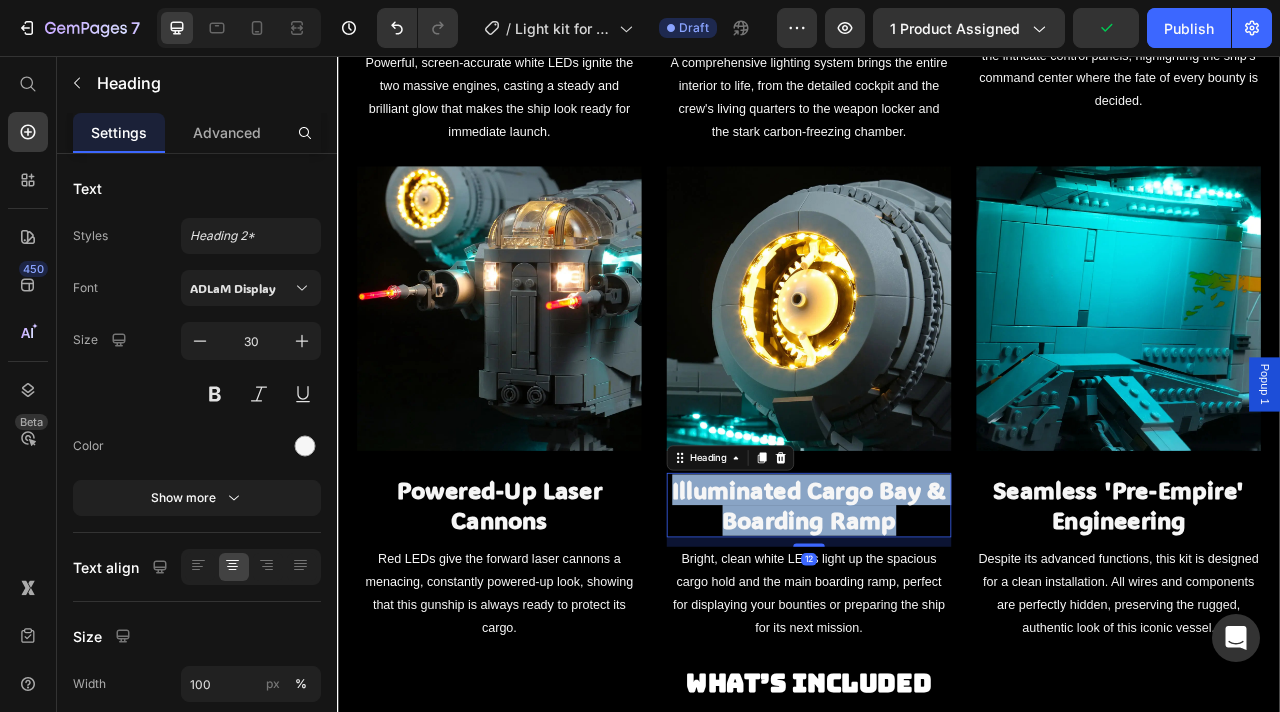 click on "Illuminated Cargo Bay & Boarding Ramp" at bounding box center [937, 627] 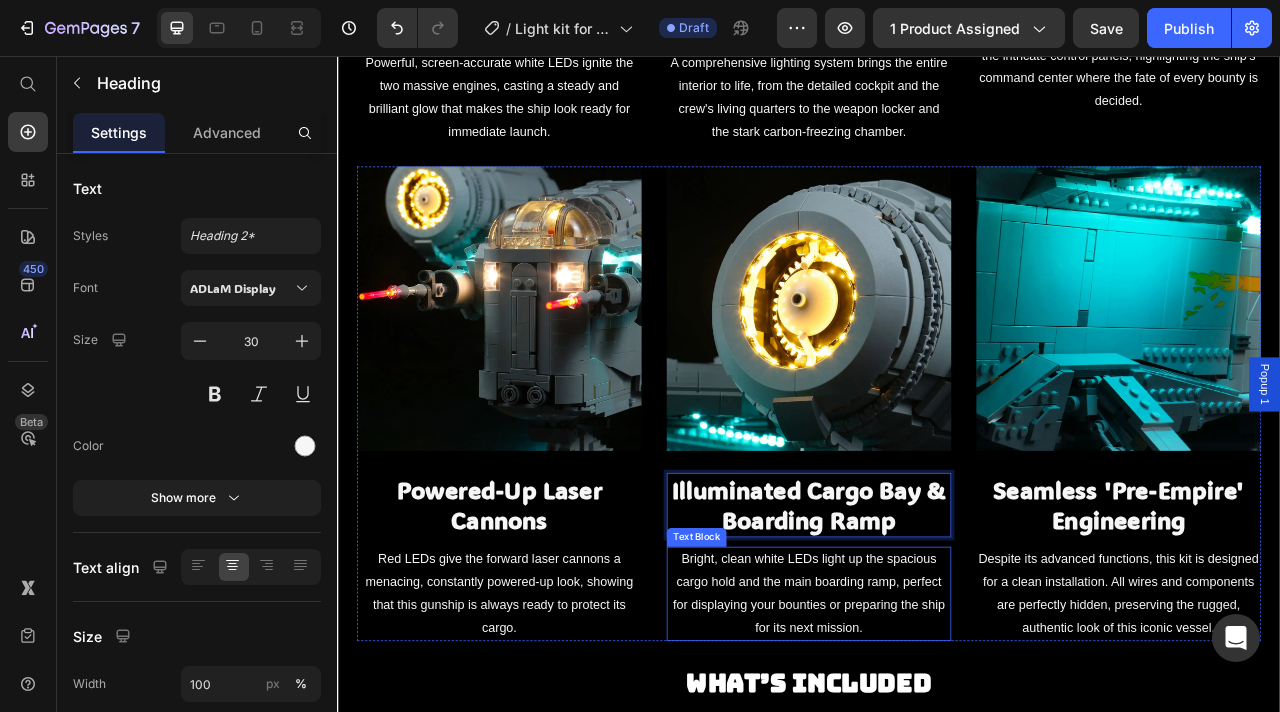 click on "Bright, clean white LEDs light up the spacious cargo hold and the main boarding ramp, perfect for displaying your bounties or preparing the ship for its next mission." at bounding box center (937, 739) 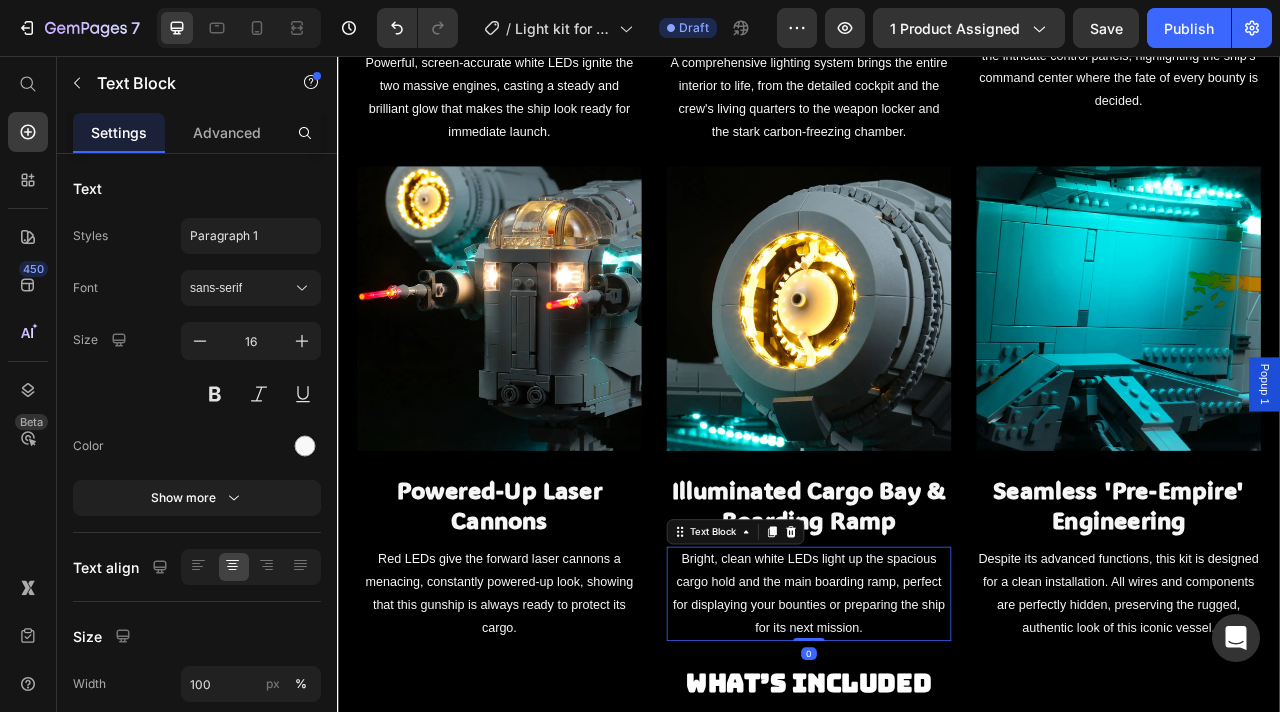 click on "Bright, clean white LEDs light up the spacious cargo hold and the main boarding ramp, perfect for displaying your bounties or preparing the ship for its next mission." at bounding box center (937, 739) 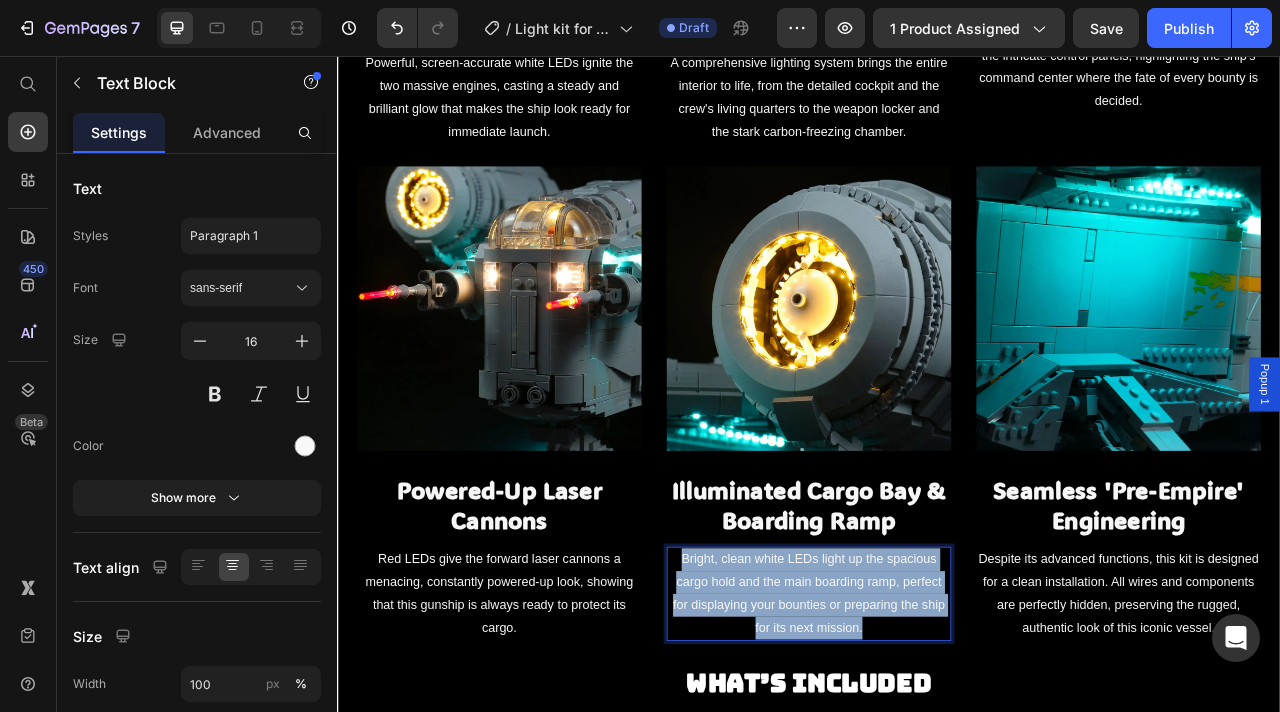 click on "Bright, clean white LEDs light up the spacious cargo hold and the main boarding ramp, perfect for displaying your bounties or preparing the ship for its next mission." at bounding box center [937, 739] 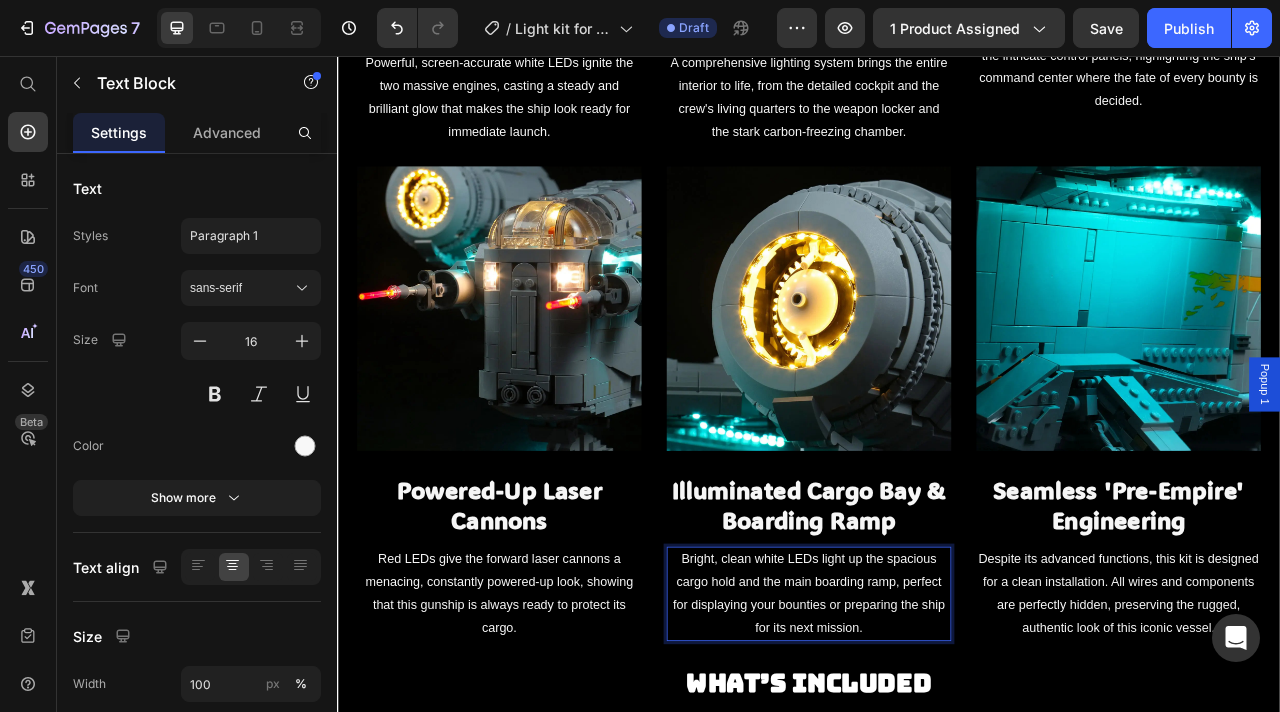 scroll, scrollTop: 66, scrollLeft: 0, axis: vertical 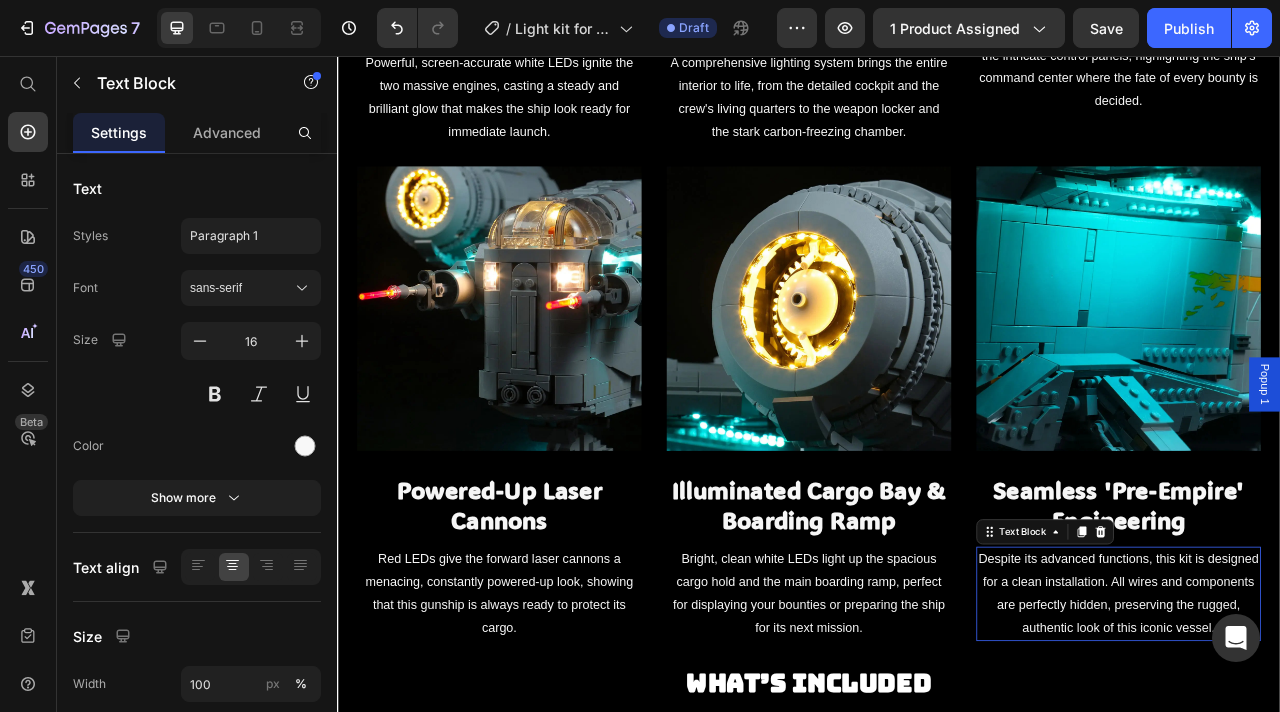 click on "Despite its advanced functions, this kit is designed for a clean installation. All wires and components are perfectly hidden, preserving the rugged, authentic look of this iconic vessel." at bounding box center [1331, 739] 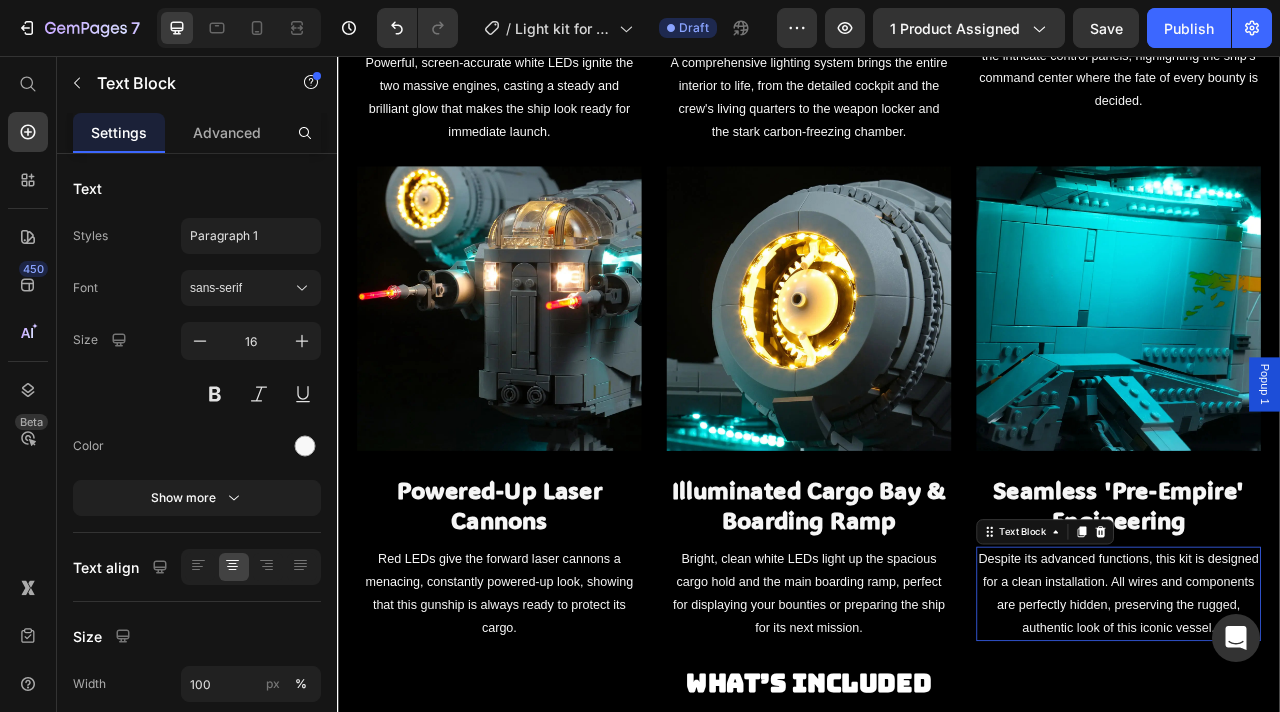 click on "Despite its advanced functions, this kit is designed for a clean installation. All wires and components are perfectly hidden, preserving the rugged, authentic look of this iconic vessel." at bounding box center [1331, 739] 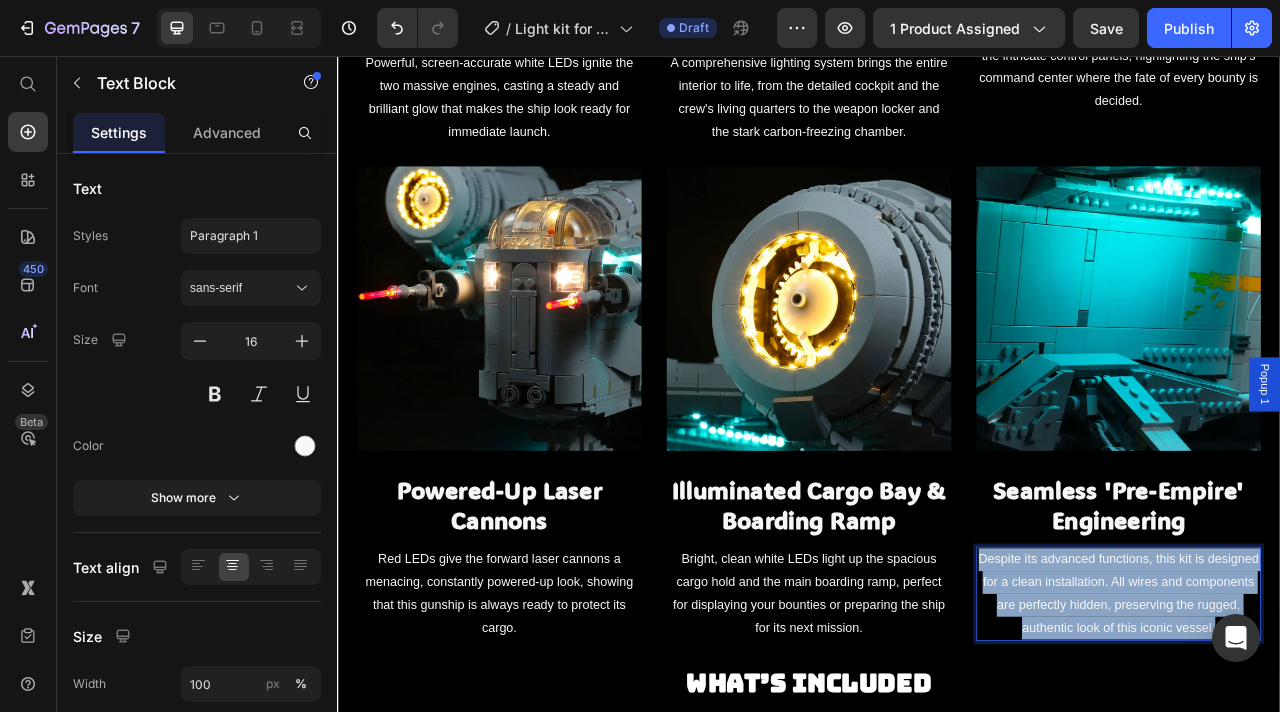 click on "Despite its advanced functions, this kit is designed for a clean installation. All wires and components are perfectly hidden, preserving the rugged, authentic look of this iconic vessel." at bounding box center [1331, 739] 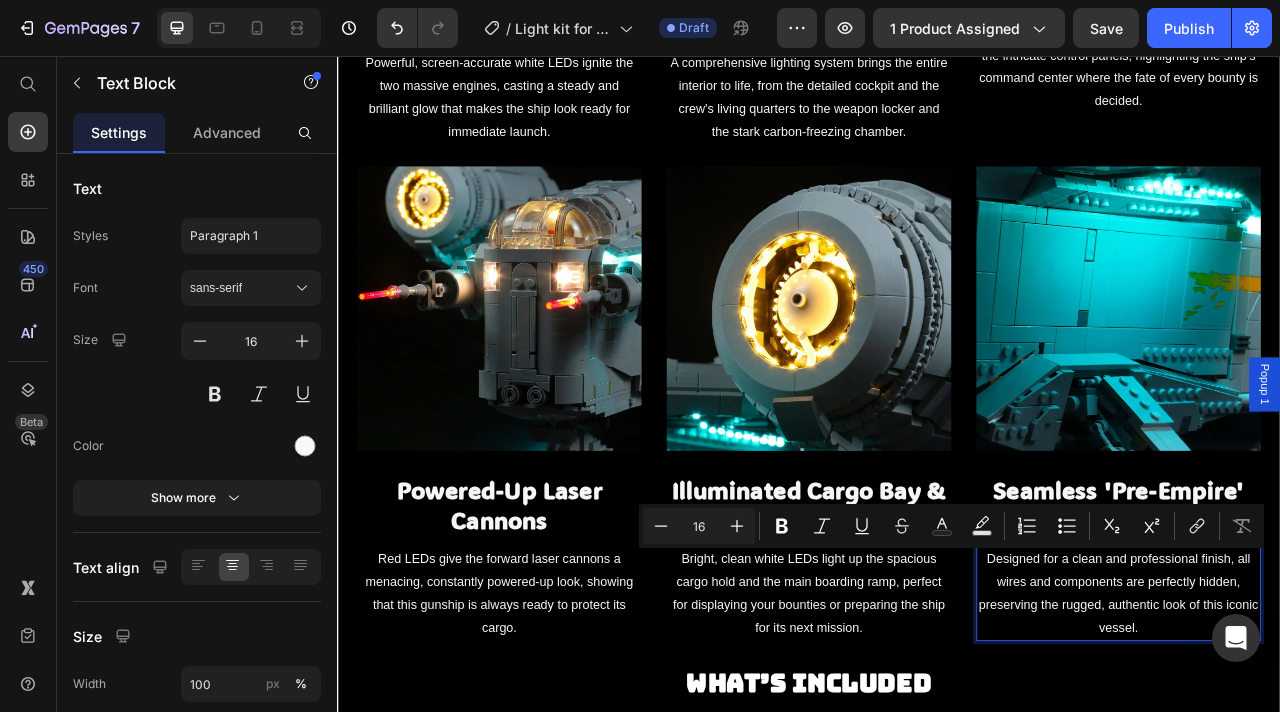 scroll, scrollTop: 66, scrollLeft: 0, axis: vertical 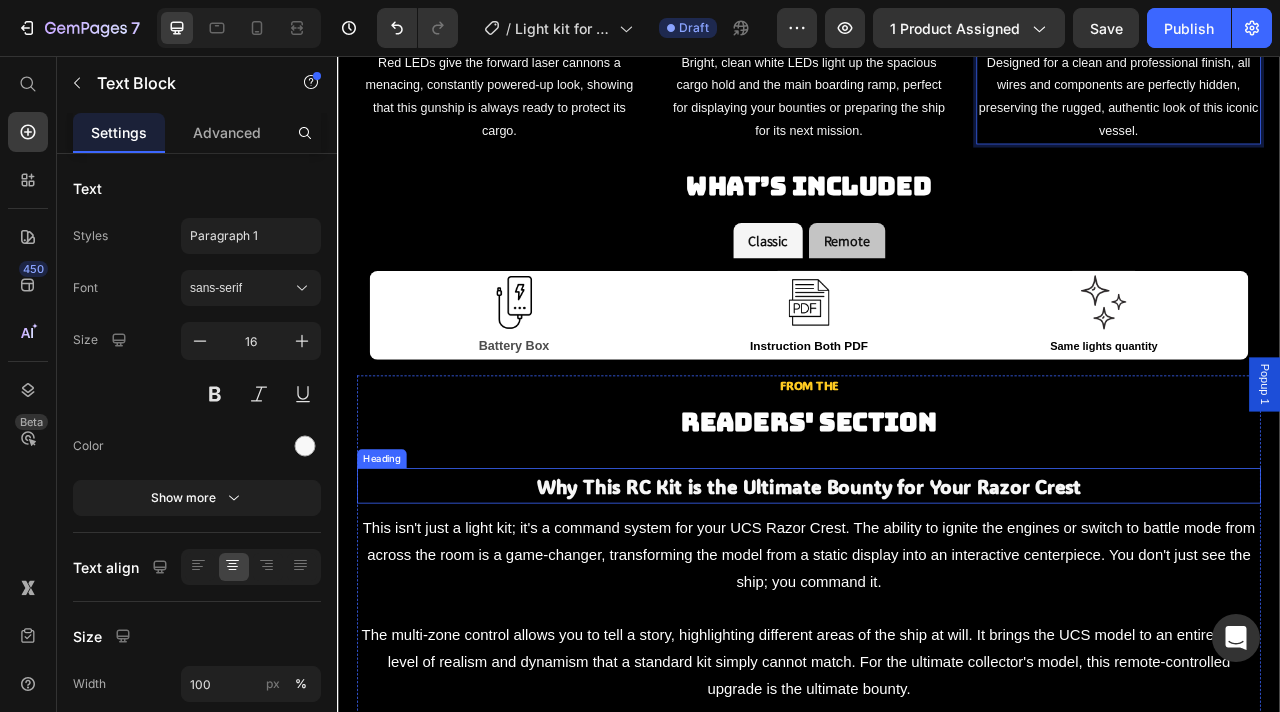 click on "Why This RC Kit is the Ultimate Bounty for Your Razor Crest" at bounding box center (937, 603) 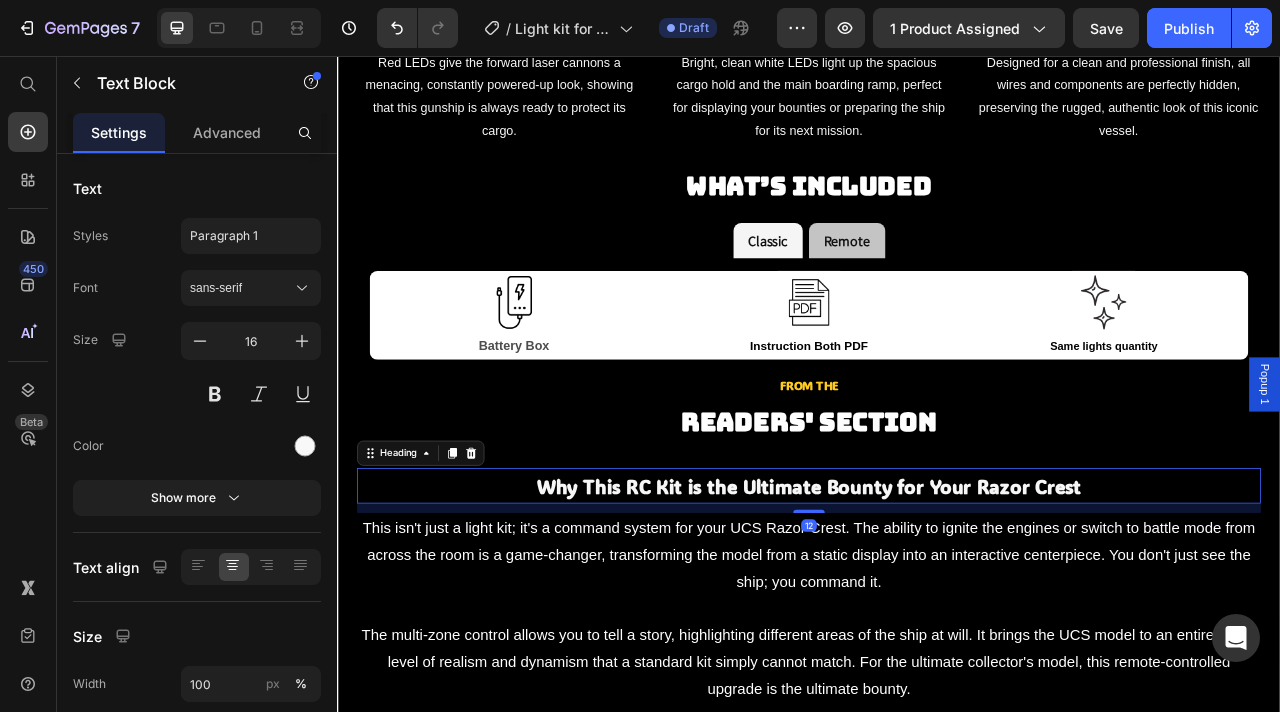 scroll, scrollTop: 0, scrollLeft: 0, axis: both 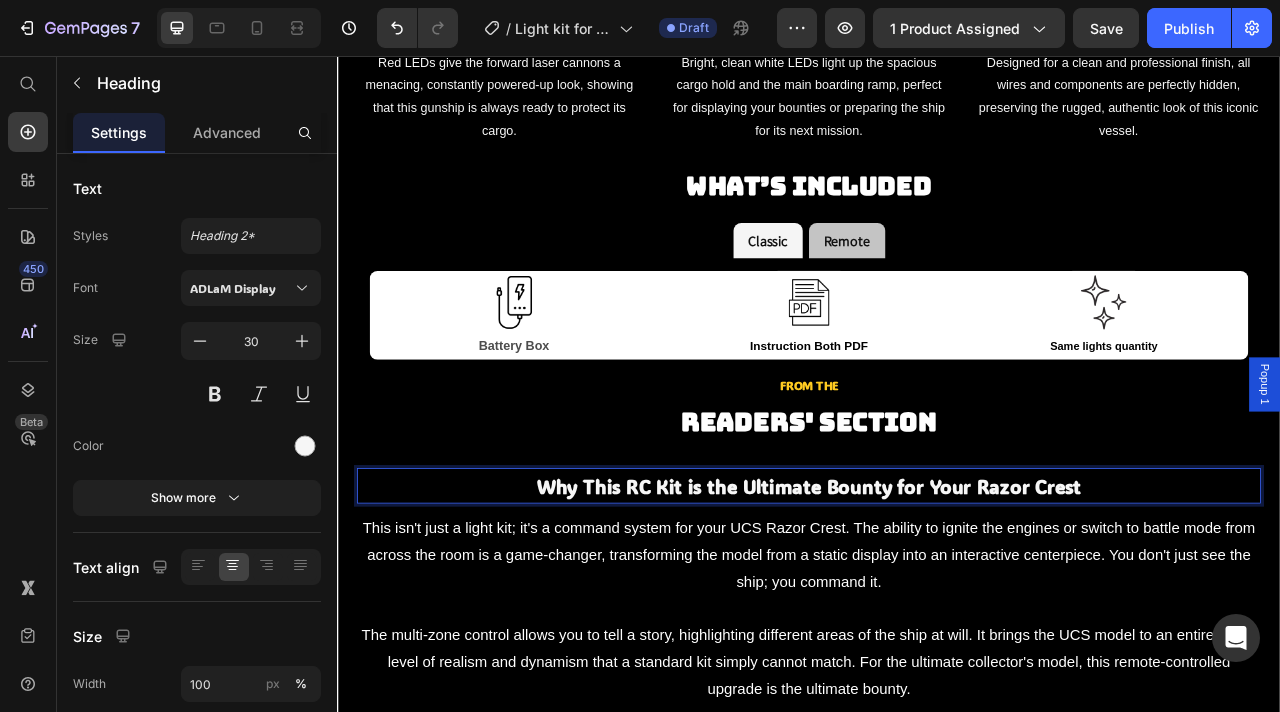 click on "Why This RC Kit is the Ultimate Bounty for Your Razor Crest" at bounding box center (937, 603) 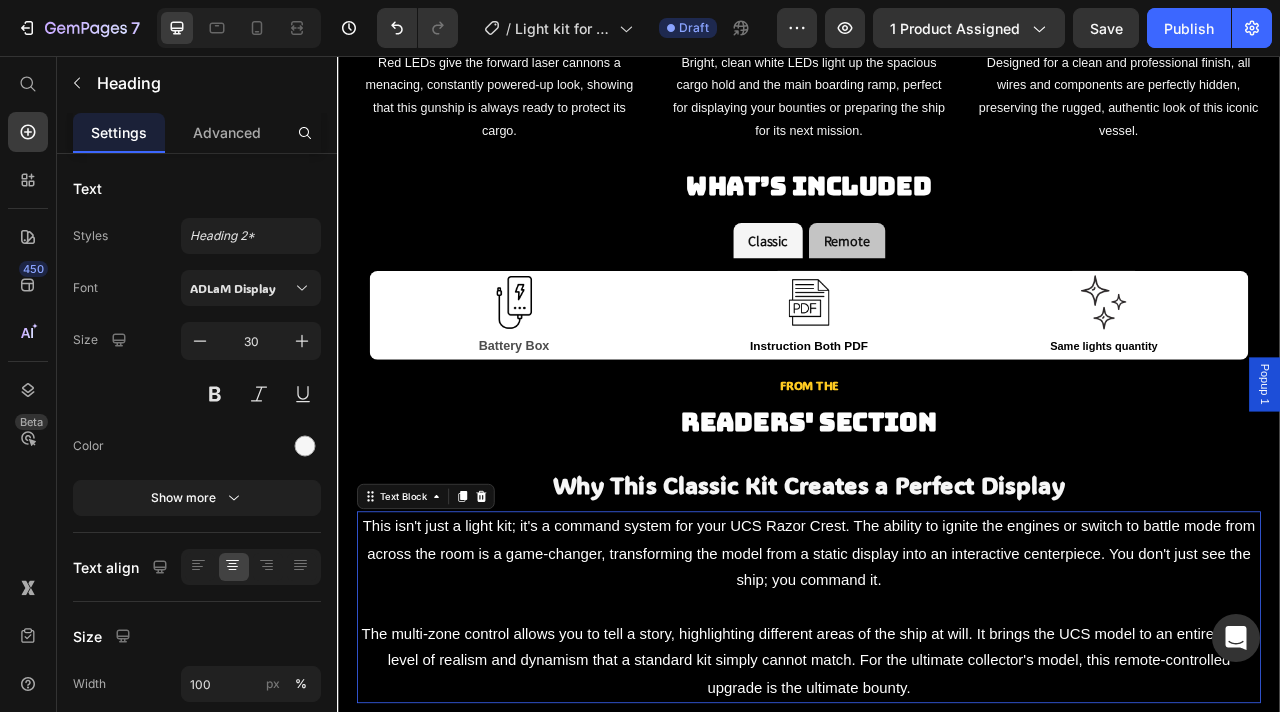 click at bounding box center (937, 757) 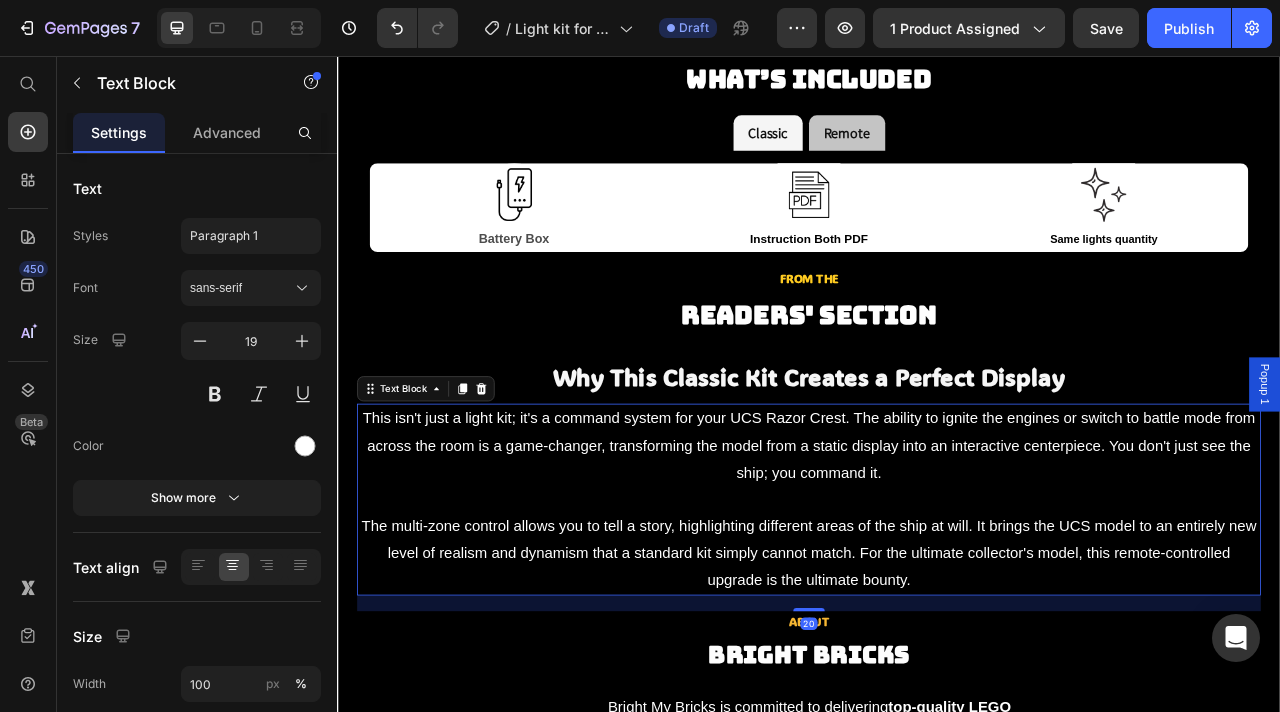 scroll, scrollTop: 2819, scrollLeft: 0, axis: vertical 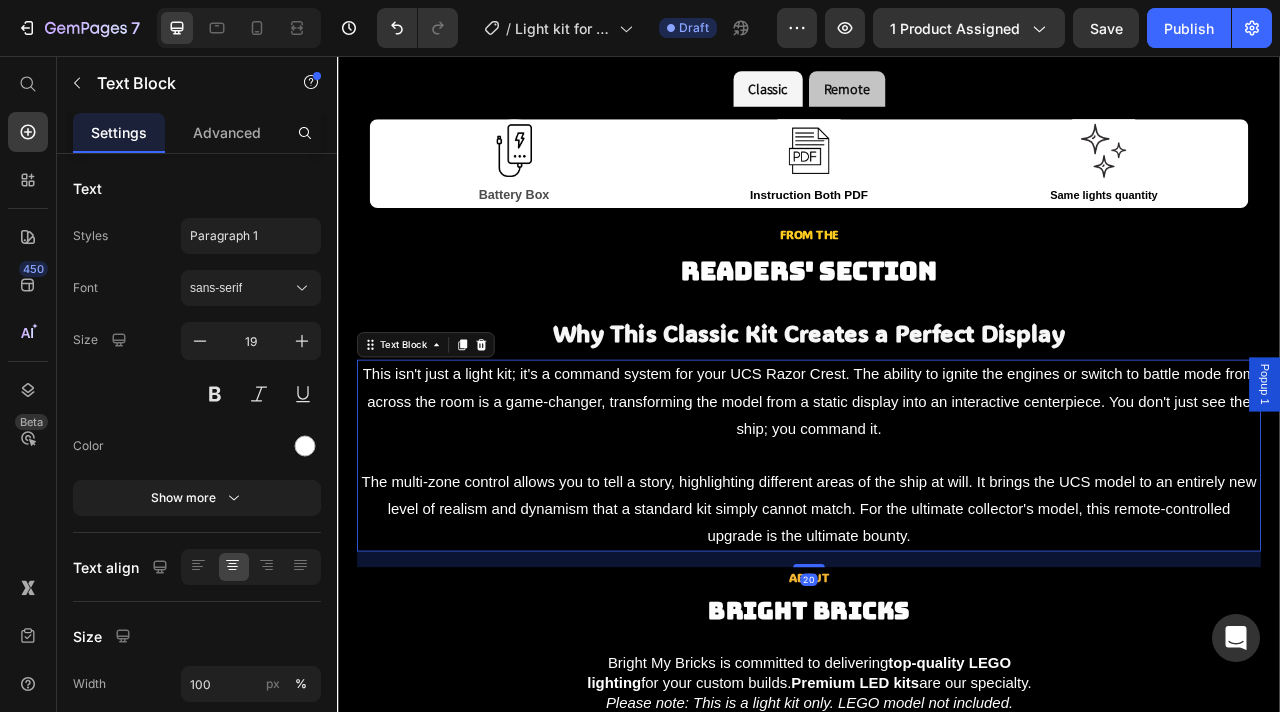 click on "The multi-zone control allows you to tell a story, highlighting different areas of the ship at will. It brings the UCS model to an entirely new level of realism and dynamism that a standard kit simply cannot match. For the ultimate collector's model, this remote-controlled upgrade is the ultimate bounty." at bounding box center (937, 632) 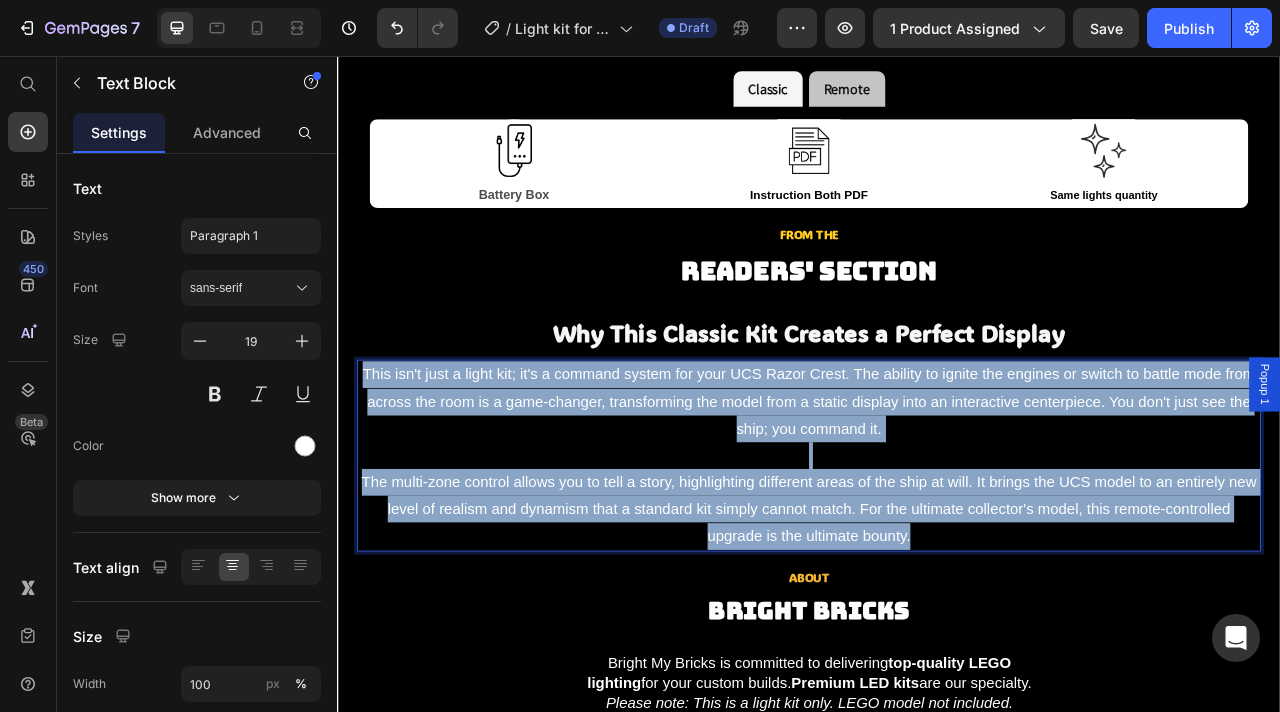 drag, startPoint x: 1101, startPoint y: 662, endPoint x: 370, endPoint y: 473, distance: 755.0377 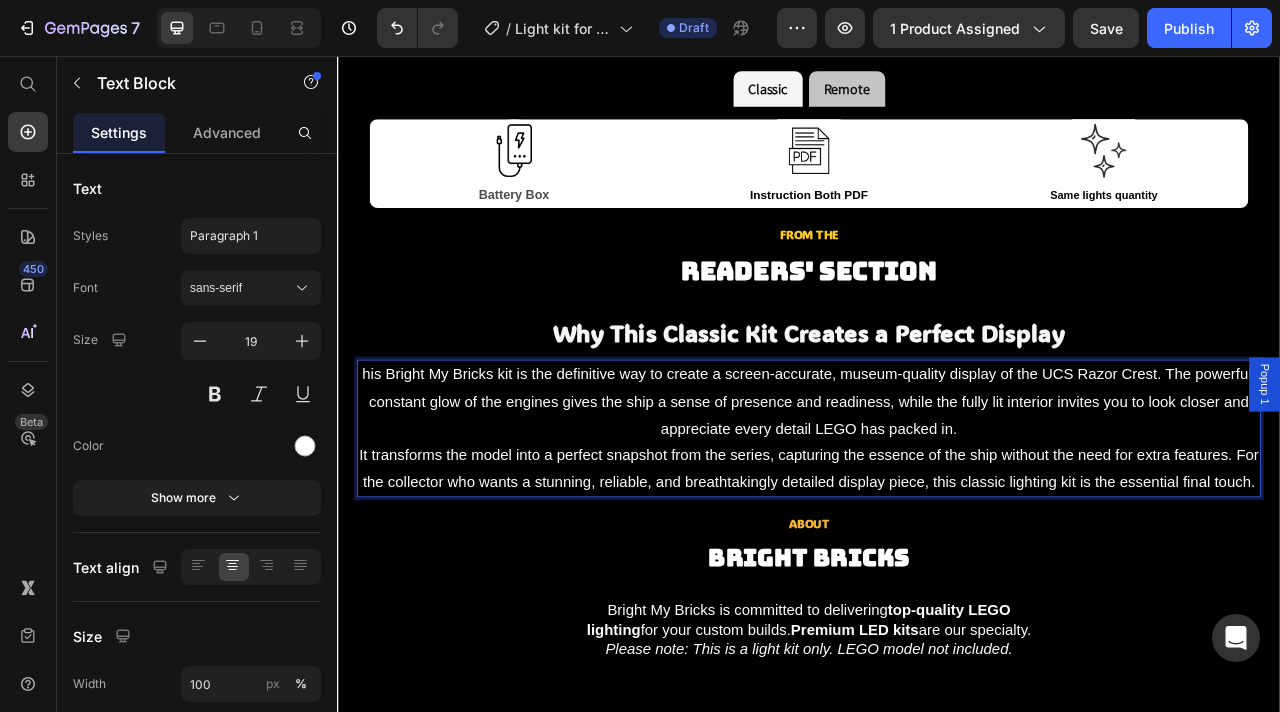 click on "his Bright My Bricks kit is the definitive way to create a screen-accurate, museum-quality display of the UCS Razor Crest. The powerful, constant glow of the engines gives the ship a sense of presence and readiness, while the fully lit interior invites you to look closer and appreciate every detail LEGO has packed in." at bounding box center [937, 495] 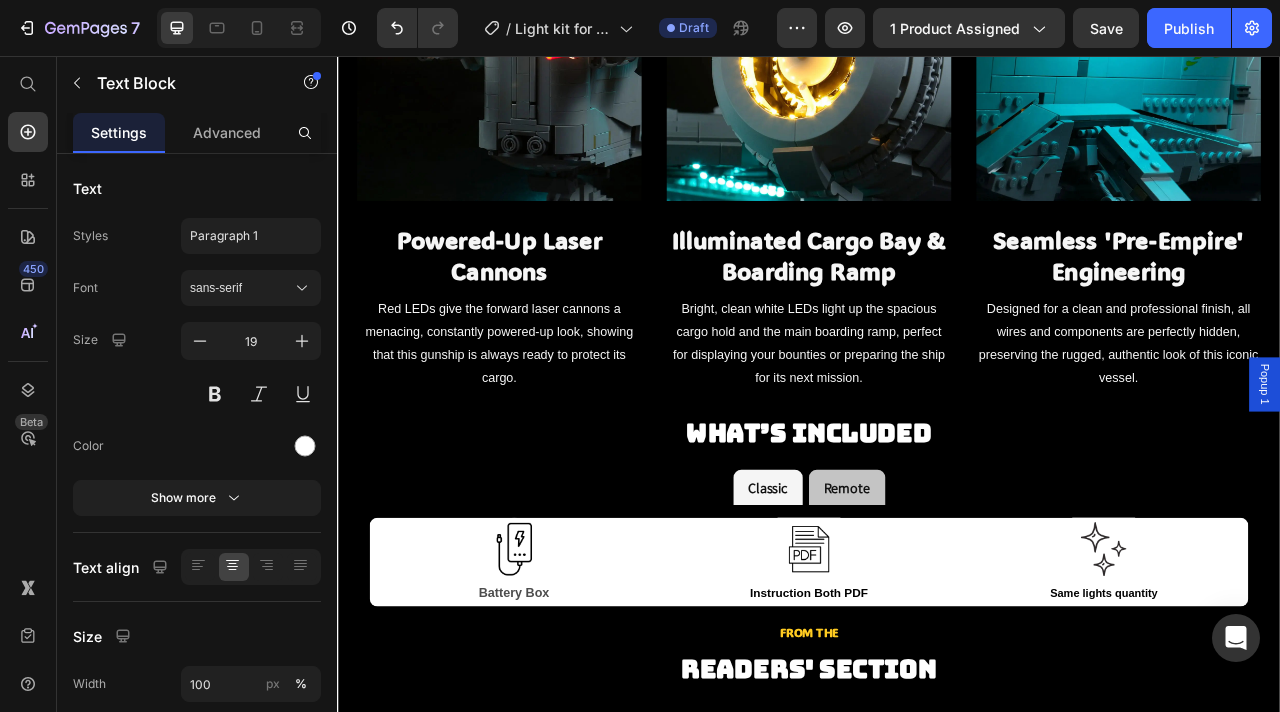 scroll, scrollTop: 2653, scrollLeft: 0, axis: vertical 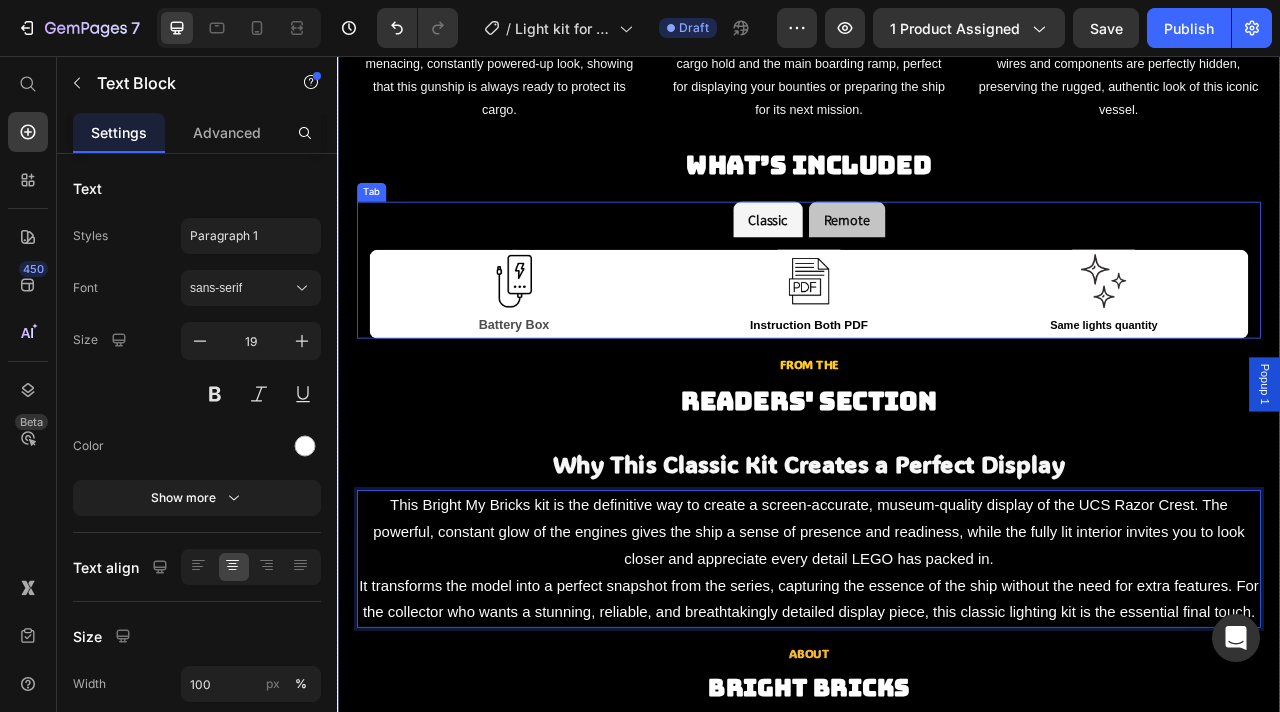 click on "Classic Remote" at bounding box center (937, 263) 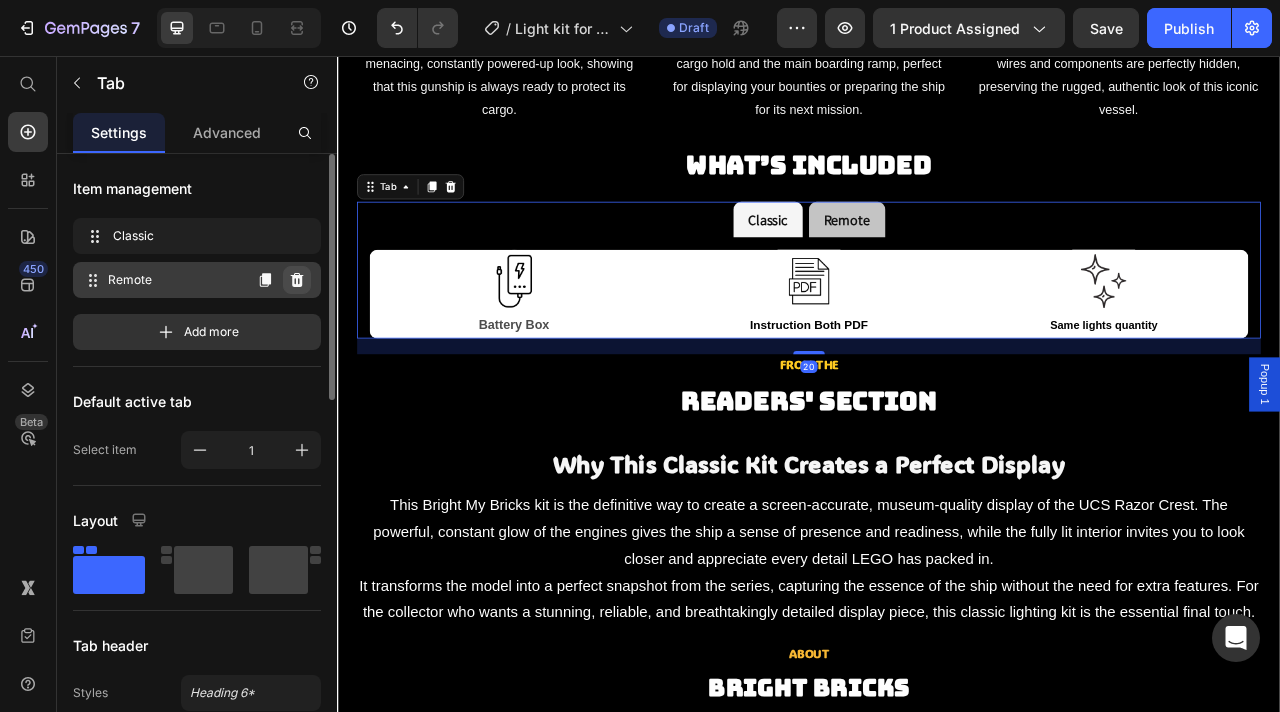 click 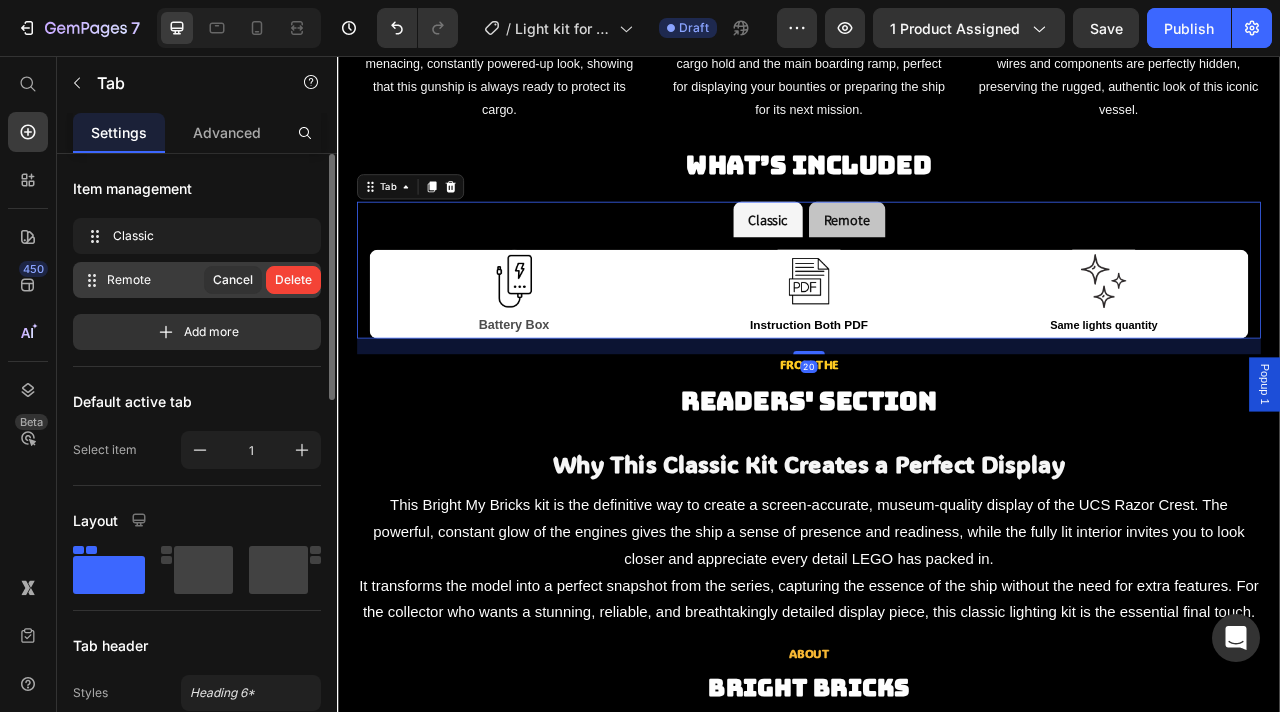 click on "Delete" at bounding box center [293, 280] 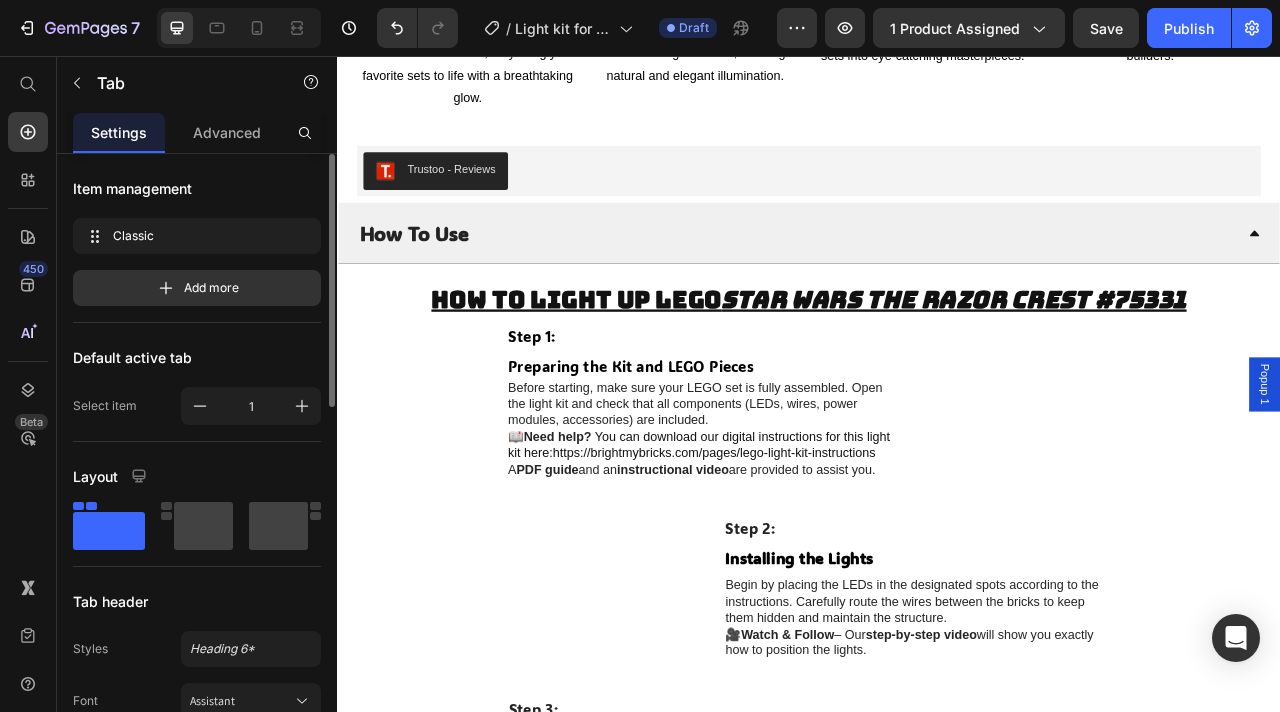 scroll, scrollTop: 4020, scrollLeft: 0, axis: vertical 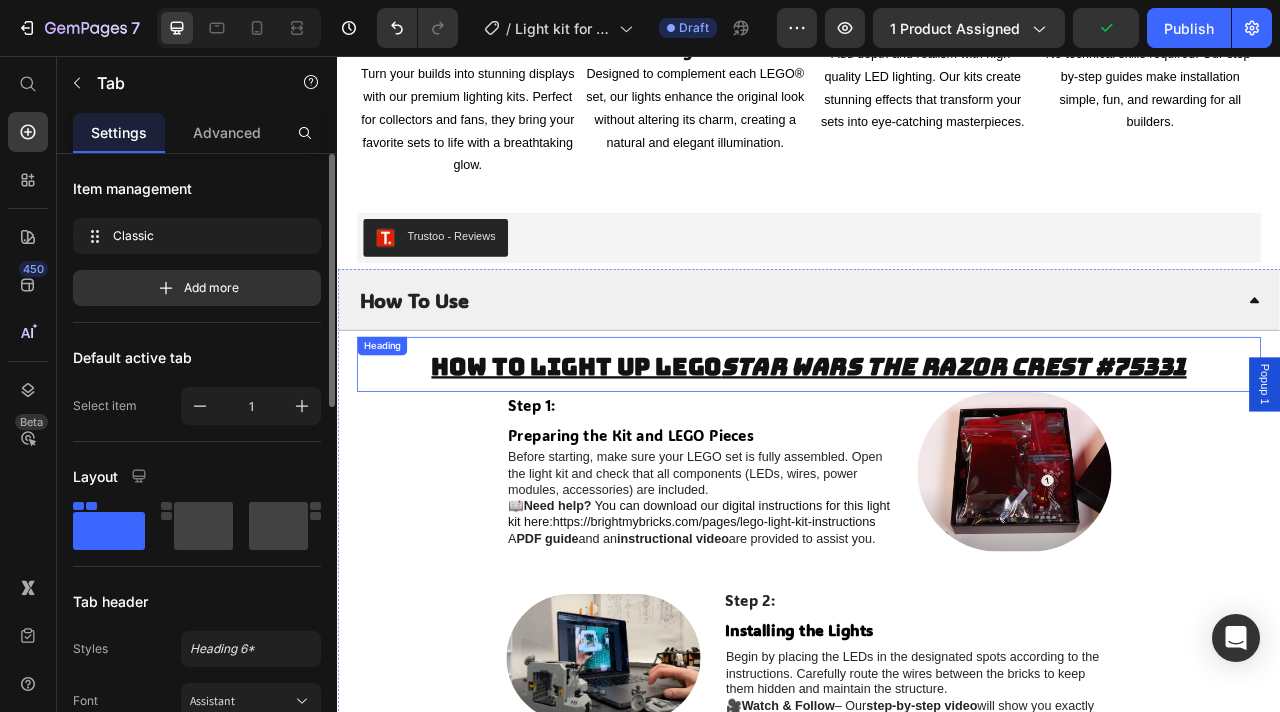 click on "Star Wars The Razor Crest #75331" at bounding box center [1122, 450] 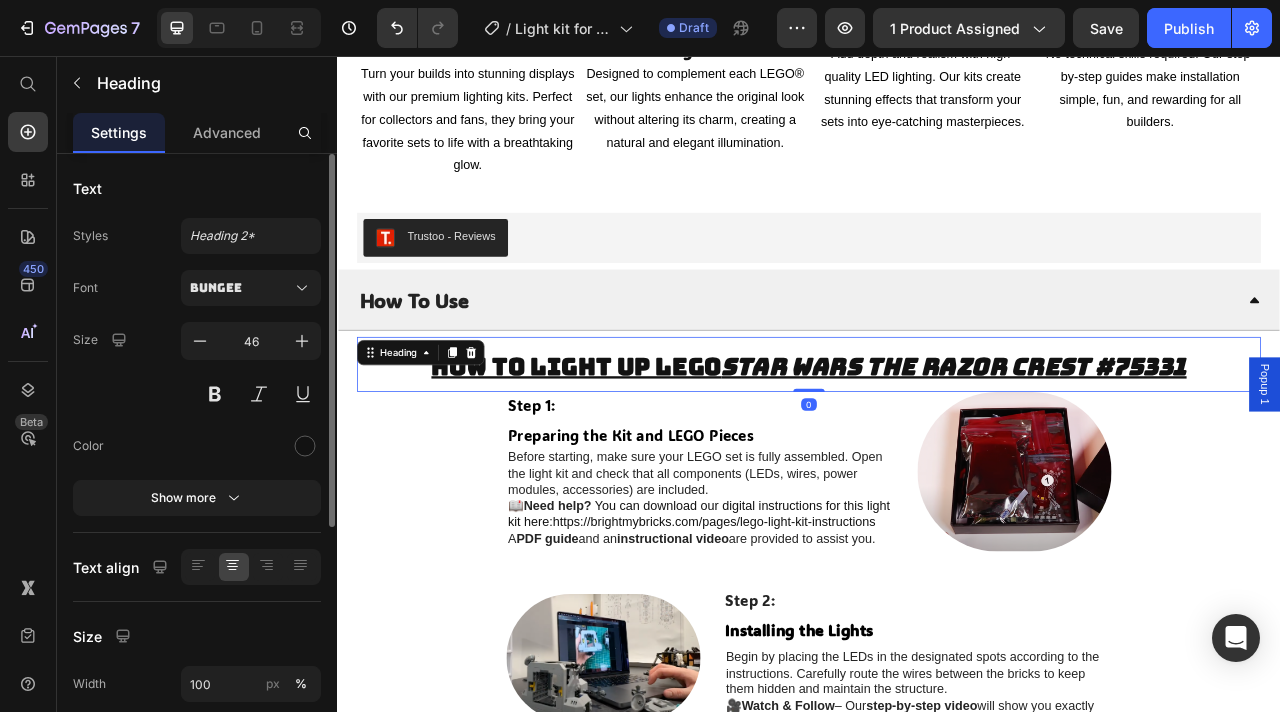 click on "How to light up LEGO  Star Wars The Razor Crest #75331" at bounding box center [937, 448] 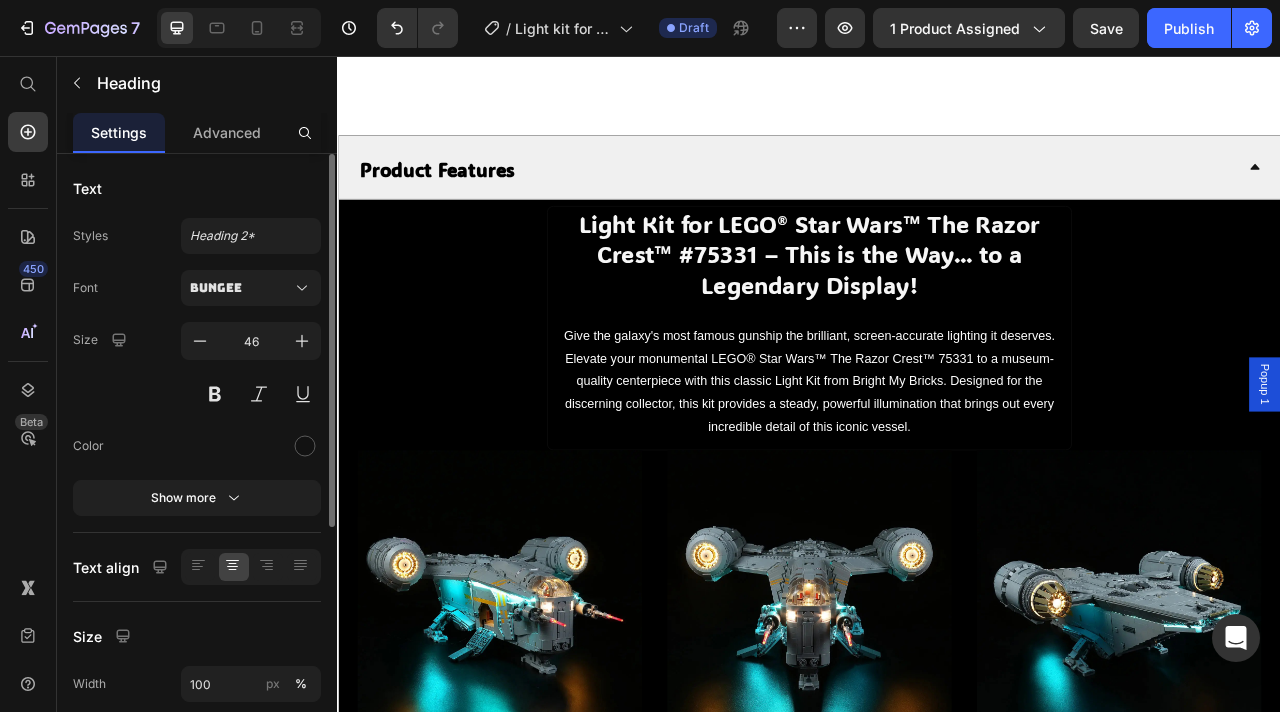 scroll, scrollTop: 1088, scrollLeft: 0, axis: vertical 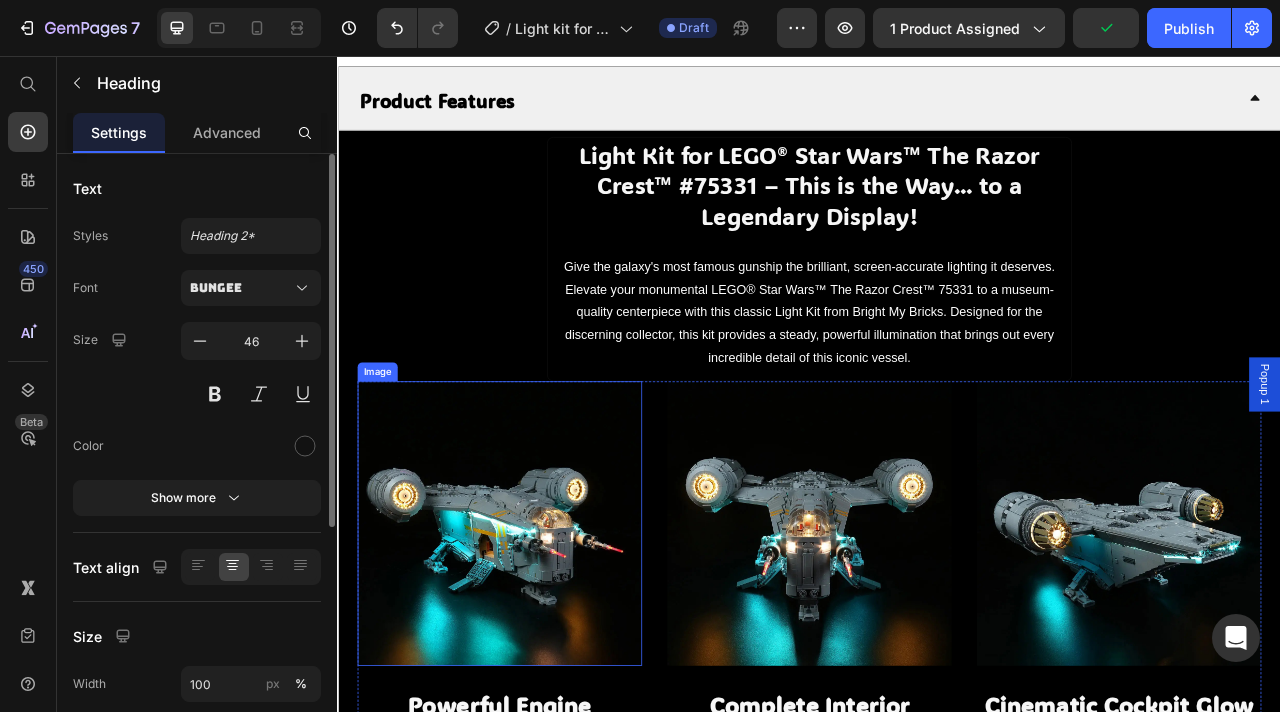 click at bounding box center [543, 651] 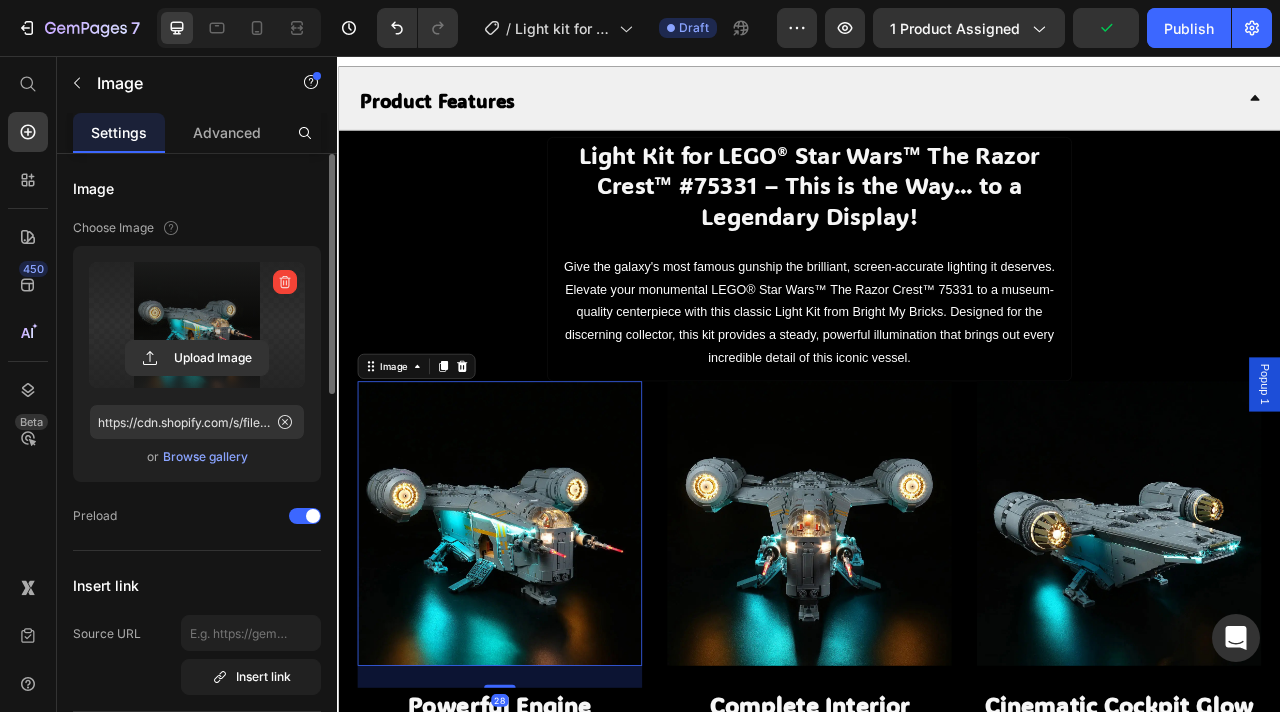 click at bounding box center (197, 325) 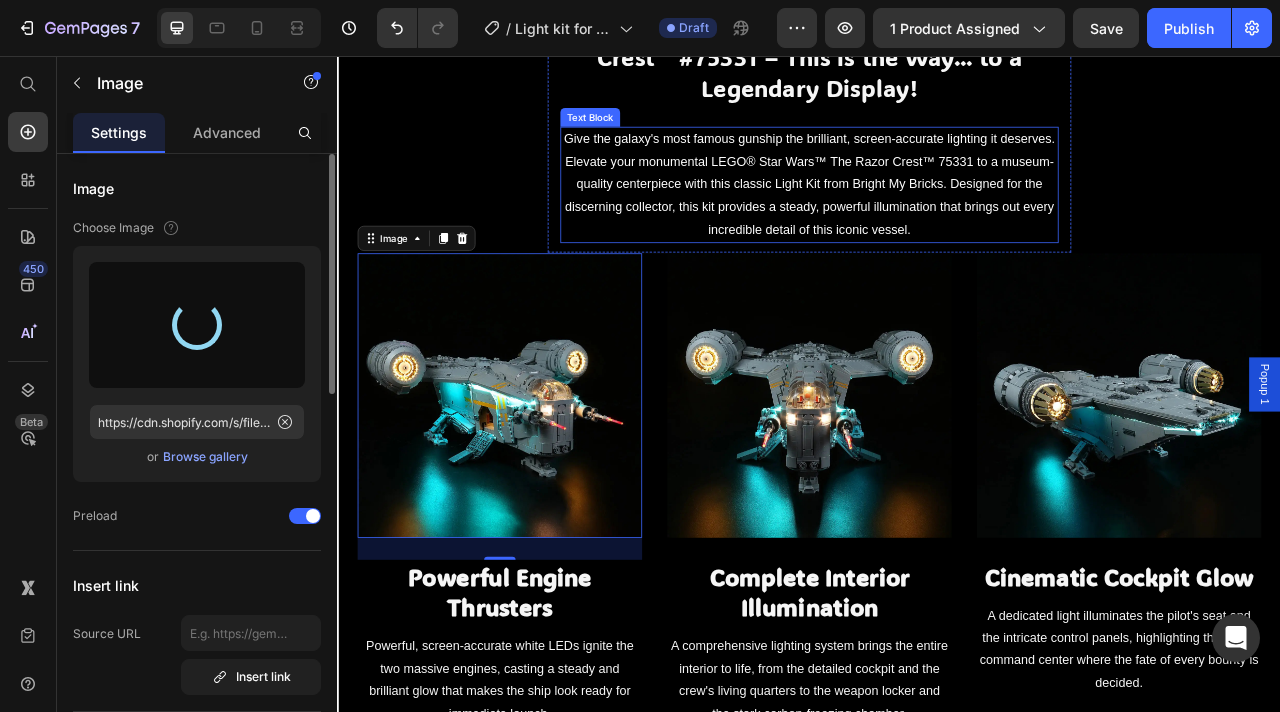 scroll, scrollTop: 1336, scrollLeft: 0, axis: vertical 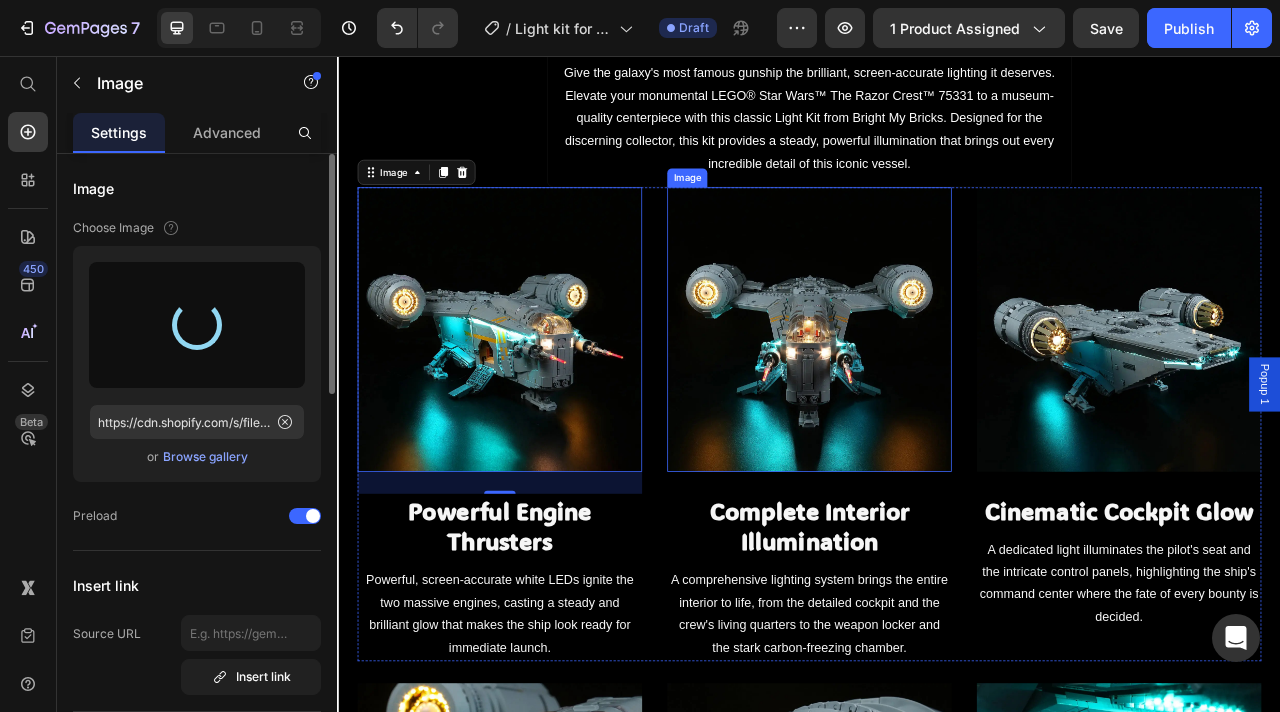type on "https://cdn.shopify.com/s/files/1/0862/3666/0039/files/gempages_541772998508544900-01511c19-dad1-4214-9974-c4cb7d9e5cc4.webp" 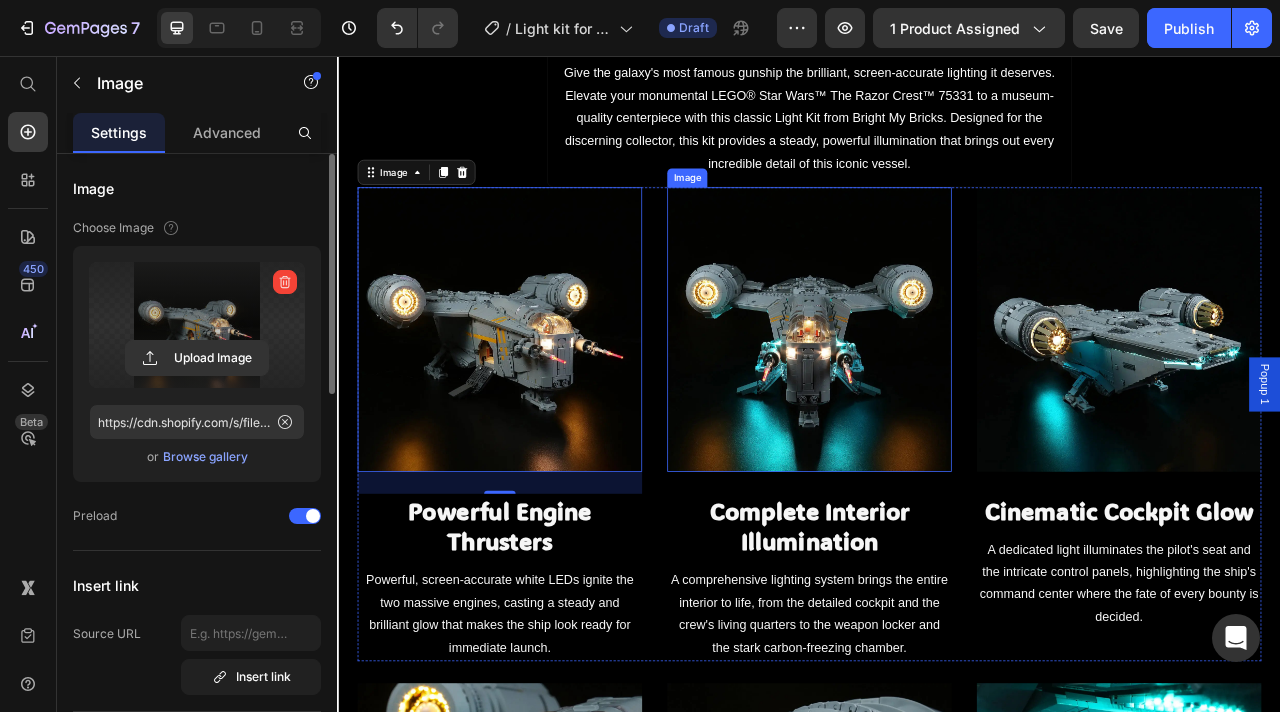click at bounding box center [937, 403] 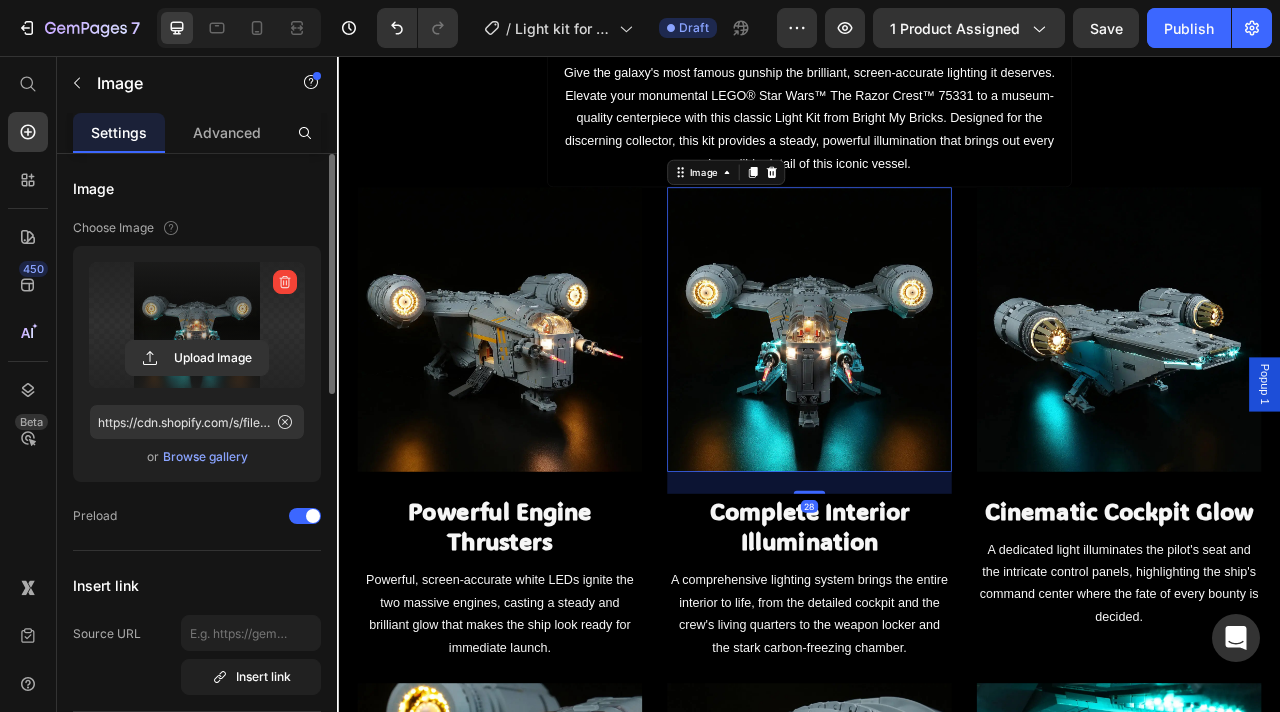 click at bounding box center (197, 325) 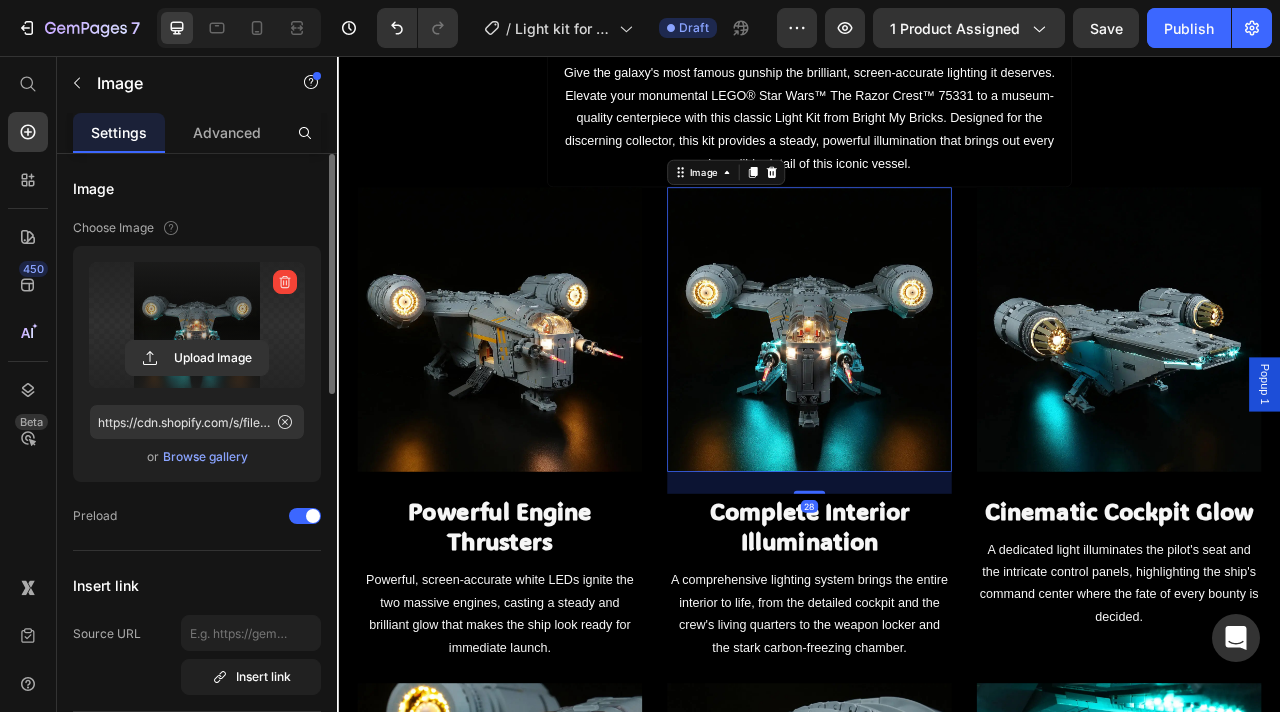 click 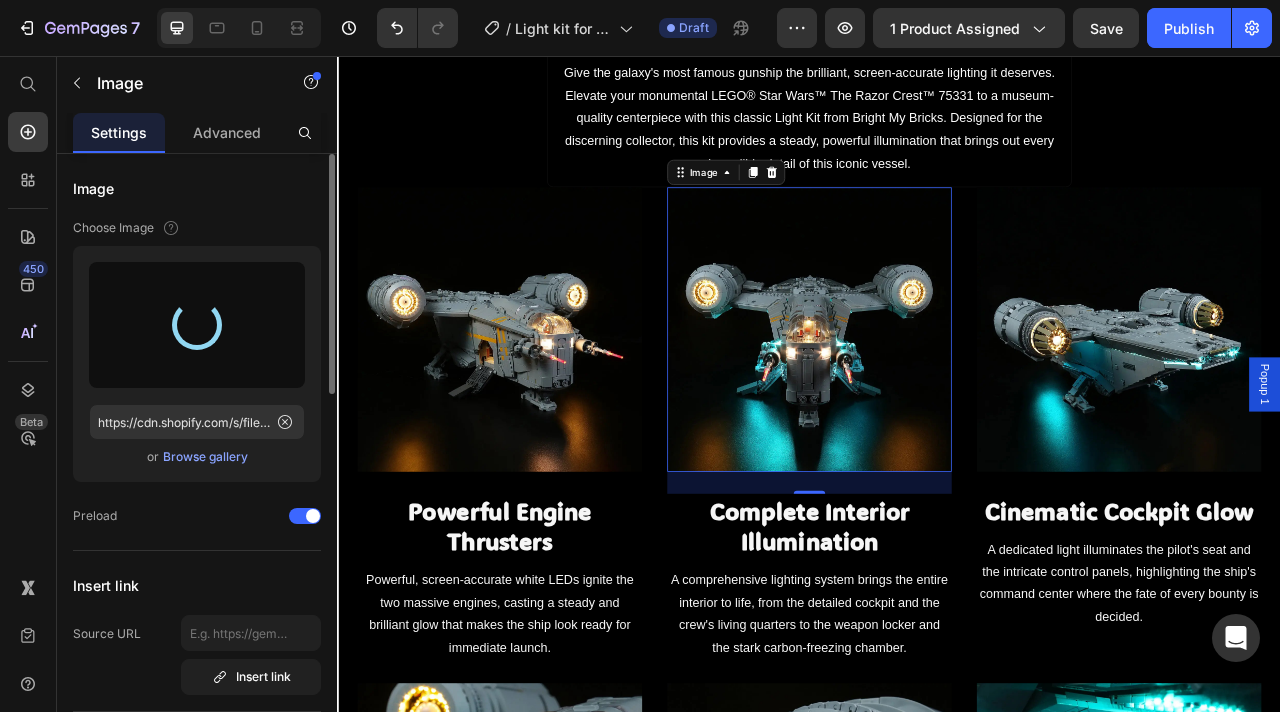 type on "https://cdn.shopify.com/s/files/1/0862/3666/0039/files/gempages_541772998508544900-5bb944c6-7cf5-4ac1-829e-f465367a982f.webp" 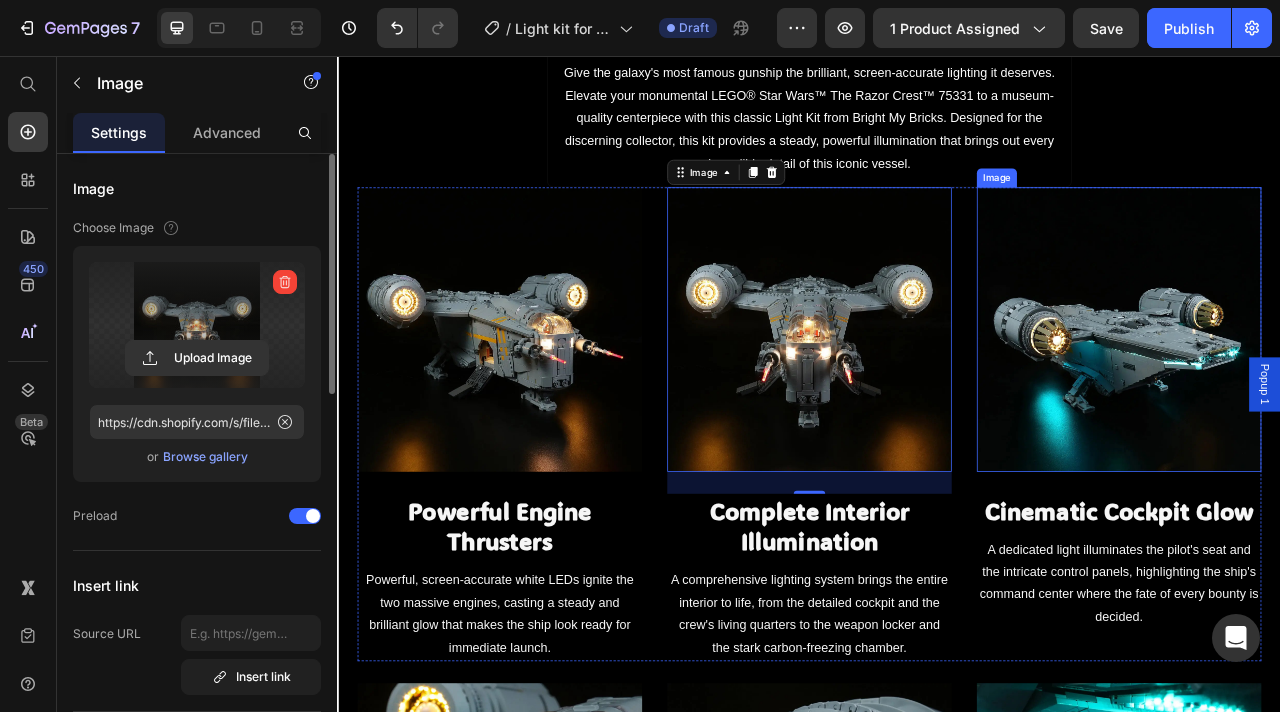 click at bounding box center (1331, 403) 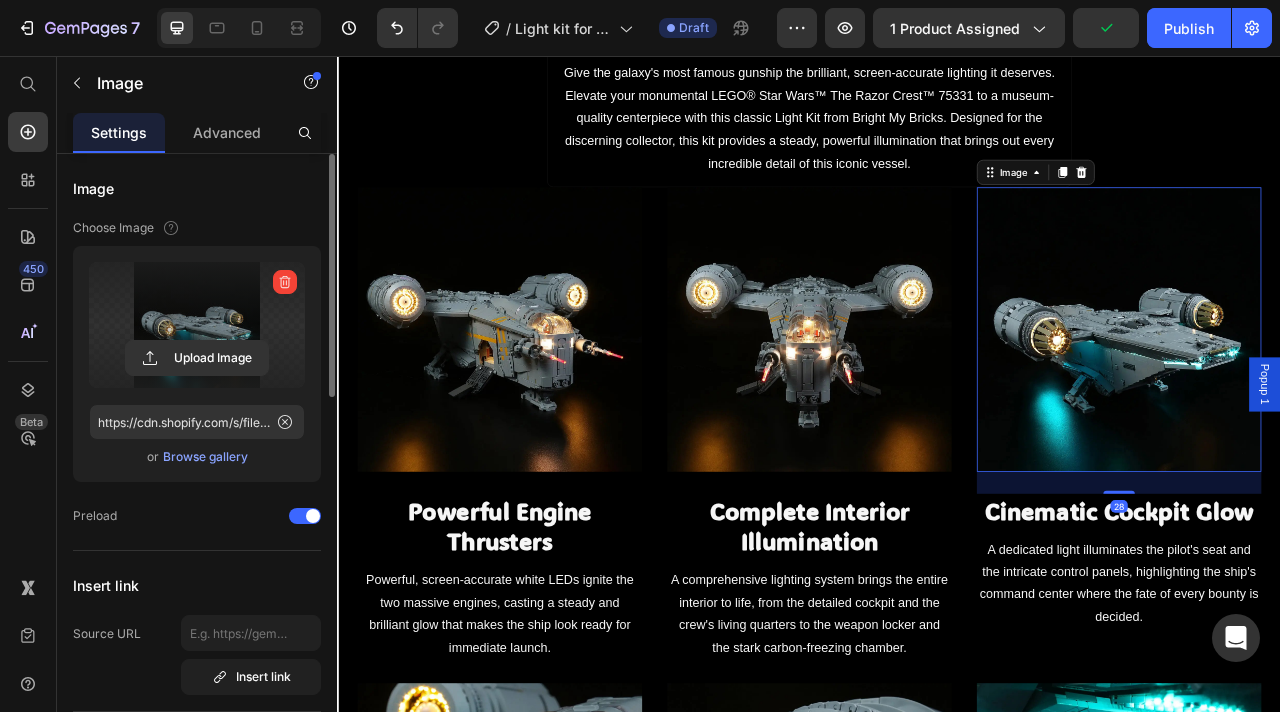 click at bounding box center [197, 325] 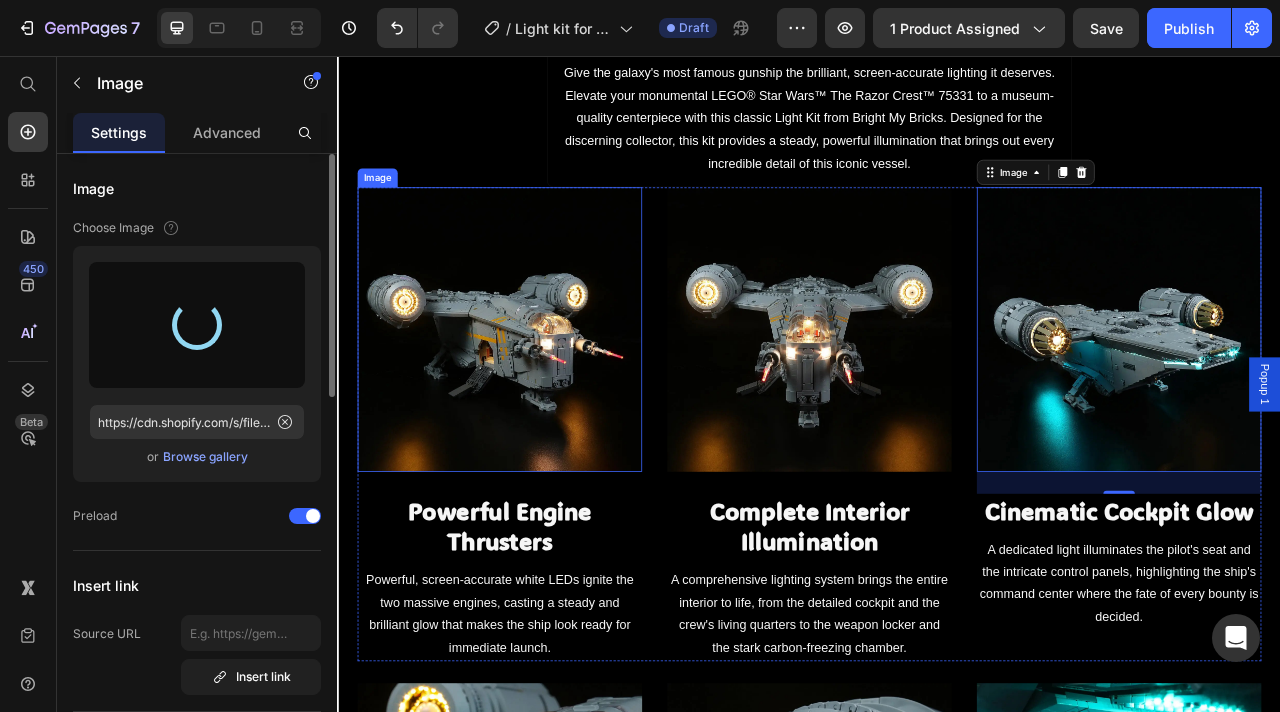 type on "https://cdn.shopify.com/s/files/1/0862/3666/0039/files/gempages_541772998508544900-7a201953-454e-4789-8722-93c580bbf3c7.webp" 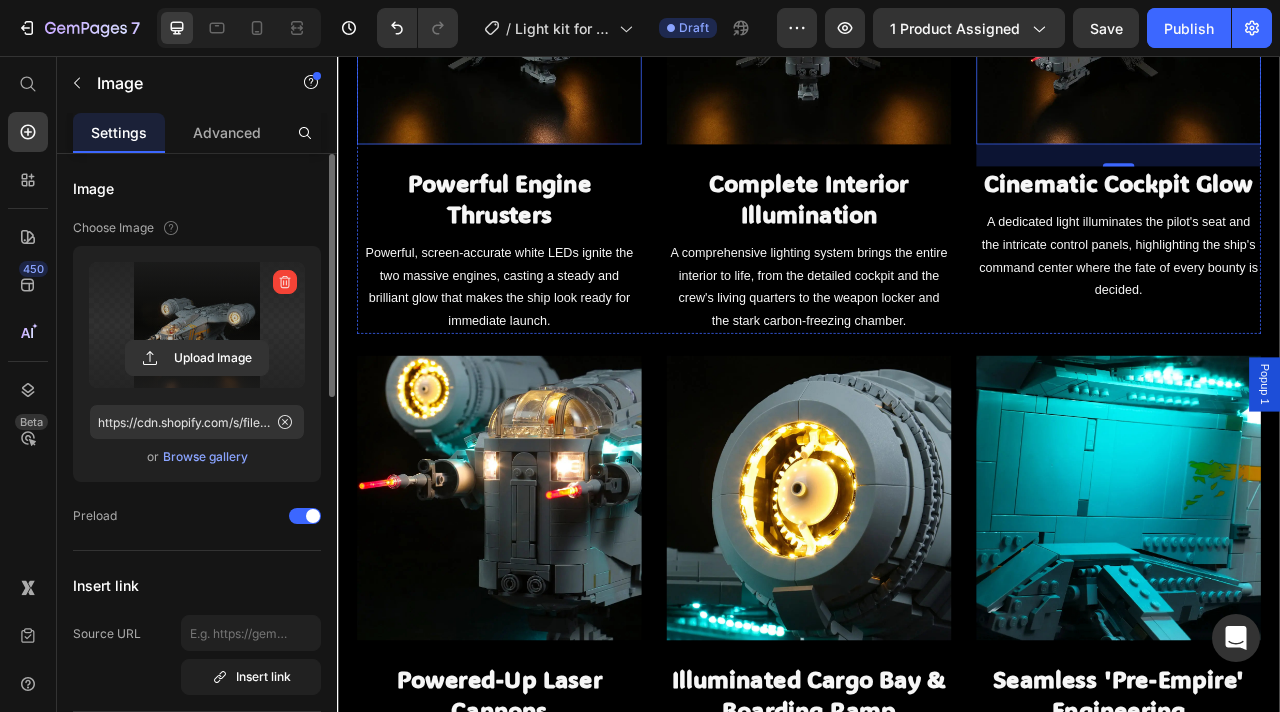 scroll, scrollTop: 1804, scrollLeft: 0, axis: vertical 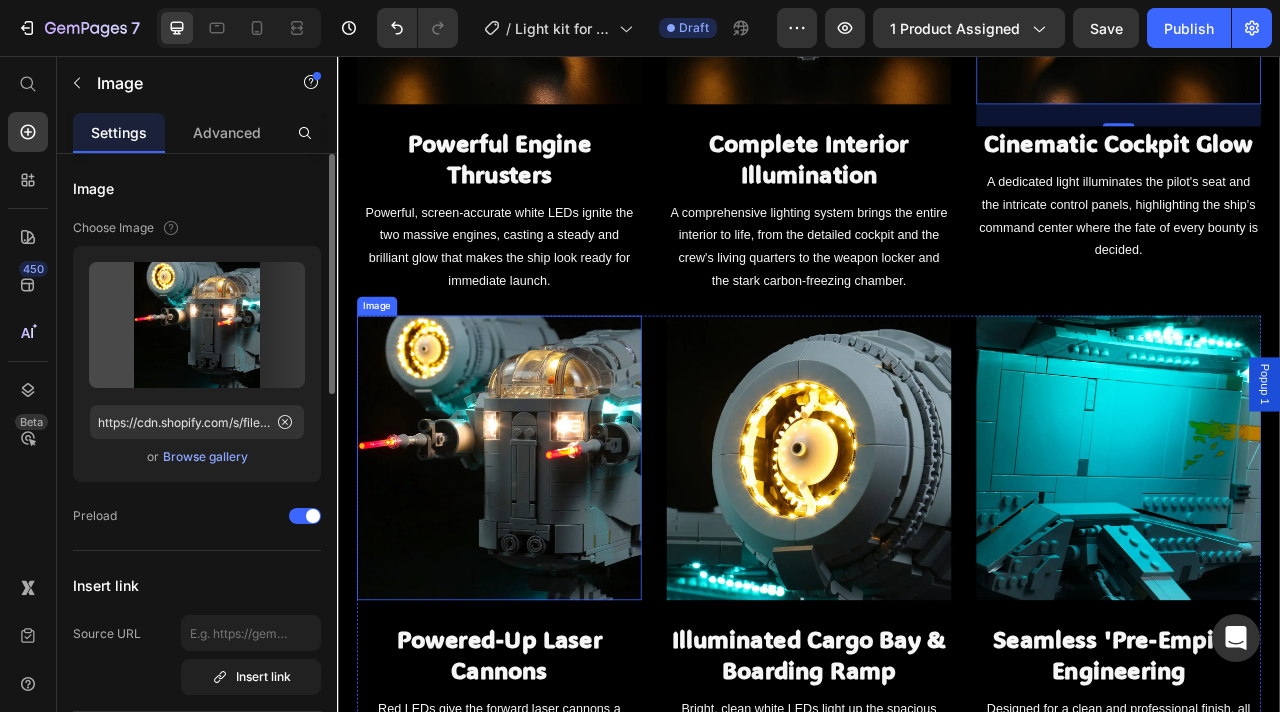 click at bounding box center [543, 567] 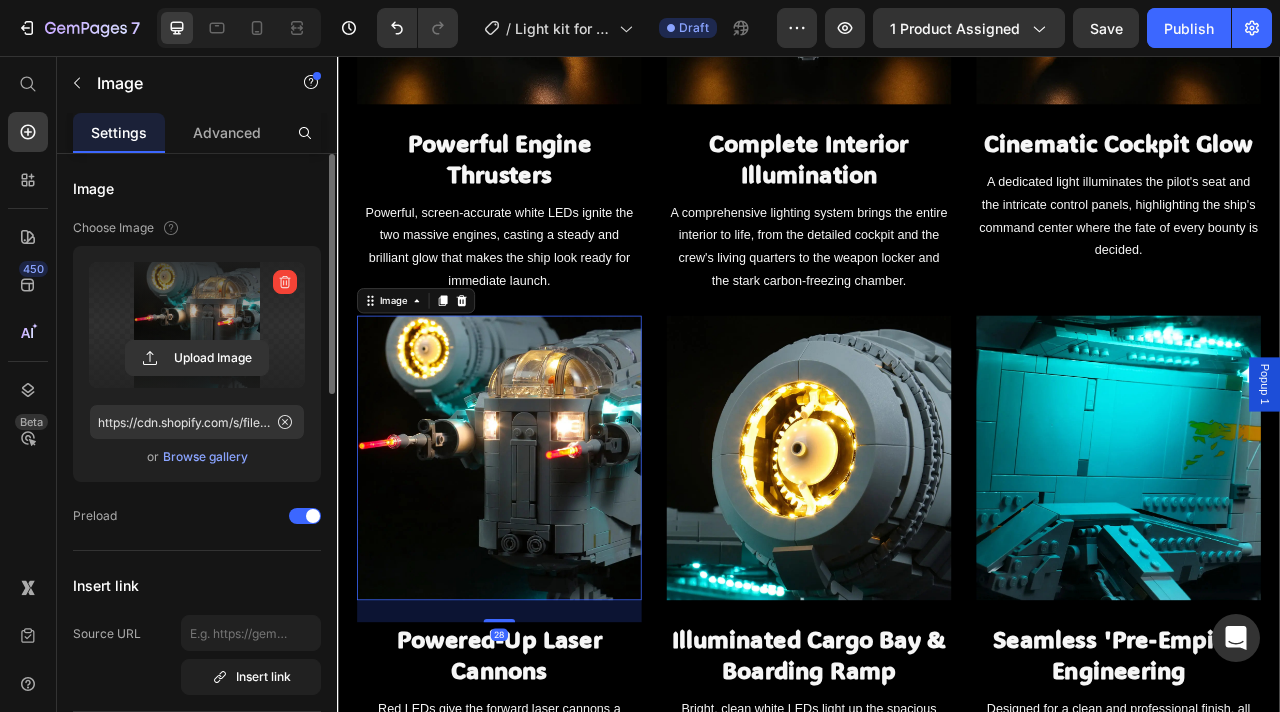 click at bounding box center (197, 325) 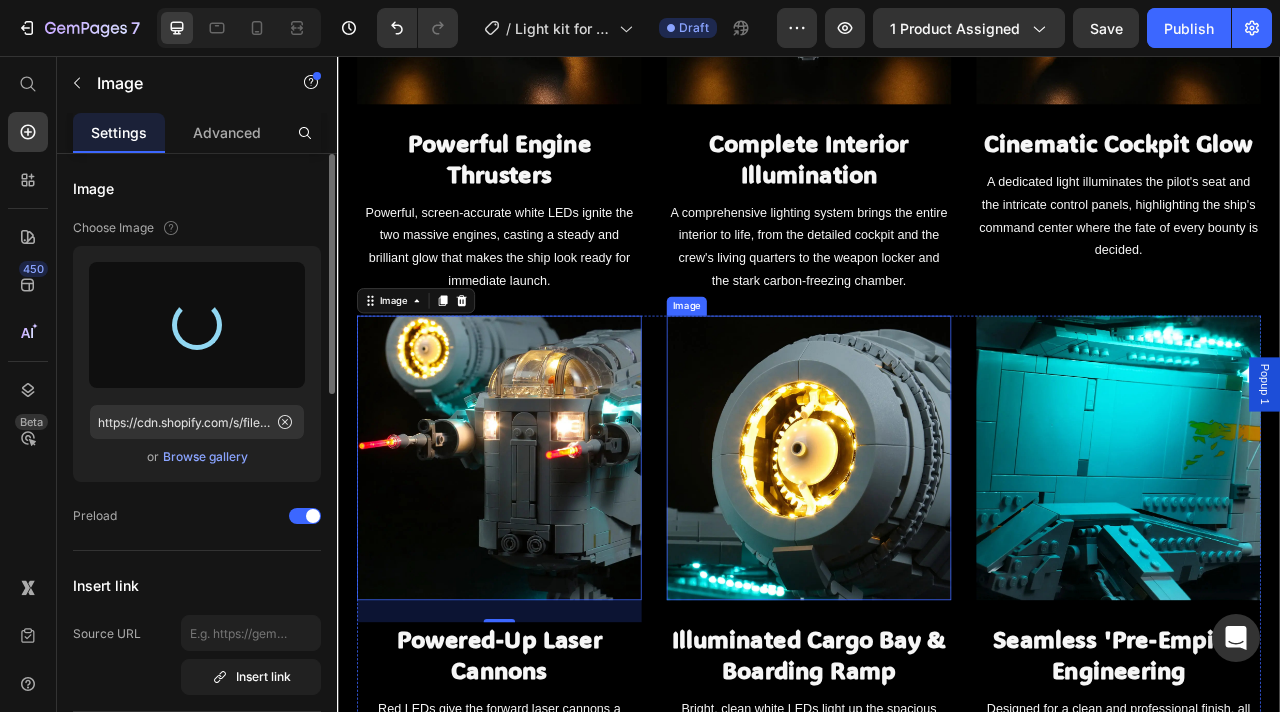 type on "https://cdn.shopify.com/s/files/1/0862/3666/0039/files/gempages_541772998508544900-e476d570-e0d1-43be-98a4-e6708f2a8e26.webp" 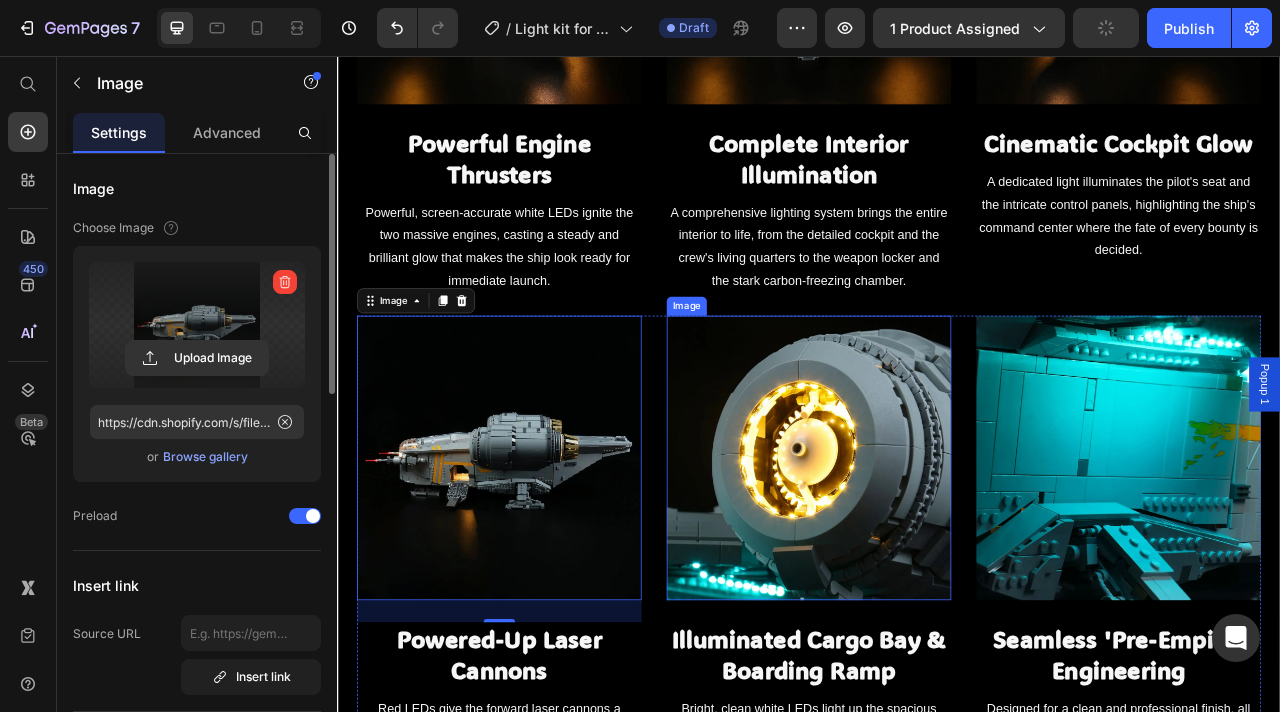 click at bounding box center (937, 567) 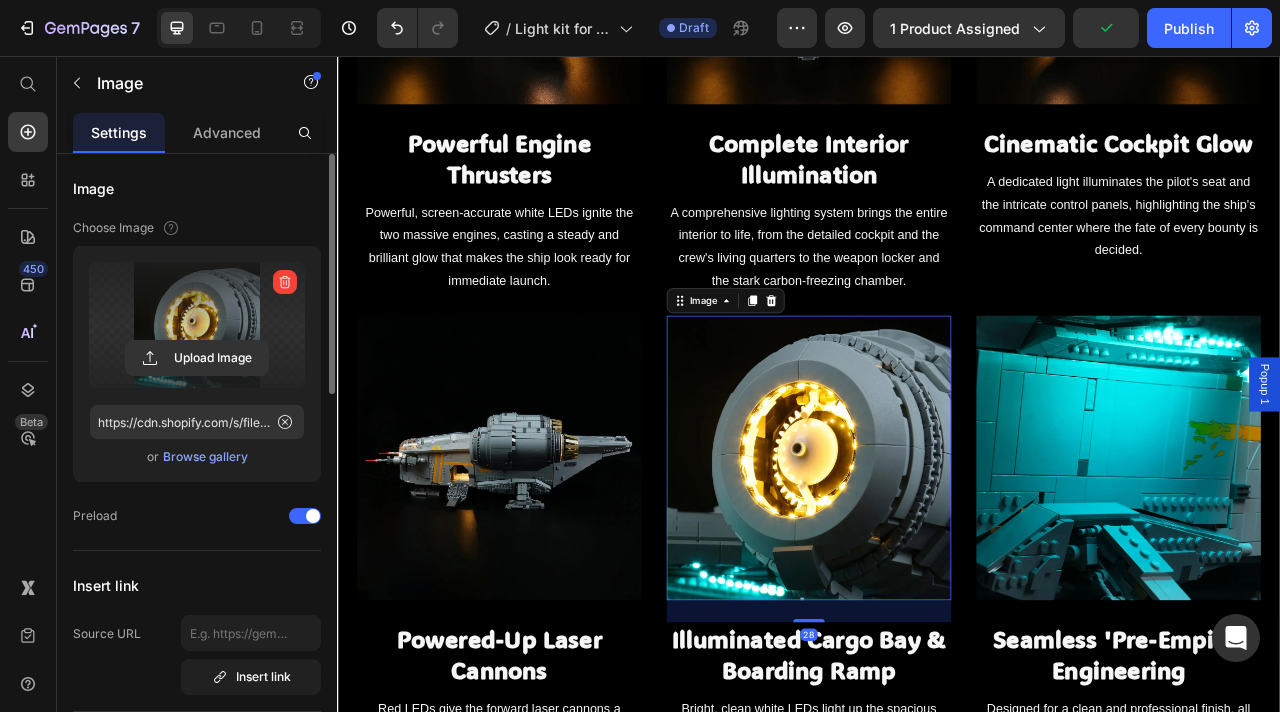 click at bounding box center [197, 325] 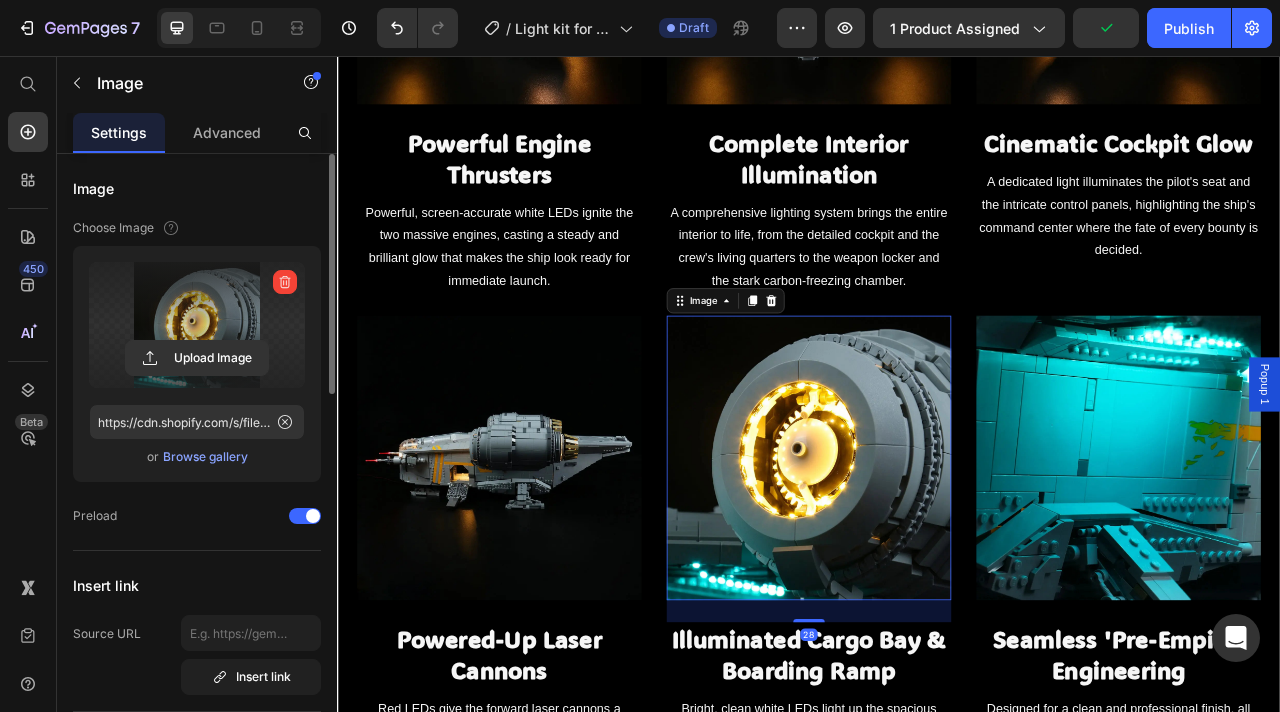 click 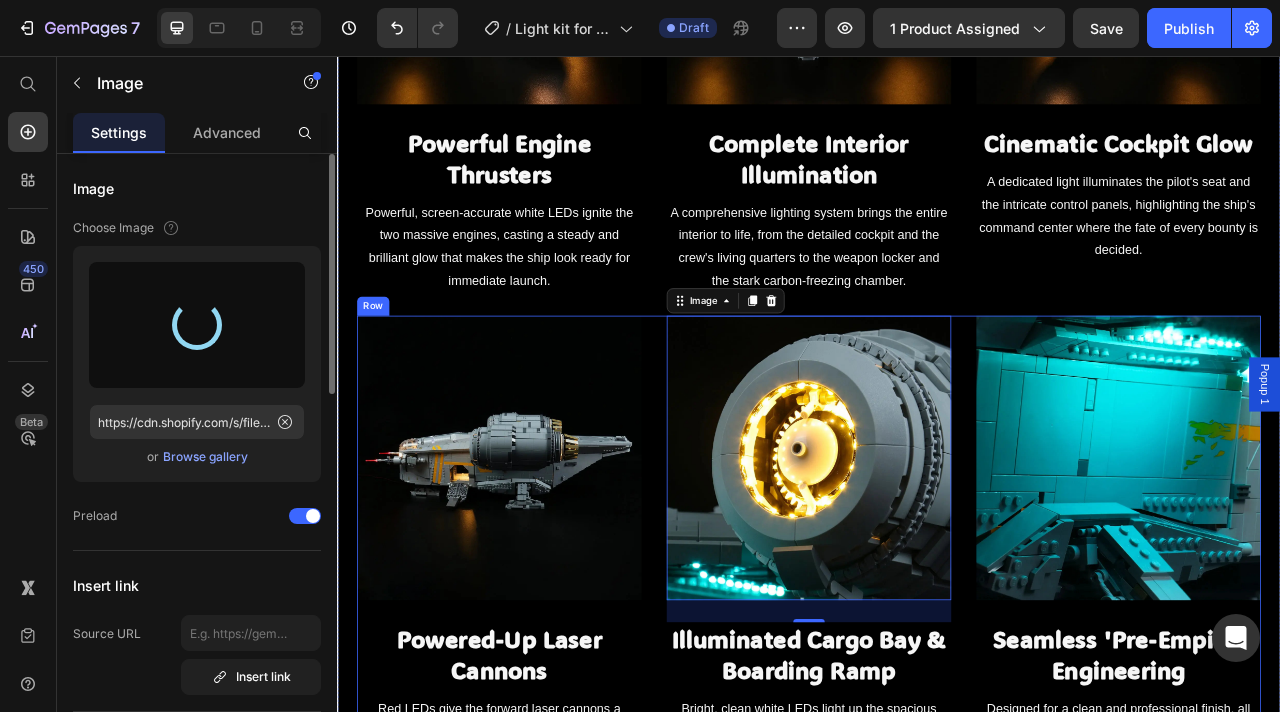 type on "https://cdn.shopify.com/s/files/1/0862/3666/0039/files/gempages_541772998508544900-a0e895b3-a399-46ee-accb-c96bc530f8c8.webp" 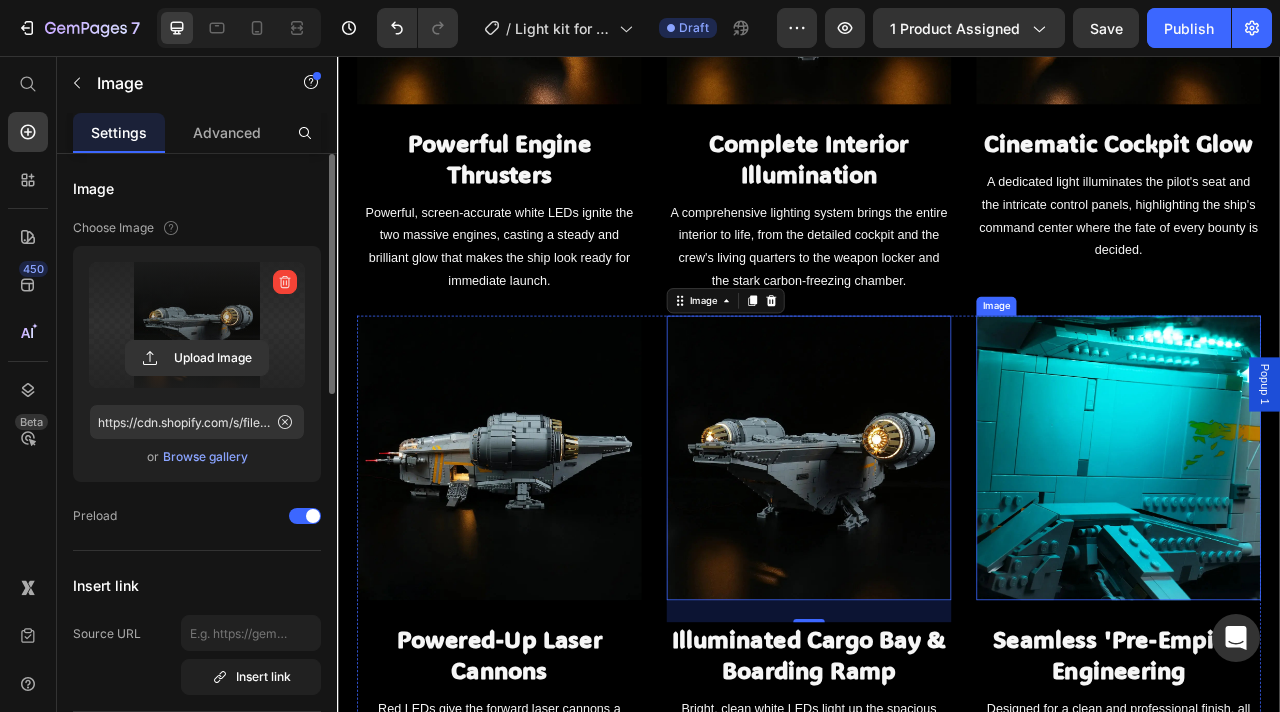 click at bounding box center (1331, 567) 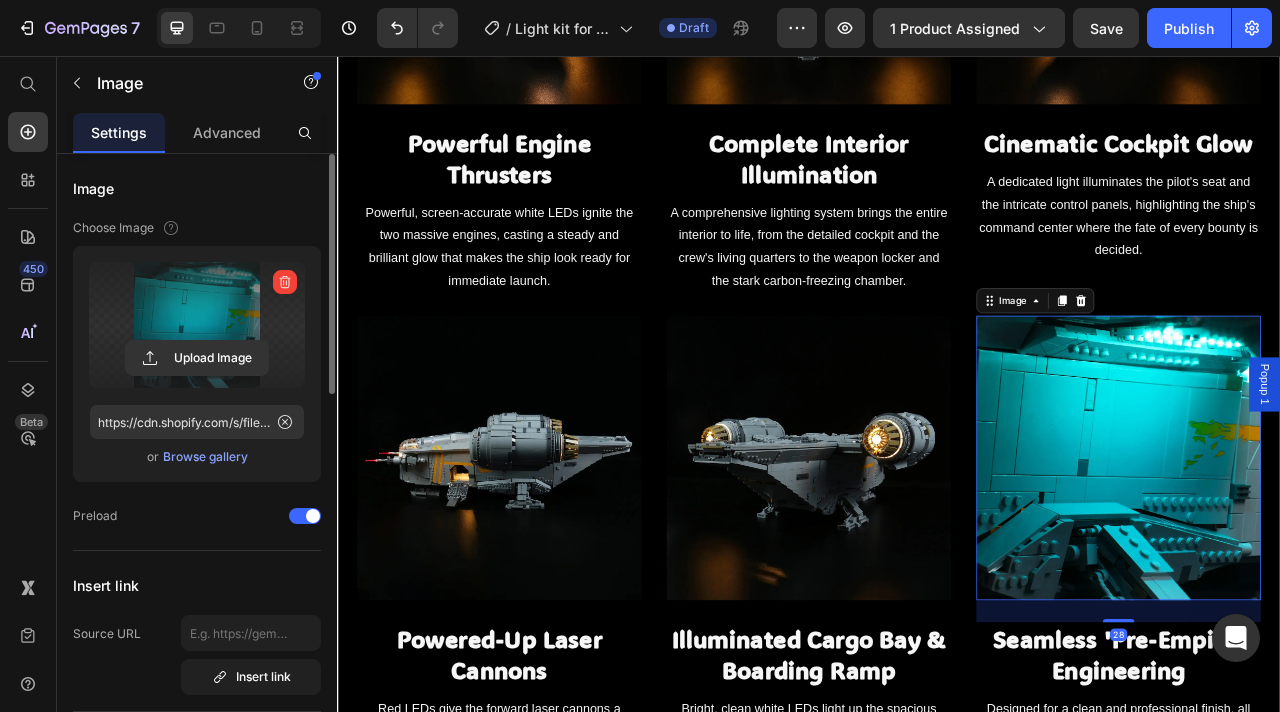 click at bounding box center (197, 325) 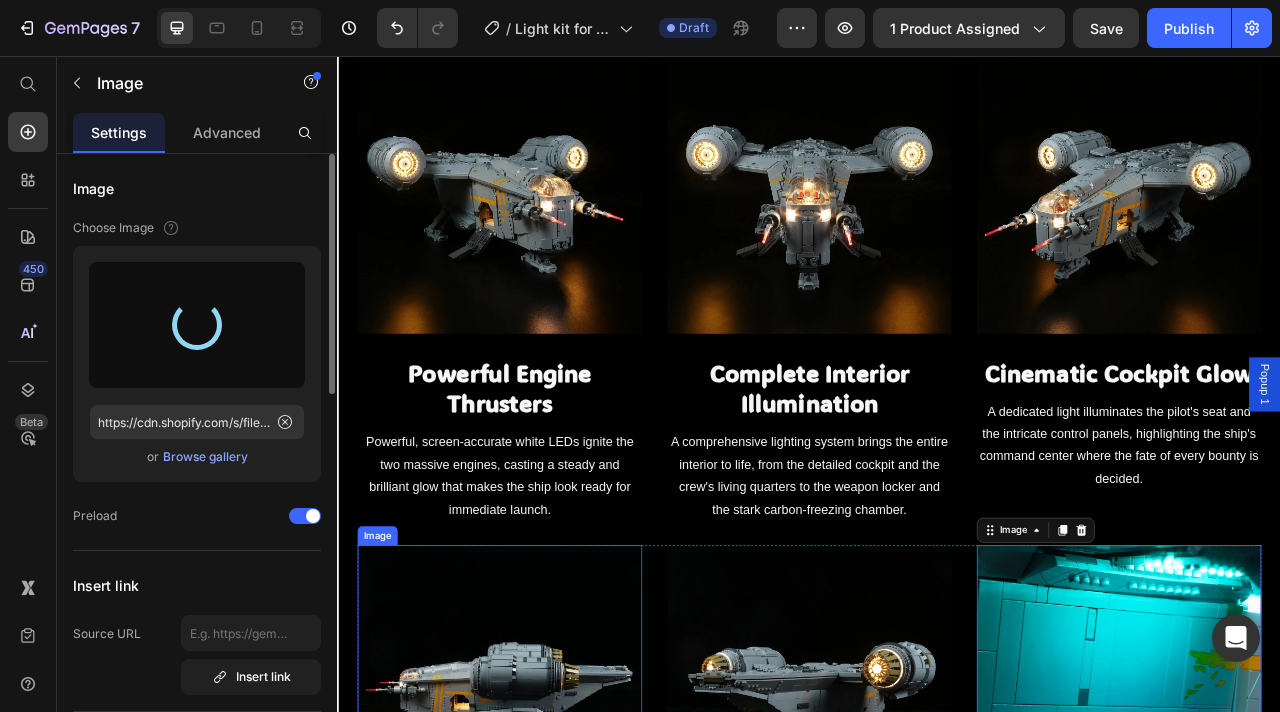 scroll, scrollTop: 1442, scrollLeft: 0, axis: vertical 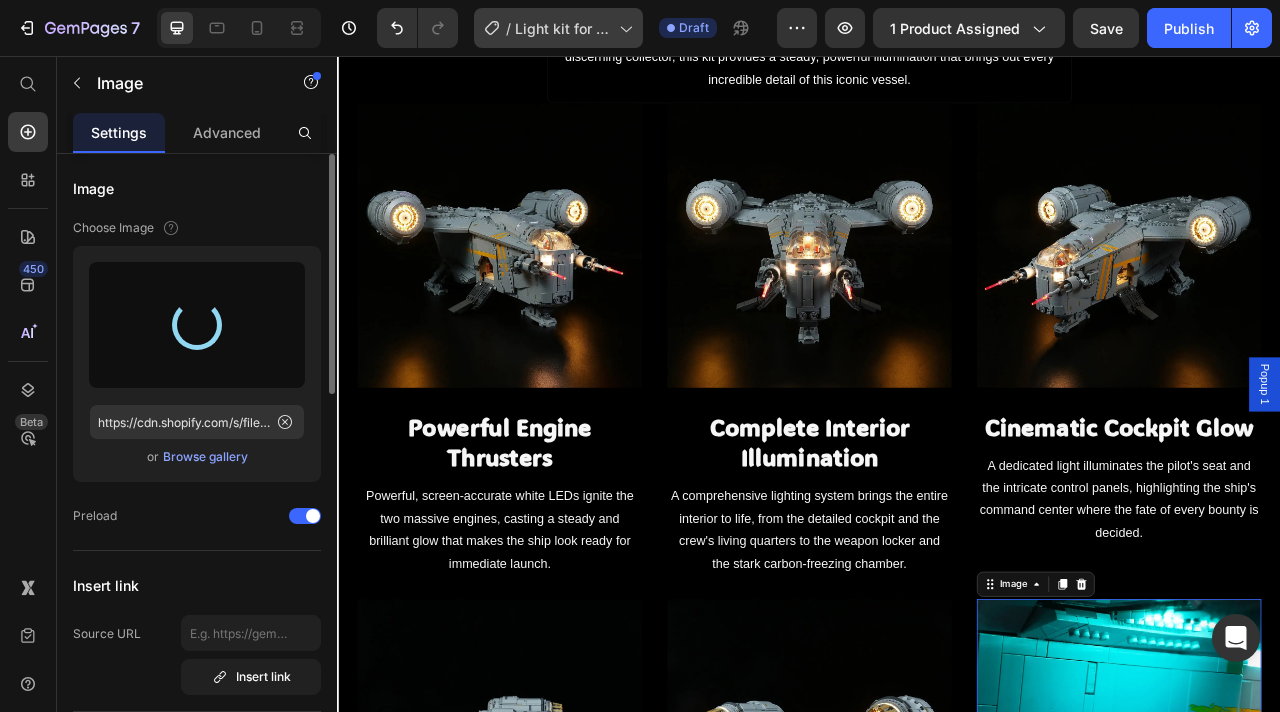type on "https://cdn.shopify.com/s/files/1/0862/3666/0039/files/gempages_541772998508544900-fb1aa4bb-bdff-45a3-a13e-95374c9dfff7.webp" 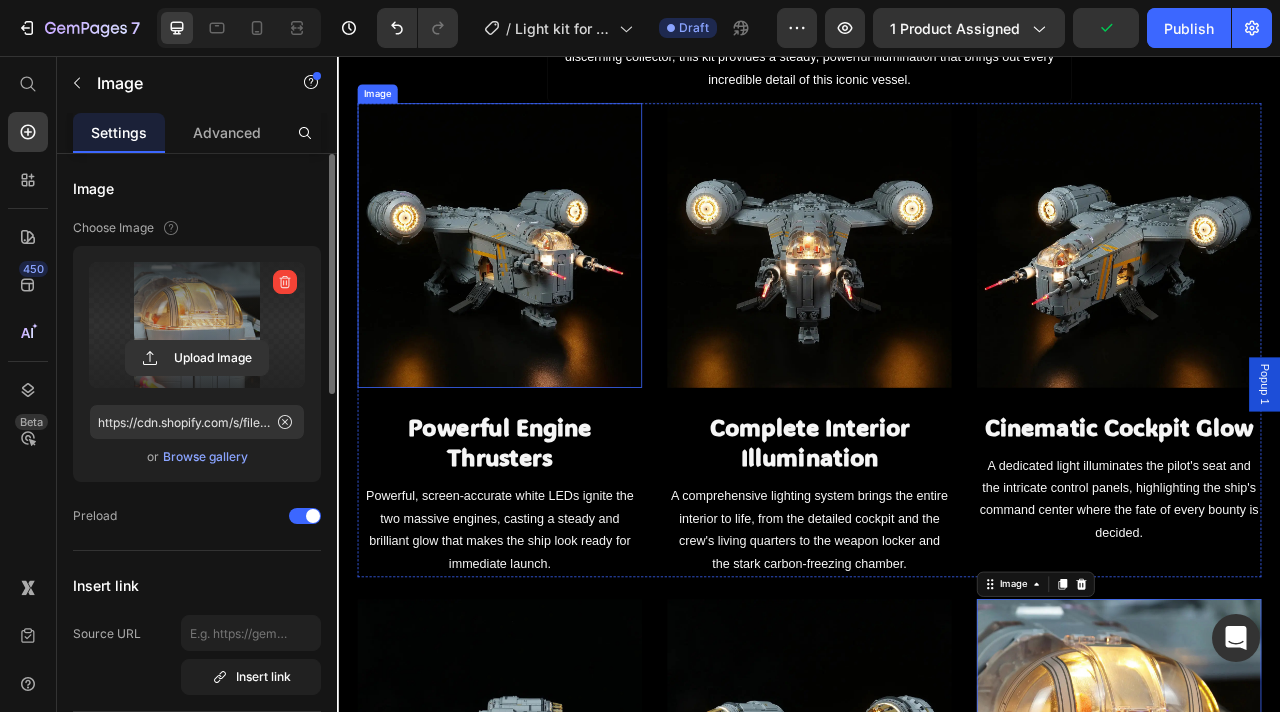 click at bounding box center [543, 297] 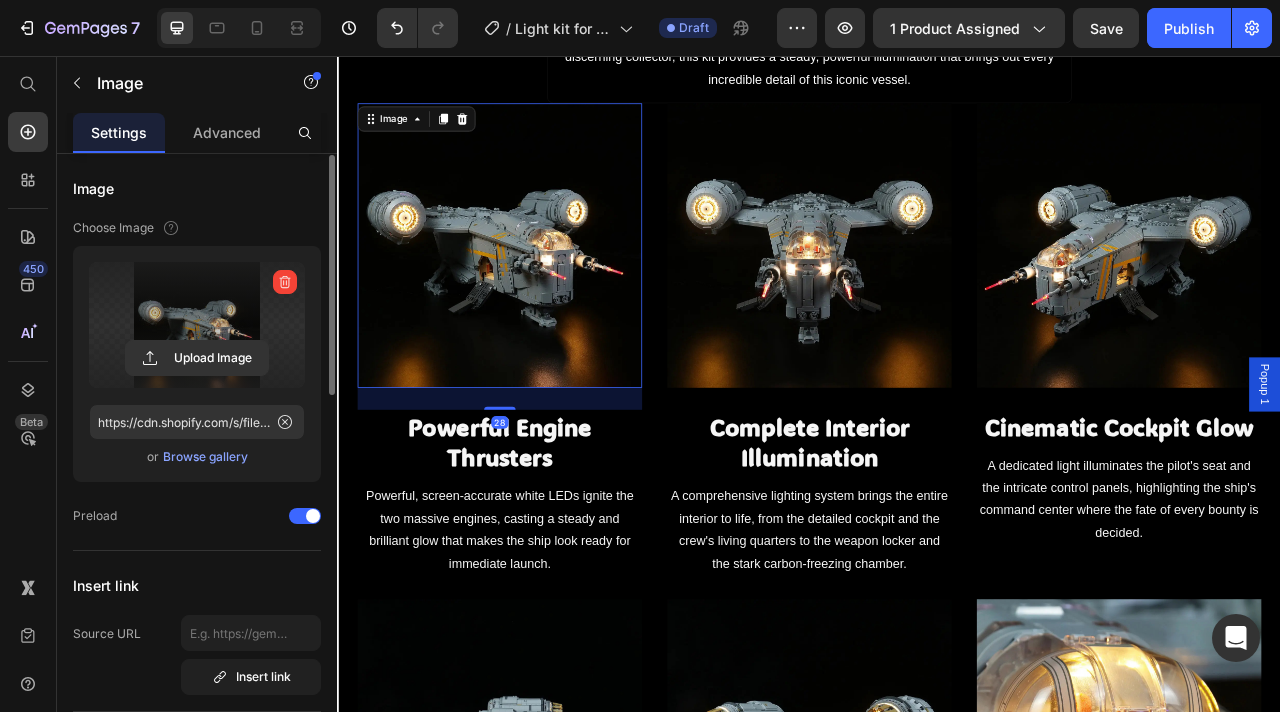 scroll, scrollTop: 956, scrollLeft: 0, axis: vertical 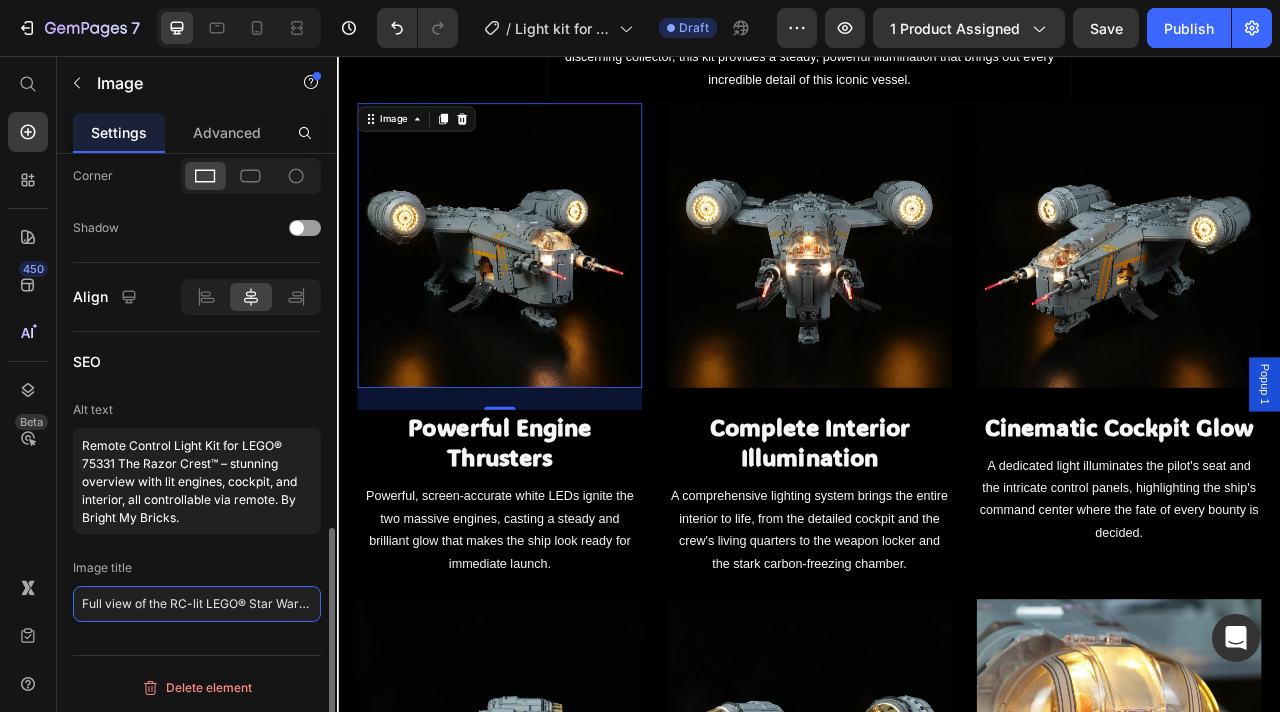 click on "Full view of the RC-lit LEGO® Star Wars™ The Razor Crest™ 75331" 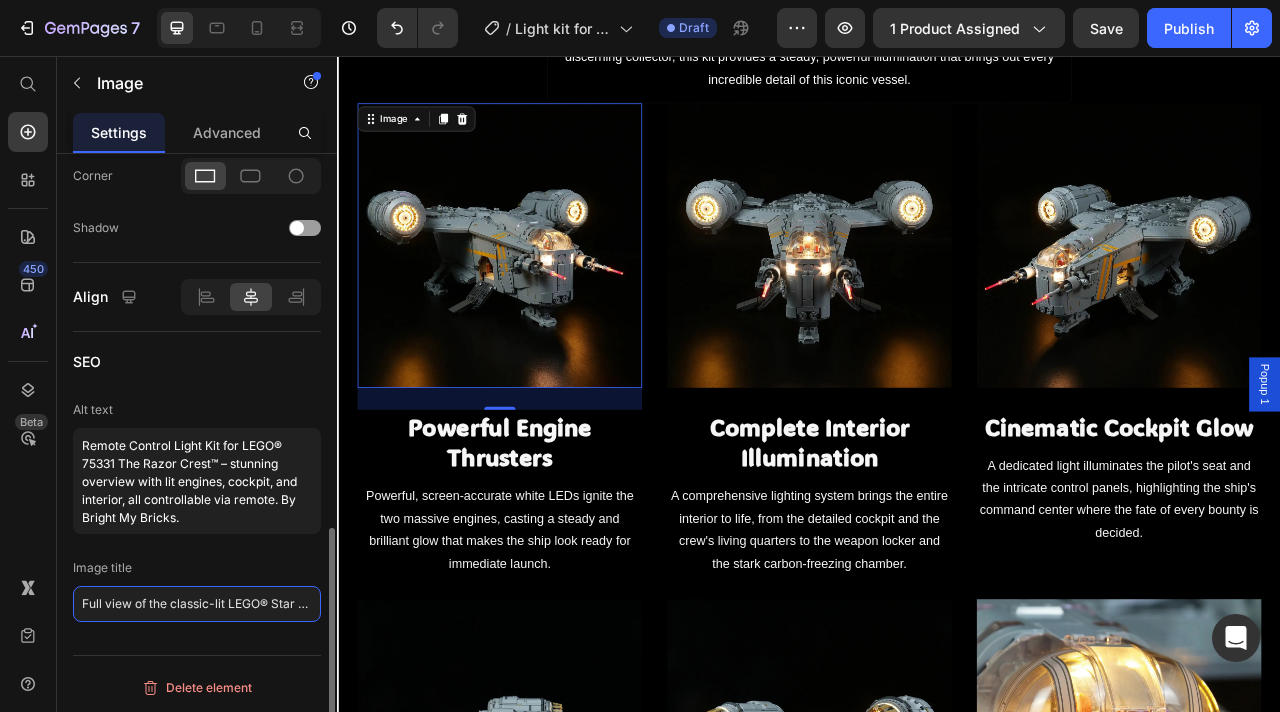 scroll, scrollTop: 0, scrollLeft: 161, axis: horizontal 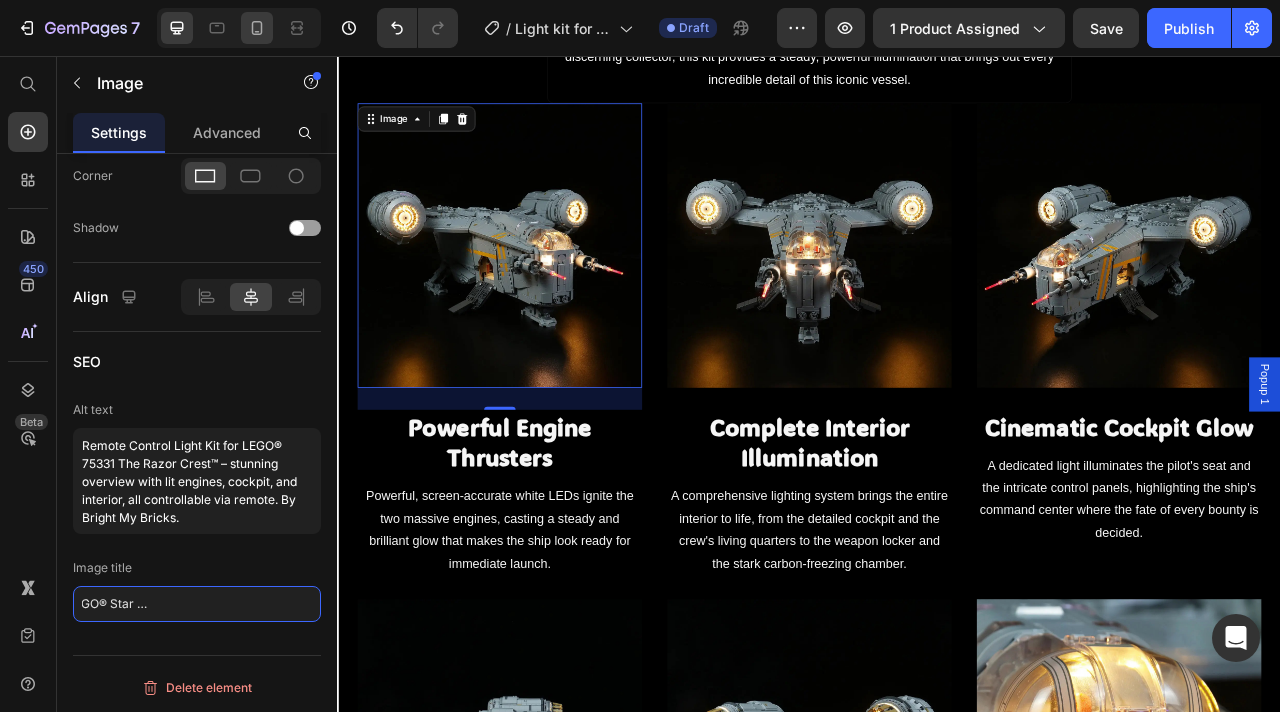 type on "Full view of the classic-lit LEGO® Star Wars™ The Razor Crest™ 75331" 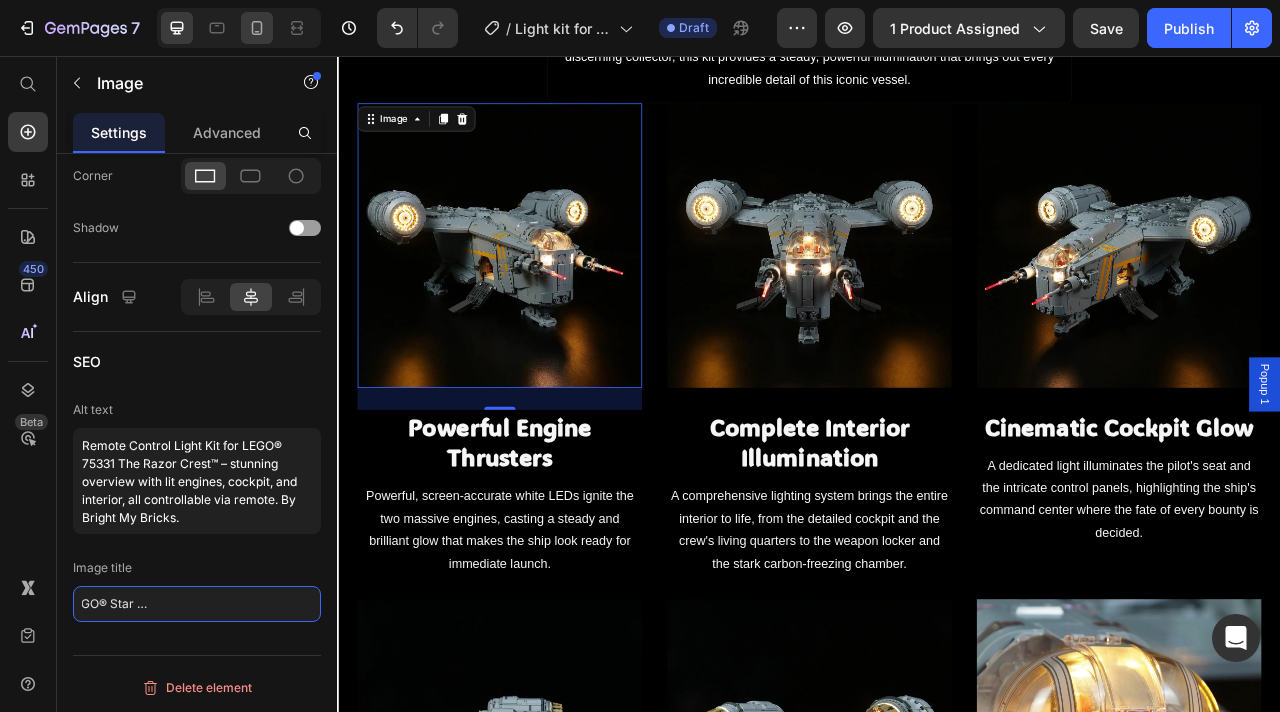 scroll, scrollTop: 0, scrollLeft: 0, axis: both 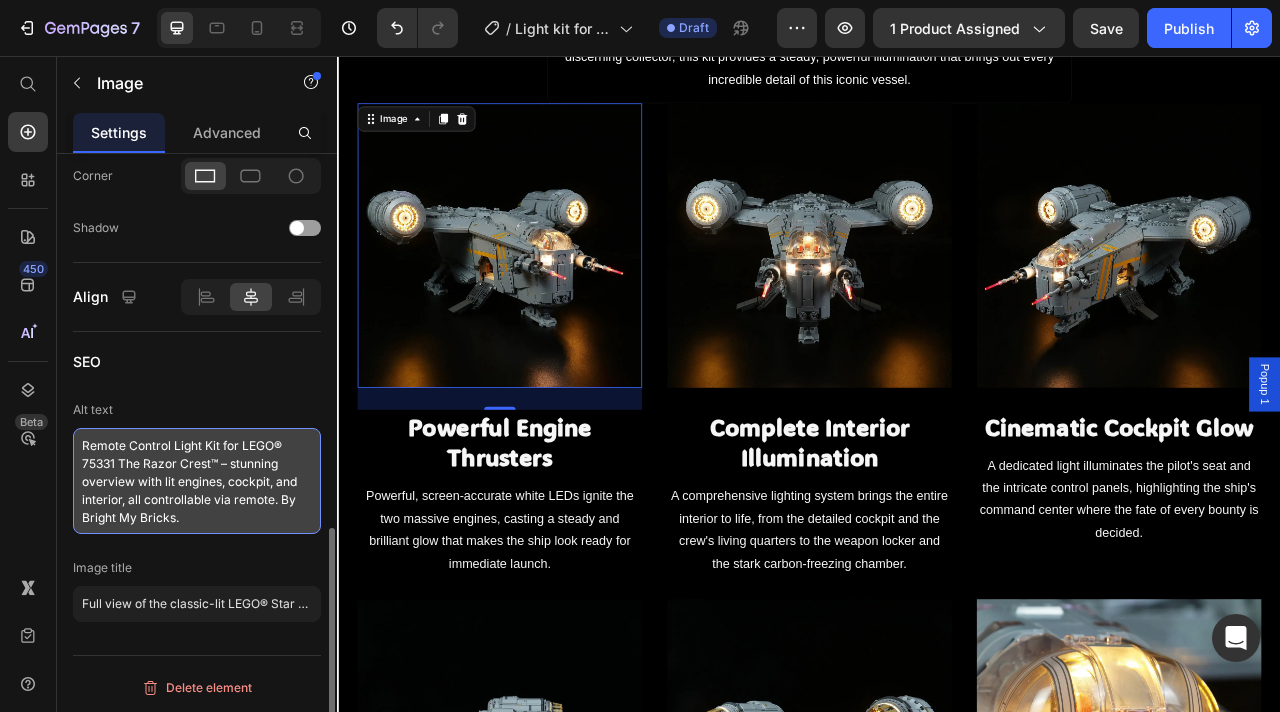 click on "Remote Control Light Kit for LEGO® 75331 The Razor Crest™ – stunning overview with lit engines, cockpit, and interior, all controllable via remote. By Bright My Bricks." at bounding box center (197, 481) 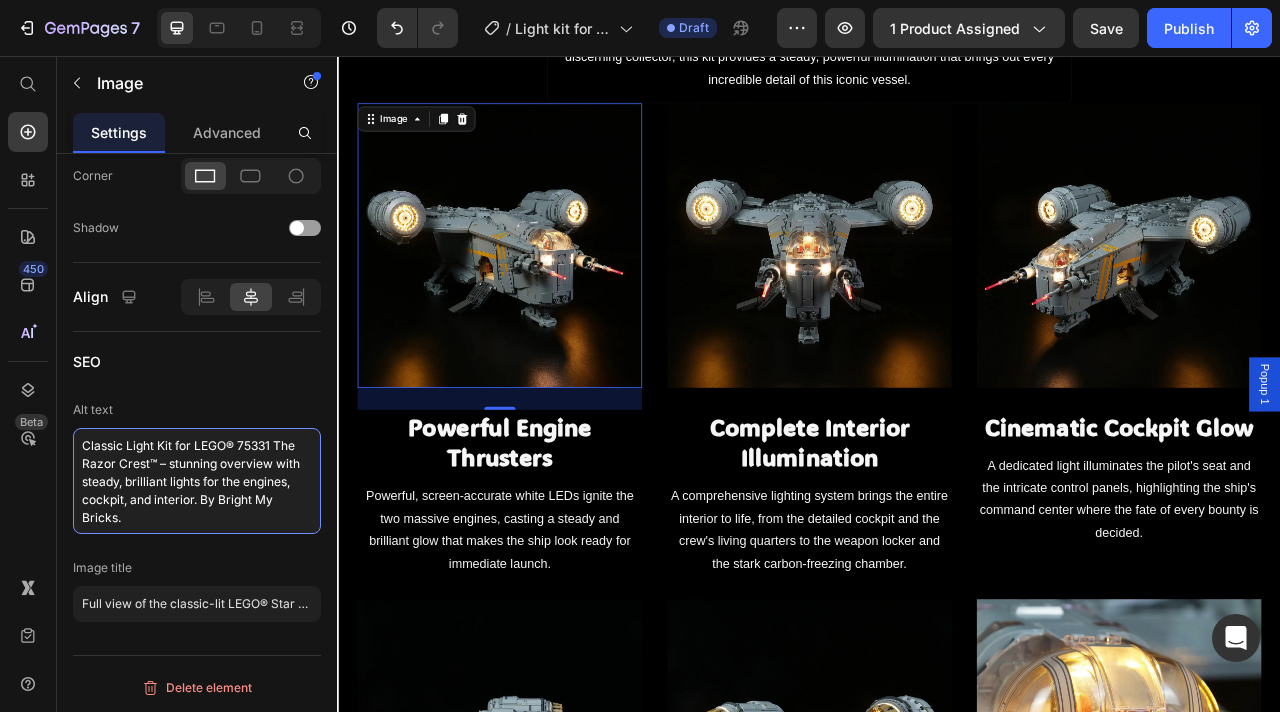 type on "Classic Light Kit for LEGO® 75331 The Razor Crest™ – stunning overview with steady, brilliant lights for the engines, cockpit, and interior. By Bright My Bricks." 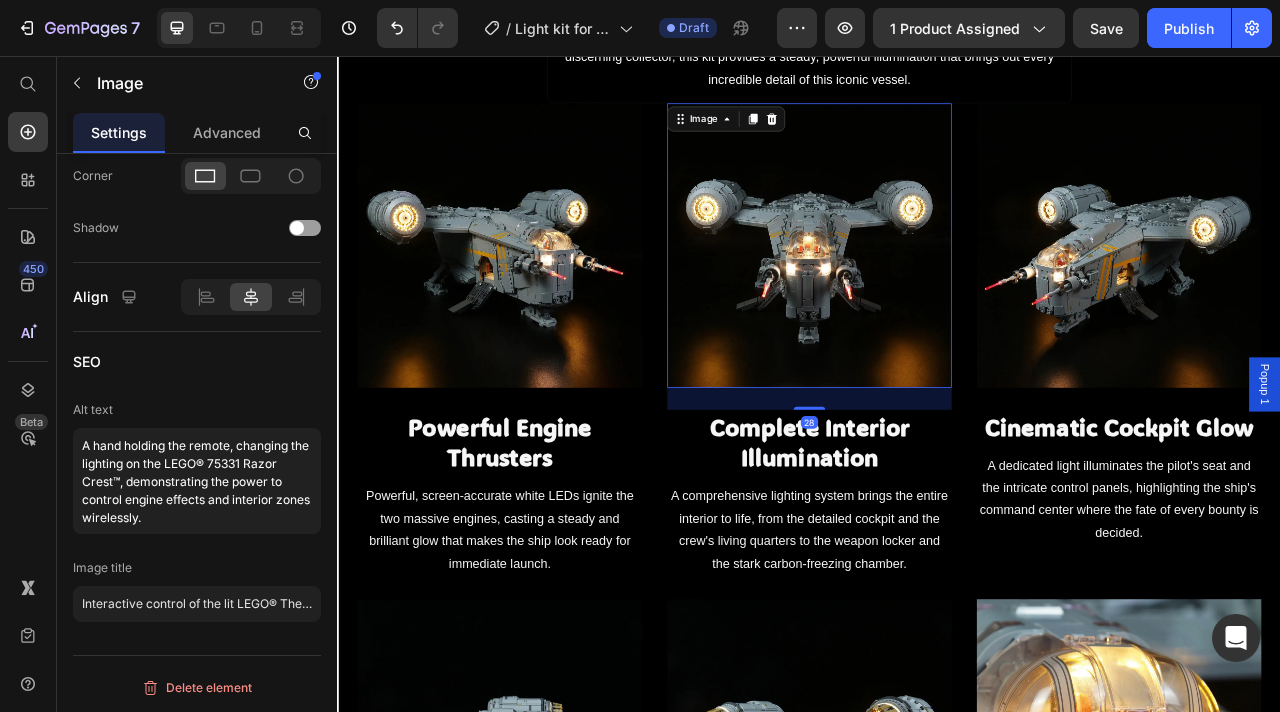 click at bounding box center [937, 297] 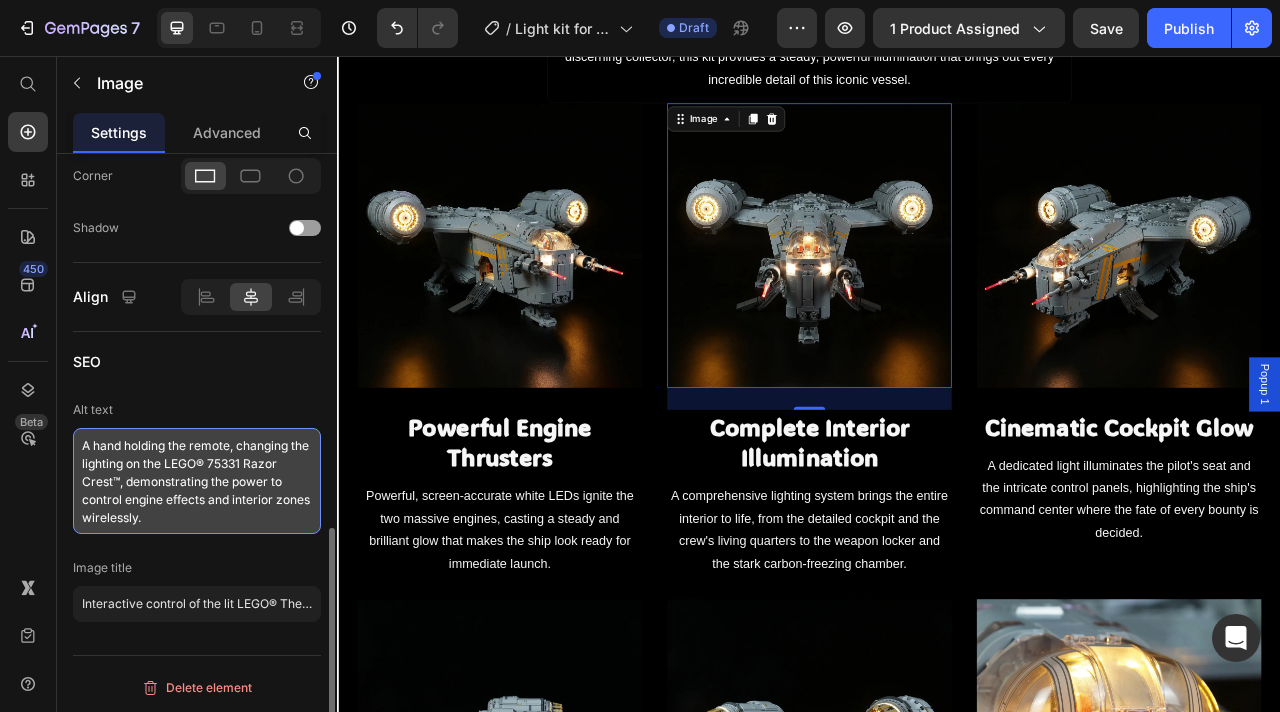 click on "A hand holding the remote, changing the lighting on the LEGO® 75331 Razor Crest™, demonstrating the power to control engine effects and interior zones wirelessly." at bounding box center (197, 481) 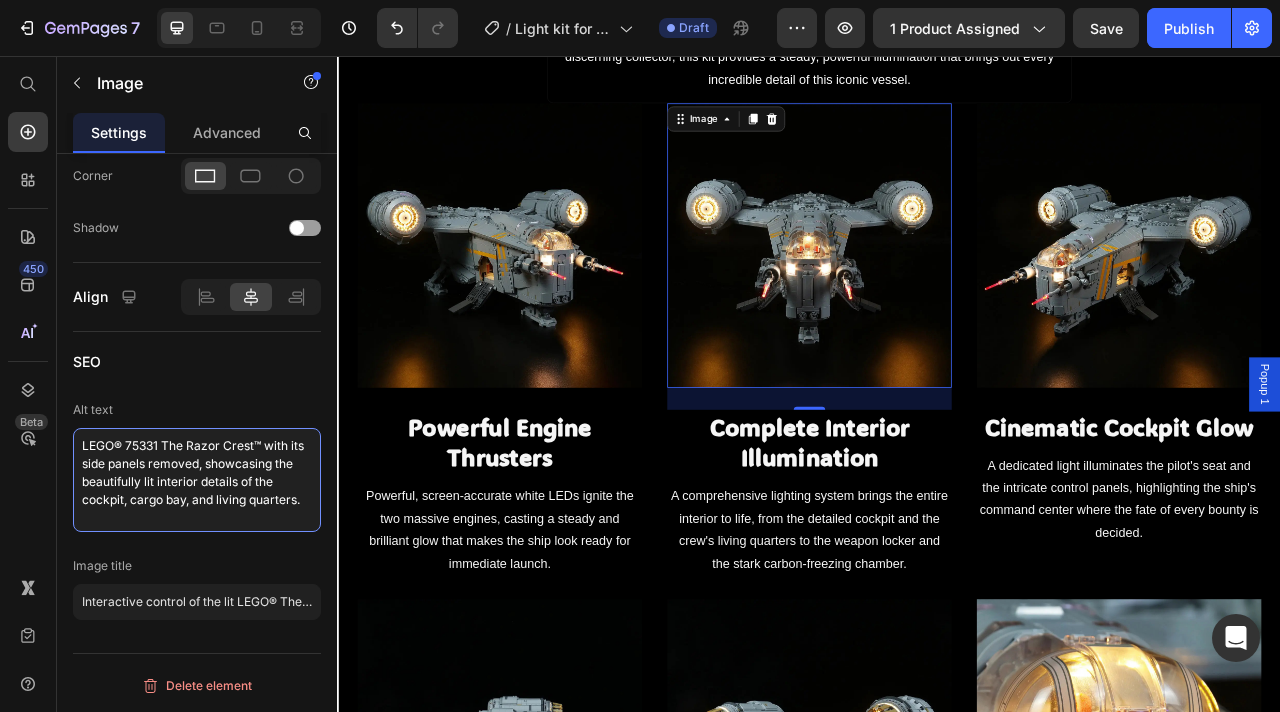 type on "LEGO® 75331 The Razor Crest™ with its side panels removed, showcasing the beautifully lit interior details of the cockpit, cargo bay, and living quarters." 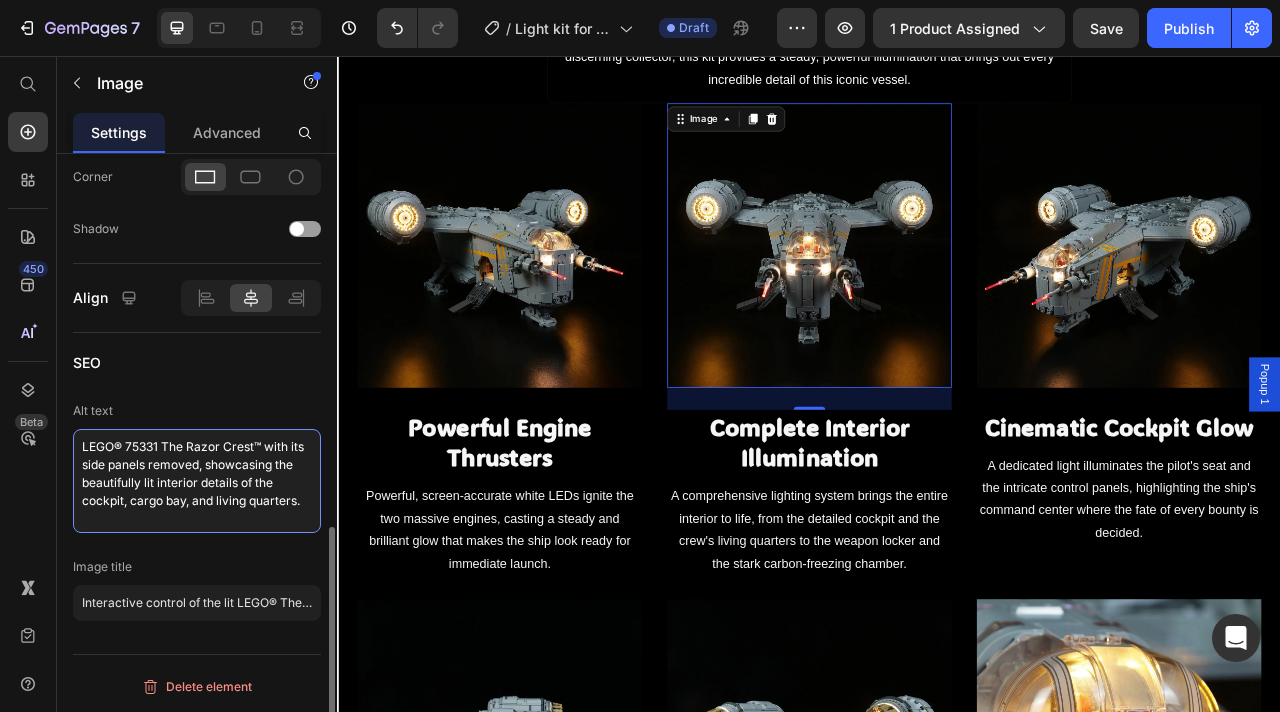 scroll, scrollTop: 954, scrollLeft: 0, axis: vertical 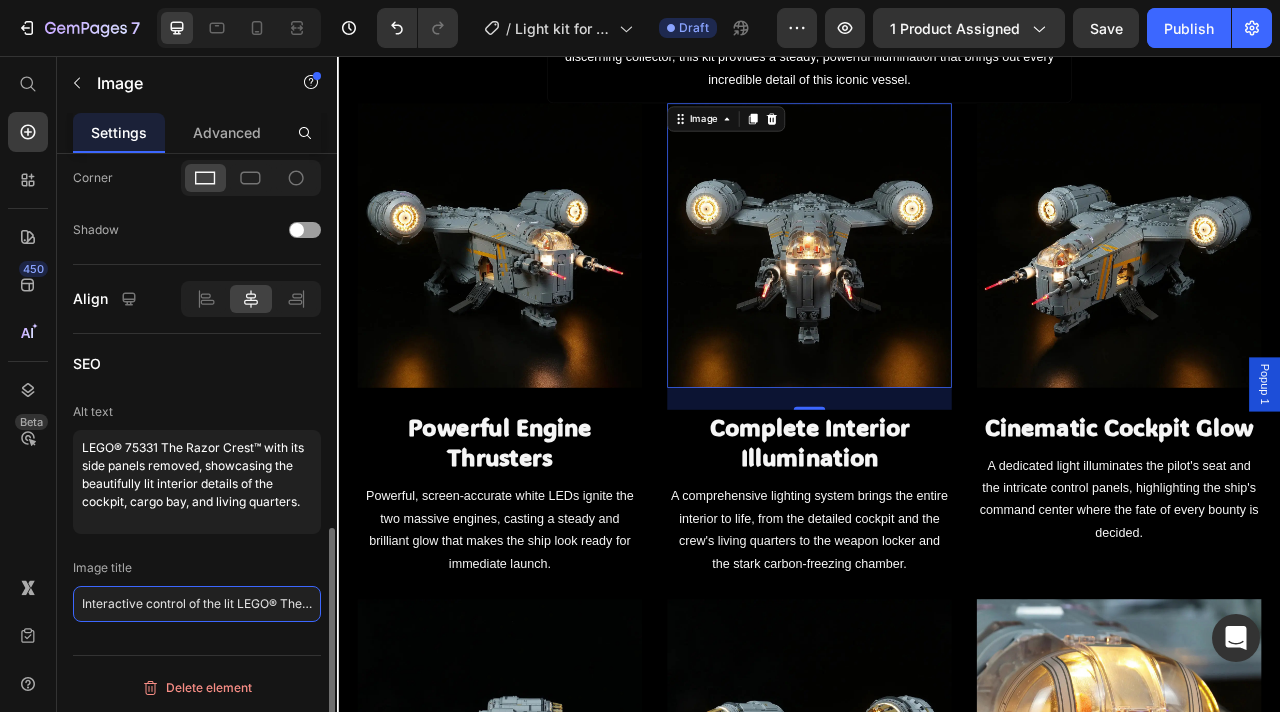 click on "Interactive control of the lit LEGO® The Razor Crest™ 75331 with remote" 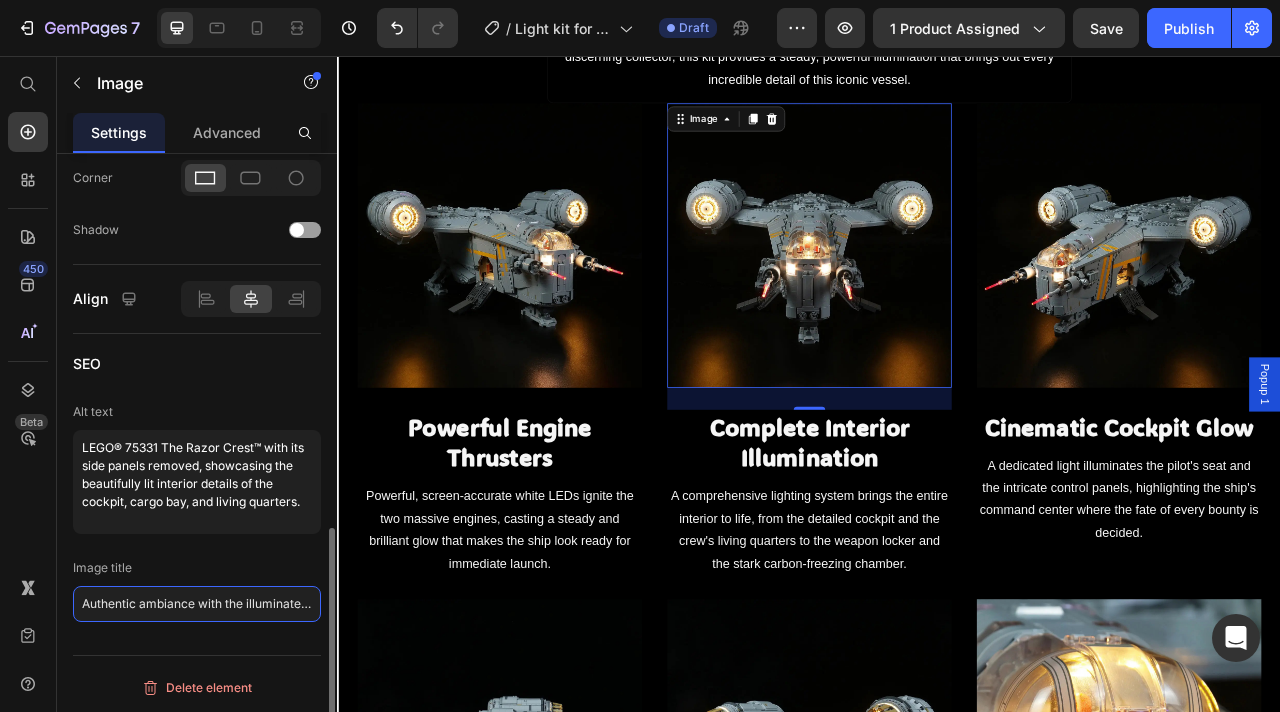 scroll, scrollTop: 0, scrollLeft: 211, axis: horizontal 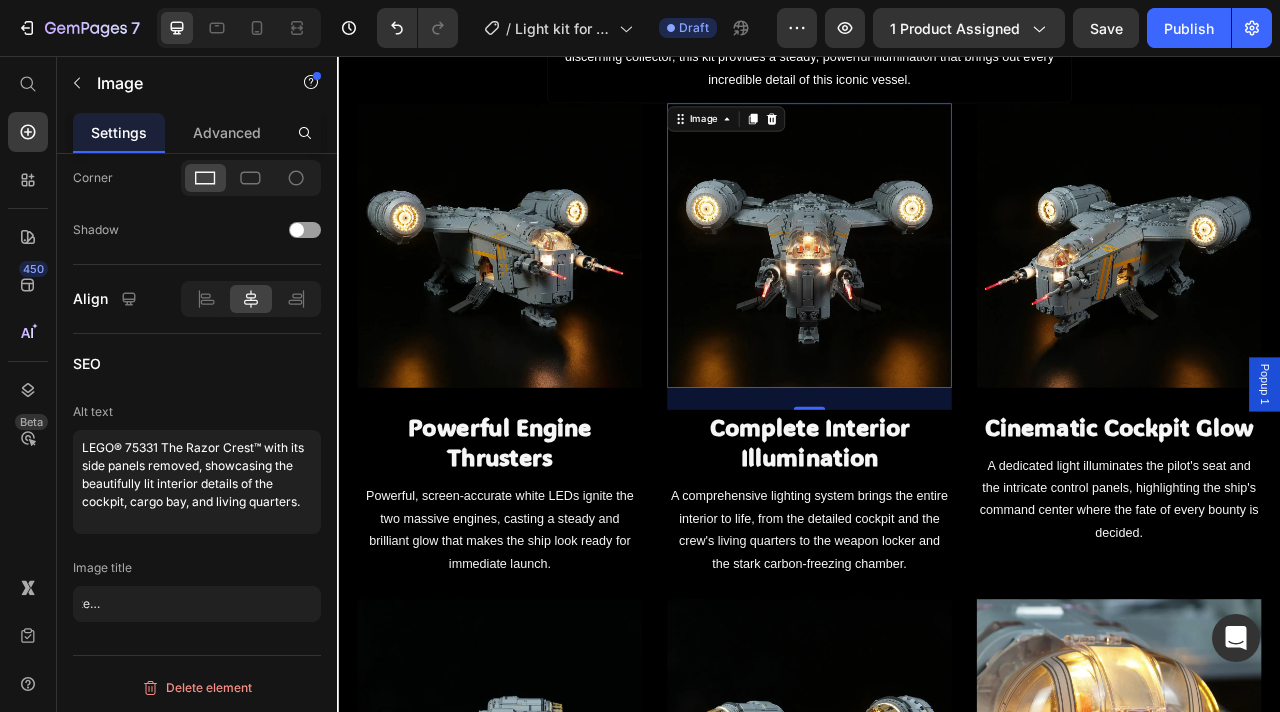 click at bounding box center [1331, 297] 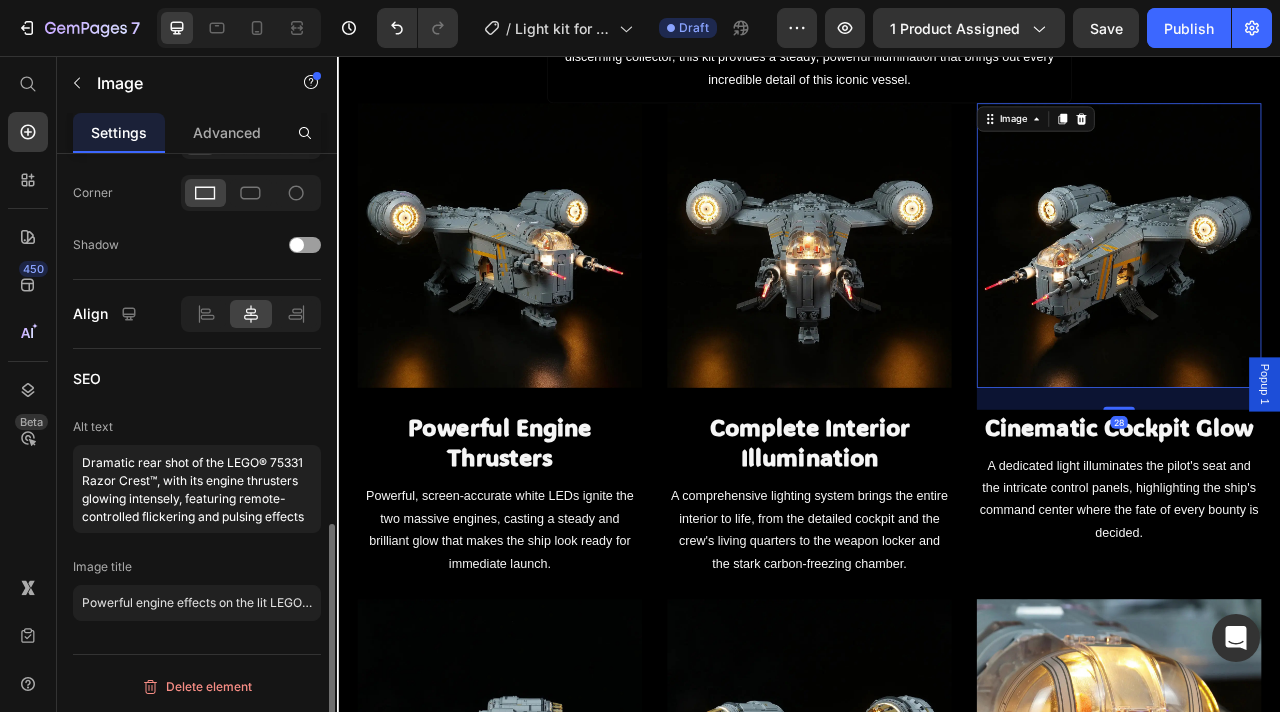 scroll, scrollTop: 938, scrollLeft: 0, axis: vertical 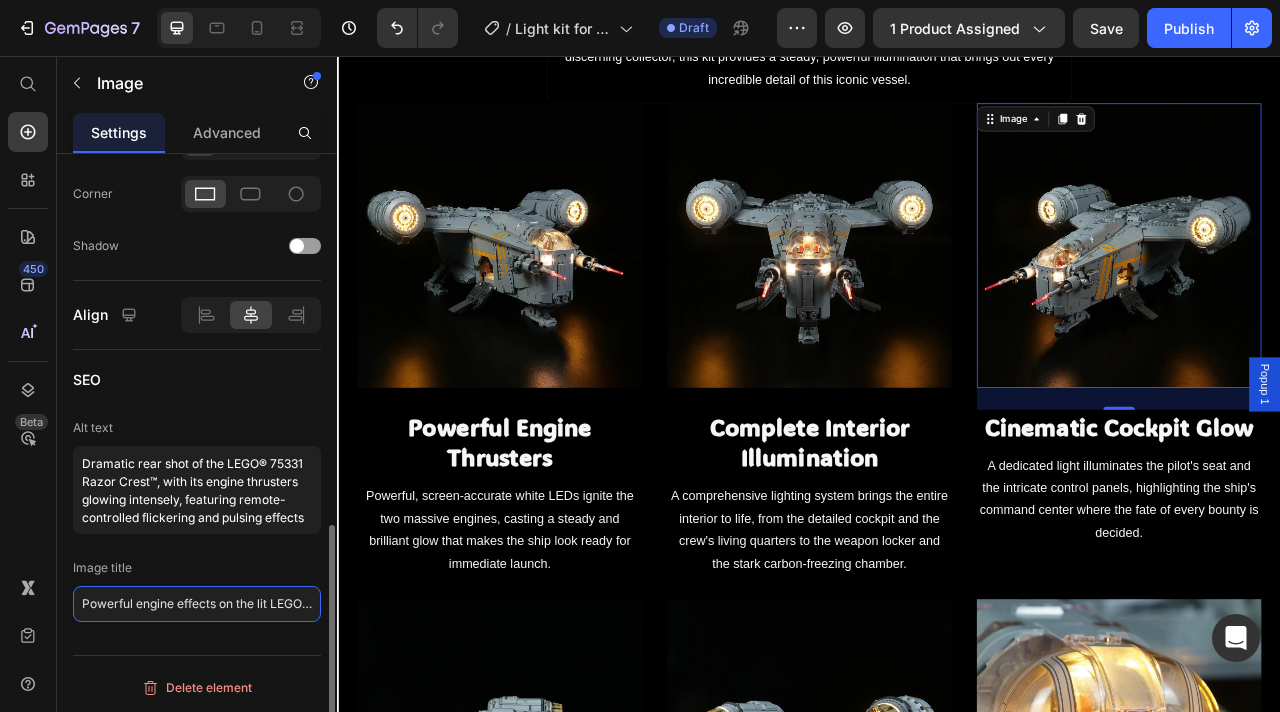 click on "Powerful engine effects on the lit LEGO® The Razor Crest™ 75331" 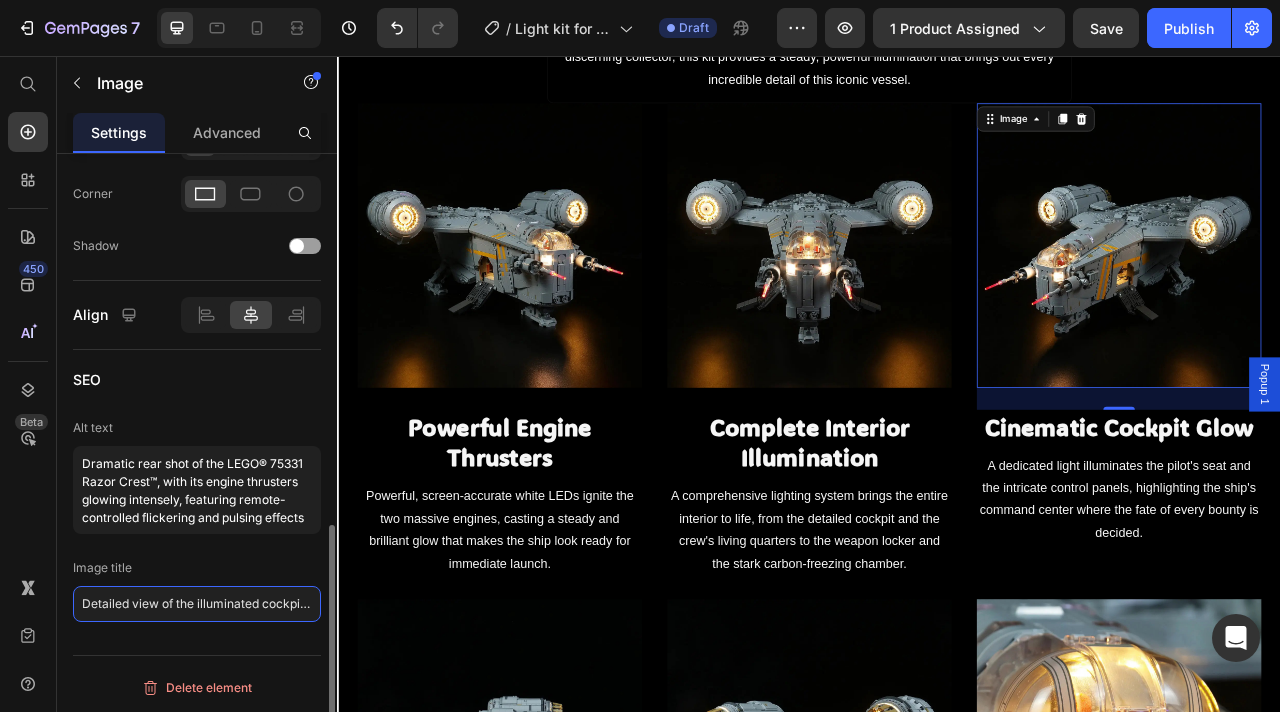 scroll, scrollTop: 0, scrollLeft: 188, axis: horizontal 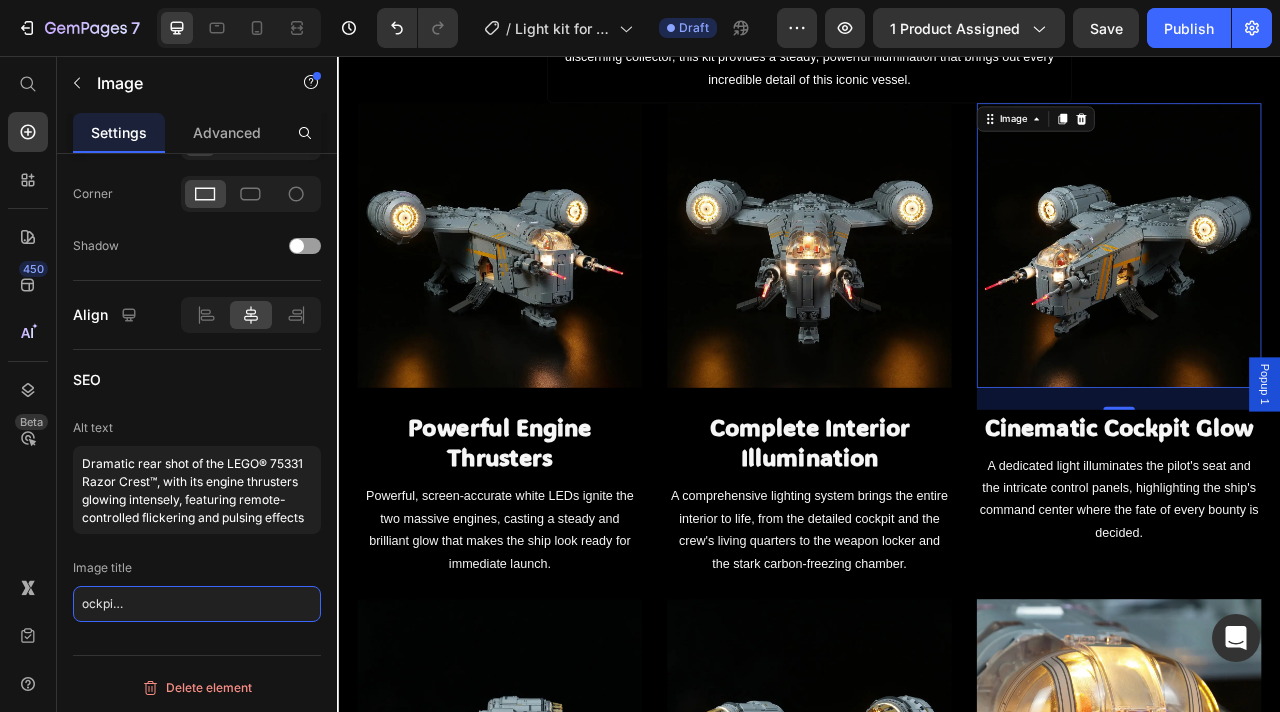 type on "Detailed view of the illuminated cockpit in LEGO® The Razor Crest™ 75331" 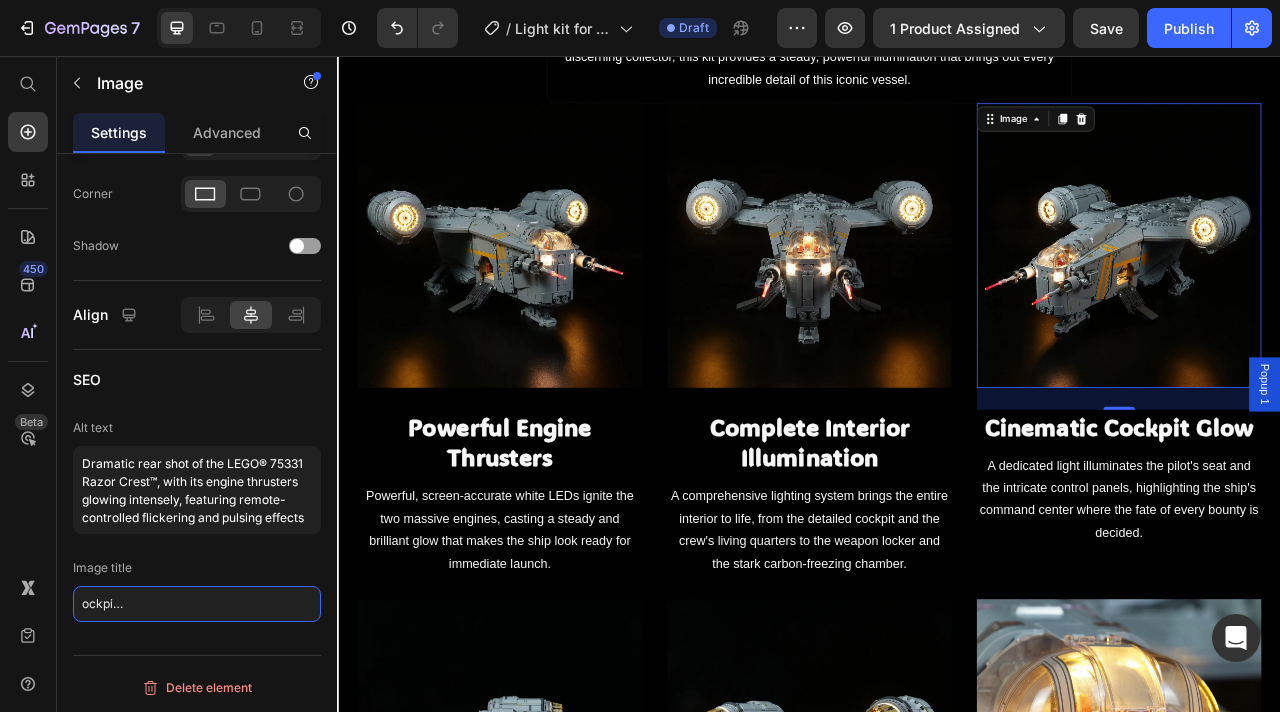 scroll, scrollTop: 0, scrollLeft: 0, axis: both 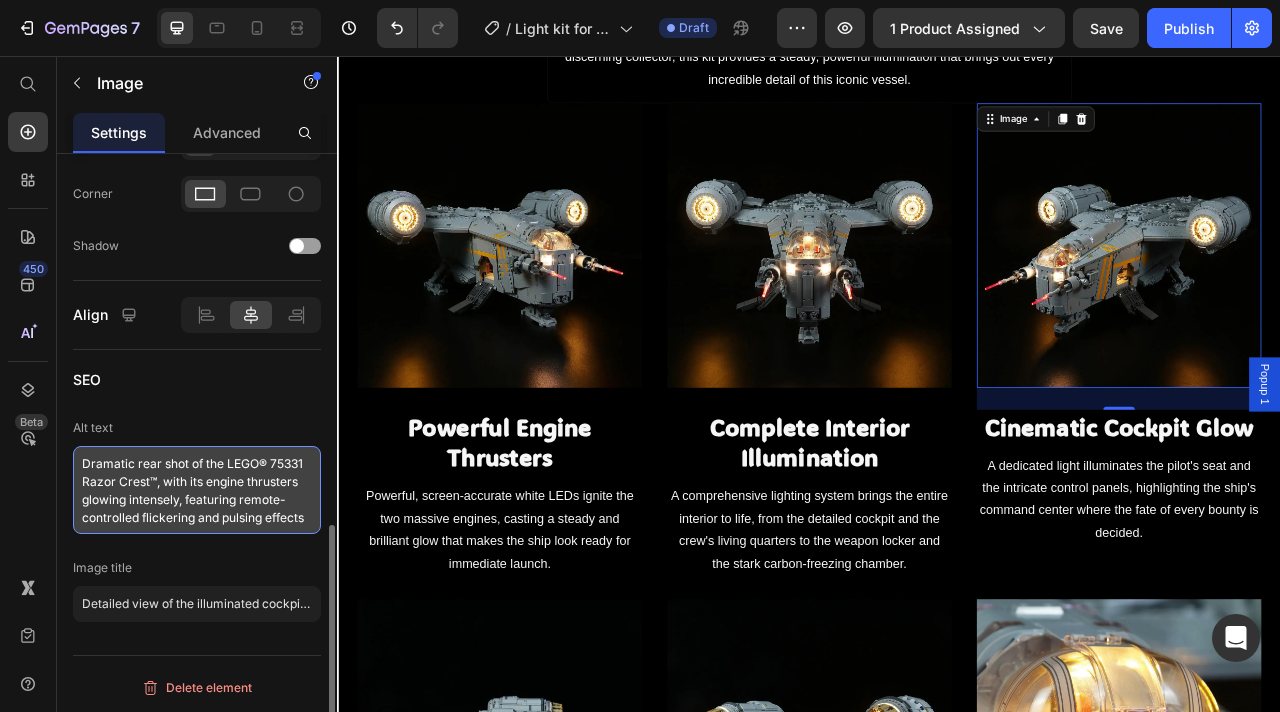 click on "Dramatic rear shot of the LEGO® 75331 Razor Crest™, with its engine thrusters glowing intensely, featuring remote-controlled flickering and pulsing effects" at bounding box center (197, 490) 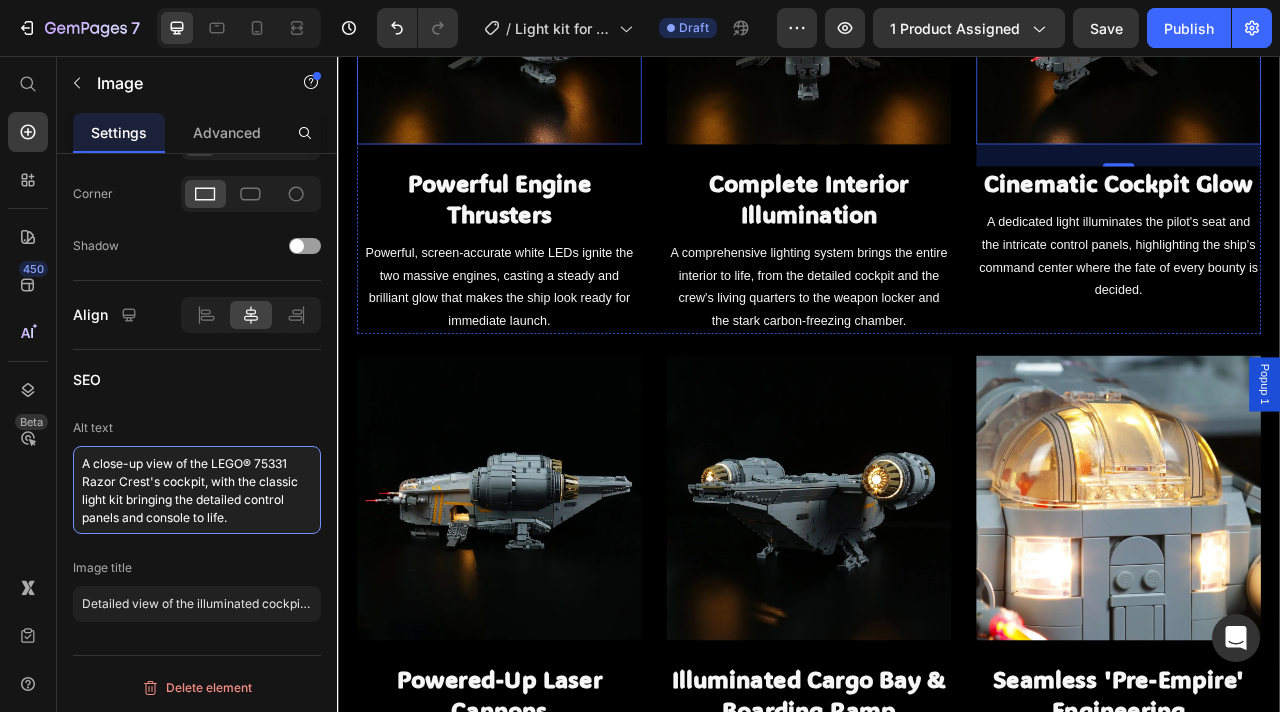 scroll, scrollTop: 1856, scrollLeft: 0, axis: vertical 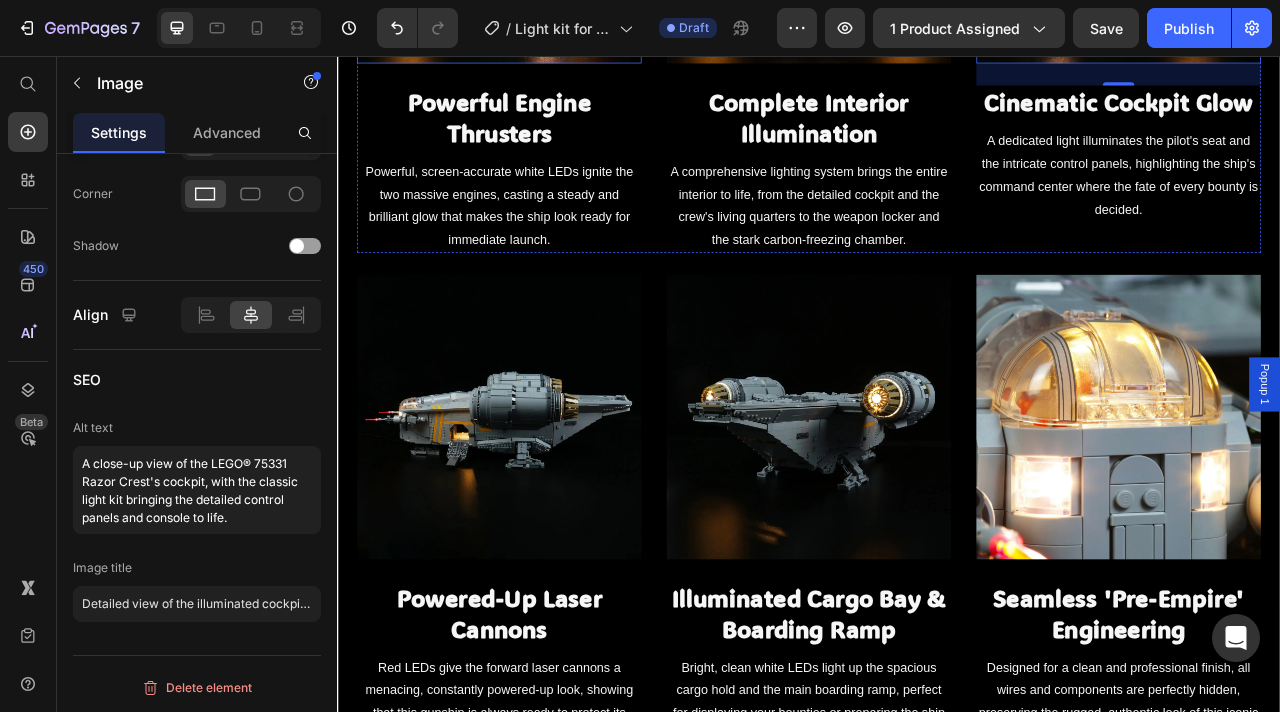 click at bounding box center [543, 515] 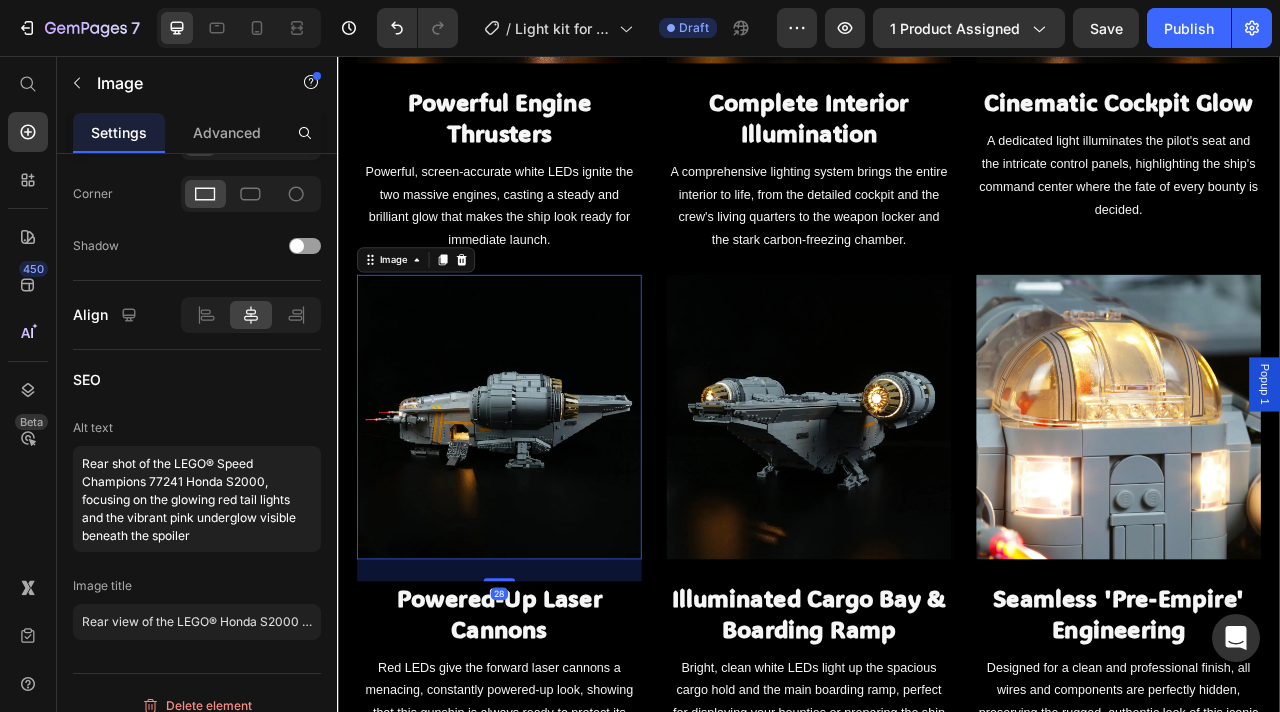 scroll, scrollTop: 938, scrollLeft: 0, axis: vertical 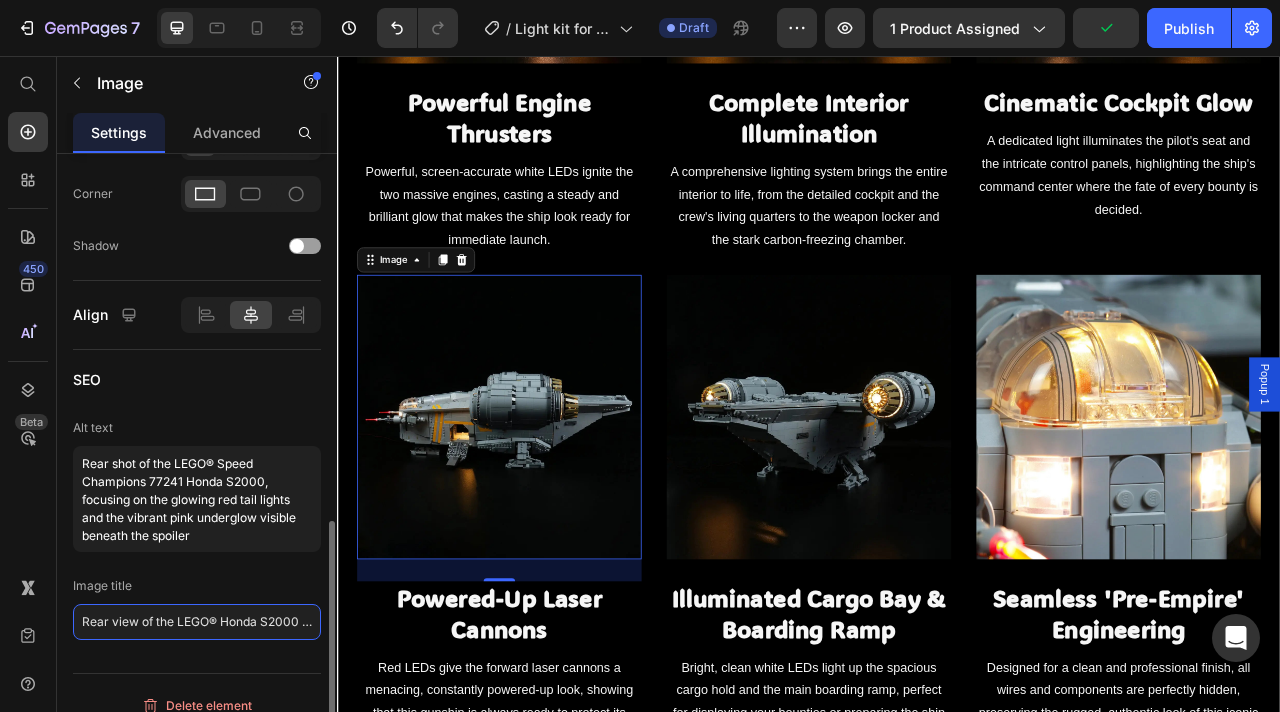 click on "Rear view of the LEGO® Honda S2000 77241 with lit tail lights" 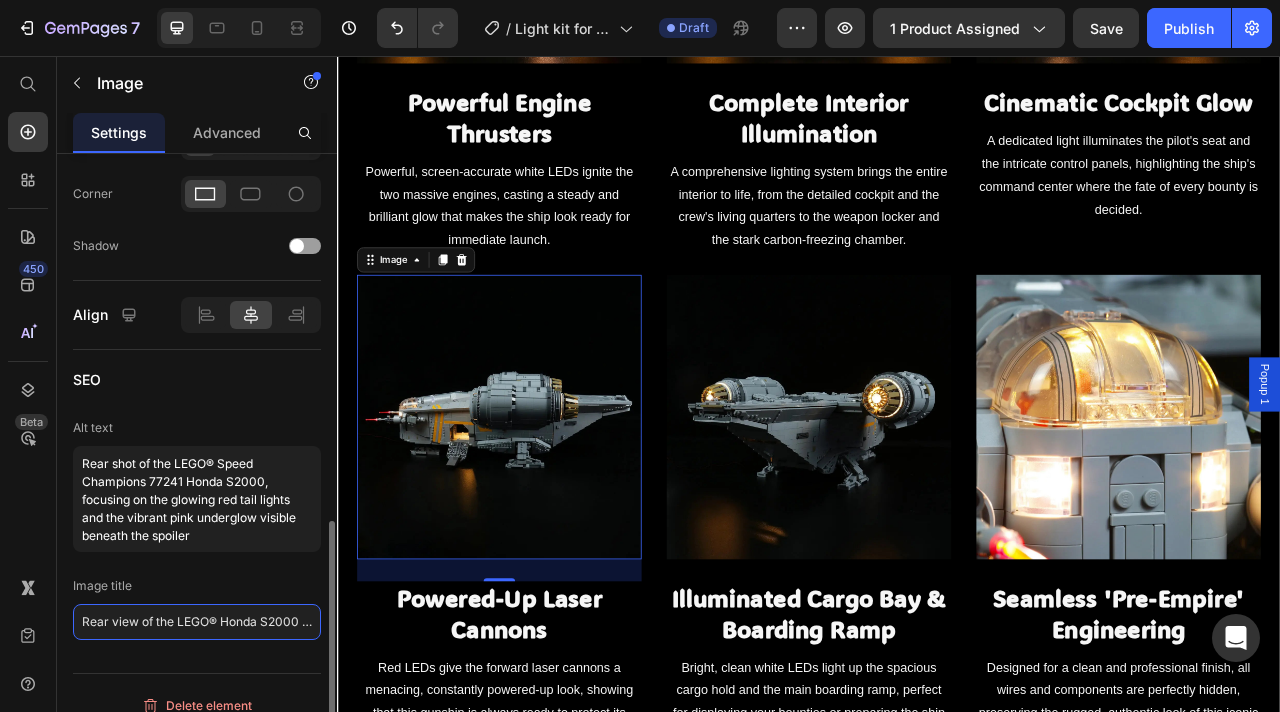 click on "Rear view of the LEGO® Honda S2000 77241 with lit tail lights" 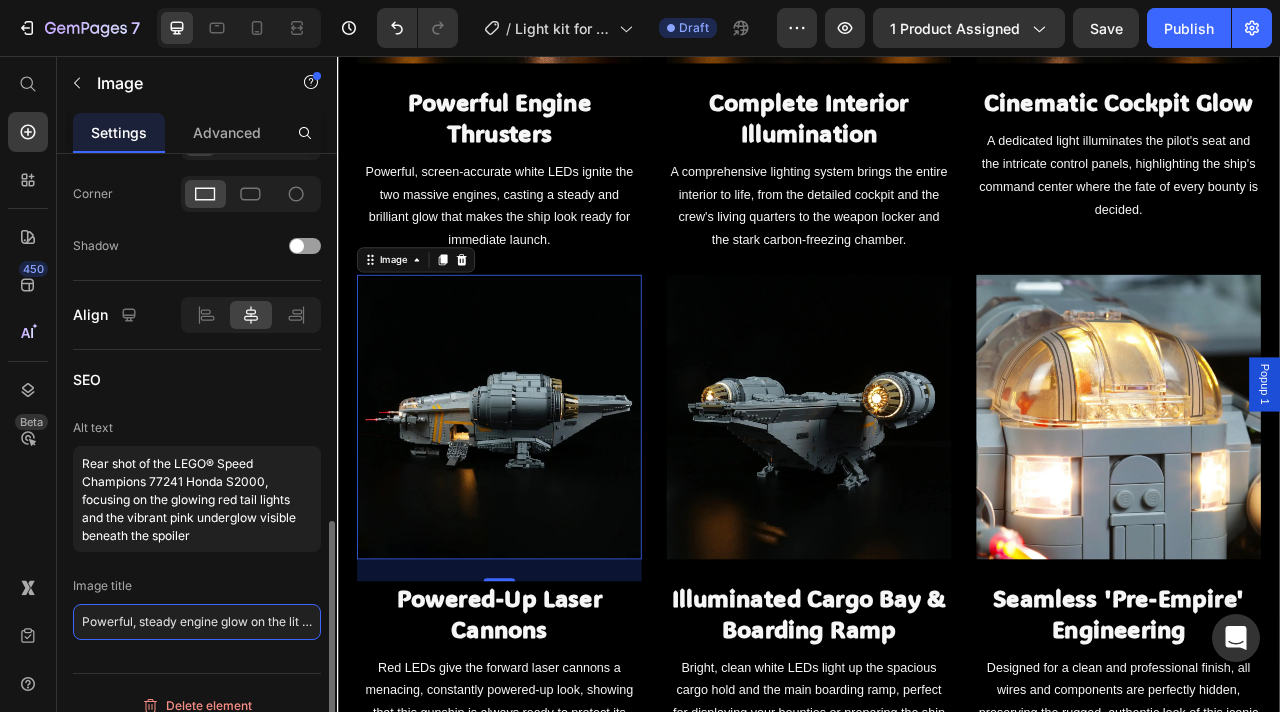 scroll, scrollTop: 0, scrollLeft: 147, axis: horizontal 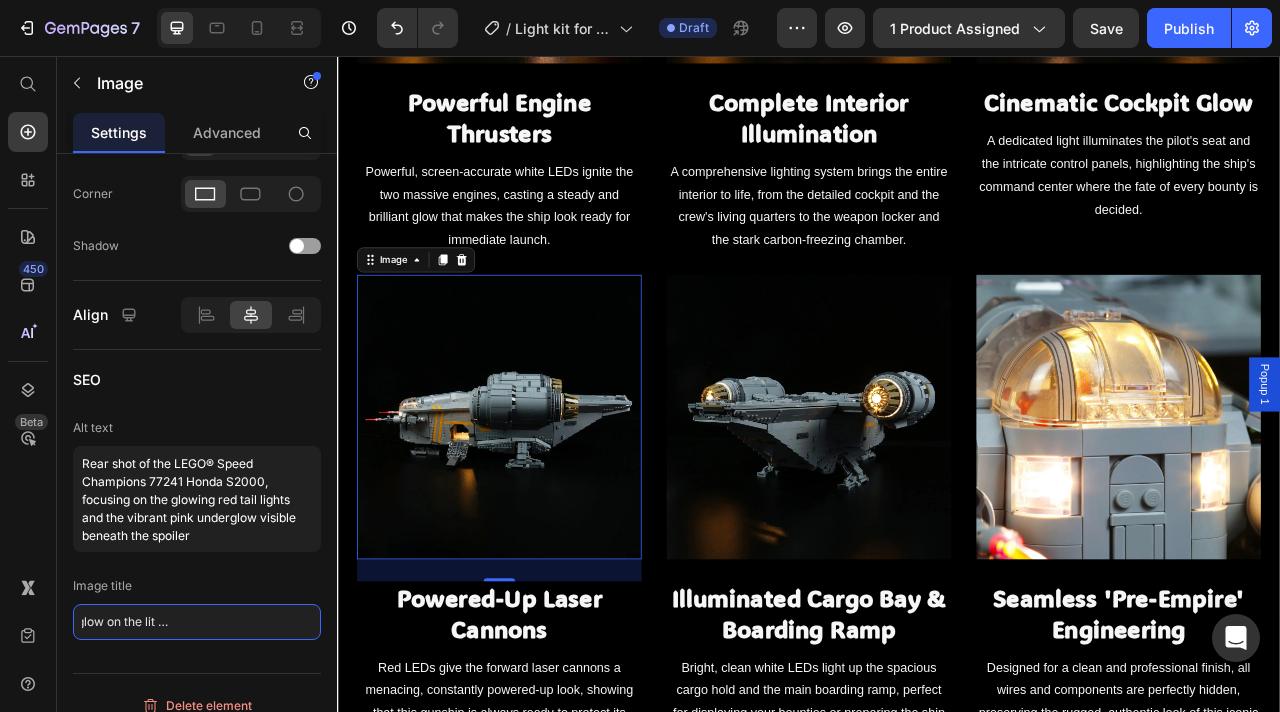 type on "Powerful, steady engine glow on the lit LEGO® Razor Crest™ 75331" 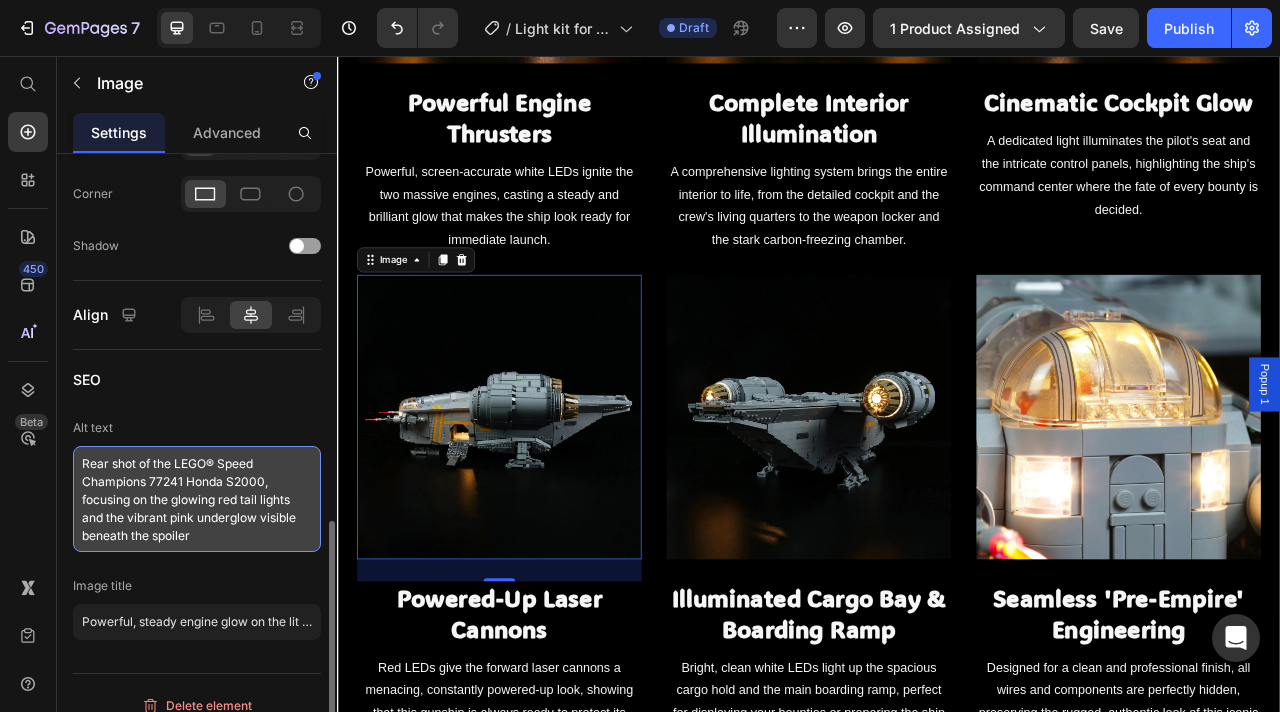 click on "Rear shot of the LEGO® Speed Champions 77241 Honda S2000, focusing on the glowing red tail lights and the vibrant pink underglow visible beneath the spoiler" at bounding box center [197, 499] 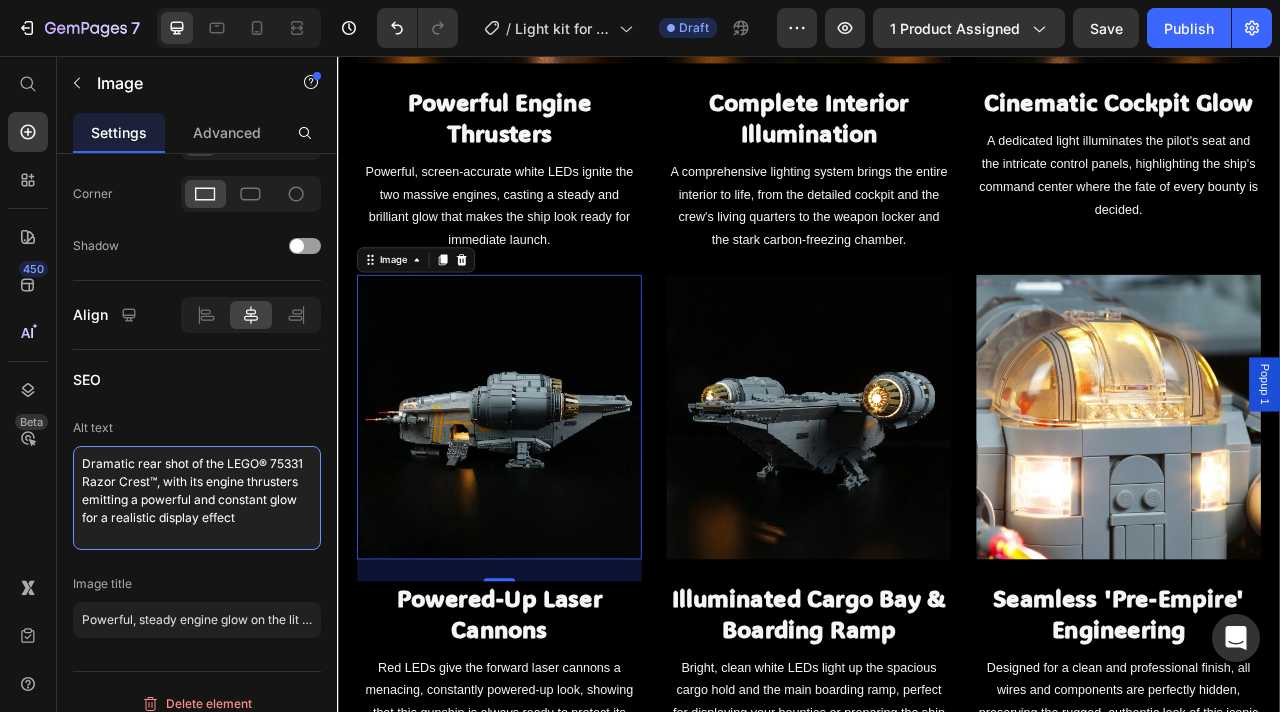 type on "Dramatic rear shot of the LEGO® 75331 Razor Crest™, with its engine thrusters emitting a powerful and constant glow for a realistic display effect" 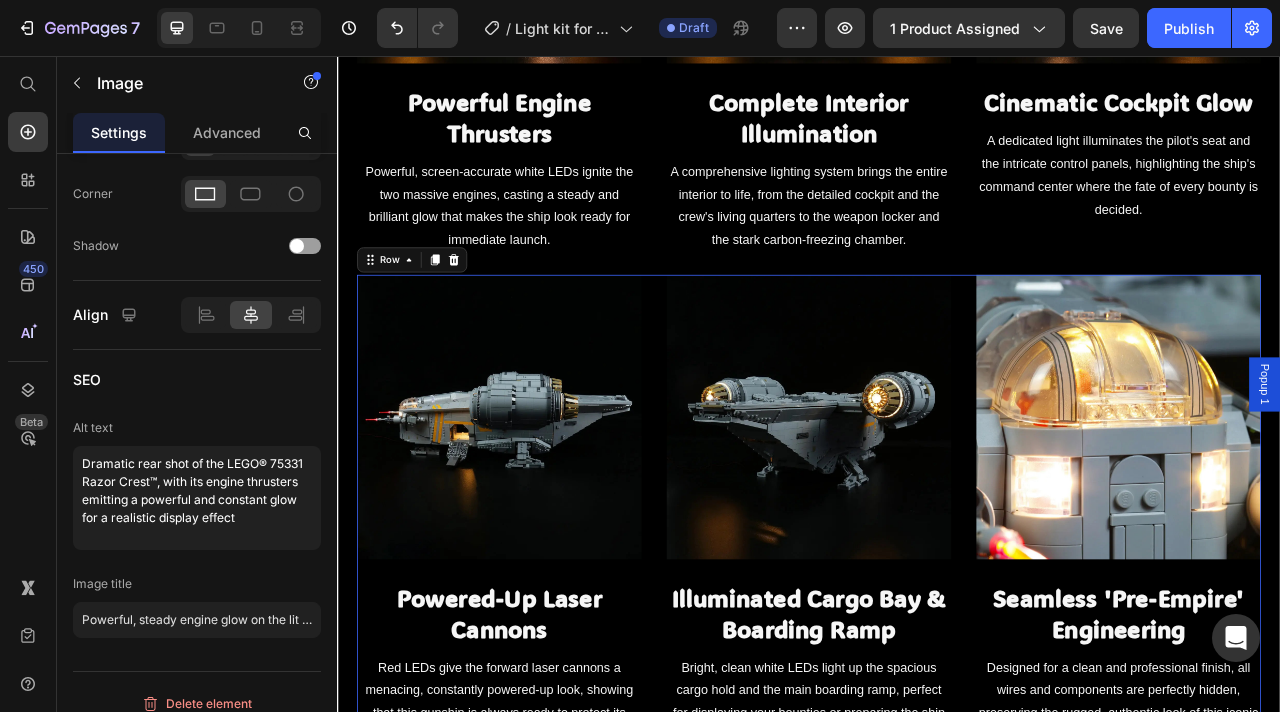 click on "Image ⁠⁠⁠⁠⁠⁠⁠ Powered-Up Laser Cannons Heading Red LEDs give the forward laser cannons a menacing, constantly powered-up look, showing that this gunship is always ready to protect its cargo. Text Block Image ⁠⁠⁠⁠⁠⁠⁠ Illuminated Cargo Bay & Boarding Ramp Heading Bright, clean white LEDs light up the spacious cargo hold and the main boarding ramp, perfect for displaying your bounties or preparing the ship for its next mission. Text Block Image Seamless 'Pre-Empire' Engineering Heading Designed for a clean and professional finish, all wires and components are perfectly hidden, preserving the rugged, authentic look of this iconic vessel. Text Block Row   28" at bounding box center (937, 635) 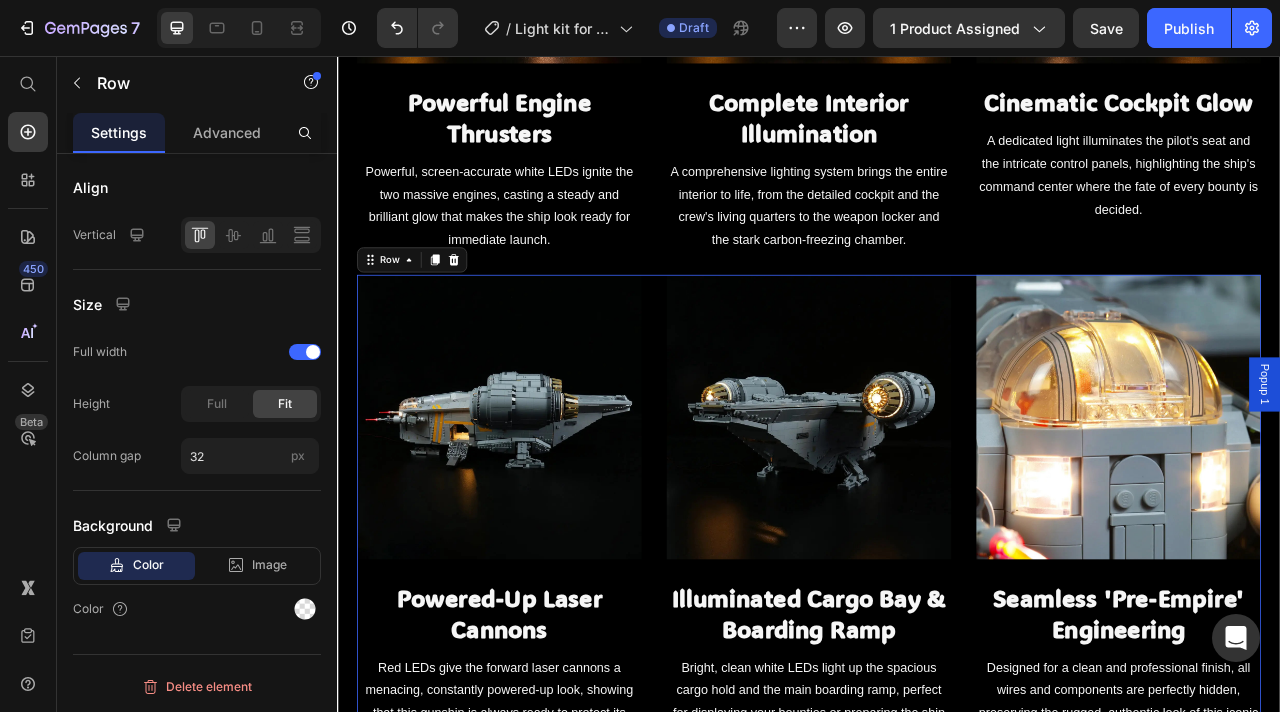 scroll, scrollTop: 0, scrollLeft: 0, axis: both 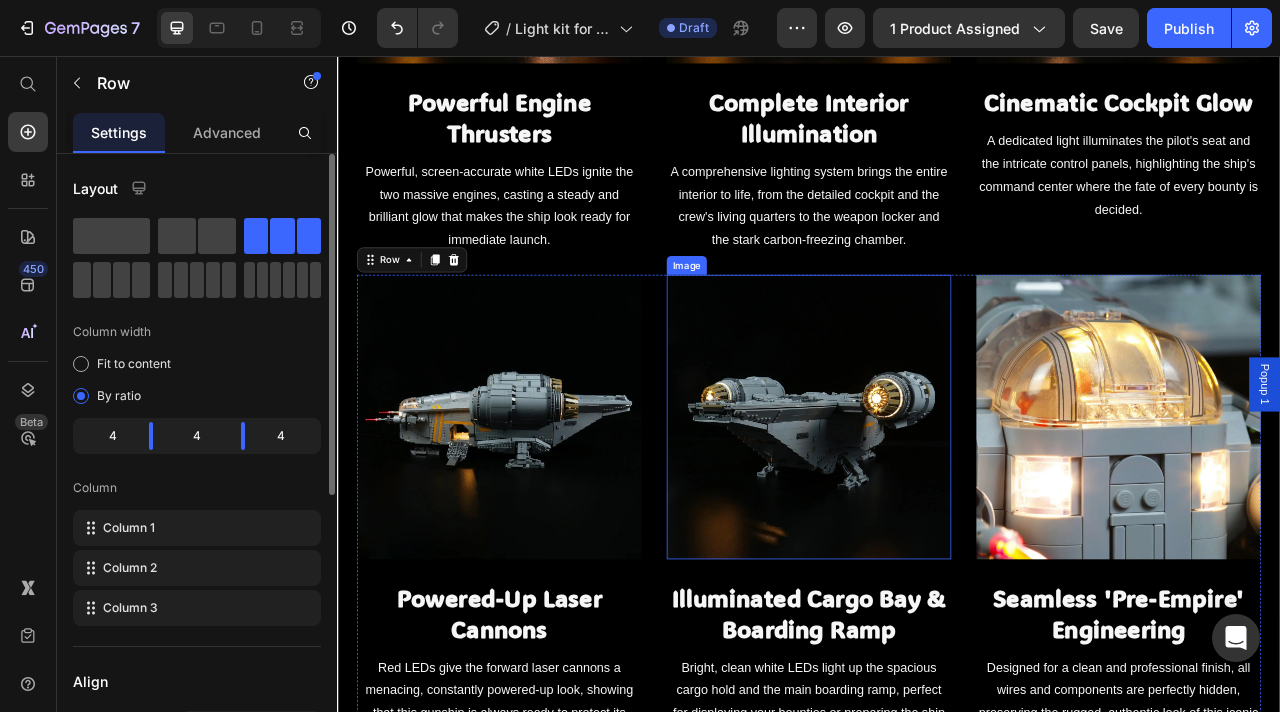 click at bounding box center (937, 515) 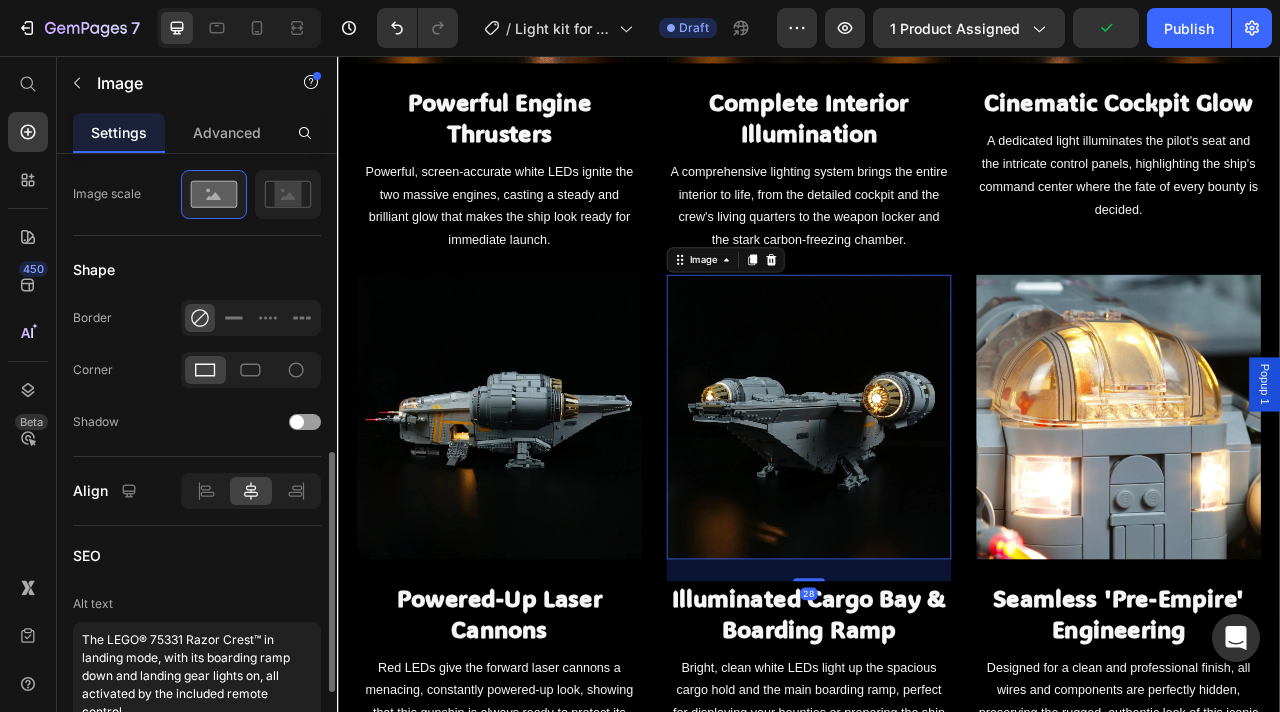 scroll, scrollTop: 956, scrollLeft: 0, axis: vertical 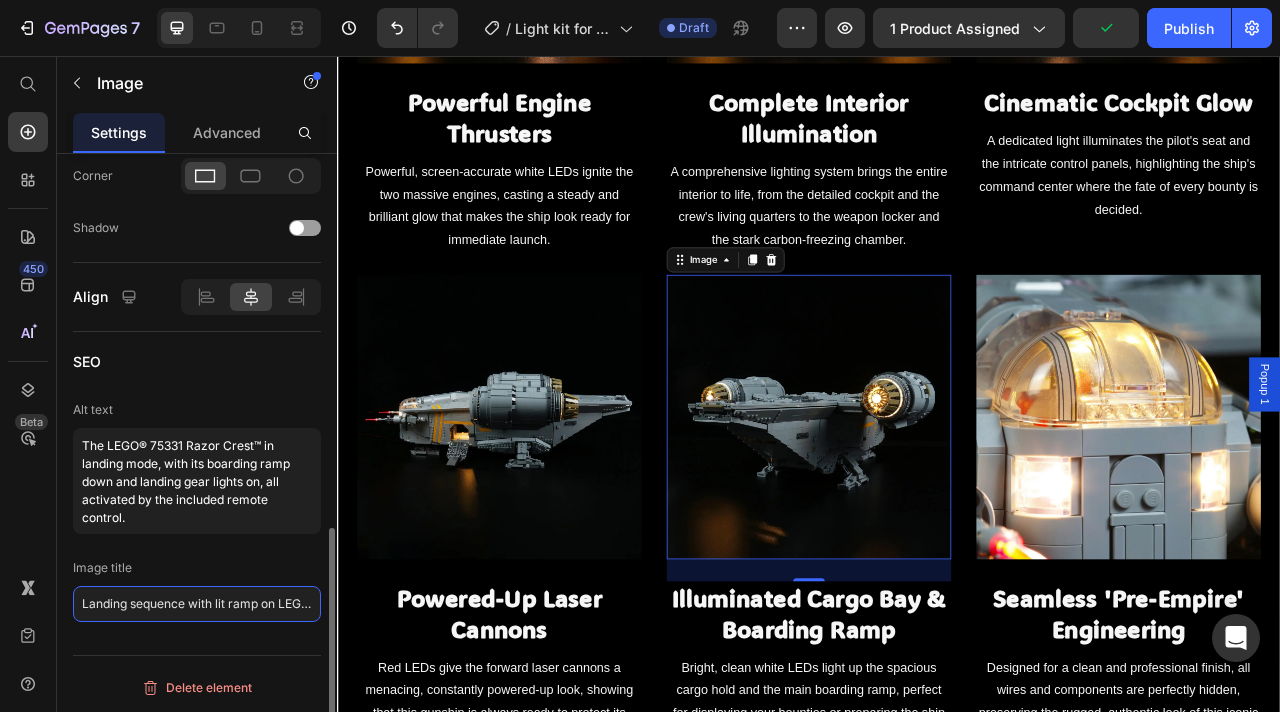 click on "Landing sequence with lit ramp on LEGO® The Razor Crest™ 75331" 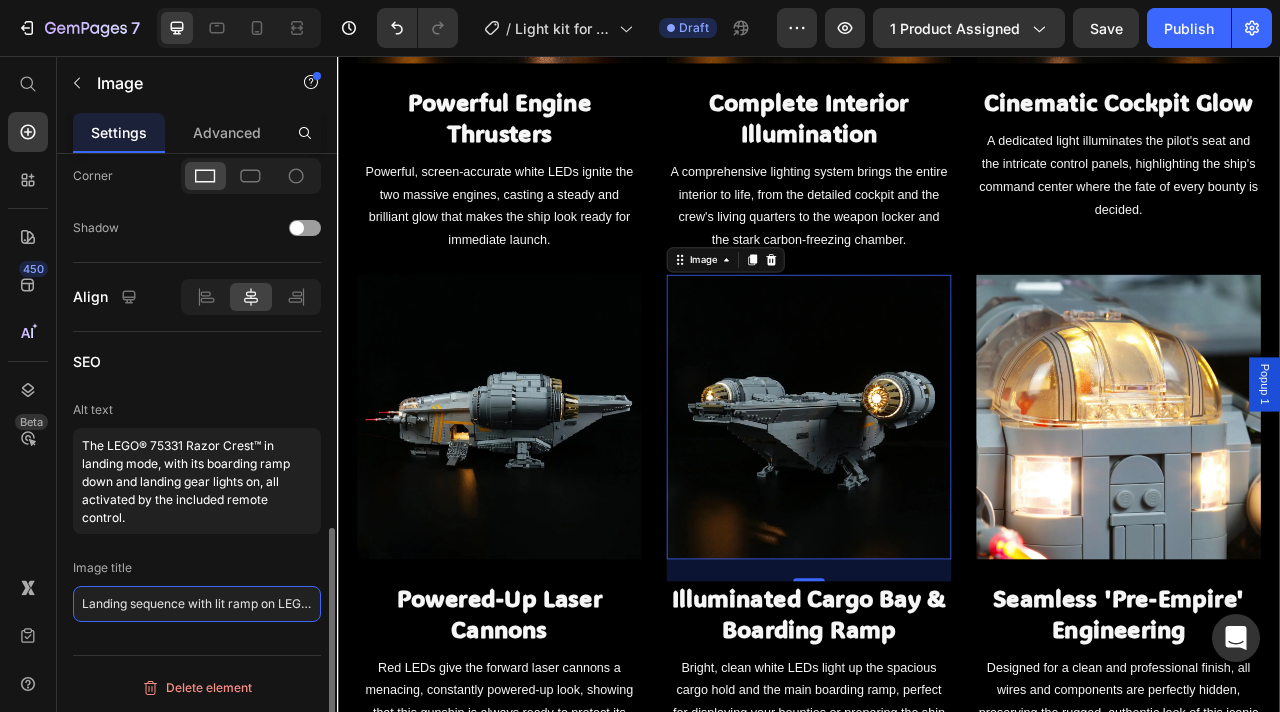 click on "Landing sequence with lit ramp on LEGO® The Razor Crest™ 75331" 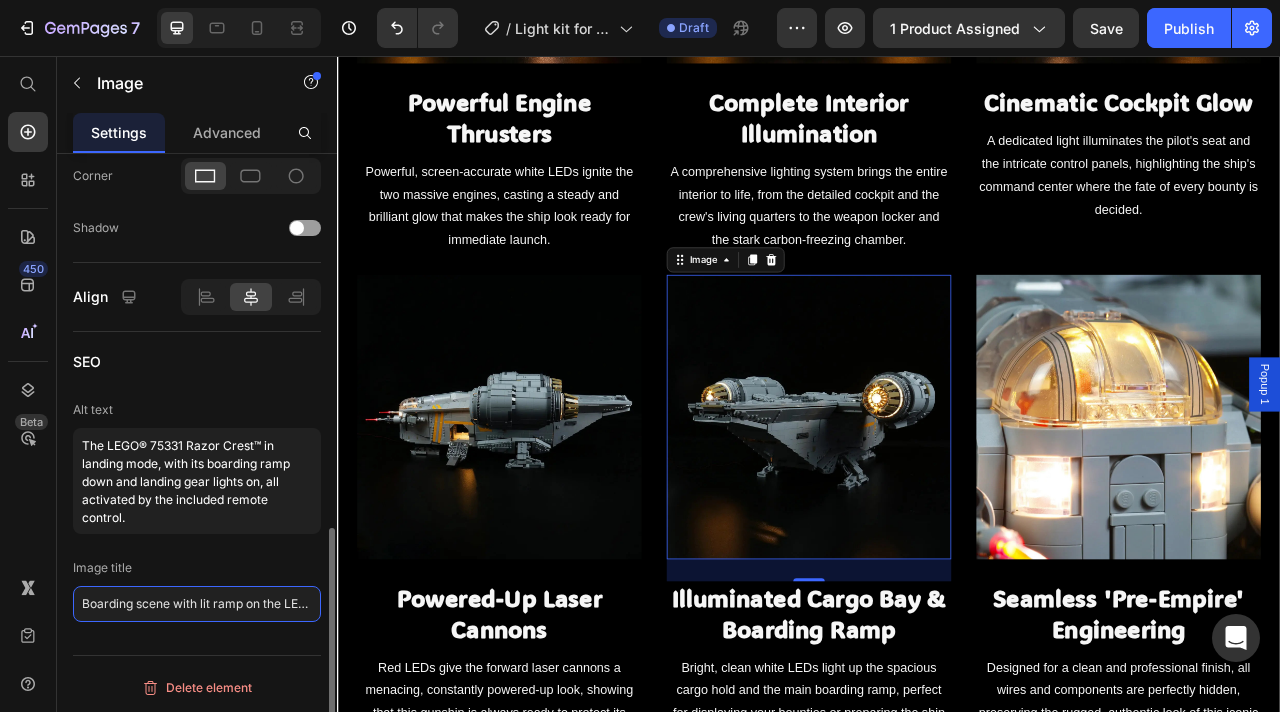 scroll, scrollTop: 0, scrollLeft: 127, axis: horizontal 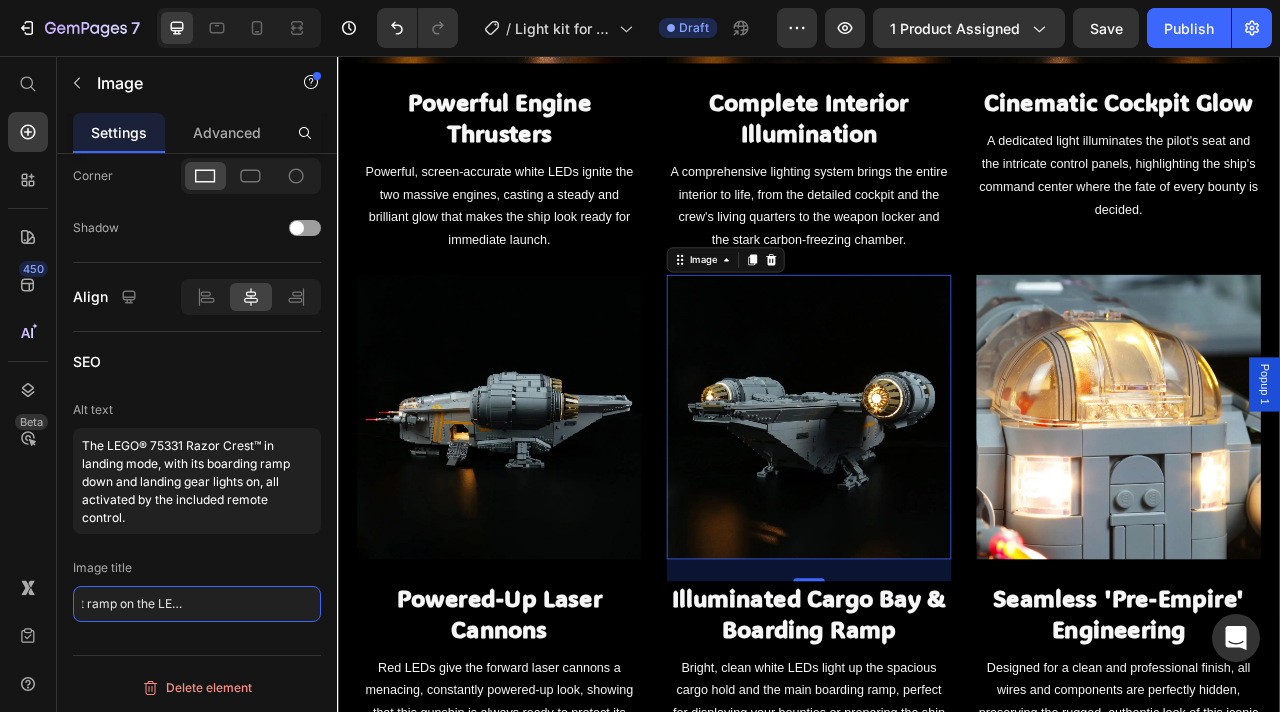 type on "Boarding scene with lit ramp on the LEGO® Razor Crest™ 75331" 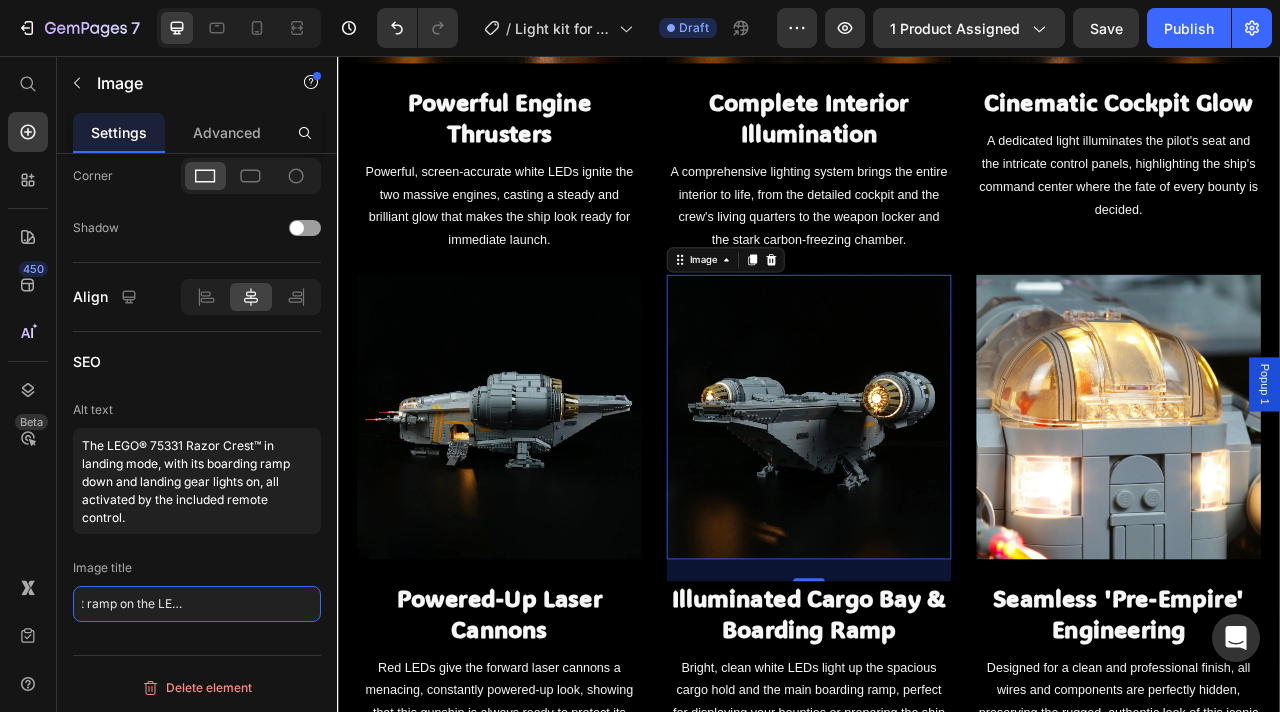scroll, scrollTop: 0, scrollLeft: 0, axis: both 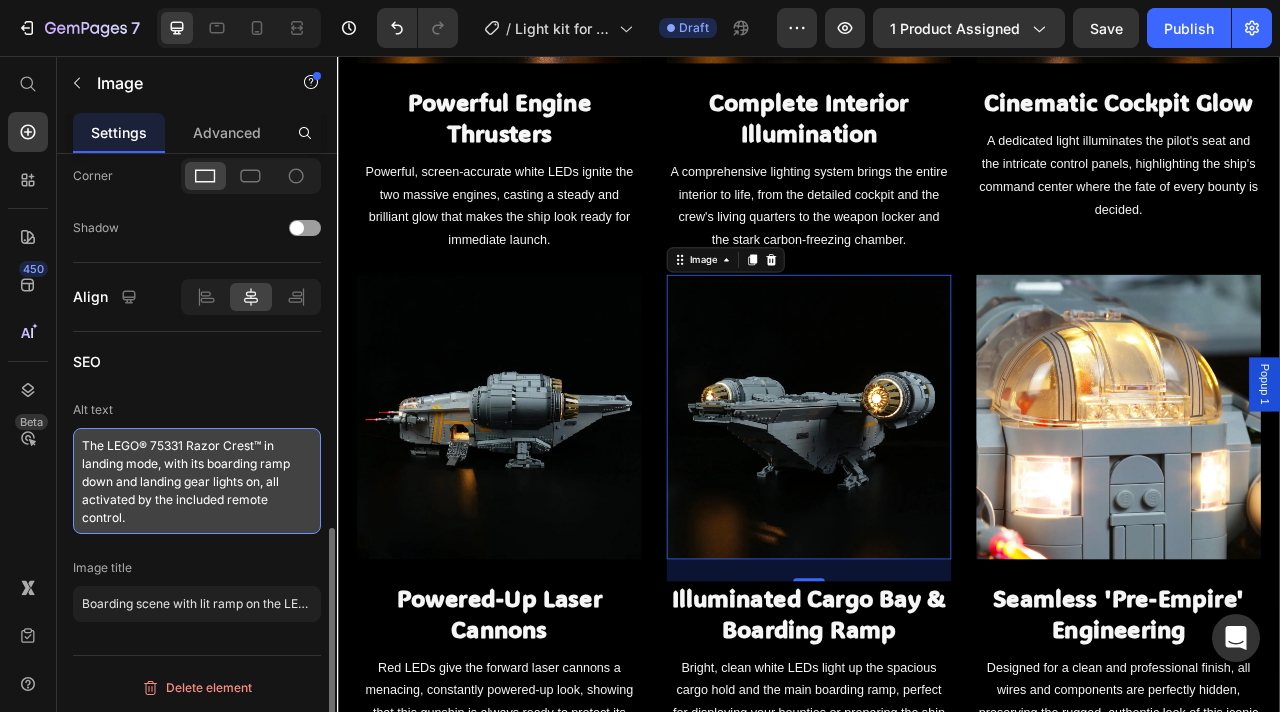 click on "The LEGO® 75331 Razor Crest™ in landing mode, with its boarding ramp down and landing gear lights on, all activated by the included remote control." at bounding box center (197, 481) 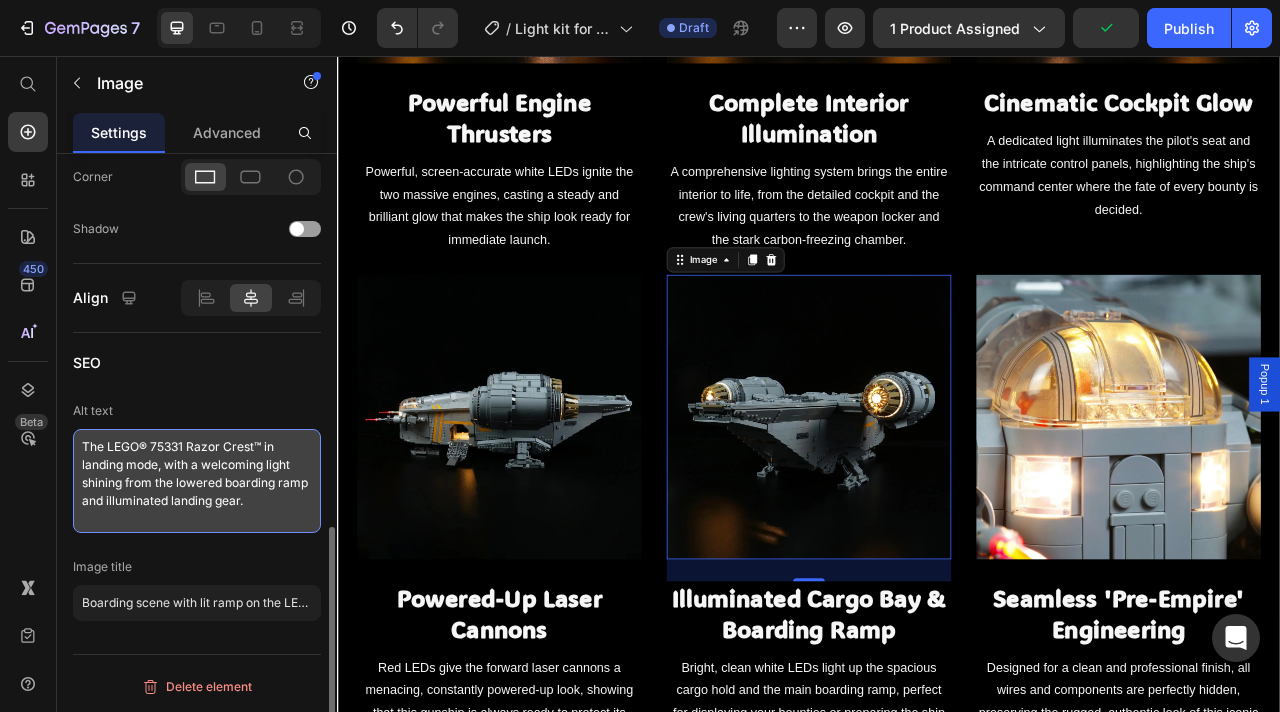 scroll, scrollTop: 954, scrollLeft: 0, axis: vertical 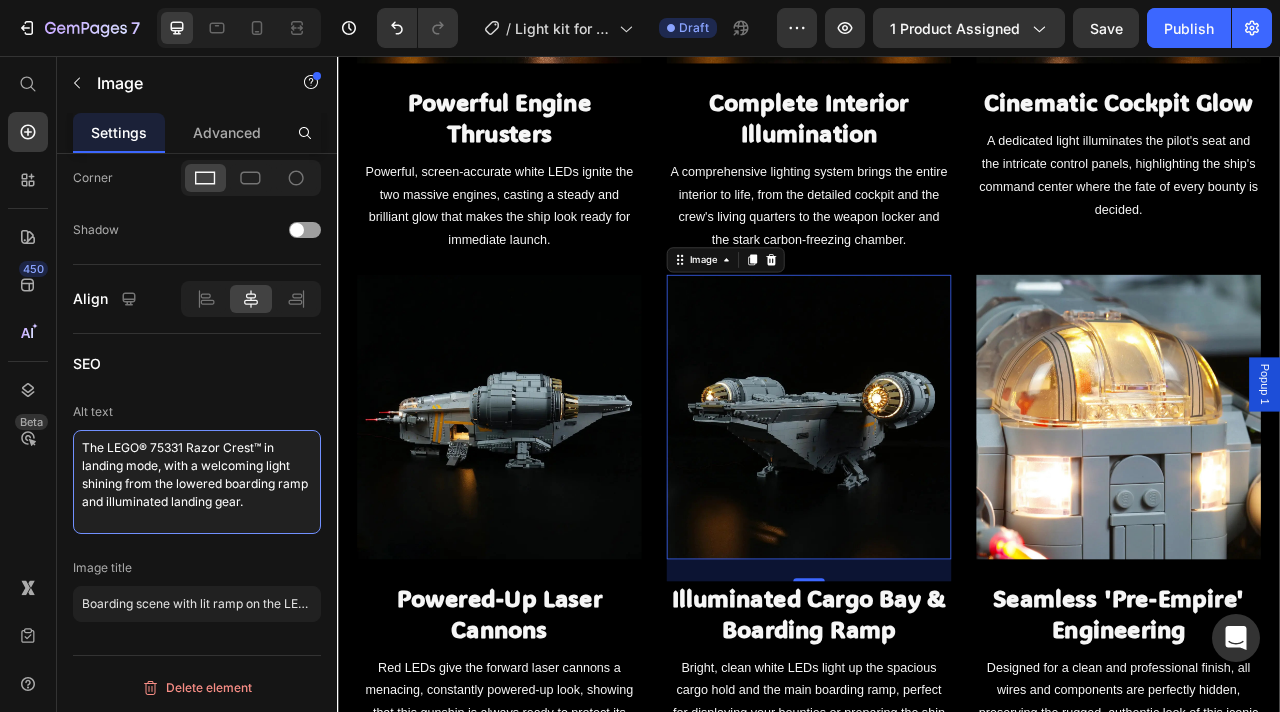 type on "The LEGO® 75331 Razor Crest™ in landing mode, with a welcoming light shining from the lowered boarding ramp and illuminated landing gear." 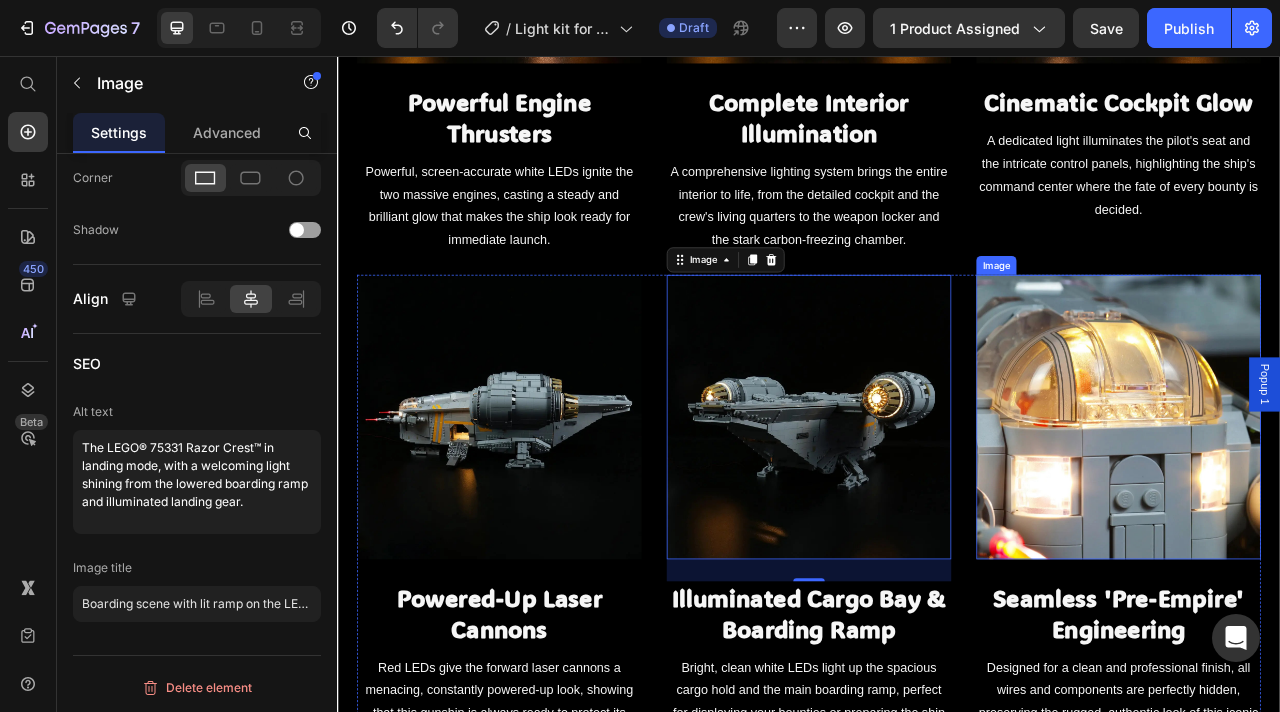 click at bounding box center (1331, 515) 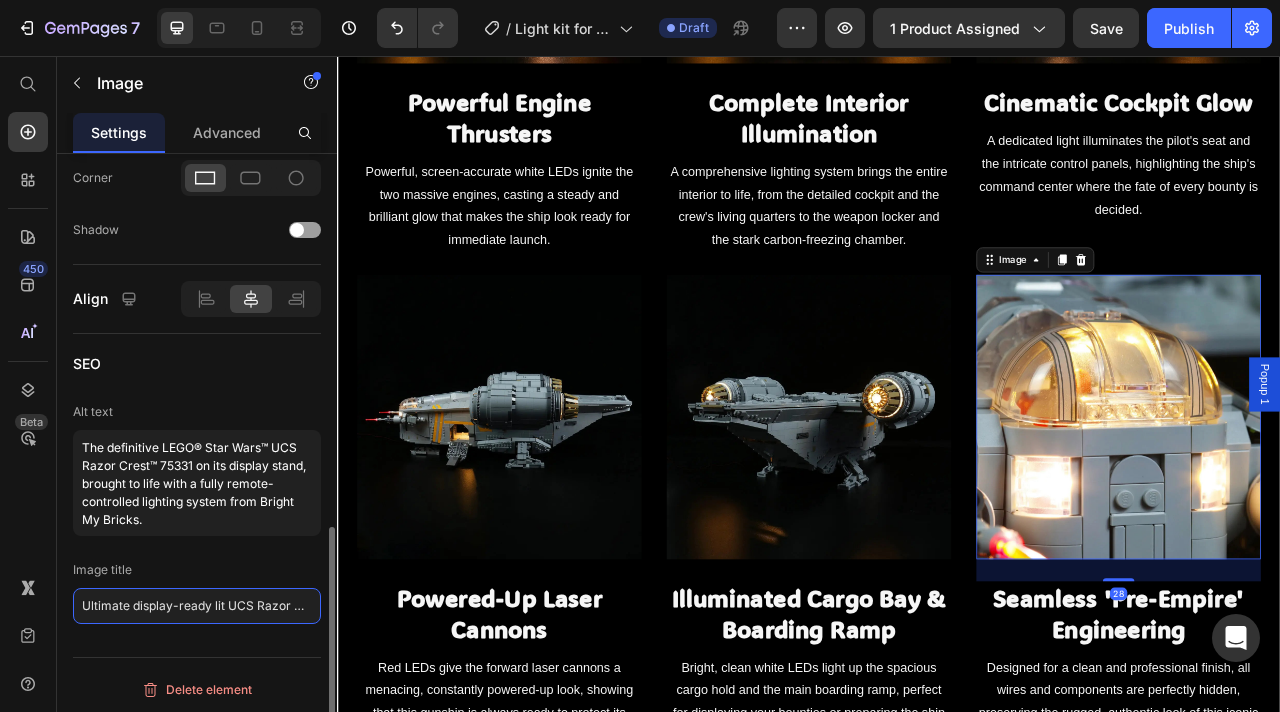 click on "Ultimate display-ready lit UCS Razor Crest™ 75331 with RC" 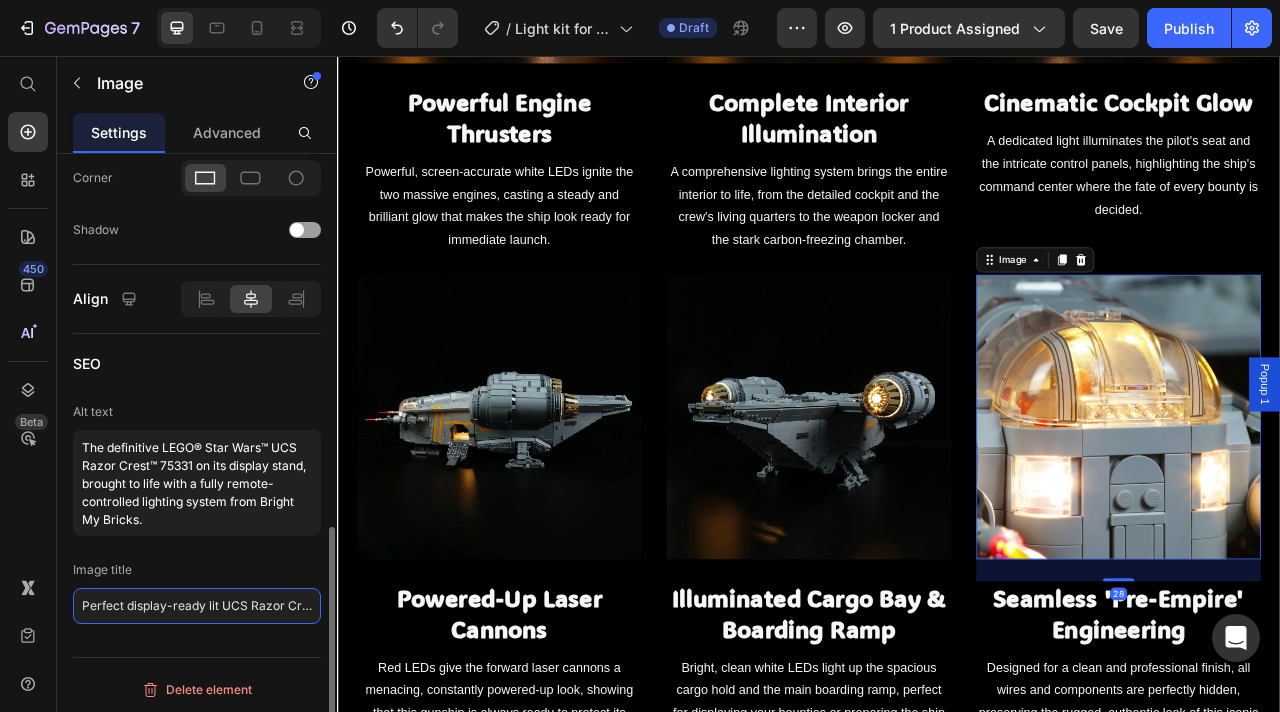 scroll, scrollTop: 0, scrollLeft: 138, axis: horizontal 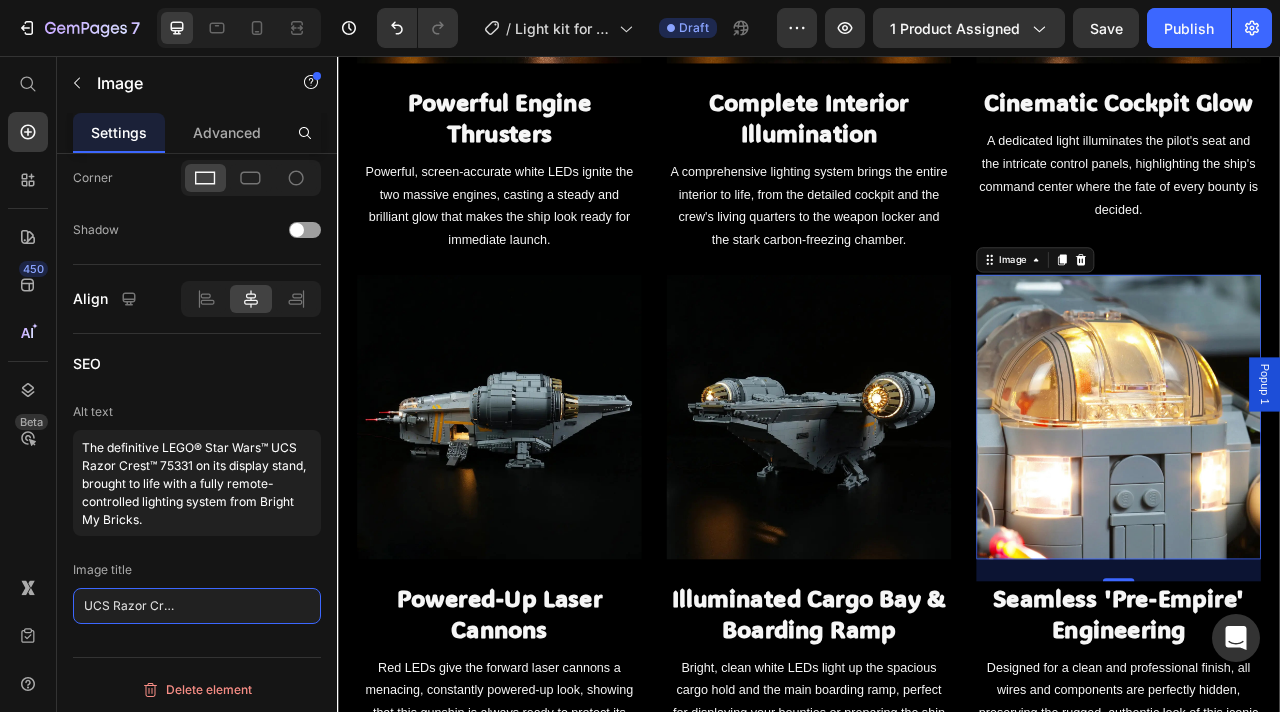 type on "Perfect display-ready lit UCS Razor Crest™ 75331 Classic Version" 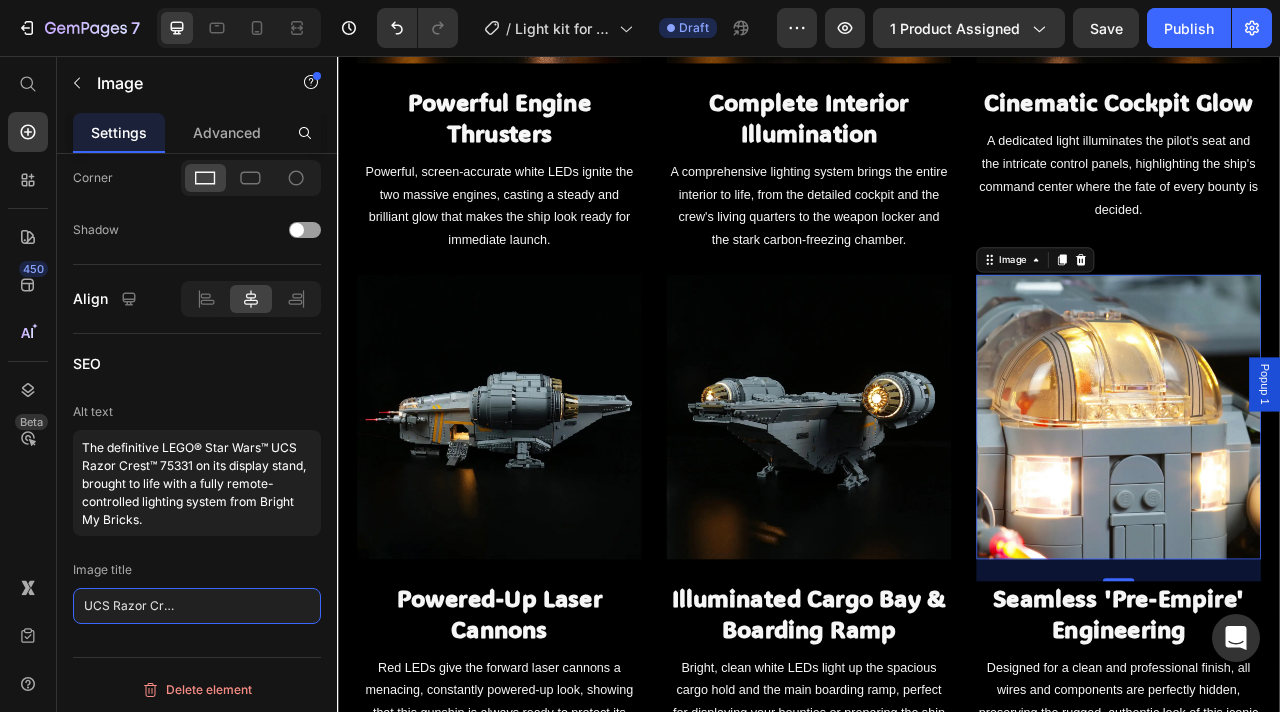 scroll, scrollTop: 0, scrollLeft: 0, axis: both 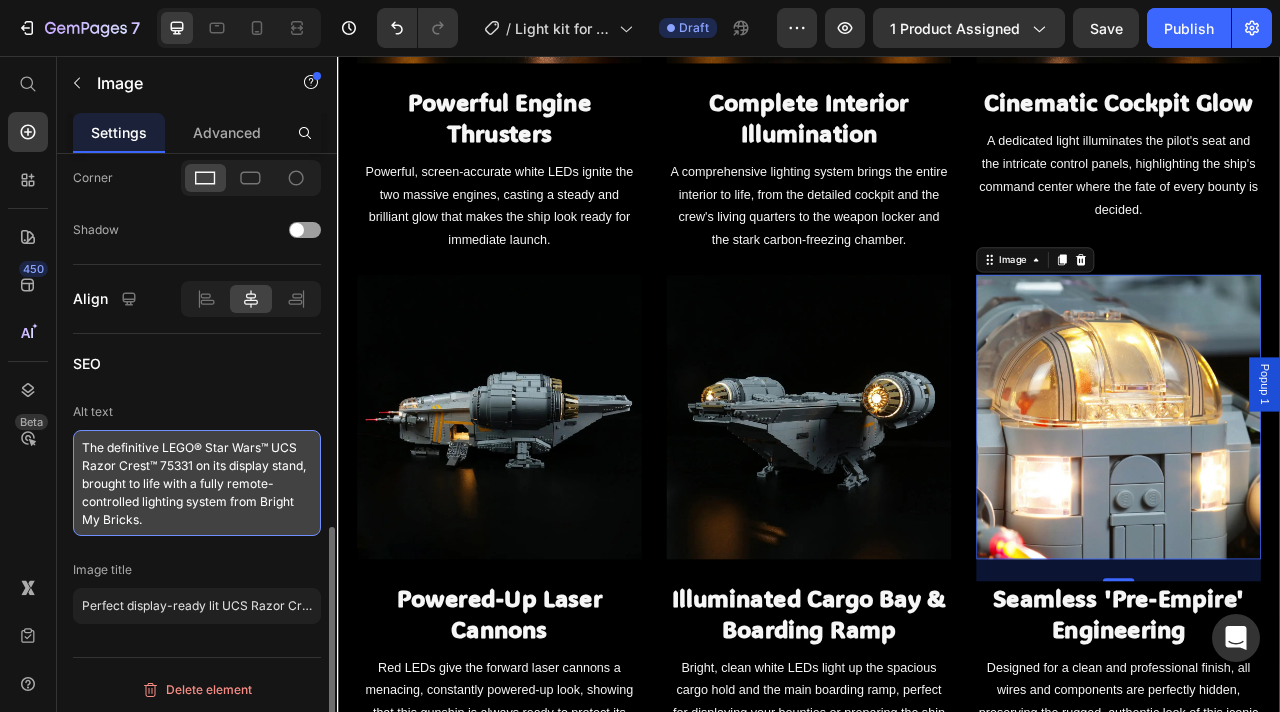 click on "The definitive LEGO® Star Wars™ UCS Razor Crest™ 75331 on its display stand, brought to life with a fully remote-controlled lighting system from Bright My Bricks." at bounding box center (197, 483) 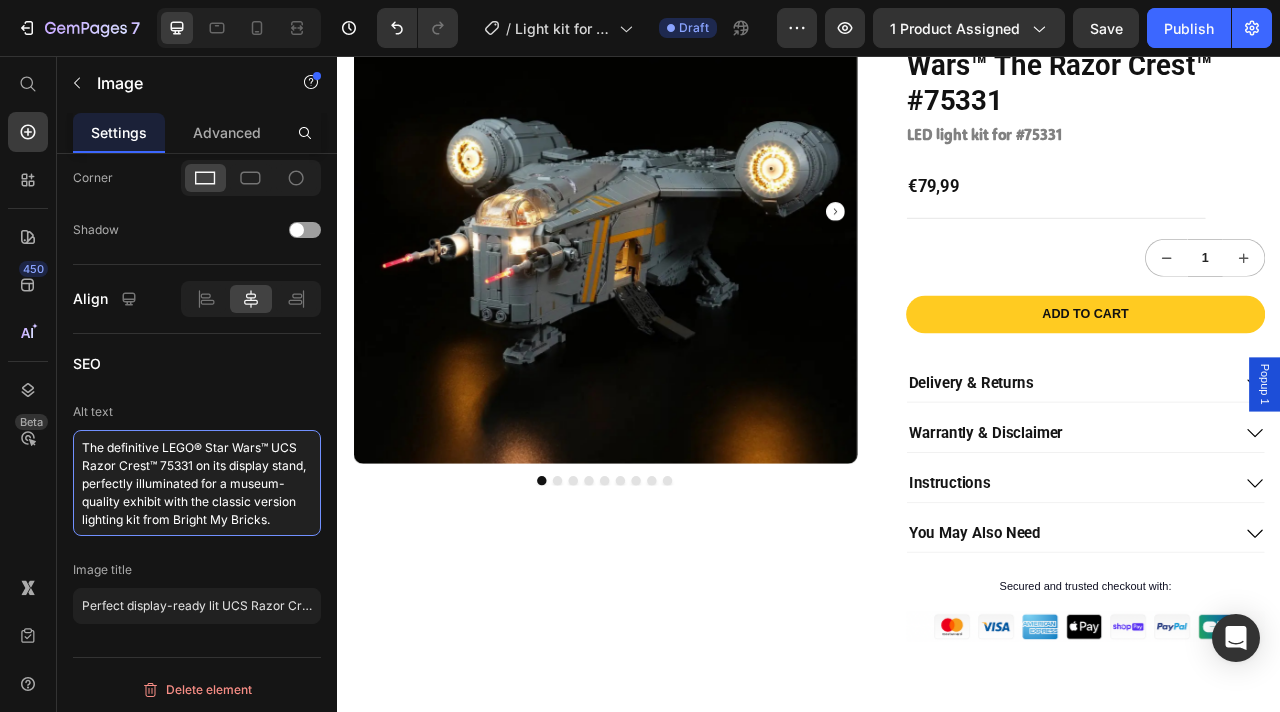 scroll, scrollTop: 0, scrollLeft: 0, axis: both 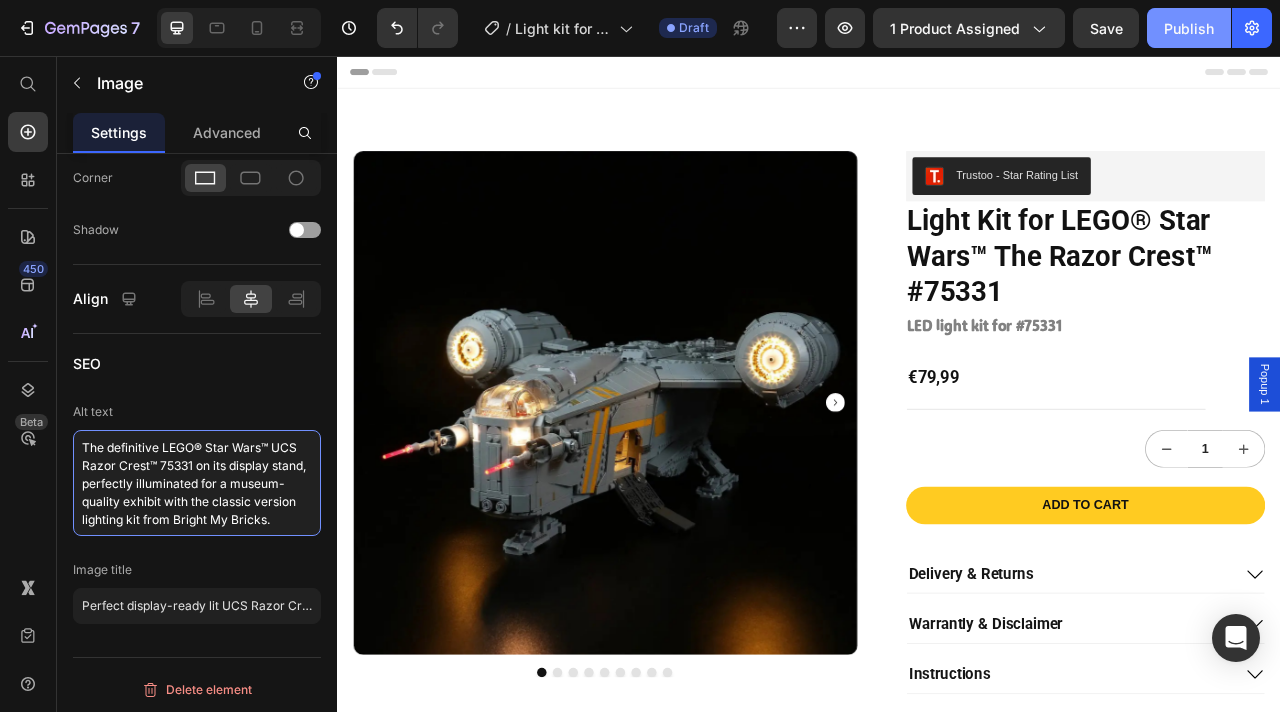 type on "The definitive LEGO® Star Wars™ UCS Razor Crest™ 75331 on its display stand, perfectly illuminated for a museum-quality exhibit with the classic version lighting kit from Bright My Bricks." 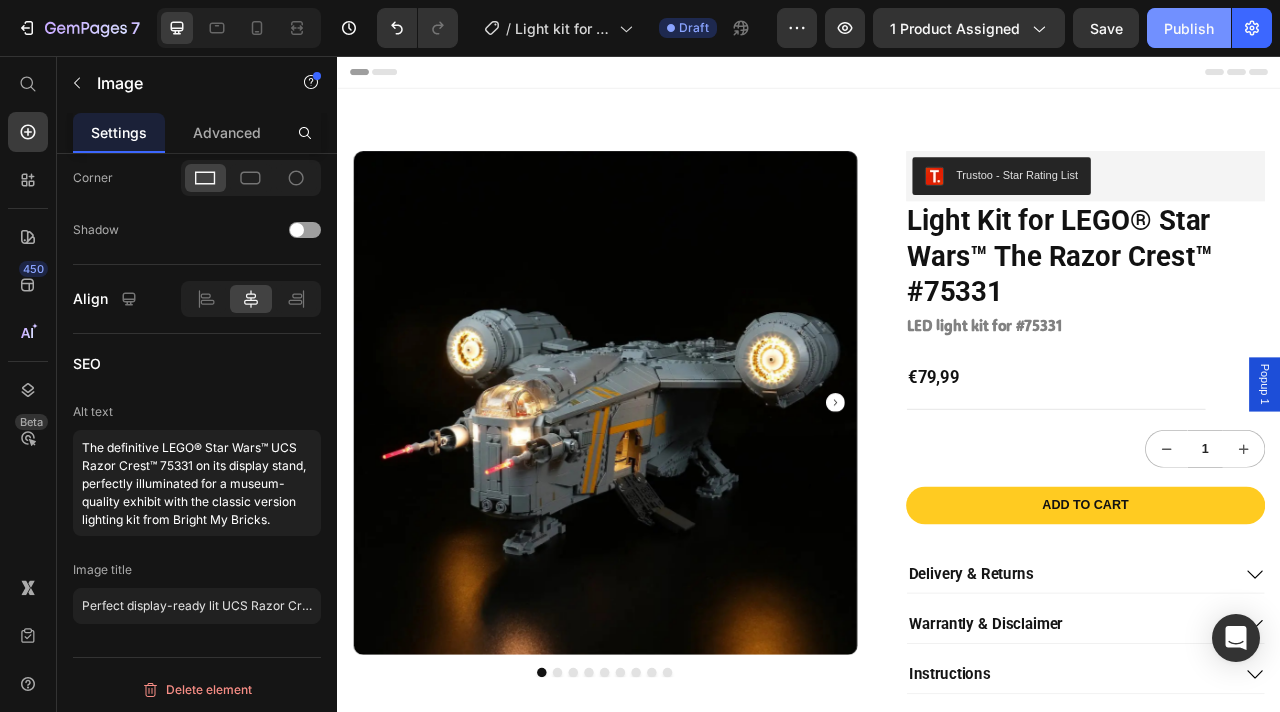 click on "Publish" at bounding box center [1189, 28] 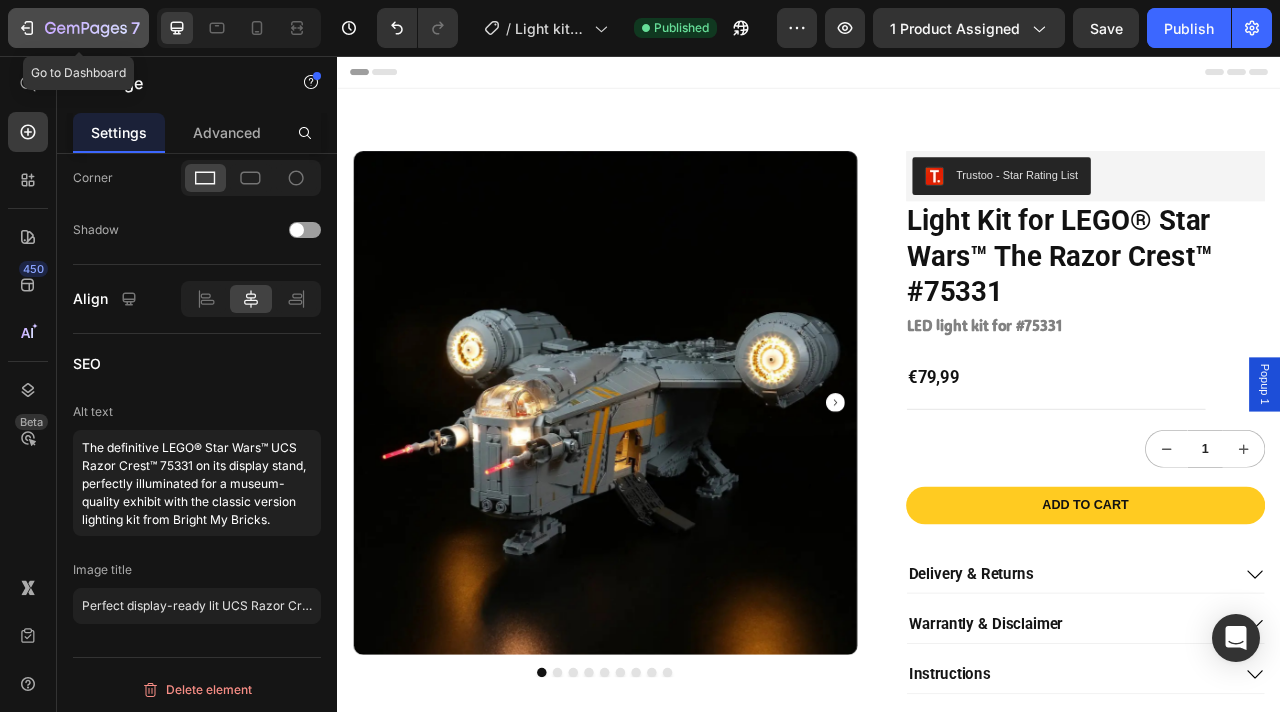 click 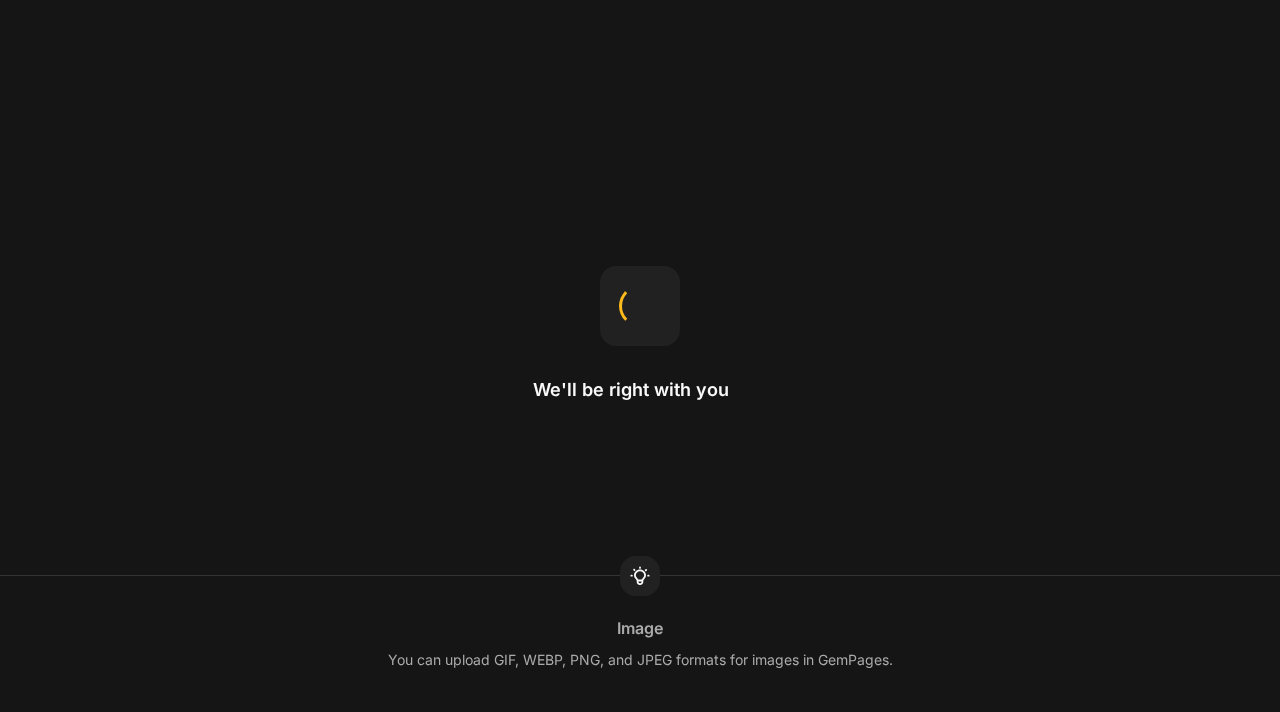 scroll, scrollTop: 0, scrollLeft: 0, axis: both 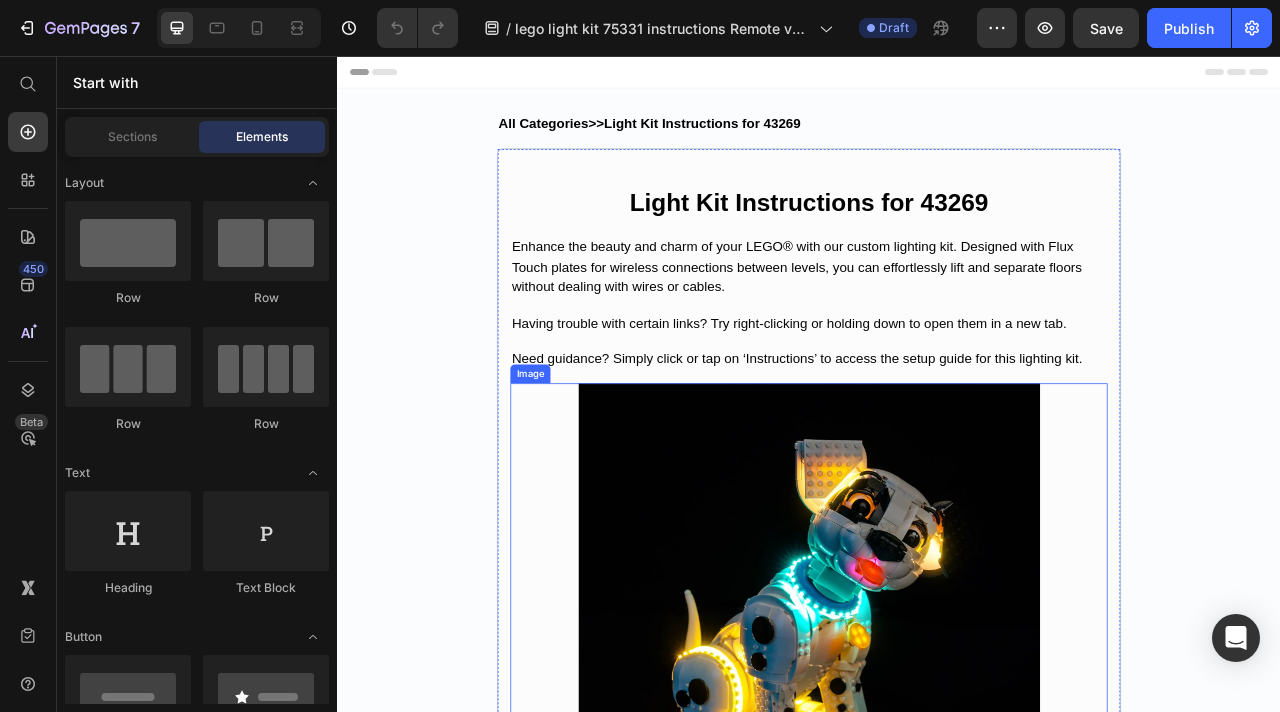 click at bounding box center (937, 765) 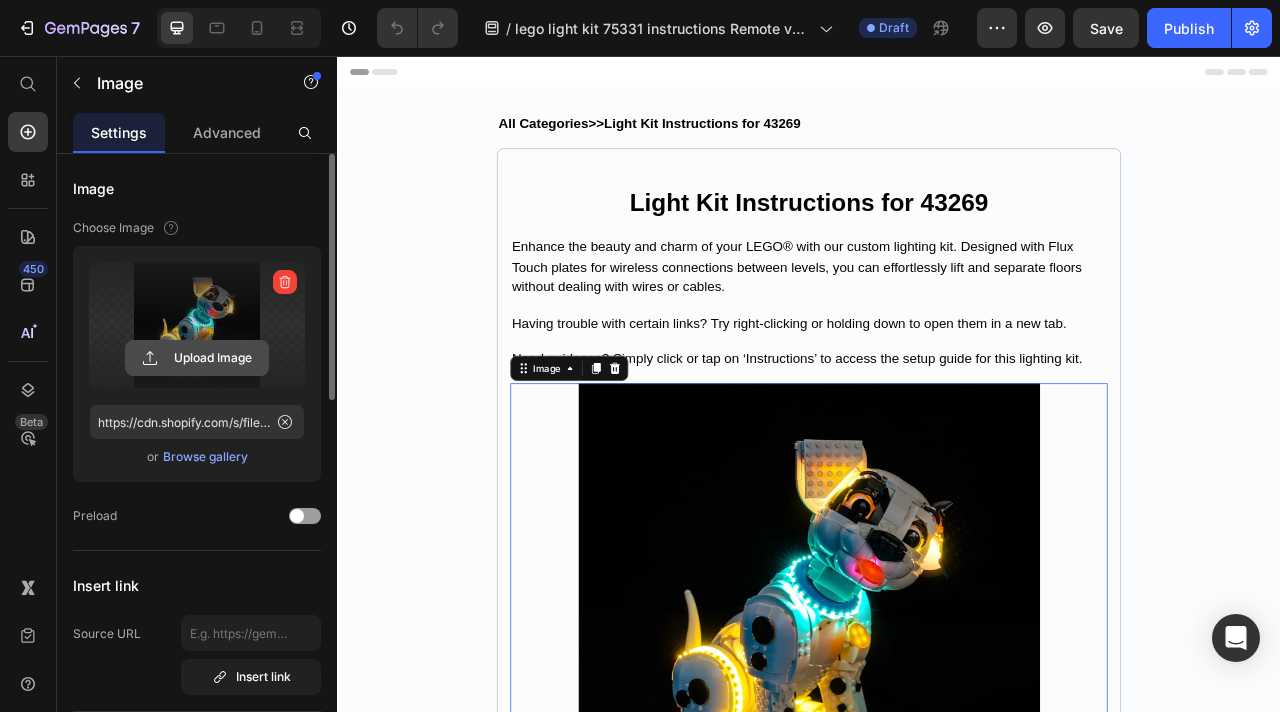 click 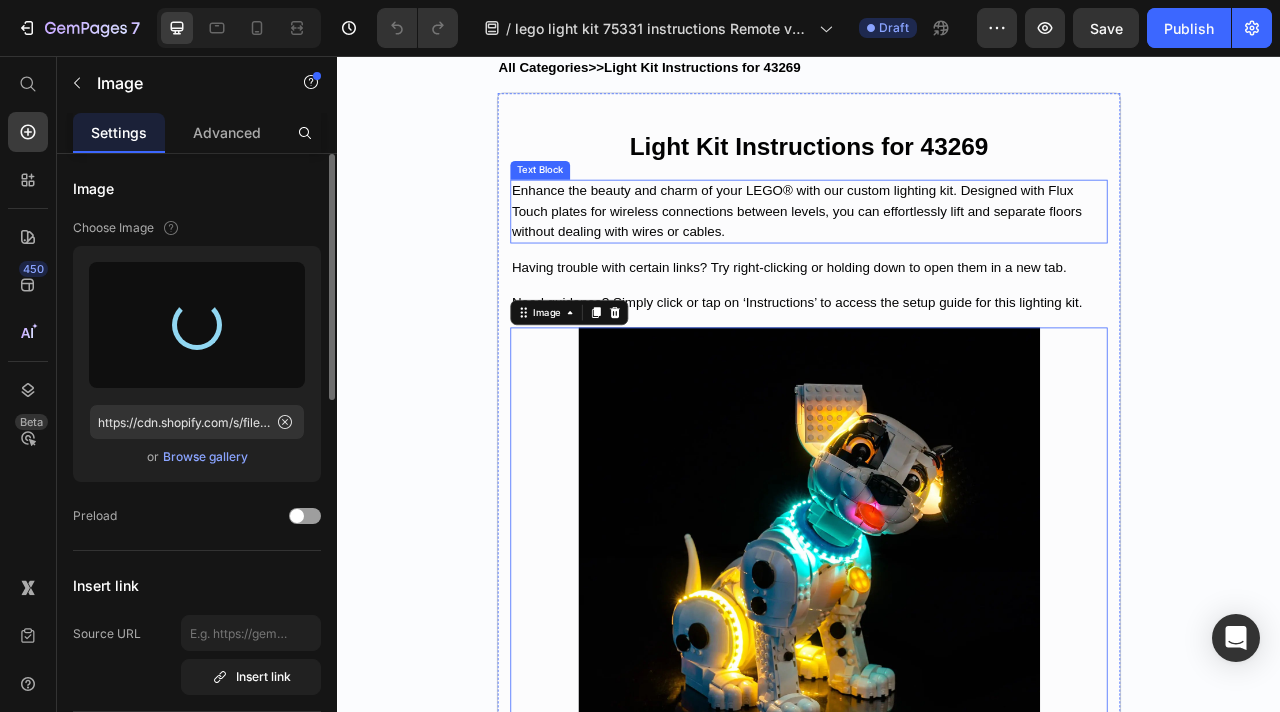scroll, scrollTop: 45, scrollLeft: 0, axis: vertical 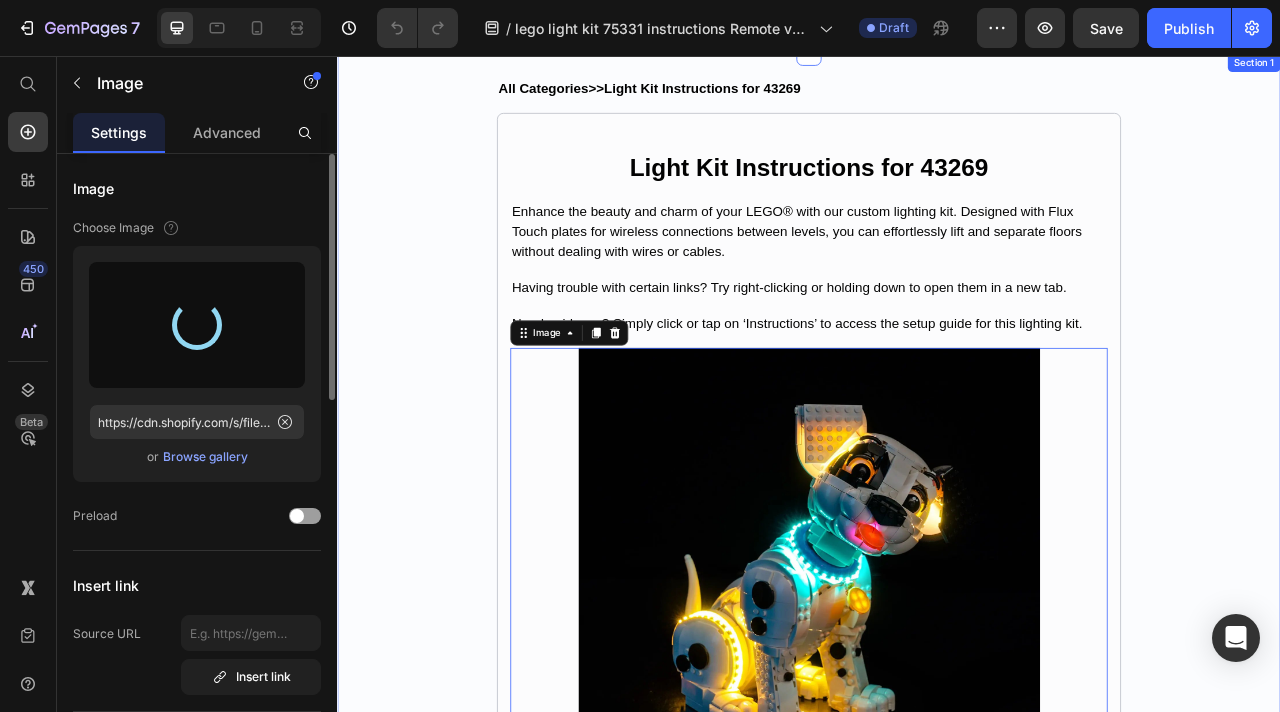 type on "https://cdn.shopify.com/s/files/1/0862/3666/0039/files/gempages_541772998508544900-b12bfeeb-32e4-448d-be3b-2a0ebcae031c.webp" 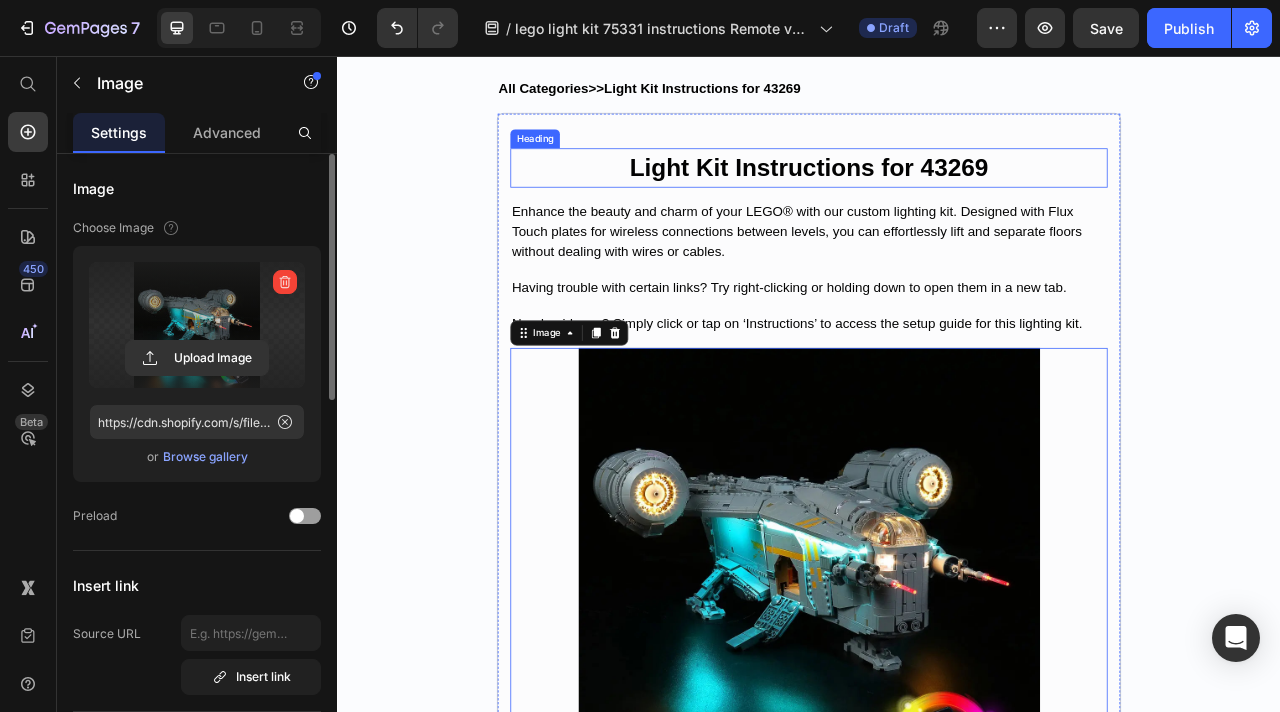 click on "Light Kit Instructions for 43269" at bounding box center (937, 197) 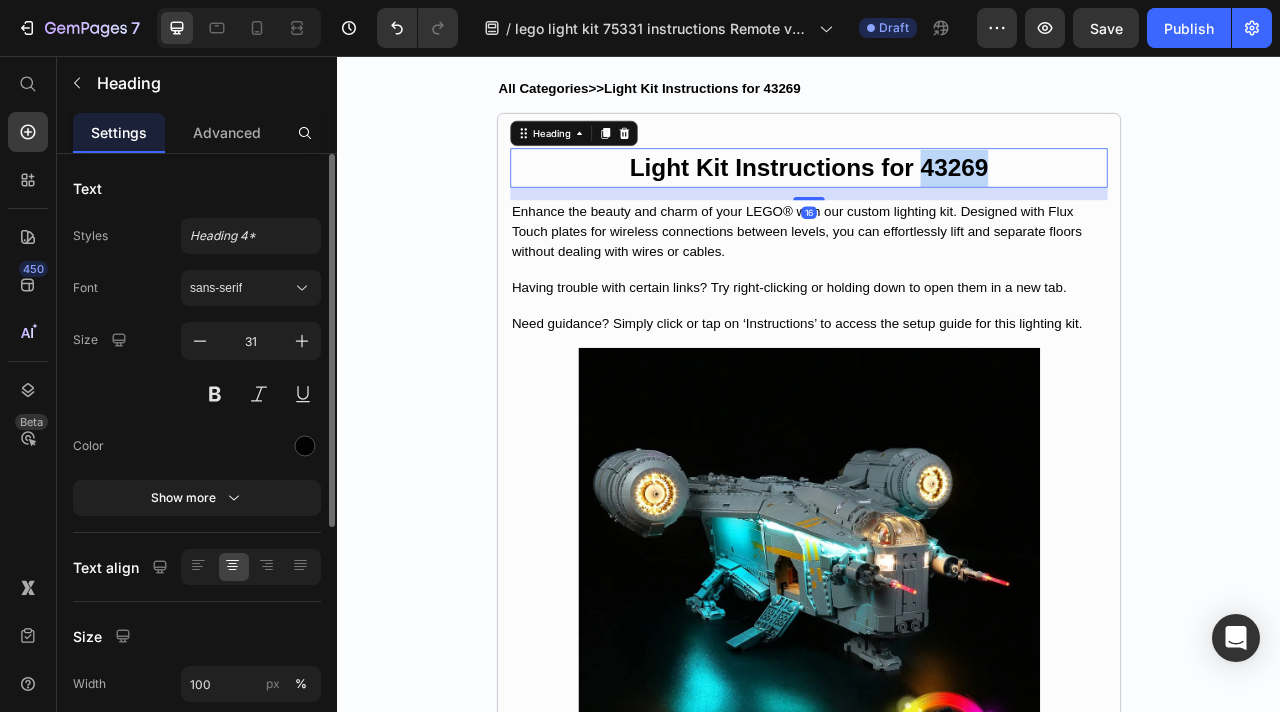 click on "Light Kit Instructions for 43269" at bounding box center (937, 197) 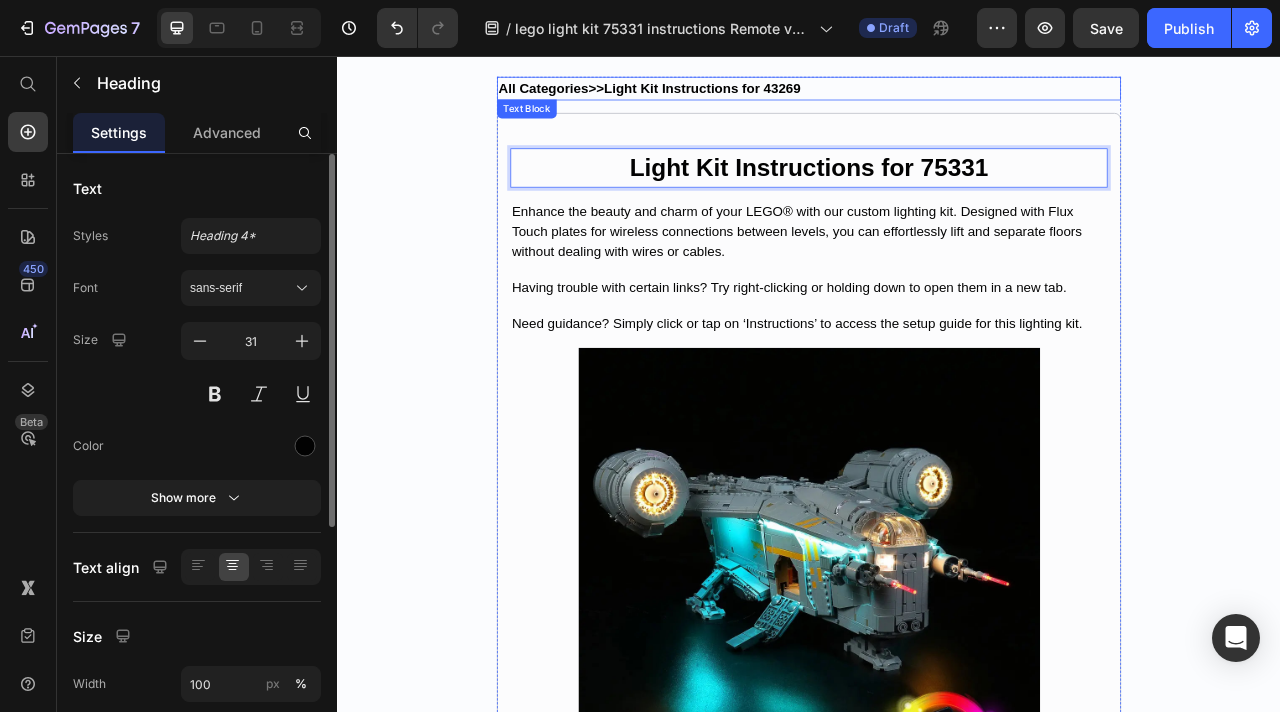 click on "All Categories>>Light Kit Instructions for 43269" at bounding box center (734, 96) 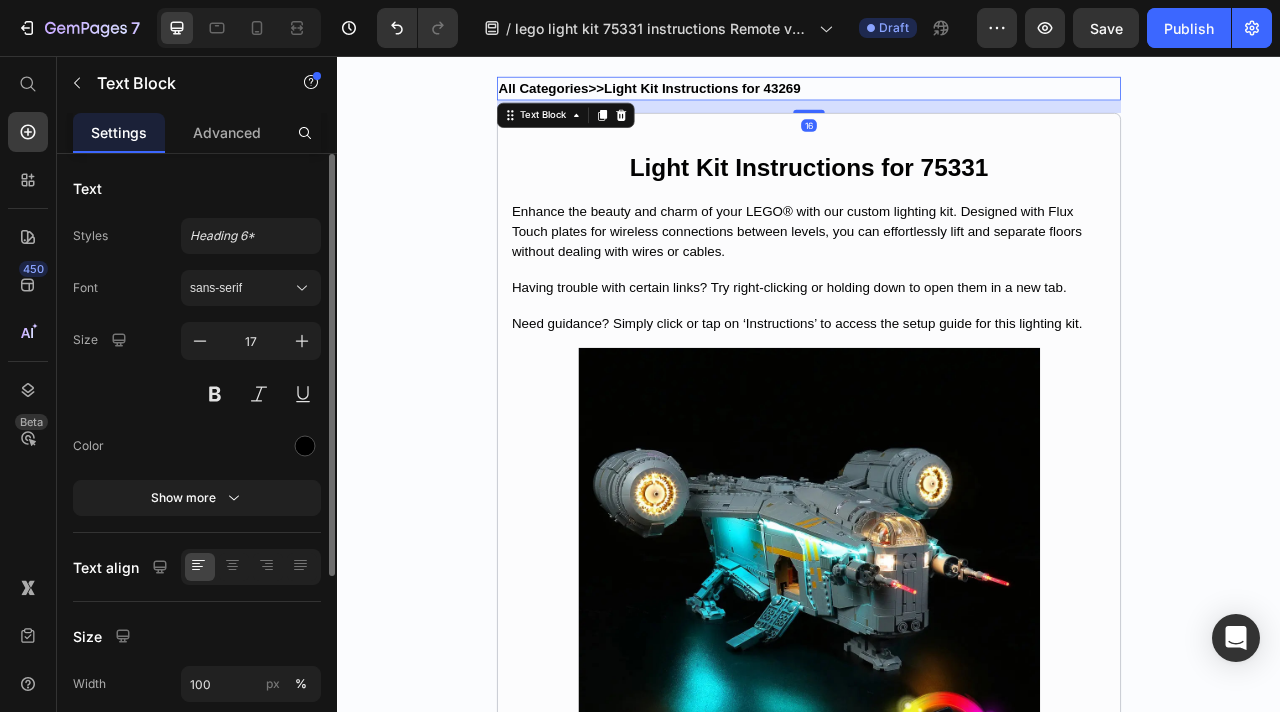 click on "All Categories>>Light Kit Instructions for 43269" at bounding box center [734, 96] 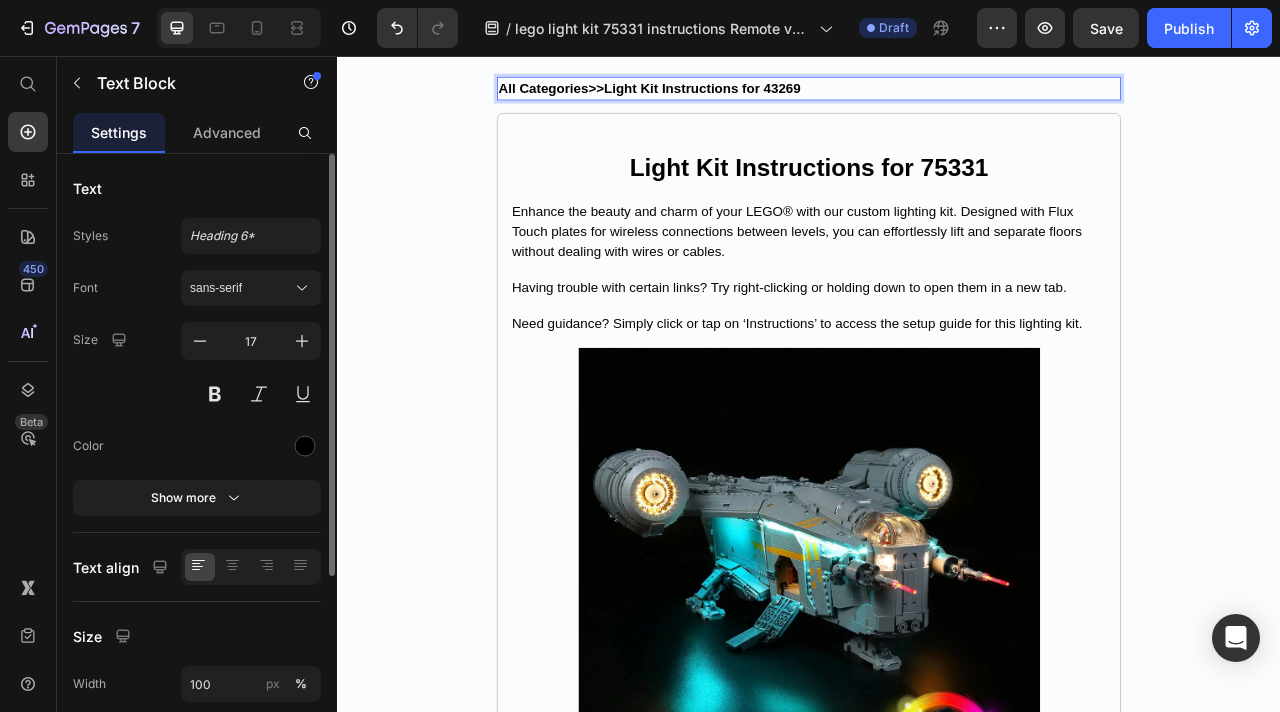 click on "All Categories>>Light Kit Instructions for 43269" at bounding box center [734, 96] 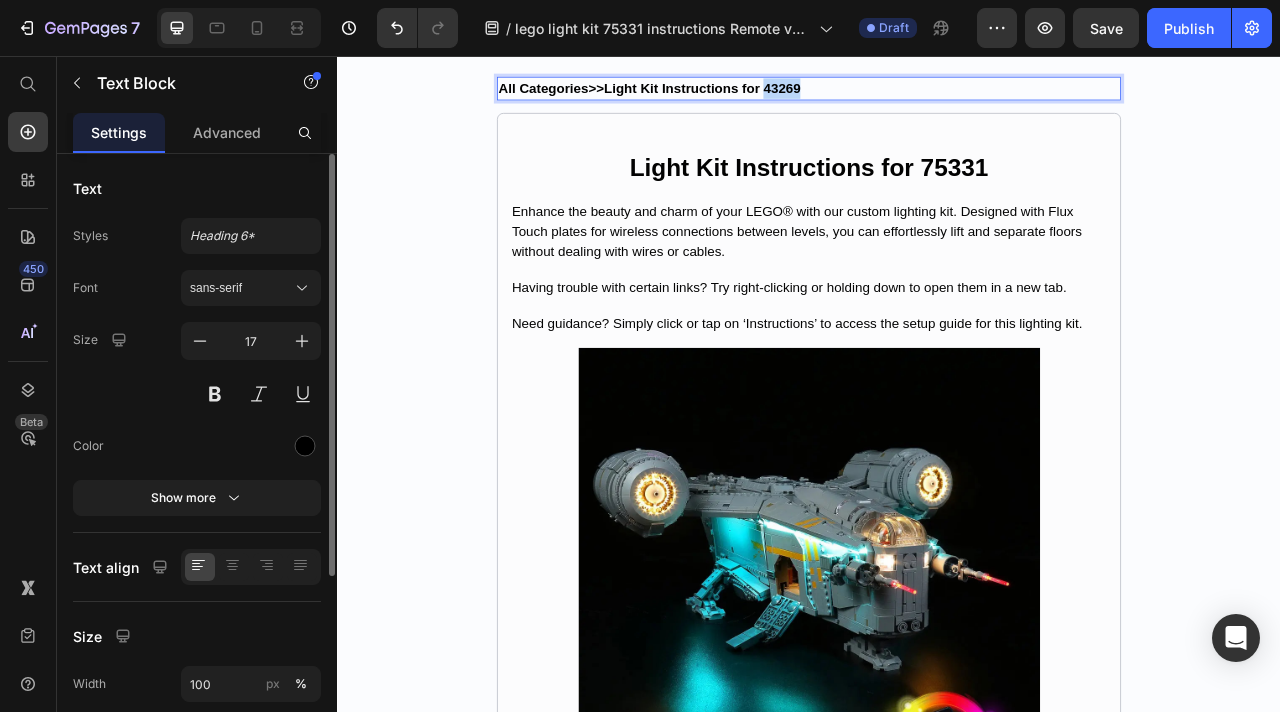 click on "All Categories>>Light Kit Instructions for 43269" at bounding box center [734, 96] 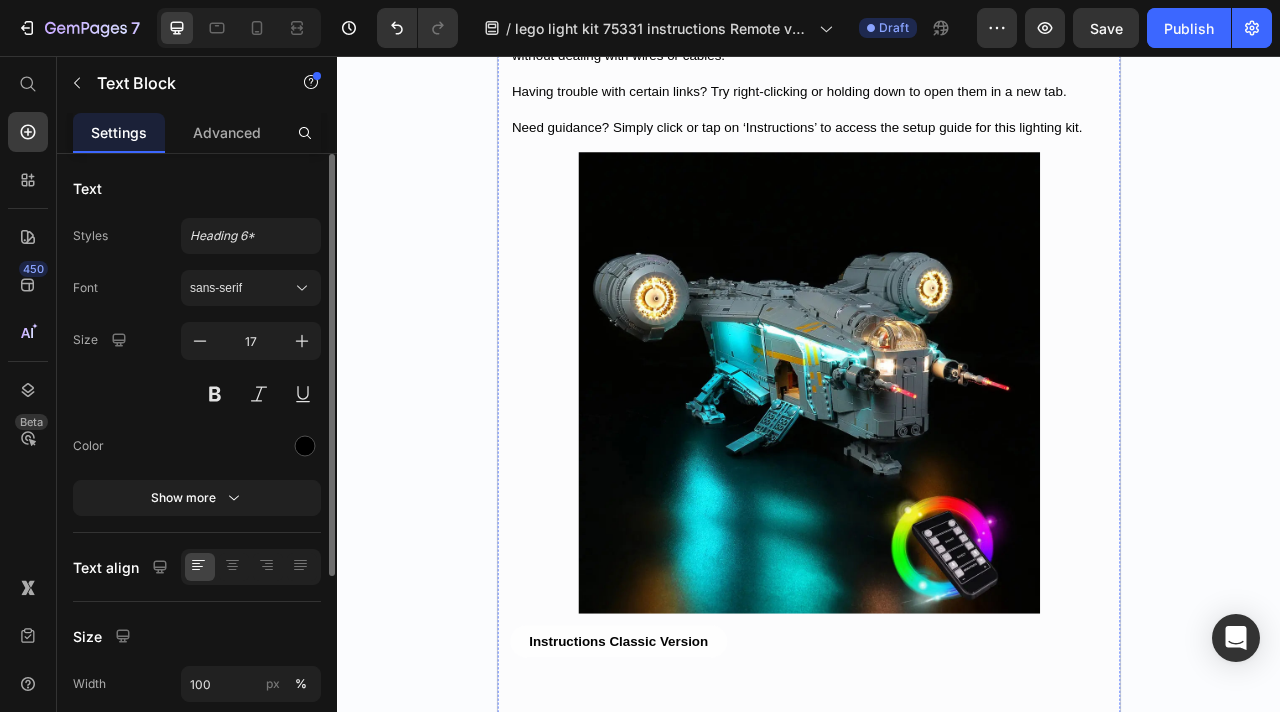 scroll, scrollTop: 583, scrollLeft: 0, axis: vertical 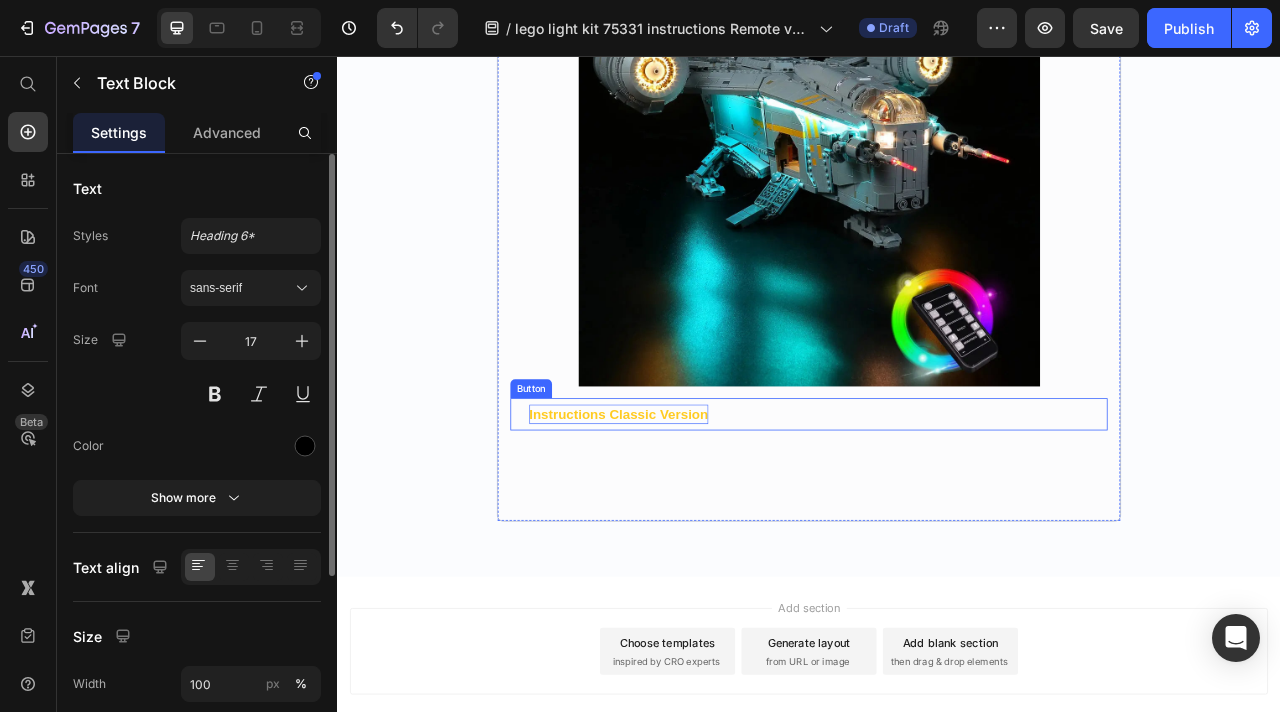 click on "Instructions Classic Version" at bounding box center [695, 511] 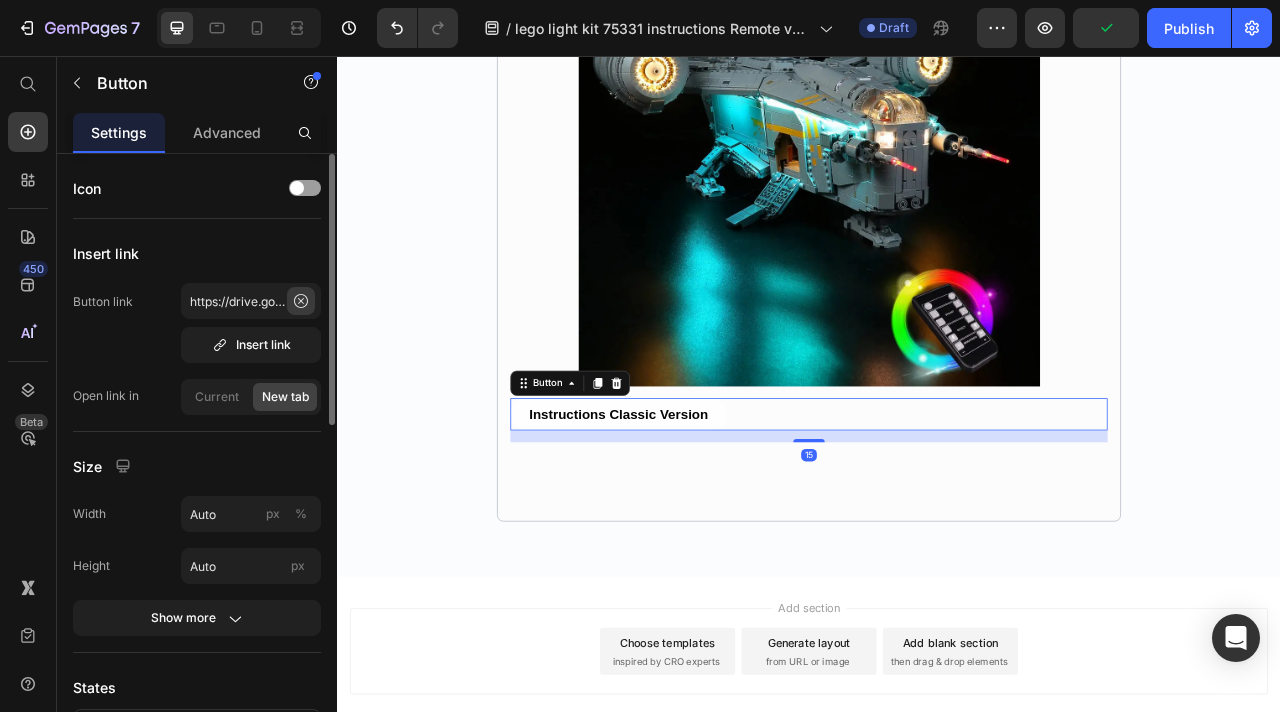 click 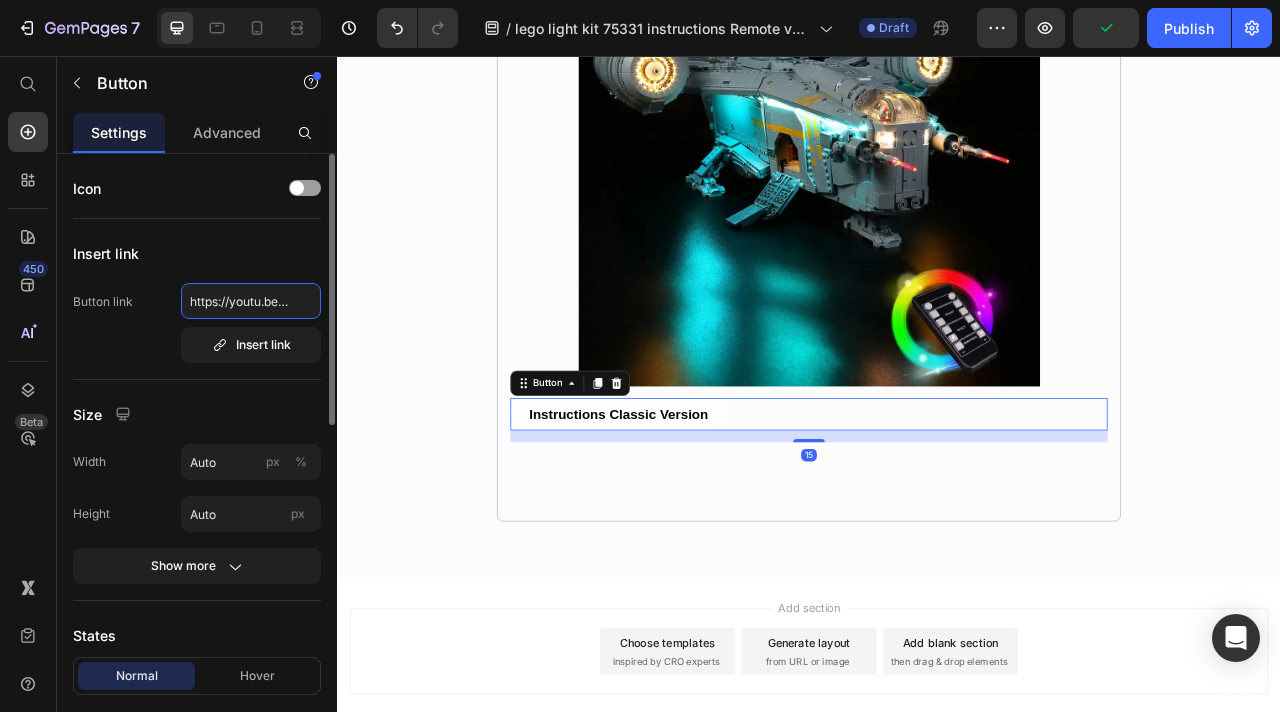 scroll, scrollTop: 0, scrollLeft: 76, axis: horizontal 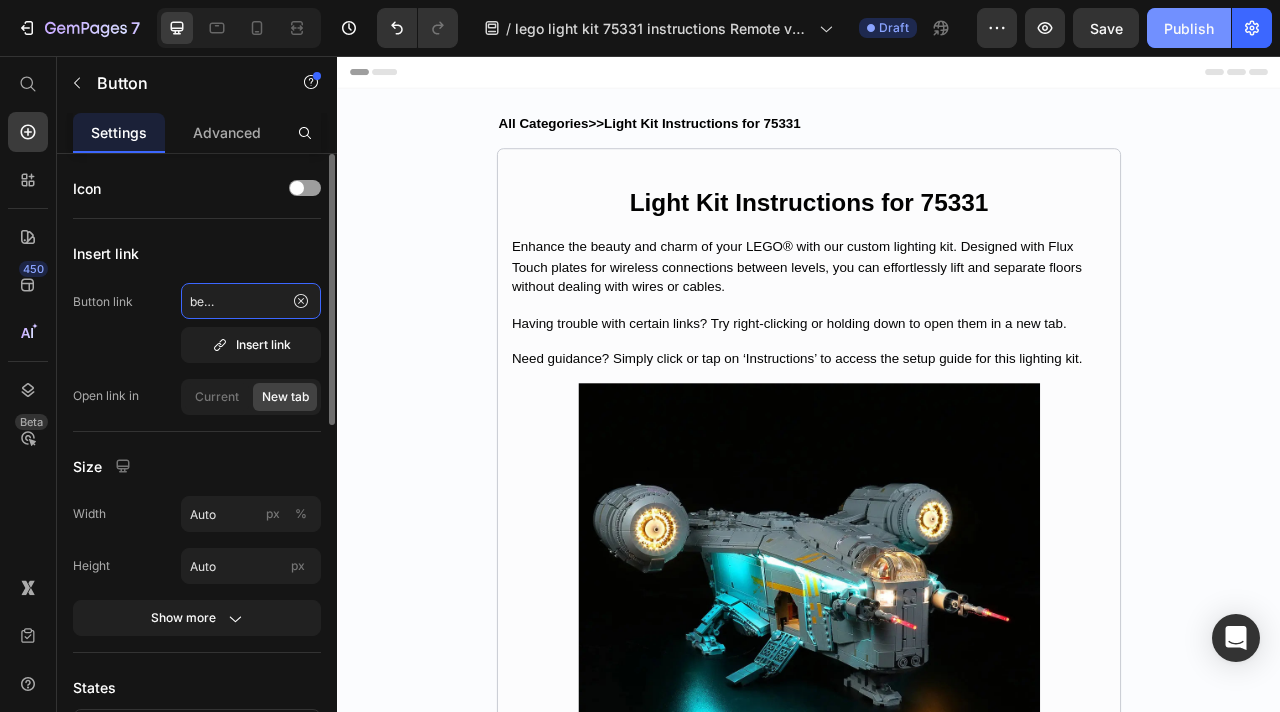 type on "https://youtu.be/57MWTIj58Zo" 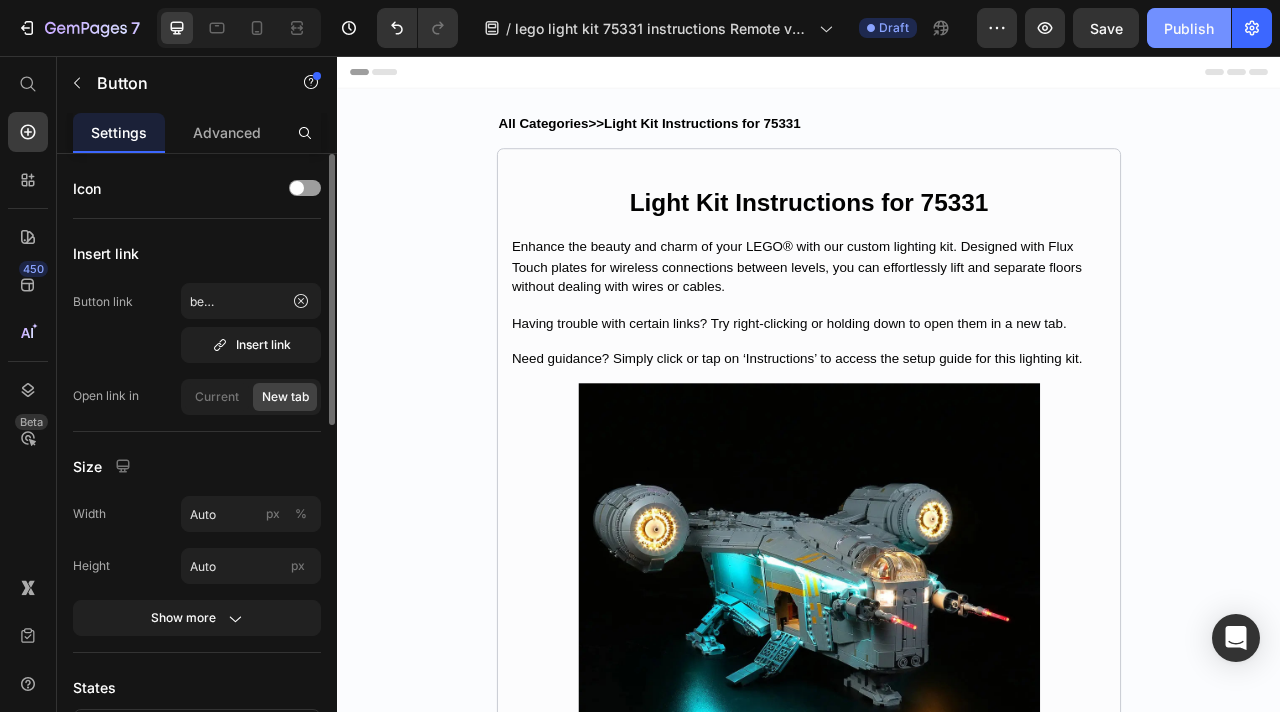 scroll, scrollTop: 0, scrollLeft: 0, axis: both 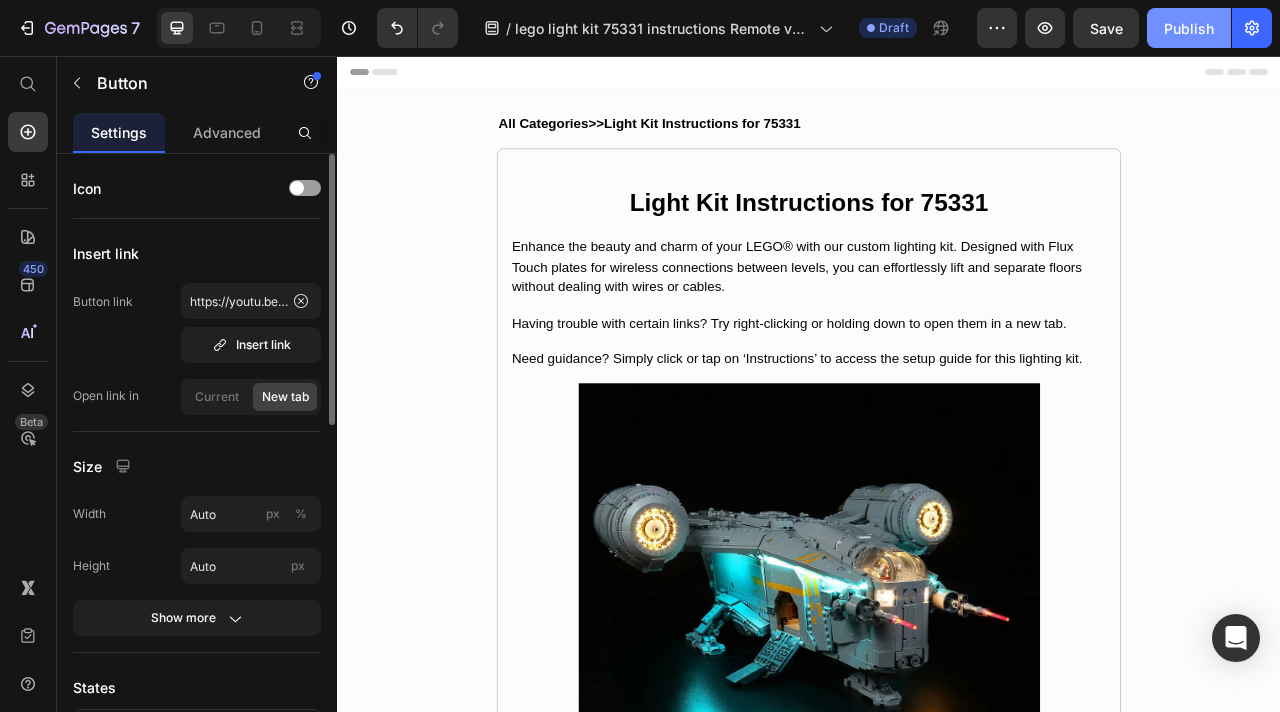 click on "Publish" at bounding box center (1189, 28) 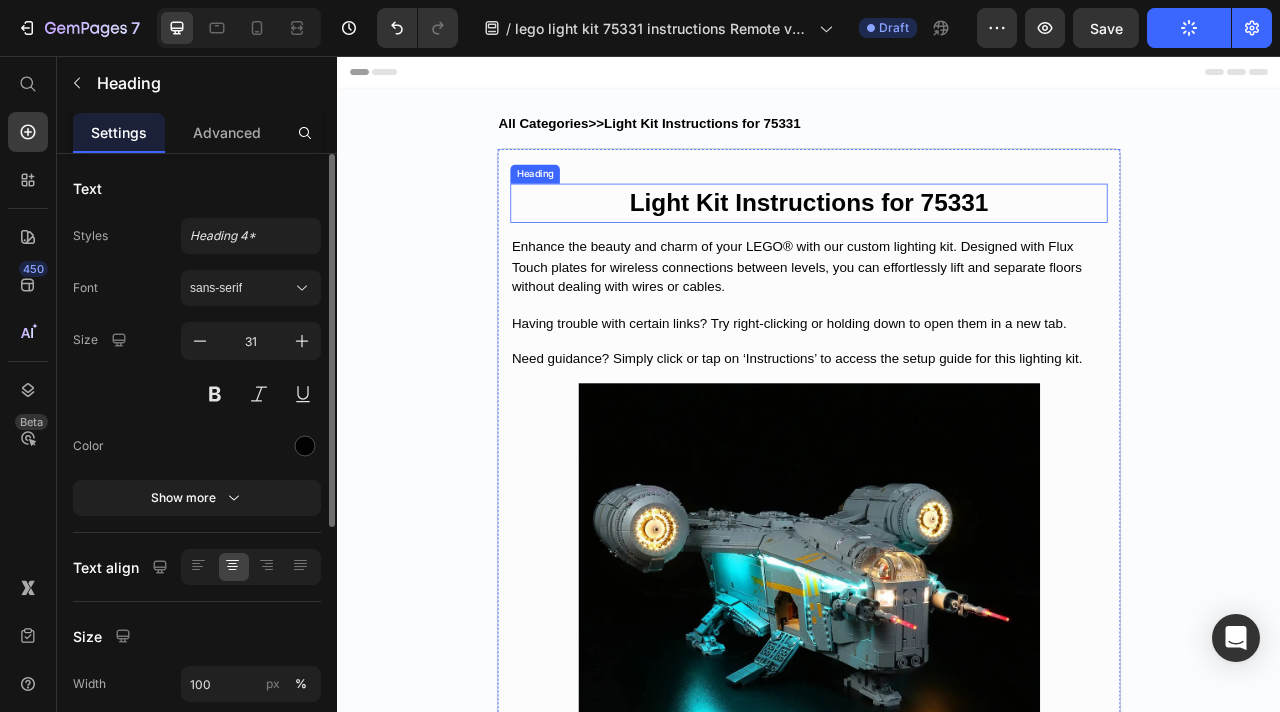 click on "⁠⁠⁠⁠⁠⁠⁠ Light Kit Instructions for 75331" at bounding box center (937, 243) 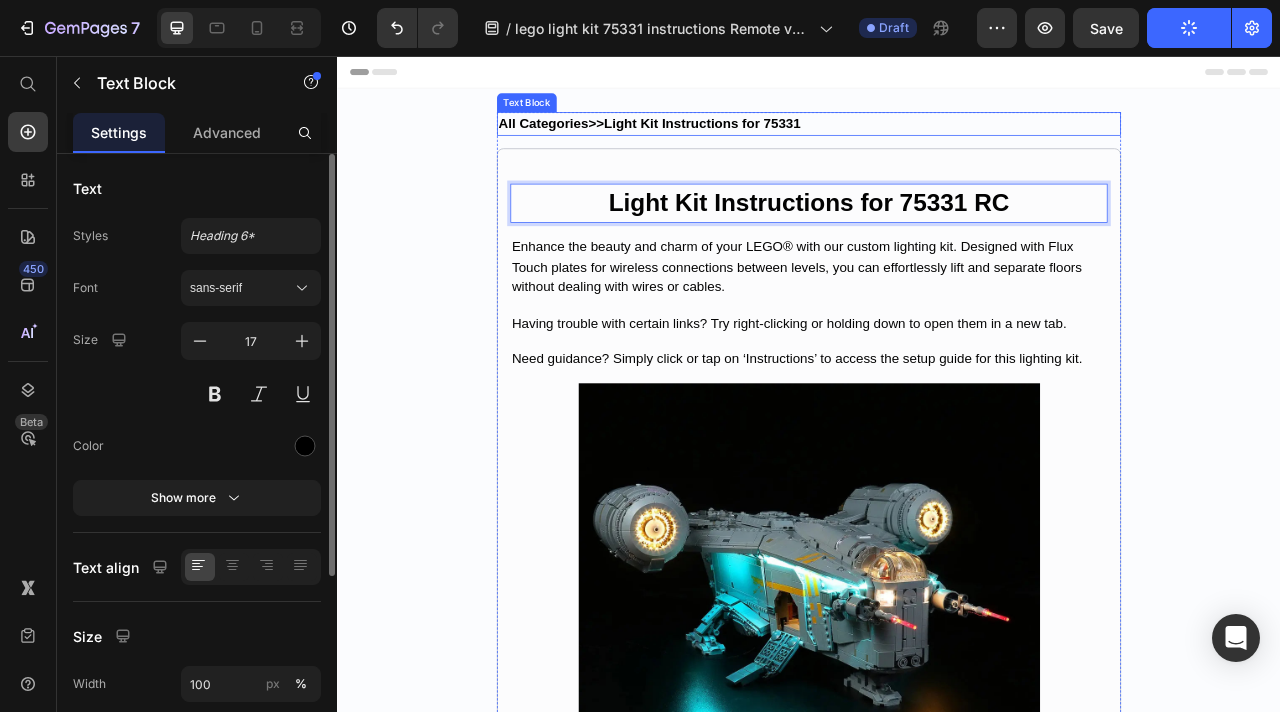 click on "All Categories>>Light Kit Instructions for 75331" at bounding box center (734, 141) 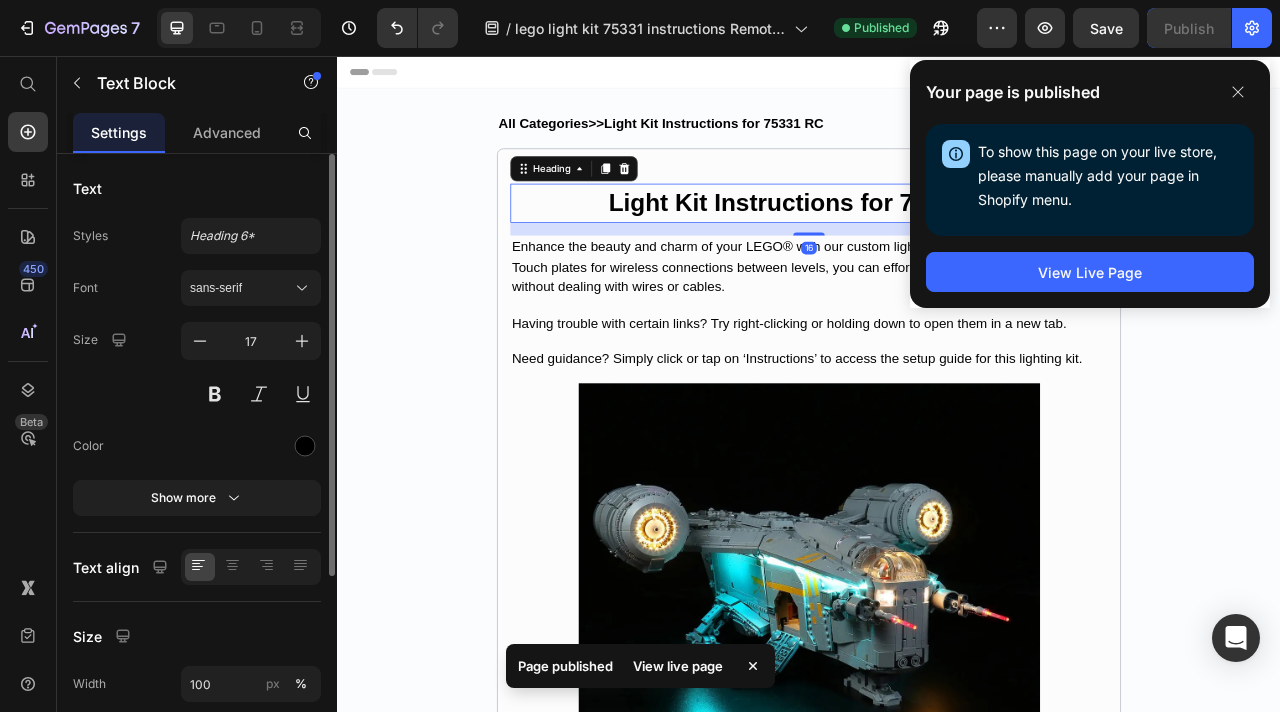 click on "Light Kit Instructions for 75331 RC" at bounding box center [937, 242] 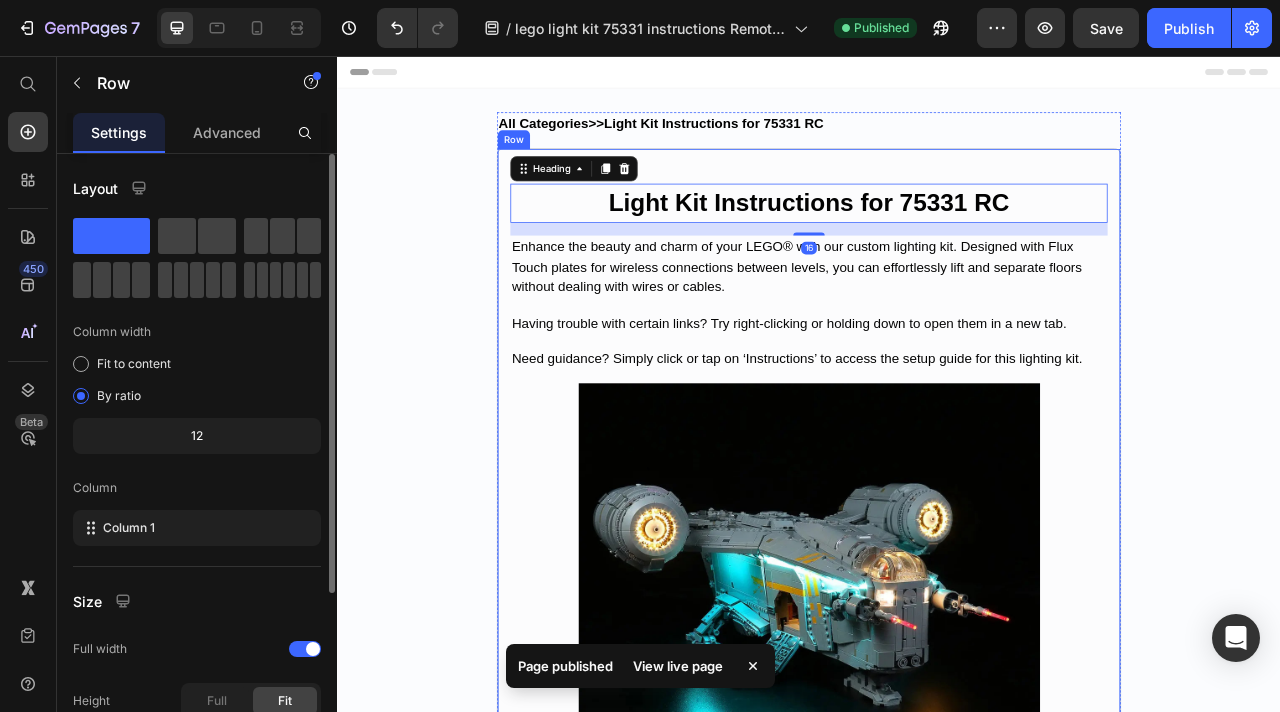 click on "⁠⁠⁠⁠⁠⁠⁠ Light Kit Instructions for 75331 RC Heading   16 Enhance the beauty and charm of your LEGO® with our custom lighting kit. Designed with Flux Touch plates for wireless connections between levels, you can effortlessly lift and separate floors without dealing with wires or cables. Text Block Having trouble with certain links? Try right-clicking or holding down to open them in a new tab. Text Block Need guidance? Simply click or tap on ‘Instructions’ to access the setup guide for this lighting kit. Text Block Image Instructions Classic Version Button Row" at bounding box center (937, 702) 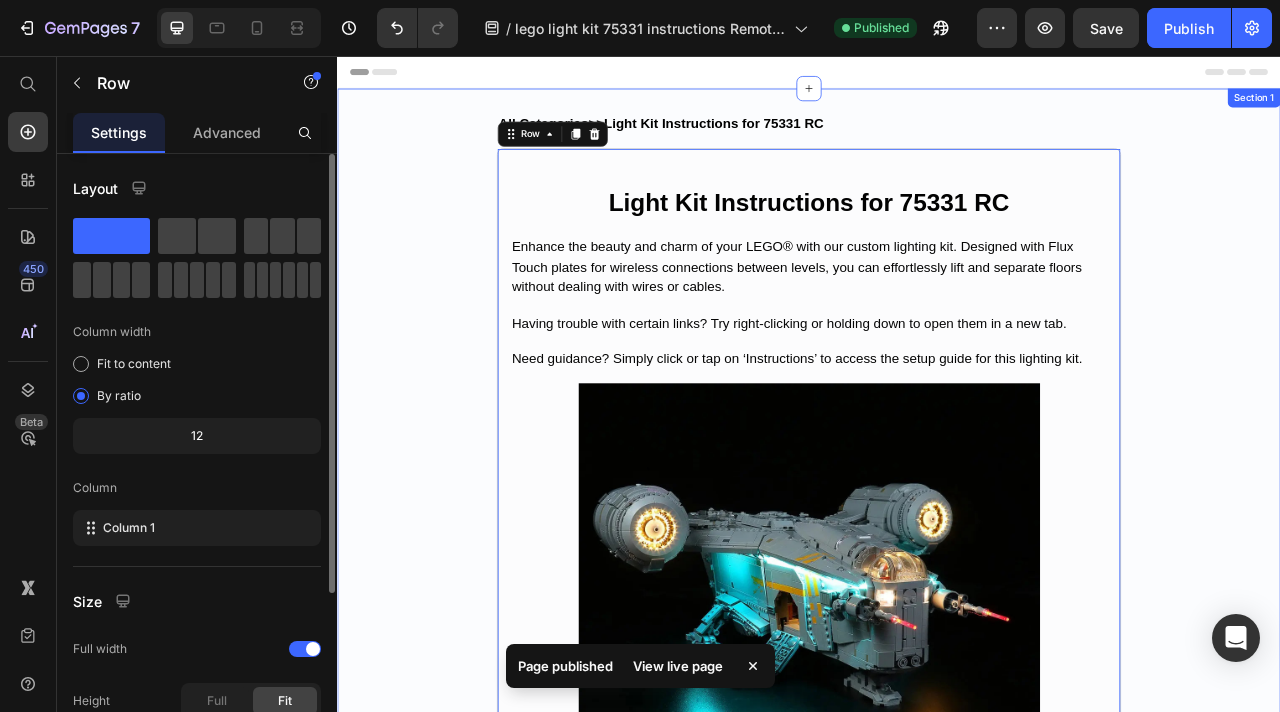 click on "All Categories>>Light Kit Instructions for 75331 RC Text Block ⁠⁠⁠⁠⁠⁠⁠ Light Kit Instructions for 75331 RC Heading Enhance the beauty and charm of your LEGO® with our custom lighting kit. Designed with Flux Touch plates for wireless connections between levels, you can effortlessly lift and separate floors without dealing with wires or cables. Text Block Having trouble with certain links? Try right-clicking or holding down to open them in a new tab. Text Block Need guidance? Simply click or tap on ‘Instructions’ to access the setup guide for this lighting kit. Text Block Image Instructions Classic Version Button Row   40 Row" at bounding box center [937, 699] 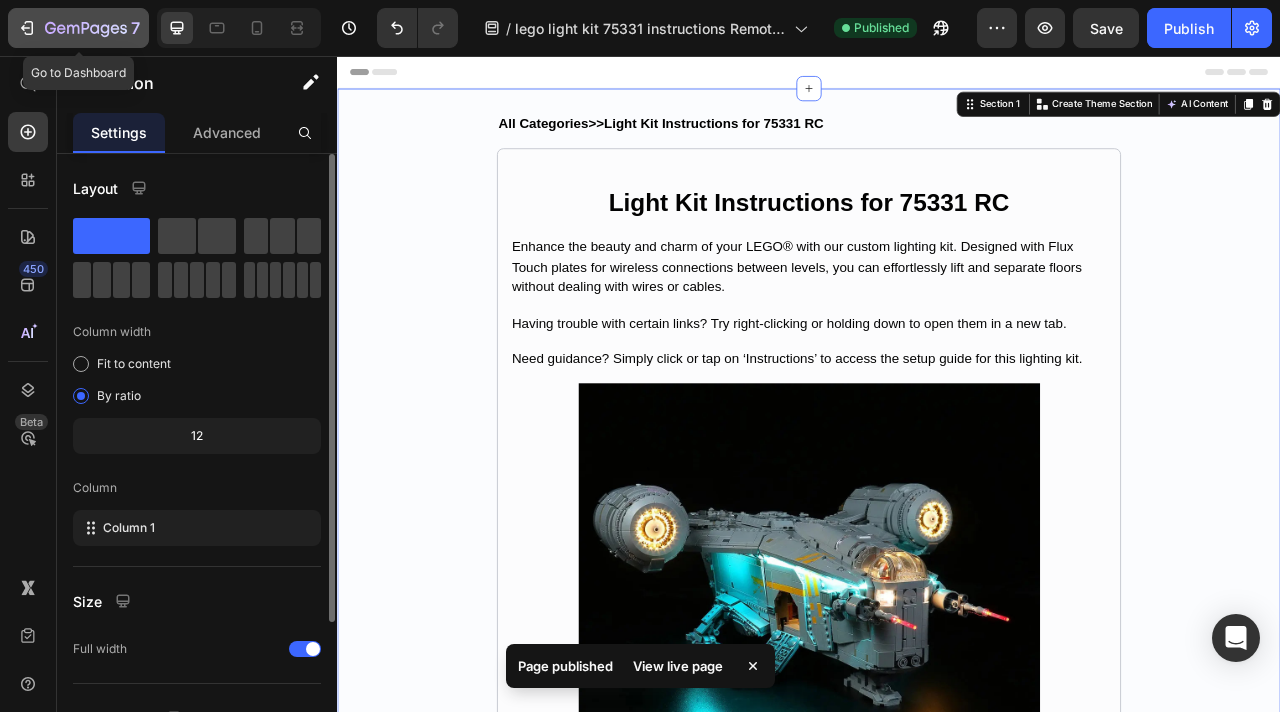 click 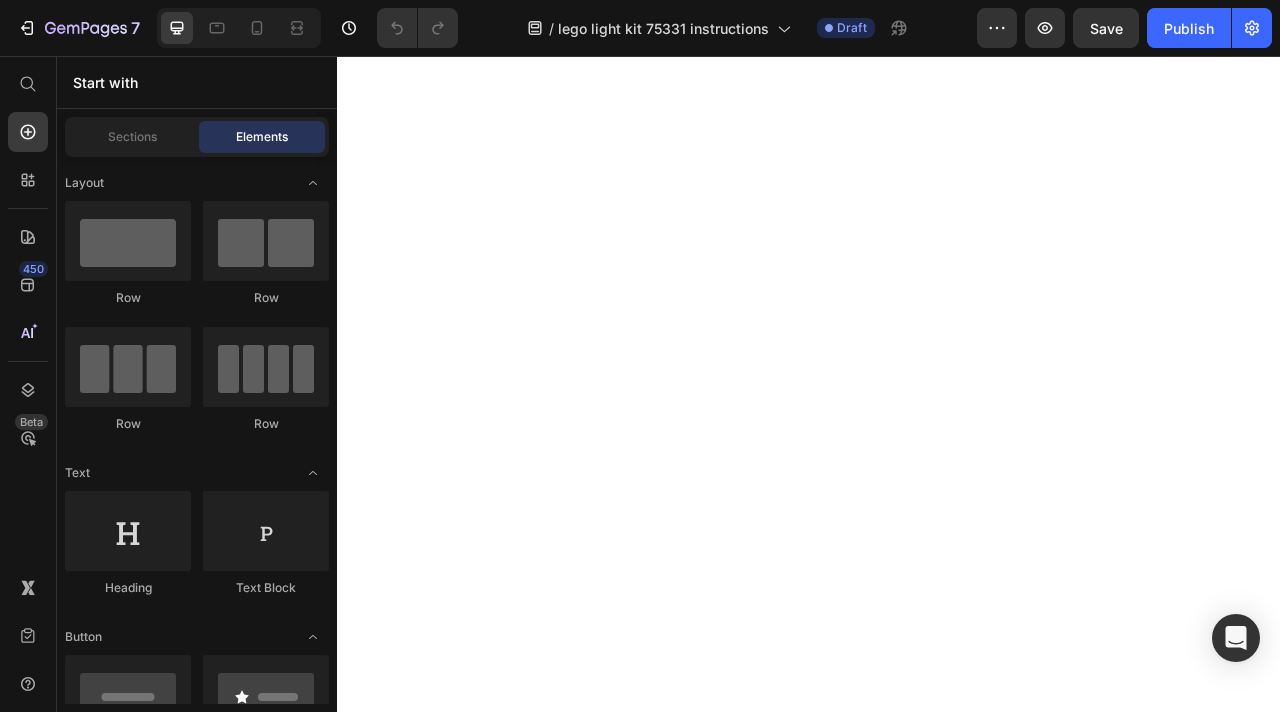 scroll, scrollTop: 0, scrollLeft: 0, axis: both 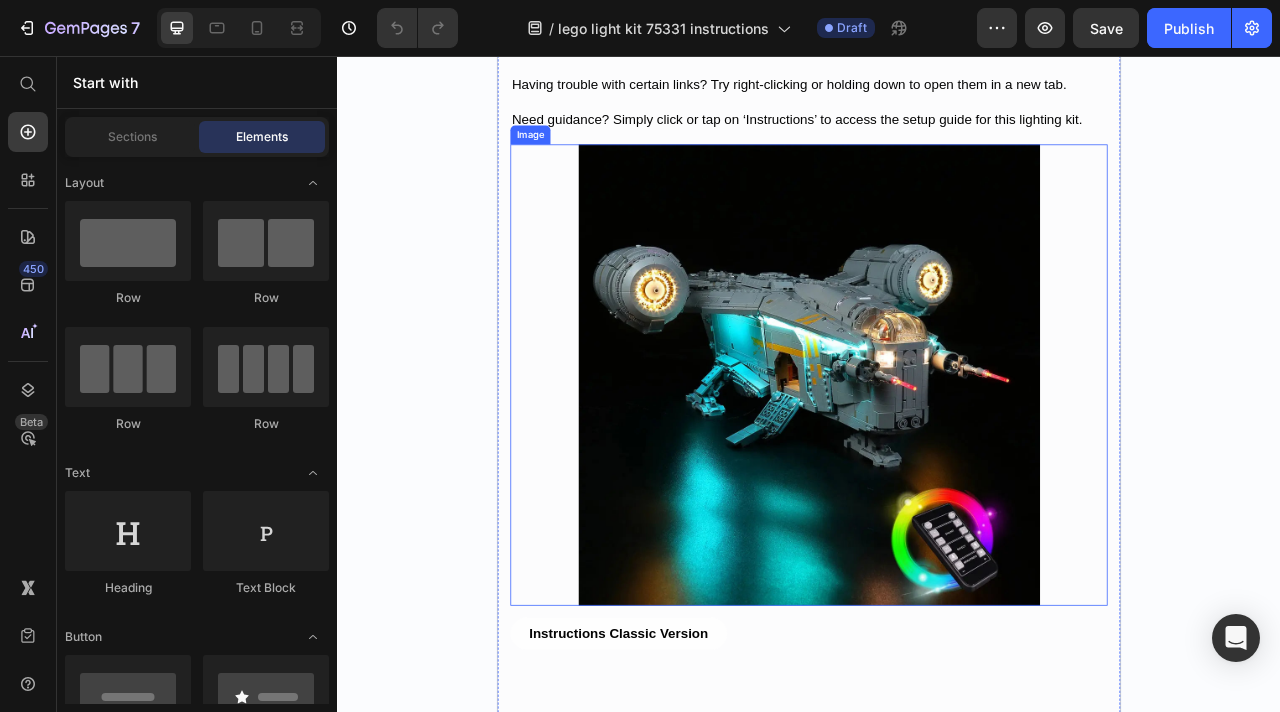 click at bounding box center [937, 461] 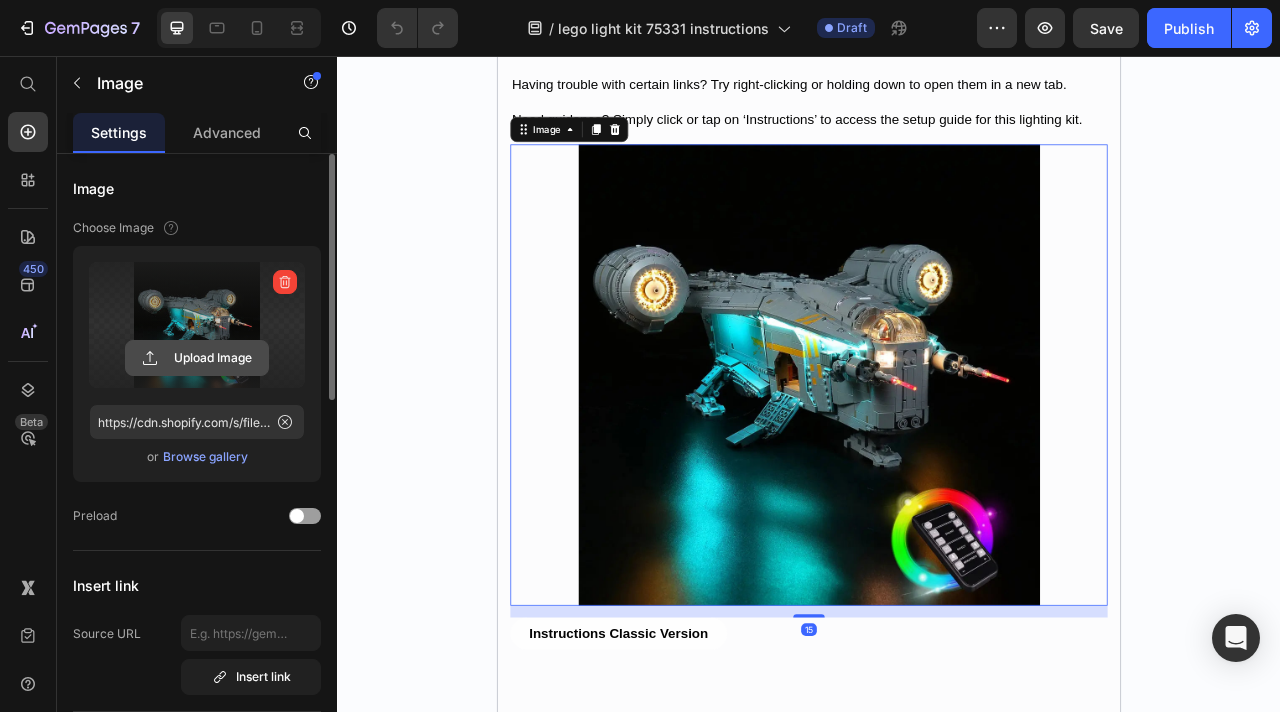 click 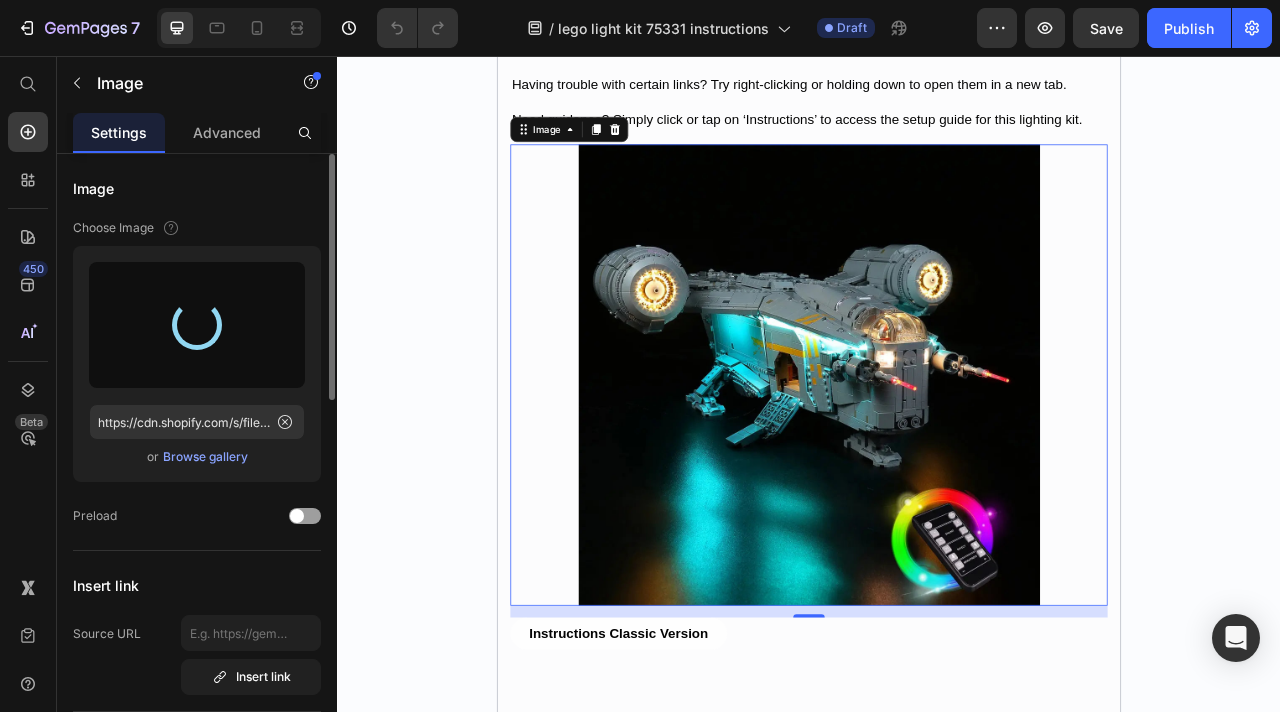 type on "https://cdn.shopify.com/s/files/1/0862/3666/0039/files/gempages_541772998508544900-01511c19-dad1-4214-9974-c4cb7d9e5cc4.webp" 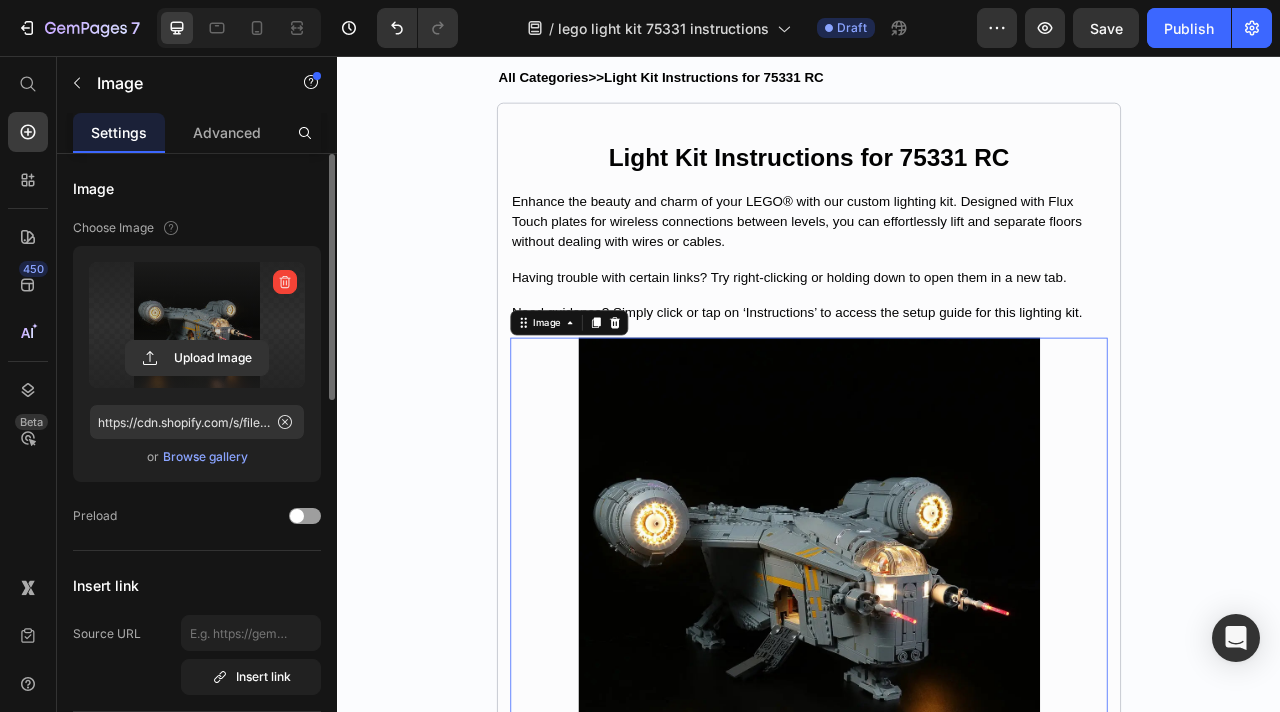 scroll, scrollTop: 0, scrollLeft: 0, axis: both 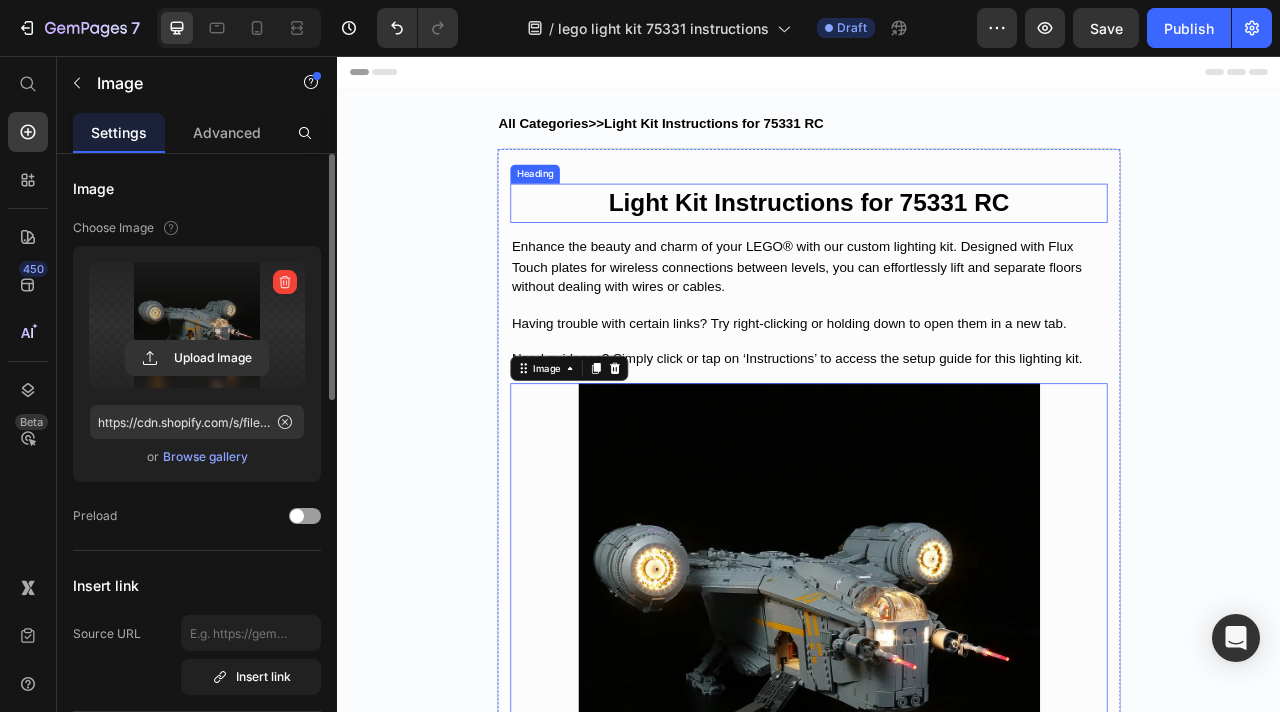 click on "Light Kit Instructions for 75331 RC" at bounding box center [937, 242] 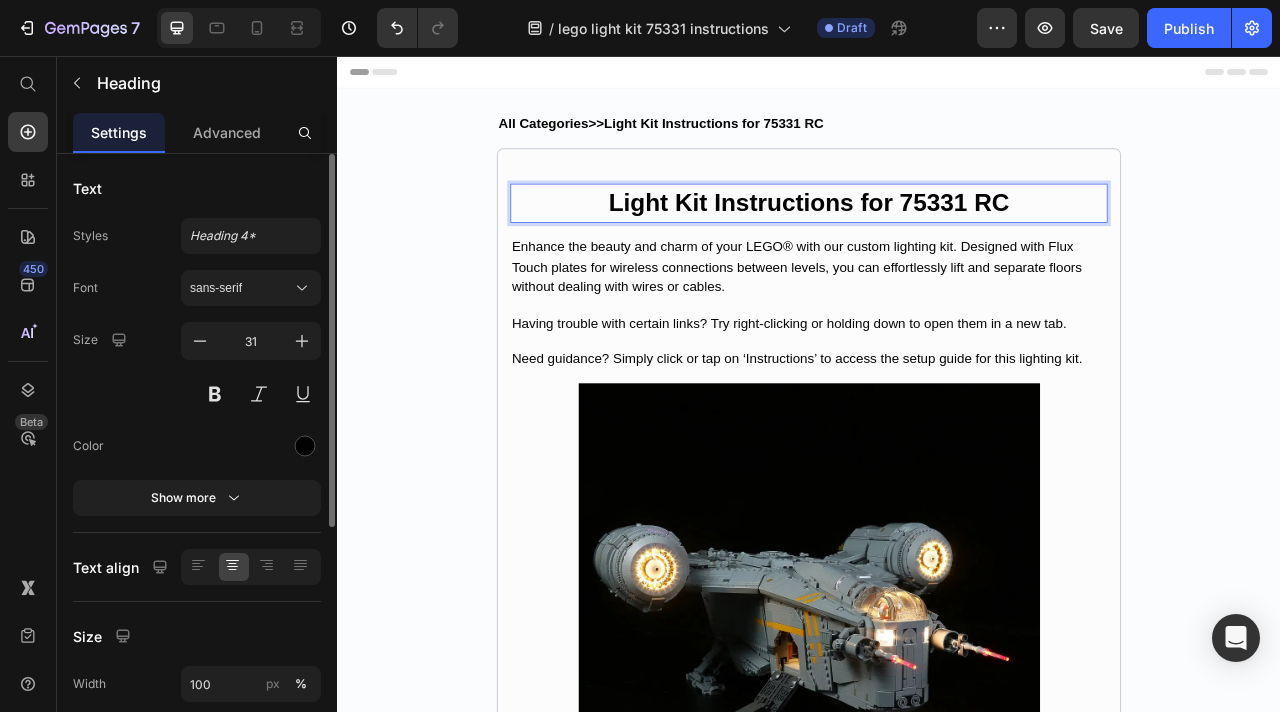 click on "Light Kit Instructions for 75331 RC" at bounding box center [937, 242] 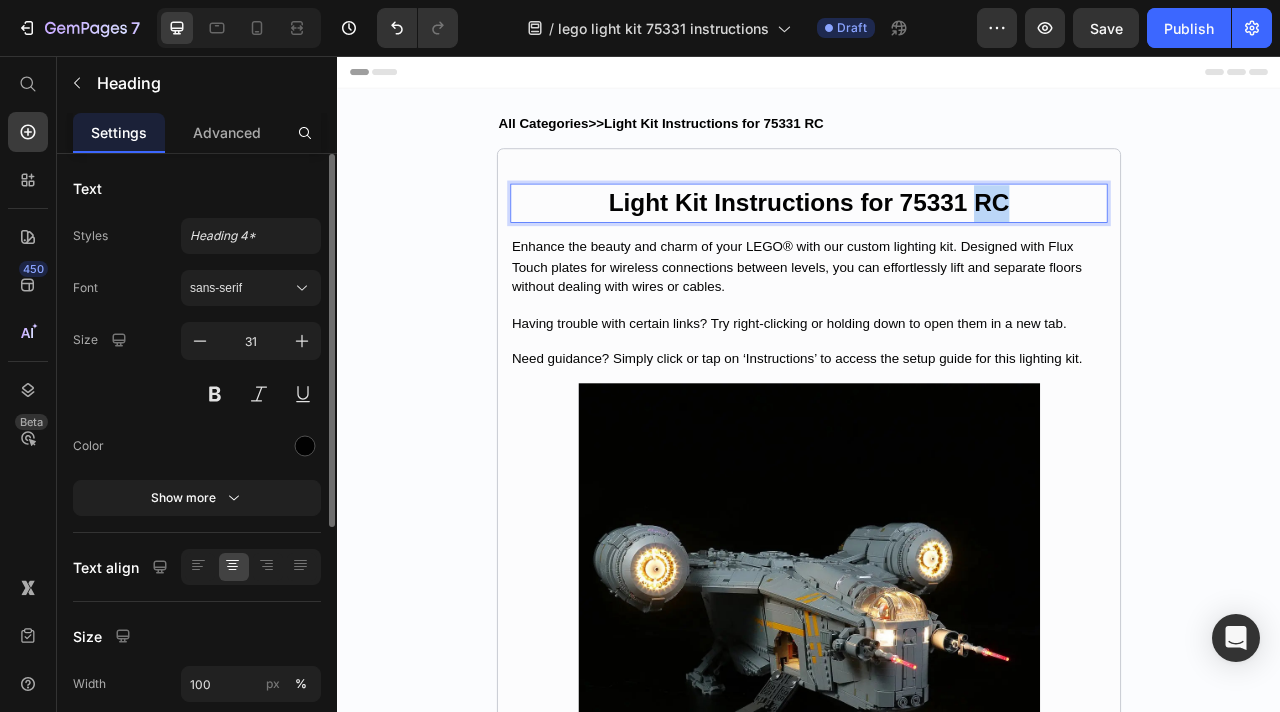 click on "Light Kit Instructions for 75331 RC" at bounding box center [937, 242] 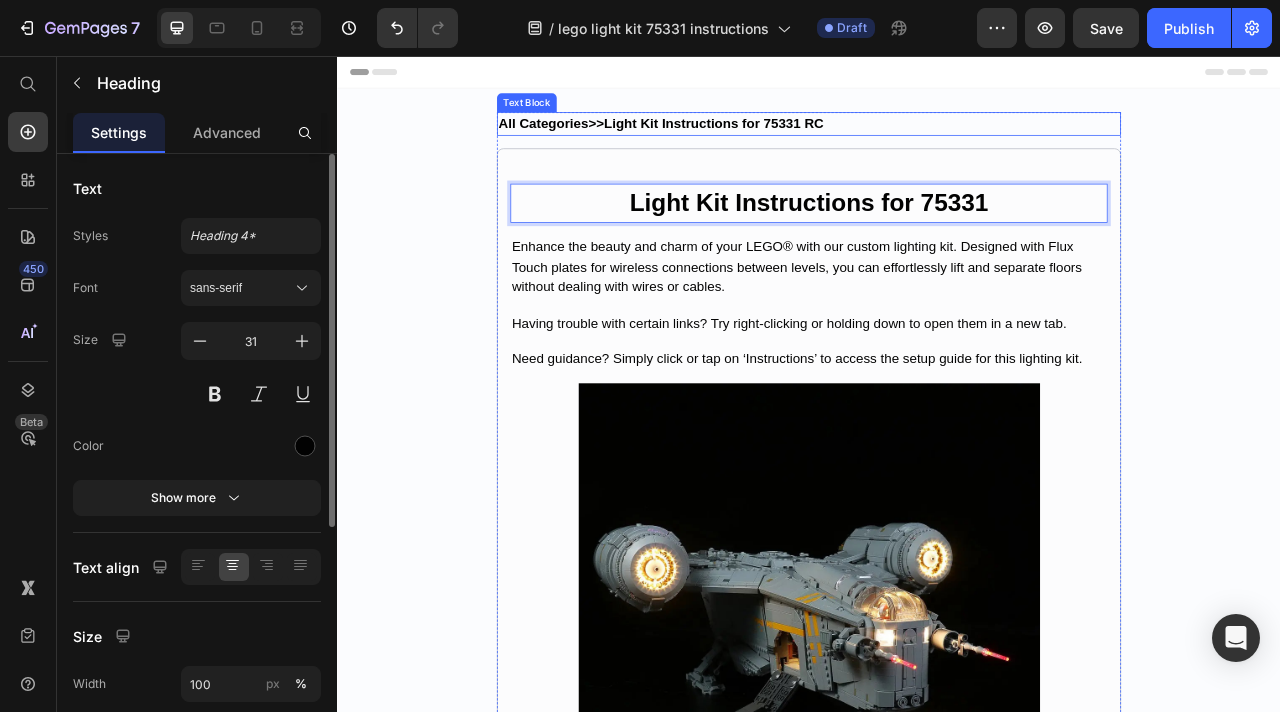 click on "All Categories>>Light Kit Instructions for 75331 RC" at bounding box center (749, 141) 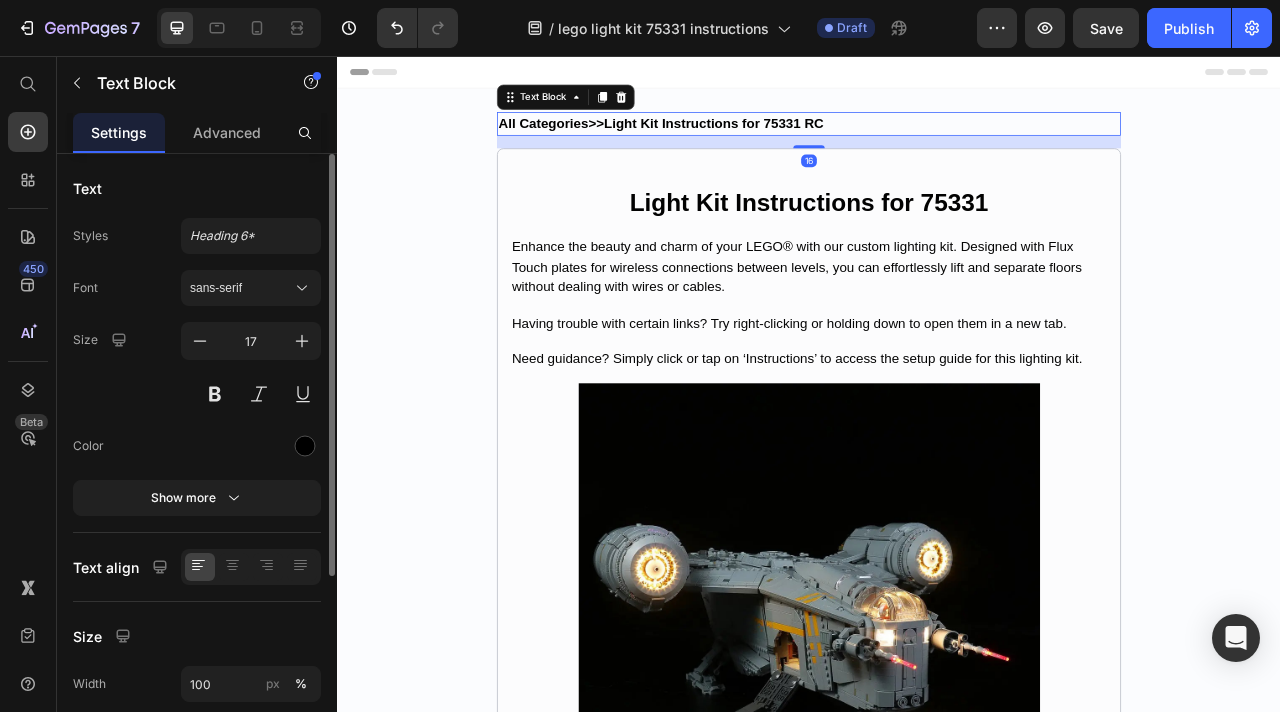 click on "All Categories>>Light Kit Instructions for 75331 RC" at bounding box center [749, 141] 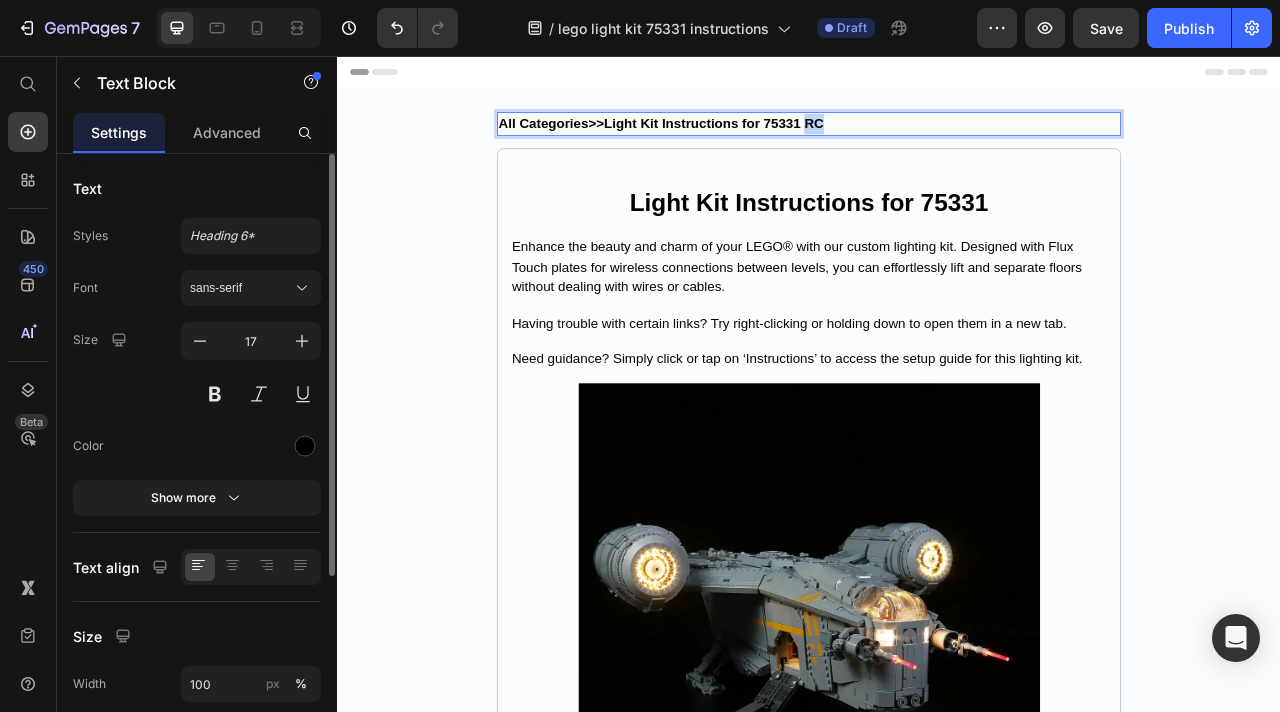 click on "All Categories>>Light Kit Instructions for 75331 RC" at bounding box center [749, 141] 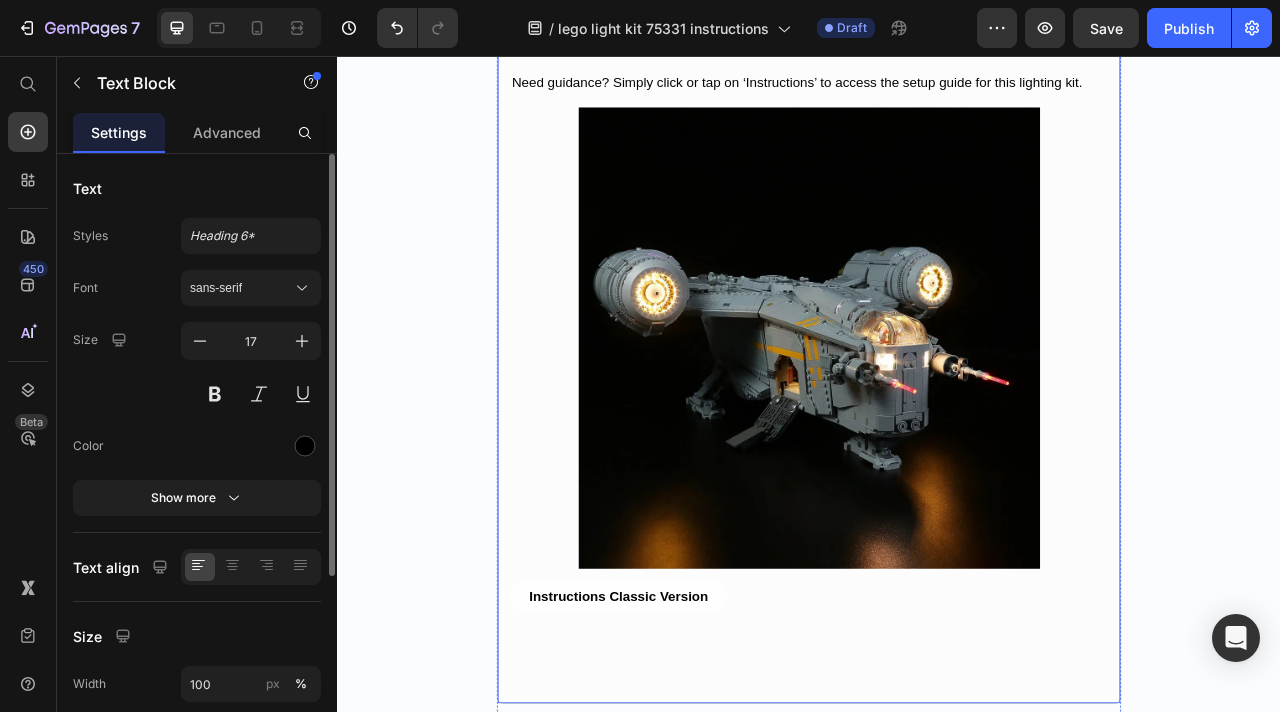 scroll, scrollTop: 462, scrollLeft: 0, axis: vertical 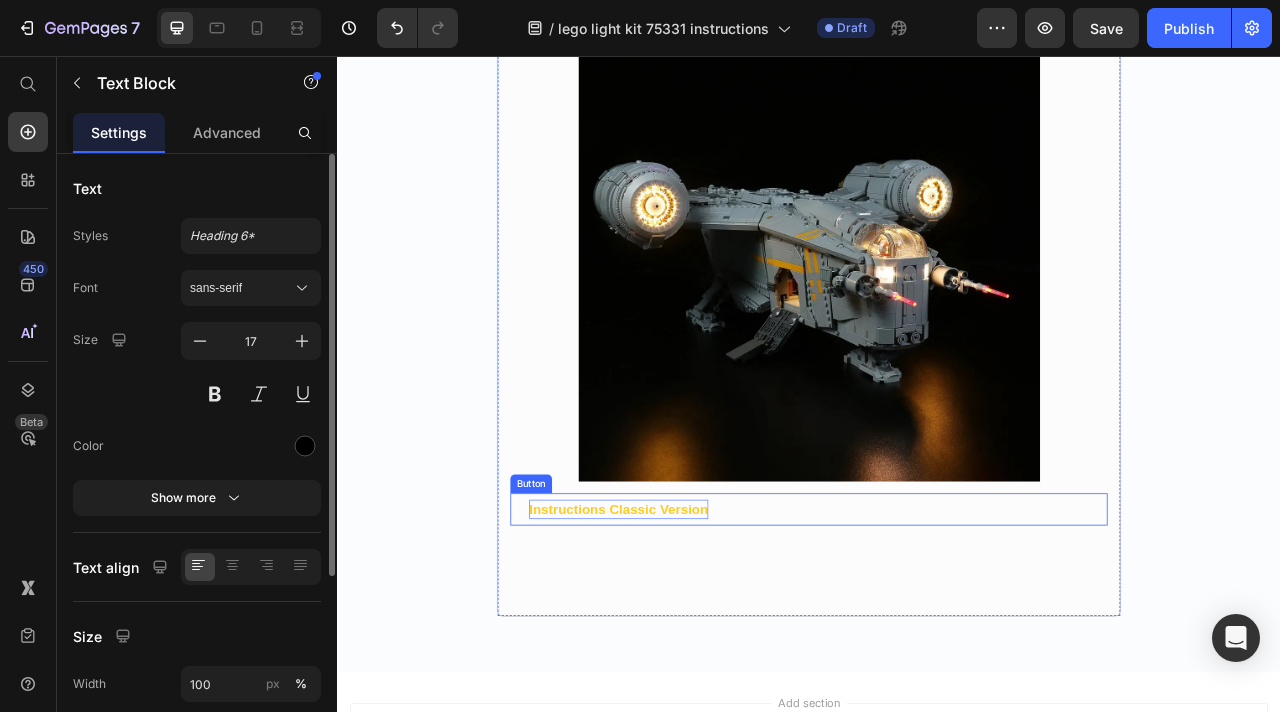 click on "Instructions Classic Version" at bounding box center (695, 632) 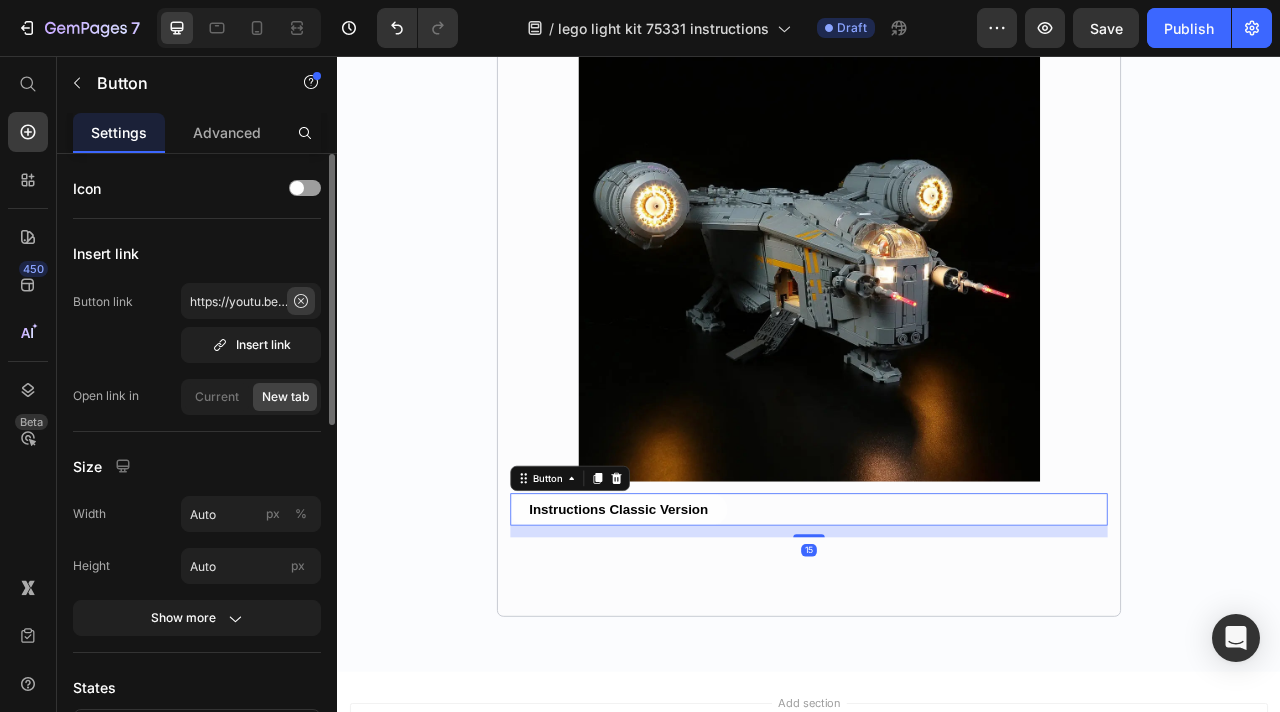 click 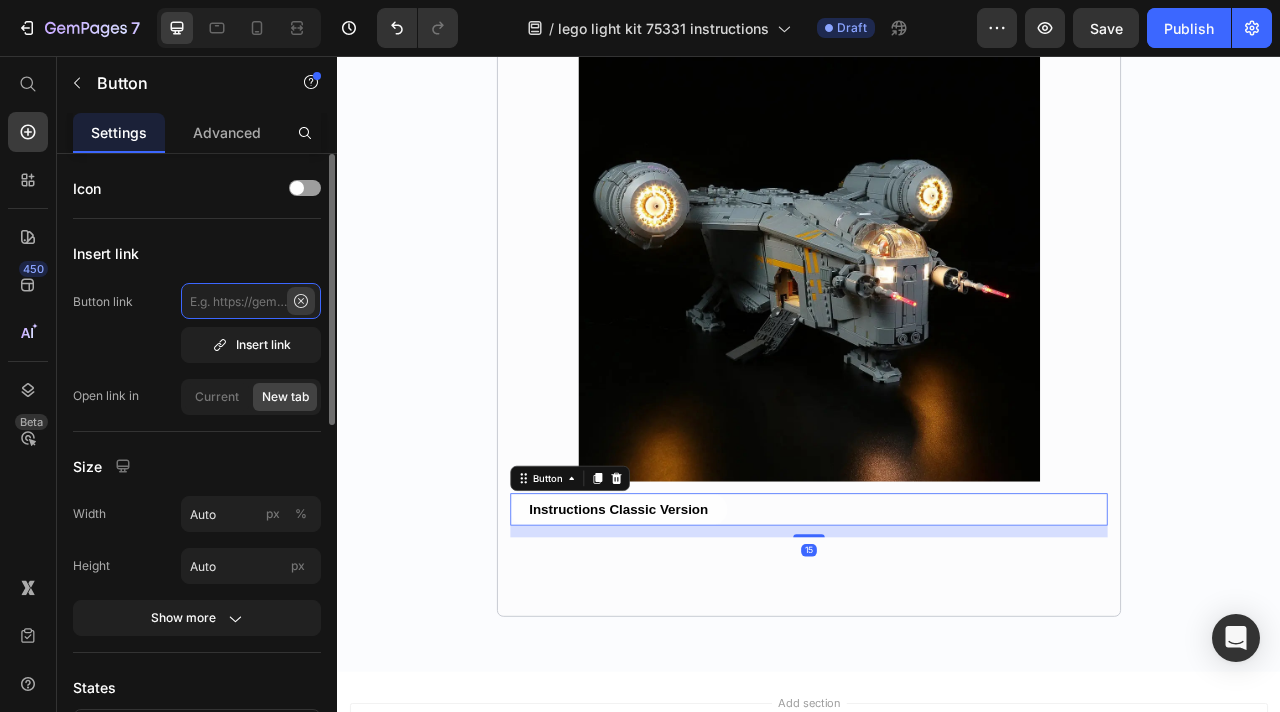 scroll, scrollTop: 0, scrollLeft: 0, axis: both 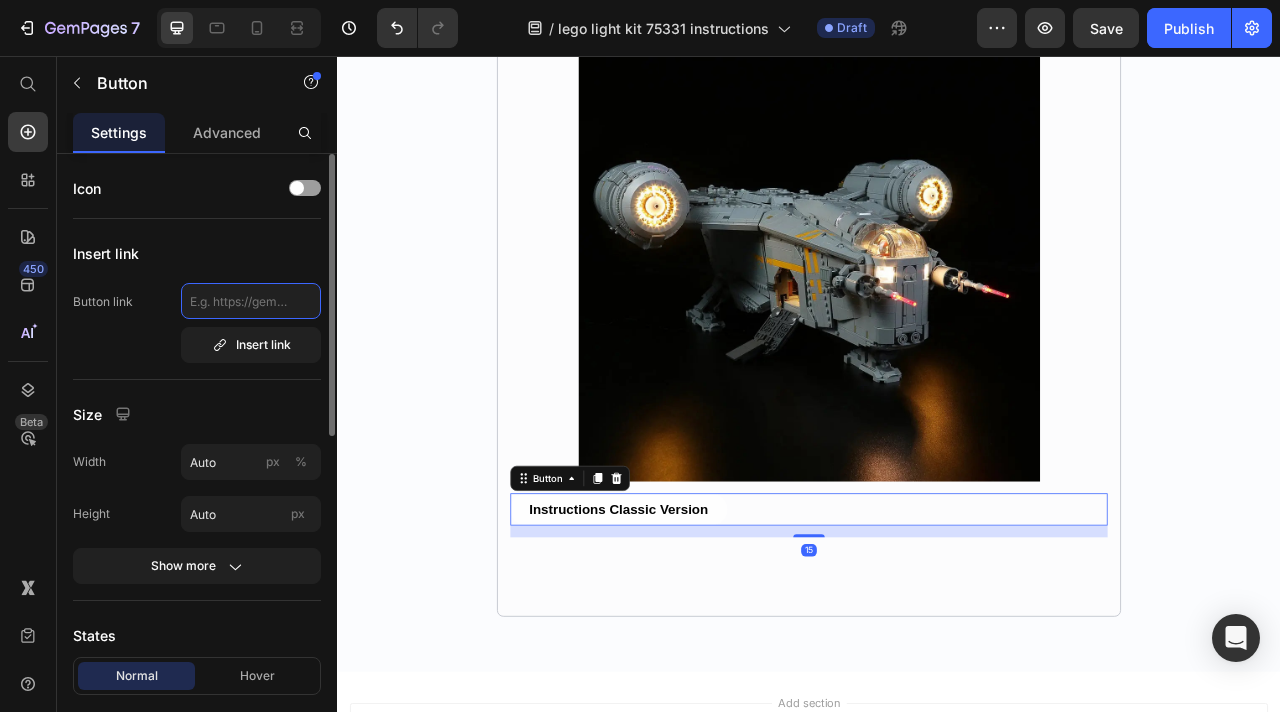 paste on "https://youtu.be/27dOXTVrUJw" 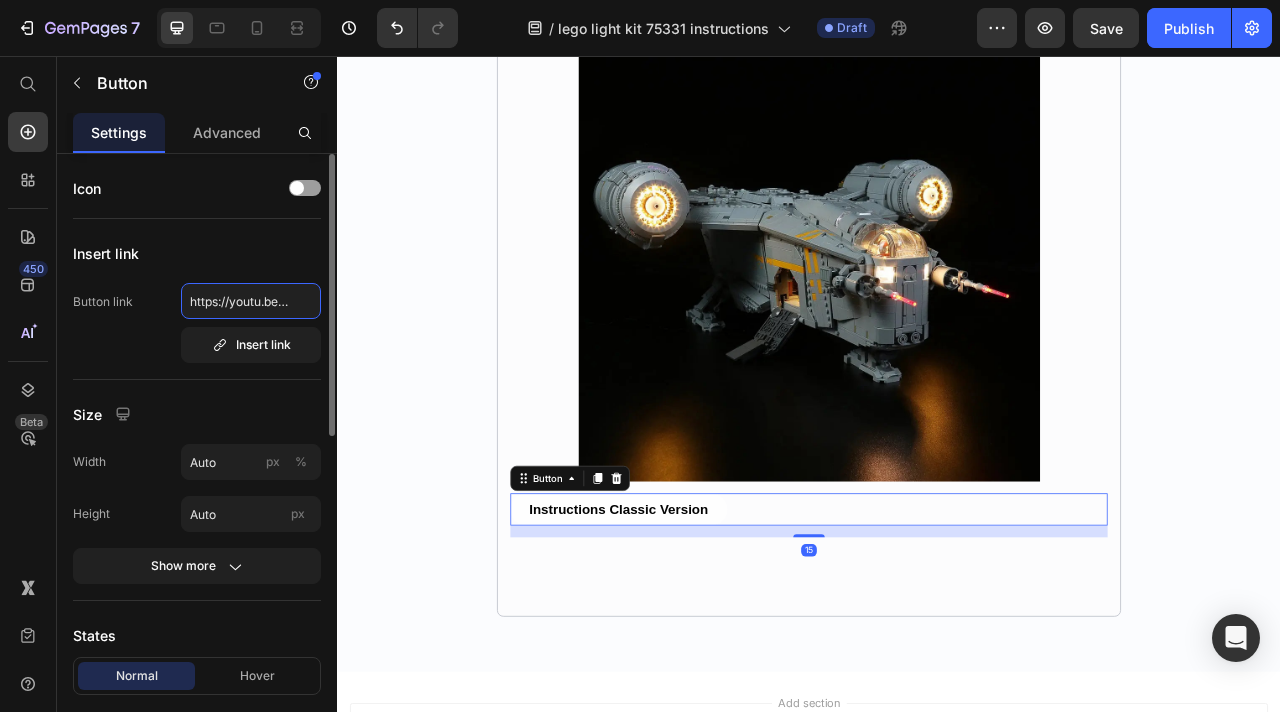 scroll, scrollTop: 0, scrollLeft: 80, axis: horizontal 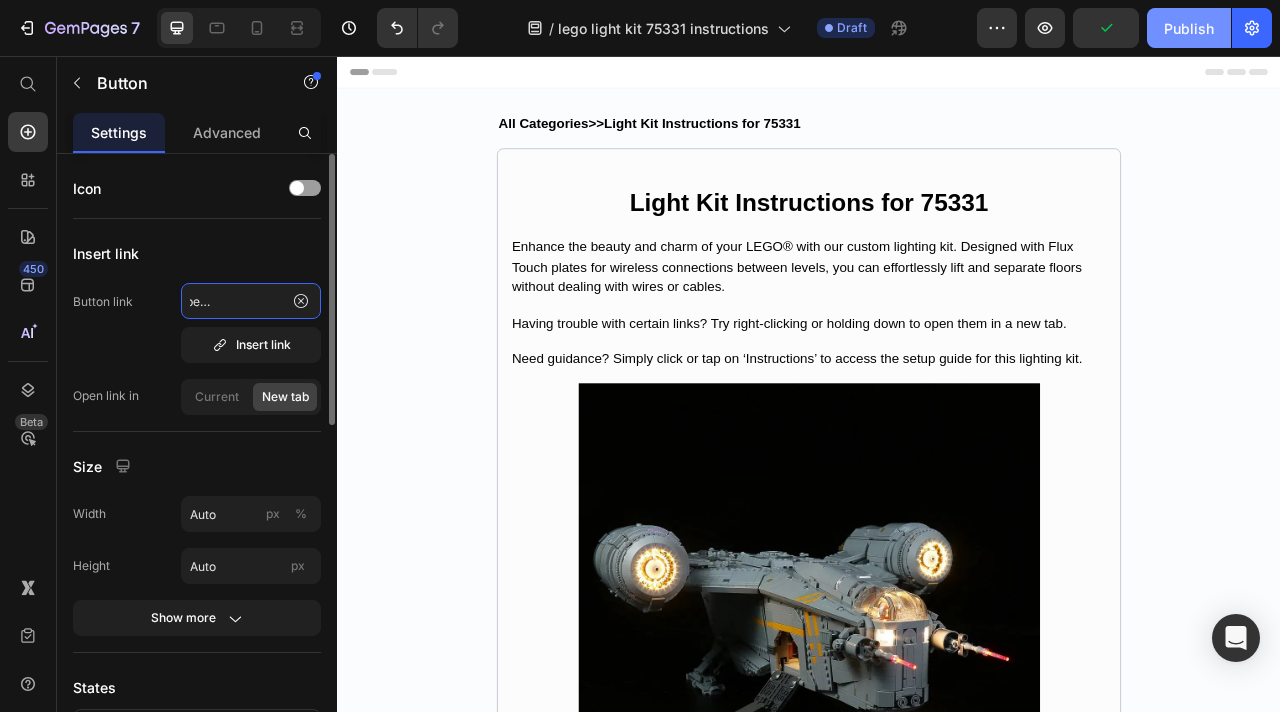 type on "https://youtu.be/27dOXTVrUJw" 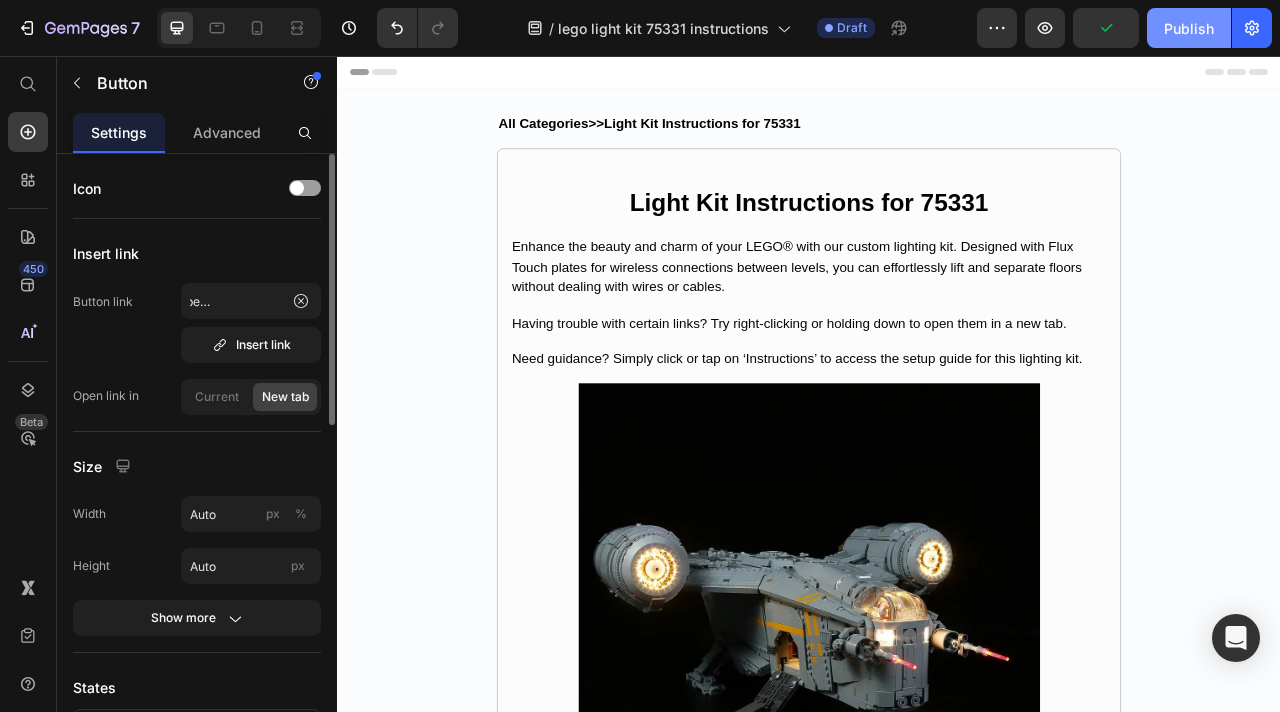 click on "Publish" at bounding box center [1189, 28] 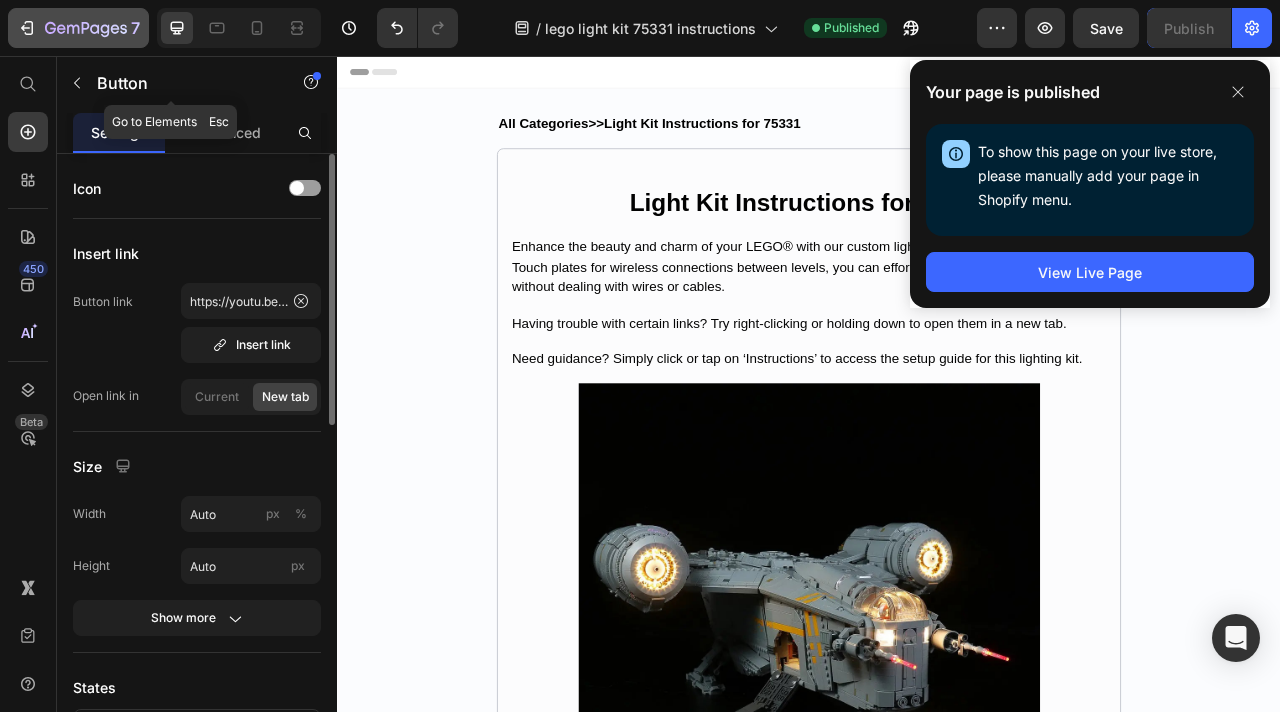 click 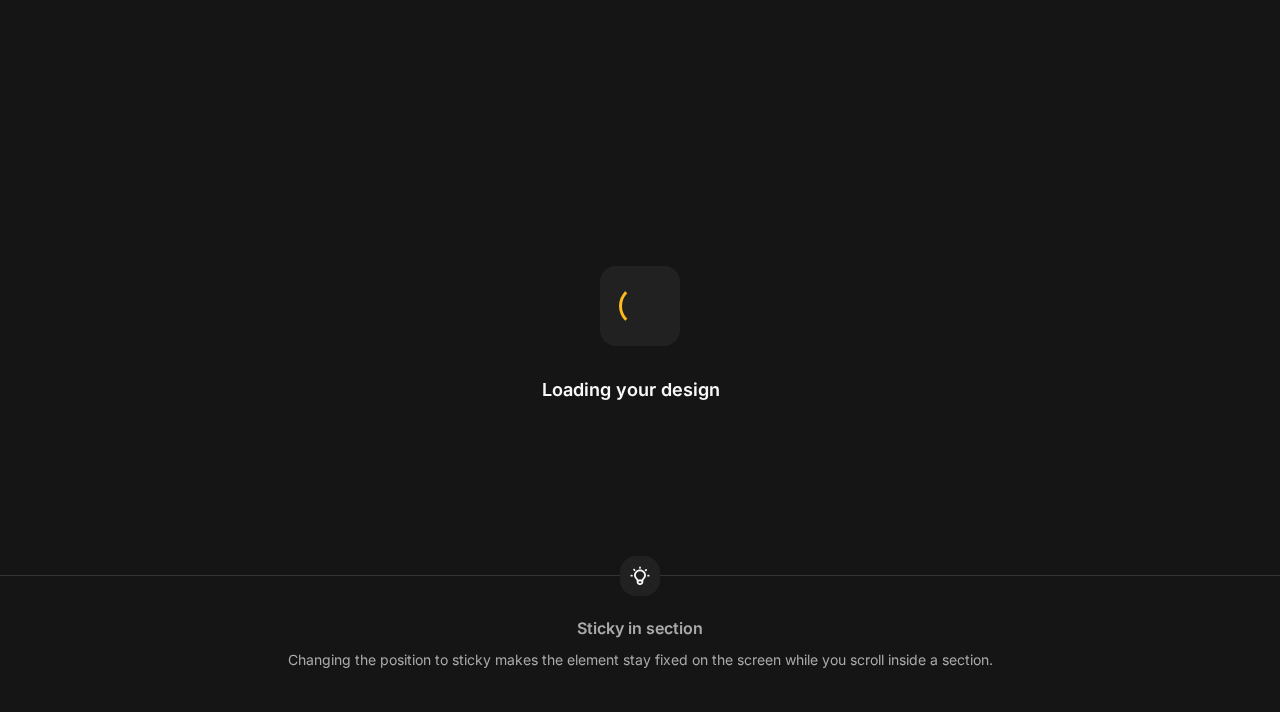 scroll, scrollTop: 0, scrollLeft: 0, axis: both 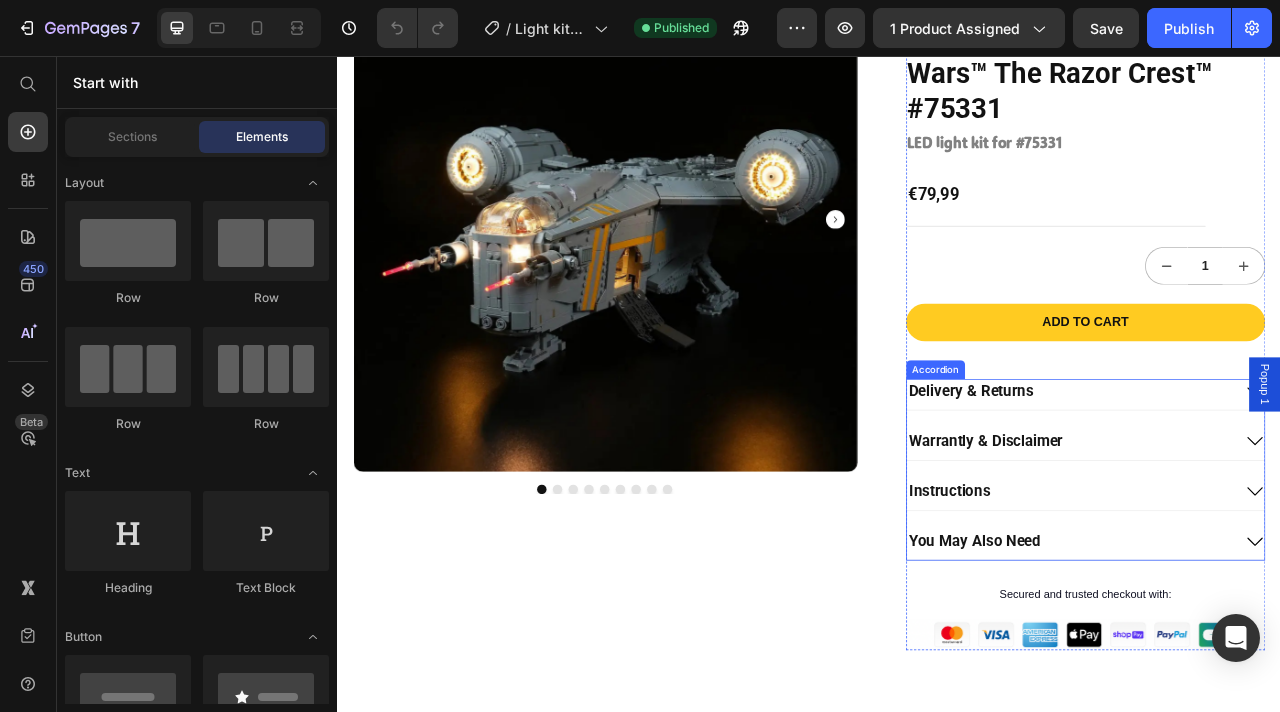 click on "Instructions" at bounding box center (1269, 610) 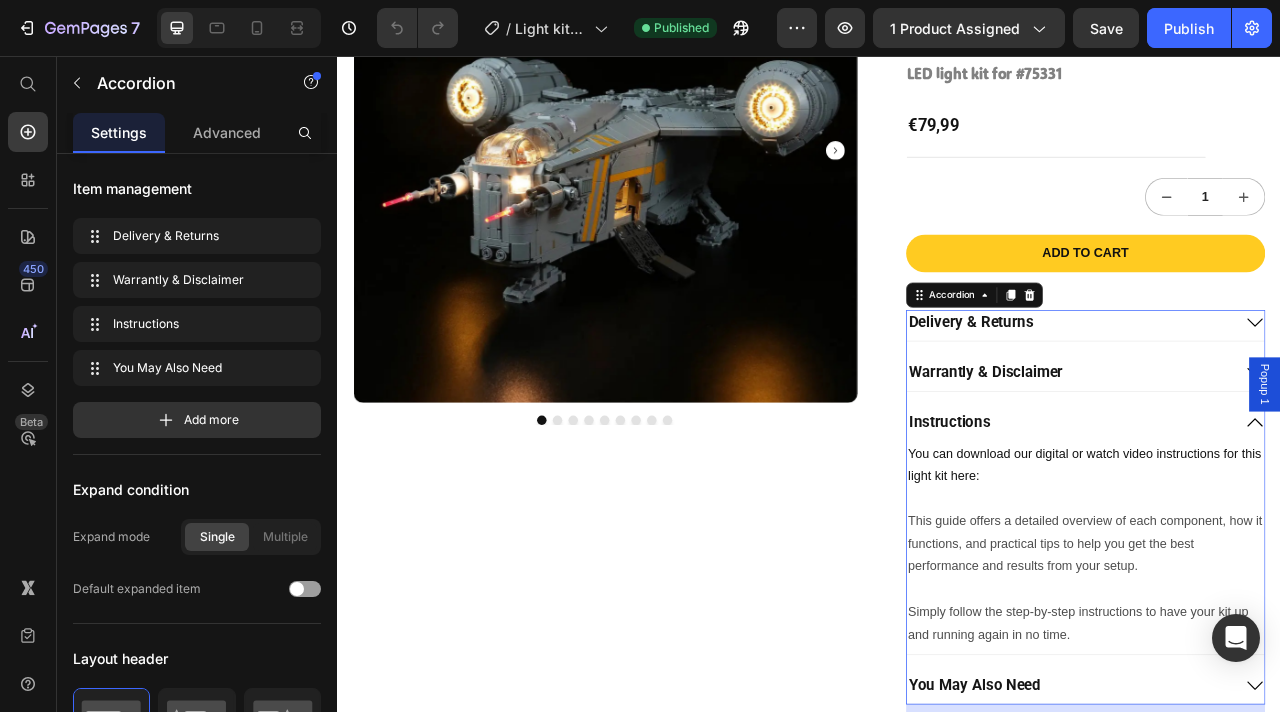 scroll, scrollTop: 340, scrollLeft: 0, axis: vertical 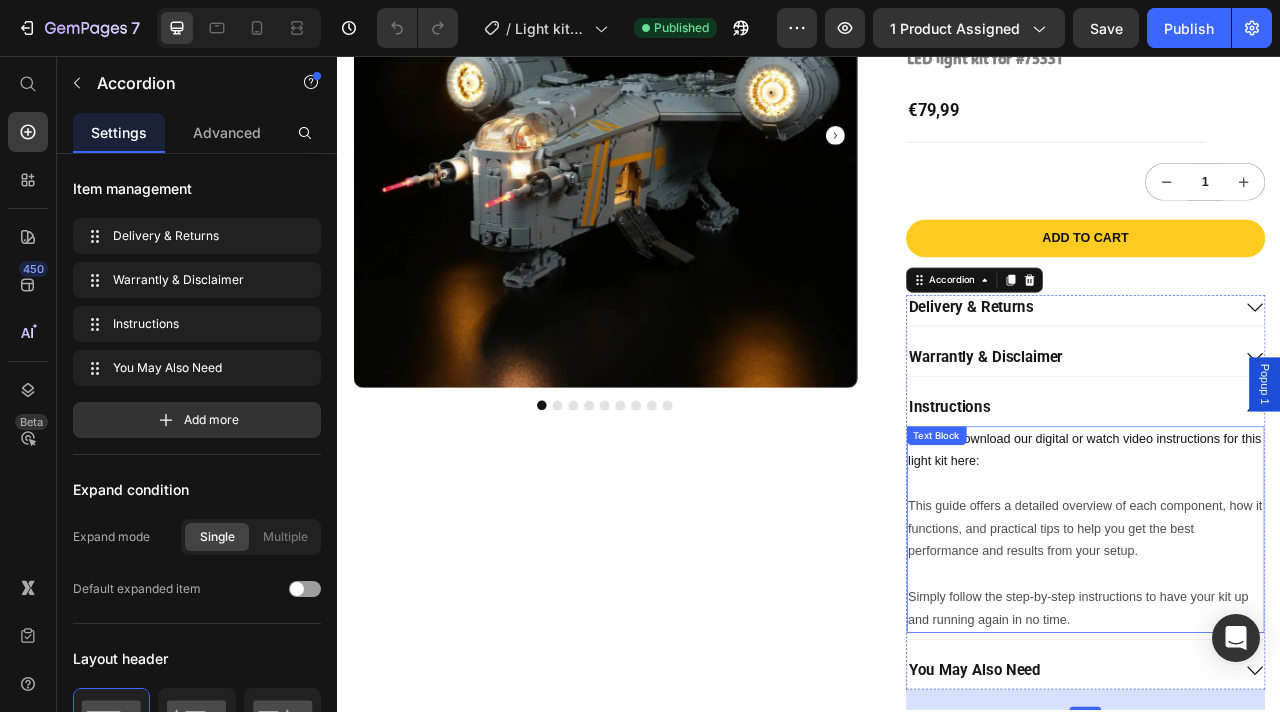 click on "You can download our digital or watch video instructions for this light kit here:" at bounding box center [1289, 558] 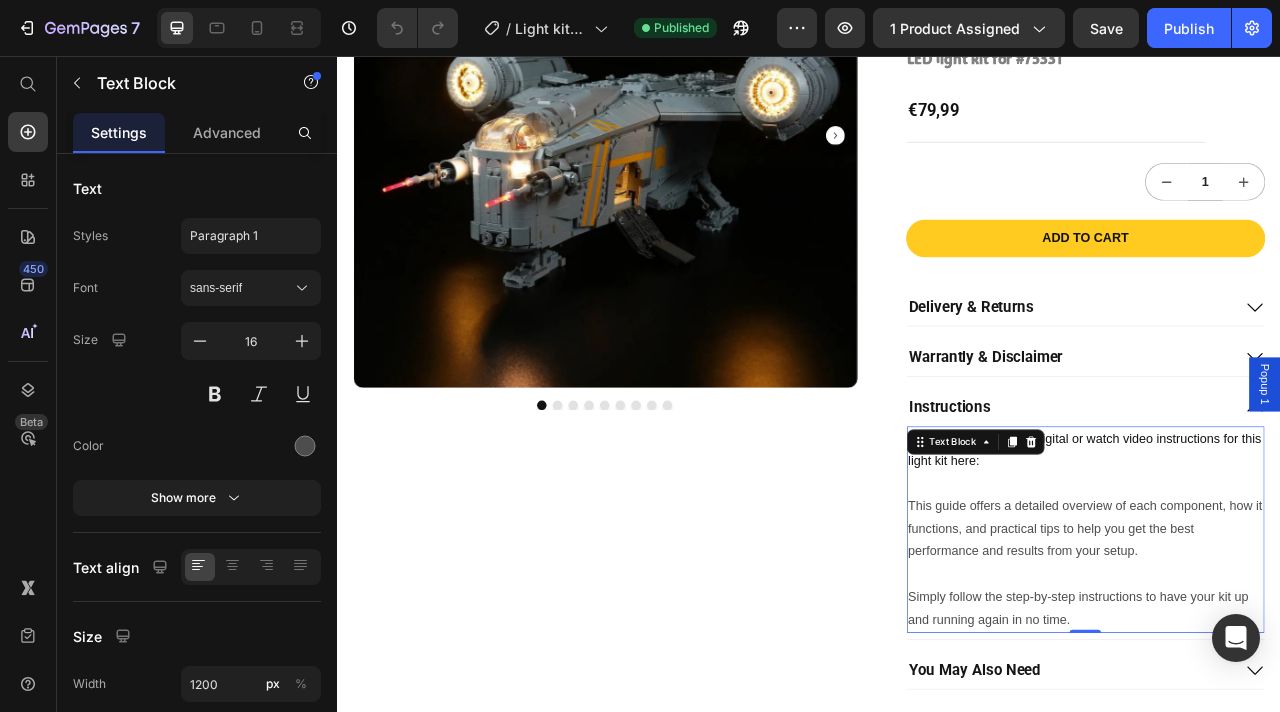 click on "You can download our digital or watch video instructions for this light kit here:" at bounding box center [1289, 558] 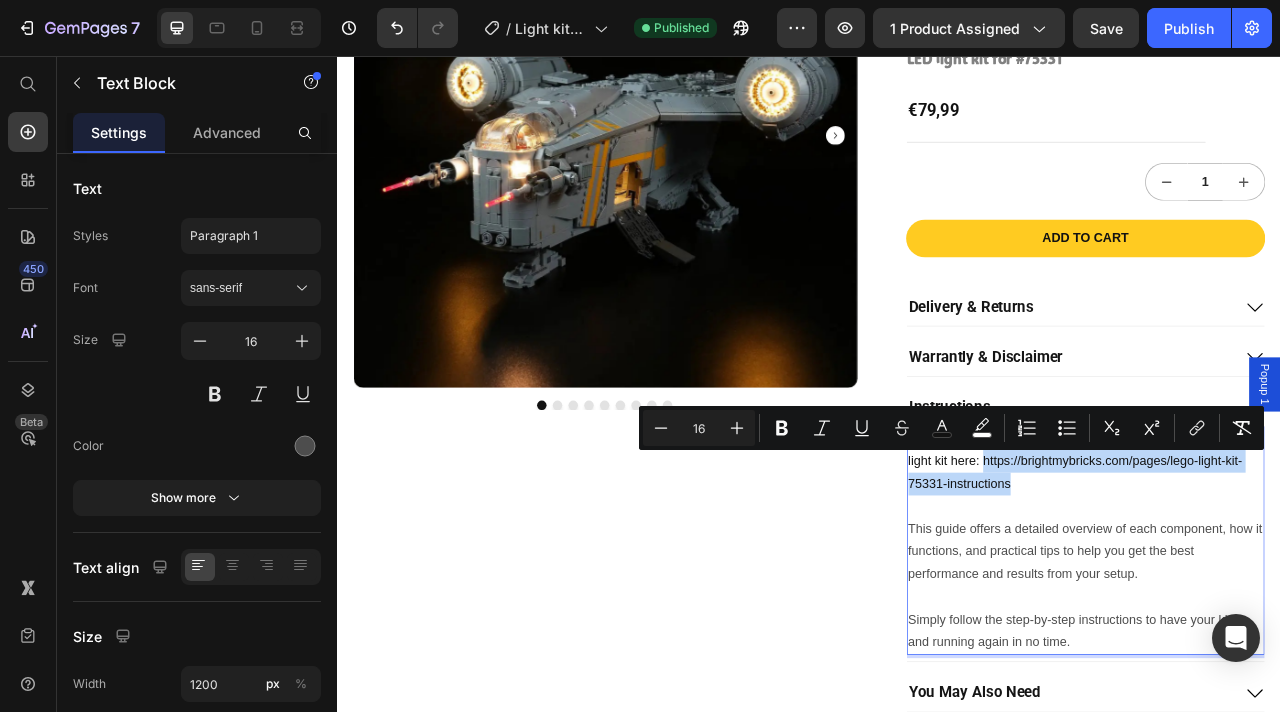 drag, startPoint x: 1212, startPoint y: 596, endPoint x: 1157, endPoint y: 572, distance: 60.00833 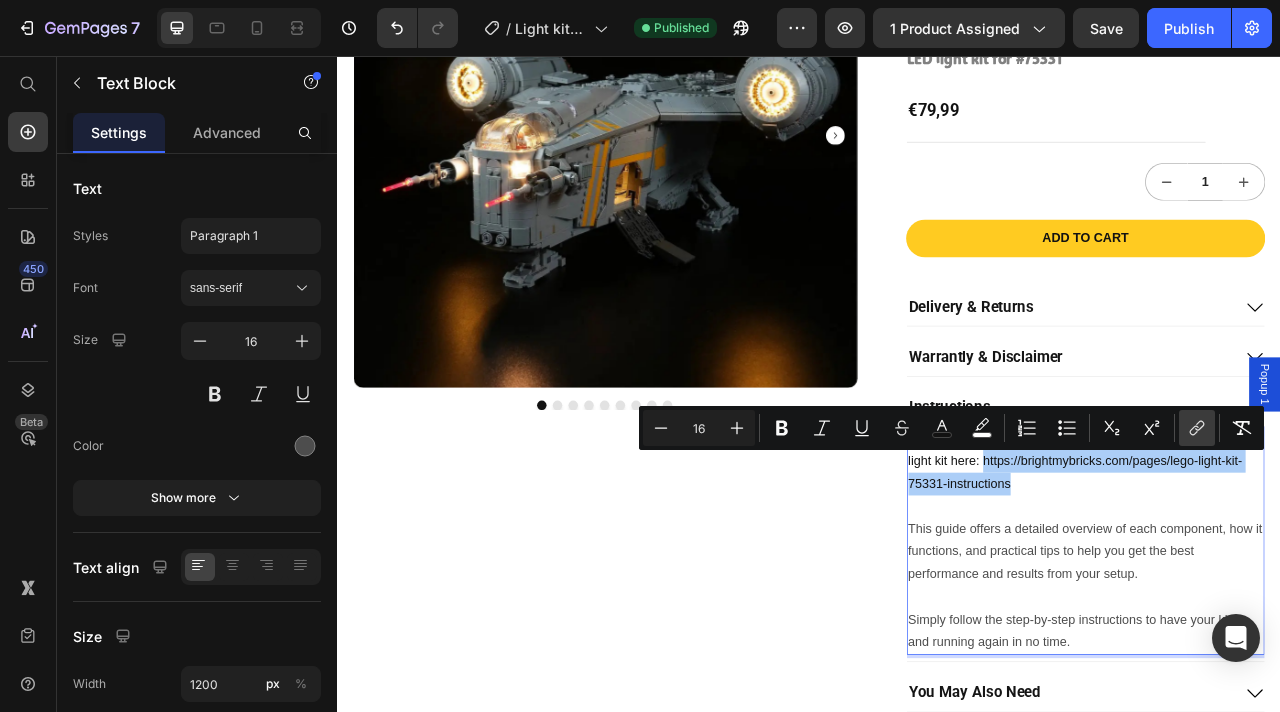 click 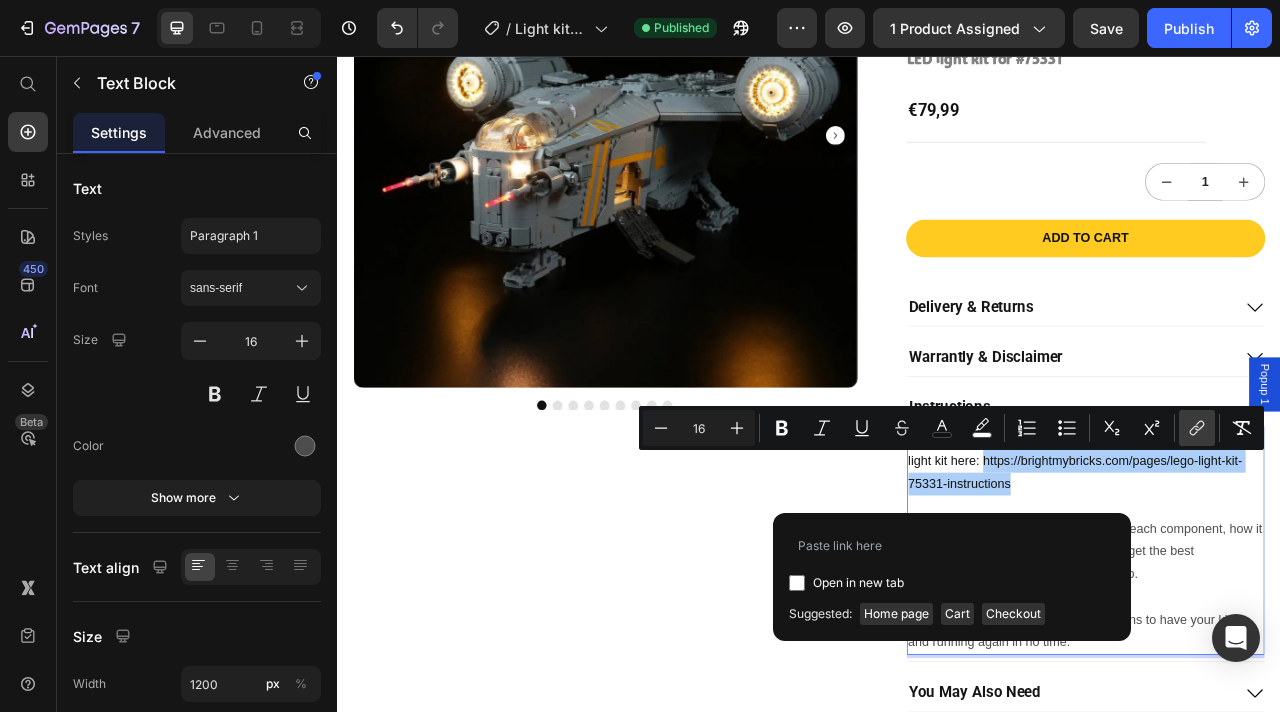 type on "https://brightmybricks.com/pages/lego-light-kit-75331-instructions" 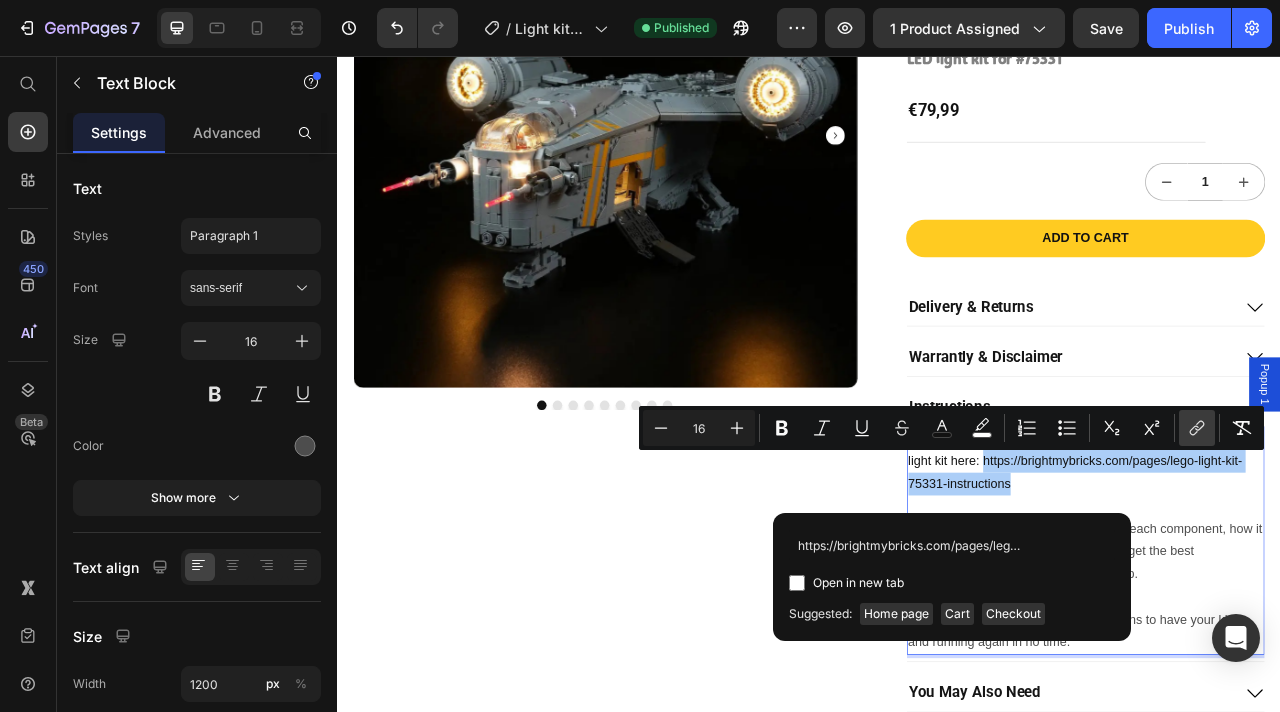 scroll, scrollTop: 0, scrollLeft: 156, axis: horizontal 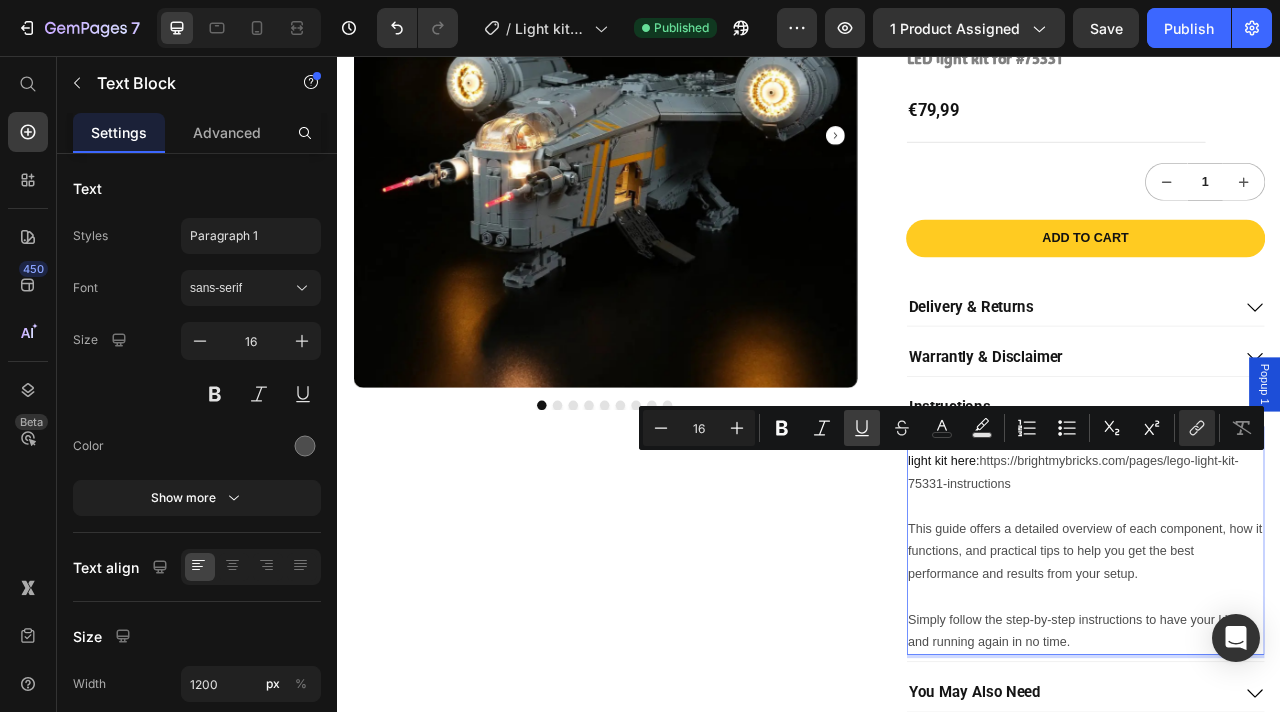 click 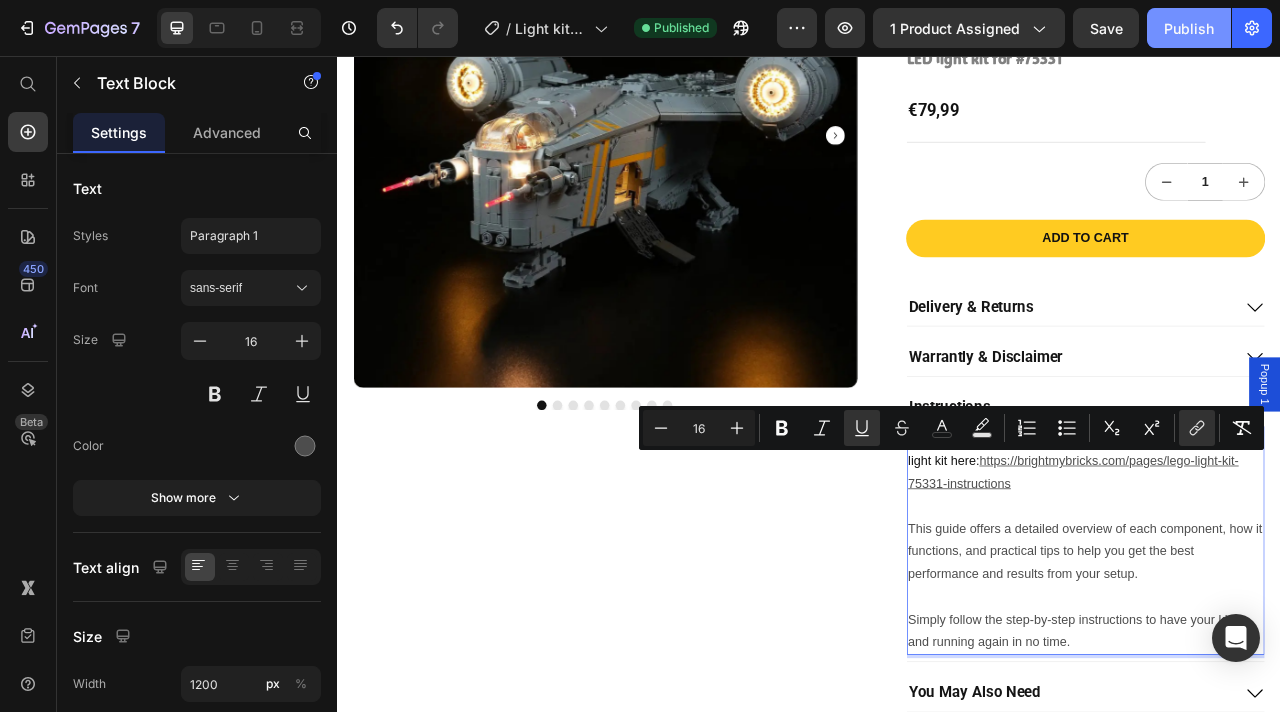 click on "Publish" 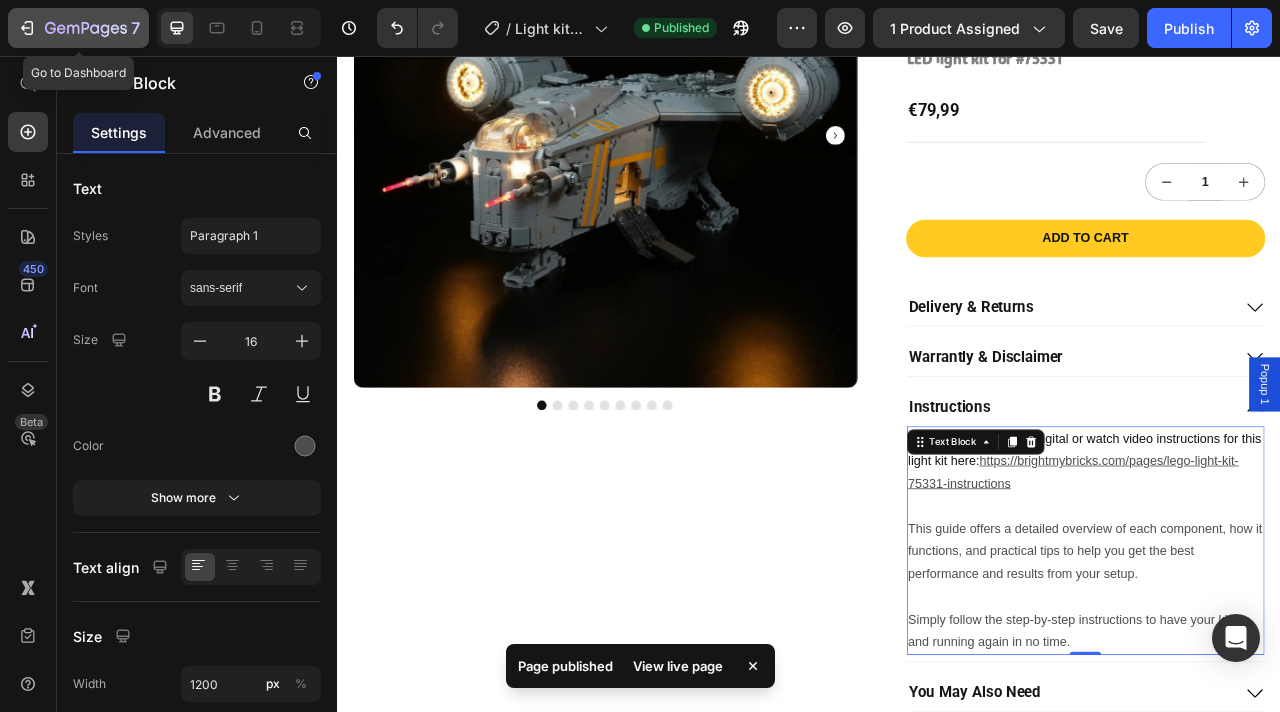 click 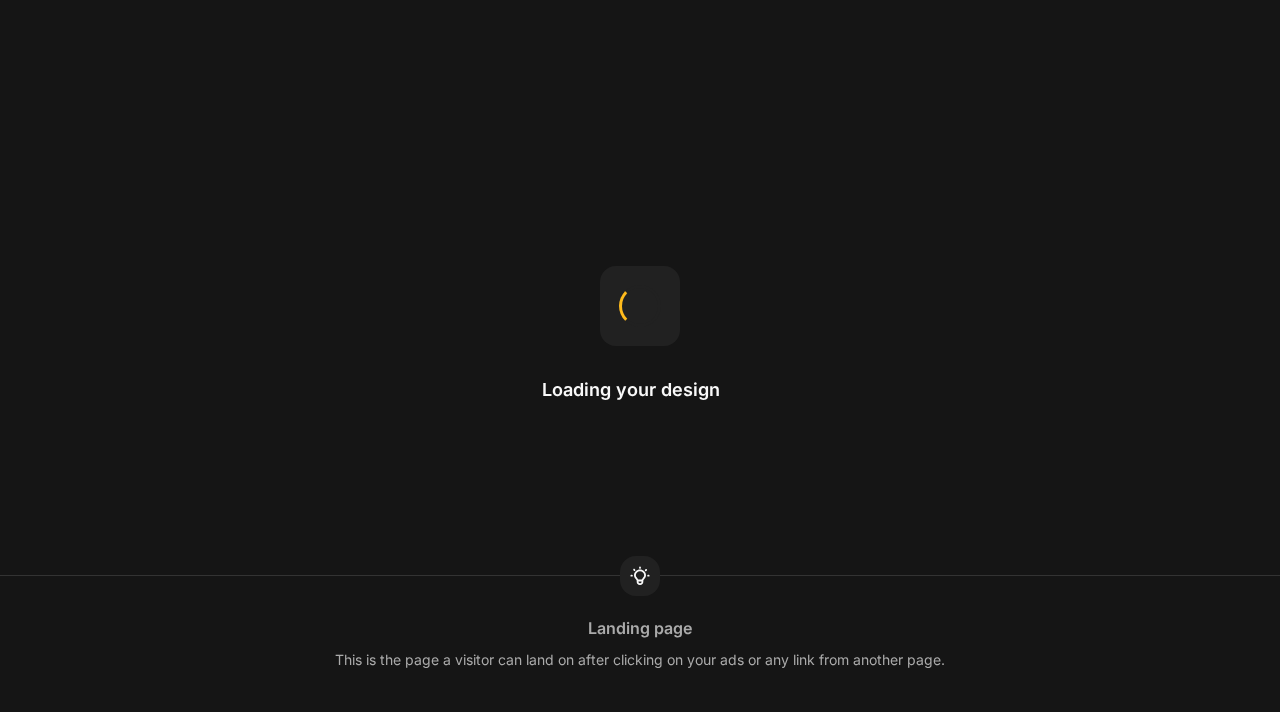 scroll, scrollTop: 0, scrollLeft: 0, axis: both 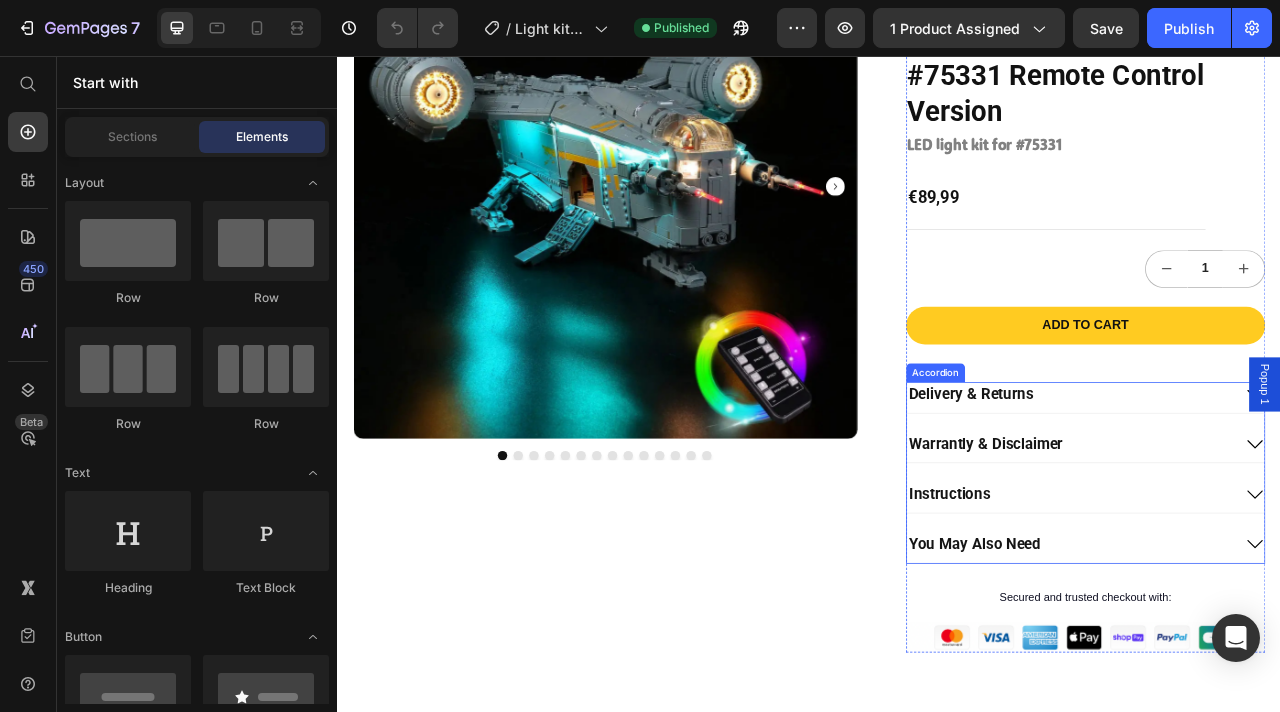 click on "Instructions" at bounding box center [1269, 612] 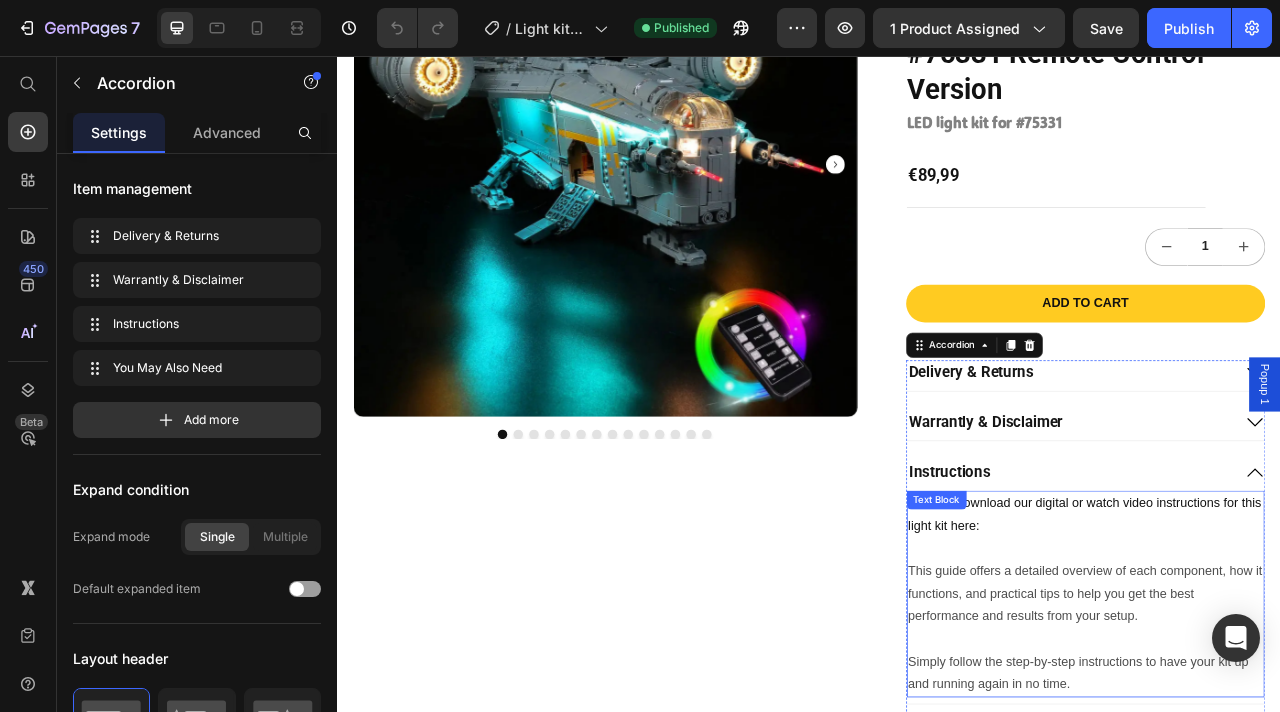 scroll, scrollTop: 323, scrollLeft: 0, axis: vertical 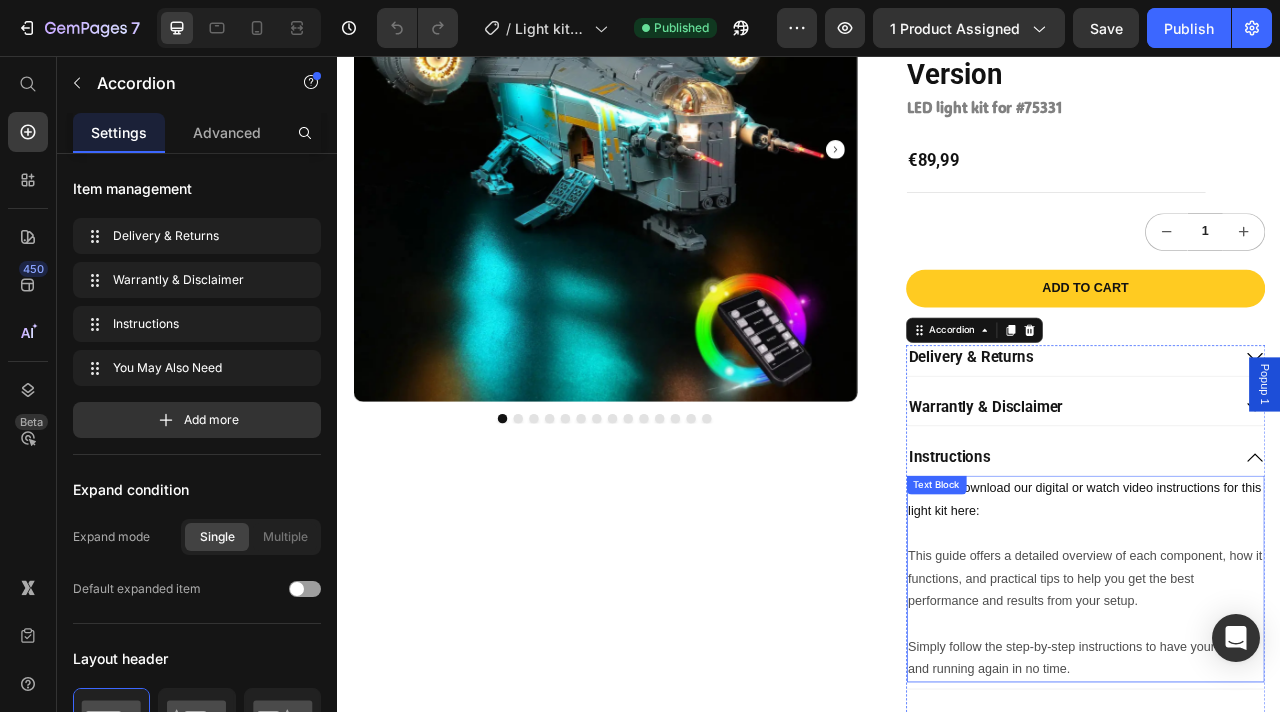 click on "You can download our digital or watch video instructions for this light kit here:" at bounding box center [1289, 620] 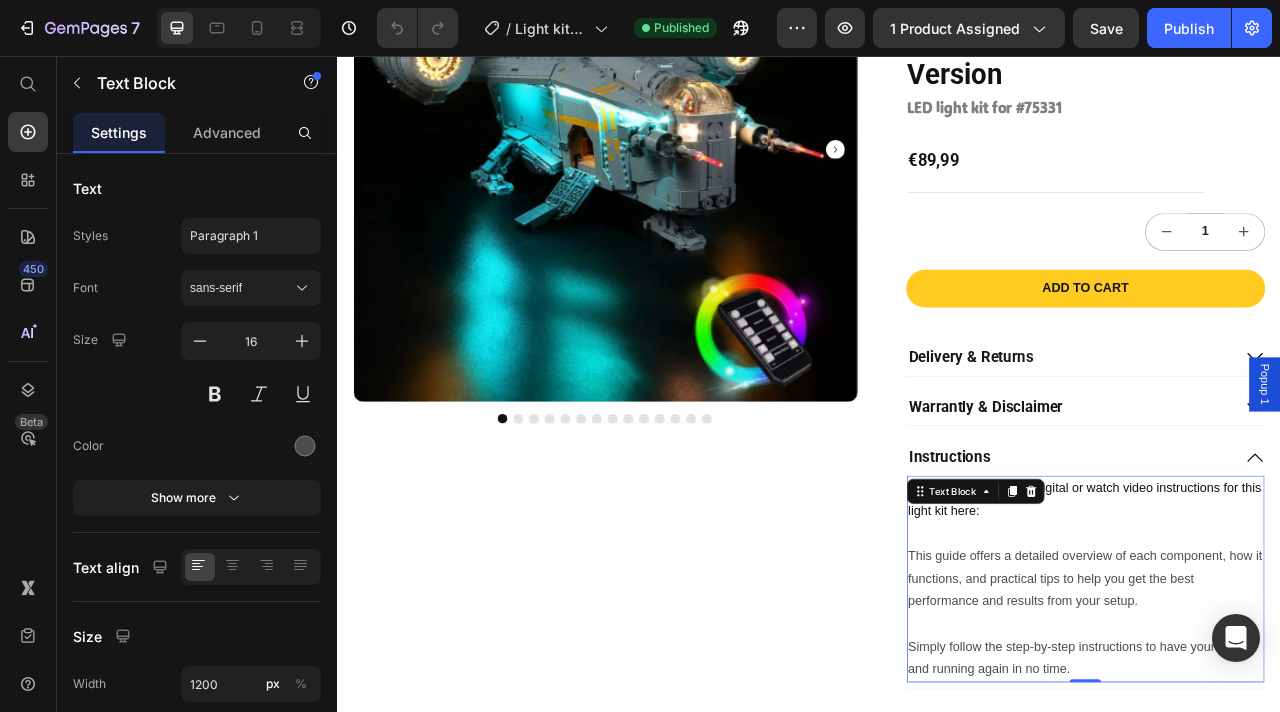 click on "You can download our digital or watch video instructions for this light kit here:" at bounding box center (1289, 620) 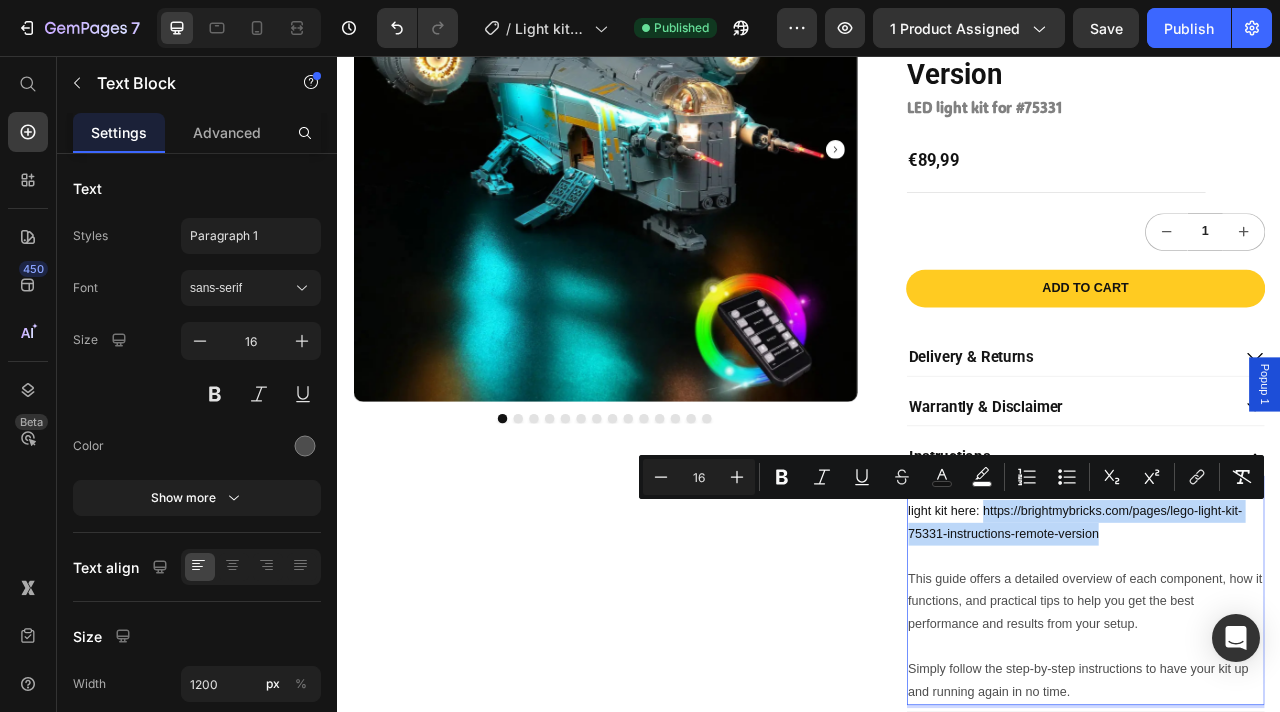 drag, startPoint x: 1317, startPoint y: 662, endPoint x: 1160, endPoint y: 644, distance: 158.02847 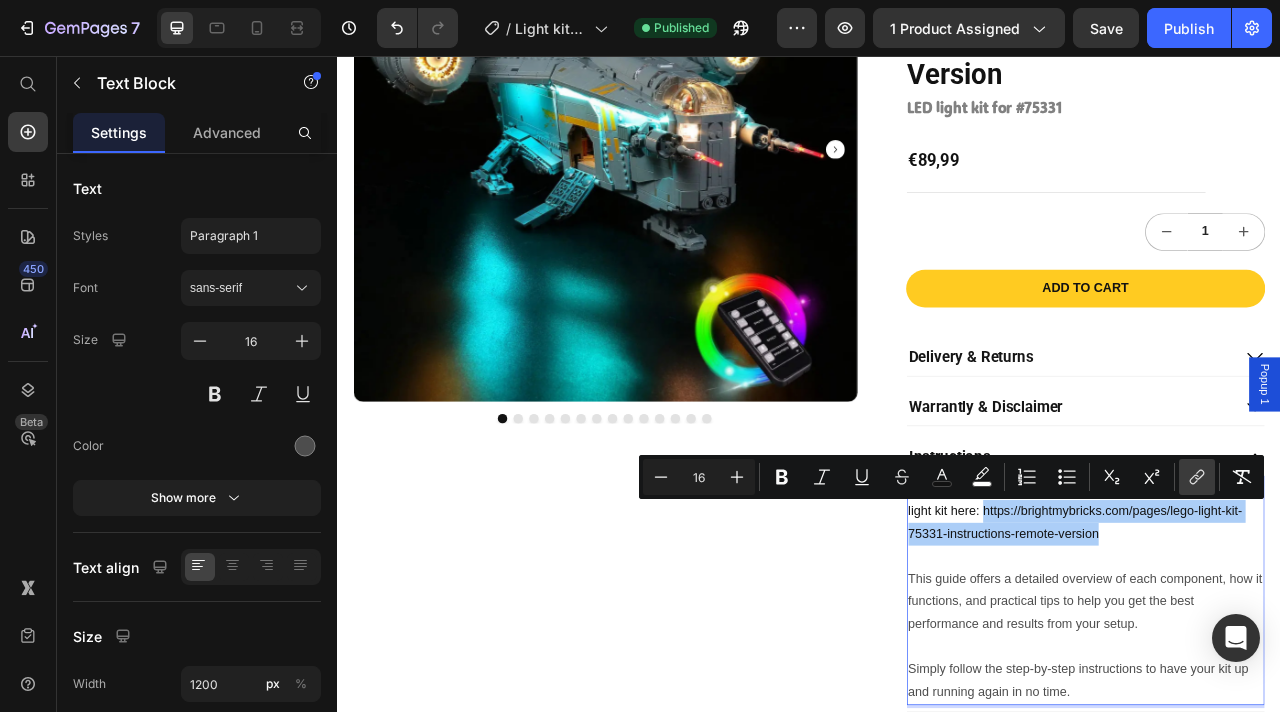 click 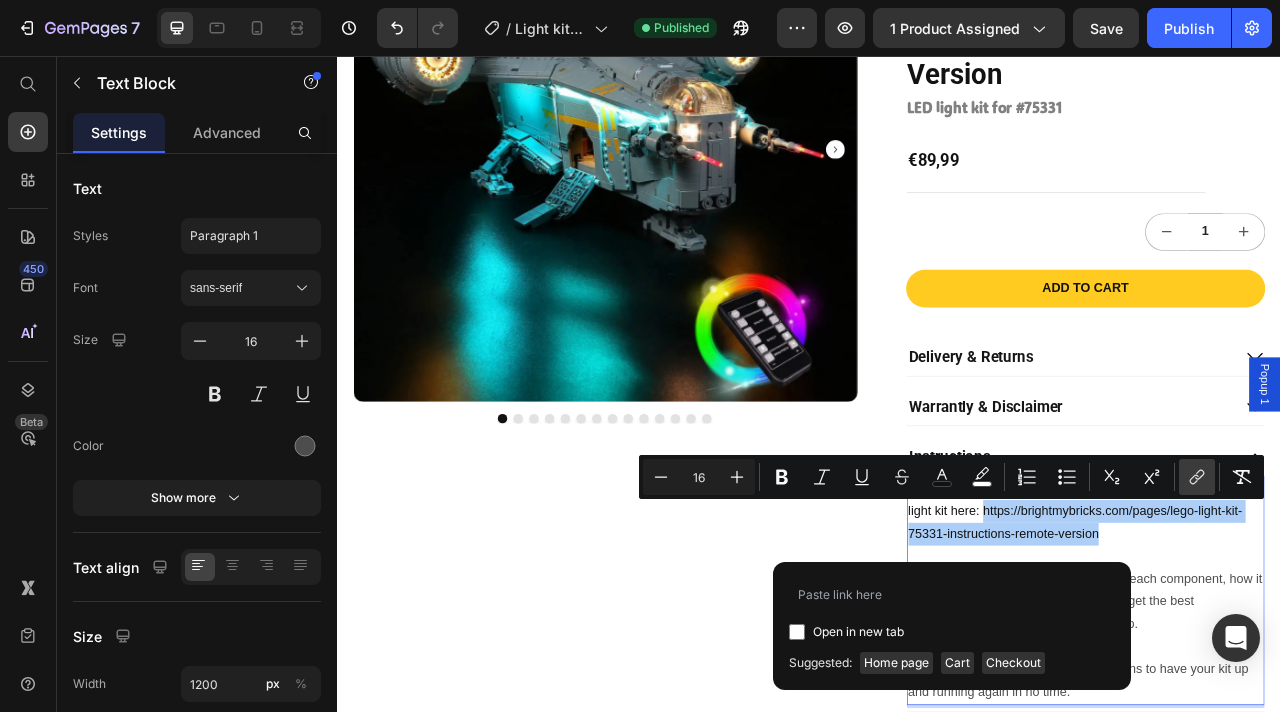 type on "https://brightmybricks.com/pages/lego-light-kit-75331-instructions-remote-version" 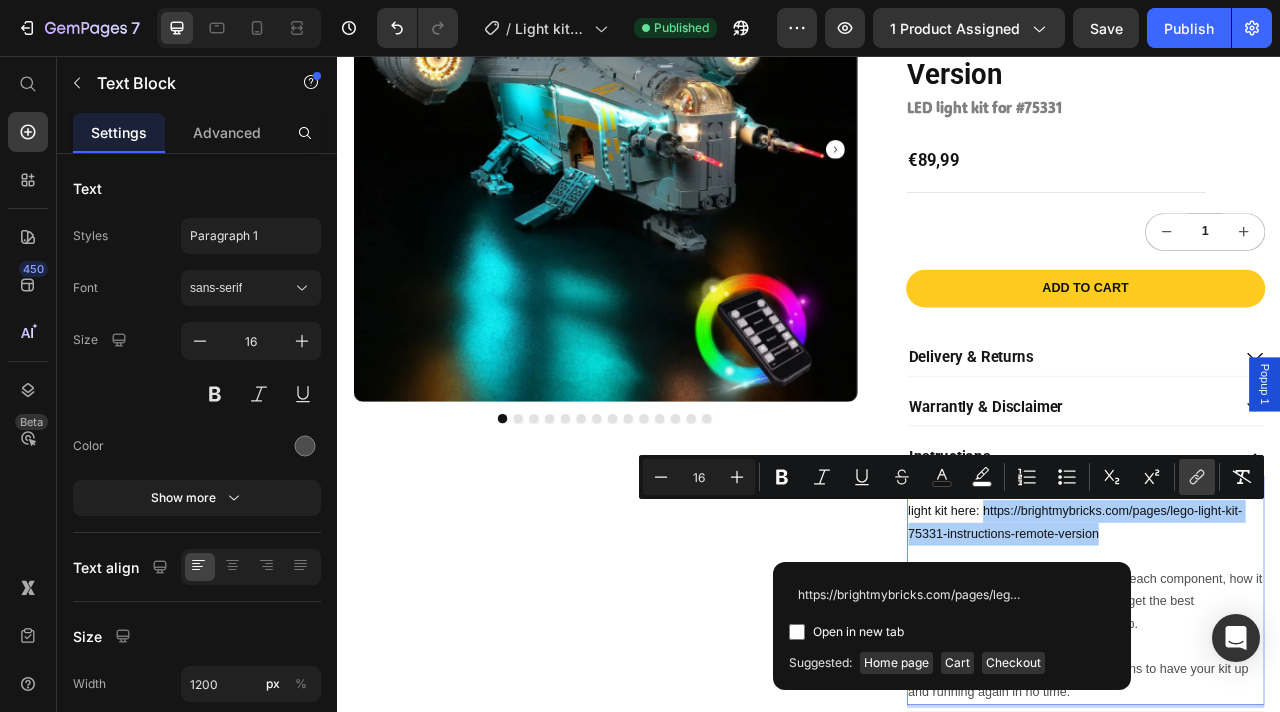 scroll, scrollTop: 0, scrollLeft: 248, axis: horizontal 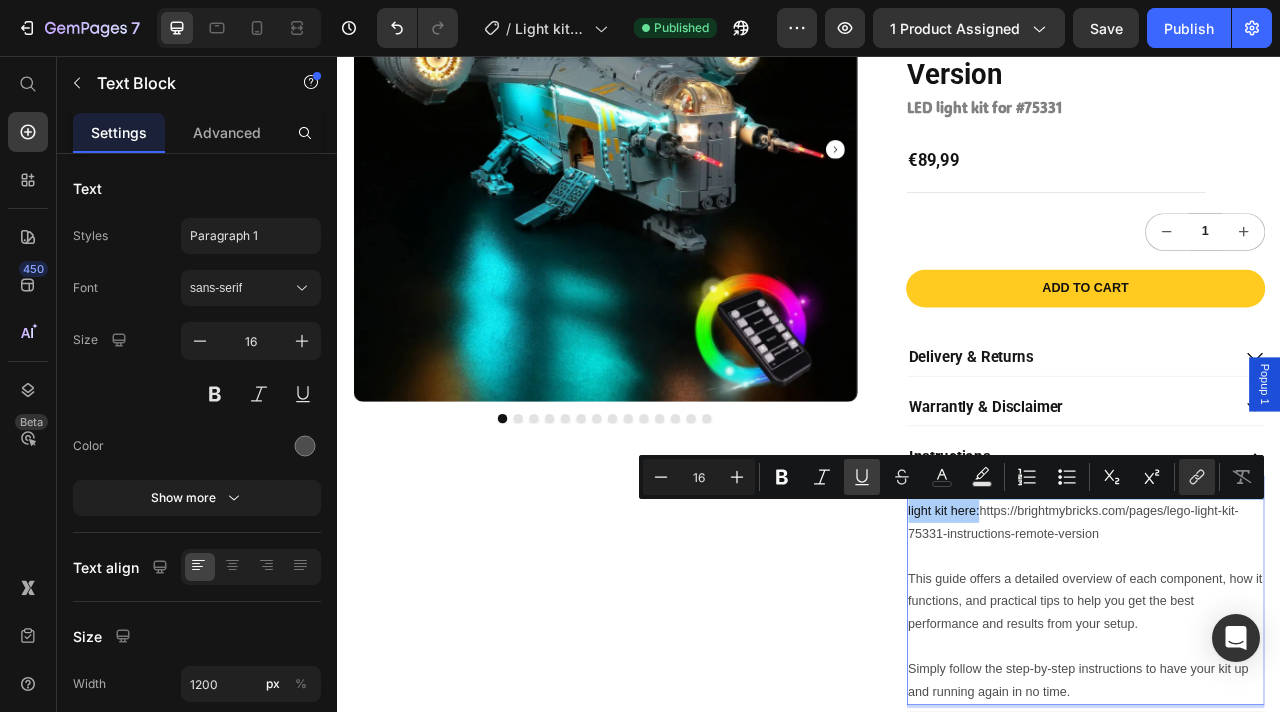 click 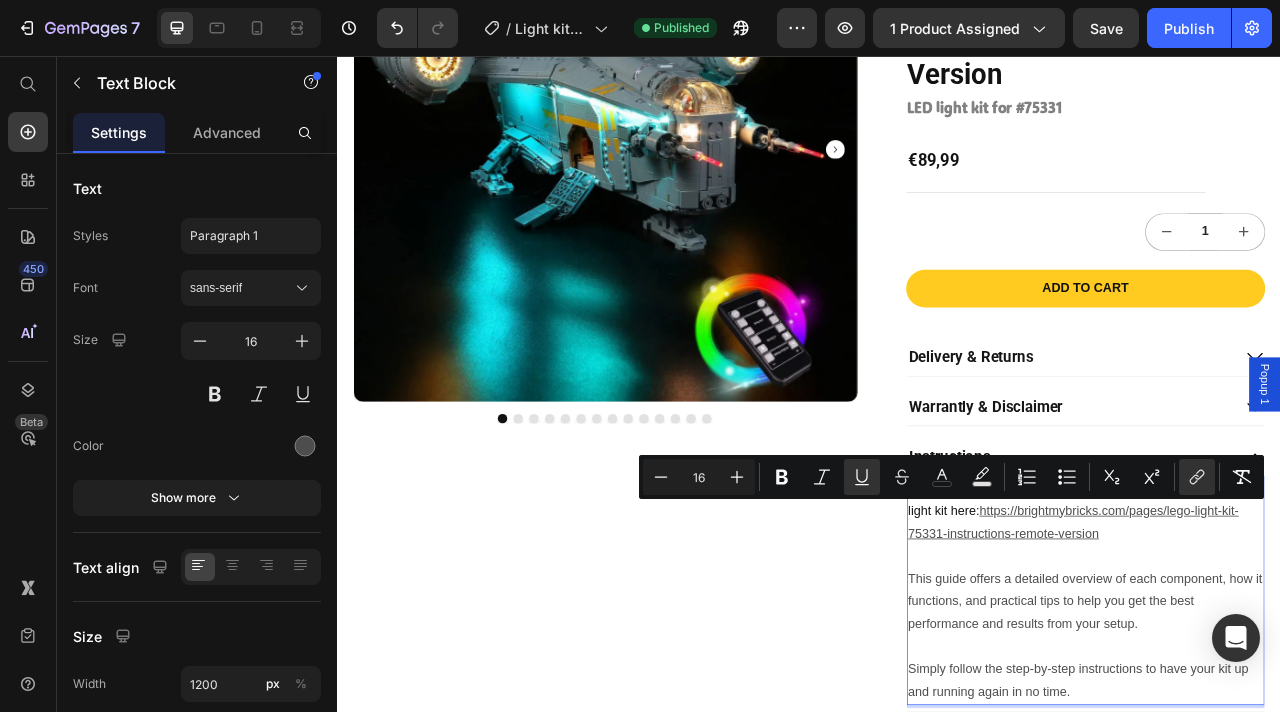 click on "This guide offers a detailed overview of each component, how it functions, and practical tips to help you get the best performance and results from your setup." at bounding box center (1289, 749) 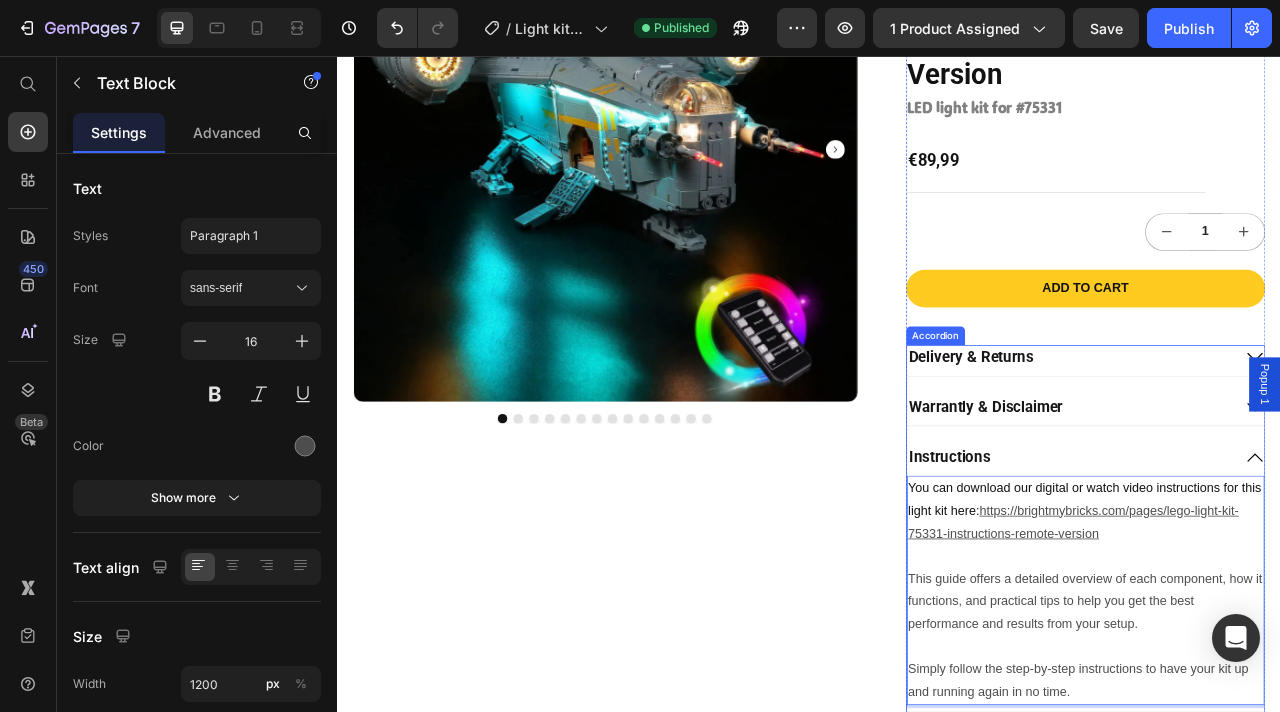 click on "Instructions" at bounding box center [1269, 565] 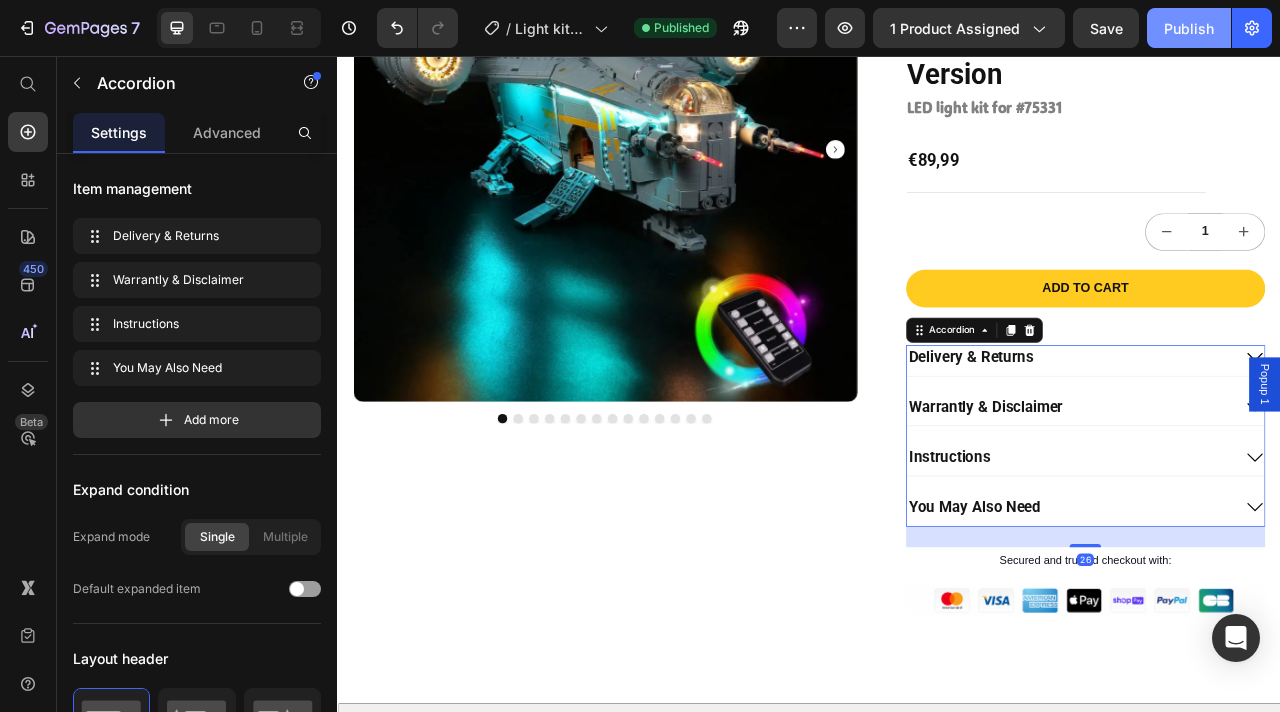 click on "Publish" 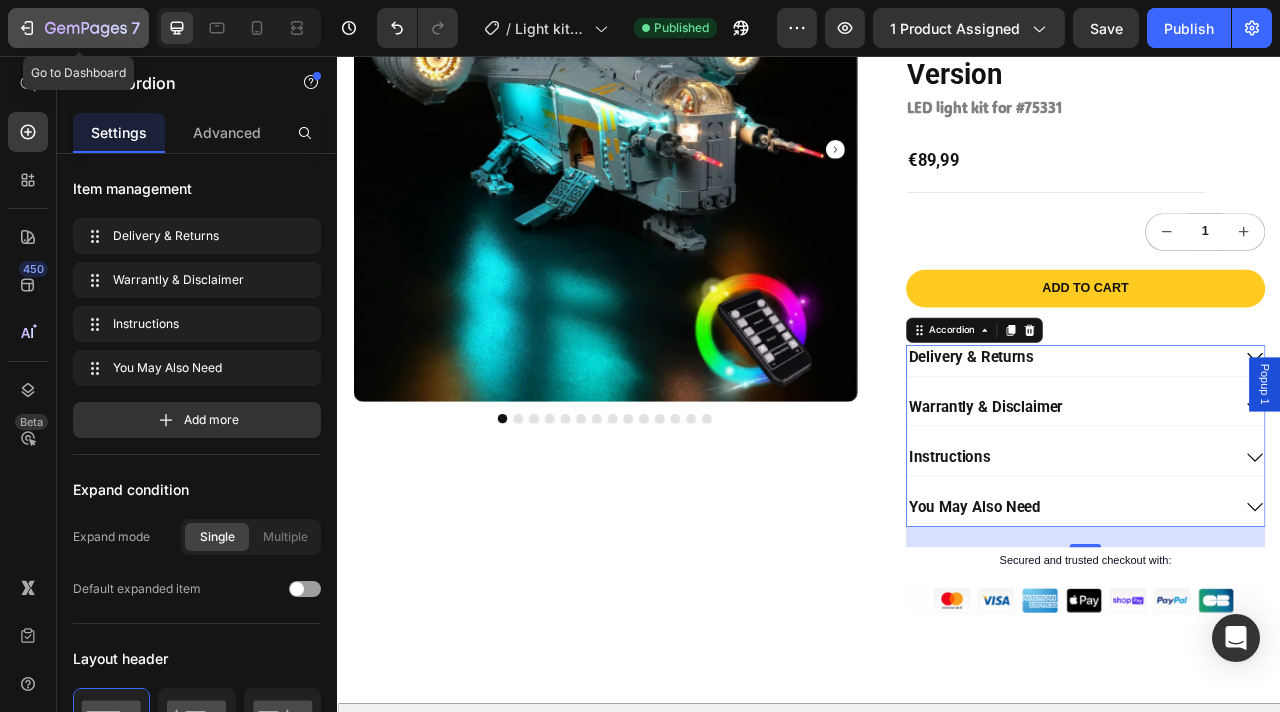 click on "7" 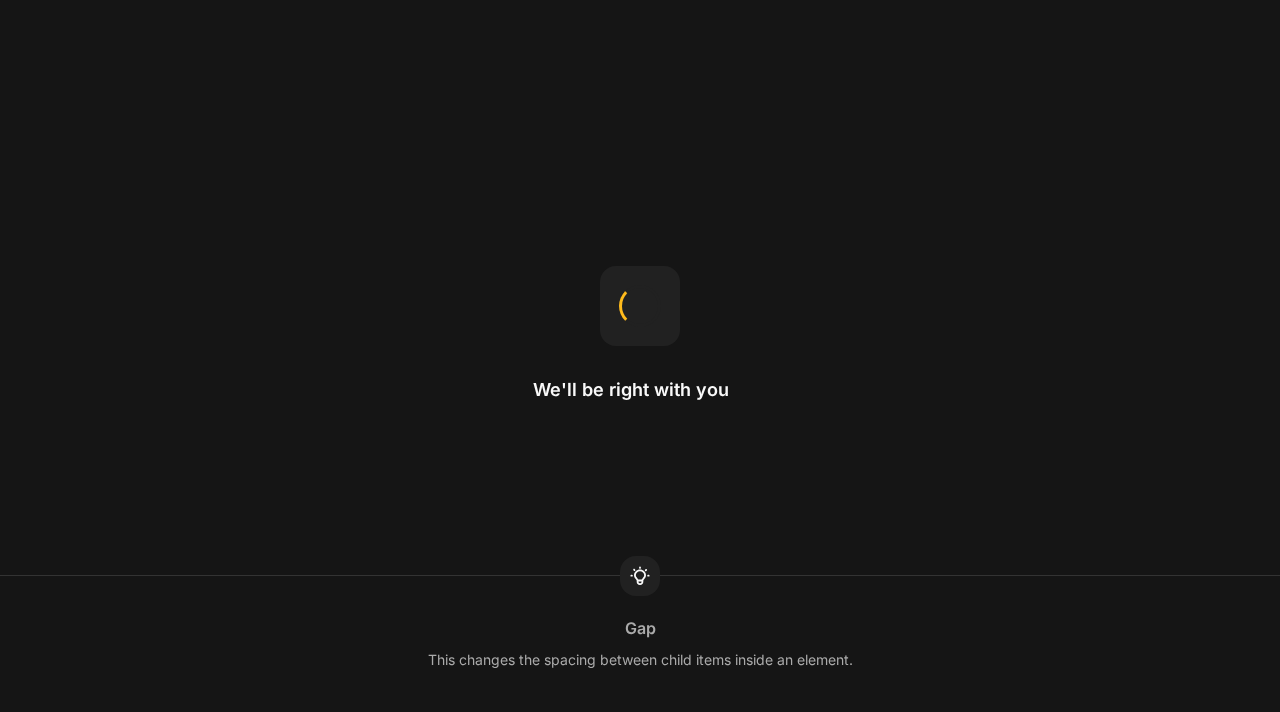 scroll, scrollTop: 0, scrollLeft: 0, axis: both 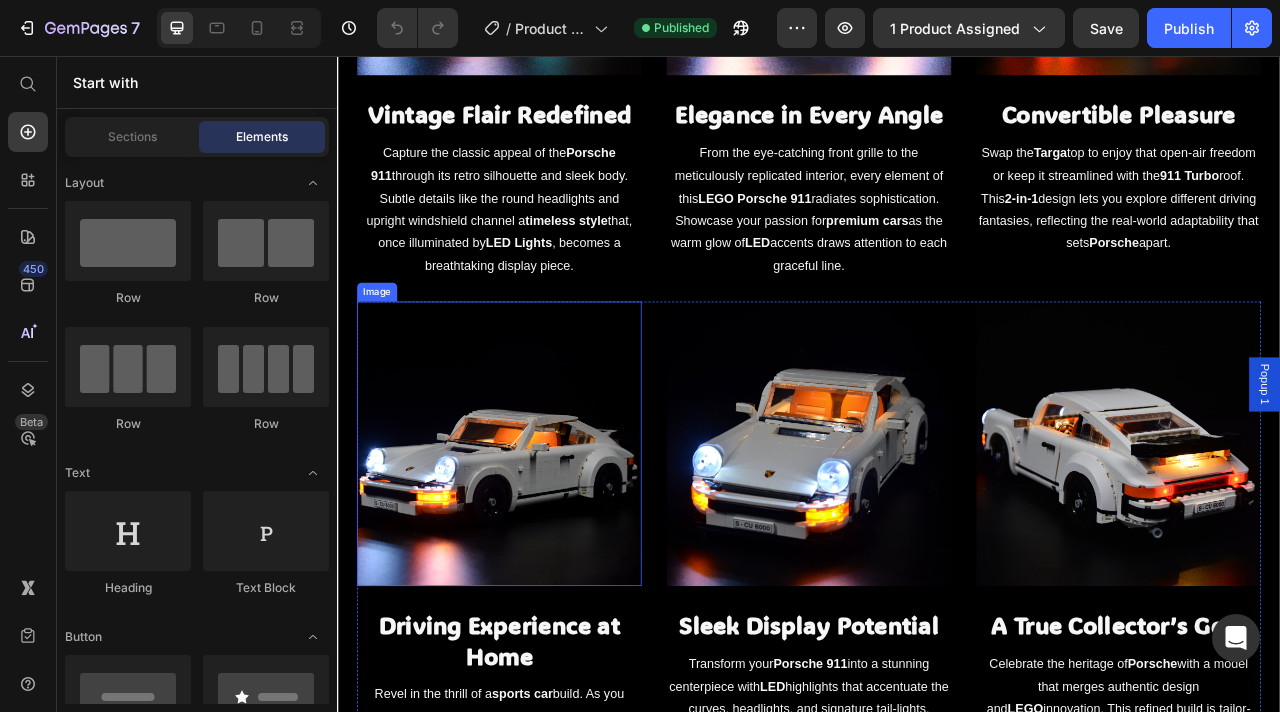 click at bounding box center [543, 549] 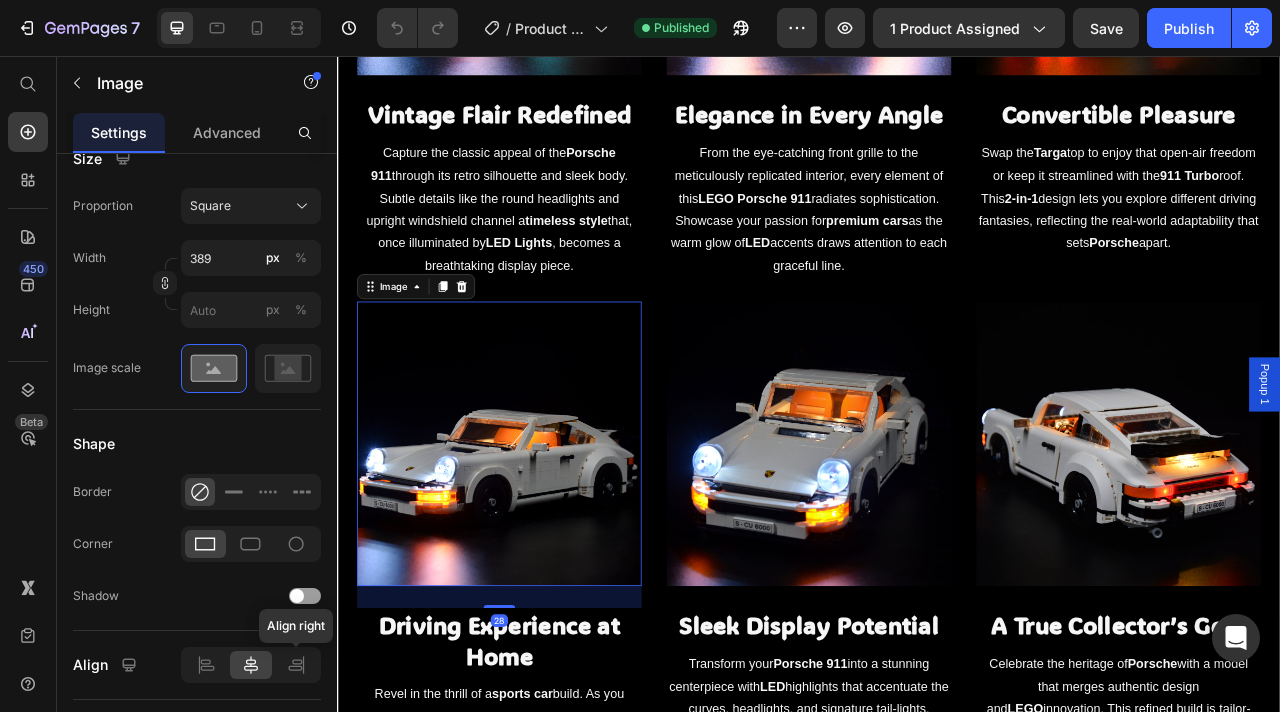 scroll, scrollTop: 938, scrollLeft: 0, axis: vertical 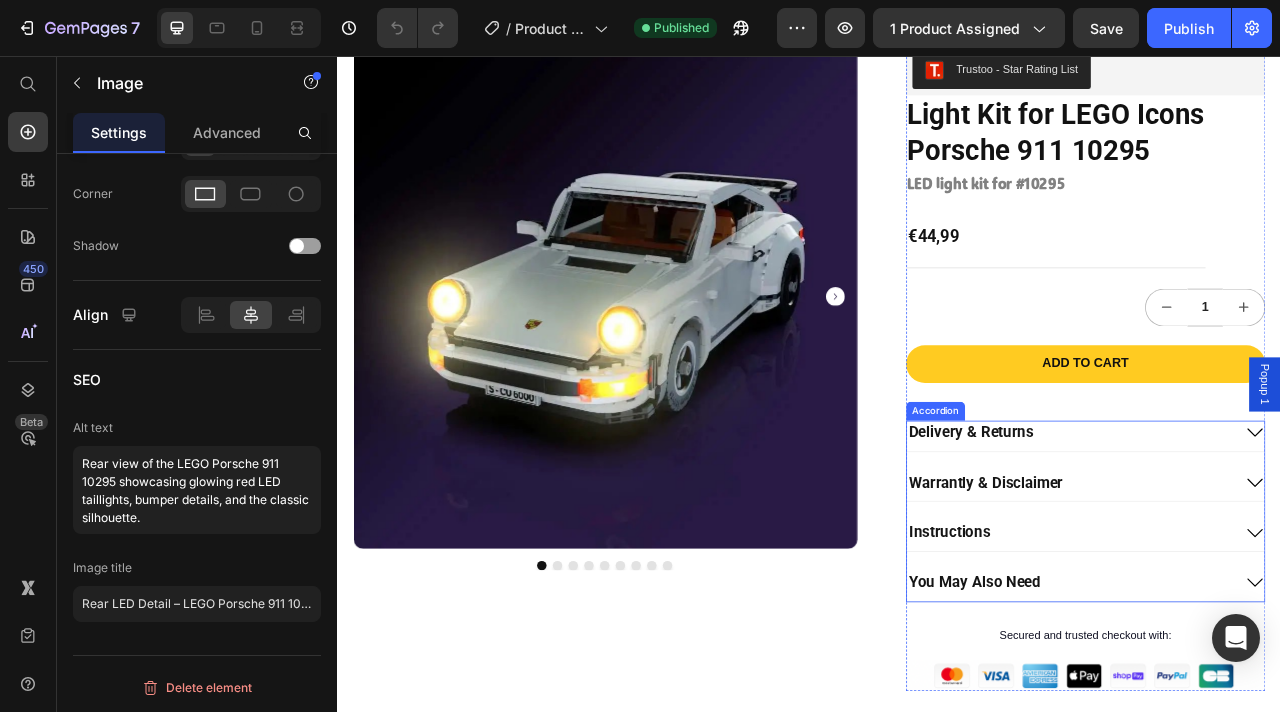 click on "Delivery & Returns
Warrantly & Disclaimer
Instructions
You May Also Need" at bounding box center (1289, 634) 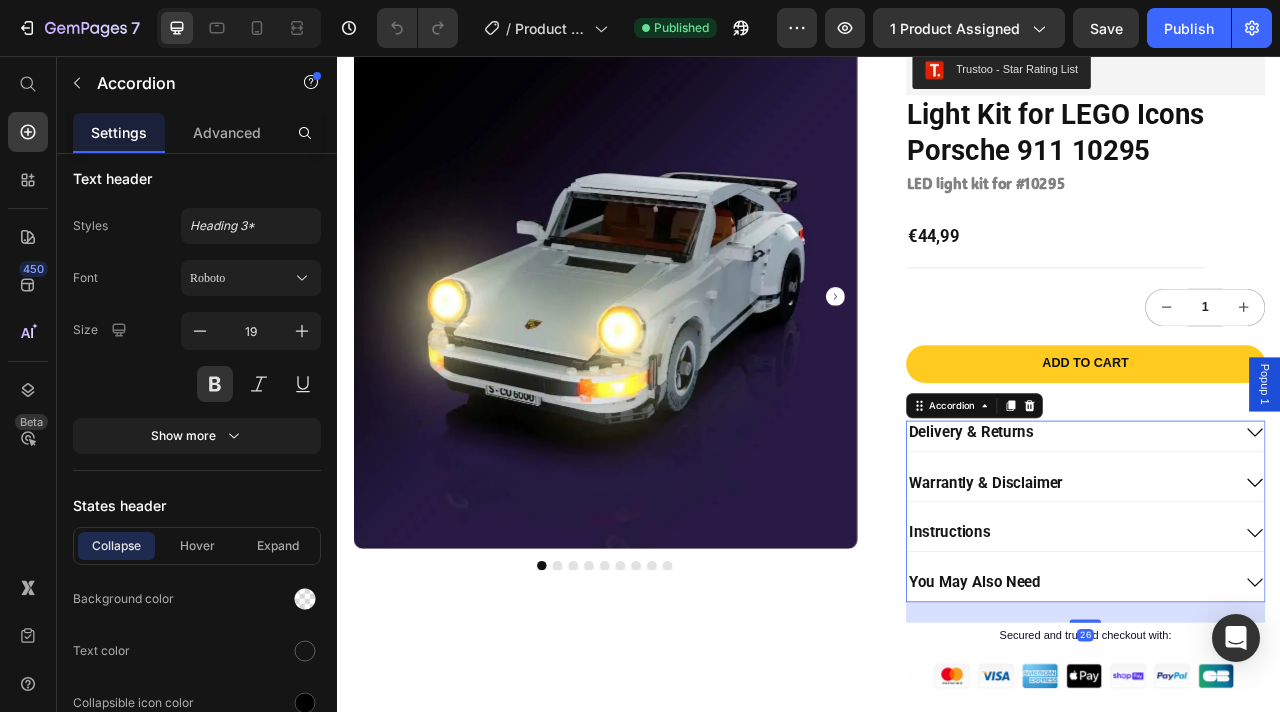 scroll, scrollTop: 0, scrollLeft: 0, axis: both 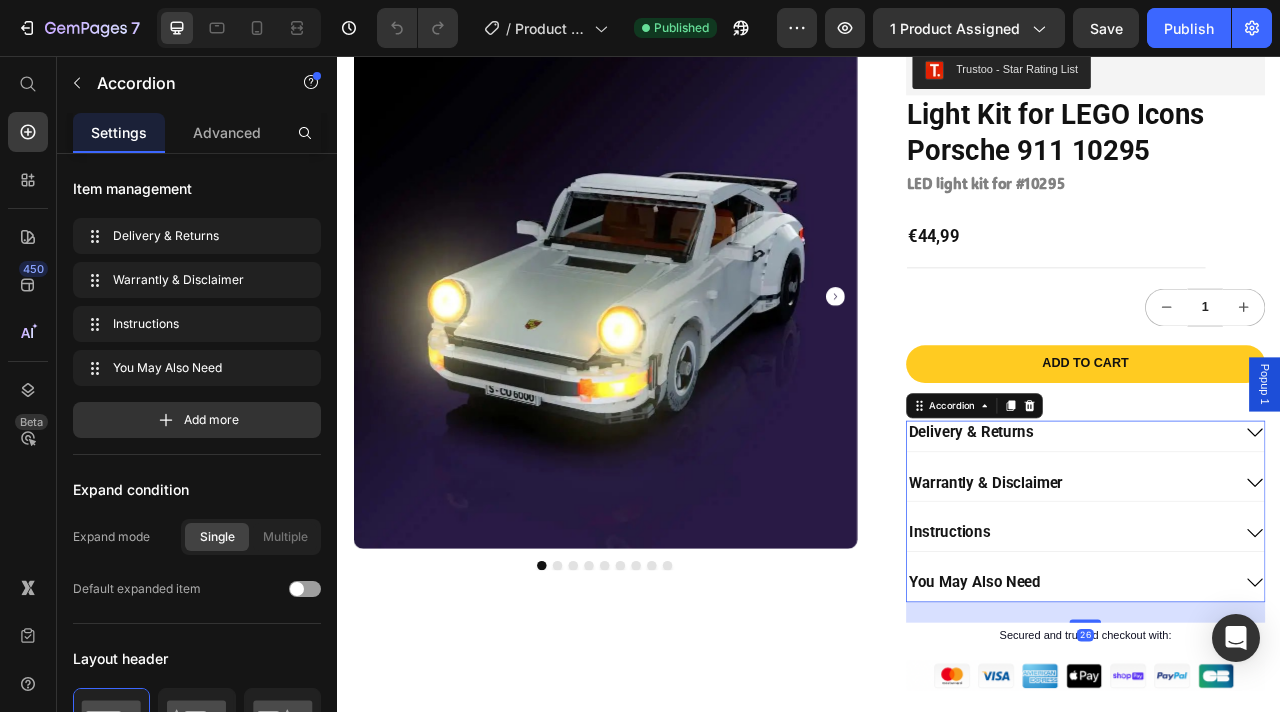 click on "Instructions" at bounding box center [1269, 661] 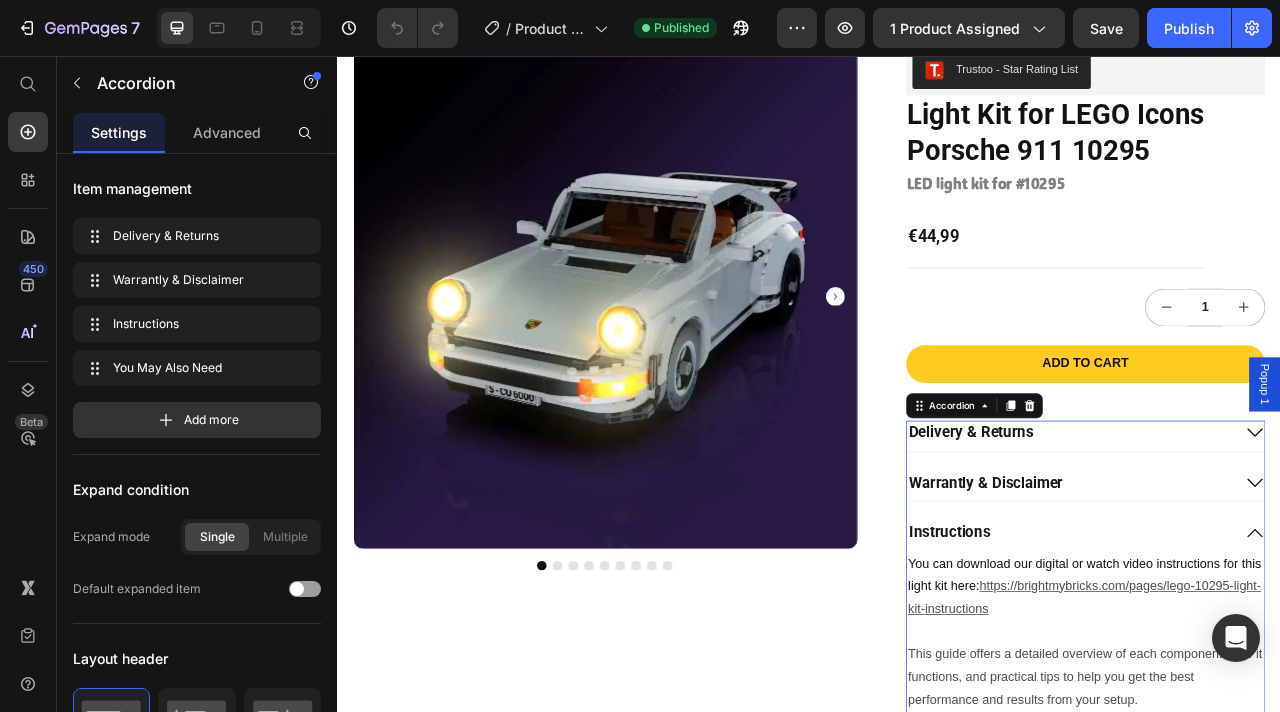 click on "Instructions" at bounding box center (1269, 661) 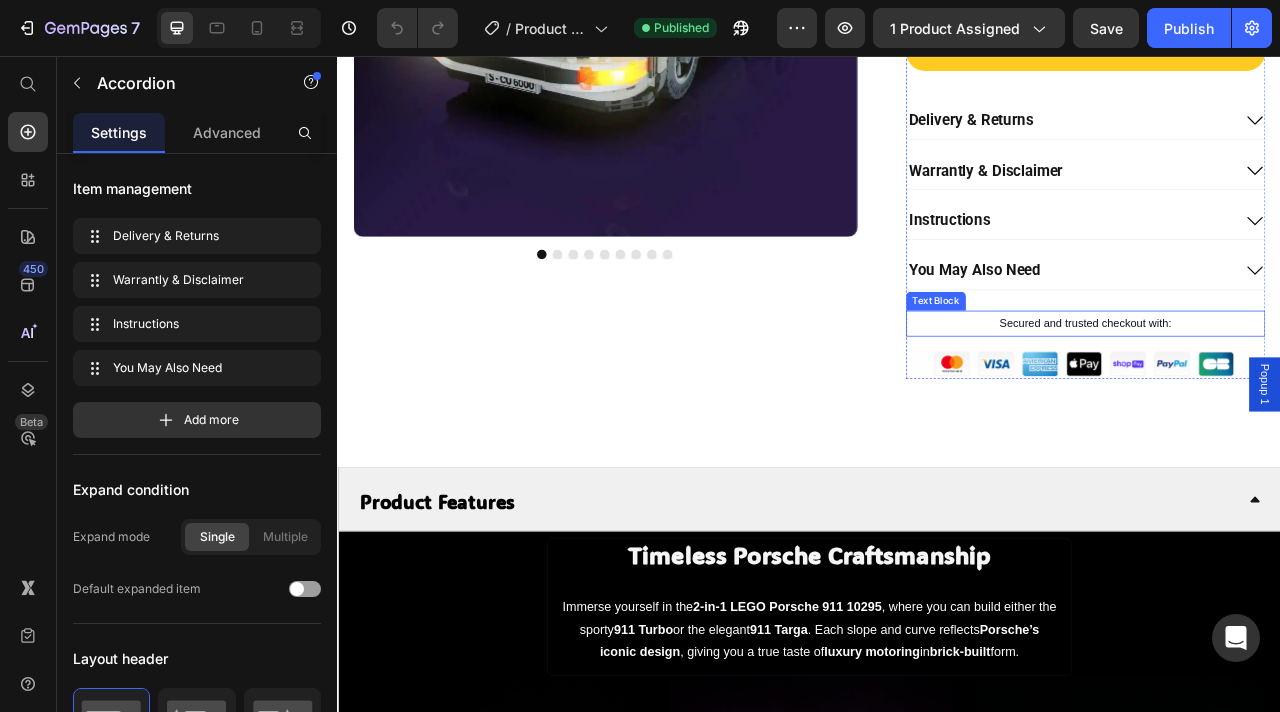 scroll, scrollTop: 285, scrollLeft: 0, axis: vertical 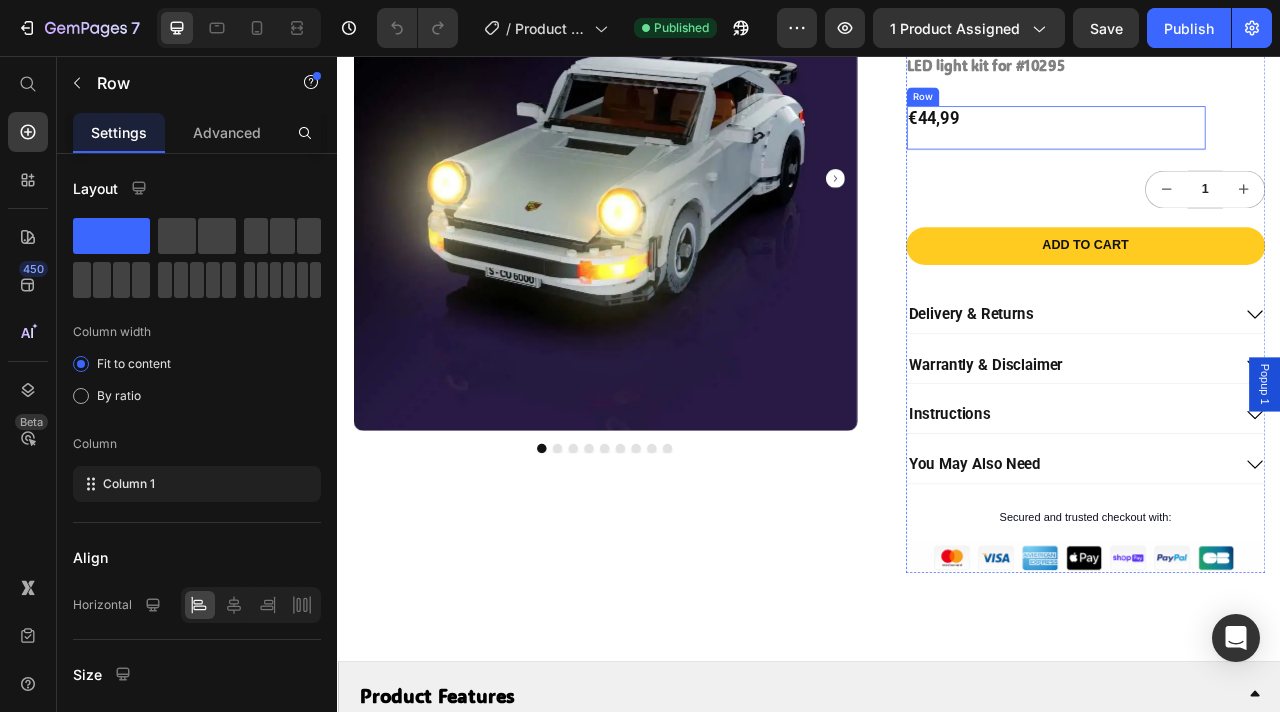 click on "€44,99 Product Price Row" at bounding box center [1251, 148] 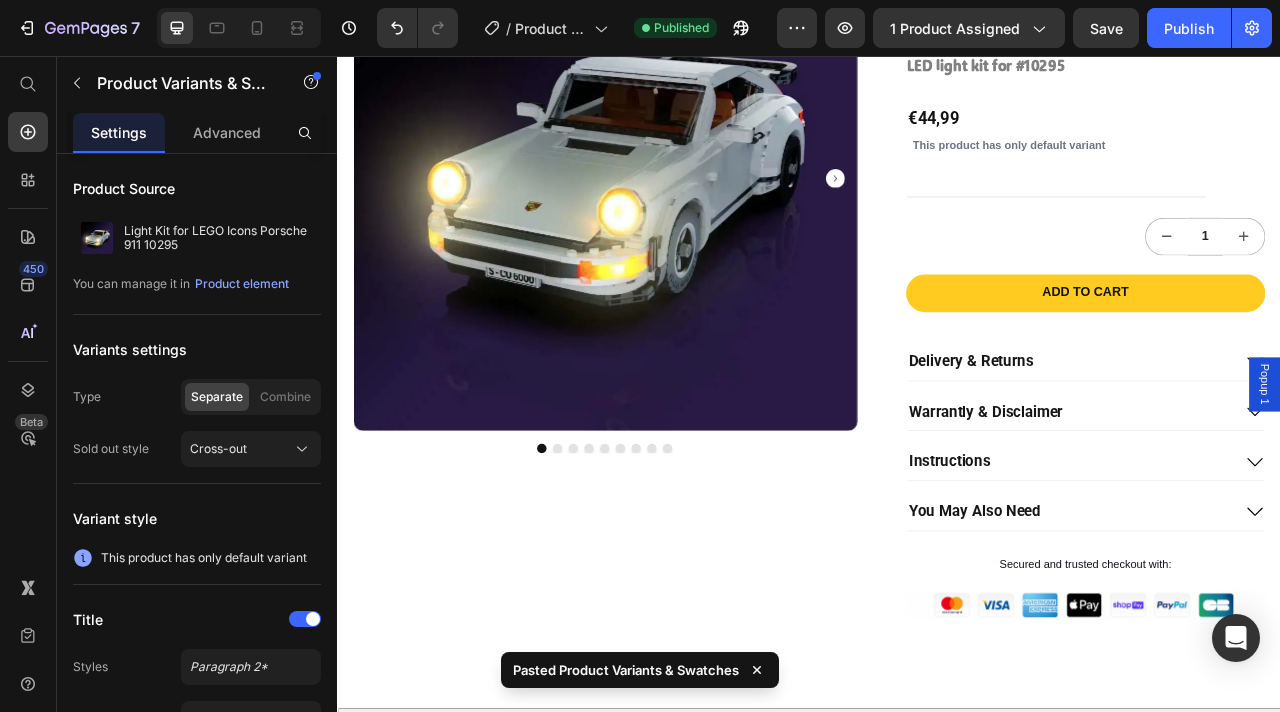 click on "This product has only default variant" at bounding box center (1191, 169) 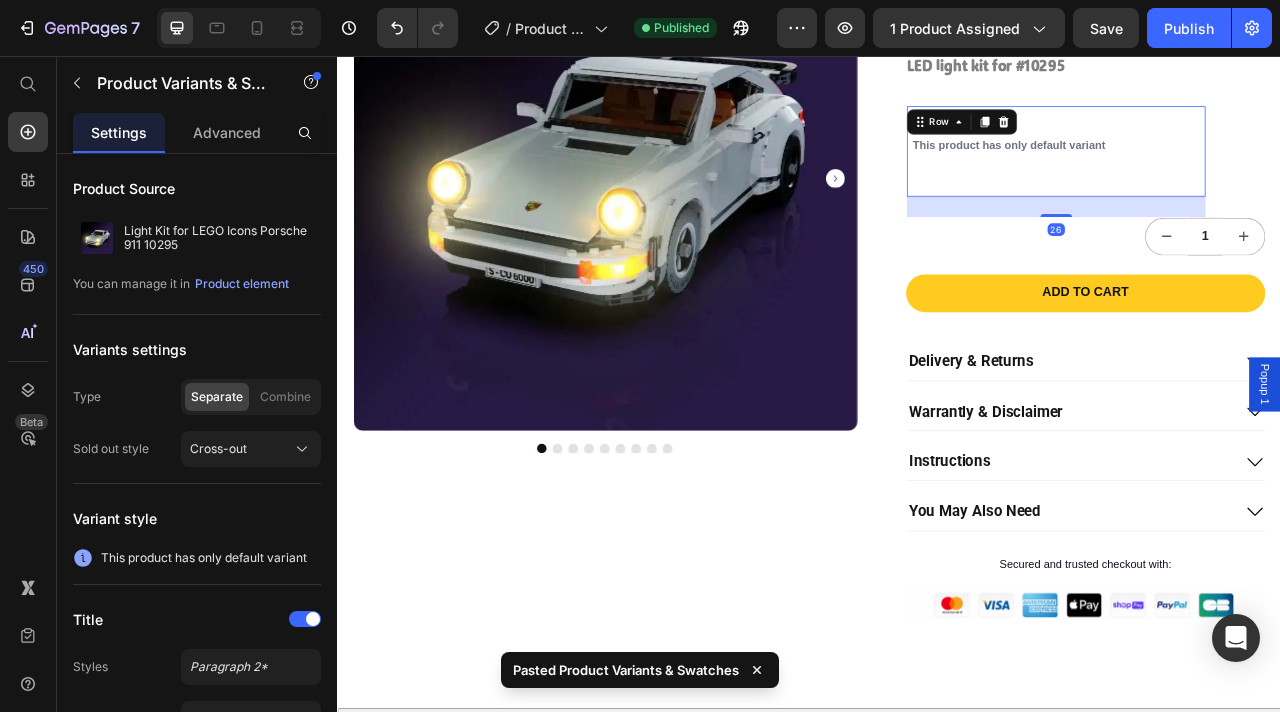 click on "€44,99 Product Price This product has only default variant Product Variants & Swatches Row   26" at bounding box center [1251, 178] 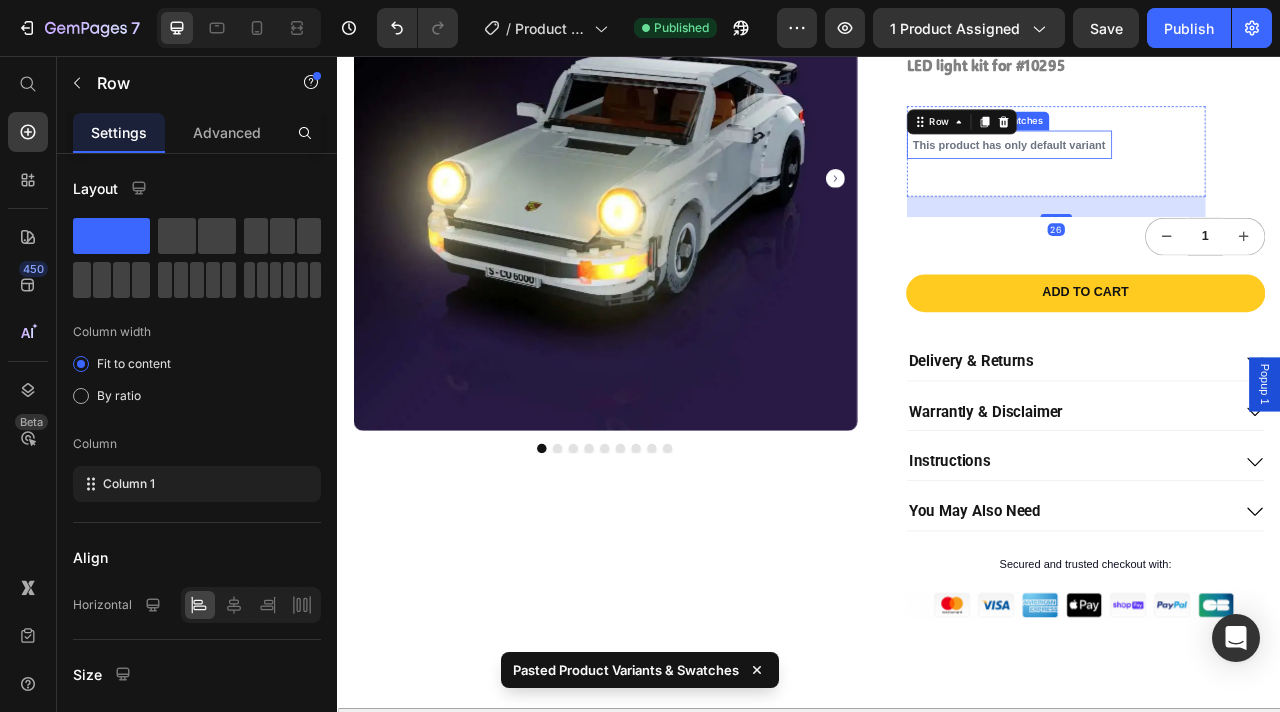 click on "This product has only default variant" at bounding box center [1191, 169] 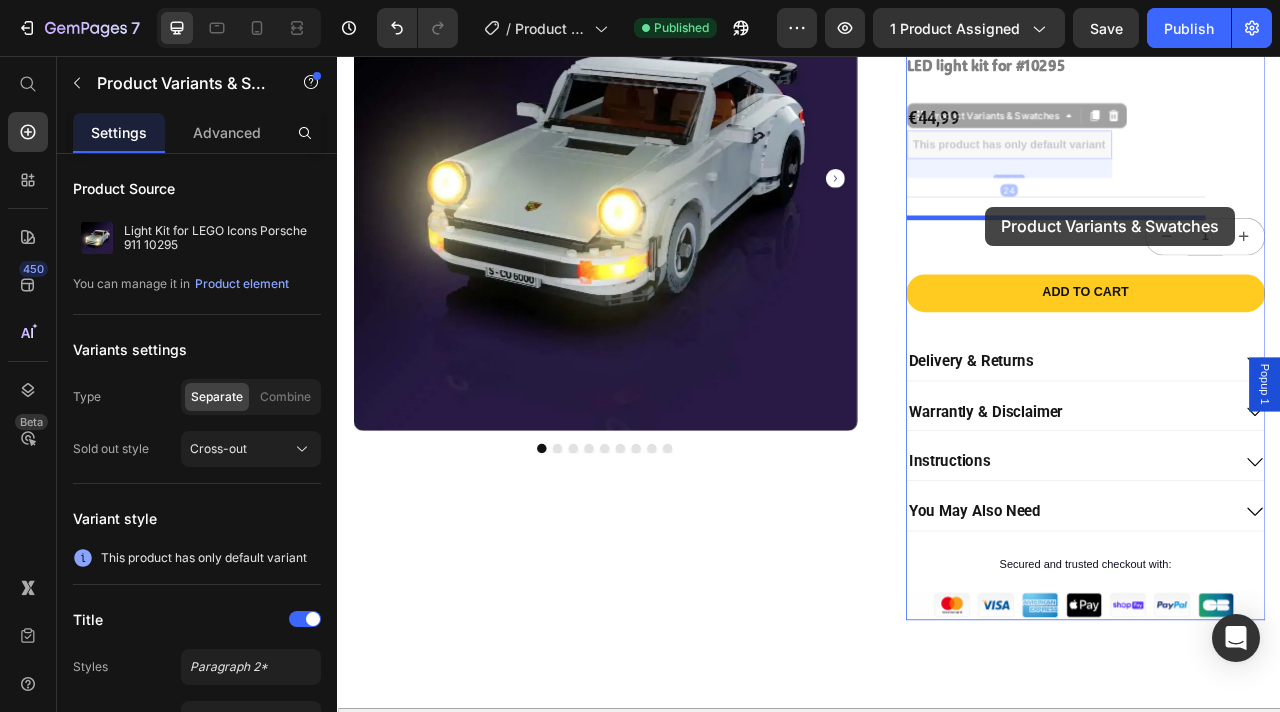 drag, startPoint x: 1132, startPoint y: 135, endPoint x: 1161, endPoint y: 245, distance: 113.758514 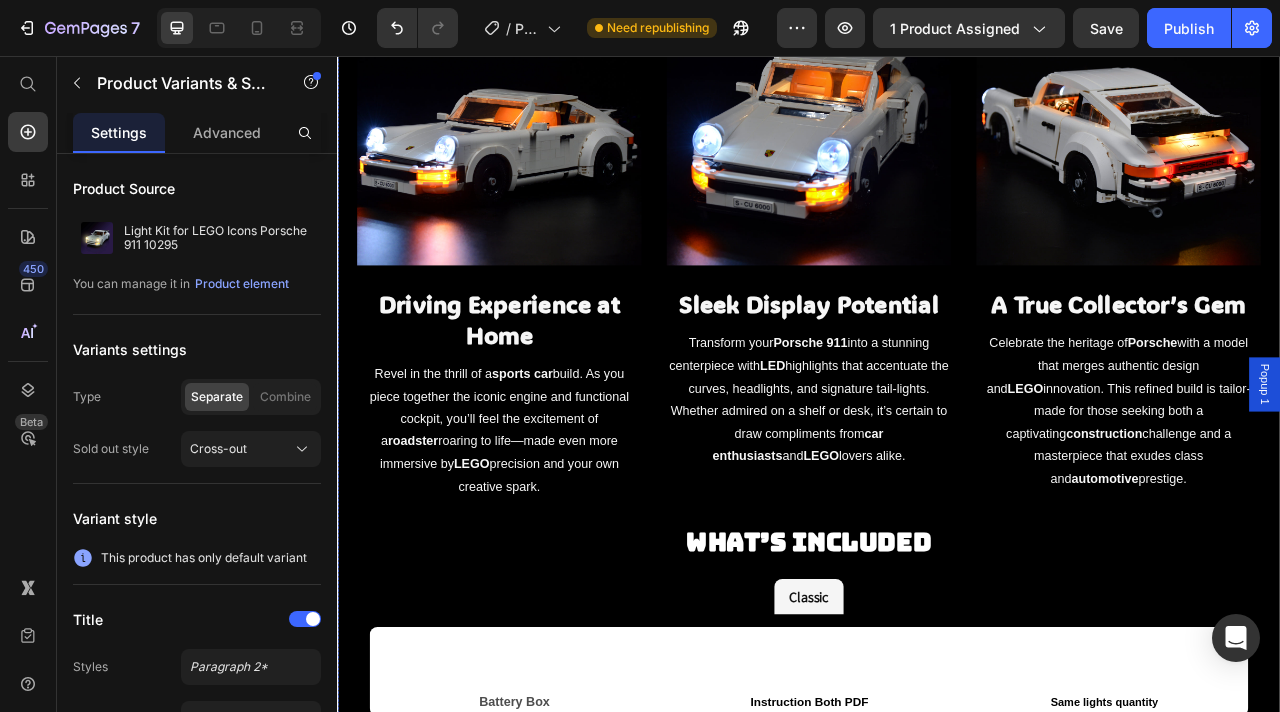 scroll, scrollTop: 2483, scrollLeft: 0, axis: vertical 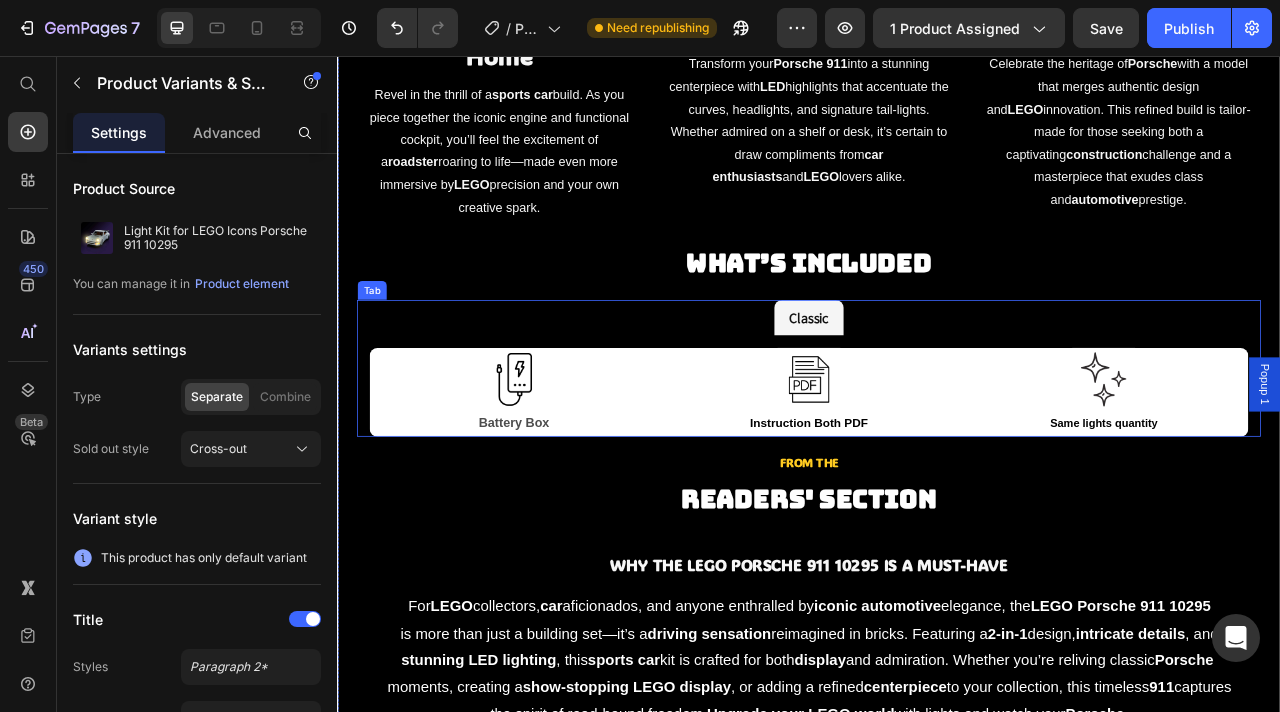 click on "Classic" at bounding box center (937, 388) 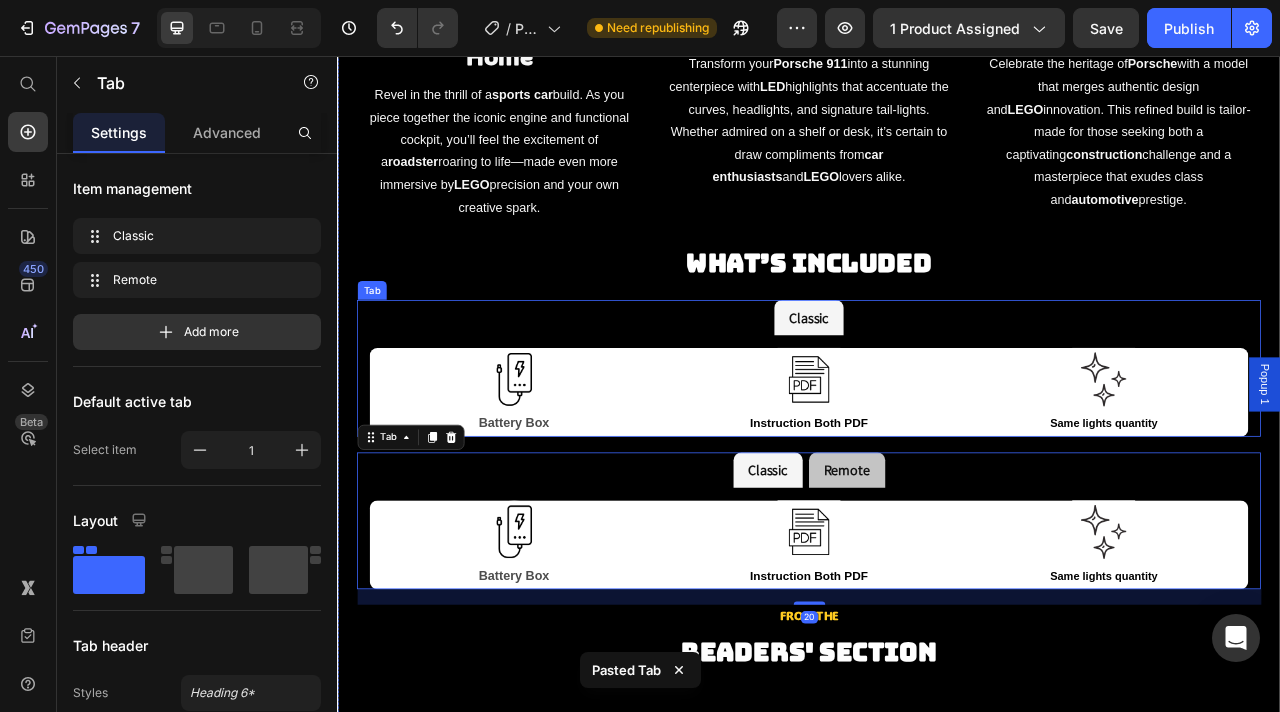 click on "Classic" at bounding box center [937, 388] 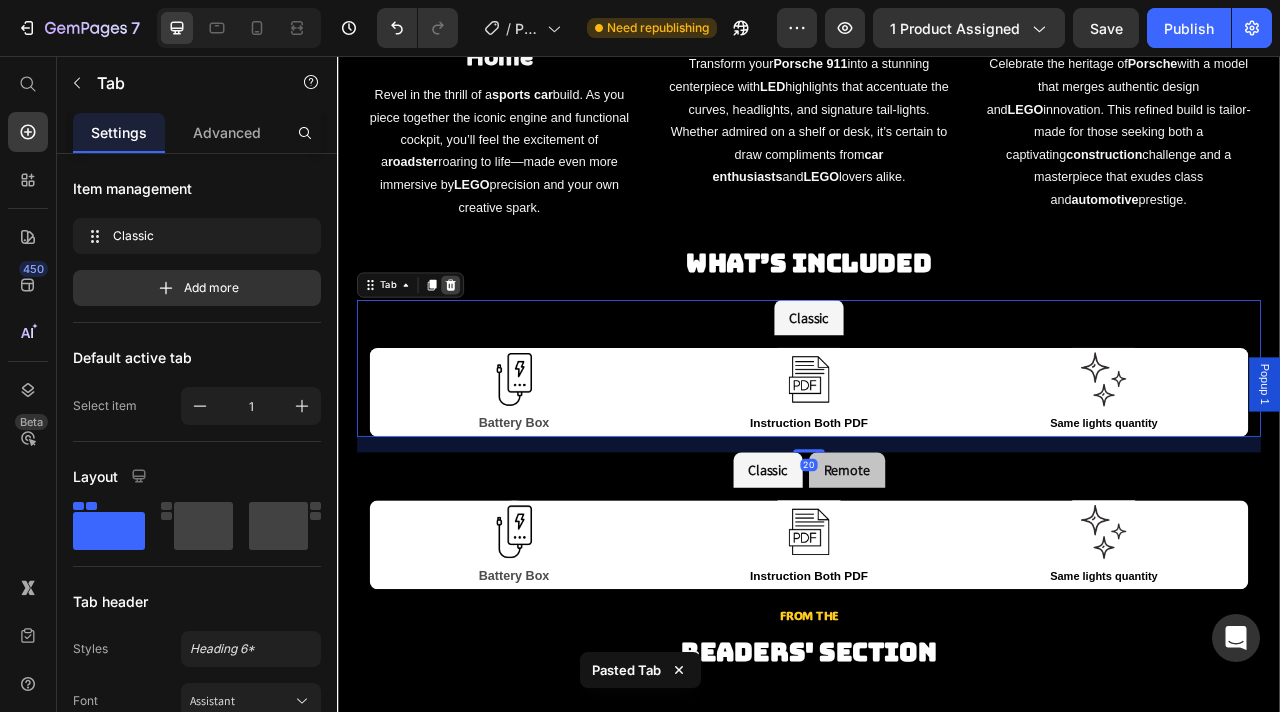 click 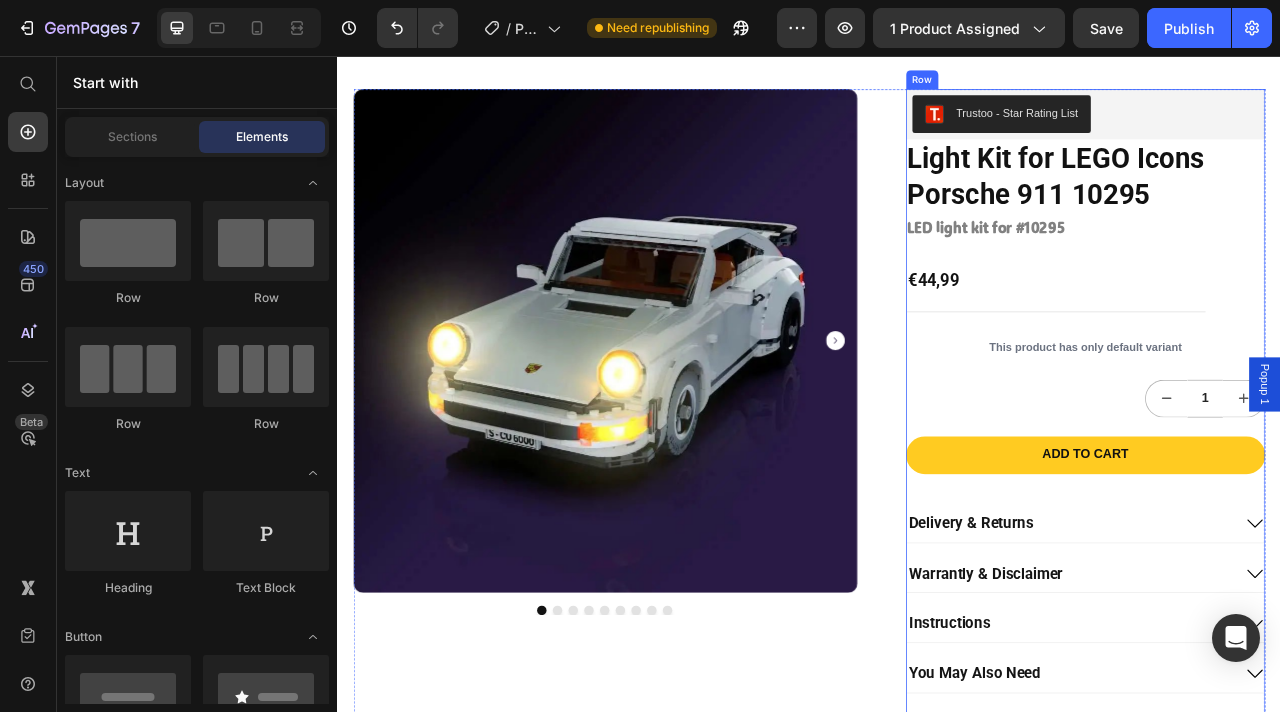 scroll, scrollTop: 84, scrollLeft: 0, axis: vertical 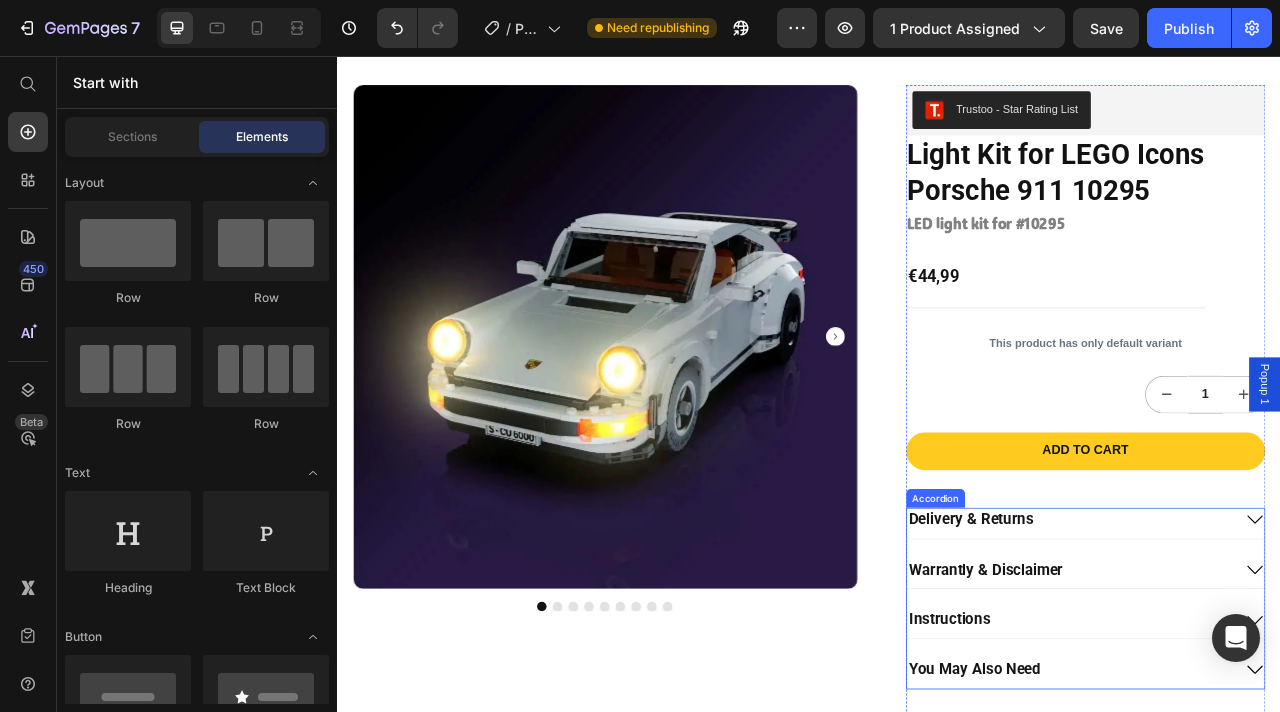 click on "Instructions" at bounding box center (1269, 773) 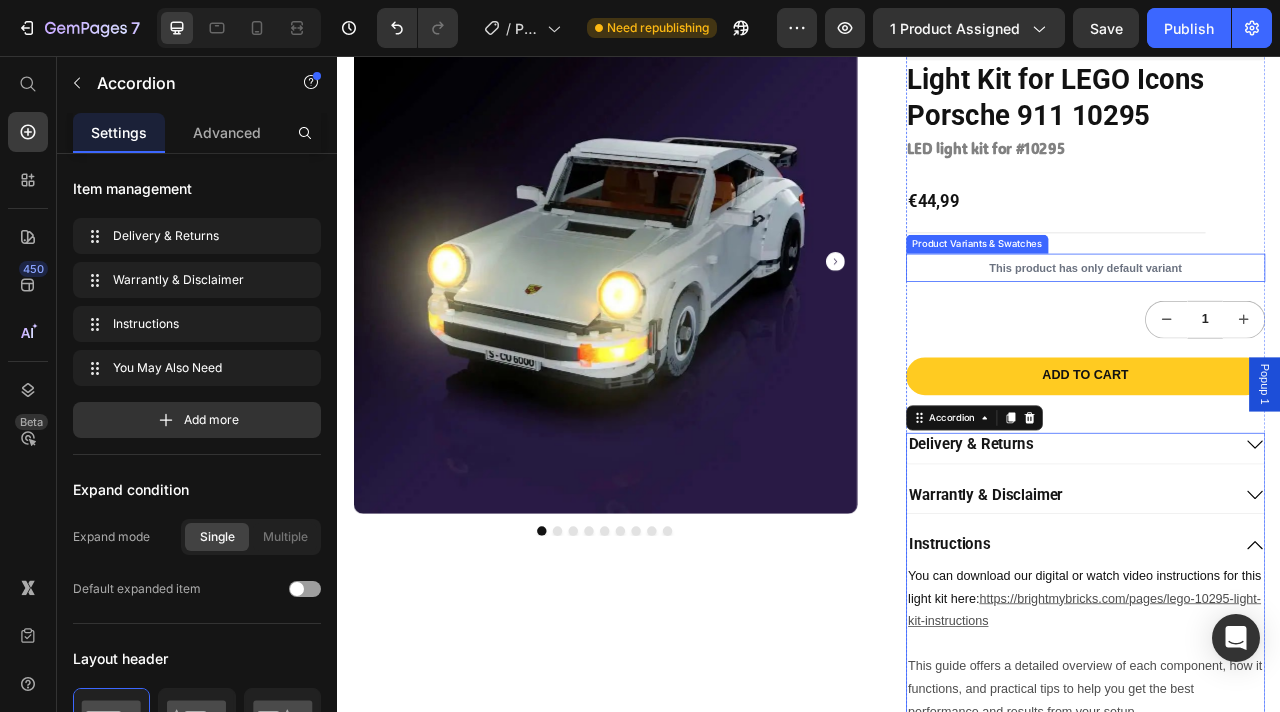 scroll, scrollTop: 0, scrollLeft: 0, axis: both 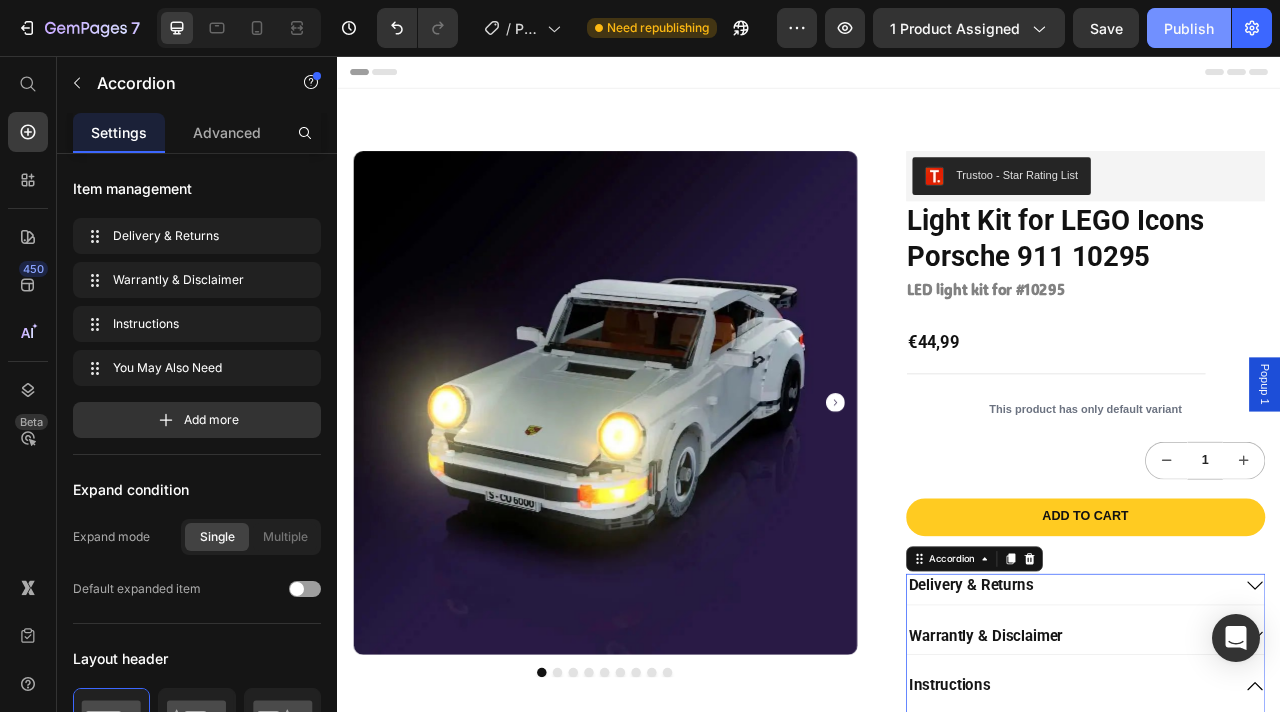 click on "Publish" at bounding box center [1189, 28] 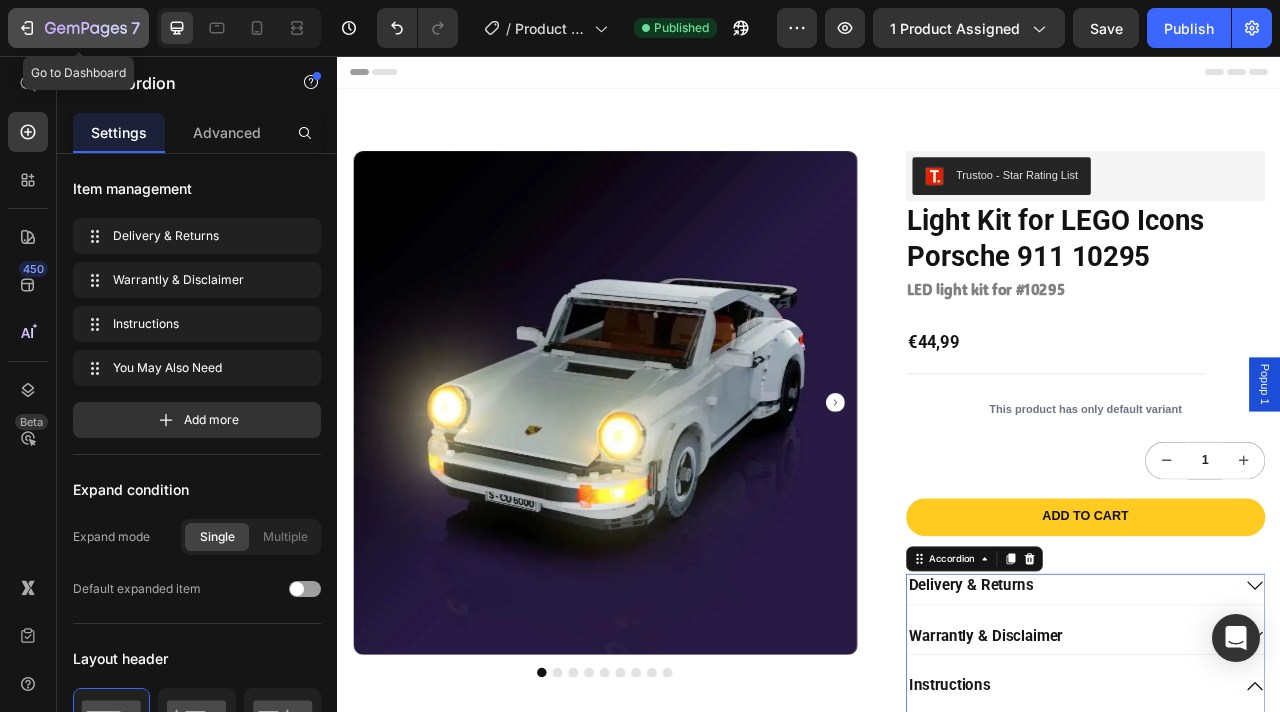 click on "7" at bounding box center (78, 28) 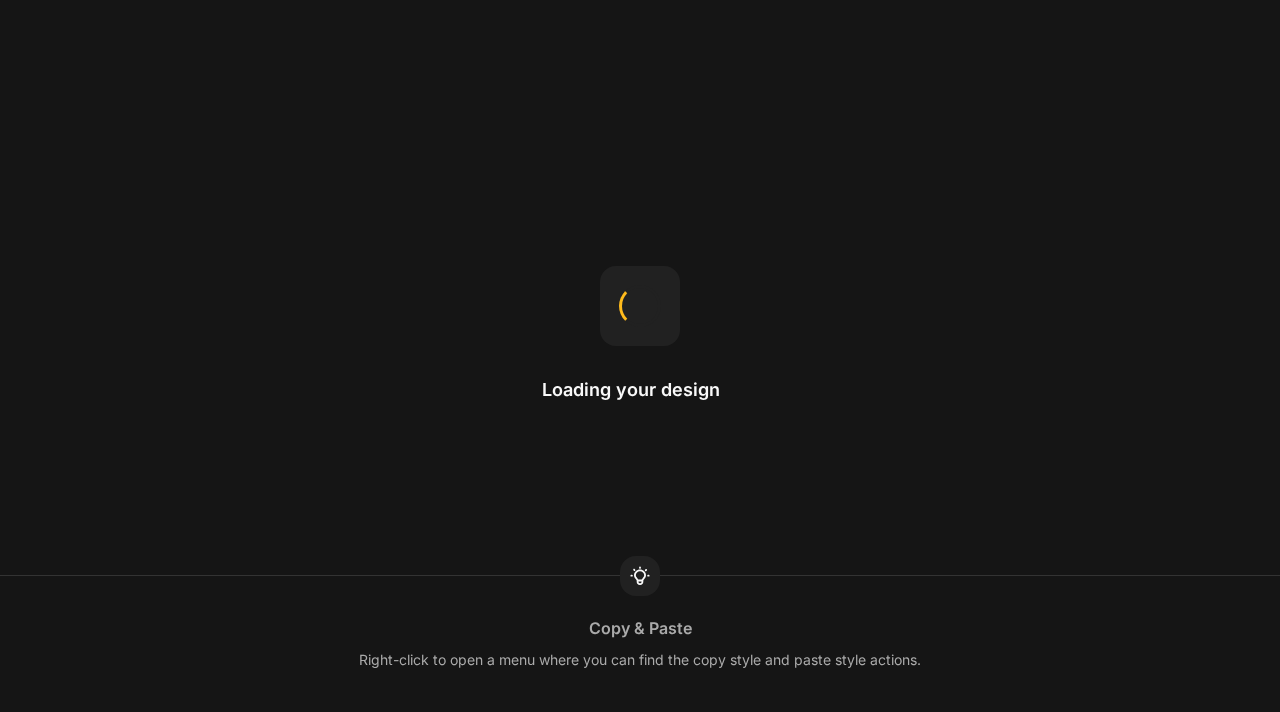 scroll, scrollTop: 0, scrollLeft: 0, axis: both 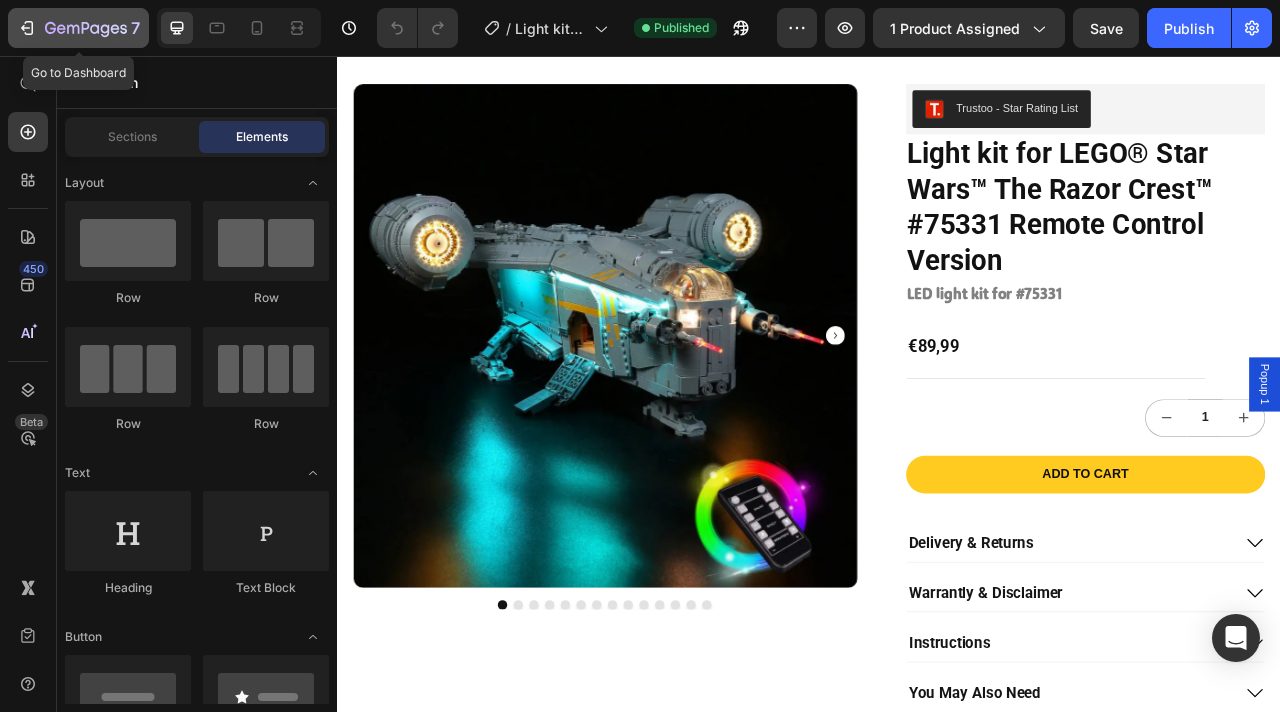 click on "7" 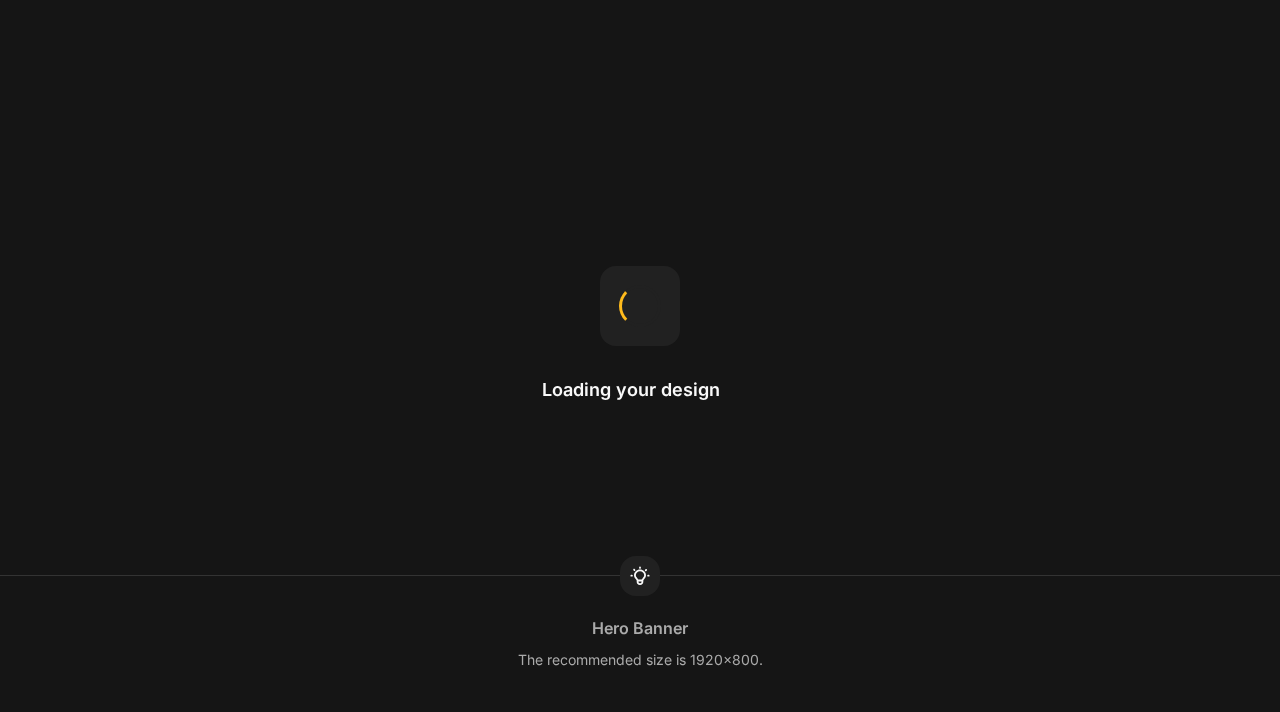 scroll, scrollTop: 0, scrollLeft: 0, axis: both 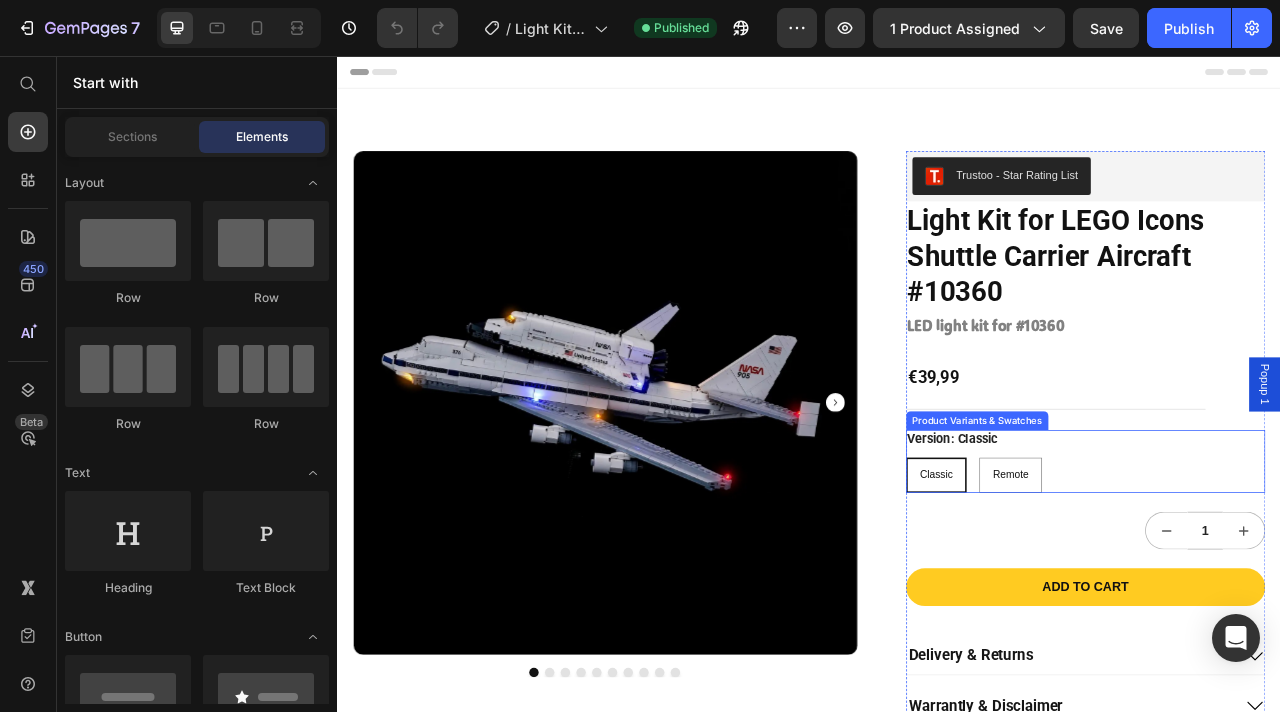 click on "Version: Classic Classic Classic Classic Remote Remote Remote" at bounding box center [1289, 572] 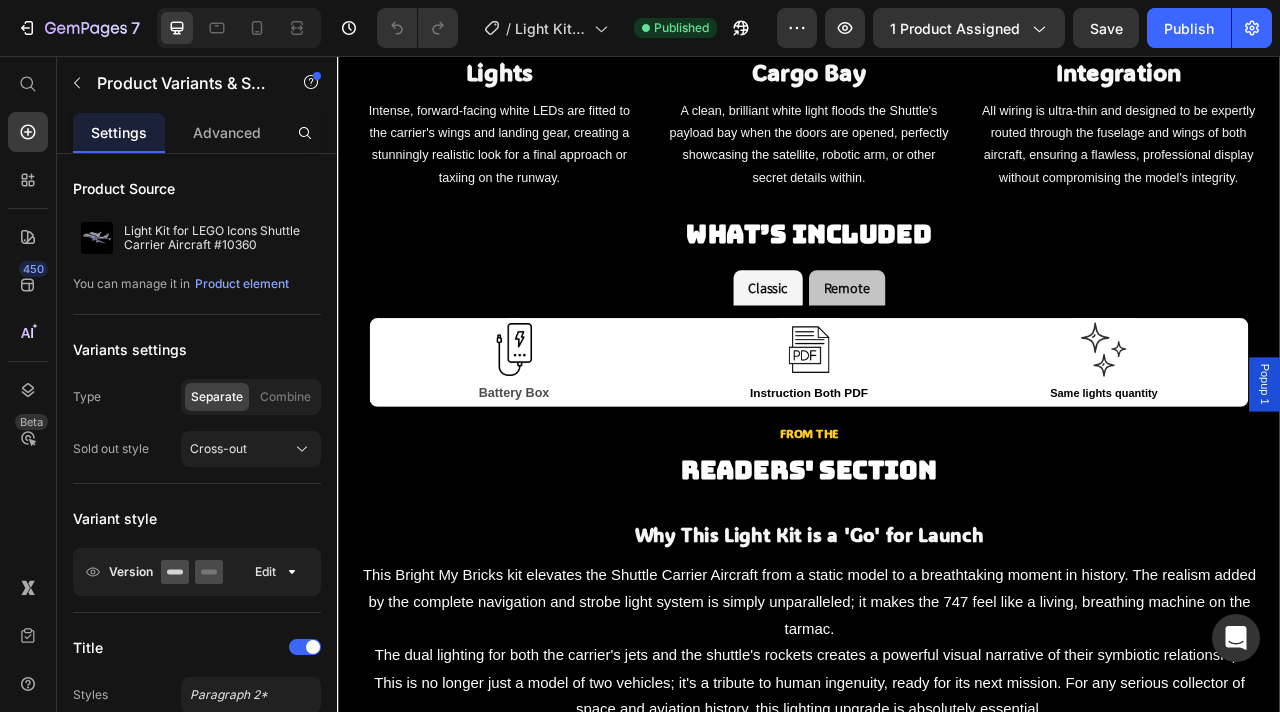 scroll, scrollTop: 2748, scrollLeft: 0, axis: vertical 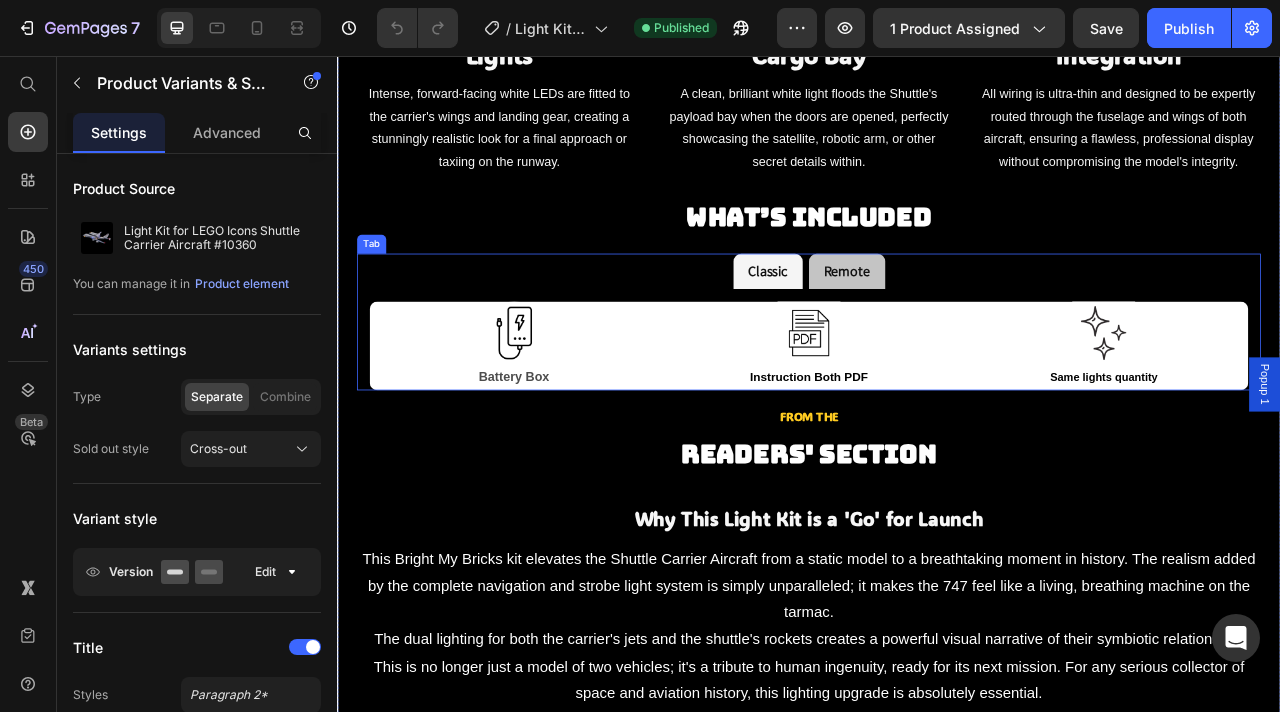 click on "Classic Remote" at bounding box center [937, 329] 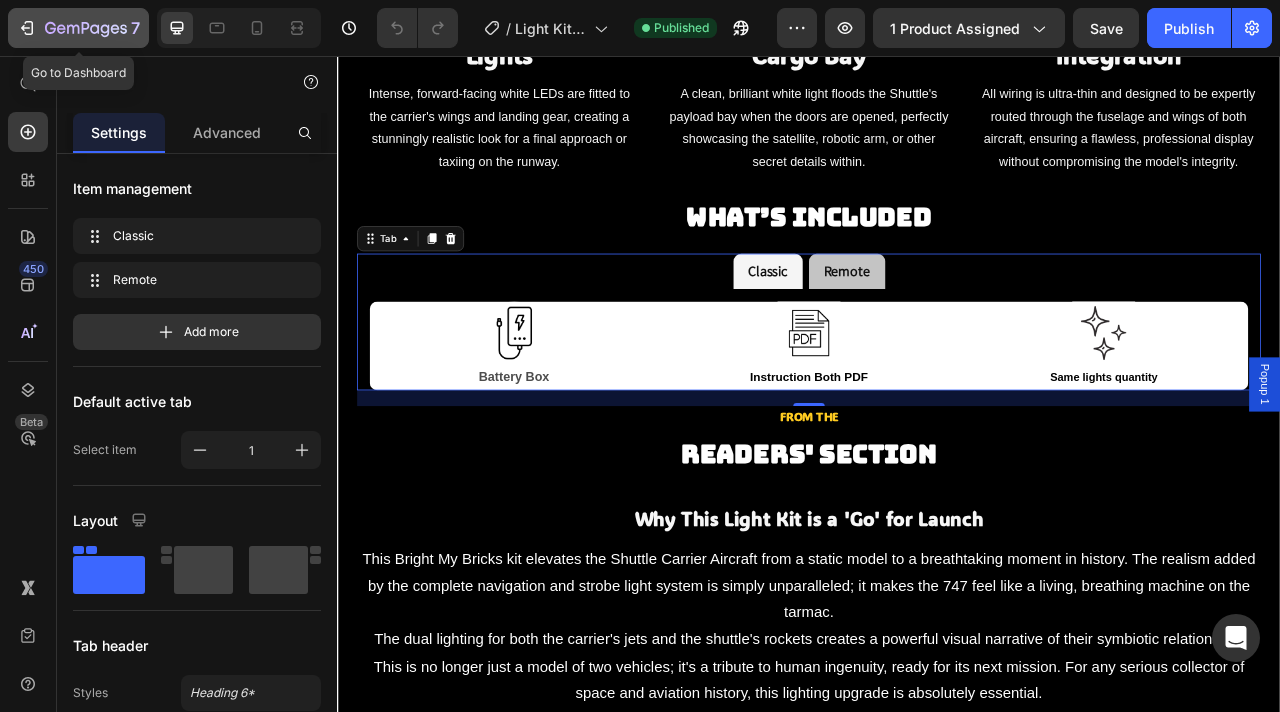 click on "7" 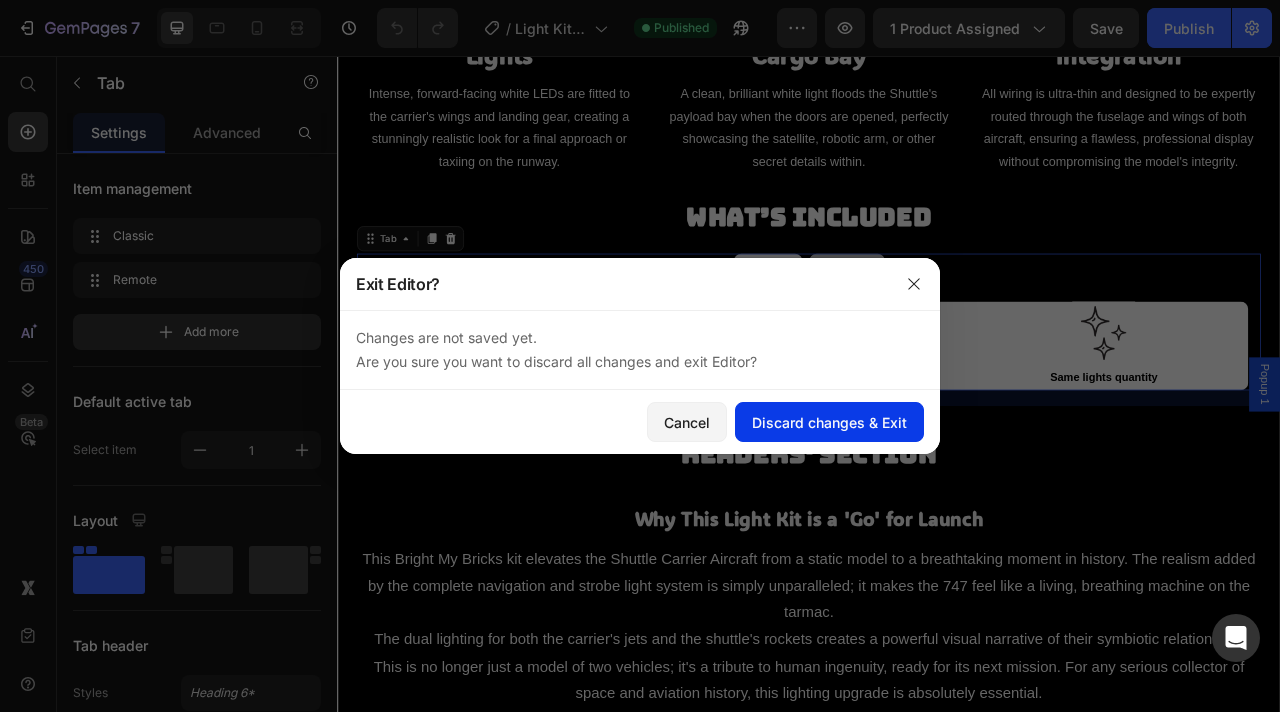 click on "Discard changes & Exit" at bounding box center (829, 422) 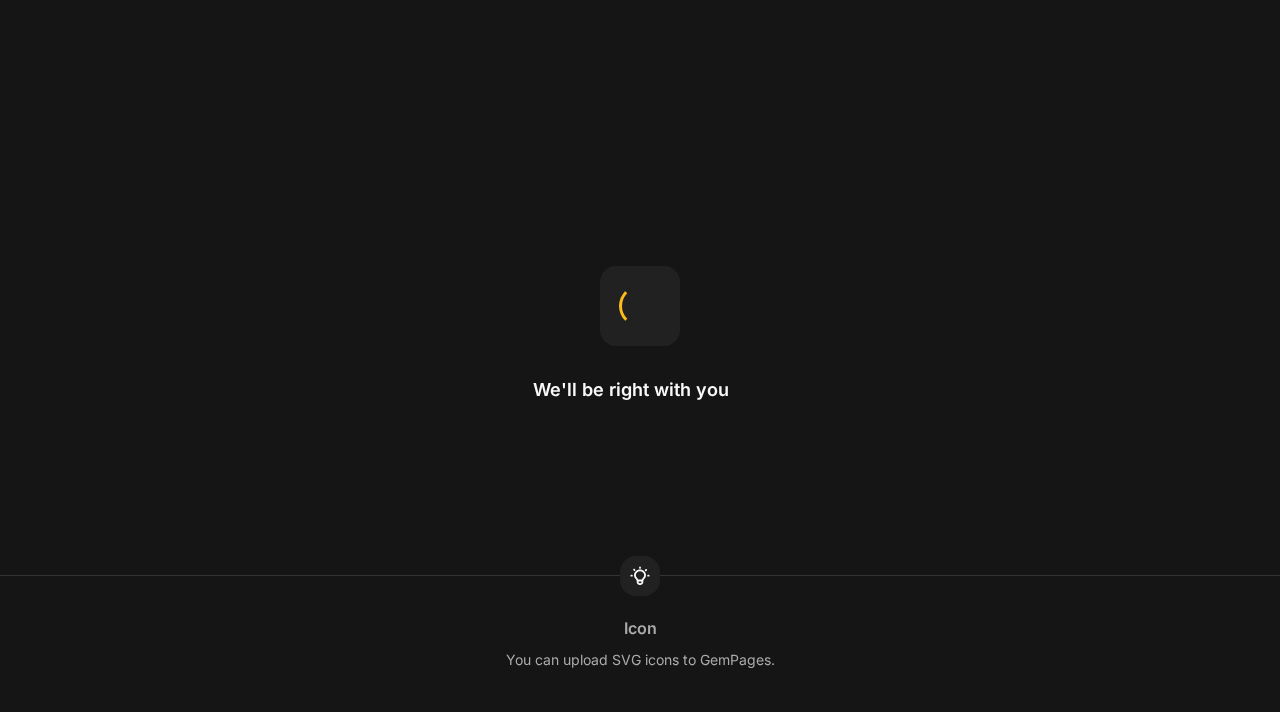 scroll, scrollTop: 0, scrollLeft: 0, axis: both 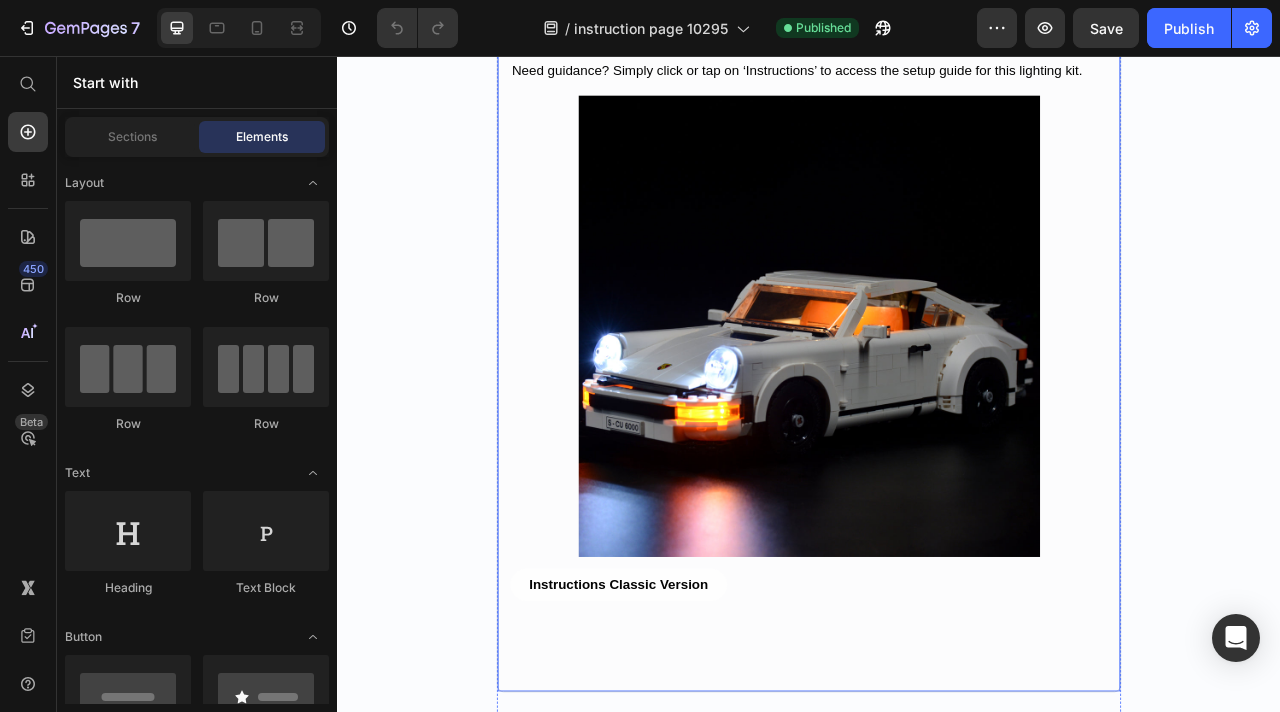 click at bounding box center [937, 399] 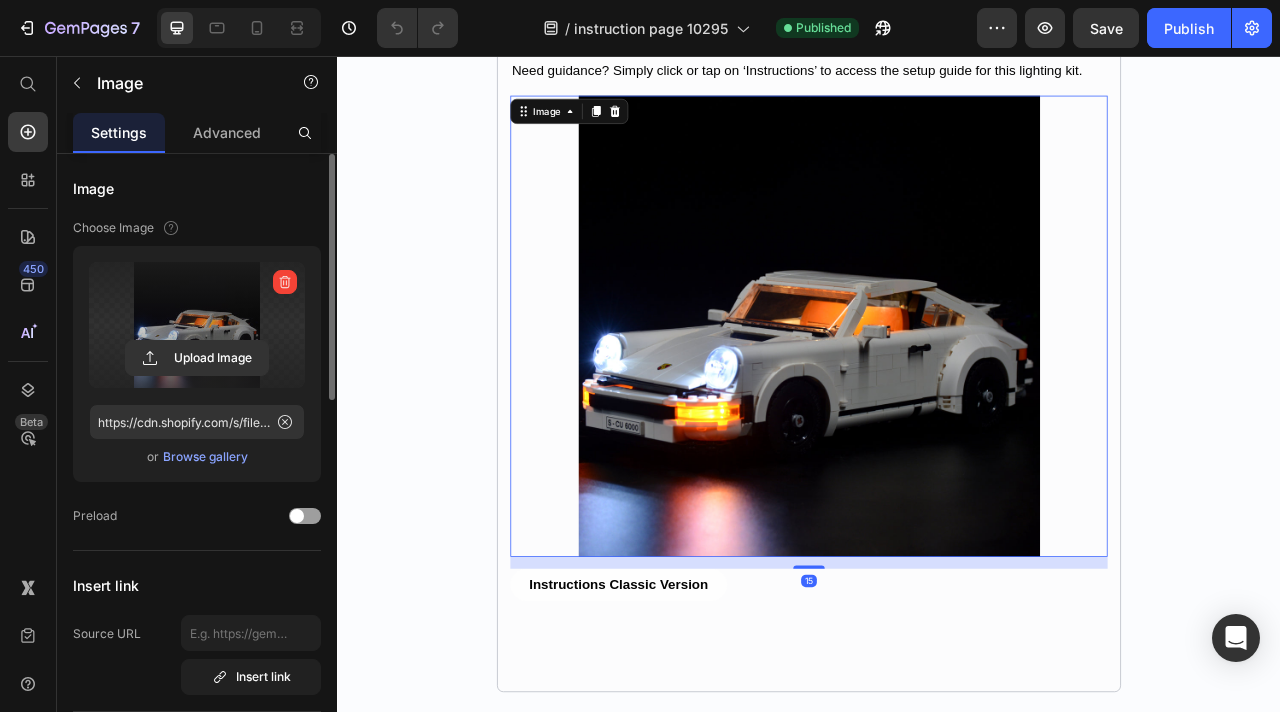 scroll, scrollTop: 0, scrollLeft: 0, axis: both 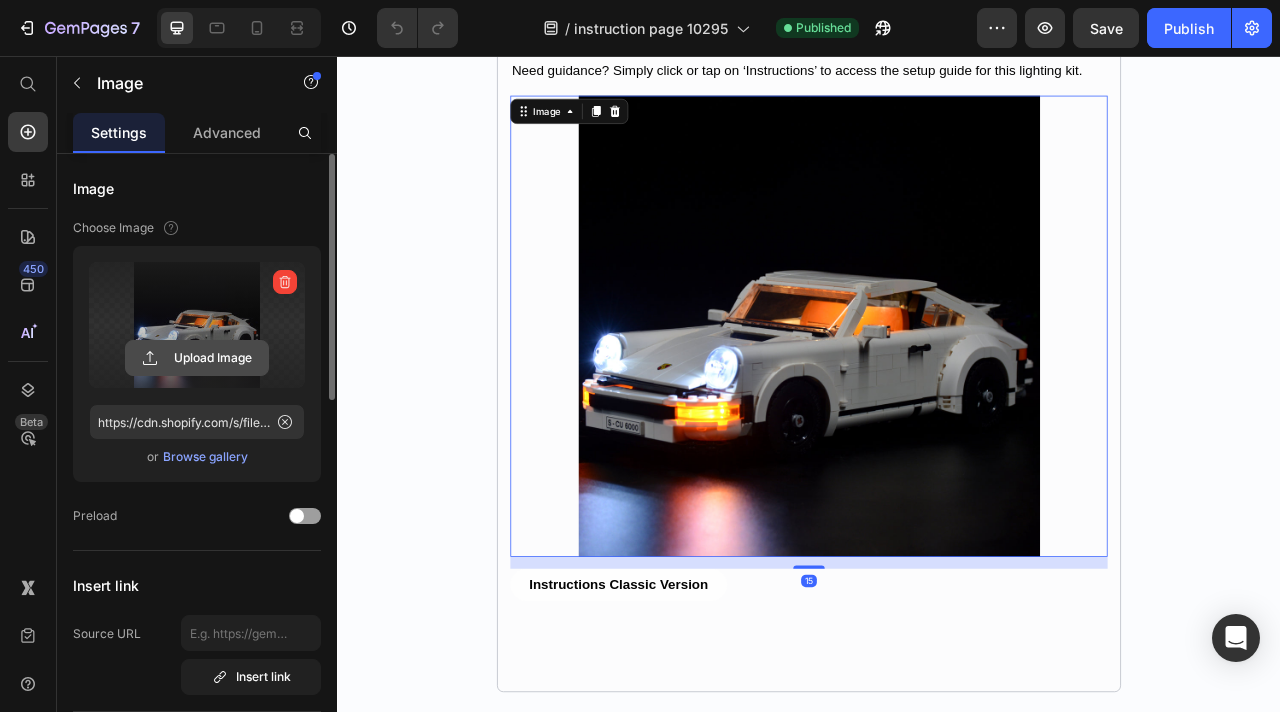 click 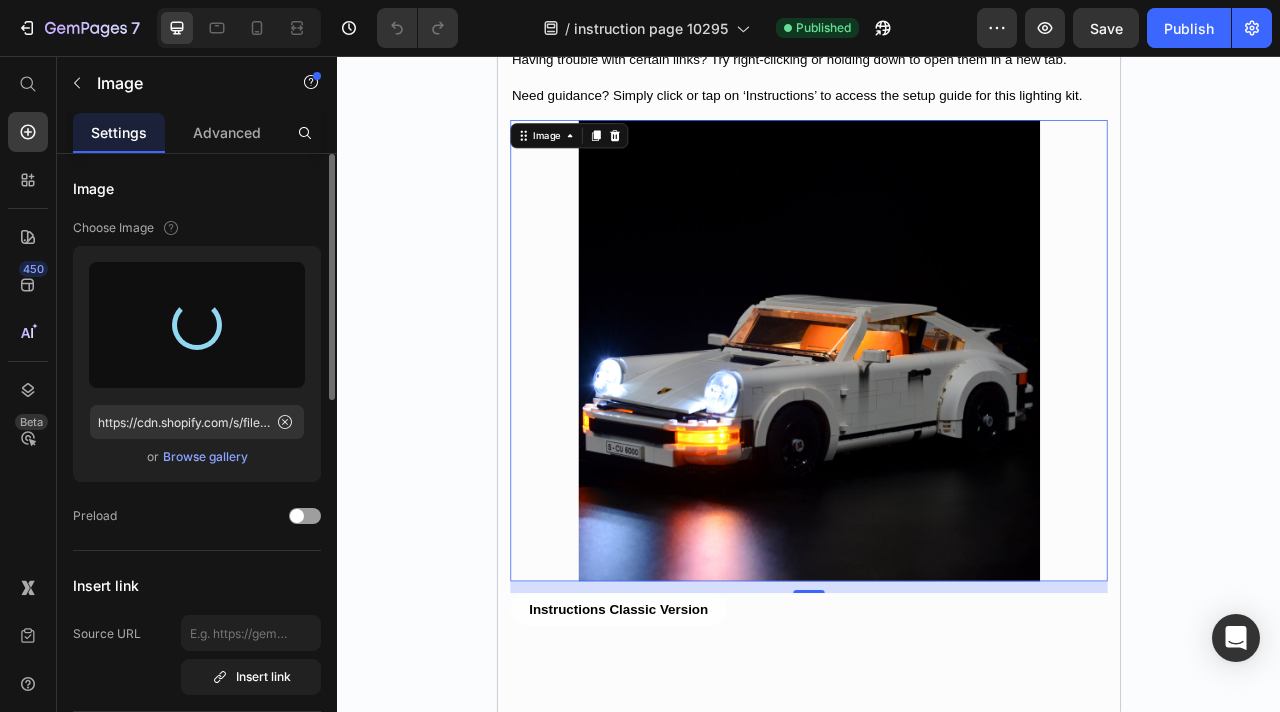 scroll, scrollTop: 324, scrollLeft: 0, axis: vertical 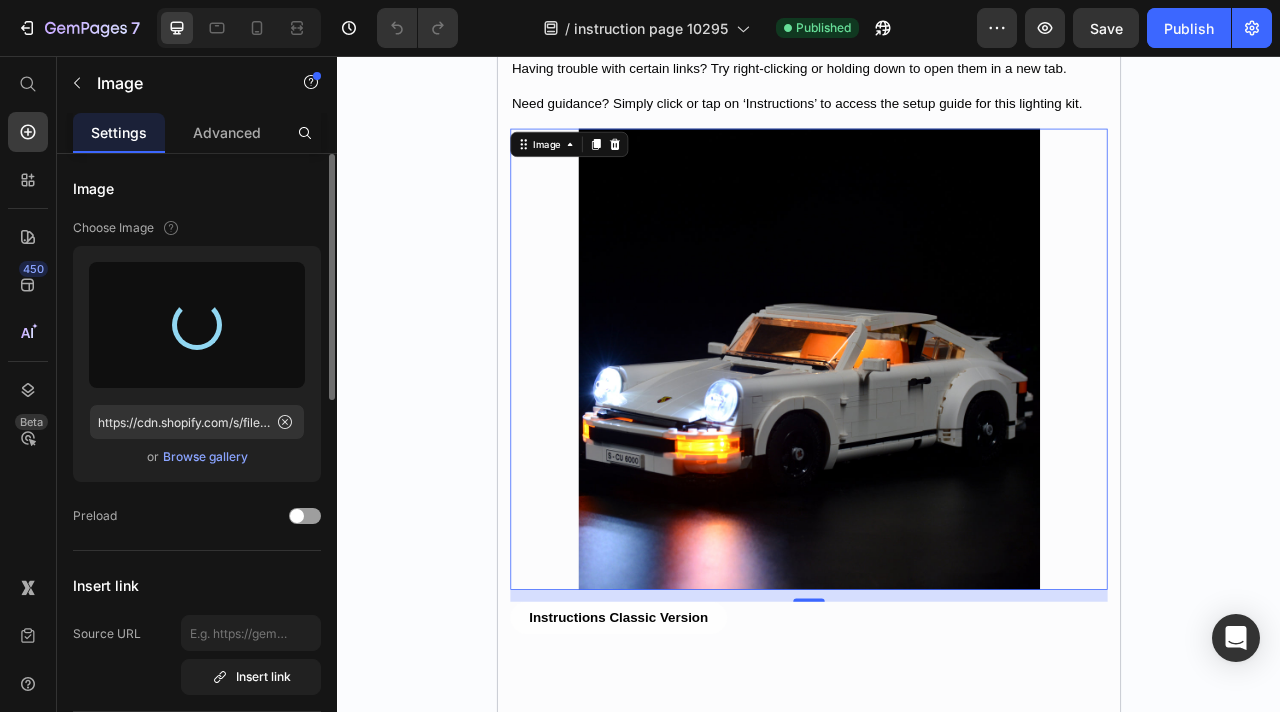 type on "https://cdn.shopify.com/s/files/1/0862/3666/0039/files/gempages_541772998508544900-65c04e3d-5d52-491f-ae54-ac17e8e44add.webp" 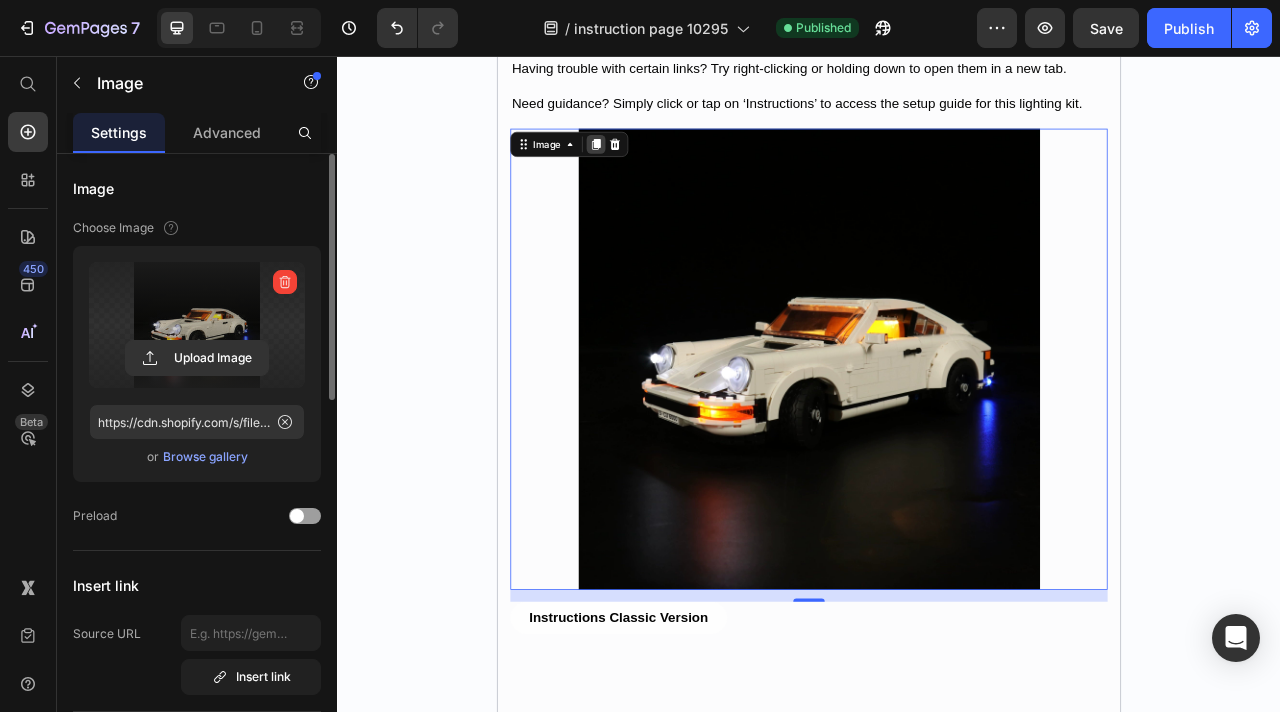 click 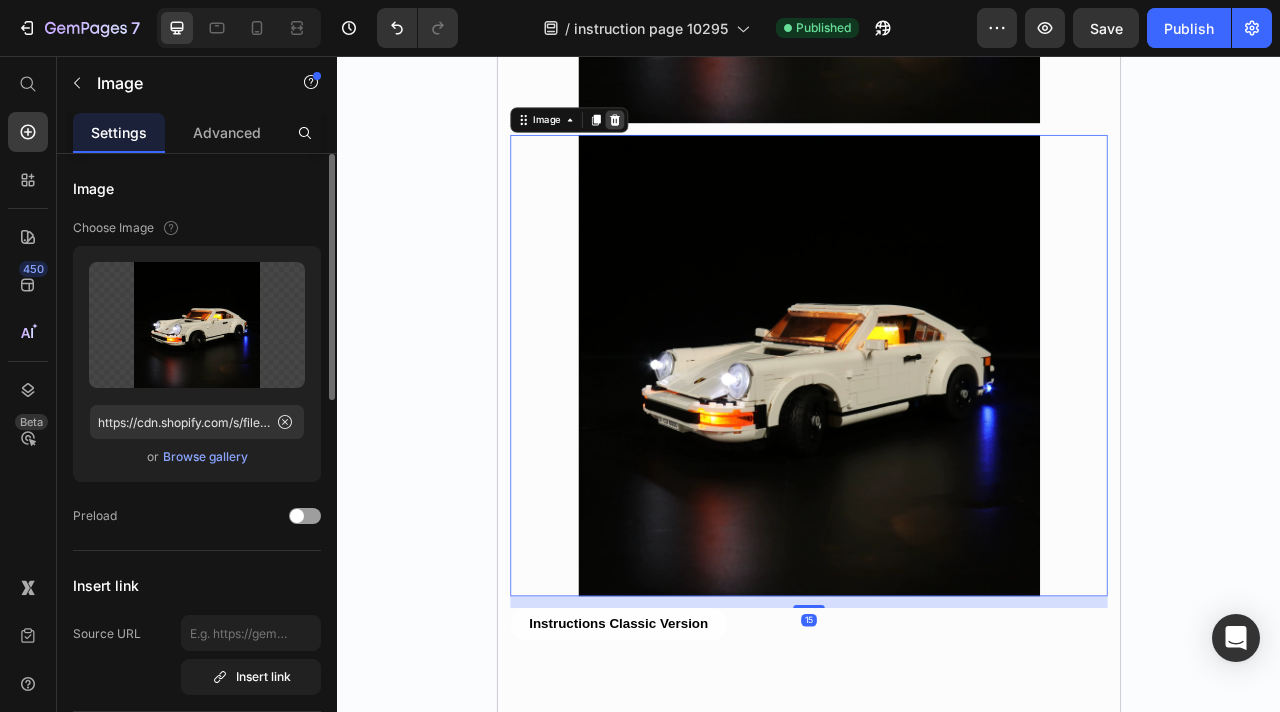 scroll, scrollTop: 947, scrollLeft: 0, axis: vertical 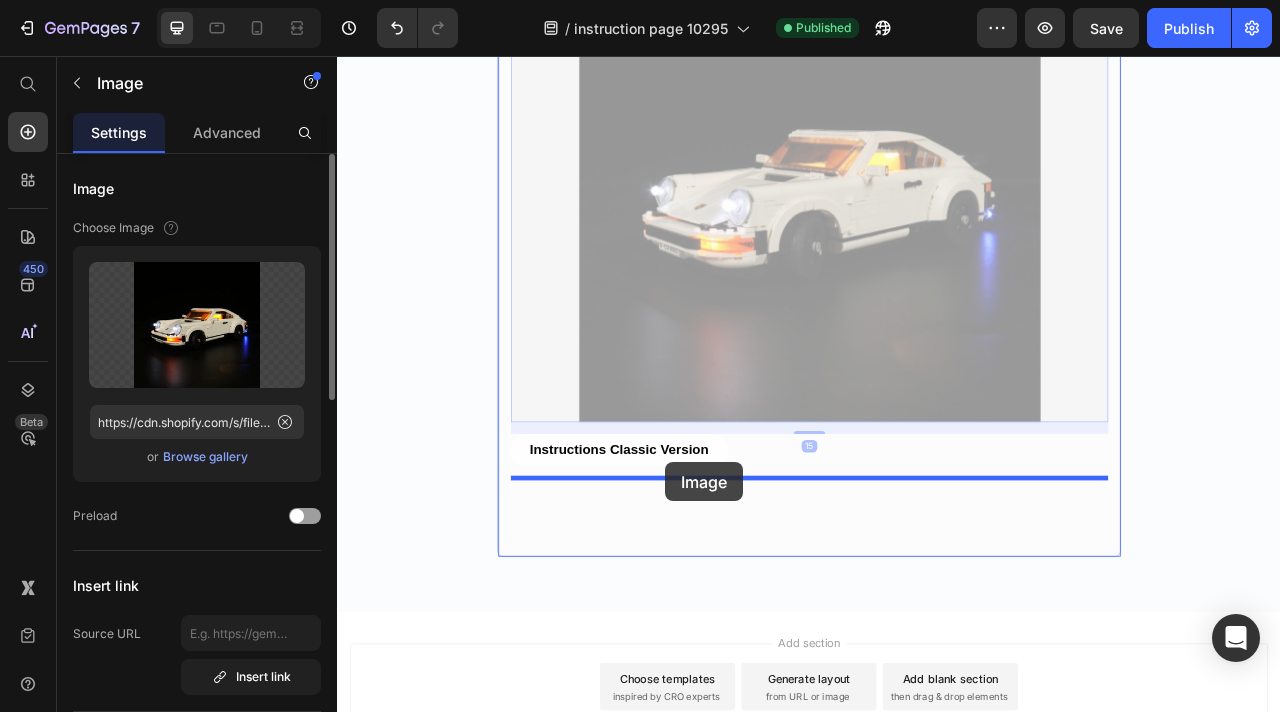 drag, startPoint x: 611, startPoint y: 111, endPoint x: 755, endPoint y: 573, distance: 483.92148 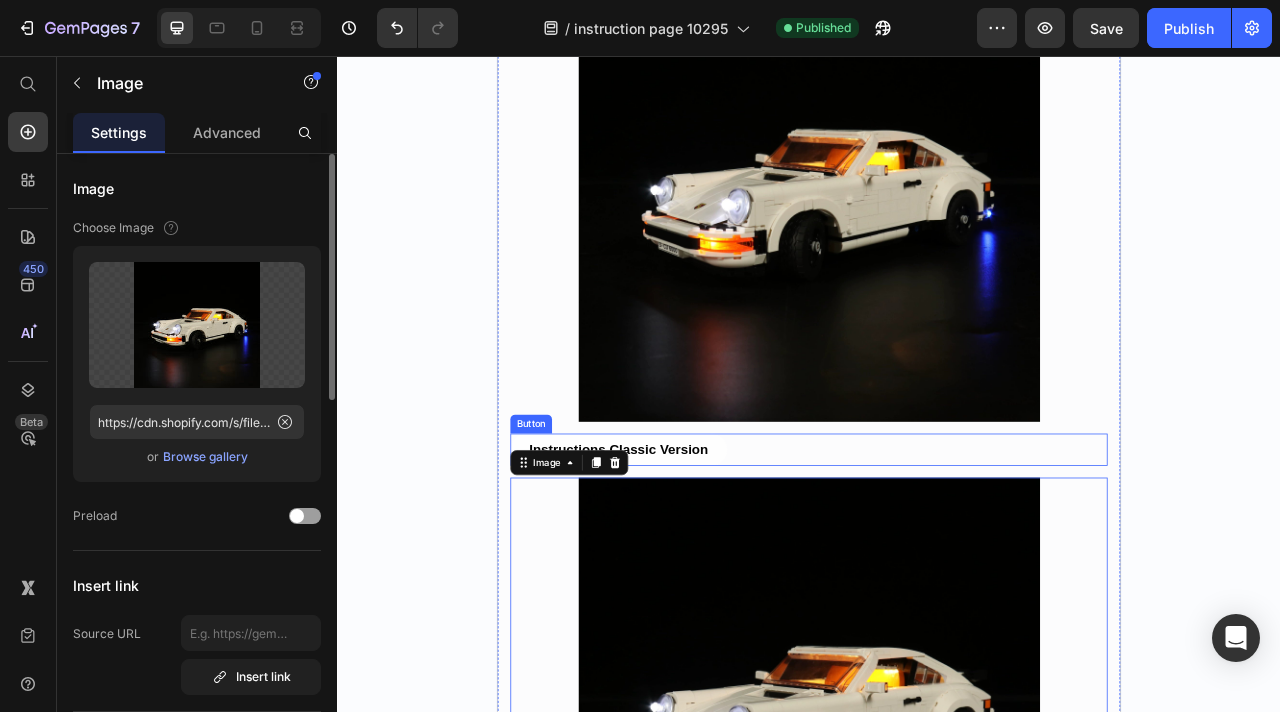 click on "Instructions Classic Version Button" at bounding box center (937, 557) 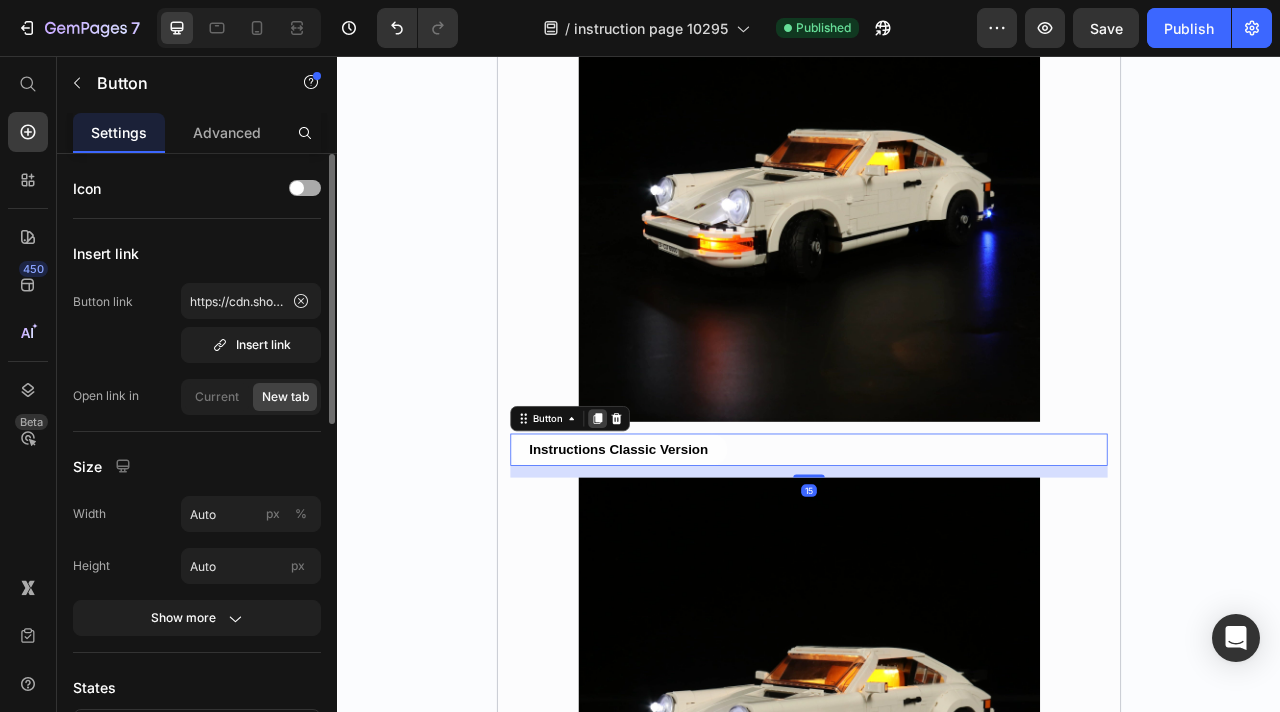 click 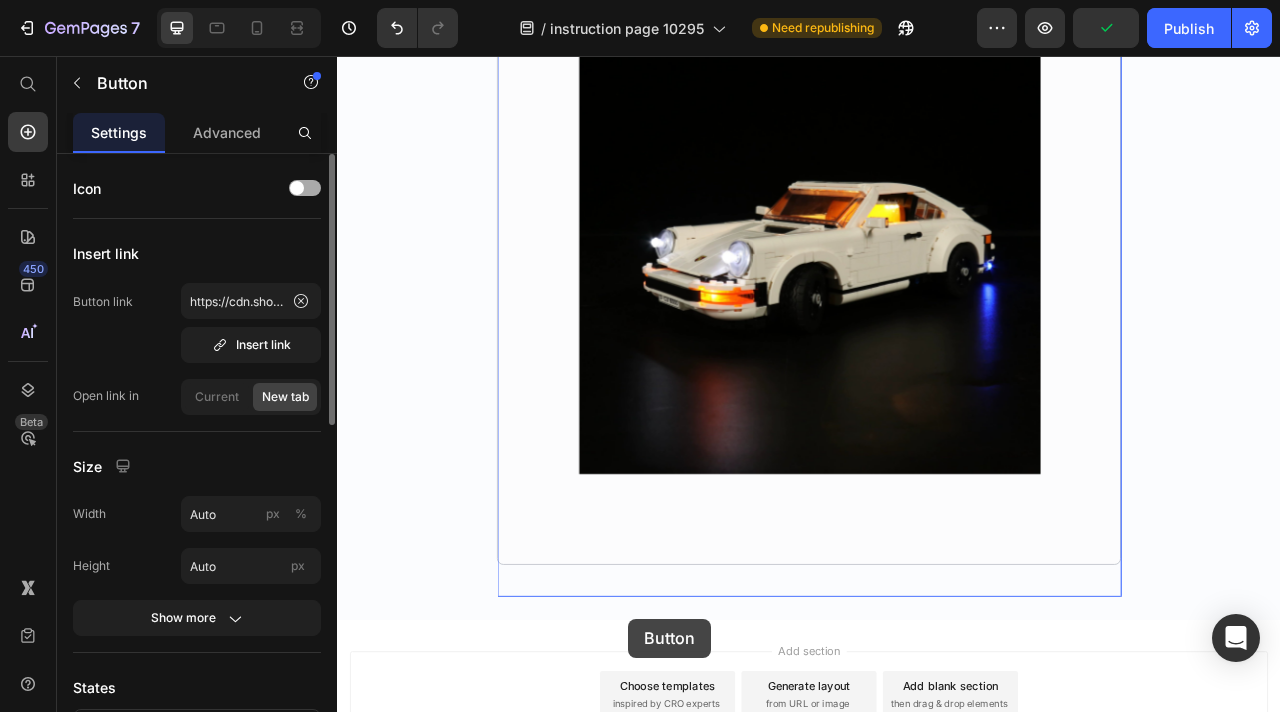 scroll, scrollTop: 1356, scrollLeft: 0, axis: vertical 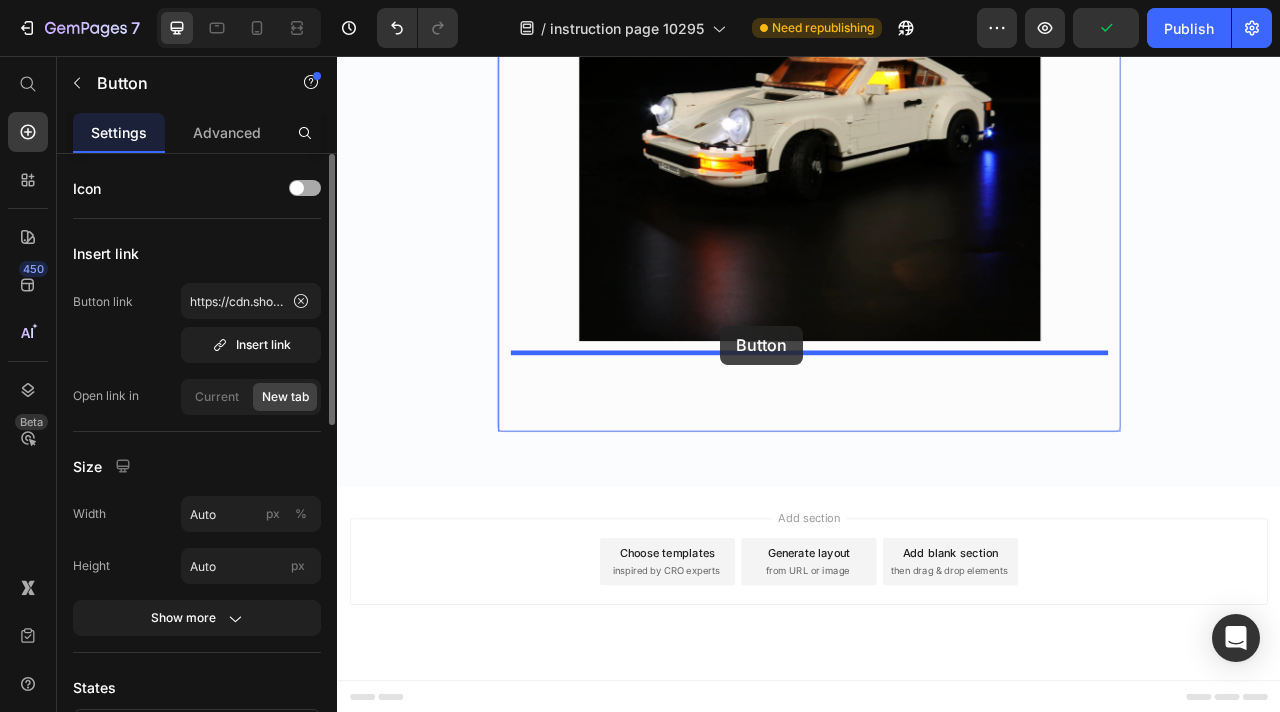 drag, startPoint x: 603, startPoint y: 568, endPoint x: 824, endPoint y: 399, distance: 278.21216 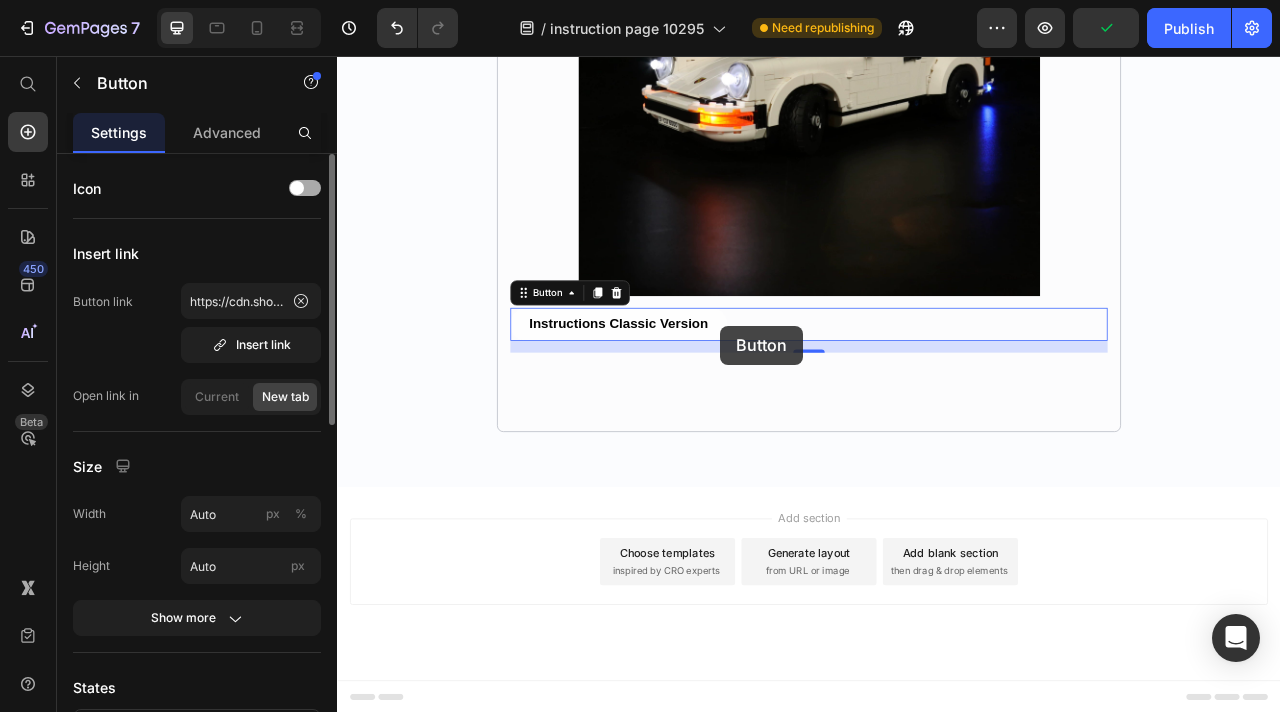 scroll, scrollTop: 1300, scrollLeft: 0, axis: vertical 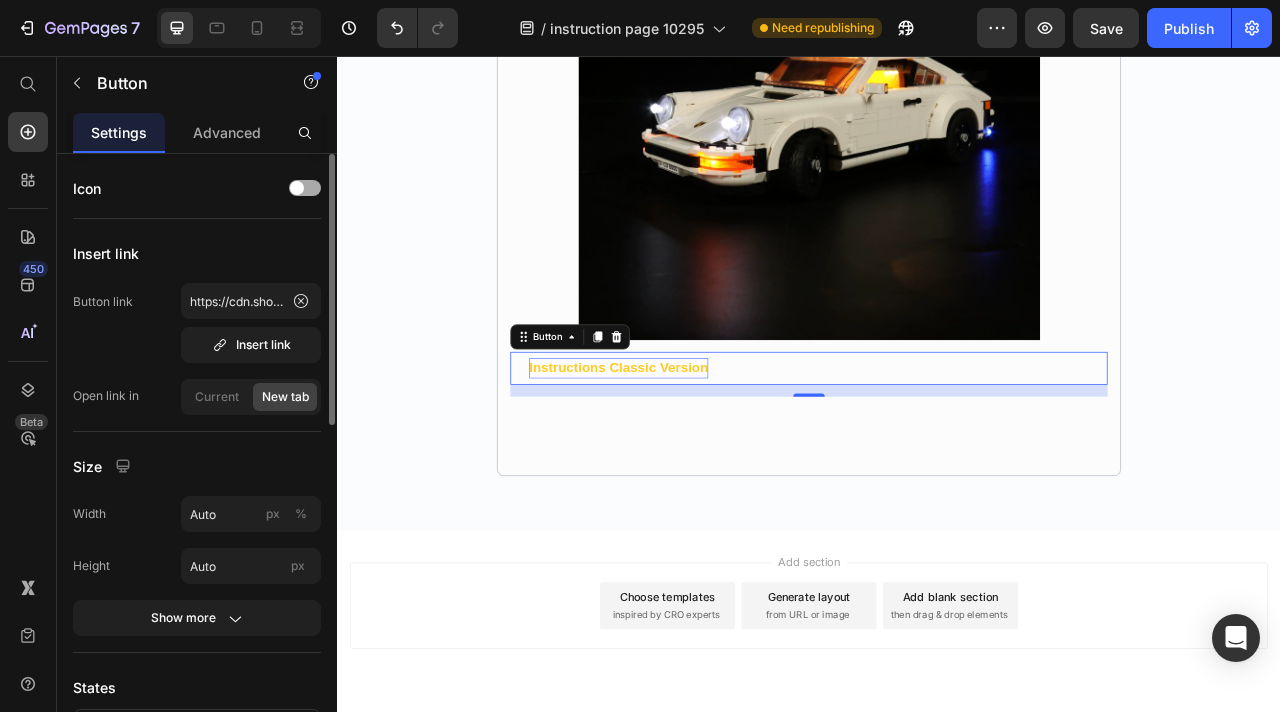 click on "Instructions Classic Version" at bounding box center (695, 452) 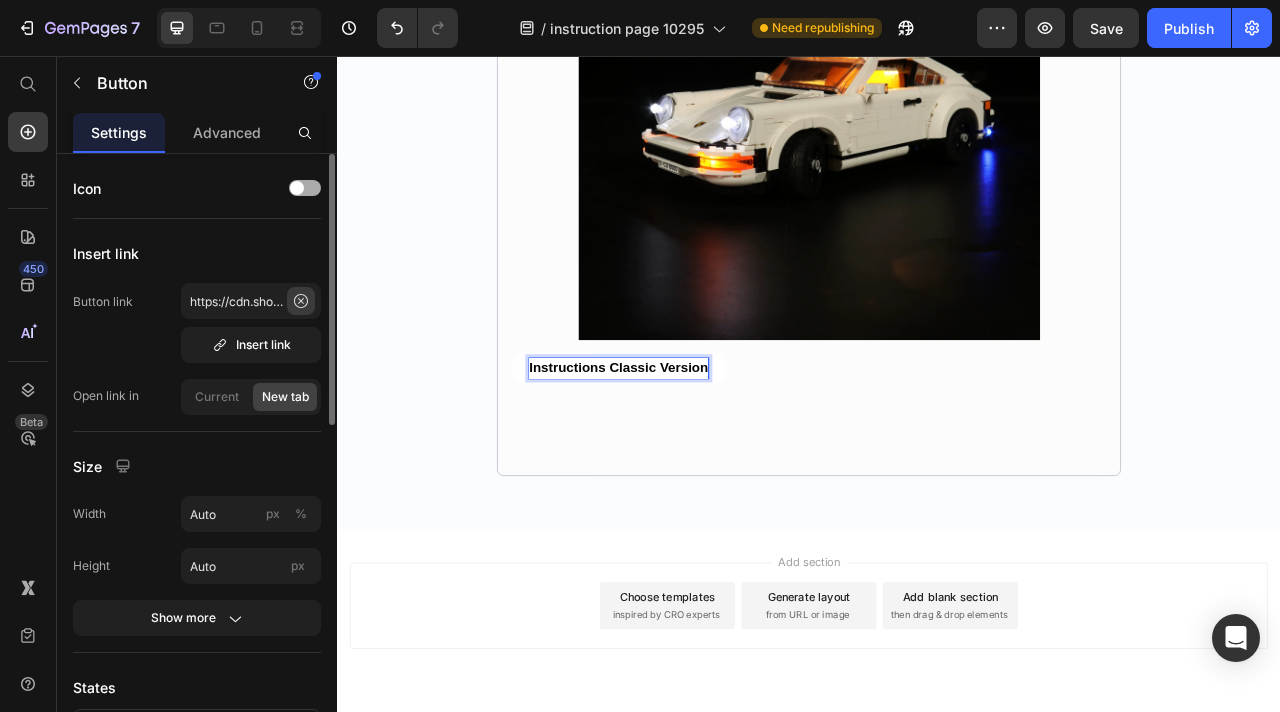 click 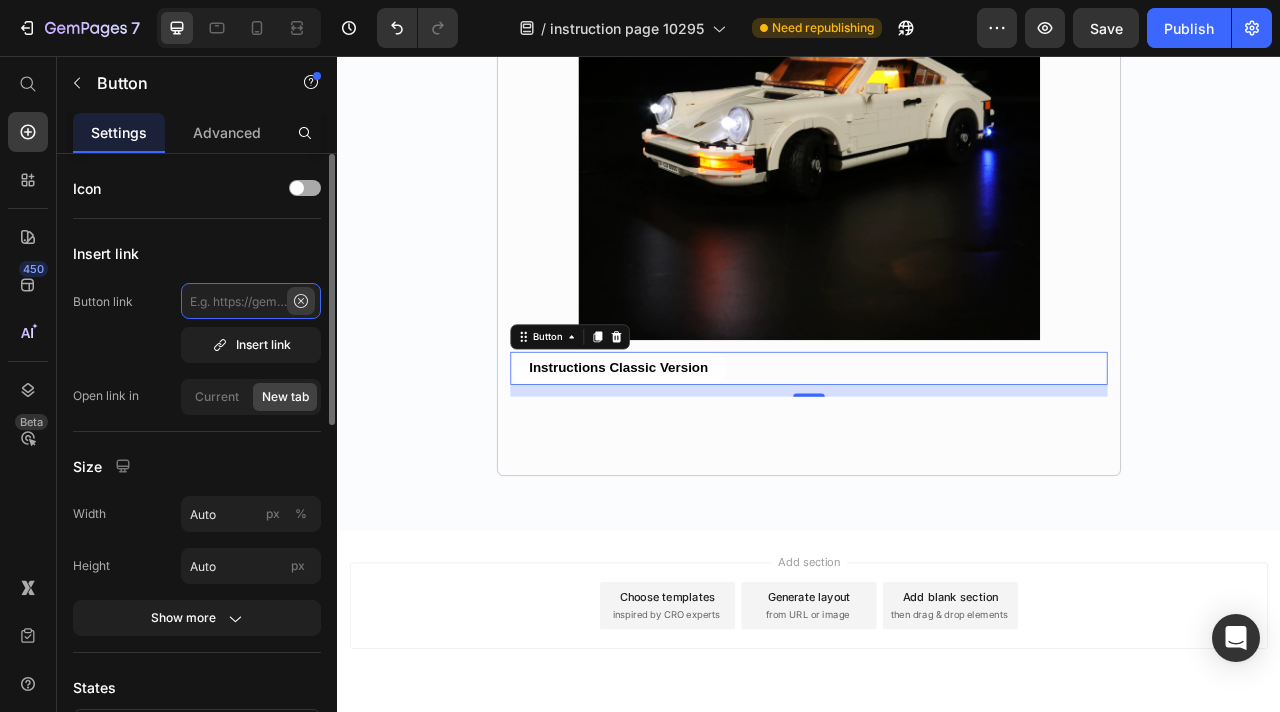 scroll, scrollTop: 0, scrollLeft: 0, axis: both 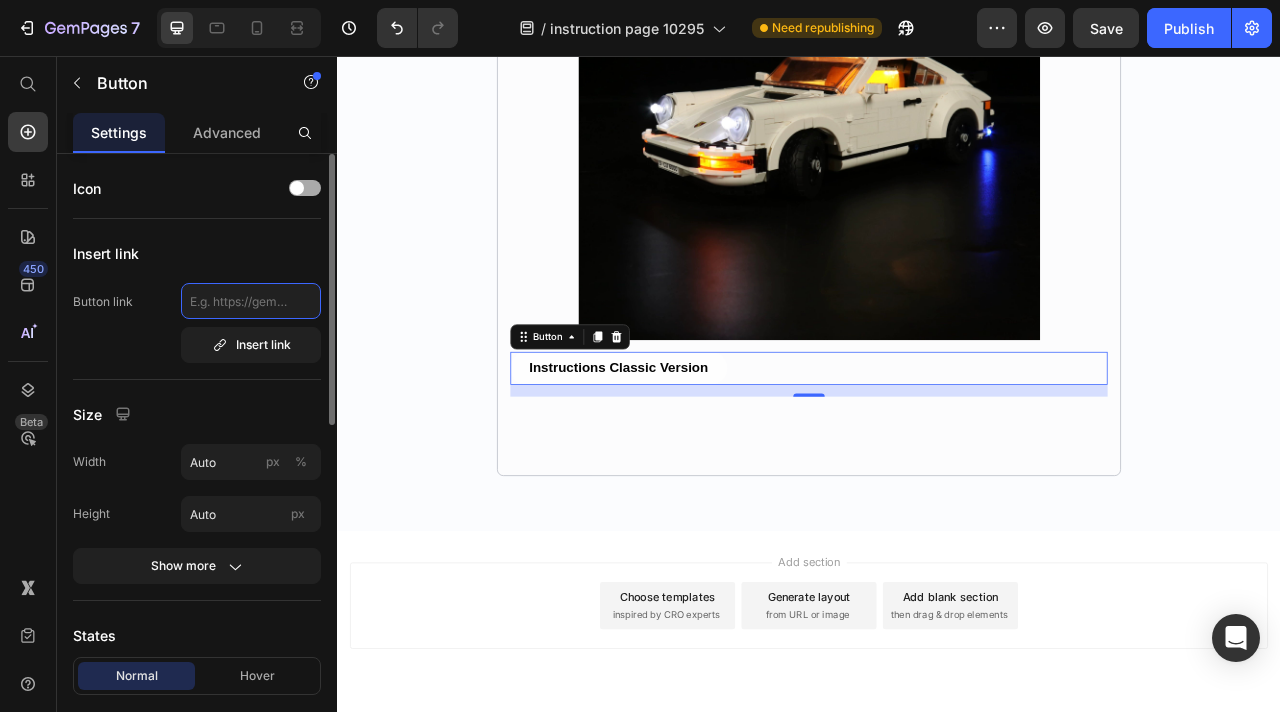 paste on "https://drive.google.com/file/d/1rMvLIS-B5lTKcllHrPFOGRHmwVFPnvM3/view?usp=sharing" 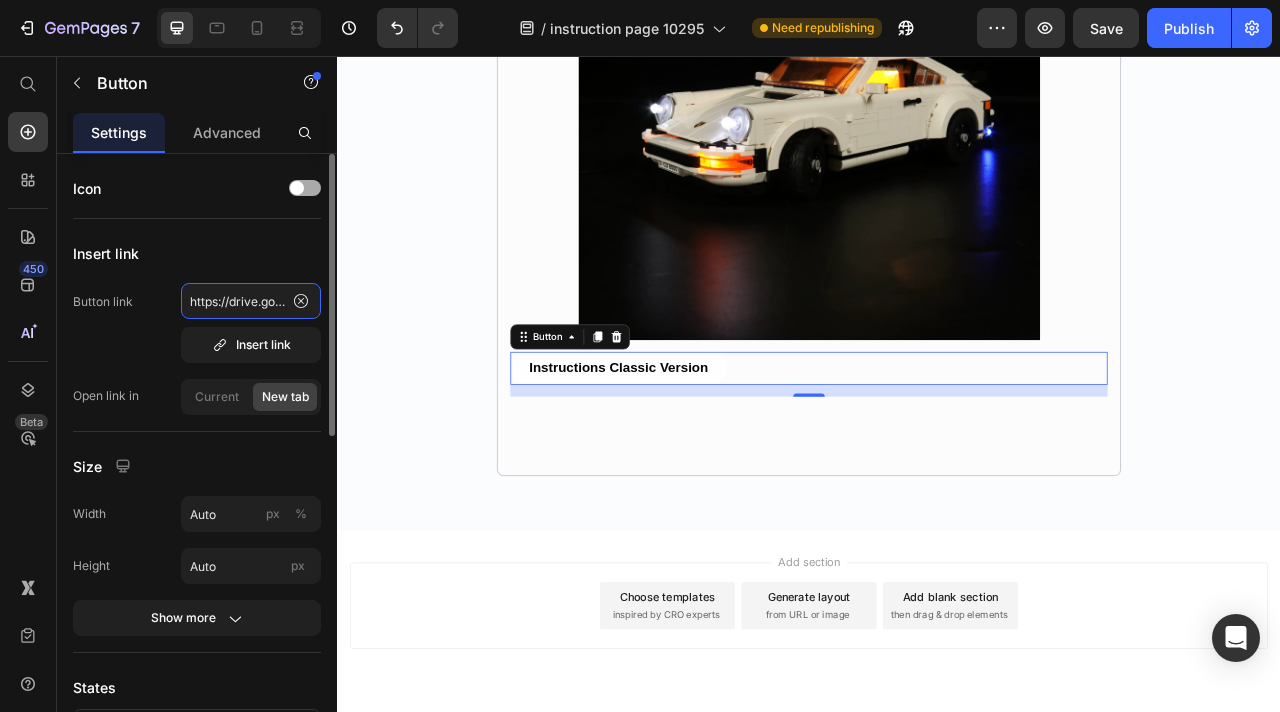 scroll, scrollTop: 0, scrollLeft: 421, axis: horizontal 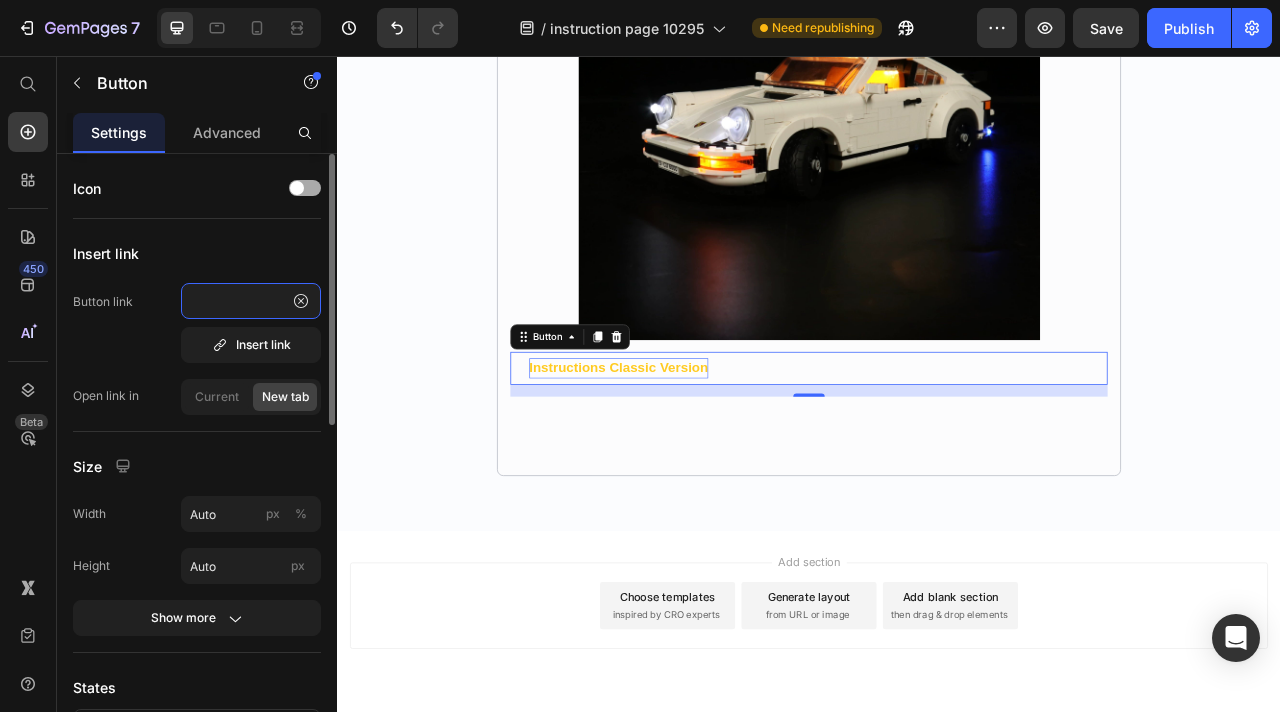 type on "https://drive.google.com/file/d/1rMvLIS-B5lTKcllHrPFOGRHmwVFPnvM3/view?usp=sharing" 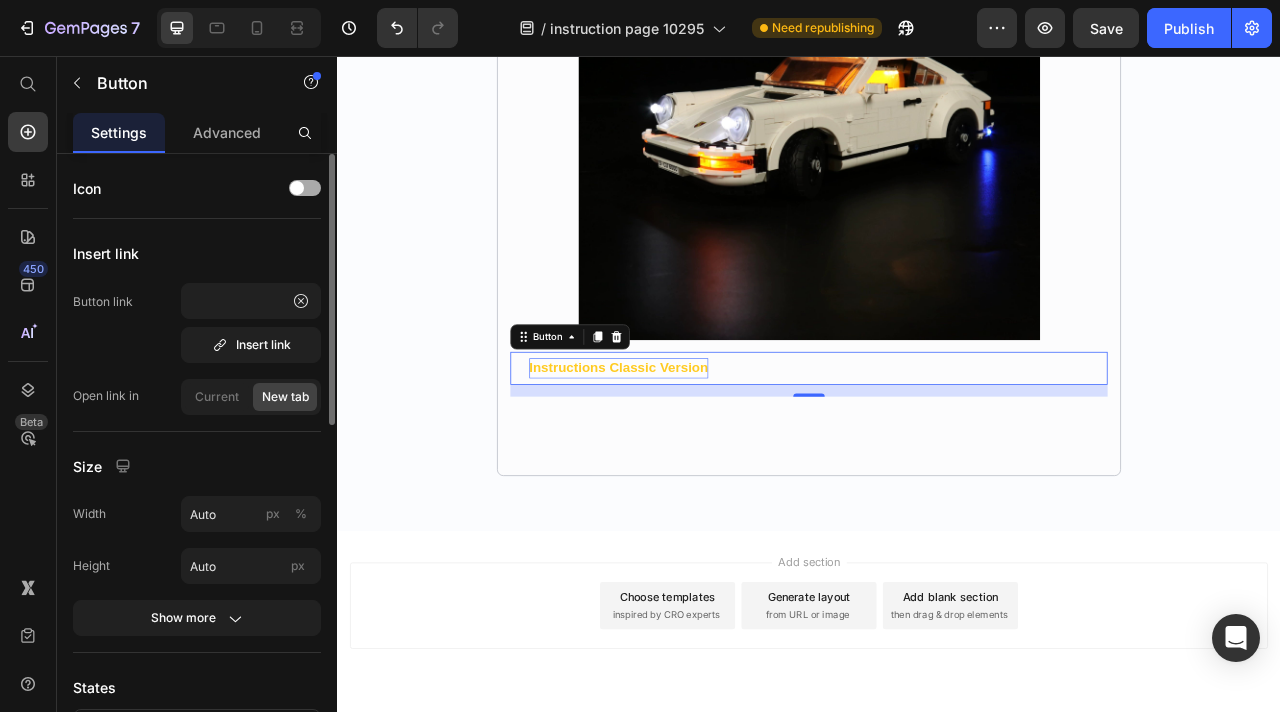 click on "Instructions Classic Version" at bounding box center [695, 452] 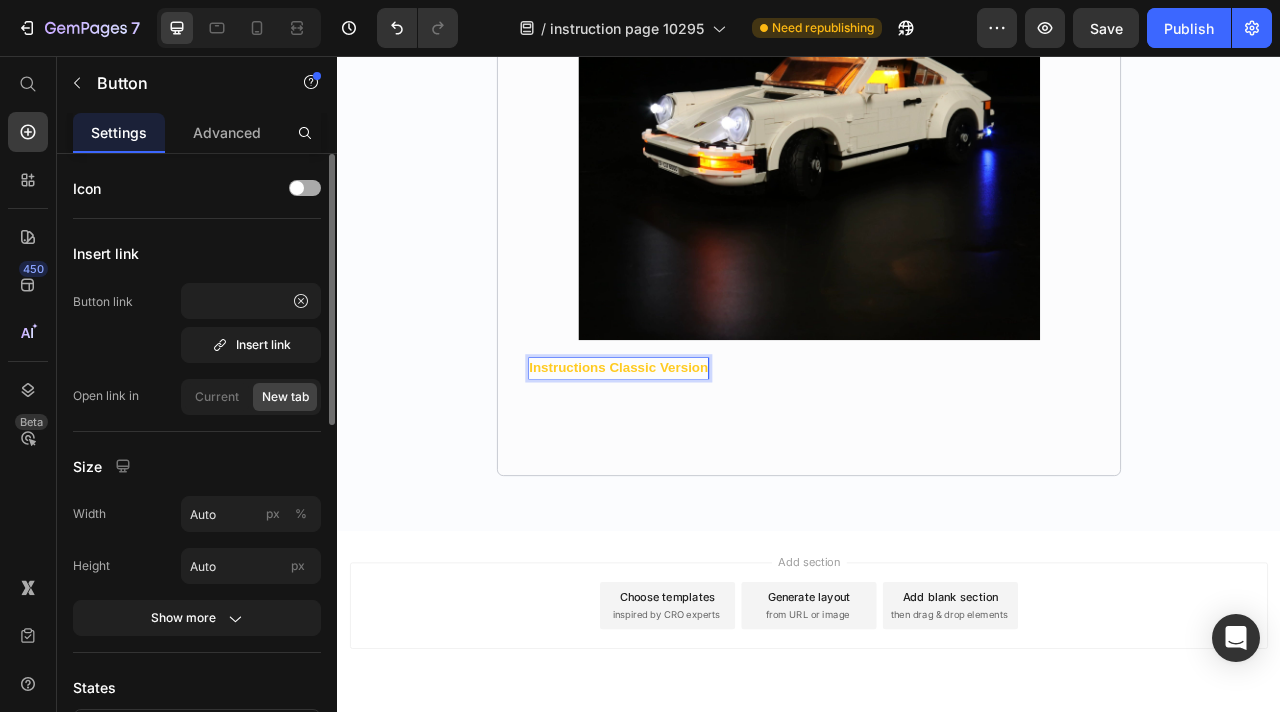 scroll, scrollTop: 0, scrollLeft: 0, axis: both 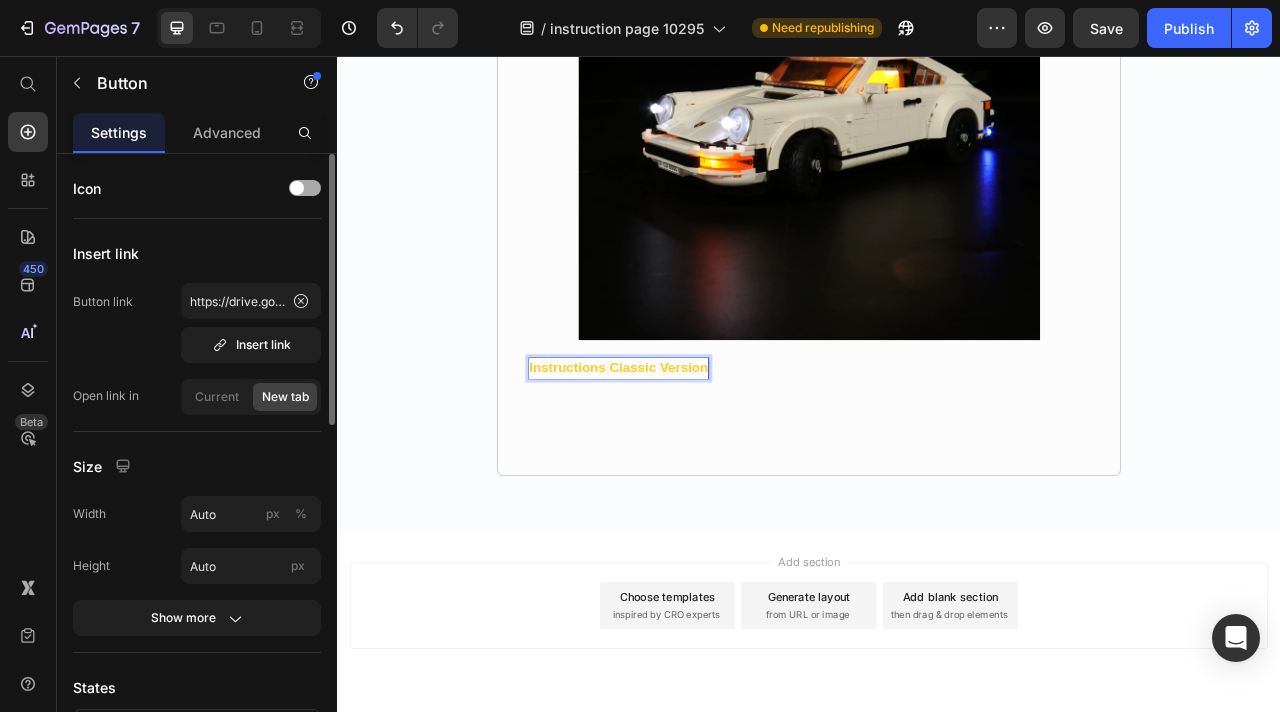click on "Instructions Classic Version" at bounding box center (695, 452) 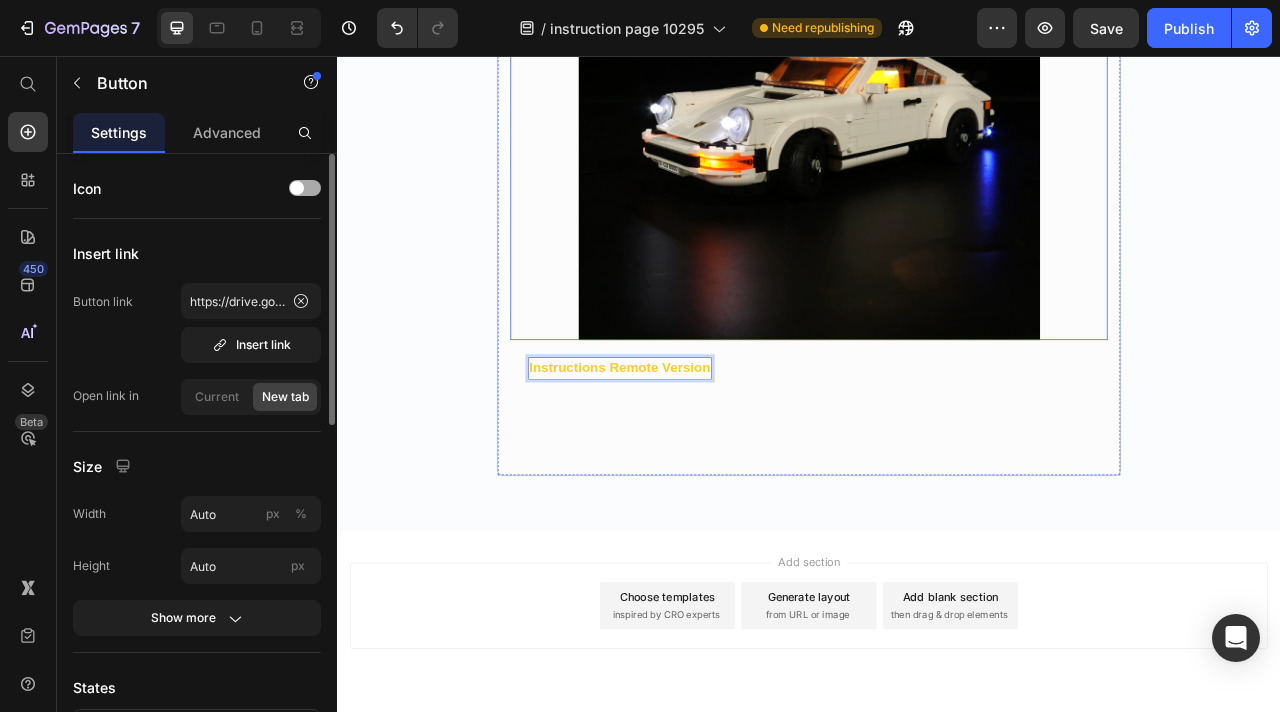 click at bounding box center [937, 123] 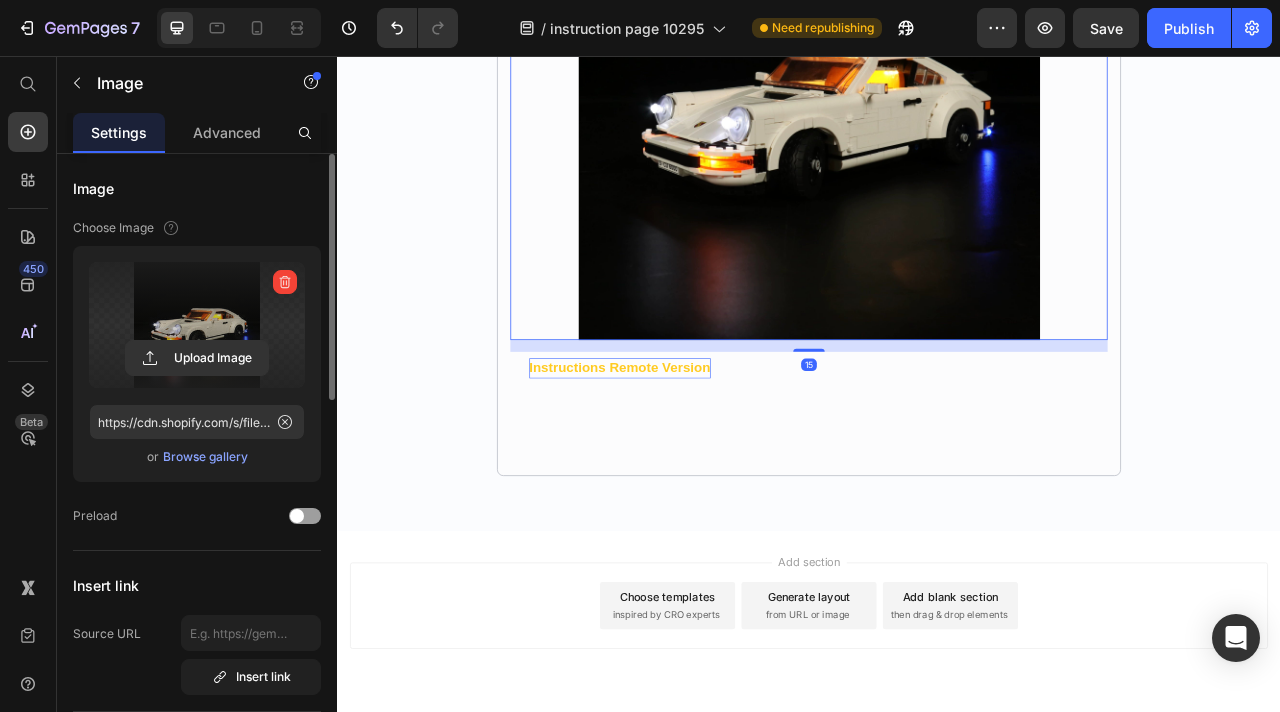 click at bounding box center (197, 325) 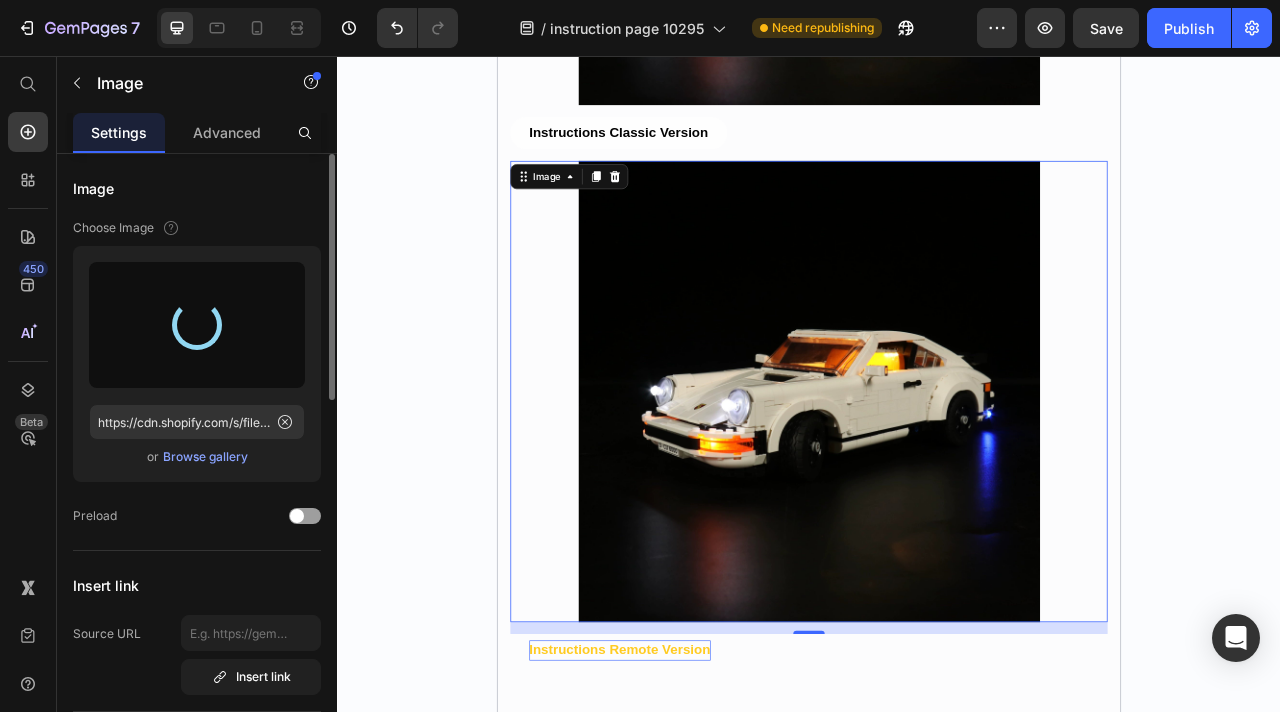 scroll, scrollTop: 919, scrollLeft: 0, axis: vertical 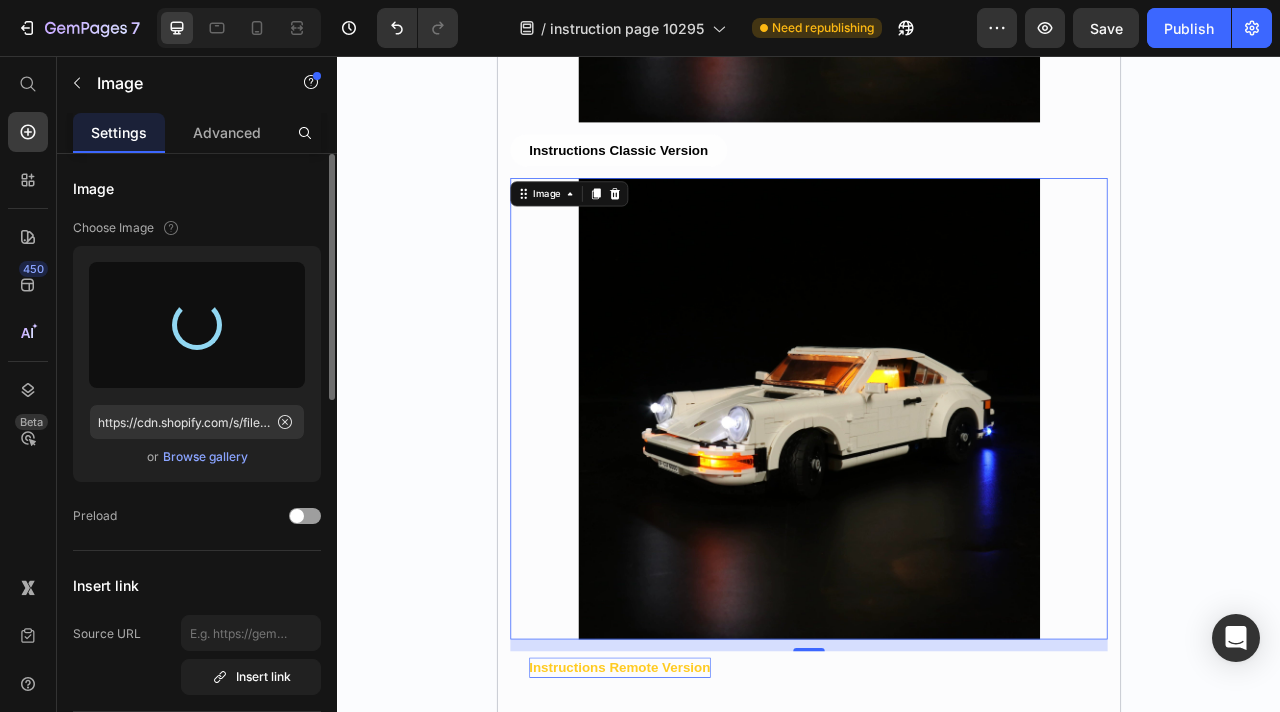 type on "https://cdn.shopify.com/s/files/1/0862/3666/0039/files/gempages_541772998508544900-c14be510-3e01-41a6-b2a4-937947e2eef5.webp" 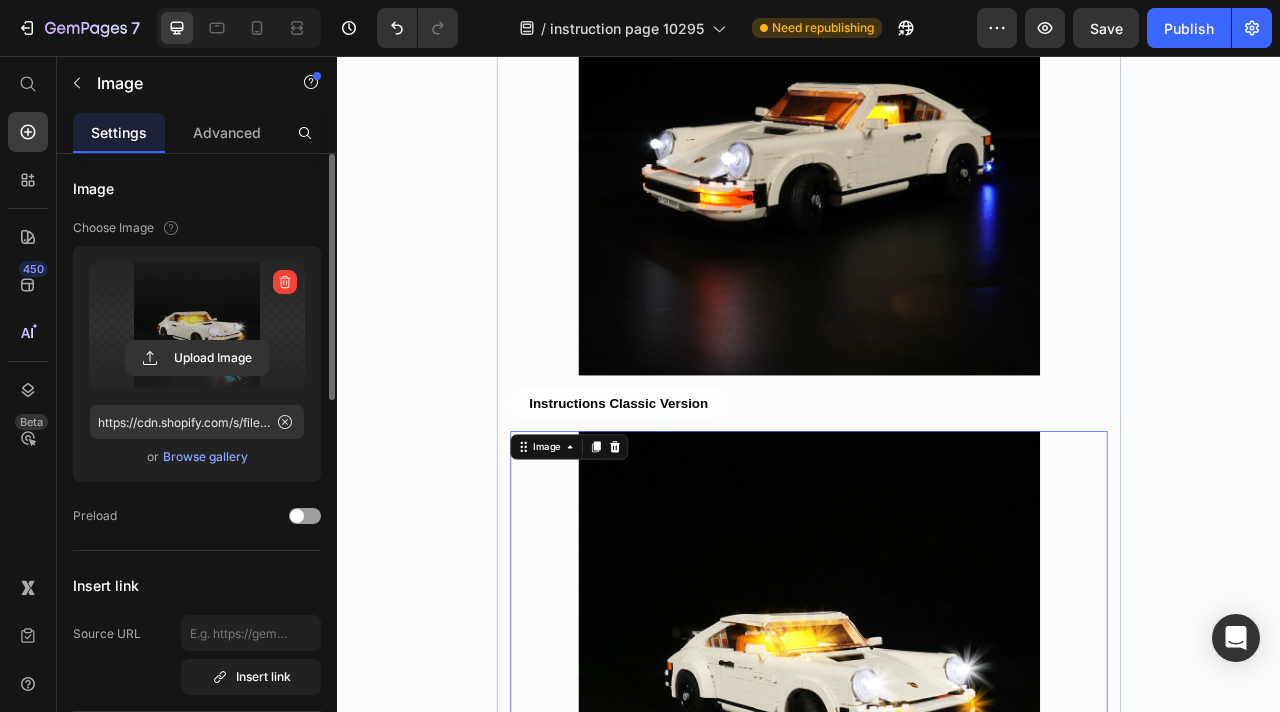 scroll, scrollTop: 429, scrollLeft: 0, axis: vertical 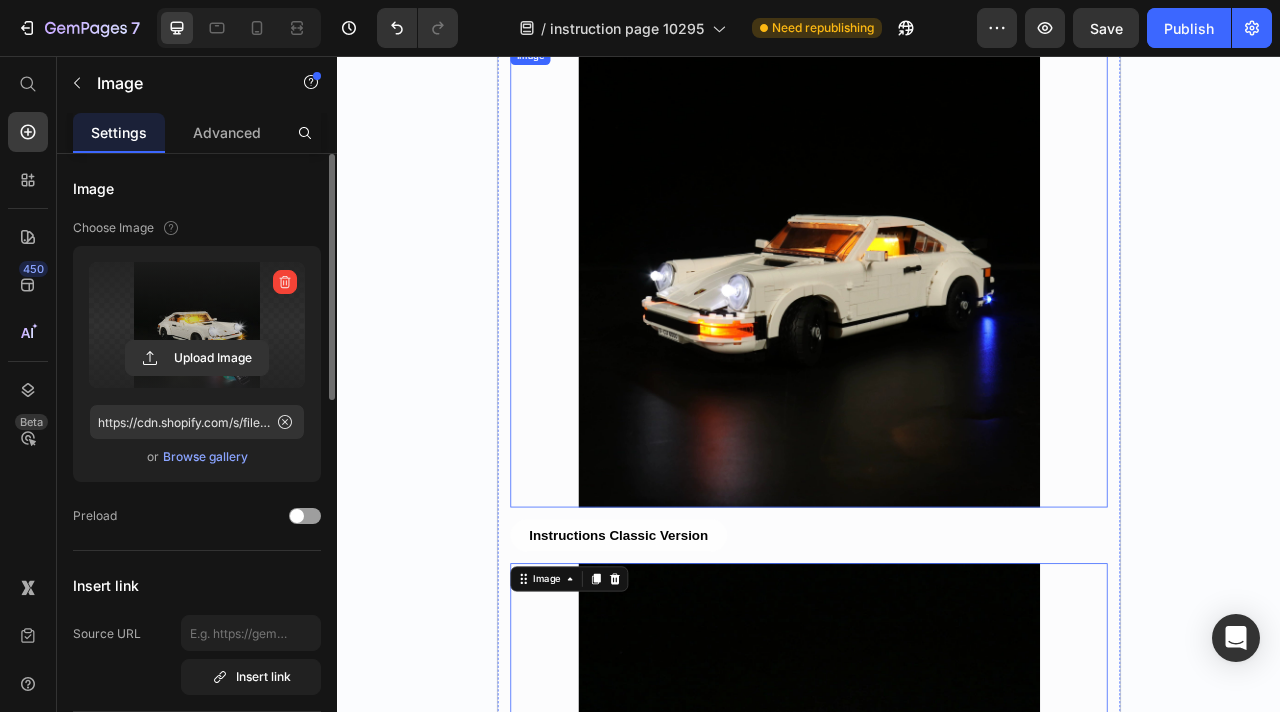 click at bounding box center (937, 336) 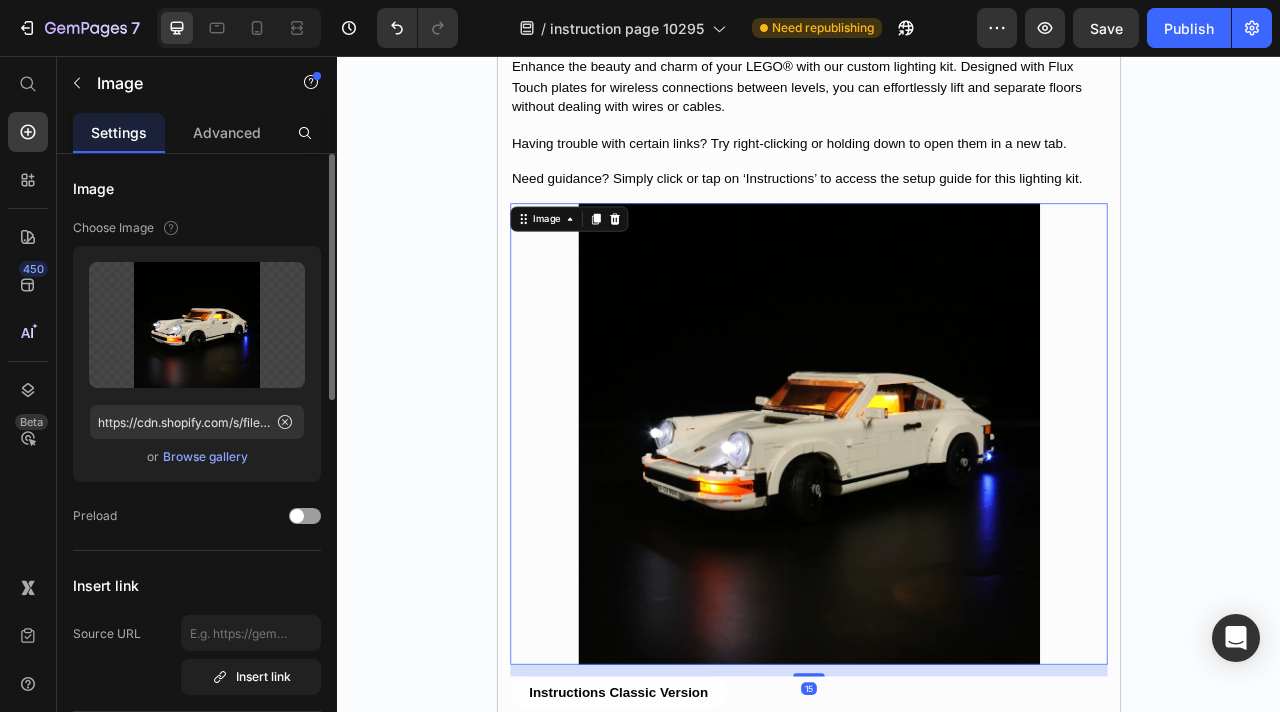 scroll, scrollTop: 38, scrollLeft: 0, axis: vertical 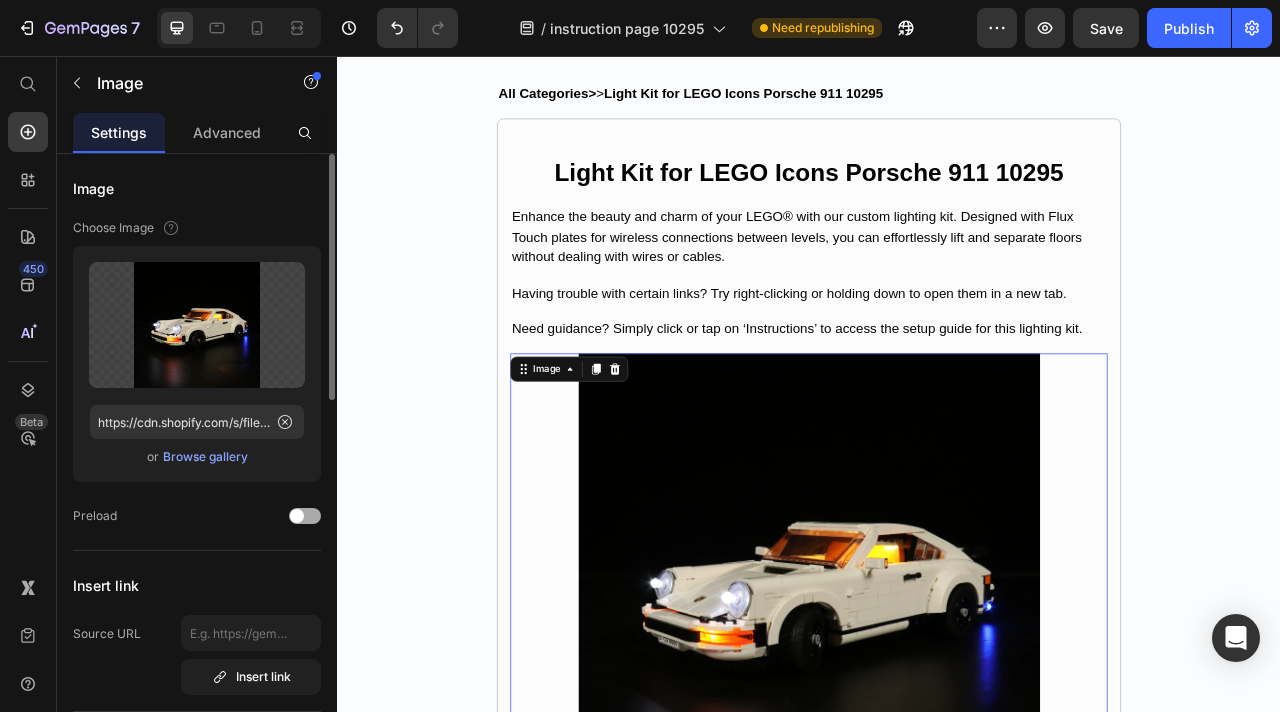 click at bounding box center [305, 516] 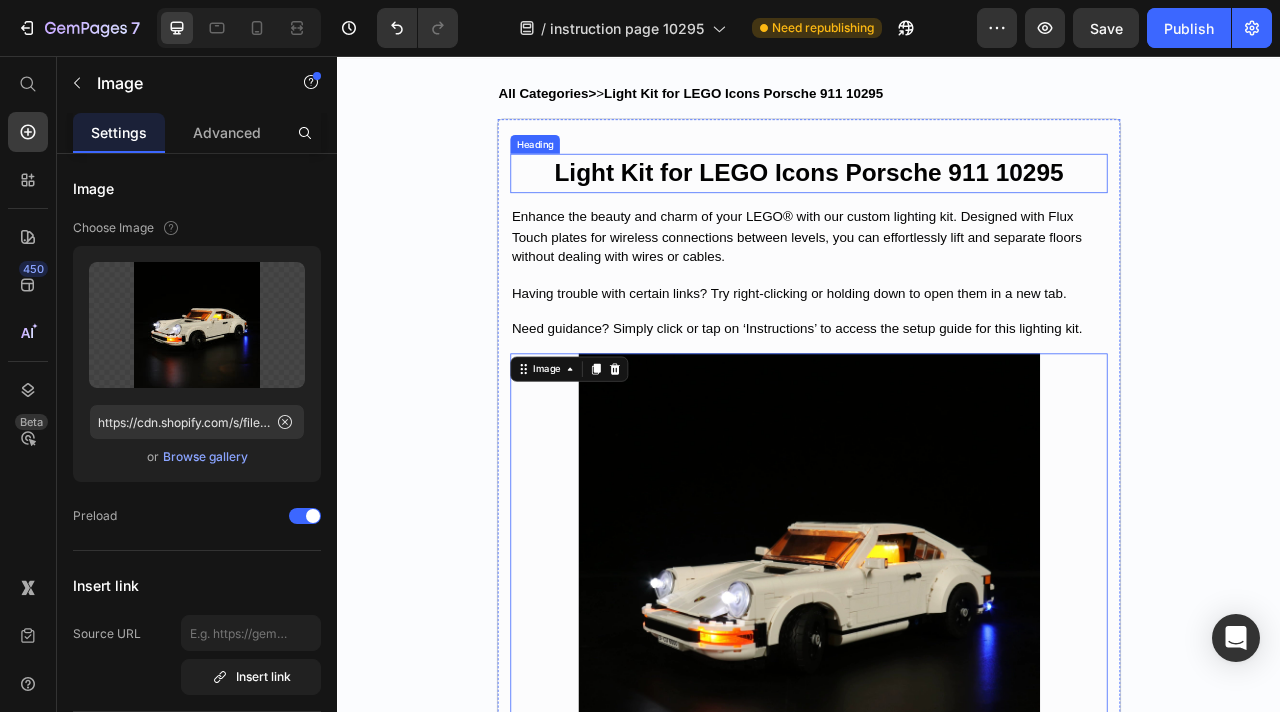 scroll, scrollTop: 0, scrollLeft: 0, axis: both 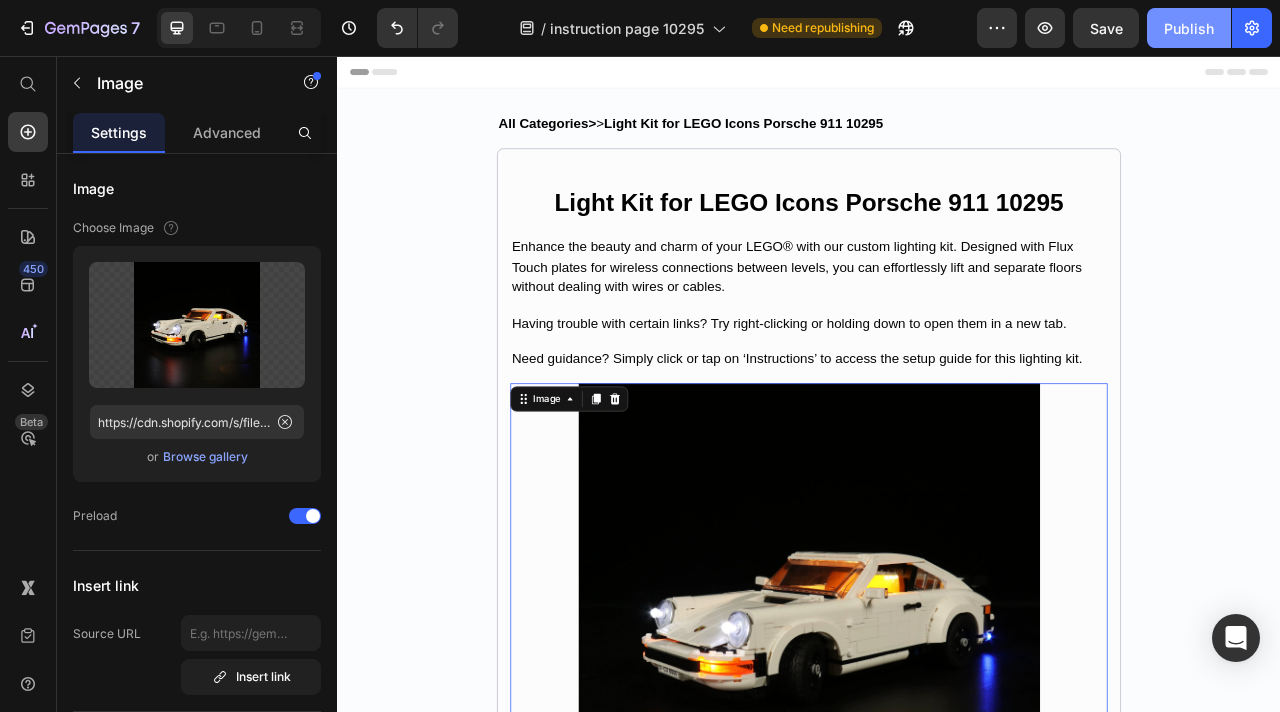 click on "Publish" at bounding box center [1189, 28] 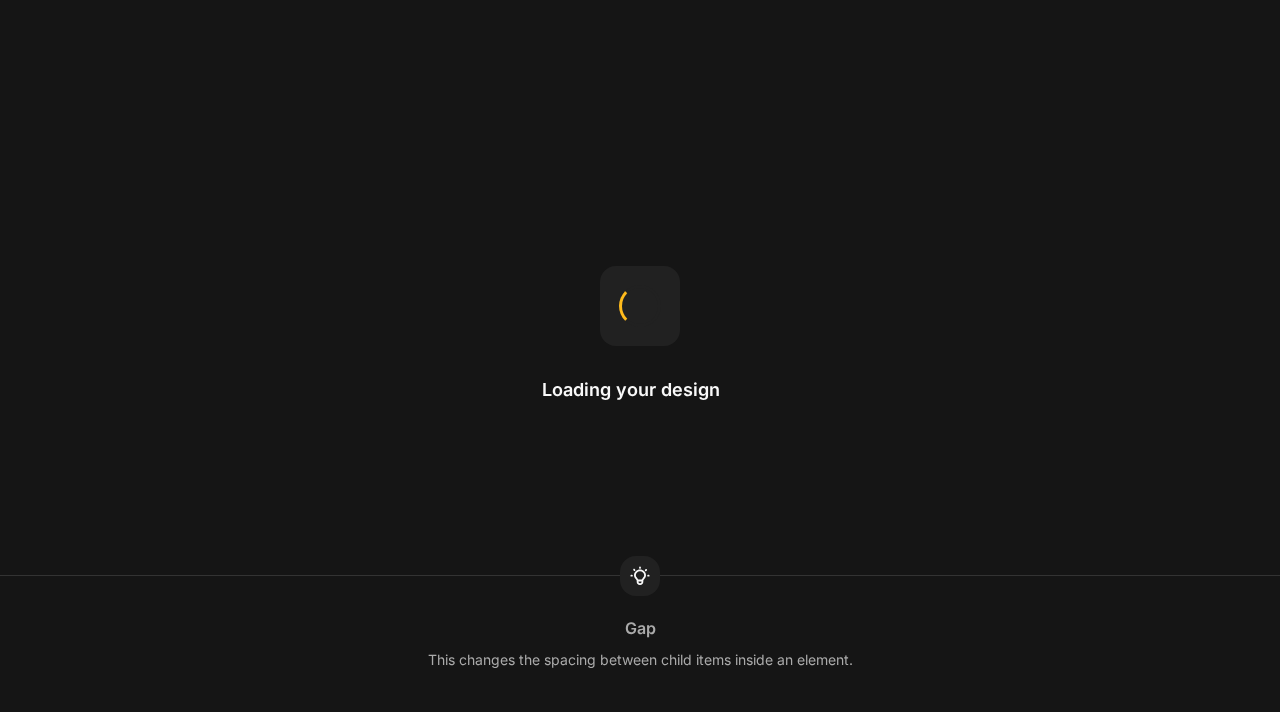 scroll, scrollTop: 0, scrollLeft: 0, axis: both 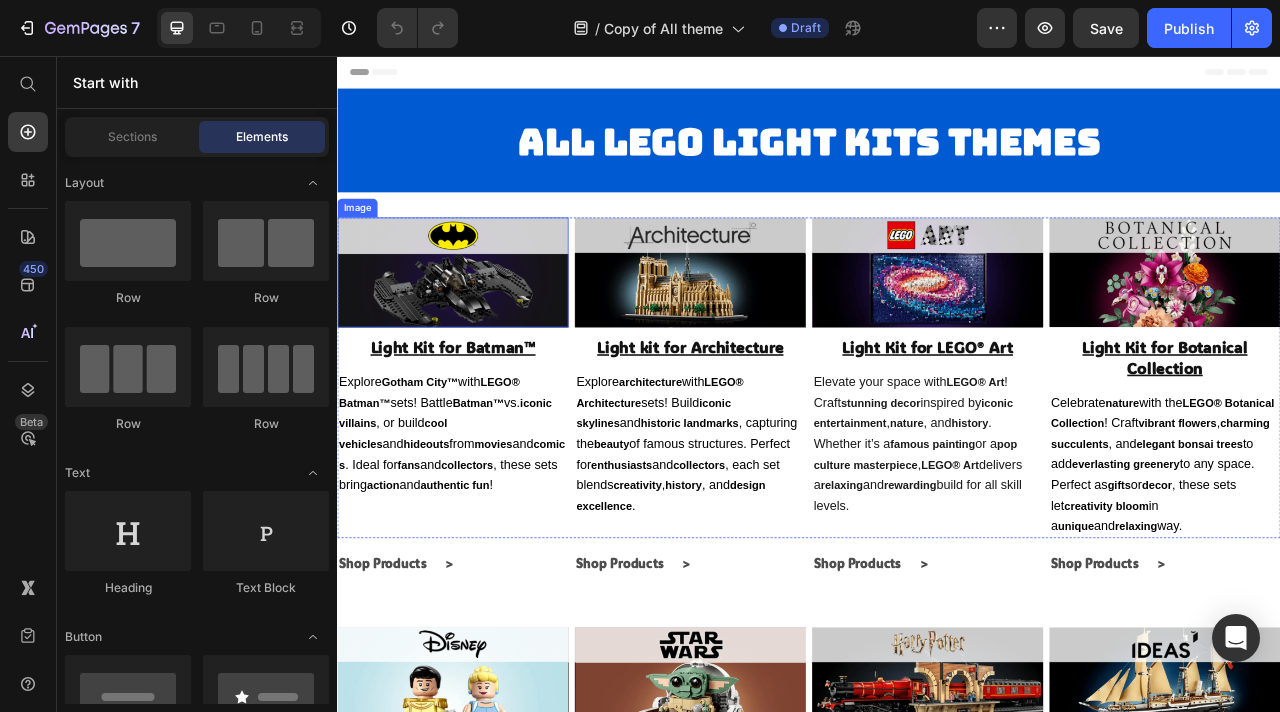 click at bounding box center [484, 331] 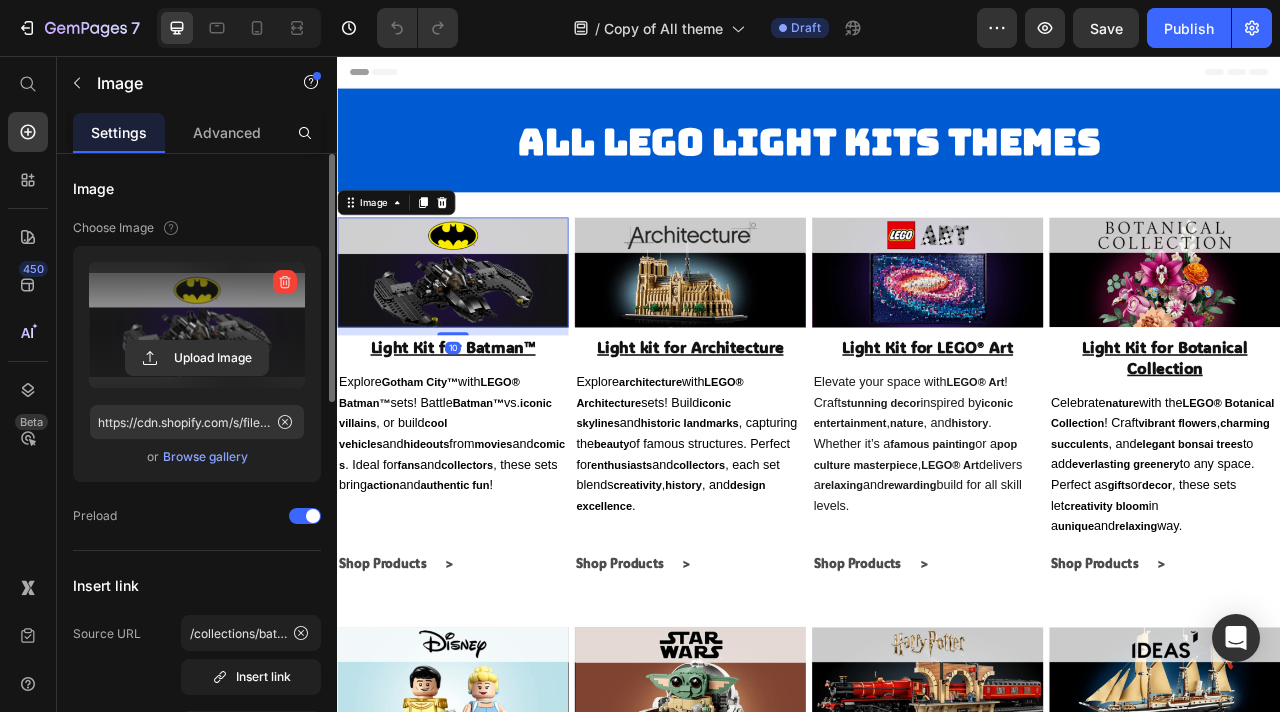 click at bounding box center [197, 325] 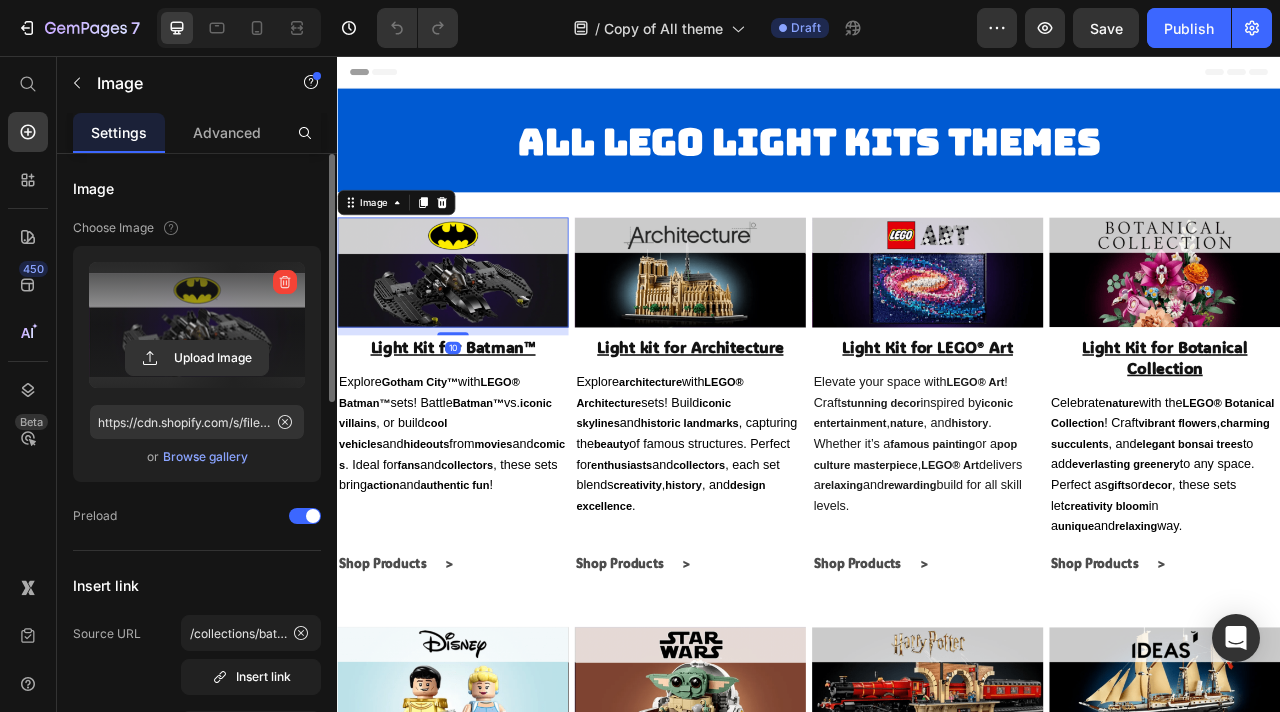 click 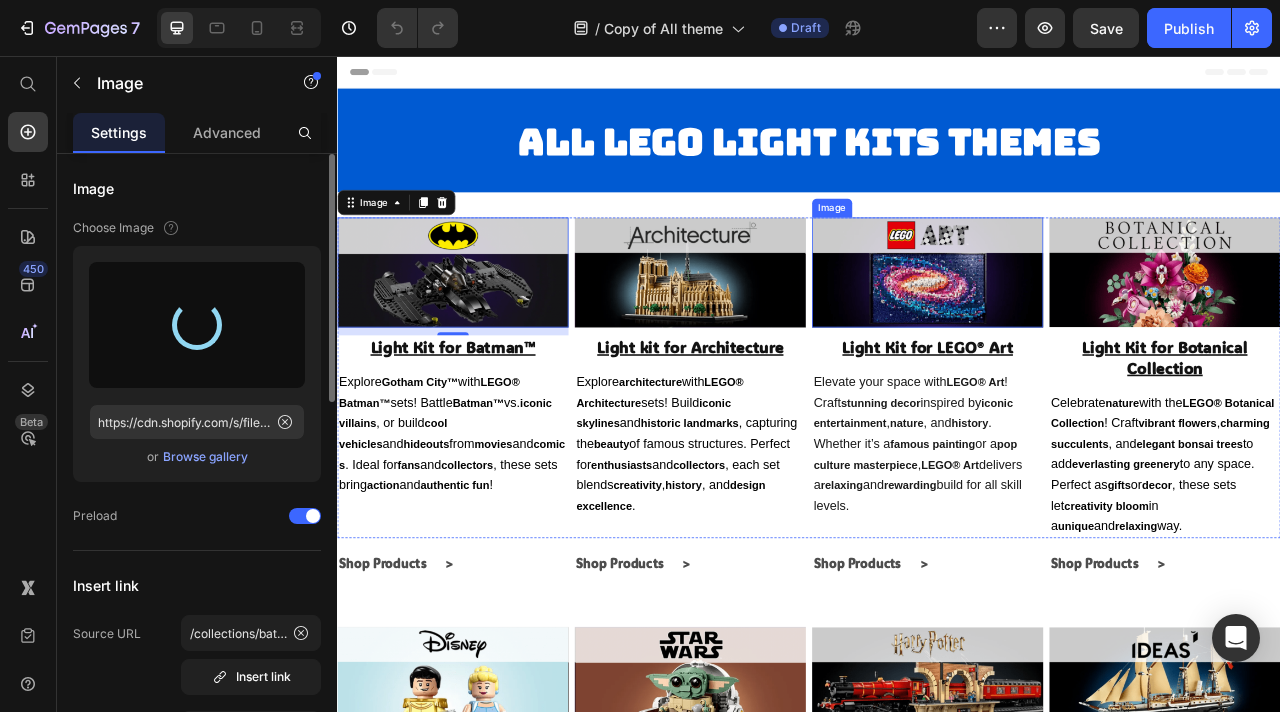 type on "https://cdn.shopify.com/s/files/1/0862/3666/0039/files/gempages_541772998508544900-cf7ba20e-9fa9-4afc-9f3f-f0de8d807d10.png" 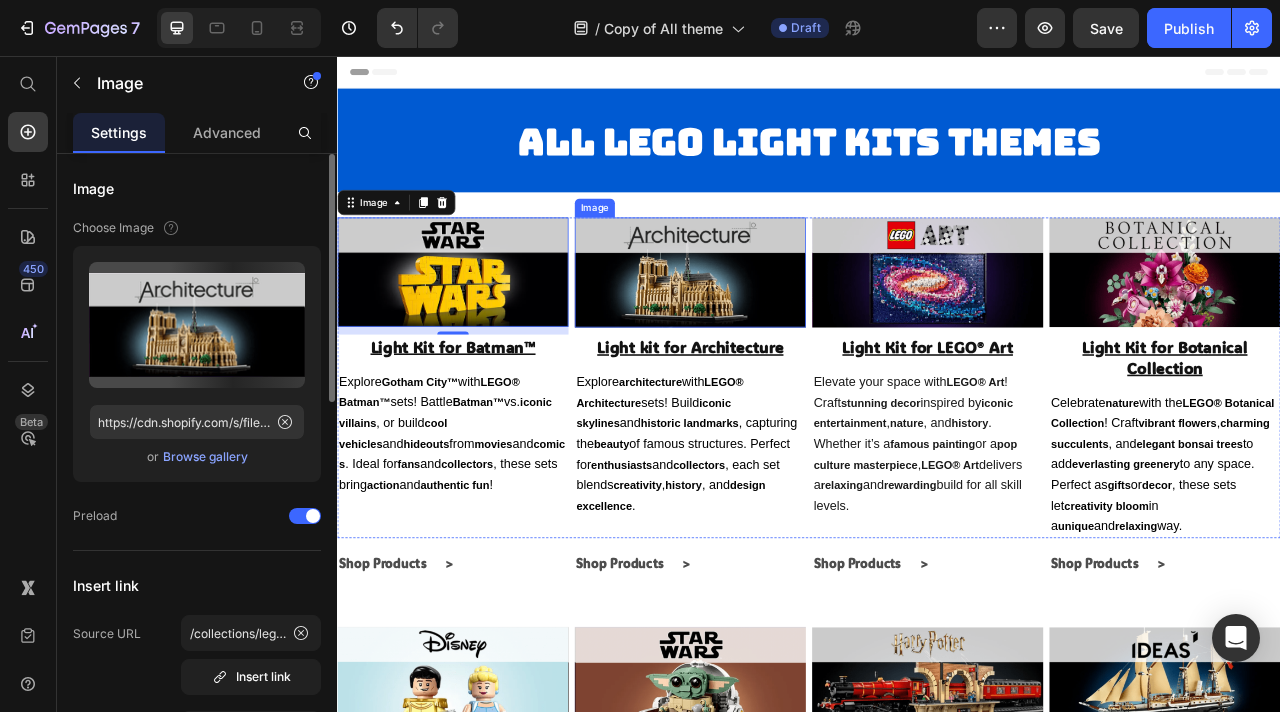 click at bounding box center [786, 331] 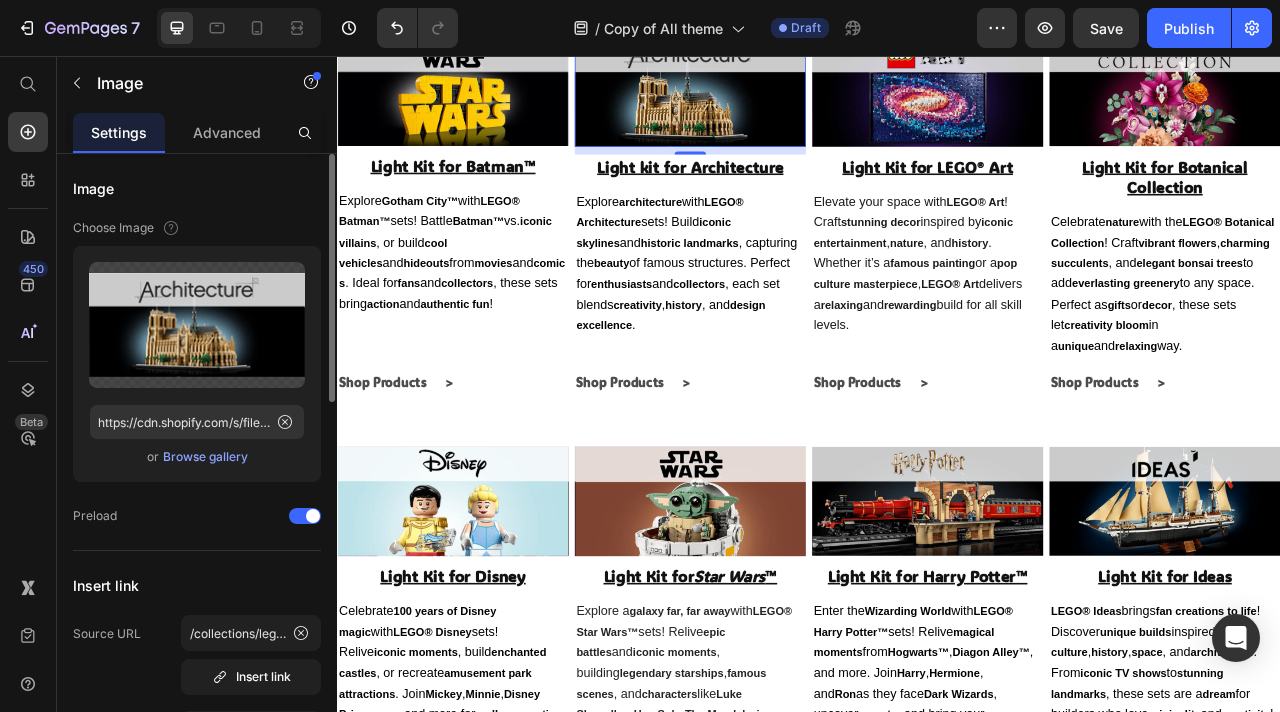 scroll, scrollTop: 0, scrollLeft: 0, axis: both 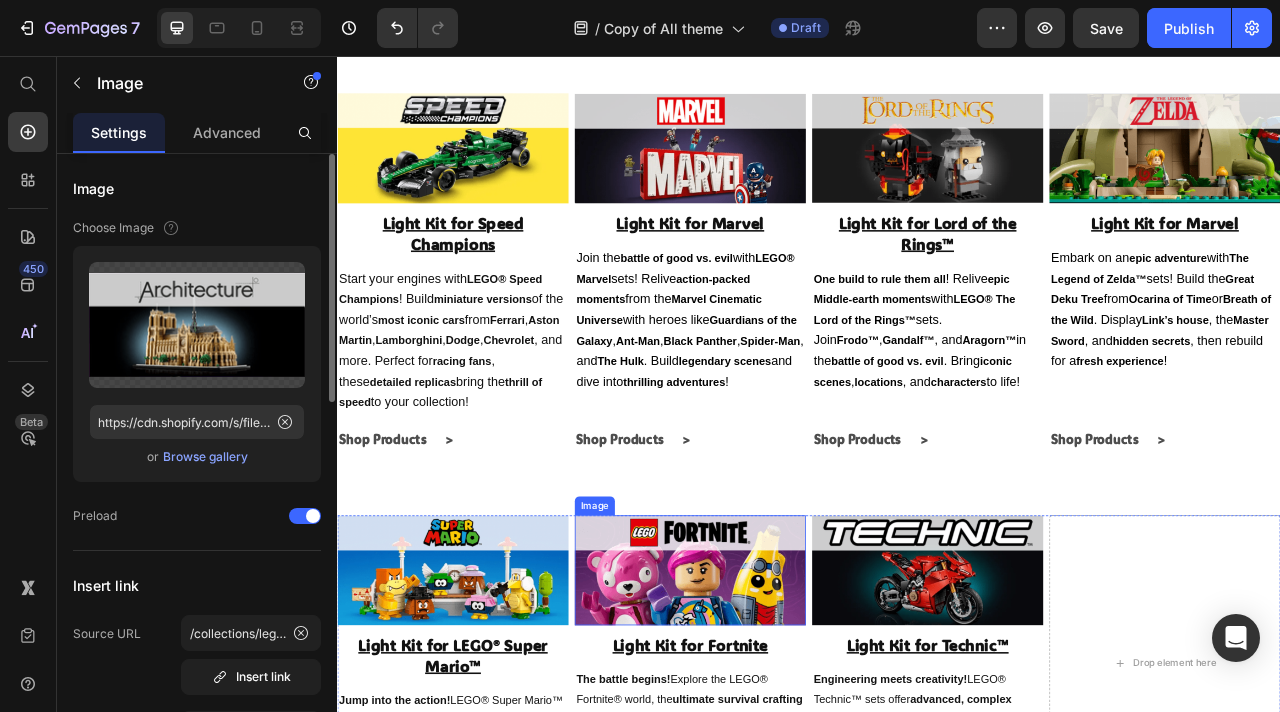 click at bounding box center [786, 710] 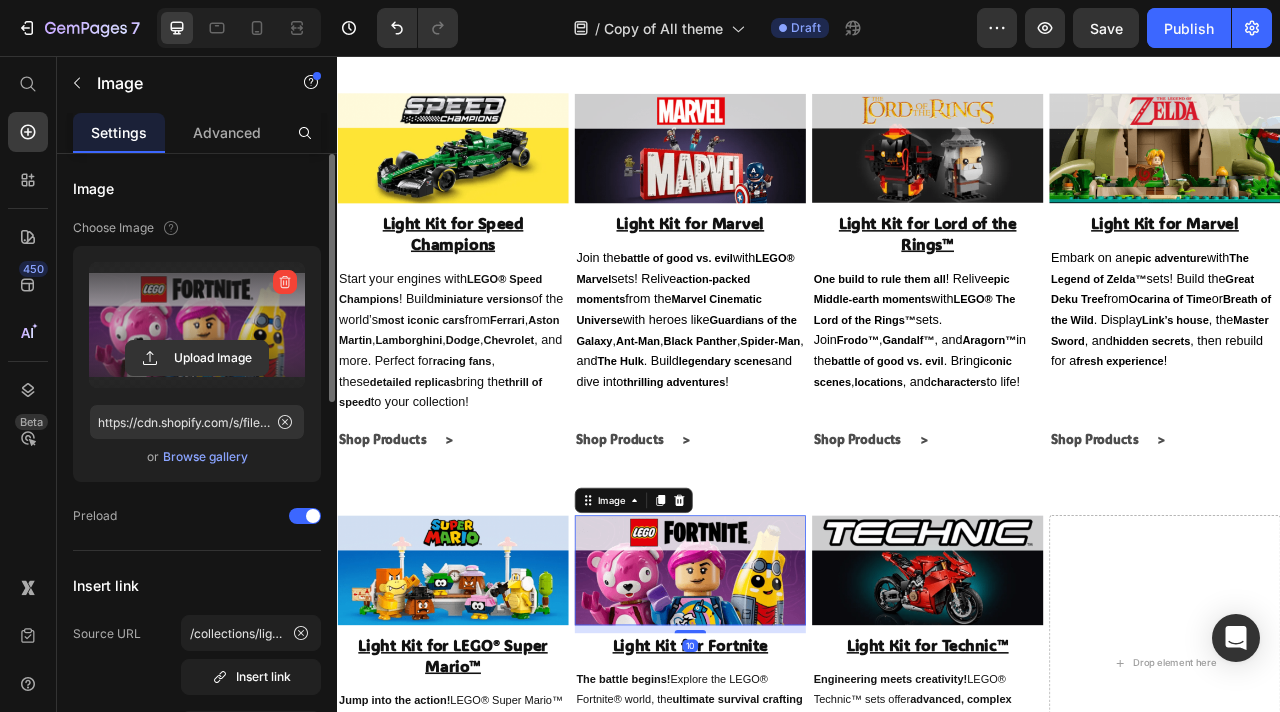 click at bounding box center (197, 325) 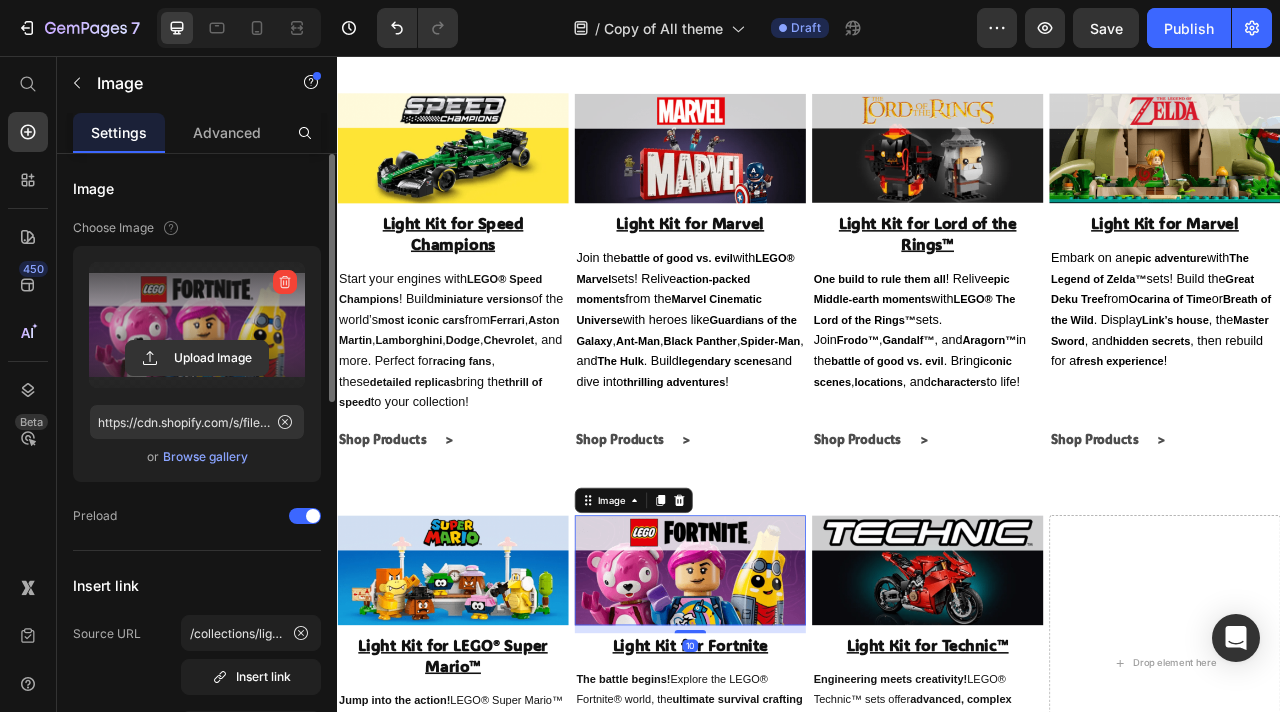 click 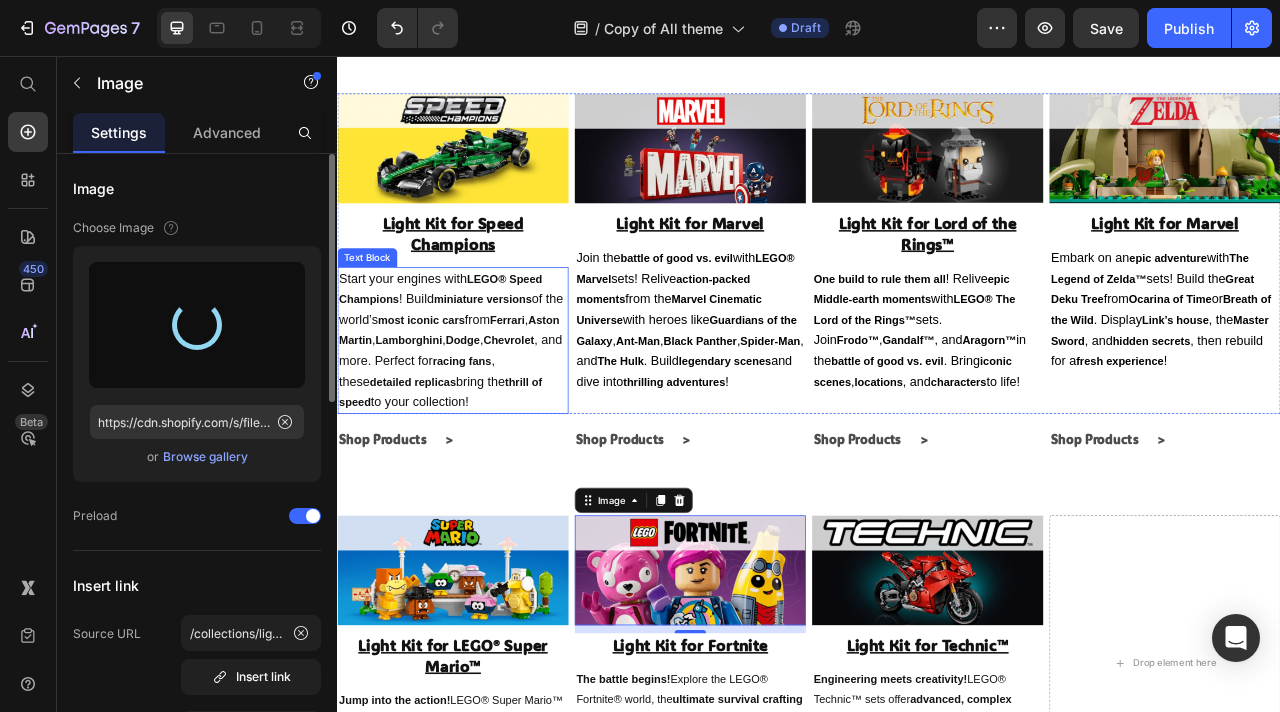 type on "https://cdn.shopify.com/s/files/1/0862/3666/0039/files/gempages_541772998508544900-fd4cfa95-139d-4431-88c0-24b42ec57ca1.png" 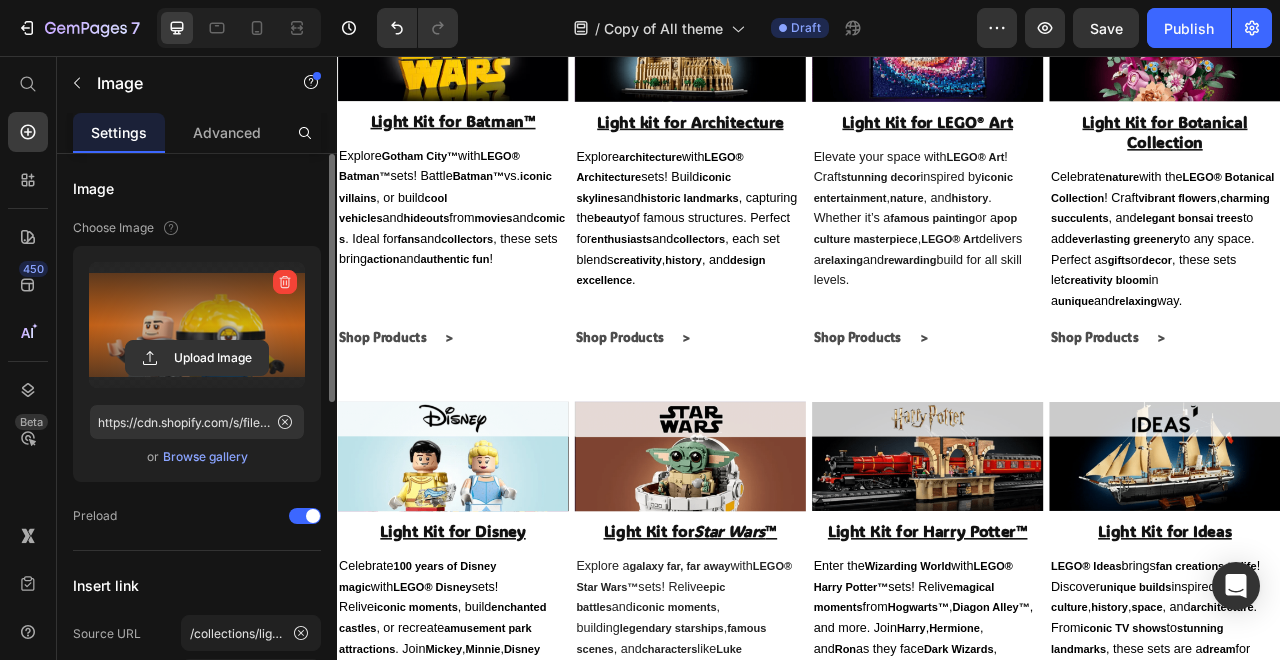 scroll, scrollTop: 0, scrollLeft: 0, axis: both 